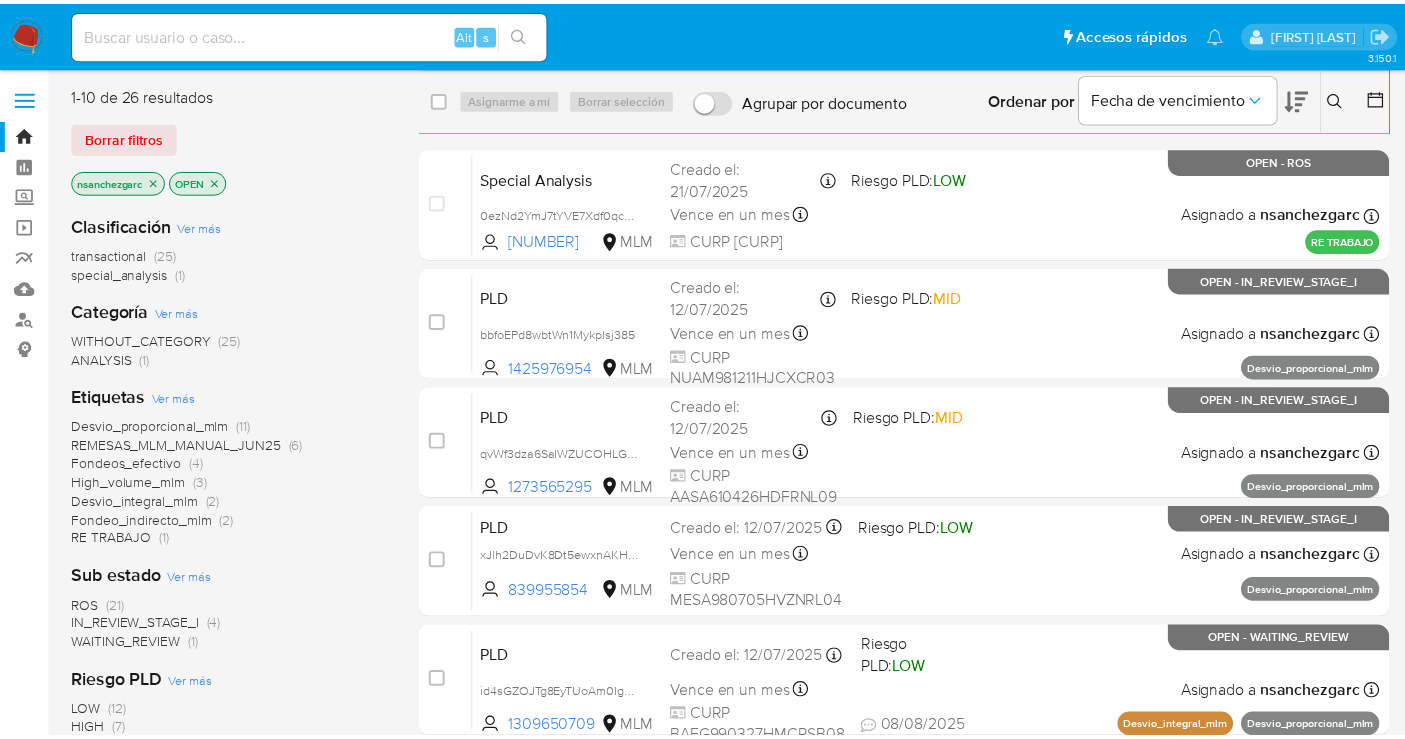 scroll, scrollTop: 0, scrollLeft: 0, axis: both 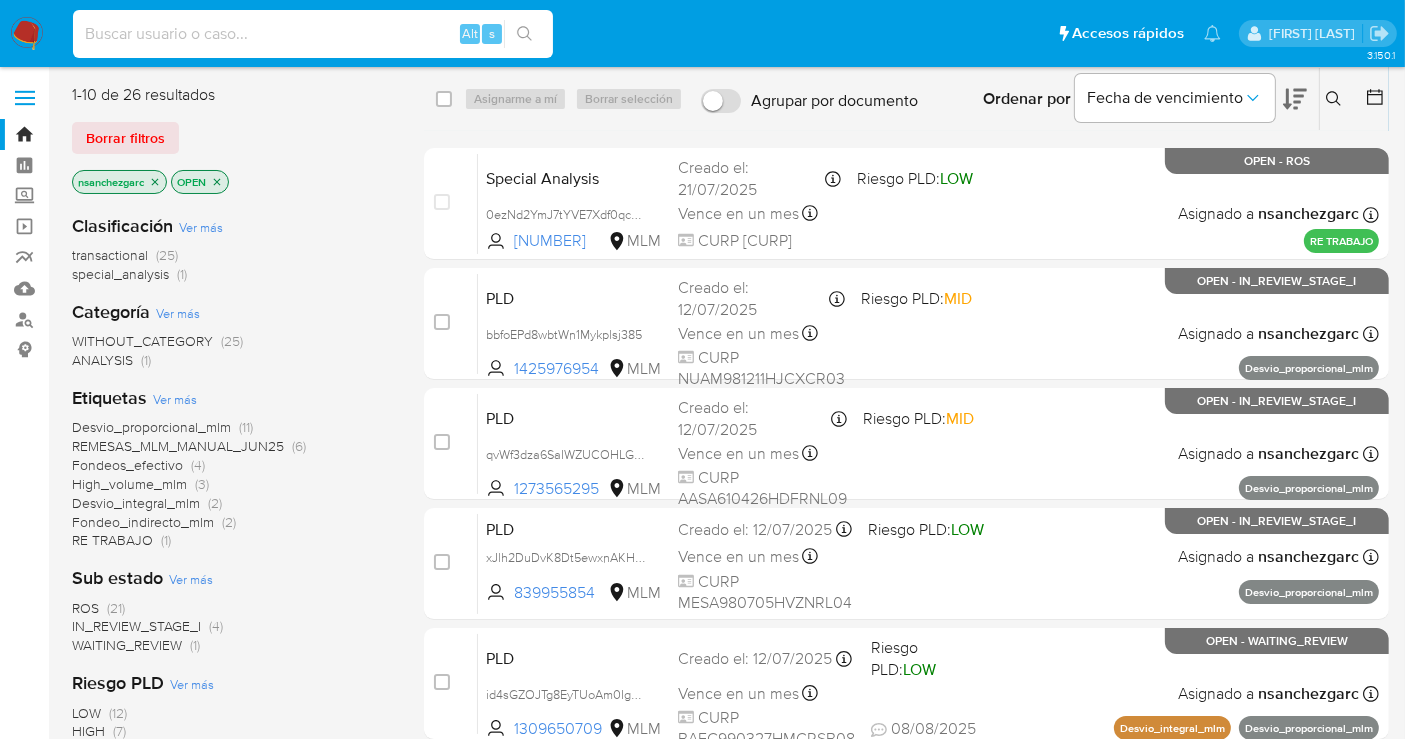 click at bounding box center (313, 34) 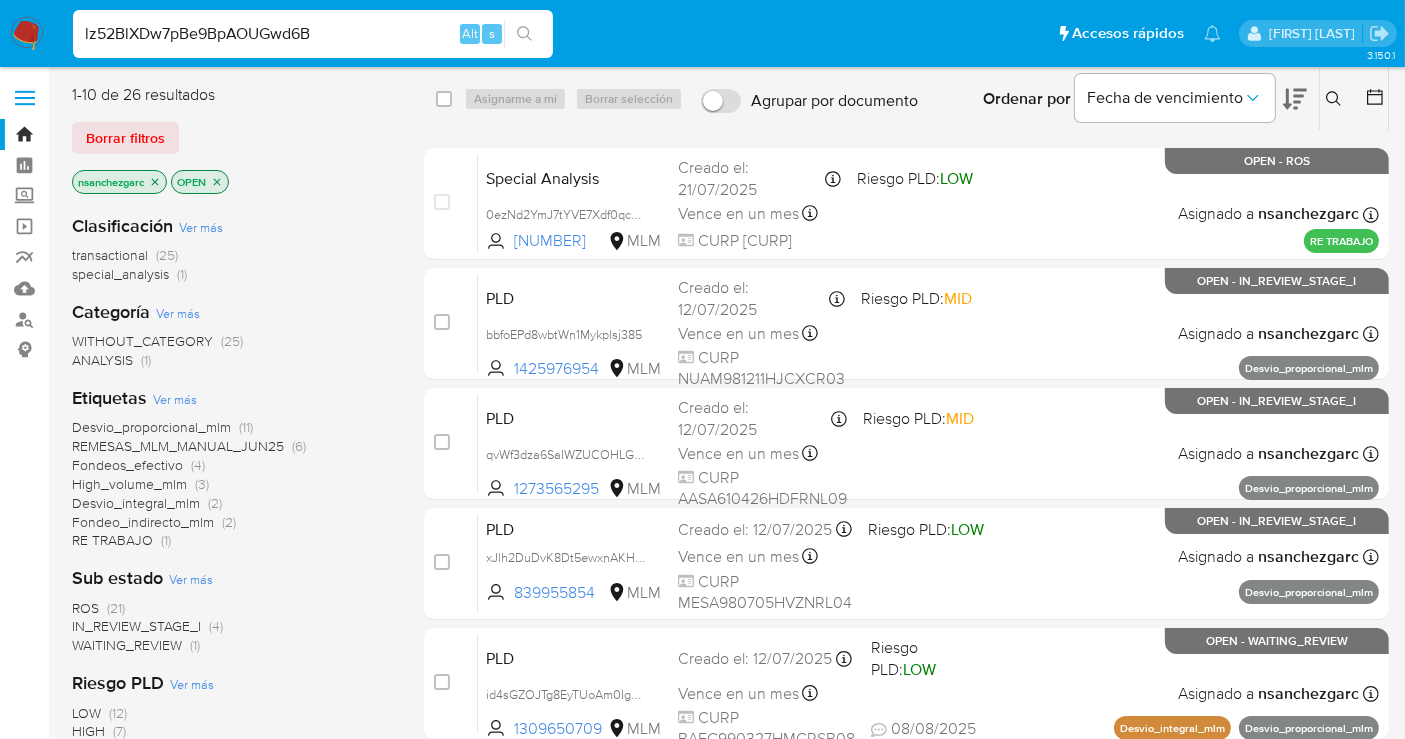 type on "lz52BlXDw7pBe9BpAOUGwd6B" 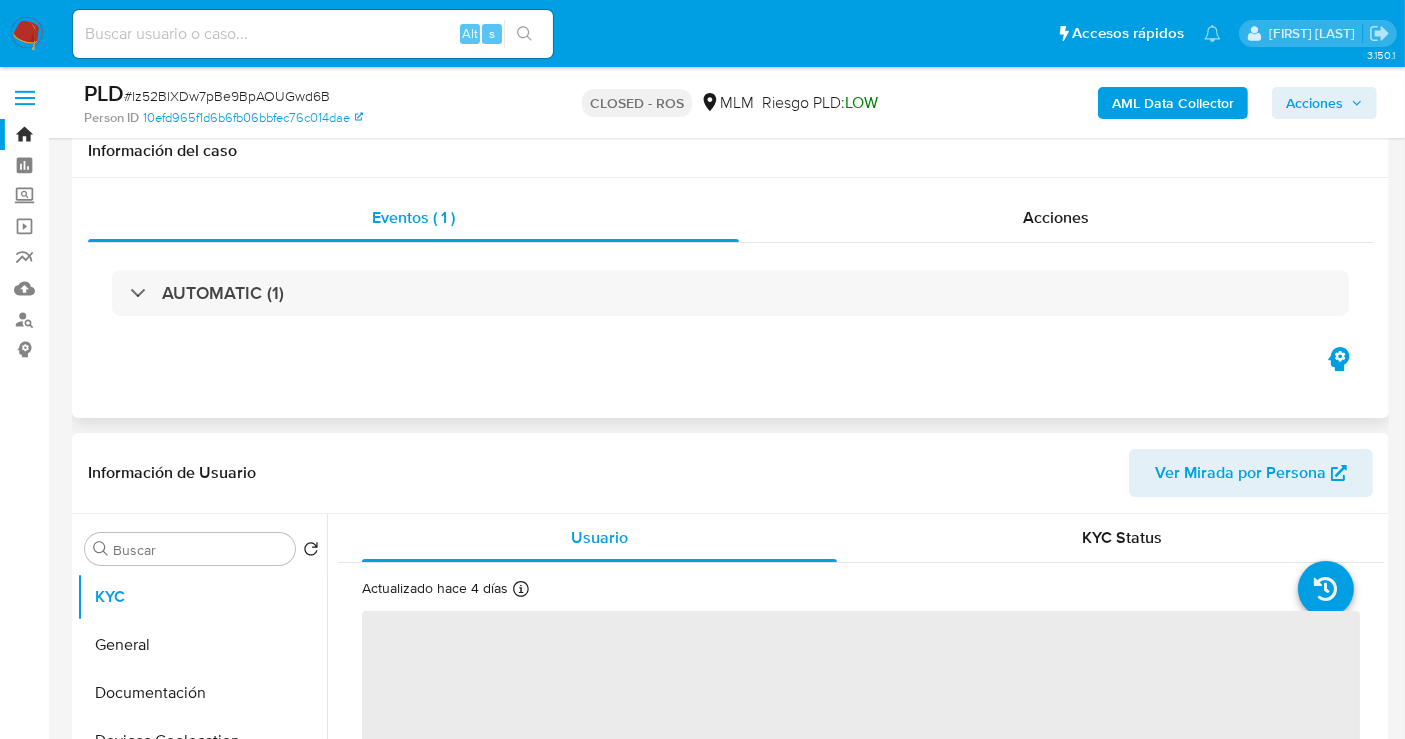 scroll, scrollTop: 444, scrollLeft: 0, axis: vertical 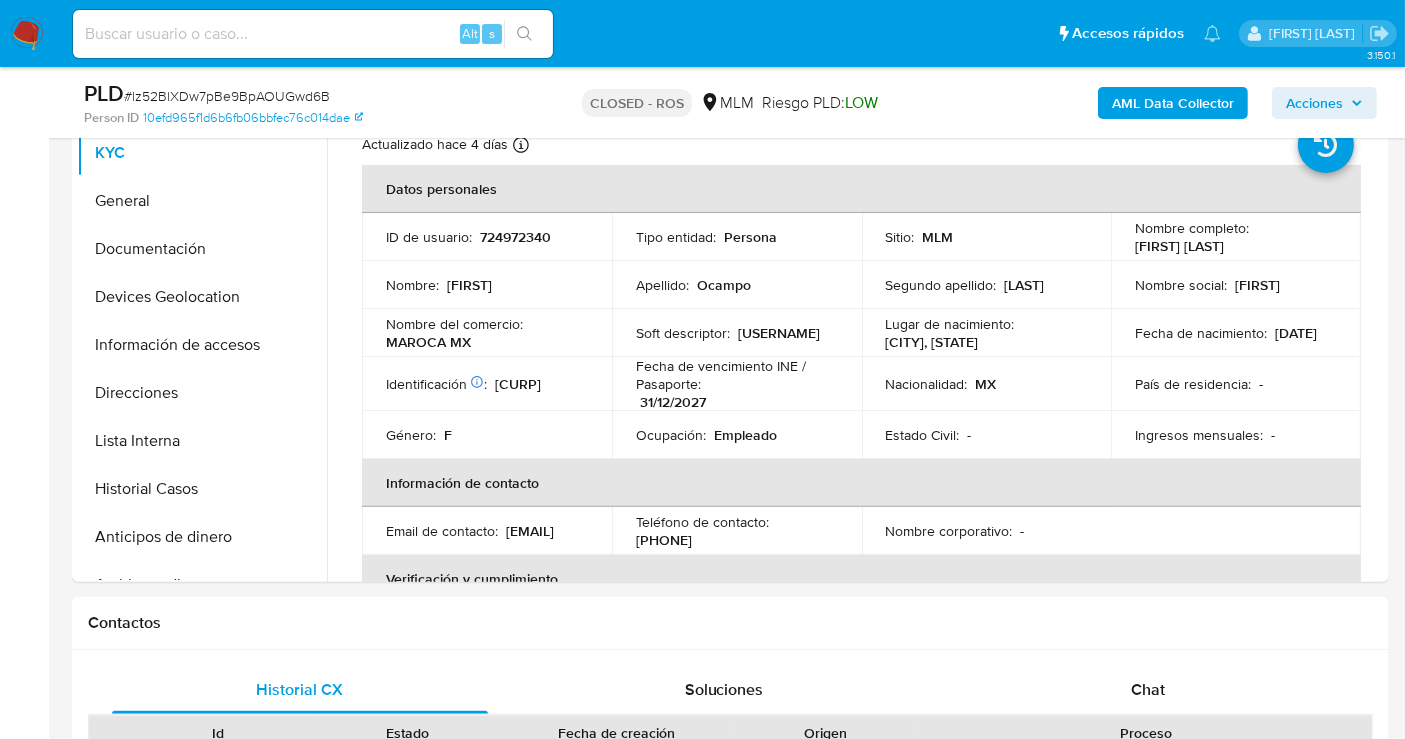 select on "10" 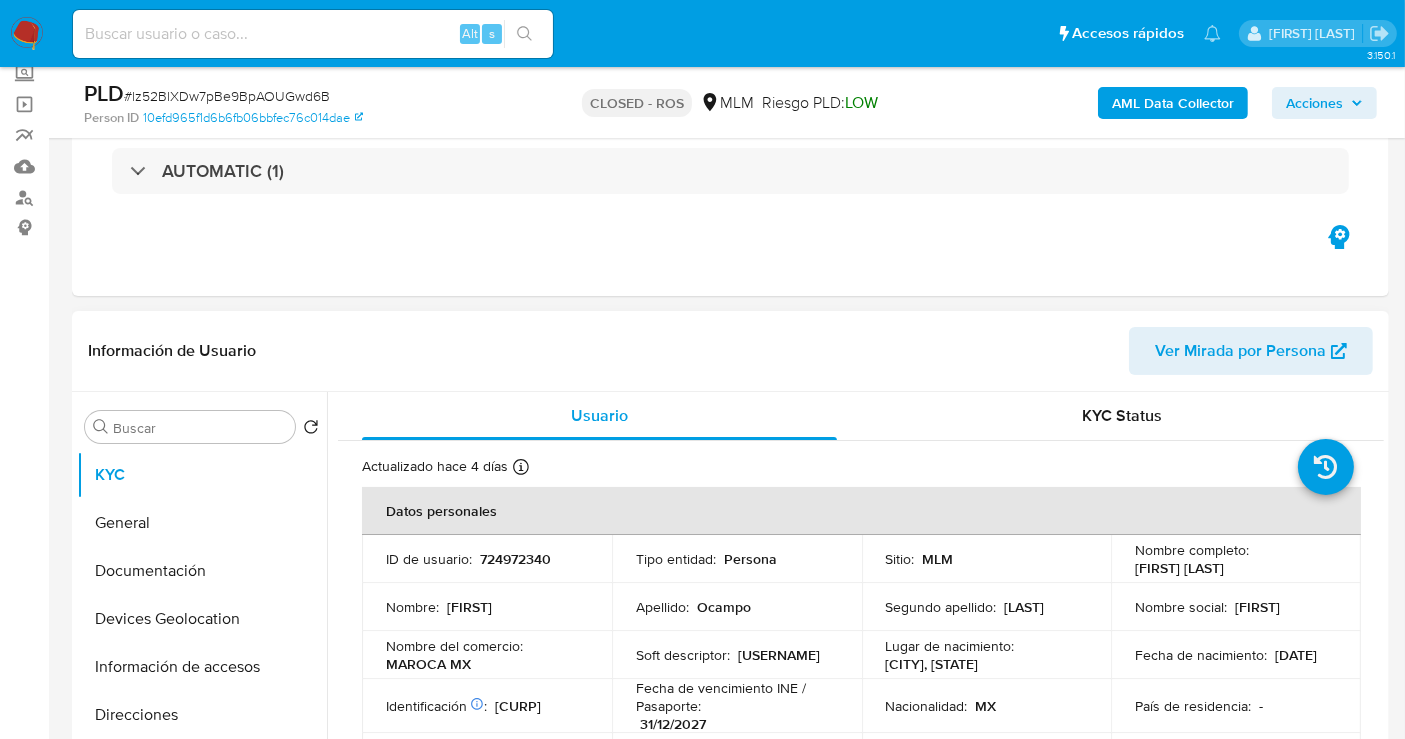 scroll, scrollTop: 0, scrollLeft: 0, axis: both 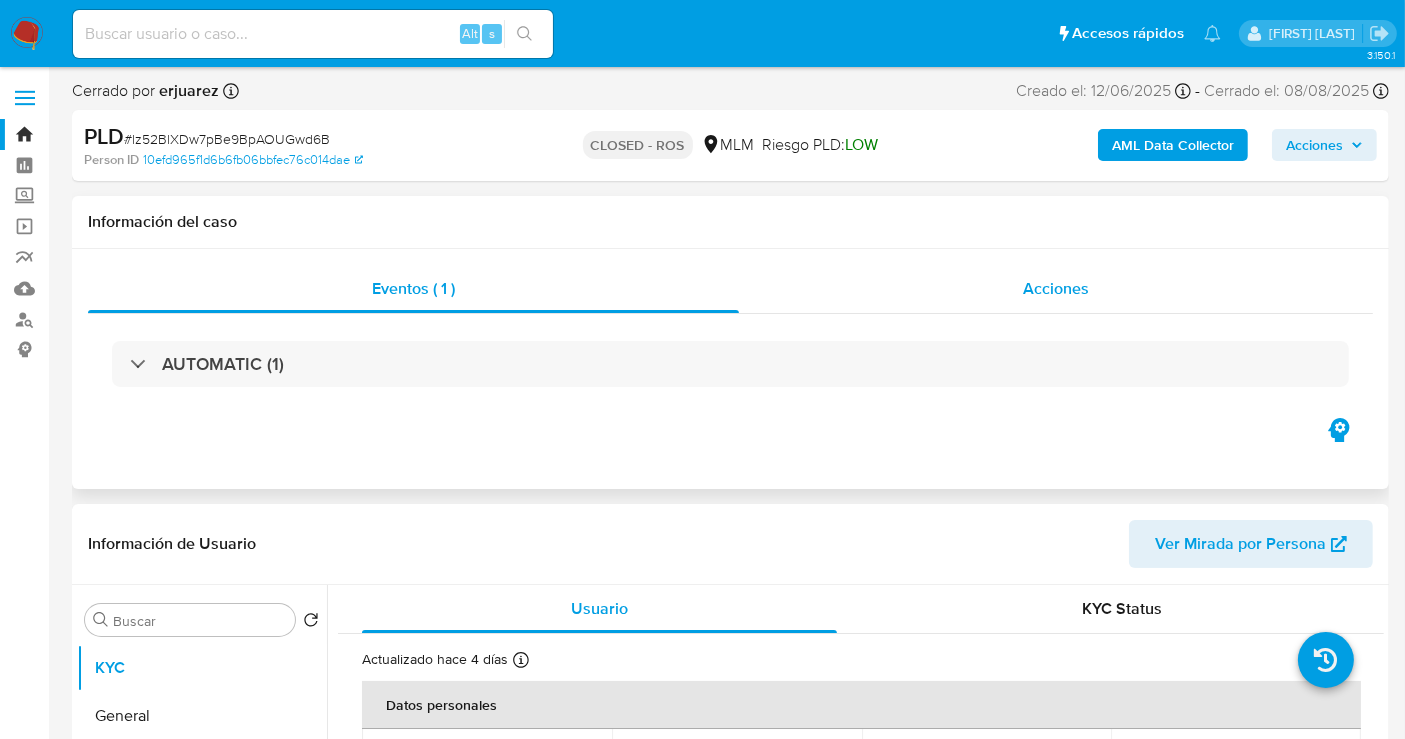 click on "Acciones" at bounding box center (1056, 288) 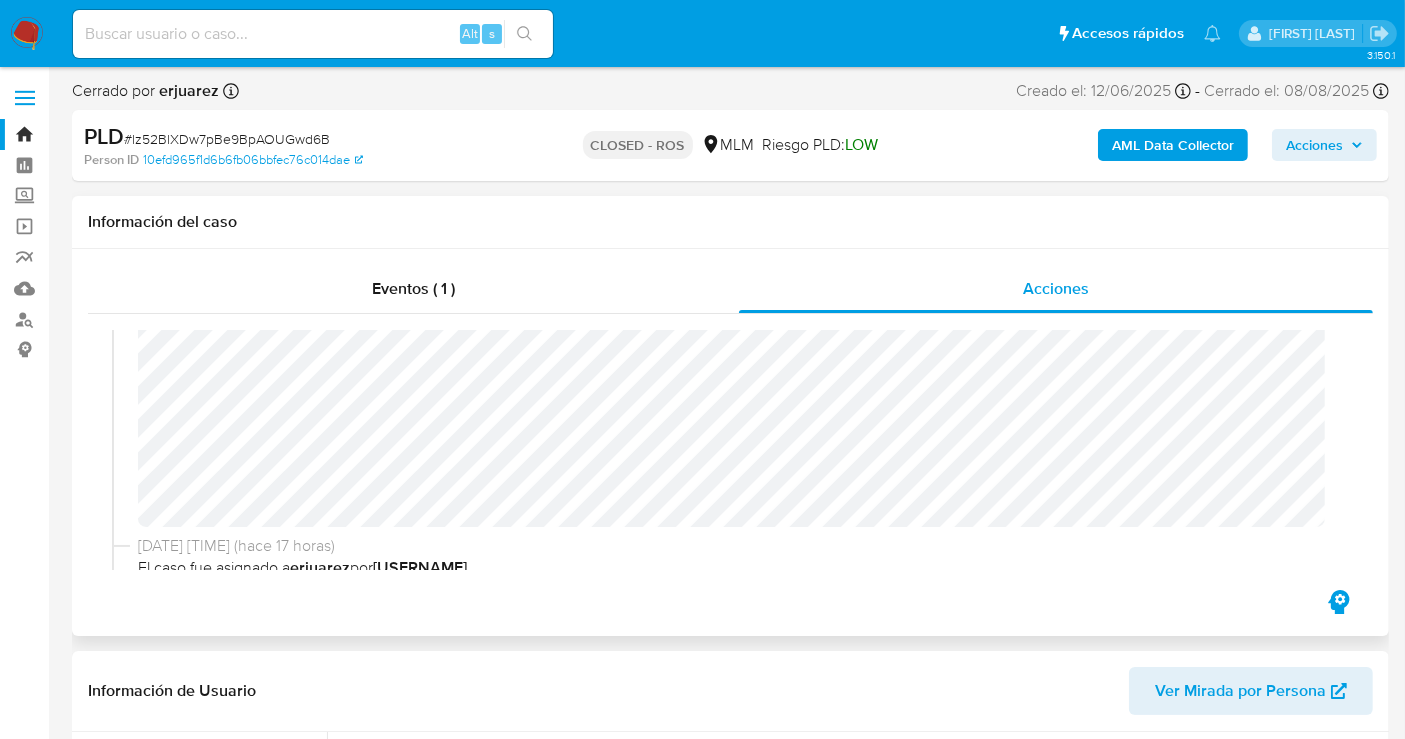 scroll, scrollTop: 444, scrollLeft: 0, axis: vertical 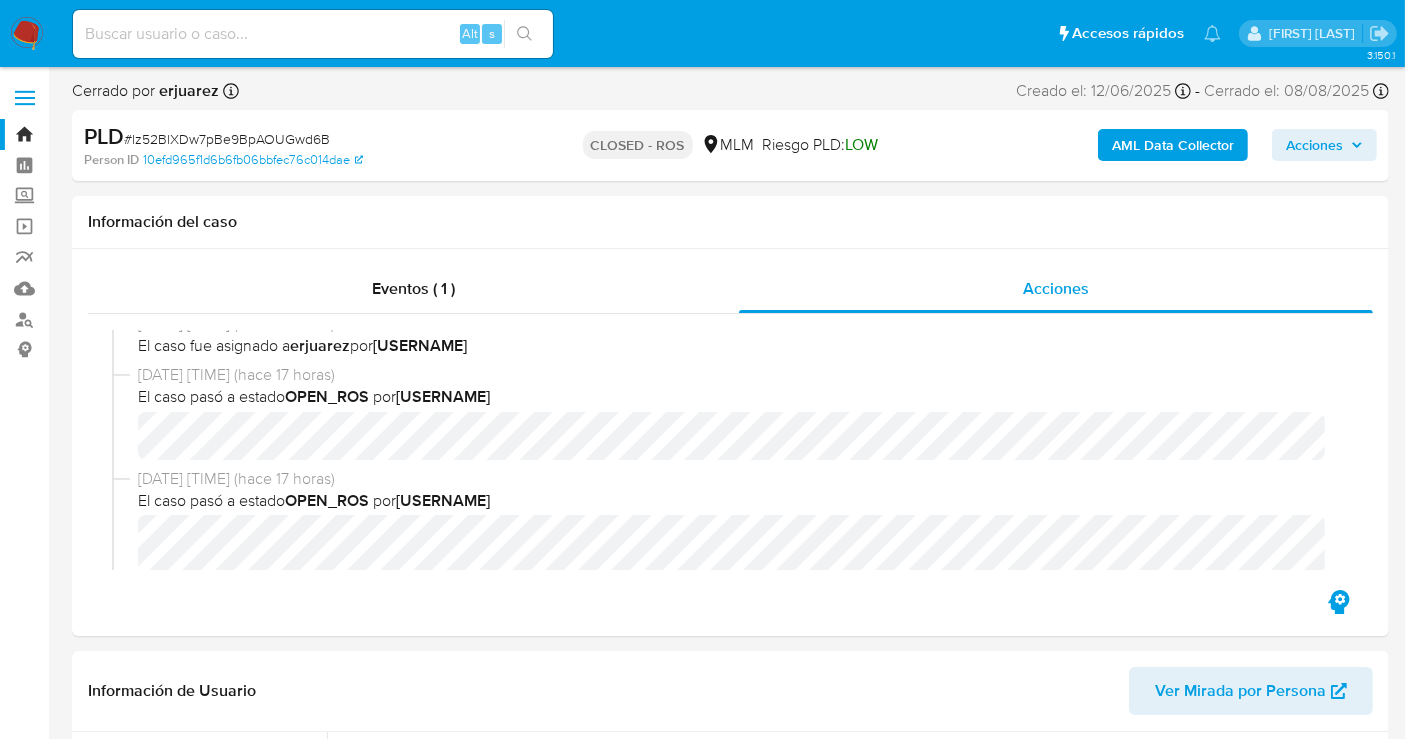 click at bounding box center (27, 34) 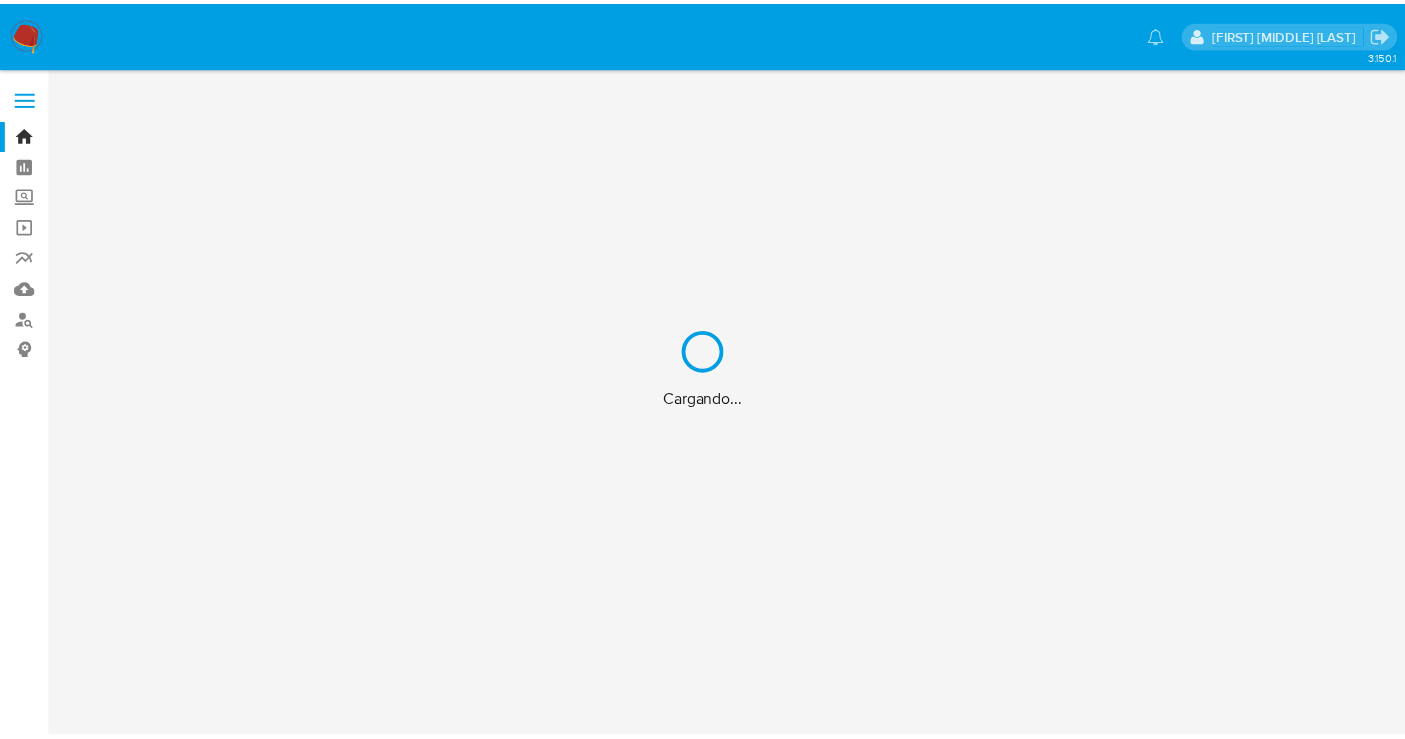 scroll, scrollTop: 0, scrollLeft: 0, axis: both 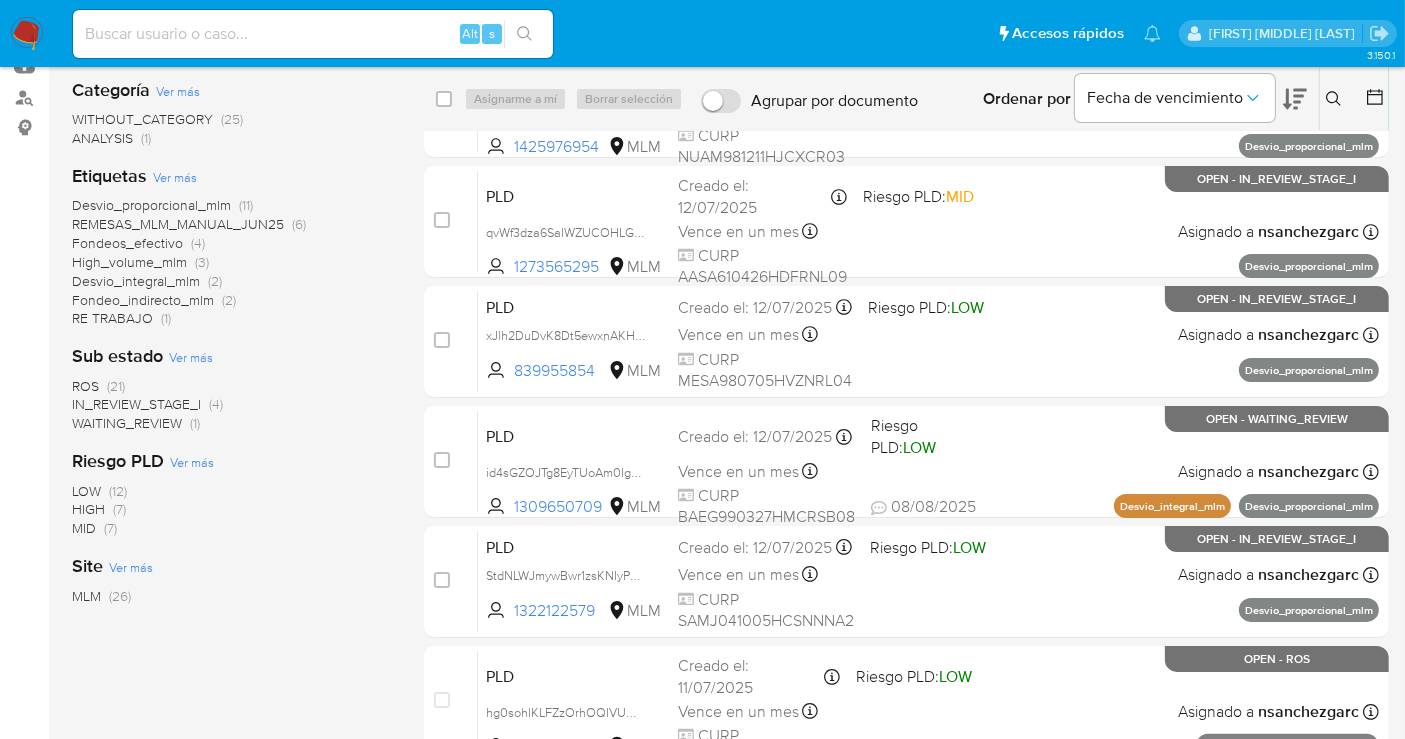 click on "ROS" at bounding box center [85, 386] 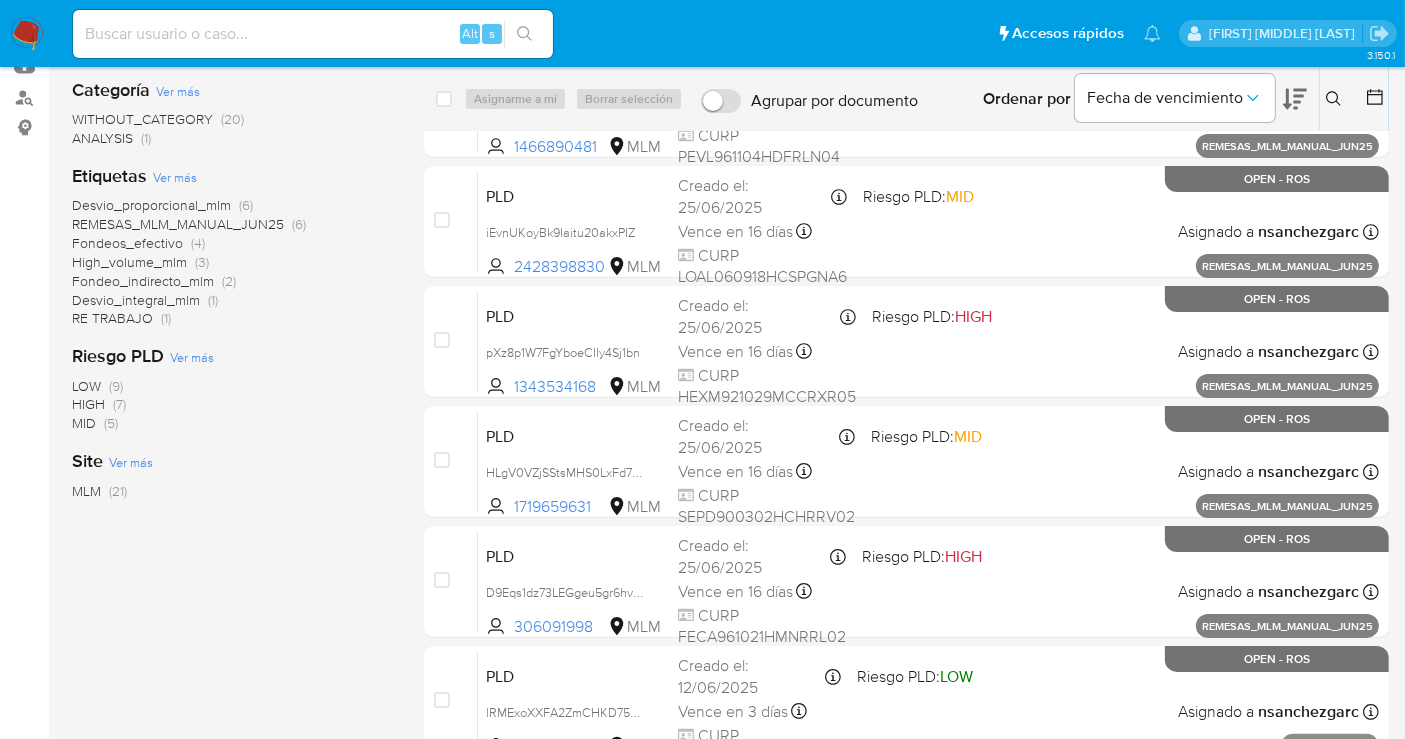 scroll, scrollTop: 0, scrollLeft: 0, axis: both 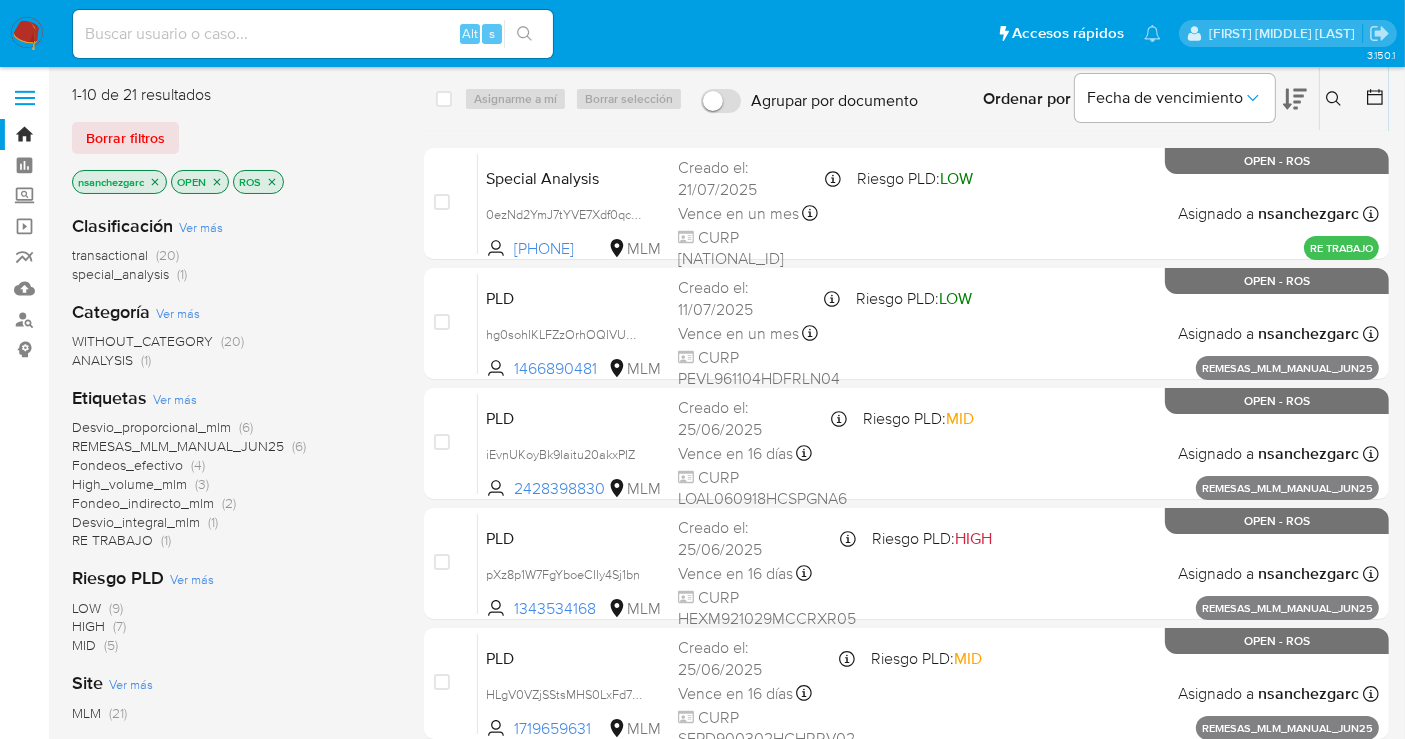click 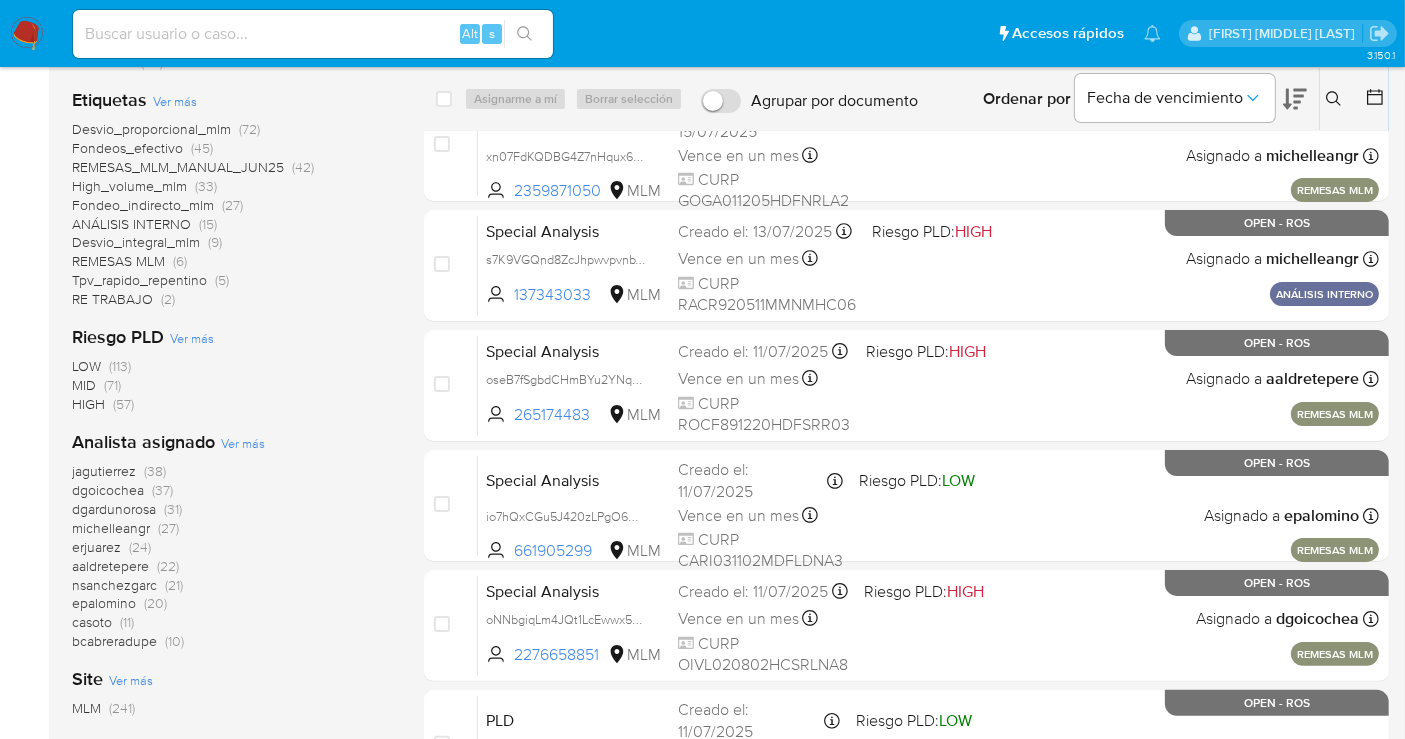 scroll, scrollTop: 333, scrollLeft: 0, axis: vertical 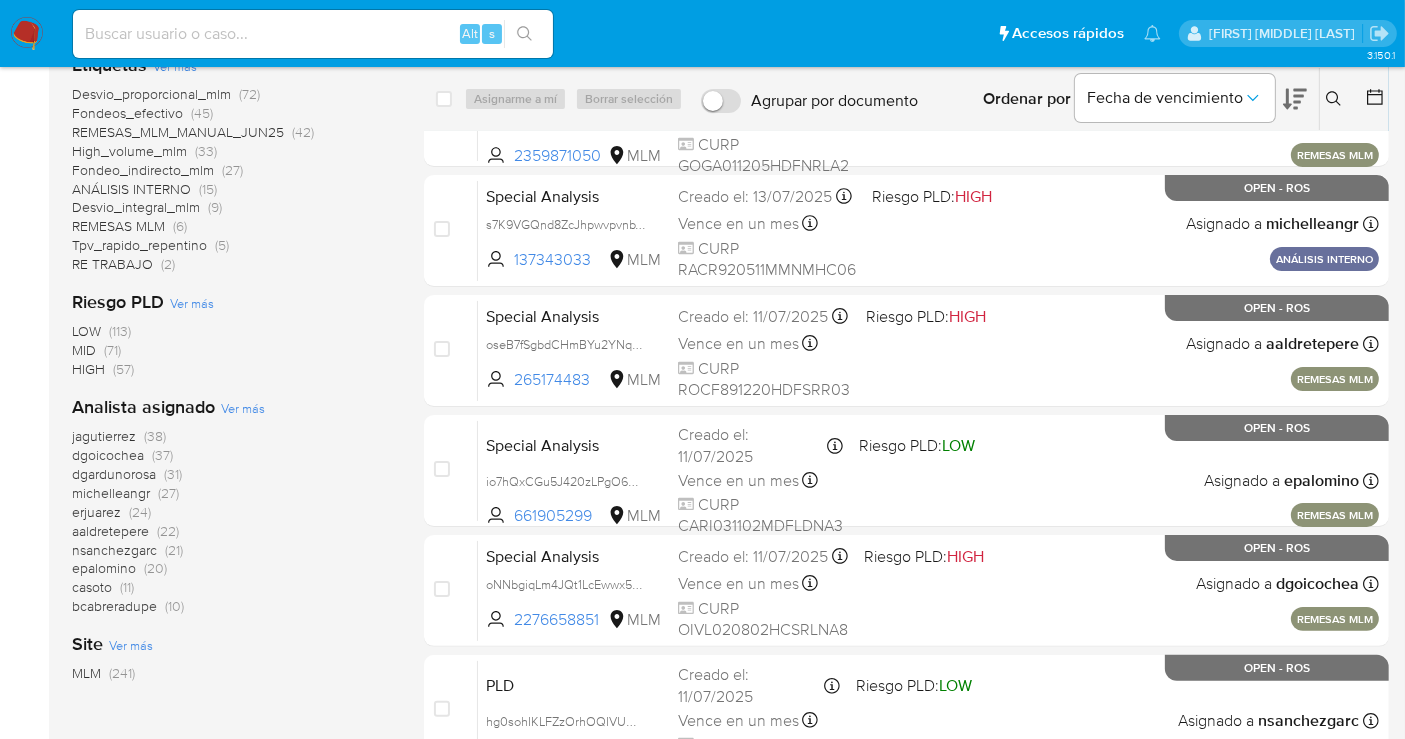 click on "nsanchezgarc" at bounding box center [114, 550] 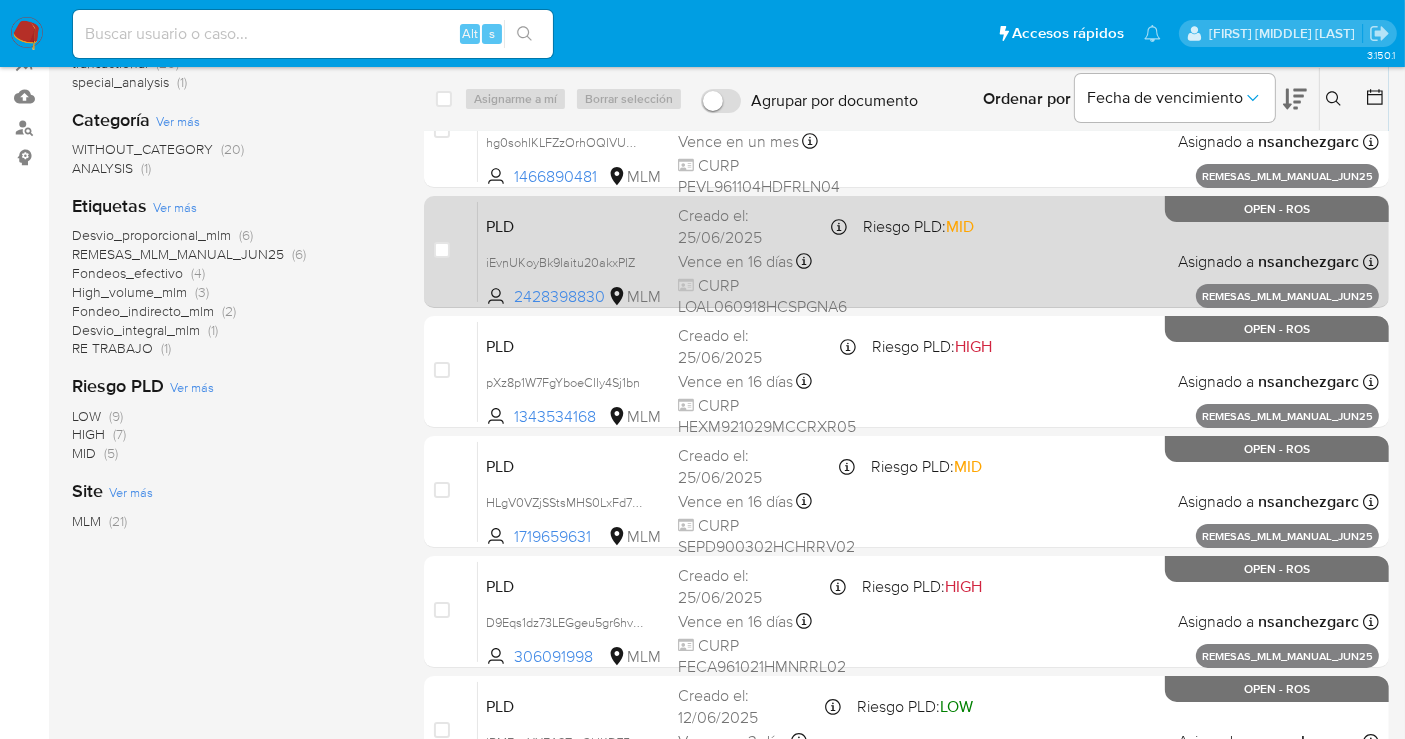 scroll, scrollTop: 0, scrollLeft: 0, axis: both 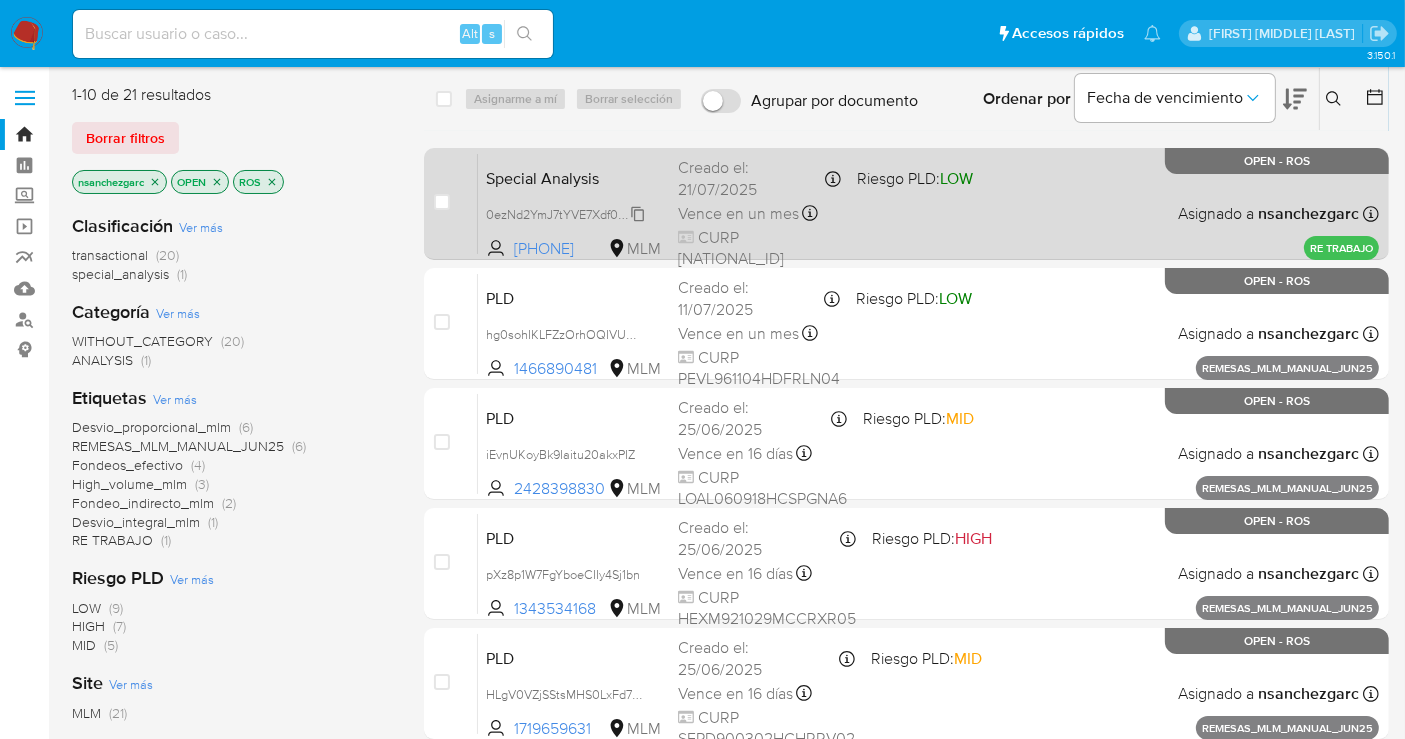 click on "0ezNd2YmJ7tYVE7Xdf0qcJzS" at bounding box center [568, 196] 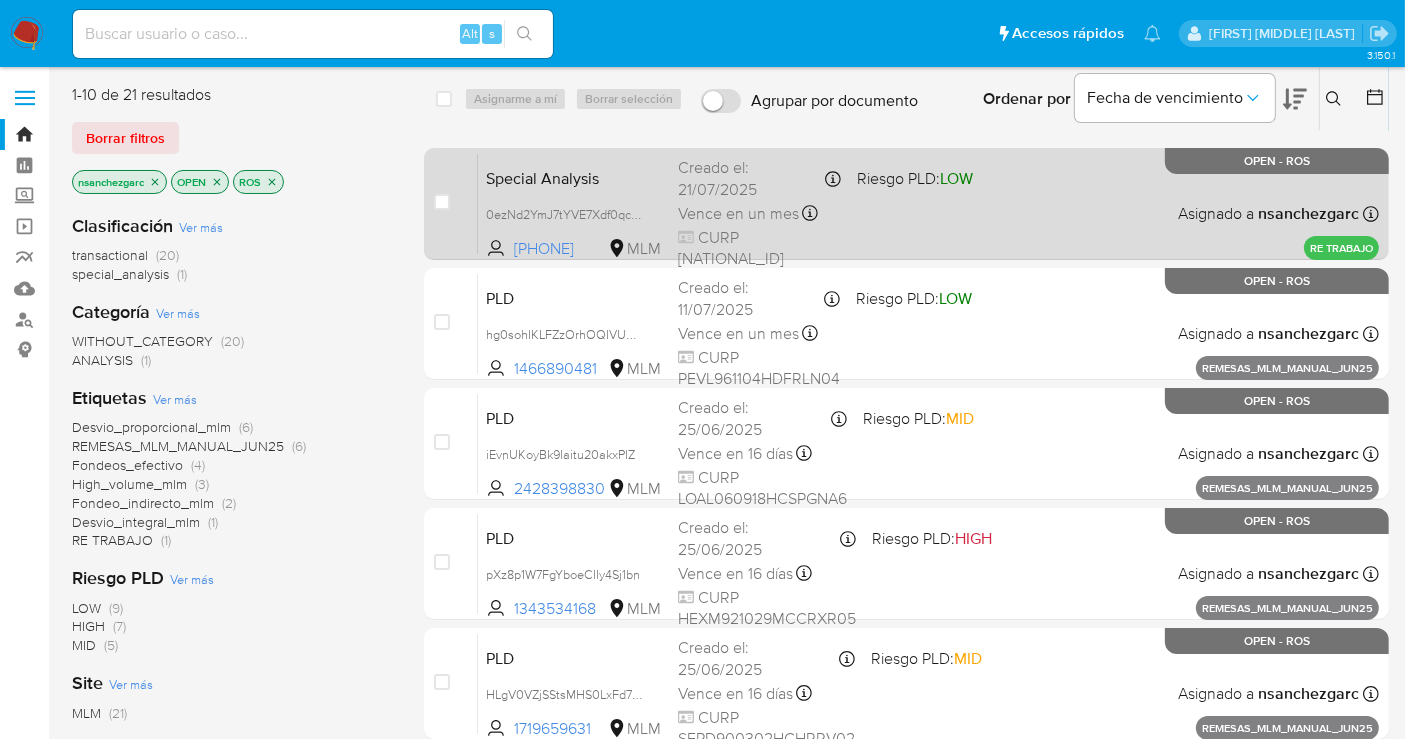 click on "Vence en un mes" at bounding box center [738, 197] 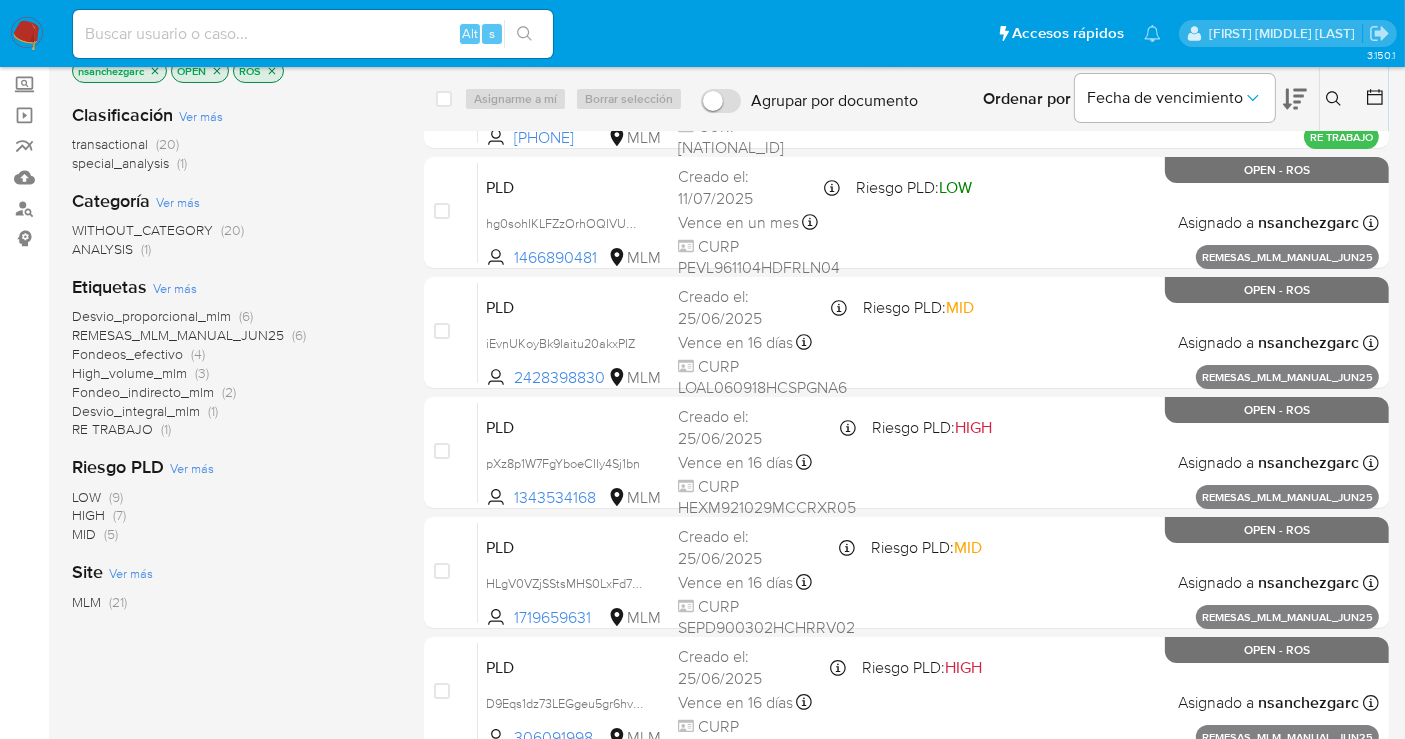 scroll, scrollTop: 0, scrollLeft: 0, axis: both 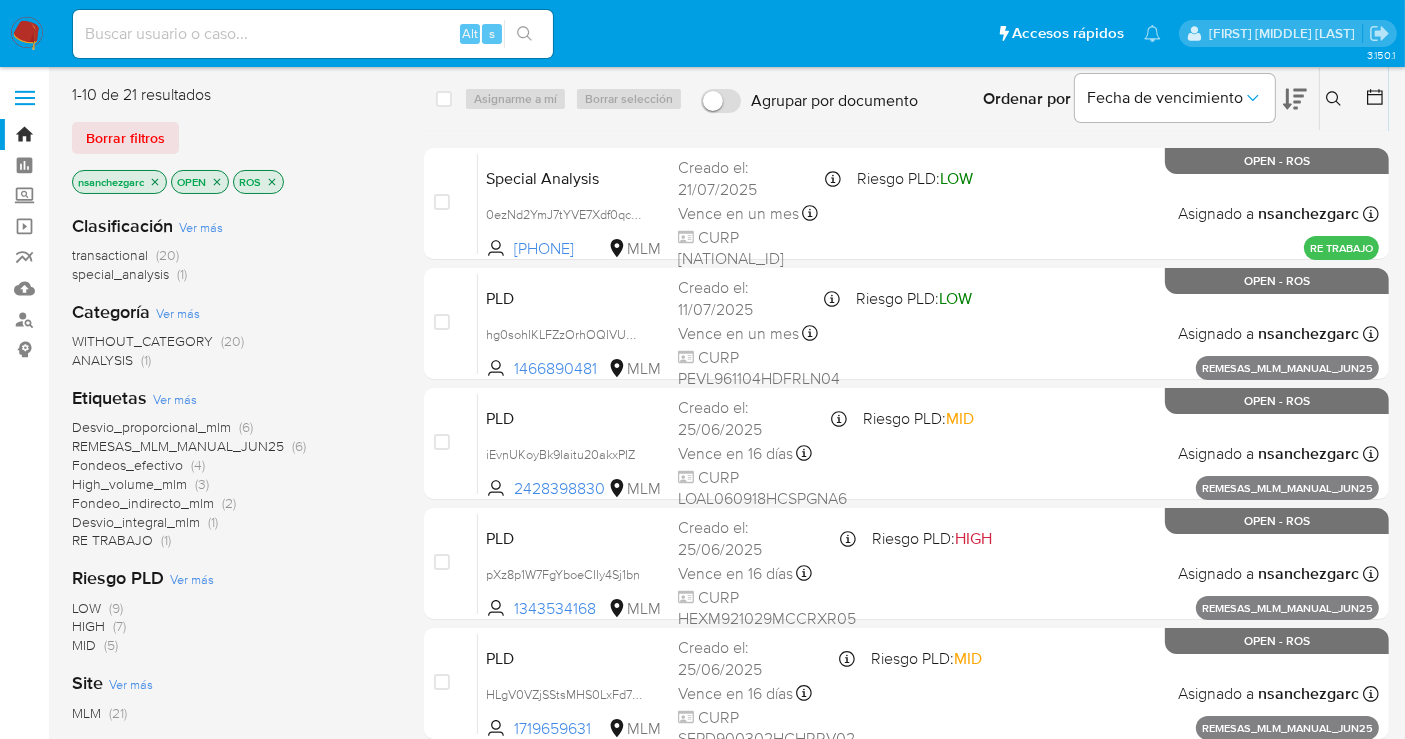 click 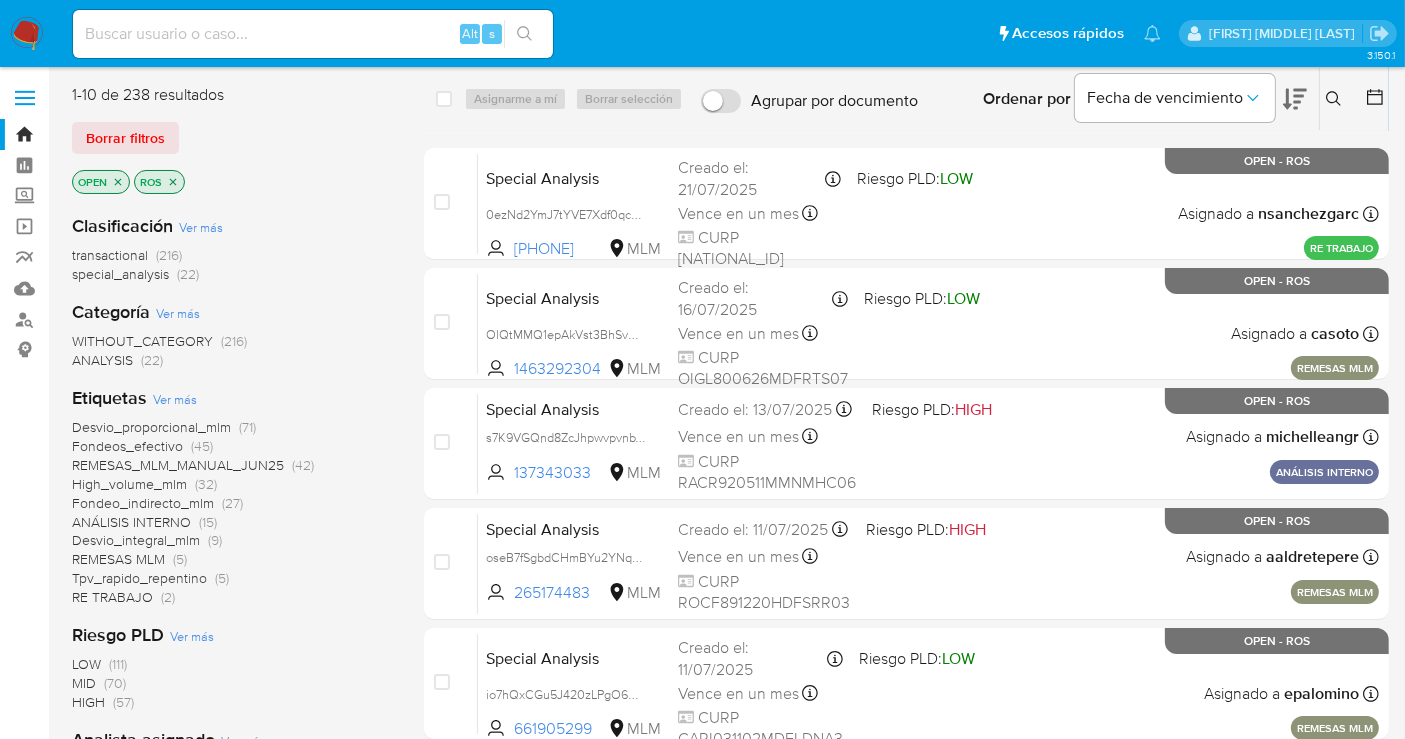 scroll, scrollTop: 333, scrollLeft: 0, axis: vertical 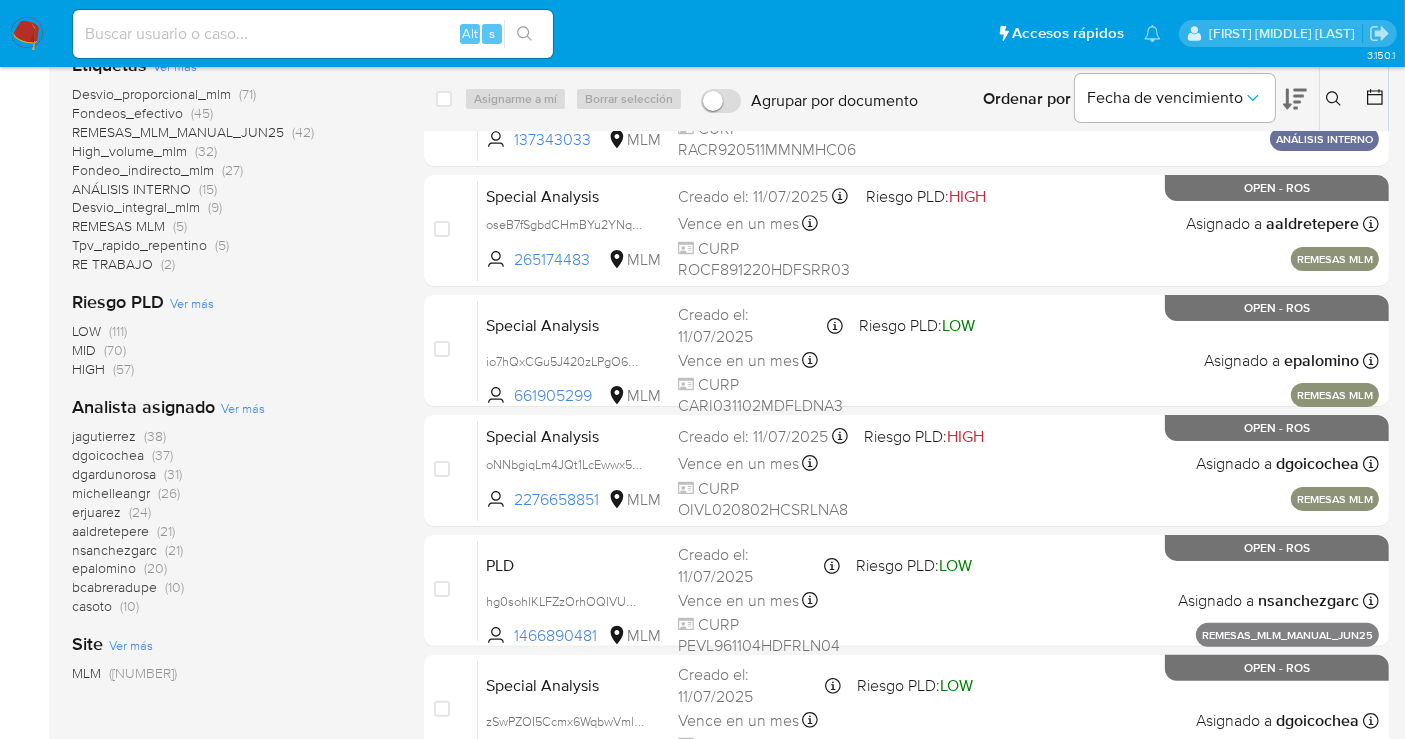click on "nsanchezgarc" at bounding box center [114, 550] 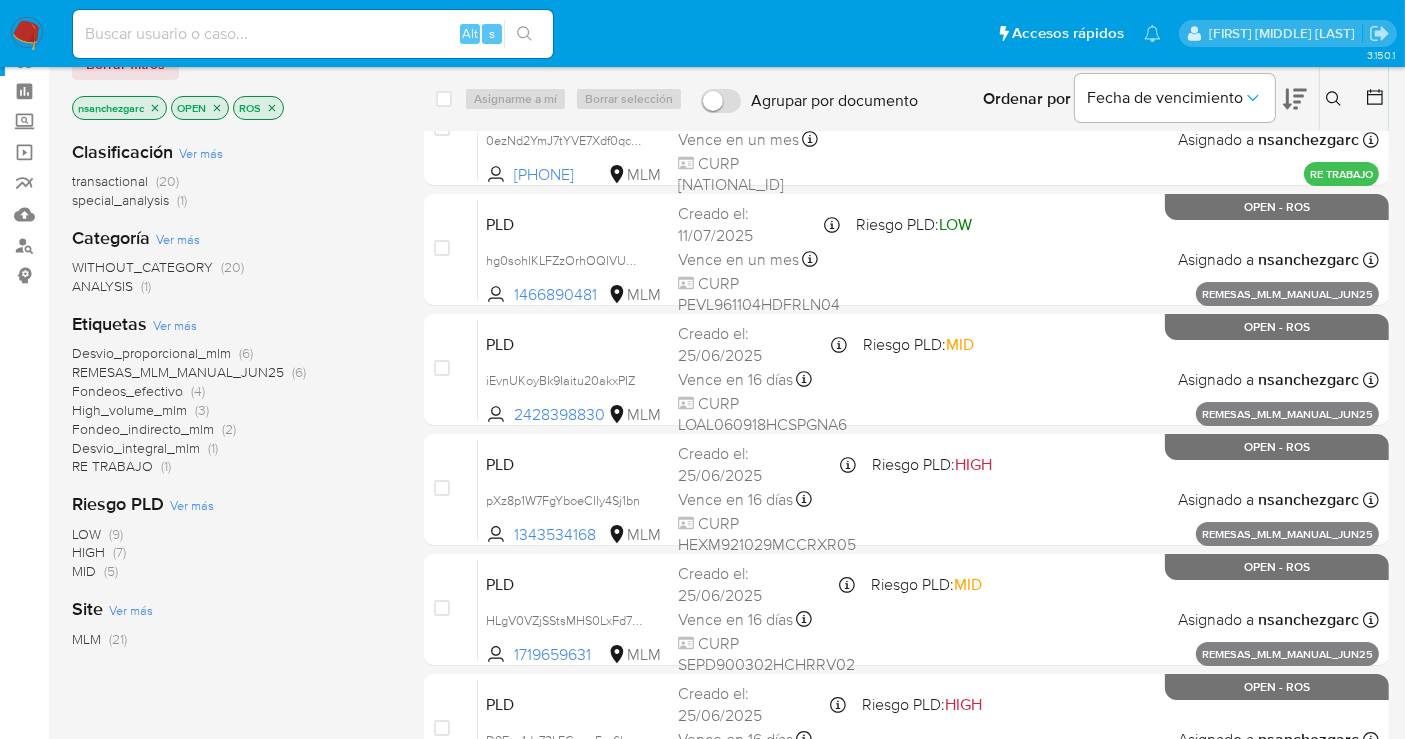 scroll, scrollTop: 0, scrollLeft: 0, axis: both 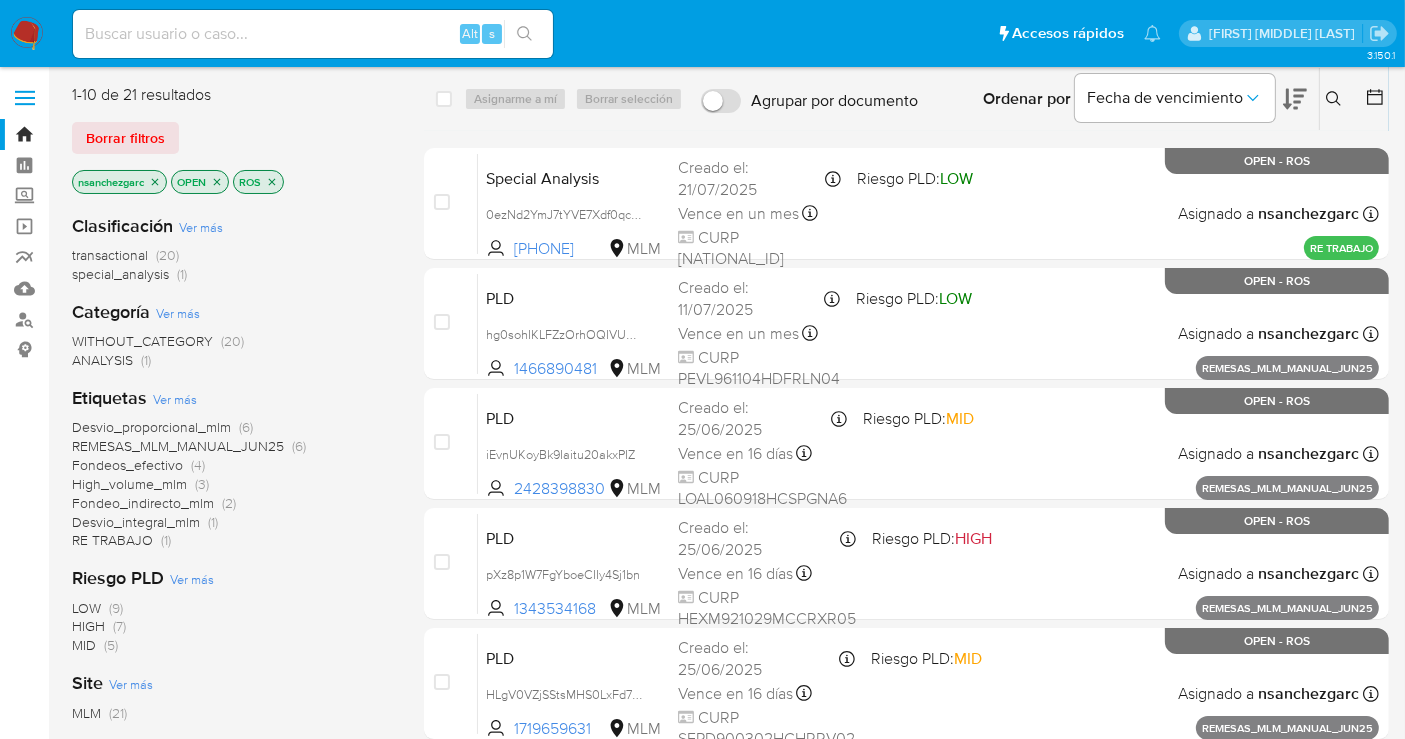 click 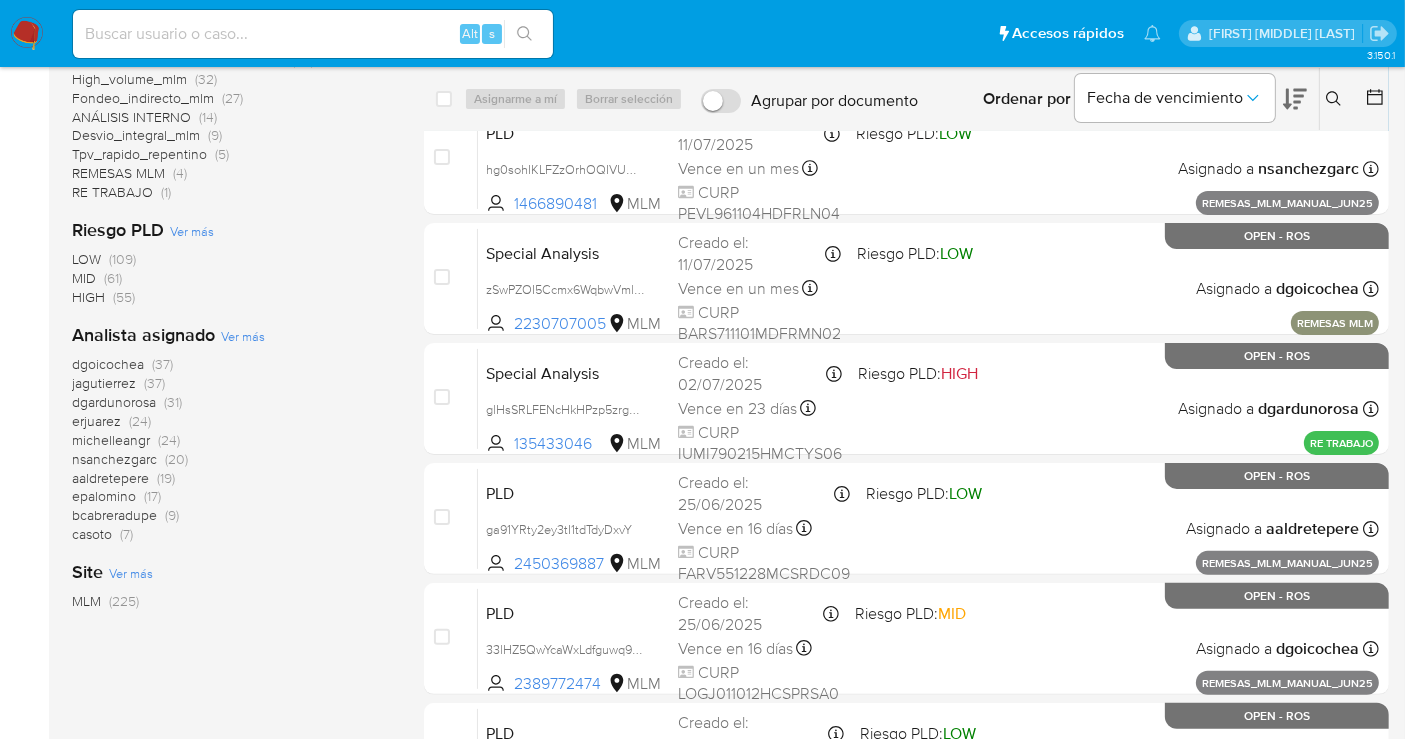 scroll, scrollTop: 444, scrollLeft: 0, axis: vertical 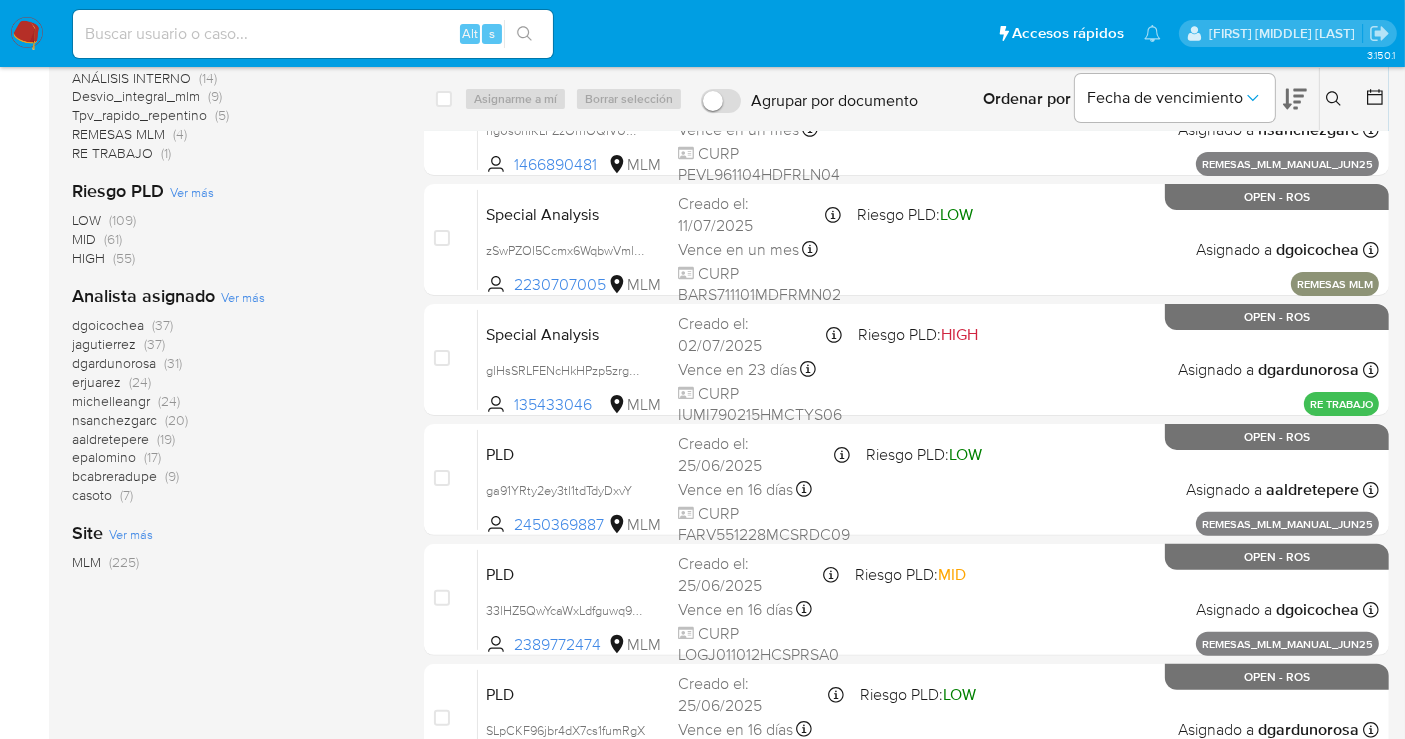 click on "nsanchezgarc" at bounding box center [114, 420] 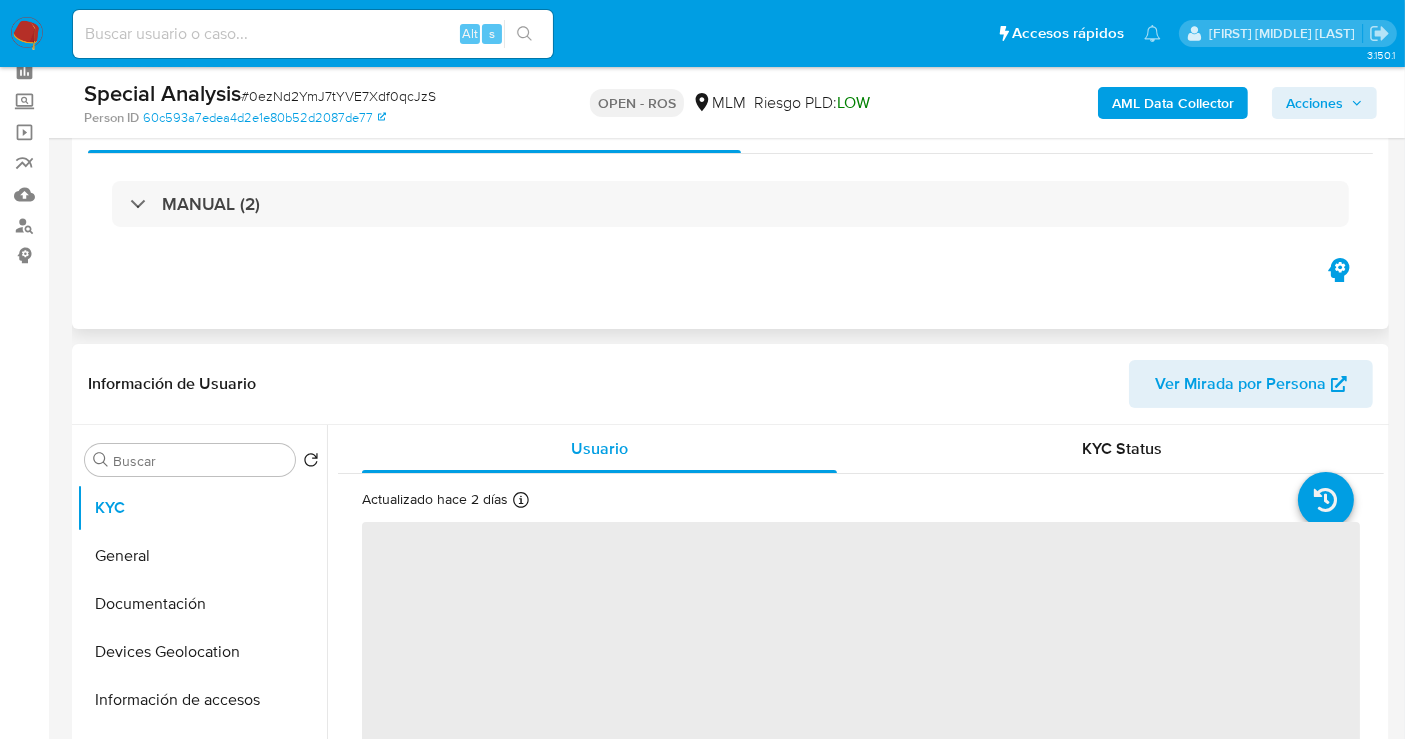 scroll, scrollTop: 333, scrollLeft: 0, axis: vertical 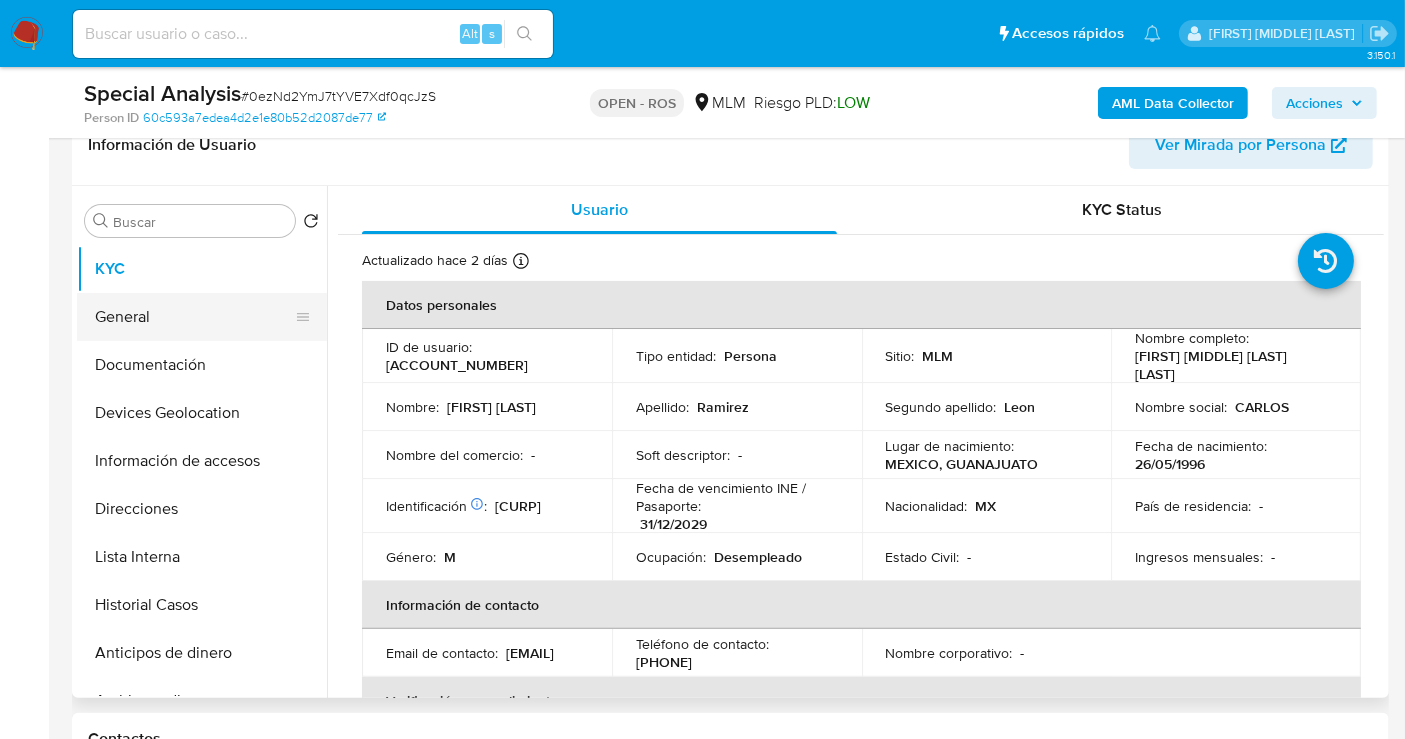 select on "10" 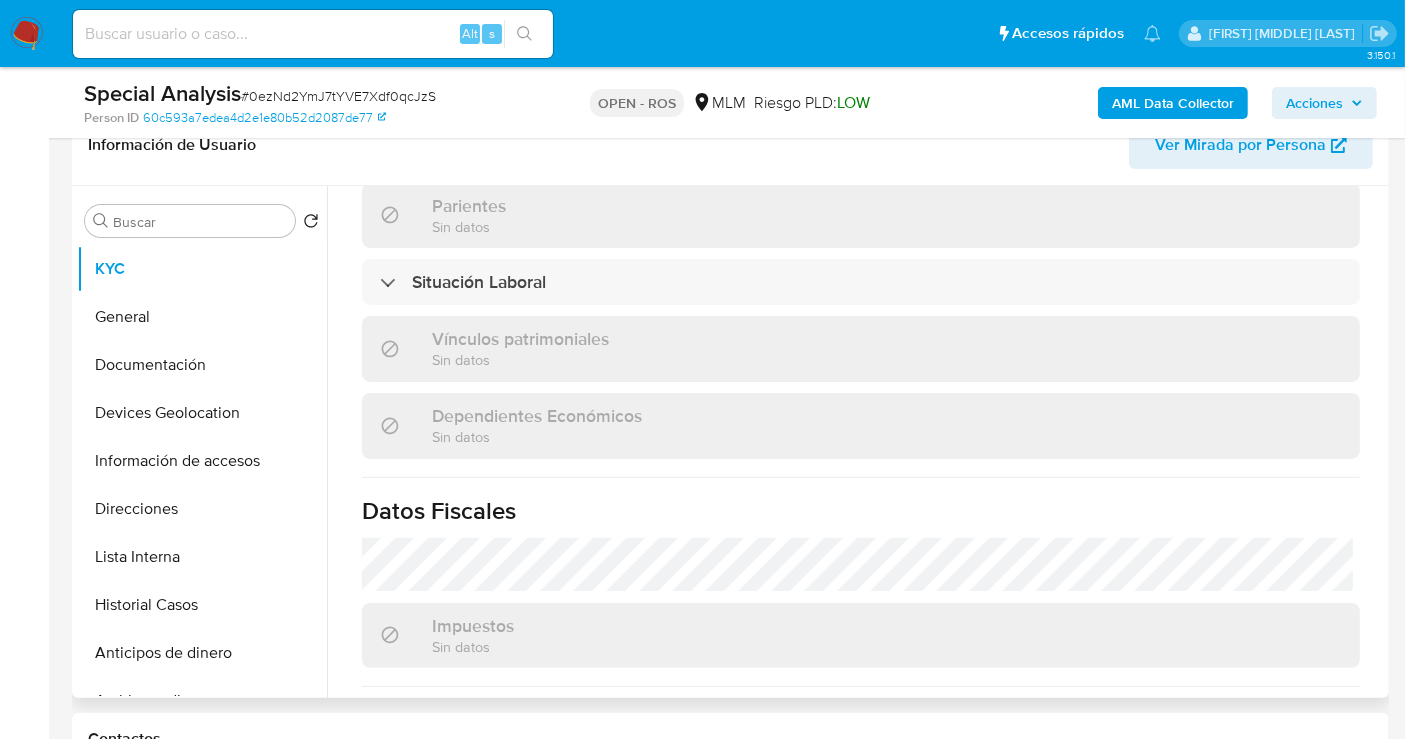 scroll, scrollTop: 1262, scrollLeft: 0, axis: vertical 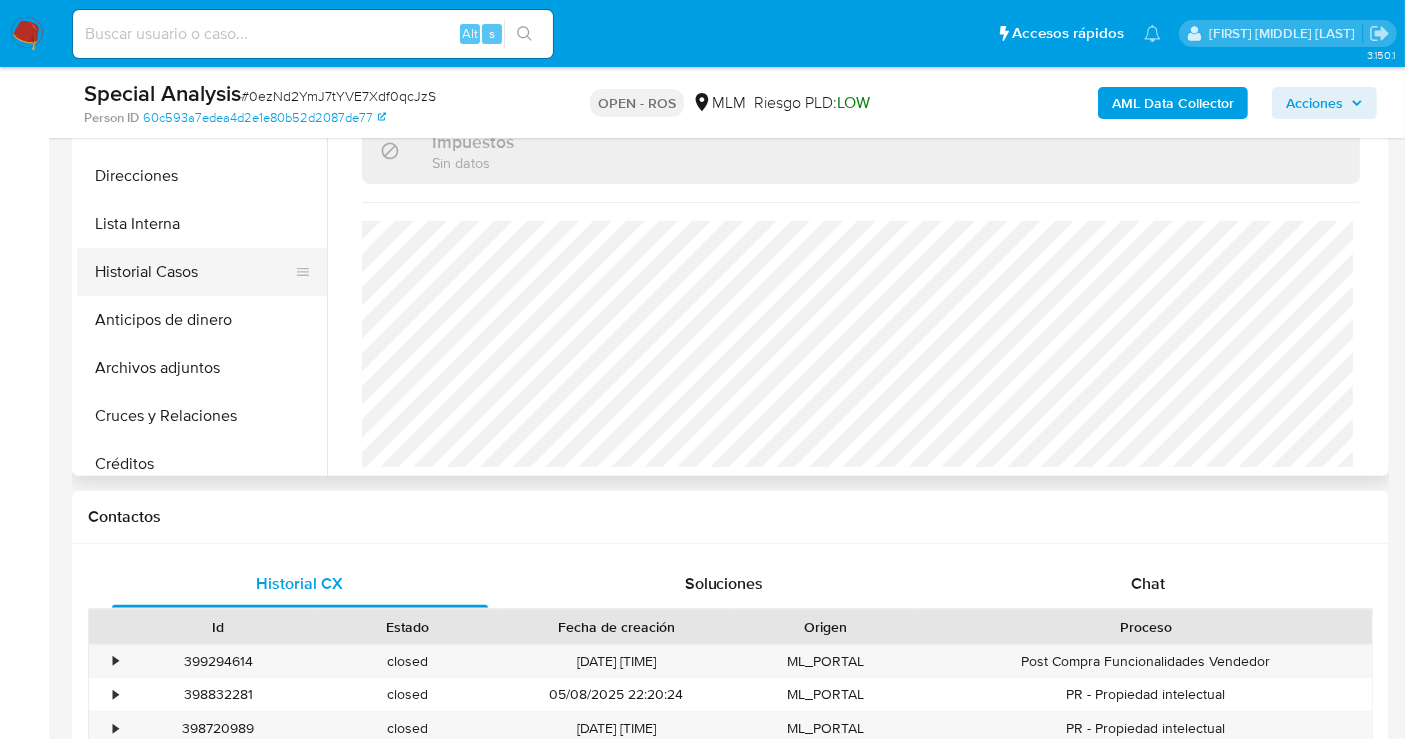 click on "Historial Casos" at bounding box center (194, 272) 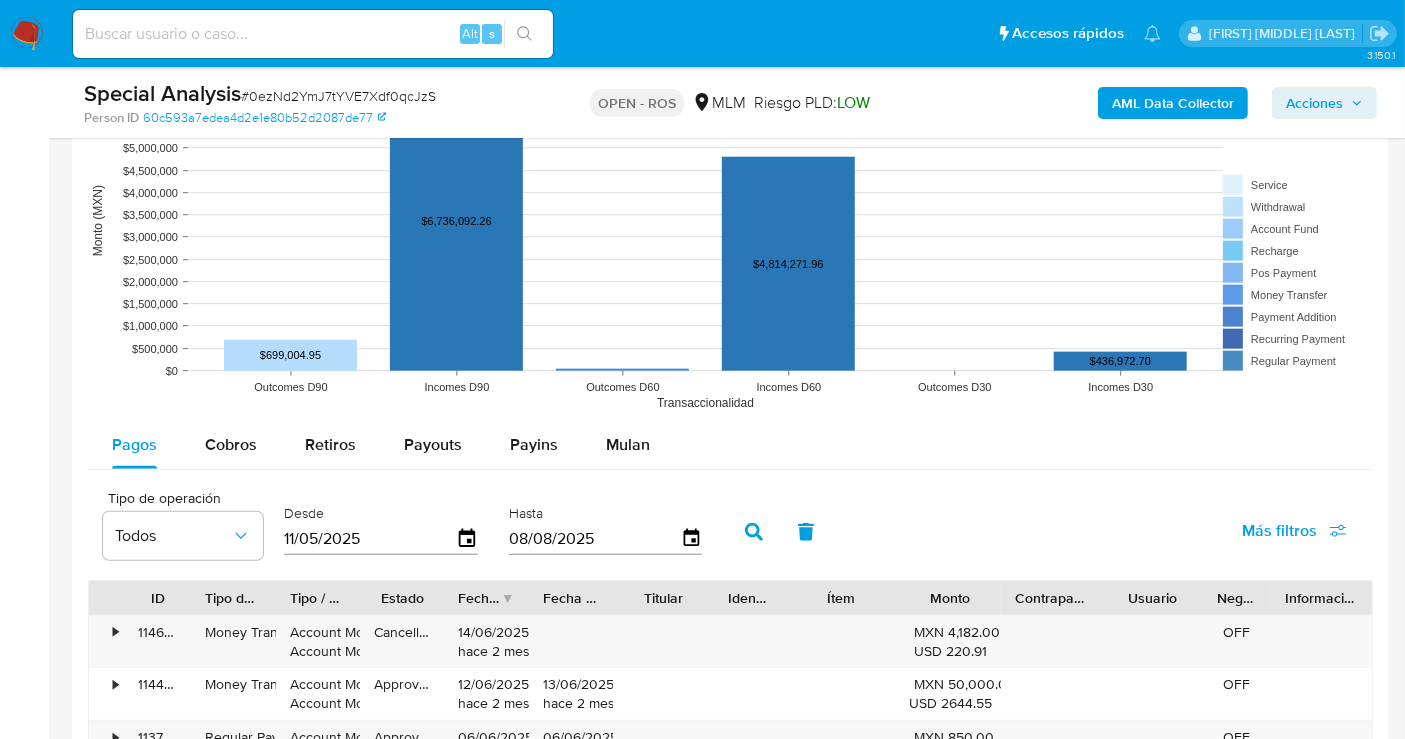 scroll, scrollTop: 2333, scrollLeft: 0, axis: vertical 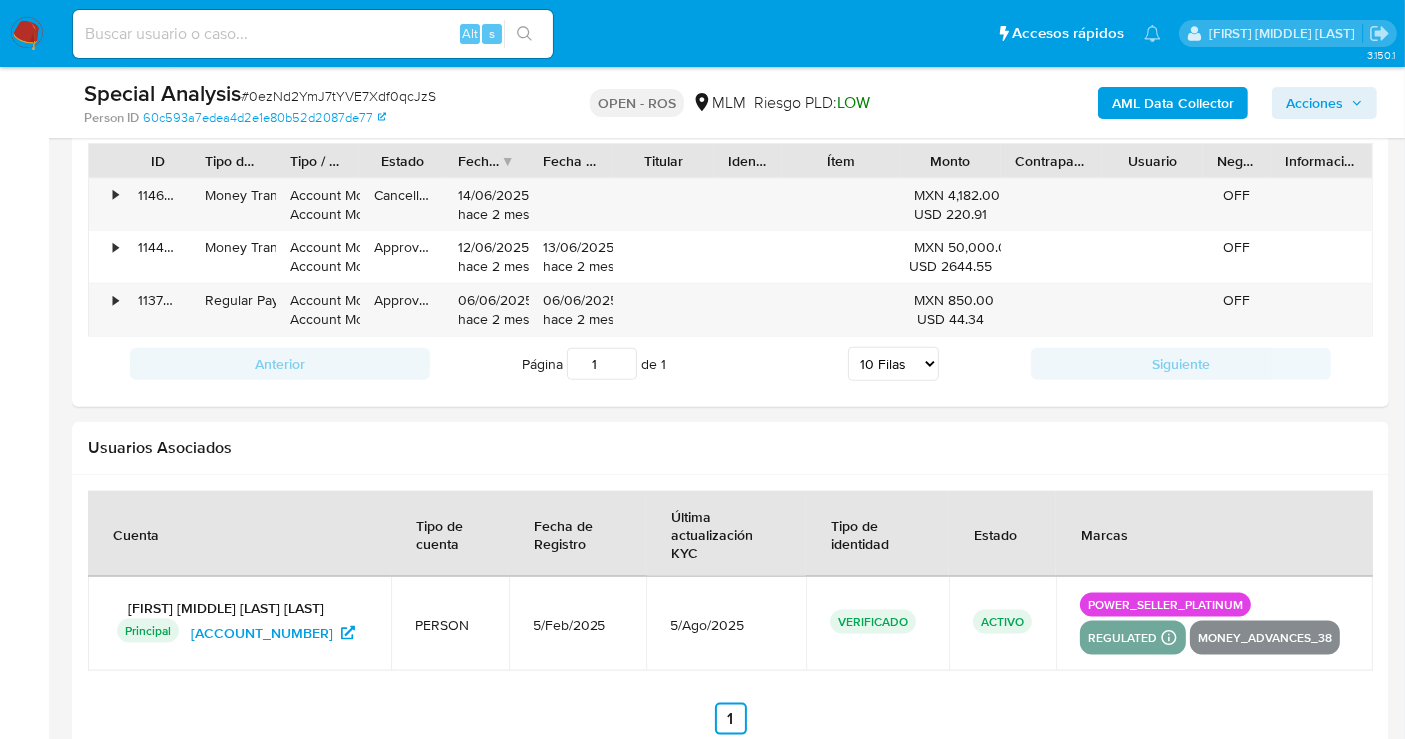 type 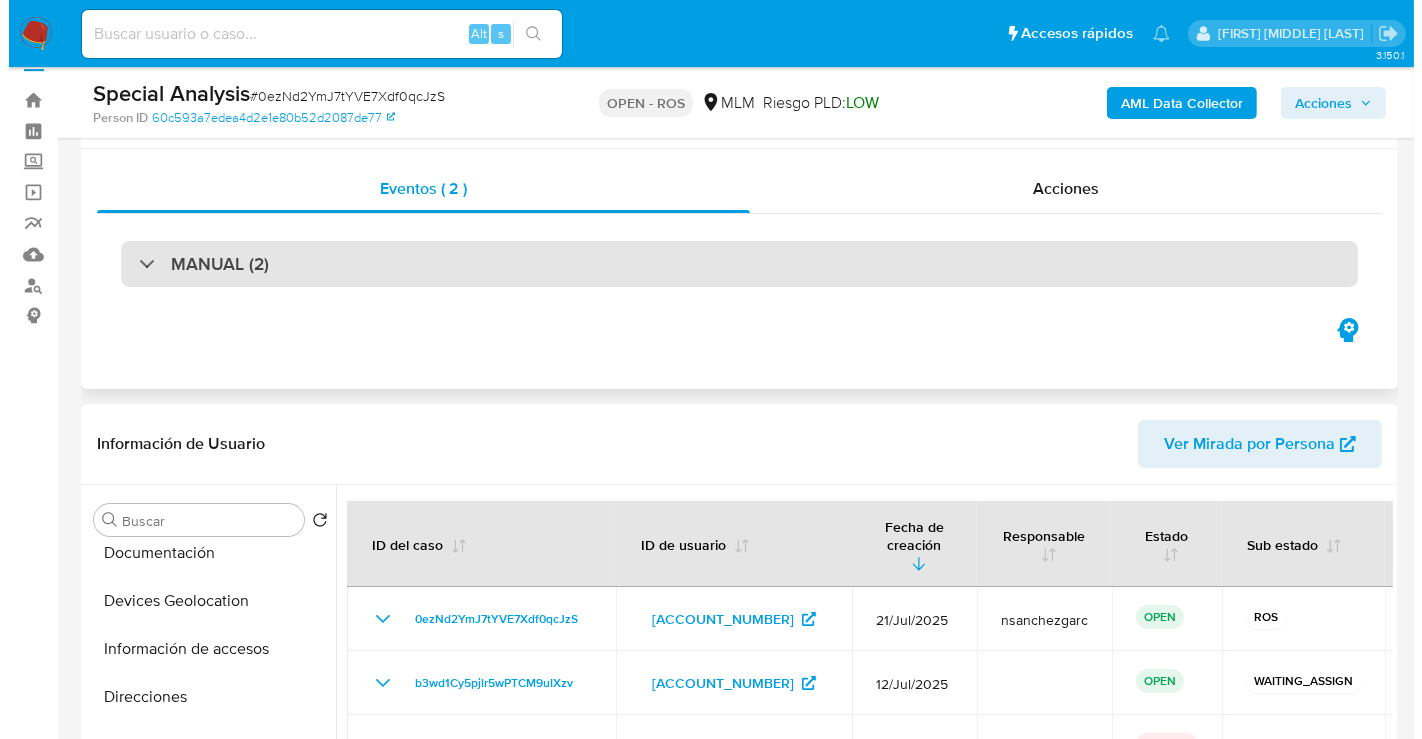 scroll, scrollTop: 0, scrollLeft: 0, axis: both 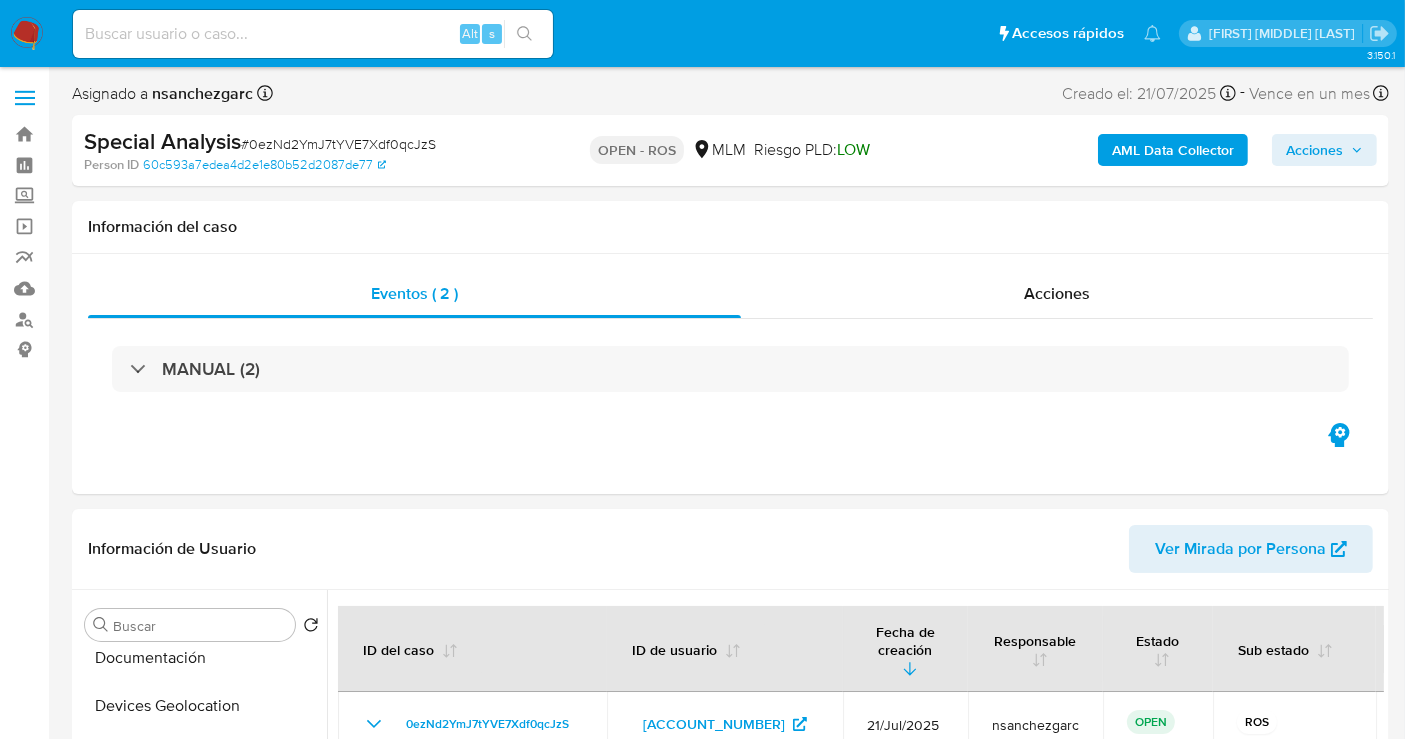 click on "Acciones" at bounding box center [1314, 150] 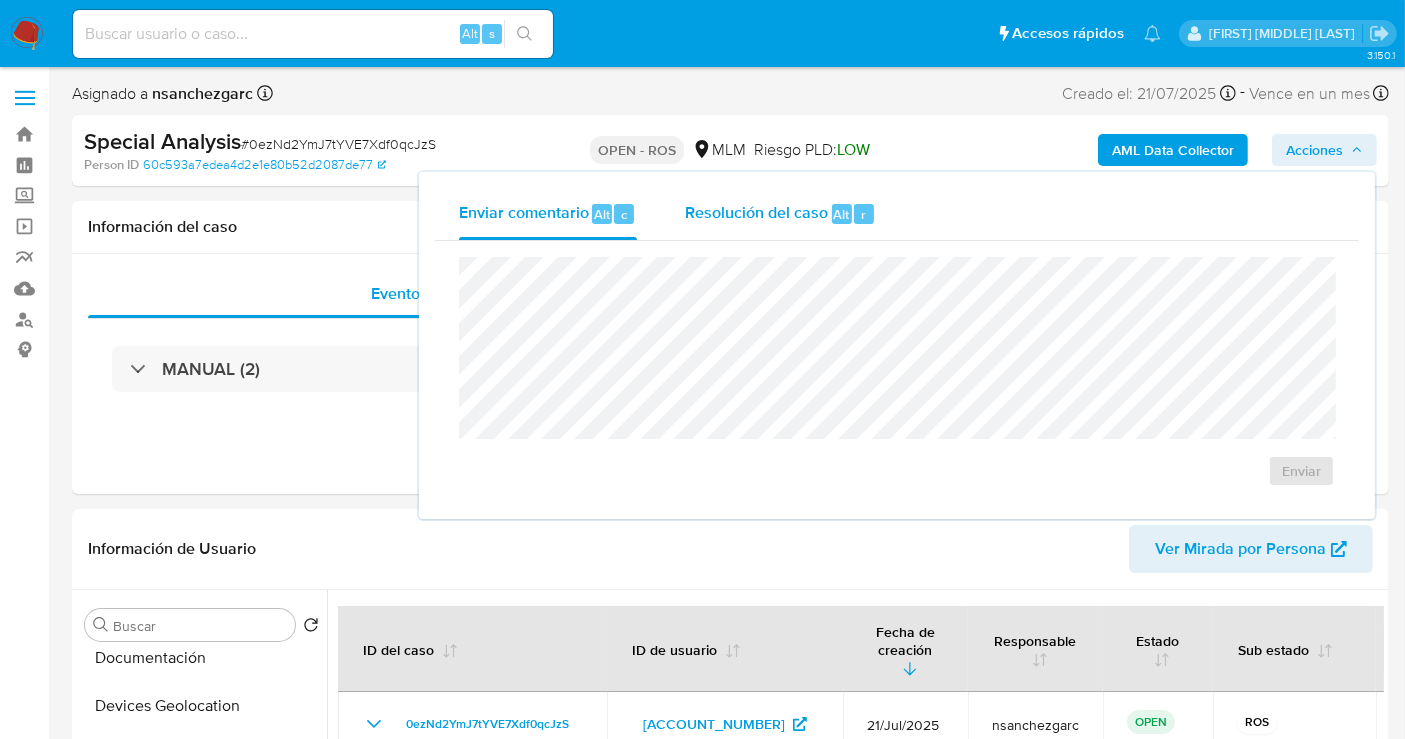 click on "Resolución del caso" at bounding box center [756, 213] 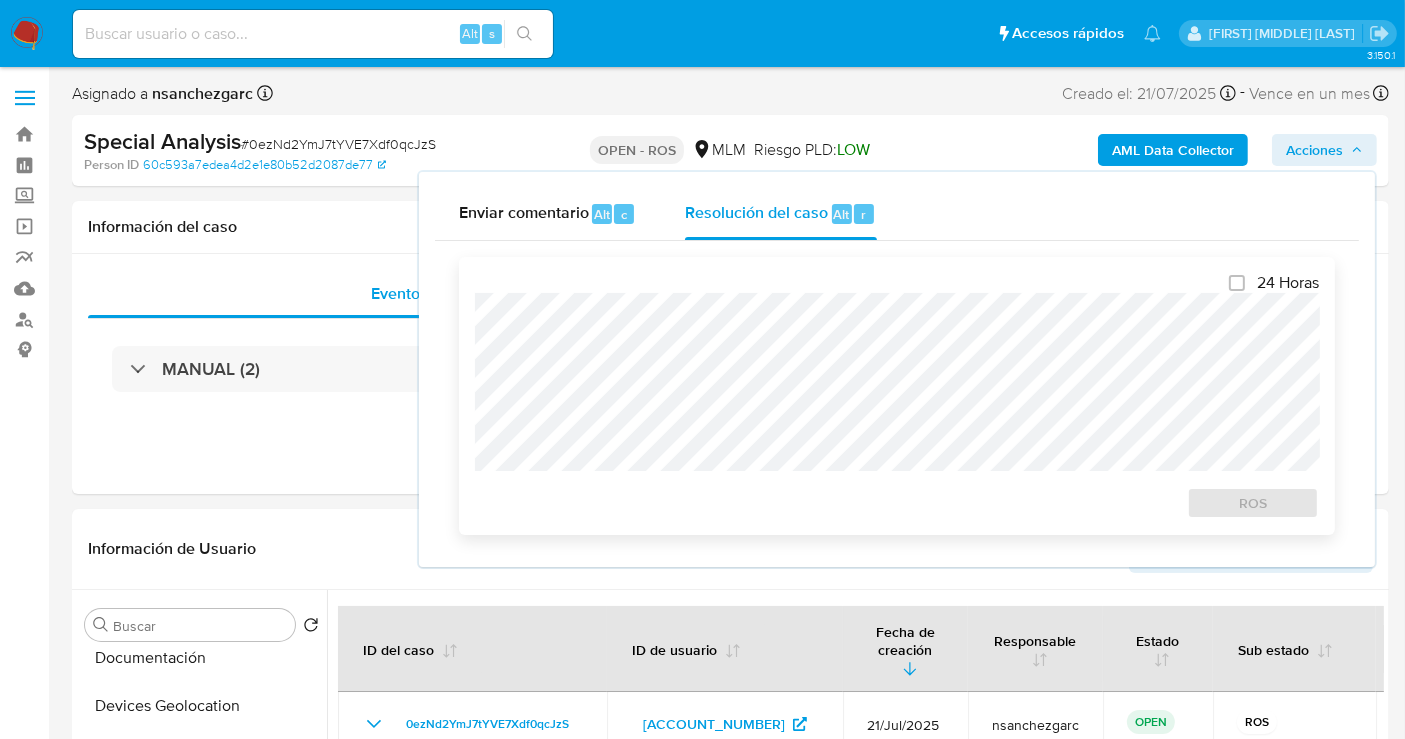type 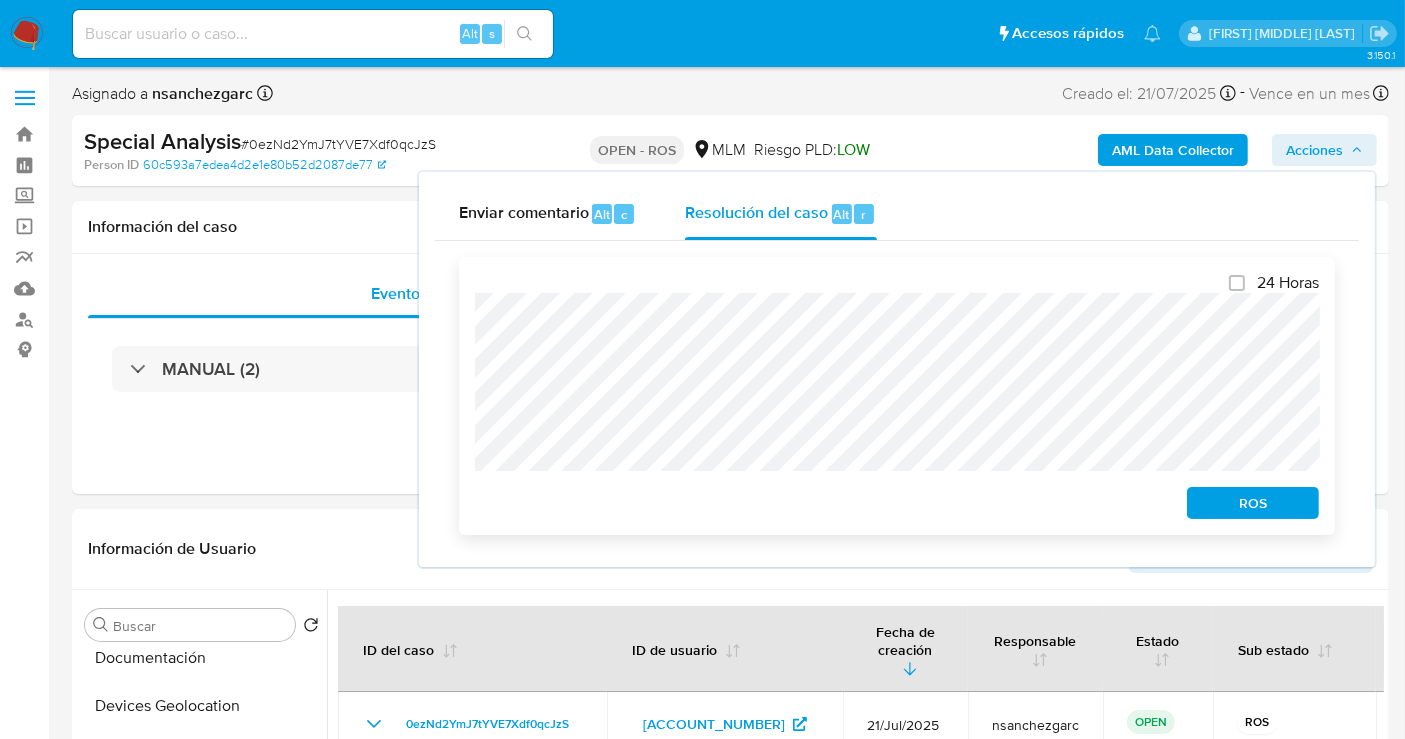click on "ROS" at bounding box center [1253, 503] 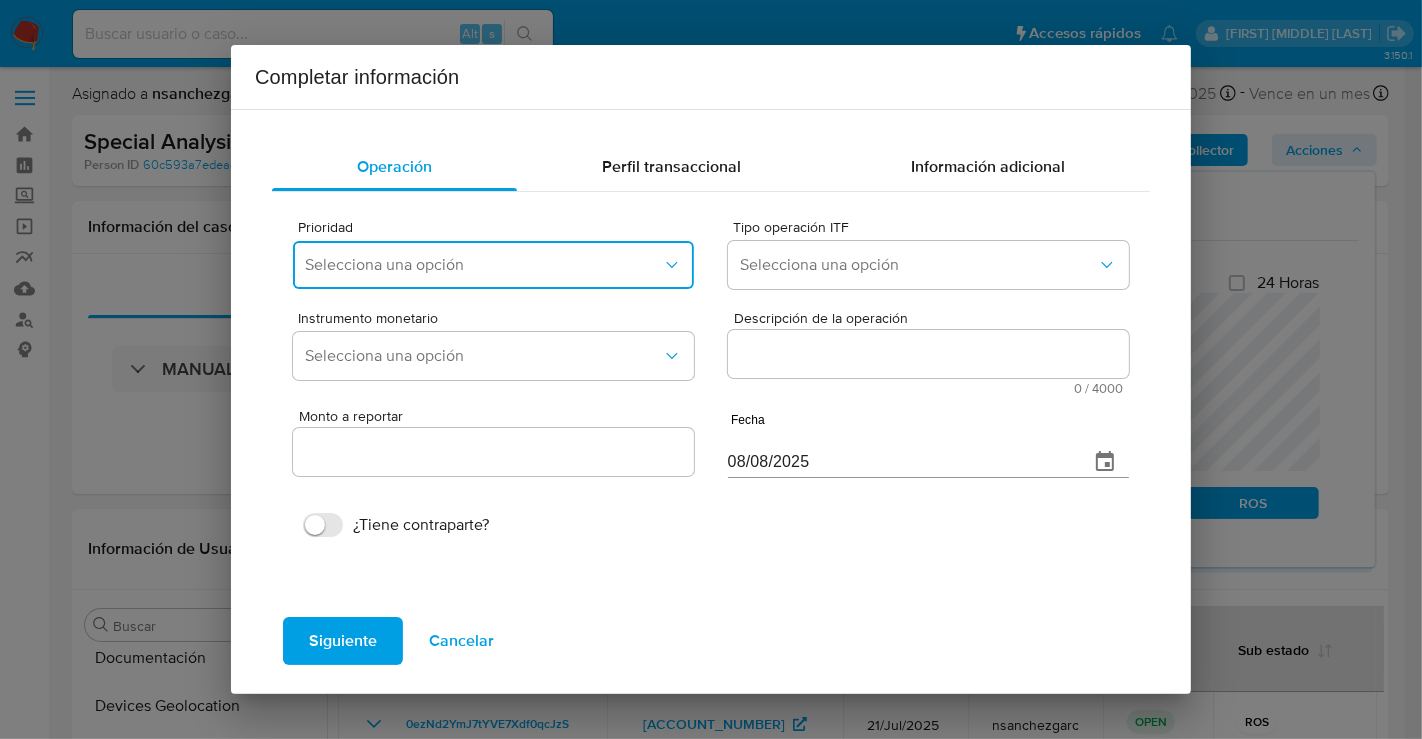 click on "Selecciona una opción" at bounding box center (483, 265) 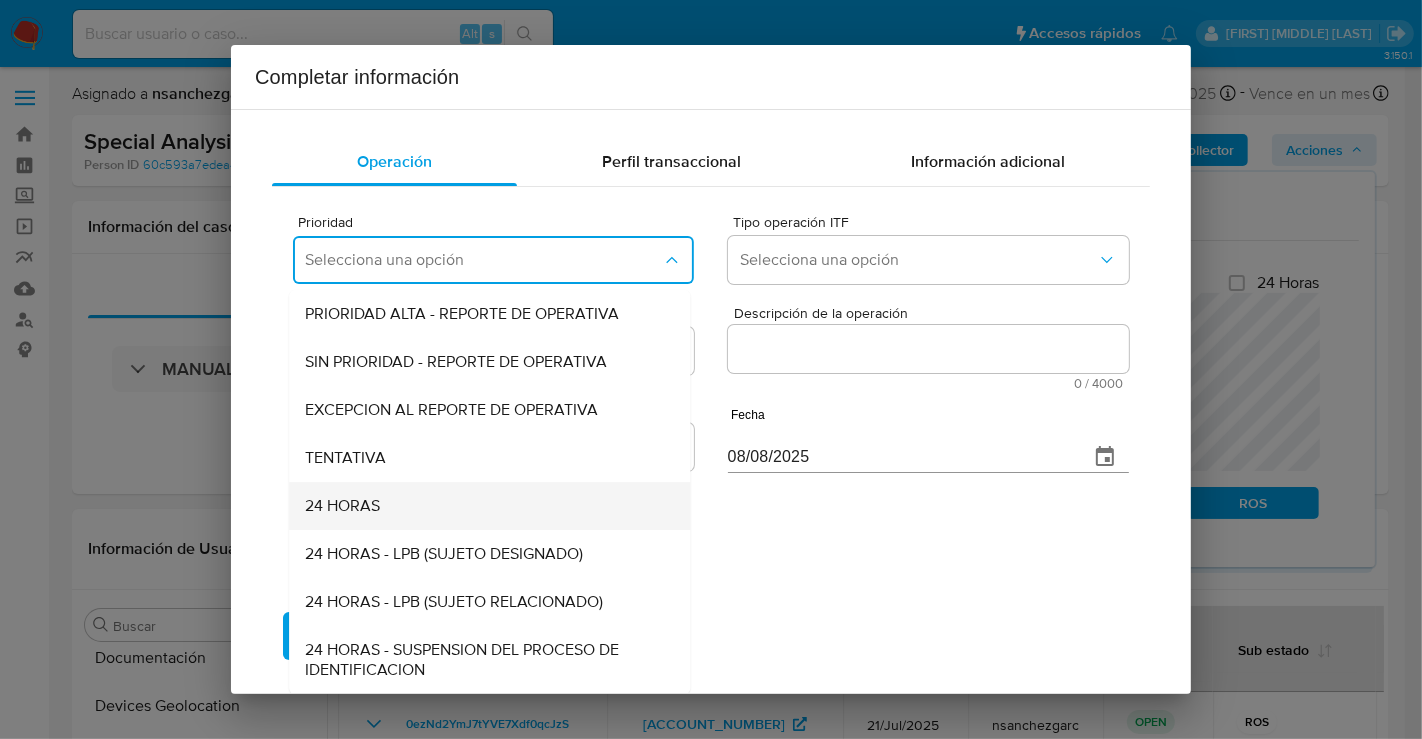 scroll, scrollTop: 0, scrollLeft: 0, axis: both 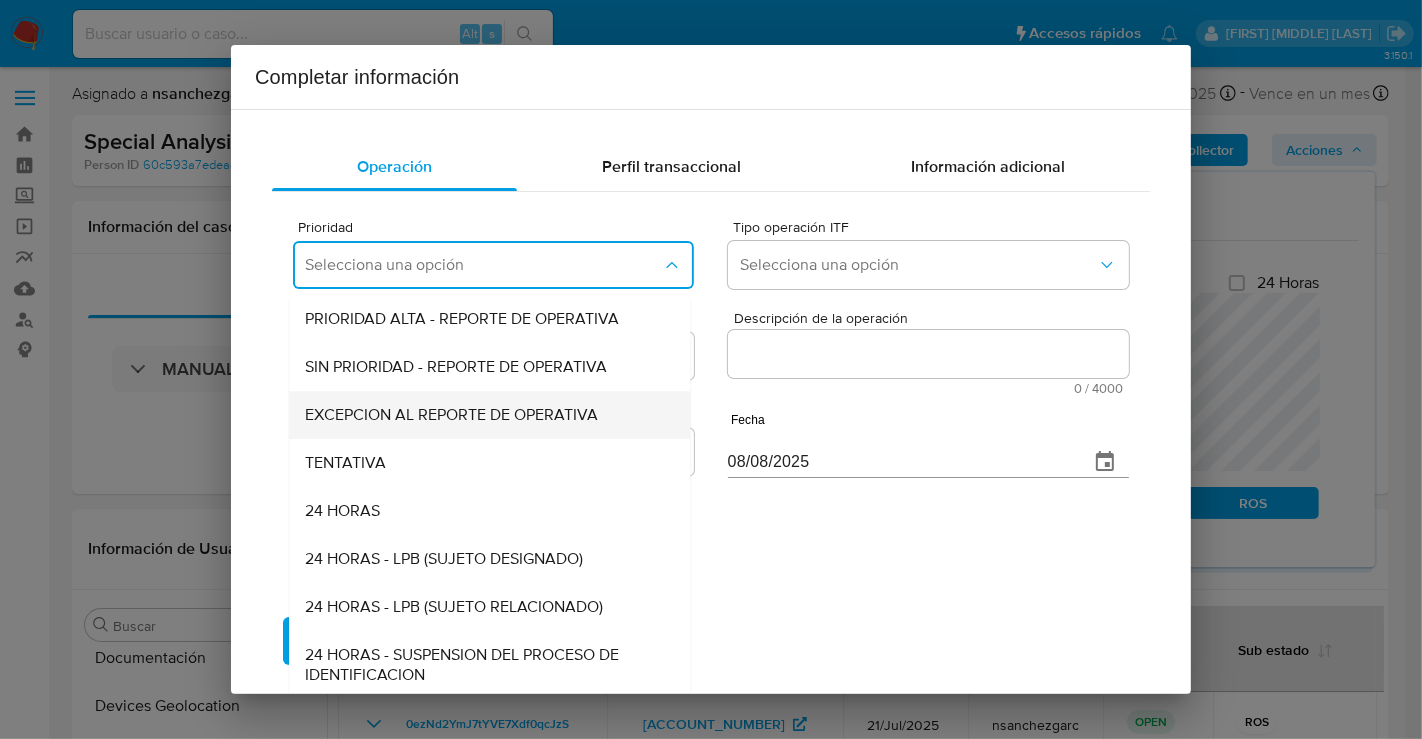 click on "EXCEPCION AL REPORTE DE OPERATIVA" at bounding box center (451, 415) 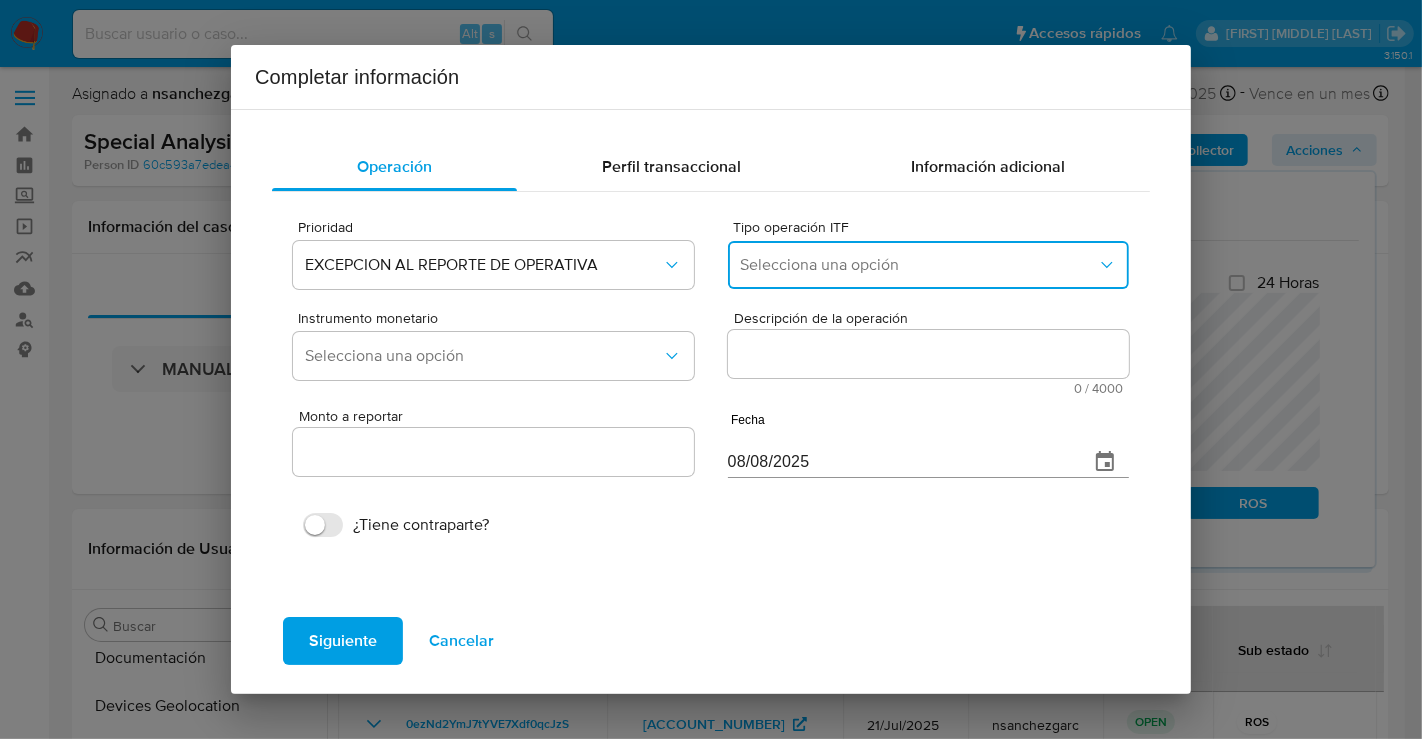 click on "Selecciona una opción" at bounding box center (918, 265) 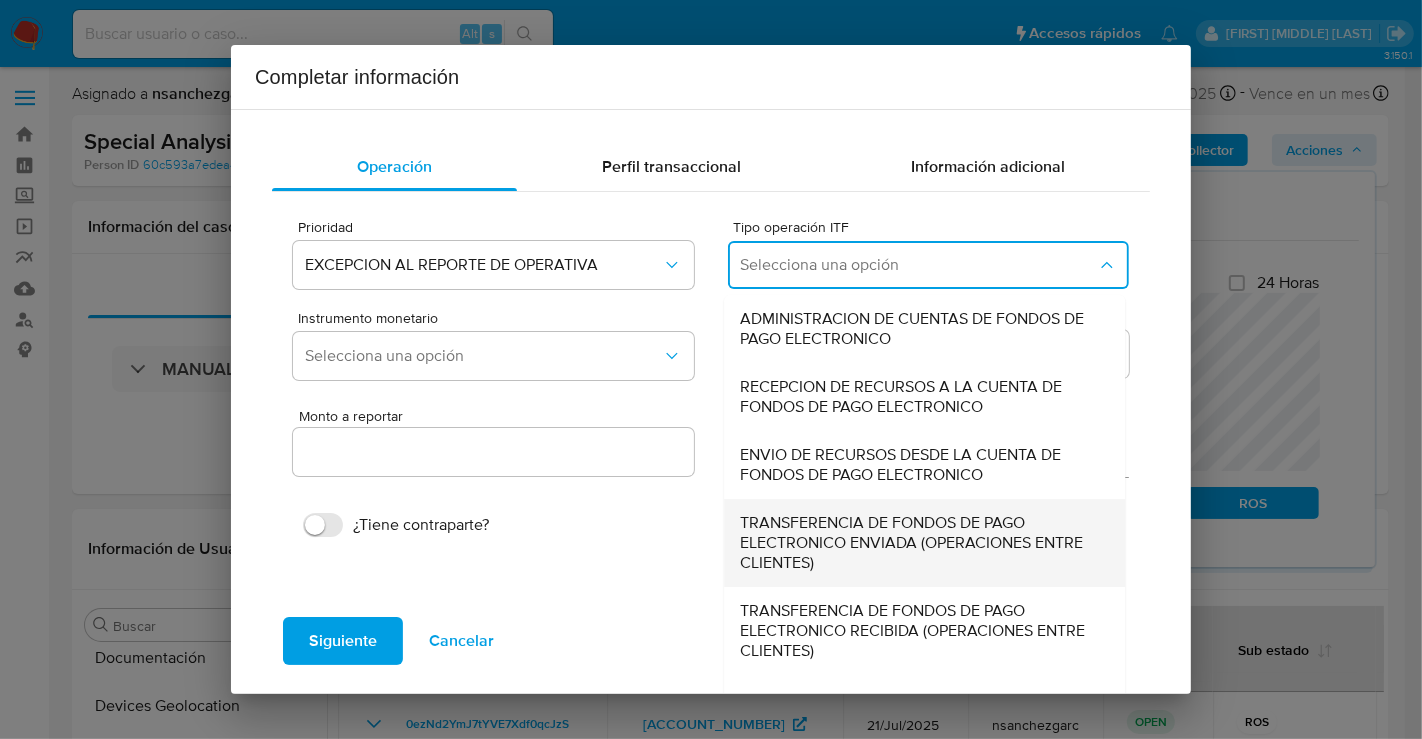 scroll, scrollTop: 68, scrollLeft: 0, axis: vertical 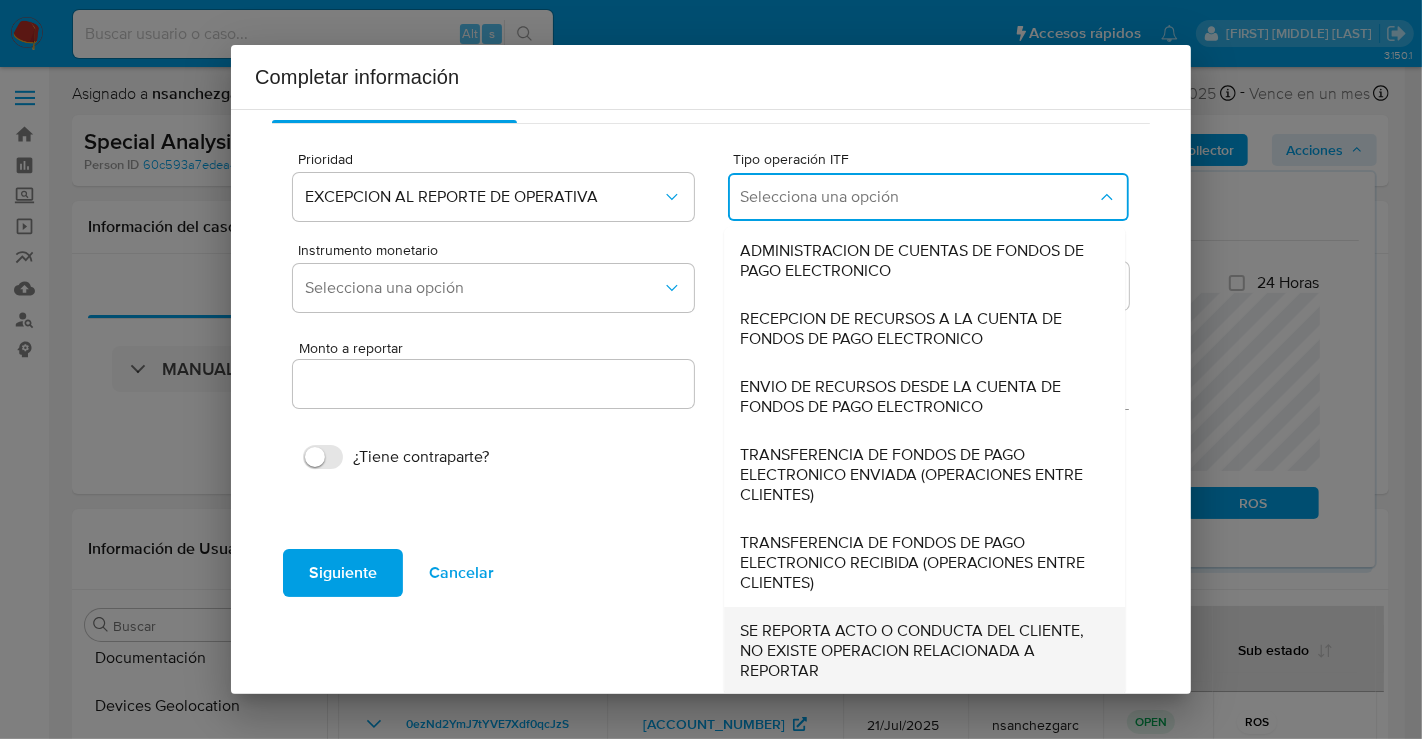 click on "SE REPORTA ACTO O CONDUCTA DEL CLIENTE, NO EXISTE OPERACION RELACIONADA A REPORTAR" at bounding box center (918, 651) 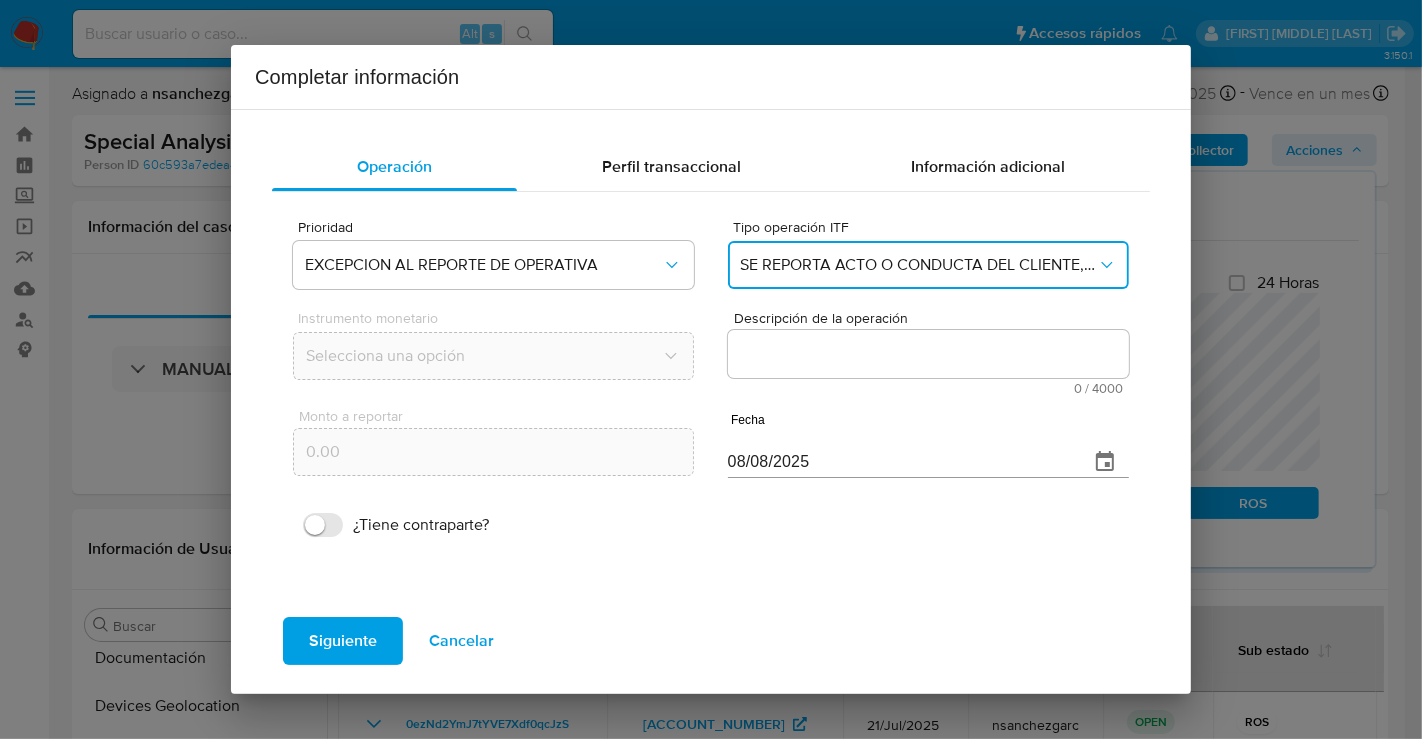 scroll, scrollTop: 0, scrollLeft: 0, axis: both 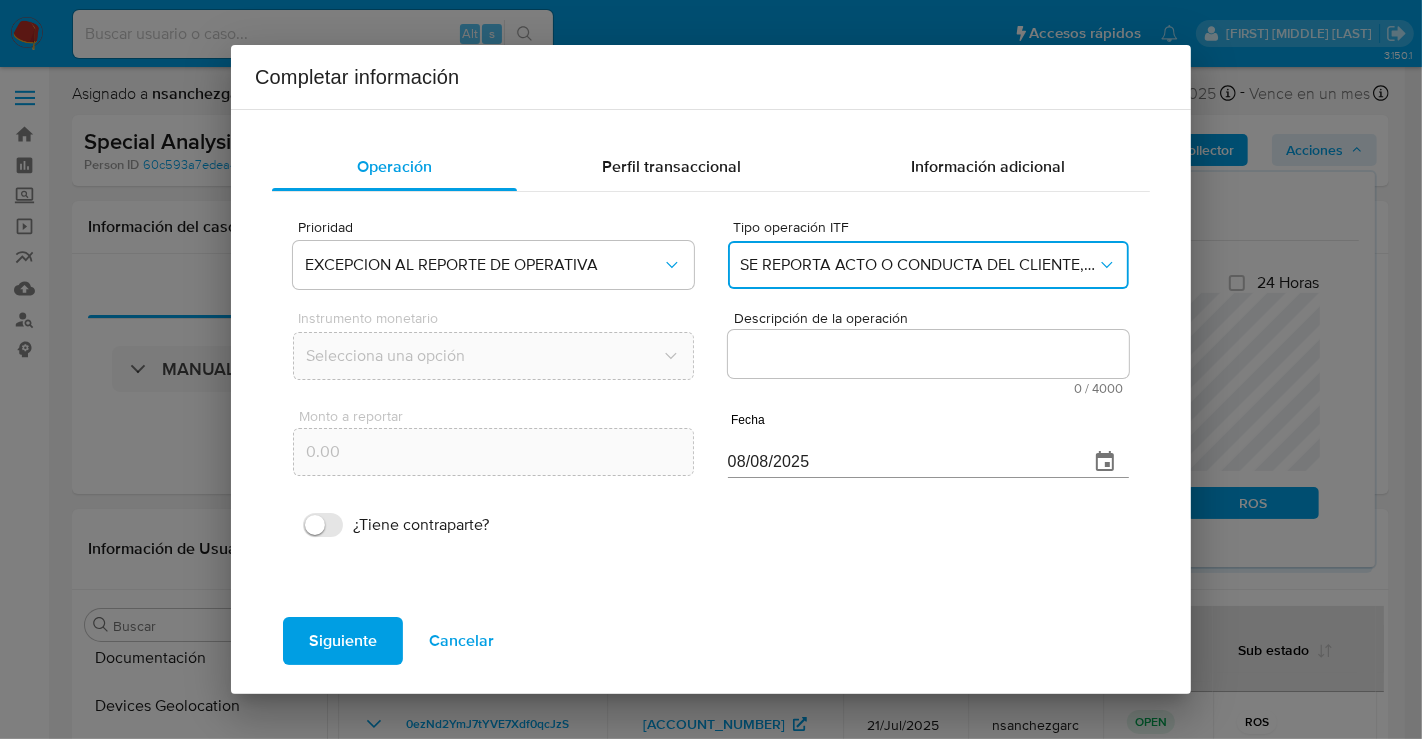 type 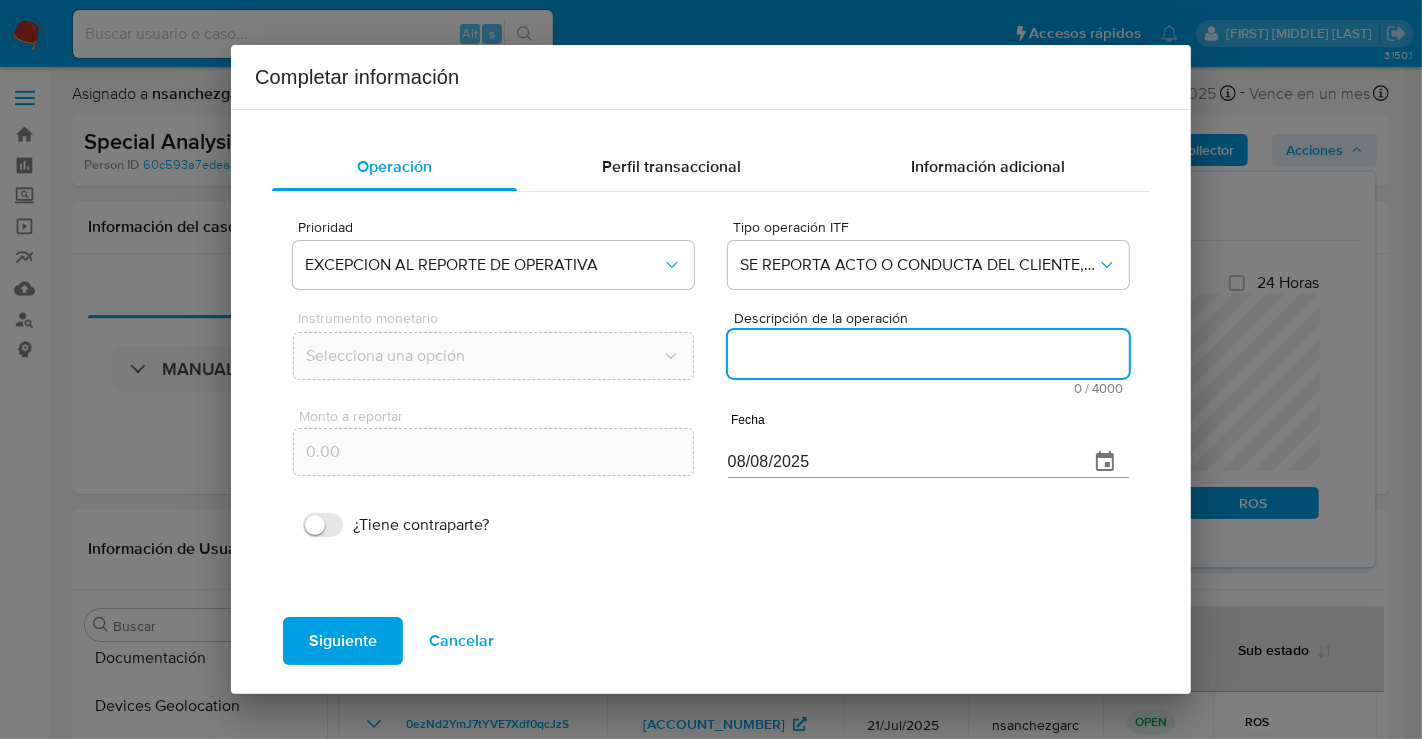 click on "Descripción de la operación" at bounding box center (928, 354) 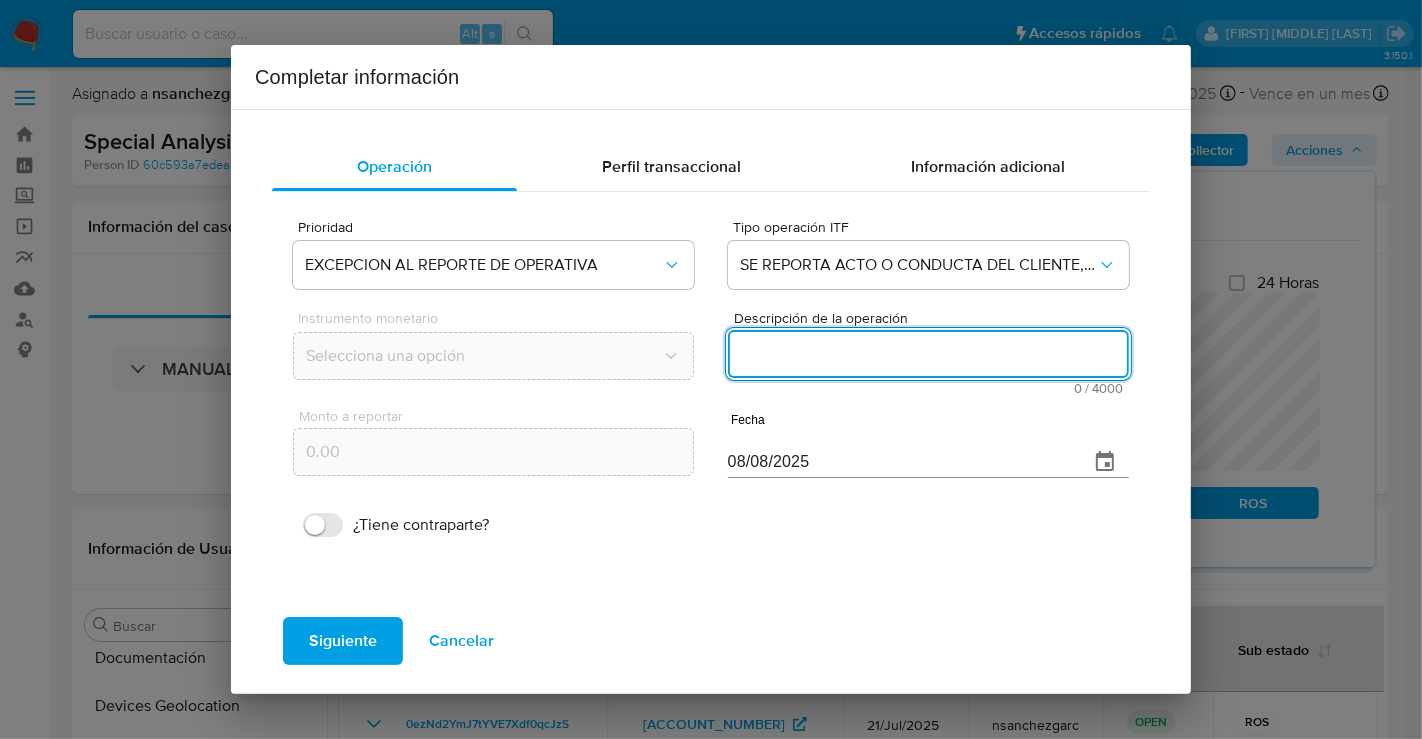 paste on "/CONOCIMIENTO DEL CLIENTE O USUARIO. CLIENTE CARLOS ANTONIO RAMIREZ LEON NUMERO DE CLIENTE 2253377960 Y NUMERO CUENTA 722969080997598925 CURP RALC960526HGTMNR03 DE NACIONALIDAD MEXICANA LUGAR DE NACIMIENTO GUANAJUATO. FECHA DE NACIMIENTO 26MAY1996 CON 29 ANOS. INICIA LA RELACION COMERCIAL CON MERCADO PAGO 05FEB2025. OCUPACION DESEMPLEADO. ES CLASIFICADO POR LA INSTITUCION CON GRADO DE RIESGO BAJO. EL TITULAR NO DESIGNO BENEFICIARIOS EN CASO DE FALLECIMIENTO CON DOMICILIO EN LEANDRO DE VALLE 10 LA ESPERANZA DE YUSTIS LOS MARTINEZ CP 38110 CELAYA GUANAJUATO. /ANTECEDENTES INVESTIGATIVOS. EL CLIENTE NO TIENE ALERTAS PREVIAS. ACTUALMENTE CUENTA CON ALERTA POR ALTO VOLUMEN DE INGRESOS GENERADA EL 12JUN2025 YA QUE TIENE INGRESOS MENSUALES EN MAYO POR MN 4018241.41 Y EN PROMEDIO DE DICIEMBRE A FEBRERO DE ENTRE MN 0.00 Y MN 85310.39. /INFORMACION ADICIONAL DEL CLIENTE. SE REALIZA CONTACTO CON EL CLIENTE PARA CONOCER EL DETALLE DE SU ACTIVIDAD Y LA RELACION CON SUS CONTRAPARTES SIN OBTENER RESPUESTA. EL CLIENTE NO ..." 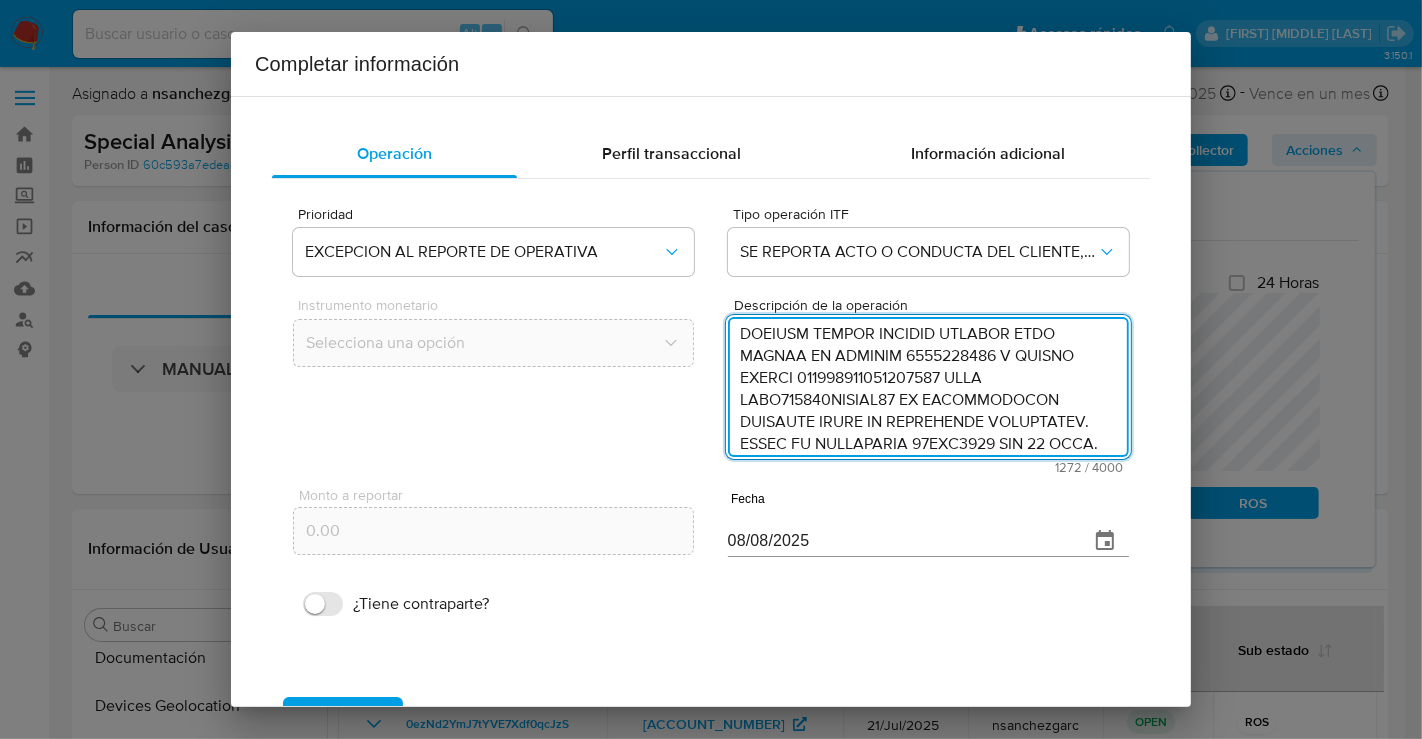 scroll, scrollTop: 0, scrollLeft: 0, axis: both 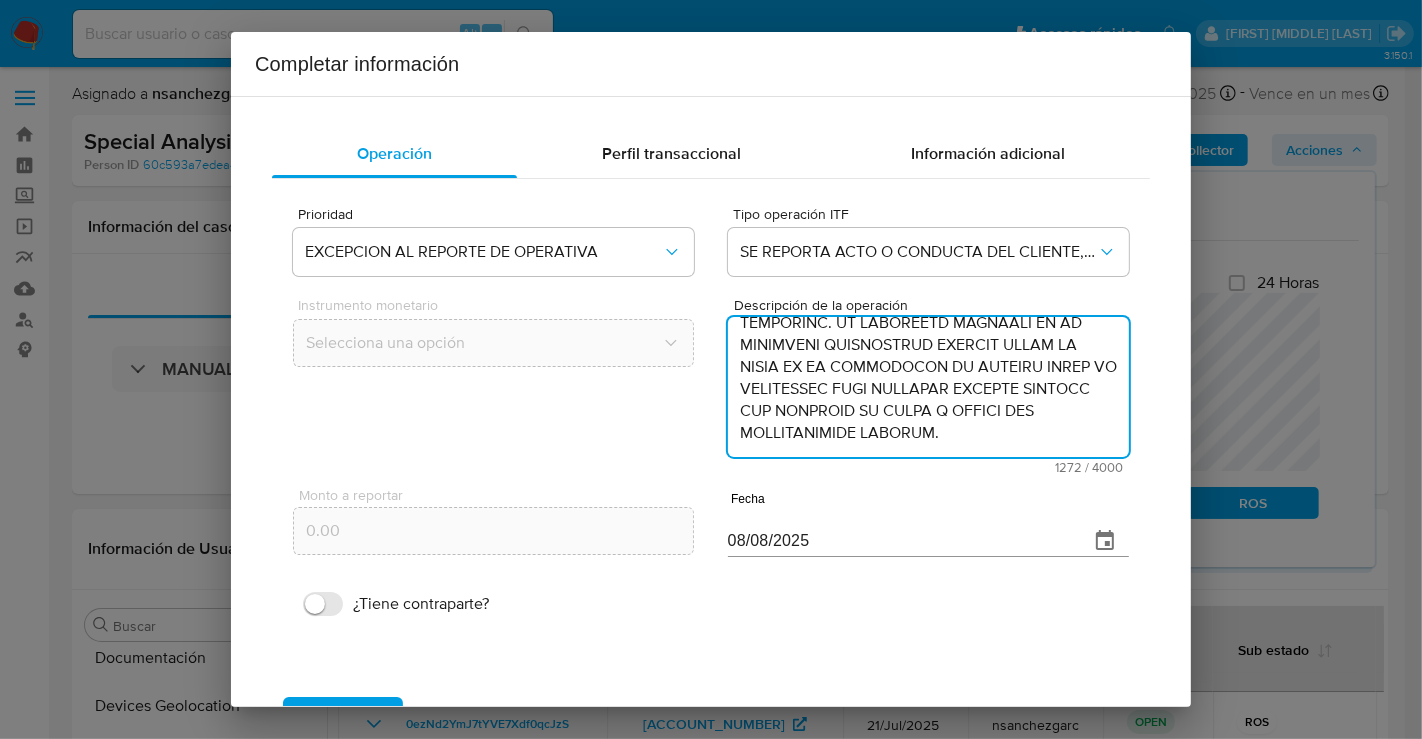 drag, startPoint x: 747, startPoint y: 394, endPoint x: 782, endPoint y: 396, distance: 35.057095 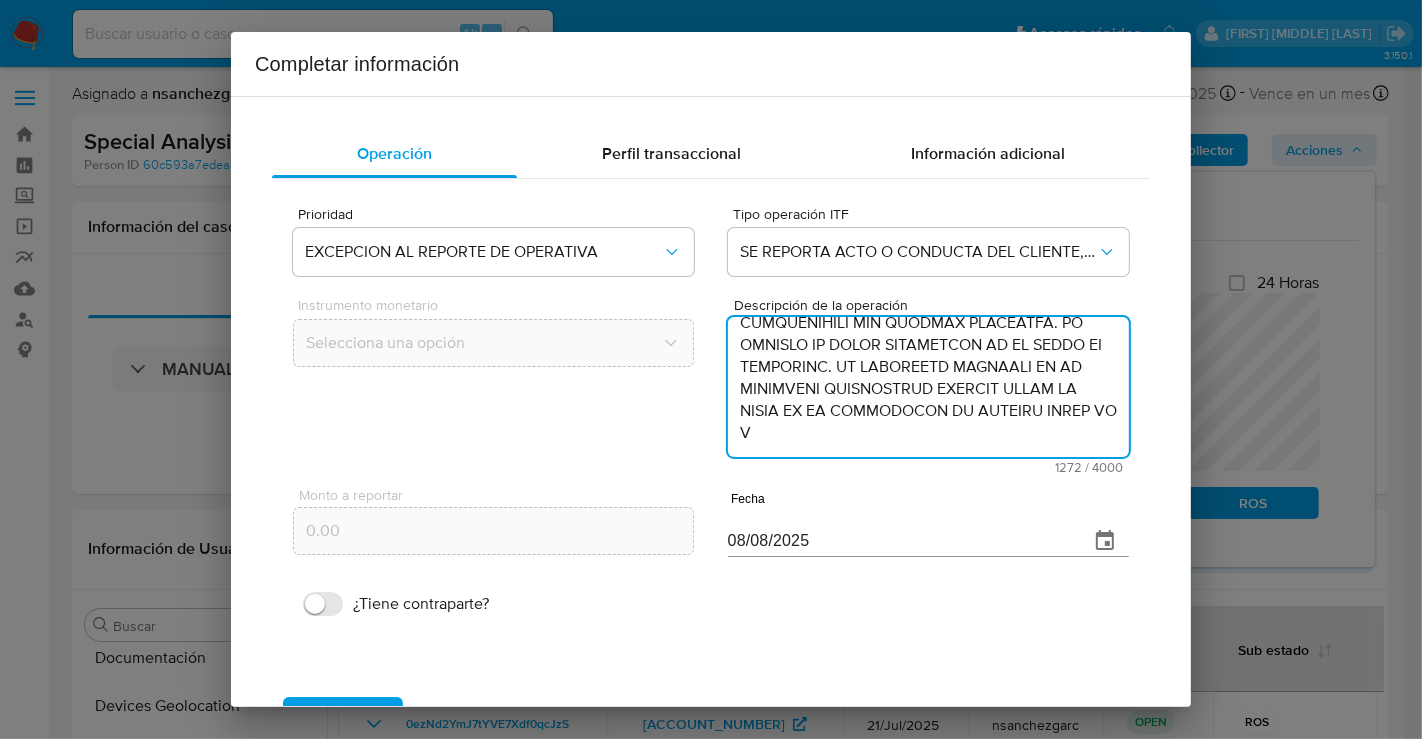 scroll, scrollTop: 590, scrollLeft: 0, axis: vertical 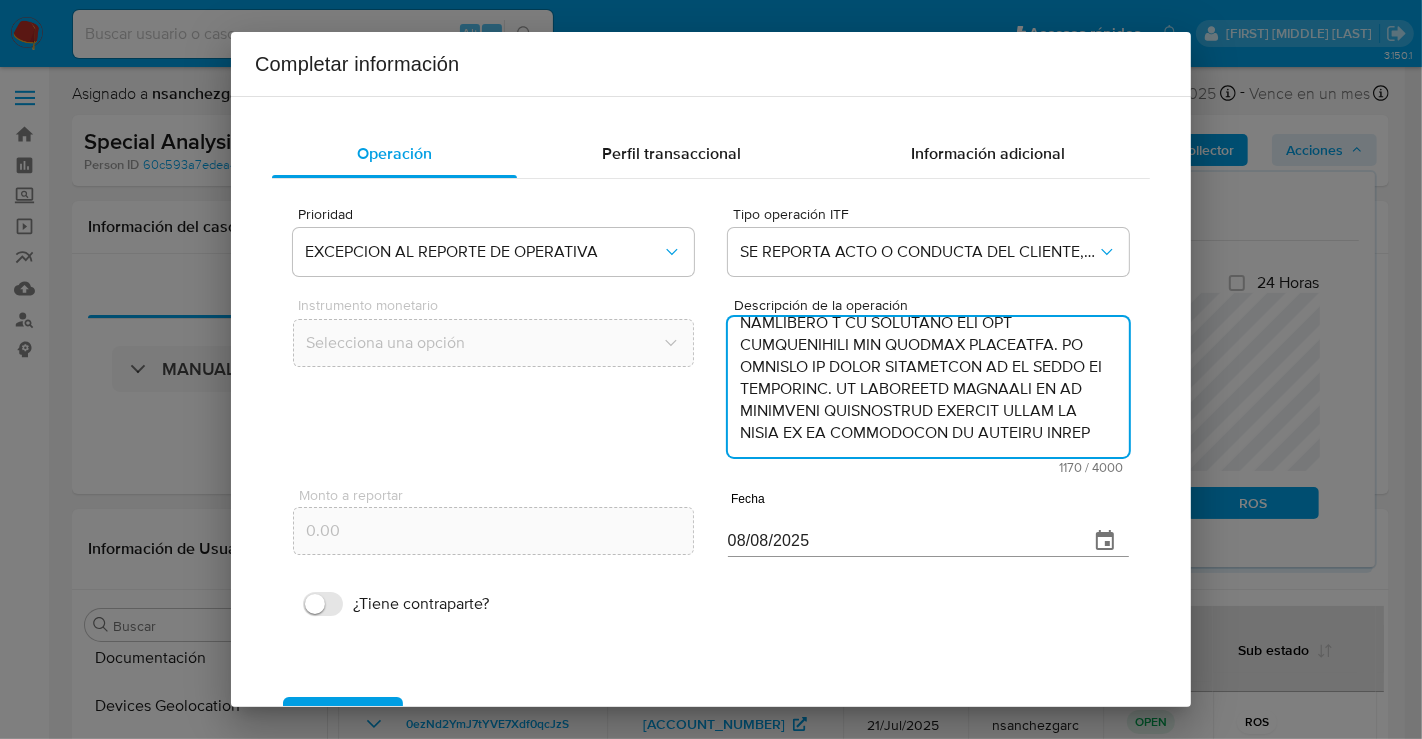 drag, startPoint x: 845, startPoint y: 411, endPoint x: 988, endPoint y: 427, distance: 143.89232 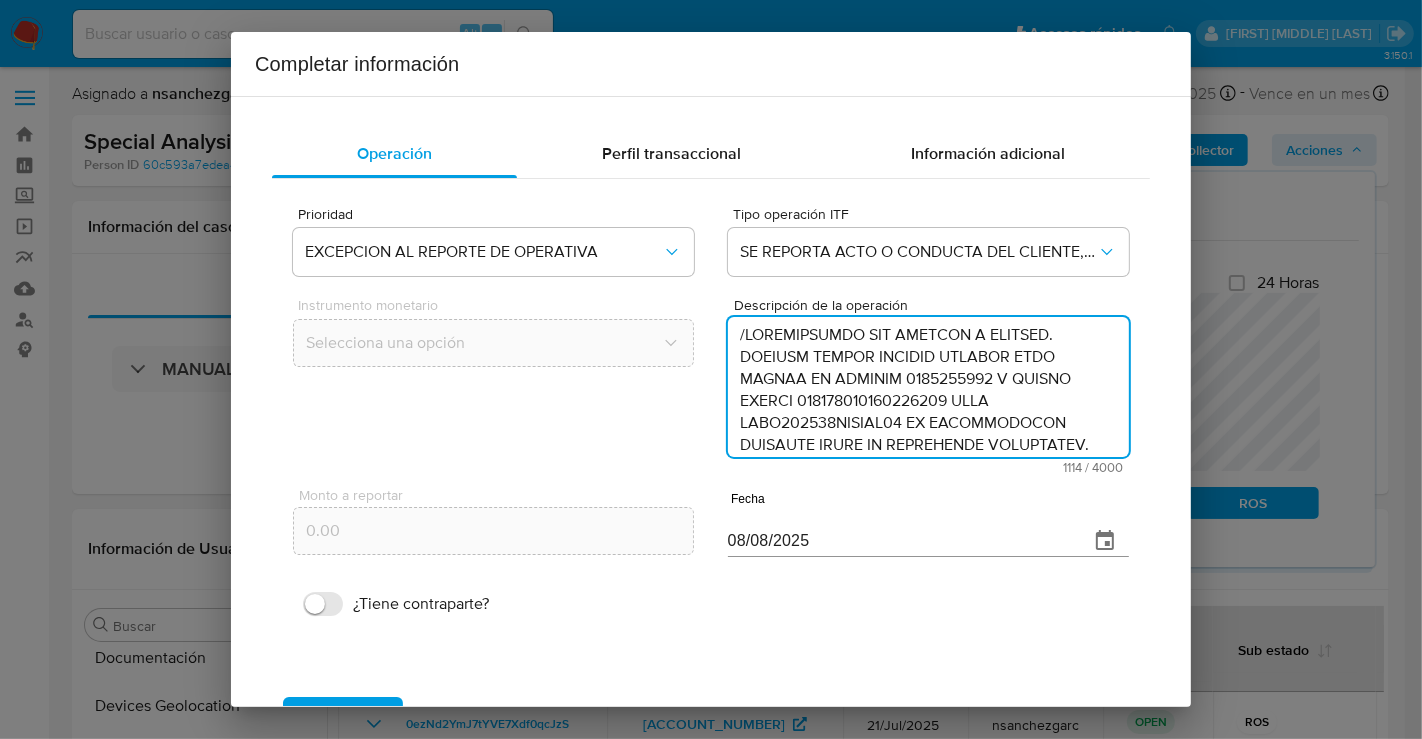 scroll, scrollTop: 0, scrollLeft: 0, axis: both 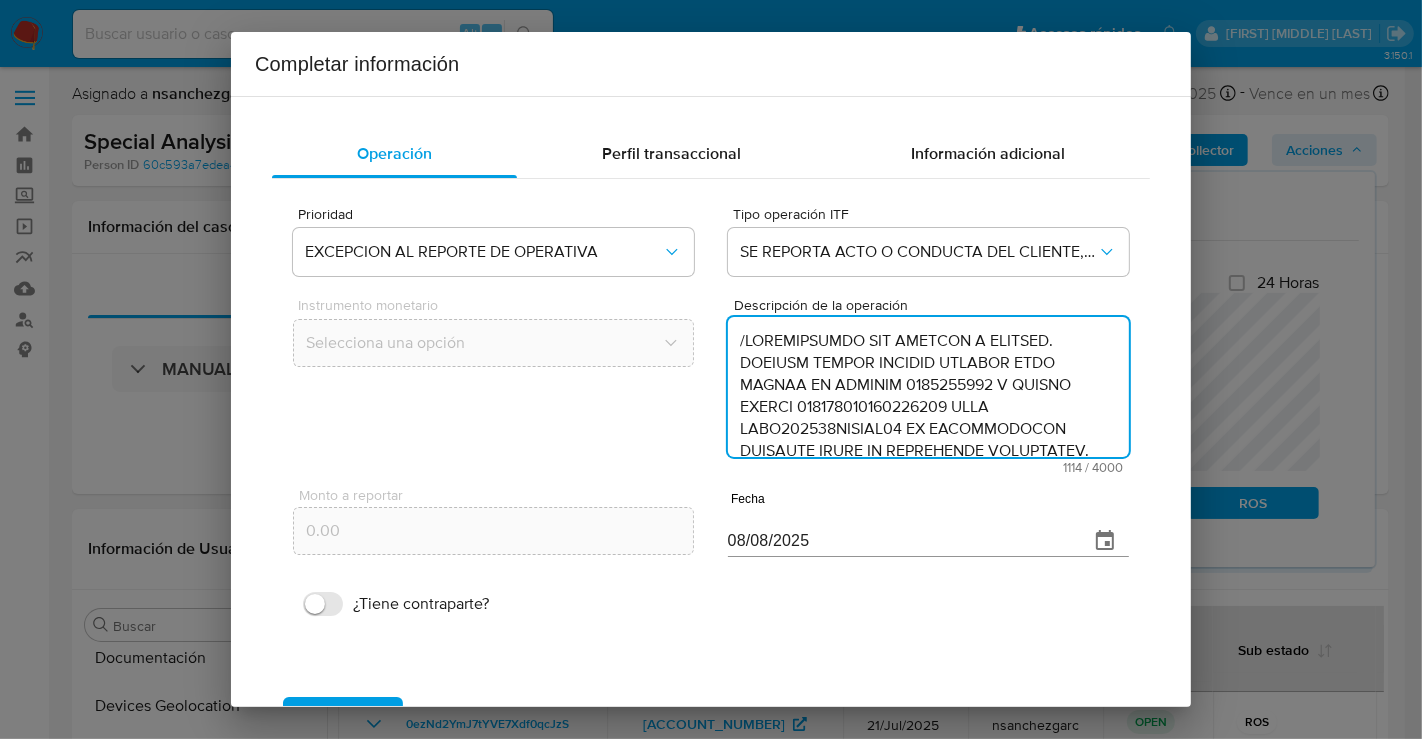 type on "/CONOCIMIENTO DEL CLIENTE O USUARIO. CLIENTE CARLOS ANTONIO RAMIREZ LEON NUMERO DE CLIENTE 2253377960 Y NUMERO CUENTA 722969080997598925 CURP RALC960526HGTMNR03 DE NACIONALIDAD MEXICANA LUGAR DE NACIMIENTO GUANAJUATO. FECHA DE NACIMIENTO 26MAY1996 CON 29 ANOS. INICIA LA RELACION COMERCIAL CON MERCADO PAGO 05FEB2025. OCUPACION DESEMPLEADO. ES CLASIFICADO POR LA INSTITUCION CON GRADO DE RIESGO BAJO. EL TITULAR NO DESIGNO BENEFICIARIOS EN CASO DE FALLECIMIENTO CON DOMICILIO EN LEANDRO DE VALLE 10 LA ESPERANZA DE YUSTIS LOS MARTINEZ CP 38110 CELAYA GUANAJUATO. /ANTECEDENTES INVESTIGATIVOS. EL CLIENTE NO TIENE ALERTAS PREVIAS. ACTUALMENTE CUENTA CON ALERTA POR ALTO VOLUMEN DE INGRESOS GENERADA EL 12JUN2025 YA QUE TIENE INGRESOS MENSUALES EN MAYO POR MN 4018241.41 Y EN PROMEDIO DE DICIEMBRE A FEBRERO DE ENTRE MN 0.00 Y MN 85310.39. /INFORMACION ADICIONAL DEL CLIENTE. SE REALIZA CONTACTO CON EL CLIENTE PARA CONOCER EL DETALLE DE SU ACTIVIDAD Y LA RELACION CON SUS CONTRAPARTES SIN OBTENER RESPUESTA. EL CLIENTE NO ..." 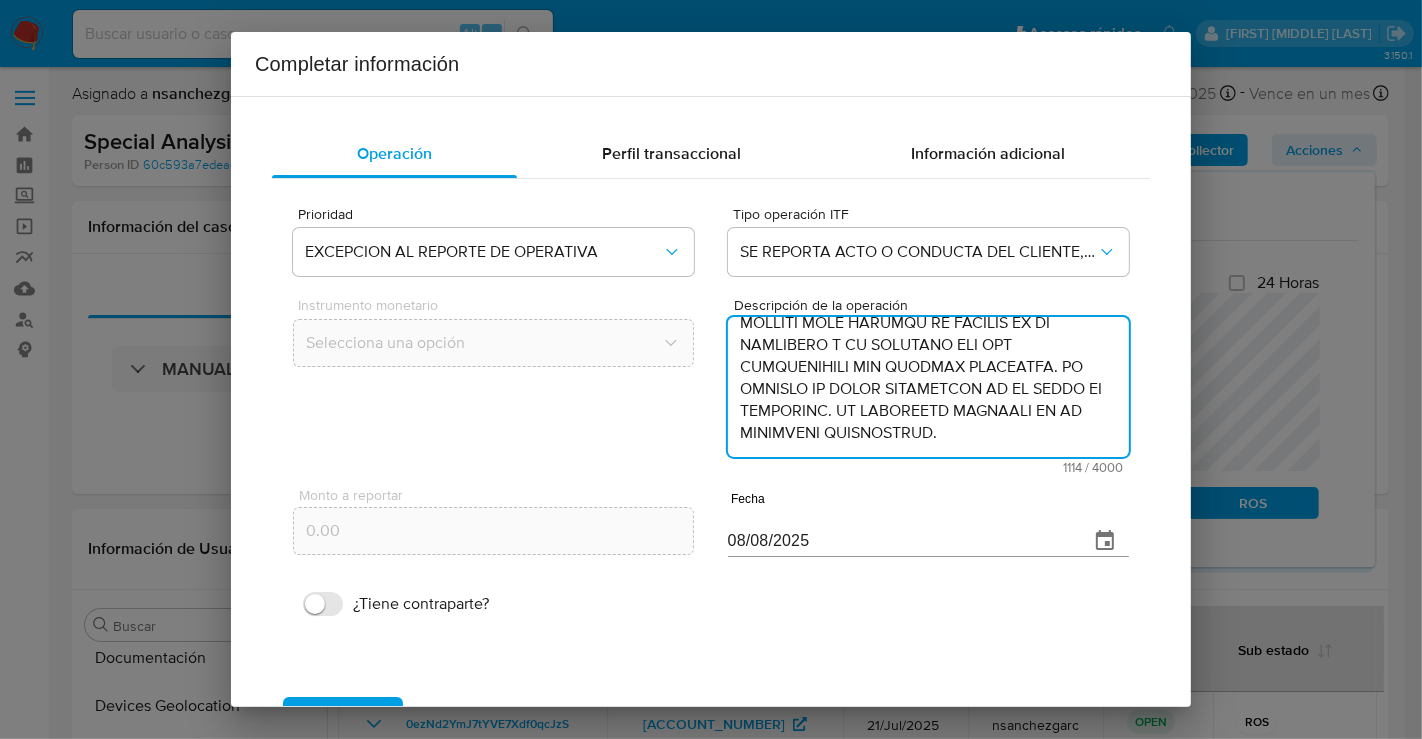 scroll, scrollTop: 568, scrollLeft: 0, axis: vertical 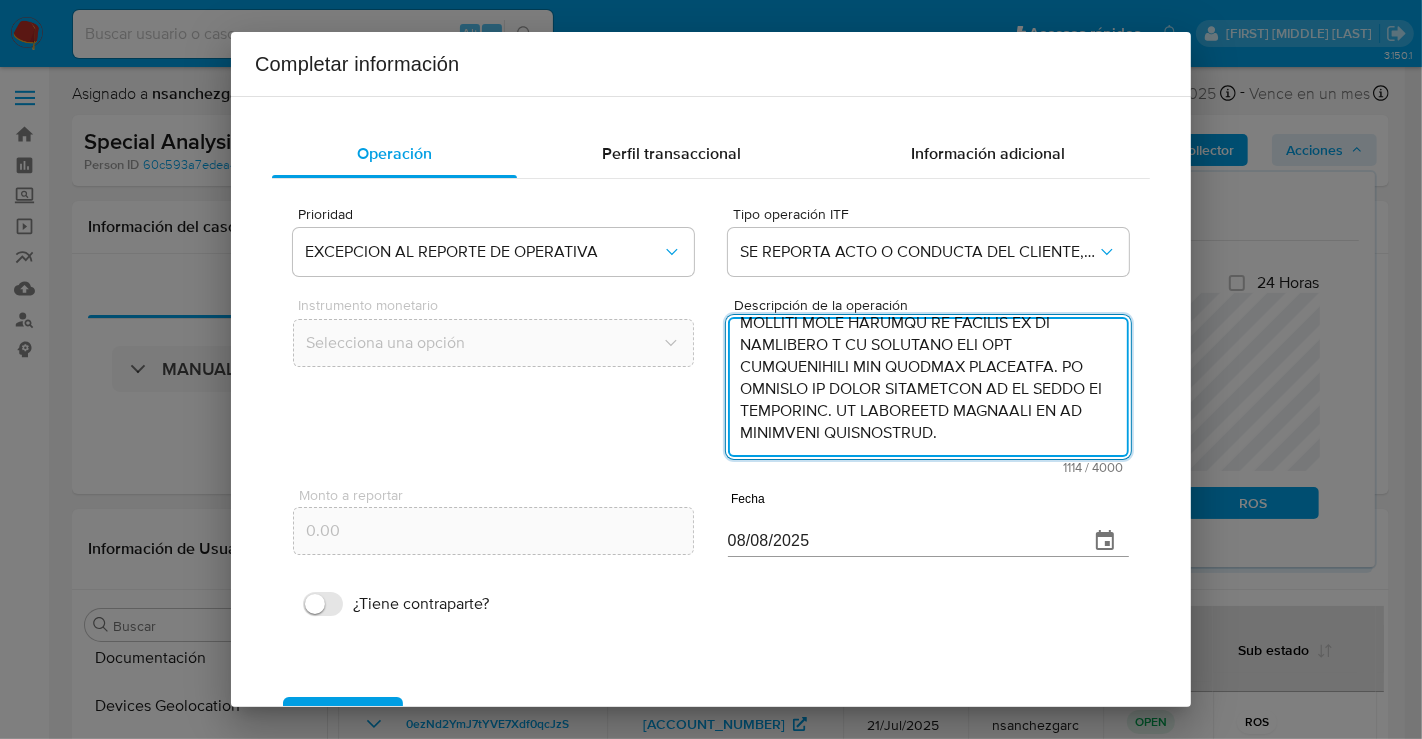 click on "08/08/2025" at bounding box center [900, 541] 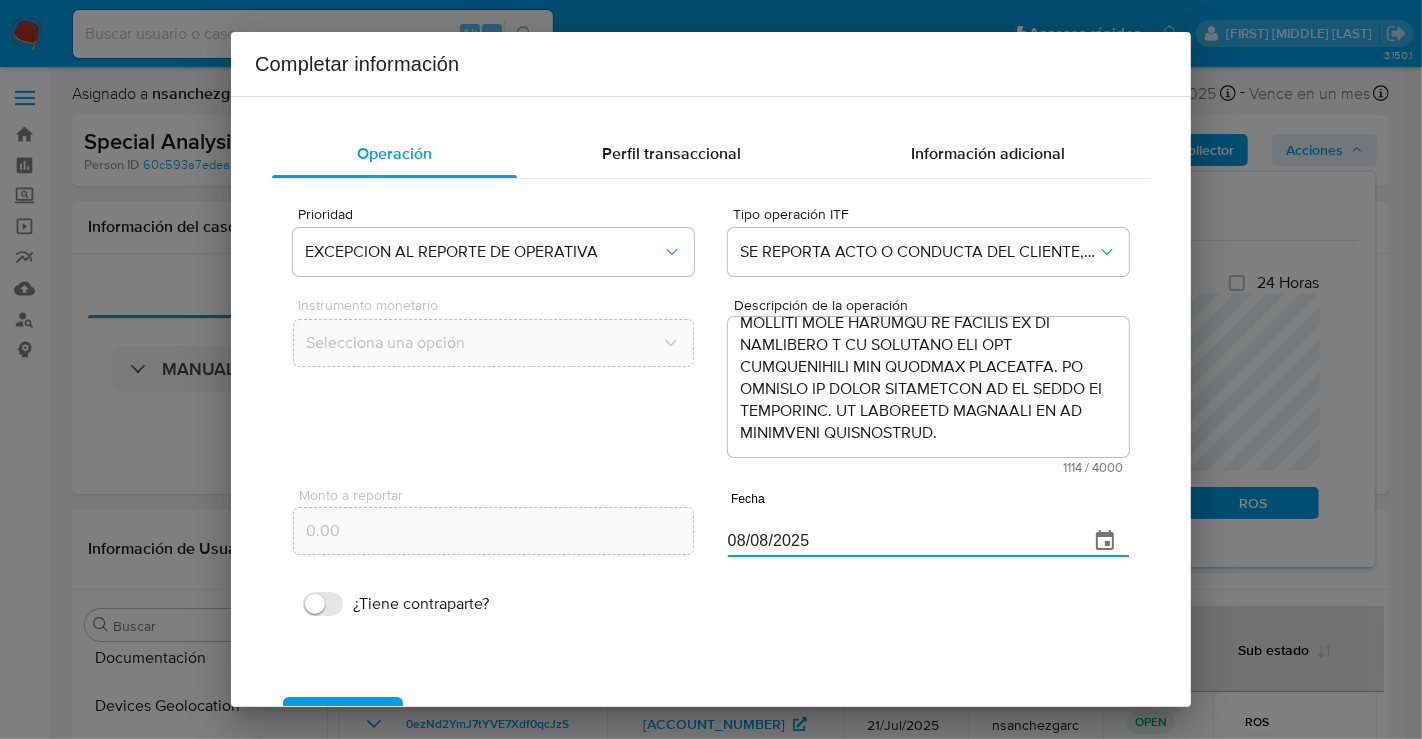 click on "08/08/2025" at bounding box center (900, 541) 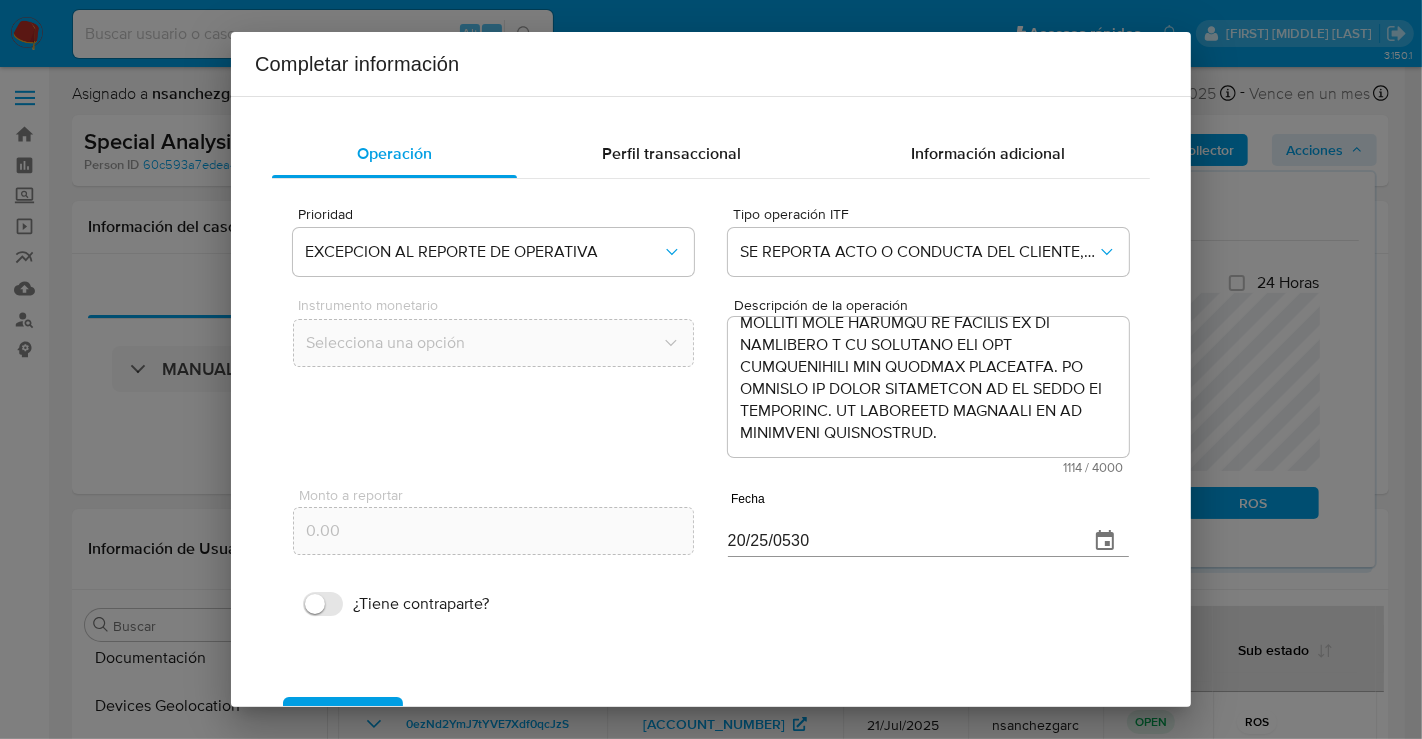 click on "¿Tiene contraparte?" at bounding box center [711, 597] 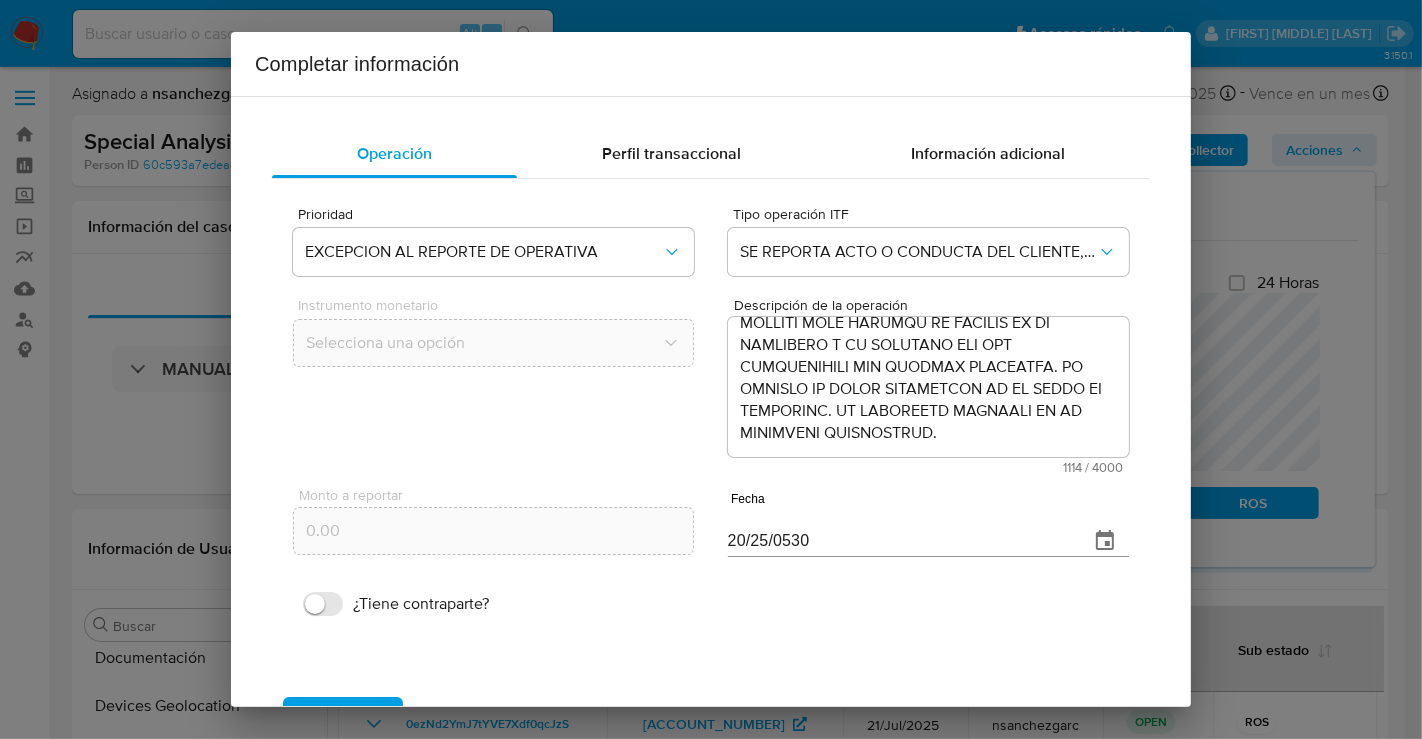 click on "Monto a reportar 0.00 Fecha 20/25/0530" at bounding box center (711, 521) 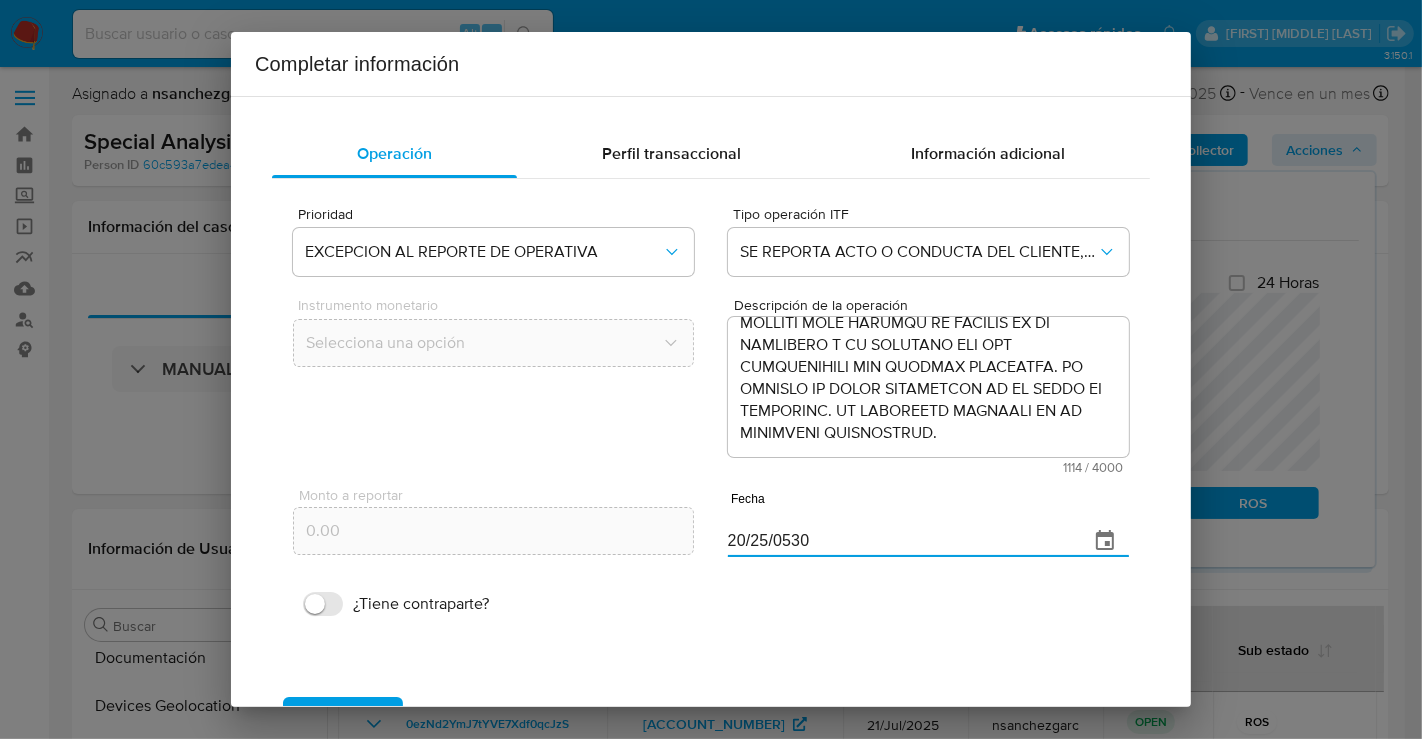 paste on "30/05/2025" 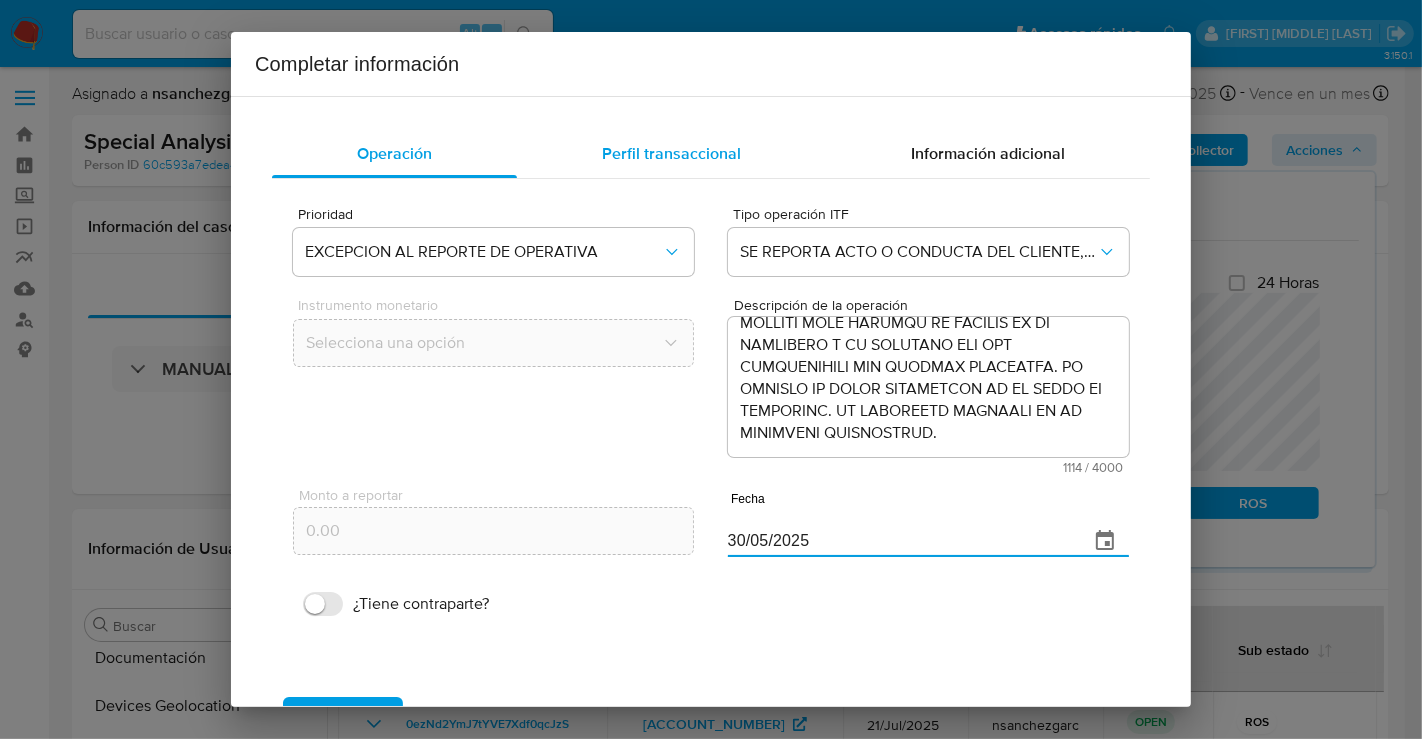 type on "30/05/2025" 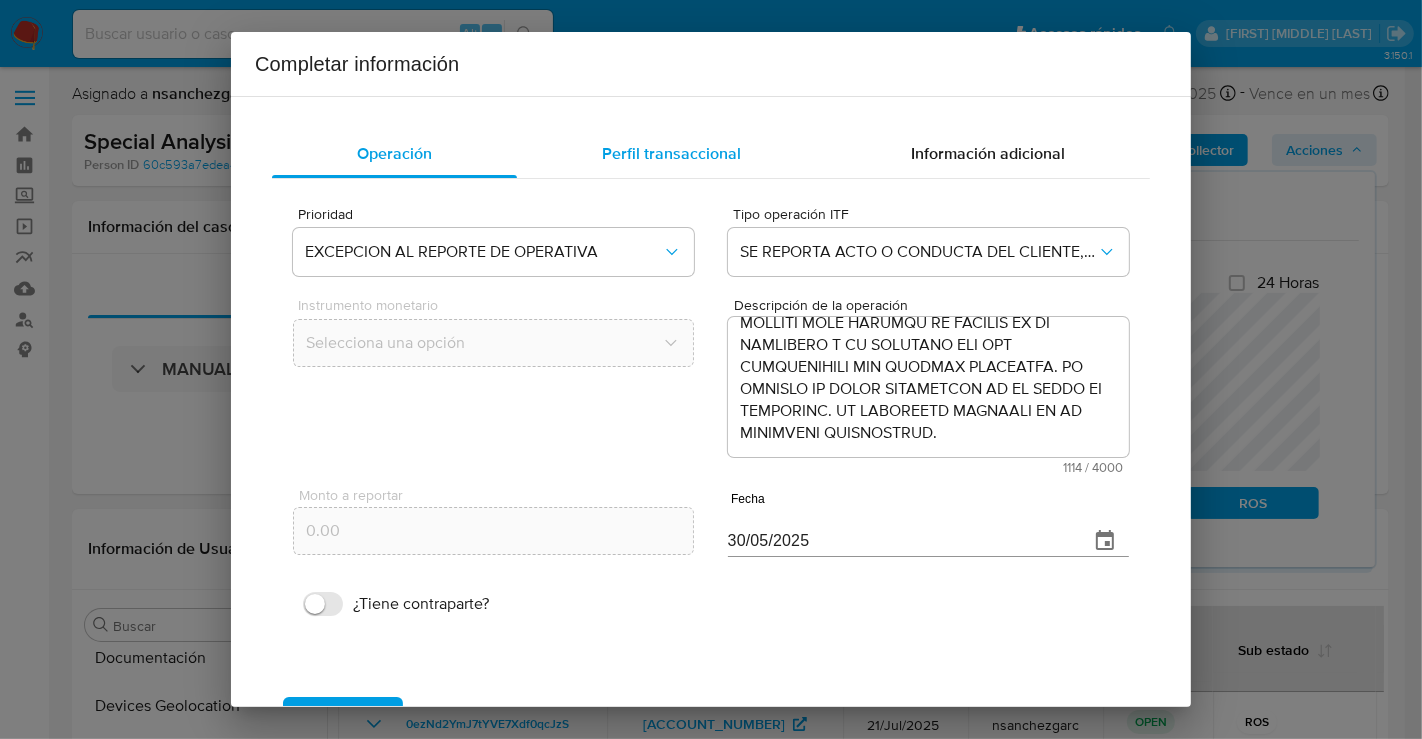 click on "Perfil transaccional" at bounding box center [671, 153] 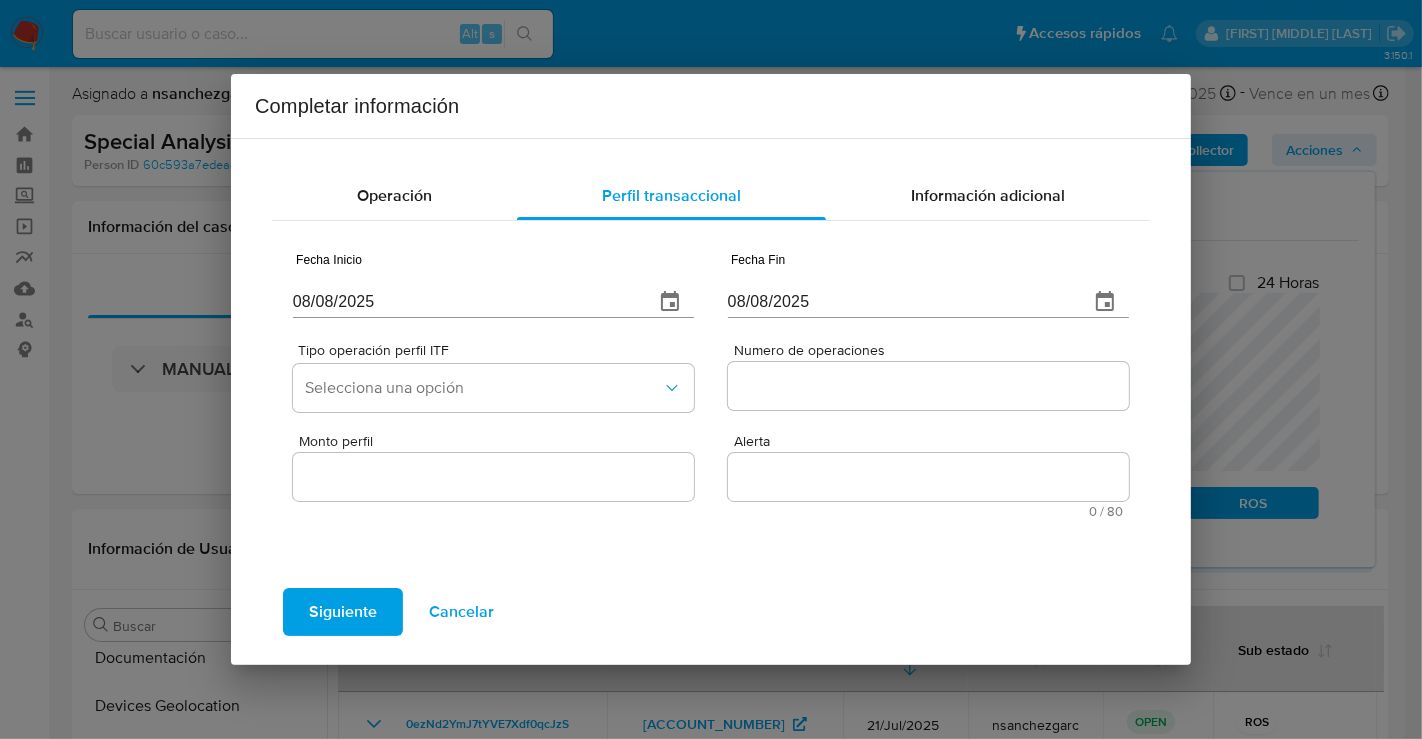 type 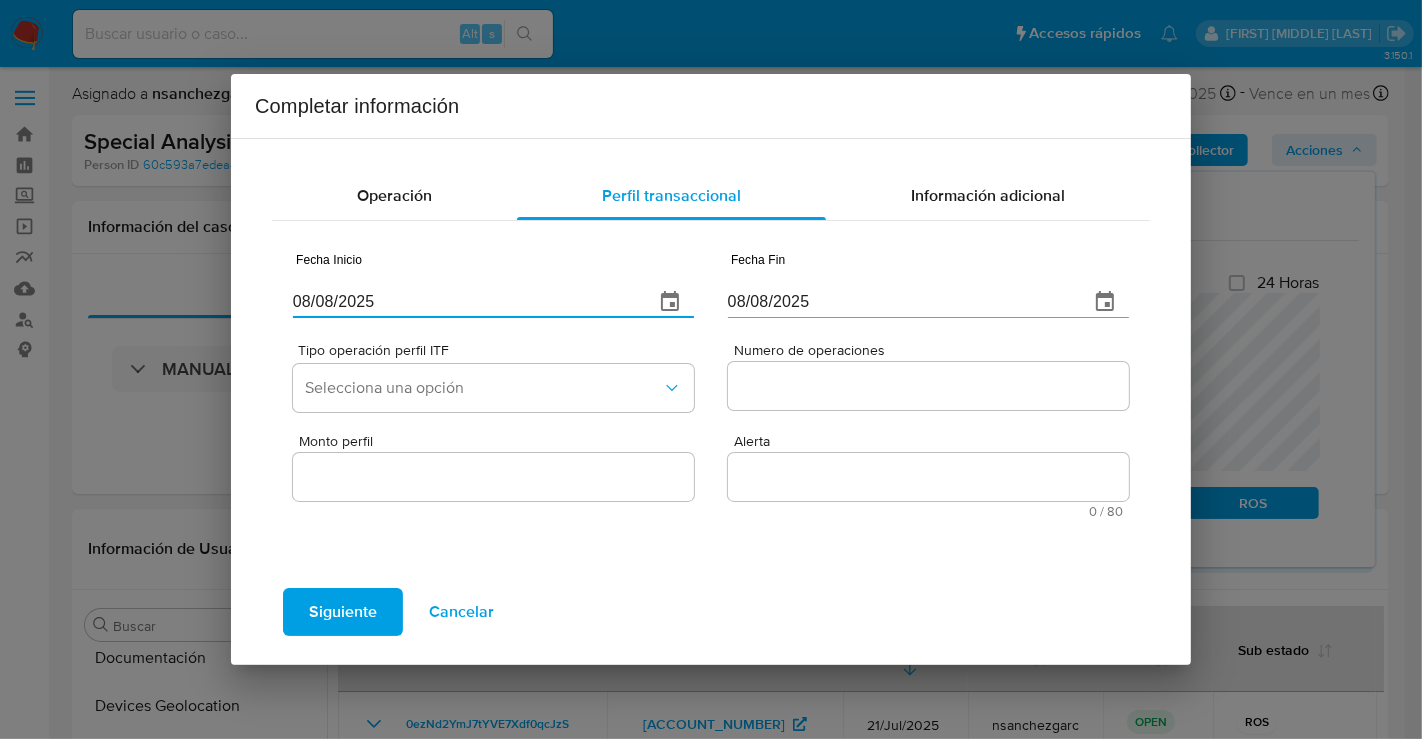 click on "08/08/2025" at bounding box center [465, 302] 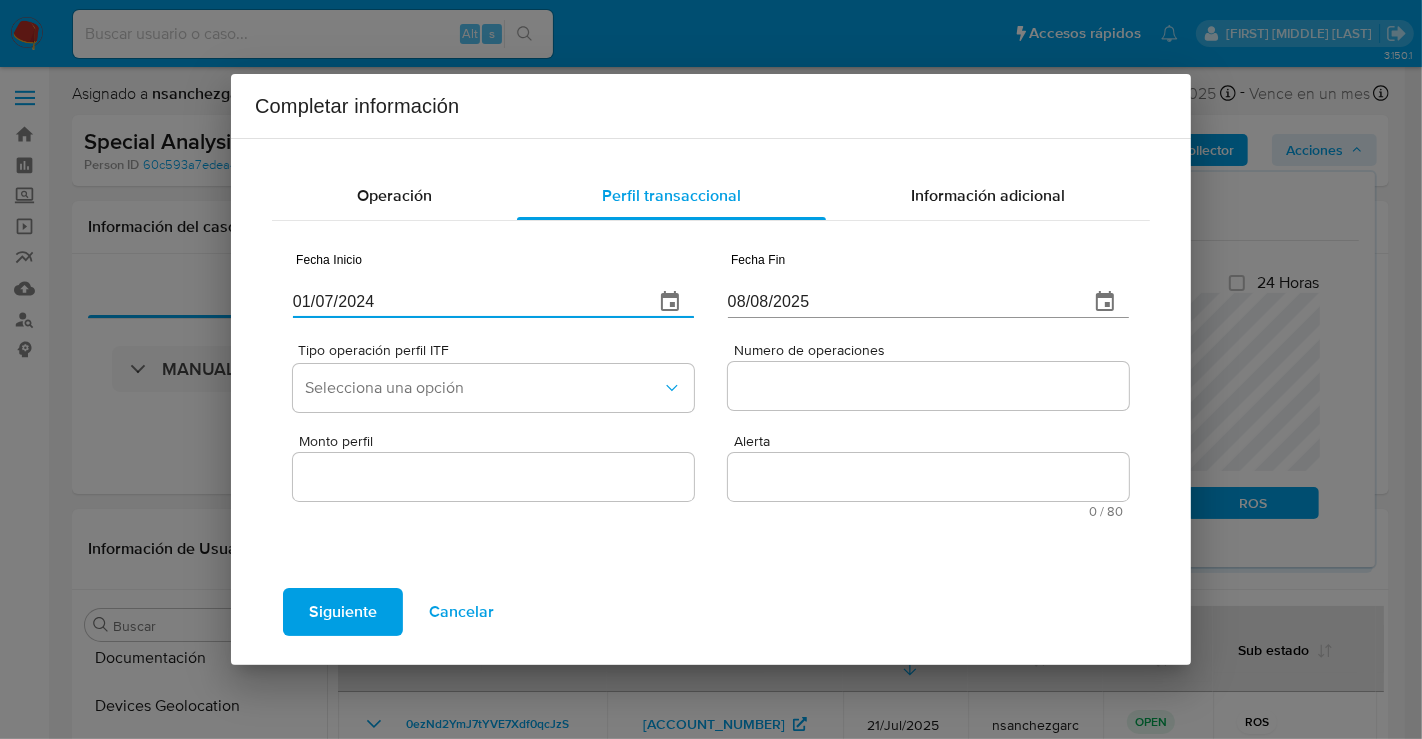 type on "01/07/2024" 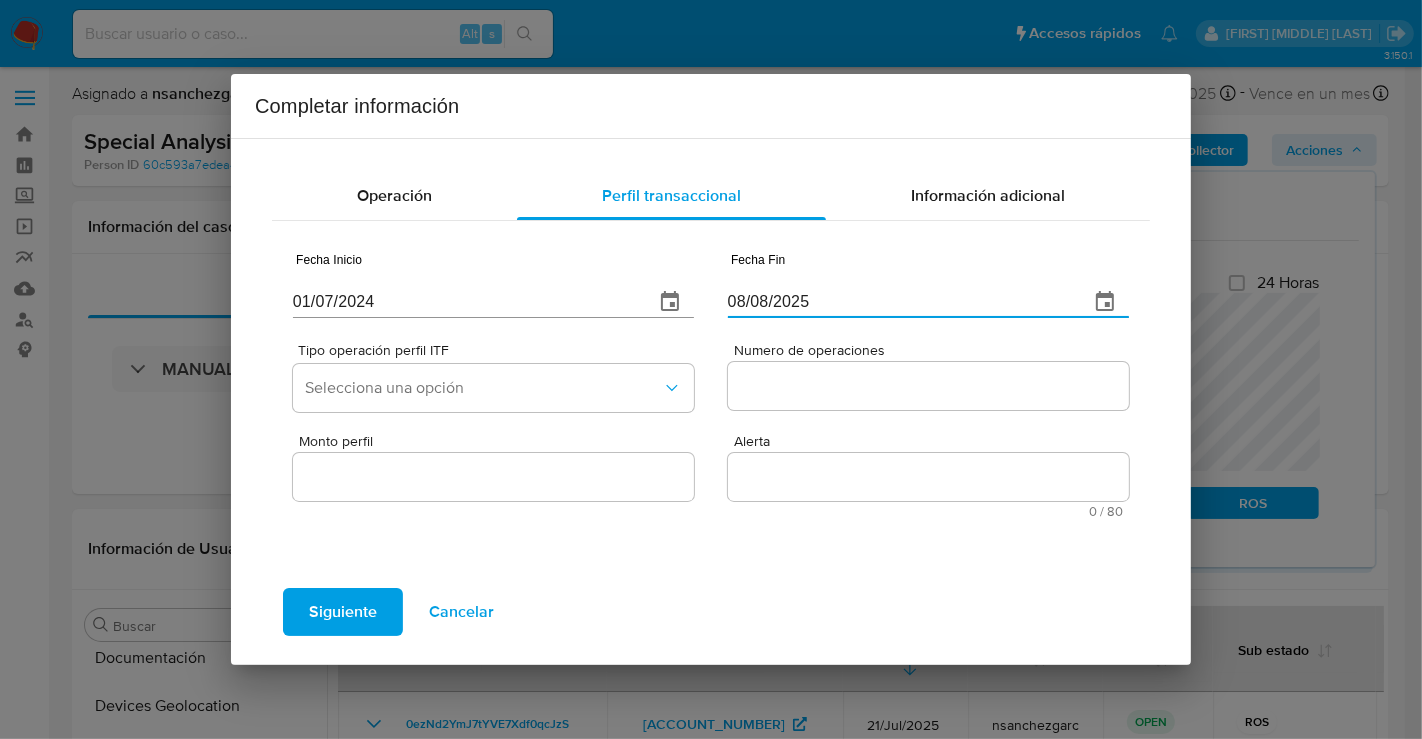 click on "08/08/2025" at bounding box center [900, 302] 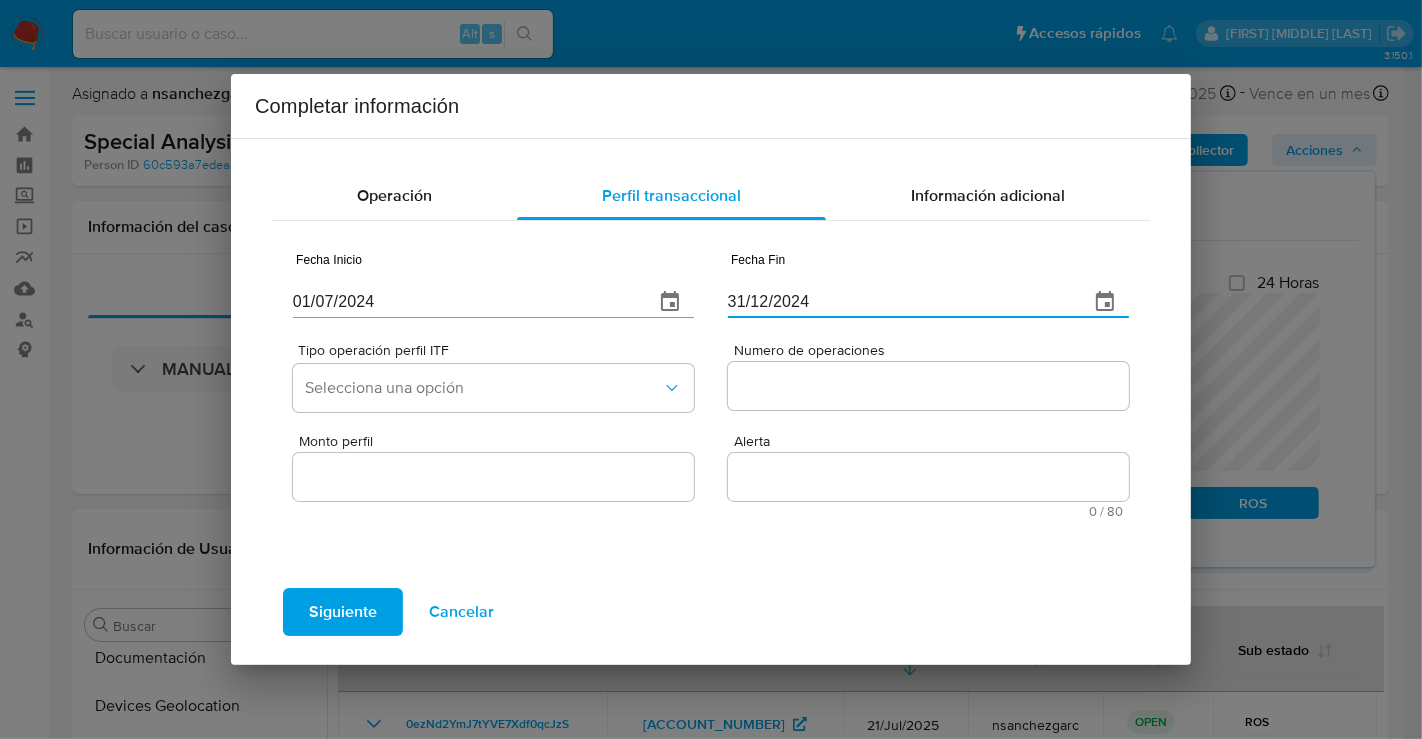 type on "31/12/2024" 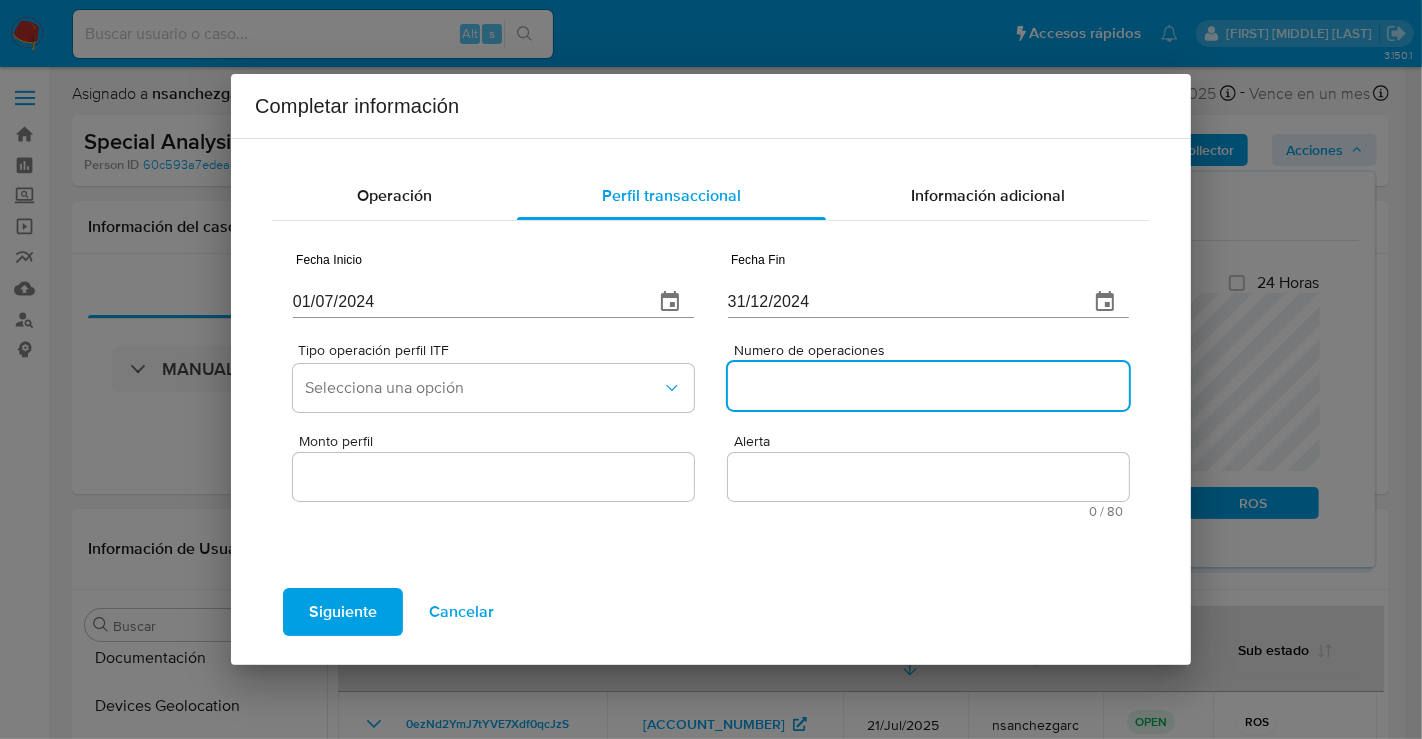 click on "Numero de operaciones" at bounding box center (928, 386) 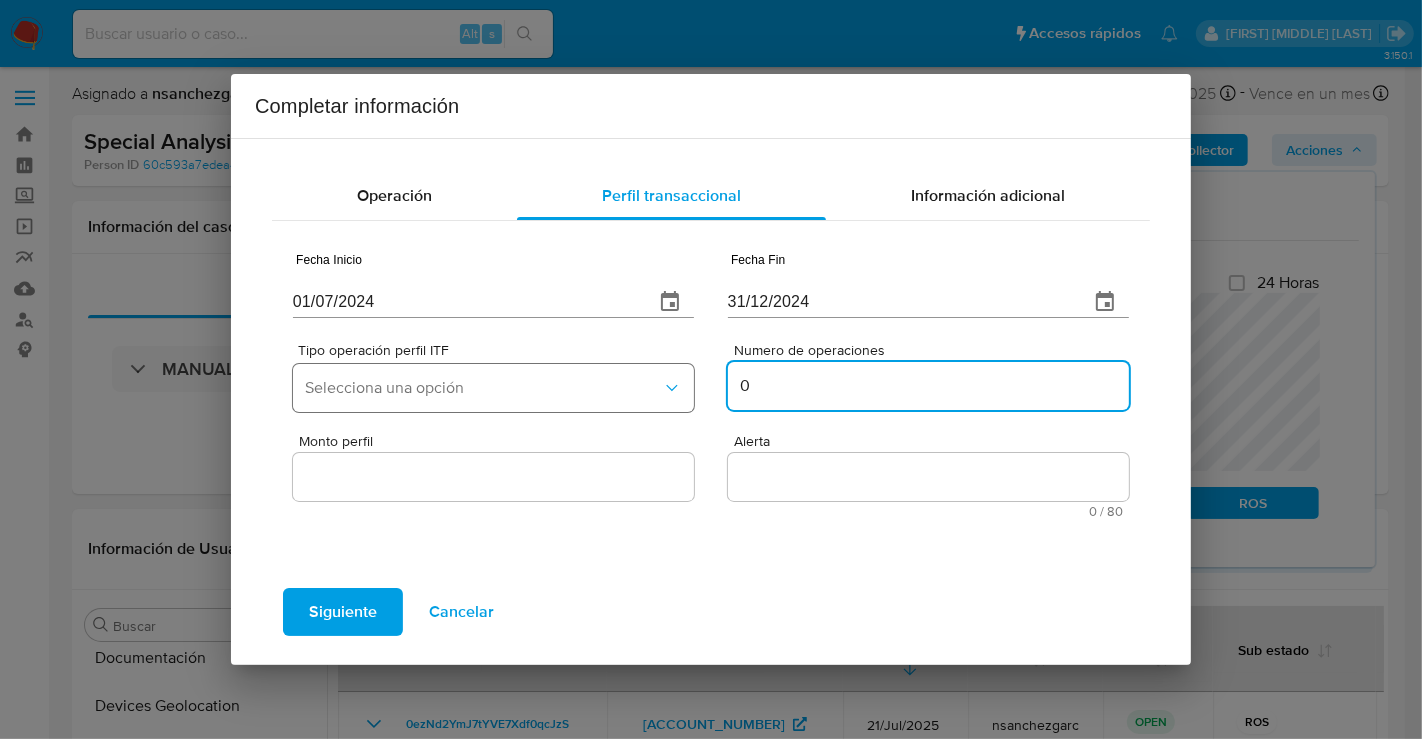 type on "0" 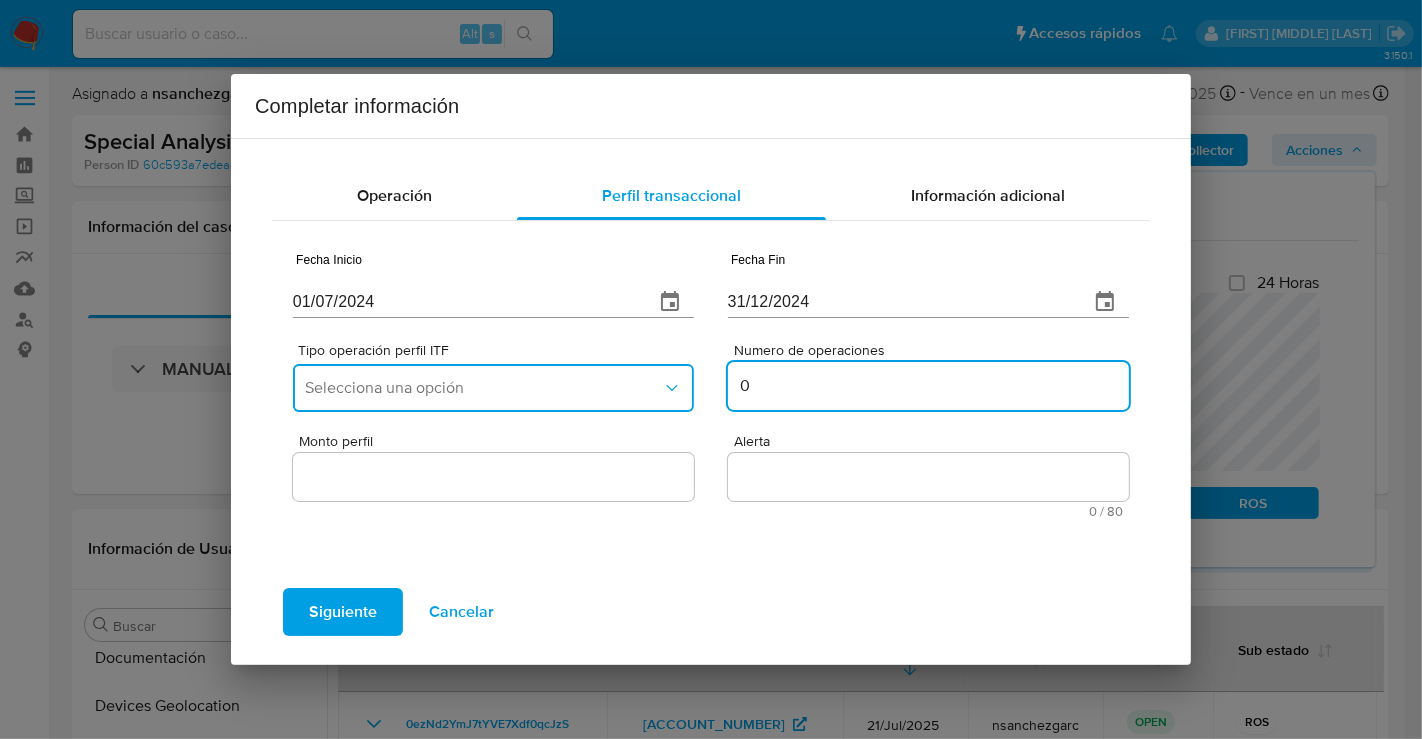 click on "Selecciona una opción" at bounding box center [483, 388] 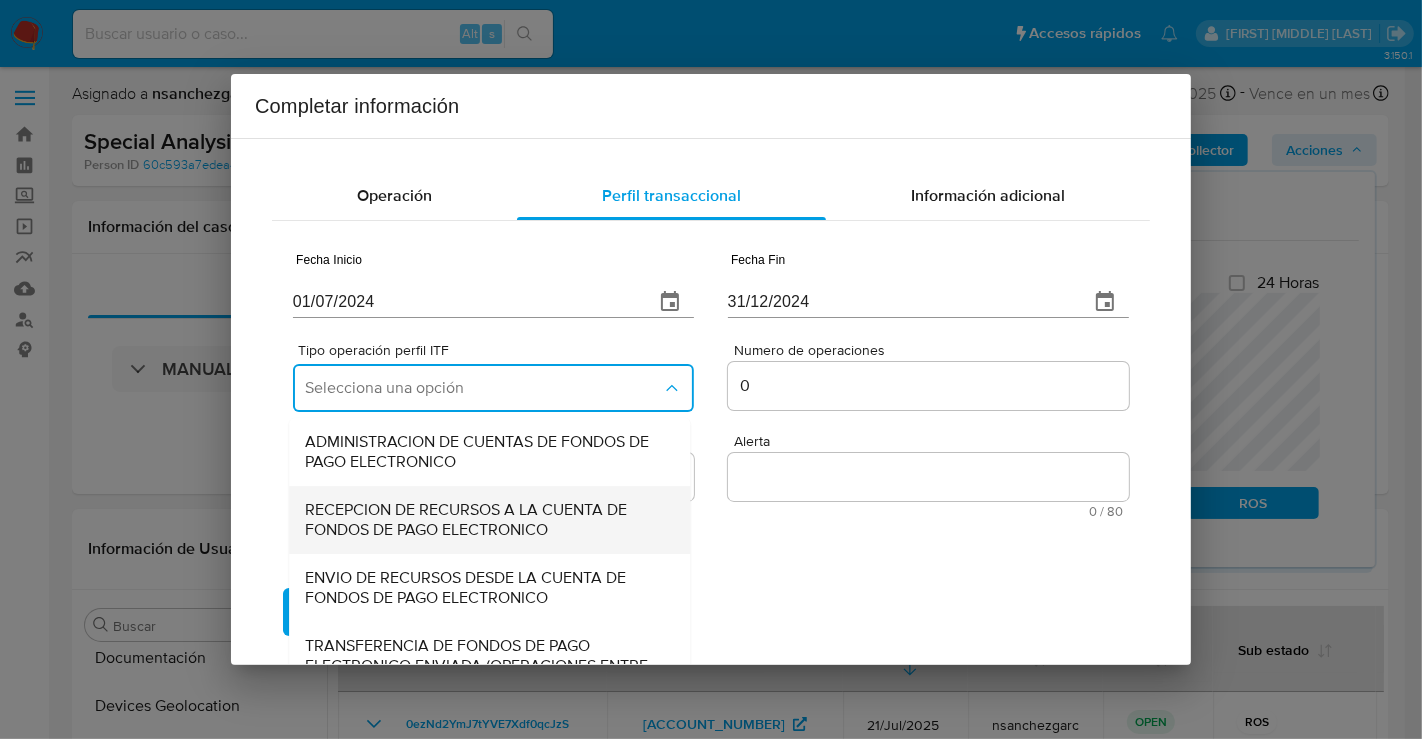 scroll, scrollTop: 221, scrollLeft: 0, axis: vertical 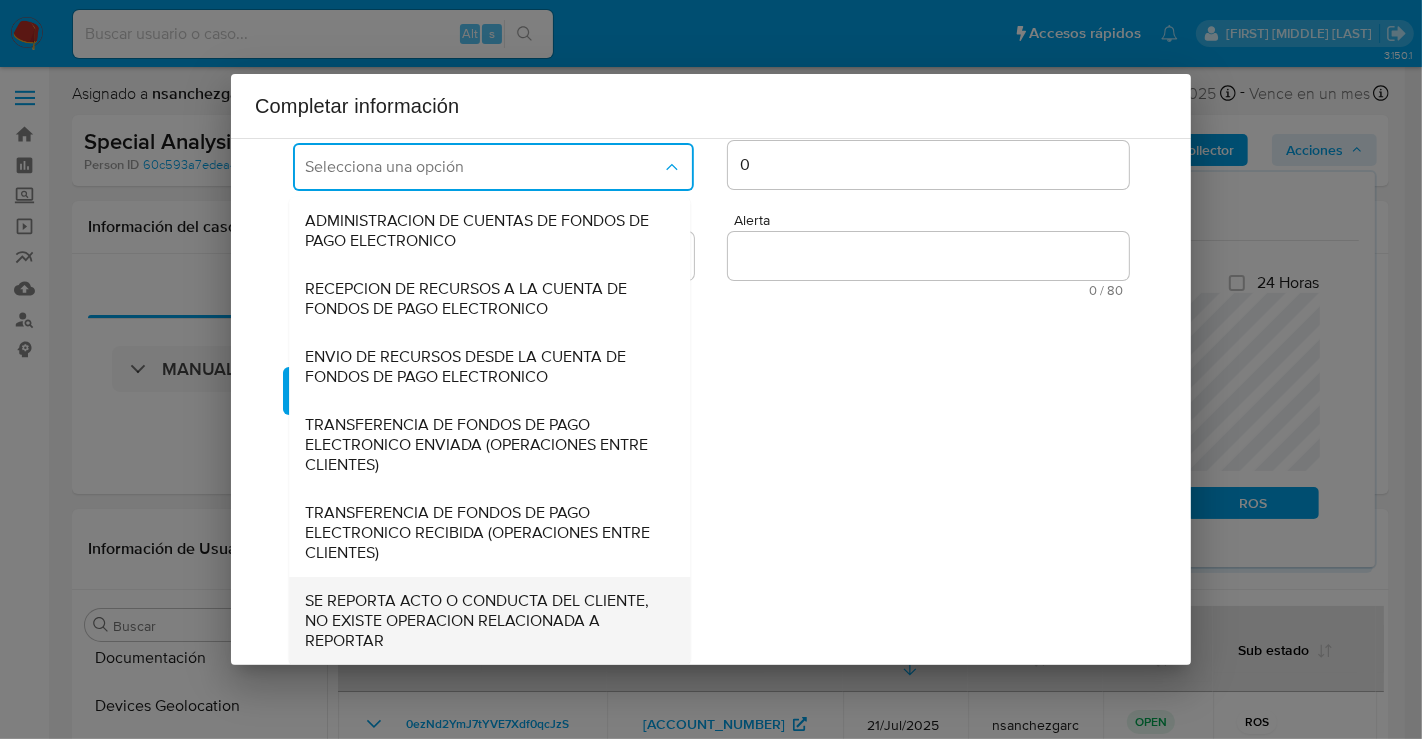 click on "SE REPORTA ACTO O CONDUCTA DEL CLIENTE, NO EXISTE OPERACION RELACIONADA A REPORTAR" at bounding box center (483, 621) 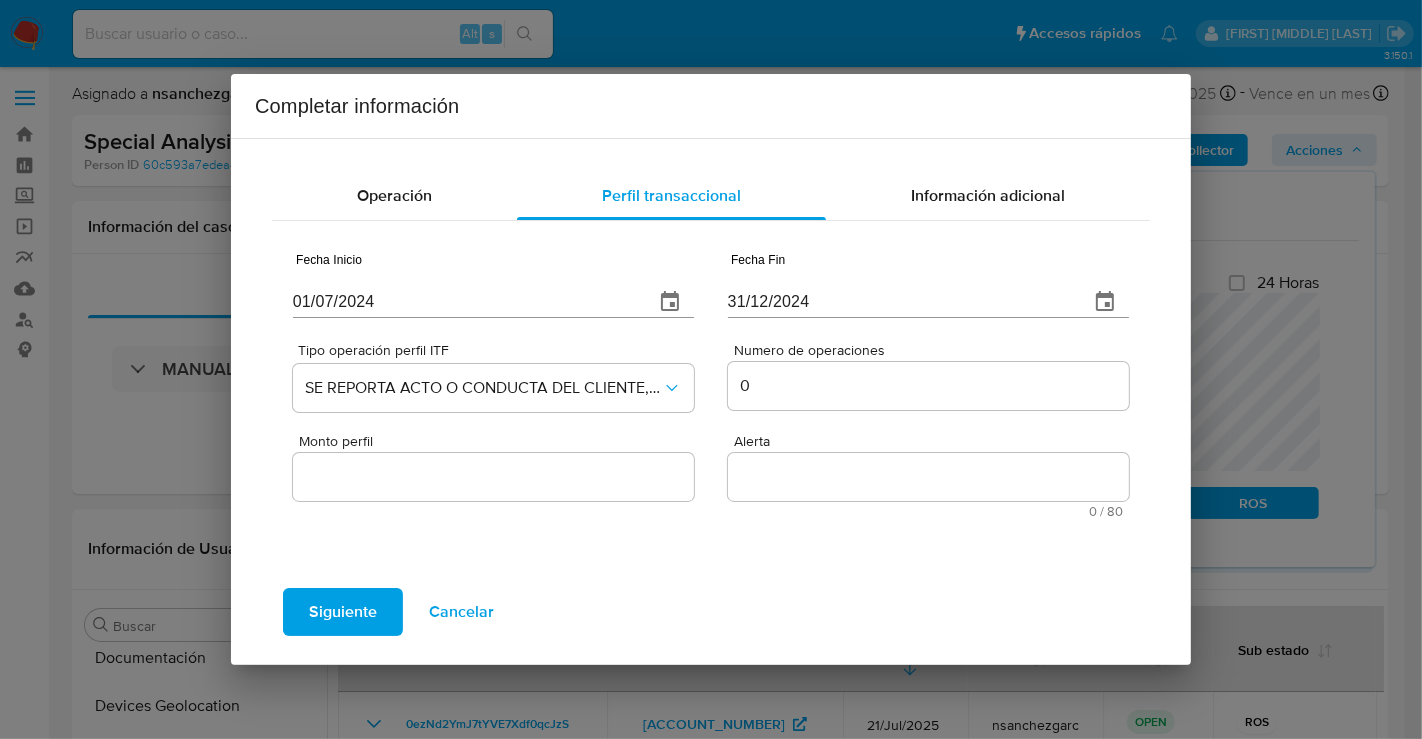 click at bounding box center (493, 477) 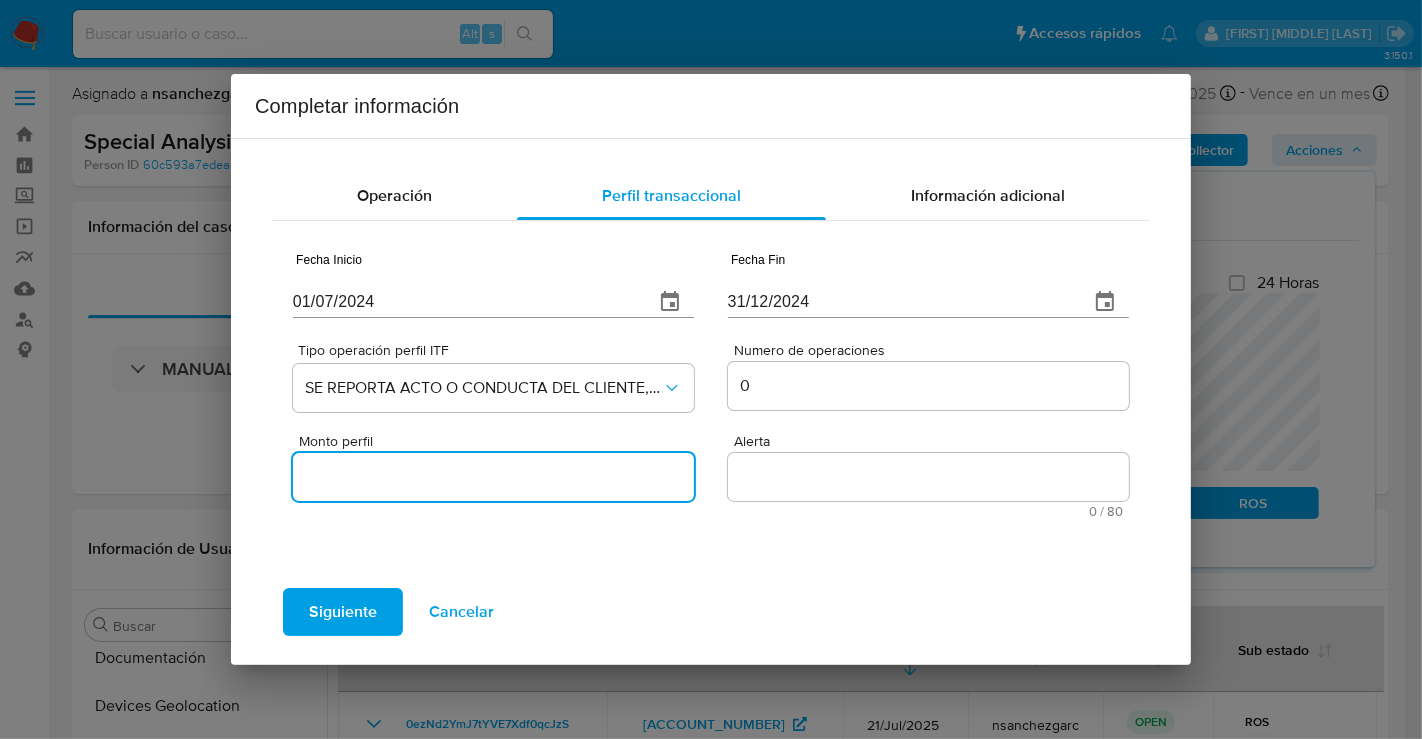 click on "Monto perfil" at bounding box center (493, 477) 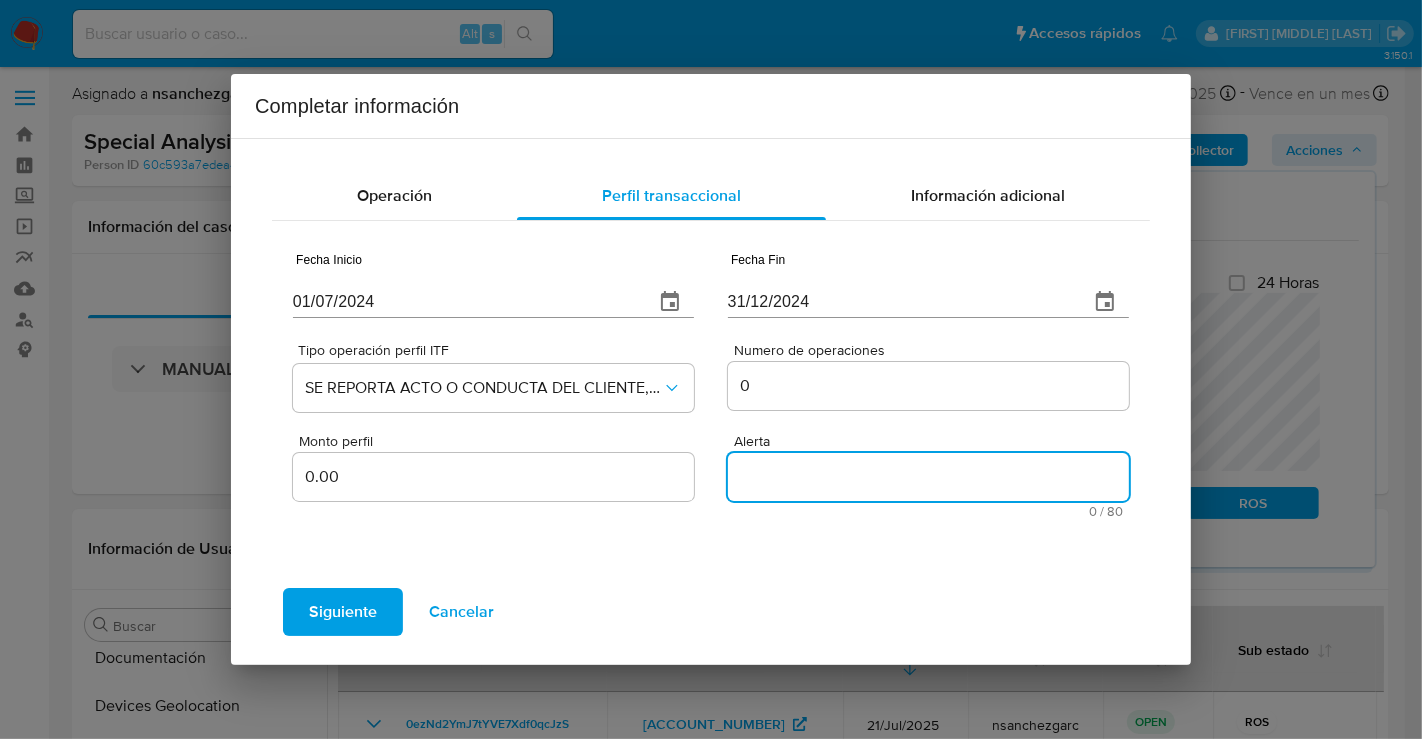 click on "Alerta" at bounding box center (928, 477) 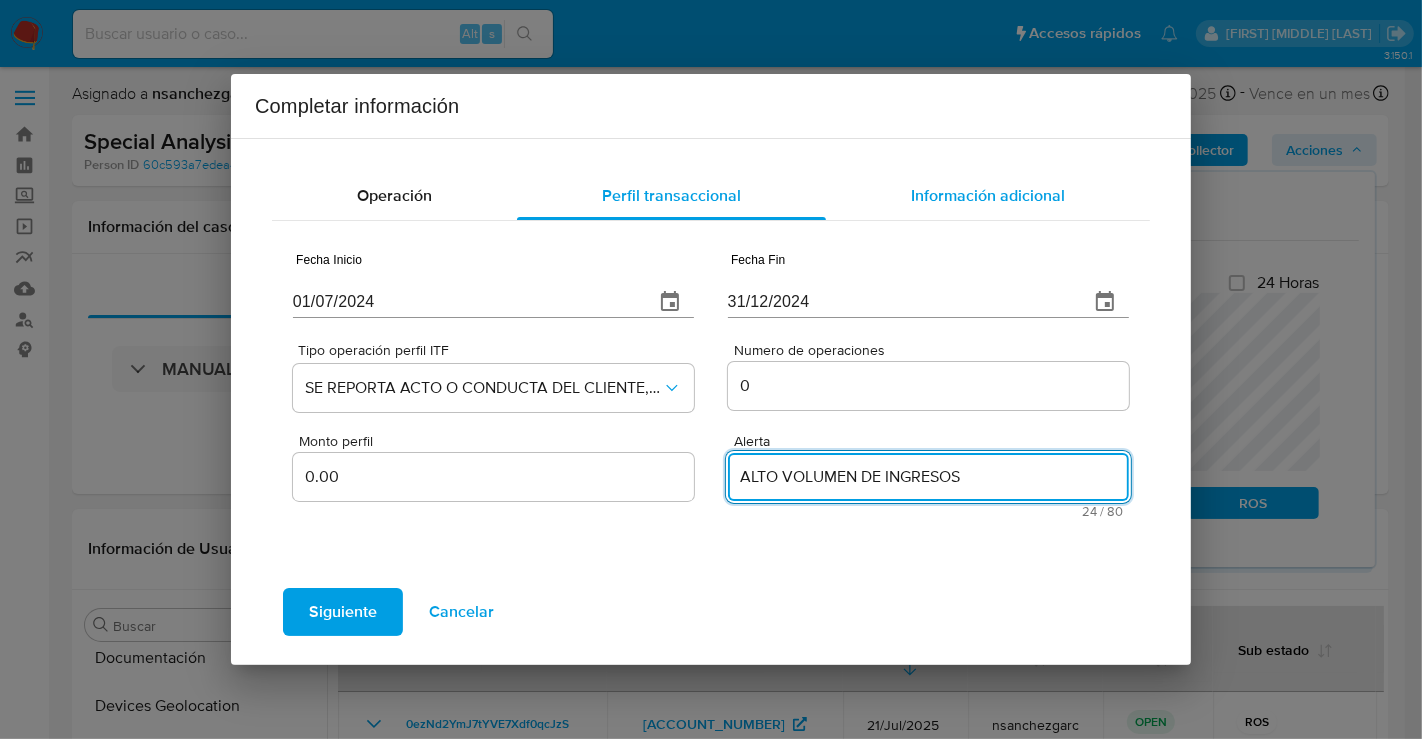 type on "ALTO VOLUMEN DE INGRESOS" 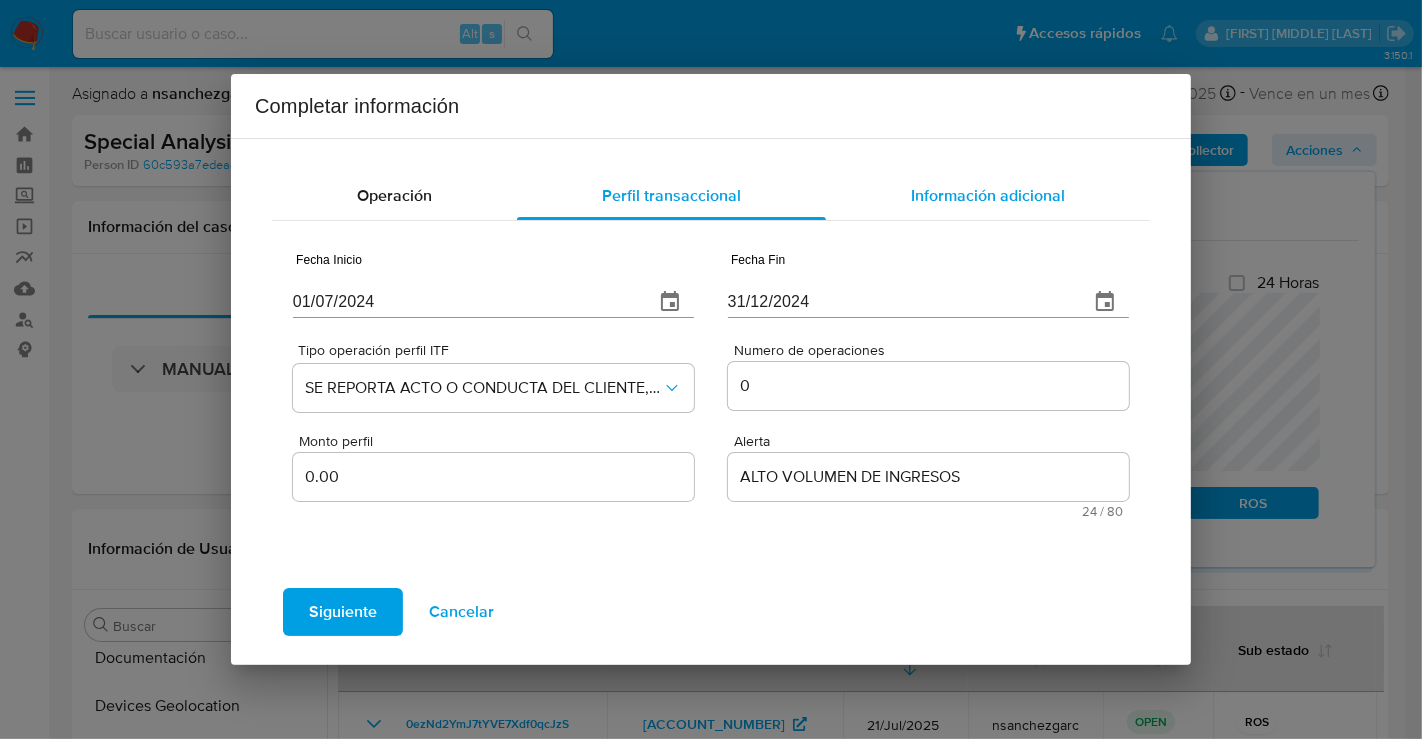 click on "Información adicional" at bounding box center [988, 195] 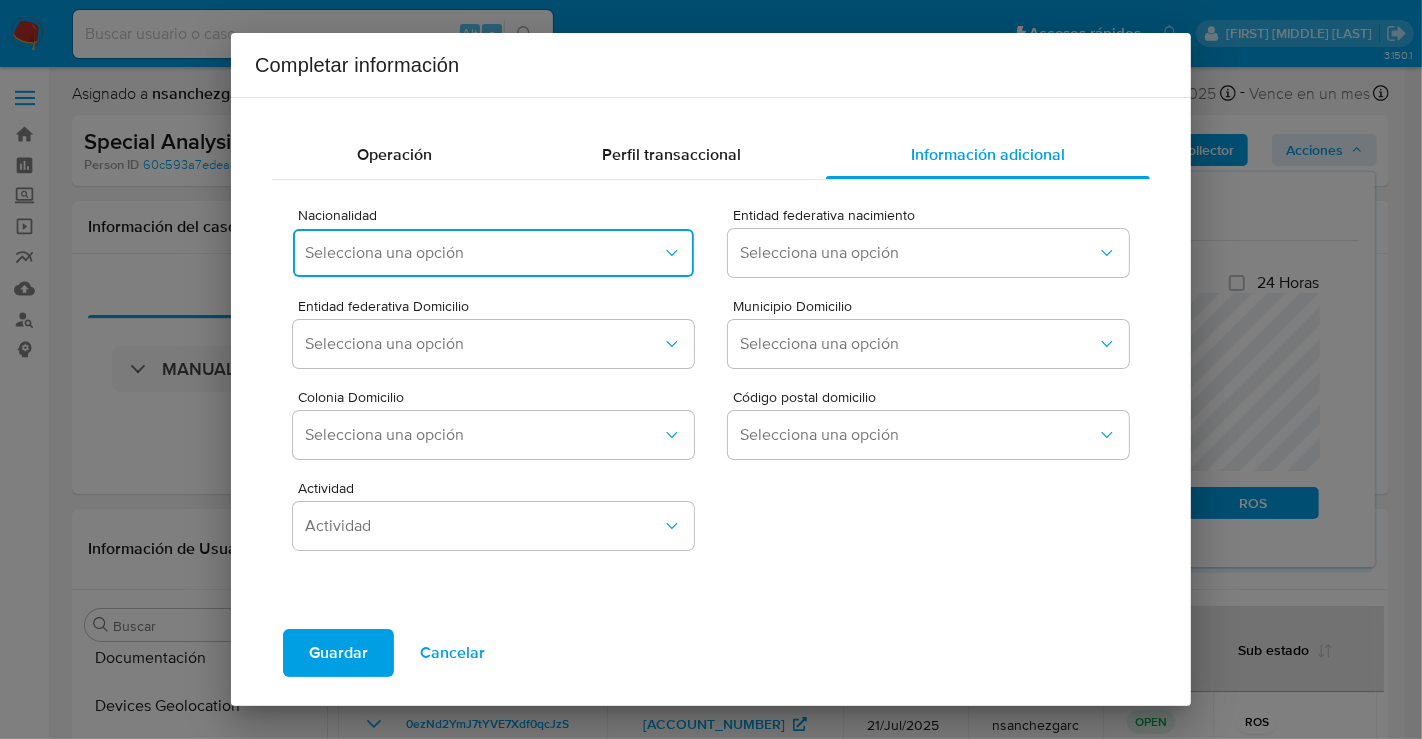 click on "Selecciona una opción" at bounding box center (483, 253) 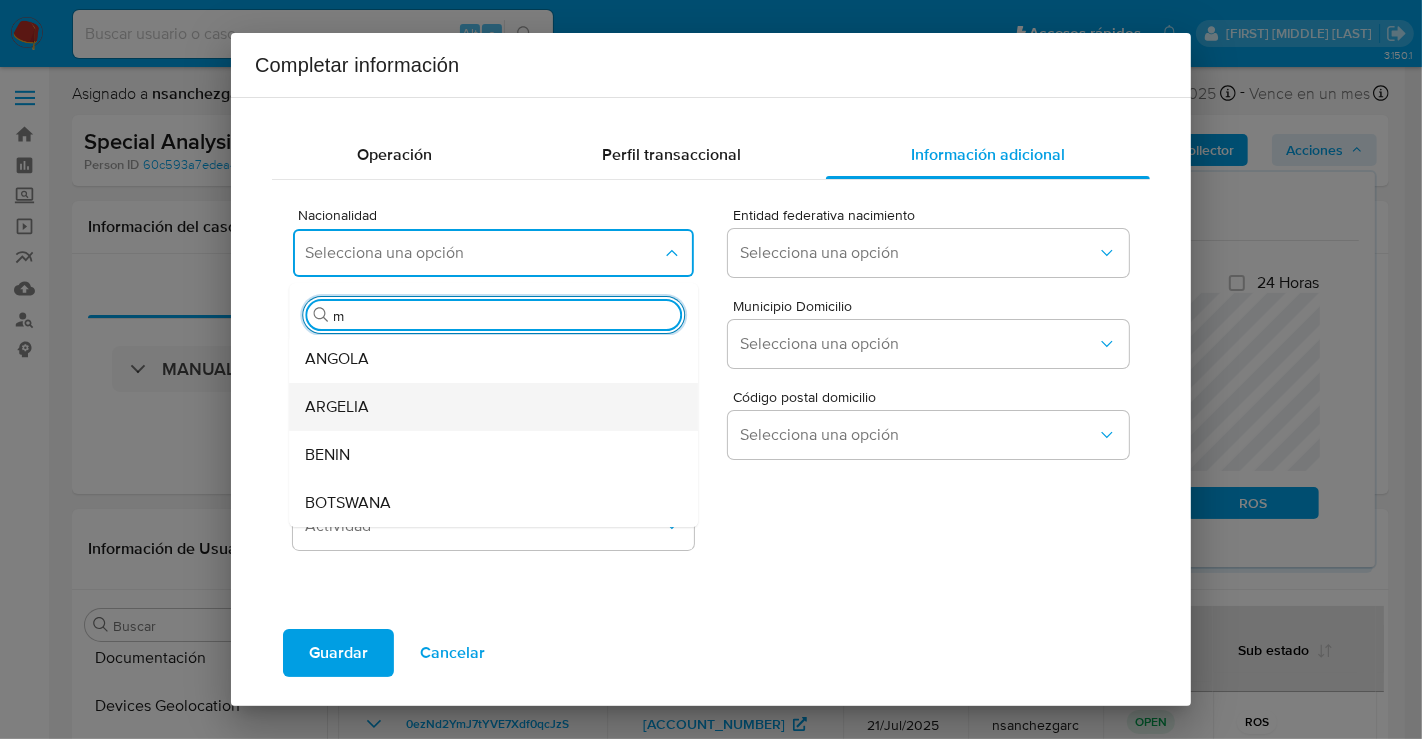 type on "me" 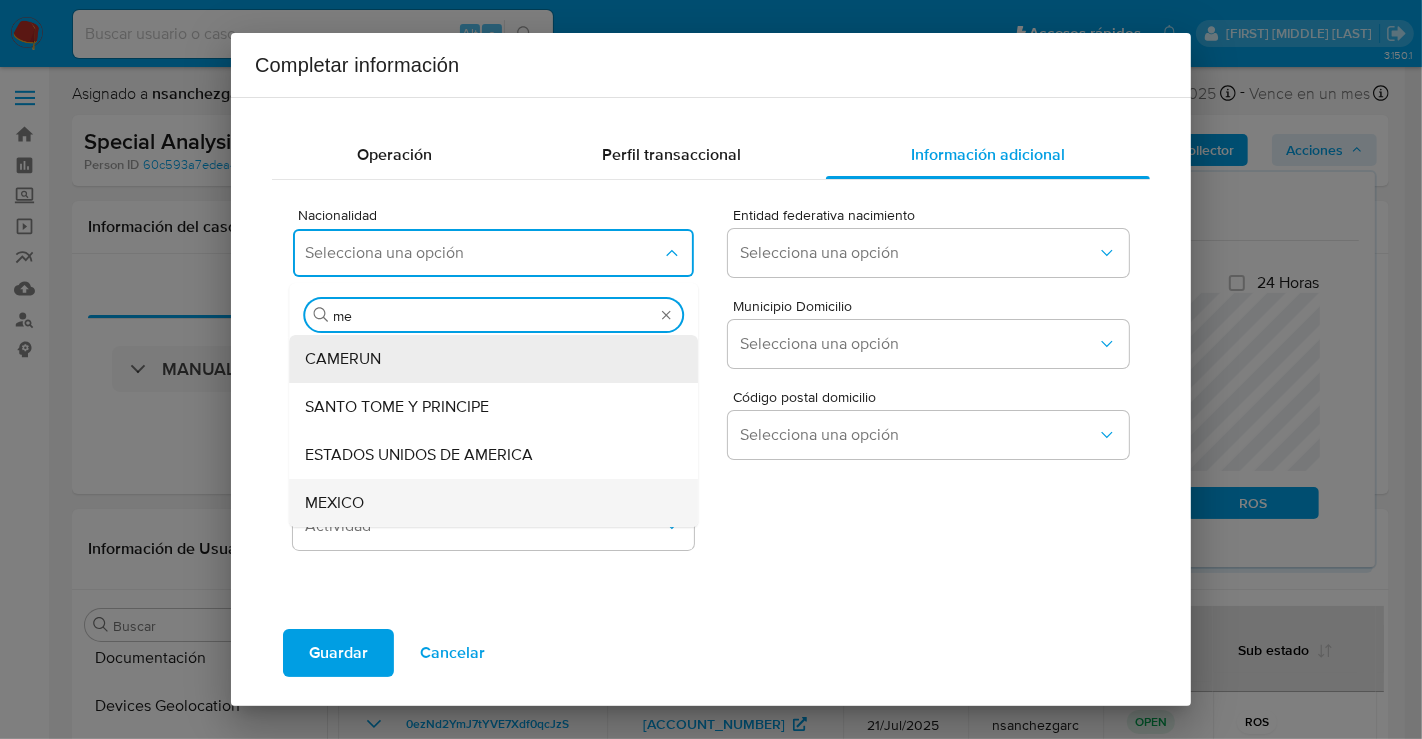 click on "MEXICO" at bounding box center [334, 503] 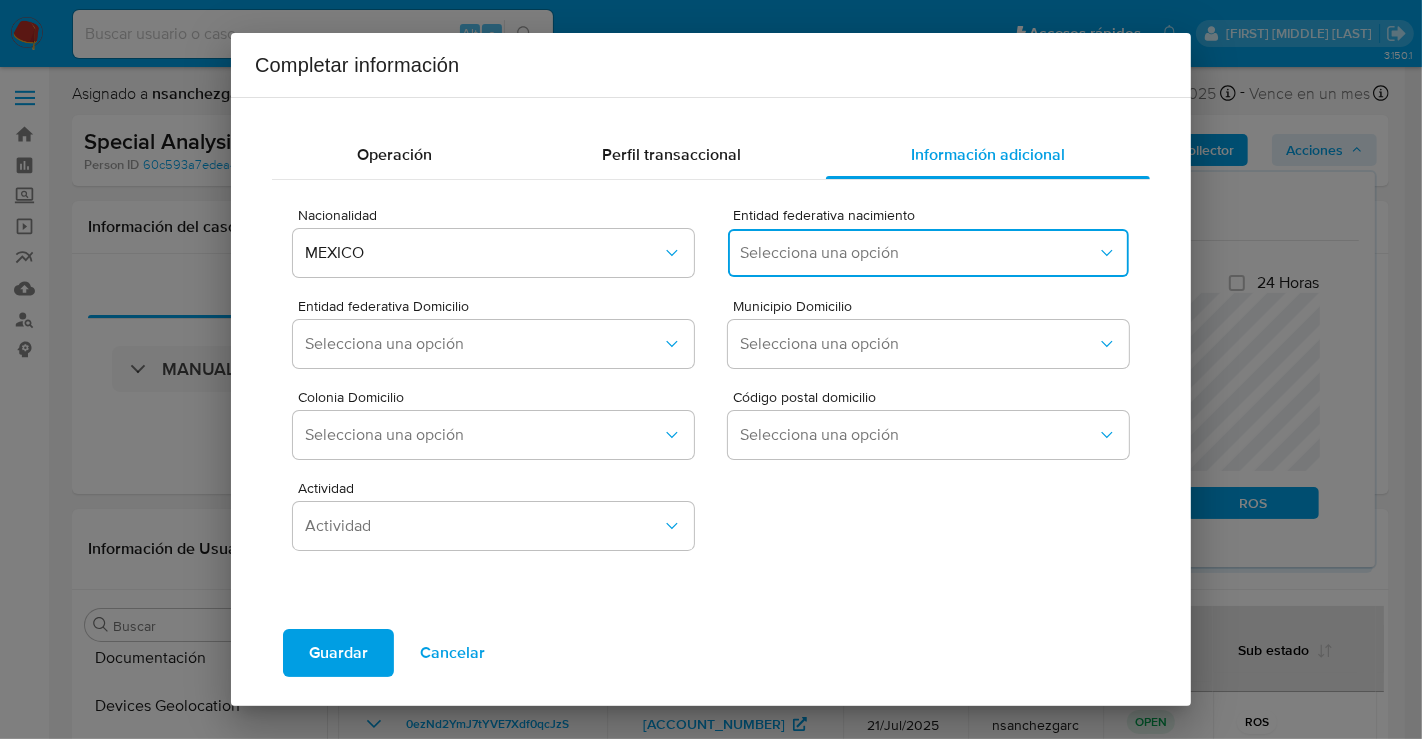 click on "Selecciona una opción" at bounding box center [928, 253] 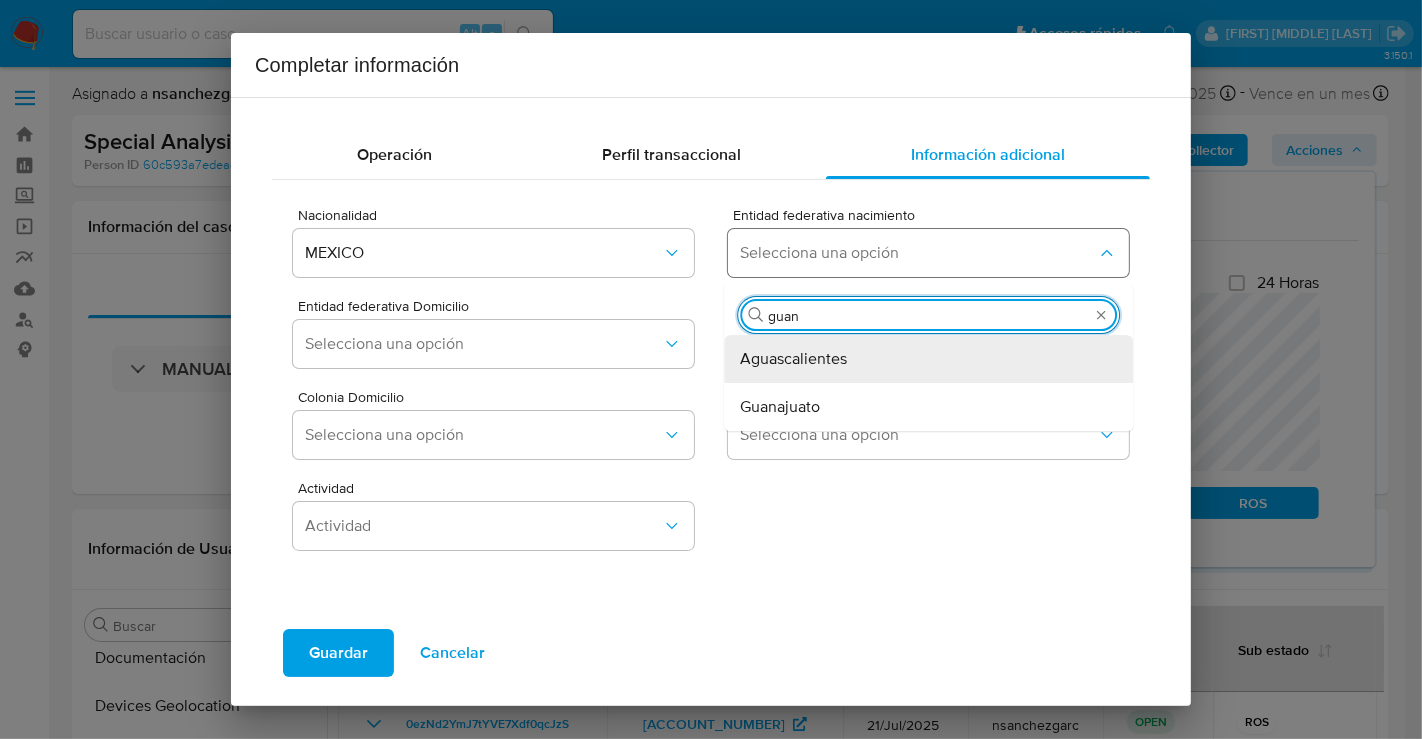type on "guana" 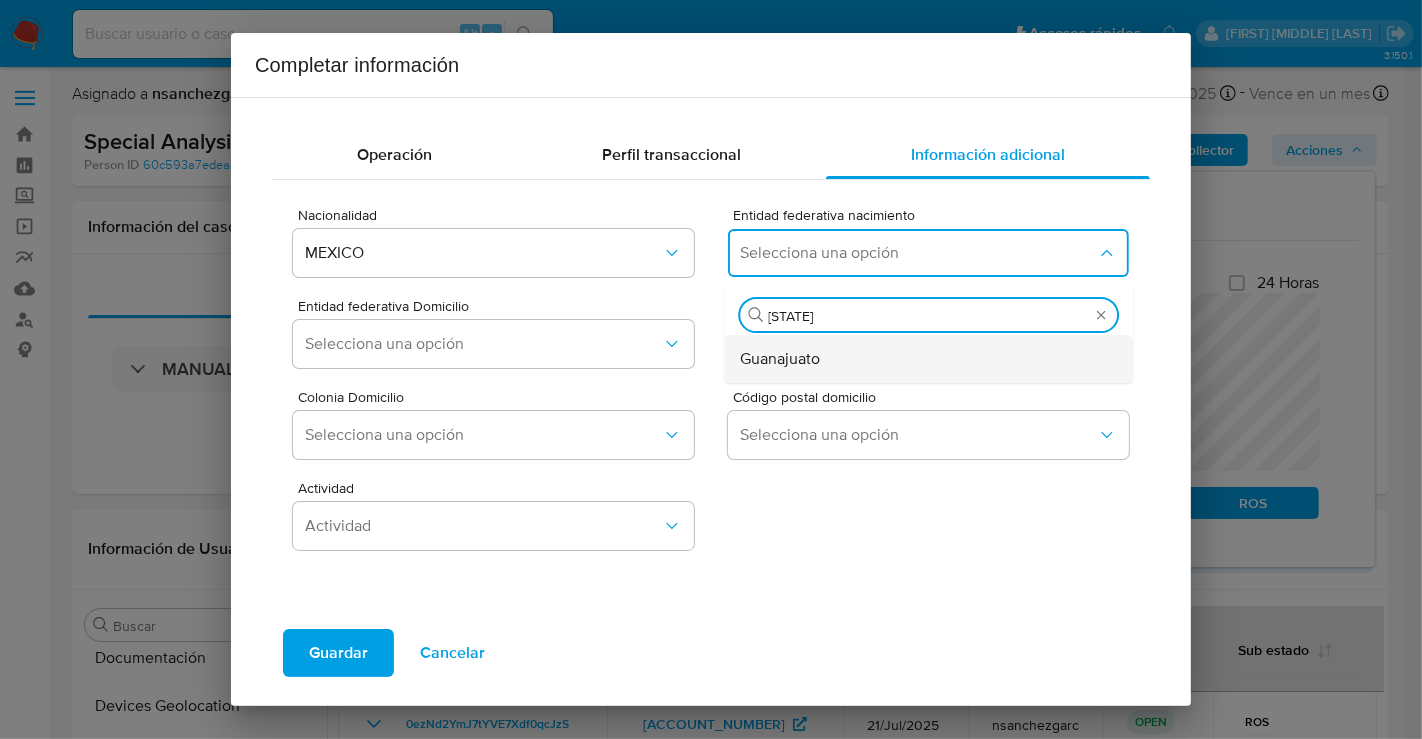 click on "Guanajuato" at bounding box center [922, 359] 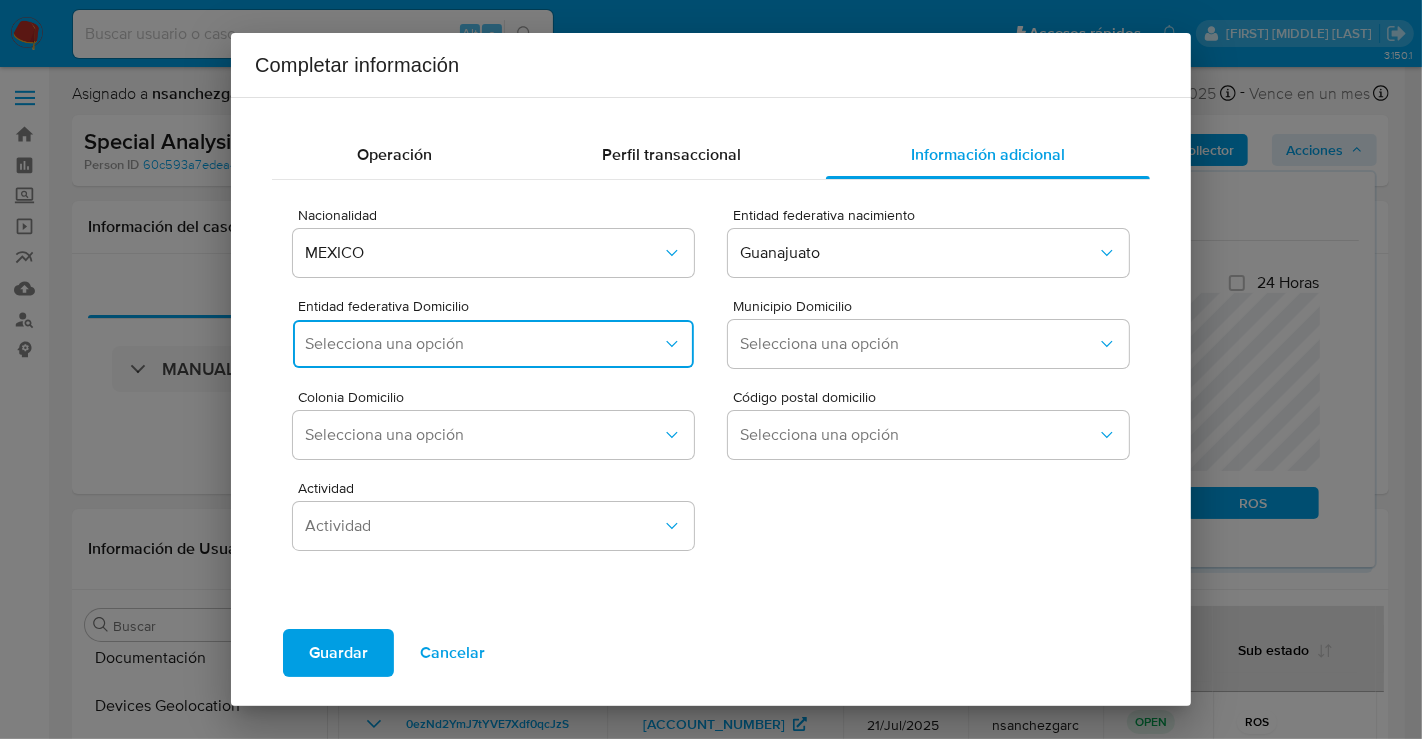 click on "Selecciona una opción" at bounding box center [483, 344] 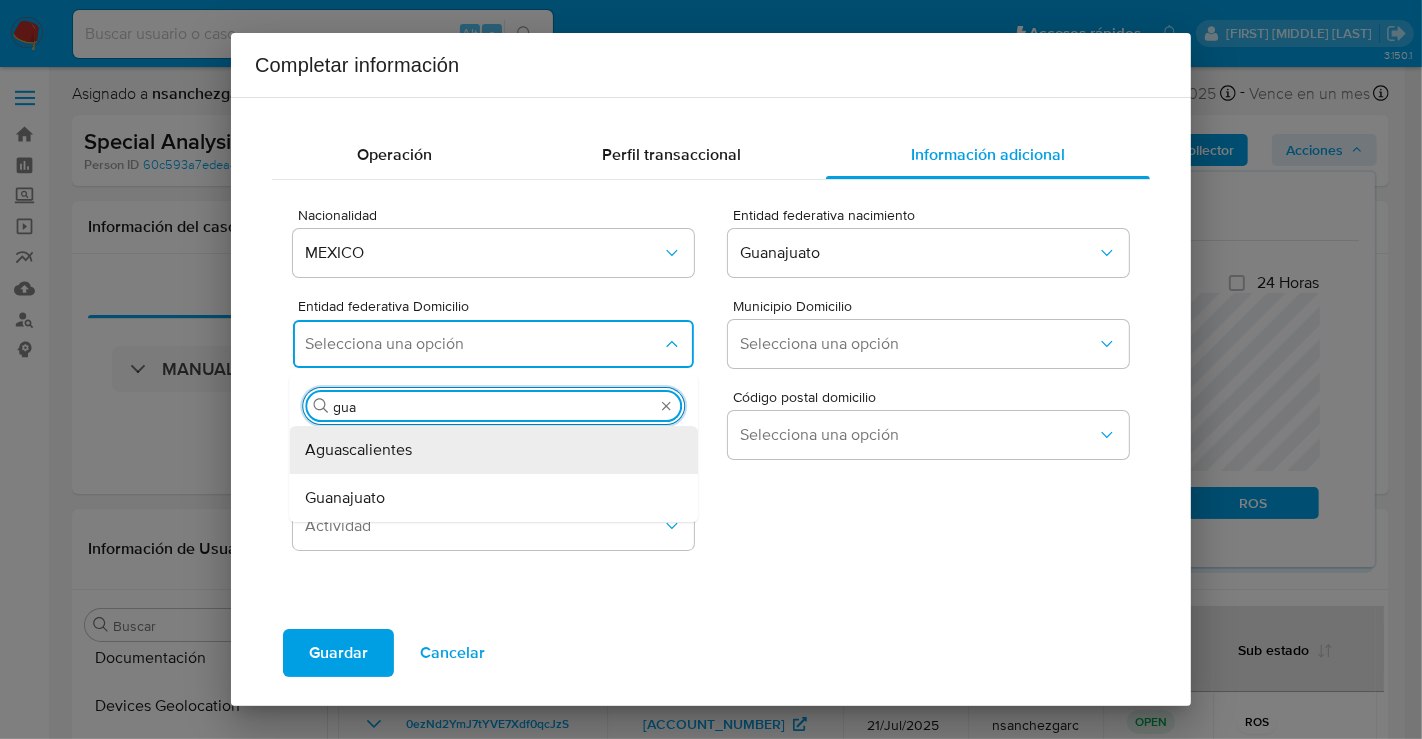 type on "guan" 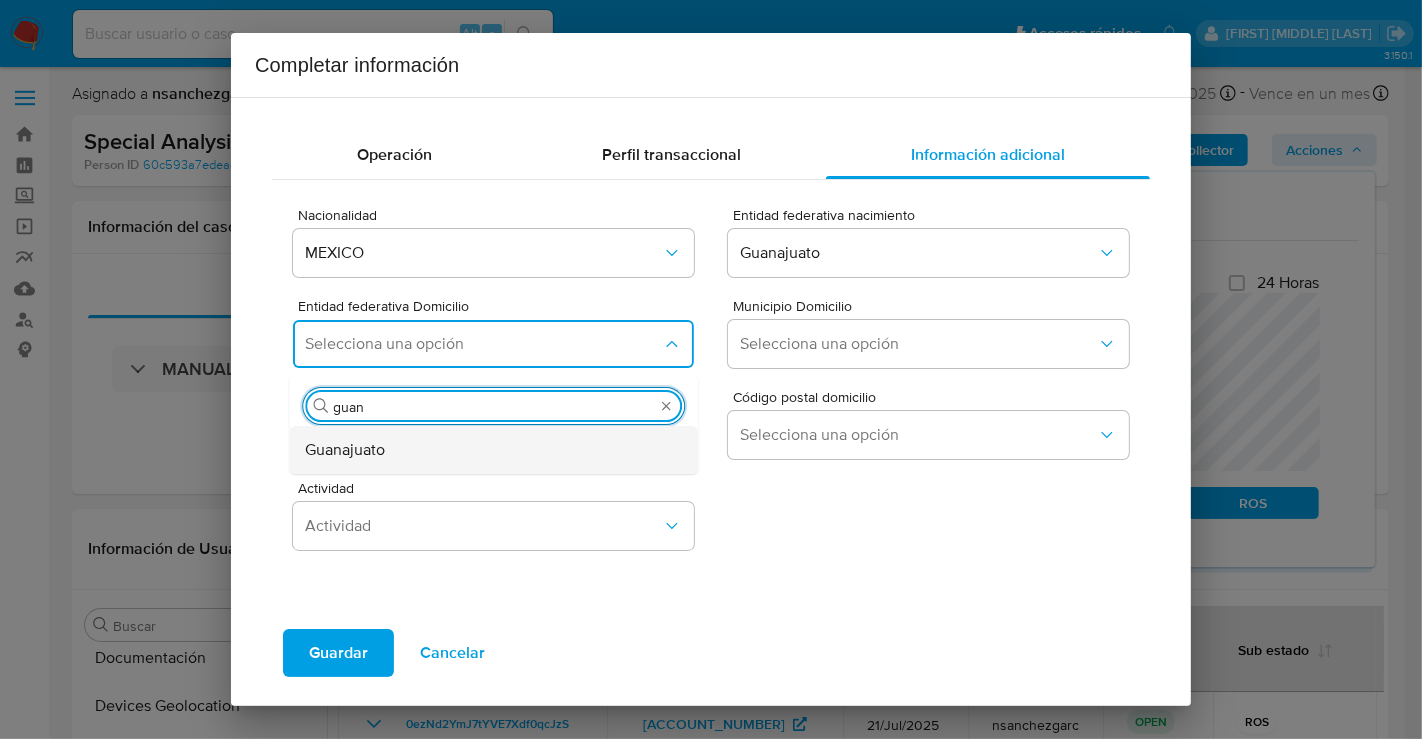 click on "Guanajuato" at bounding box center (487, 450) 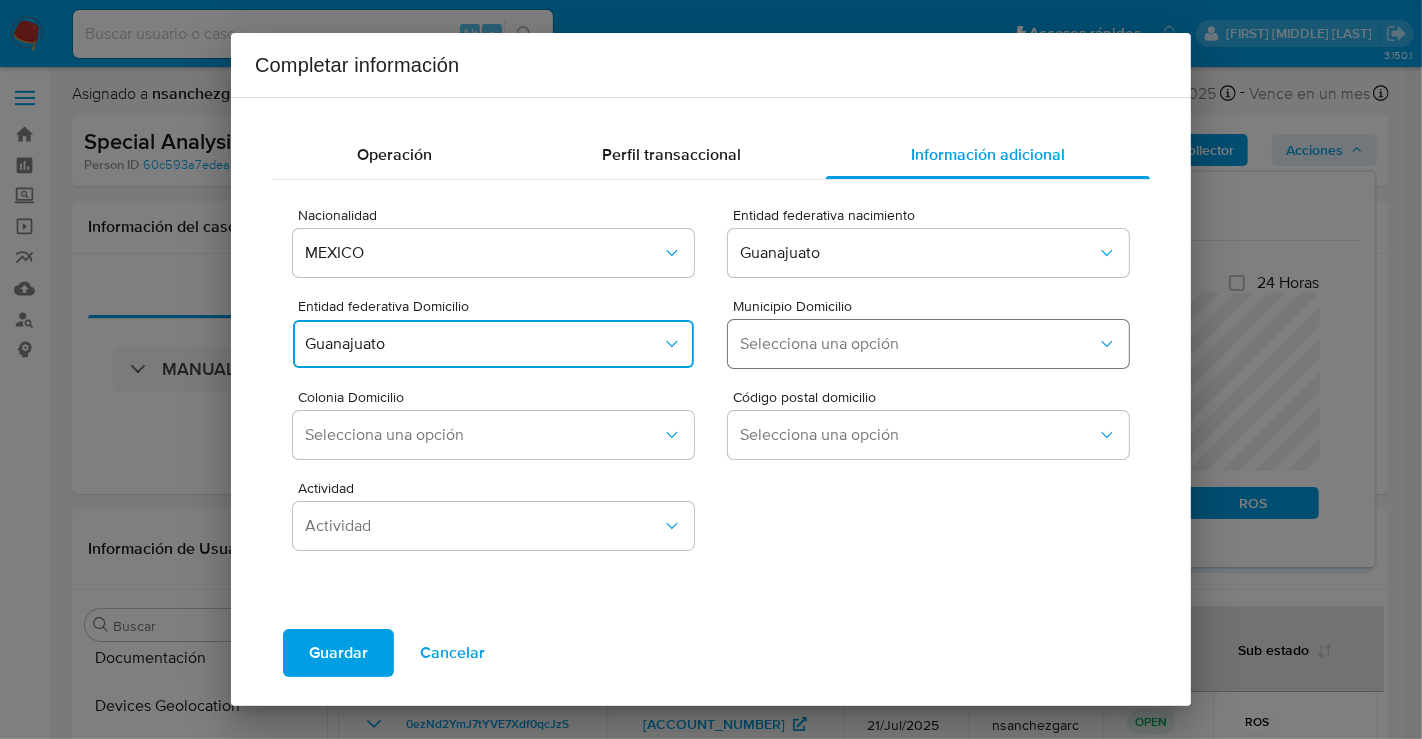 type 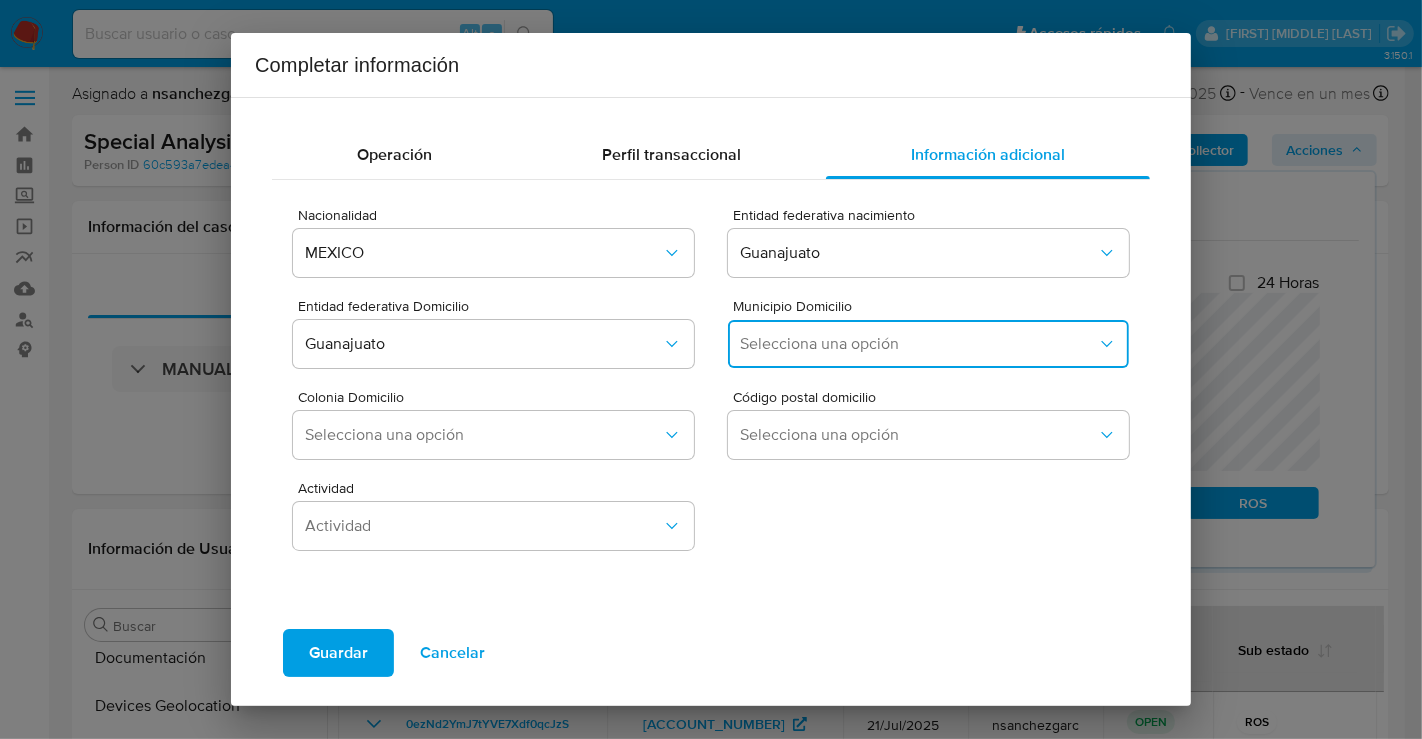 click on "Selecciona una opción" at bounding box center (918, 344) 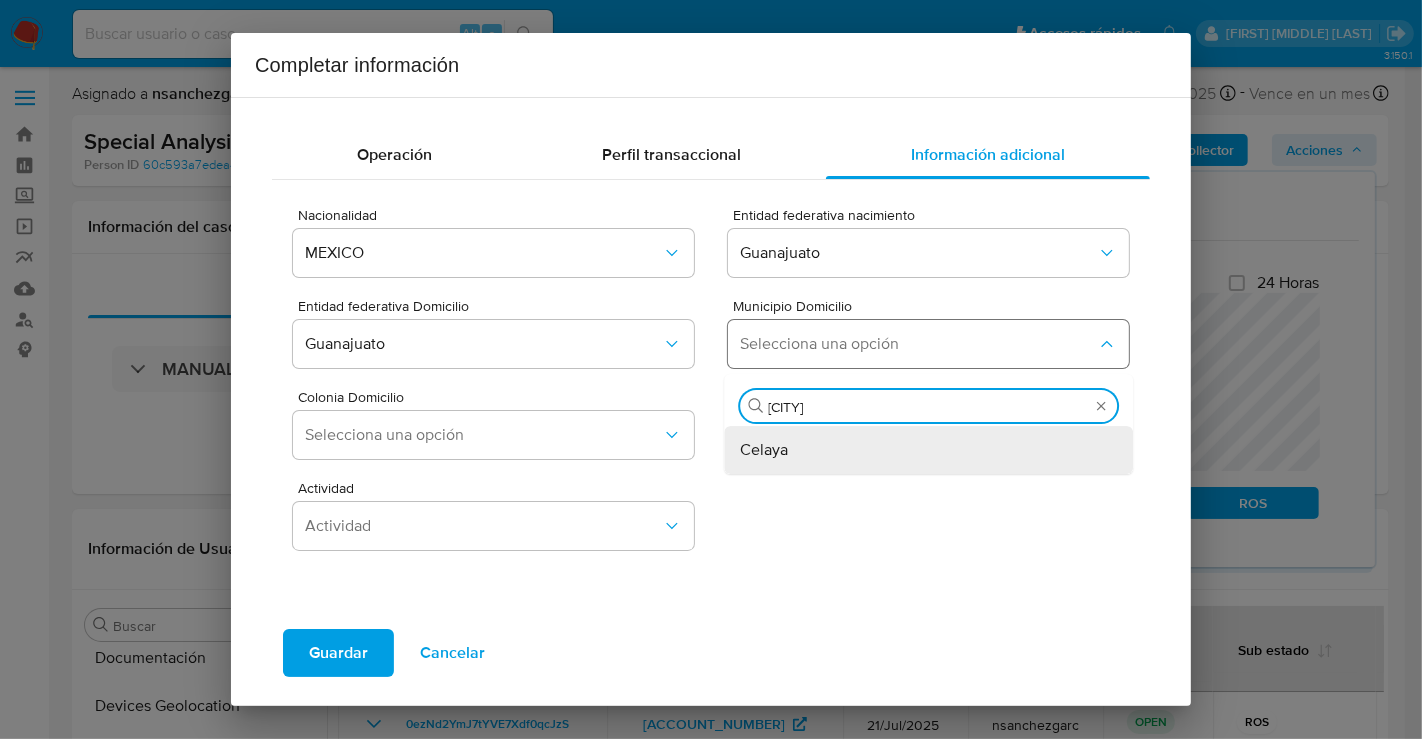 type on "celaya" 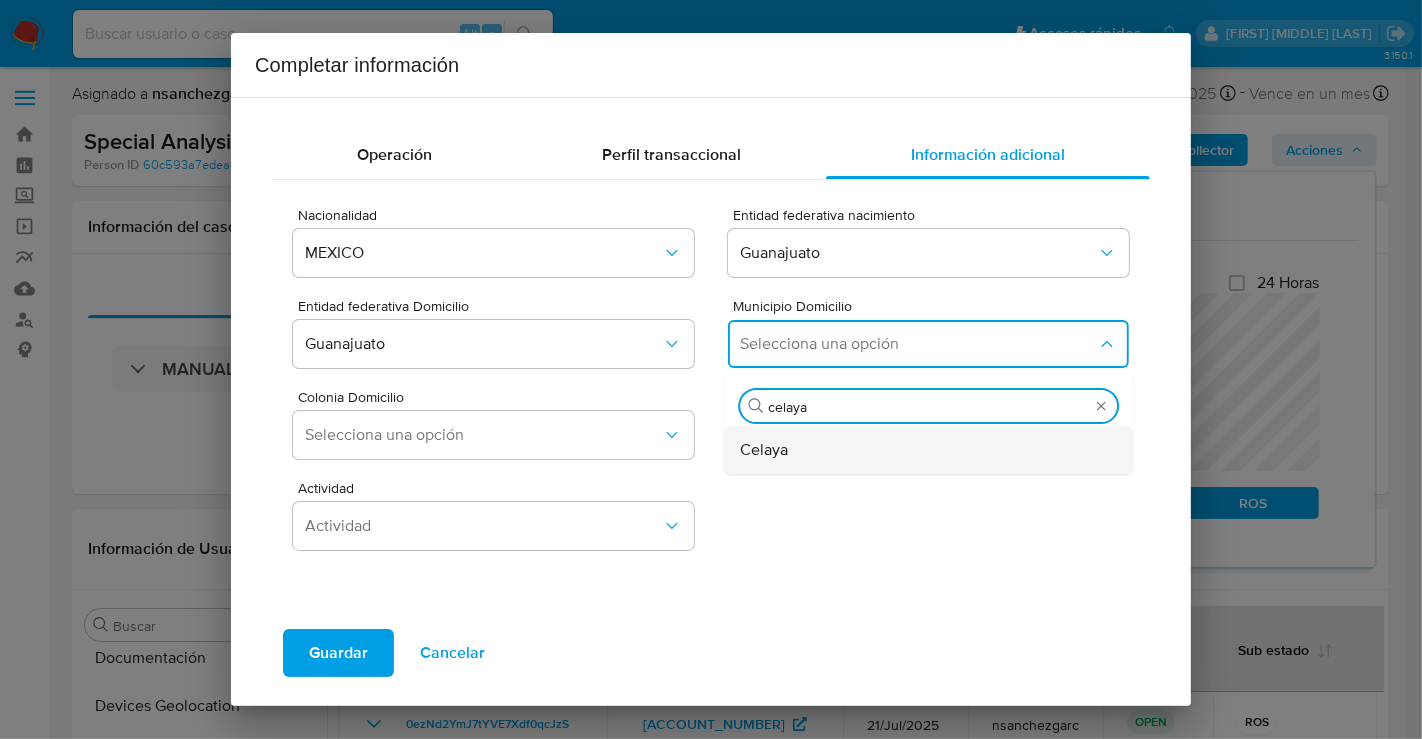 click on "Celaya" at bounding box center [922, 450] 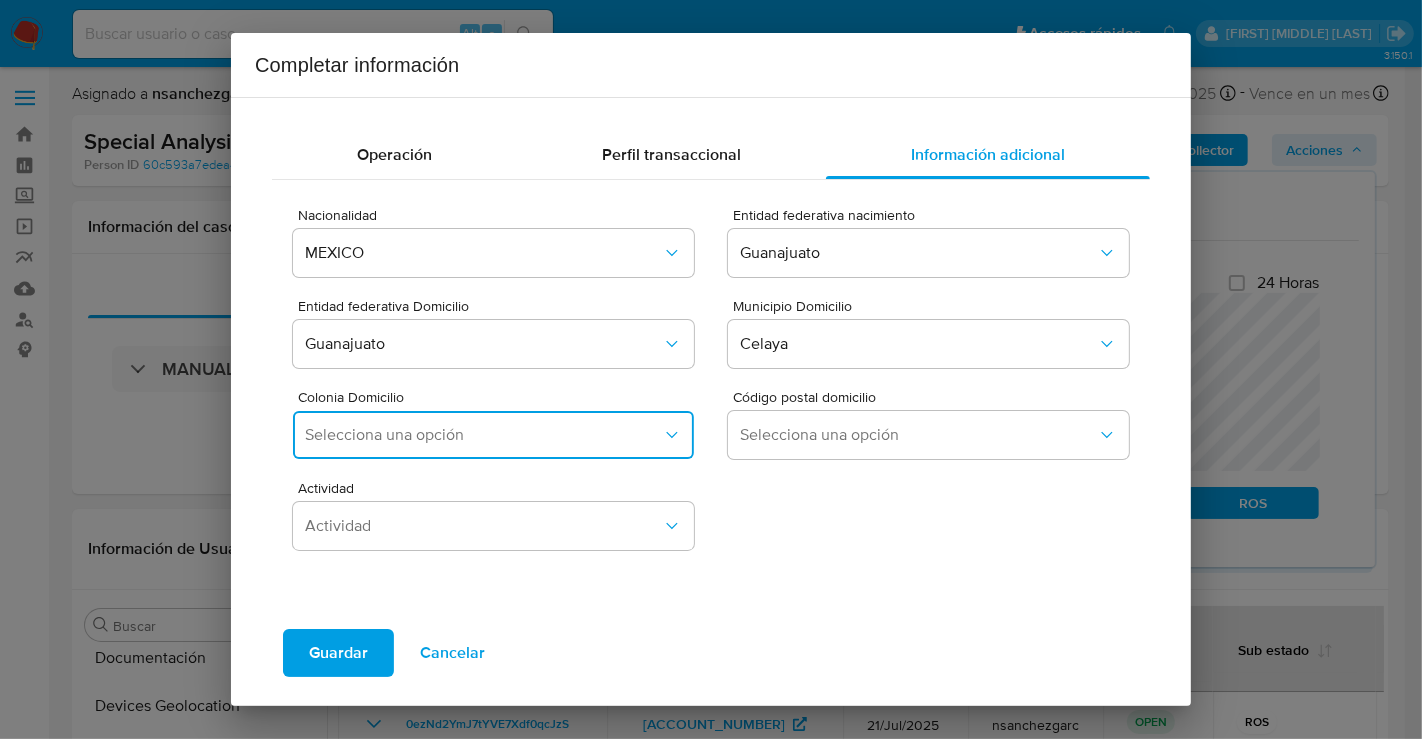 click on "Selecciona una opción" at bounding box center [483, 435] 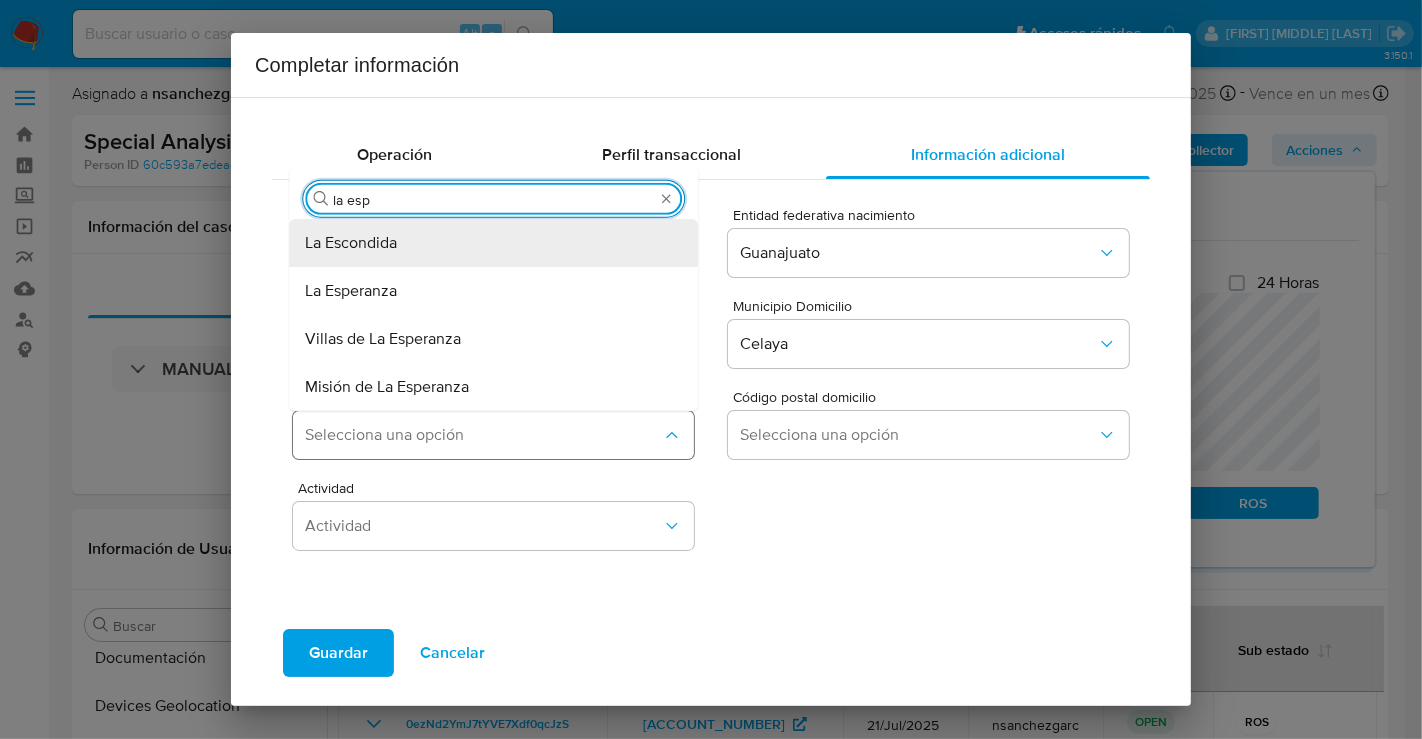 type on "la espe" 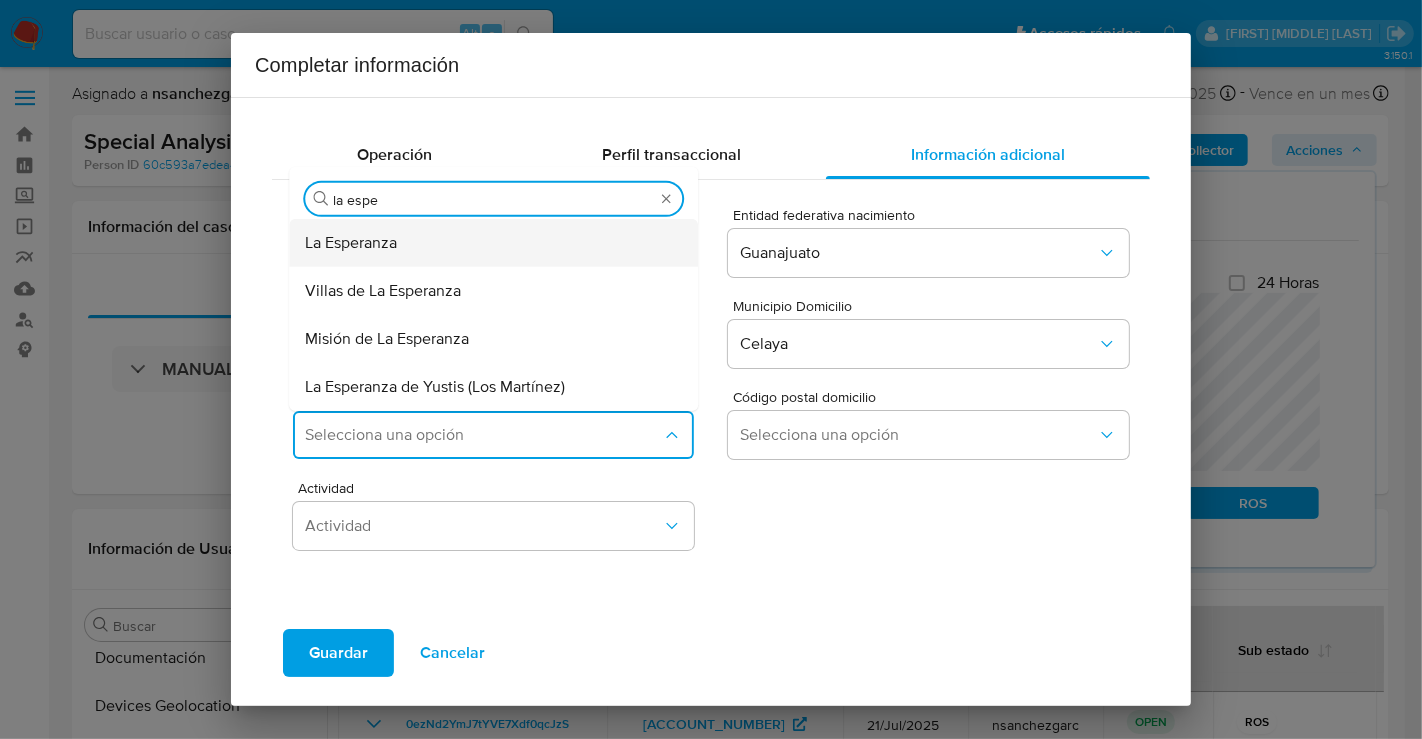 click on "La Esperanza" at bounding box center (351, 243) 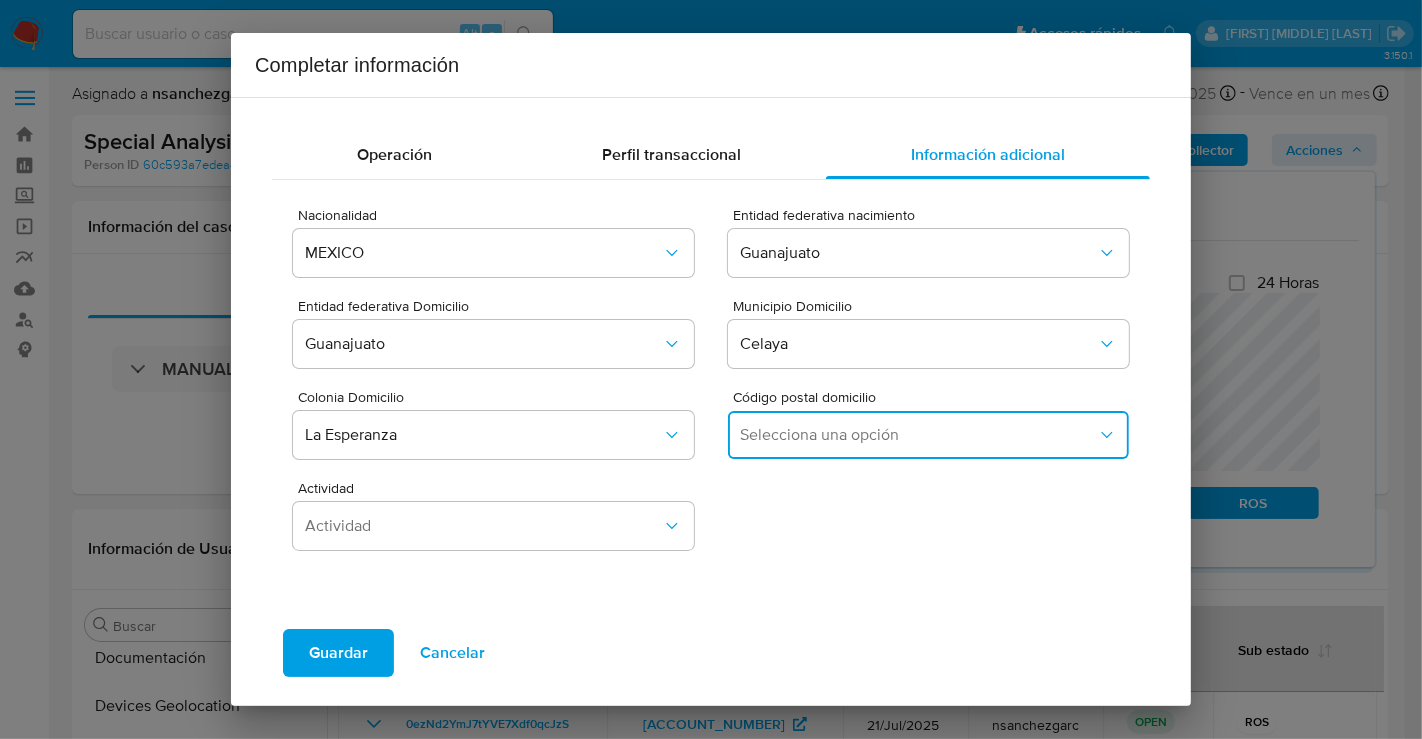 click on "Selecciona una opción" at bounding box center (918, 435) 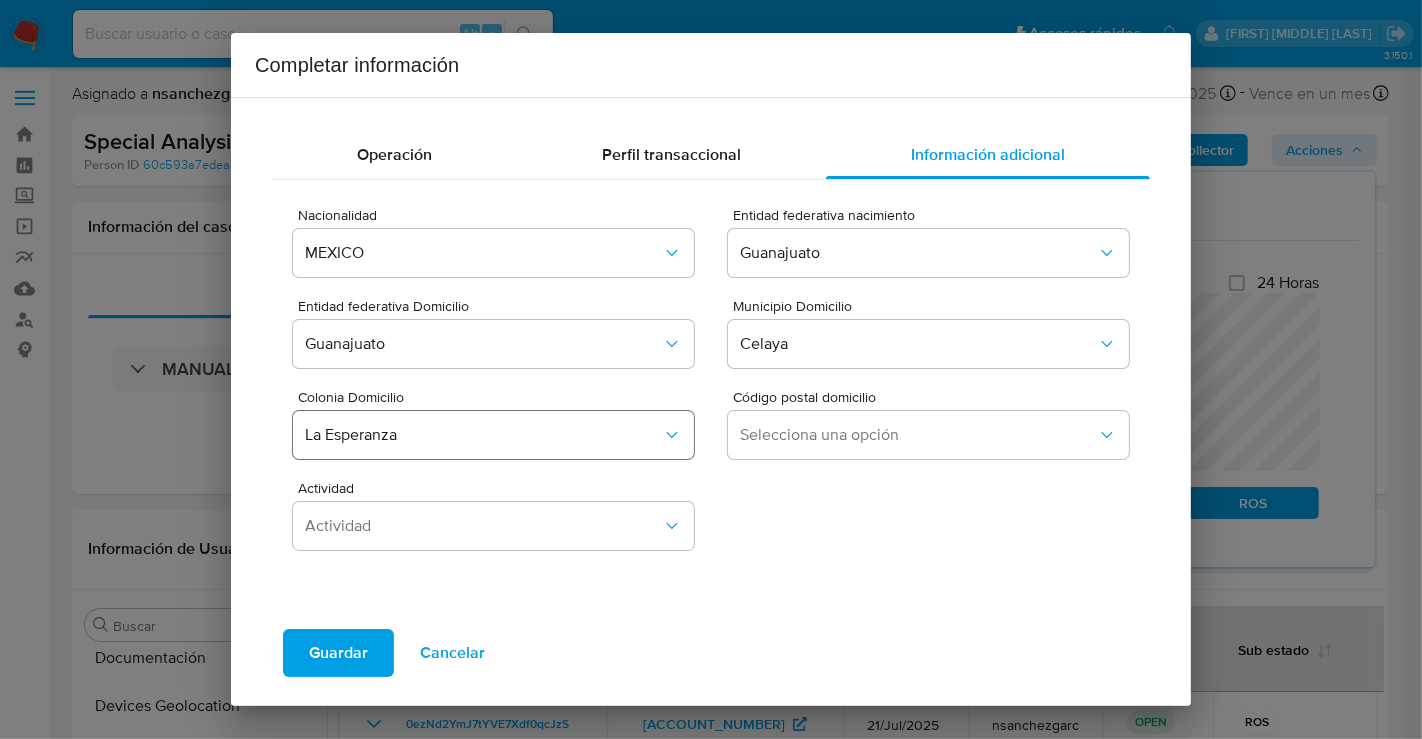 click on "La Esperanza" at bounding box center [483, 435] 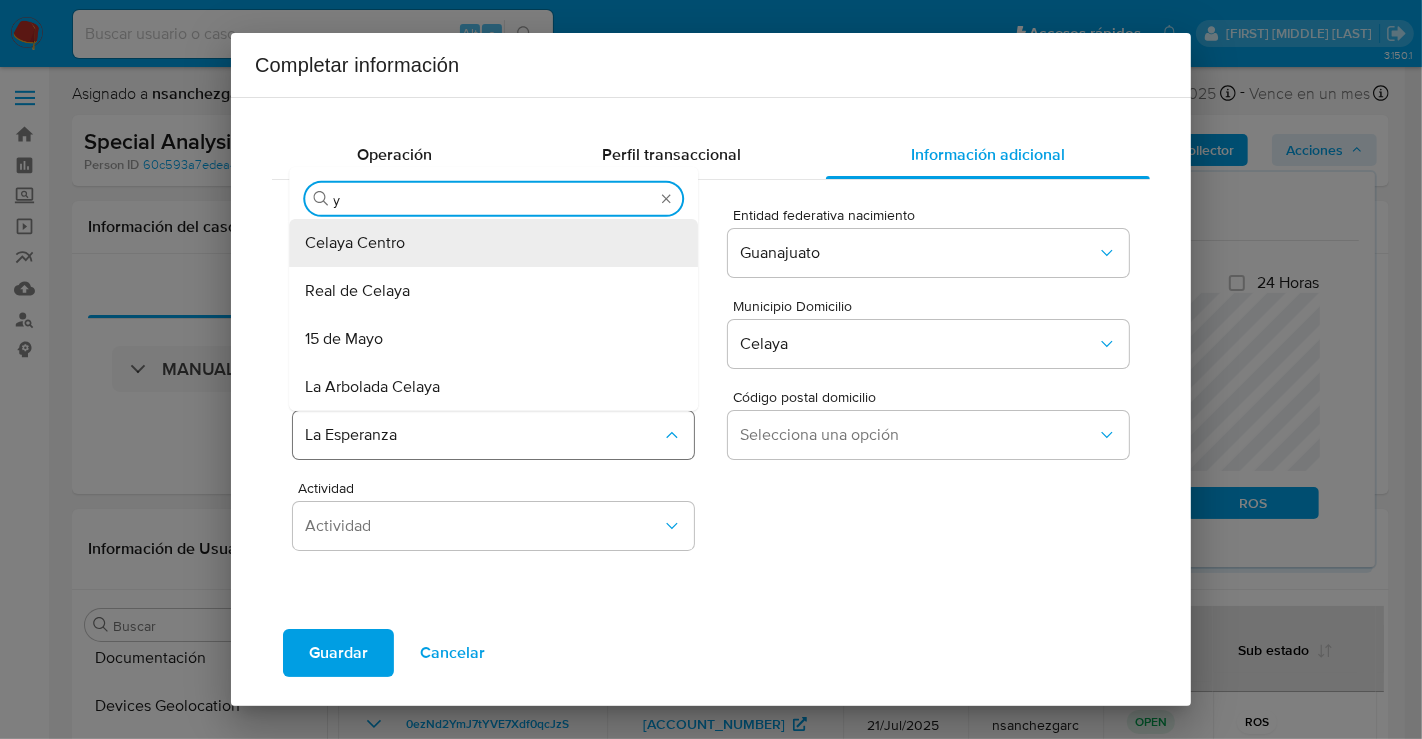 type on "yu" 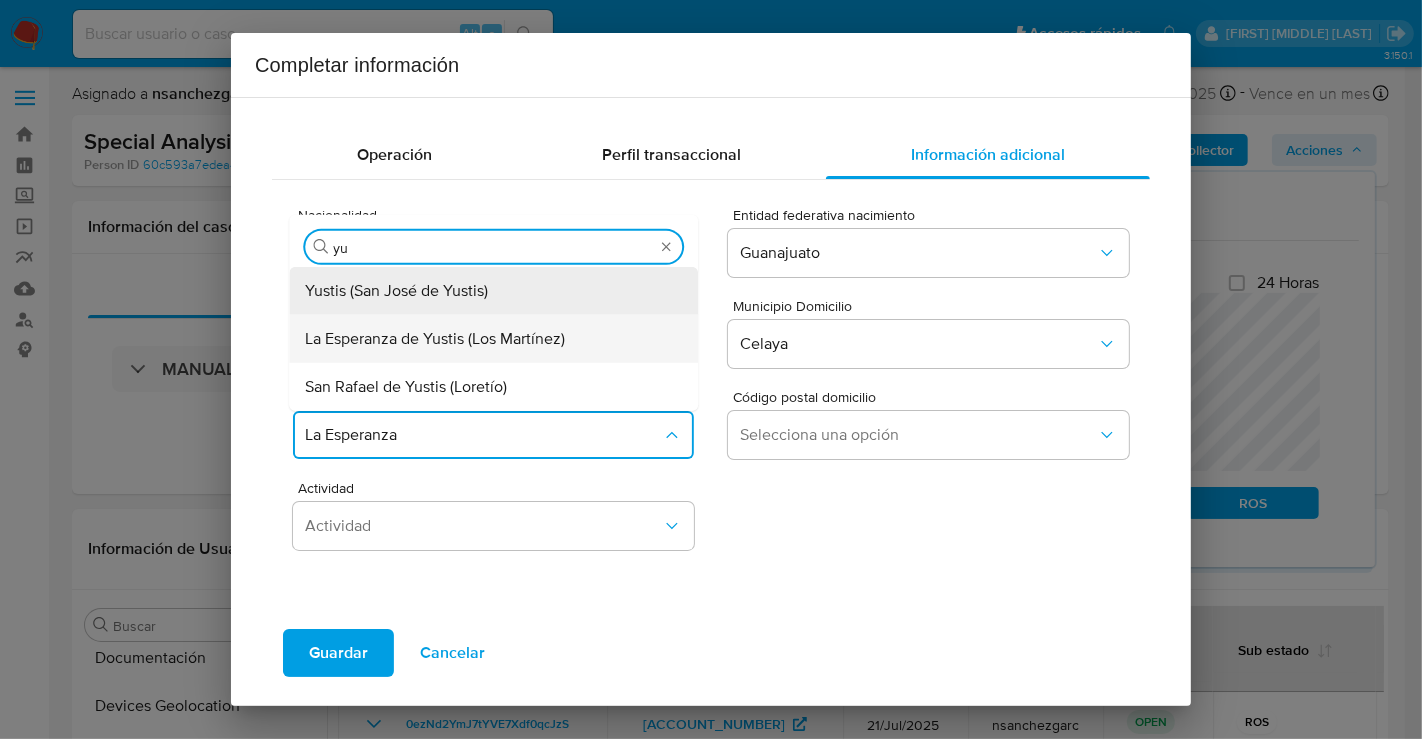 click on "La Esperanza de Yustis (Los Martínez)" at bounding box center [435, 339] 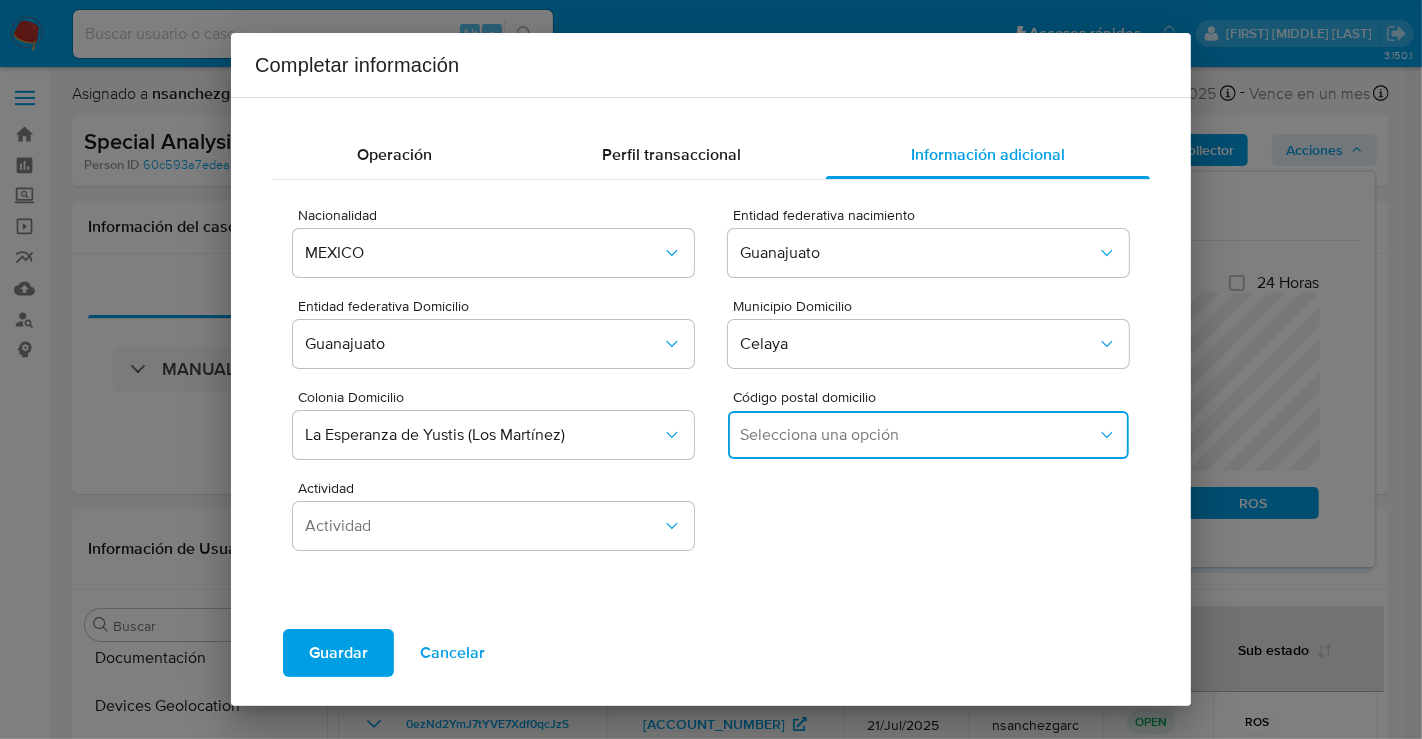 click on "Selecciona una opción" at bounding box center [918, 435] 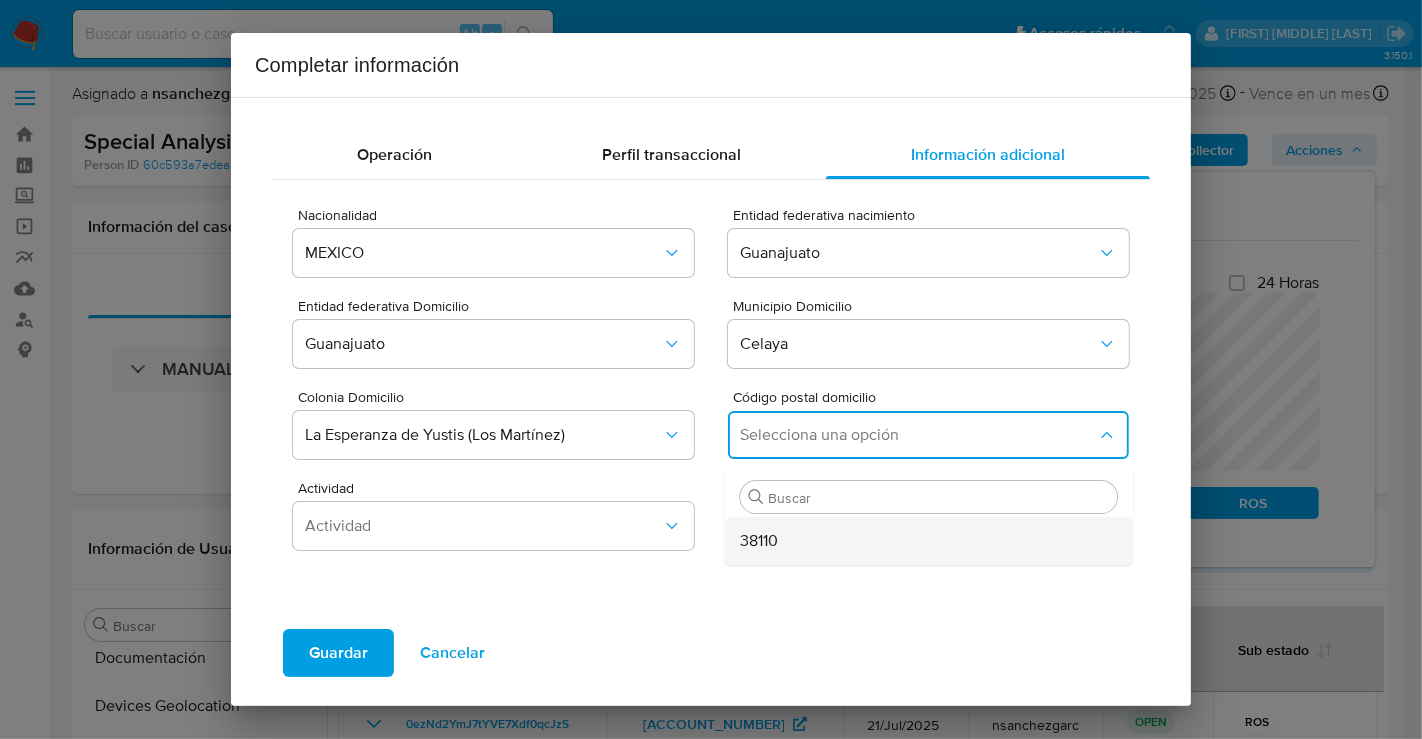 click on "38110" at bounding box center [759, 541] 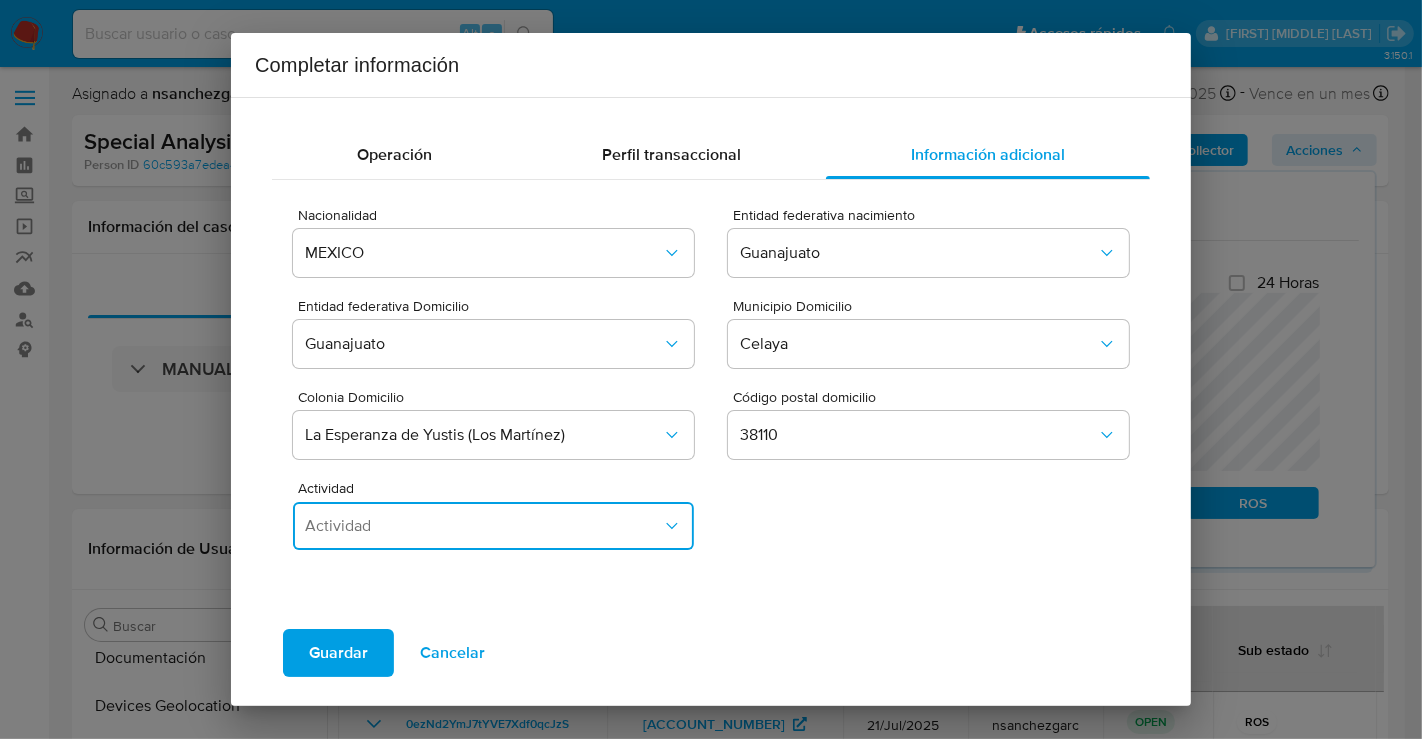 click on "Actividad" at bounding box center (483, 526) 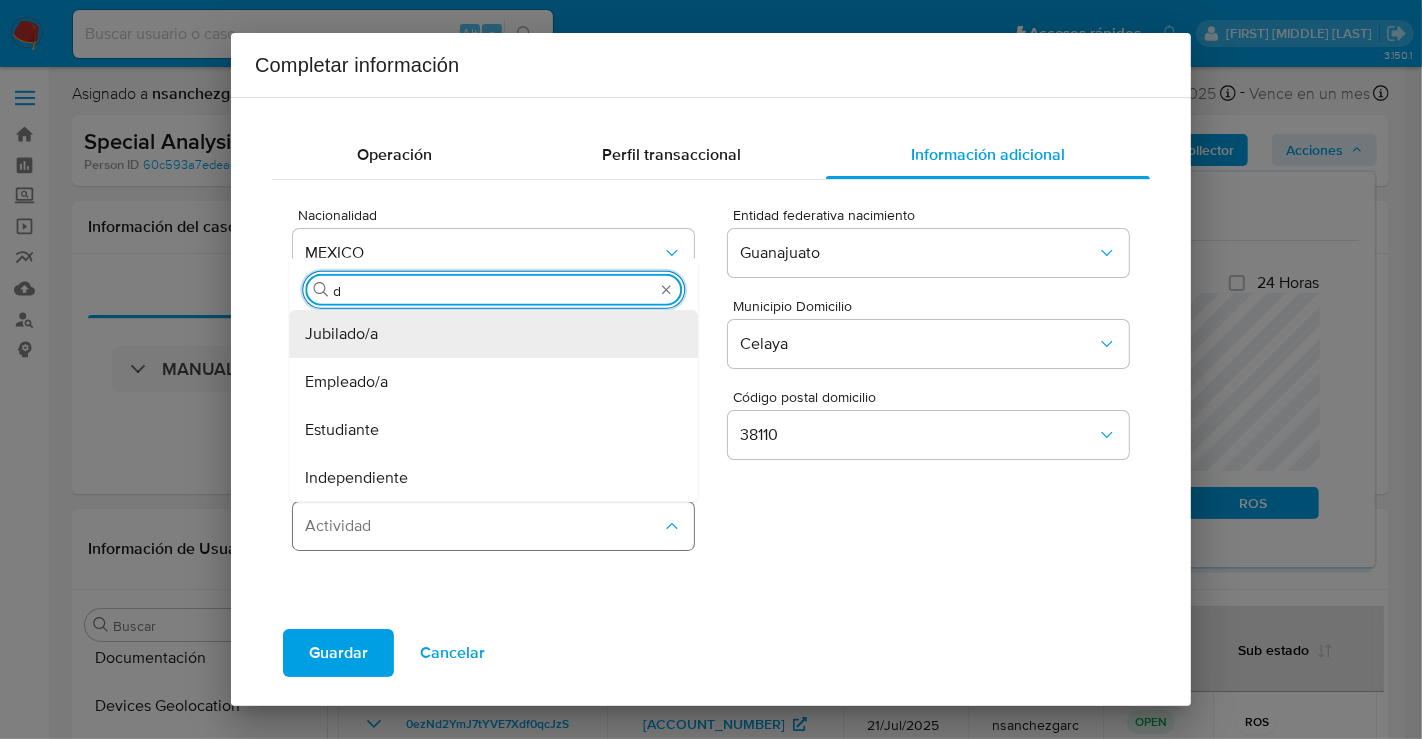 type on "de" 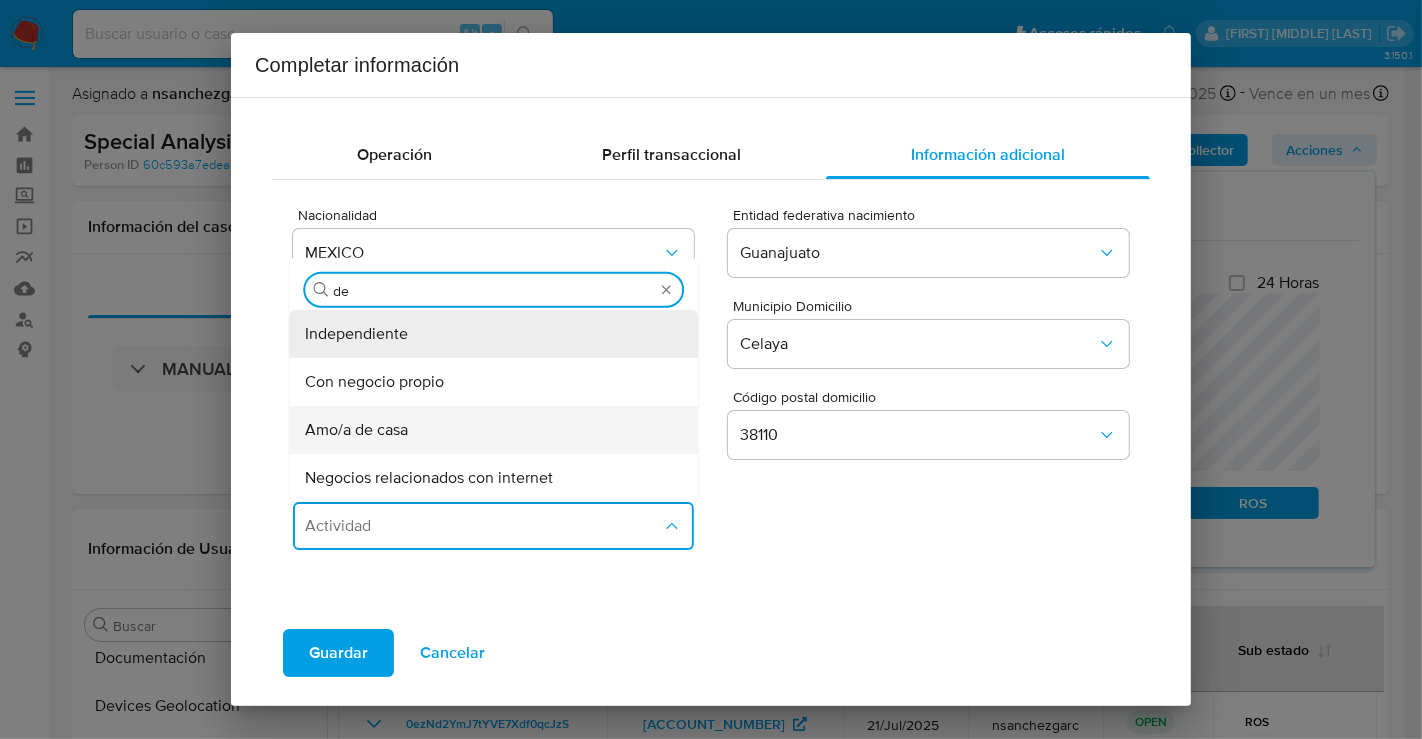 click on "Amo/a de casa" at bounding box center [487, 430] 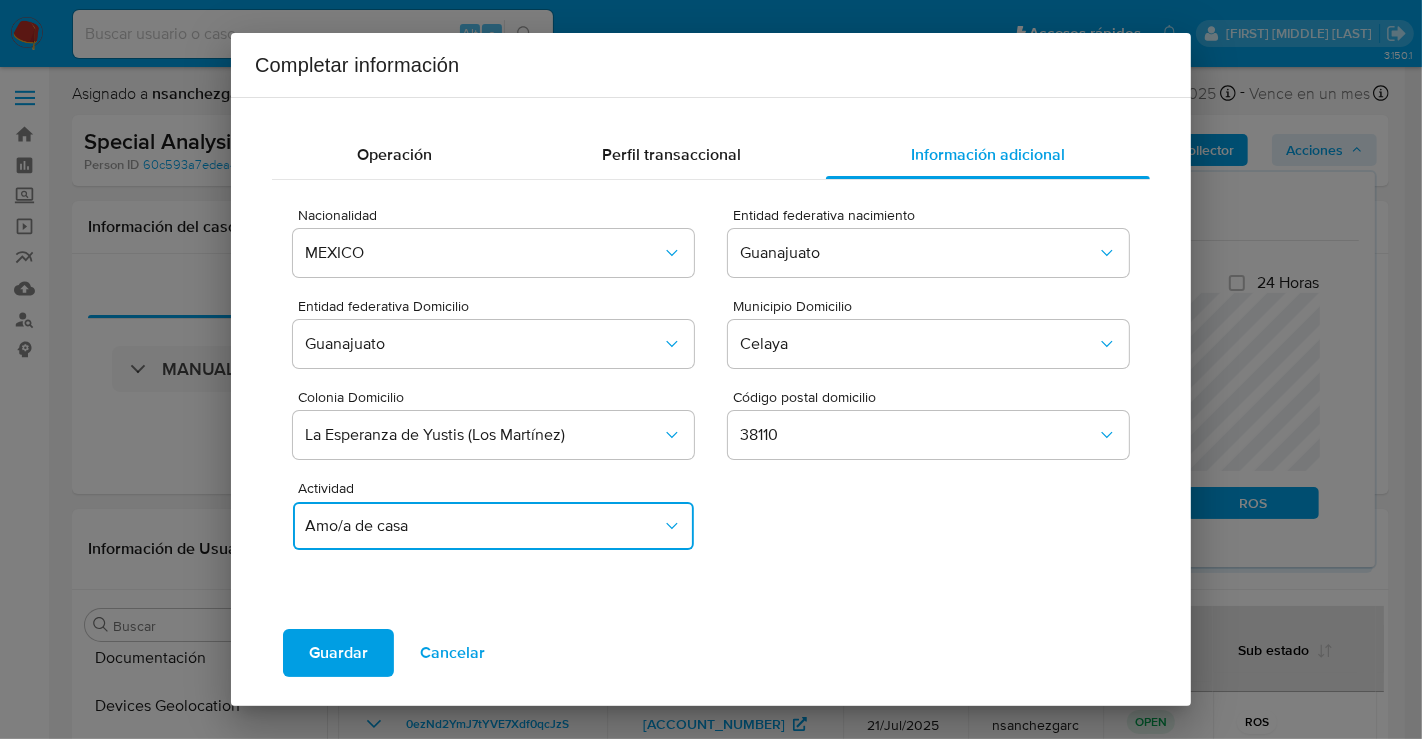 type 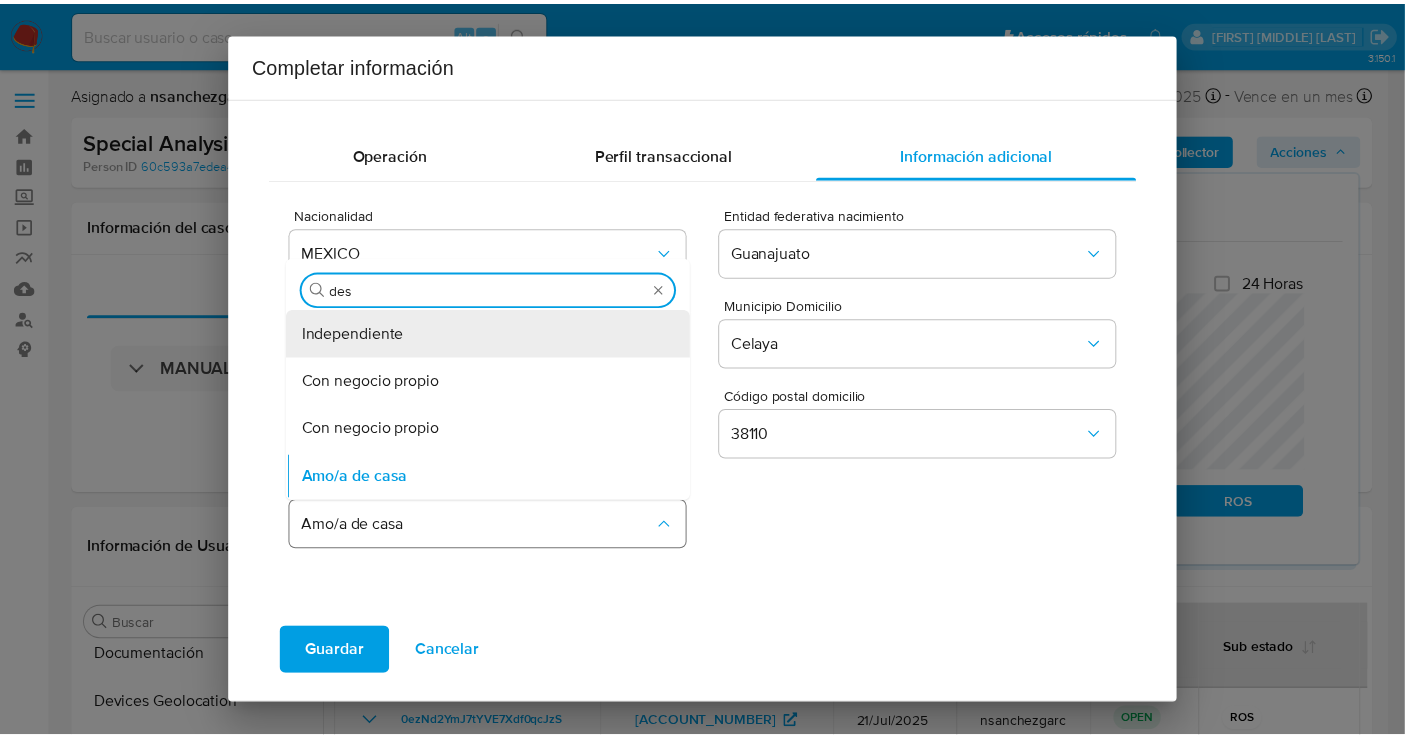 scroll, scrollTop: 720, scrollLeft: 0, axis: vertical 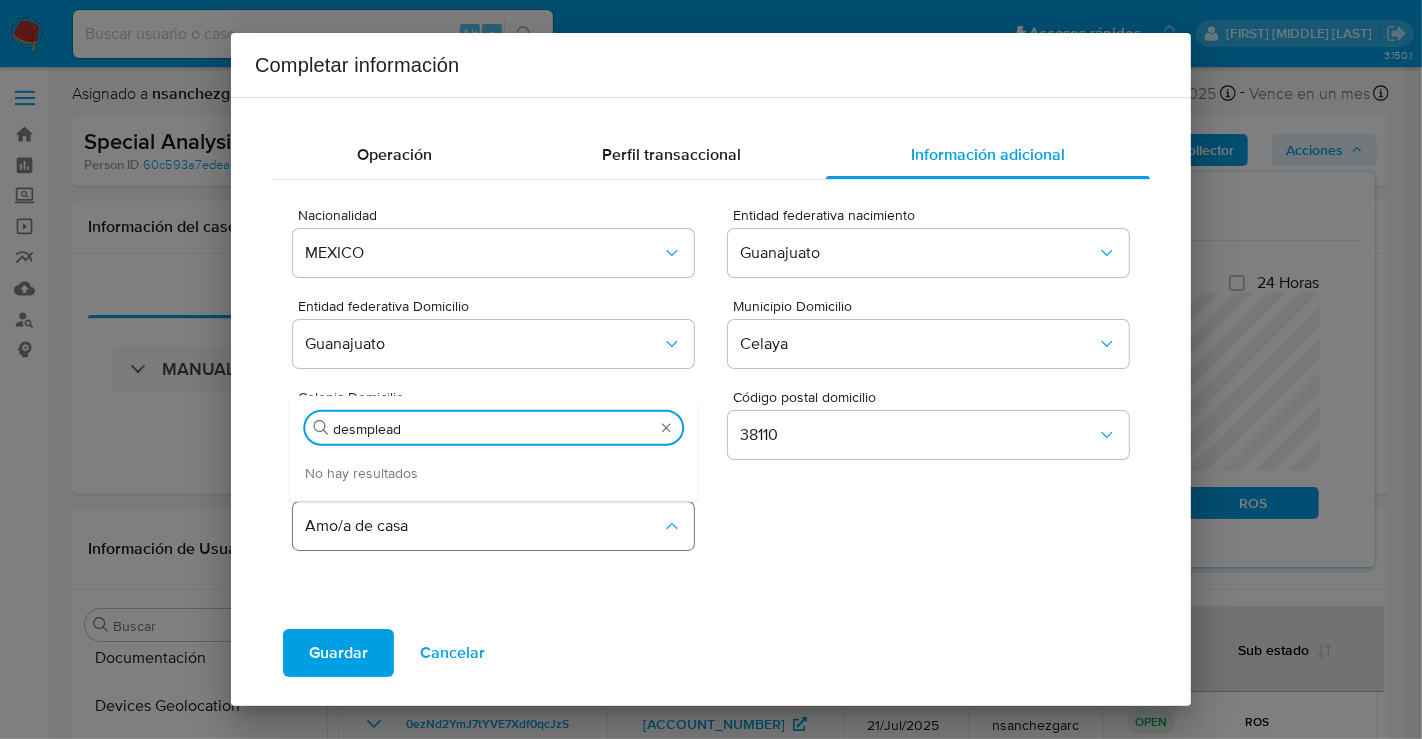 type on "desmpleado" 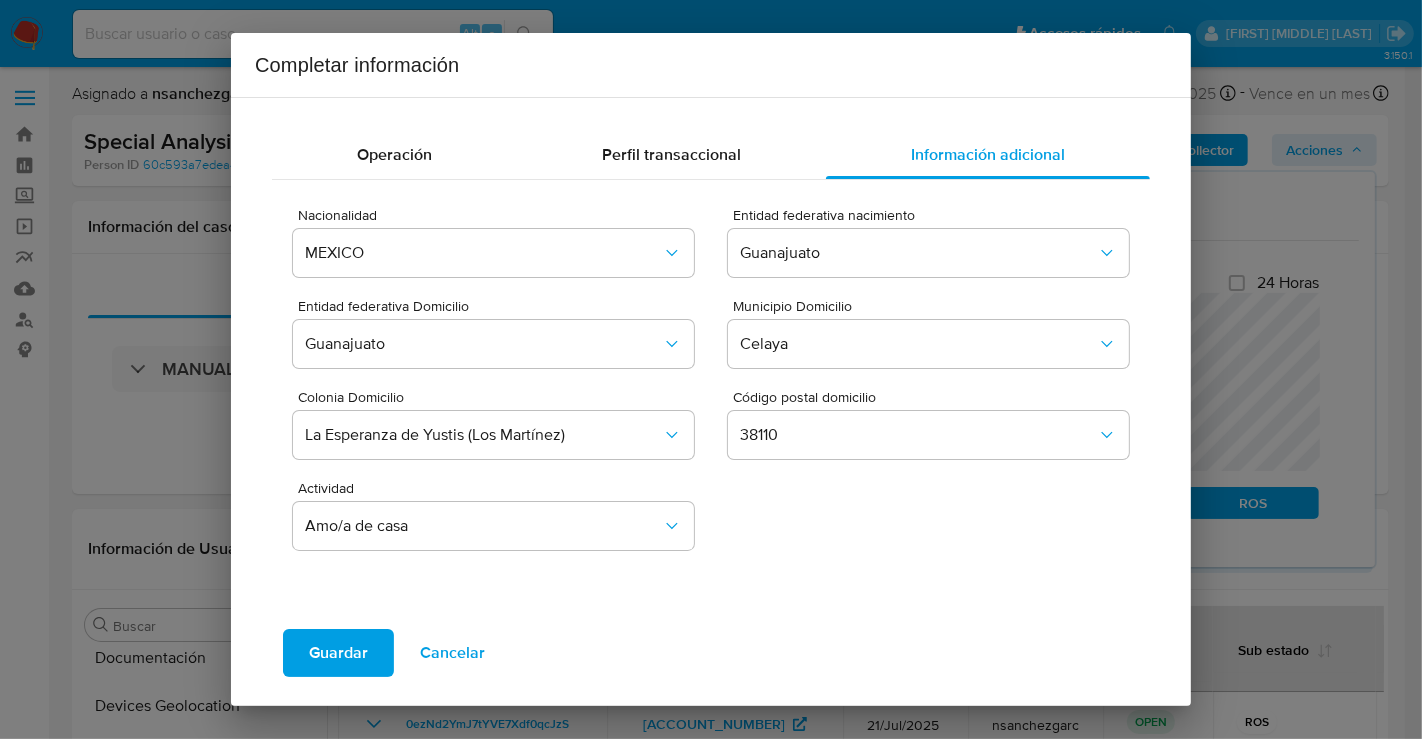 click on "Guardar" at bounding box center [338, 653] 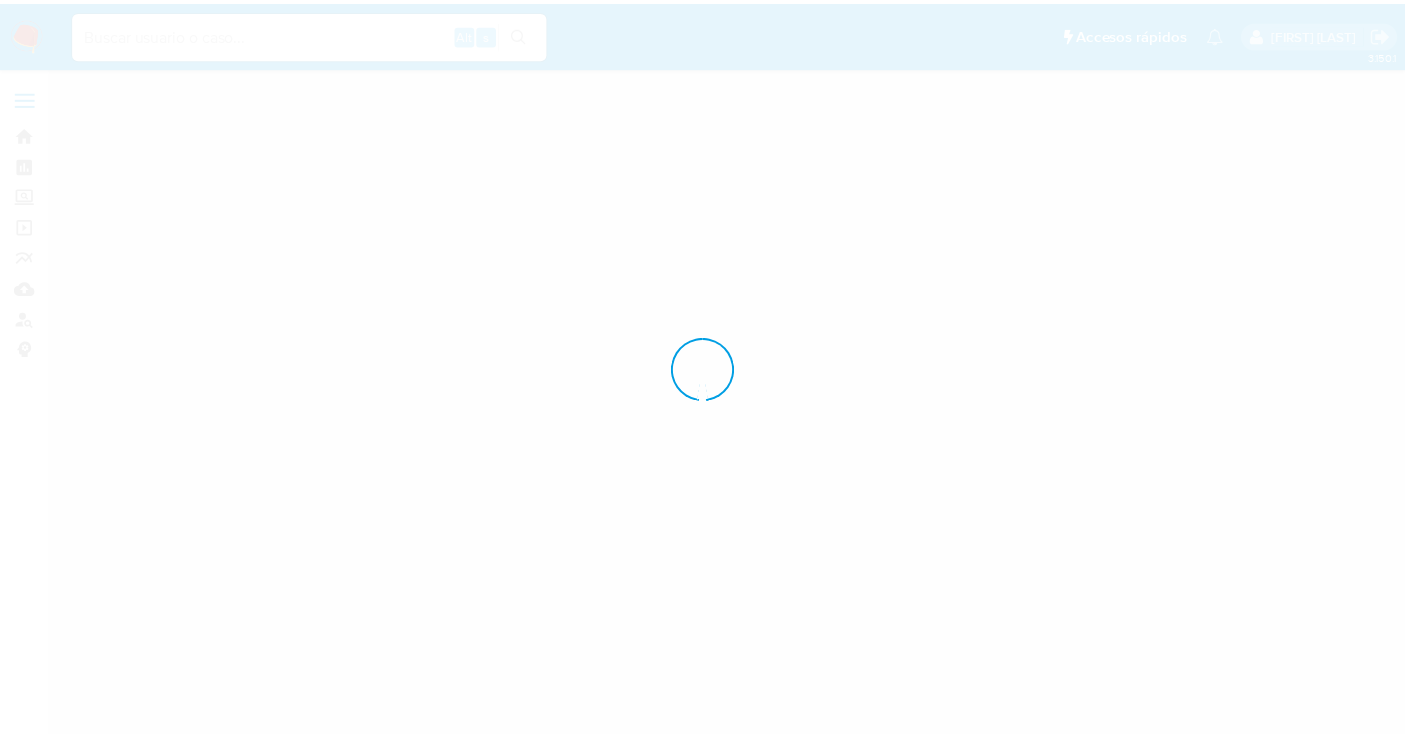 scroll, scrollTop: 0, scrollLeft: 0, axis: both 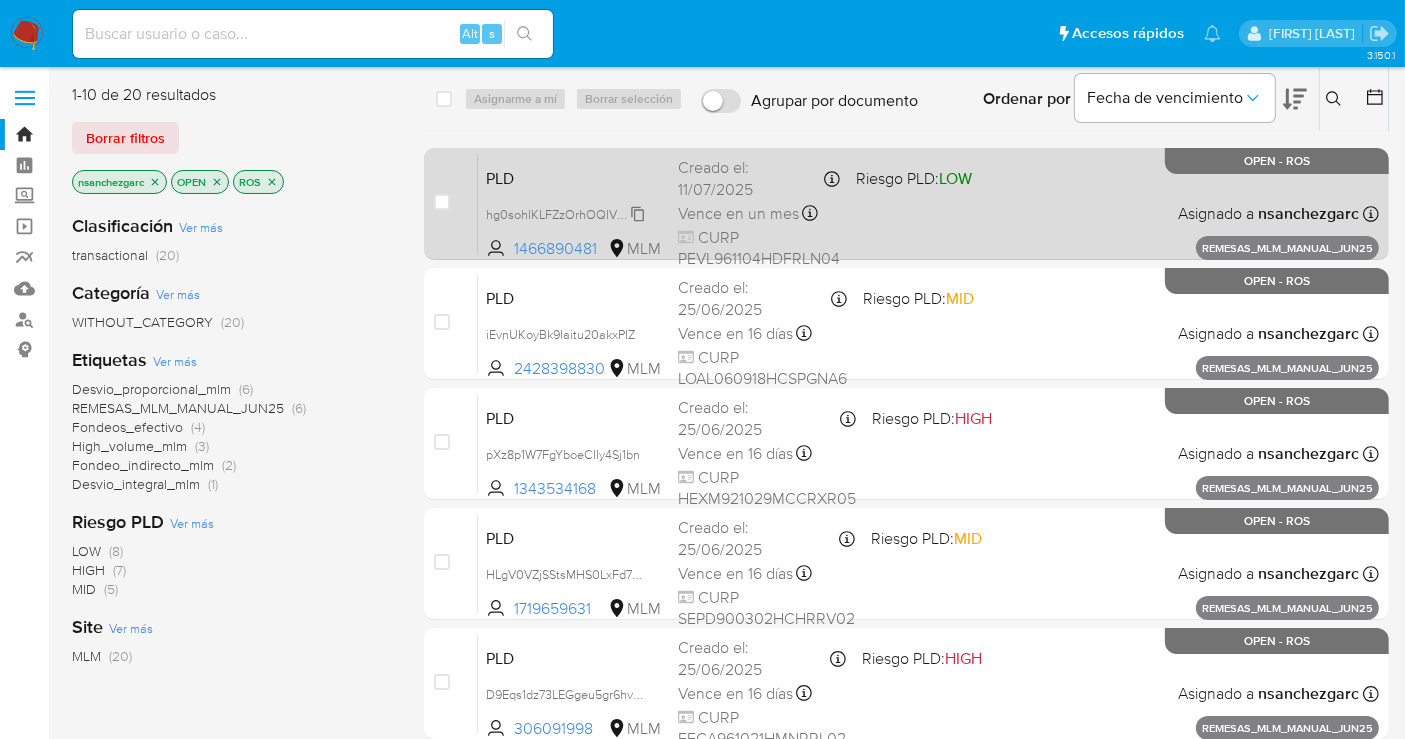 click on "hg0sohIKLFZzOrhOQIVUQbzt" at bounding box center (569, 213) 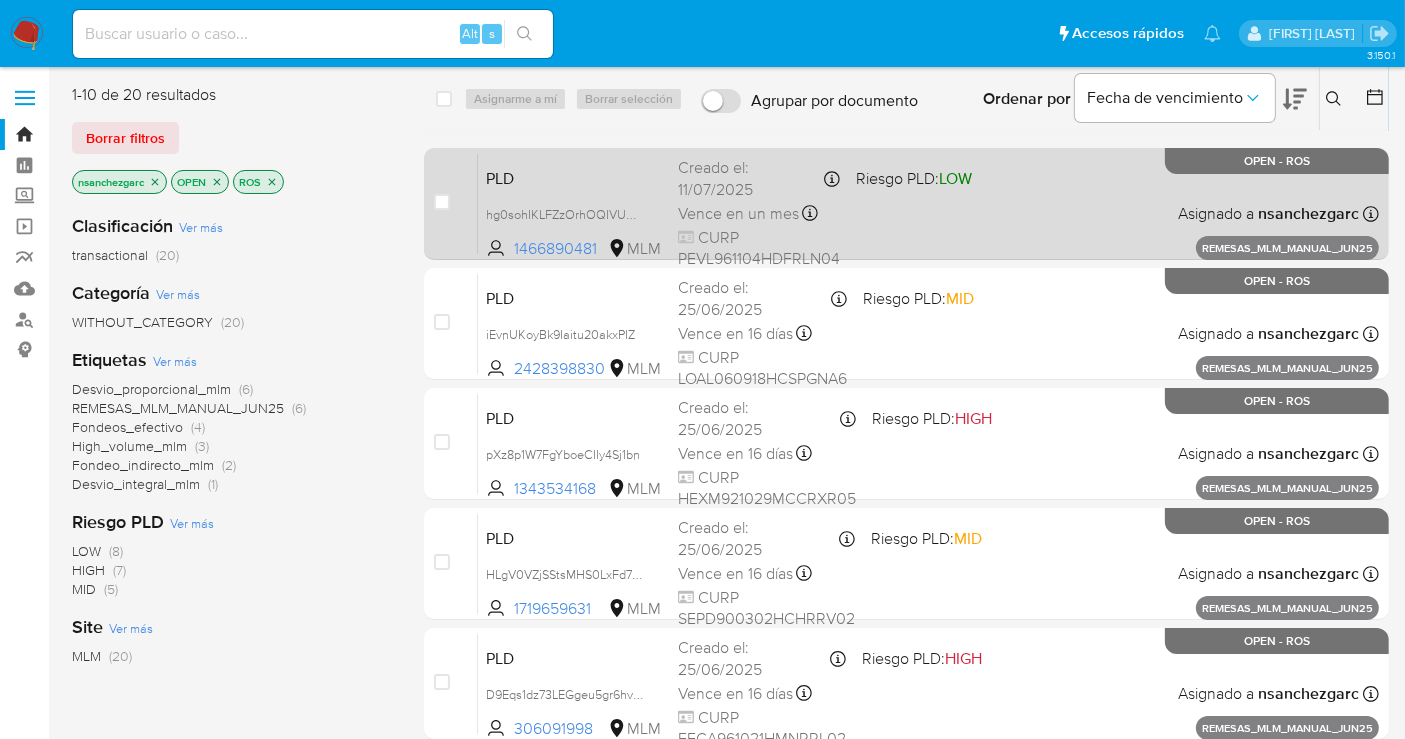 click on "PLD" at bounding box center [574, 177] 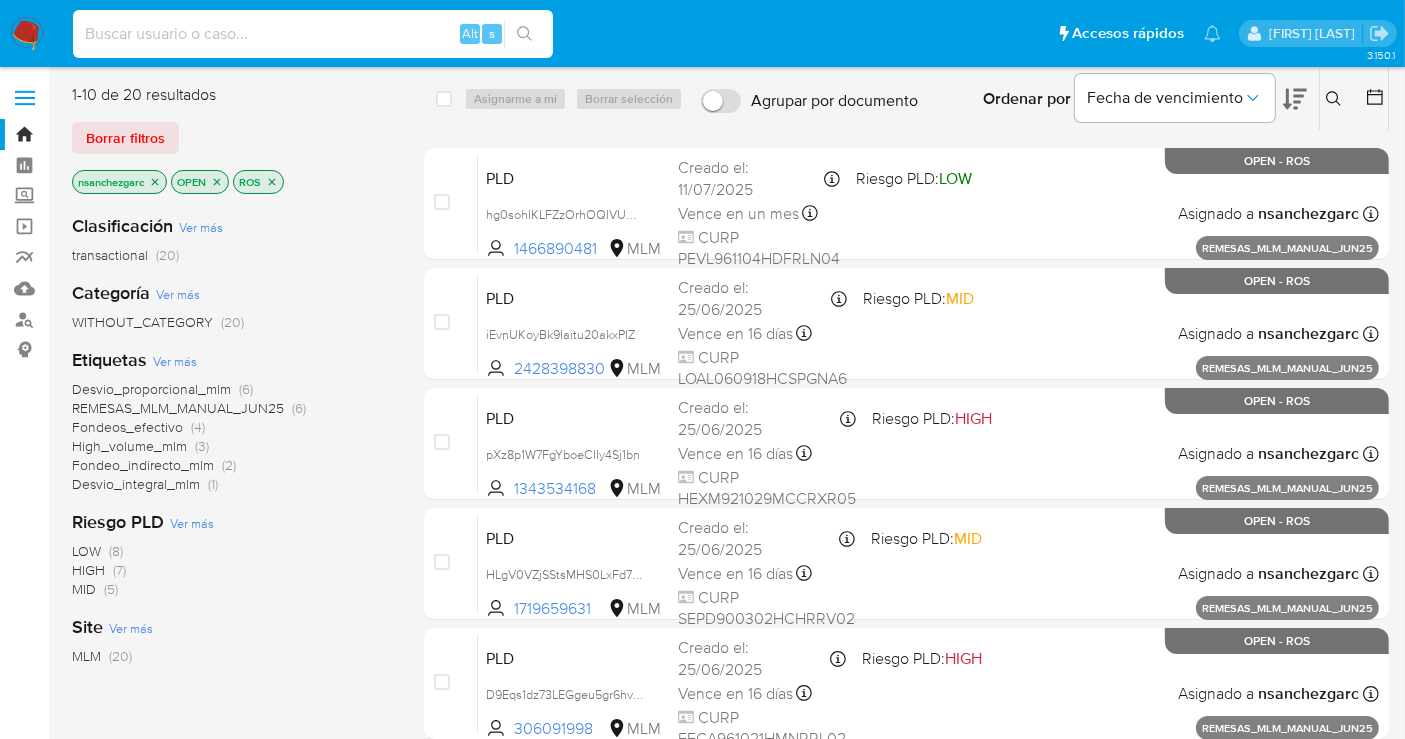 click at bounding box center (313, 34) 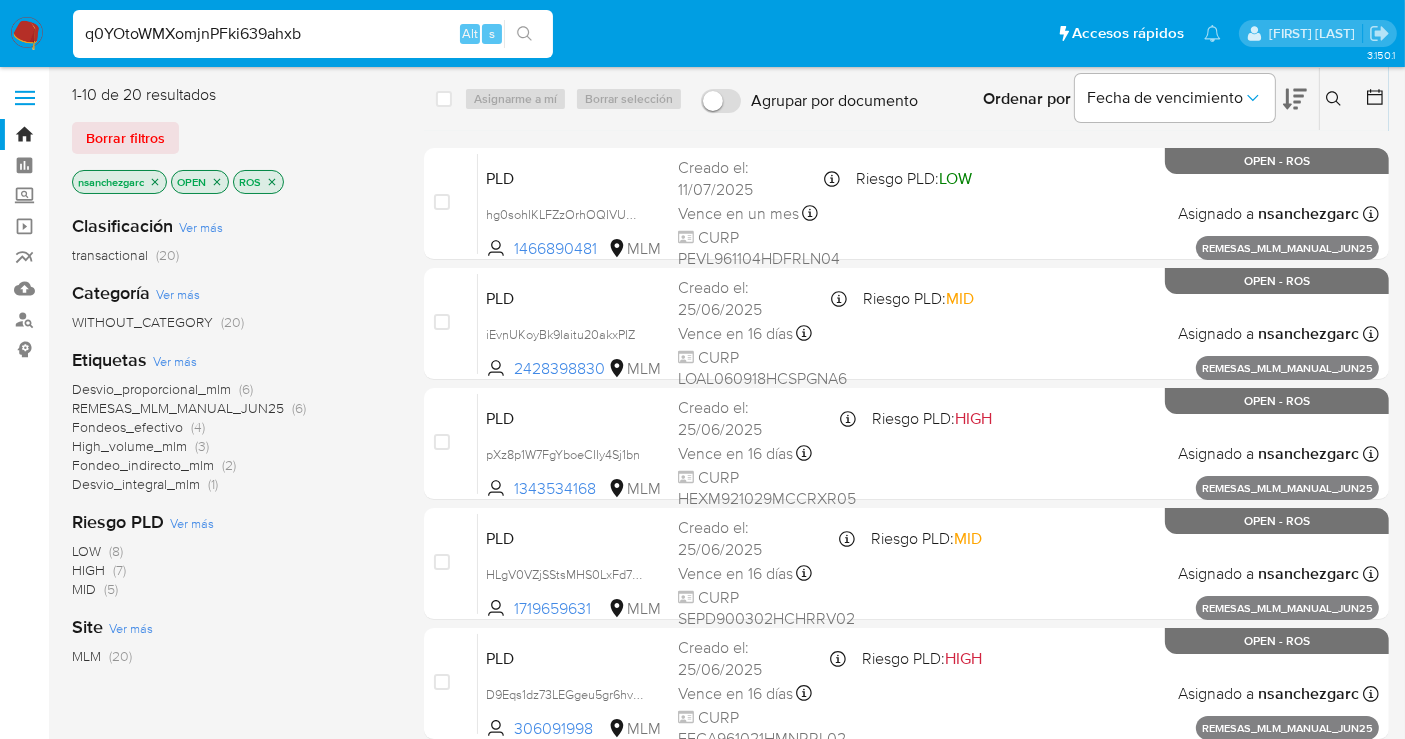 type on "q0YOtoWMXomjnPFki639ahxb" 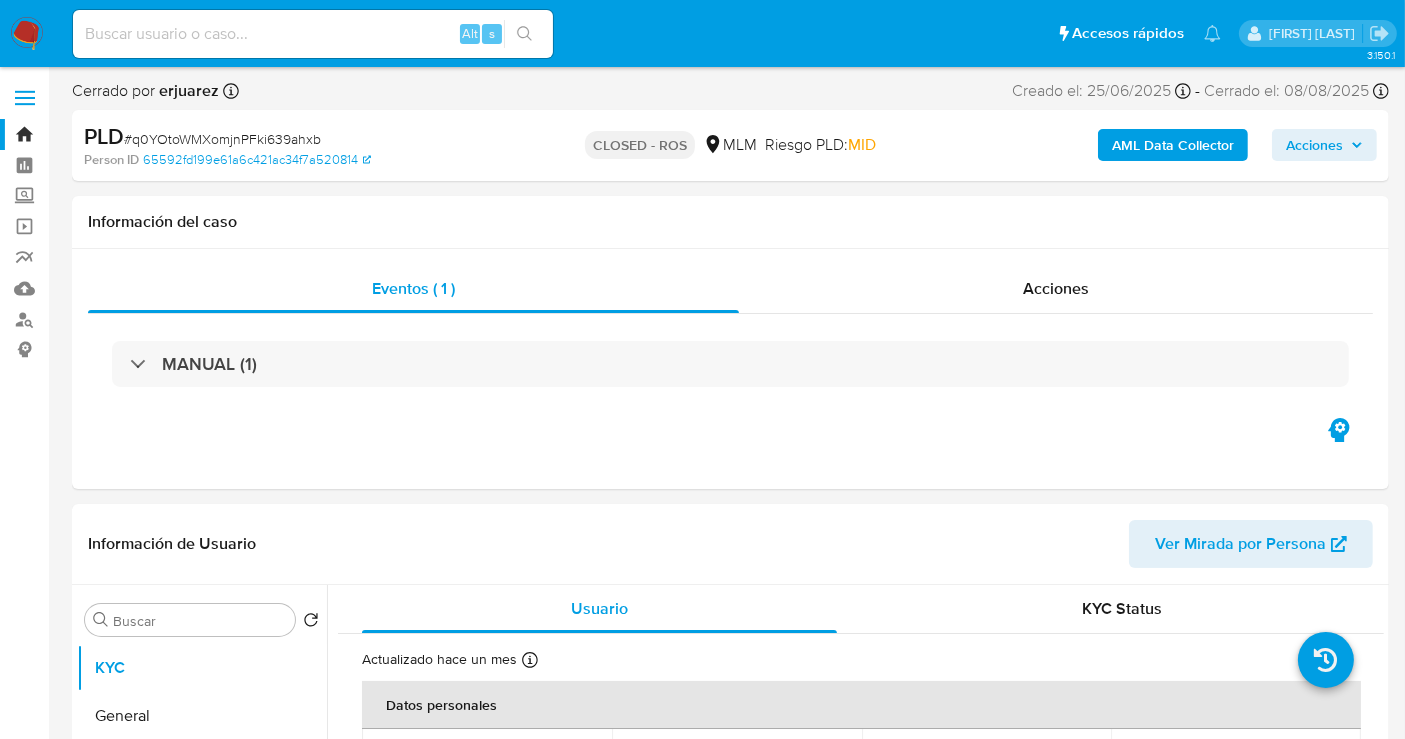 select on "10" 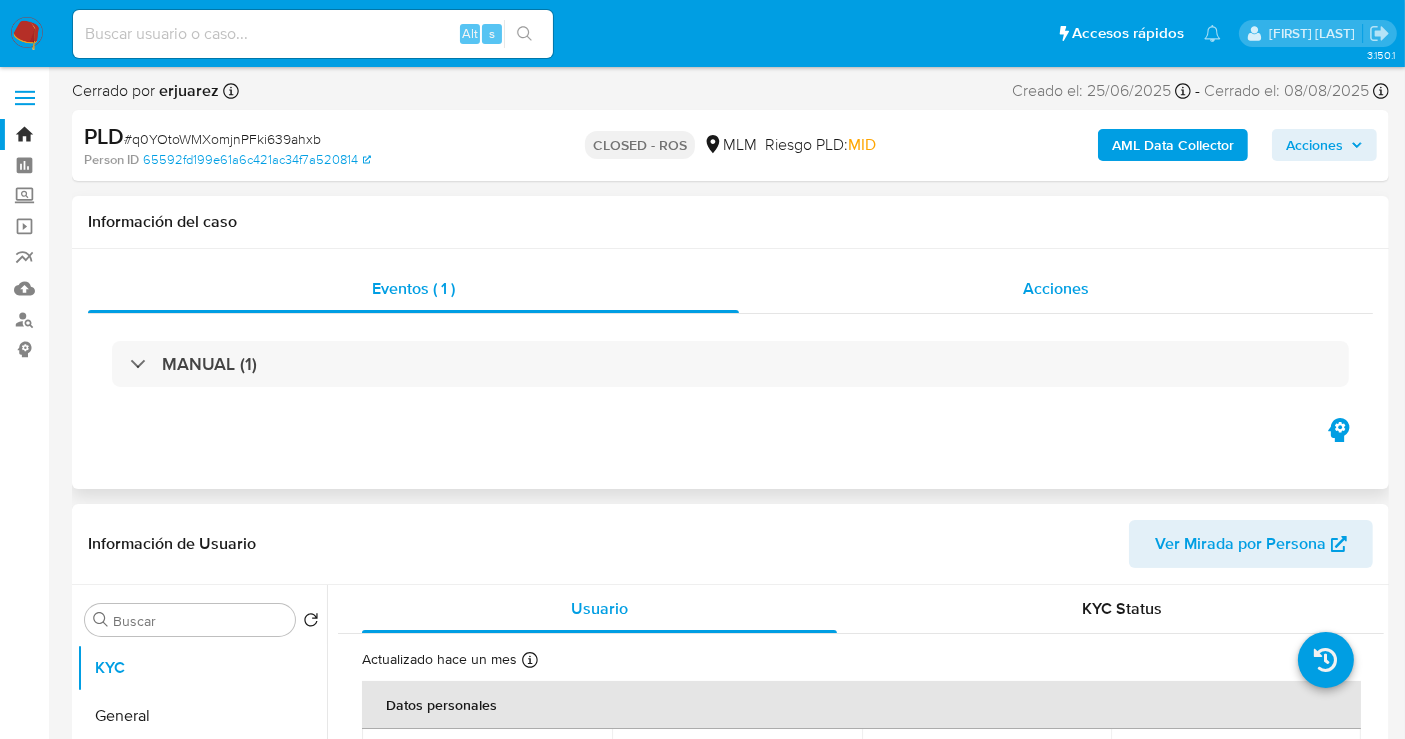 click on "Acciones" at bounding box center [1056, 288] 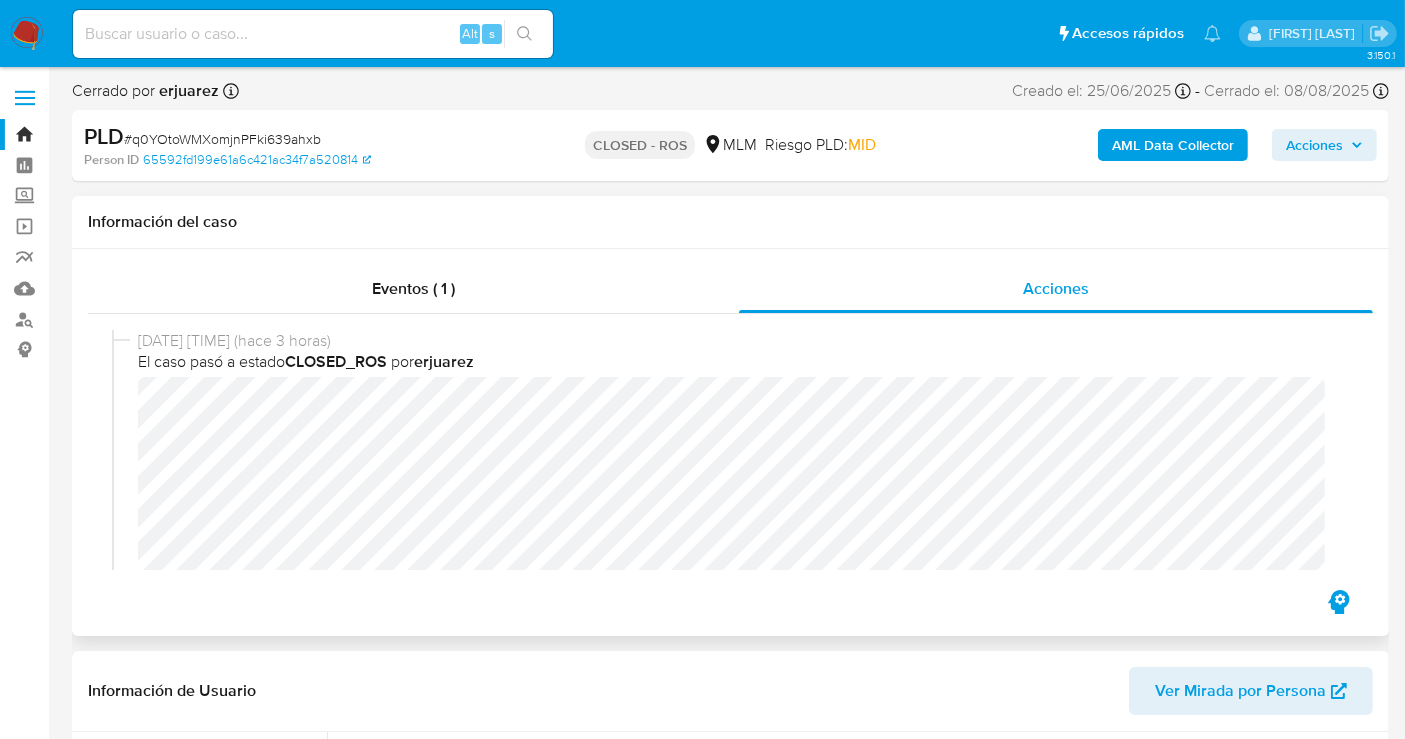 type 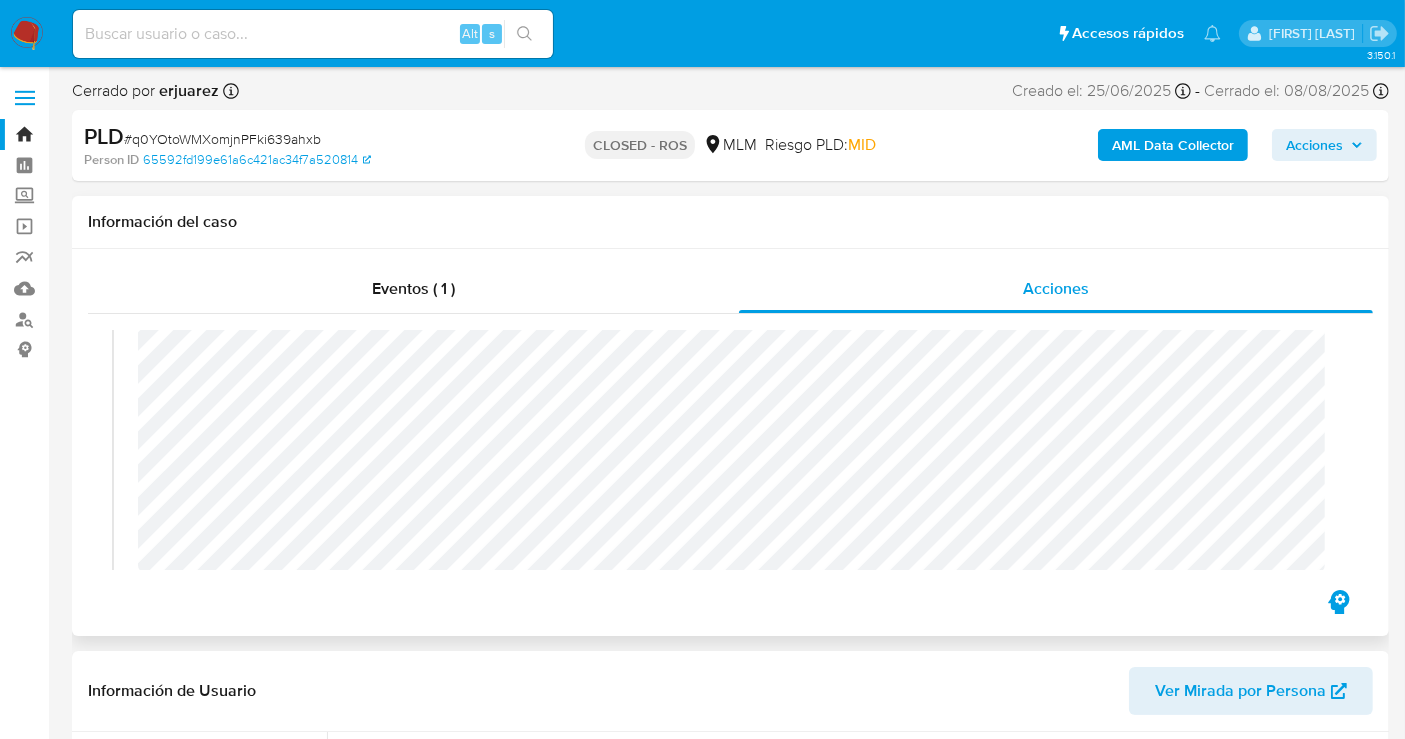 scroll, scrollTop: 0, scrollLeft: 0, axis: both 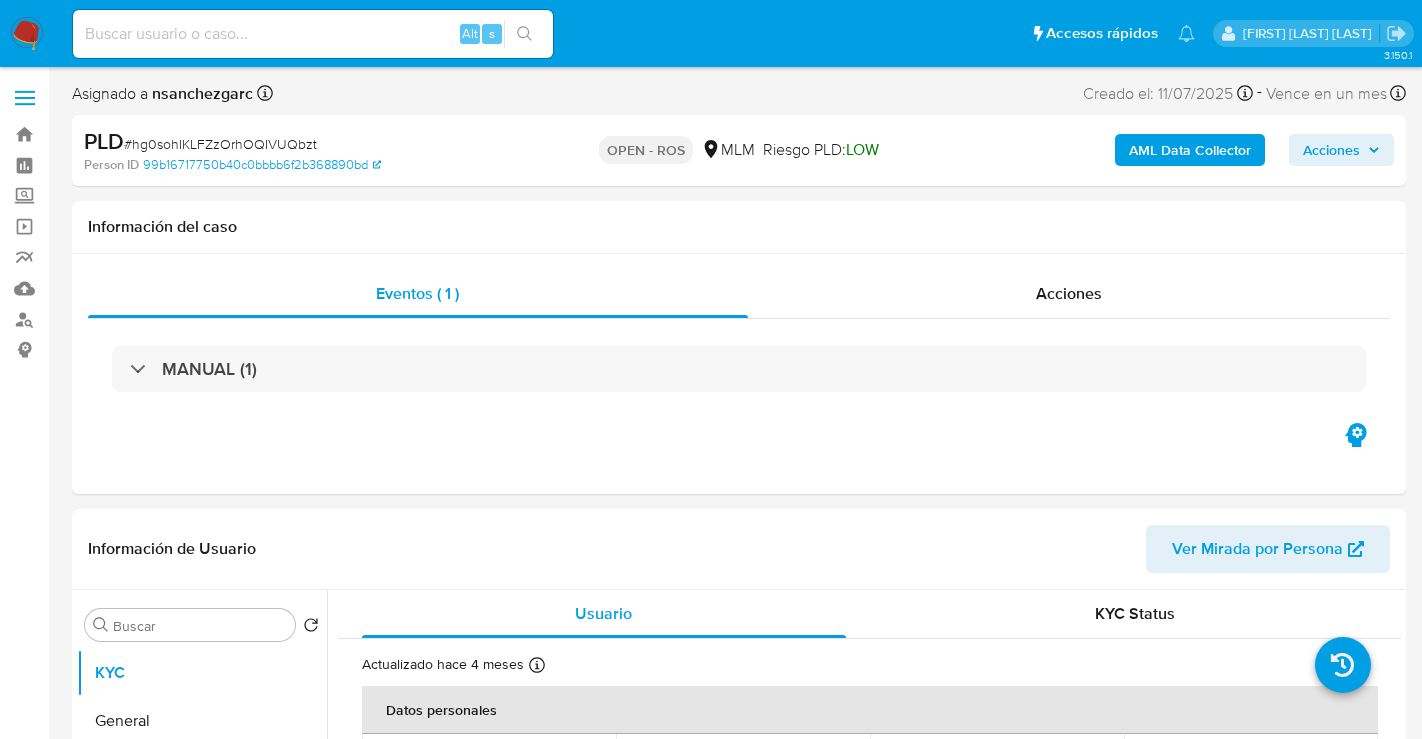 select on "10" 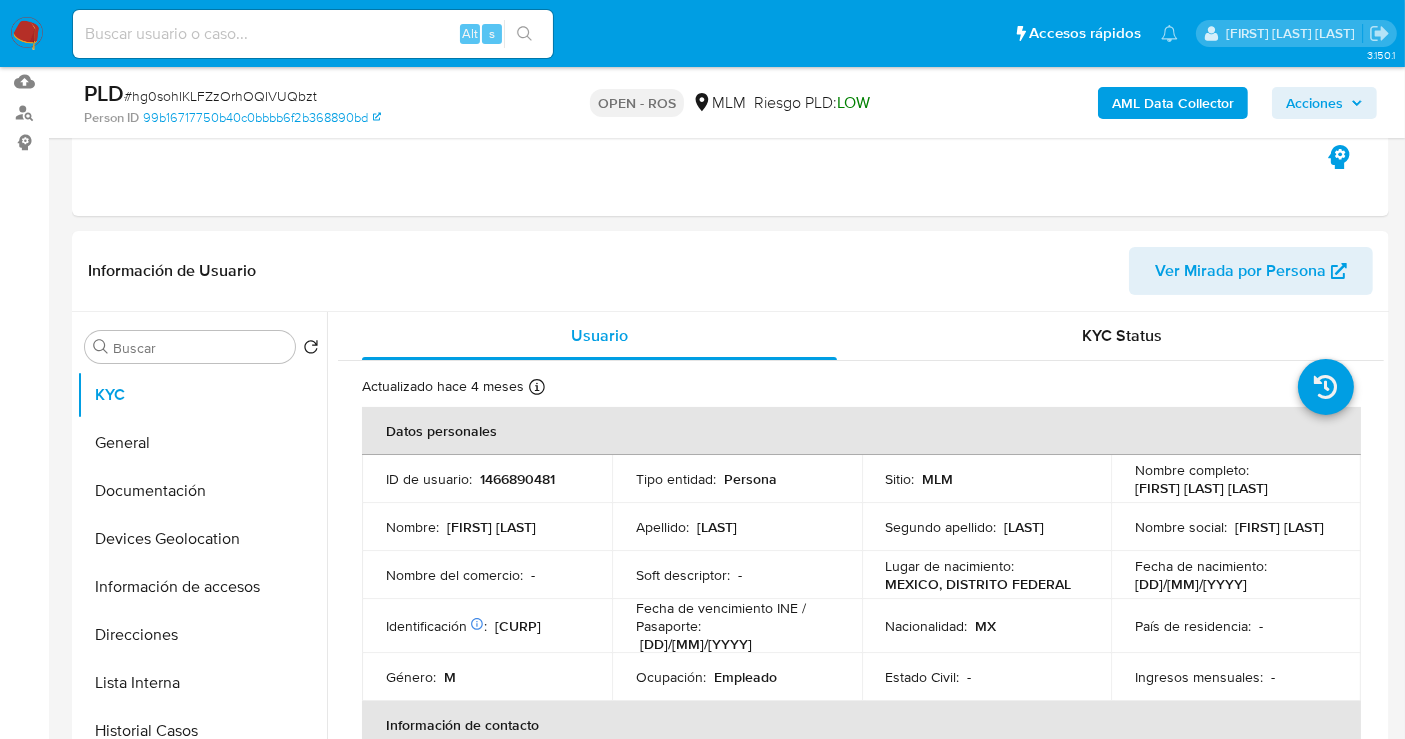 scroll, scrollTop: 333, scrollLeft: 0, axis: vertical 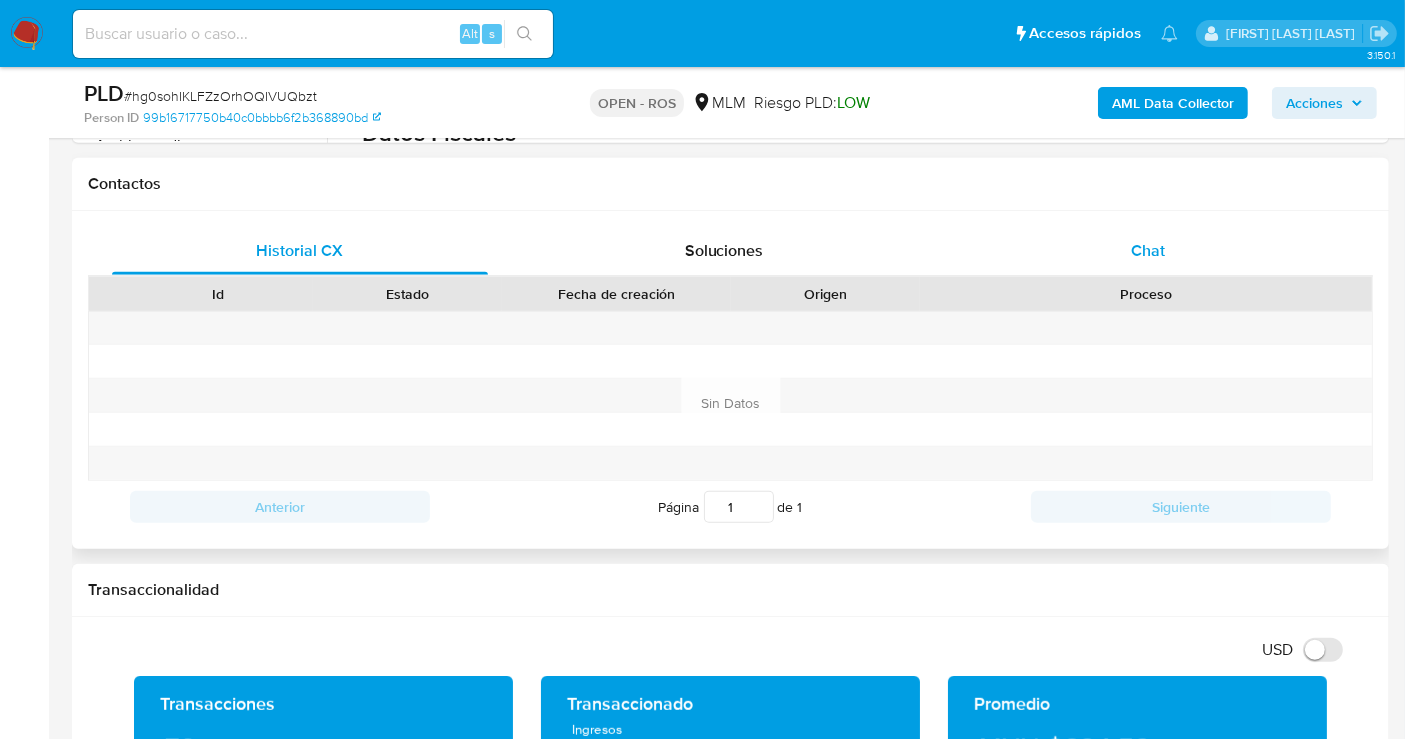 click on "Chat" at bounding box center [1148, 250] 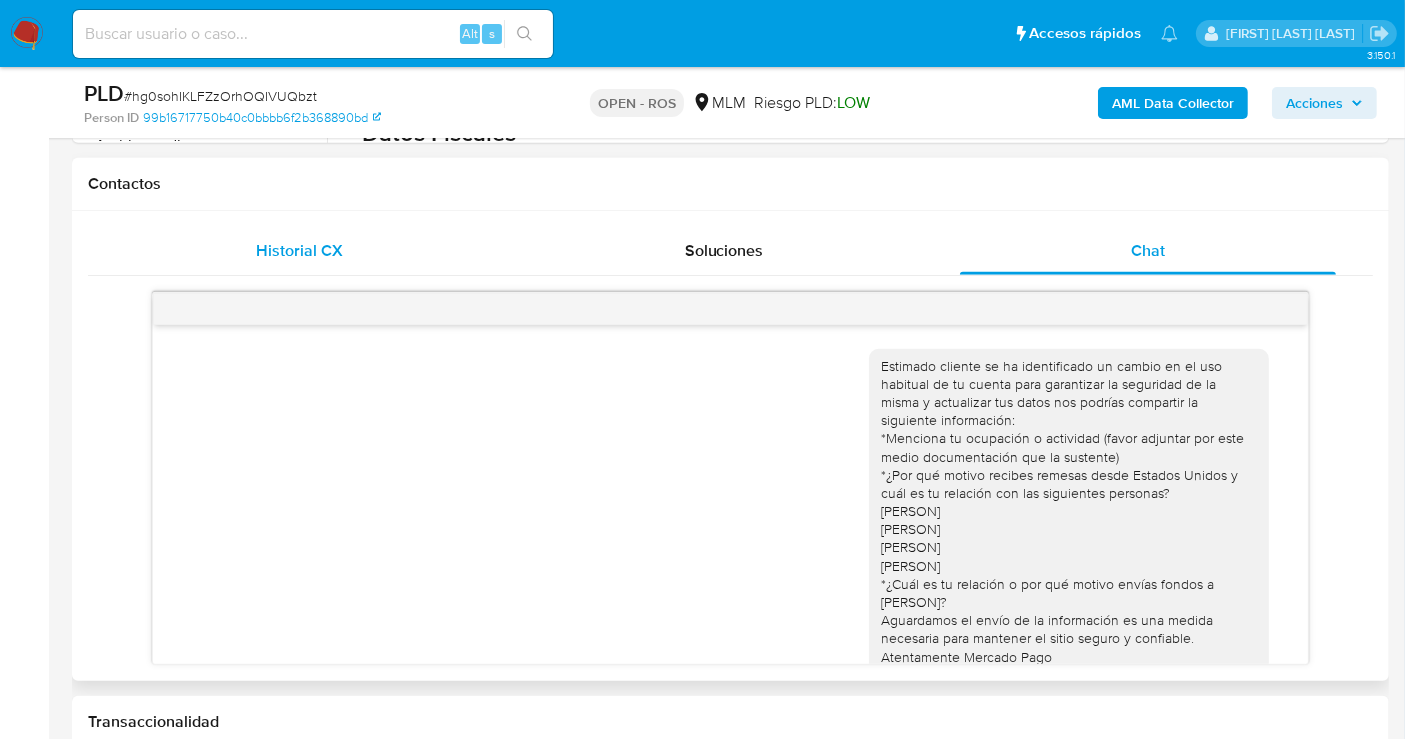 scroll, scrollTop: 48, scrollLeft: 0, axis: vertical 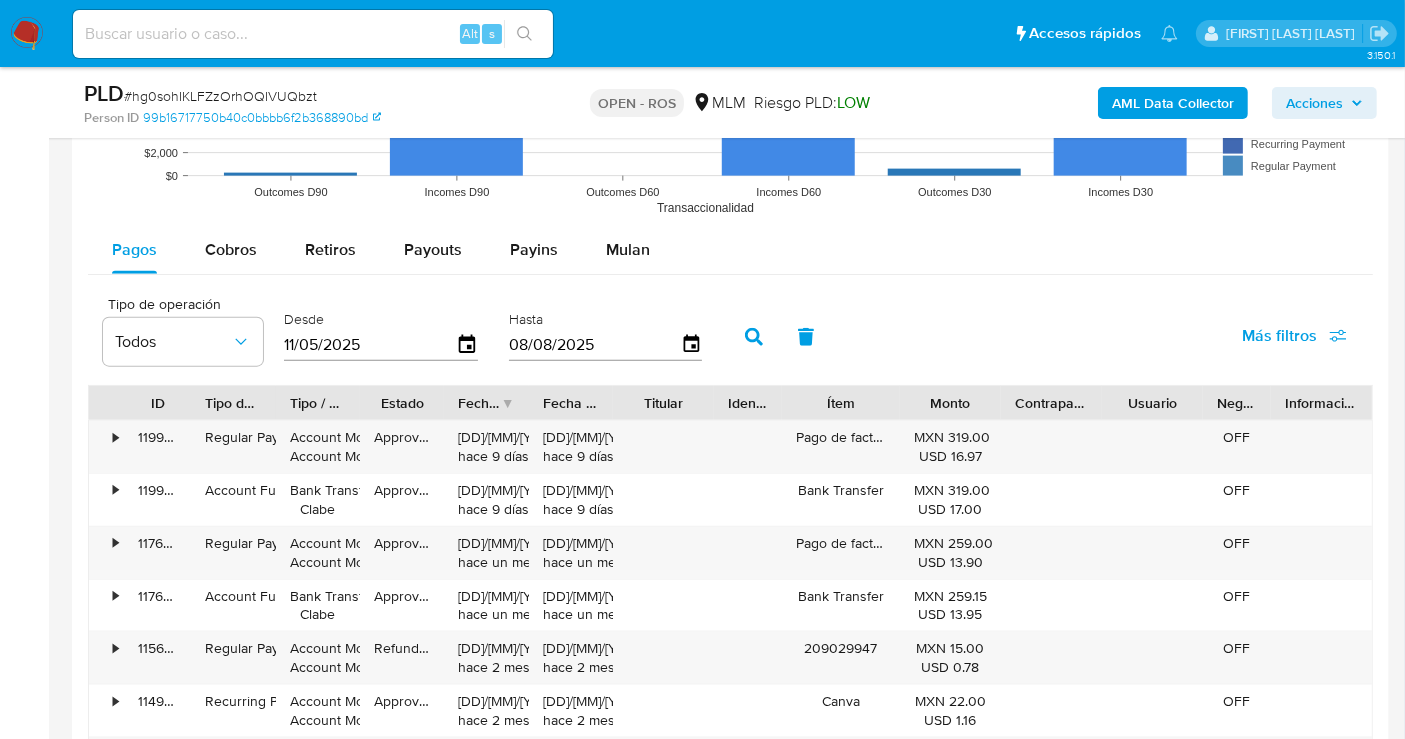 click on "11/05/2025" at bounding box center [370, 345] 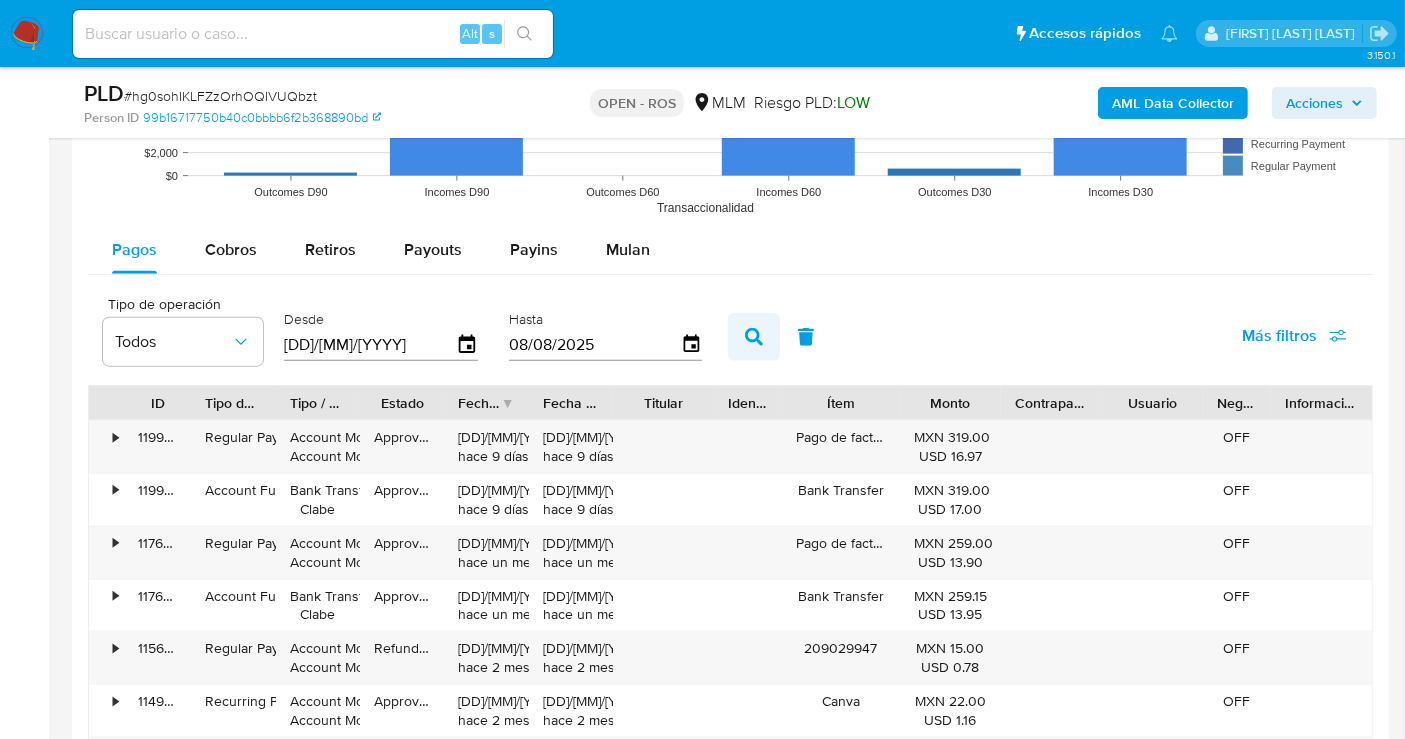 type on "01/04/2025" 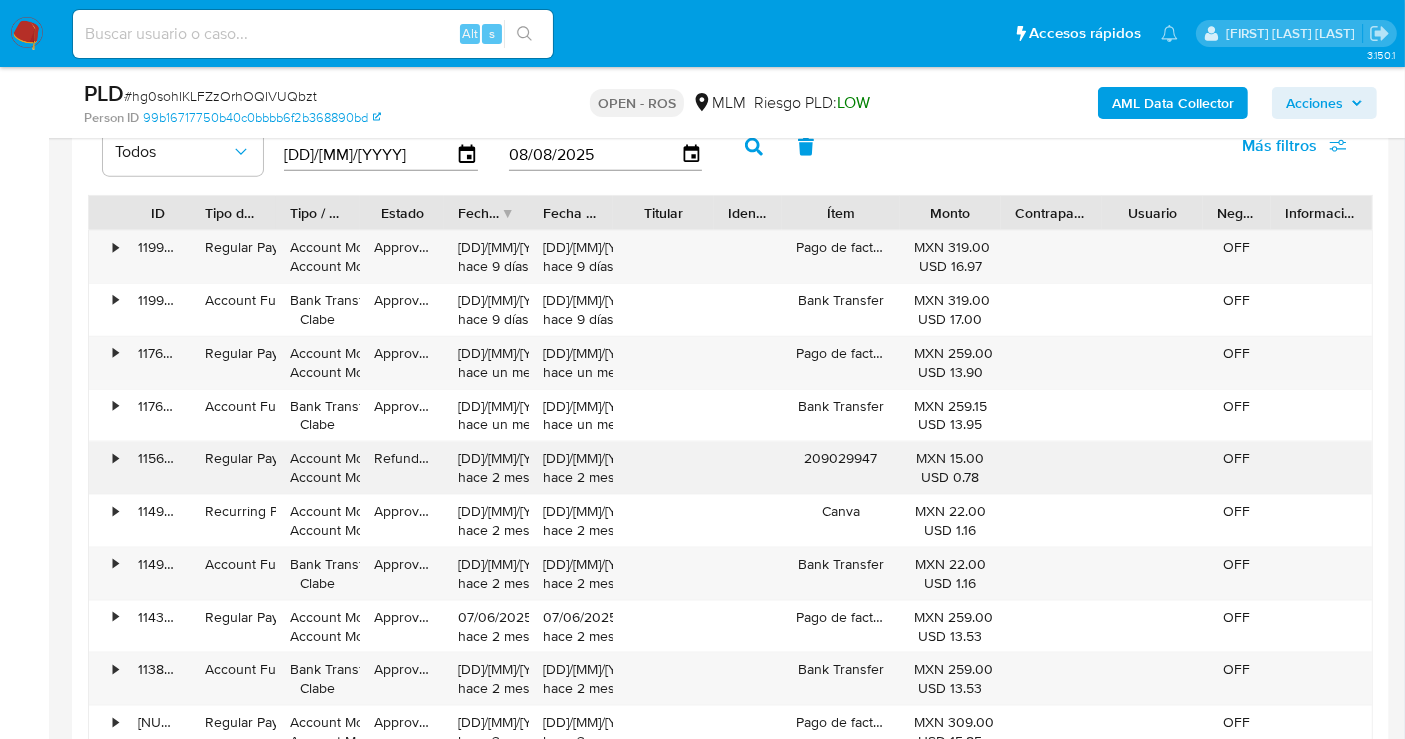 scroll, scrollTop: 2444, scrollLeft: 0, axis: vertical 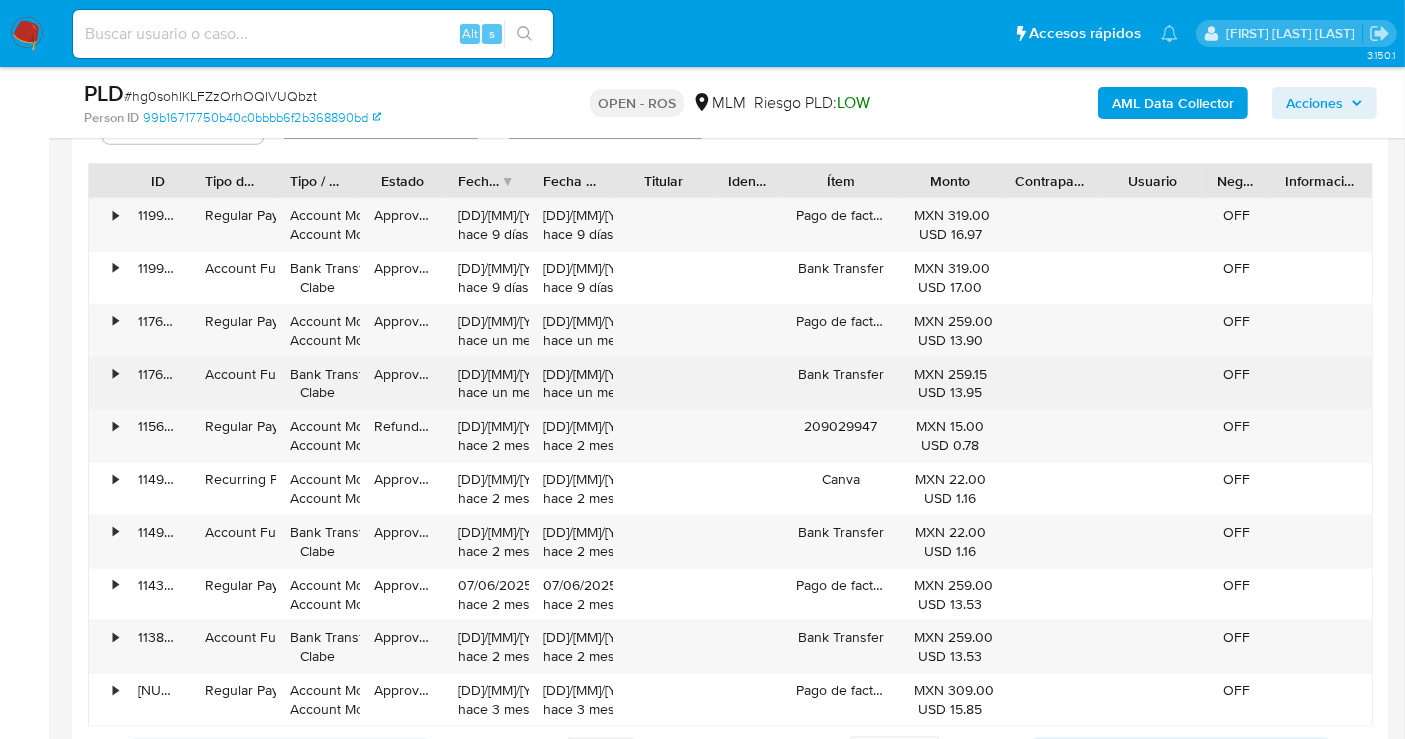 click on "•" at bounding box center [115, 374] 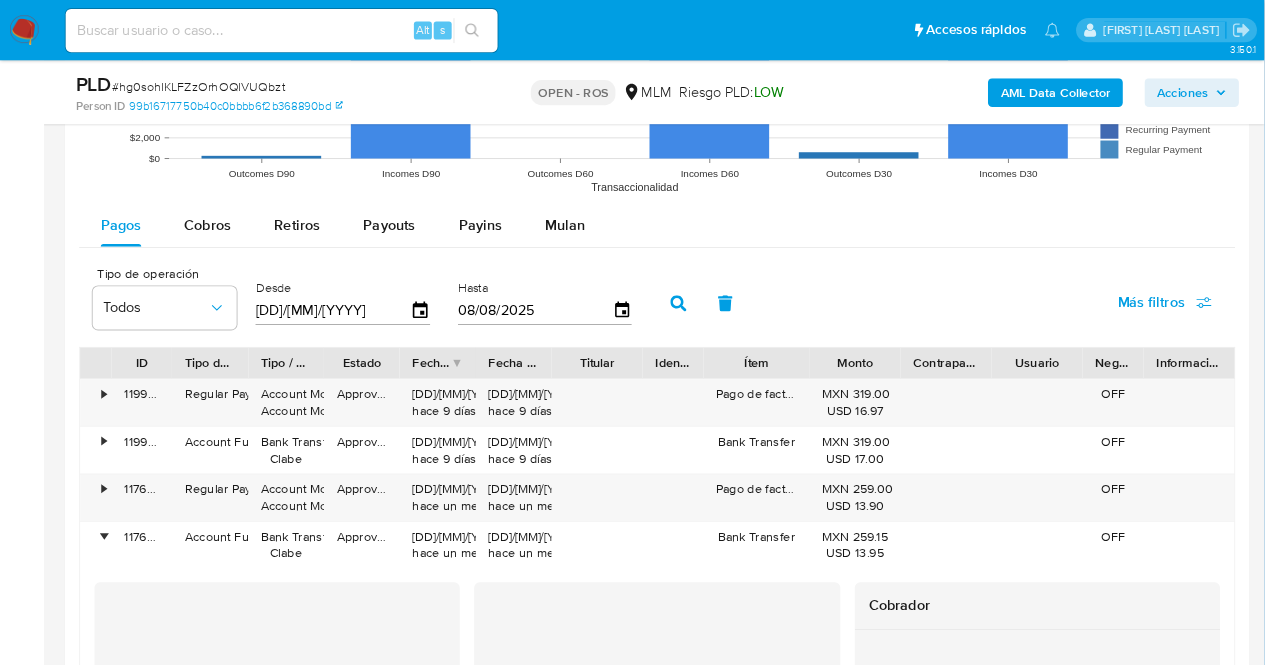 scroll, scrollTop: 2222, scrollLeft: 0, axis: vertical 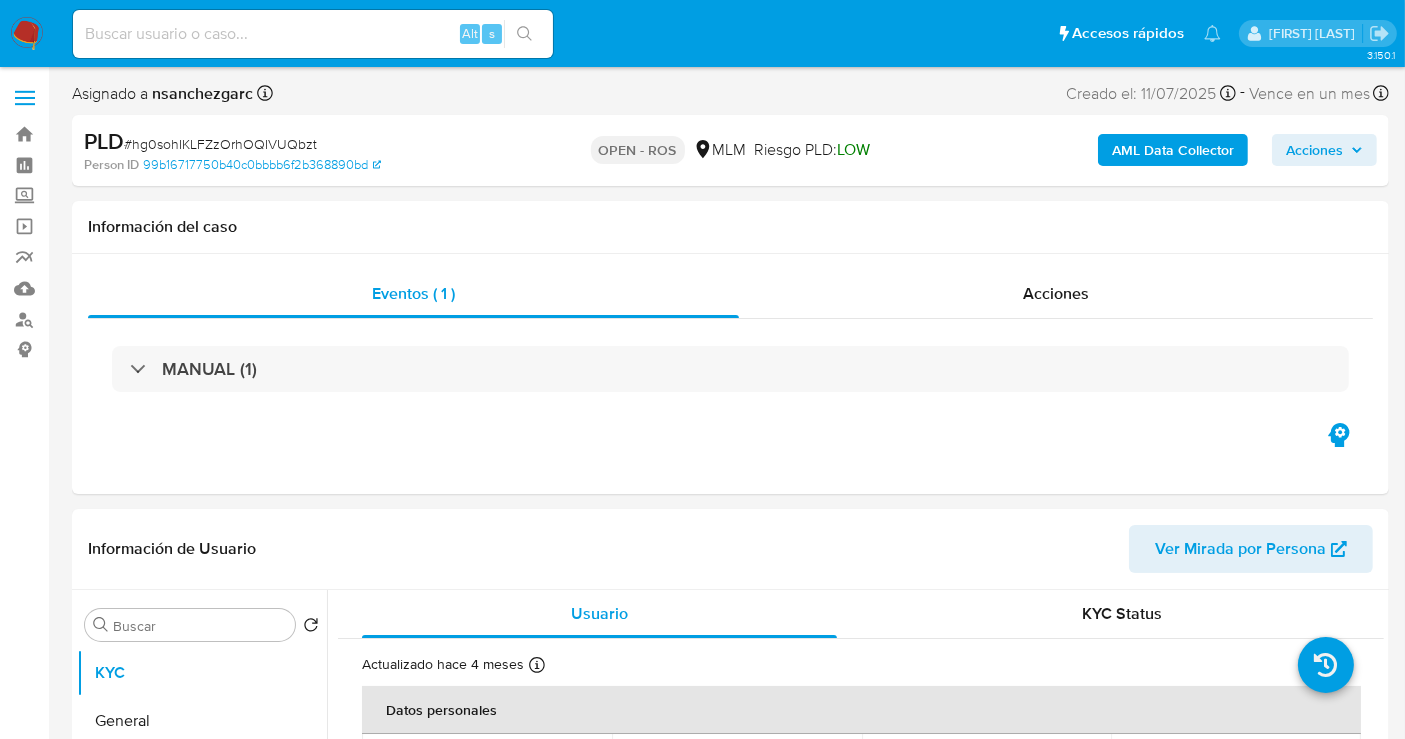 select on "10" 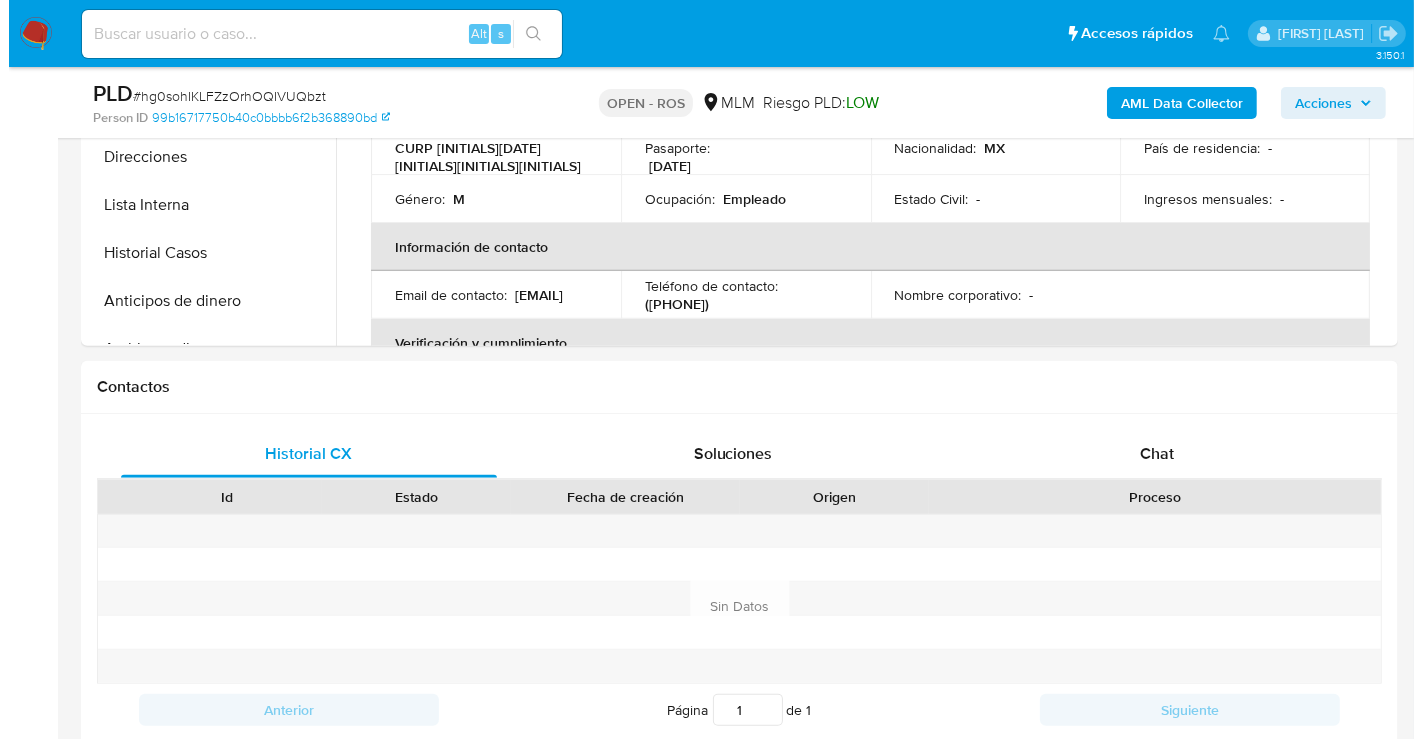 scroll, scrollTop: 777, scrollLeft: 0, axis: vertical 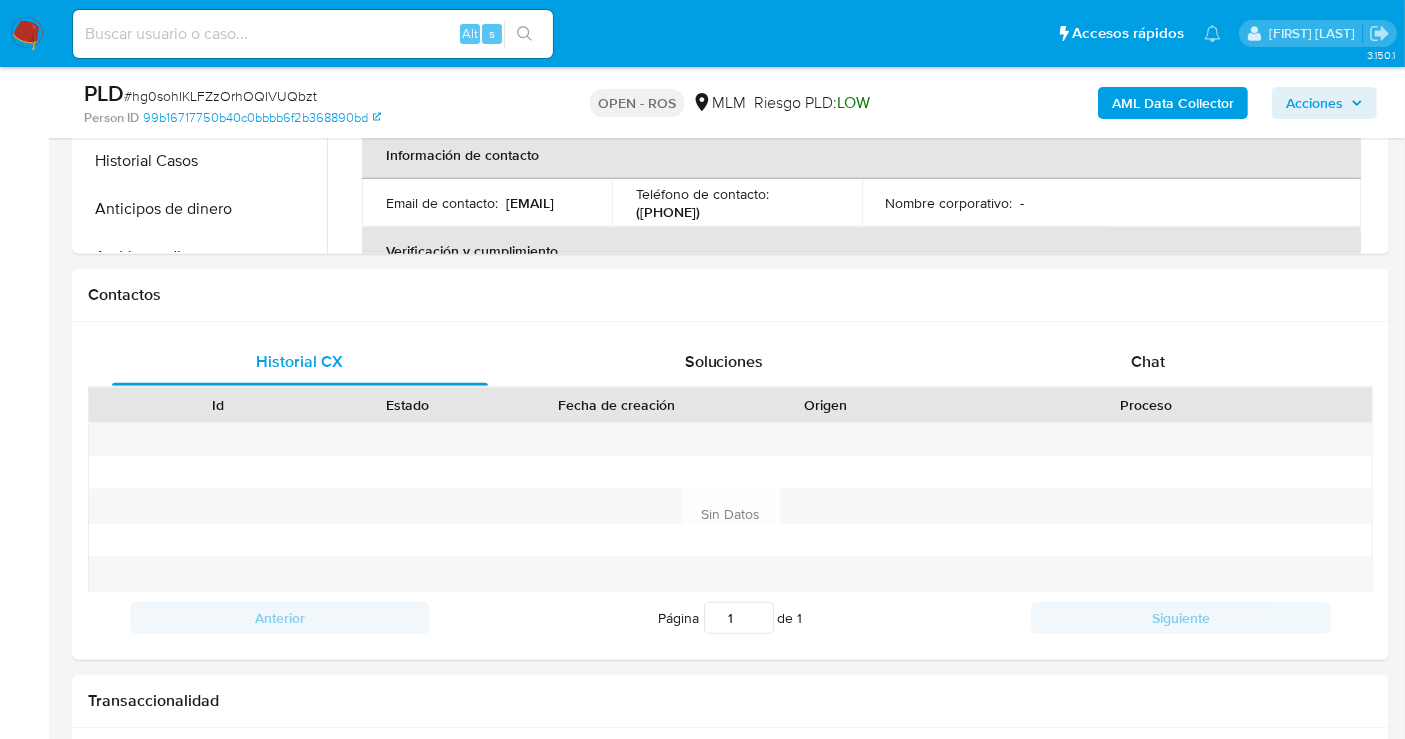 click on "Acciones" at bounding box center (1314, 103) 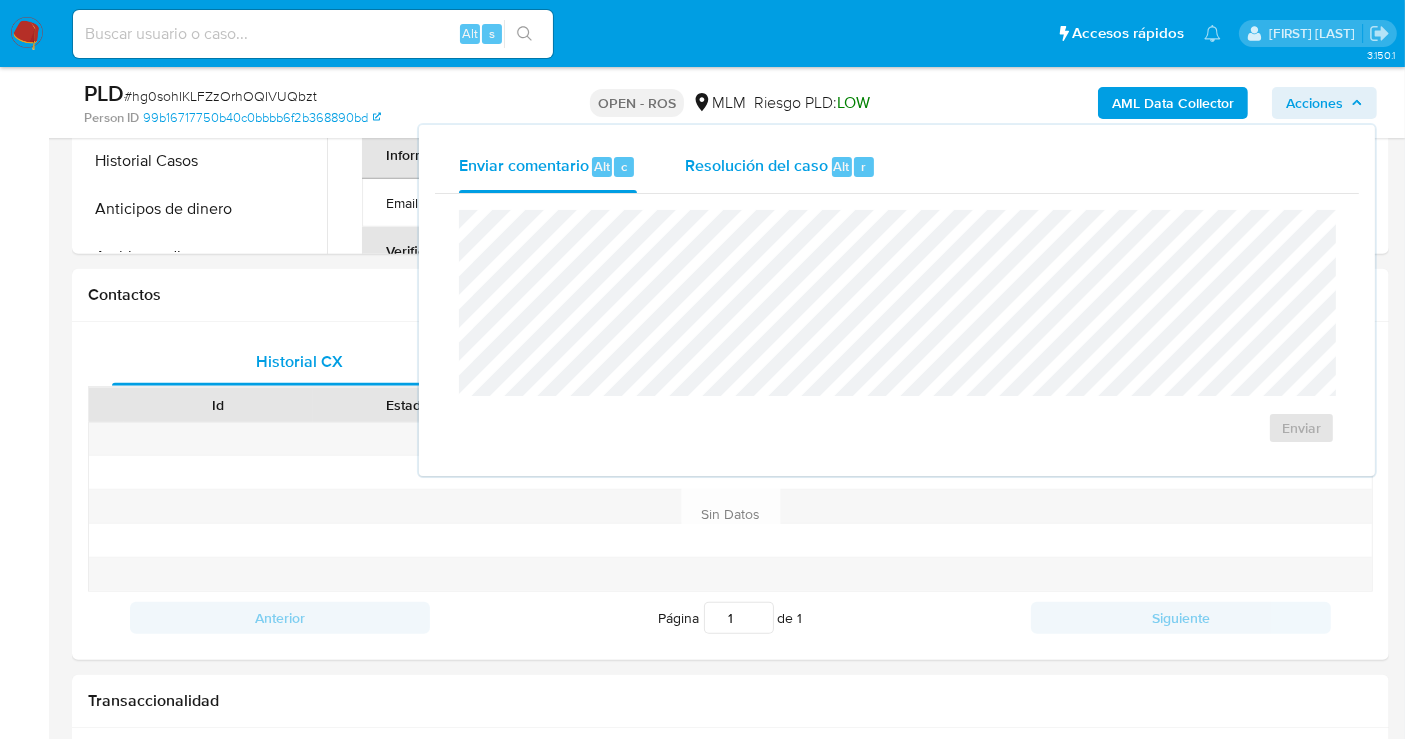 click on "Resolución del caso" at bounding box center [756, 165] 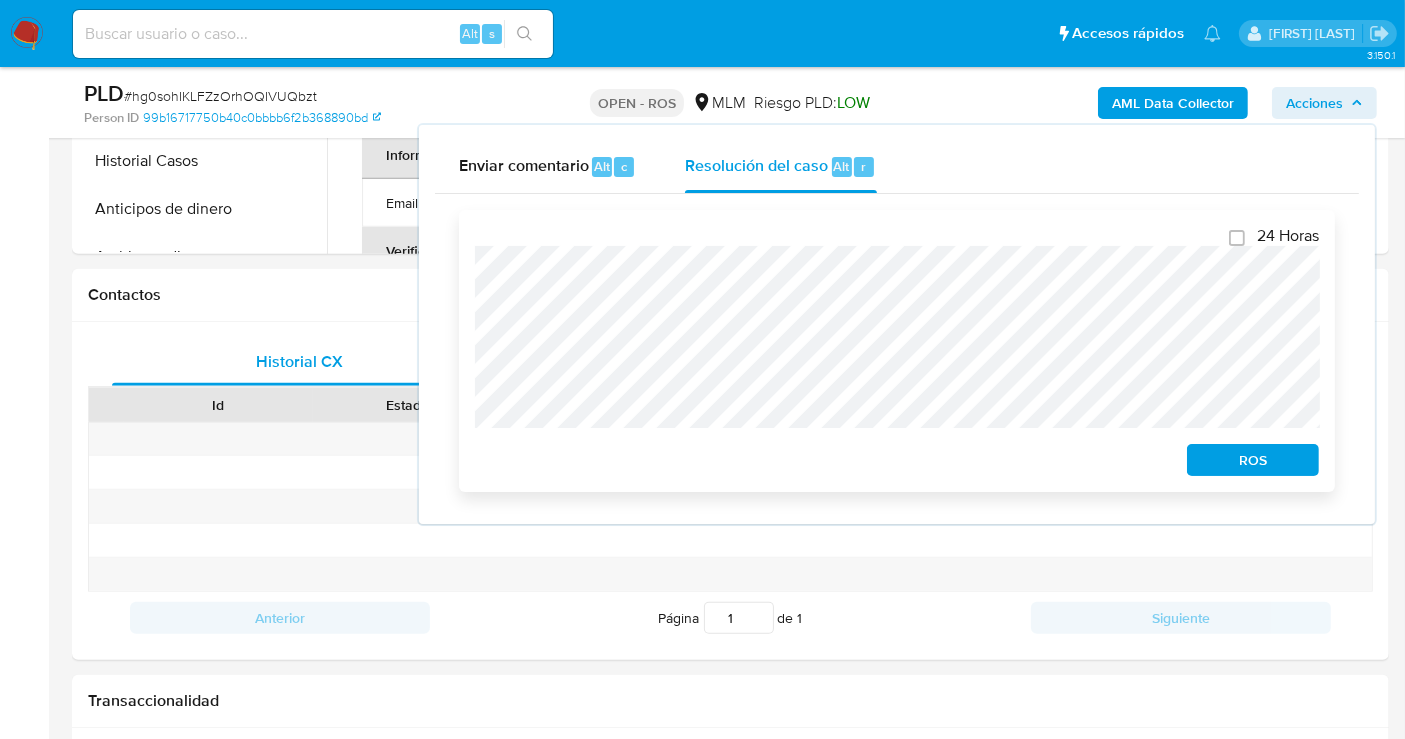 click on "ROS" at bounding box center [1253, 460] 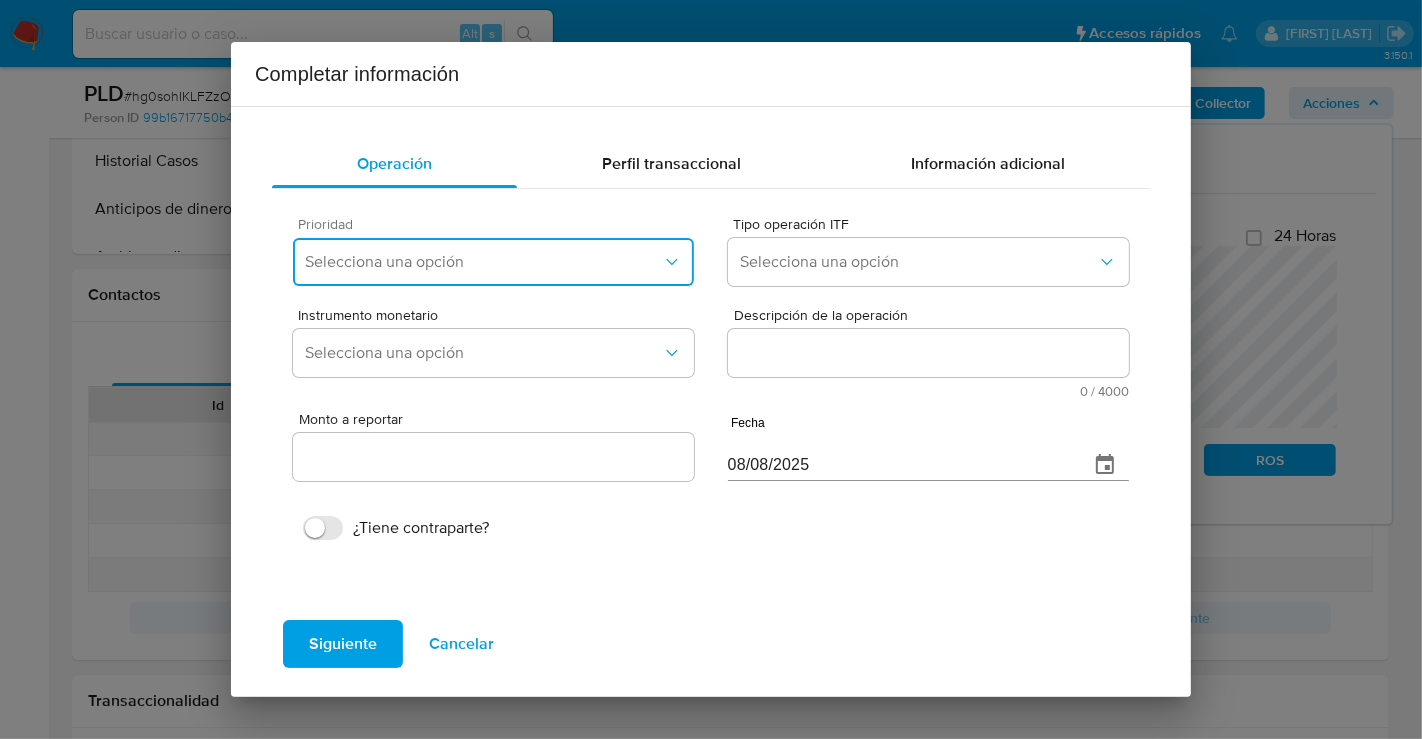click on "Selecciona una opción" at bounding box center (483, 262) 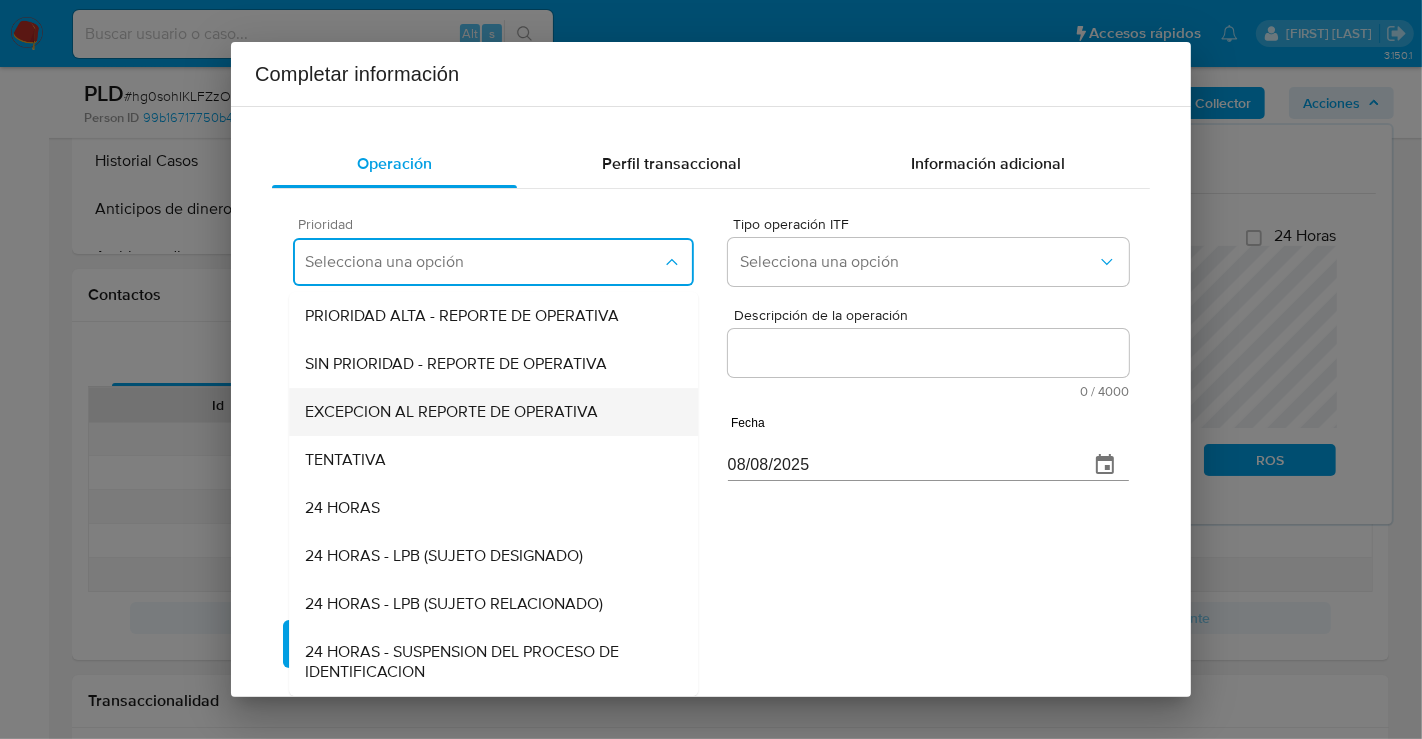 click on "EXCEPCION AL REPORTE DE OPERATIVA" at bounding box center (451, 412) 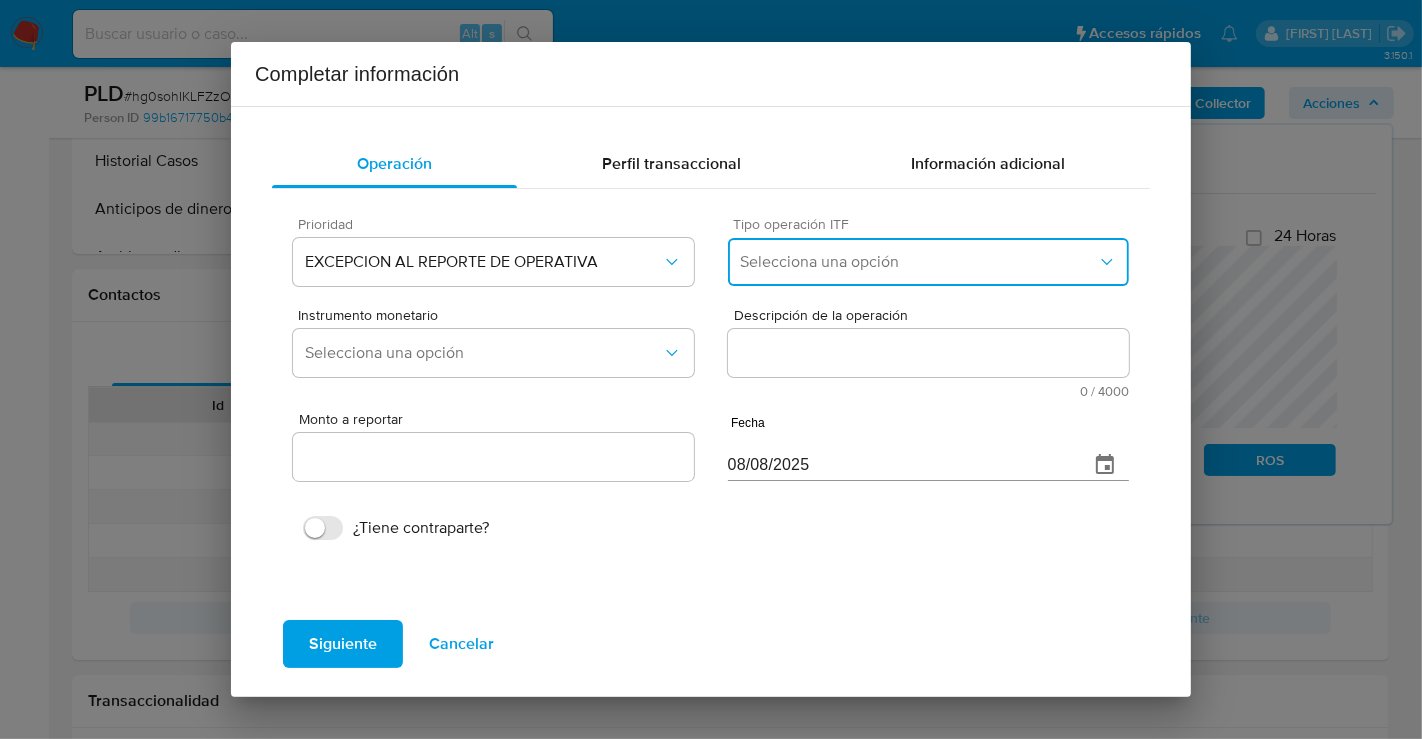 click on "Selecciona una opción" at bounding box center [928, 262] 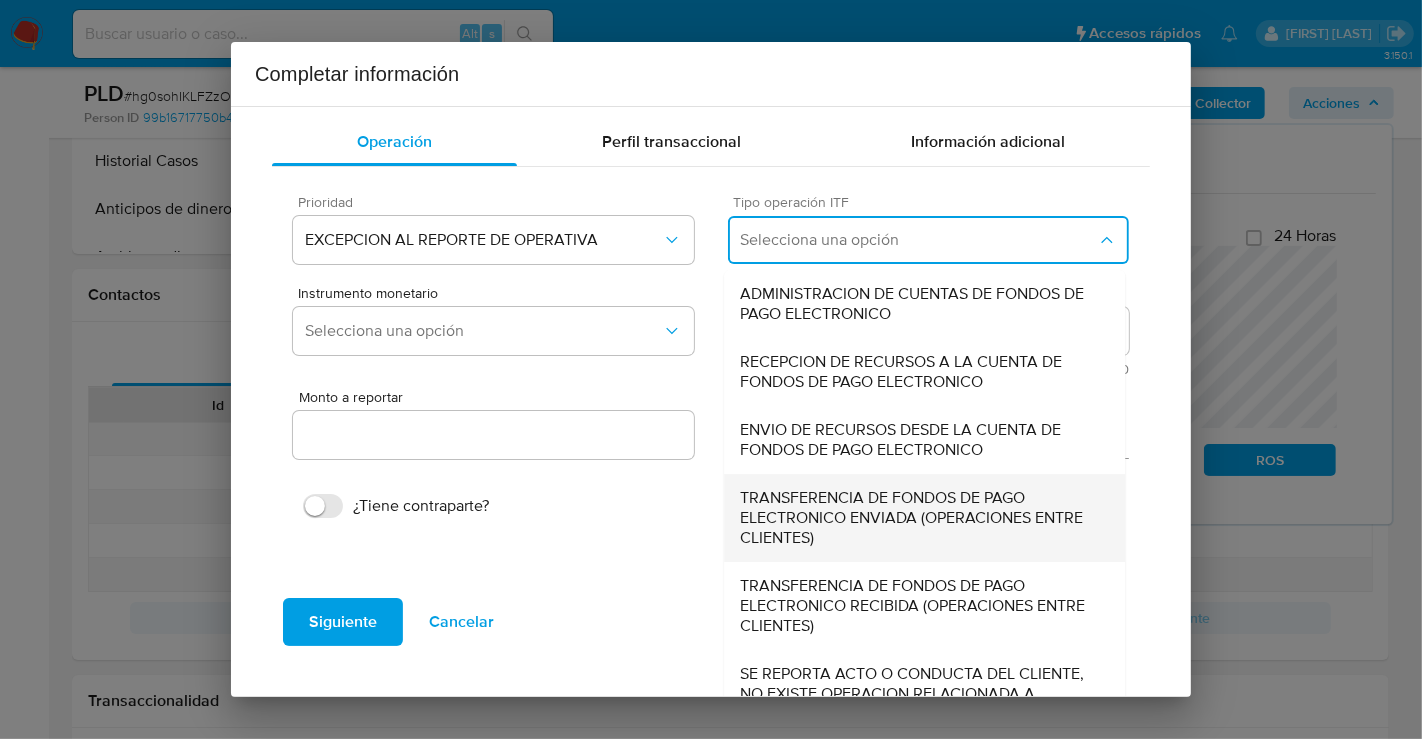 scroll, scrollTop: 62, scrollLeft: 0, axis: vertical 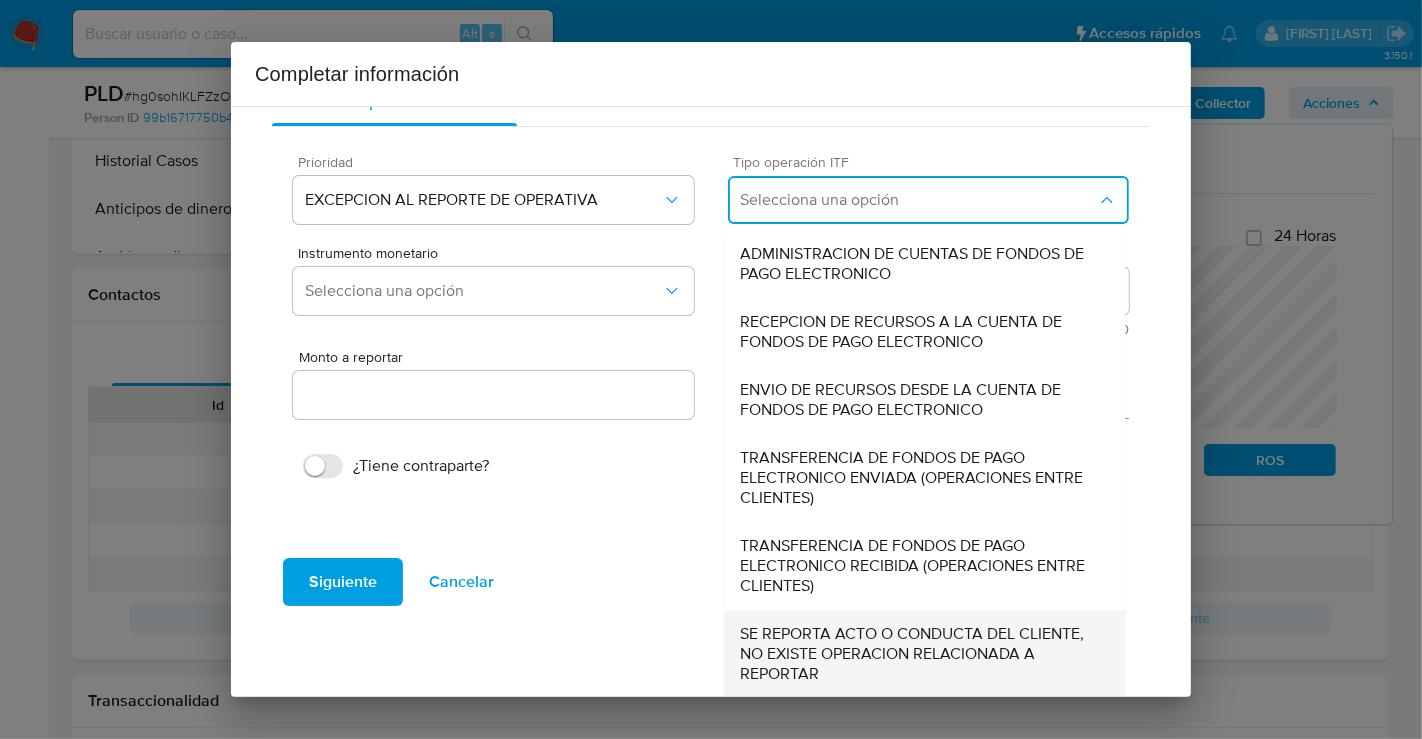click on "SE REPORTA ACTO O CONDUCTA DEL CLIENTE, NO EXISTE OPERACION RELACIONADA A REPORTAR" at bounding box center [924, 654] 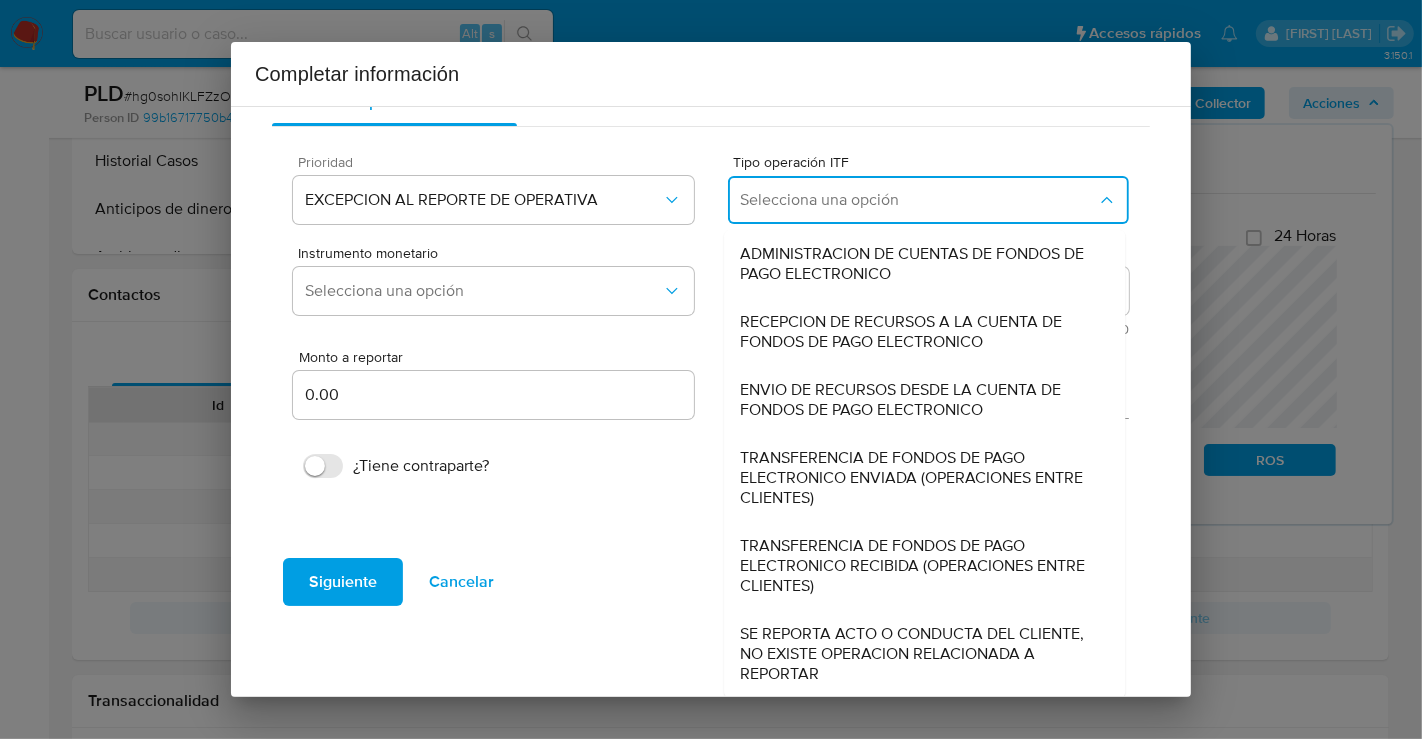 scroll, scrollTop: 0, scrollLeft: 0, axis: both 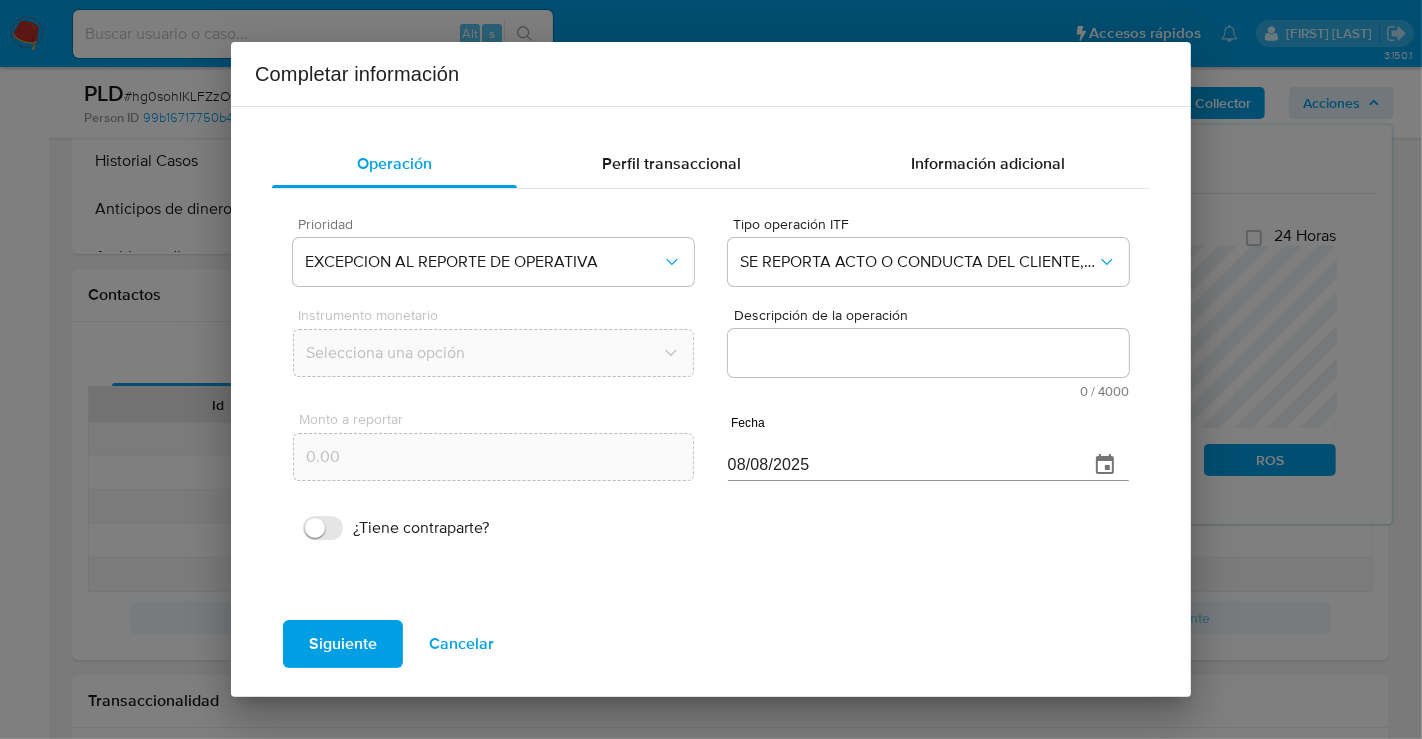 click on "Descripción de la operación" at bounding box center [928, 353] 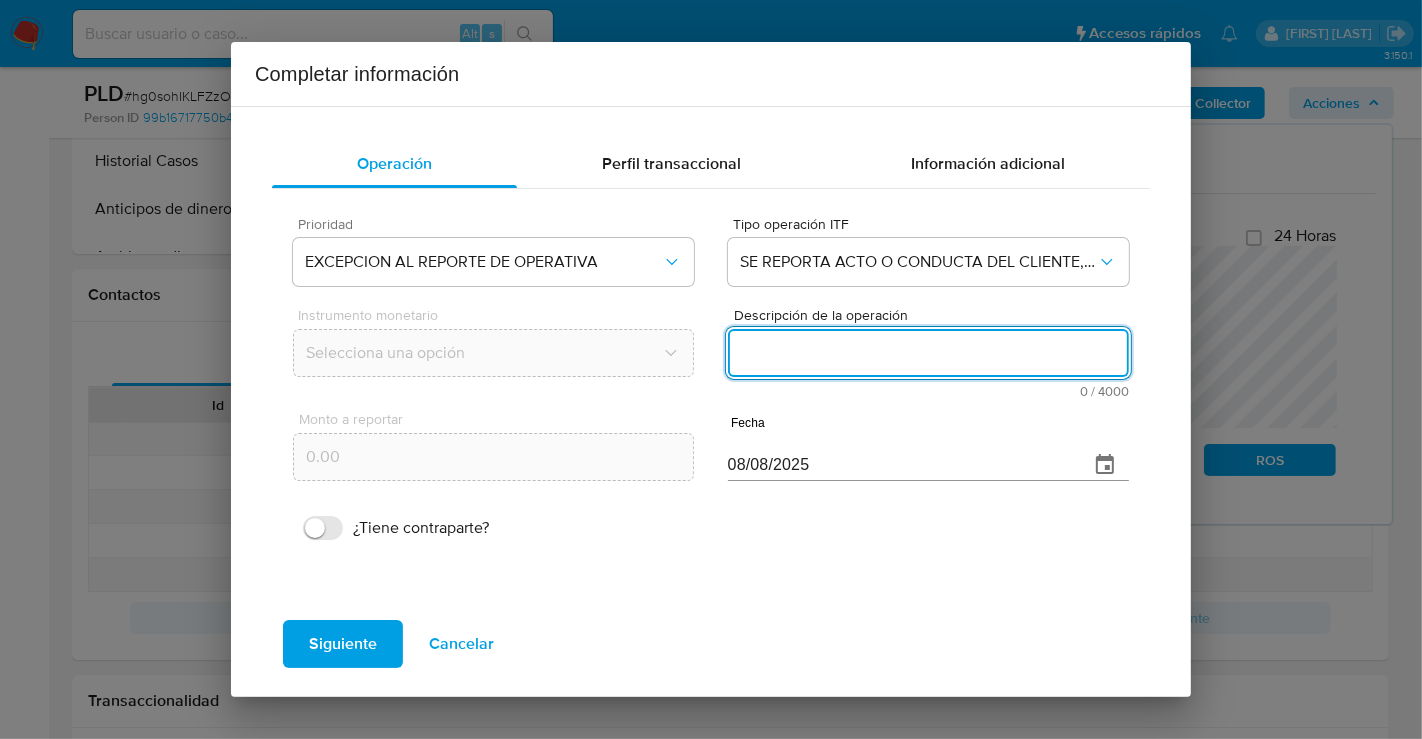 paste on "/CONOCIMIENTO DEL CLIENTE O USUARIO. CLIENTE LEONARDO ARTURO PEREZ VILCHIS NUMERO DE CLIENTE 1466890481 Y NUMERO CUENTA 1722969010014081709 CURP PEVL961104HDFRLN04 DE NACIONALIDAD MEXICANA LUGAR DE NACIMIENTO DISTRITO FEDERAL. FECHA DE NACIMIENTO 04NOV1996 CON 28 ANOS. INICIA LA RELACION COMERCIAL CON MERCADO PAGO 14SEP2023. OCUPACION EMPLEADO. ES CLASIFICADO POR LA INSTITUCION CON GRADO DE RIESGO BAJO. EL TITULAR NO DESIGNO BENEFICIARIOS EN CASO DE FALLECIMIENTO CON DOMICILIO EN CALLE LAGO SUIZA 215 5 DE MAYO CP 11470 MIGUEL HIDALGO DISTRITO FEDERAL. /ANTECEDENTES INVESTIGATIVOS. EL CLIENTE NO TIENE ALERTAS PREVIAS. ACTUALMENTE CUENTA CON ALERTA MANUAL POR REMESAS GENERADA EL 11JUL2025 AL RECIBIR RECURSOS POR MN 70366.00 DURANTE EL PERIODO DE REVISION. /INFORMACION ADICIONAL DEL CLIENTE. SE REALIZA CONTACTO CON EL CLIENTE PARA CONOCER EL DETALLE DE SU ACTIVIDAD Y LA RELACION CON SUS CONTRAPARTES SIN OBTENER RESULTADOS. EL CLIENTE NO TIENE RESULTADOS EN LA LISTA DE SANCIONES. EN FUENTES EXTERNAS SE OBSERVA..." 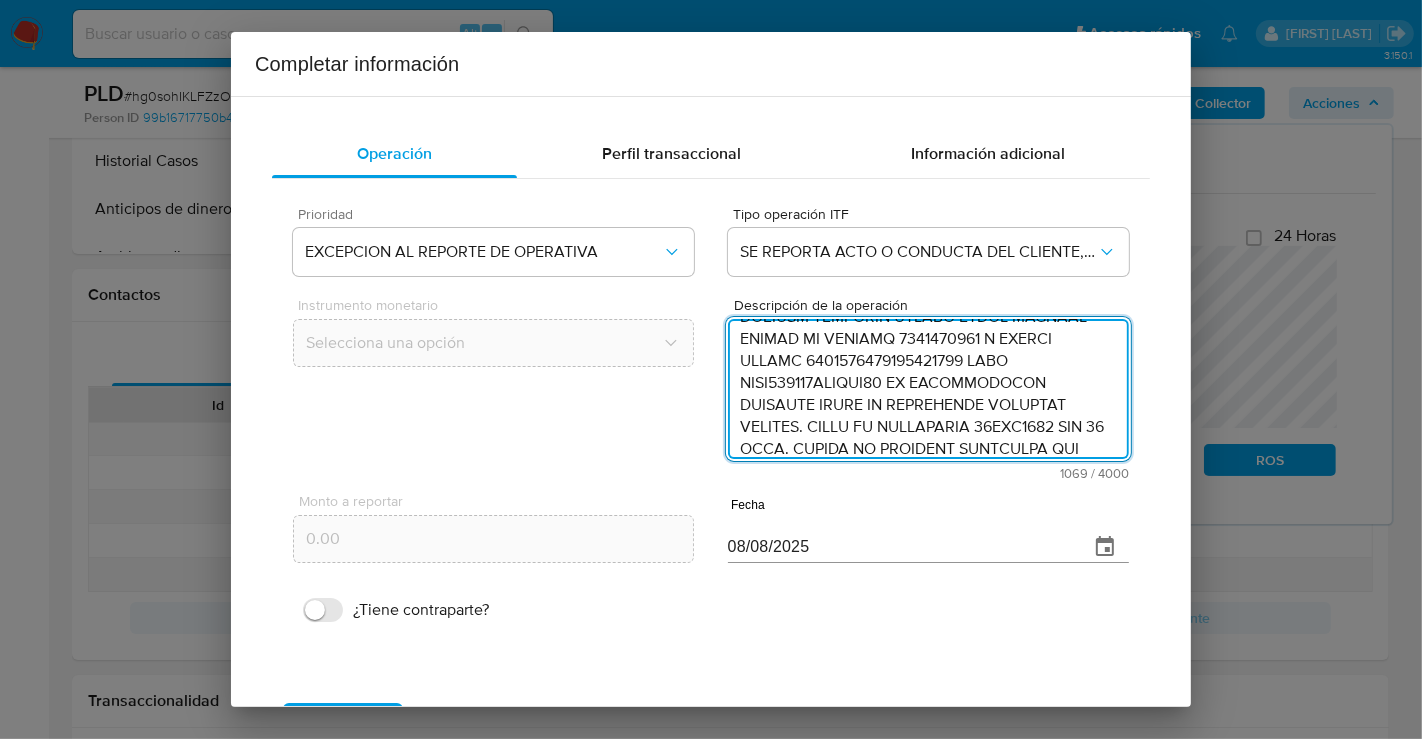 scroll, scrollTop: 0, scrollLeft: 0, axis: both 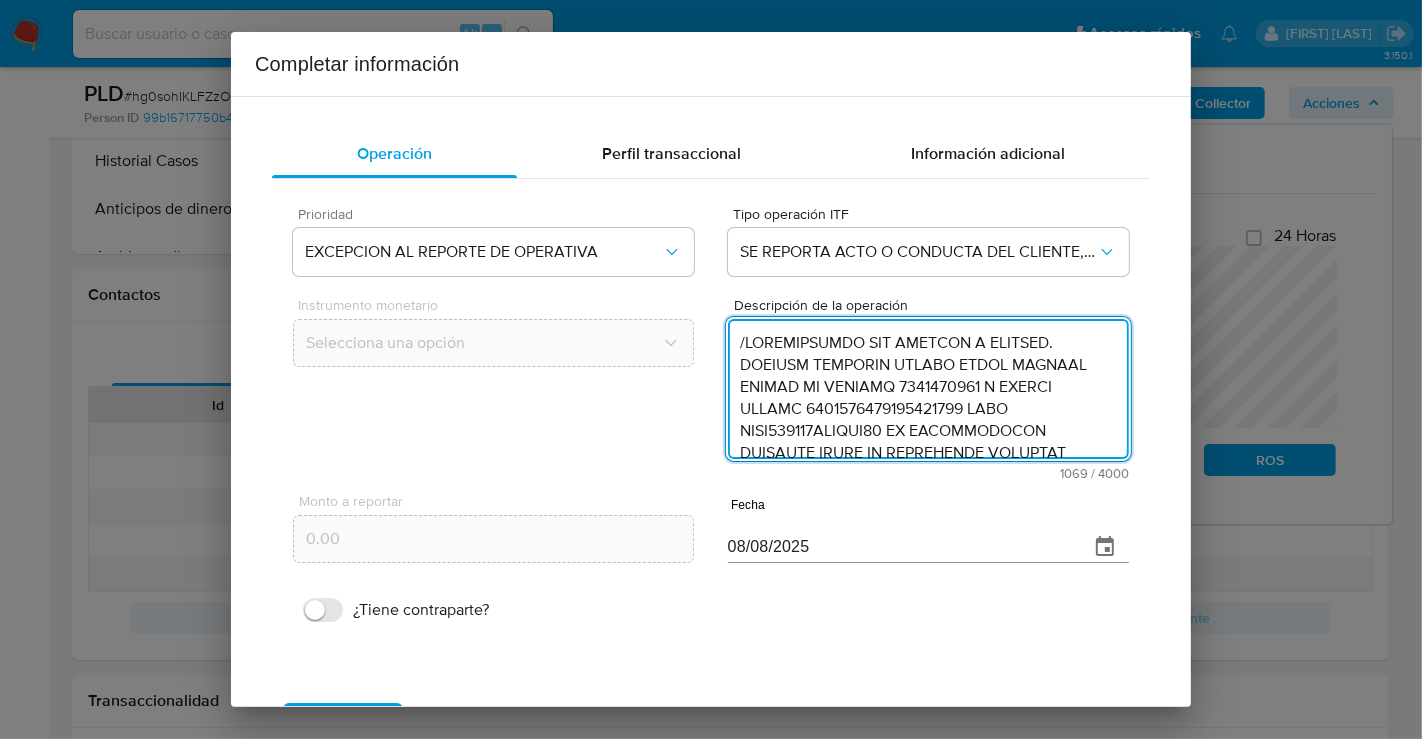 type on "/CONOCIMIENTO DEL CLIENTE O USUARIO. CLIENTE LEONARDO ARTURO PEREZ VILCHIS NUMERO DE CLIENTE 1466890481 Y NUMERO CUENTA 1722969010014081709 CURP PEVL961104HDFRLN04 DE NACIONALIDAD MEXICANA LUGAR DE NACIMIENTO DISTRITO FEDERAL. FECHA DE NACIMIENTO 04NOV1996 CON 28 ANOS. INICIA LA RELACION COMERCIAL CON MERCADO PAGO 14SEP2023. OCUPACION EMPLEADO. ES CLASIFICADO POR LA INSTITUCION CON GRADO DE RIESGO BAJO. EL TITULAR NO DESIGNO BENEFICIARIOS EN CASO DE FALLECIMIENTO CON DOMICILIO EN CALLE LAGO SUIZA 215 5 DE MAYO CP 11470 MIGUEL HIDALGO DISTRITO FEDERAL. /ANTECEDENTES INVESTIGATIVOS. EL CLIENTE NO TIENE ALERTAS PREVIAS. ACTUALMENTE CUENTA CON ALERTA MANUAL POR REMESAS GENERADA EL 11JUL2025 AL RECIBIR RECURSOS POR MN 70366.00 DURANTE EL PERIODO DE REVISION. /INFORMACION ADICIONAL DEL CLIENTE. SE REALIZA CONTACTO CON EL CLIENTE PARA CONOCER EL DETALLE DE SU ACTIVIDAD Y LA RELACION CON SUS CONTRAPARTES SIN OBTENER RESULTADOS. EL CLIENTE NO TIENE RESULTADOS EN LA LISTA DE SANCIONES. EN FUENTES EXTERNAS SE OBSERVA..." 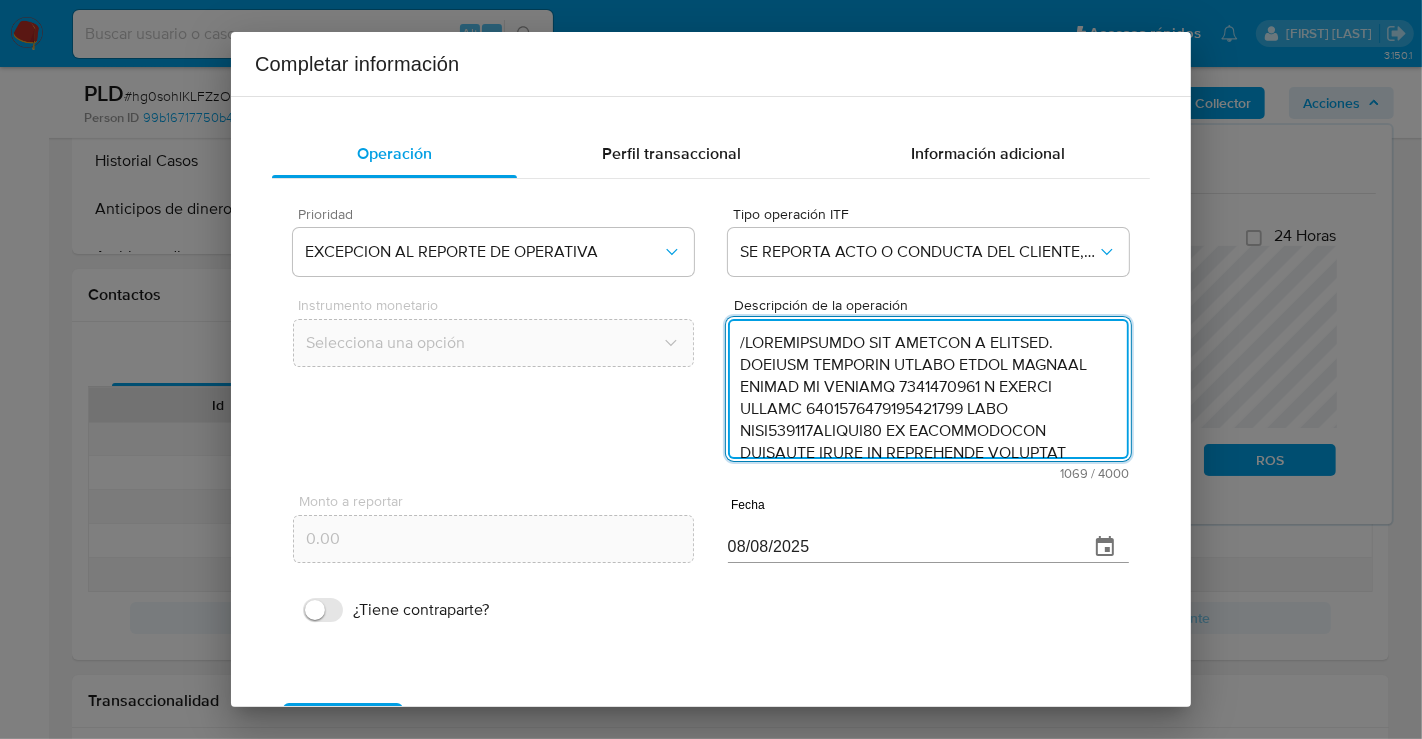 click on "08/08/2025" at bounding box center [900, 547] 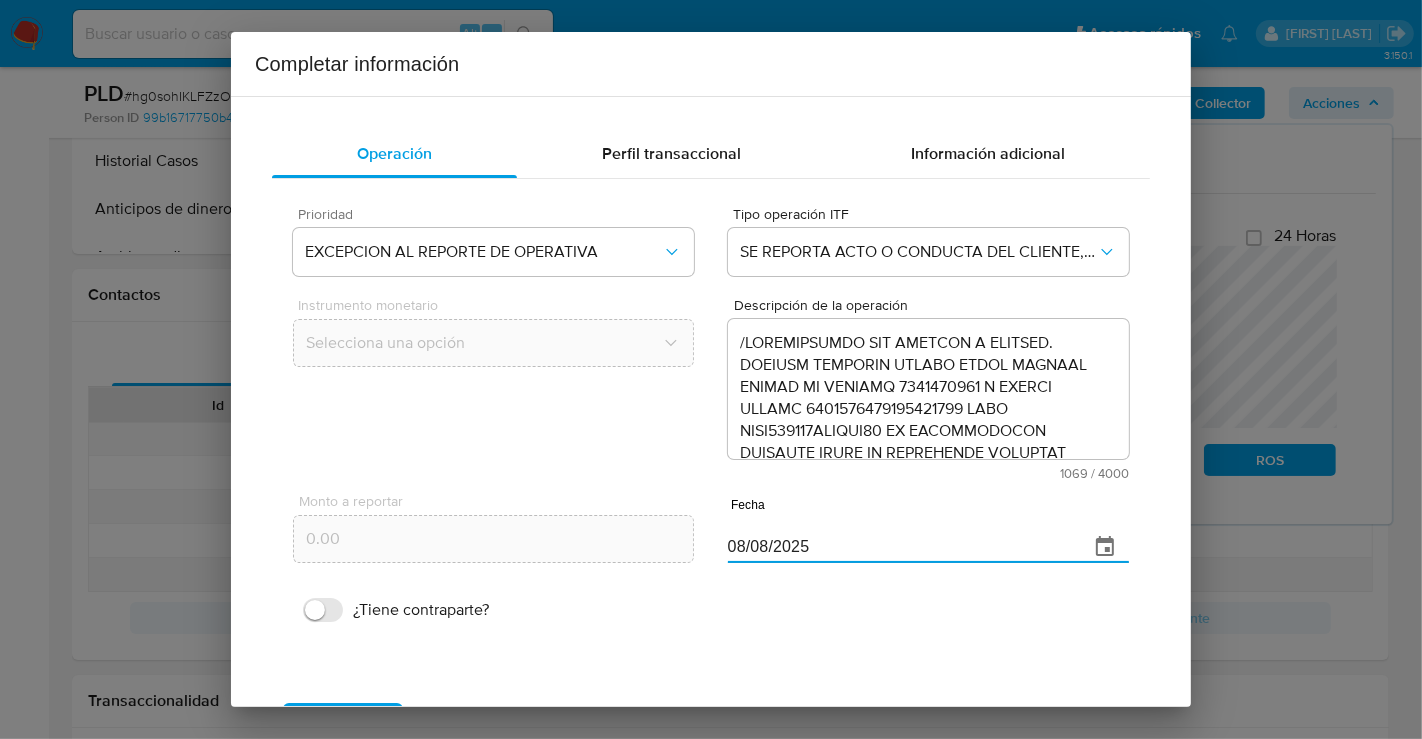 click on "08/08/2025" at bounding box center [900, 547] 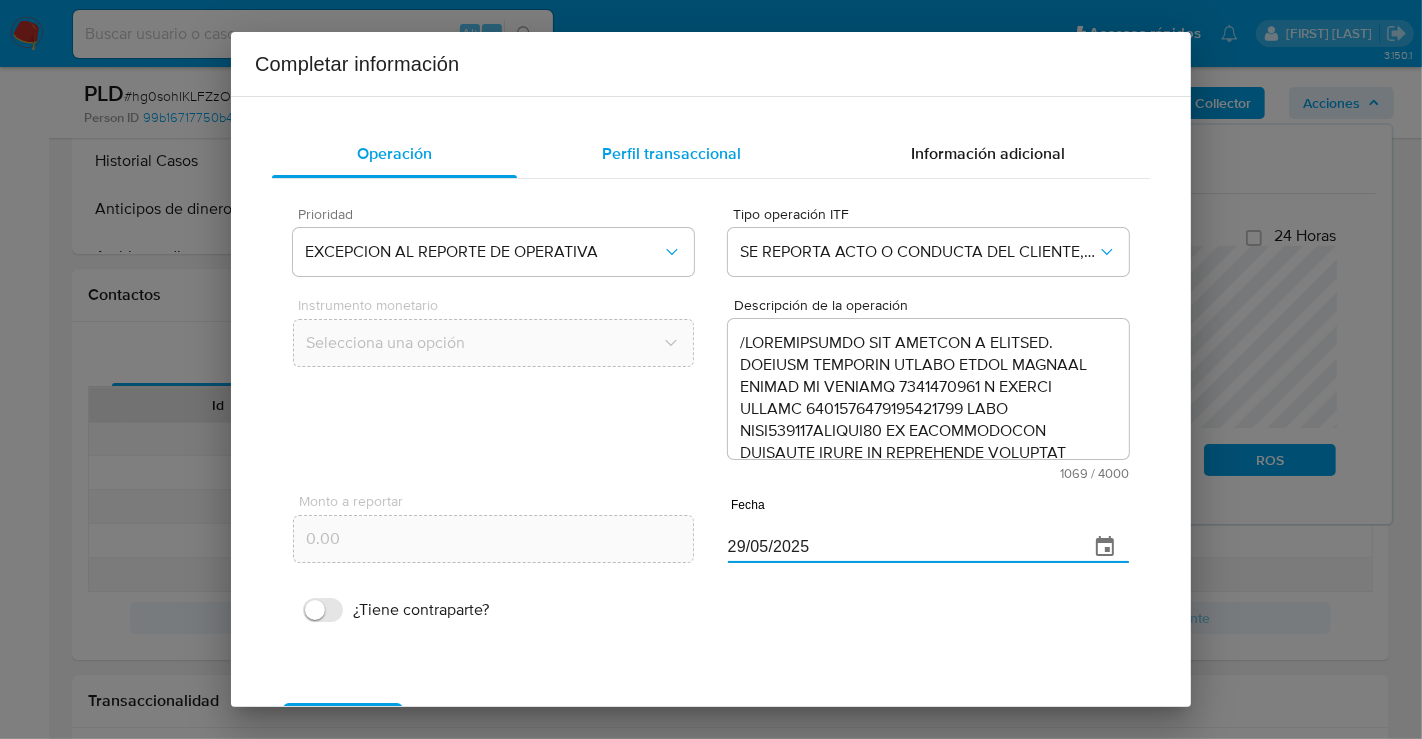 type on "29/05/2025" 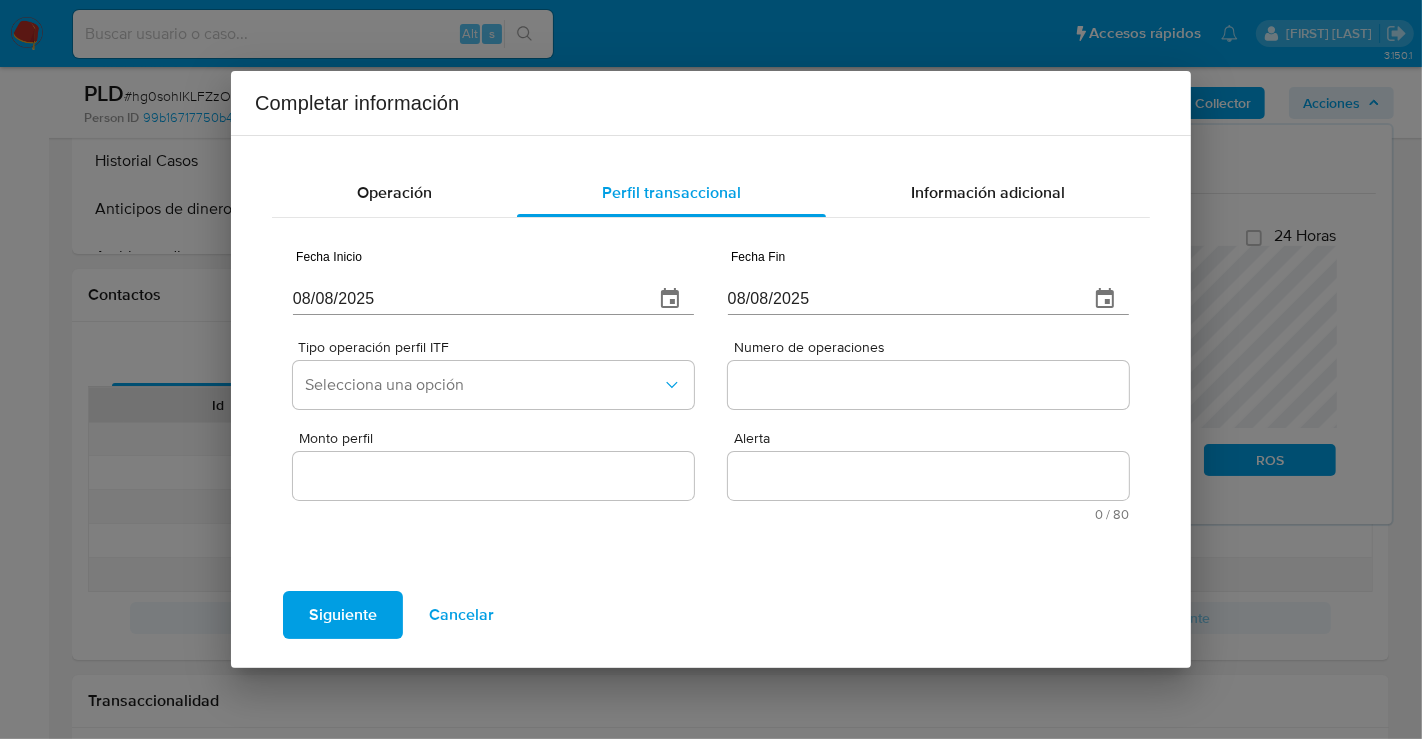 type 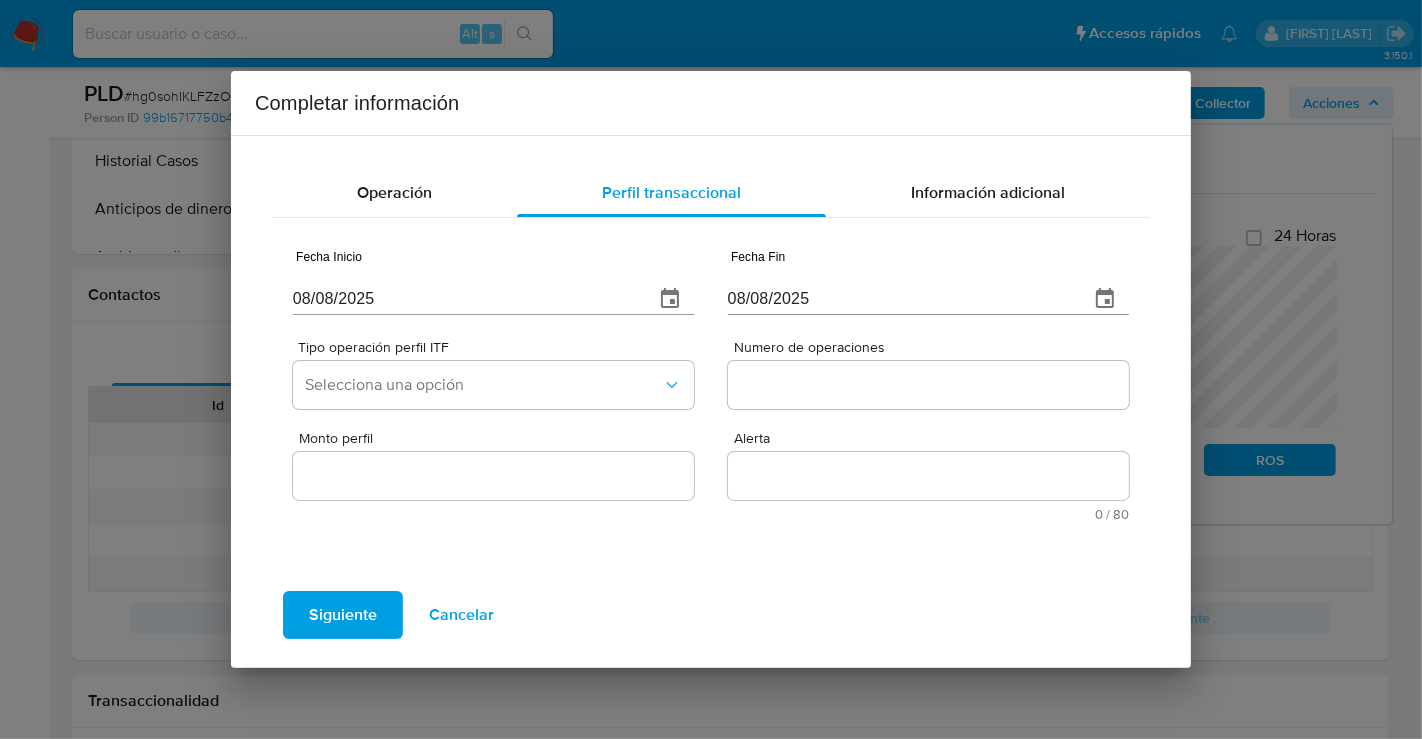 click on "08/08/2025" at bounding box center (465, 299) 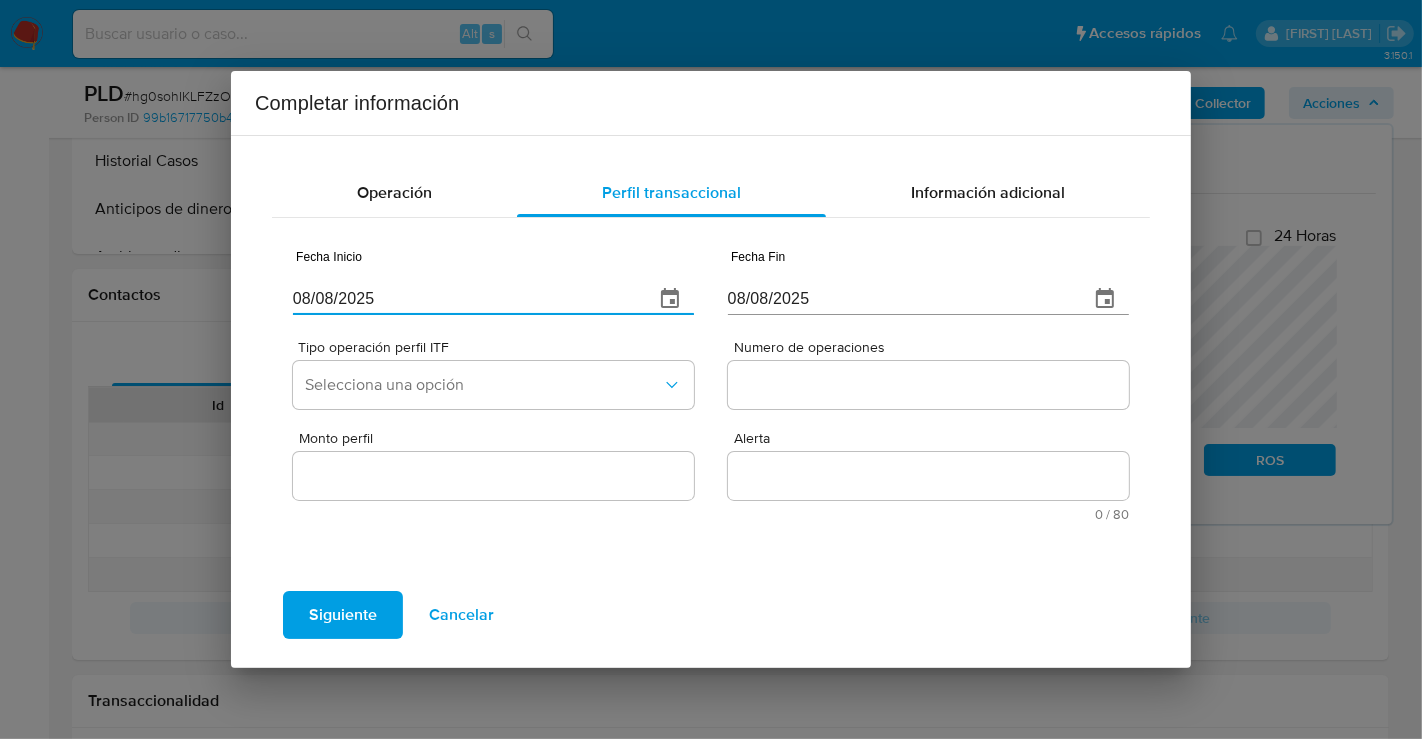 click on "08/08/2025" at bounding box center [465, 299] 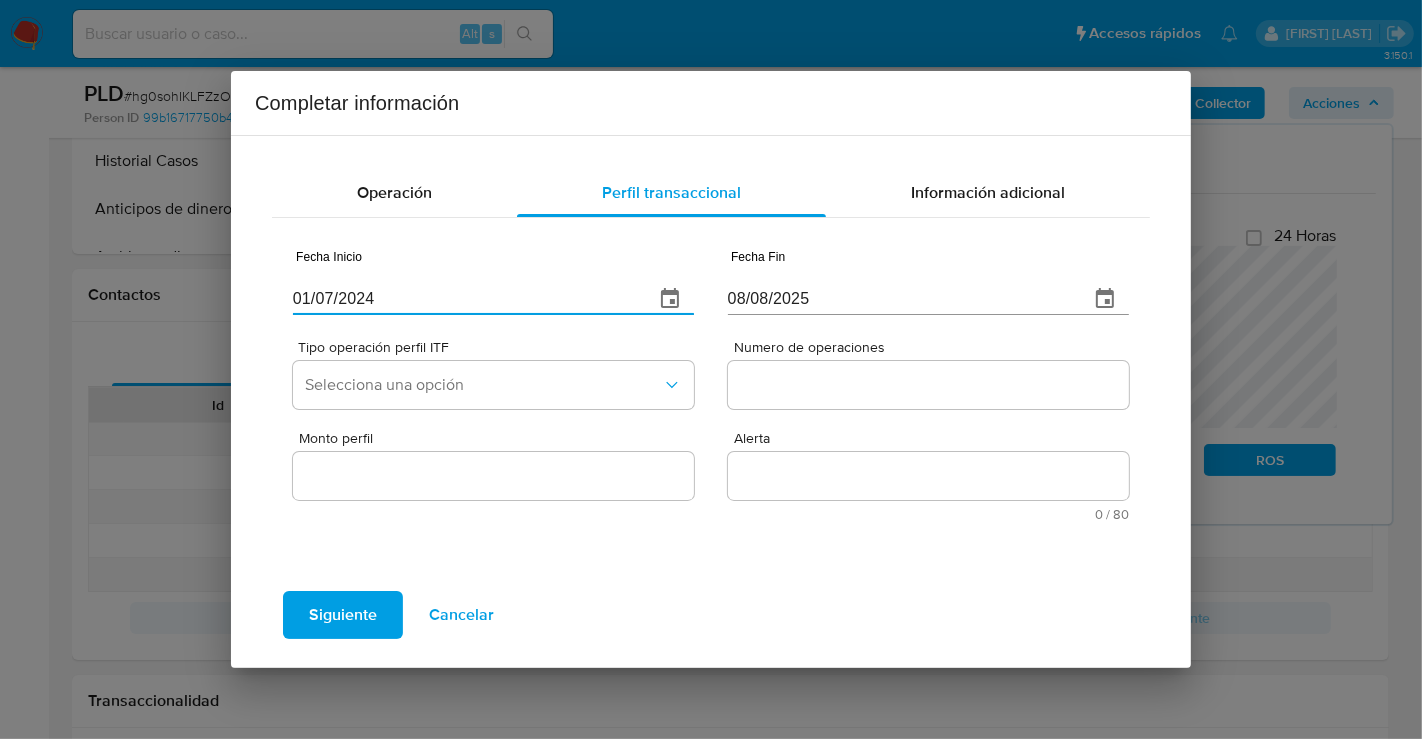 type on "01/07/2024" 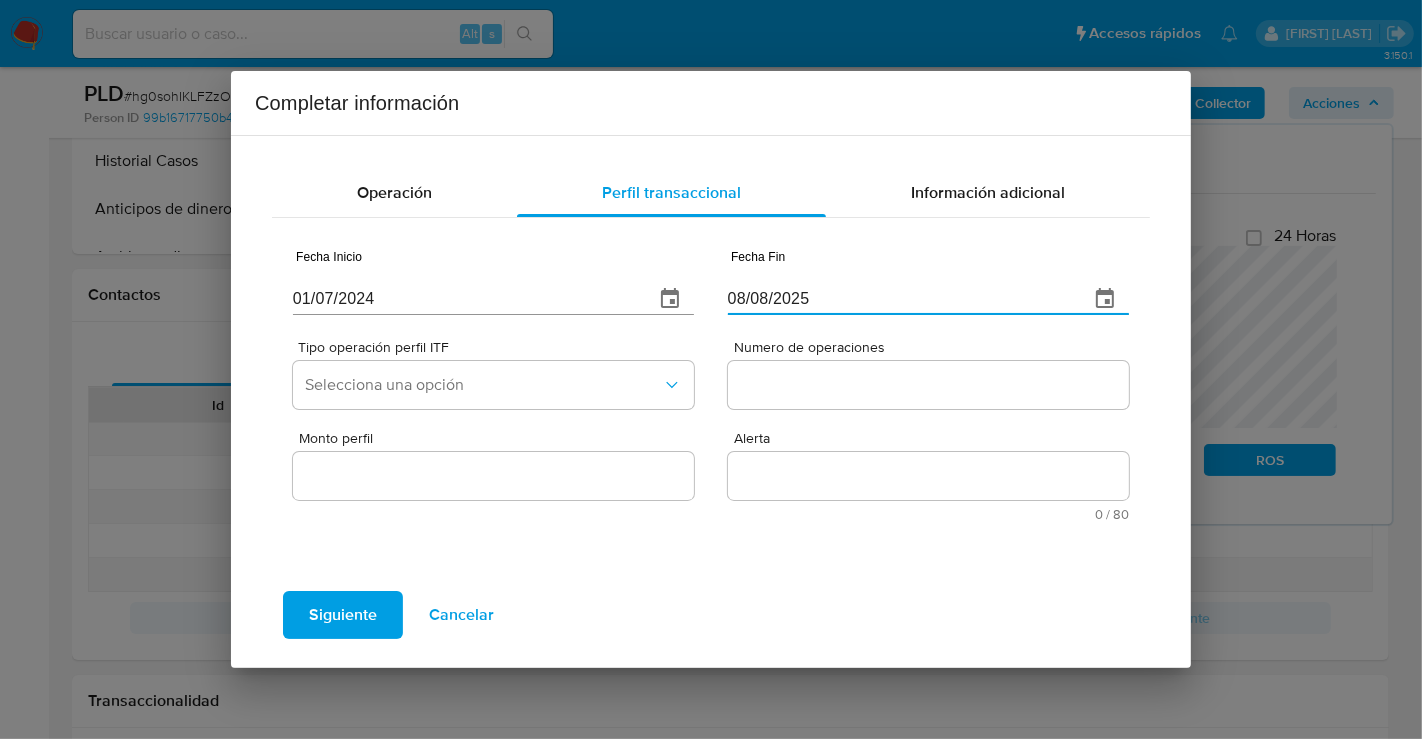 click on "08/08/2025" at bounding box center (900, 299) 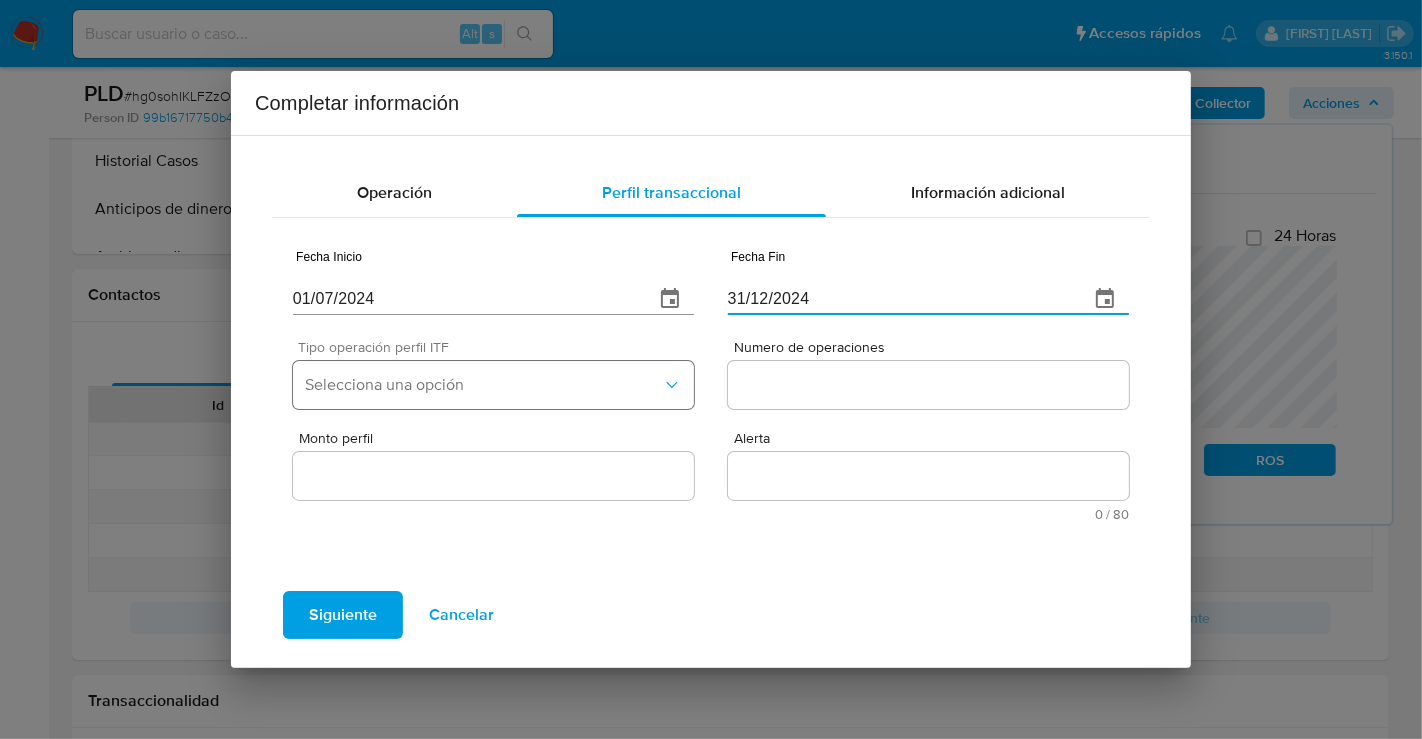 type on "31/12/2024" 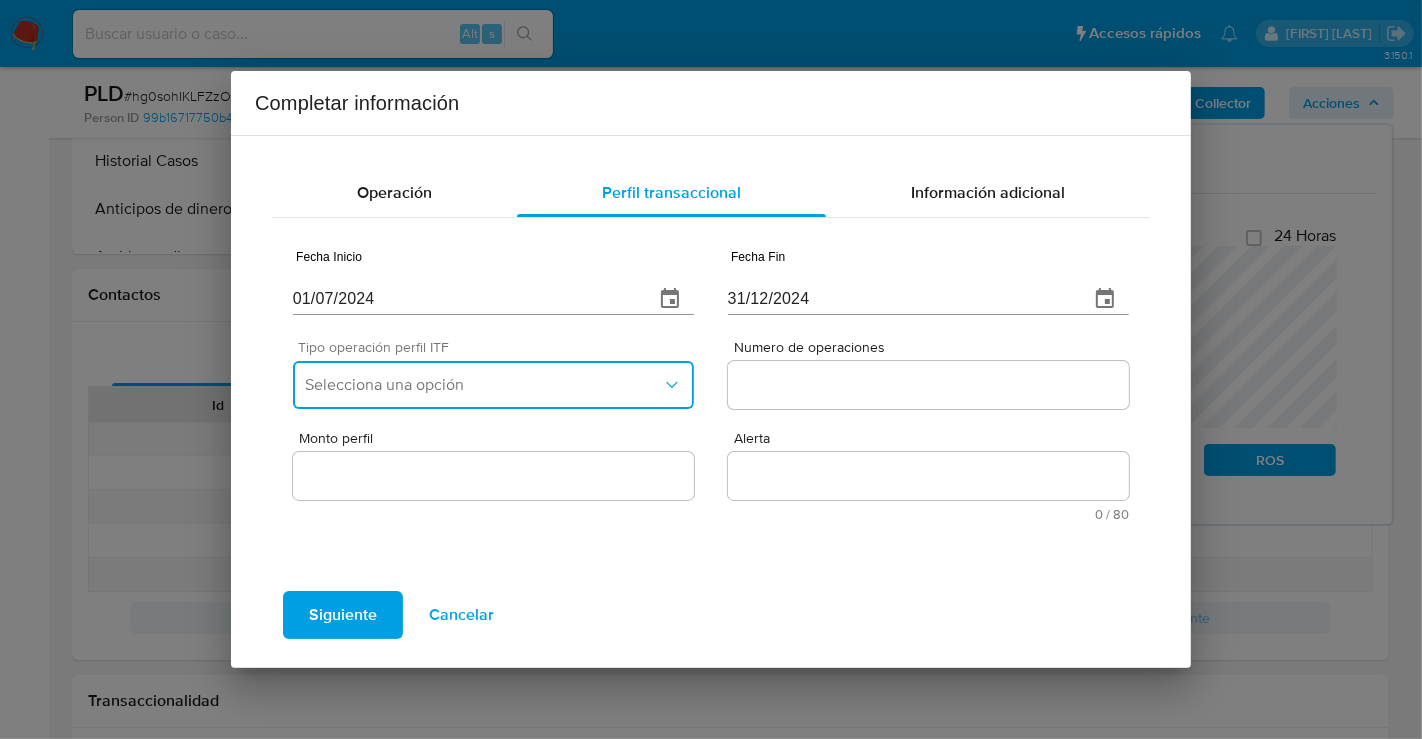 click on "Selecciona una opción" at bounding box center [483, 385] 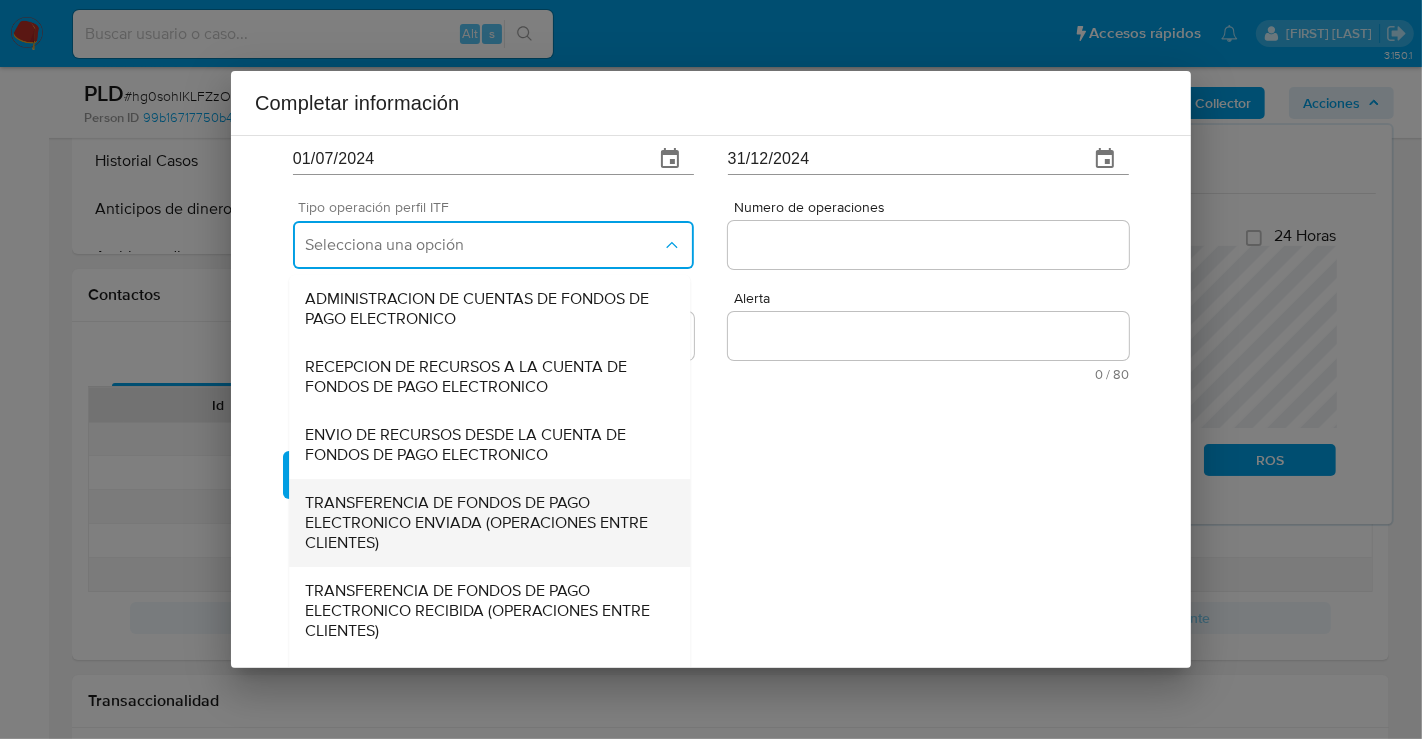 scroll, scrollTop: 215, scrollLeft: 0, axis: vertical 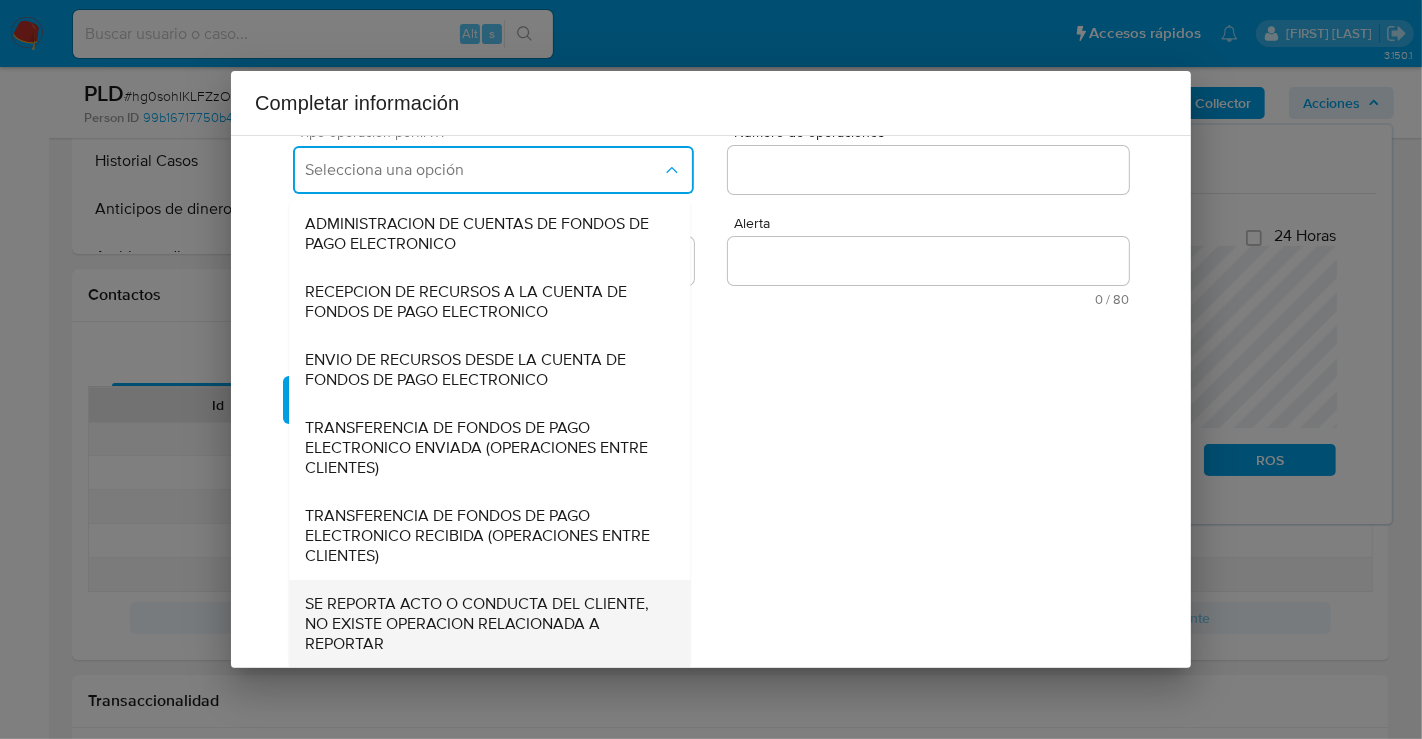 click on "SE REPORTA ACTO O CONDUCTA DEL CLIENTE, NO EXISTE OPERACION RELACIONADA A REPORTAR" at bounding box center [489, 624] 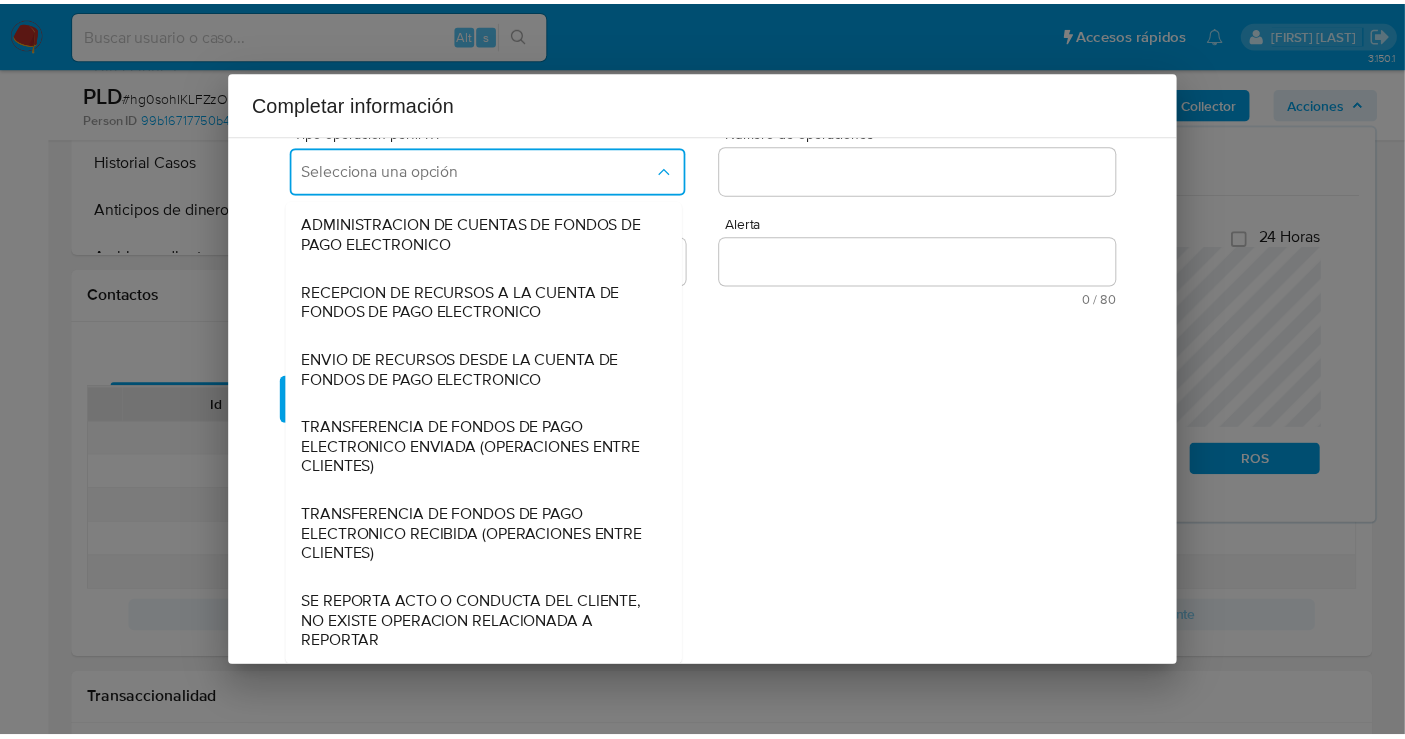 scroll, scrollTop: 0, scrollLeft: 0, axis: both 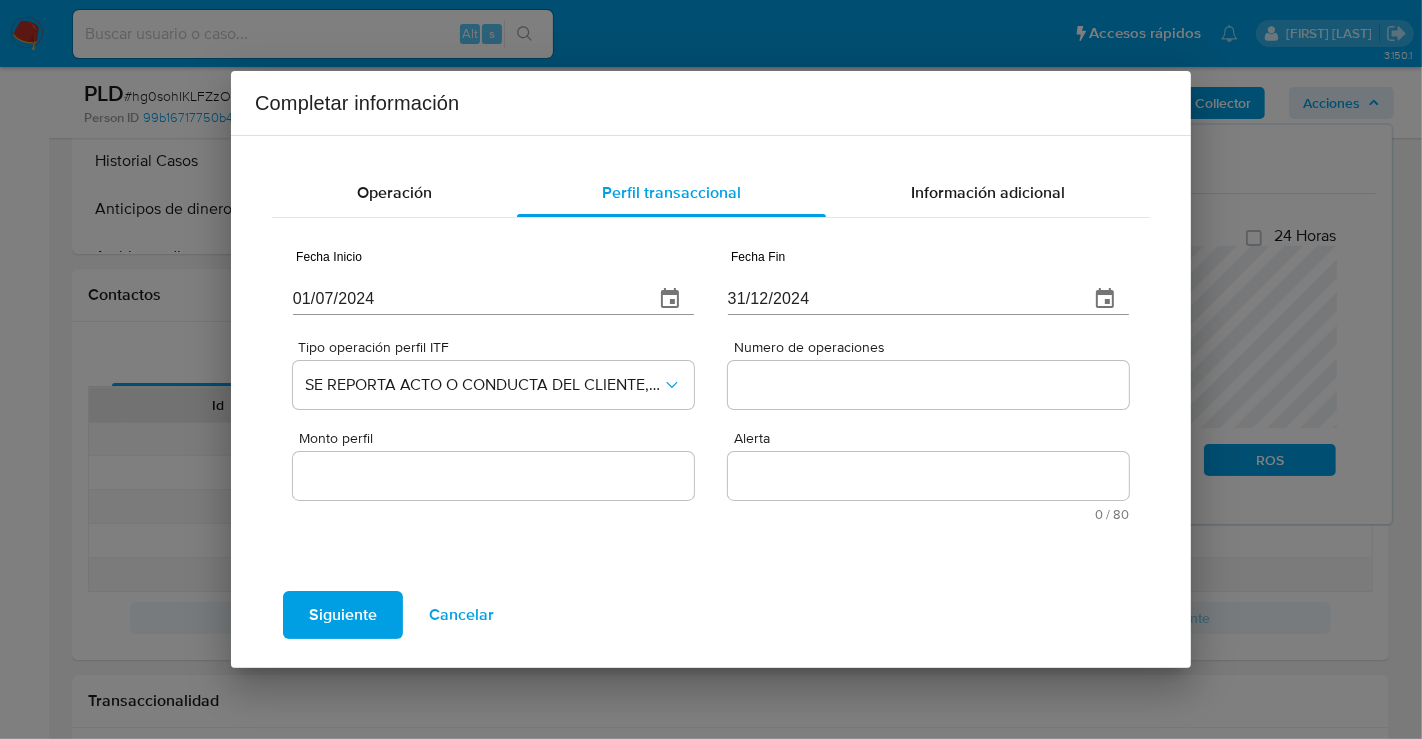 click on "Numero de operaciones" at bounding box center [928, 385] 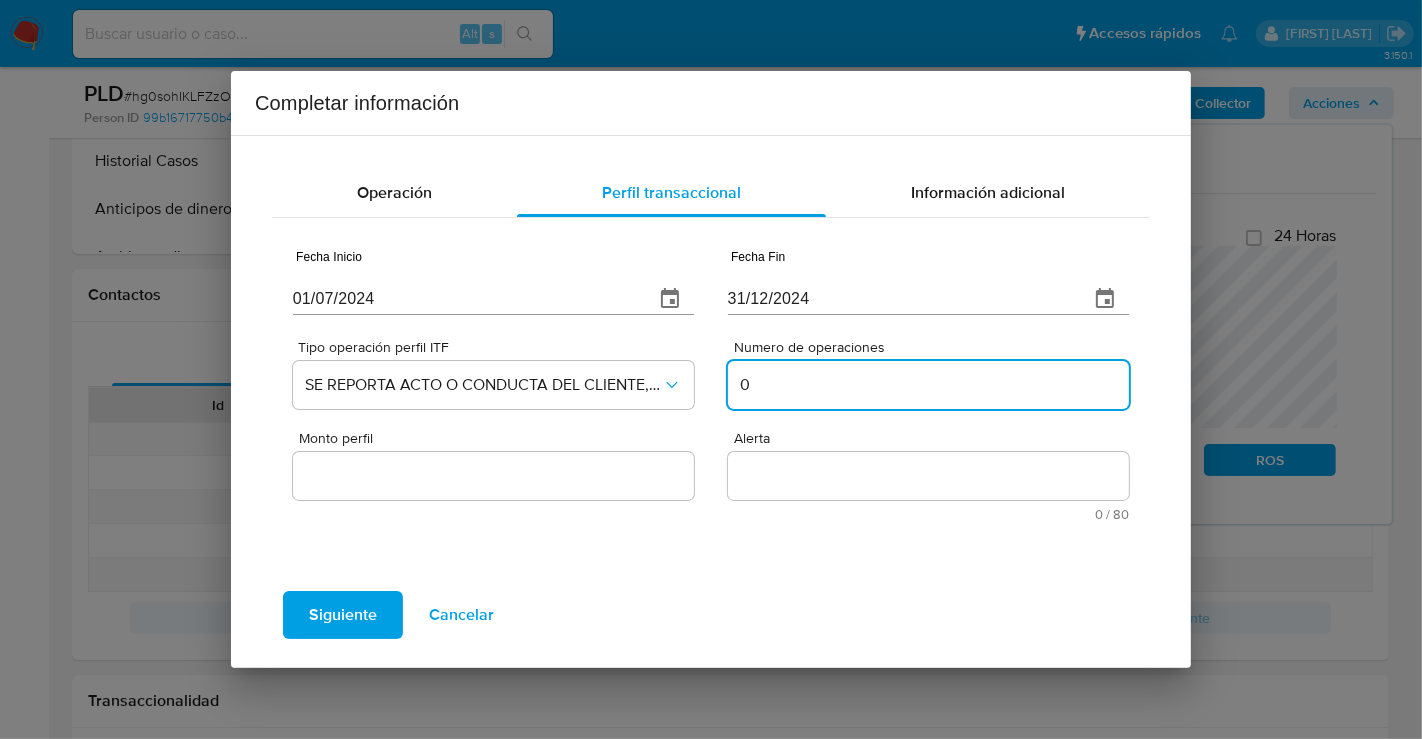 type on "0" 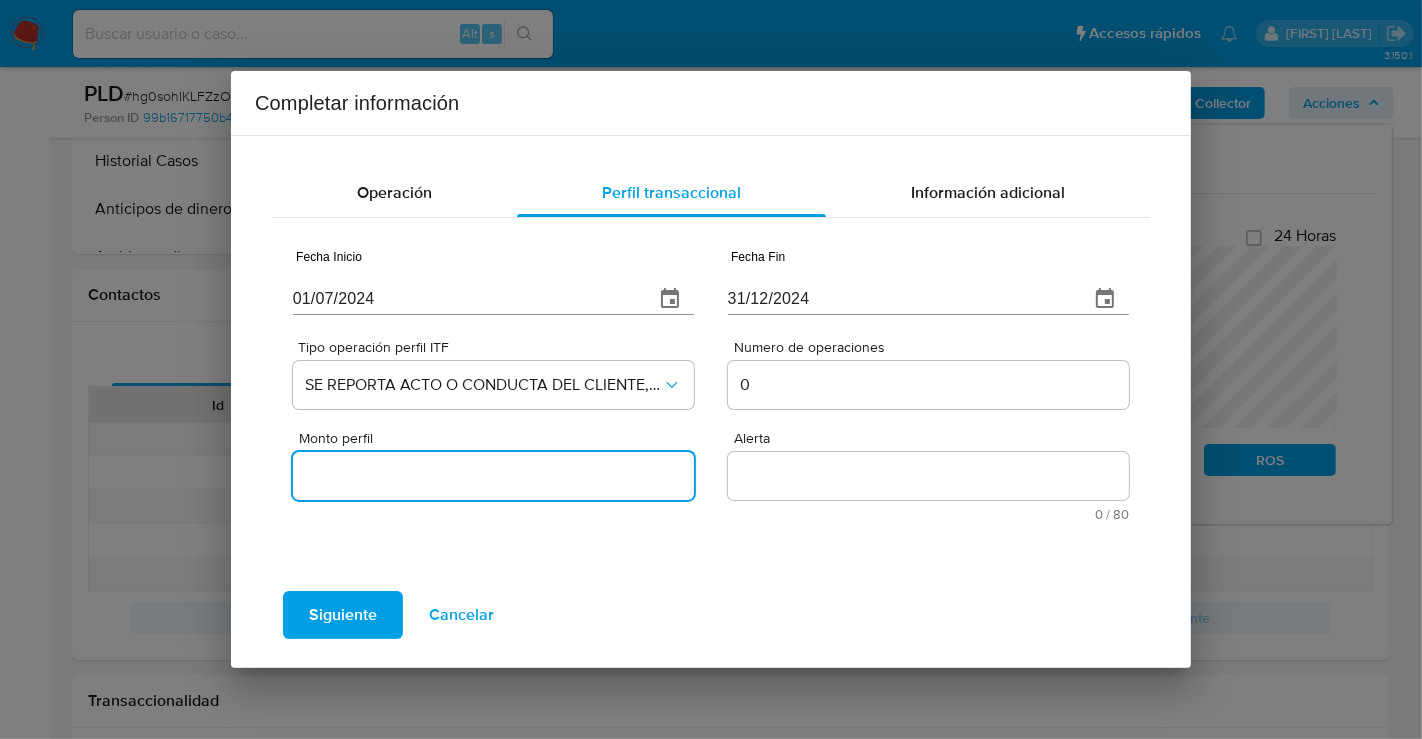 click on "Monto perfil" at bounding box center (493, 476) 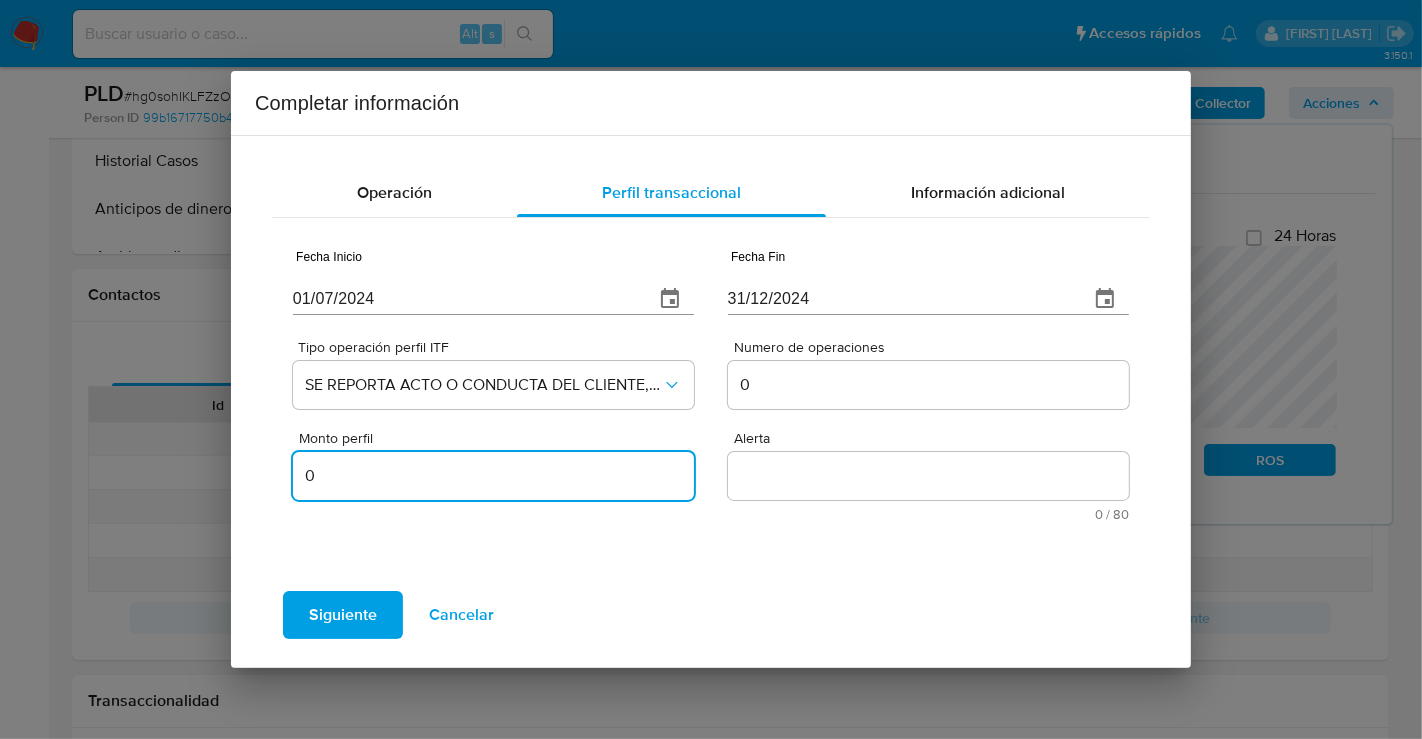 type on "0.00" 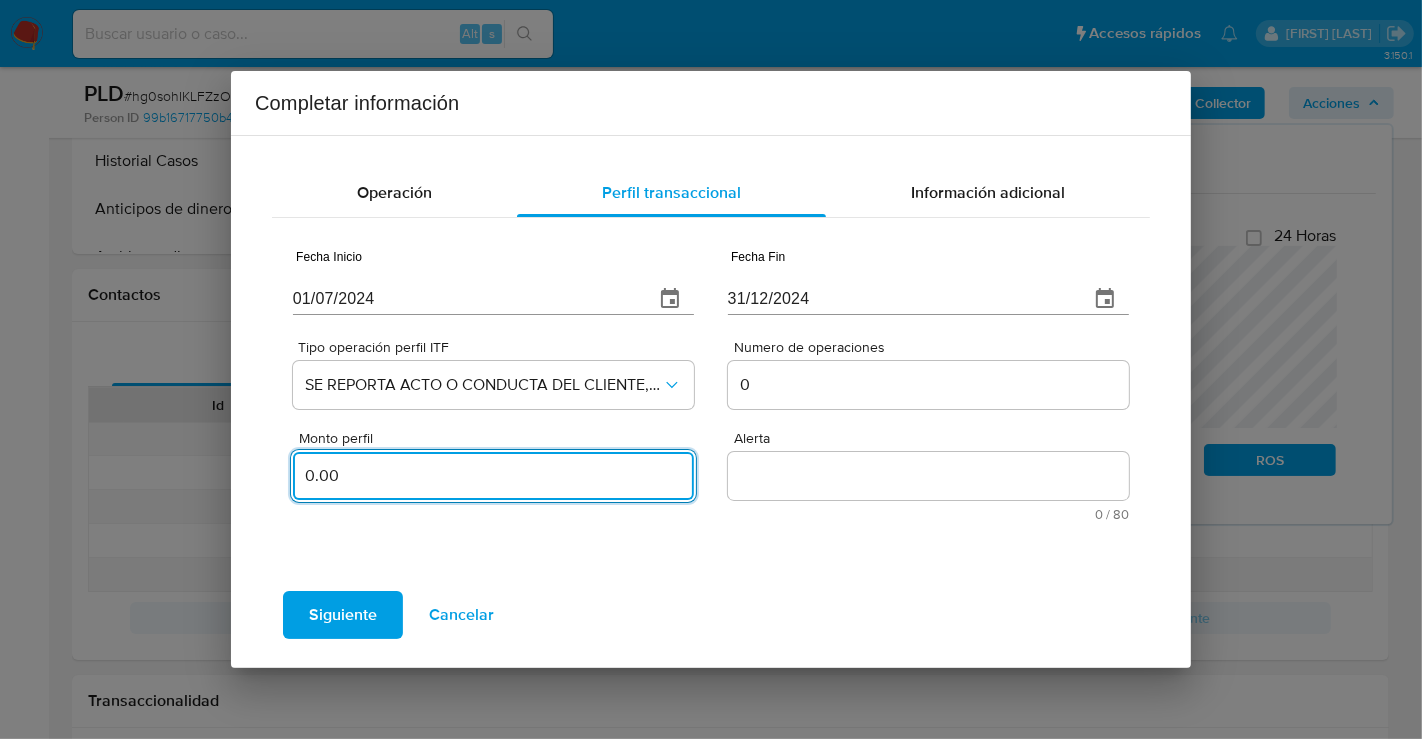 click on "Alerta" at bounding box center (928, 476) 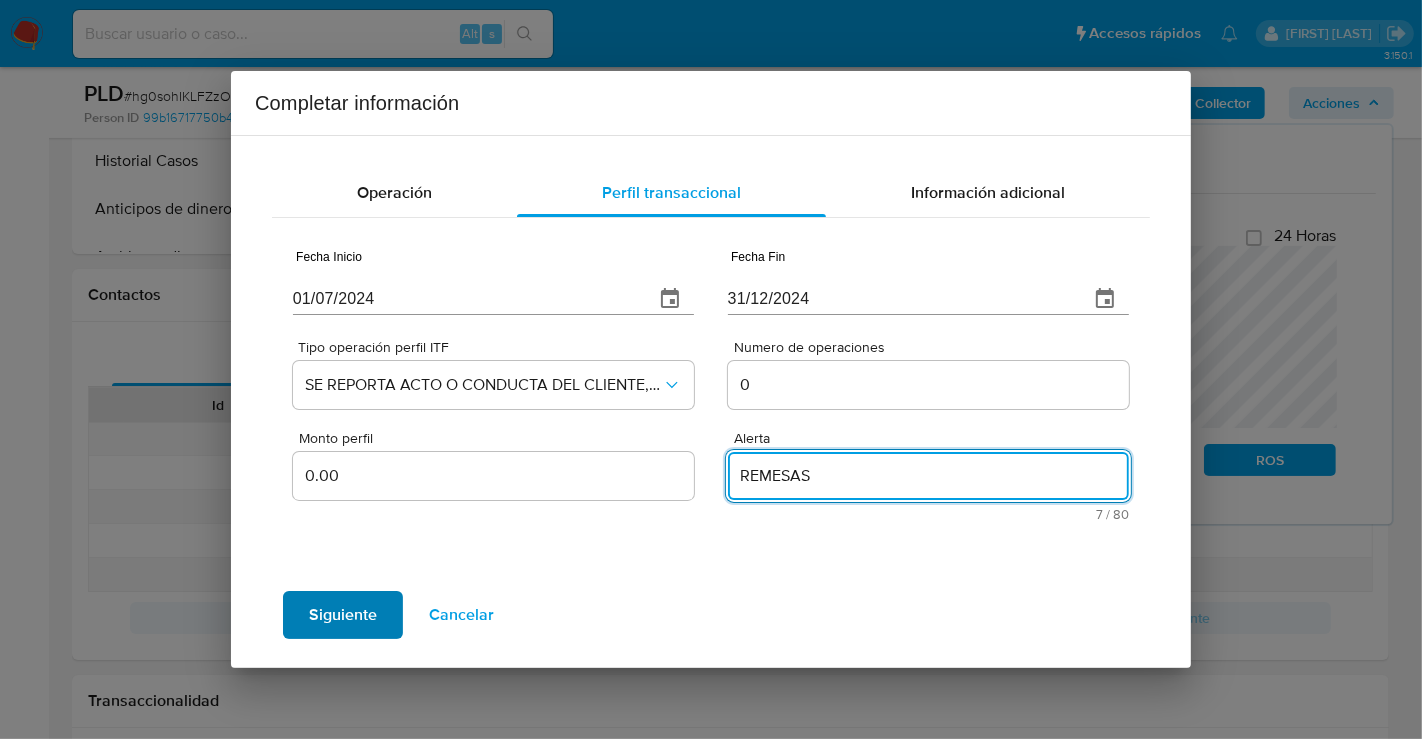 type on "REMESAS" 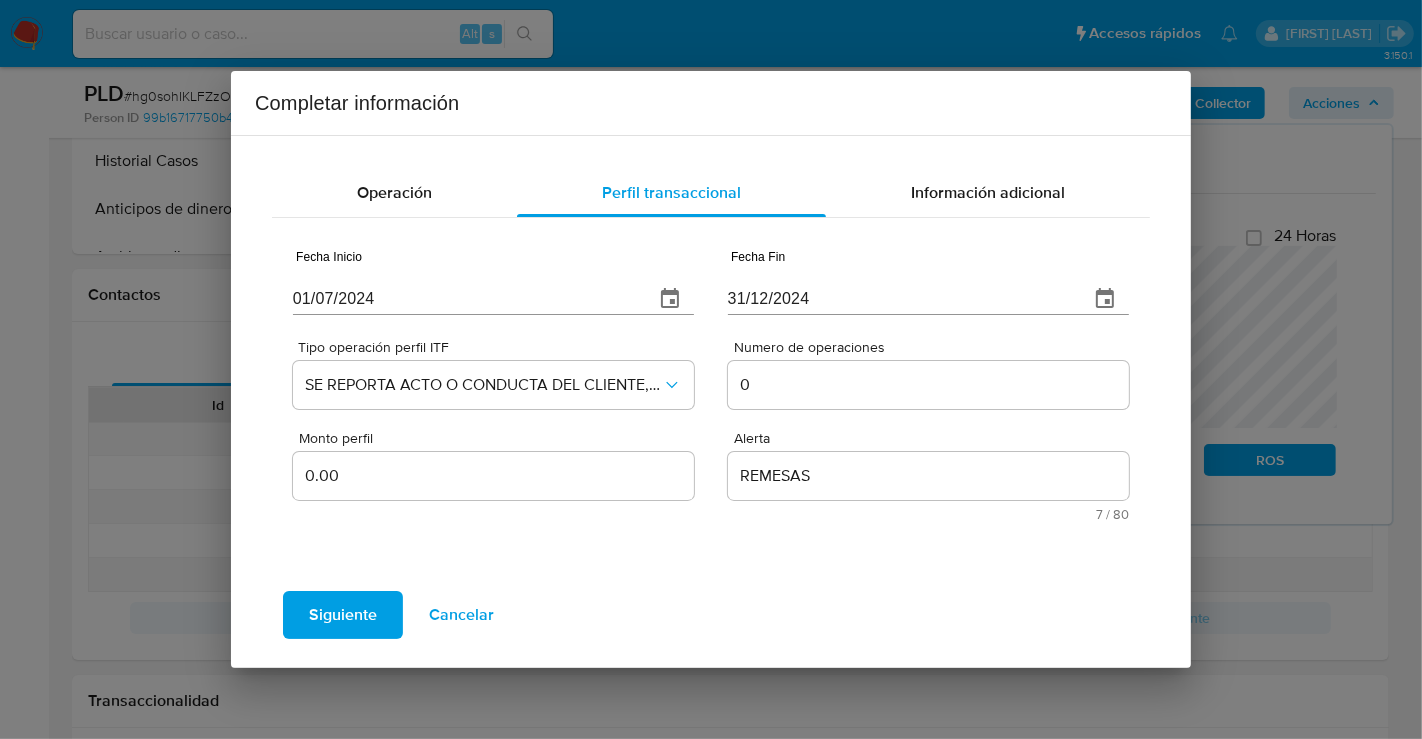 click on "Siguiente" at bounding box center (343, 615) 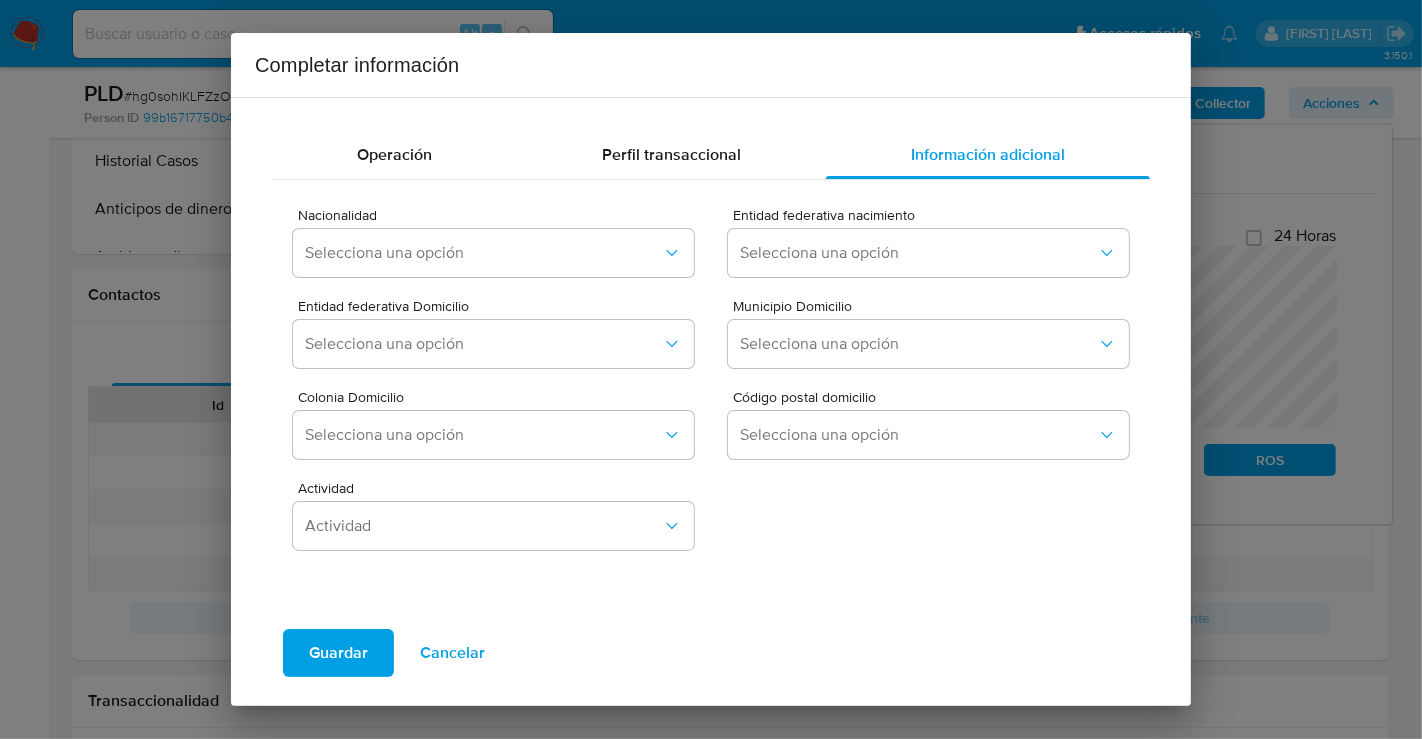 type 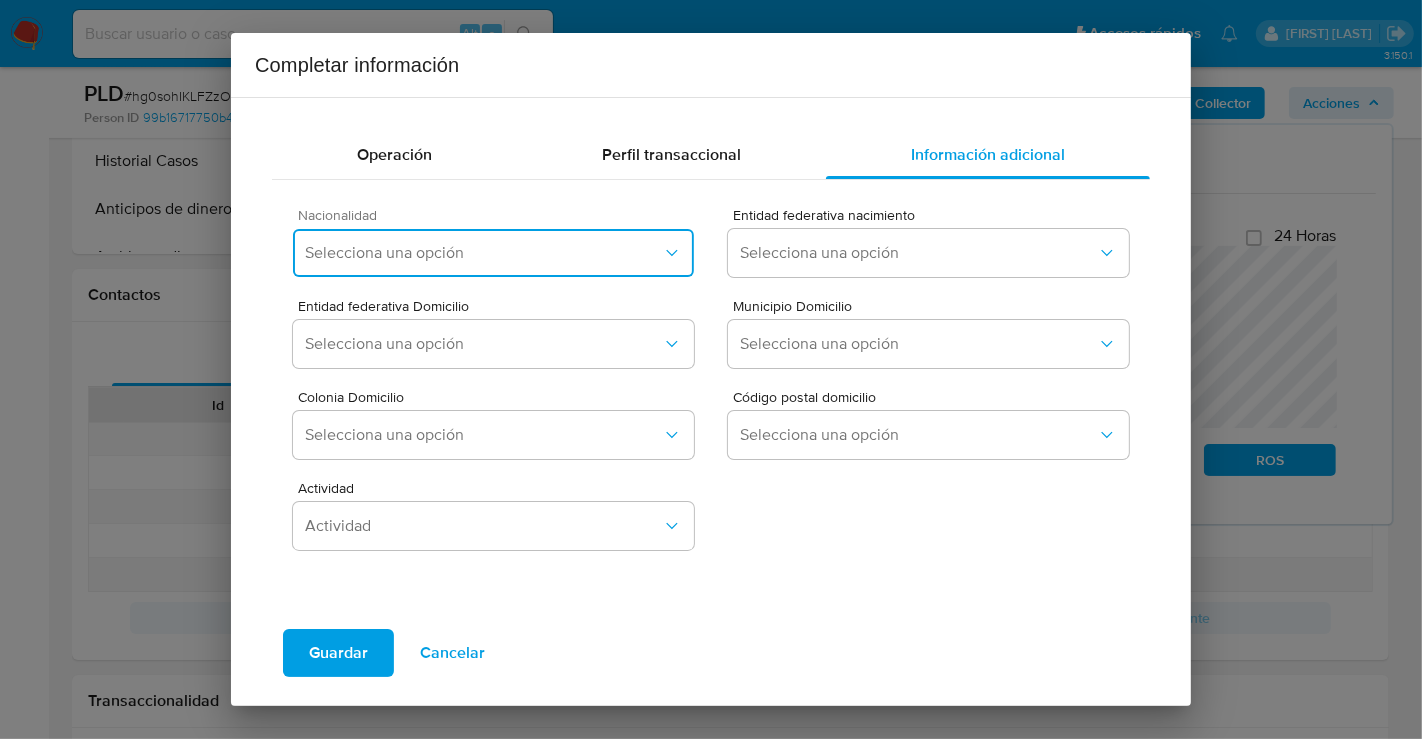 click on "Selecciona una opción" at bounding box center (493, 253) 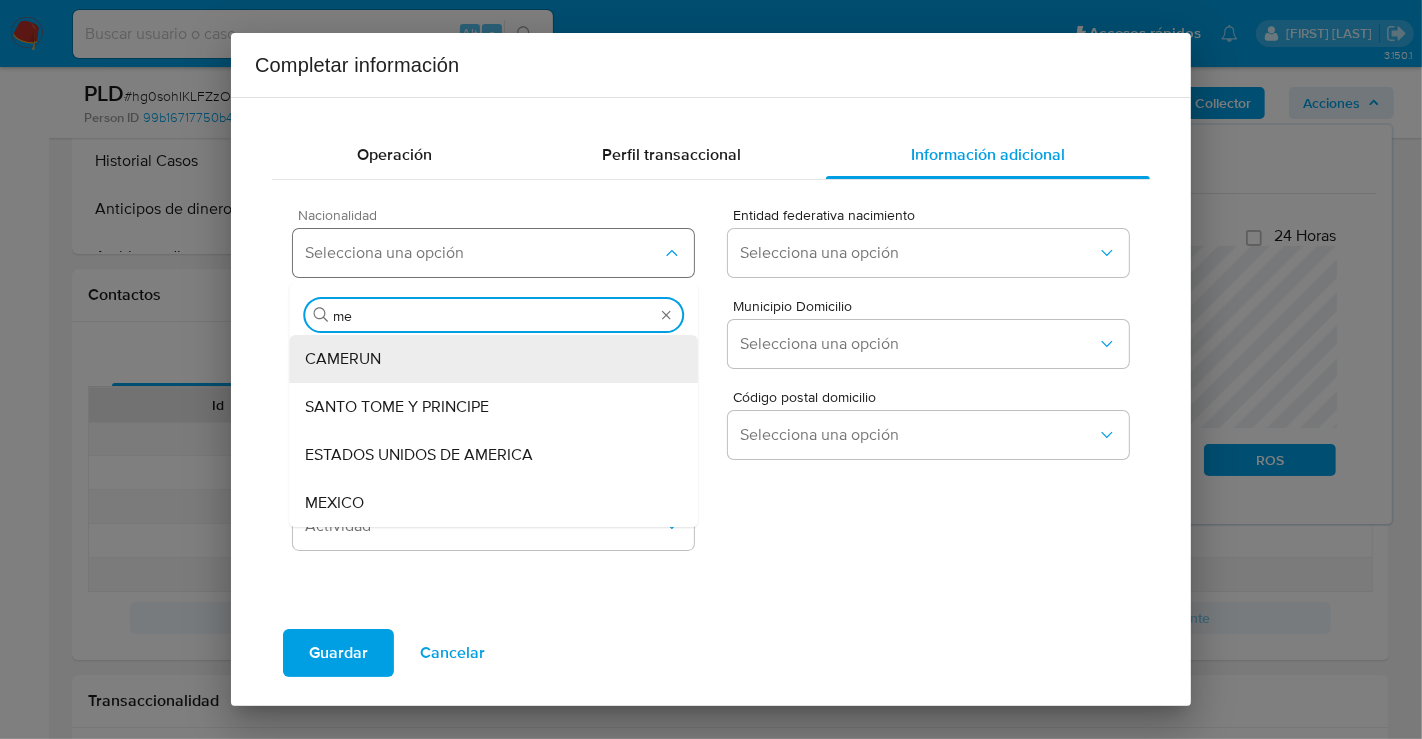 type on "mex" 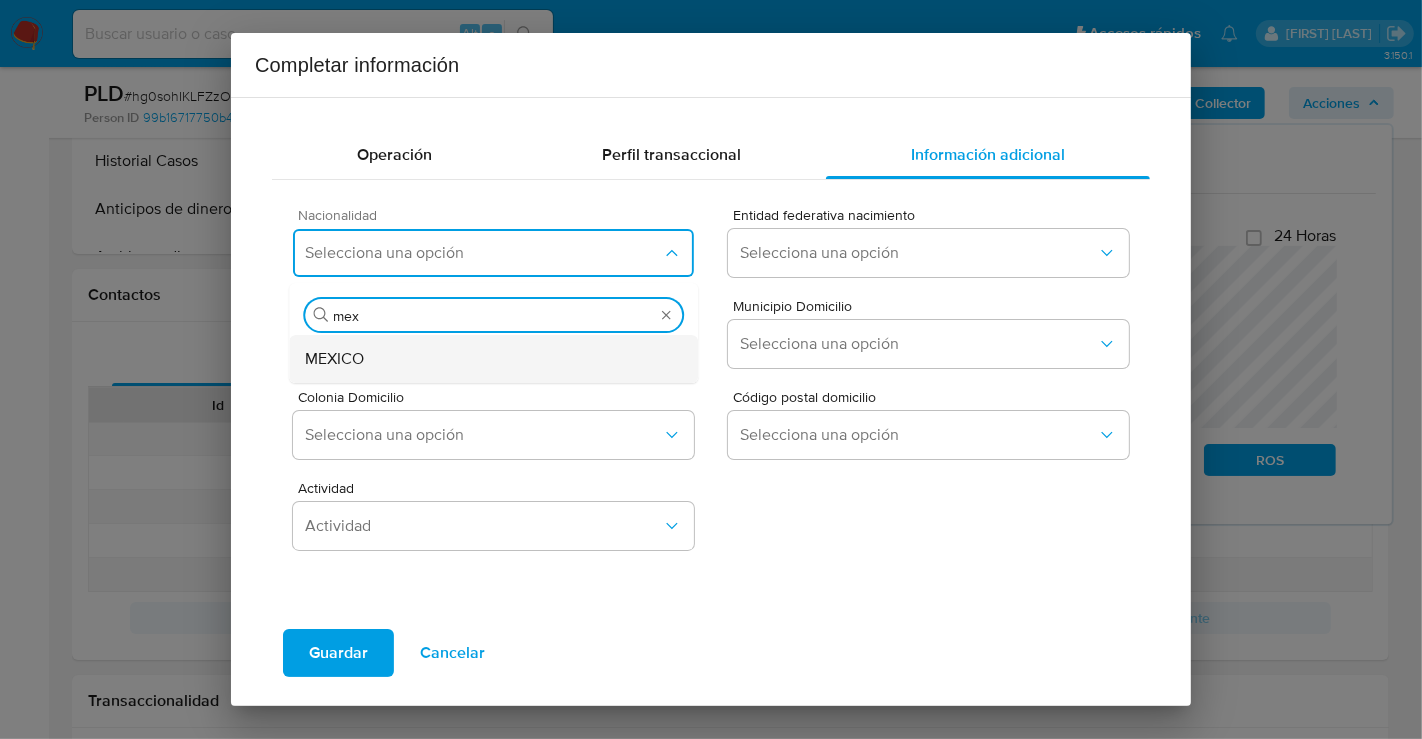 click on "MEXICO" at bounding box center [493, 359] 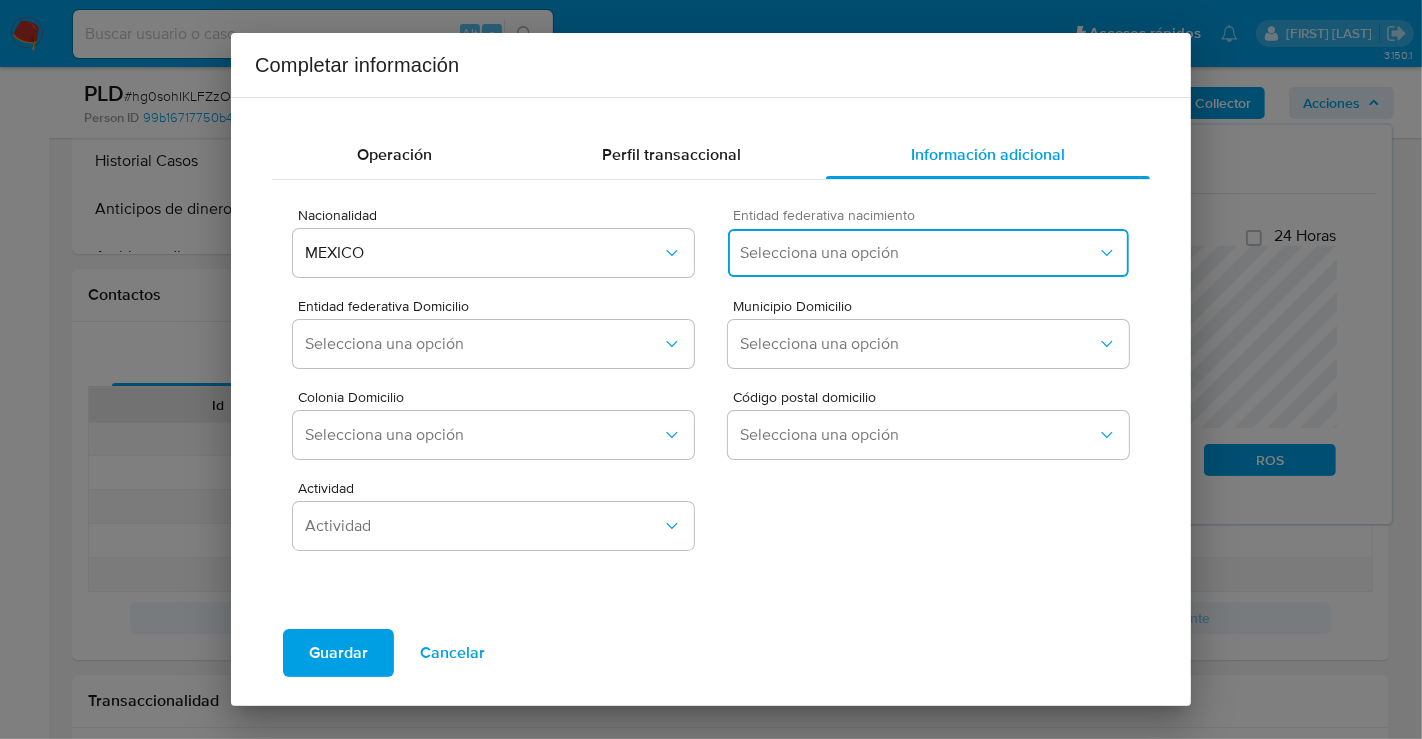 click on "Selecciona una opción" at bounding box center (918, 253) 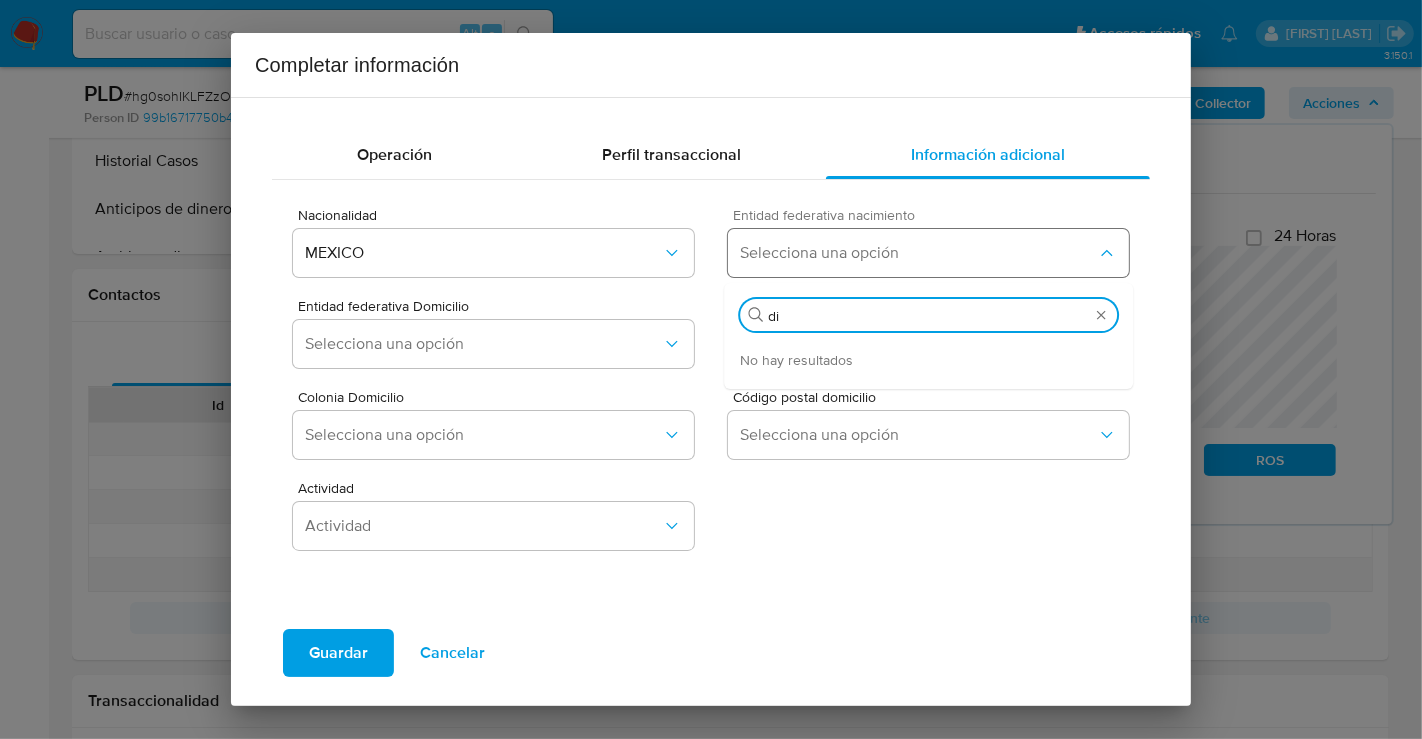 type on "d" 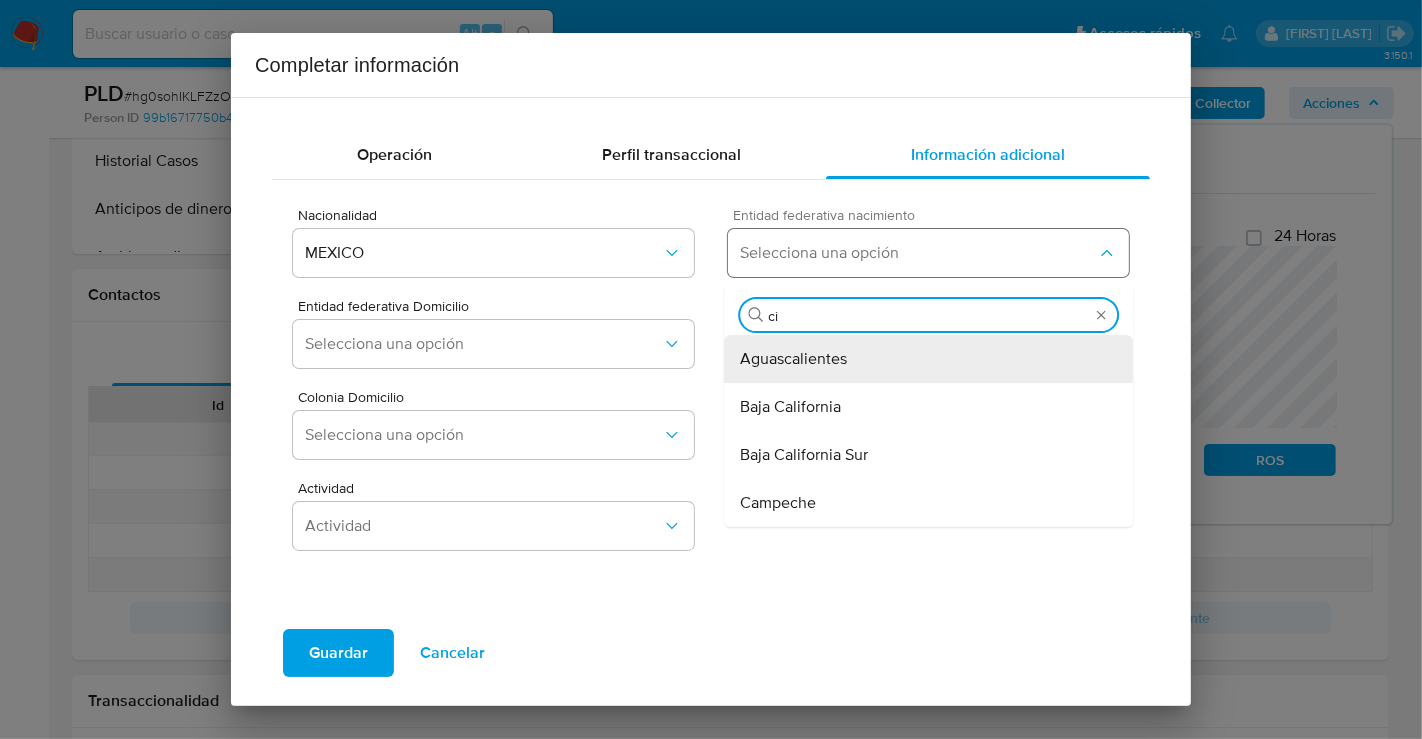 type on "ciu" 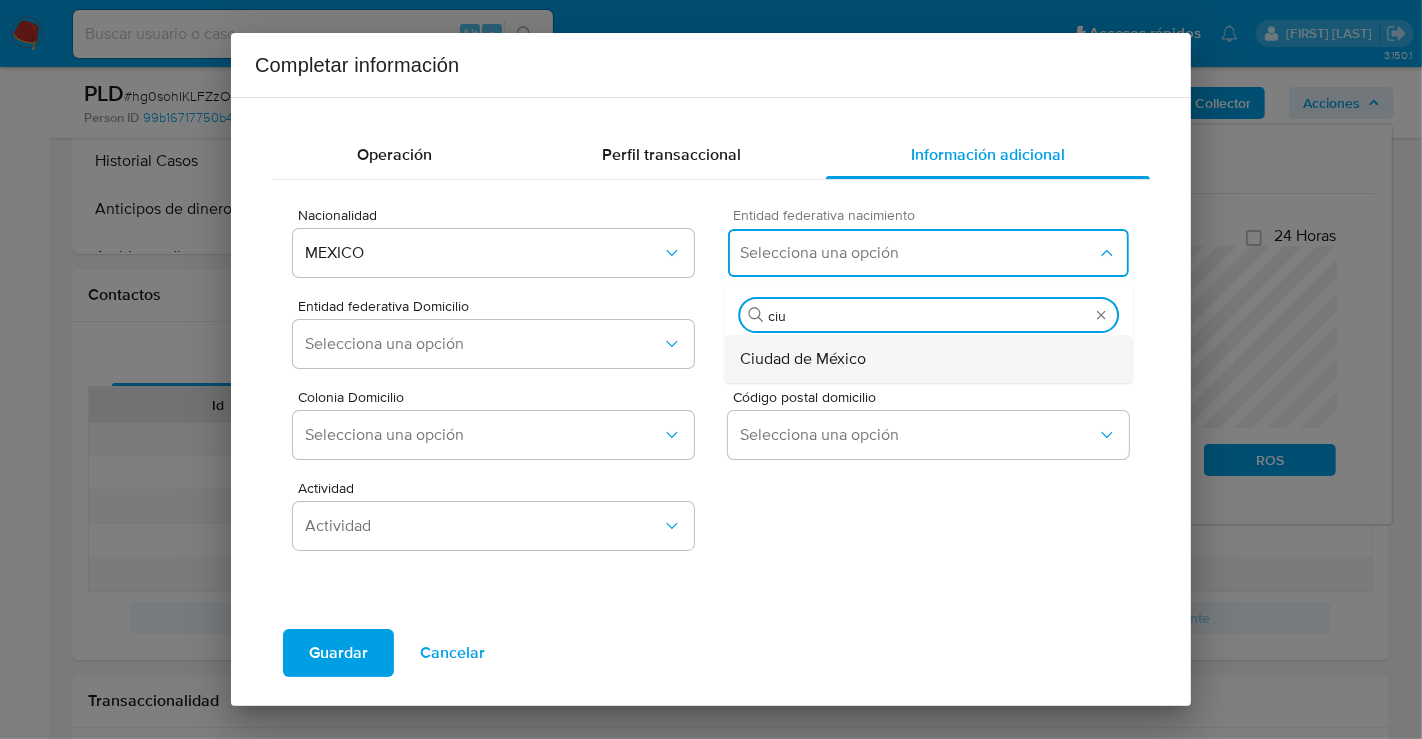 click on "Ciudad de México" at bounding box center [928, 359] 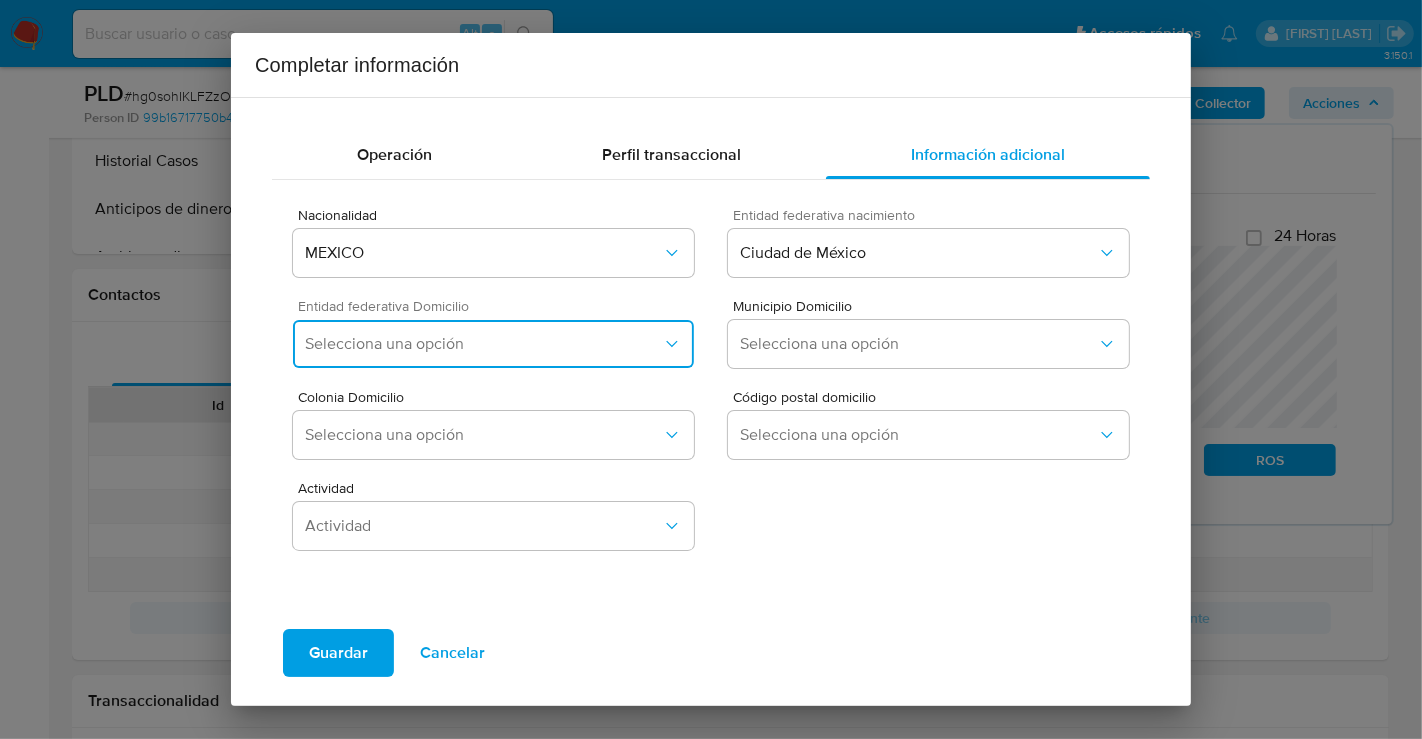click on "Selecciona una opción" at bounding box center (483, 344) 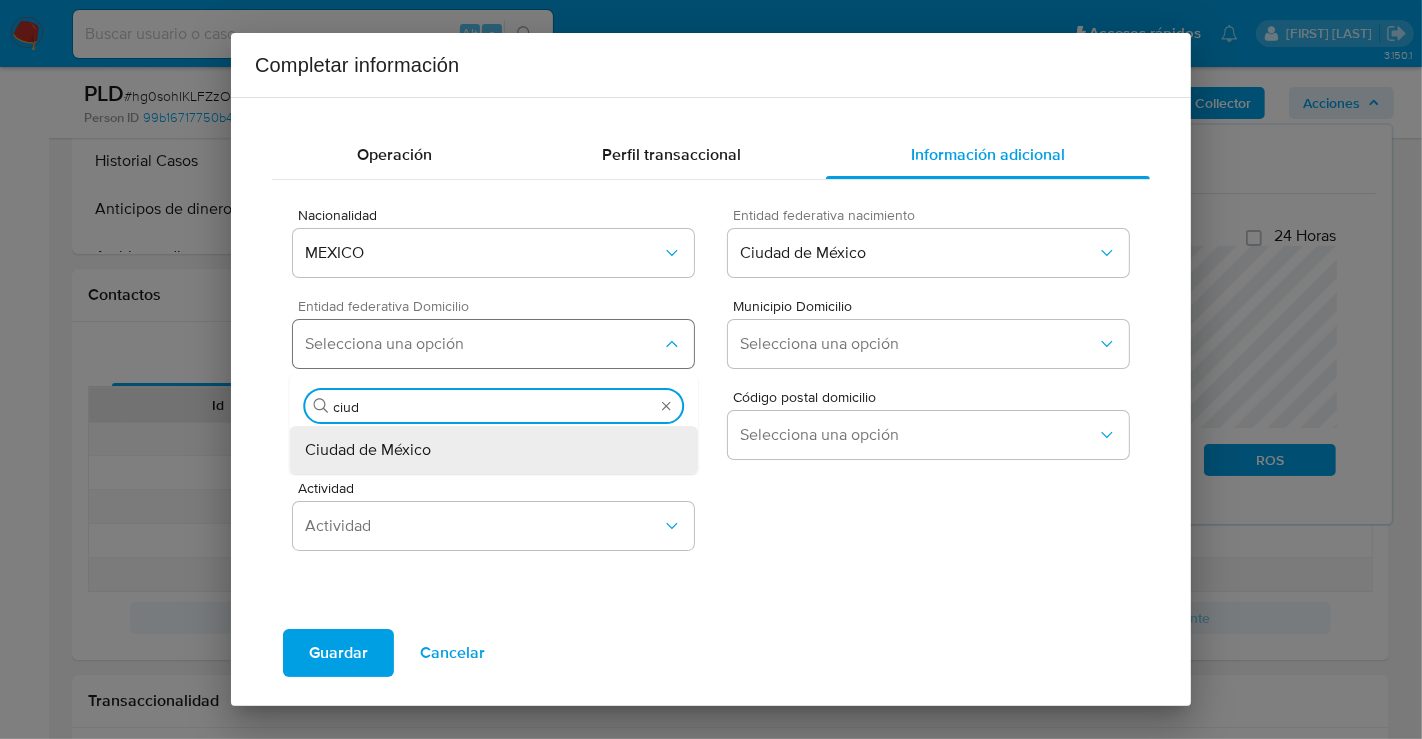 type on "ciuda" 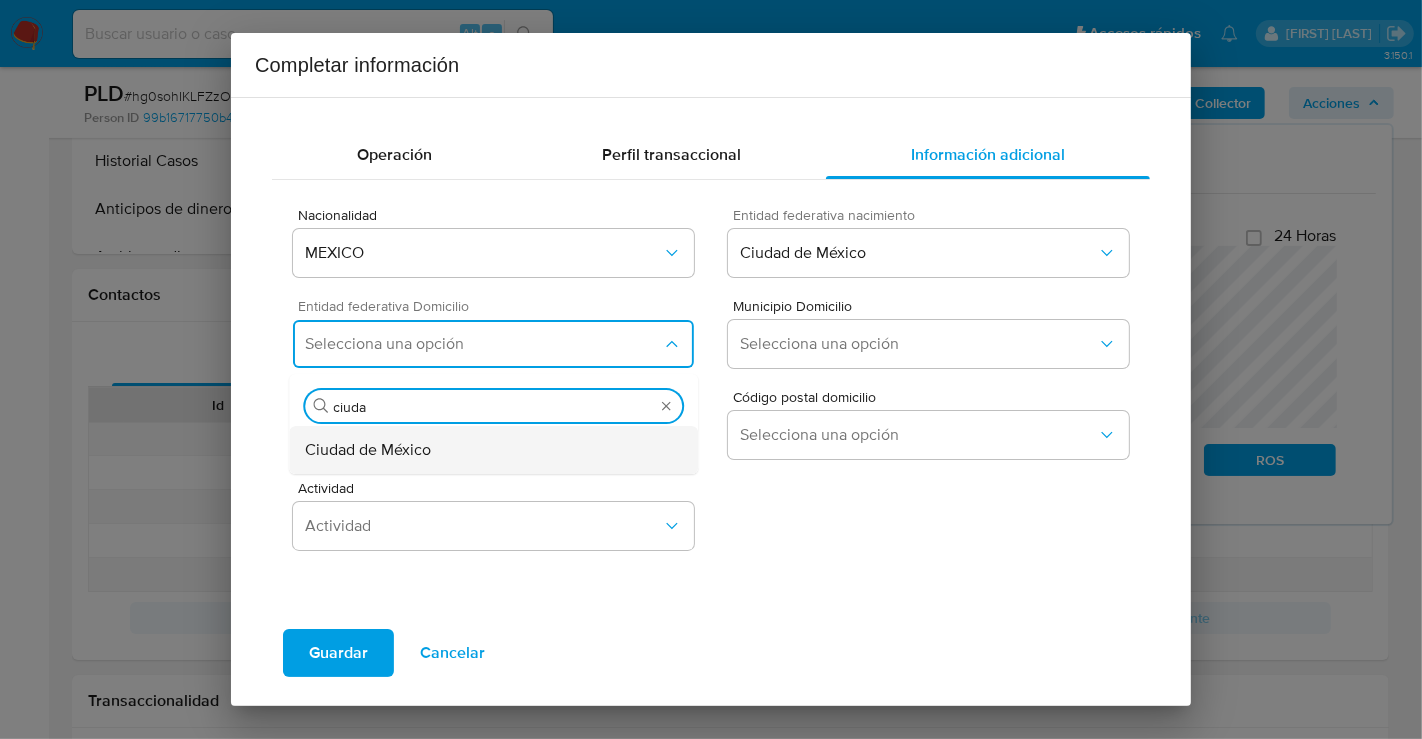 click on "Ciudad de México" at bounding box center (493, 450) 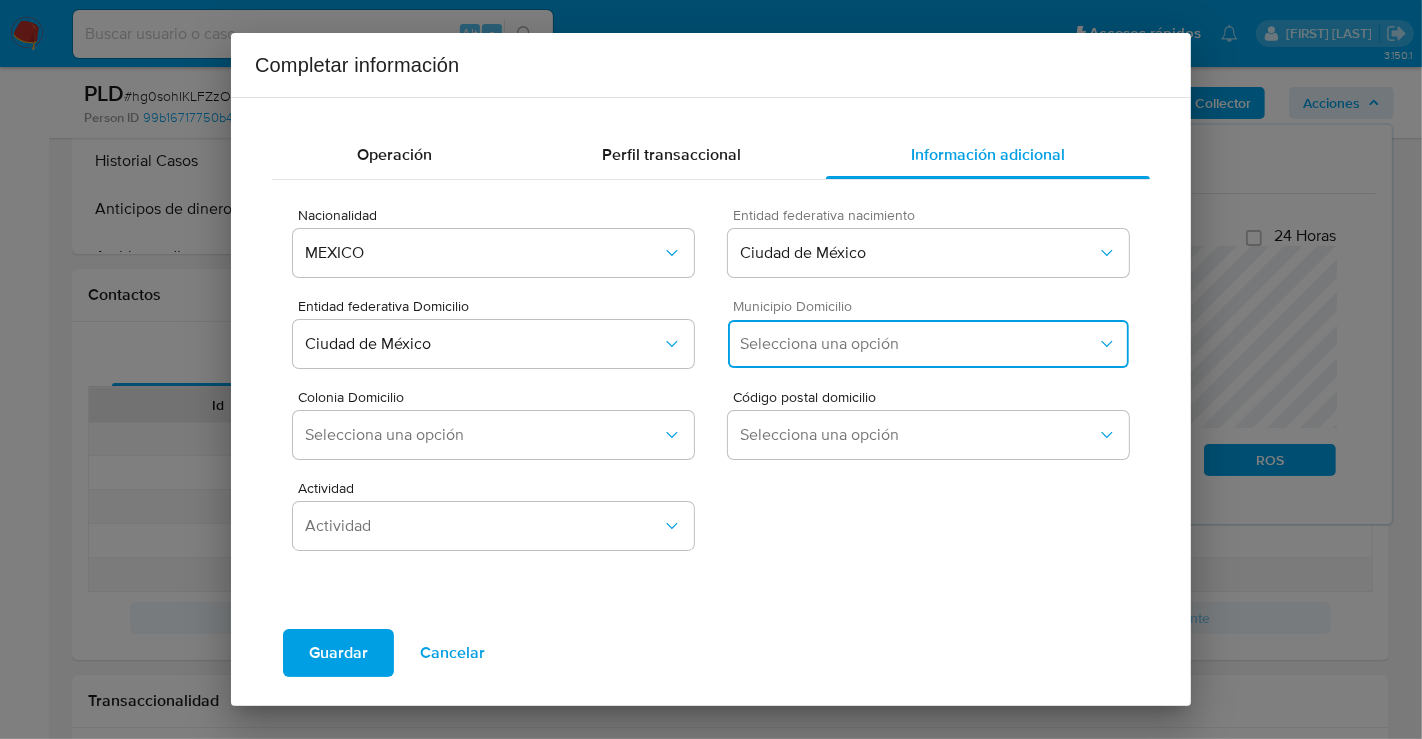 click on "Selecciona una opción" at bounding box center [918, 344] 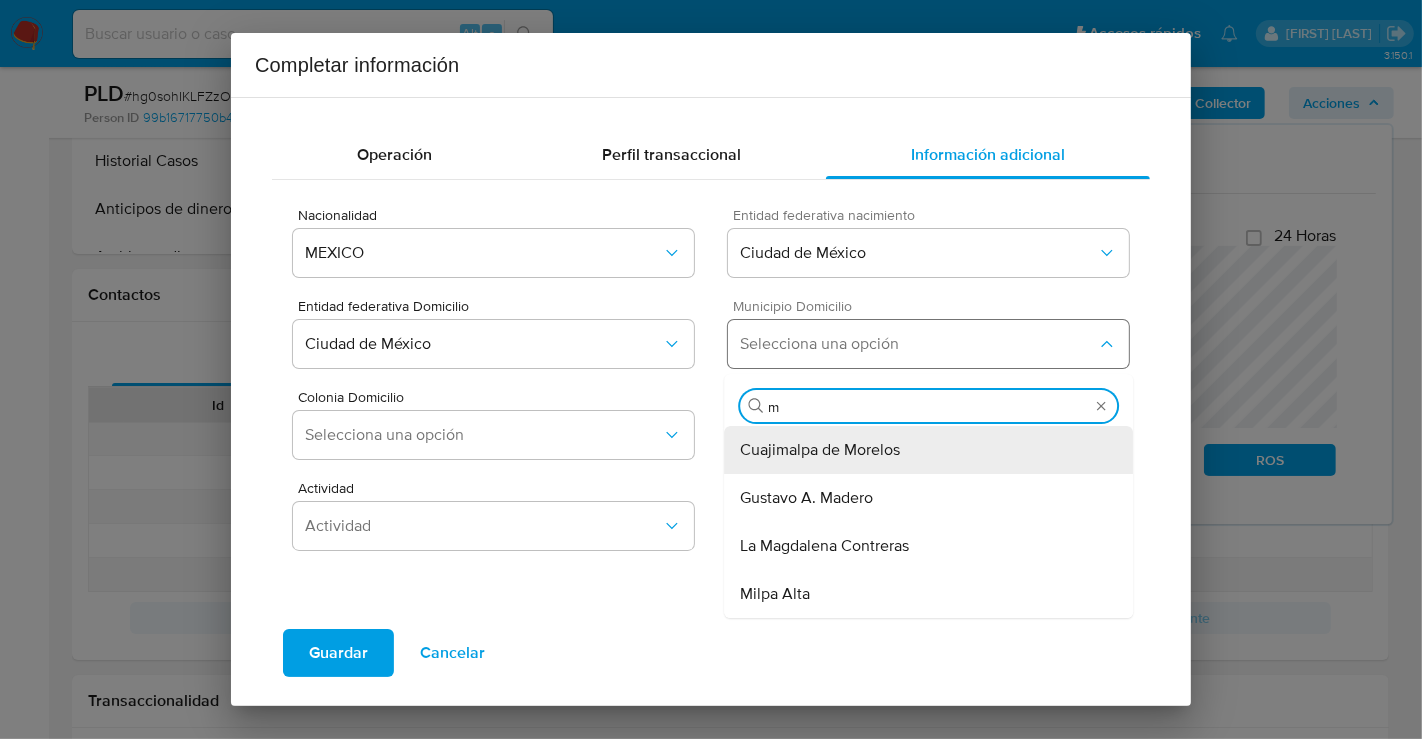 type on "mi" 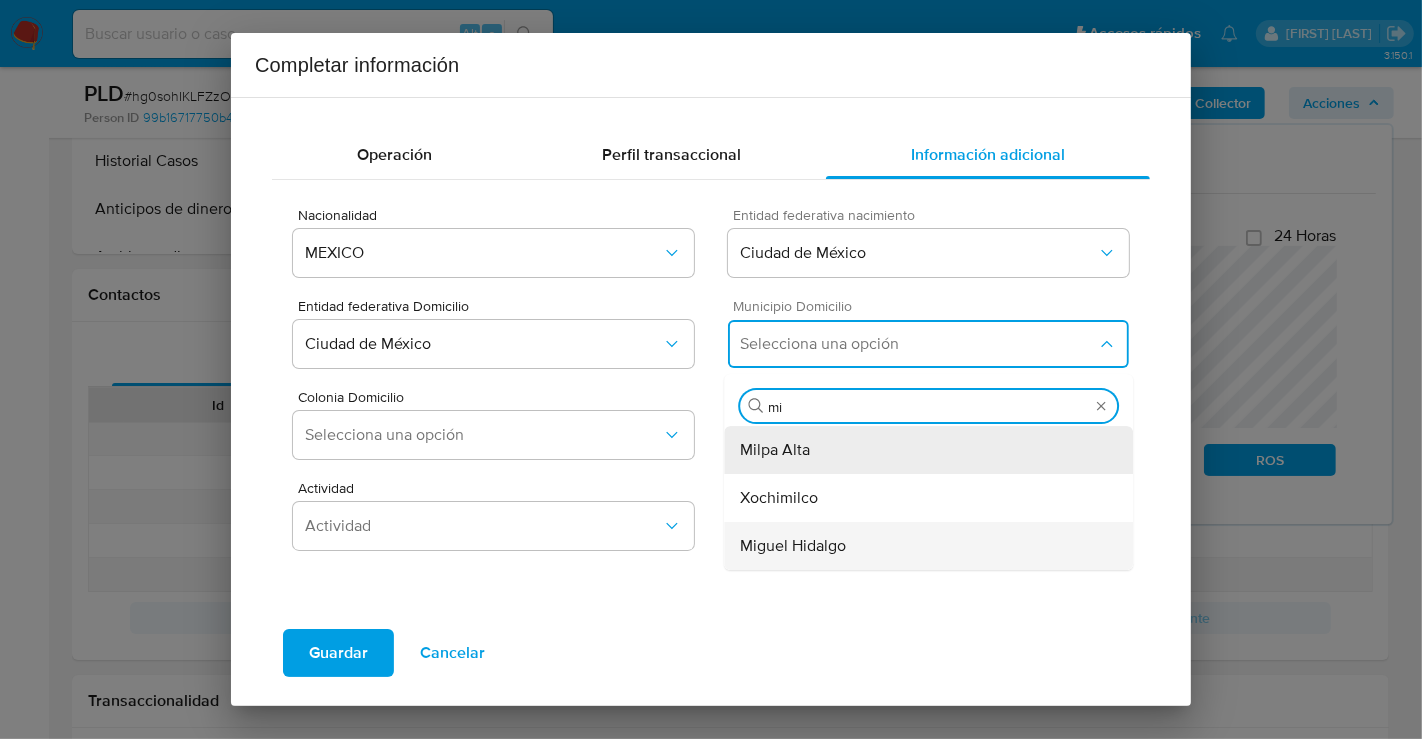 click on "Miguel Hidalgo" at bounding box center [793, 546] 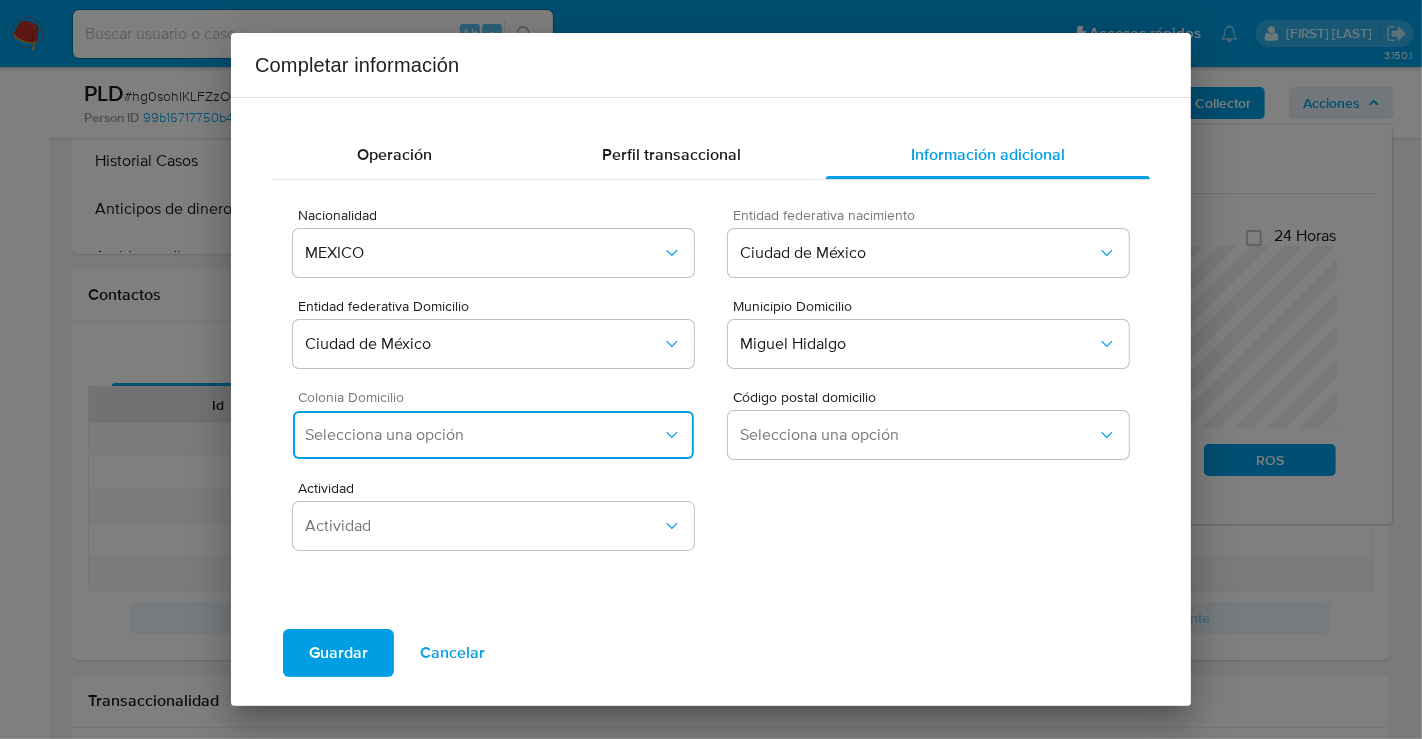 click on "Selecciona una opción" at bounding box center [483, 435] 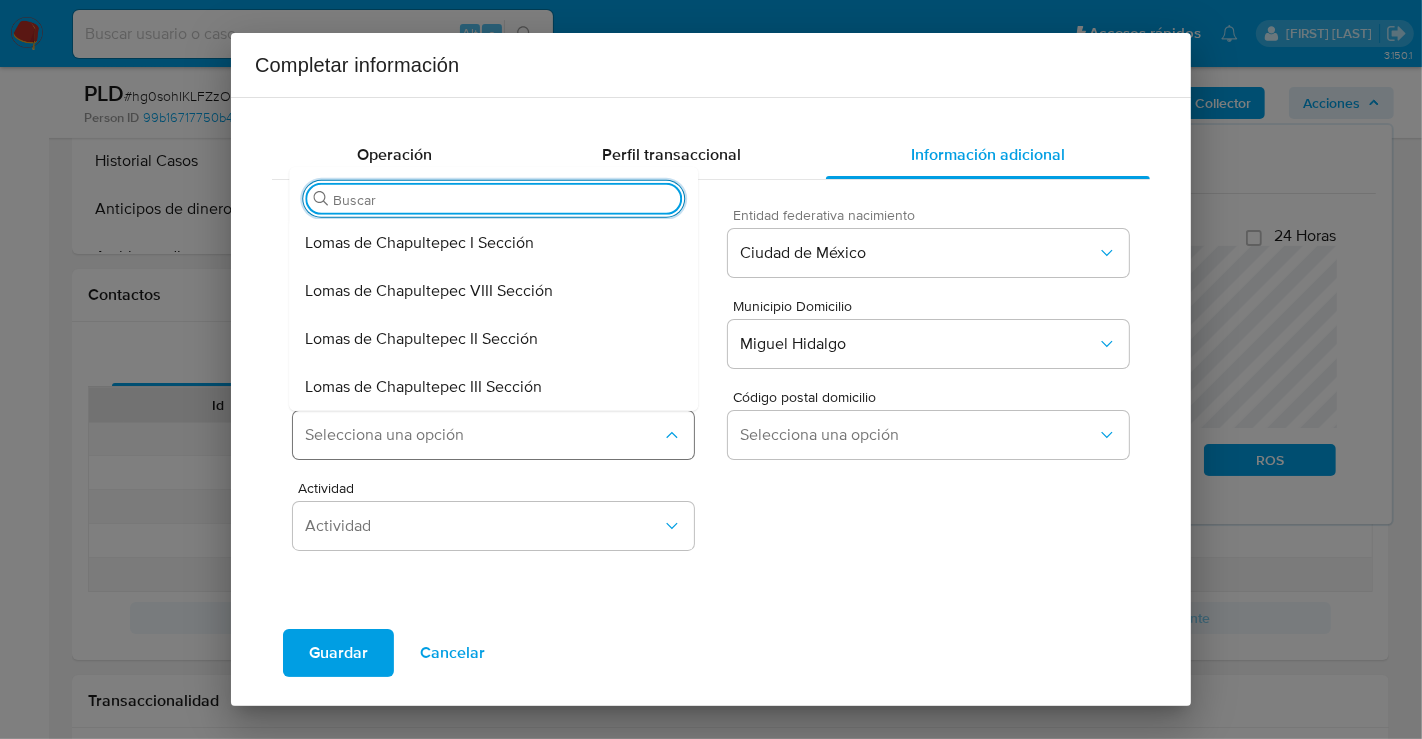 type on "5" 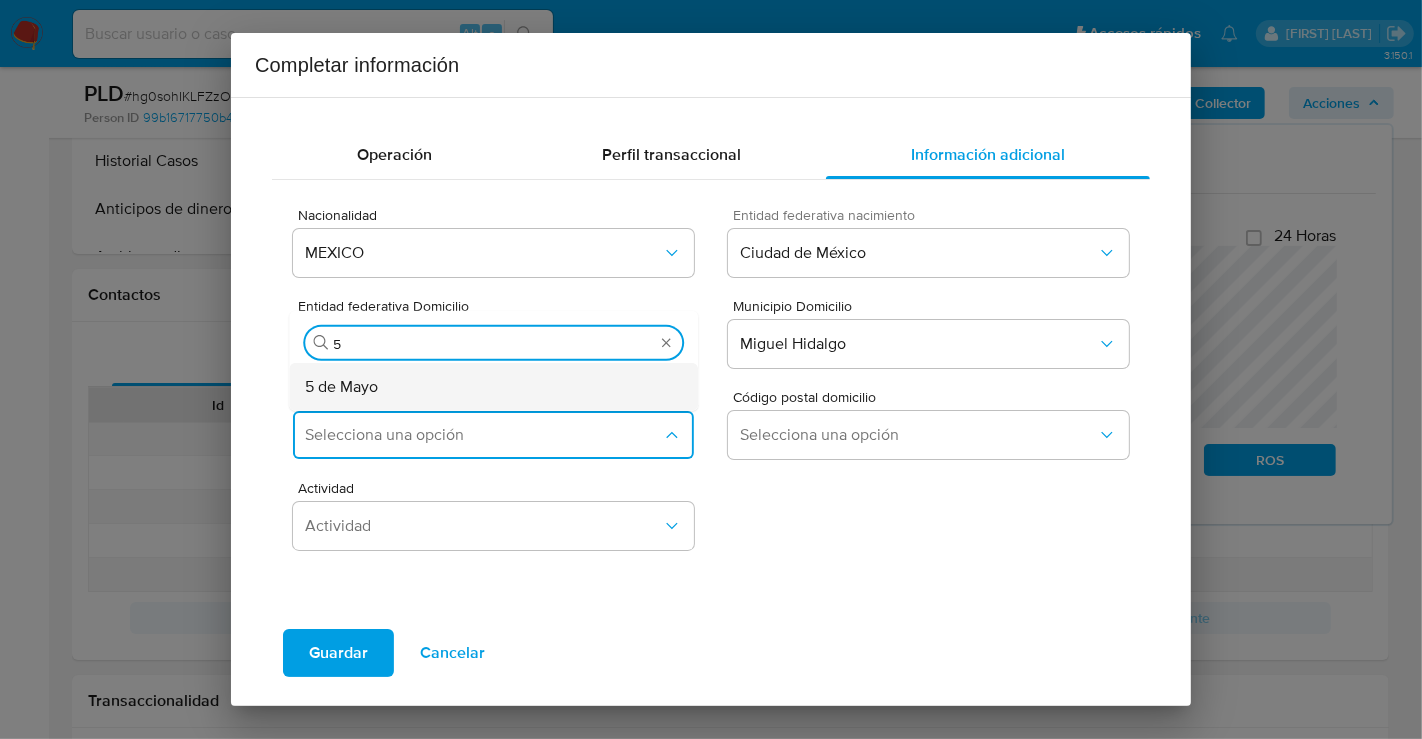 click on "5 de Mayo" at bounding box center [493, 387] 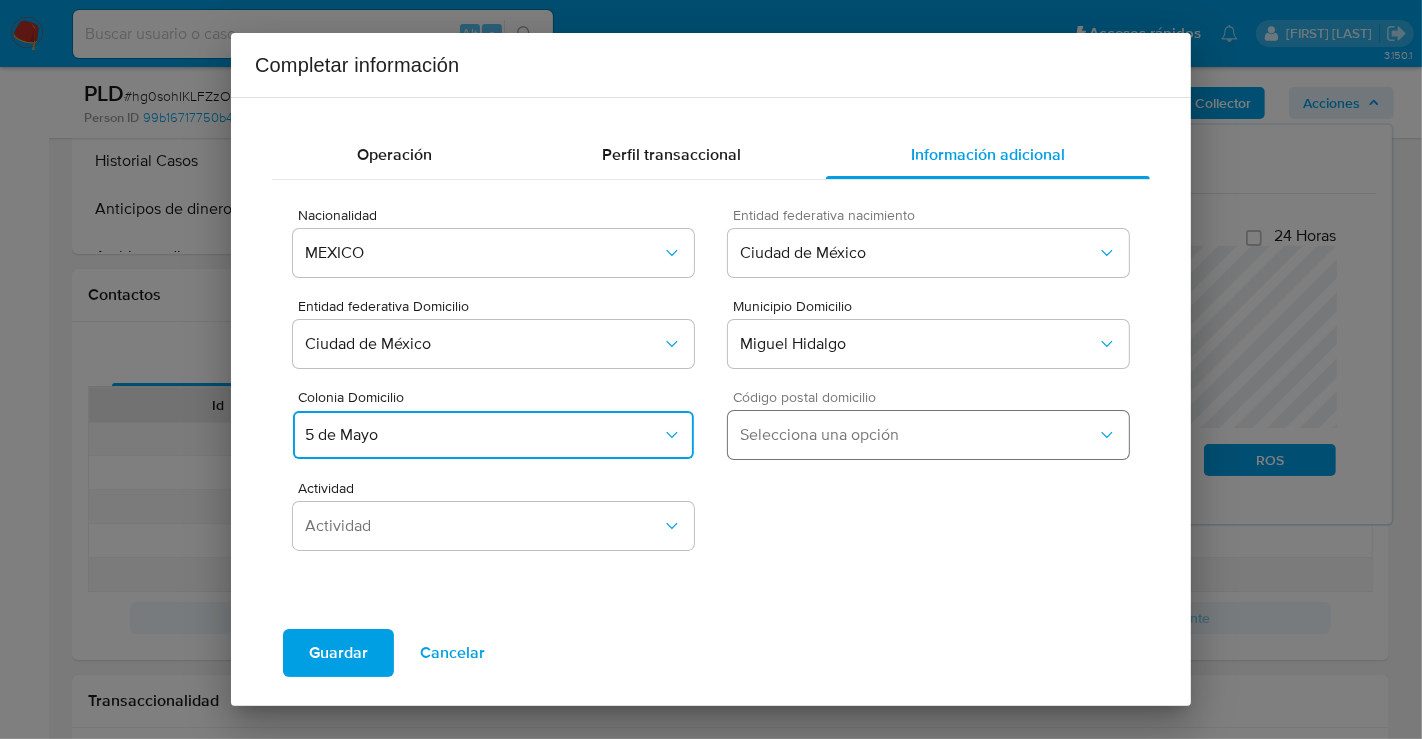type 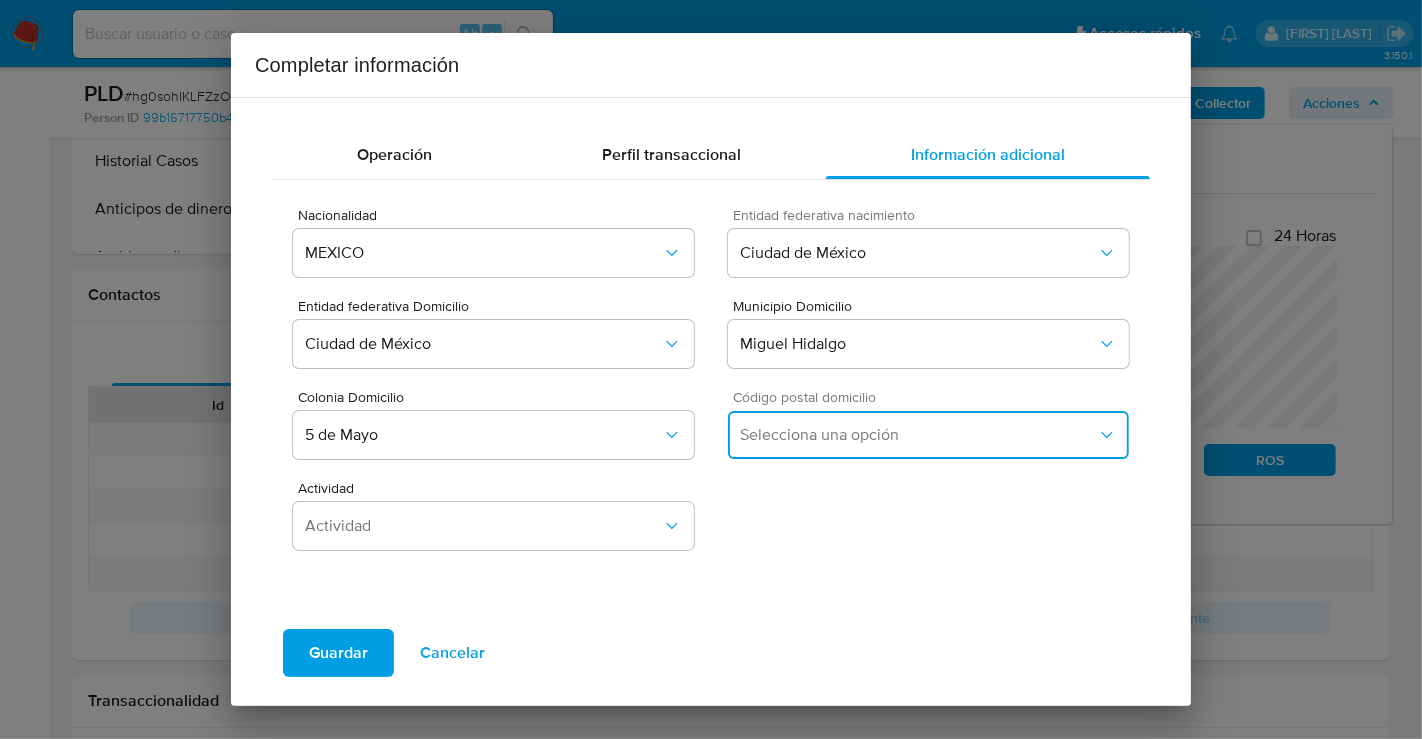 click on "Selecciona una opción" at bounding box center (918, 435) 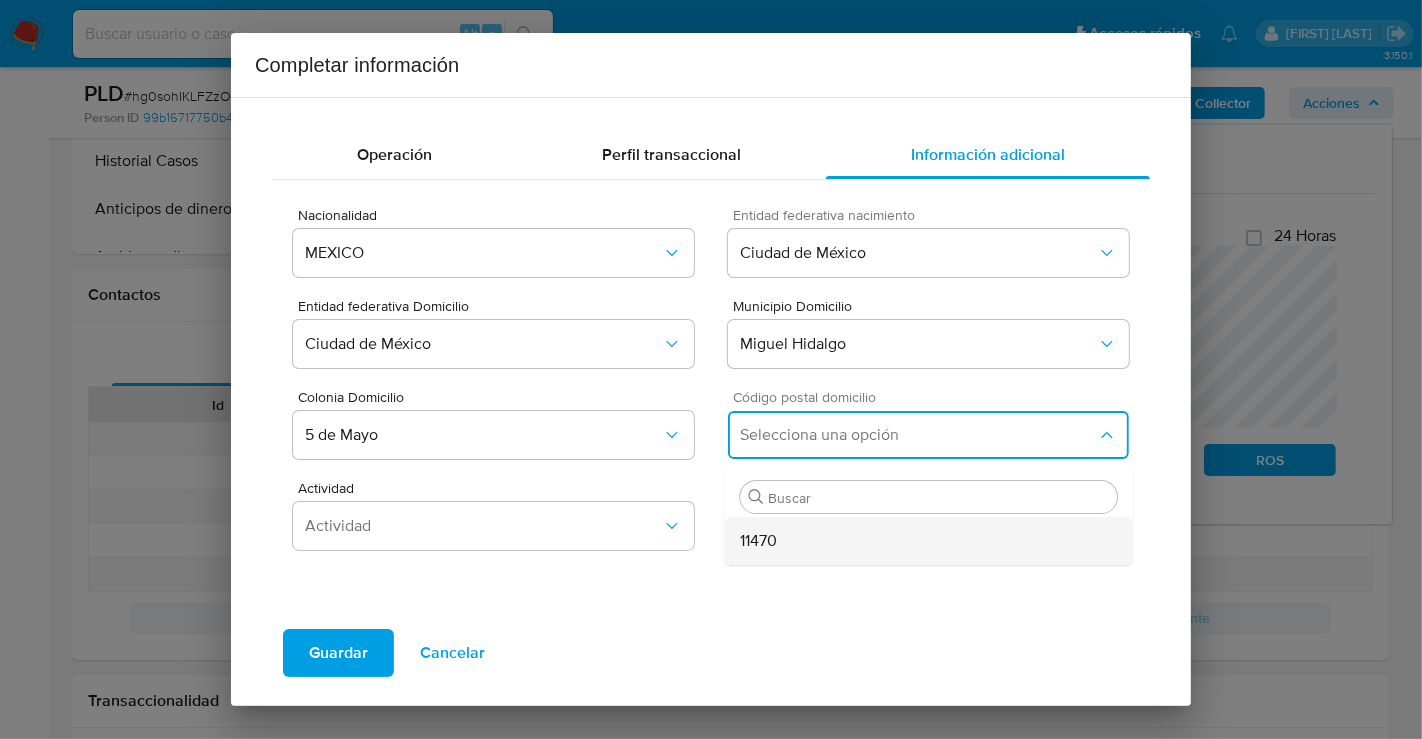click on "11470" at bounding box center (928, 541) 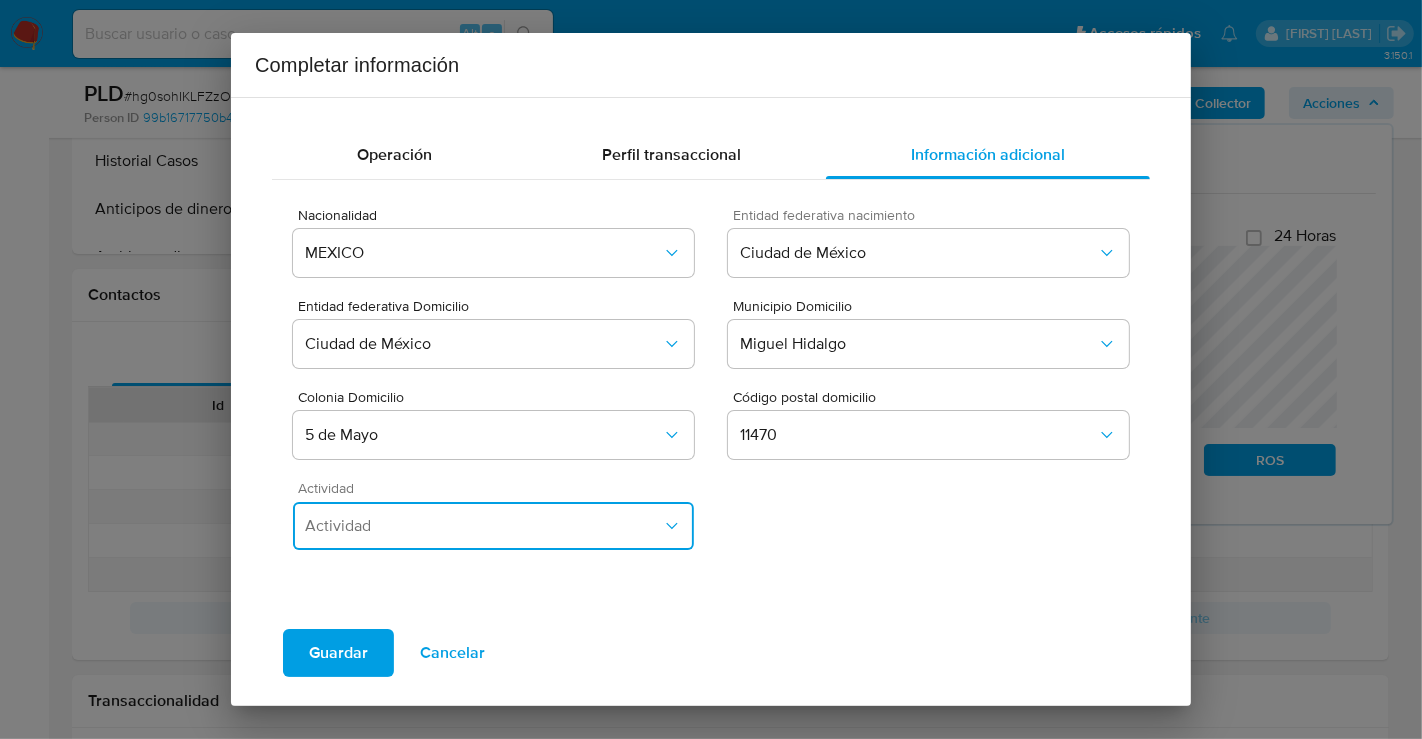 click on "Actividad" at bounding box center (483, 526) 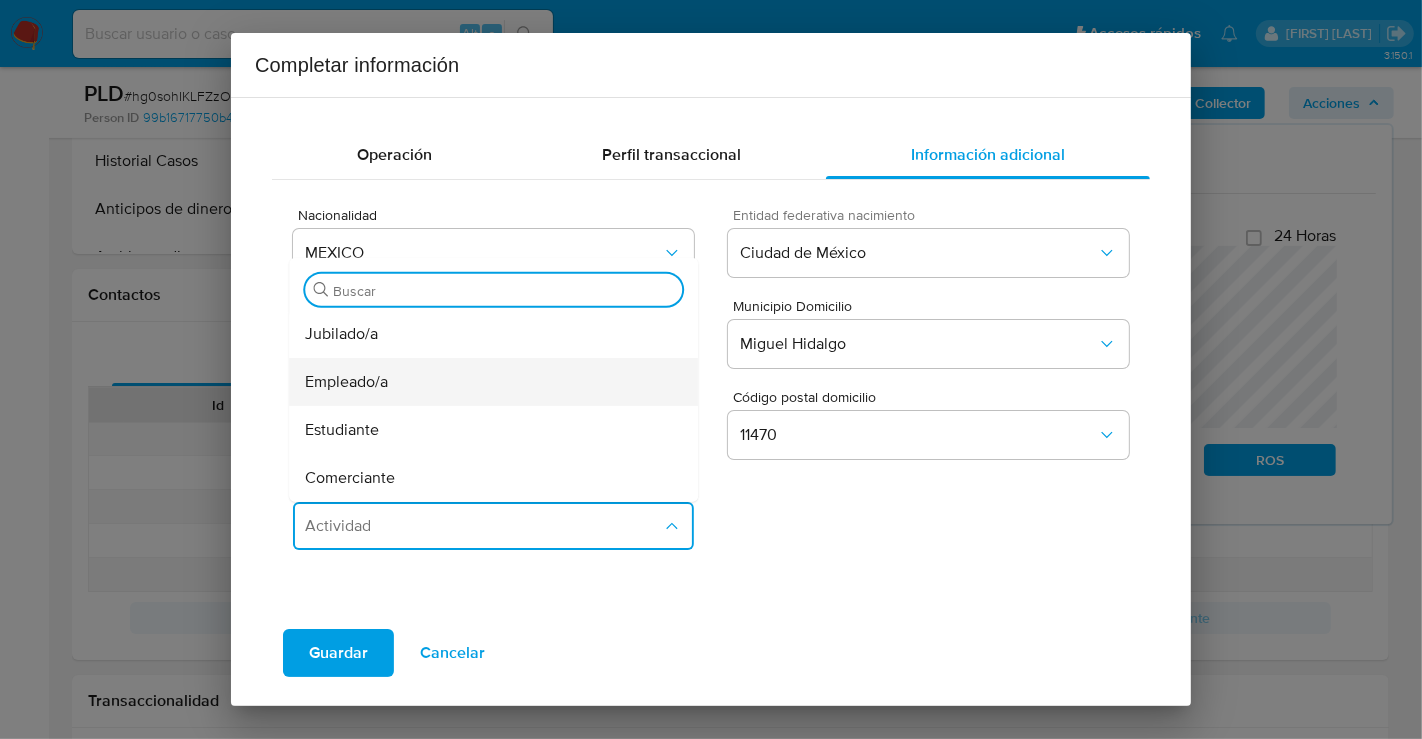 click on "Empleado/a" at bounding box center [346, 382] 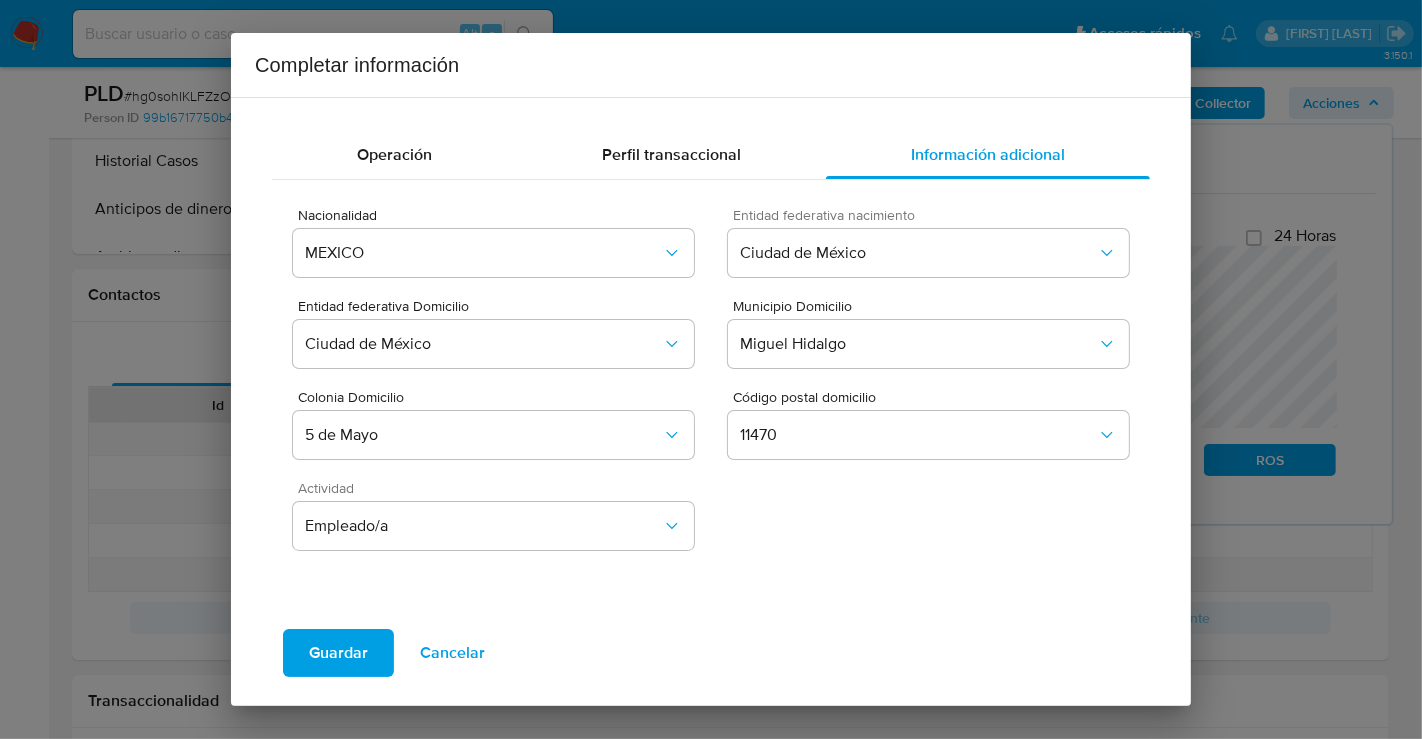 click on "Guardar" at bounding box center (338, 653) 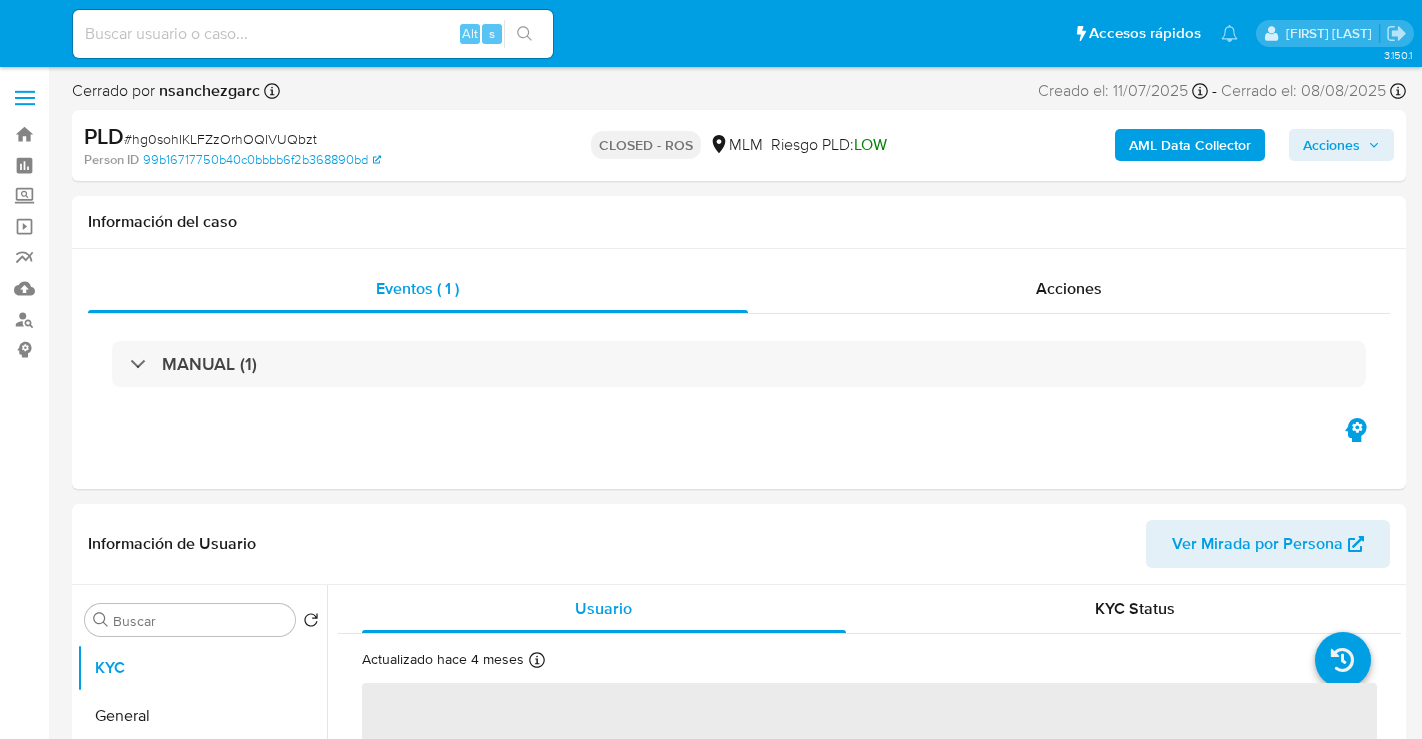 select on "10" 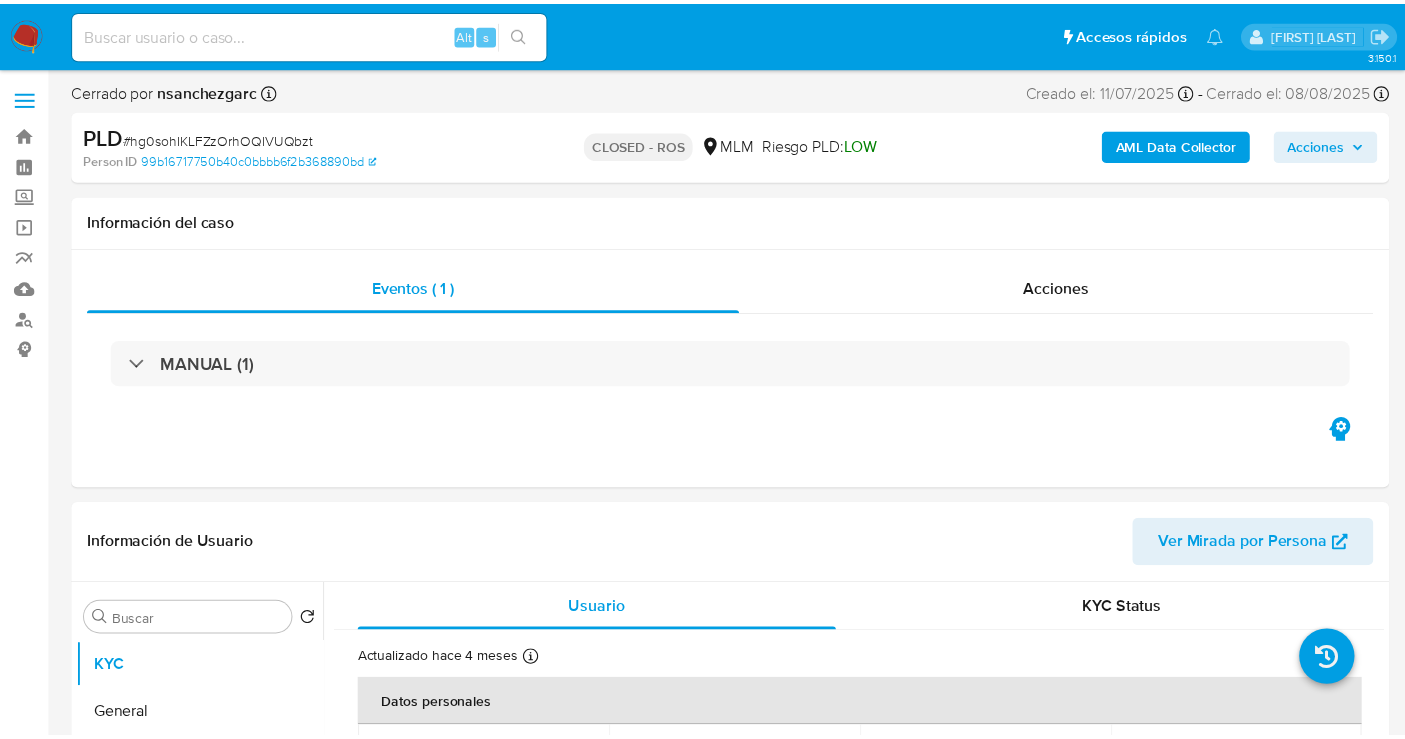 scroll, scrollTop: 0, scrollLeft: 0, axis: both 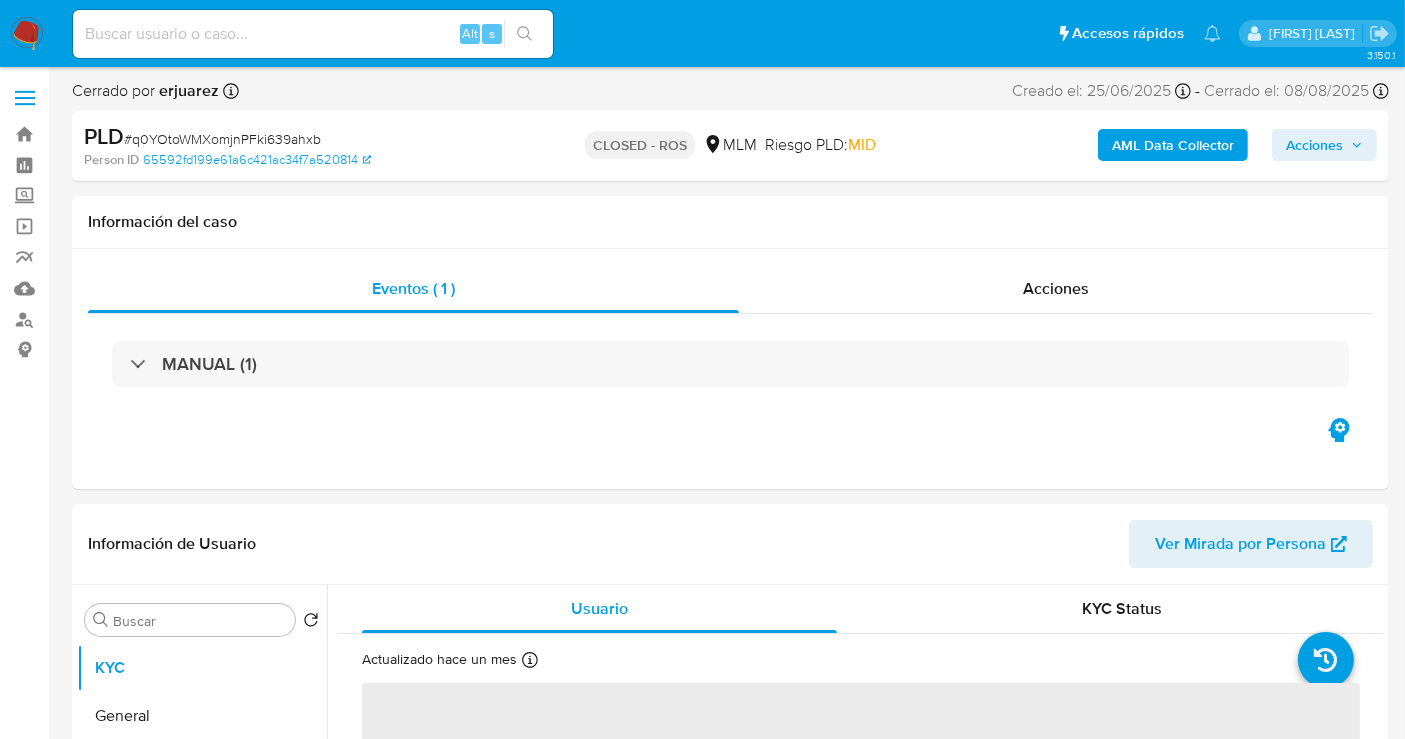 select on "10" 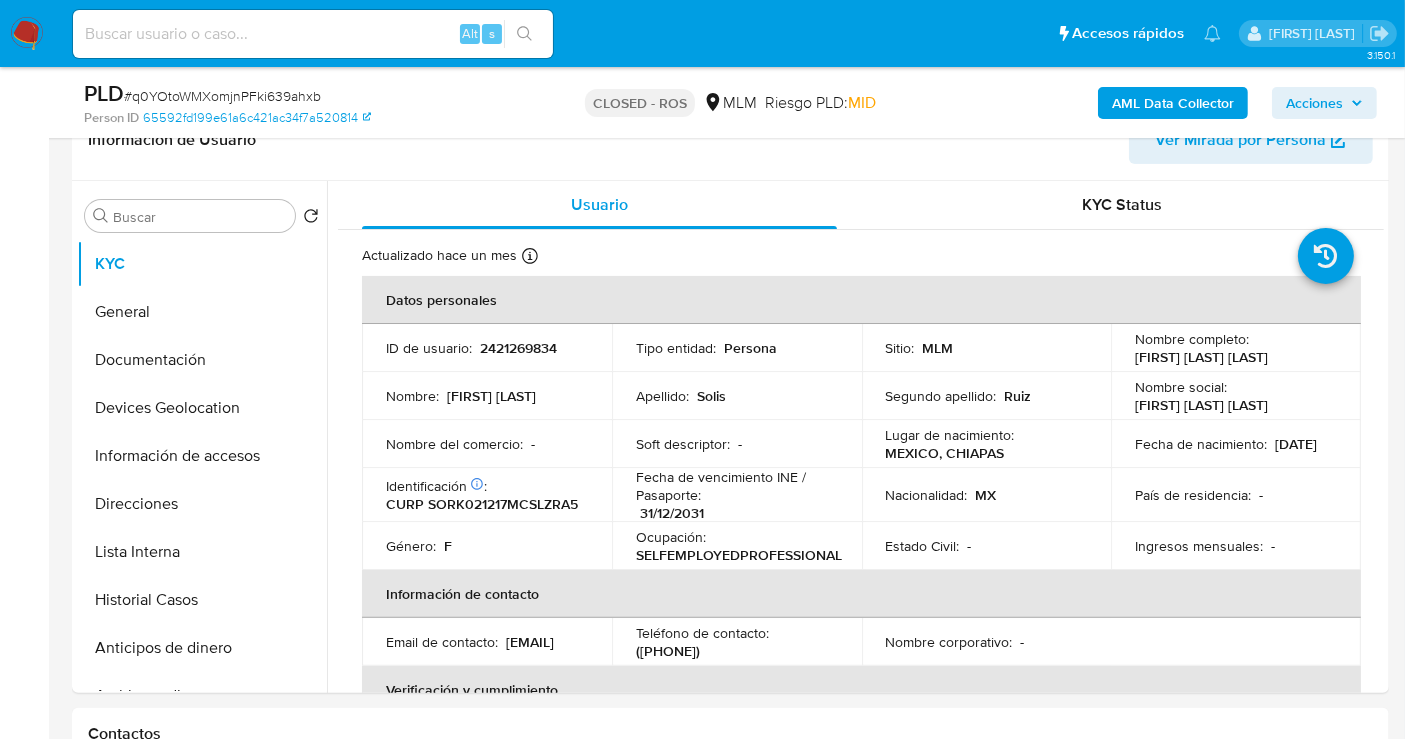 scroll, scrollTop: 444, scrollLeft: 0, axis: vertical 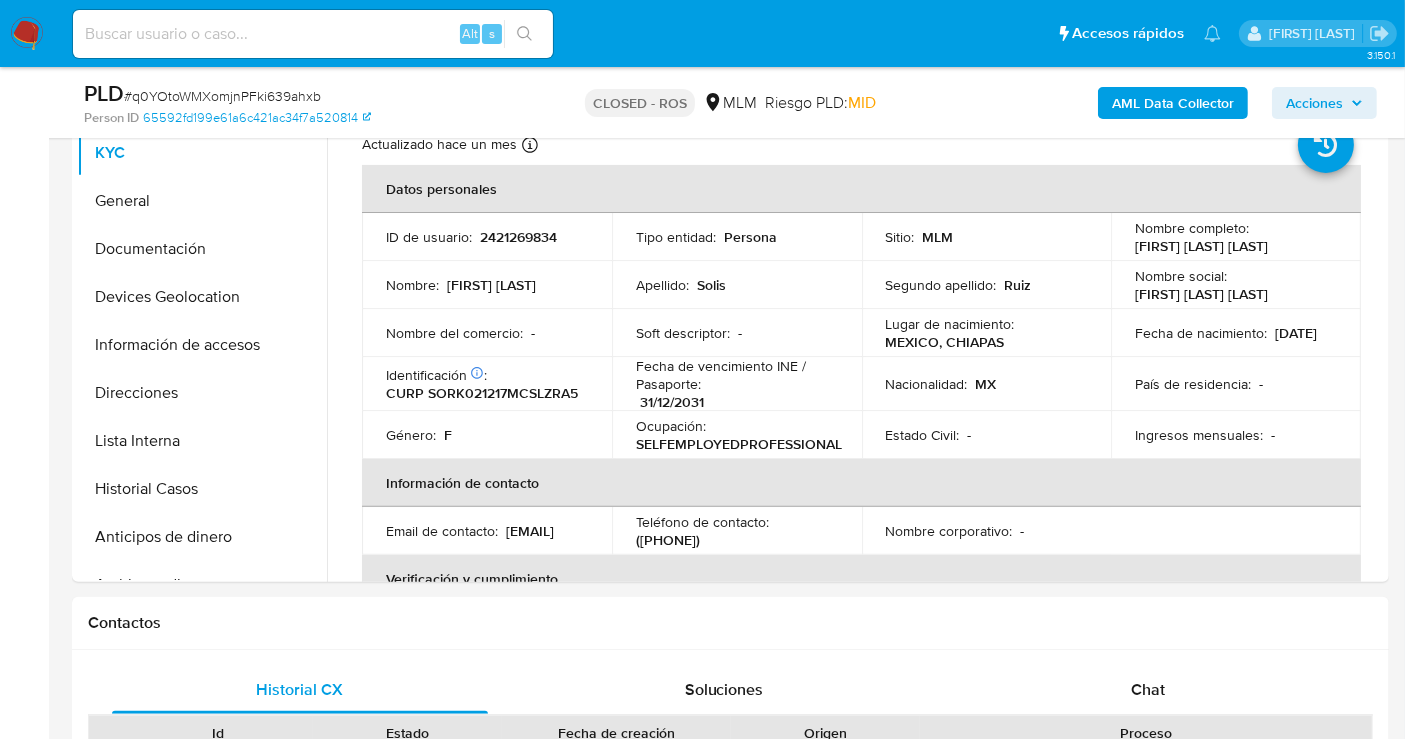 click at bounding box center [27, 34] 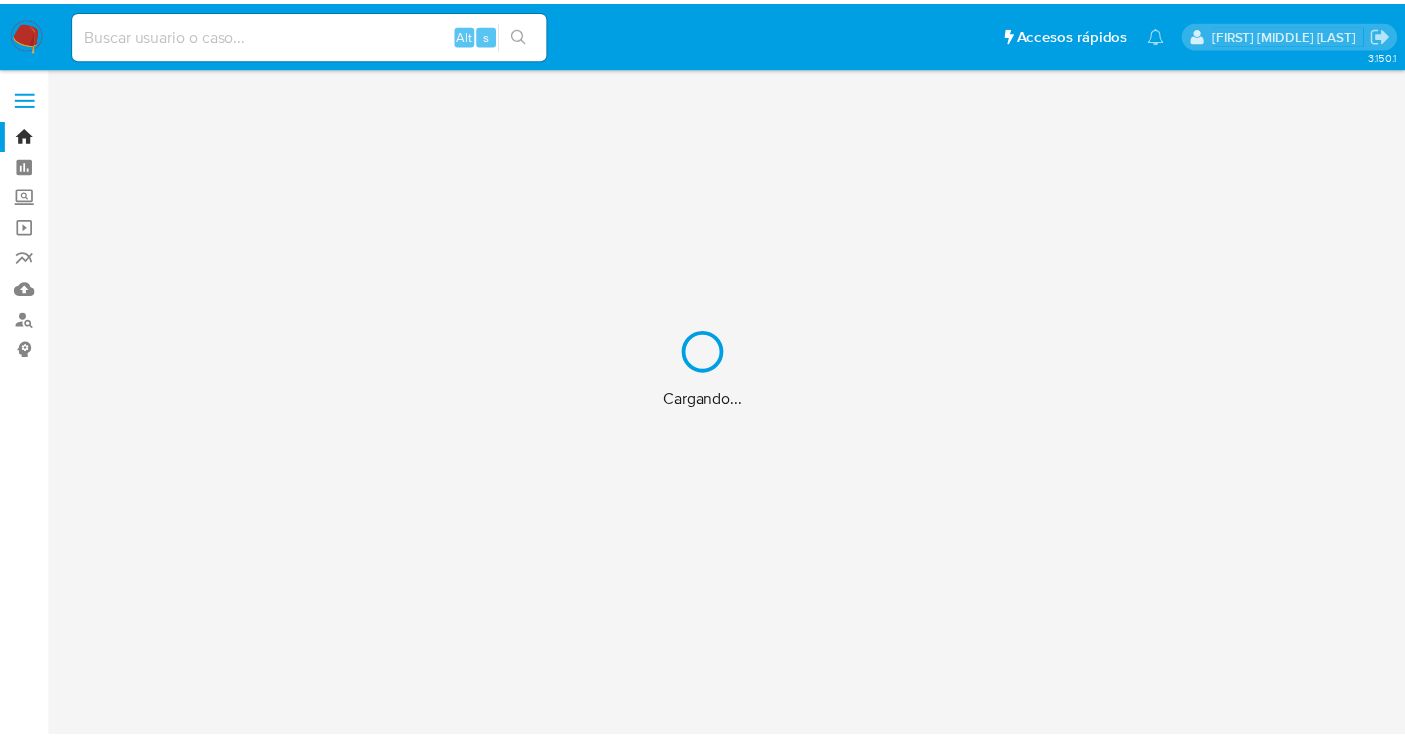 scroll, scrollTop: 0, scrollLeft: 0, axis: both 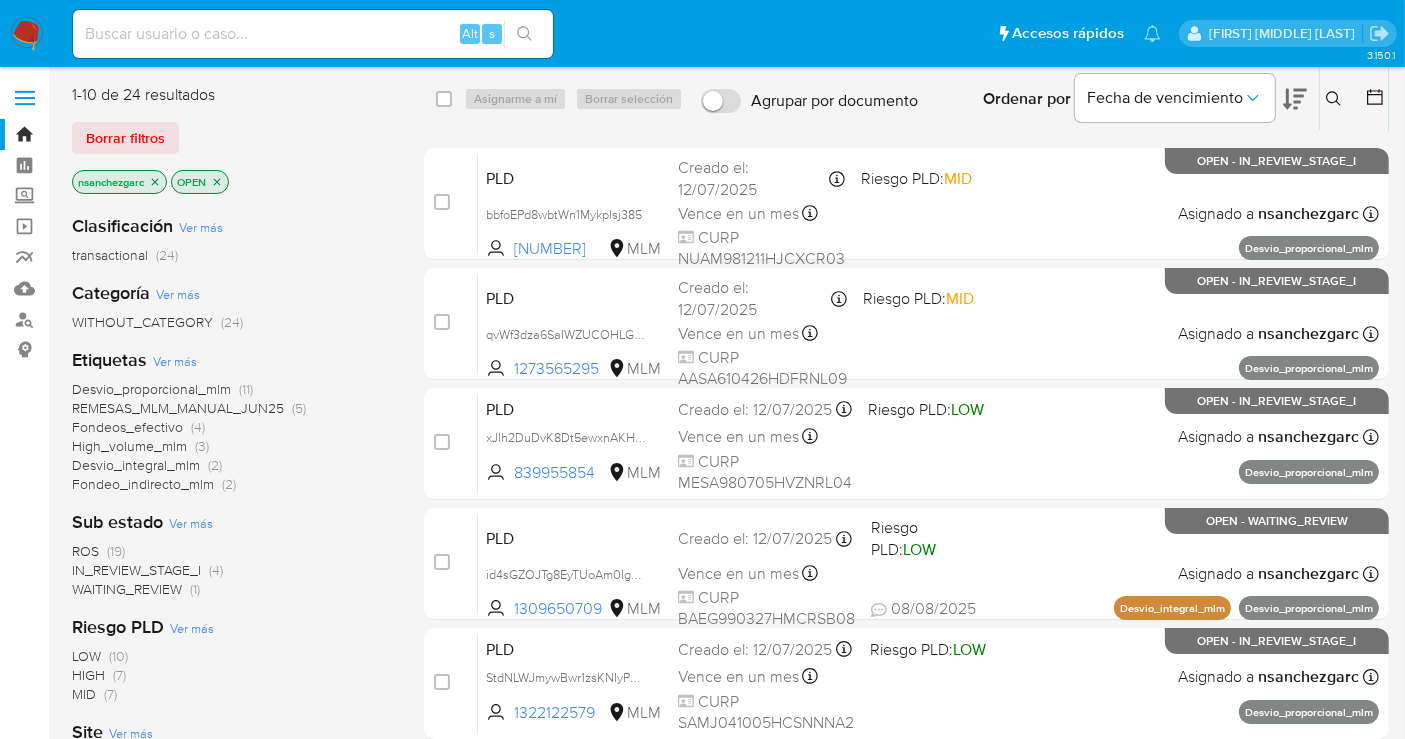 click 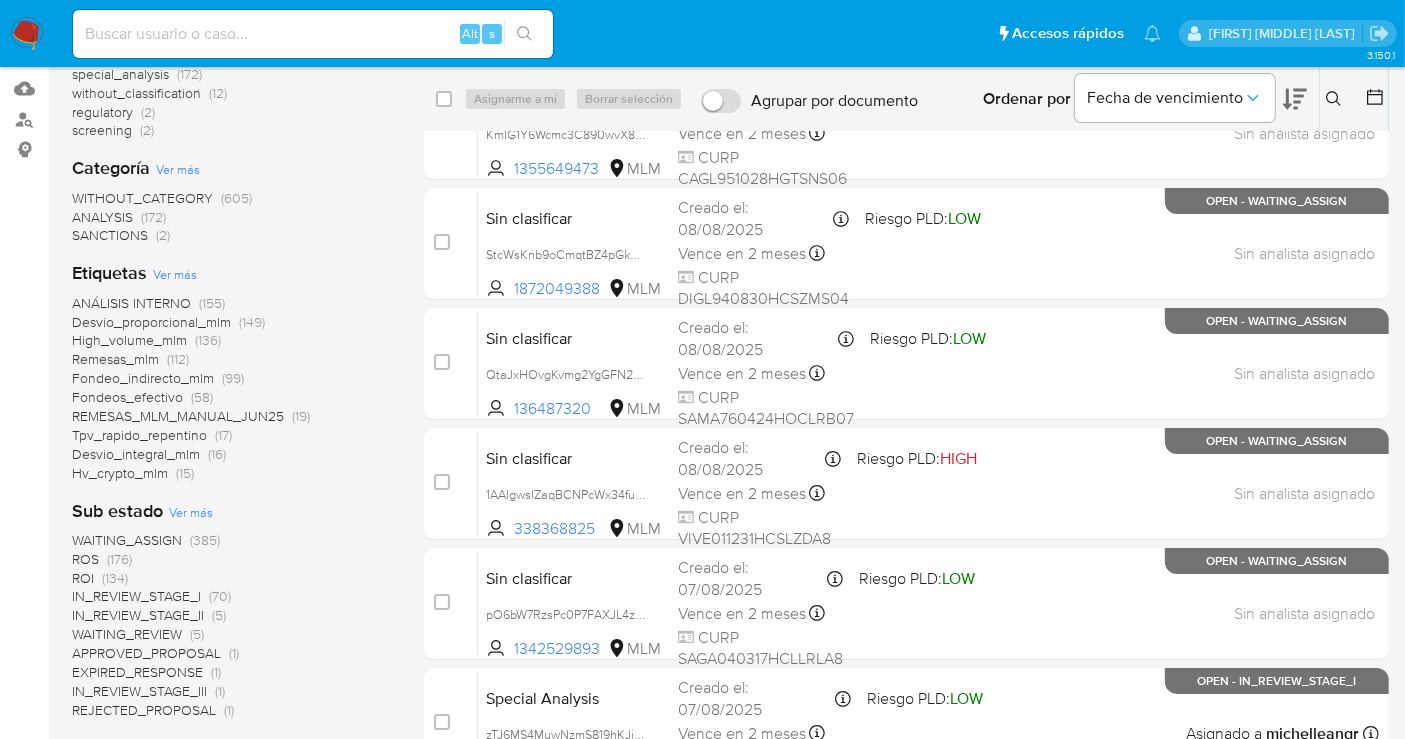 scroll, scrollTop: 222, scrollLeft: 0, axis: vertical 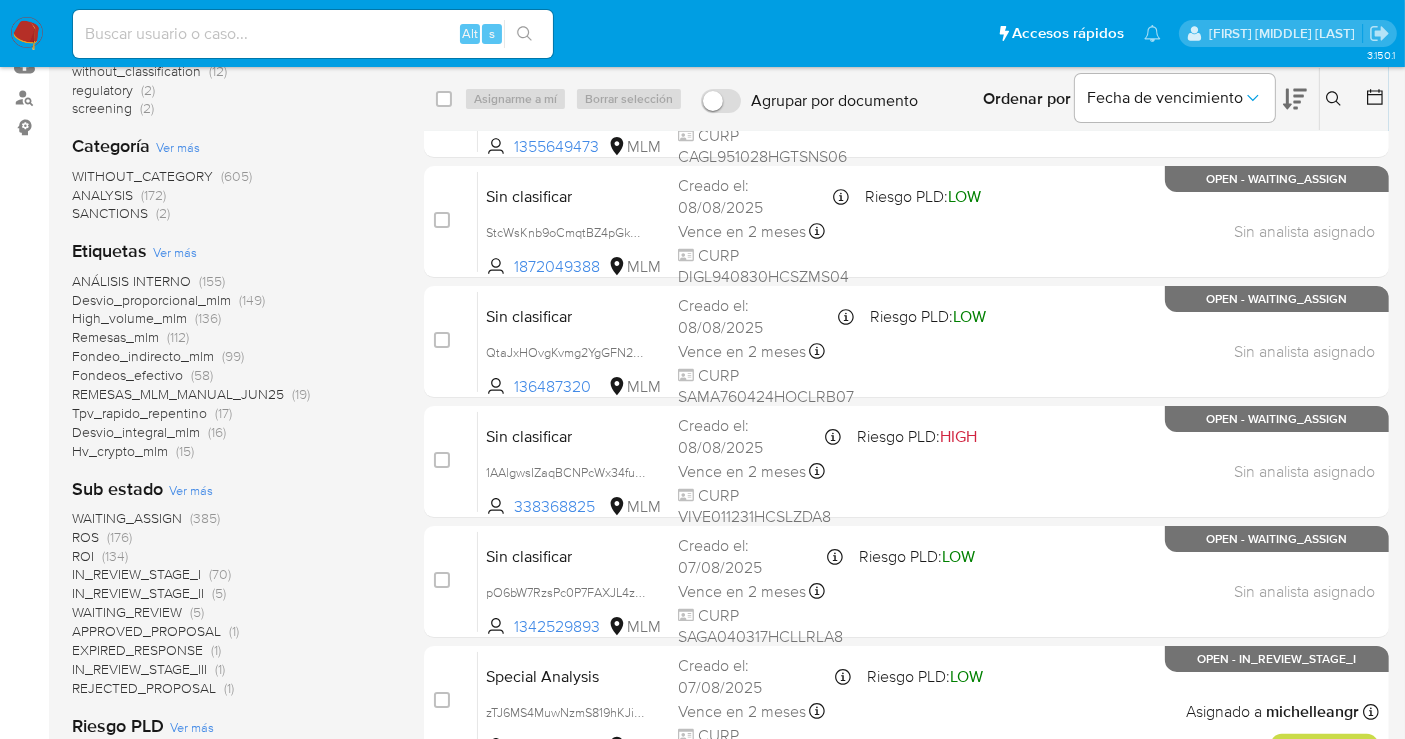 click on "ROS" at bounding box center (85, 558) 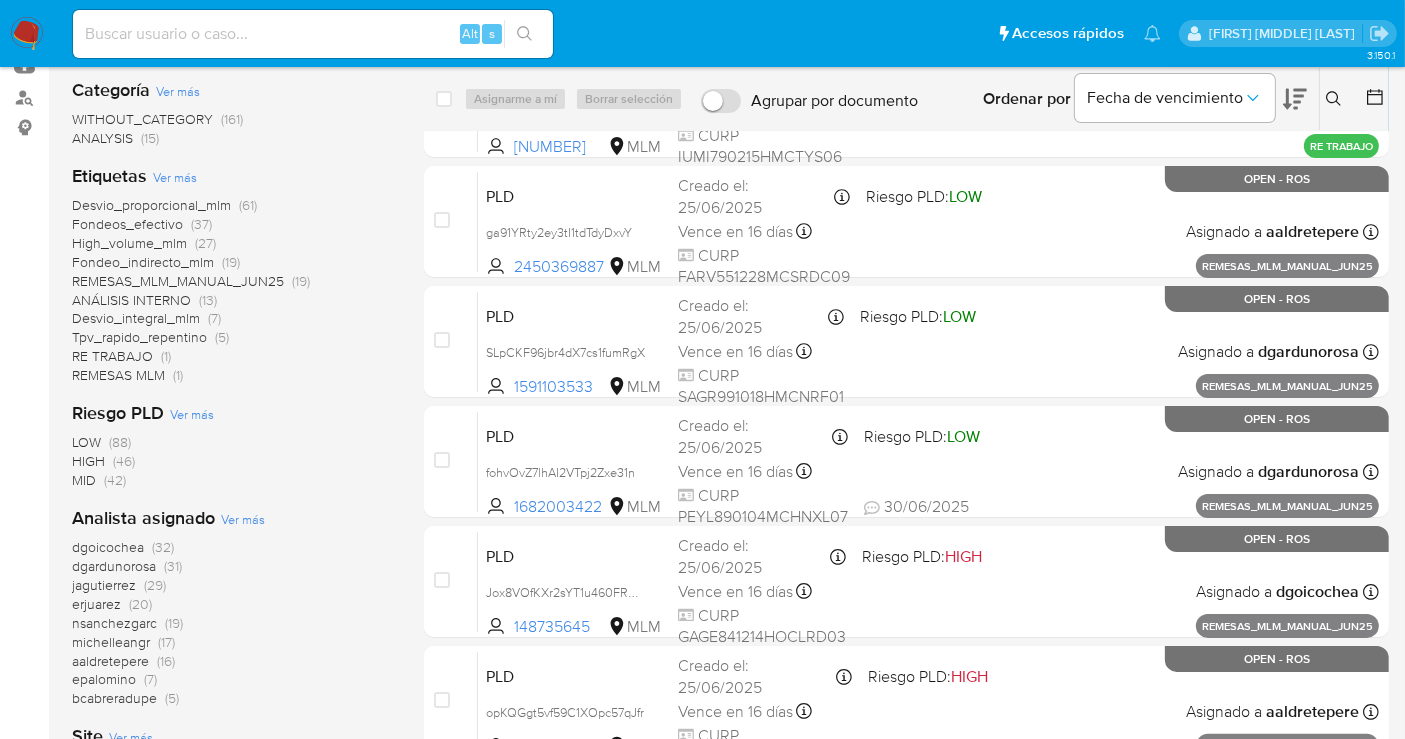 click on "nsanchezgarc" at bounding box center (114, 623) 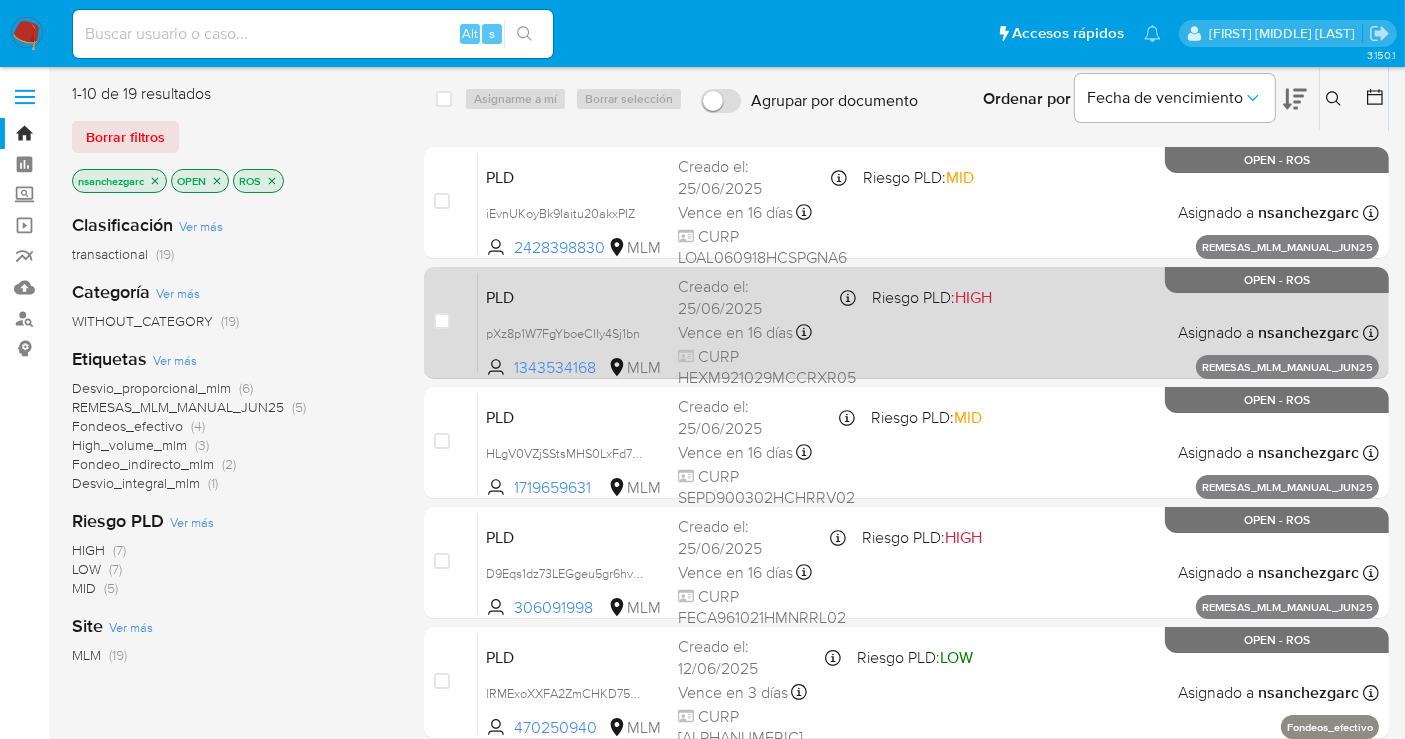 scroll, scrollTop: 0, scrollLeft: 0, axis: both 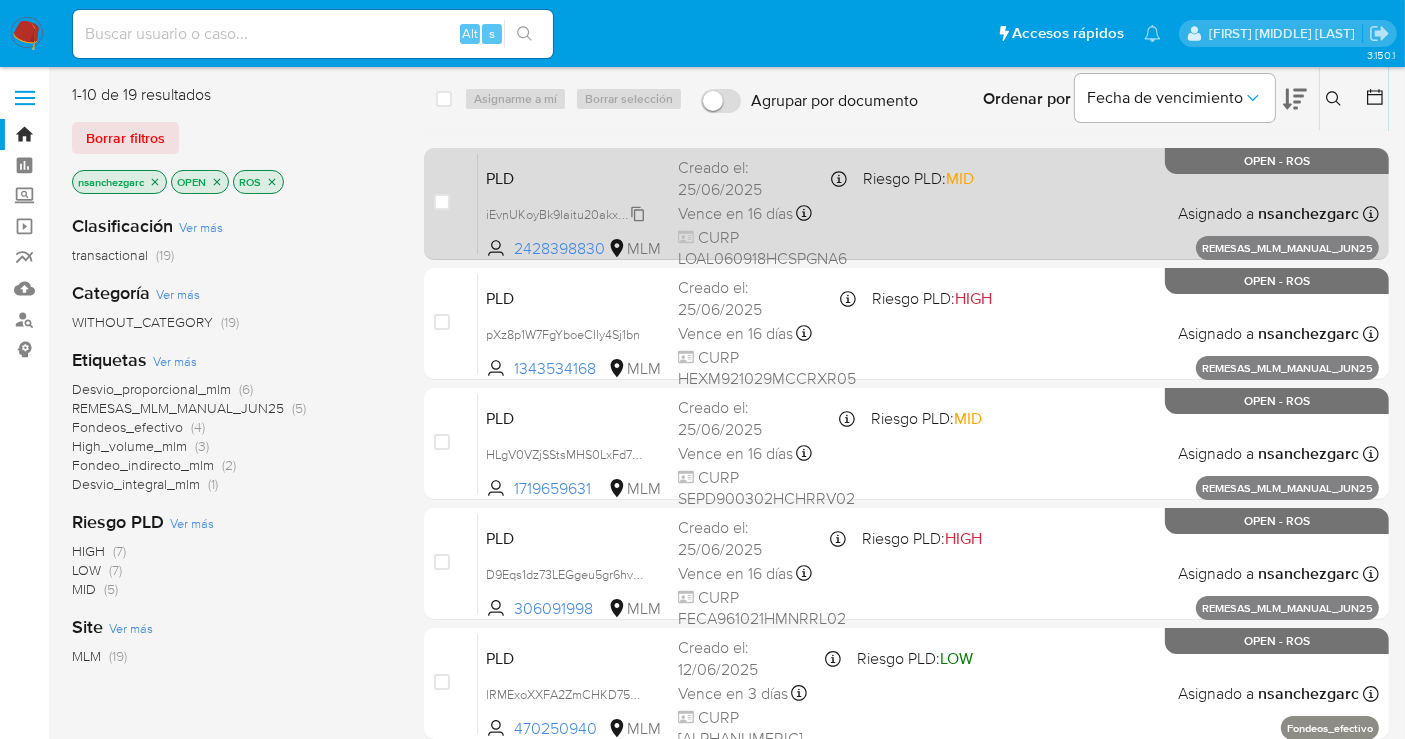 click 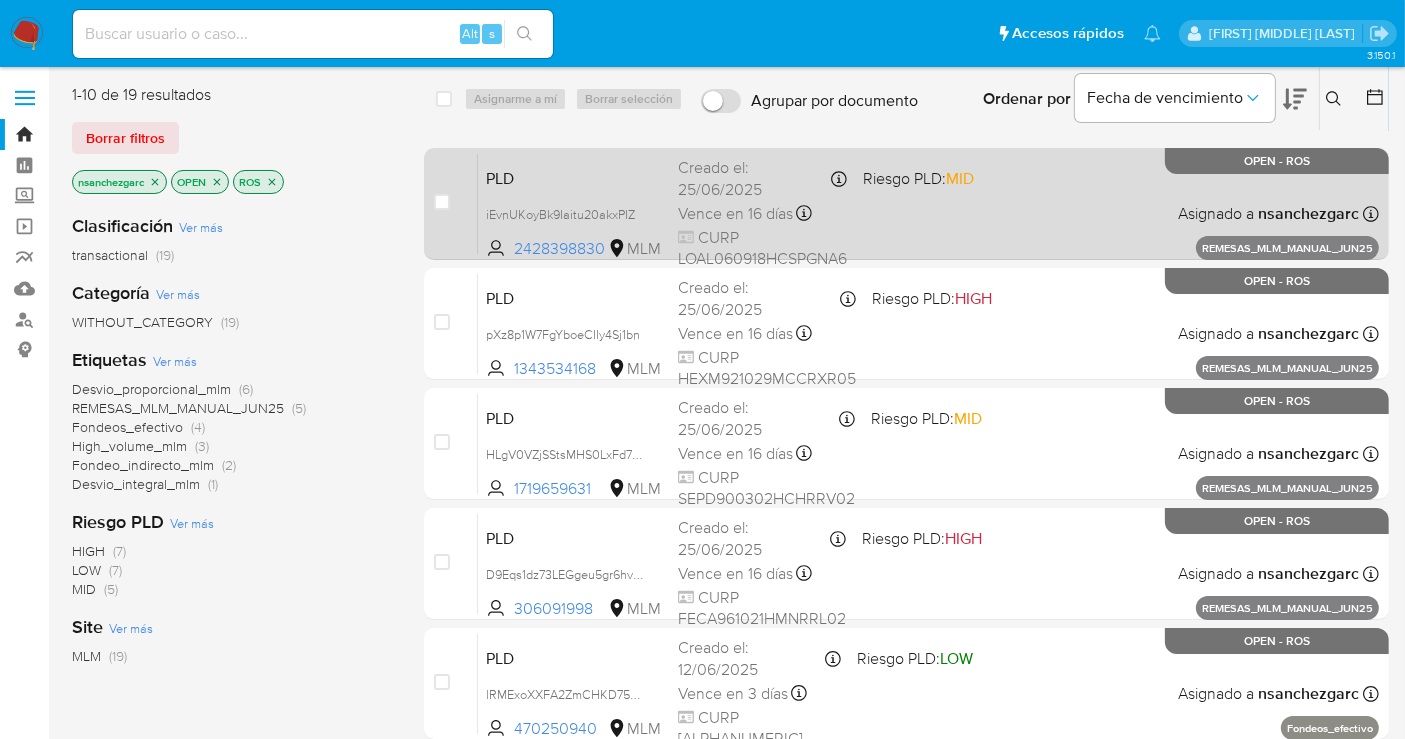 click on "Creado el: 25/06/2025   Creado el: 25/06/2025 13:16:20" at bounding box center [762, 178] 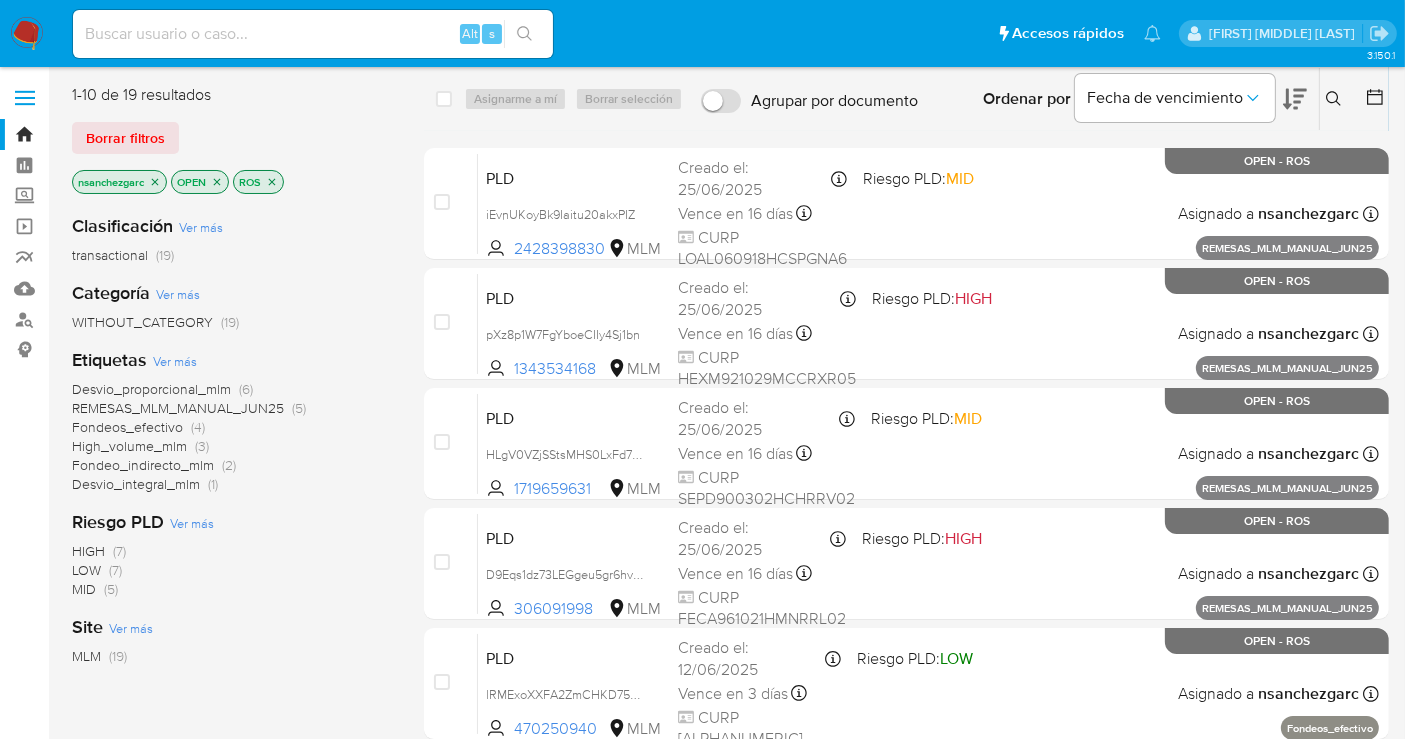 click on "Alt s" at bounding box center (313, 34) 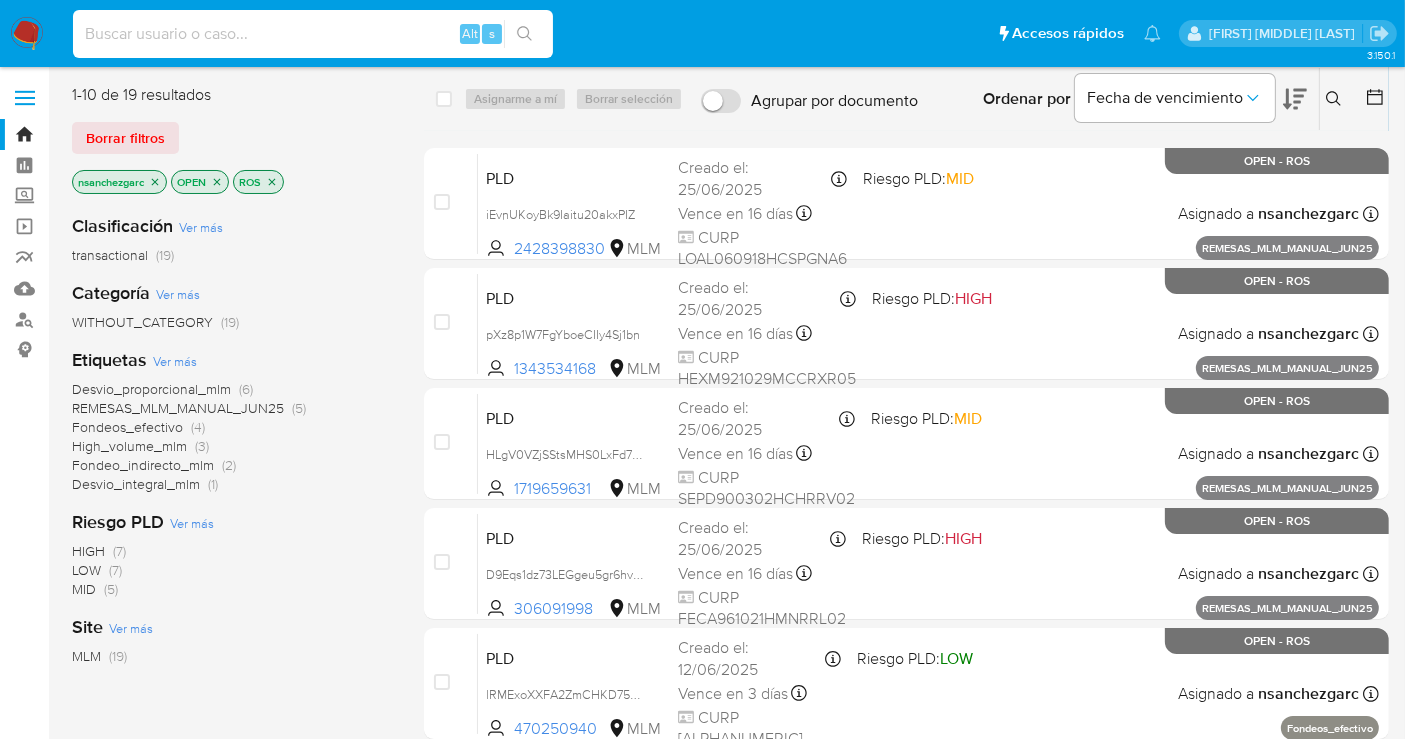 paste on "hg0sohIKLFZzOrhOQIVUQbzt" 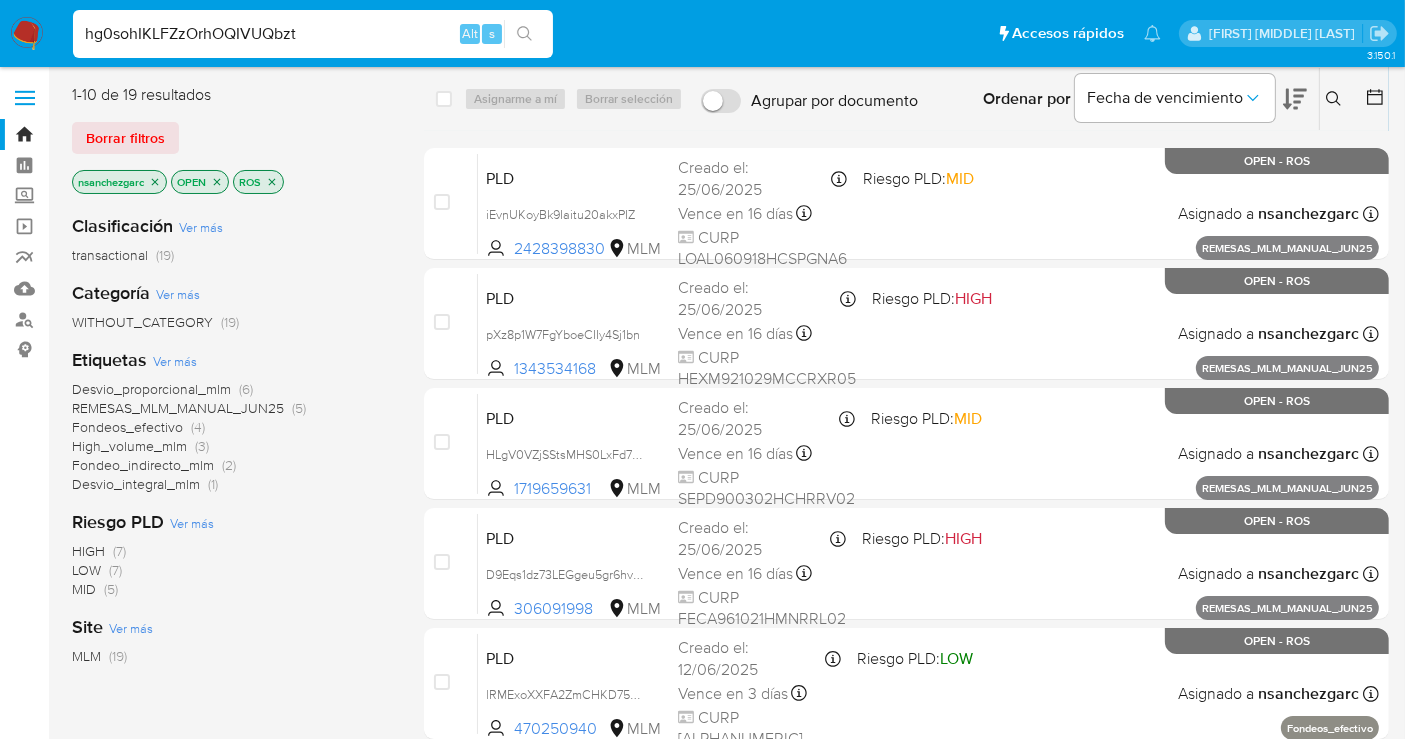 type on "hg0sohIKLFZzOrhOQIVUQbzt" 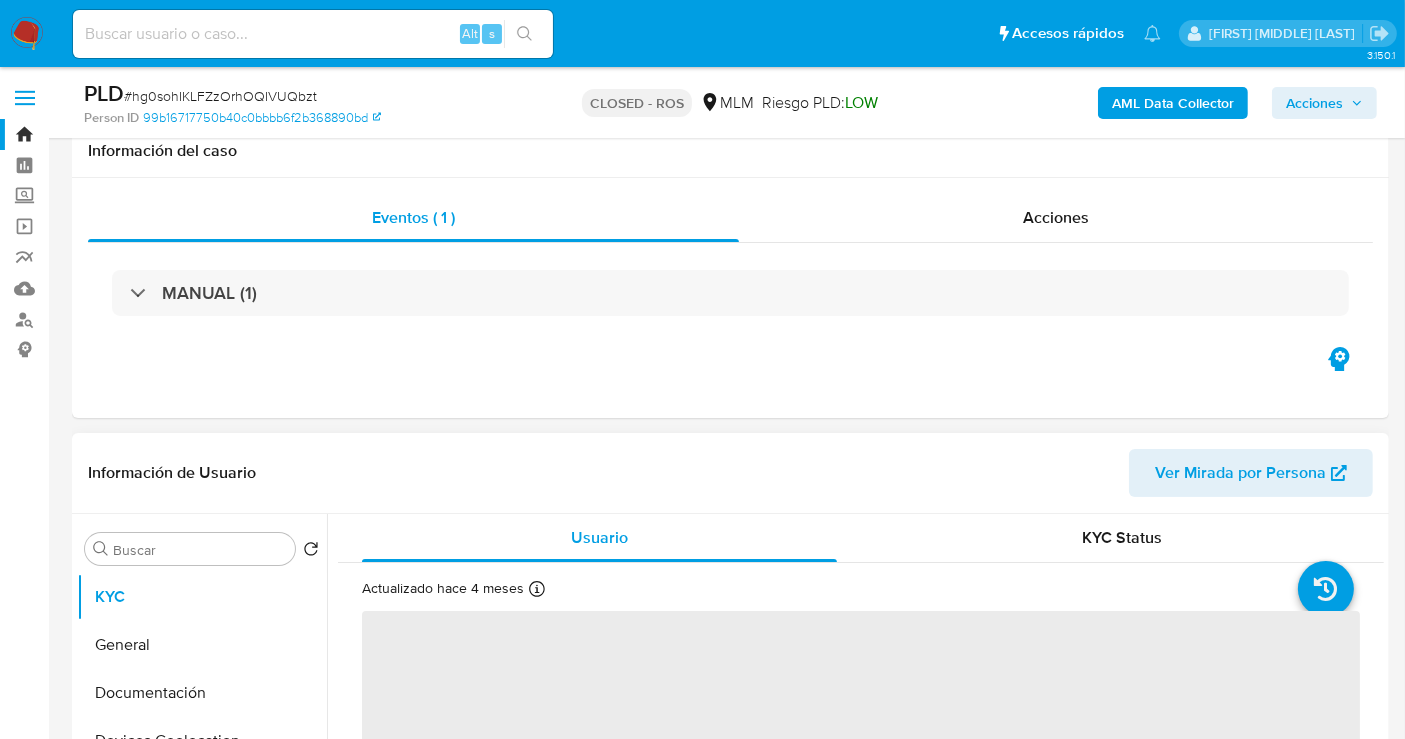 scroll, scrollTop: 444, scrollLeft: 0, axis: vertical 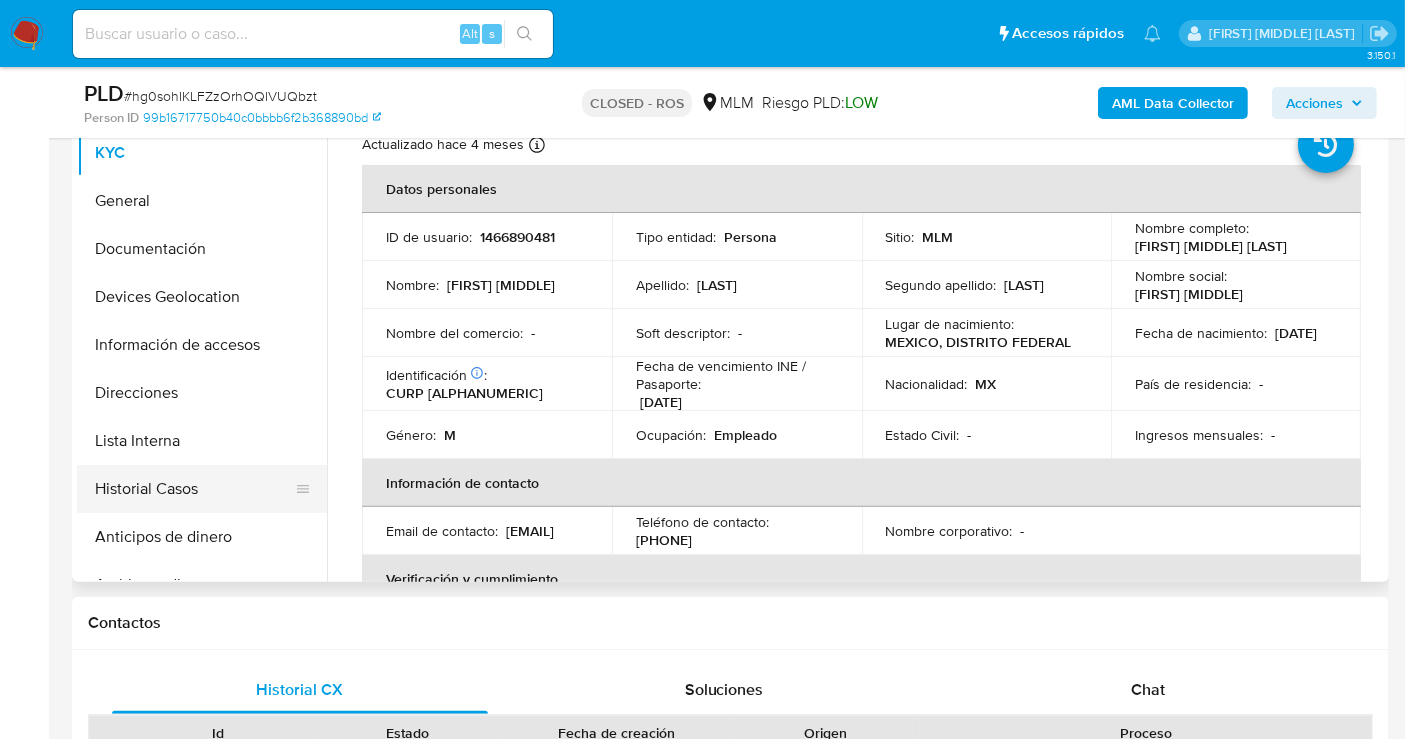 select on "10" 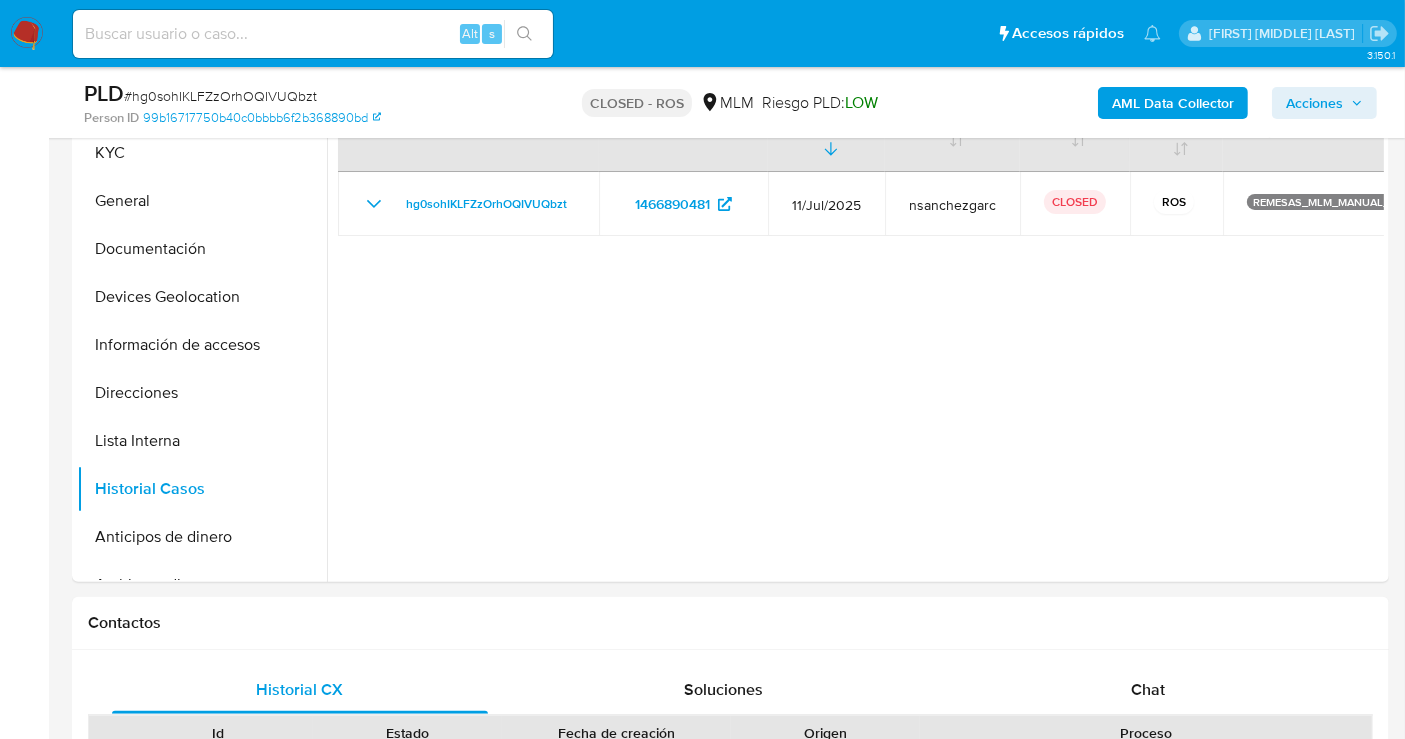 click at bounding box center (27, 34) 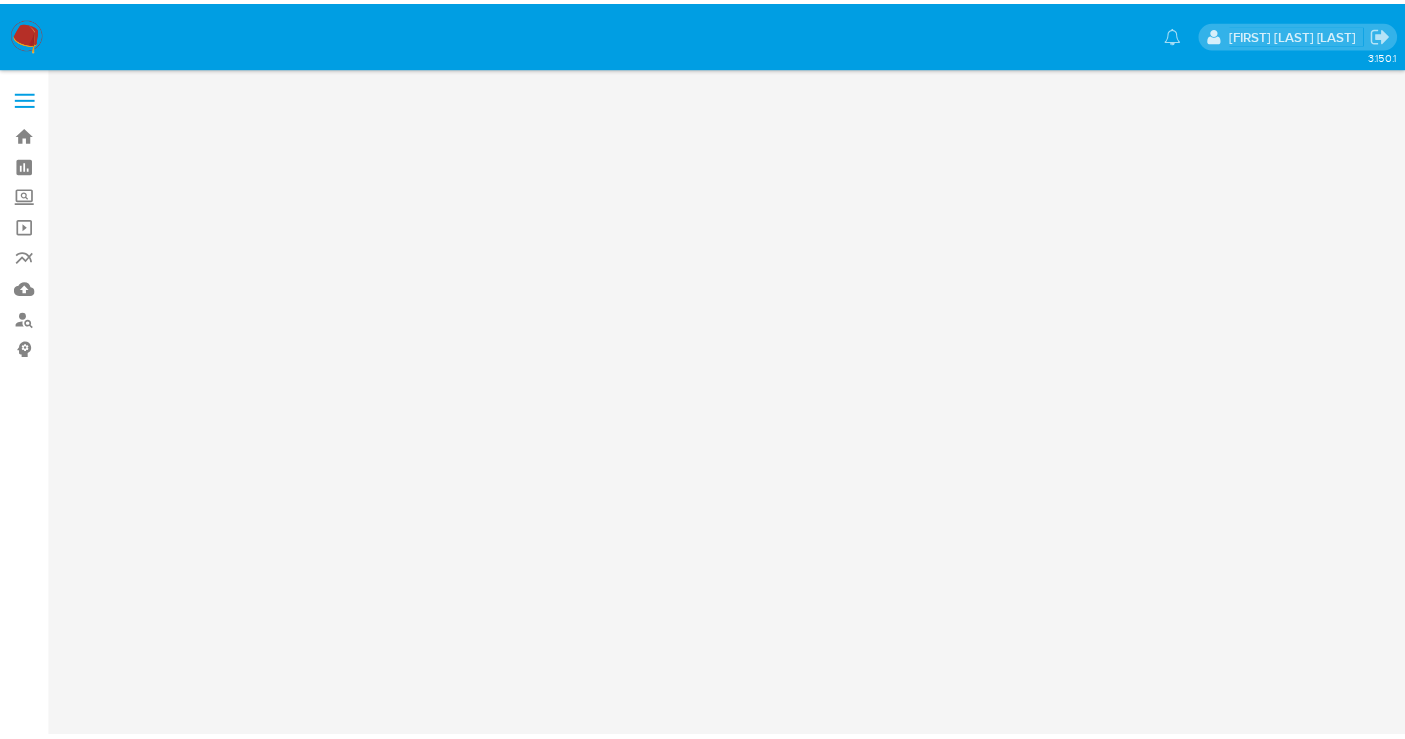scroll, scrollTop: 0, scrollLeft: 0, axis: both 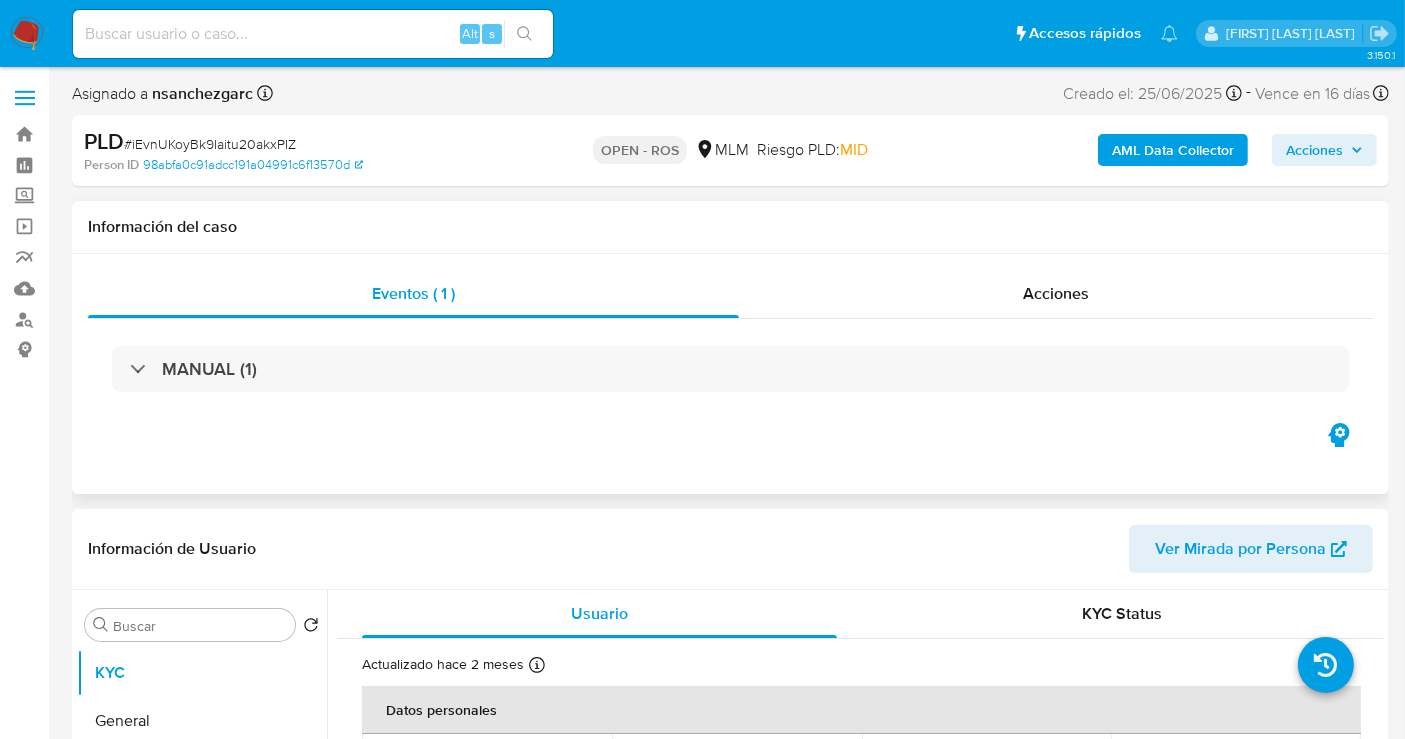 select on "10" 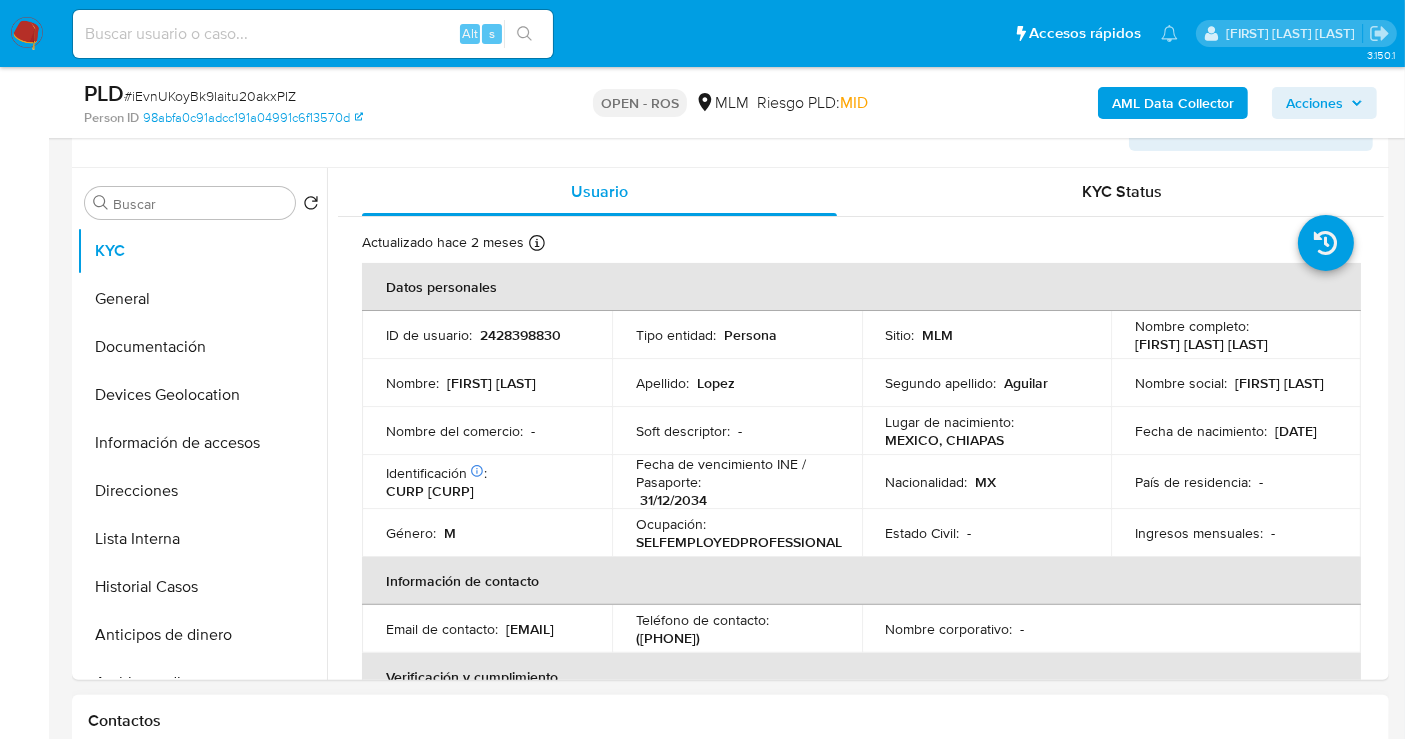 scroll, scrollTop: 333, scrollLeft: 0, axis: vertical 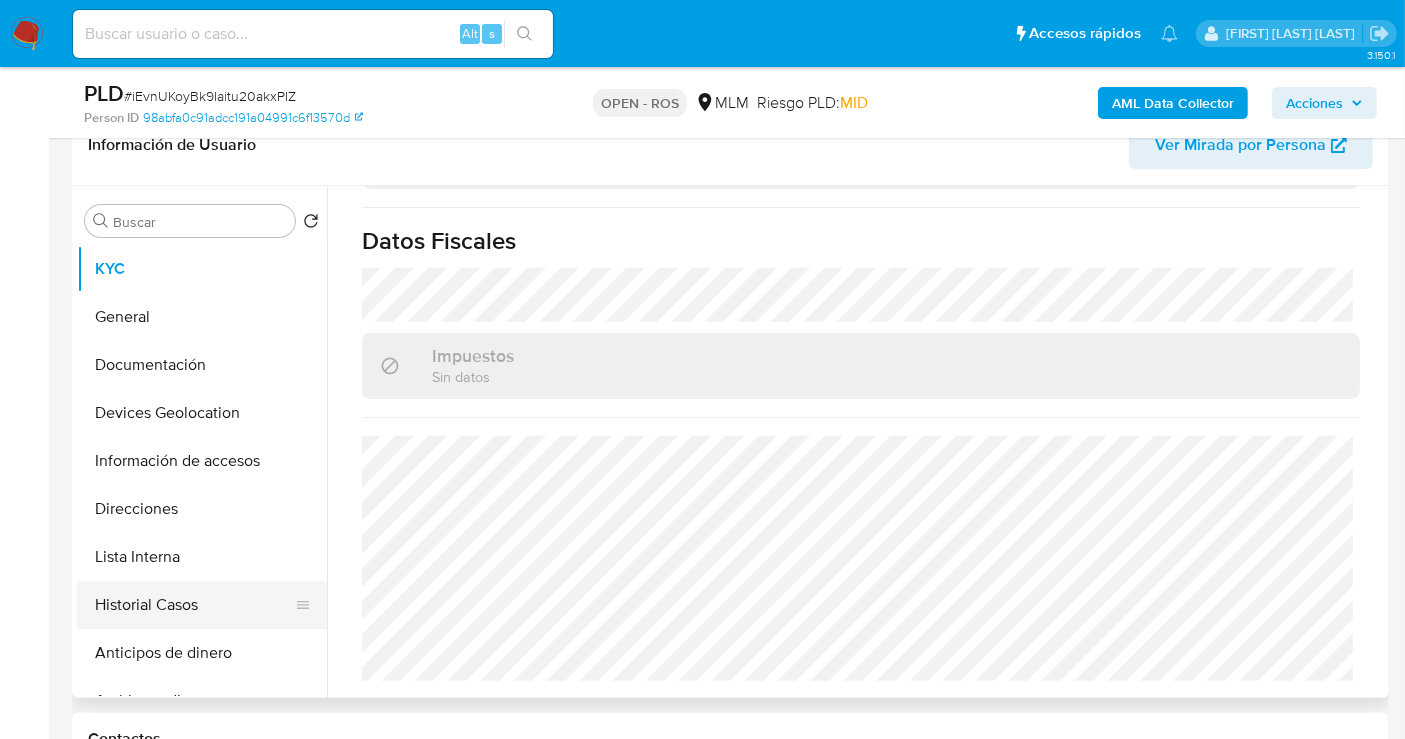 click on "Historial Casos" at bounding box center [194, 605] 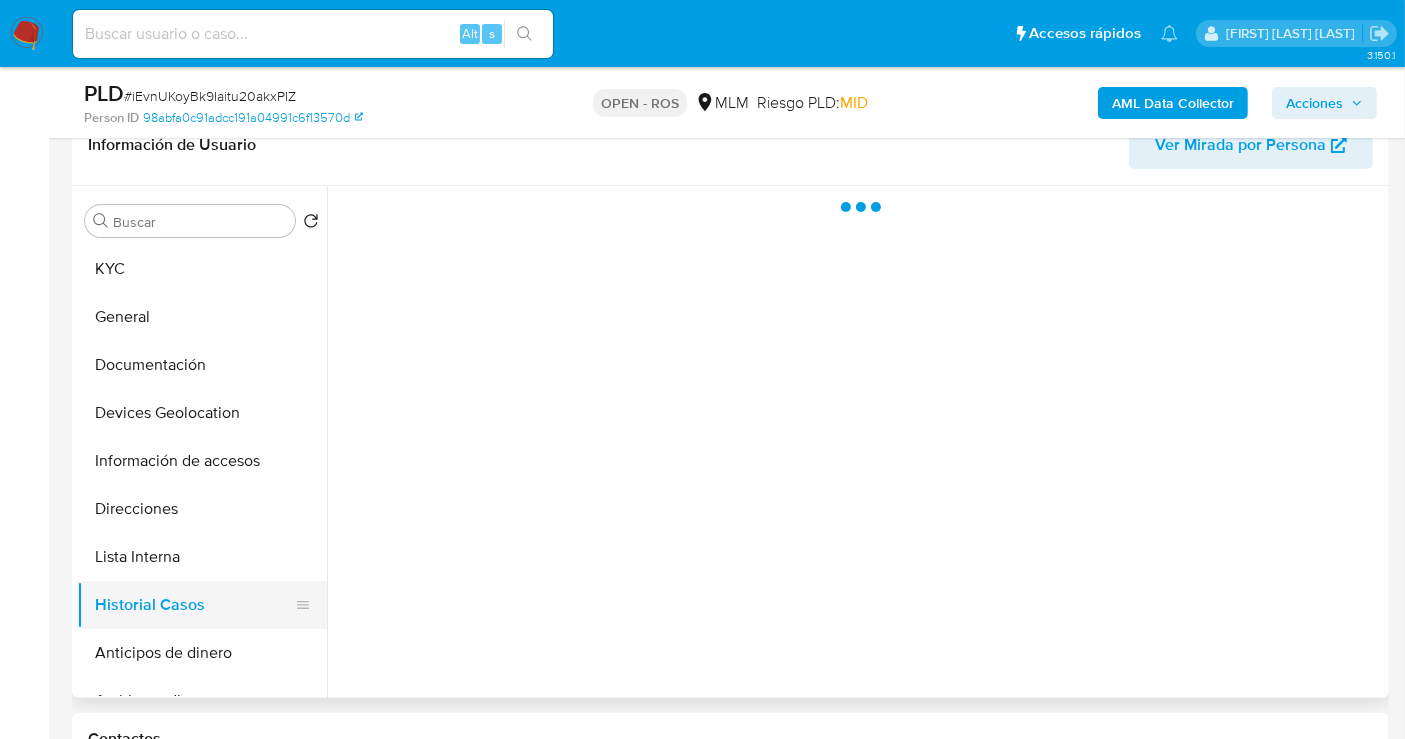 scroll, scrollTop: 0, scrollLeft: 0, axis: both 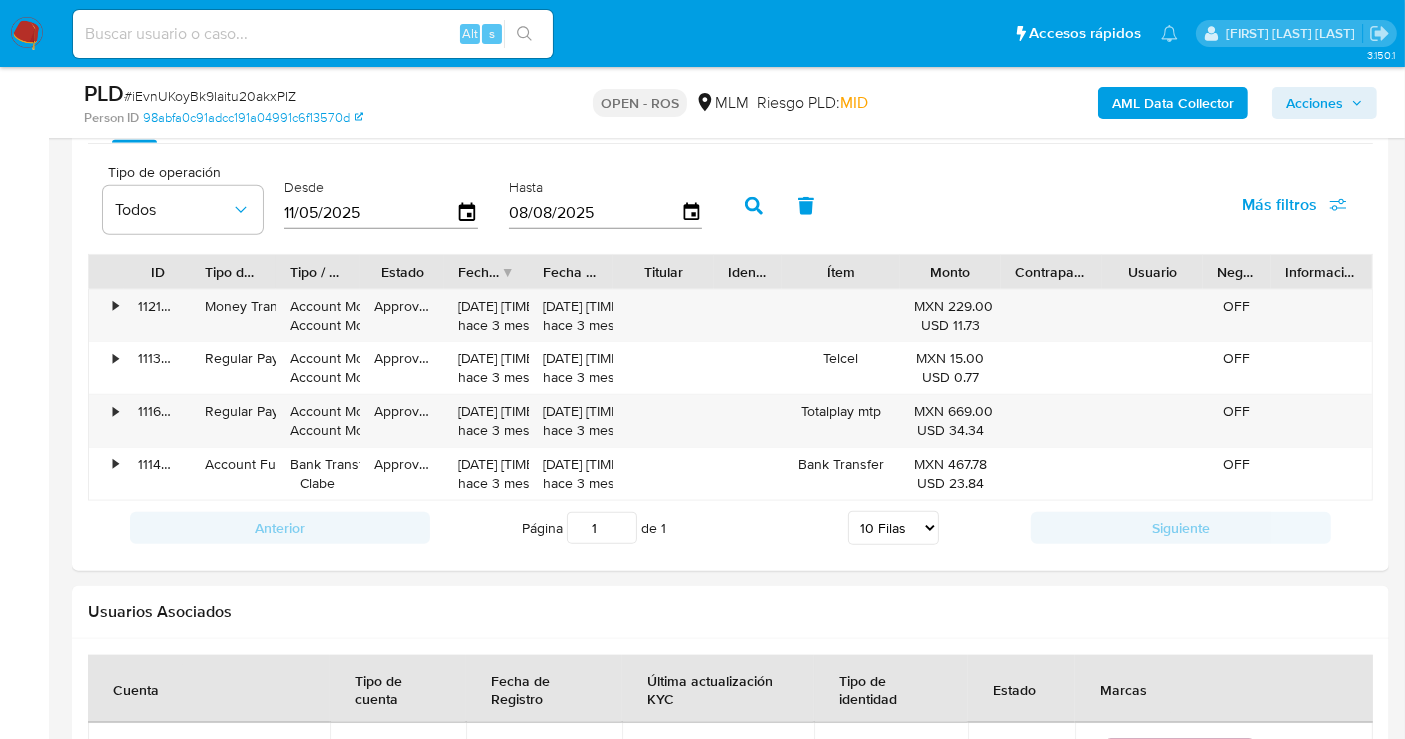 click on "Acciones" at bounding box center [1314, 103] 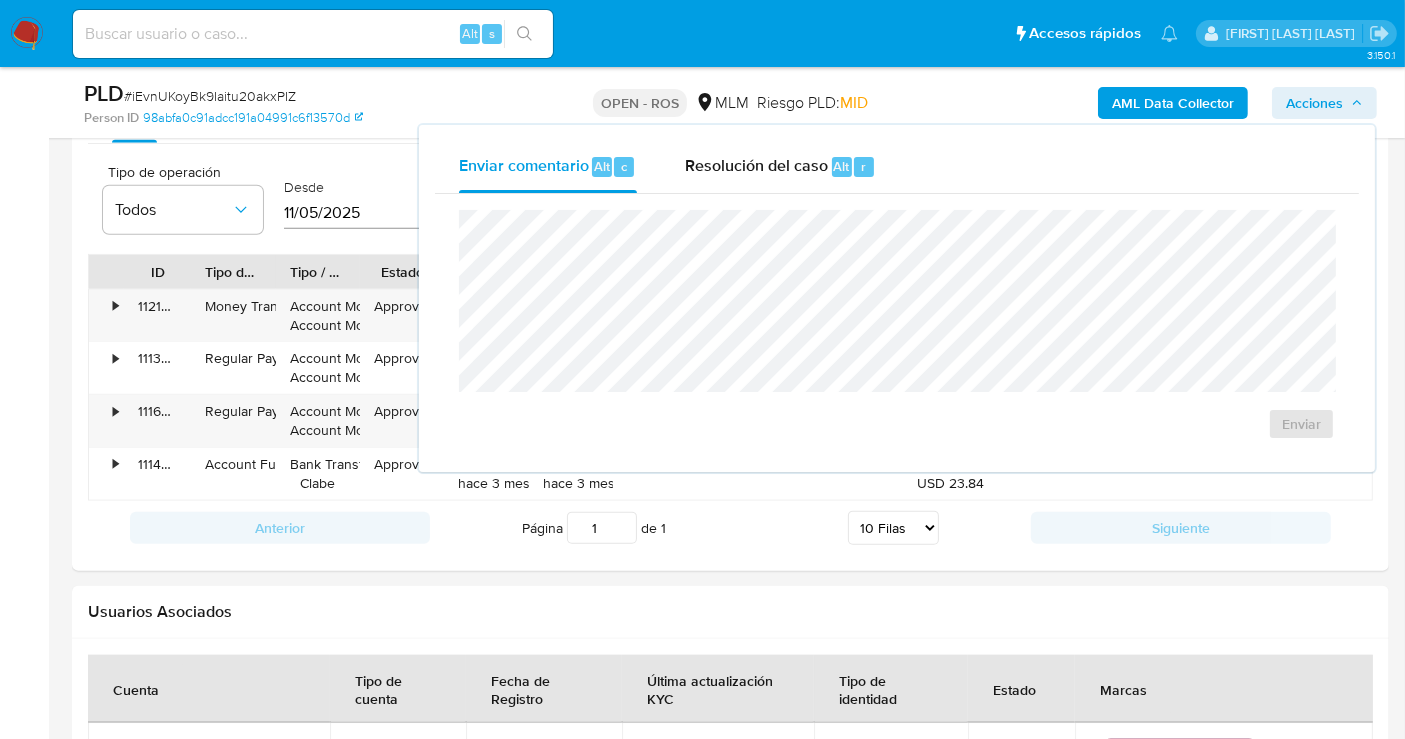 type 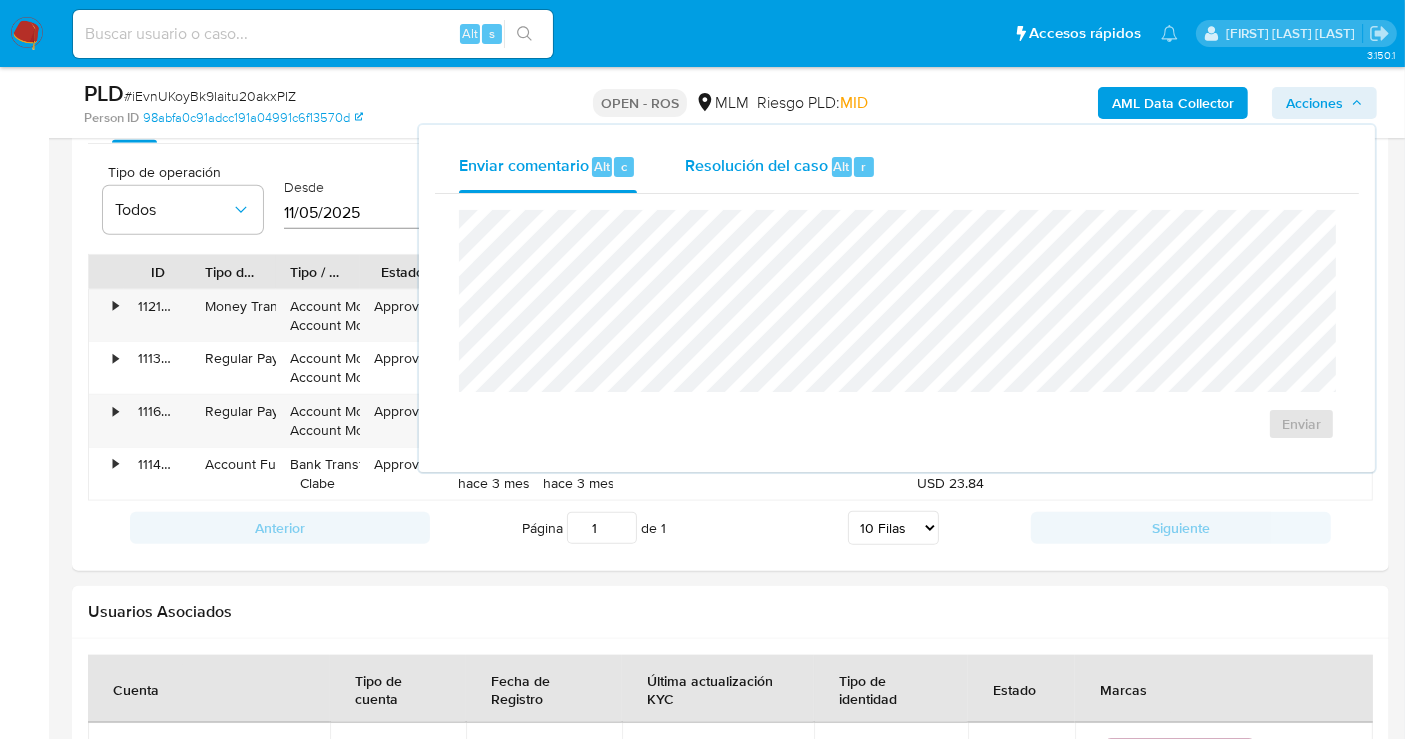 click on "Resolución del caso" at bounding box center [756, 165] 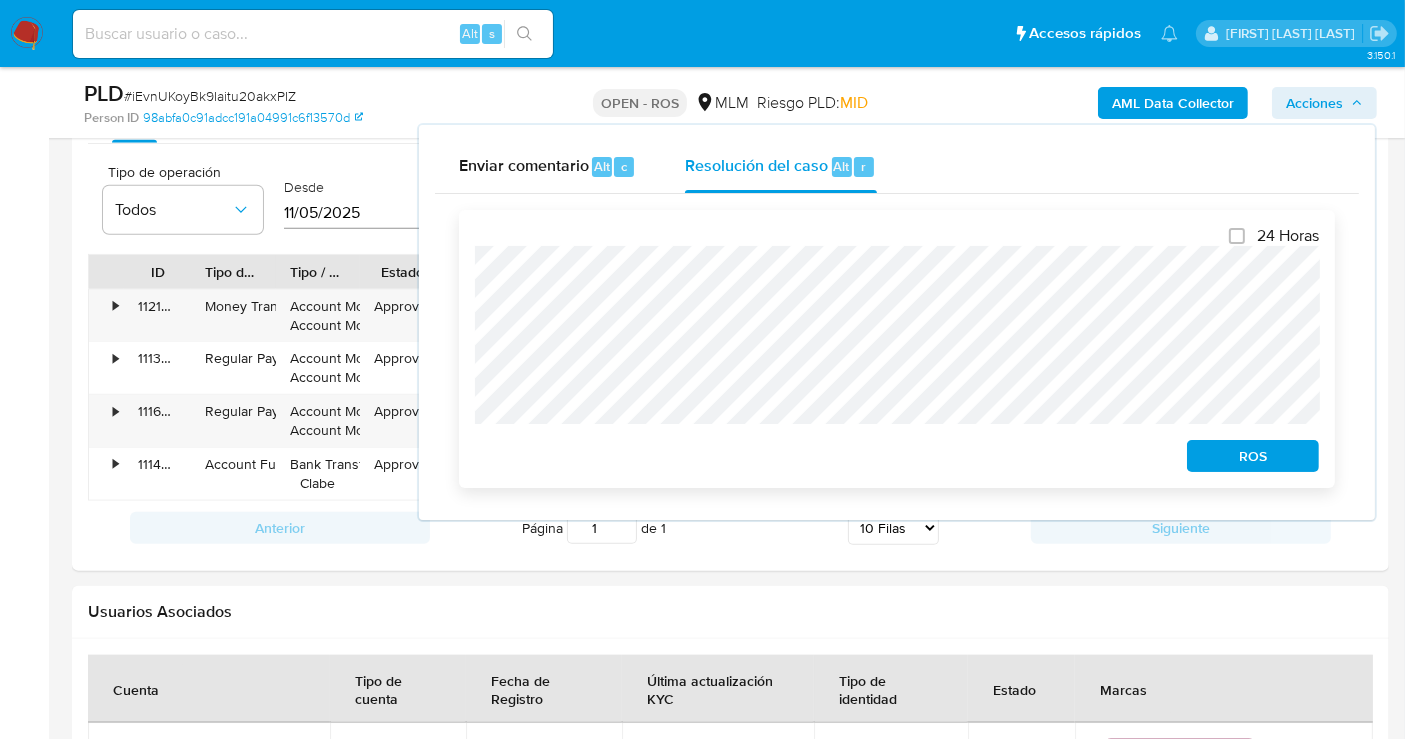 click on "ROS" at bounding box center [1253, 456] 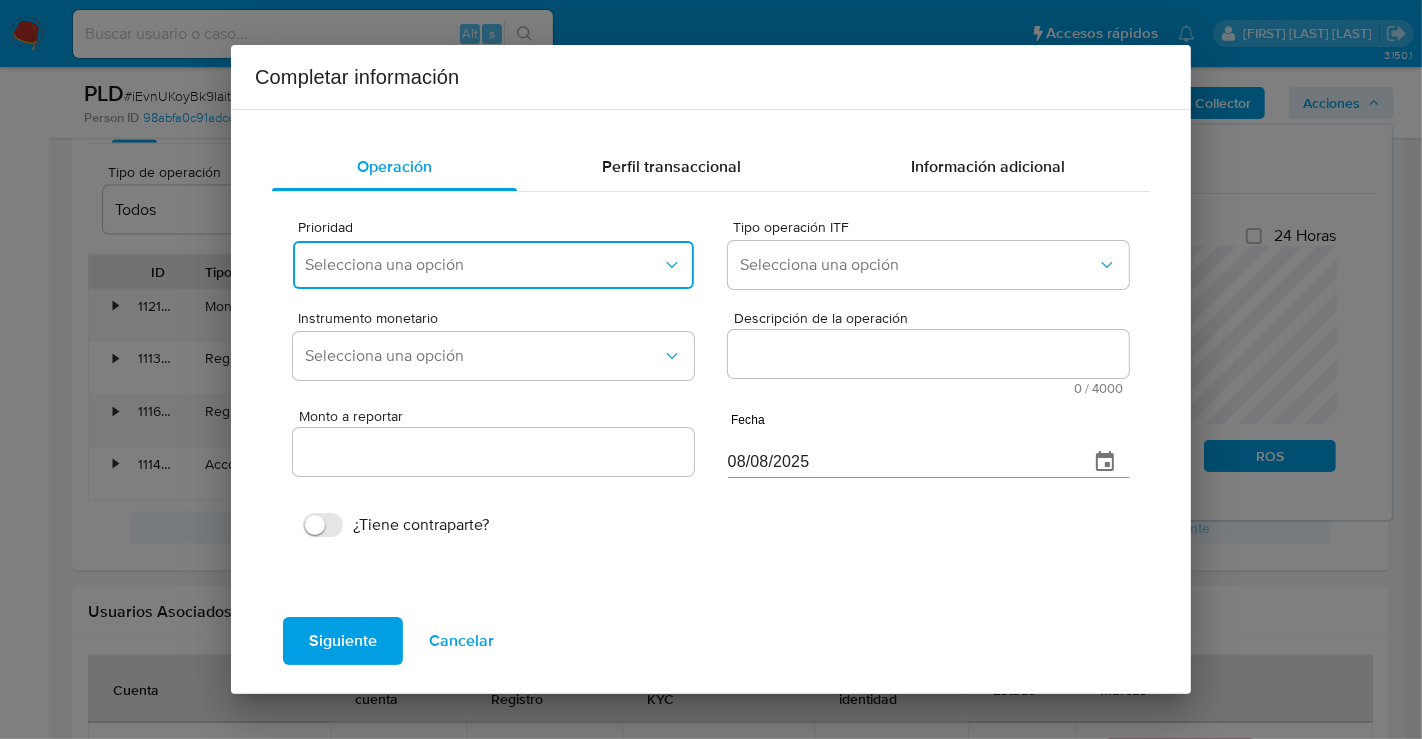 click on "Selecciona una opción" at bounding box center (483, 265) 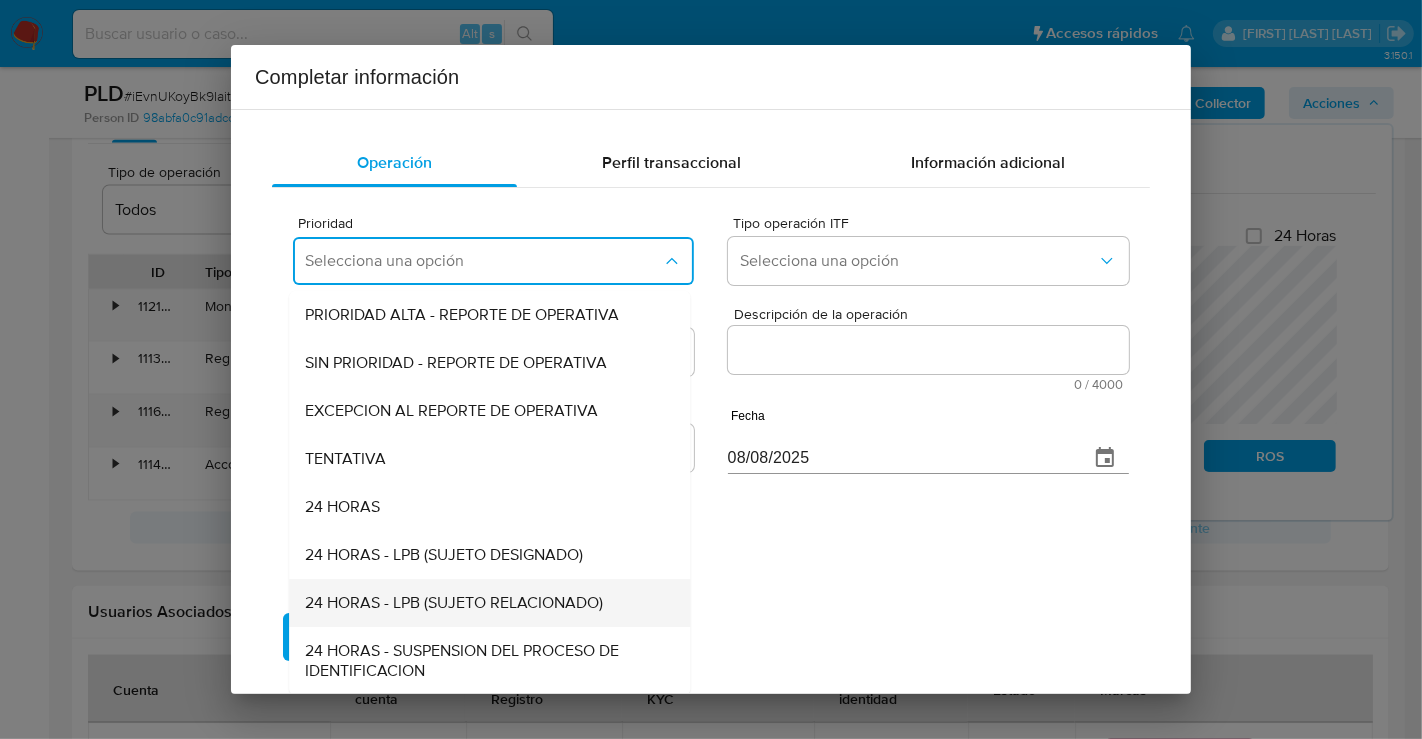 scroll, scrollTop: 5, scrollLeft: 0, axis: vertical 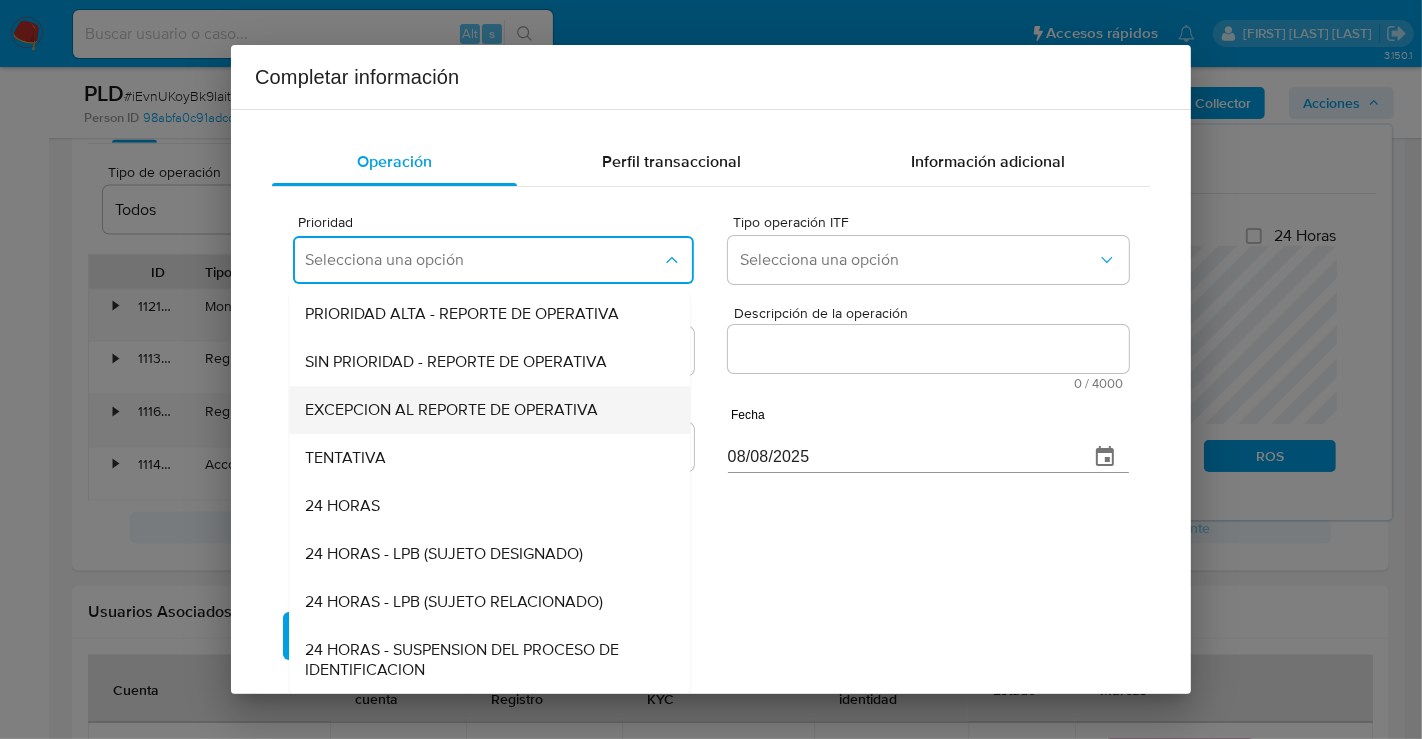 click on "EXCEPCION AL REPORTE DE OPERATIVA" at bounding box center (451, 410) 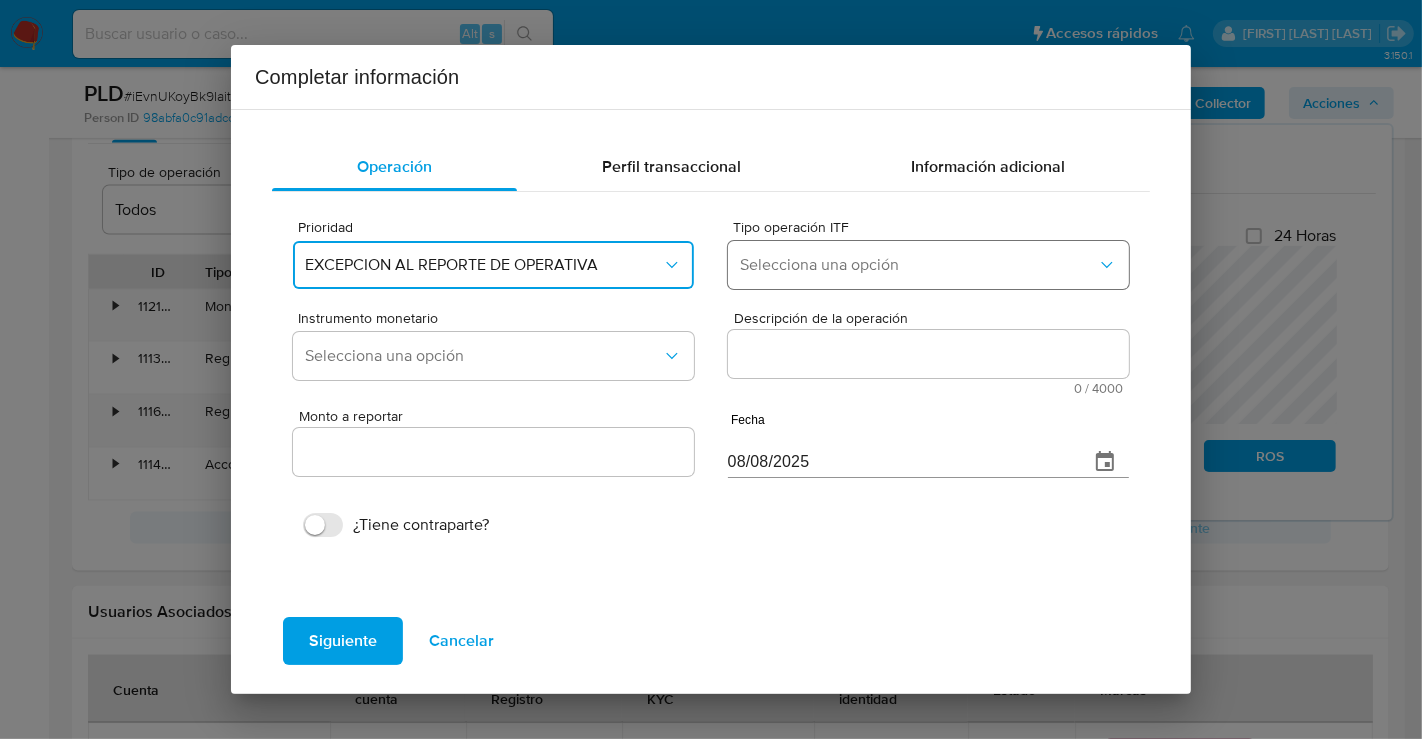 scroll, scrollTop: 0, scrollLeft: 0, axis: both 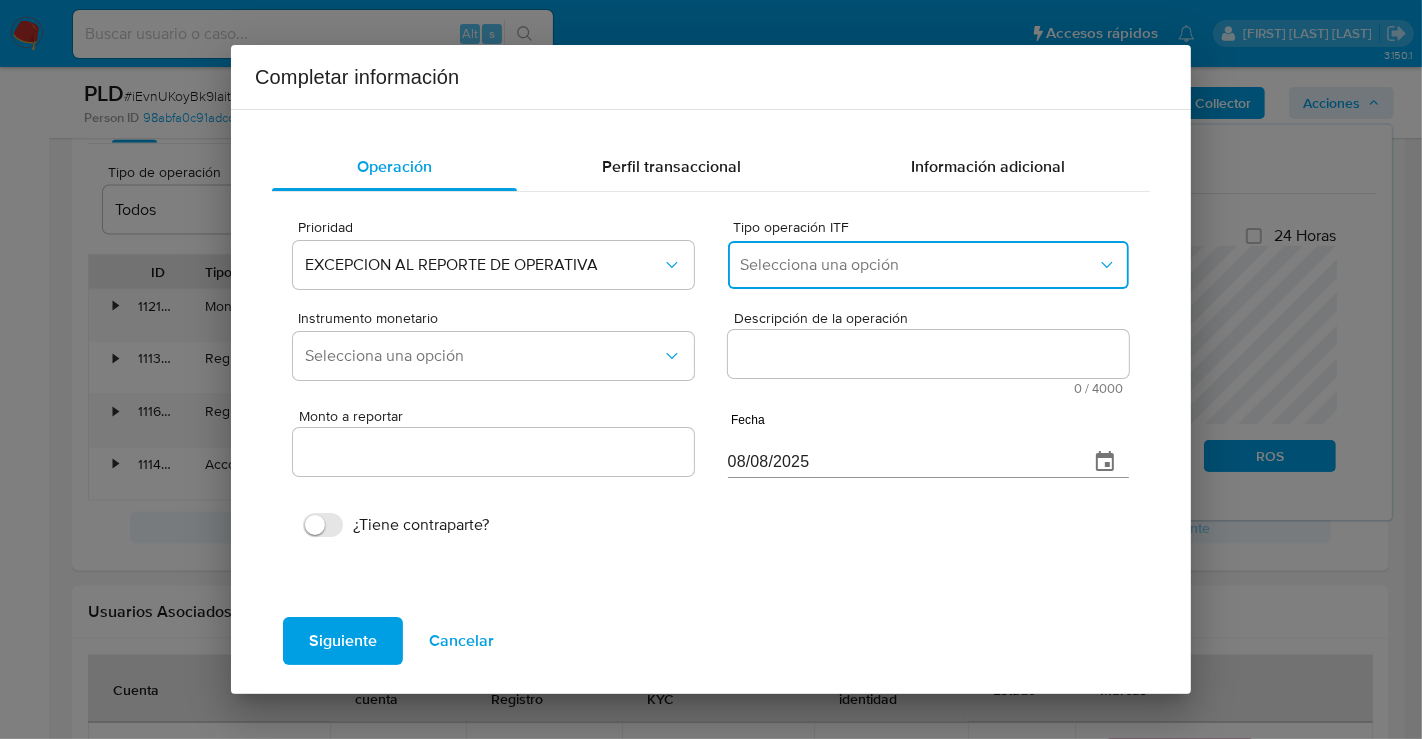 click on "Selecciona una opción" at bounding box center [918, 265] 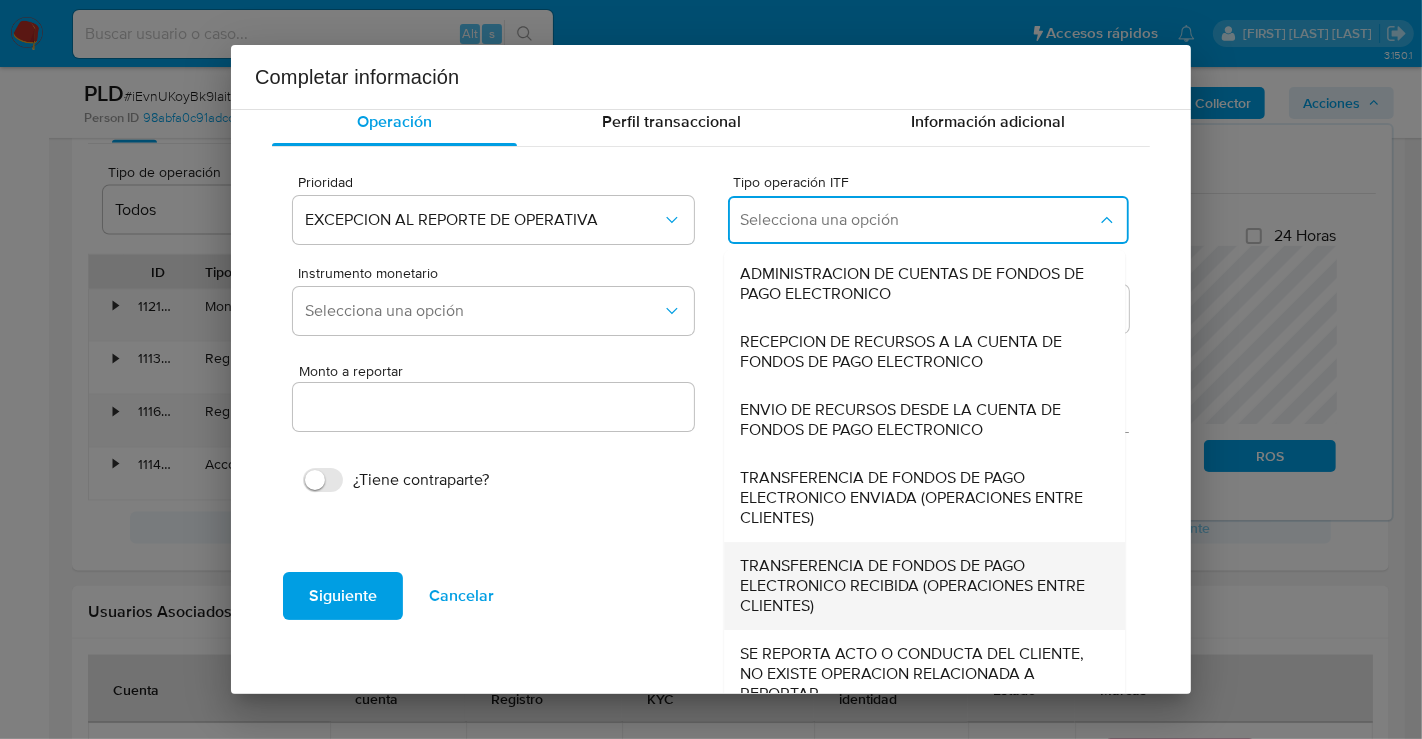 scroll, scrollTop: 68, scrollLeft: 0, axis: vertical 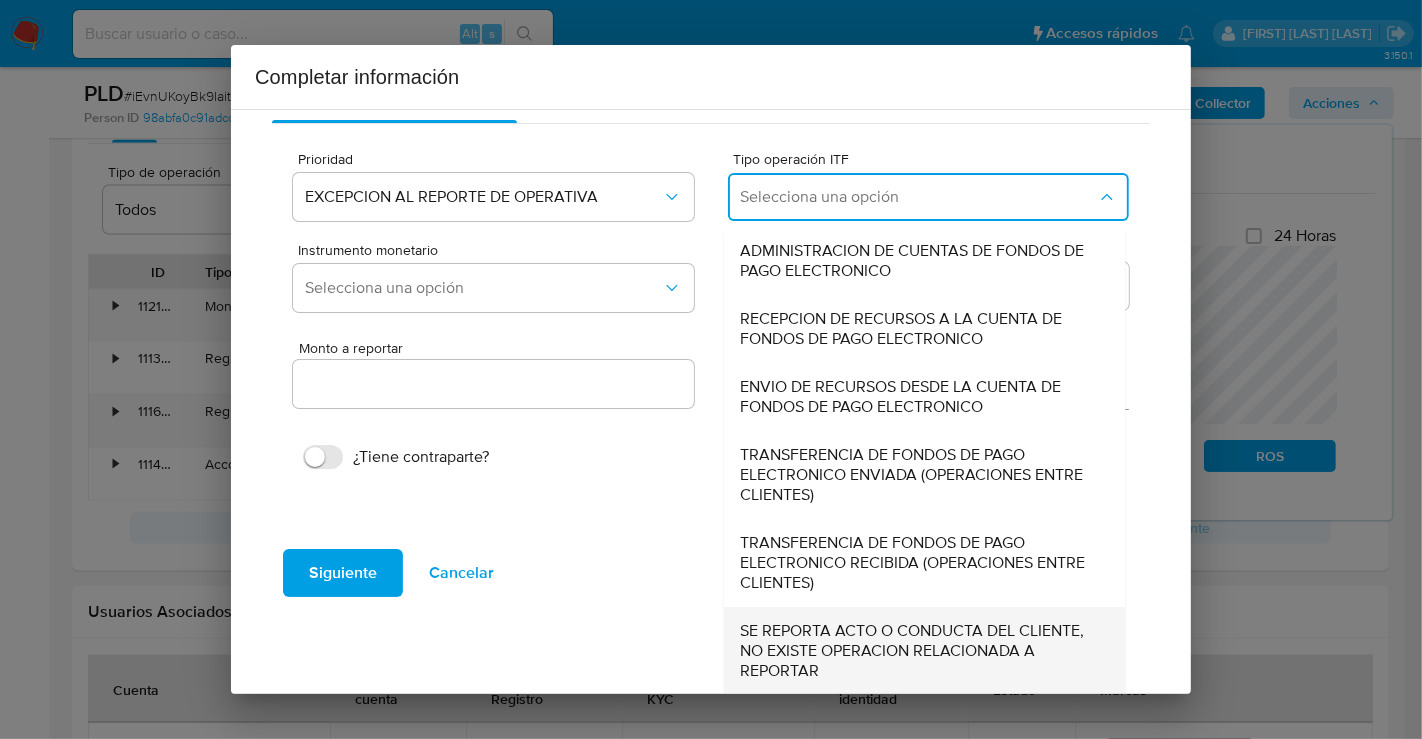 click on "SE REPORTA ACTO O CONDUCTA DEL CLIENTE, NO EXISTE OPERACION RELACIONADA A REPORTAR" at bounding box center (918, 651) 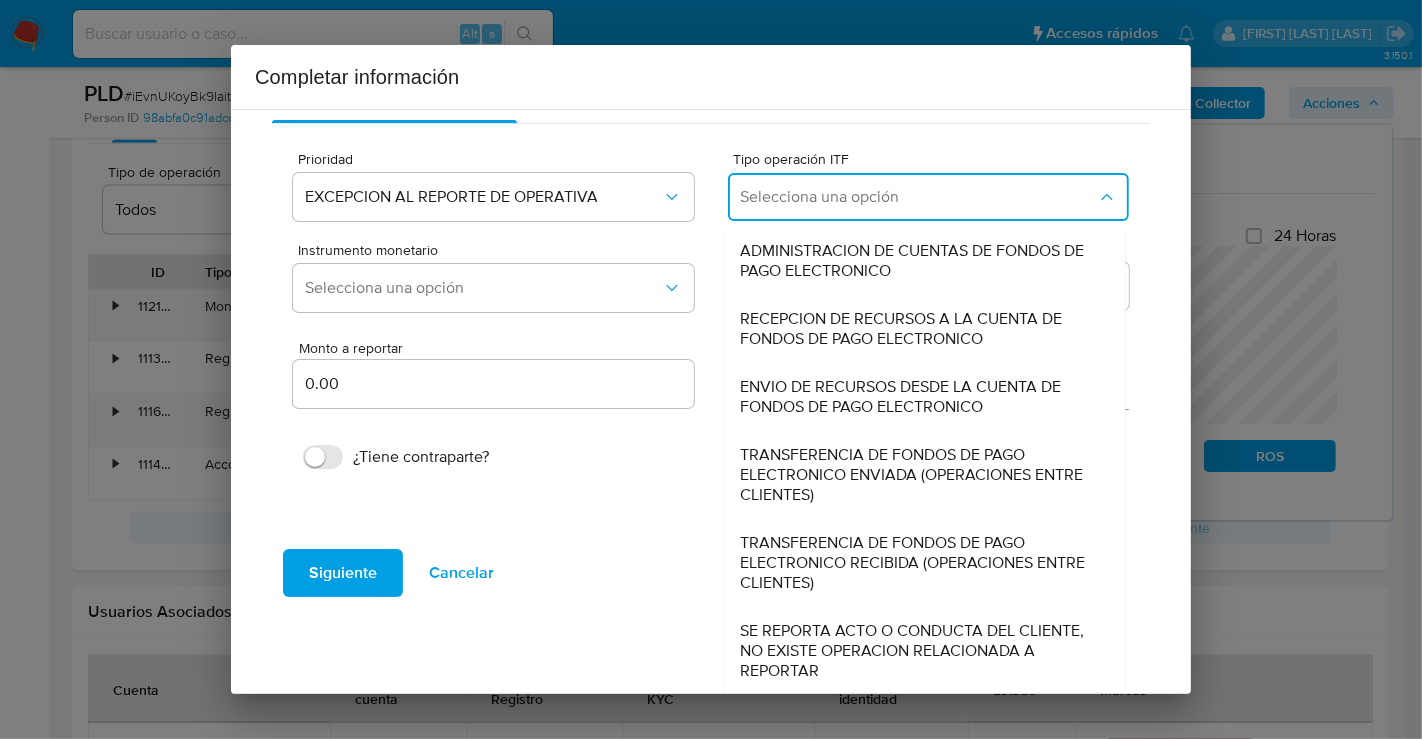 scroll, scrollTop: 0, scrollLeft: 0, axis: both 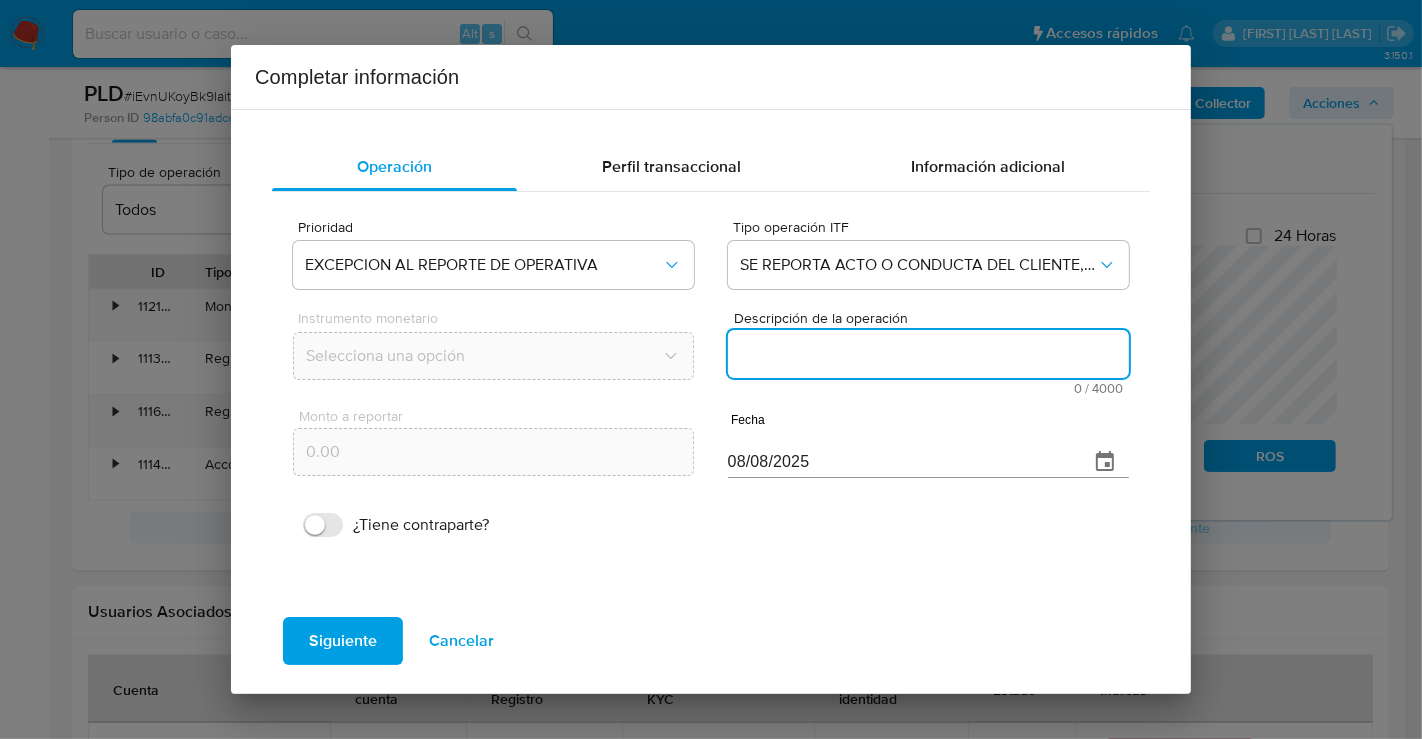 click on "Descripción de la operación" at bounding box center (928, 354) 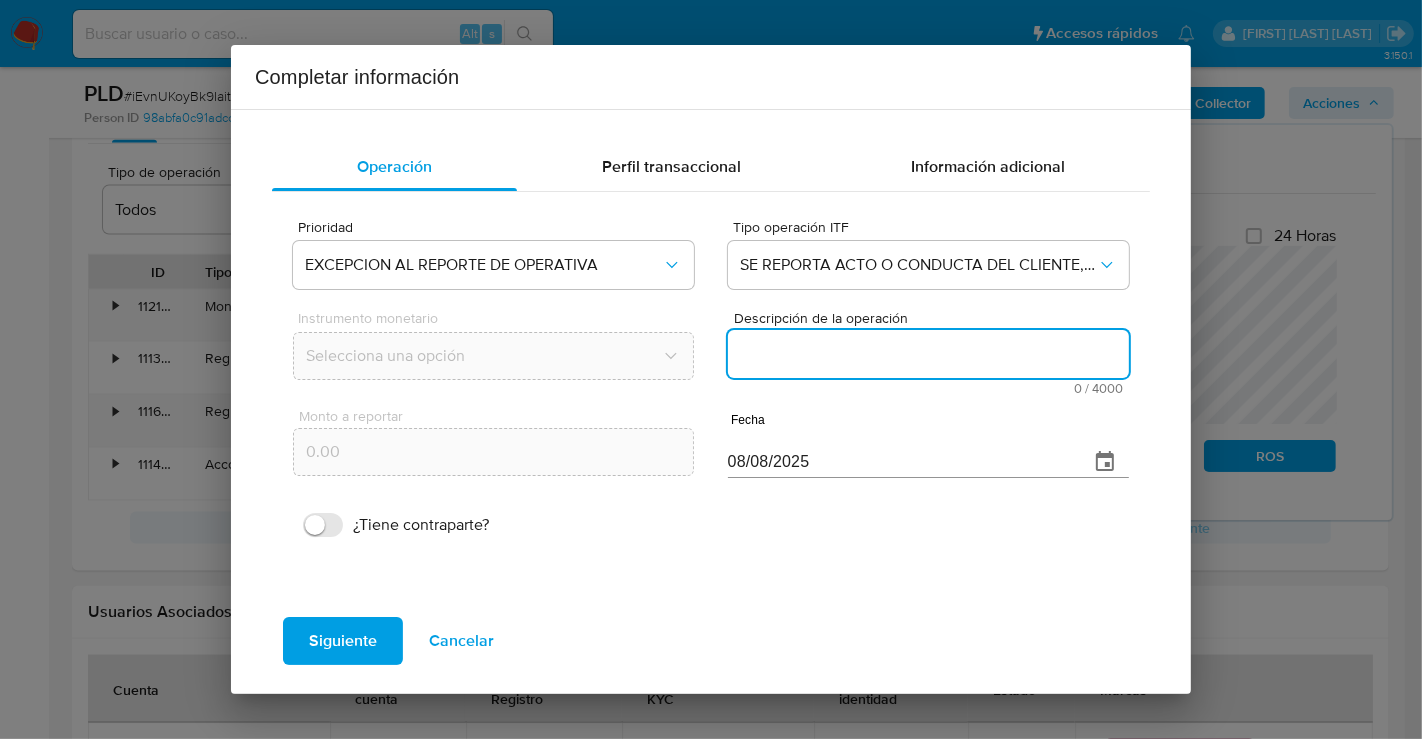 paste on "/CONOCIMIENTO DEL CLIENTE O USUARIO. CLIENTE [FIRST] [LAST] [LAST] NUMERO DE CLIENTE [NUMBER] Y NUMERO CUENTA [NUMBER] CURP [ALPHANUMERIC] DE NACIONALIDAD MEXICANA LUGAR DE NACIMIENTO CHIAPAS. FECHA DE NACIMIENTO [DATE] CON [NUMBER] ANOS. INICIA LA RELACION COMERCIAL CON MERCADO PAGO [DATE]. OCUPACION PROFESIONAL AUTOEMPLEADO. ES CLASIFICADO POR LA INSTITUCION CON GRADO DE RIESGO MEDIO. EL TITULAR NO DESIGNO BENEFICIARIOS EN CASO DE FALLECIMIENTO CON DOMICILIO EN AV [NUMBER] SUR ORIENTE [NUMBER] OBRERA CP [NUMBER] TUXTLA GUTIERREZ CHIAPAS. /ANTECEDENTES INVESTIGATIVOS. EL CLIENTE NO TIENE ALERTAS PREVIAS. ACTUALMENTE CUENTA CON ALERTA POR REMESAS GENERADA EL [DATE] AL RECIBIR RECURSOS POR MN [NUMBER] REALIZADOS DURANTE [MONTH] [YEAR]. /INFORMACION ADICIONAL DEL CLIENTE. SE REALIZA CONTACTO CON EL CLIENTE PARA CONOCER EL DETALLE DE SU ACTIVIDAD Y LA RELACION CON SUS CONTRAPARTES SIN OBTENER RESPUESTA. EL CLIENTE NO TIENE RESULTADOS EN LA LISTA DE SANCIONES. EN FUENTES EXTERNAS NO SE ECUENTRA INFORM..." 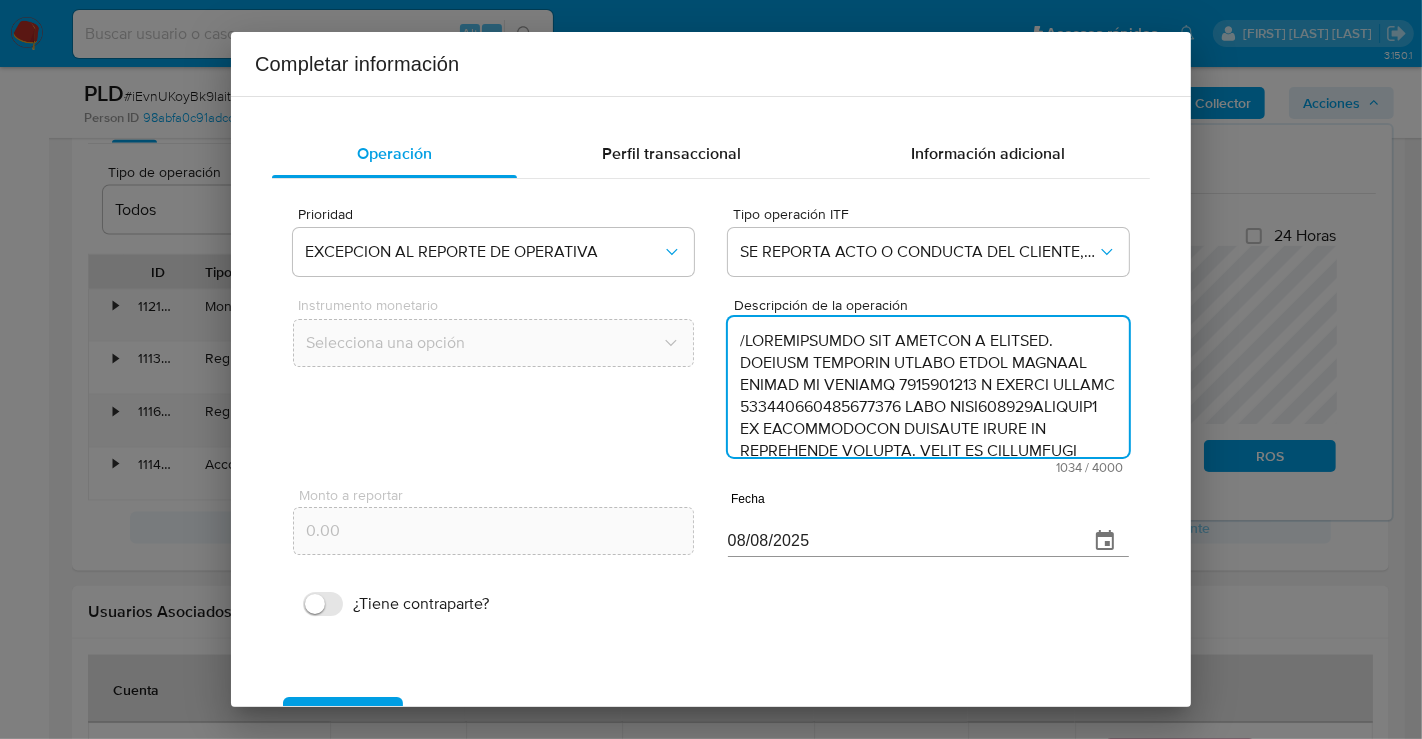 scroll, scrollTop: 511, scrollLeft: 0, axis: vertical 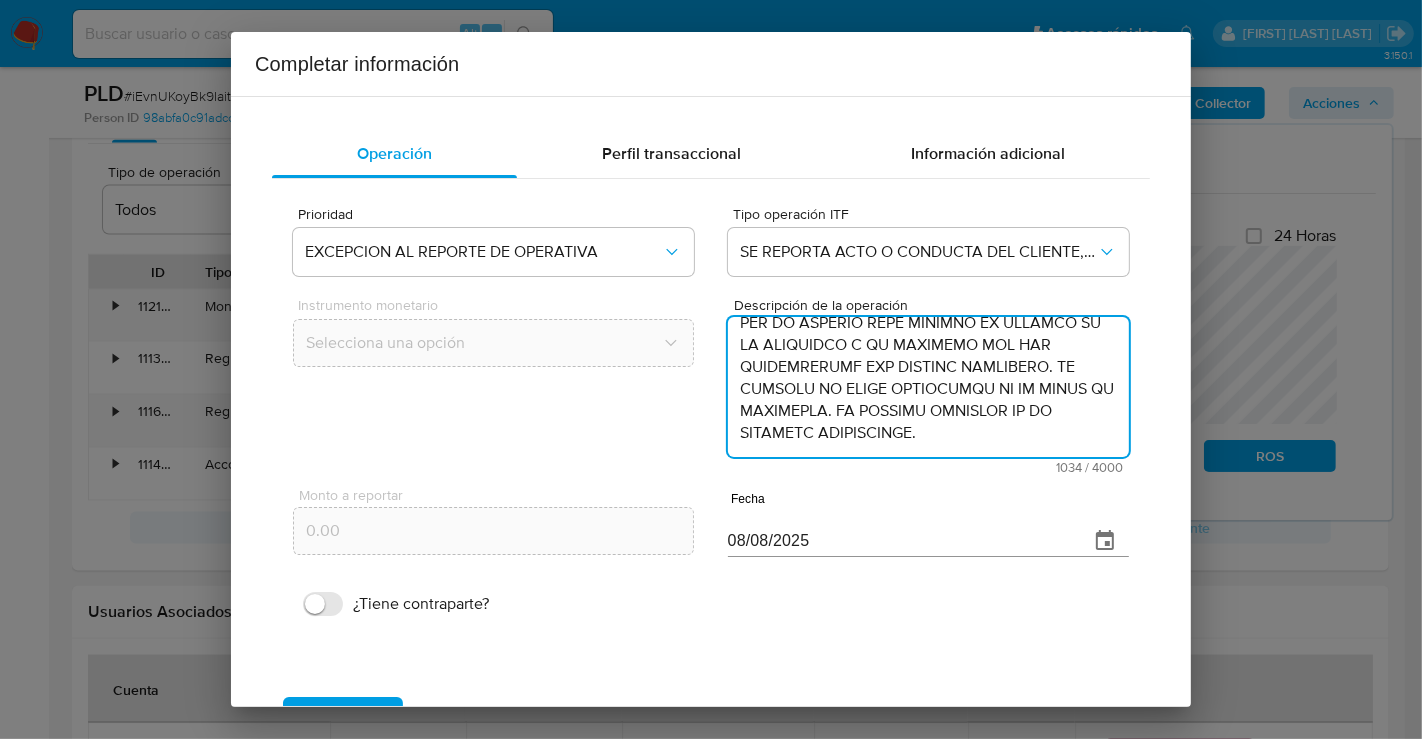 type on "/CONOCIMIENTO DEL CLIENTE O USUARIO. CLIENTE [FIRST] [LAST] [LAST] NUMERO DE CLIENTE [NUMBER] Y NUMERO CUENTA [NUMBER] CURP [ALPHANUMERIC] DE NACIONALIDAD MEXICANA LUGAR DE NACIMIENTO CHIAPAS. FECHA DE NACIMIENTO [DATE] CON [NUMBER] ANOS. INICIA LA RELACION COMERCIAL CON MERCADO PAGO [DATE]. OCUPACION PROFESIONAL AUTOEMPLEADO. ES CLASIFICADO POR LA INSTITUCION CON GRADO DE RIESGO MEDIO. EL TITULAR NO DESIGNO BENEFICIARIOS EN CASO DE FALLECIMIENTO CON DOMICILIO EN AV [NUMBER] SUR ORIENTE [NUMBER] OBRERA CP [NUMBER] TUXTLA GUTIERREZ CHIAPAS. /ANTECEDENTES INVESTIGATIVOS. EL CLIENTE NO TIENE ALERTAS PREVIAS. ACTUALMENTE CUENTA CON ALERTA POR REMESAS GENERADA EL [DATE] AL RECIBIR RECURSOS POR MN [NUMBER] REALIZADOS DURANTE [MONTH] [YEAR]. /INFORMACION ADICIONAL DEL CLIENTE. SE REALIZA CONTACTO CON EL CLIENTE PARA CONOCER EL DETALLE DE SU ACTIVIDAD Y LA RELACION CON SUS CONTRAPARTES SIN OBTENER RESPUESTA. EL CLIENTE NO TIENE RESULTADOS EN LA LISTA DE SANCIONES. EN FUENTES EXTERNAS NO SE ECUENTRA INFORM..." 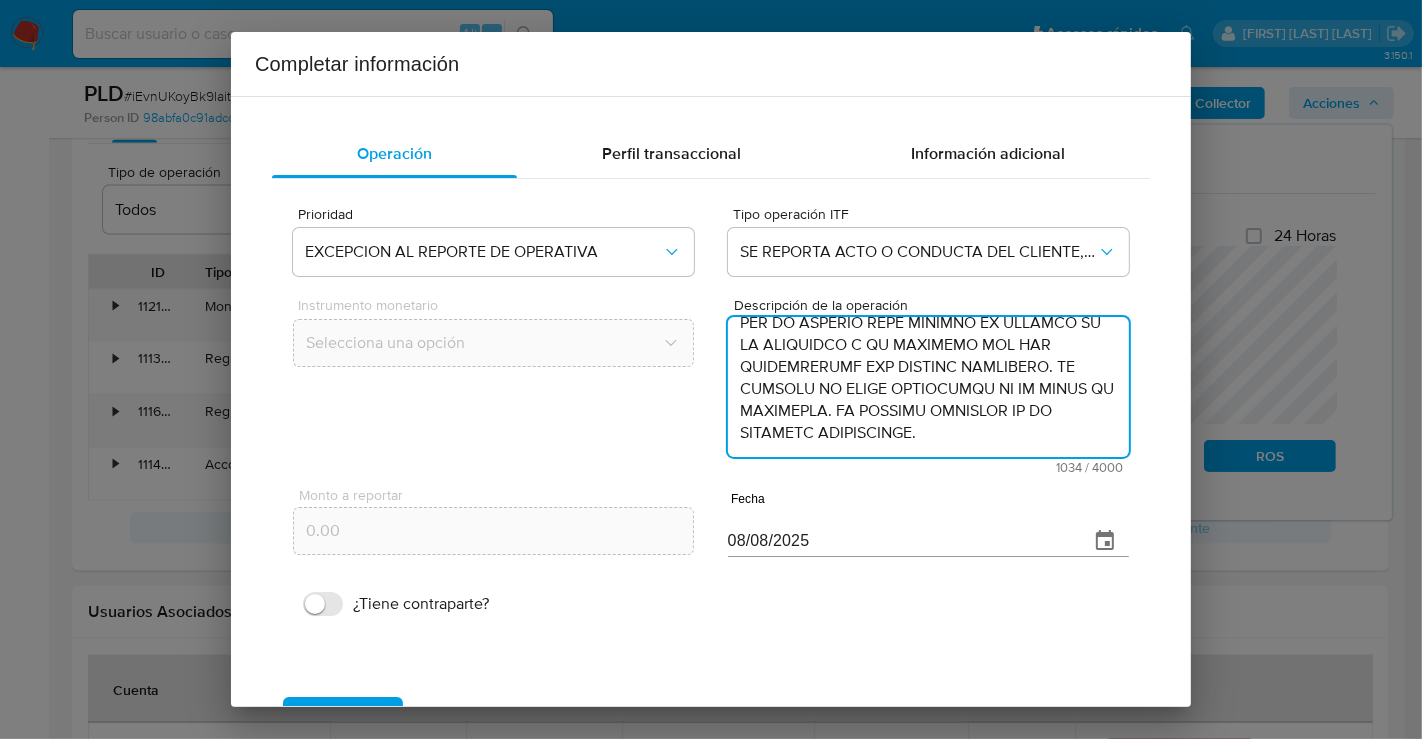 click on "08/08/2025" at bounding box center [900, 541] 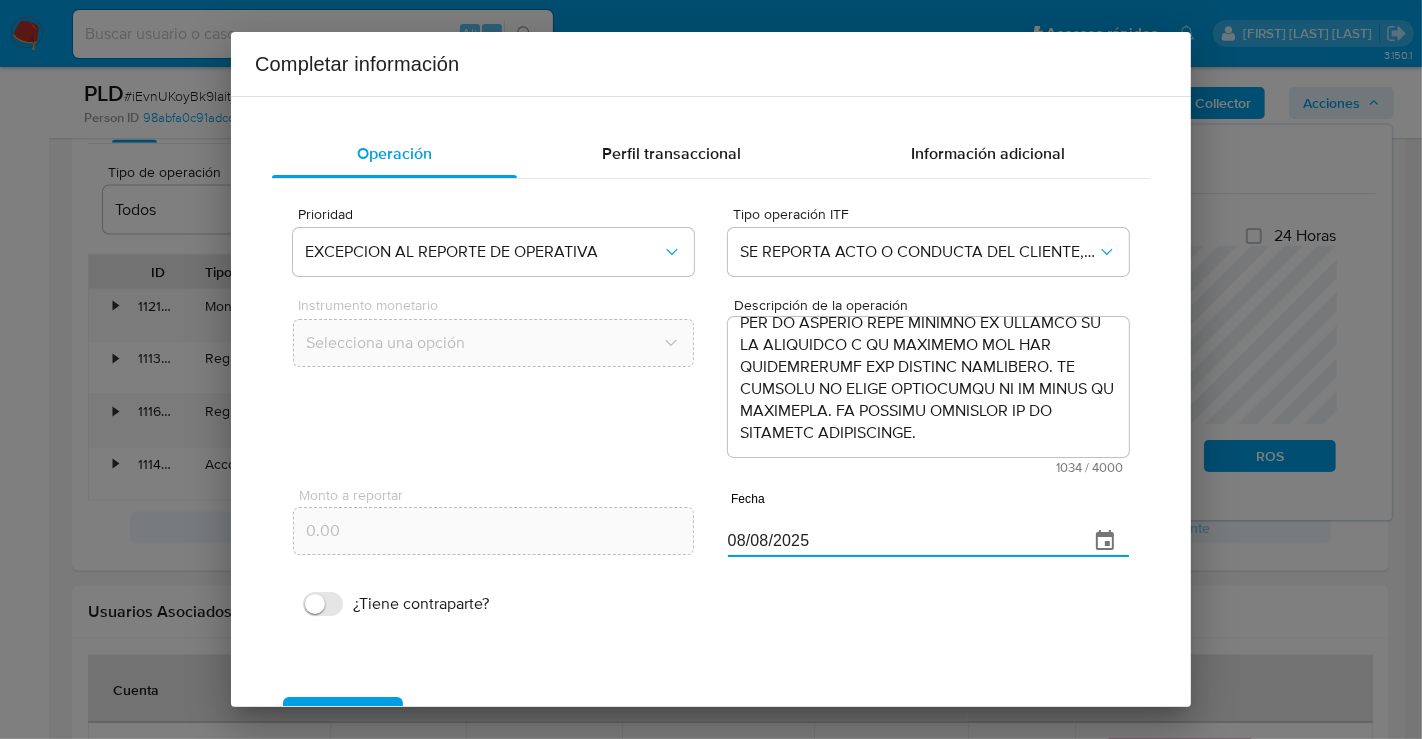 click on "08/08/2025" at bounding box center (900, 541) 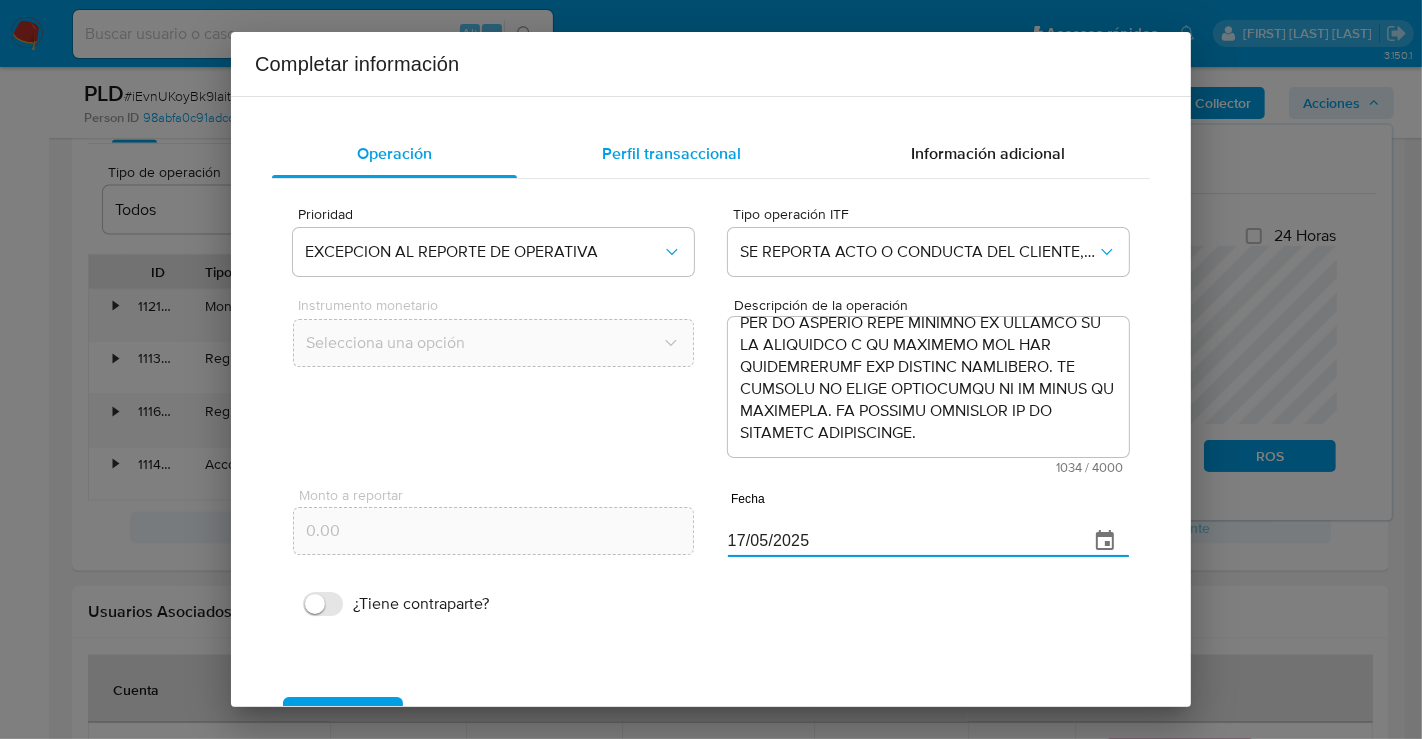 type on "17/05/2025" 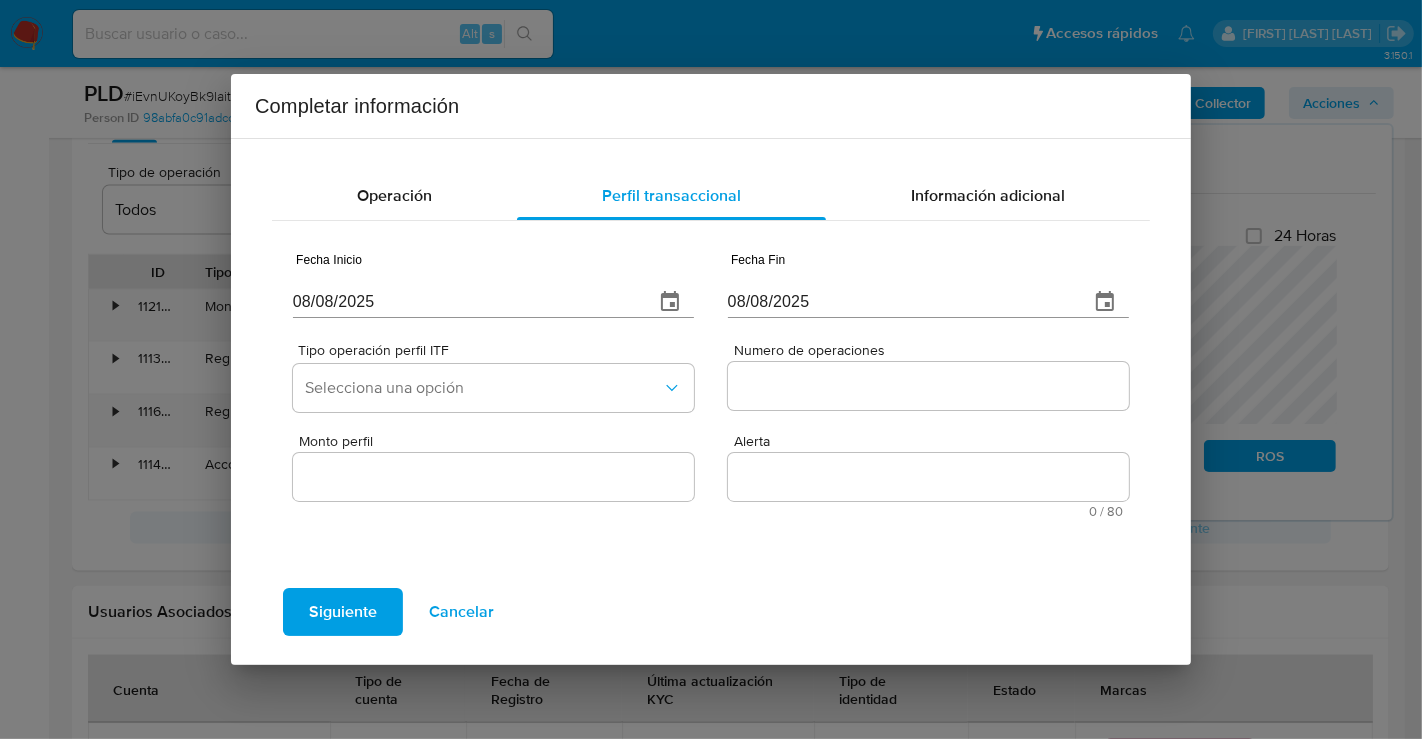 type 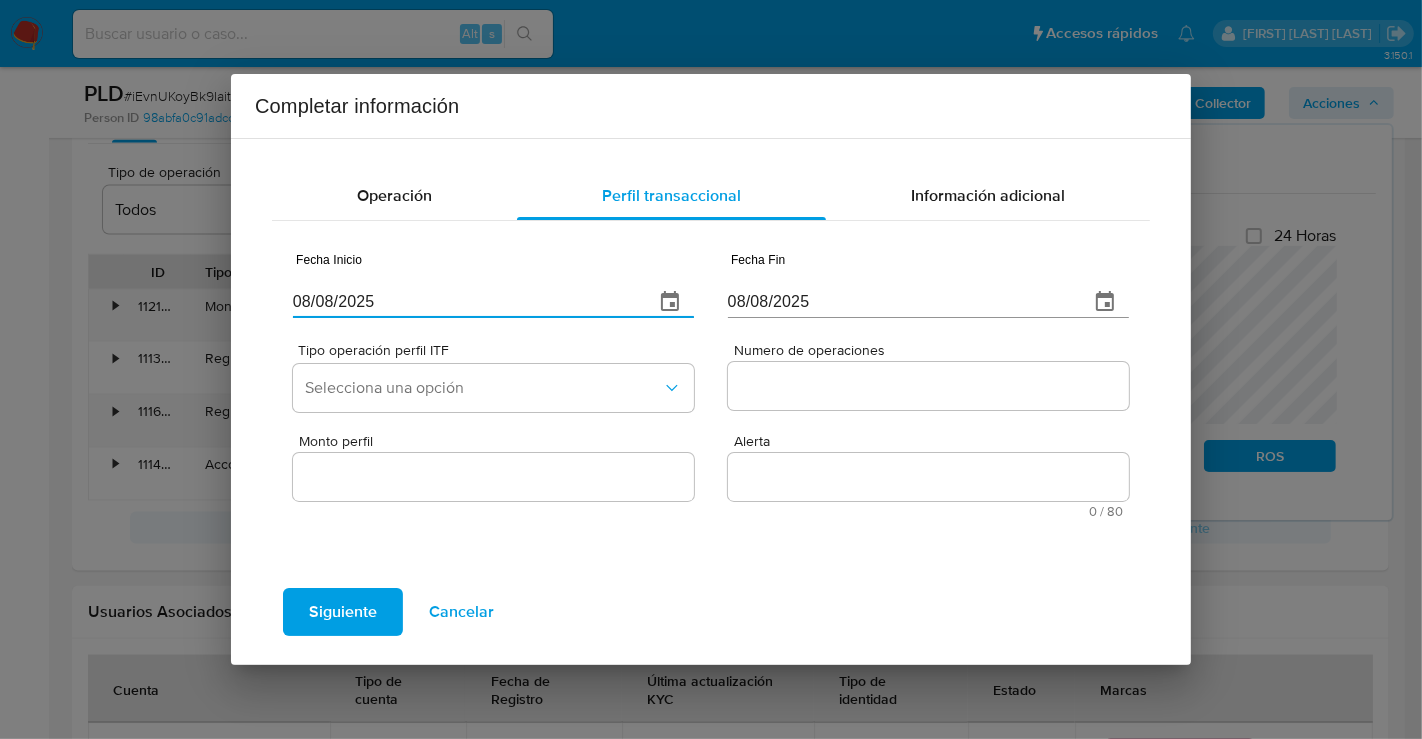 drag, startPoint x: 388, startPoint y: 296, endPoint x: 206, endPoint y: 299, distance: 182.02472 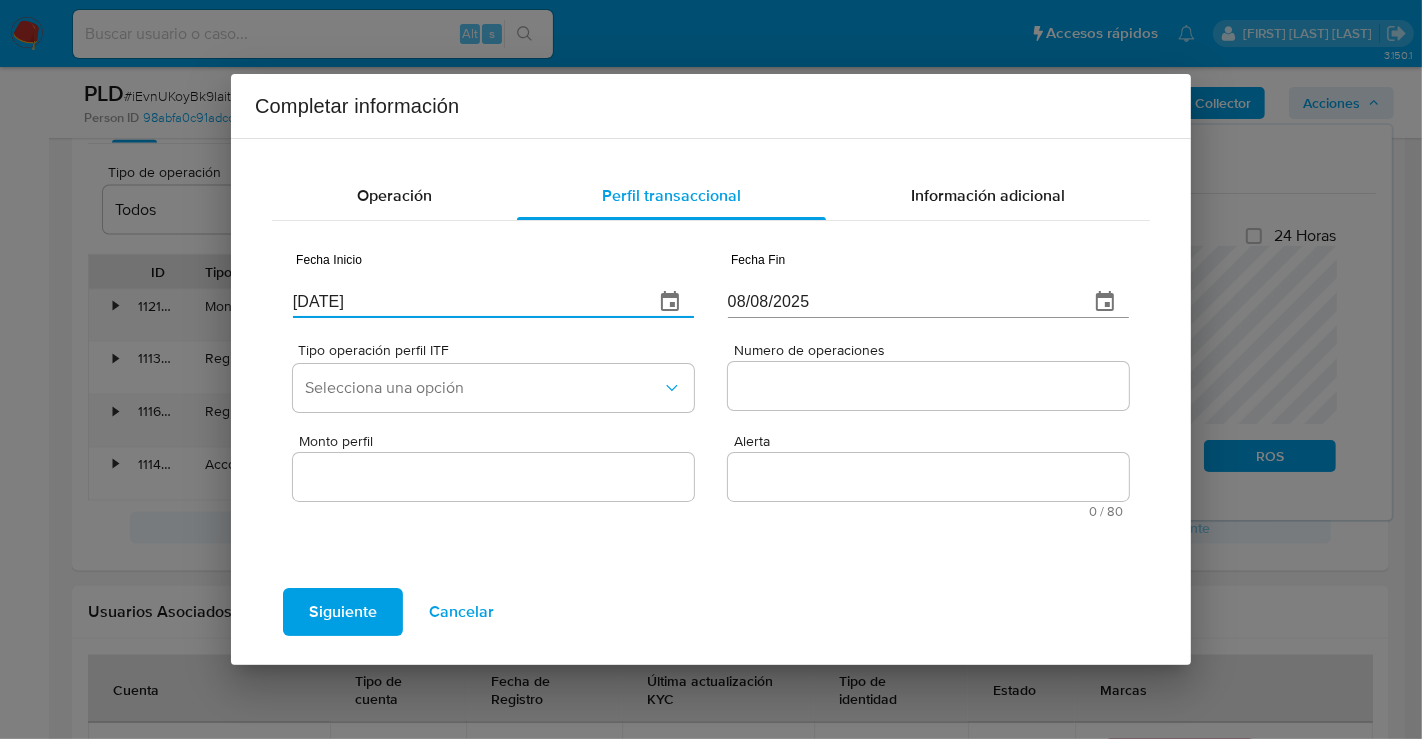 type on "06/05/2025" 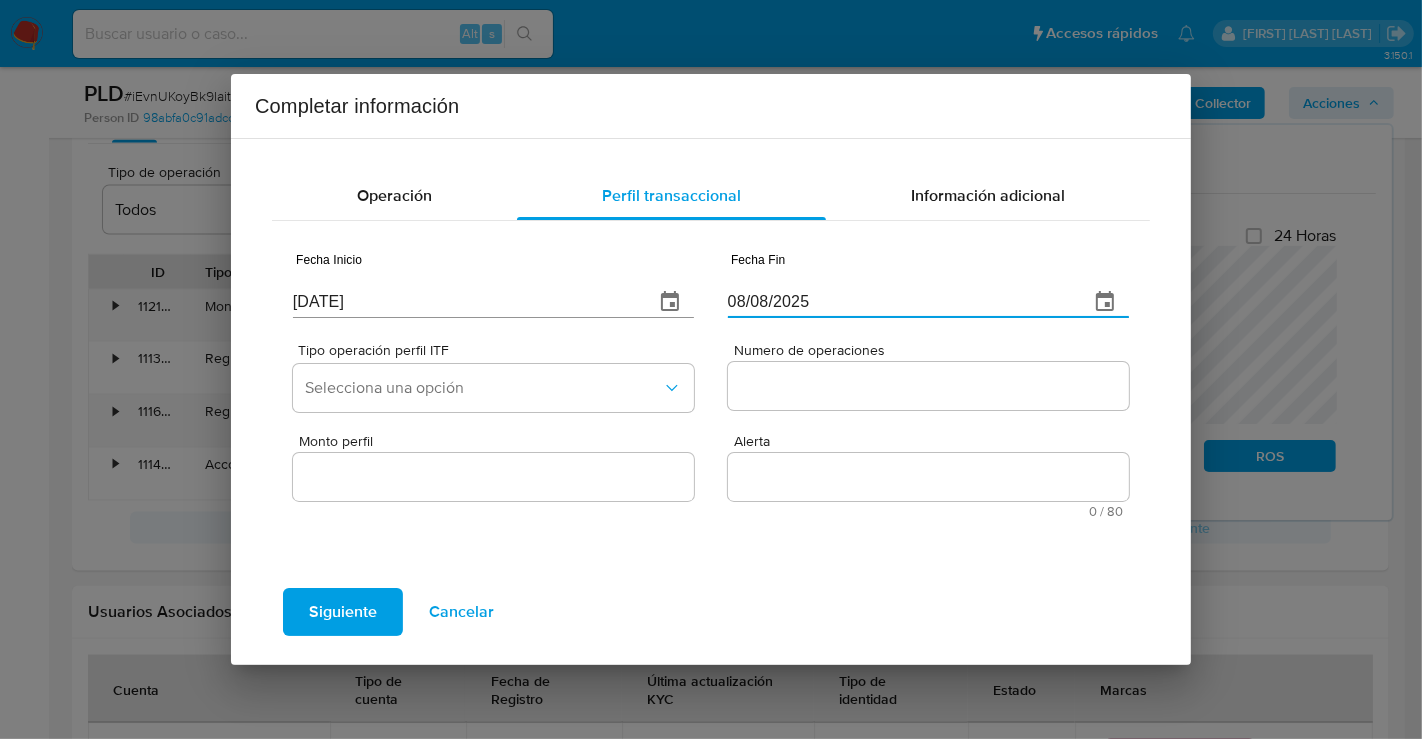 click on "08/08/2025" at bounding box center [900, 302] 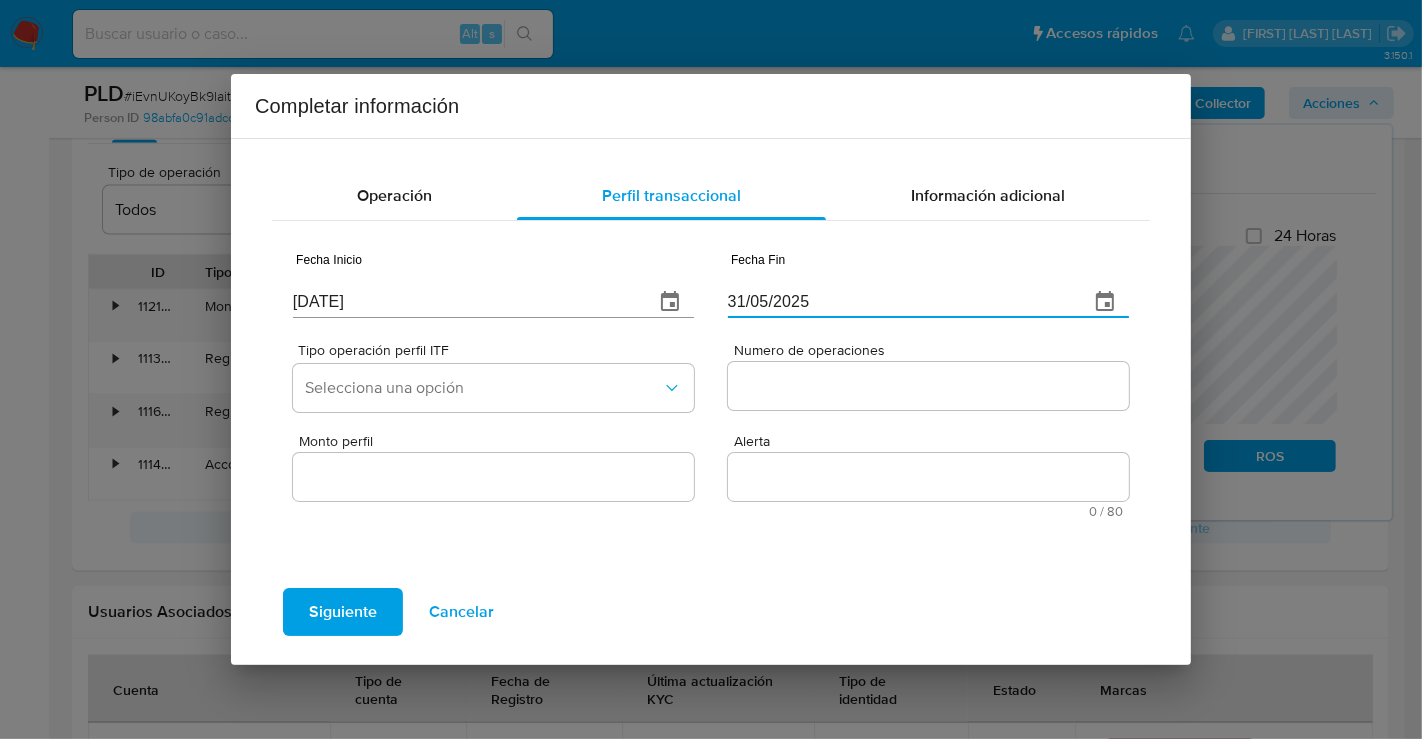 type on "31/05/2025" 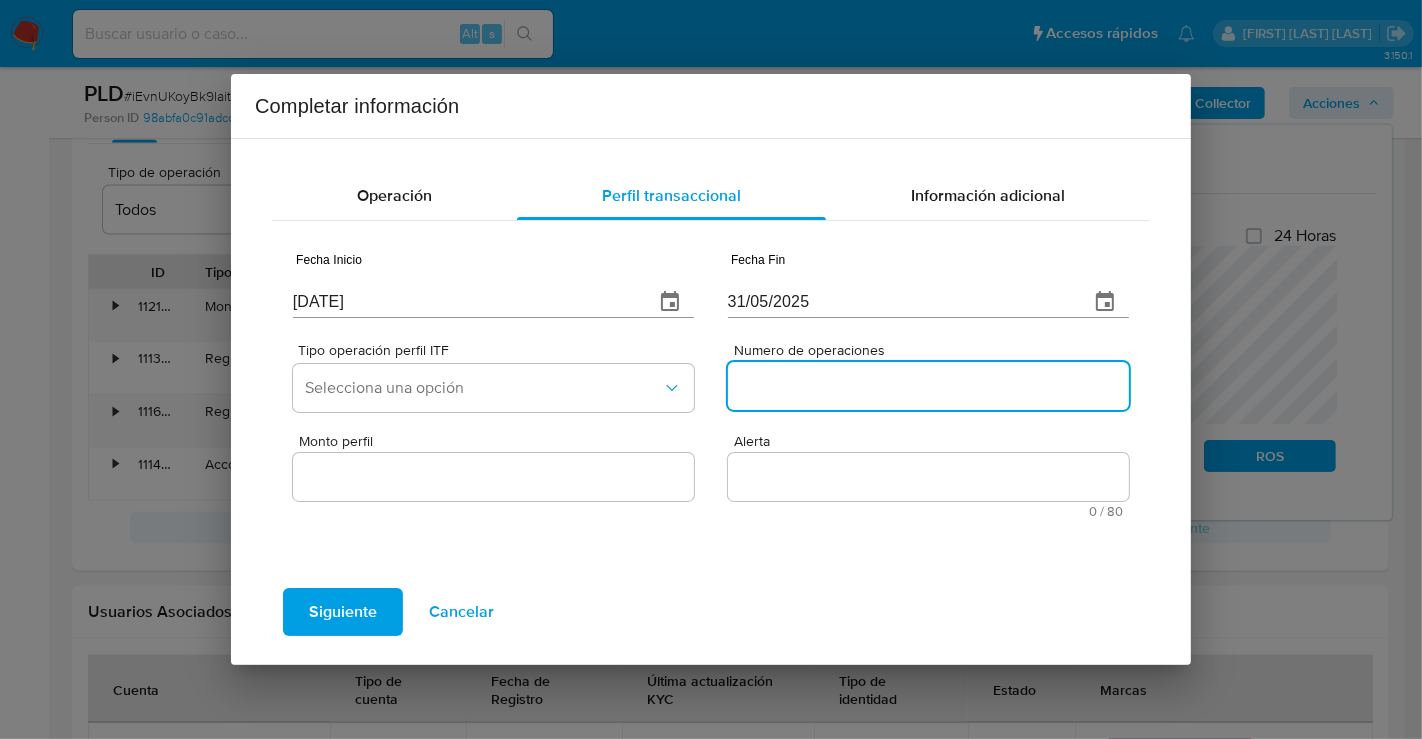 click on "Numero de operaciones" at bounding box center [928, 386] 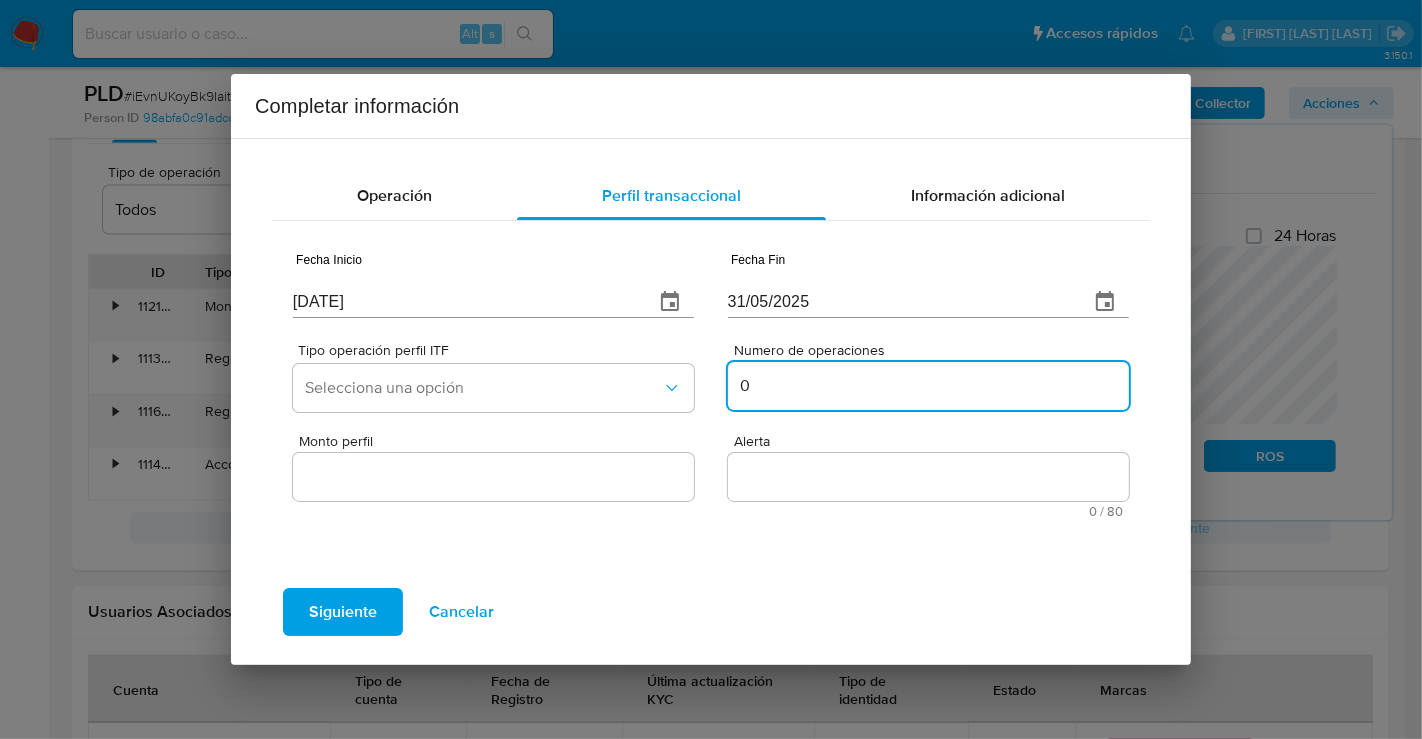 type on "0" 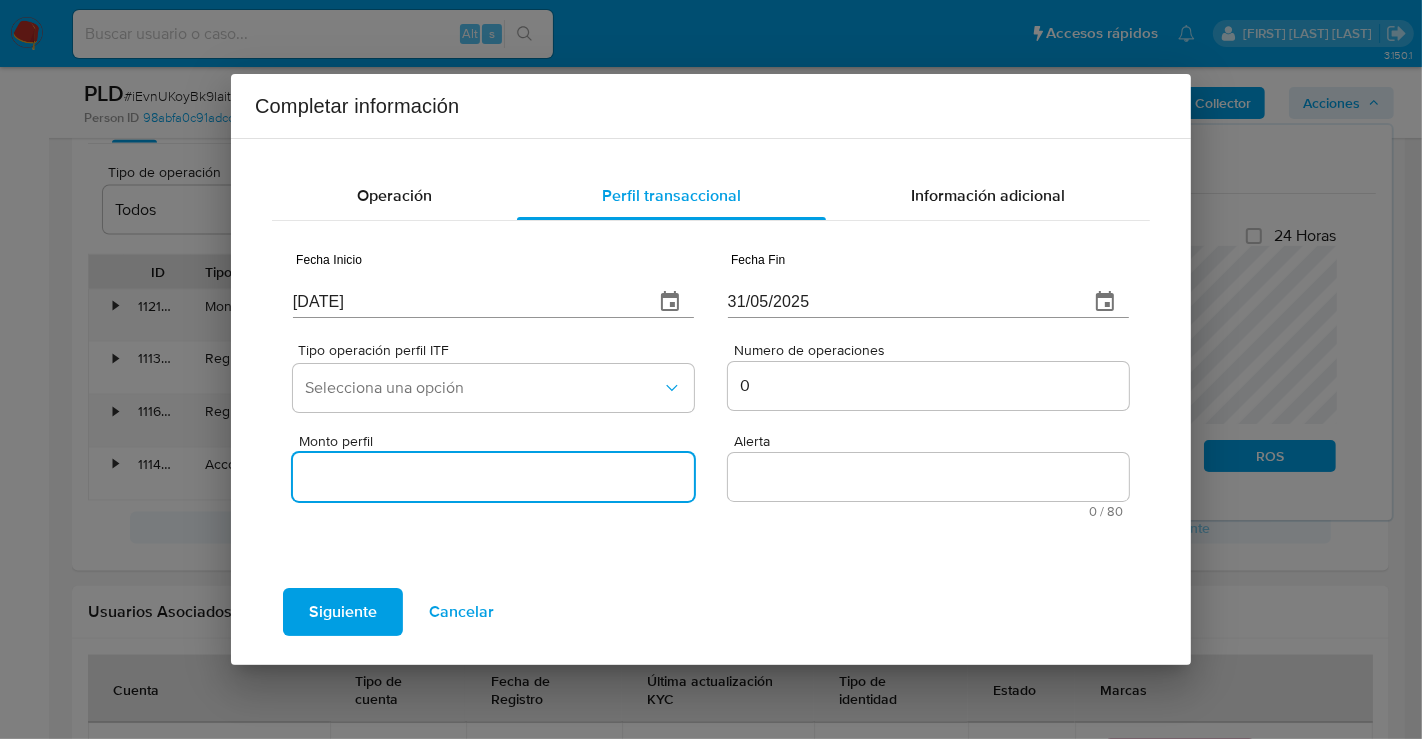 click on "Monto perfil" at bounding box center (493, 477) 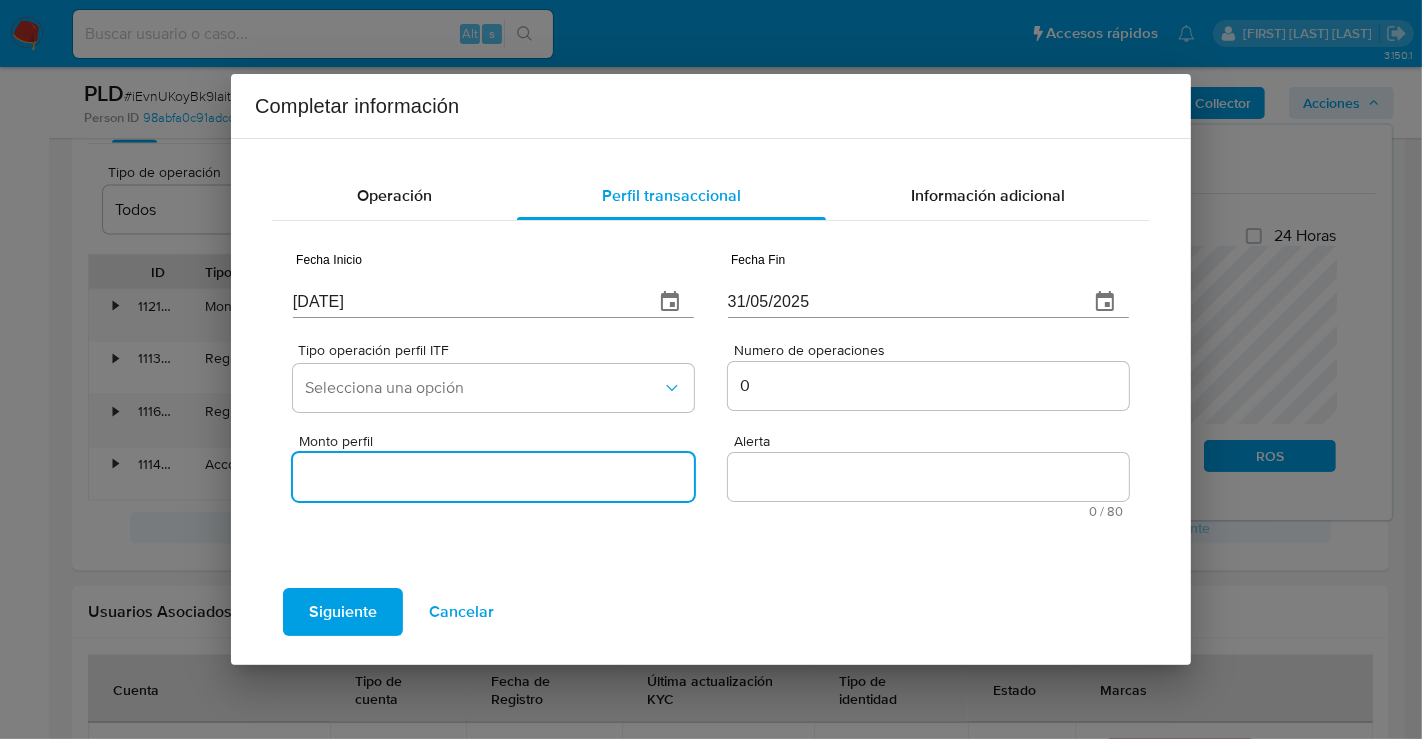 type on "0.00" 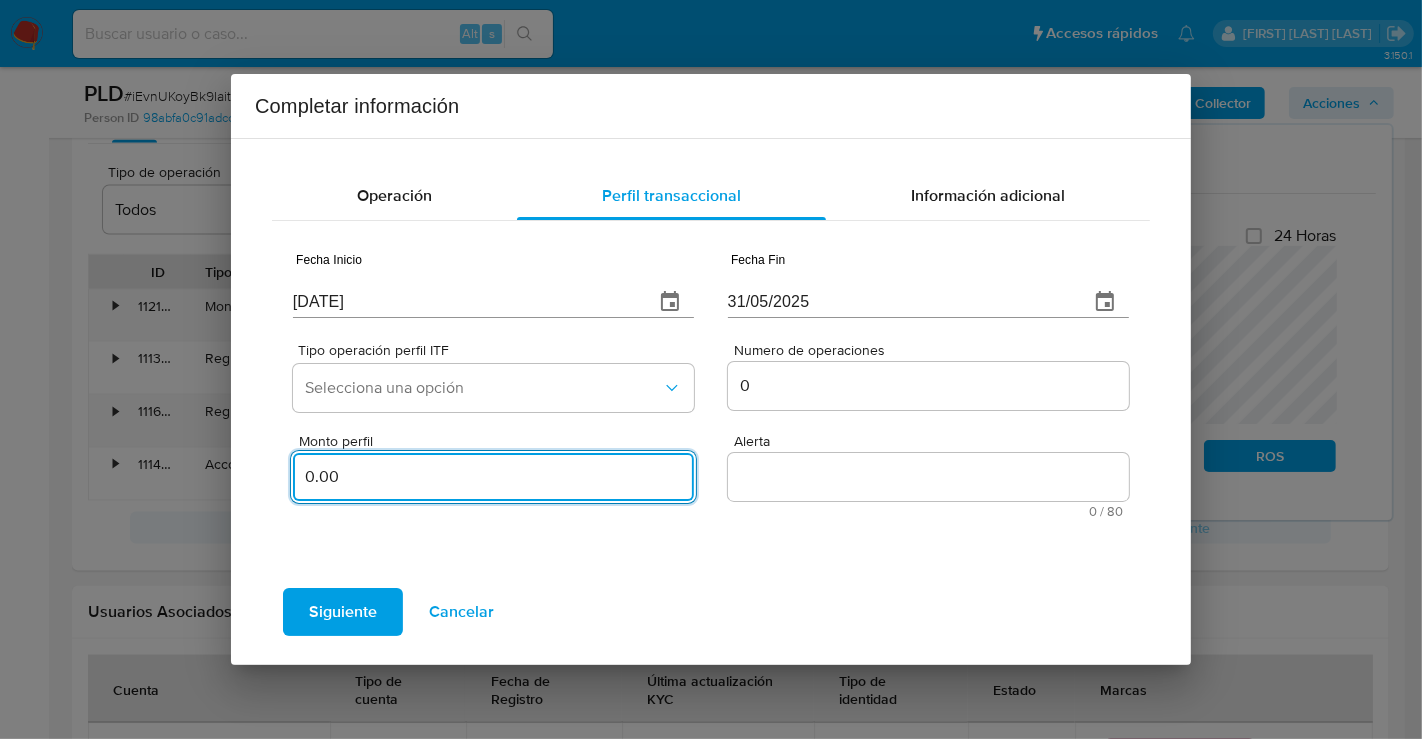 click on "Alerta" at bounding box center (928, 477) 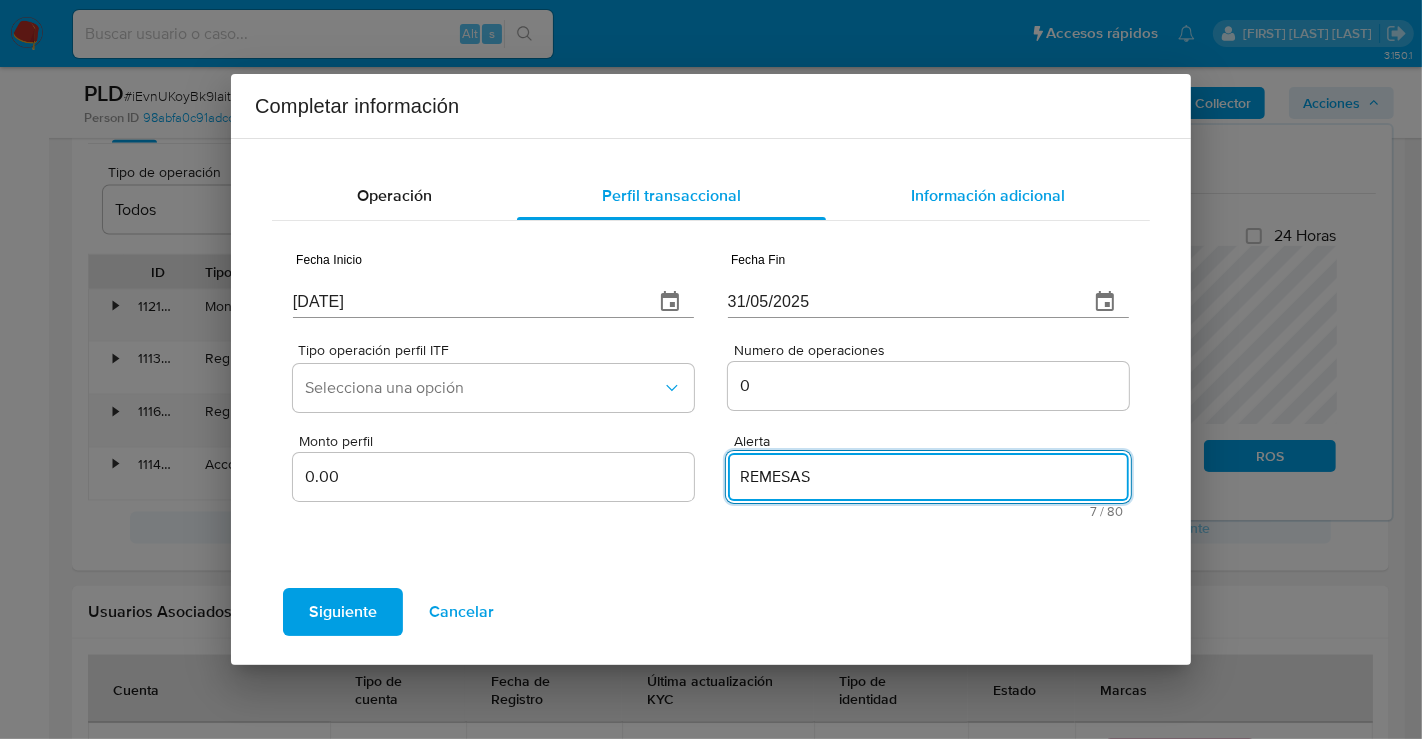 type on "REMESAS" 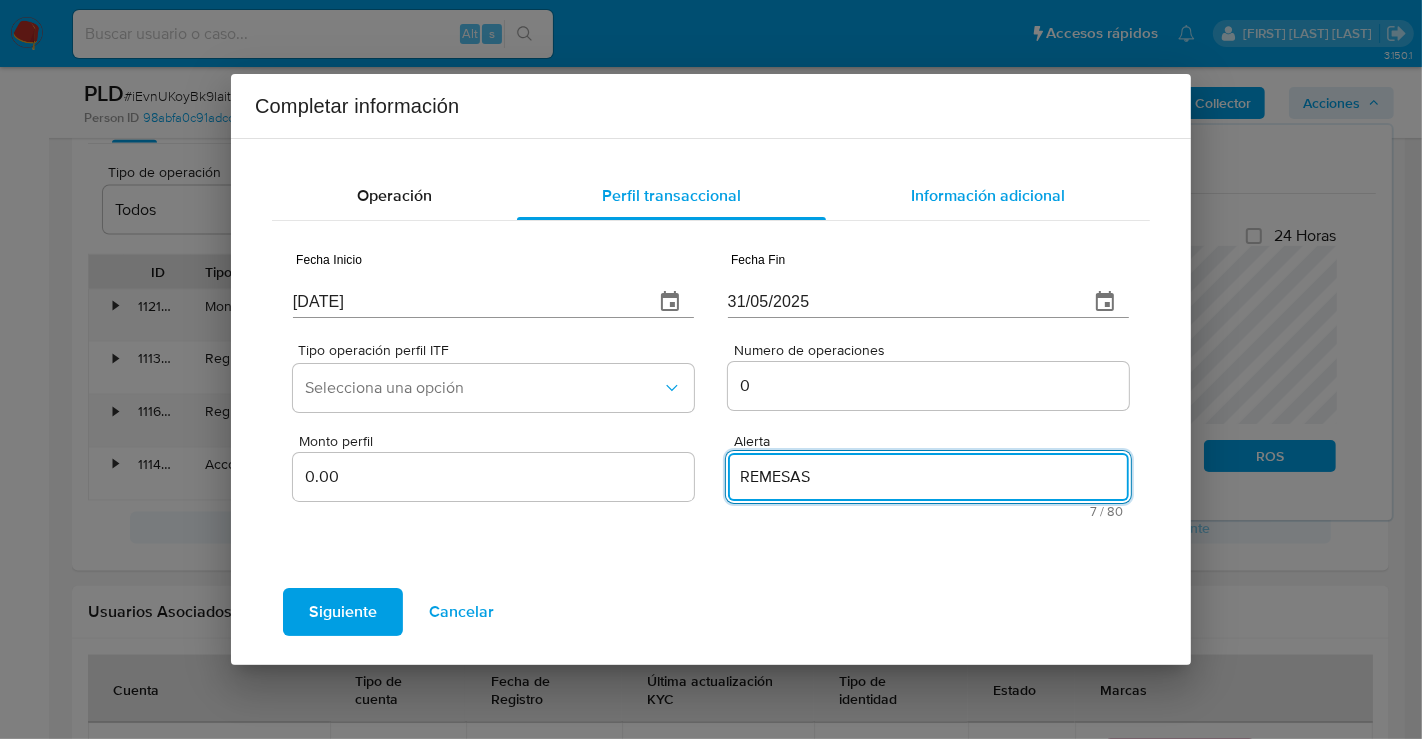 click on "Información adicional" at bounding box center [988, 195] 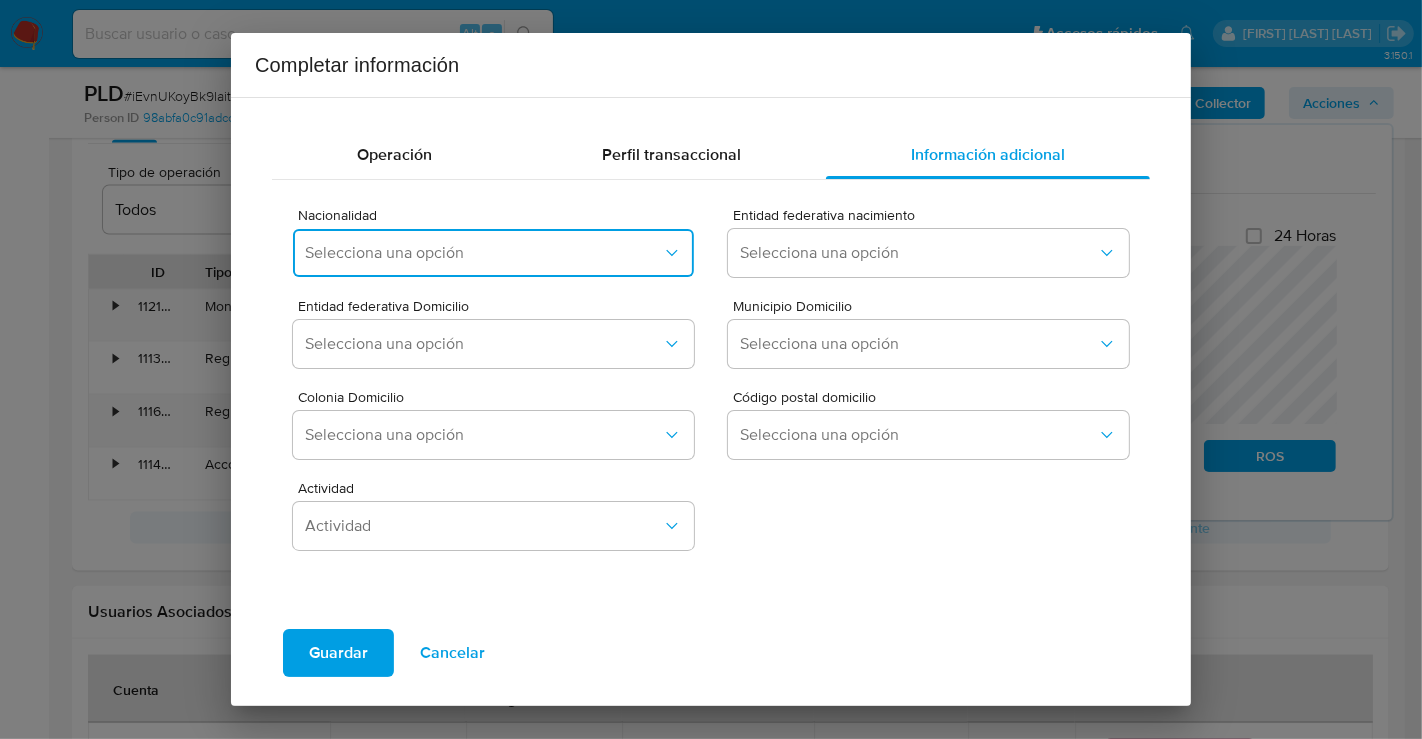 click on "Selecciona una opción" at bounding box center [483, 253] 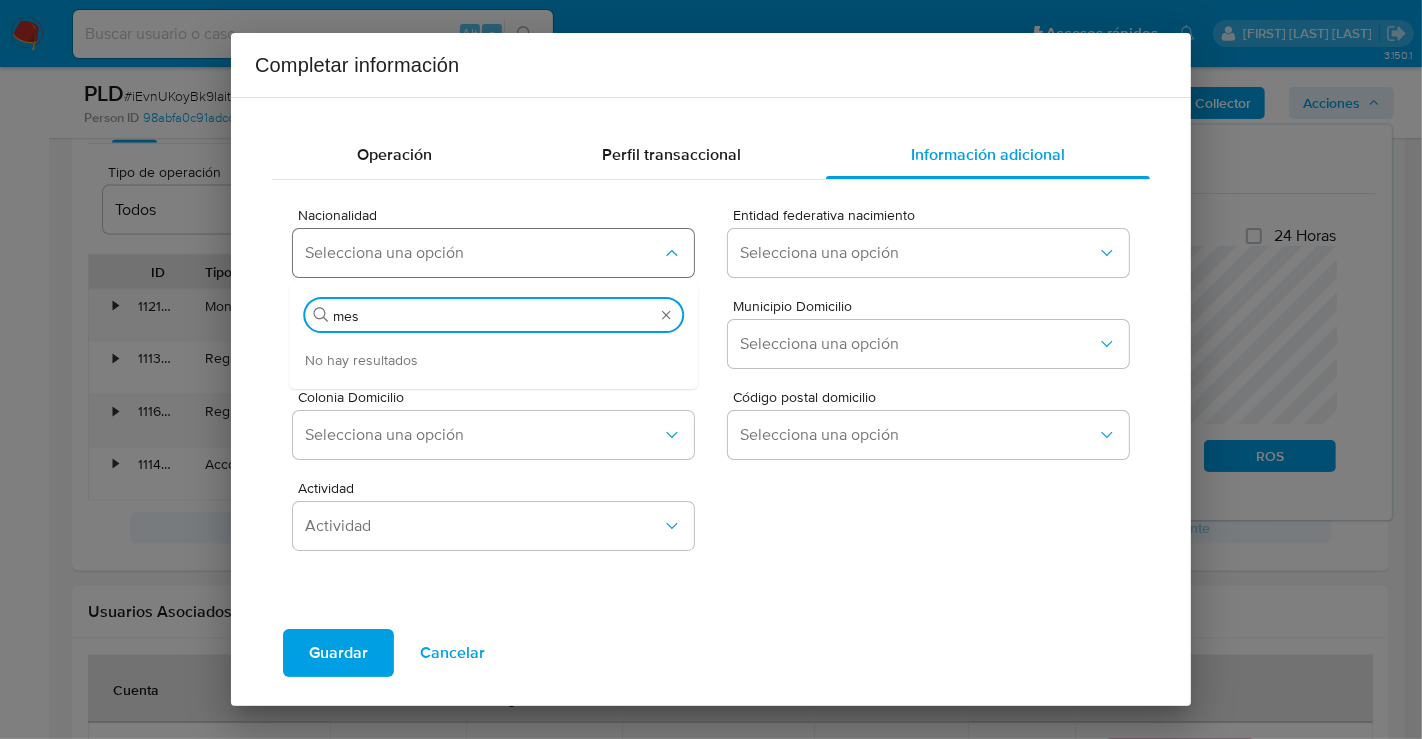 type on "me" 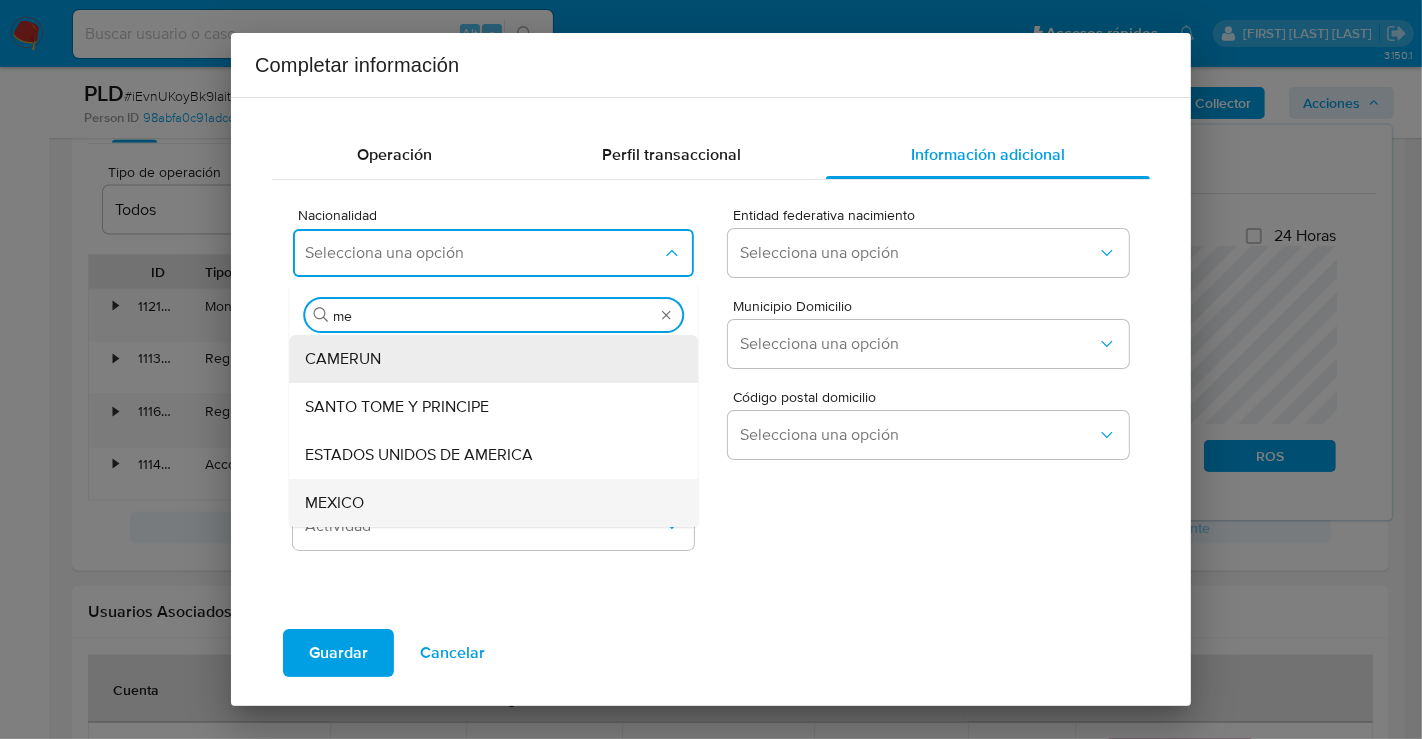 click on "MEXICO" at bounding box center (487, 503) 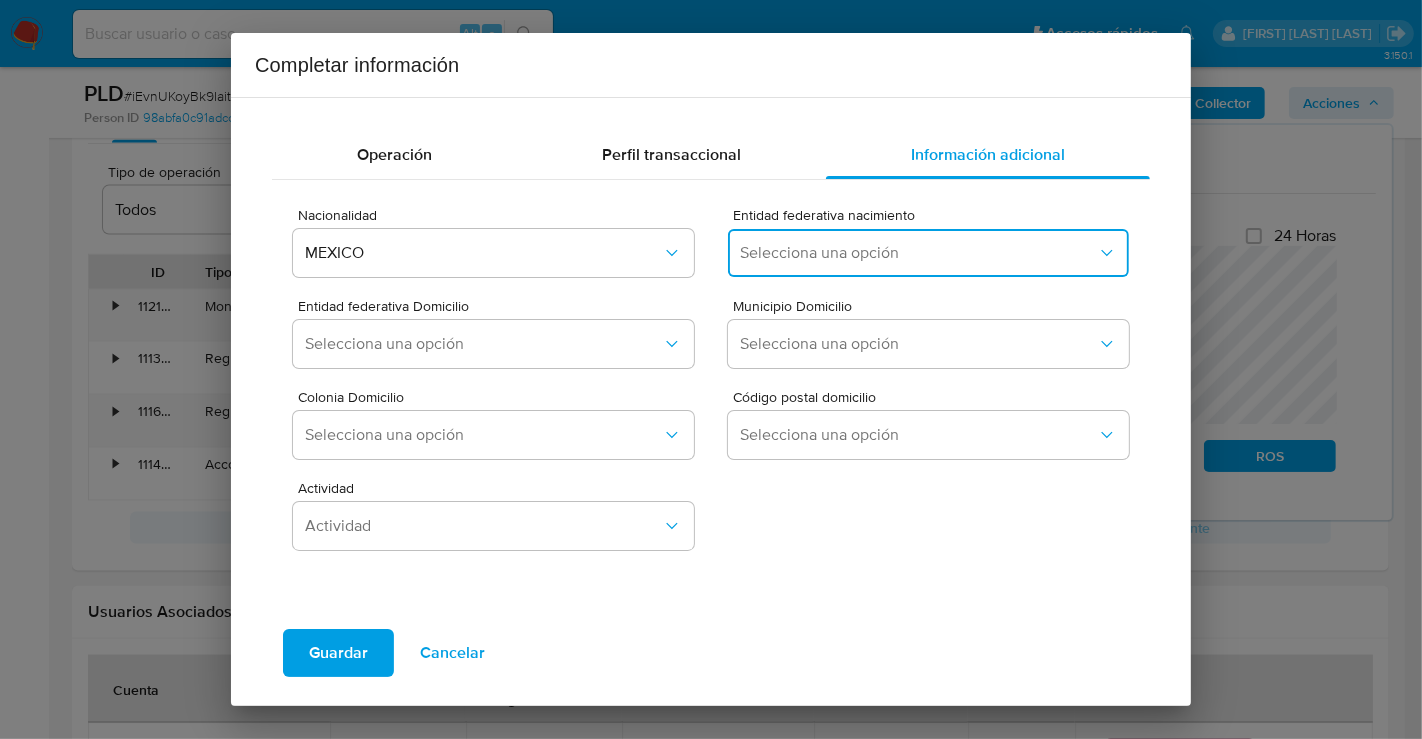 click on "Selecciona una opción" at bounding box center [918, 253] 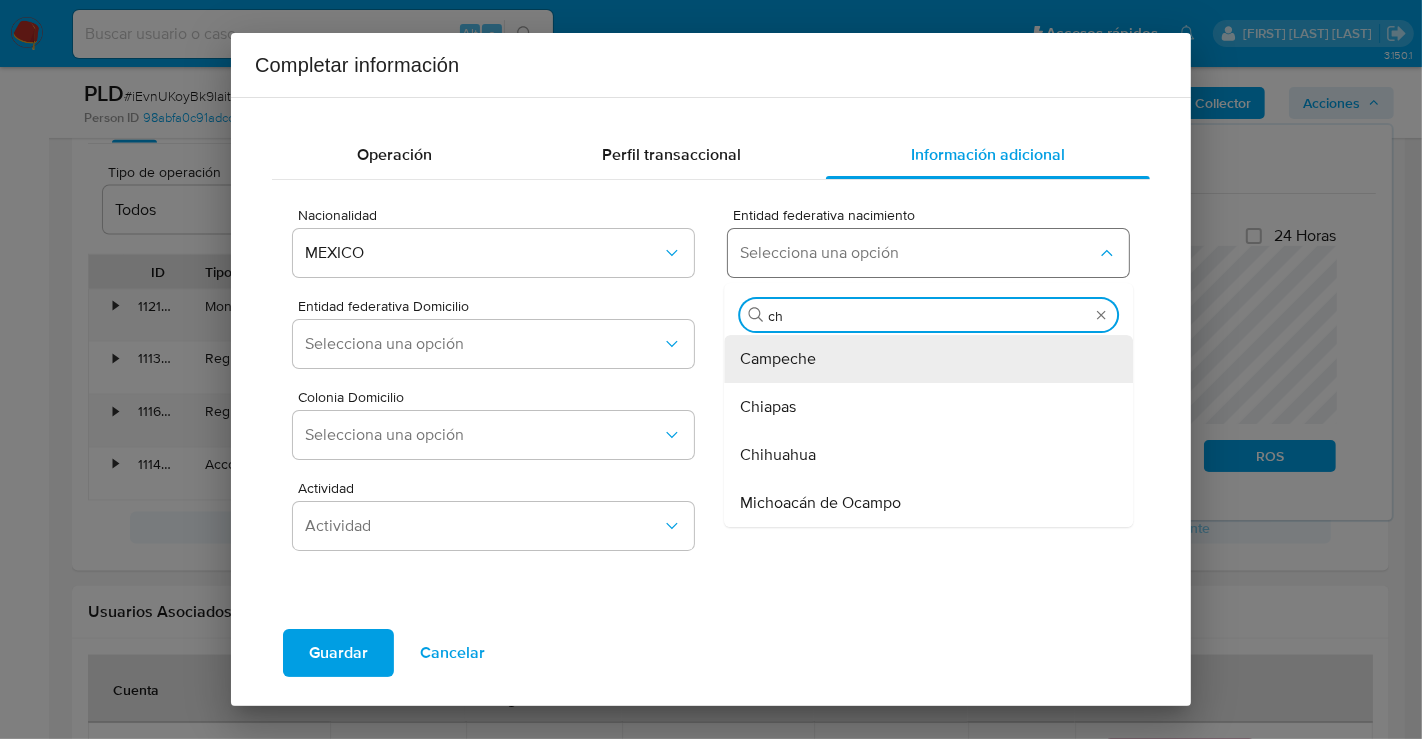 type on "chi" 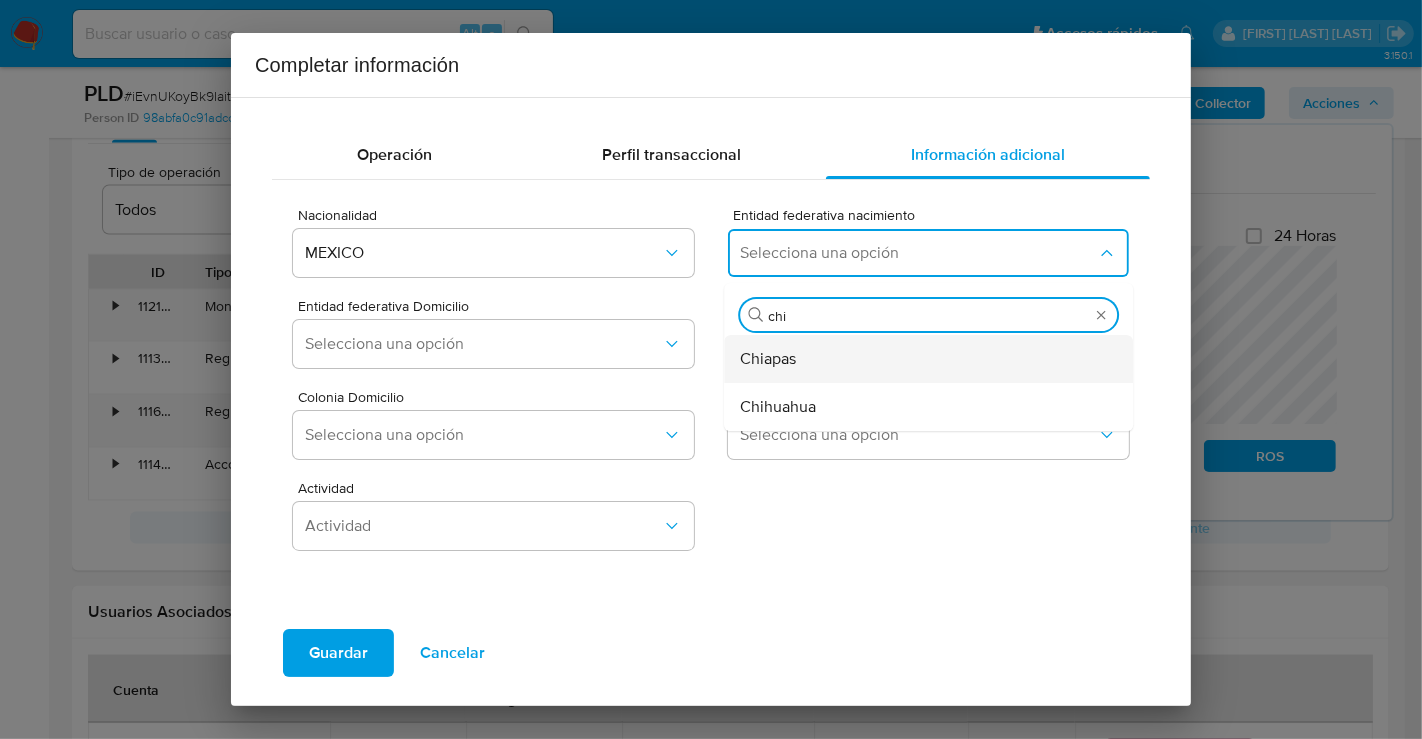 click on "Chiapas" at bounding box center [922, 359] 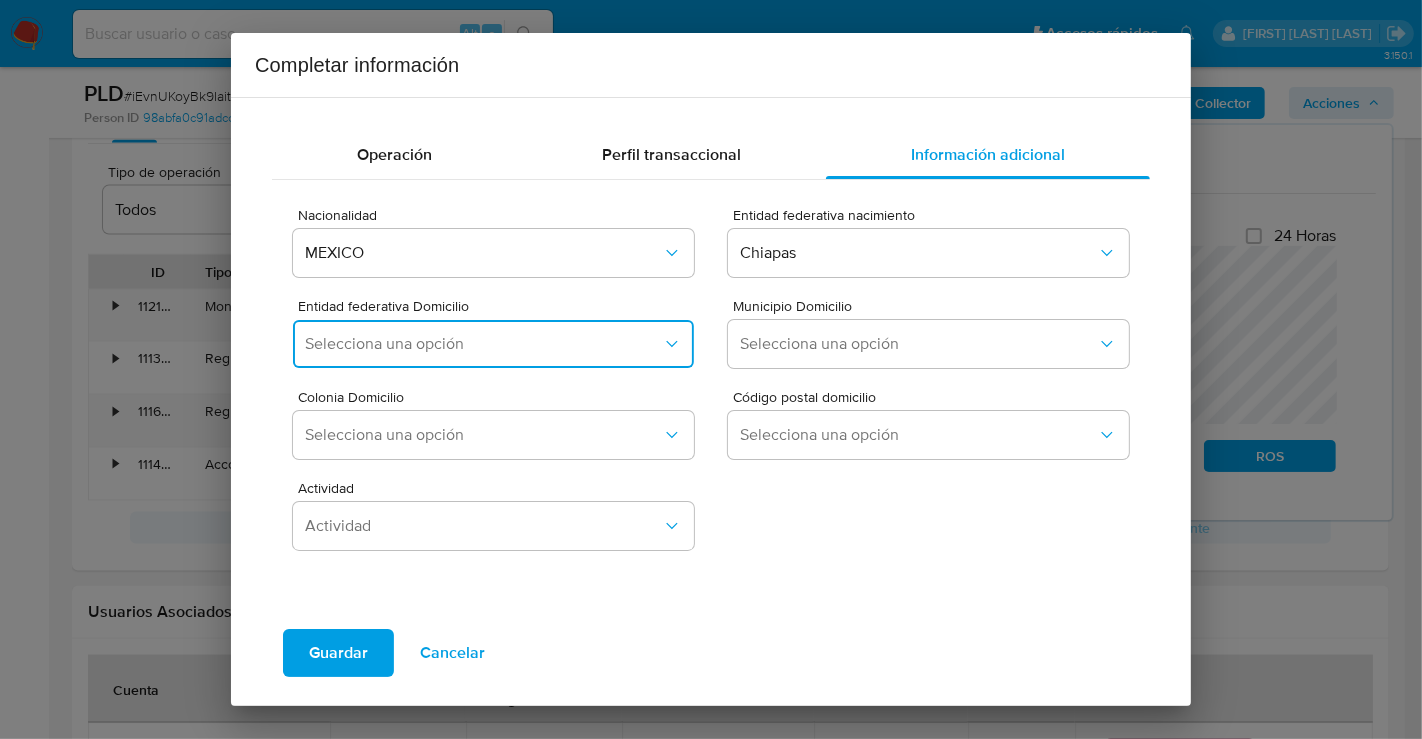 click on "Selecciona una opción" at bounding box center [483, 344] 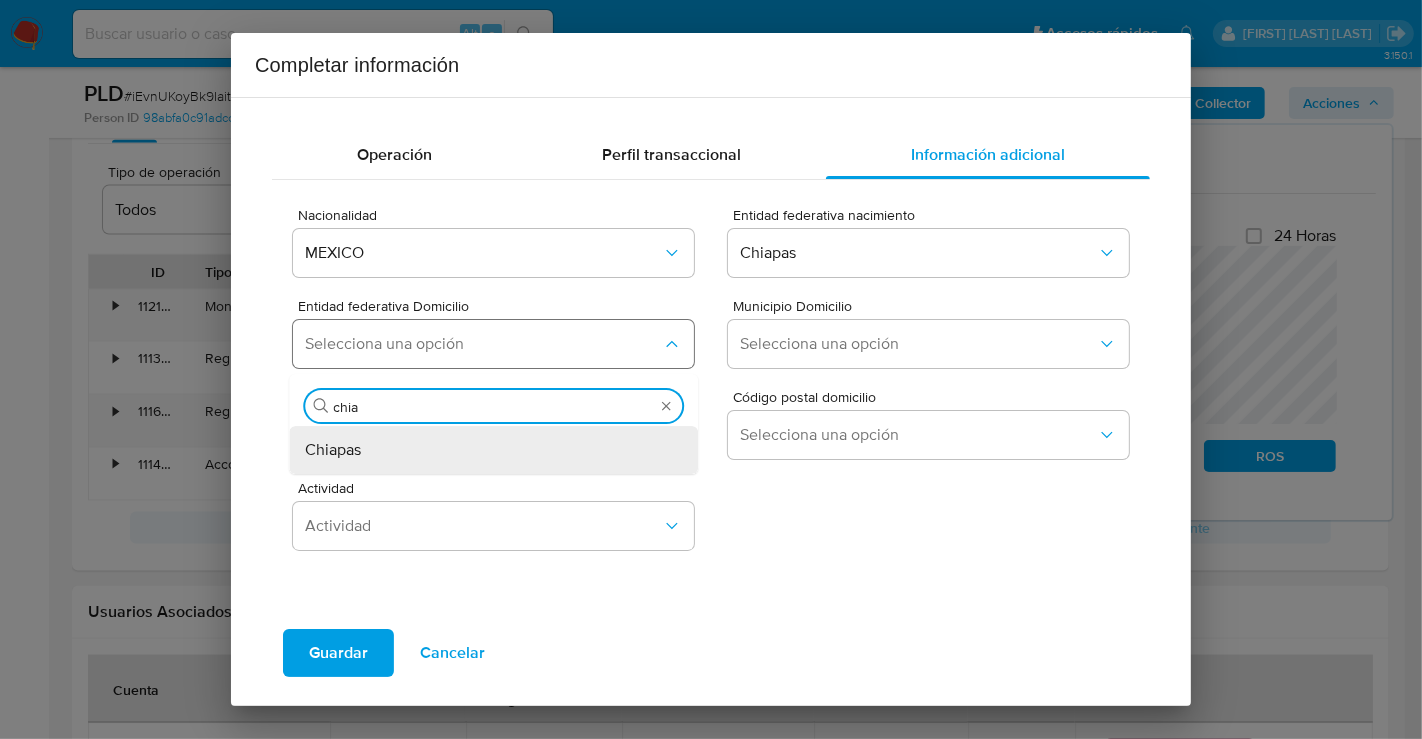 type on "chiap" 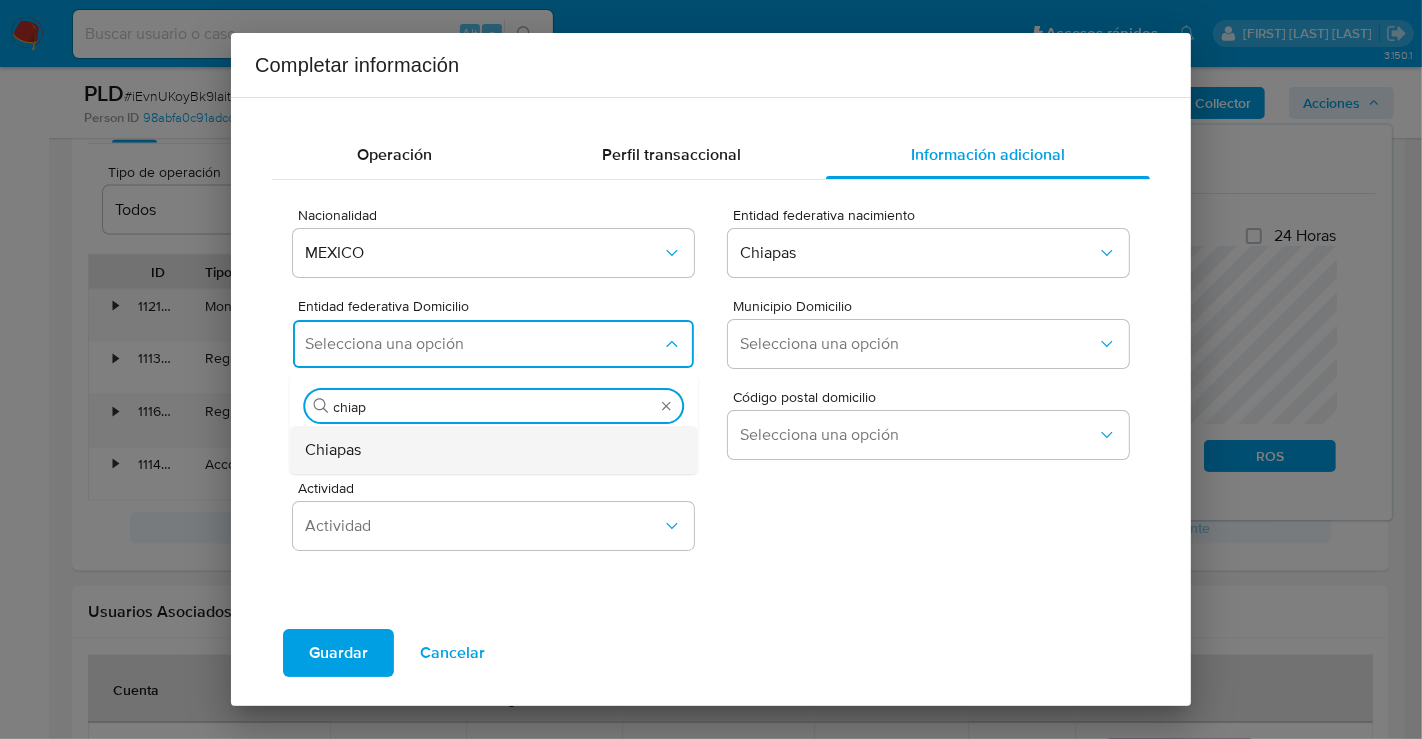 click on "Chiapas" at bounding box center (487, 450) 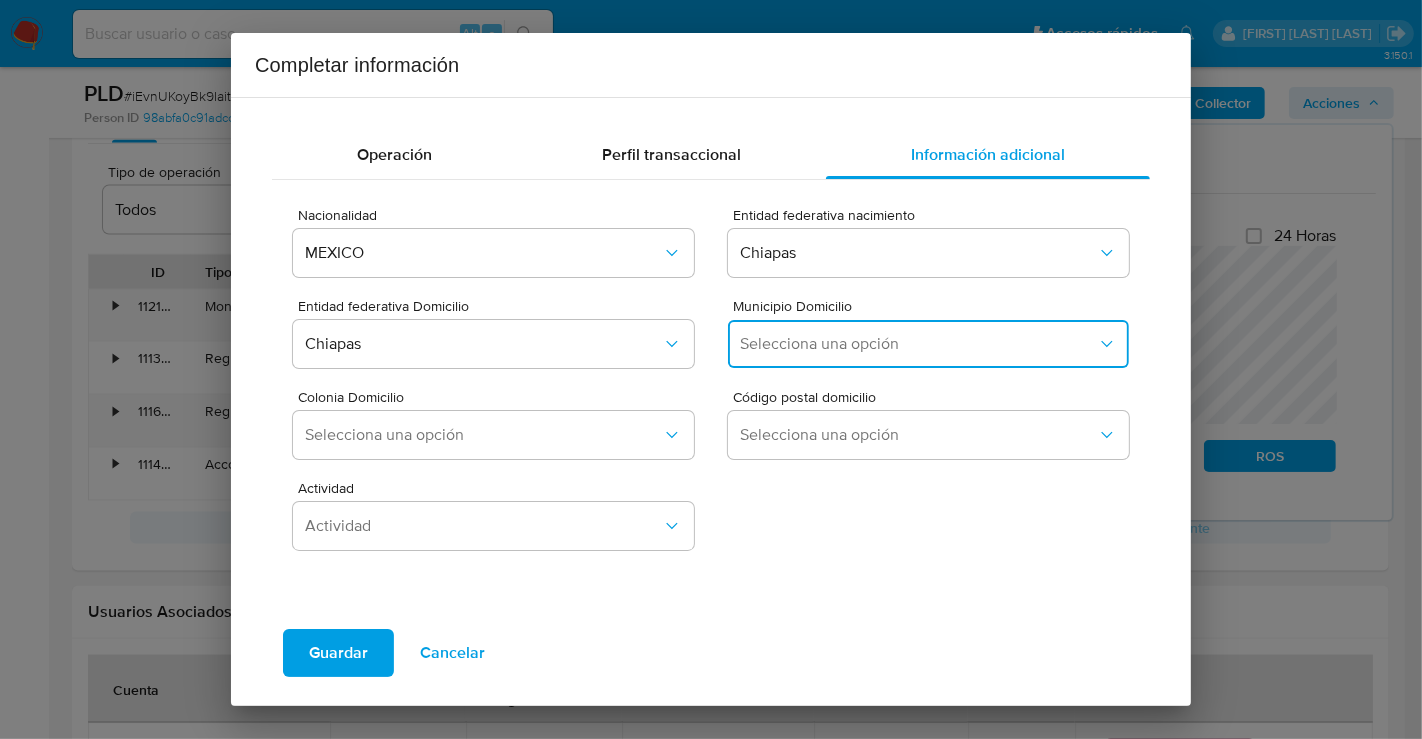 click on "Selecciona una opción" at bounding box center [918, 344] 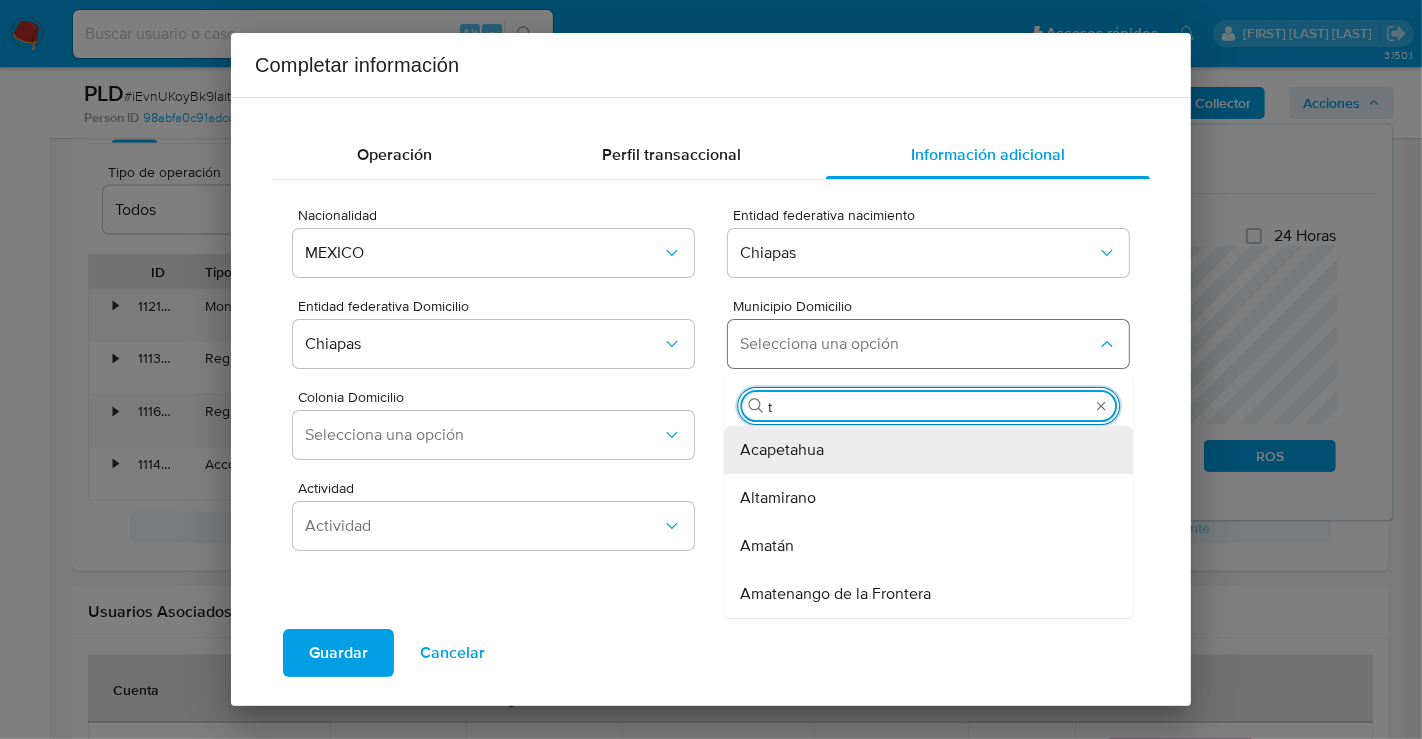 type on "tu" 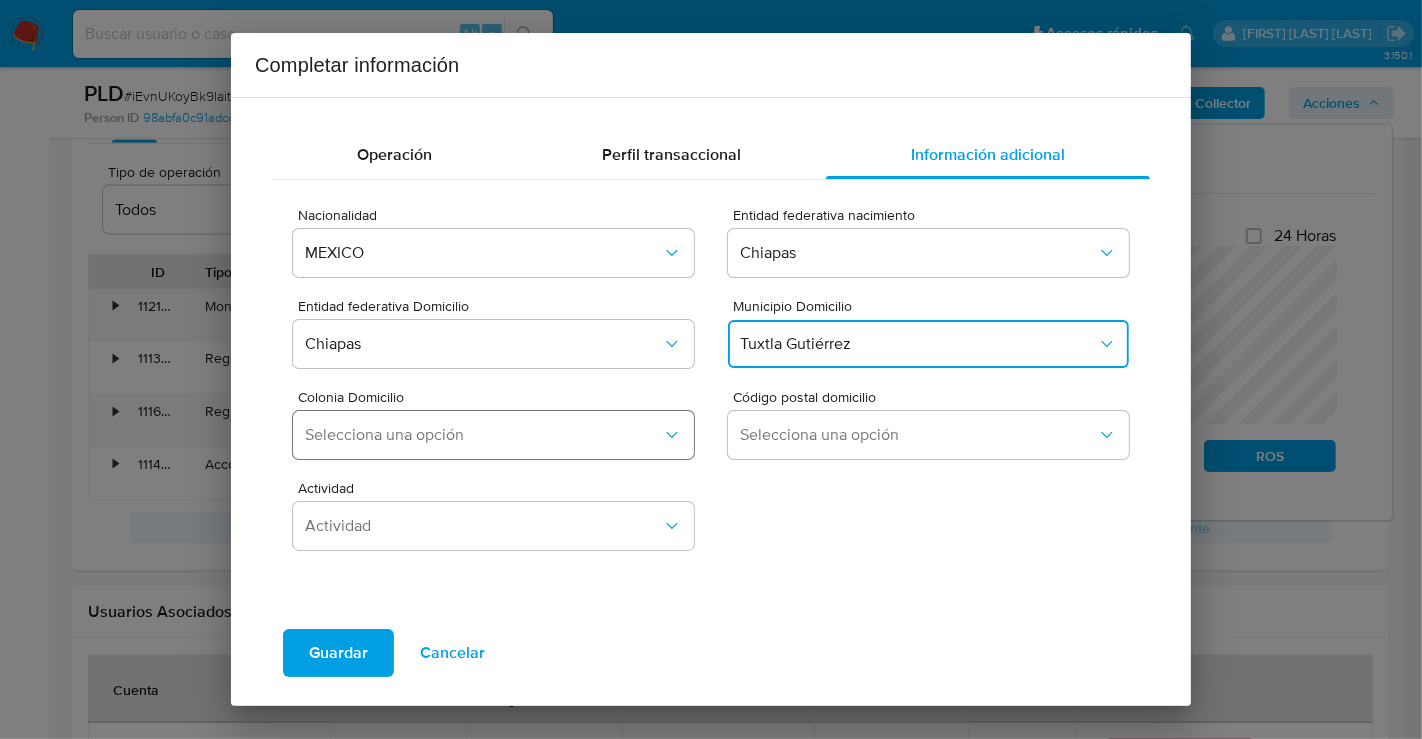 type 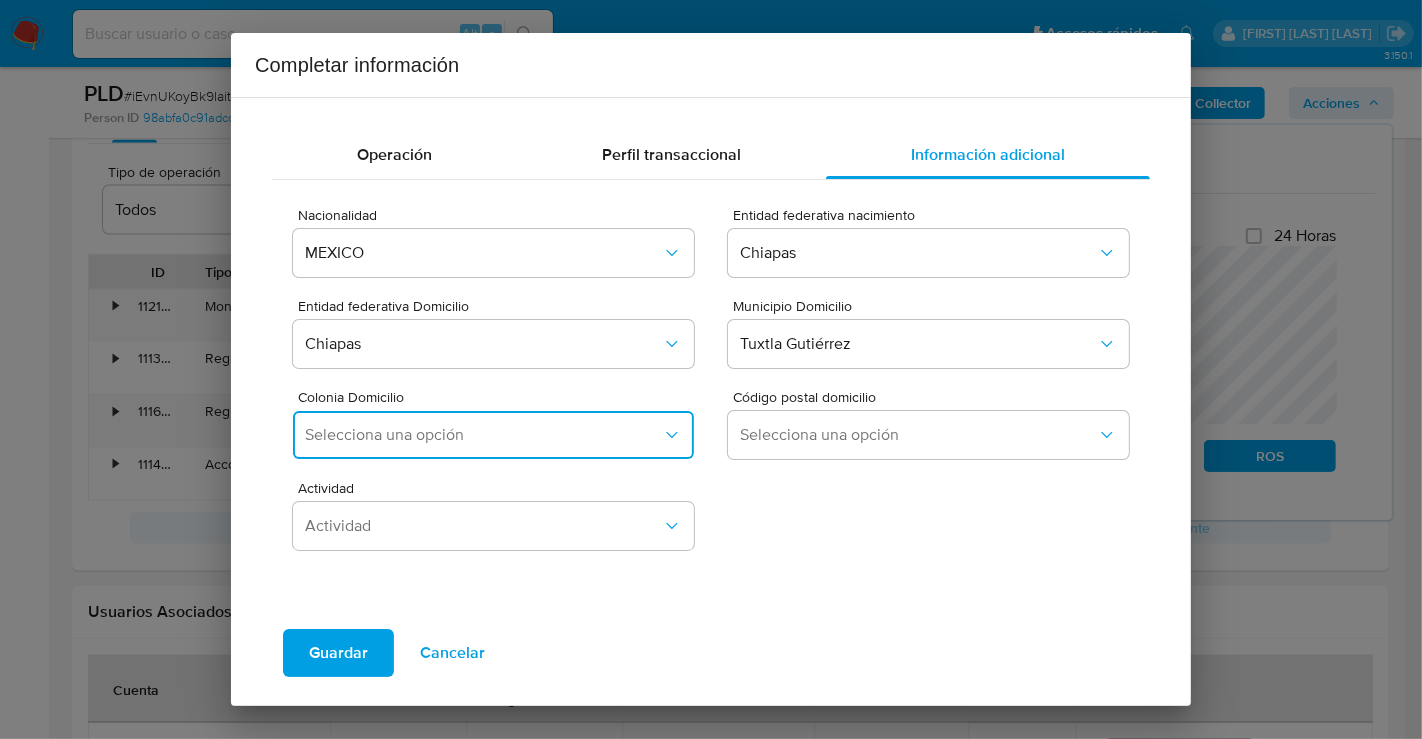 click on "Selecciona una opción" at bounding box center (483, 435) 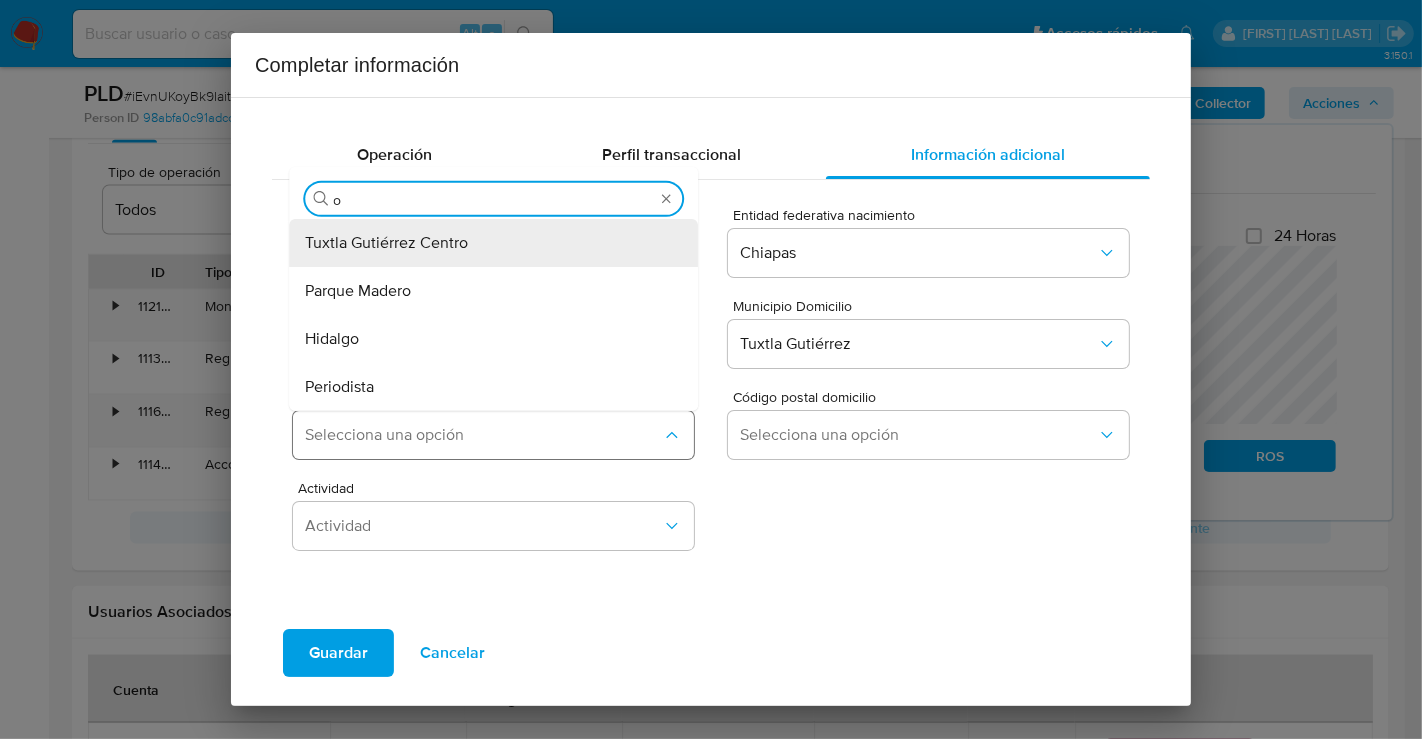 type on "ob" 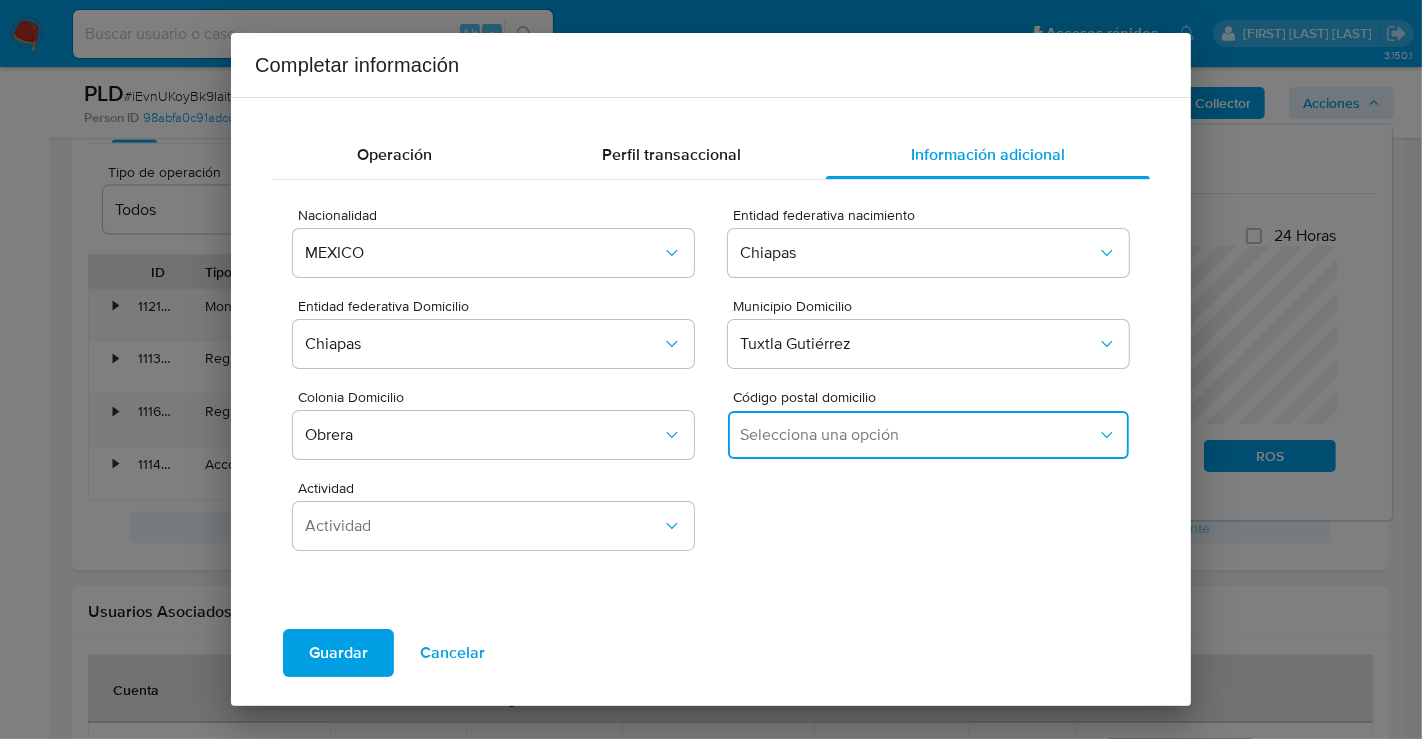 click on "Selecciona una opción" at bounding box center [918, 435] 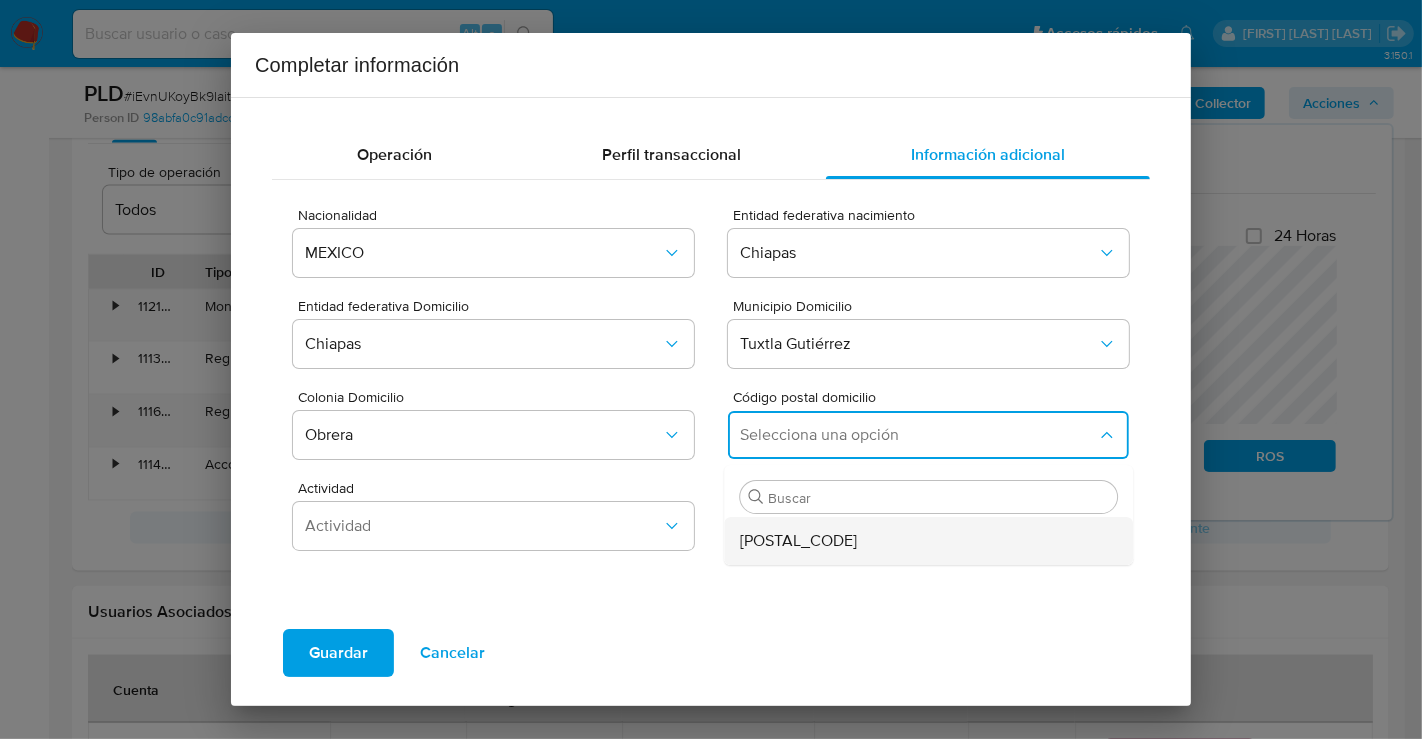 click on "29080" at bounding box center [776, 541] 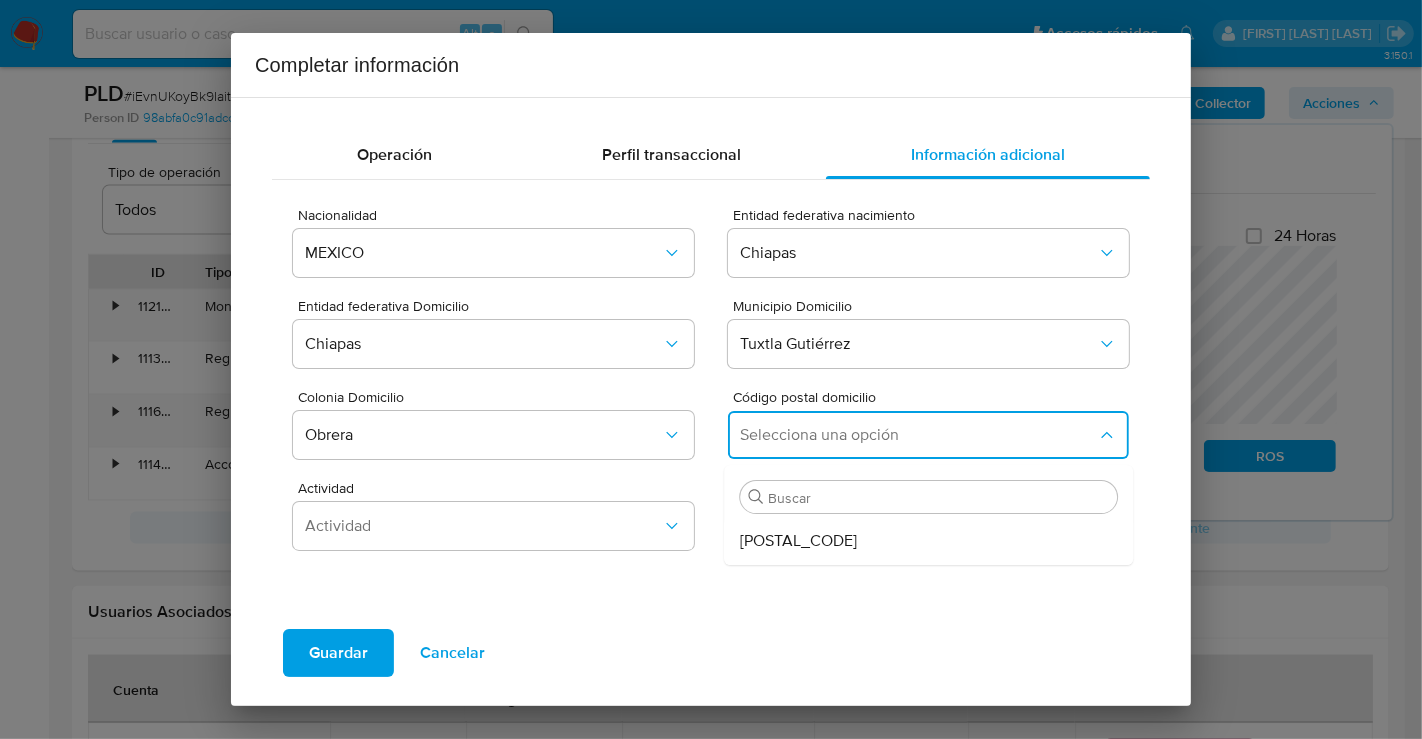 type 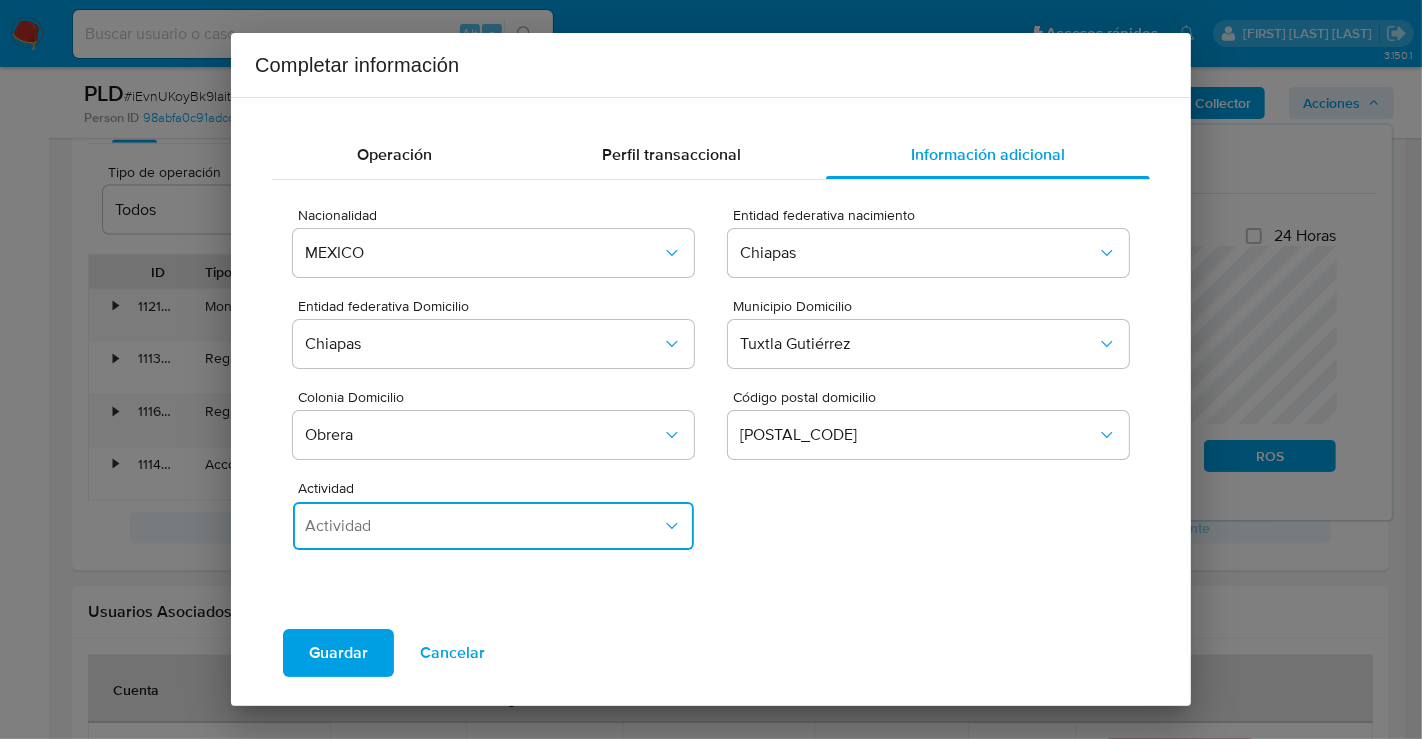 click on "Actividad" at bounding box center (493, 526) 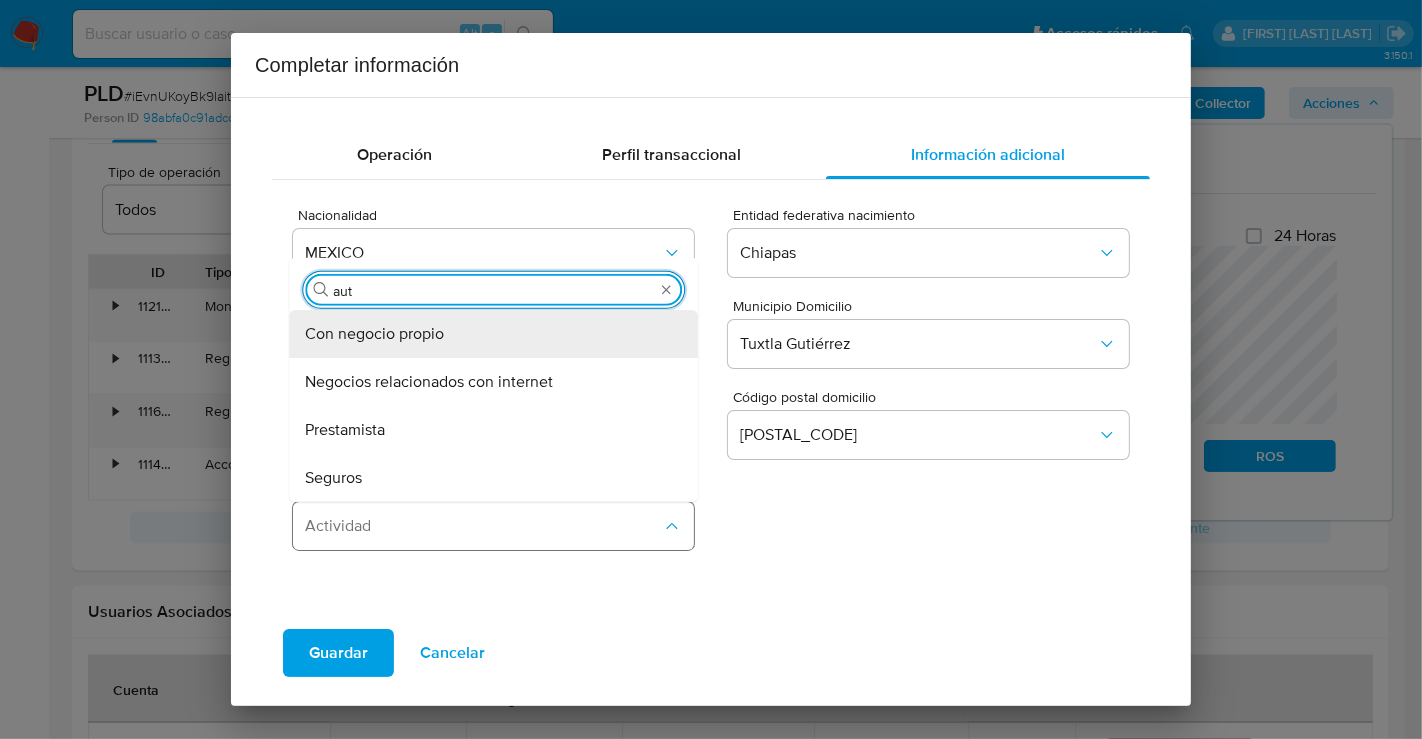 type on "auto" 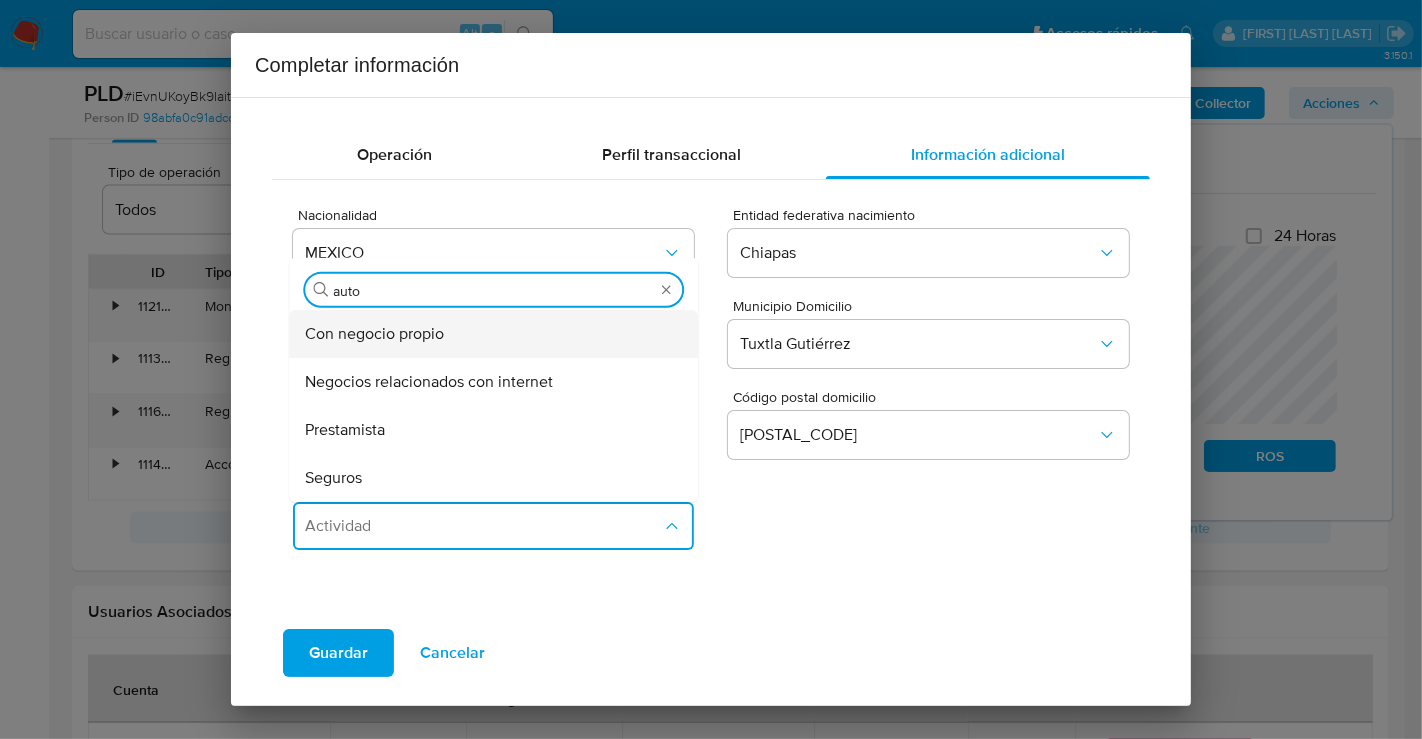 click on "Con negocio propio" at bounding box center [374, 334] 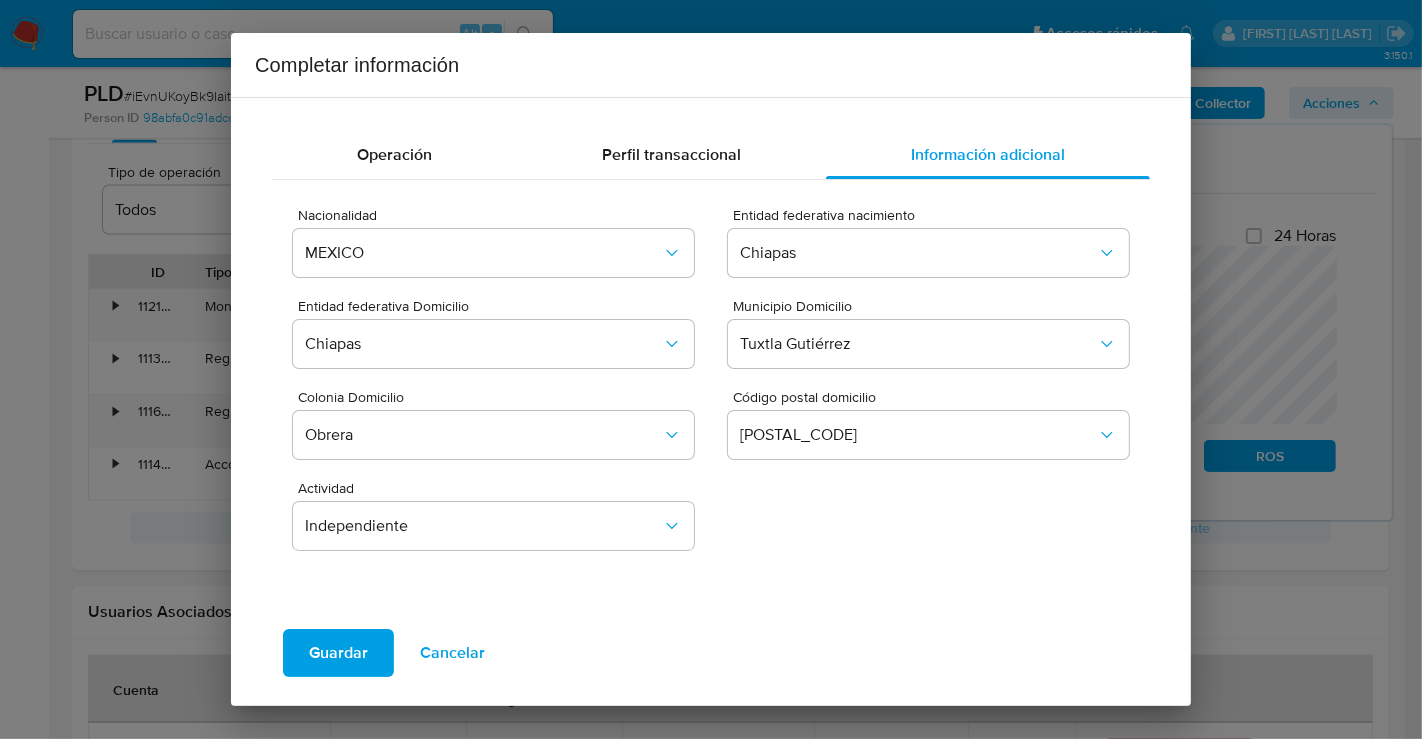 click on "Guardar" at bounding box center (338, 653) 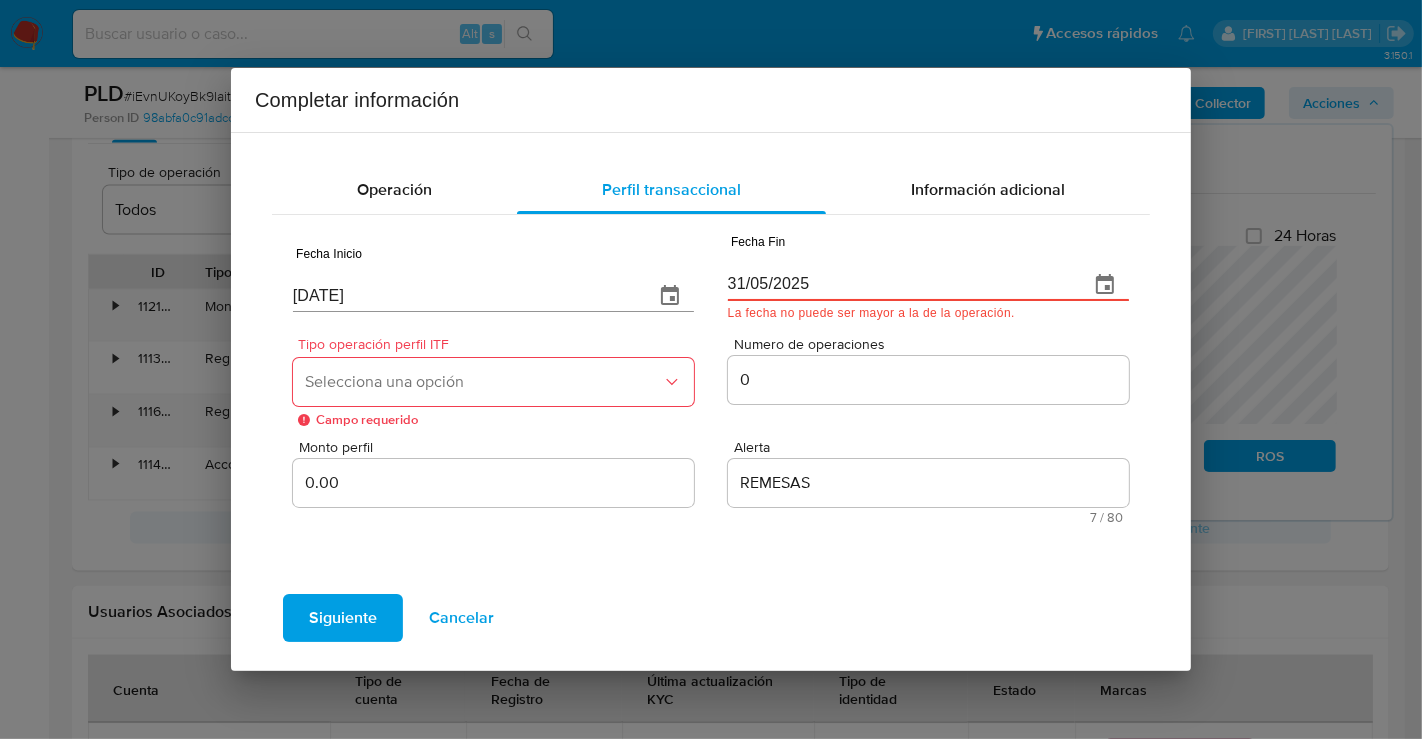 click on "Selecciona una opción" at bounding box center (493, 382) 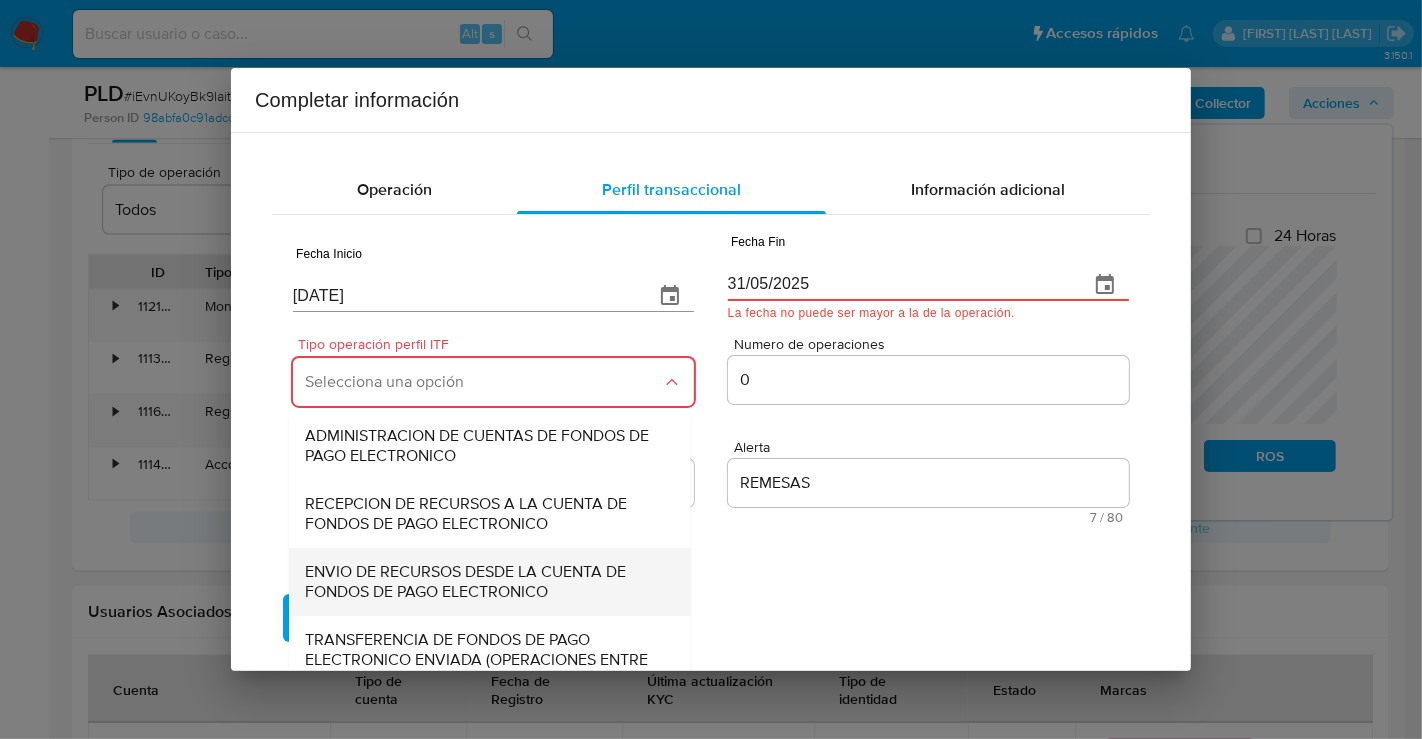 scroll, scrollTop: 208, scrollLeft: 0, axis: vertical 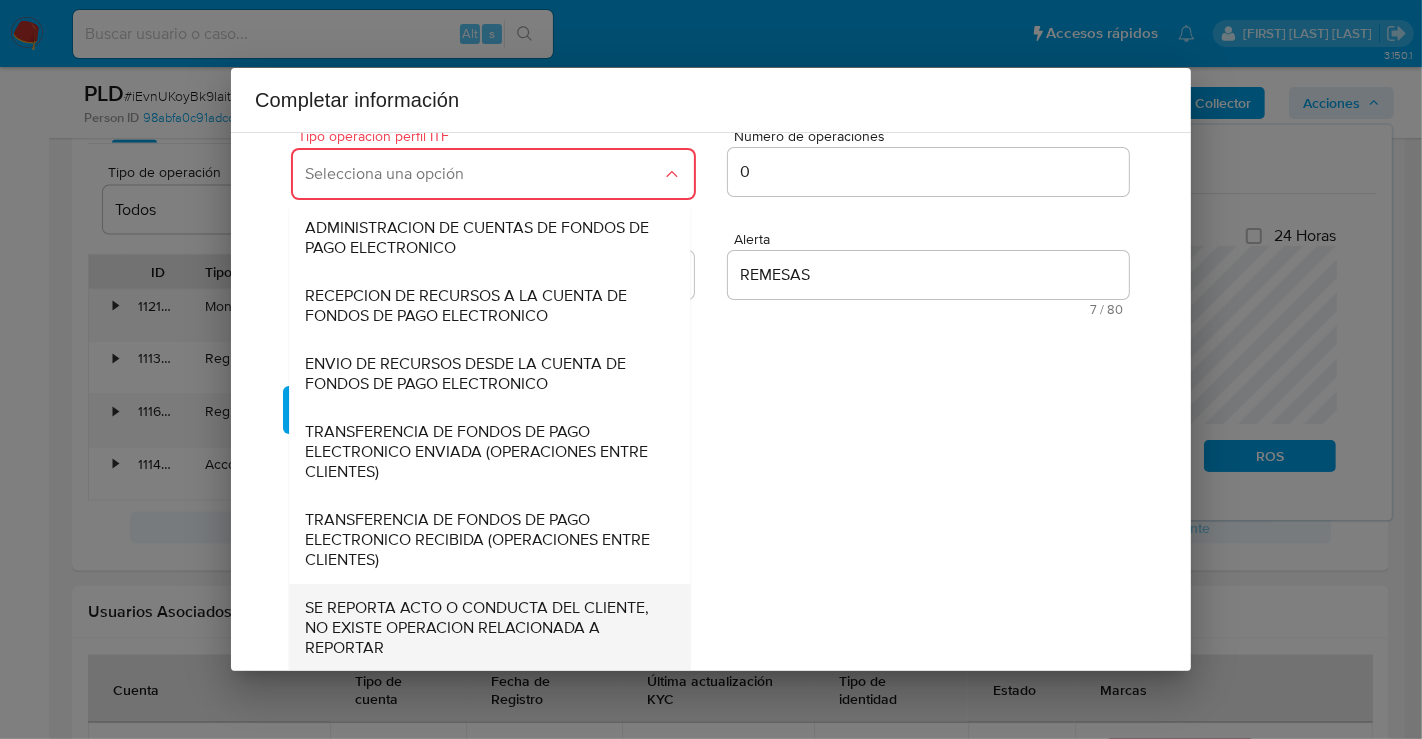 click on "SE REPORTA ACTO O CONDUCTA DEL CLIENTE, NO EXISTE OPERACION RELACIONADA A REPORTAR" at bounding box center (483, 628) 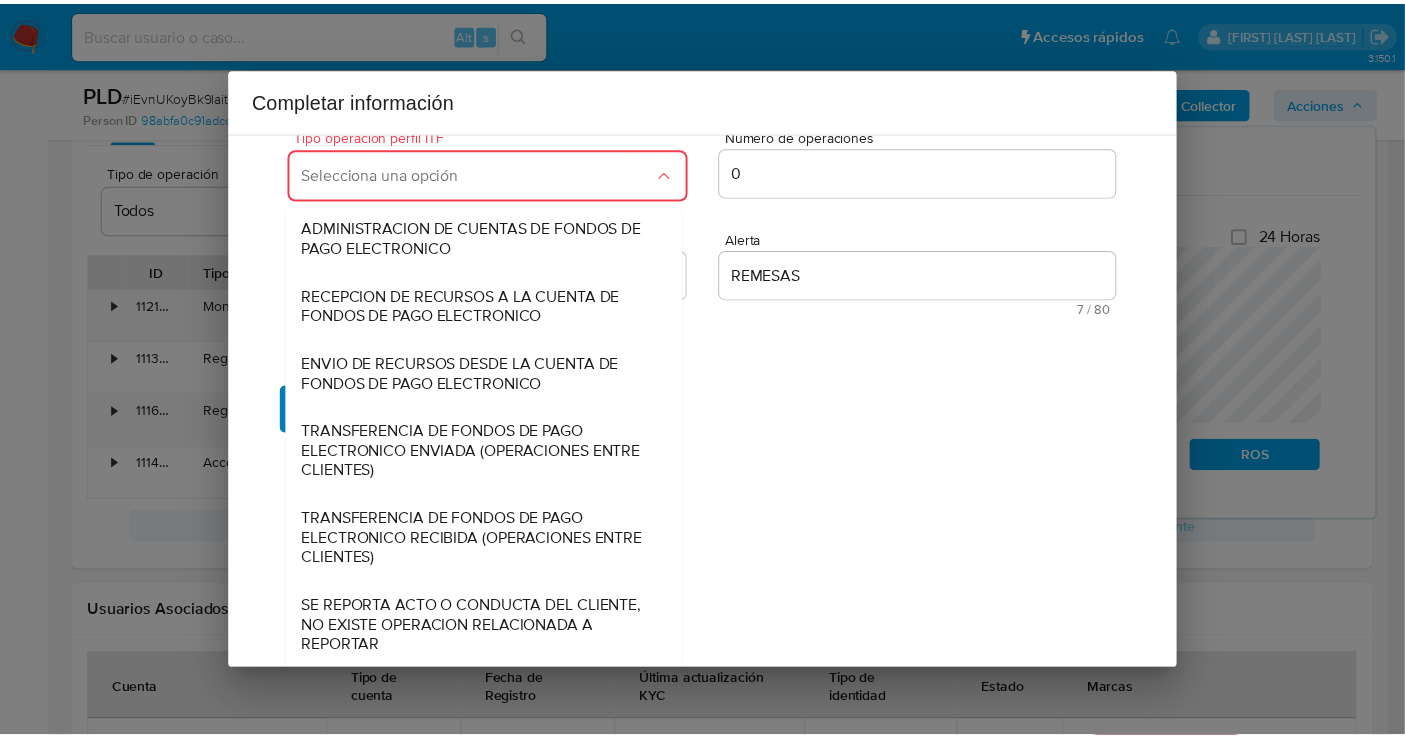 scroll, scrollTop: 0, scrollLeft: 0, axis: both 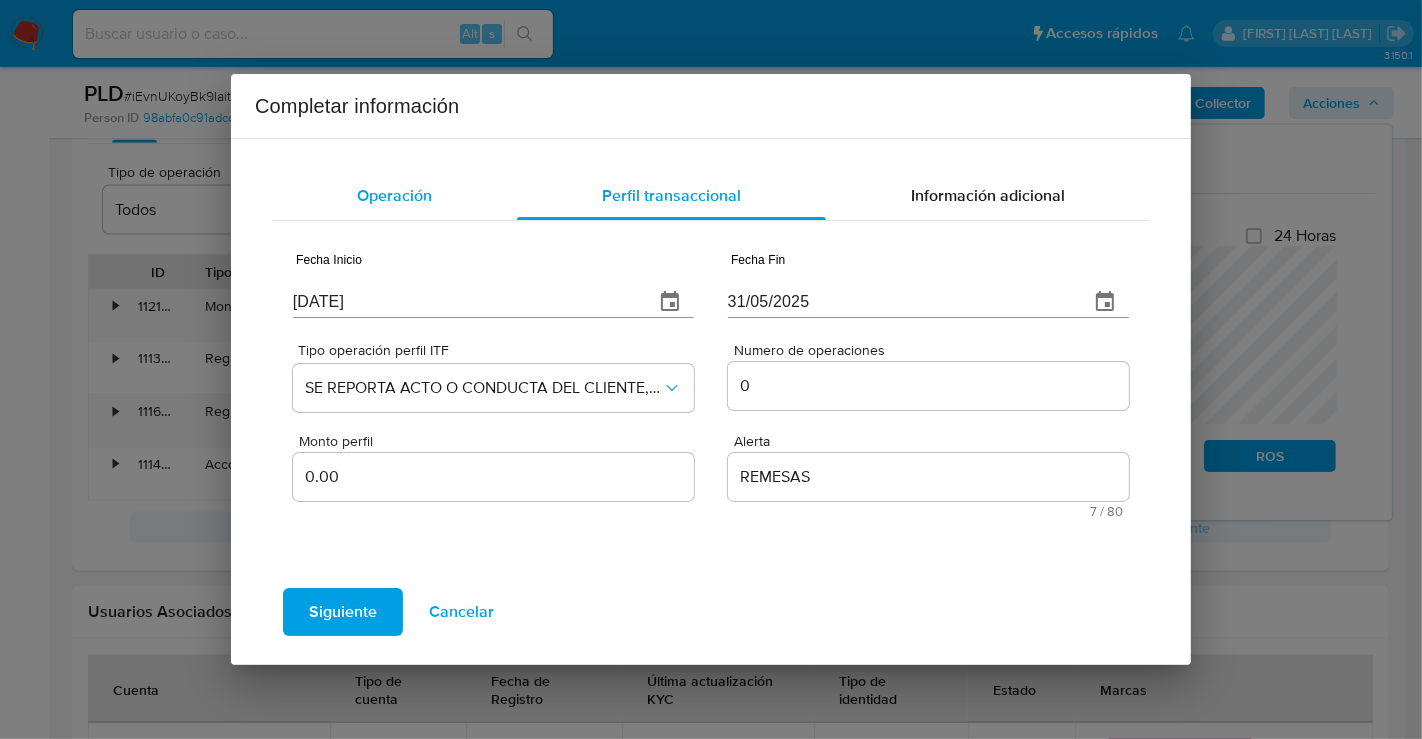 click on "Operación" at bounding box center (394, 195) 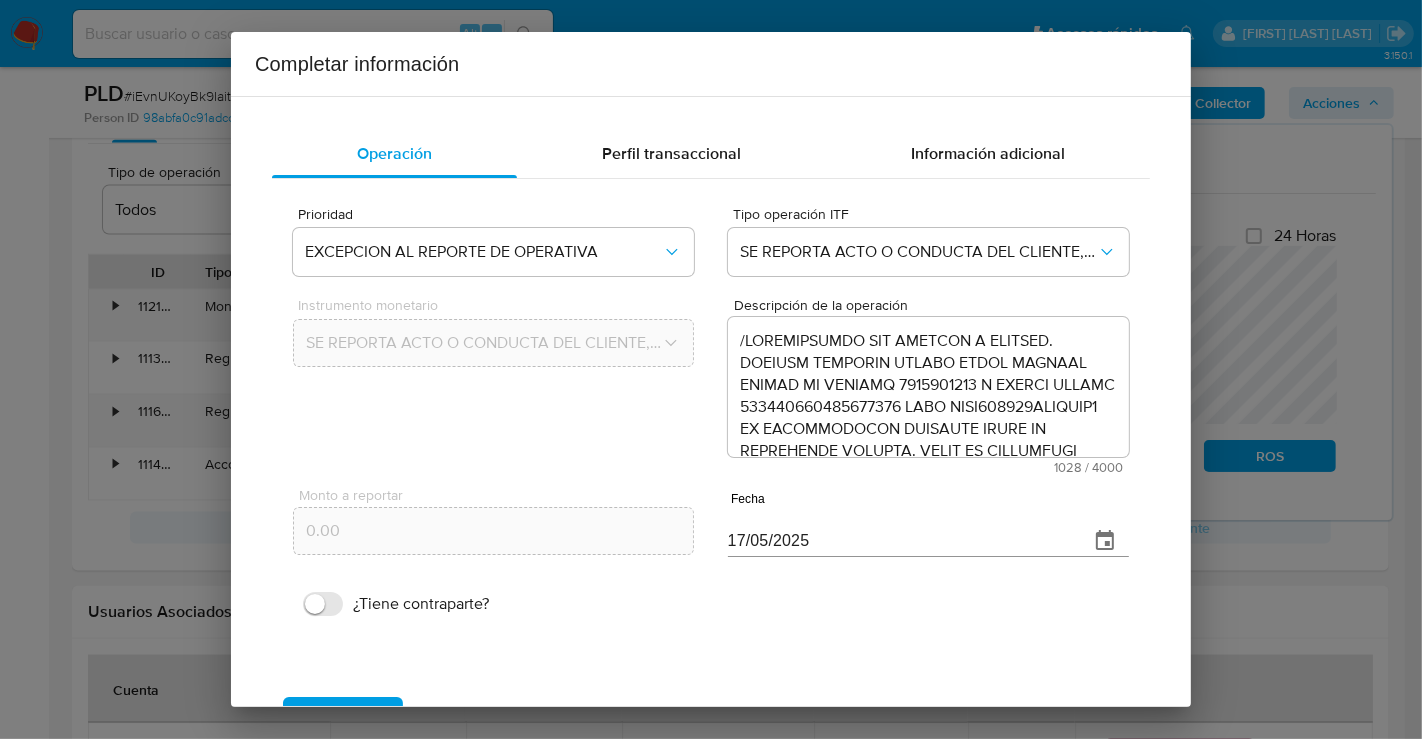 click on "Prioridad EXCEPCION AL REPORTE DE OPERATIVA Tipo operación ITF SE REPORTA ACTO O CONDUCTA DEL CLIENTE, NO EXISTE OPERACION RELACIONADA A REPORTAR Instrumento monetario SE REPORTA ACTO O CONDUCTA DEL CLIENTE, NO EXISTE OPERACION RELACIONADA A REPORTAR Descripción de la operación 1028 / 4000 2972 caracteres restantes Monto a reportar 0.00 Fecha 17/05/2025 ¿Tiene contraparte?" at bounding box center [711, 423] 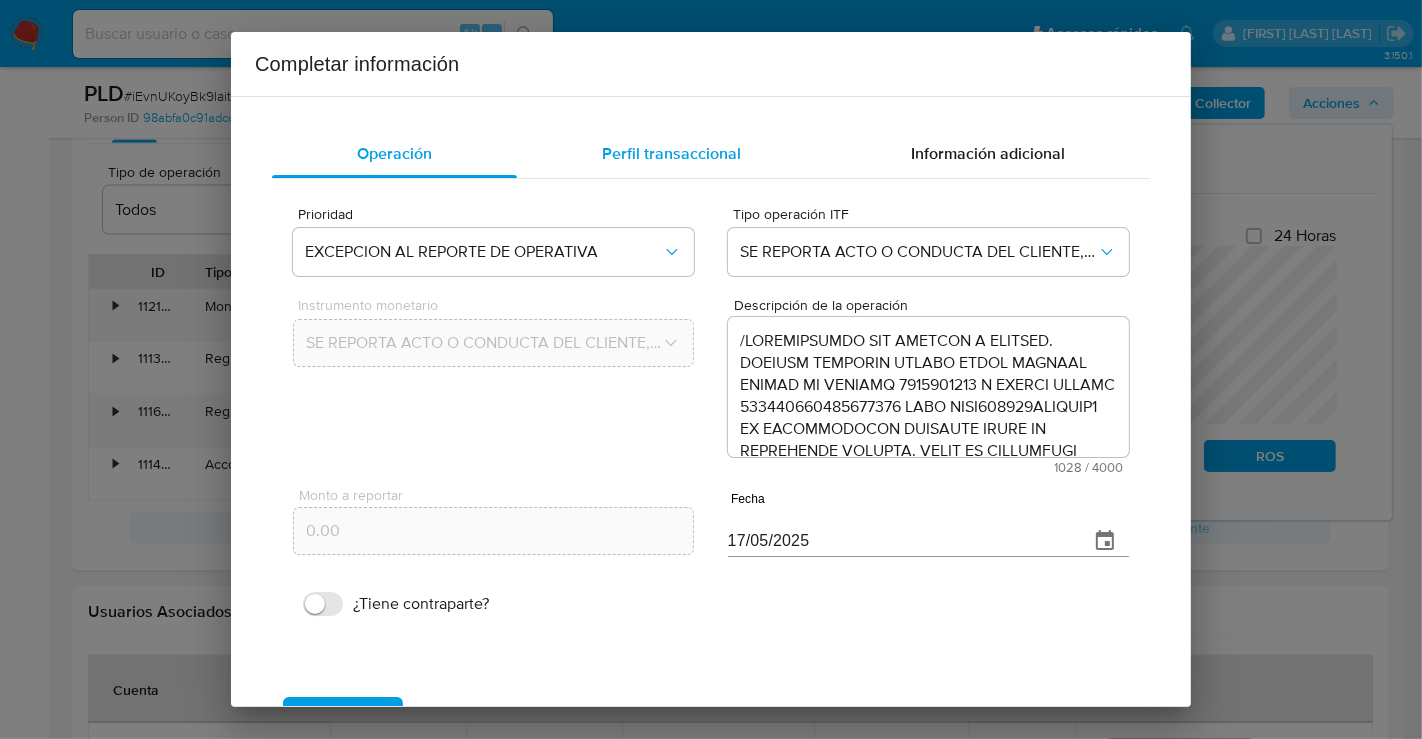 click on "Perfil transaccional" at bounding box center (671, 153) 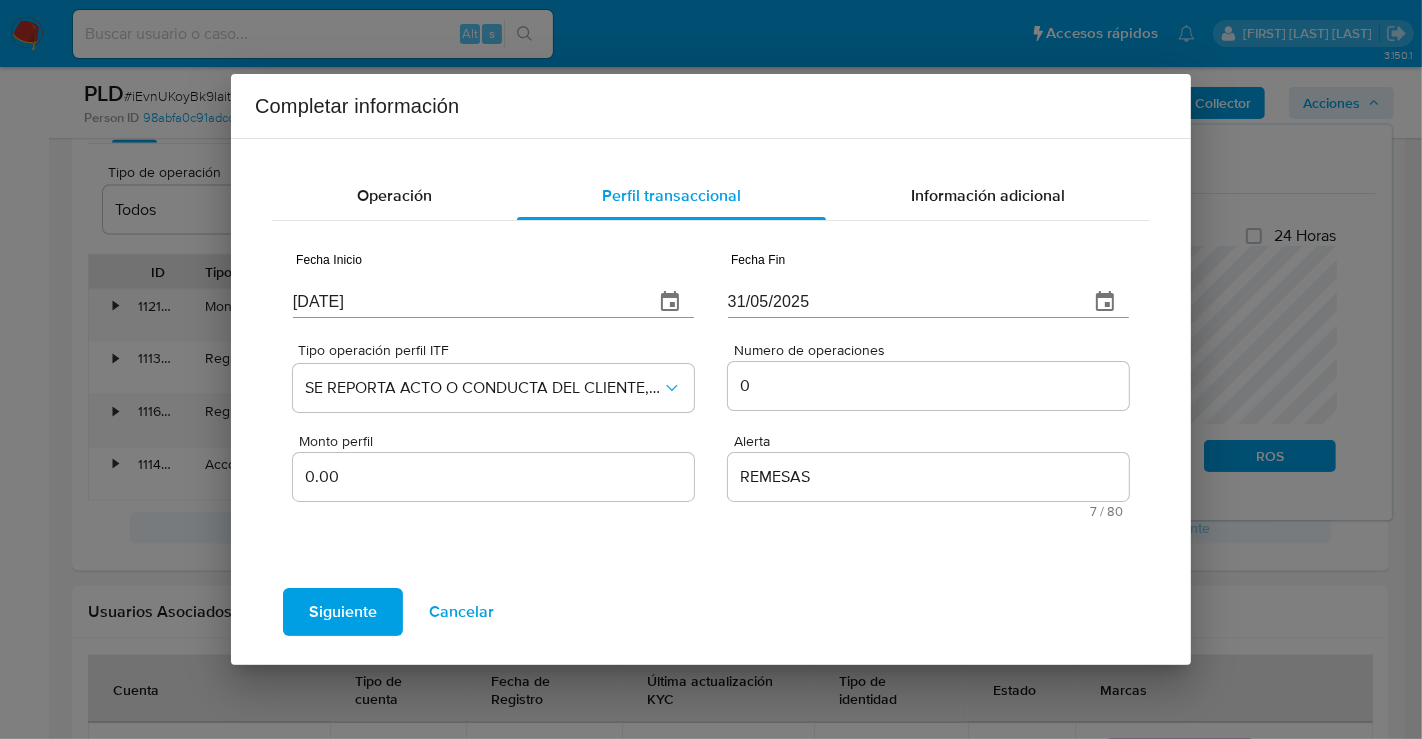 click on "Siguiente" at bounding box center (343, 612) 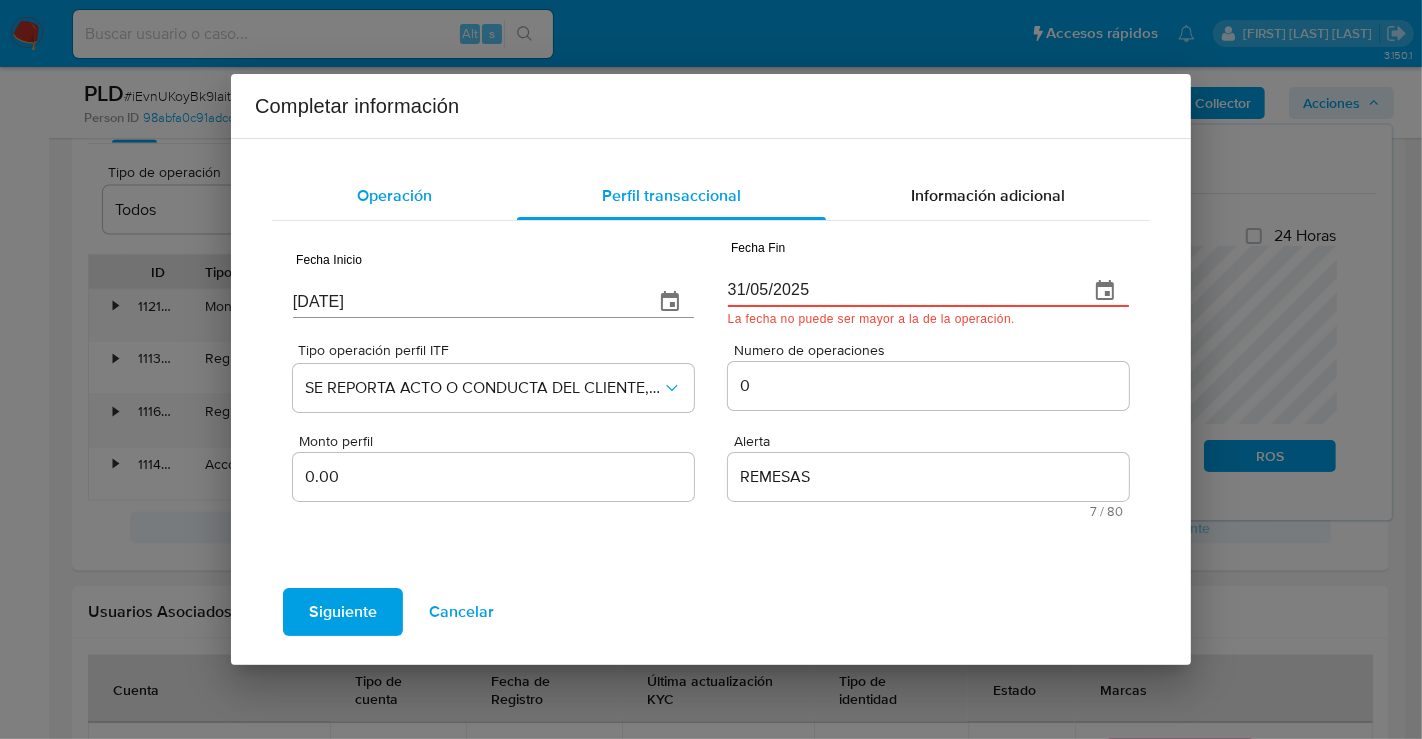 click on "Operación" at bounding box center [394, 195] 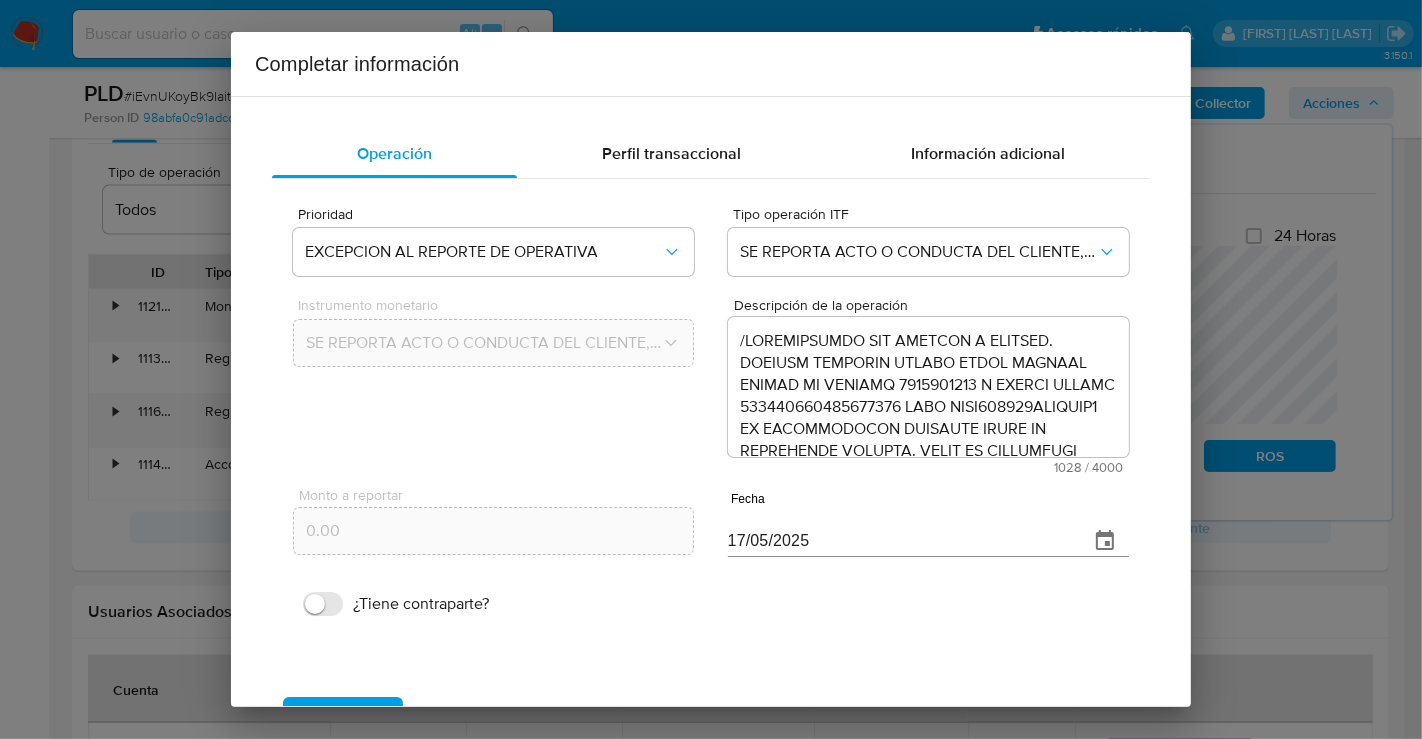 type 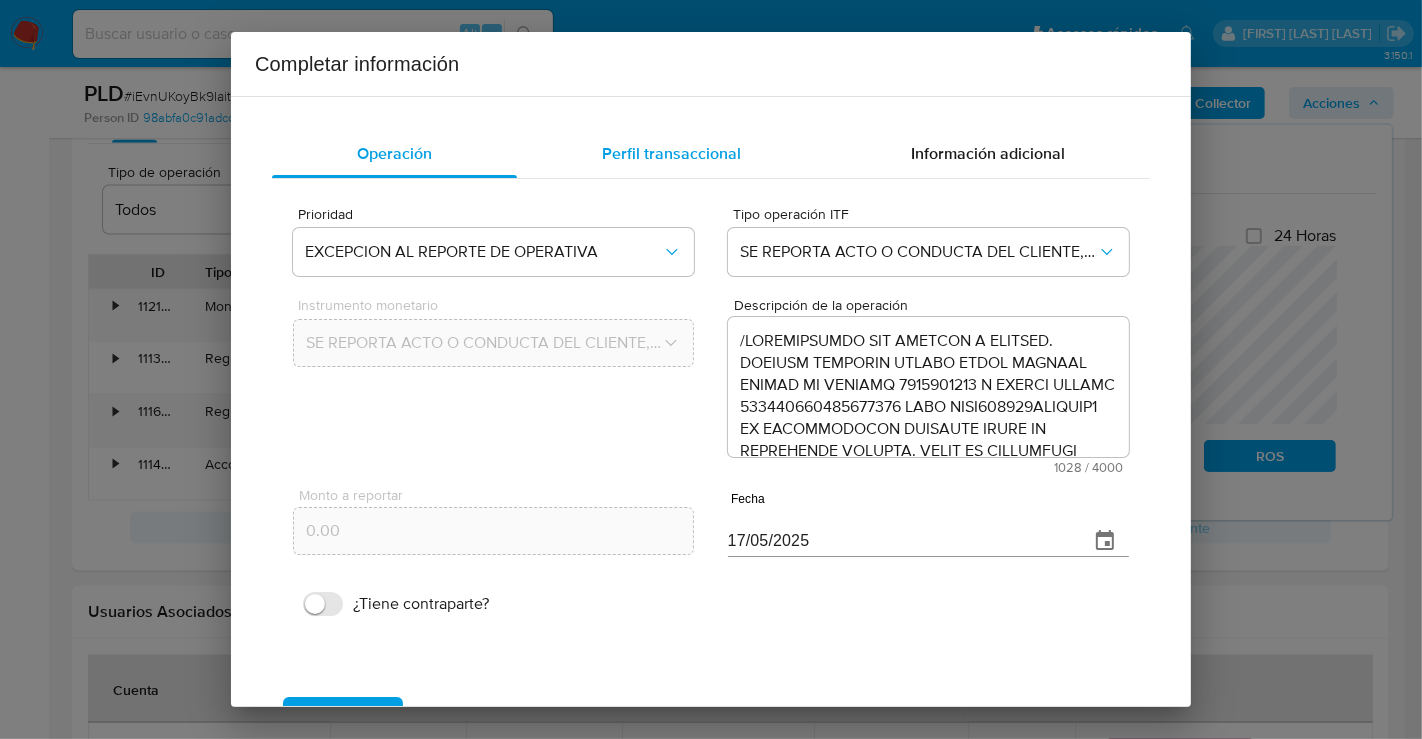 click on "Perfil transaccional" at bounding box center (671, 154) 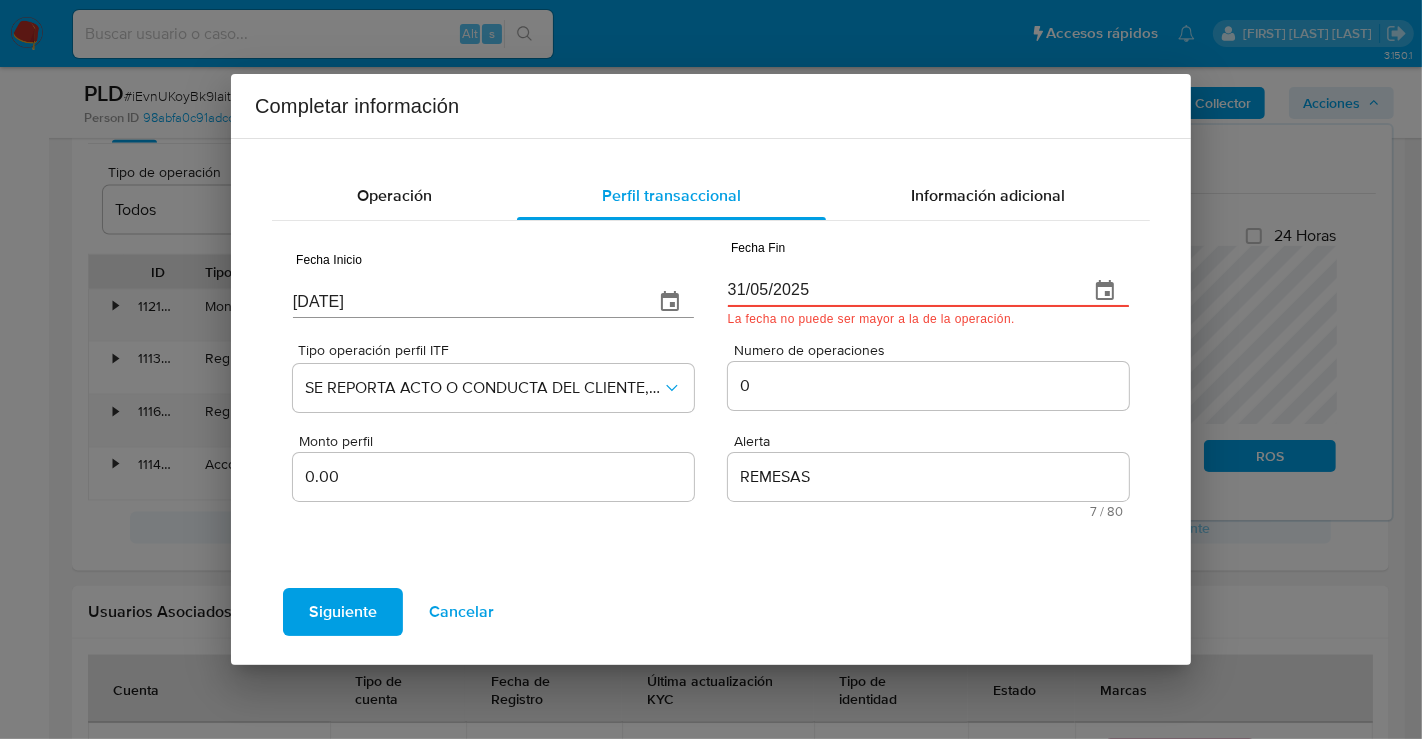 drag, startPoint x: 822, startPoint y: 295, endPoint x: 721, endPoint y: 293, distance: 101.0198 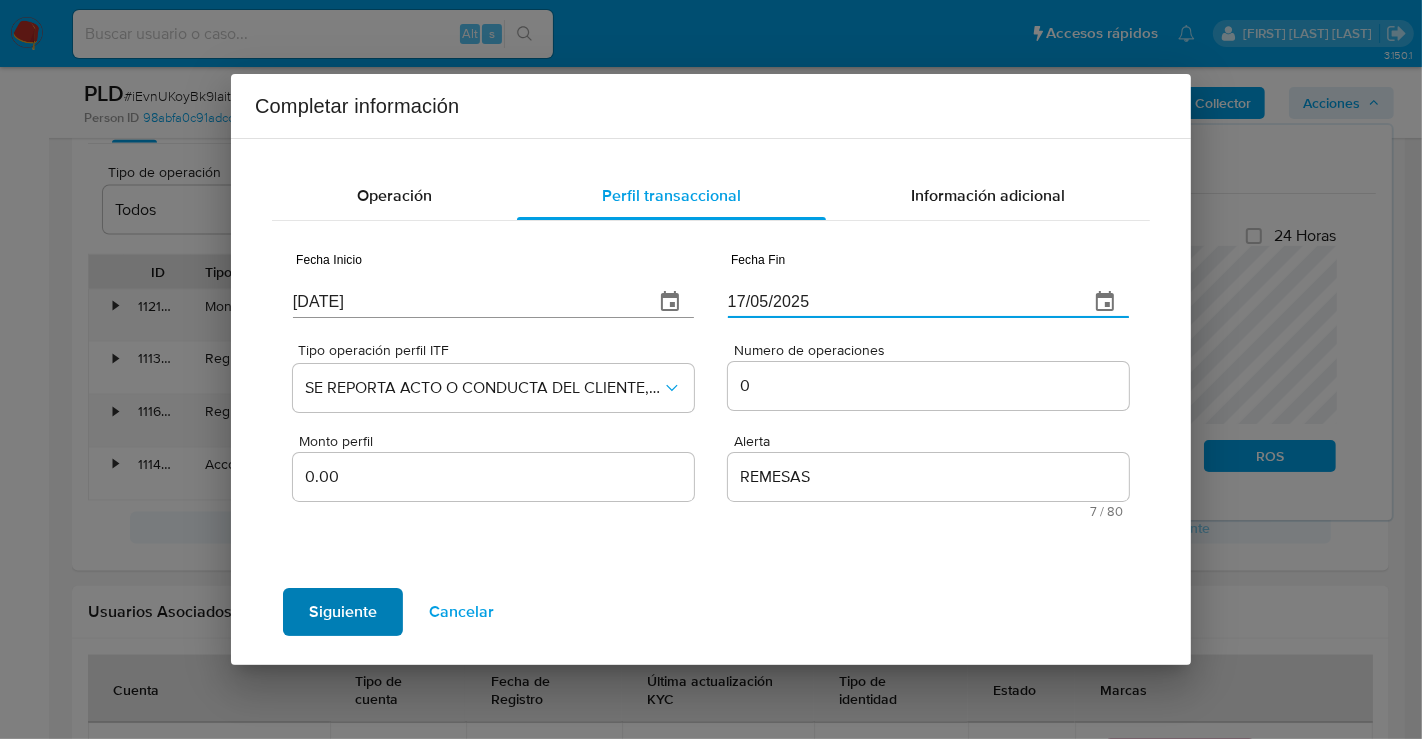 type on "17/05/2025" 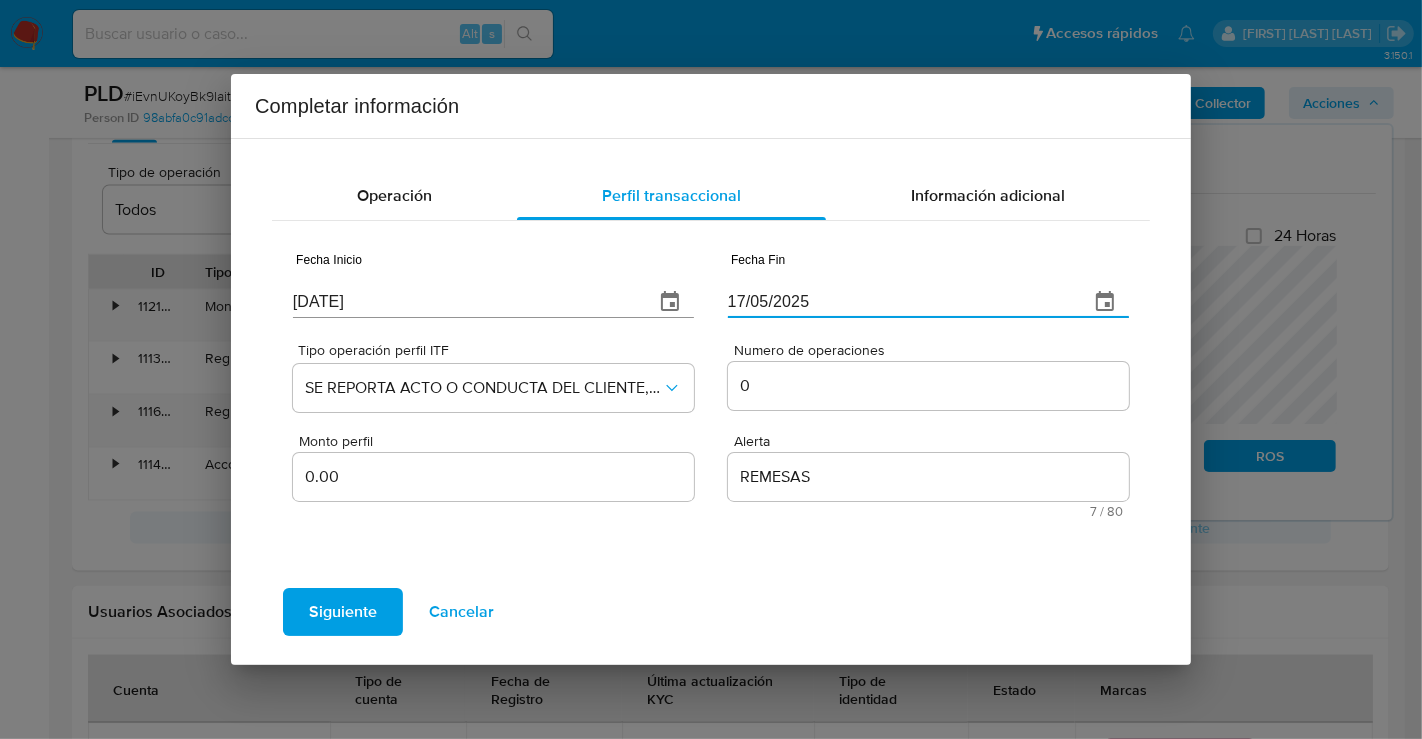click on "Siguiente" at bounding box center [343, 612] 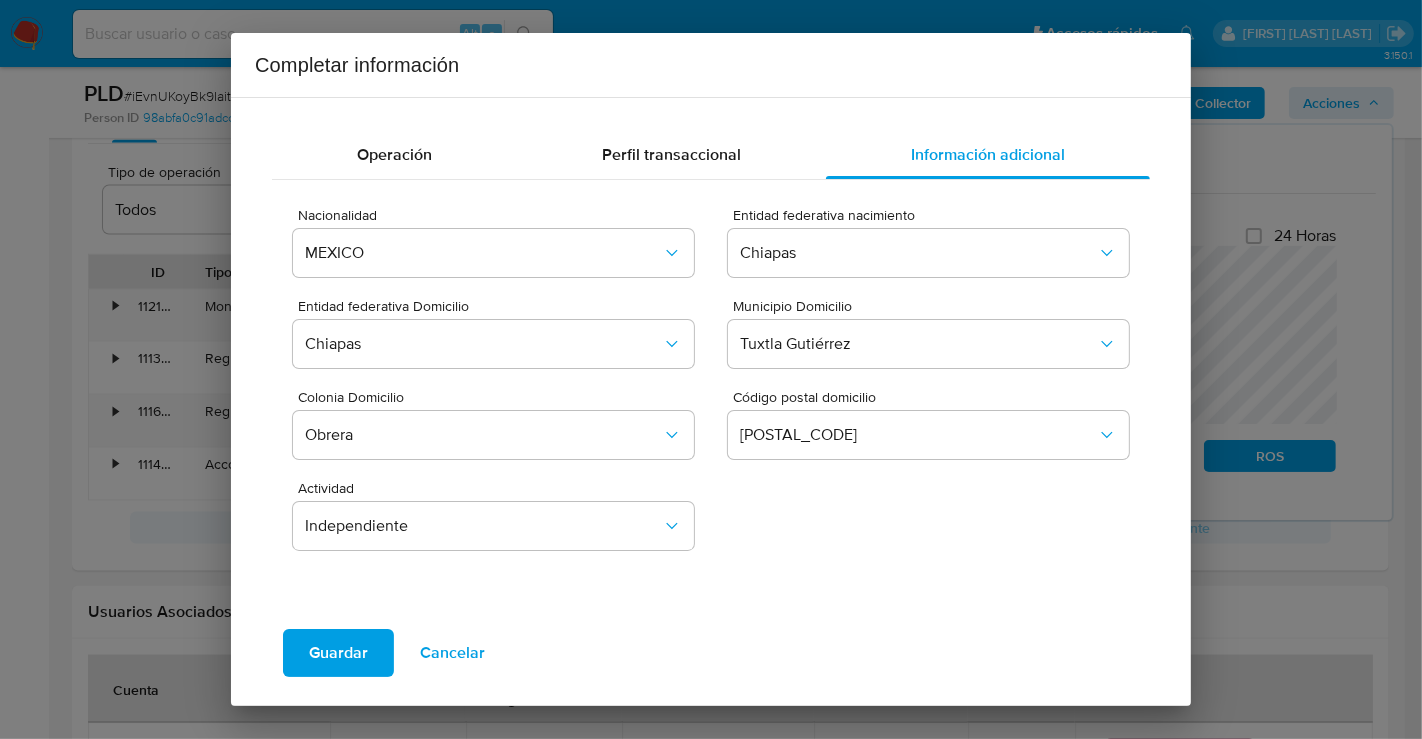 click on "Guardar" at bounding box center (338, 653) 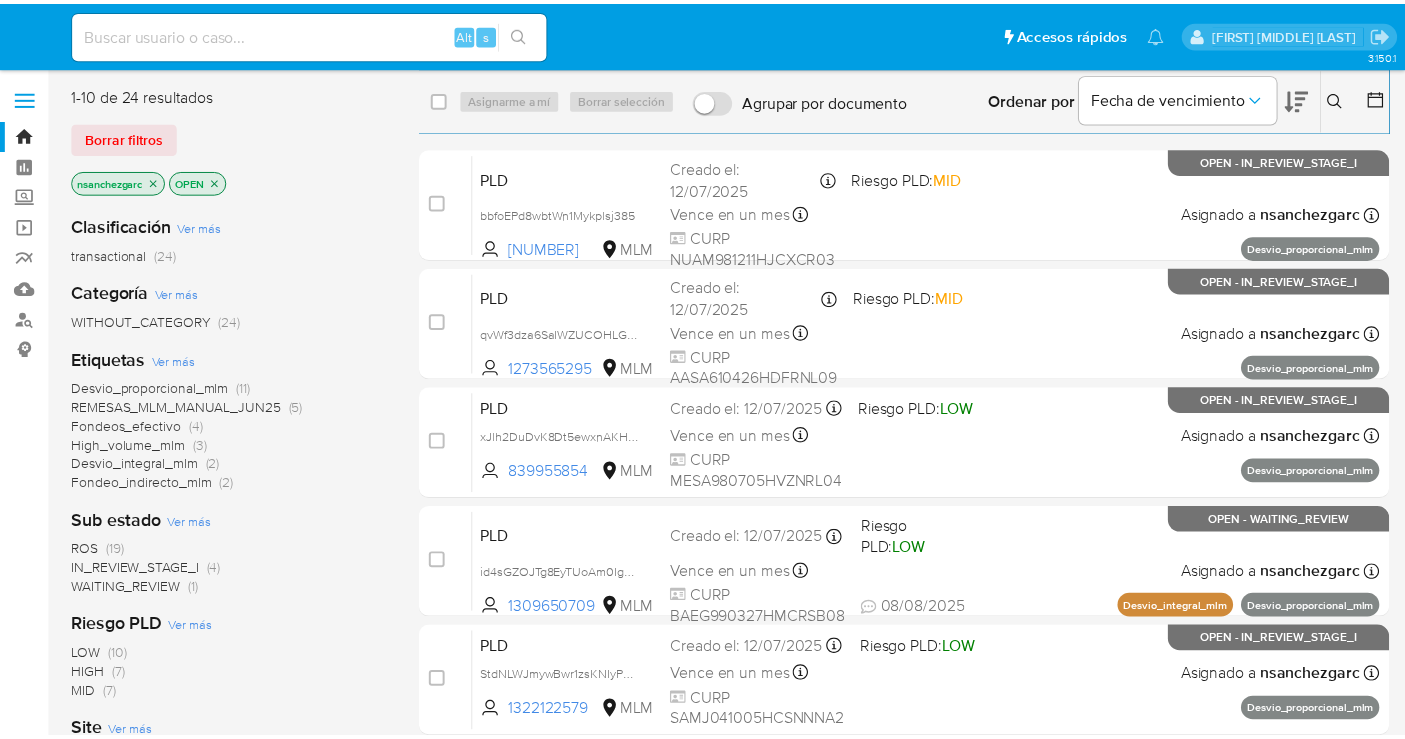 scroll, scrollTop: 0, scrollLeft: 0, axis: both 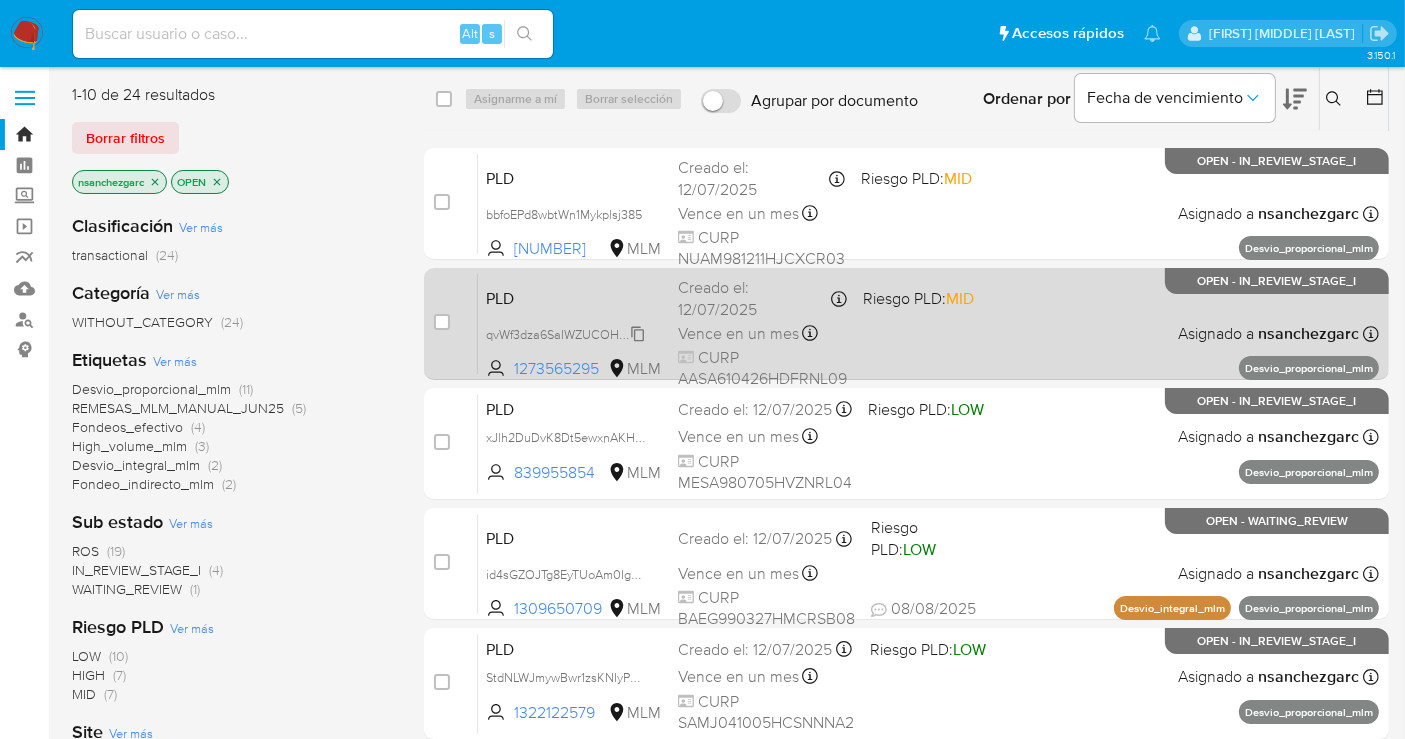 click on "qvWf3dza6SaIWZUCOHLGkOnZ" at bounding box center (575, 316) 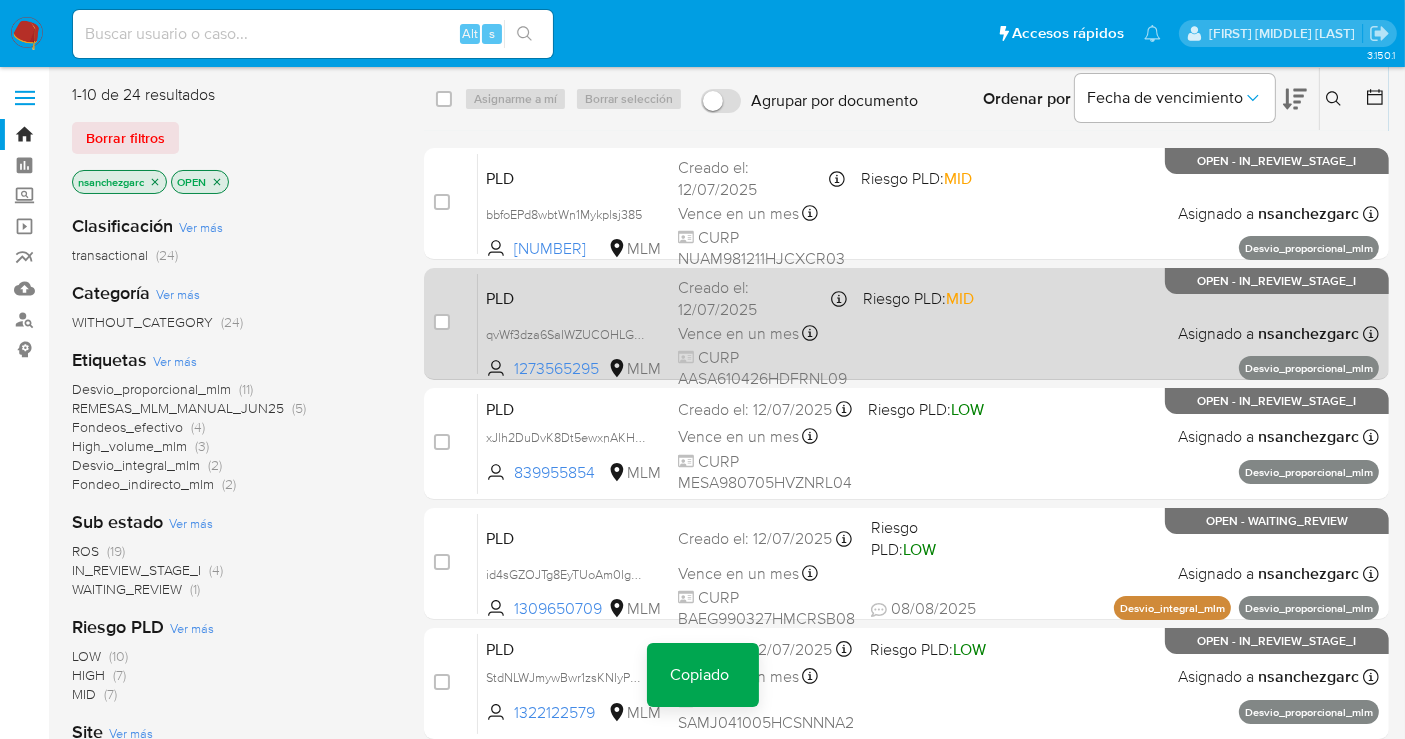 click on "Creado el: [DATE]   Creado el: [DATE] [TIME]" at bounding box center (762, 290) 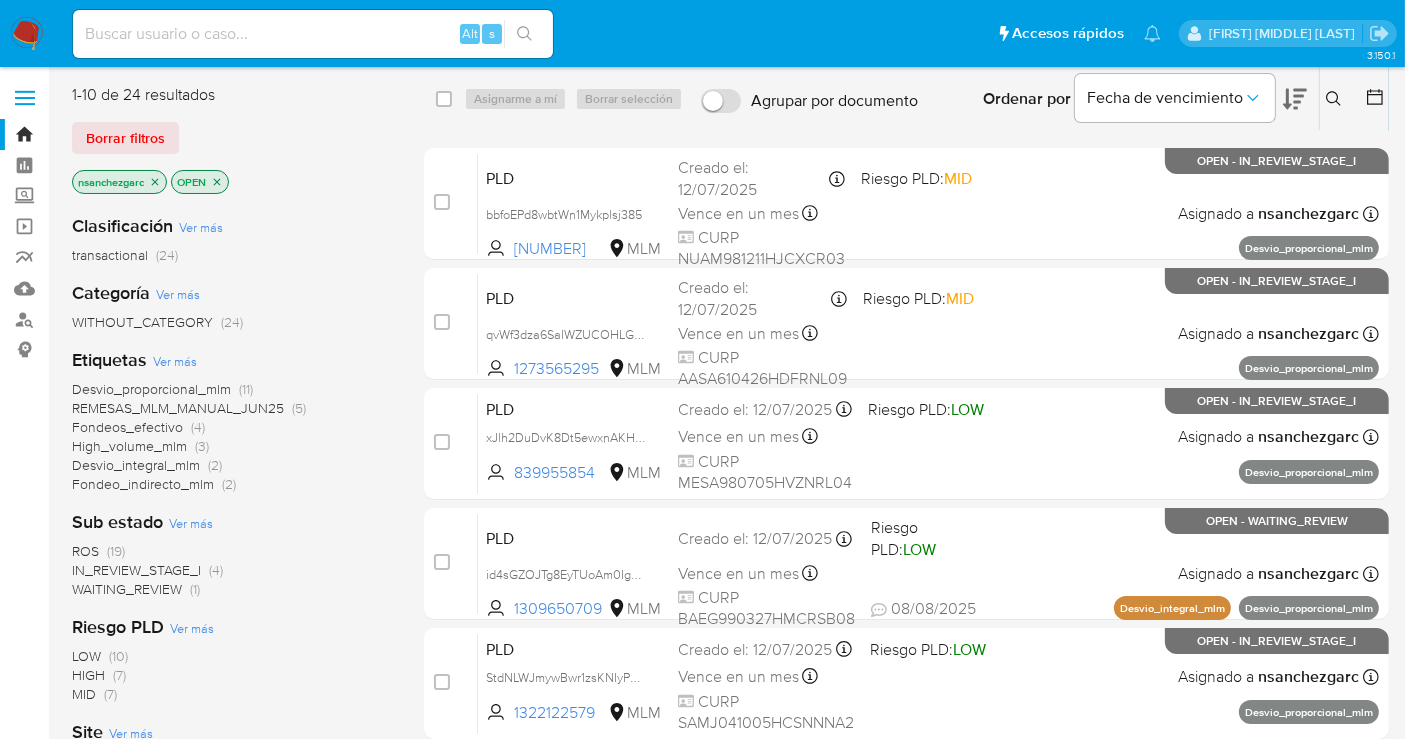 click on "ROS" at bounding box center (85, 551) 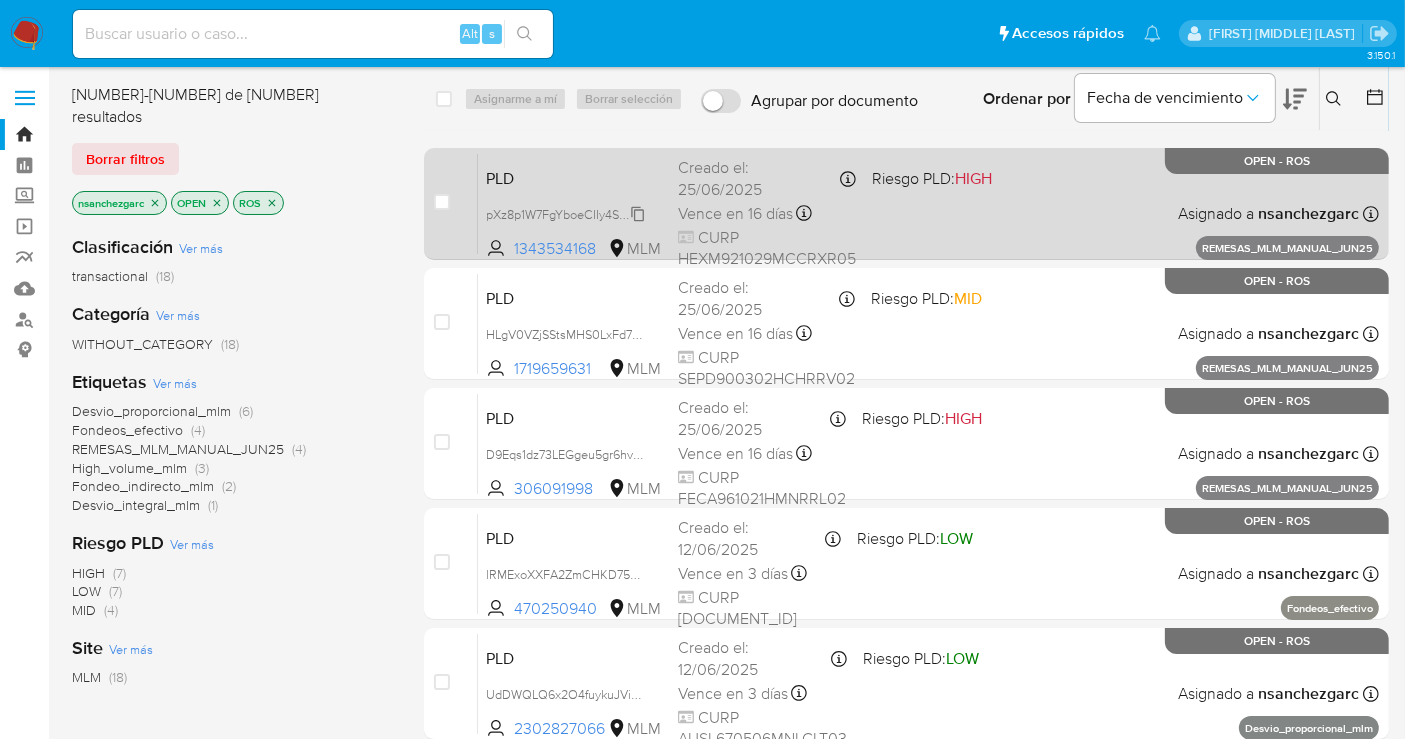 click on "pXz8p1W7FgYboeCIIy4Sj1bn" at bounding box center [563, 213] 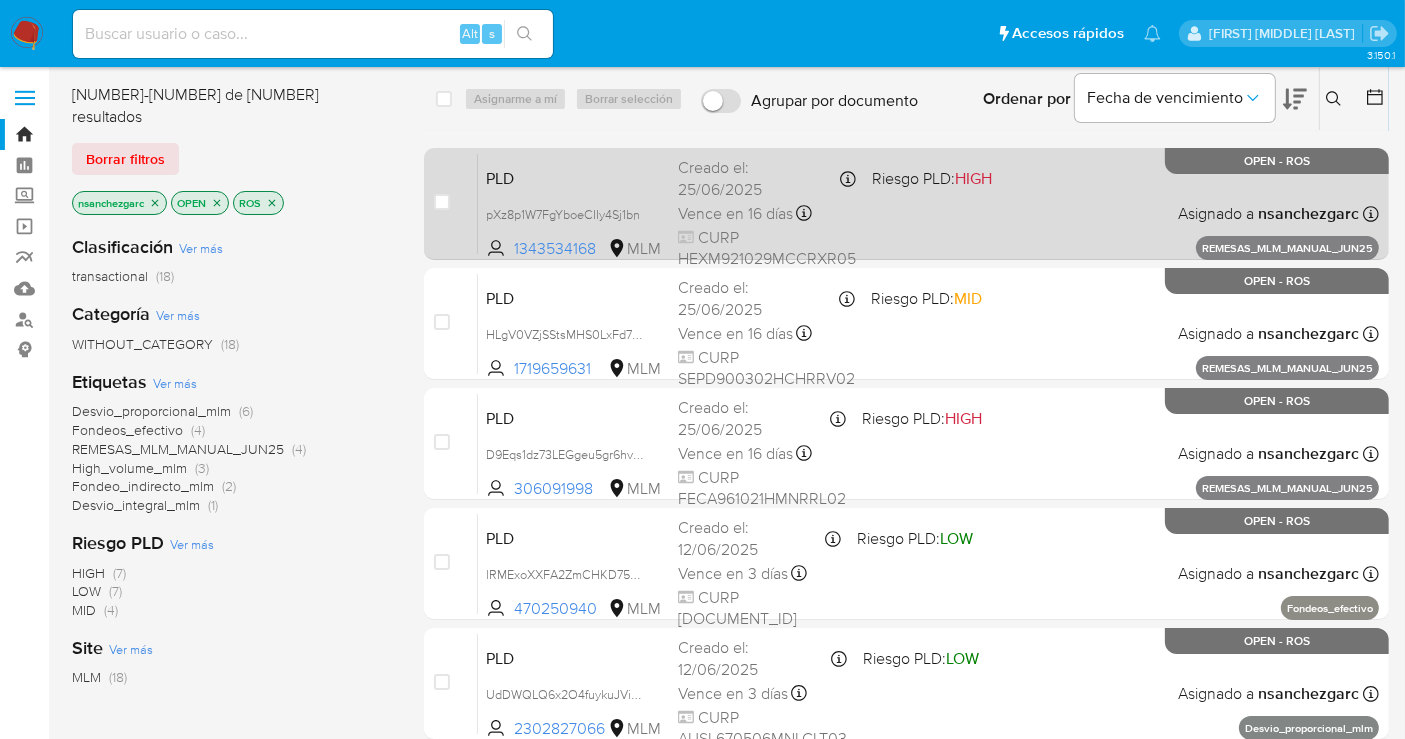click on "Vence en 16 días" at bounding box center (735, 214) 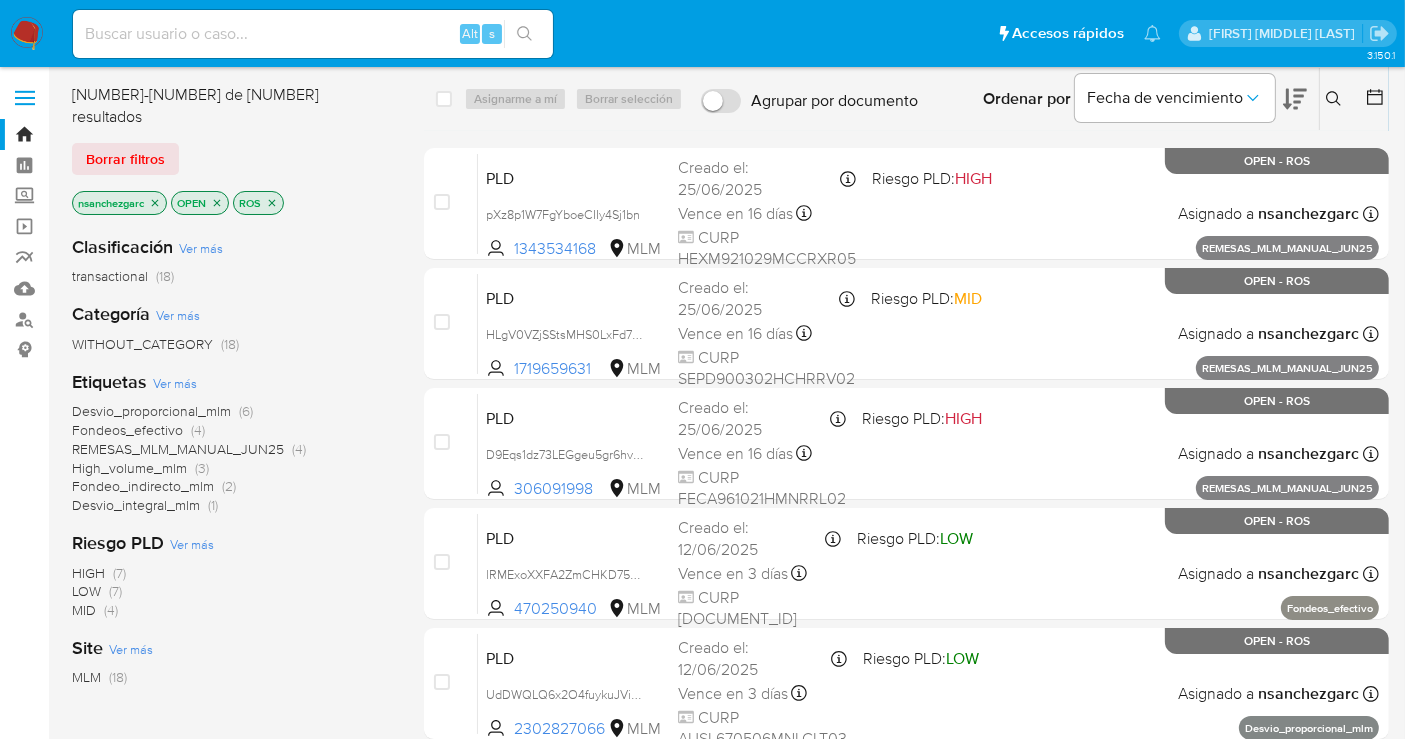 click at bounding box center (27, 34) 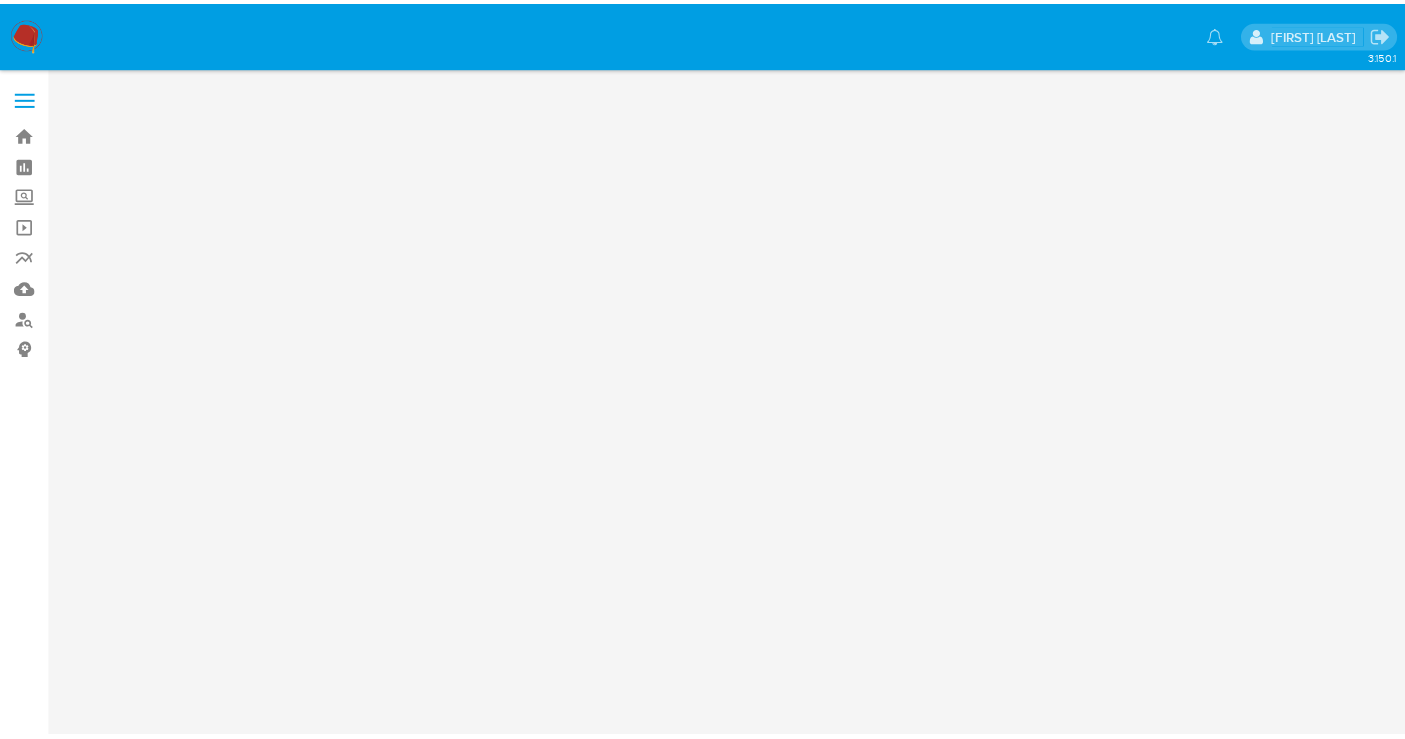 scroll, scrollTop: 0, scrollLeft: 0, axis: both 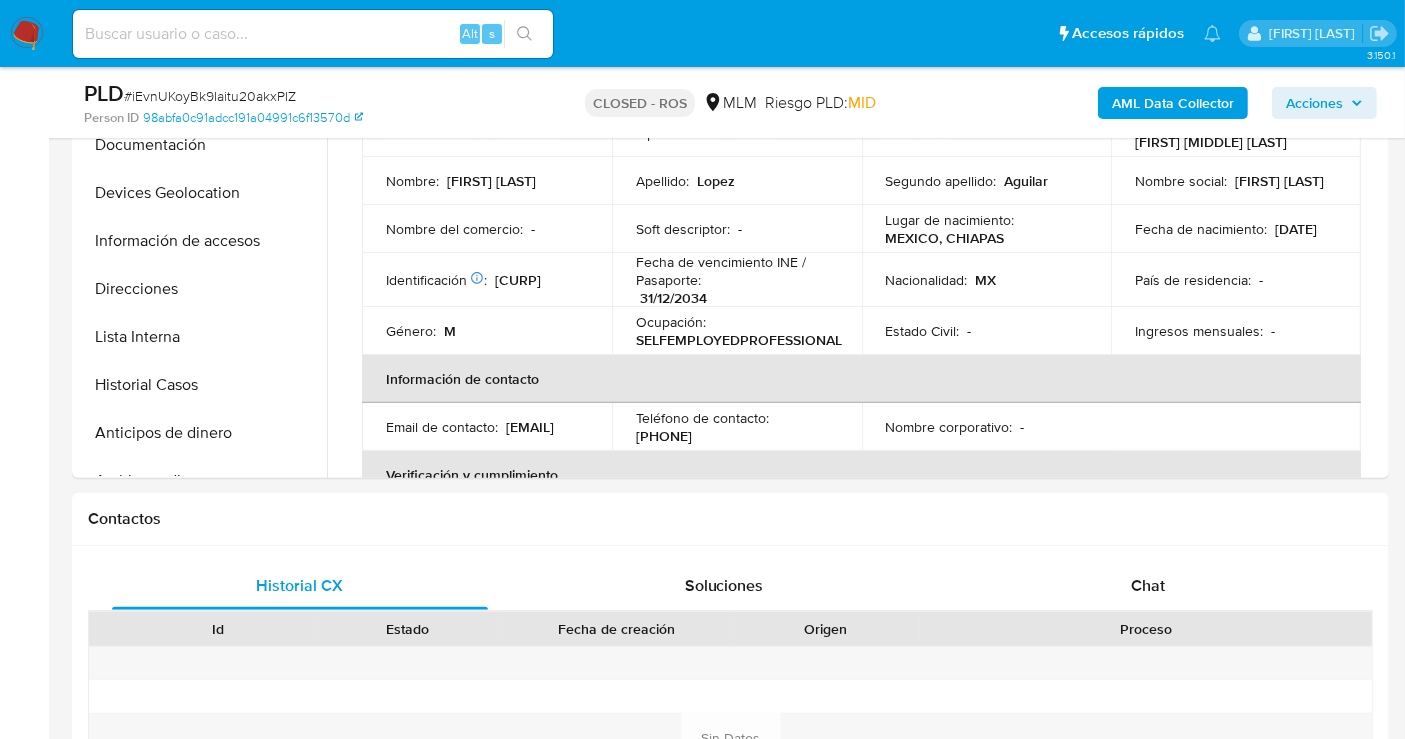 select on "10" 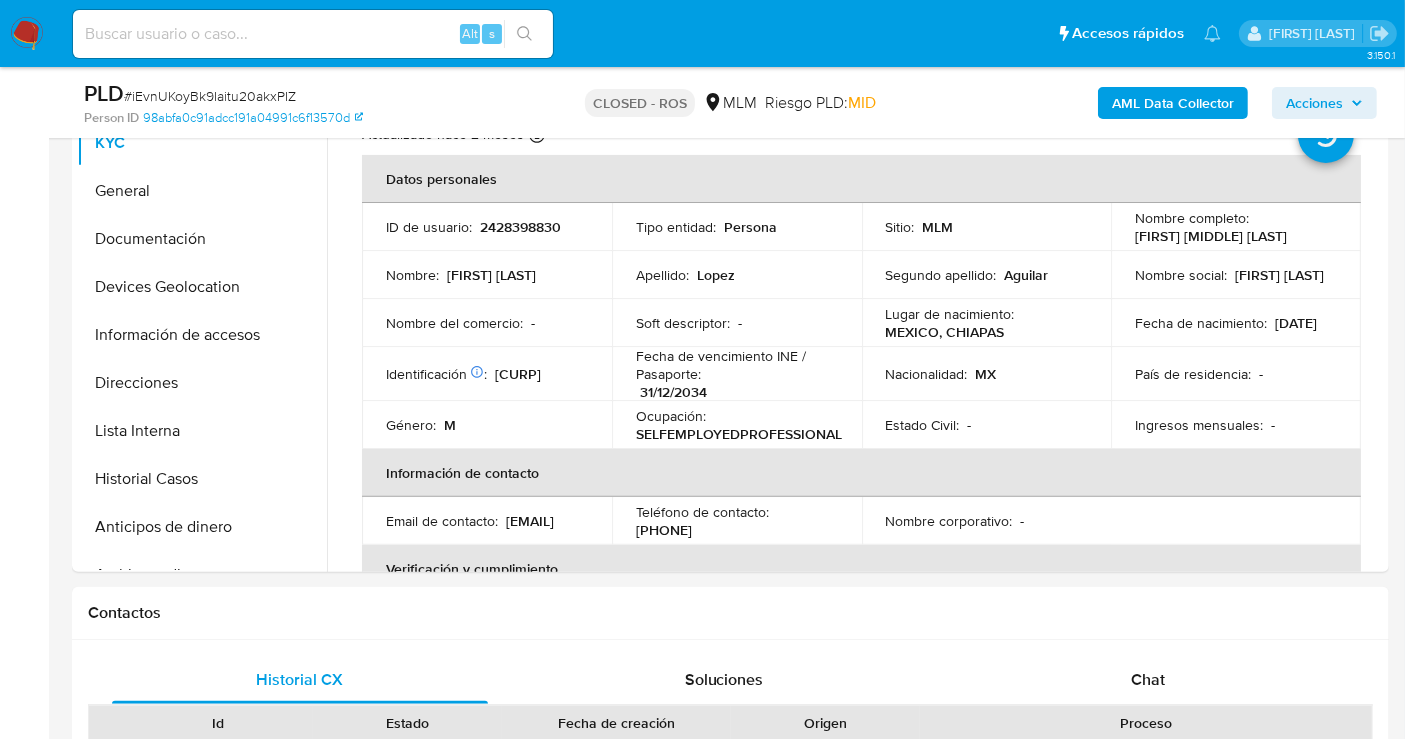 scroll, scrollTop: 444, scrollLeft: 0, axis: vertical 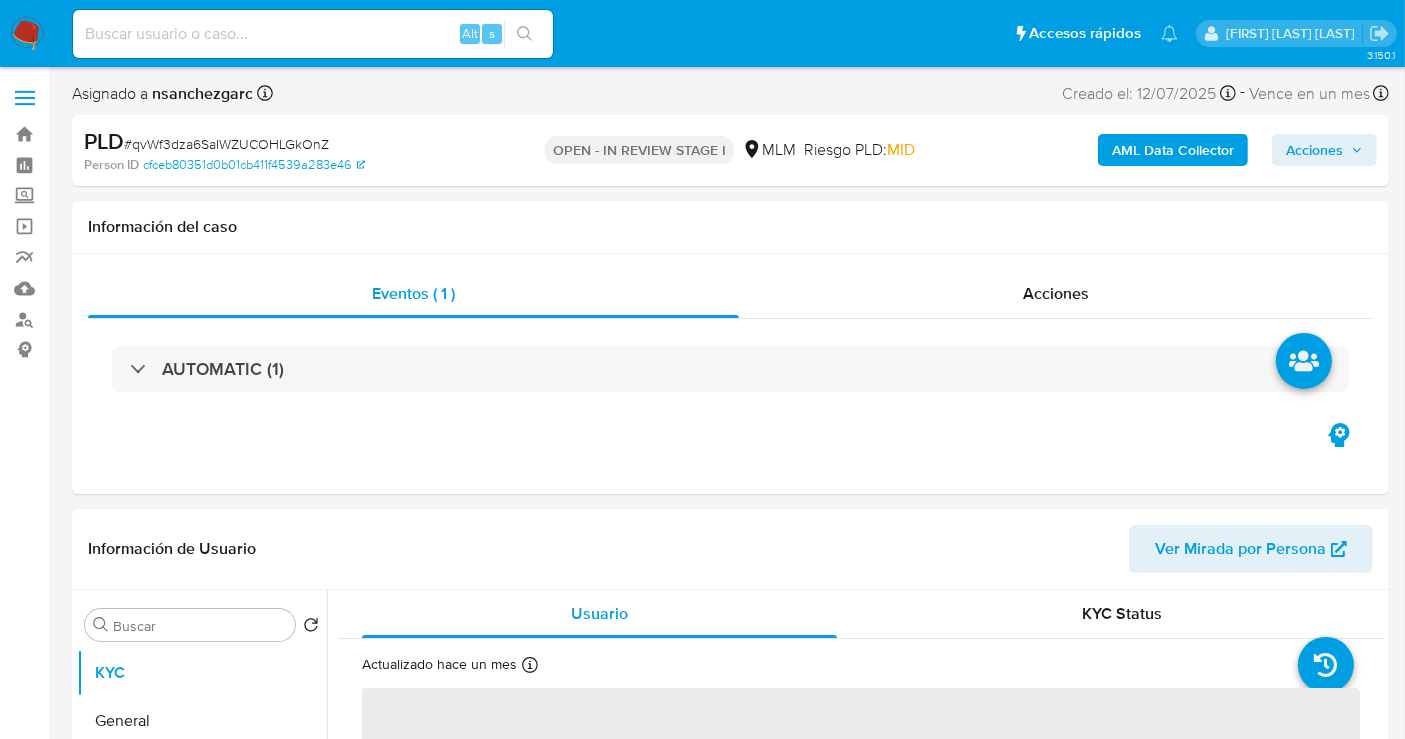 select on "10" 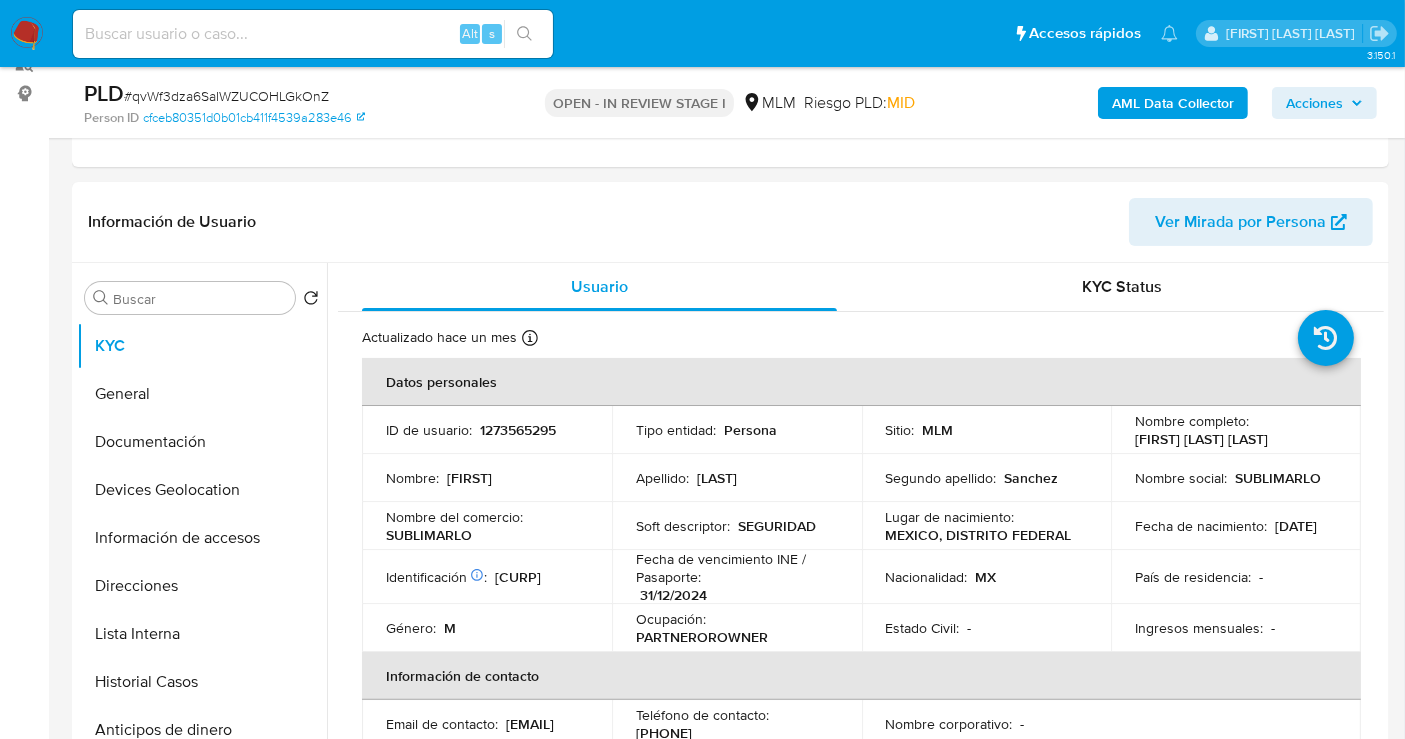 scroll, scrollTop: 0, scrollLeft: 0, axis: both 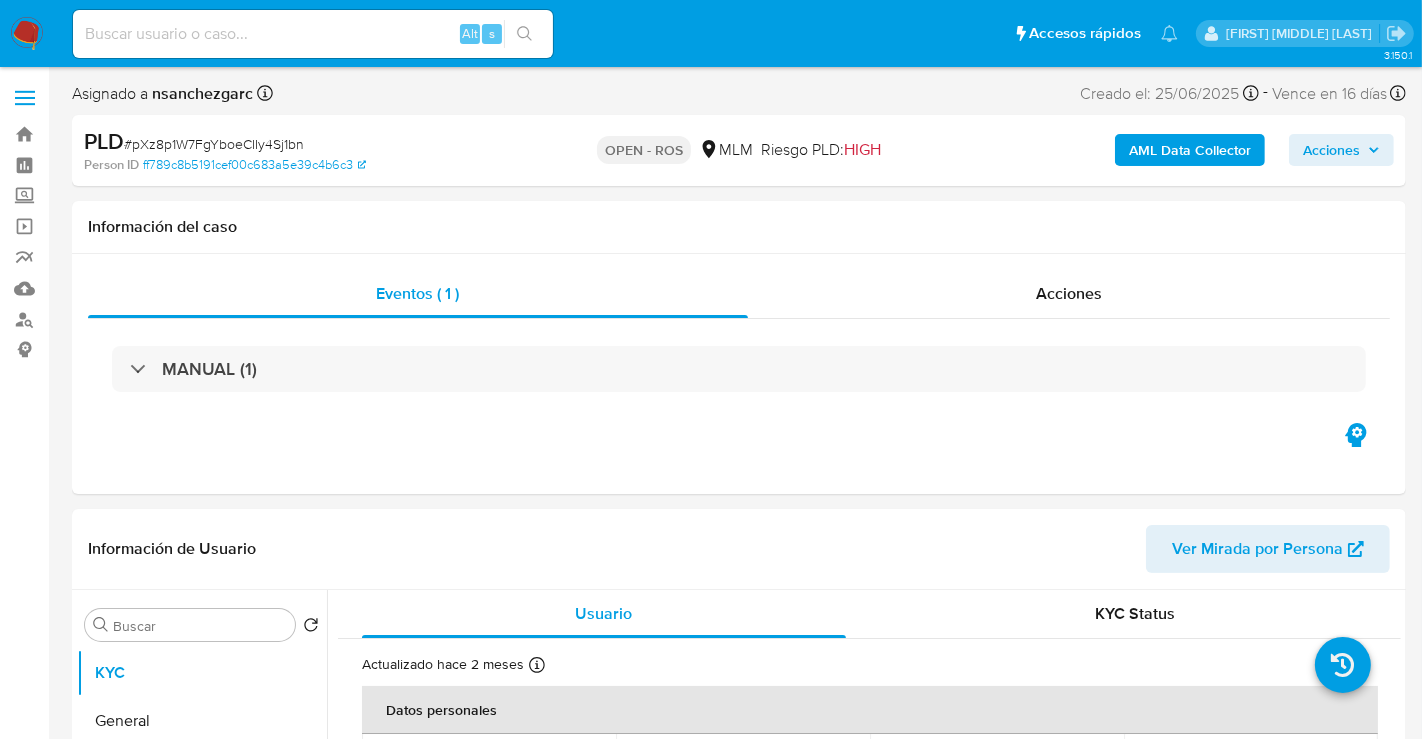 select on "10" 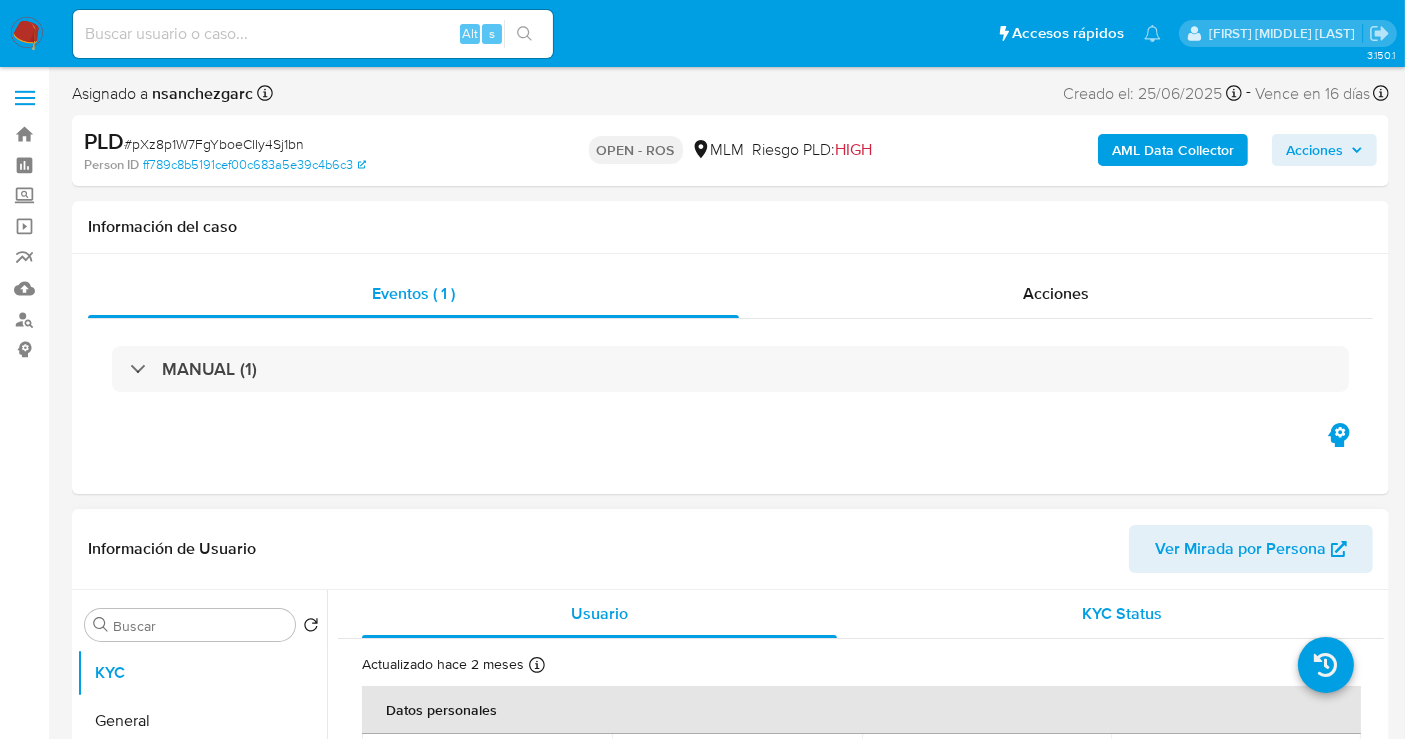scroll, scrollTop: 555, scrollLeft: 0, axis: vertical 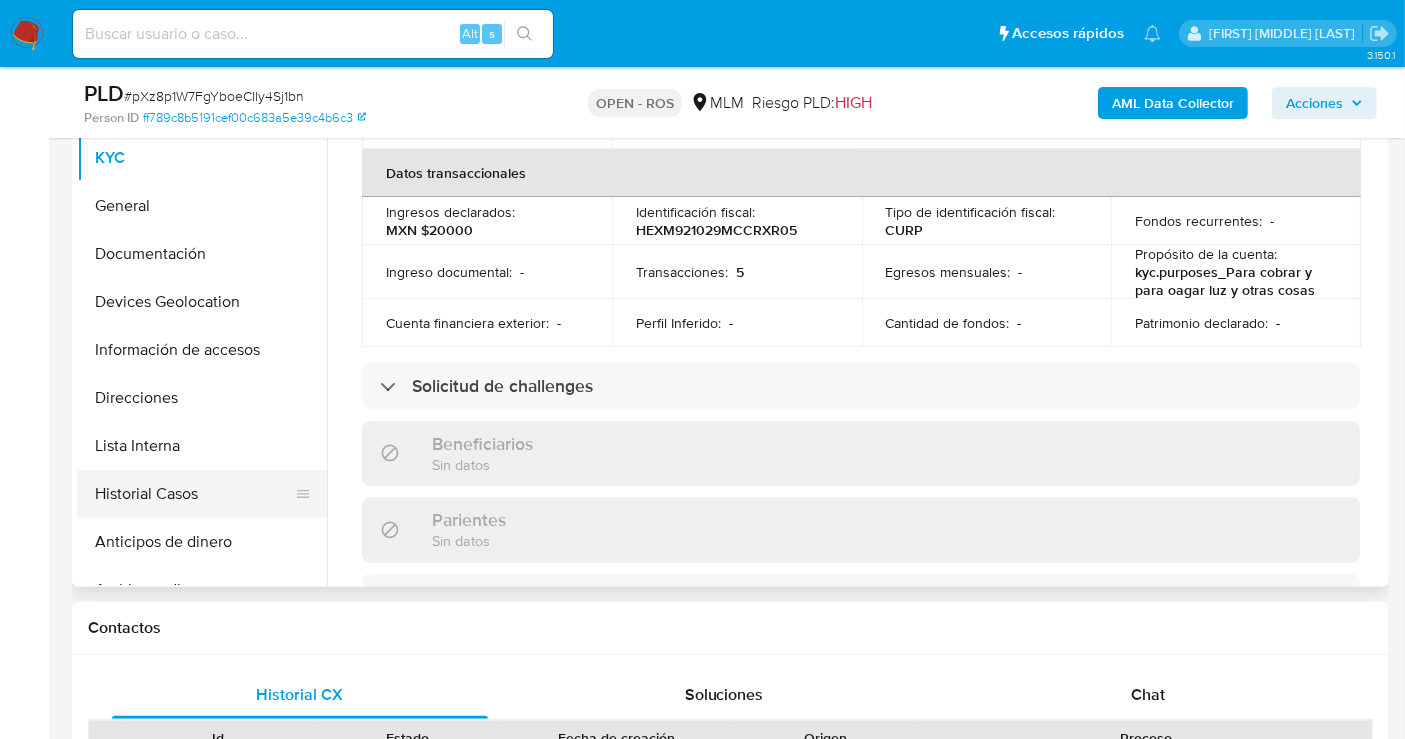 click on "Historial Casos" at bounding box center (194, 494) 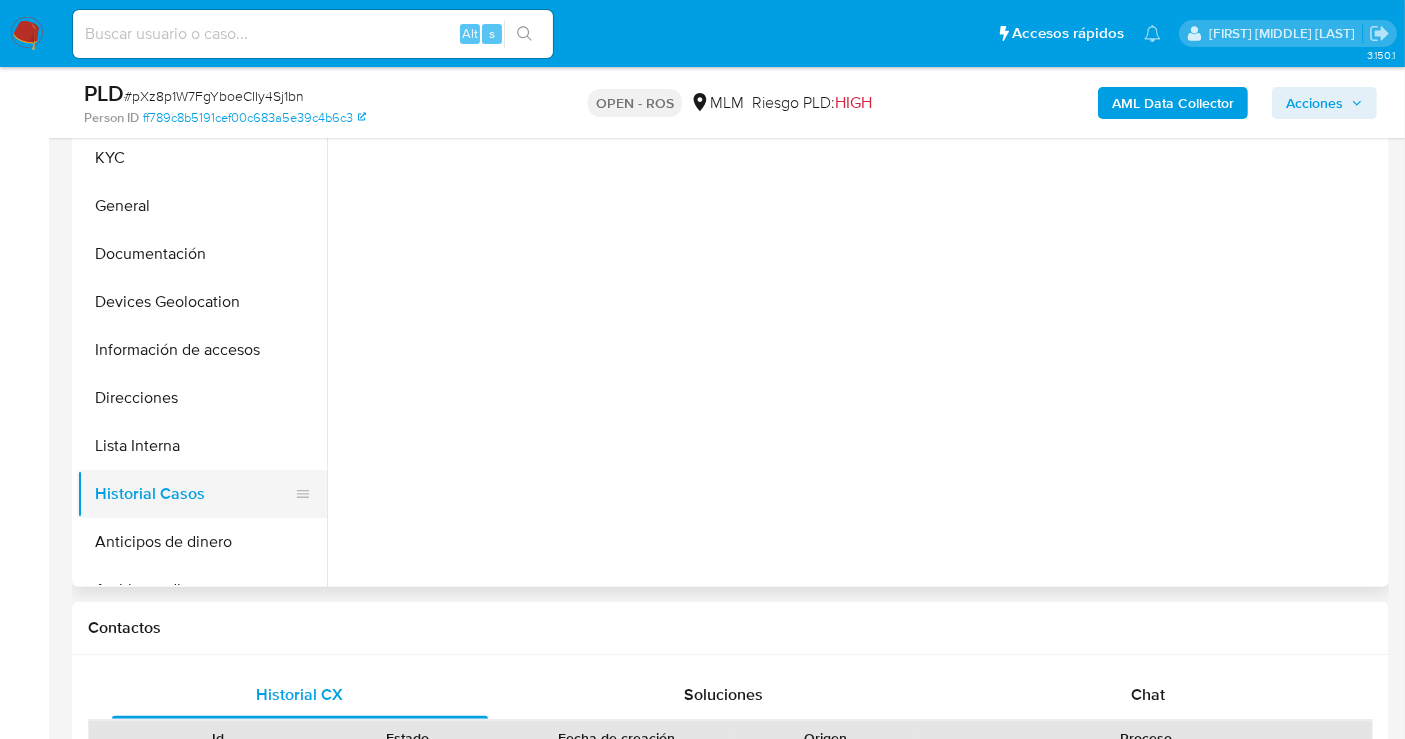 scroll, scrollTop: 0, scrollLeft: 0, axis: both 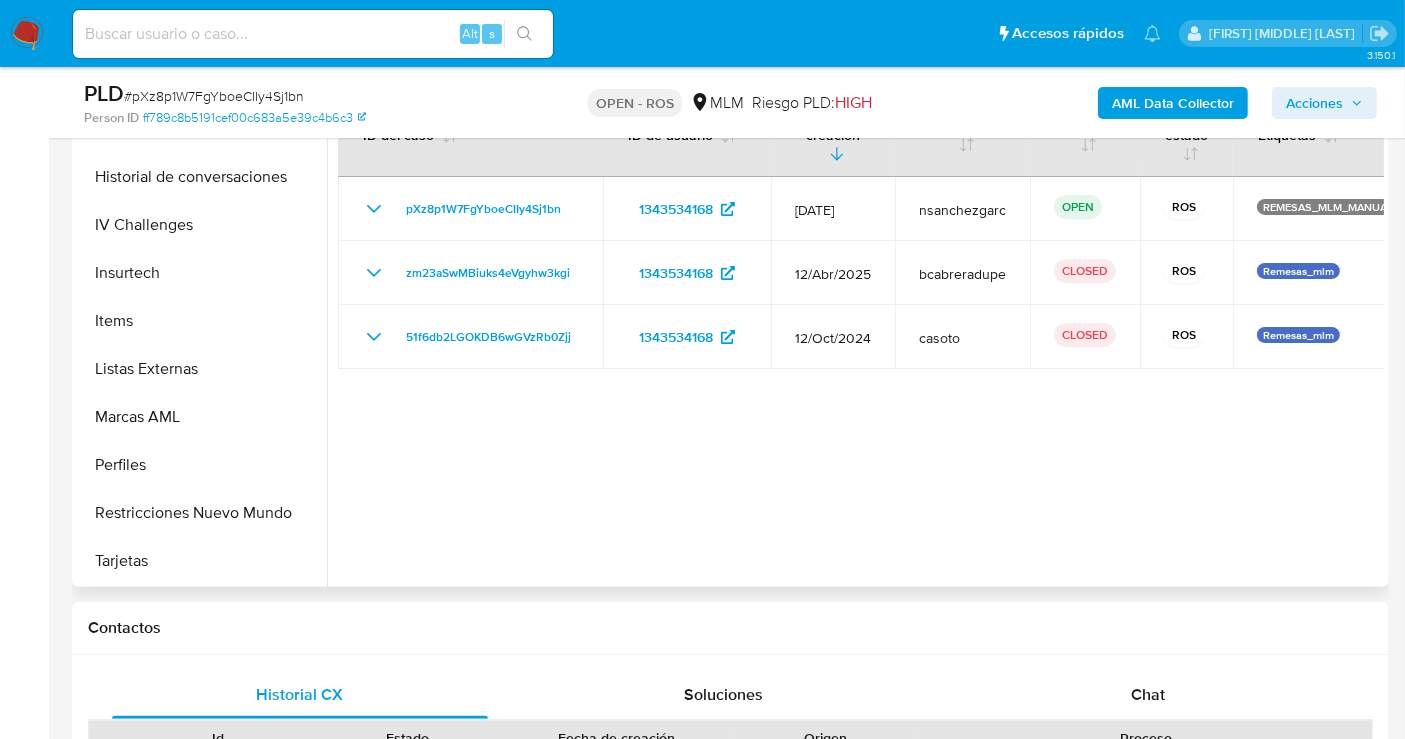 click on "Restricciones Nuevo Mundo" at bounding box center (202, 513) 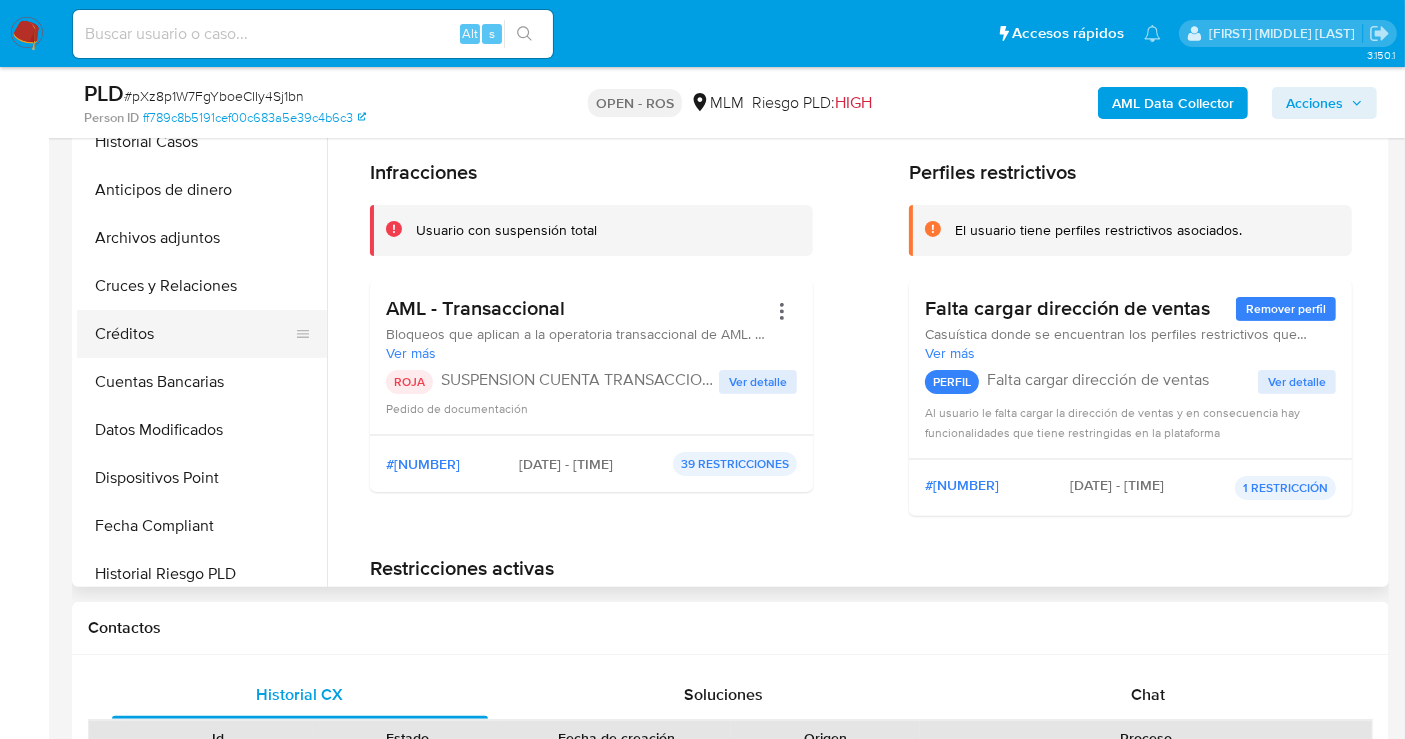 scroll, scrollTop: 0, scrollLeft: 0, axis: both 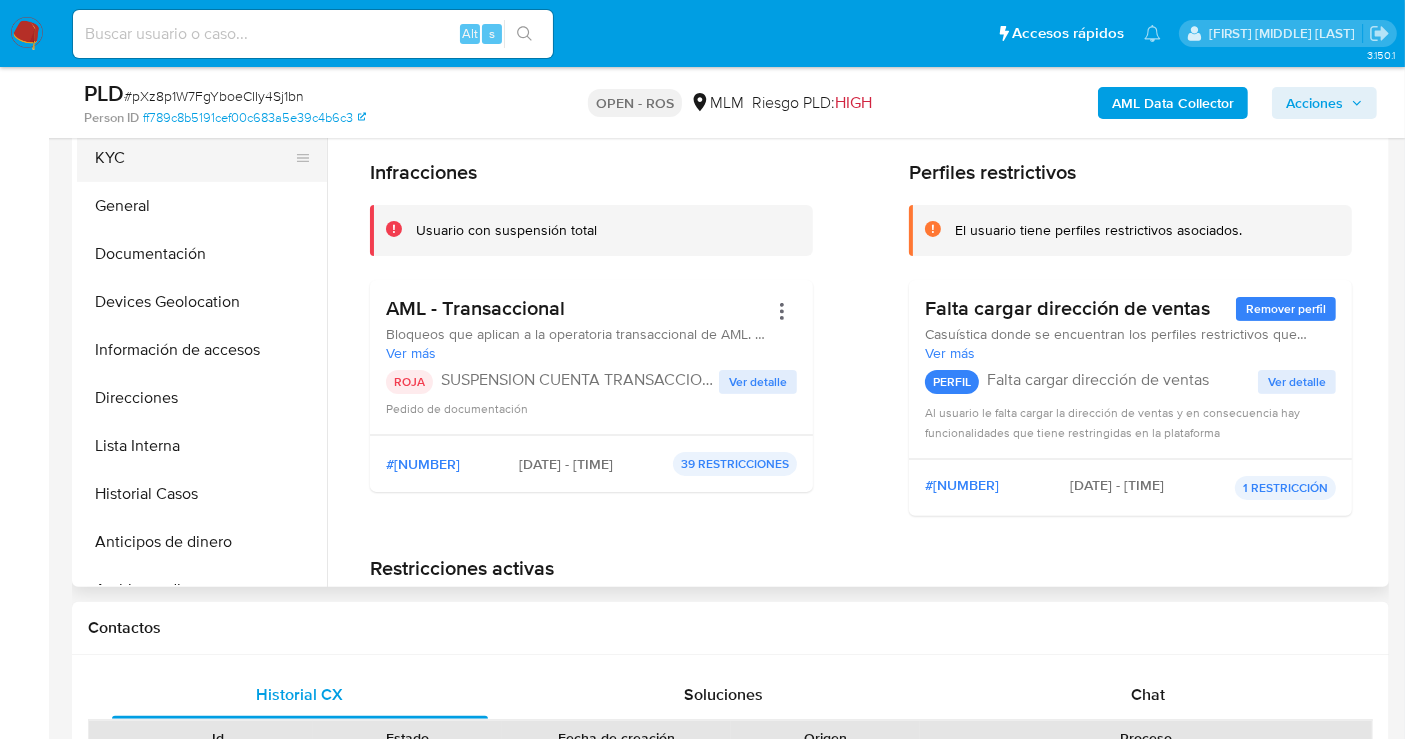 click on "KYC" at bounding box center (194, 158) 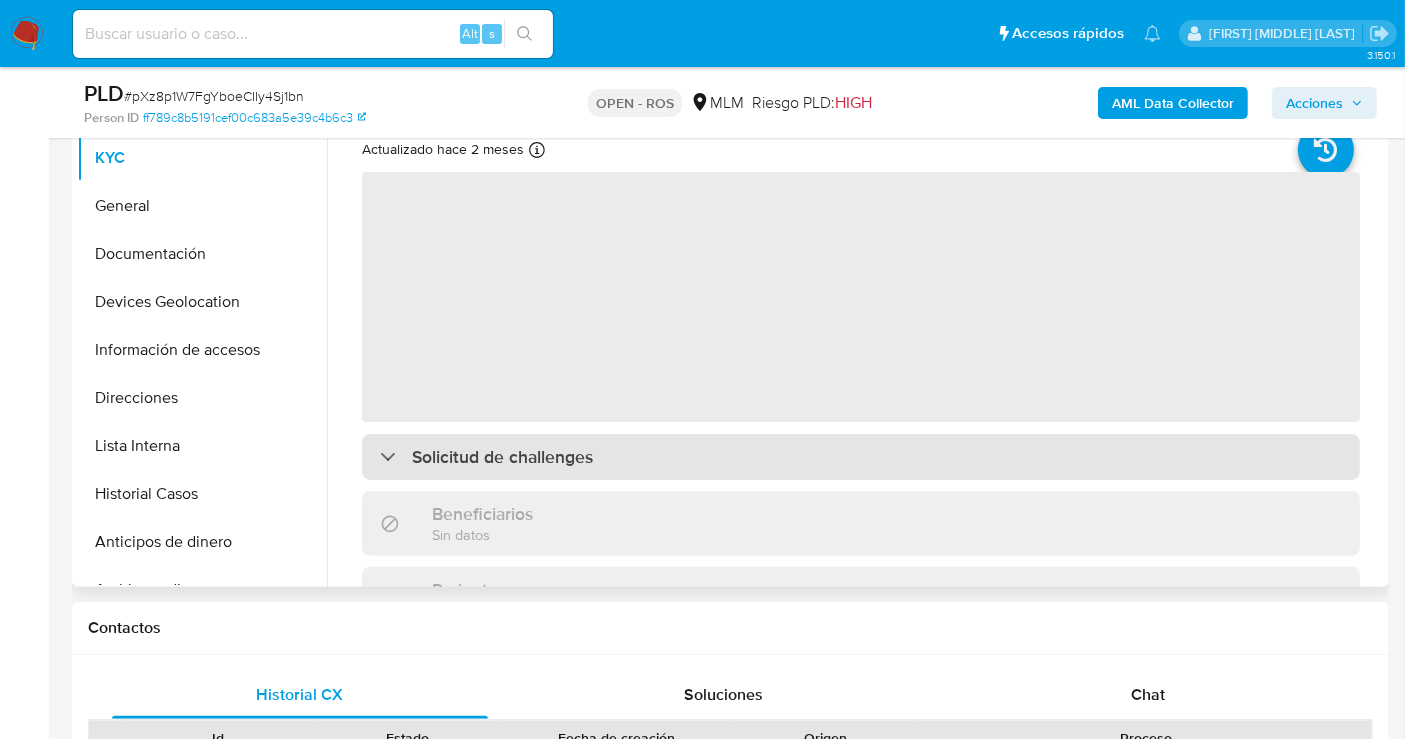 scroll, scrollTop: 333, scrollLeft: 0, axis: vertical 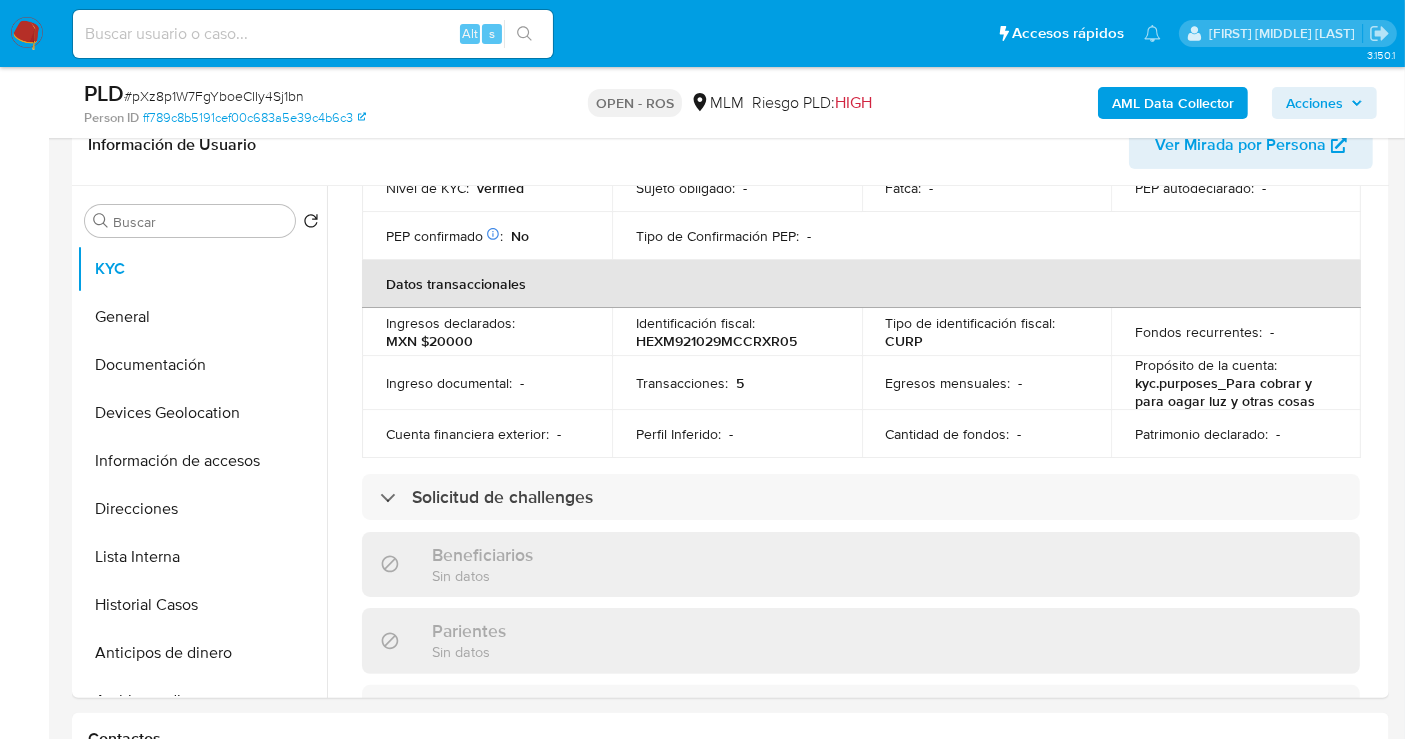 click on "Acciones" at bounding box center (1314, 103) 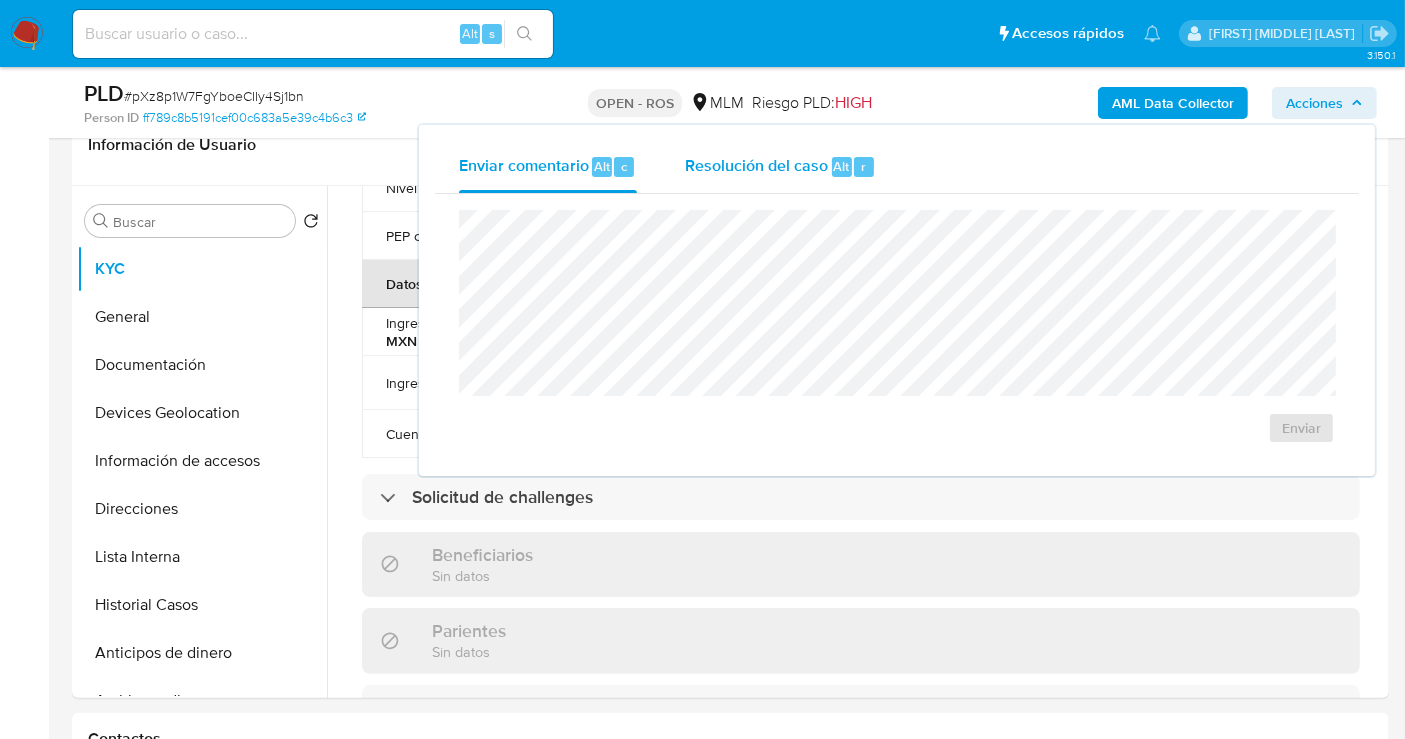 click on "Resolución del caso Alt r" at bounding box center [780, 167] 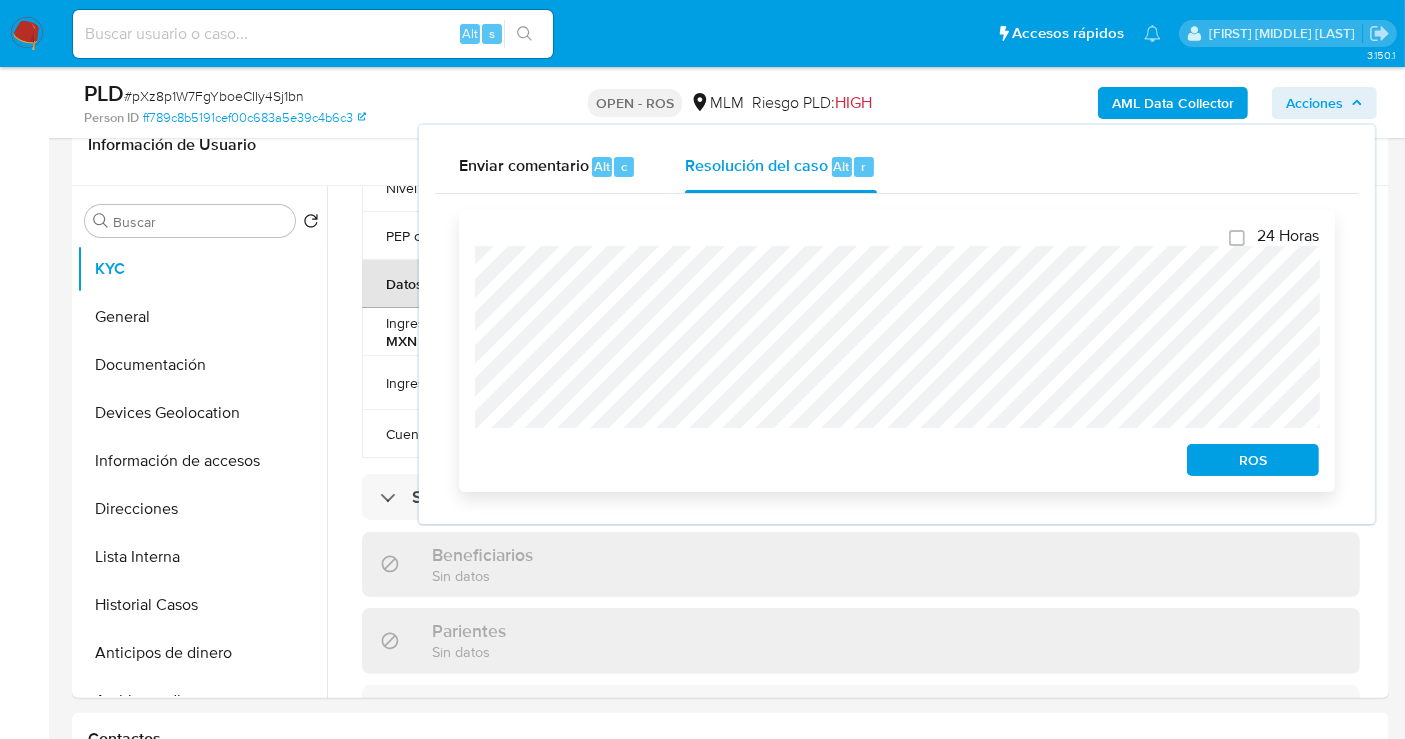click on "ROS" at bounding box center [1253, 460] 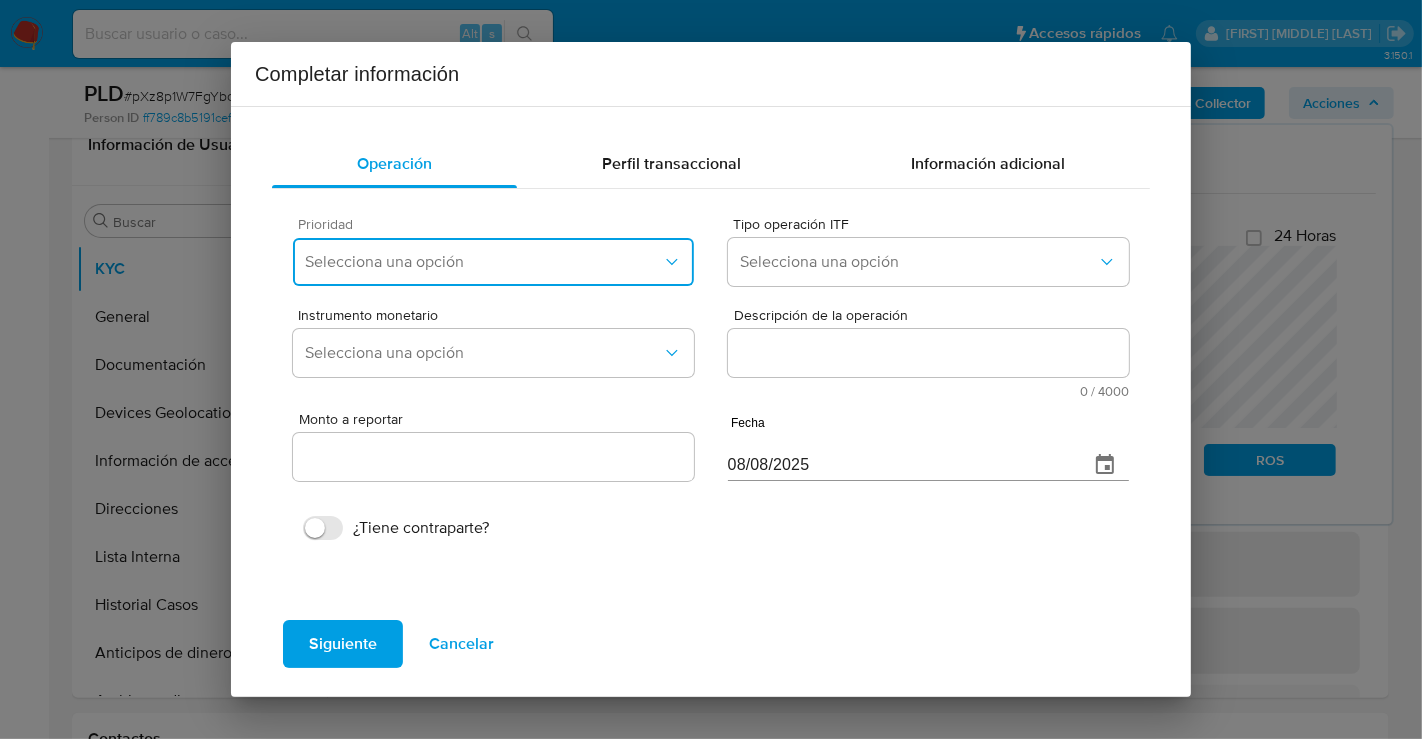 click on "Selecciona una opción" at bounding box center [483, 262] 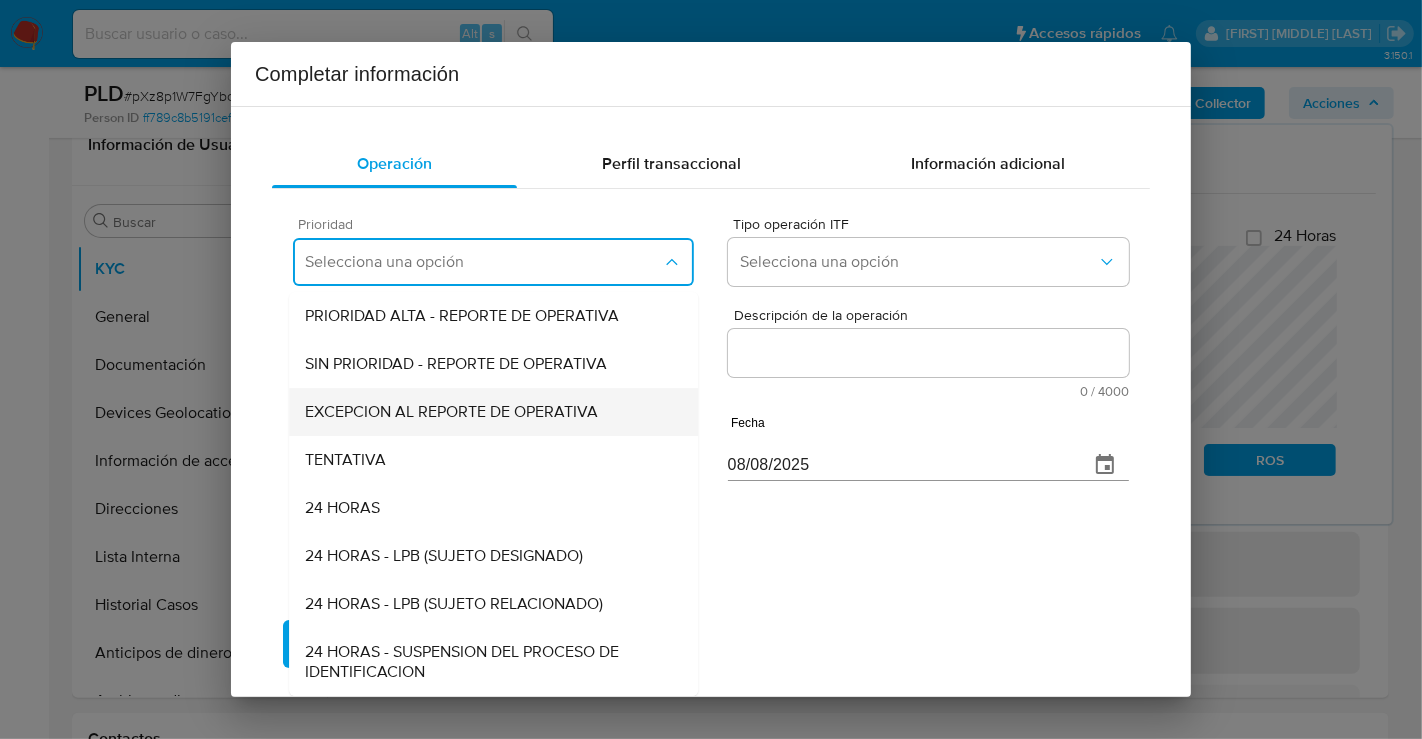 click on "EXCEPCION AL REPORTE DE OPERATIVA" at bounding box center [451, 412] 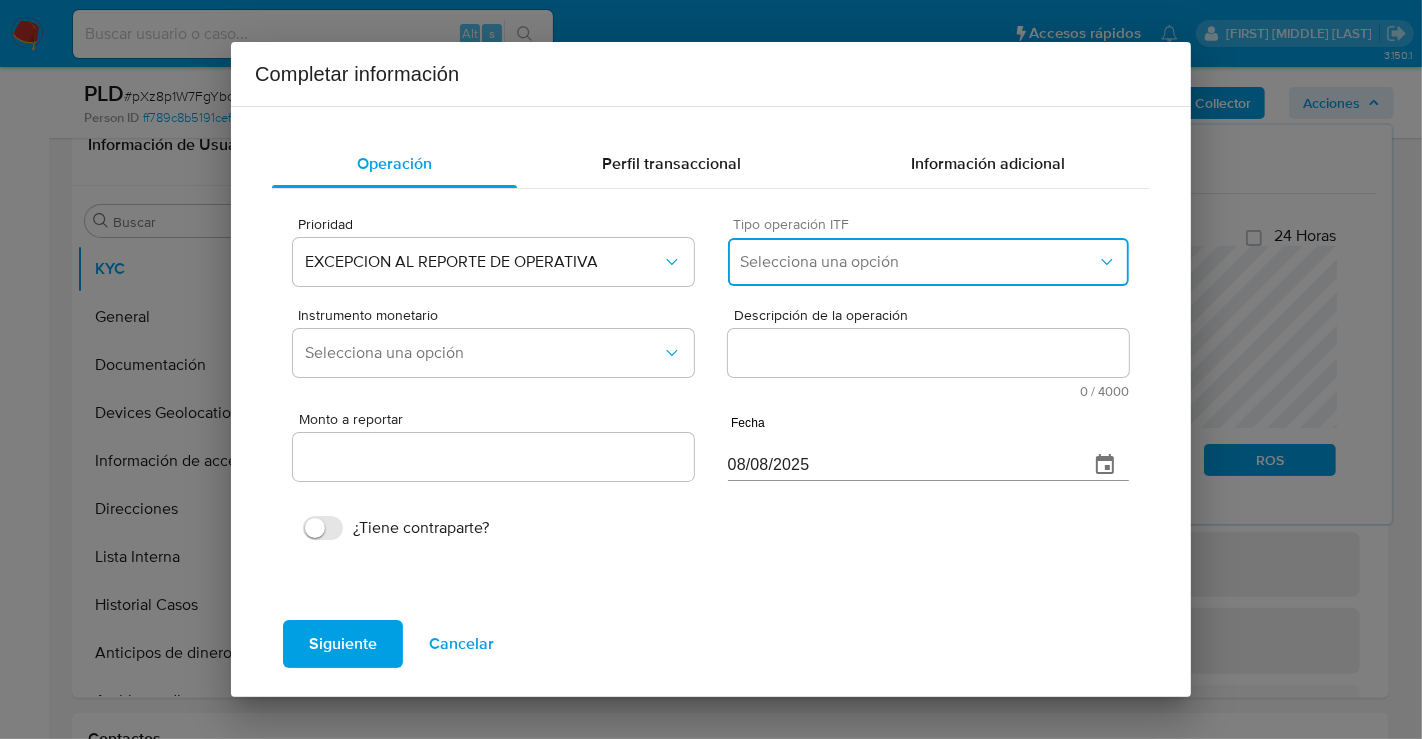 click on "Selecciona una opción" at bounding box center (918, 262) 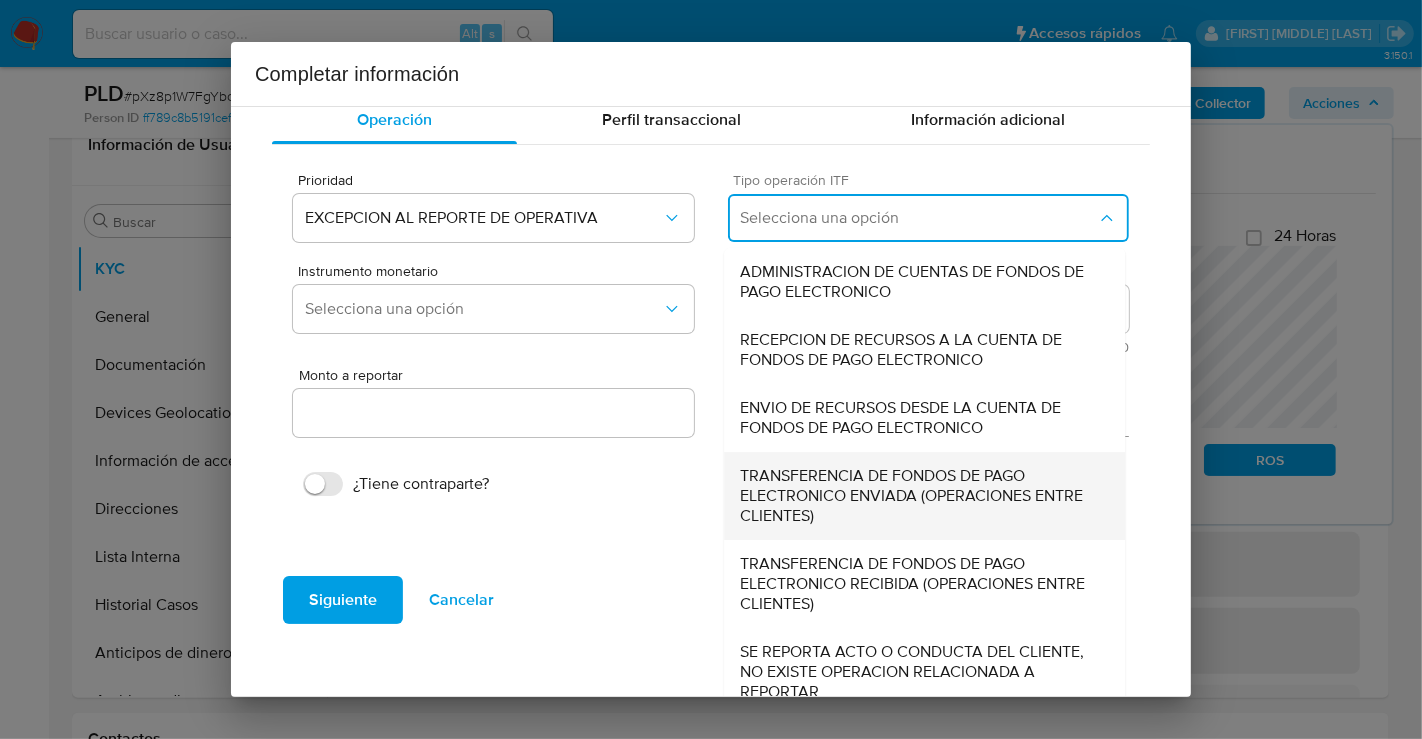 scroll, scrollTop: 62, scrollLeft: 0, axis: vertical 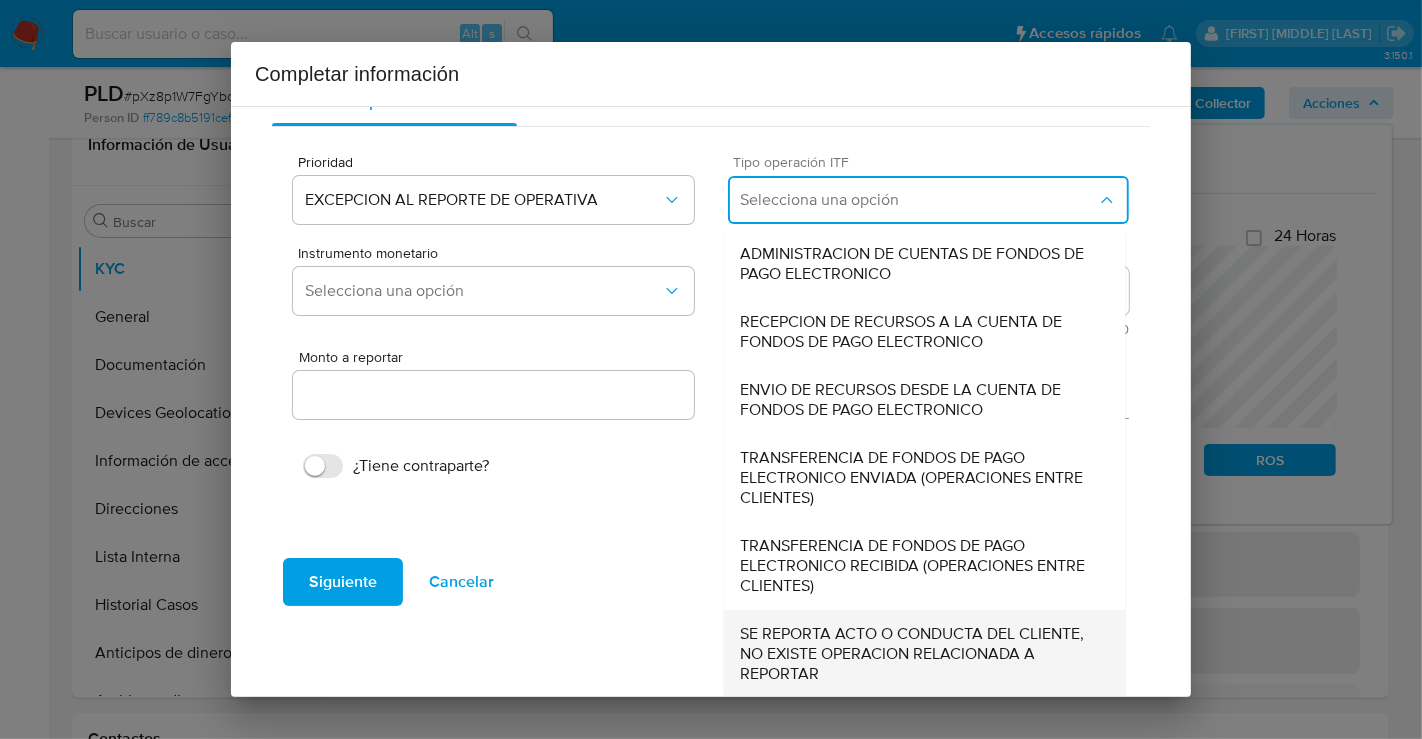 click on "SE REPORTA ACTO O CONDUCTA DEL CLIENTE, NO EXISTE OPERACION RELACIONADA A REPORTAR" at bounding box center [924, 654] 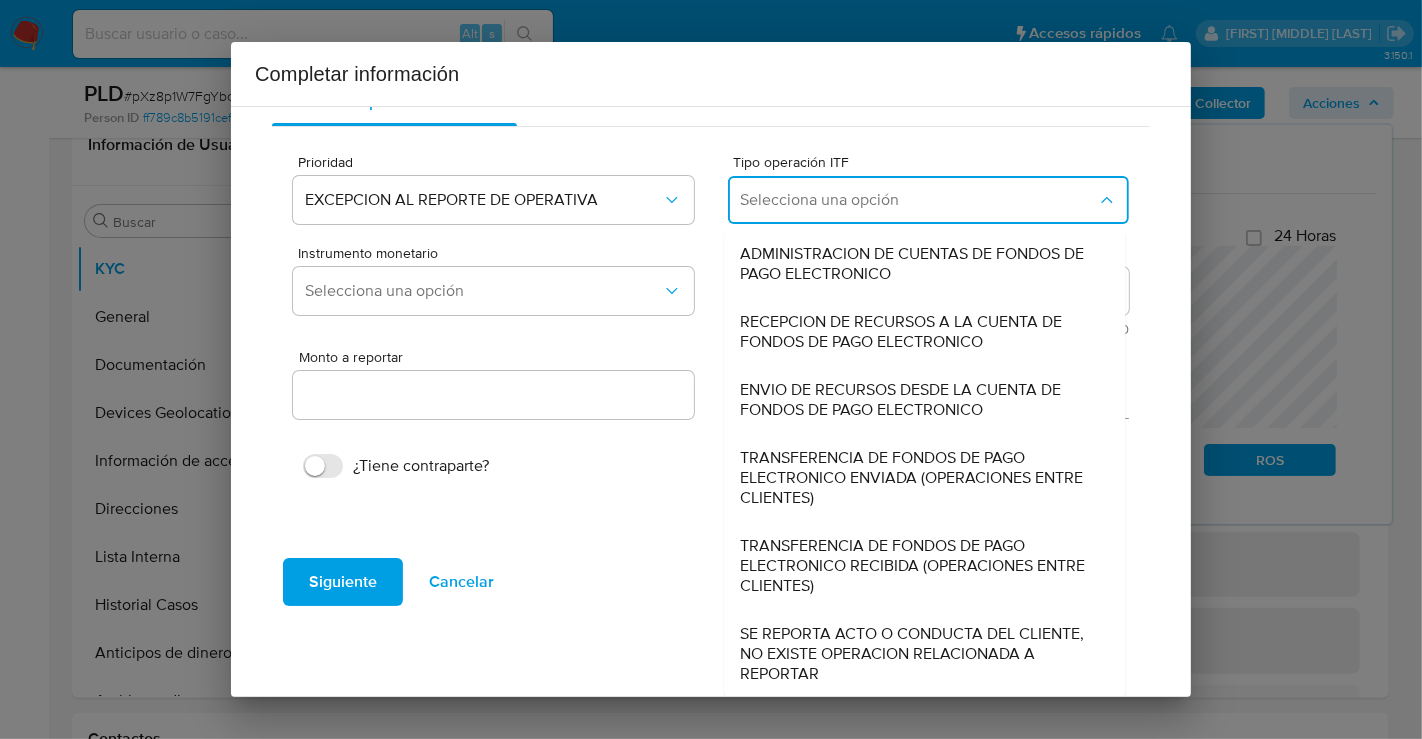 type on "0.00" 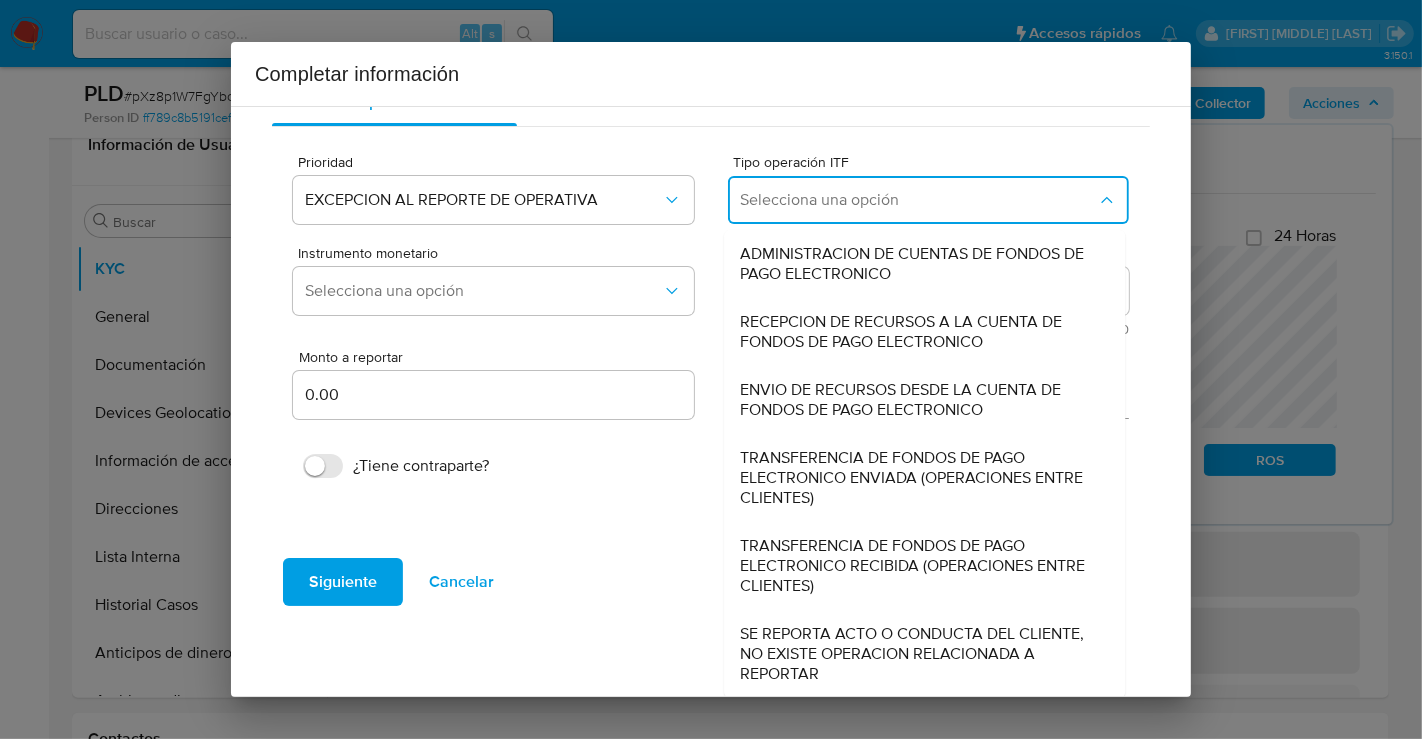 scroll, scrollTop: 0, scrollLeft: 0, axis: both 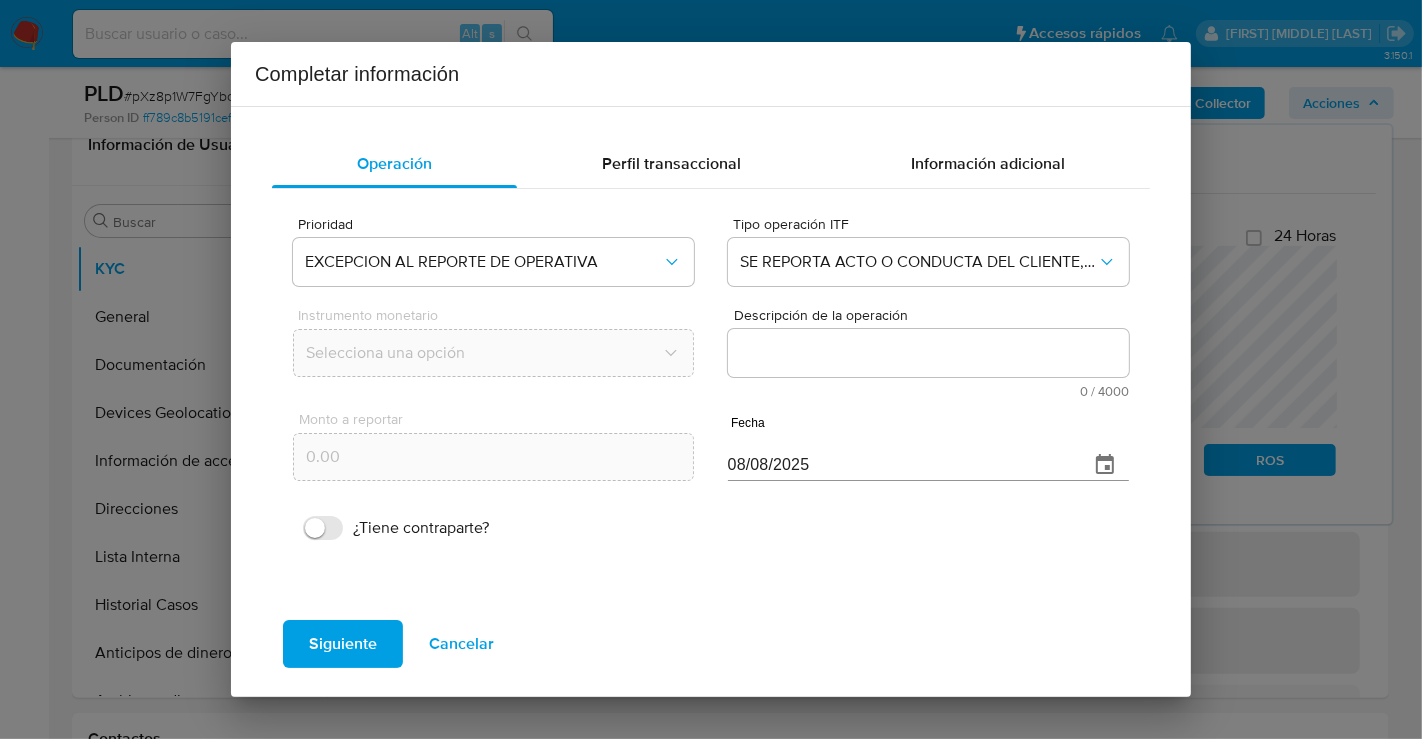click on "Descripción de la operación" at bounding box center [928, 353] 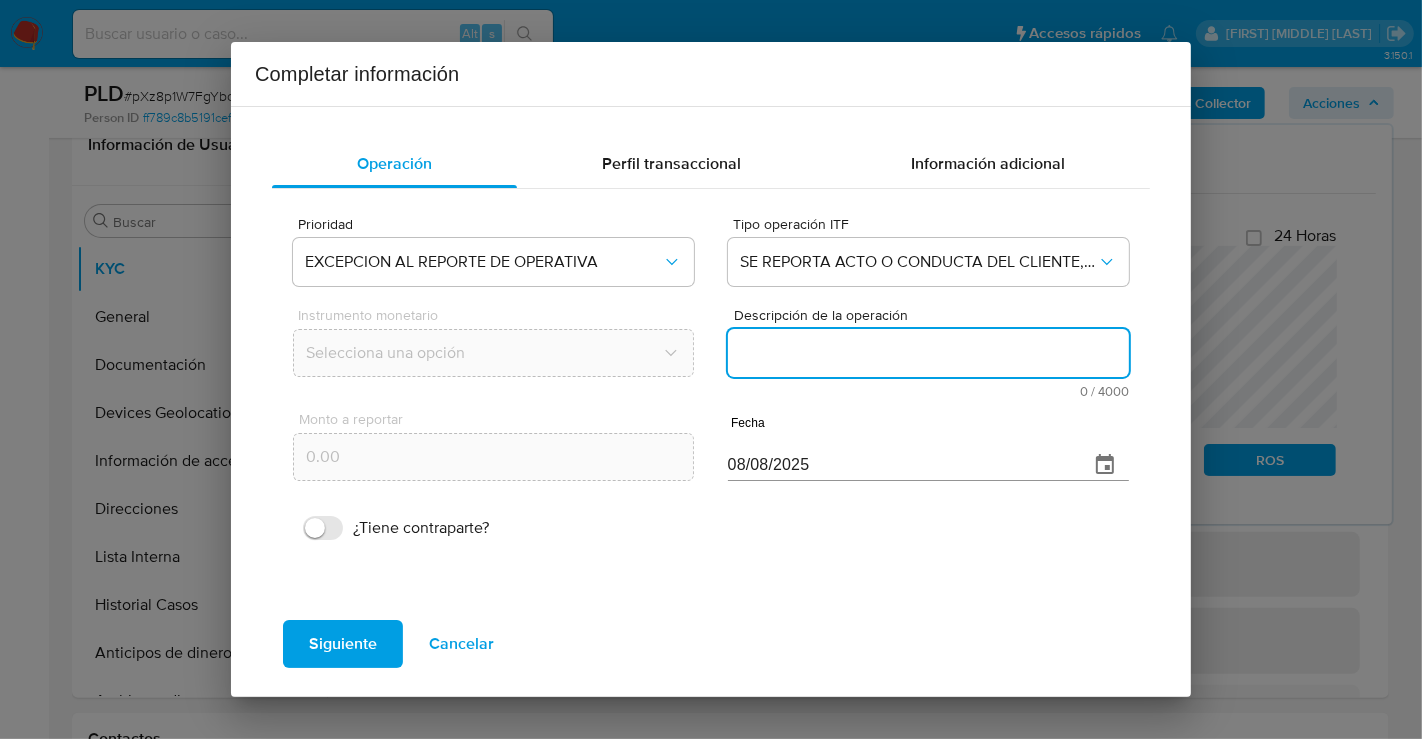 paste on "/CONOCIMIENTO DEL CLIENTE O USUARIO. CLIENTE MARGARITA DE LOS ANGELES HERNANDEZ NUMERO DE CLIENTE 1343534168 Y NUMERO CUENTA 722969020295390940 CURP HEXM921029MCCRXR05 DE NACIONALIDAD MEXICANA LUGAR DE NACIMIENTO CAMPECHE. FECHA DE NACIMIENTO 29OCT1992 CON 32 ANOS. INICIA LA RELACION COMERCIAL CON MERCADO PAGO 01ABR2023. OCUPACION EMPLEADO. ES CLASIFICADO POR LA INSTITUCION CON GRADO DE RIESGO ALTO. EL TITULAR NO DESIGNO BENEFICIARIOS EN CASO DE FALLECIMIENTO CON DOMICILIO EN CALLE 2 49 SAMULA CP 24090 CAMPECHE. /ANTECEDENTES INVESTIGATIVOS. EL CLIENTE TIENE DOS ALERTAS PREVIAS POR REMESAS DEL 12OCT2024 Y 12ABR2025 CON REPORTES A LA AUTORIDAD. ACTUALMENTE CUENTA CON ALERTA POR REMESAS GENERADA EL 12JUN2025 AL RECIBIR RECURSOS POR MN 114989.47 REALIZADOS DURANTE MAYO 2025. /INFORMACION ADICIONAL DEL CLIENTE. SE REALIZA CONTACTO CON EL CLIENTE EN ALERTA PREVIA EN EL QUE MENCIONA QUE JOSE LUIS MORAN ES SU PROMETIDO Y OCTAVIO MORAN ES SOBRINO DE SU PROMETIDO Y EL MANDA REMESAS PARA LA FAMILIA Y EN SEGUNDO CONT..." 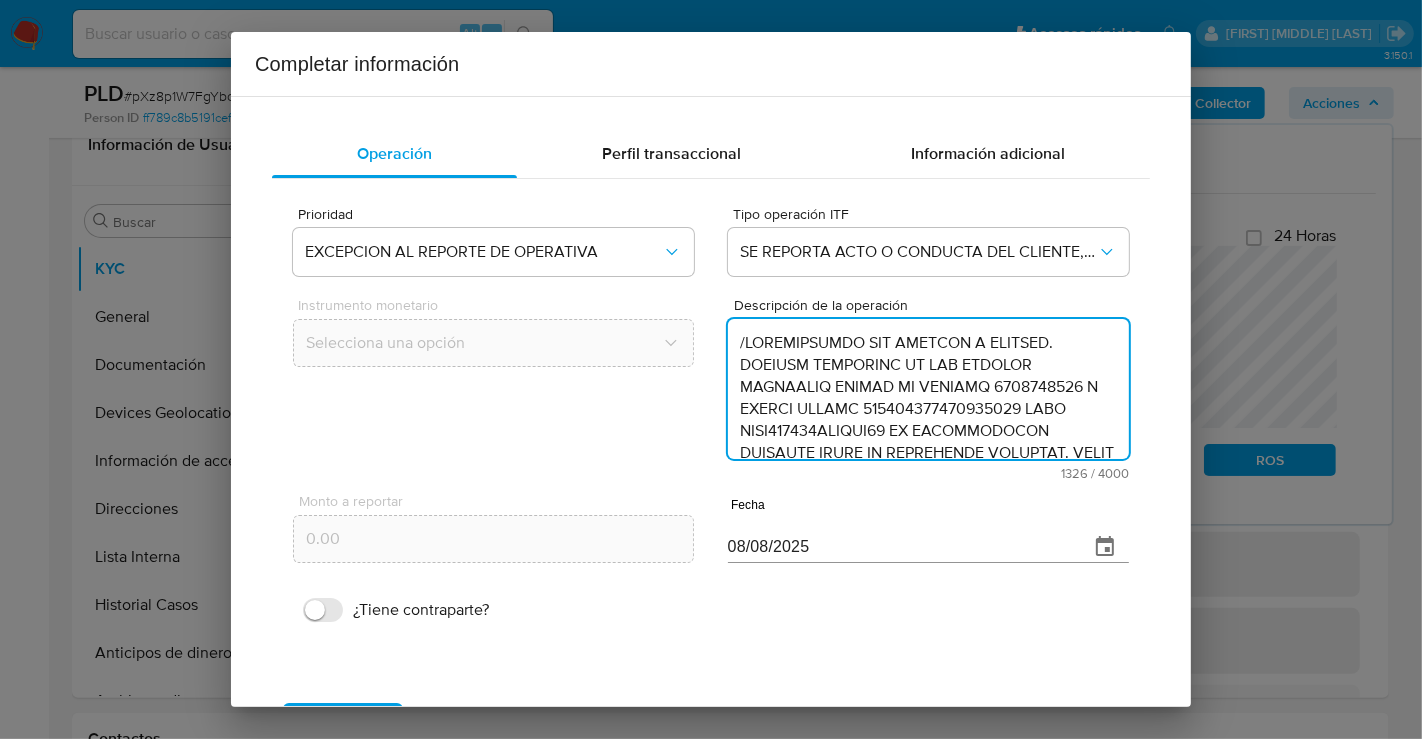 scroll, scrollTop: 687, scrollLeft: 0, axis: vertical 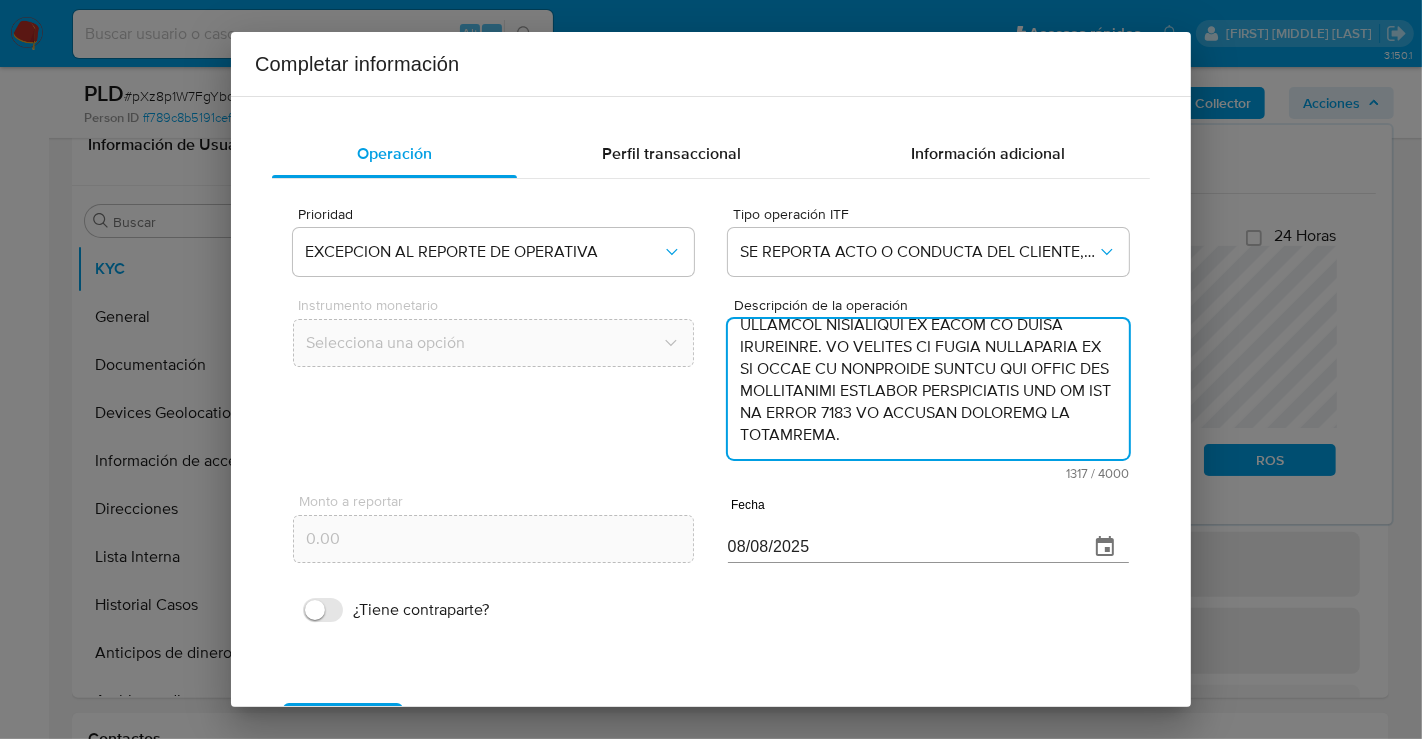 type on "/CONOCIMIENTO DEL CLIENTE O USUARIO. CLIENTE MARGARITA DE LOS ANGELES HERNANDEZ NUMERO DE CLIENTE 1343534168 Y NUMERO CUENTA 722969020295390940 CURP HEXM921029MCCRXR05 DE NACIONALIDAD MEXICANA LUGAR DE NACIMIENTO CAMPECHE. FECHA DE NACIMIENTO 29OCT1992 CON 32 ANOS. INICIA LA RELACION COMERCIAL CON MERCADO PAGO 01ABR2023. OCUPACION EMPLEADO. ES CLASIFICADO POR LA INSTITUCION CON GRADO DE RIESGO ALTO. EL TITULAR NO DESIGNO BENEFICIARIOS EN CASO DE FALLECIMIENTO CON DOMICILIO EN CALLE 2 49 SAMULA CP 24090 CAMPECHE. /ANTECEDENTES INVESTIGATIVOS. EL CLIENTE TIENE DOS ALERTAS PREVIAS POR REMESAS DEL 12OCT2024 Y 12ABR2025 CON REPORTES A LA AUTORIDAD. ACTUALMENTE CUENTA CON ALERTA POR REMESAS GENERADA EL 12JUN2025 AL RECIBIR RECURSOS POR MN 114989.47 REALIZADOS DURANTE MAYO 2025. /INFORMACION ADICIONAL DEL CLIENTE. SE REALIZA CONTACTO CON EL CLIENTE EN ALERTA PREVIA EN EL QUE MENCIONA QUE JOSE LUIS MORAN ES SU PROMETIDO Y OCTAVIO MORAN ES SOBRINO DE SU PROMETIDO Y EL MANDA REMESAS PARA LA FAMILIA Y EN SEGUNDO CONT..." 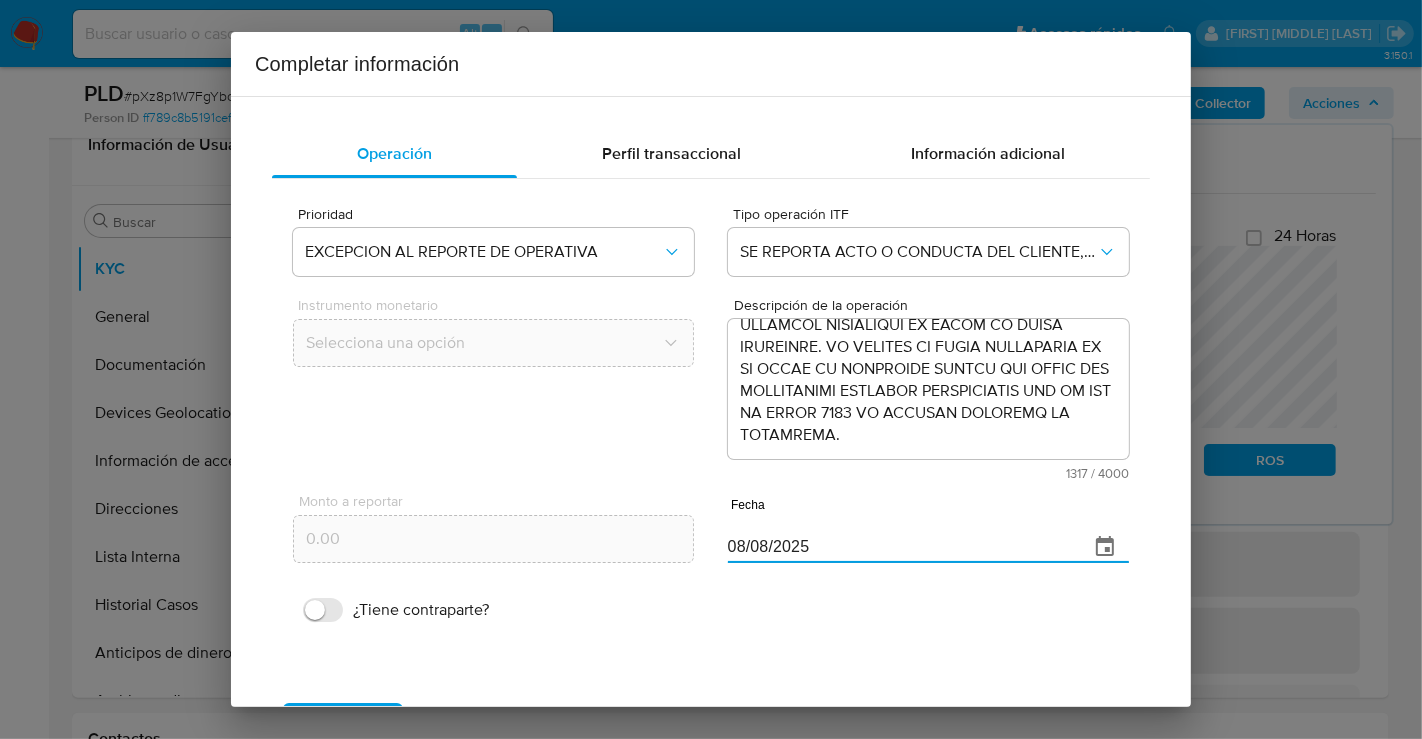 click on "08/08/2025" at bounding box center [900, 547] 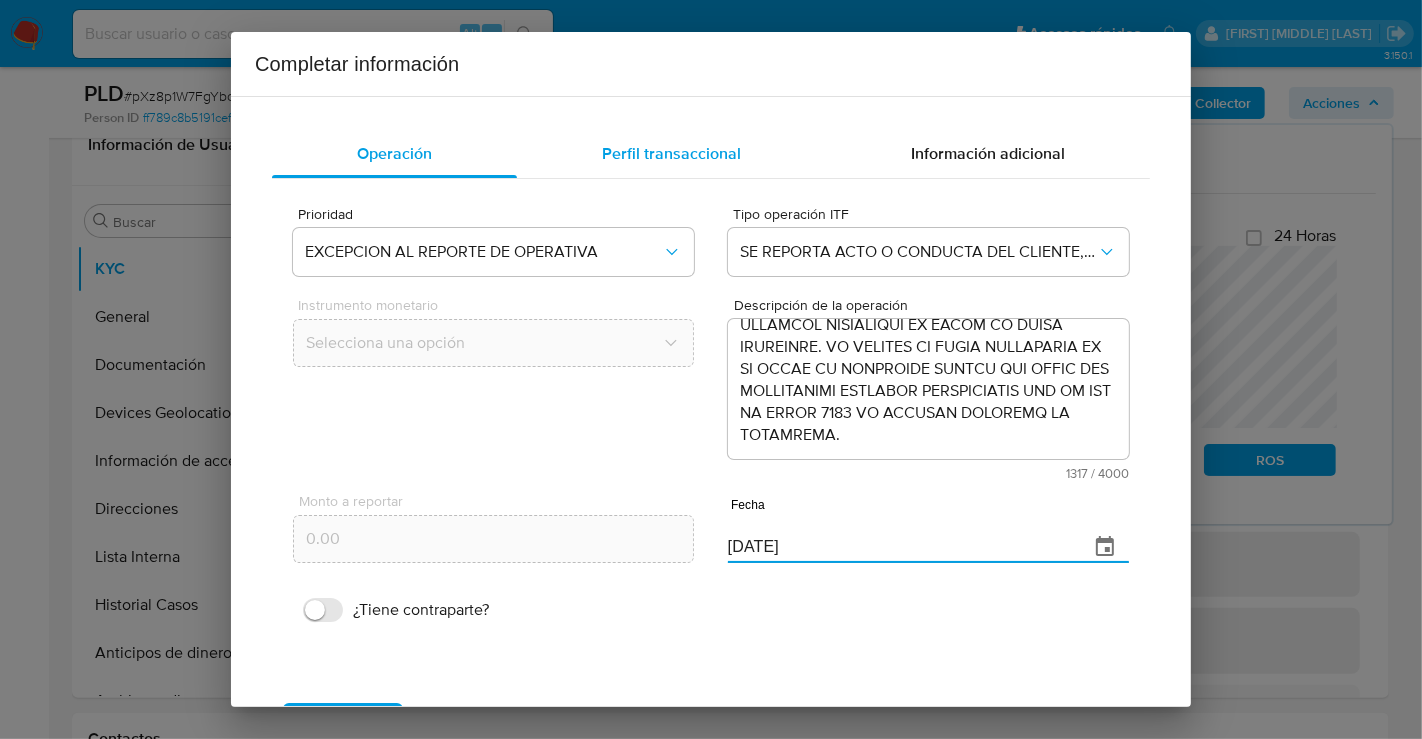 type on "29/05/2025" 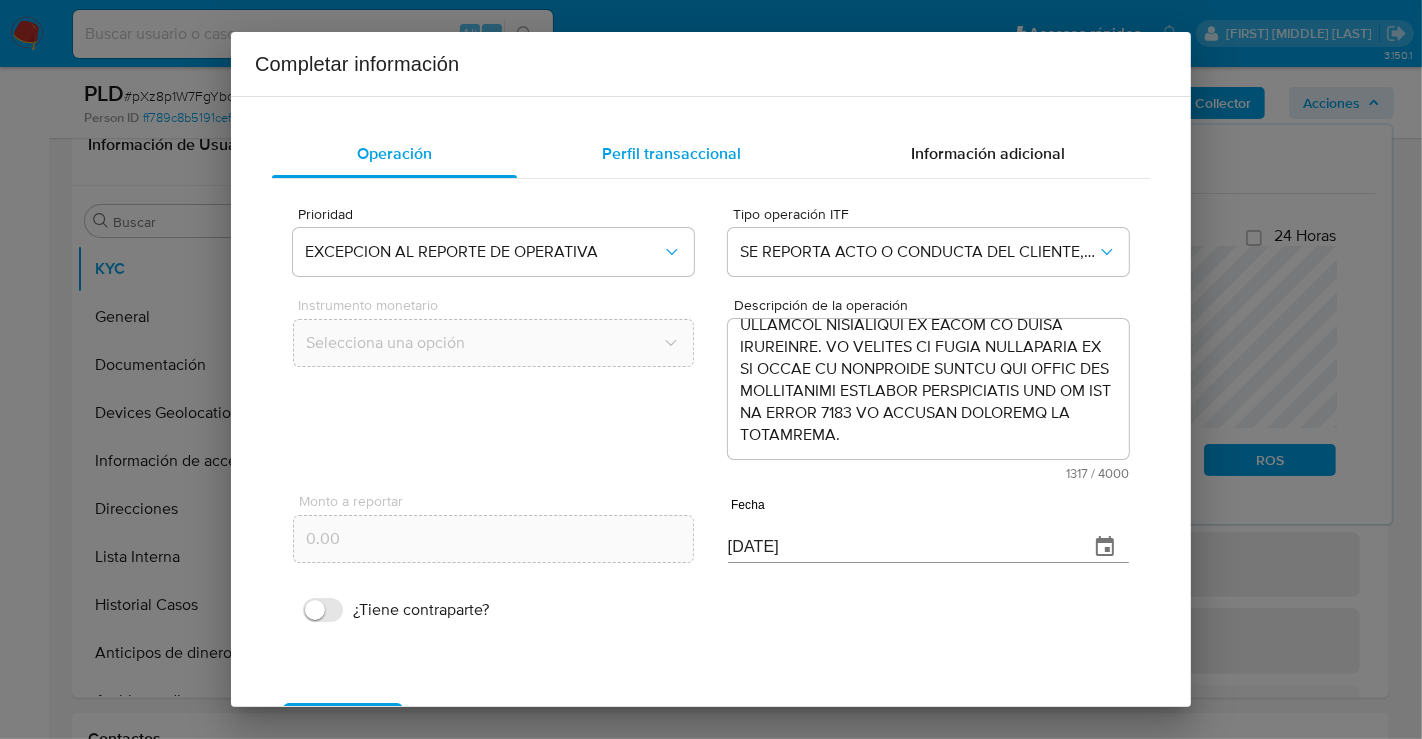 click on "Perfil transaccional" at bounding box center [671, 153] 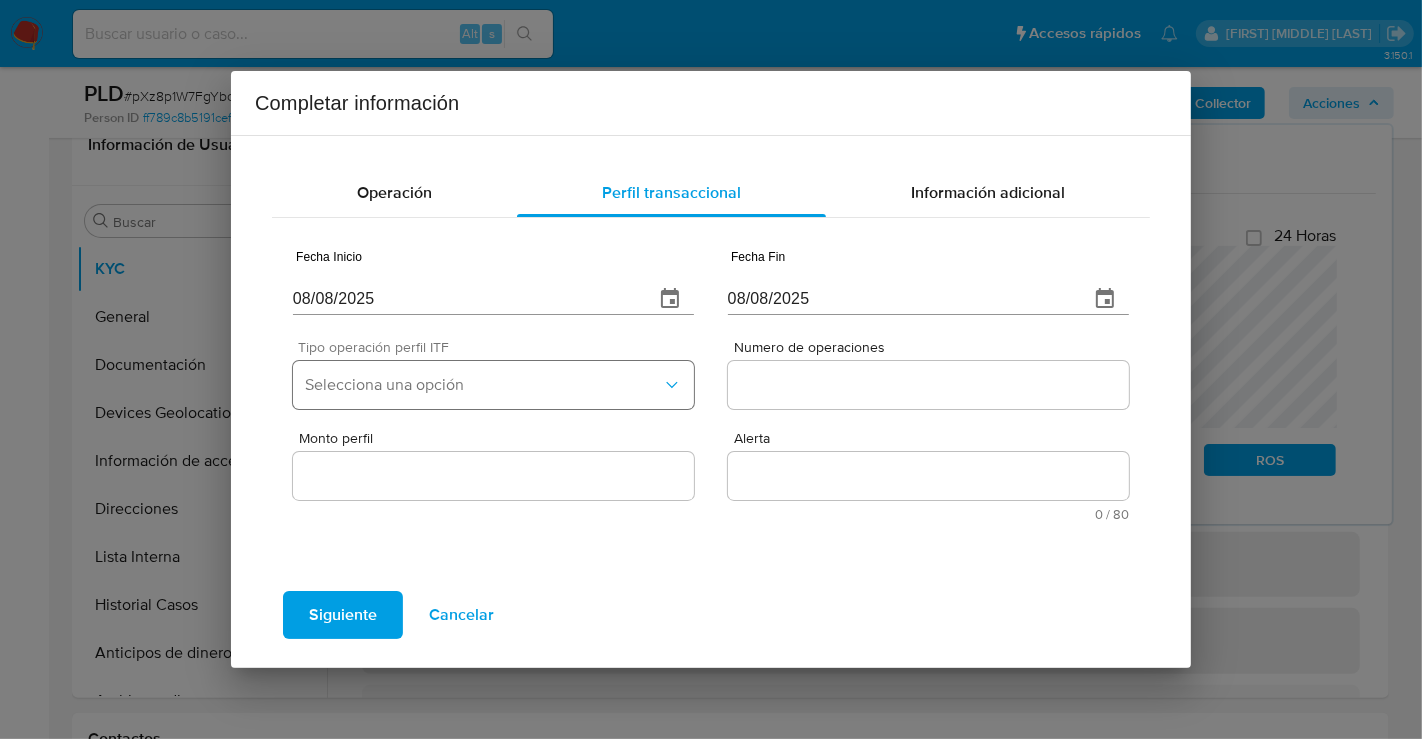 type 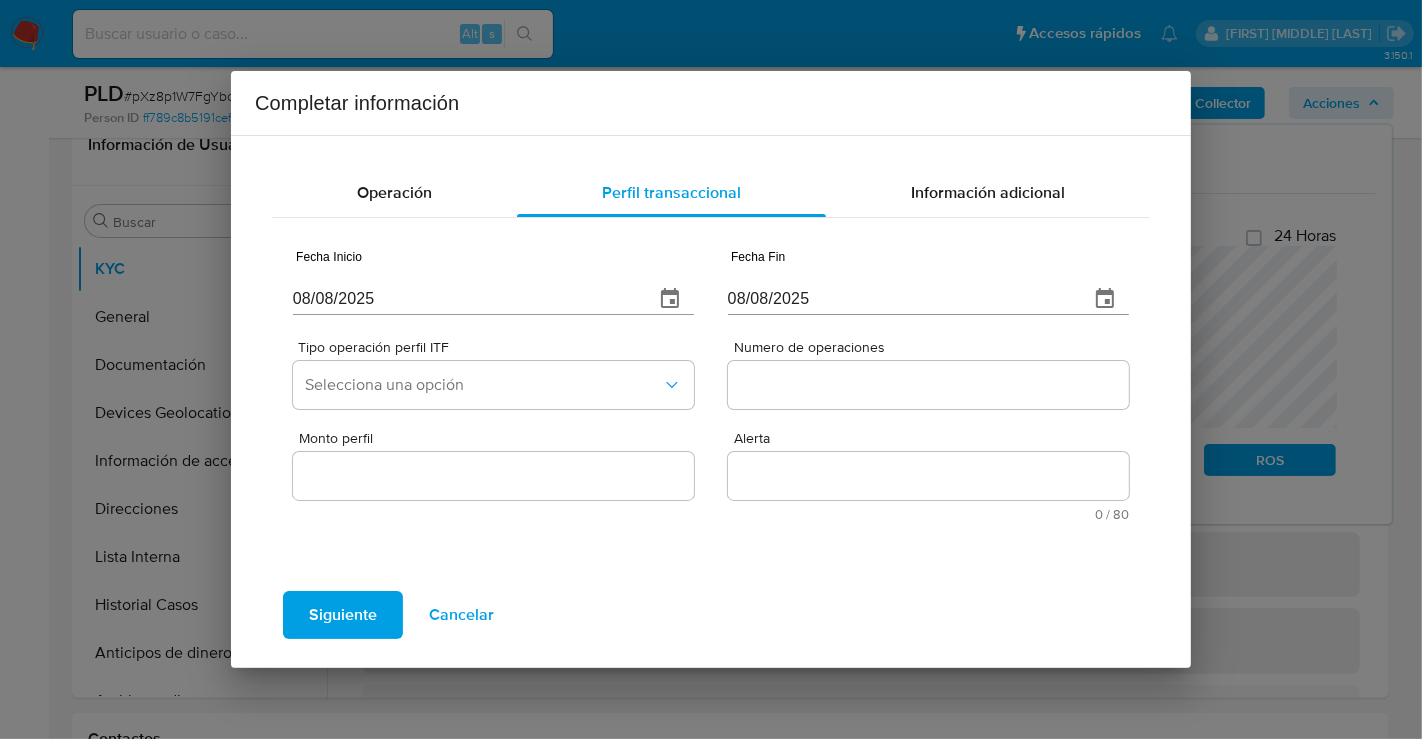 click on "08/08/2025" at bounding box center [465, 299] 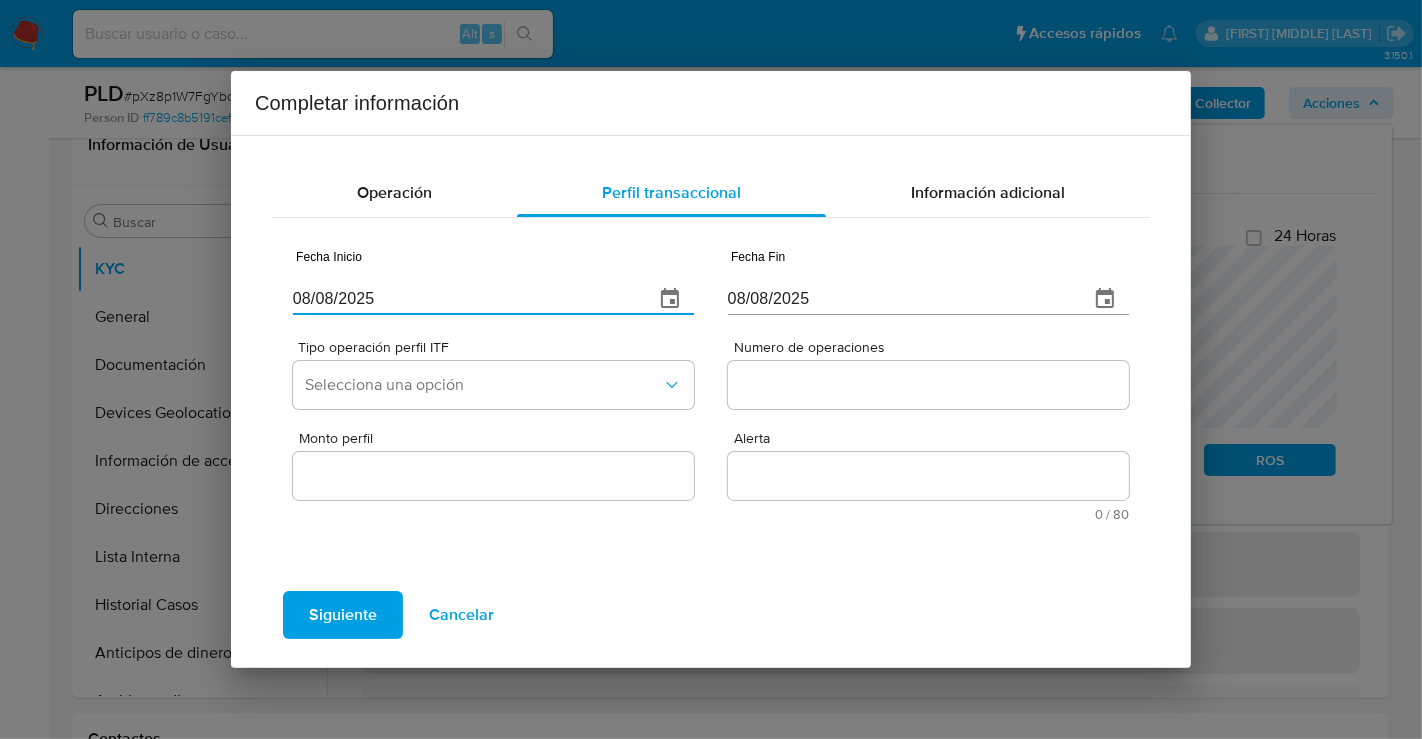 click on "08/08/2025" at bounding box center (465, 299) 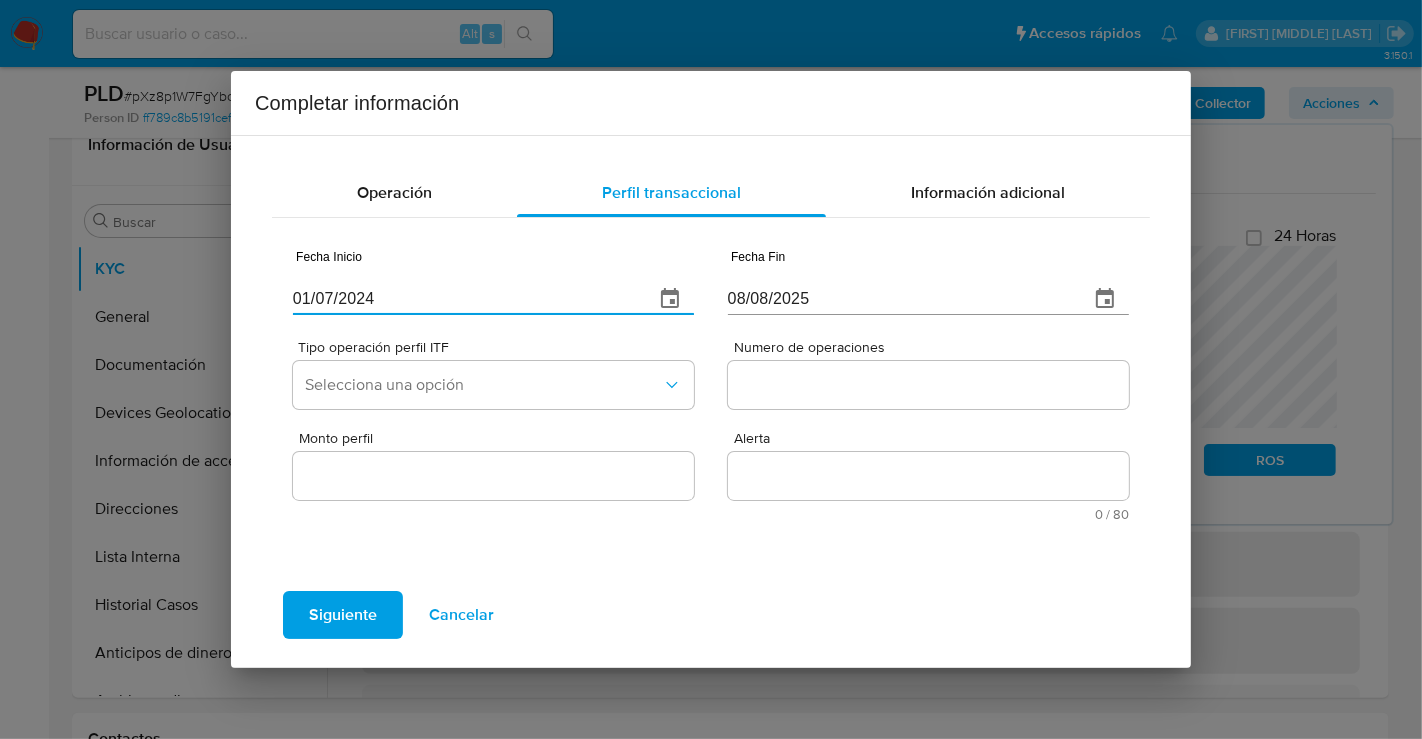 type on "01/07/2024" 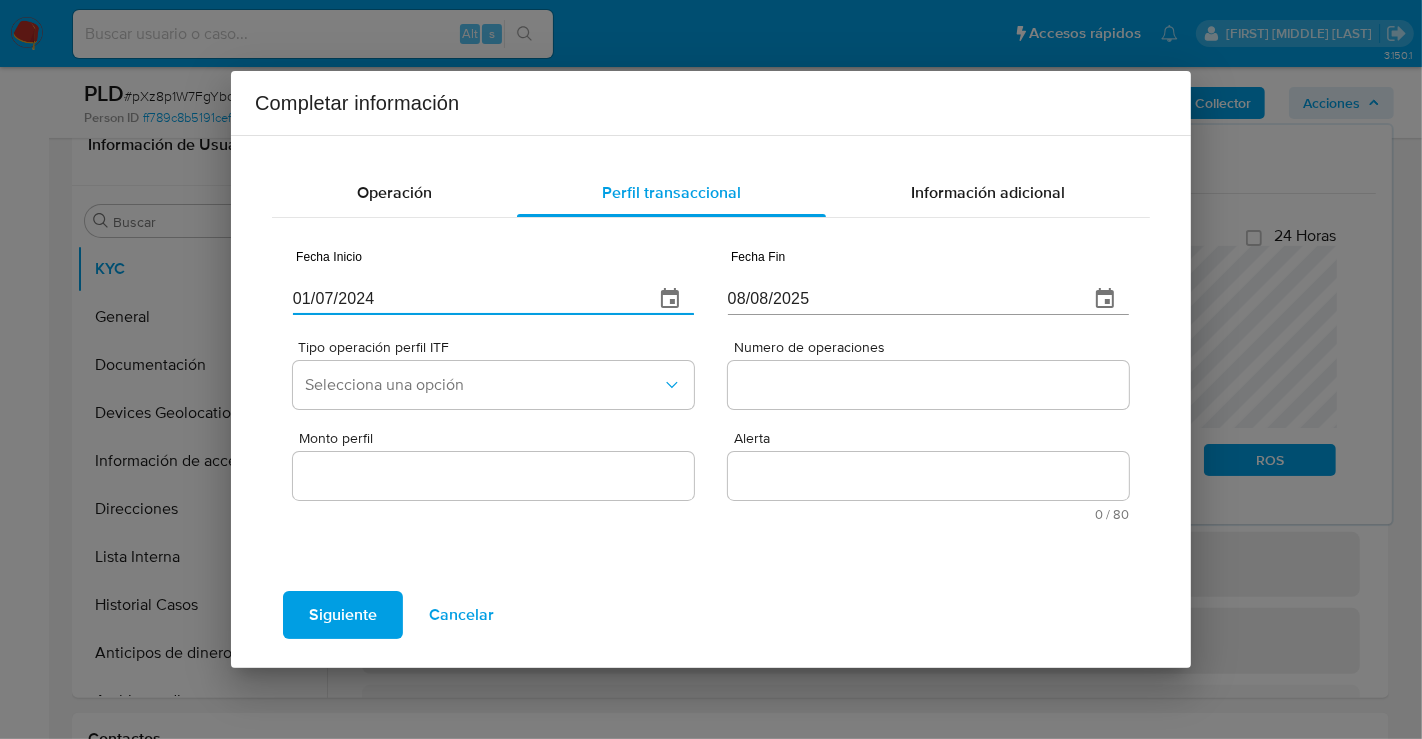 click on "08/08/2025" at bounding box center (900, 299) 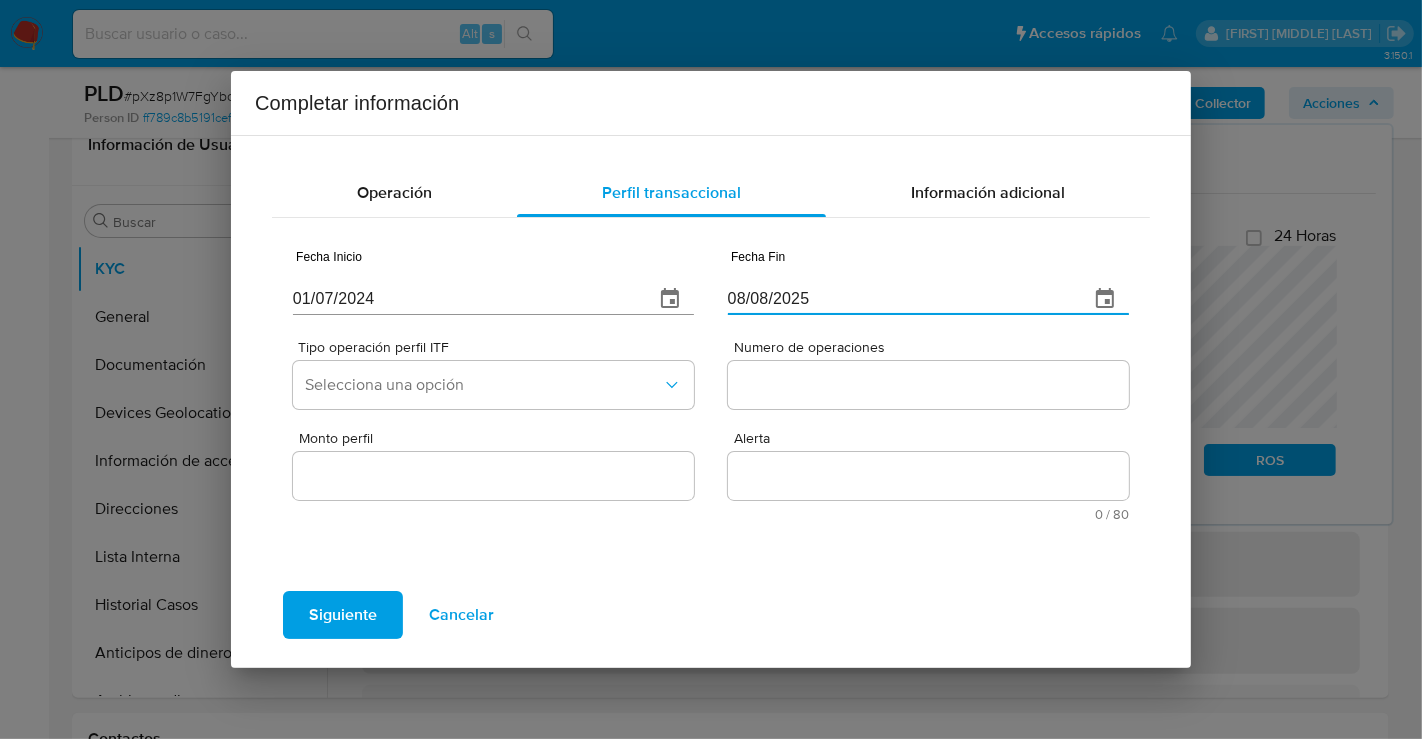 click on "08/08/2025" at bounding box center (900, 299) 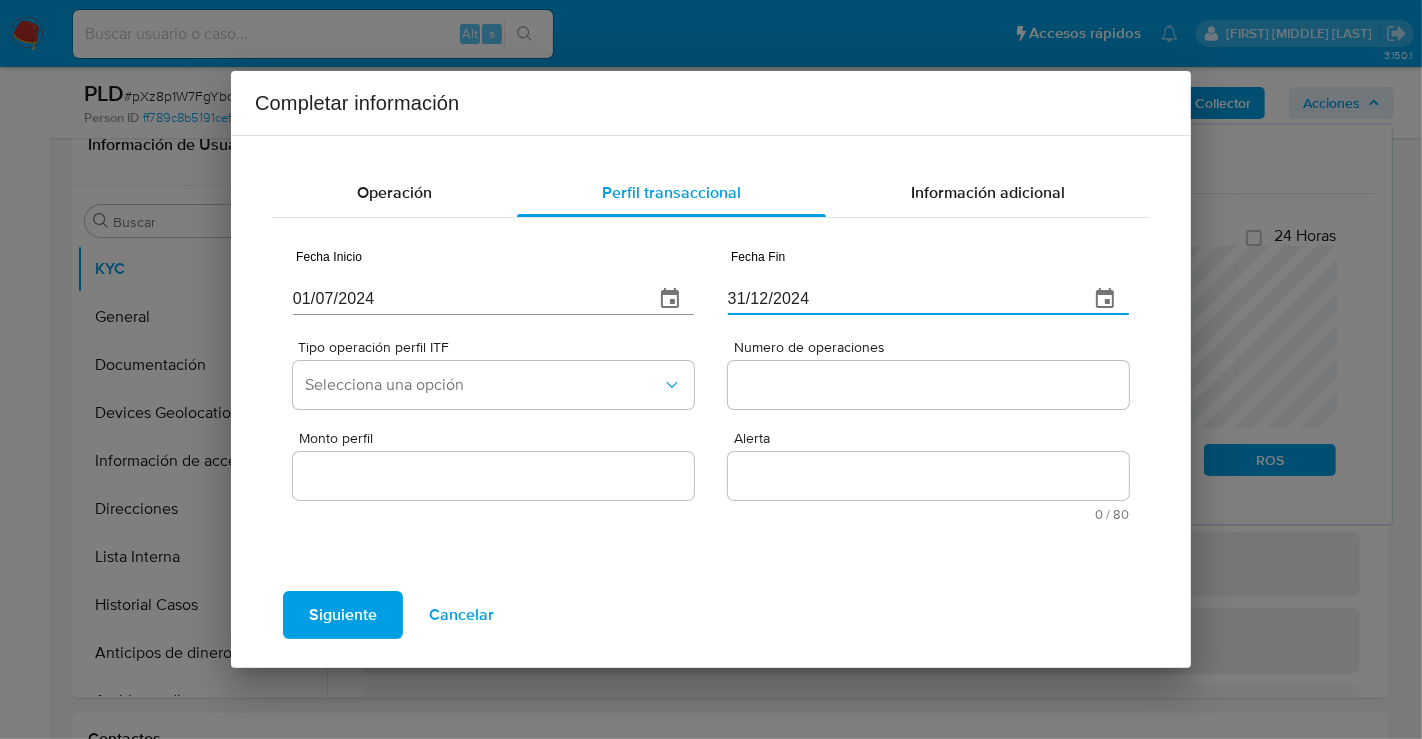type on "31/12/2024" 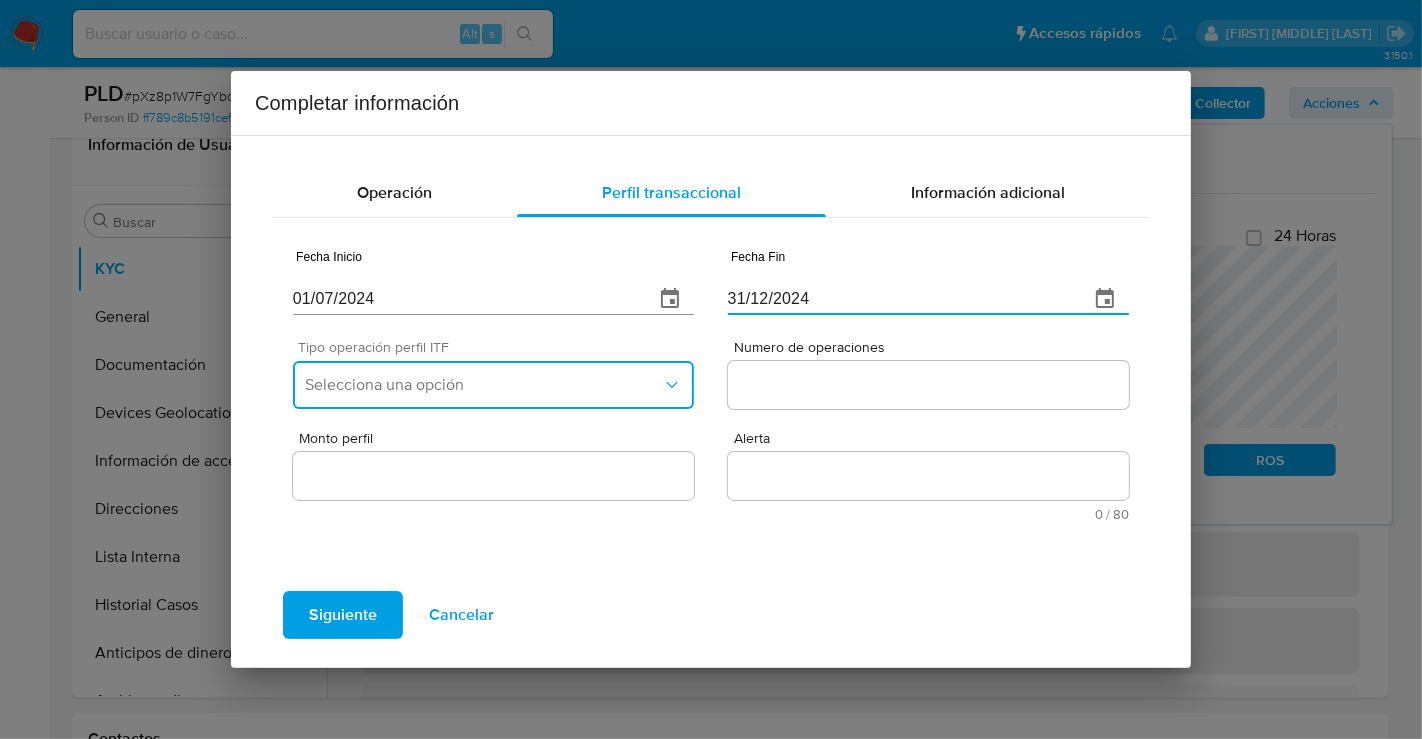 click on "Selecciona una opción" at bounding box center [483, 385] 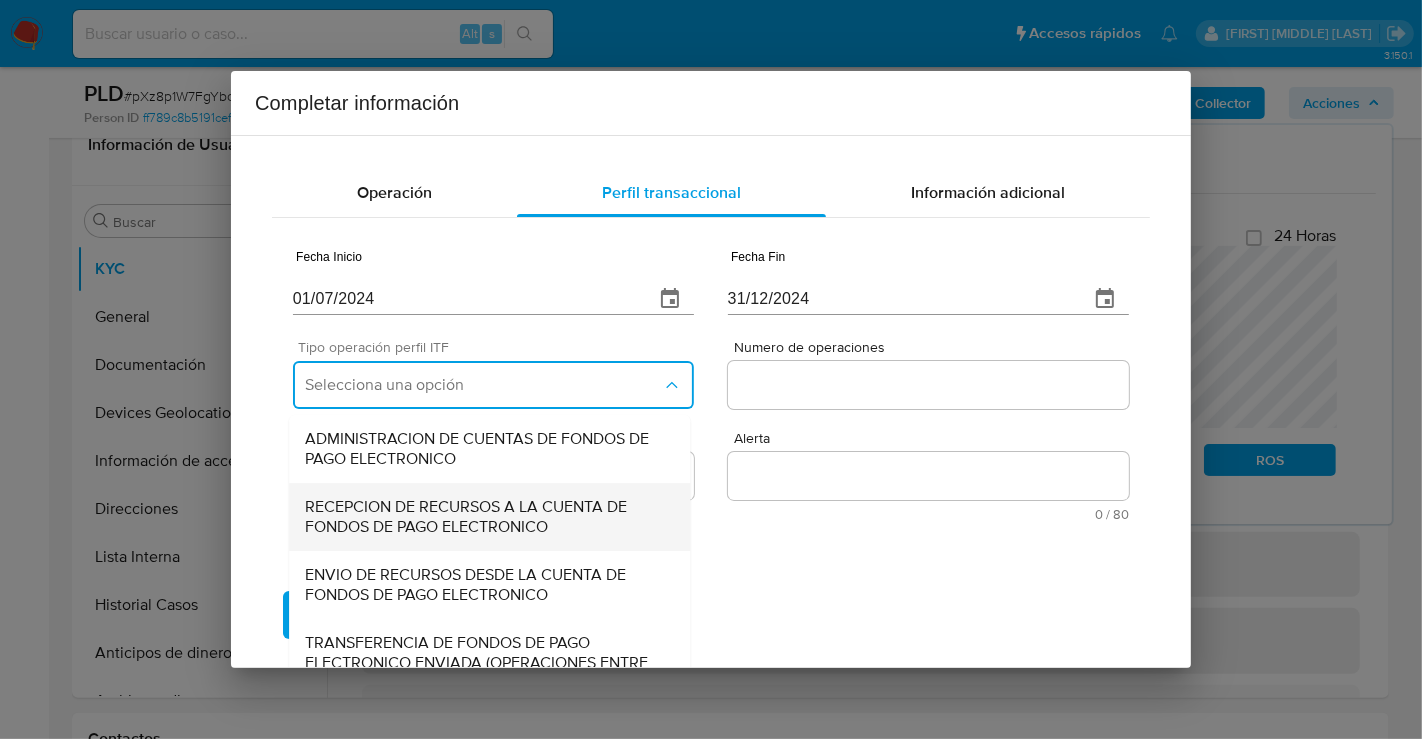 scroll, scrollTop: 215, scrollLeft: 0, axis: vertical 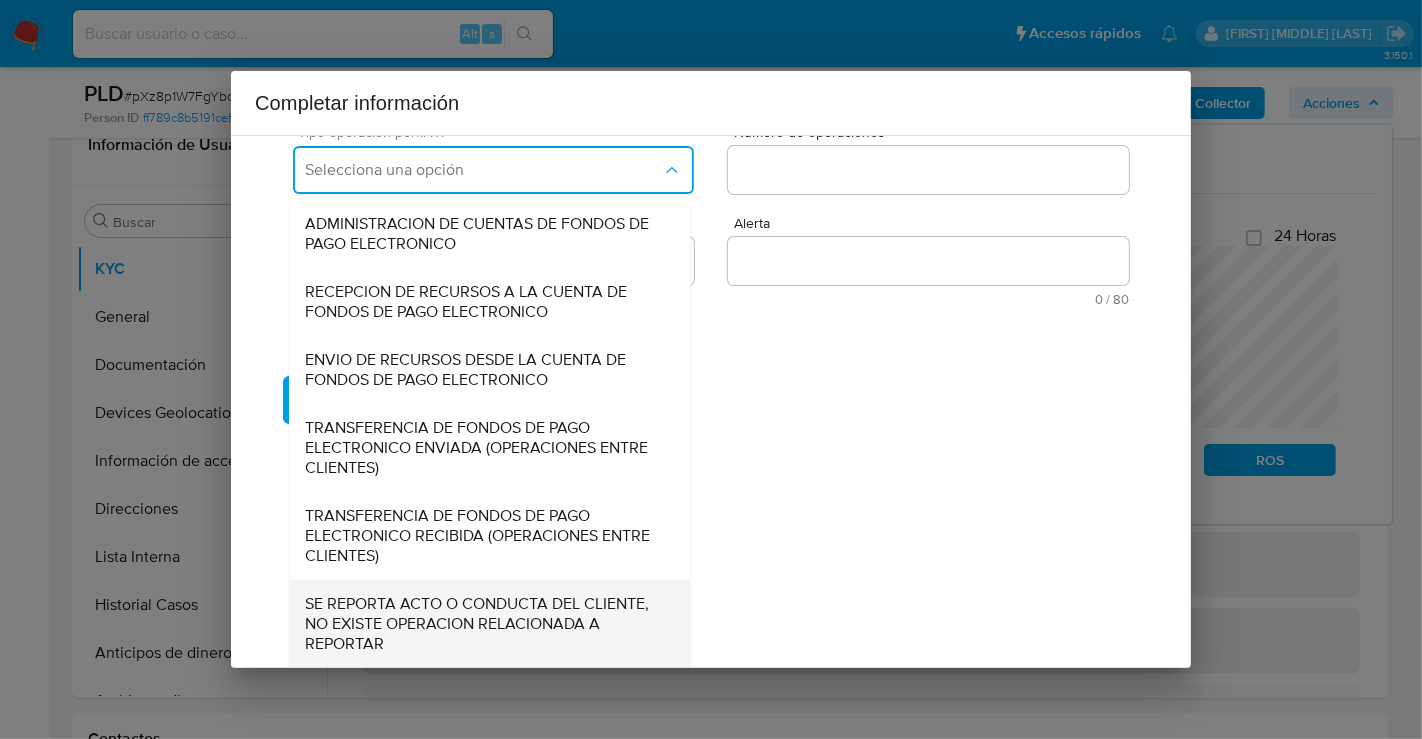 click on "SE REPORTA ACTO O CONDUCTA DEL CLIENTE, NO EXISTE OPERACION RELACIONADA A REPORTAR" at bounding box center [489, 624] 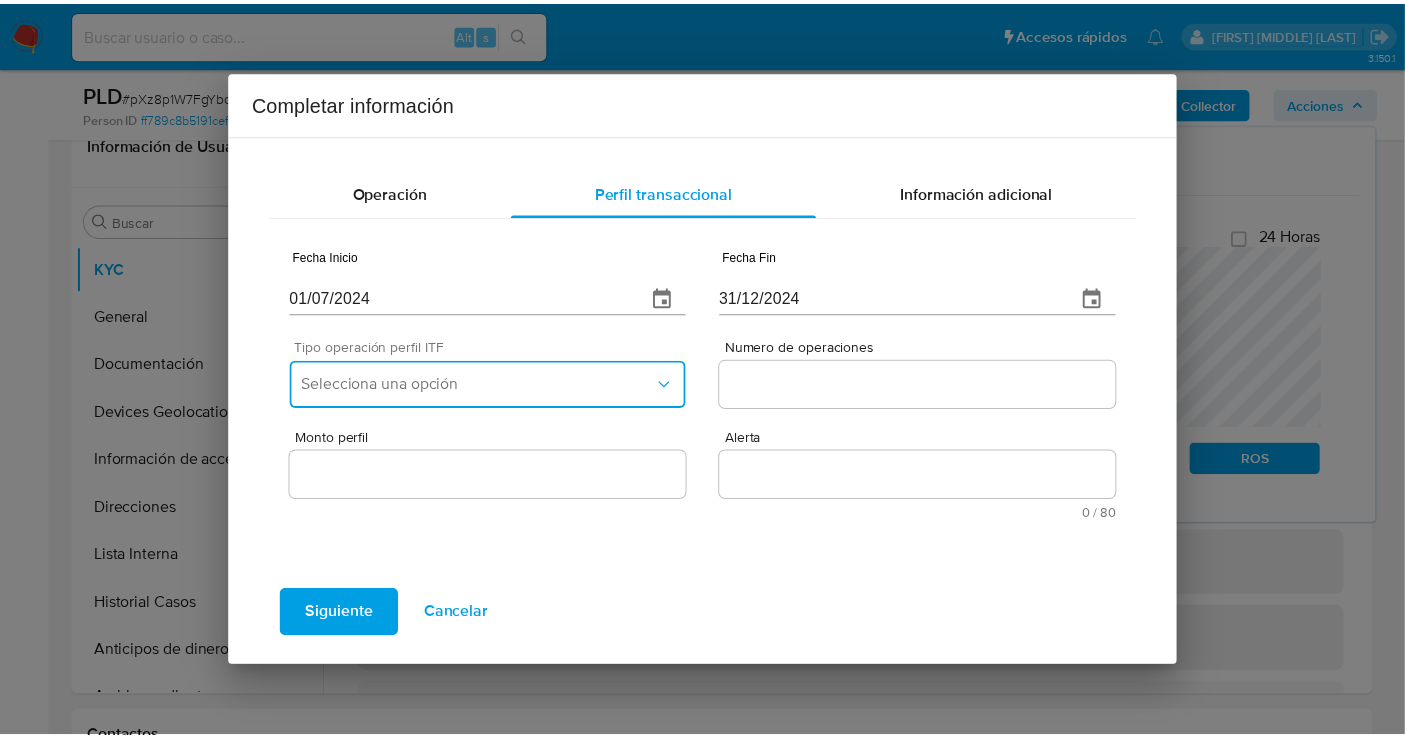 scroll, scrollTop: 0, scrollLeft: 0, axis: both 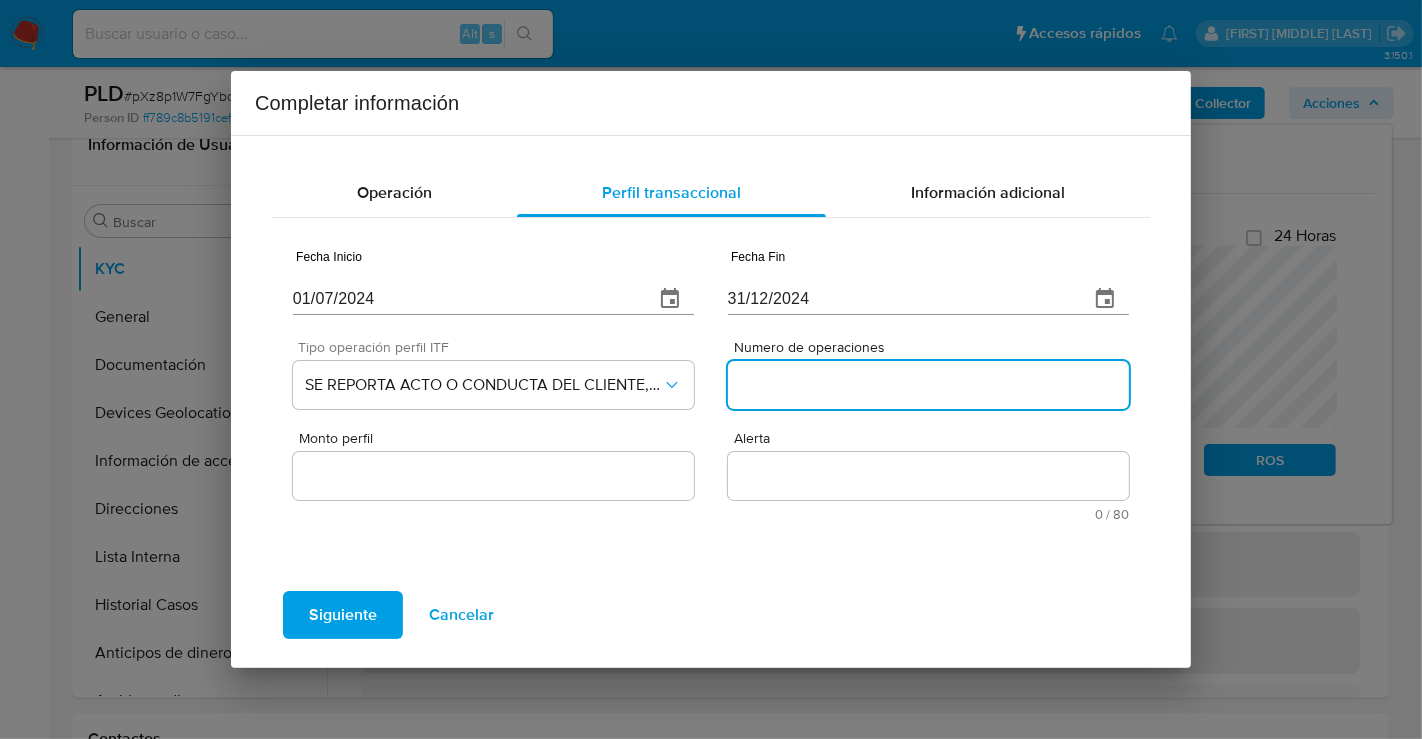 click on "Numero de operaciones" at bounding box center (928, 385) 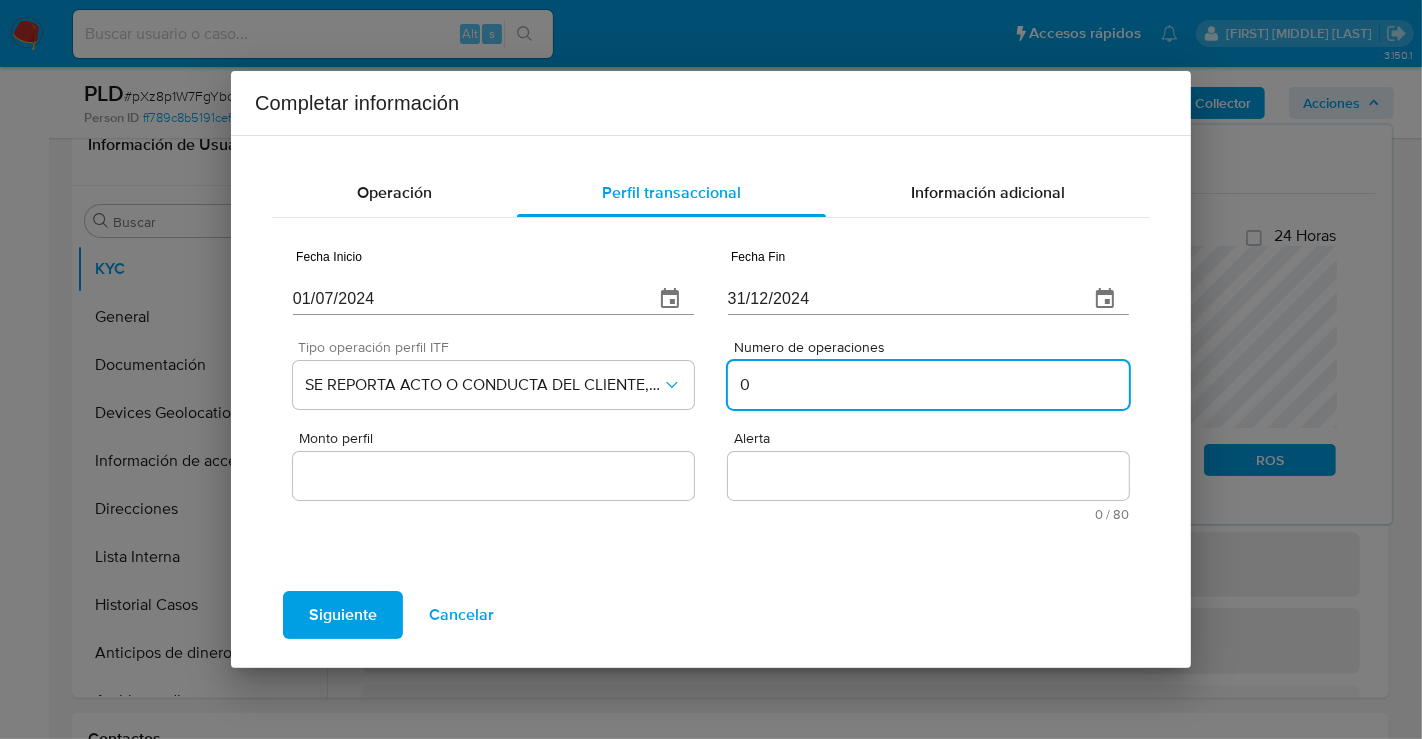 type on "0" 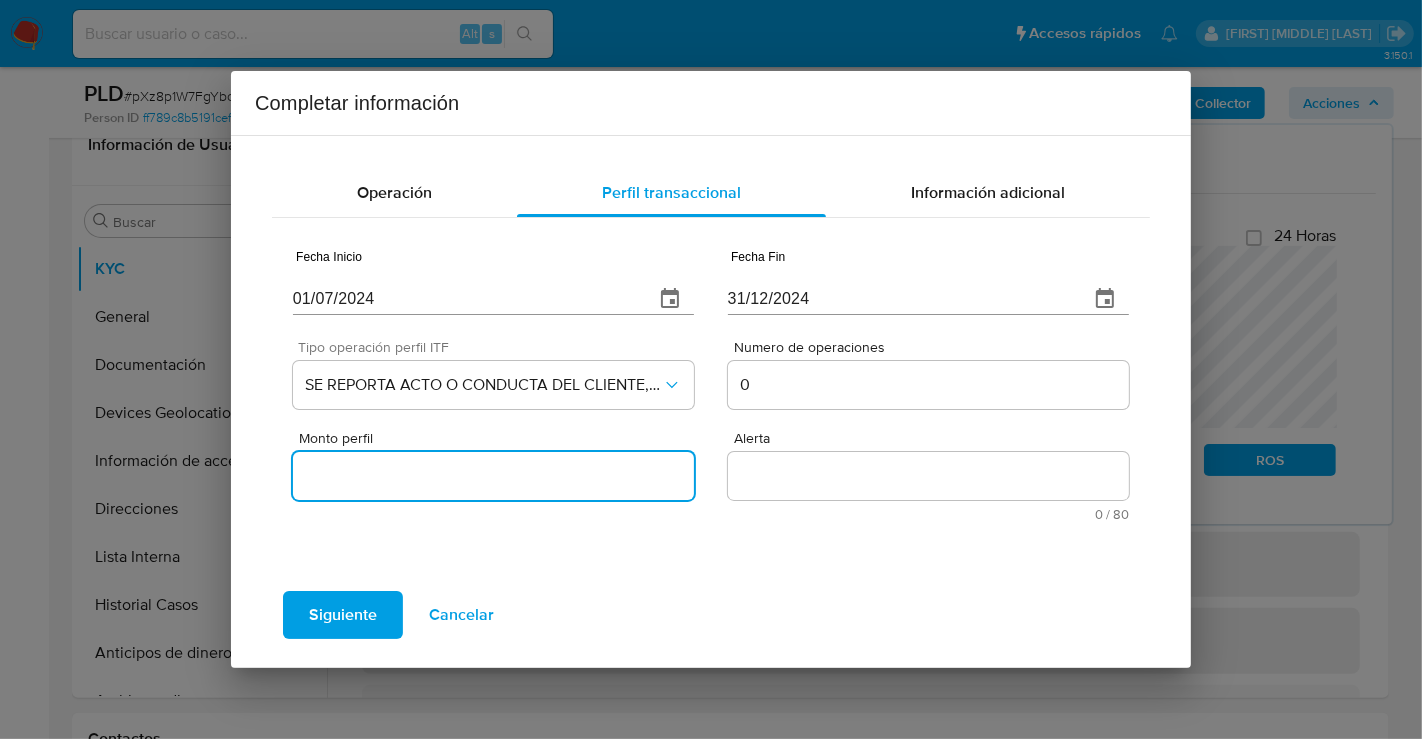 click on "Monto perfil" at bounding box center (493, 476) 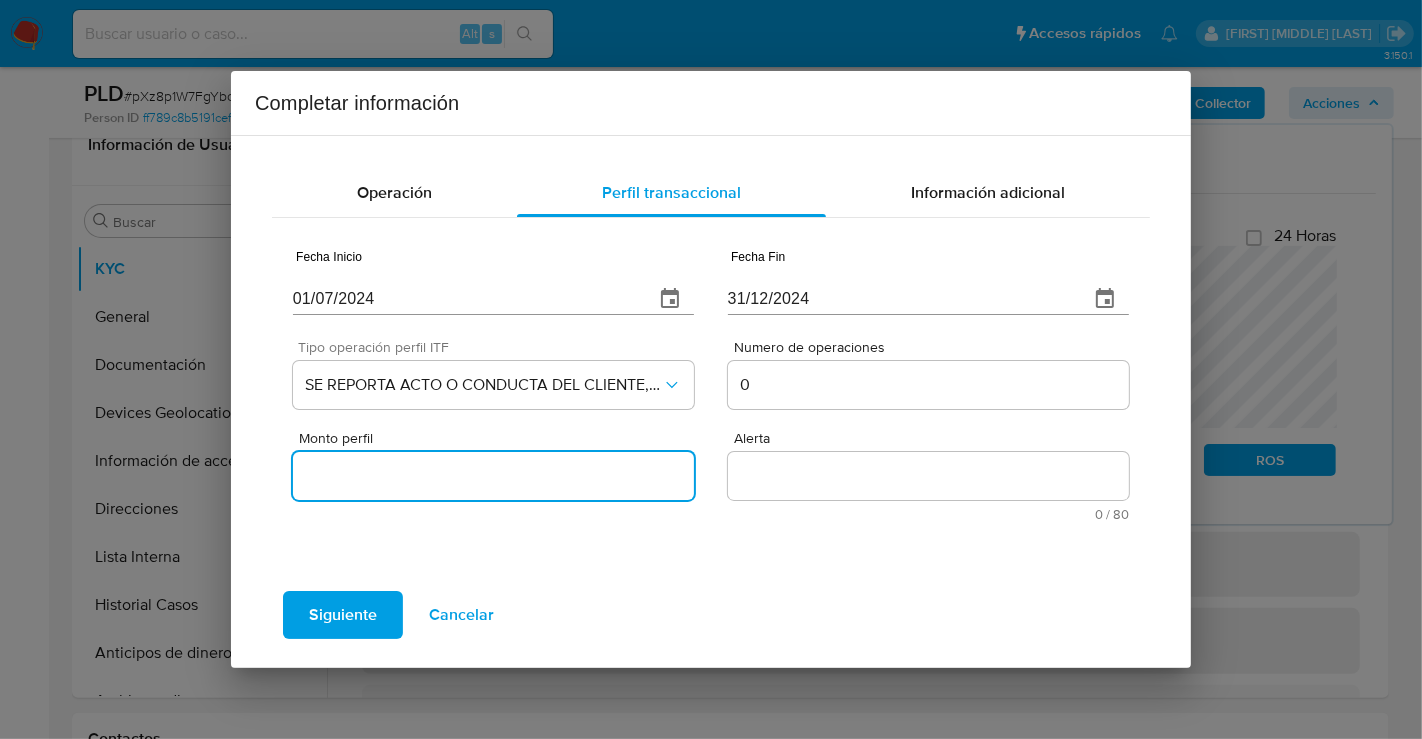 type on "0.00" 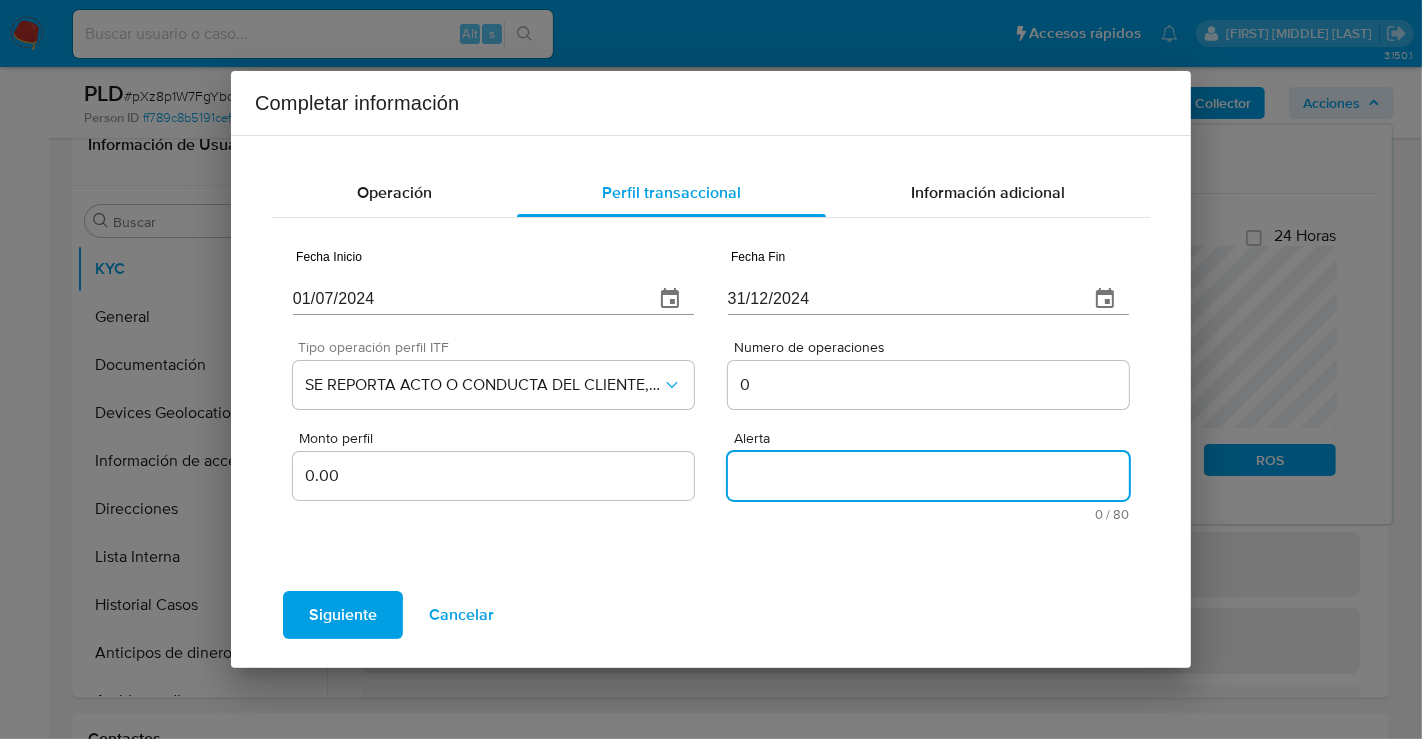 click on "Alerta" at bounding box center (928, 476) 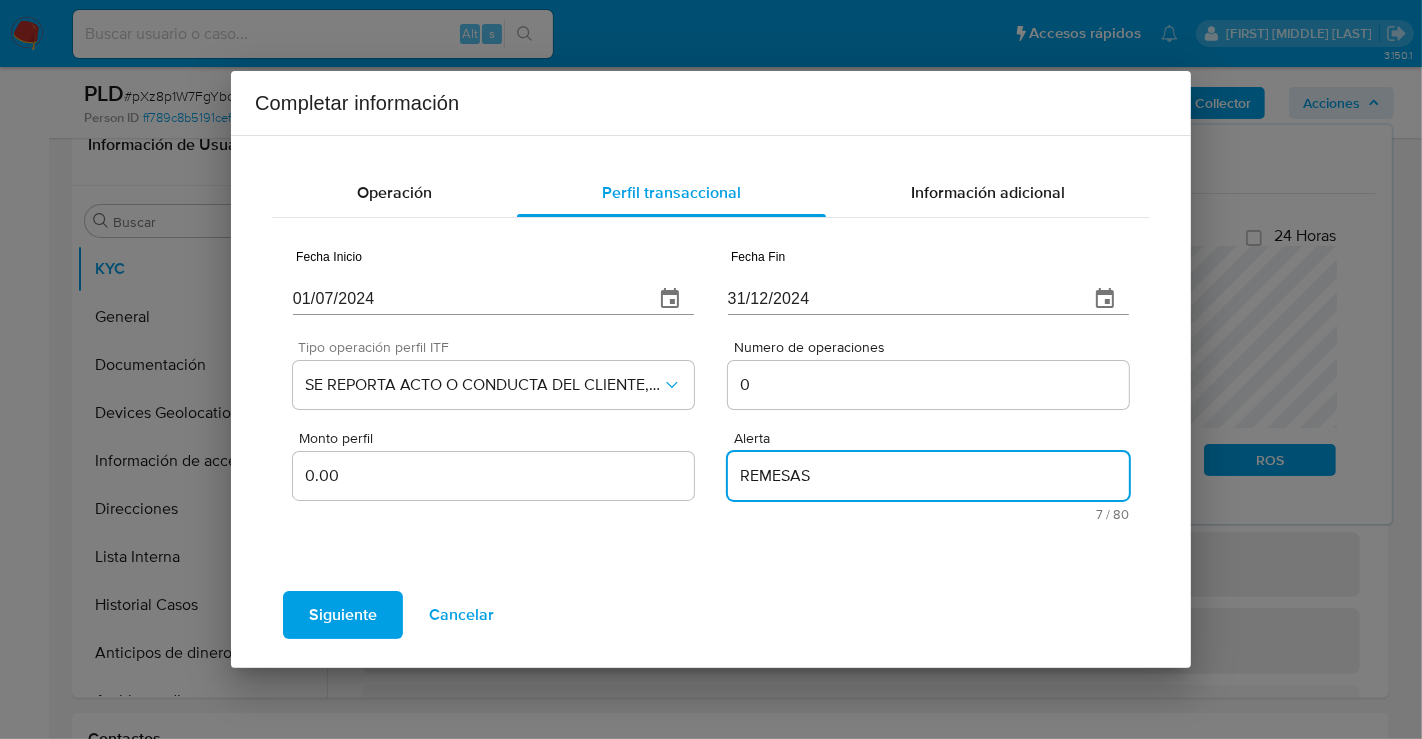 type on "REMESAS" 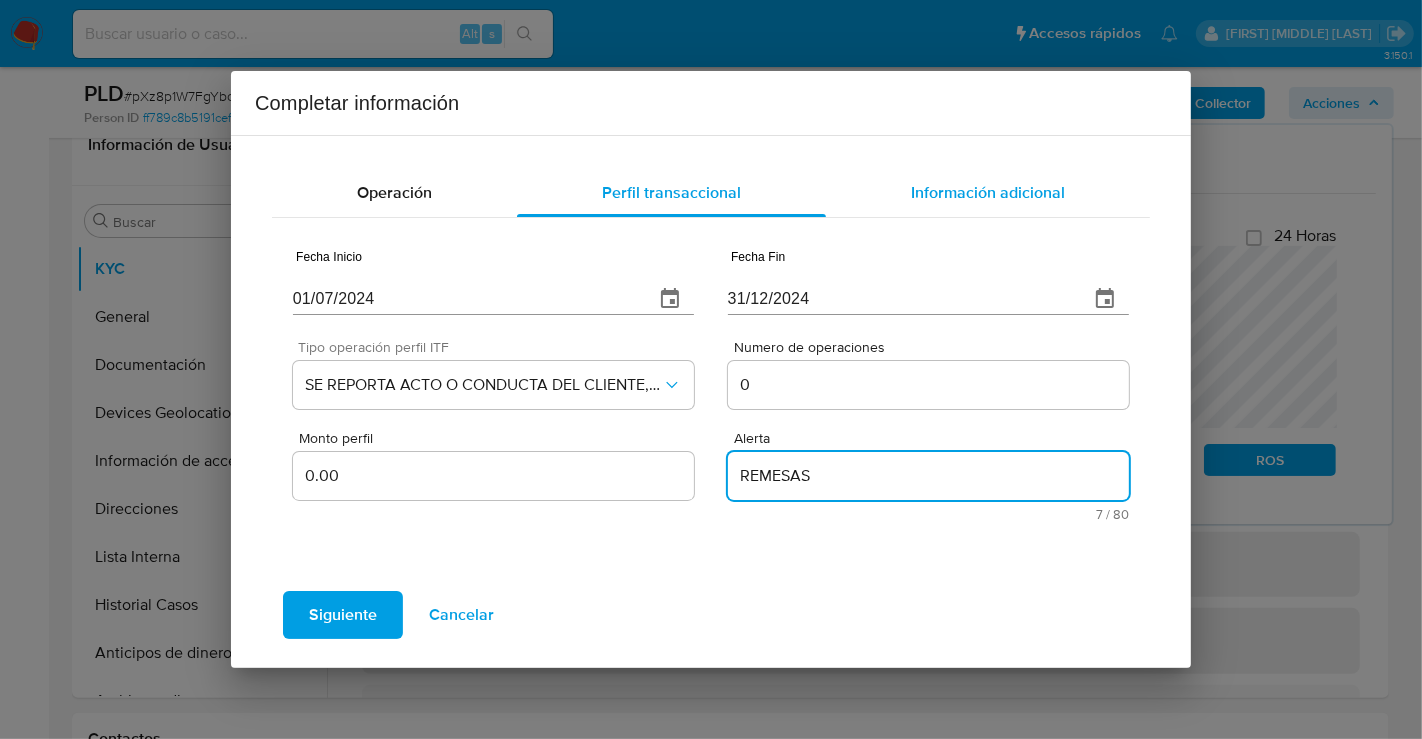 click on "Información adicional" at bounding box center [988, 192] 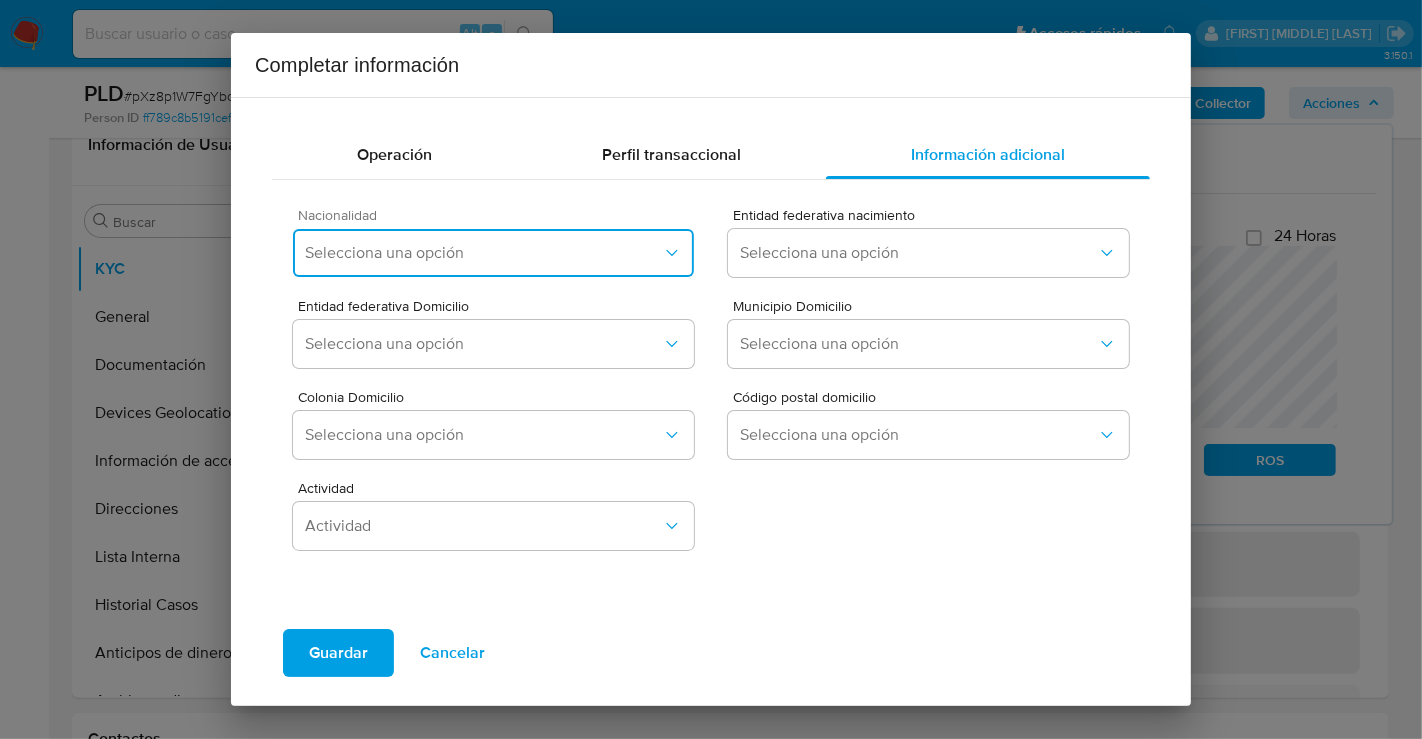 click on "Selecciona una opción" at bounding box center [493, 253] 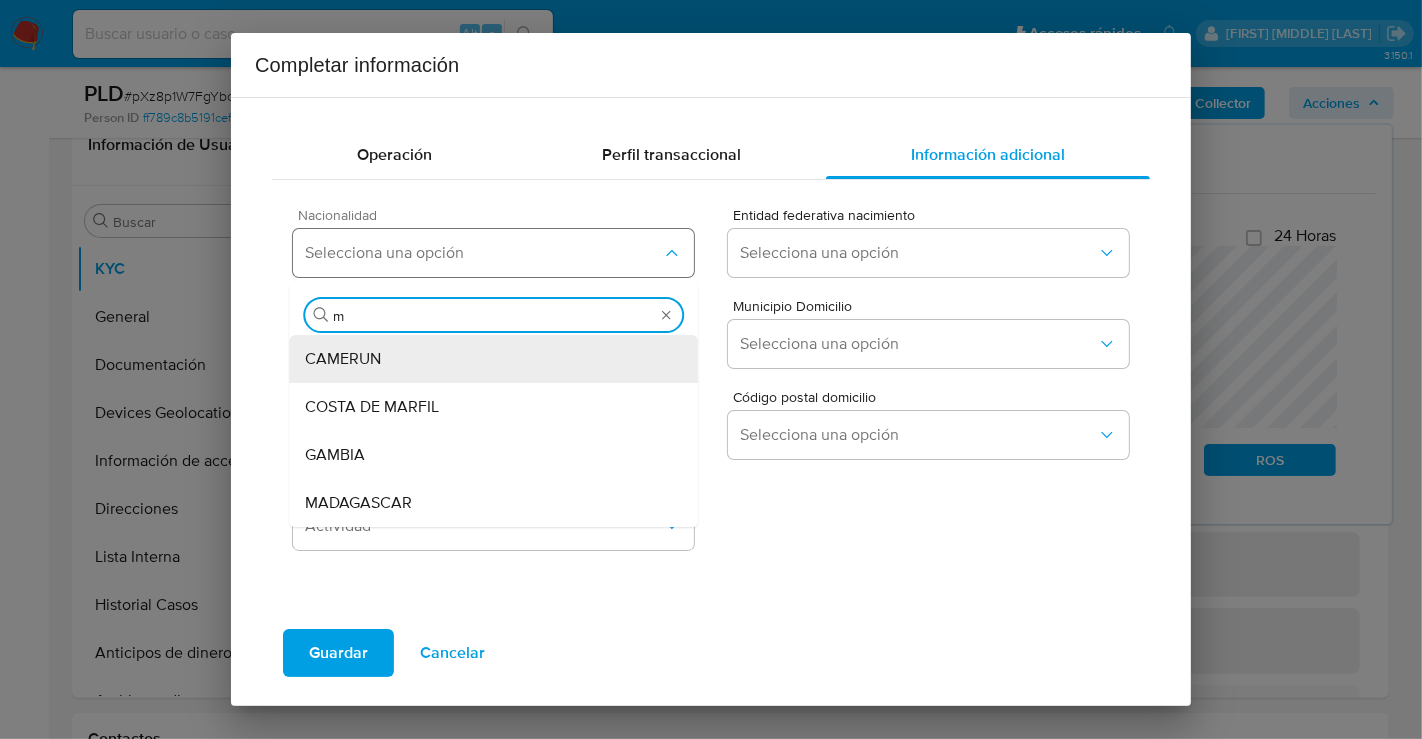type on "me" 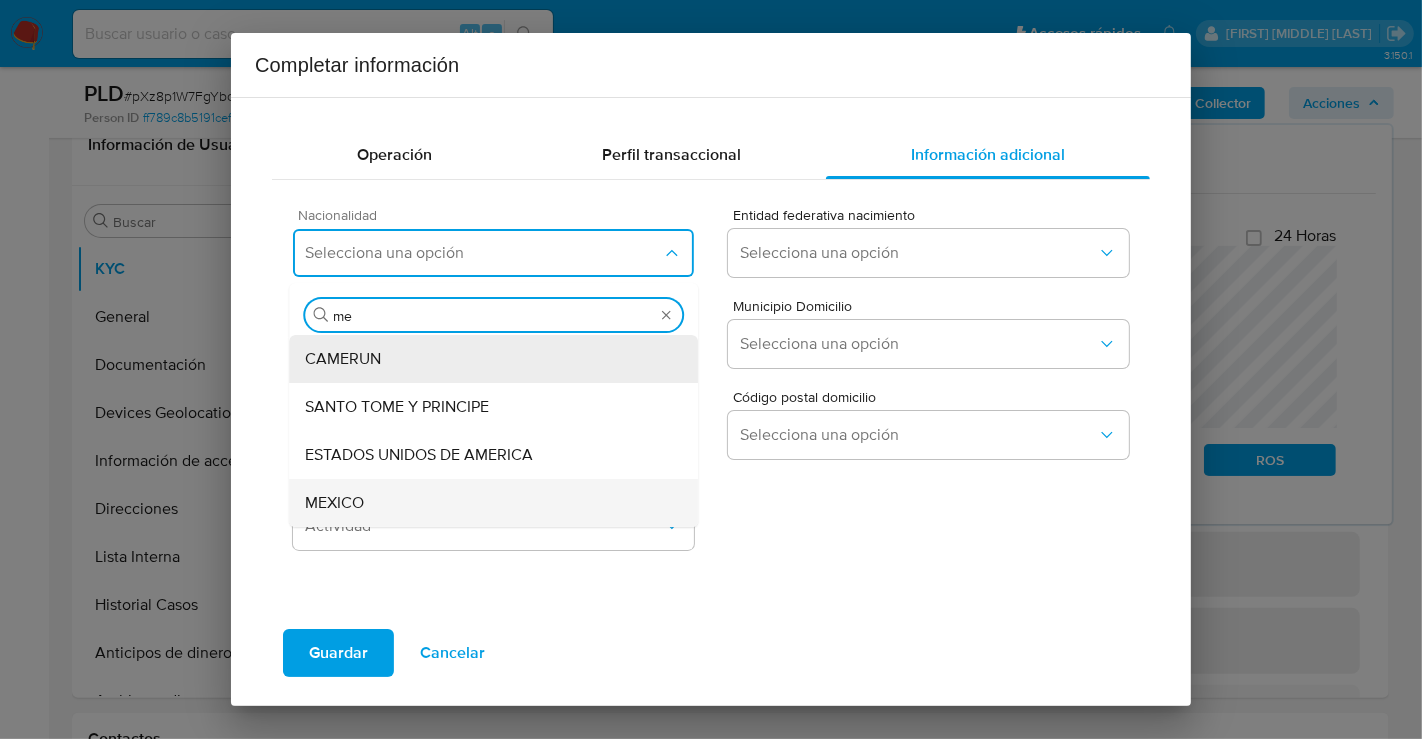 click on "MEXICO" at bounding box center (493, 503) 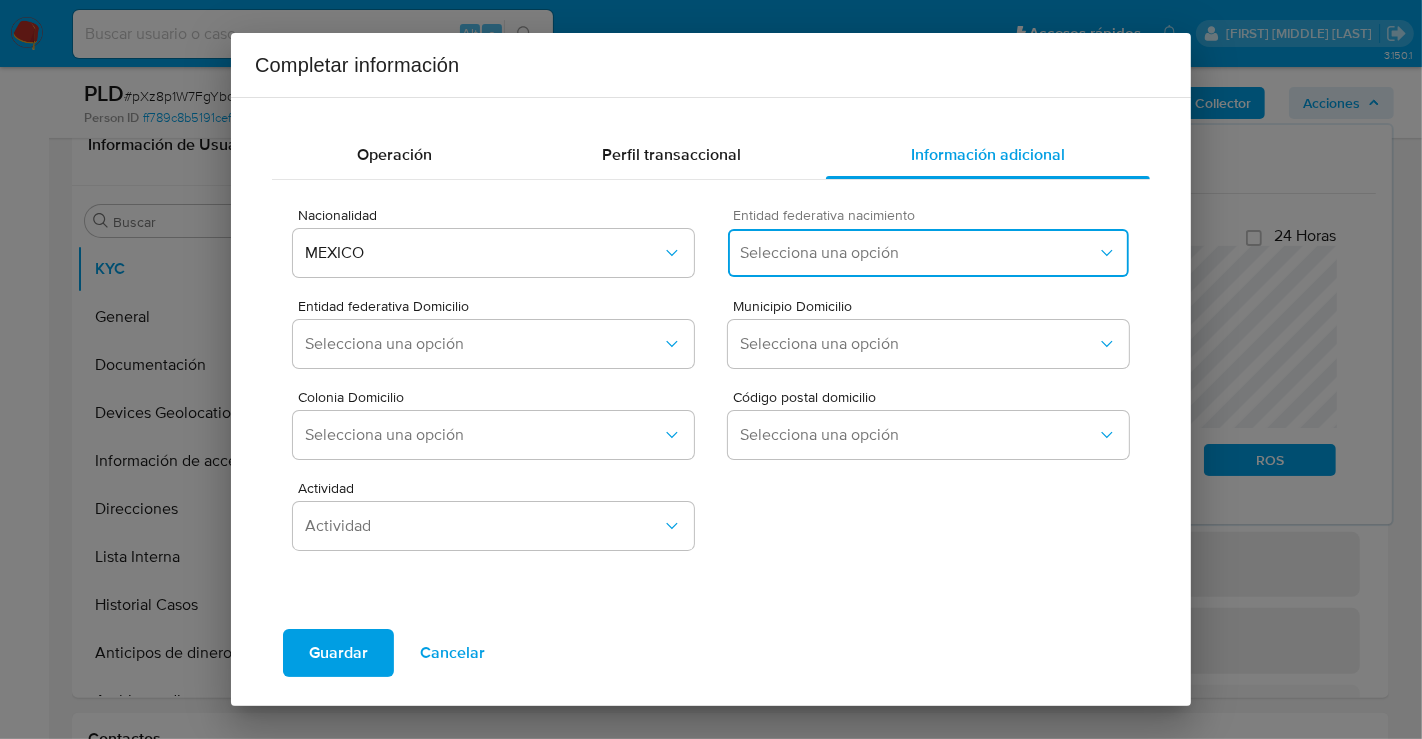 click on "Selecciona una opción" at bounding box center [928, 253] 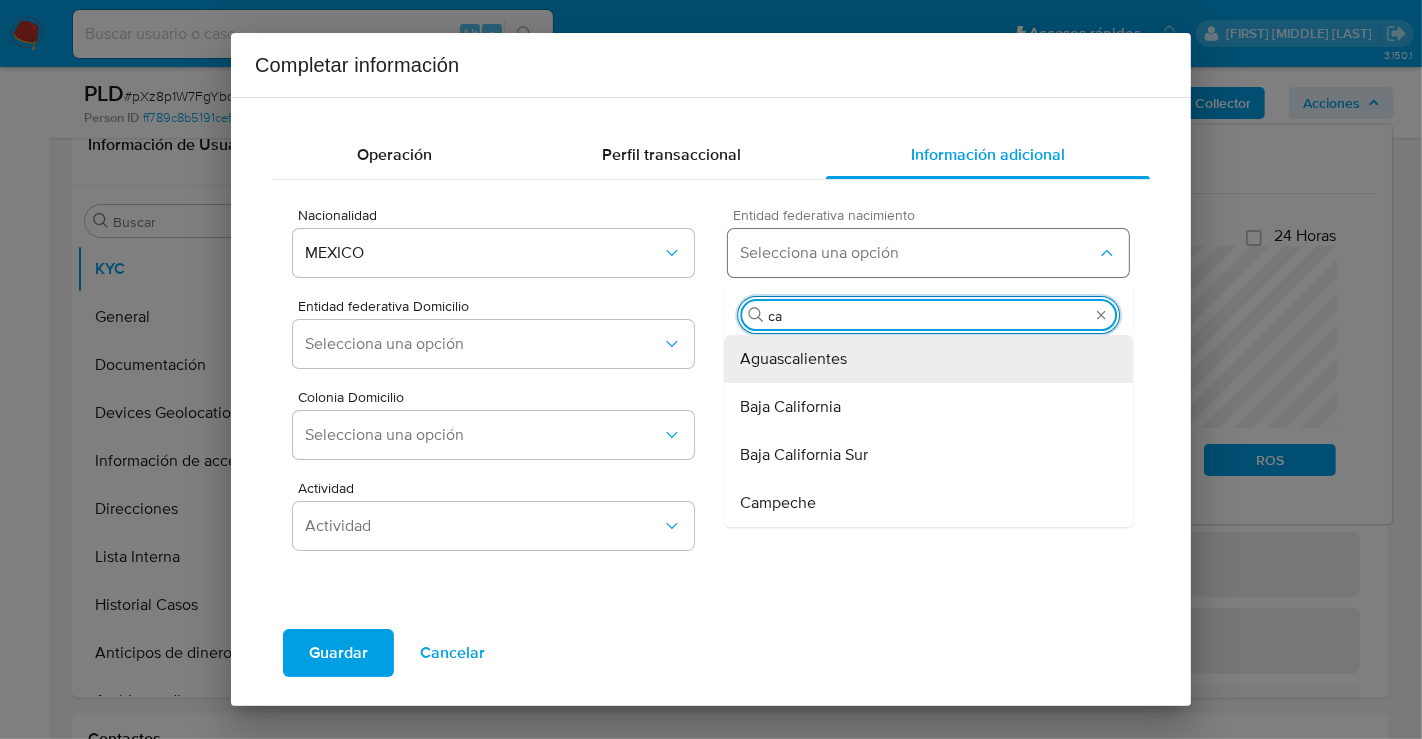 type on "cam" 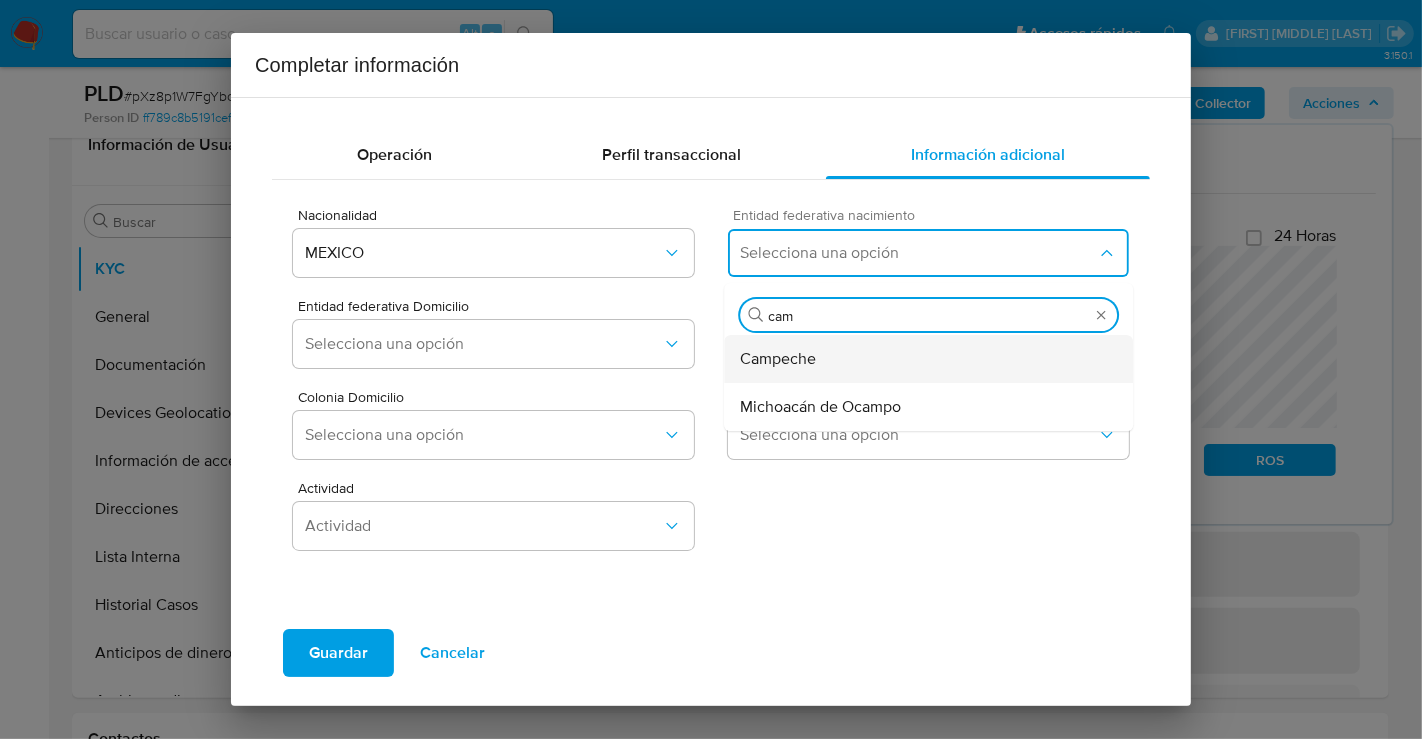 click on "Campeche" at bounding box center [778, 359] 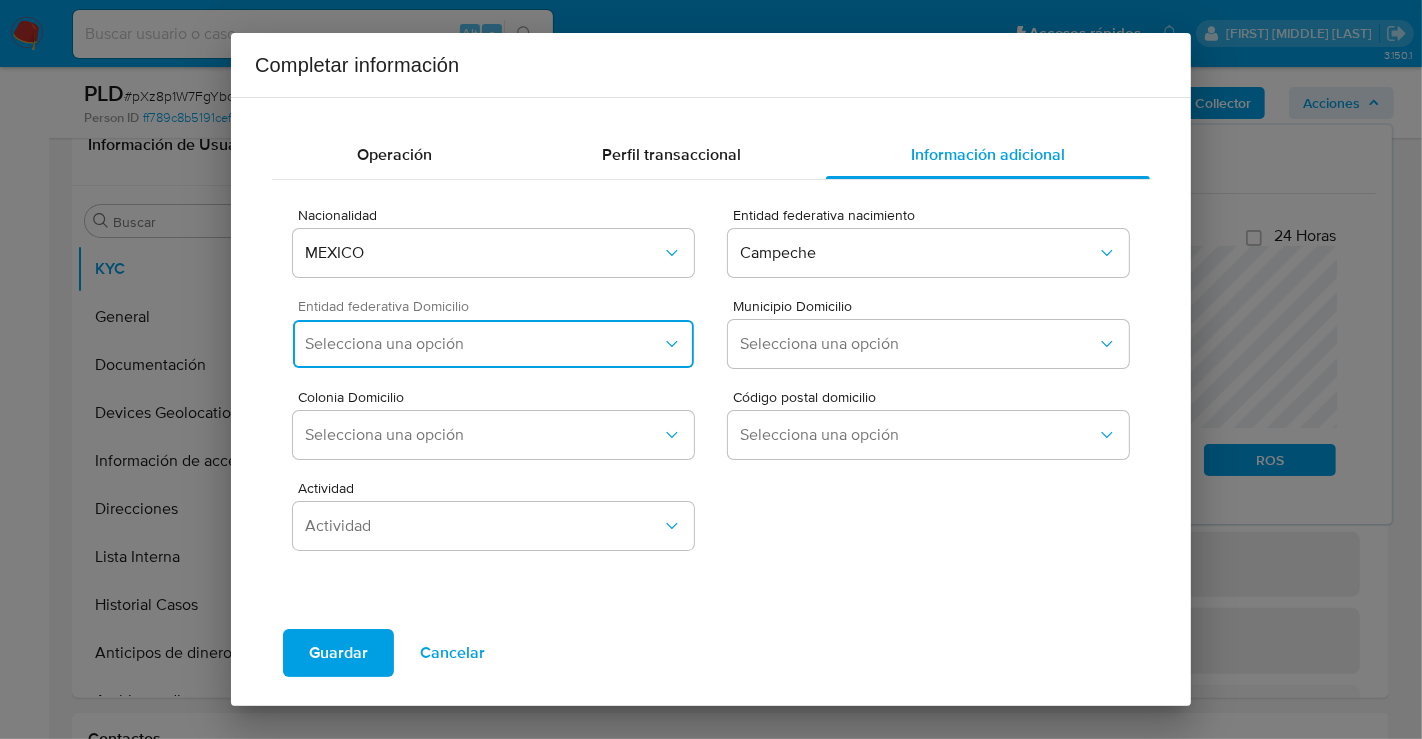 click on "Selecciona una opción" at bounding box center (483, 344) 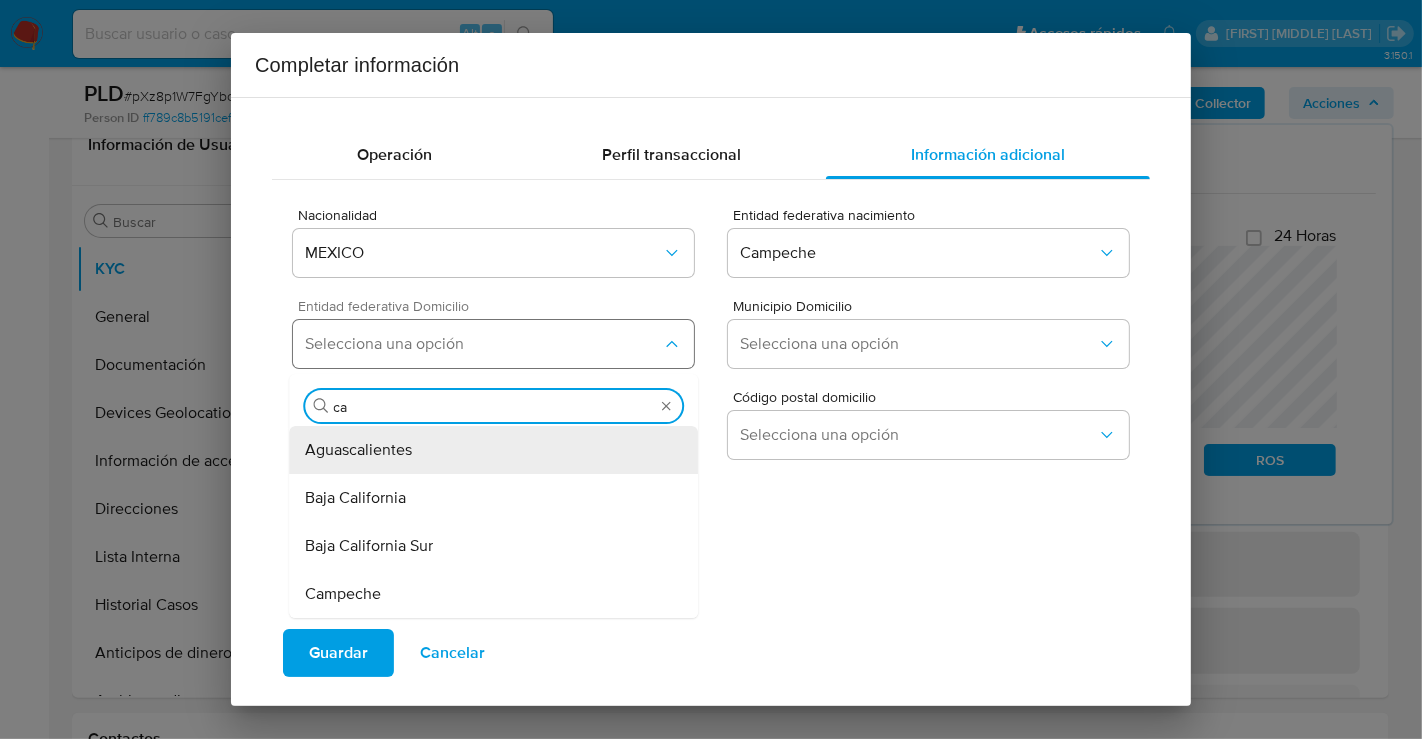 type on "cam" 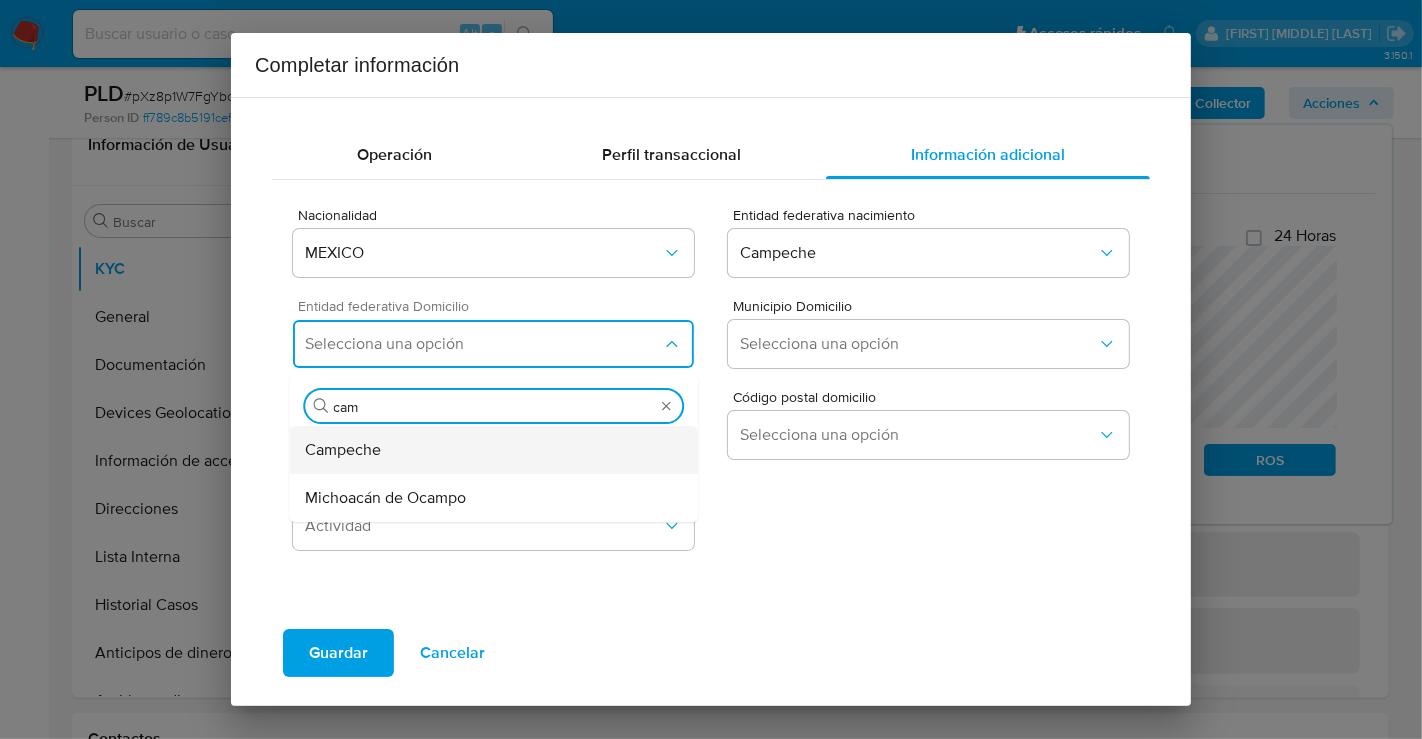 click on "Campeche" at bounding box center (493, 450) 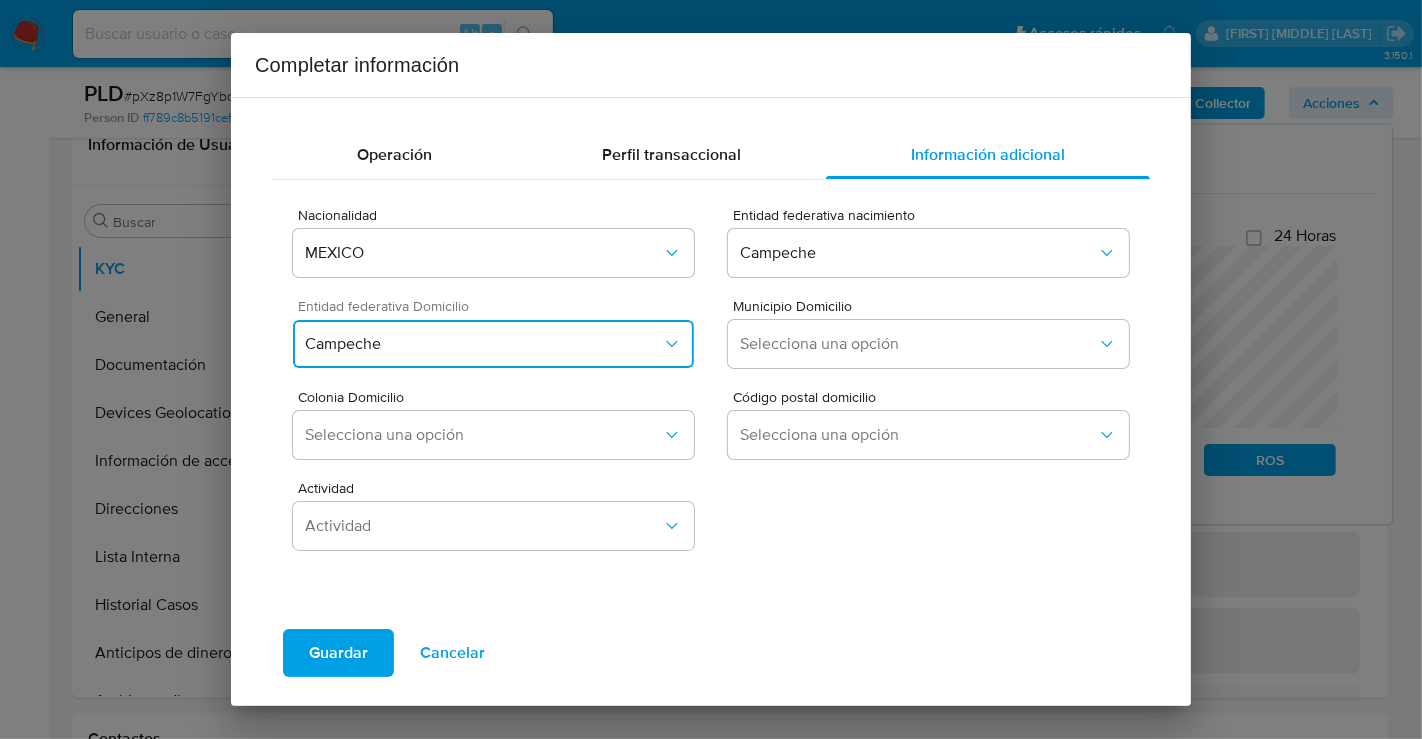 type 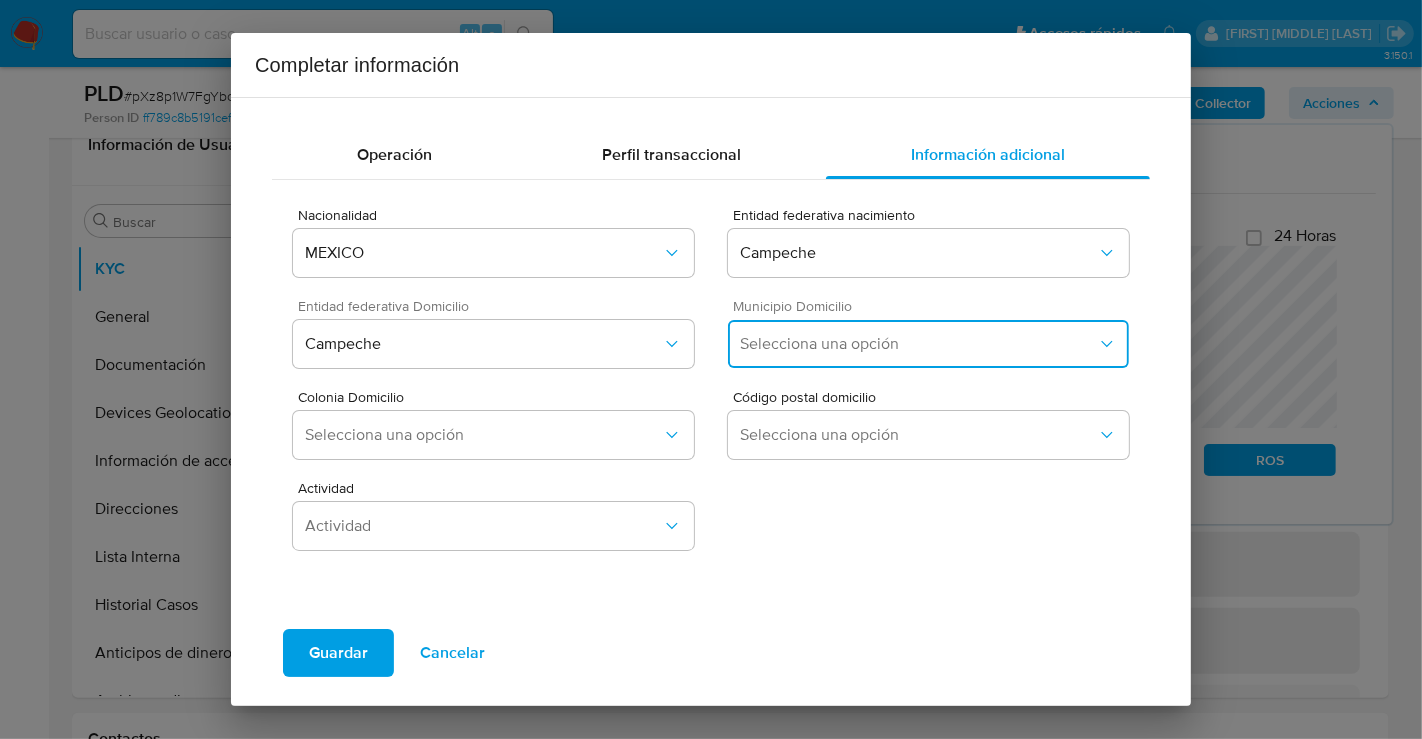 click on "Selecciona una opción" at bounding box center [918, 344] 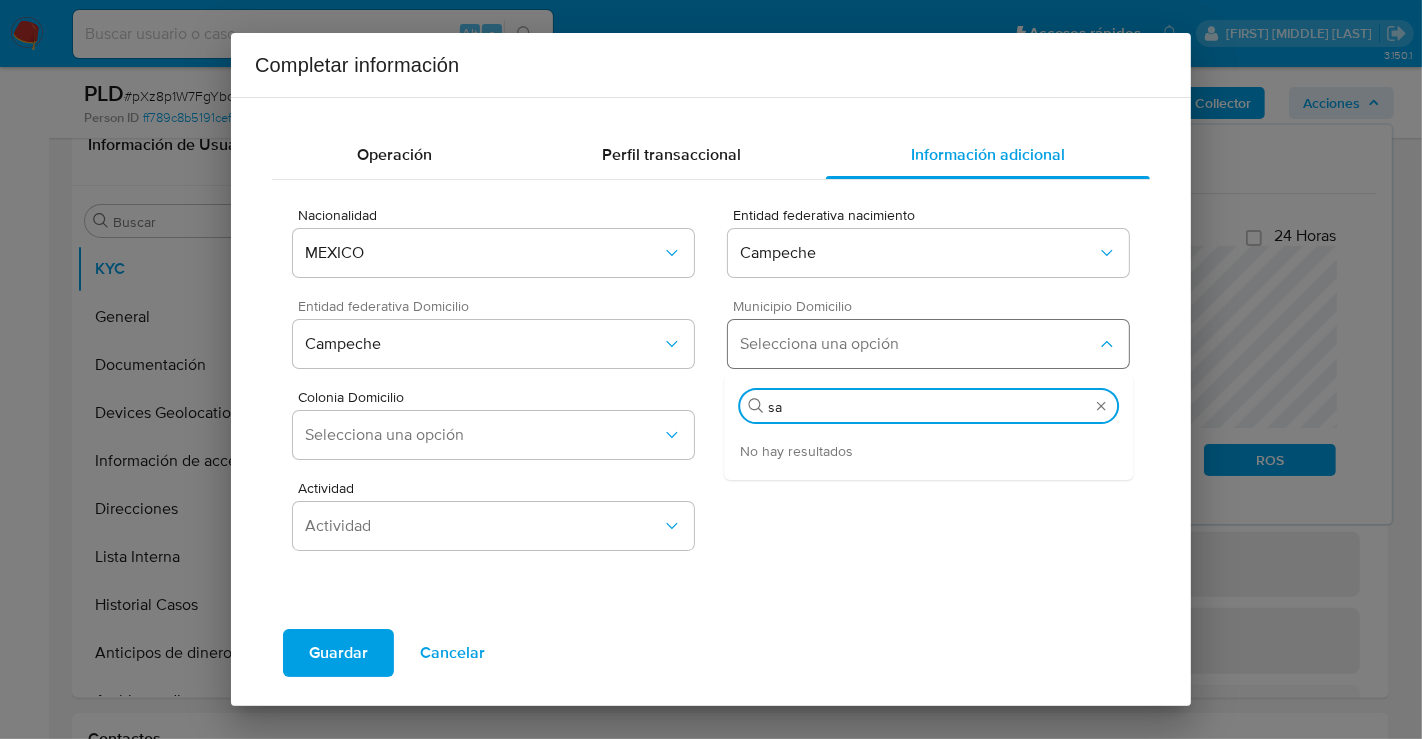 type on "s" 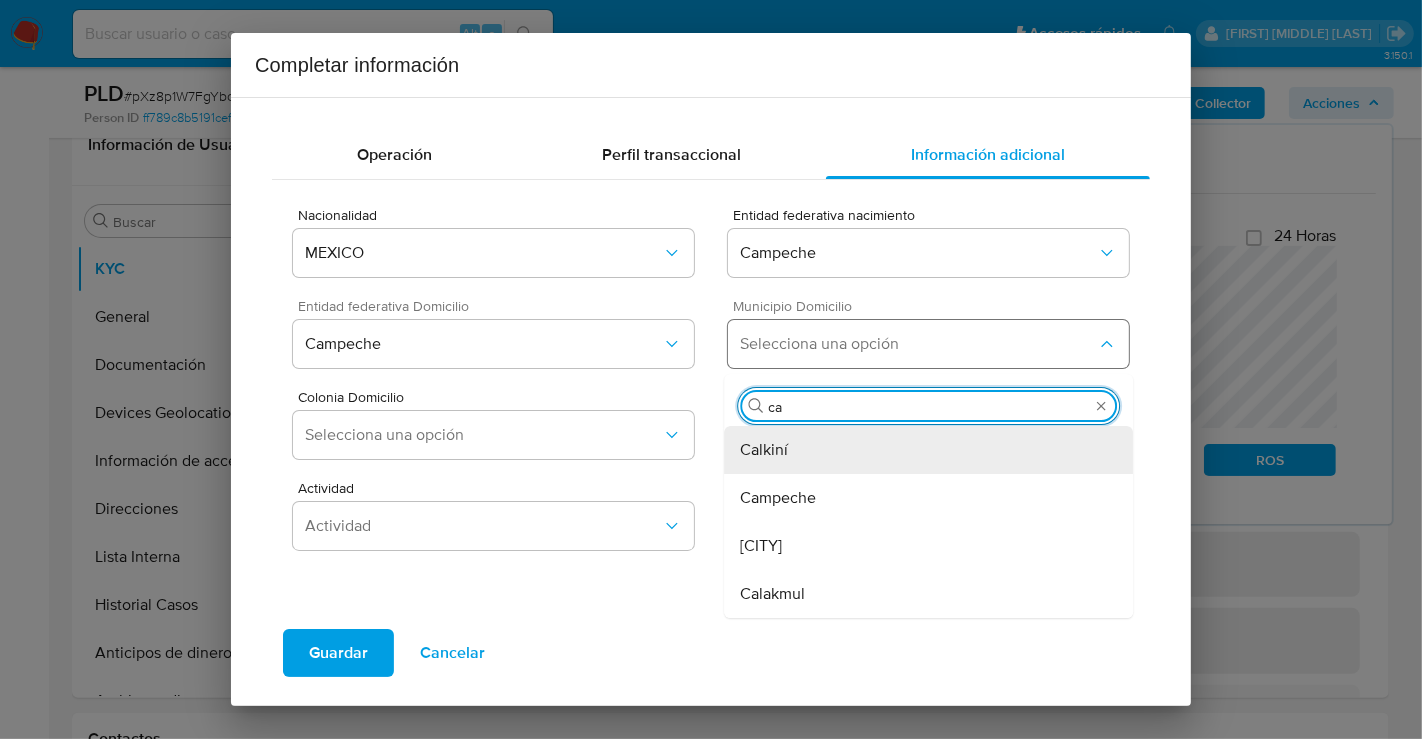 type on "cam" 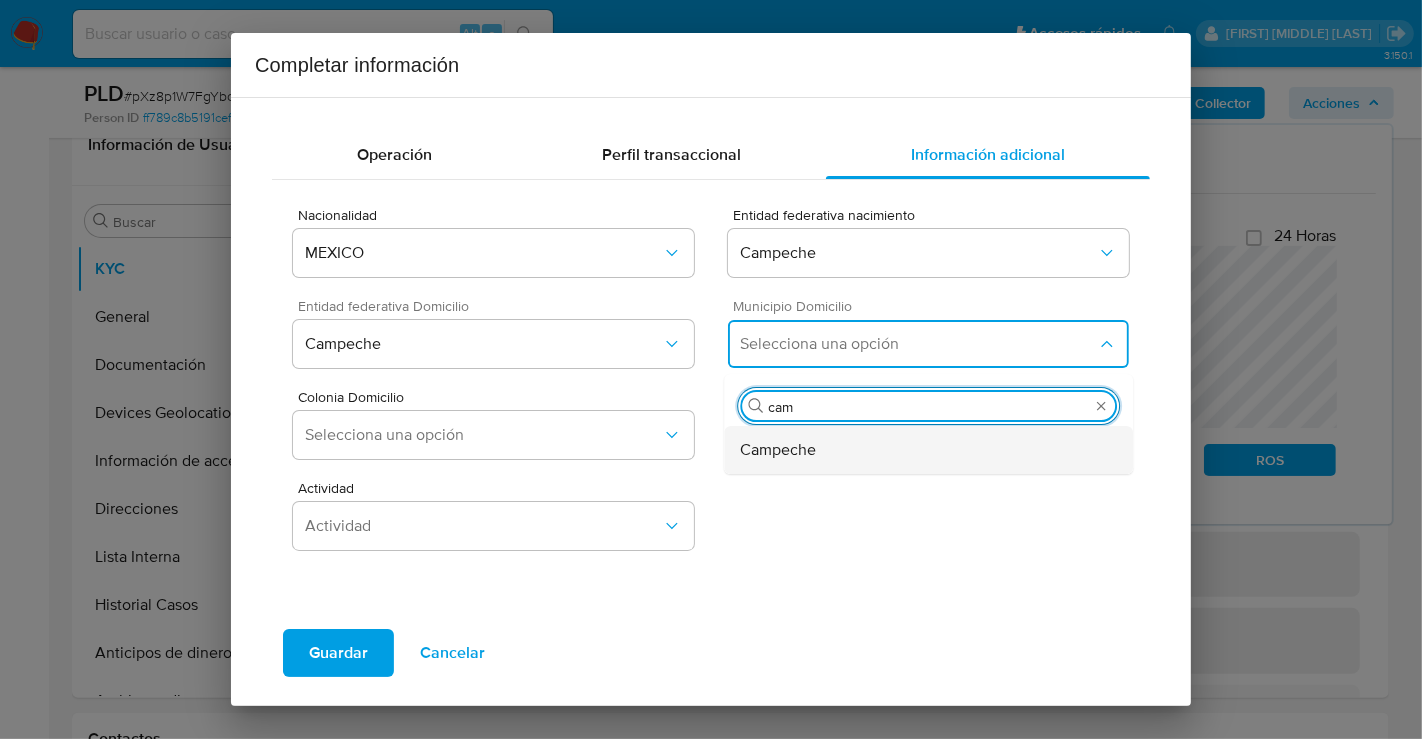 click on "Campeche" at bounding box center (778, 450) 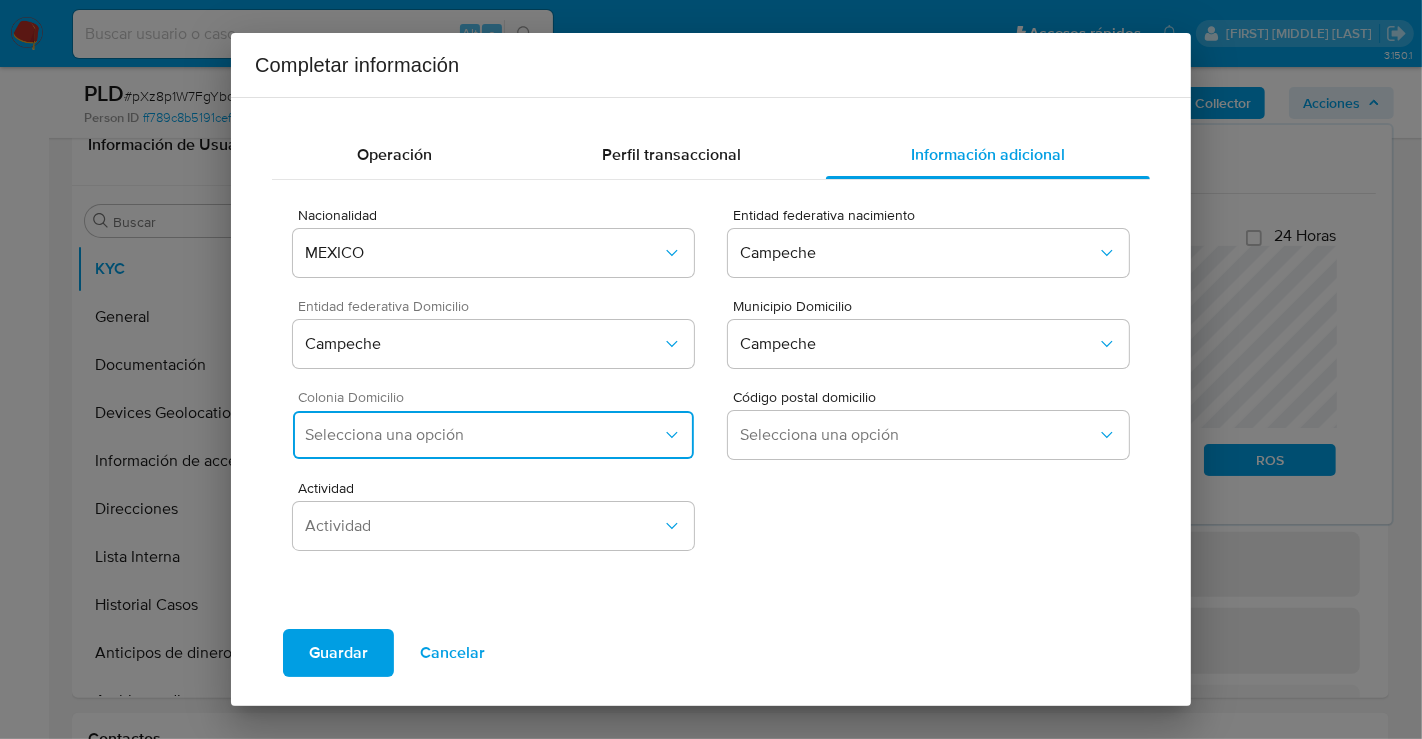 click on "Selecciona una opción" at bounding box center (483, 435) 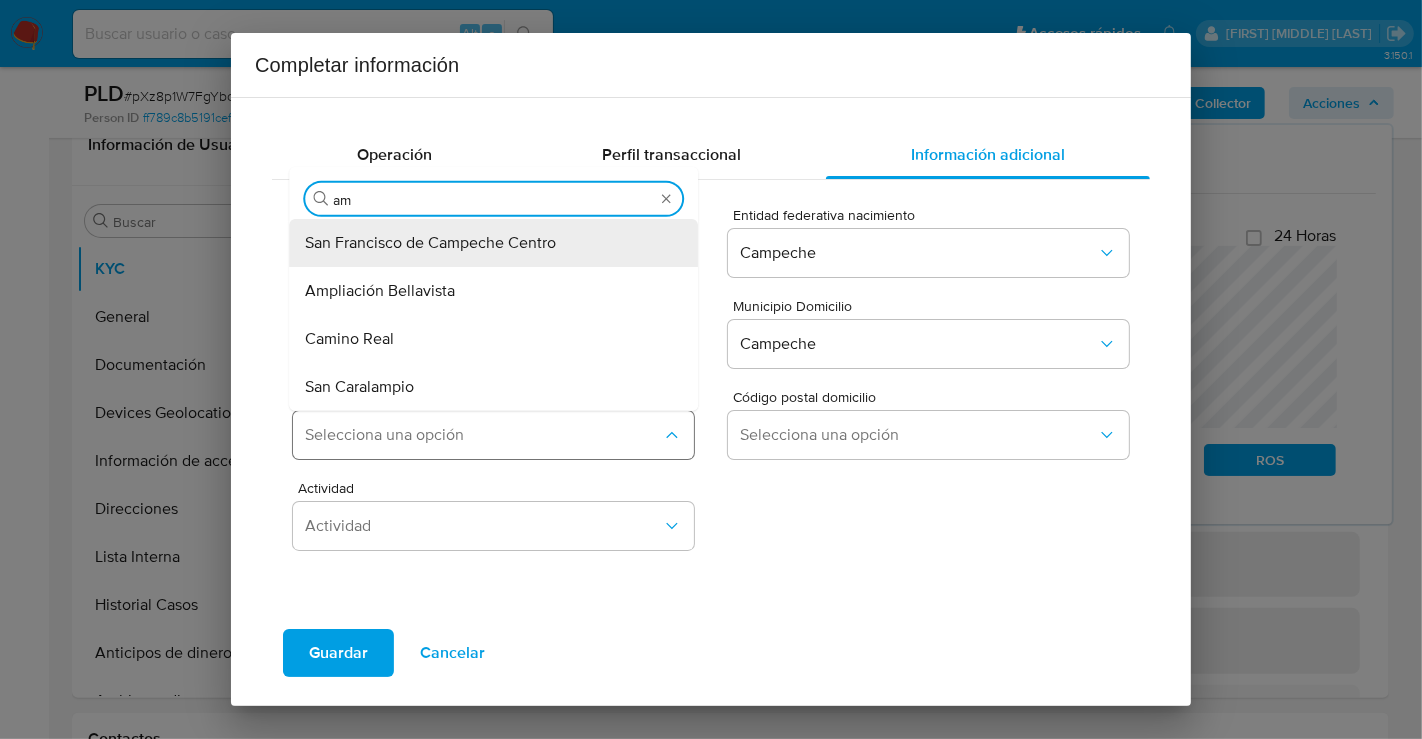 type on "a" 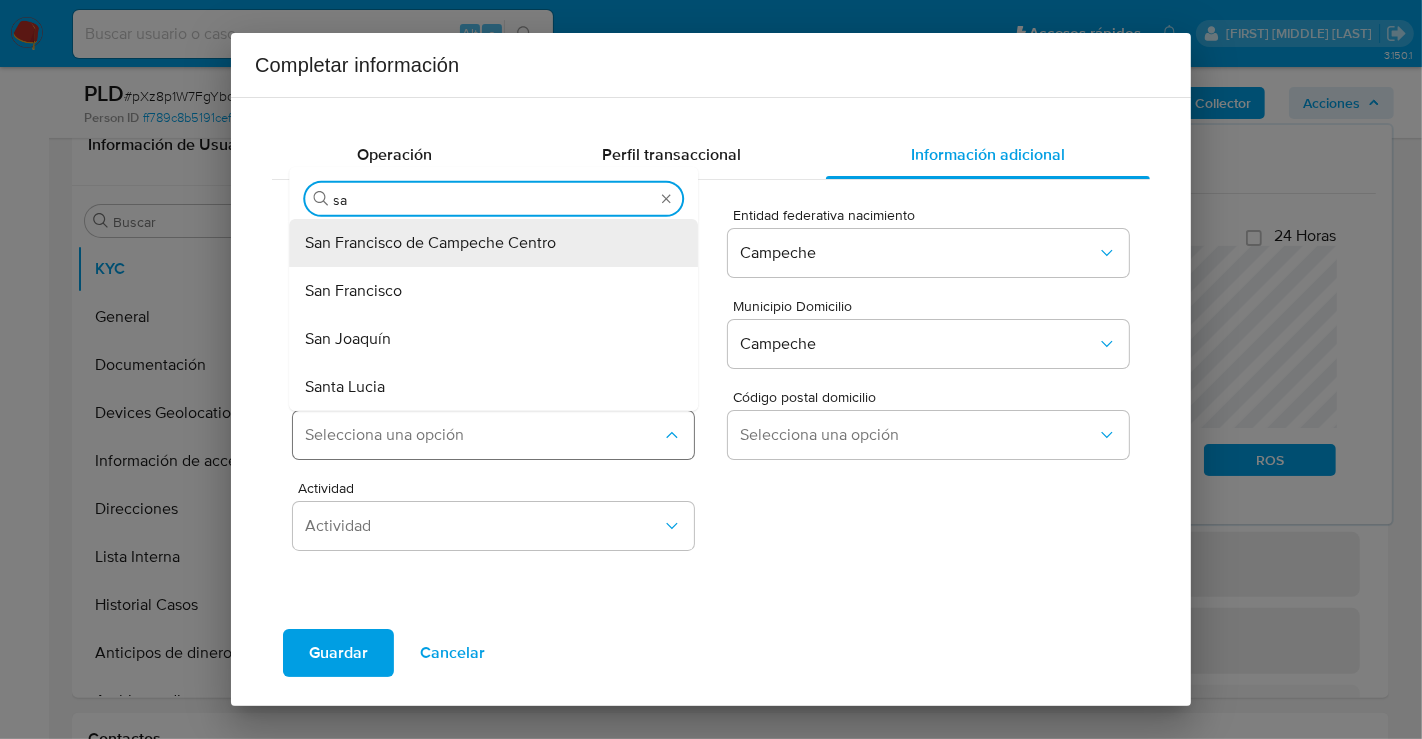type on "sam" 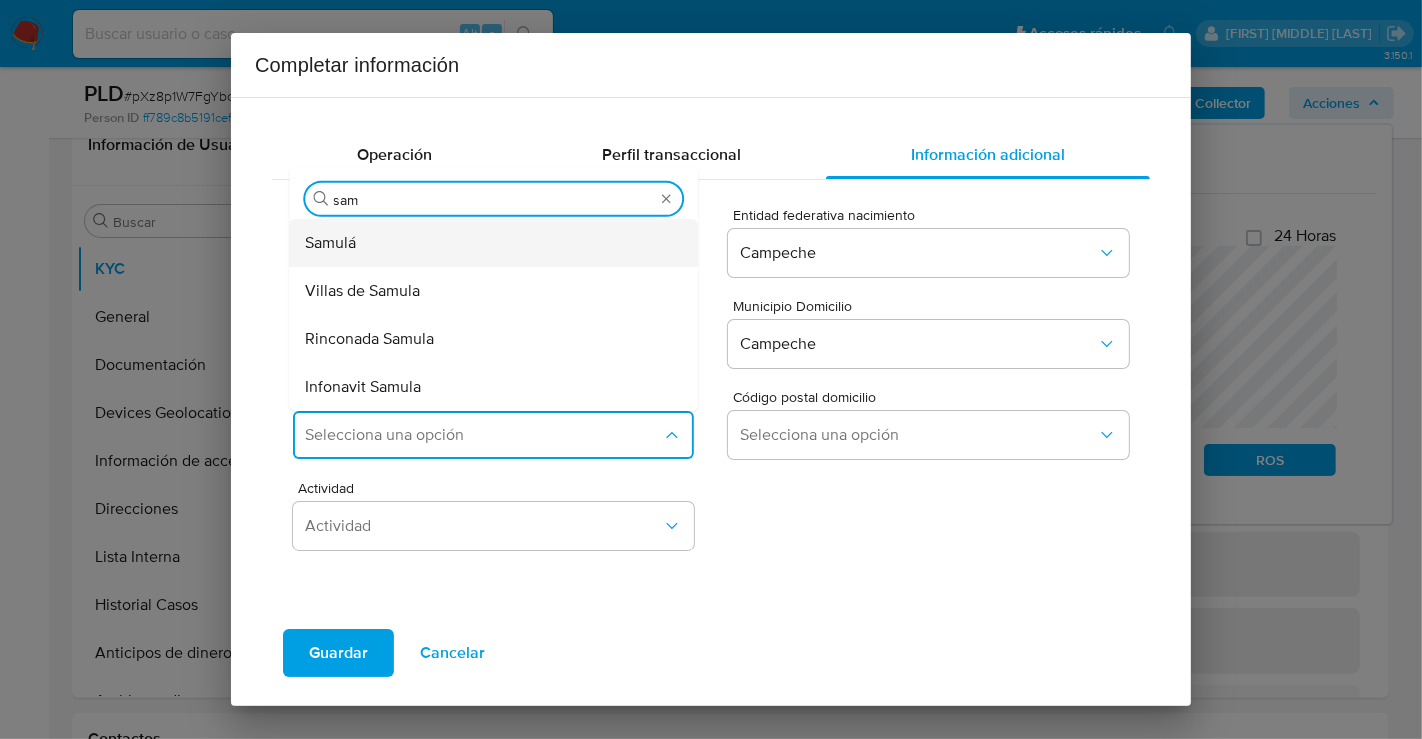 click on "Samulá" at bounding box center [493, 243] 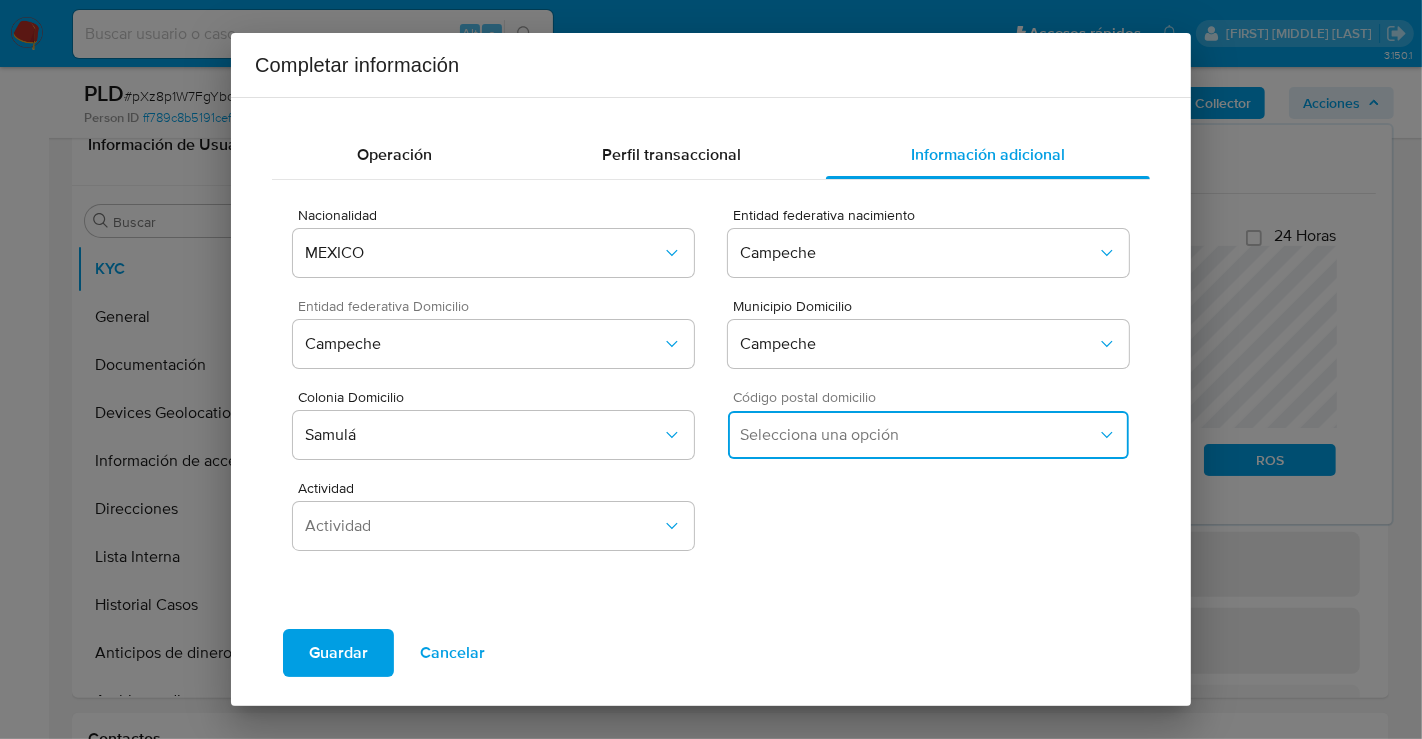 click on "Selecciona una opción" at bounding box center (918, 435) 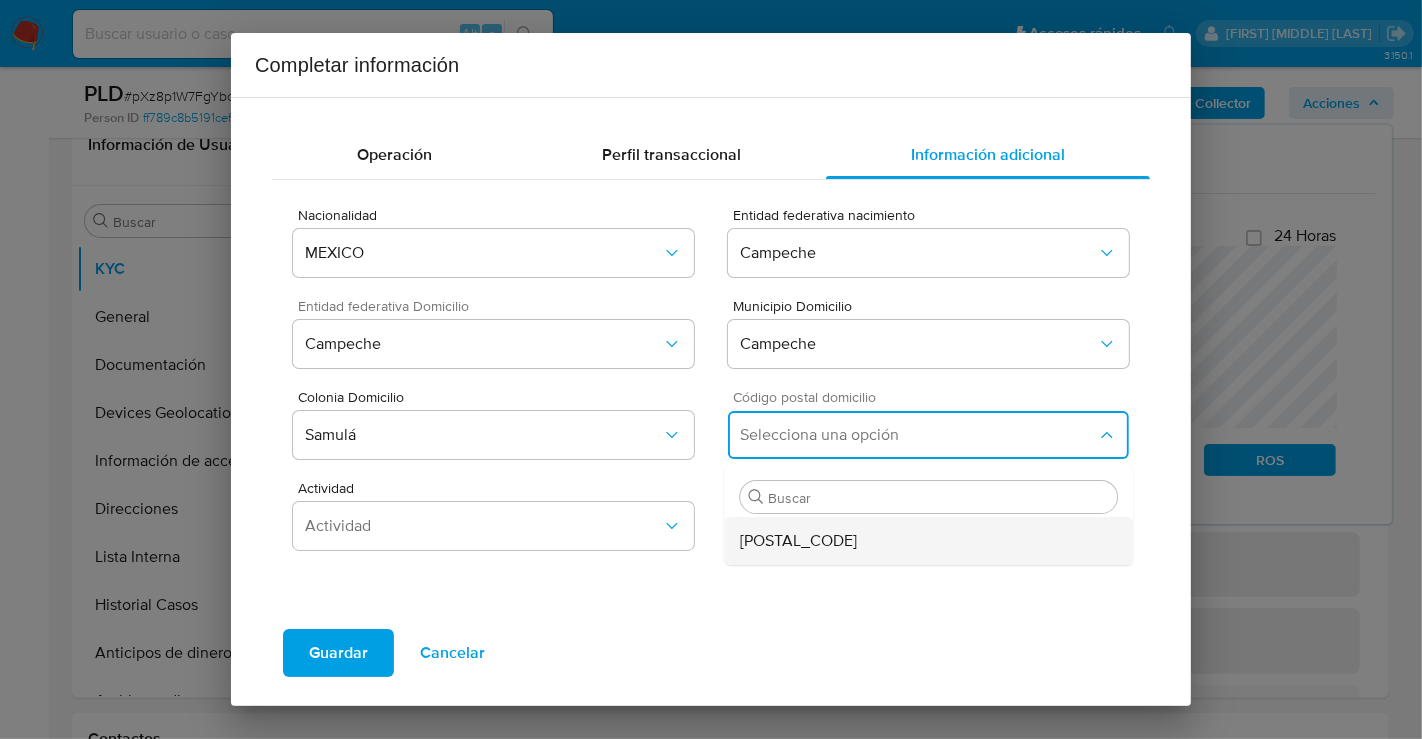 click on "24090" at bounding box center [798, 541] 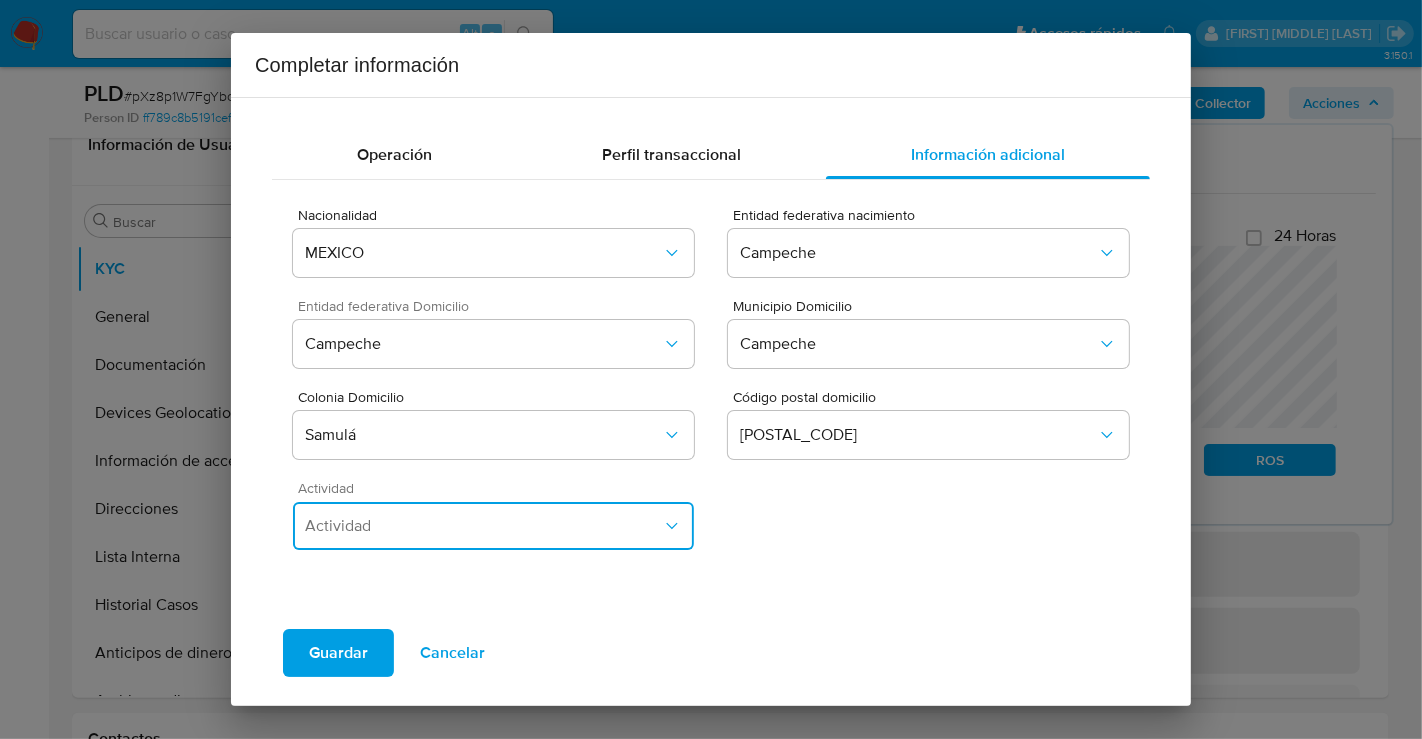 click on "Actividad" at bounding box center [483, 526] 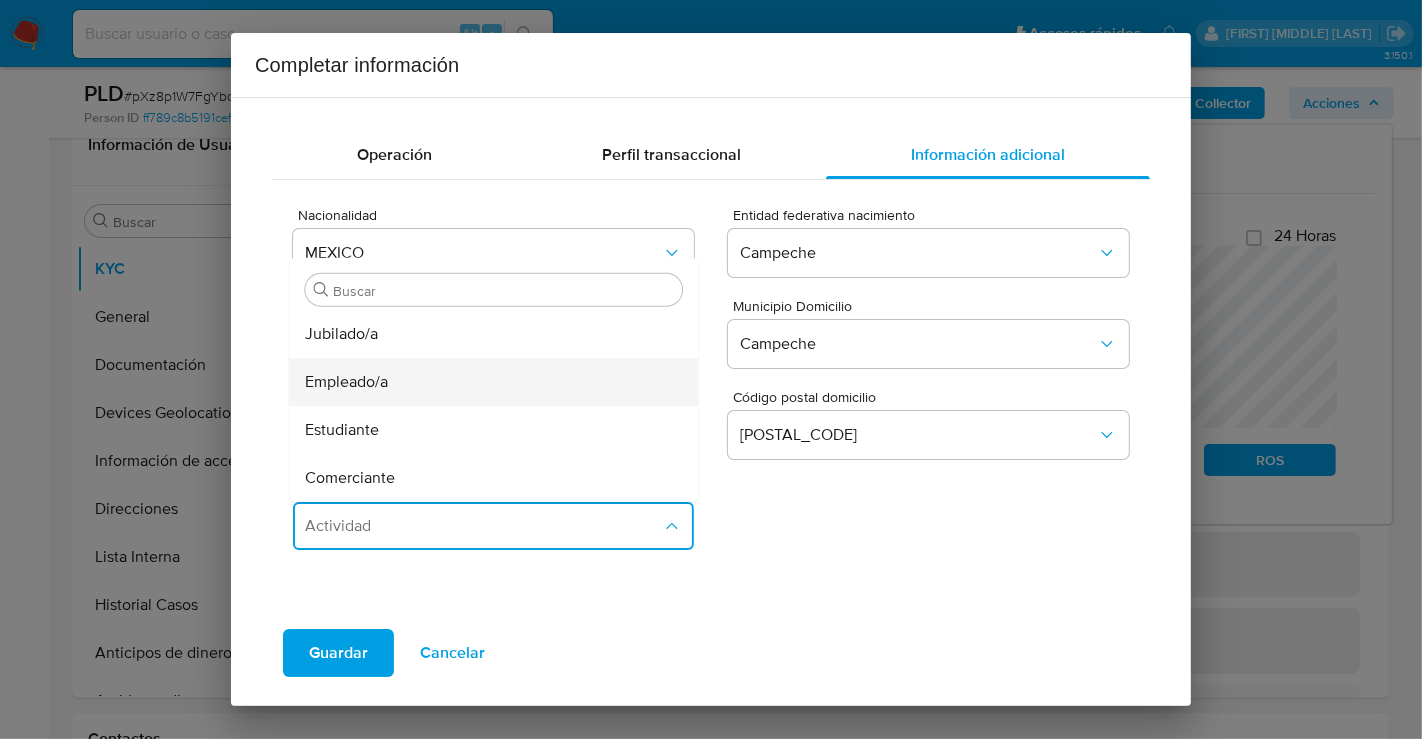 click on "Empleado/a" at bounding box center (346, 382) 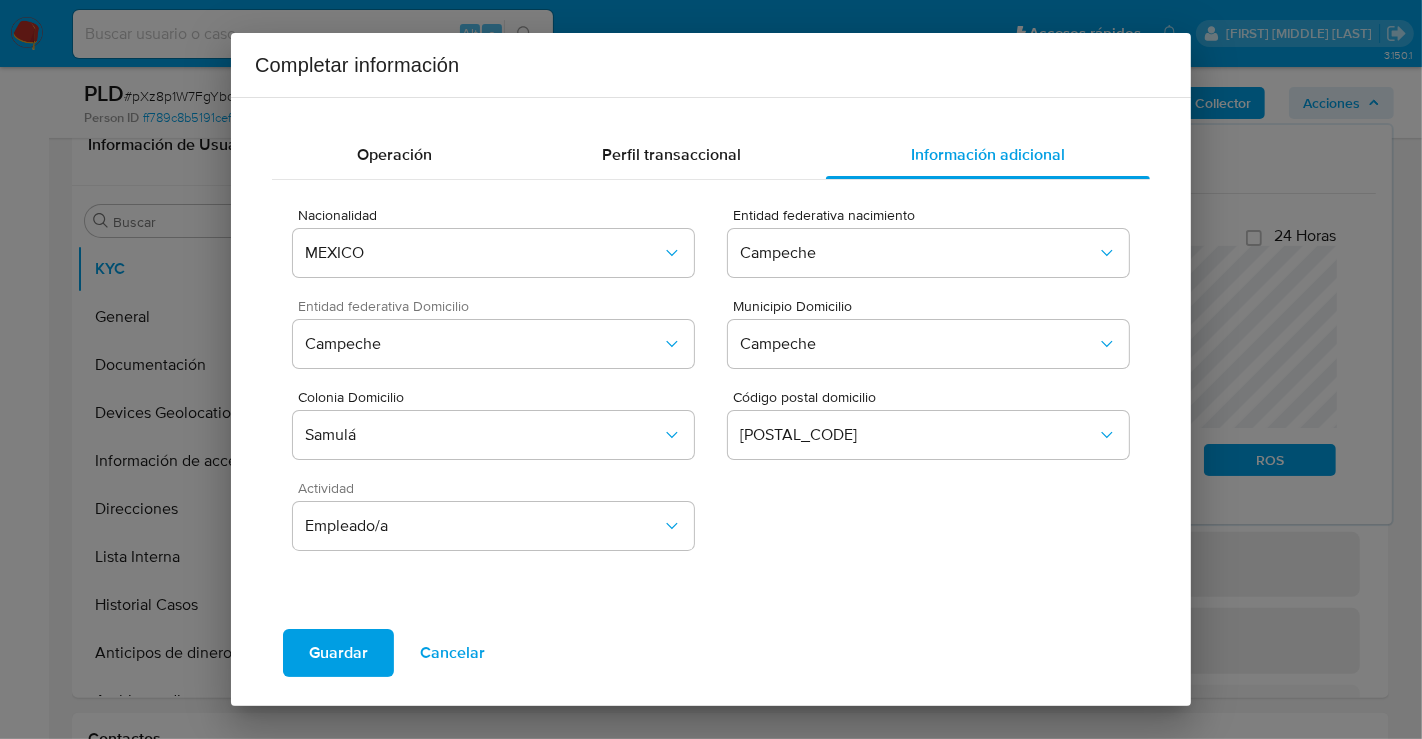 click on "Guardar" at bounding box center (338, 653) 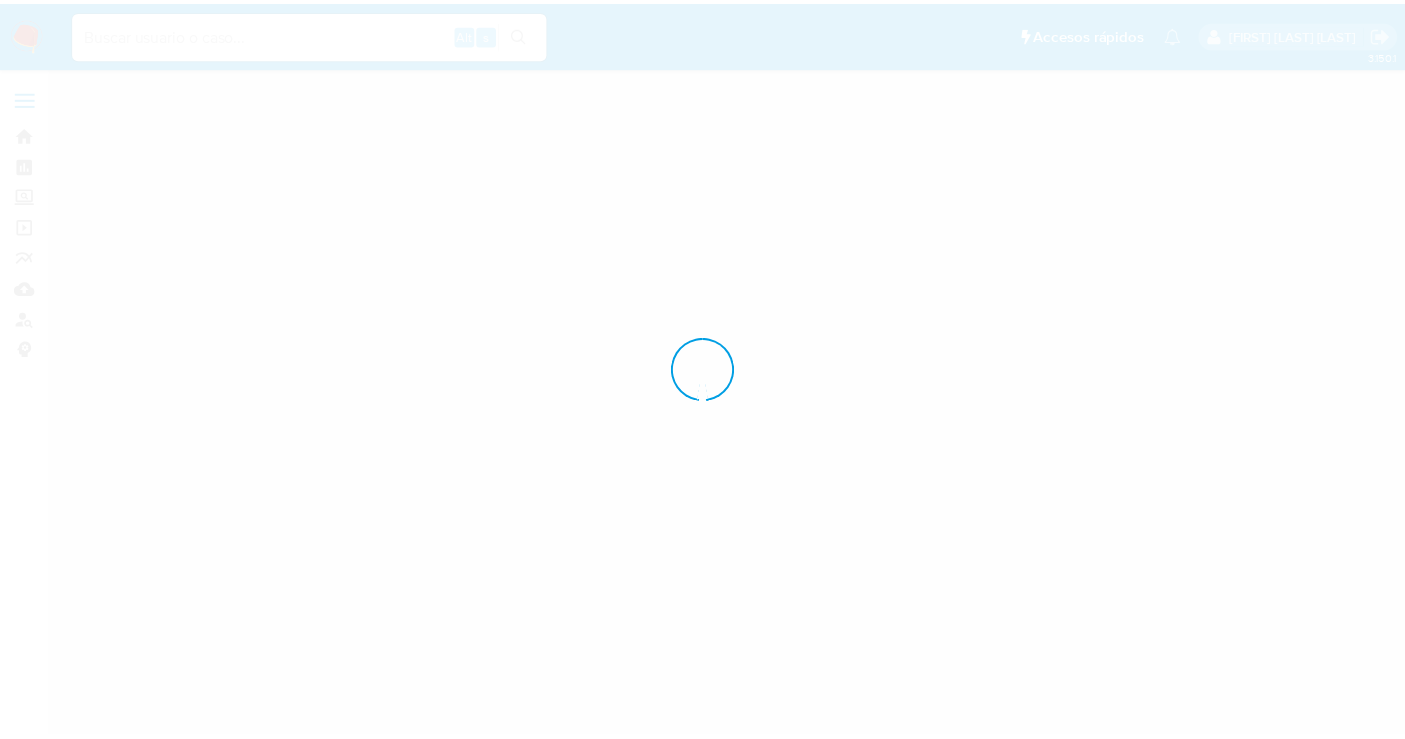 scroll, scrollTop: 0, scrollLeft: 0, axis: both 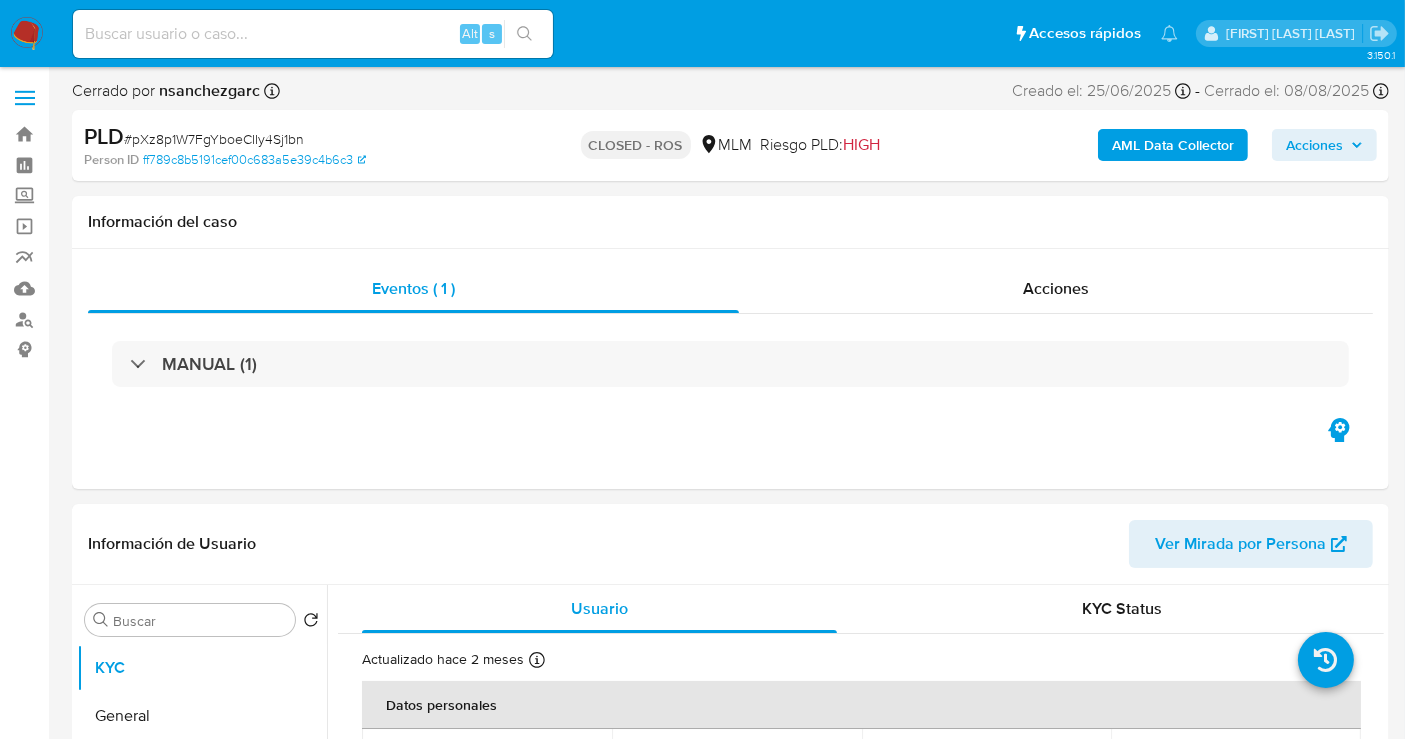 select on "10" 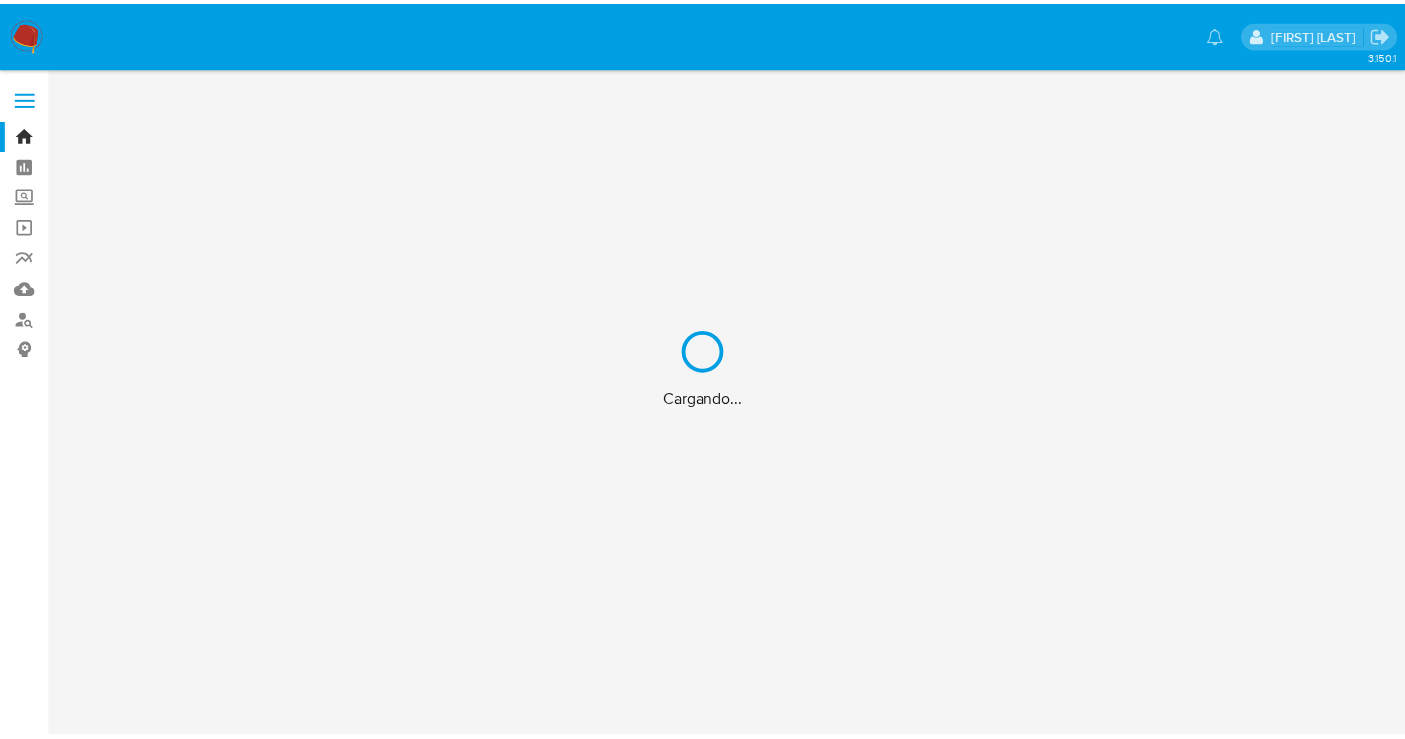 scroll, scrollTop: 0, scrollLeft: 0, axis: both 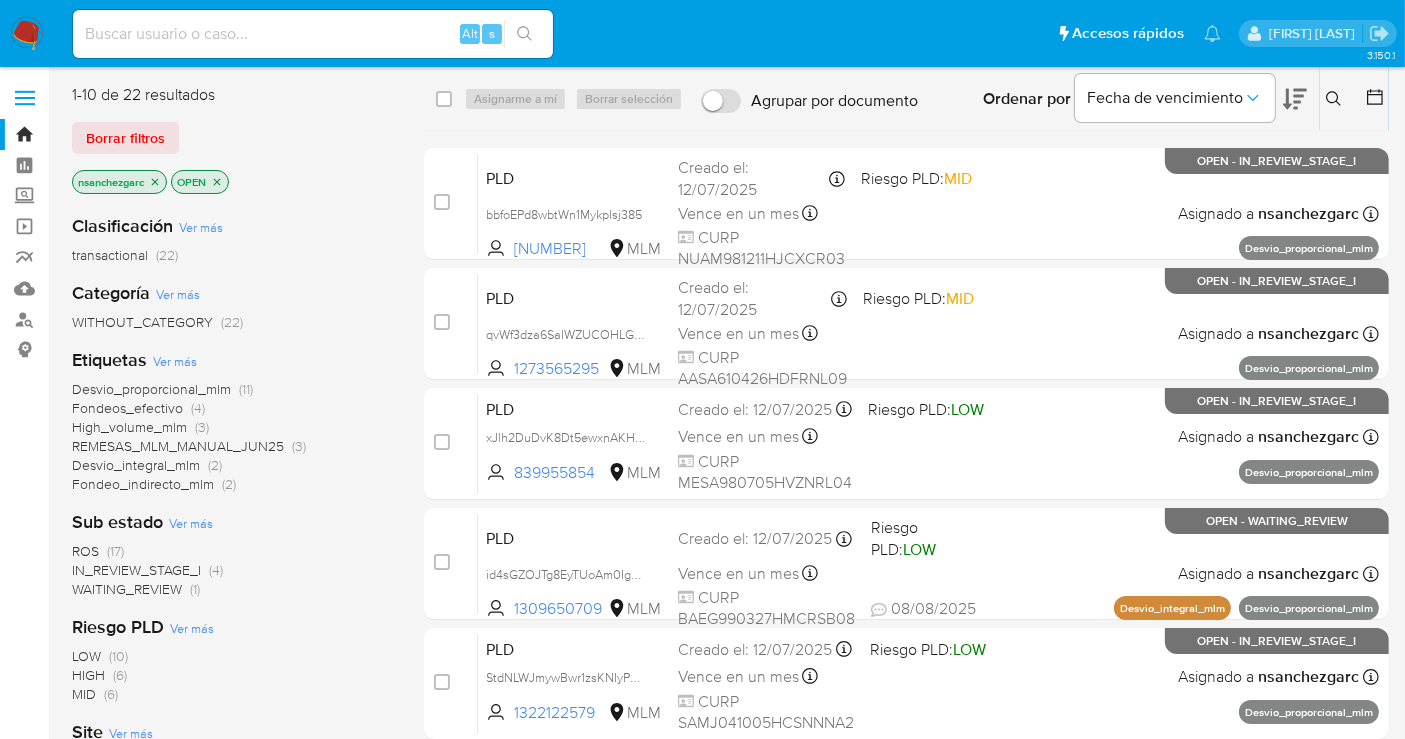 click on "ROS" at bounding box center [85, 573] 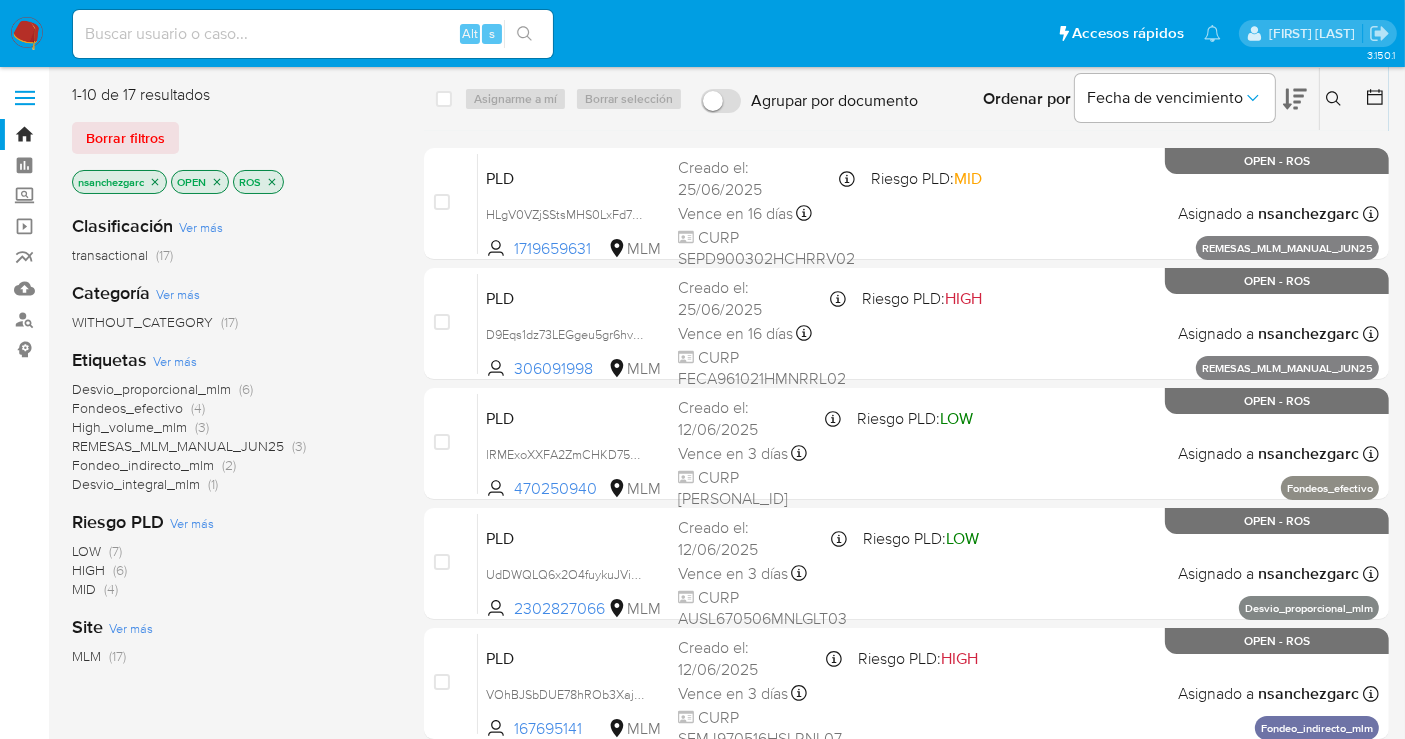 click 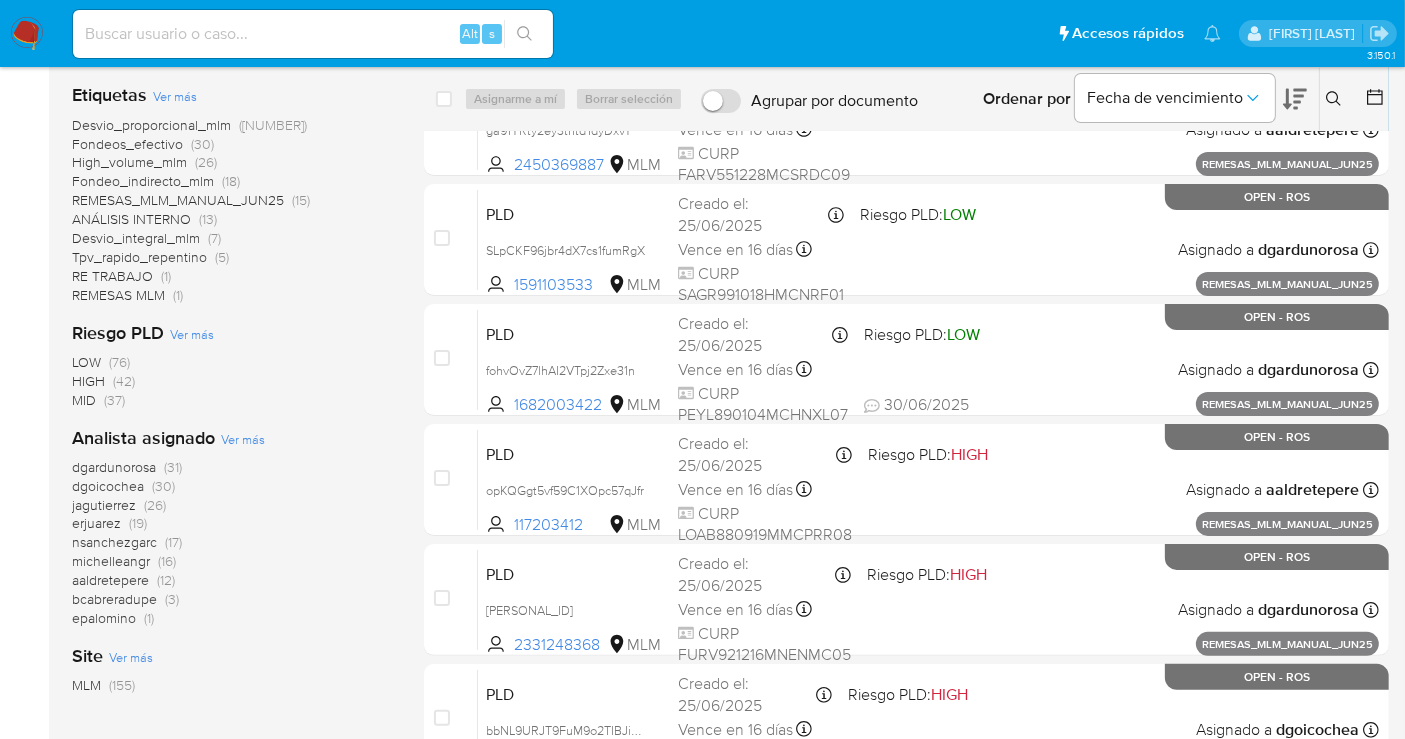 scroll, scrollTop: 333, scrollLeft: 0, axis: vertical 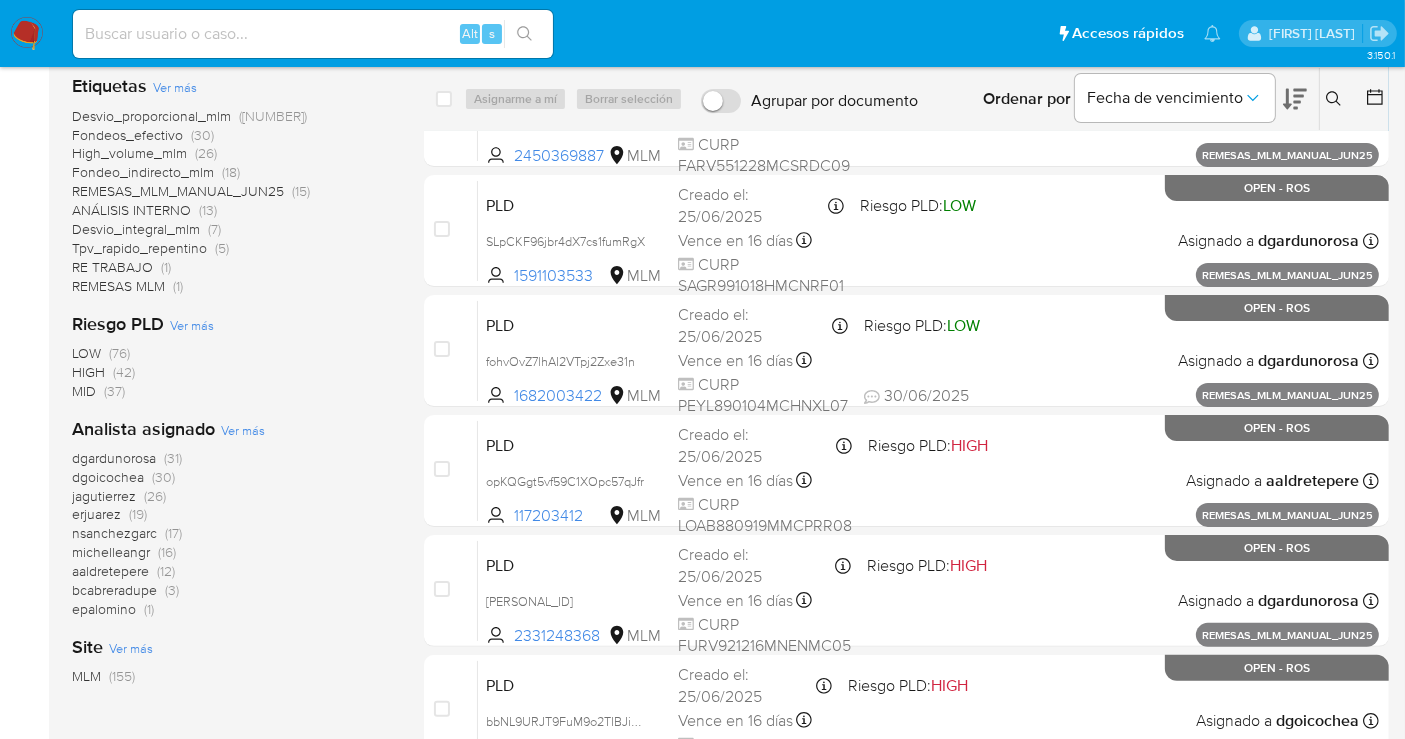 click on "nsanchezgarc" at bounding box center (114, 512) 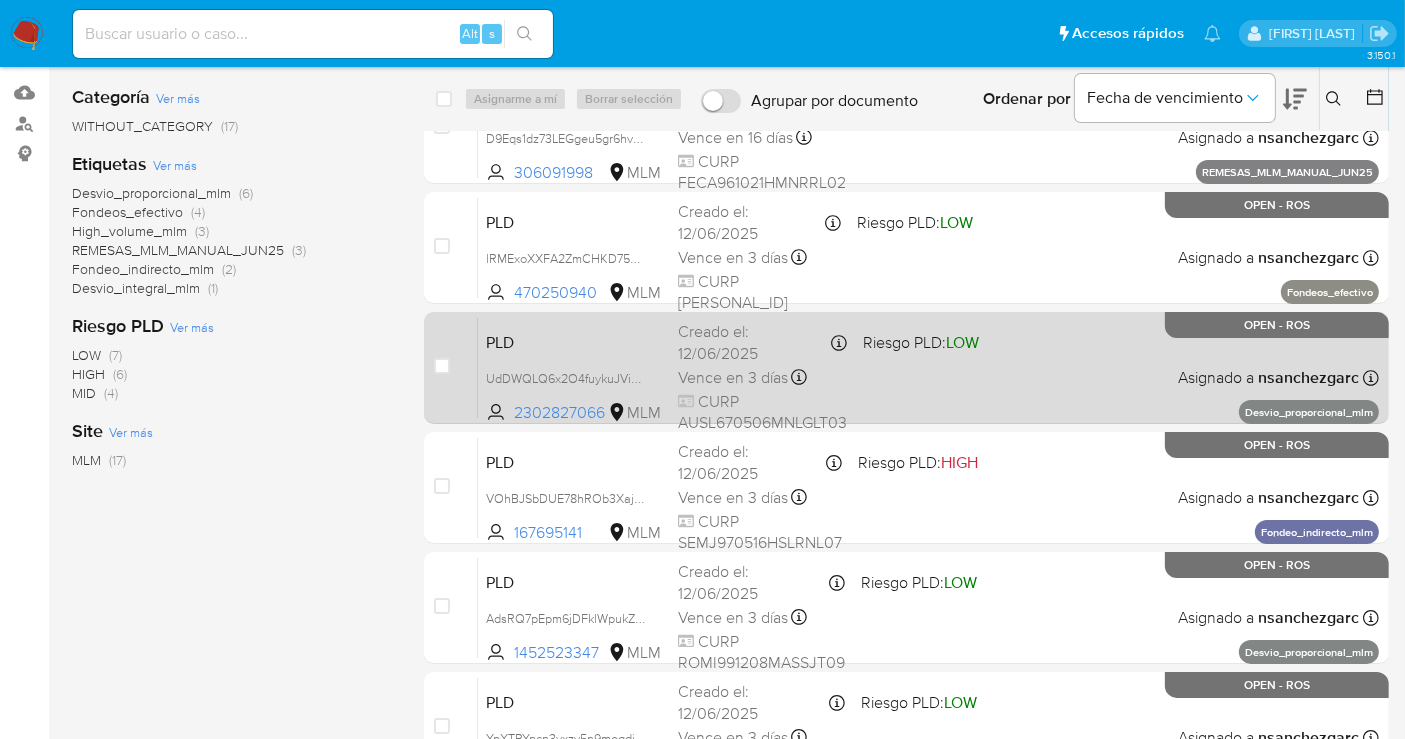 scroll, scrollTop: 0, scrollLeft: 0, axis: both 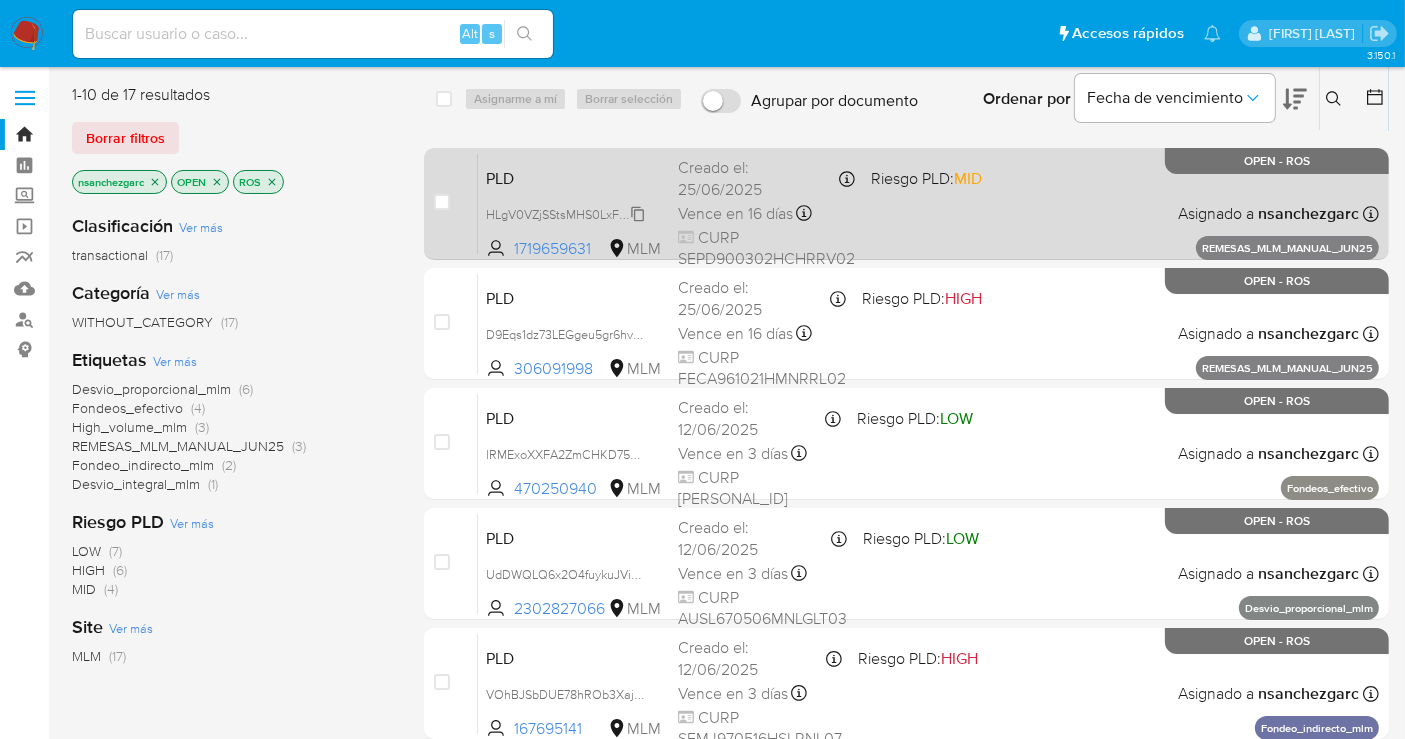 click on "HLgV0VZjSStsMHS0LxFd7FNm" at bounding box center [572, 213] 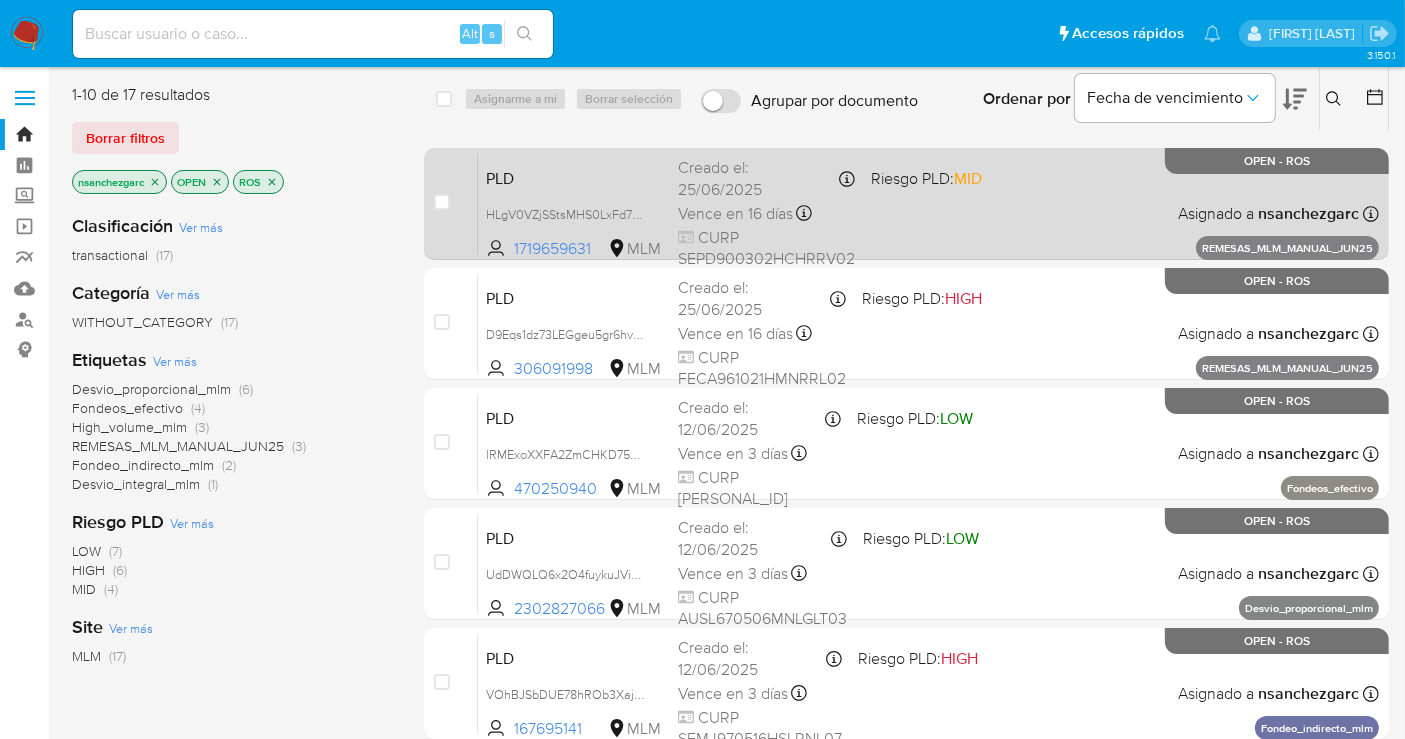 click on "HLgV0VZjSStsMHS0LxFd7FNm" at bounding box center [574, 214] 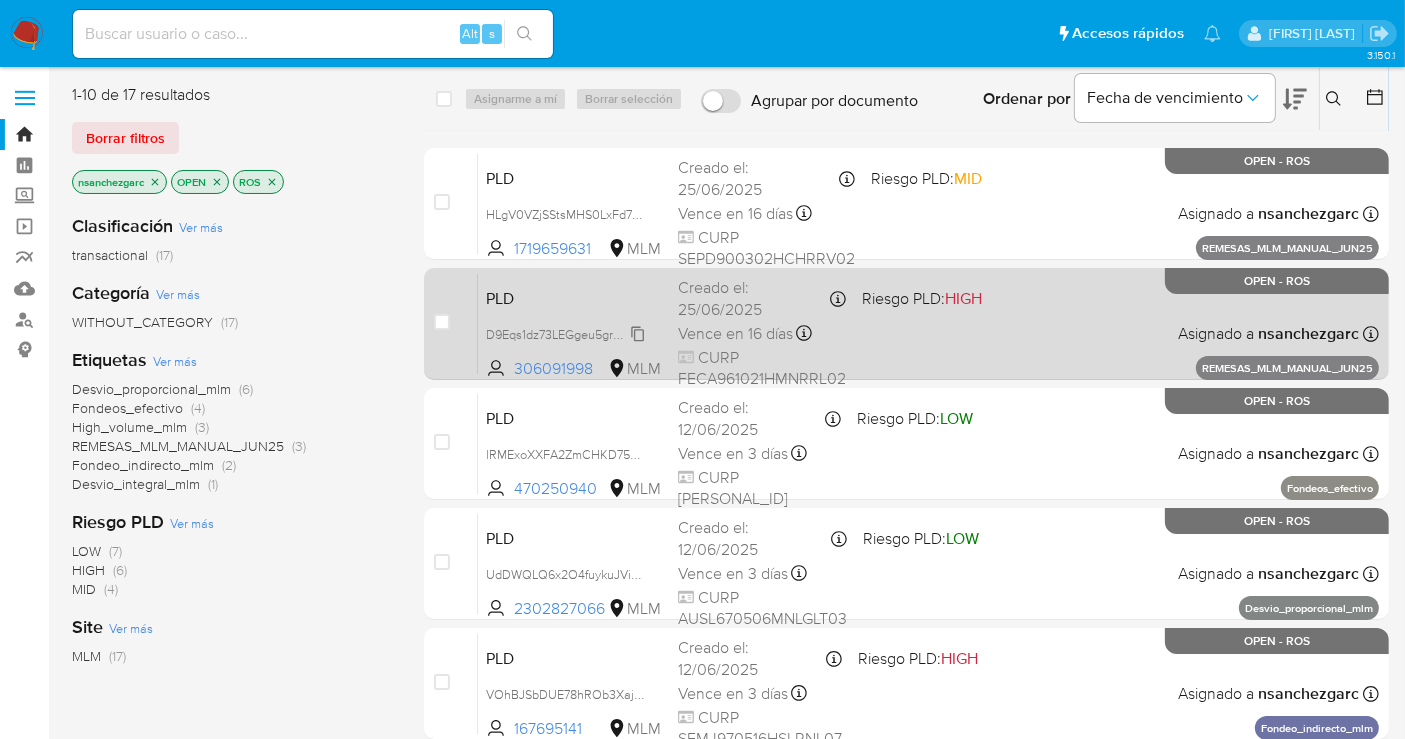 click on "D9Eqs1dz73LEGgeu5gr6hvh2" at bounding box center (566, 333) 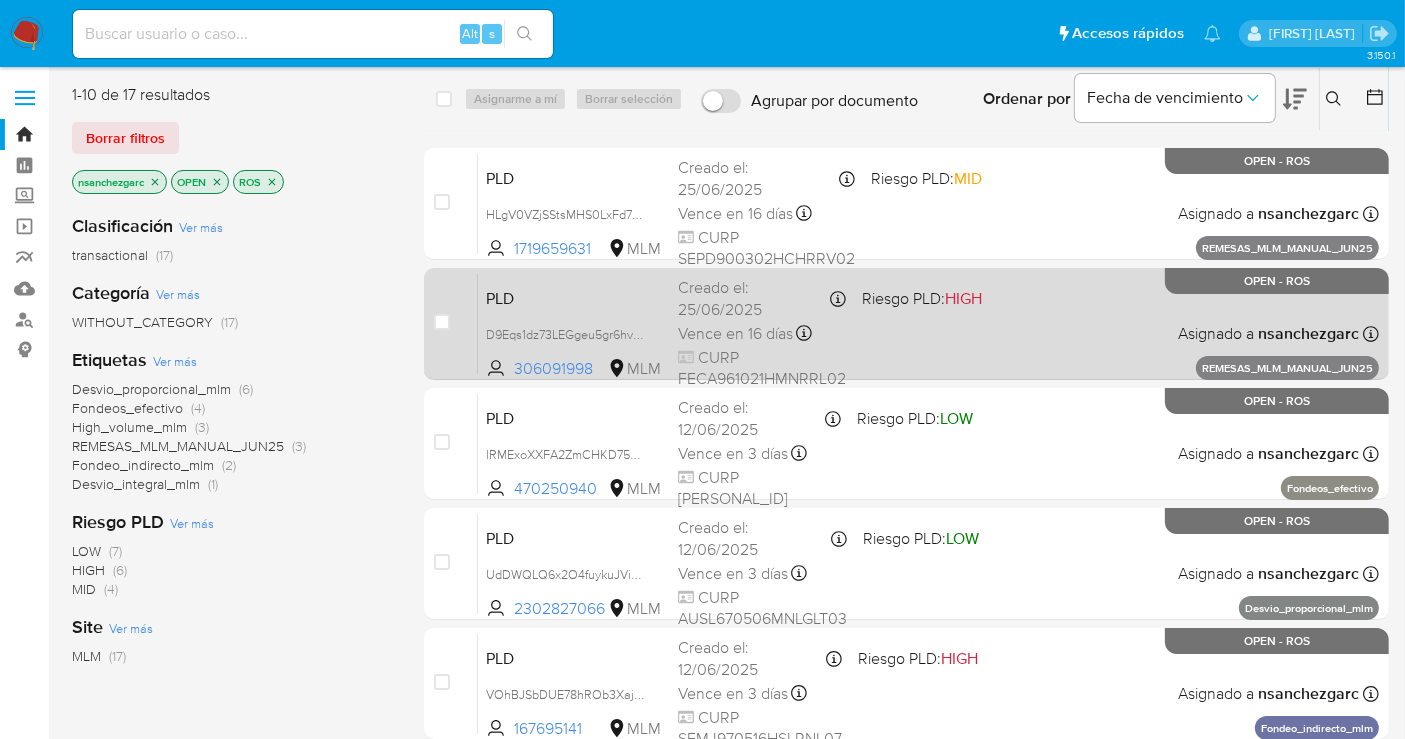 click on "Vence en 16 días" at bounding box center [735, 334] 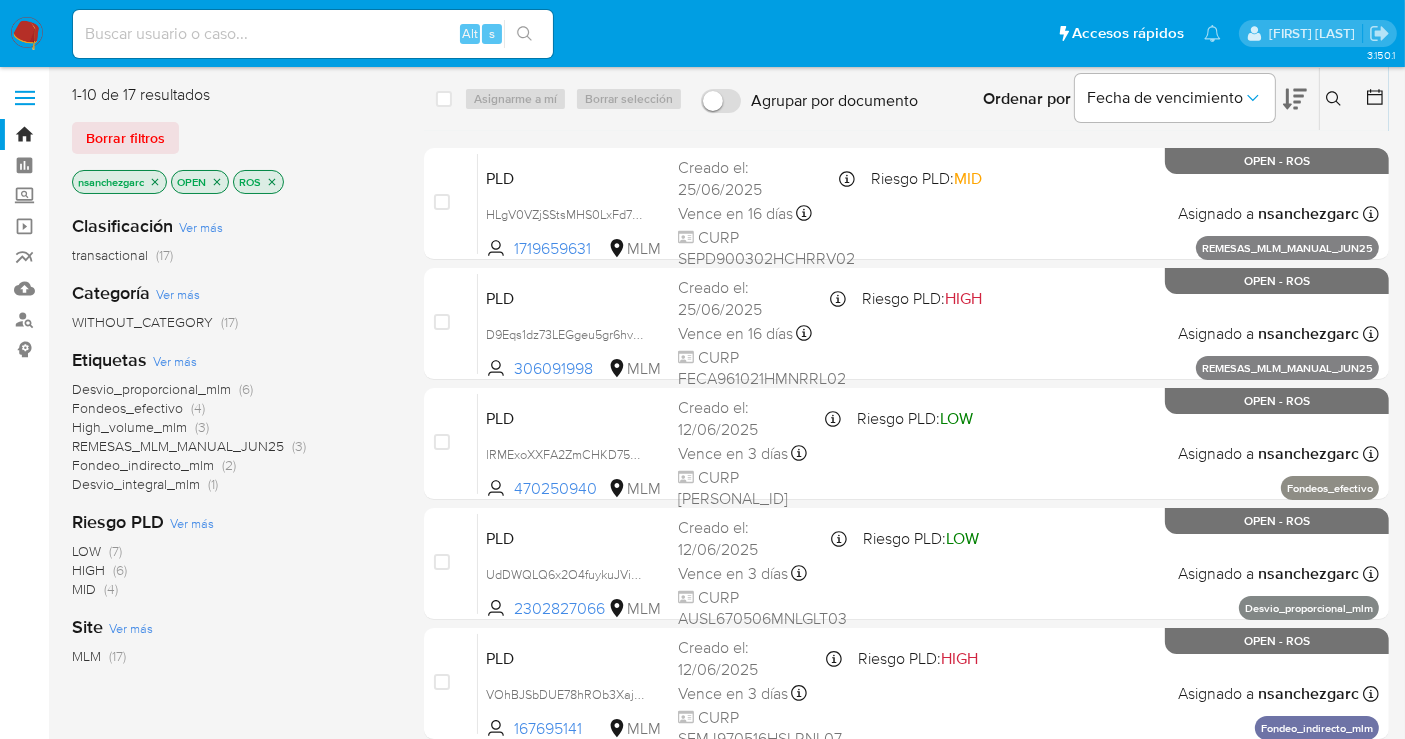 click at bounding box center [27, 34] 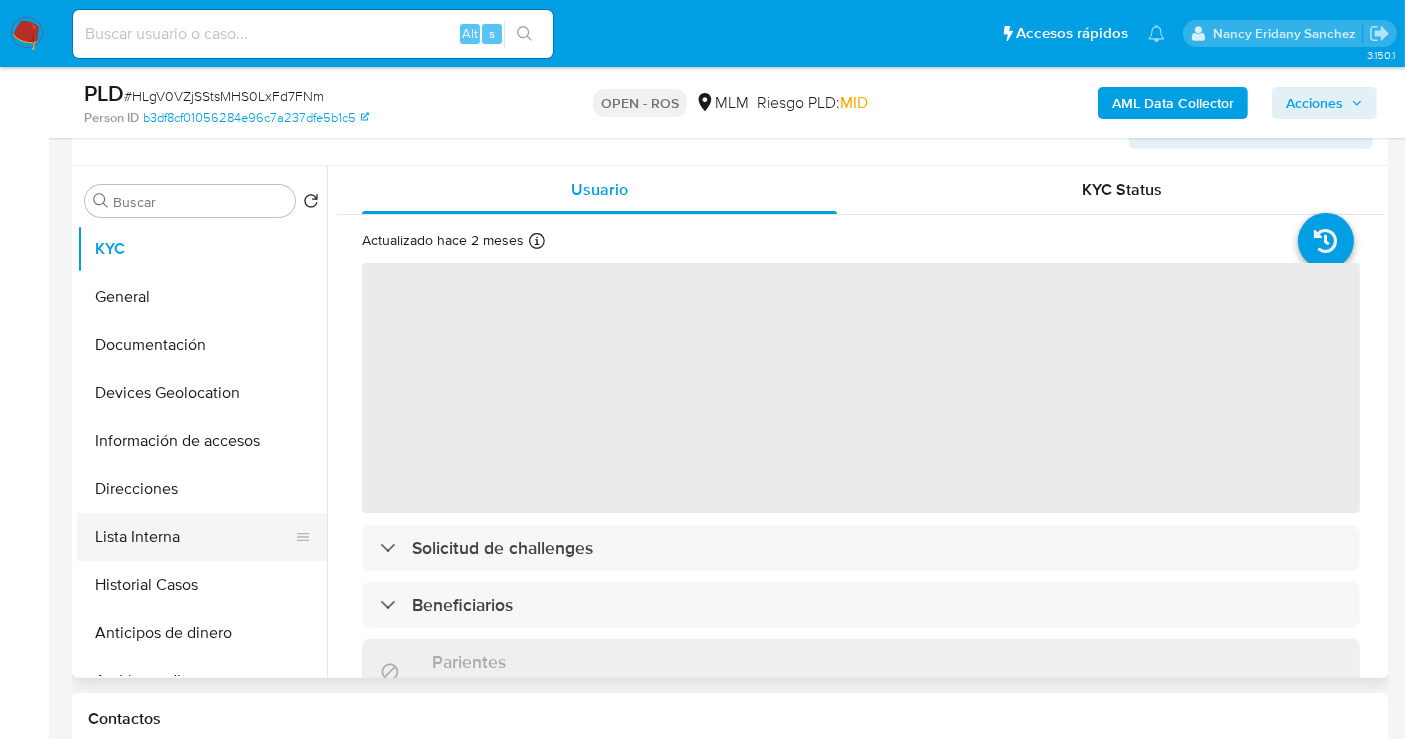 scroll, scrollTop: 444, scrollLeft: 0, axis: vertical 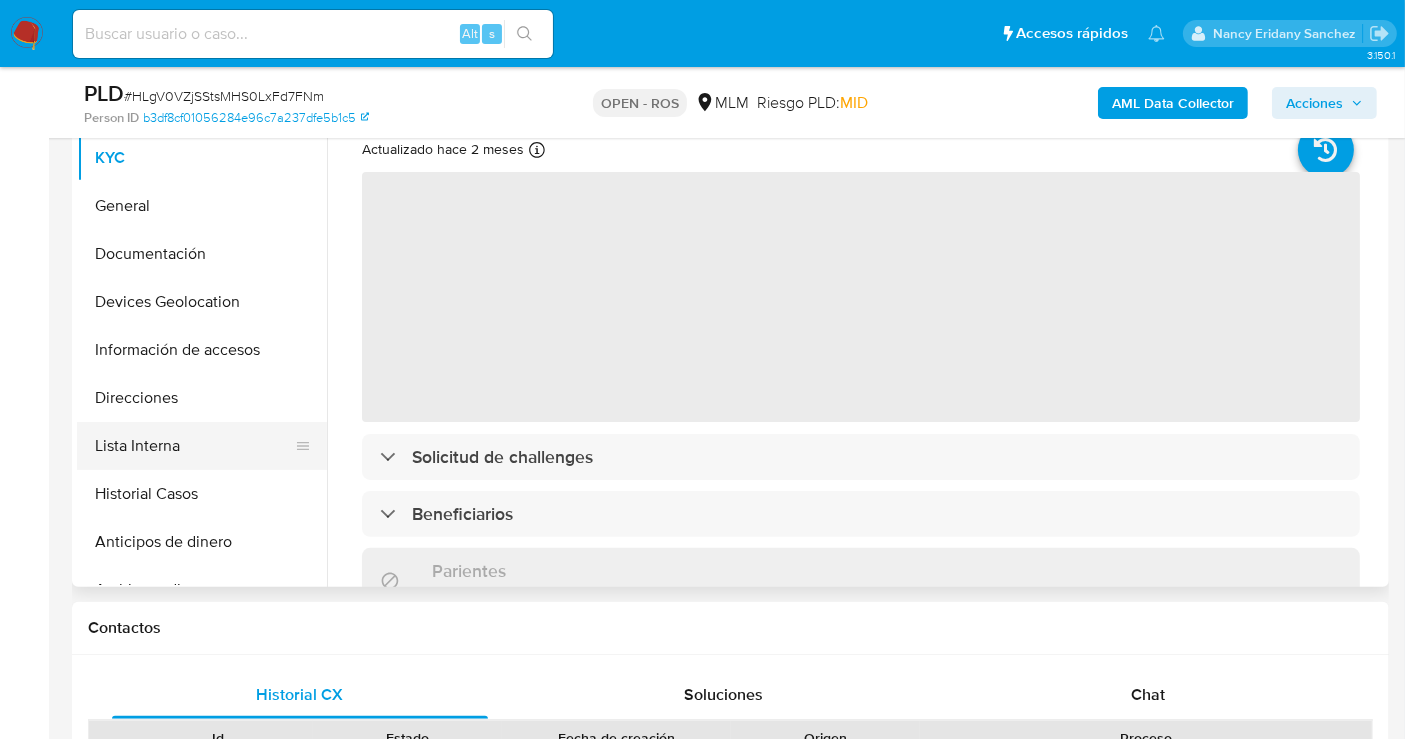 select on "10" 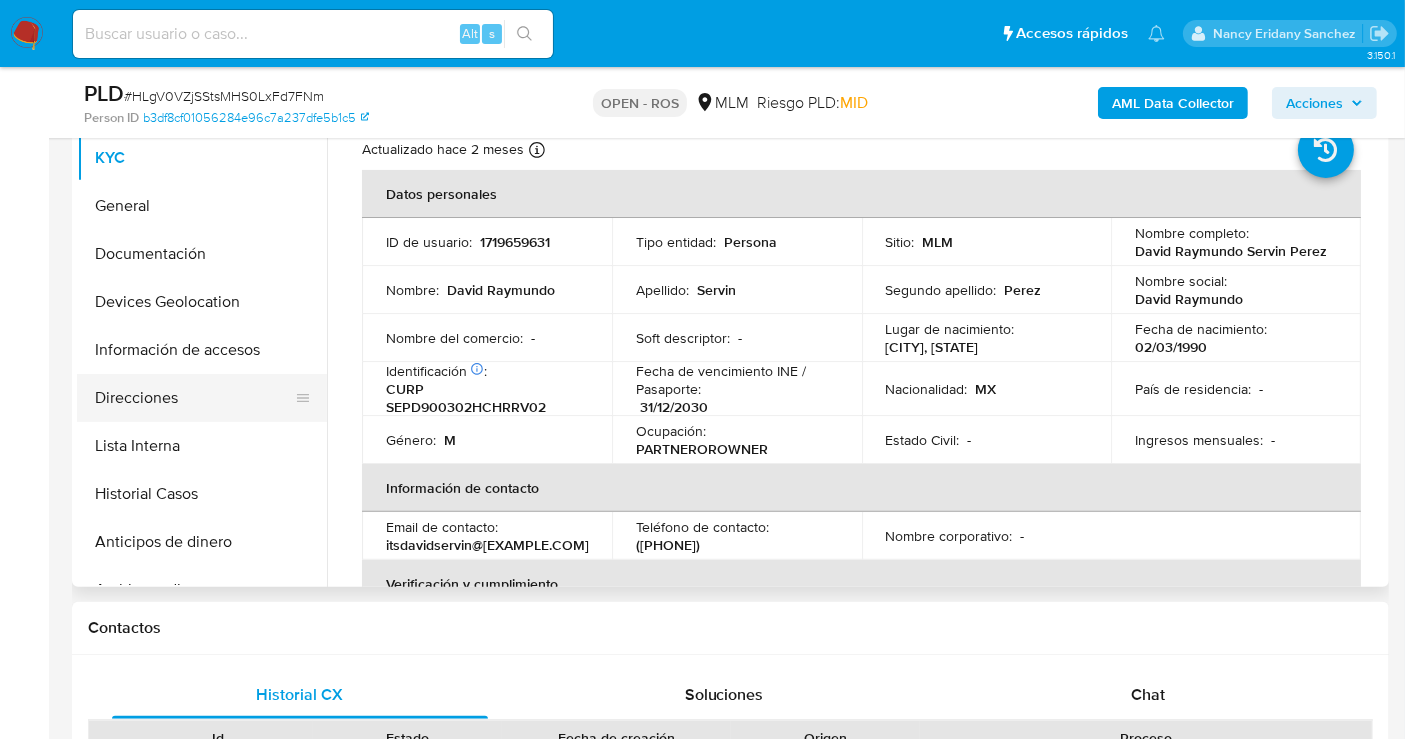 scroll, scrollTop: 111, scrollLeft: 0, axis: vertical 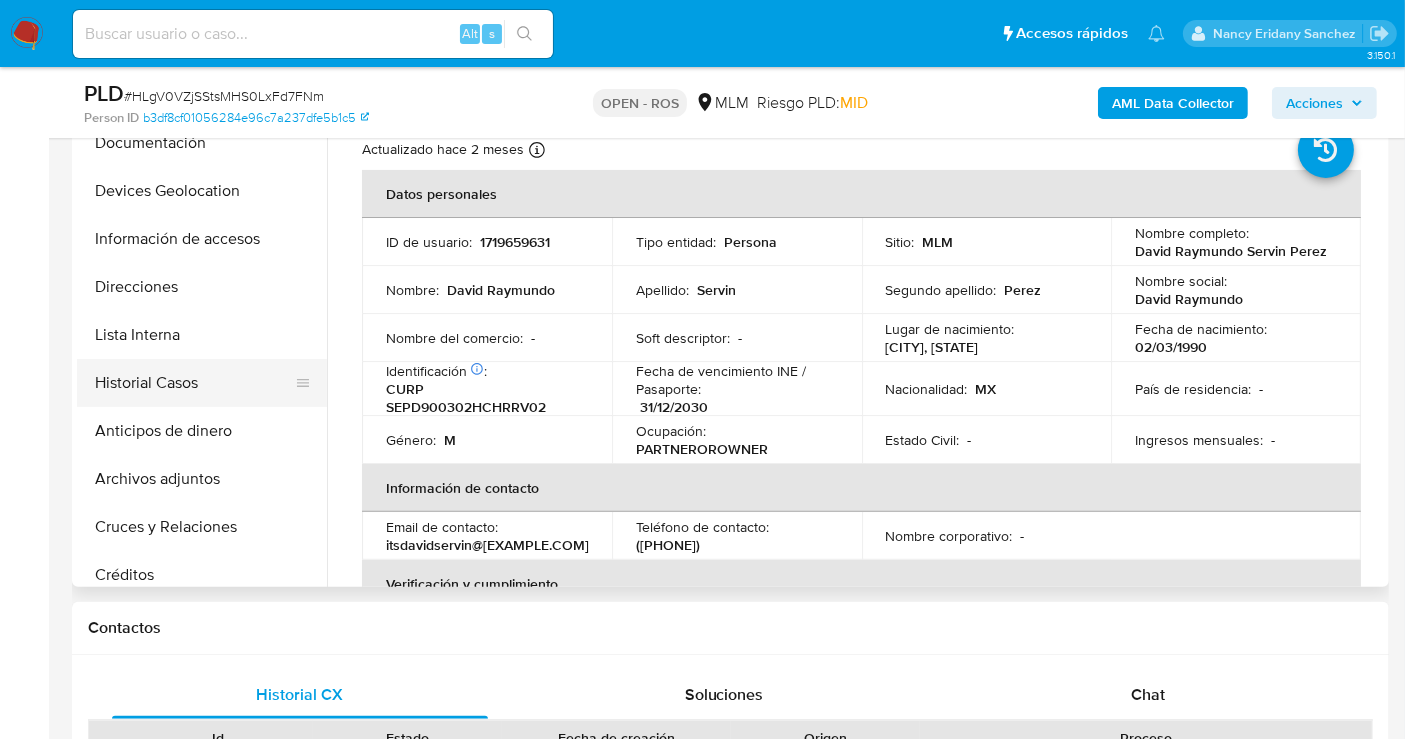 click on "Historial Casos" at bounding box center [194, 383] 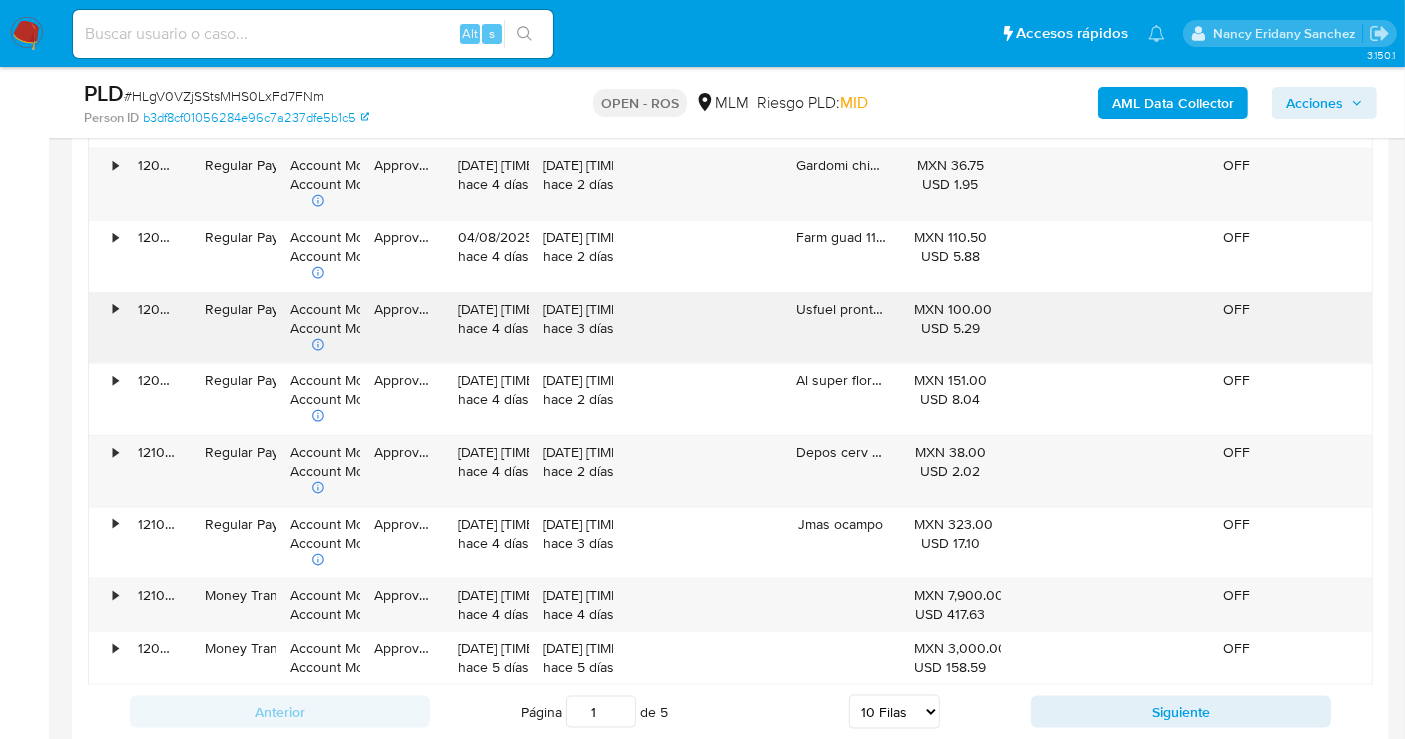 scroll, scrollTop: 2555, scrollLeft: 0, axis: vertical 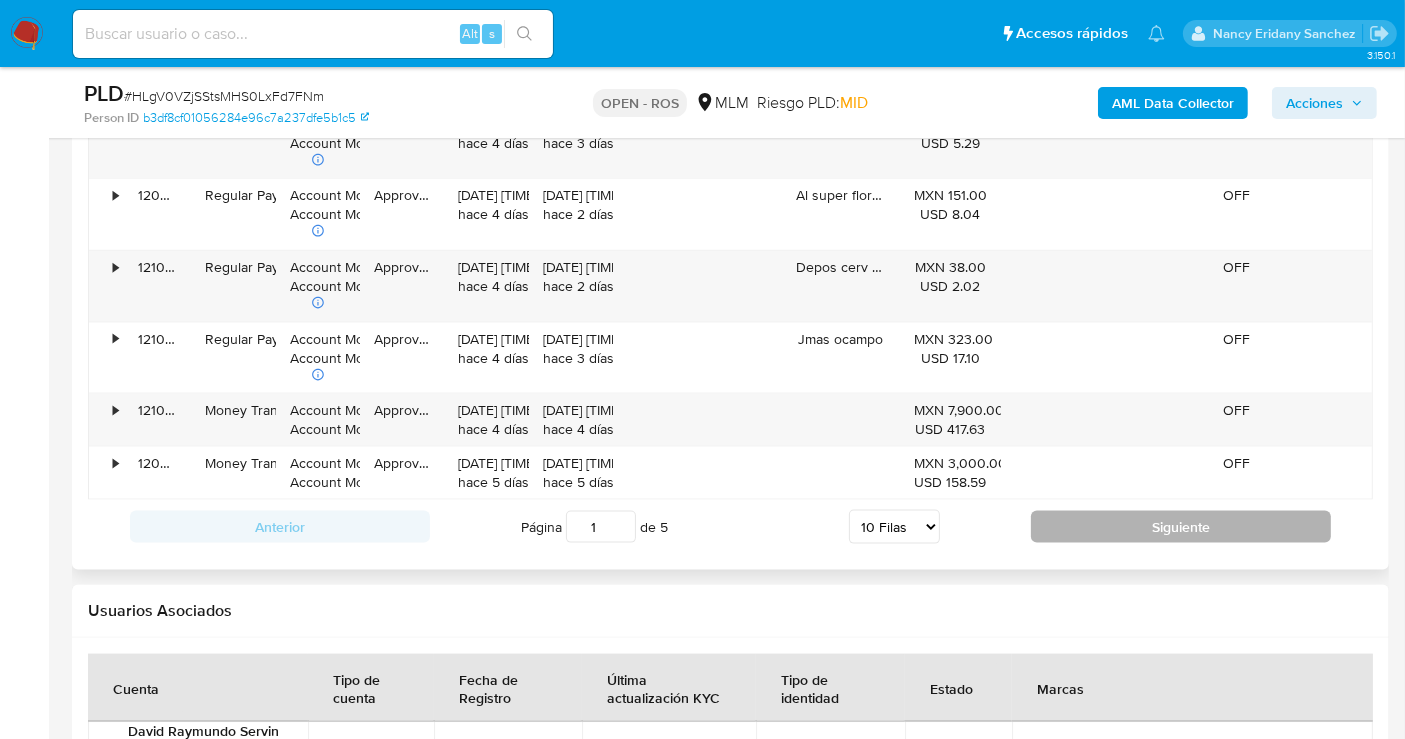 click on "Siguiente" at bounding box center [1181, 527] 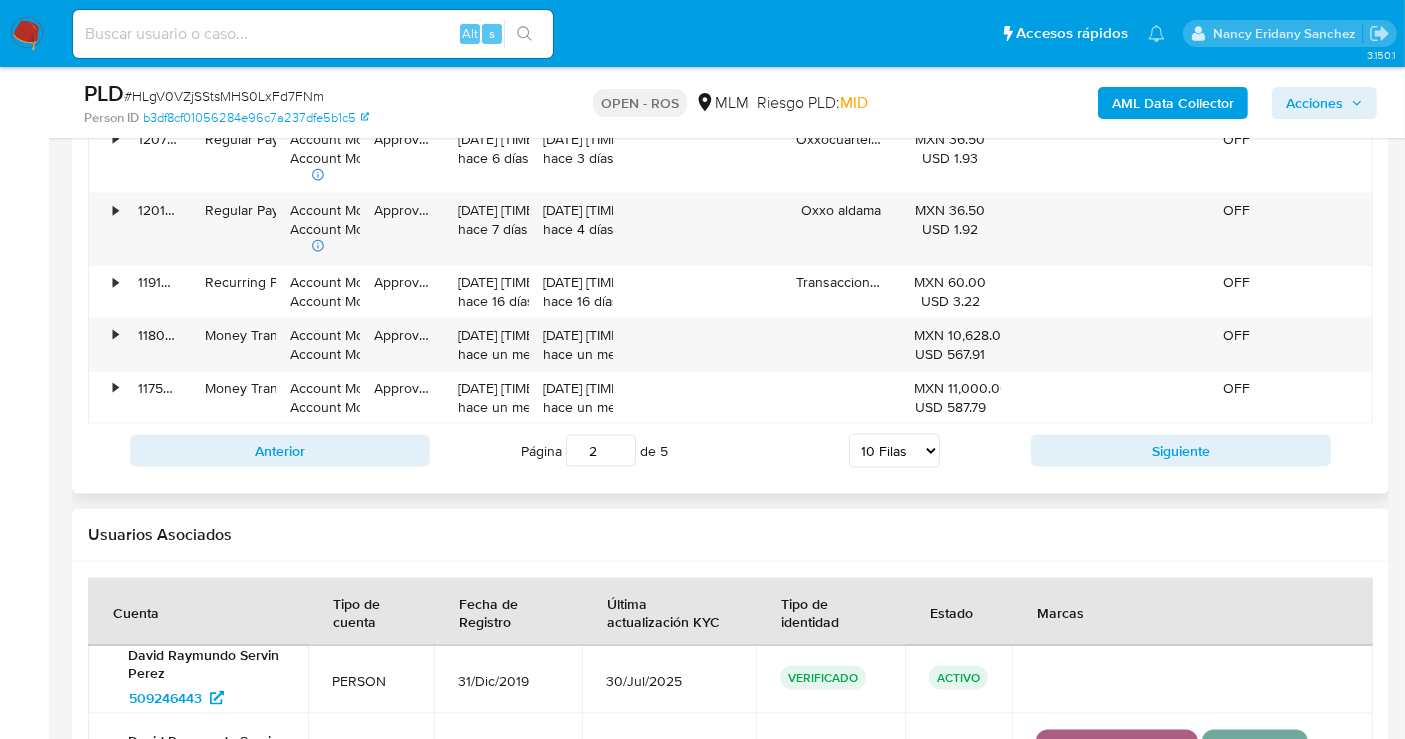 click on "Anterior Página   2   de   5 5   Filas 10   Filas 20   Filas 25   Filas 50   Filas 100   Filas Siguiente" at bounding box center (730, 451) 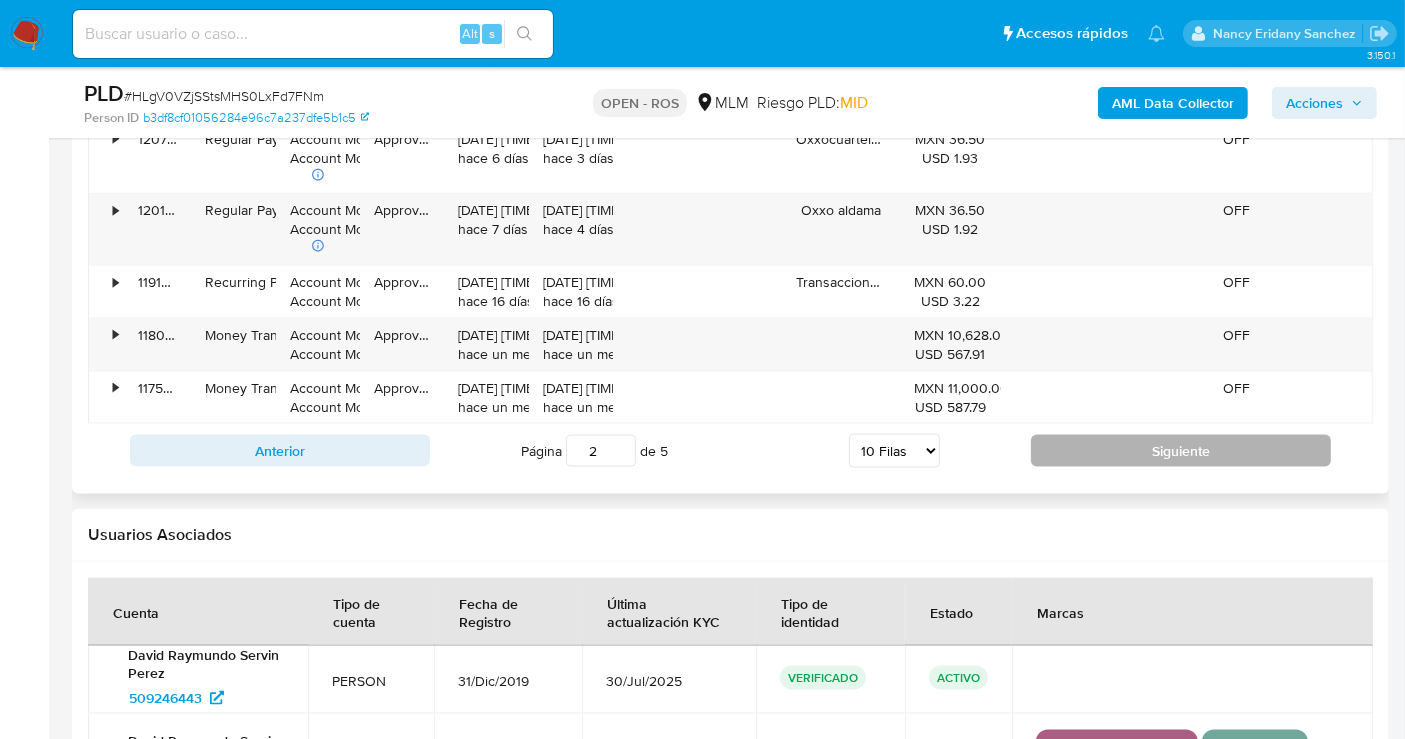 click on "Siguiente" at bounding box center (1181, 451) 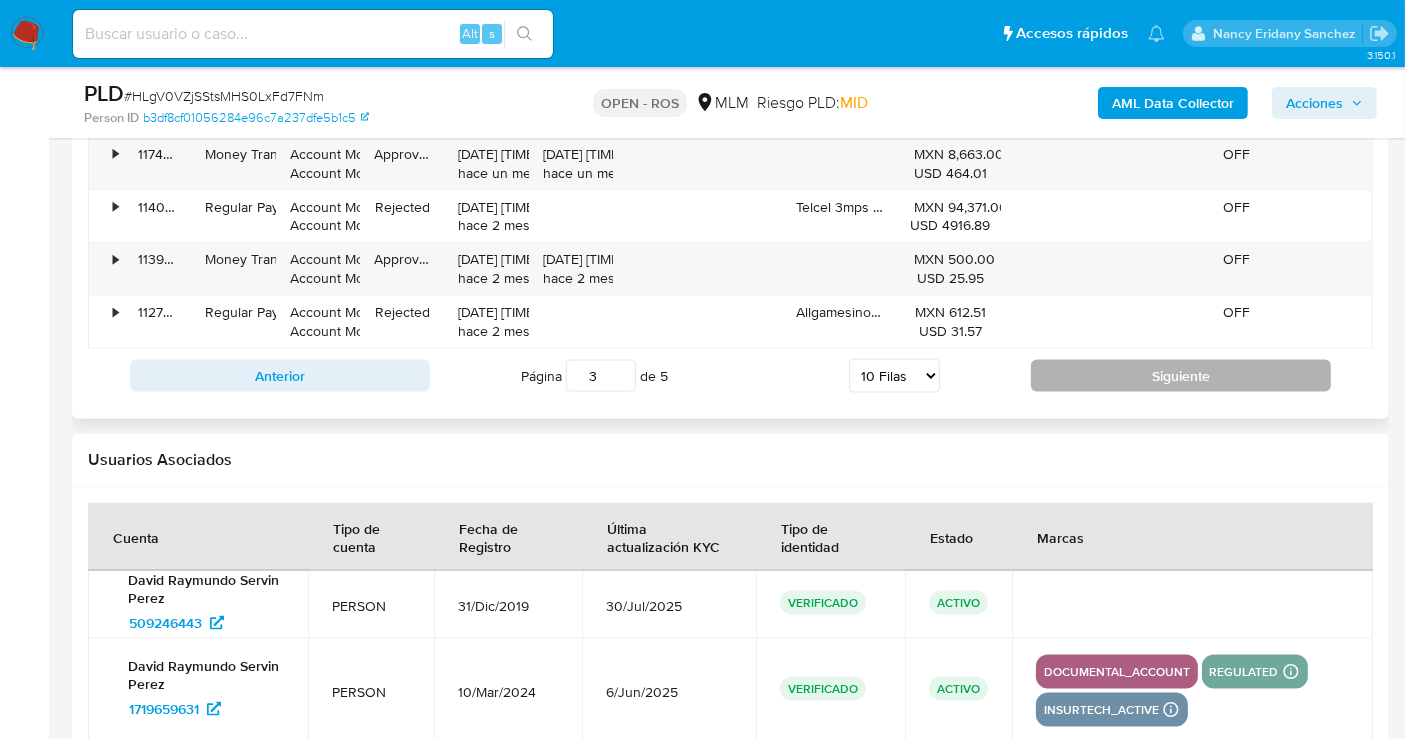 scroll, scrollTop: 2333, scrollLeft: 0, axis: vertical 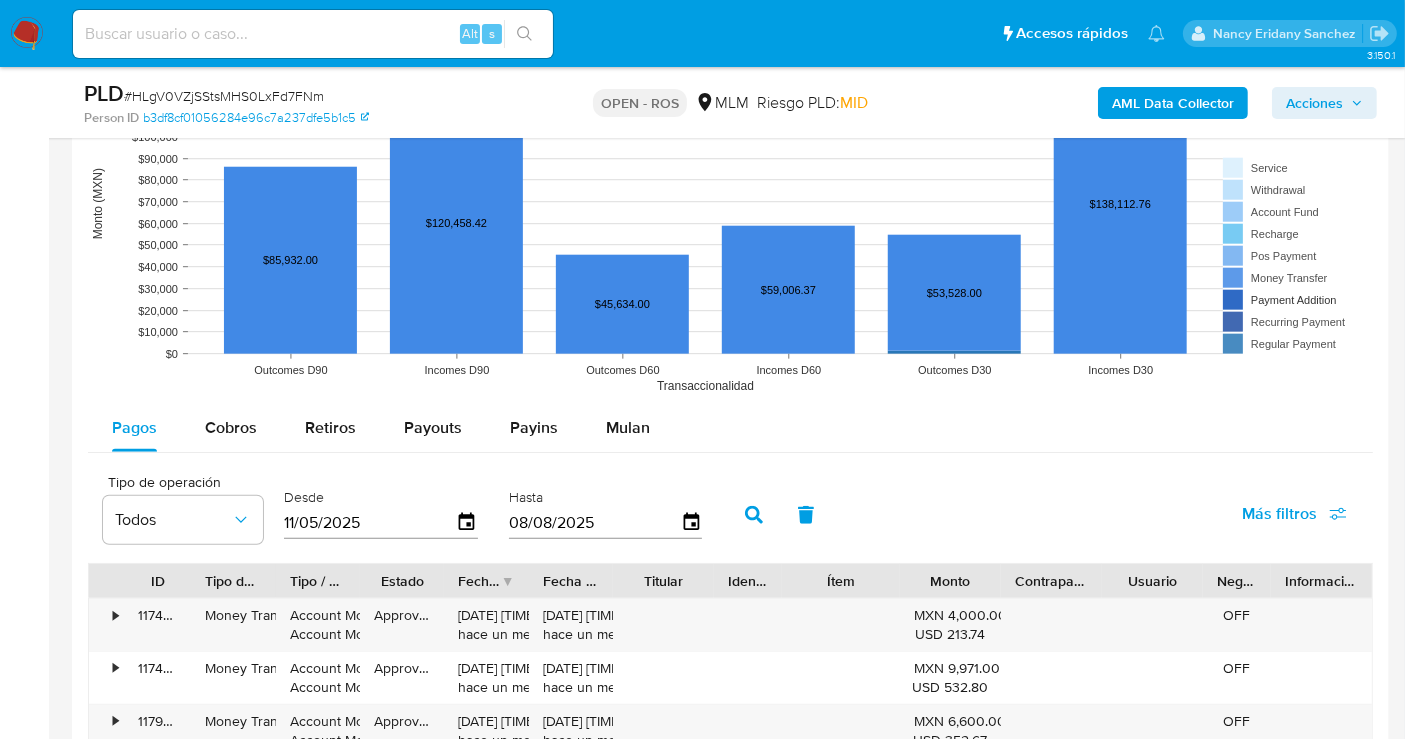 type 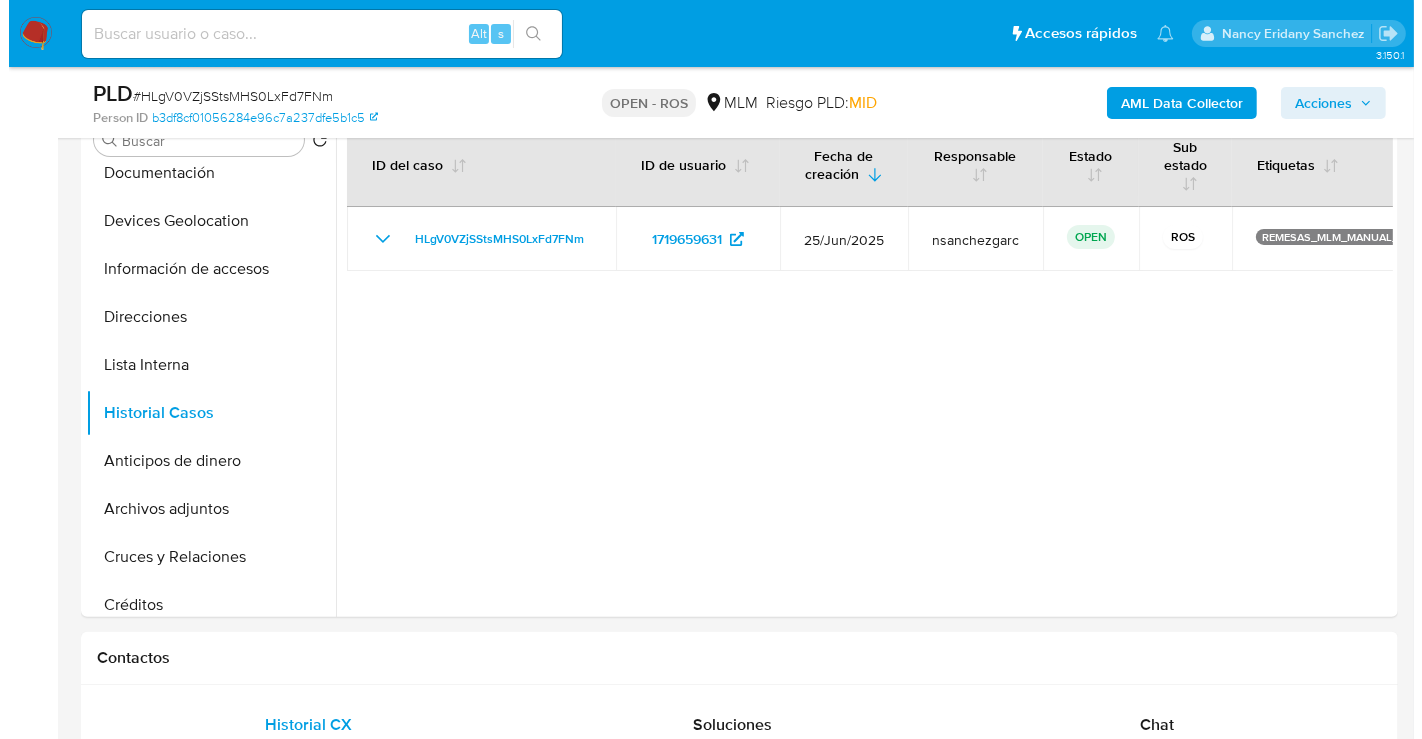 scroll, scrollTop: 333, scrollLeft: 0, axis: vertical 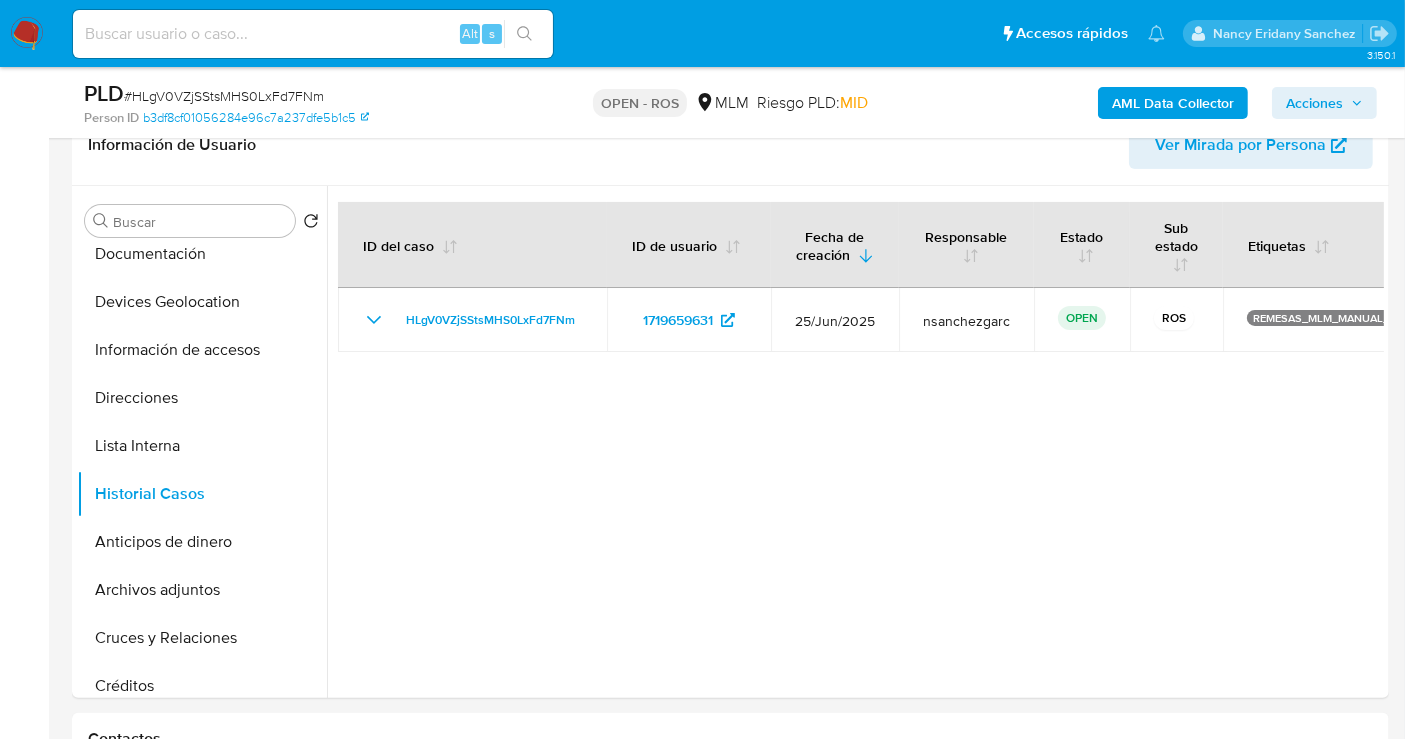 click on "Acciones" at bounding box center [1314, 103] 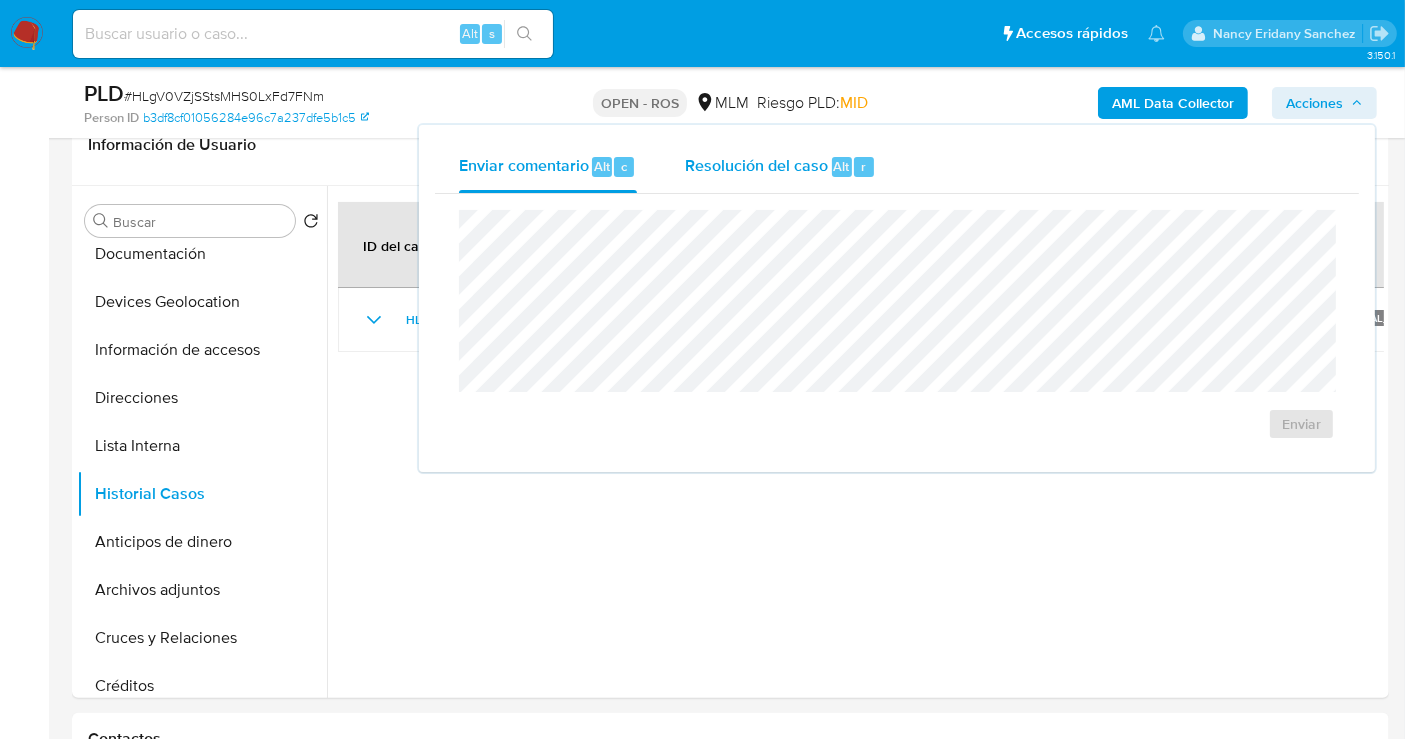 click on "Resolución del caso" at bounding box center [756, 165] 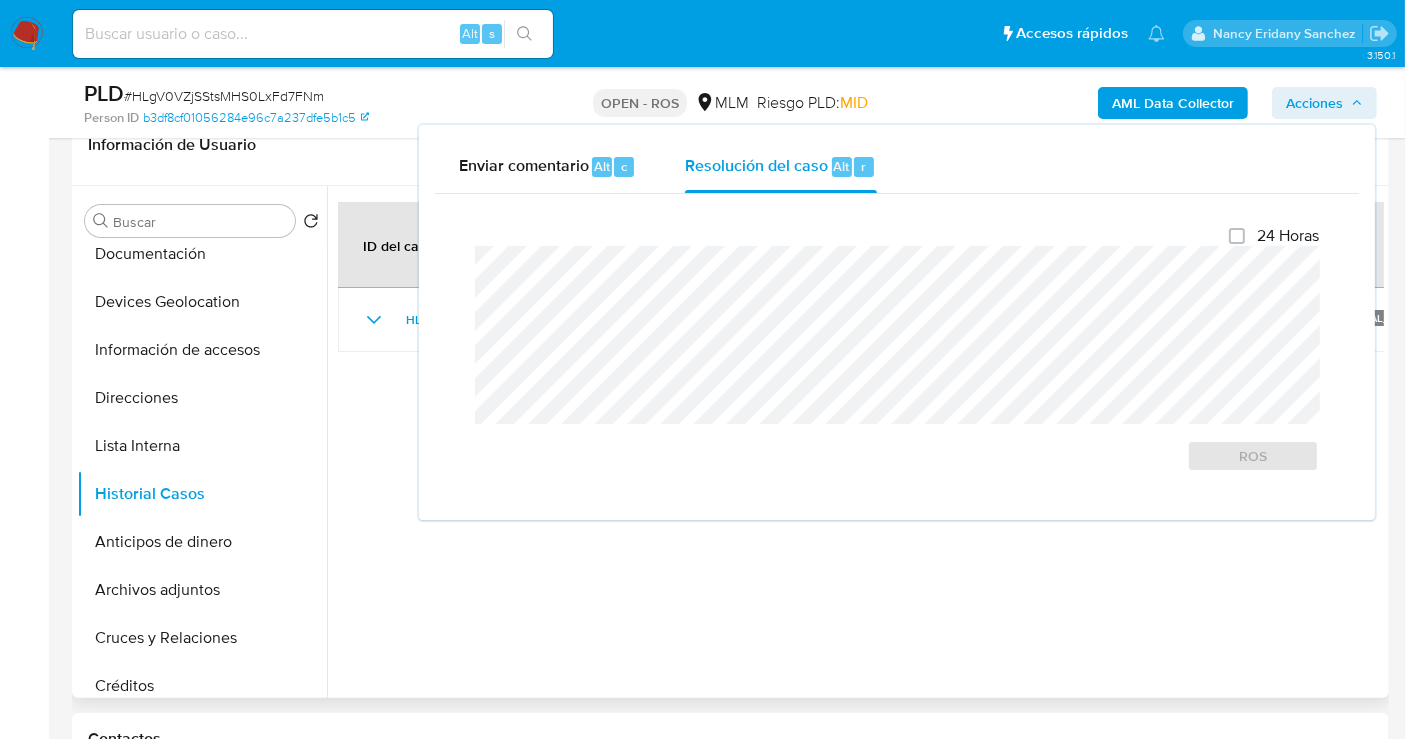 type 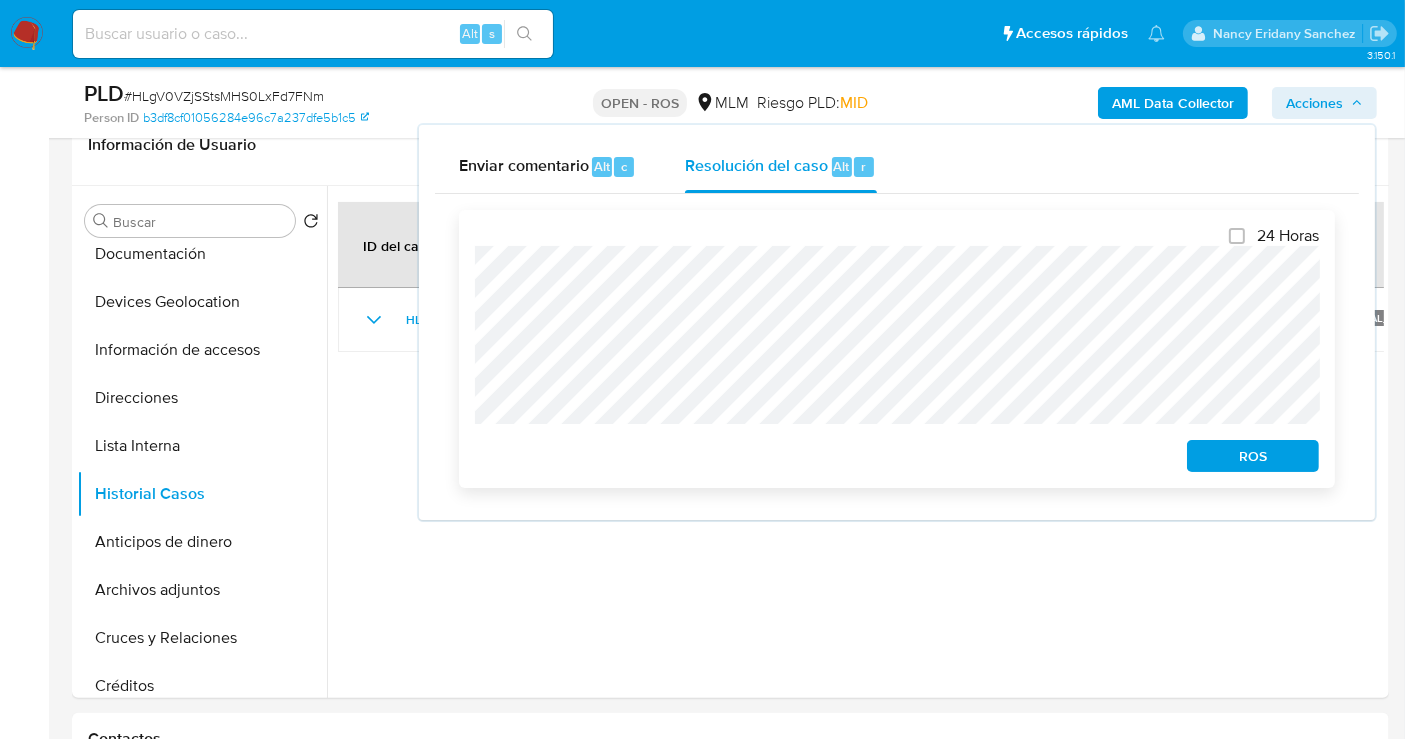 click on "ROS" at bounding box center [1253, 456] 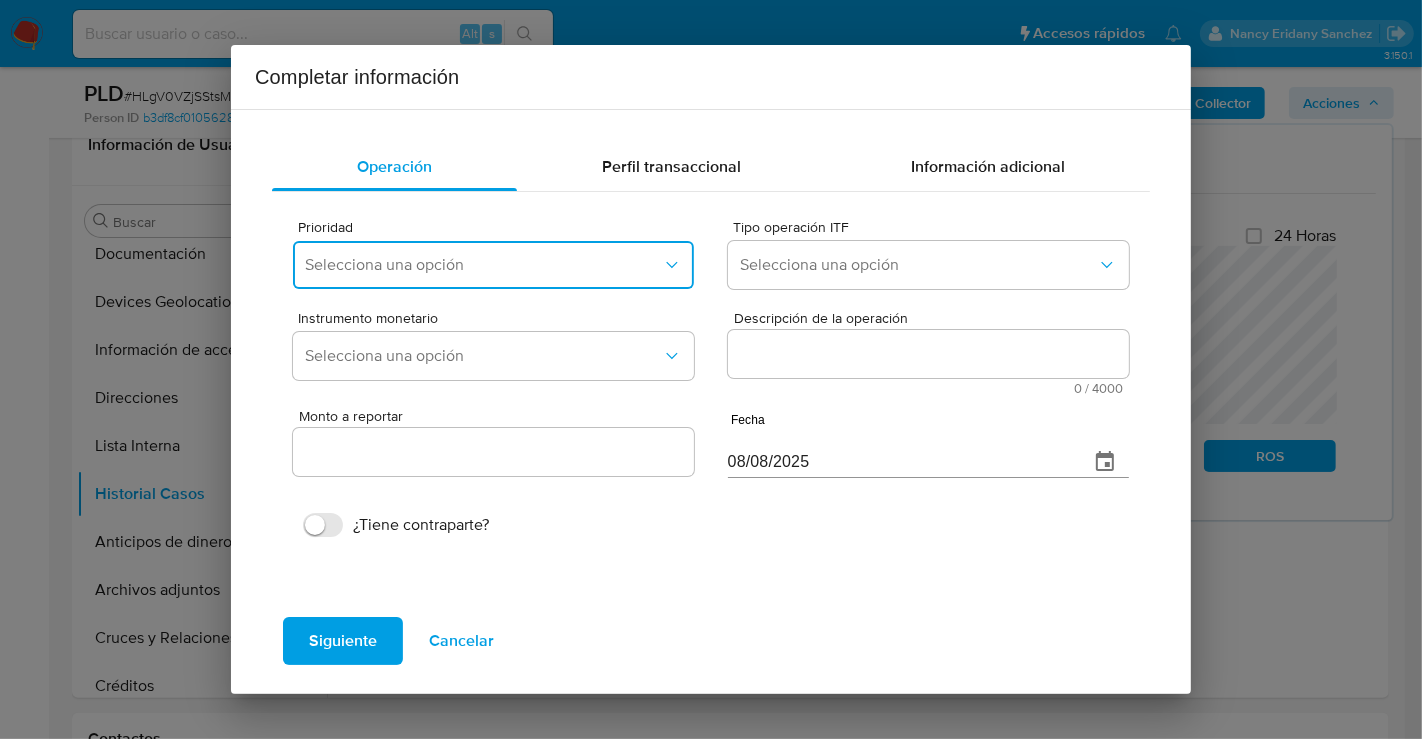 click on "Selecciona una opción" at bounding box center [493, 265] 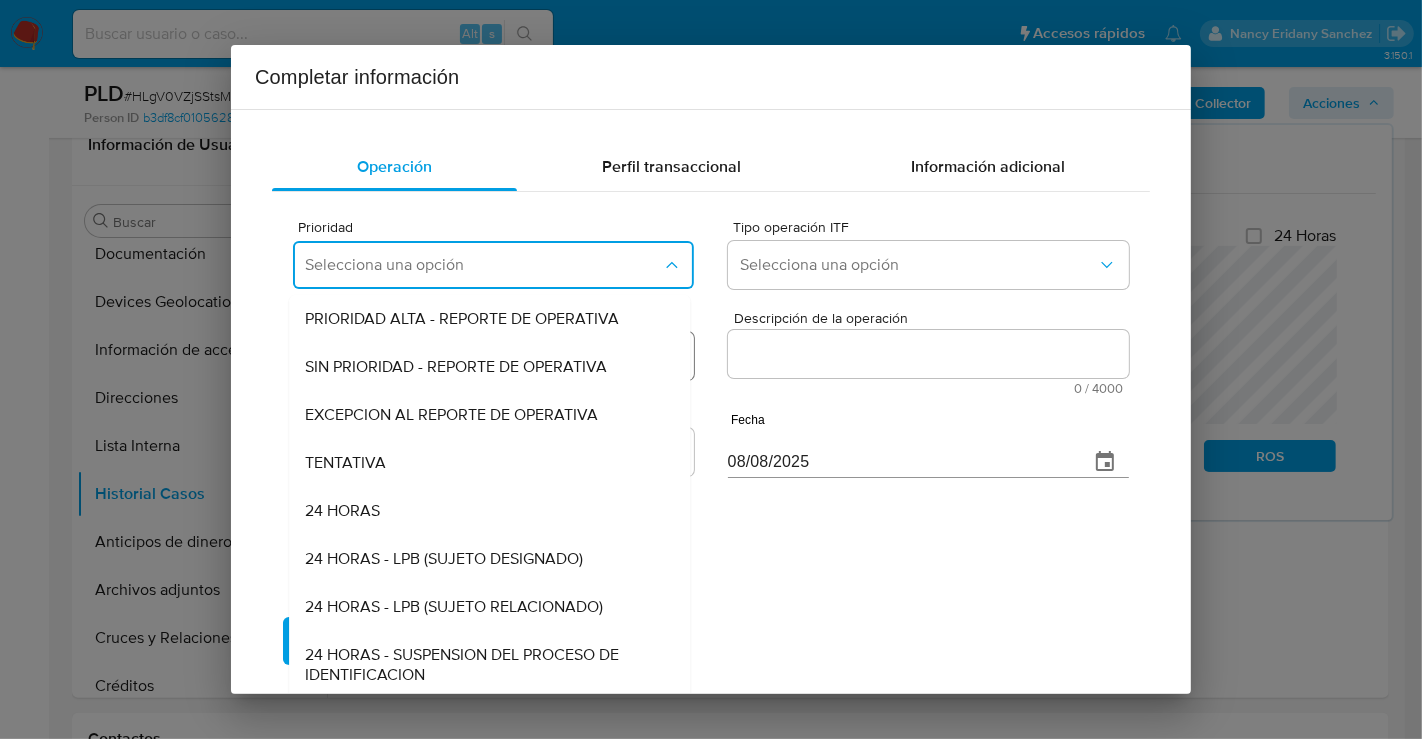 drag, startPoint x: 411, startPoint y: 415, endPoint x: 693, endPoint y: 352, distance: 288.95154 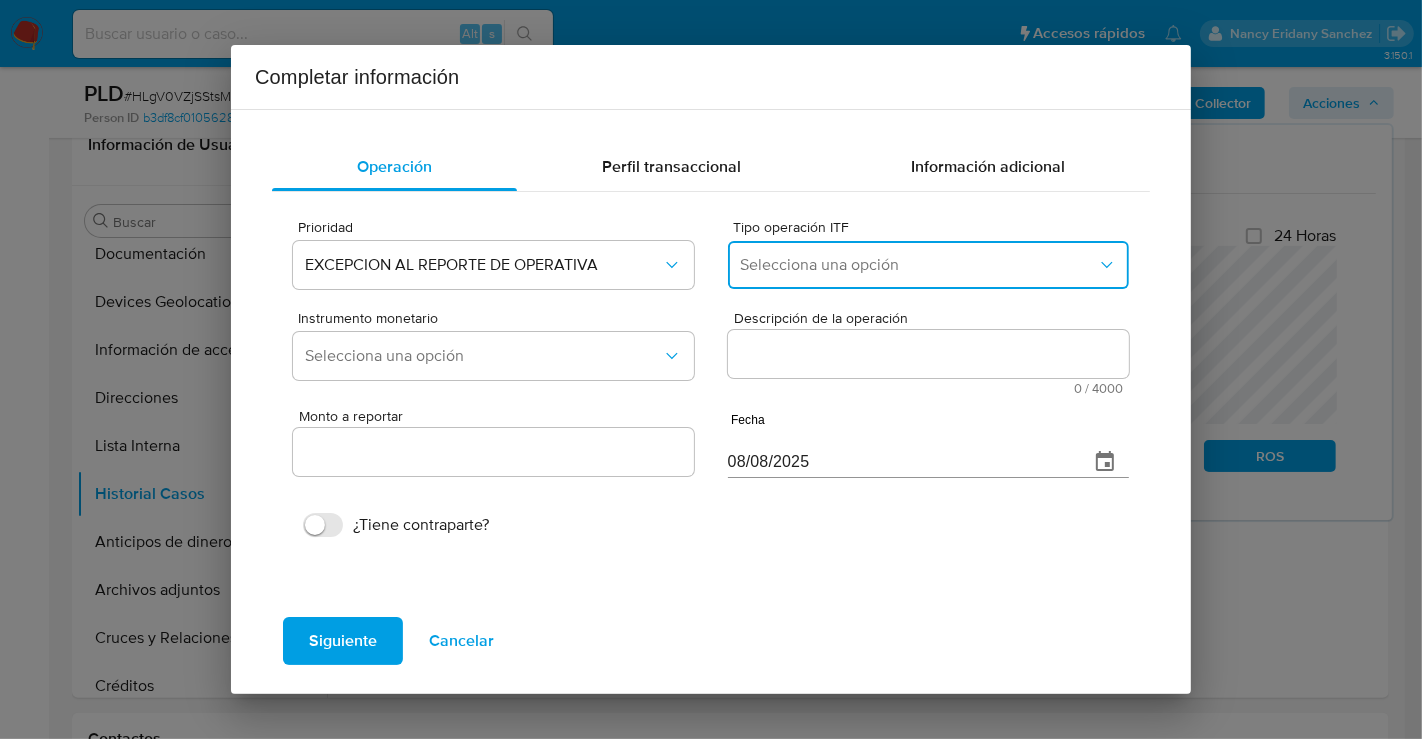 click on "Selecciona una opción" at bounding box center [918, 265] 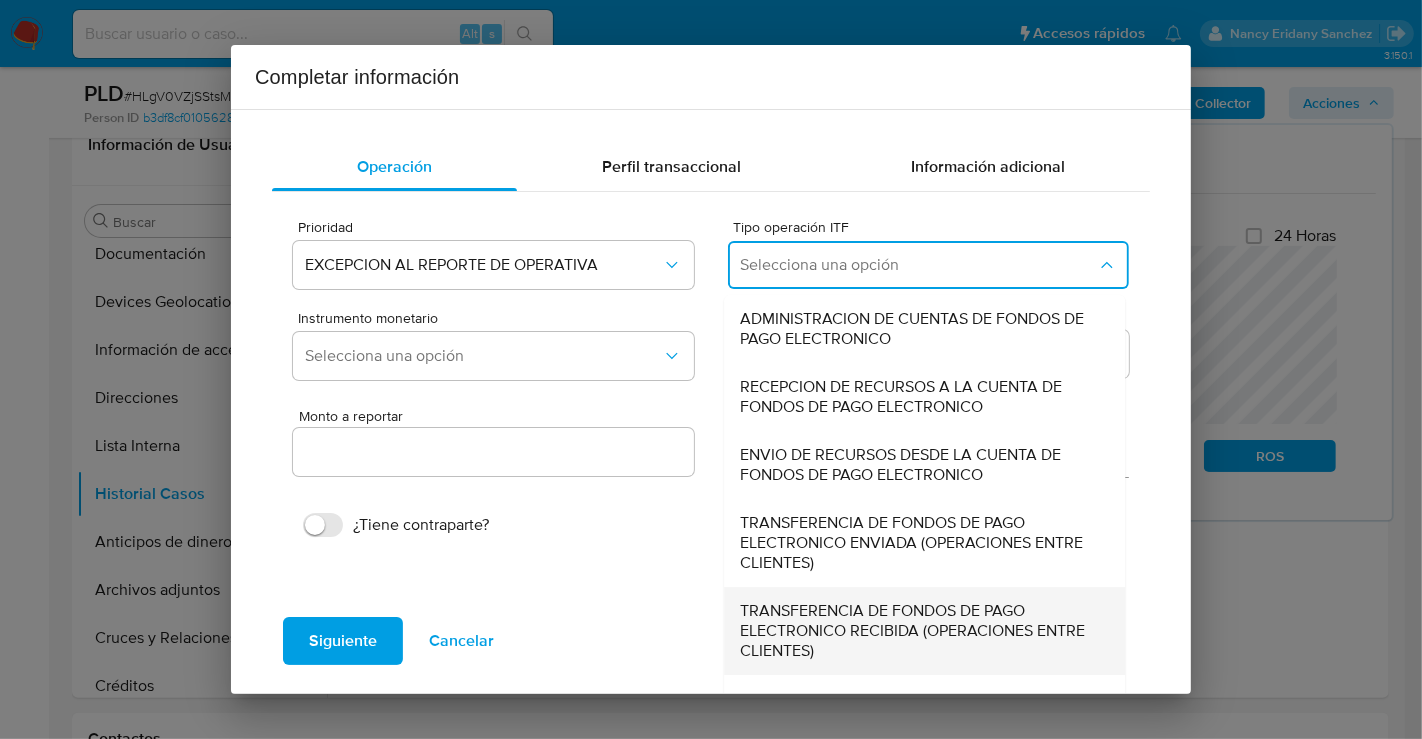 scroll, scrollTop: 68, scrollLeft: 0, axis: vertical 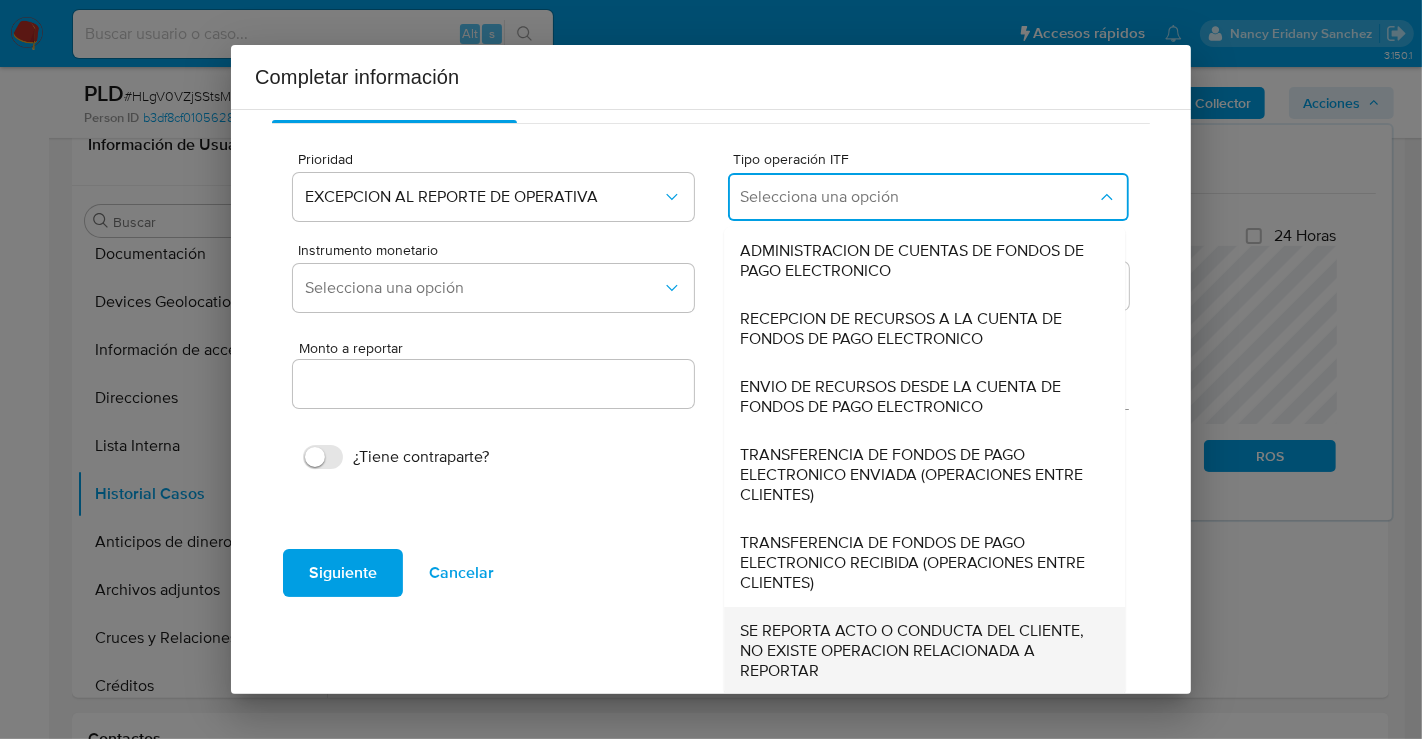 click on "SE REPORTA ACTO O CONDUCTA DEL CLIENTE, NO EXISTE OPERACION RELACIONADA A REPORTAR" 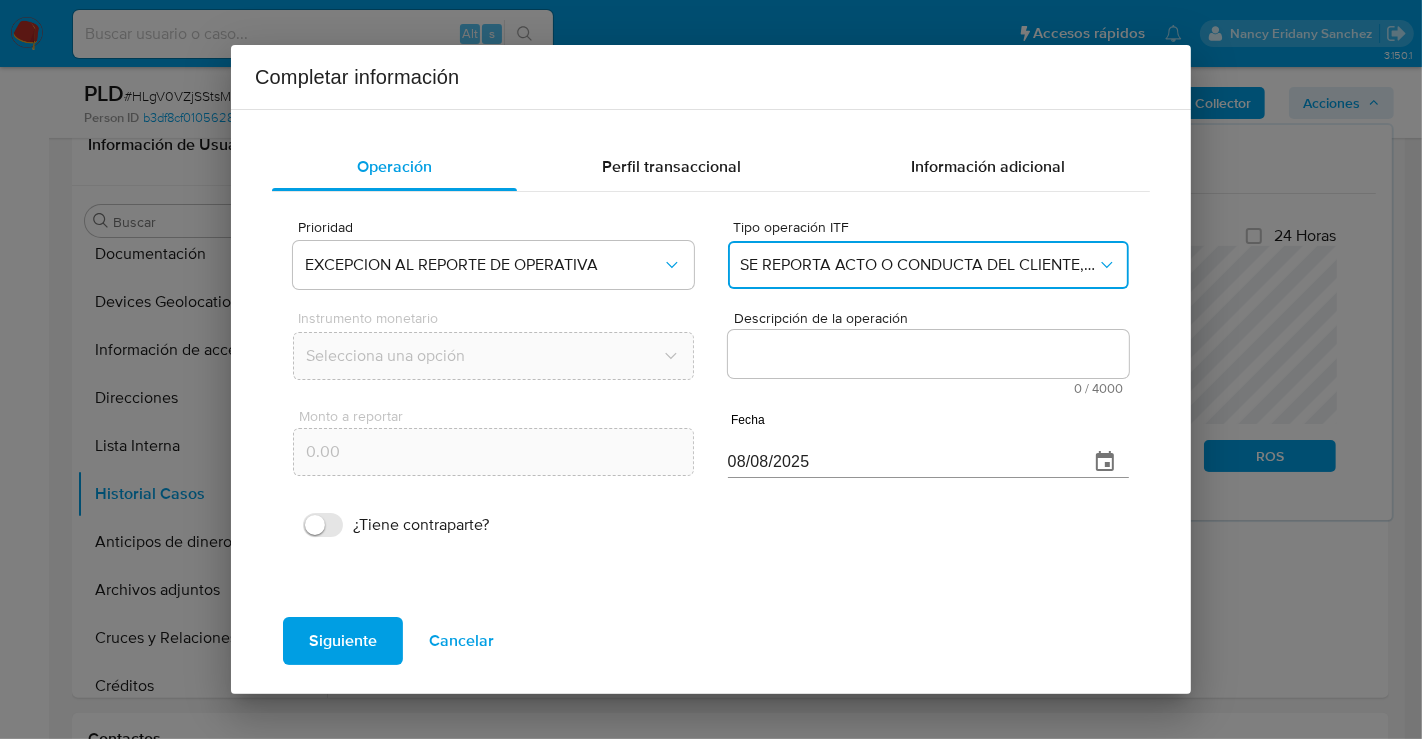 scroll, scrollTop: 0, scrollLeft: 0, axis: both 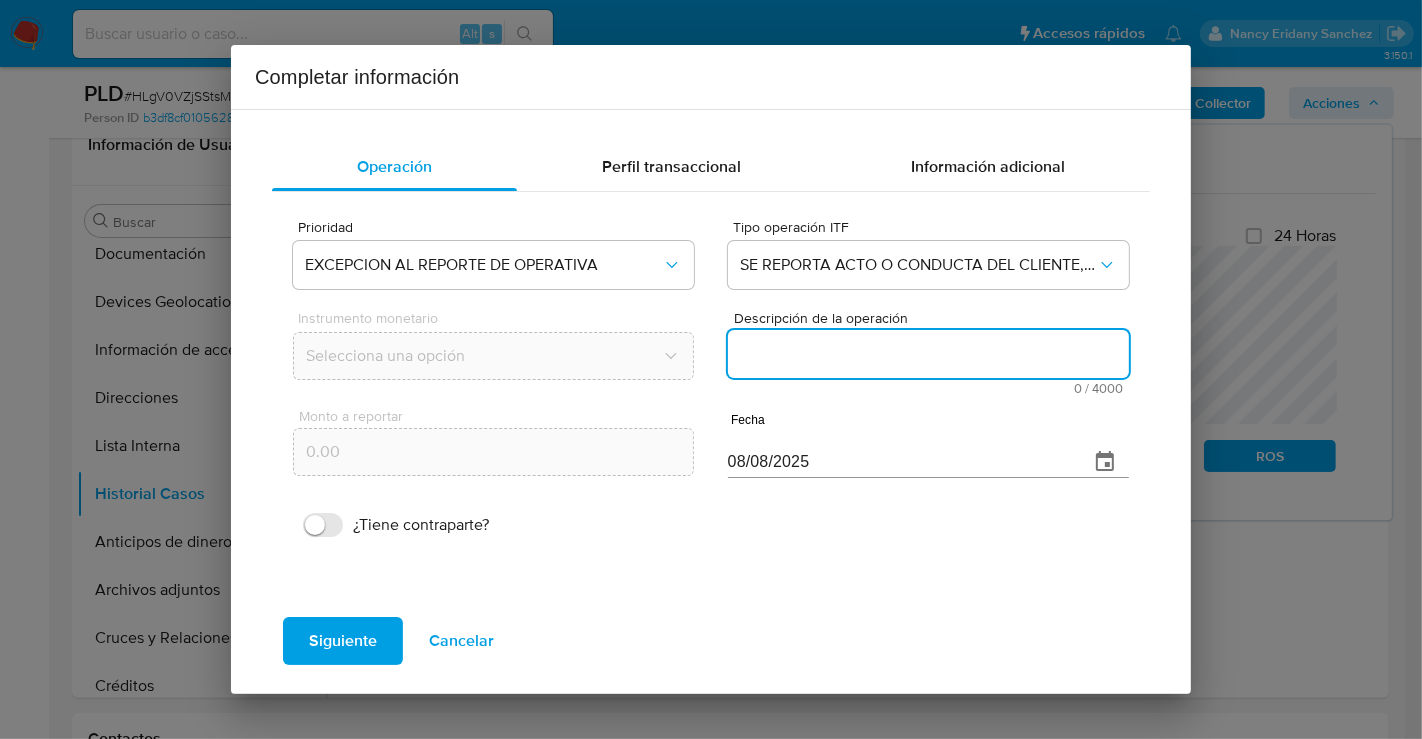 click on "Descripción de la operación" 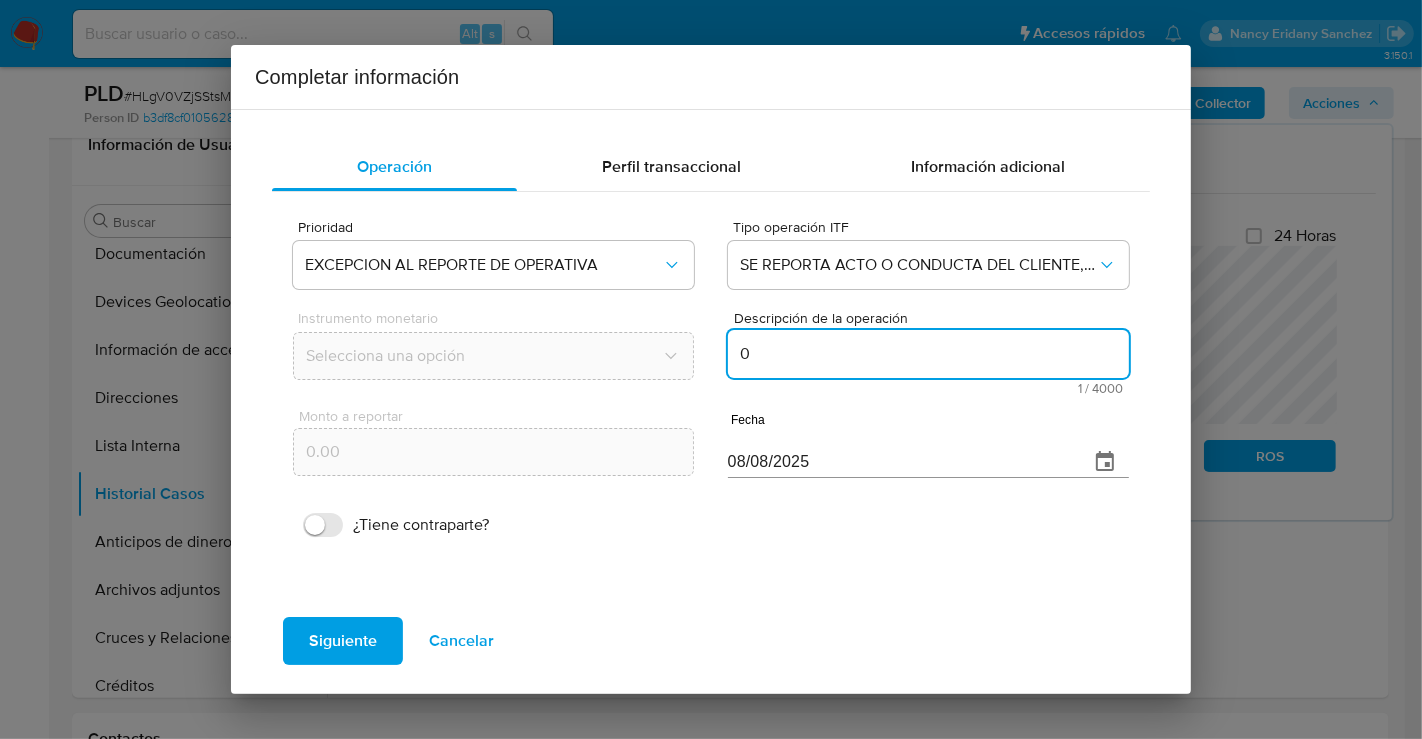 type on "0" 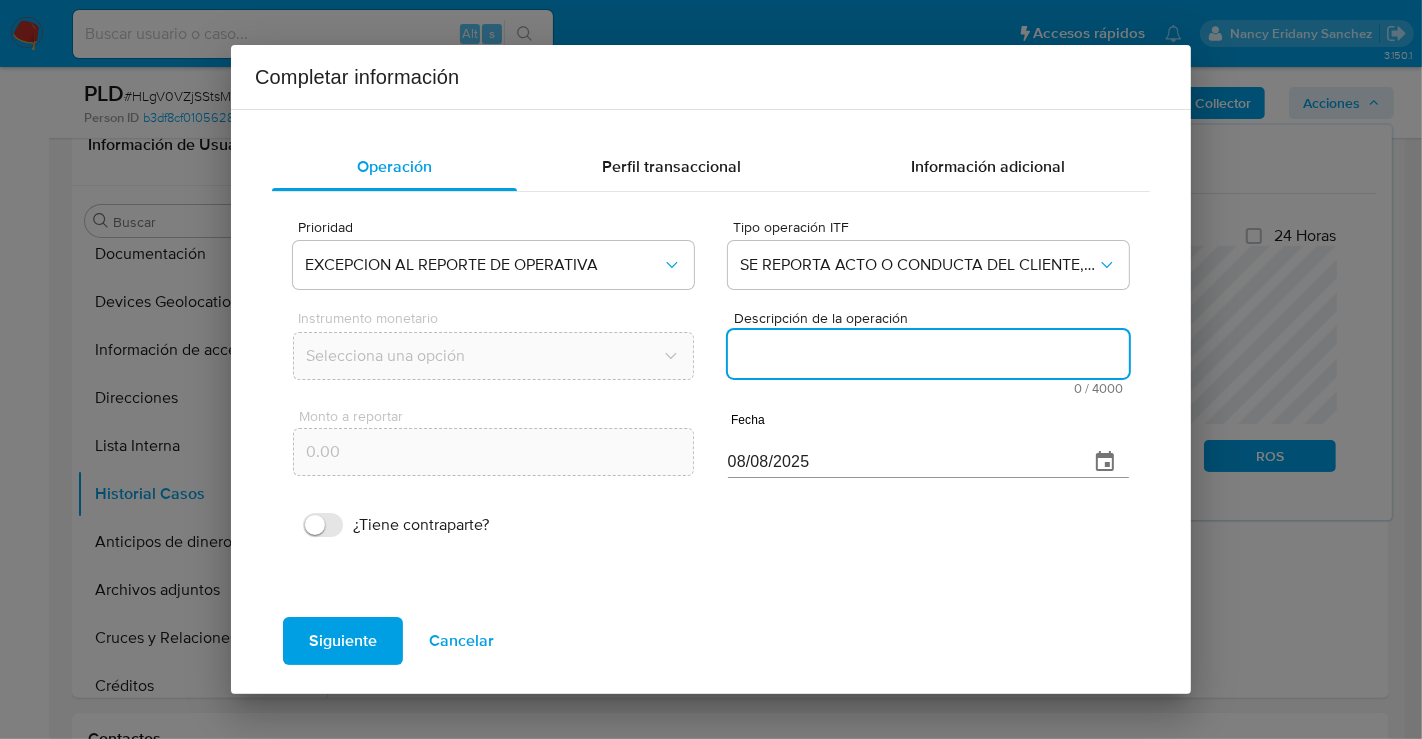 paste on "/CONOCIMIENTO DEL CLIENTE O USUARIO. CLIENTE DAVID RAYMUNDO SERVIN PEREZ NUMERO DE CLIENTE 1719659631 Y NUMERO CUENTA 722969010276489479 CURP SEPD900302HCHRRV02 DE NACIONALIDAD MEXICANA LUGAR DE NACIMIENTO CHIHUAHUA. FECHA DE NACIMIENTO 02MAR1990 CON 35 ANOS. INICIA LA RELACION COMERCIAL CON MERCADO PAGO 10MAR2024. OCUPACION PROPIETARIO O SOCIO. ES CLASIFICADO POR LA INSTITUCION CON GRADO DE RIESGO MEDIO. EL TITULAR DESIGNO BENEFICIARIO A KEVIN DAVID ONOFRE MUNOZ EN CASO DE FALLECIMIENTO CON DOMICILIO EN C ALLENDE 3605 C LINSS CP 31020 CHIHUAHUA CHIHUAHUA. /ANTECEDENTES INVESTIGATIVOS. EL CLIENTE NO TIENE ALERTAS PREVIAS. ACTUALMENTE CUENTA CON ALERTA POR REMESAS GENERADA EL 12JUN2025 AL RECIBIR RECURSOS POR MN 120245.00 REALIZADOS DURANTE MAYO 2025. /INFORMACION ADICIONAL DEL CLIENTE. NO SE REALIZA CONTACTO CON EL CLIENTE POR REQUERIMIENTO. EL CLIENTE NO TIENE RESULTADOS EN LA LISTA DE SANCIONES EN FUENTES EXTERNAS SE ENCUENTRA CON SU NUMERO TELEFONICO A EDREDONES DELICIAS." 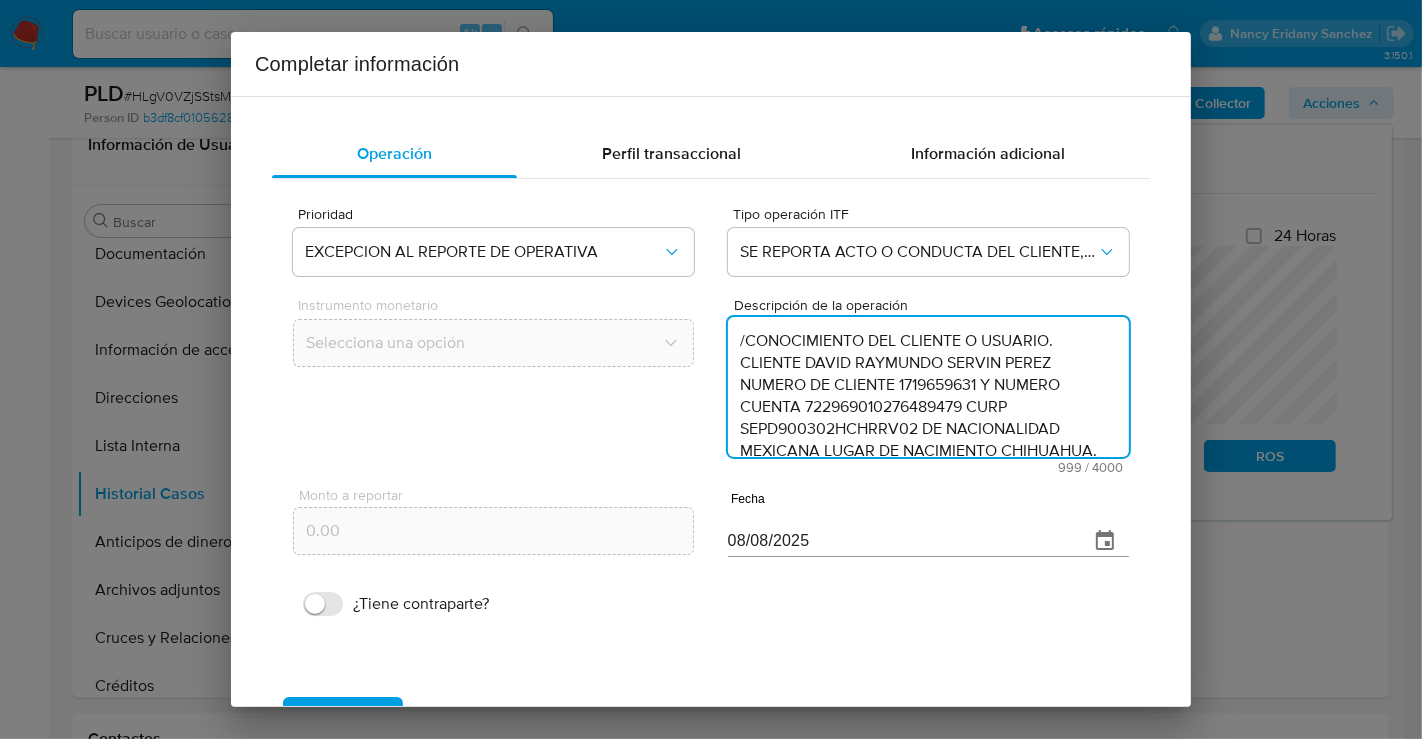scroll, scrollTop: 489, scrollLeft: 0, axis: vertical 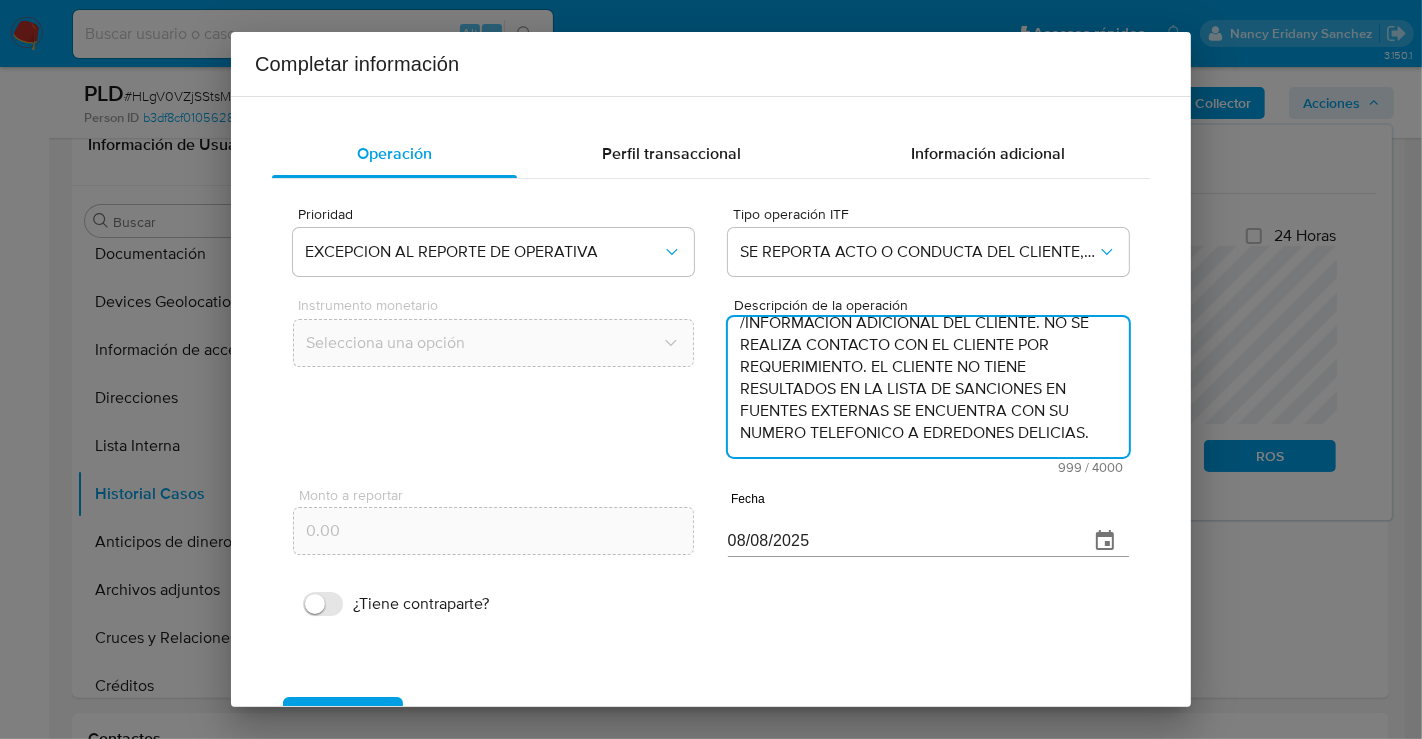 type on "/CONOCIMIENTO DEL CLIENTE O USUARIO. CLIENTE DAVID RAYMUNDO SERVIN PEREZ NUMERO DE CLIENTE 1719659631 Y NUMERO CUENTA 722969010276489479 CURP SEPD900302HCHRRV02 DE NACIONALIDAD MEXICANA LUGAR DE NACIMIENTO CHIHUAHUA. FECHA DE NACIMIENTO 02MAR1990 CON 35 ANOS. INICIA LA RELACION COMERCIAL CON MERCADO PAGO 10MAR2024. OCUPACION PROPIETARIO O SOCIO. ES CLASIFICADO POR LA INSTITUCION CON GRADO DE RIESGO MEDIO. EL TITULAR DESIGNO BENEFICIARIO A KEVIN DAVID ONOFRE MUNOZ EN CASO DE FALLECIMIENTO CON DOMICILIO EN C ALLENDE 3605 C LINSS CP 31020 CHIHUAHUA CHIHUAHUA. /ANTECEDENTES INVESTIGATIVOS. EL CLIENTE NO TIENE ALERTAS PREVIAS. ACTUALMENTE CUENTA CON ALERTA POR REMESAS GENERADA EL 12JUN2025 AL RECIBIR RECURSOS POR MN 120245.00 REALIZADOS DURANTE MAYO 2025. /INFORMACION ADICIONAL DEL CLIENTE. NO SE REALIZA CONTACTO CON EL CLIENTE POR REQUERIMIENTO. EL CLIENTE NO TIENE RESULTADOS EN LA LISTA DE SANCIONES EN FUENTES EXTERNAS SE ENCUENTRA CON SU NUMERO TELEFONICO A EDREDONES DELICIAS." 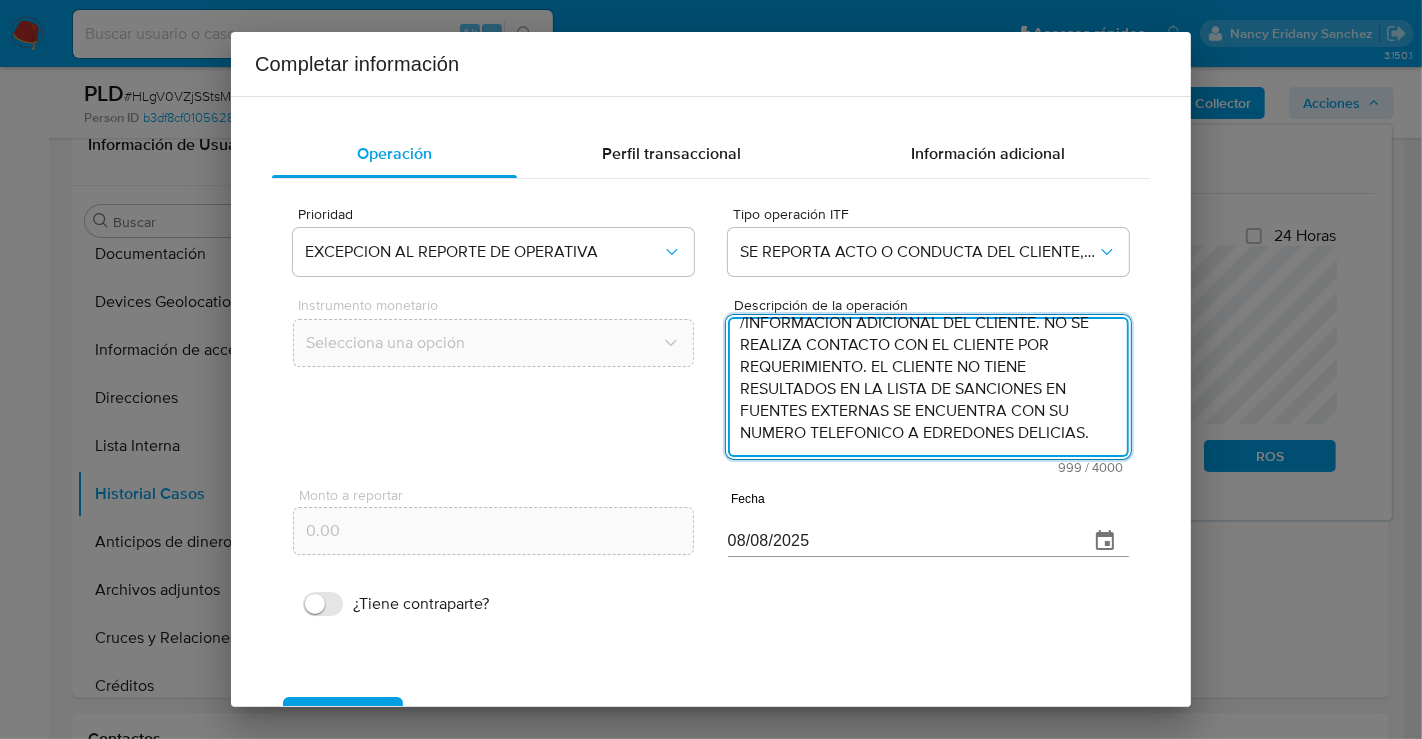 click on "08/08/2025" 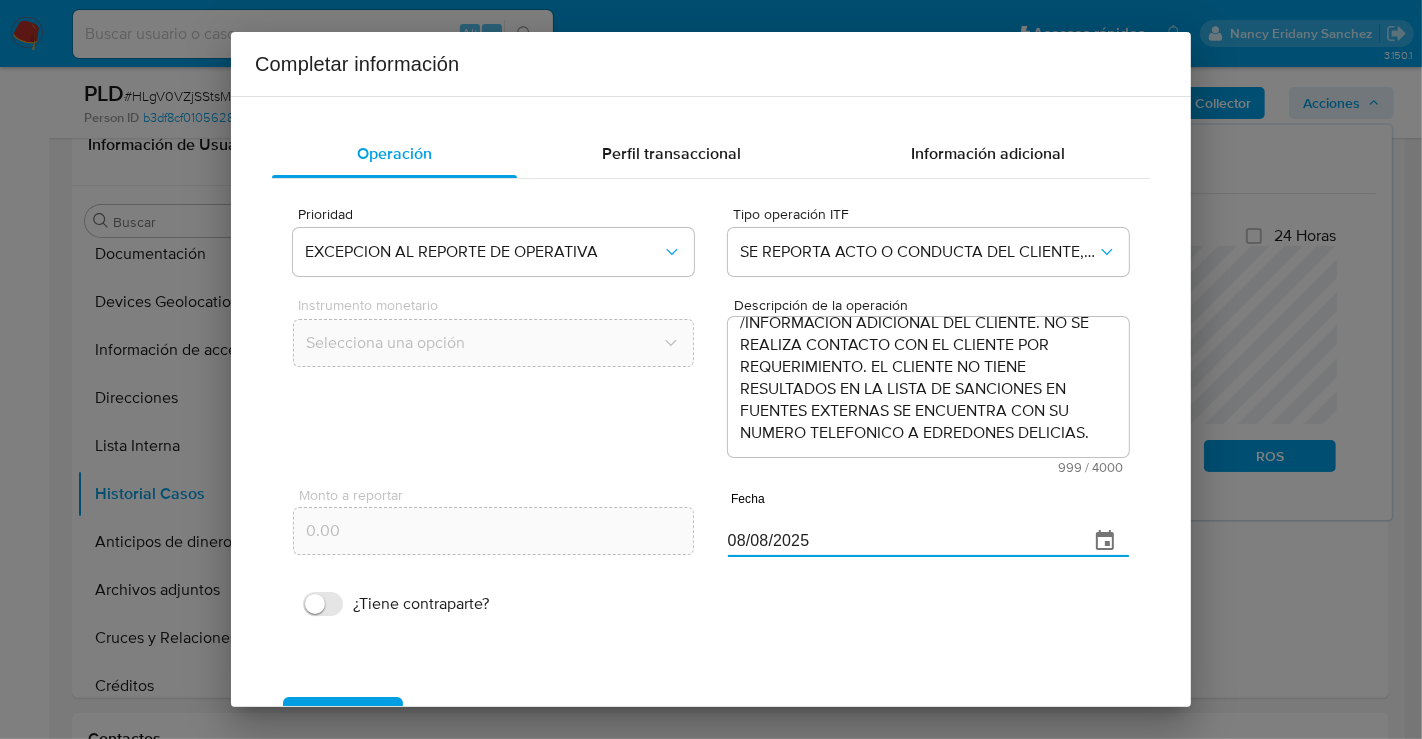 click on "08/08/2025" 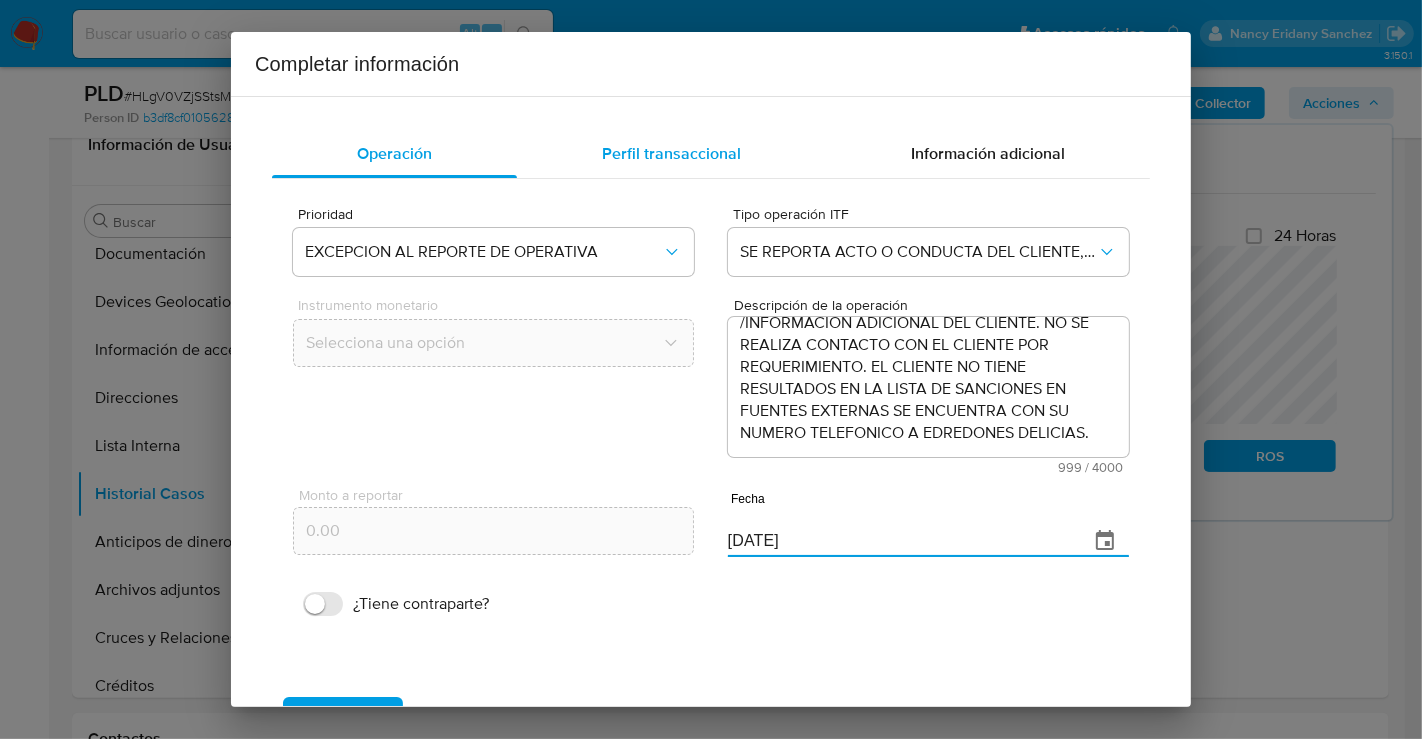 type on "16/05/2025" 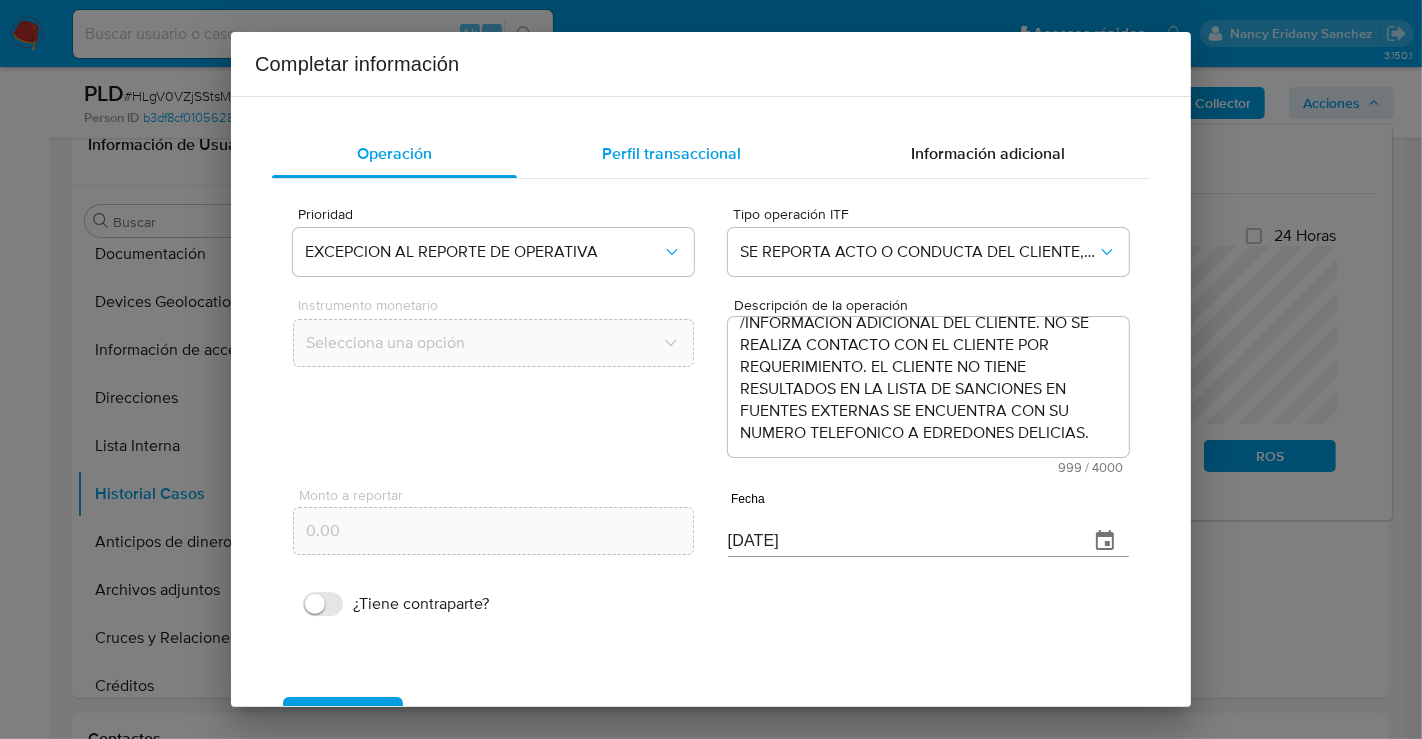 click on "Perfil transaccional" 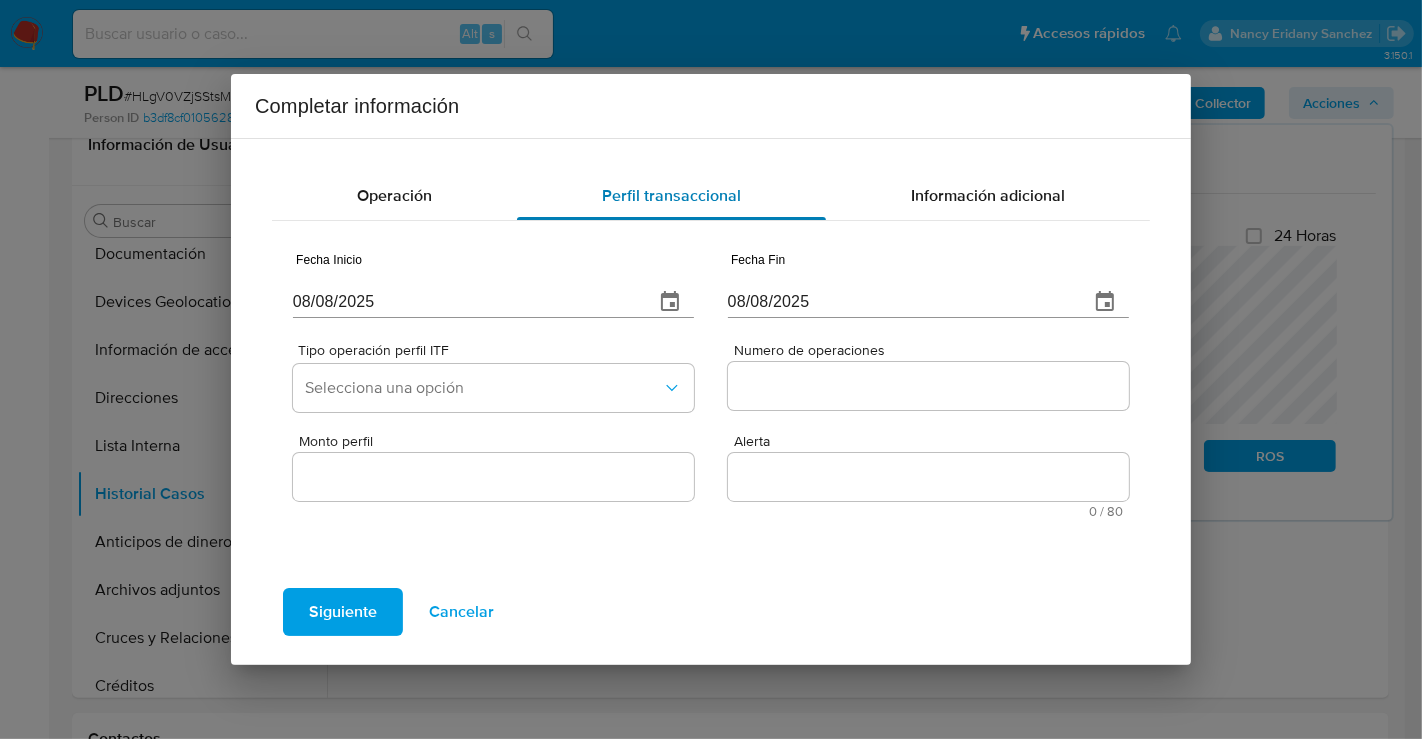 type 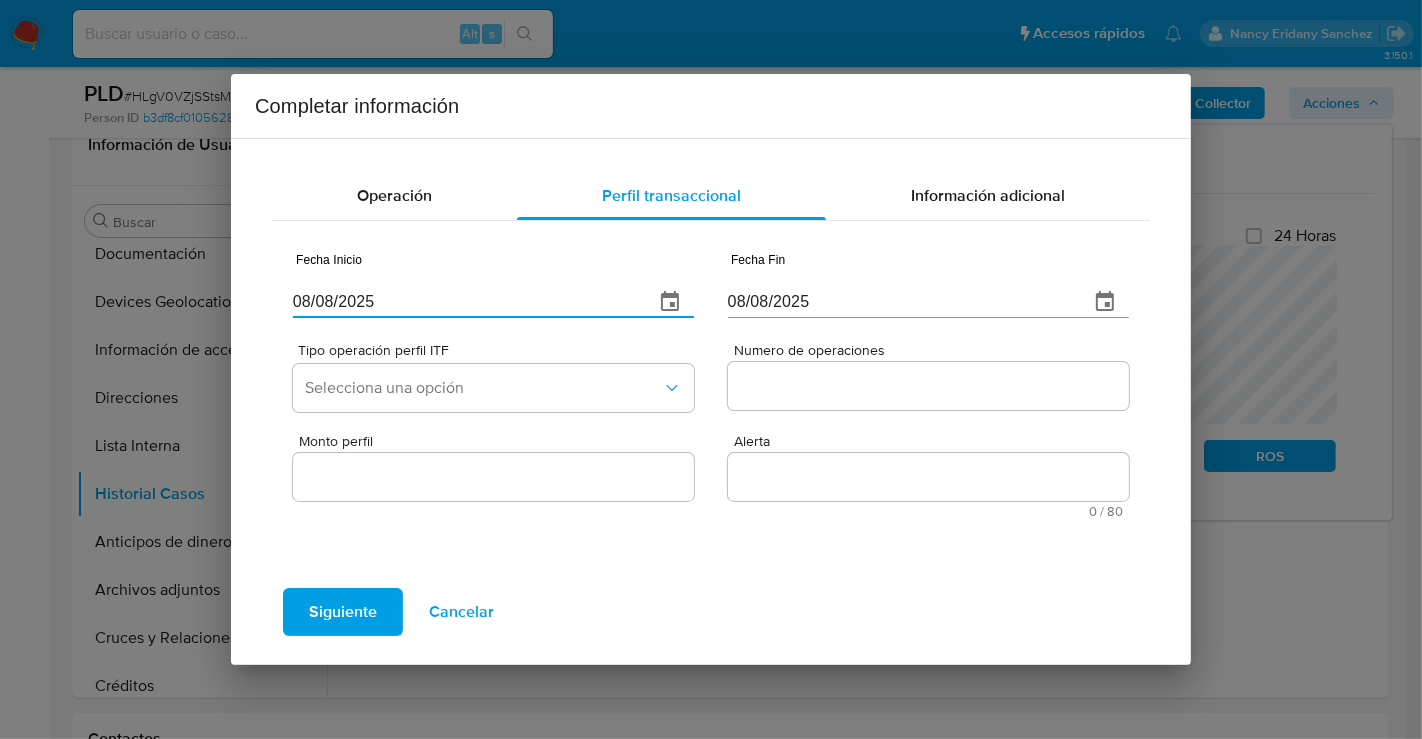 click on "08/08/2025" 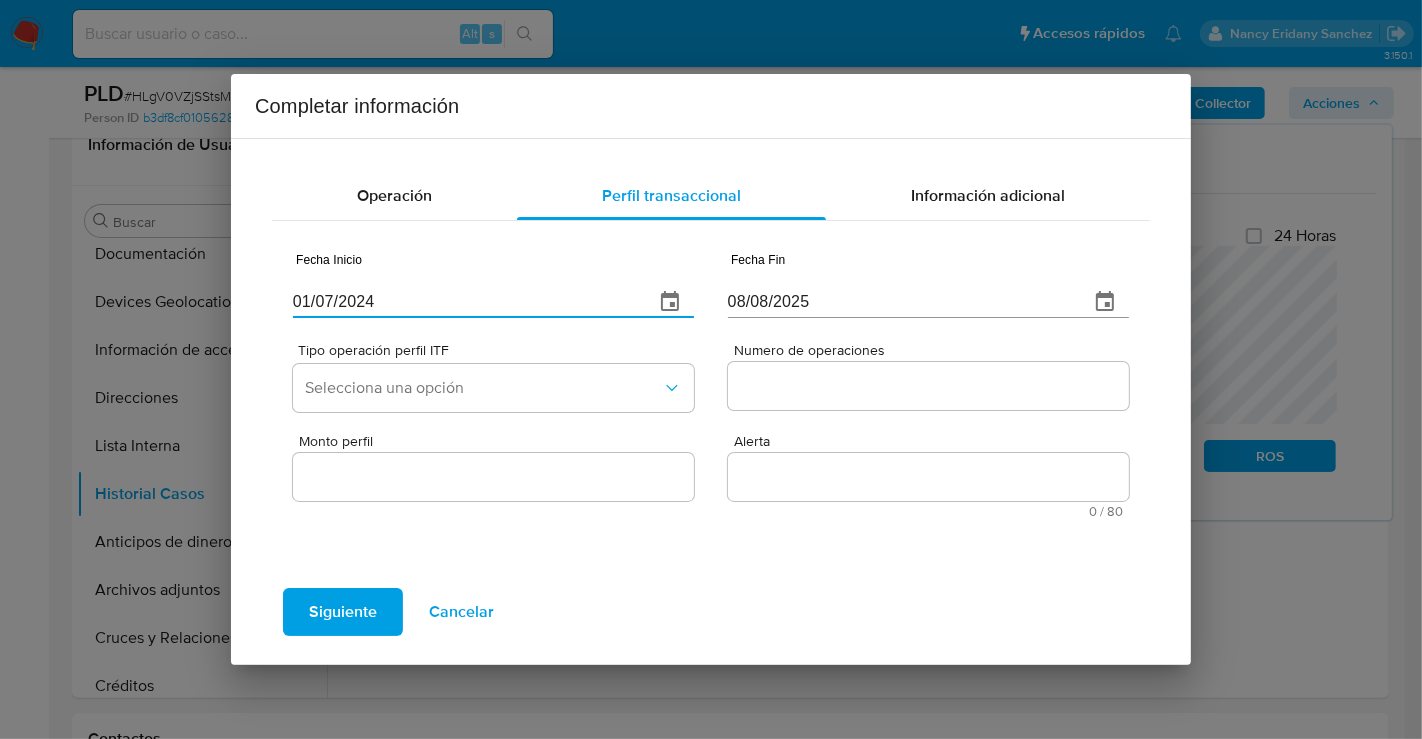 type on "01/07/2024" 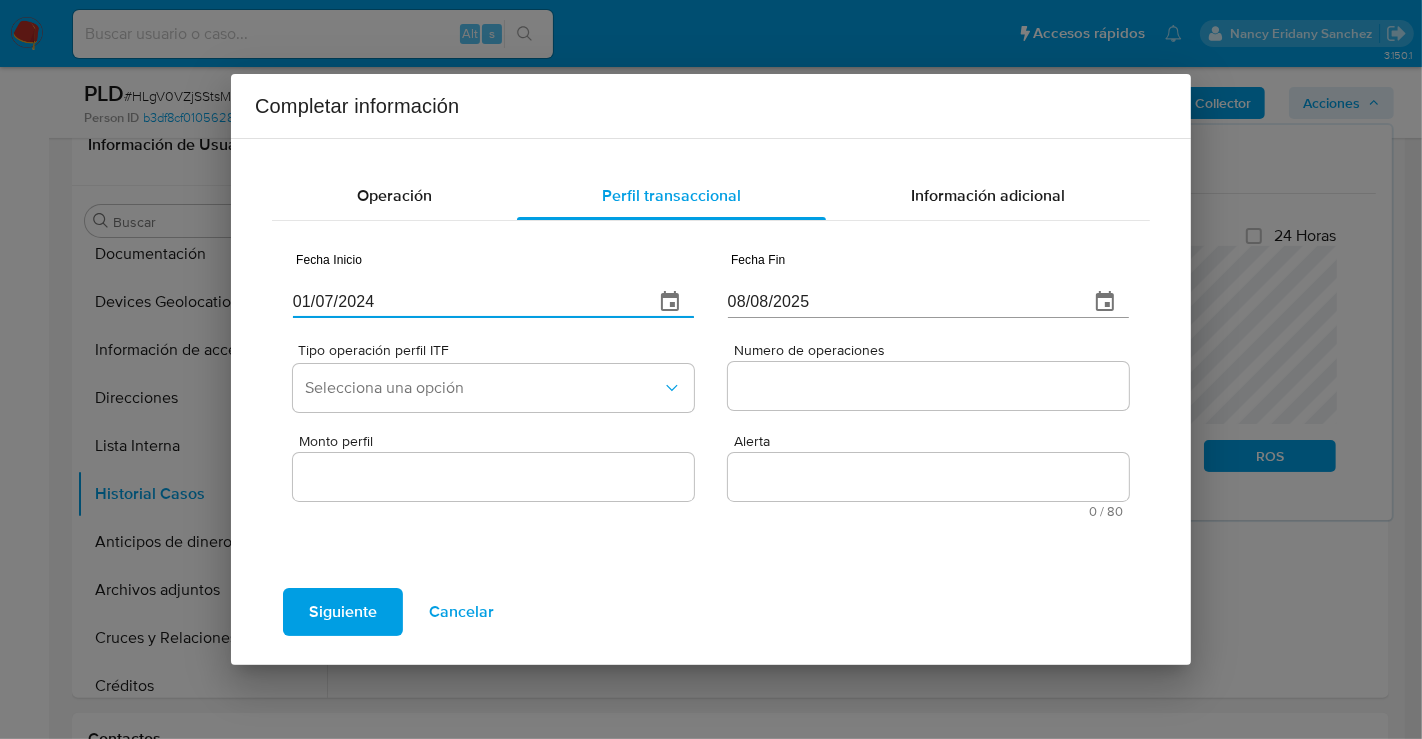 click on "08/08/2025" 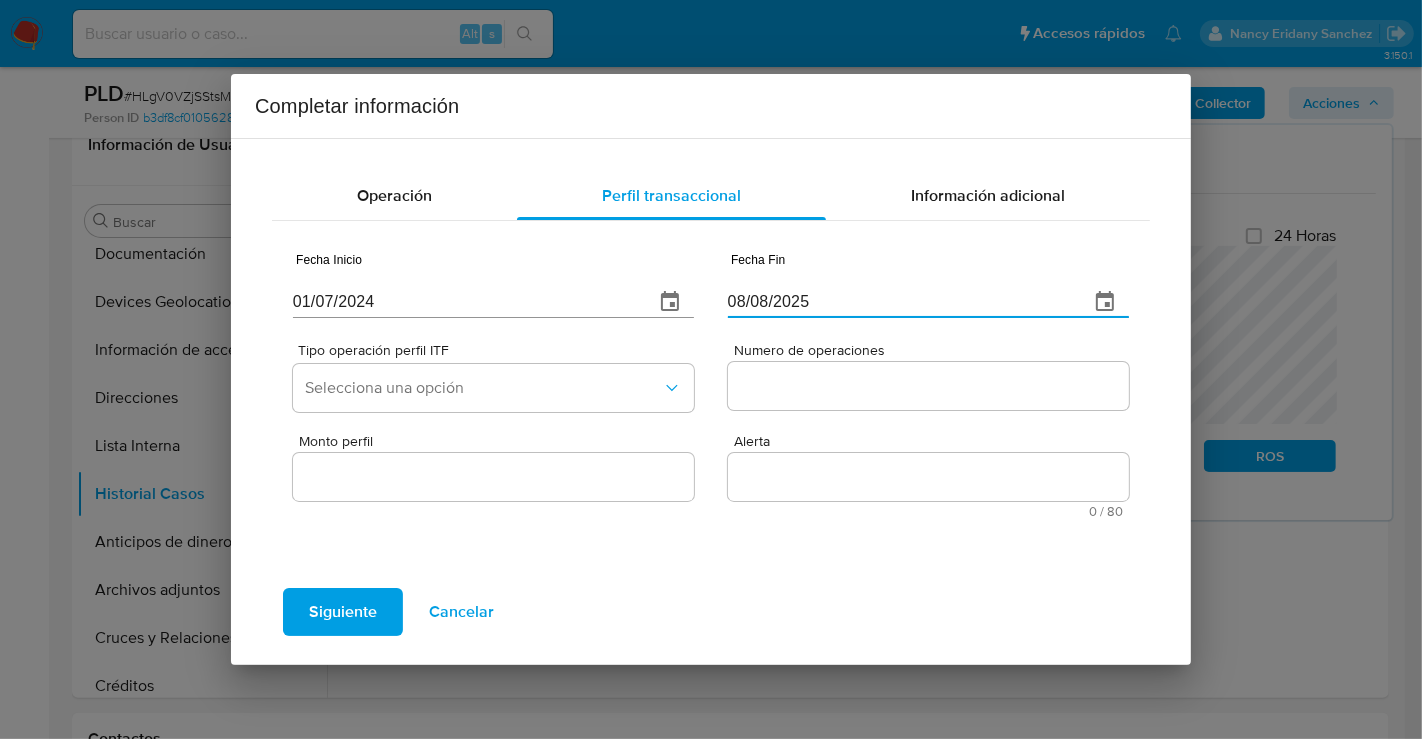 click on "08/08/2025" 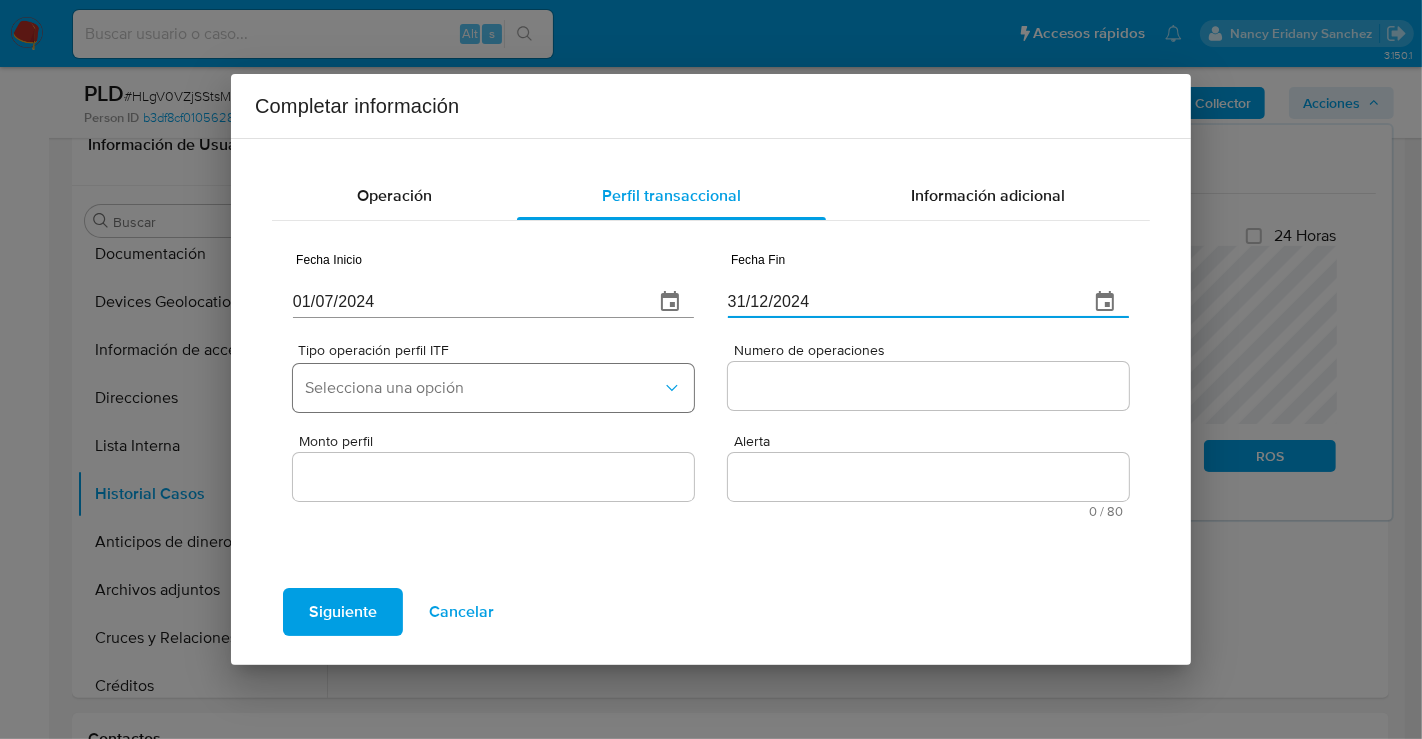 type on "31/12/2024" 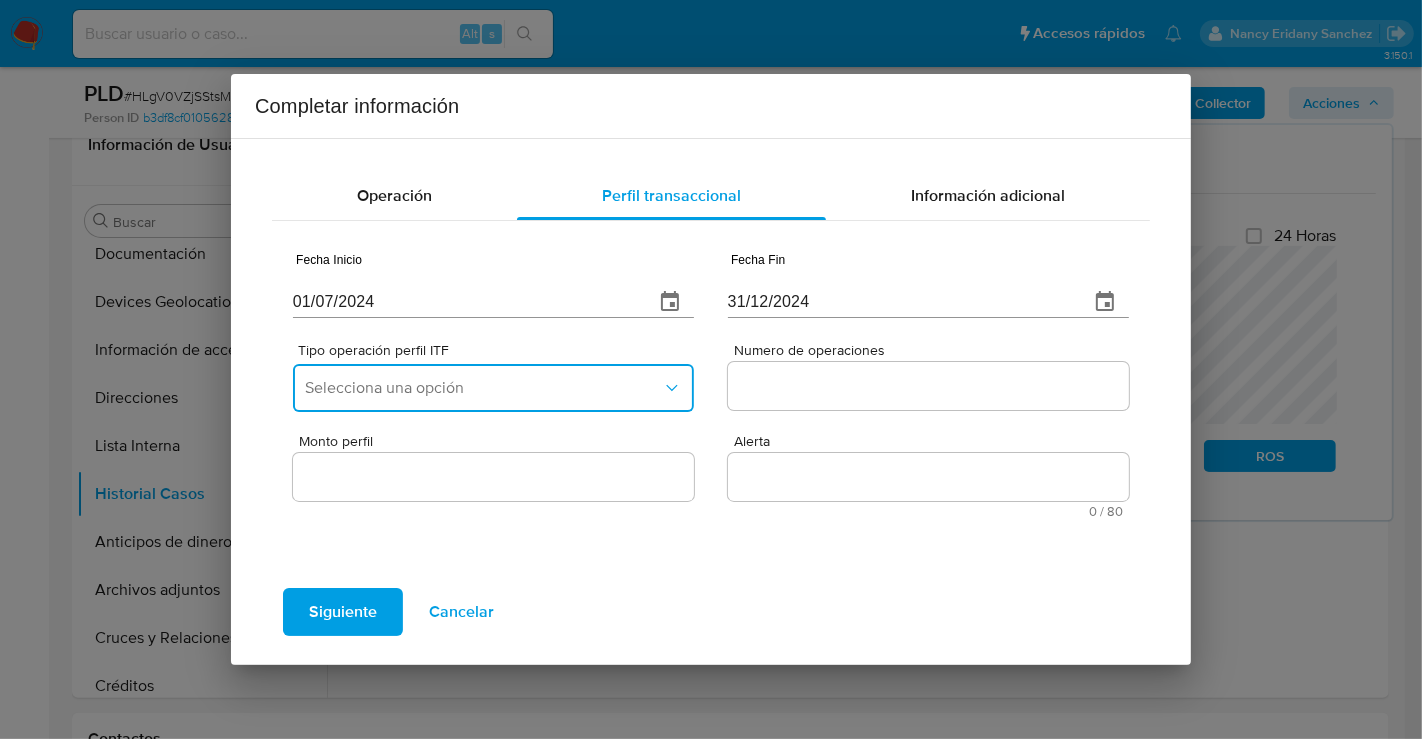 click on "Selecciona una opción" 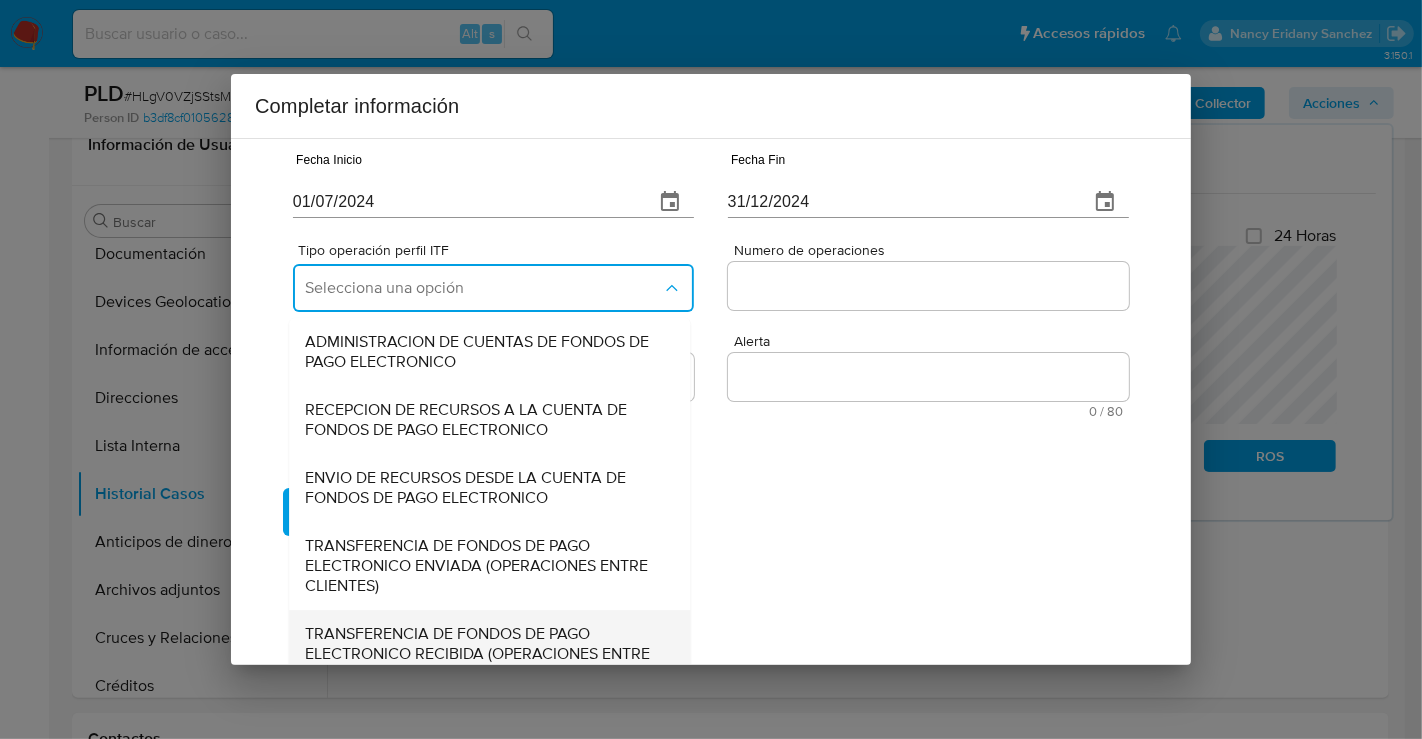 scroll, scrollTop: 221, scrollLeft: 0, axis: vertical 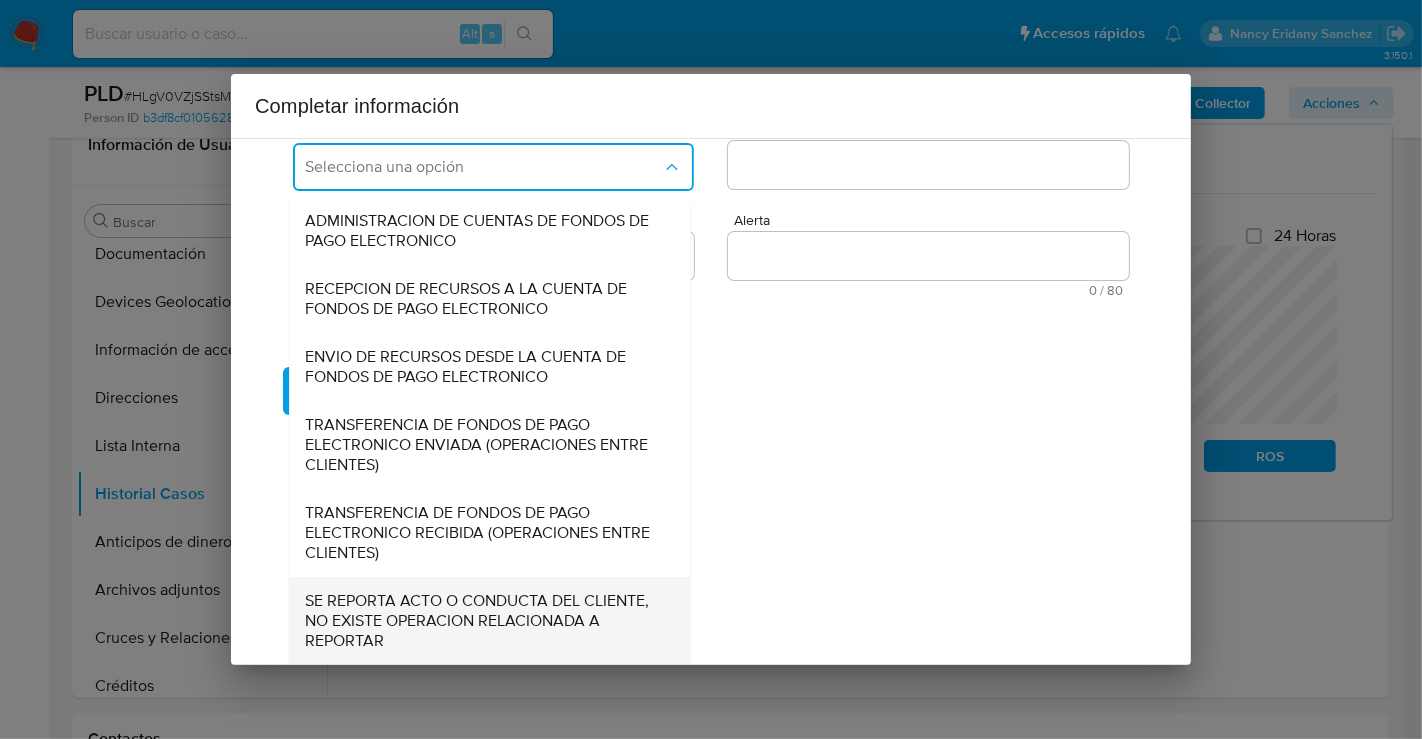 click on "SE REPORTA ACTO O CONDUCTA DEL CLIENTE, NO EXISTE OPERACION RELACIONADA A REPORTAR" 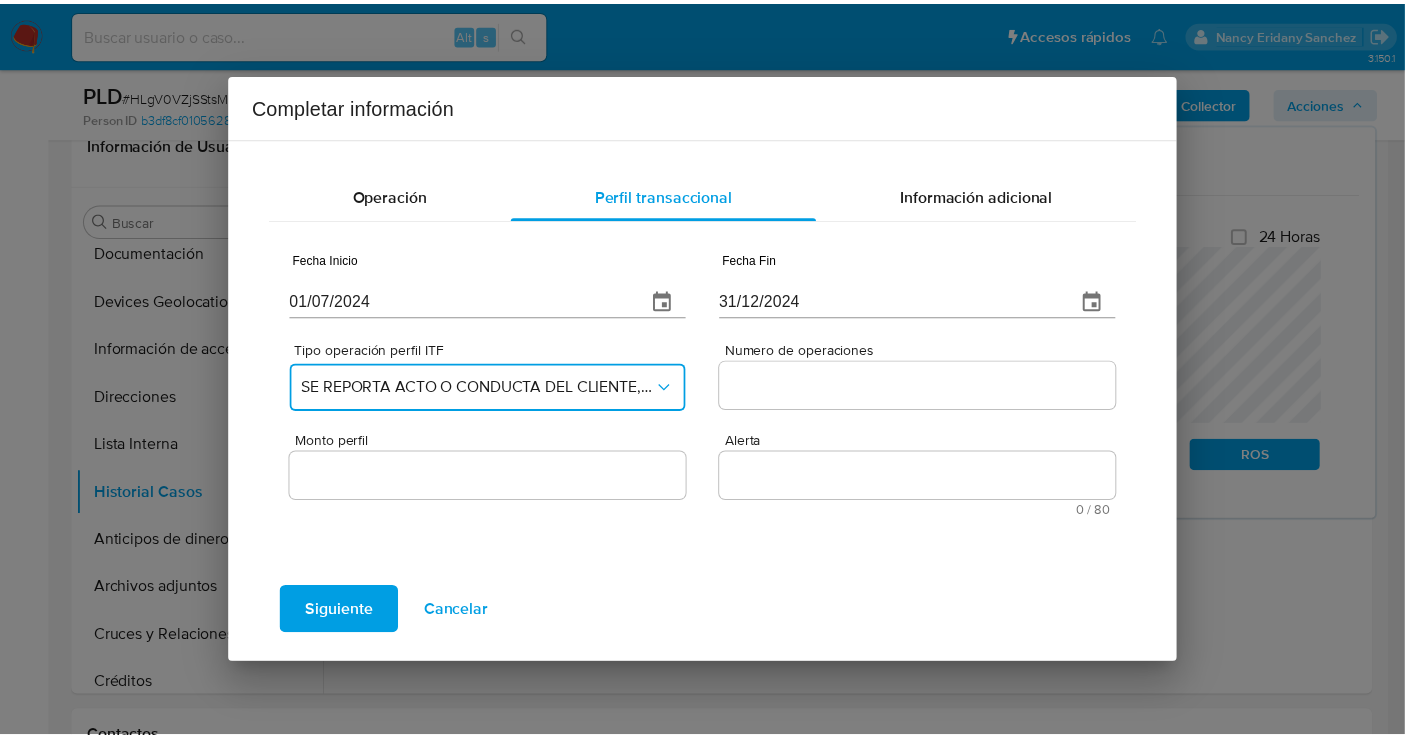 scroll, scrollTop: 0, scrollLeft: 0, axis: both 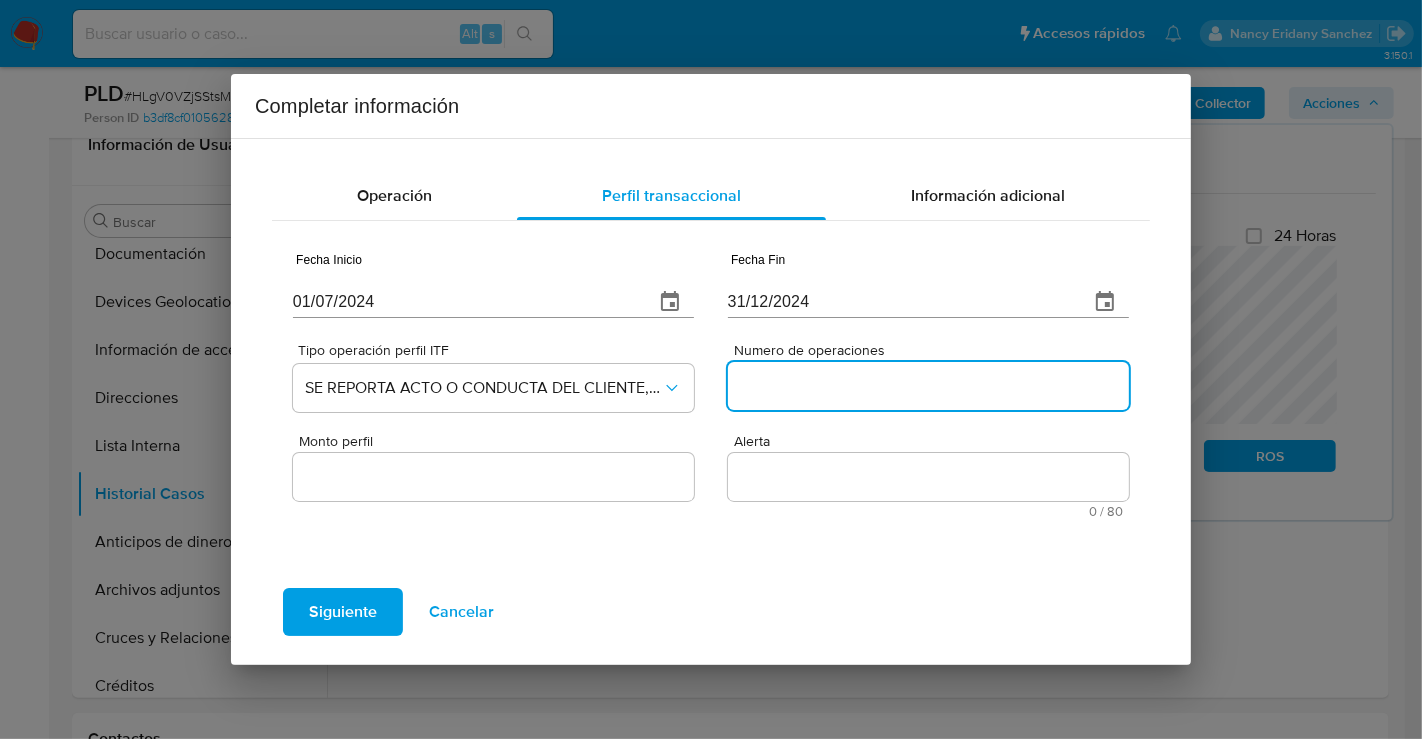 click on "Numero de operaciones" 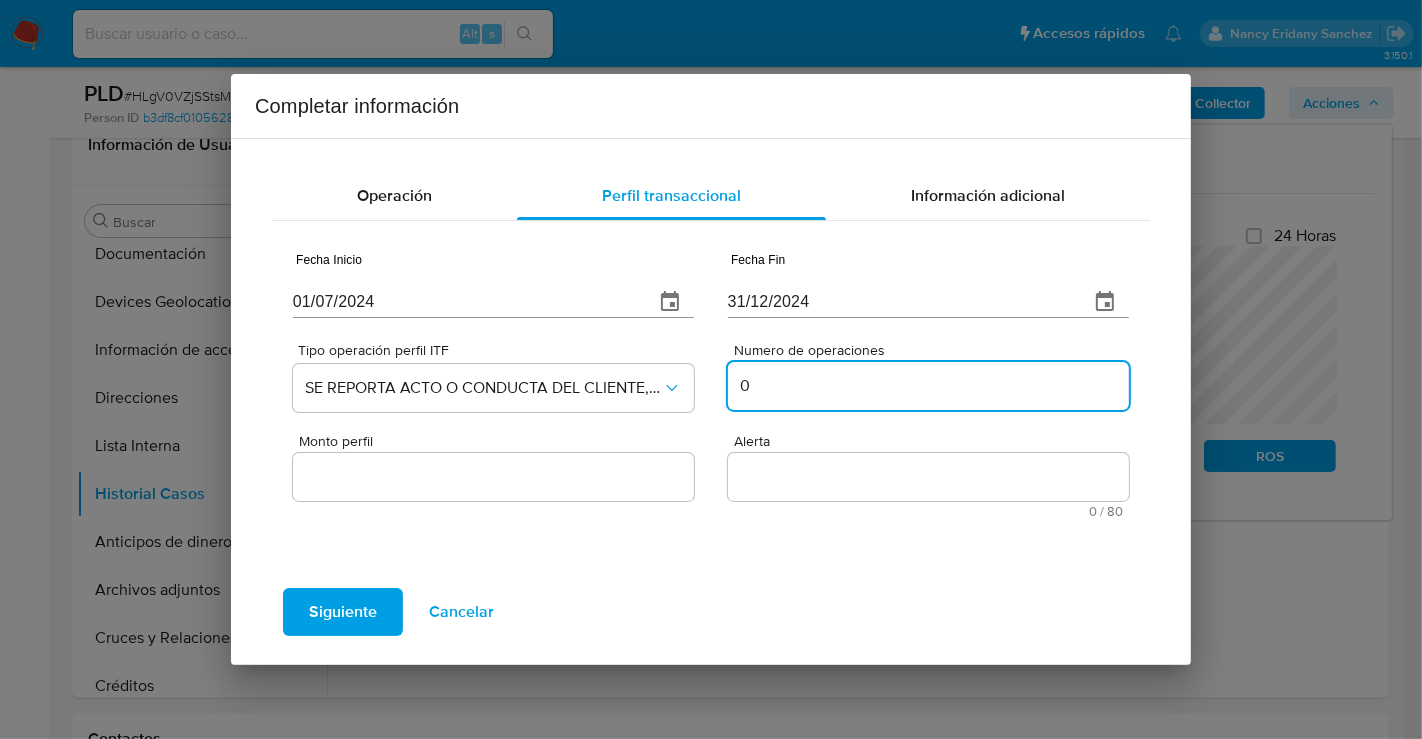 type on "0" 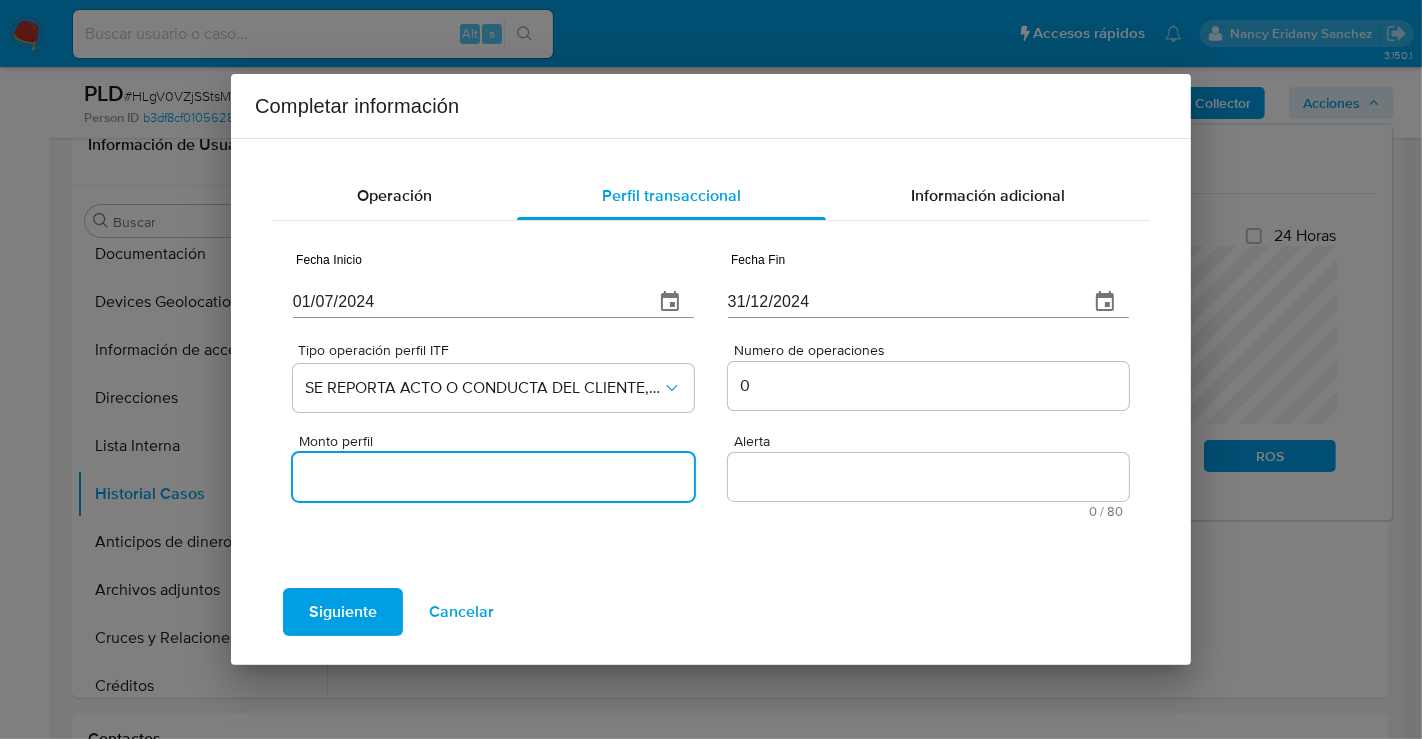 click on "Monto perfil" 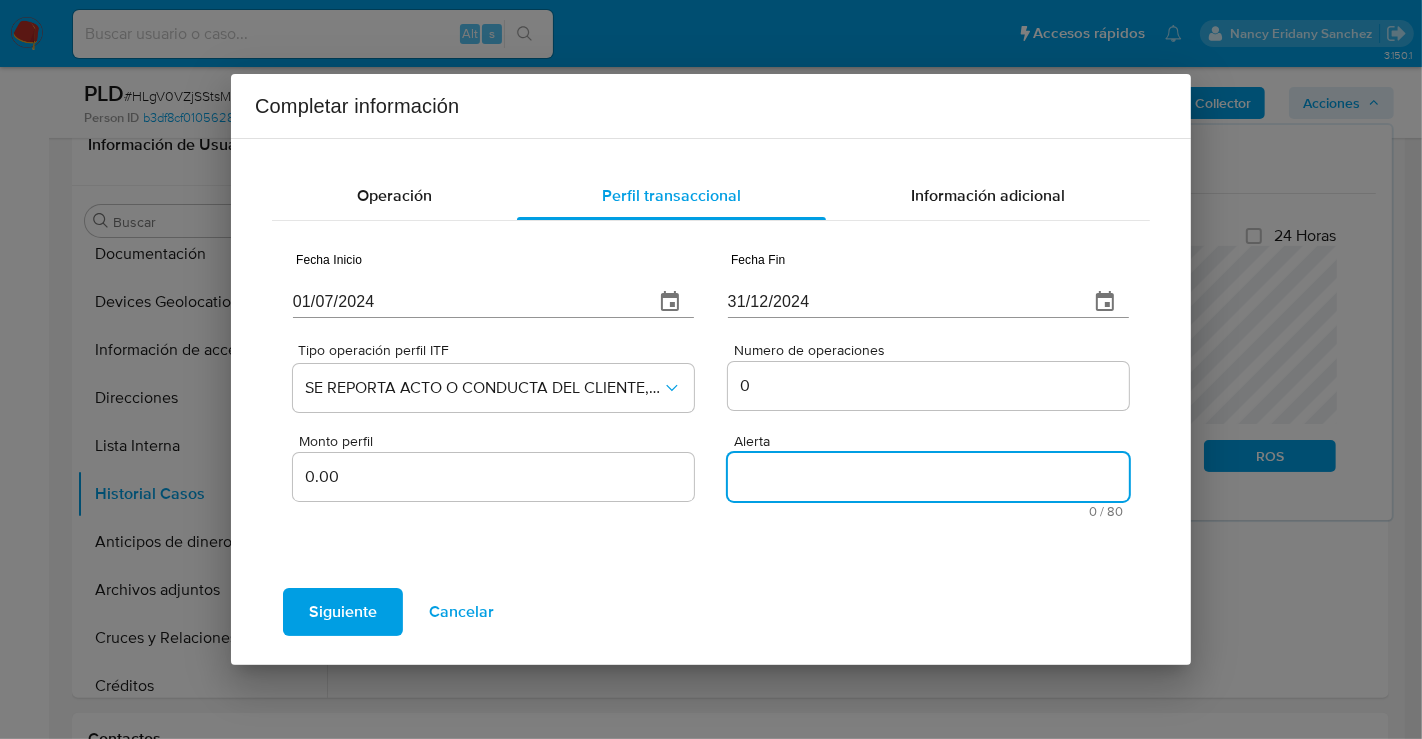 click on "Alerta" 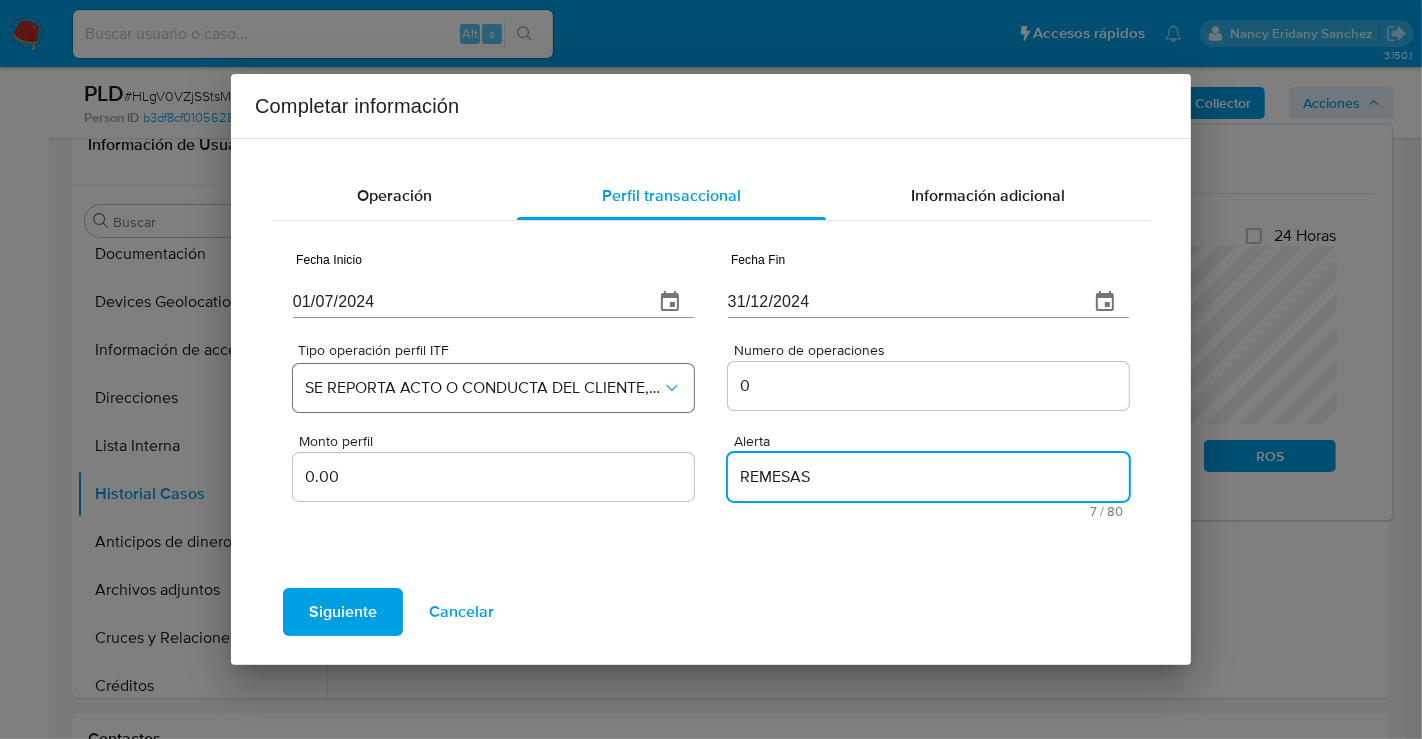 type on "REMESAS" 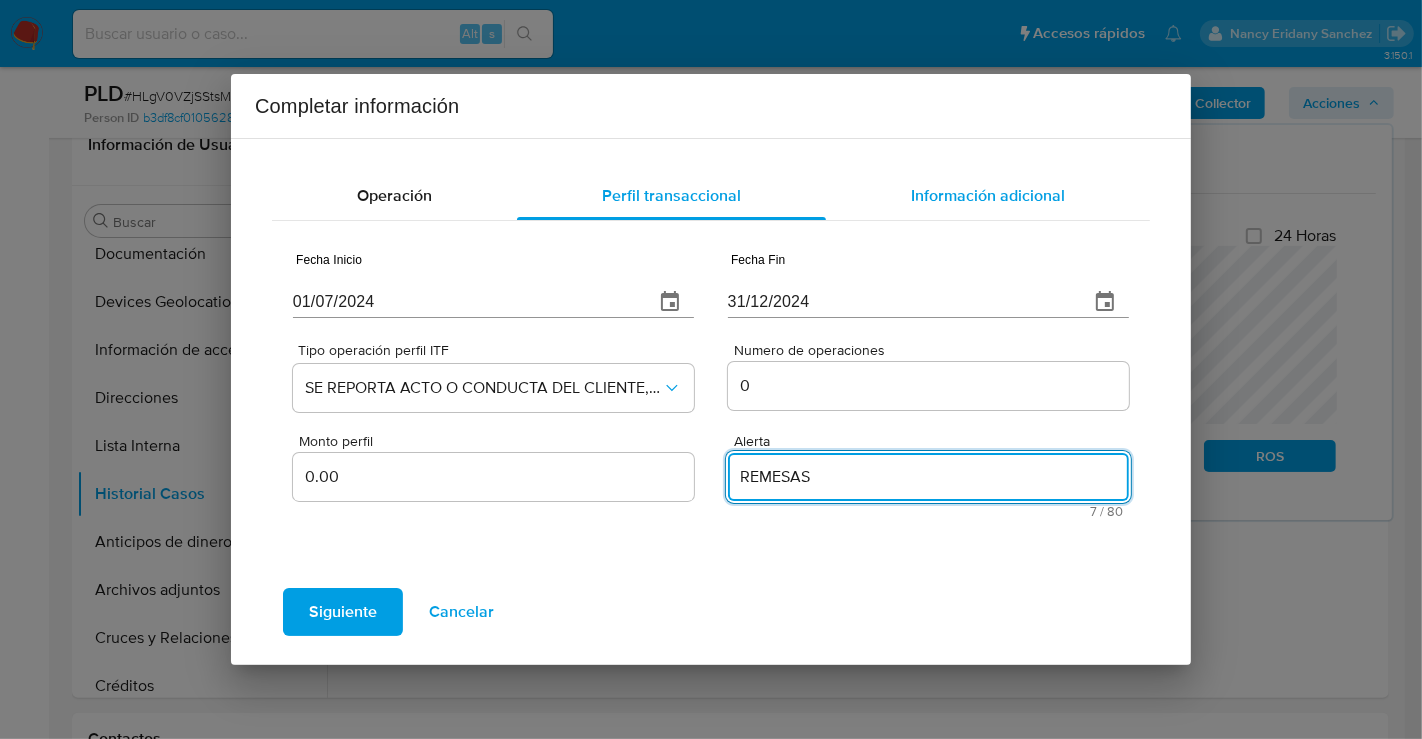 click on "Información adicional" 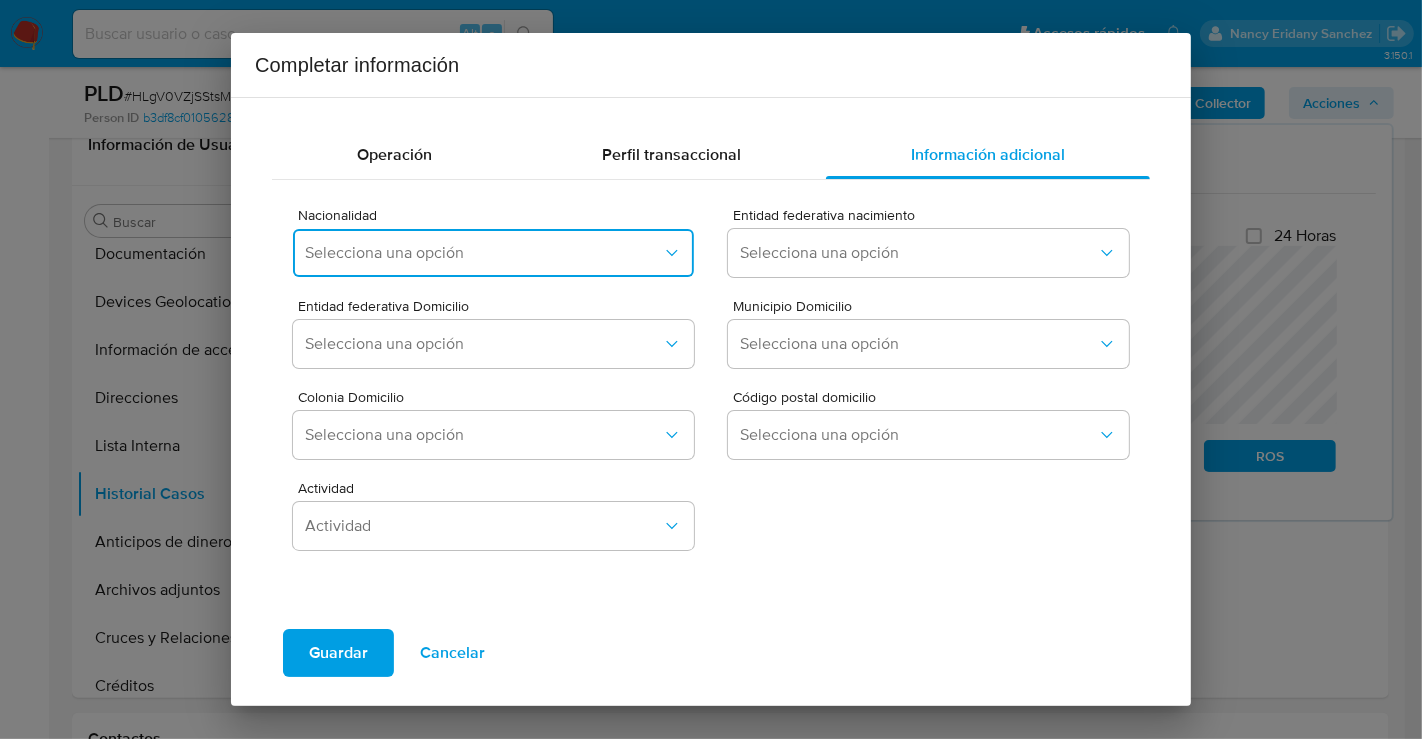 click on "Selecciona una opción" 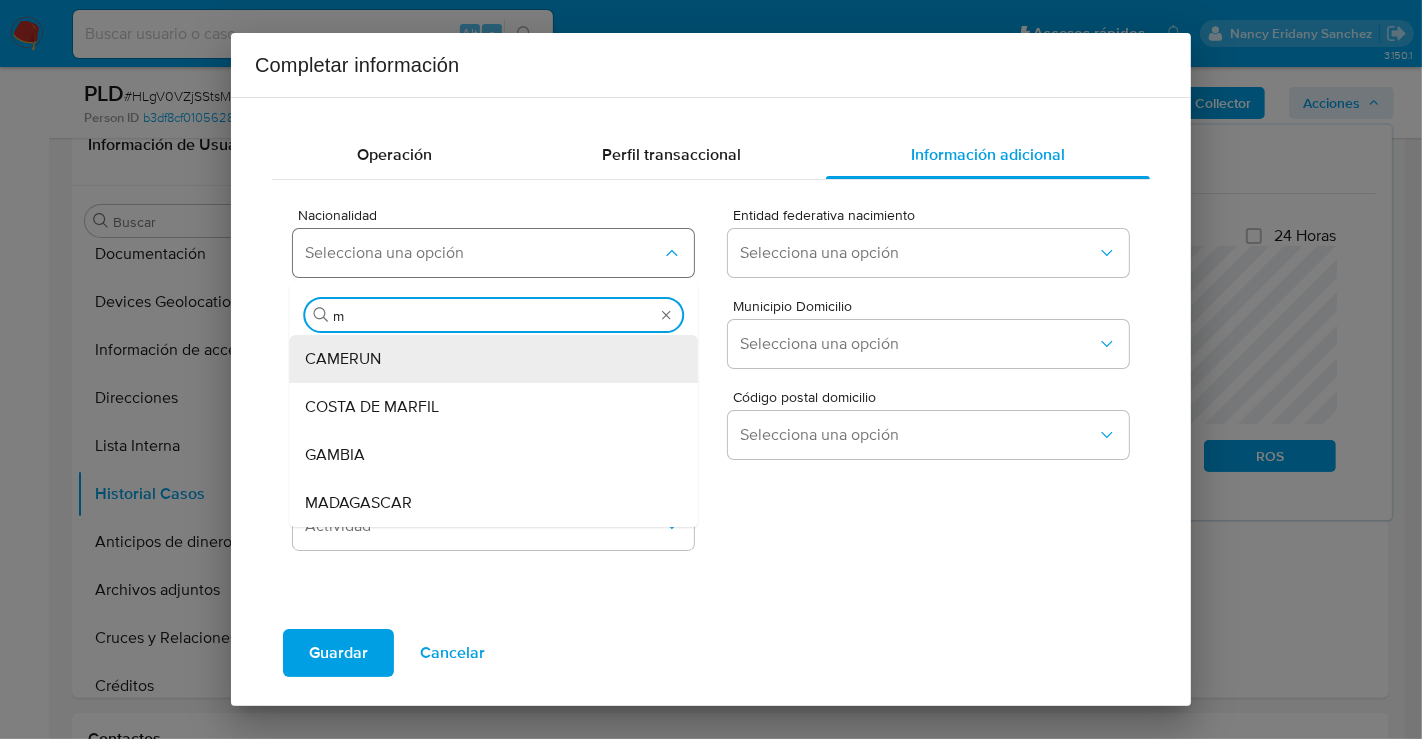 type on "me" 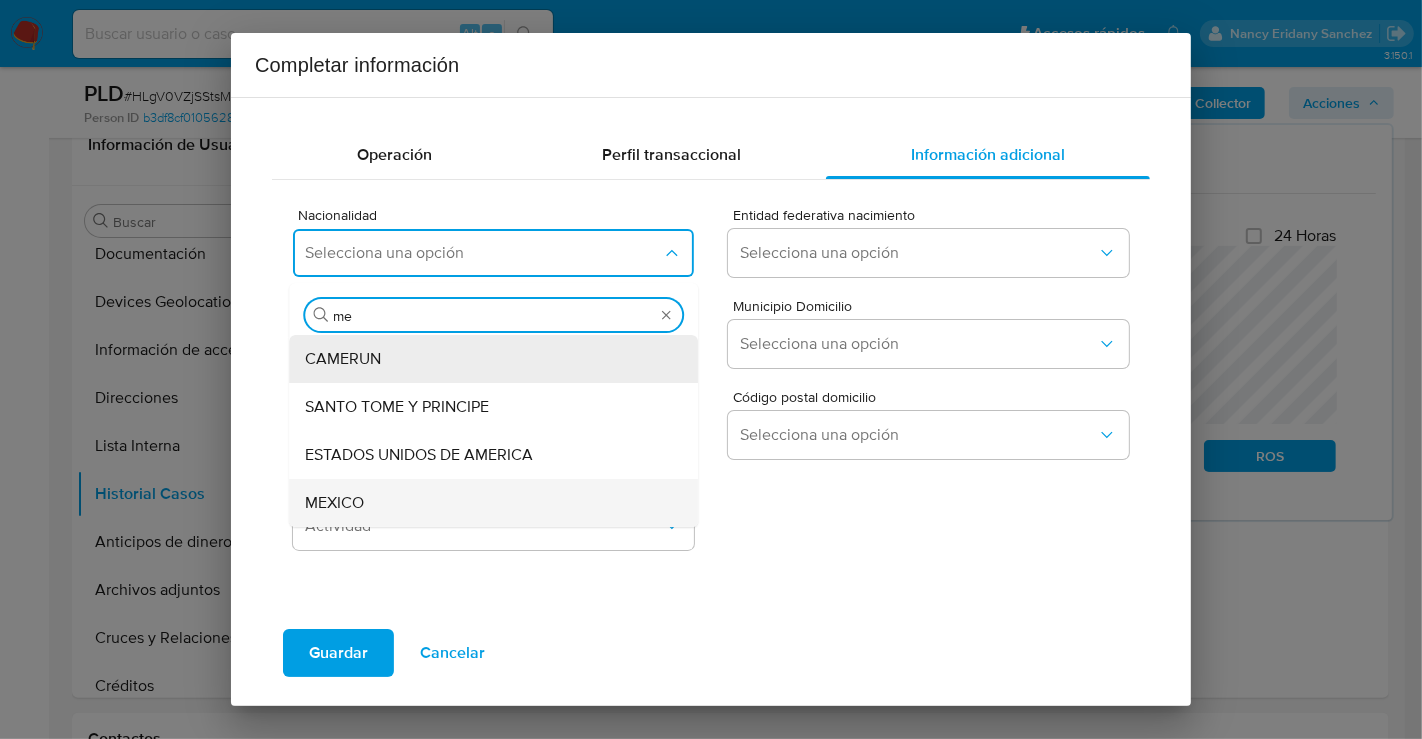click on "MEXICO" 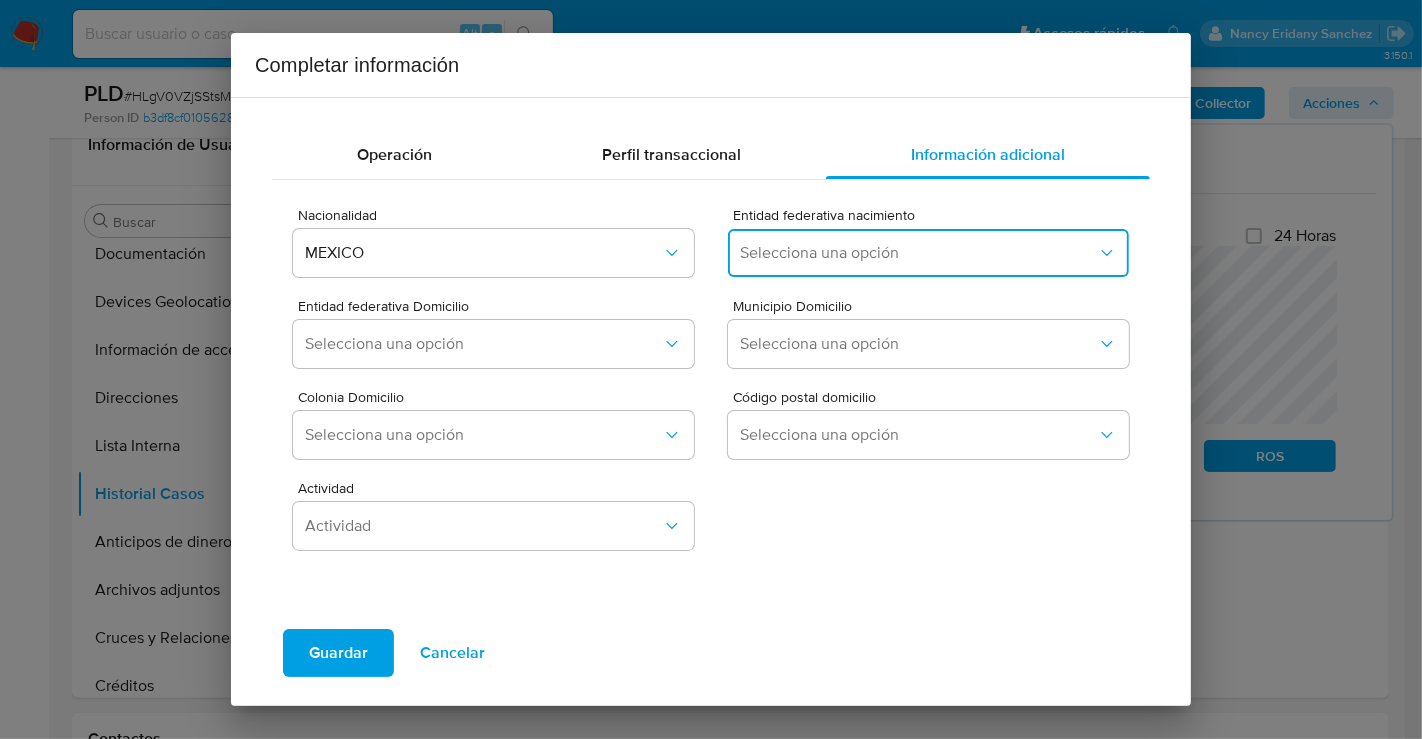 click on "Selecciona una opción" 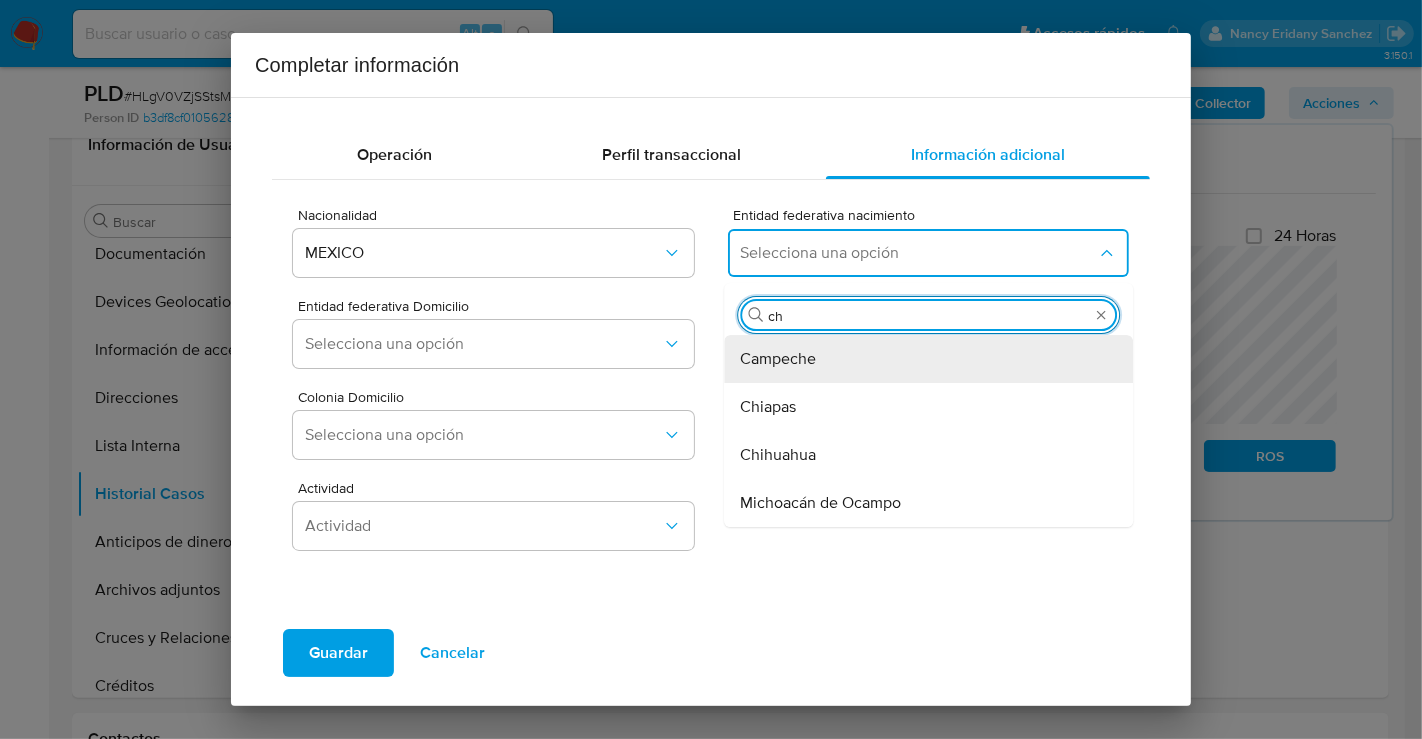 type on "chi" 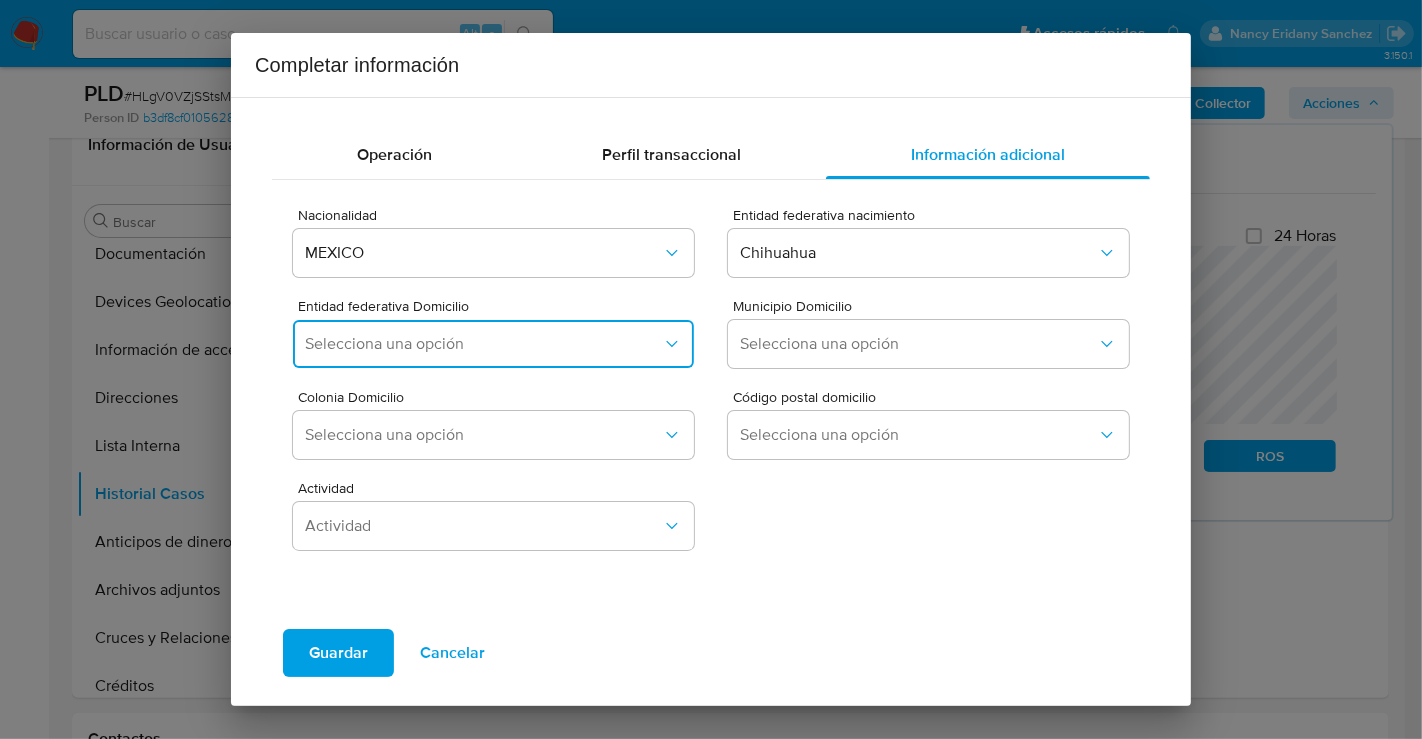 click on "Selecciona una opción" 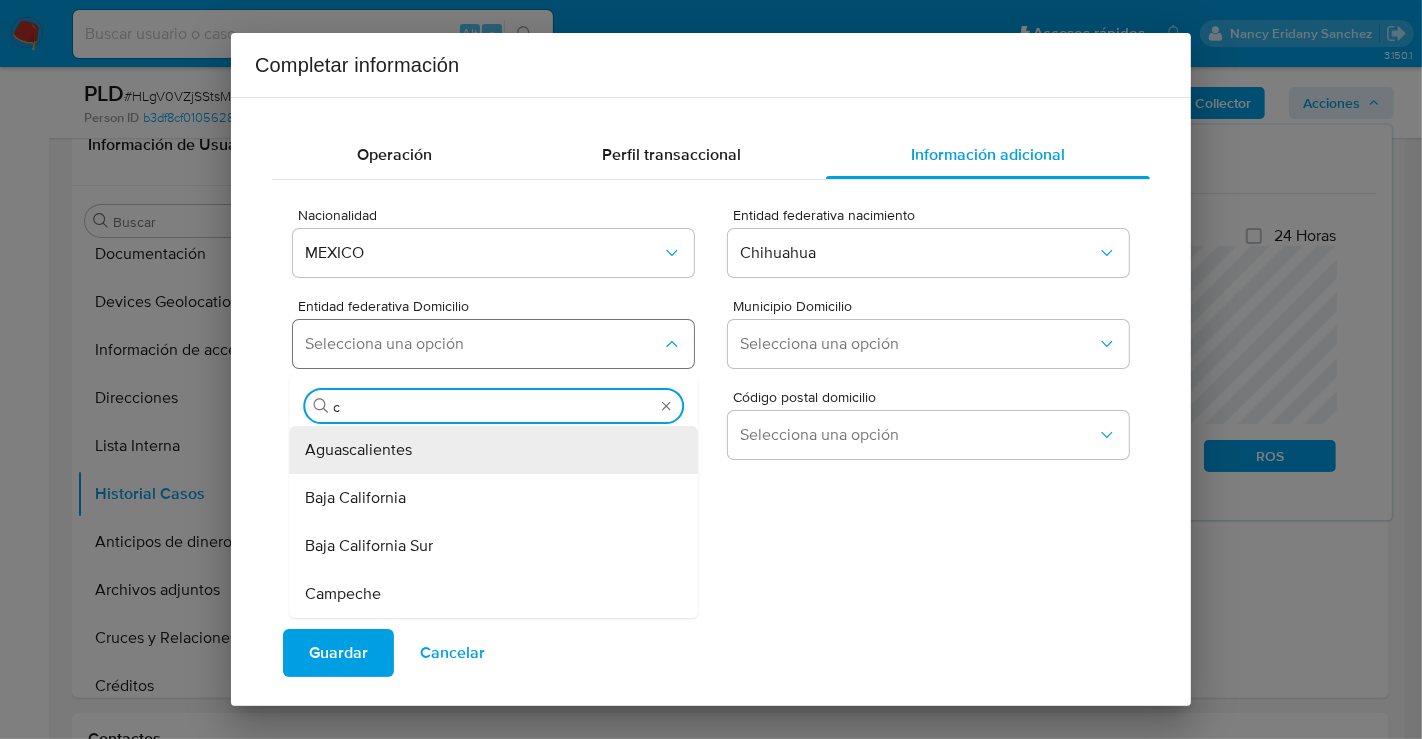 type on "ch" 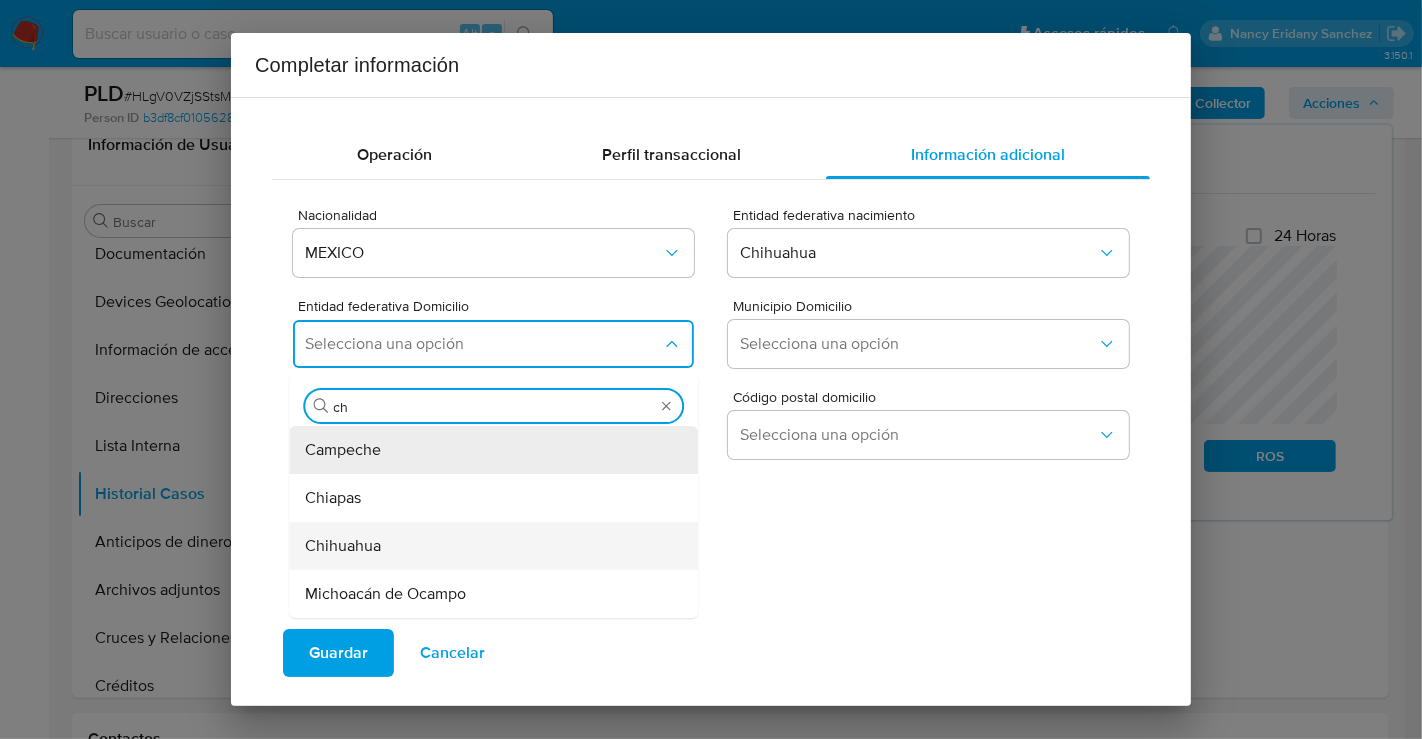 click on "Chihuahua" 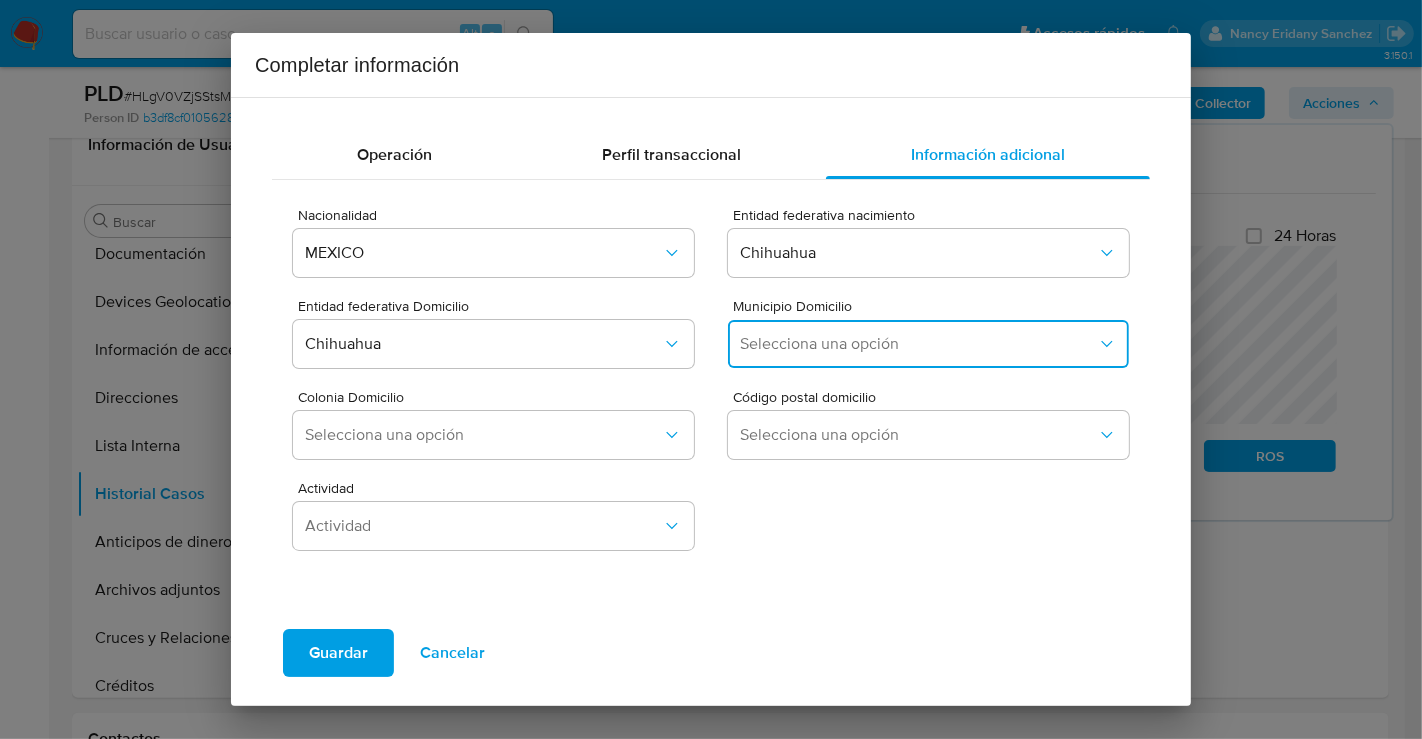 click on "Selecciona una opción" 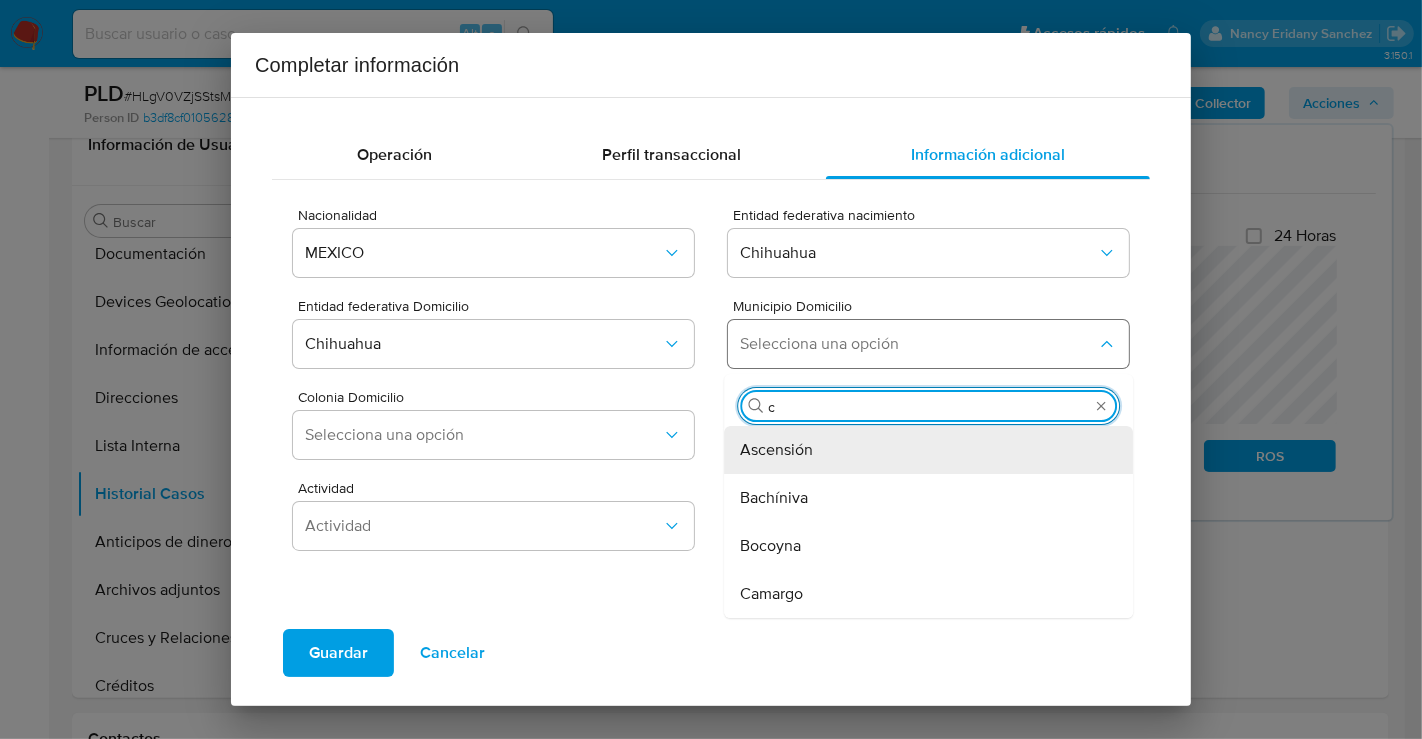 type on "ch" 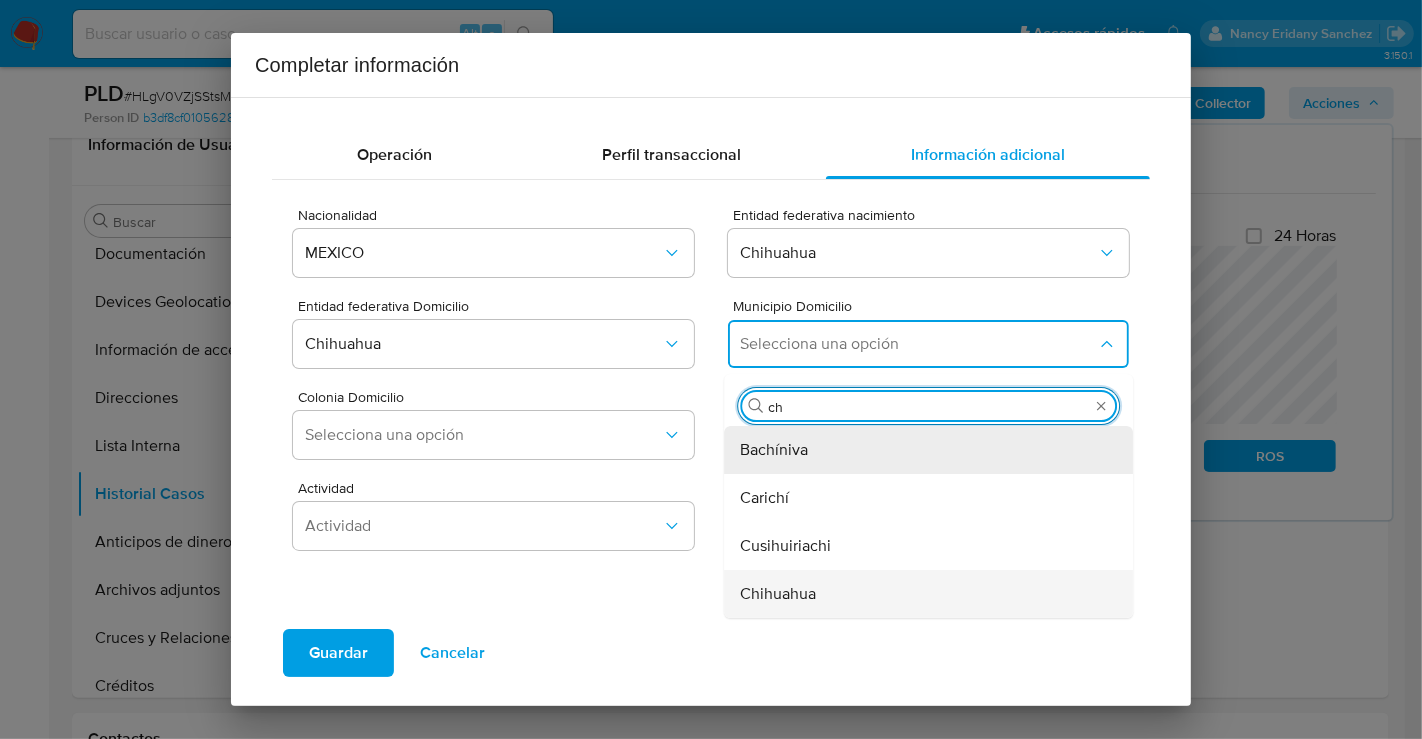 click on "Chihuahua" 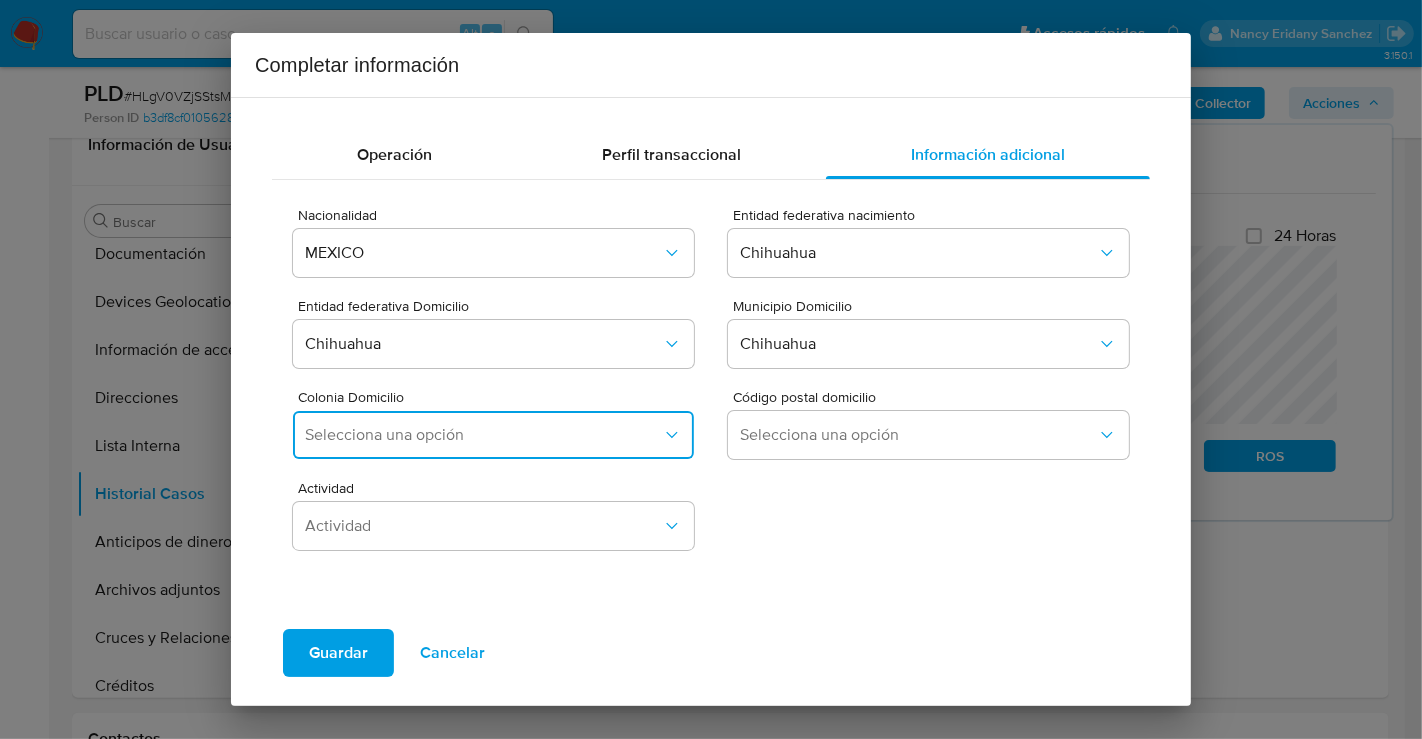 drag, startPoint x: 411, startPoint y: 433, endPoint x: 433, endPoint y: 421, distance: 25.059929 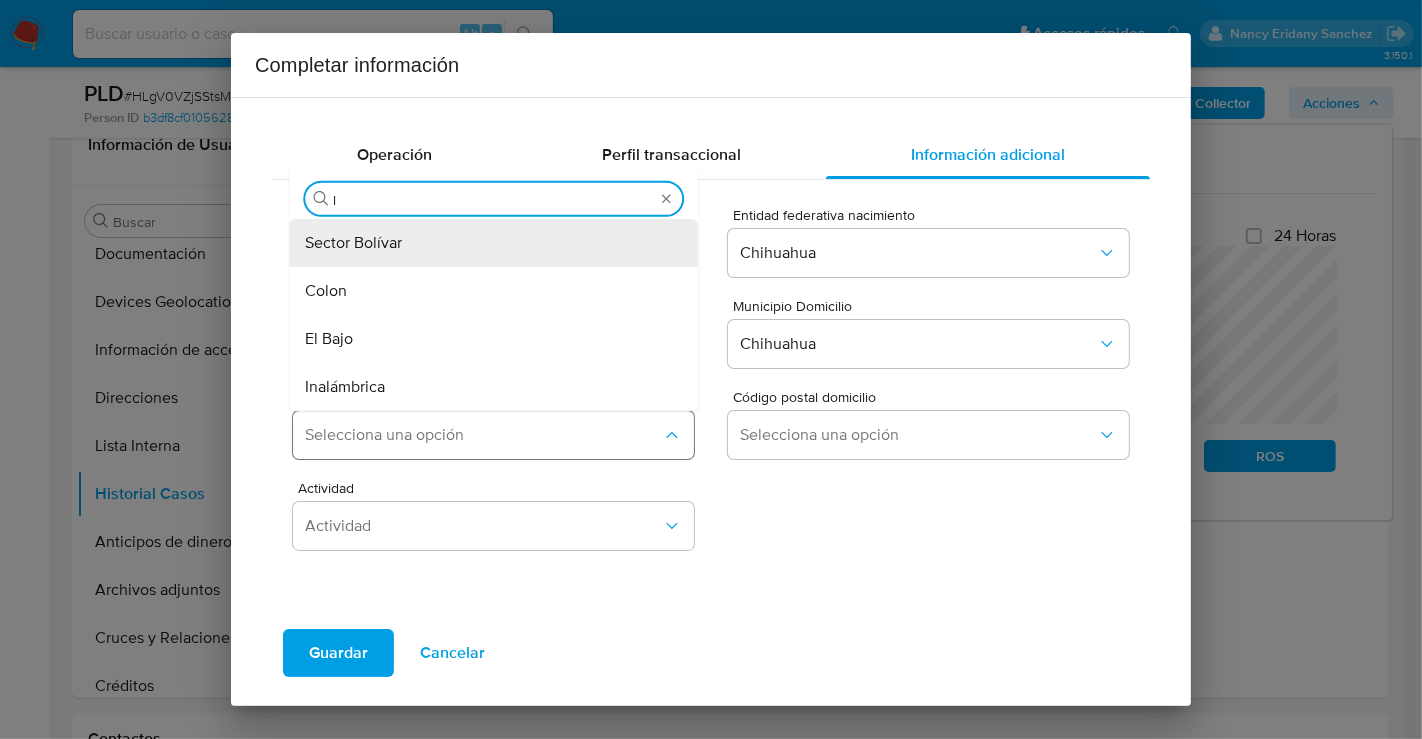 type on "li" 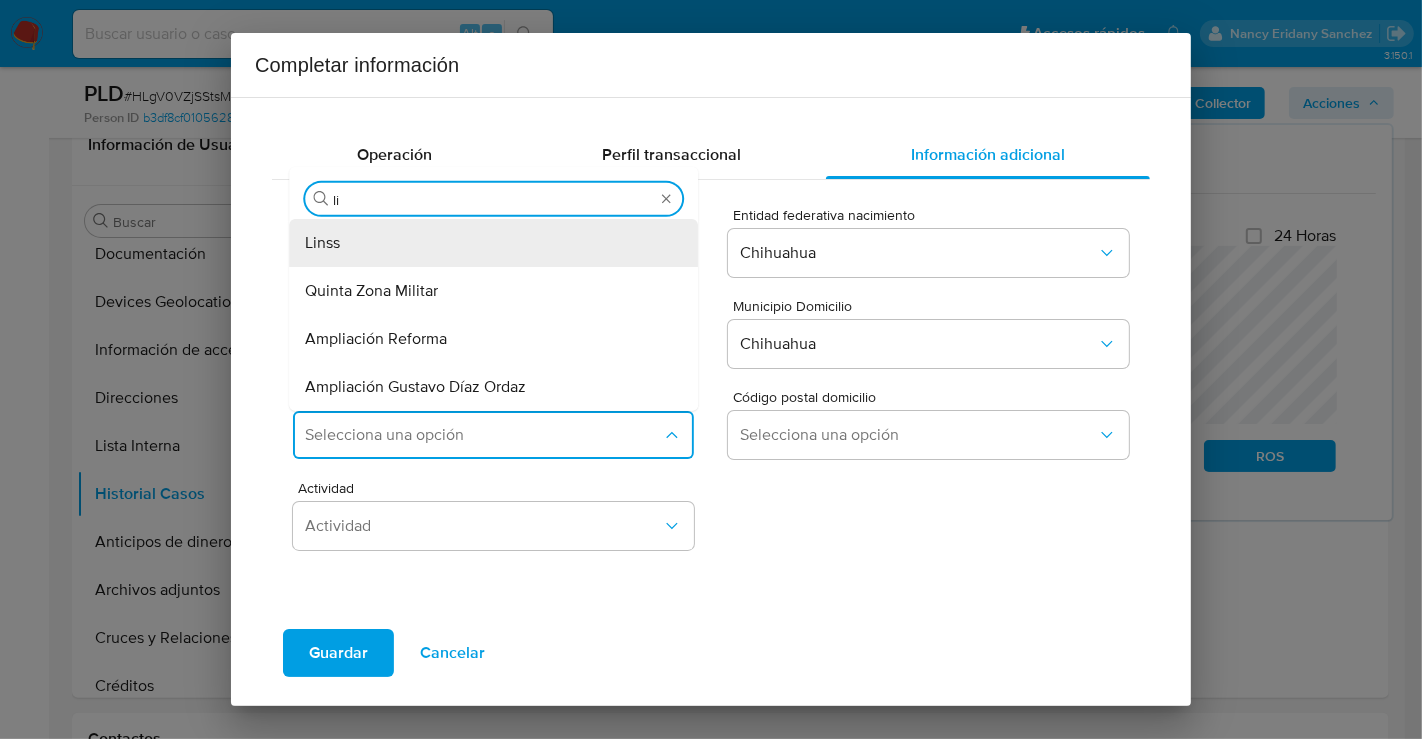 drag, startPoint x: 333, startPoint y: 244, endPoint x: 822, endPoint y: 467, distance: 537.4477 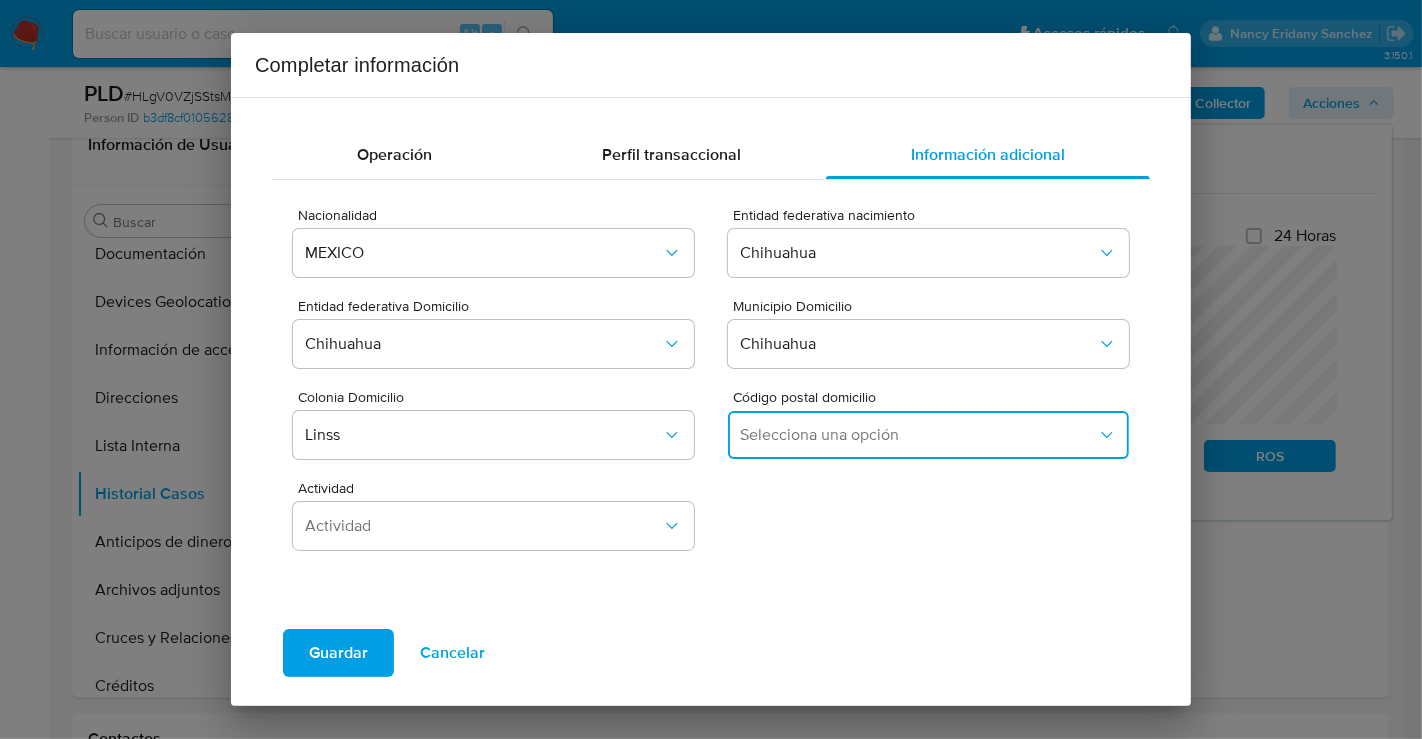 click on "Selecciona una opción" 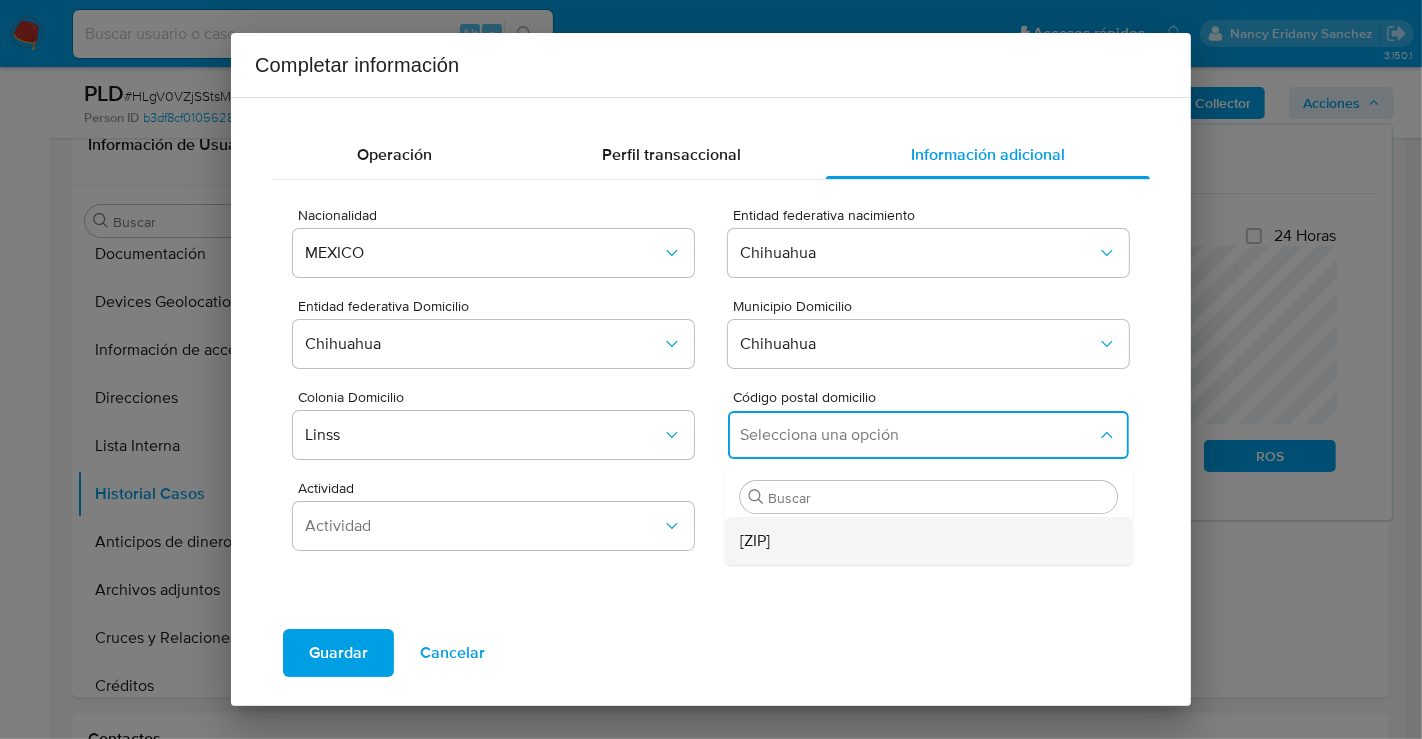 click on "31020" 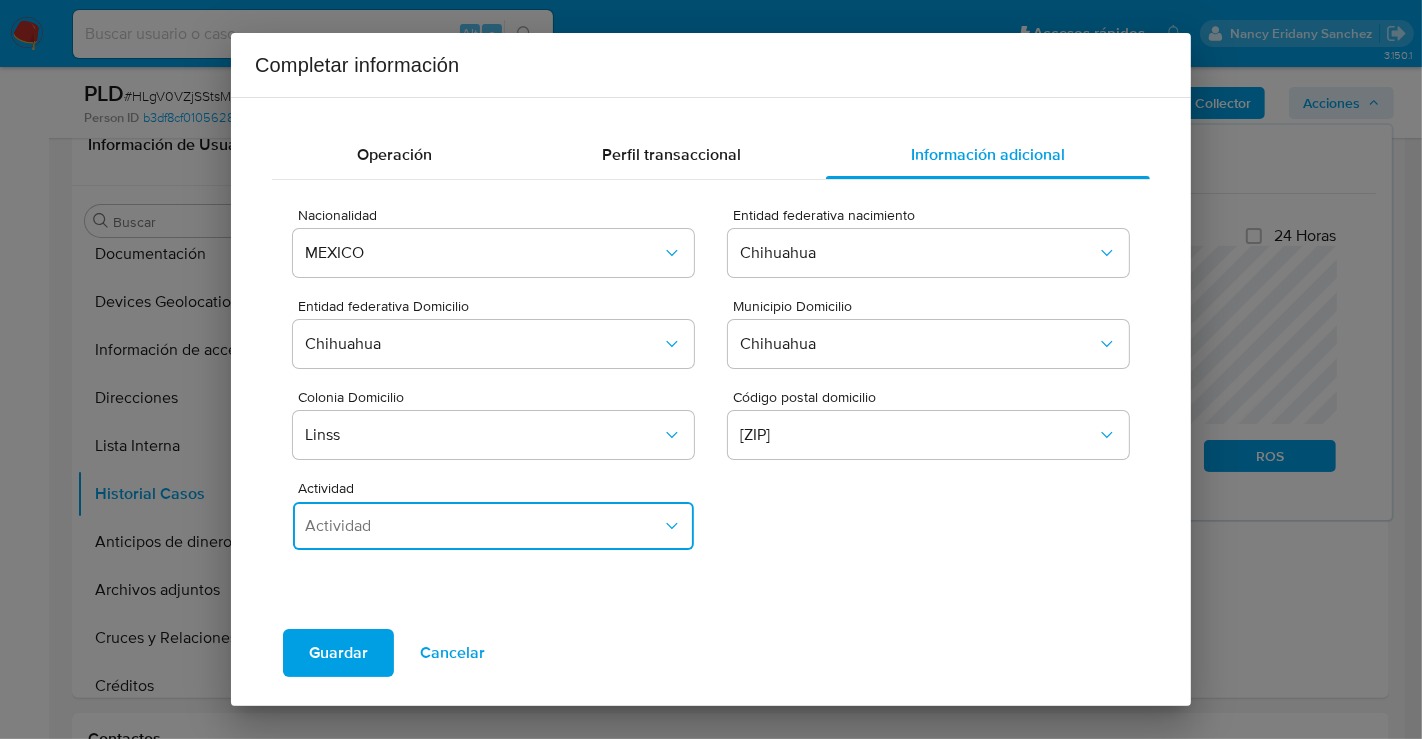 click on "Actividad" 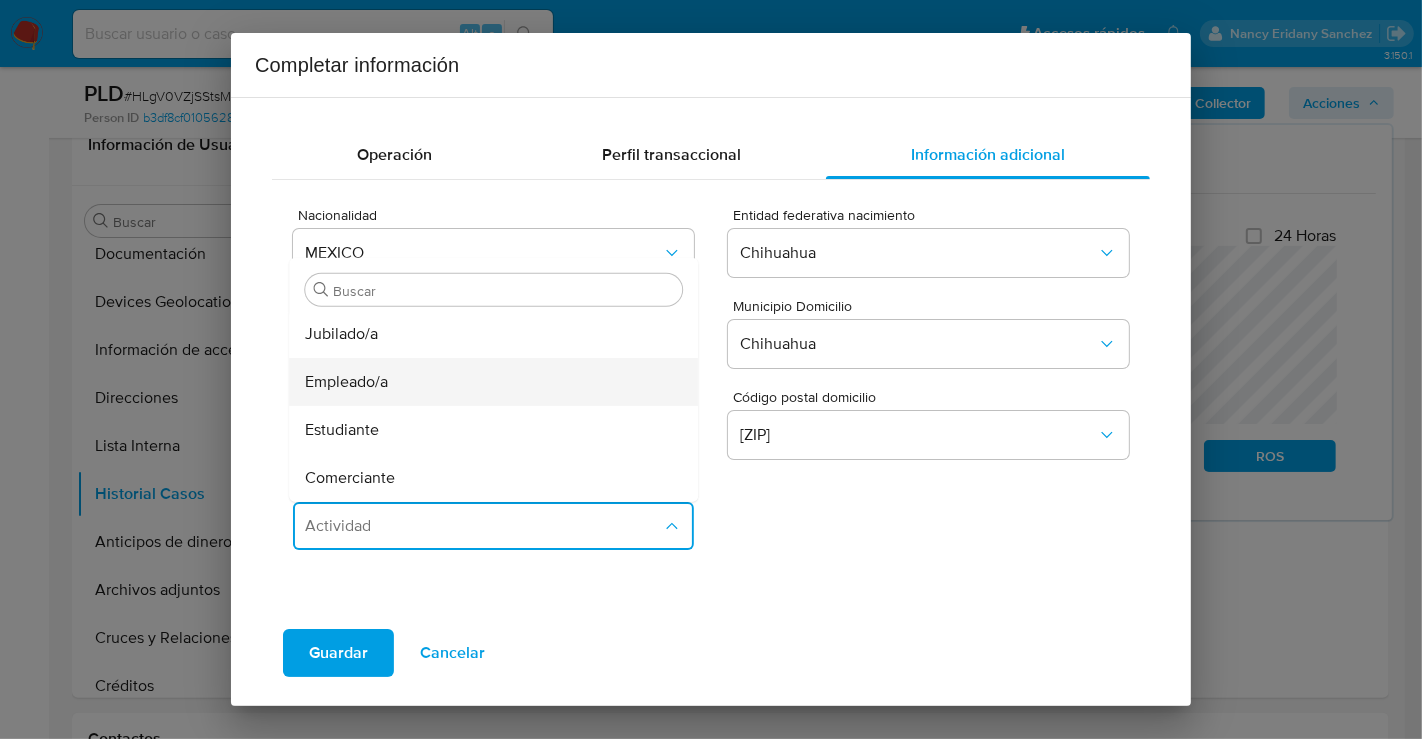 click on "Empleado/a" 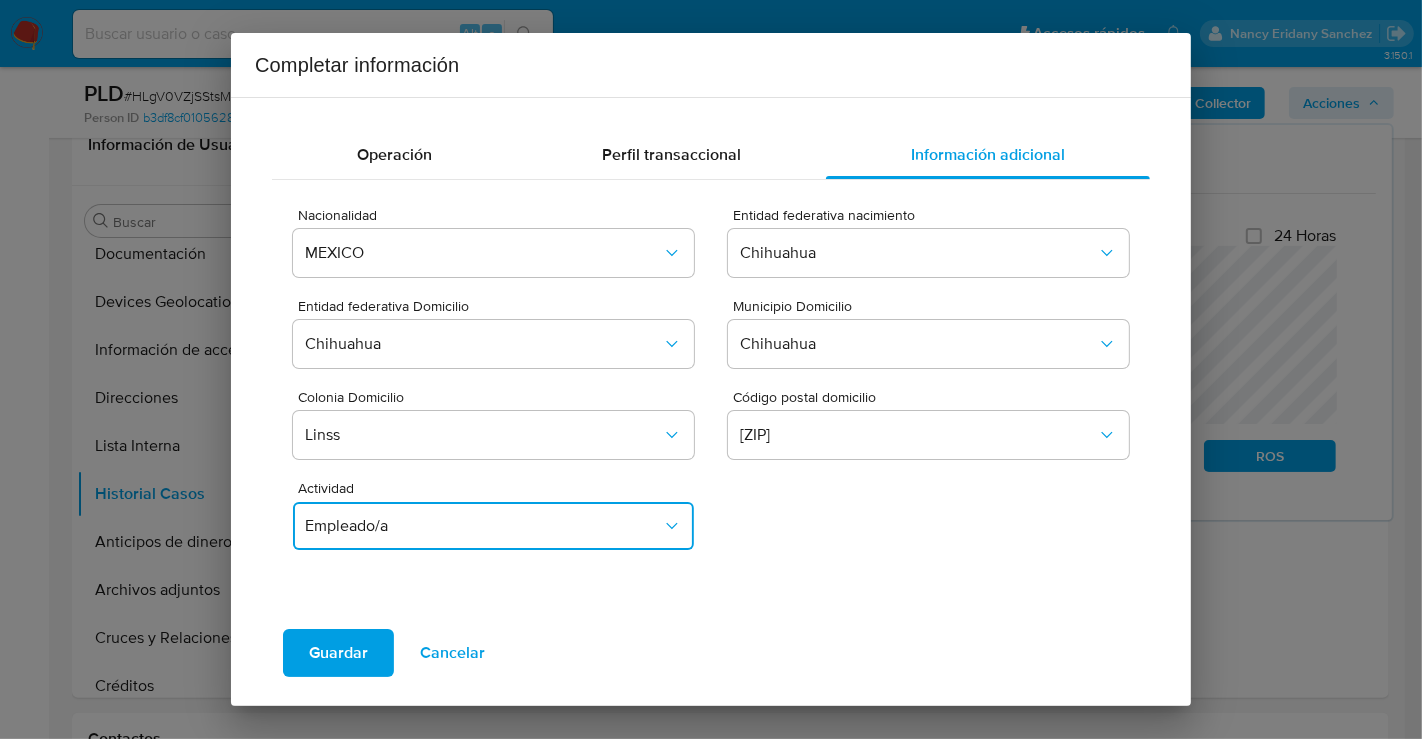 type 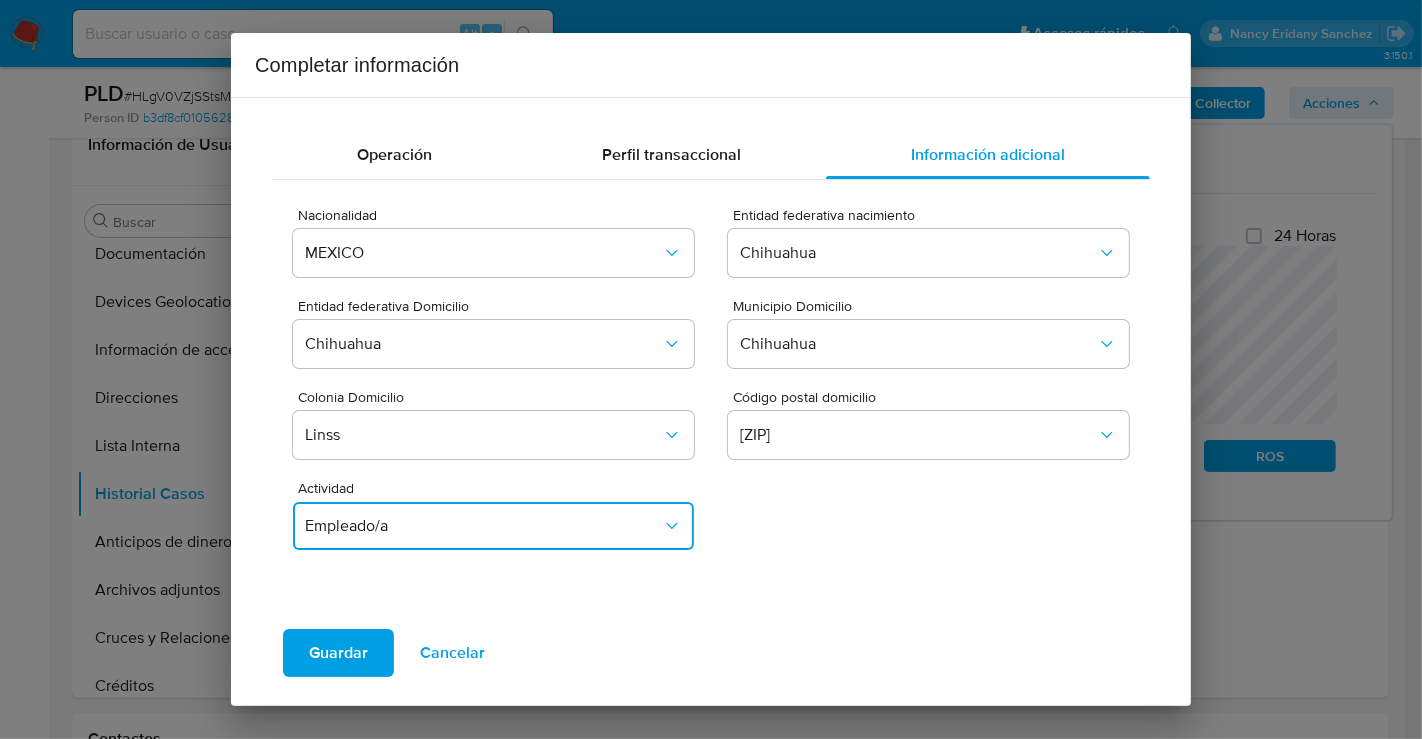 click on "Empleado/a" 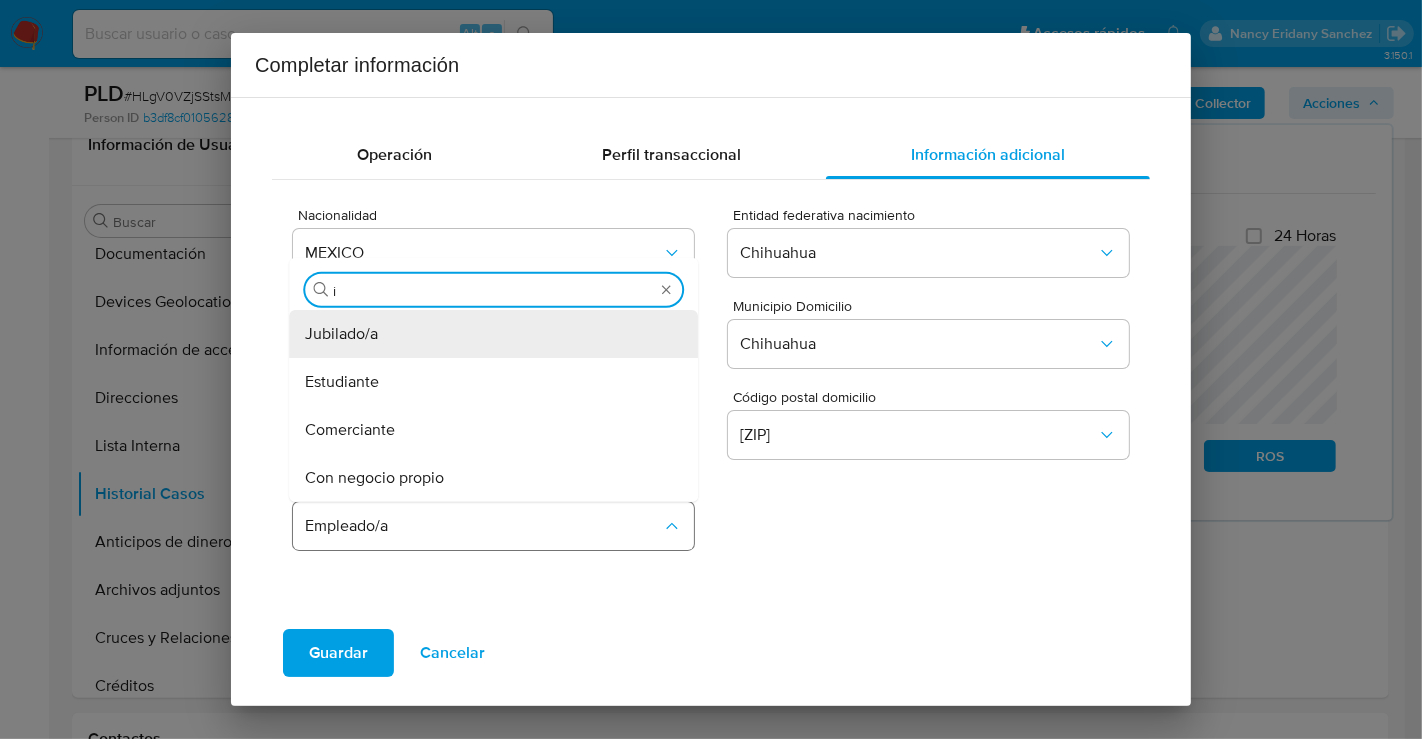 type on "in" 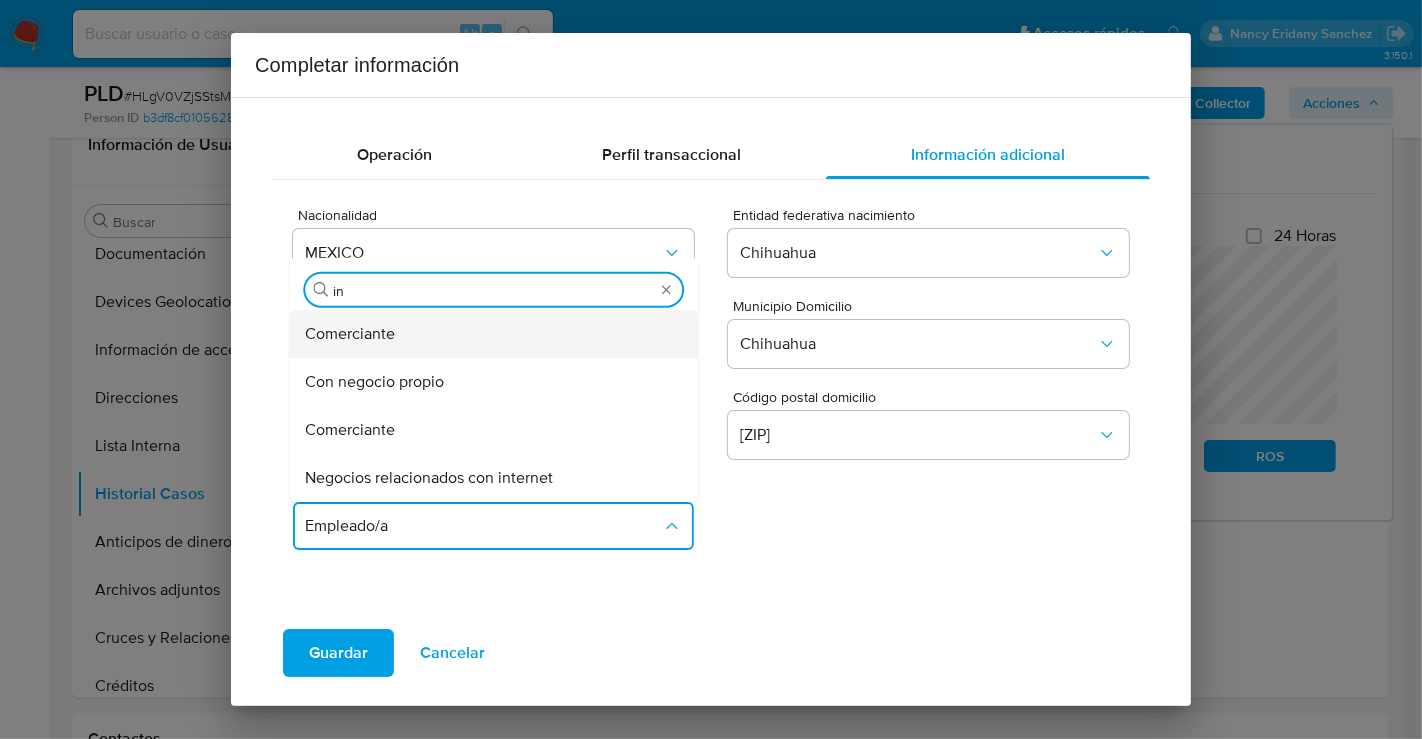 click on "Comerciante" 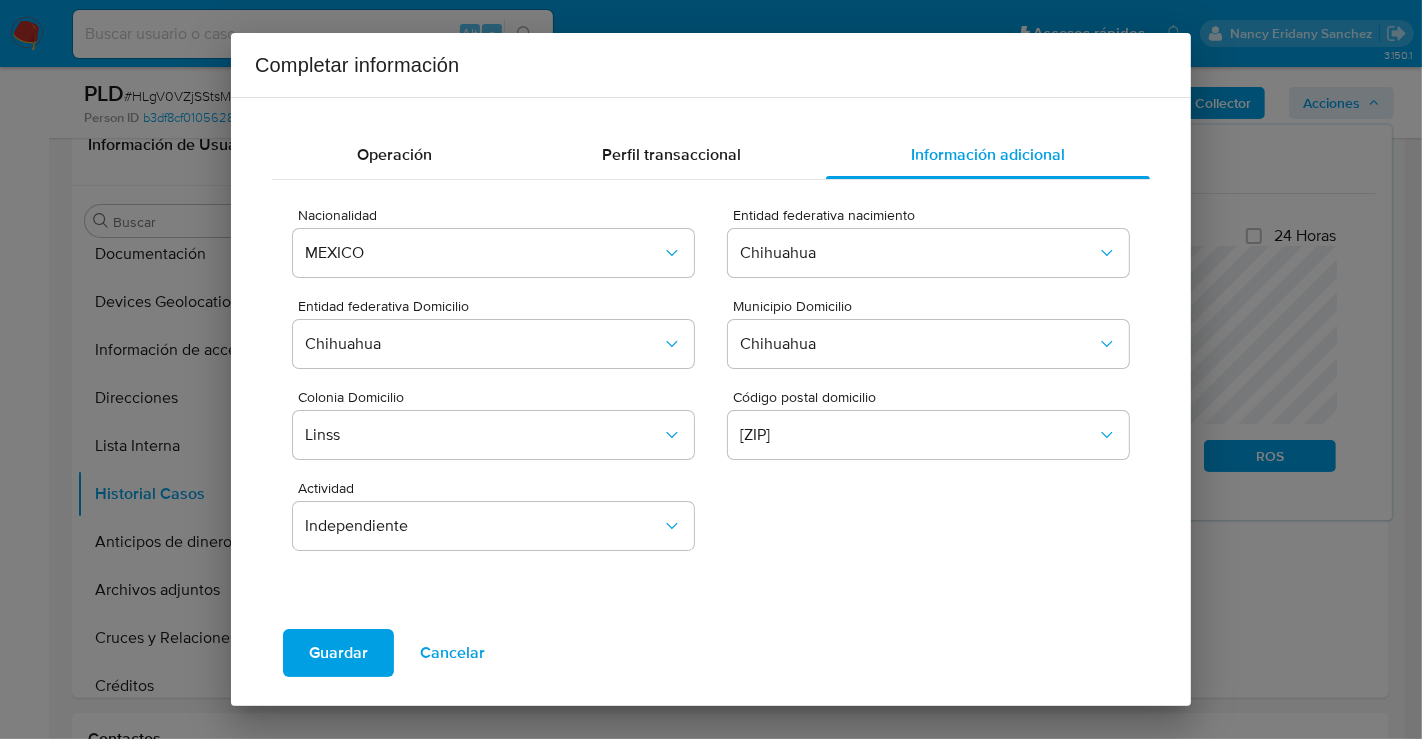 click on "Guardar" 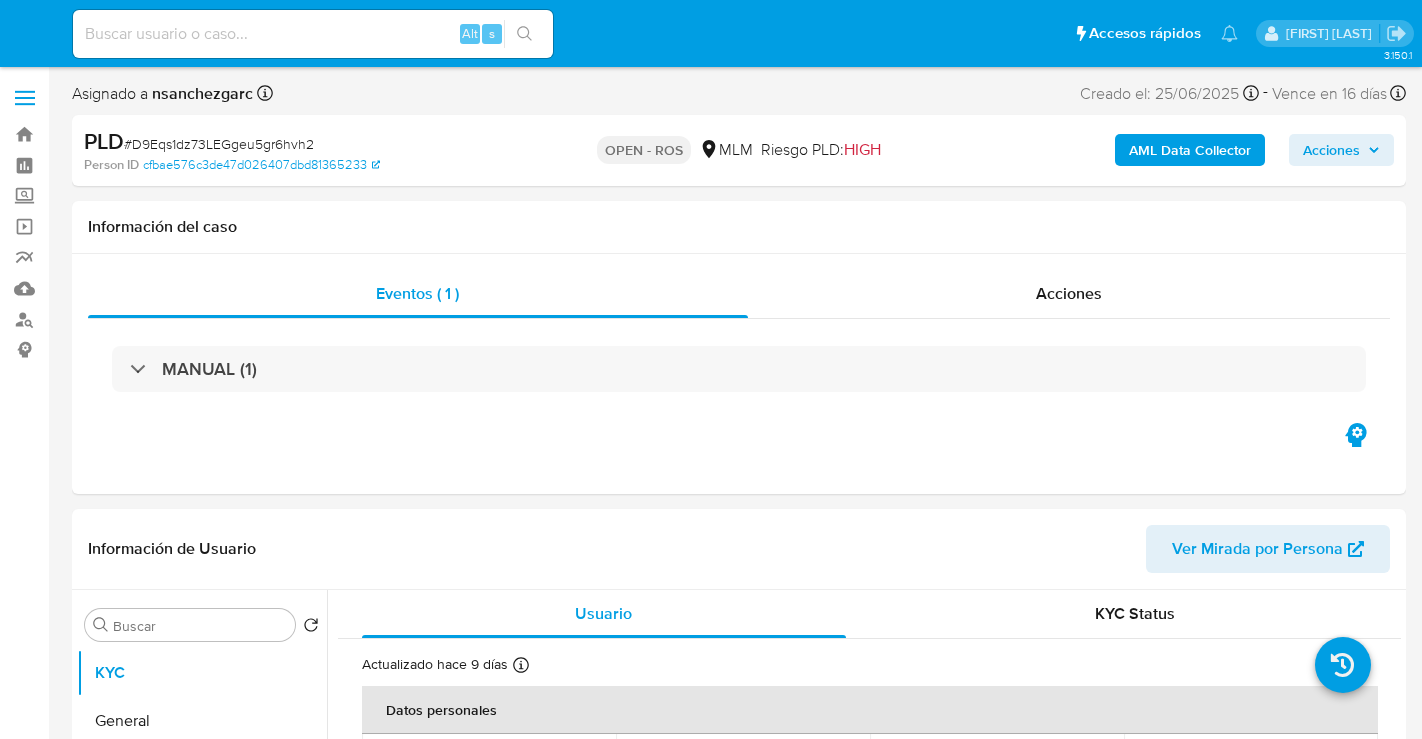 select on "10" 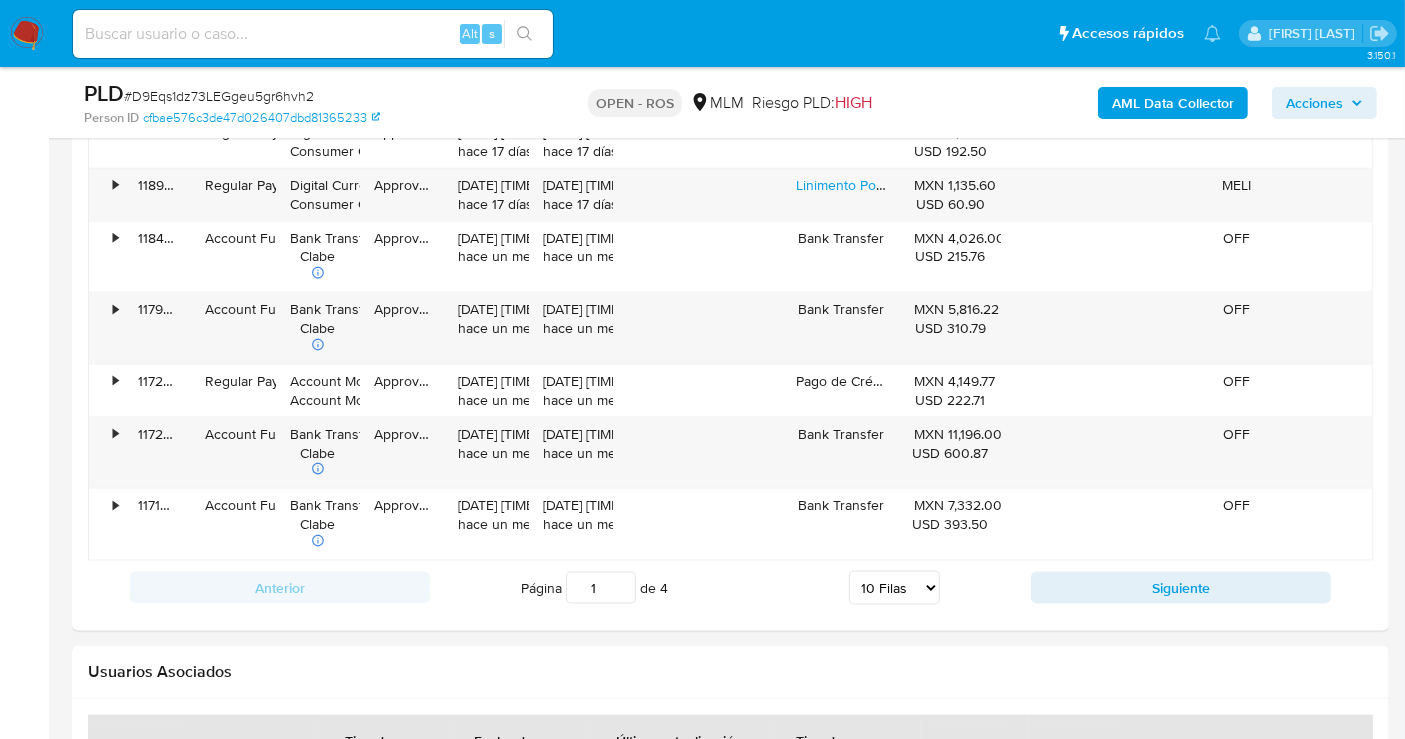scroll, scrollTop: 2555, scrollLeft: 0, axis: vertical 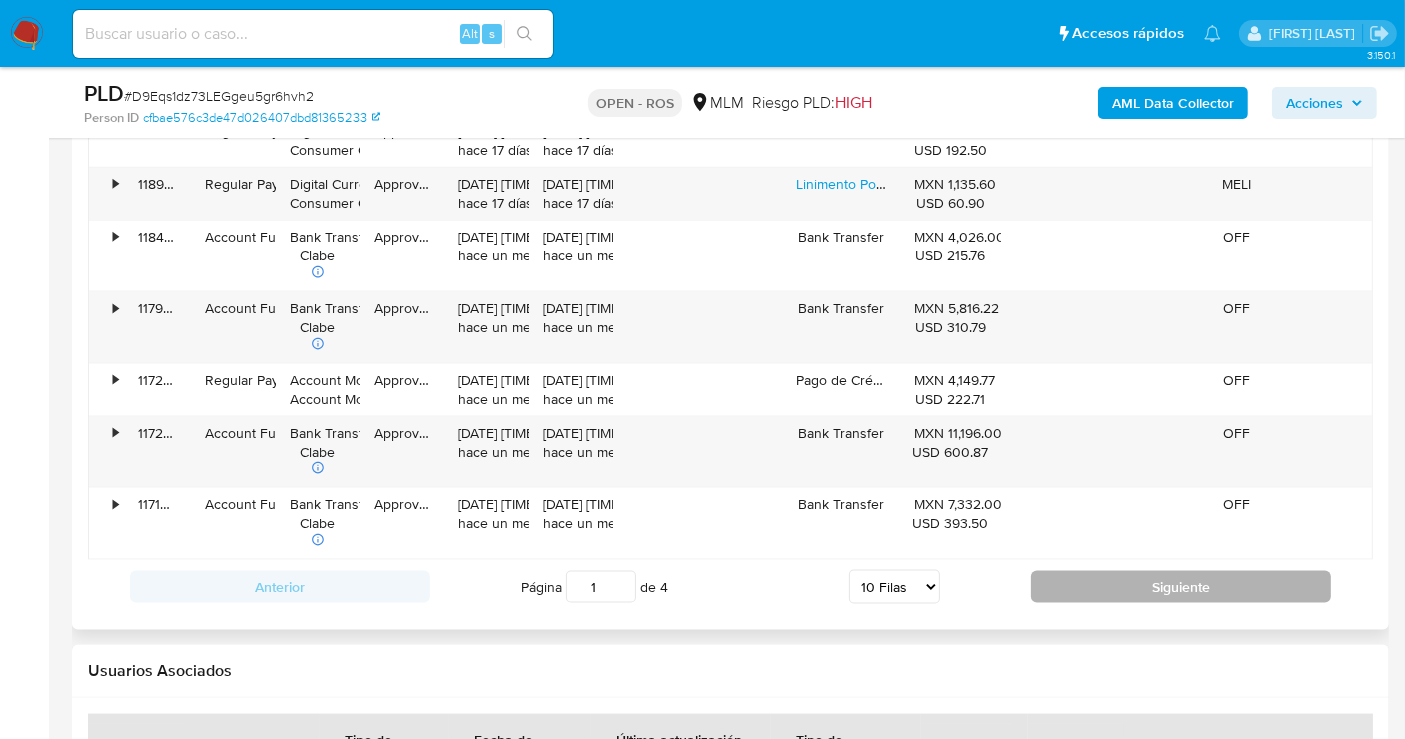 click on "Siguiente" at bounding box center (1181, 587) 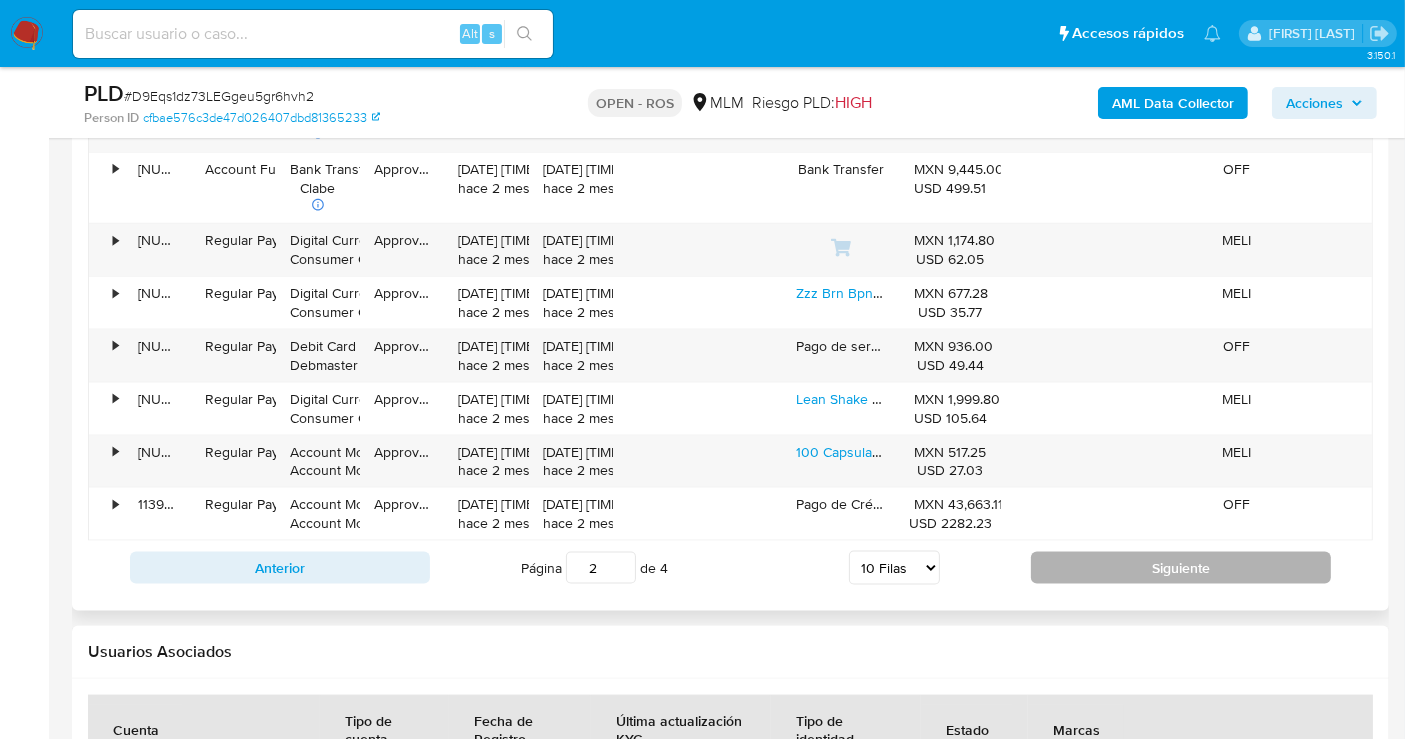 click on "Siguiente" at bounding box center [1181, 568] 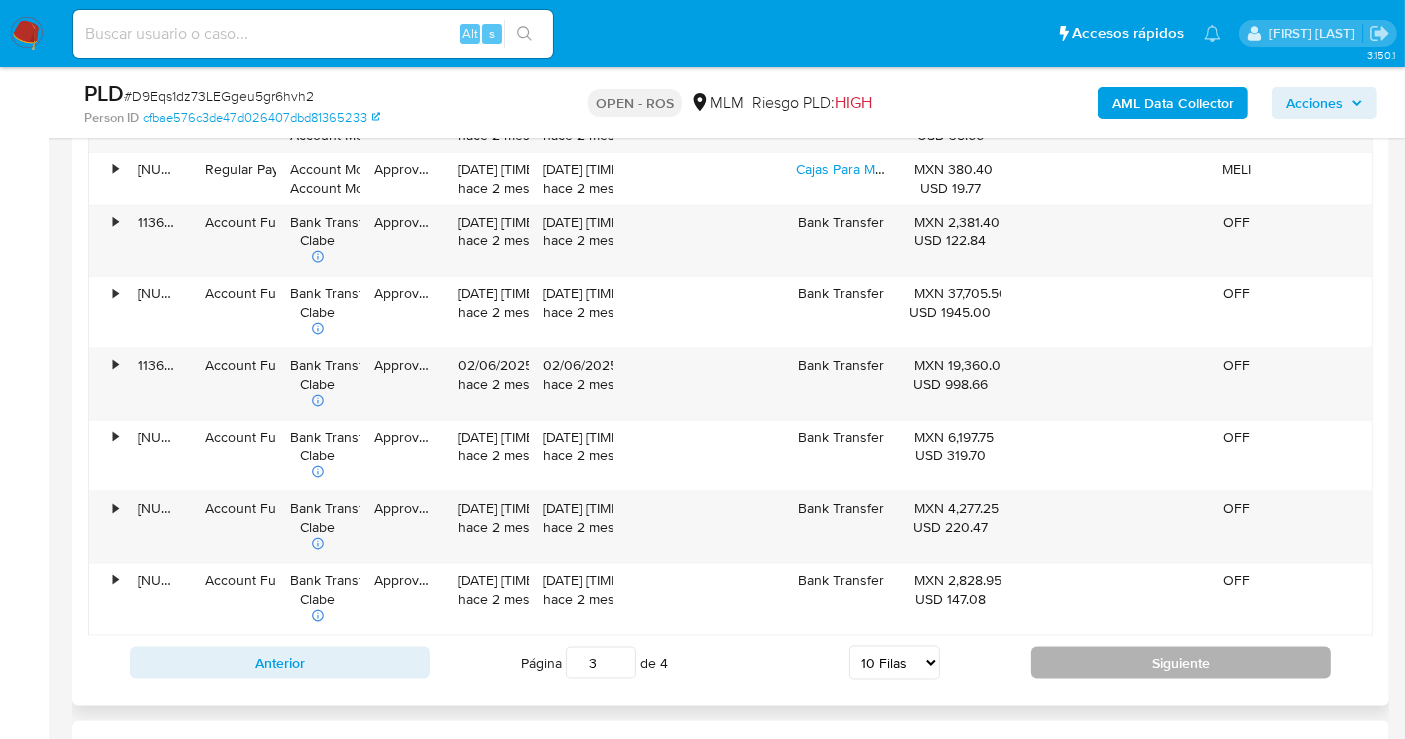 click on "• [NUMBER] Account Fund Bank Transfer Clabe Approved [DATE] [TIME] hace 2 meses [DATE] [TIME] hace 2 meses Bank Transfer MXN [PRICE] USD [PRICE] OFF • [NUMBER] Account Fund Bank Transfer Clabe Approved [DATE] [TIME] hace 2 meses [DATE] [TIME] hace 2 meses Bank Transfer MXN [PRICE] USD [PRICE] OFF • [NUMBER] Regular Payment Account Money Account Money Approved [DATE] [TIME] hace 2 meses [DATE] [TIME] hace 2 meses Limpiasteg Limpiador Joyería Y Monedas De Plata Y Oro 240ml MXN [PRICE] USD [PRICE] MELI • [NUMBER] Regular Payment Account Money Account Money Approved [DATE] [TIME] hace 2 meses [DATE] [TIME] hace 2 meses Cajas Para Monedas Cristalinas, 100 Unidades, Cápsulas De 1 MXN [PRICE] USD [PRICE] MELI • [NUMBER] Account Fund Bank Transfer Clabe Approved [DATE] [TIME] hace 2 meses [DATE] [TIME] hace 2 meses Bank Transfer MXN [PRICE] USD [PRICE] OFF • [NUMBER] Account Fund Bank Transfer Clabe Approved OFF •" at bounding box center (730, 296) 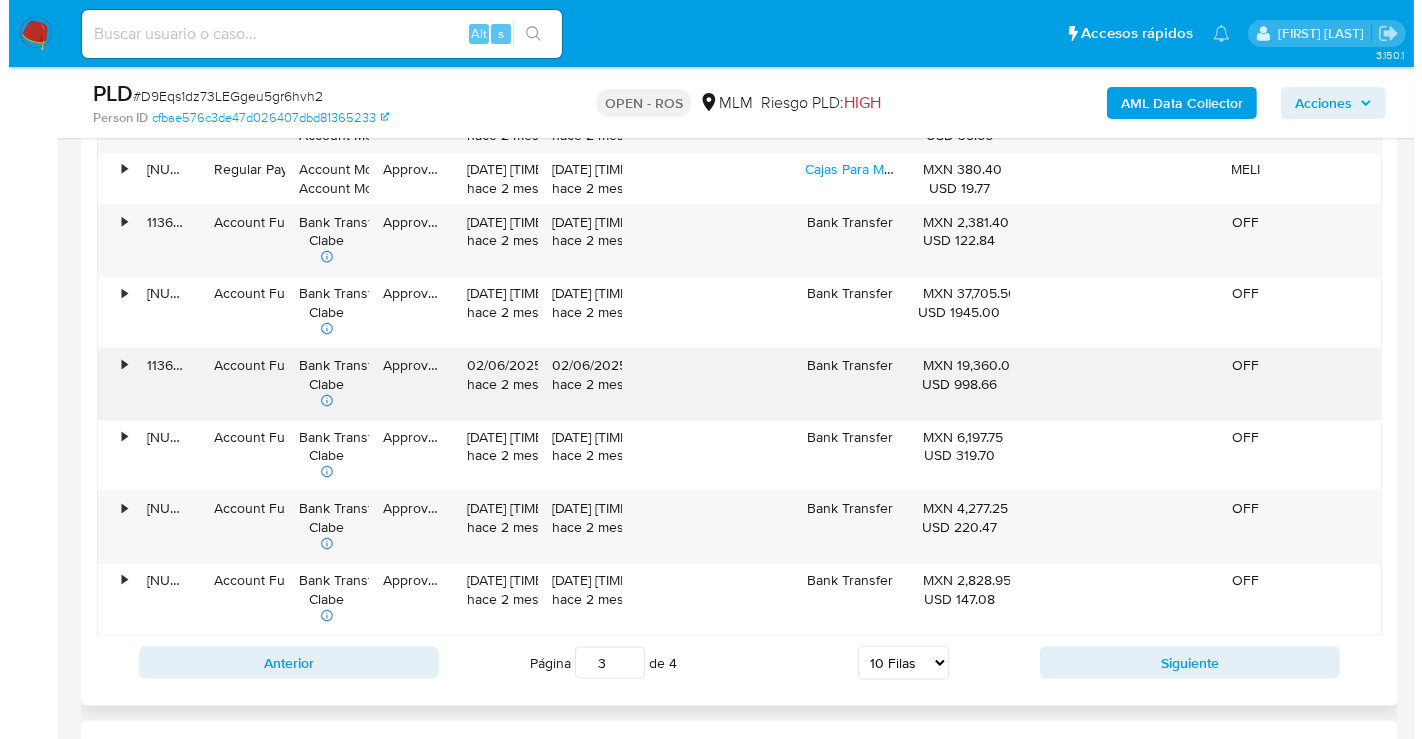scroll, scrollTop: 2111, scrollLeft: 0, axis: vertical 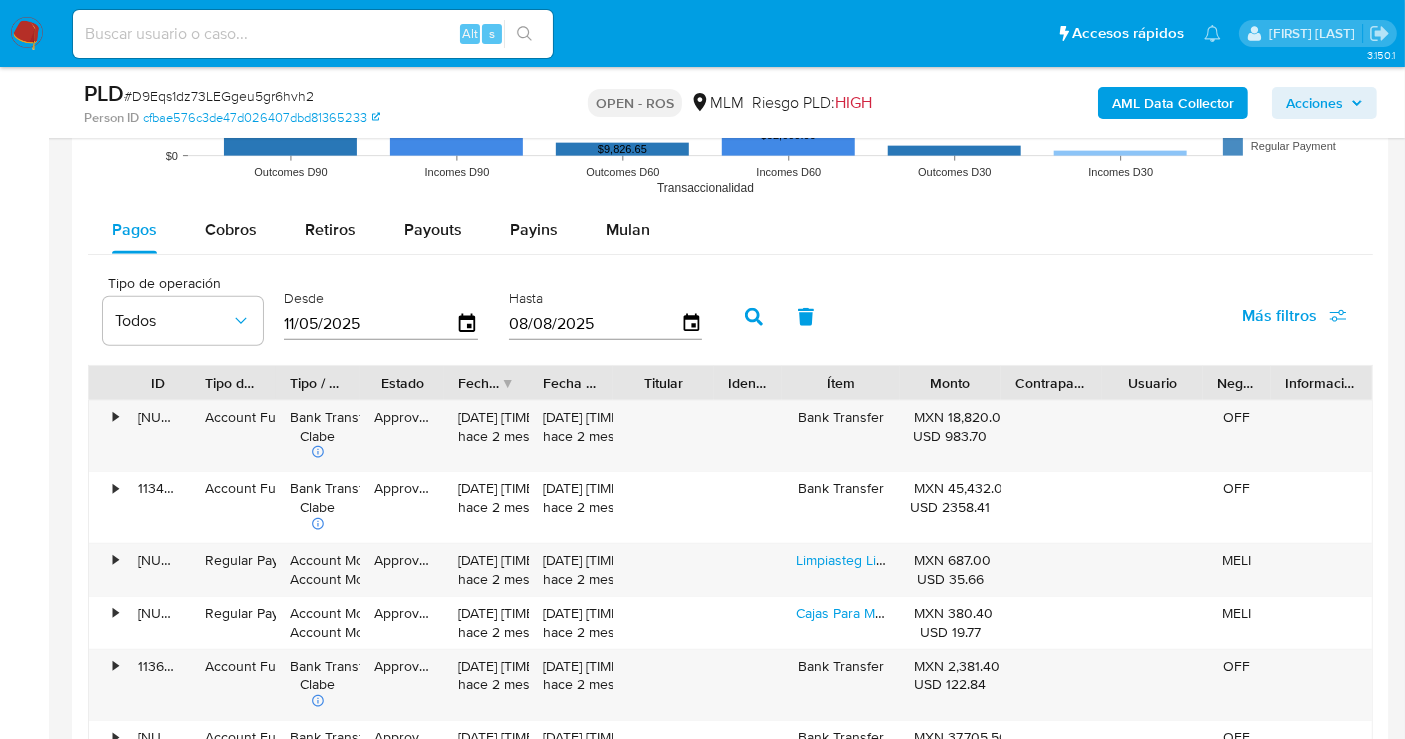 click on "Acciones" at bounding box center (1314, 103) 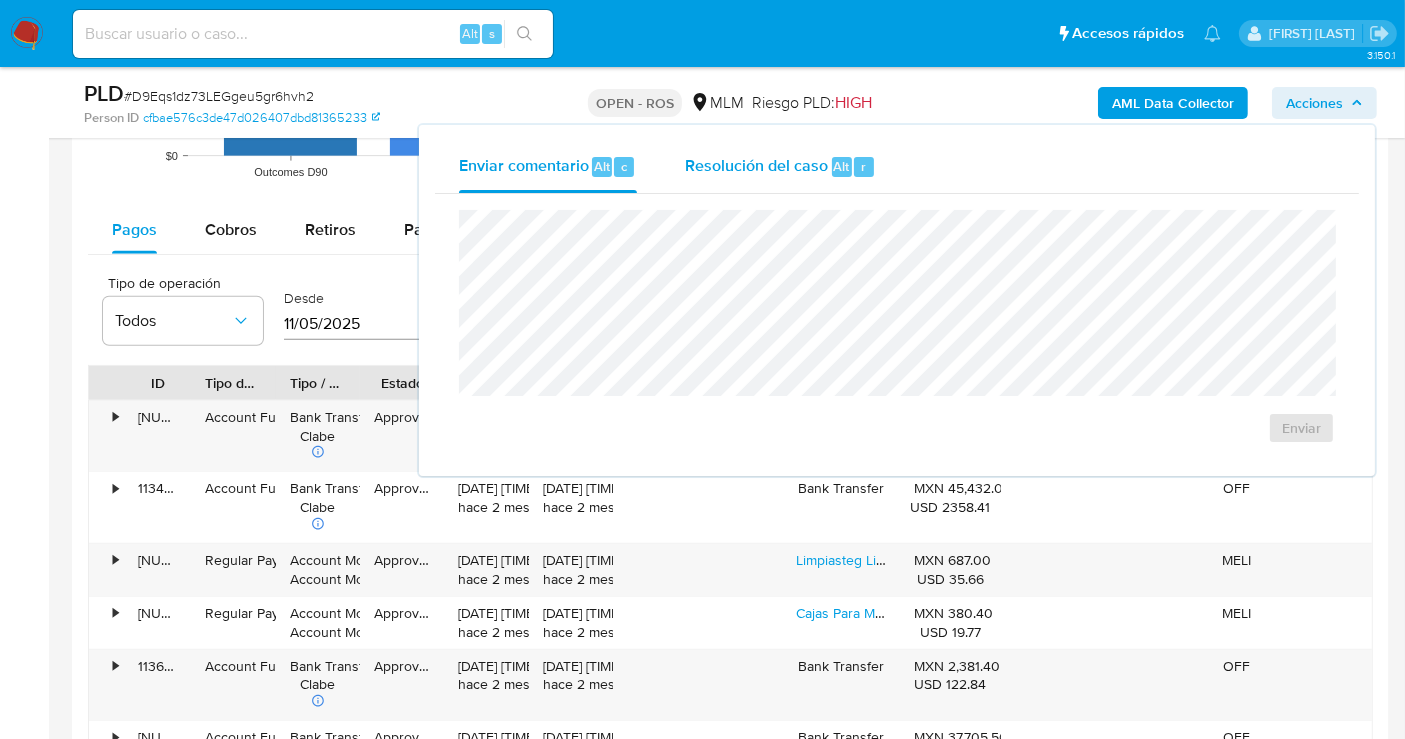 click on "Resolución del caso" at bounding box center (756, 165) 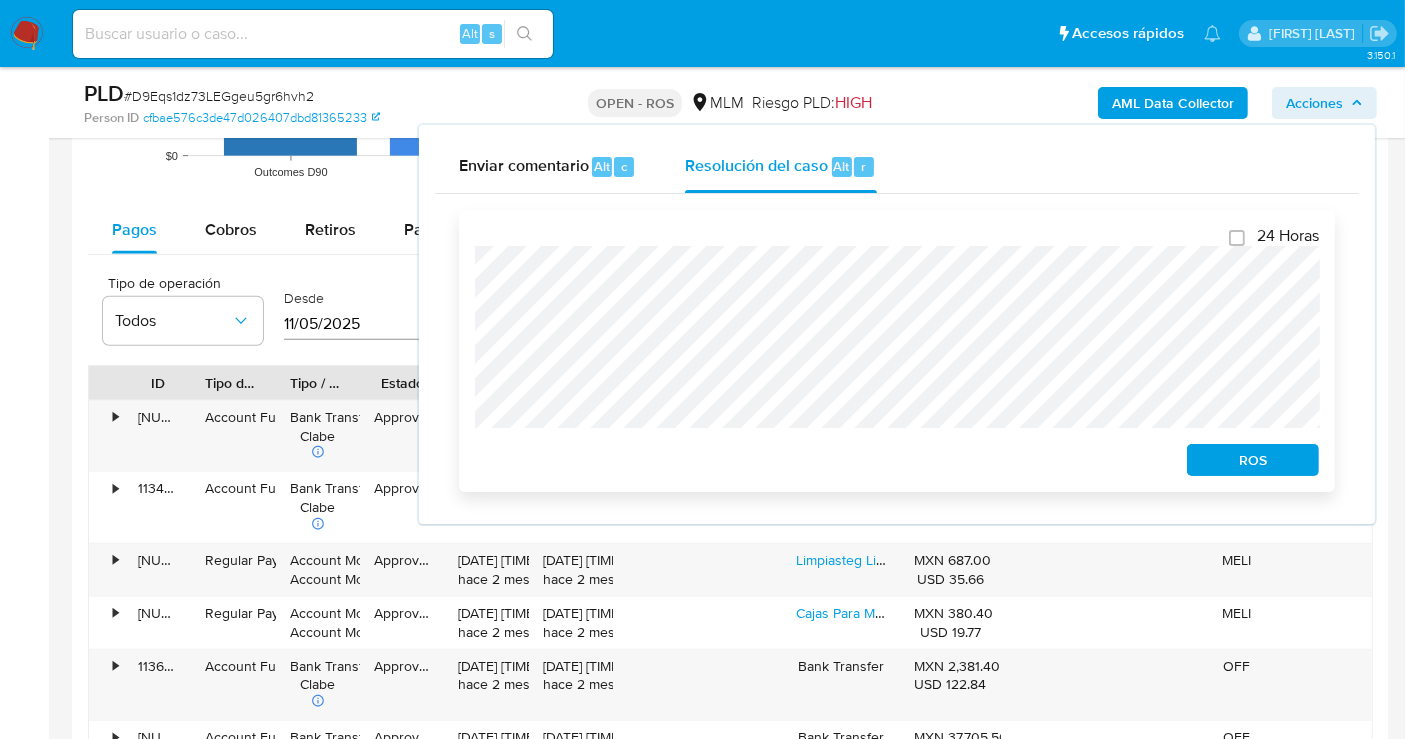 click on "ROS" at bounding box center (1253, 460) 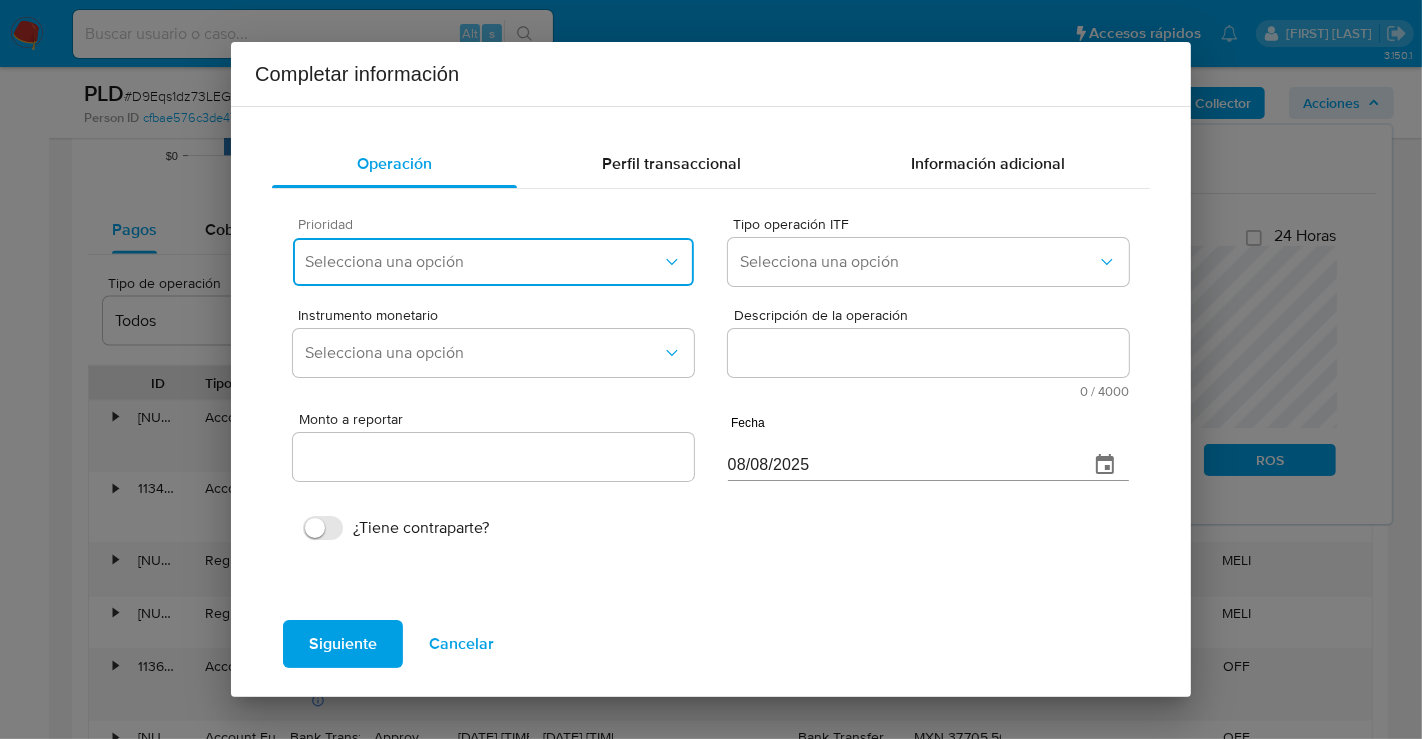 click on "Selecciona una opción" at bounding box center [483, 262] 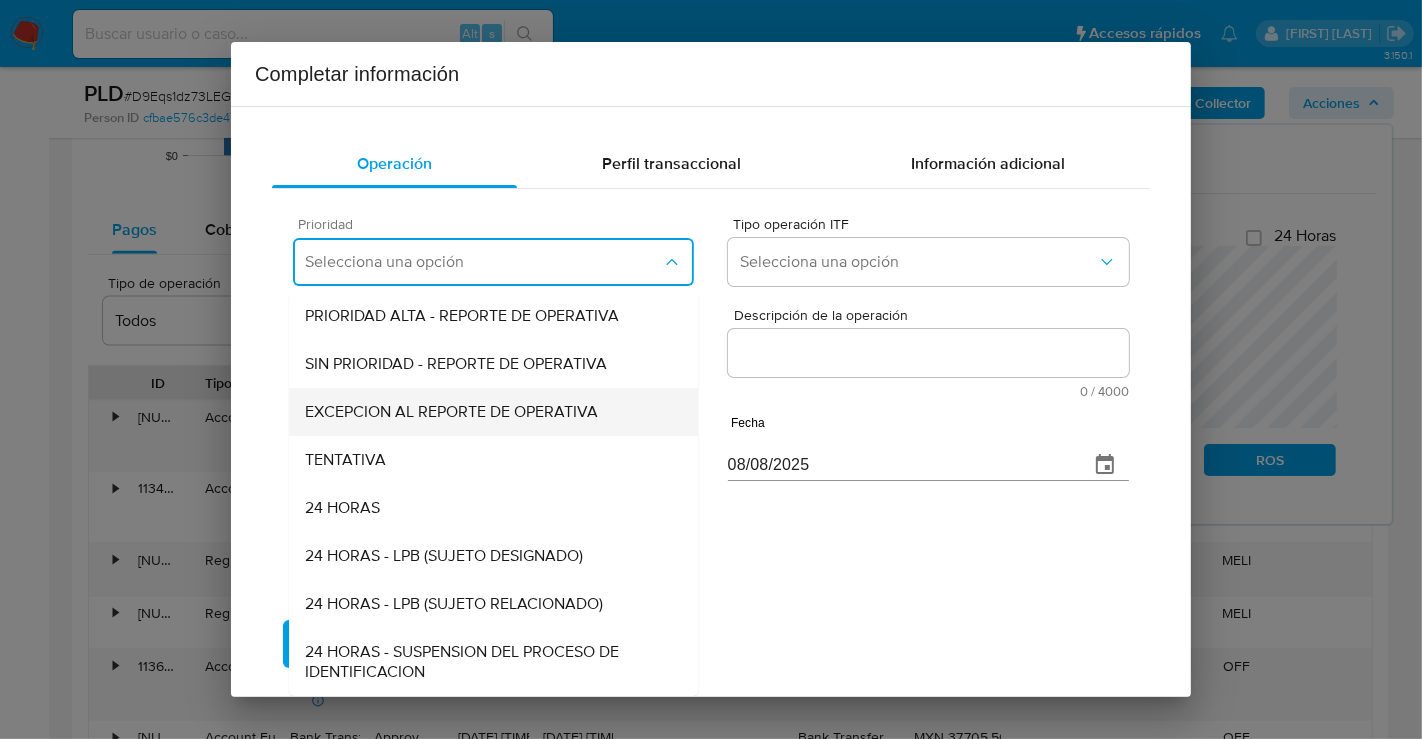 click on "EXCEPCION AL REPORTE DE OPERATIVA" at bounding box center [451, 412] 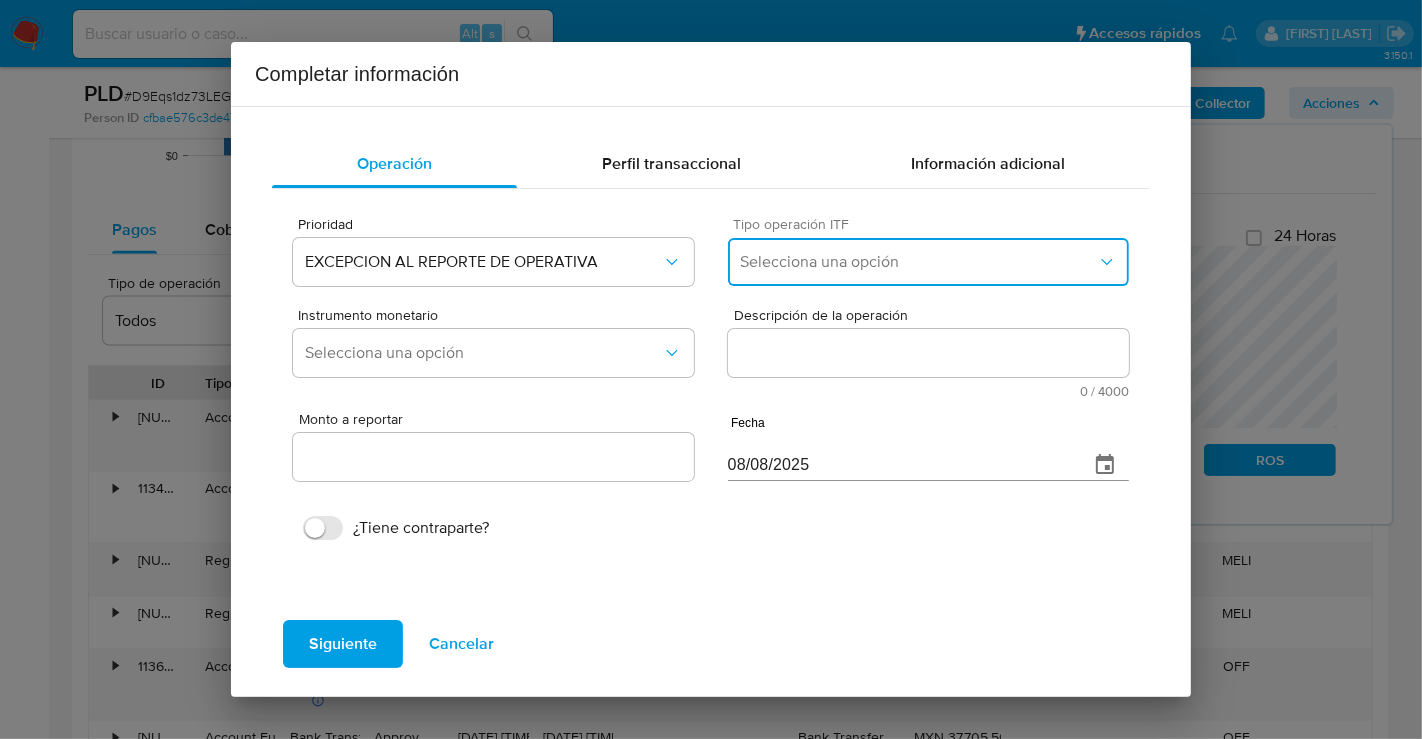 click on "Selecciona una opción" at bounding box center [918, 262] 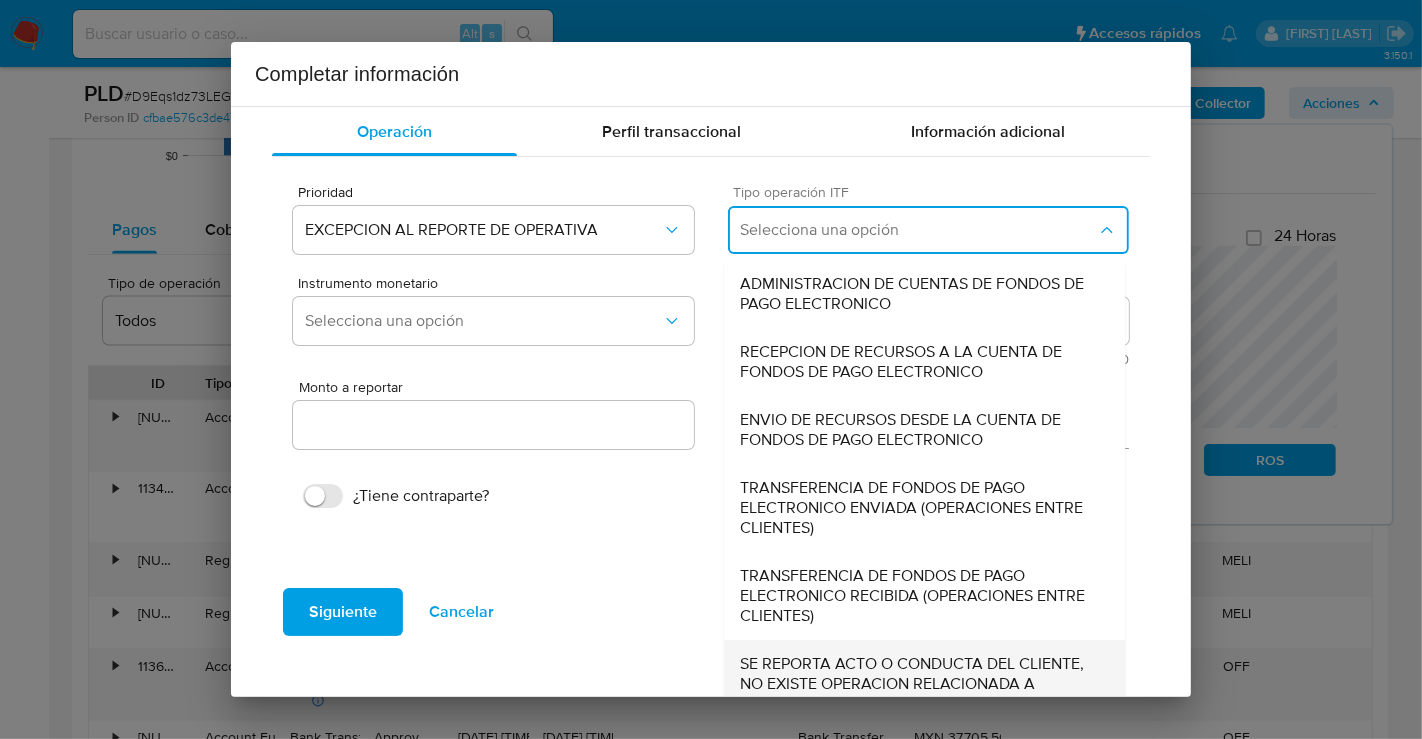 scroll, scrollTop: 62, scrollLeft: 0, axis: vertical 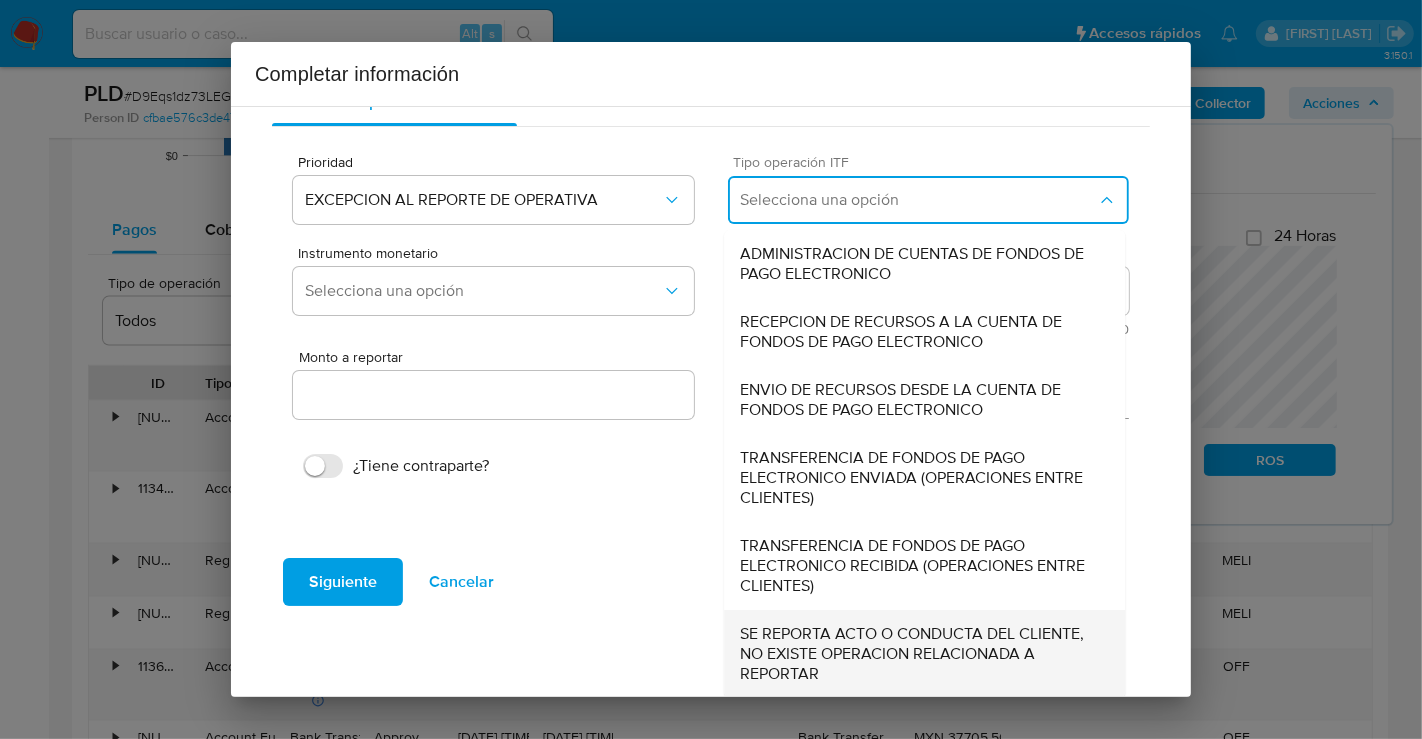 click on "SE REPORTA ACTO O CONDUCTA DEL CLIENTE, NO EXISTE OPERACION RELACIONADA A REPORTAR" at bounding box center (924, 654) 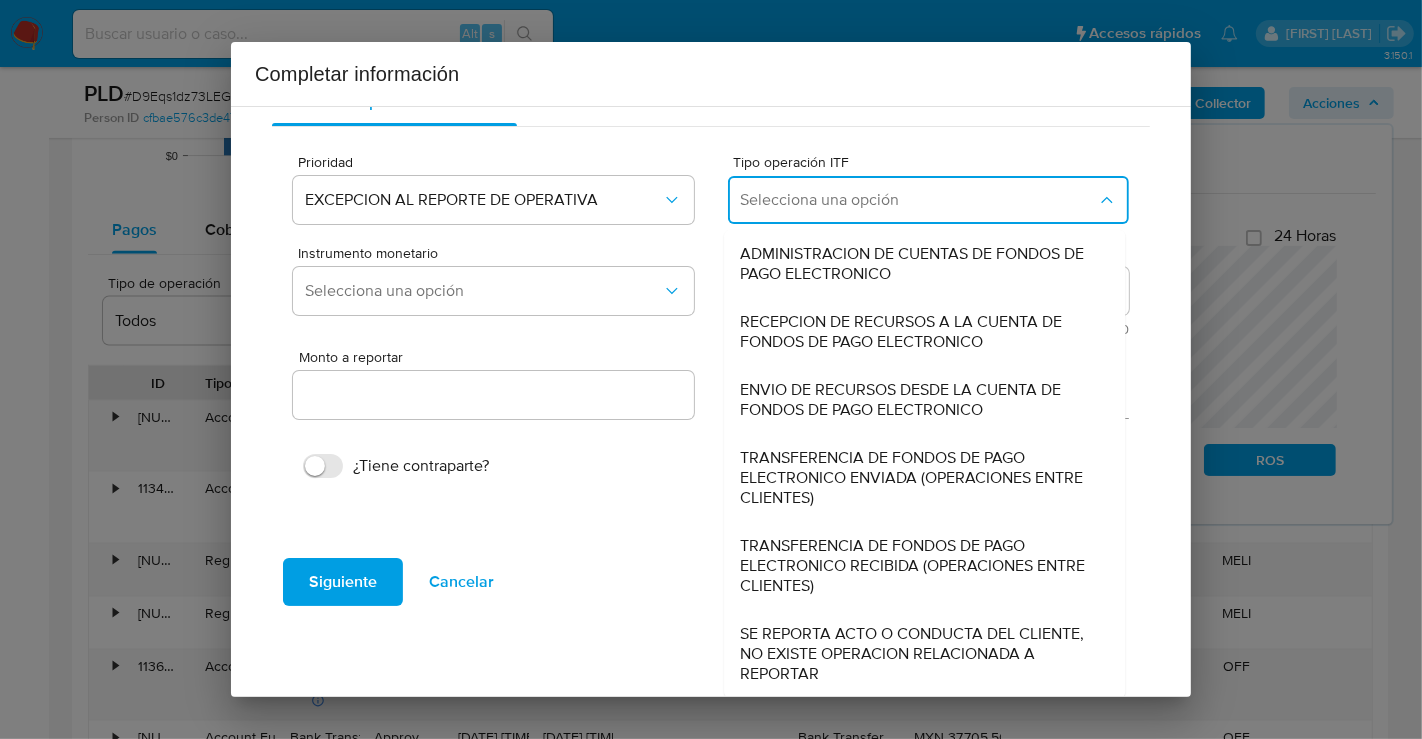 type on "0.00" 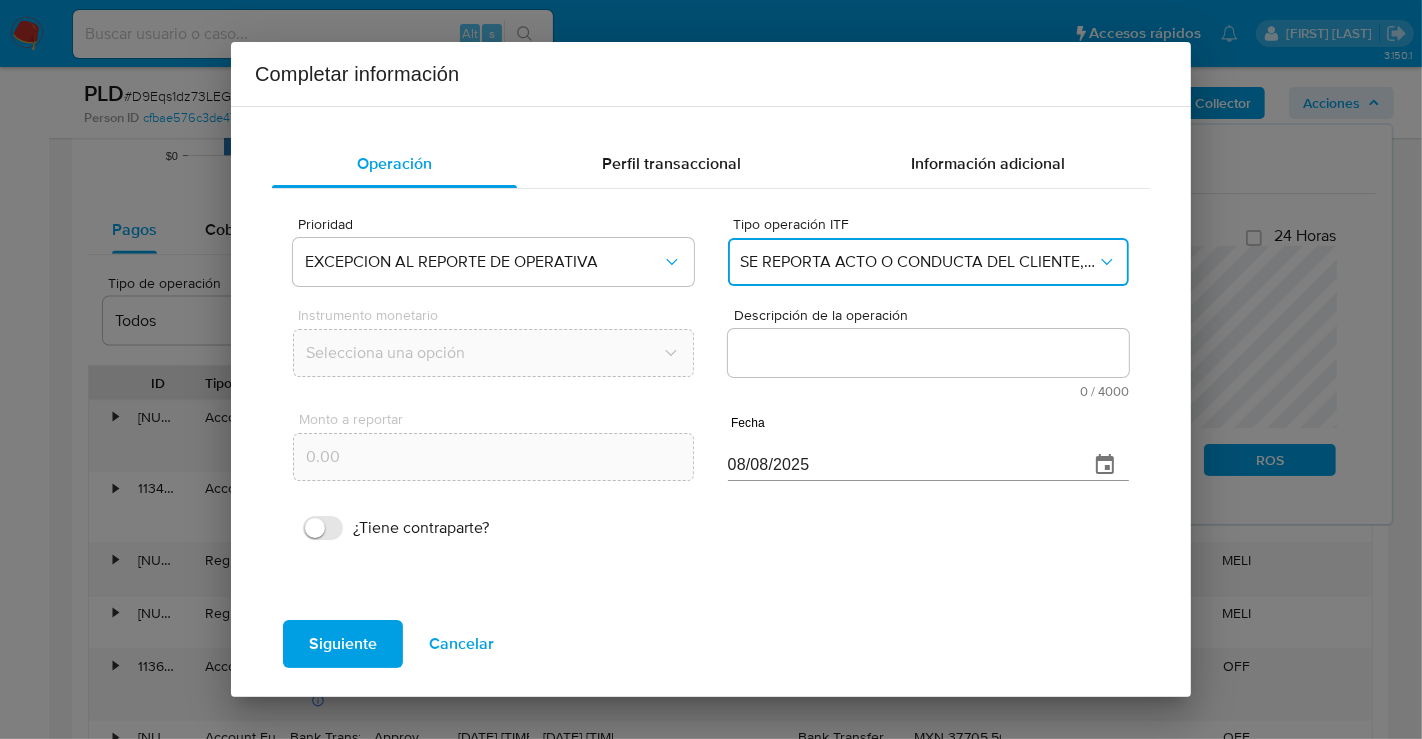 scroll, scrollTop: 0, scrollLeft: 0, axis: both 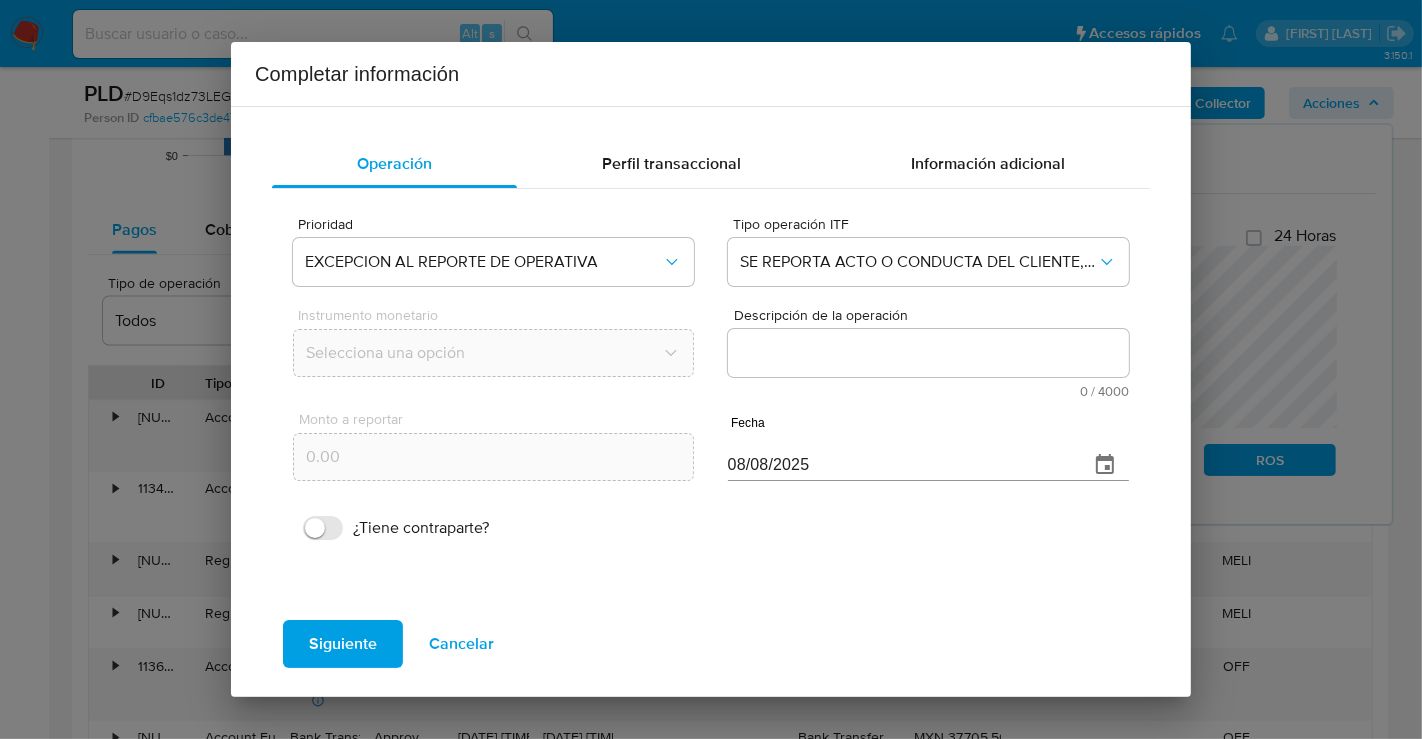 click on "Descripción de la operación" at bounding box center [928, 353] 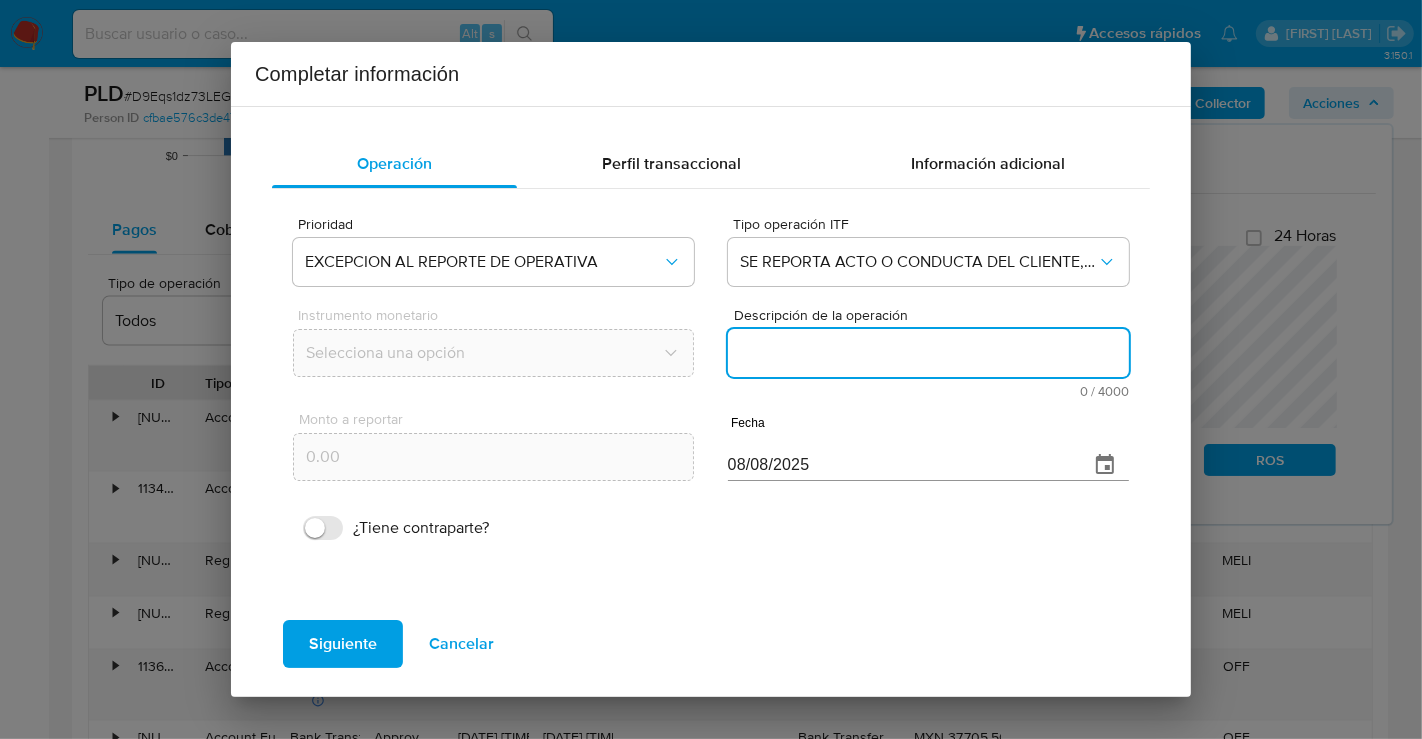 paste on "/CONOCIMIENTO DEL CLIENTE O USUARIO. CLIENTE [FIRST] [LAST] [LAST] NUMERO DE CLIENTE [NUMBER] Y NUMERO CUENTA [NUMBER] CURP [CURP] DE NACIONALIDAD MEXICANA LUGAR DE NACIMIENTO MICHOACAN. FECHA DE NACIMIENTO [DATE] CON [AGE] ANOS. INICIA LA RELACION COMERCIAL CON MERCADO PAGO [DATE]. OCUPACION PROPIETARIO O SOCIO. ES CLASIFICADO POR LA INSTITUCION CON GRADO DE RIESGO ALTO. EL TITULAR NO DESIGNO BENEFICIARIOS EN CASO DE FALLECIMIENTO CON DOMICILIO EN DIAZ ORDAZ [NUMBER] [COLONIA] [POSTAL_CODE] [MUNICIPIO] [STATE]. /ANTECEDENTES INVESTIGATIVOS. EL CLIENTE NO TIENE ALERTAS PREVIAS. ACTUALMENTE CUENTA CON ALERTA POR REMESAS GENERADA EL [DATE] AL RECIBIR RECURSOS POR MN [PRICE] REALIZADOS DURANTE MAYO [YEAR]. /INFORMACION ADICIONAL DEL CLIENTE. SE REALIZA CONTACTO CON EL CLIENTE PARA CONOCER EL DETALLE DE SU ACTIVIDAD Y LA RELACION CON SUS CONTRAPARTES SIN OBTENER RESPUESTA. EL CLIENTE NO TIENE RESULTADOS EN LA LISTA DE SANCIONES EN FUENTES EXTERNAS SE IDENTIFICA COMO..." 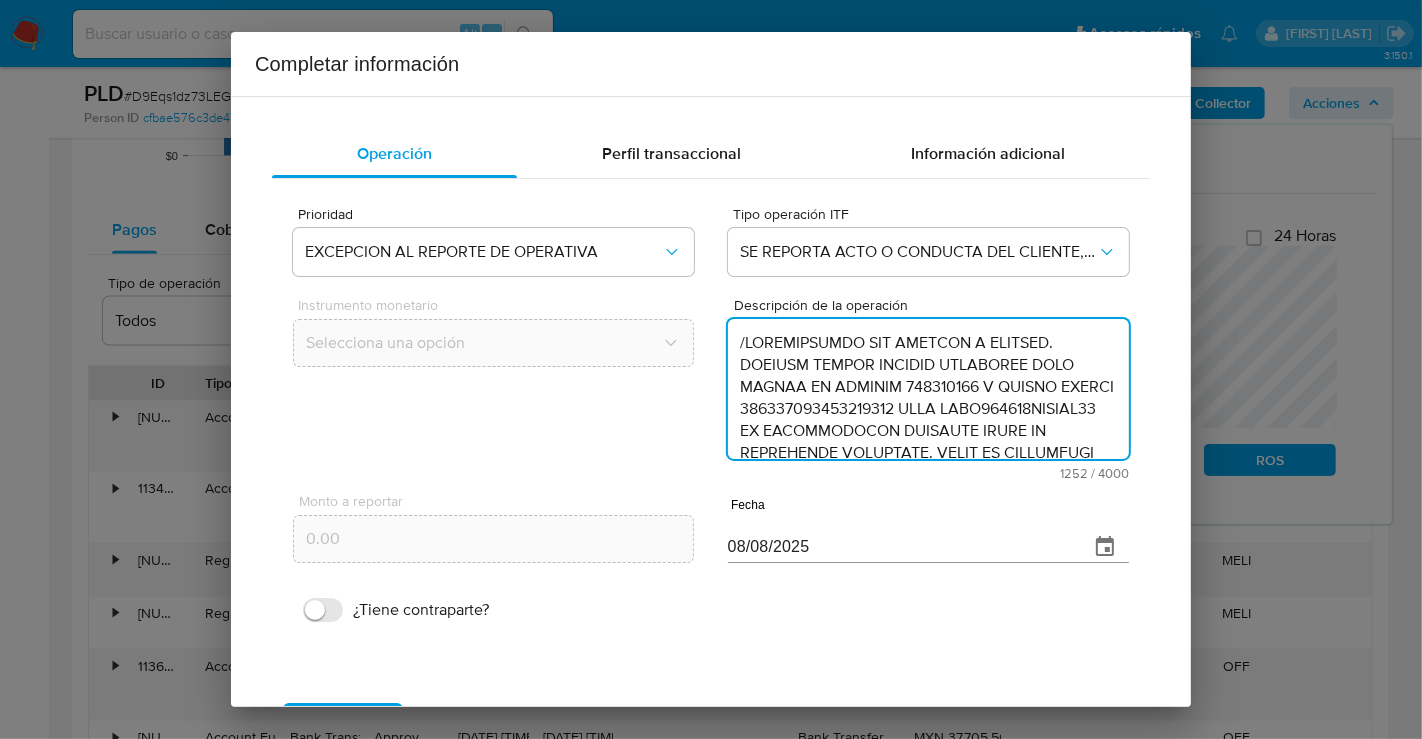 scroll, scrollTop: 643, scrollLeft: 0, axis: vertical 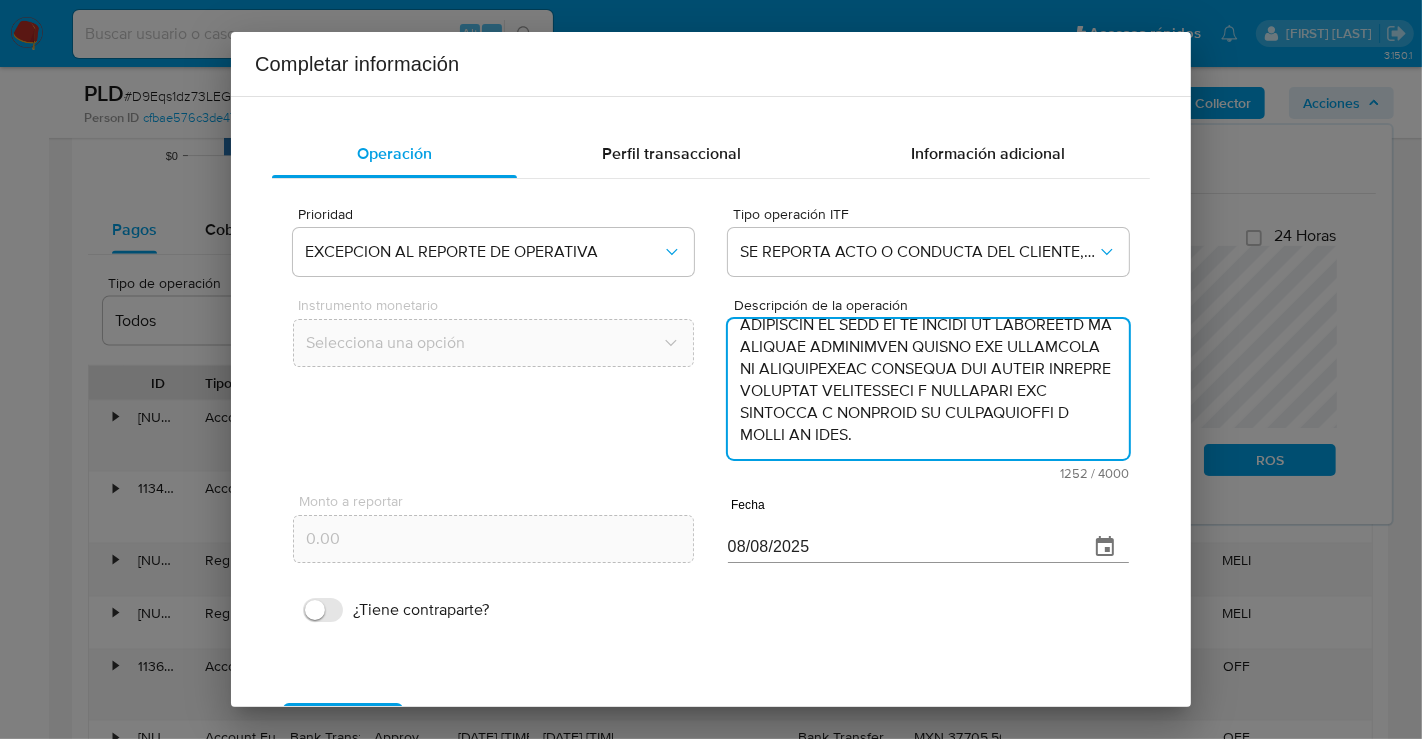 type on "/CONOCIMIENTO DEL CLIENTE O USUARIO. CLIENTE [FIRST] [LAST] [LAST] NUMERO DE CLIENTE [NUMBER] Y NUMERO CUENTA [NUMBER] CURP [CURP] DE NACIONALIDAD MEXICANA LUGAR DE NACIMIENTO MICHOACAN. FECHA DE NACIMIENTO [DATE] CON [AGE] ANOS. INICIA LA RELACION COMERCIAL CON MERCADO PAGO [DATE]. OCUPACION PROPIETARIO O SOCIO. ES CLASIFICADO POR LA INSTITUCION CON GRADO DE RIESGO ALTO. EL TITULAR NO DESIGNO BENEFICIARIOS EN CASO DE FALLECIMIENTO CON DOMICILIO EN DIAZ ORDAZ [NUMBER] [COLONIA] [POSTAL_CODE] [MUNICIPIO] [STATE]. /ANTECEDENTES INVESTIGATIVOS. EL CLIENTE NO TIENE ALERTAS PREVIAS. ACTUALMENTE CUENTA CON ALERTA POR REMESAS GENERADA EL [DATE] AL RECIBIR RECURSOS POR MN [PRICE] REALIZADOS DURANTE MAYO [YEAR]. /INFORMACION ADICIONAL DEL CLIENTE. SE REALIZA CONTACTO CON EL CLIENTE PARA CONOCER EL DETALLE DE SU ACTIVIDAD Y LA RELACION CON SUS CONTRAPARTES SIN OBTENER RESPUESTA. EL CLIENTE NO TIENE RESULTADOS EN LA LISTA DE SANCIONES EN FUENTES EXTERNAS SE IDENTIFICA COMO..." 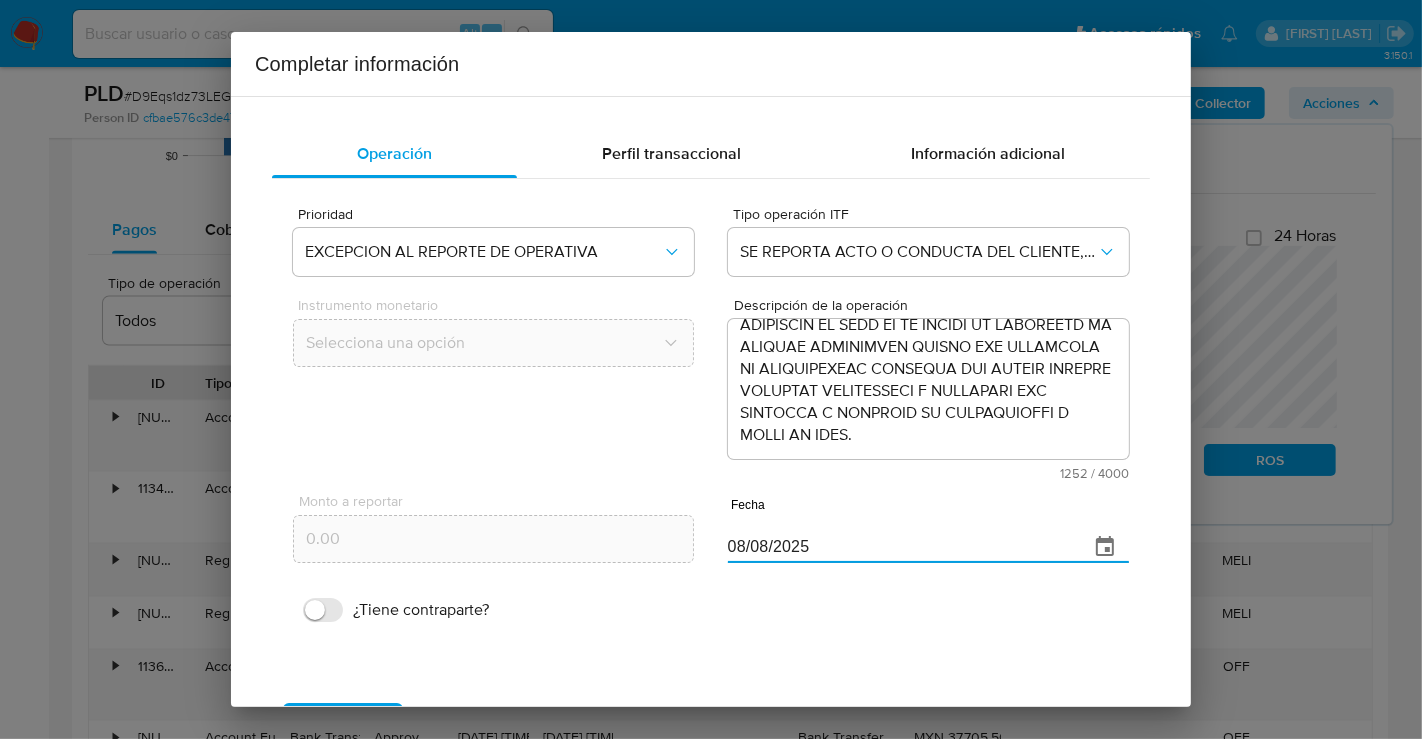 click on "08/08/2025" at bounding box center [900, 547] 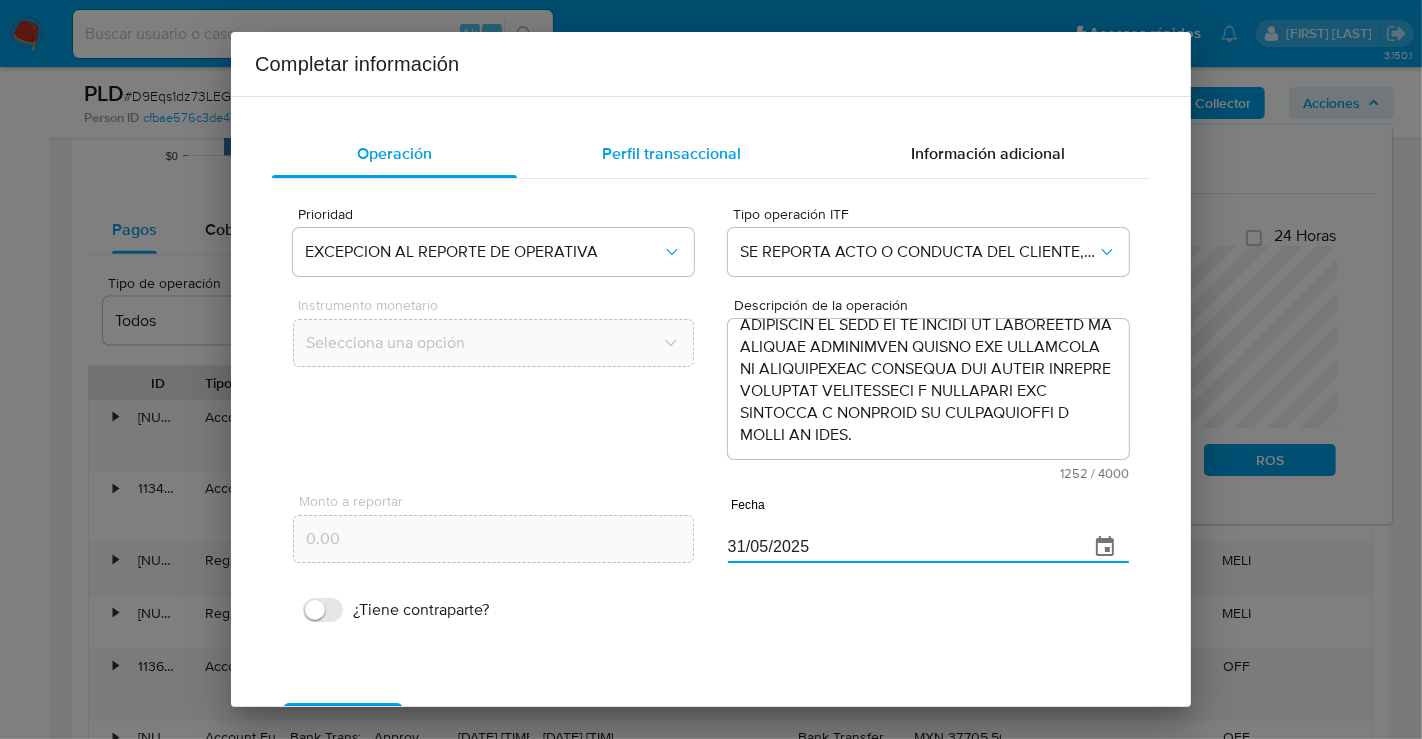 type on "31/05/2025" 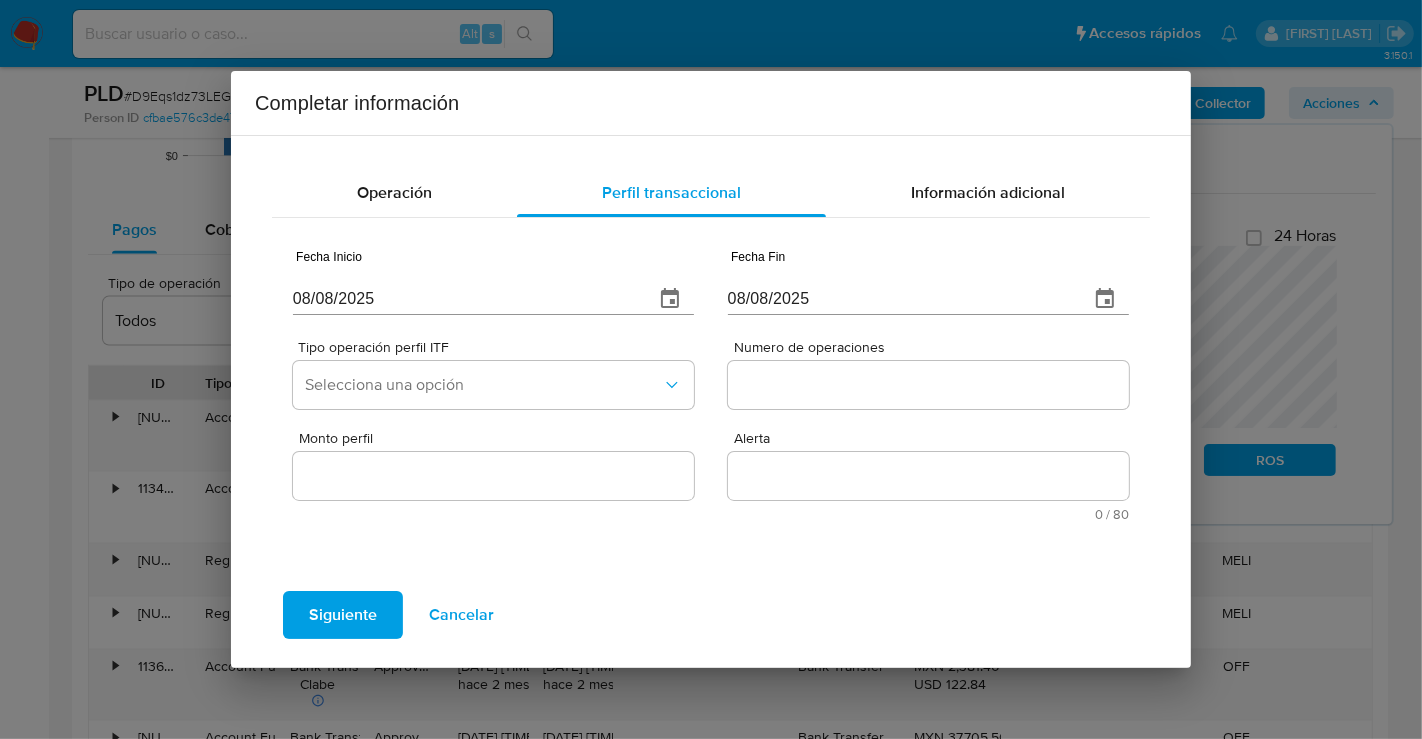 click on "Fecha Inicio [DATE] Fecha Fin [DATE] Tipo operación perfil ITF Selecciona una opción Numero de operaciones Monto perfil Alerta 0 / 80 80 caracteres restantes" at bounding box center (711, 390) 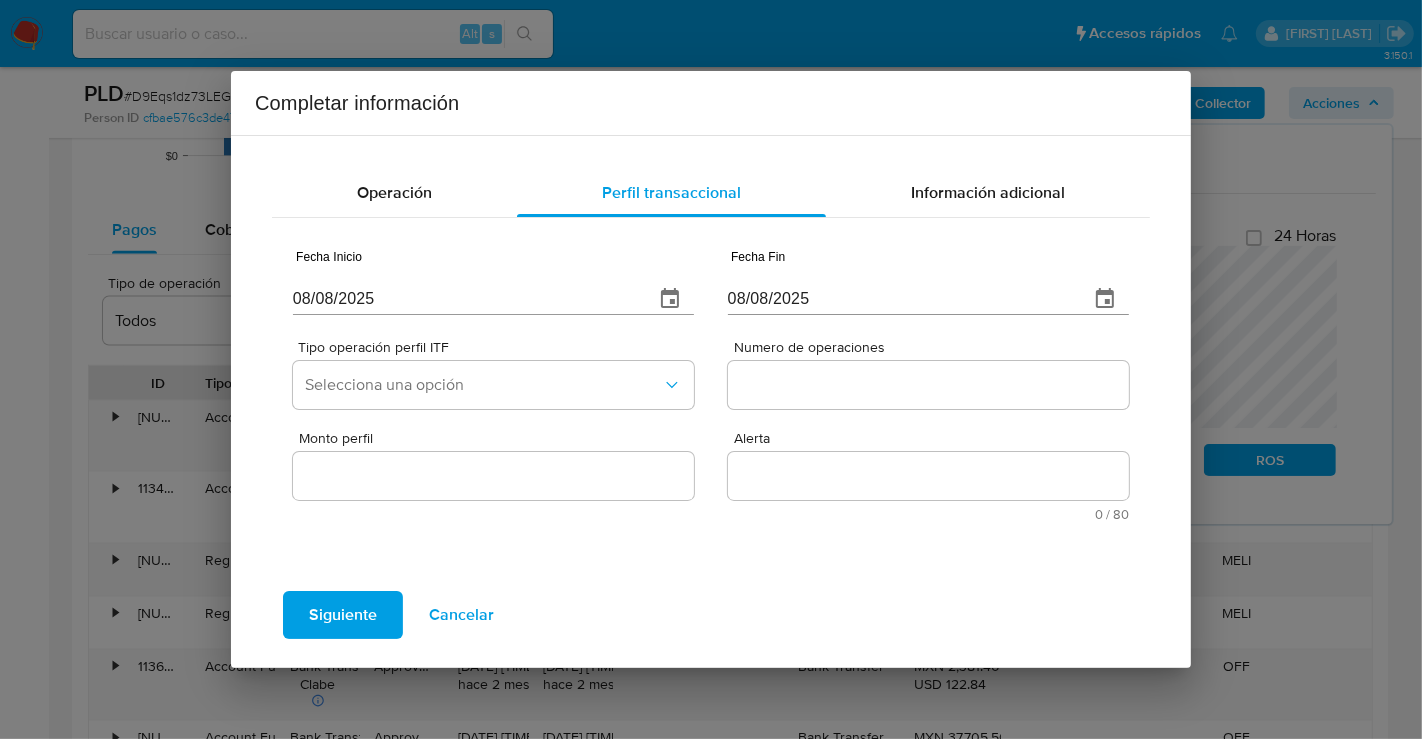 click on "08/08/2025" at bounding box center [465, 299] 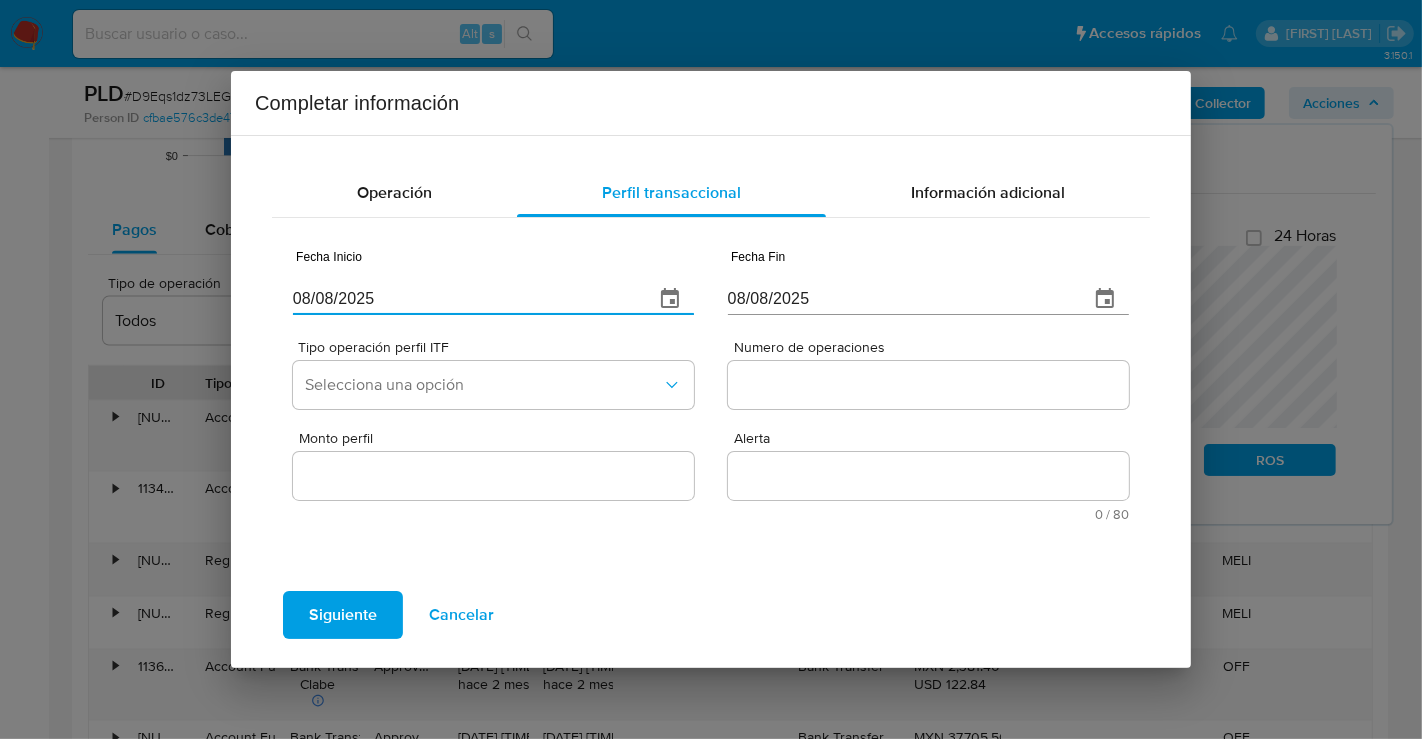 paste on "[DATE]" 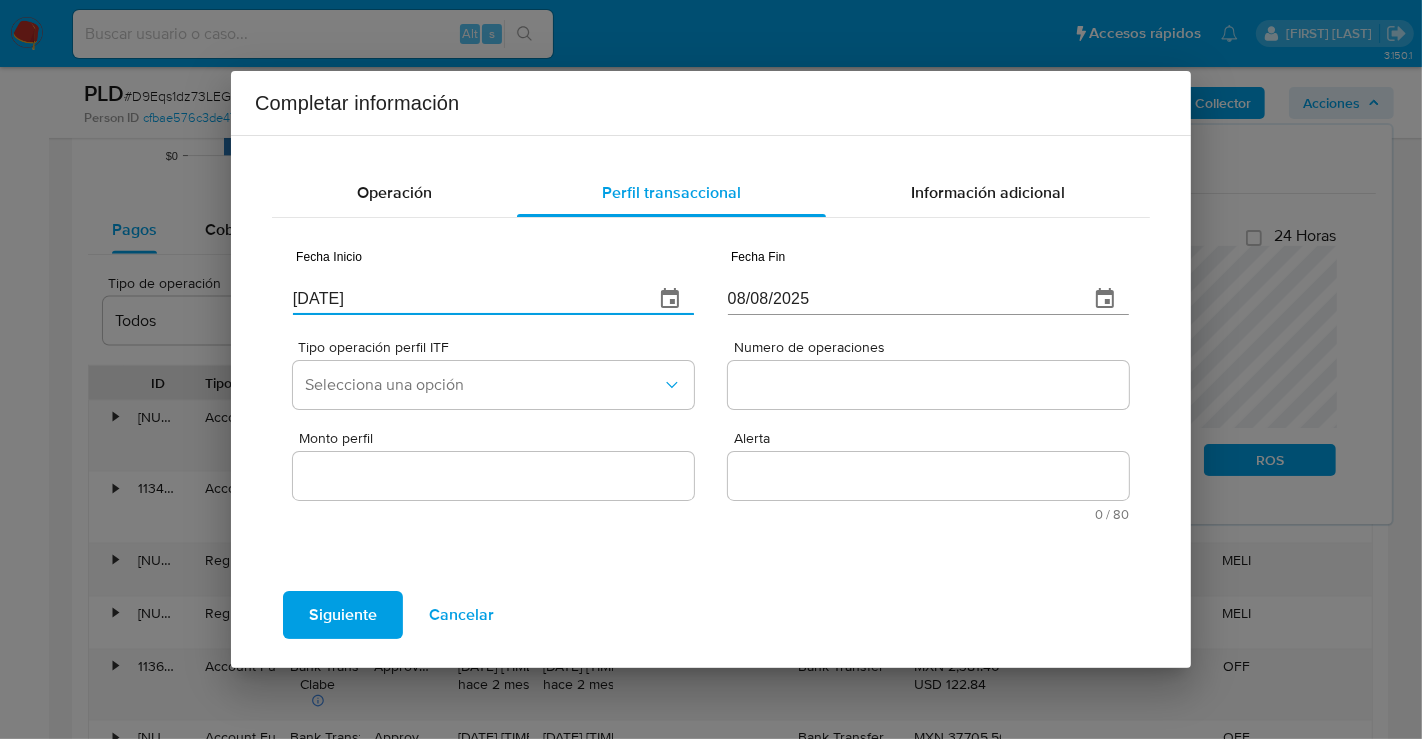 drag, startPoint x: 396, startPoint y: 293, endPoint x: 184, endPoint y: 284, distance: 212.19095 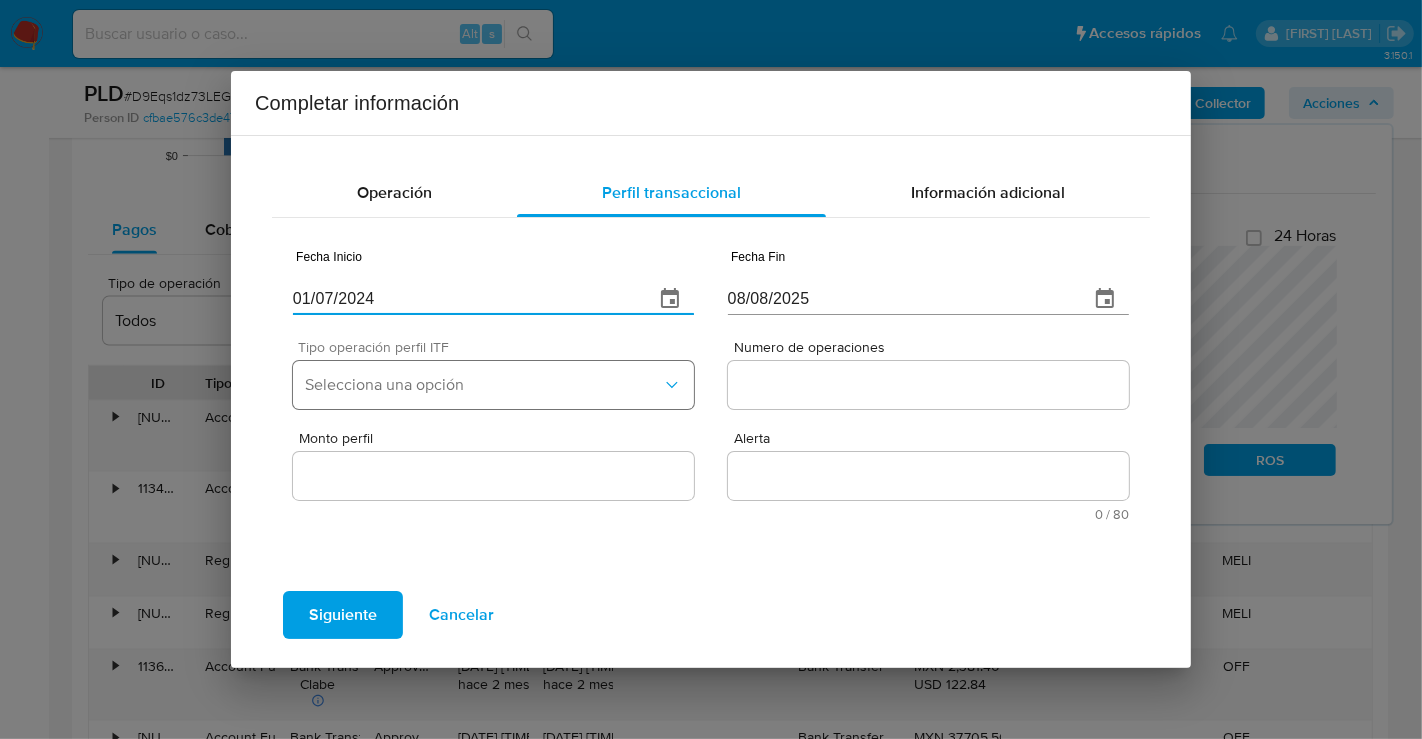 type on "01/07/2024" 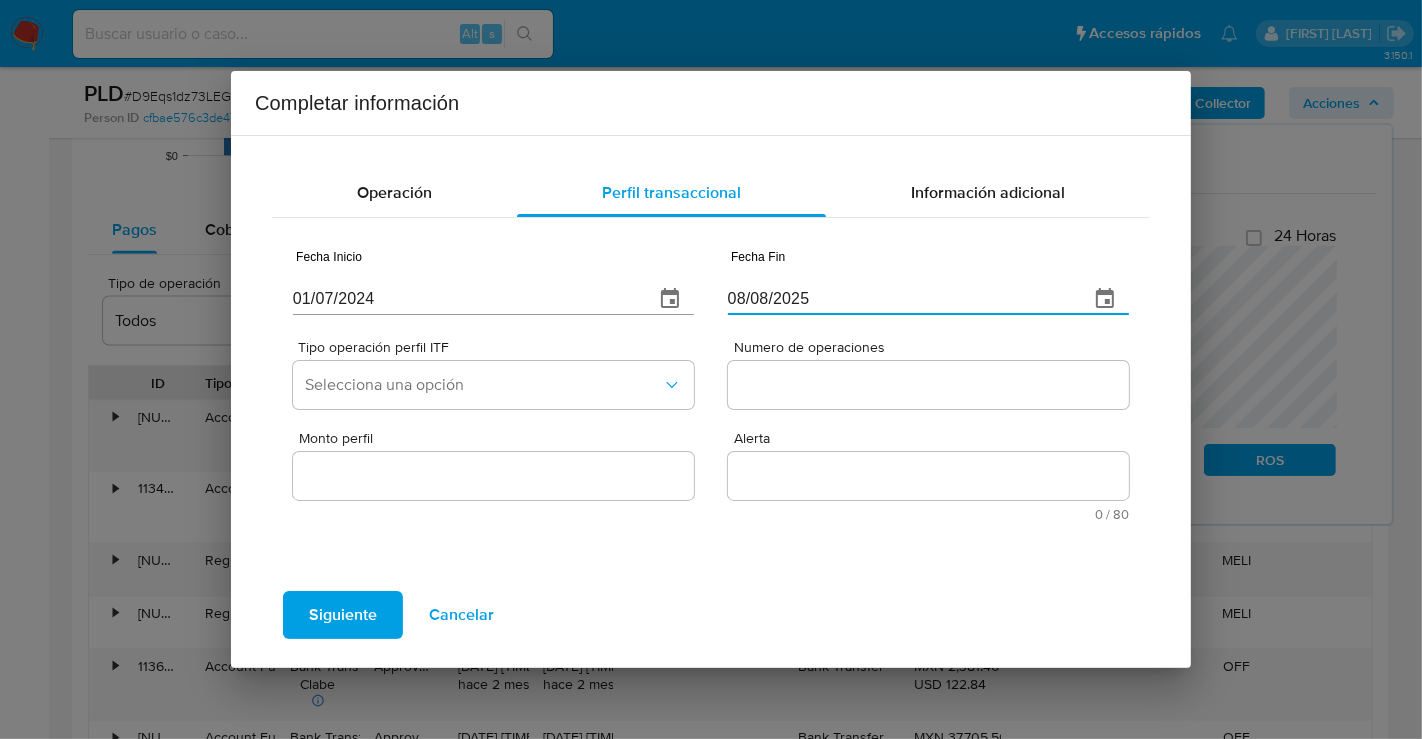 drag, startPoint x: 822, startPoint y: 297, endPoint x: 574, endPoint y: 297, distance: 248 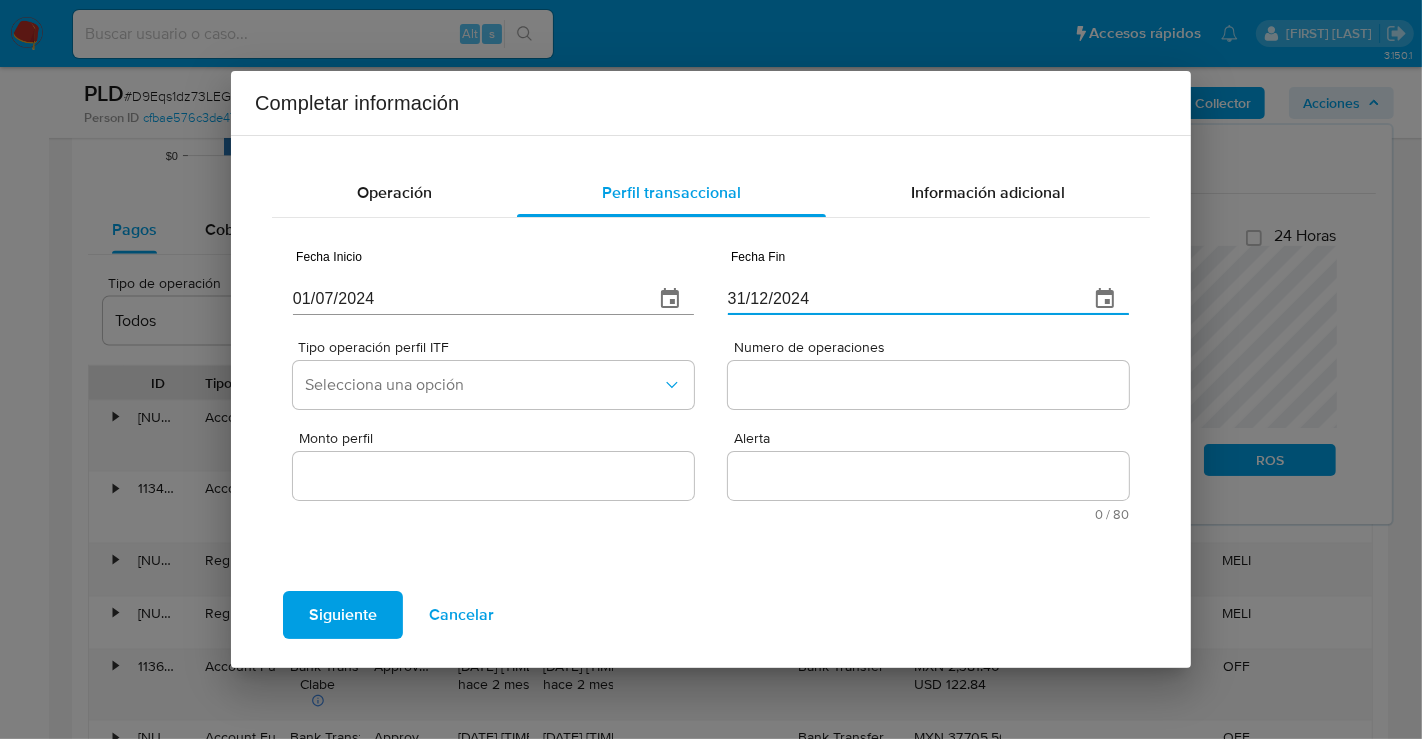 type on "31/12/2024" 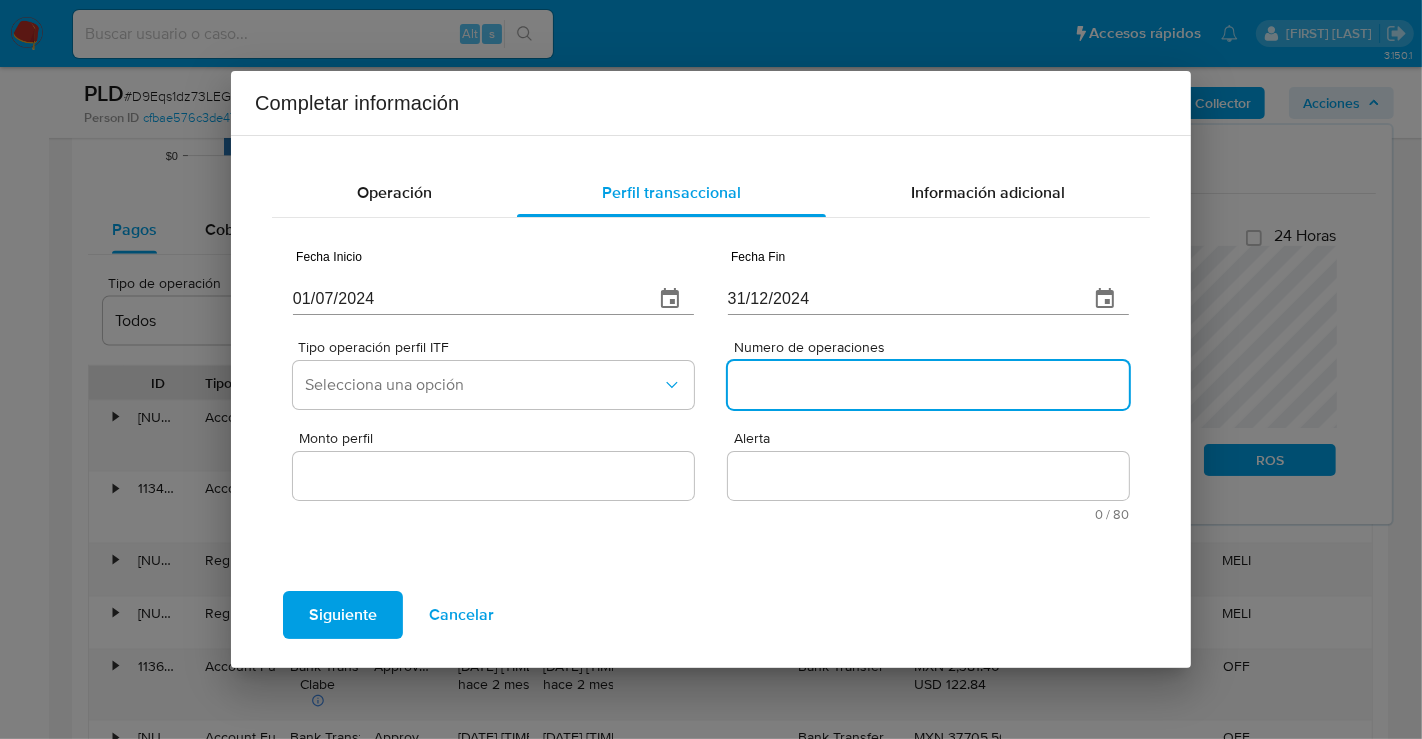 click on "Numero de operaciones" at bounding box center (928, 385) 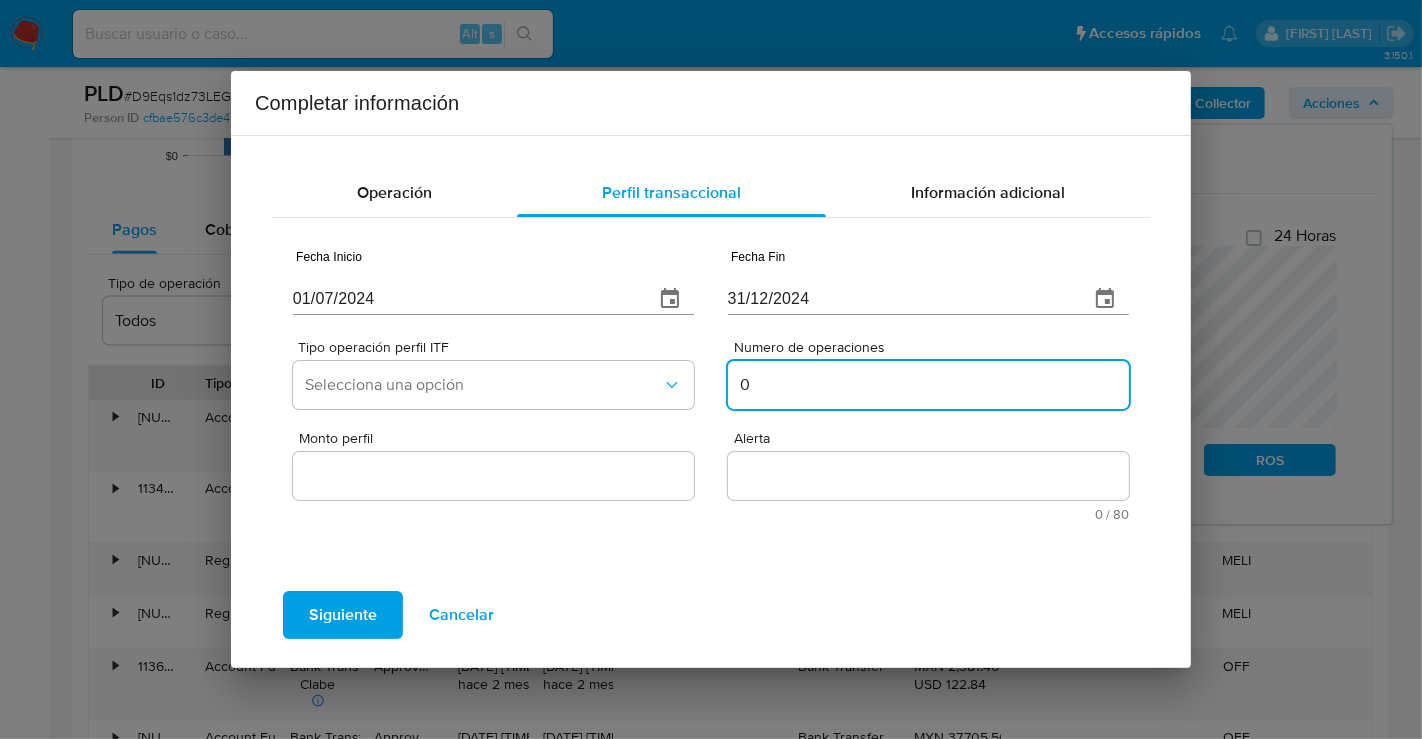 type on "0" 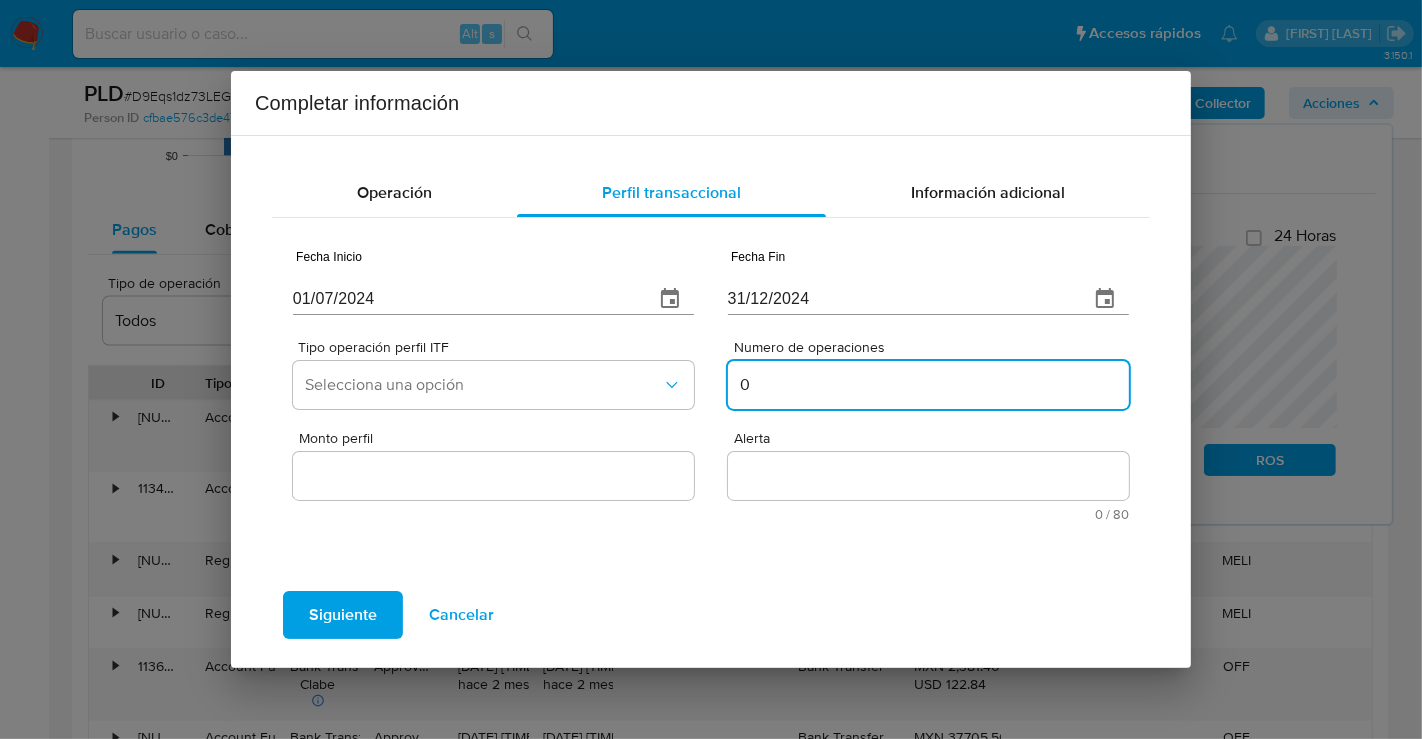 click on "Monto perfil" at bounding box center (493, 476) 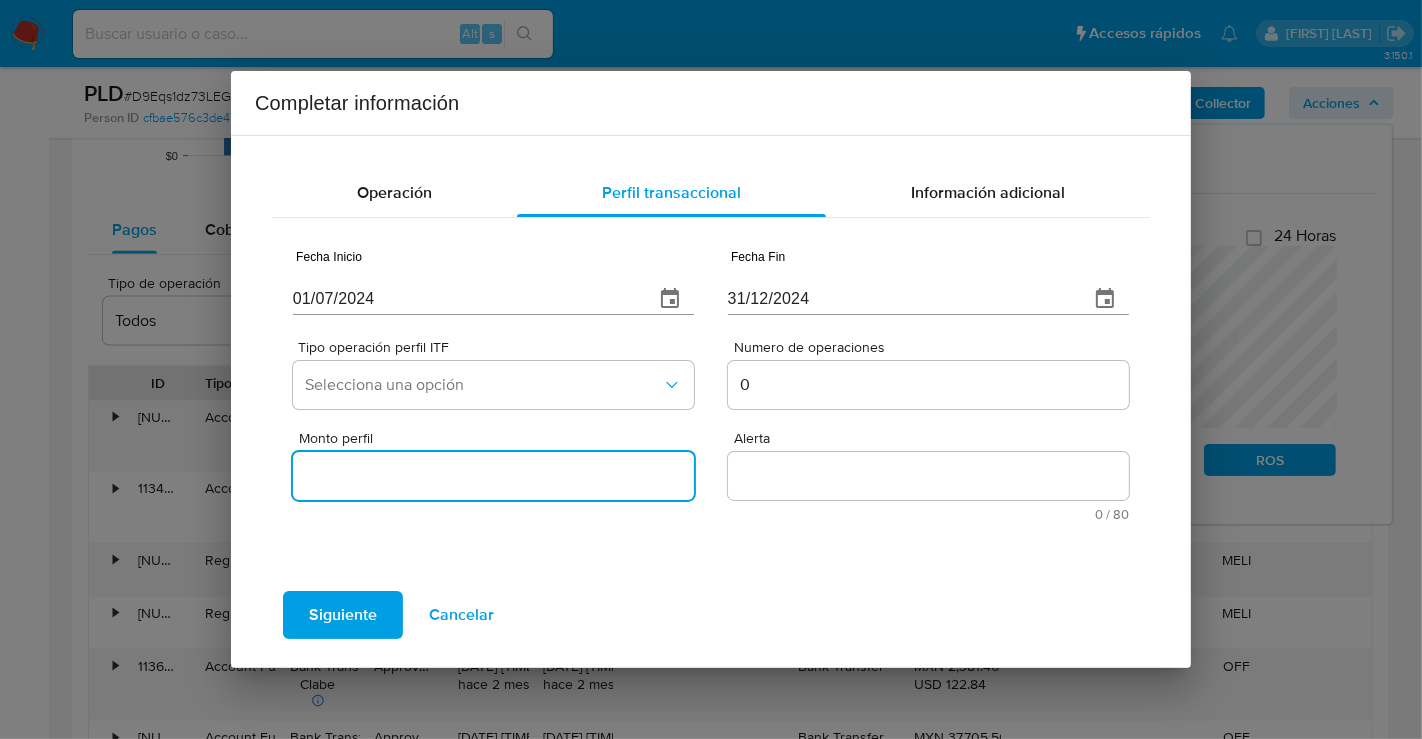 type on "0.00" 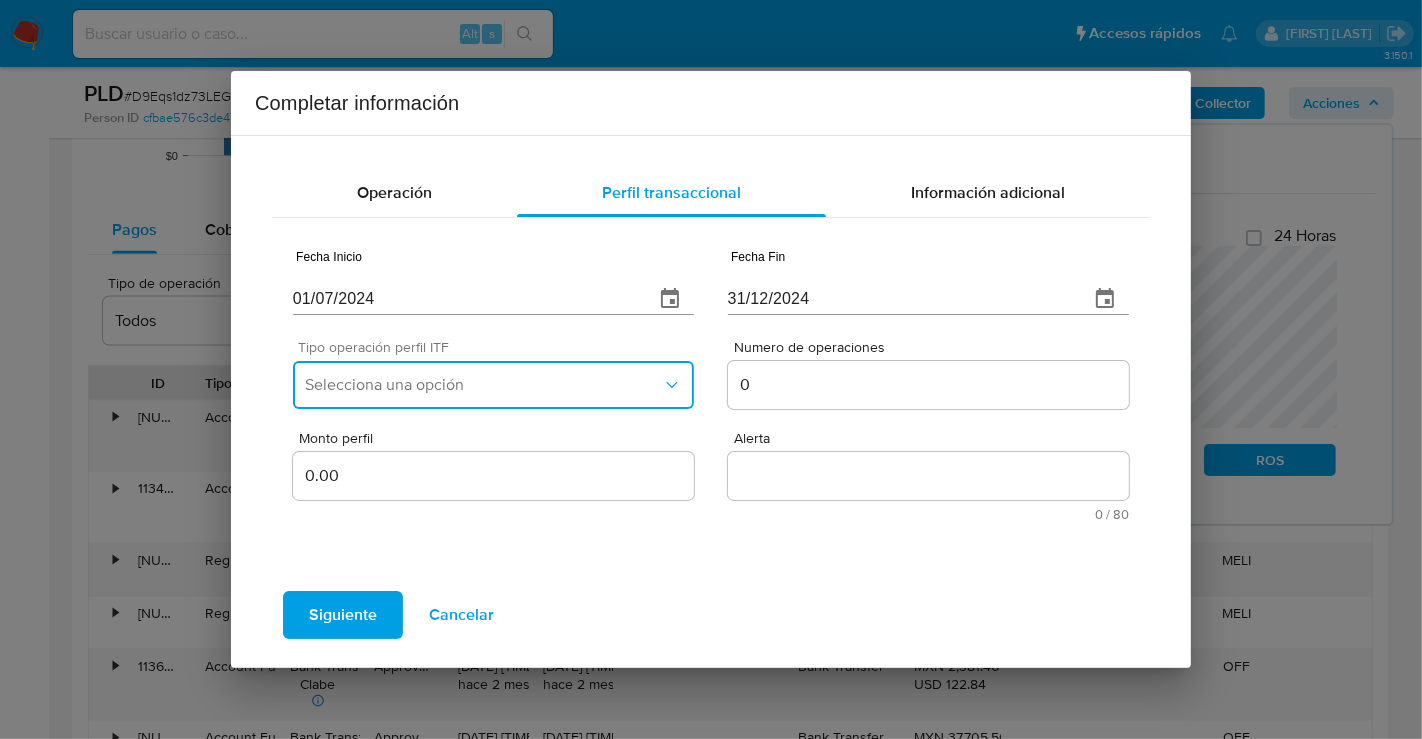 click on "Selecciona una opción" at bounding box center (483, 385) 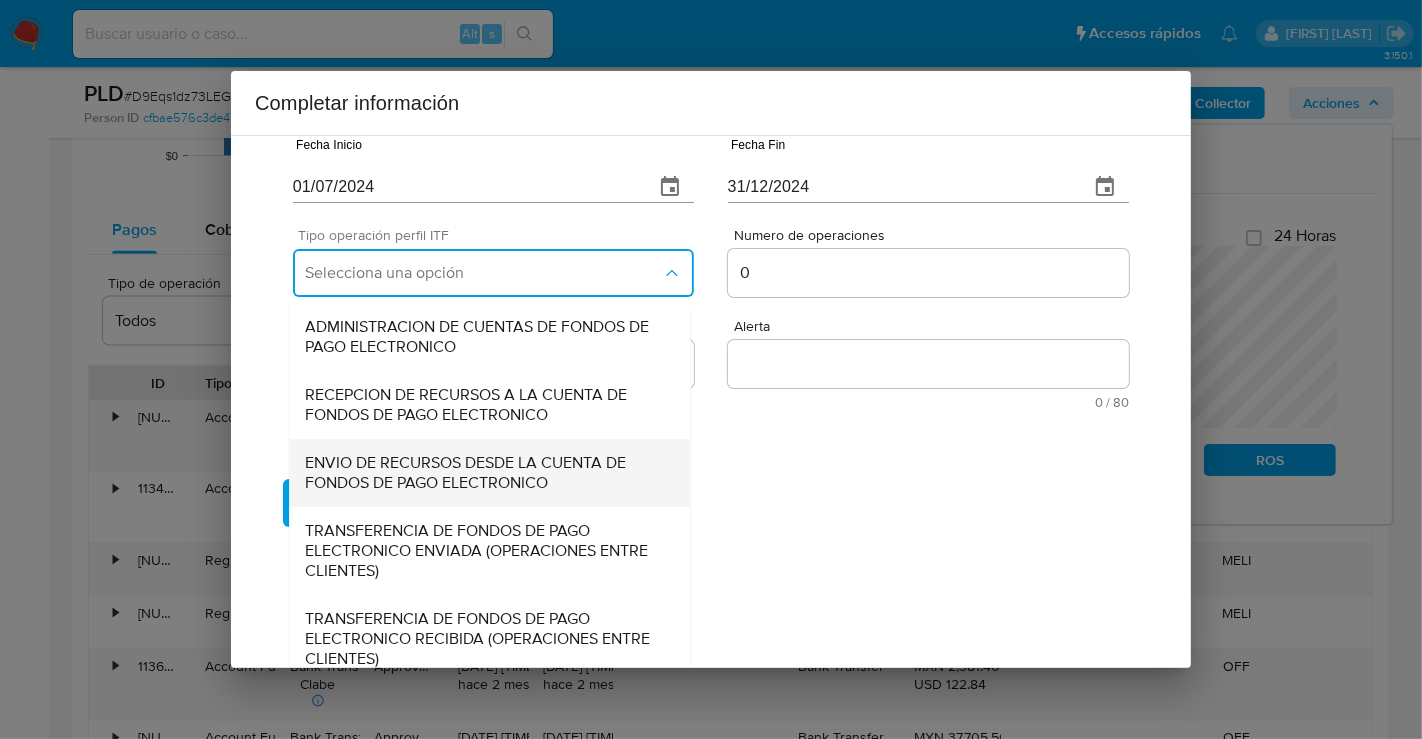 scroll, scrollTop: 215, scrollLeft: 0, axis: vertical 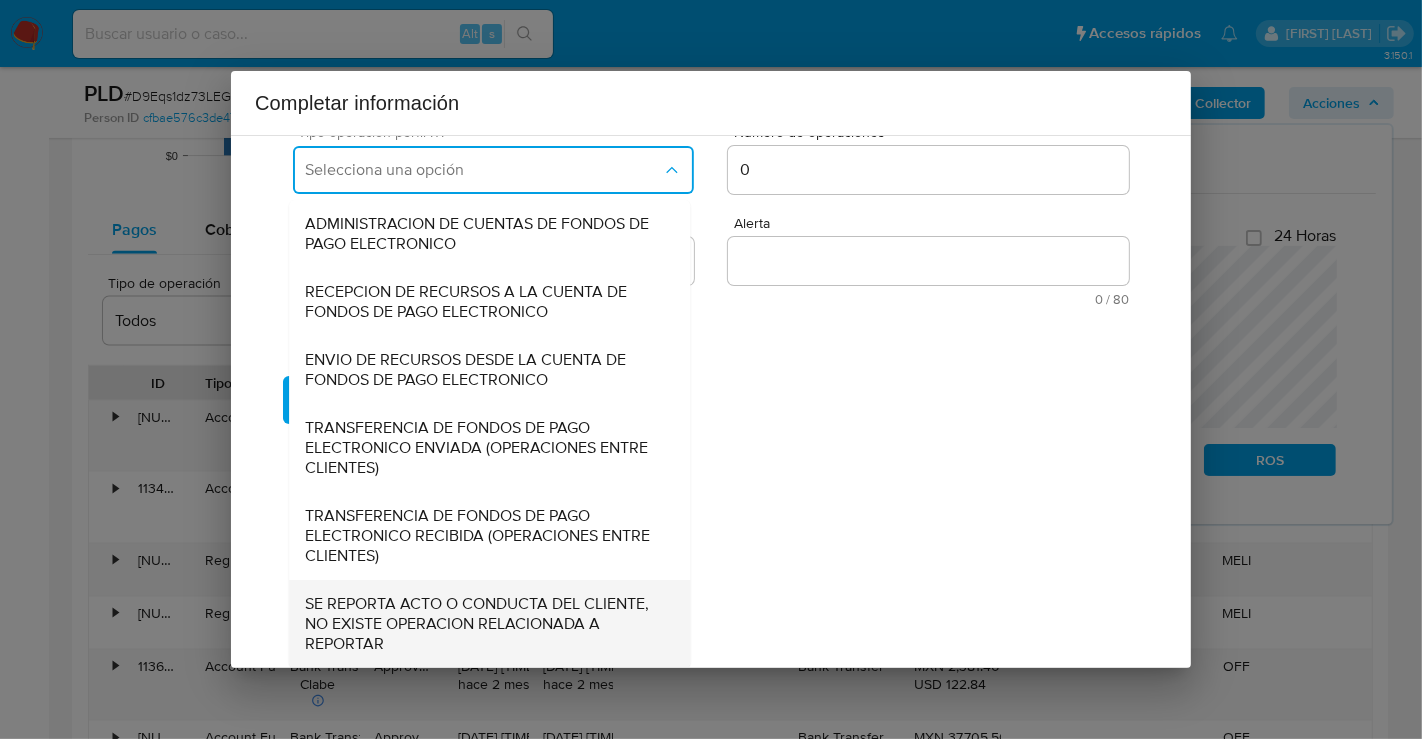click on "SE REPORTA ACTO O CONDUCTA DEL CLIENTE, NO EXISTE OPERACION RELACIONADA A REPORTAR" at bounding box center [489, 624] 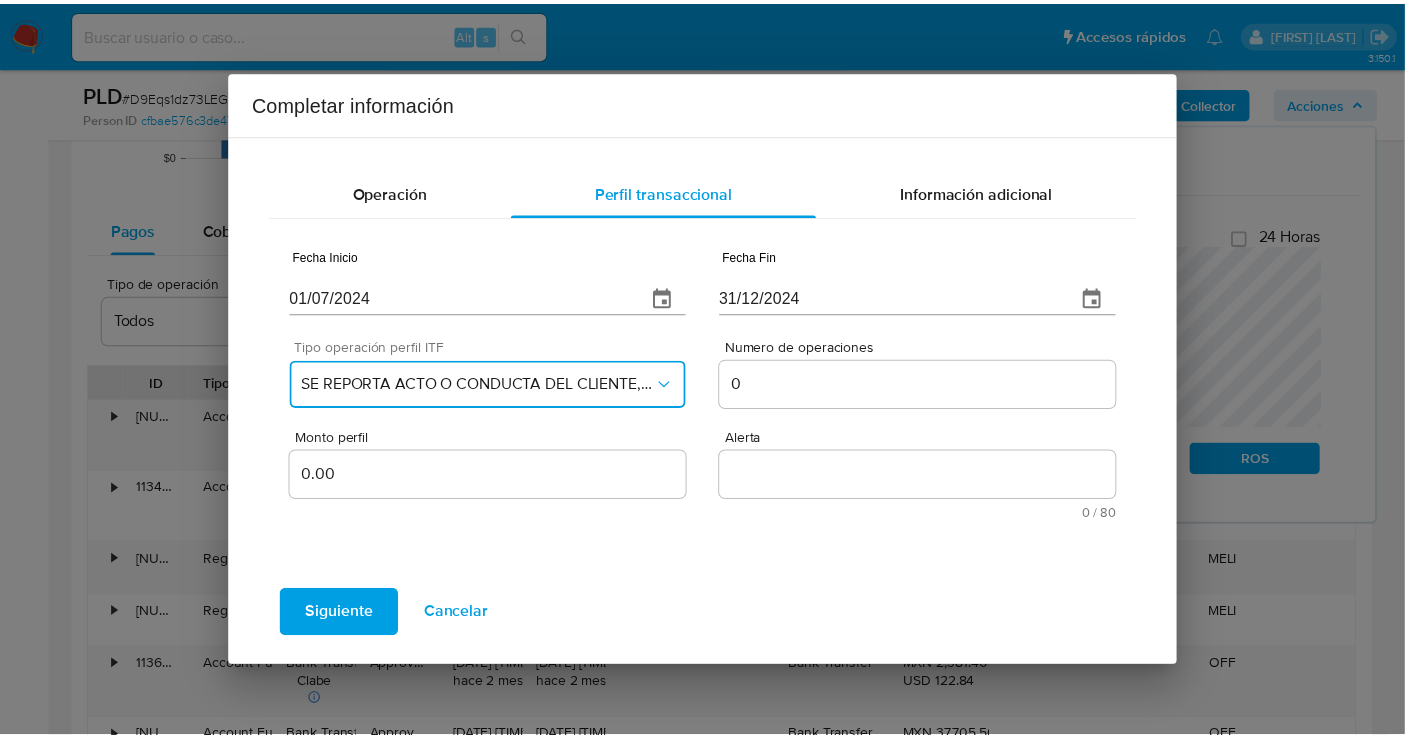 scroll, scrollTop: 0, scrollLeft: 0, axis: both 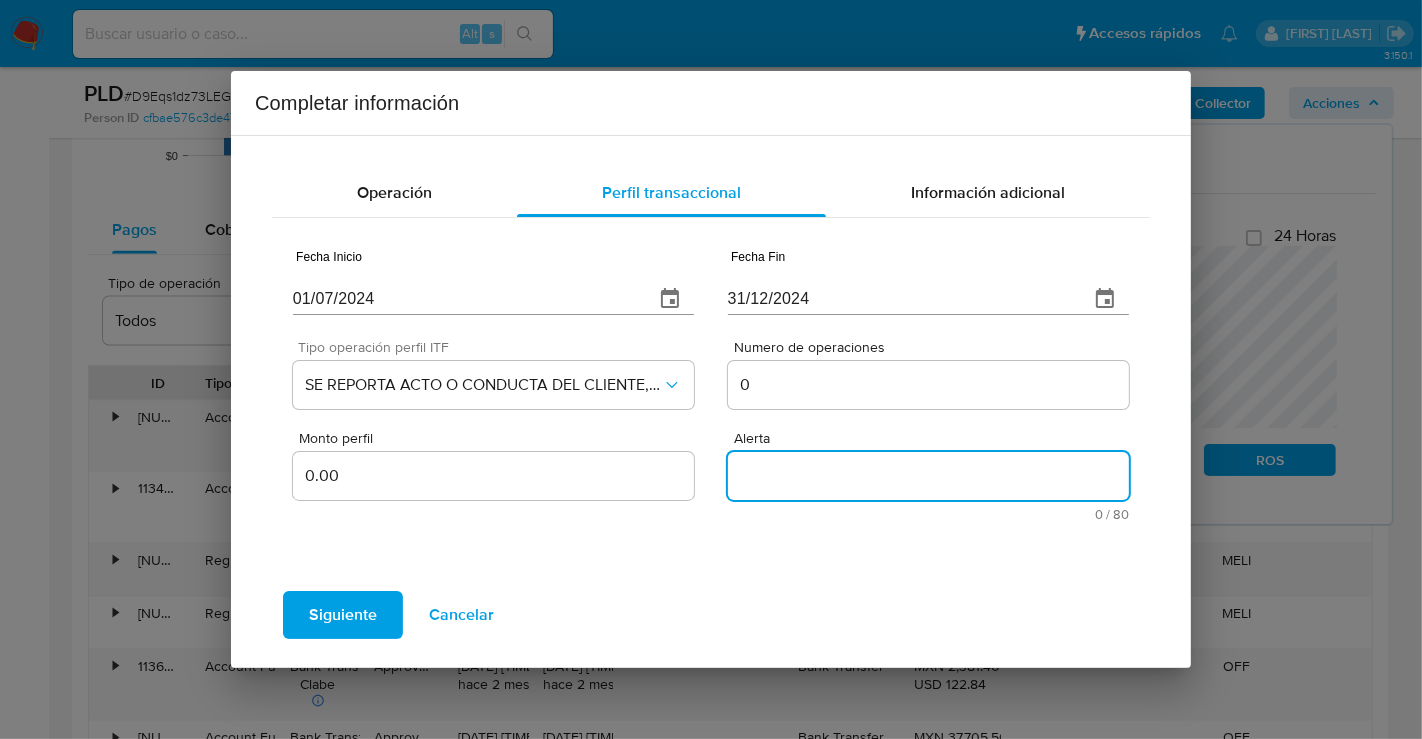 click on "Alerta" at bounding box center (928, 476) 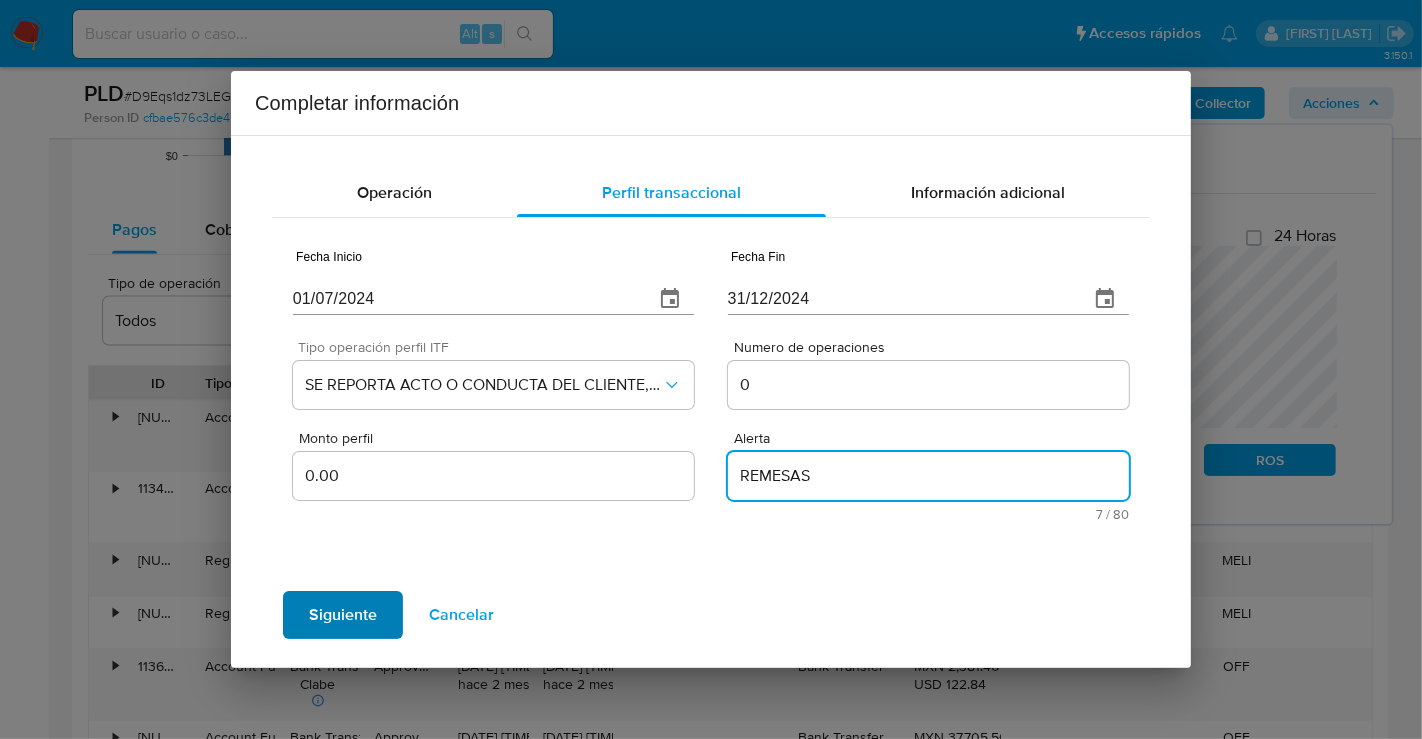 type on "REMESAS" 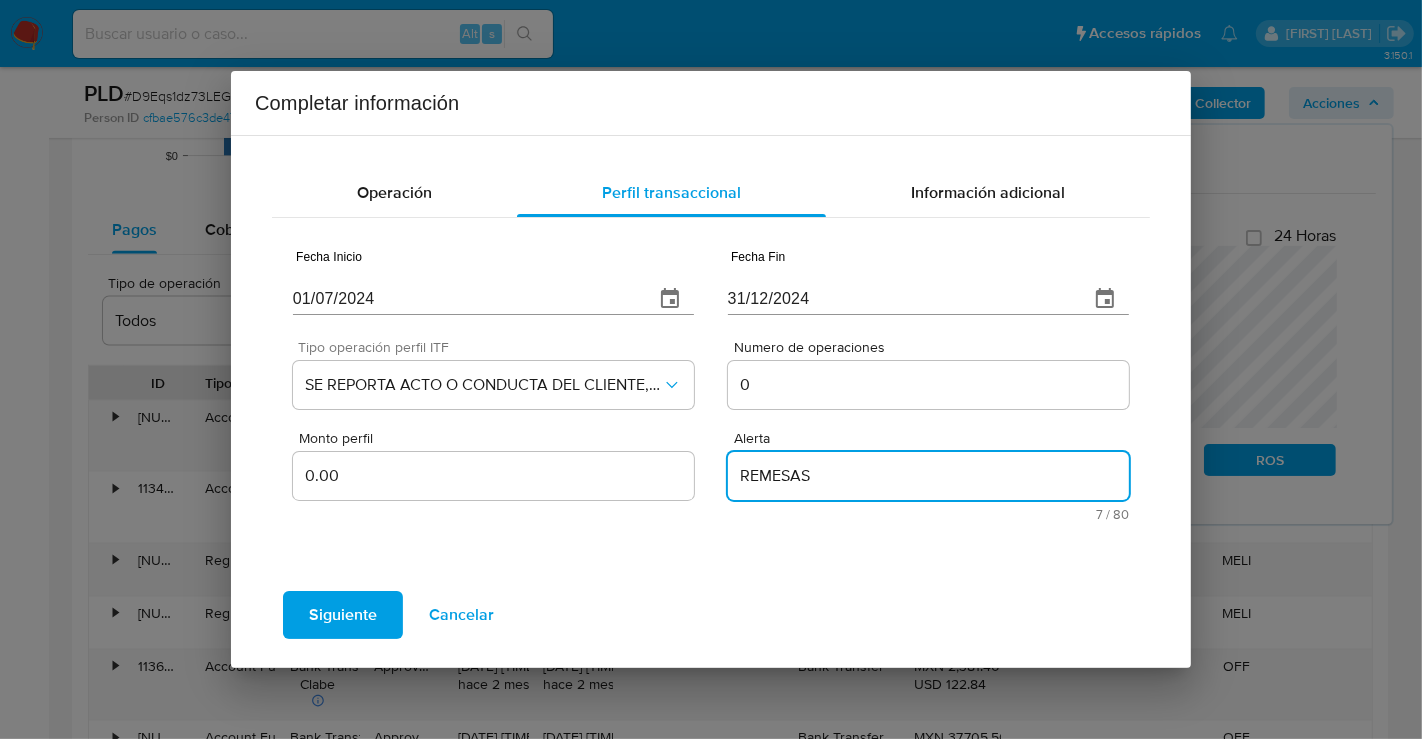 click on "Siguiente" at bounding box center (343, 615) 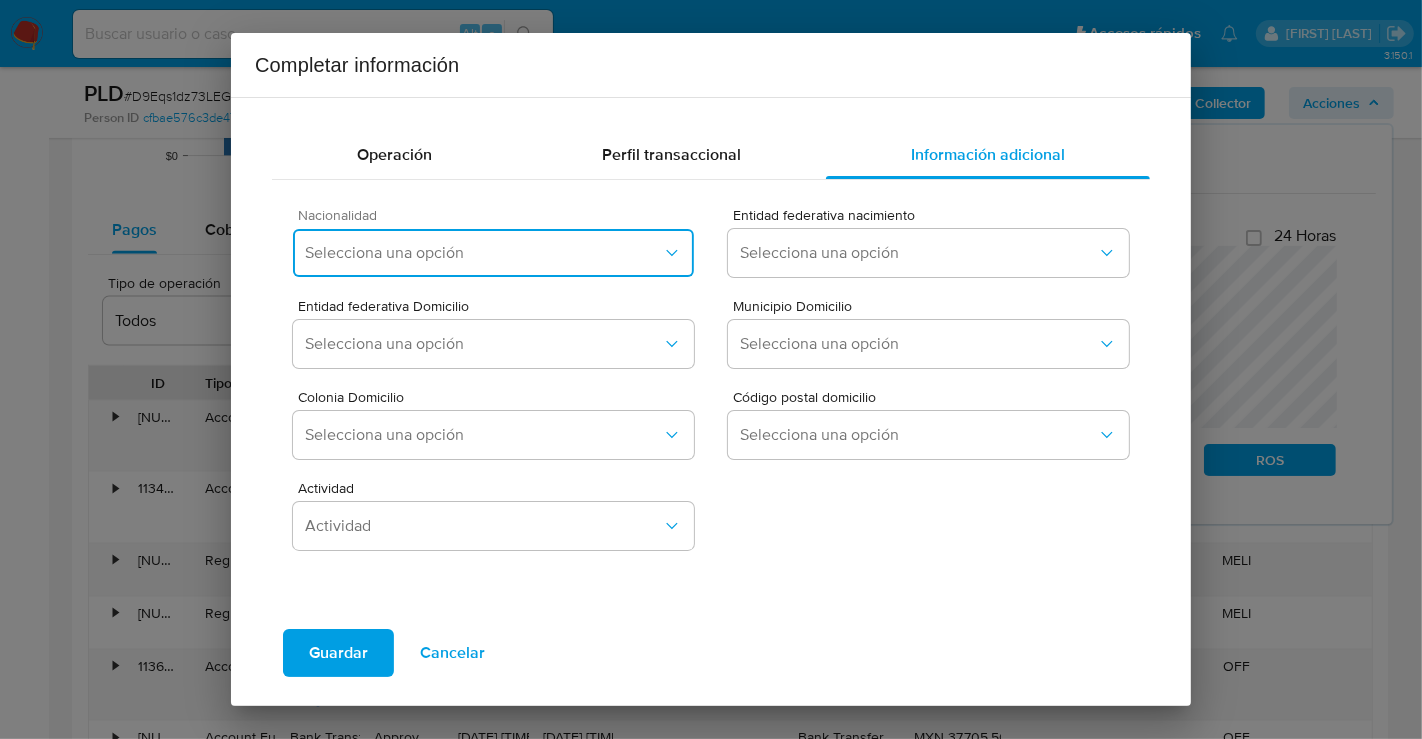 click on "Selecciona una opción" at bounding box center [493, 253] 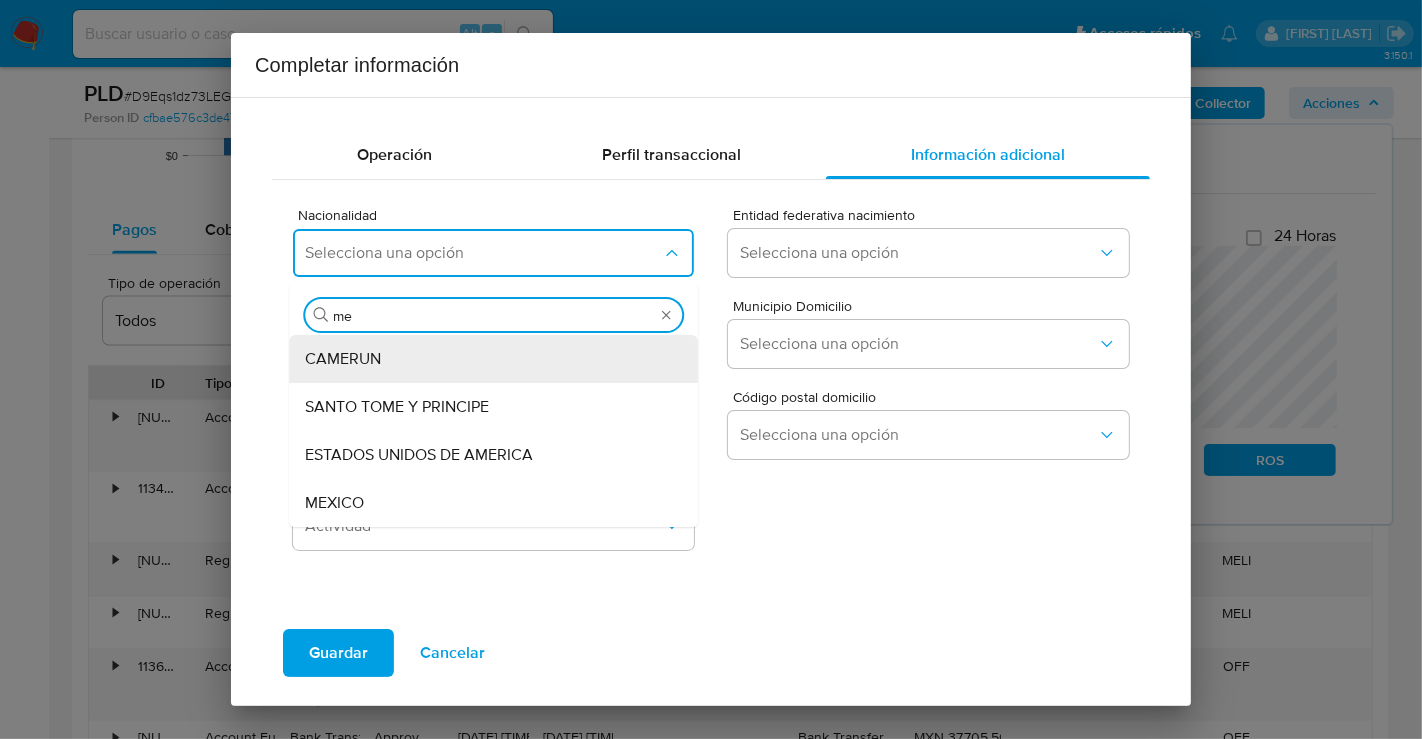 type on "mex" 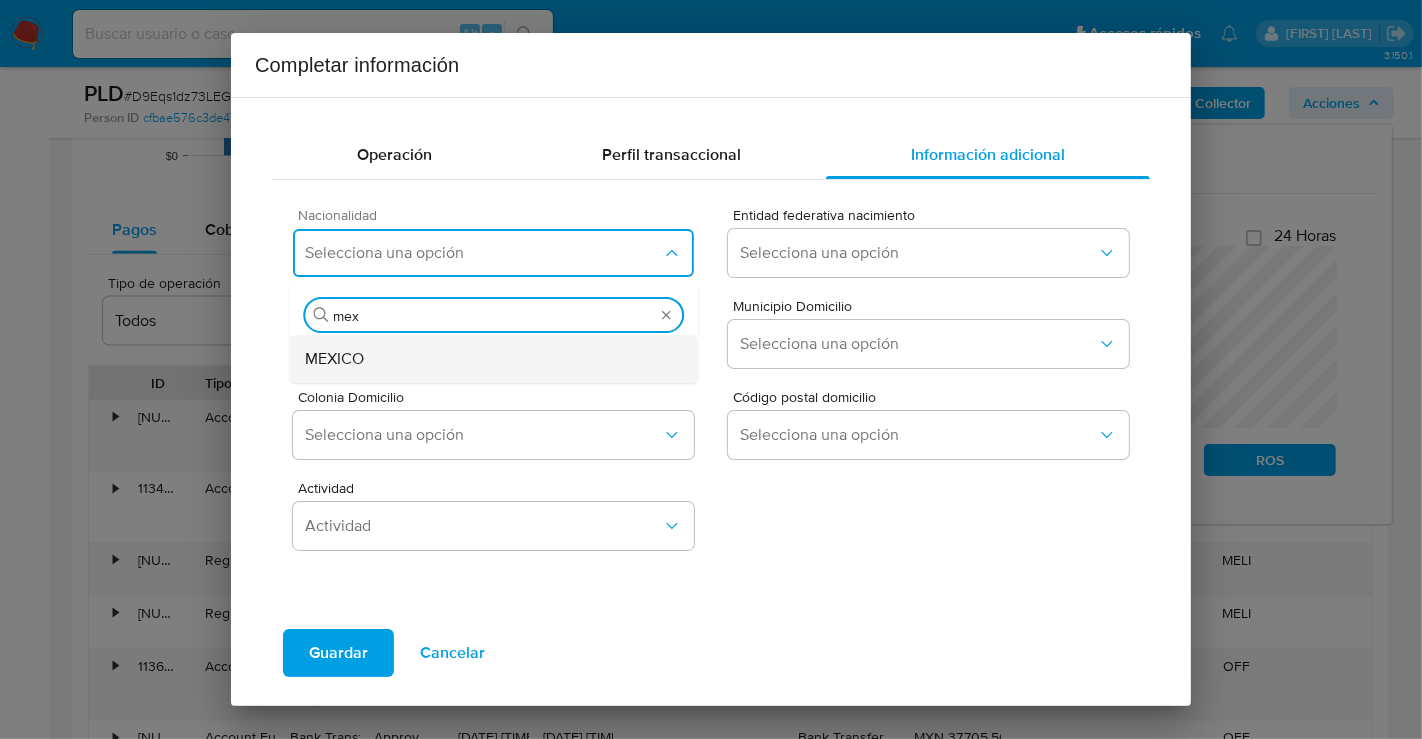click on "MEXICO" at bounding box center (334, 359) 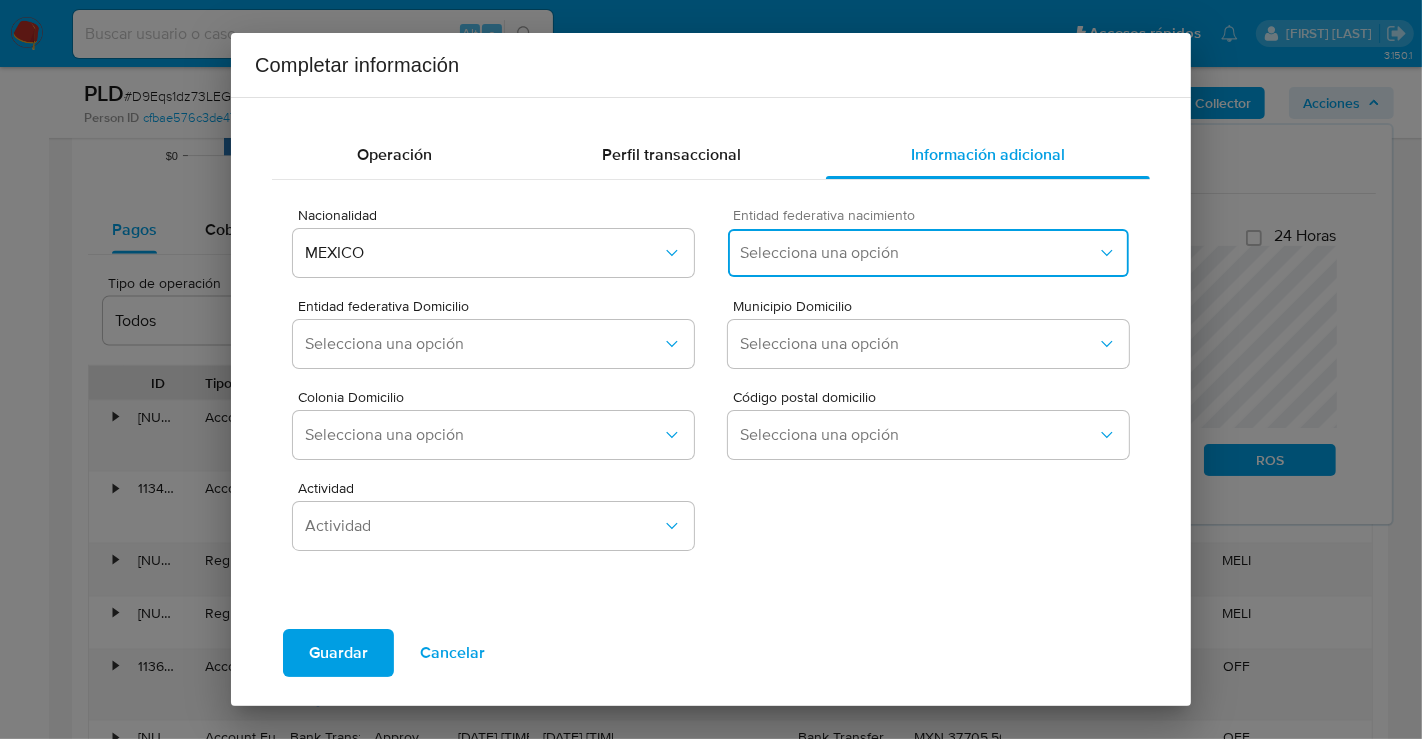 click on "Selecciona una opción" at bounding box center (928, 253) 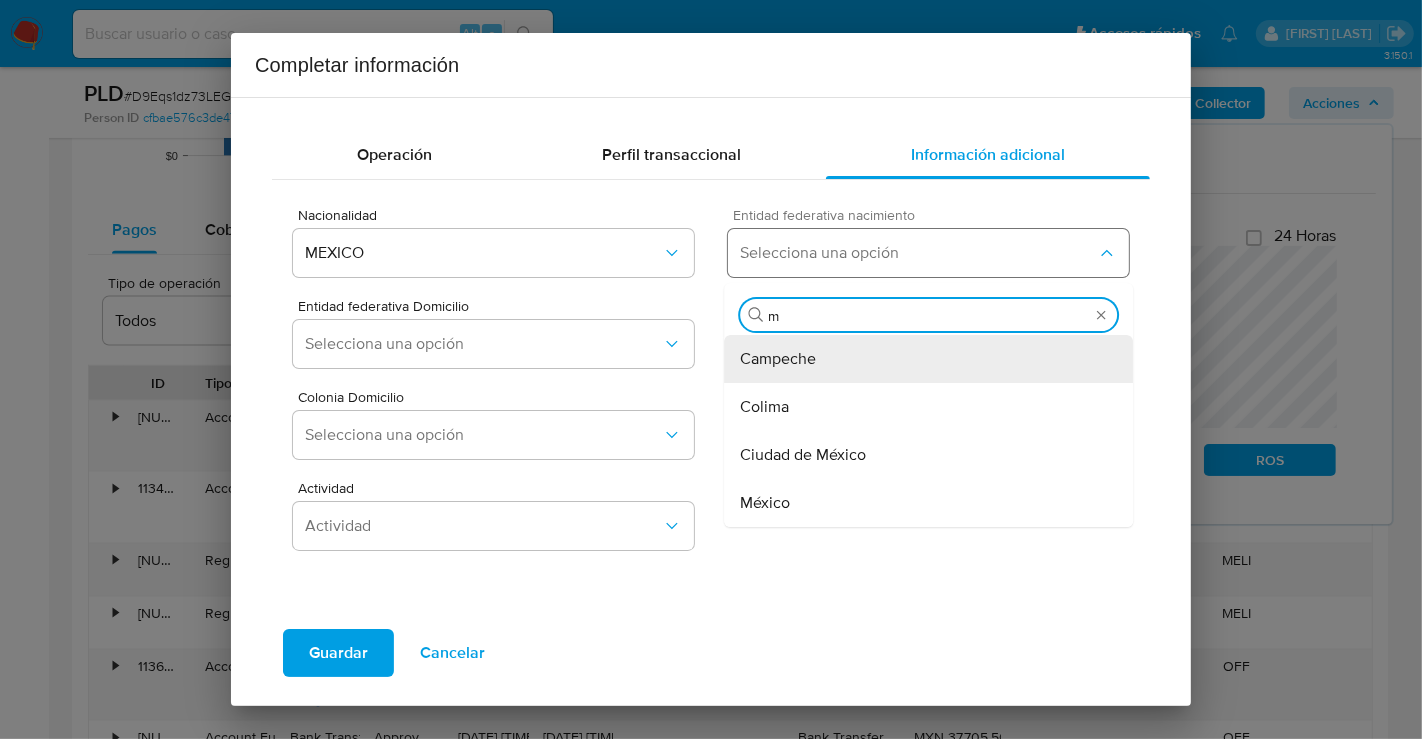type on "mi" 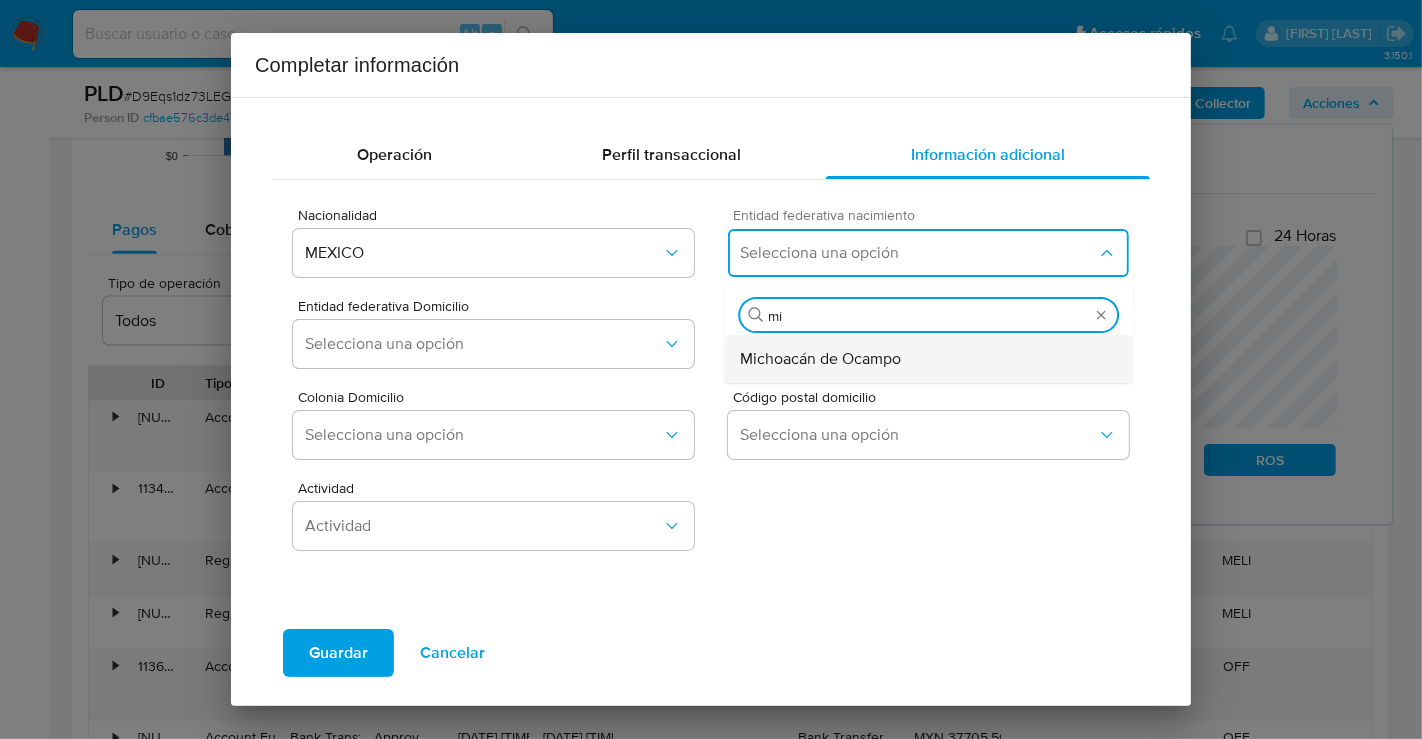 click on "Michoacán de Ocampo" at bounding box center (928, 359) 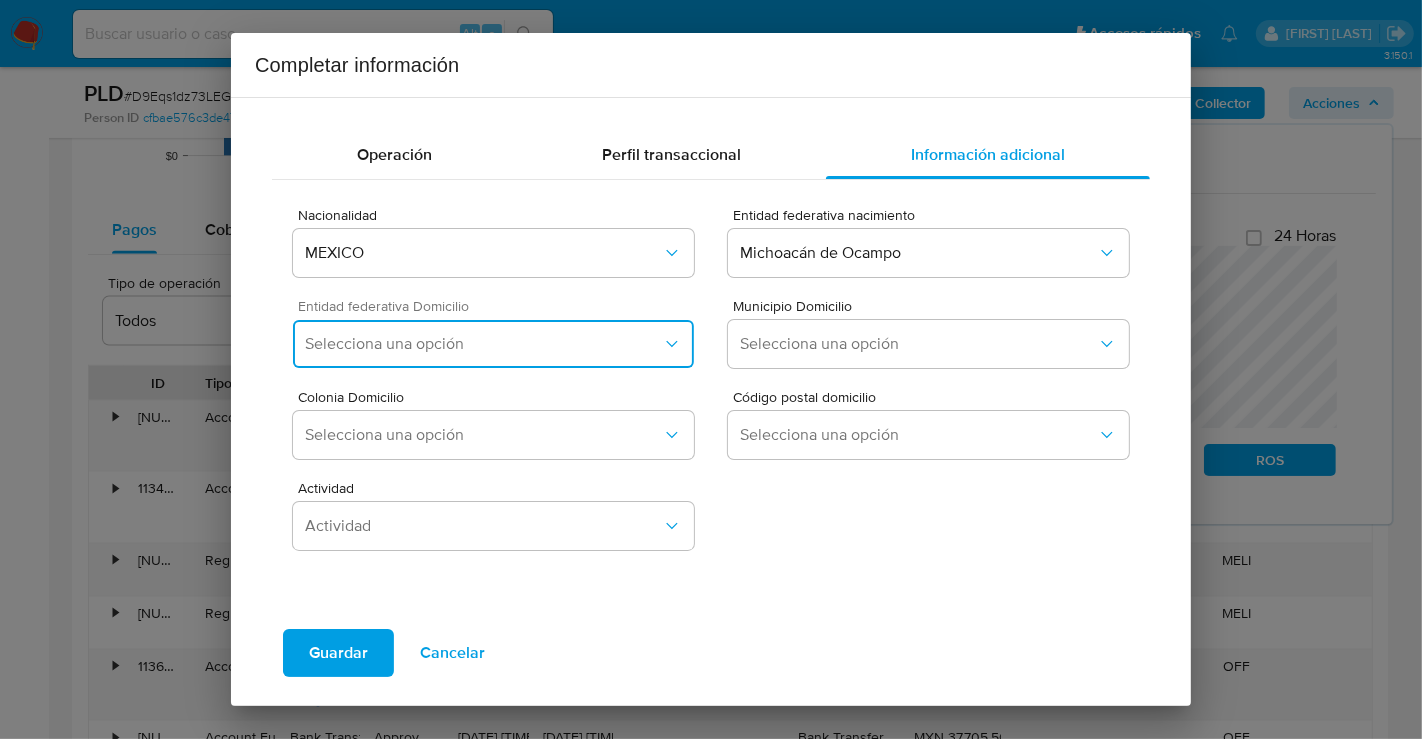 click on "Selecciona una opción" at bounding box center [483, 344] 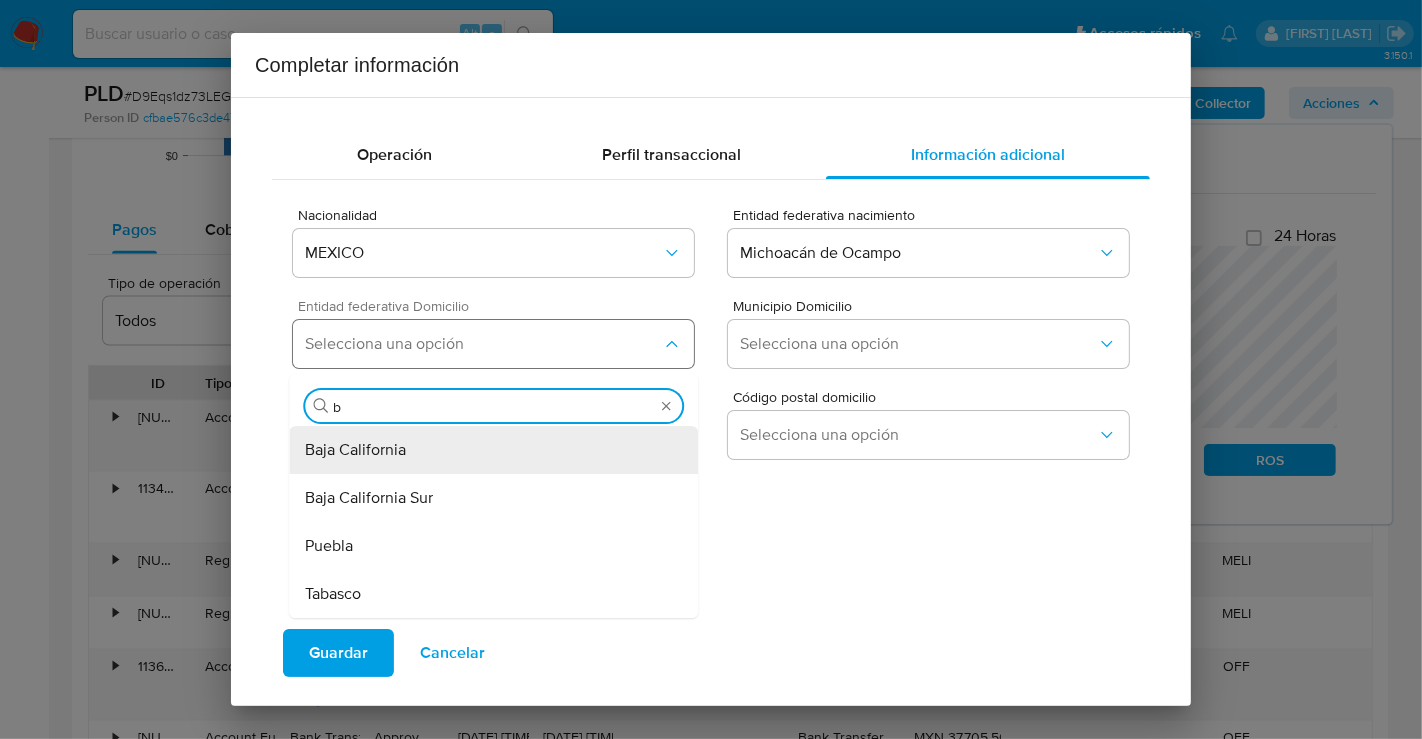 type on "ba" 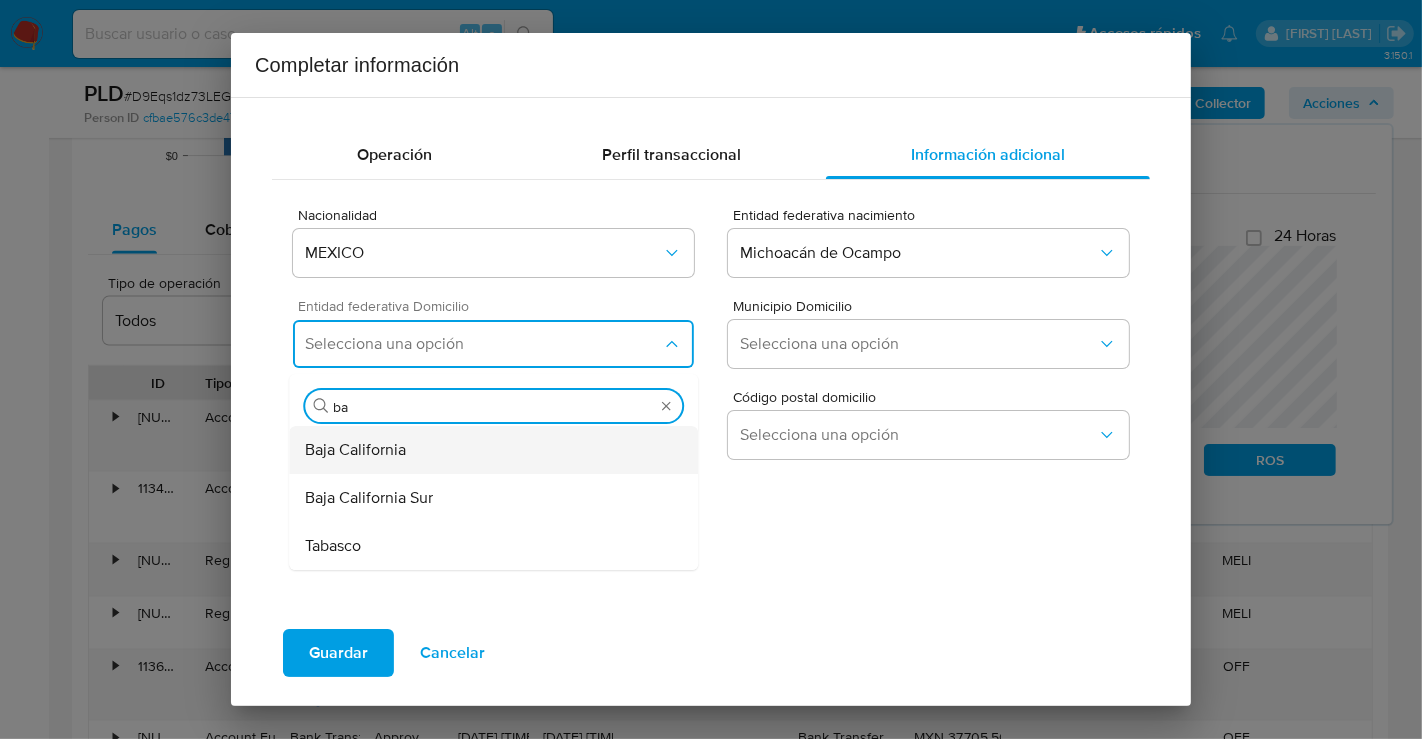 click on "Baja California" at bounding box center (355, 450) 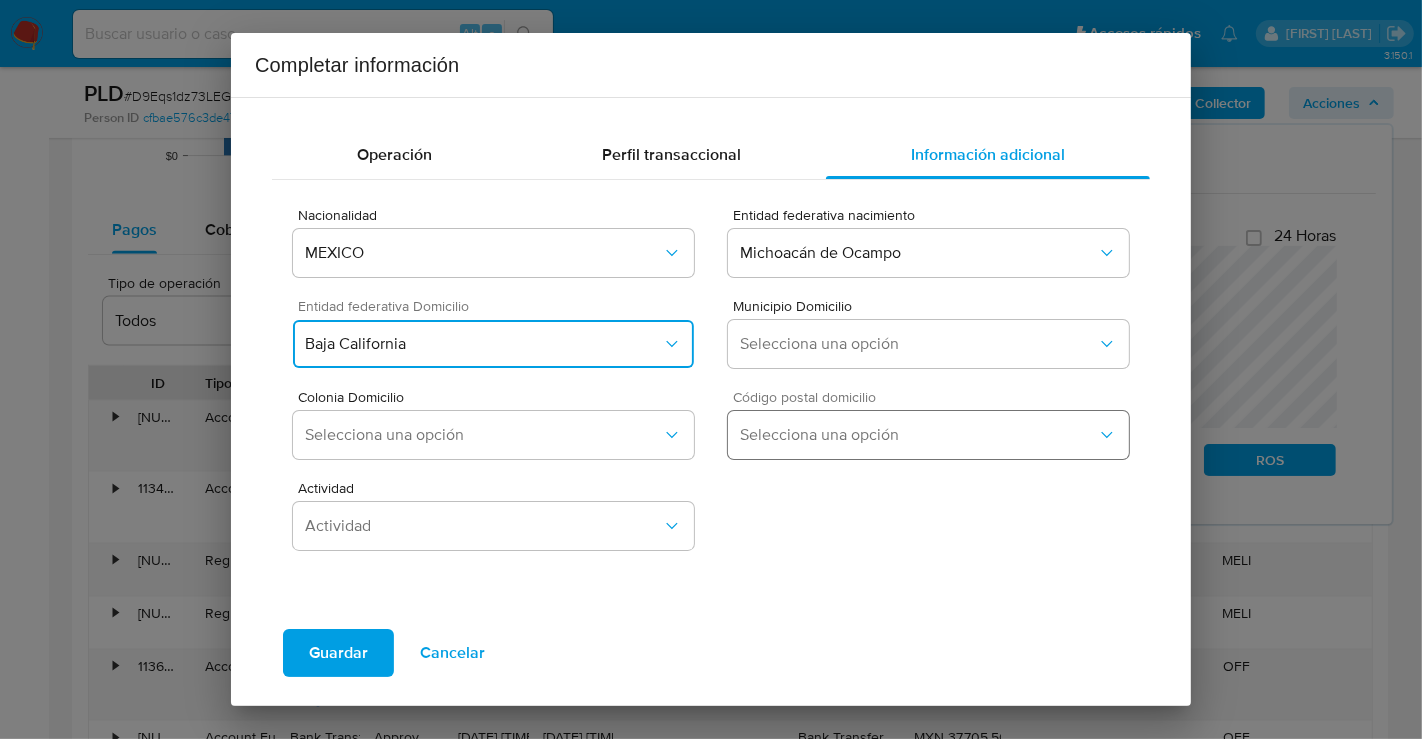 type 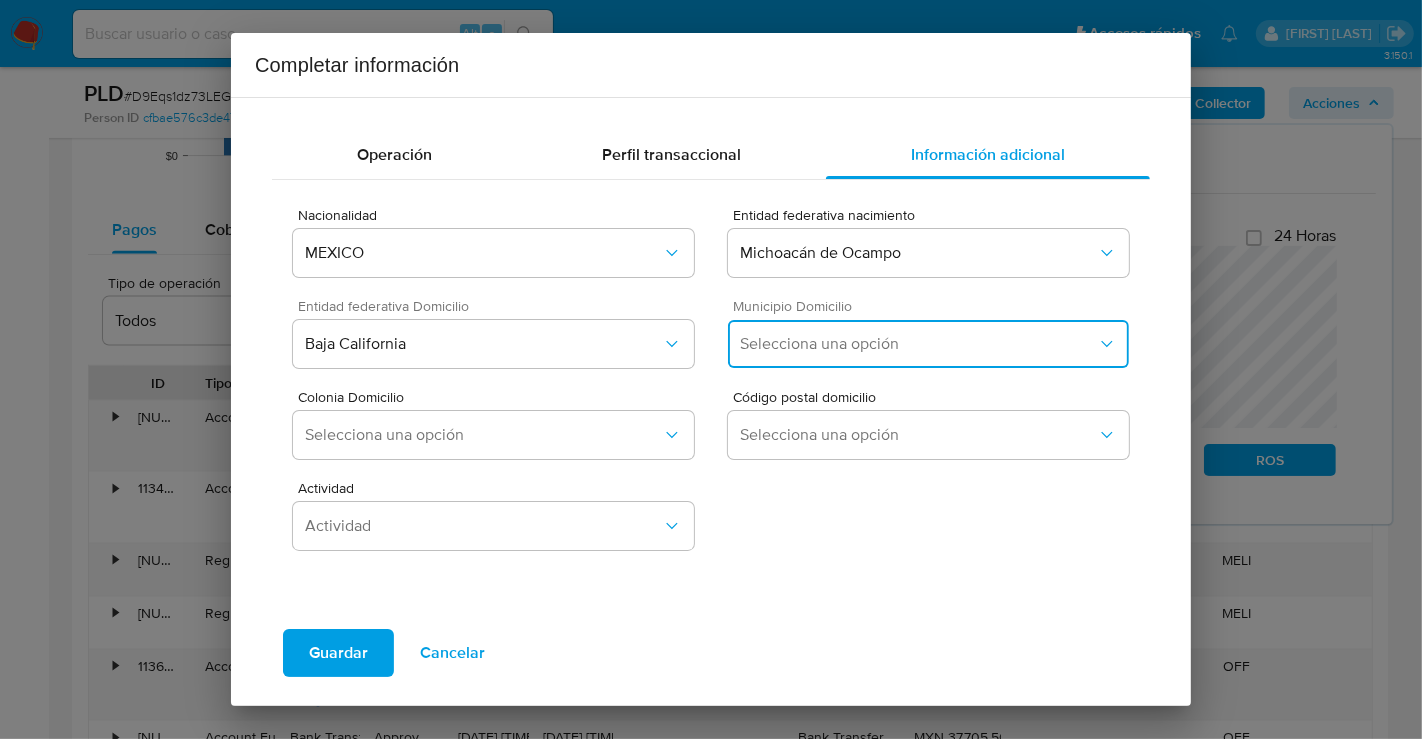 click on "Selecciona una opción" at bounding box center [918, 344] 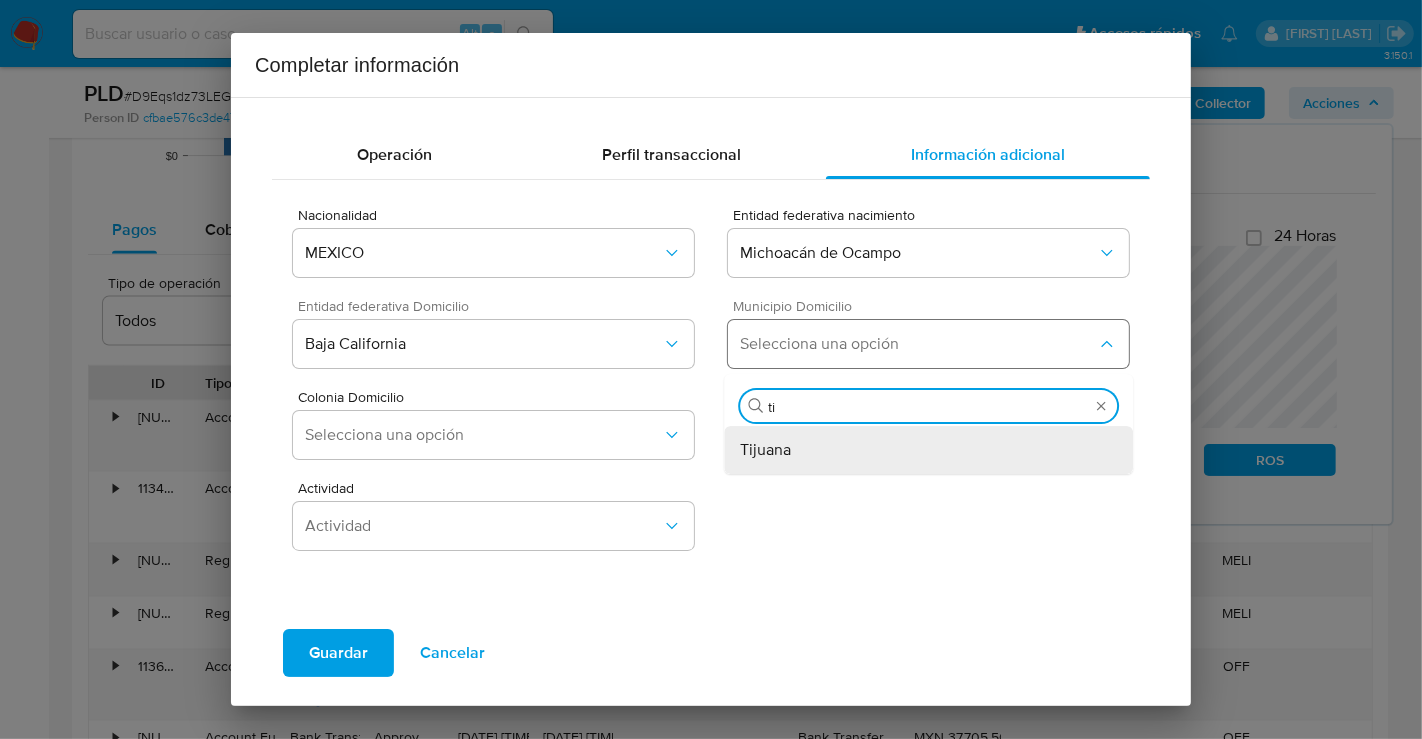 type on "tij" 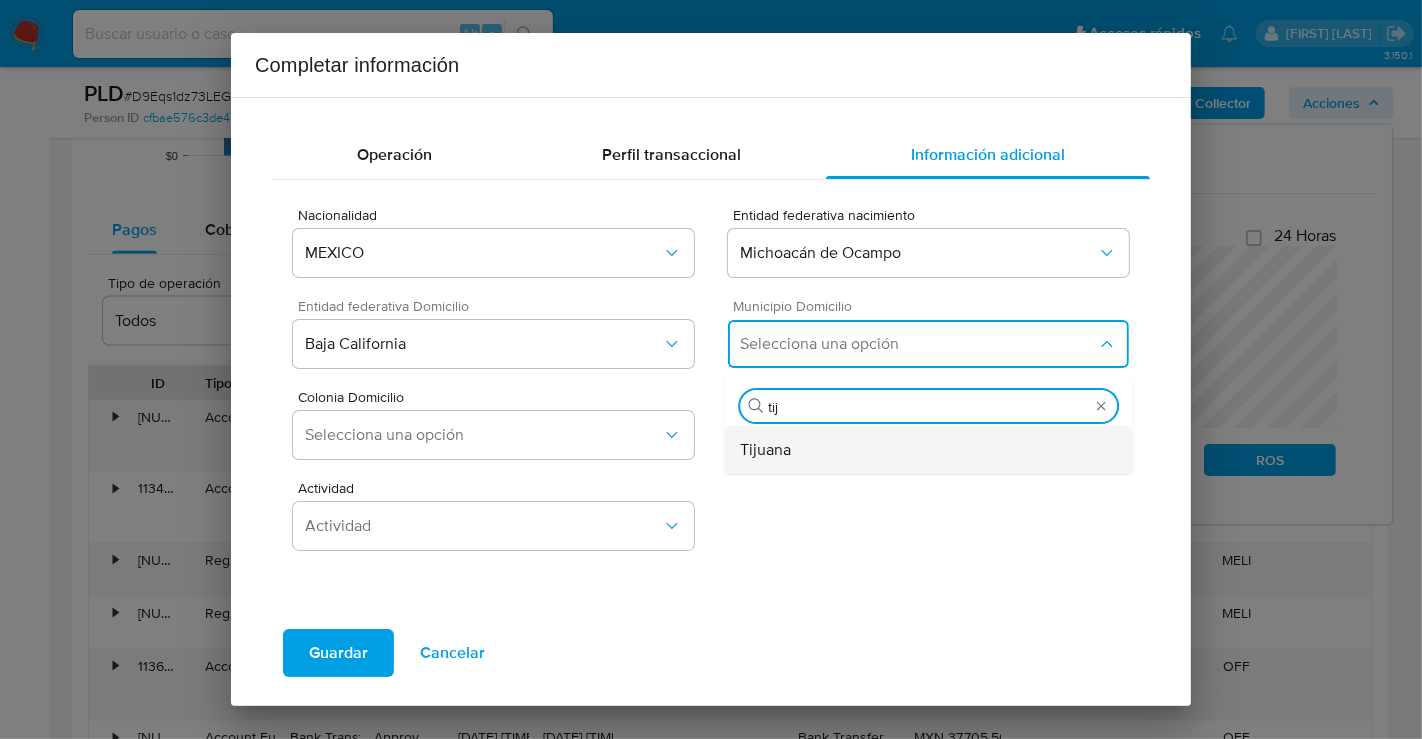 click on "Tijuana" at bounding box center [765, 450] 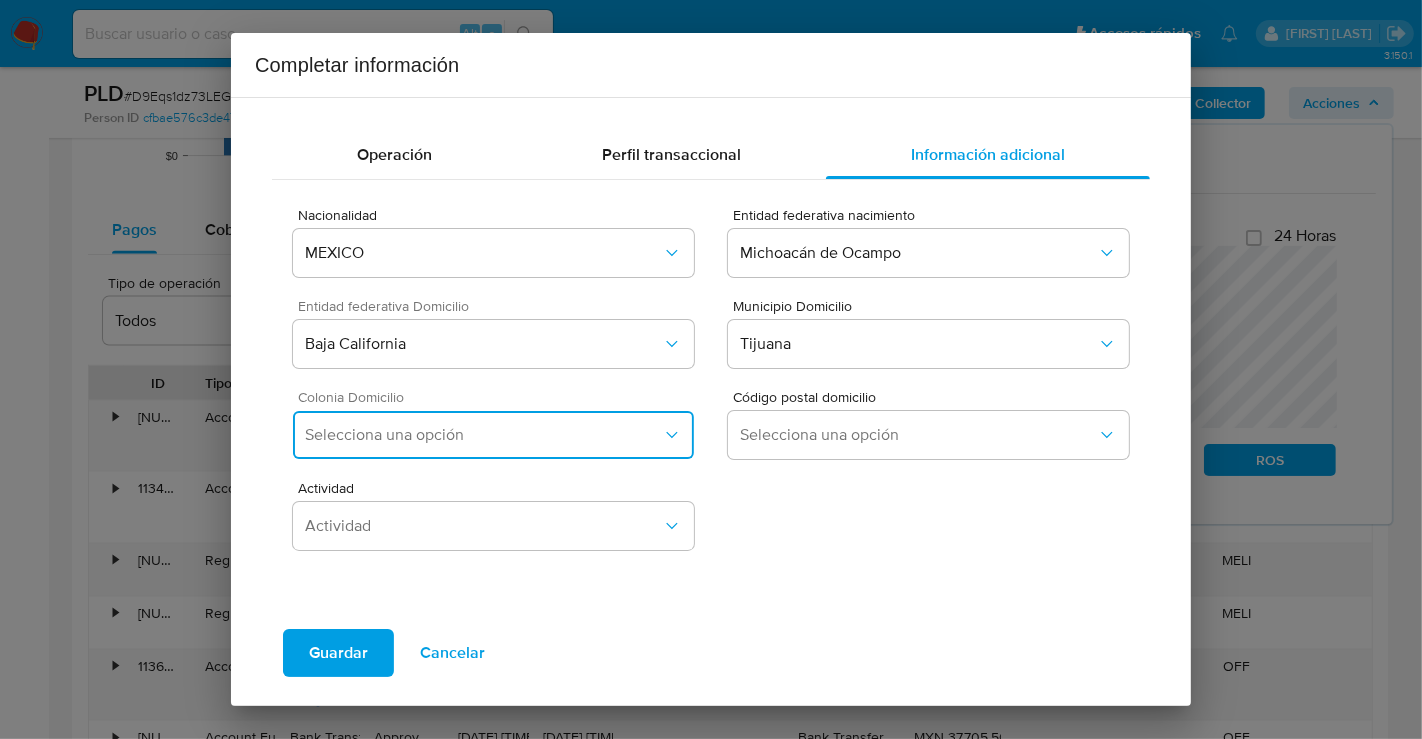 click on "Selecciona una opción" at bounding box center (483, 435) 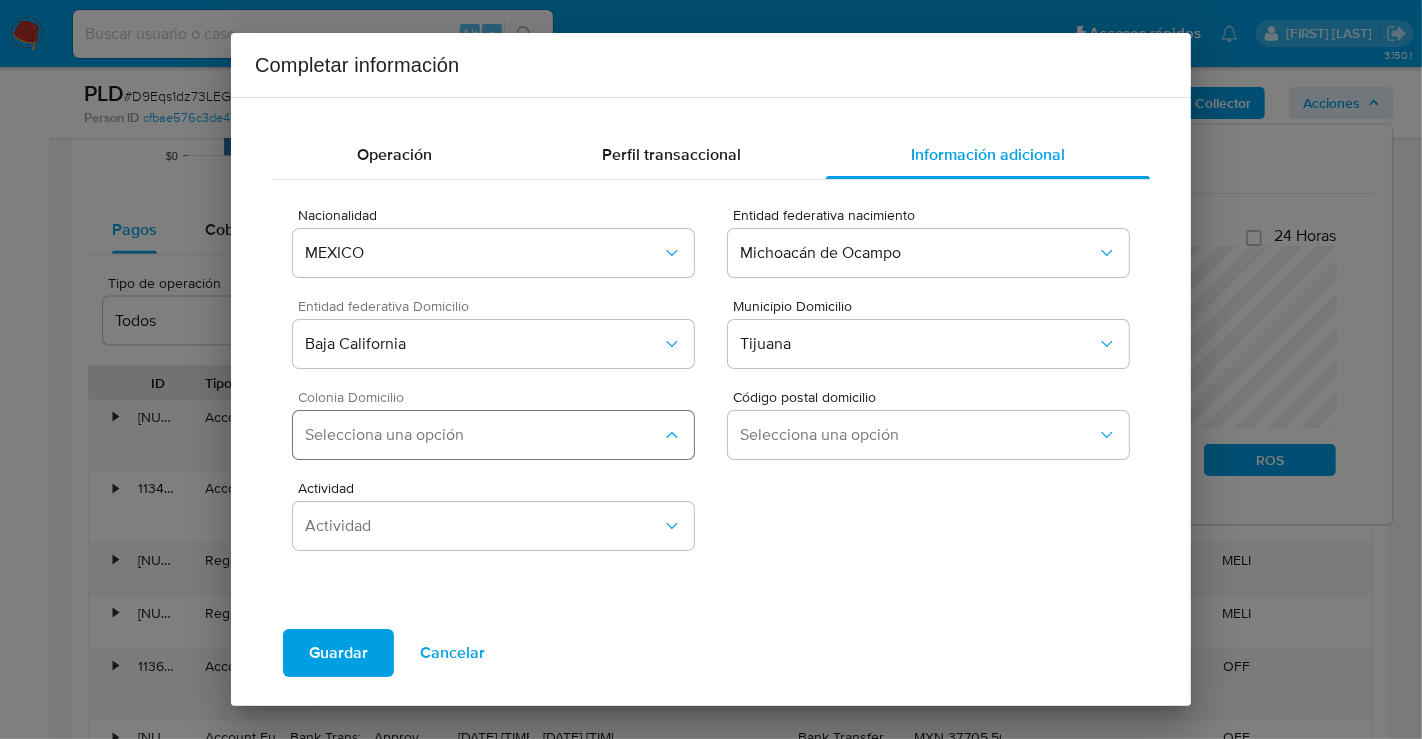 type on "a" 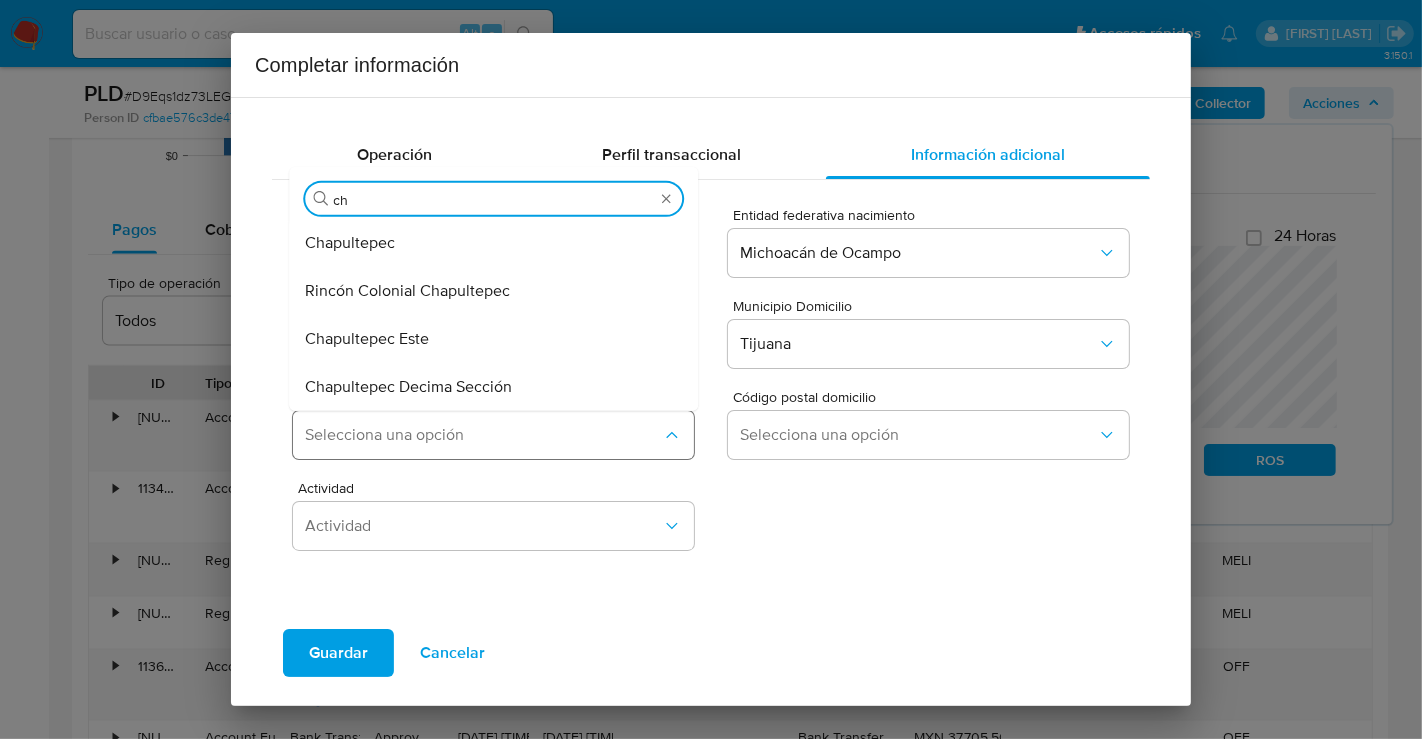 type on "cha" 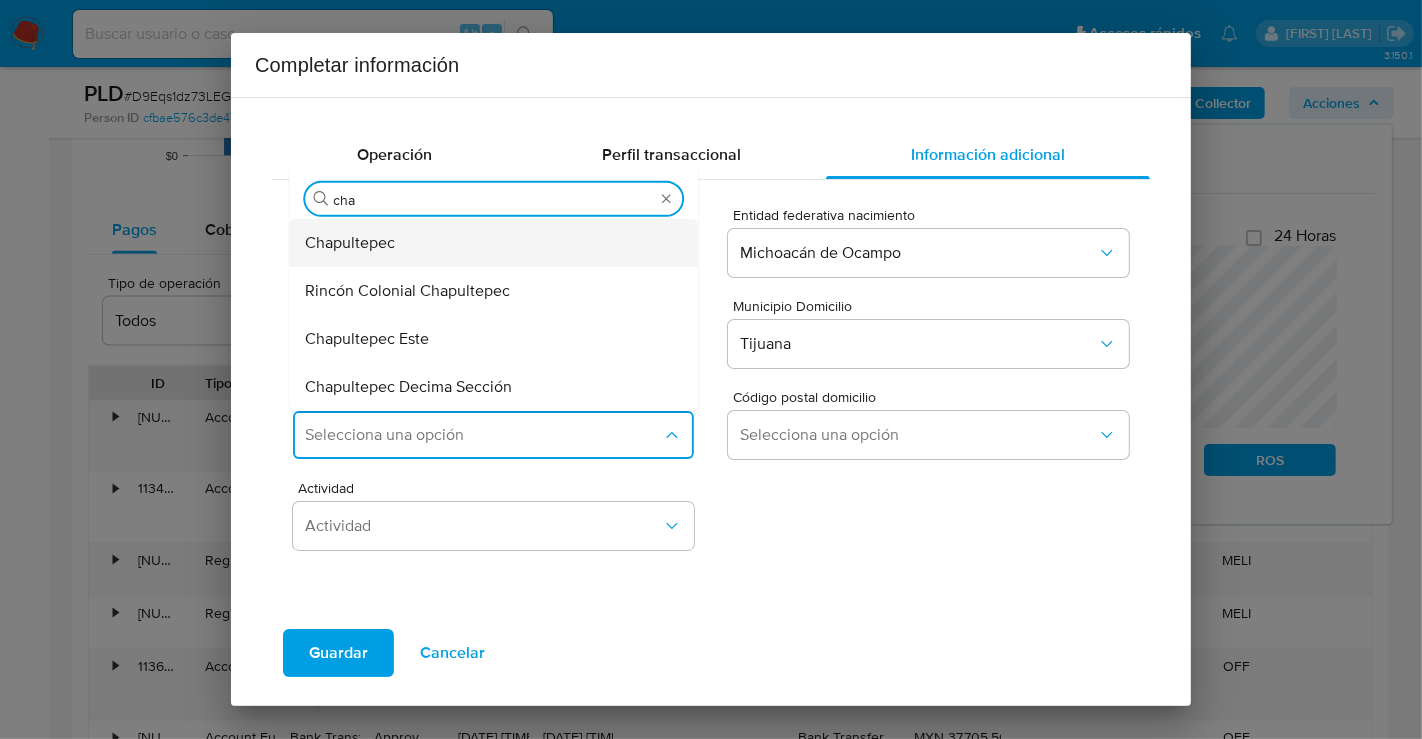 click on "Chapultepec" at bounding box center (350, 243) 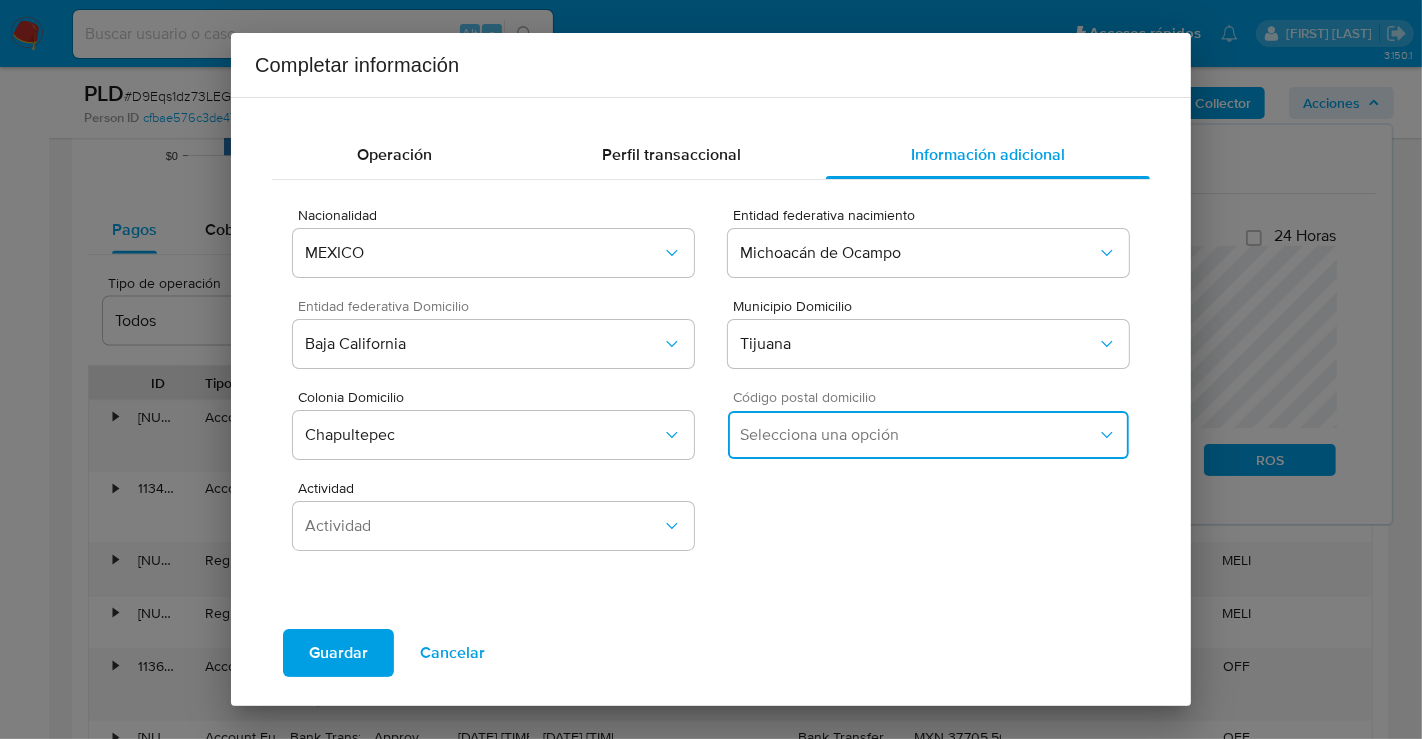 click on "Selecciona una opción" at bounding box center [918, 435] 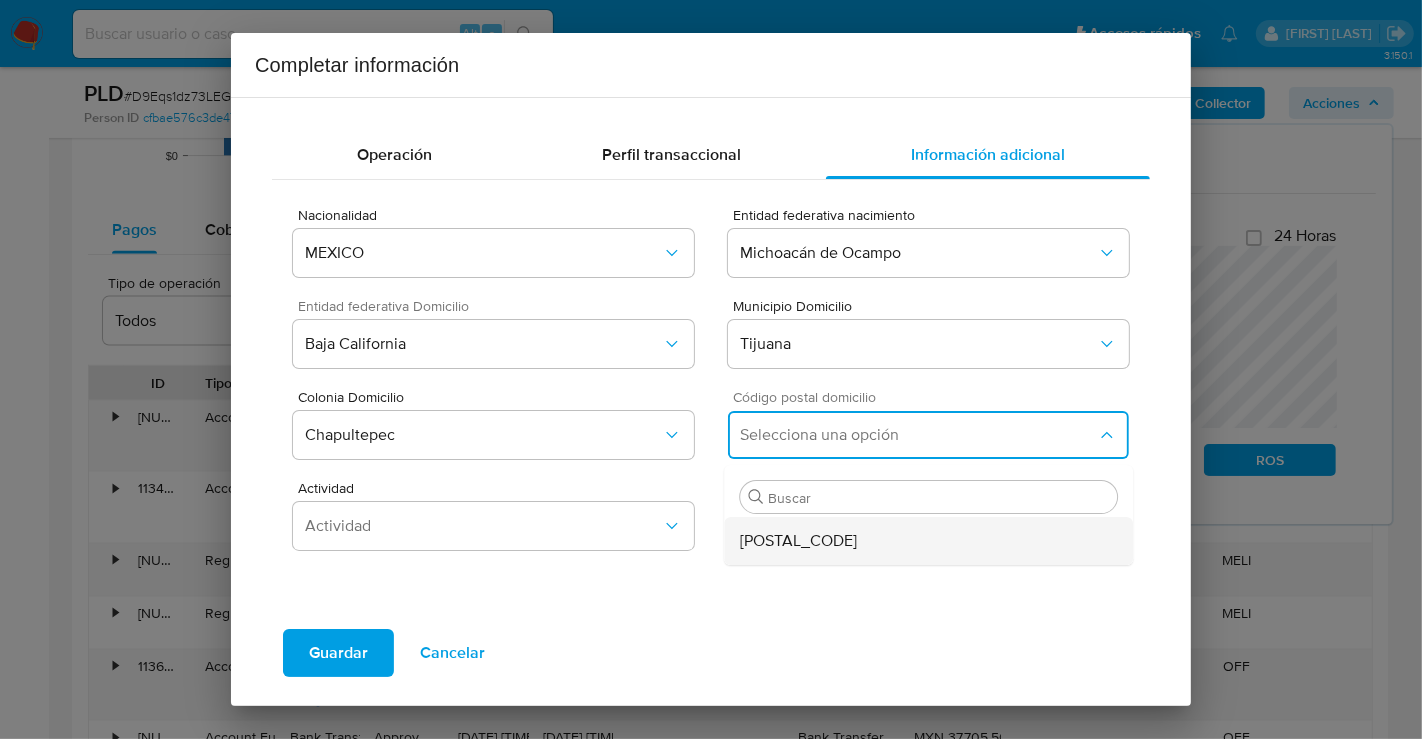 click on "[POSTAL_CODE]" at bounding box center [798, 541] 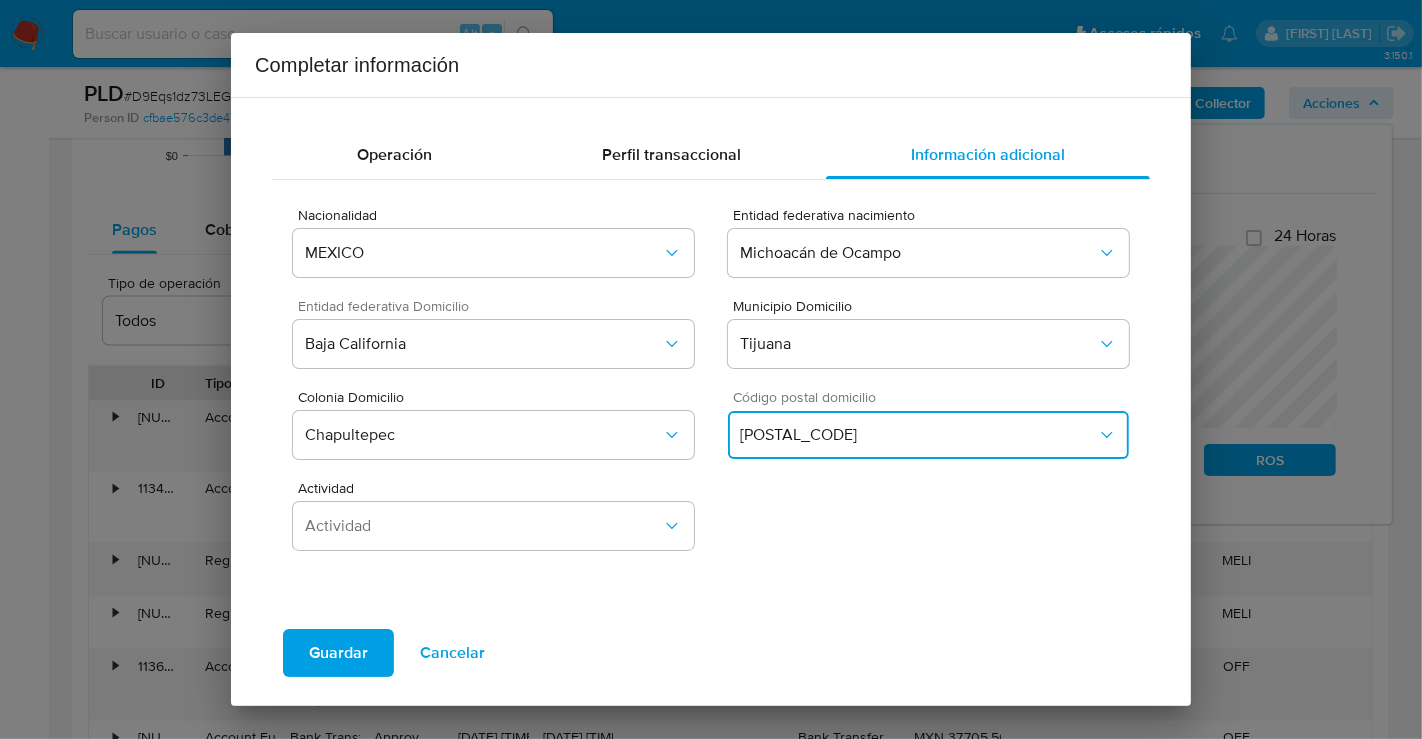 type 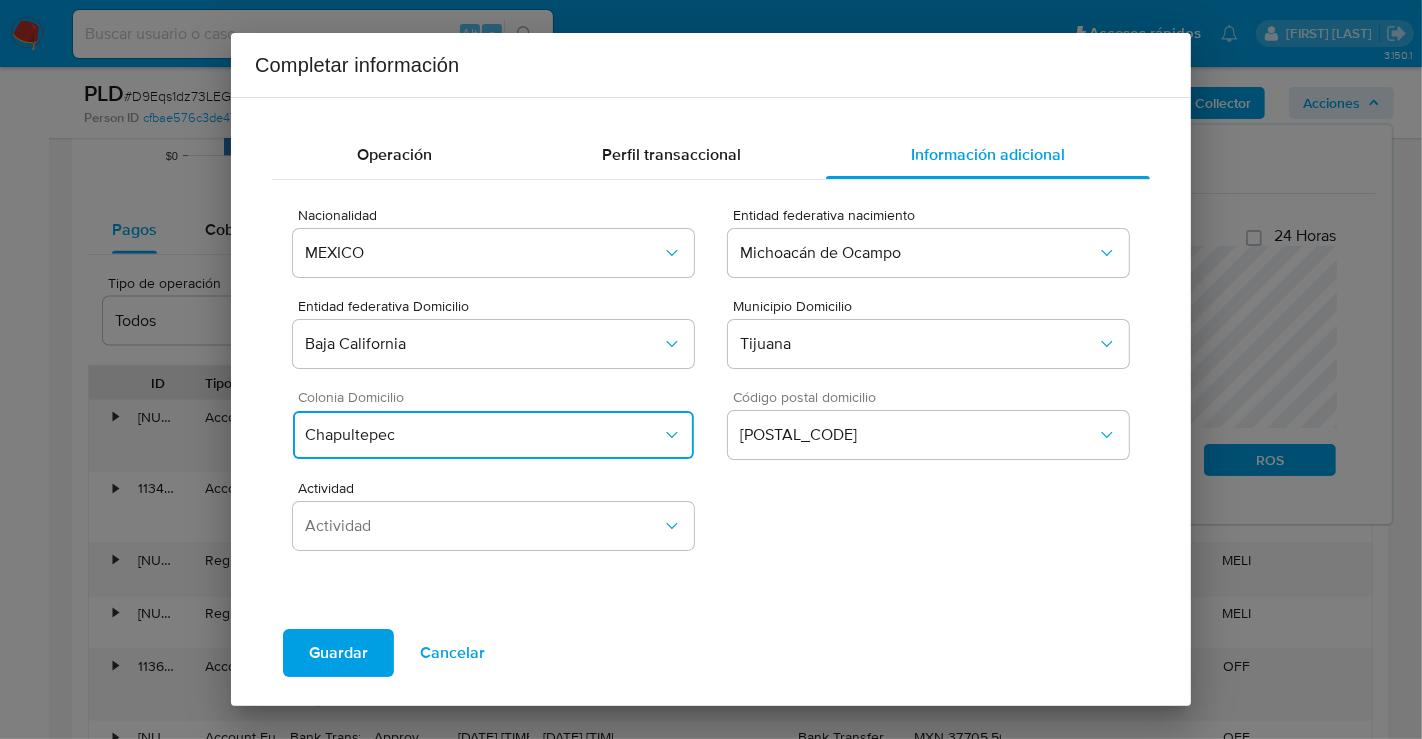 click on "Chapultepec" at bounding box center (483, 435) 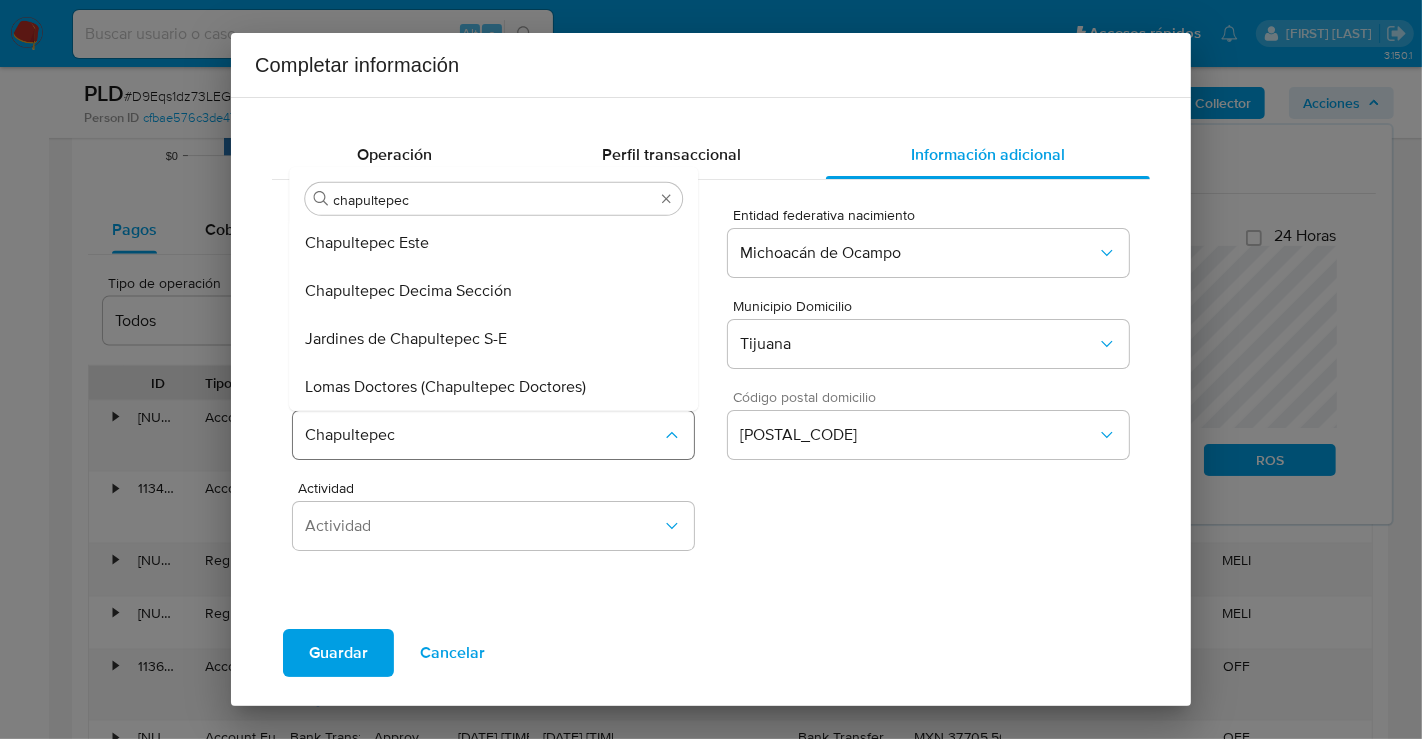 type on "[COLONIA] [COLONIA]" 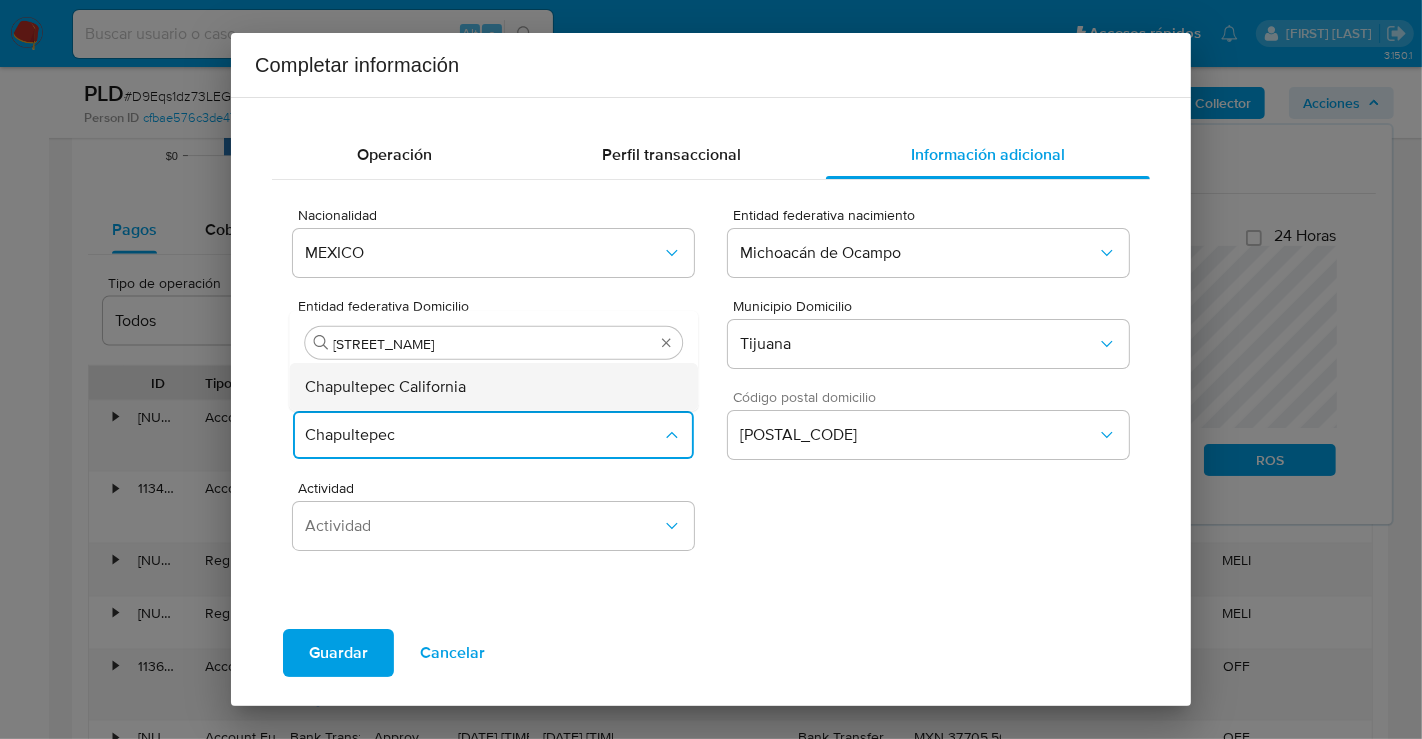 click on "Chapultepec California" at bounding box center (385, 387) 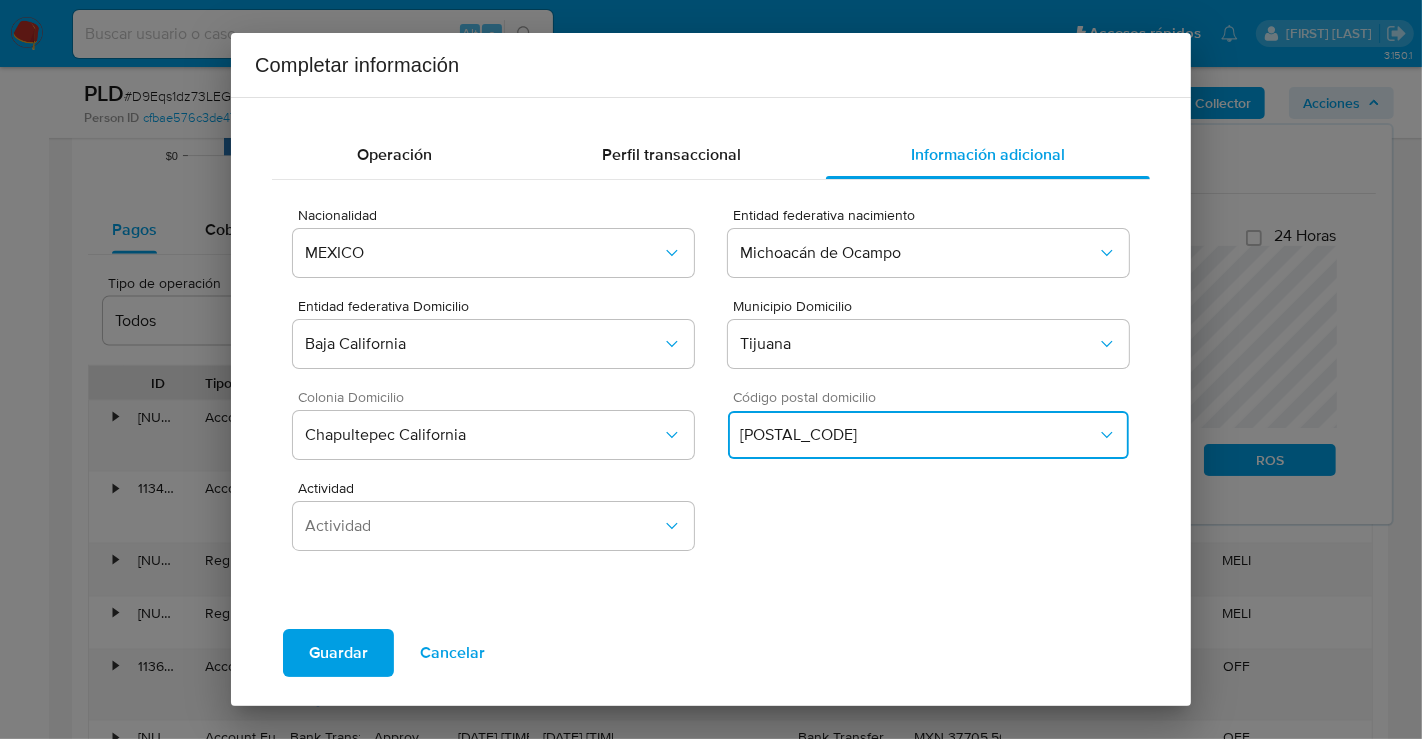click on "[POSTAL_CODE]" at bounding box center (918, 435) 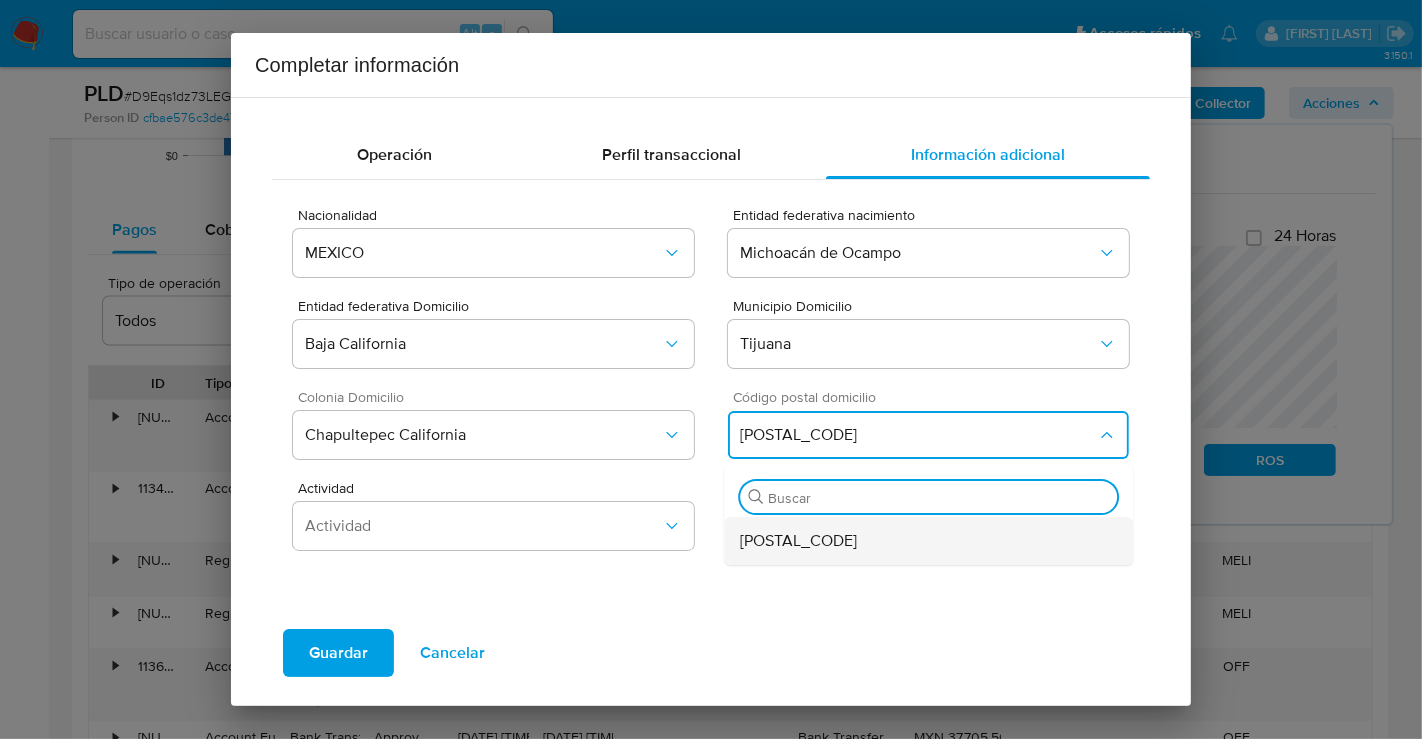 click on "[POSTAL_CODE]" at bounding box center [928, 541] 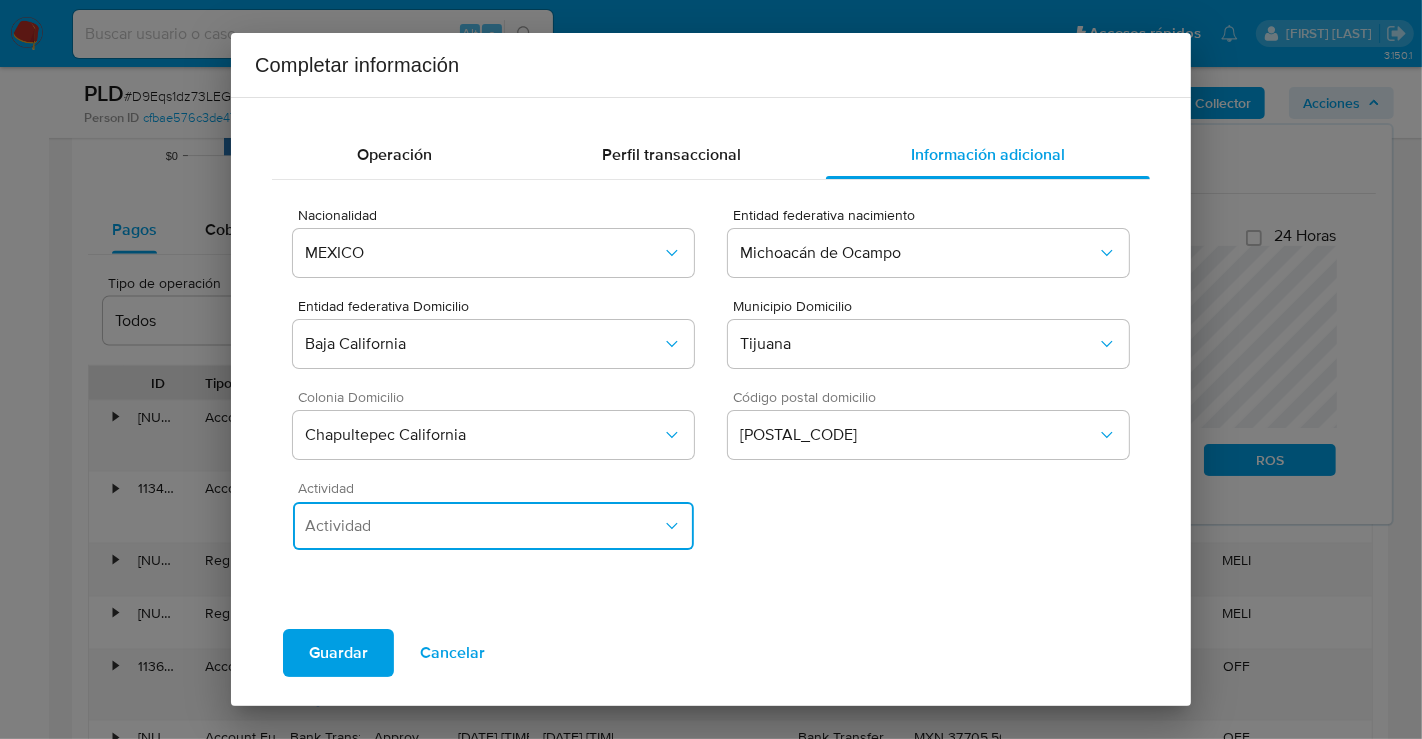 click on "Actividad" at bounding box center (483, 526) 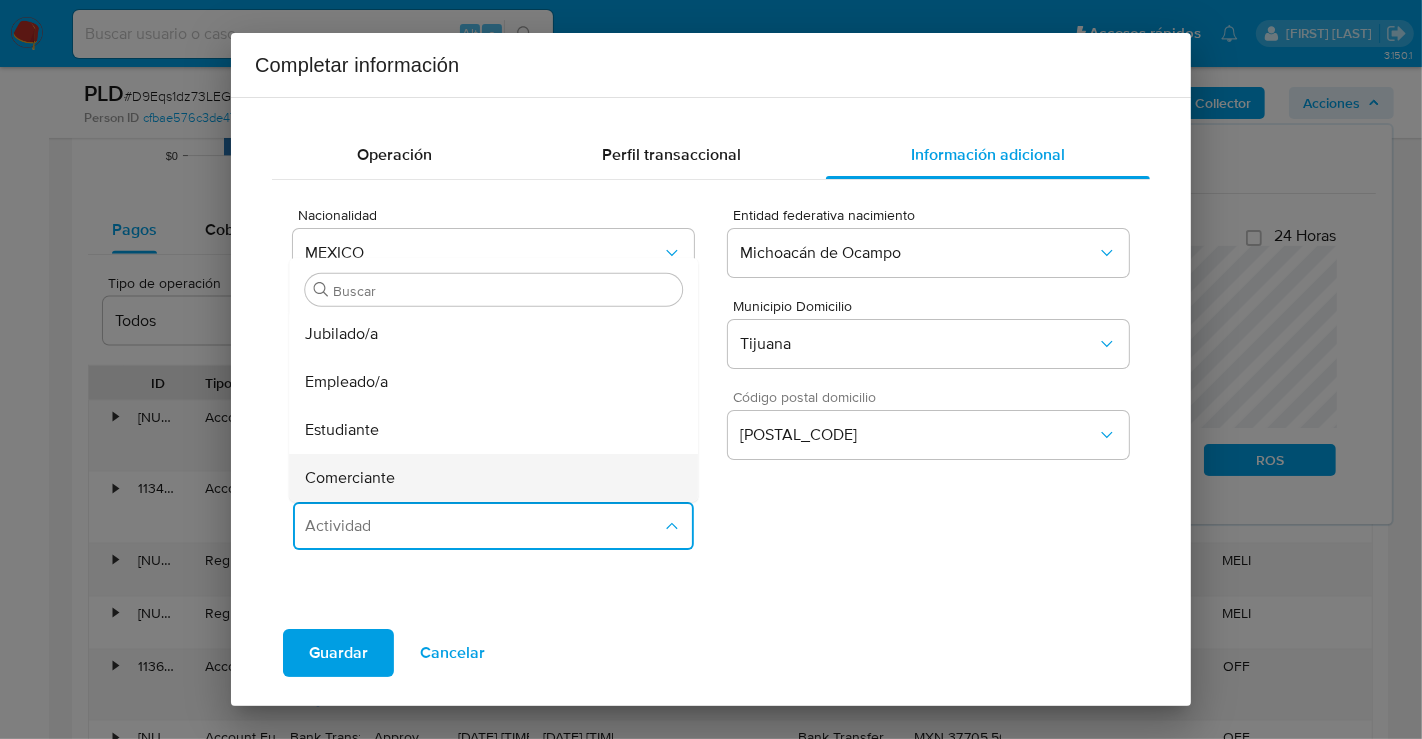 click on "Comerciante" at bounding box center [350, 478] 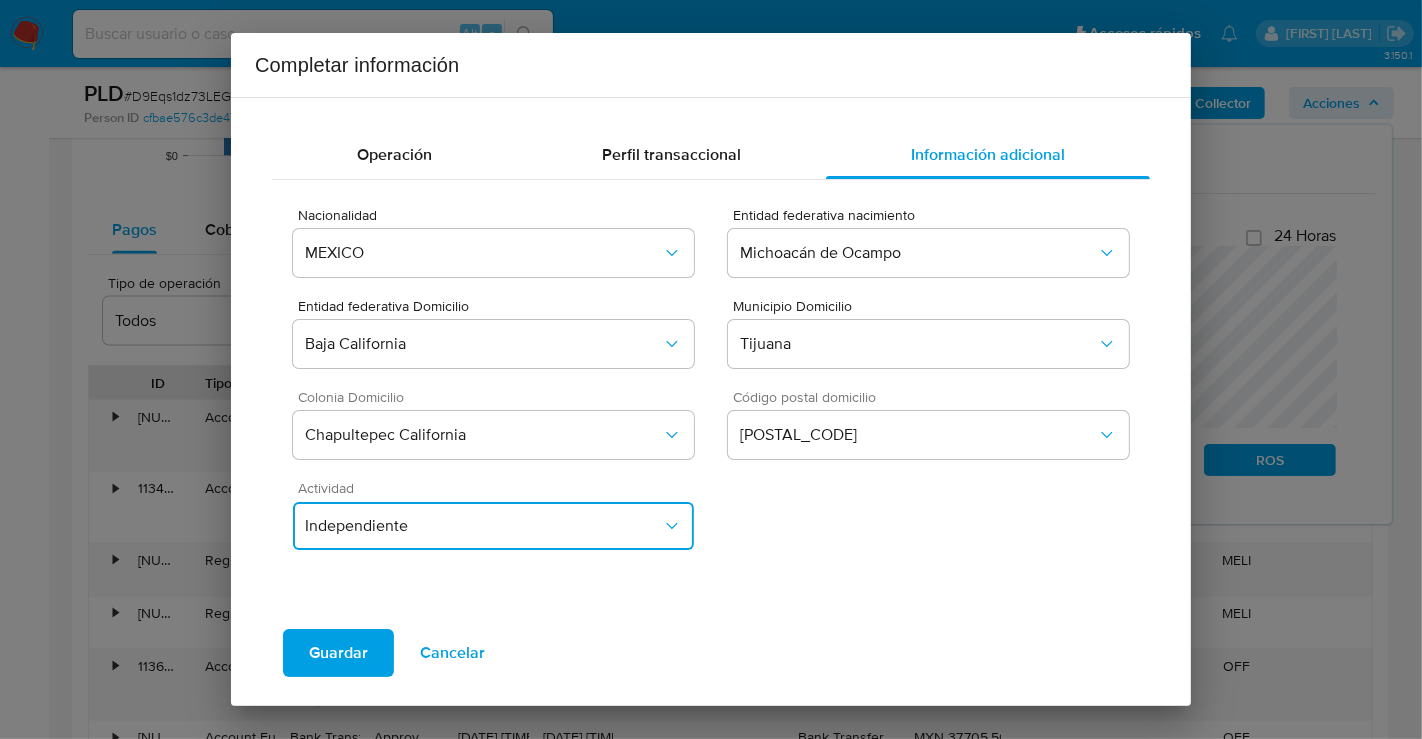 type 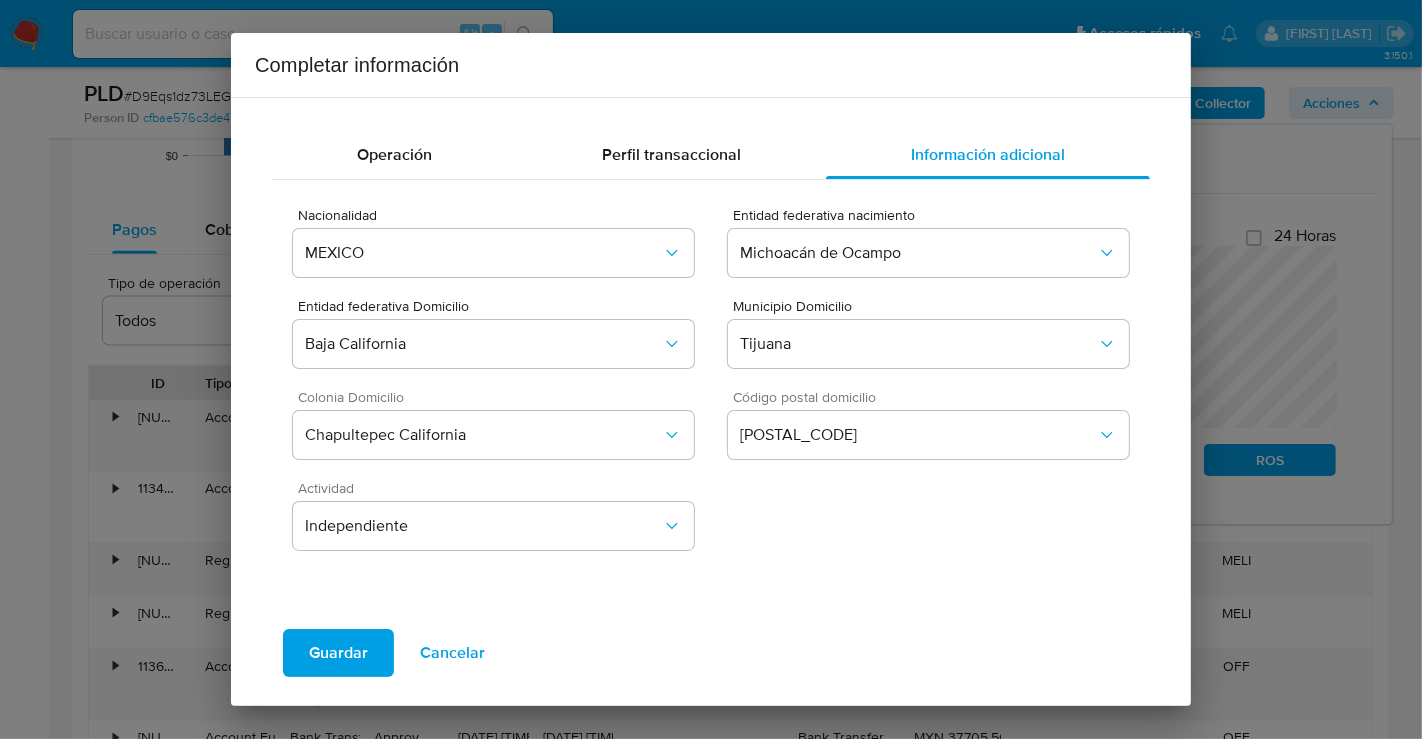 click on "Guardar" at bounding box center [338, 653] 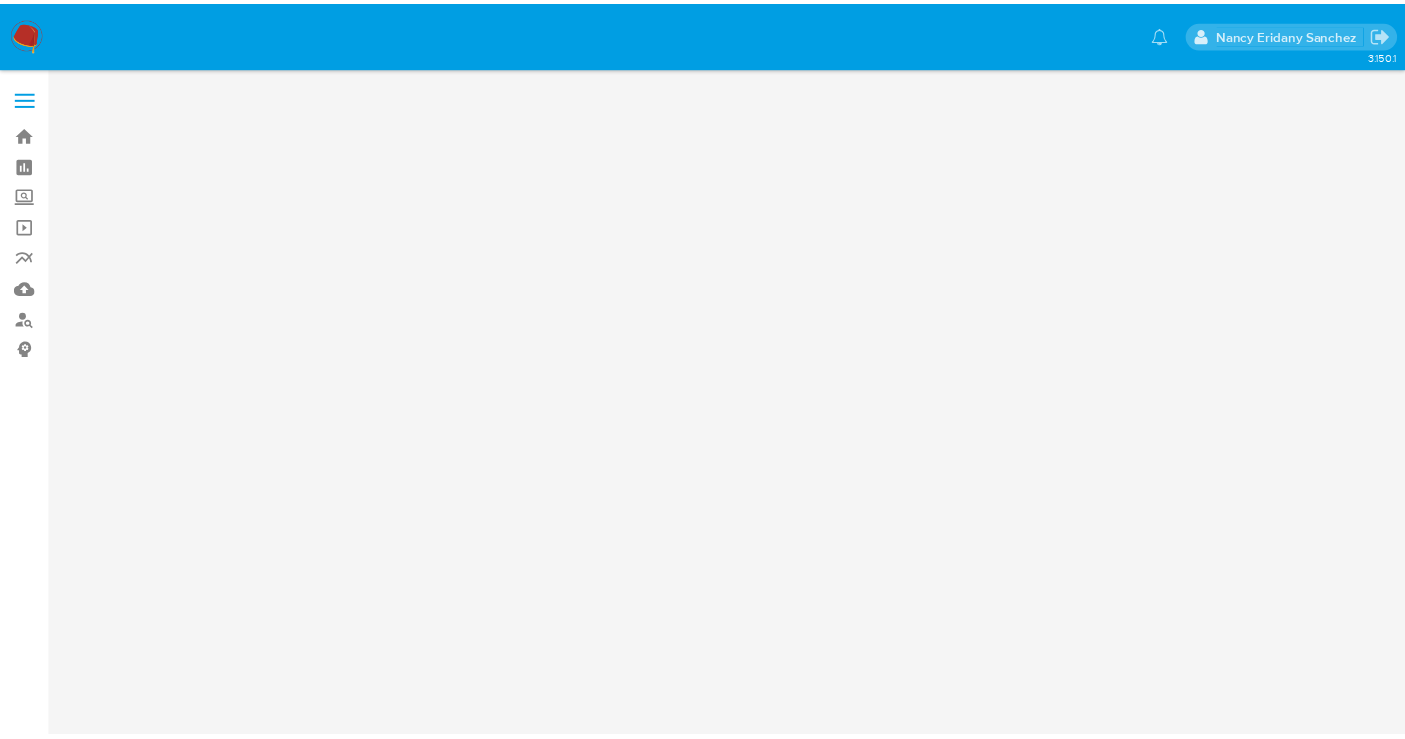 scroll, scrollTop: 0, scrollLeft: 0, axis: both 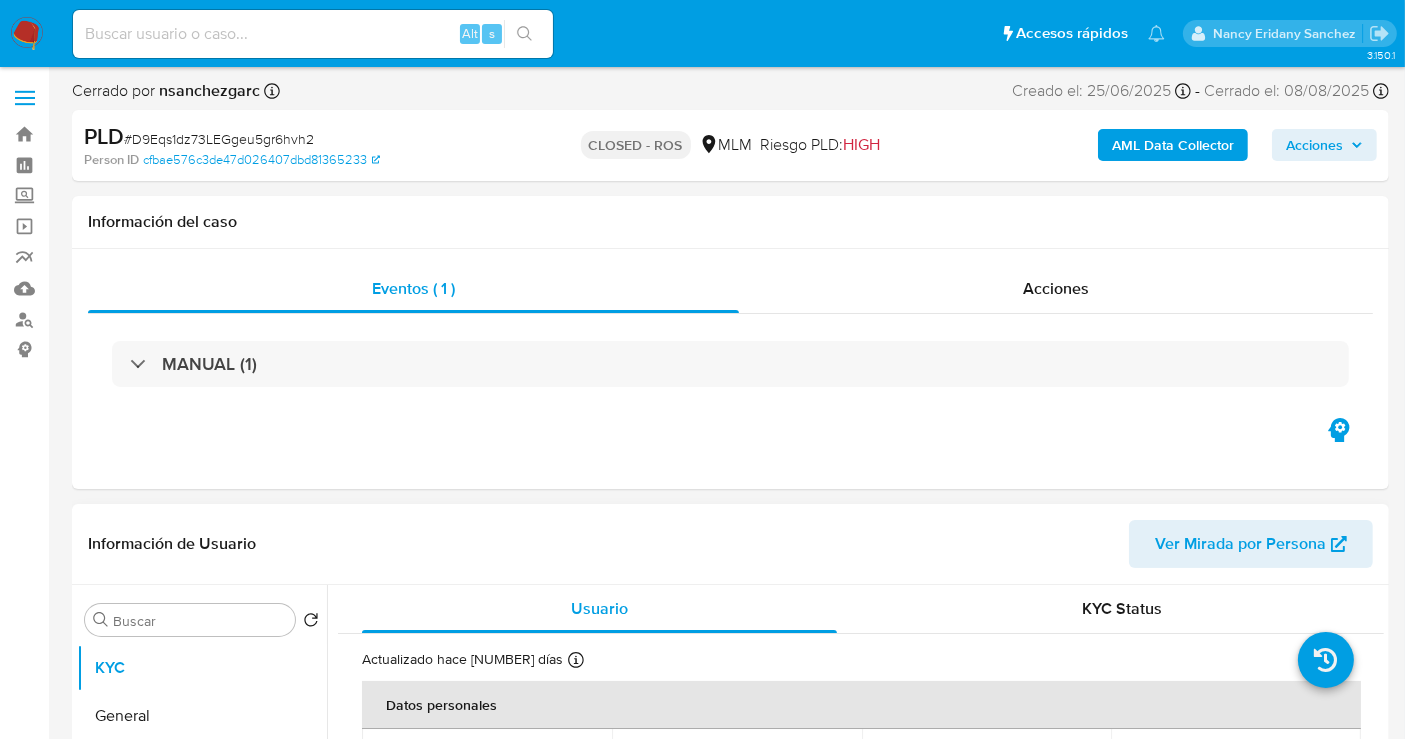 select on "10" 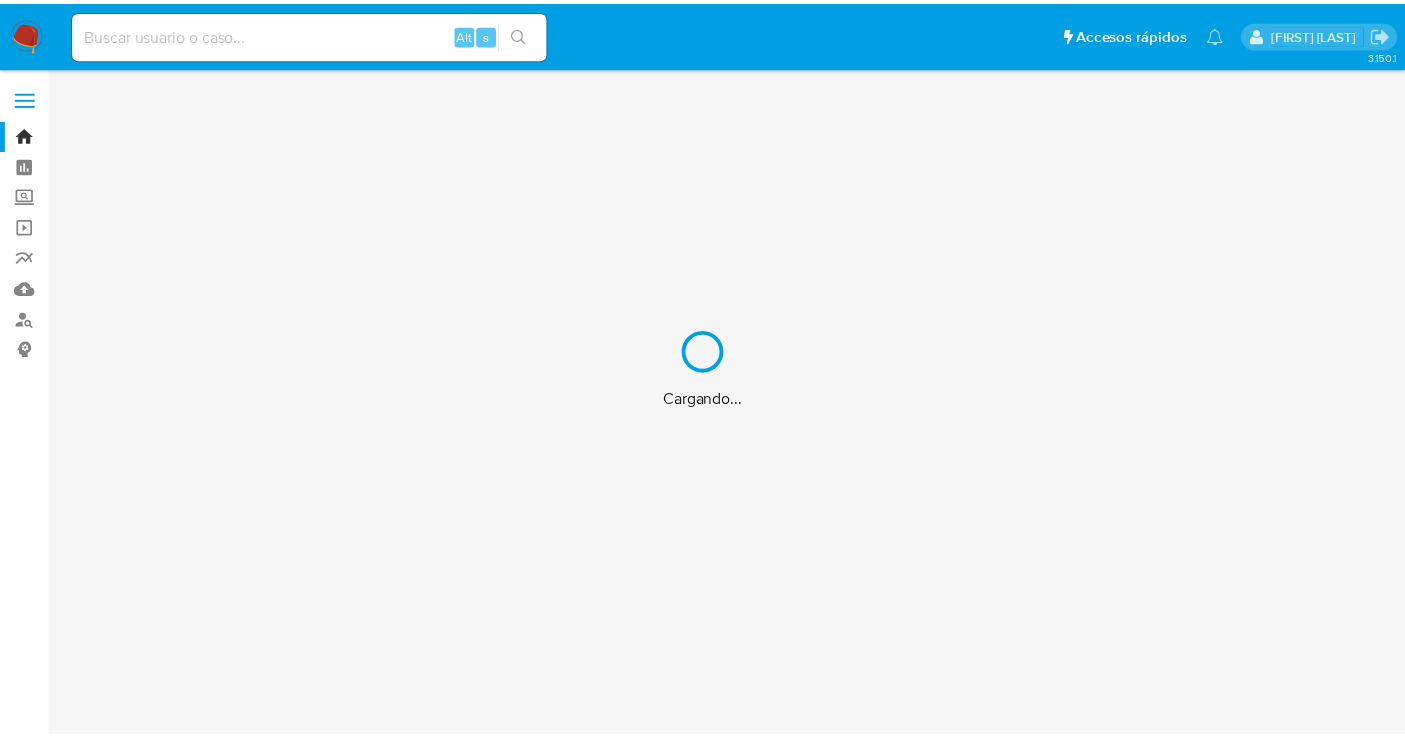 scroll, scrollTop: 0, scrollLeft: 0, axis: both 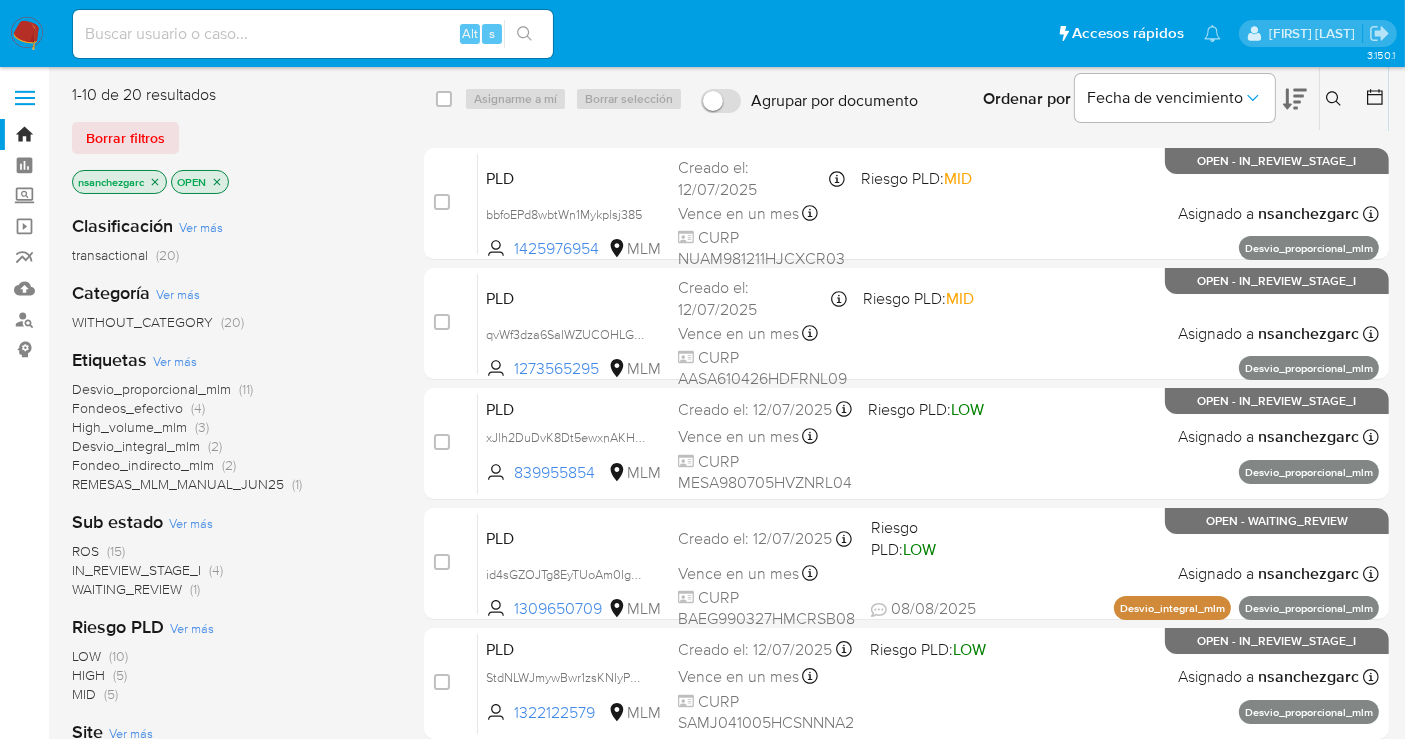 click on "ROS" at bounding box center (85, 551) 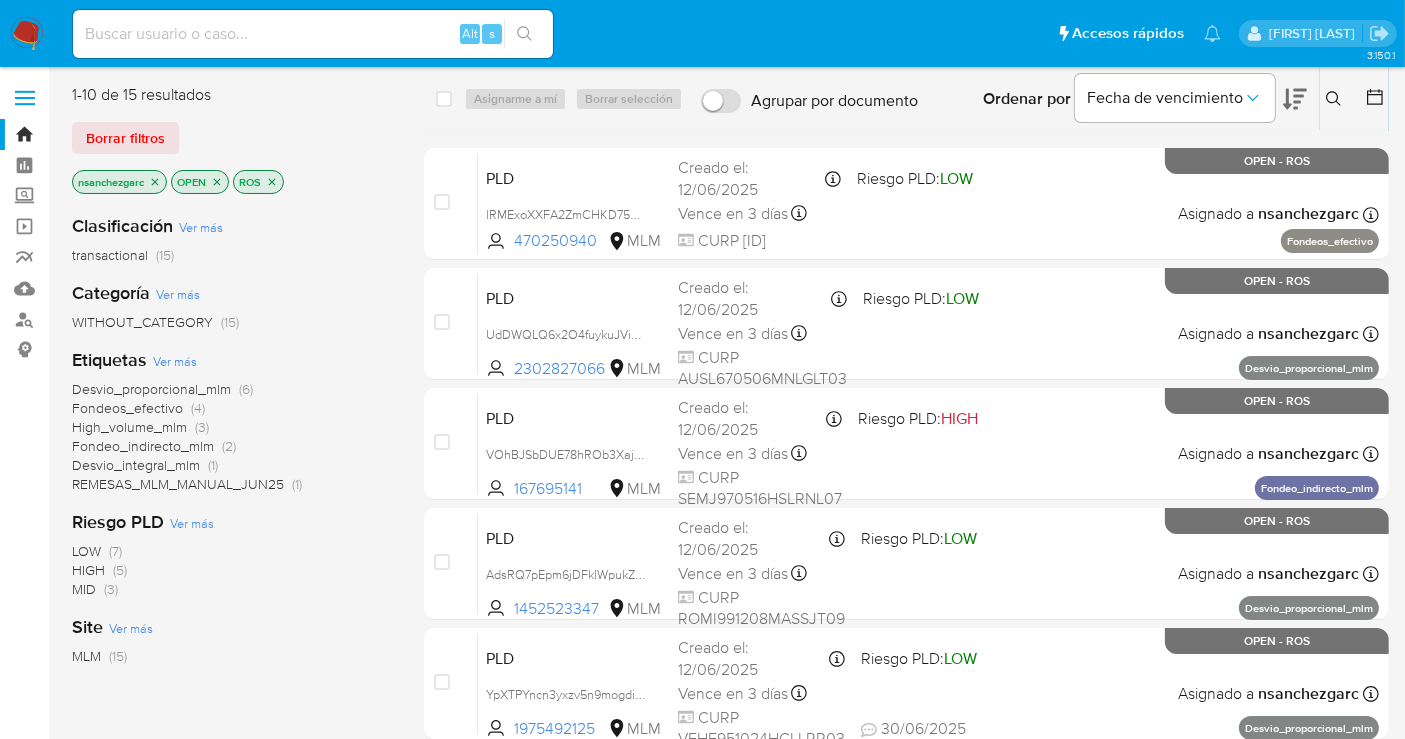 click 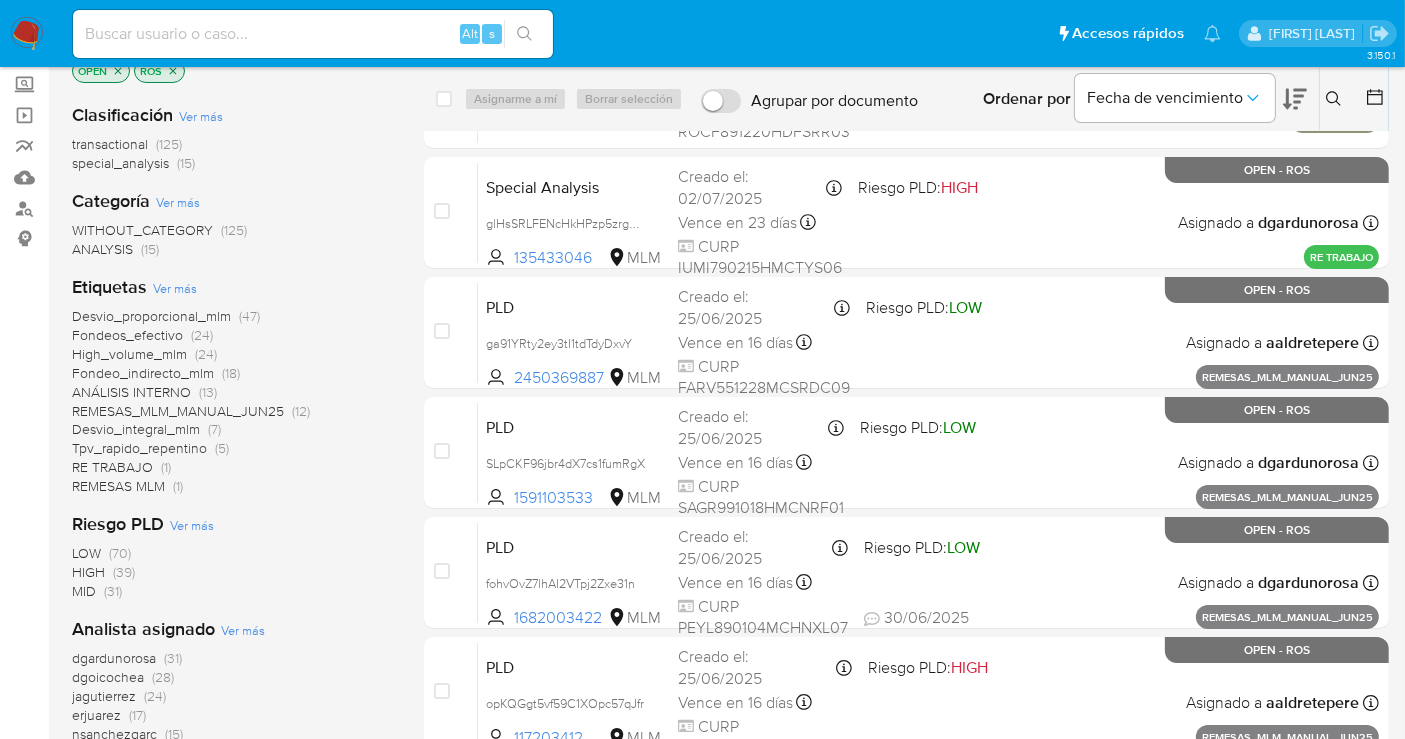 scroll, scrollTop: 333, scrollLeft: 0, axis: vertical 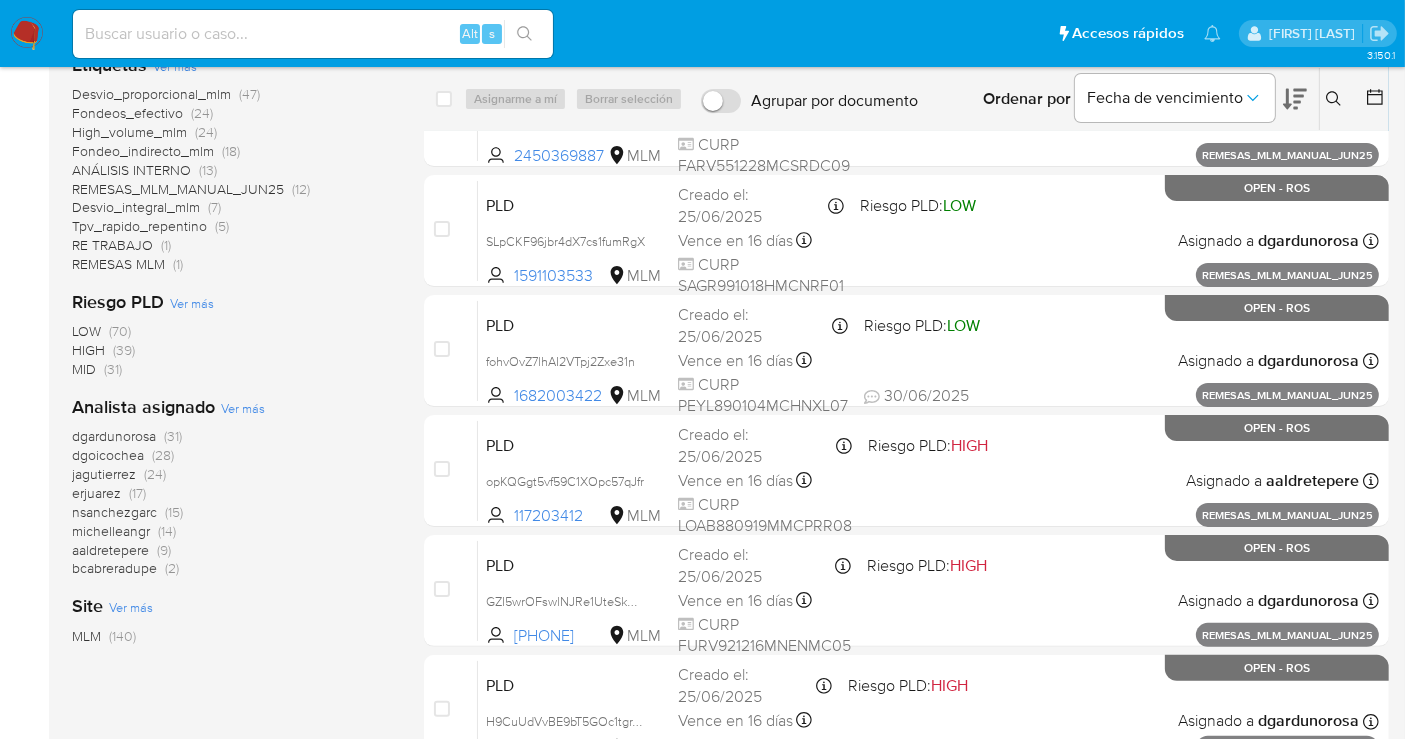 click on "nsanchezgarc" at bounding box center [114, 512] 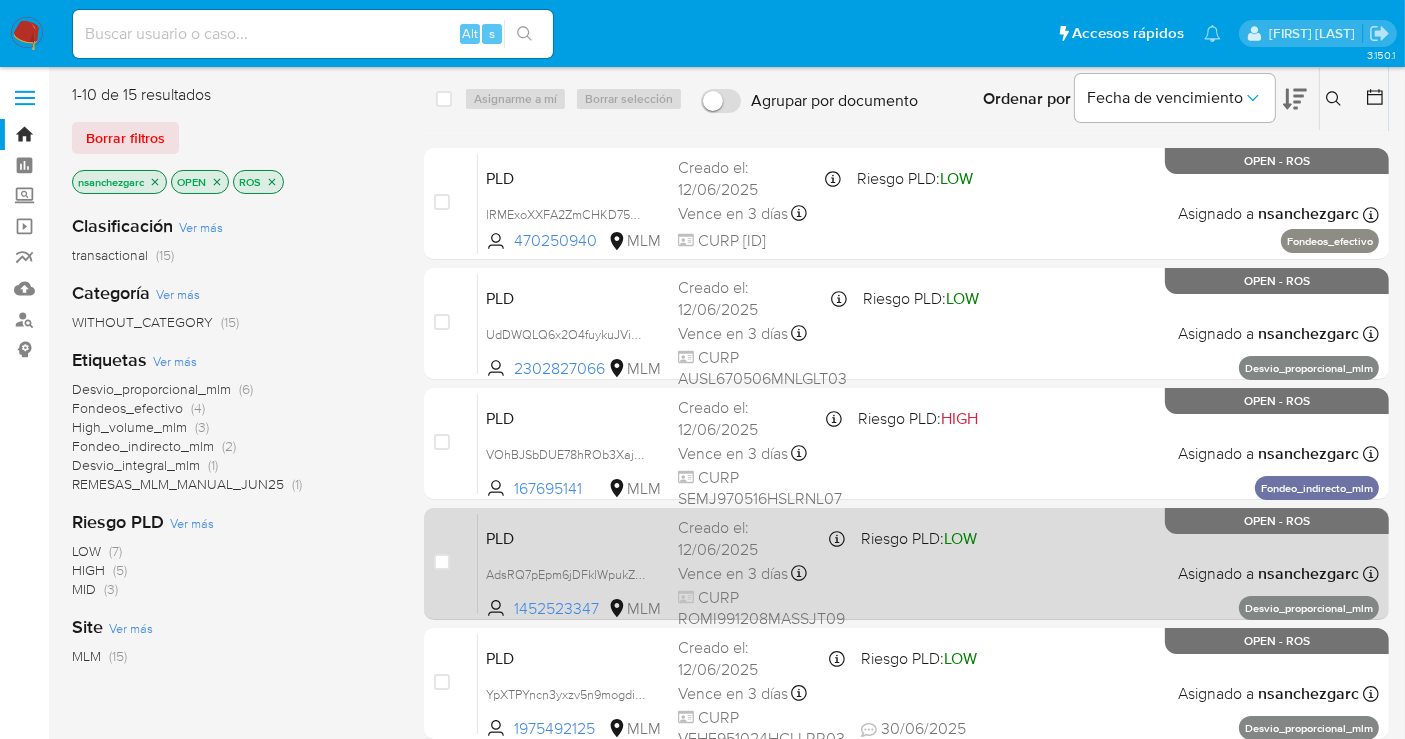 scroll, scrollTop: 0, scrollLeft: 0, axis: both 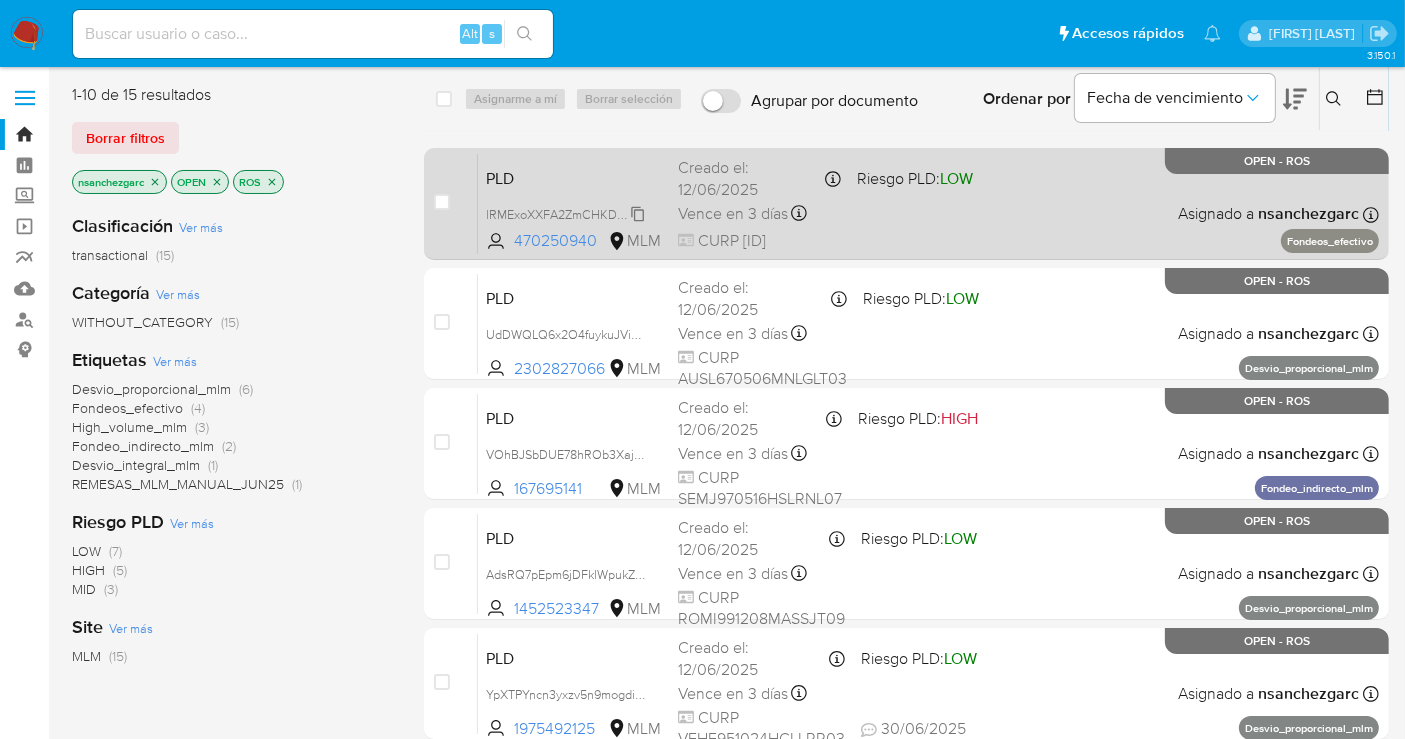 click on "lRMExoXXFA2ZmCHKD75mhMKZ" at bounding box center (579, 213) 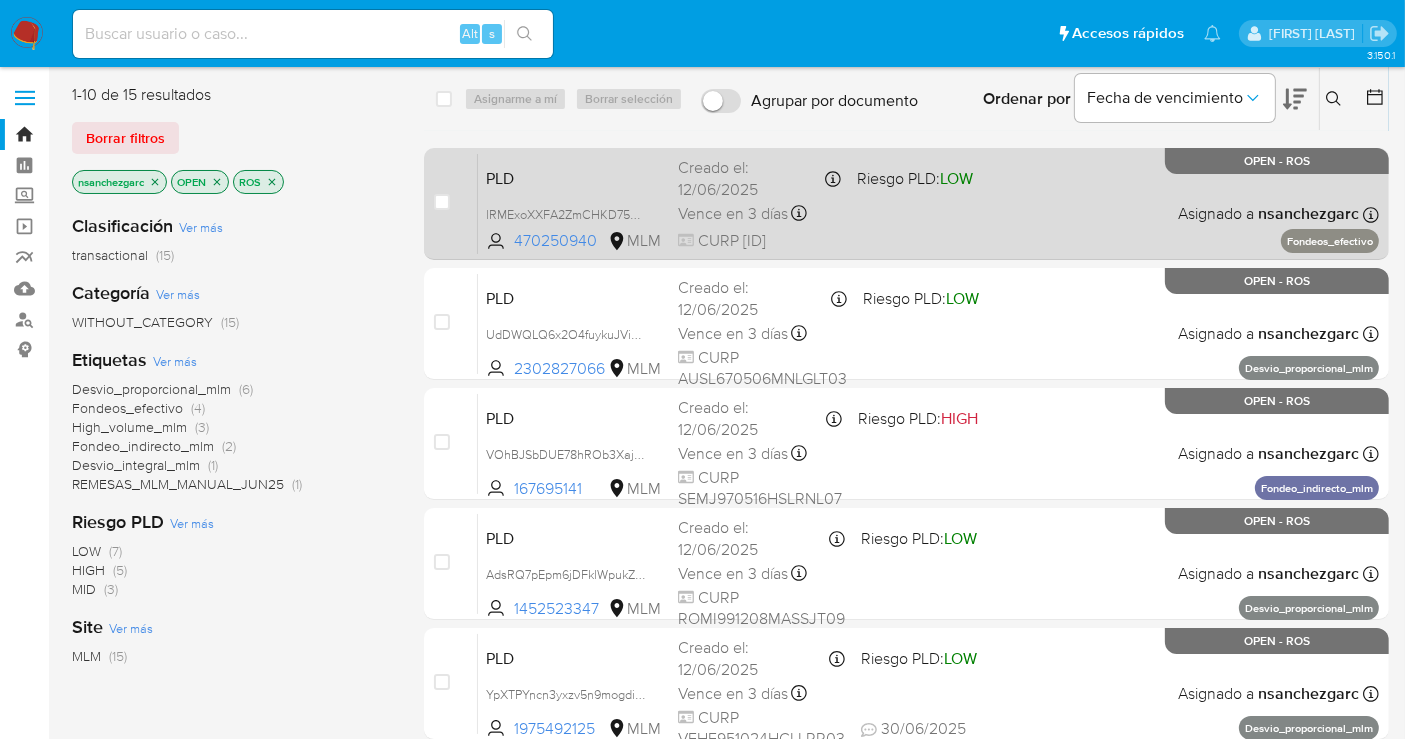 click on "Vence en 3 días" at bounding box center (733, 214) 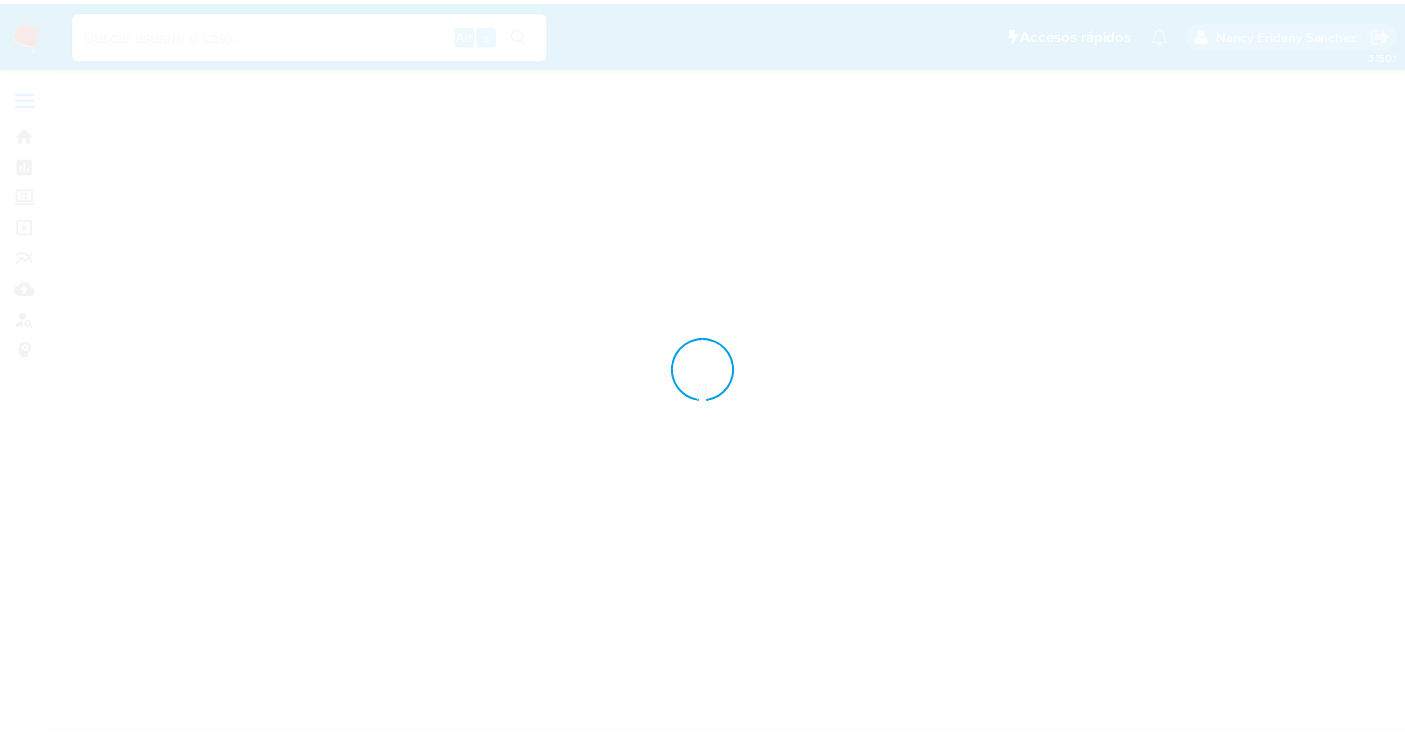 scroll, scrollTop: 0, scrollLeft: 0, axis: both 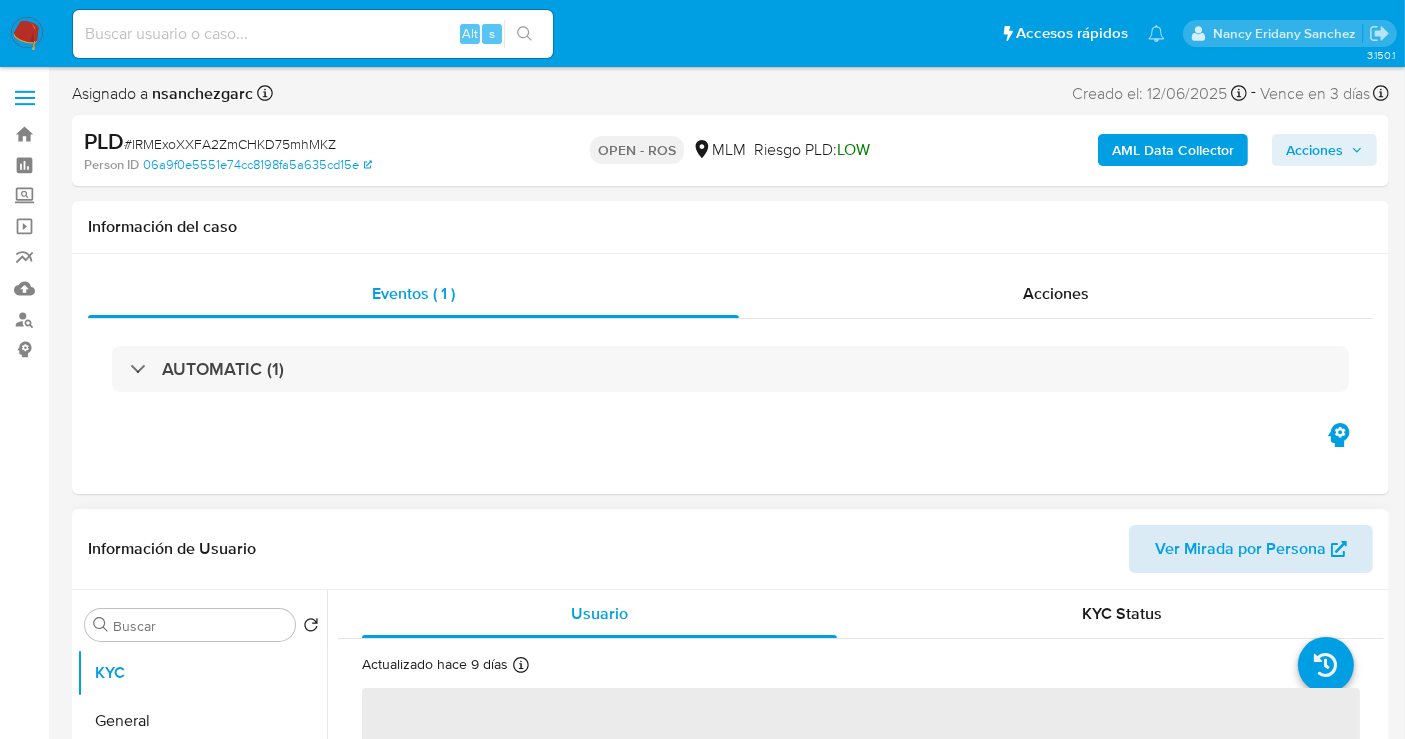 select on "10" 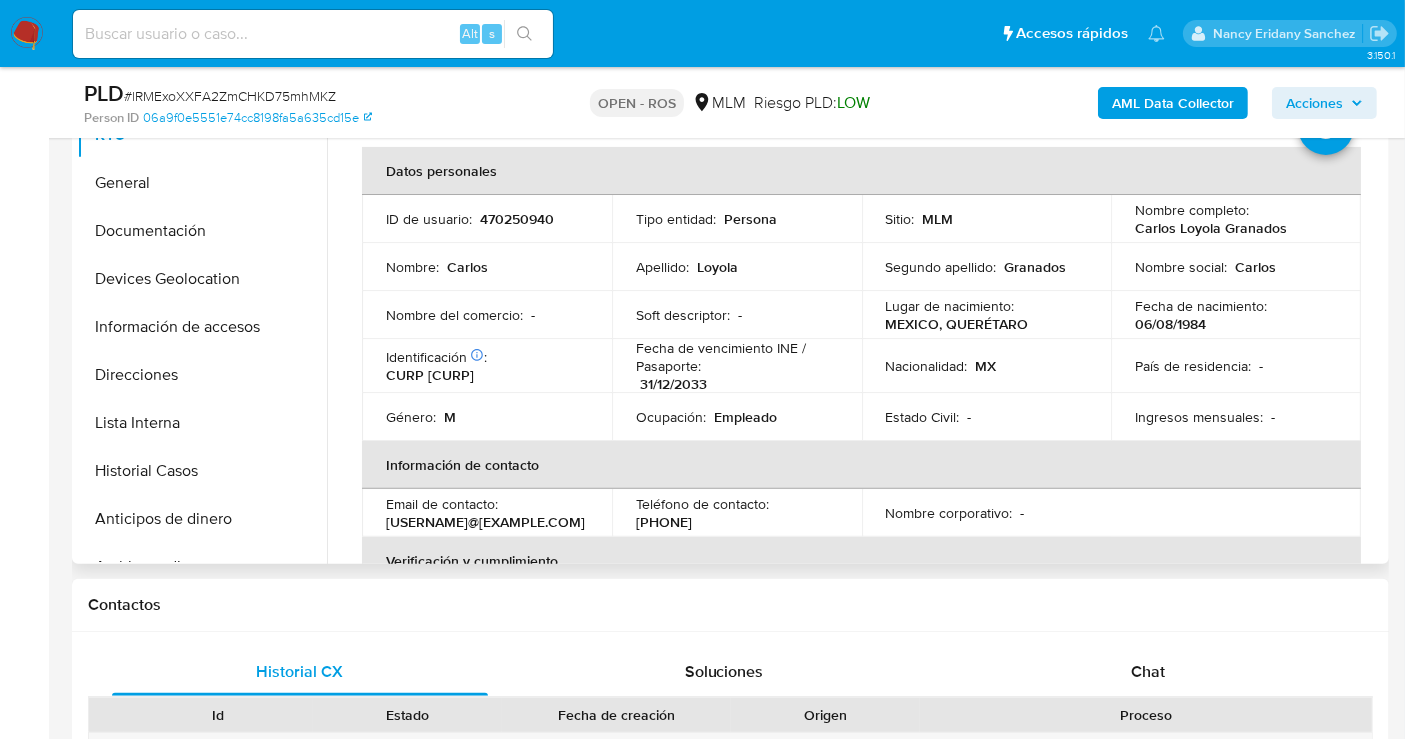 scroll, scrollTop: 555, scrollLeft: 0, axis: vertical 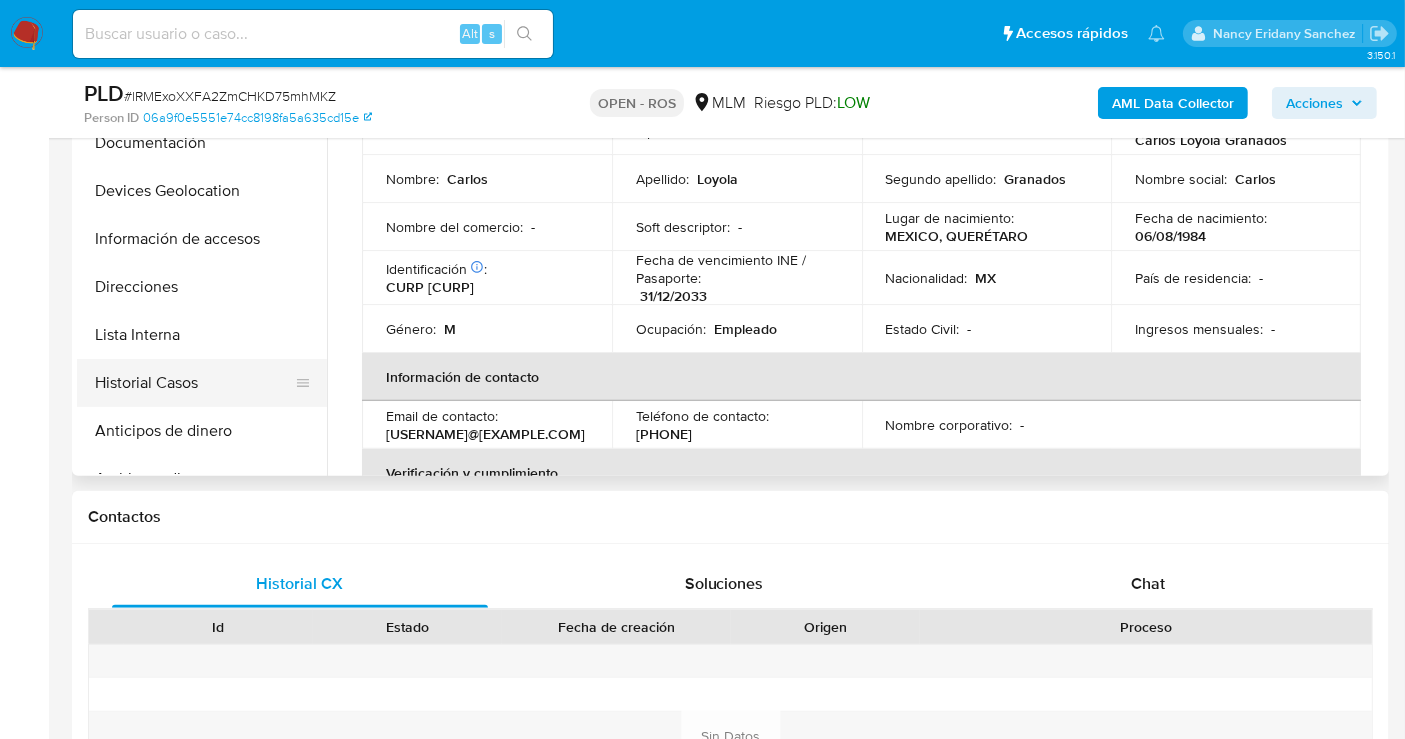click on "Historial Casos" at bounding box center (194, 383) 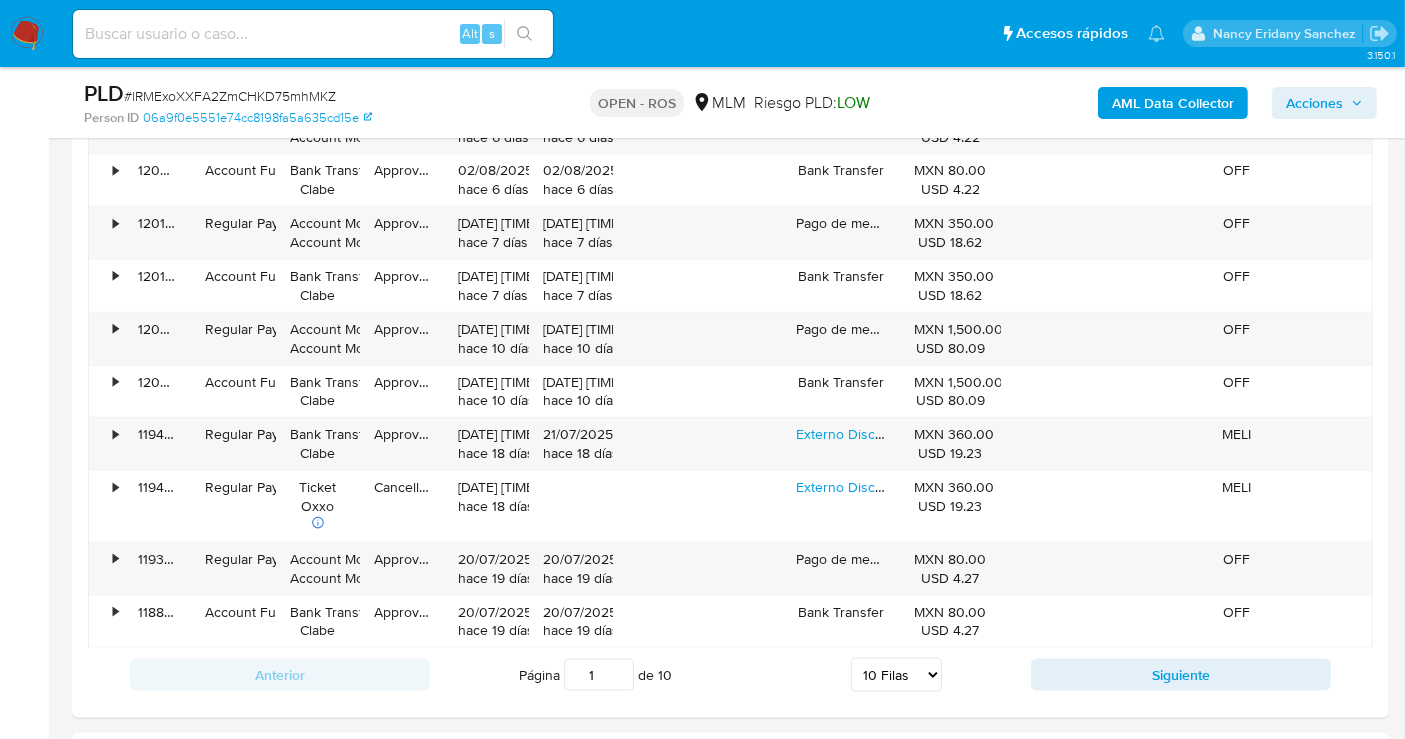 scroll, scrollTop: 2444, scrollLeft: 0, axis: vertical 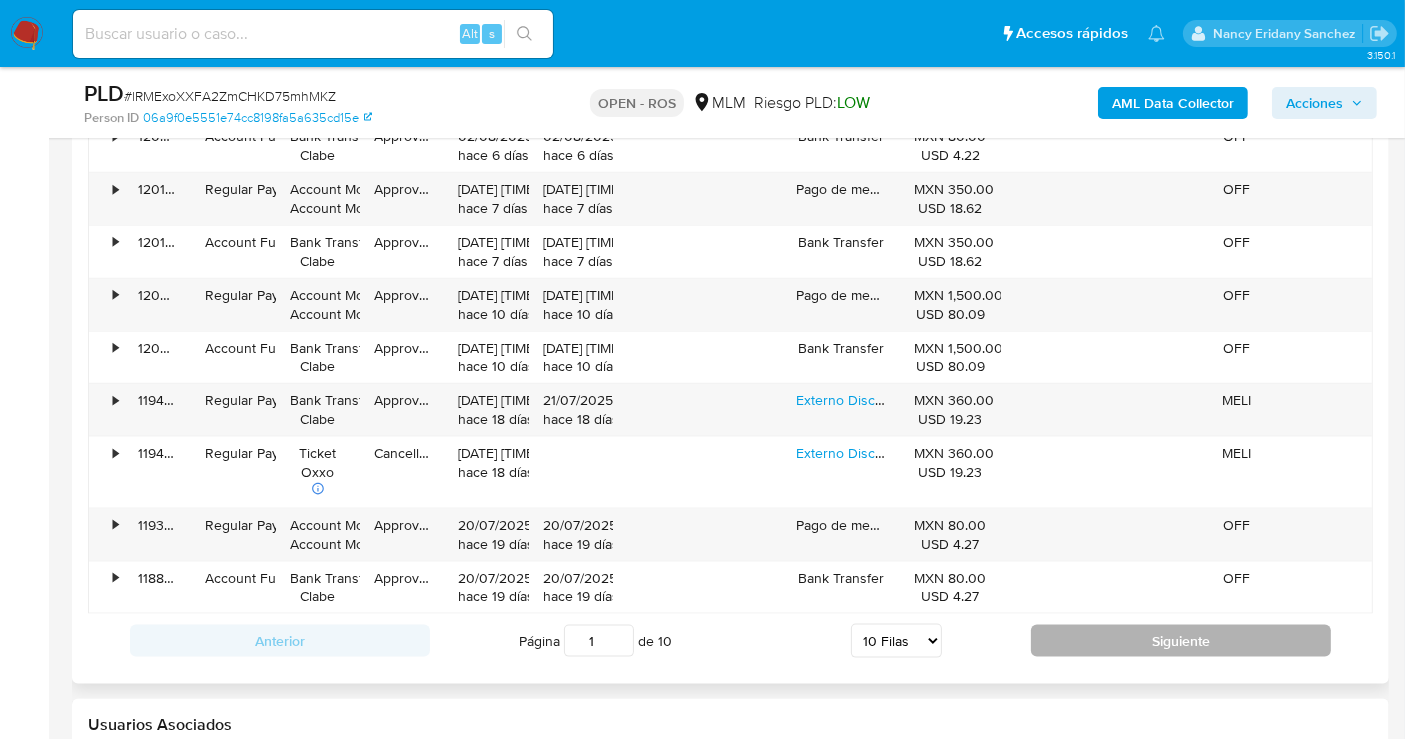 click on "Siguiente" at bounding box center [1181, 641] 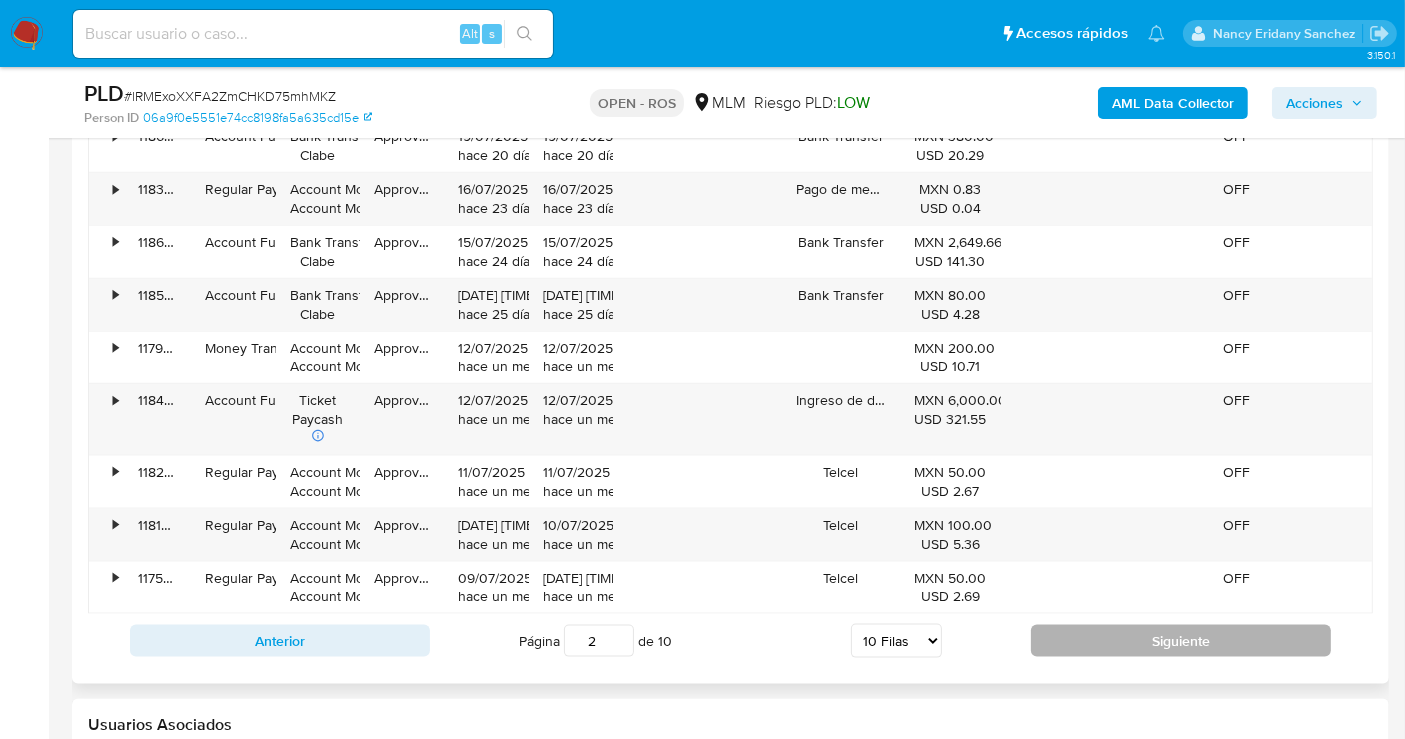 click on "Siguiente" at bounding box center [1181, 641] 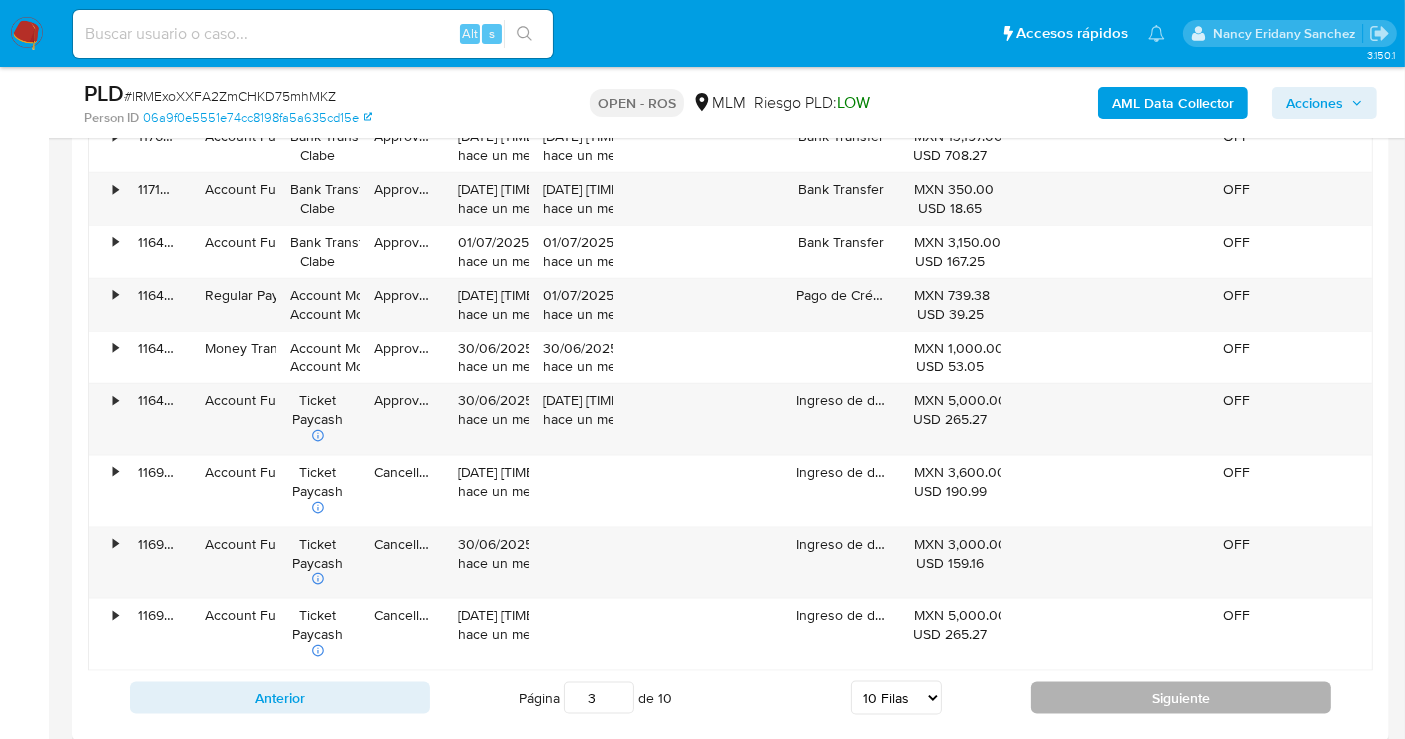 click on "Siguiente" at bounding box center [1181, 698] 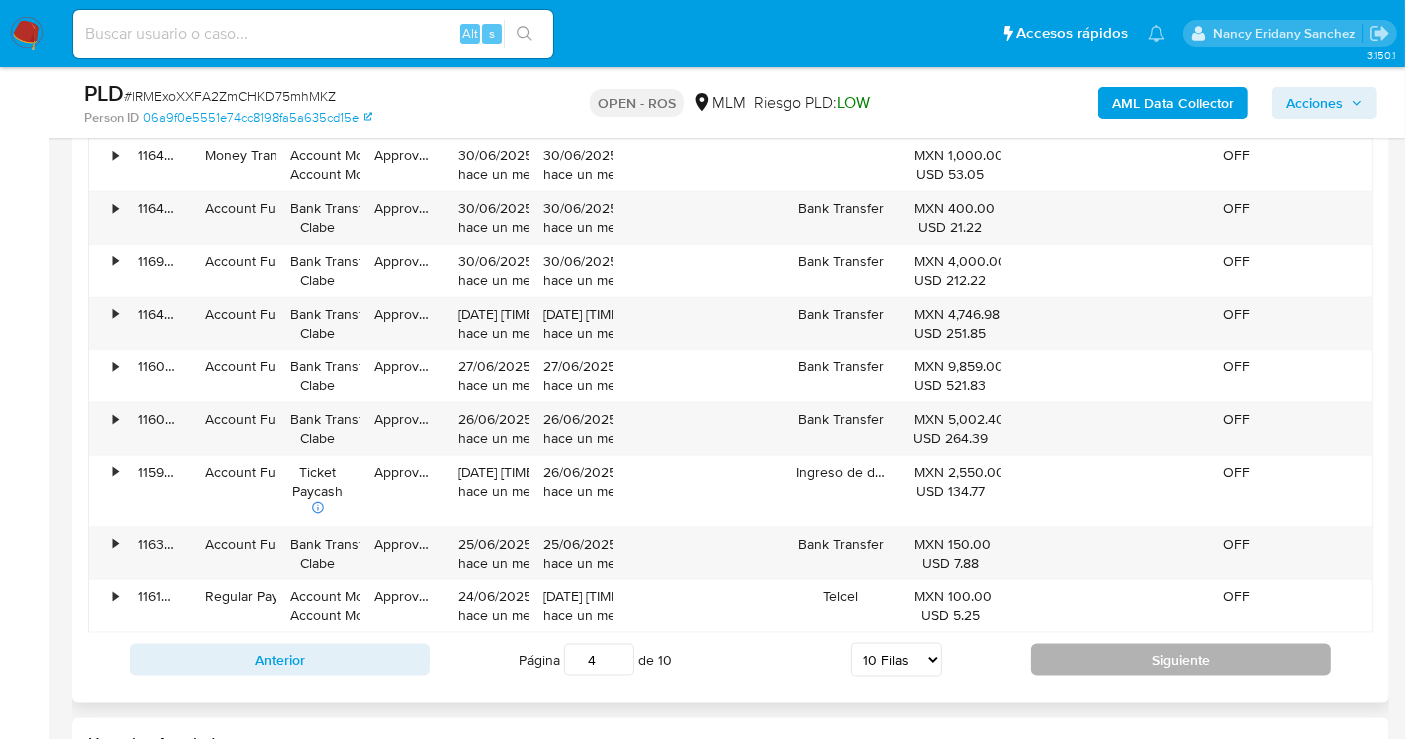 click on "Siguiente" at bounding box center [1181, 660] 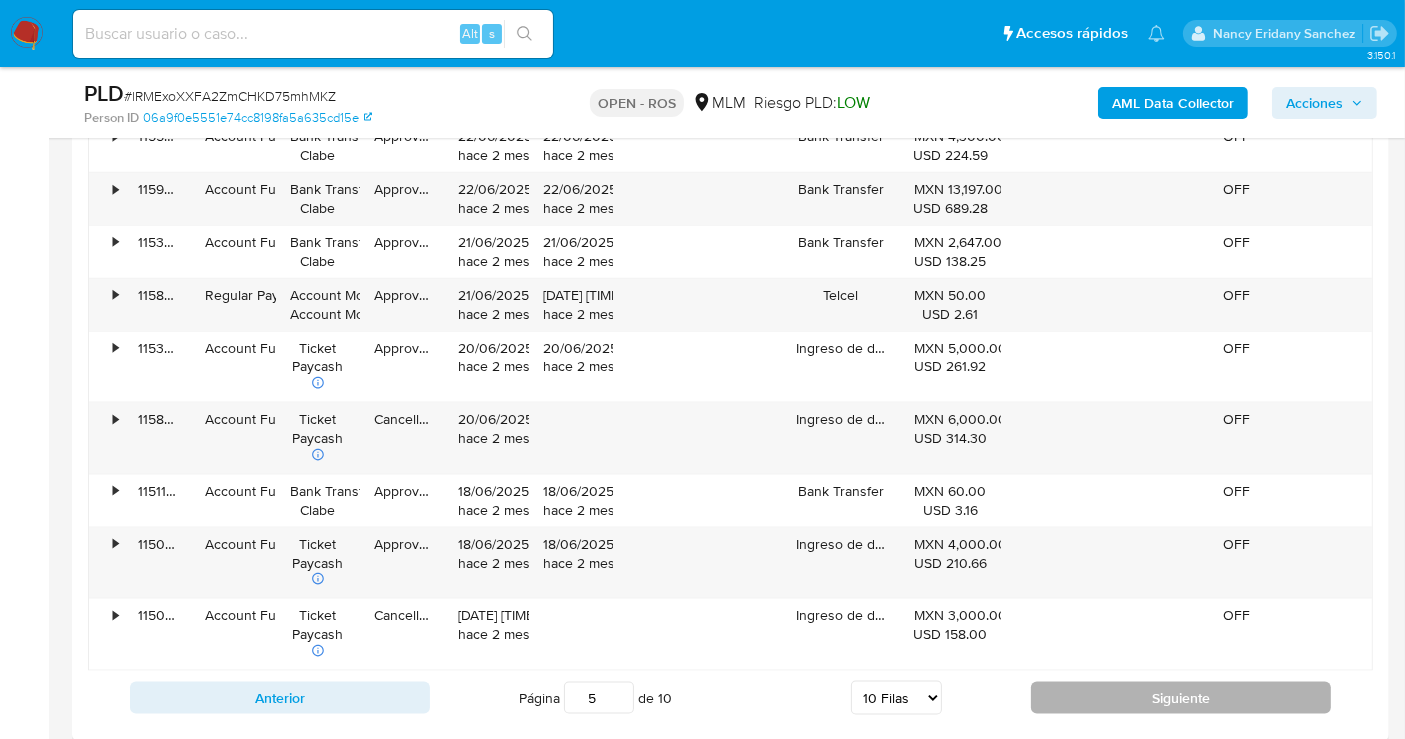 click on "Siguiente" at bounding box center [1181, 698] 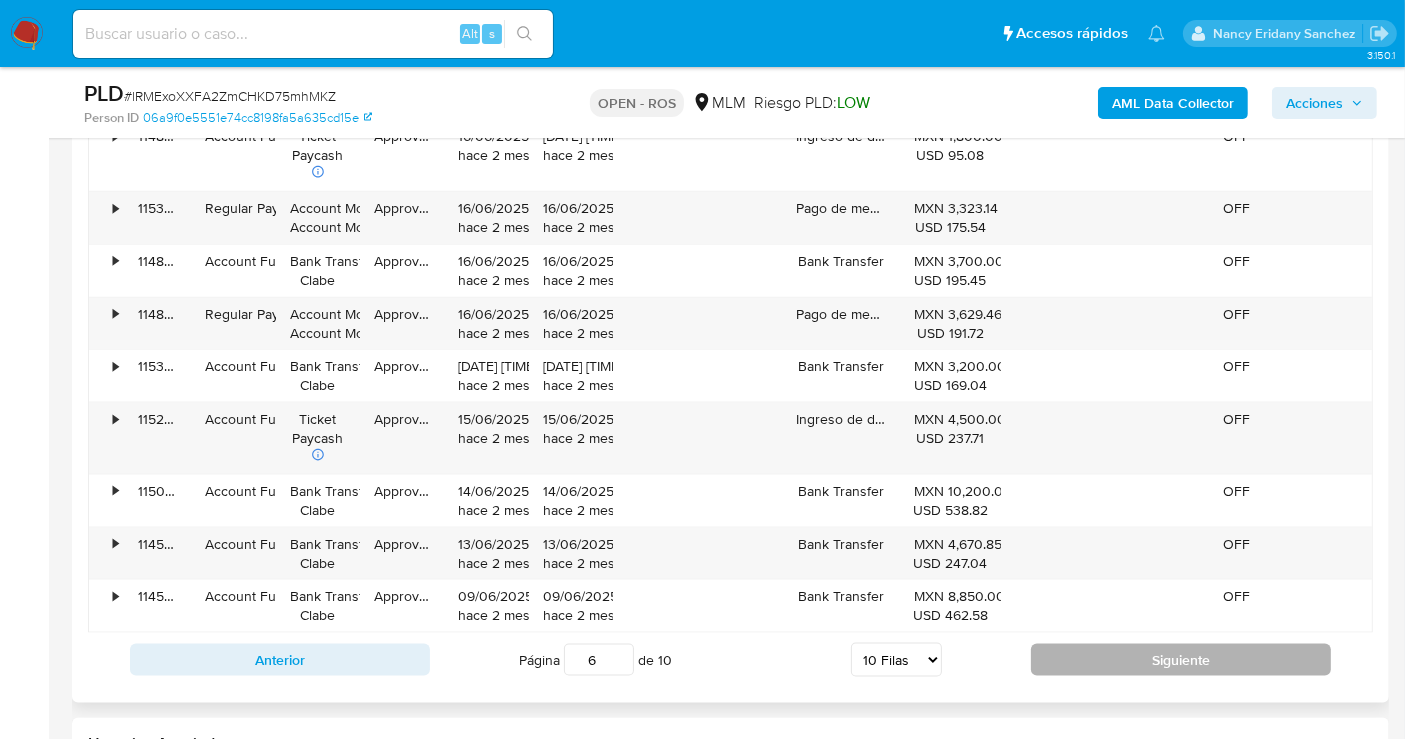 click on "Siguiente" at bounding box center [1181, 660] 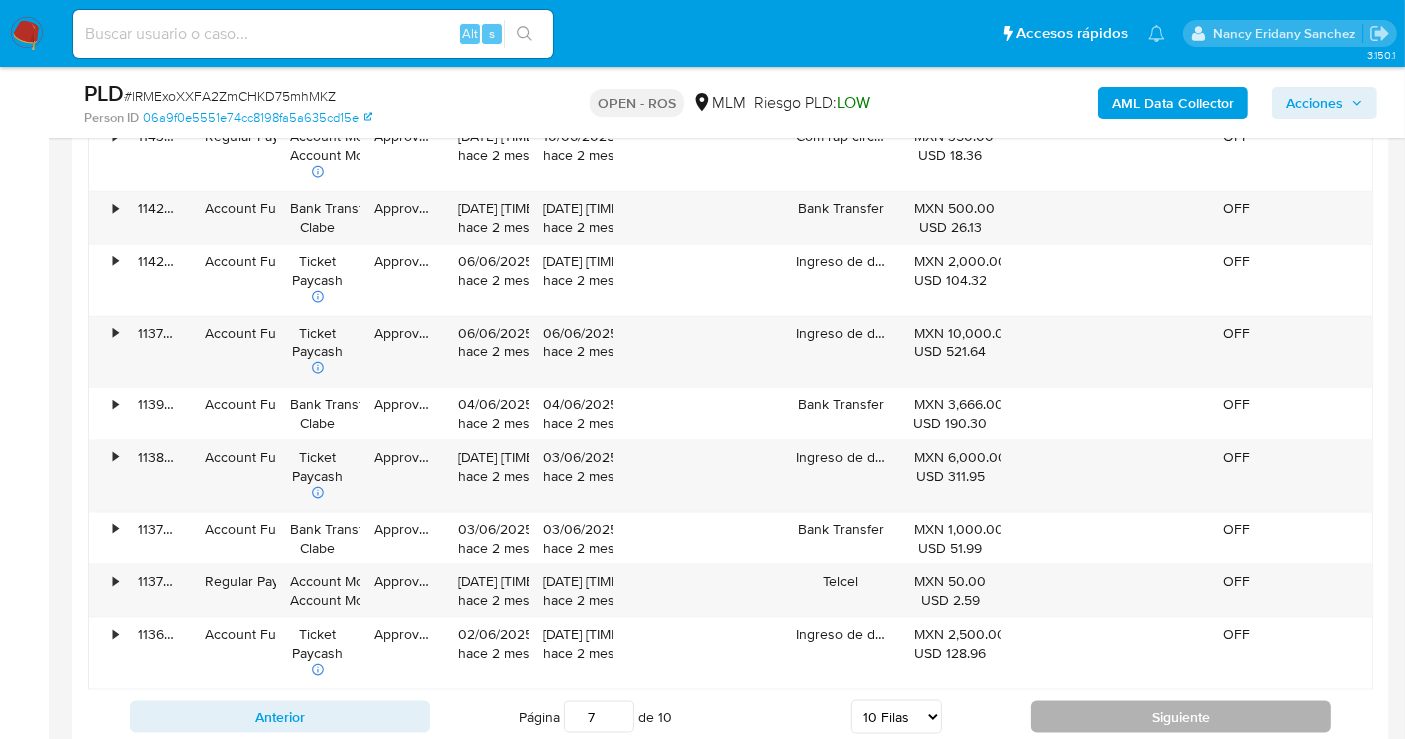click on "Siguiente" at bounding box center [1181, 717] 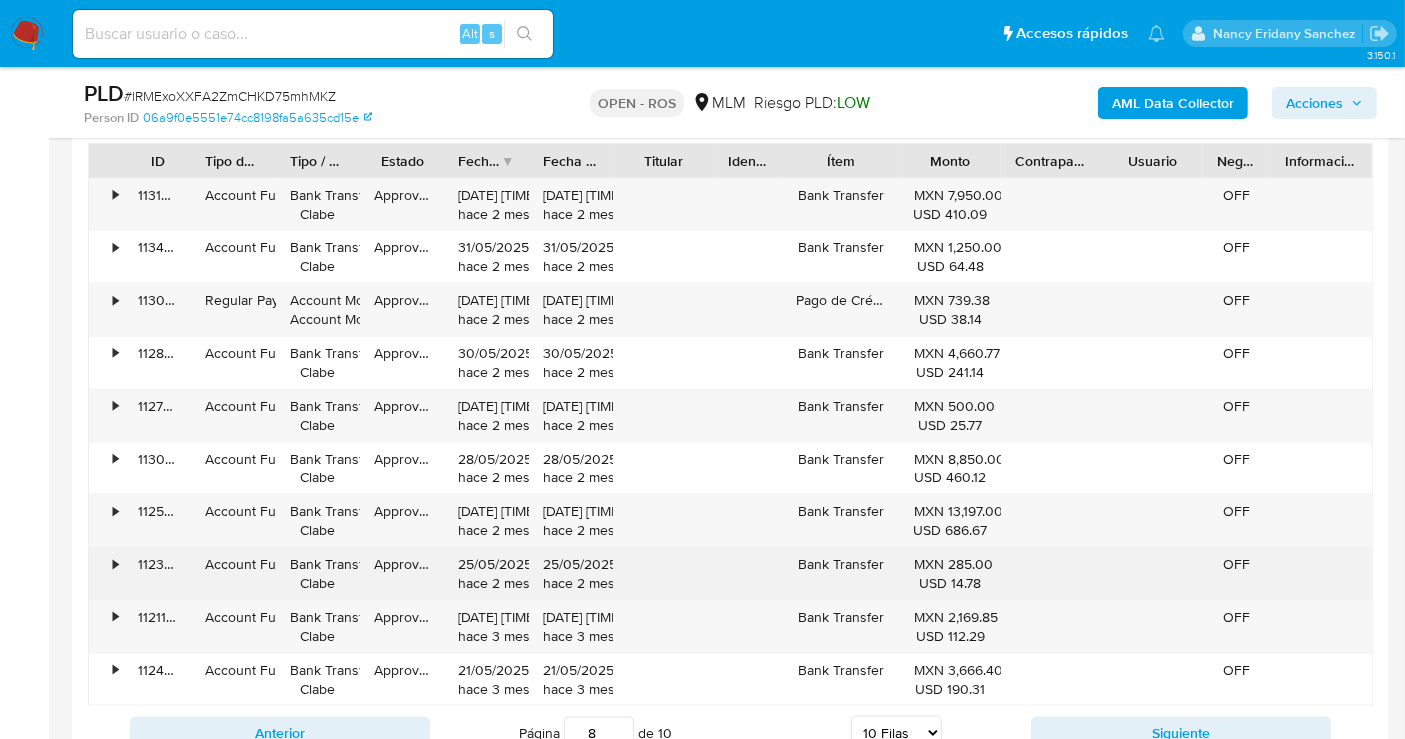 scroll, scrollTop: 2555, scrollLeft: 0, axis: vertical 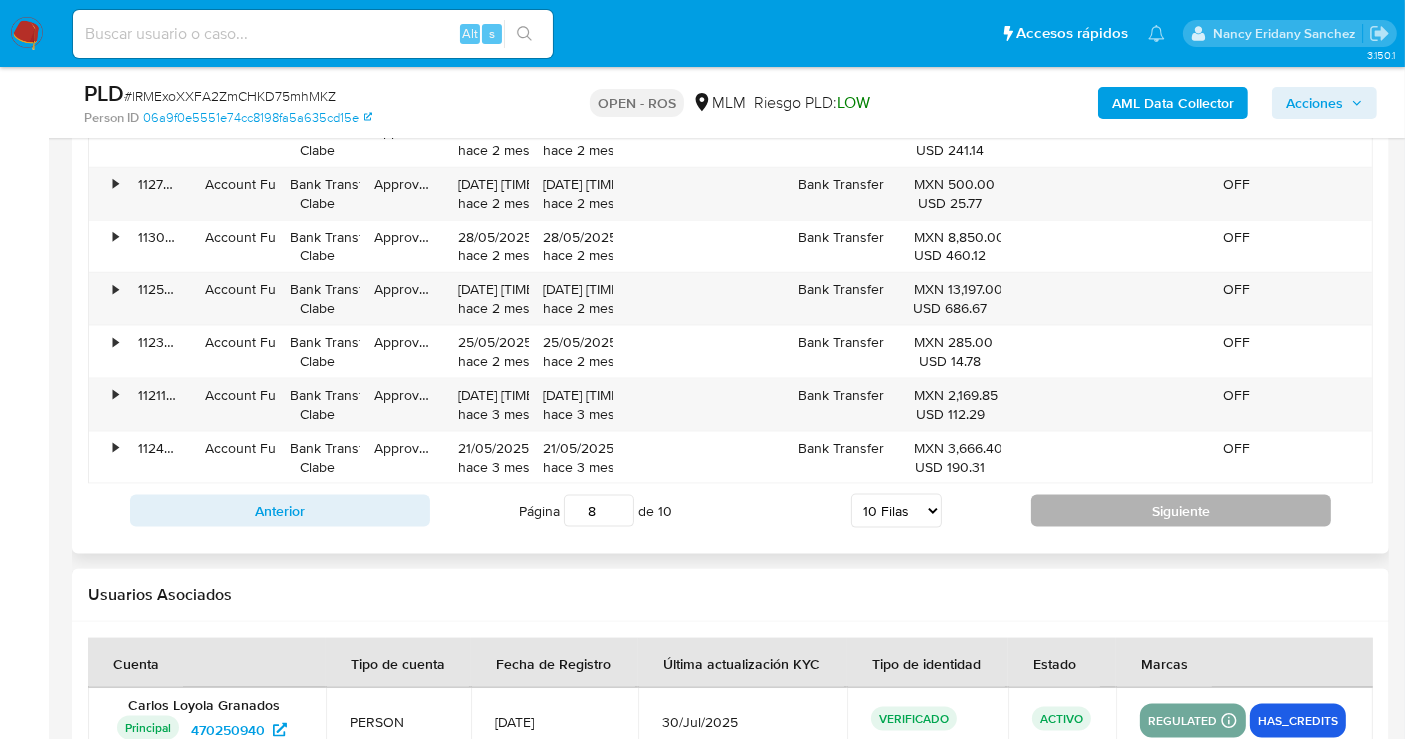 click on "Siguiente" at bounding box center (1181, 511) 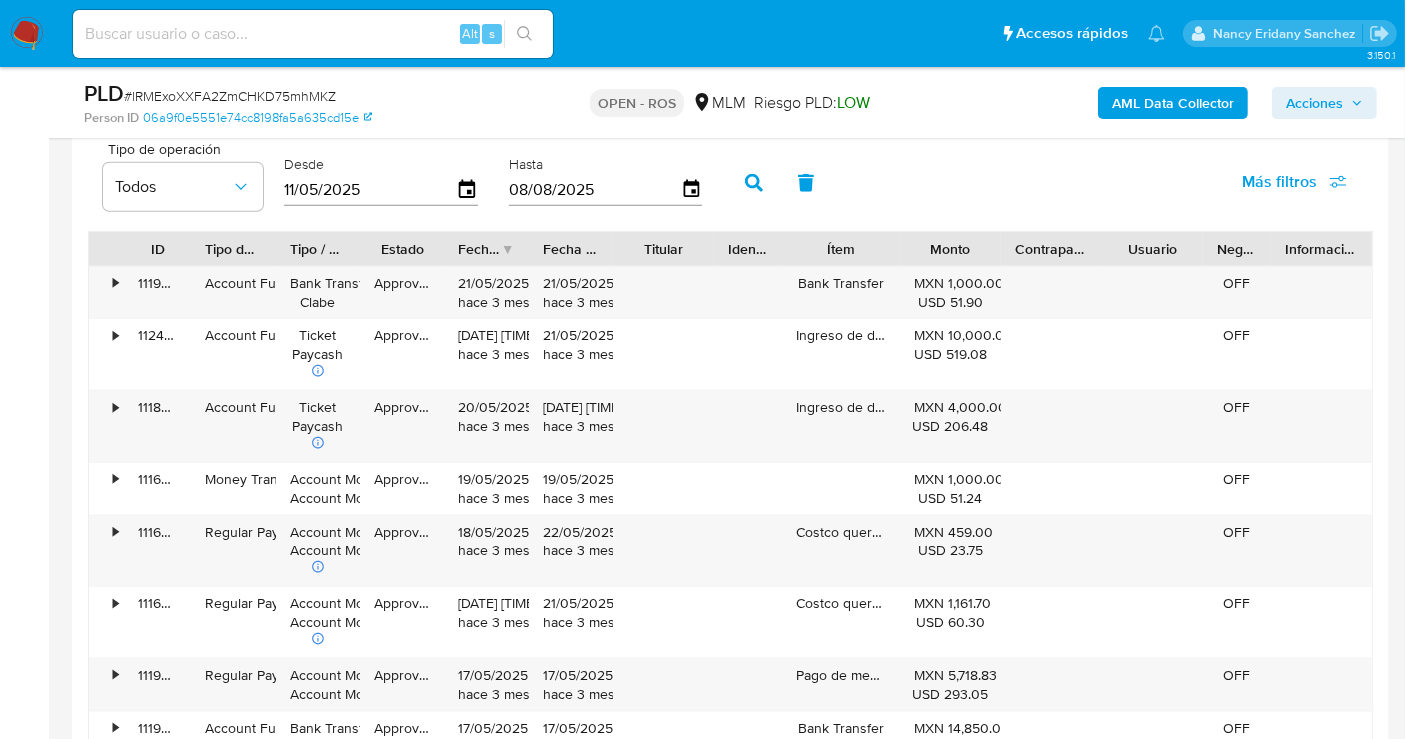 scroll, scrollTop: 2222, scrollLeft: 0, axis: vertical 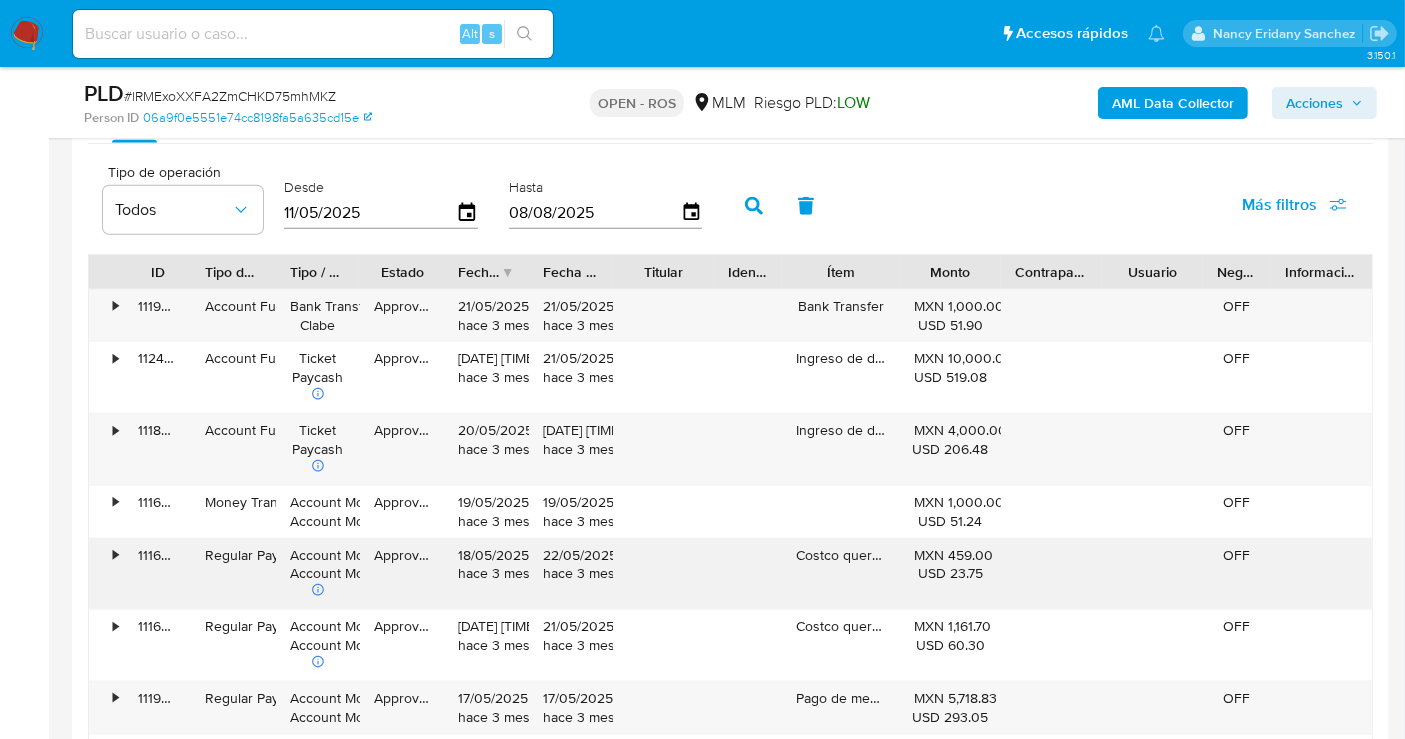 type 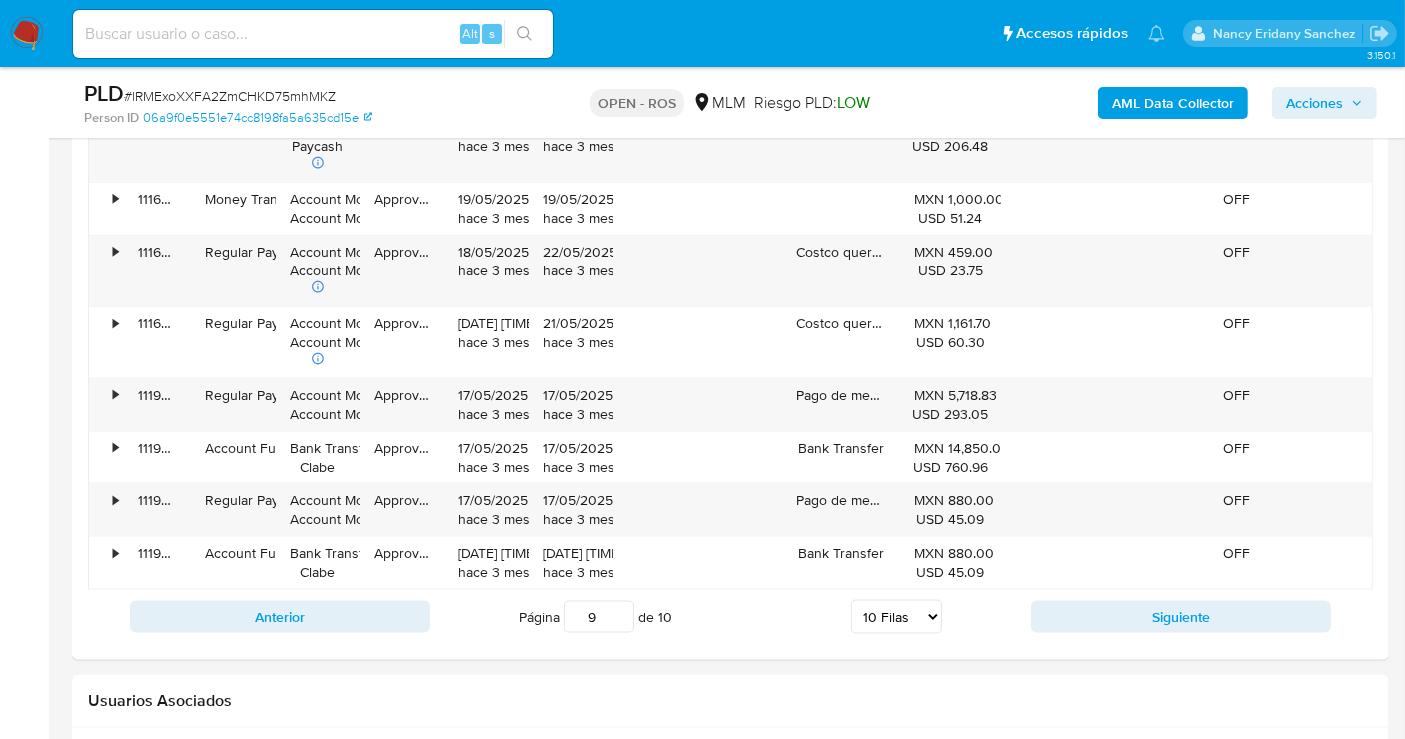 scroll, scrollTop: 2777, scrollLeft: 0, axis: vertical 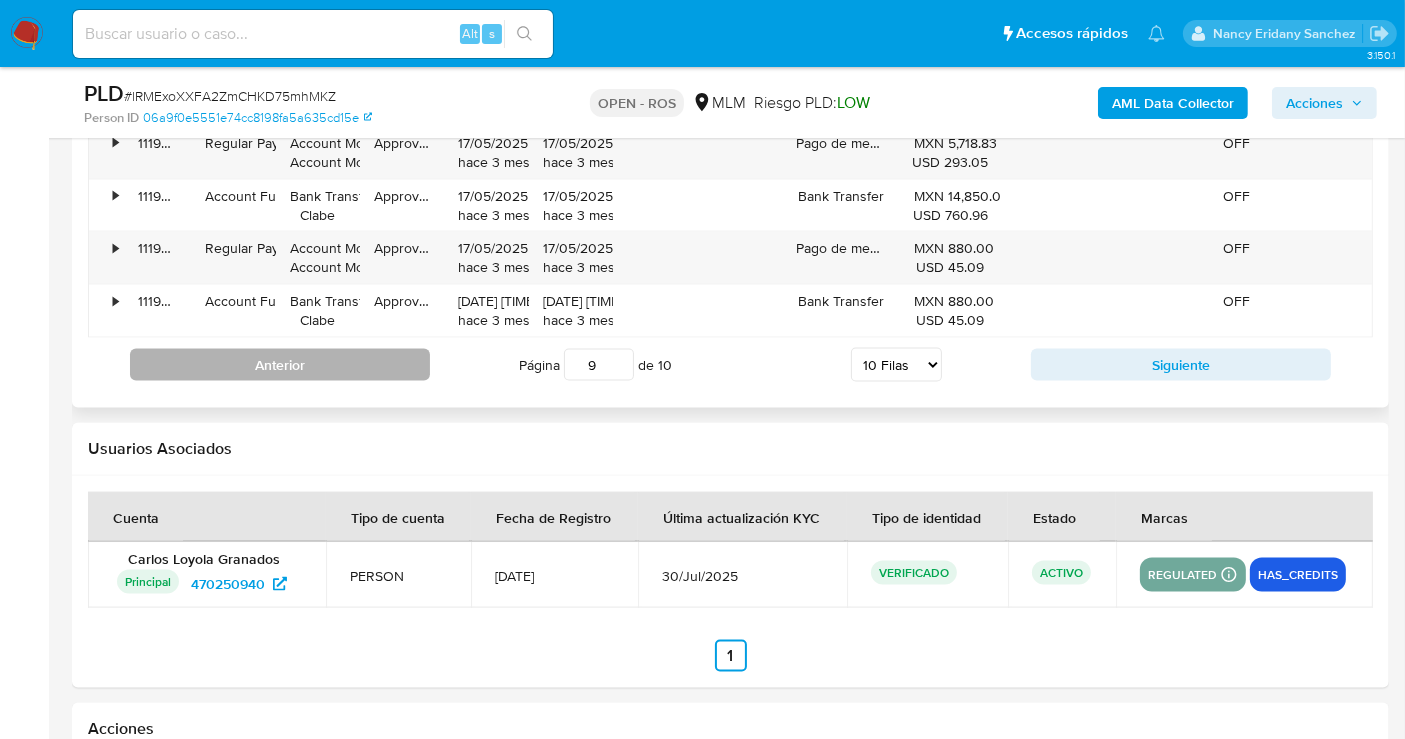 click on "Anterior" at bounding box center (280, 365) 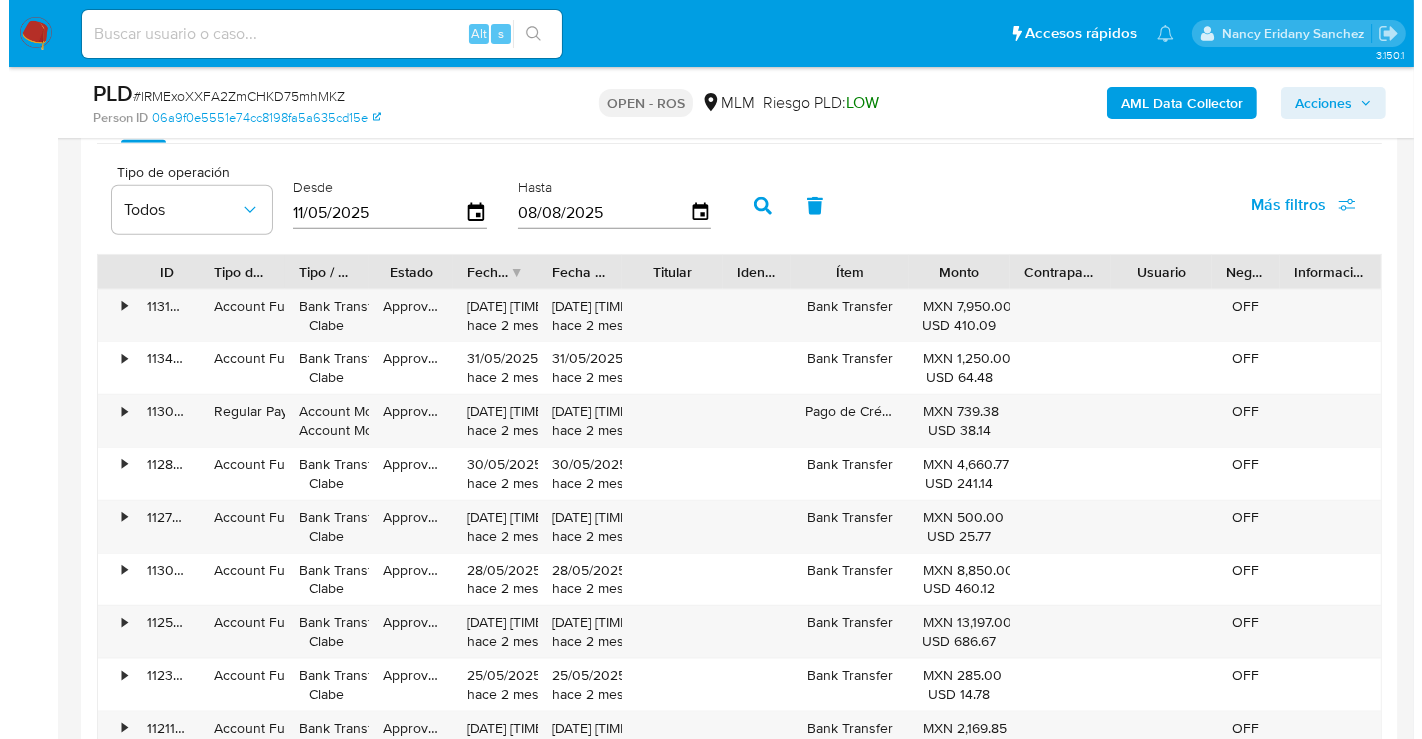 scroll, scrollTop: 2222, scrollLeft: 0, axis: vertical 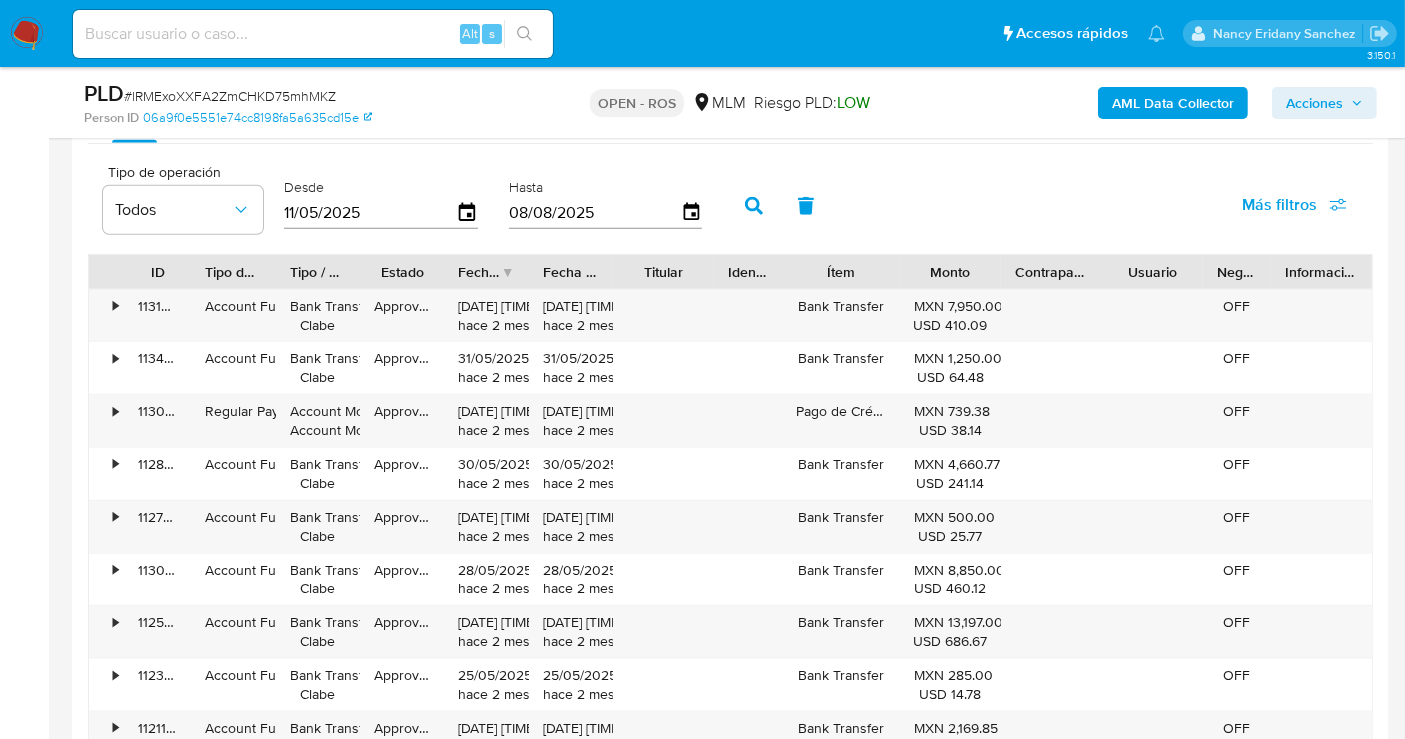 type 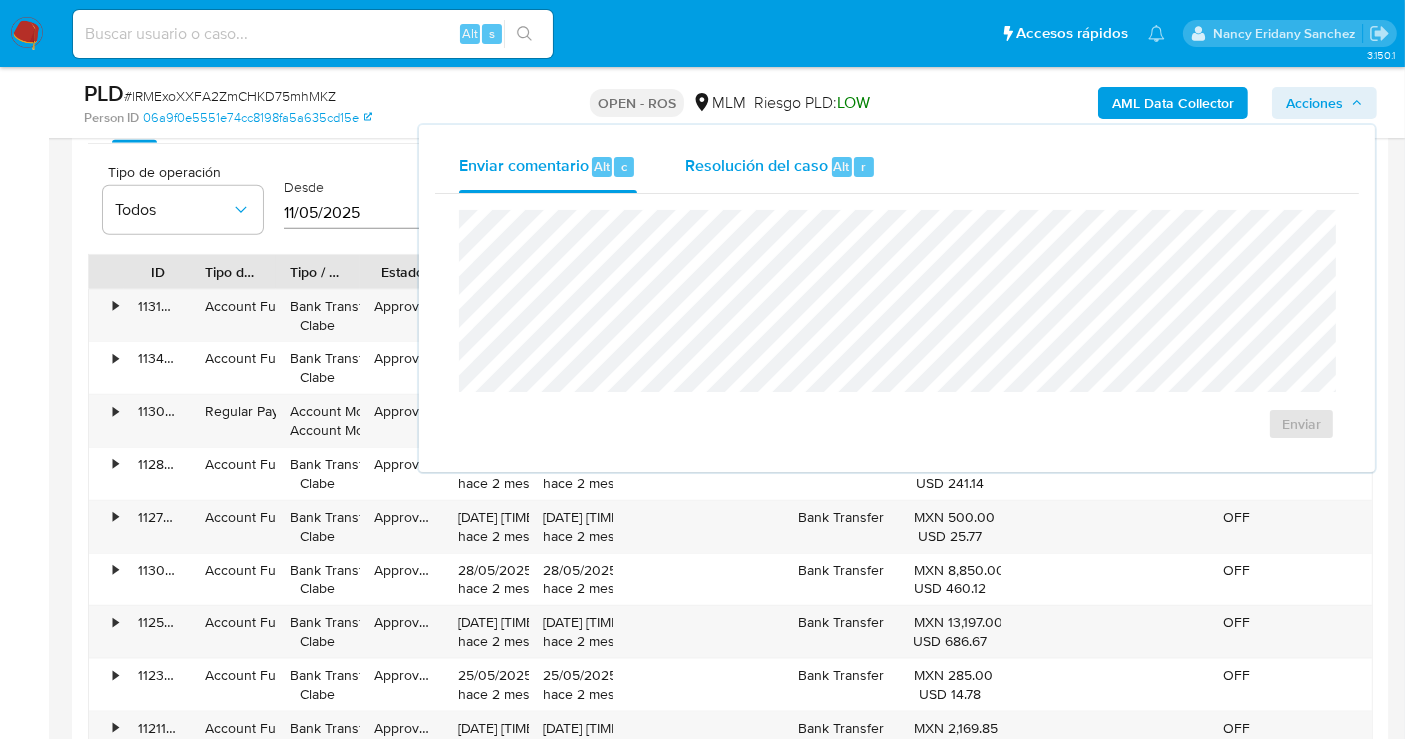 click on "Resolución del caso" at bounding box center [756, 165] 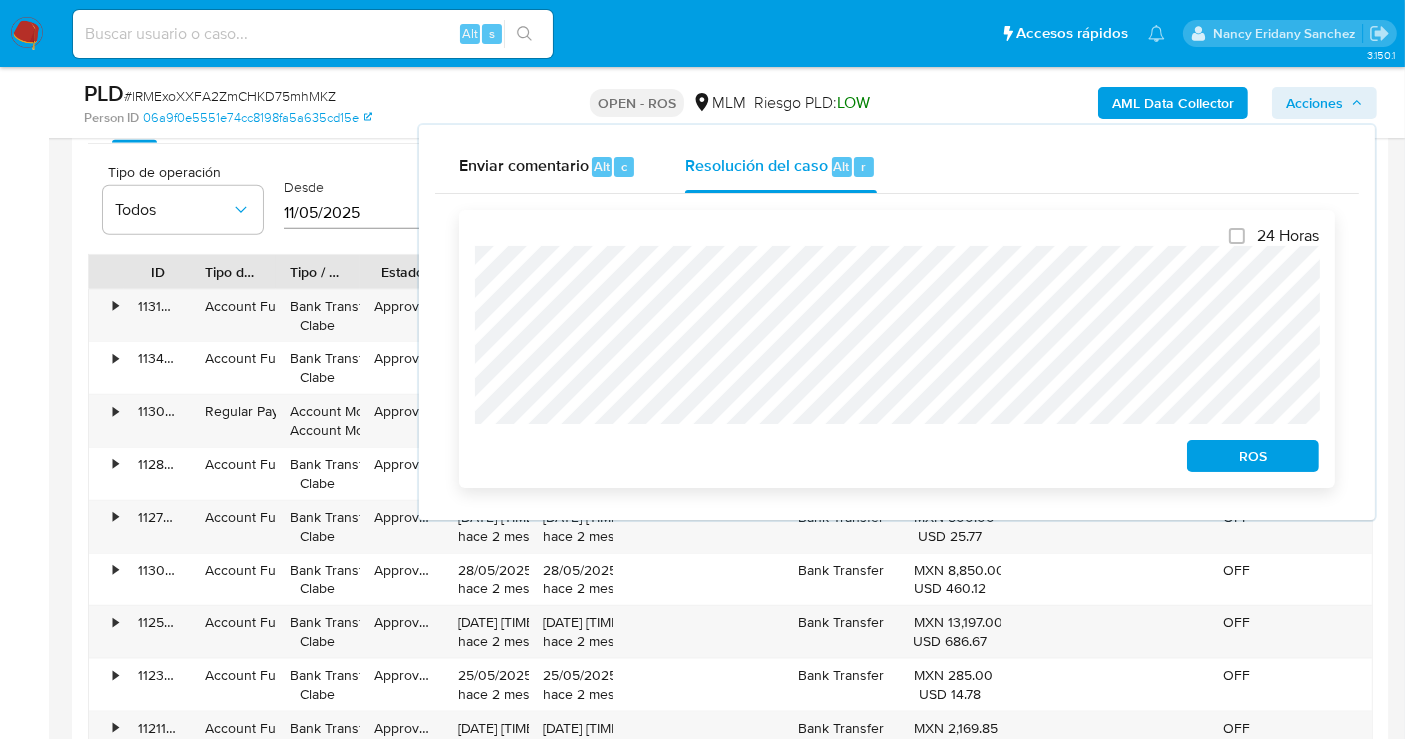 click on "ROS" at bounding box center [1253, 456] 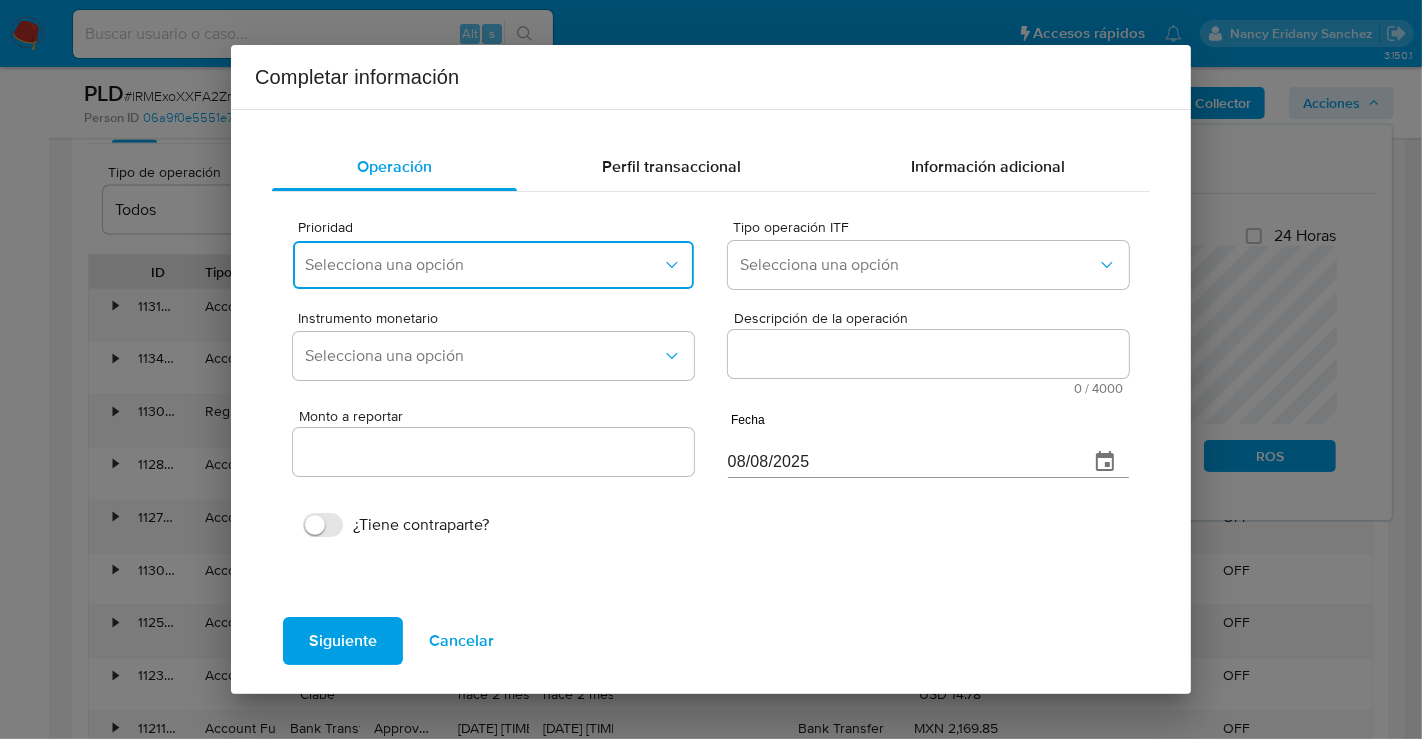 click on "Selecciona una opción" at bounding box center [483, 265] 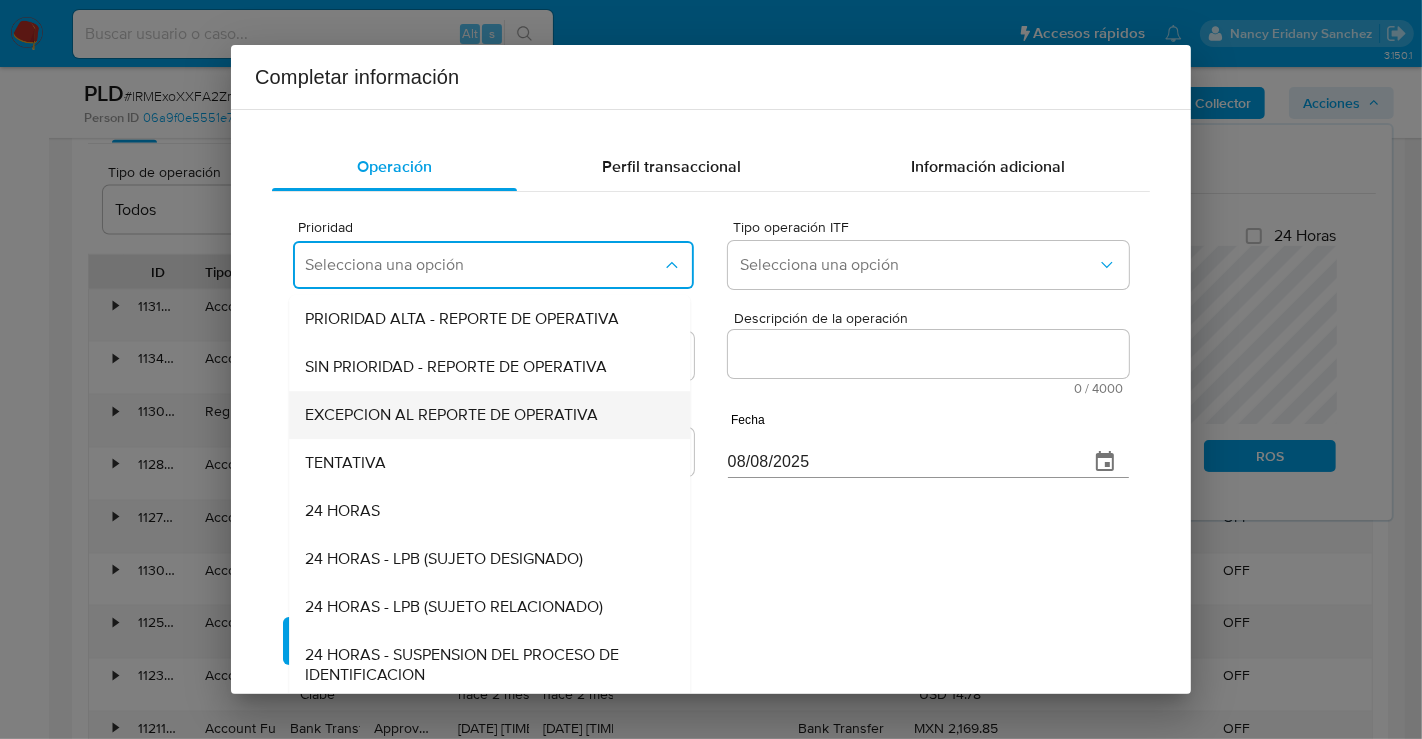 click on "EXCEPCION AL REPORTE DE OPERATIVA" at bounding box center (451, 415) 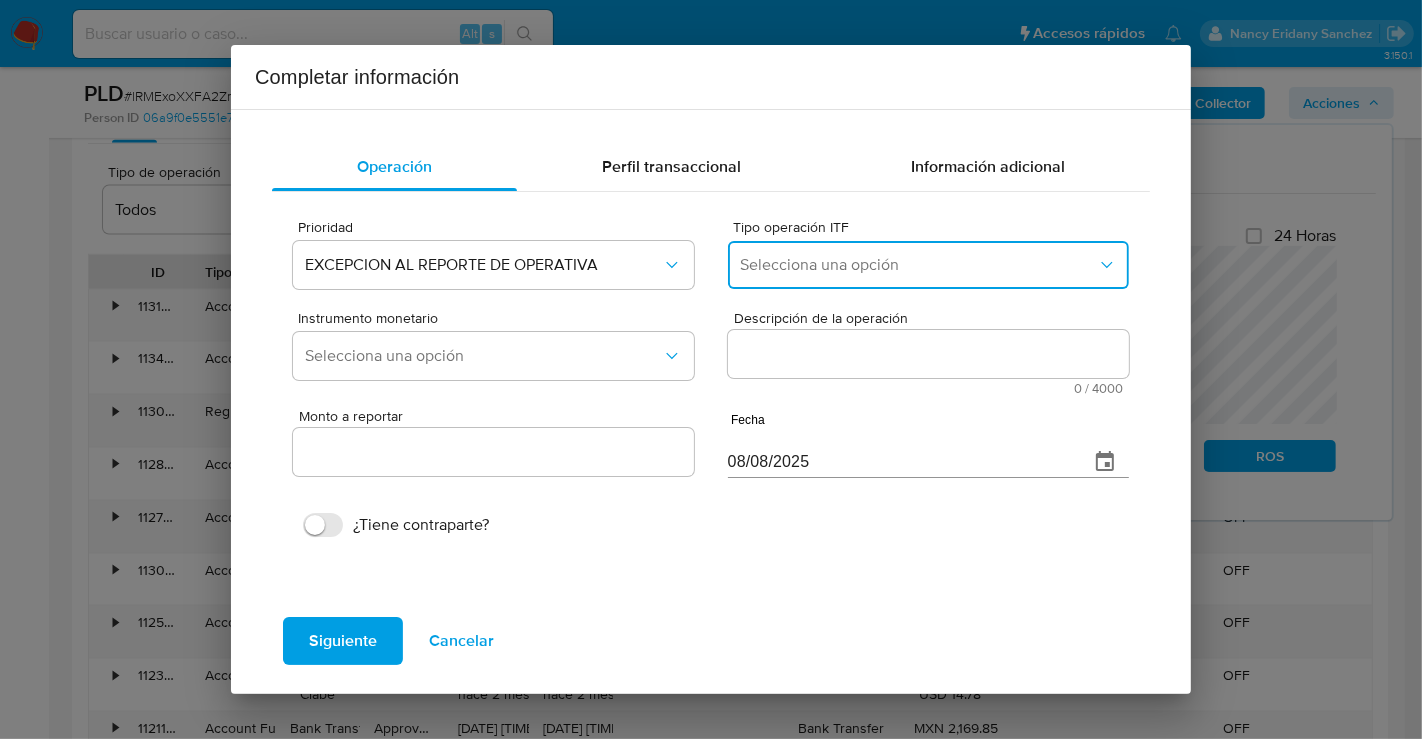 click on "Selecciona una opción" at bounding box center [918, 265] 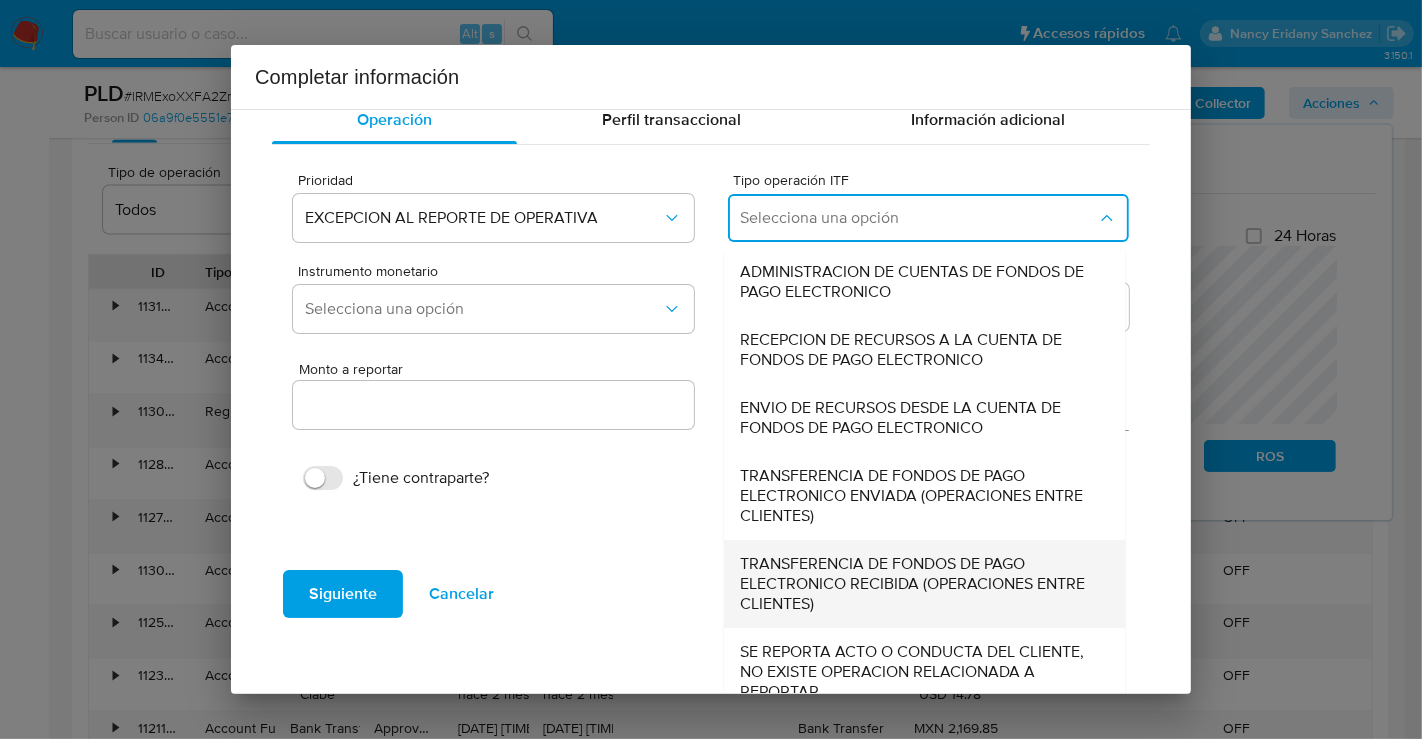 scroll, scrollTop: 68, scrollLeft: 0, axis: vertical 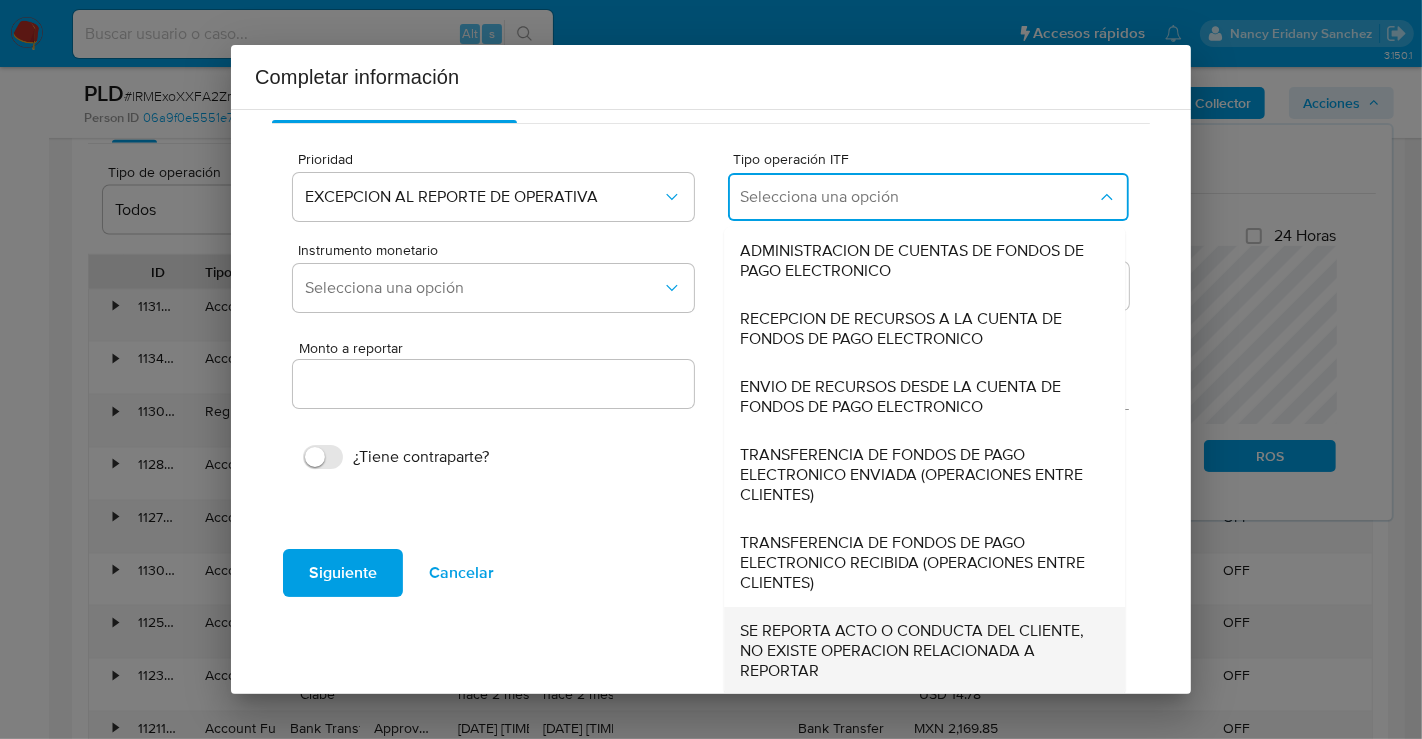 click on "SE REPORTA ACTO O CONDUCTA DEL CLIENTE, NO EXISTE OPERACION RELACIONADA A REPORTAR" at bounding box center [918, 651] 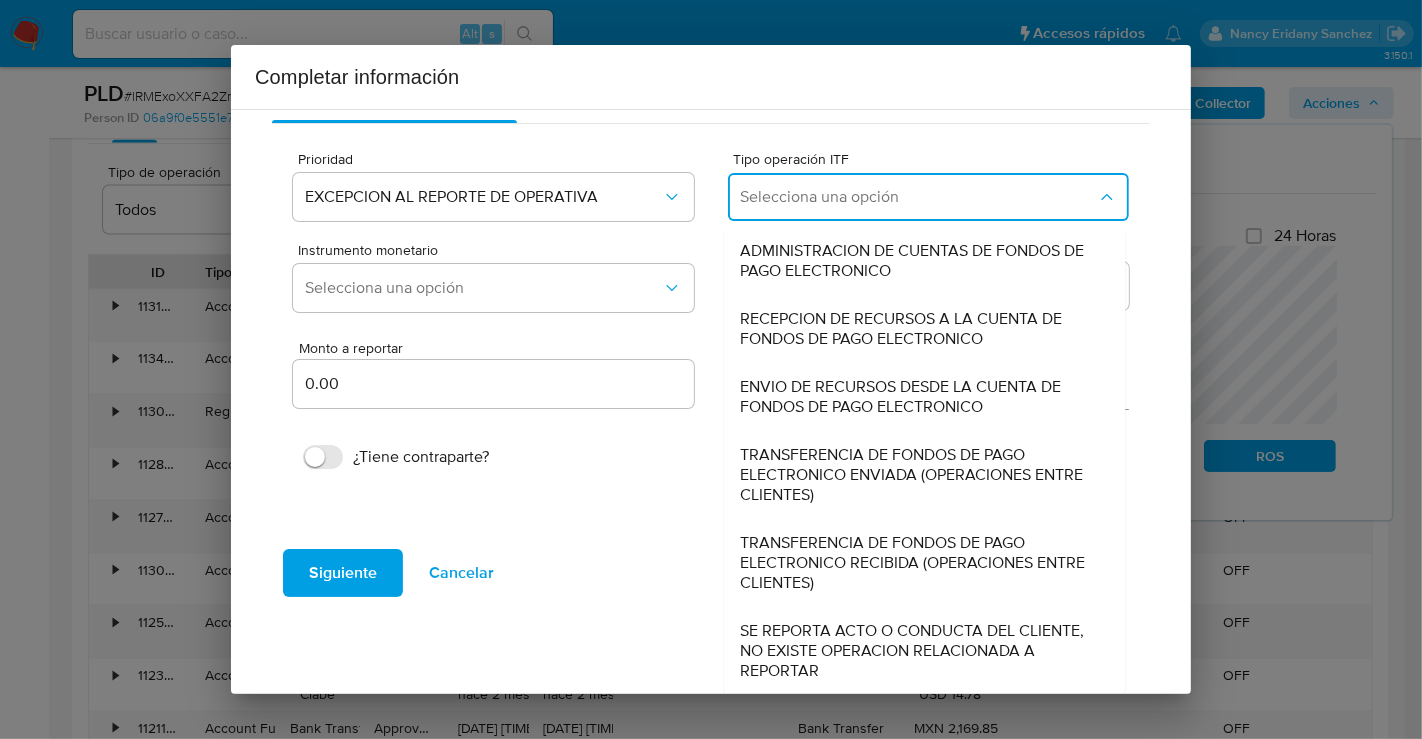 scroll, scrollTop: 0, scrollLeft: 0, axis: both 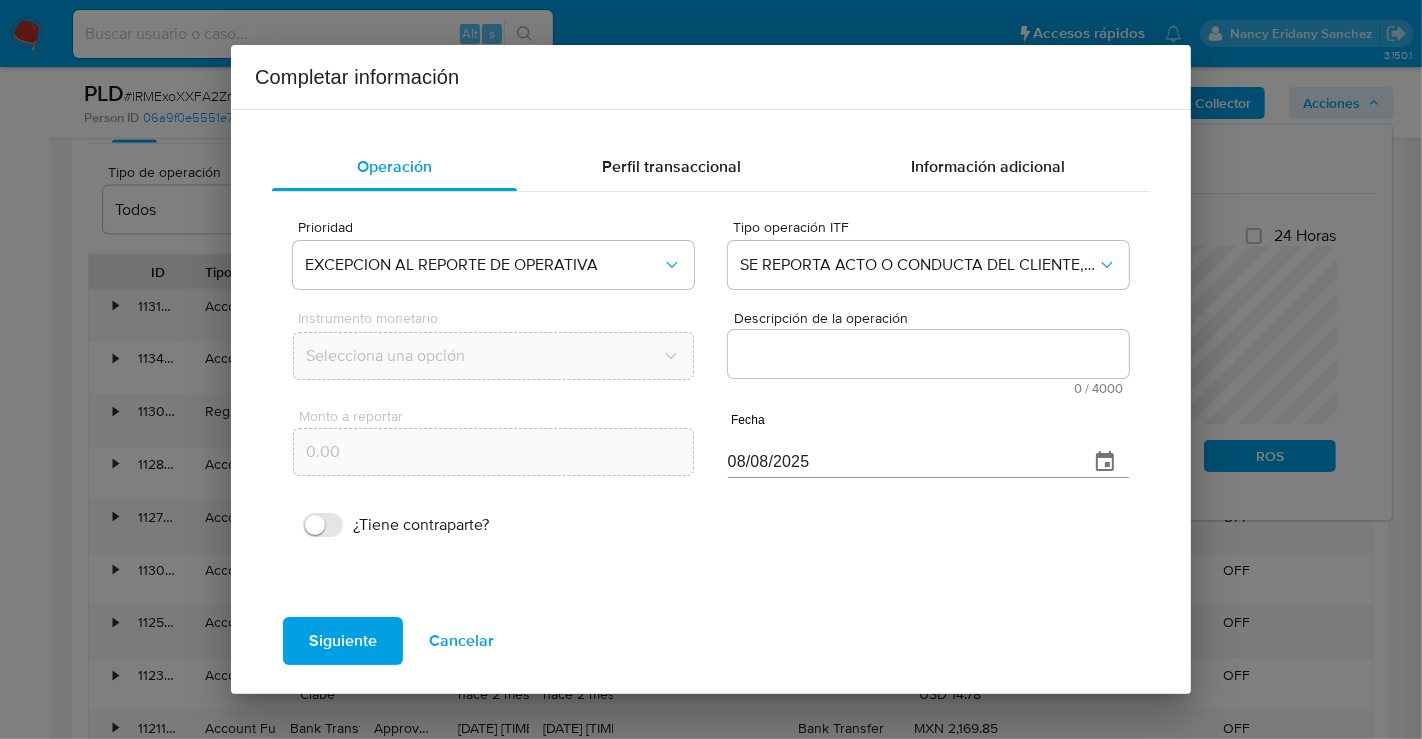 click on "Descripción de la operación" at bounding box center [928, 354] 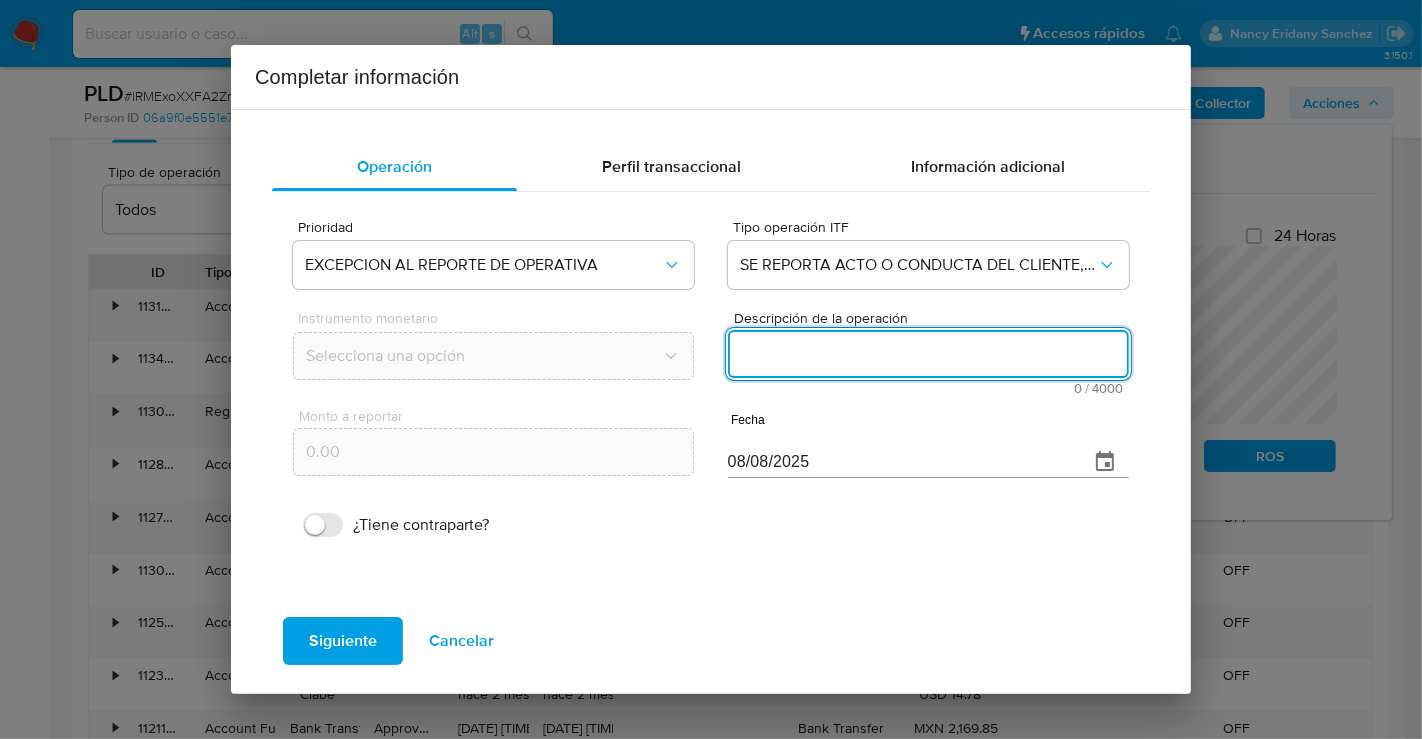 paste on "/CONOCIMIENTO DEL CLIENTE O USUARIO. CLIENTE CARLOS LOYOLA GRANADOS NUMERO DE CLIENTE 470250940 Y NUMERO CUENTA 722969010633629827 CURP LOGC840806HQTYRR09 DE NACIONALIDAD MEXICANA LUGAR DE NACIMIENTO QUERETARO. FECHA DE NACIMIENTO 06AGO1984 CON 40 ANOS. INICIA LA RELACION COMERCIAL CON MERCADO PAGO 12JUN2022. OCUPACION EMPLEADO. ES CLASIFICADO POR LA INSTITUCION CON GRADO DE RIESGO BAJO. EL TITULAR NO DESIGNO BENEFICIARIOS EN CASO DE FALLECIMIENTO CON DOMICILIO EN ANTONIO VILLALOBOS 103 LAZARO CARDENAS CP 76087 QUERETARO QUERETARO. /ANTECEDENTES INVESTIGATIVOS. EL CLIENTE NO TIENE ALERTAS PREVIAS. ACTUALMENTE CUENTA CON ALERTA POR FONDEO DE EFECTIVO GENERADA EL 12JUN2025 AL RECIBIR RECURSOS POR MN 123700.00 REALIZADOS DURANTE ABRIL Y MAYO 2025. /INFORMACION ADICIONAL DEL CLIENTE. SE REALIZA CONTACTO CON EL CLIENTE PARA CONOCER EL DETALLE DE SU ACTIVIDAD Y RELACION CON SUS CONTRAPARTES EN EL QUE MENCIONA SER EMPLEADO EN EL AREA ADMINISTRATIVA COMPARTIENDO RECIBO DE SERVICIOS Y LOGISTICA NOTARIAL RECIBE RECU..." 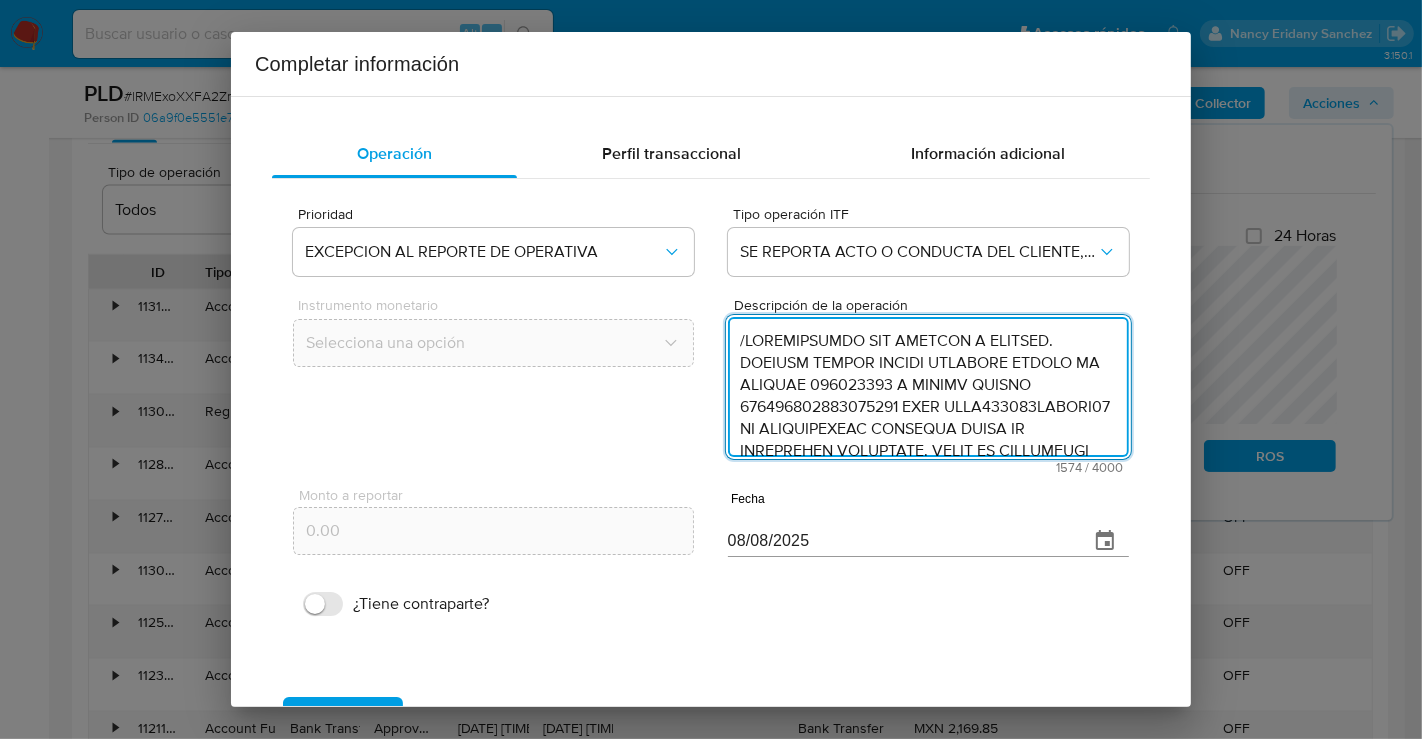 scroll, scrollTop: 820, scrollLeft: 0, axis: vertical 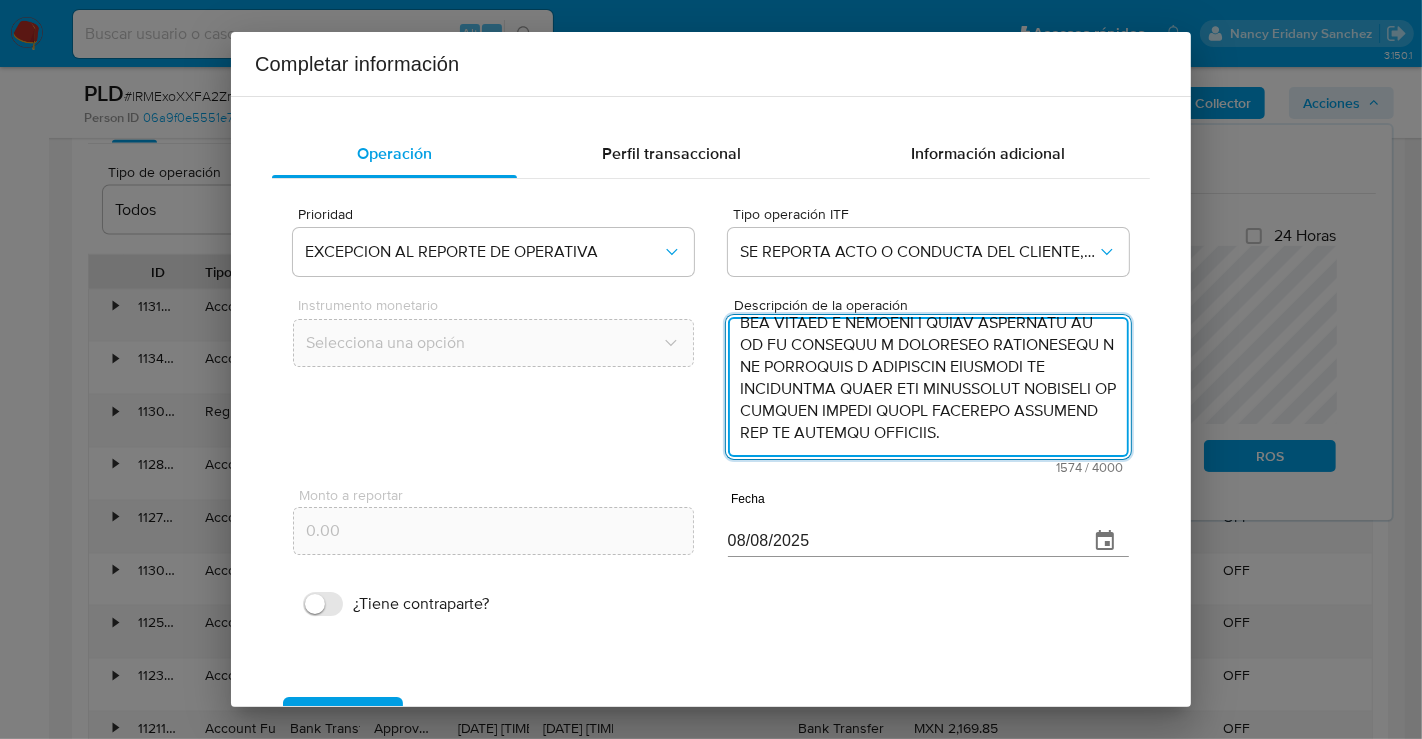 type on "/CONOCIMIENTO DEL CLIENTE O USUARIO. CLIENTE CARLOS LOYOLA GRANADOS NUMERO DE CLIENTE 470250940 Y NUMERO CUENTA 722969010633629827 CURP LOGC840806HQTYRR09 DE NACIONALIDAD MEXICANA LUGAR DE NACIMIENTO QUERETARO. FECHA DE NACIMIENTO 06AGO1984 CON 40 ANOS. INICIA LA RELACION COMERCIAL CON MERCADO PAGO 12JUN2022. OCUPACION EMPLEADO. ES CLASIFICADO POR LA INSTITUCION CON GRADO DE RIESGO BAJO. EL TITULAR NO DESIGNO BENEFICIARIOS EN CASO DE FALLECIMIENTO CON DOMICILIO EN ANTONIO VILLALOBOS 103 LAZARO CARDENAS CP 76087 QUERETARO QUERETARO. /ANTECEDENTES INVESTIGATIVOS. EL CLIENTE NO TIENE ALERTAS PREVIAS. ACTUALMENTE CUENTA CON ALERTA POR FONDEO DE EFECTIVO GENERADA EL 12JUN2025 AL RECIBIR RECURSOS POR MN 123700.00 REALIZADOS DURANTE ABRIL Y MAYO 2025. /INFORMACION ADICIONAL DEL CLIENTE. SE REALIZA CONTACTO CON EL CLIENTE PARA CONOCER EL DETALLE DE SU ACTIVIDAD Y RELACION CON SUS CONTRAPARTES EN EL QUE MENCIONA SER EMPLEADO EN EL AREA ADMINISTRATIVA COMPARTIENDO RECIBO DE SERVICIOS Y LOGISTICA NOTARIAL RECIBE RECU..." 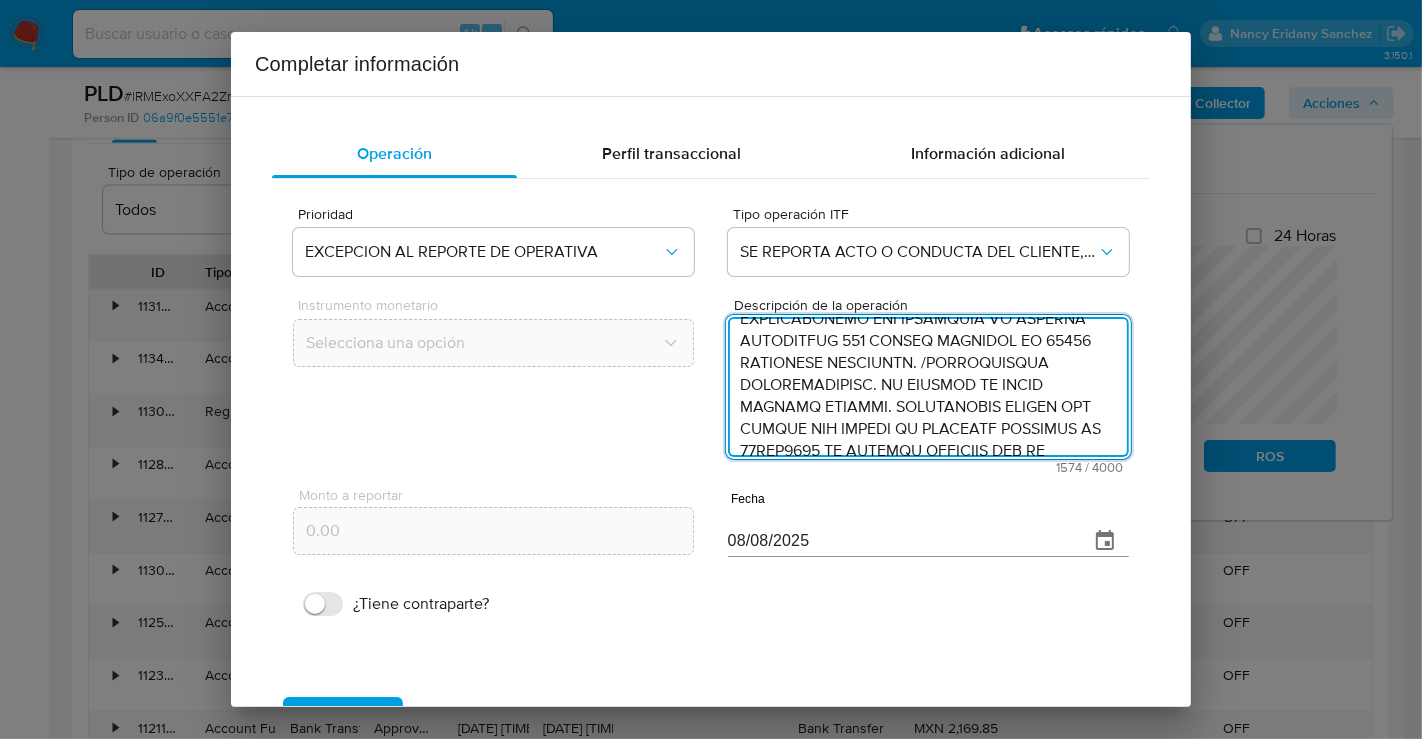 scroll, scrollTop: 0, scrollLeft: 0, axis: both 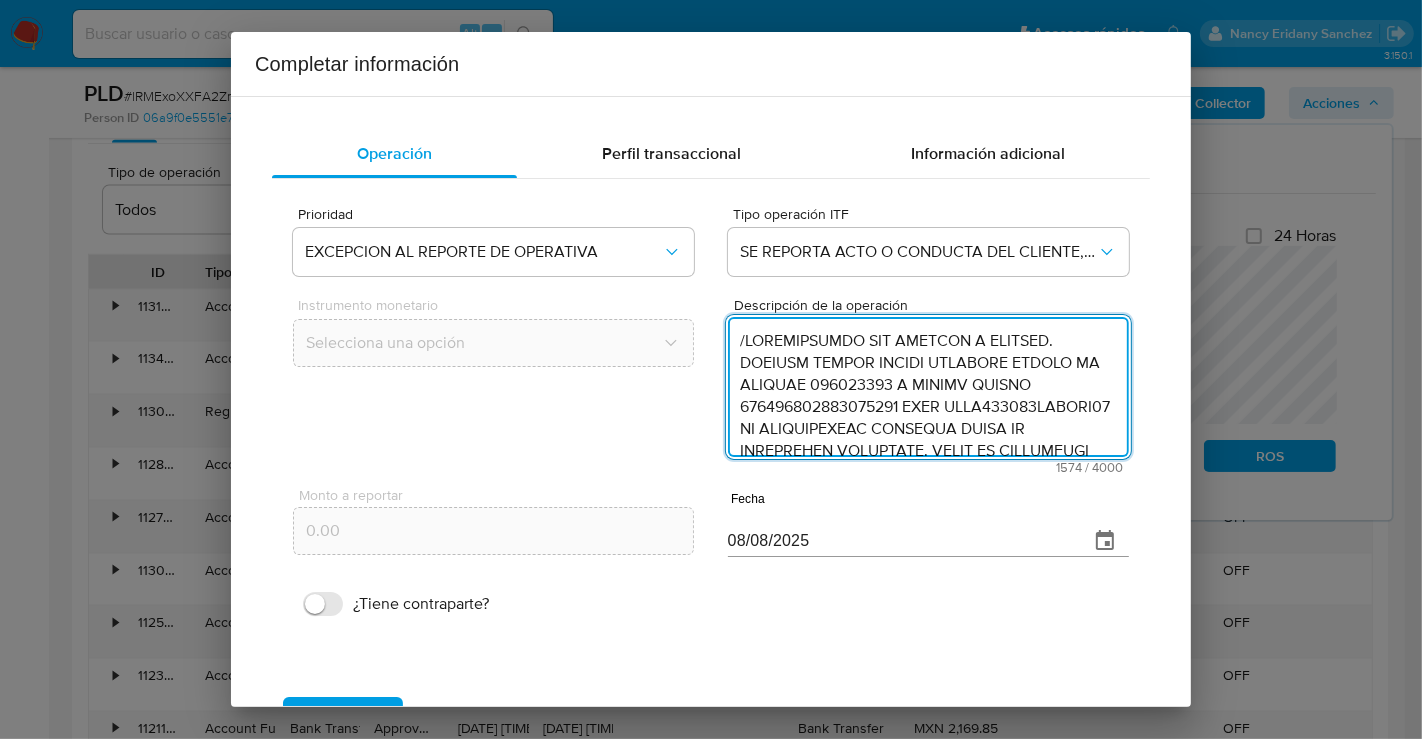 click on "08/08/2025" at bounding box center (900, 541) 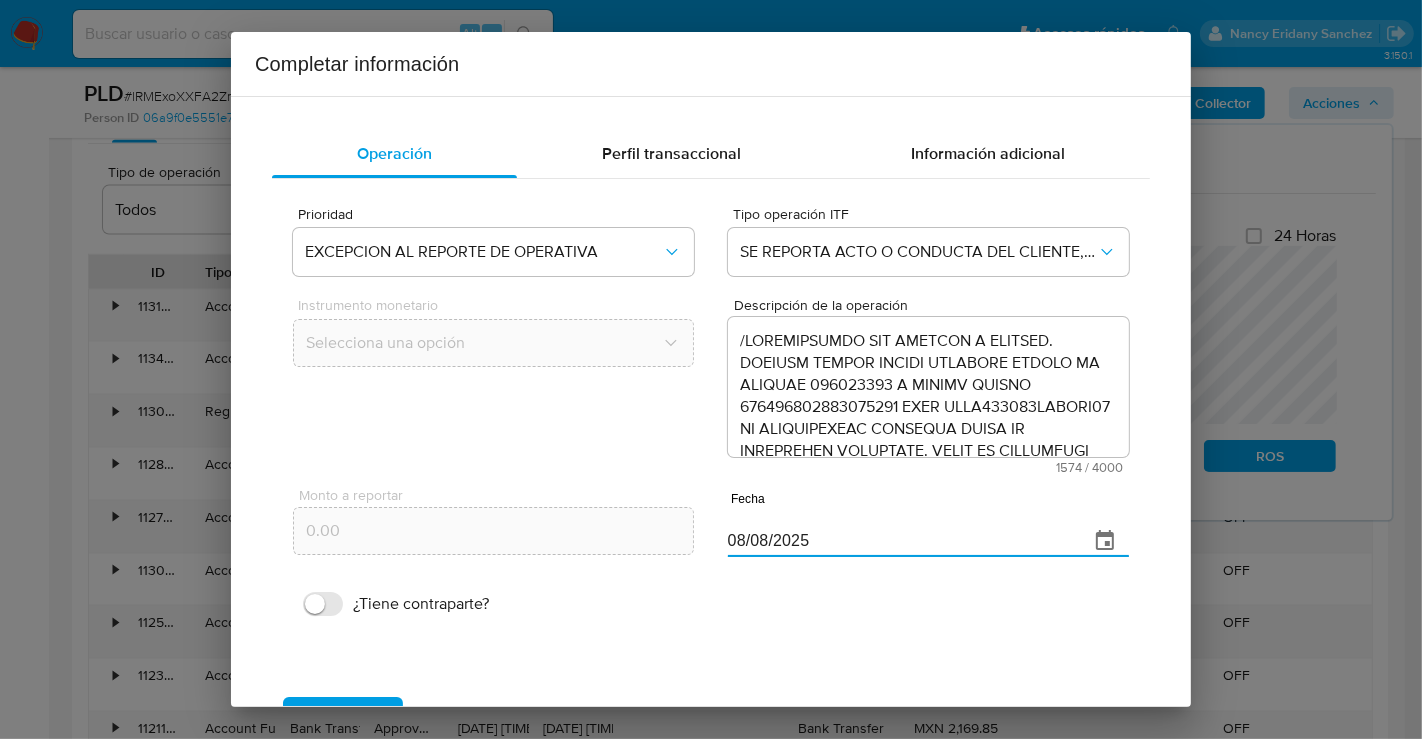click on "08/08/2025" at bounding box center (900, 541) 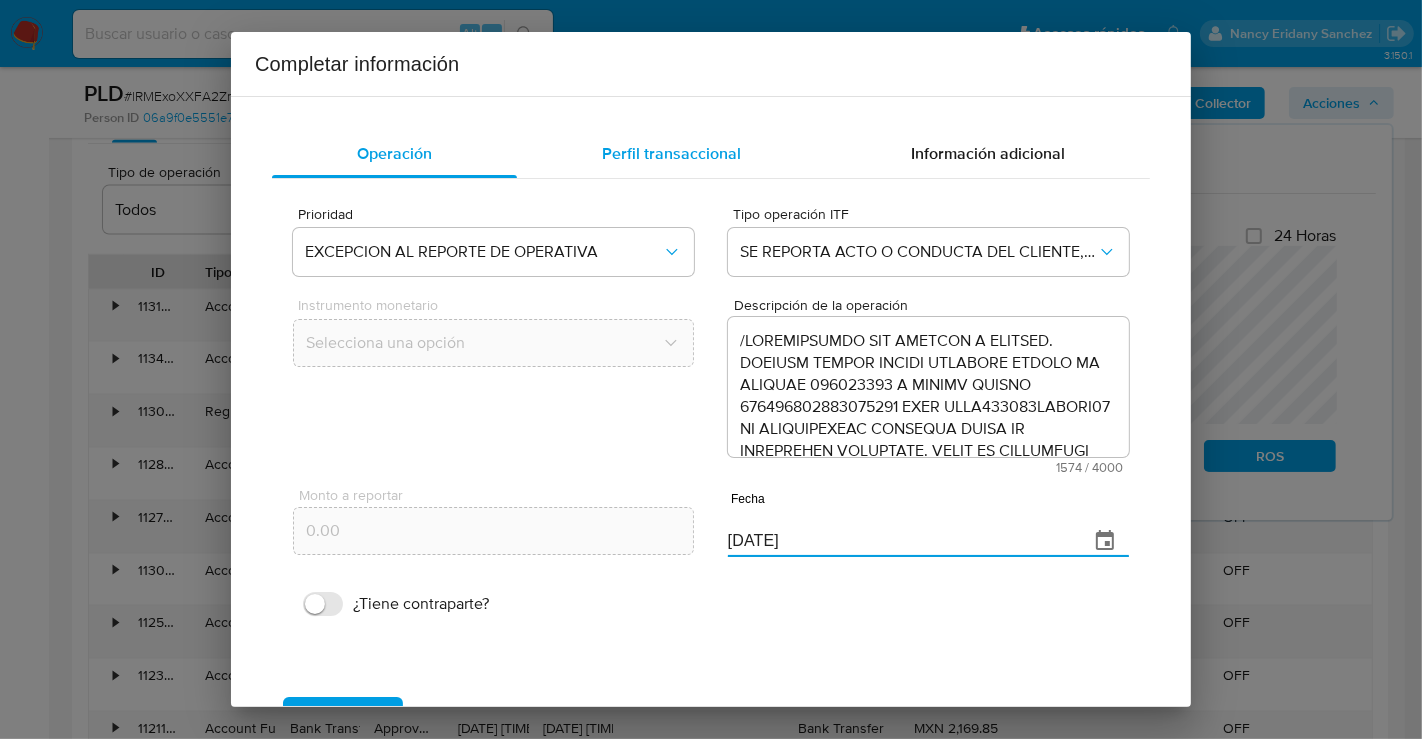 type on "21/05/2025" 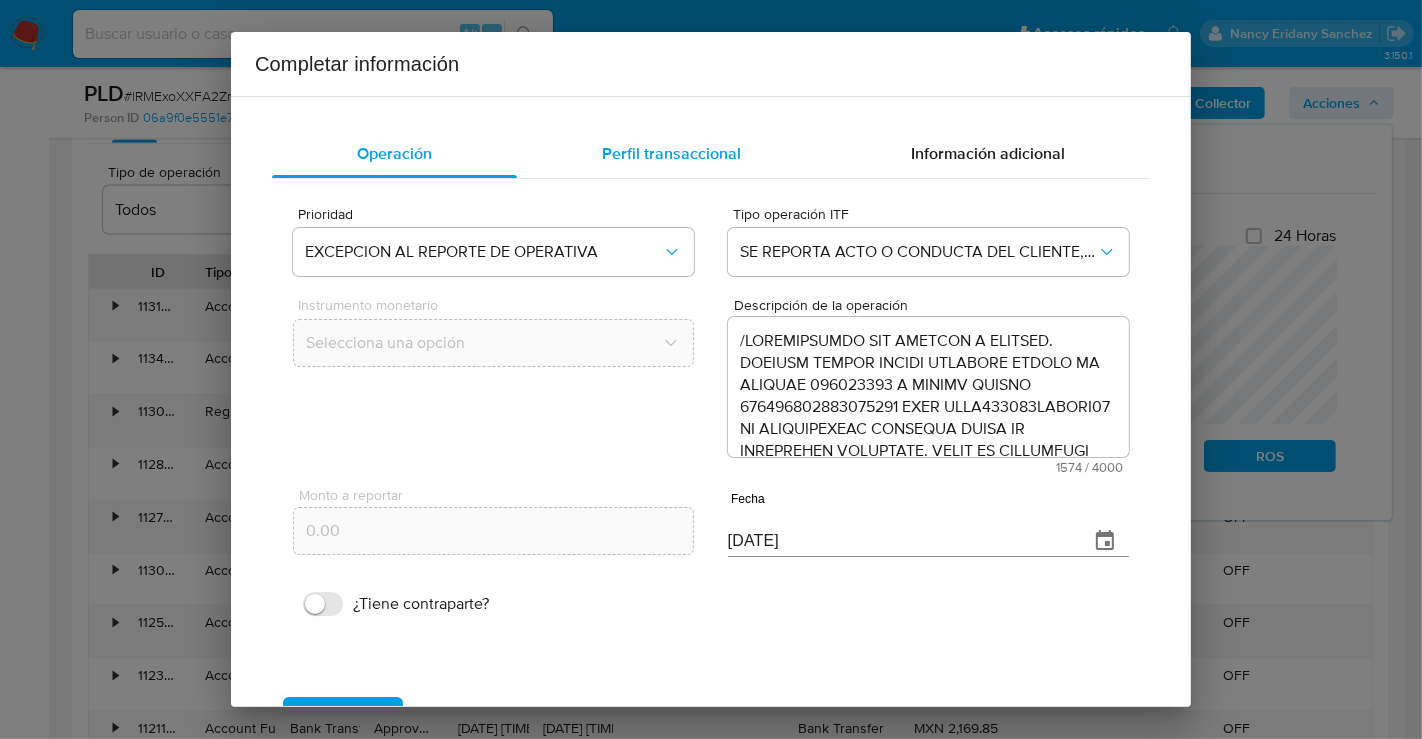 click on "Perfil transaccional" at bounding box center (671, 154) 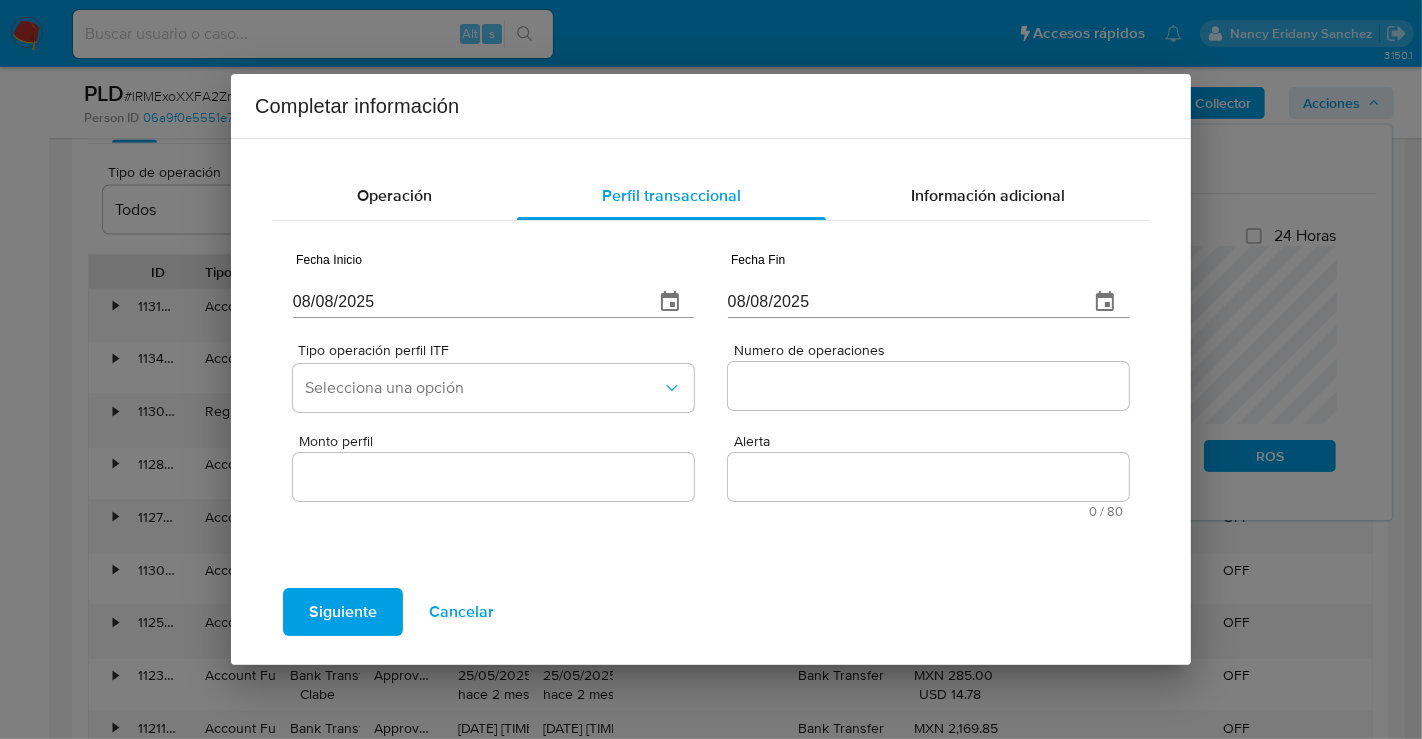 type 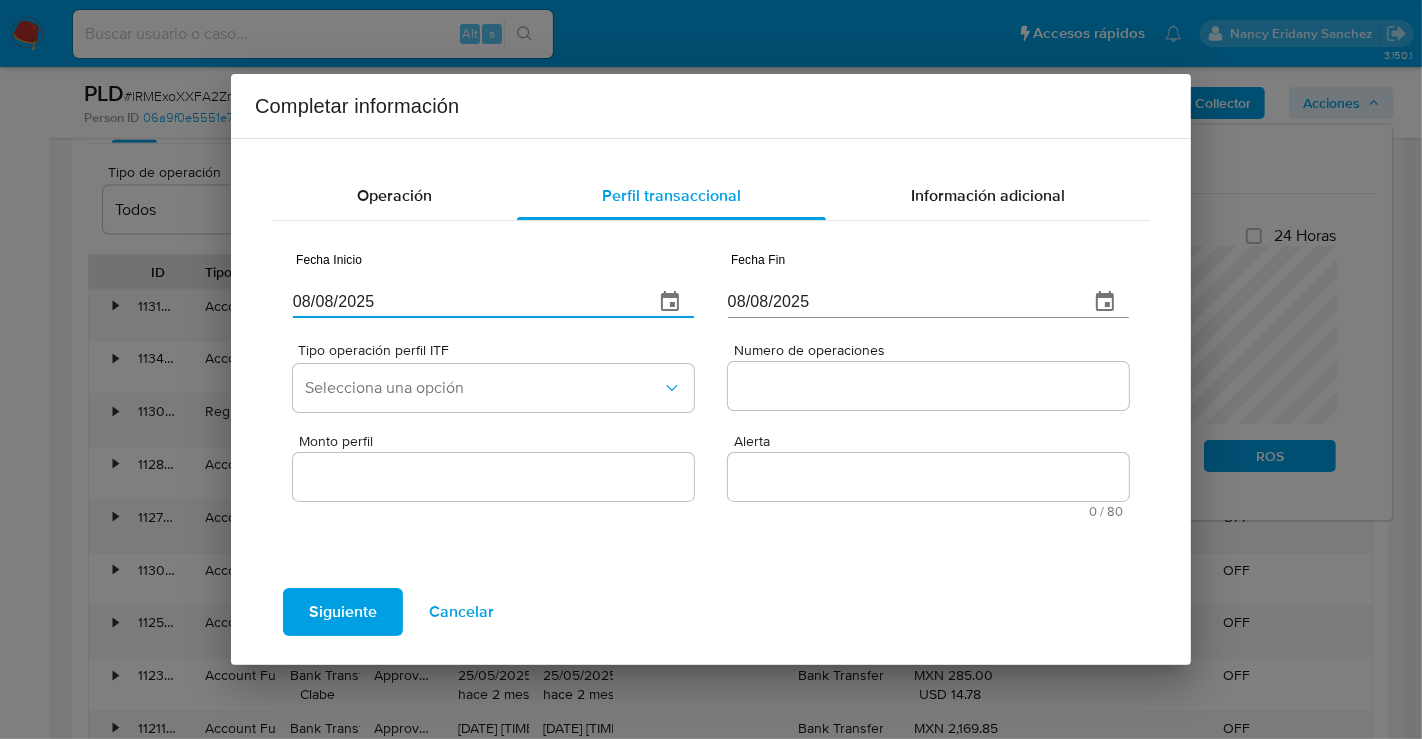 click on "08/08/2025" at bounding box center [465, 302] 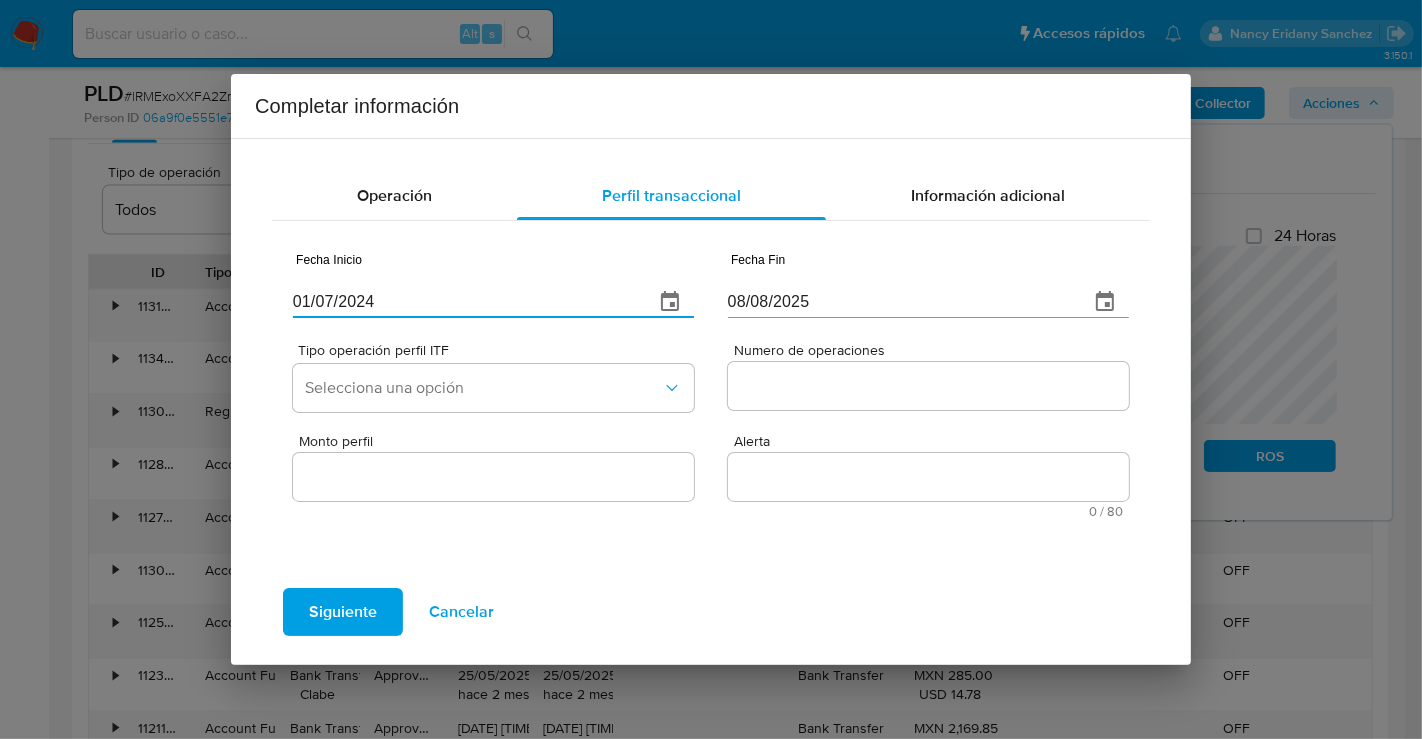 type on "01/07/2024" 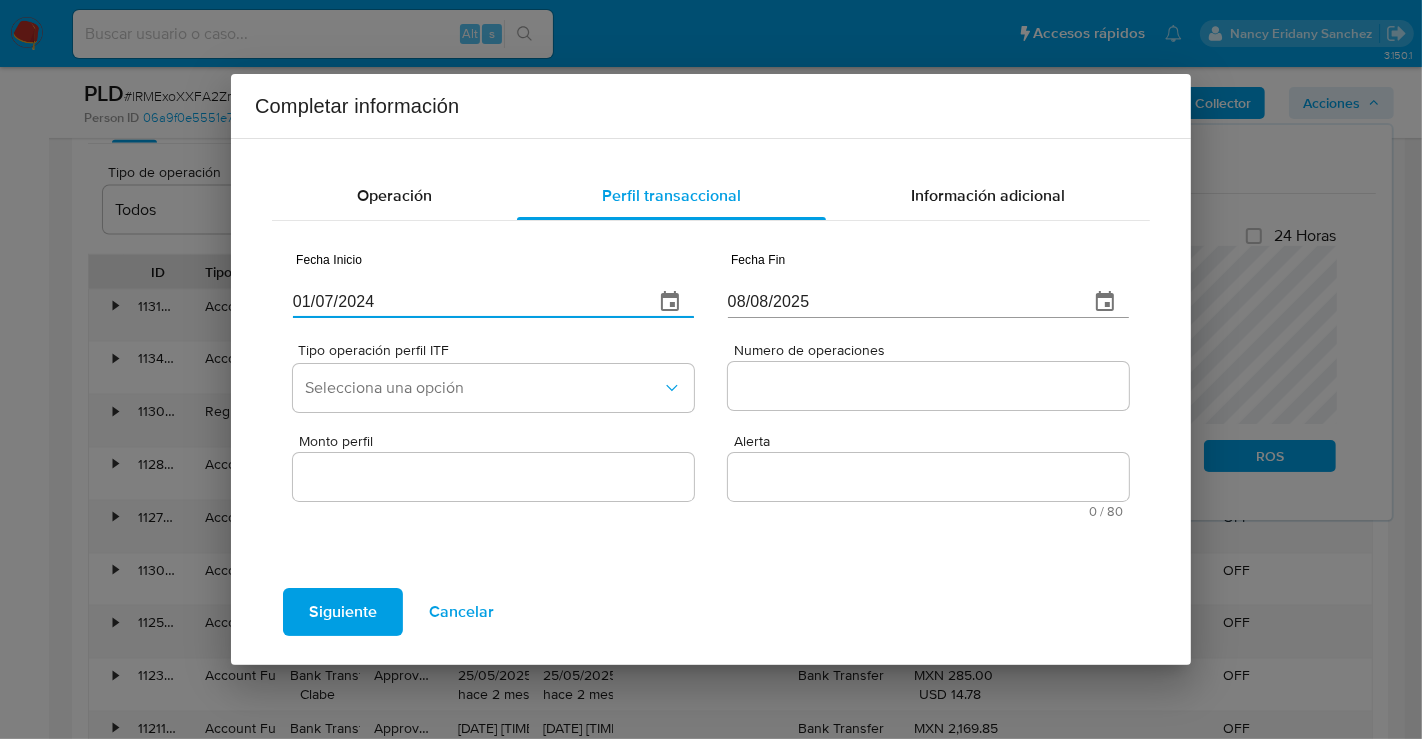 click on "08/08/2025" at bounding box center (900, 302) 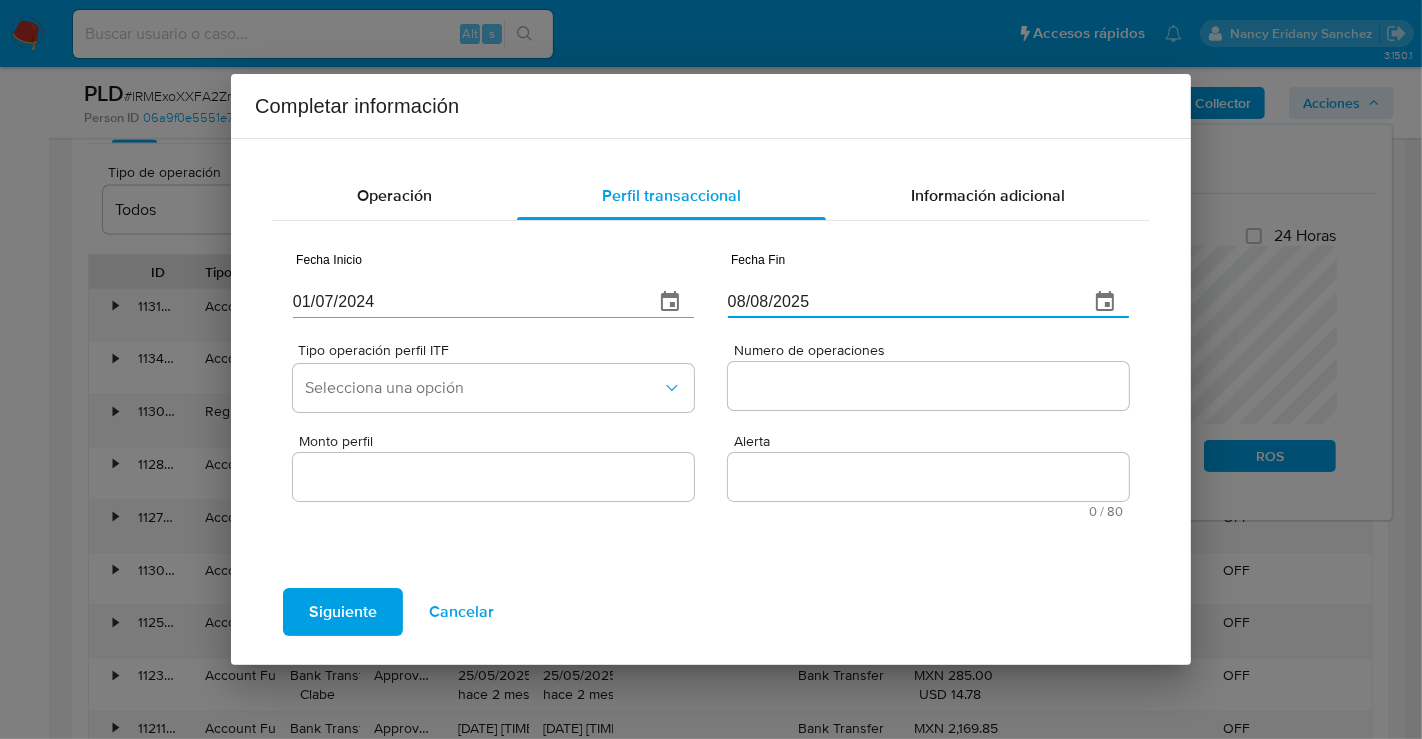 click on "08/08/2025" at bounding box center [900, 302] 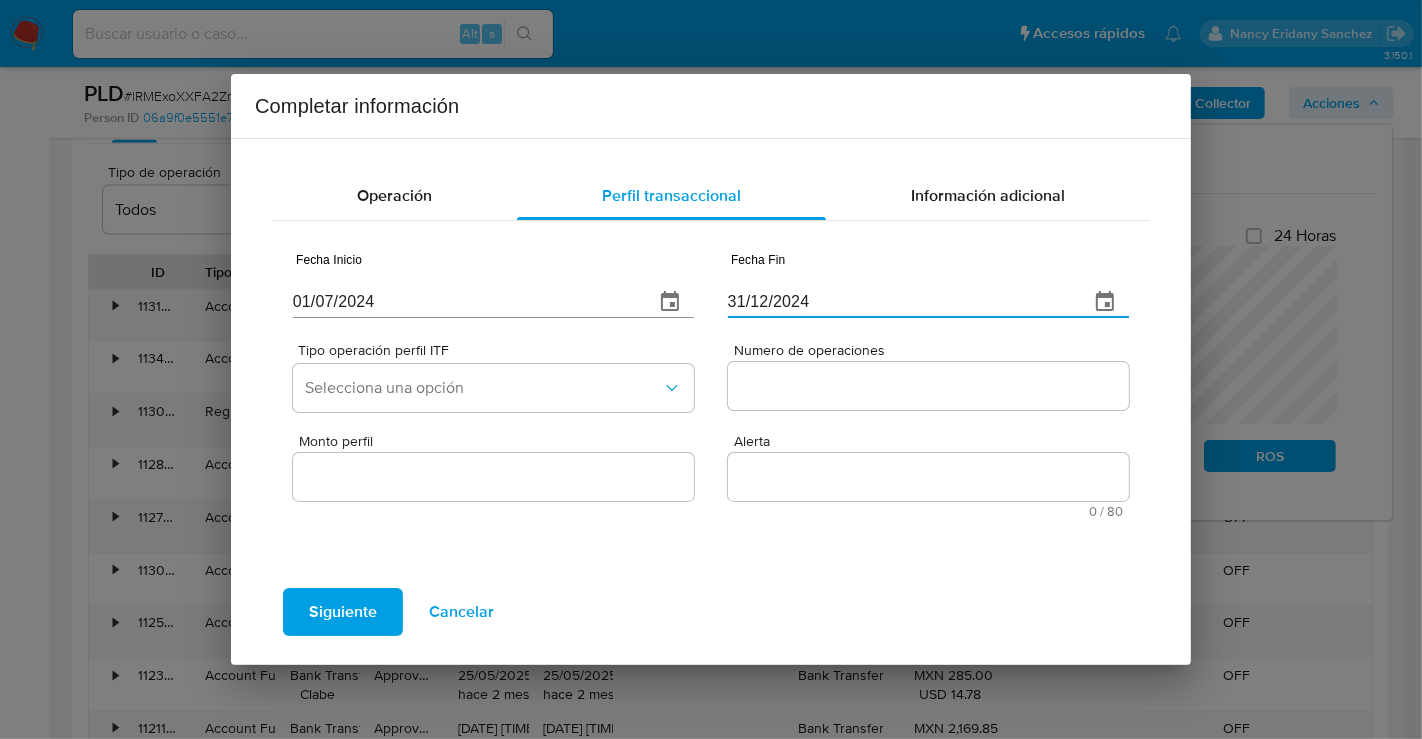 type on "31/12/2024" 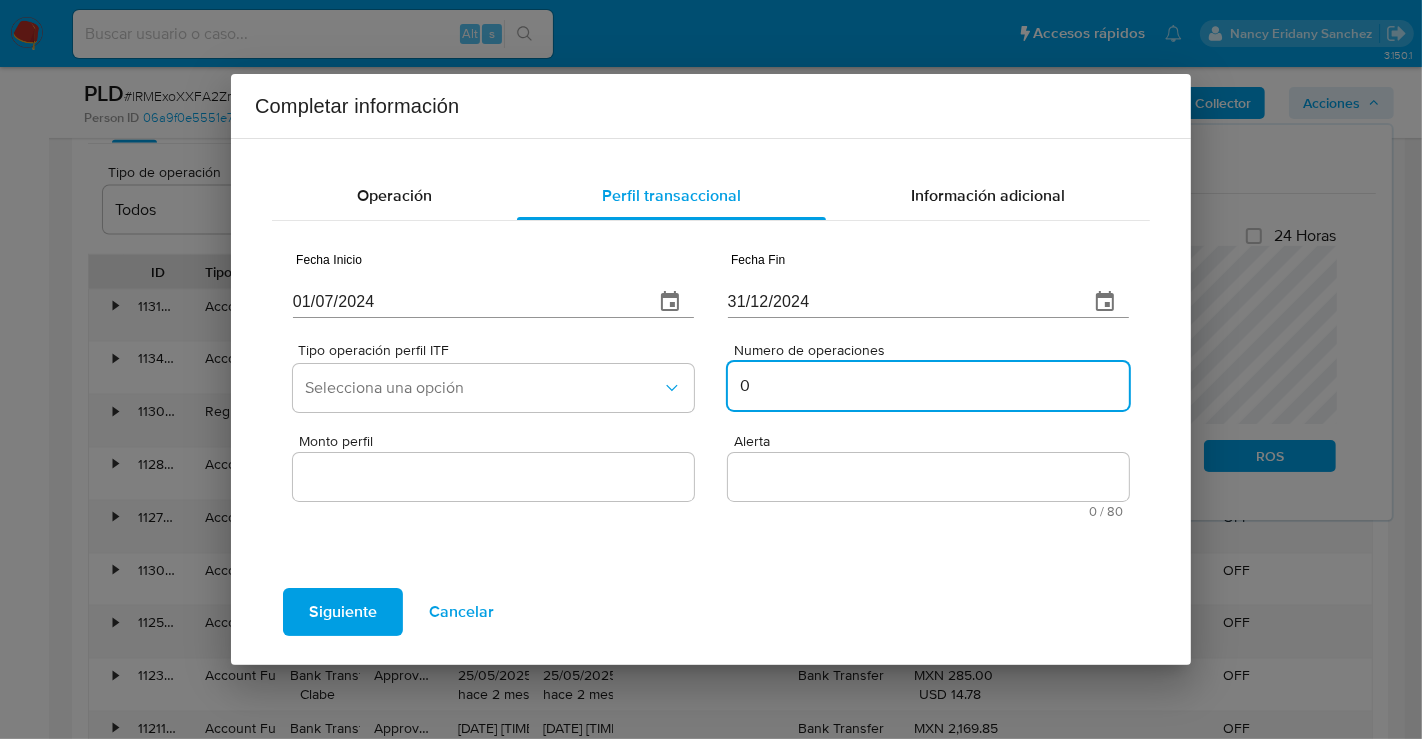 type on "0" 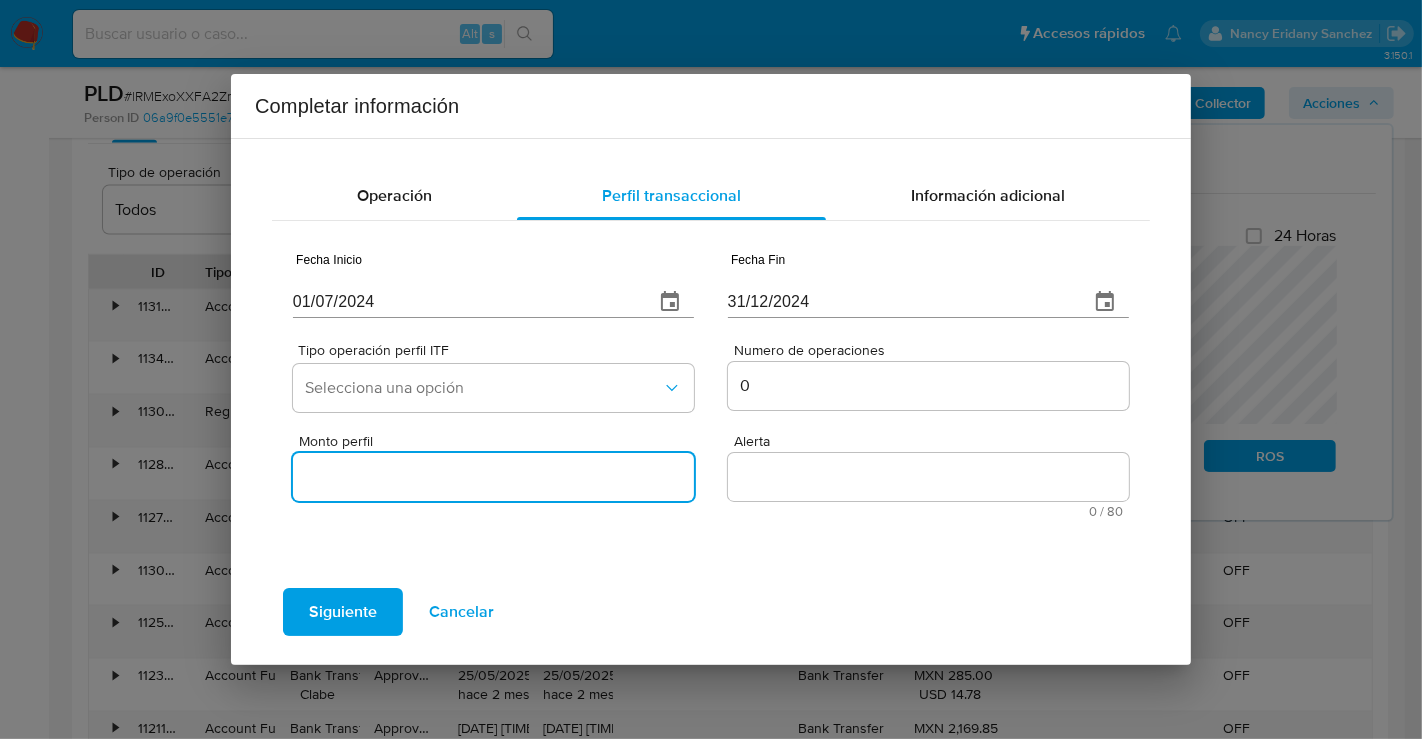 click on "Monto perfil" at bounding box center [493, 477] 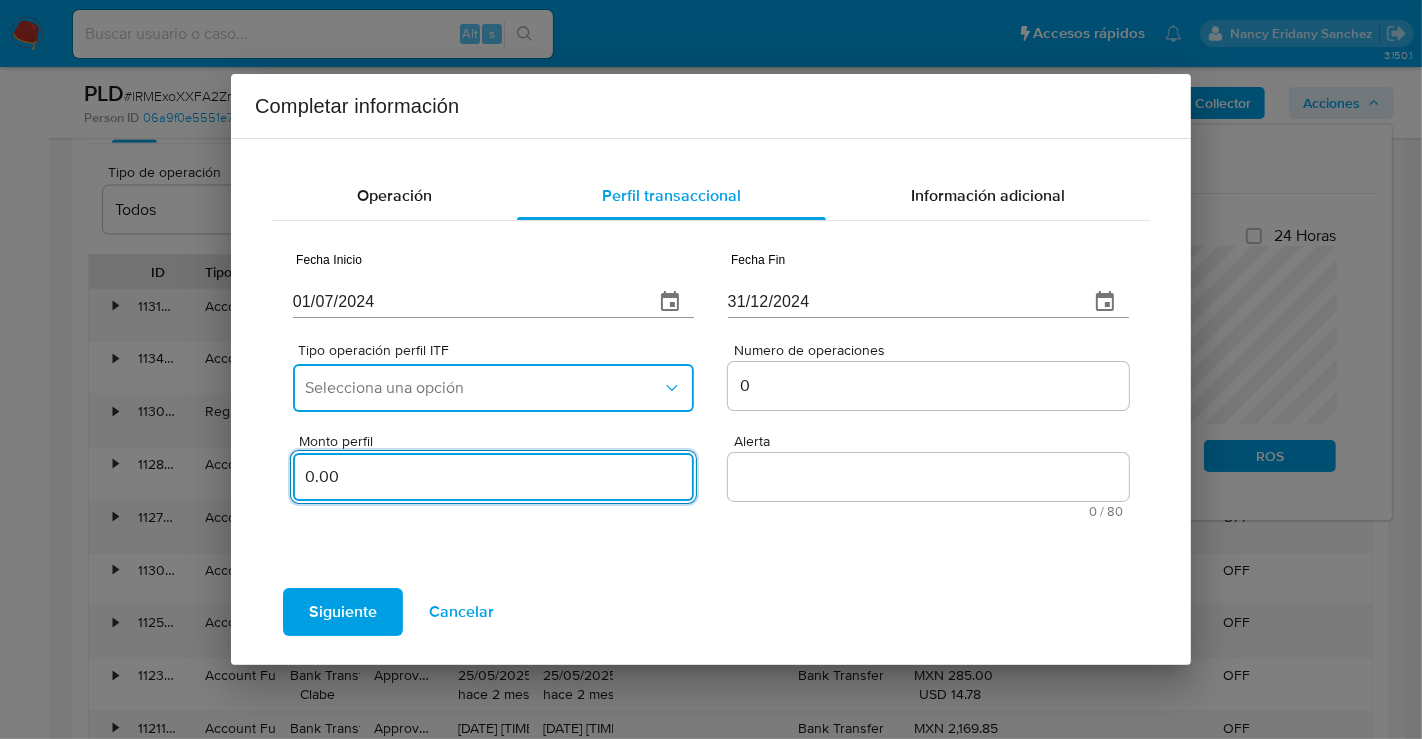 click on "Selecciona una opción" at bounding box center [483, 388] 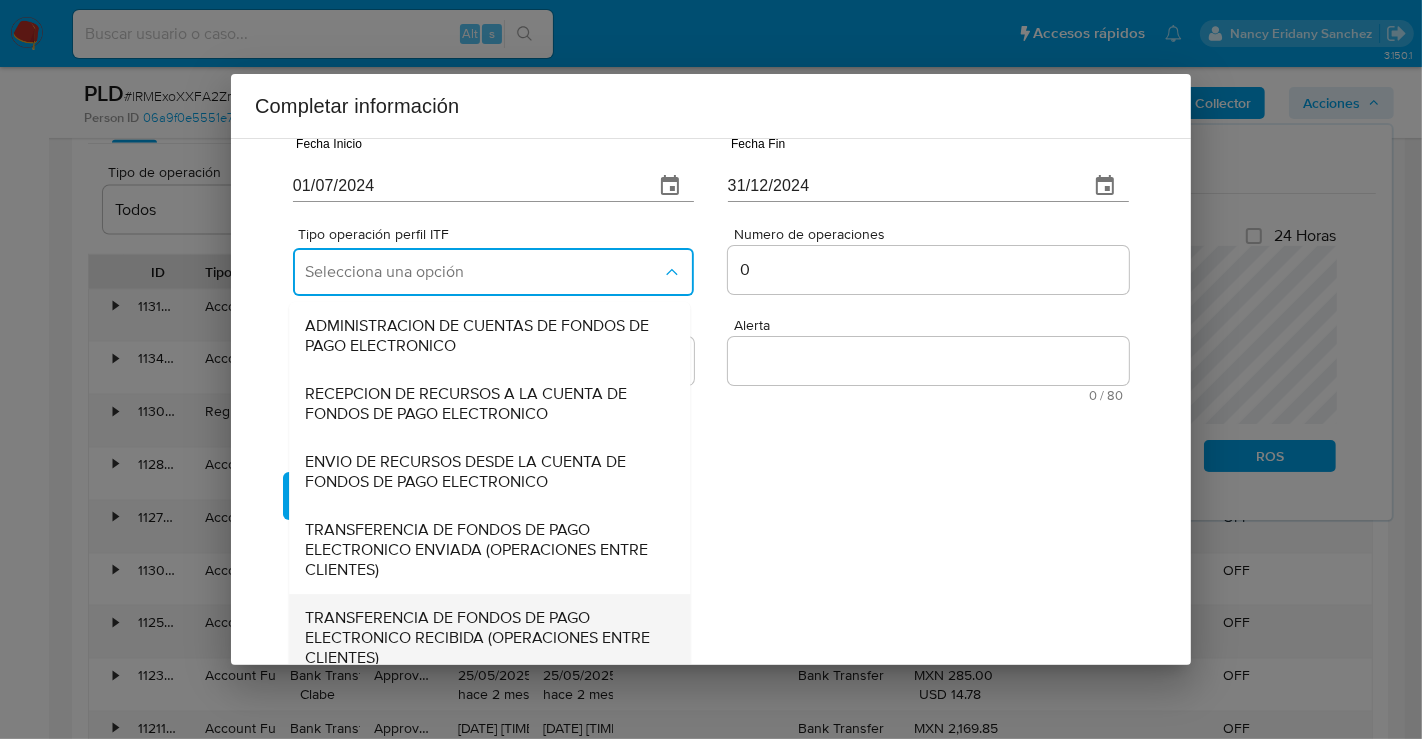 scroll, scrollTop: 221, scrollLeft: 0, axis: vertical 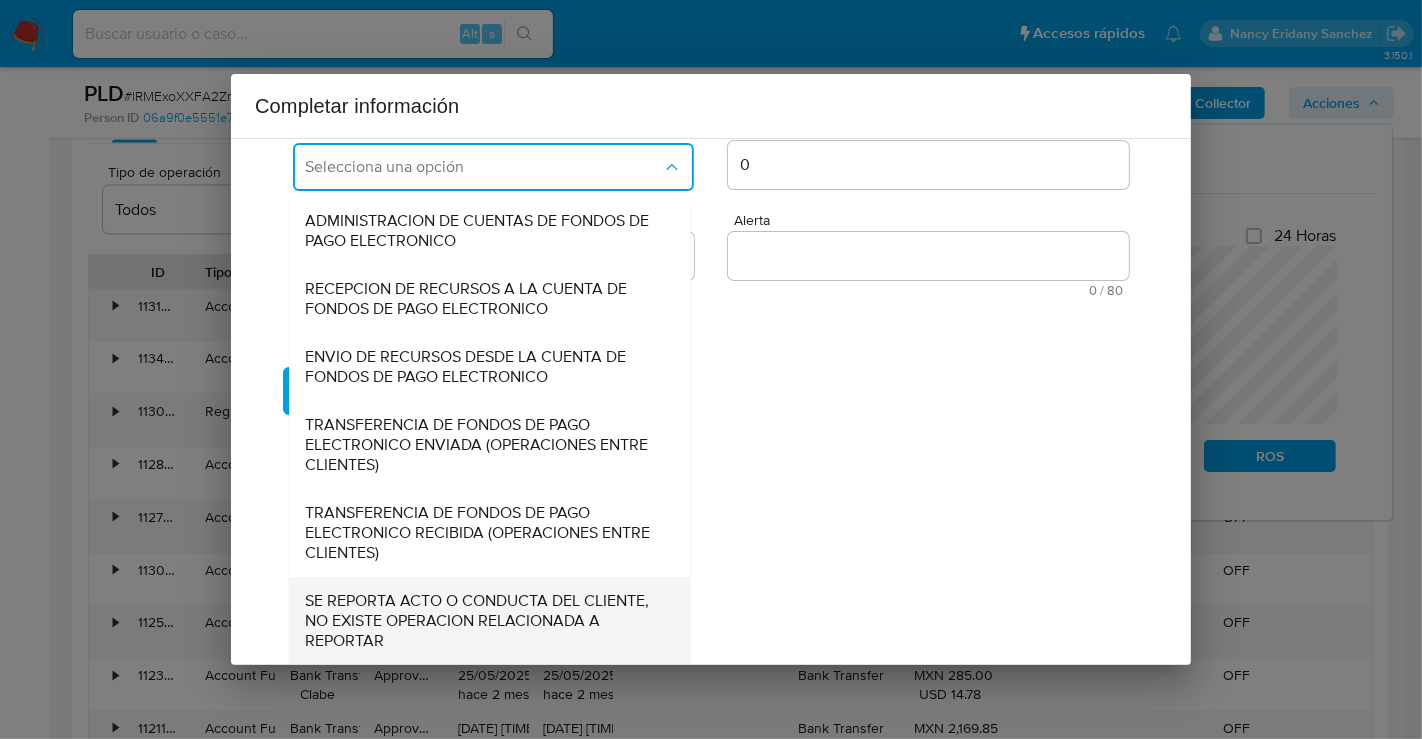 click on "SE REPORTA ACTO O CONDUCTA DEL CLIENTE, NO EXISTE OPERACION RELACIONADA A REPORTAR" at bounding box center (483, 621) 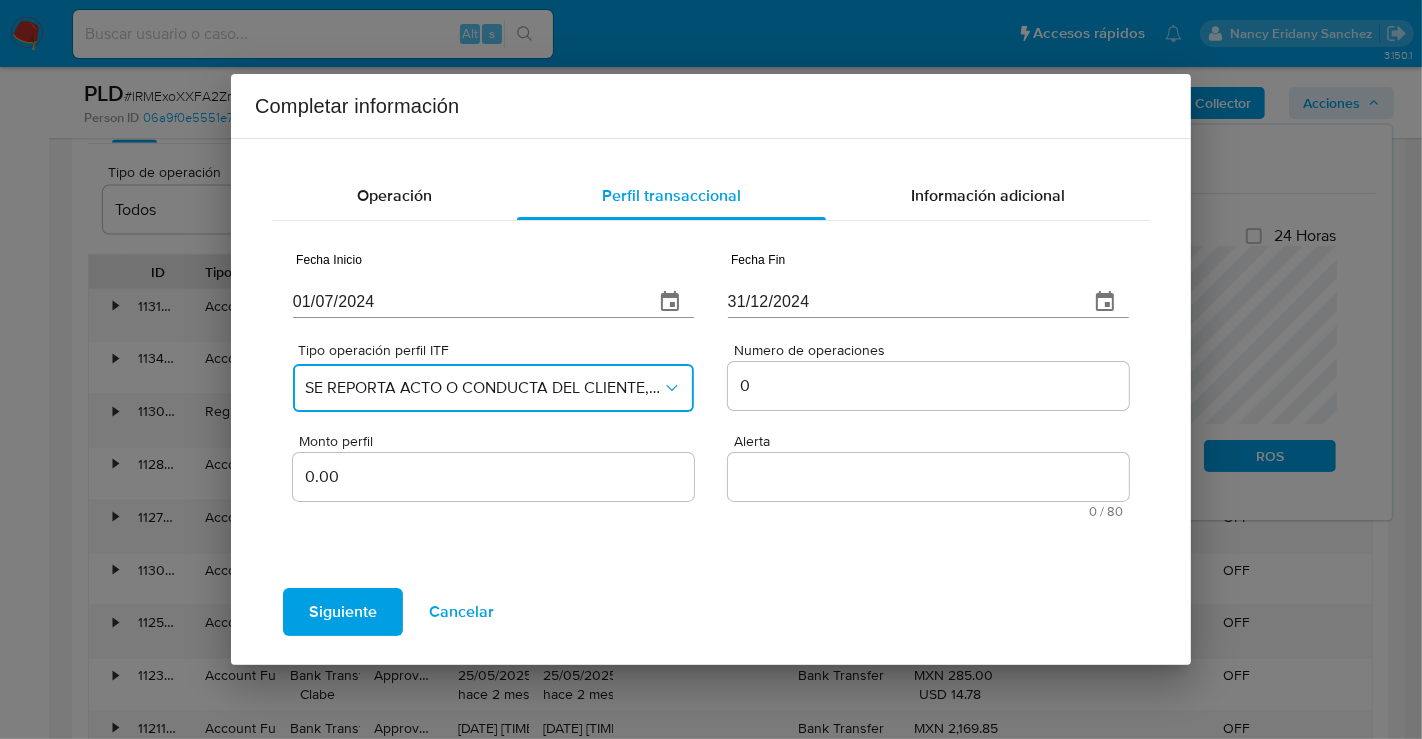 scroll, scrollTop: 0, scrollLeft: 0, axis: both 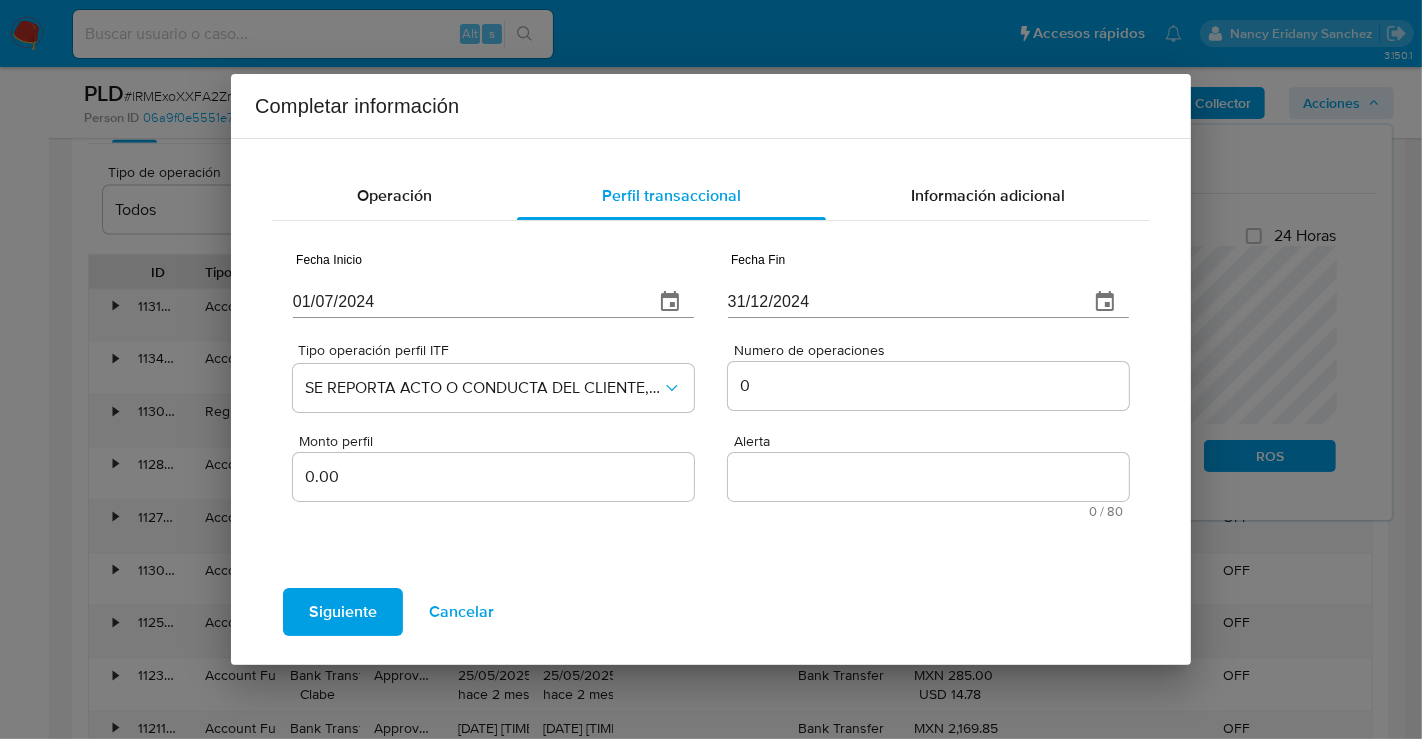click on "Alerta" at bounding box center [928, 477] 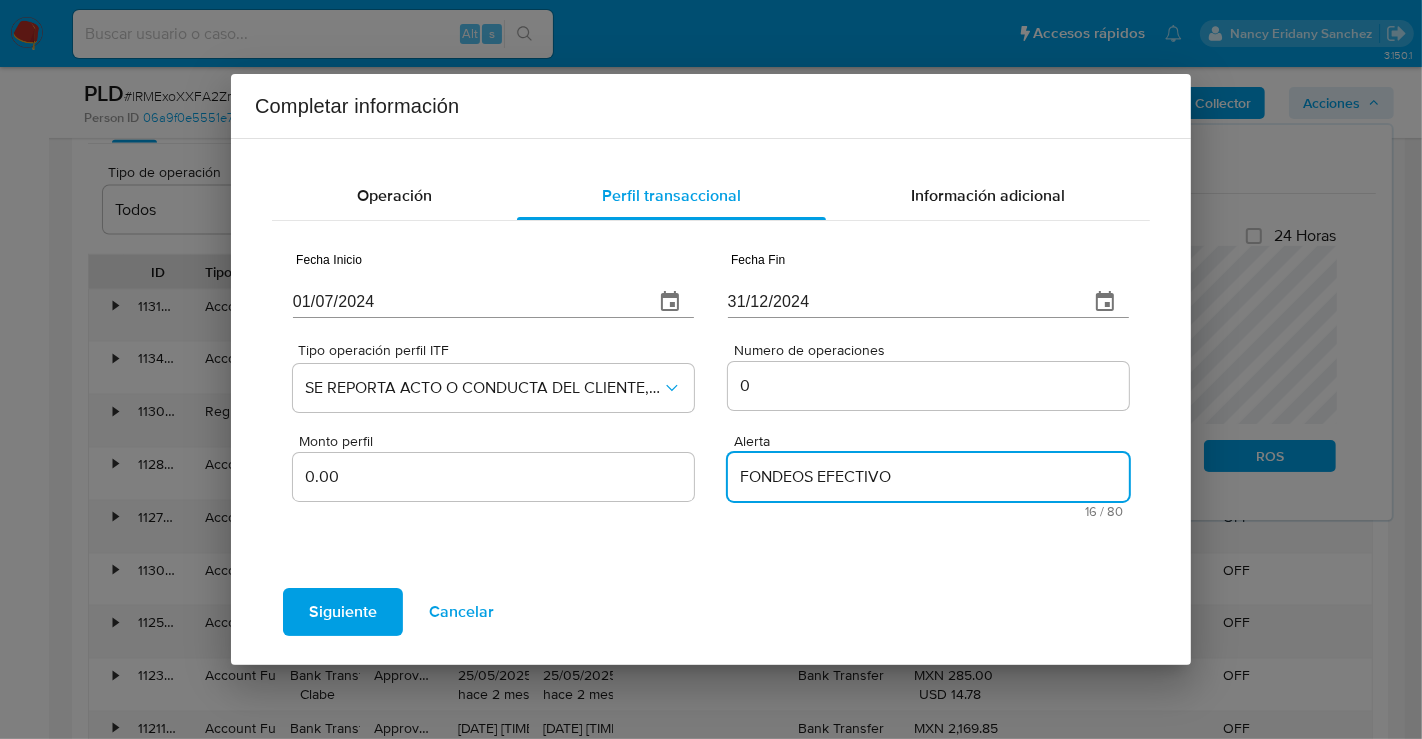 type on "FONDEOS EFECTIVO" 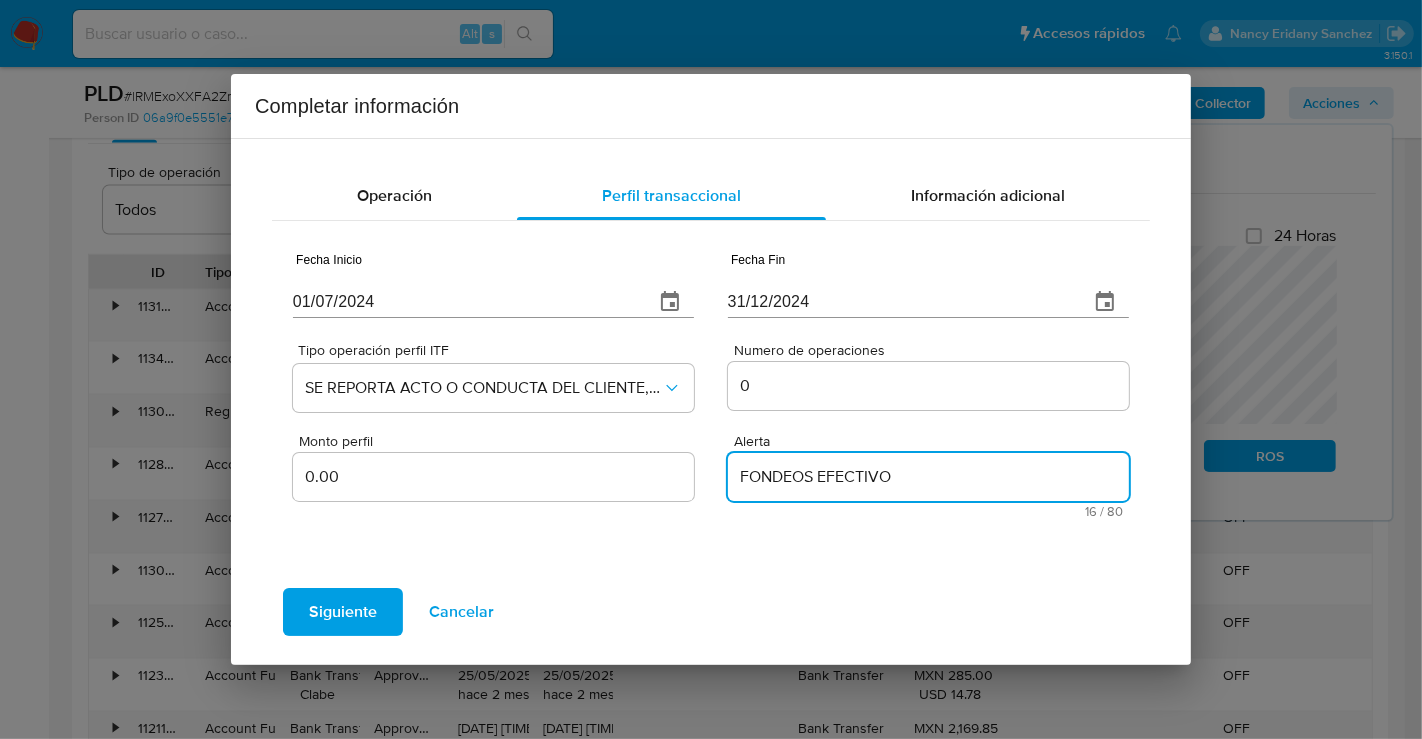 click on "Siguiente" at bounding box center (343, 612) 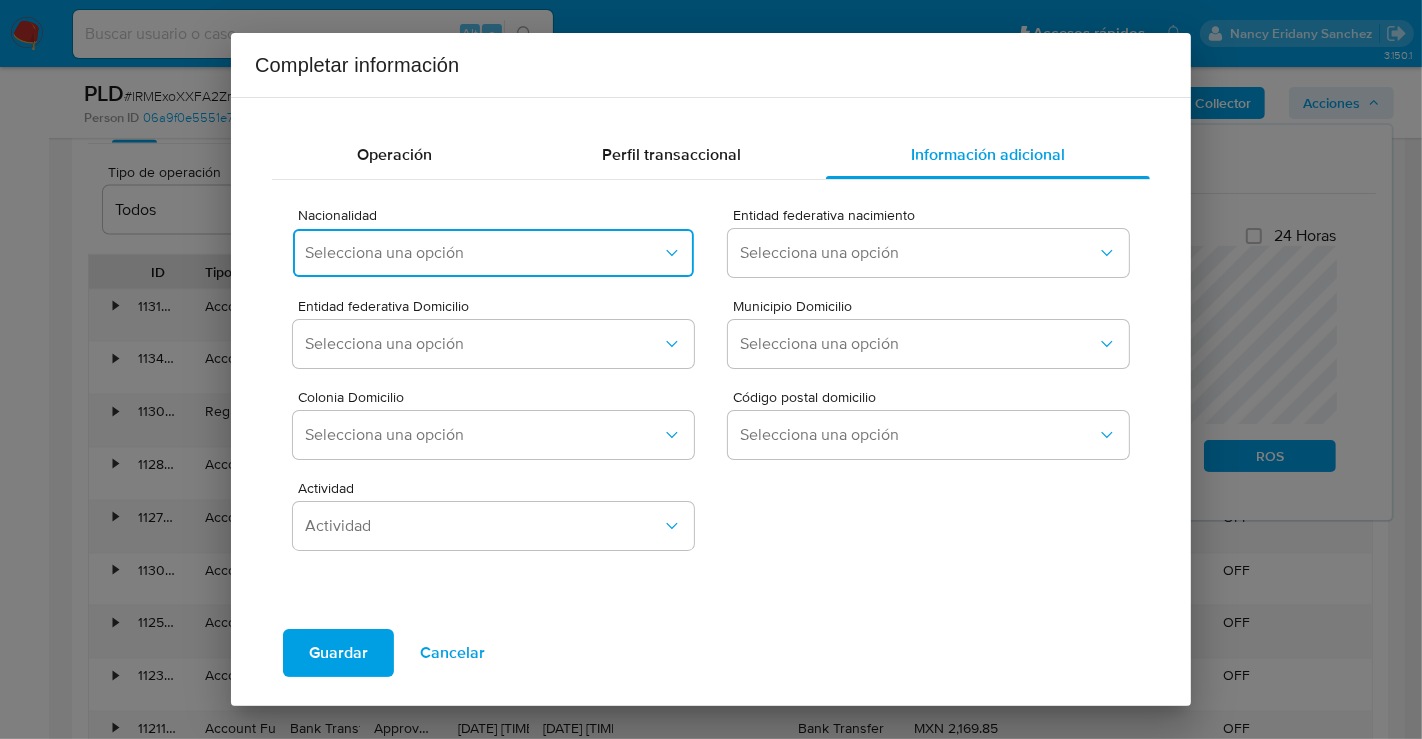 click on "Selecciona una opción" at bounding box center (483, 253) 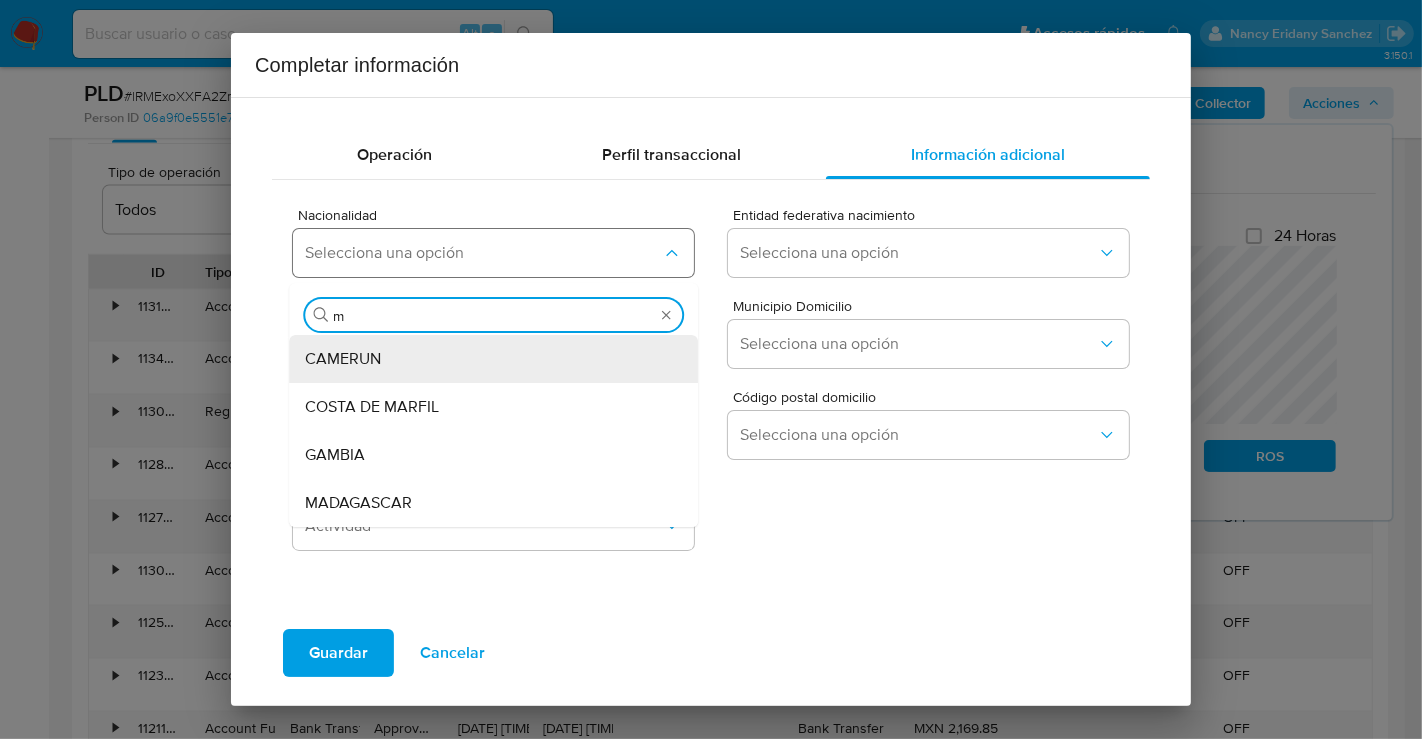 type on "me" 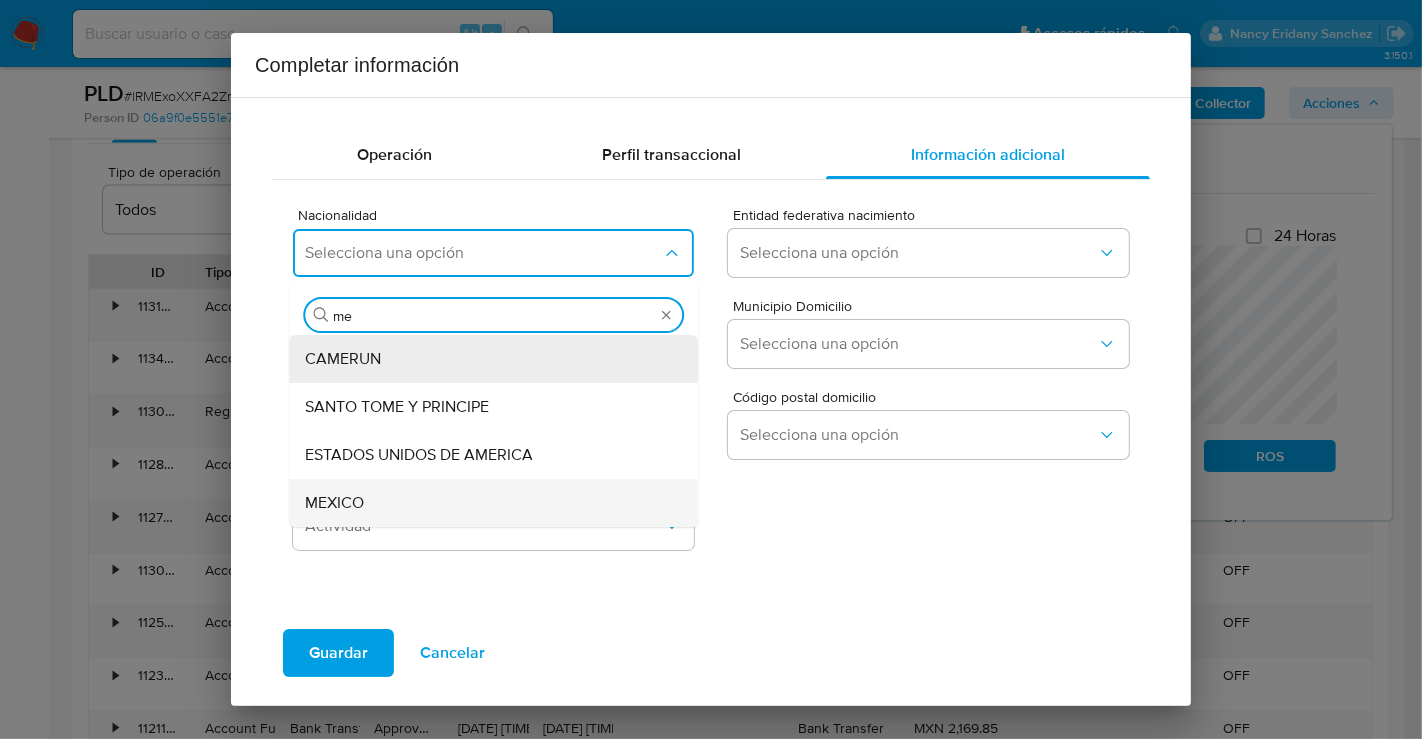 click on "MEXICO" at bounding box center [334, 503] 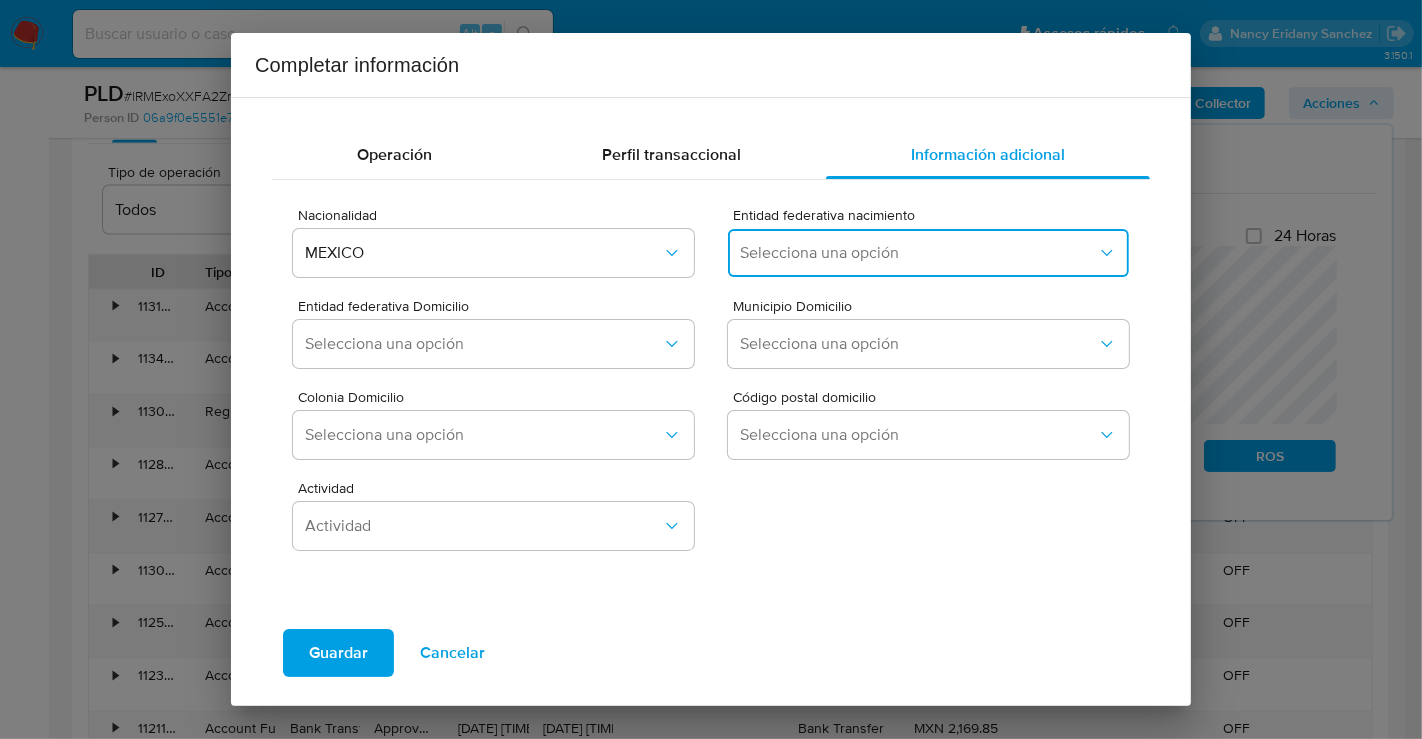click on "Selecciona una opción" at bounding box center (918, 253) 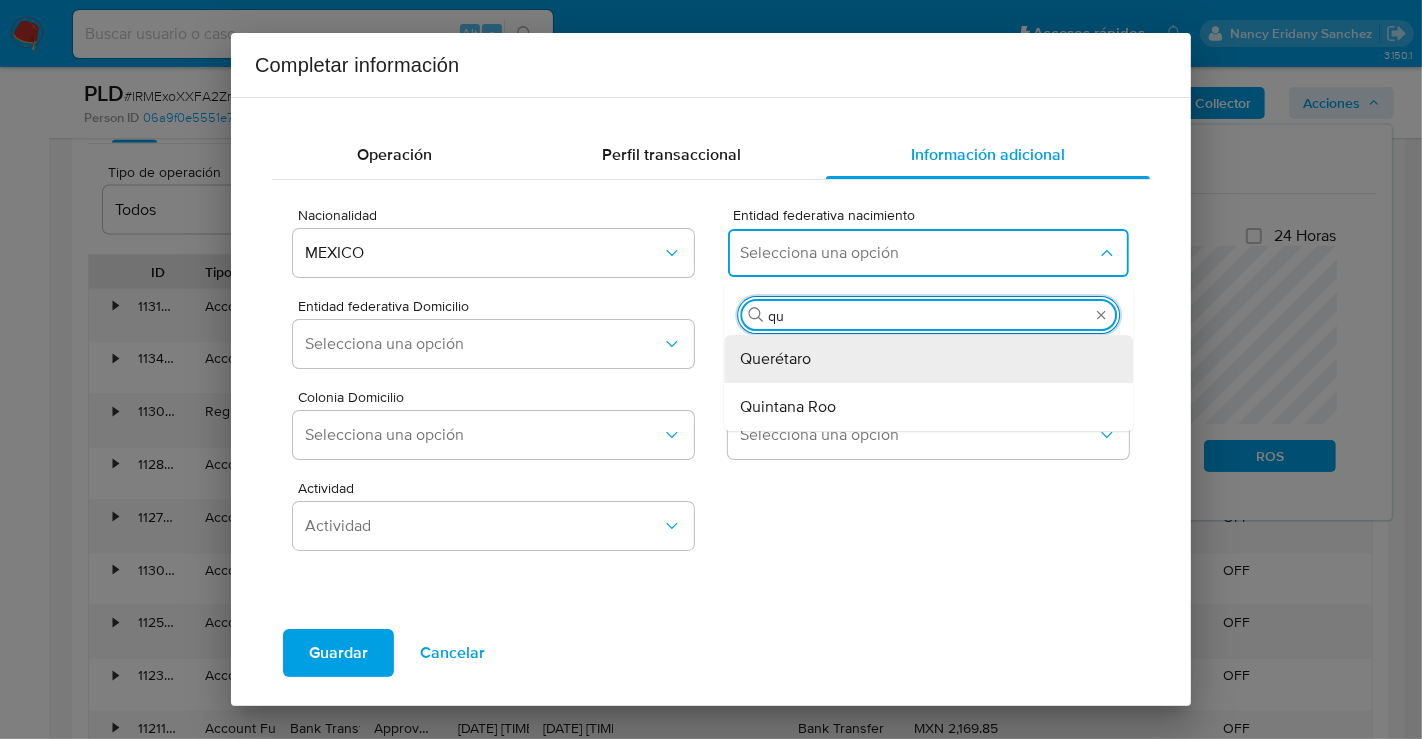 type on "que" 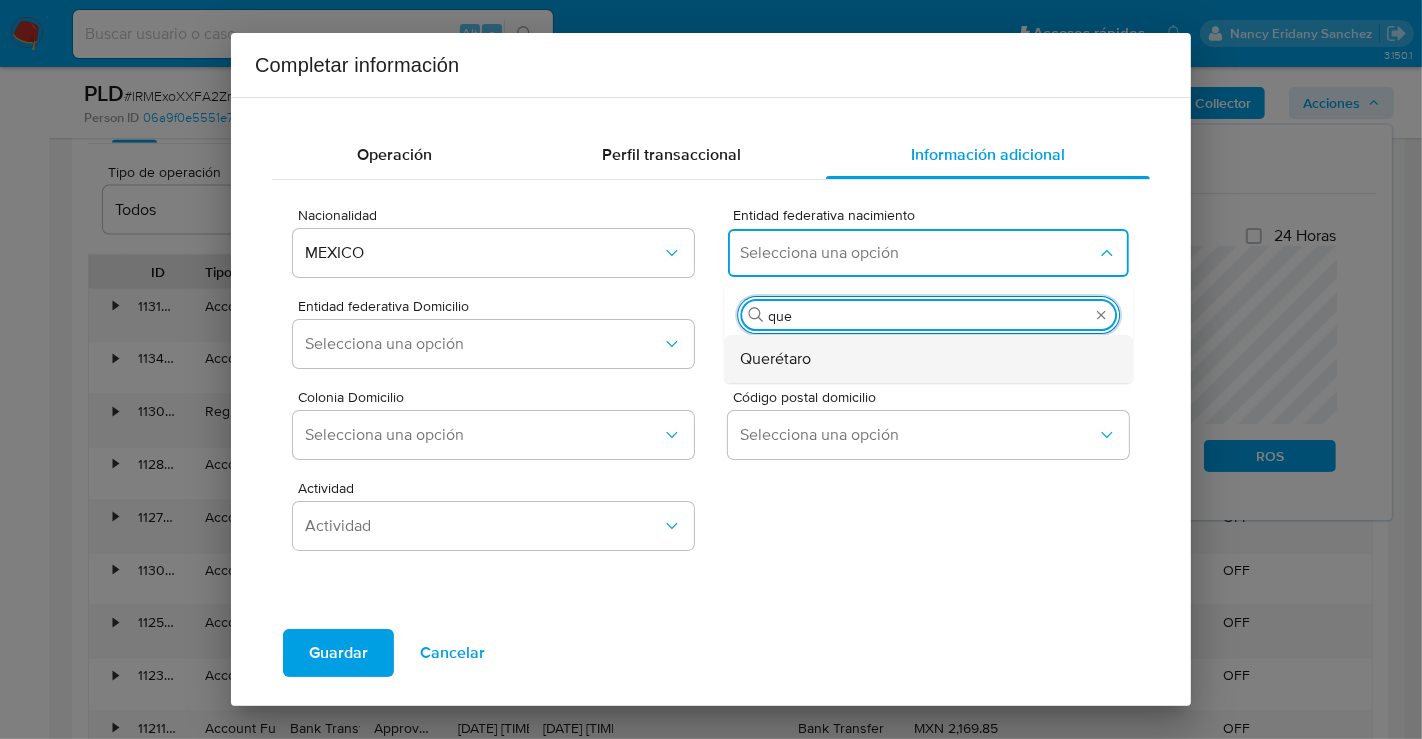 click on "Querétaro" at bounding box center (761, 359) 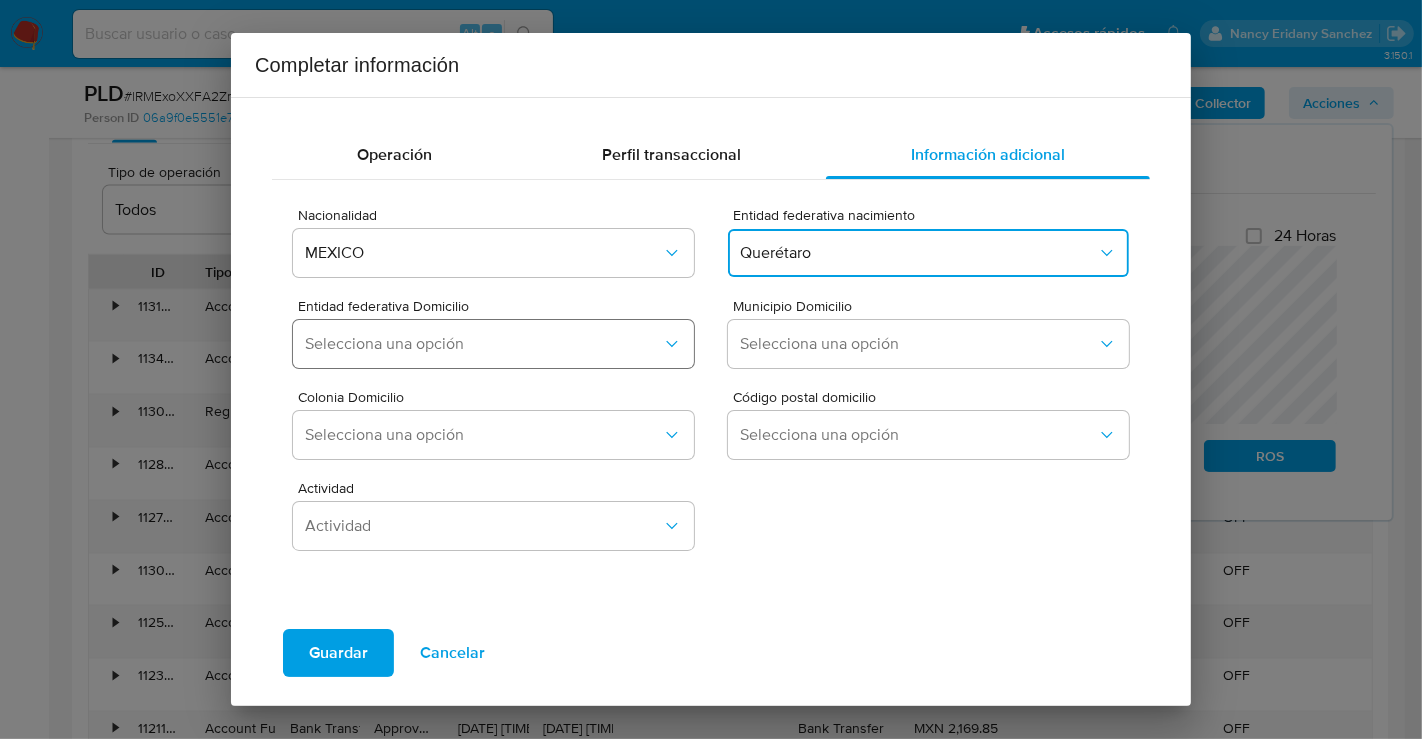 type 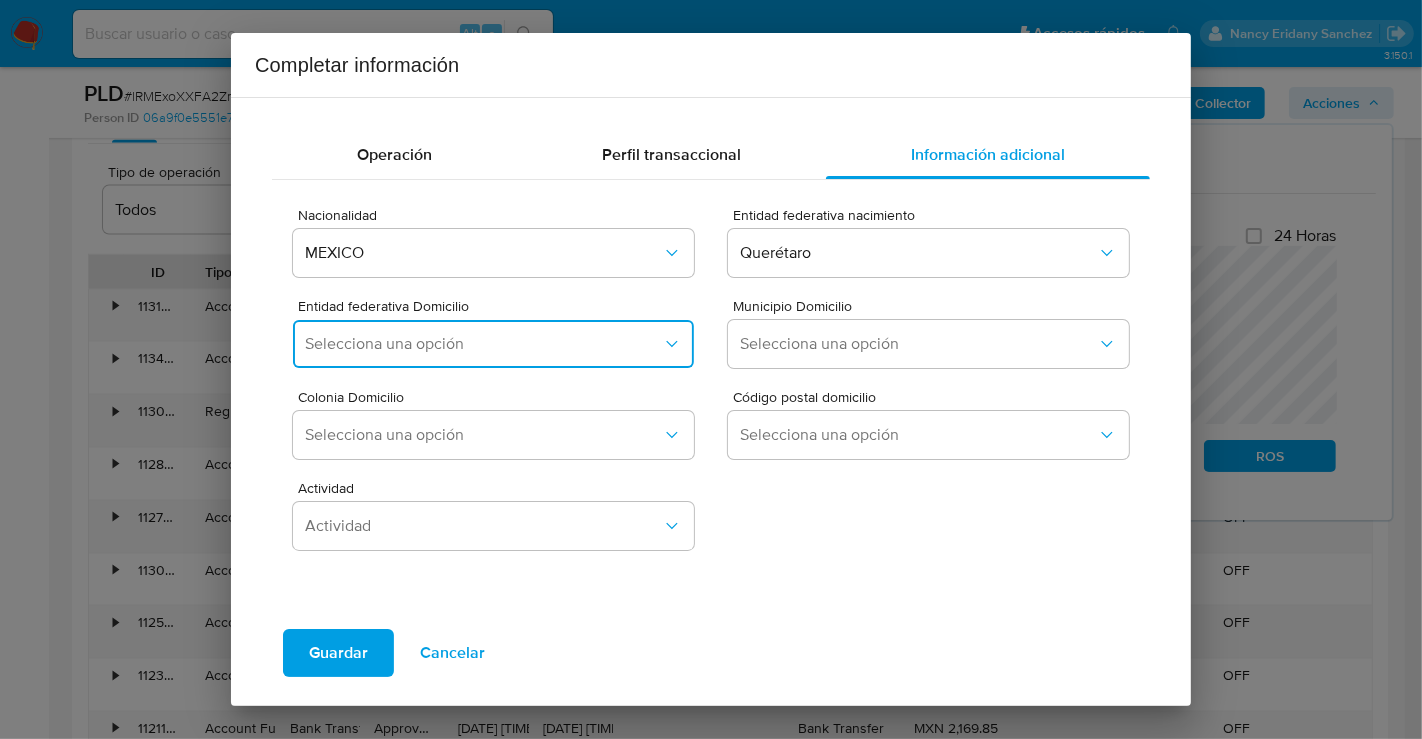 click on "Selecciona una opción" at bounding box center (483, 344) 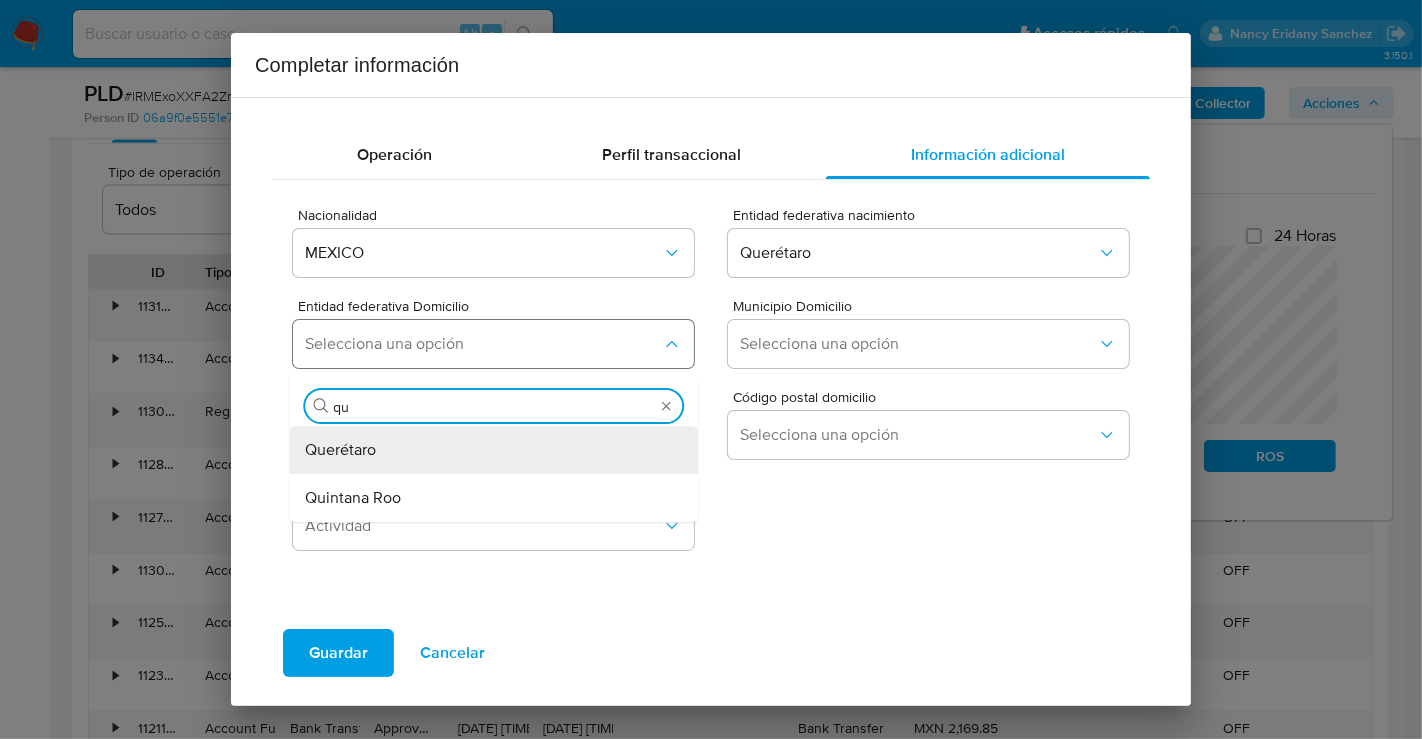 type on "que" 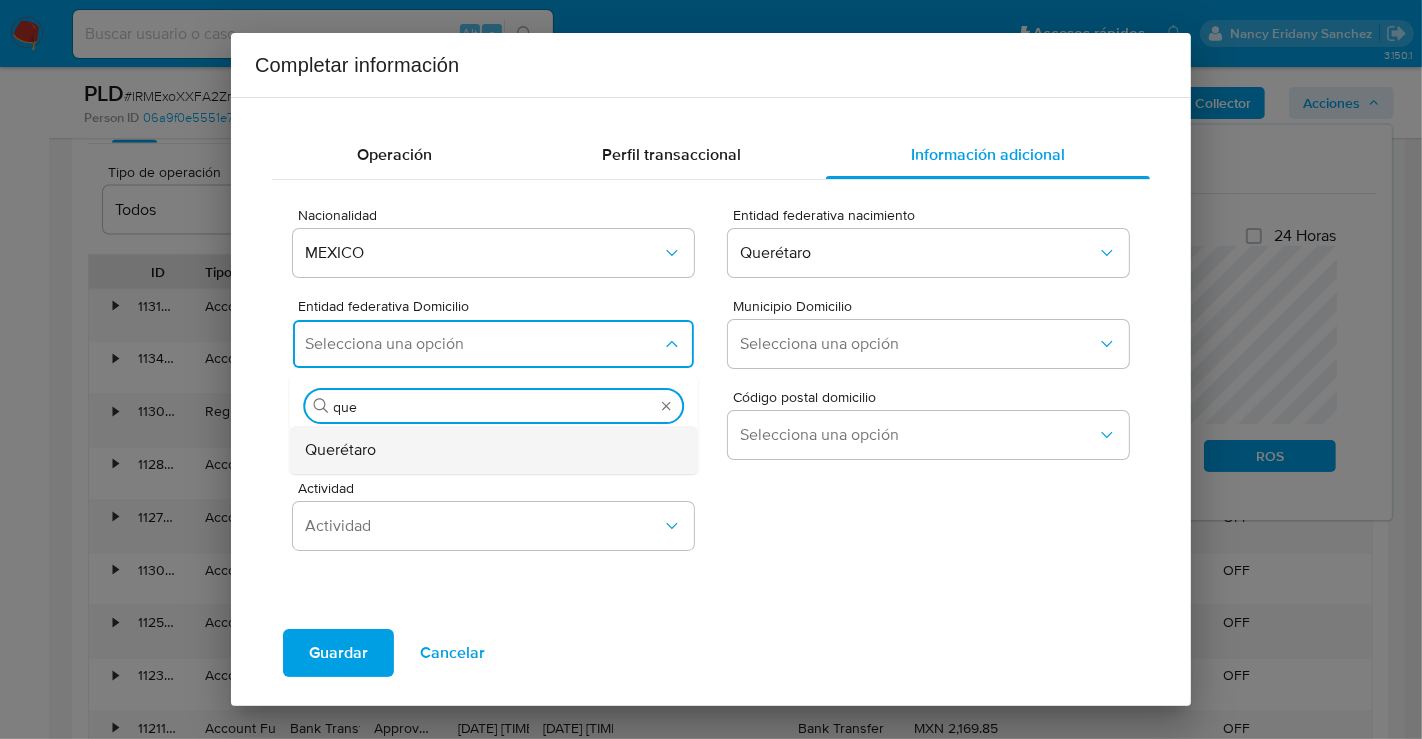 click on "Querétaro" at bounding box center (487, 450) 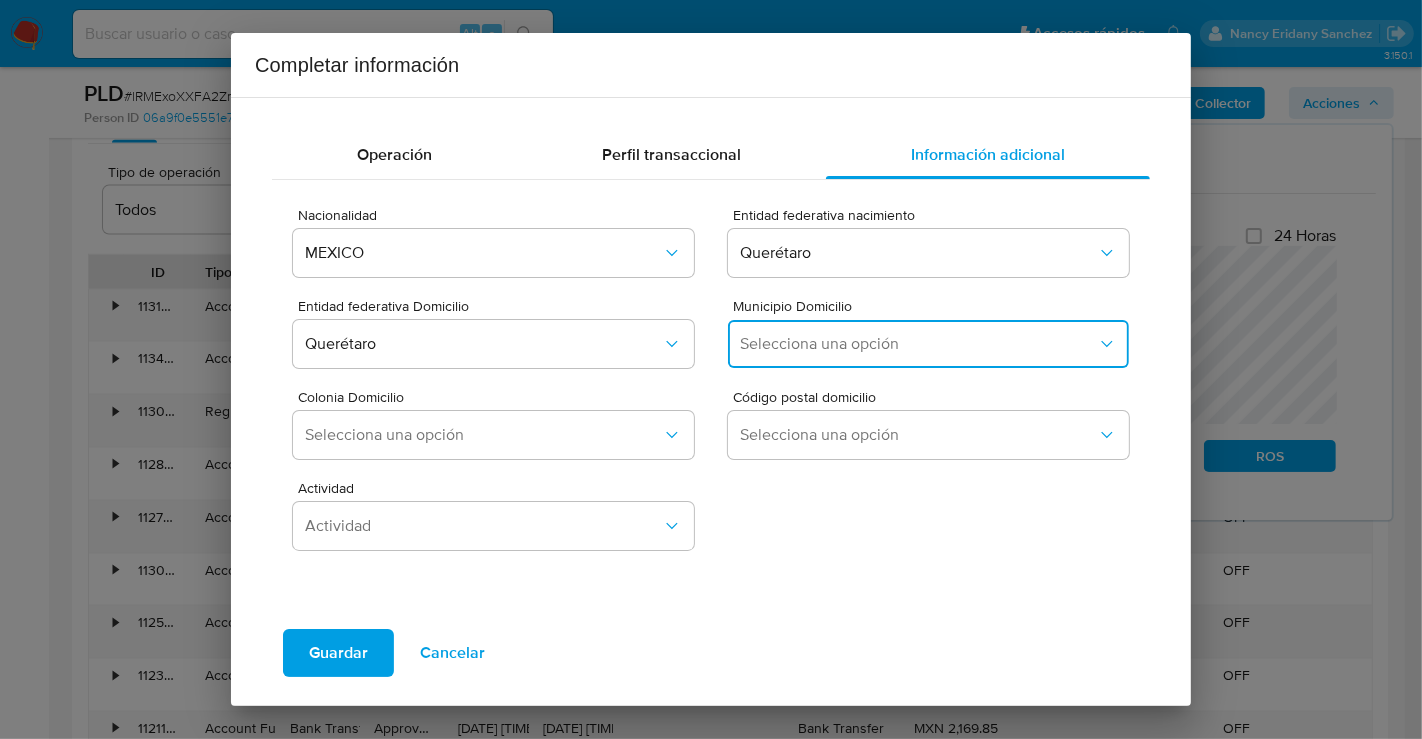 click on "Selecciona una opción" at bounding box center [918, 344] 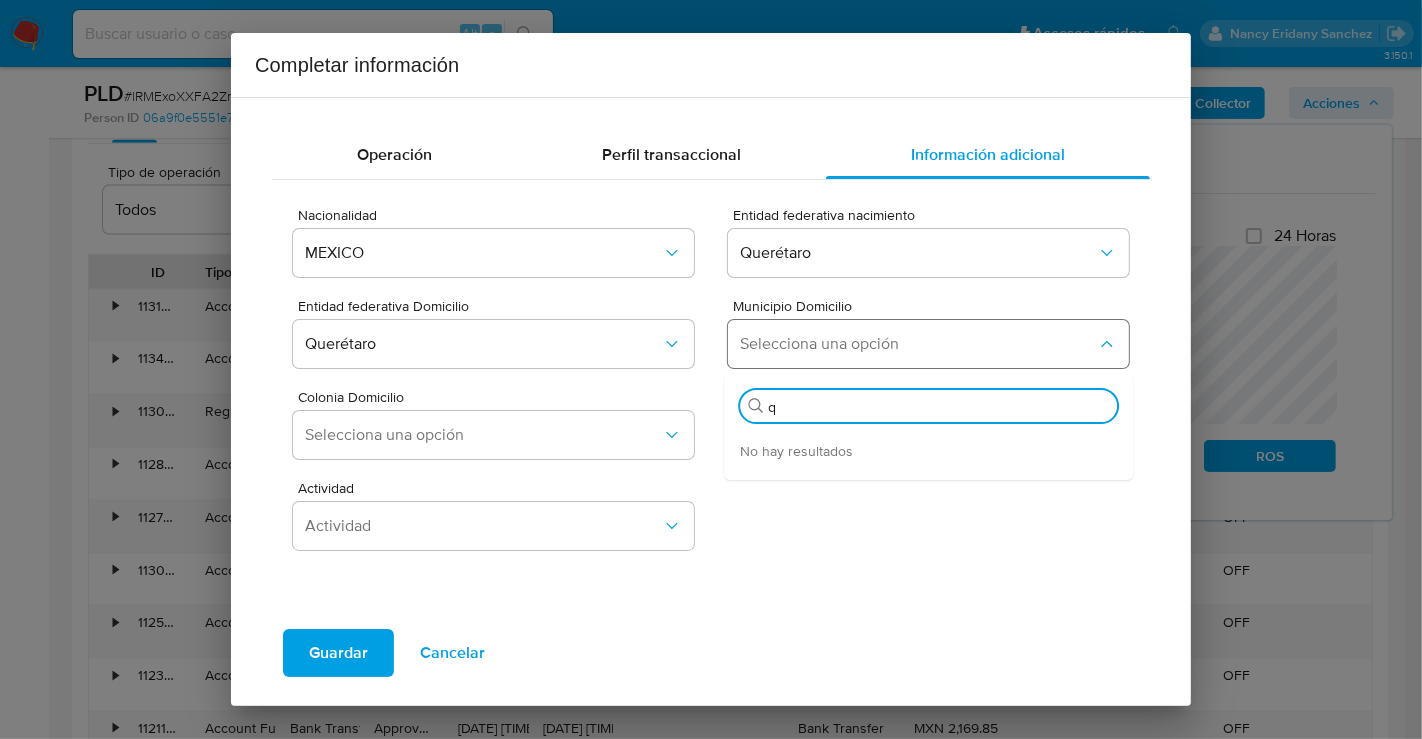 type on "qu" 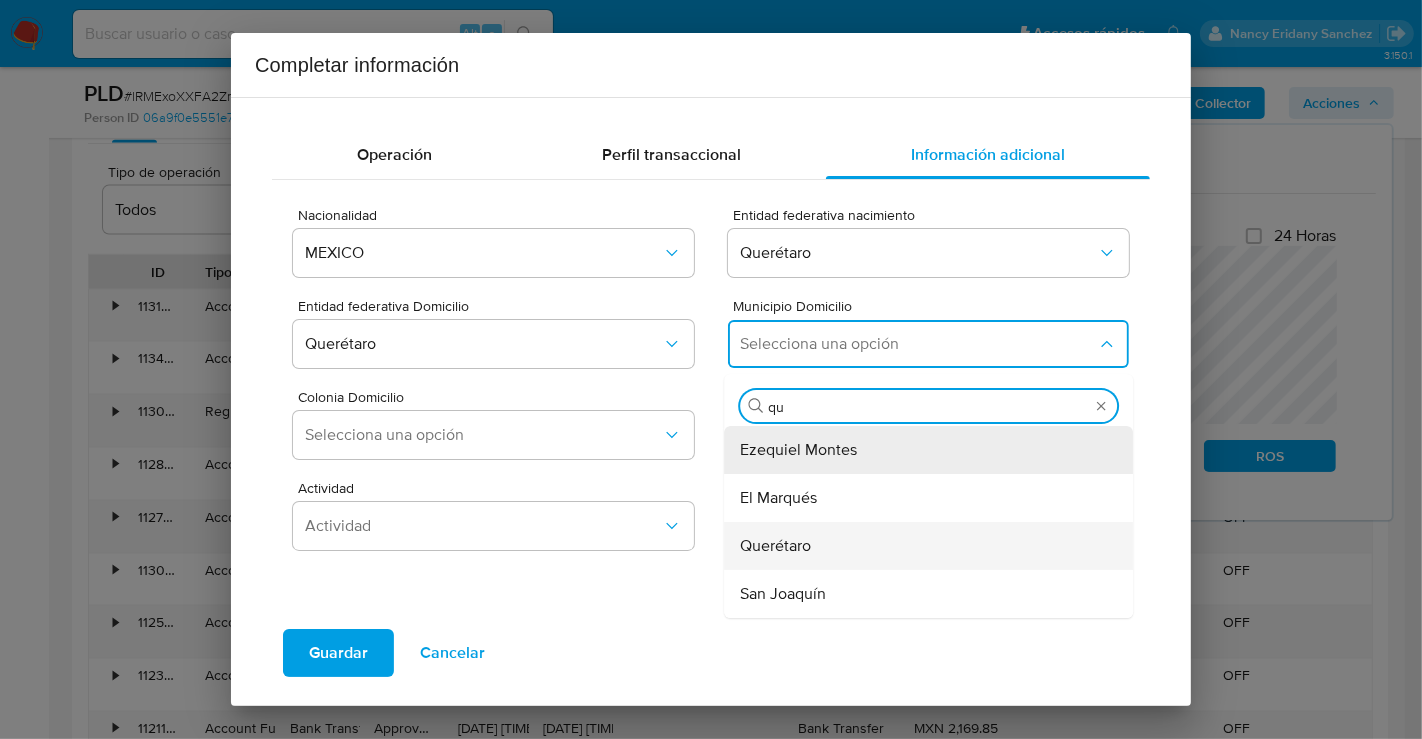 click on "Querétaro" at bounding box center [761, 546] 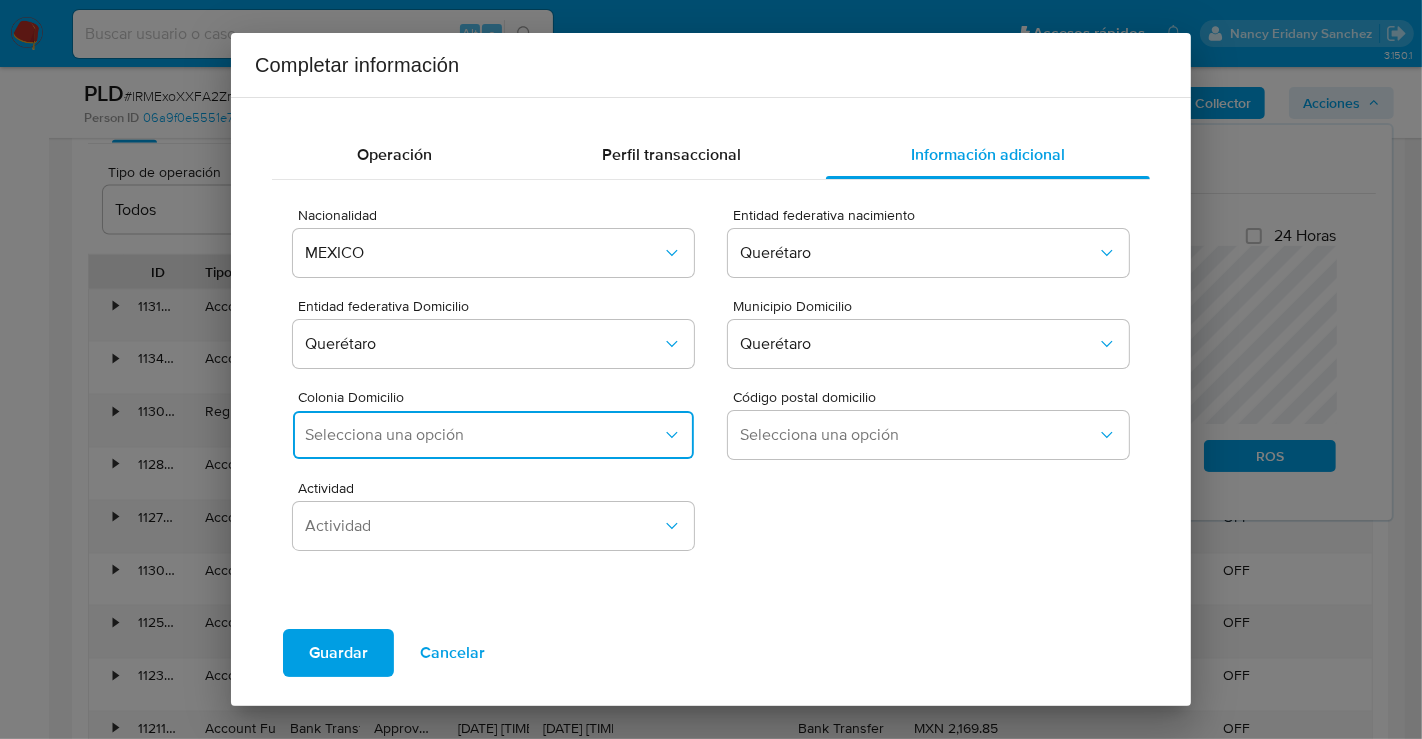 click on "Selecciona una opción" at bounding box center (483, 435) 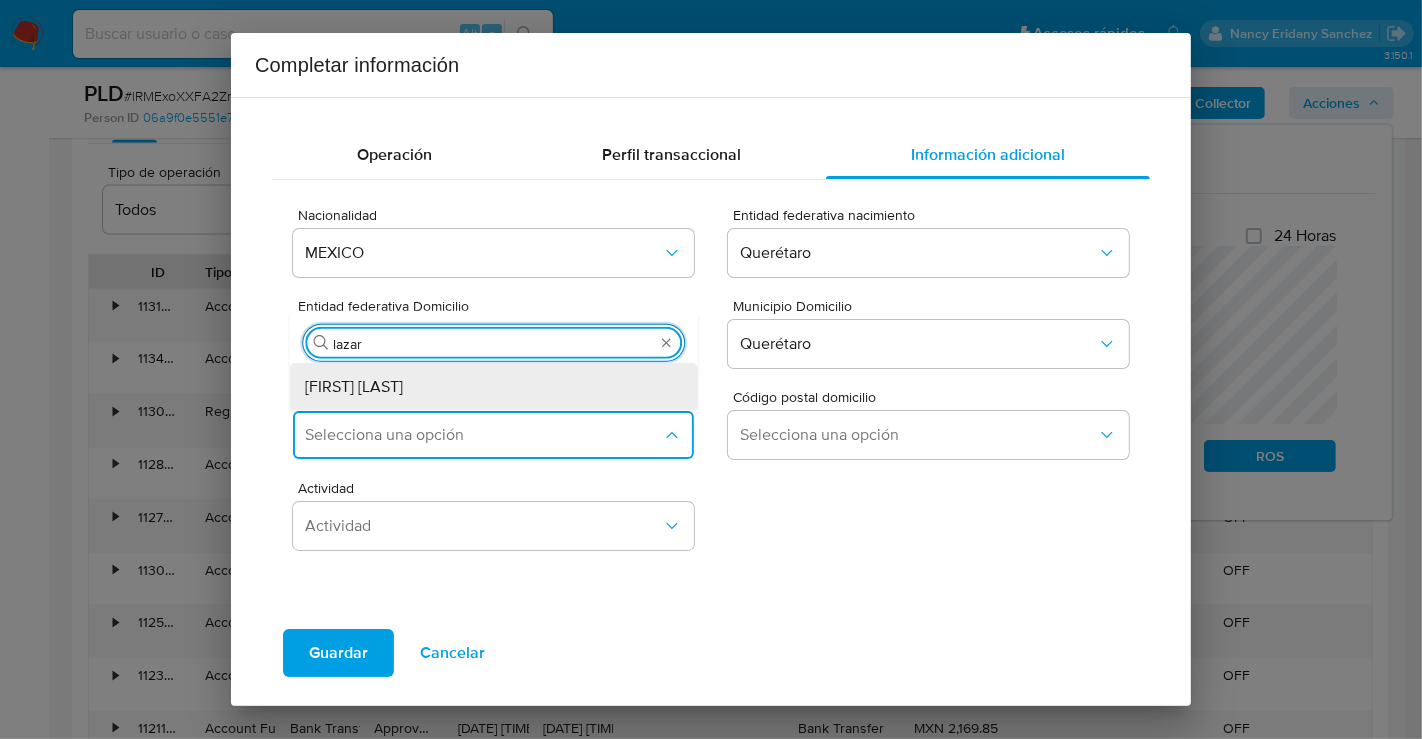 type on "lazaro" 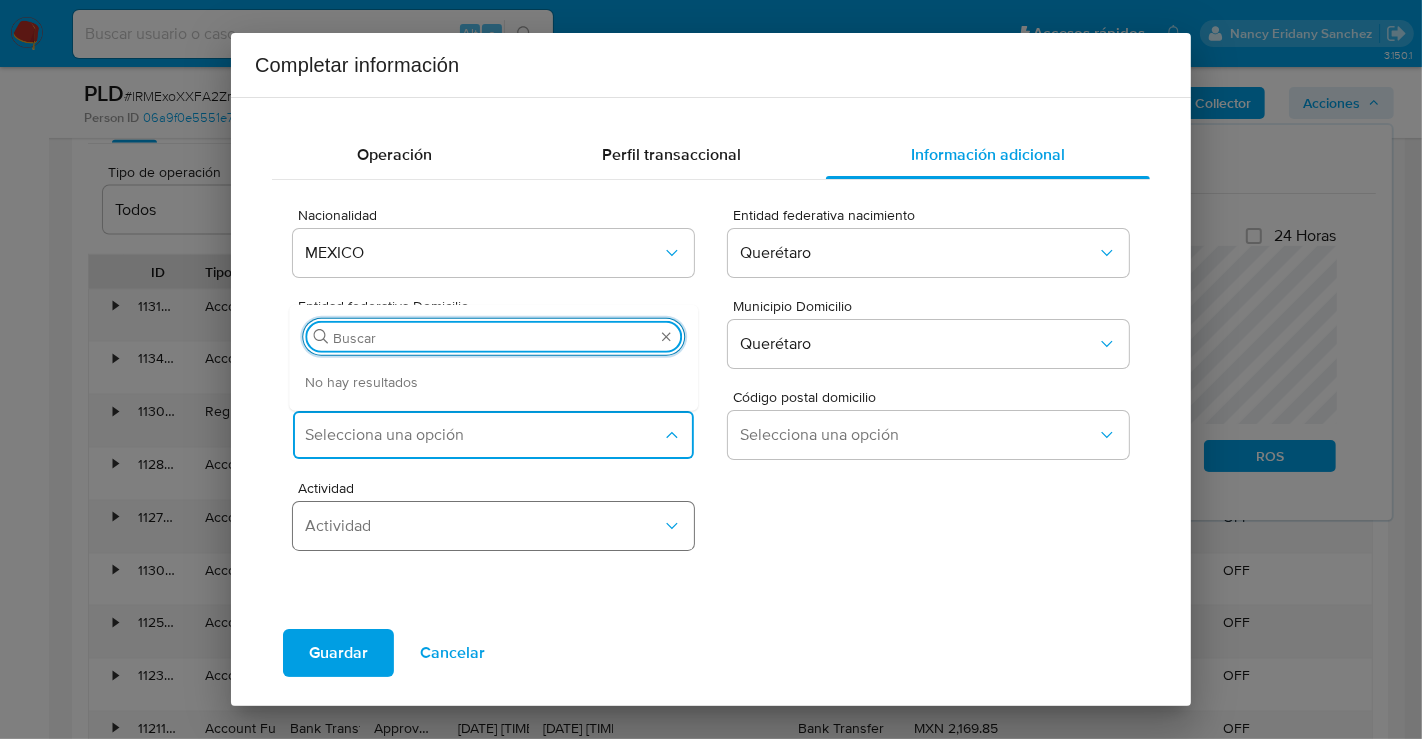 click on "Actividad" at bounding box center [483, 526] 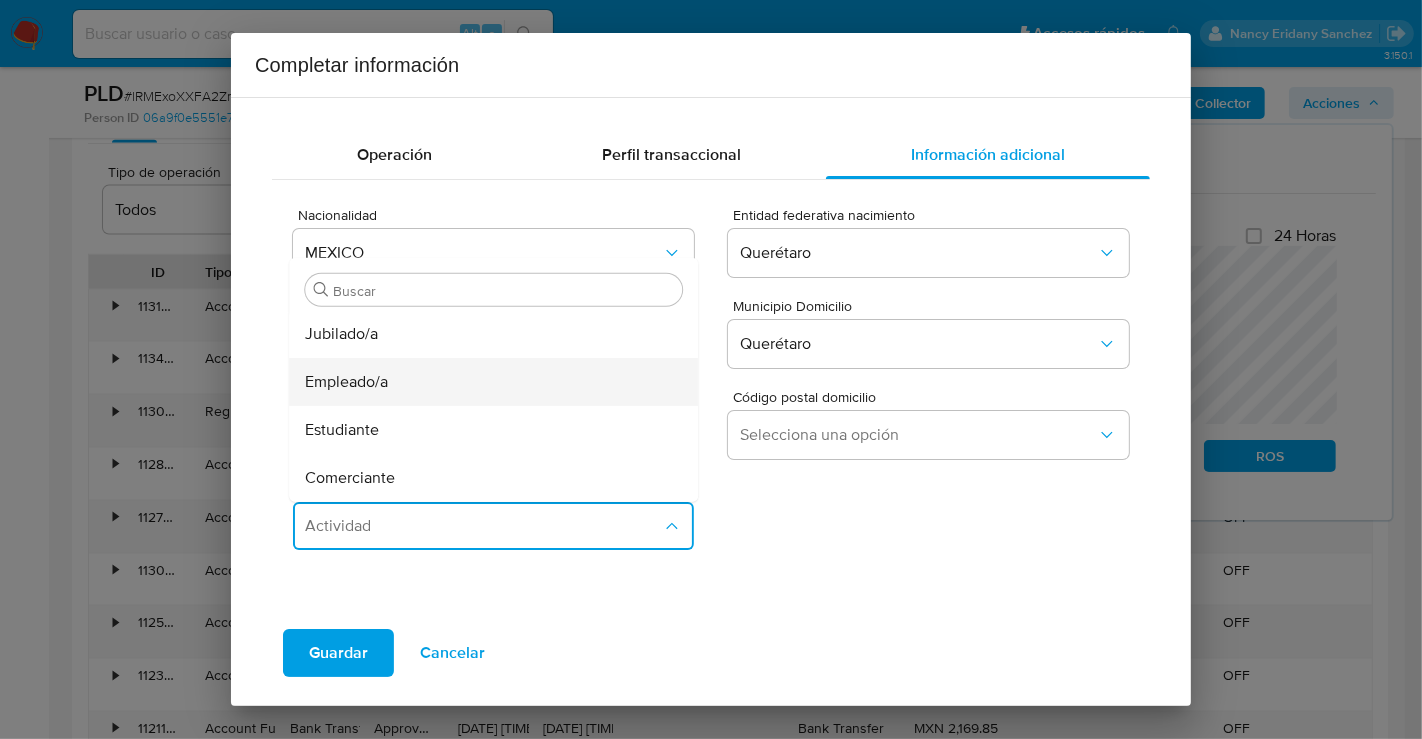 click on "Empleado/a" at bounding box center [346, 382] 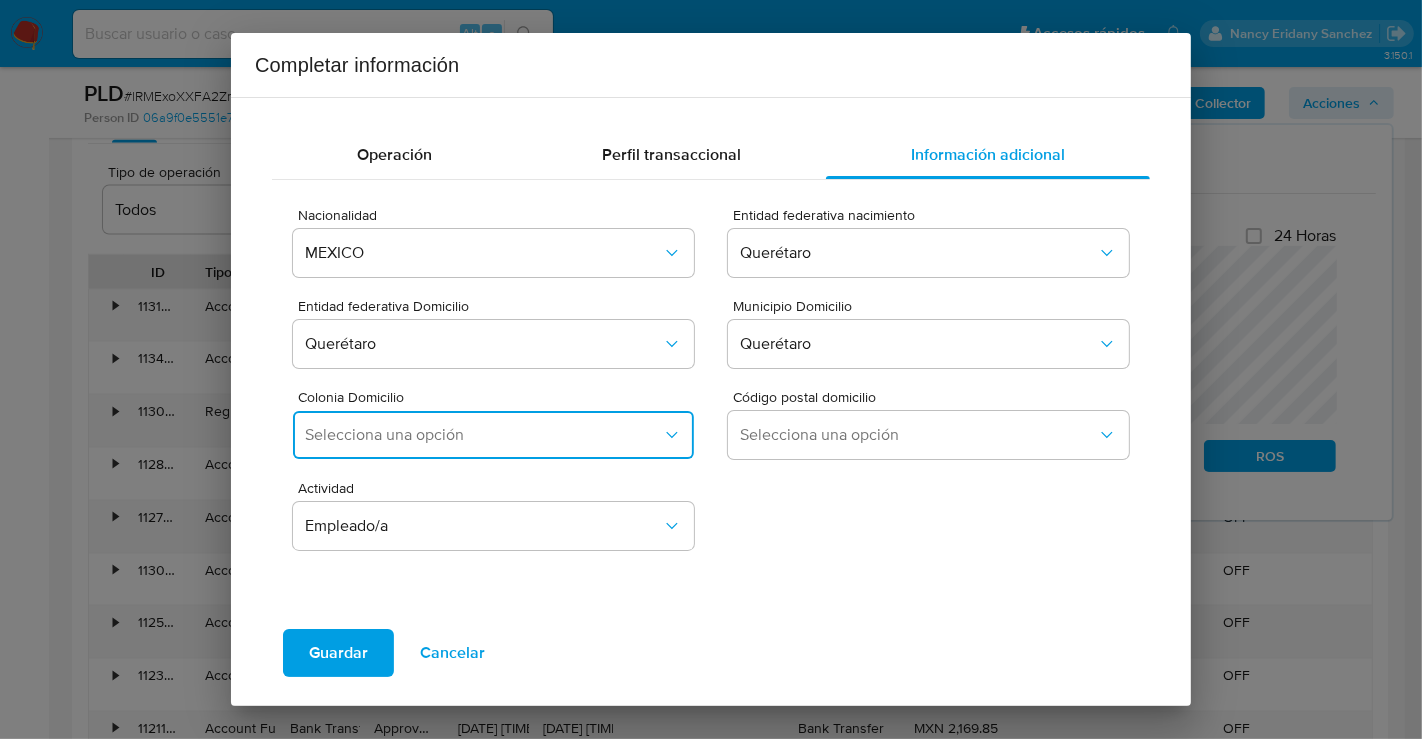 click on "Selecciona una opción" at bounding box center [483, 435] 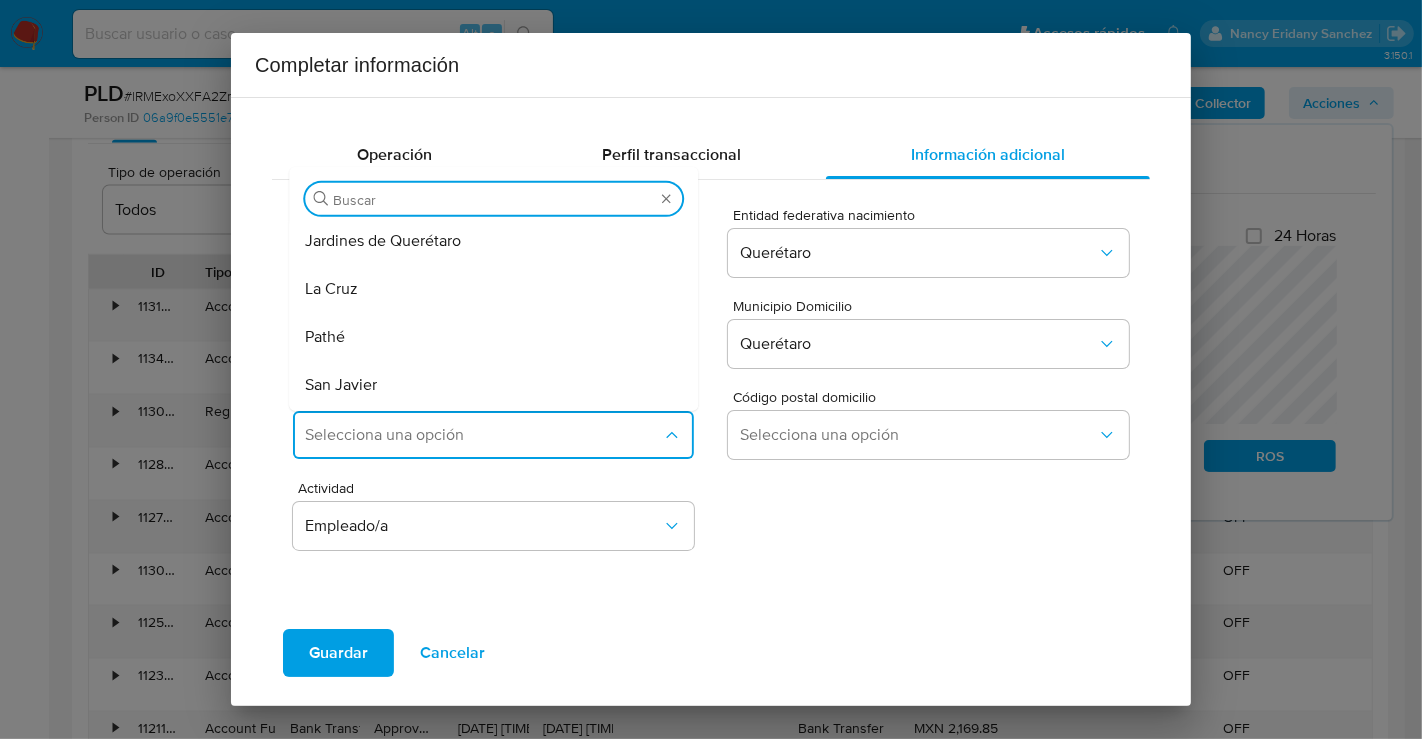 scroll, scrollTop: 777, scrollLeft: 0, axis: vertical 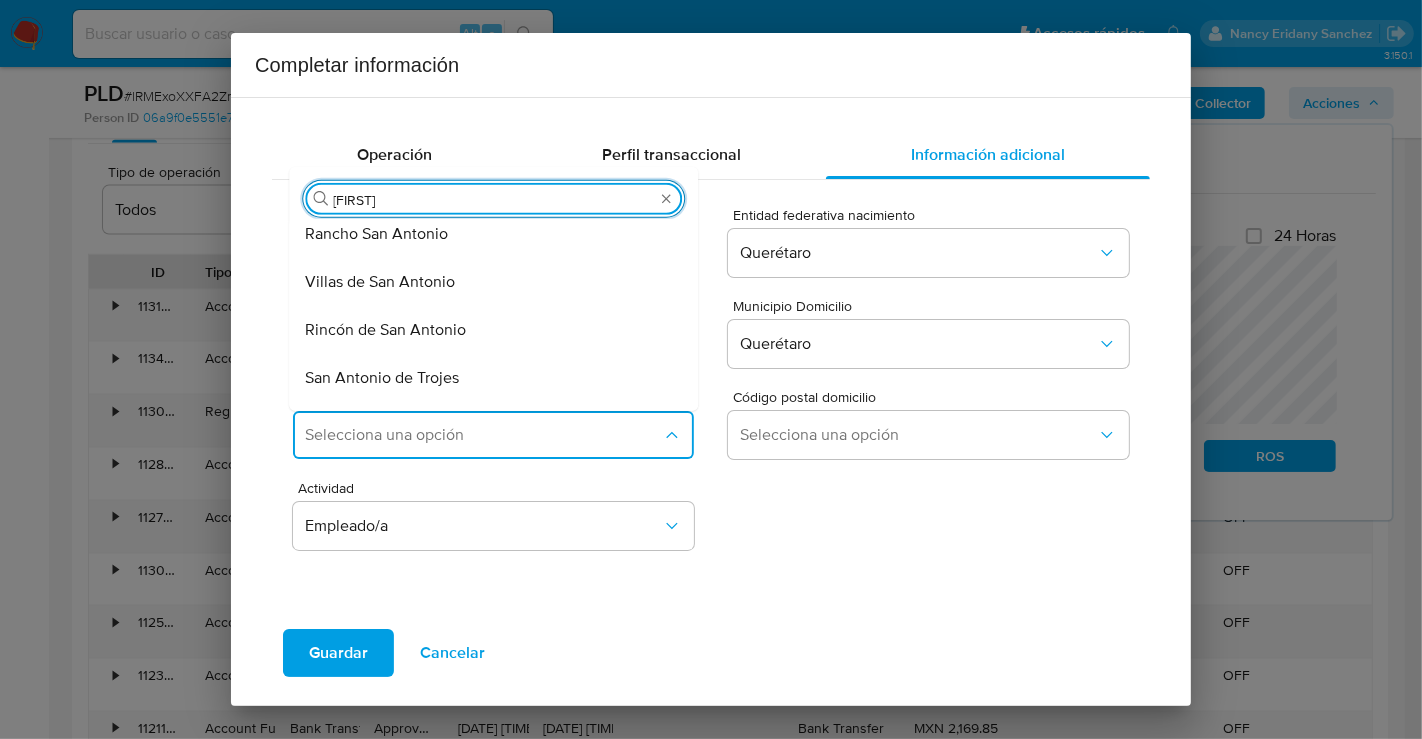 type on "antonio" 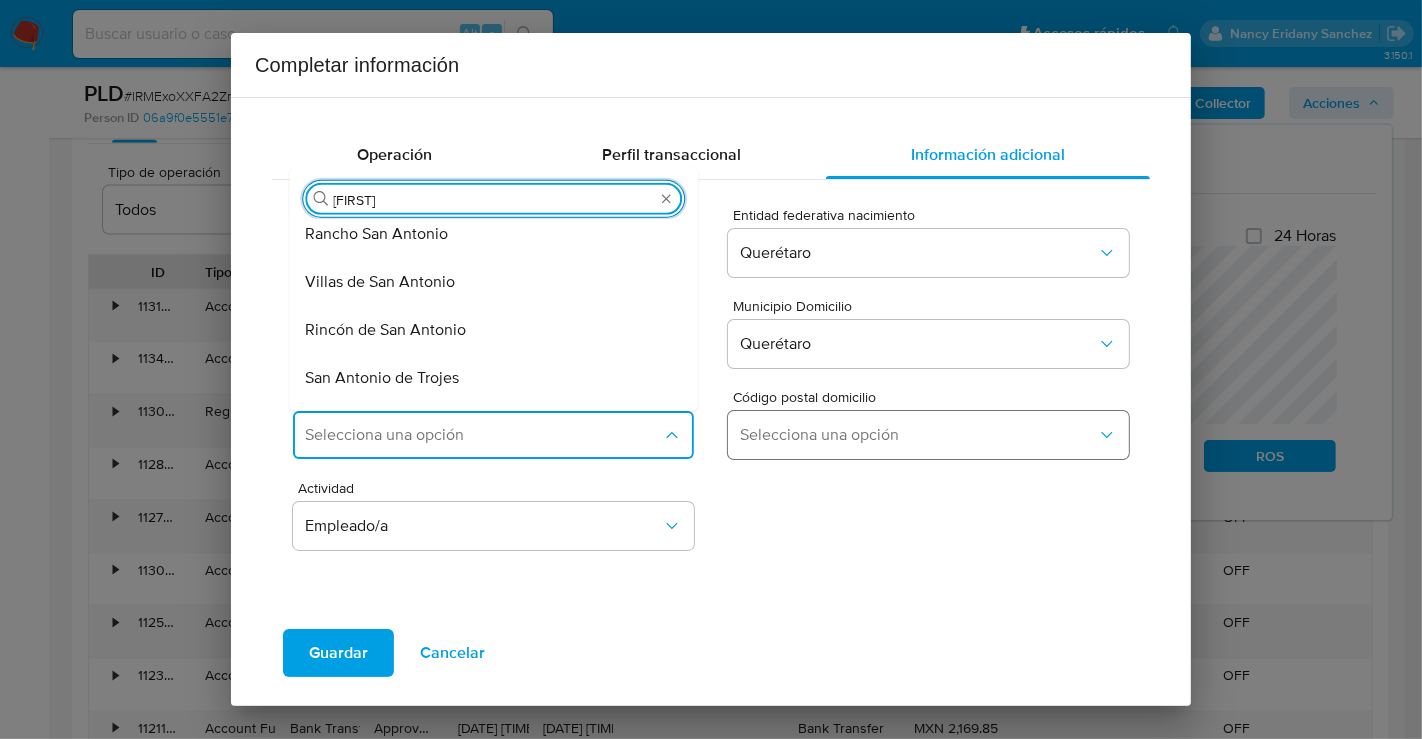 click on "Selecciona una opción" at bounding box center (918, 435) 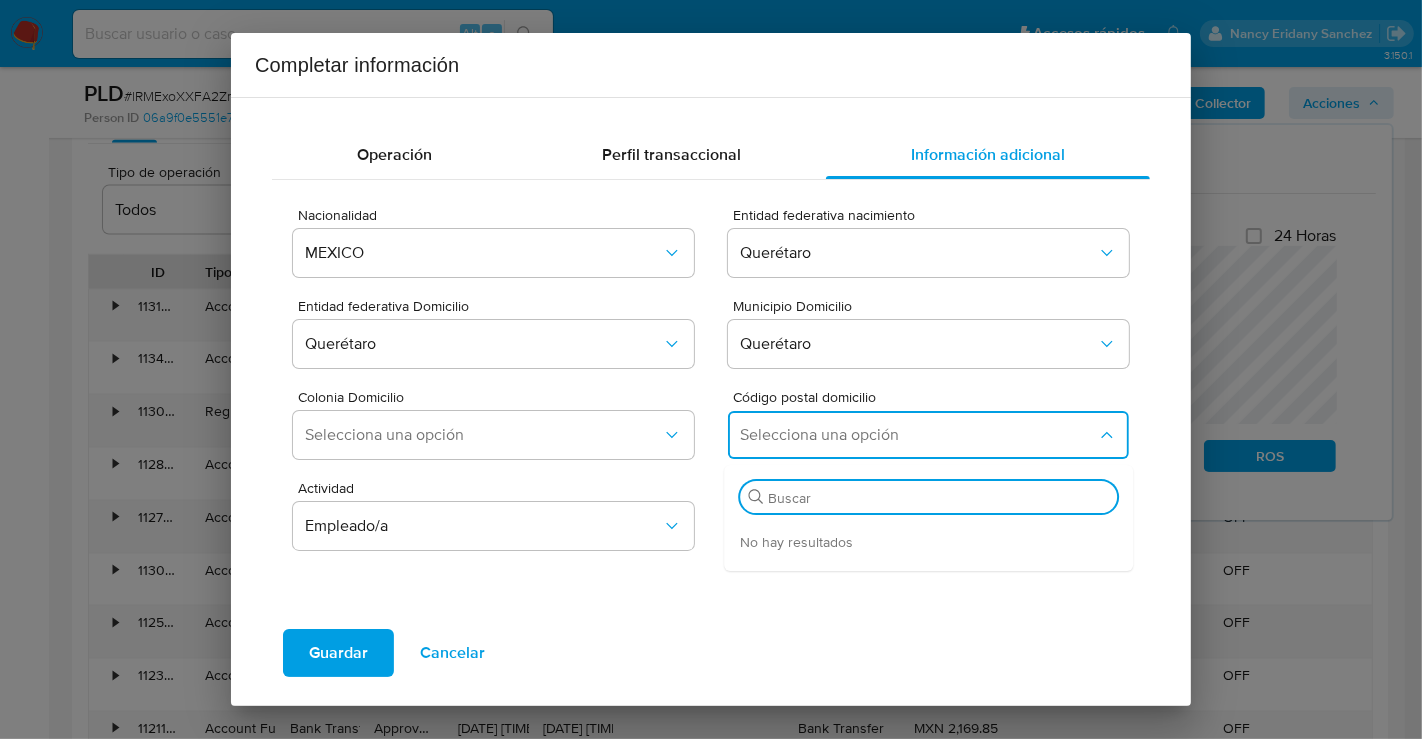 paste on "76087" 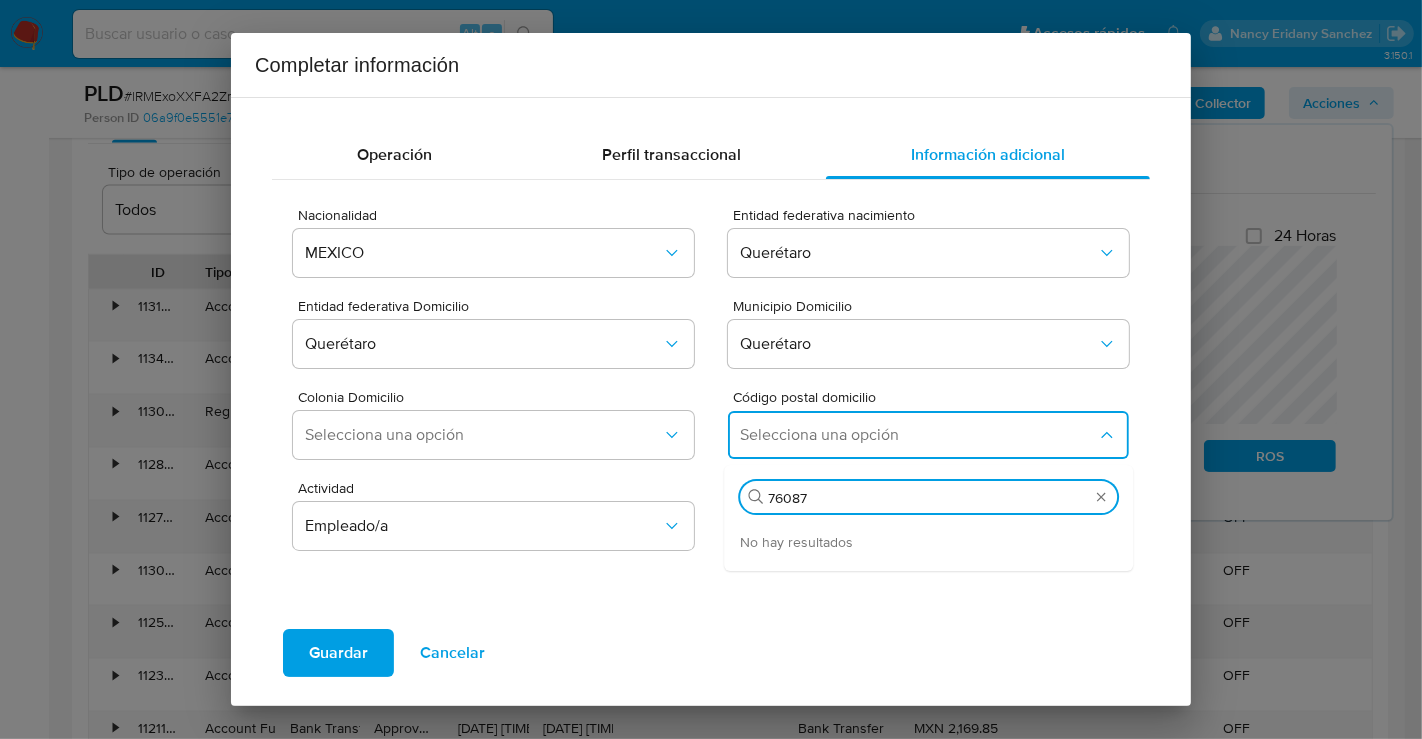 click on "No hay resultados" at bounding box center (928, 544) 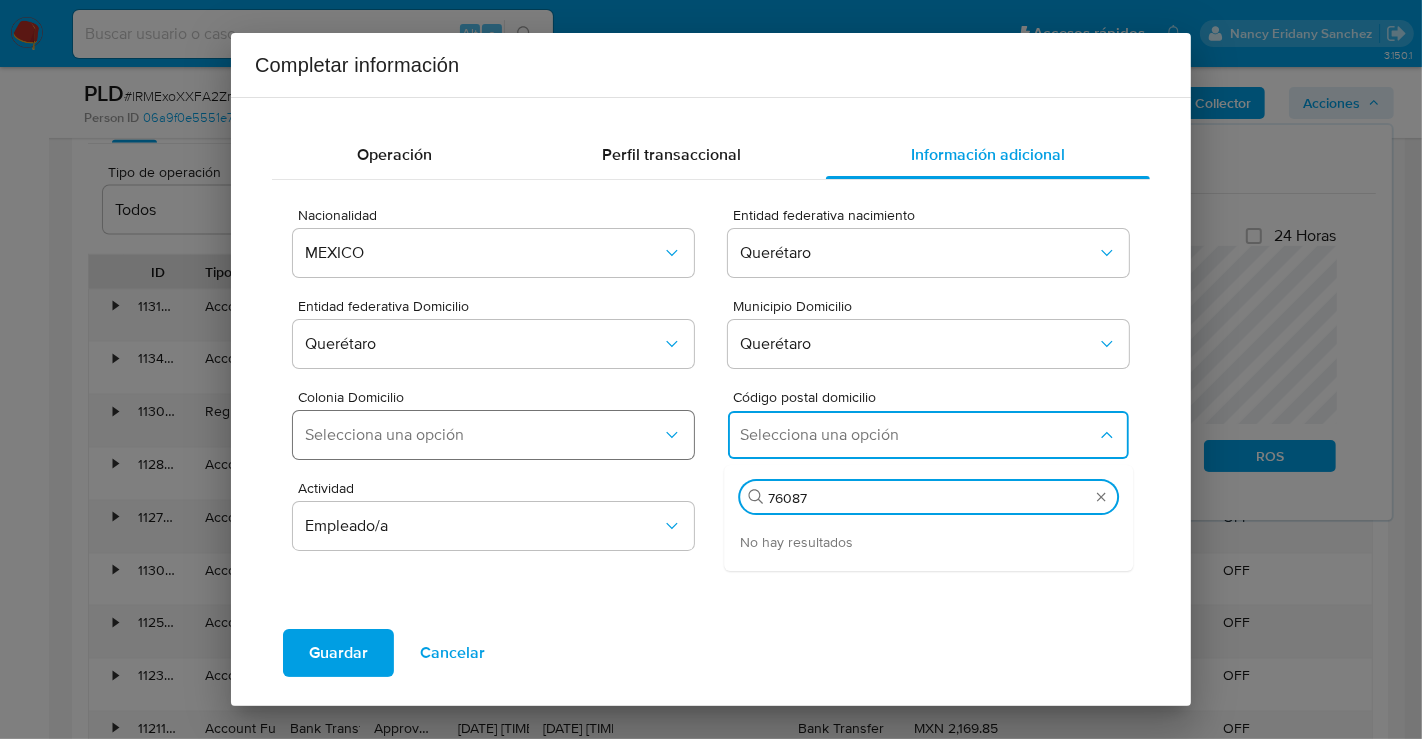 type on "76087" 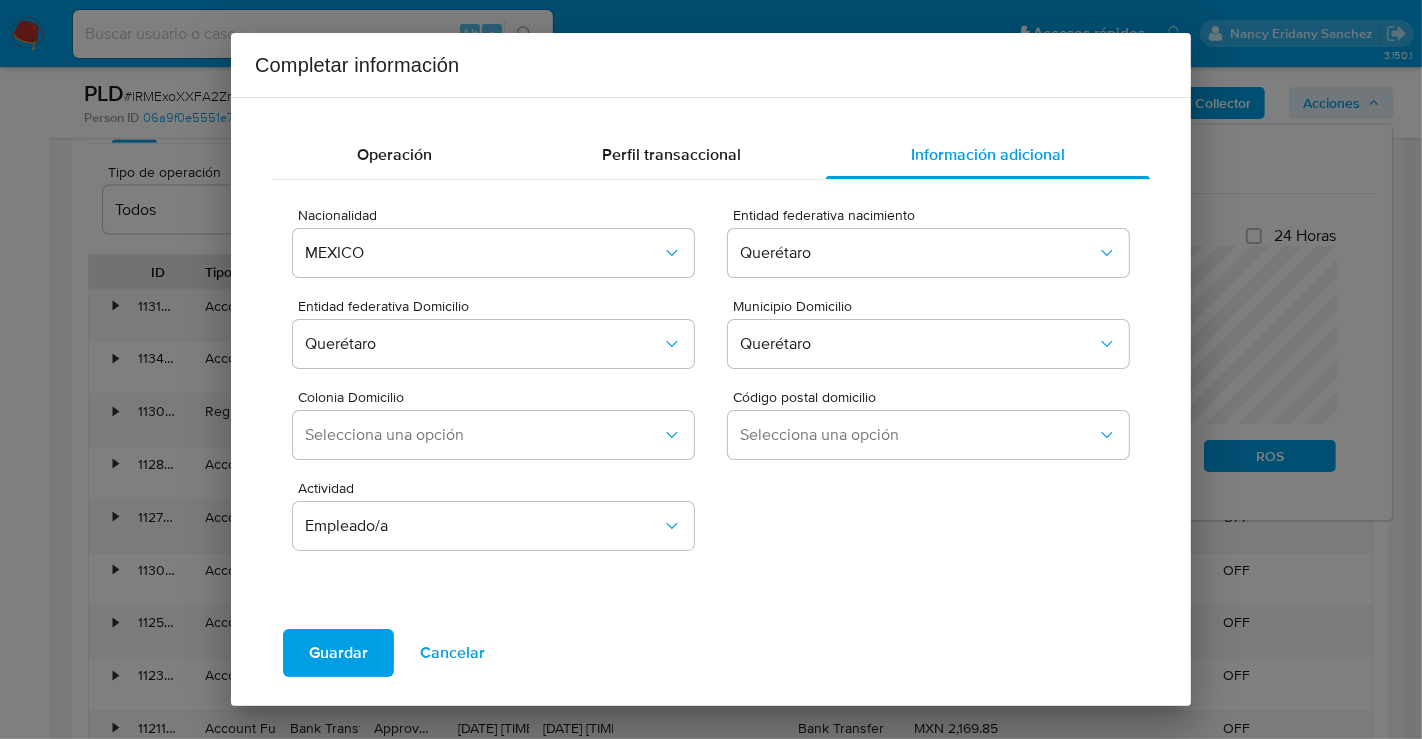 click on "Nacionalidad MEXICO Entidad federativa nacimiento Querétaro Entidad federativa Domicilio Querétaro Municipio Domicilio Querétaro Colonia Domicilio Selecciona una opción Código postal domicilio Selecciona una opción Actividad Empleado/a" at bounding box center [711, 390] 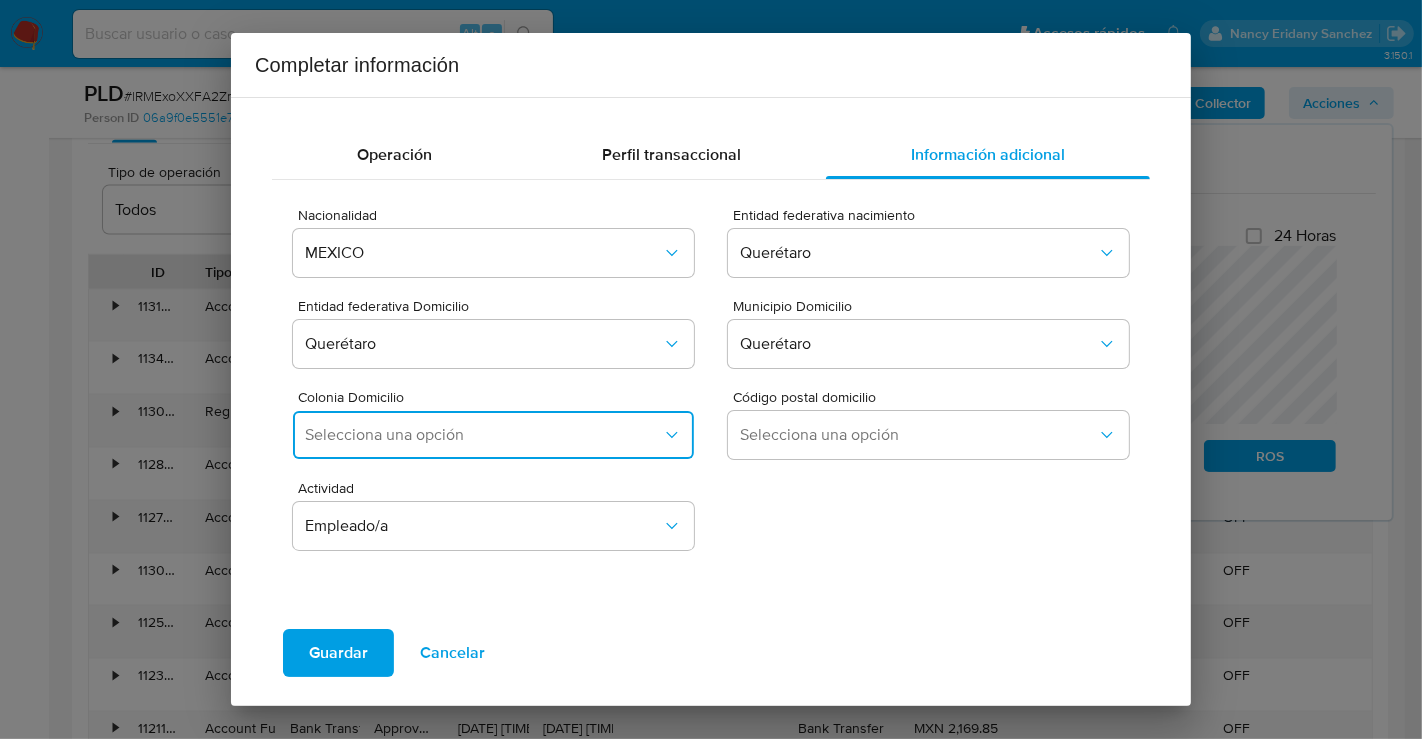 click on "Selecciona una opción" at bounding box center [493, 435] 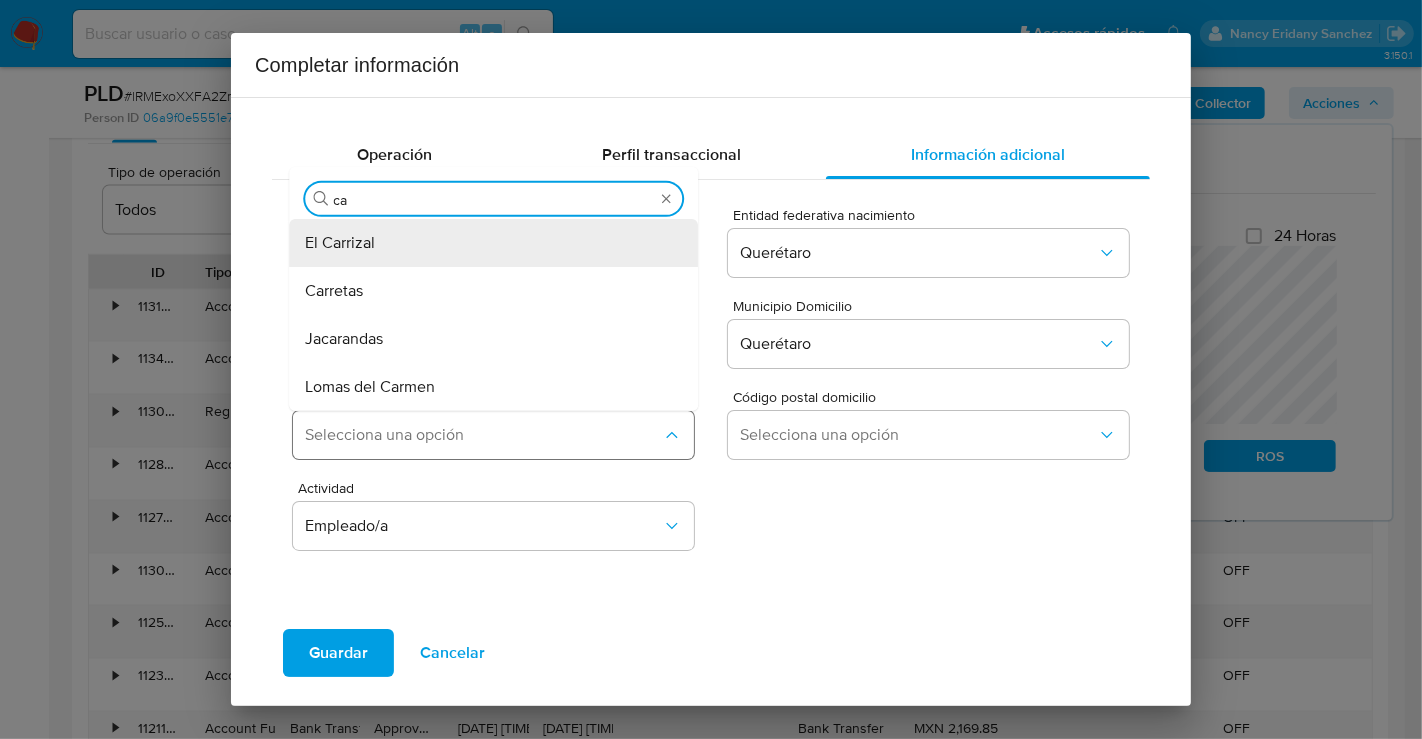 type on "c" 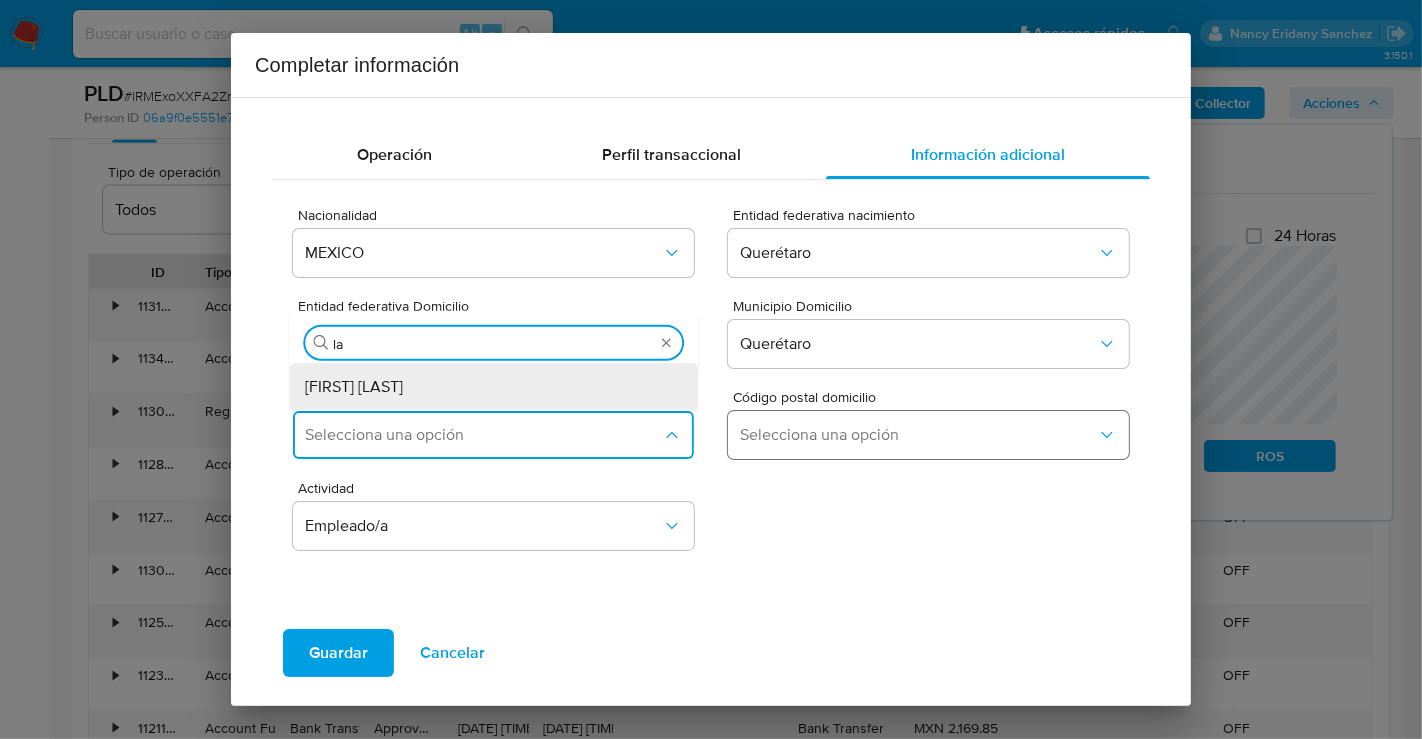 type on "l" 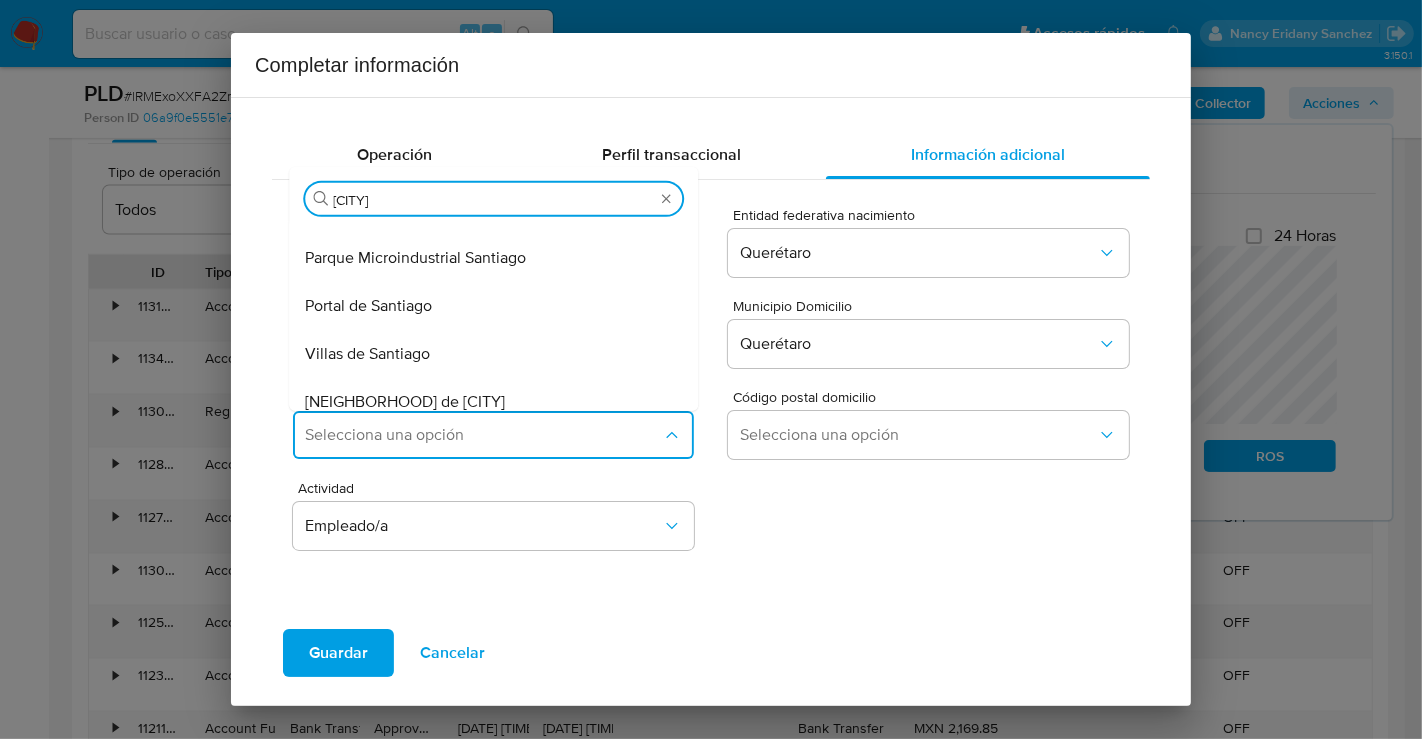scroll, scrollTop: 222, scrollLeft: 0, axis: vertical 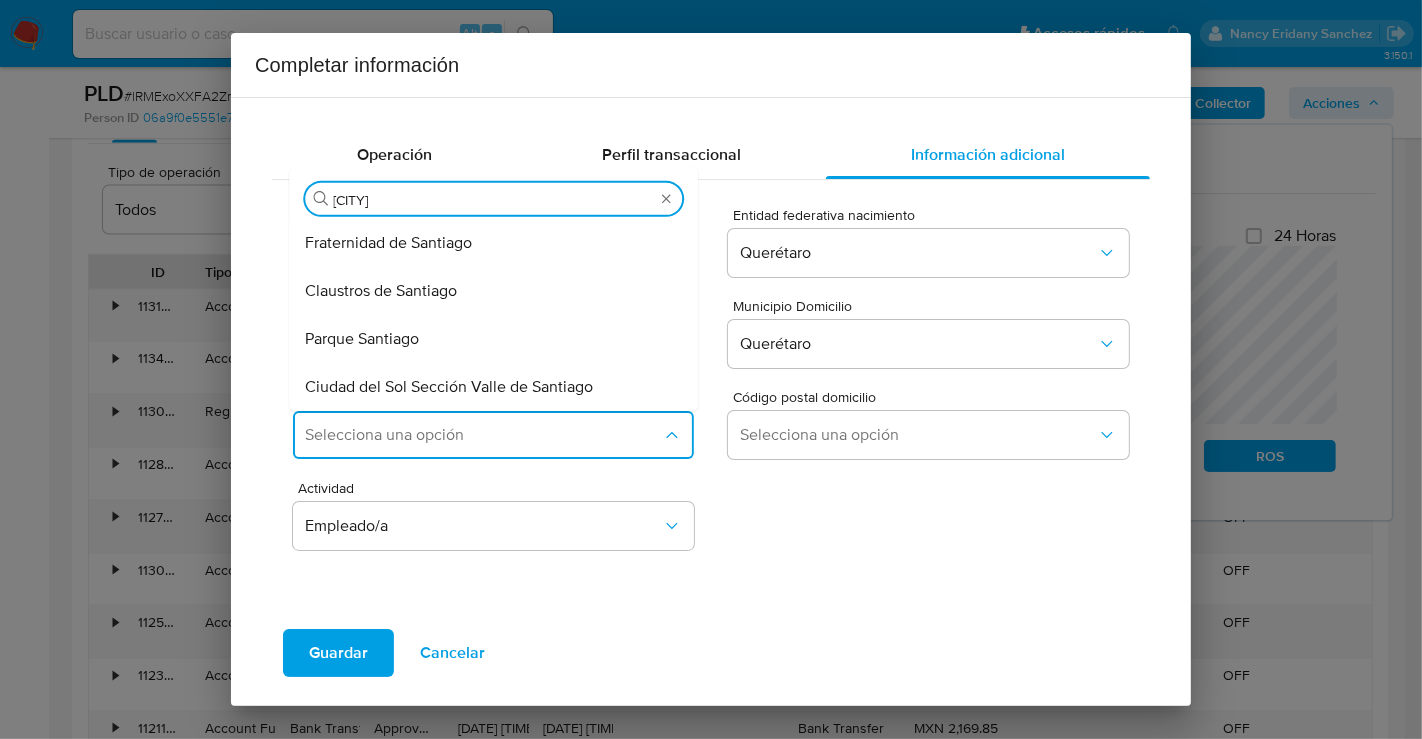type on "santiago" 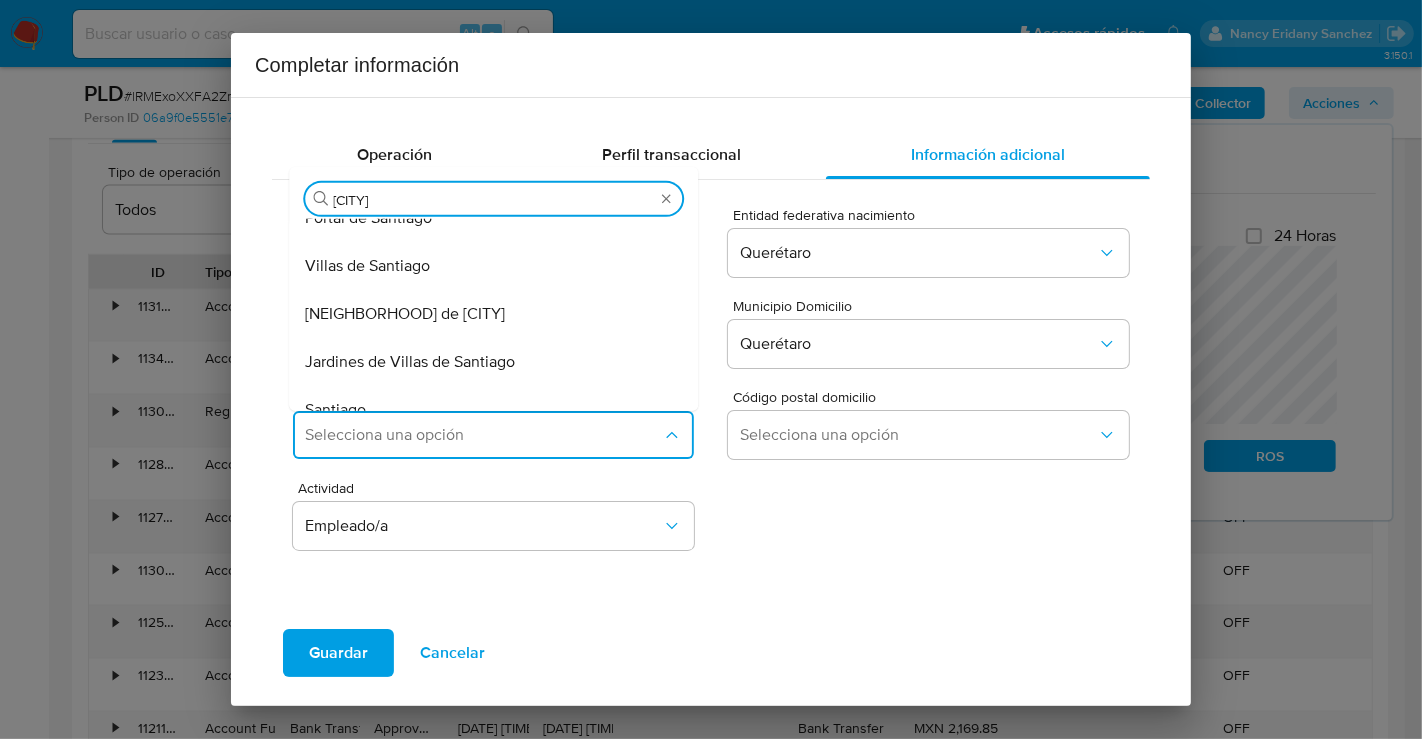 scroll, scrollTop: 287, scrollLeft: 0, axis: vertical 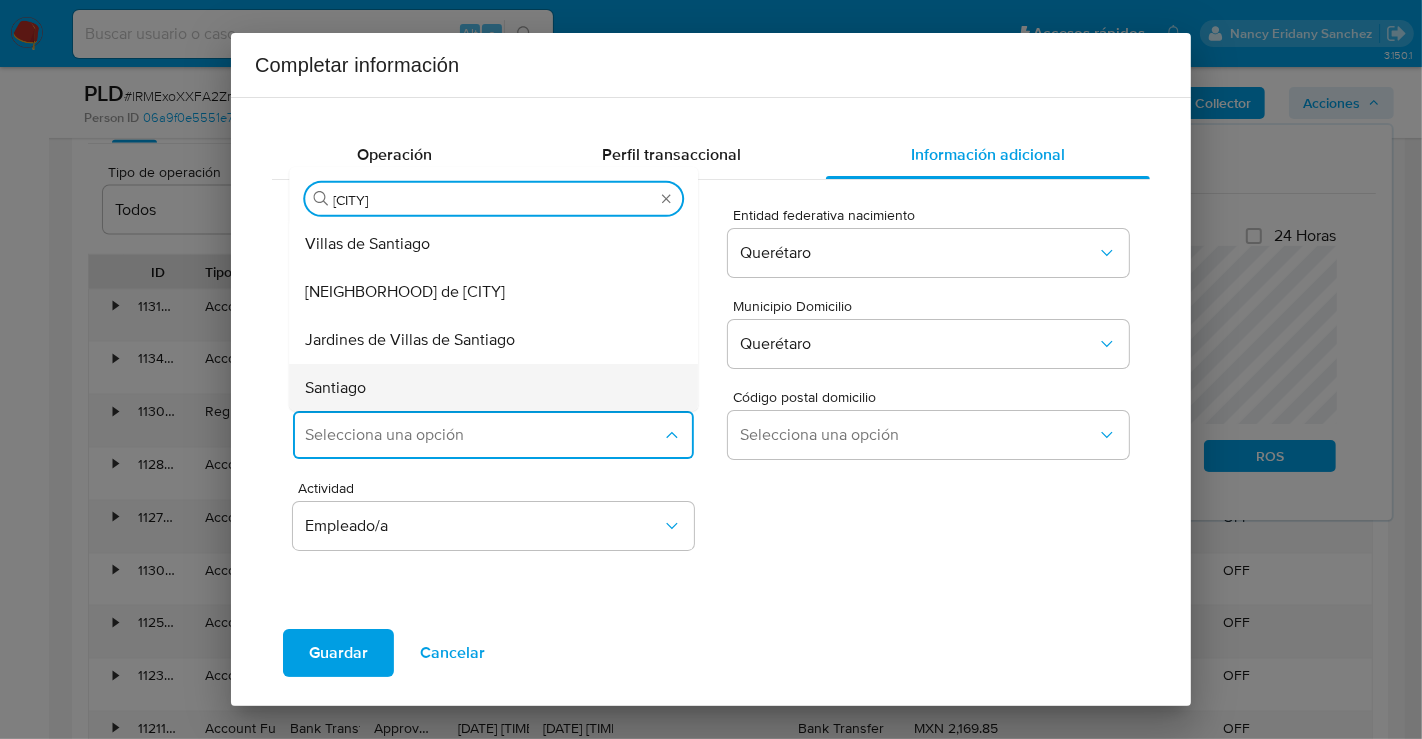 click on "Santiago" at bounding box center [335, 388] 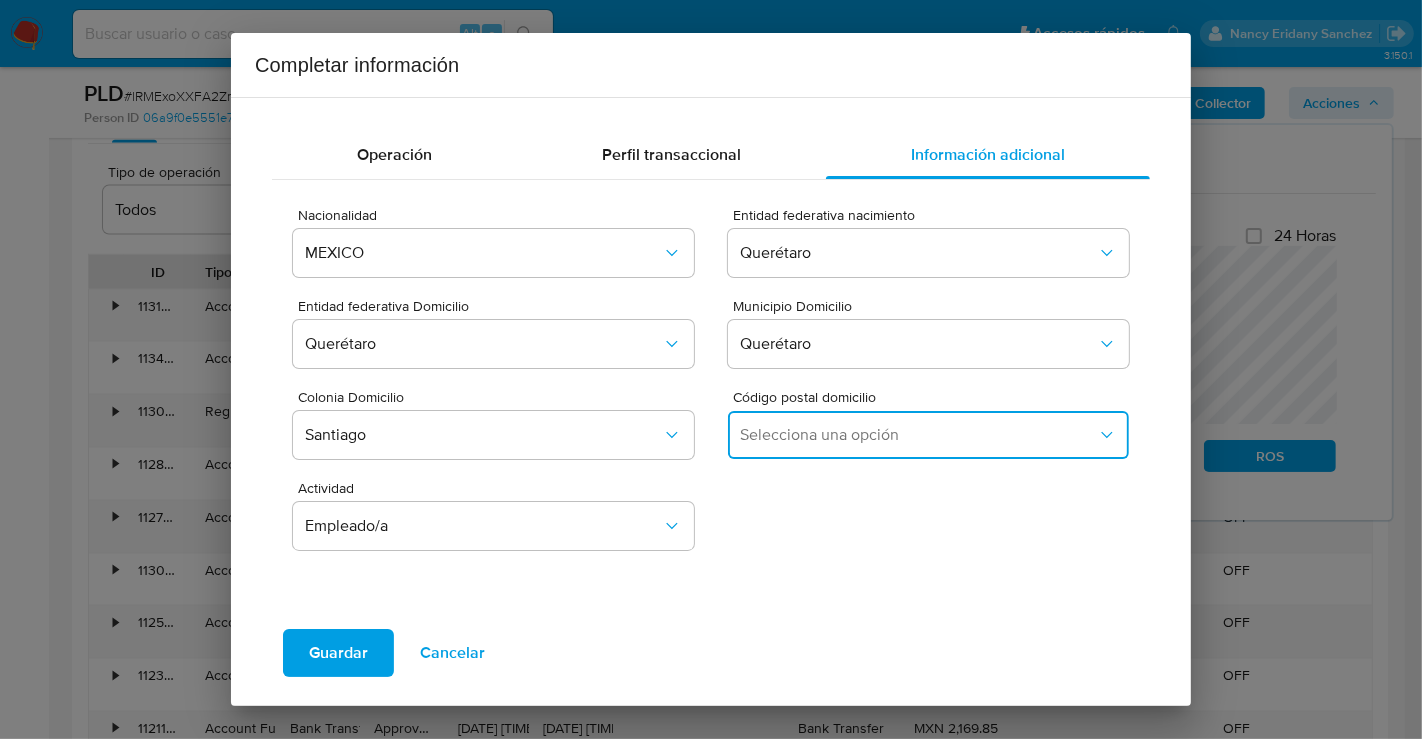click on "Selecciona una opción" at bounding box center (918, 435) 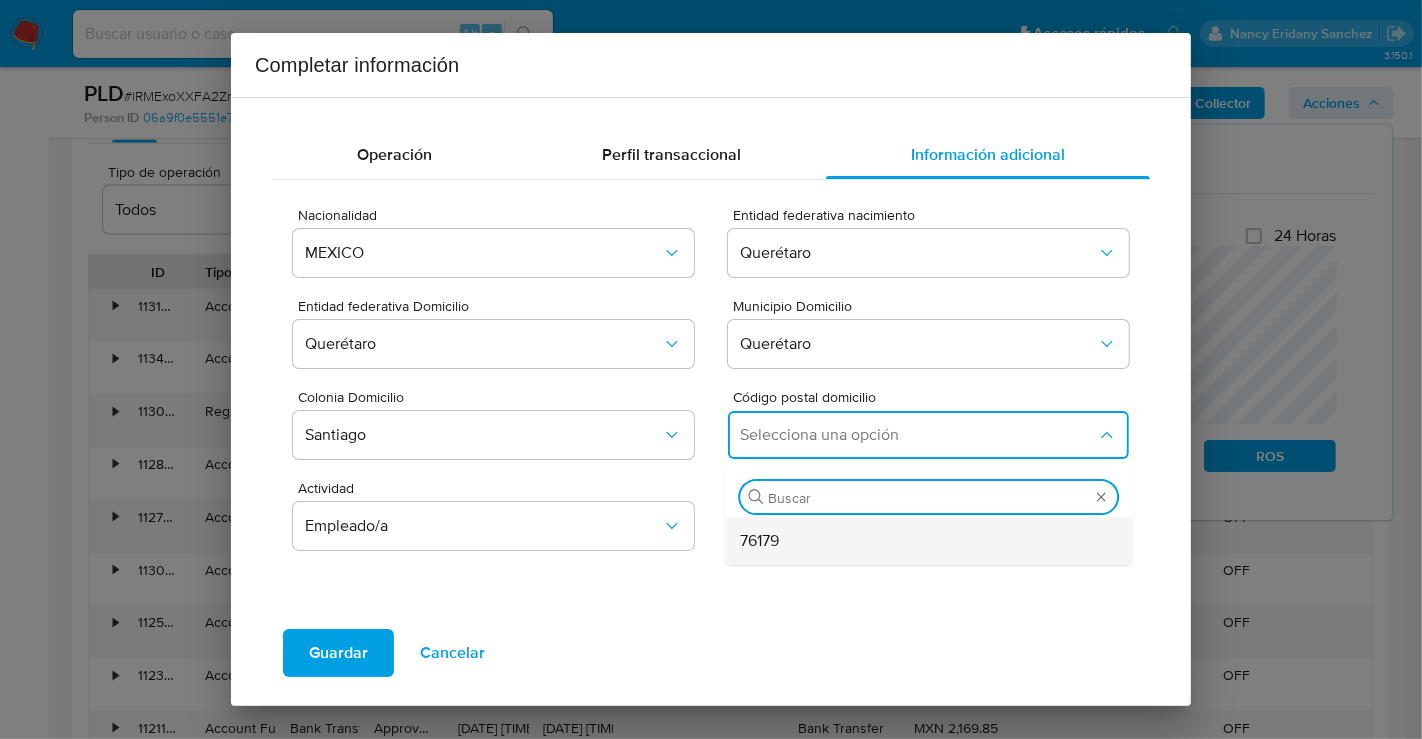 click on "76179" at bounding box center [922, 541] 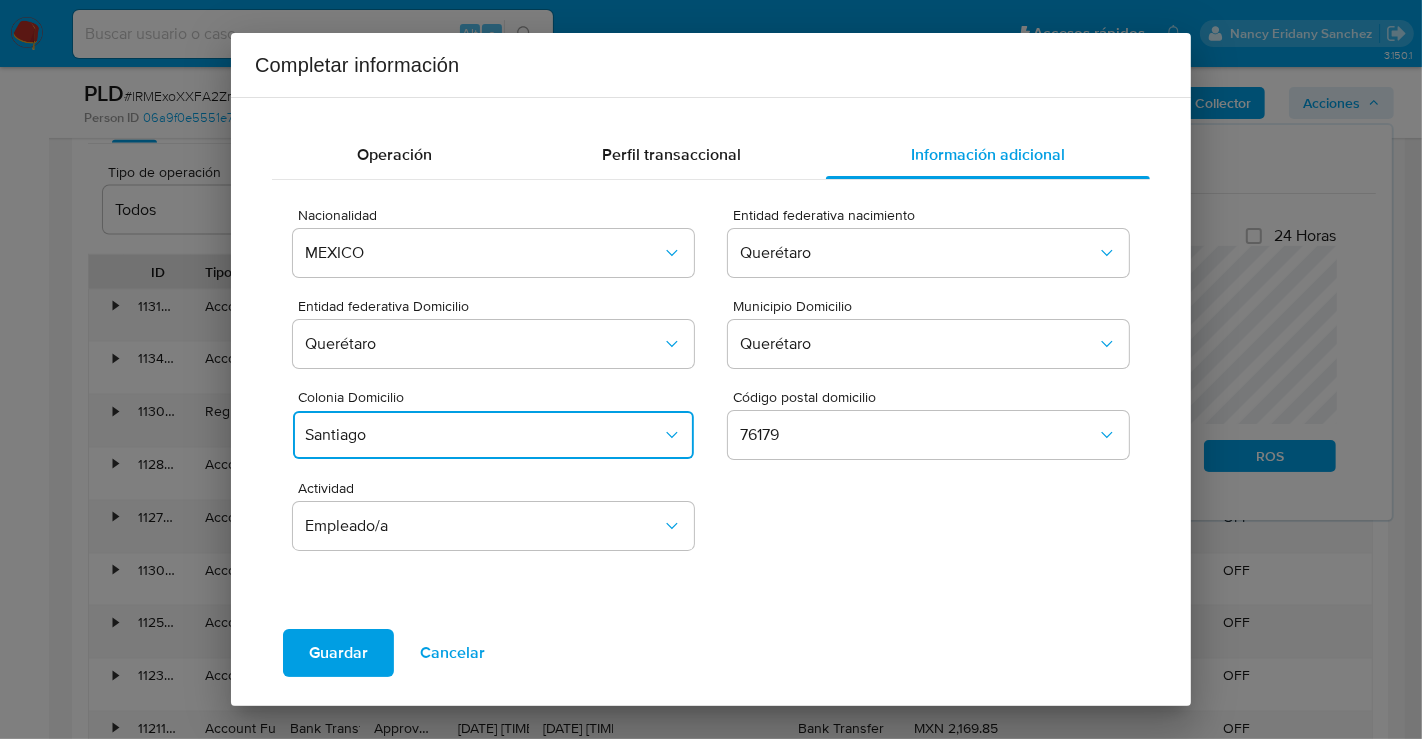 click on "Santiago" at bounding box center (483, 435) 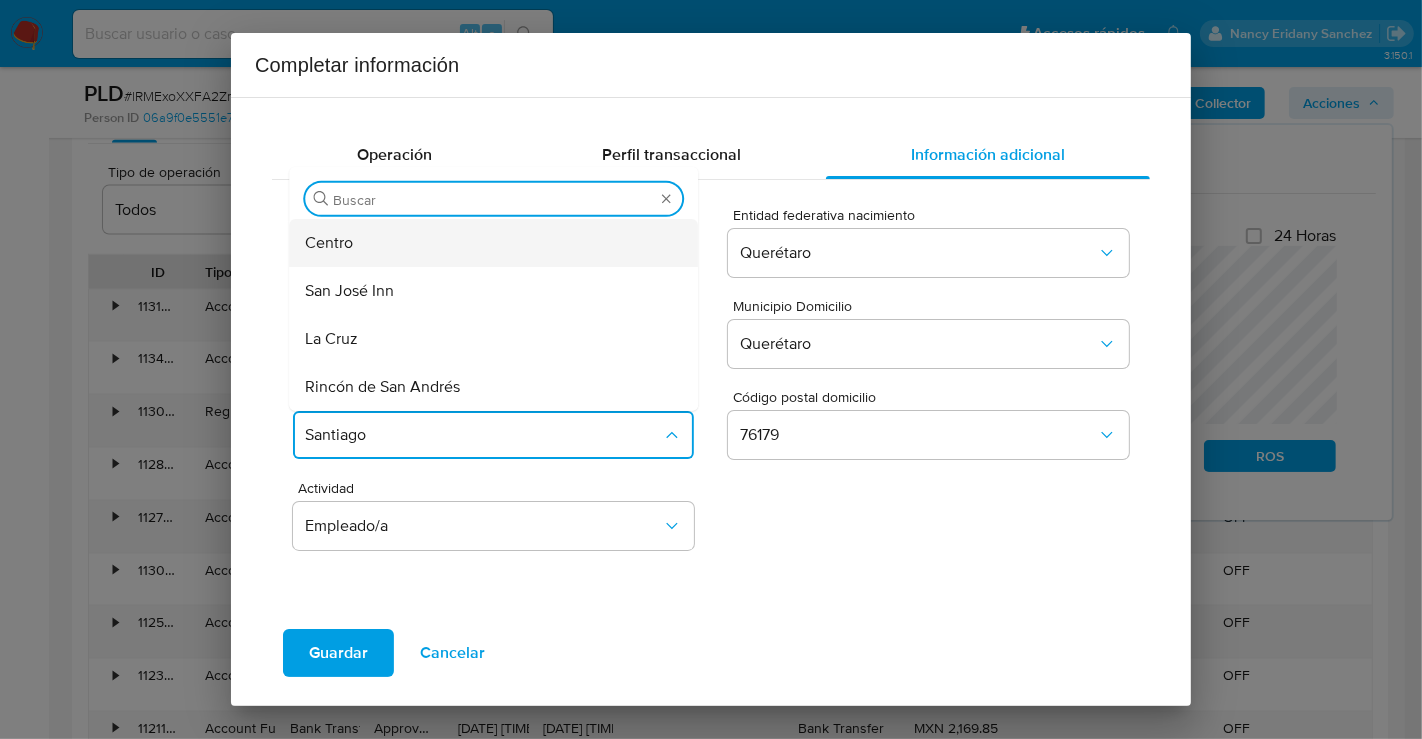 click on "Centro" at bounding box center [329, 243] 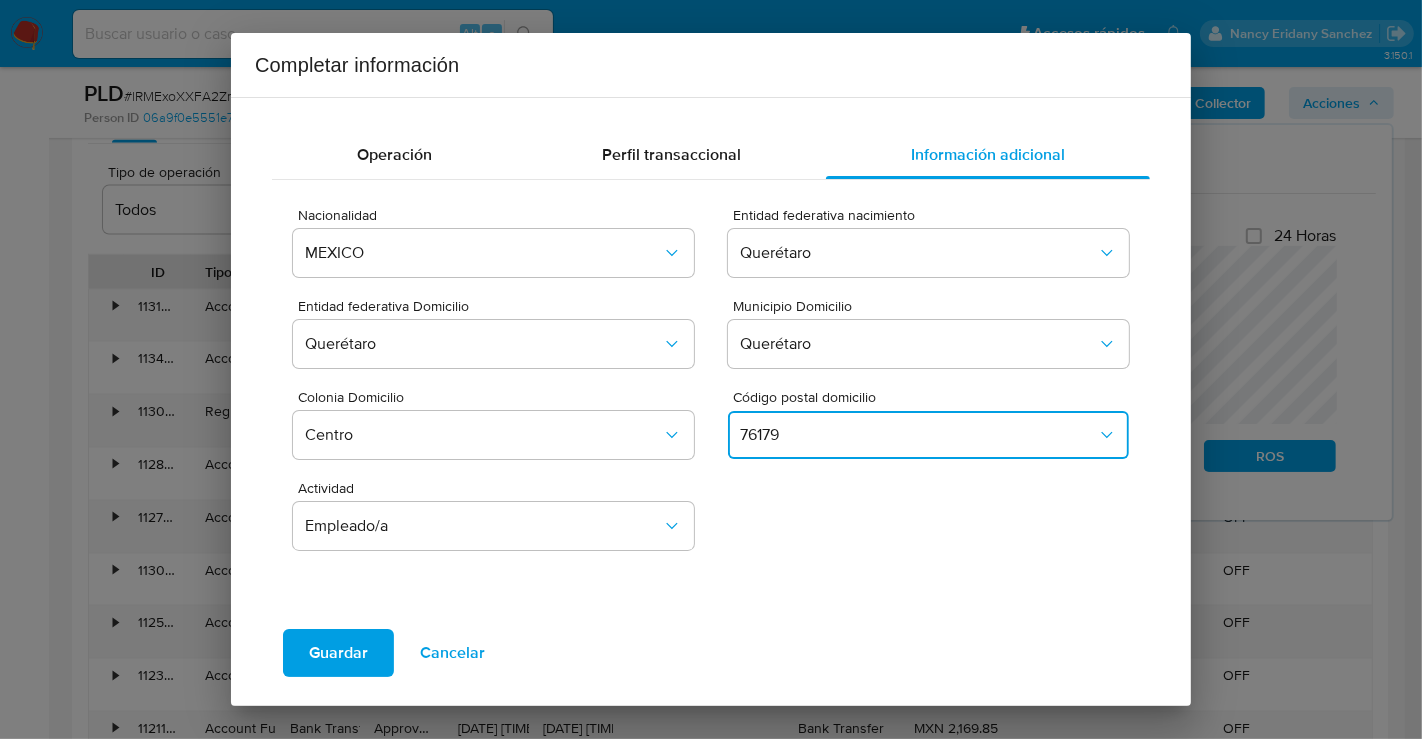 click on "76179" at bounding box center (918, 435) 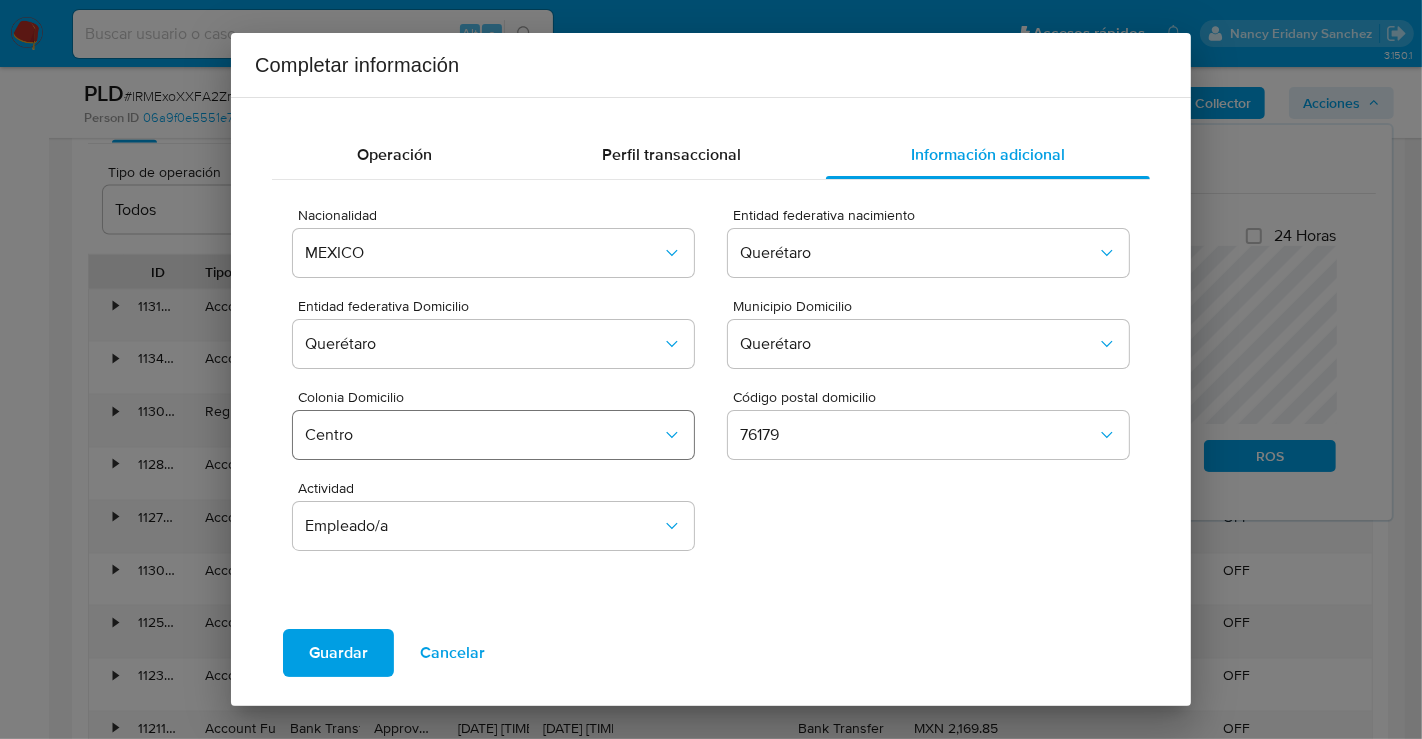 click on "Centro" at bounding box center (483, 435) 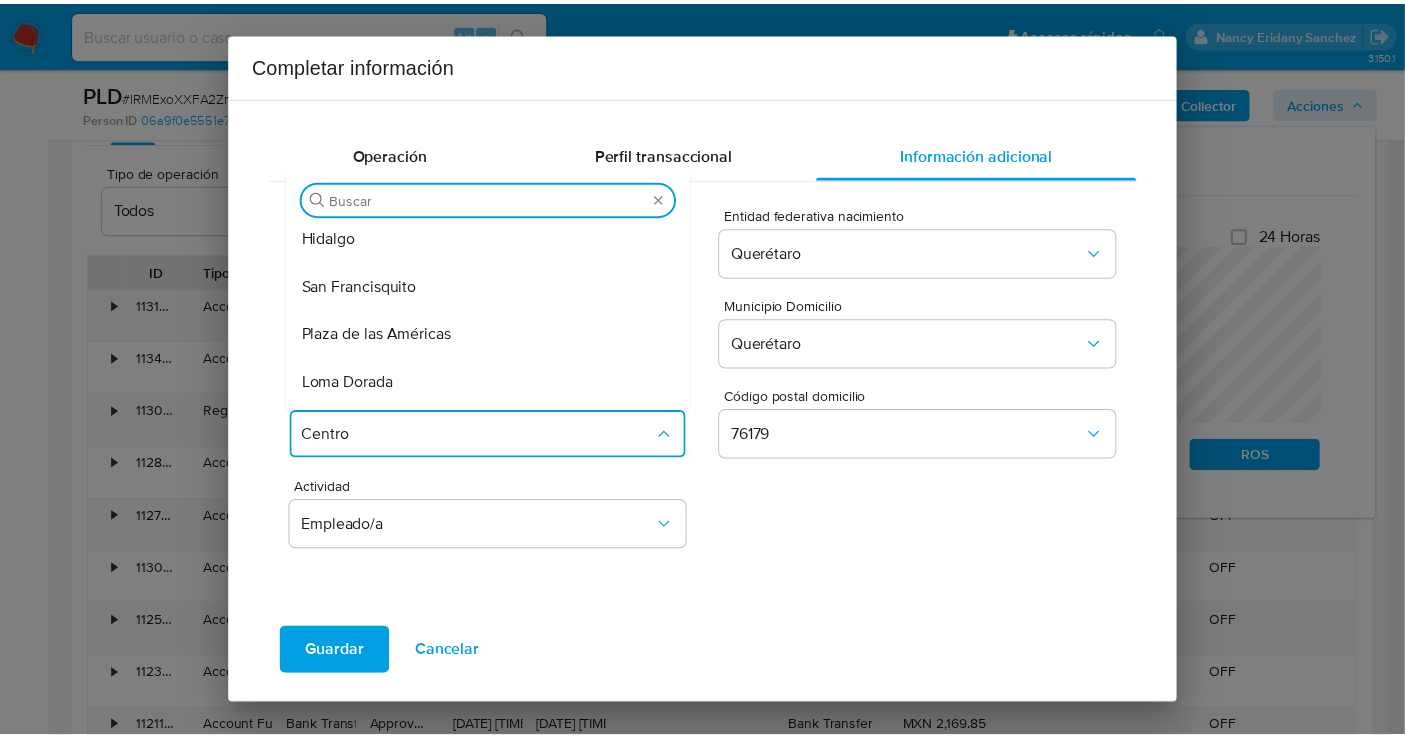 scroll, scrollTop: 2888, scrollLeft: 0, axis: vertical 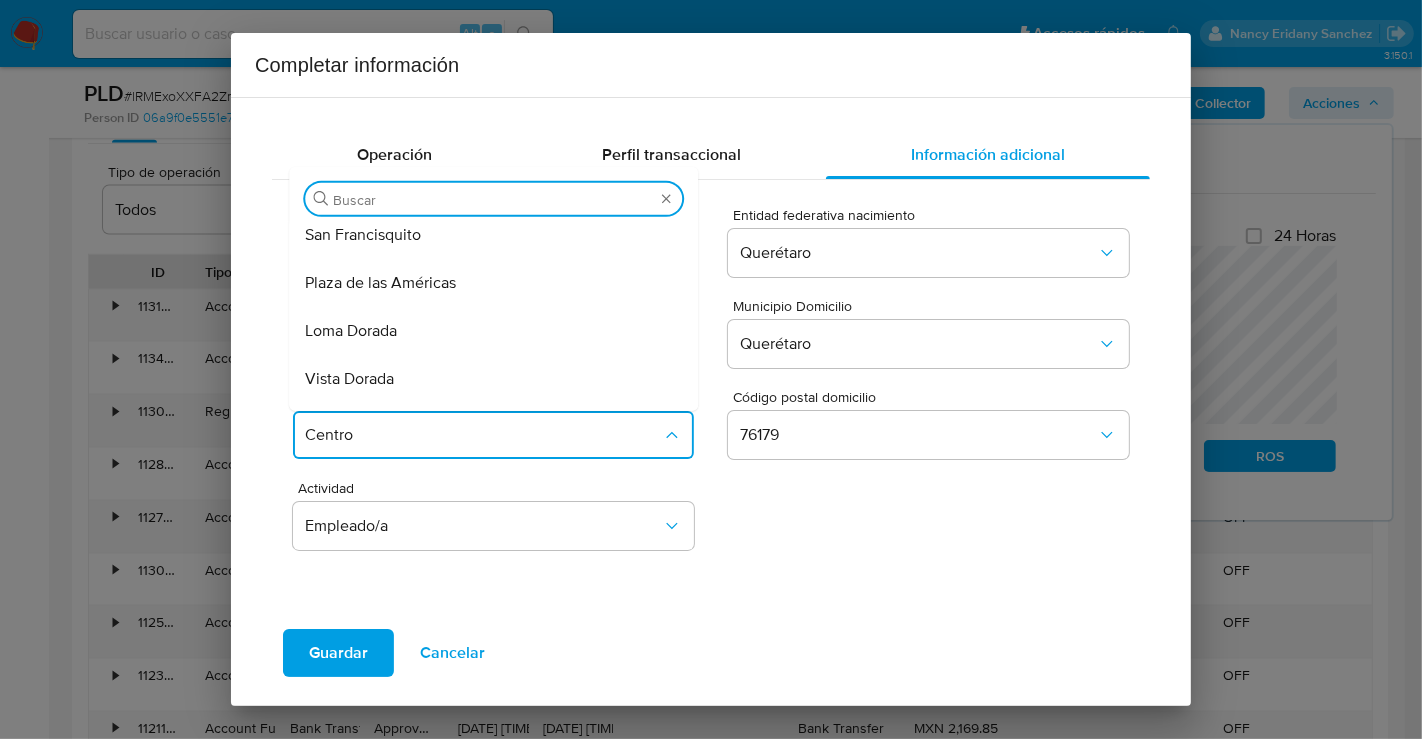 click on "Vista Dorada" at bounding box center [349, 379] 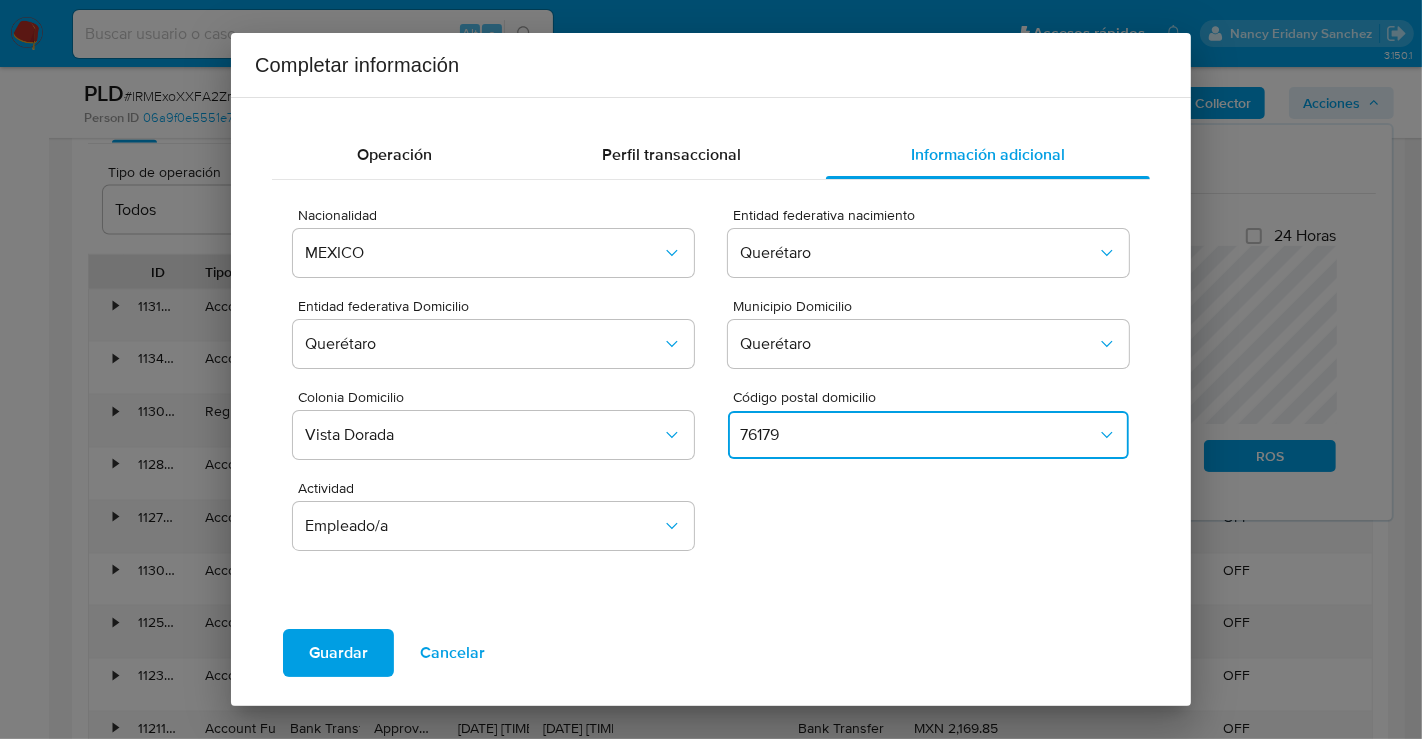 click on "76179" at bounding box center (918, 435) 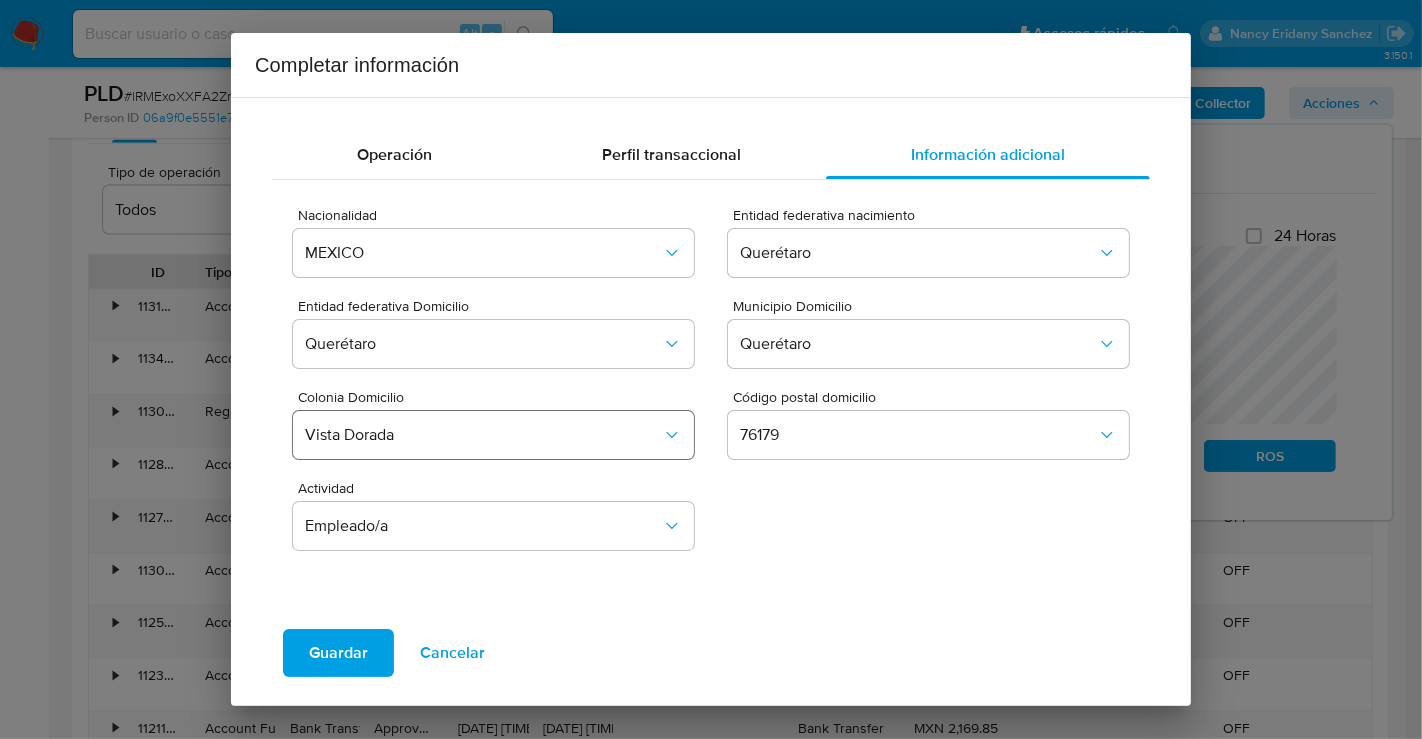 click on "Vista Dorada" at bounding box center [483, 435] 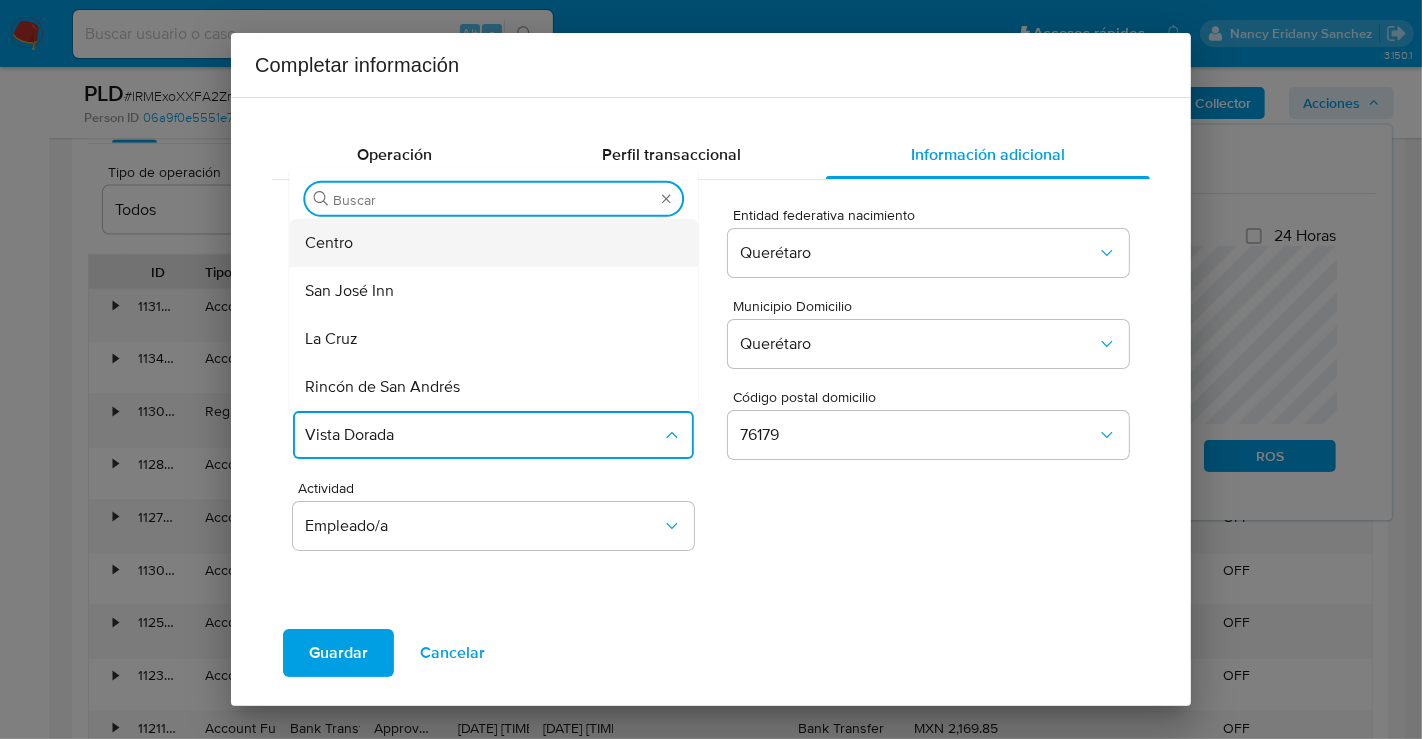 click on "Centro" at bounding box center [487, 243] 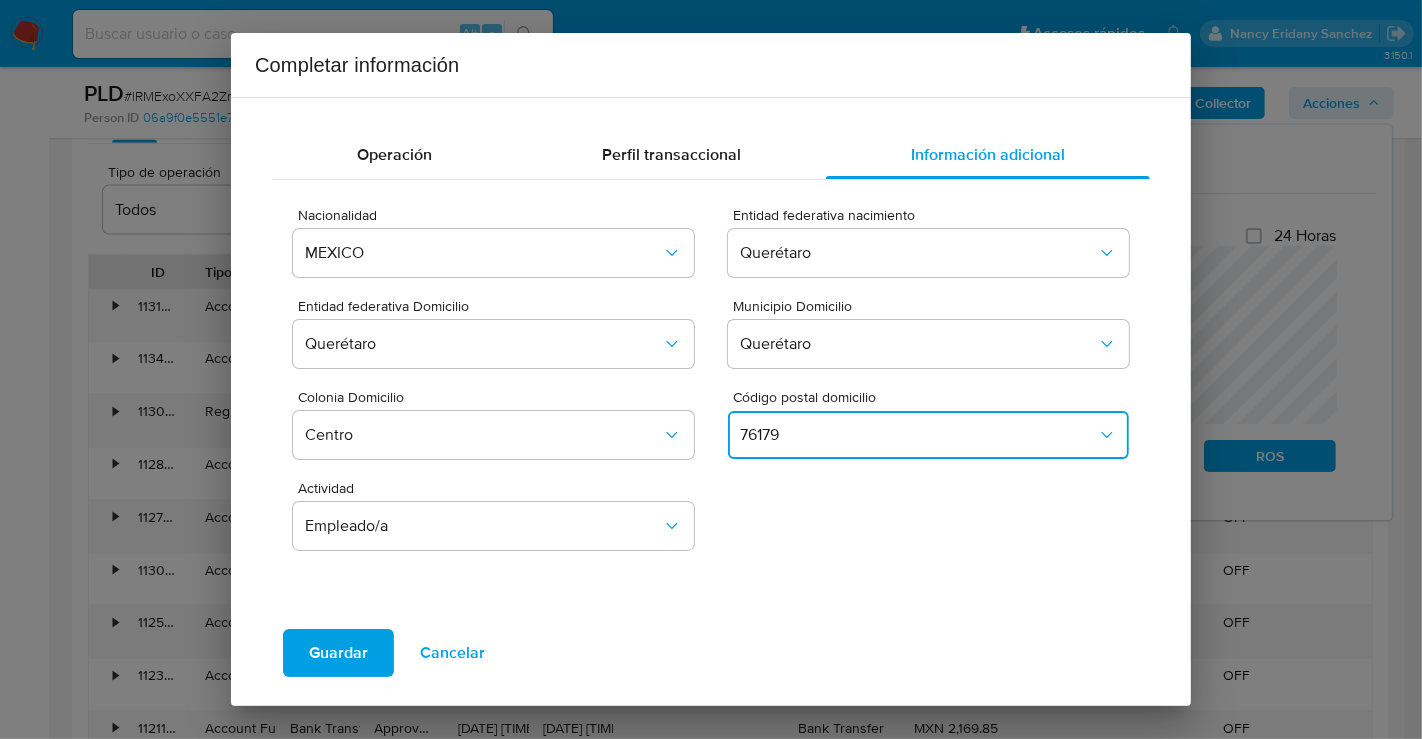 click on "76179" at bounding box center [918, 435] 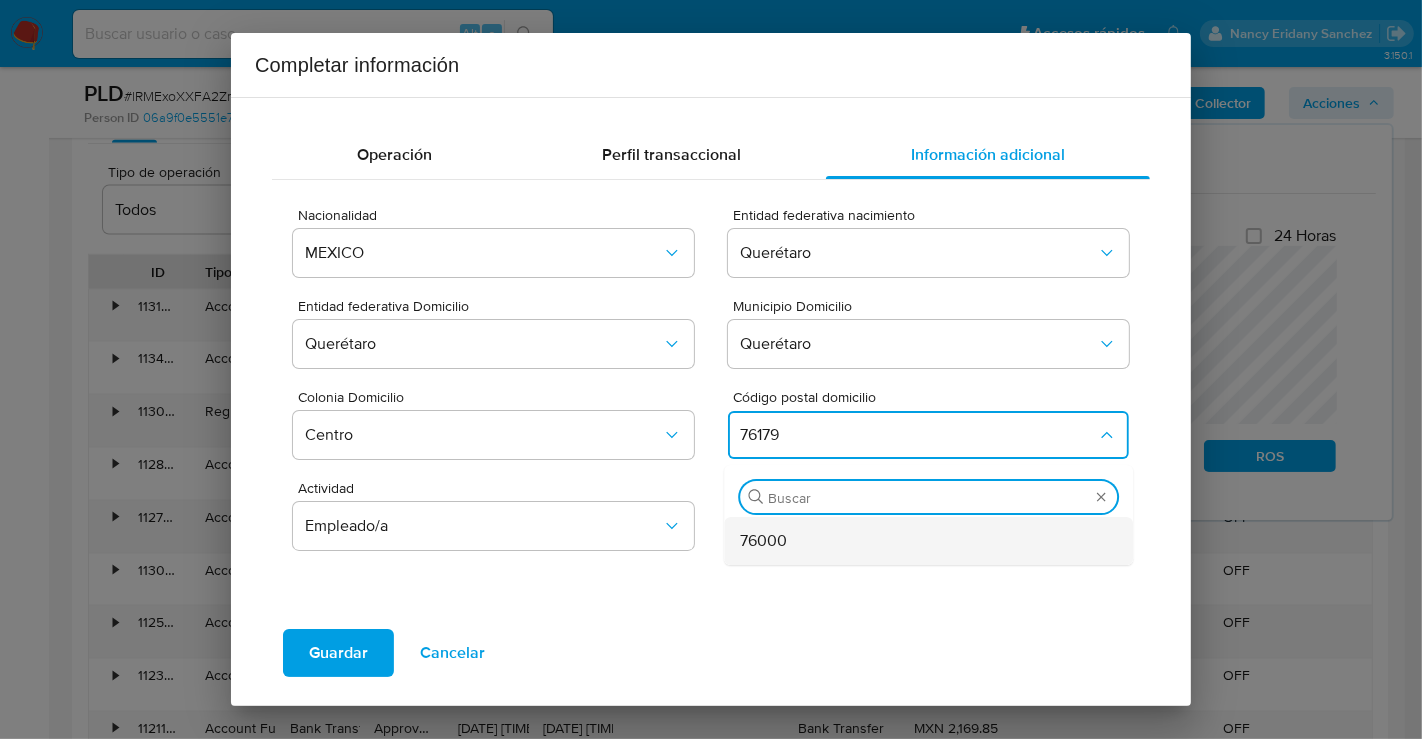 click on "76000" at bounding box center [763, 541] 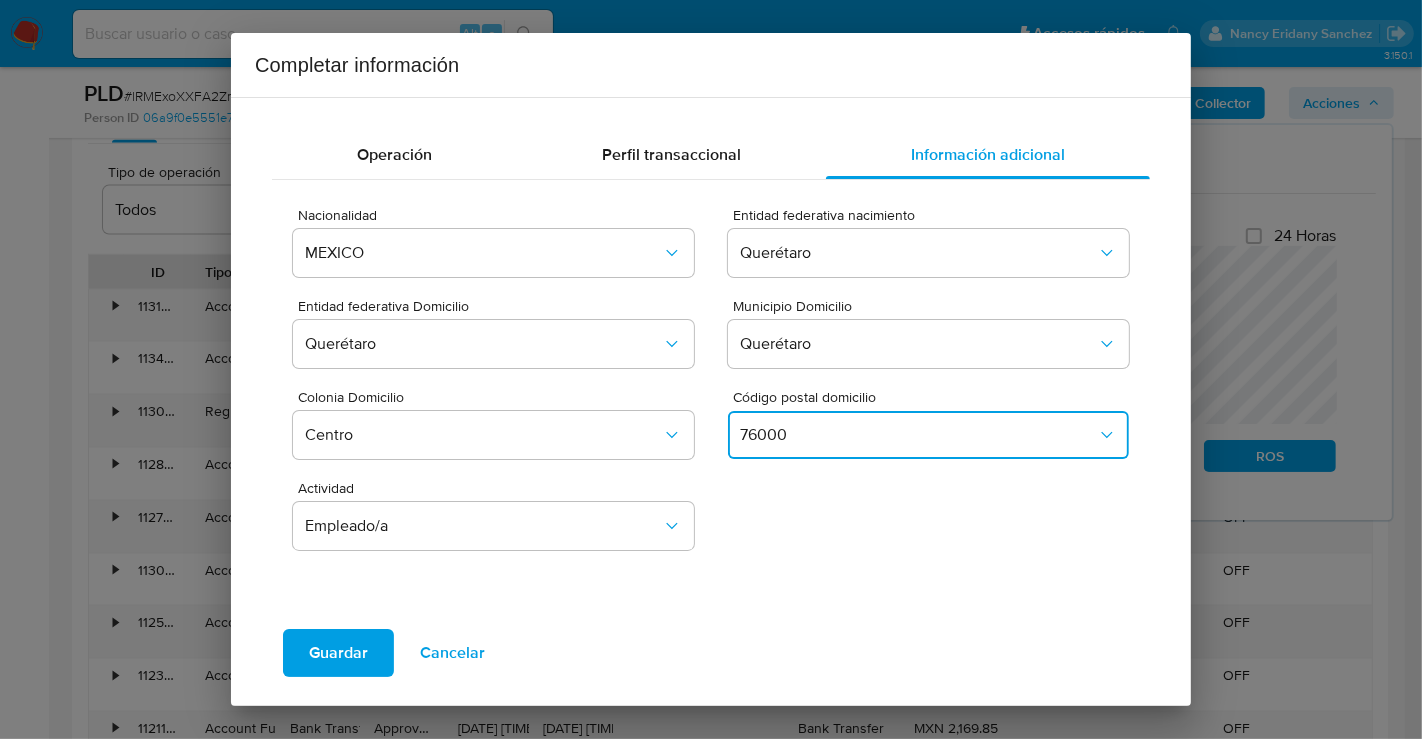 type 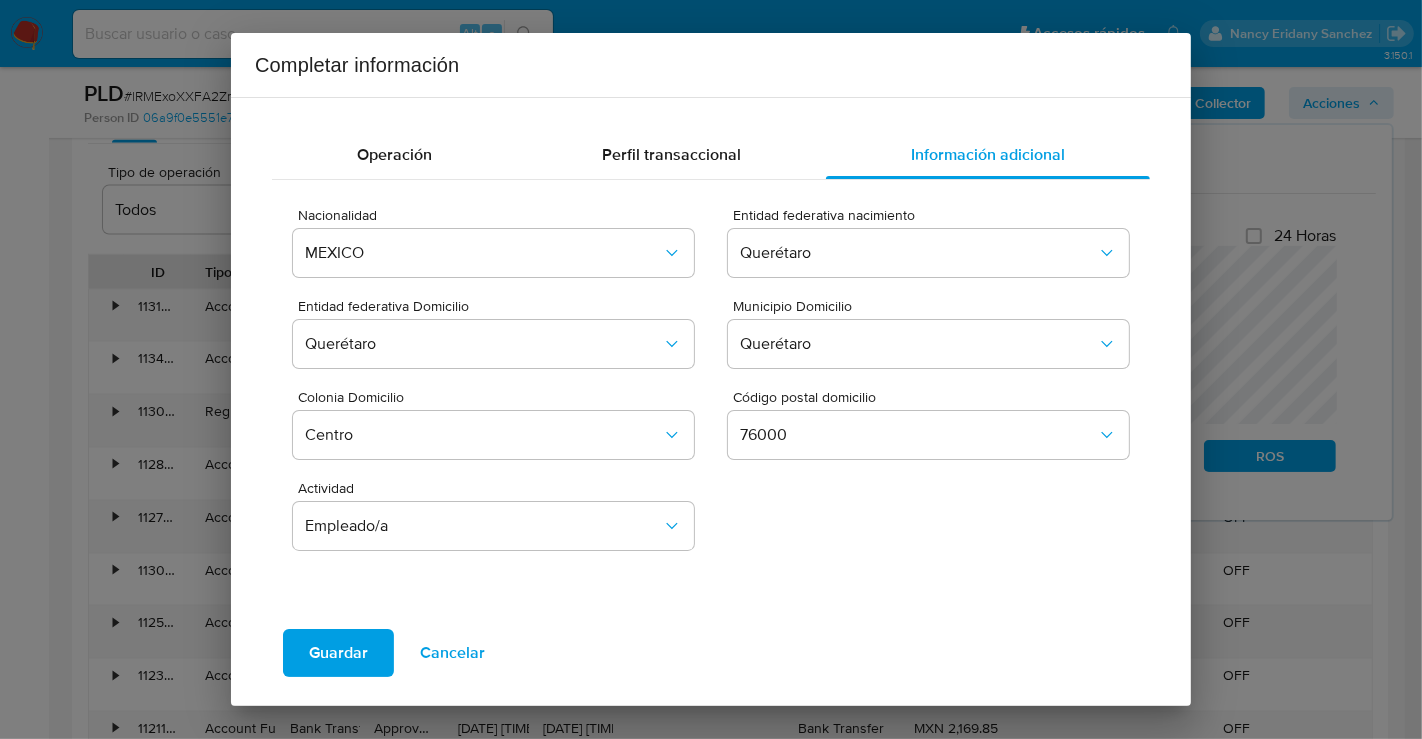 click on "Guardar" at bounding box center [338, 653] 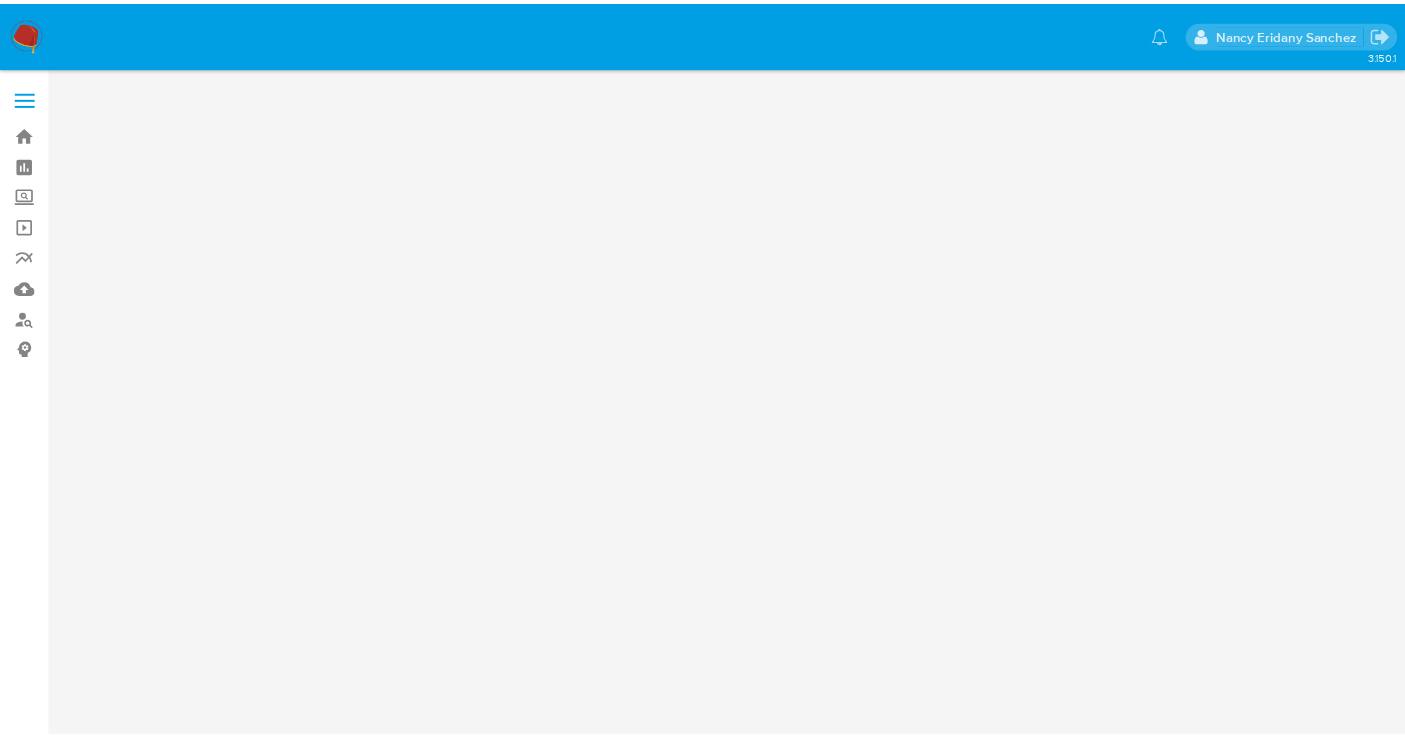 scroll, scrollTop: 0, scrollLeft: 0, axis: both 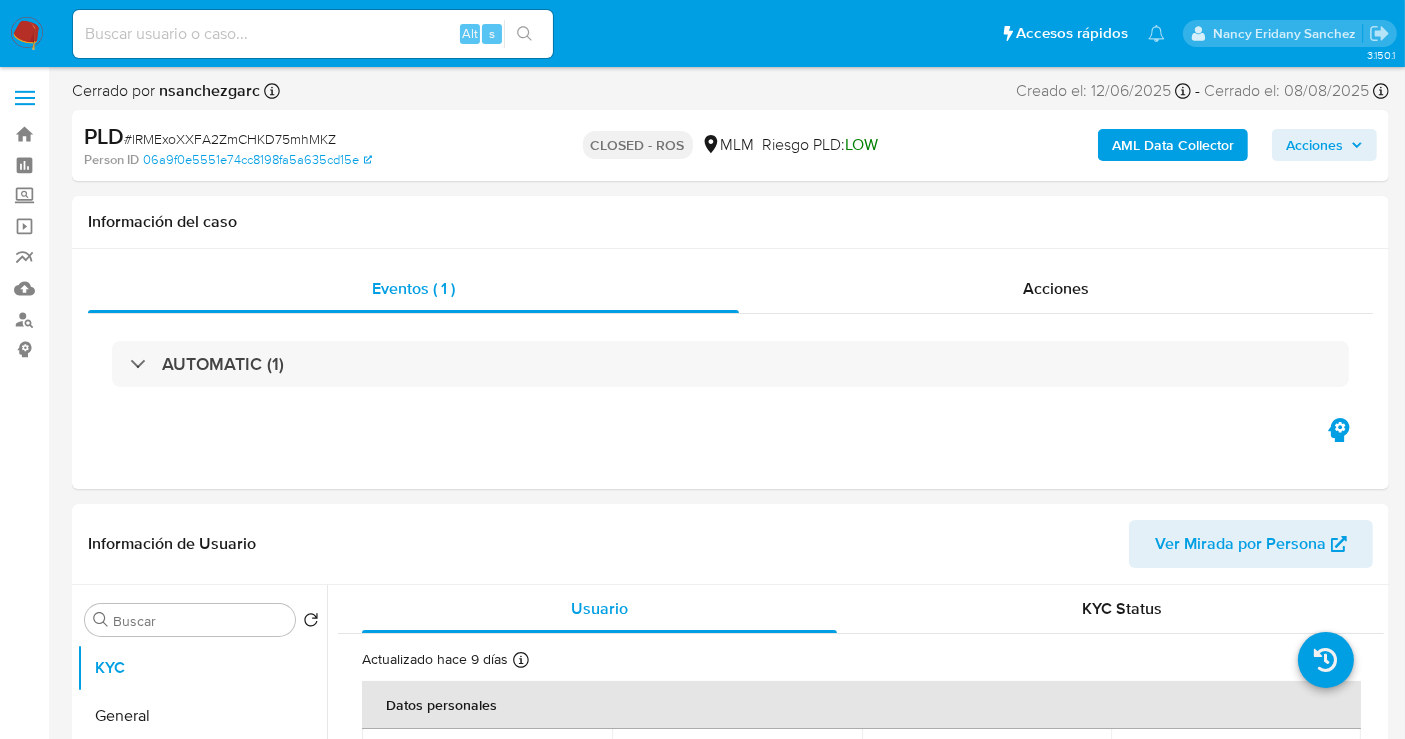 select on "10" 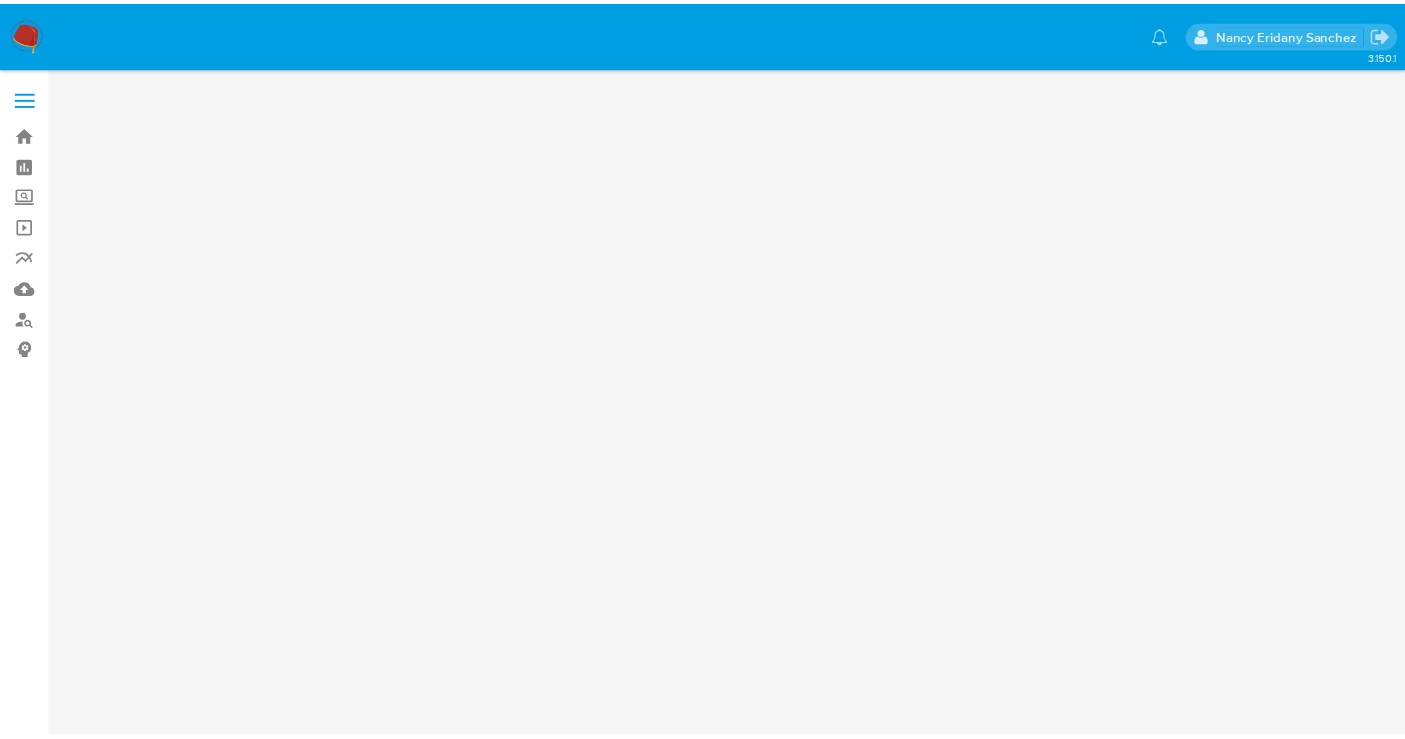 scroll, scrollTop: 0, scrollLeft: 0, axis: both 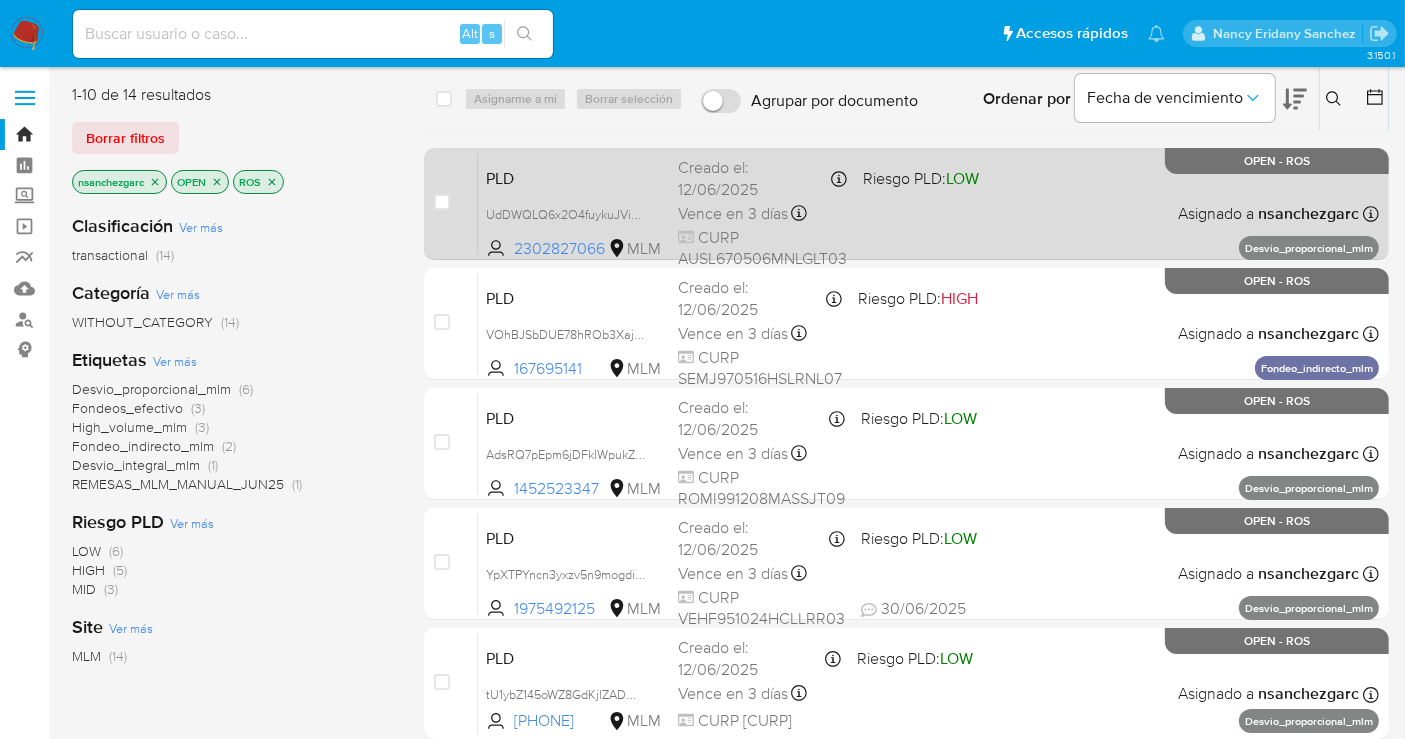 click on "Creado el: [DATE]   Creado el: [DATE] [TIME]" at bounding box center [762, 178] 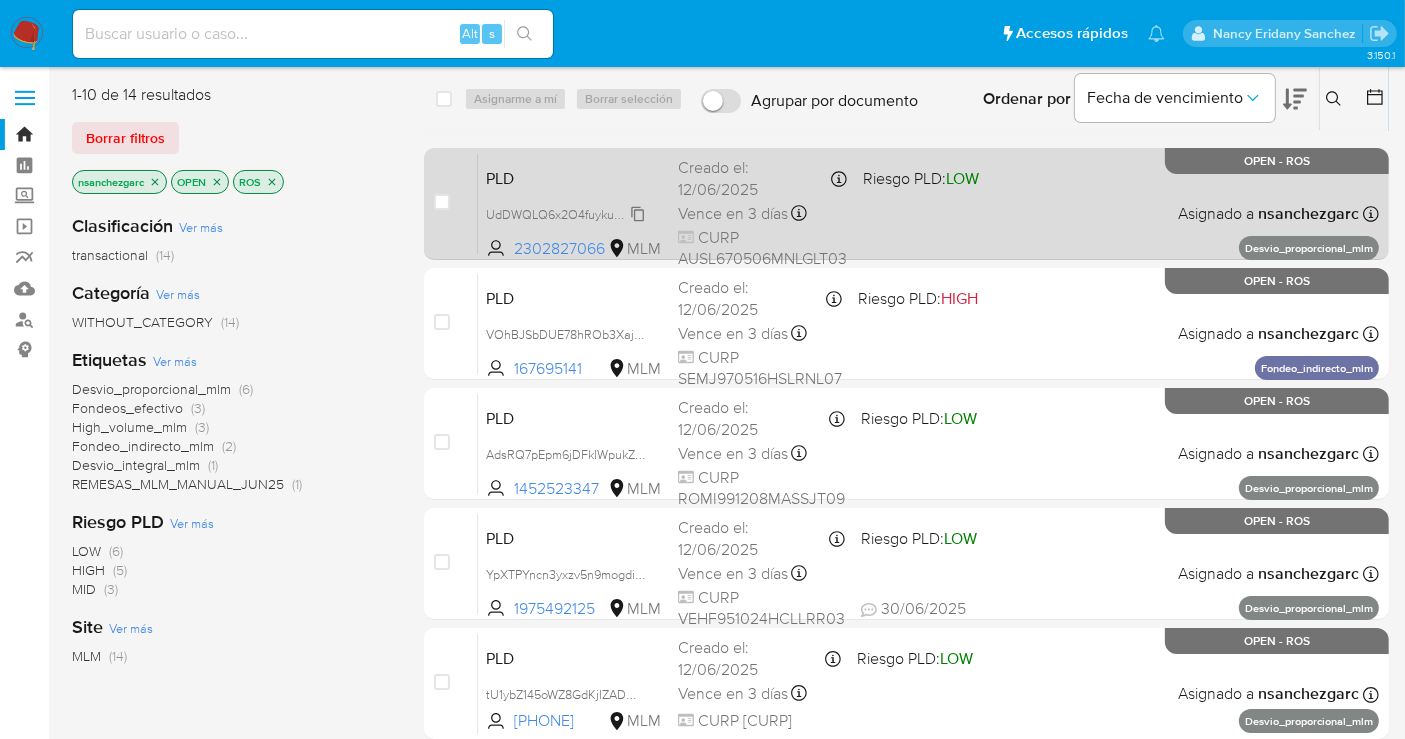 click on "UdDWQLQ6x2O4fuykuJVixSgp" at bounding box center (572, 213) 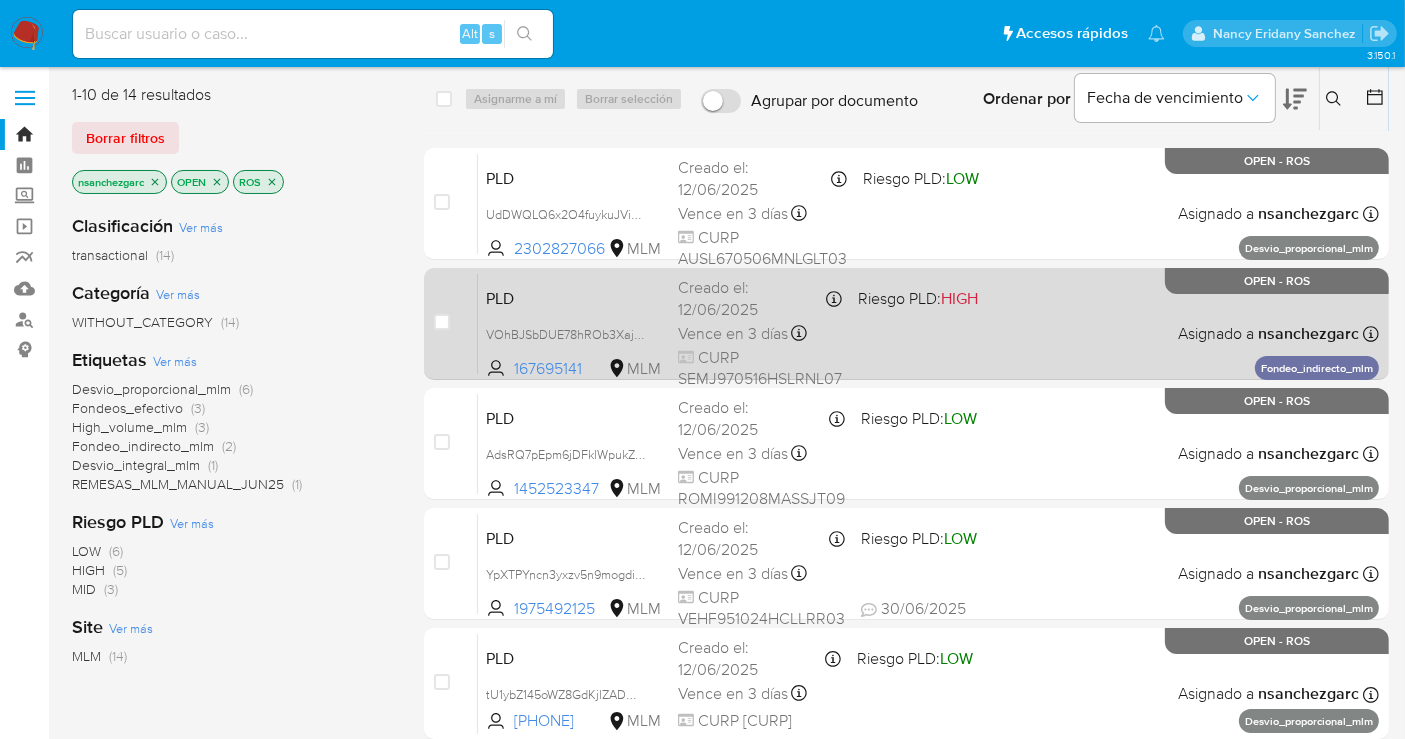 click on "Creado el: [DATE]   Creado el: [DATE] [TIME]" at bounding box center (760, 298) 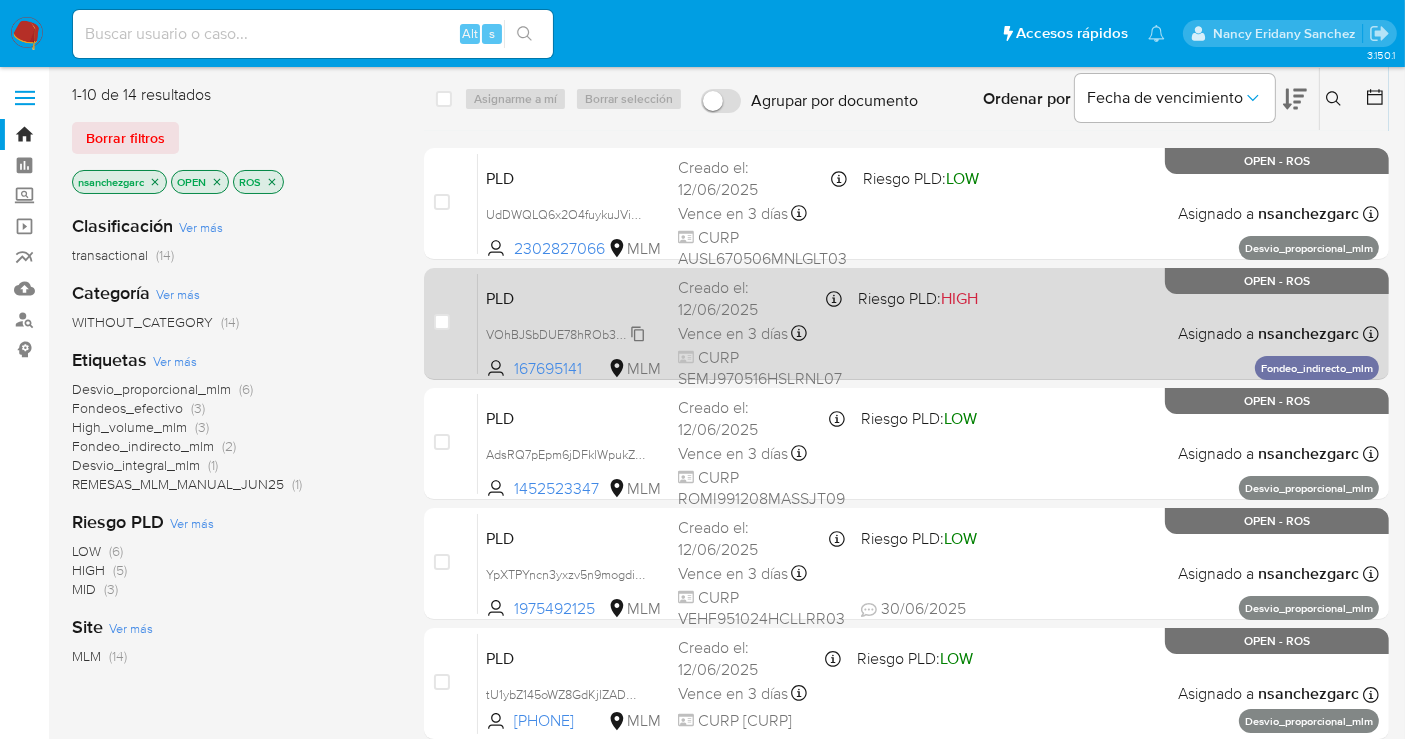 click on "VOhBJSbDUE78hROb3Xaj1V1n" at bounding box center [571, 333] 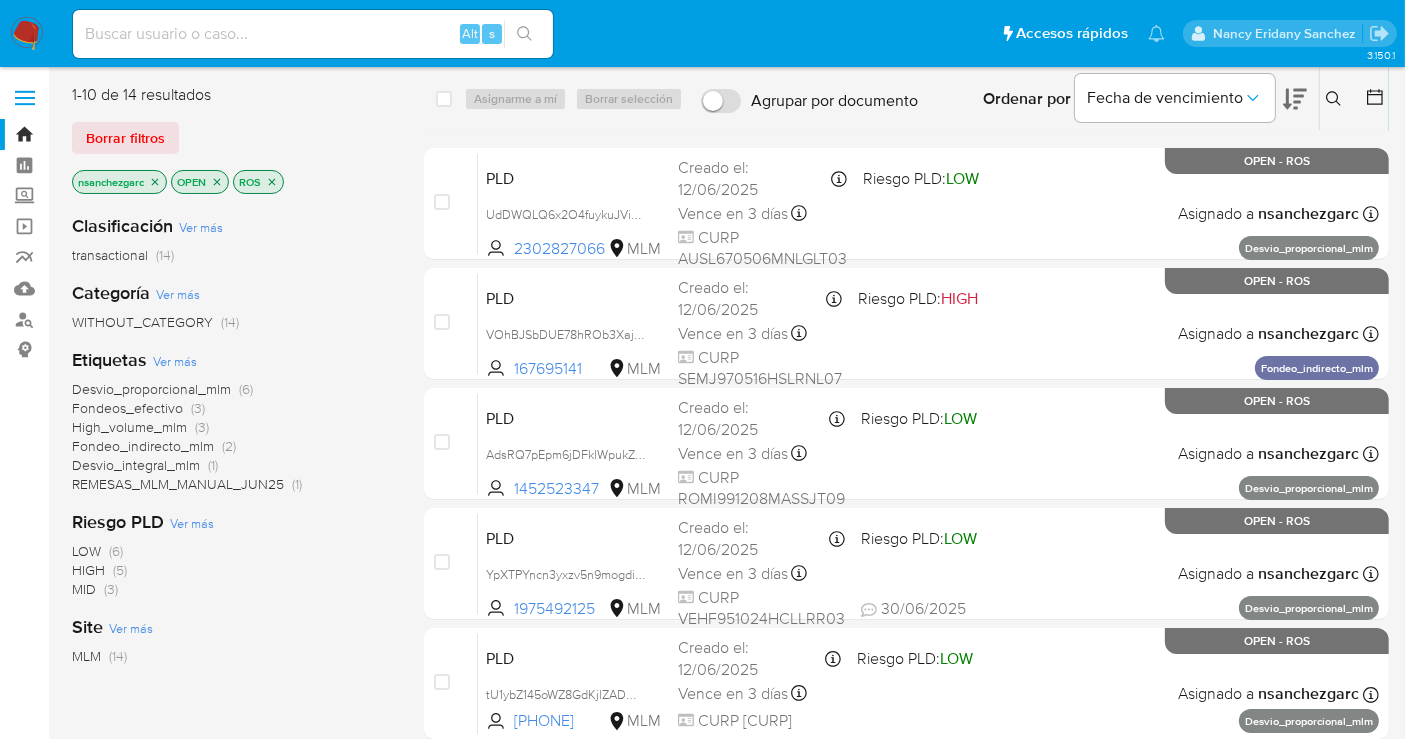 click at bounding box center (27, 34) 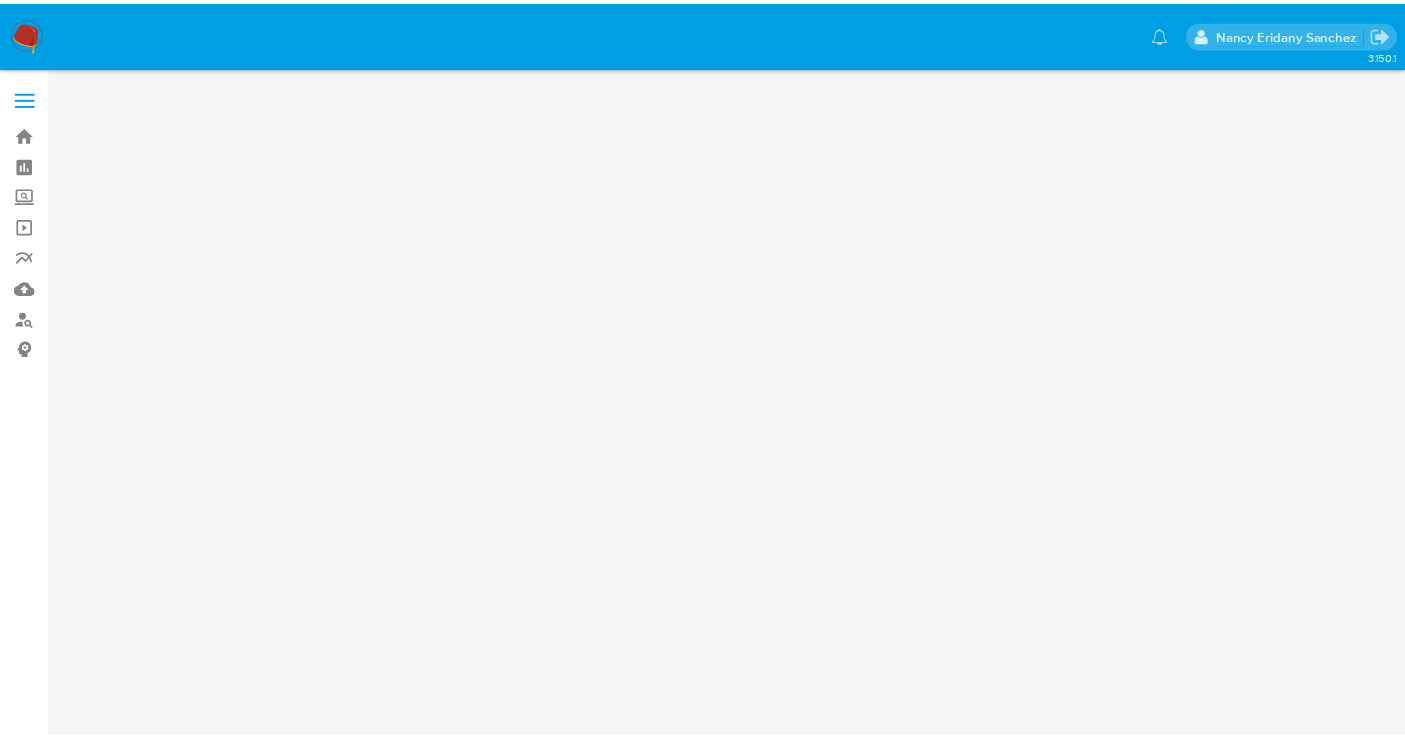 scroll, scrollTop: 0, scrollLeft: 0, axis: both 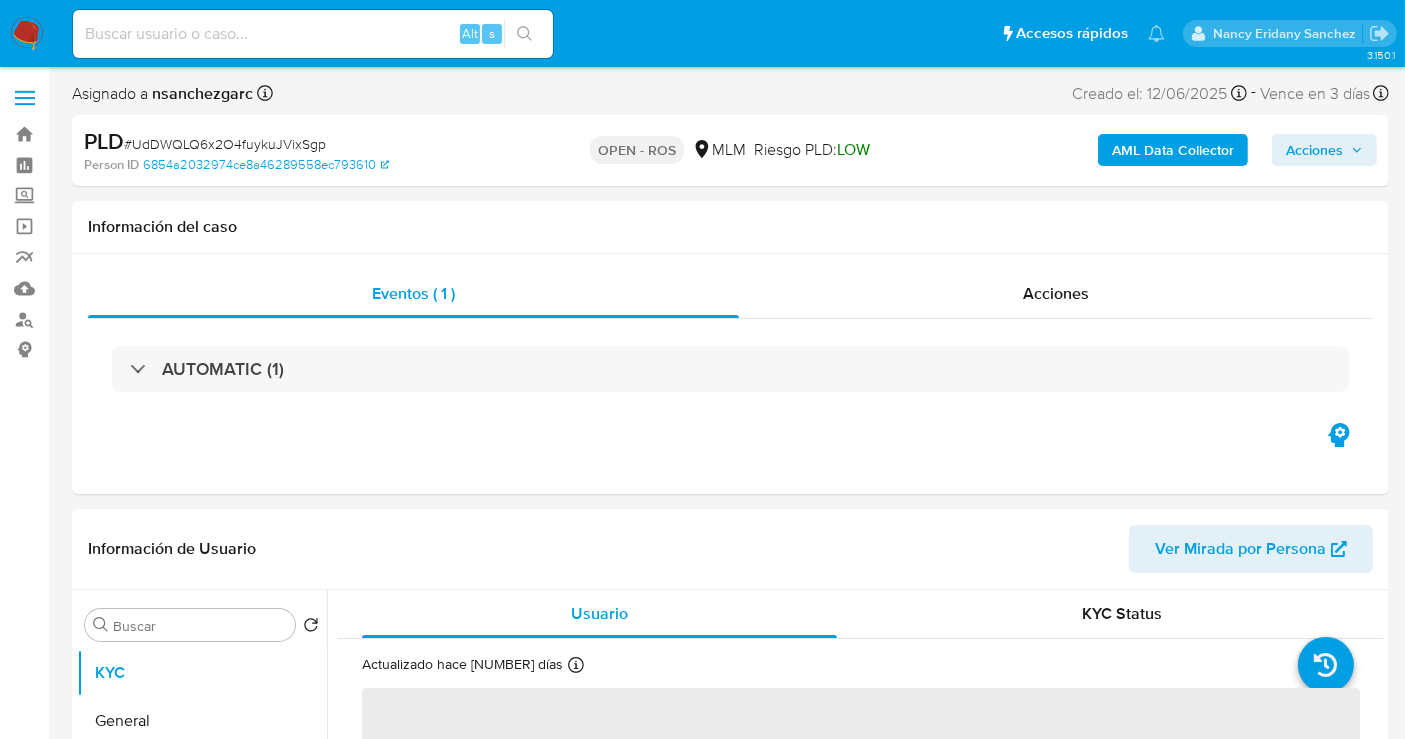 click on "Acciones" at bounding box center (1314, 150) 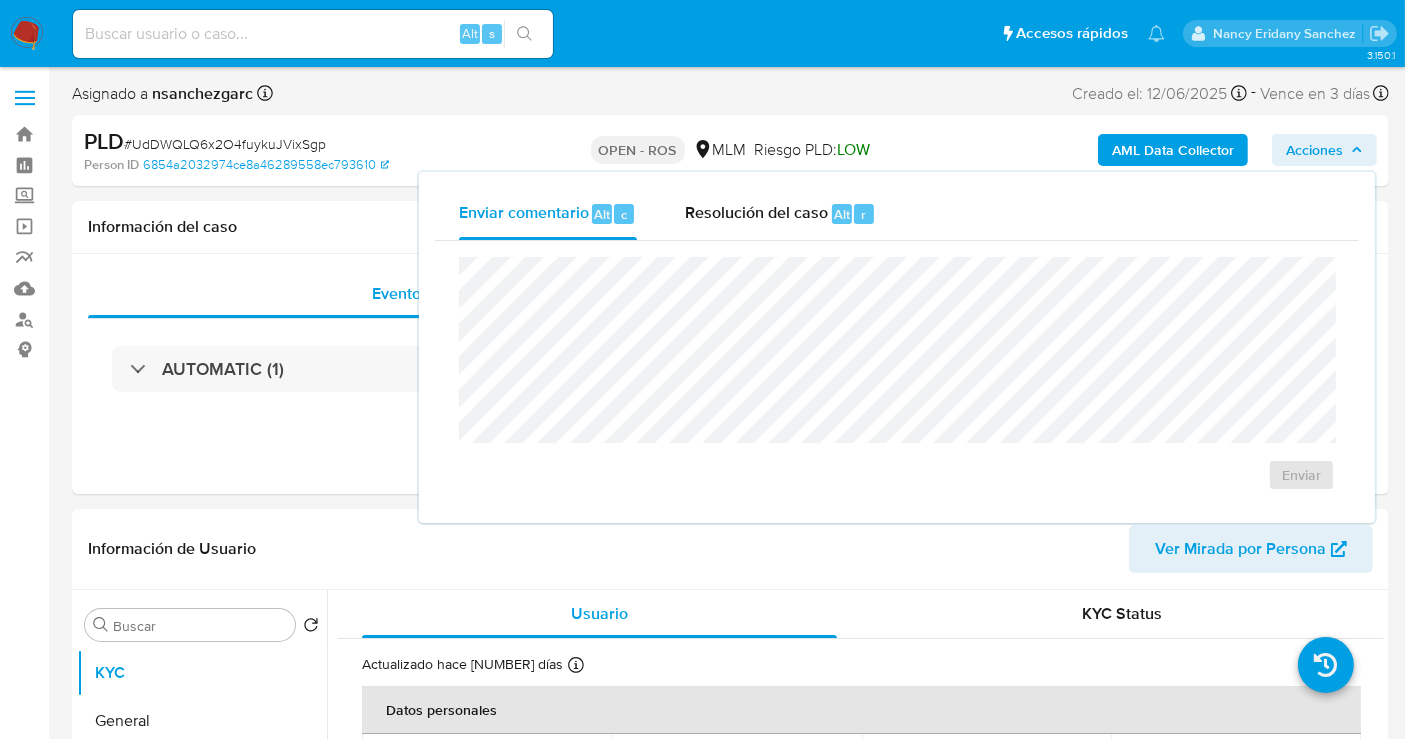 select on "10" 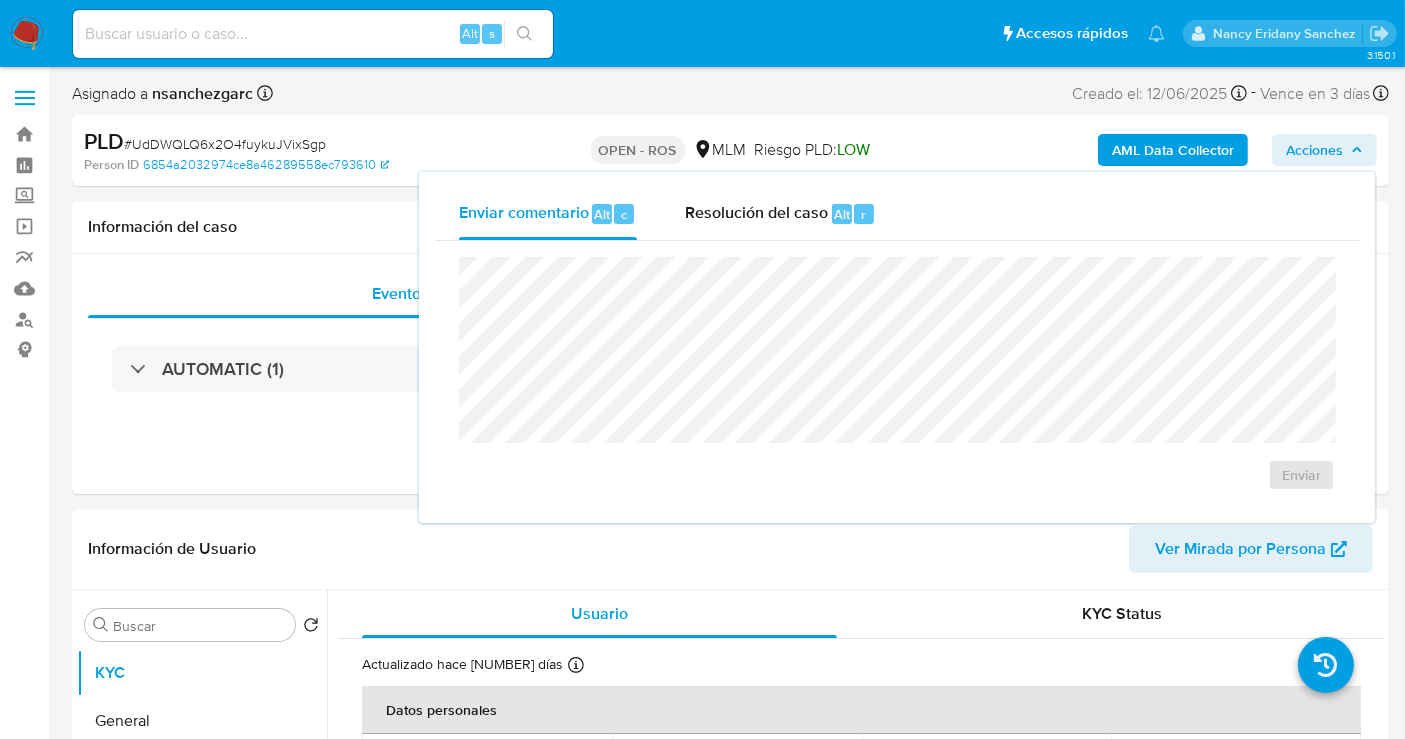click on "Acciones" at bounding box center [1314, 150] 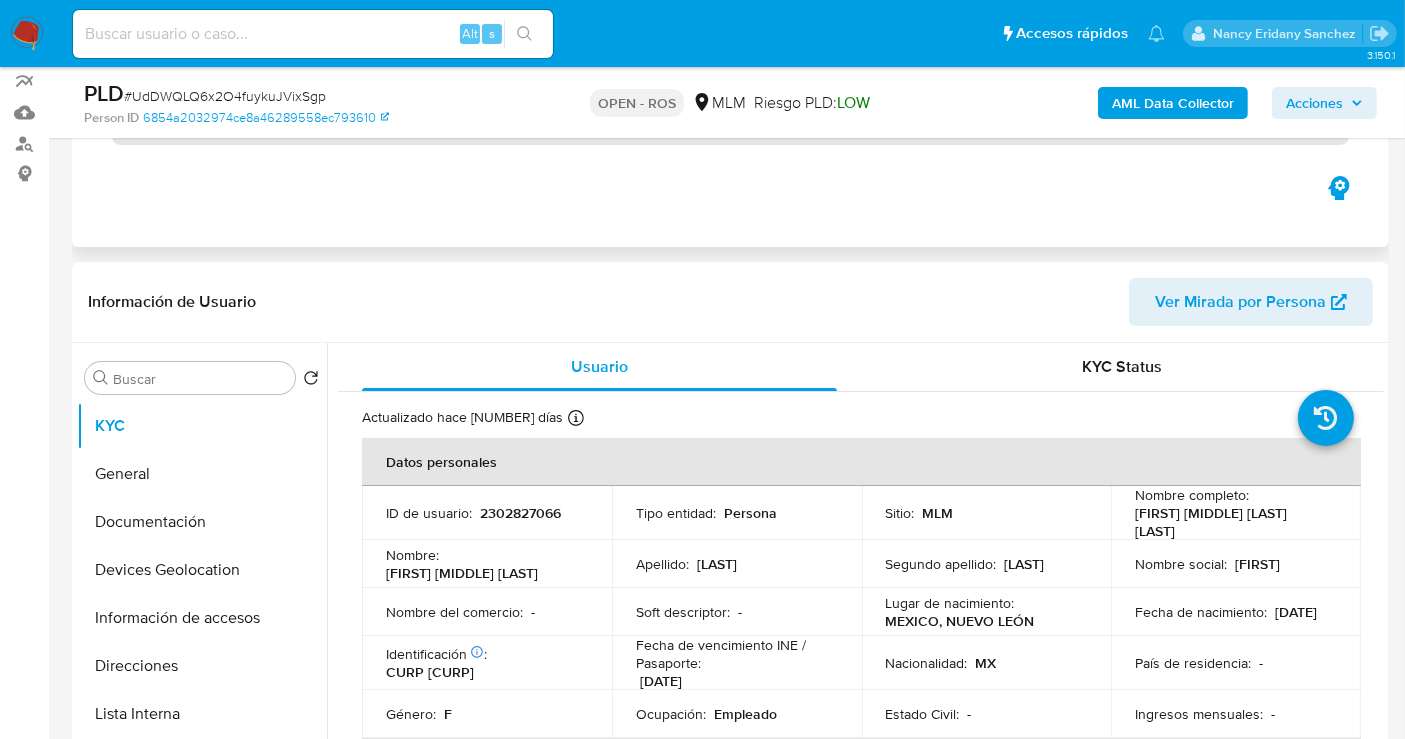 scroll, scrollTop: 222, scrollLeft: 0, axis: vertical 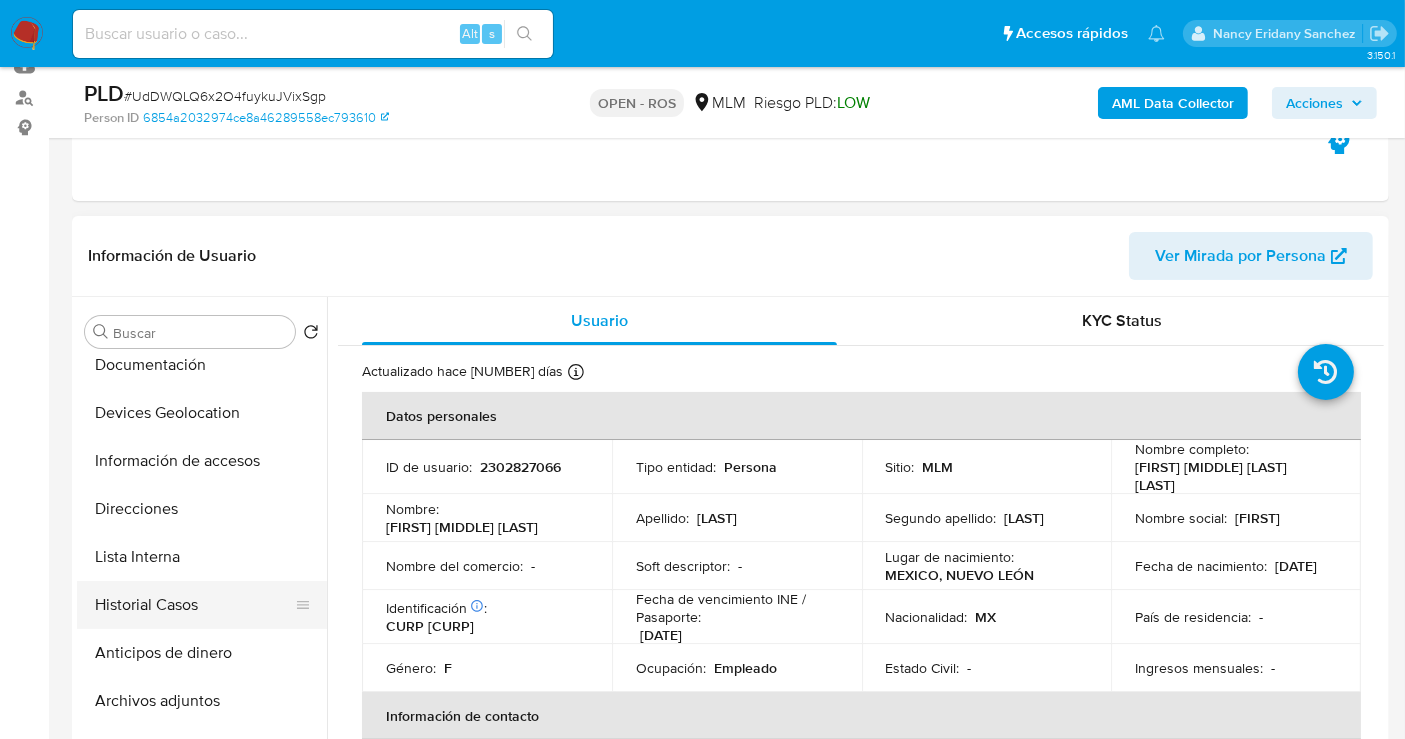 click on "Historial Casos" at bounding box center (194, 605) 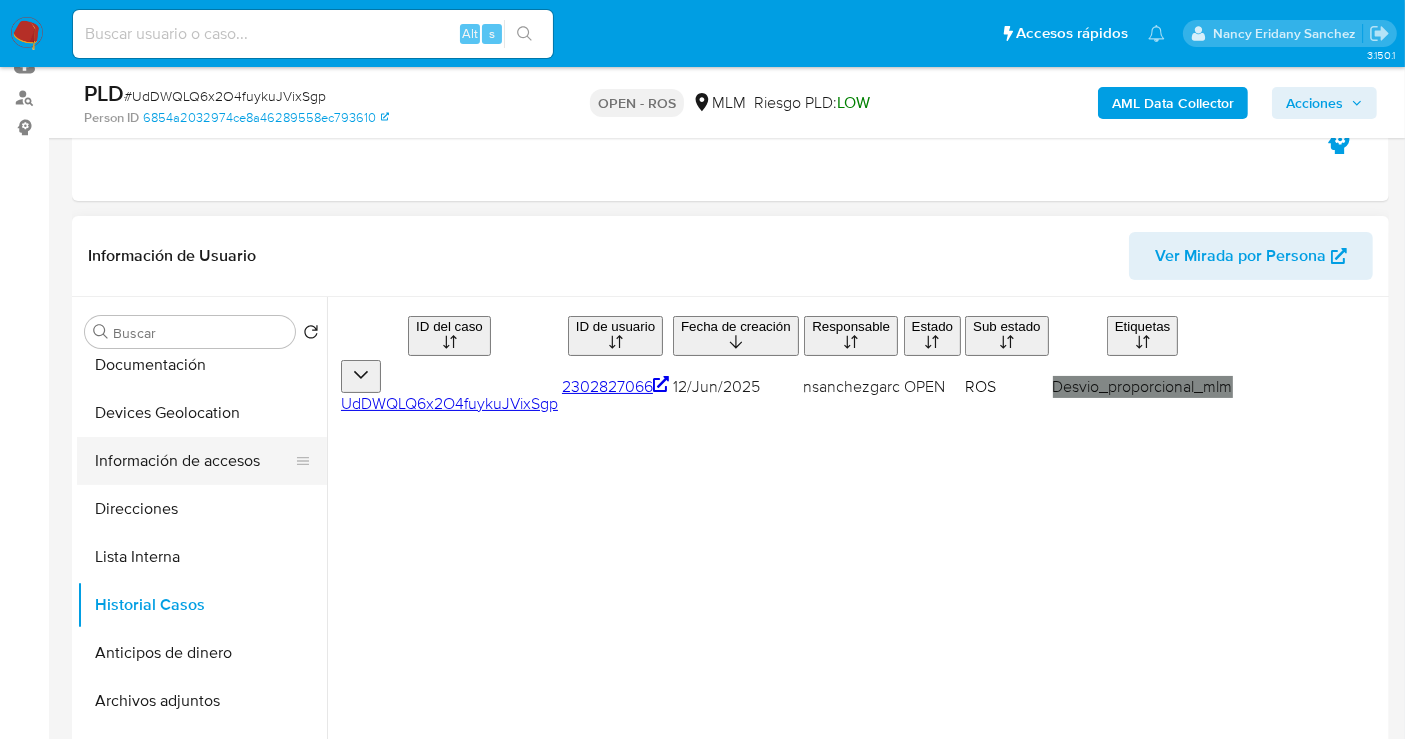 type 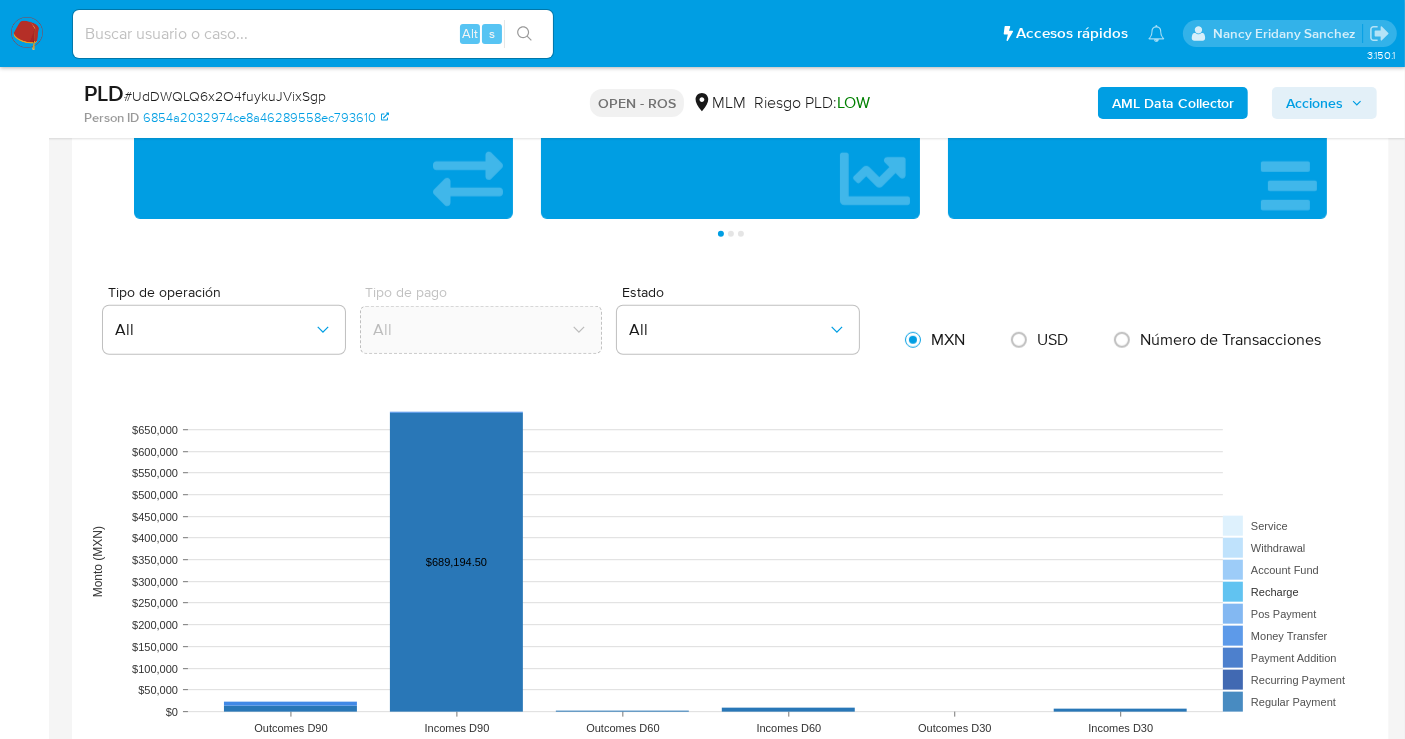 scroll, scrollTop: 2111, scrollLeft: 0, axis: vertical 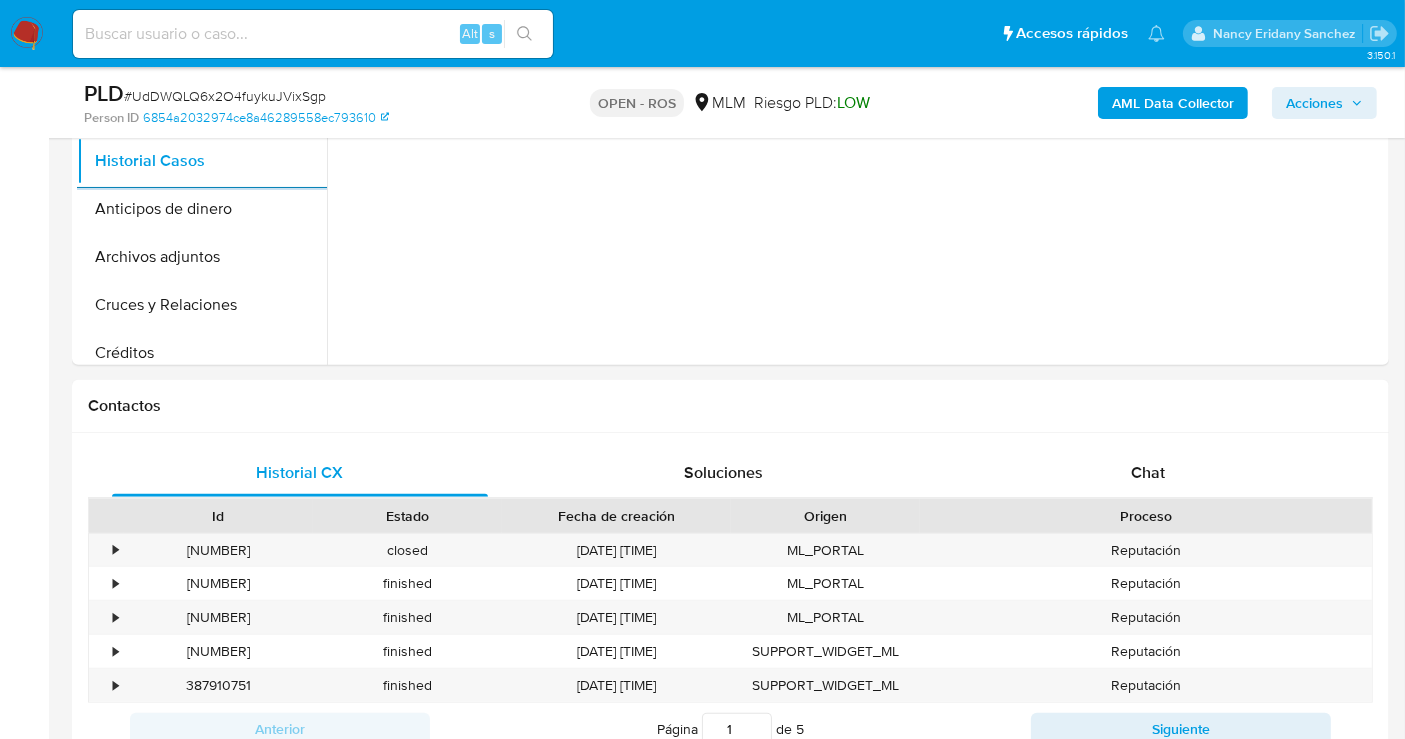 click on "Acciones" at bounding box center (1314, 103) 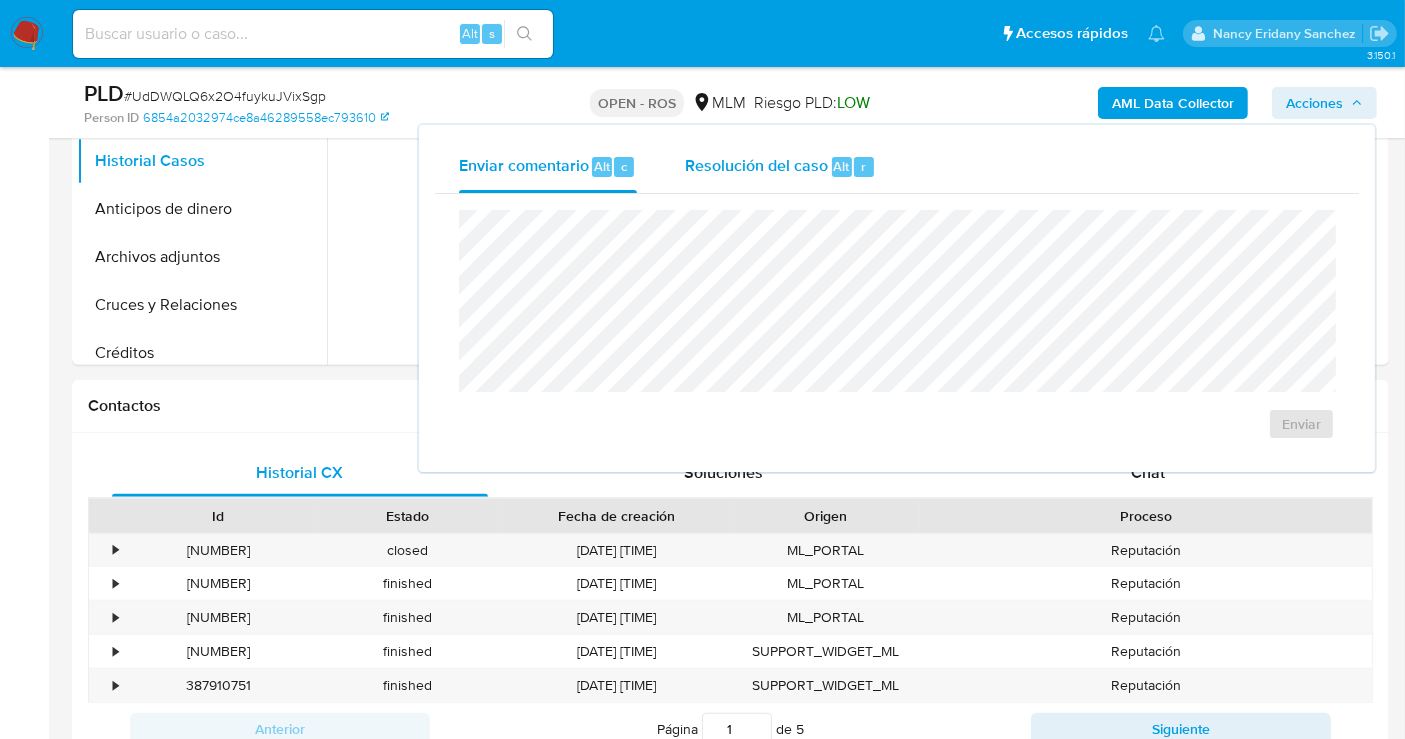 click on "Resolución del caso" at bounding box center (756, 165) 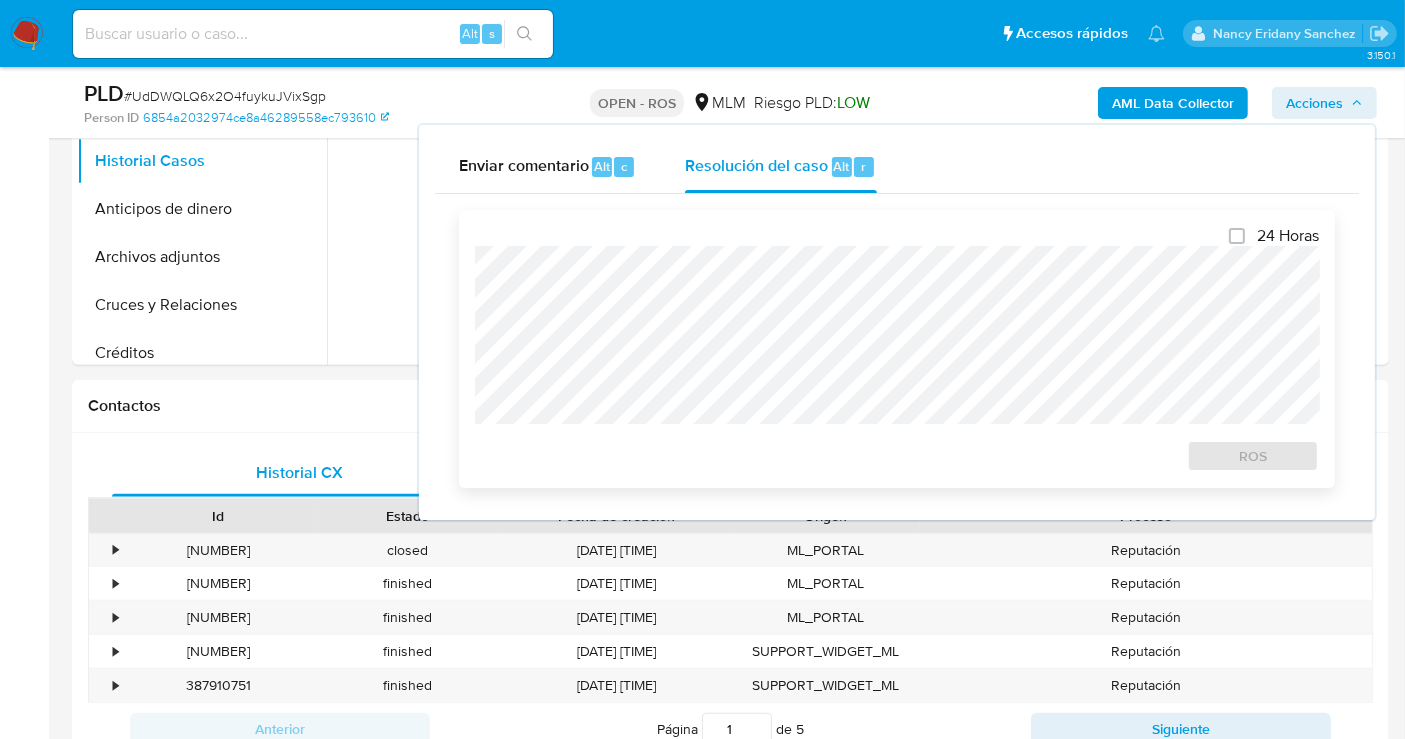 type 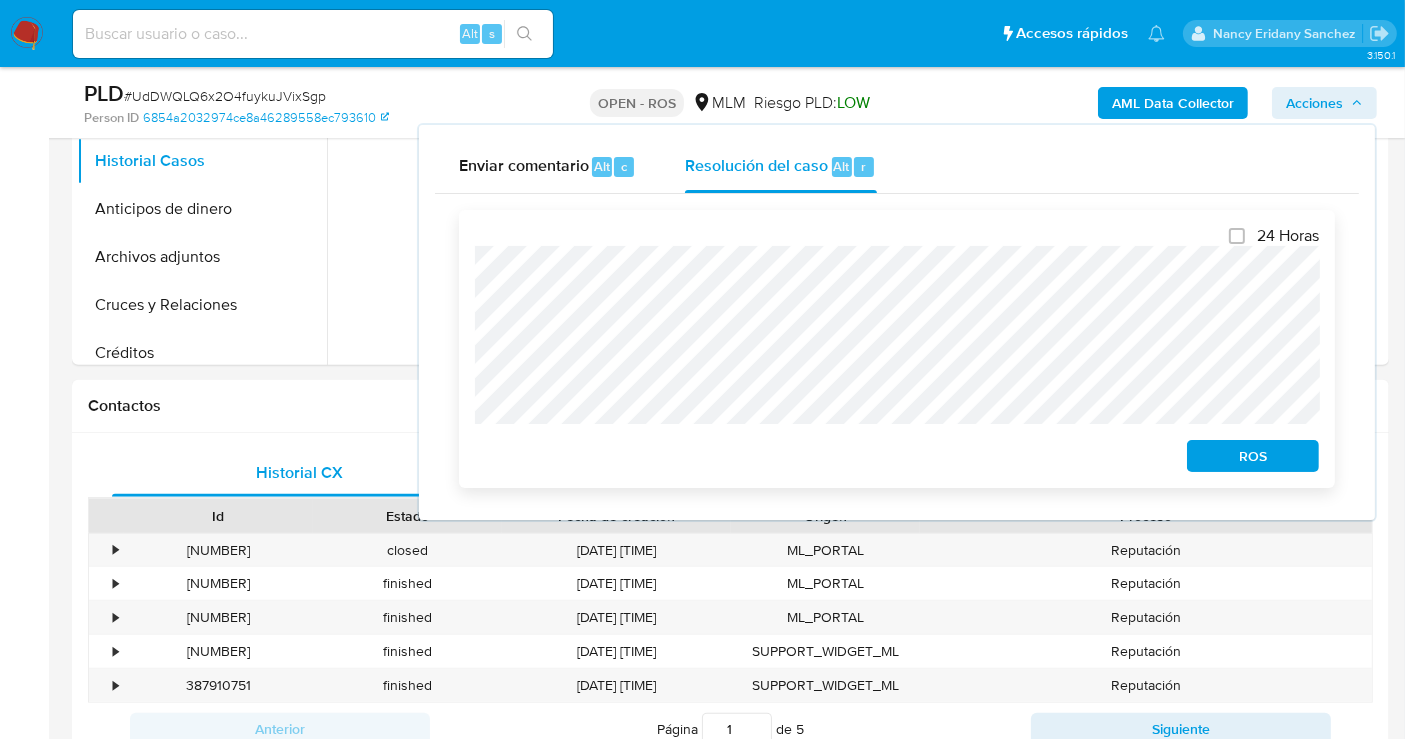 click on "ROS" at bounding box center (1253, 456) 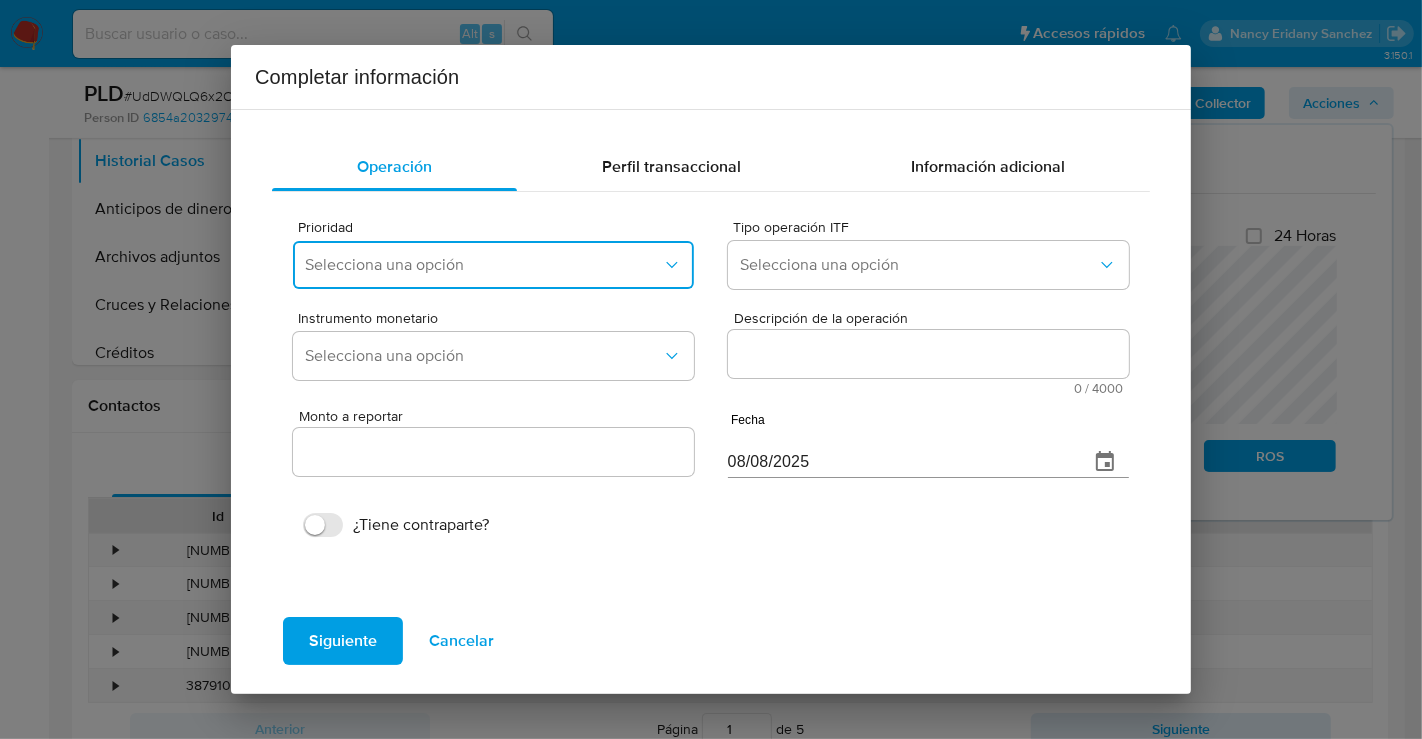 click on "Selecciona una opción" at bounding box center [483, 265] 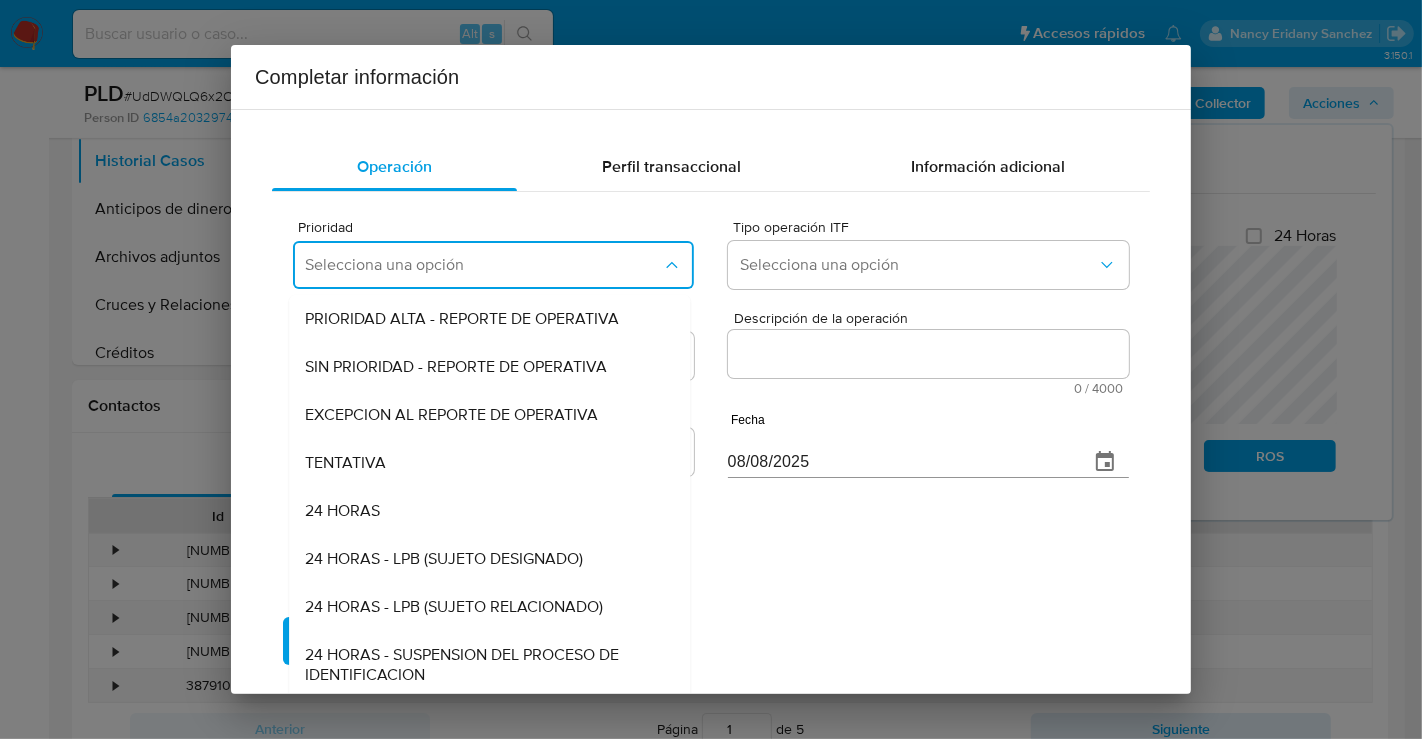 drag, startPoint x: 383, startPoint y: 411, endPoint x: 728, endPoint y: 341, distance: 352.02982 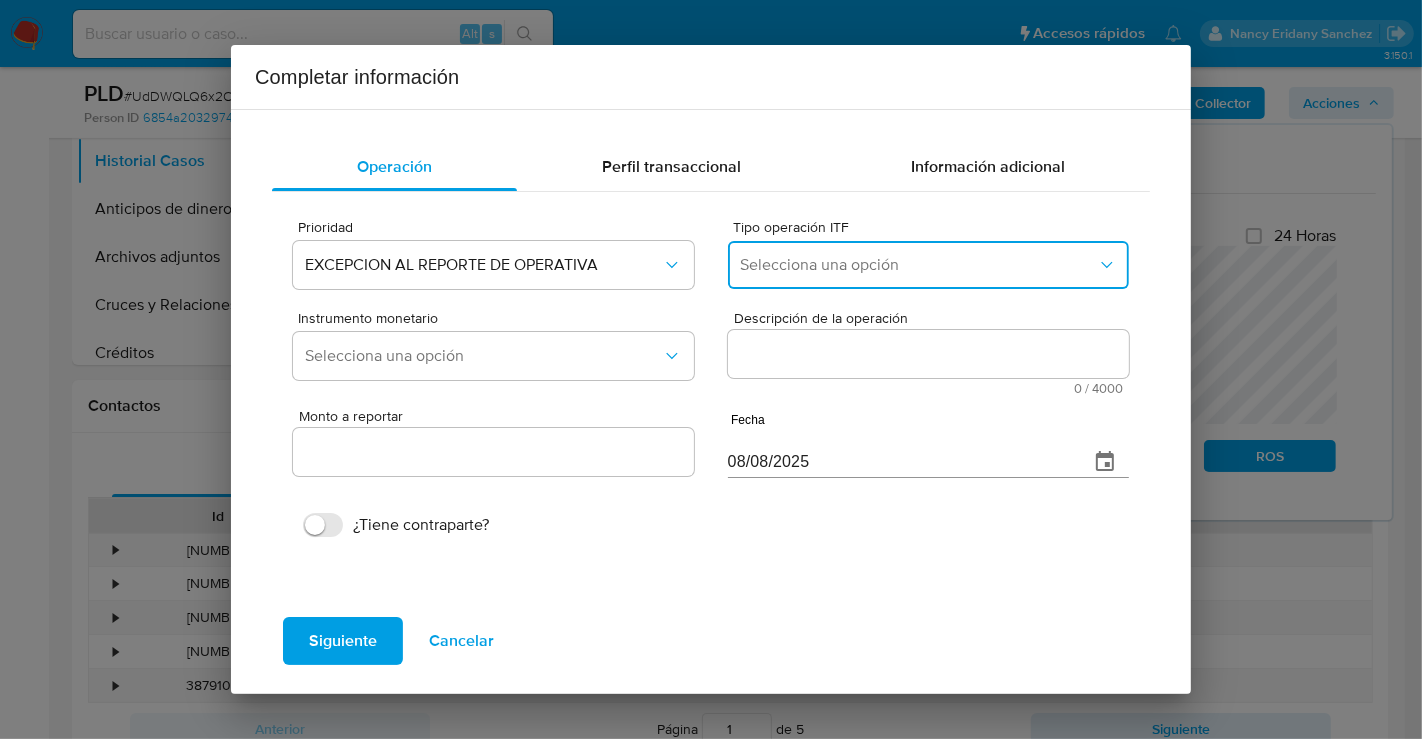 click on "Selecciona una opción" at bounding box center [918, 265] 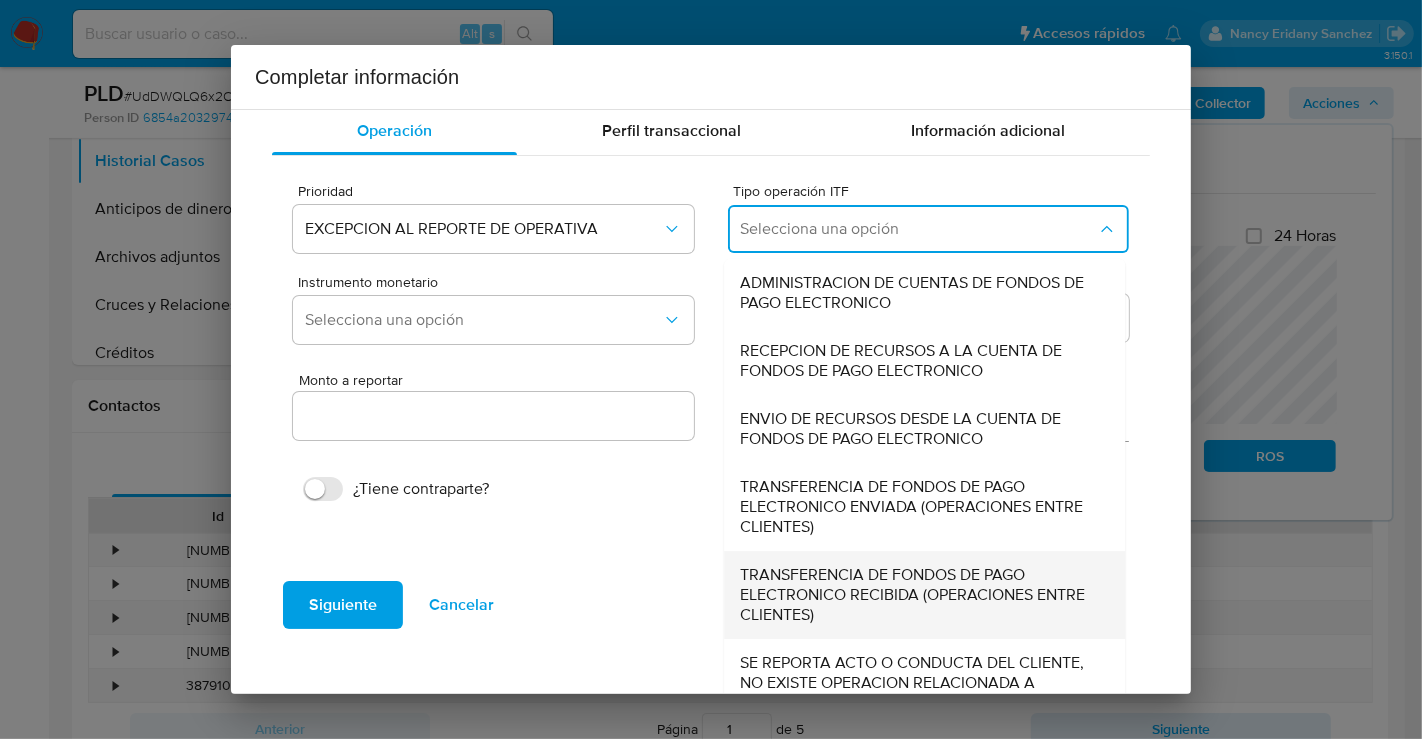 scroll, scrollTop: 68, scrollLeft: 0, axis: vertical 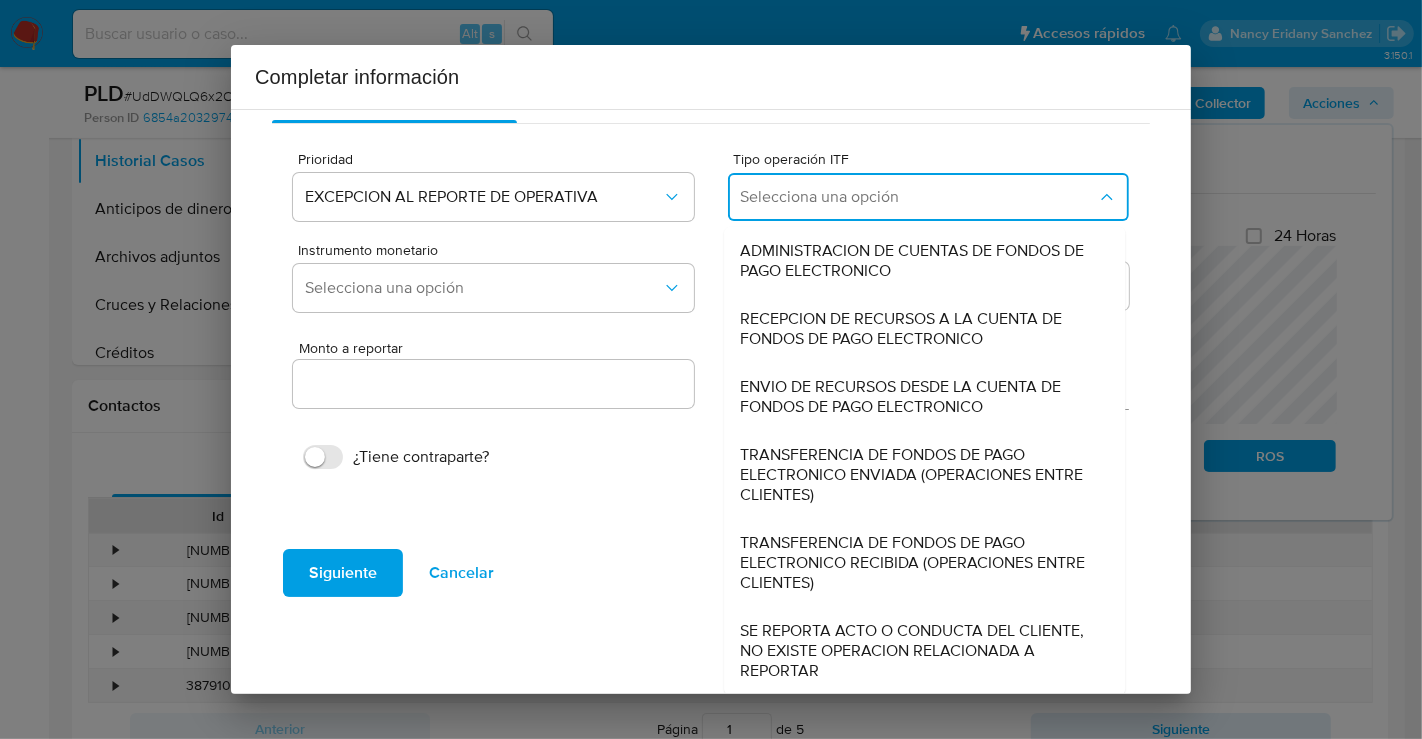 click on "SE REPORTA ACTO O CONDUCTA DEL CLIENTE, NO EXISTE OPERACION RELACIONADA A REPORTAR" at bounding box center (918, 651) 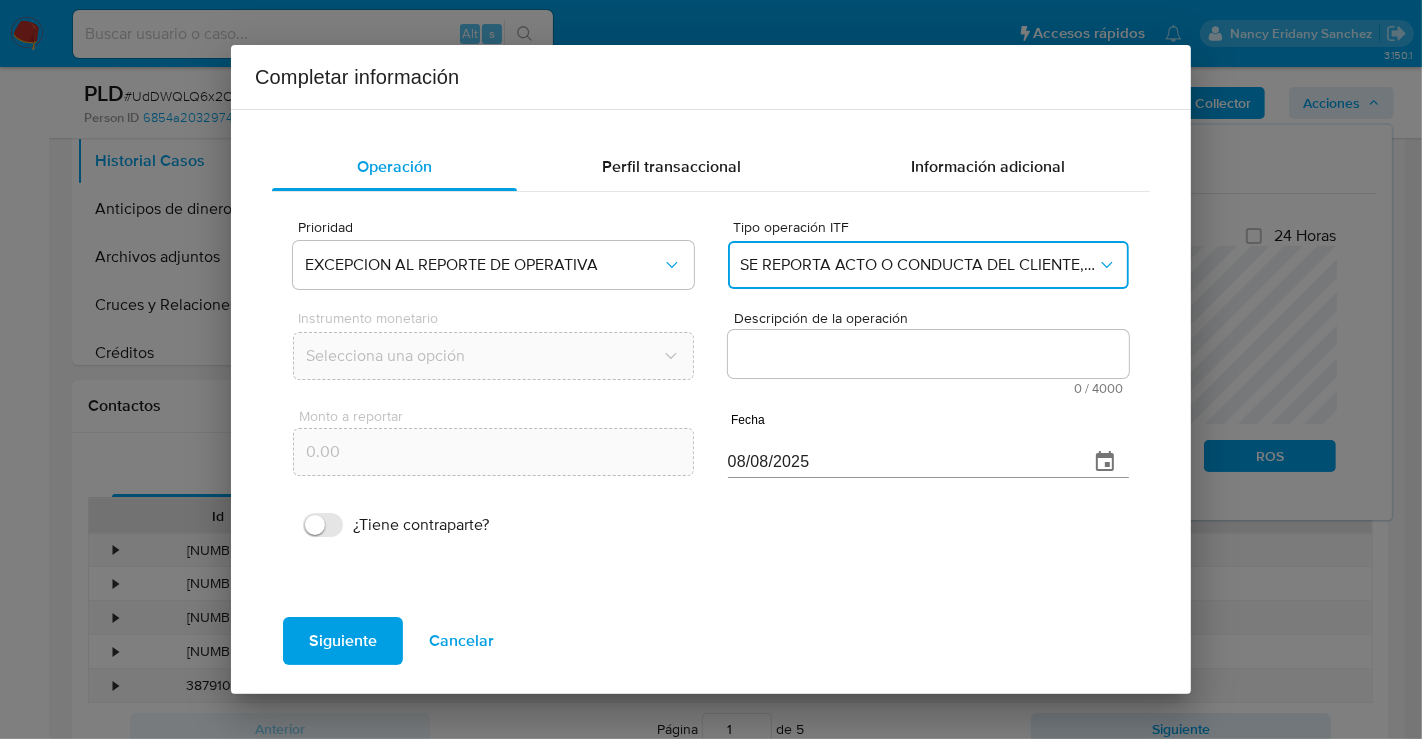 scroll, scrollTop: 0, scrollLeft: 0, axis: both 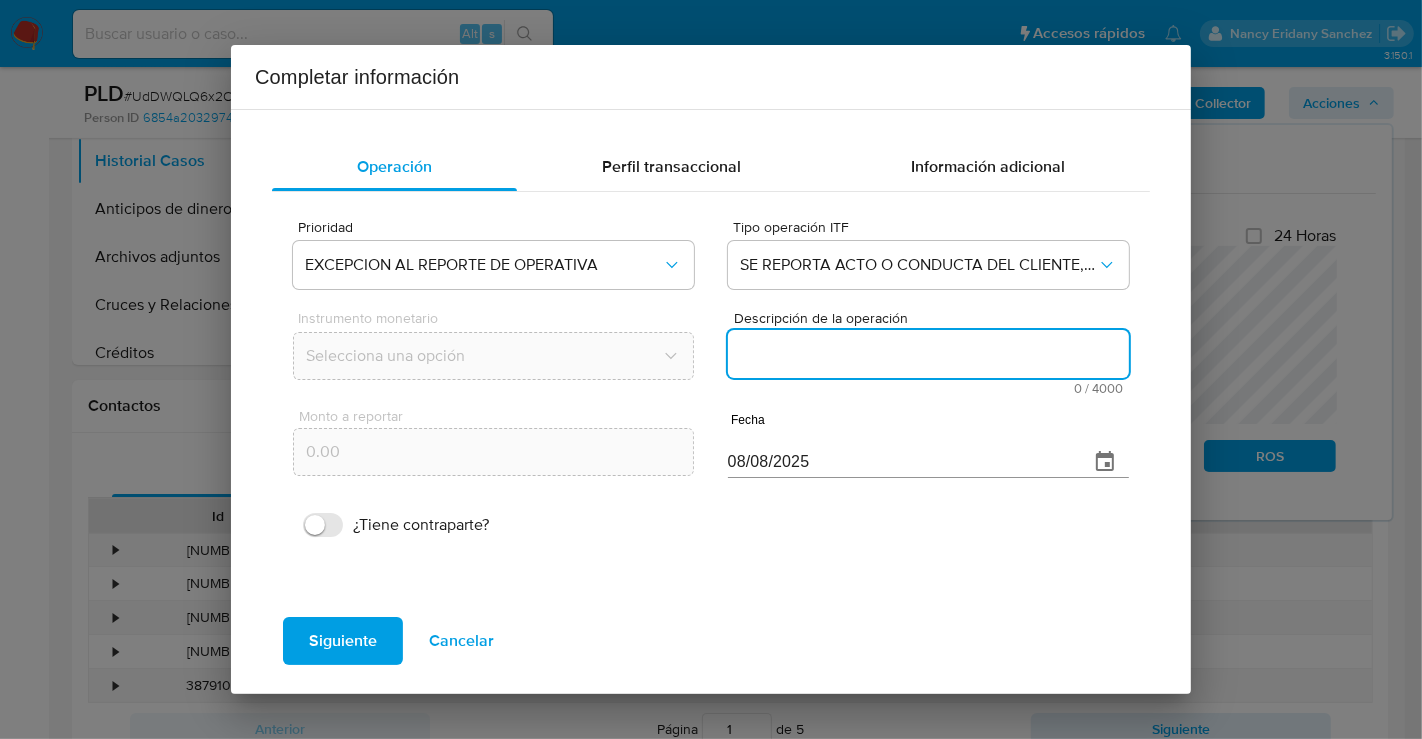 click on "Descripción de la operación" at bounding box center [928, 354] 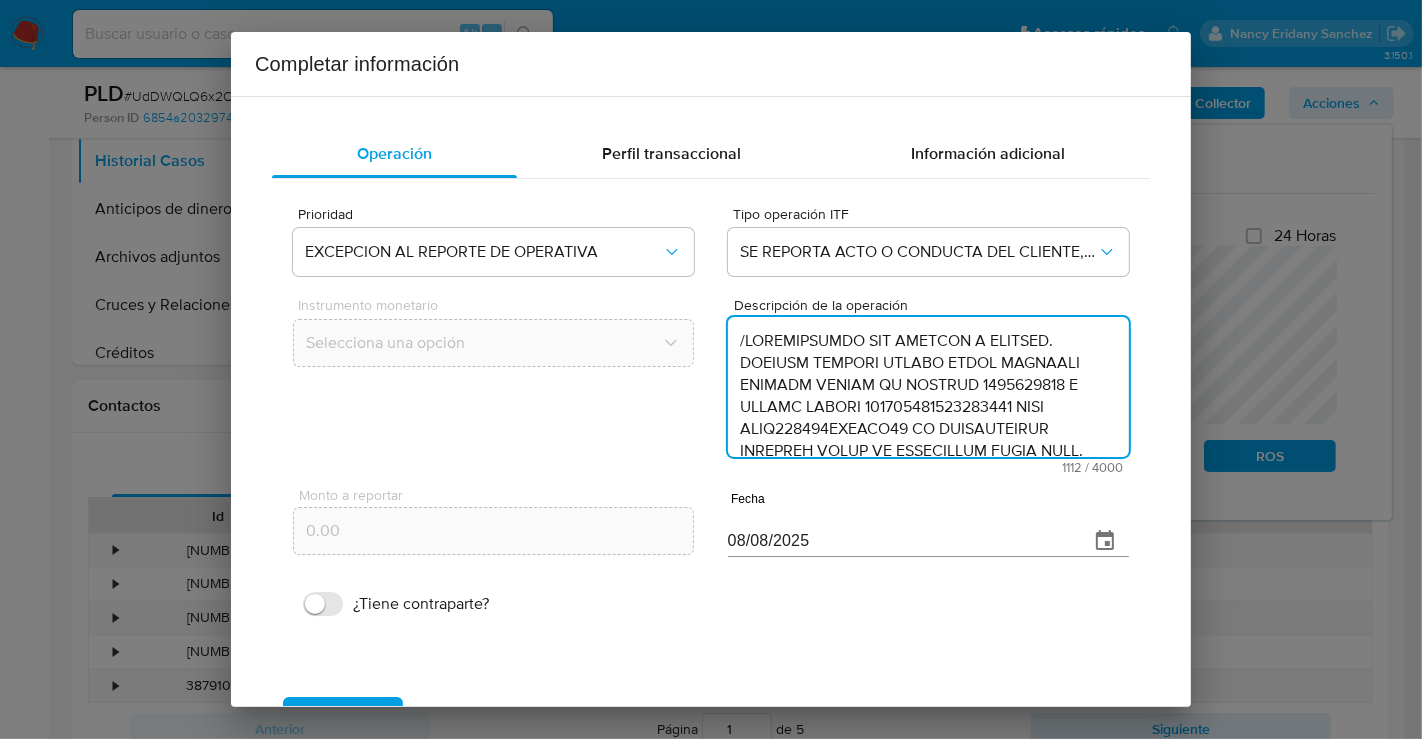 scroll, scrollTop: 534, scrollLeft: 0, axis: vertical 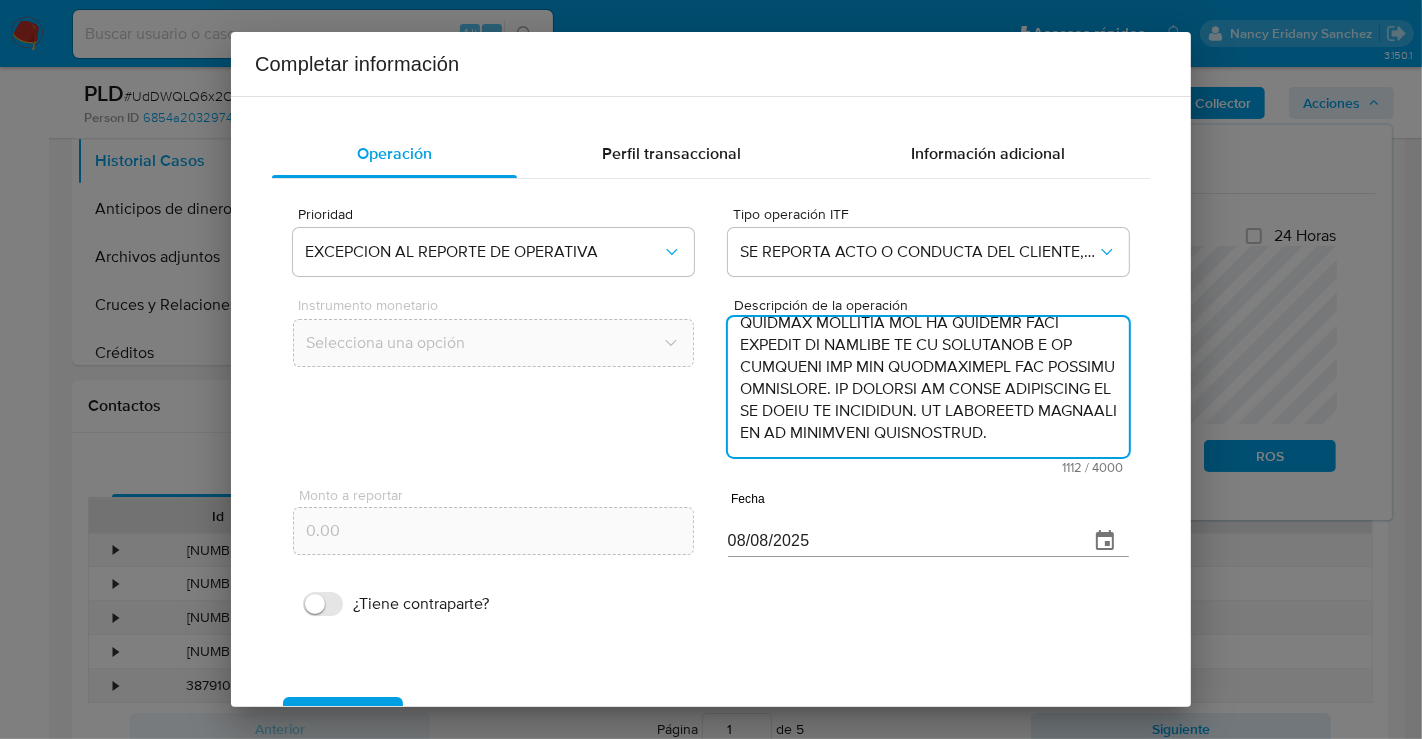 type on "/CONOCIMIENTO DEL CLIENTE O USUARIO. CLIENTE [FIRST] [MIDDLE] [LAST] [LAST] NUMERO DE CLIENTE [NUMBER] Y NUMERO CUENTA [NUMBER] CURP [CURP] DE NACIONALIDAD MEXICANA LUGAR DE NACIMIENTO [STATE]. FECHA DE NACIMIENTO [DATE] CON [AGE] ANOS. INICIA LA RELACION COMERCIAL CON MERCADO PAGO [DATE]. OCUPACION EMPLEADO. ES CLASIFICADO POR LA INSTITUCION CON GRADO DE RIESGO BAJO. EL TITULAR NO DESIGNO BENEFICIARIOS EN CASO DE FALLECIMIENTO CON DOMICILIO EN OLIVO CHILENO [NUMBER] [COLONIA] CP [POSTAL_CODE] [COLONIA] [STATE]. /ANTECEDENTES INVESTIGATIVOS. EL CLIENTE NO TIENE ALERTAS PREVIAS. ACTUALMENTE CUENTA CON ALERTA POR DESVIO TRANSACCIONAL GENERADA EL [DATE] YA QUE TIENE INGRESOS MENSUALES EN MAYO POR MN [PRICE] Y DE MARZO MN [PRICE] Y ABRIL DE MN [PRICE]. /INFORMACION ADICIONAL DEL CLIENTE. SE REALIZA CONTACTO CON EL CLIENTE PARA CONOCER EL DETALLE DE SU ACTIVIDAD Y LA RELACION CON SUS CONTRAPARTES SIN OBTENER RESPUESTA. EL CLIENTE NO TIENE RESU..." 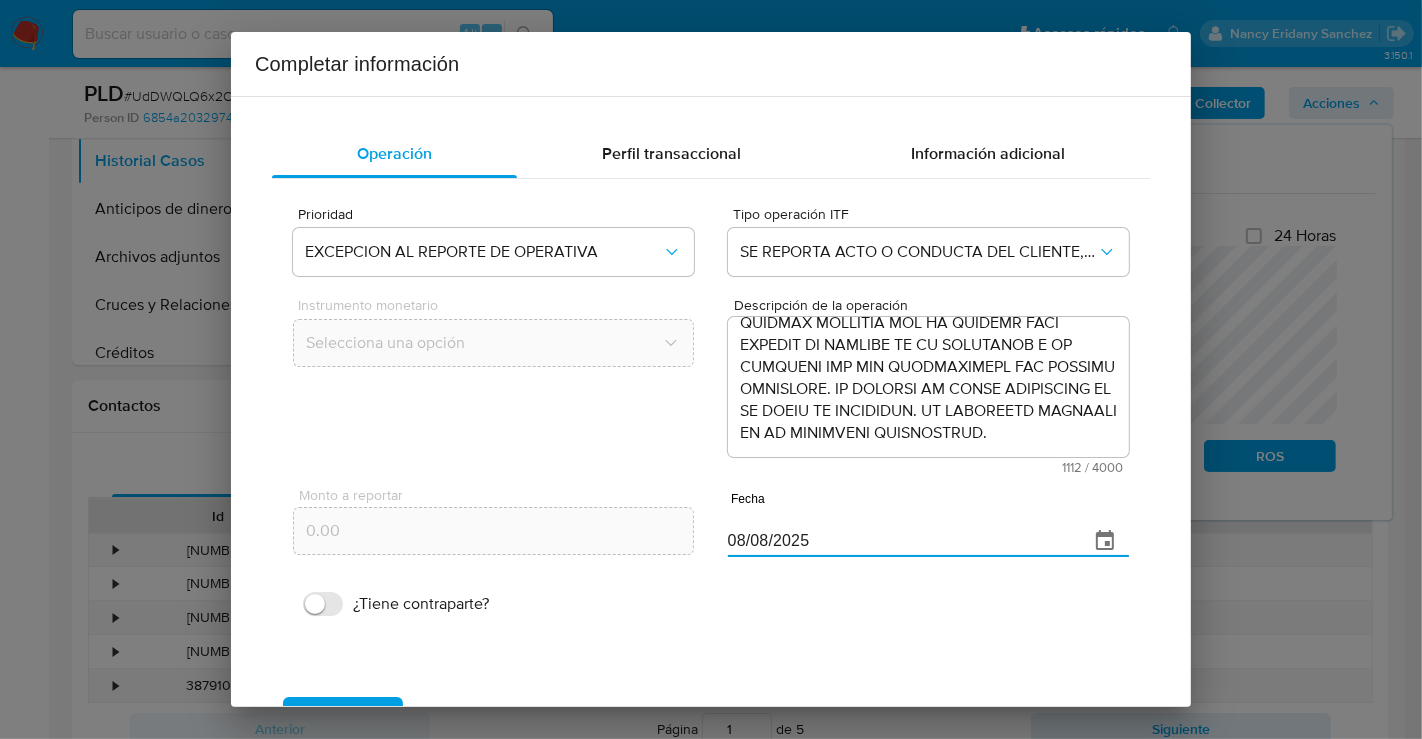 drag, startPoint x: 811, startPoint y: 538, endPoint x: 696, endPoint y: 539, distance: 115.00435 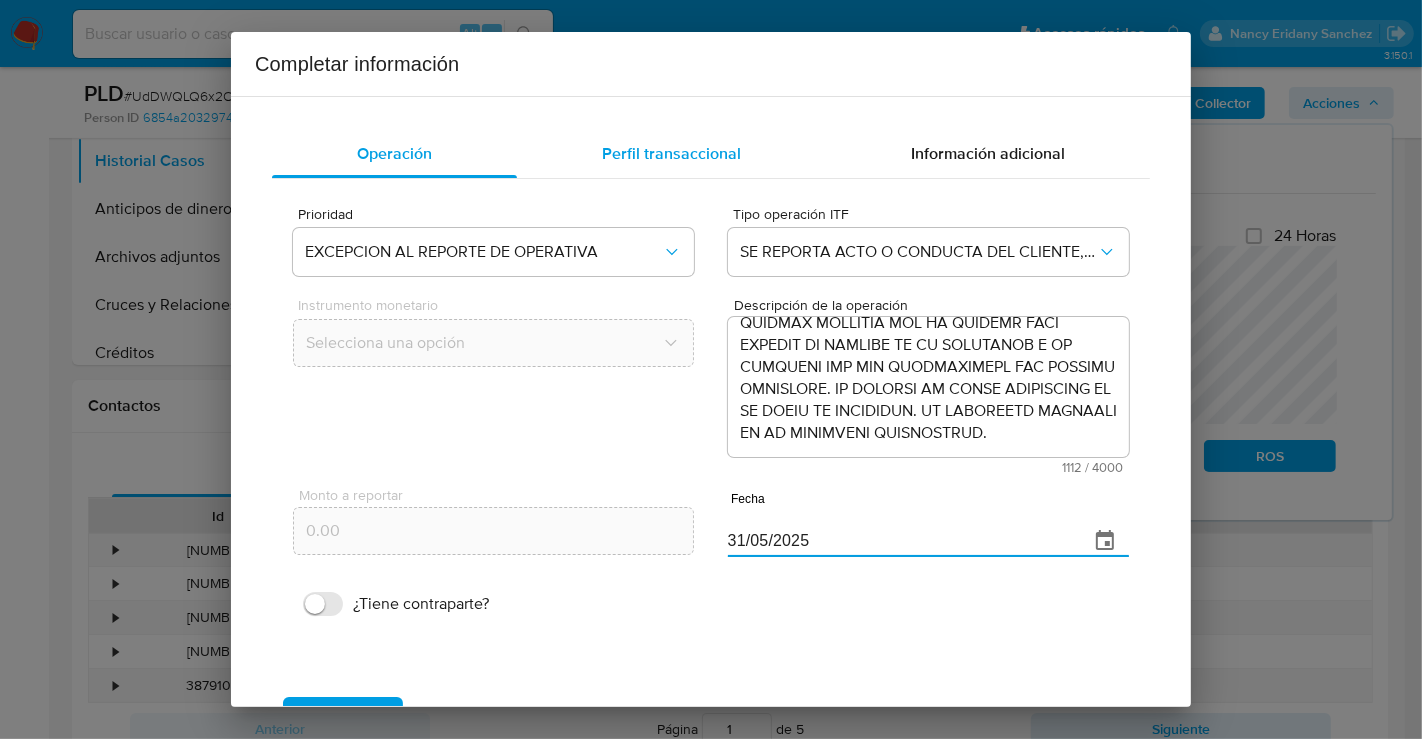 type on "31/05/2025" 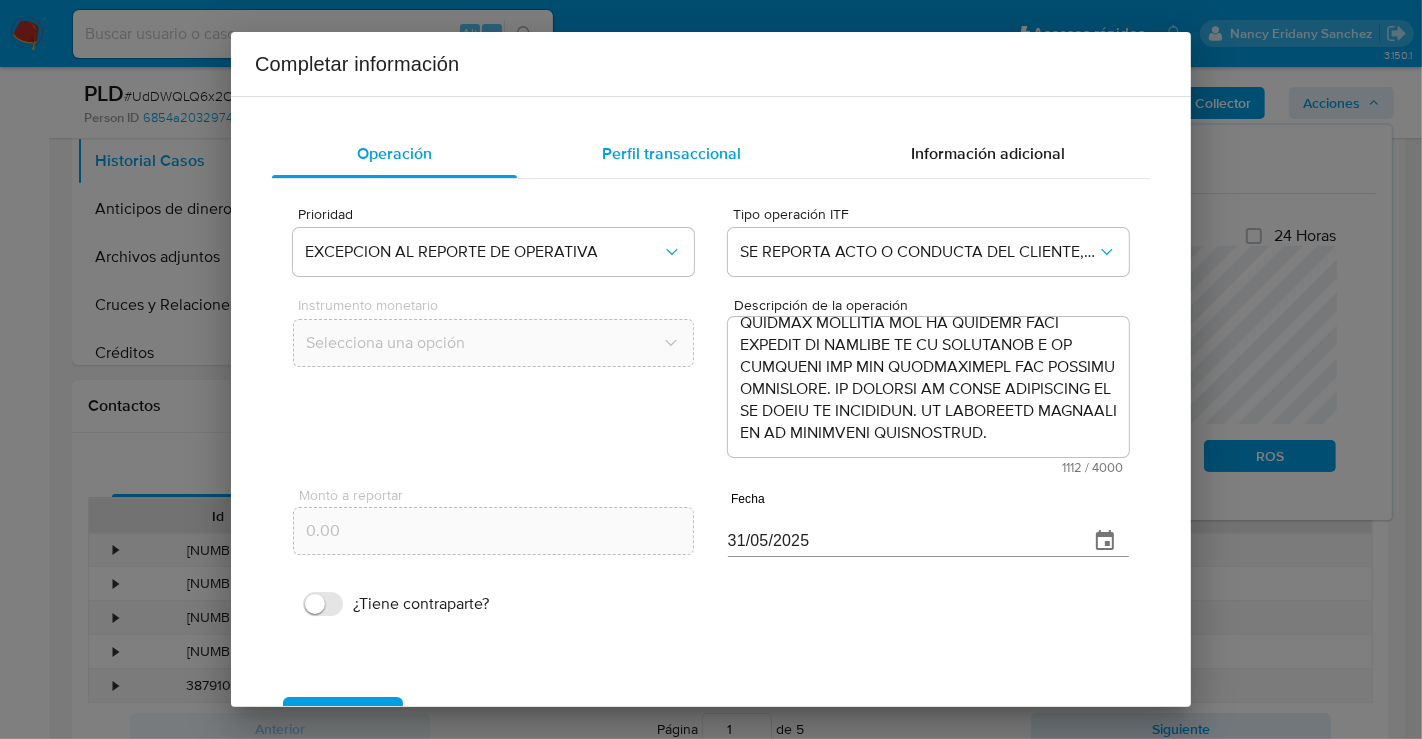 click on "Perfil transaccional" at bounding box center [671, 153] 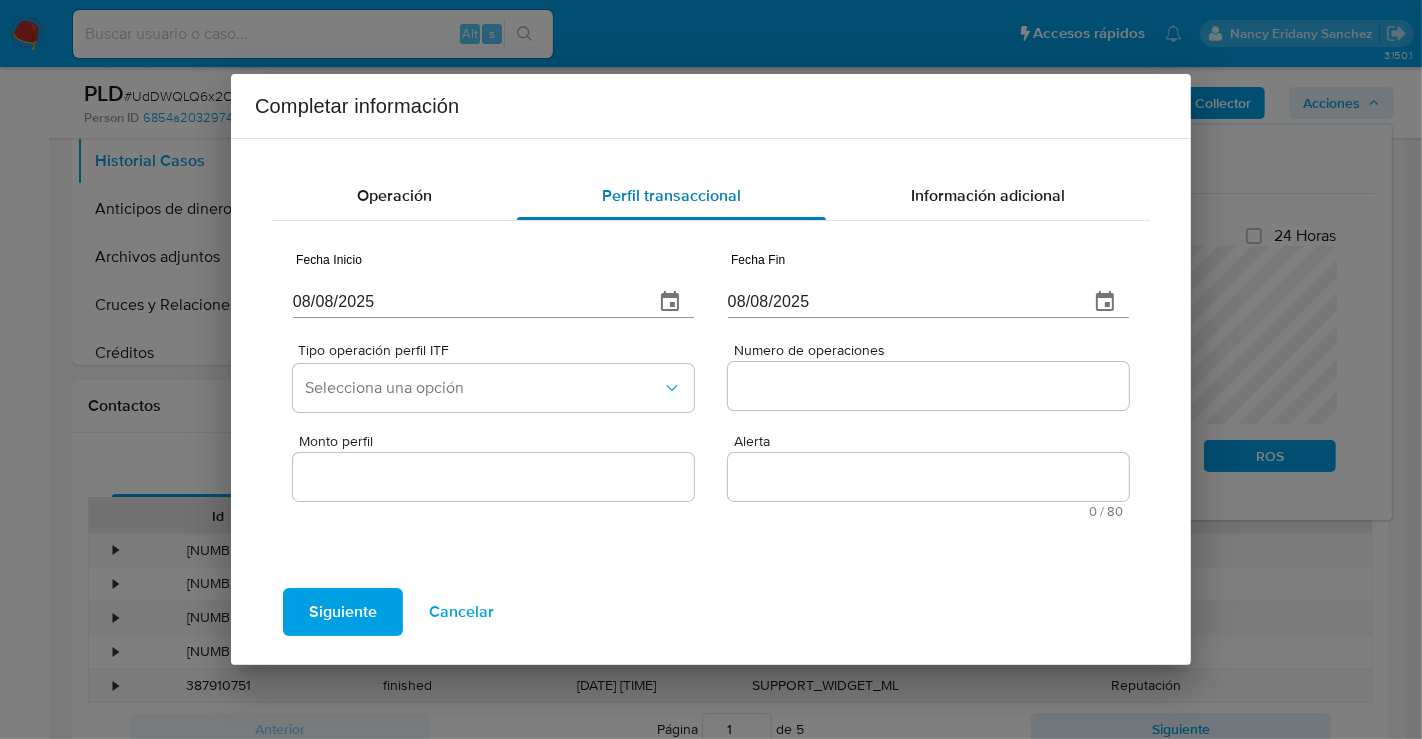 type 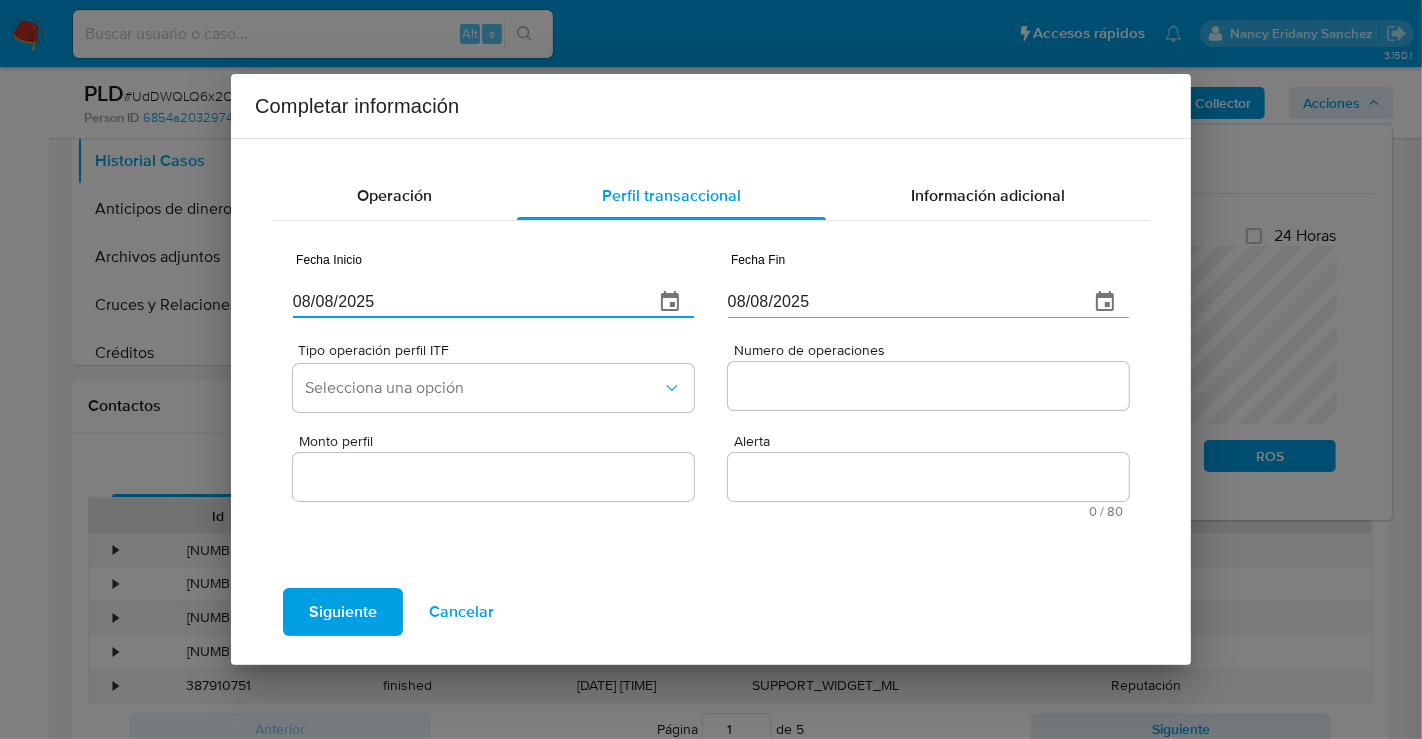 click on "08/08/2025" at bounding box center (465, 302) 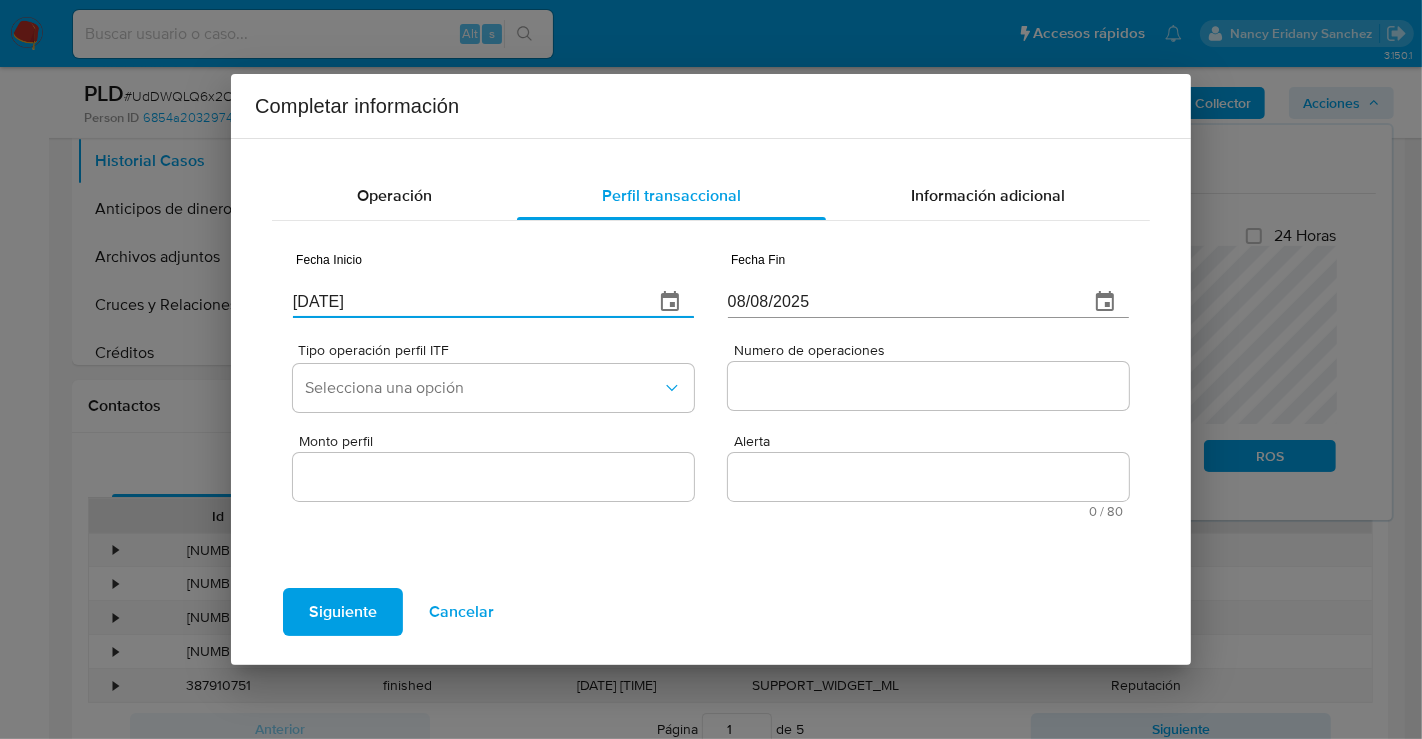 type on "[DATE]" 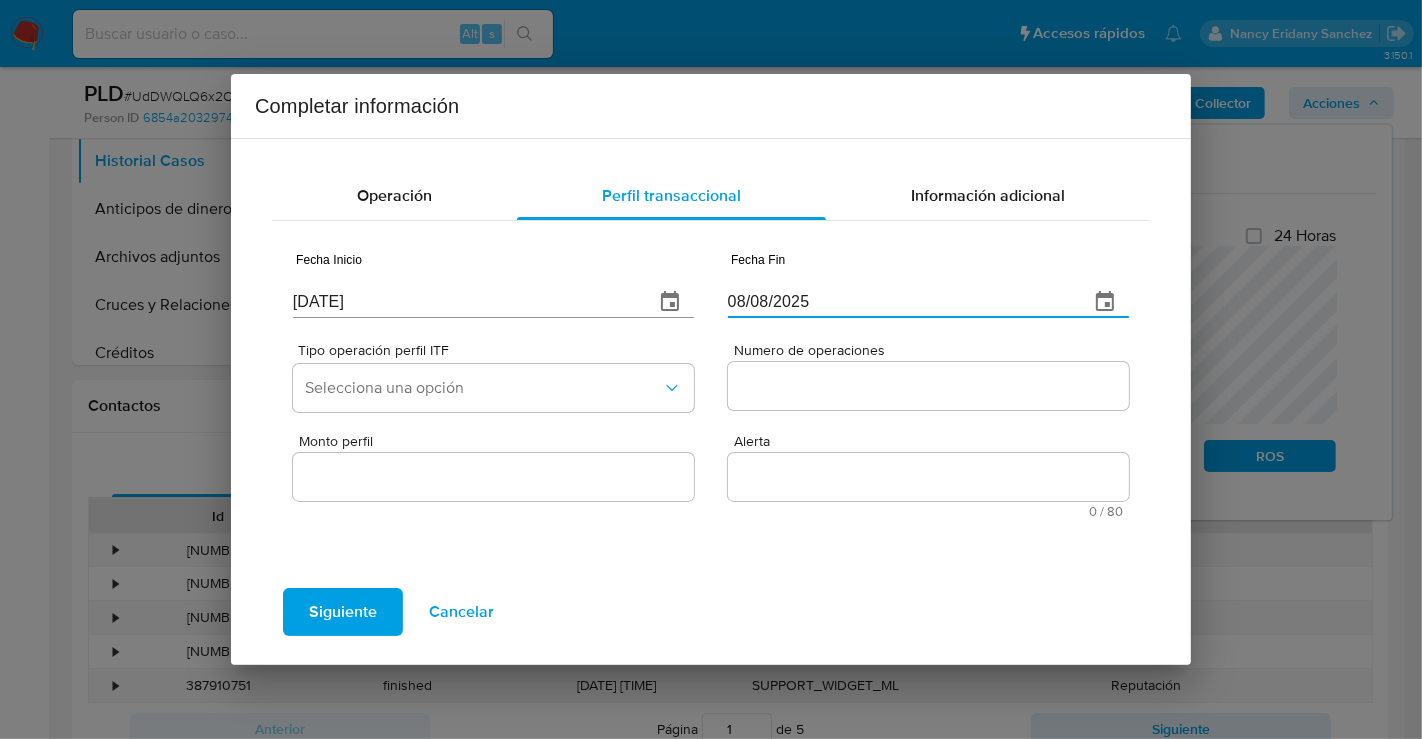 click on "08/08/2025" at bounding box center (900, 302) 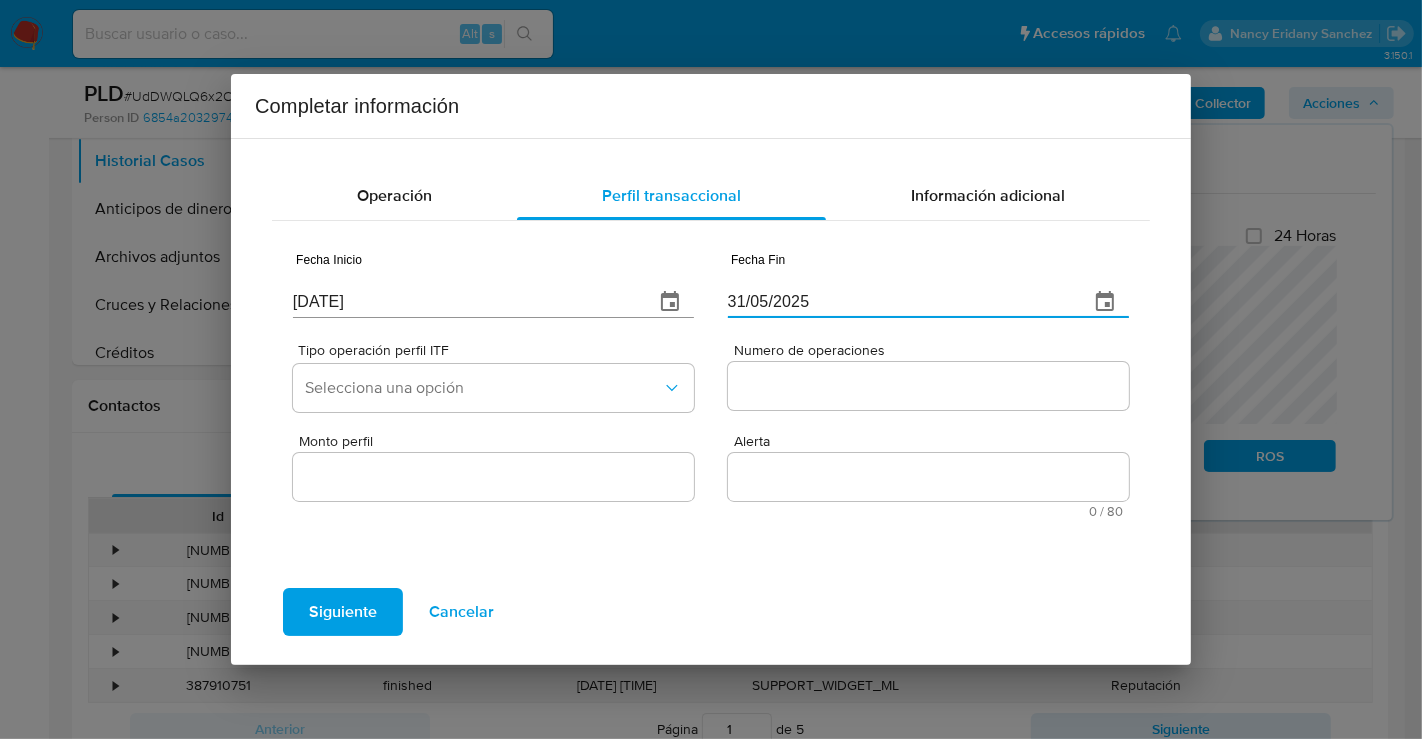 type on "31/05/2025" 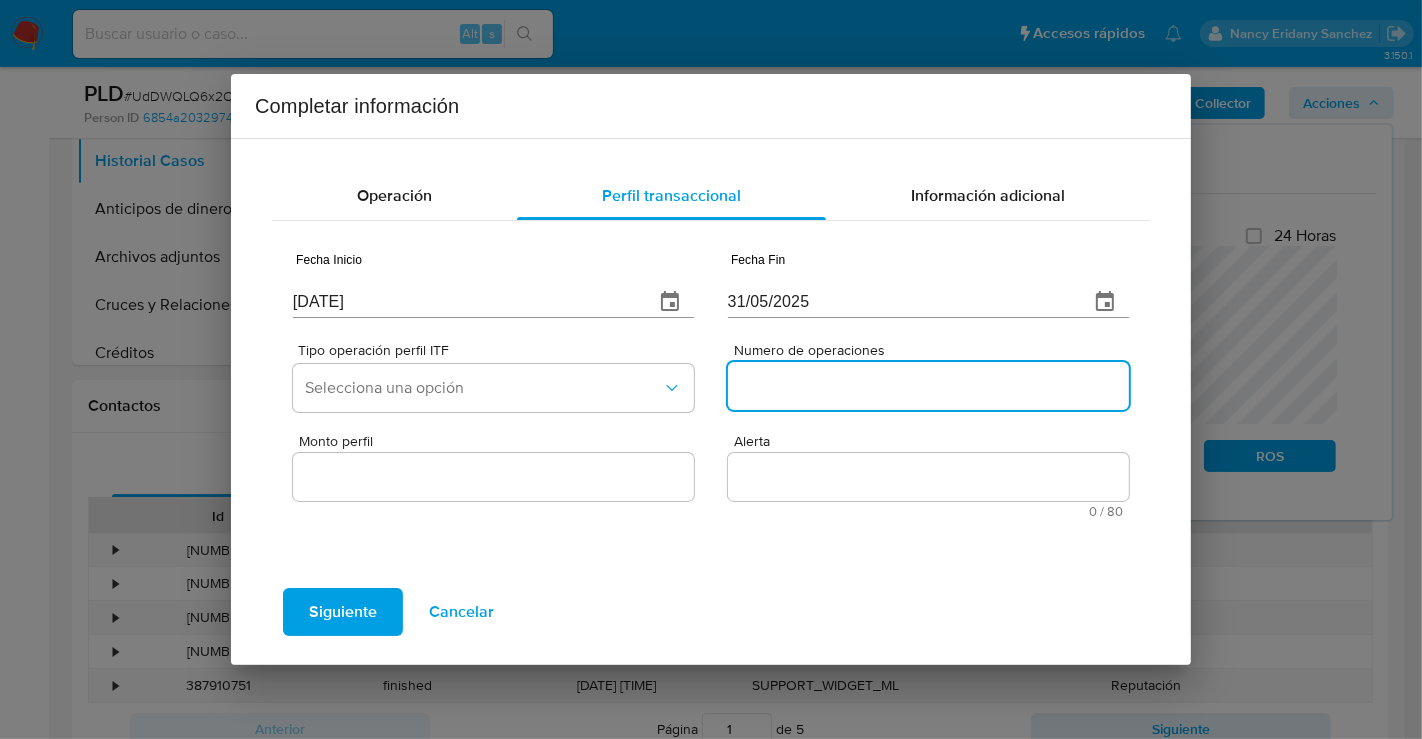 click on "Numero de operaciones" at bounding box center (928, 386) 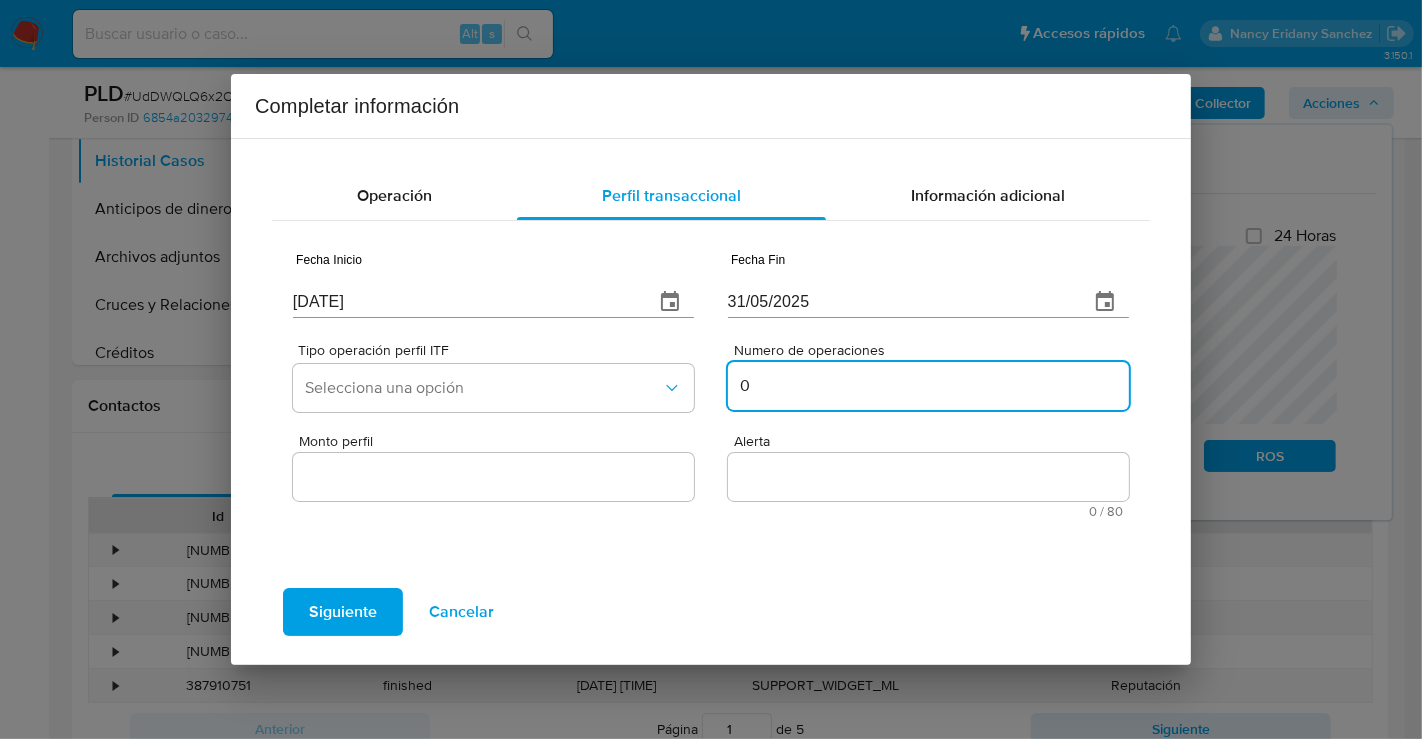 type on "0" 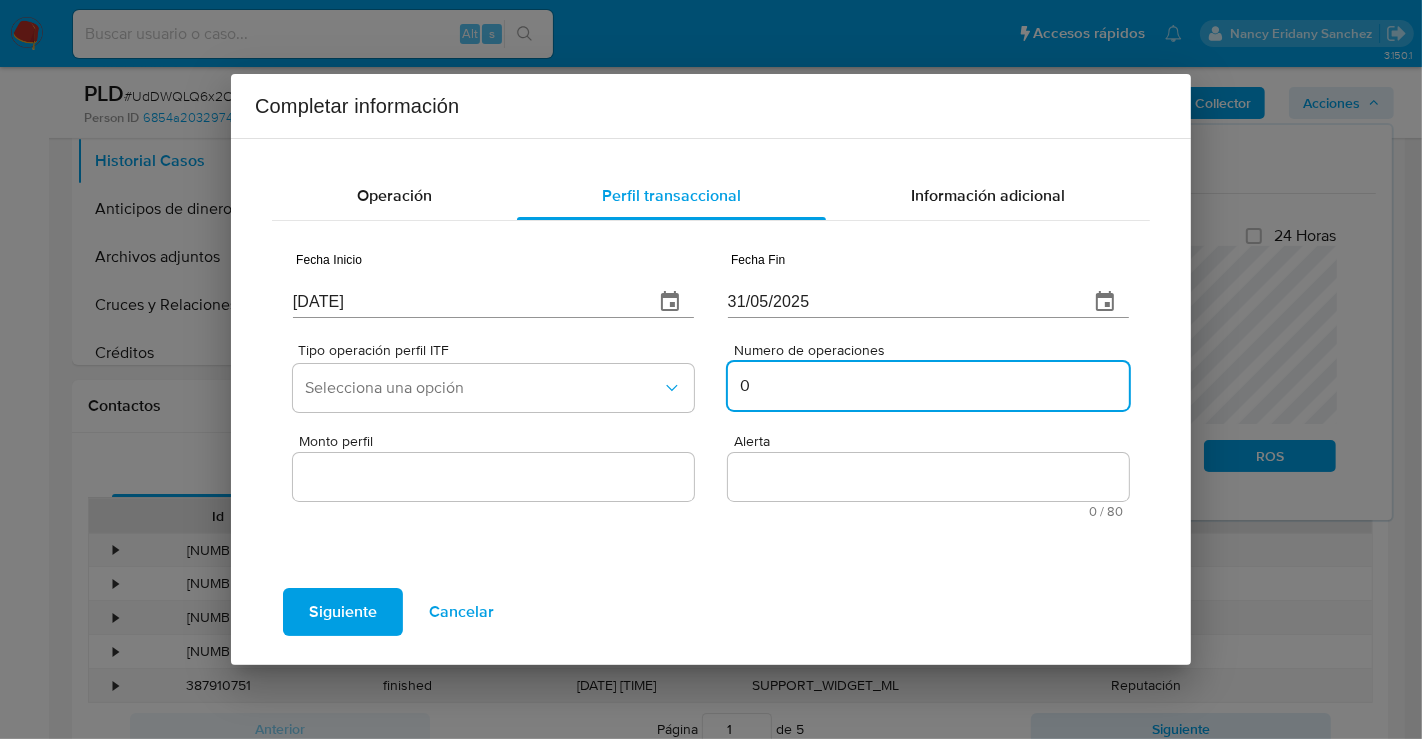 click on "Monto perfil" at bounding box center (493, 477) 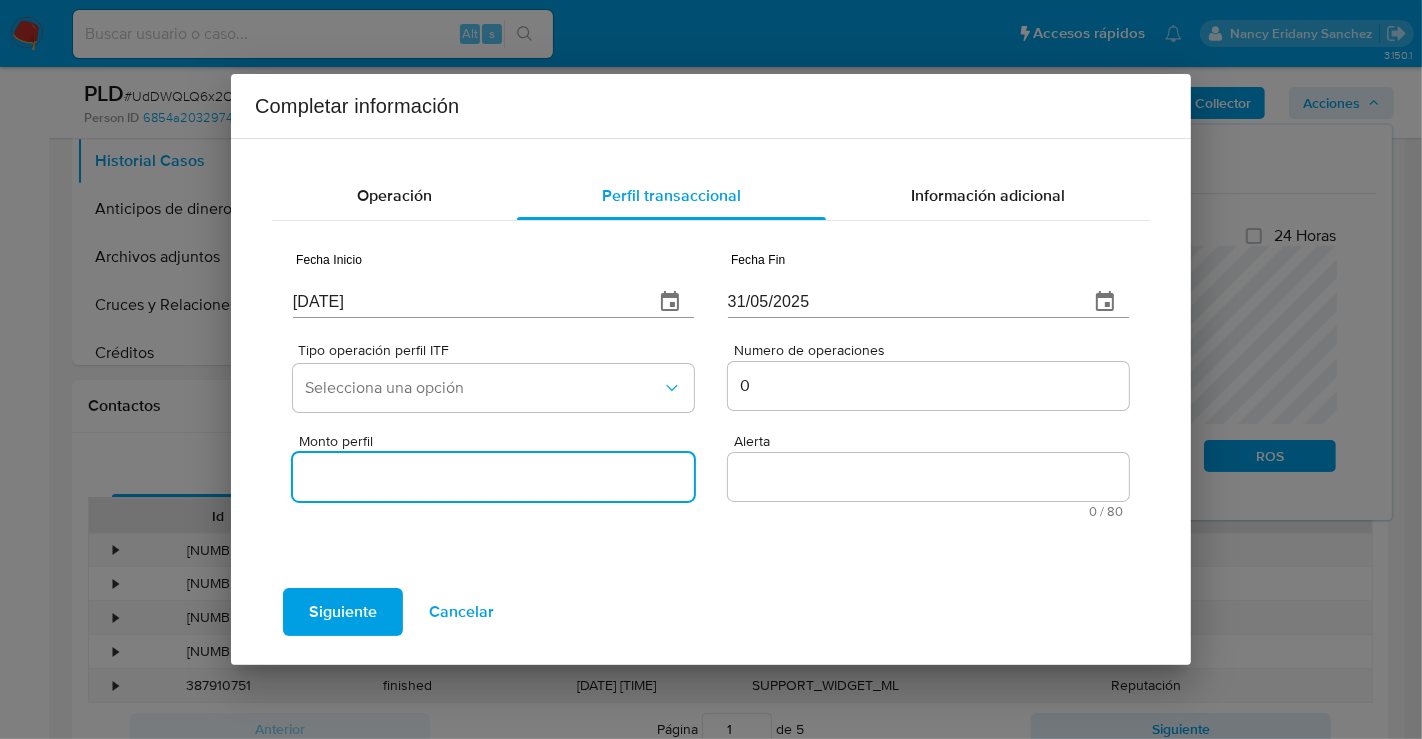 type on "0.00" 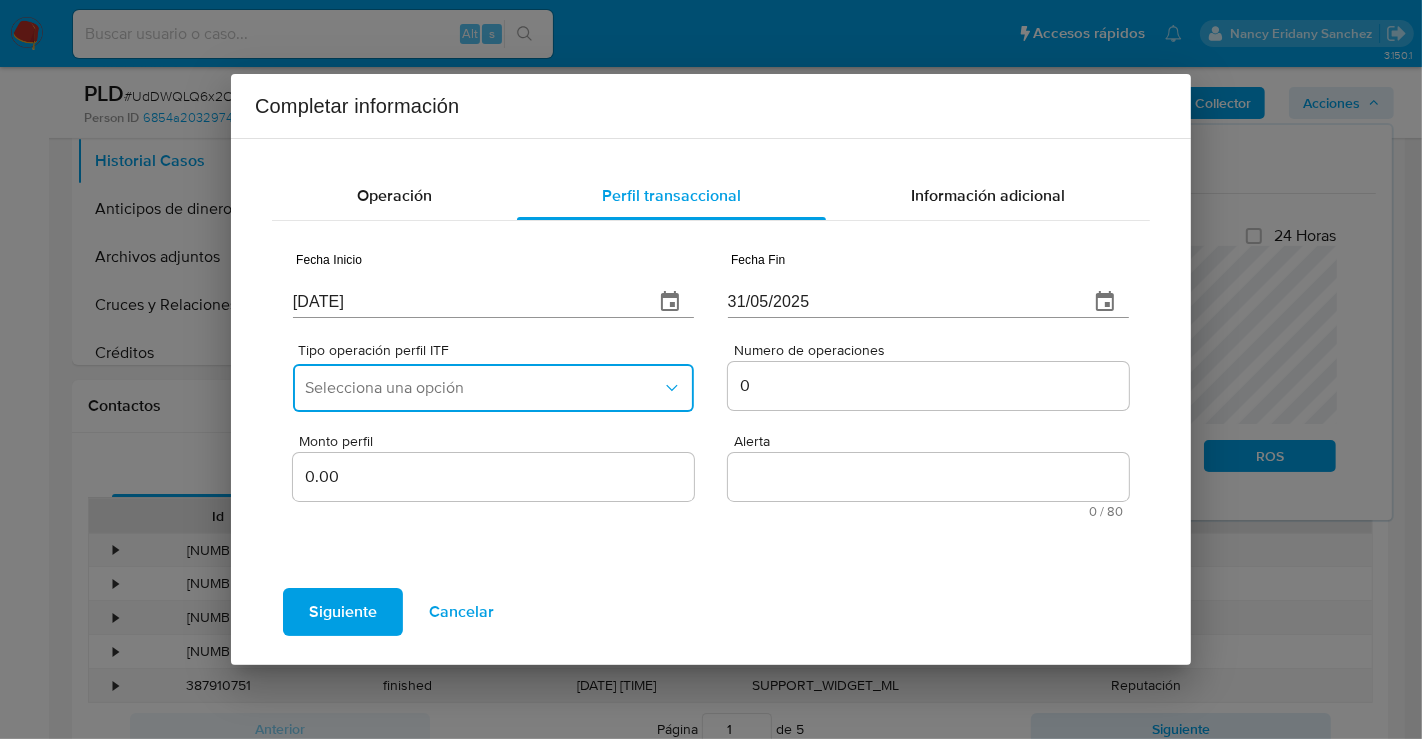 click on "Selecciona una opción" at bounding box center (483, 388) 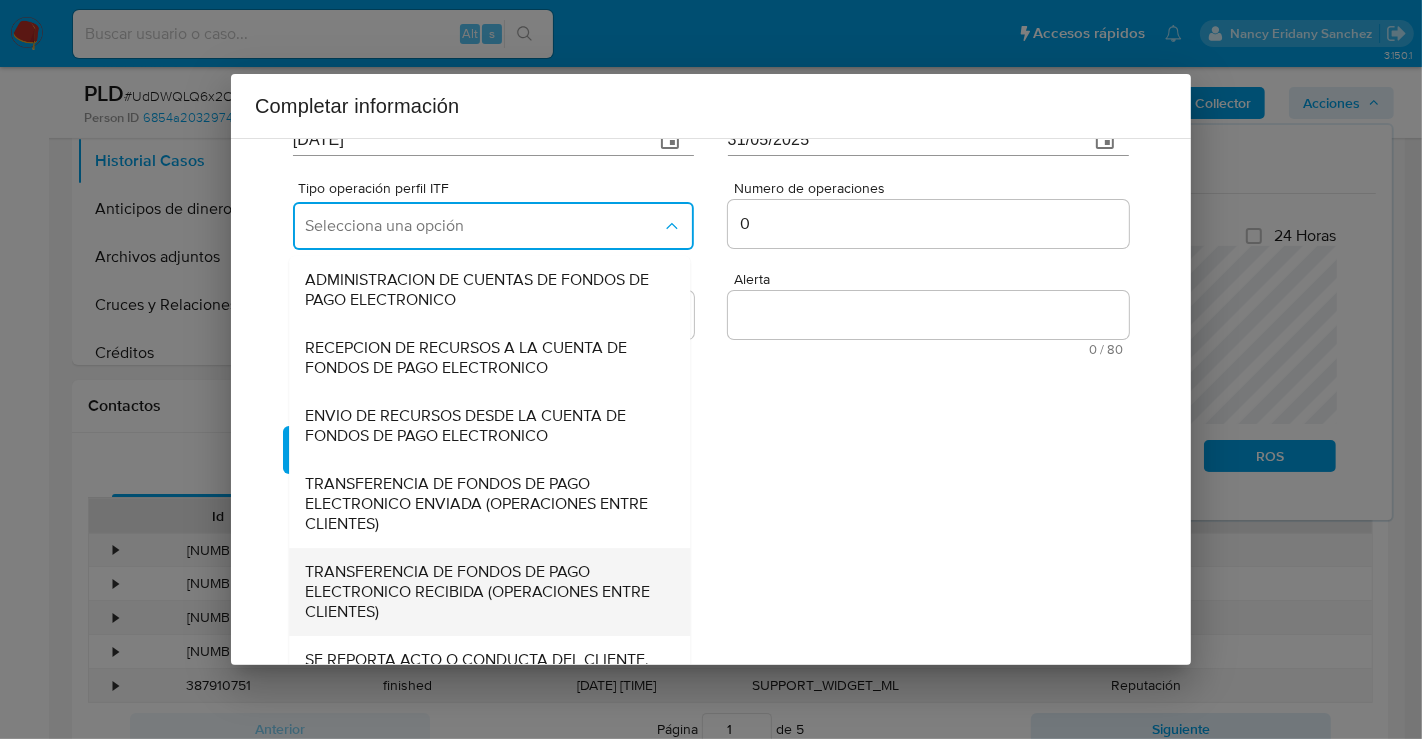 scroll, scrollTop: 221, scrollLeft: 0, axis: vertical 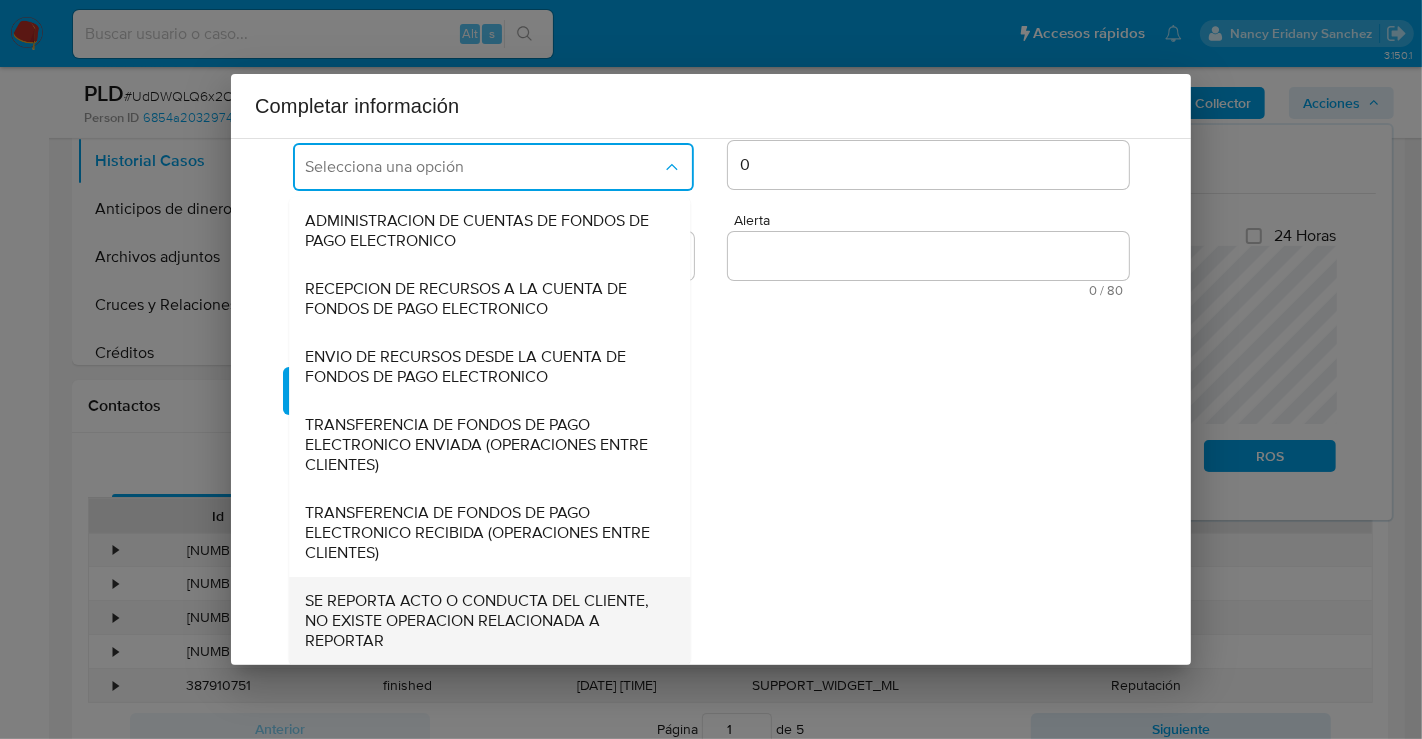 click on "SE REPORTA ACTO O CONDUCTA DEL CLIENTE, NO EXISTE OPERACION RELACIONADA A REPORTAR" at bounding box center (483, 621) 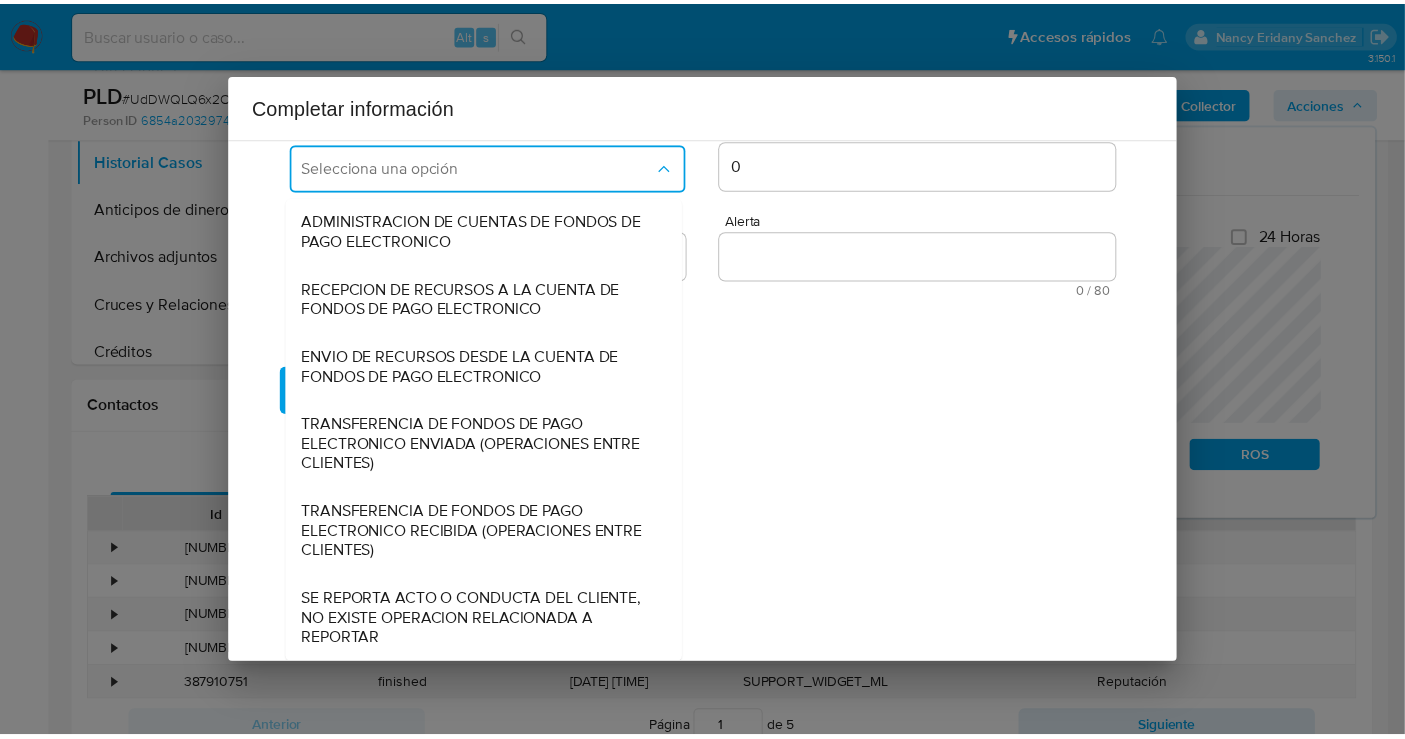 scroll, scrollTop: 0, scrollLeft: 0, axis: both 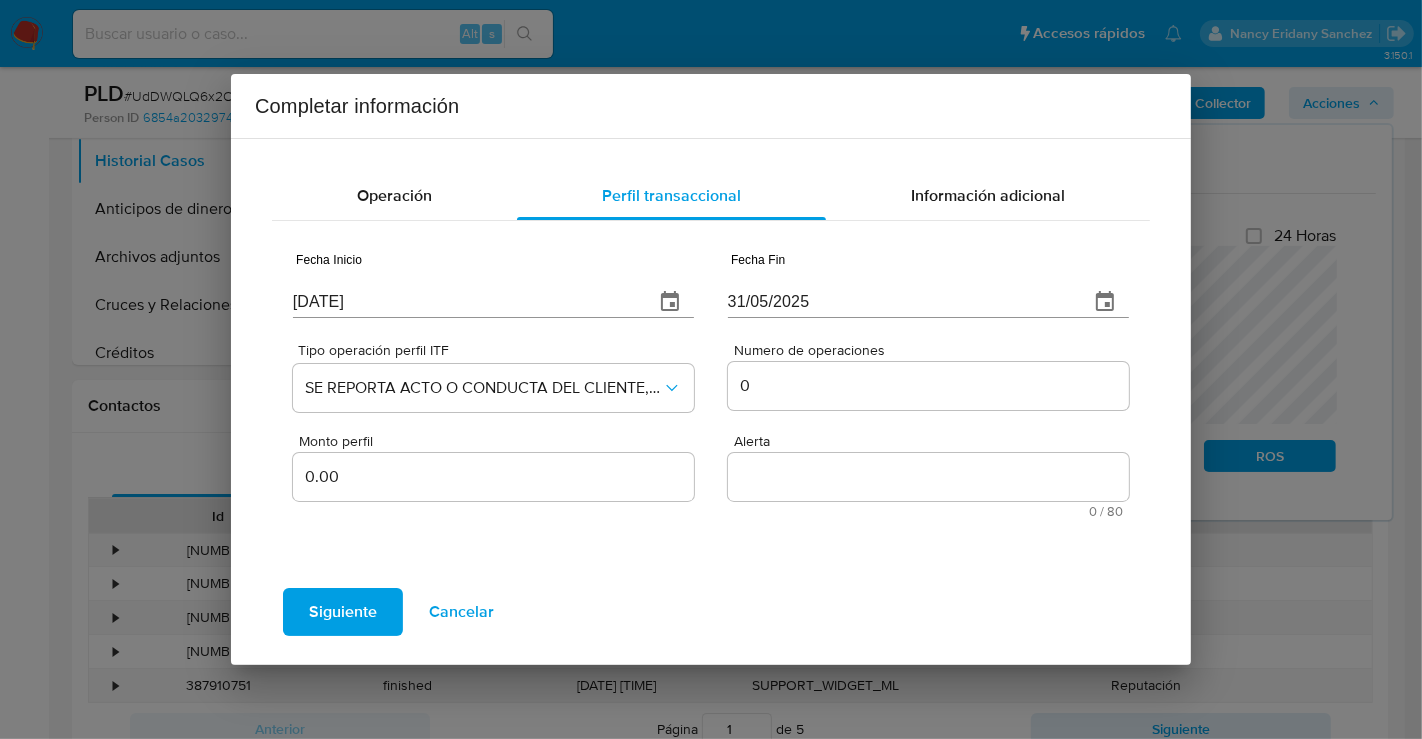 click on "Alerta" at bounding box center (928, 477) 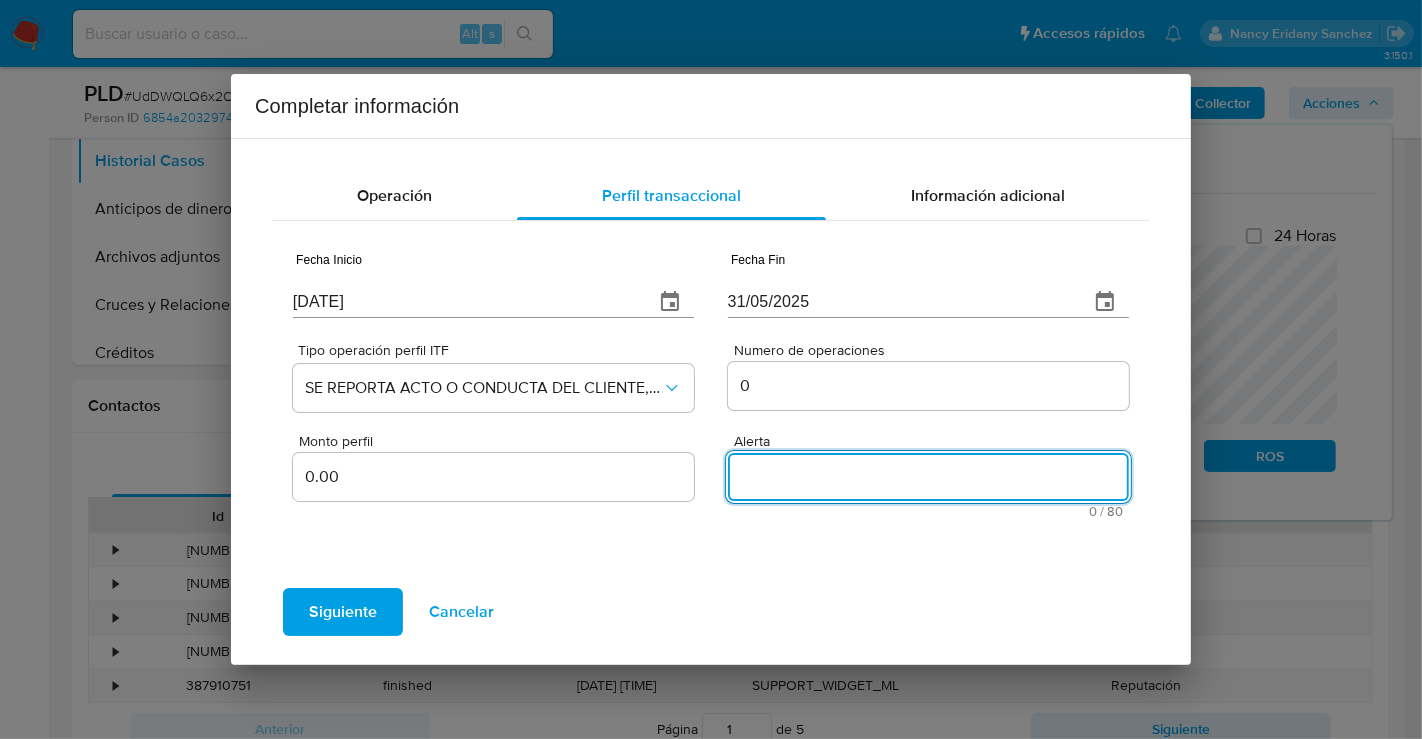 paste on "/CONOCIMIENTO DEL CLIENTE O USUARIO. CLIENTE LETICIA AMPARO JUANA AGUILERA SALIN" 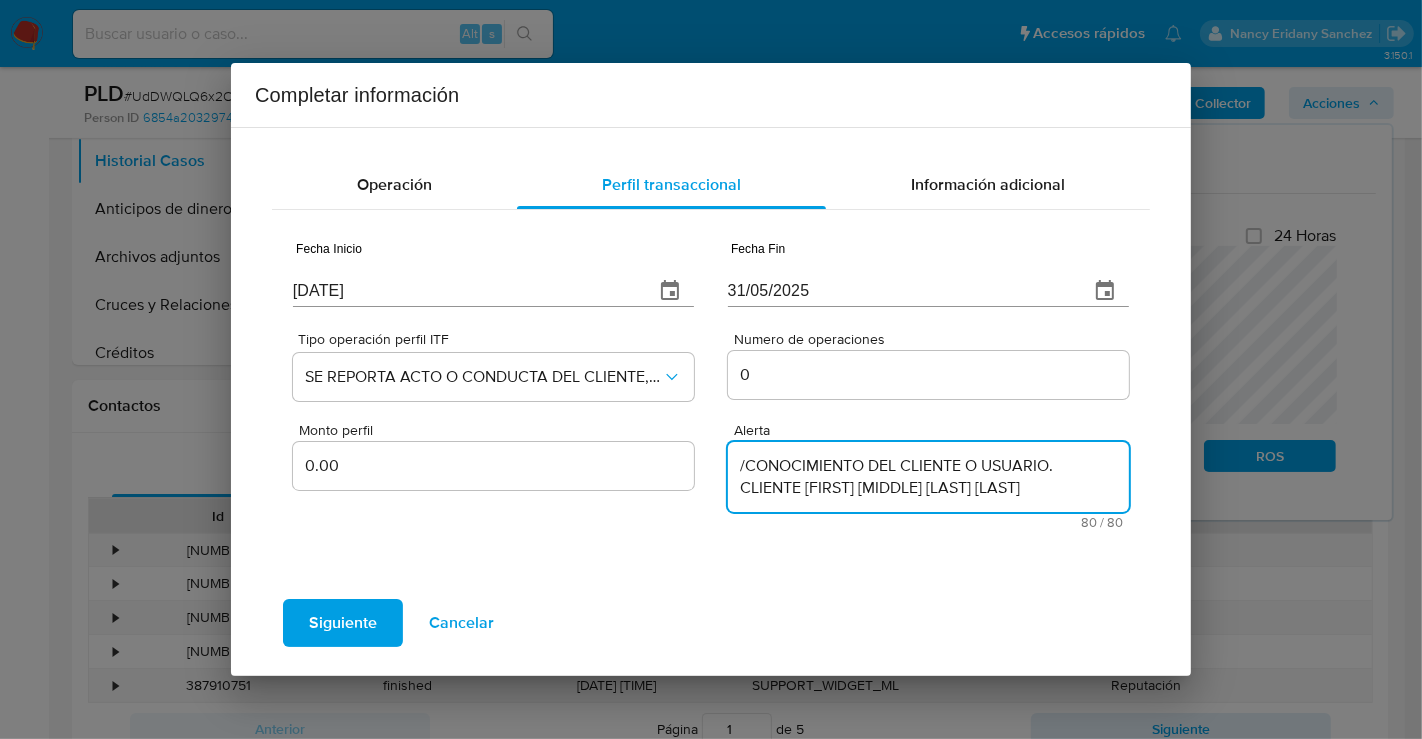 click on "/CONOCIMIENTO DEL CLIENTE O USUARIO. CLIENTE LETICIA AMPARO JUANA AGUILERA SALIN" at bounding box center (928, 477) 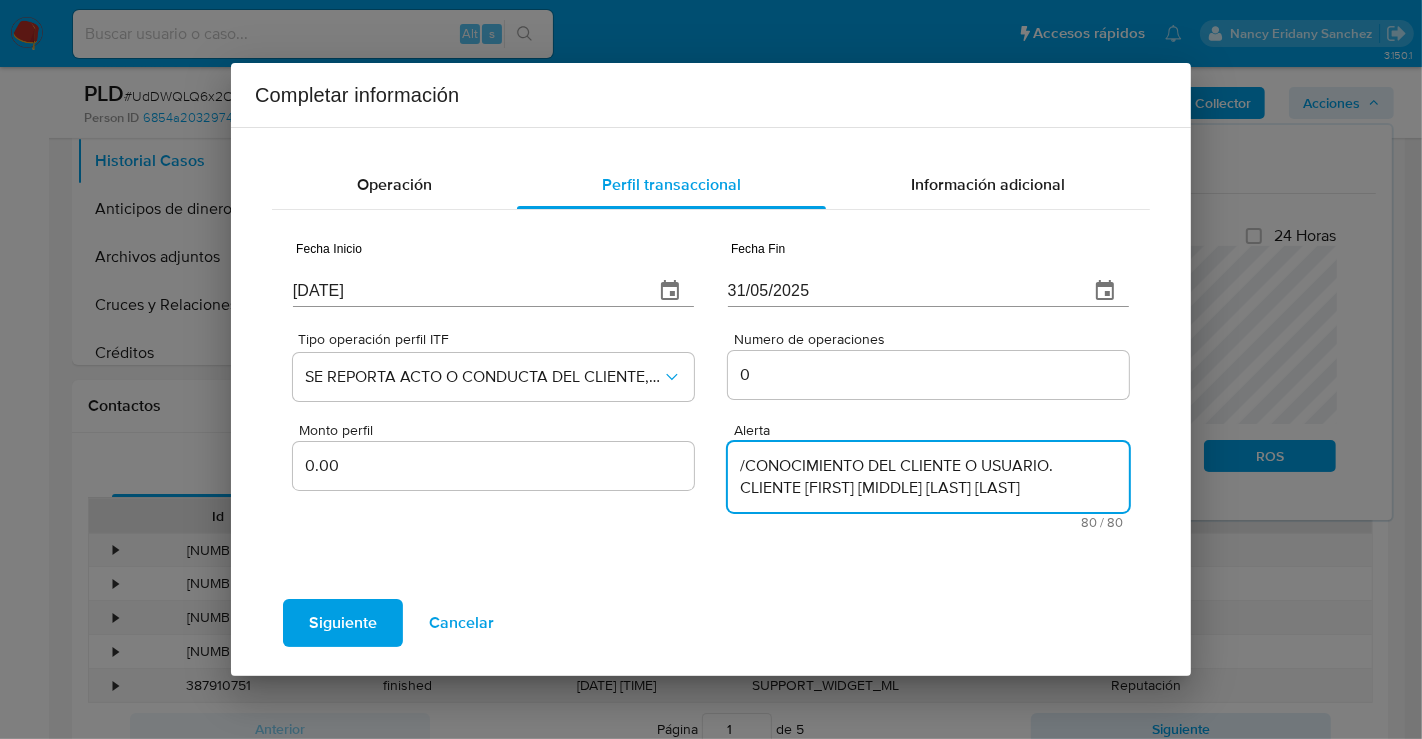 click on "/CONOCIMIENTO DEL CLIENTE O USUARIO. CLIENTE LETICIA AMPARO JUANA AGUILERA SALIN" at bounding box center (928, 477) 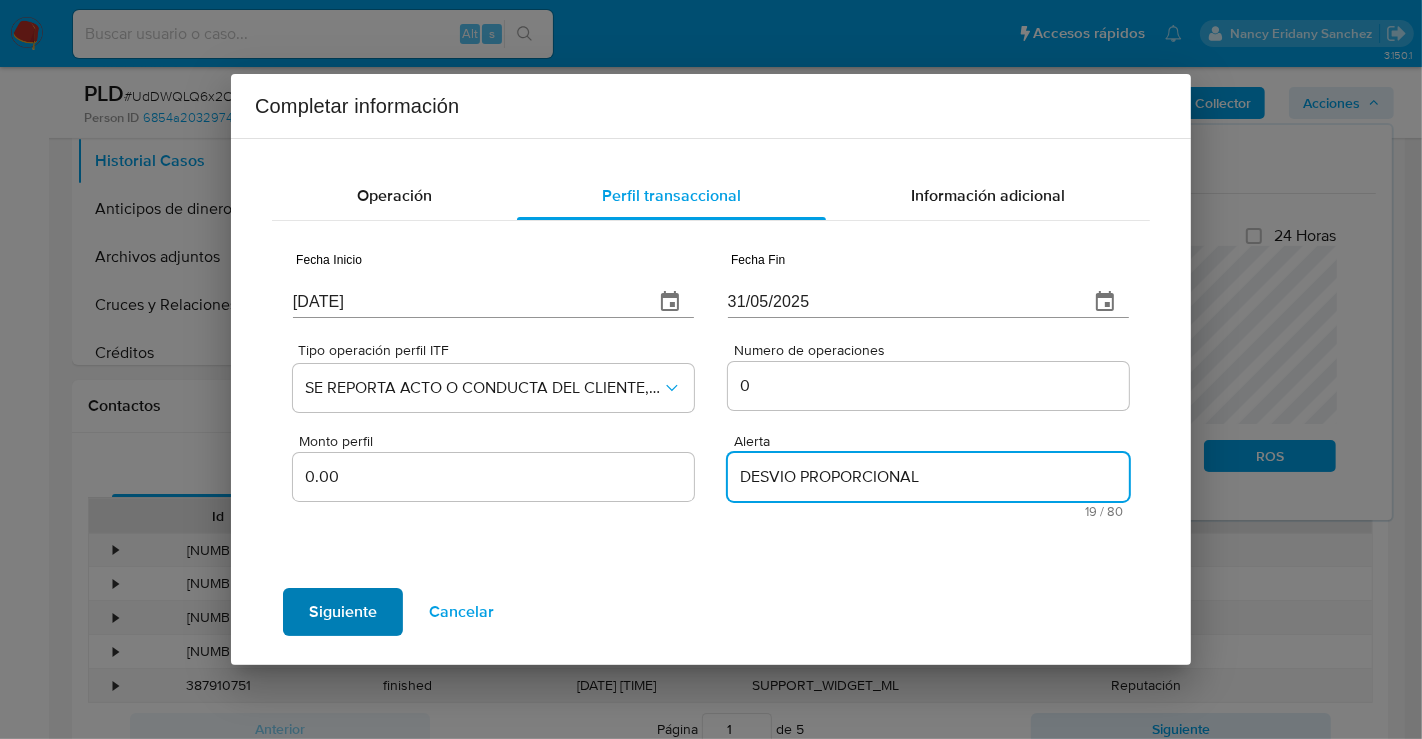 type on "DESVIO PROPORCIONAL" 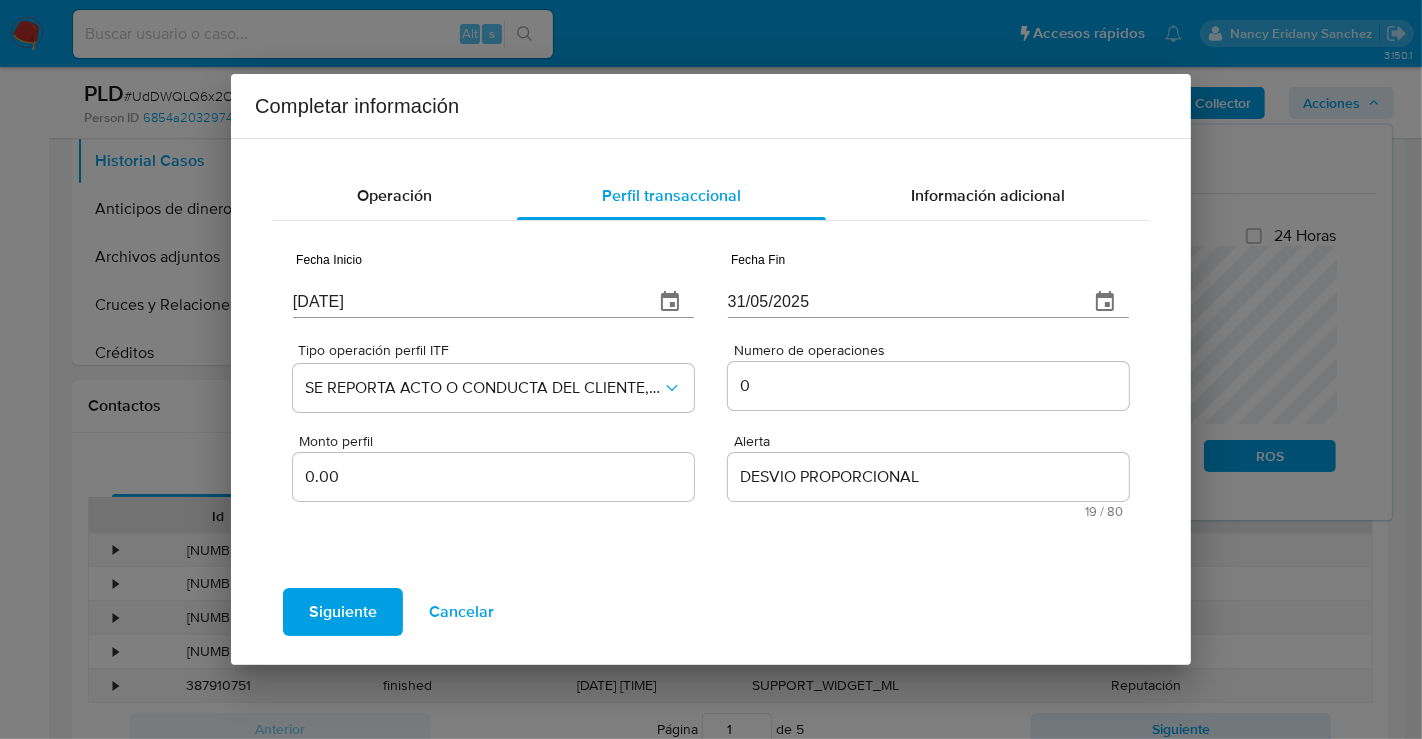 click on "Siguiente" at bounding box center [343, 612] 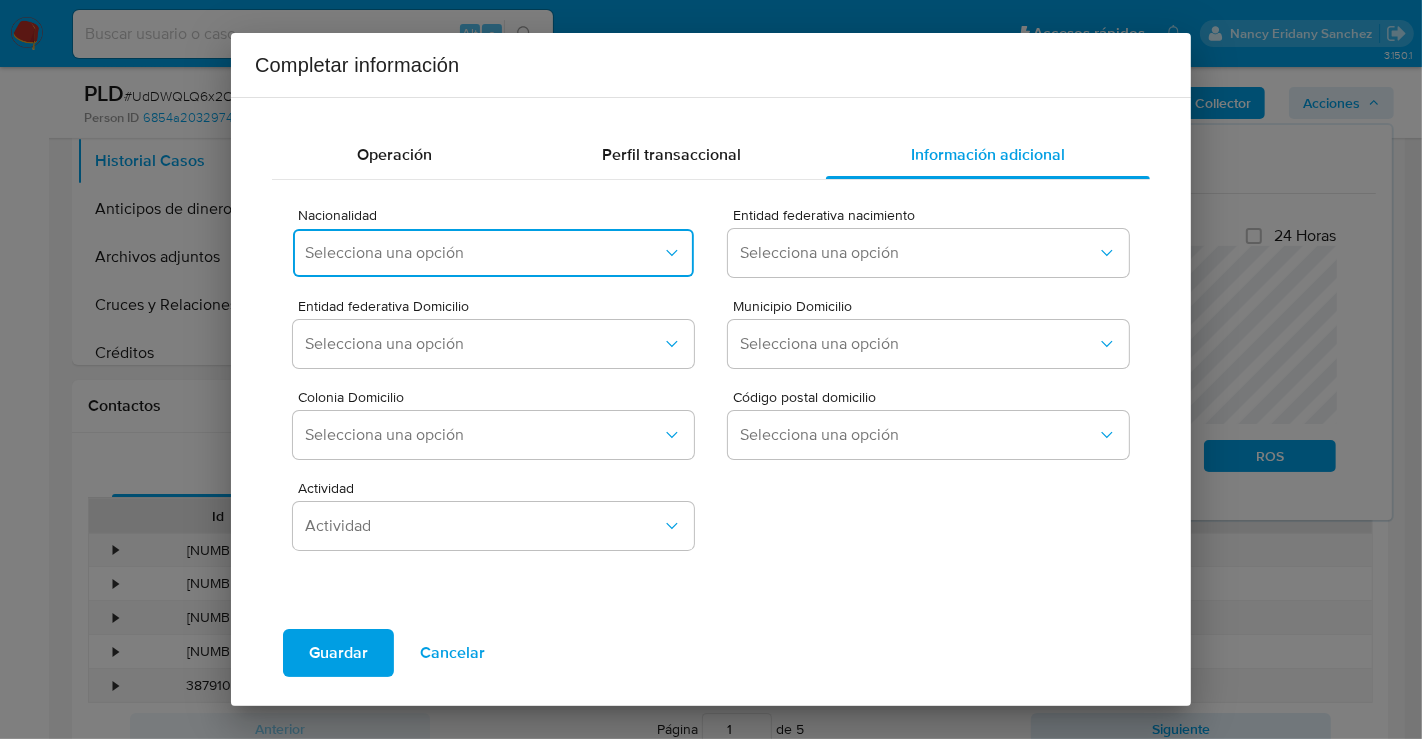 click on "Selecciona una opción" at bounding box center (483, 253) 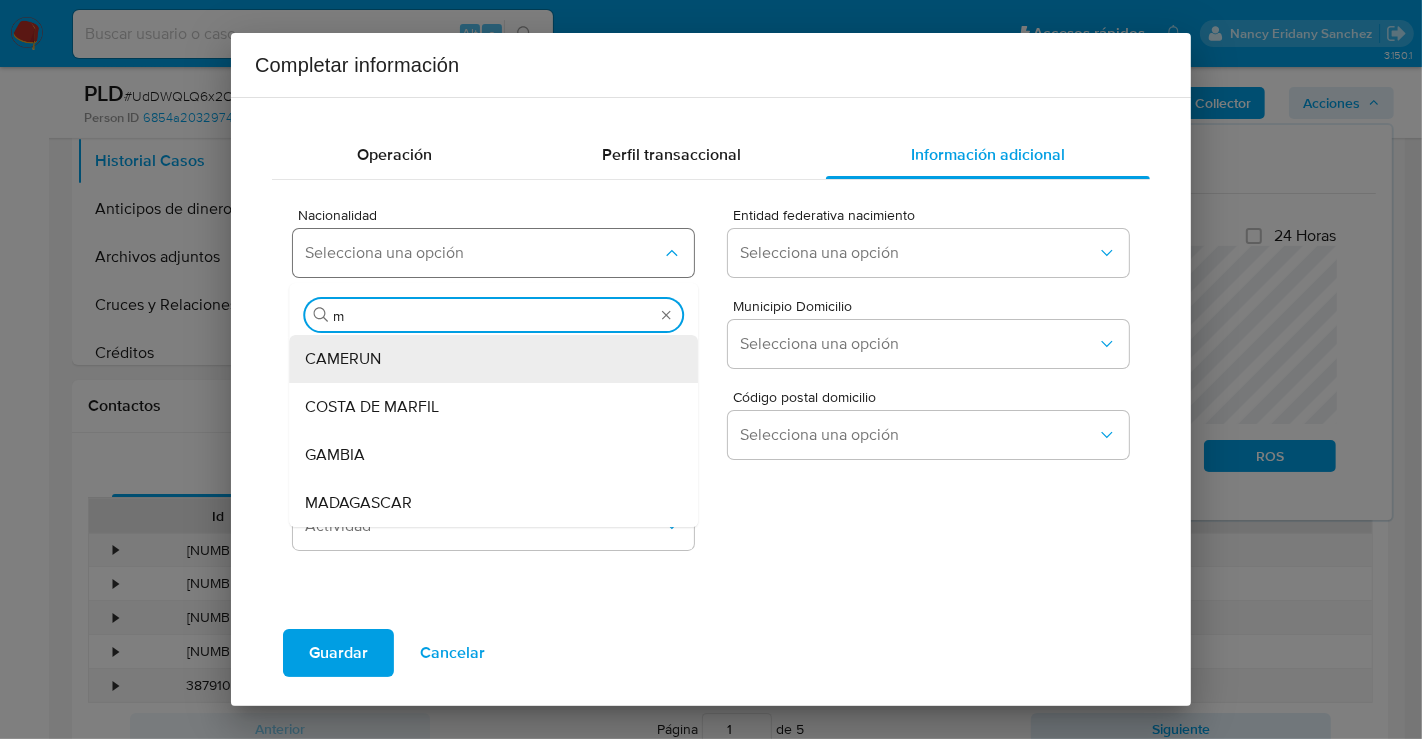 type on "me" 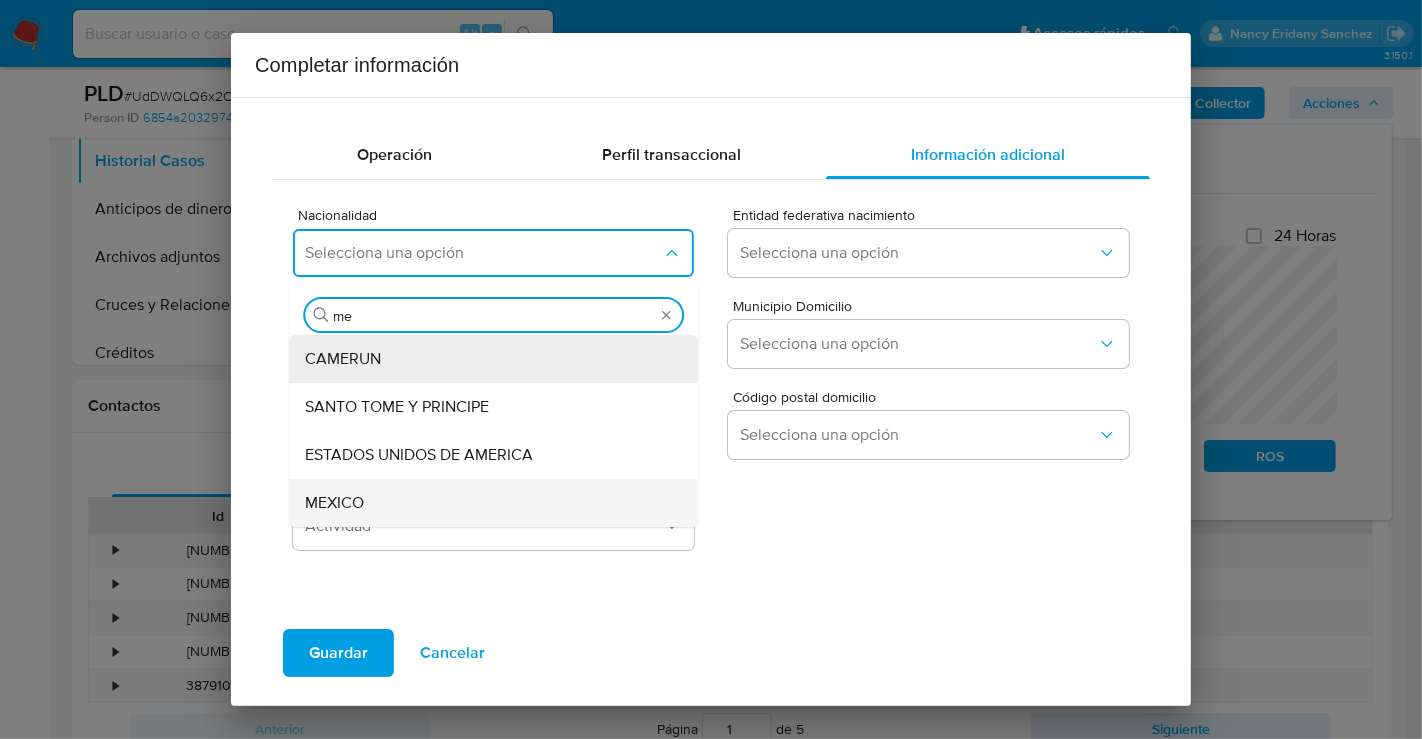 click on "MEXICO" at bounding box center (487, 503) 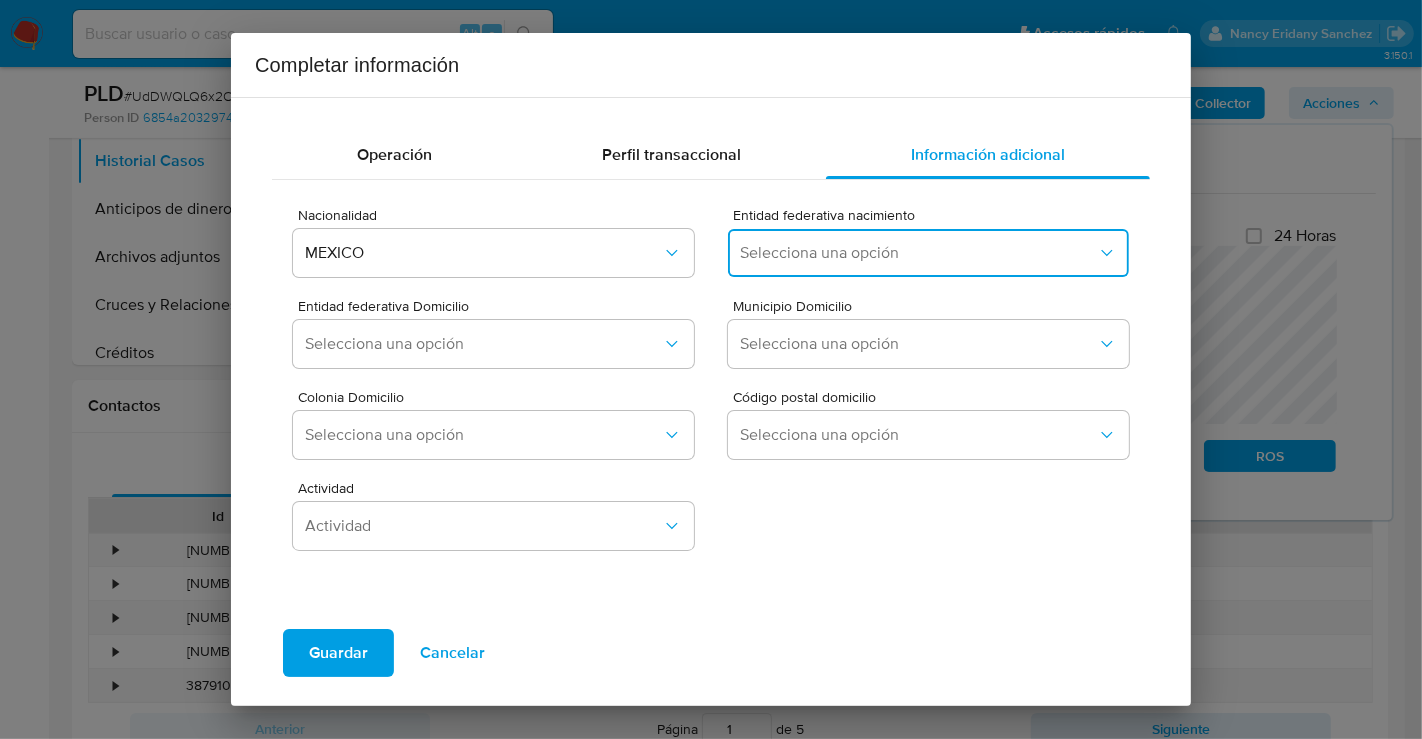click on "Selecciona una opción" at bounding box center [918, 253] 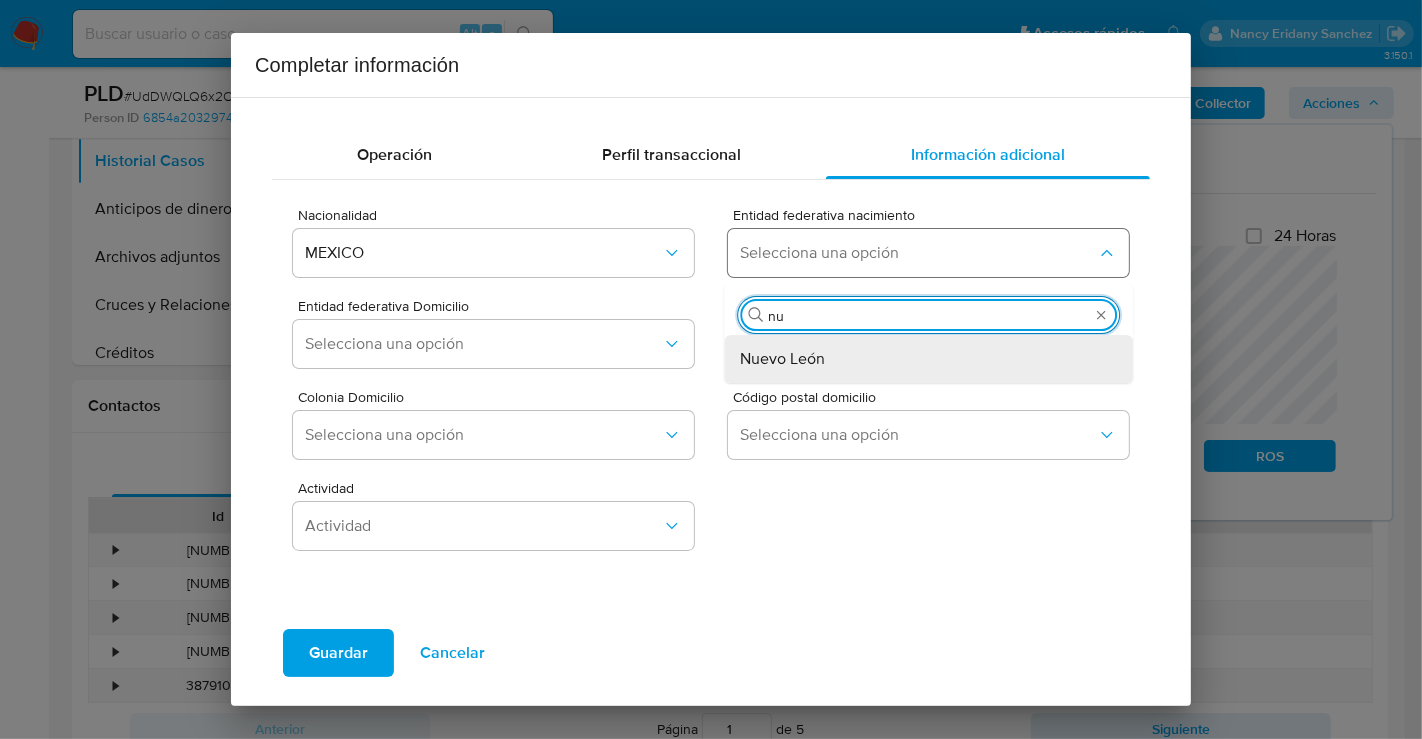 type on "nue" 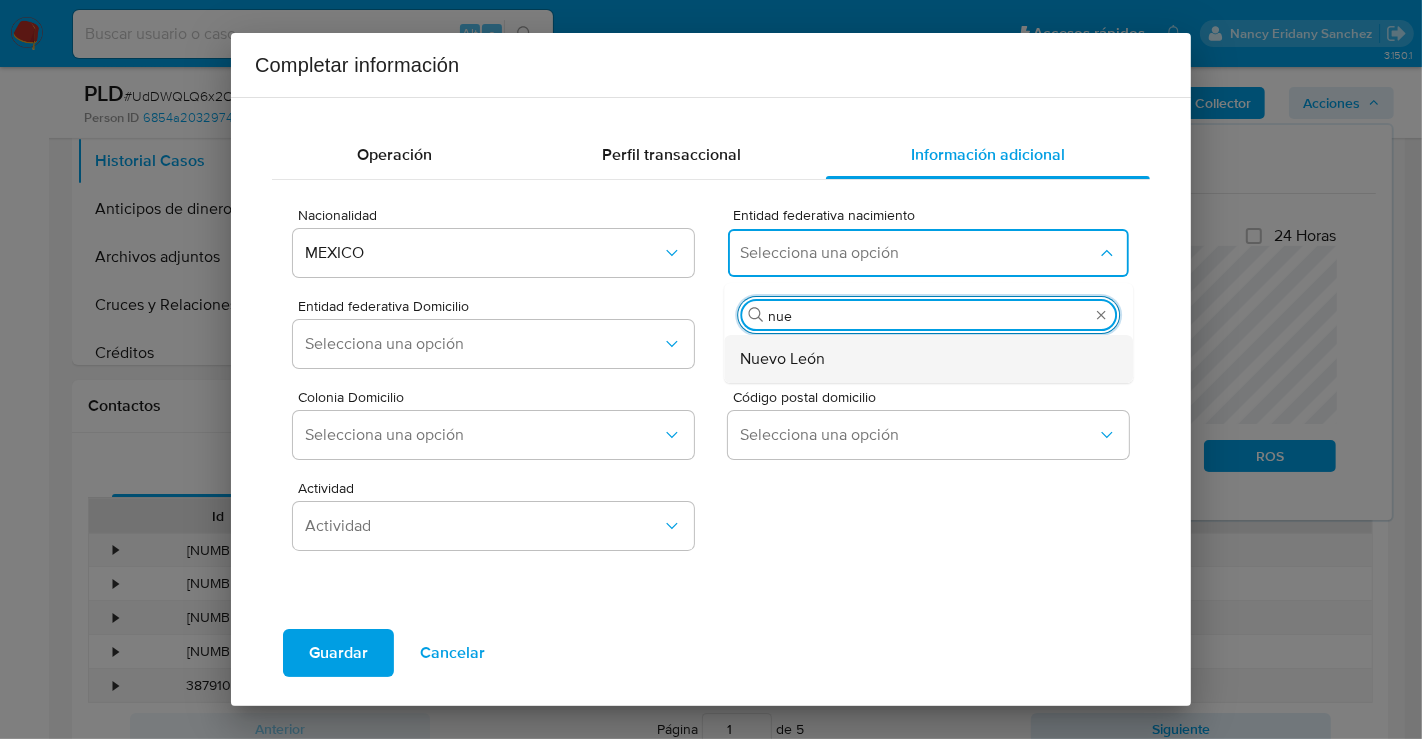 click on "Nuevo León" at bounding box center (782, 359) 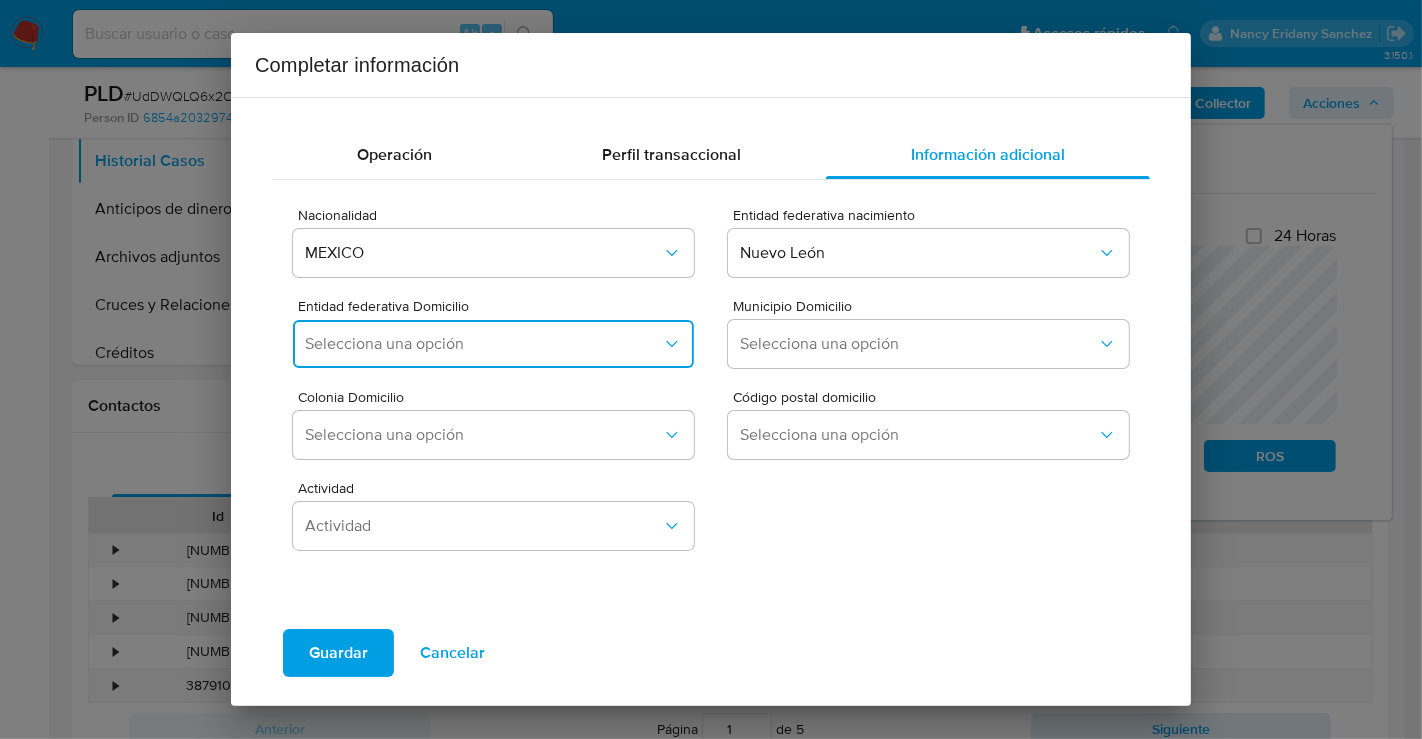 click on "Selecciona una opción" at bounding box center (483, 344) 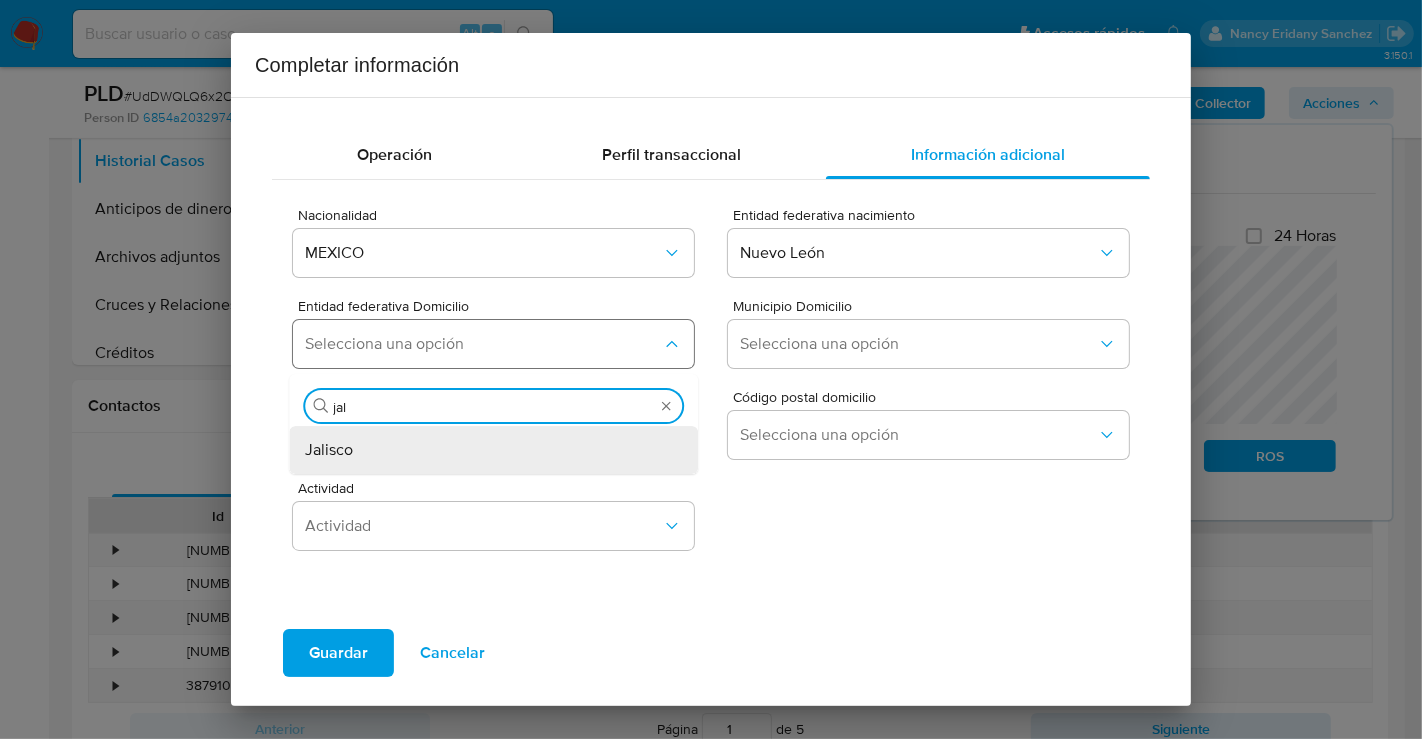 type on "jali" 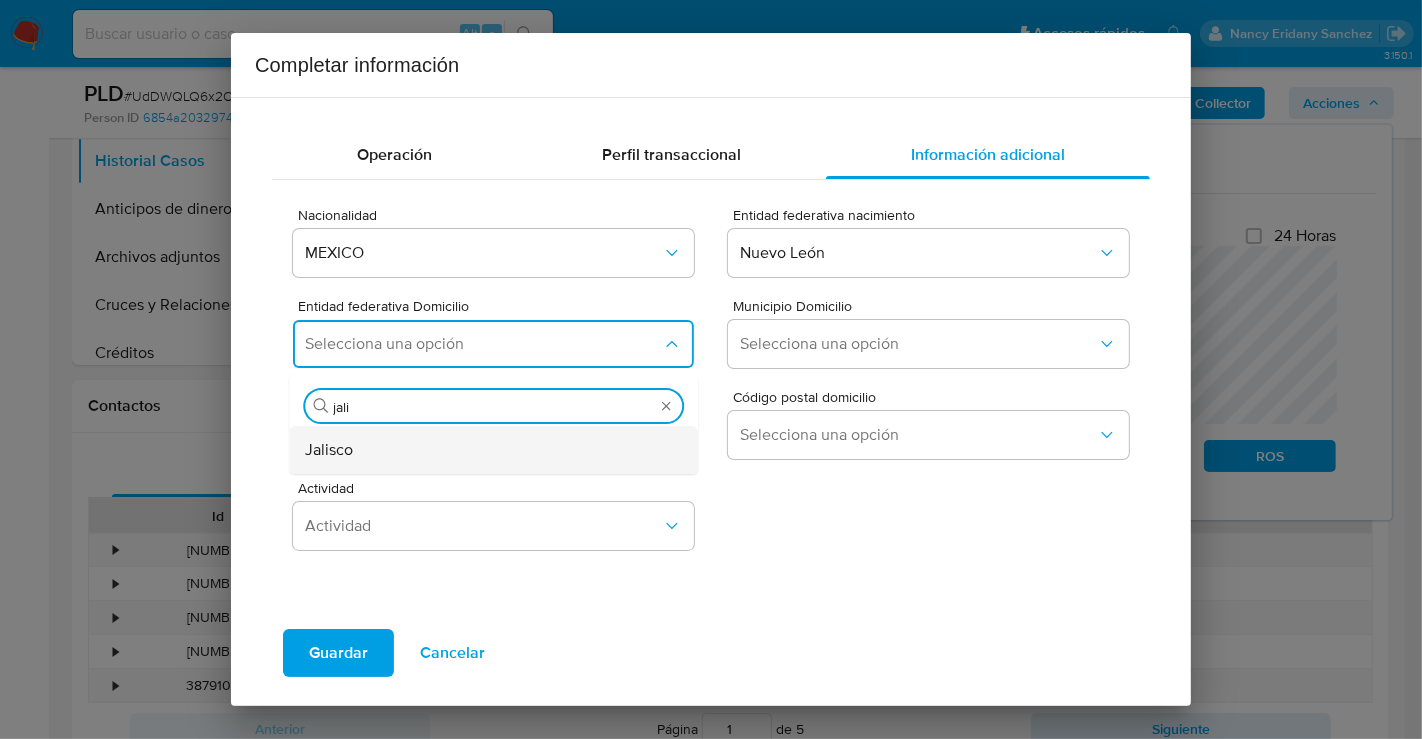 click on "Jalisco" at bounding box center [487, 450] 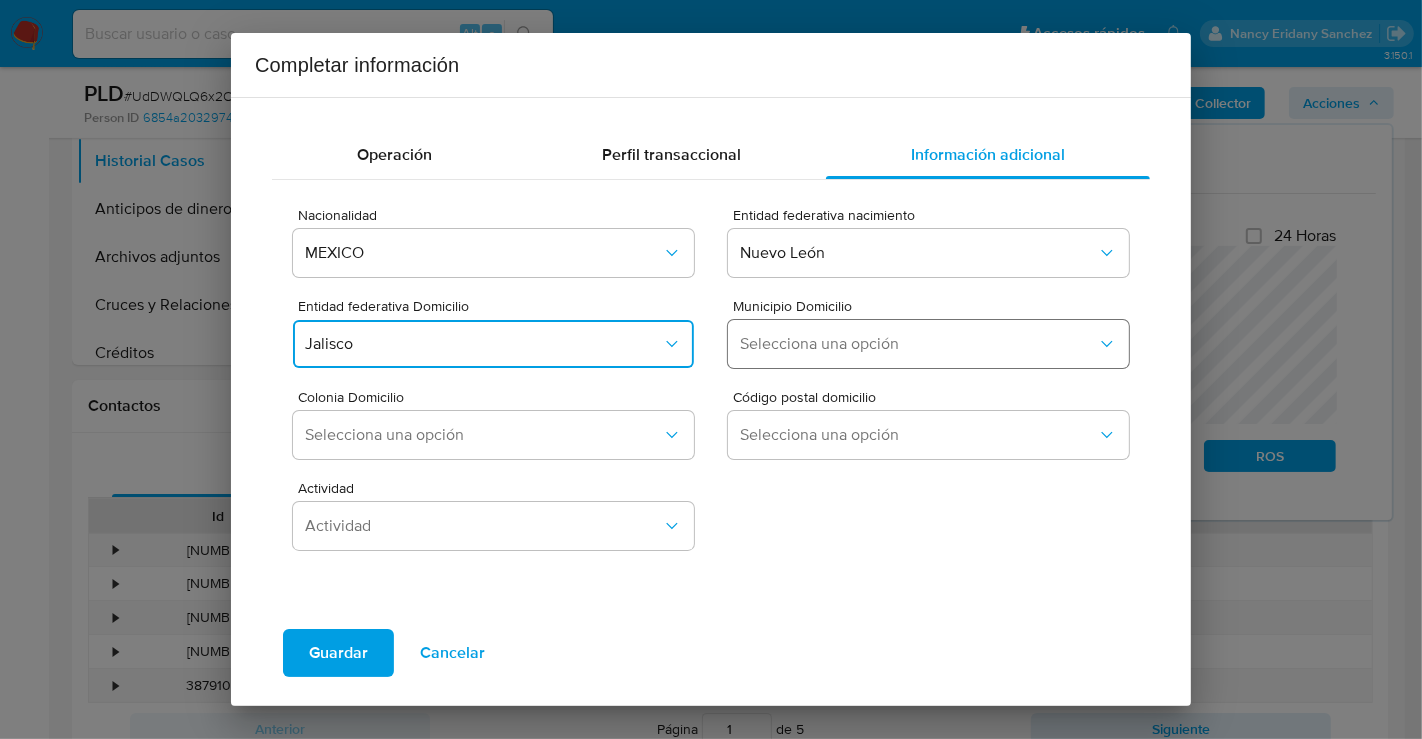 type 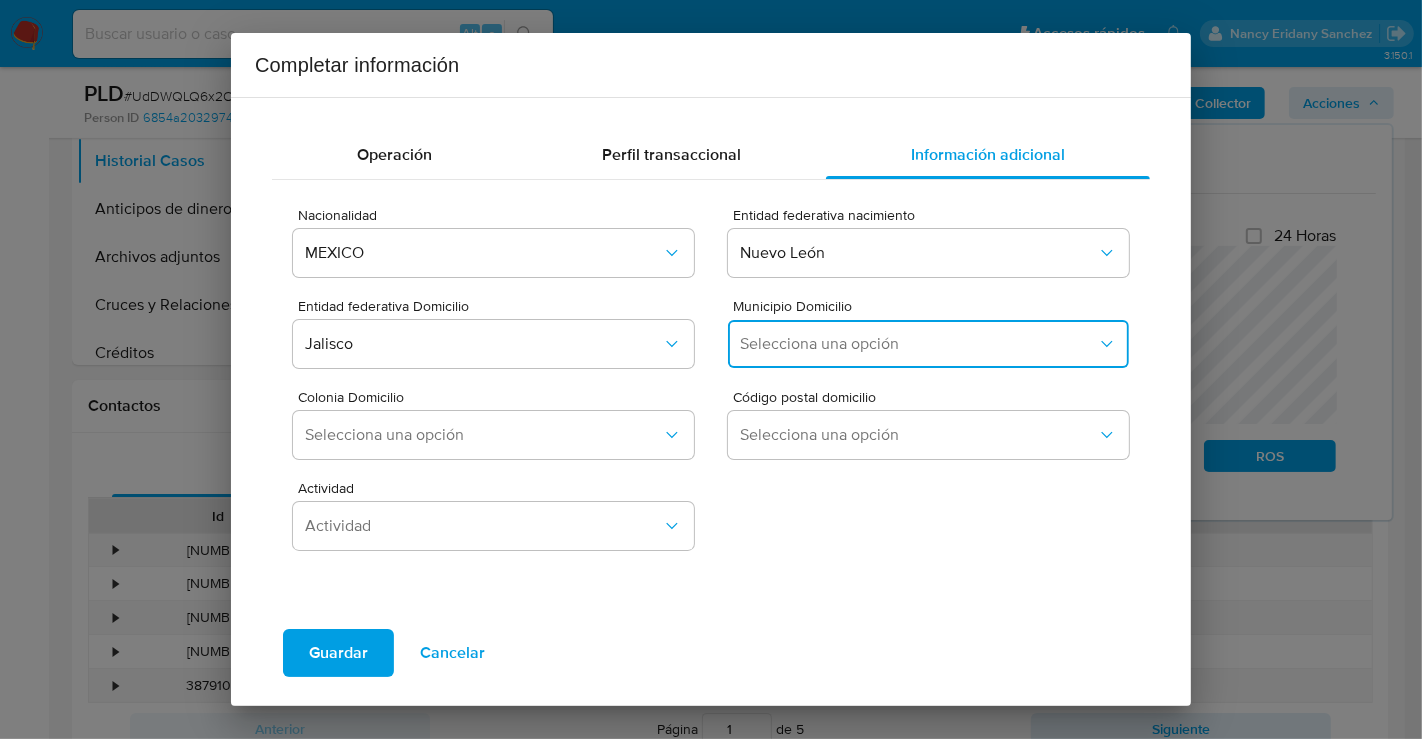 click on "Selecciona una opción" at bounding box center (918, 344) 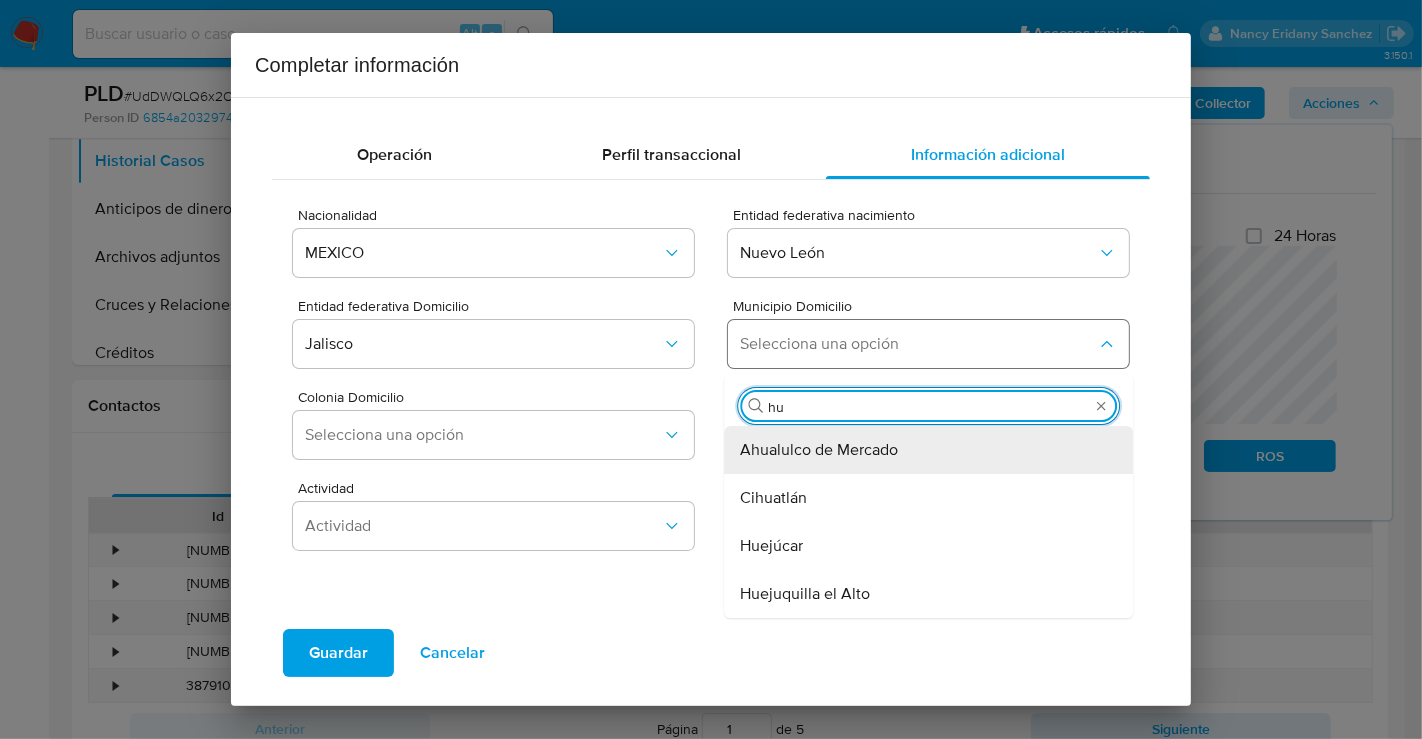 type on "h" 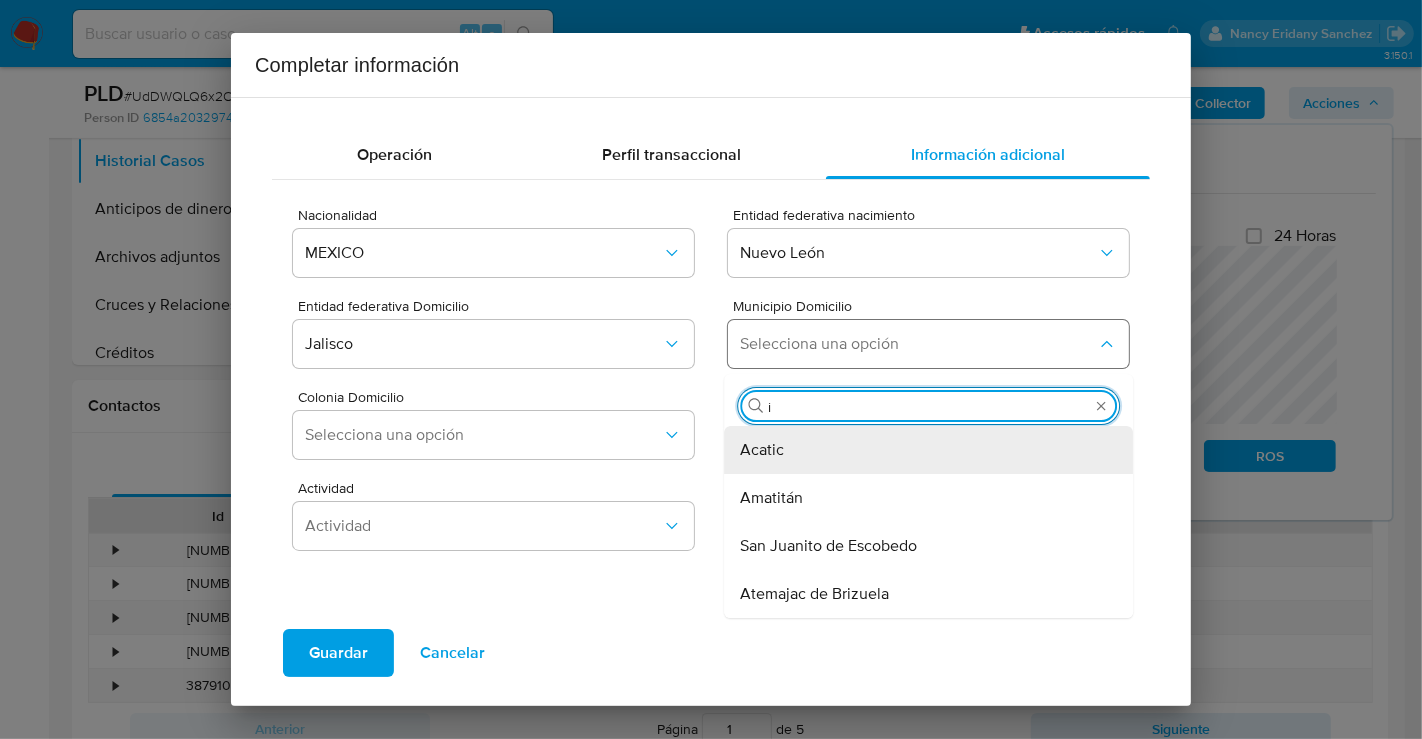 type on "ix" 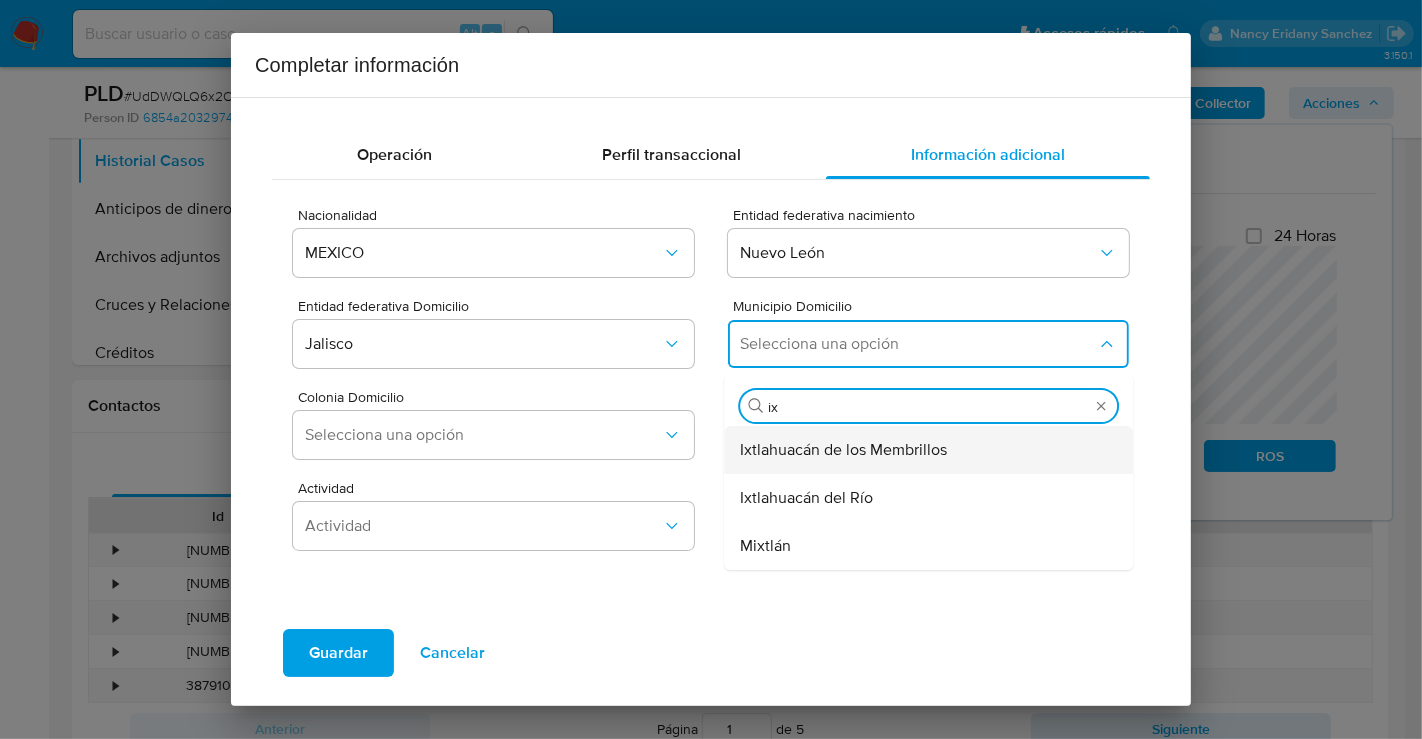 click on "Ixtlahuacán de los Membrillos" at bounding box center [843, 450] 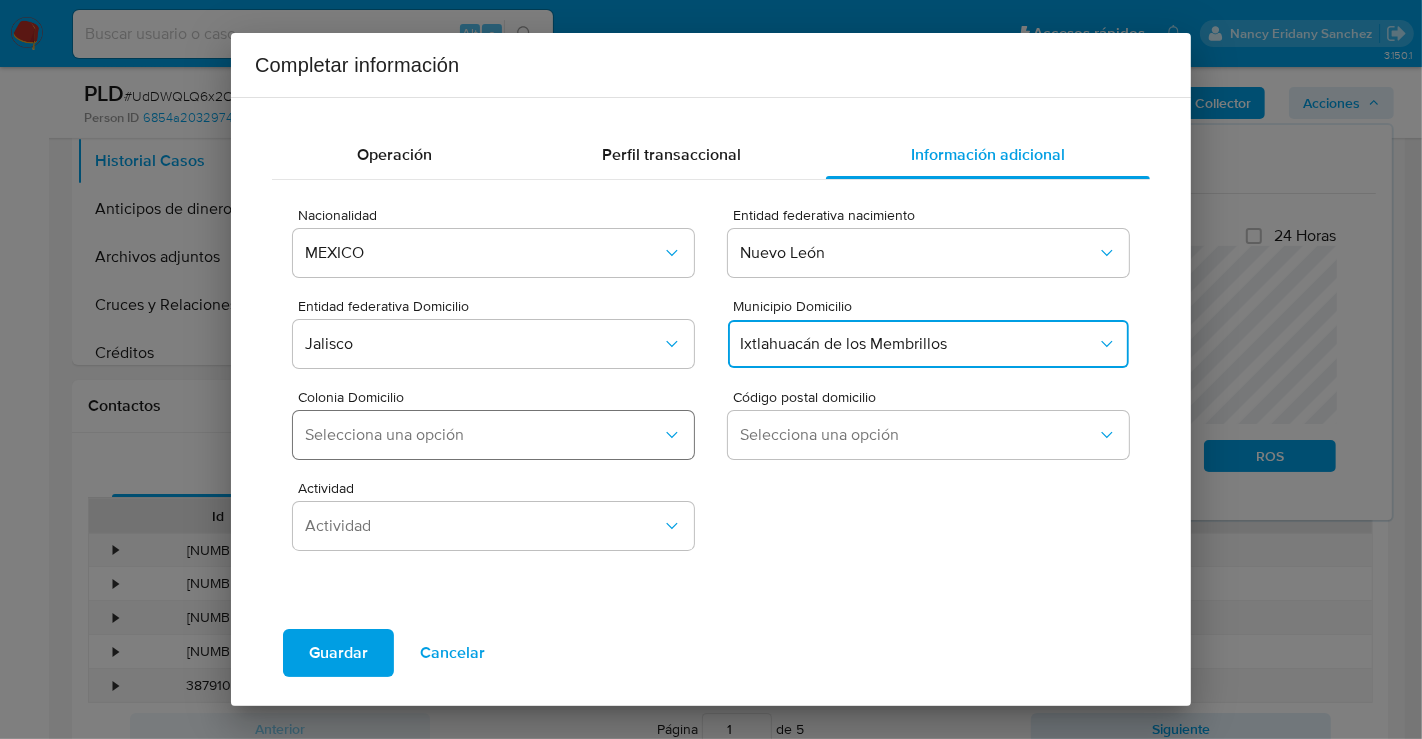 type 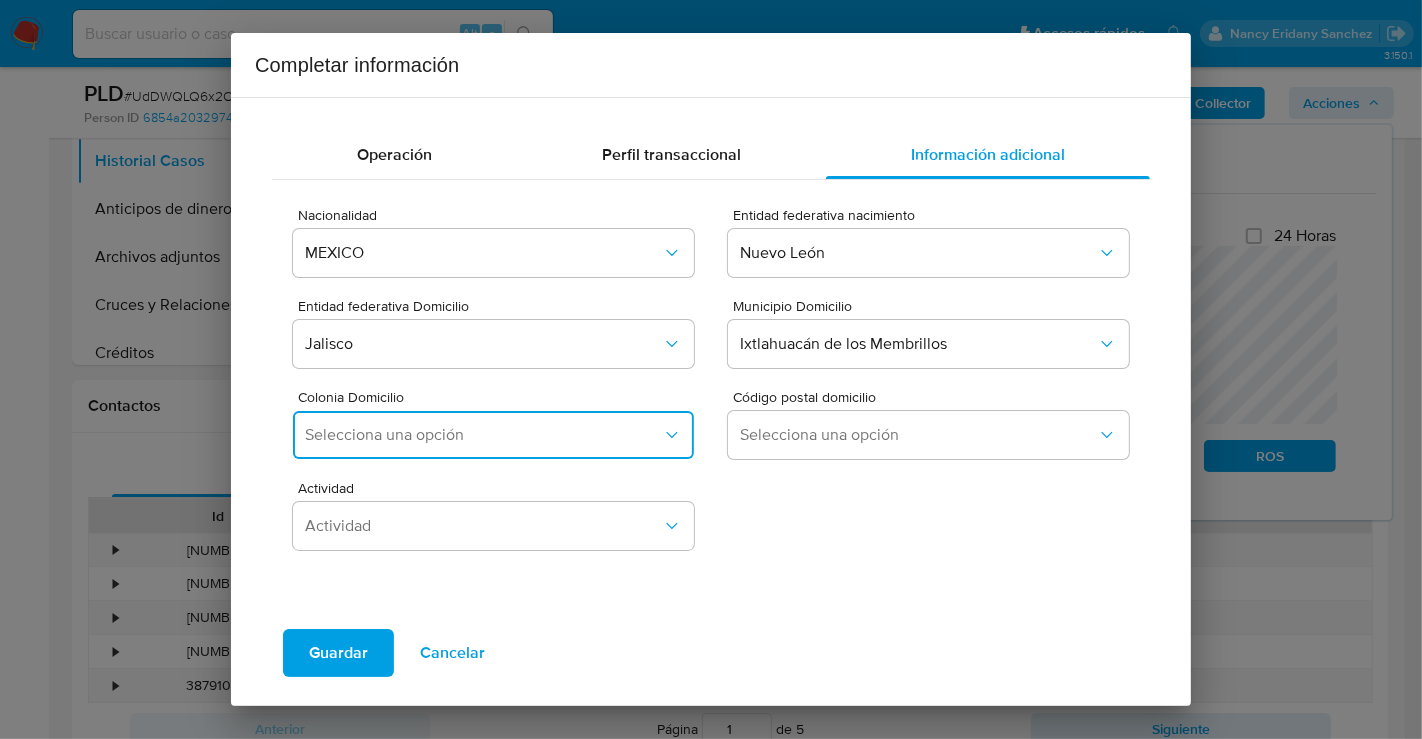 click on "Selecciona una opción" at bounding box center [483, 435] 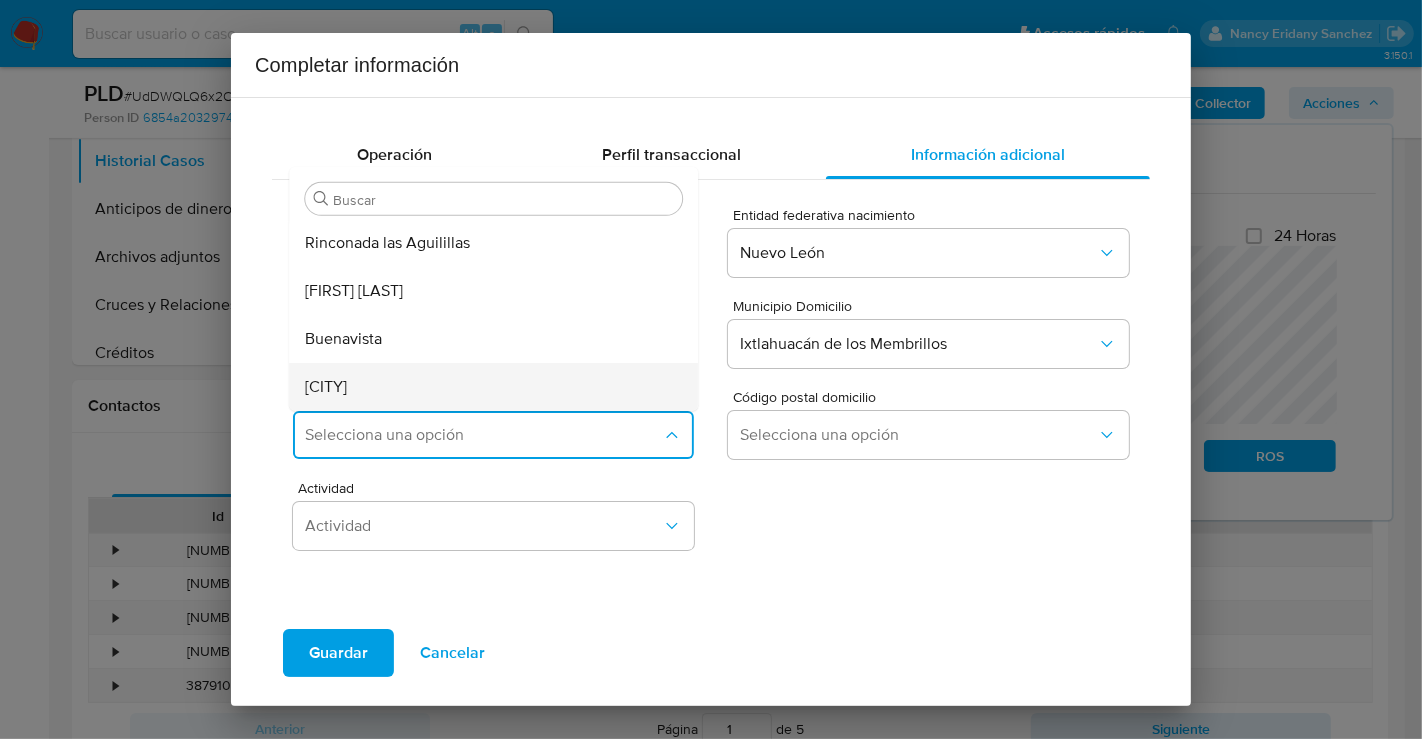 click on "Ixtlahuacan de los Membrillos" at bounding box center (487, 387) 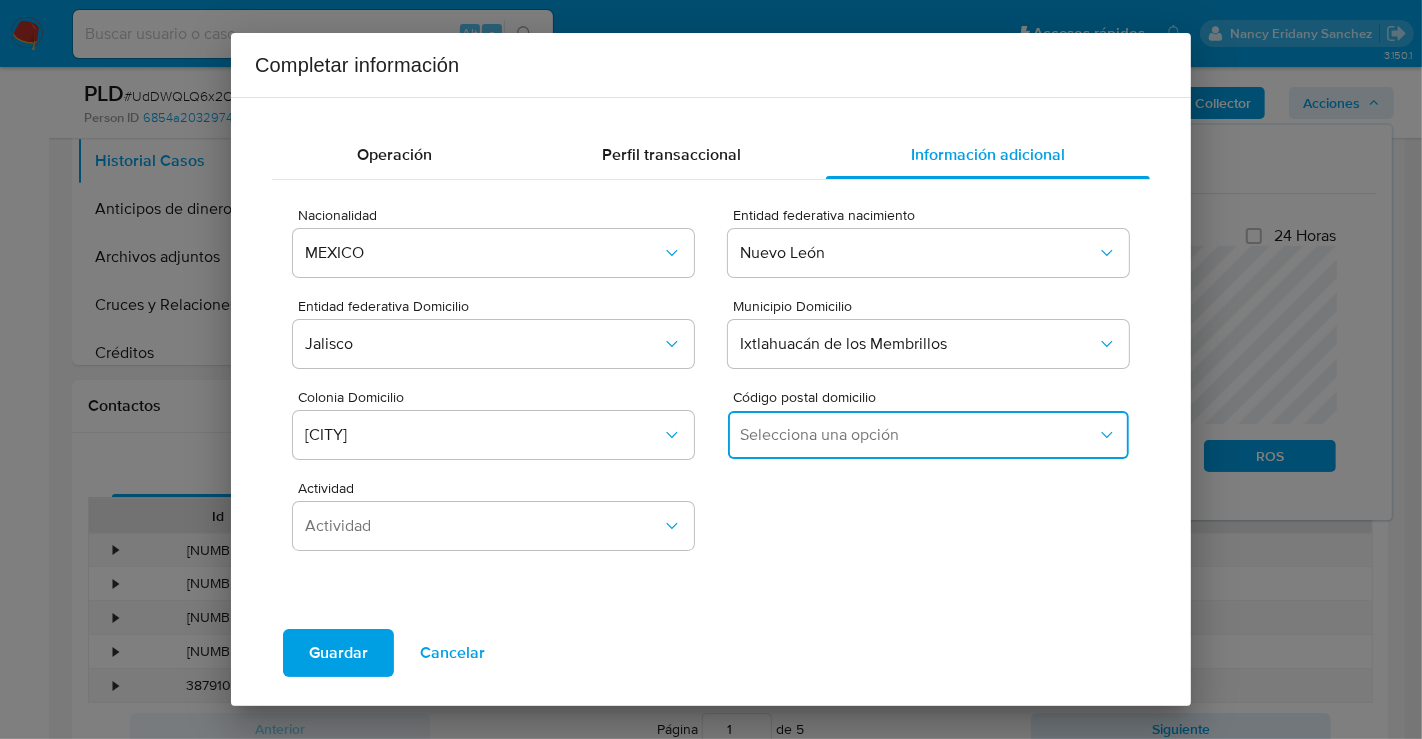 click on "Selecciona una opción" at bounding box center [918, 435] 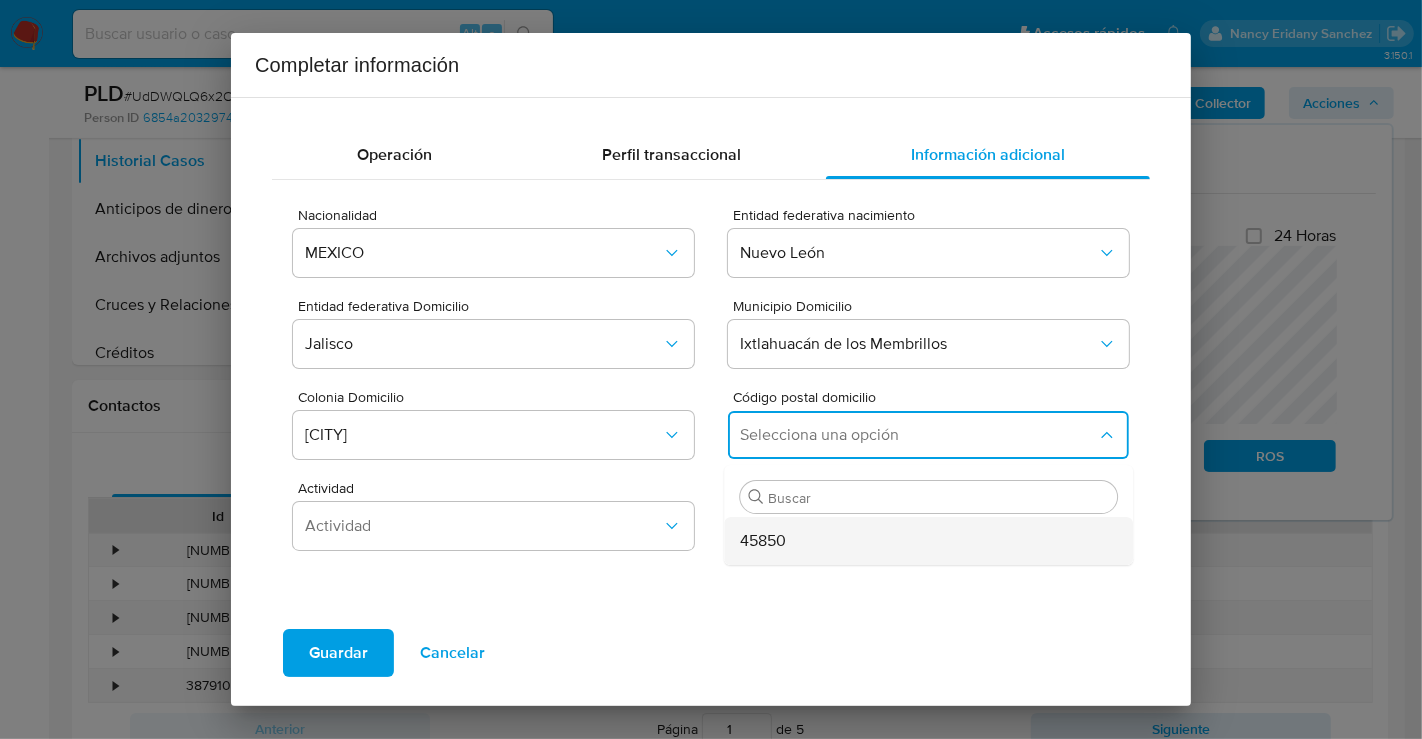 click on "45850" at bounding box center (763, 541) 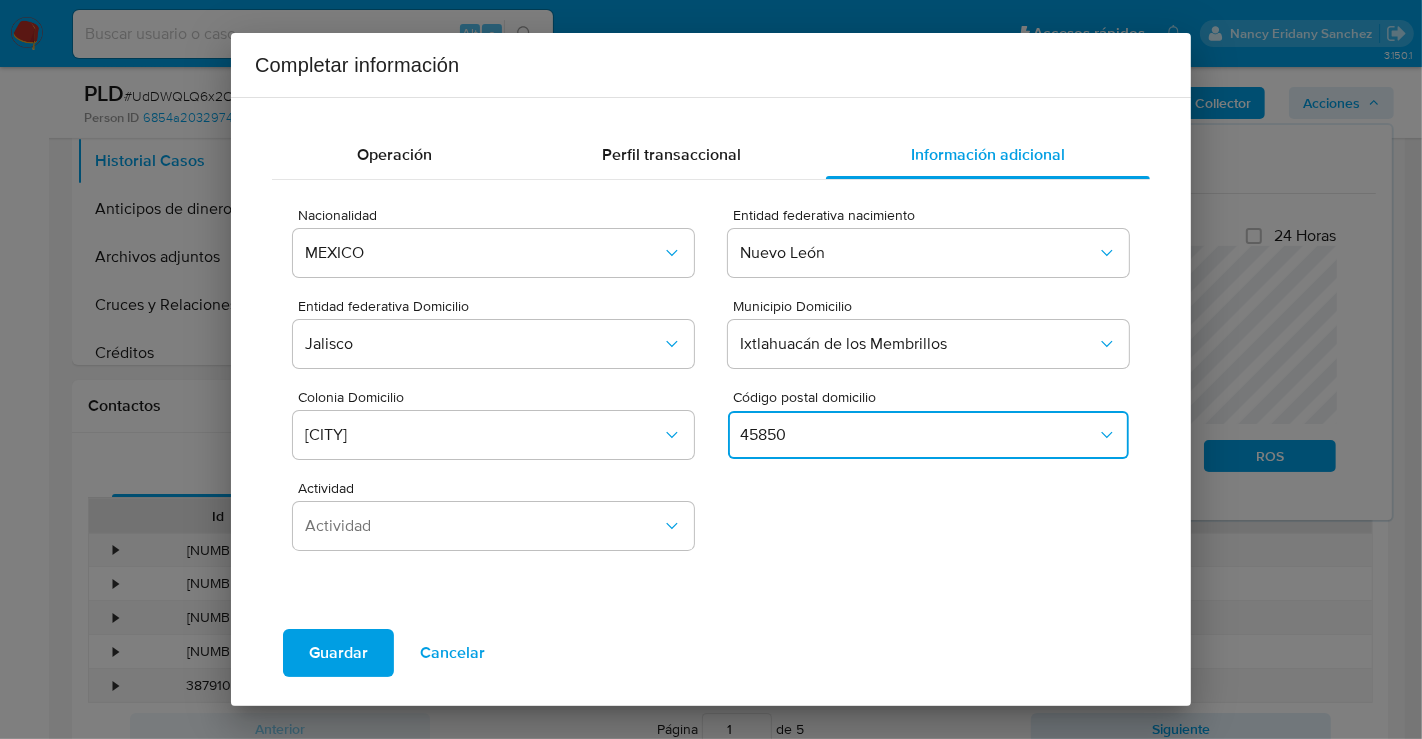 type 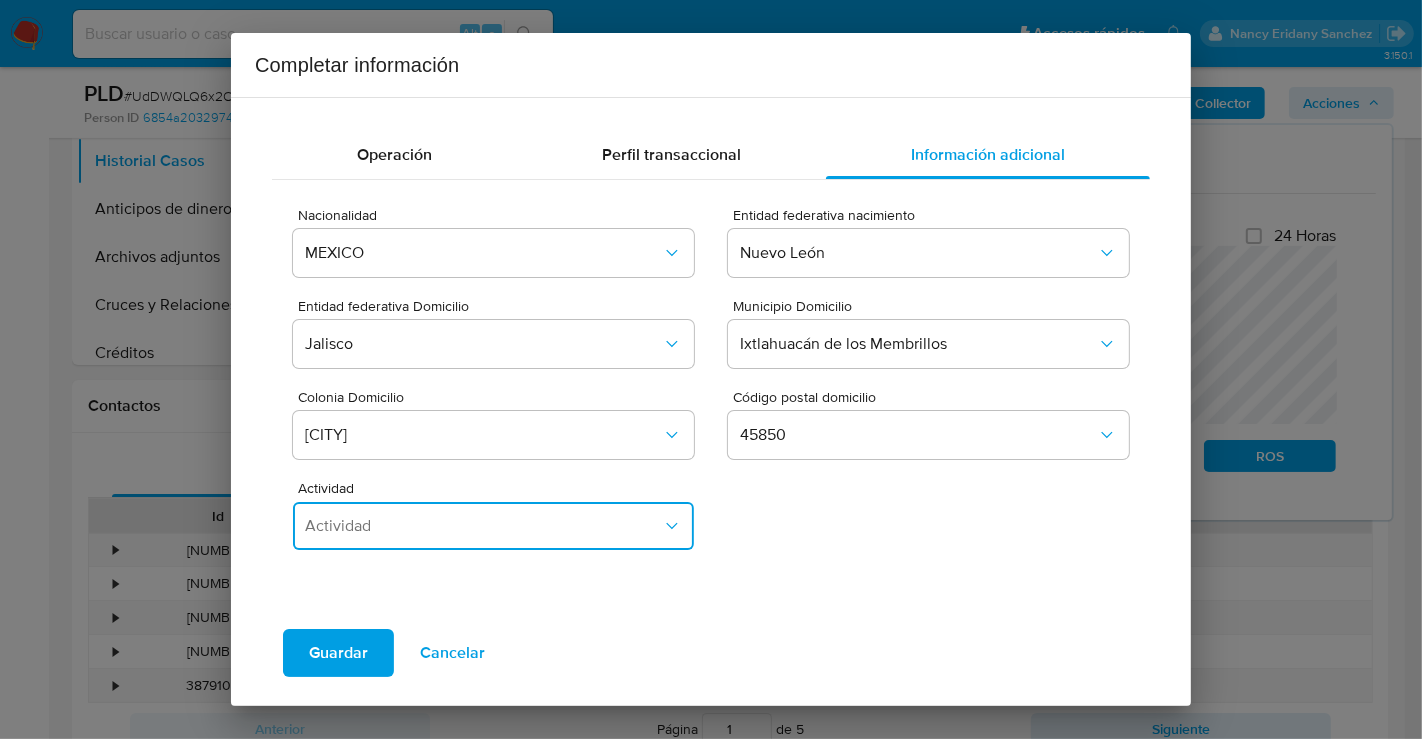 click on "Actividad" at bounding box center [493, 526] 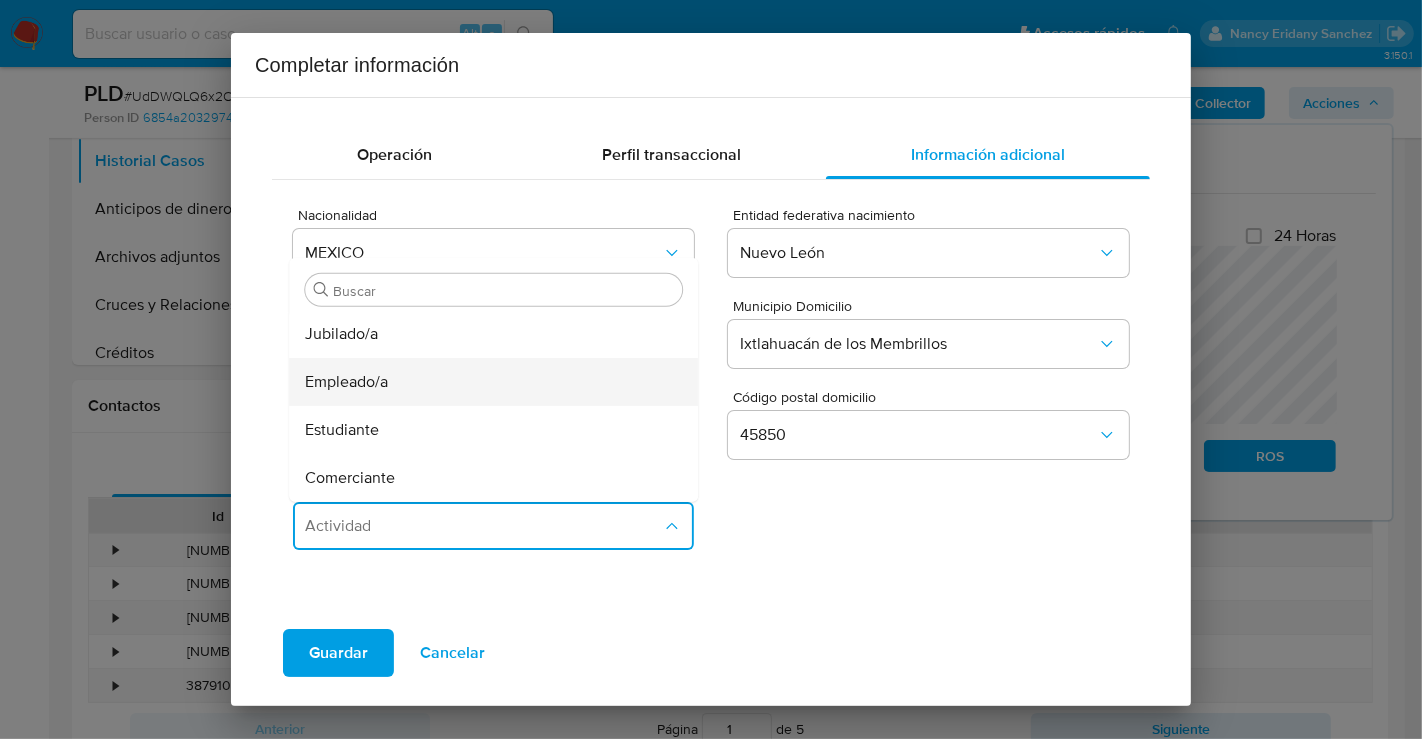 click on "Empleado/a" at bounding box center (346, 382) 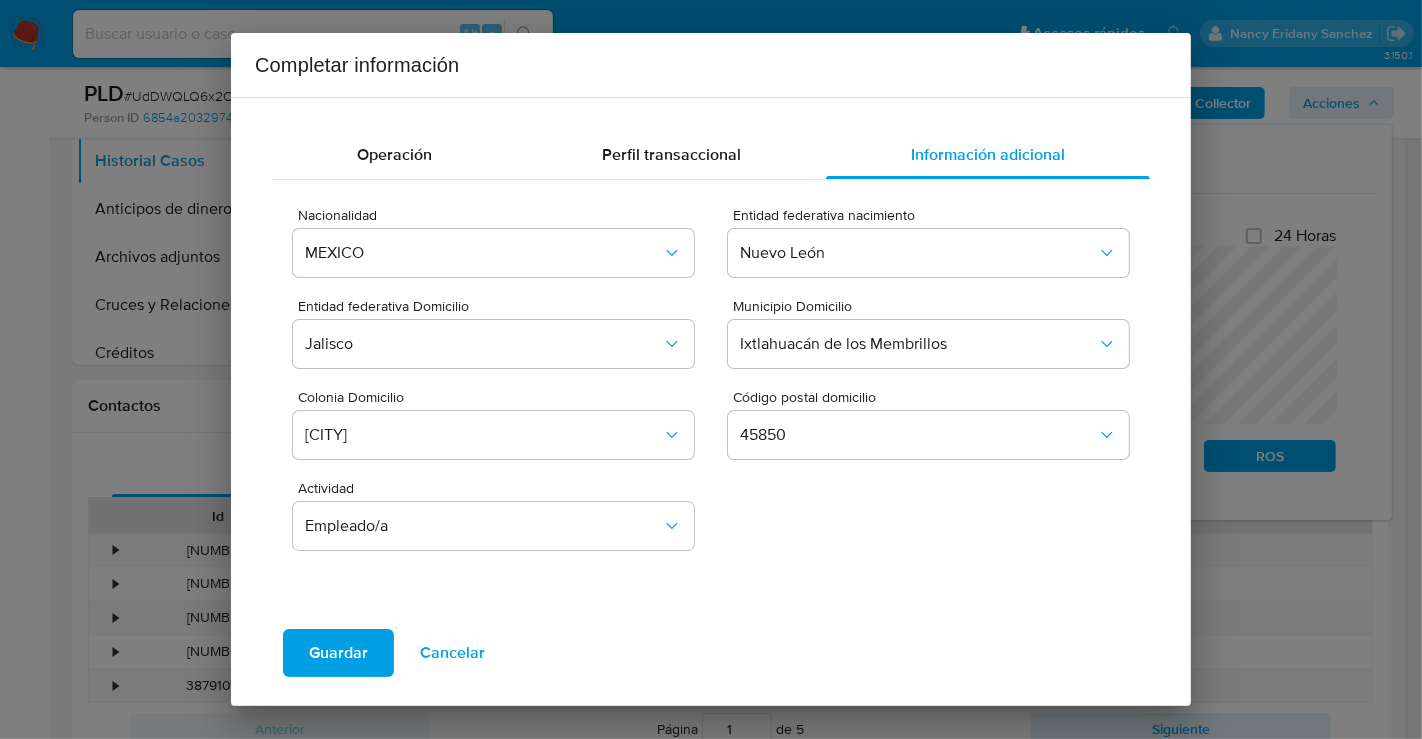 click on "Guardar" at bounding box center (338, 653) 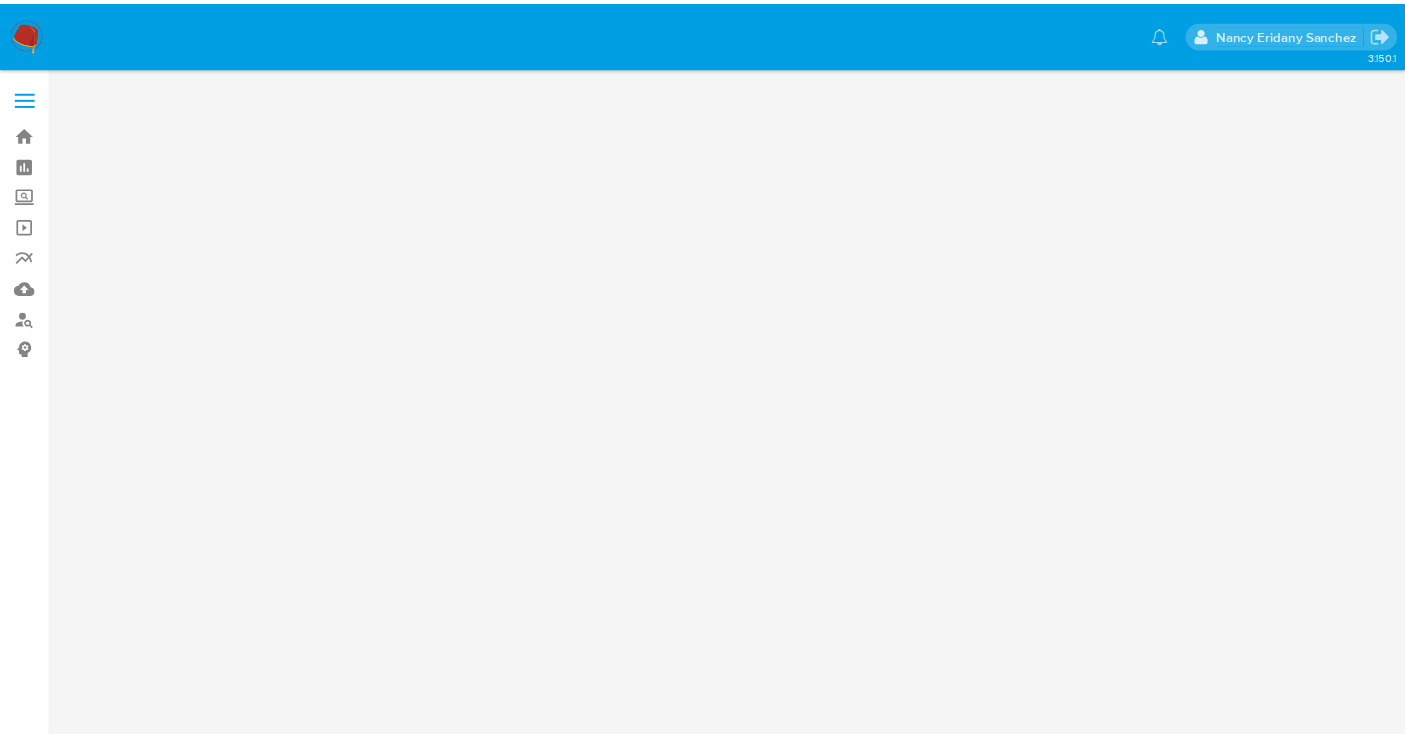 scroll, scrollTop: 0, scrollLeft: 0, axis: both 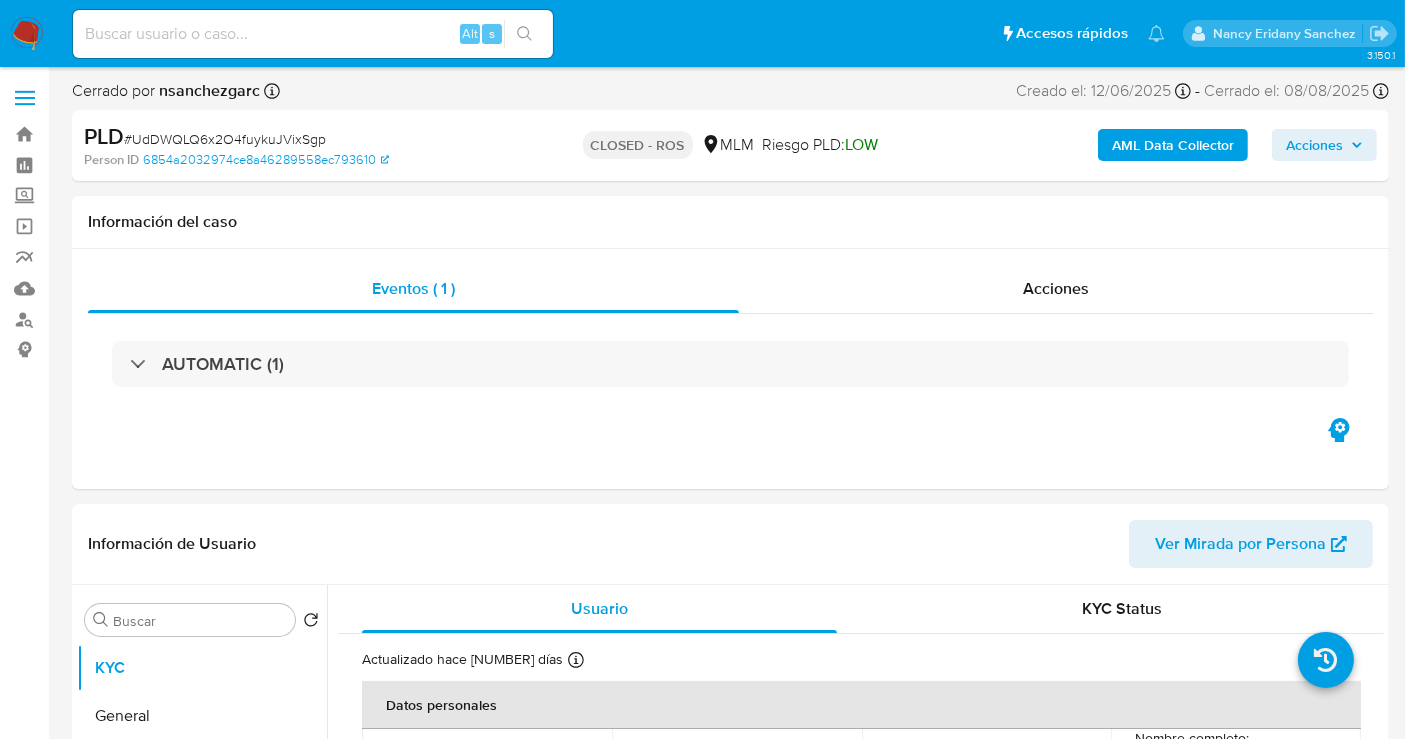 select on "10" 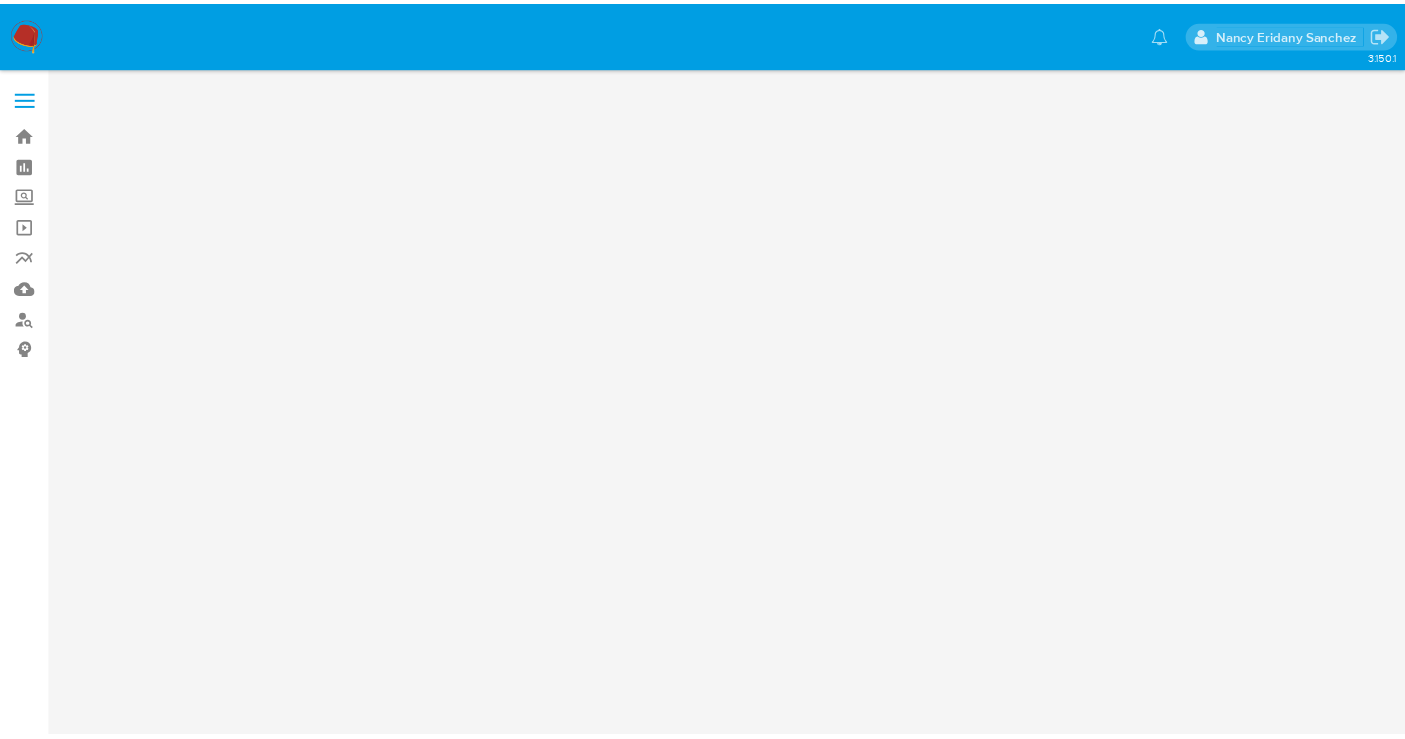 scroll, scrollTop: 0, scrollLeft: 0, axis: both 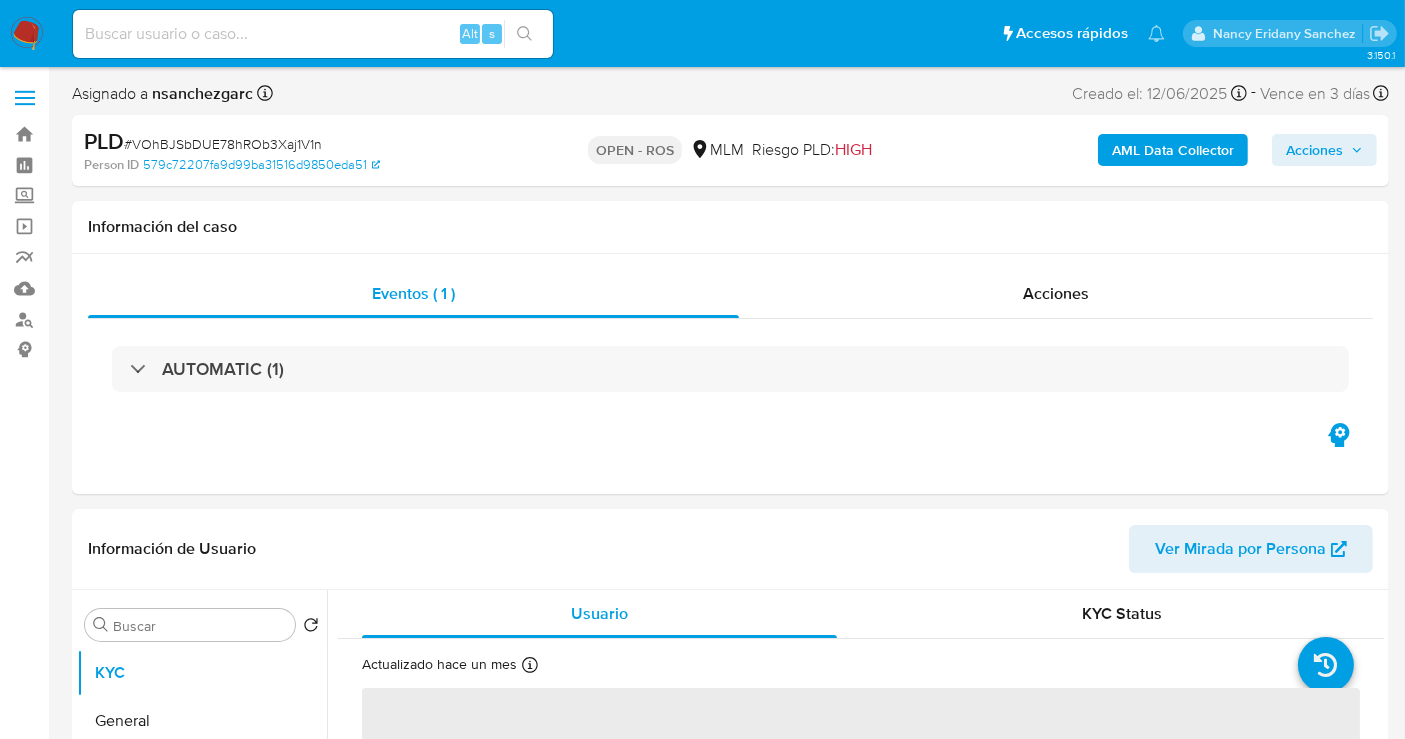 select on "10" 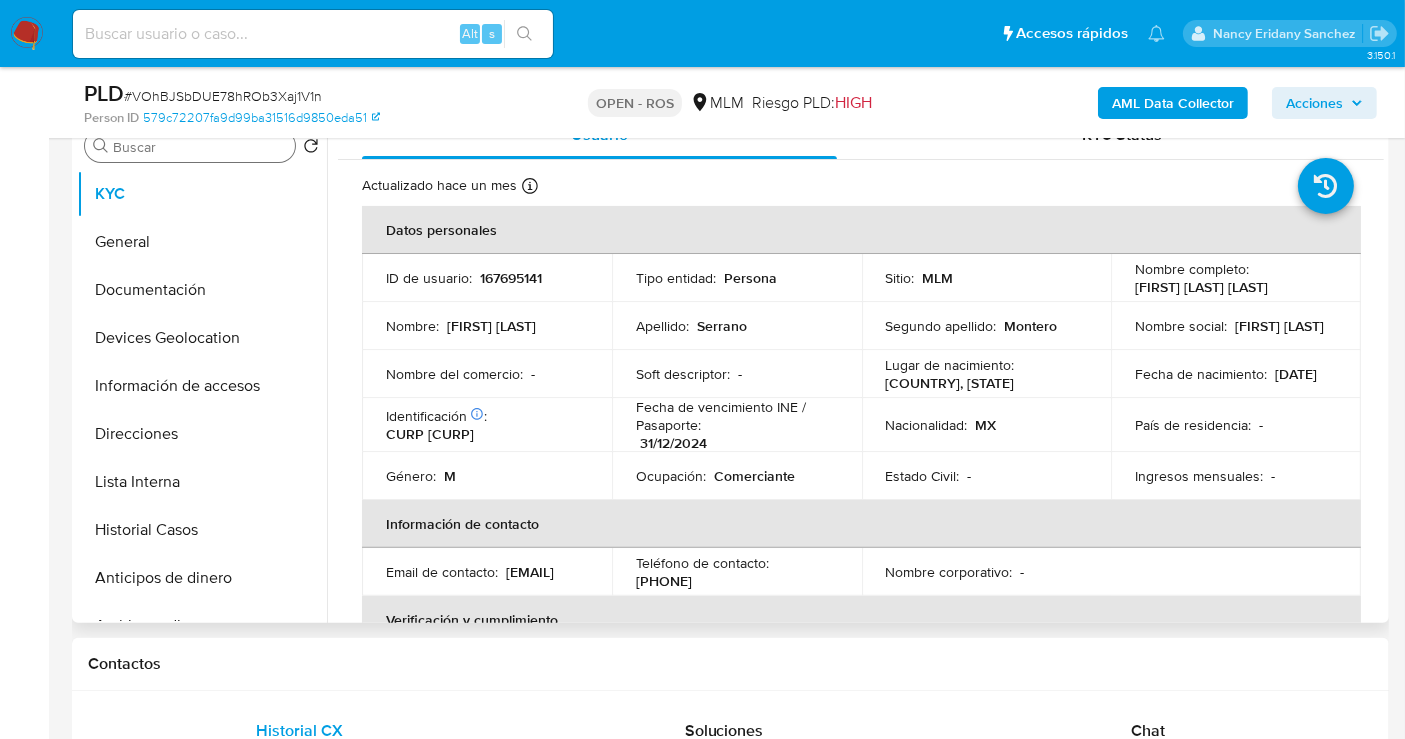 scroll, scrollTop: 555, scrollLeft: 0, axis: vertical 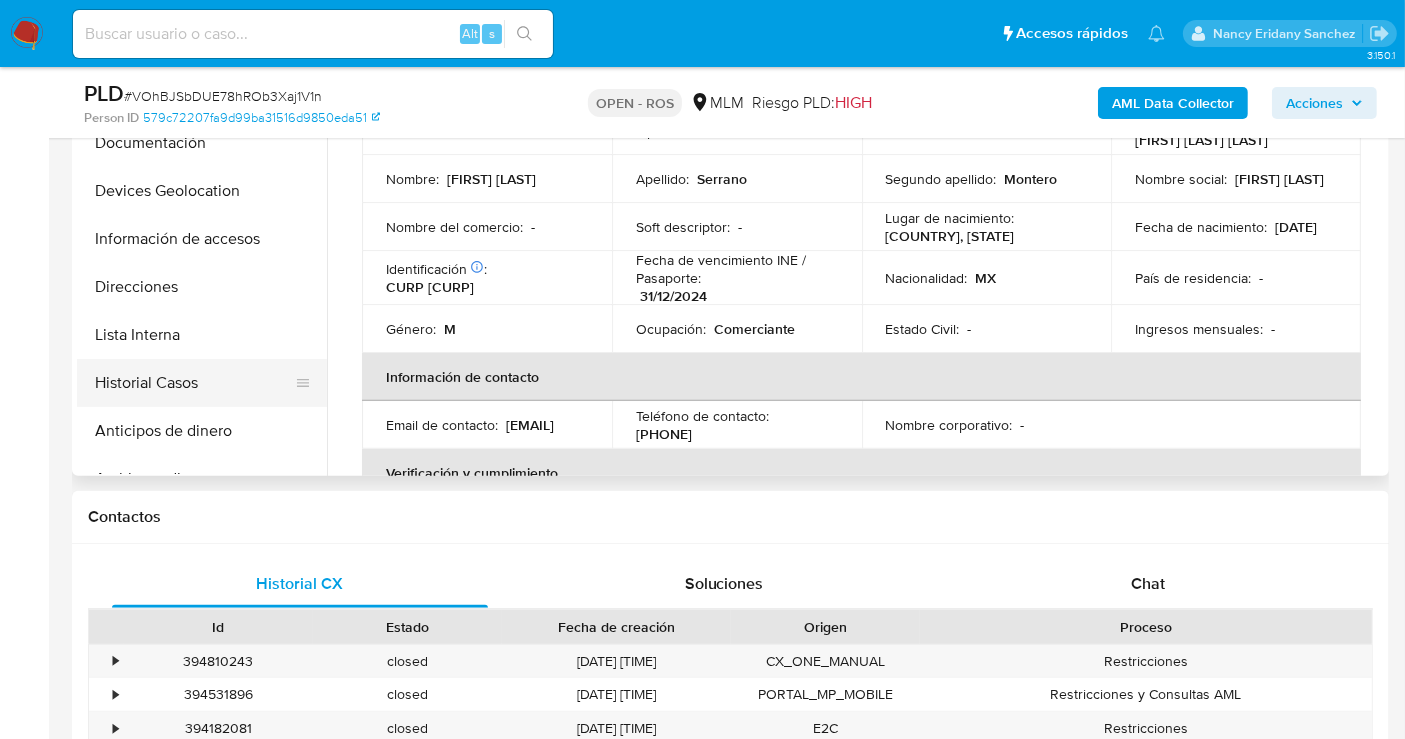 click on "Historial Casos" at bounding box center (194, 383) 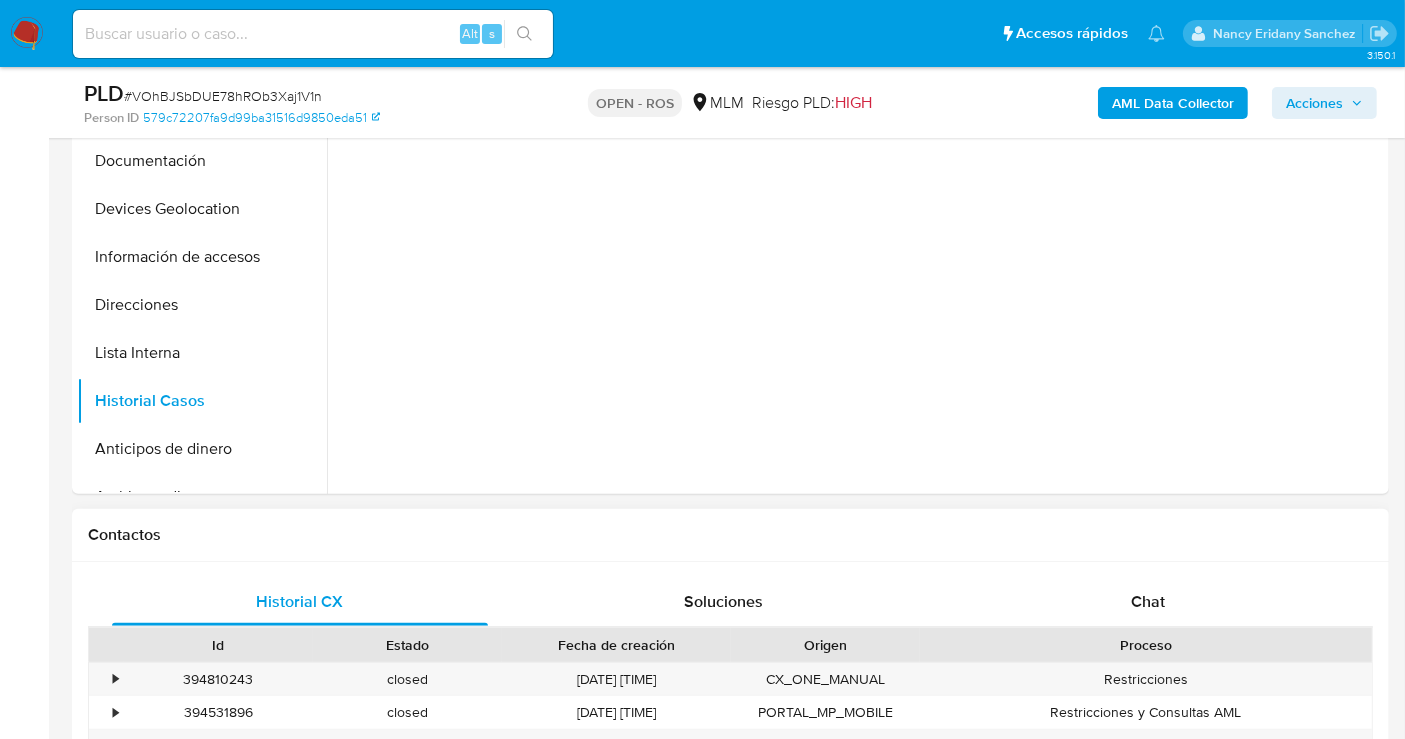 scroll, scrollTop: 222, scrollLeft: 0, axis: vertical 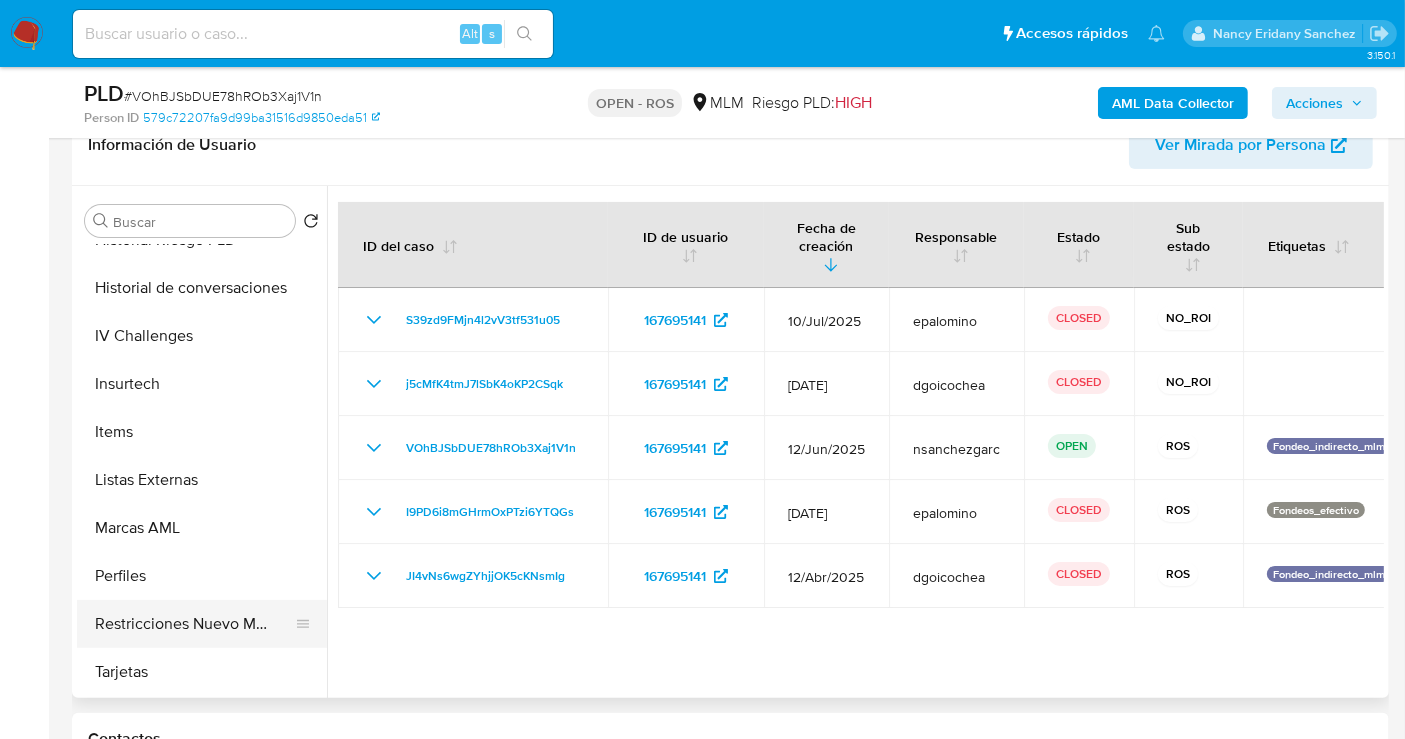 click on "Restricciones Nuevo Mundo" at bounding box center [194, 624] 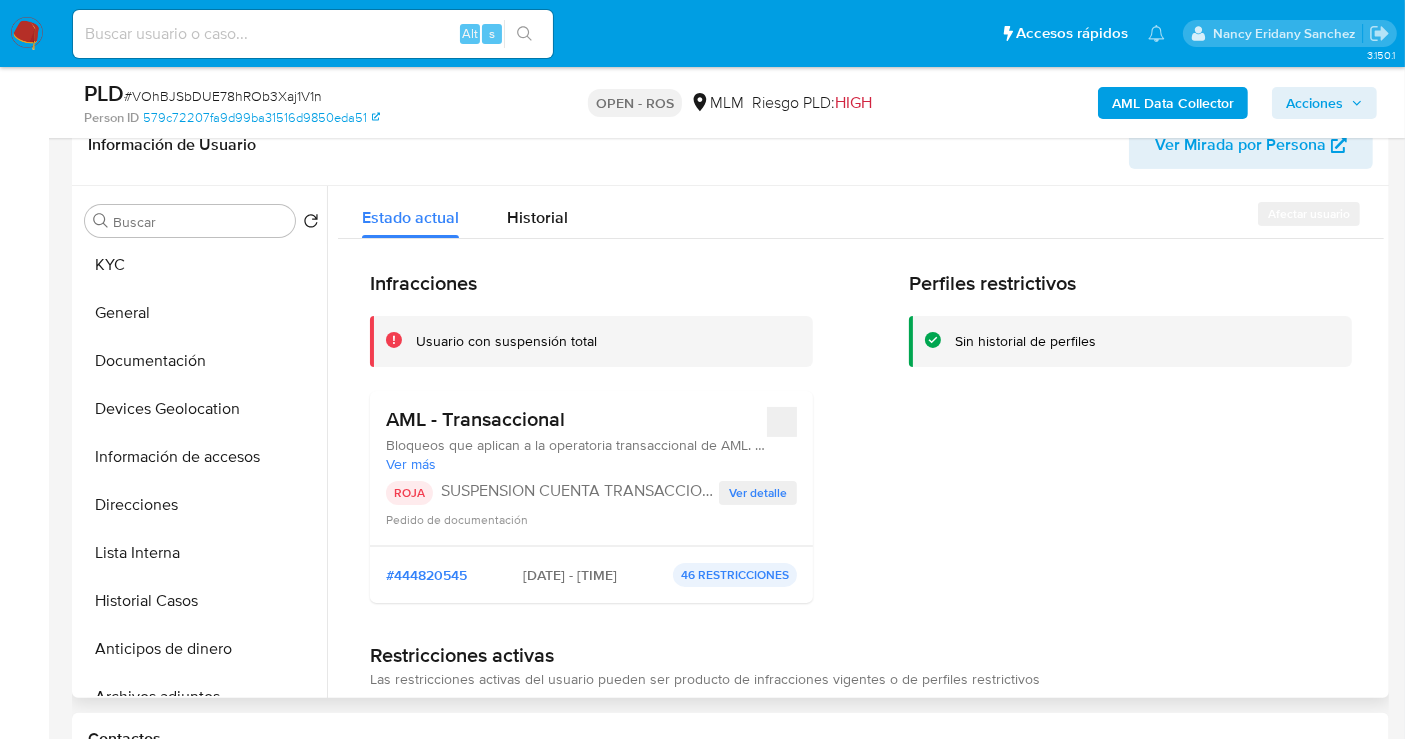 scroll, scrollTop: 0, scrollLeft: 0, axis: both 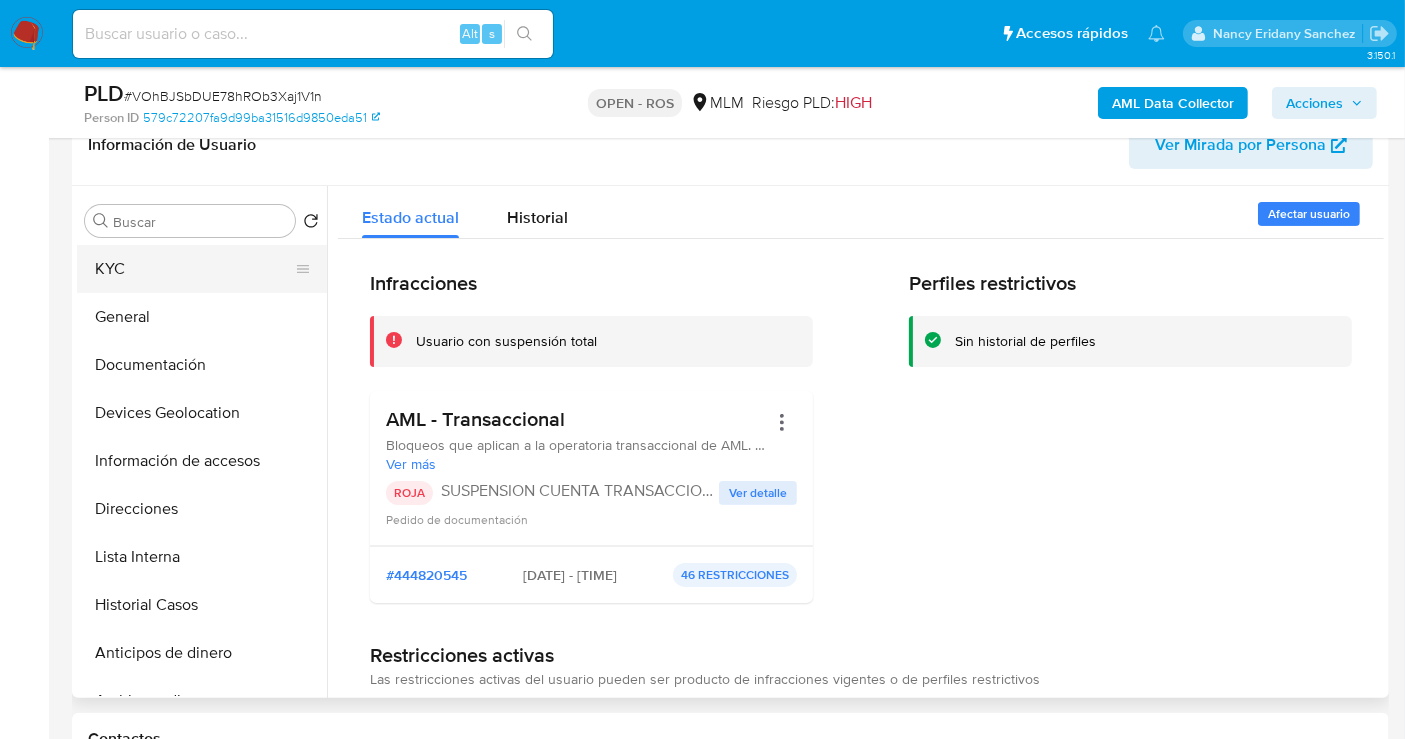 click on "KYC" at bounding box center [194, 269] 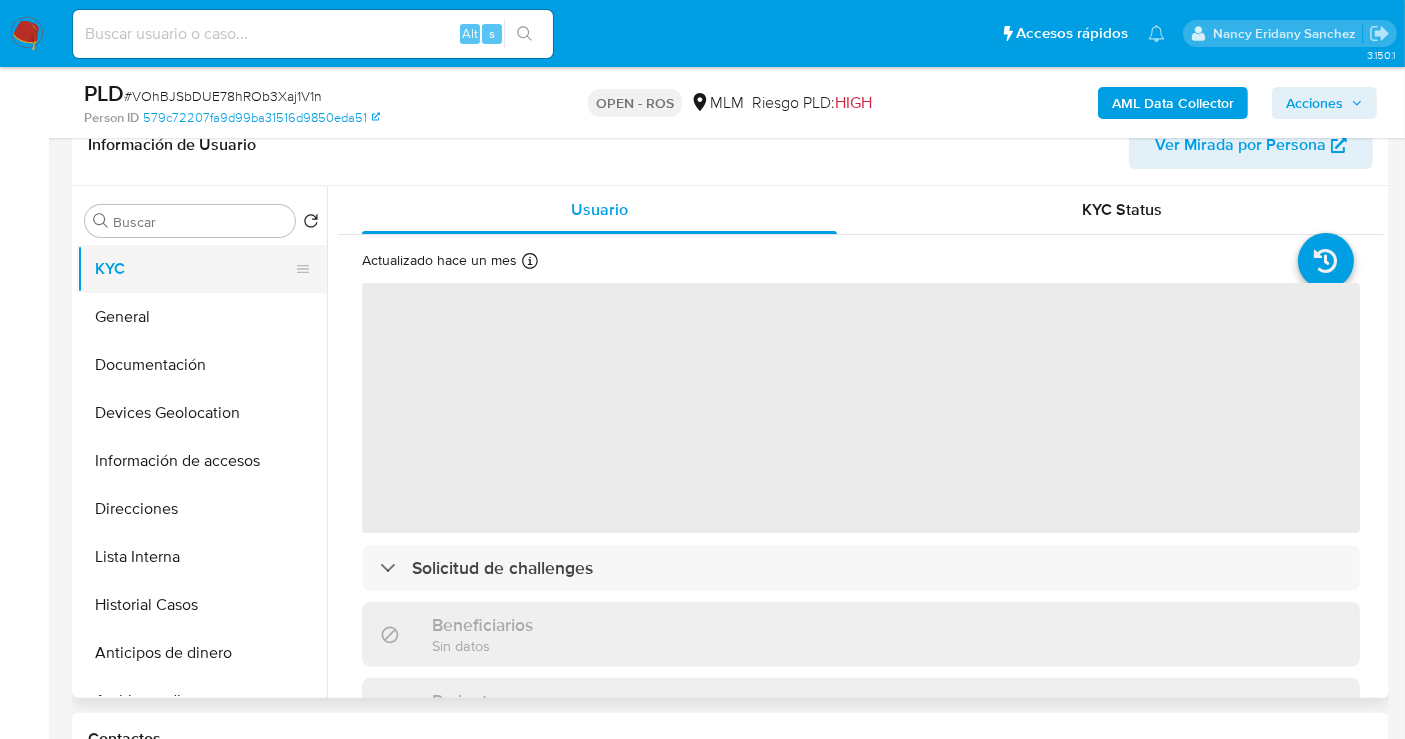 type 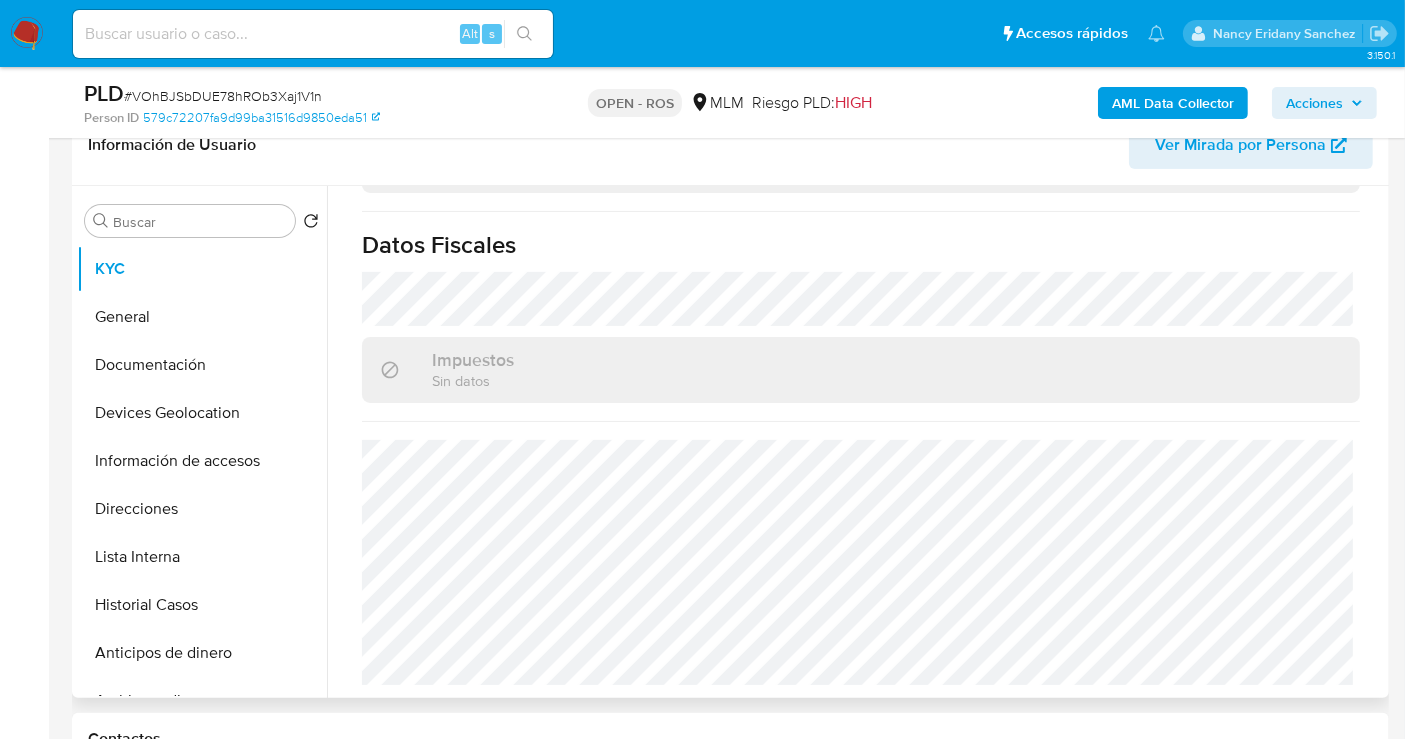 scroll, scrollTop: 1242, scrollLeft: 0, axis: vertical 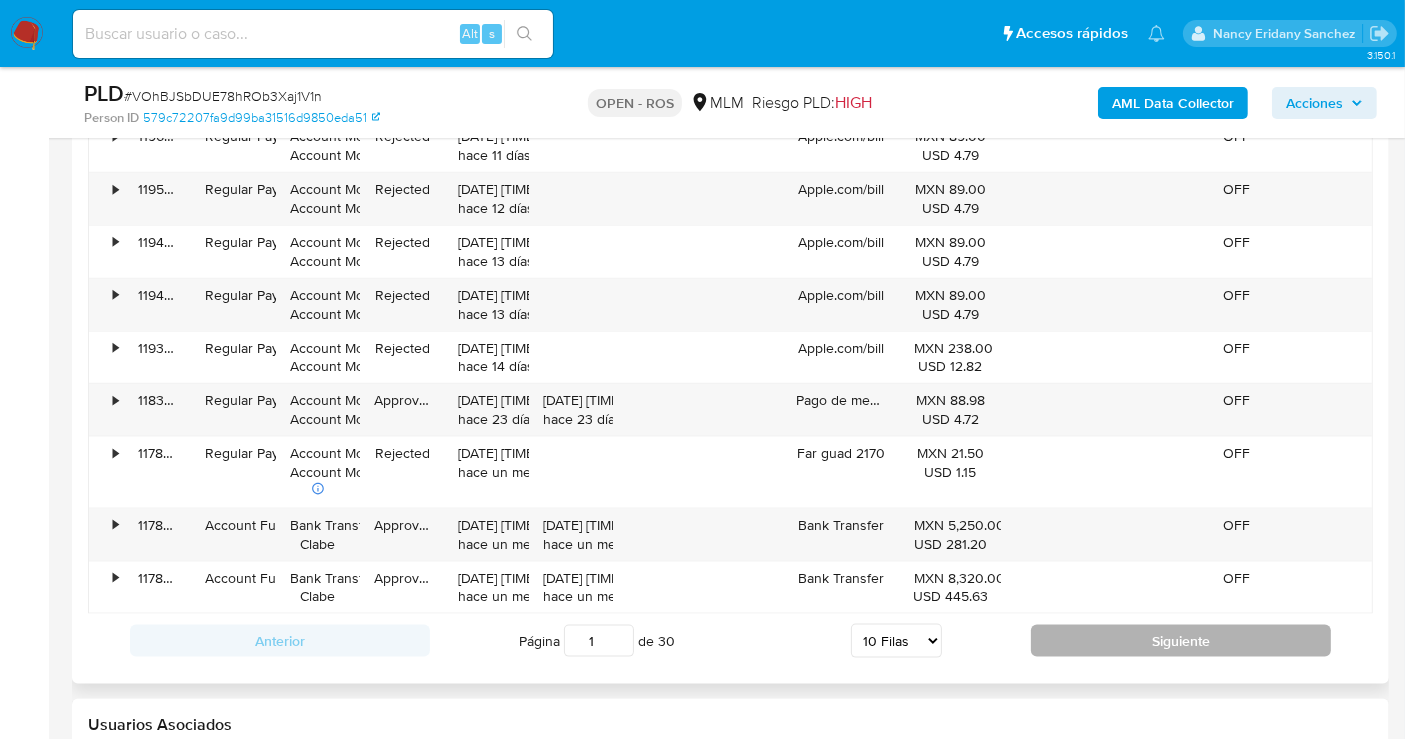 click on "Siguiente" at bounding box center [1181, 641] 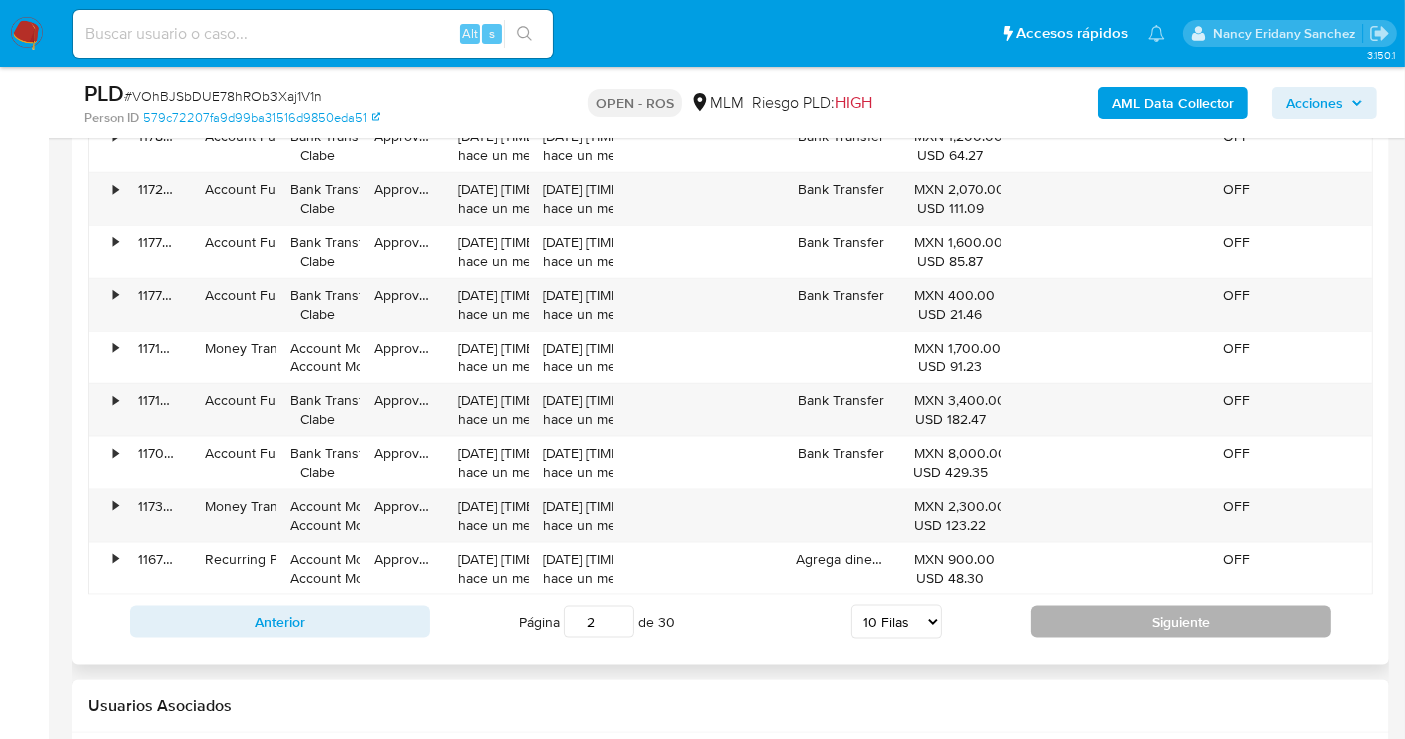 click on "Siguiente" at bounding box center (1181, 622) 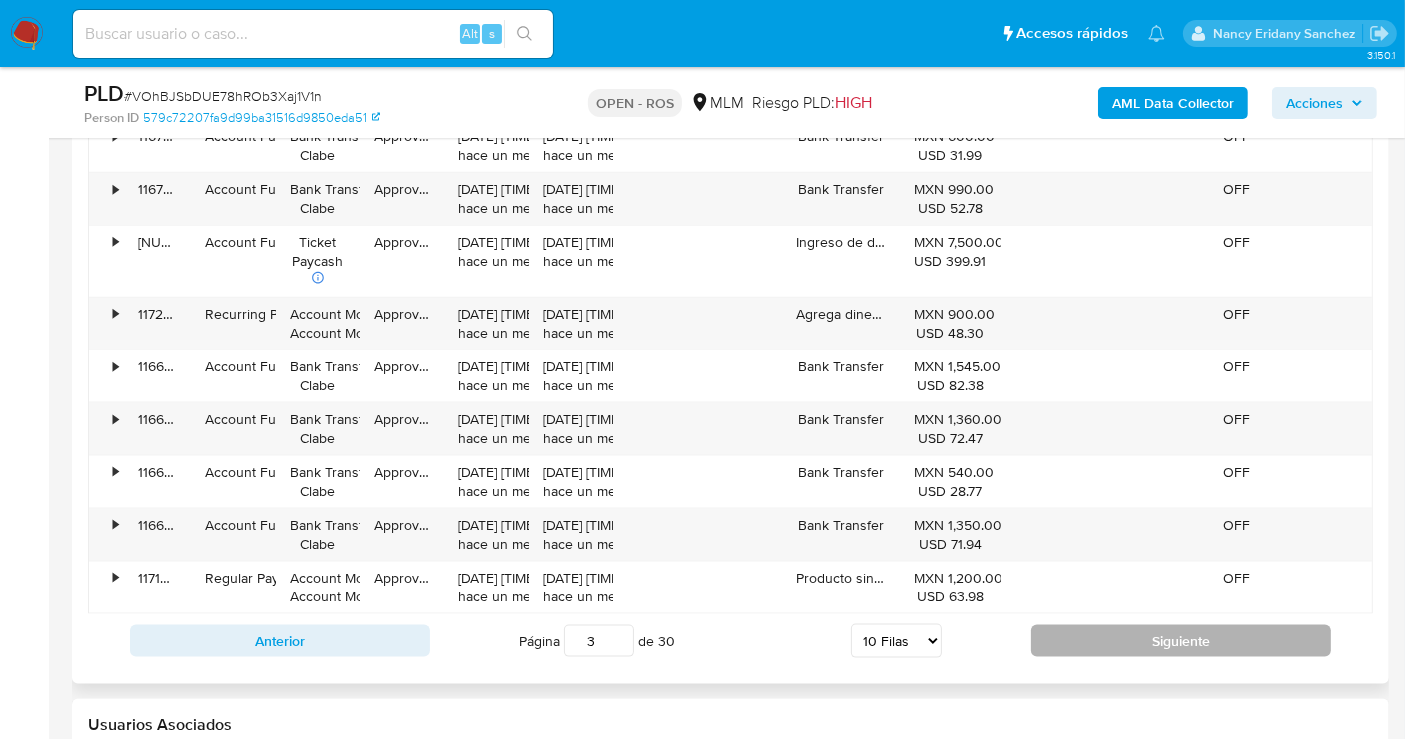 click on "Siguiente" at bounding box center [1181, 641] 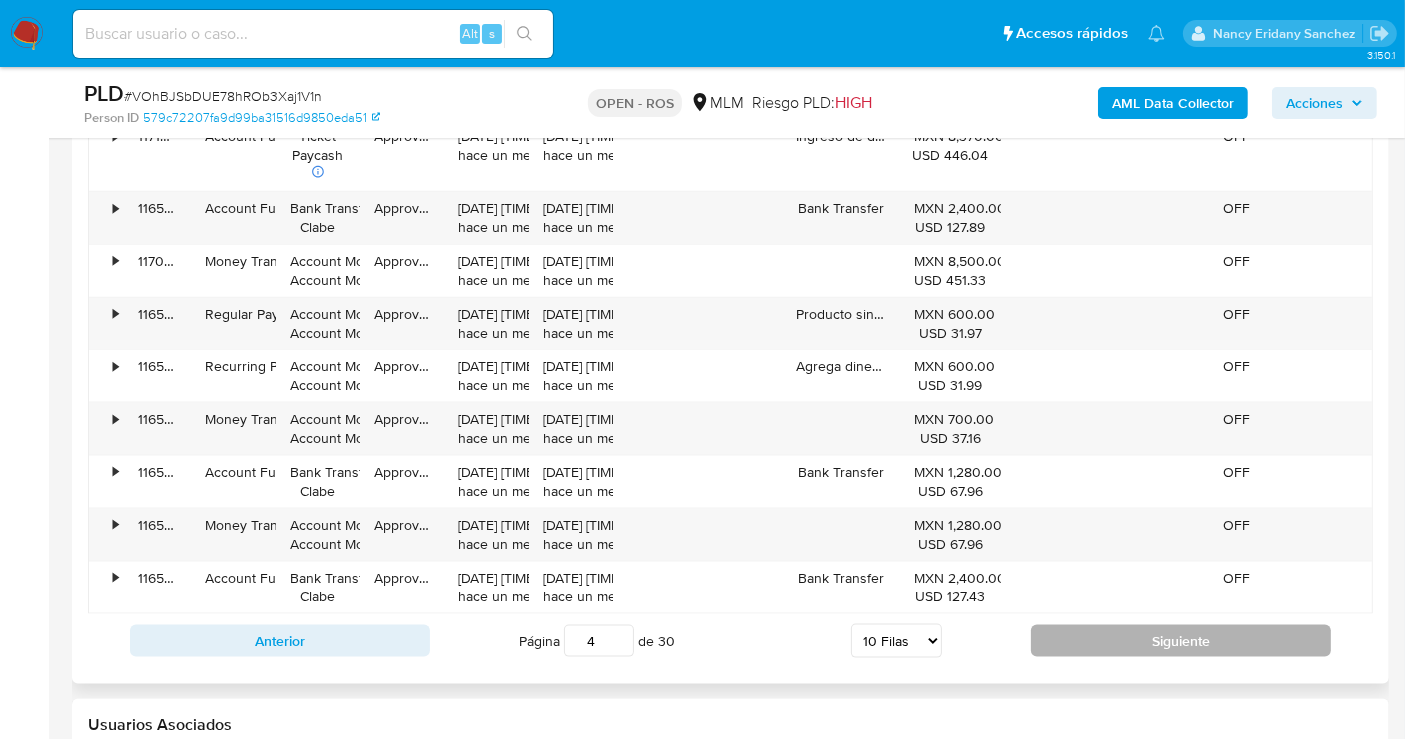 click on "Siguiente" at bounding box center (1181, 641) 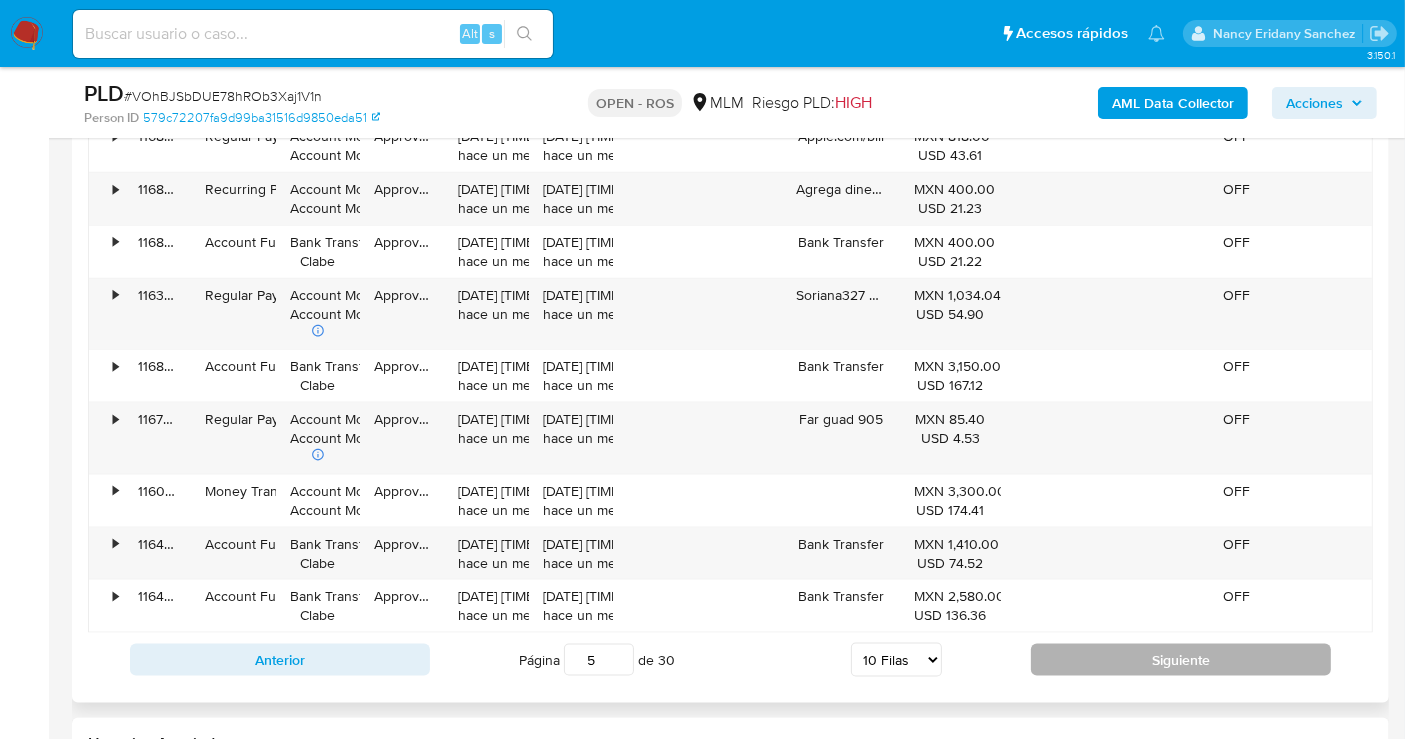 click on "Siguiente" at bounding box center [1181, 660] 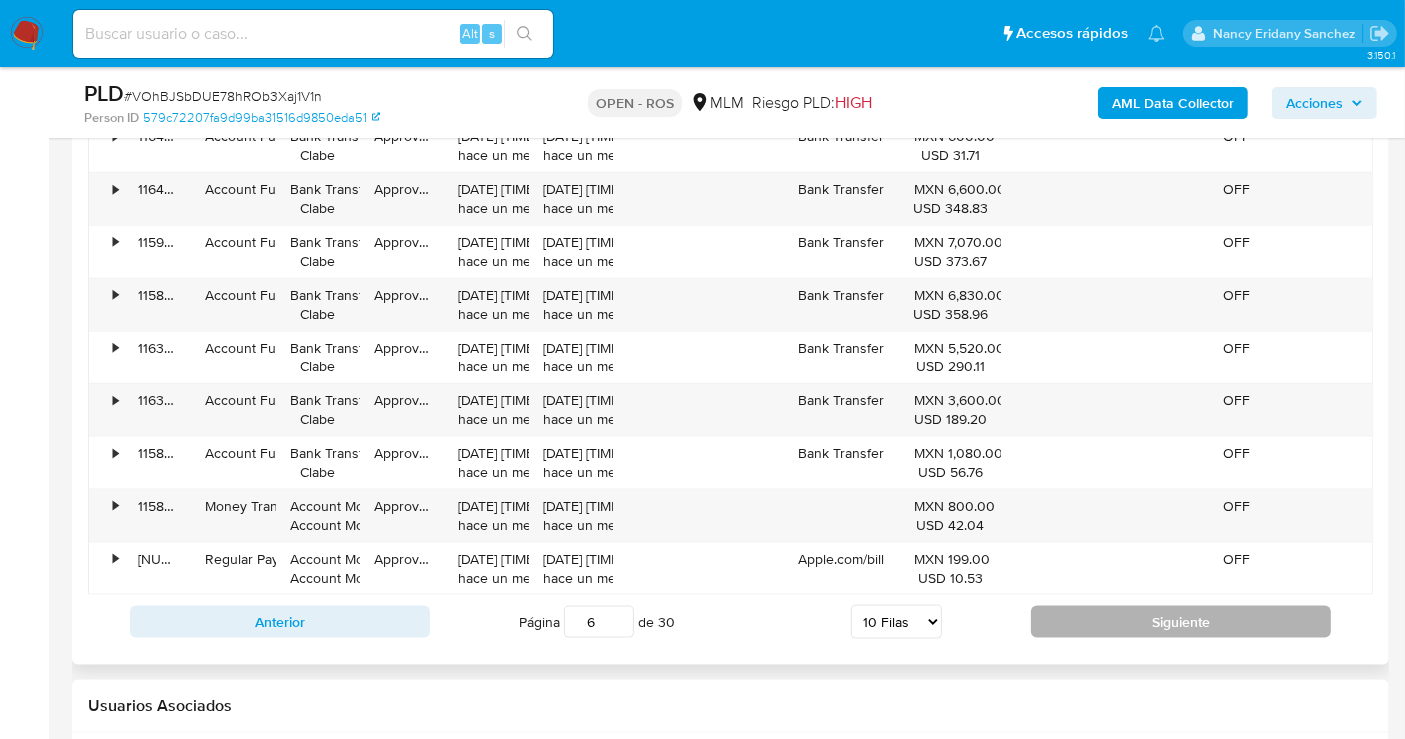 click on "Siguiente" at bounding box center (1181, 622) 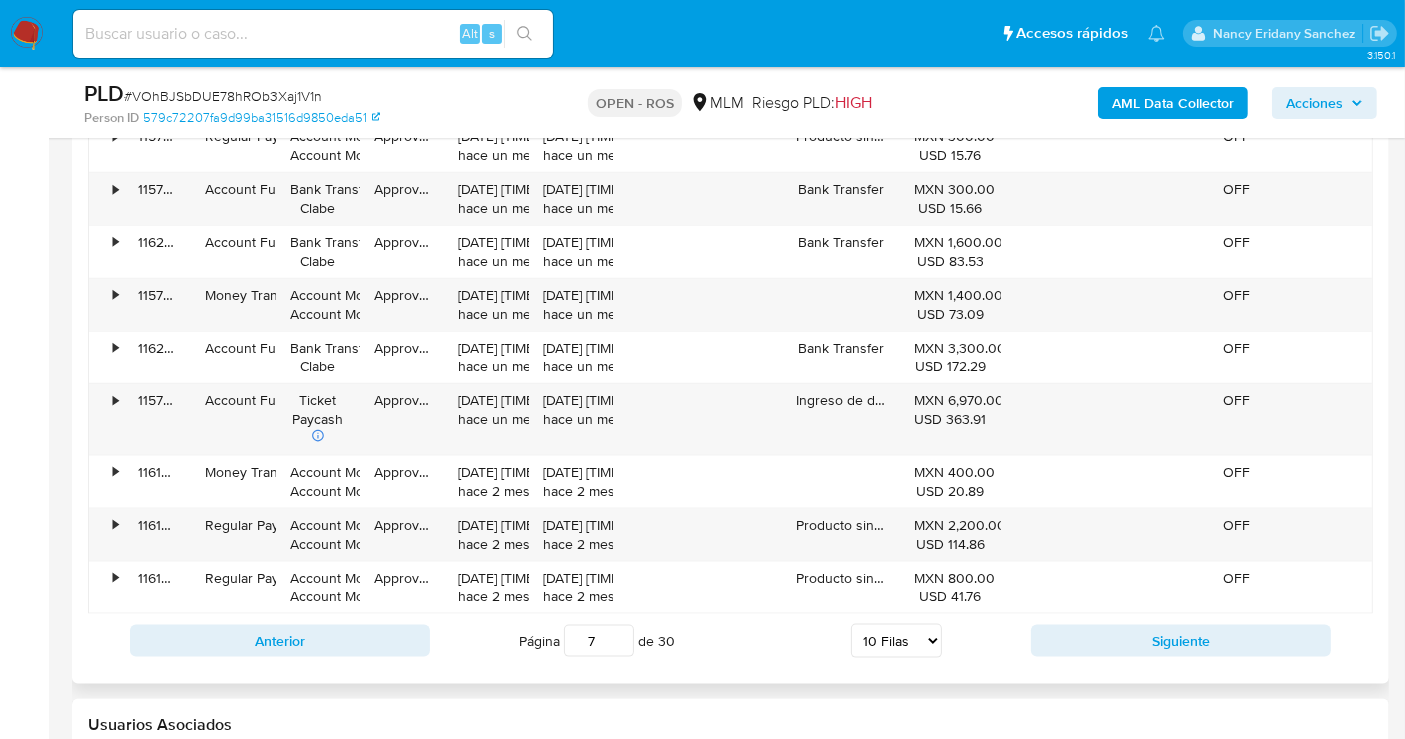 click on "Anterior Página   7   de   30 5   Filas 10   Filas 20   Filas 25   Filas 50   Filas 100   Filas Siguiente" at bounding box center (730, 641) 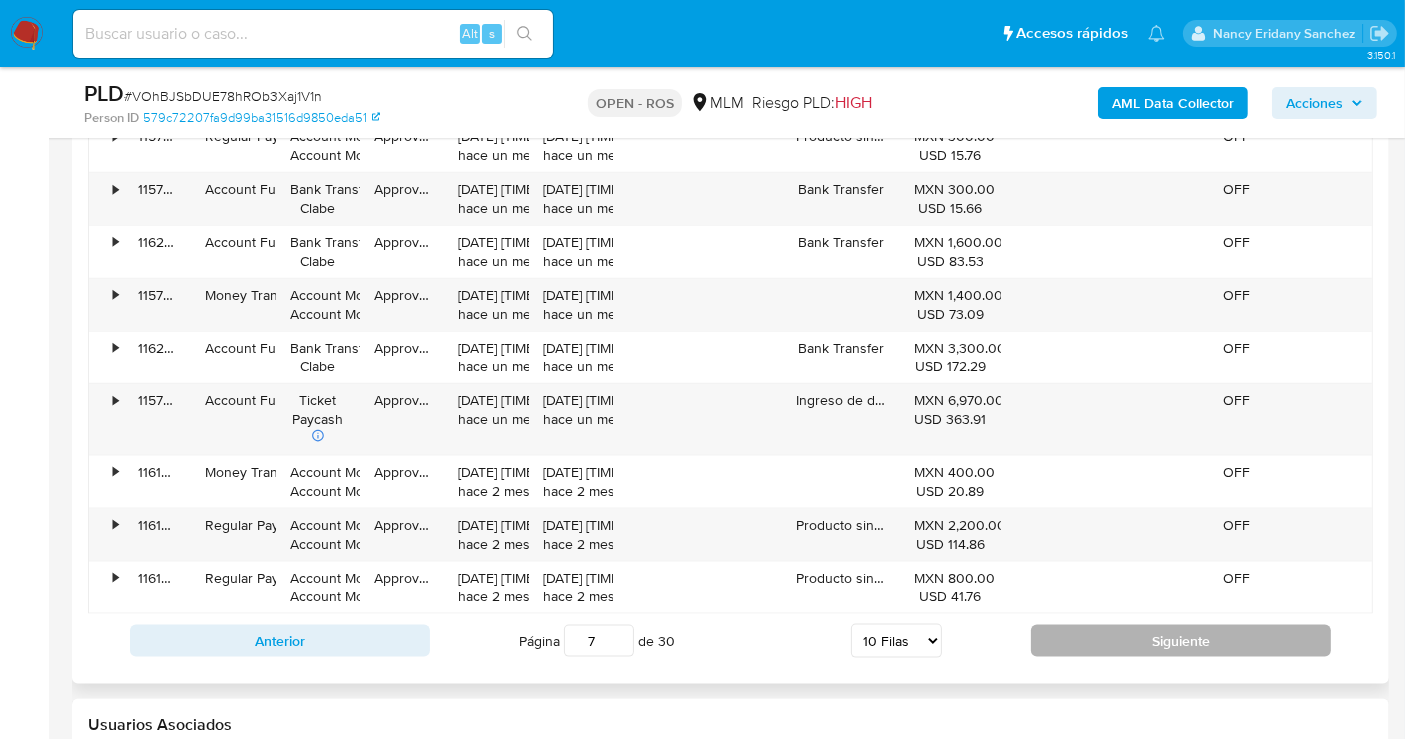 click on "Siguiente" at bounding box center (1181, 641) 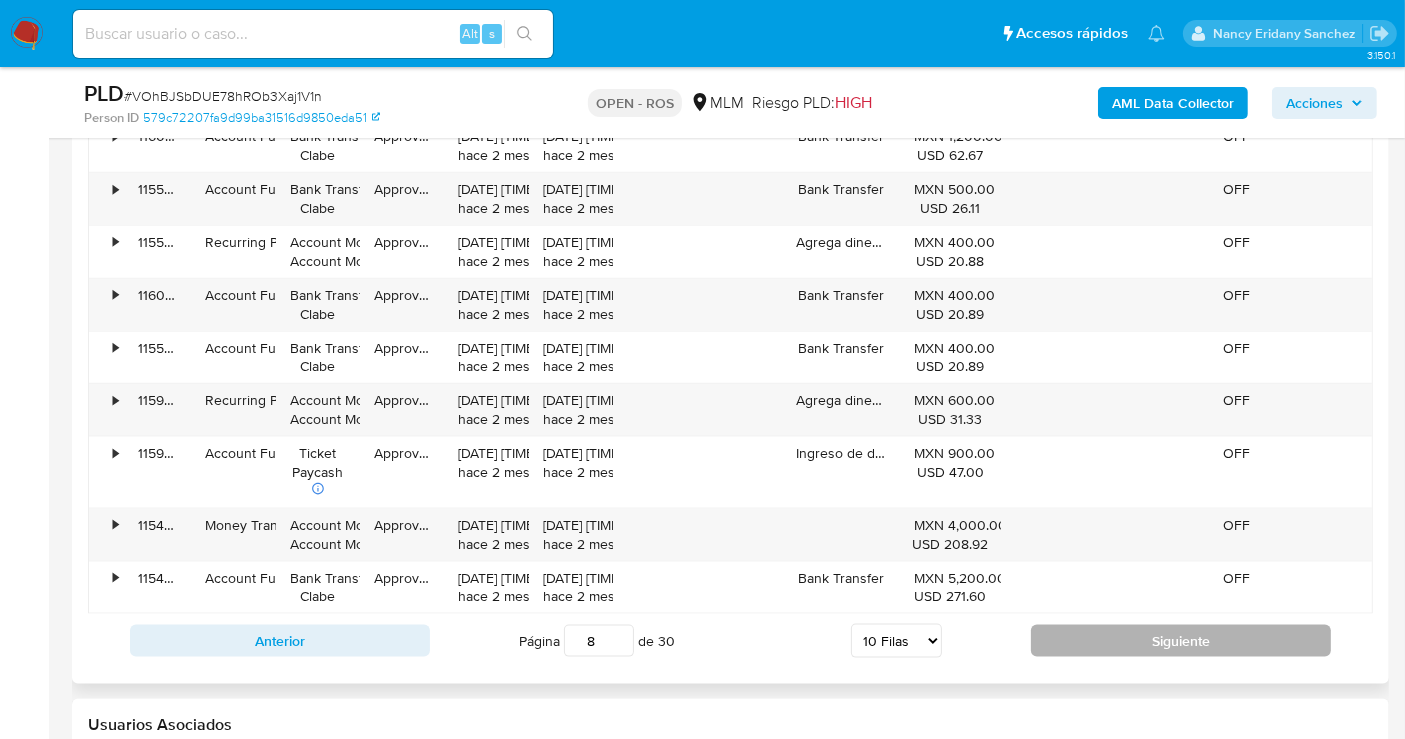 click on "Siguiente" at bounding box center [1181, 641] 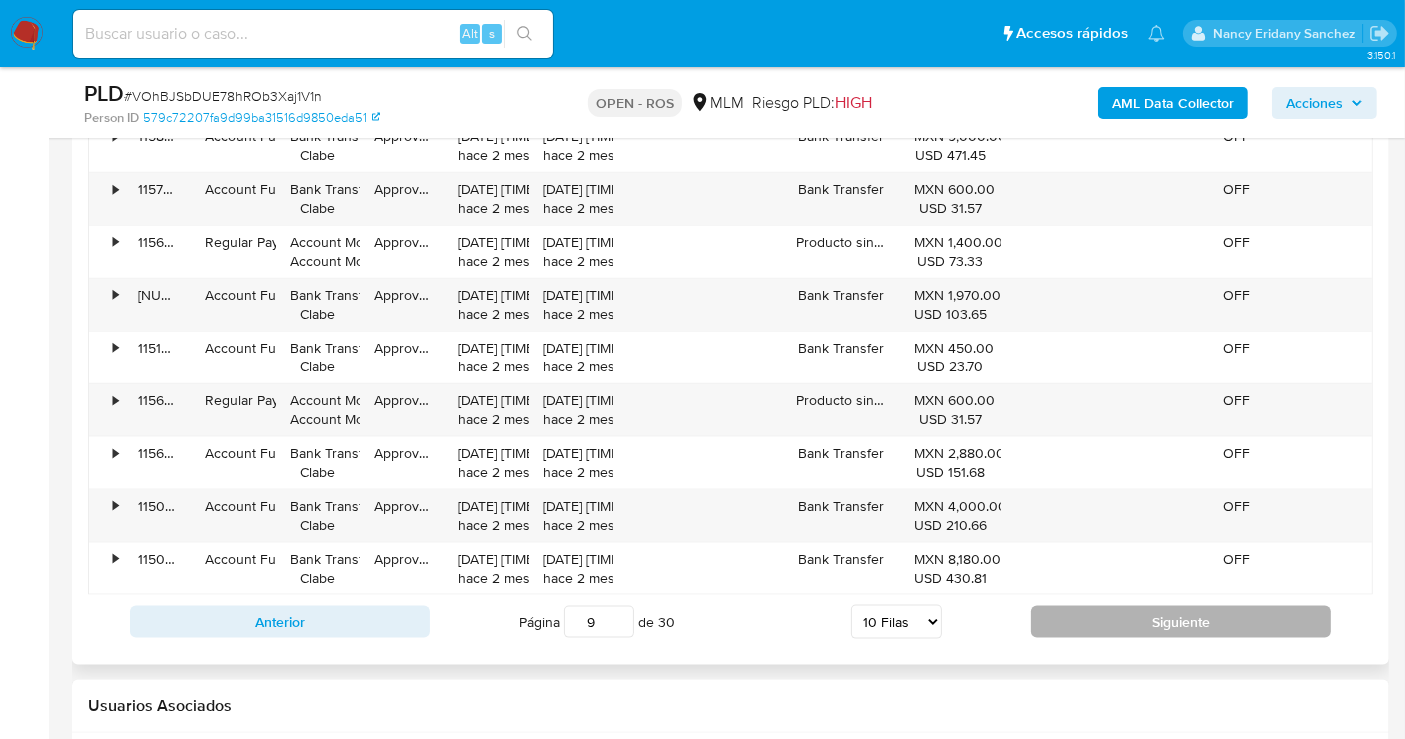 click on "Siguiente" at bounding box center (1181, 622) 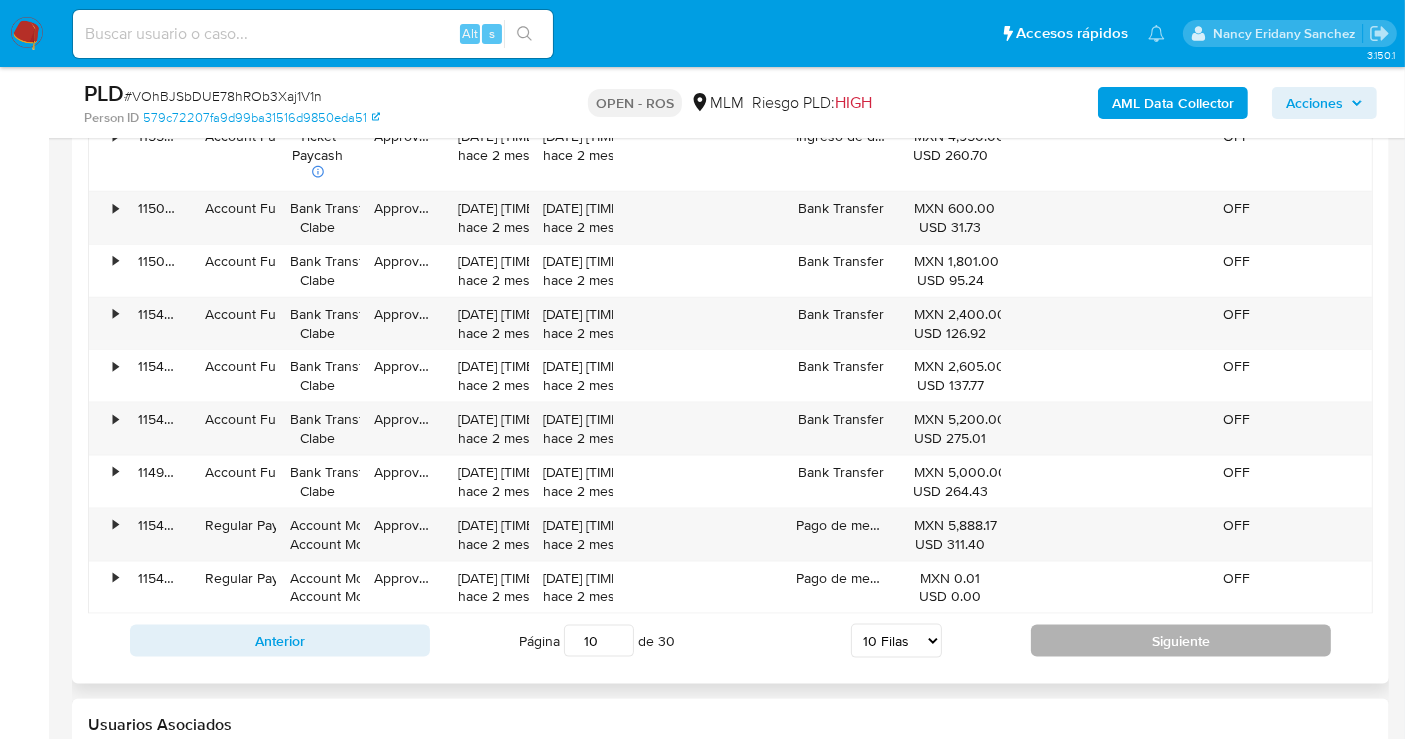 click on "Siguiente" at bounding box center (1181, 641) 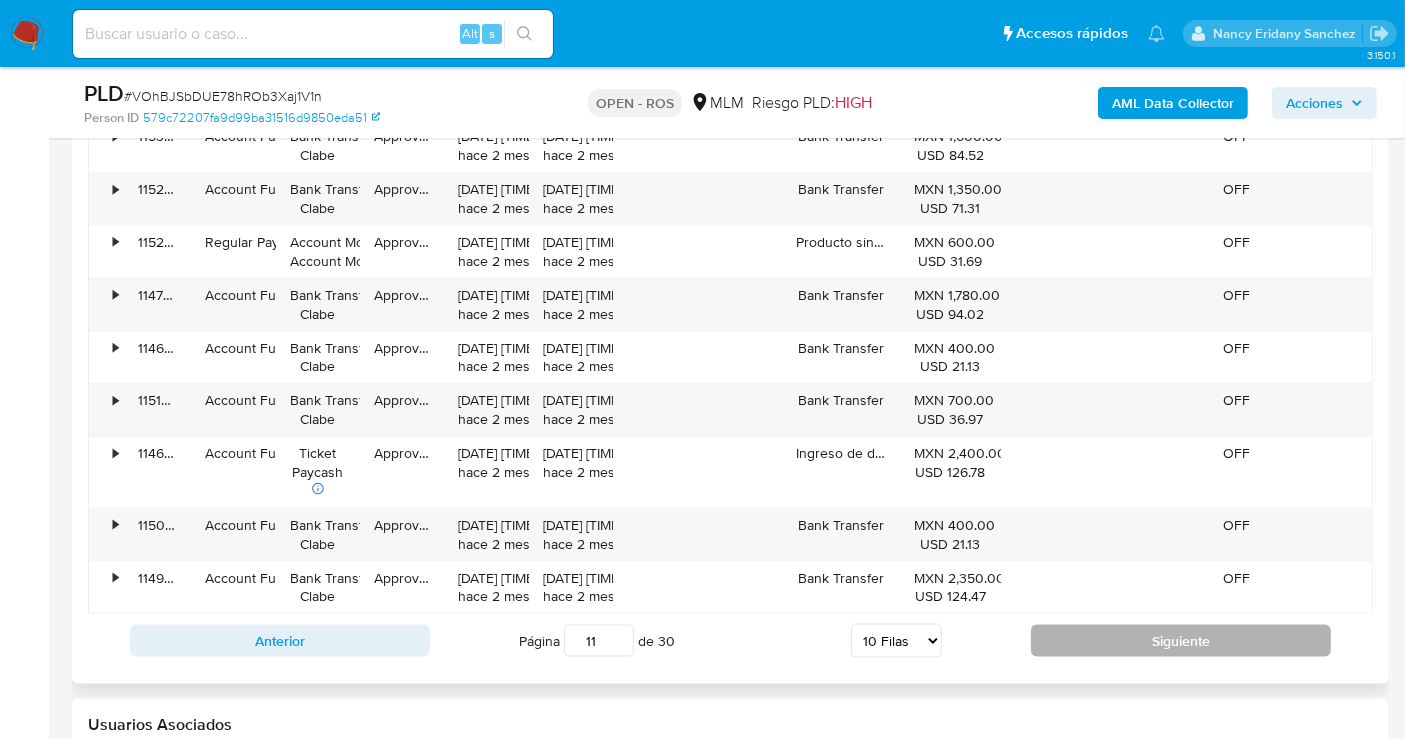 click on "Siguiente" at bounding box center (1181, 641) 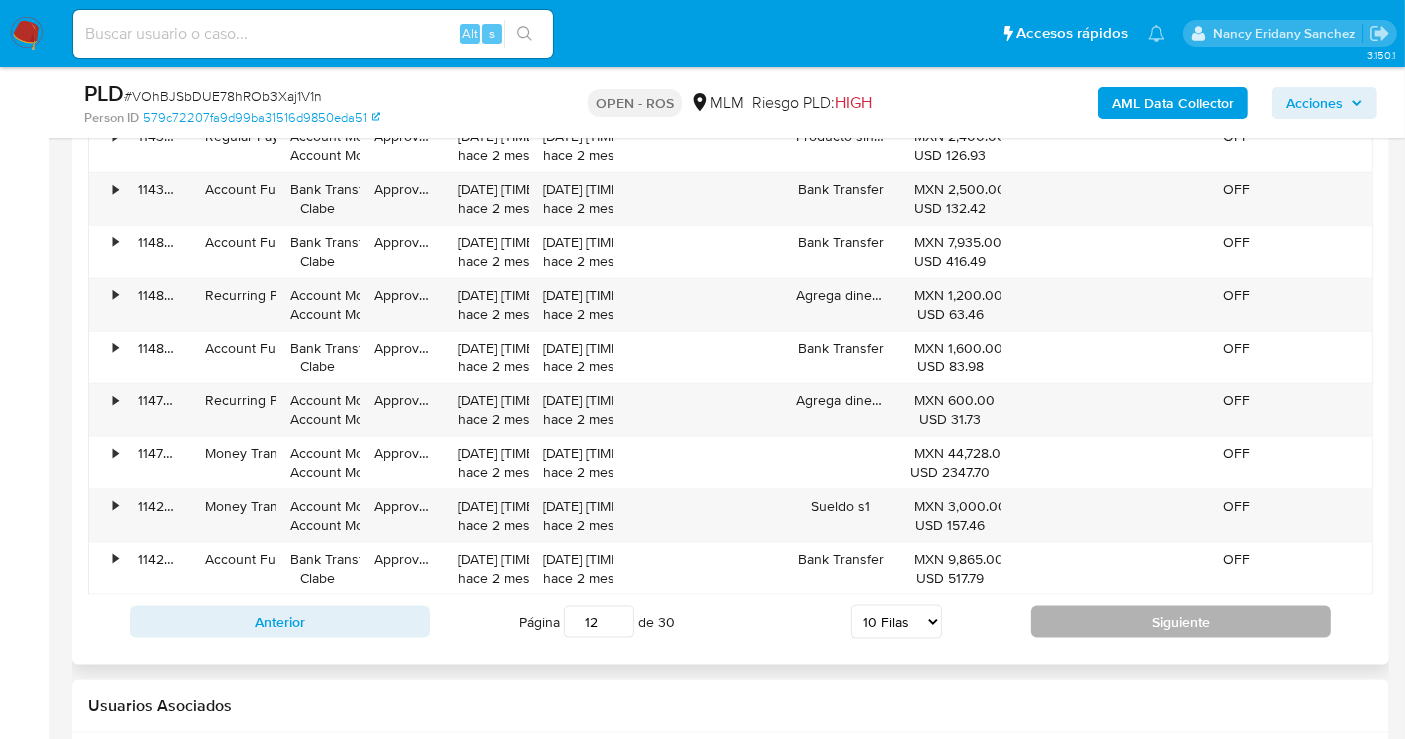 click on "Siguiente" at bounding box center (1181, 622) 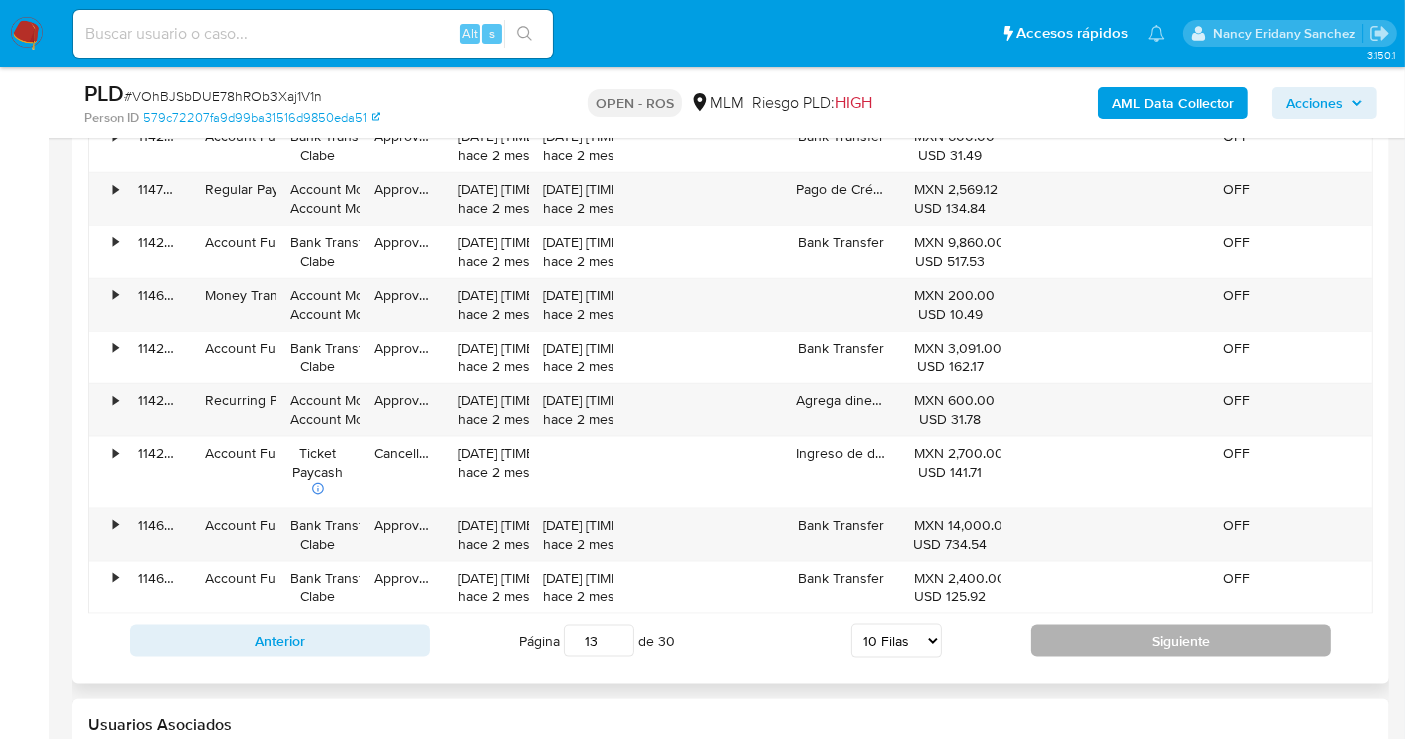 click on "Siguiente" at bounding box center (1181, 641) 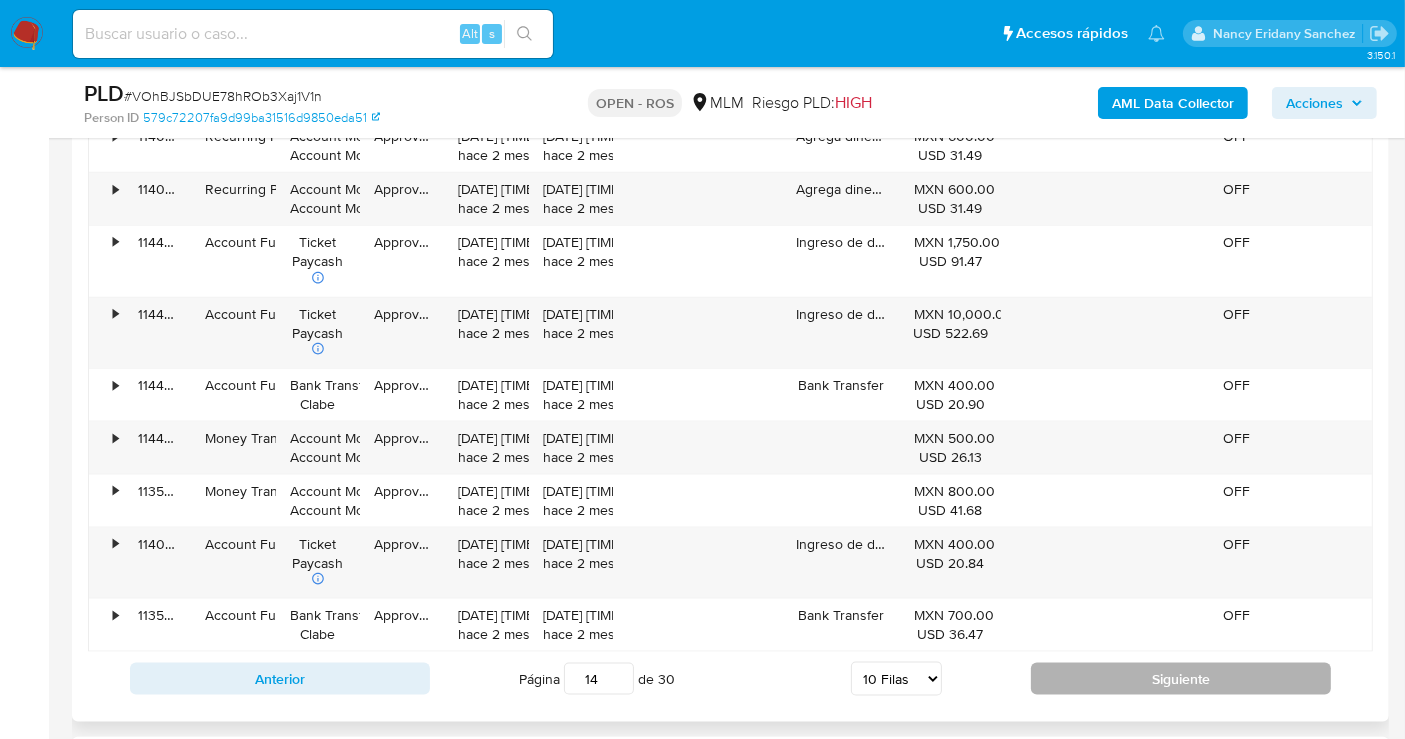 click on "Siguiente" at bounding box center (1181, 679) 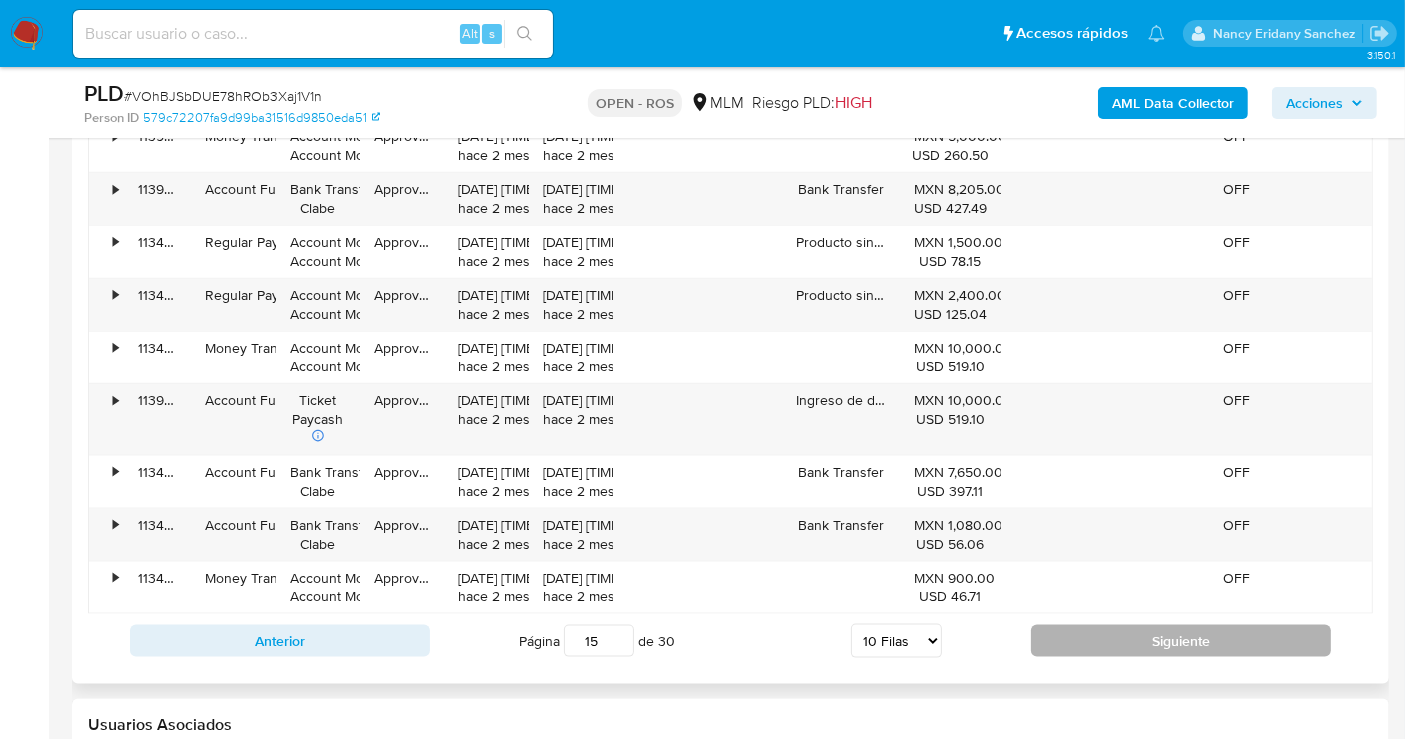 click on "Siguiente" at bounding box center [1181, 641] 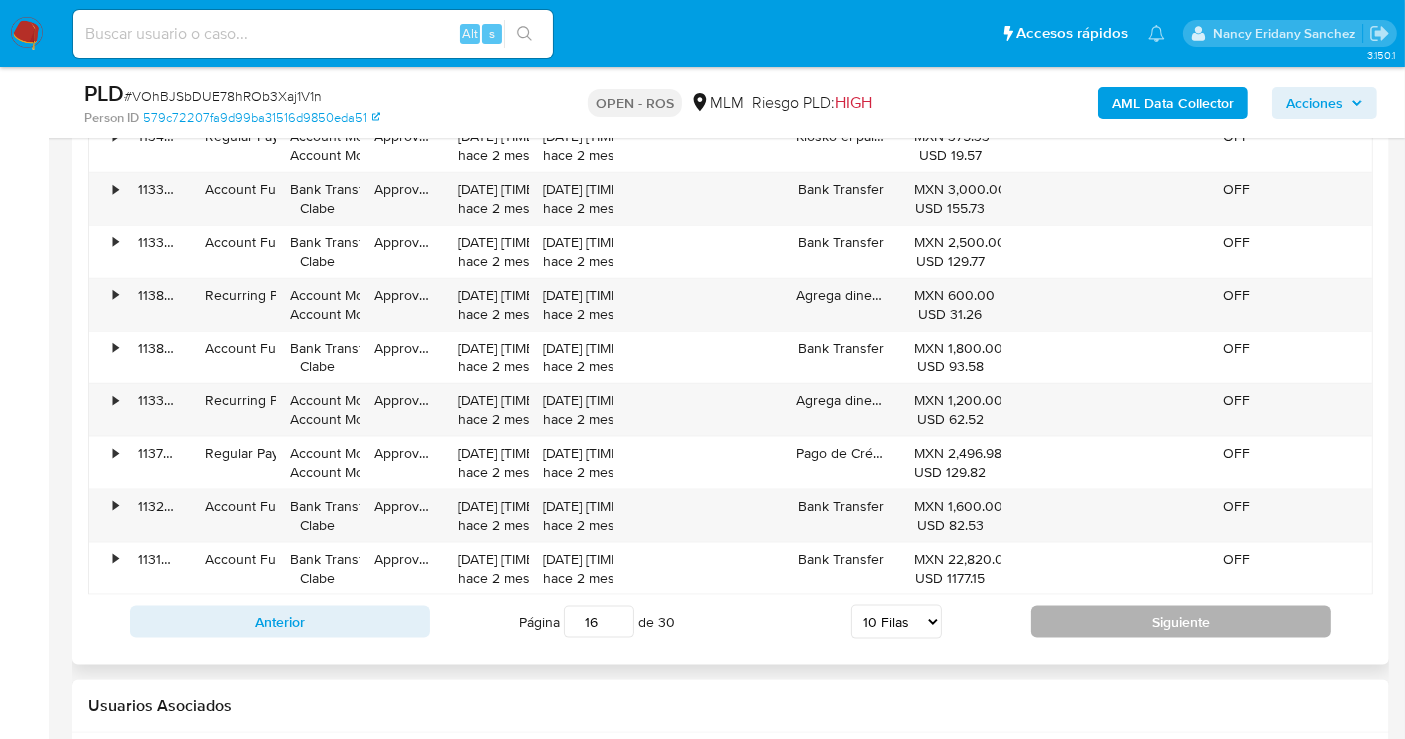 click on "Siguiente" at bounding box center [1181, 622] 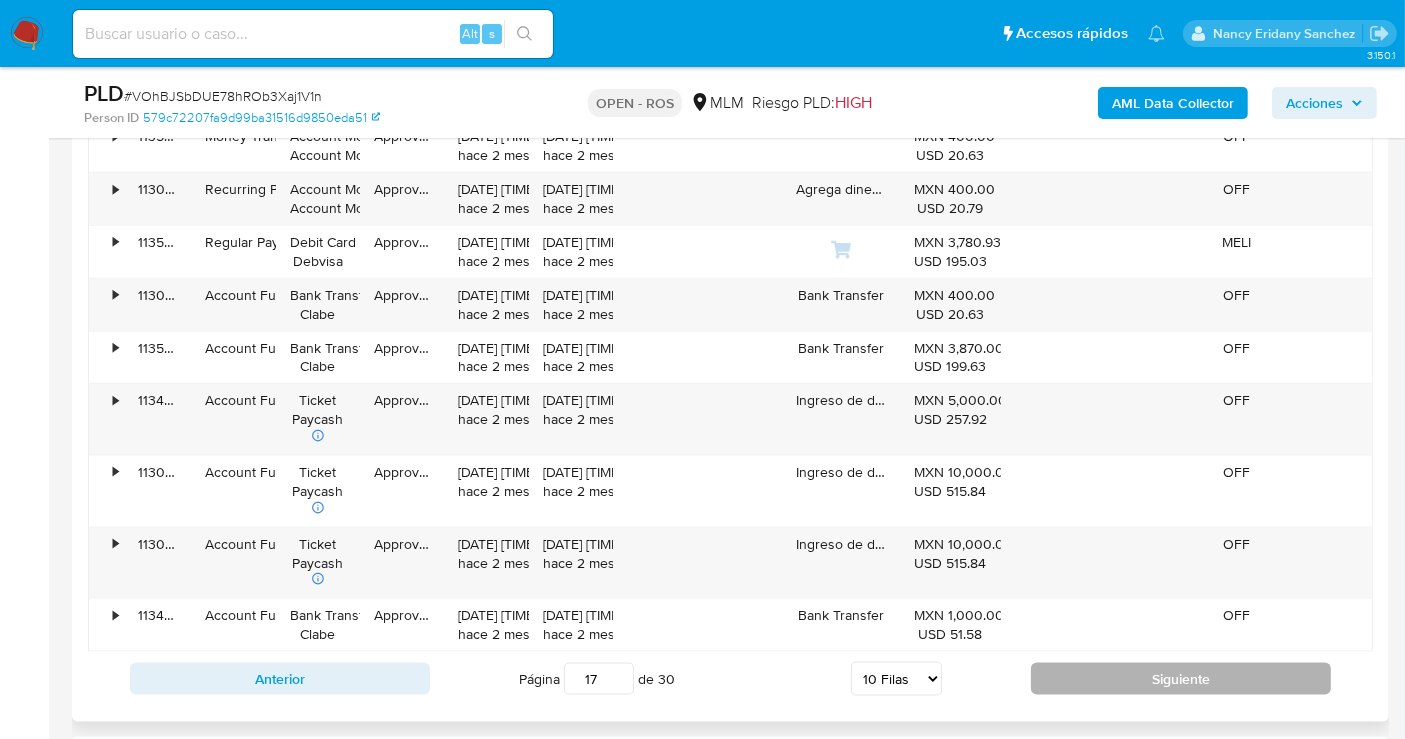 click on "Siguiente" at bounding box center [1181, 679] 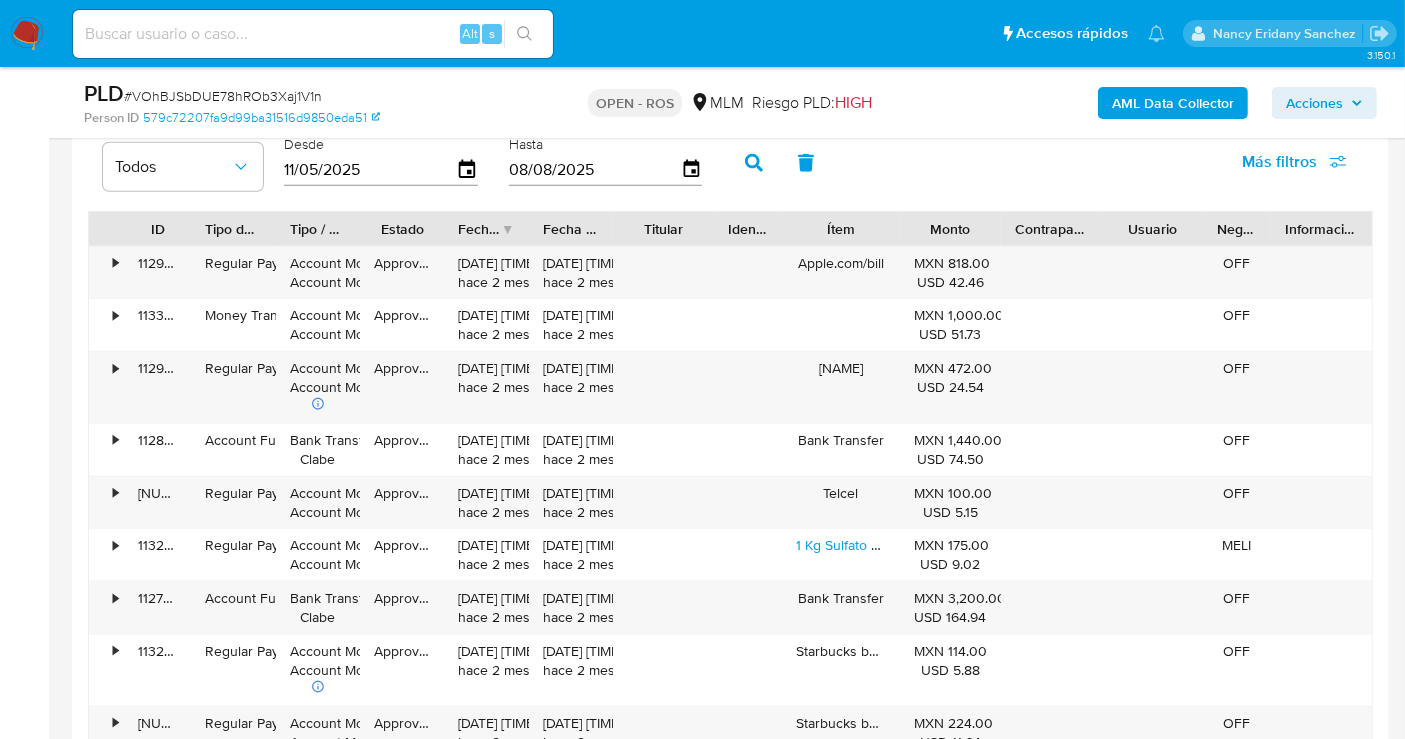 scroll, scrollTop: 2222, scrollLeft: 0, axis: vertical 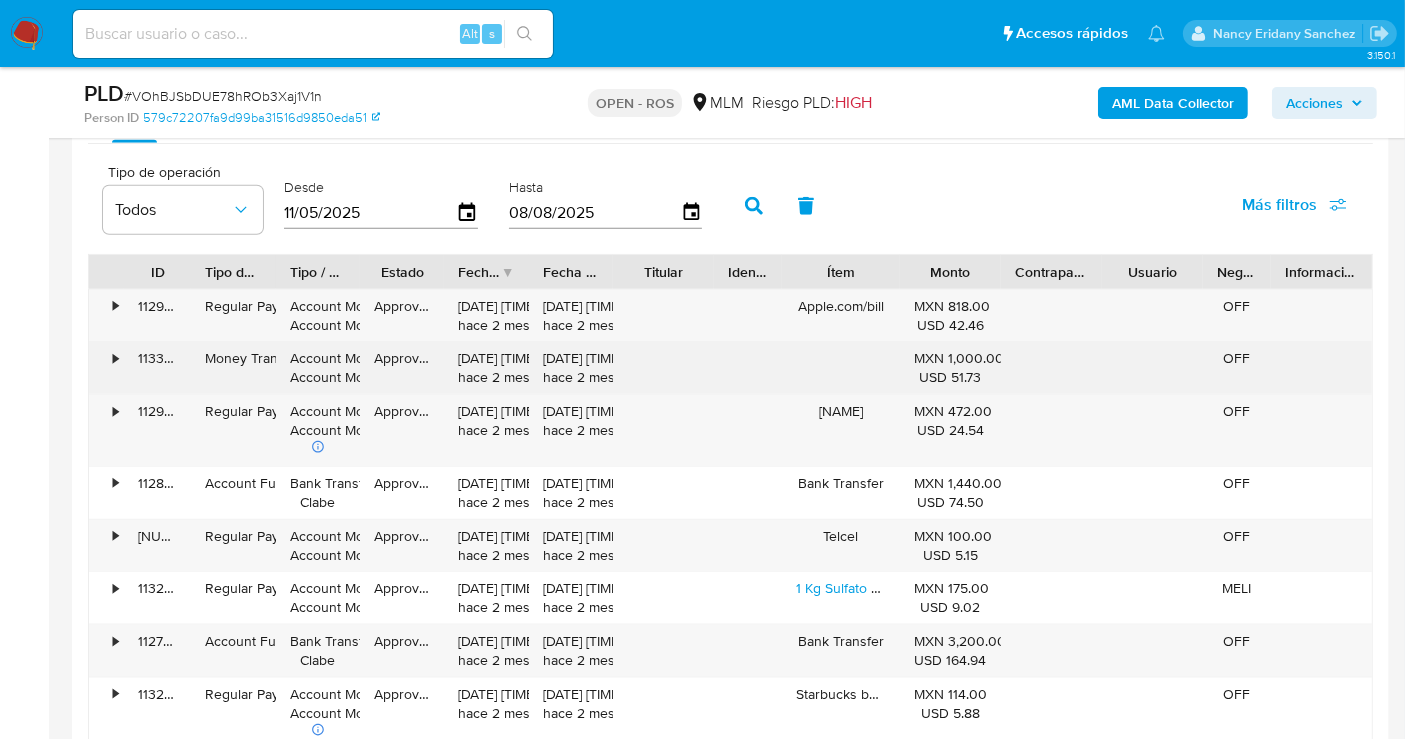 click on "•" at bounding box center [115, 358] 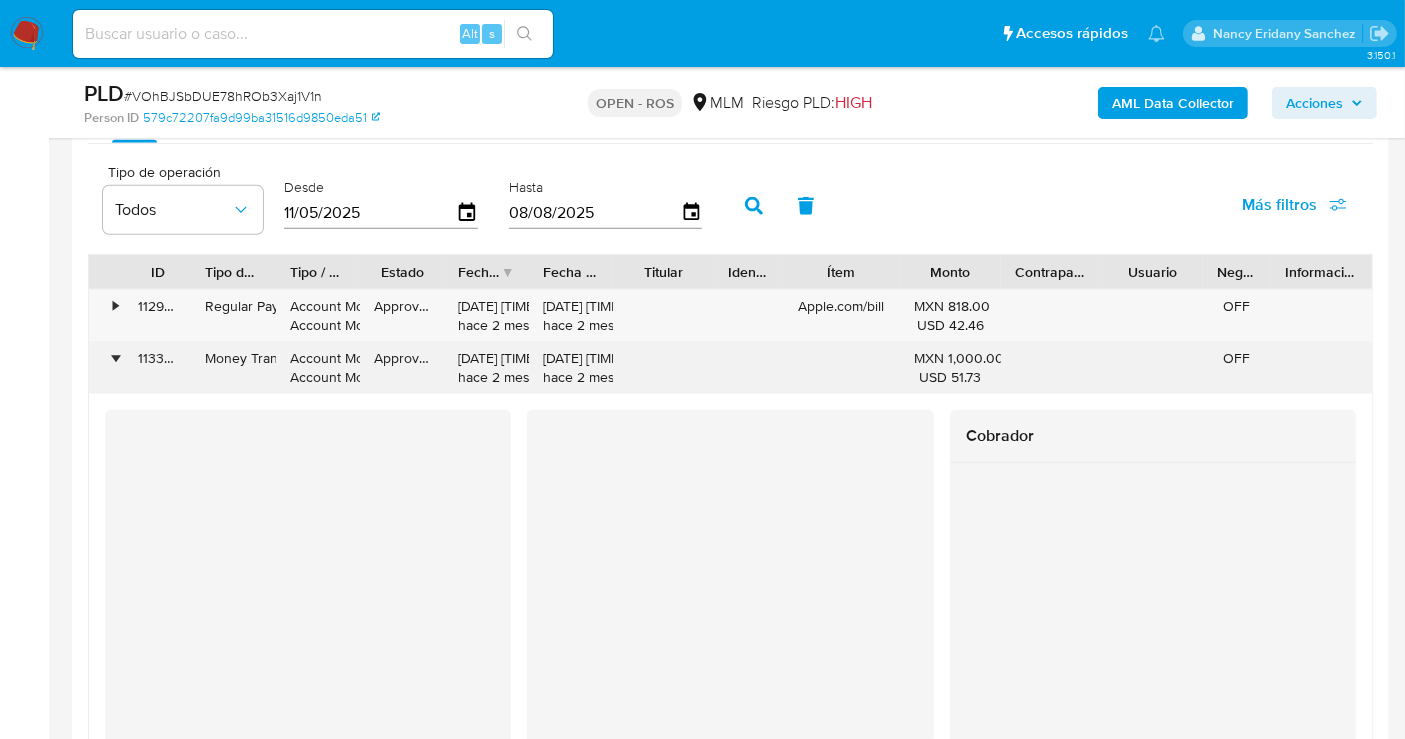 click on "•" at bounding box center [115, 358] 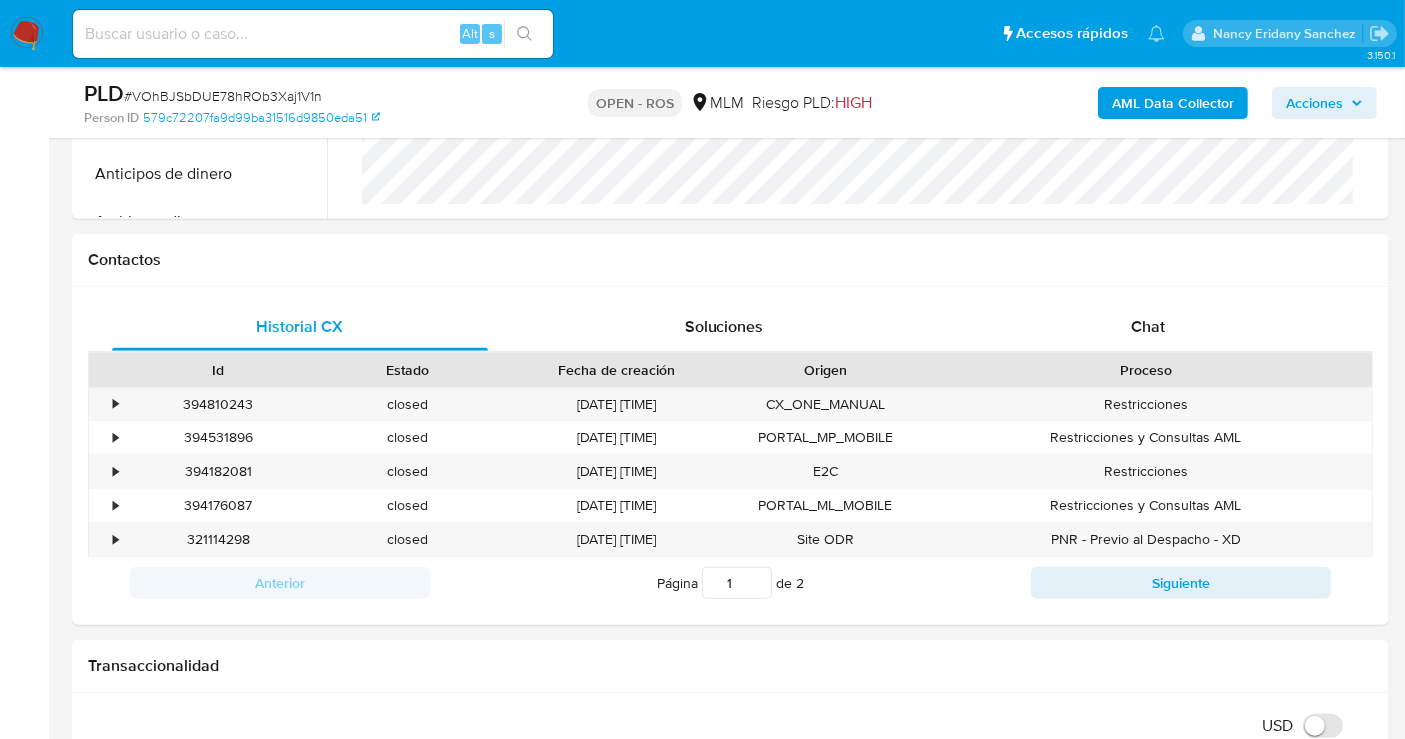 scroll, scrollTop: 555, scrollLeft: 0, axis: vertical 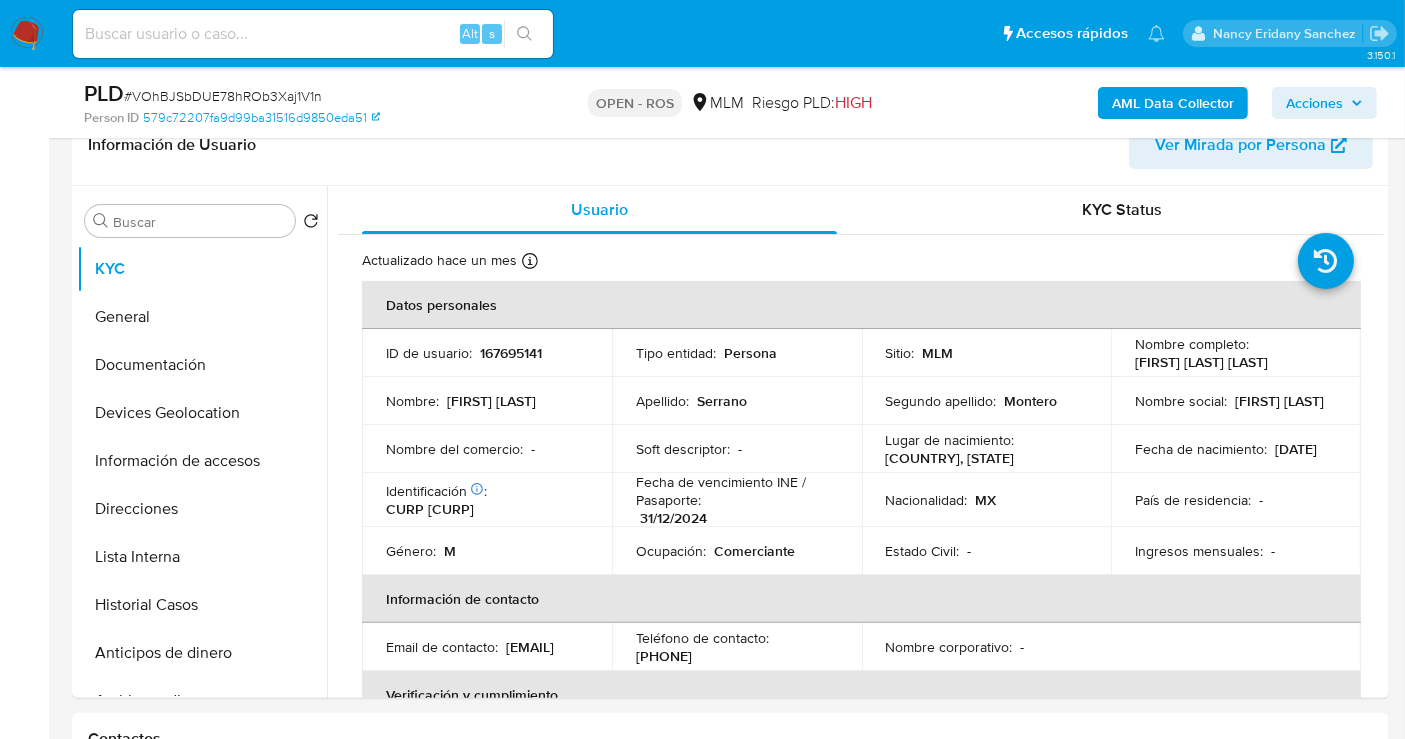 click on "Acciones" at bounding box center [1314, 103] 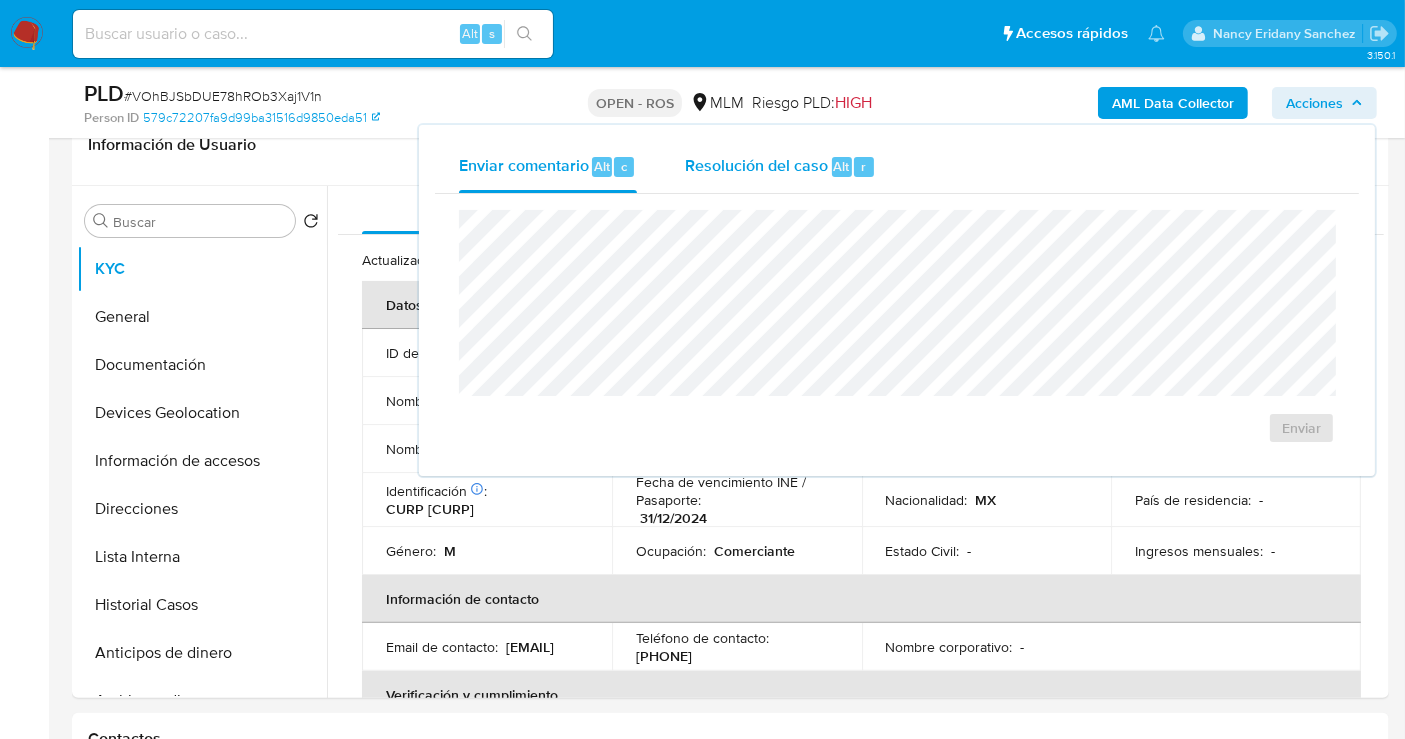 click on "Resolución del caso Alt r" at bounding box center (780, 167) 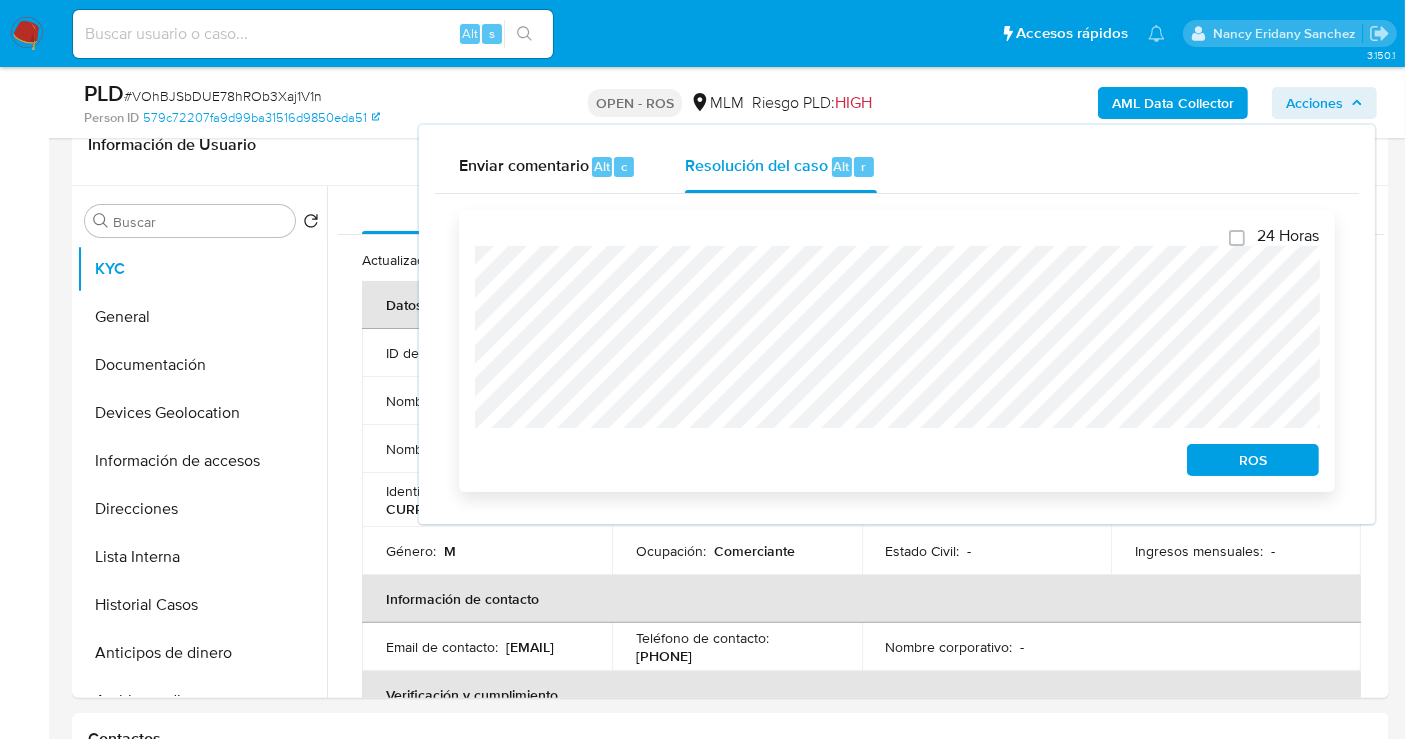 click on "ROS" at bounding box center (1253, 460) 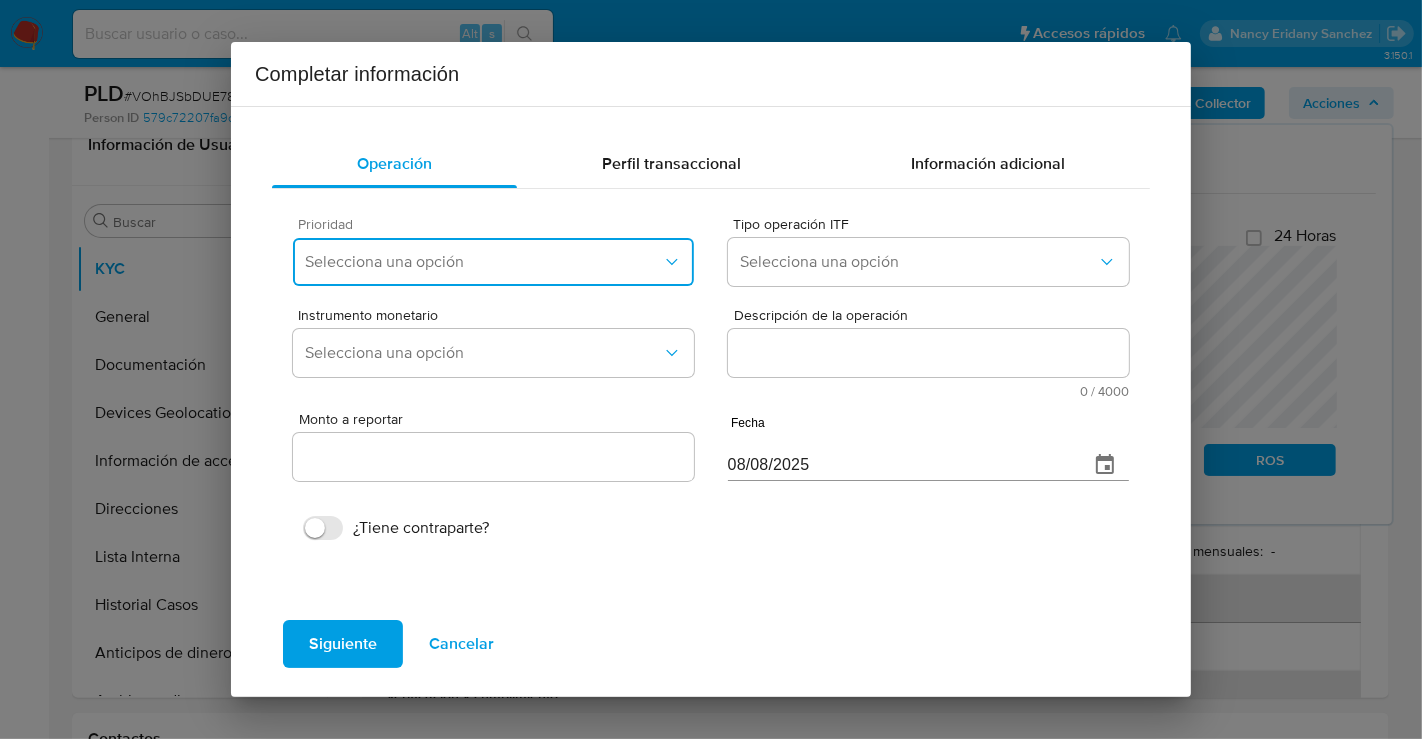 click on "Selecciona una opción" at bounding box center (483, 262) 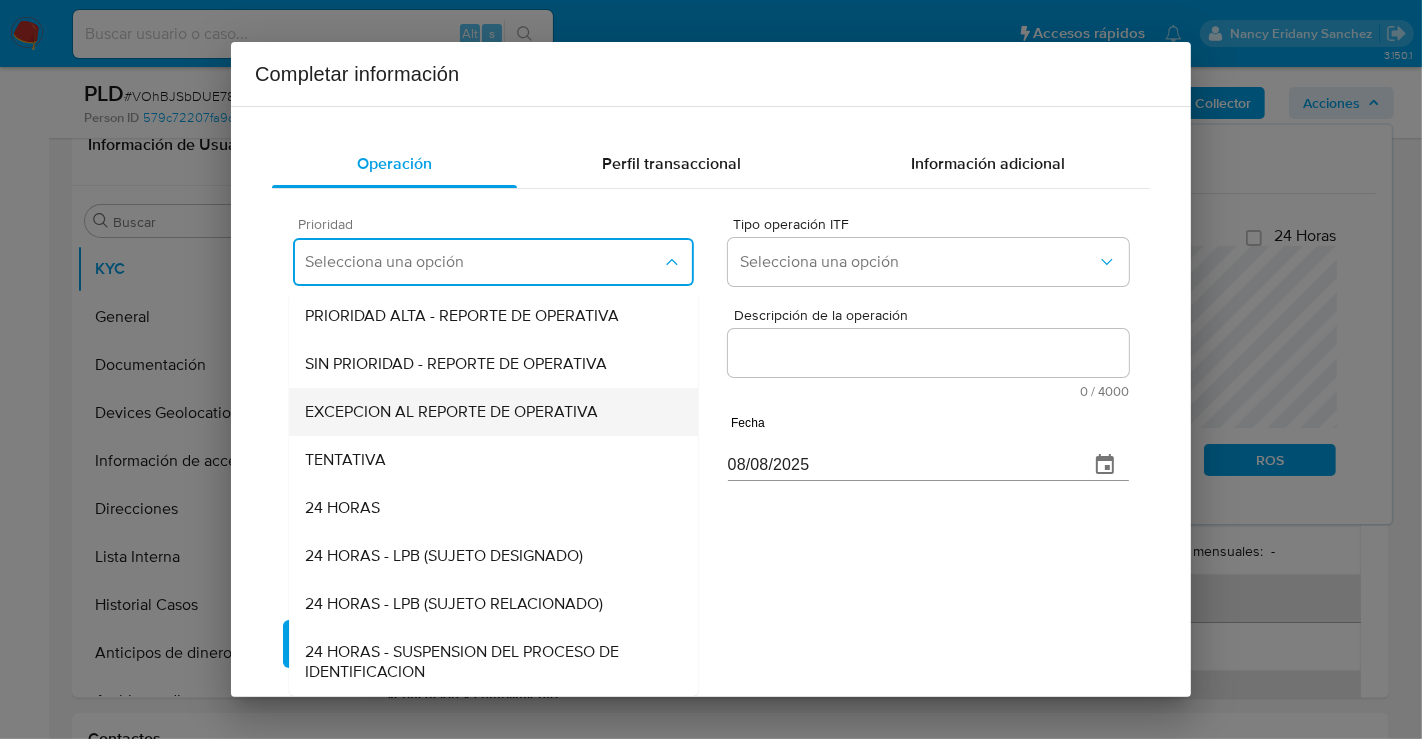 click on "EXCEPCION AL REPORTE DE OPERATIVA" at bounding box center [451, 412] 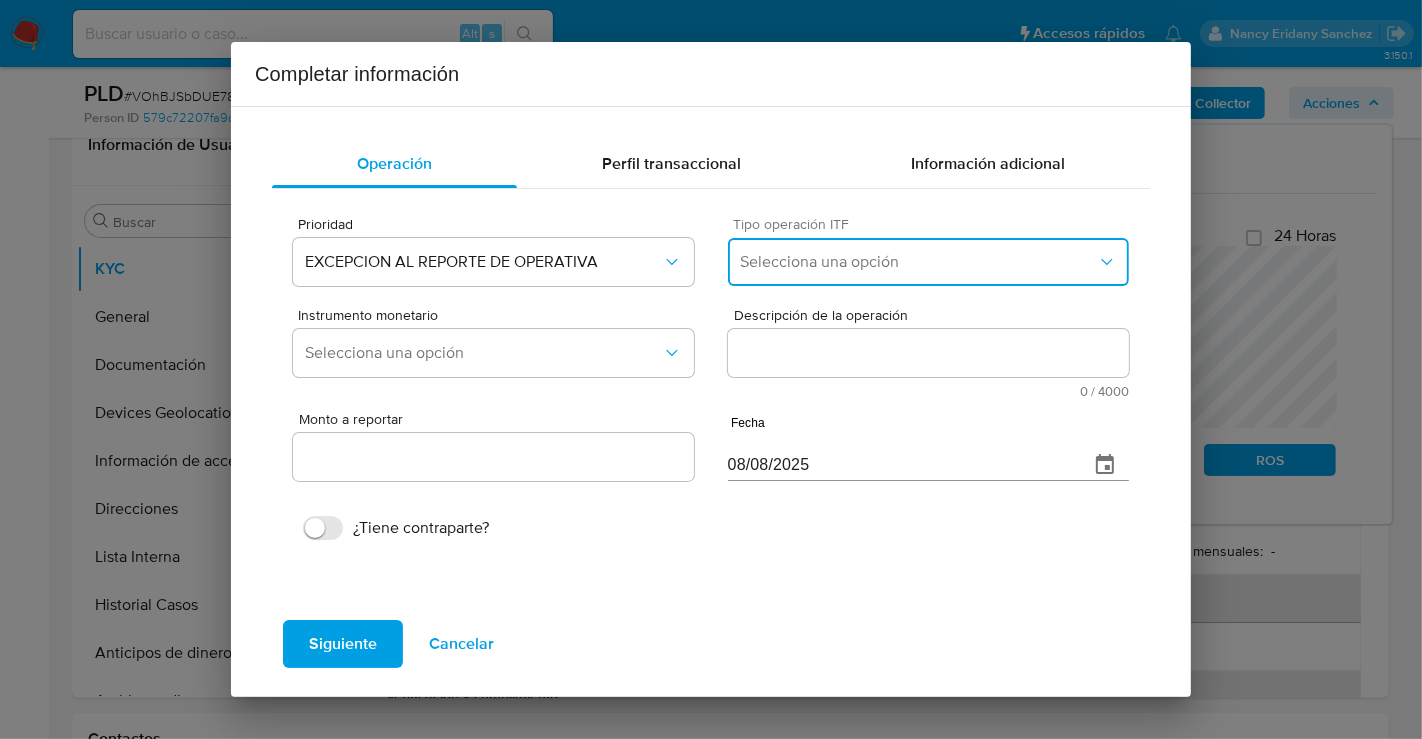 click on "Selecciona una opción" at bounding box center [918, 262] 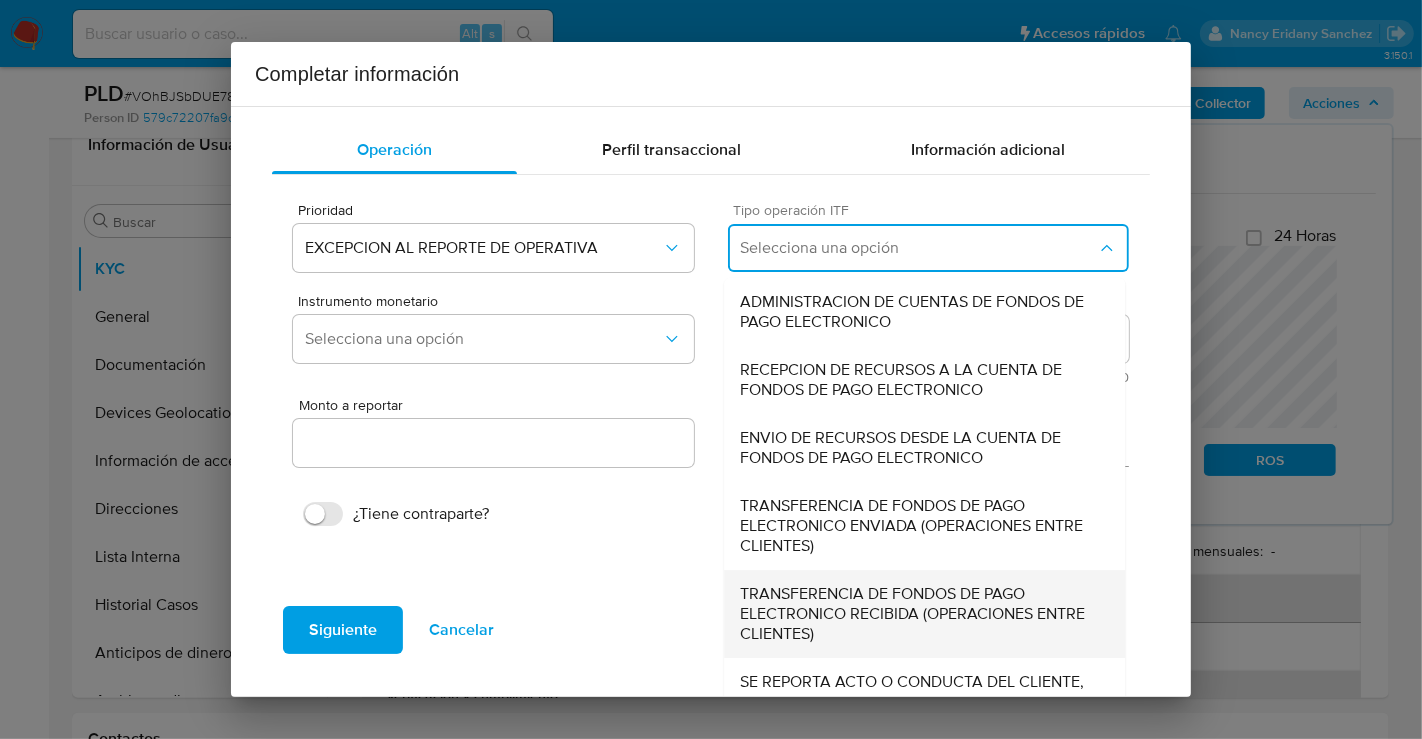 scroll, scrollTop: 62, scrollLeft: 0, axis: vertical 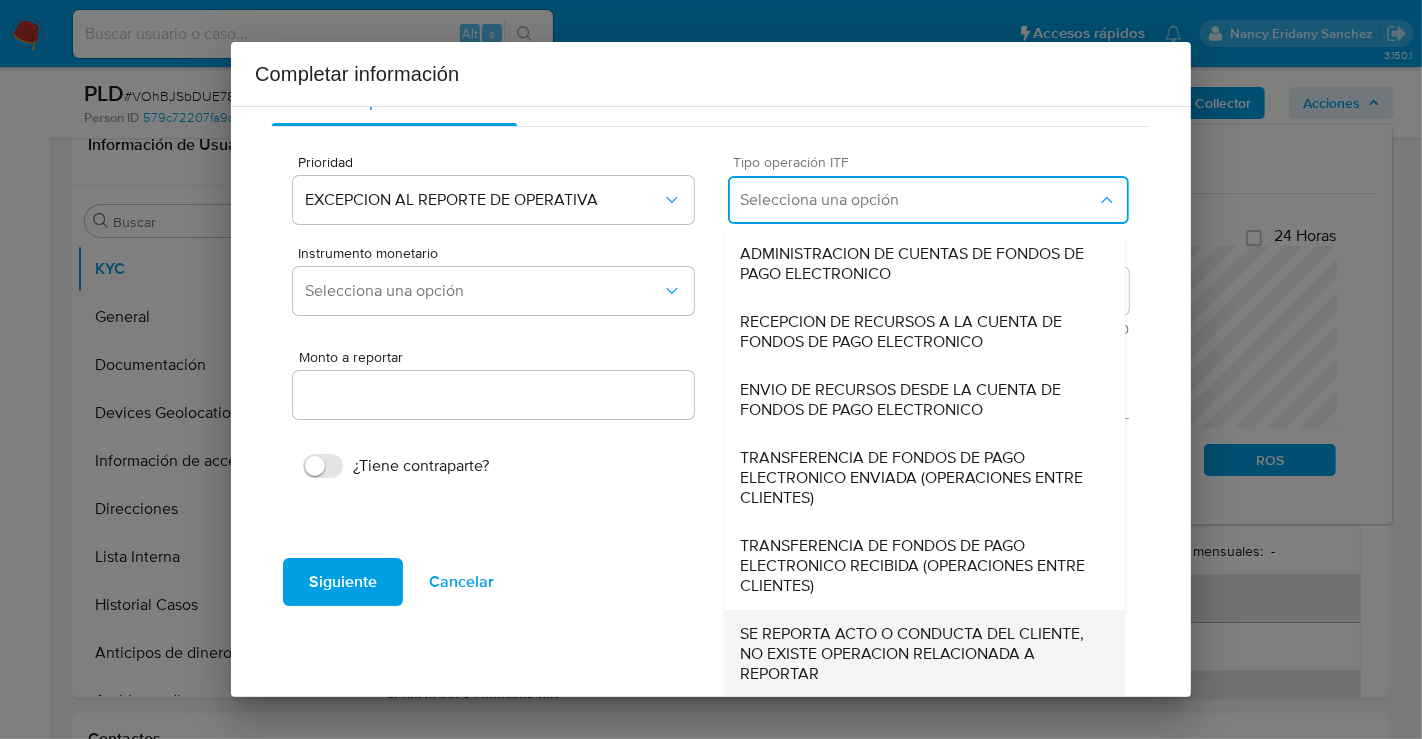click on "SE REPORTA ACTO O CONDUCTA DEL CLIENTE, NO EXISTE OPERACION RELACIONADA A REPORTAR" at bounding box center (924, 654) 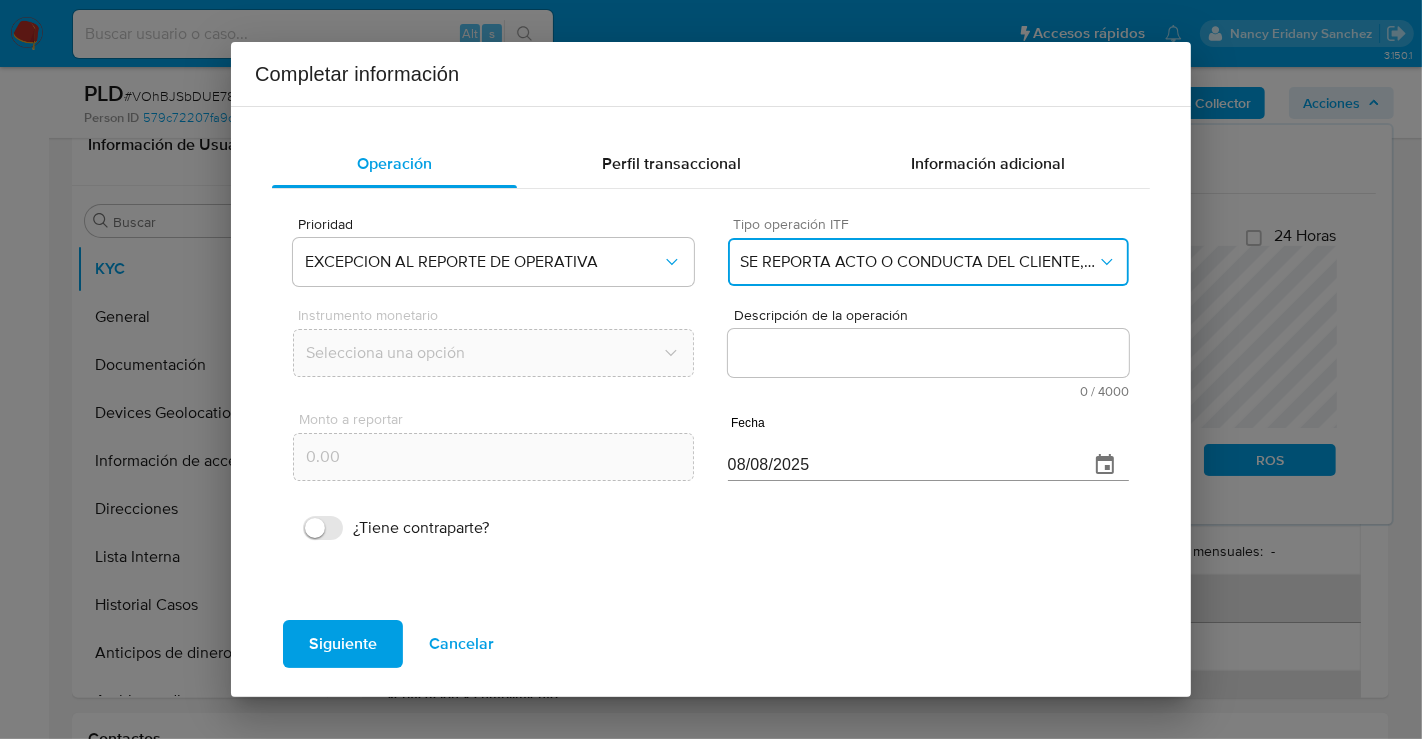 scroll, scrollTop: 0, scrollLeft: 0, axis: both 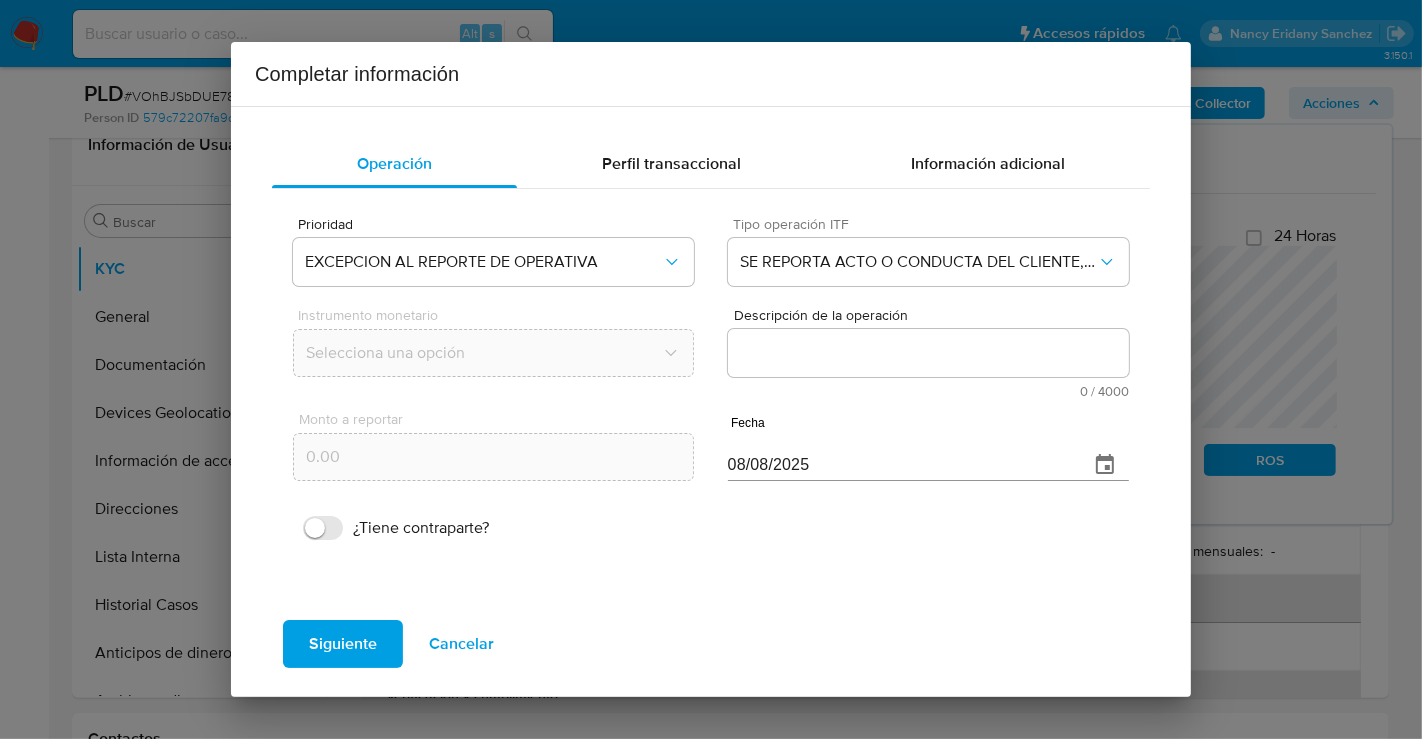 click on "Descripción de la operación" at bounding box center [928, 353] 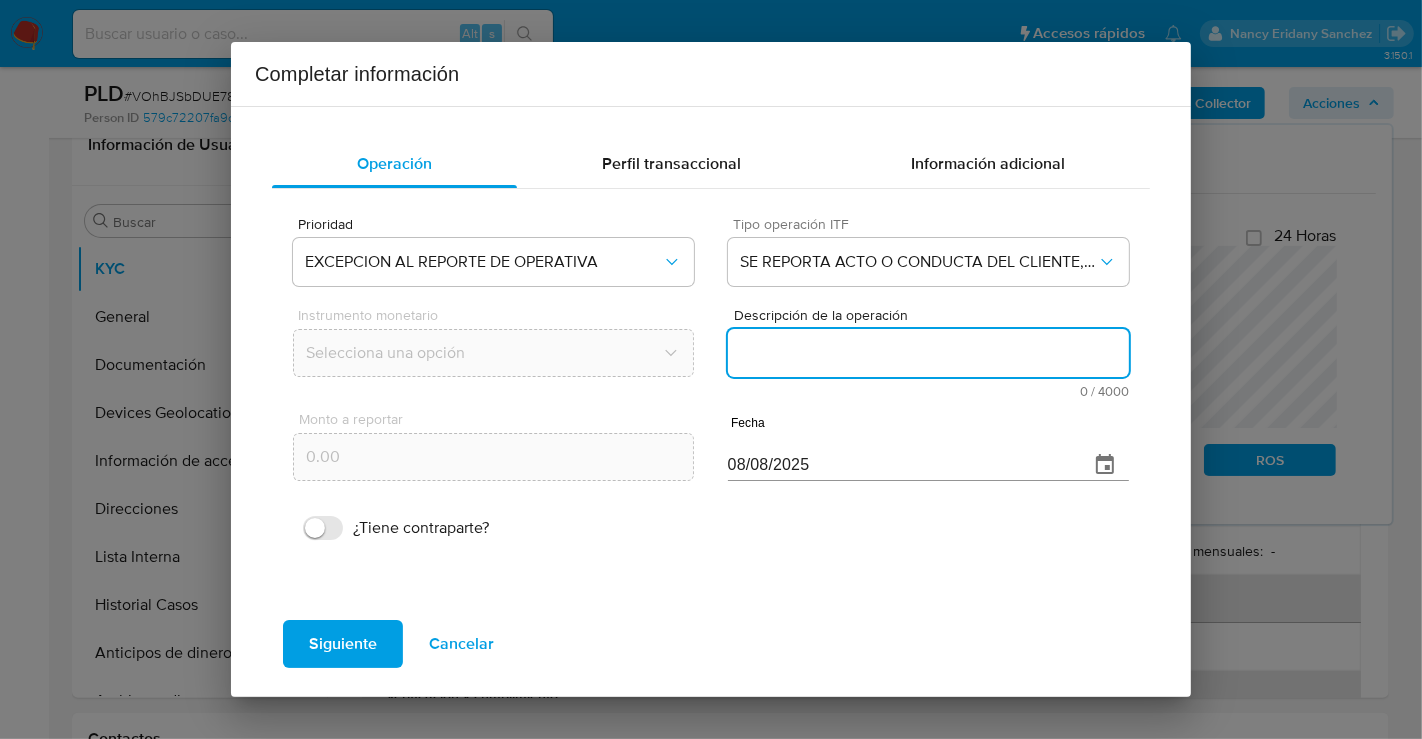paste on "/CONOCIMIENTO DEL CLIENTE O USUARIO. CLIENTE JULIAN ALEXIS SERRANO MONTERO NUMERO DE CLIENTE 167695141 Y NUMERO CUENTA 722969010911950904 CURP SEMJ970516HSLRNL07 DE NACIONALIDAD MEXICANA LUGAR DE NACIMIENTO SINALOA. FECHA DE NACIMIENTO 16MAY1997 CON 28 ANOS. INICIA LA RELACION COMERCIAL CON MERCADO PAGO 15JUN2022. OCUPACION COMERCIANTE. ES CLASIFICADO POR LA INSTITUCION CON GRADO DE RIESGO ALTO. EL TITULAR NO DESIGNO BENEFICIARIOS EN CASO DE FALLECIMIENTO CON DOMICILIO EN REM DEL JABALI 102 CIUDAD BUGAMBILIAS CP 45237 ZAPOPAN JALISCO. /ANTECEDENTES INVESTIGATIVOS. EL CLIENTE TIENE 2 ALERTAS PREVIAS REPORTADAS A LA AUTORIDAD. ACTUALMENTE CUENTA CON ALERTA POR FONDEO INDIRECTO. GENERADA EL 12JUN2025 AL RECIBIR RECURSOS POR TRASPASOS DE OTROS CLIENTES MERCADO PAGO. /INFORMACION ADICIONAL DEL CLIENTE. SE REALIZA CONTACTO CON EL CLIENTE EN ALERTAS PREVIAS DONDE MENCIONA TENER UNA EMPRESA CON EL NOMBRE CERO PLAGAS QUE OFRECE SOLUCIONES PARA LA ELIMINACION DE PLAGAS Y QUE LAS PERSONAS QUE LE TRANSFIEREN SON POR P..." 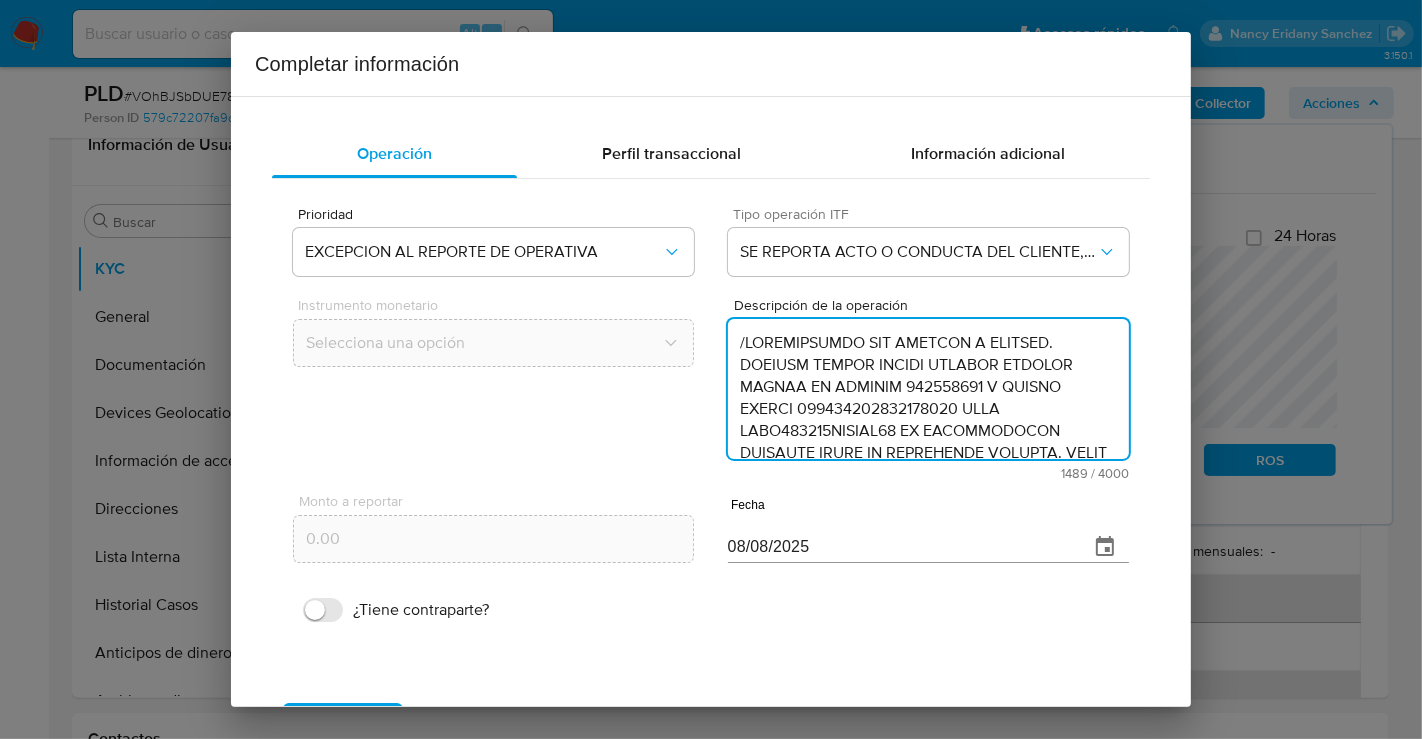 scroll, scrollTop: 775, scrollLeft: 0, axis: vertical 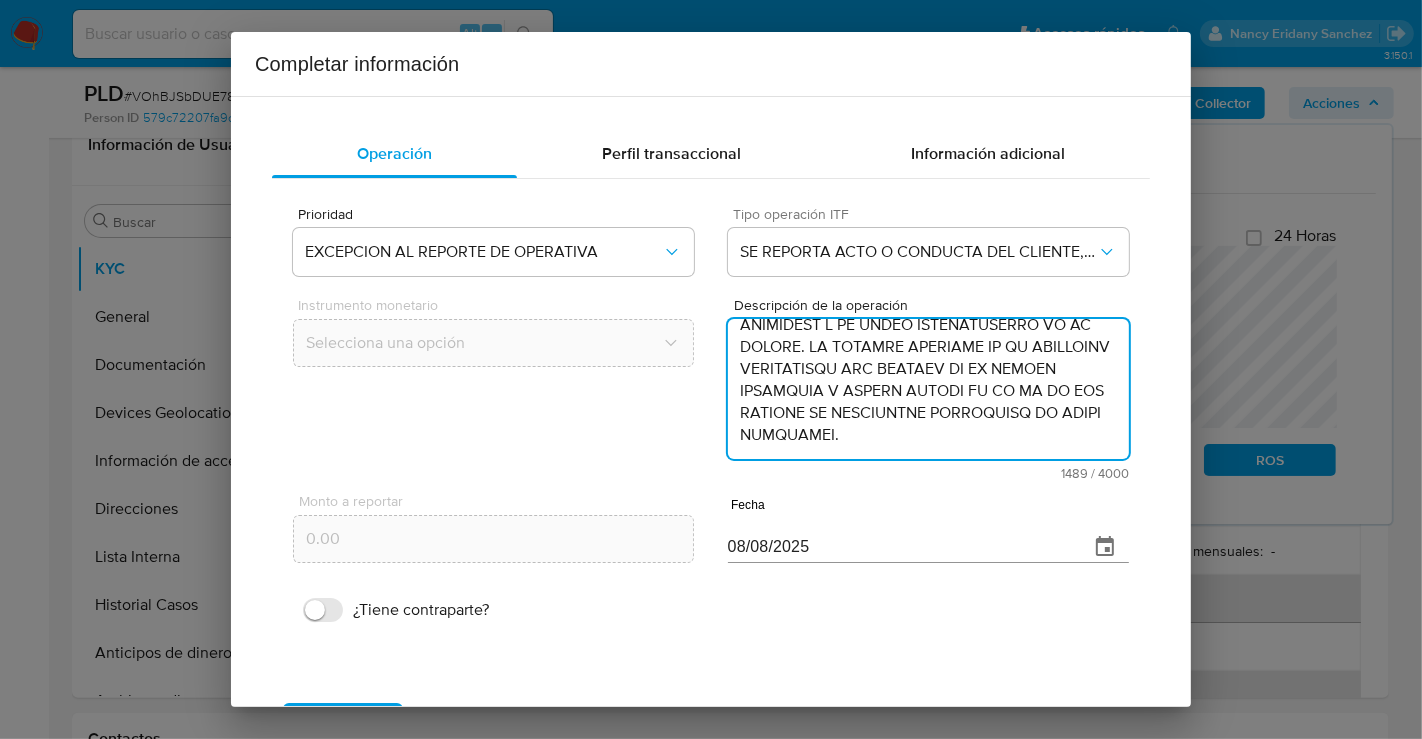 type on "/CONOCIMIENTO DEL CLIENTE O USUARIO. CLIENTE JULIAN ALEXIS SERRANO MONTERO NUMERO DE CLIENTE 167695141 Y NUMERO CUENTA 722969010911950904 CURP SEMJ970516HSLRNL07 DE NACIONALIDAD MEXICANA LUGAR DE NACIMIENTO SINALOA. FECHA DE NACIMIENTO 16MAY1997 CON 28 ANOS. INICIA LA RELACION COMERCIAL CON MERCADO PAGO 15JUN2022. OCUPACION COMERCIANTE. ES CLASIFICADO POR LA INSTITUCION CON GRADO DE RIESGO ALTO. EL TITULAR NO DESIGNO BENEFICIARIOS EN CASO DE FALLECIMIENTO CON DOMICILIO EN REM DEL JABALI 102 CIUDAD BUGAMBILIAS CP 45237 ZAPOPAN JALISCO. /ANTECEDENTES INVESTIGATIVOS. EL CLIENTE TIENE 2 ALERTAS PREVIAS REPORTADAS A LA AUTORIDAD. ACTUALMENTE CUENTA CON ALERTA POR FONDEO INDIRECTO. GENERADA EL 12JUN2025 AL RECIBIR RECURSOS POR TRASPASOS DE OTROS CLIENTES MERCADO PAGO. /INFORMACION ADICIONAL DEL CLIENTE. SE REALIZA CONTACTO CON EL CLIENTE EN ALERTAS PREVIAS DONDE MENCIONA TENER UNA EMPRESA CON EL NOMBRE CERO PLAGAS QUE OFRECE SOLUCIONES PARA LA ELIMINACION DE PLAGAS Y QUE LAS PERSONAS QUE LE TRANSFIEREN SON POR P..." 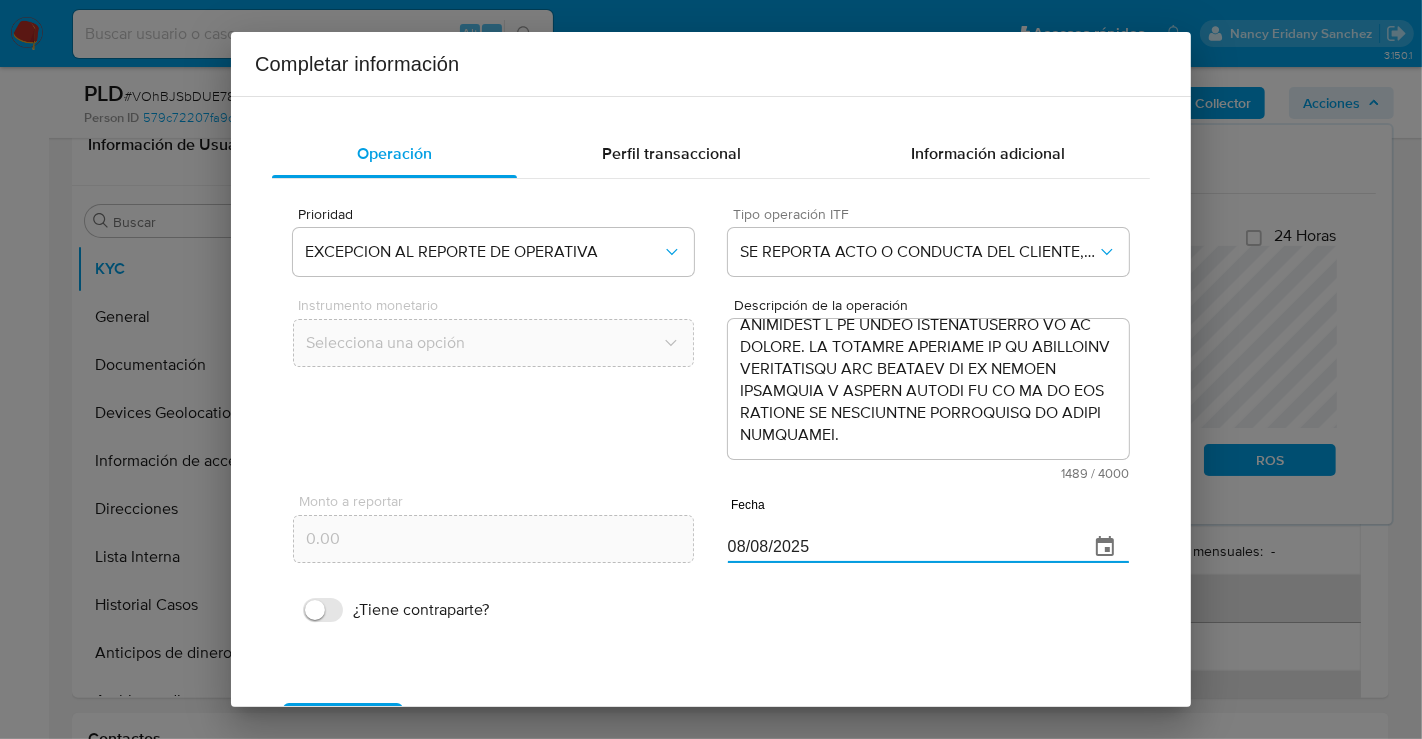 drag, startPoint x: 804, startPoint y: 548, endPoint x: 660, endPoint y: 552, distance: 144.05554 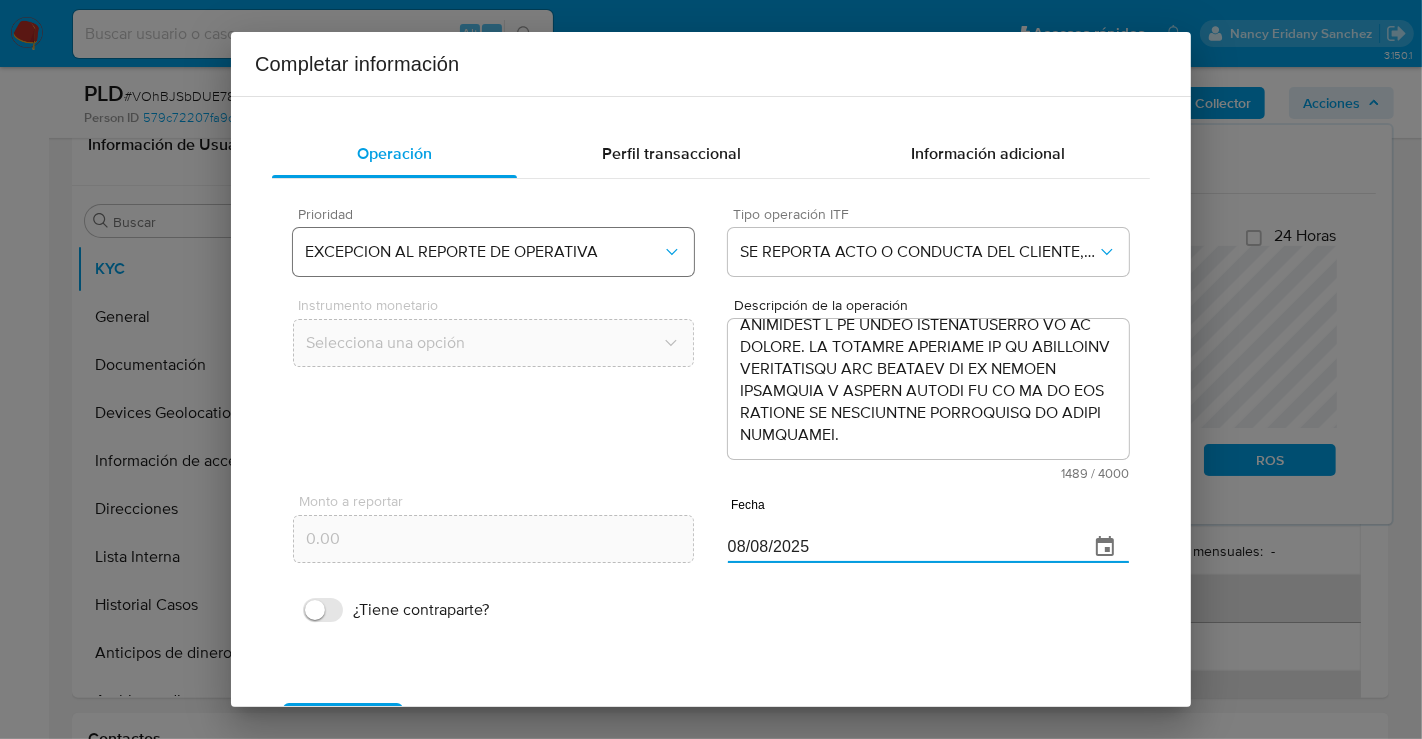 paste on "30/05" 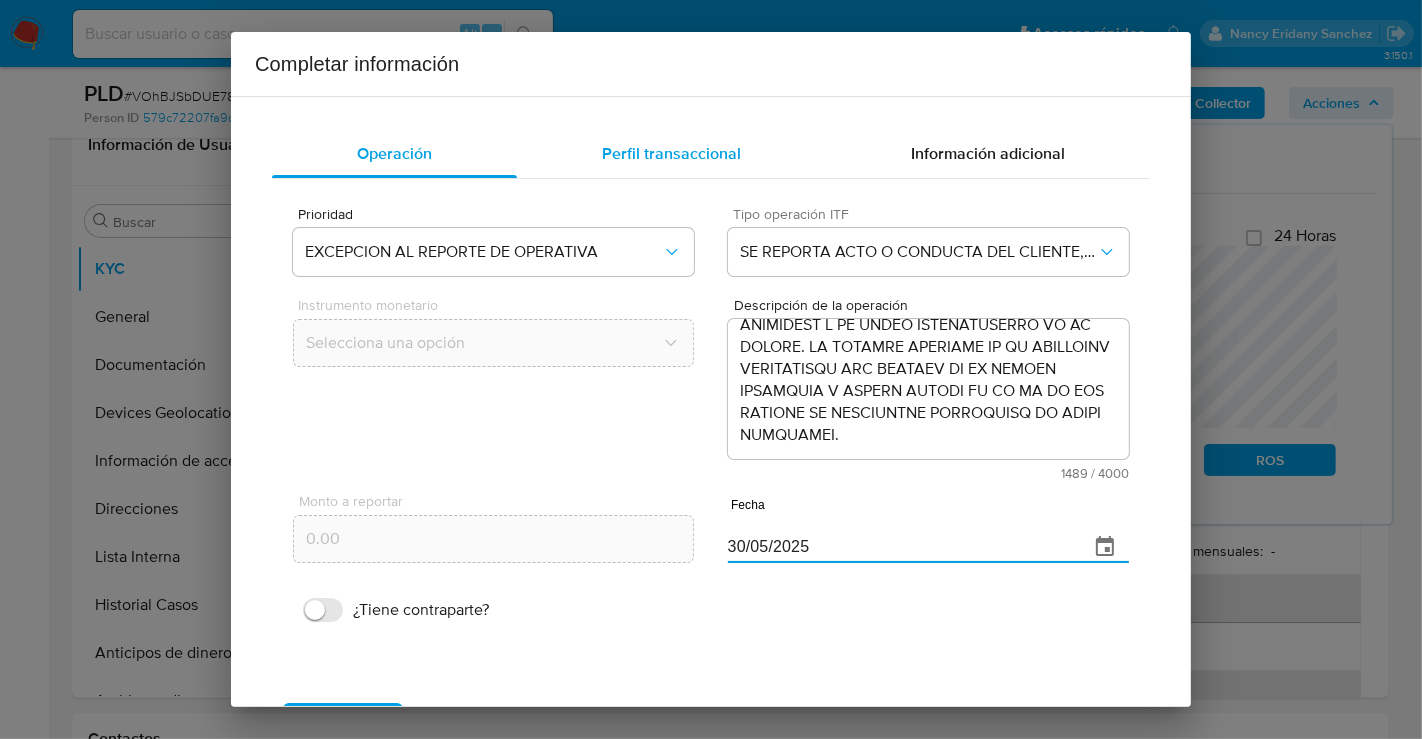 type on "30/05/2025" 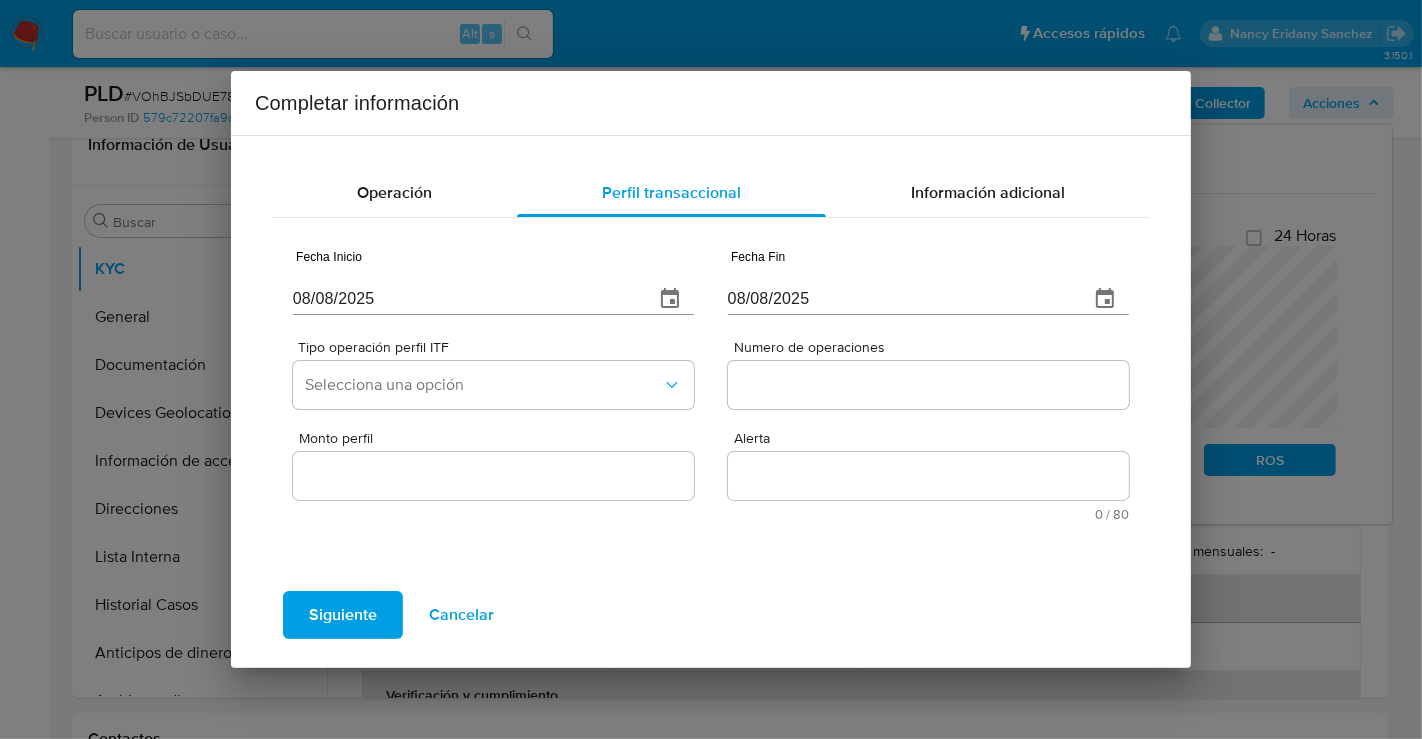 type 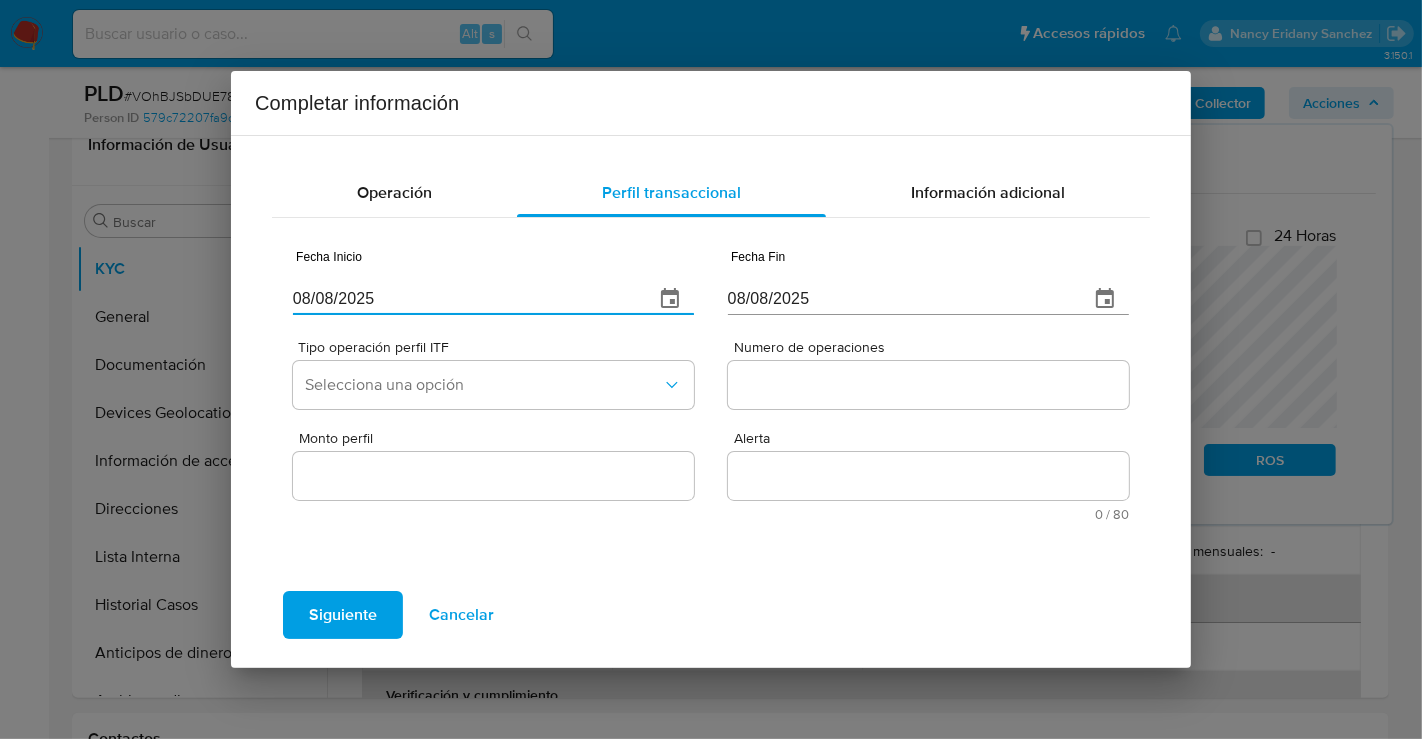 drag, startPoint x: 380, startPoint y: 295, endPoint x: 214, endPoint y: 295, distance: 166 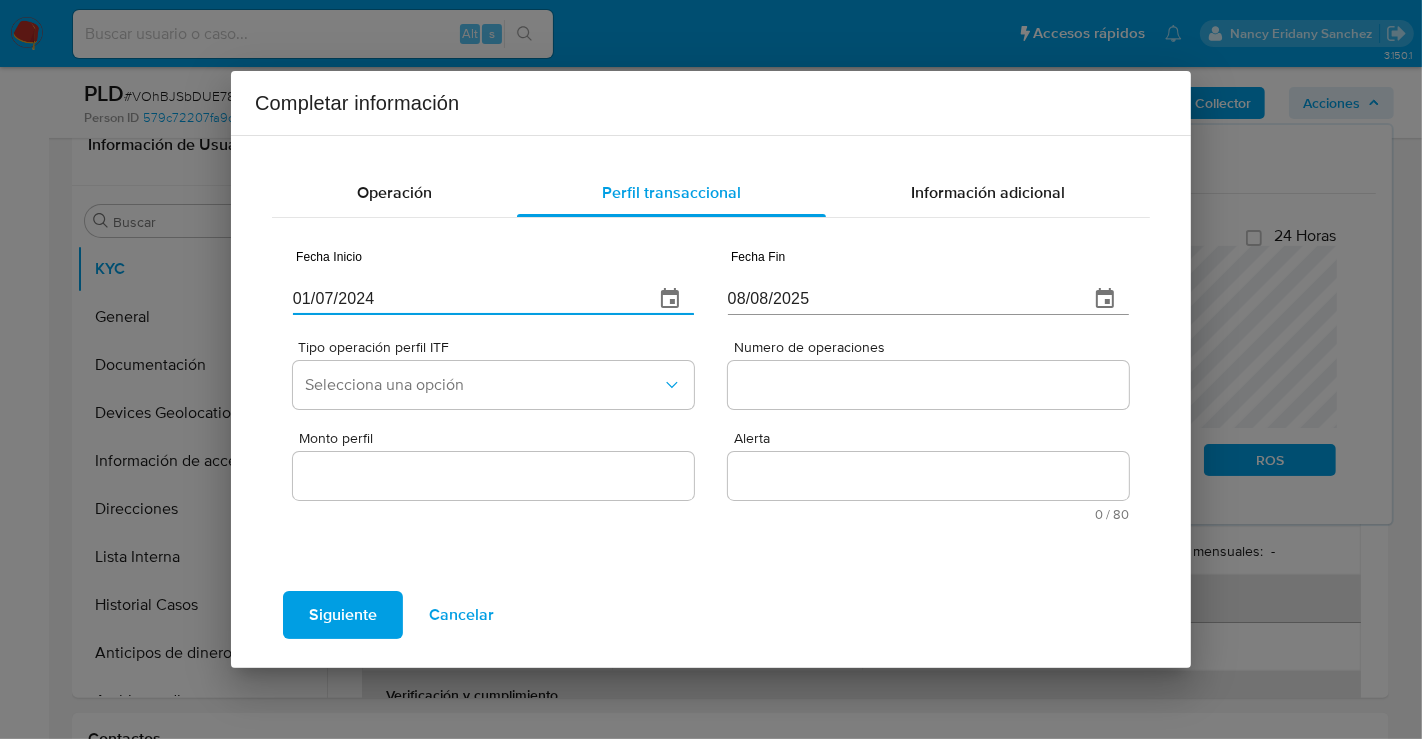 type on "01/07/2024" 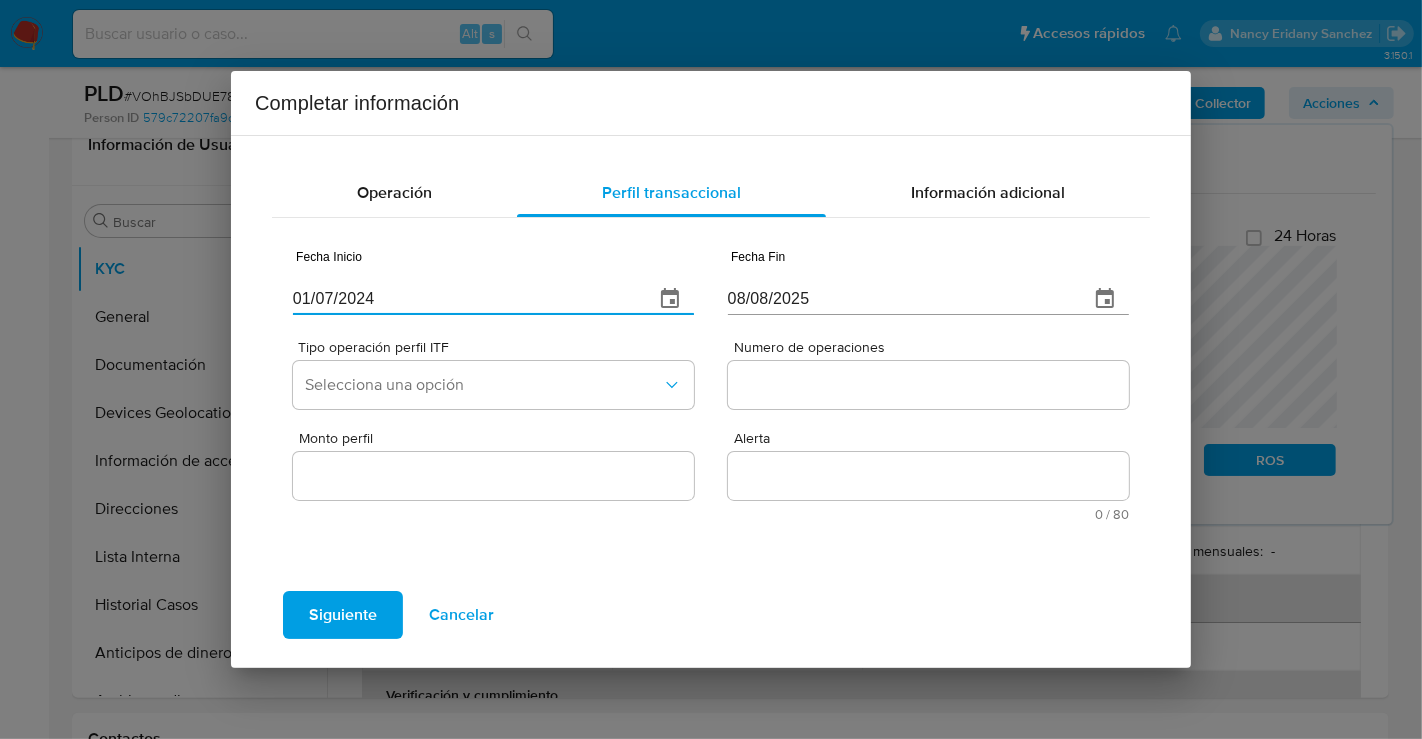 click on "08/08/2025" at bounding box center [900, 299] 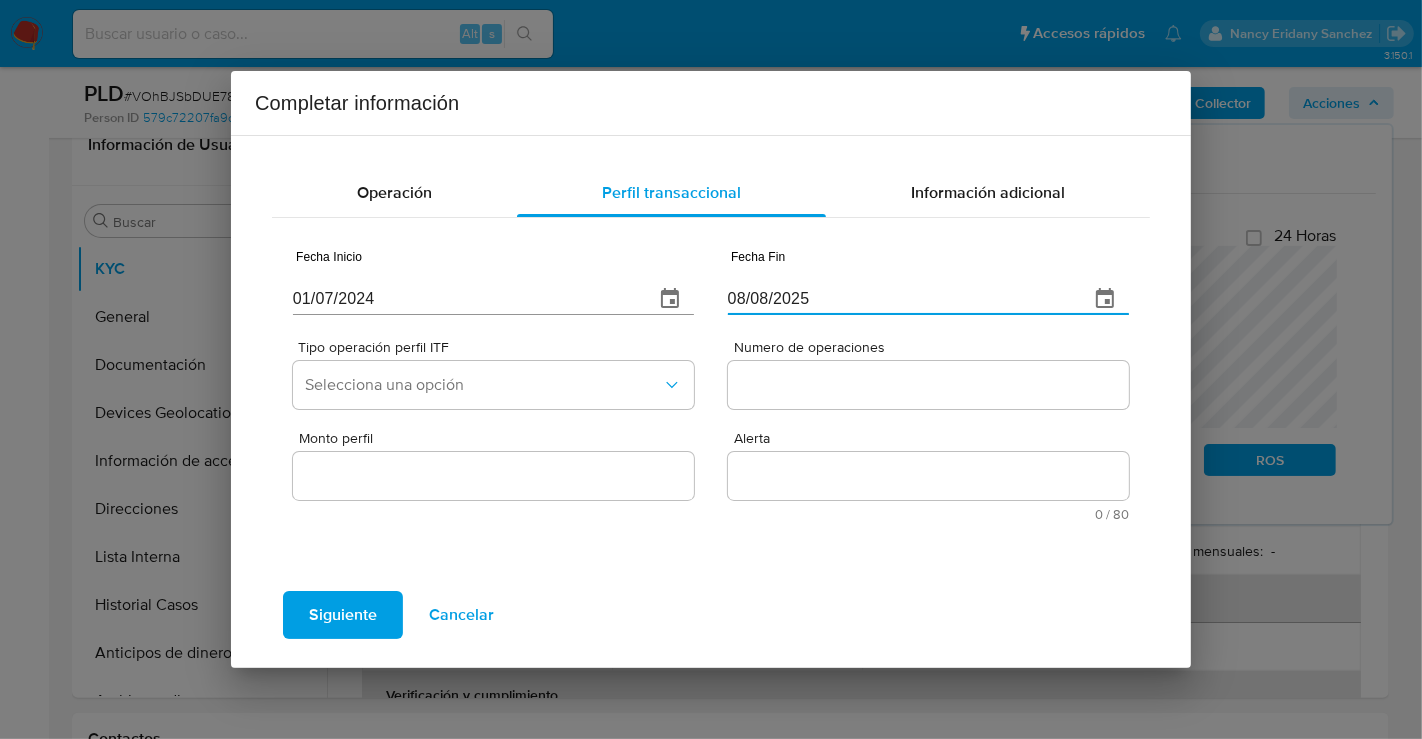 click on "08/08/2025" at bounding box center [900, 299] 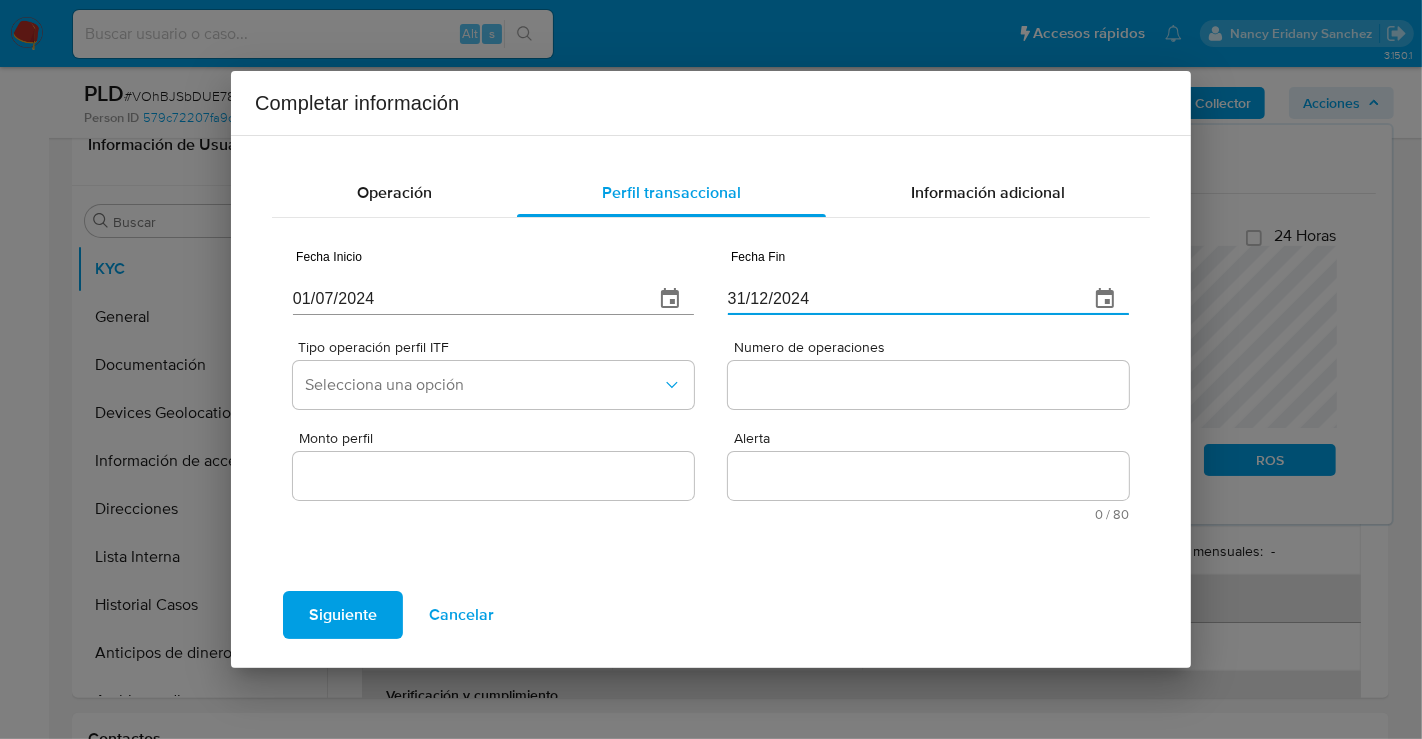 type on "31/12/2024" 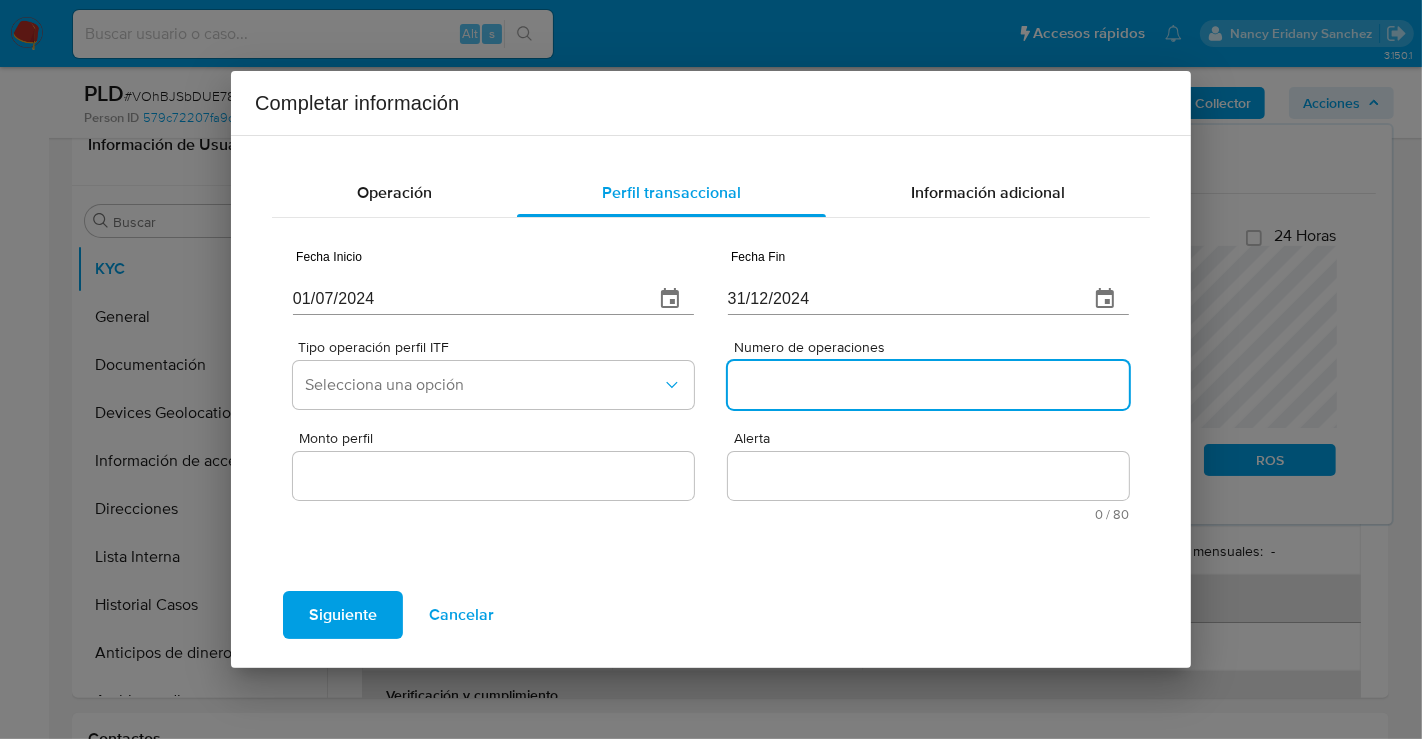 click on "Numero de operaciones" at bounding box center [928, 385] 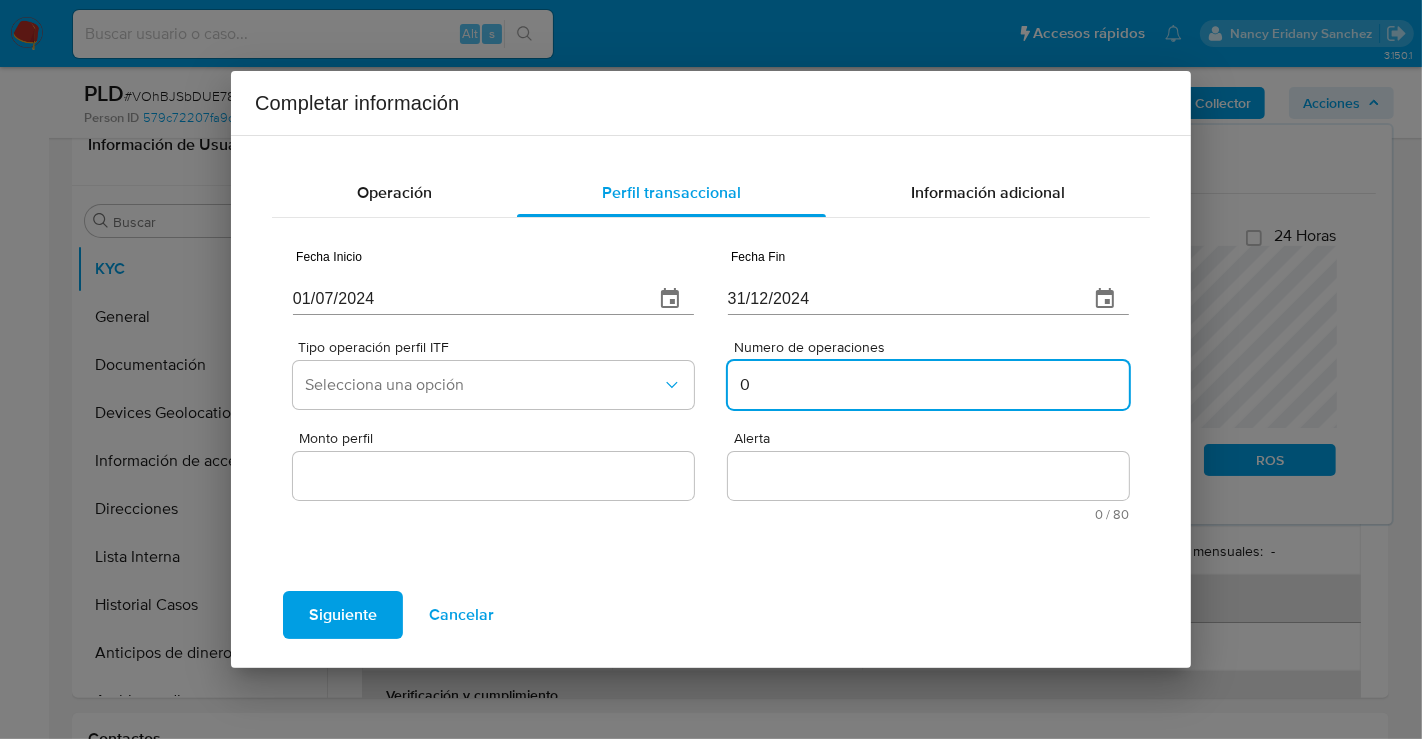 type on "0" 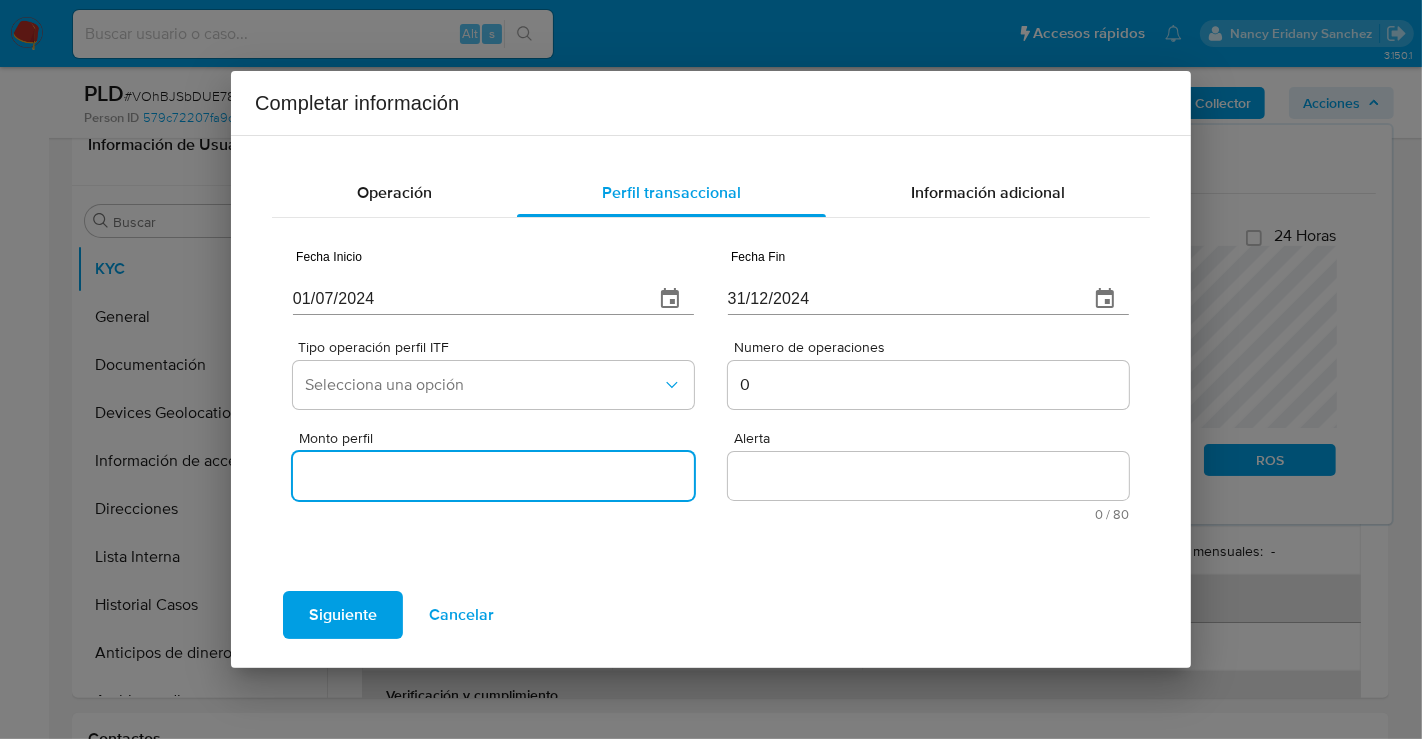 click on "Monto perfil" at bounding box center (493, 476) 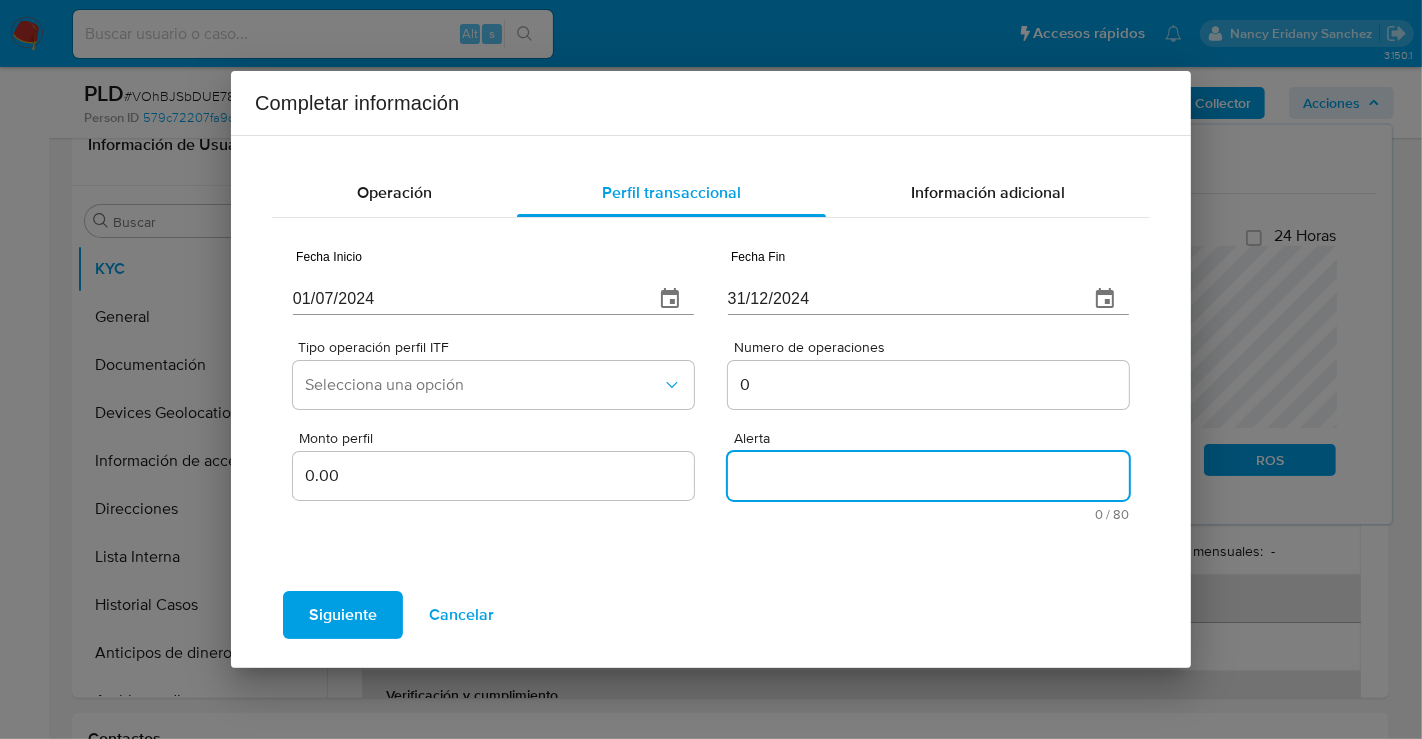 click on "Alerta" at bounding box center [928, 476] 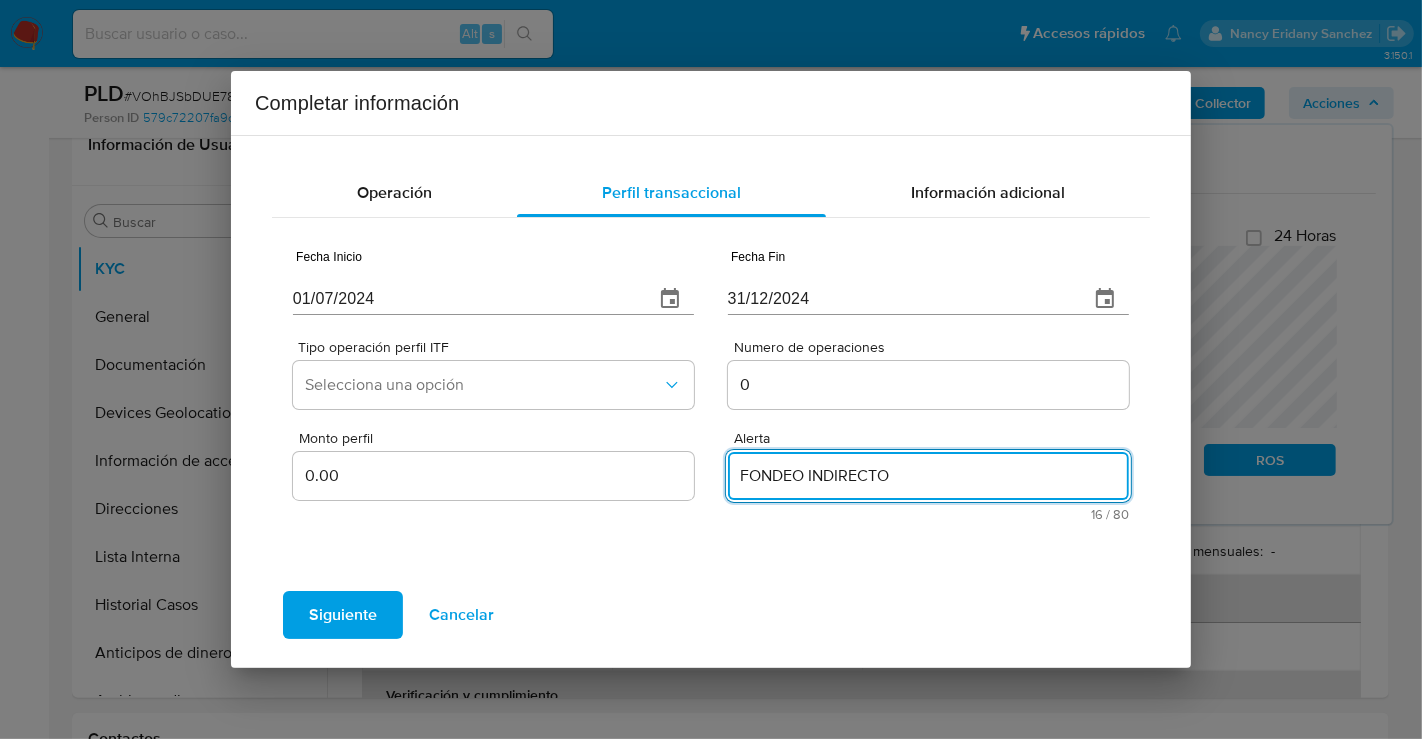 type on "FONDEO INDIRECTO" 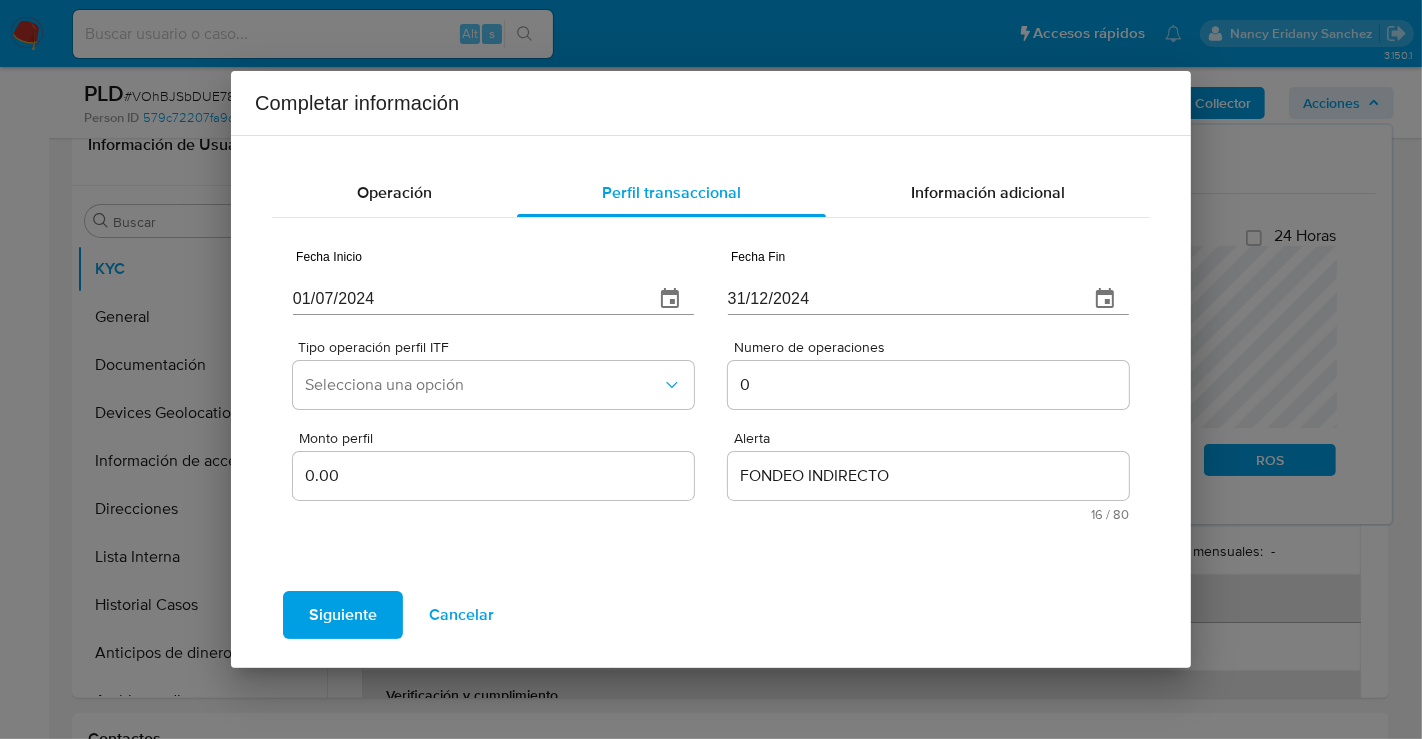 click on "Siguiente" at bounding box center [343, 615] 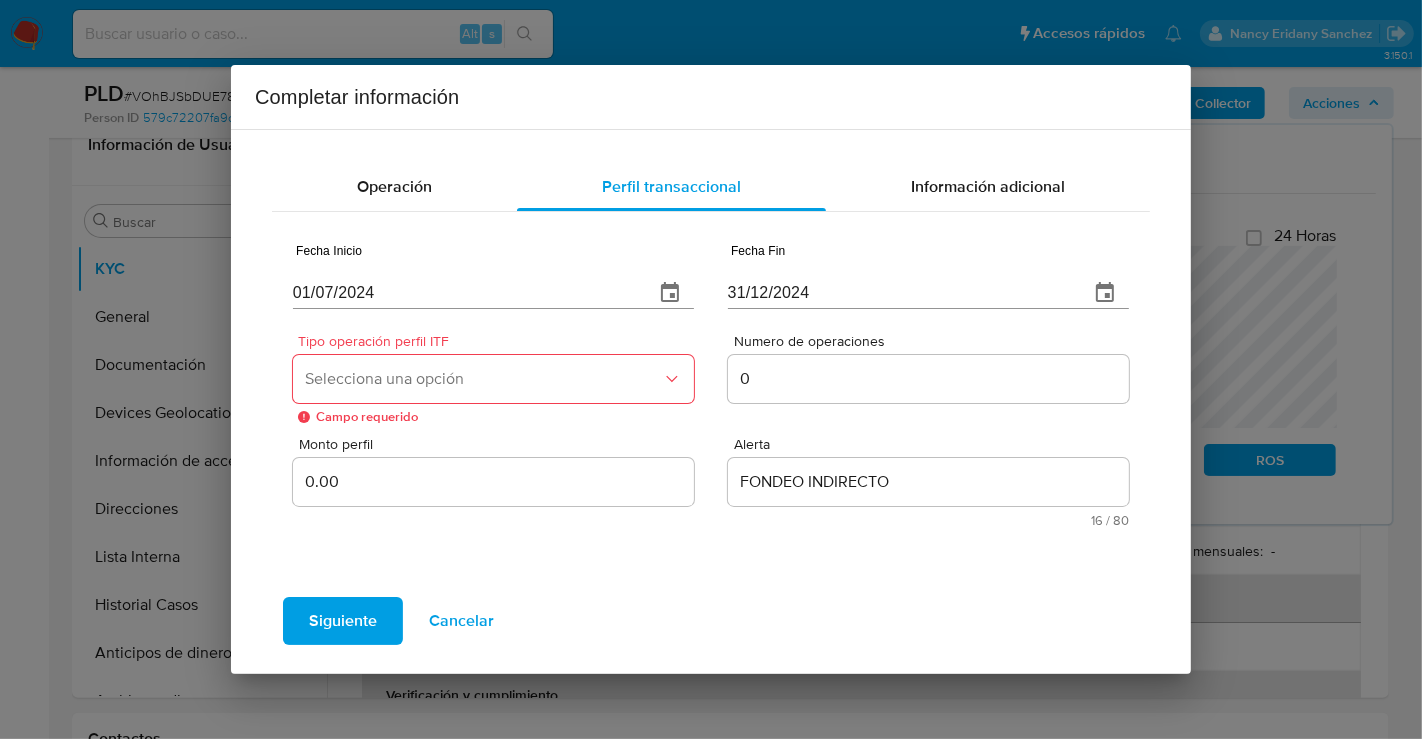 click on "Selecciona una opción" at bounding box center [493, 379] 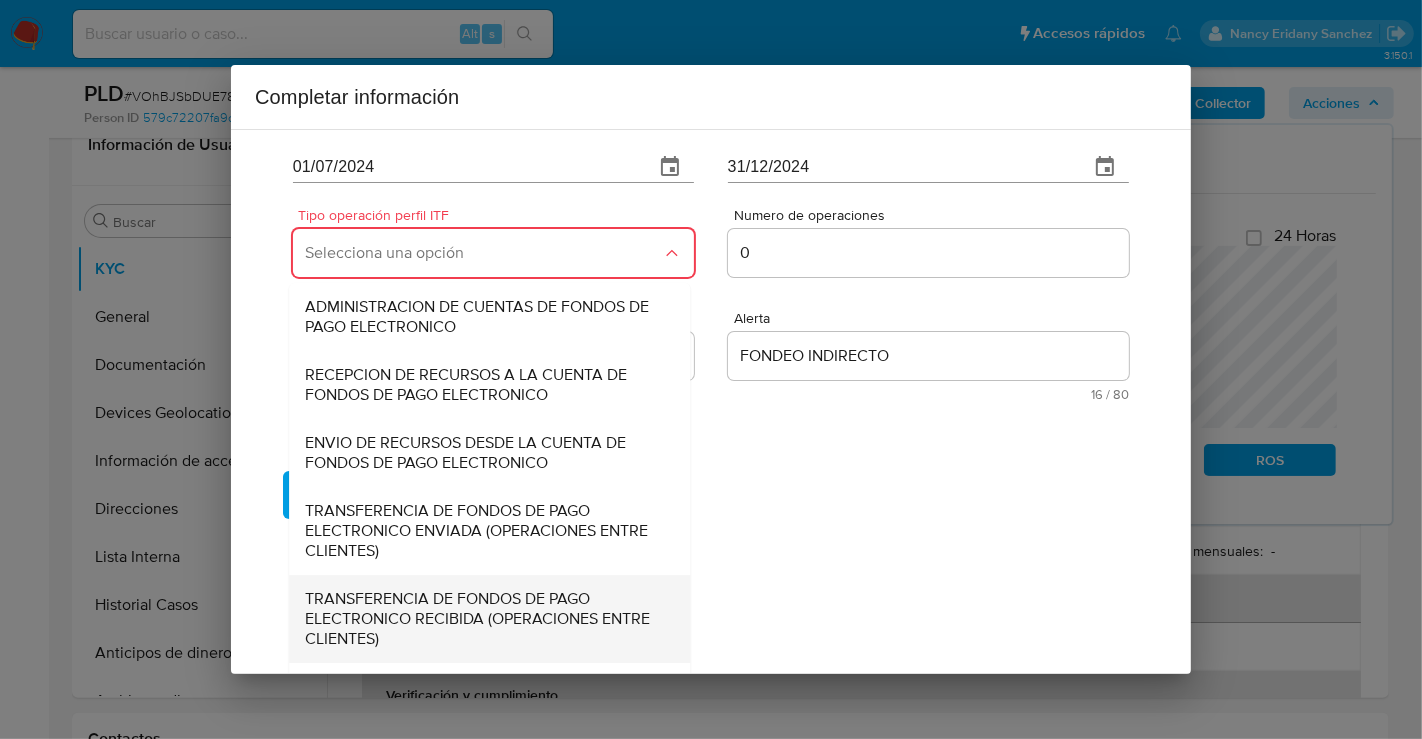 scroll, scrollTop: 202, scrollLeft: 0, axis: vertical 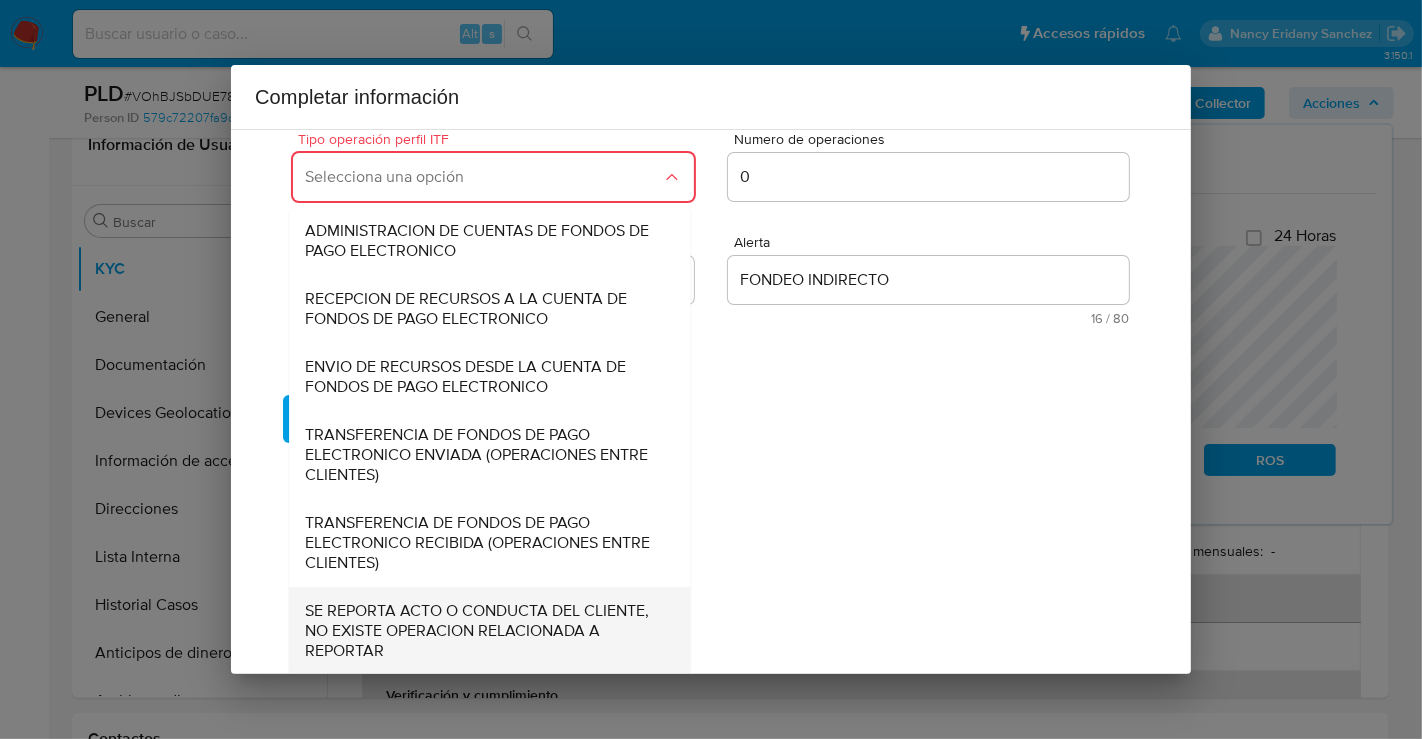 click on "SE REPORTA ACTO O CONDUCTA DEL CLIENTE, NO EXISTE OPERACION RELACIONADA A REPORTAR" at bounding box center (489, 631) 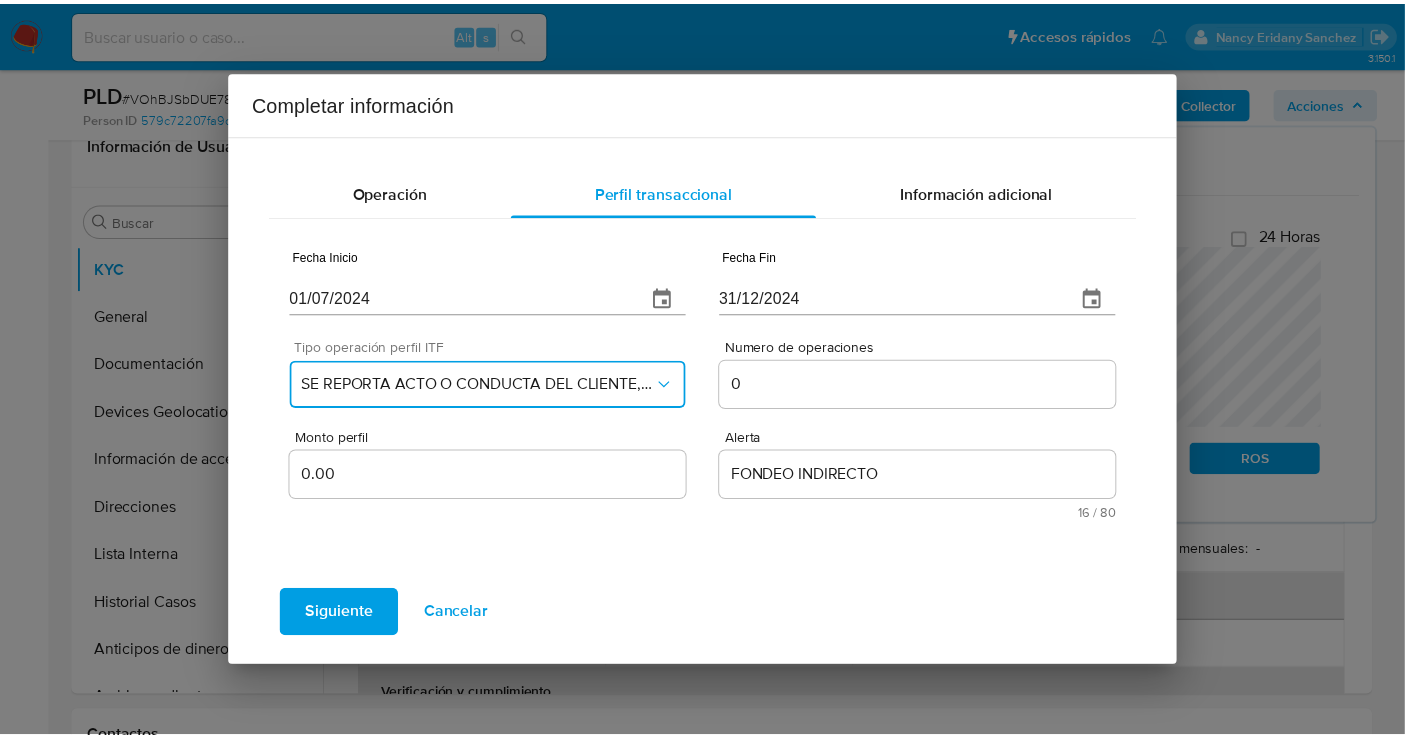 scroll, scrollTop: 0, scrollLeft: 0, axis: both 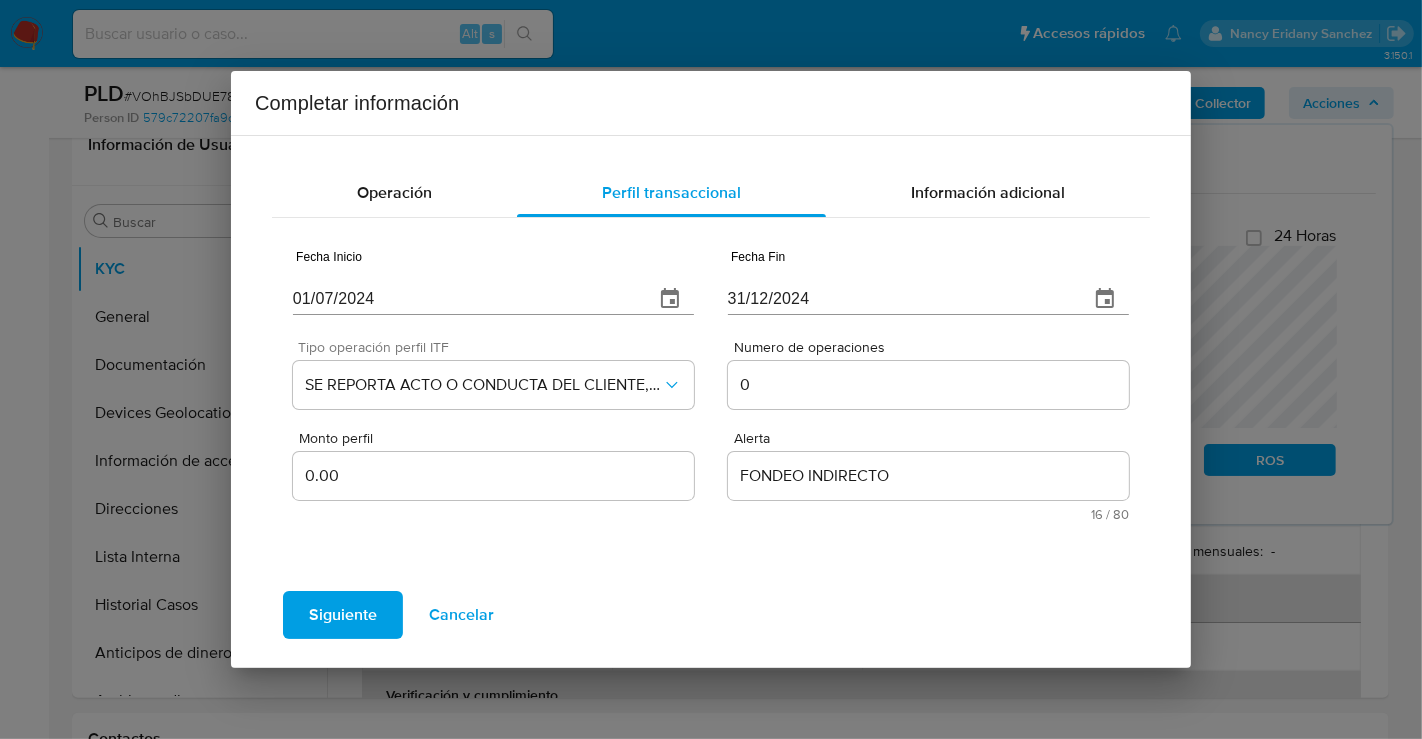 click on "Siguiente" at bounding box center (343, 615) 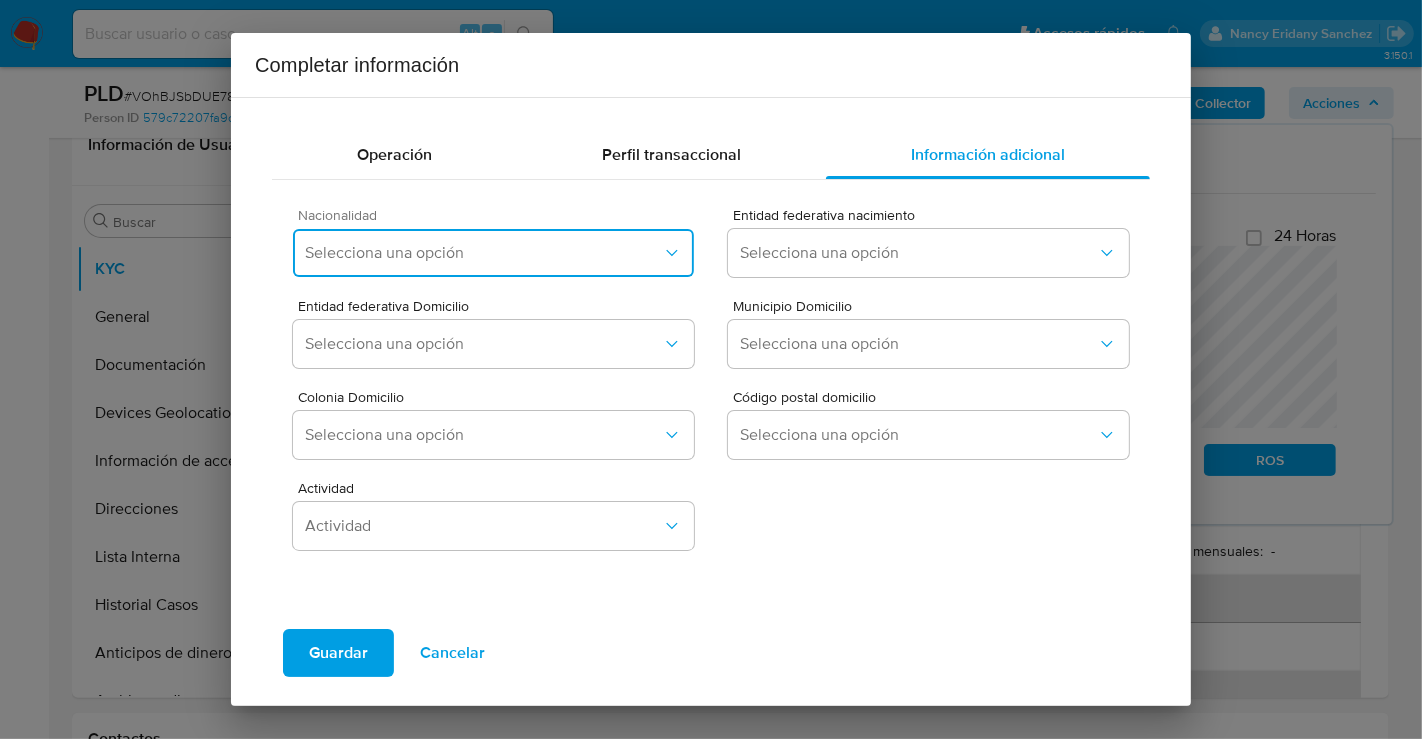 click on "Selecciona una opción" at bounding box center (483, 253) 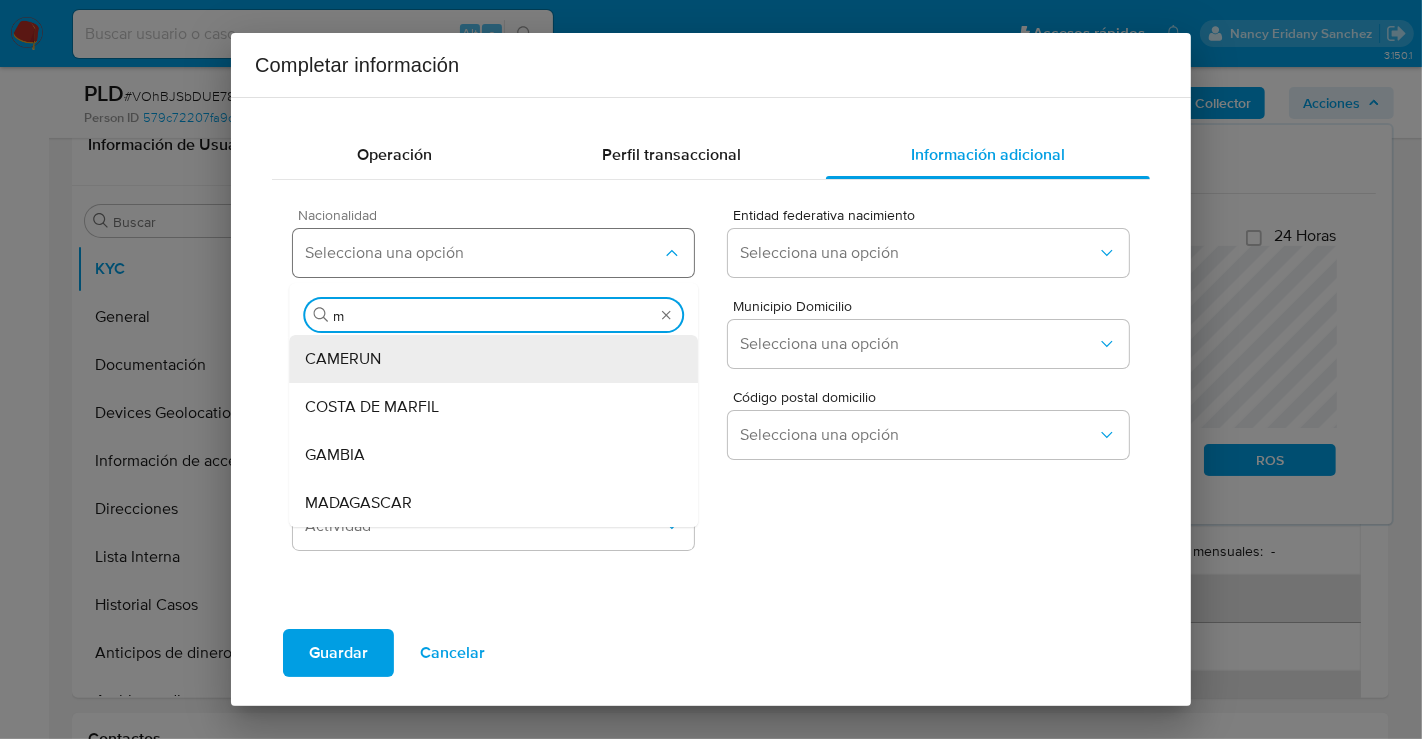 type on "me" 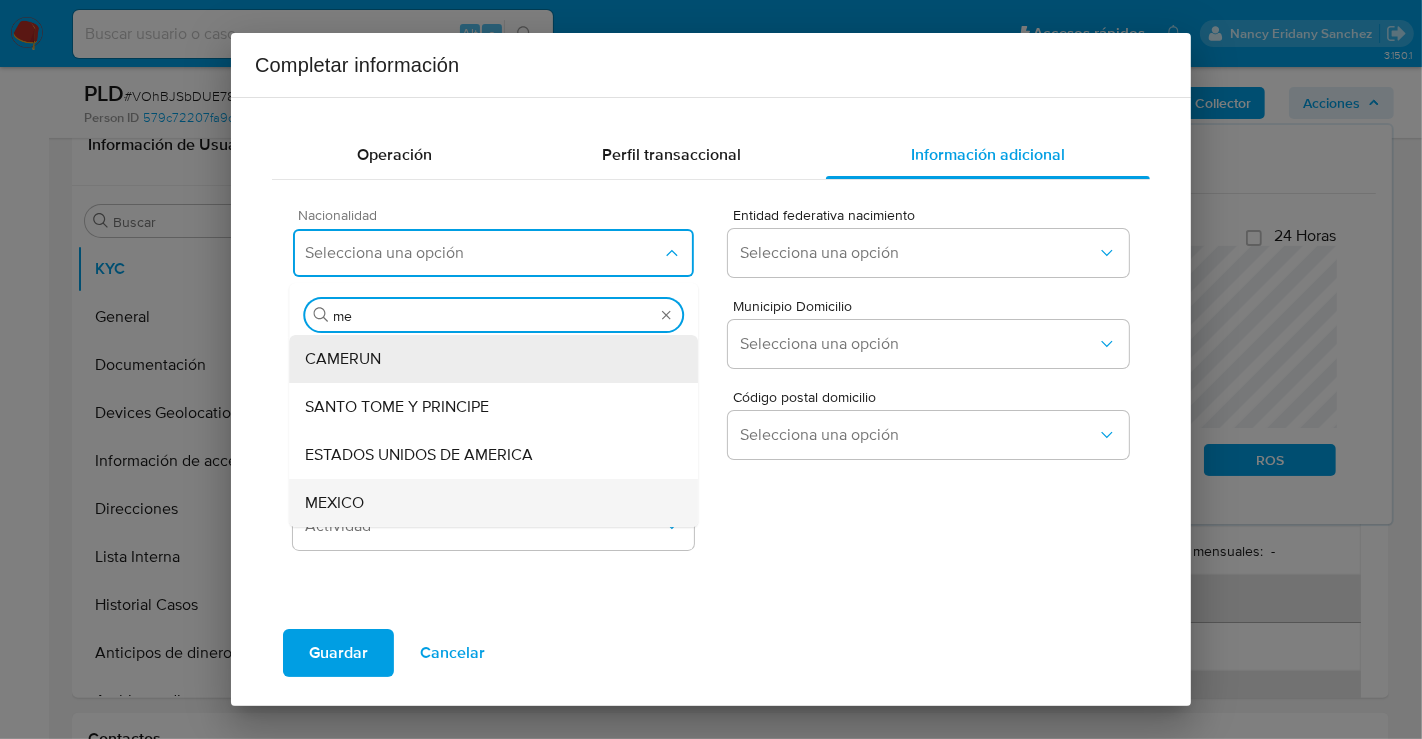 click on "MEXICO" at bounding box center (334, 503) 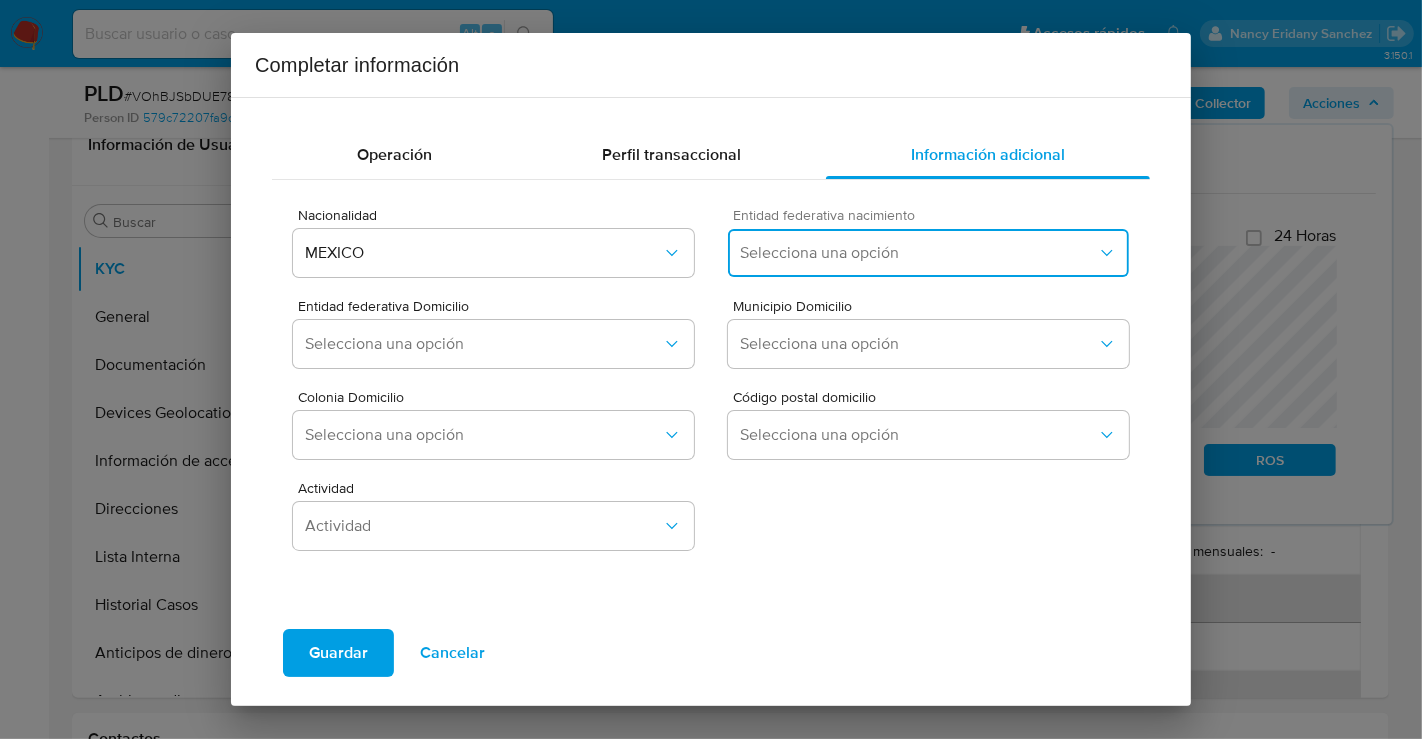 click on "Selecciona una opción" at bounding box center [928, 253] 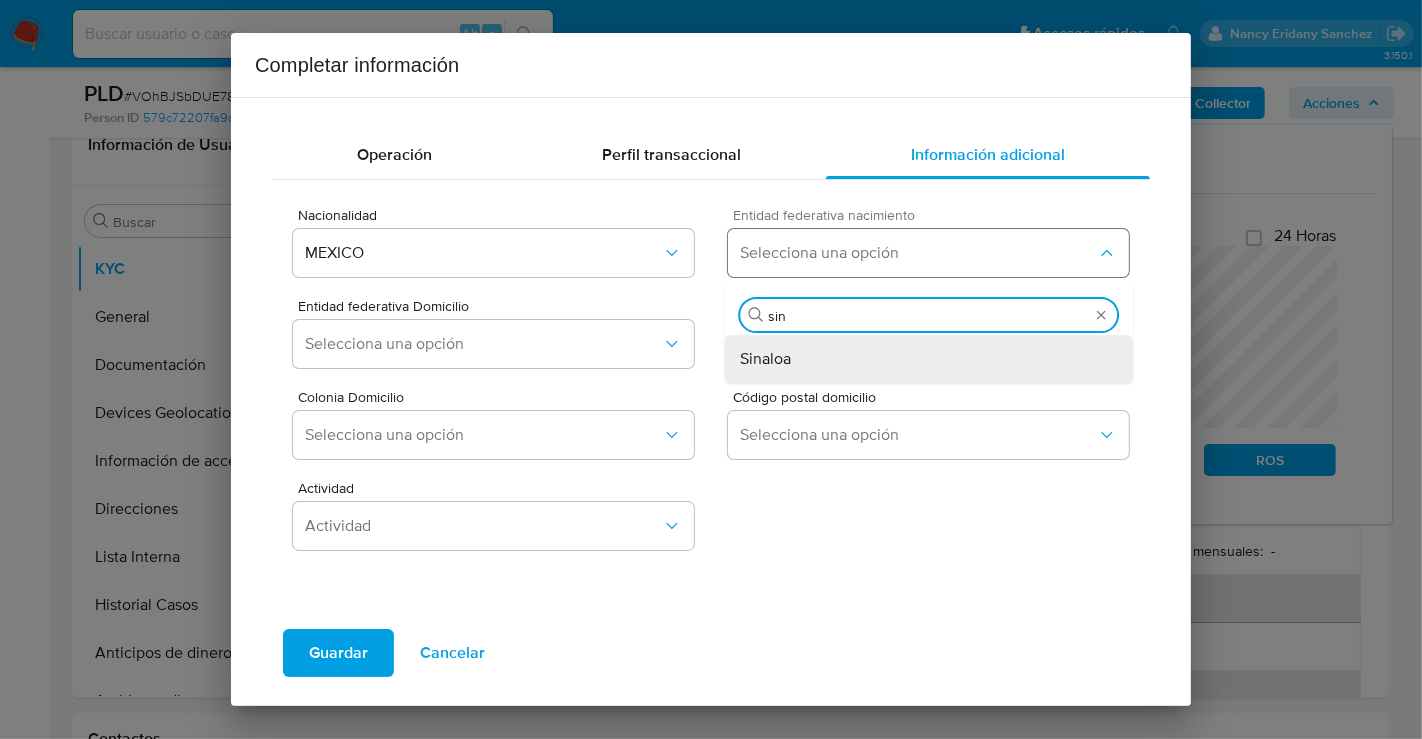 type on "sina" 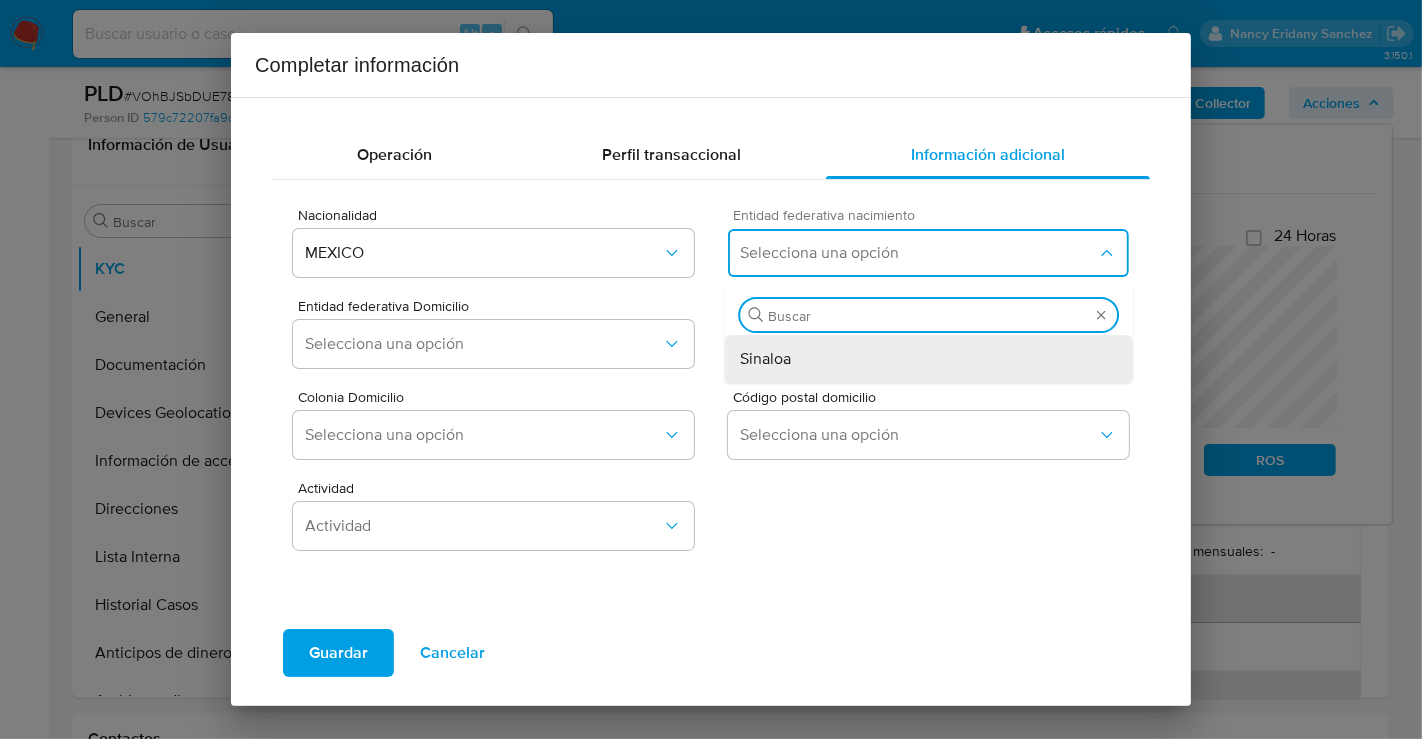 type 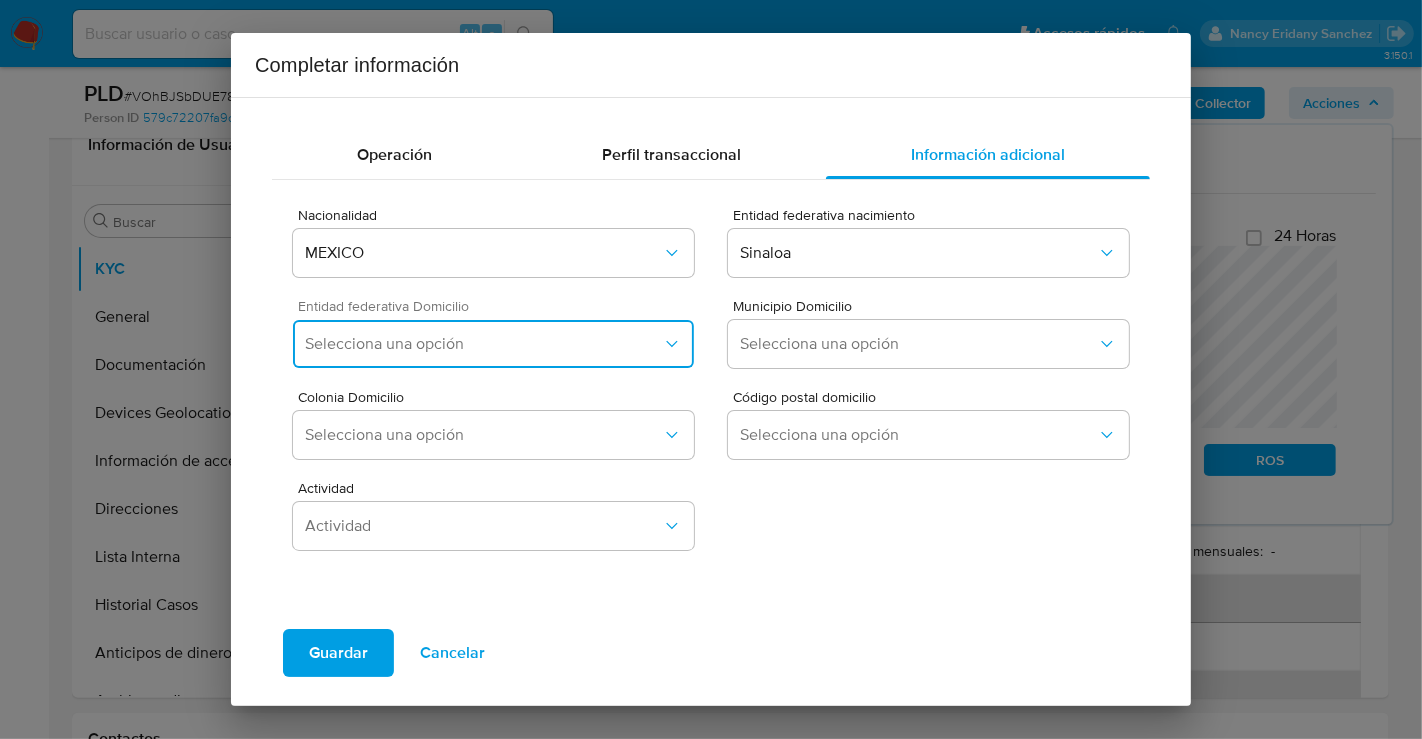 click on "Selecciona una opción" at bounding box center [493, 344] 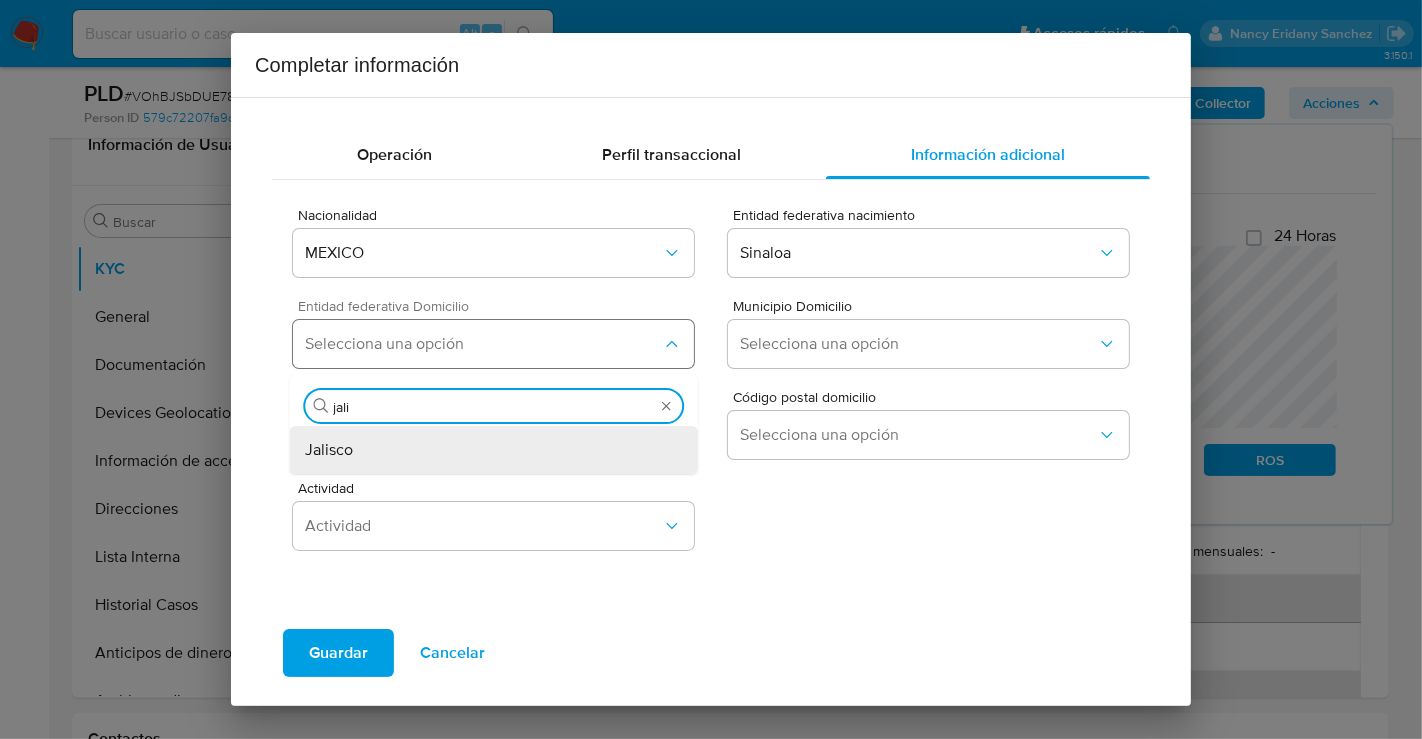 type on "jalis" 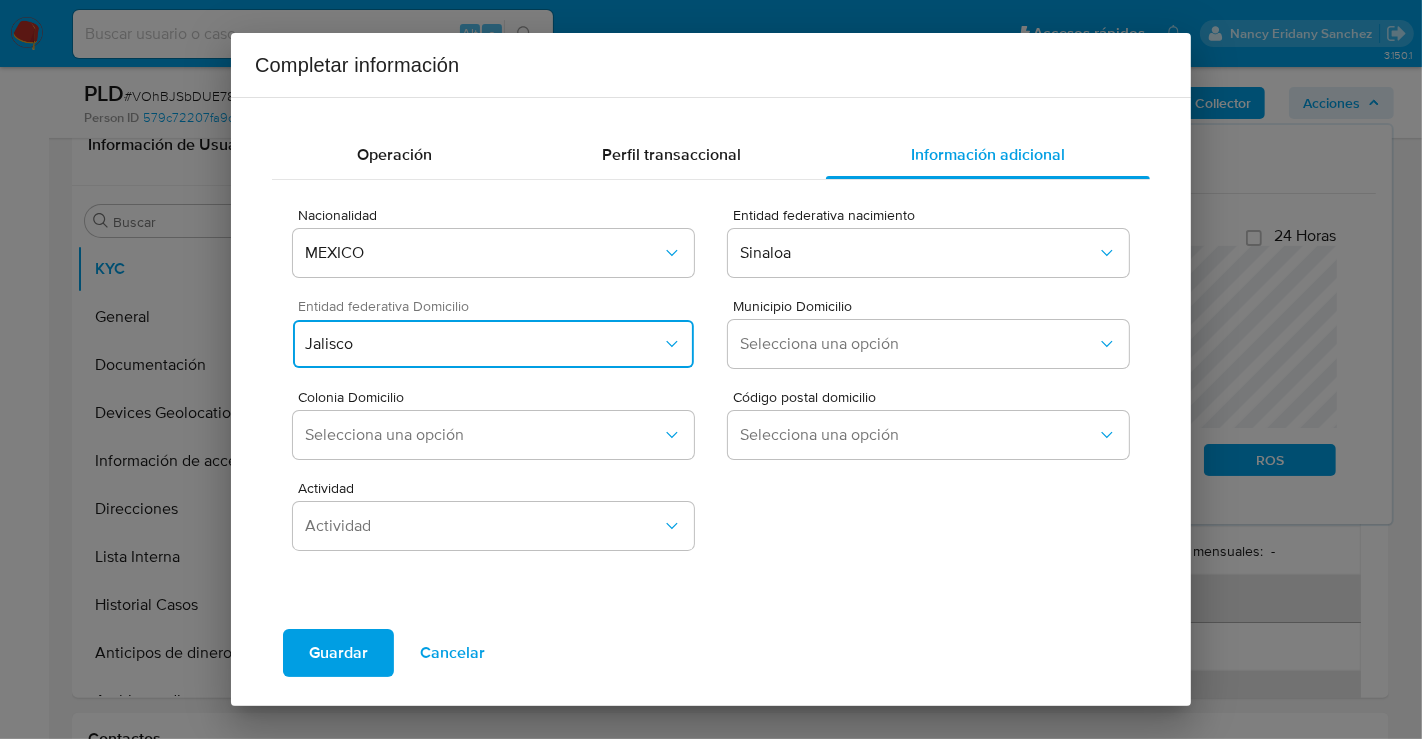 type 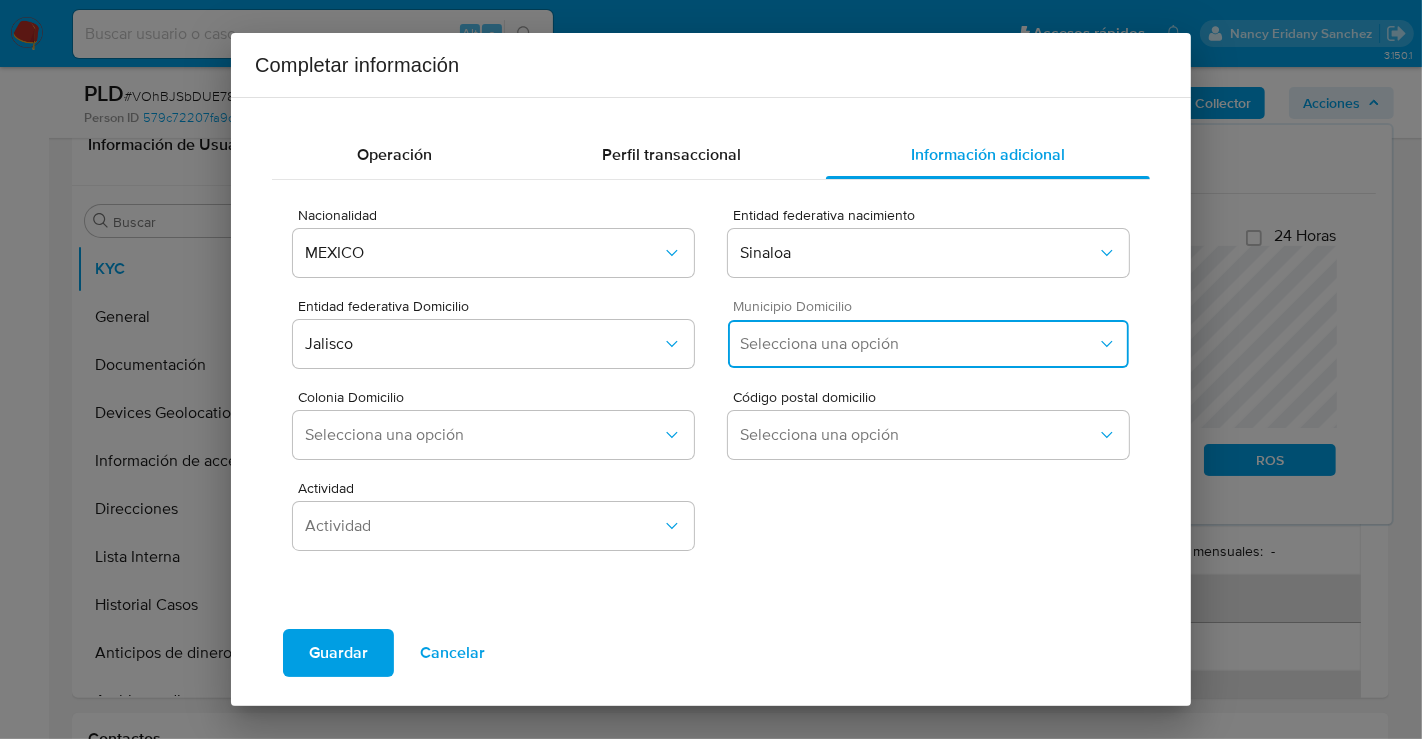 click on "Selecciona una opción" at bounding box center (918, 344) 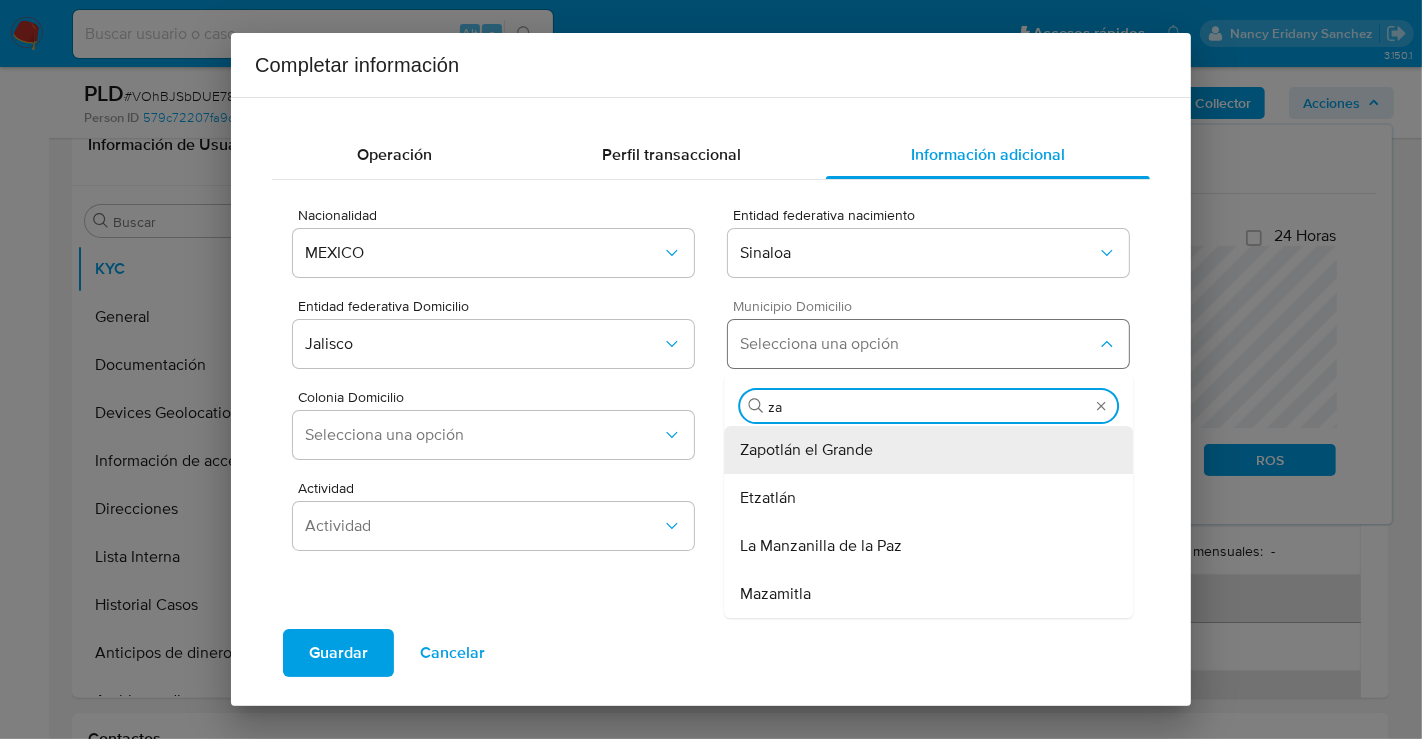 type on "zap" 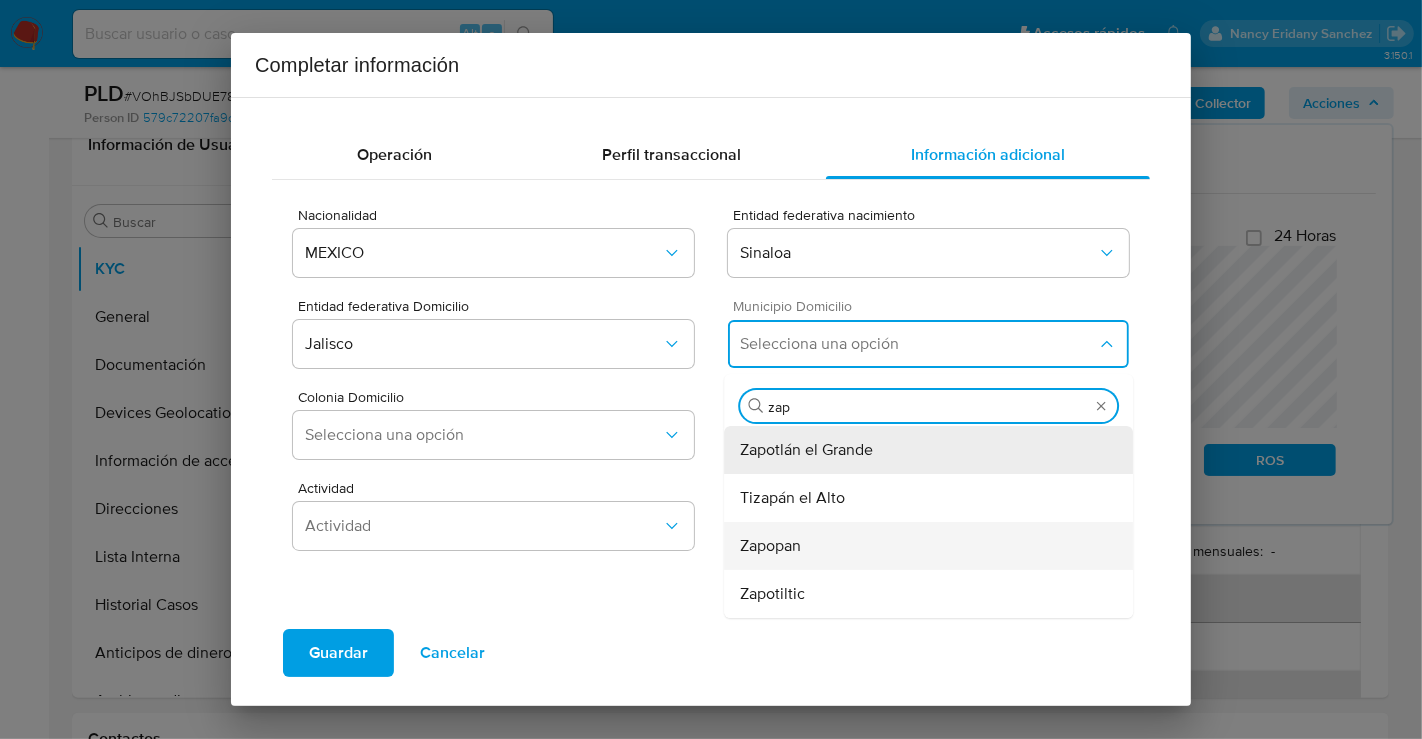 click on "Zapopan" at bounding box center [782, 546] 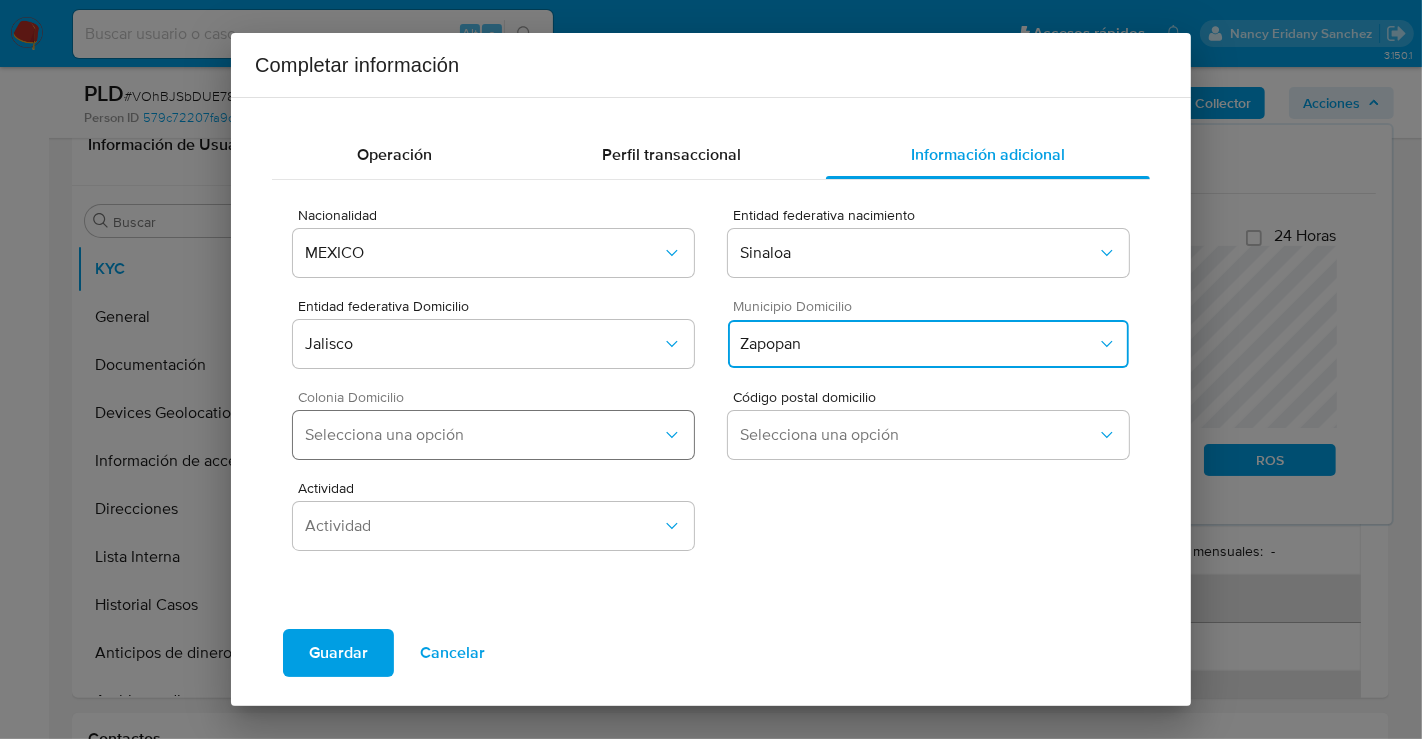 type 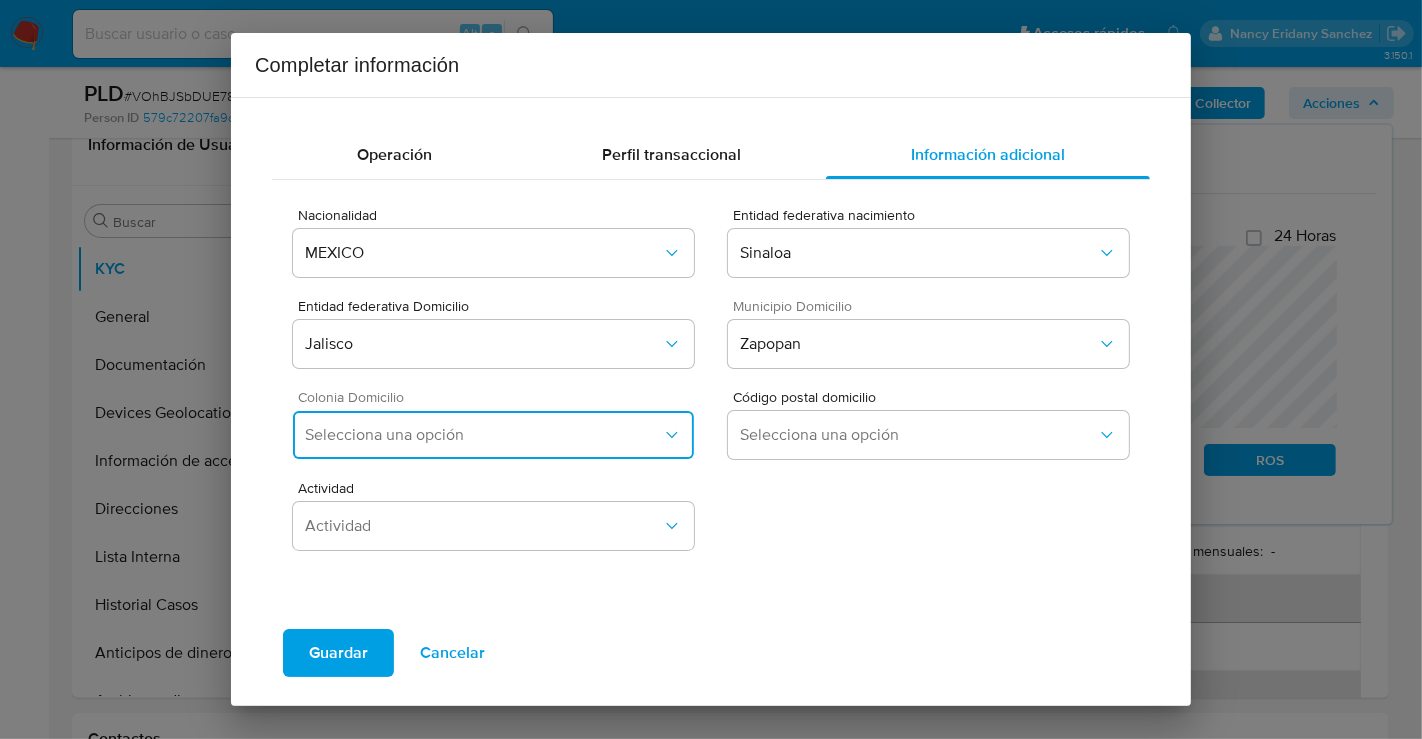 click on "Selecciona una opción" at bounding box center (493, 435) 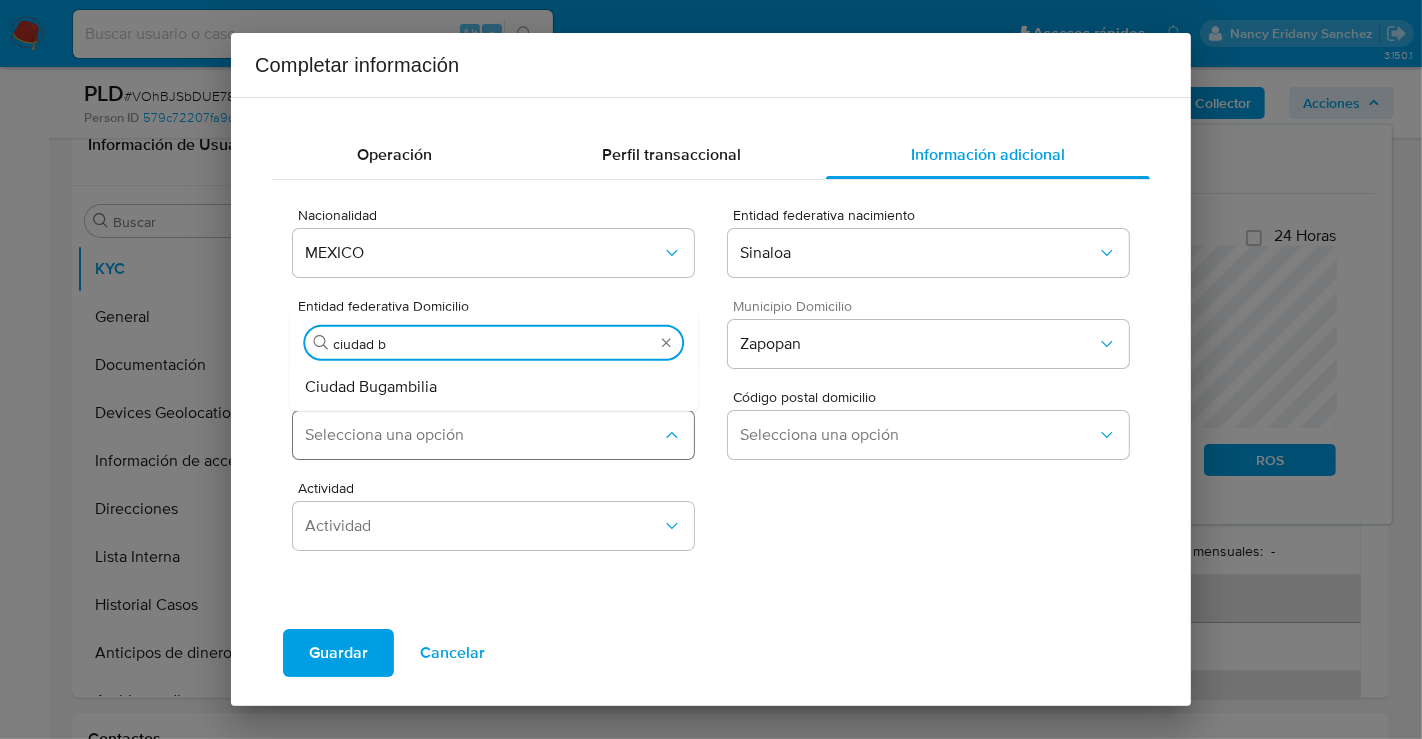 type on "ciudad bu" 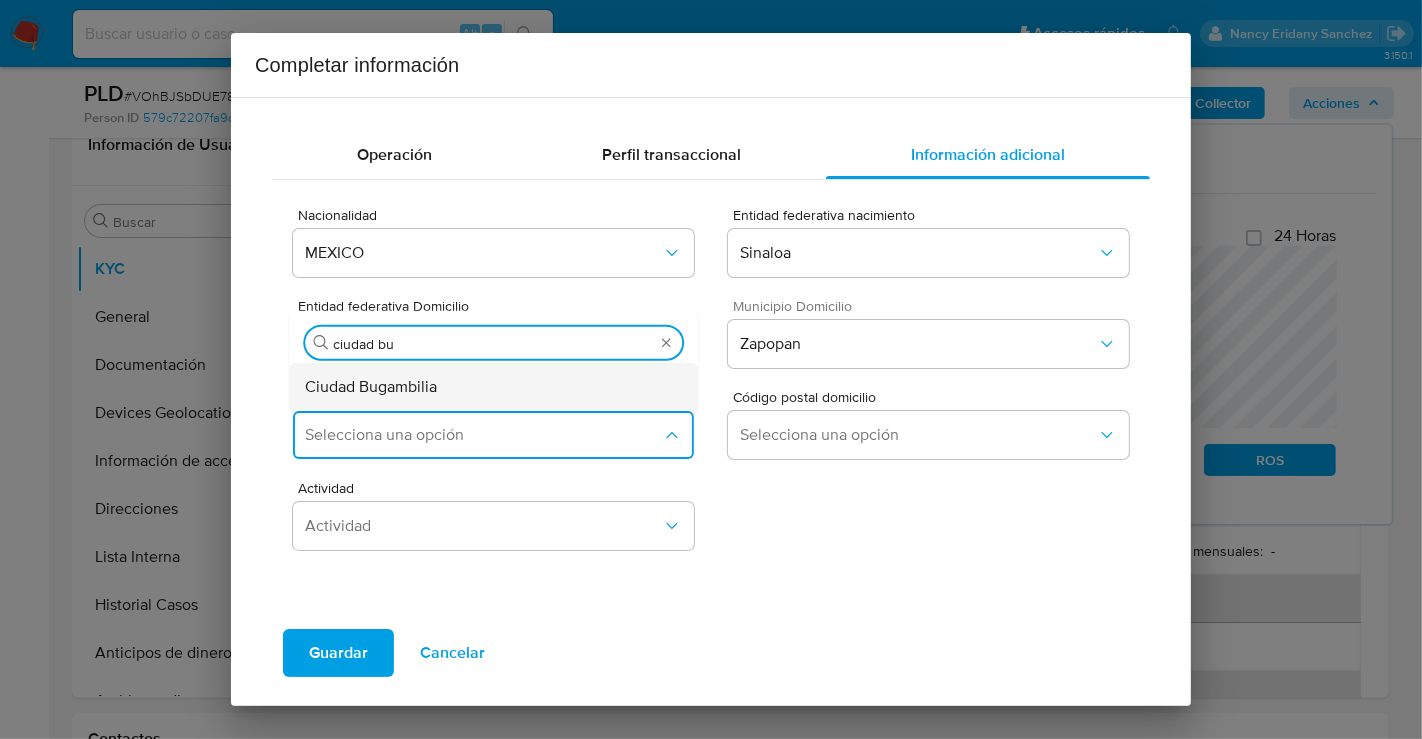 click on "Ciudad Bugambilia" at bounding box center (371, 387) 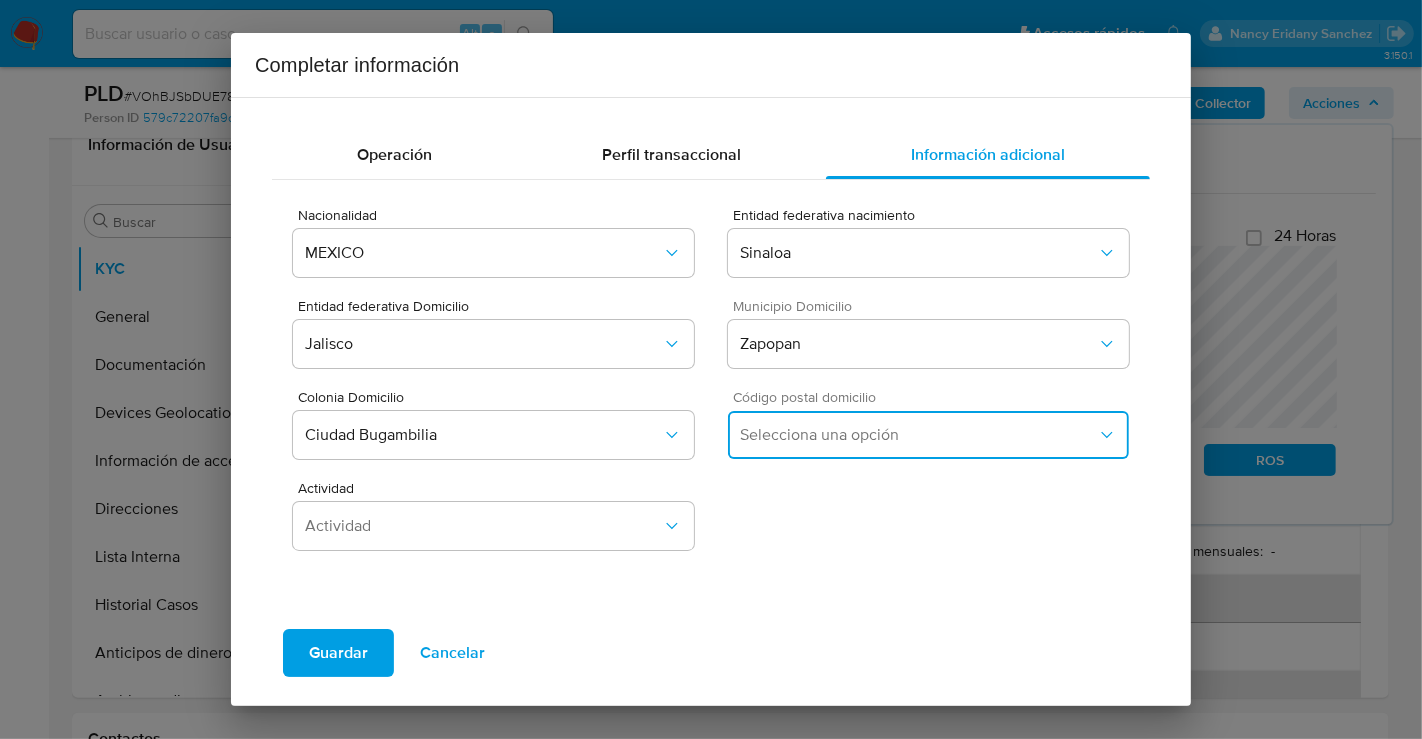 click on "Selecciona una opción" at bounding box center (918, 435) 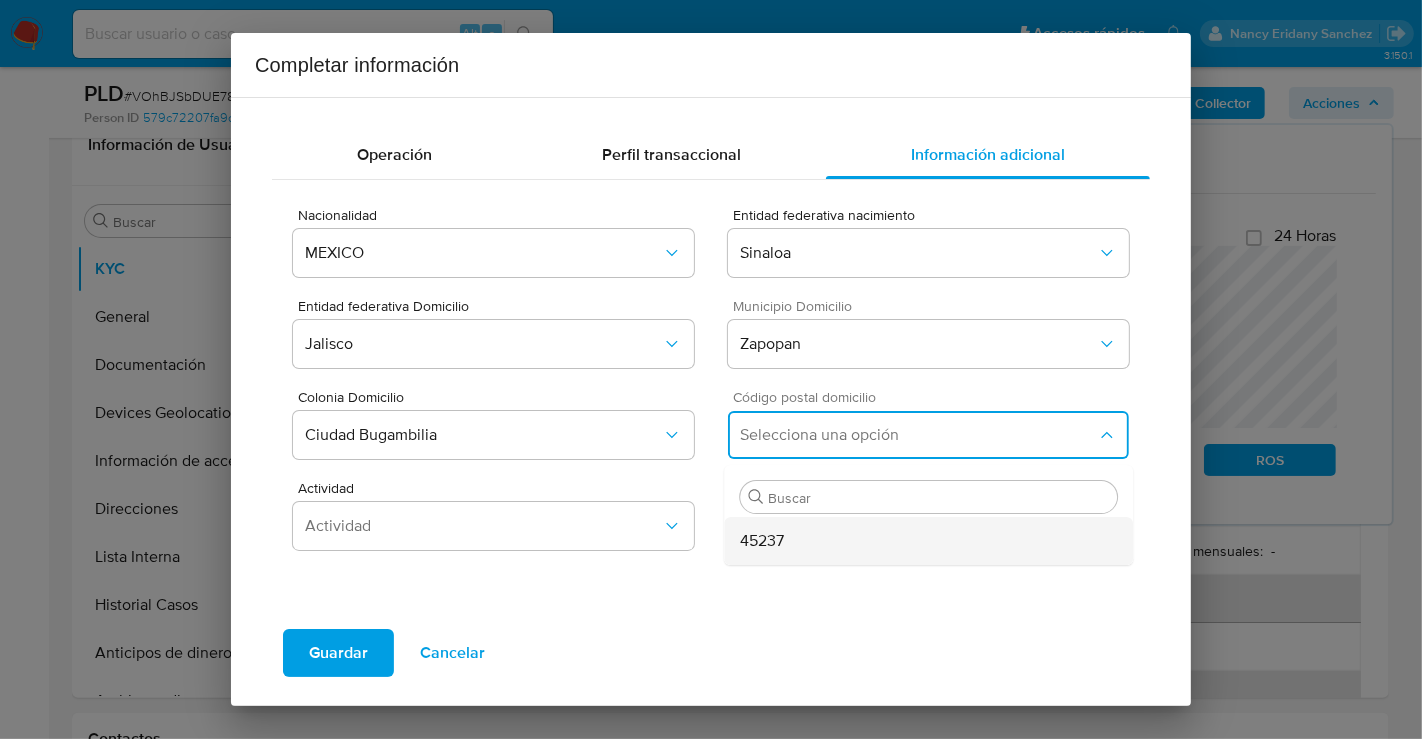 click on "45237" at bounding box center (928, 541) 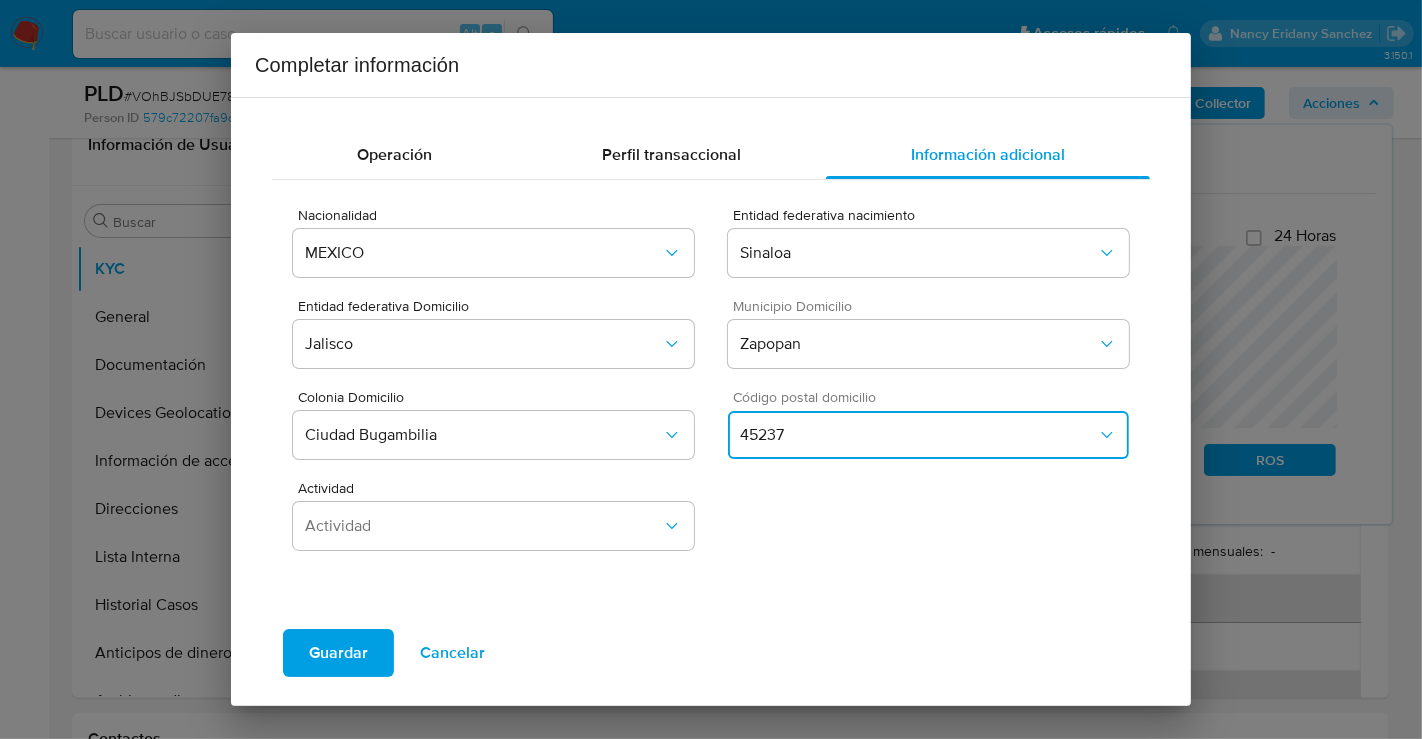 type 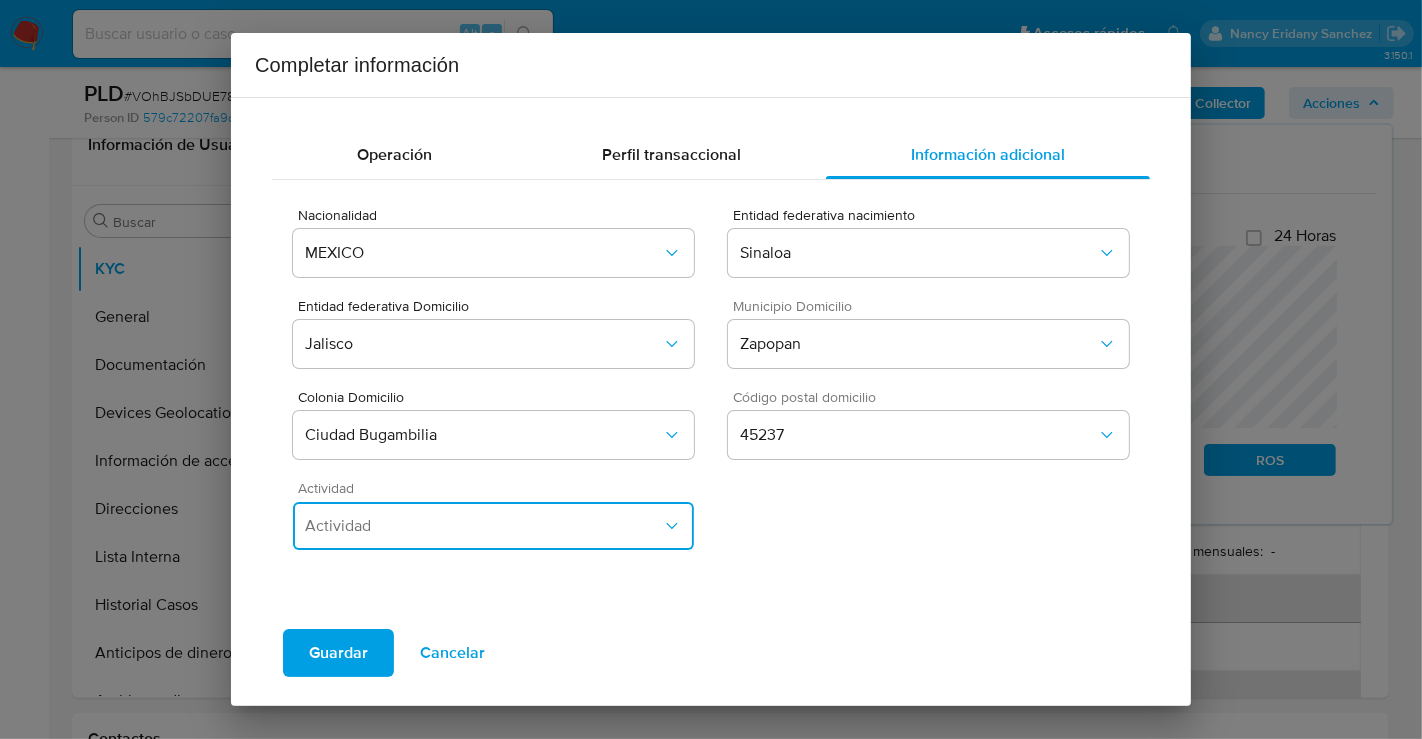 click on "Actividad" at bounding box center [493, 526] 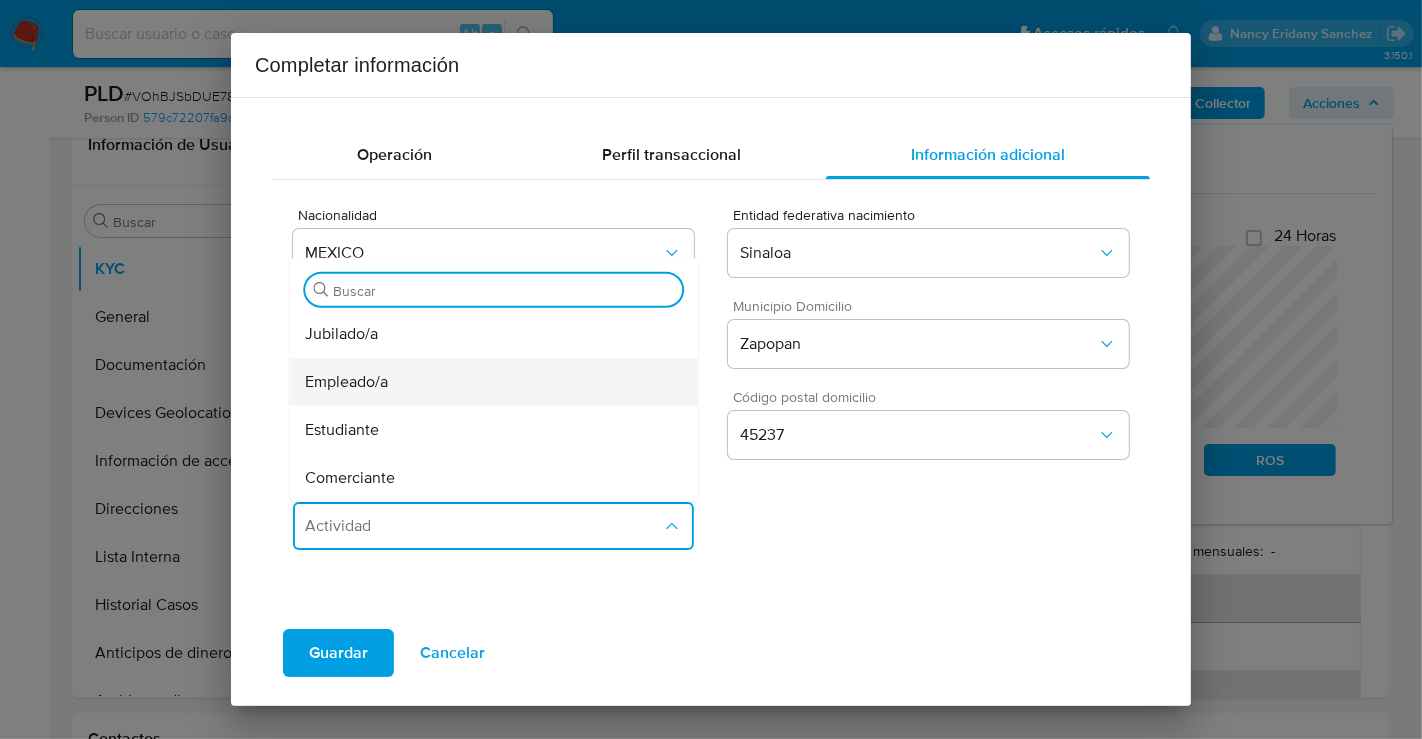 click on "Empleado/a" at bounding box center [346, 382] 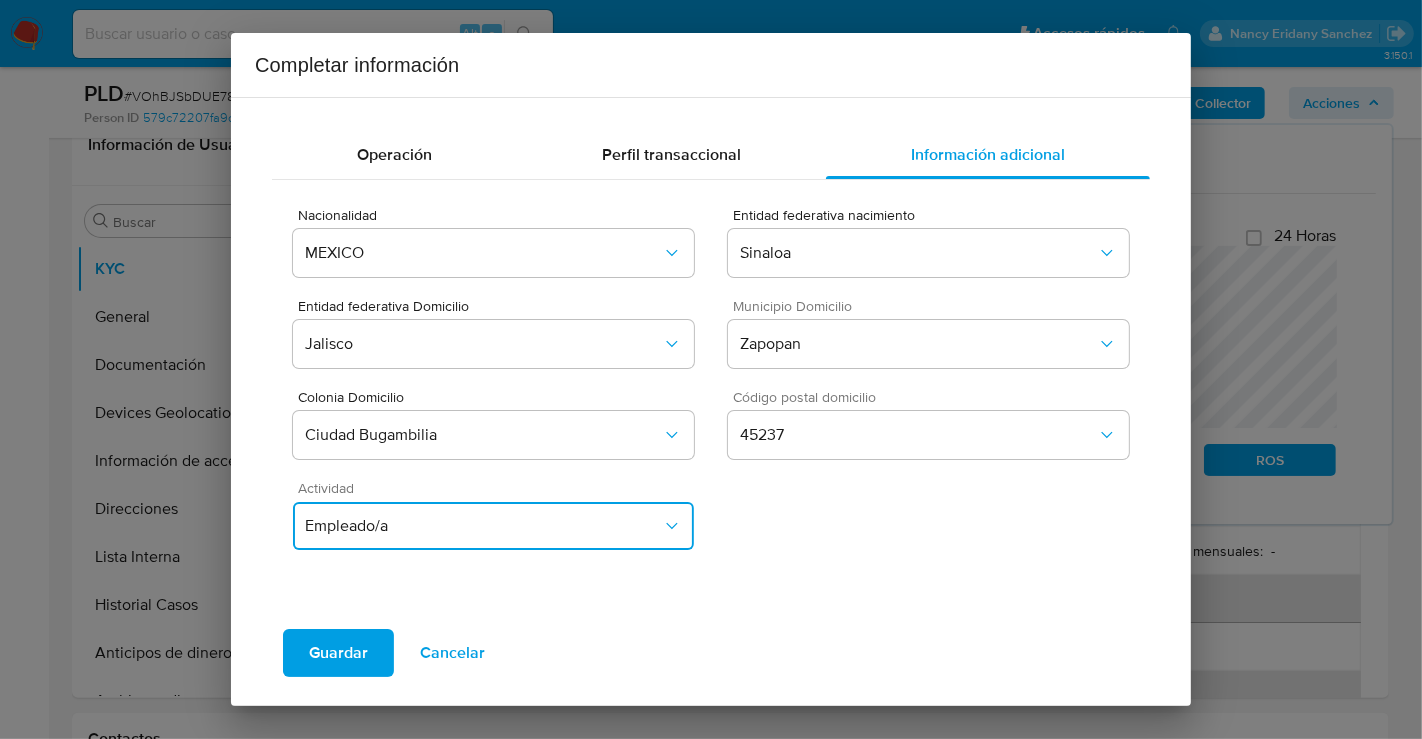 click on "Empleado/a" at bounding box center [483, 526] 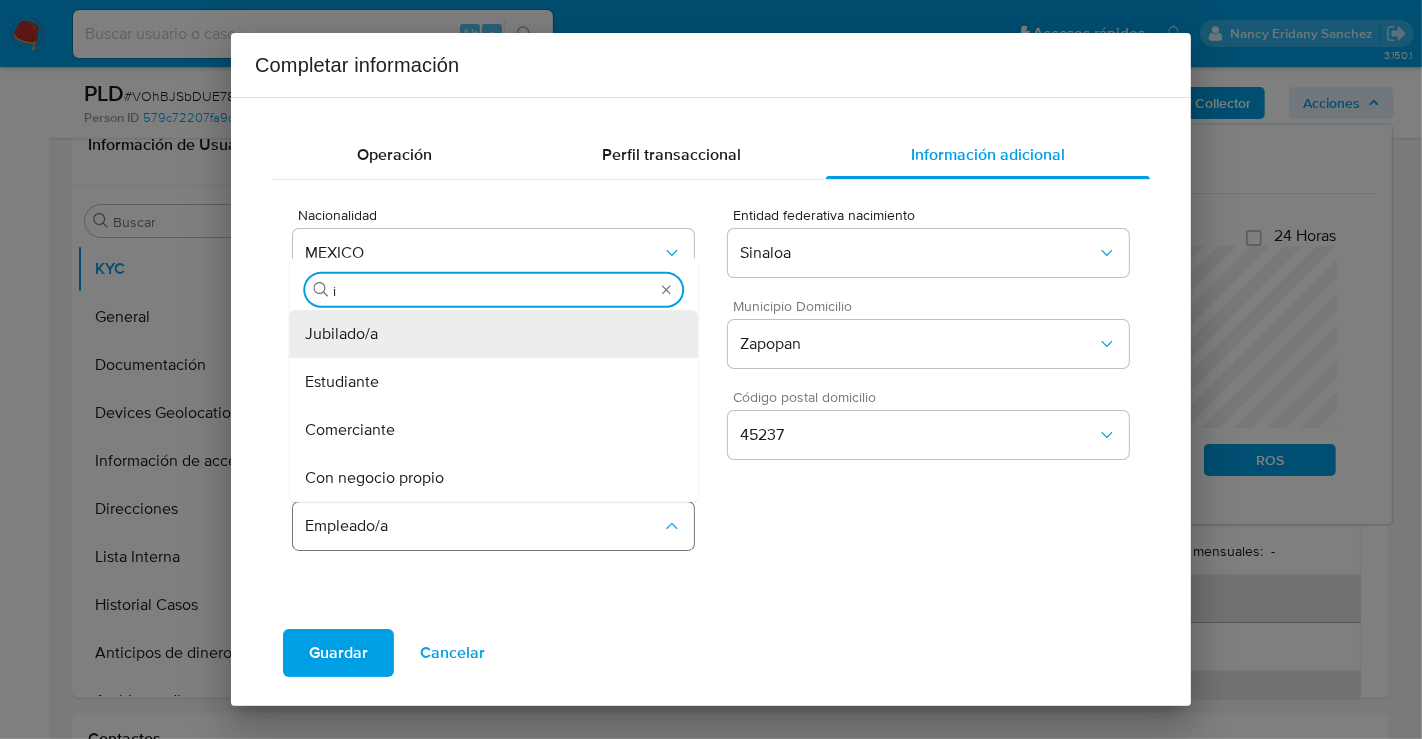 type on "in" 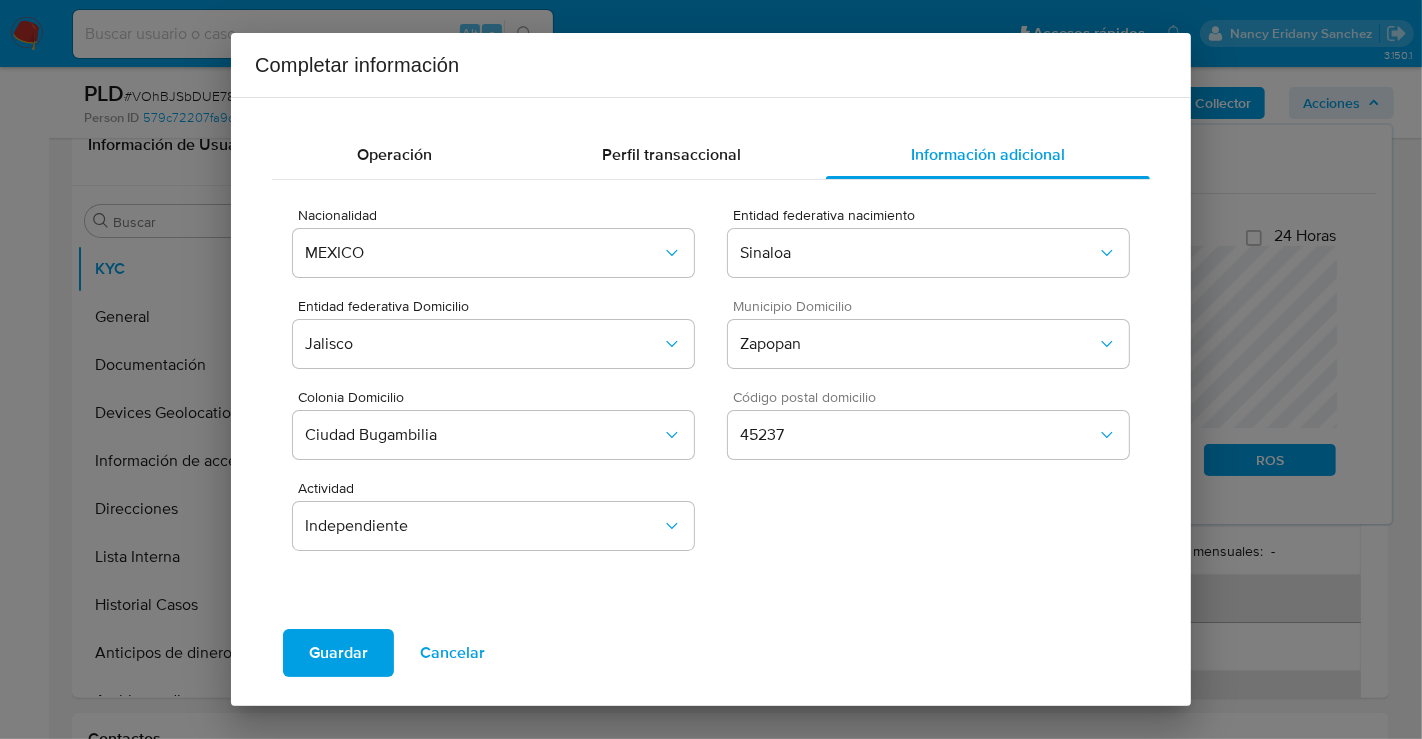 click on "Guardar" at bounding box center [338, 653] 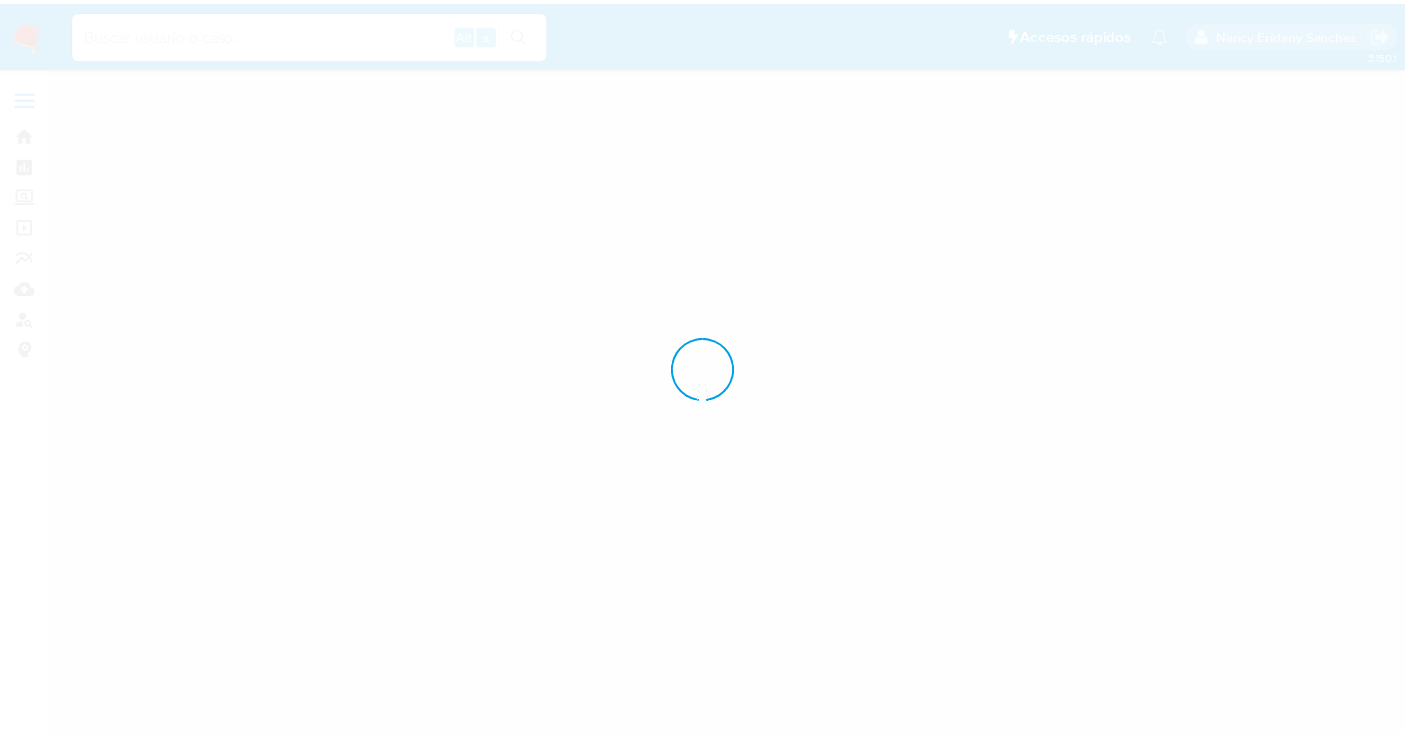 scroll, scrollTop: 0, scrollLeft: 0, axis: both 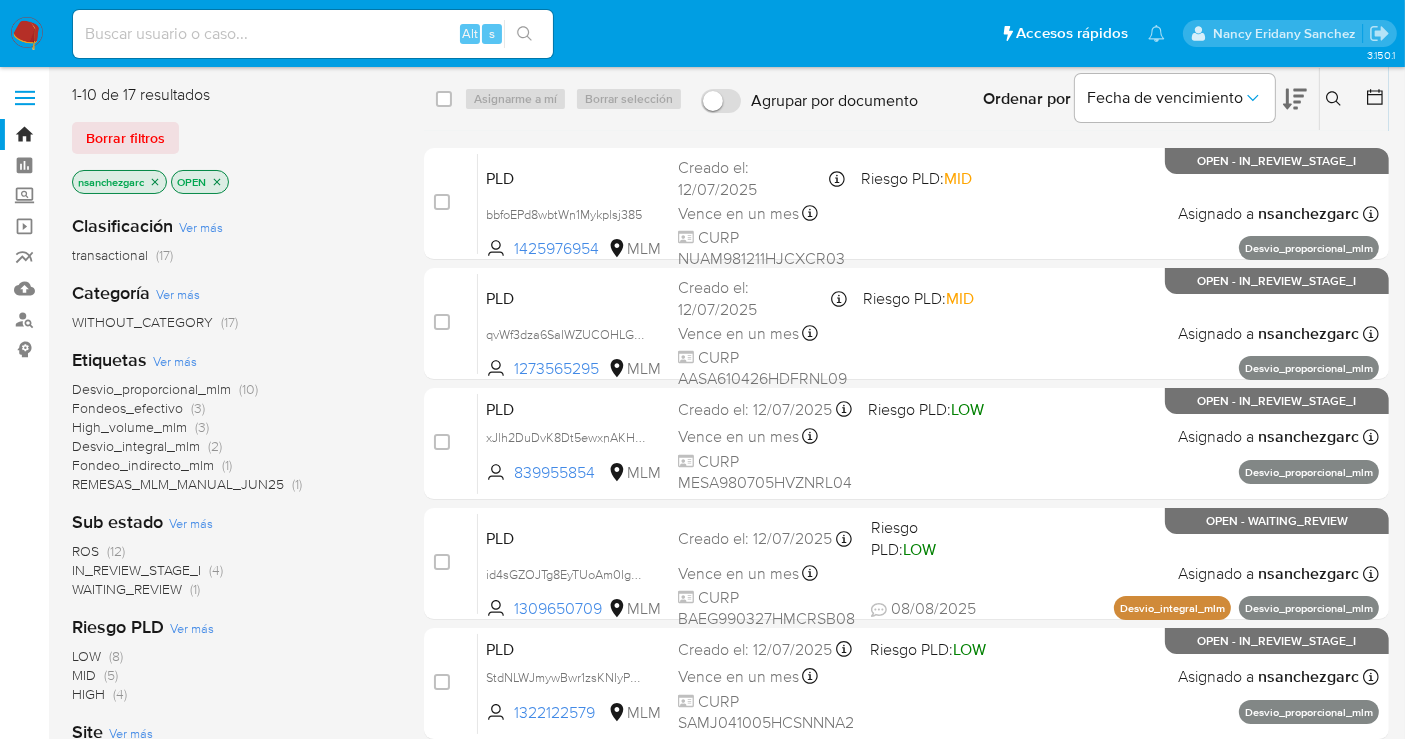 click on "ROS (12)" at bounding box center [98, 551] 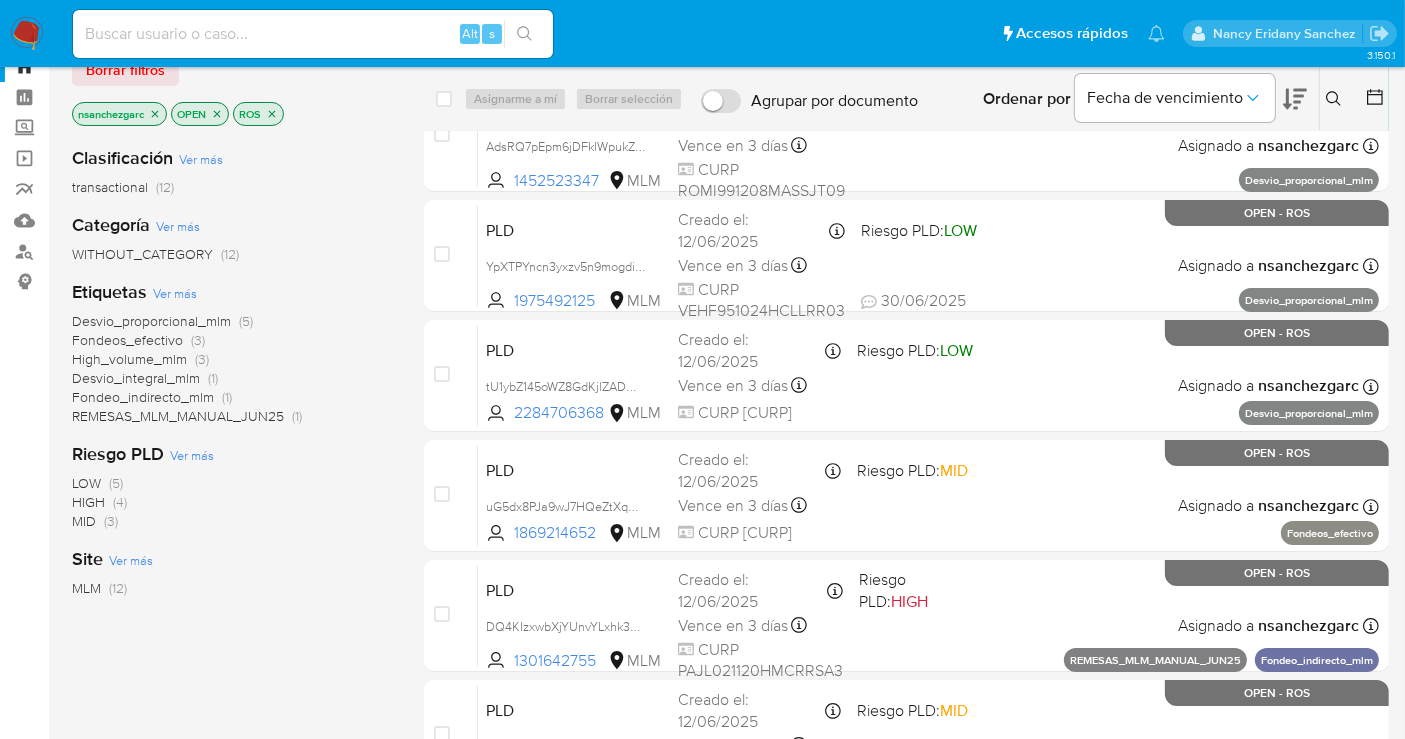 scroll, scrollTop: 0, scrollLeft: 0, axis: both 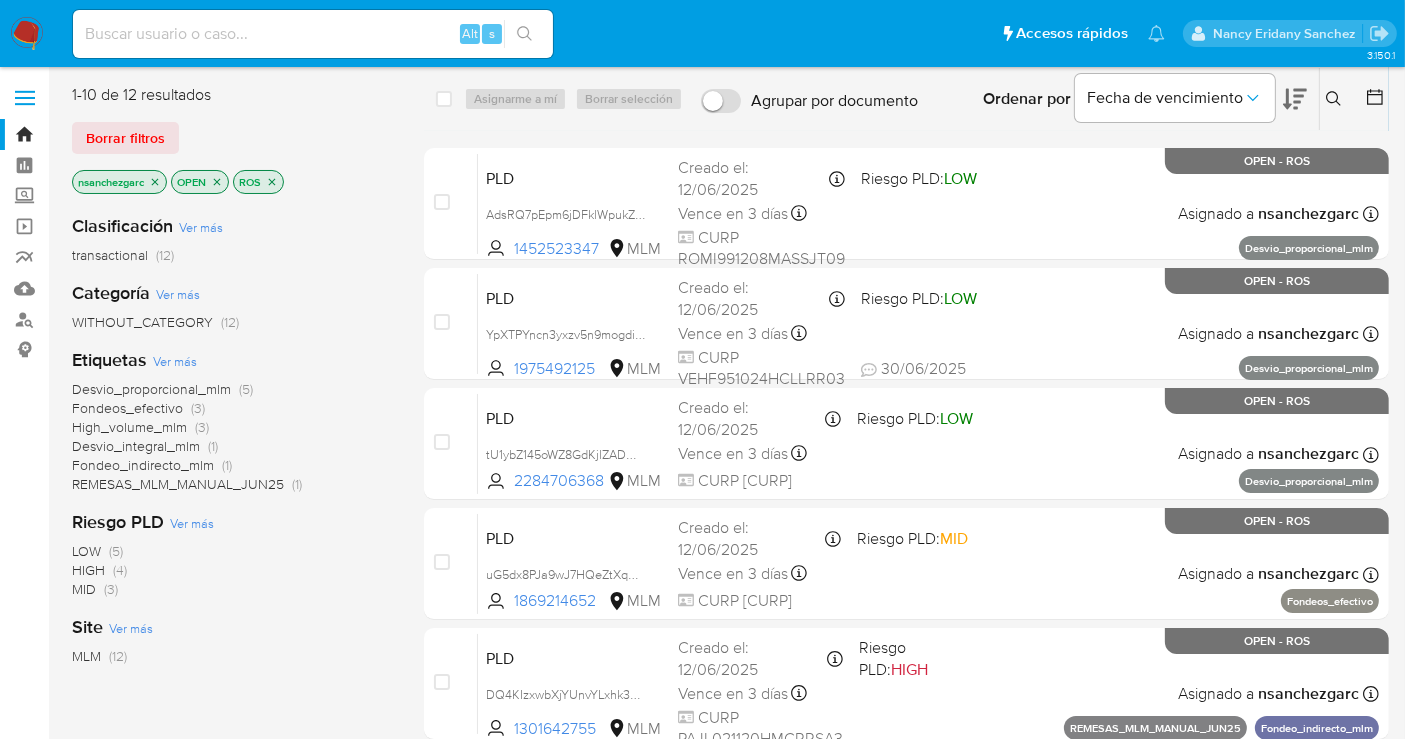click 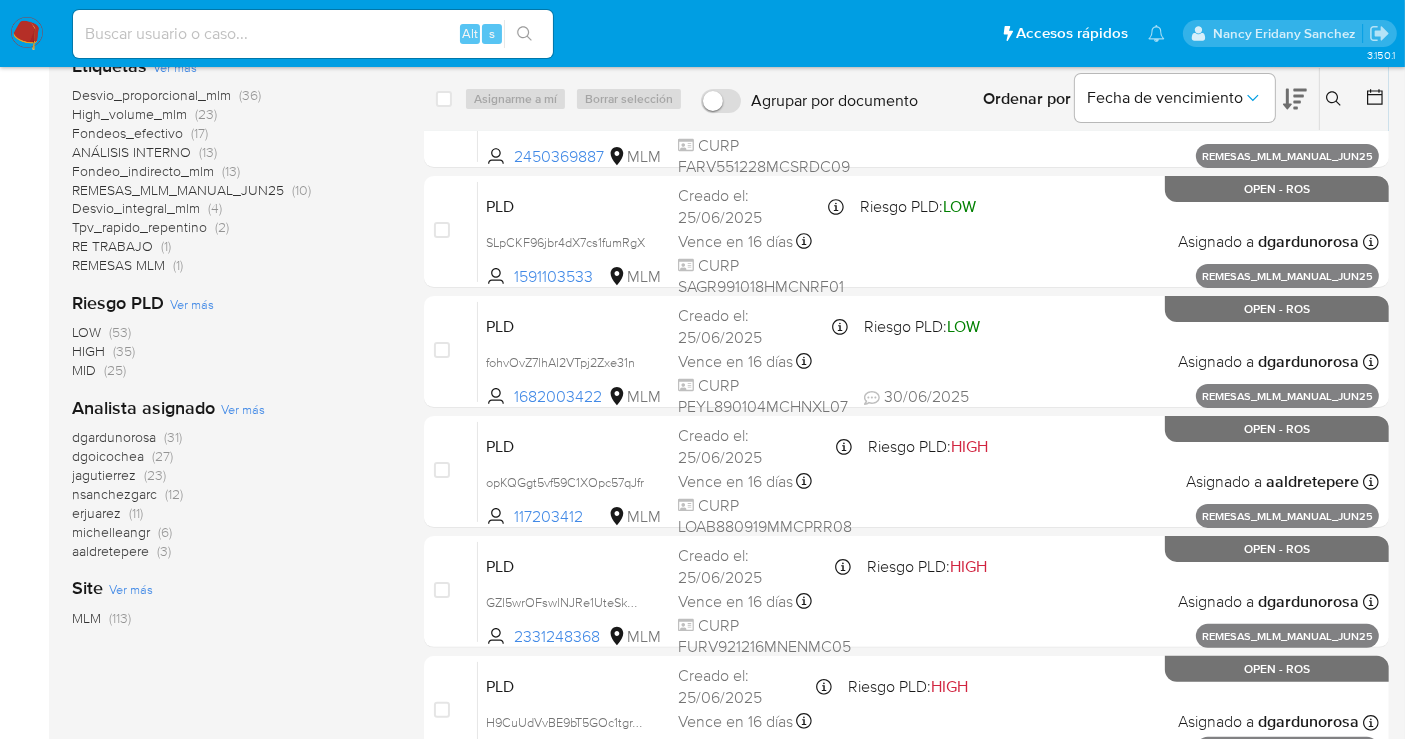 scroll, scrollTop: 333, scrollLeft: 0, axis: vertical 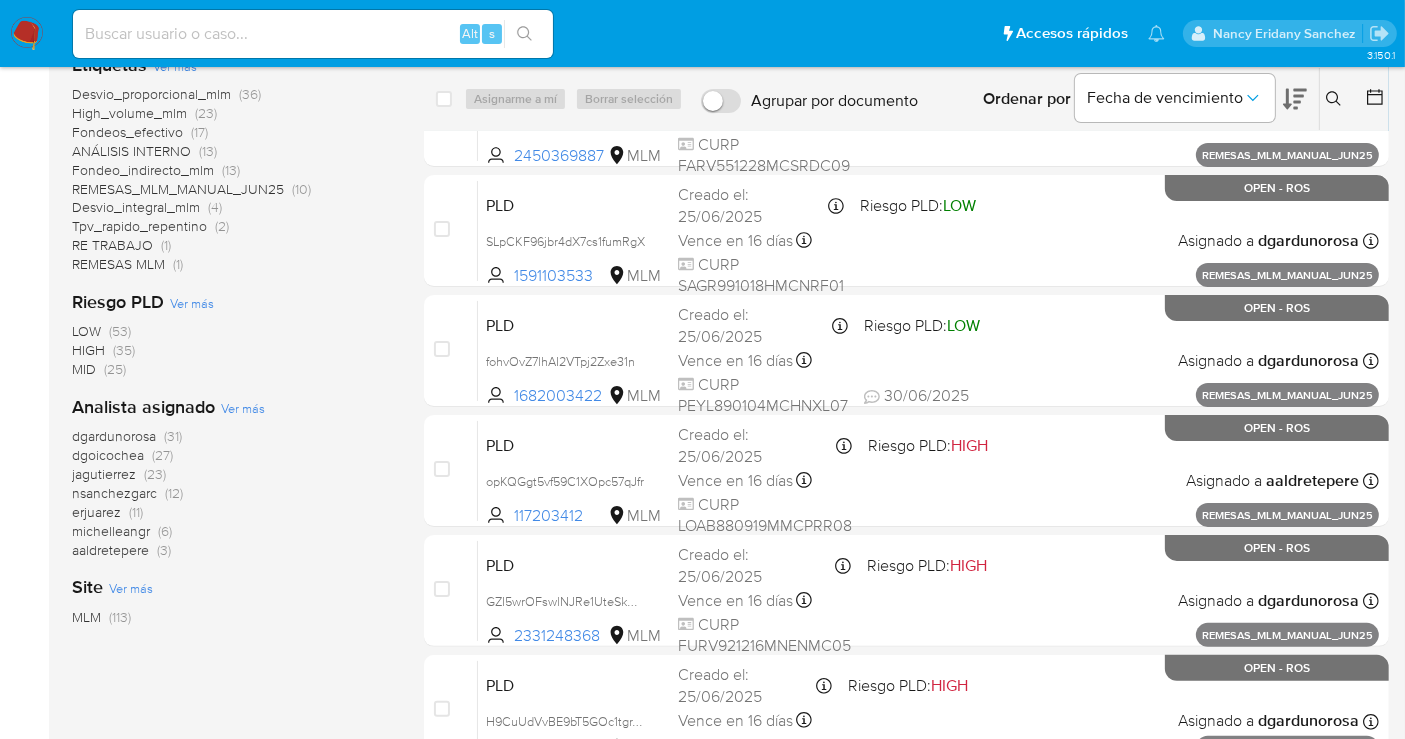 click on "nsanchezgarc" at bounding box center [114, 493] 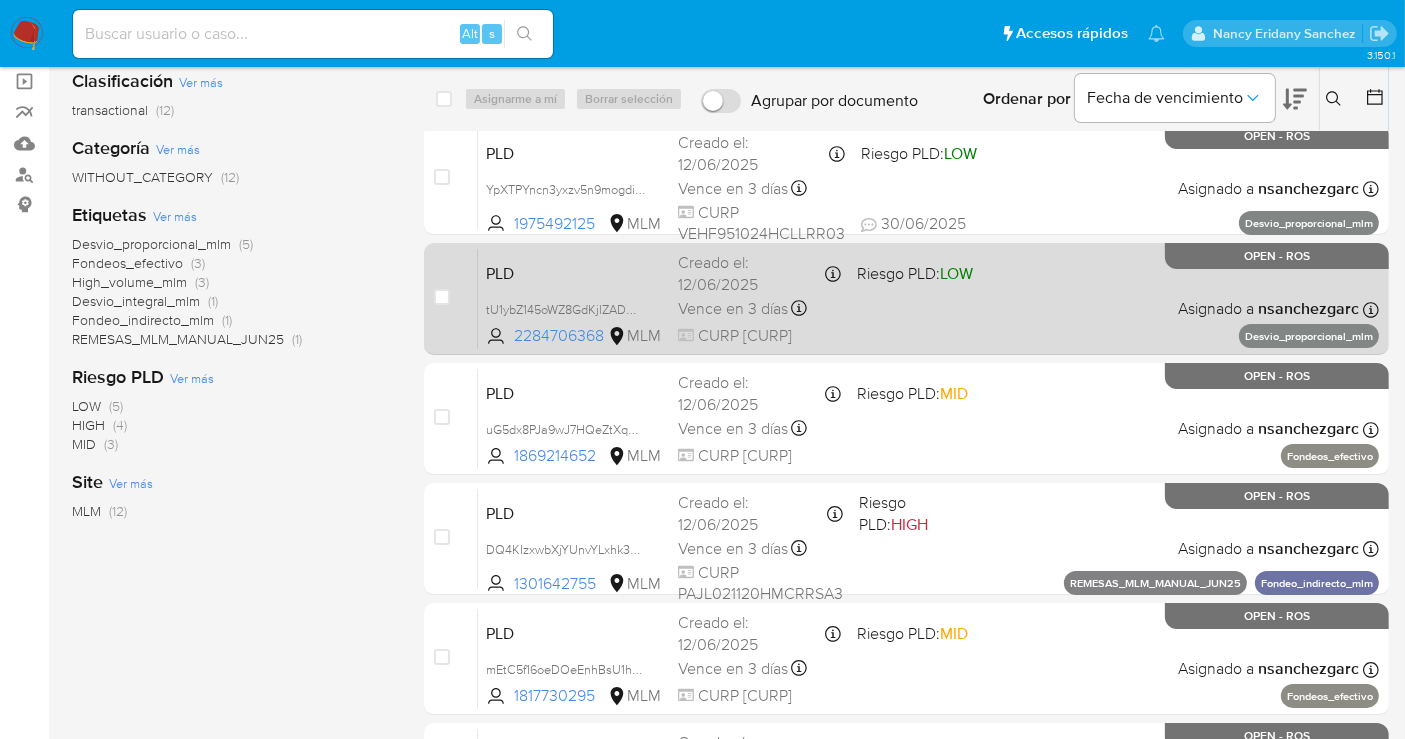 scroll, scrollTop: 0, scrollLeft: 0, axis: both 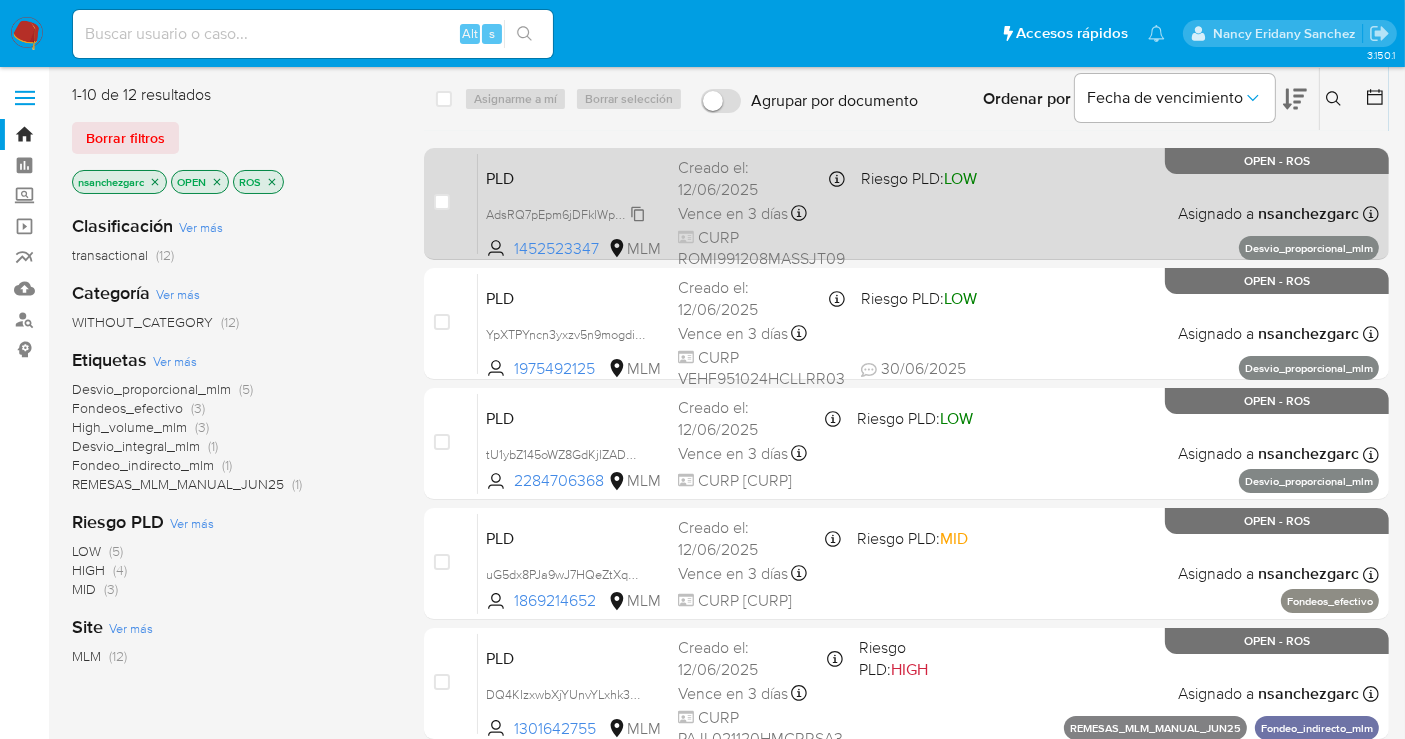 click on "AdsRQ7pEpm6jDFklWpukZ0Z1" at bounding box center [570, 213] 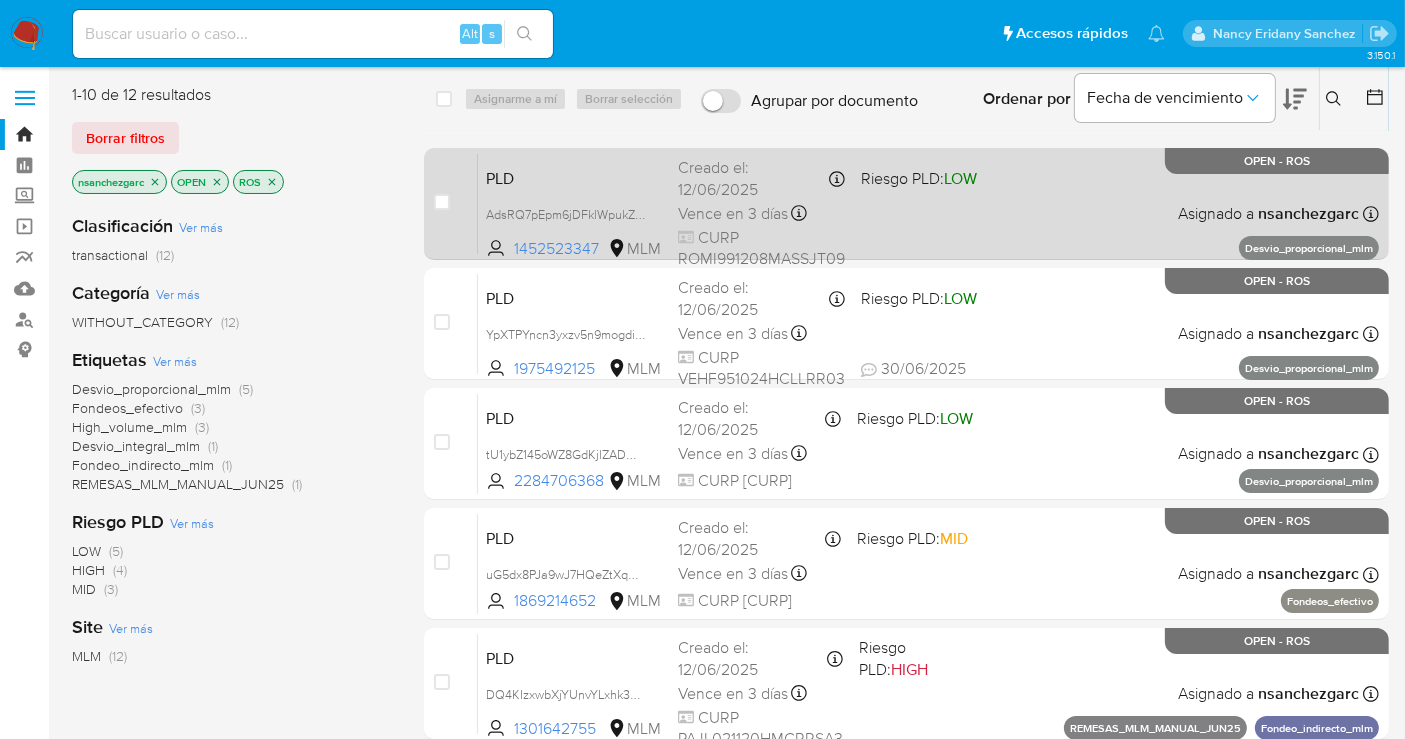 click on "Creado el: [DATE]   Creado el: [DATE] [TIME]" at bounding box center (761, 178) 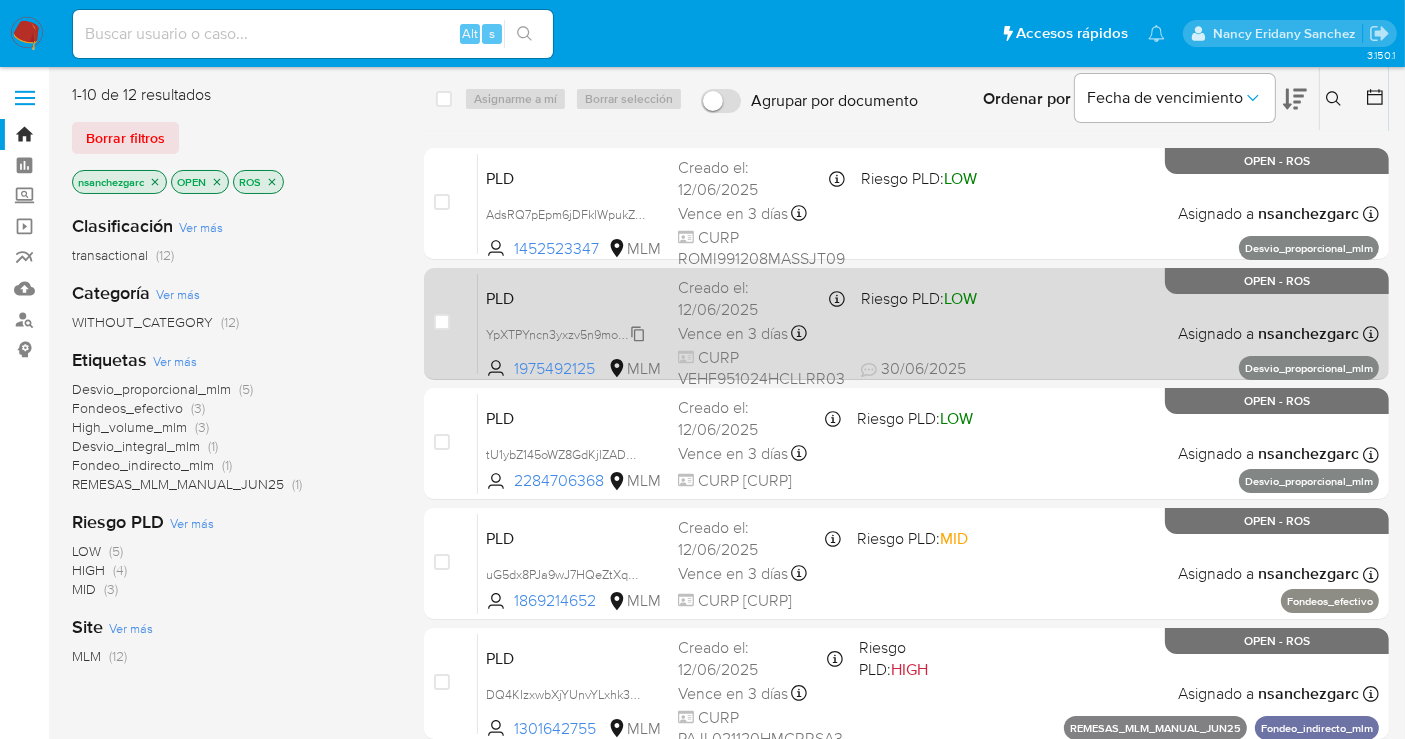 click on "YpXTPYncn3yxzv5n9mogdiKn" at bounding box center [568, 333] 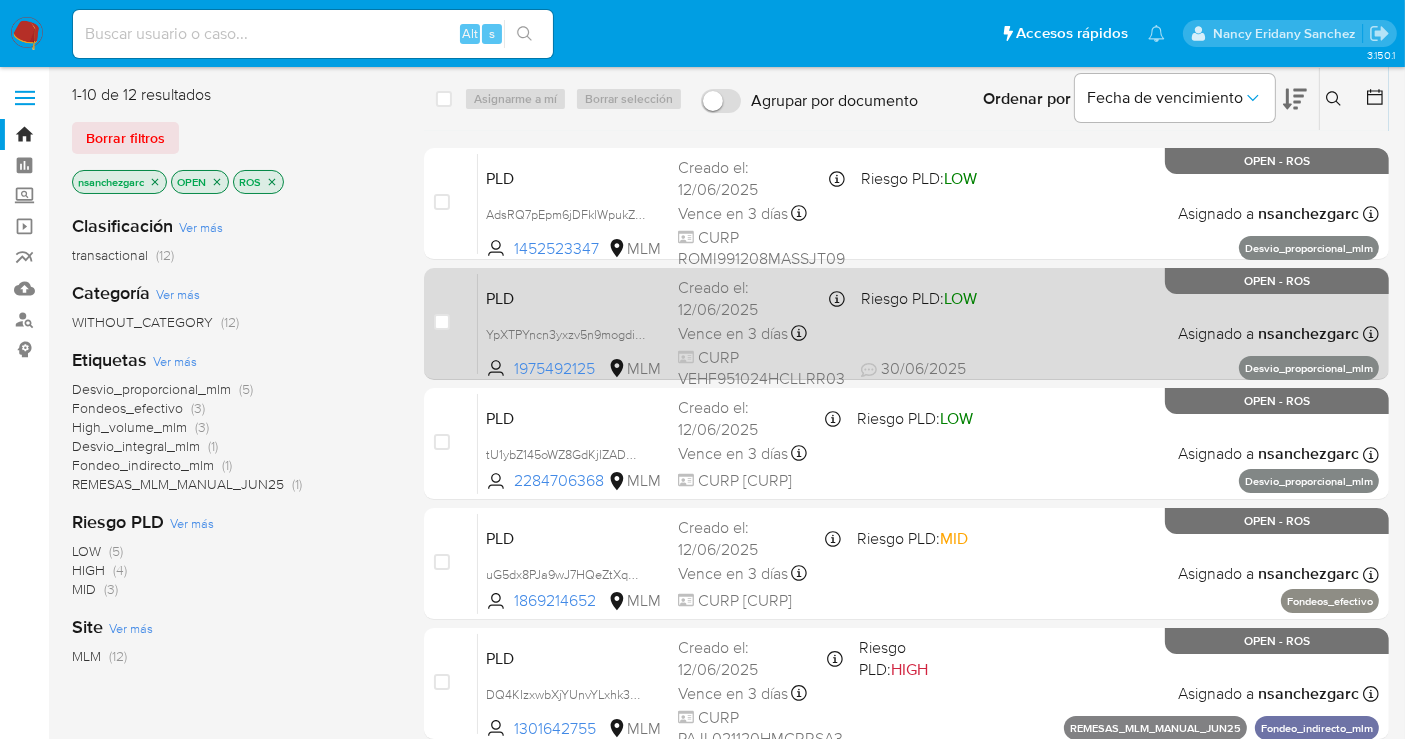 click on "Vence en 3 días" at bounding box center (733, 334) 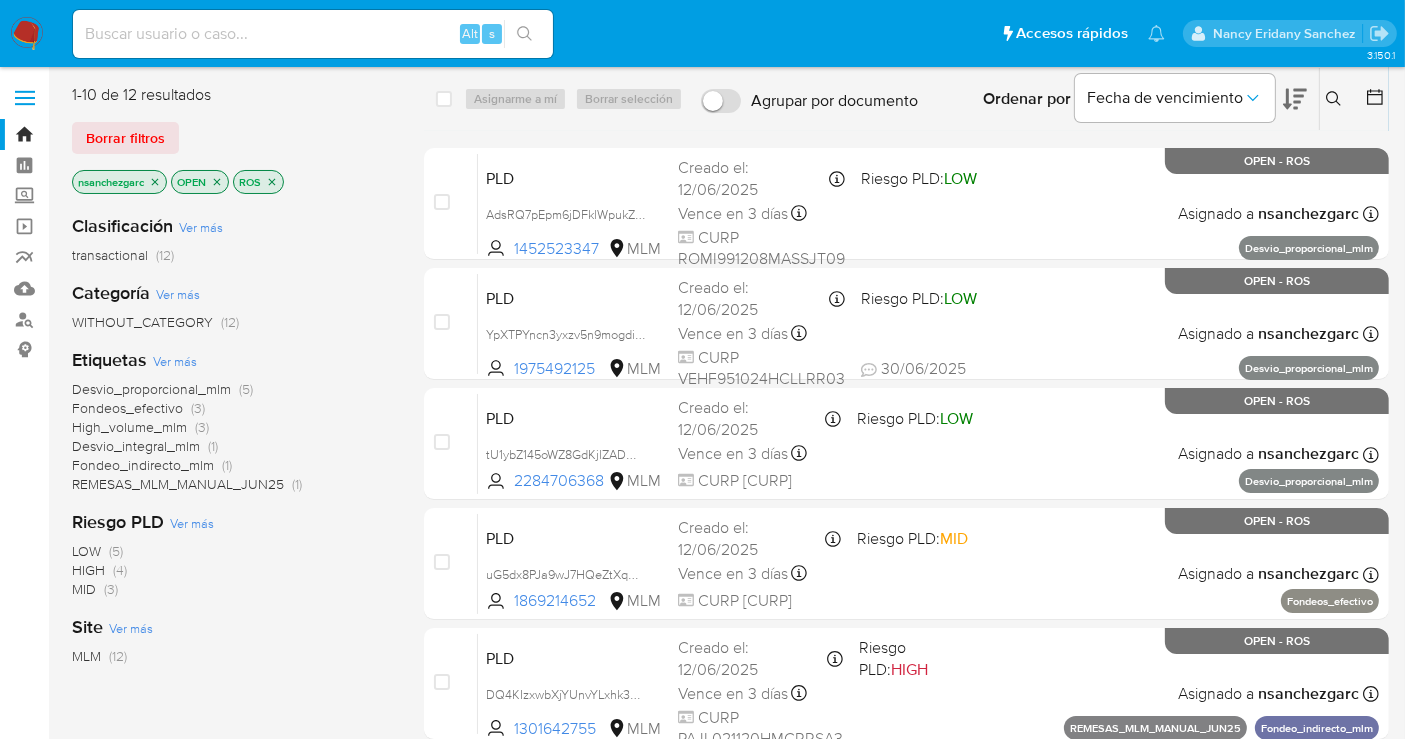 click at bounding box center [27, 34] 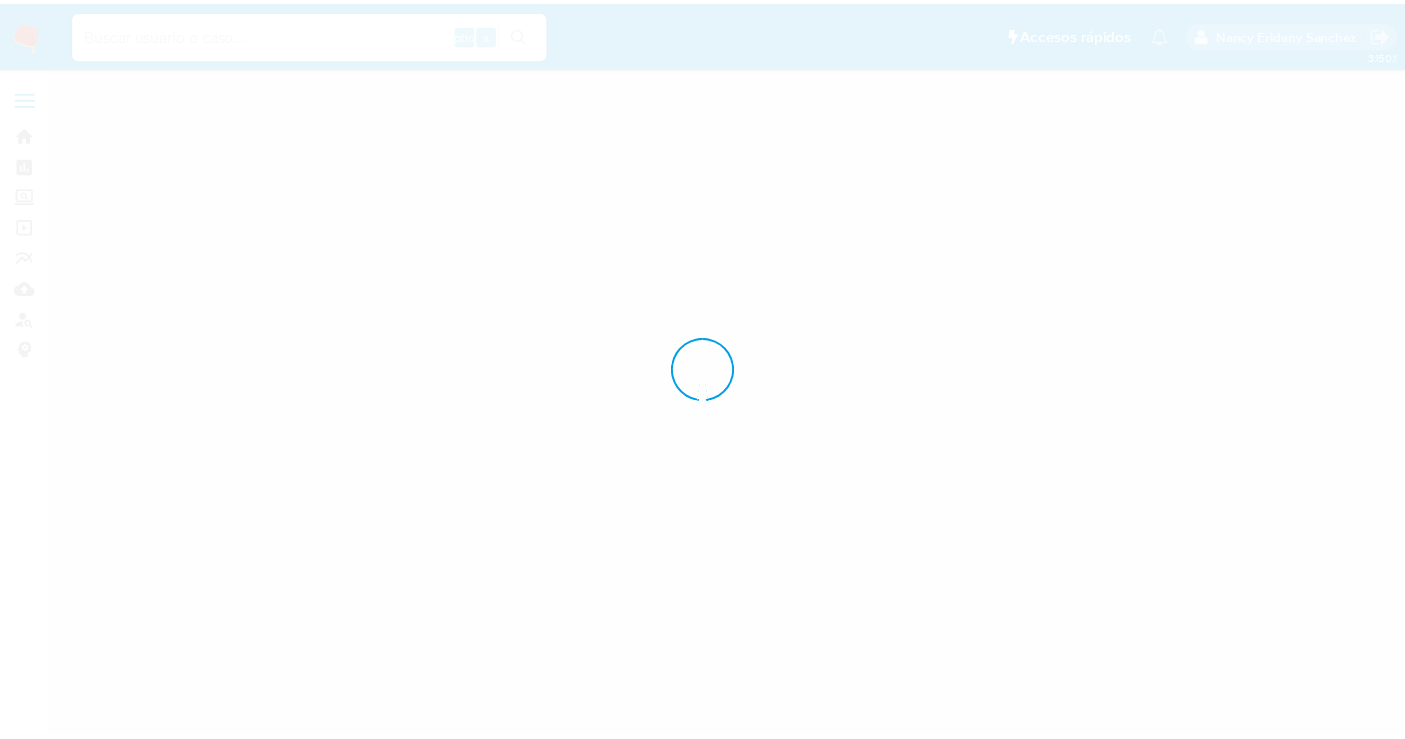 scroll, scrollTop: 0, scrollLeft: 0, axis: both 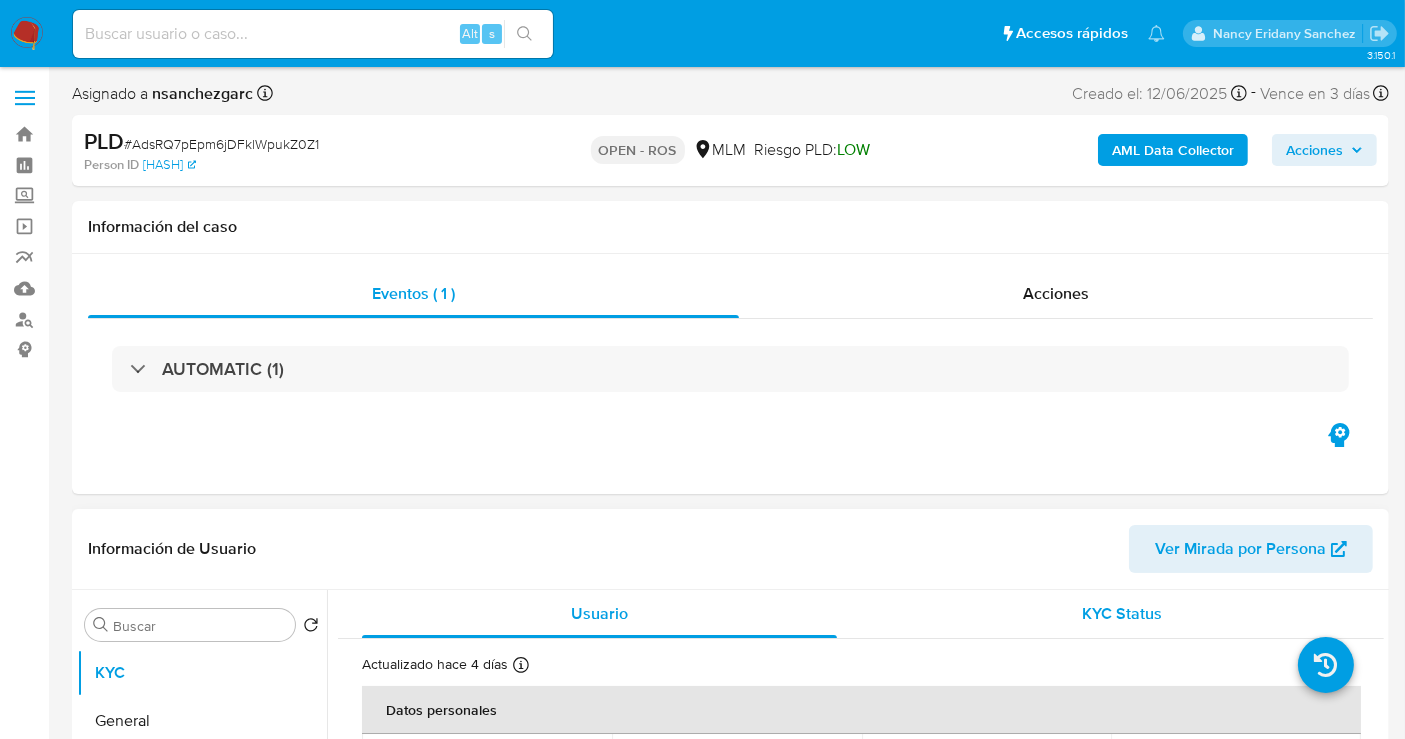 select on "10" 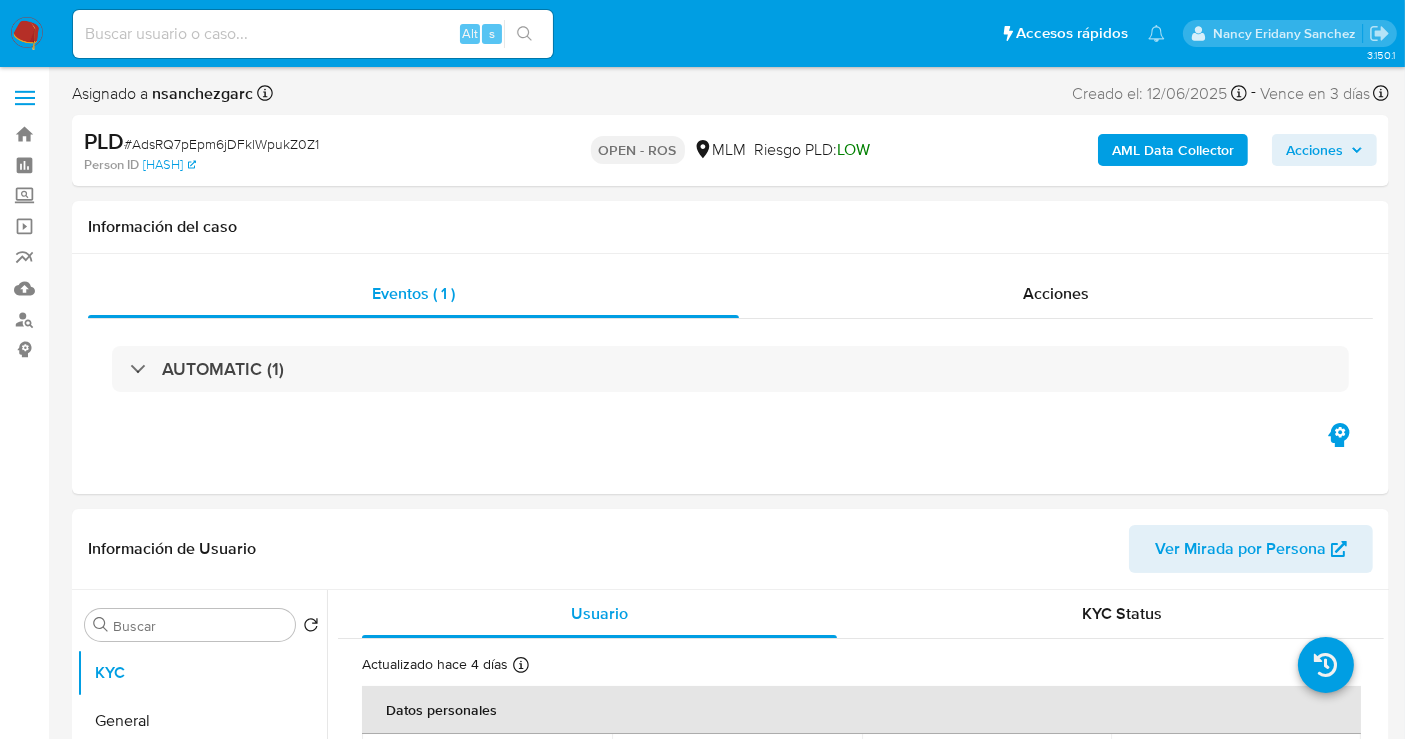 scroll, scrollTop: 222, scrollLeft: 0, axis: vertical 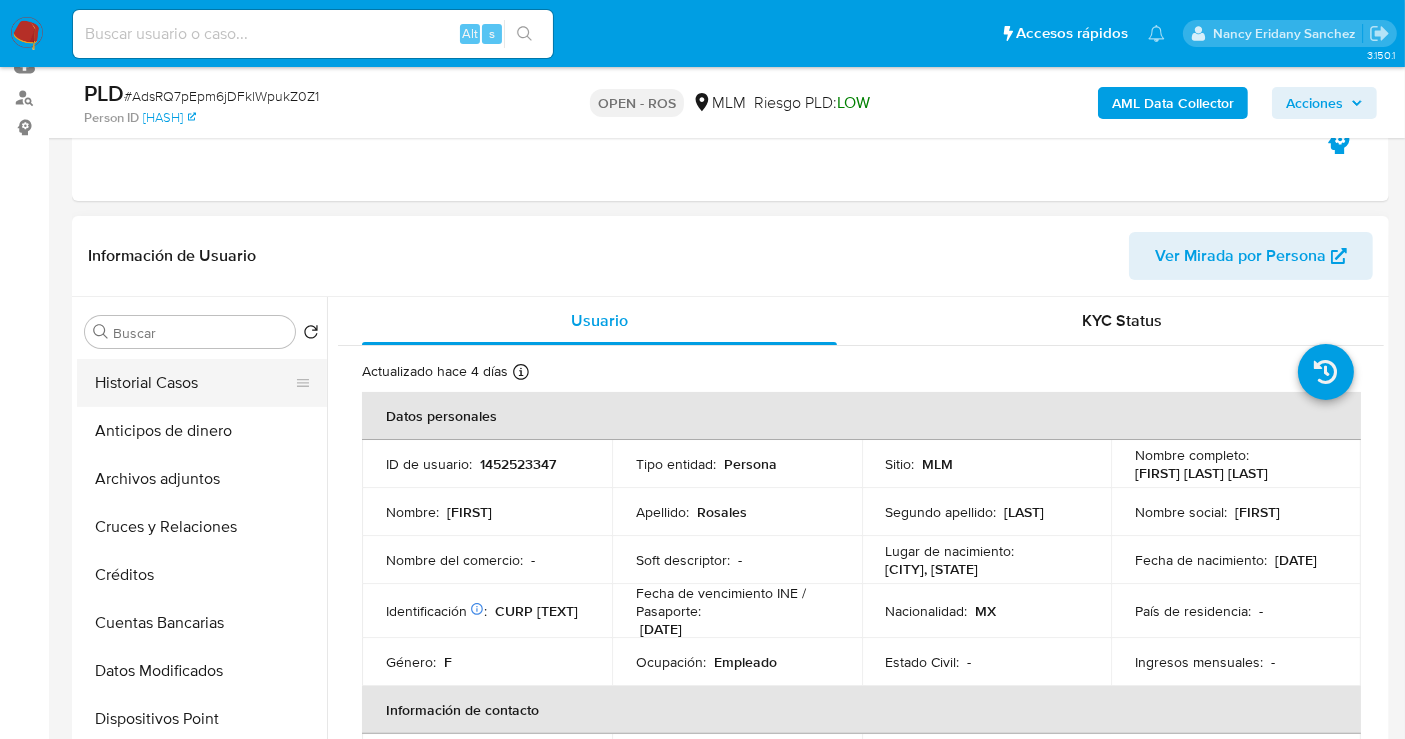 click on "Historial Casos" at bounding box center [194, 383] 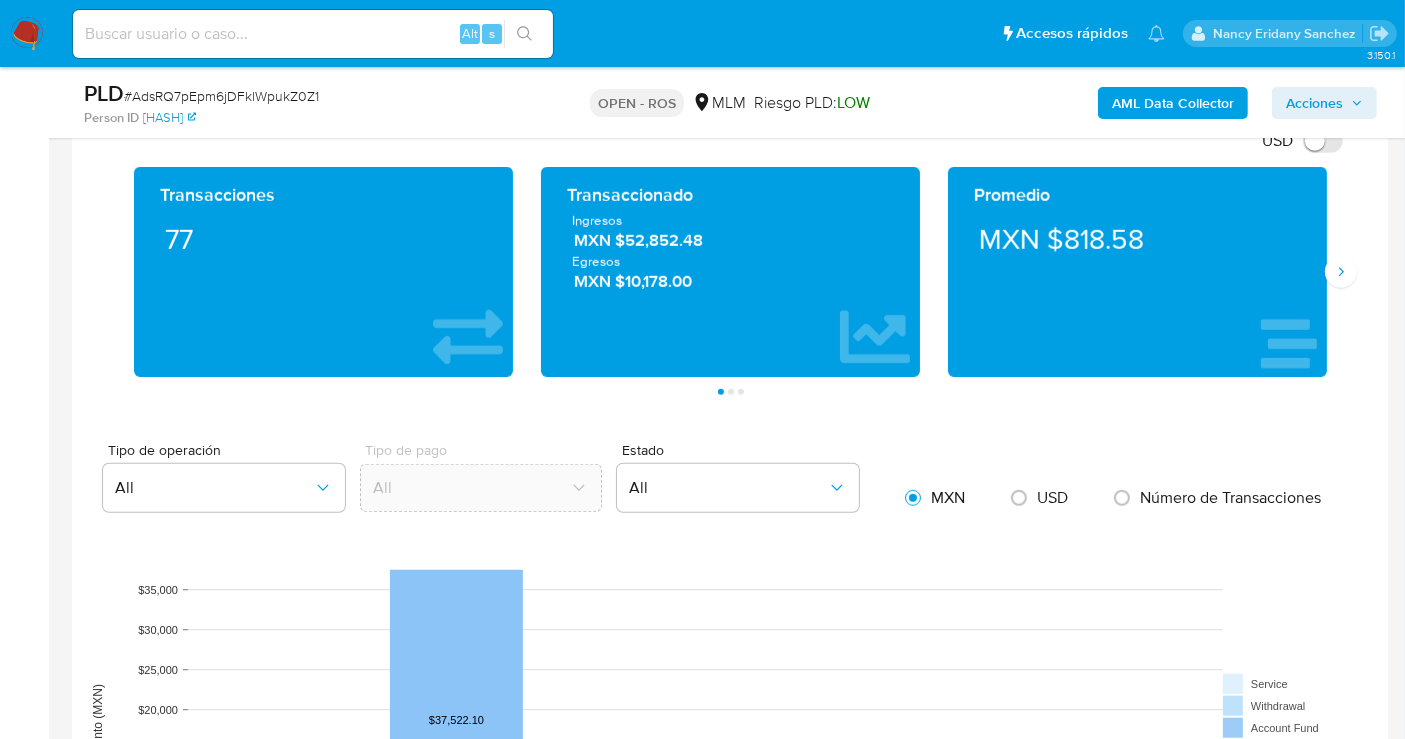 scroll, scrollTop: 1666, scrollLeft: 0, axis: vertical 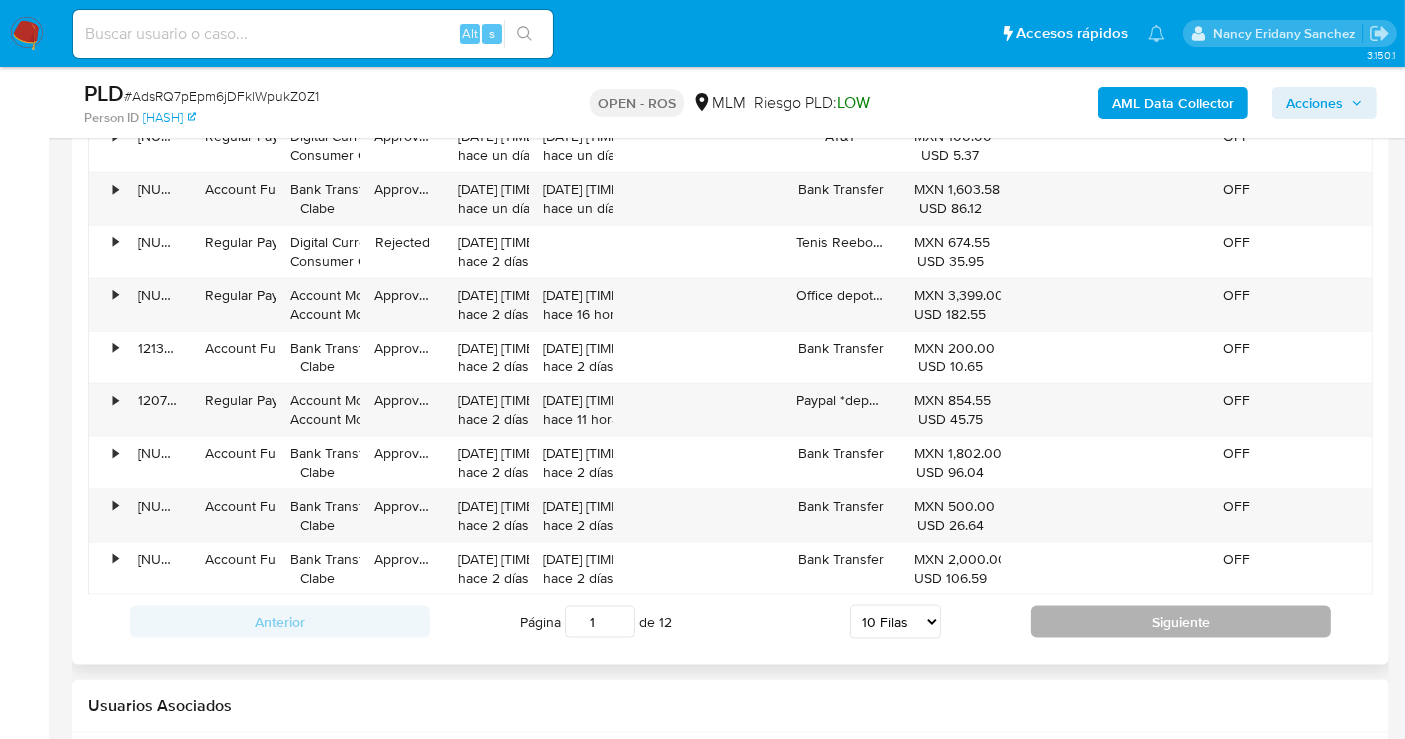 click on "Siguiente" at bounding box center (1181, 622) 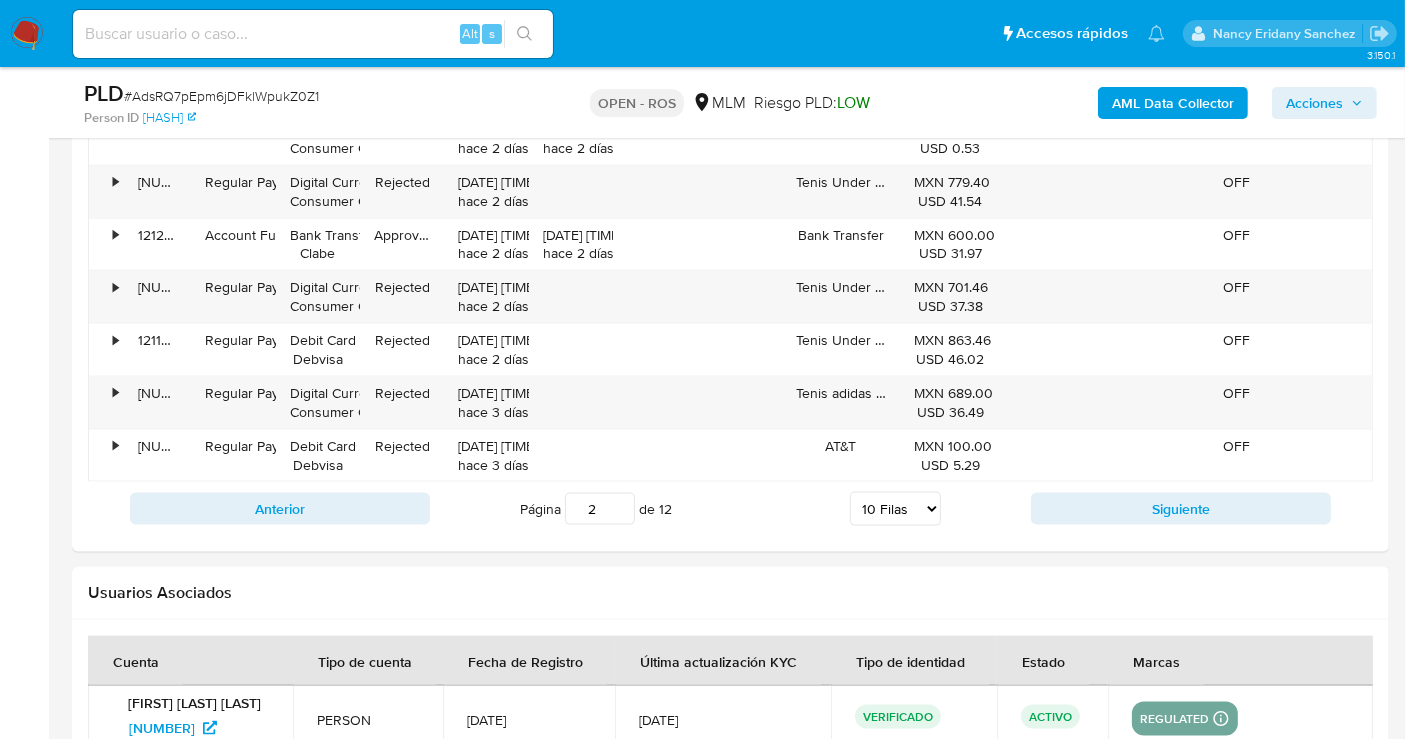 scroll, scrollTop: 2777, scrollLeft: 0, axis: vertical 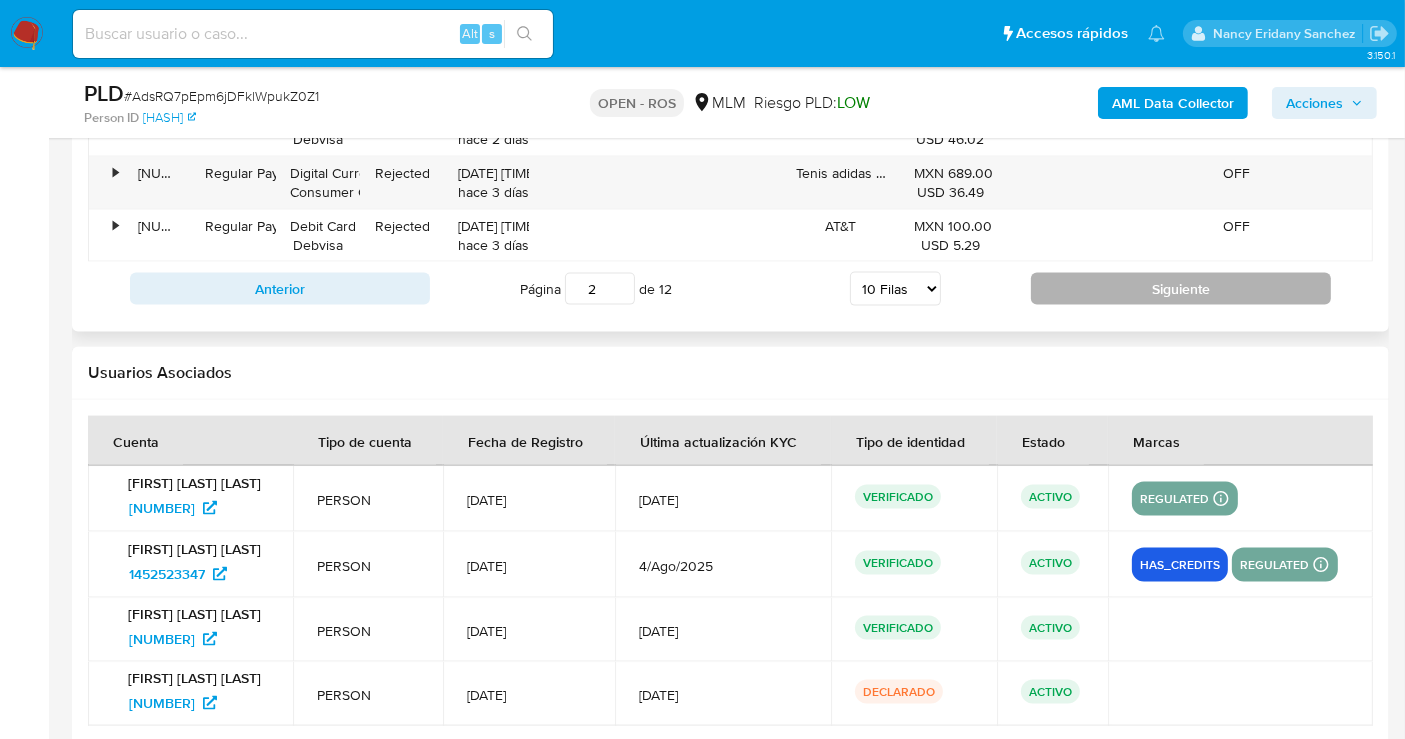 click on "Siguiente" at bounding box center (1181, 289) 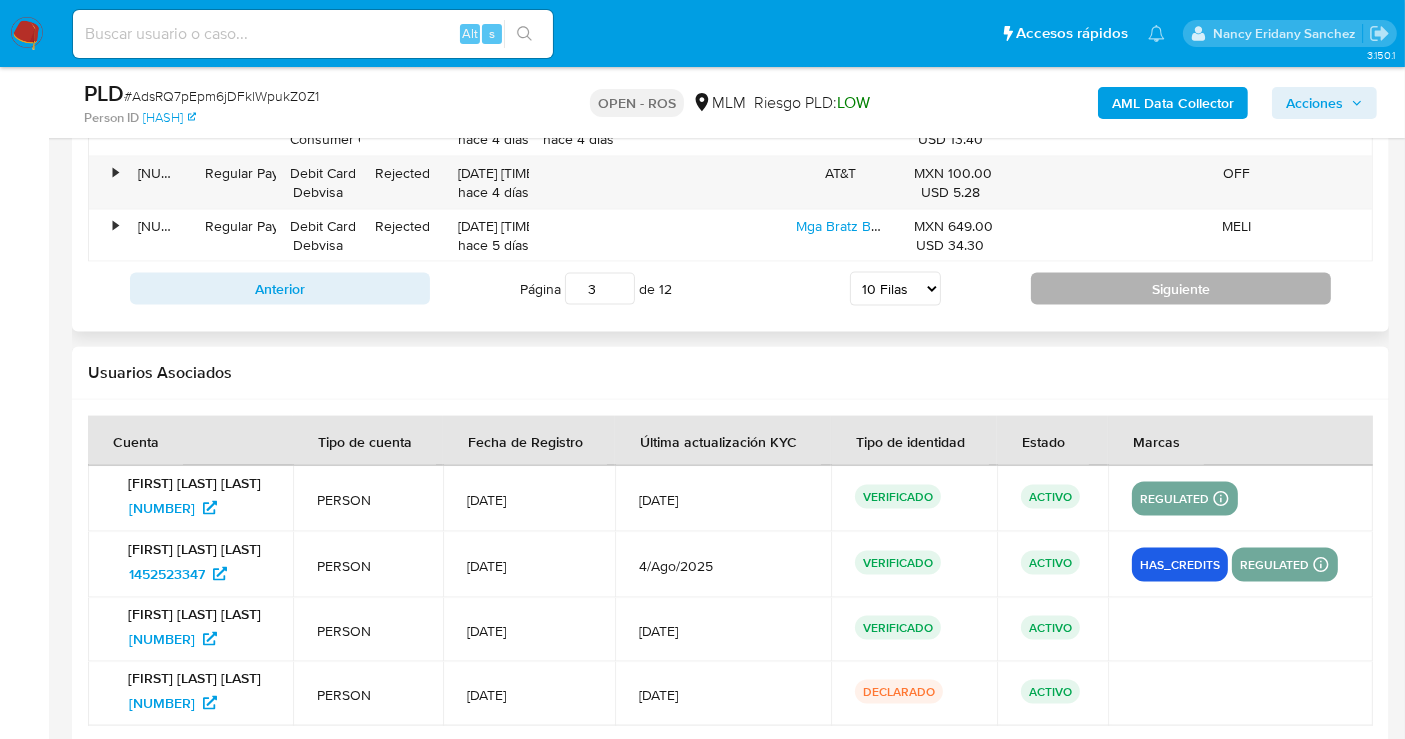 click on "Siguiente" at bounding box center [1181, 289] 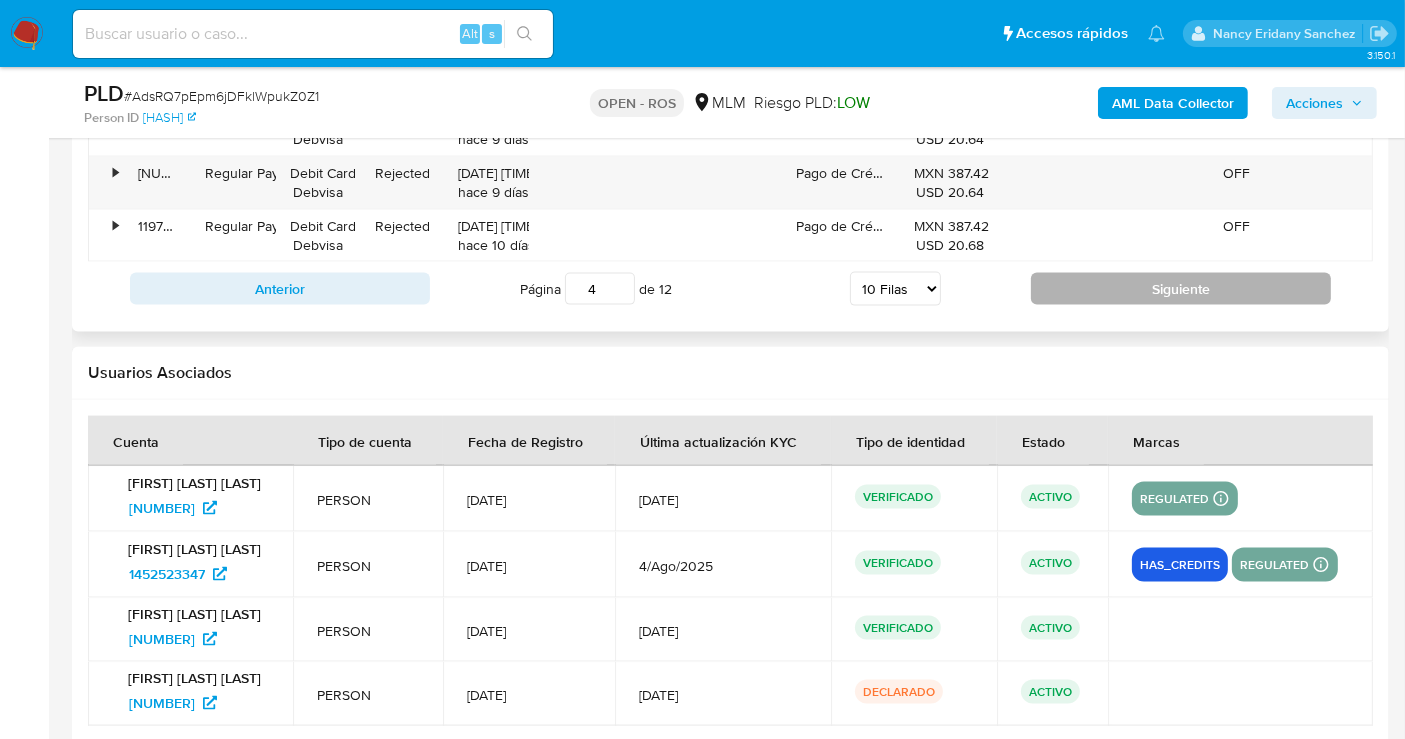 click on "Siguiente" at bounding box center (1181, 289) 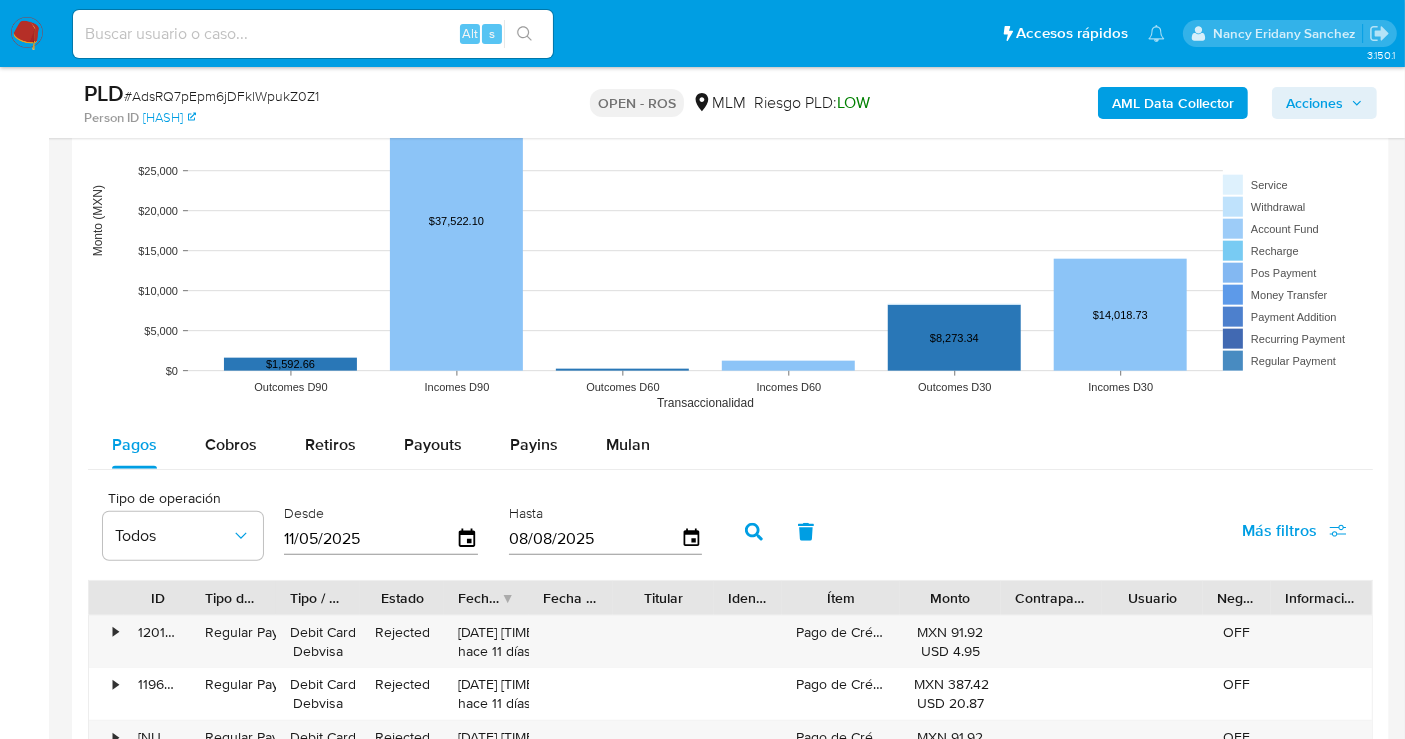 scroll, scrollTop: 1777, scrollLeft: 0, axis: vertical 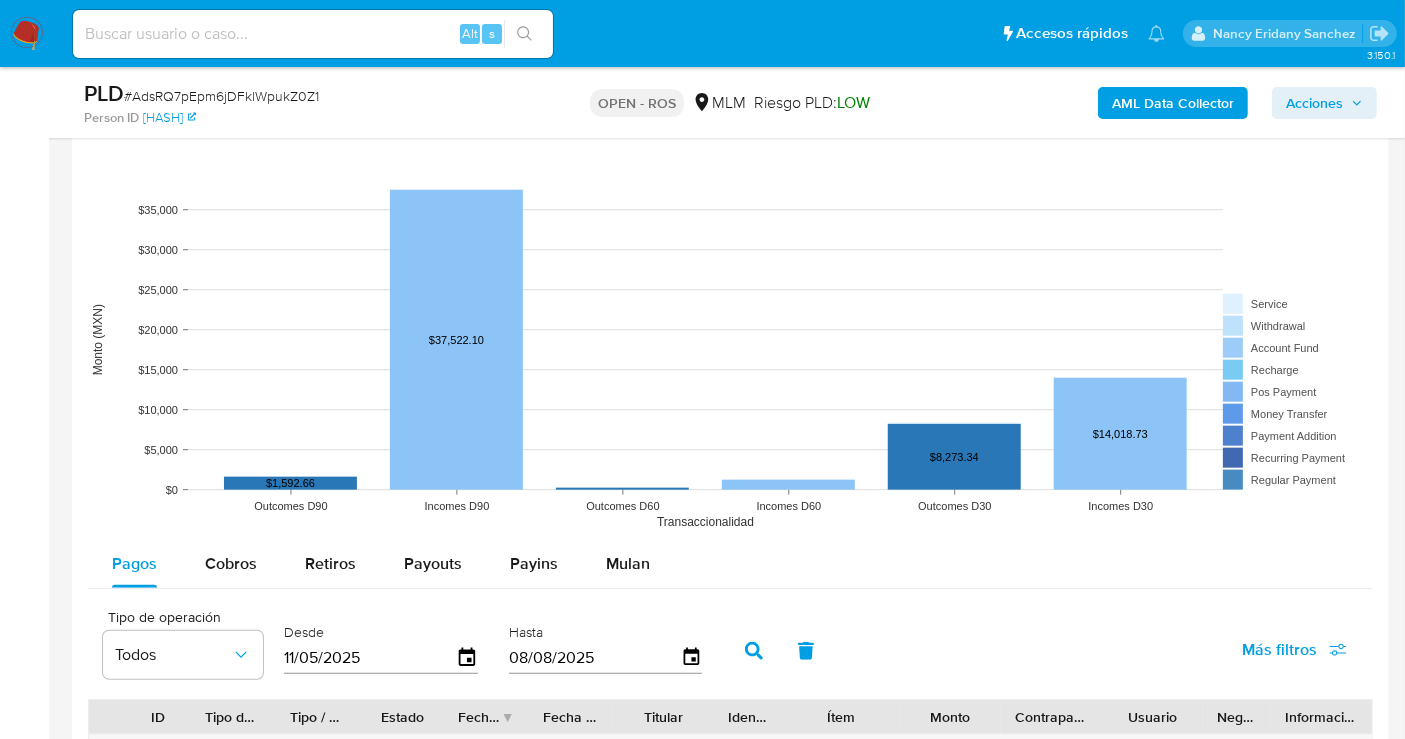click on "08/08/2025" at bounding box center [595, 658] 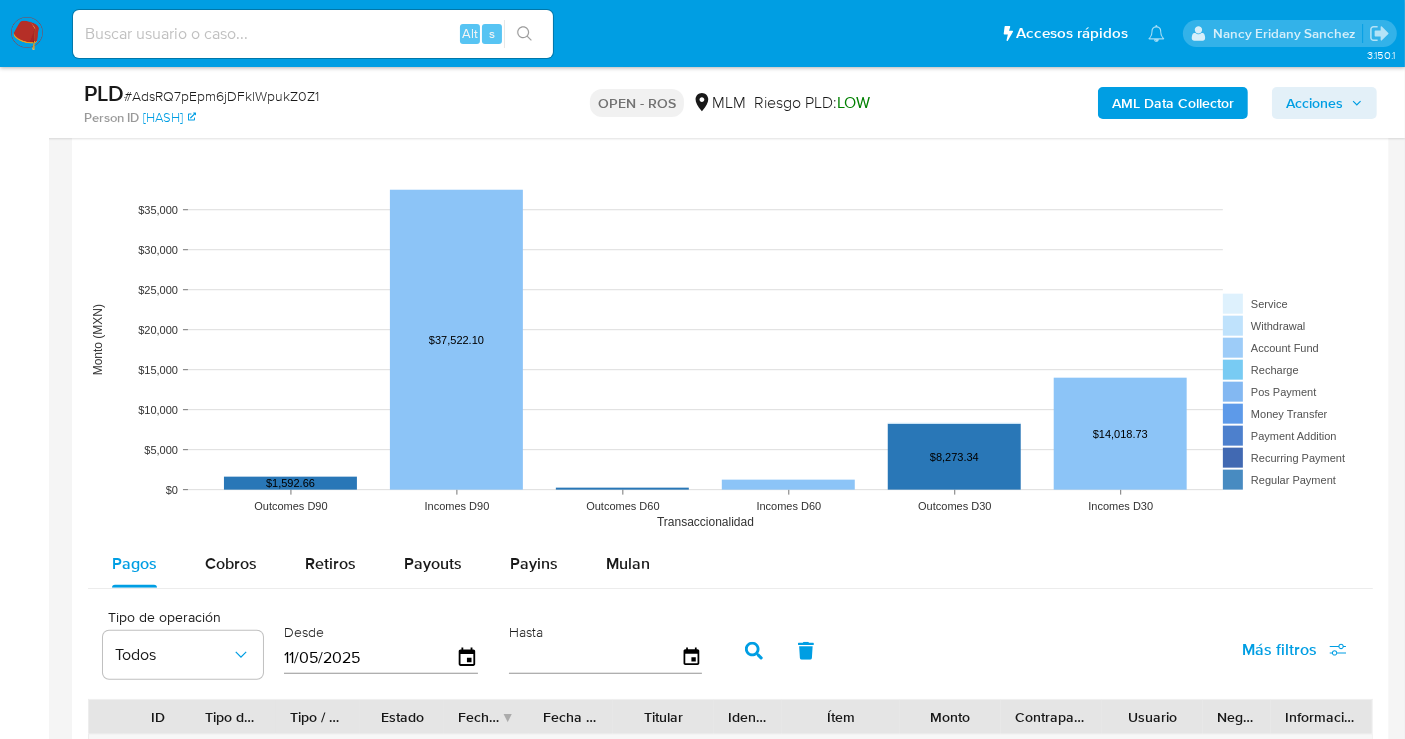 type on "1_/__/____" 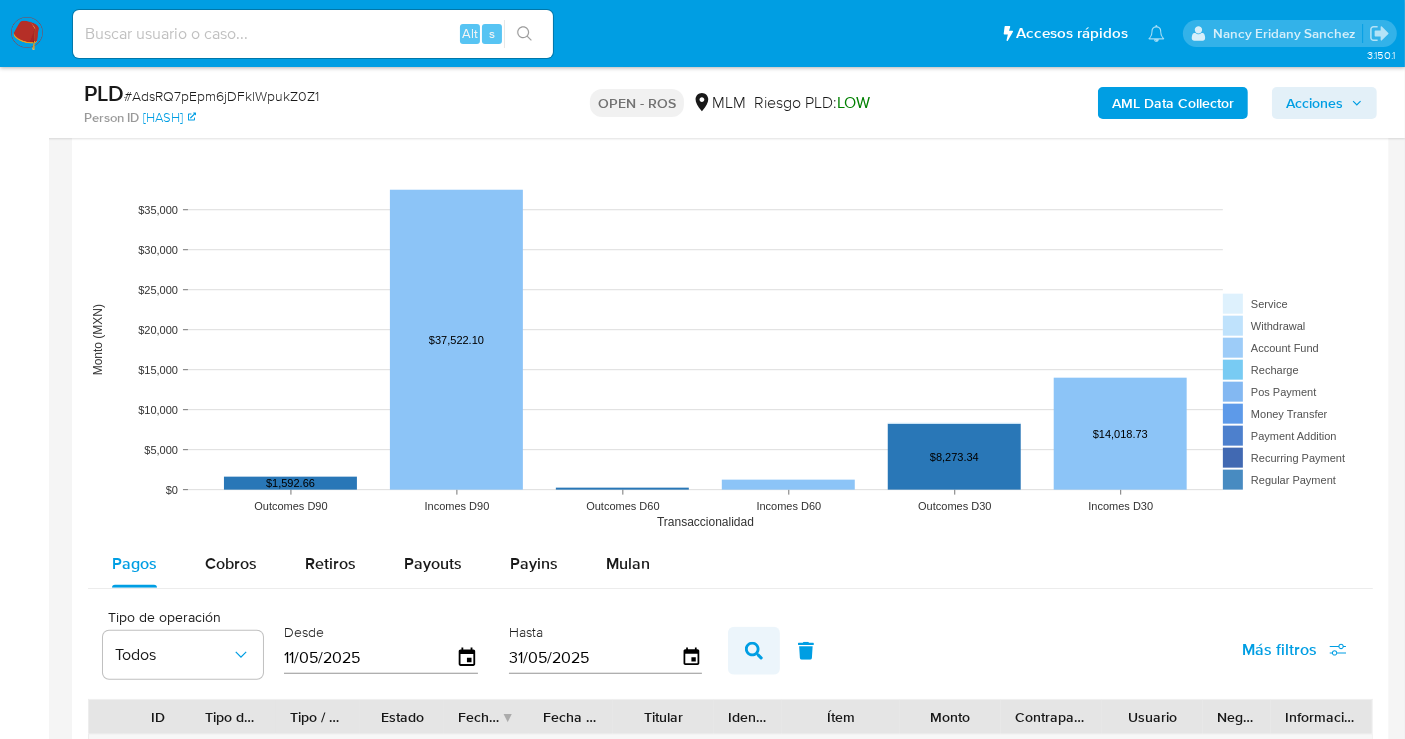 type on "31/05/2025" 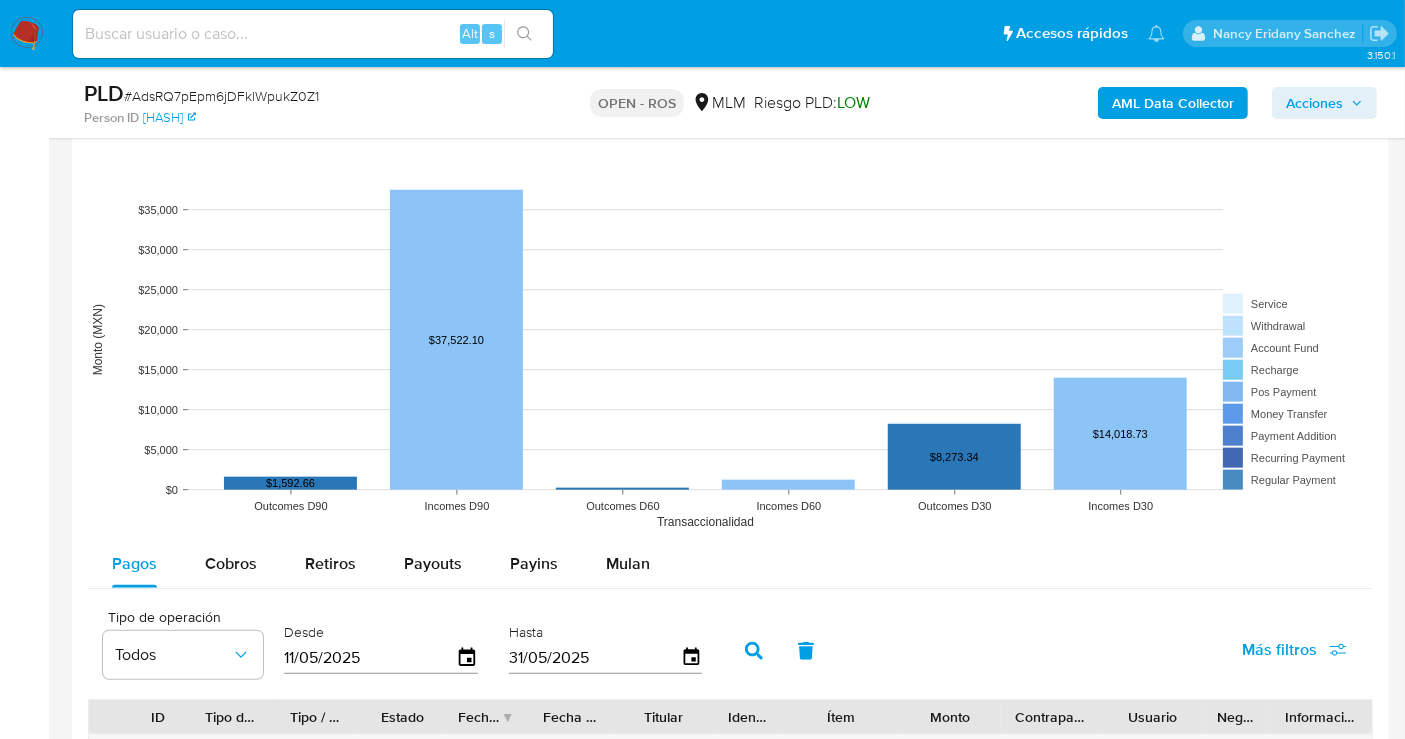 click at bounding box center [714, 717] 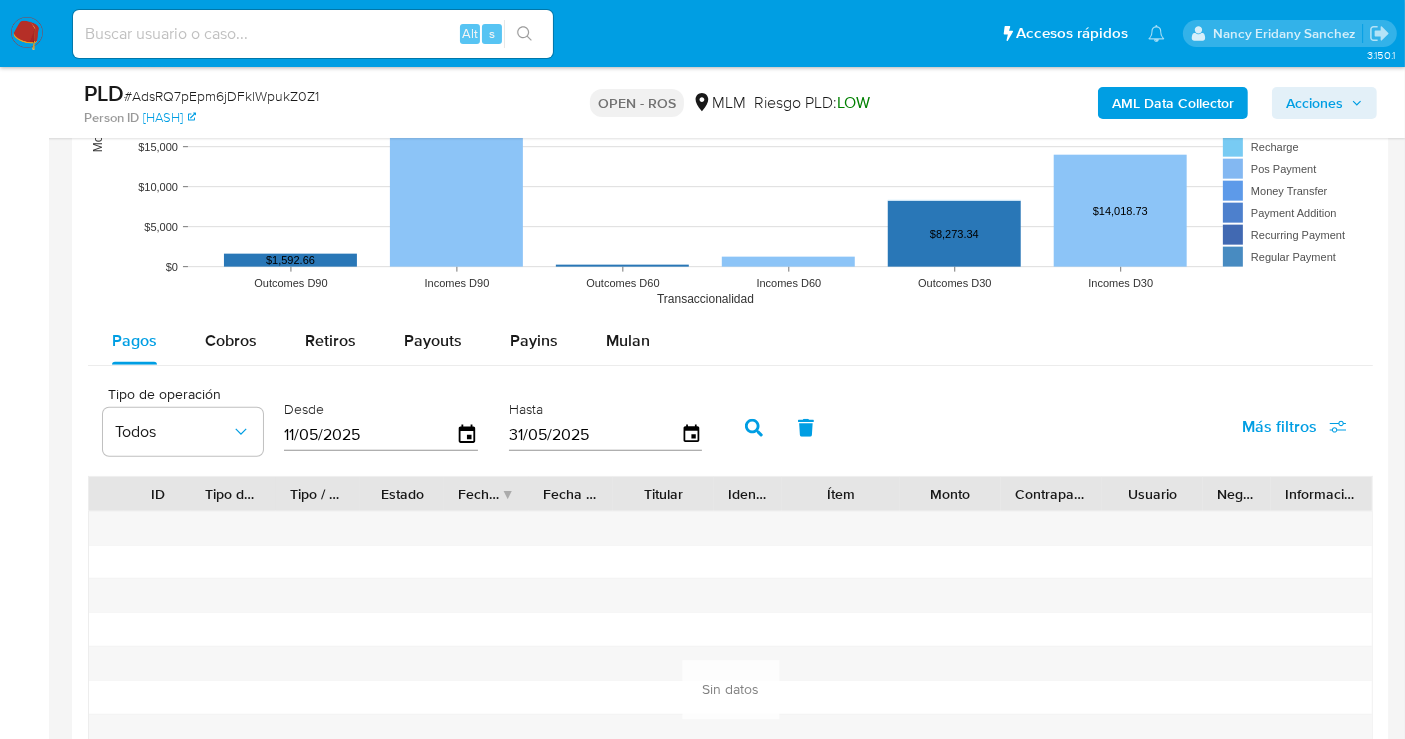 scroll, scrollTop: 2111, scrollLeft: 0, axis: vertical 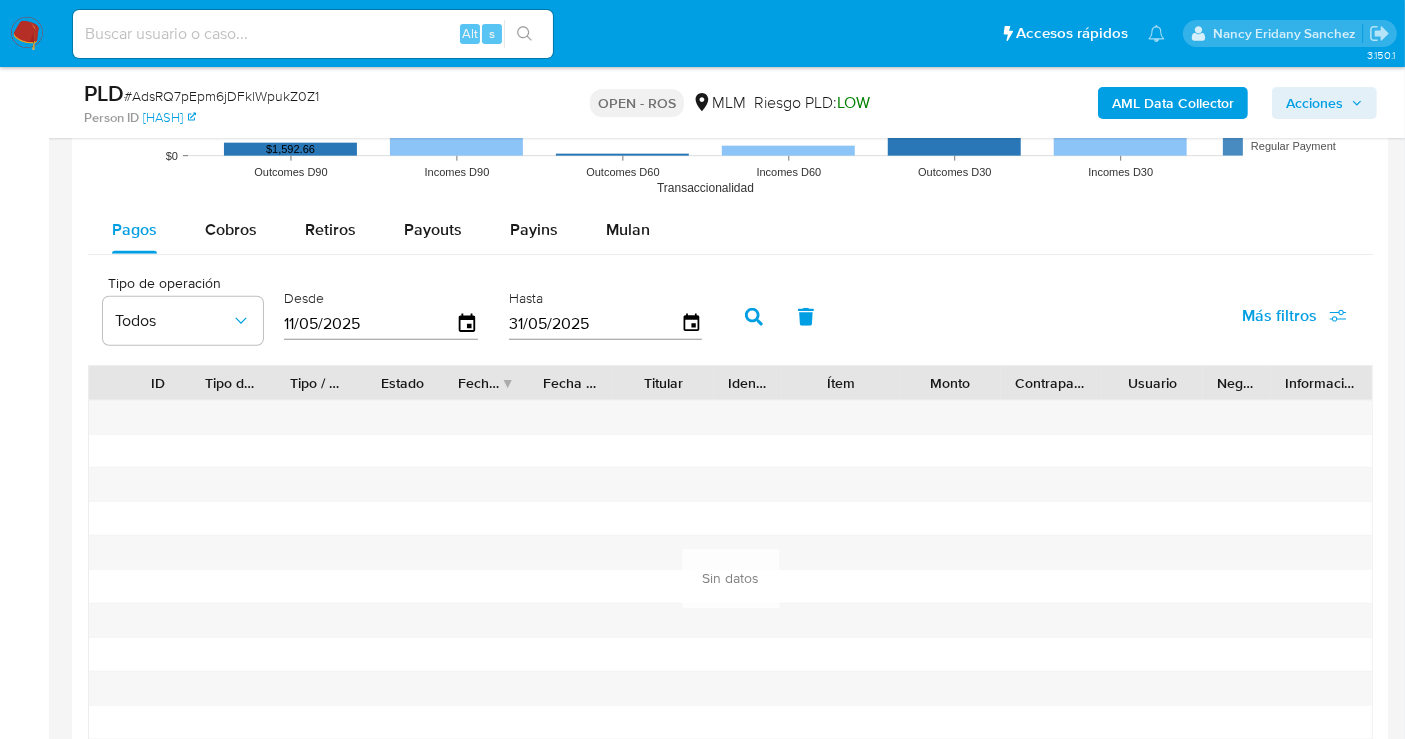 click on "11/05/2025" at bounding box center (370, 324) 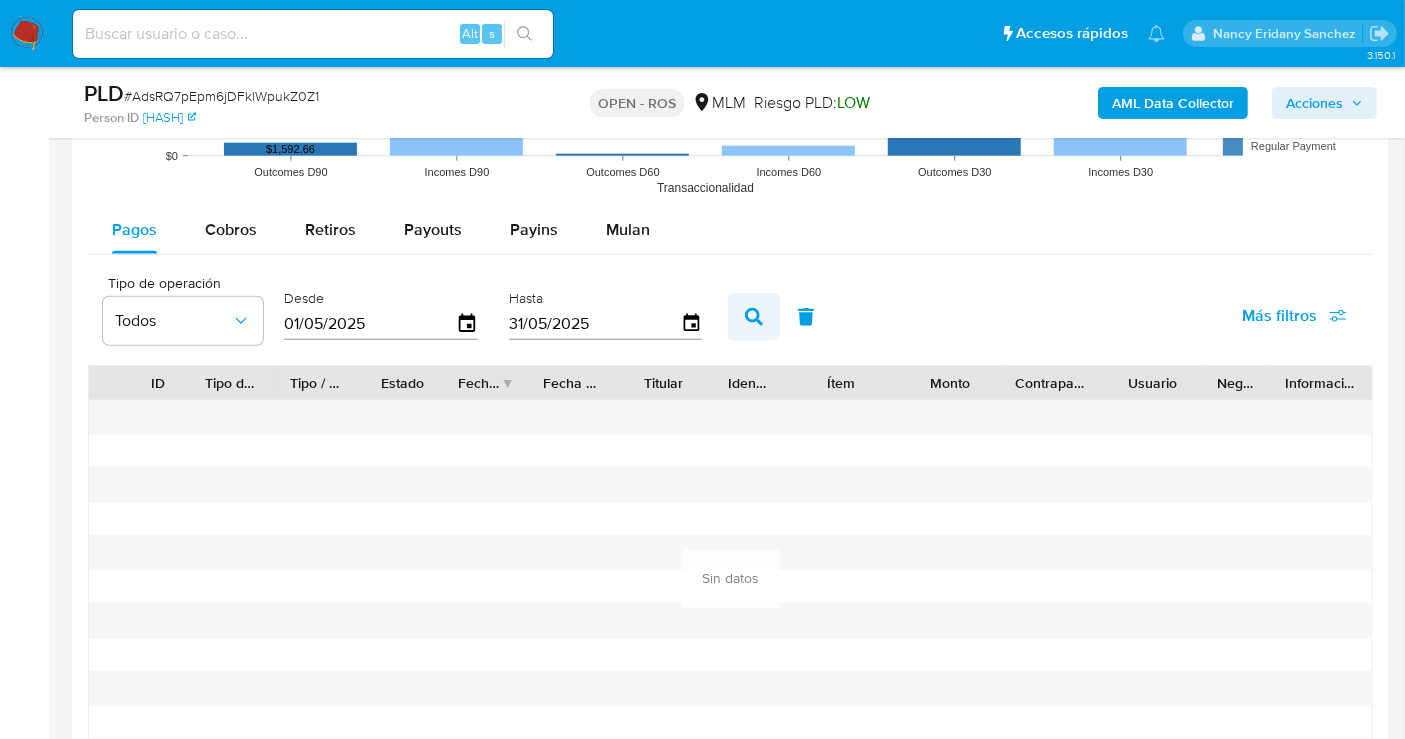 type on "01/05/2025" 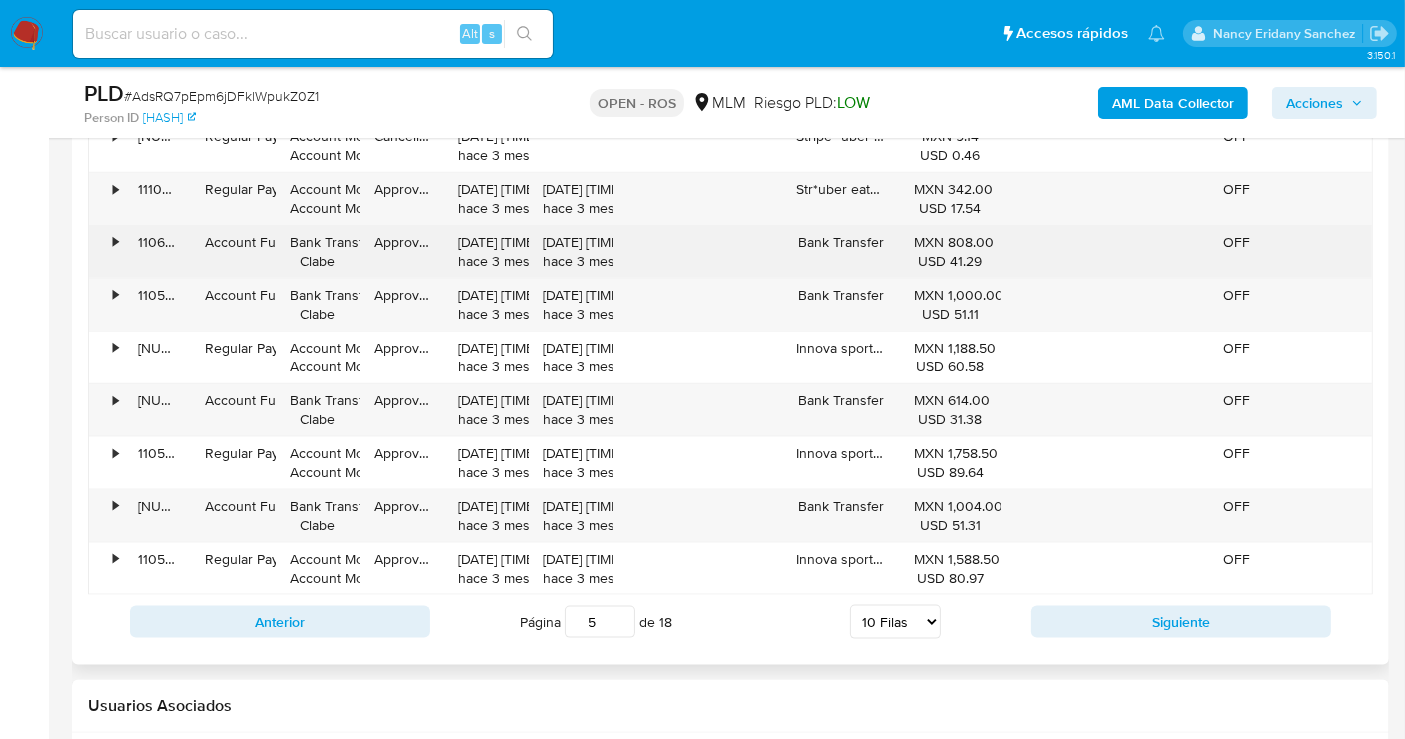 scroll, scrollTop: 2555, scrollLeft: 0, axis: vertical 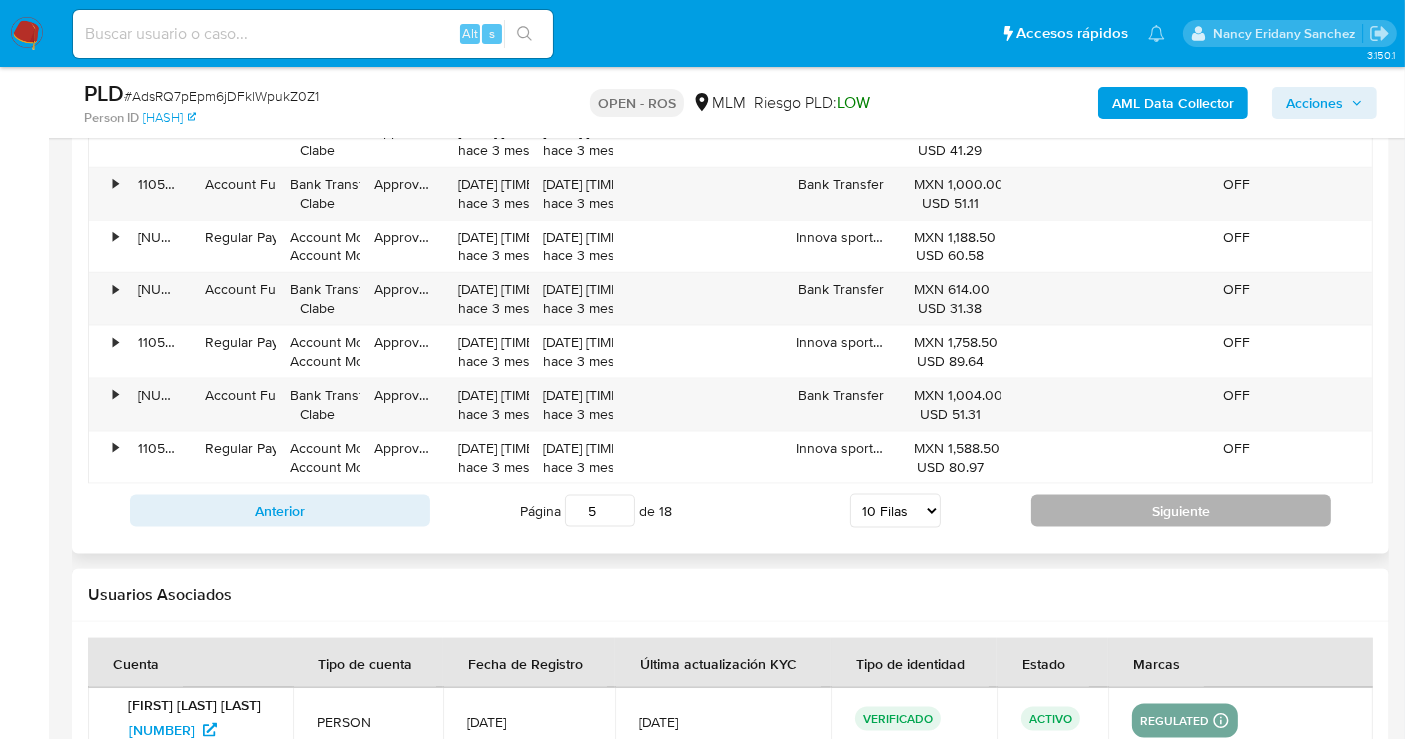 click on "Siguiente" at bounding box center (1181, 511) 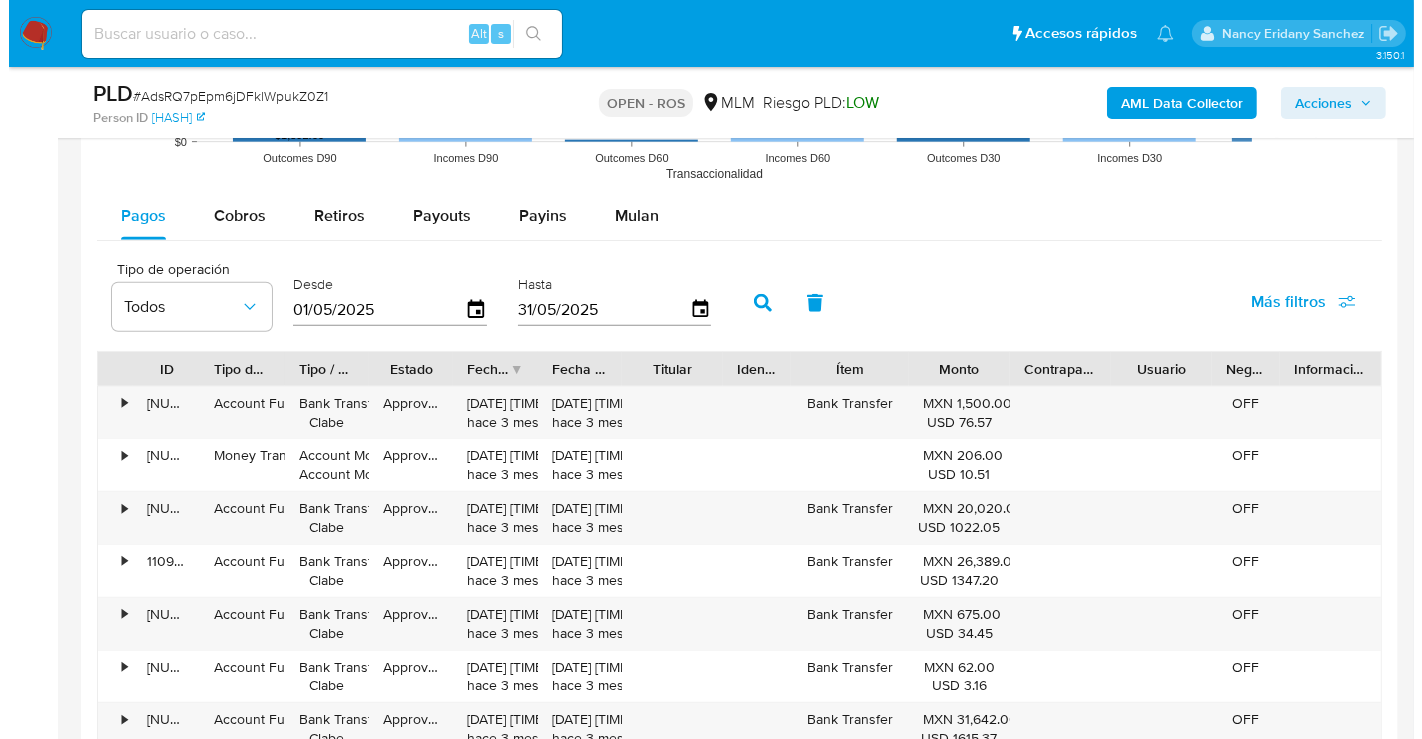 scroll, scrollTop: 2111, scrollLeft: 0, axis: vertical 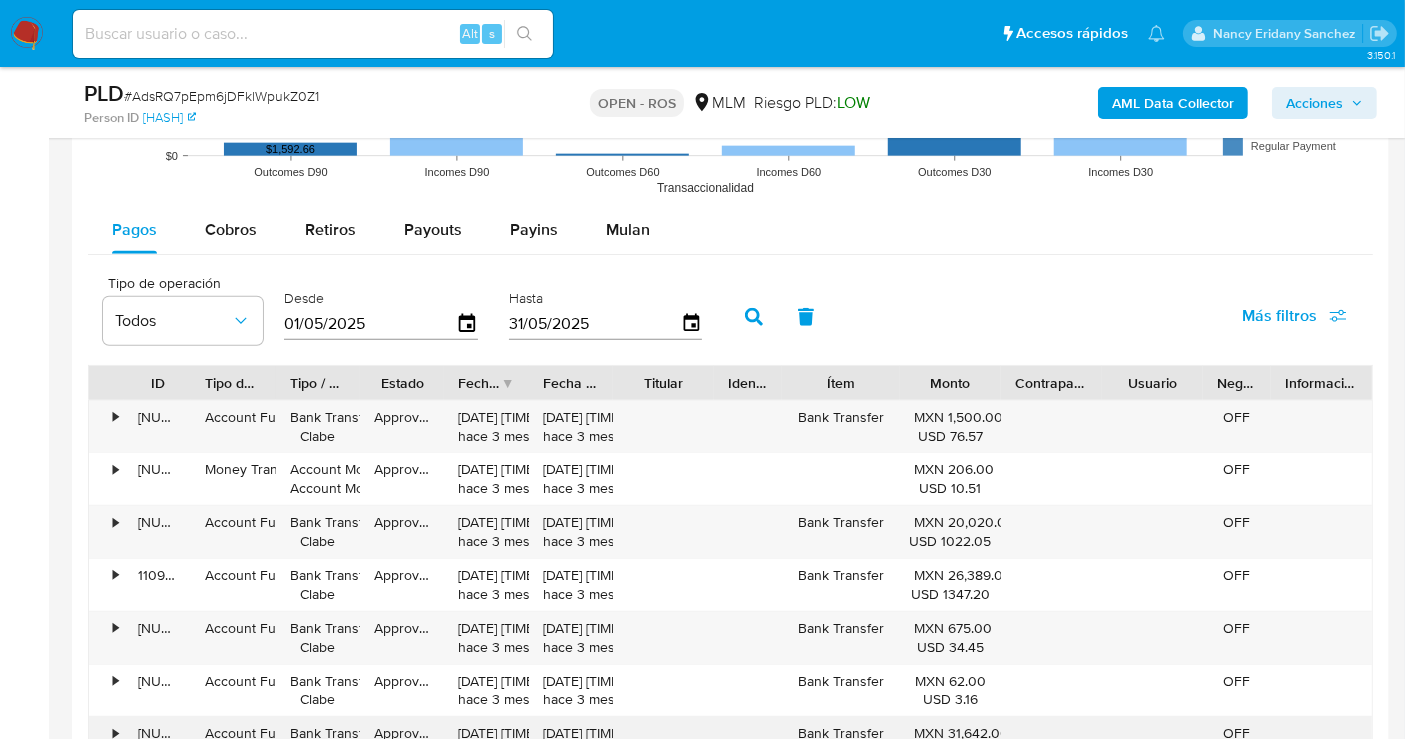 type 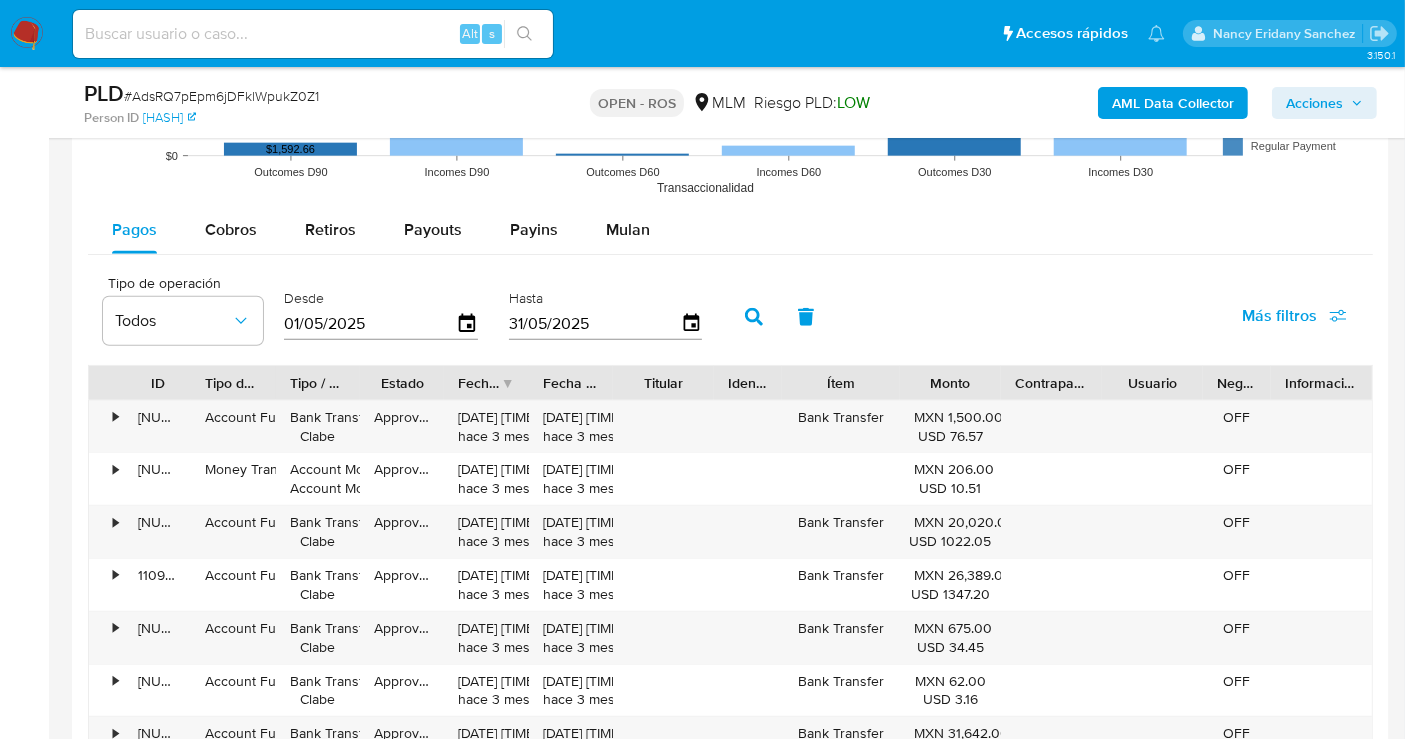 click on "Acciones" at bounding box center [1314, 103] 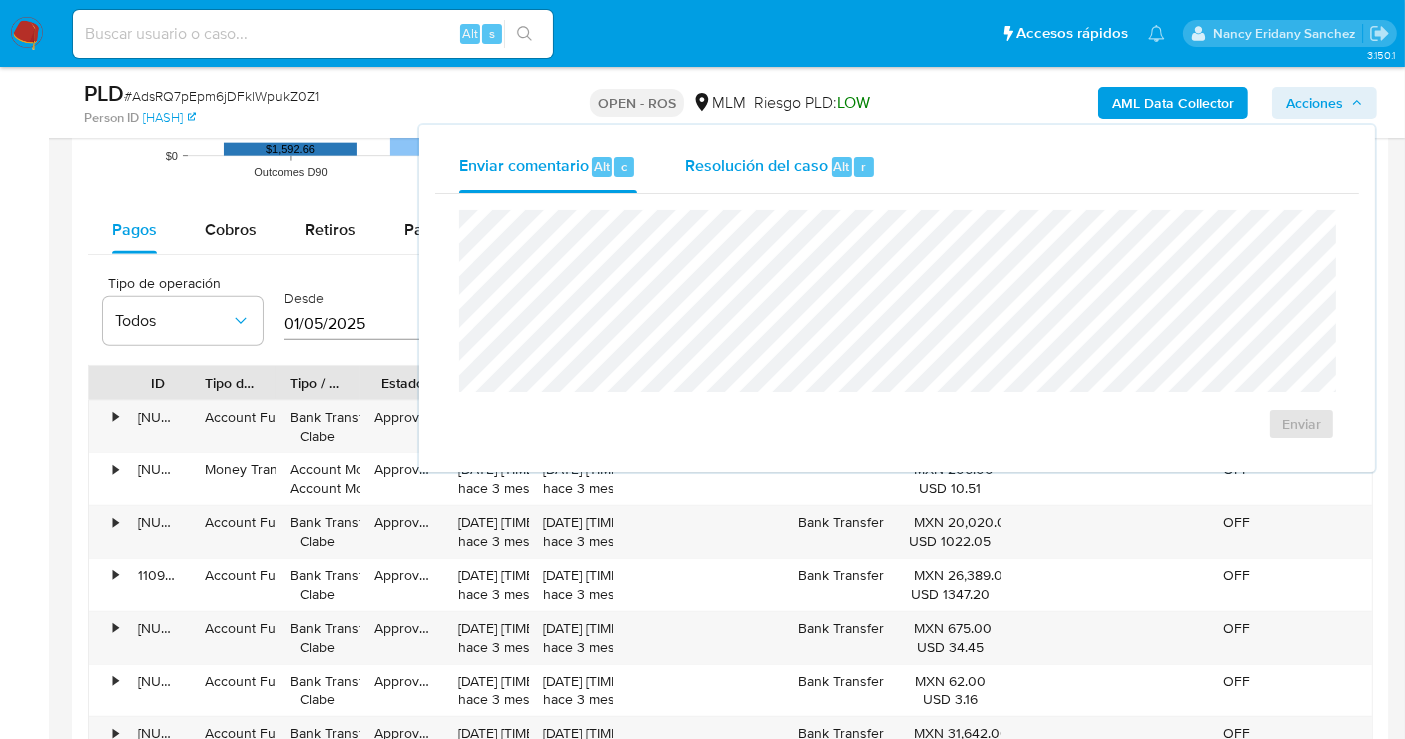 click on "Resolución del caso Alt r" at bounding box center [780, 167] 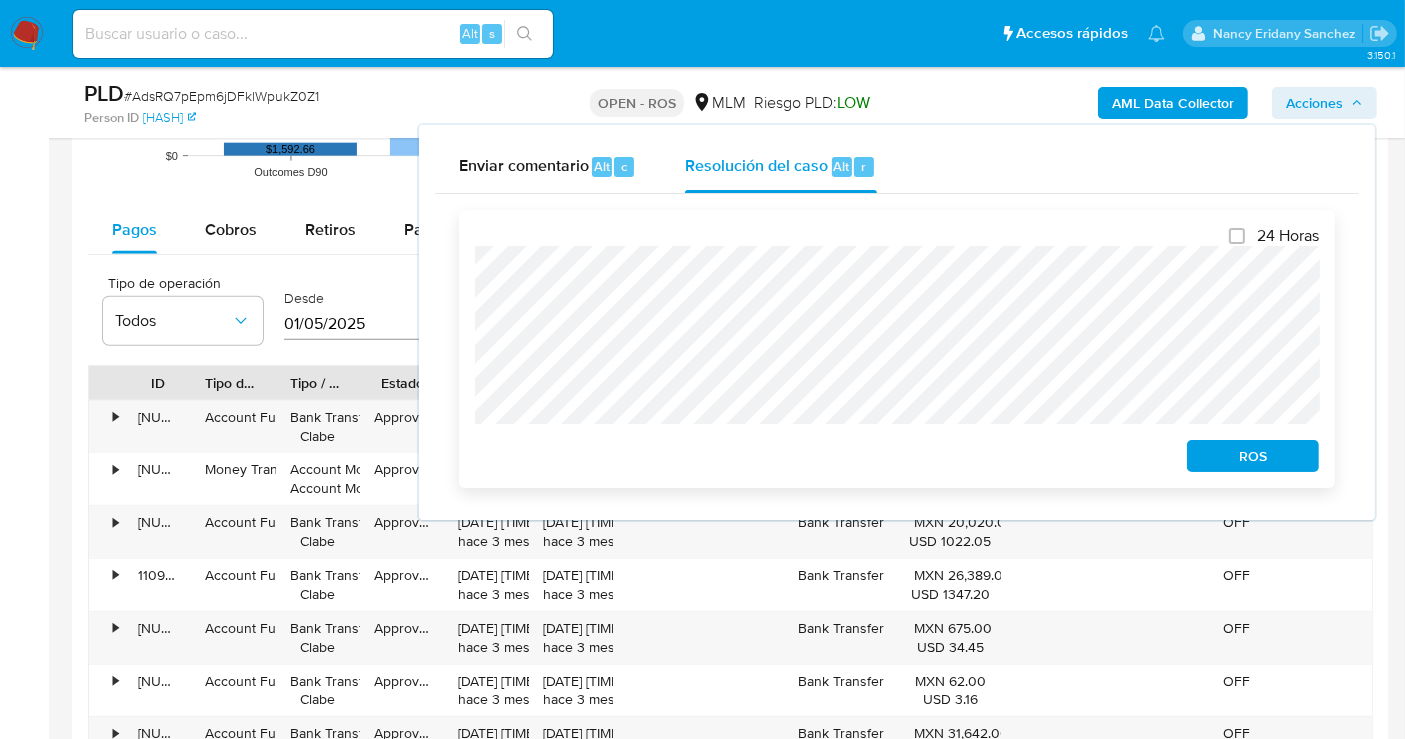 click on "ROS" at bounding box center [1253, 456] 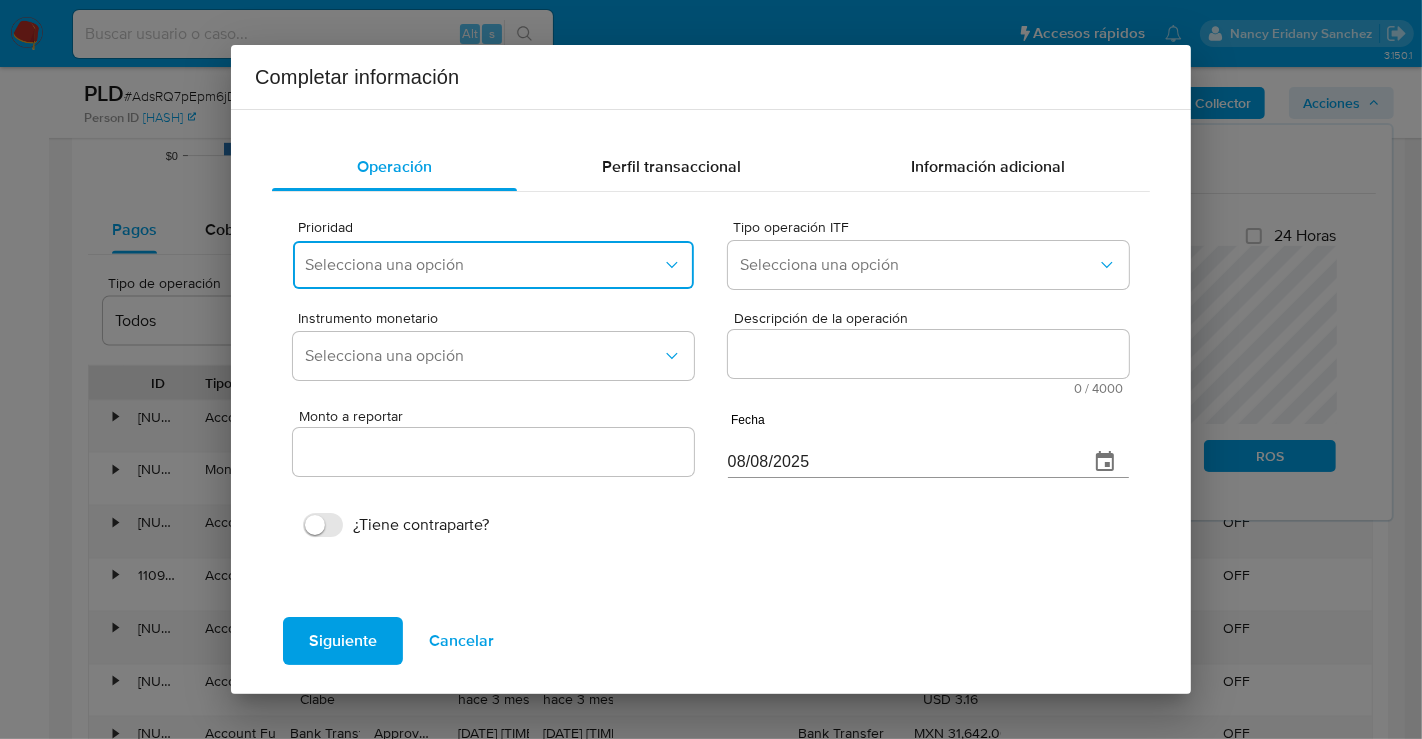 click on "Selecciona una opción" at bounding box center (483, 265) 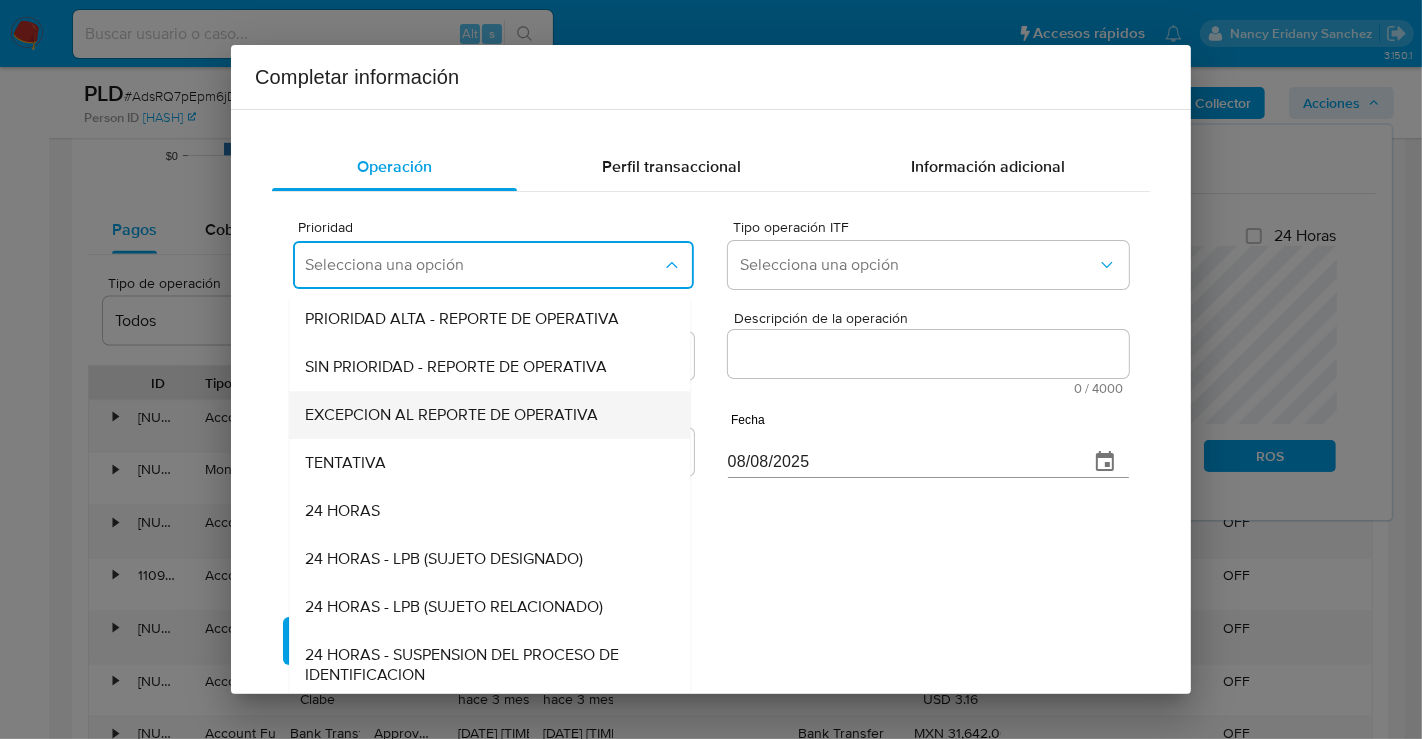 click on "EXCEPCION AL REPORTE DE OPERATIVA" at bounding box center (483, 415) 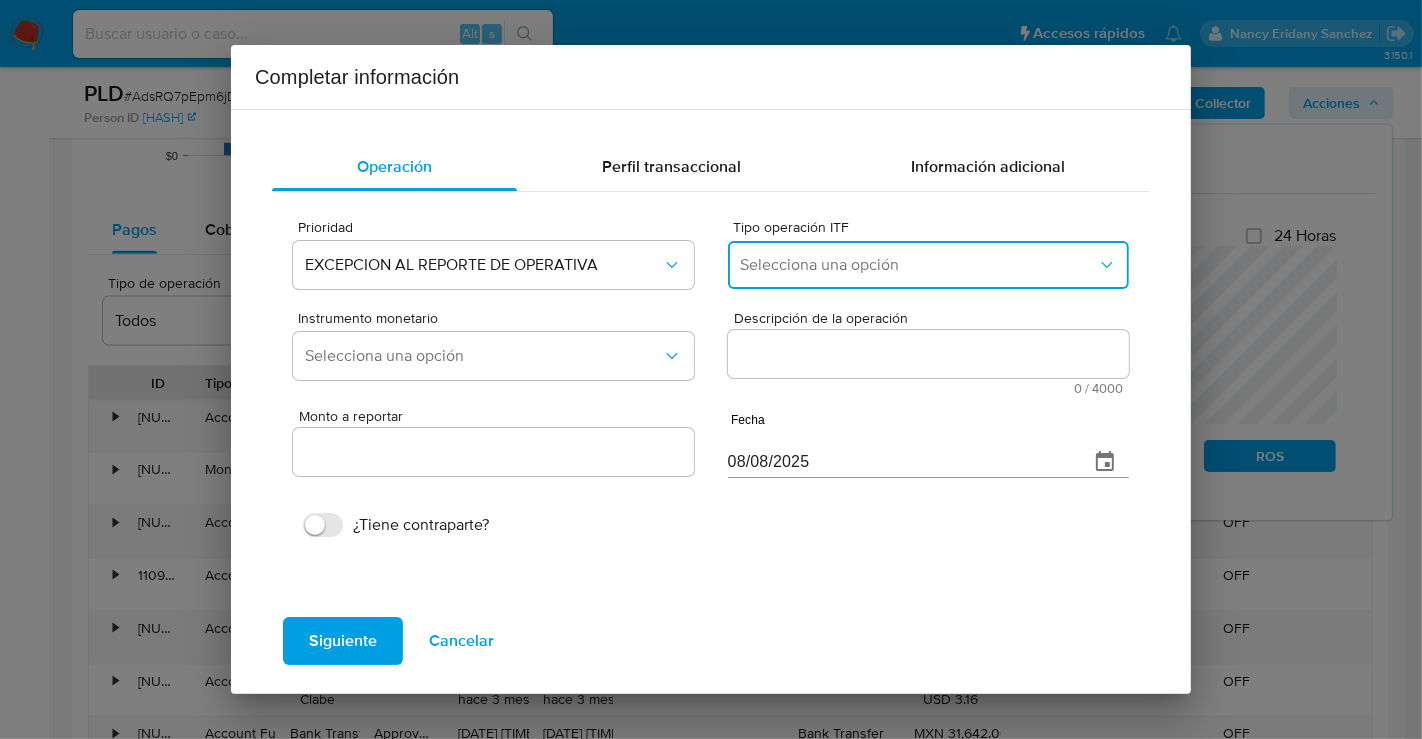 click on "Selecciona una opción" at bounding box center (918, 265) 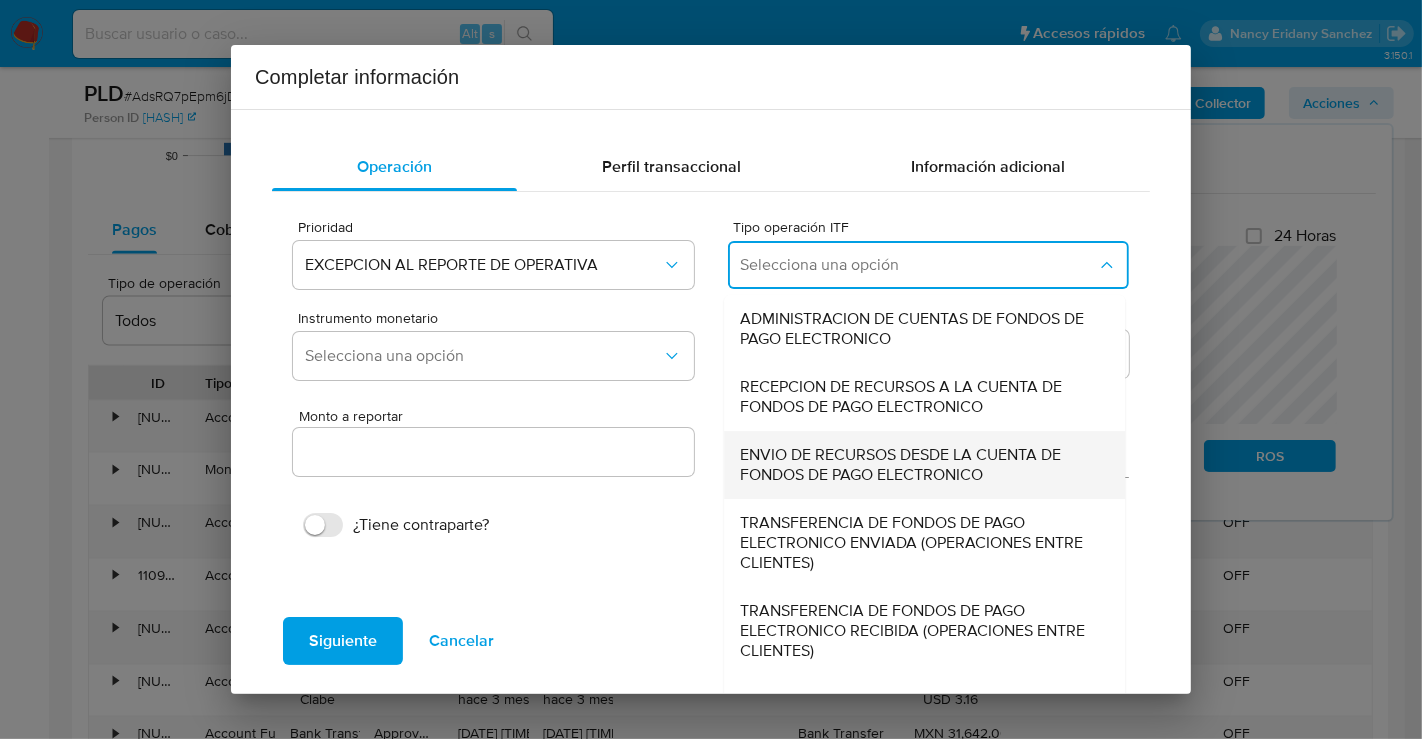 scroll, scrollTop: 68, scrollLeft: 0, axis: vertical 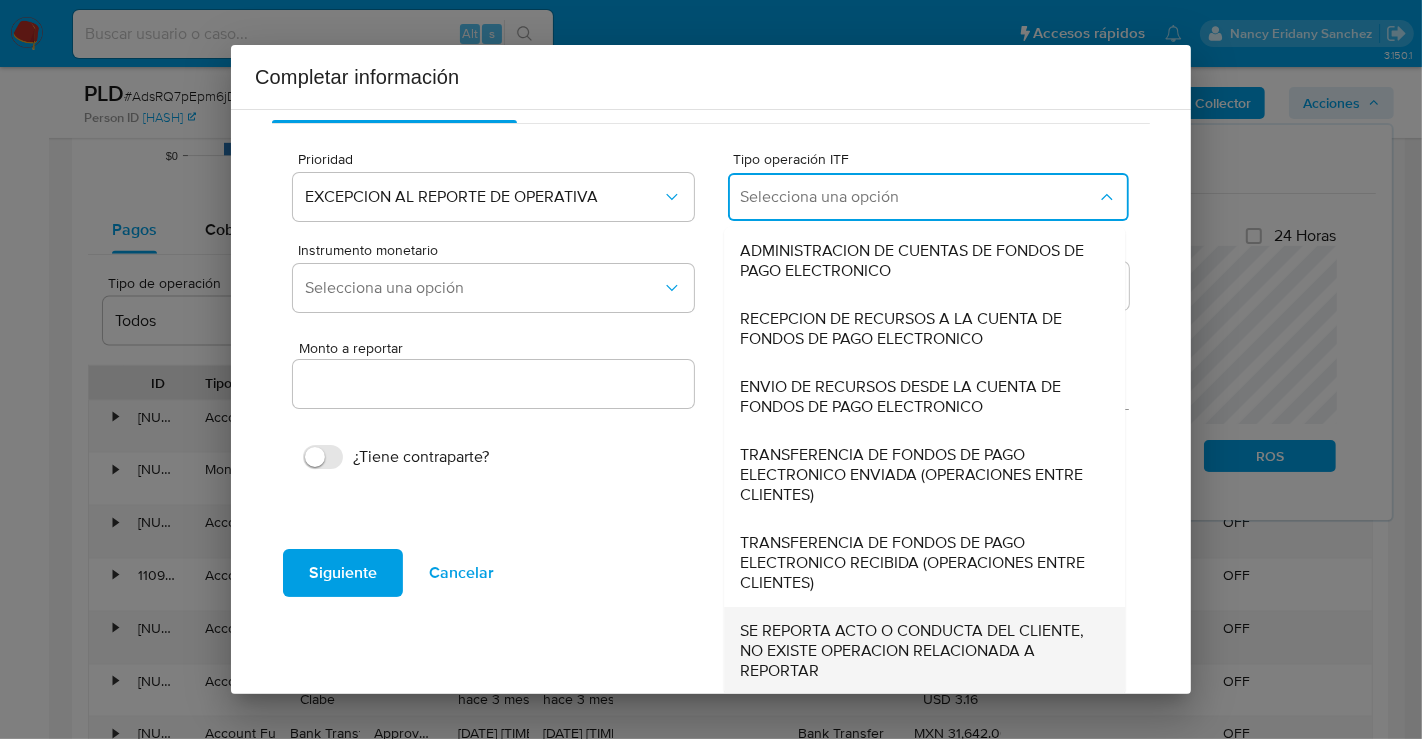 click on "SE REPORTA ACTO O CONDUCTA DEL CLIENTE, NO EXISTE OPERACION RELACIONADA A REPORTAR" at bounding box center [918, 651] 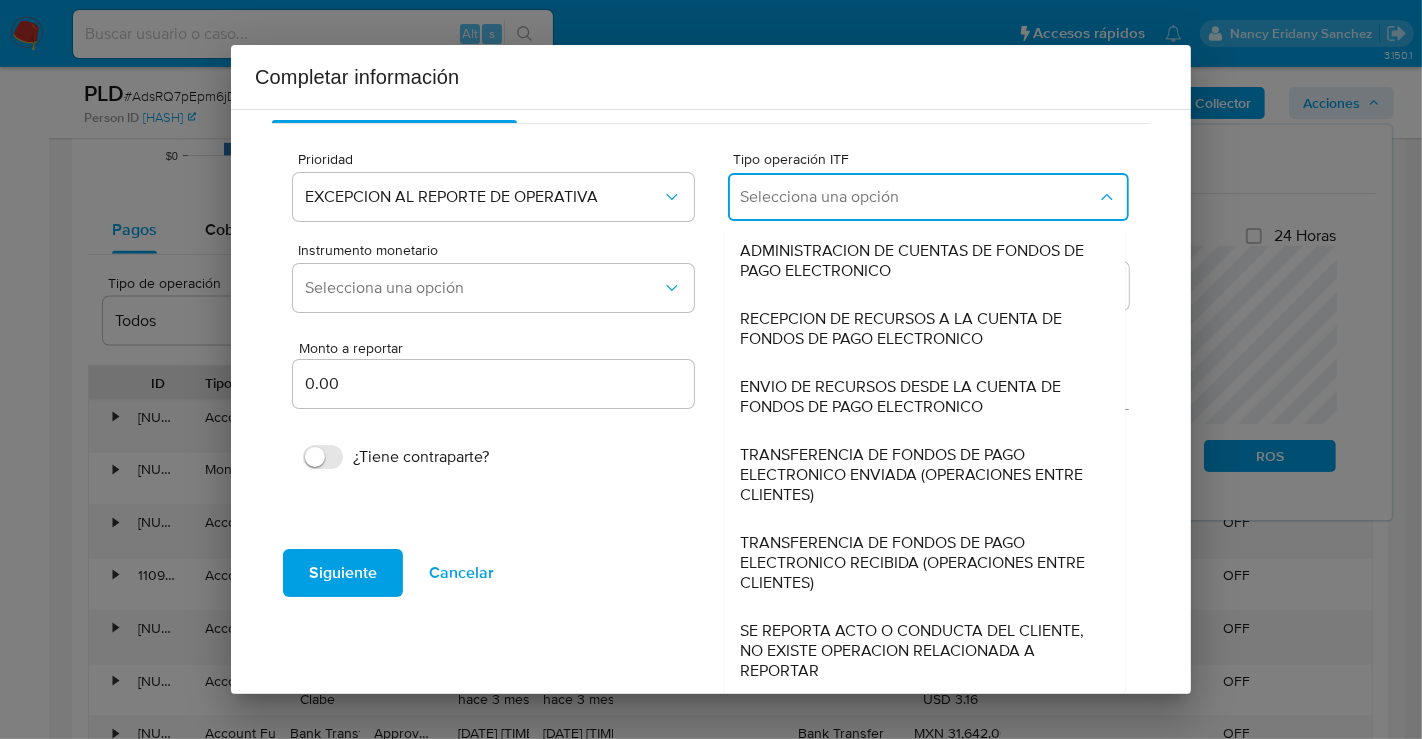 scroll, scrollTop: 0, scrollLeft: 0, axis: both 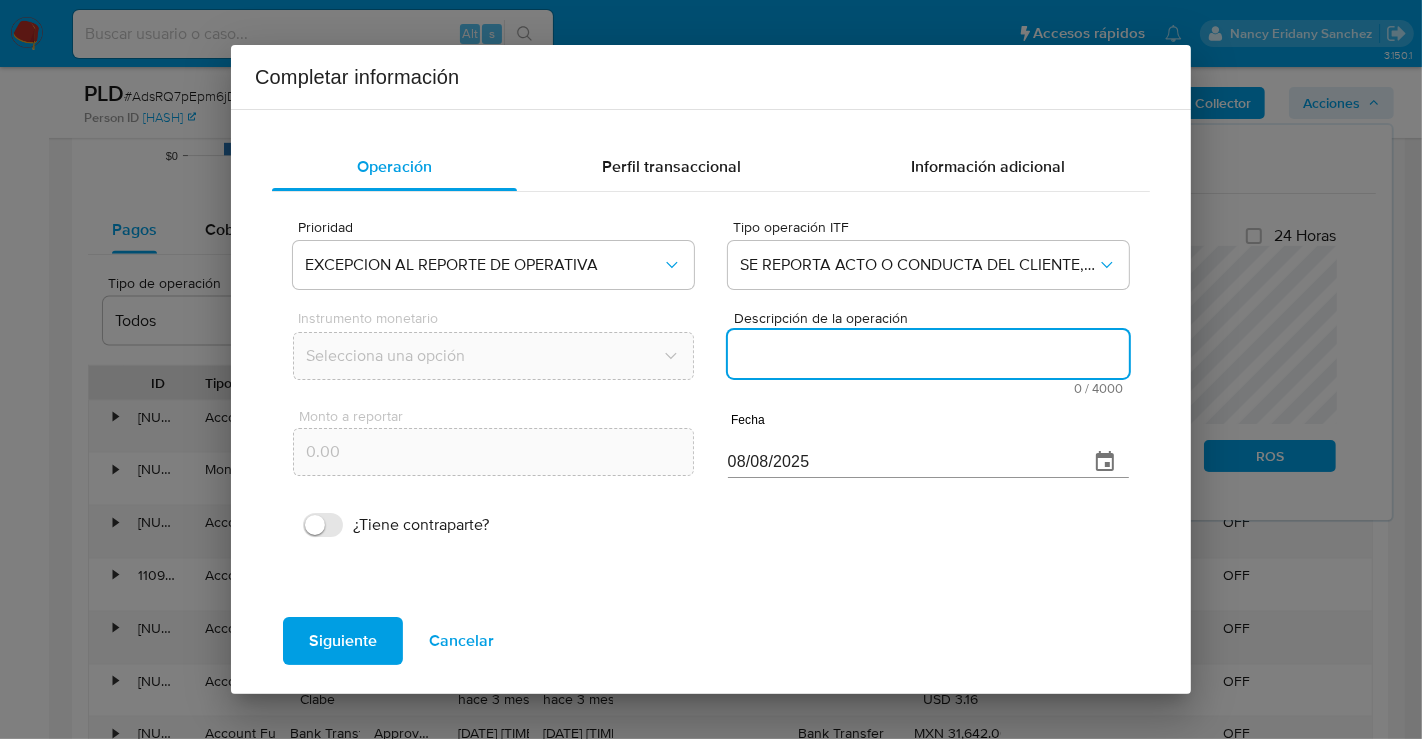click on "Descripción de la operación" at bounding box center (928, 354) 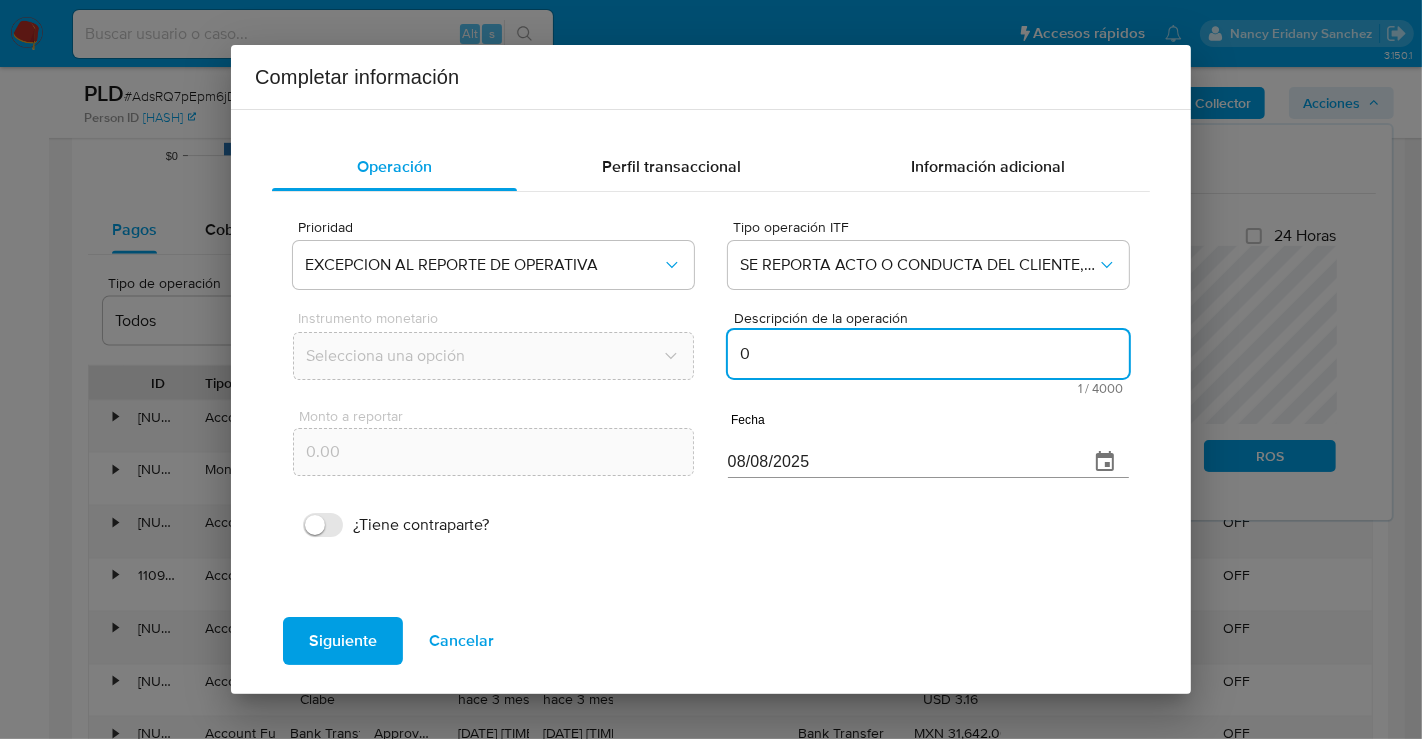 type on "0" 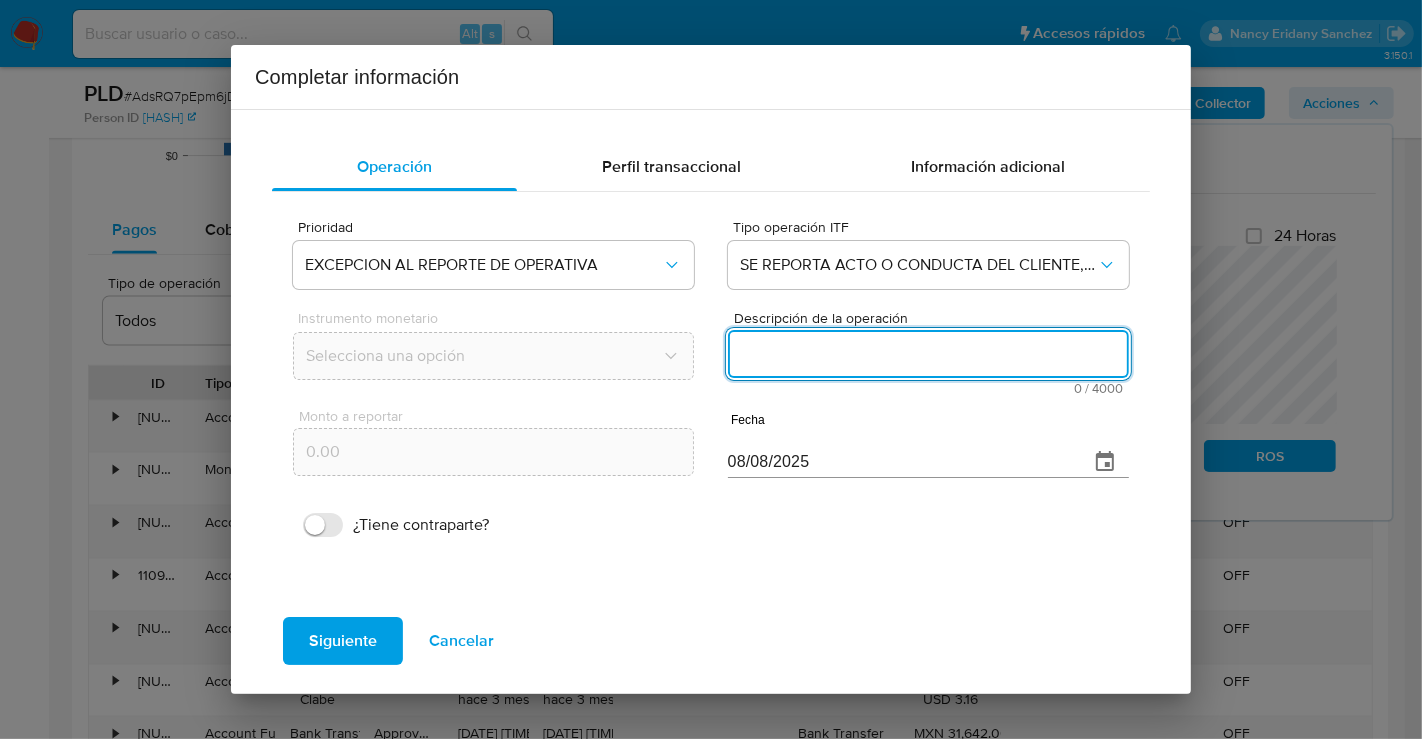 paste on "[TITLE] [FIRST] [LAST] [NUMBER] [NUMBER] [CITY] [CITY]. [DATE] [AGE] [OCCUPATION] [RISK] [BENEFICIARIES] [ADDRESS] [POSTAL_CODE] [CITY] [CITY]. / [INVESTIGATIVE_BACKGROUND] [ALERT] [DATE] [INCOME_MONTH] [INCOME_AVERAGE] [INCOME_AVERAGE]. / [ADDITIONAL_INFORMATION] [CONTACT_INFO] [ACTIVITY] [COUNTERPARTIES] [RESPONSE] [RESULTS]..." 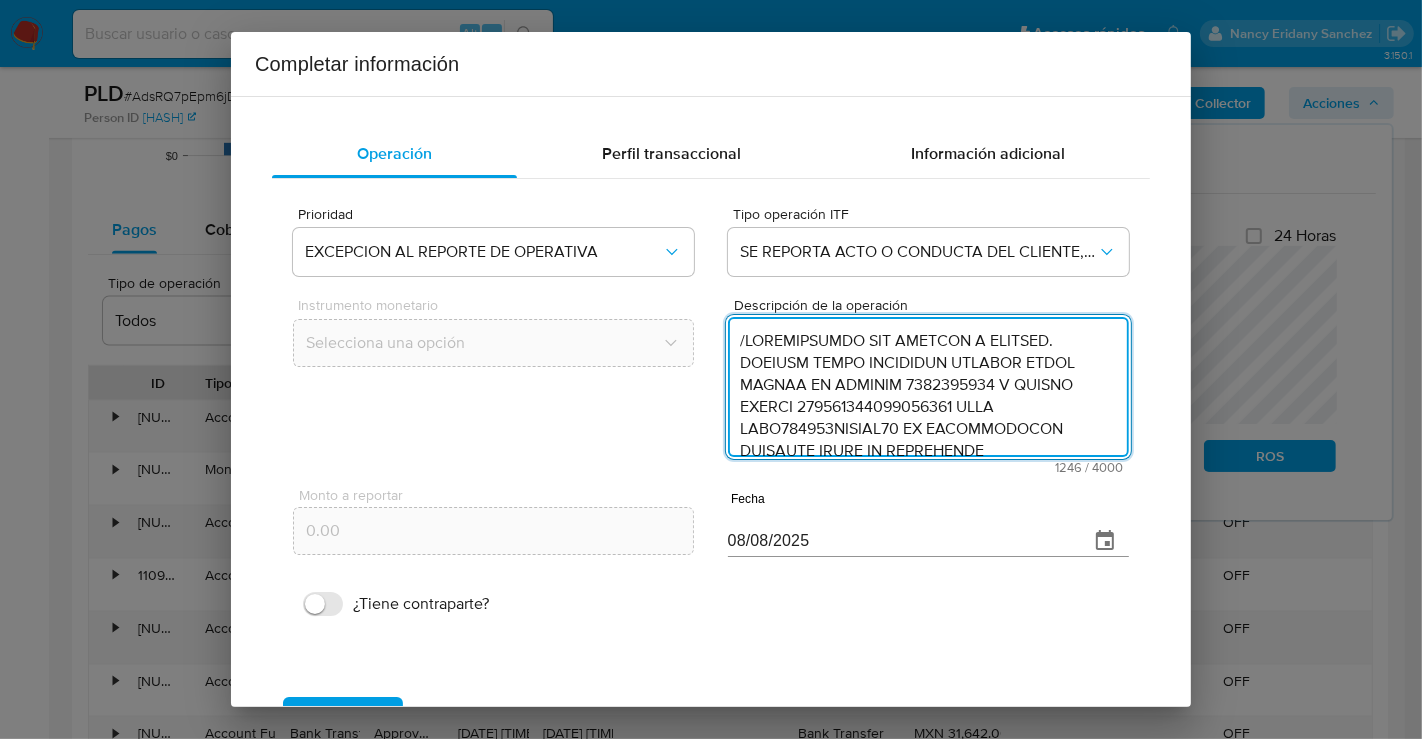 scroll, scrollTop: 621, scrollLeft: 0, axis: vertical 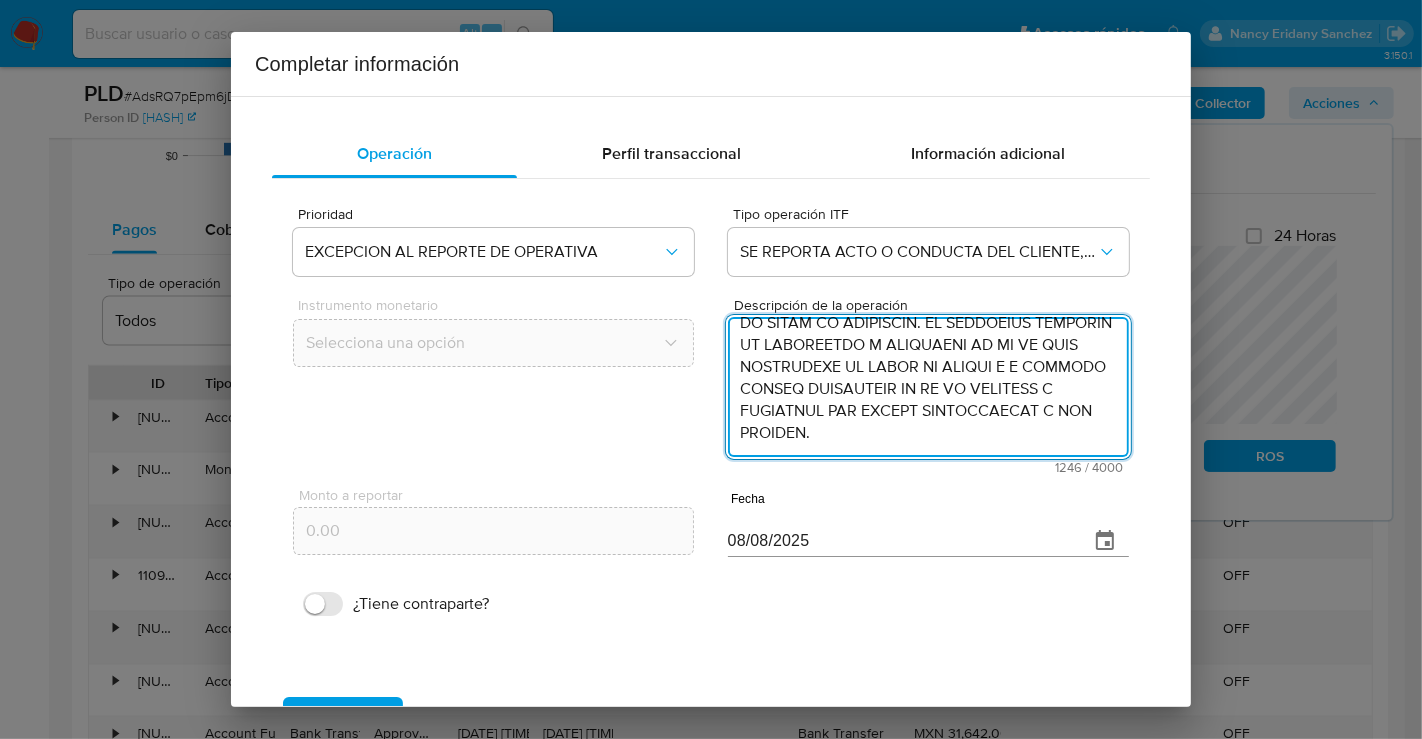 type on "[TITLE] [FIRST] [LAST] [NUMBER] [NUMBER] [CITY] [CITY]. [DATE] [AGE] [OCCUPATION] [RISK] [BENEFICIARIES] [ADDRESS] [POSTAL_CODE] [CITY] [CITY]. / [INVESTIGATIVE_BACKGROUND] [ALERT] [DATE] [INCOME_MONTH] [INCOME_AVERAGE] [INCOME_AVERAGE]. / [ADDITIONAL_INFORMATION] [CONTACT_INFO] [ACTIVITY] [COUNTERPARTIES] [RESPONSE] [RESULTS]..." 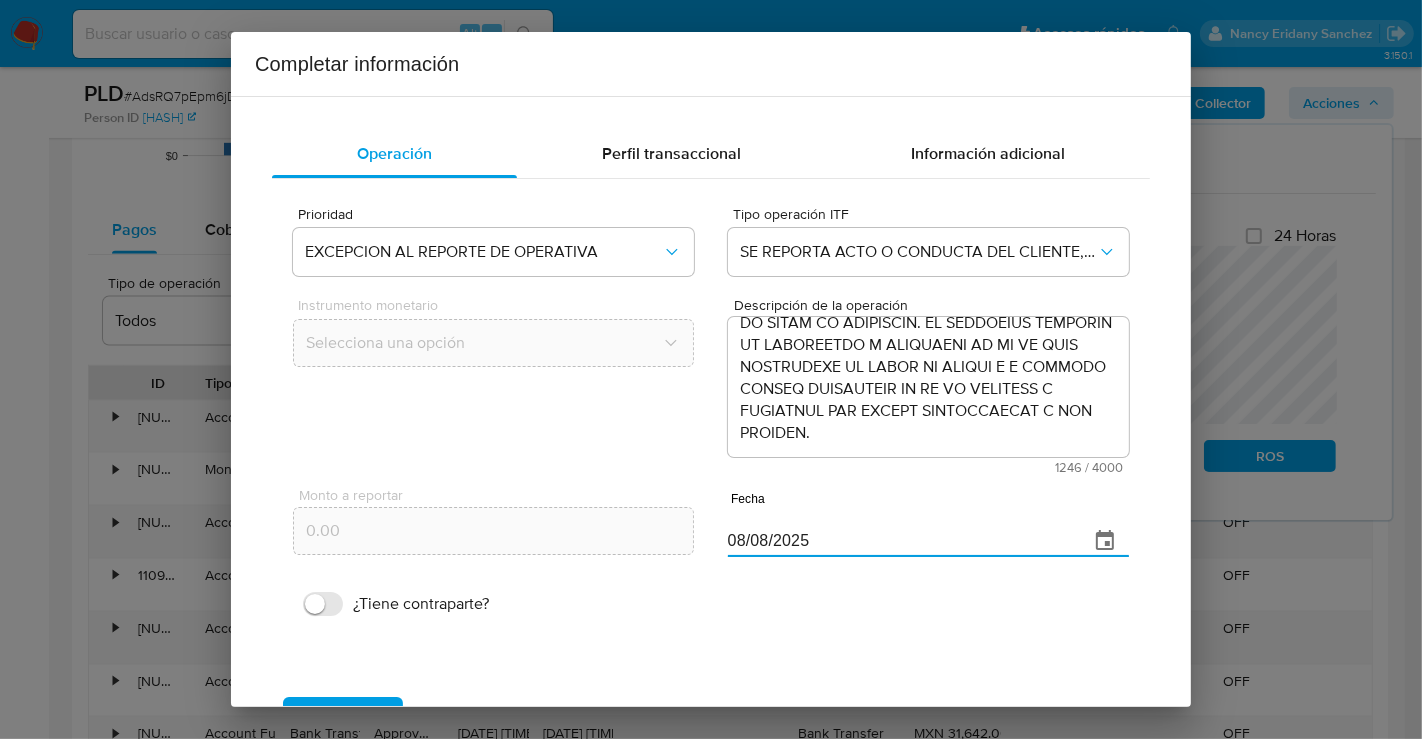 drag, startPoint x: 815, startPoint y: 550, endPoint x: 698, endPoint y: 544, distance: 117.15375 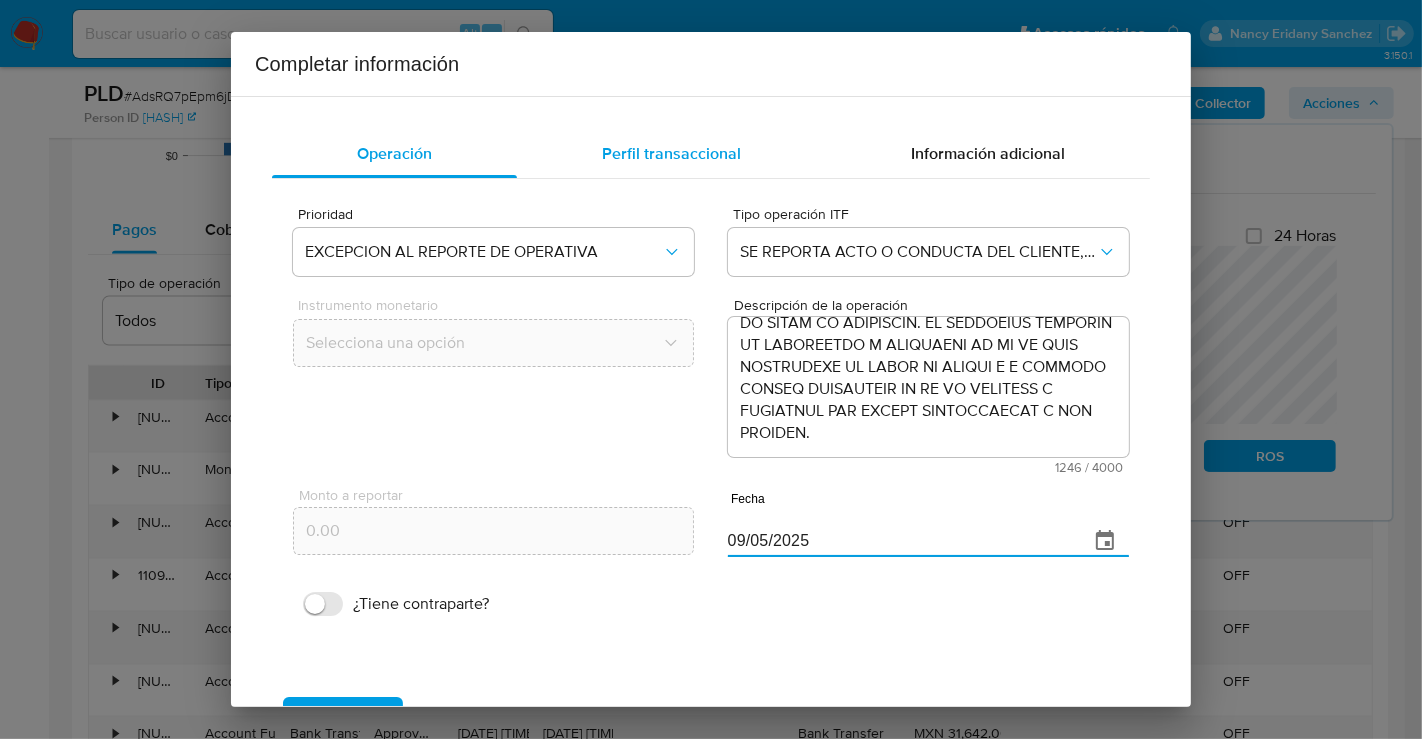 type on "09/05/2025" 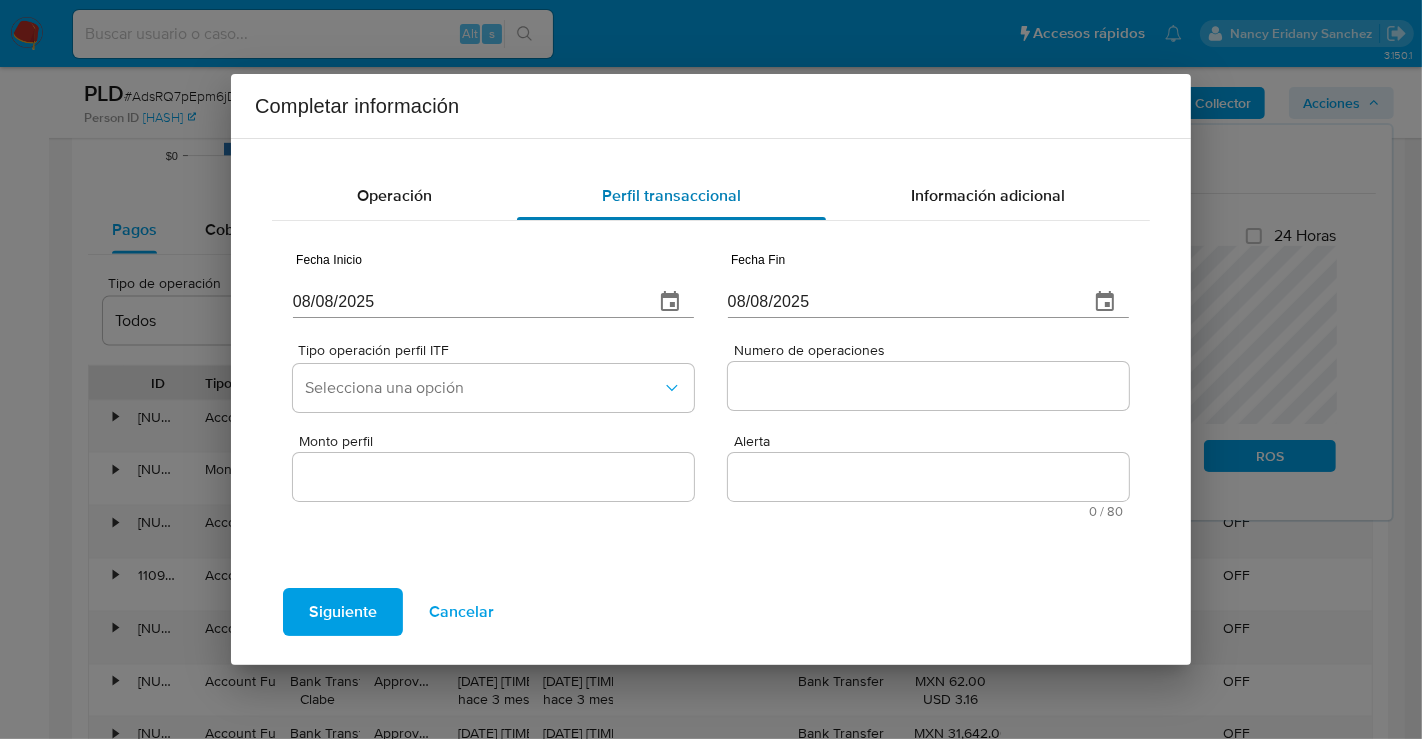 type 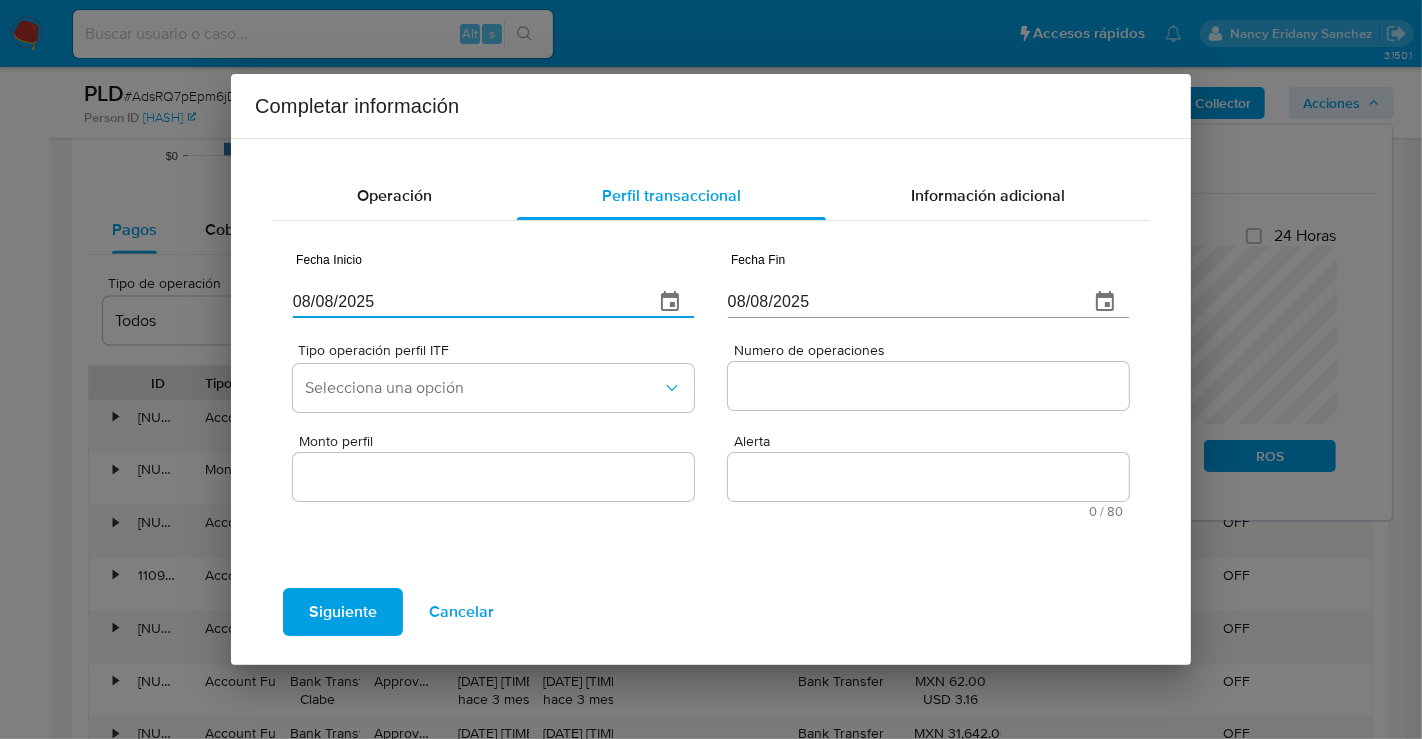 drag, startPoint x: 389, startPoint y: 312, endPoint x: 231, endPoint y: 309, distance: 158.02847 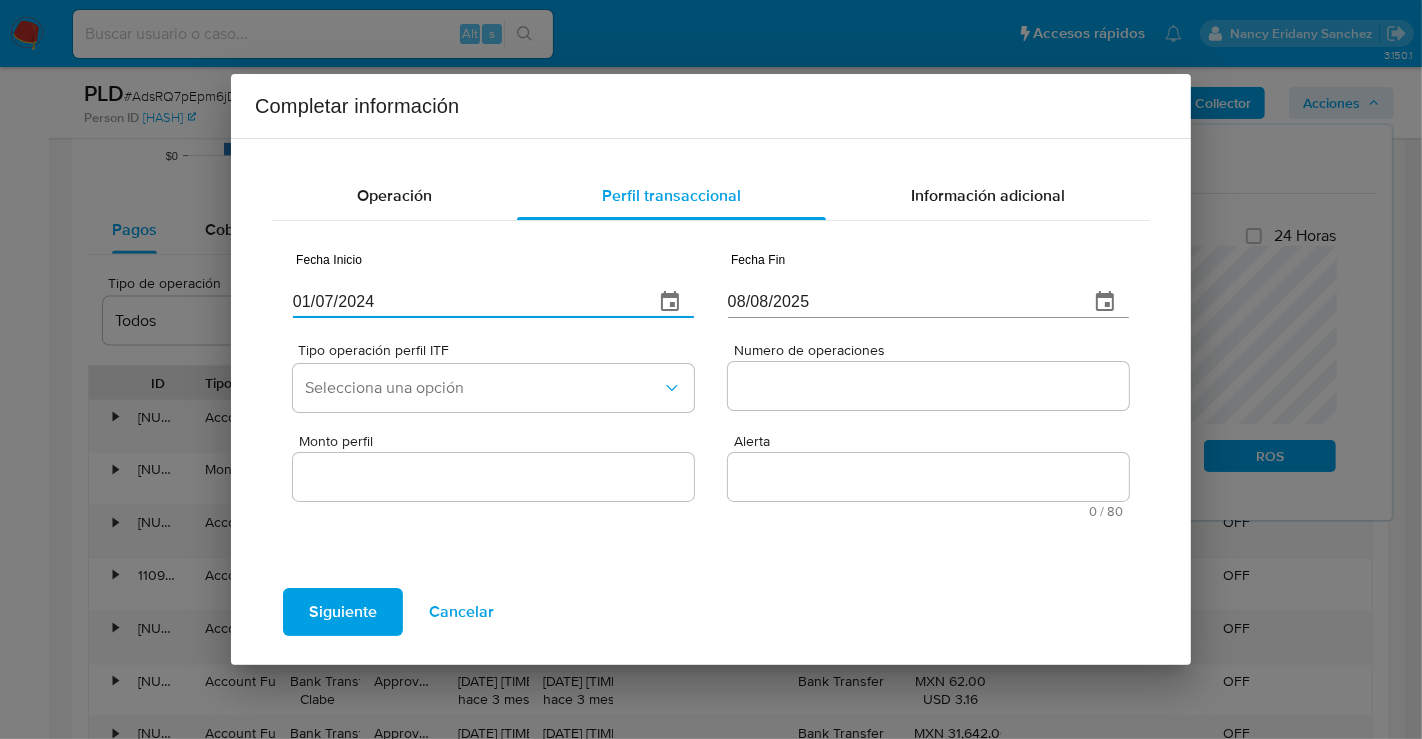 type on "01/07/2024" 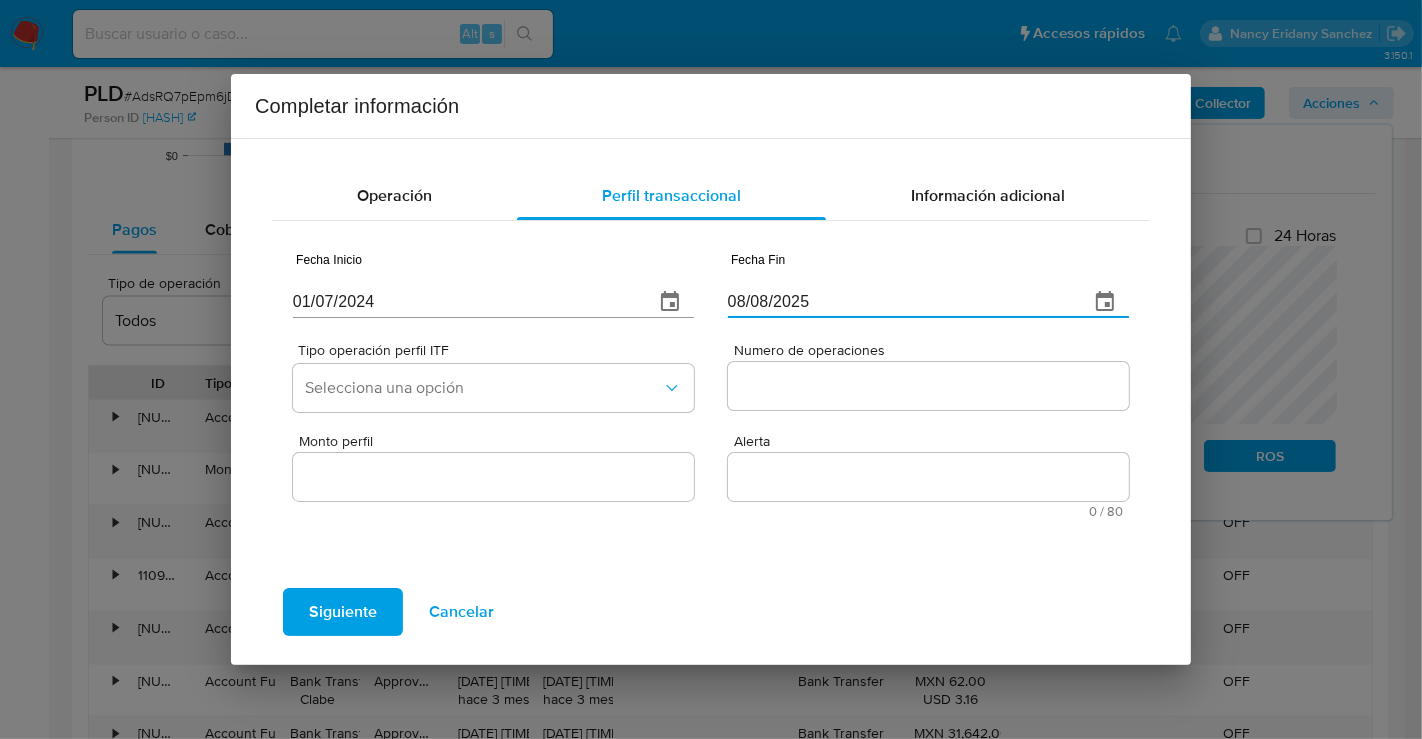 drag, startPoint x: 850, startPoint y: 307, endPoint x: 637, endPoint y: 308, distance: 213.00235 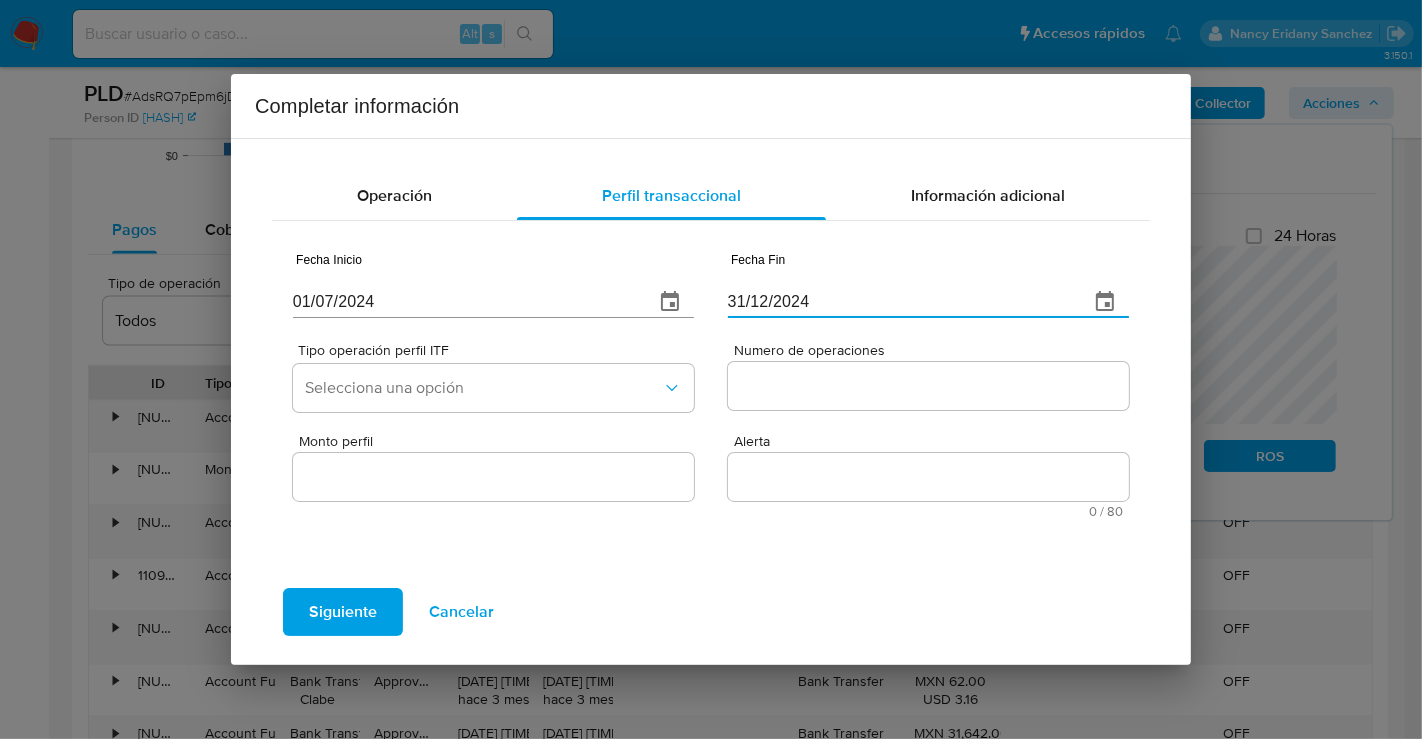 type on "31/12/2024" 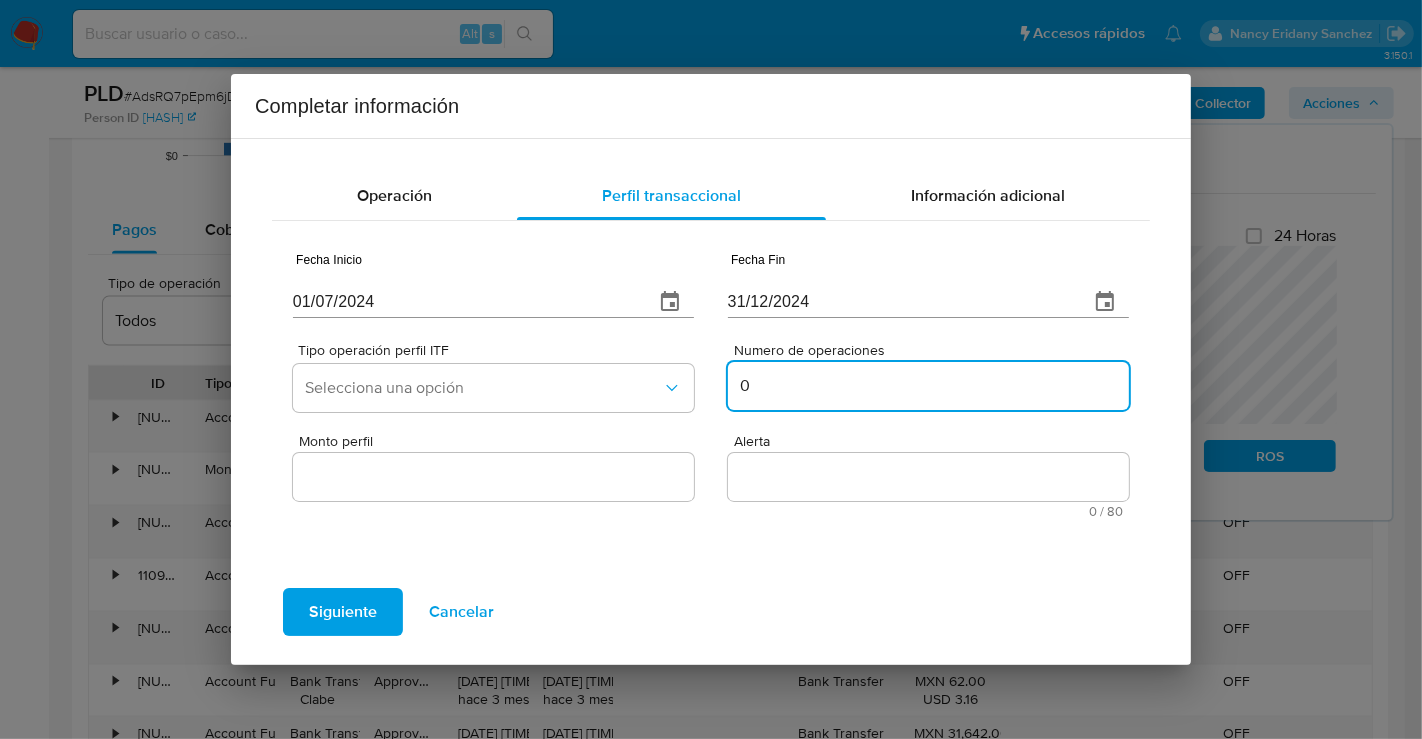 type on "0" 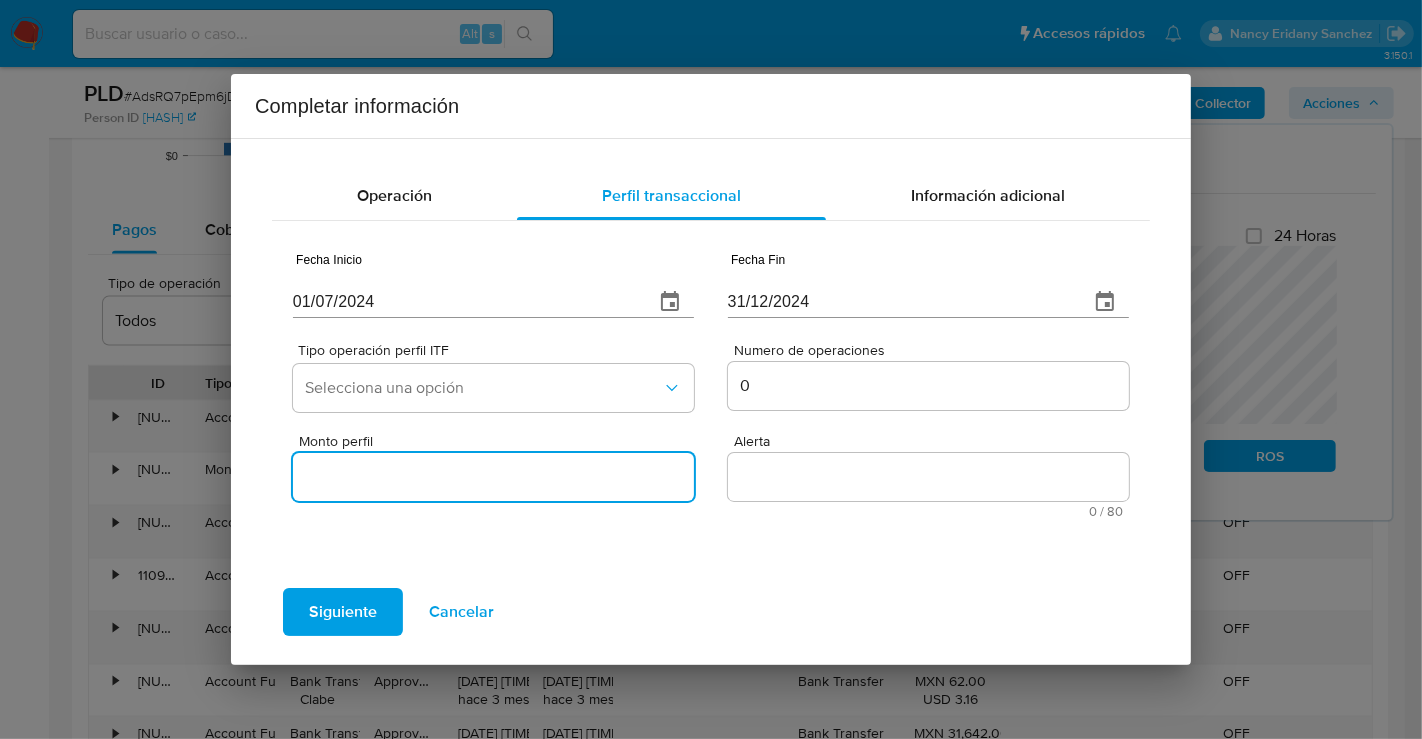 click on "Monto perfil" at bounding box center (493, 477) 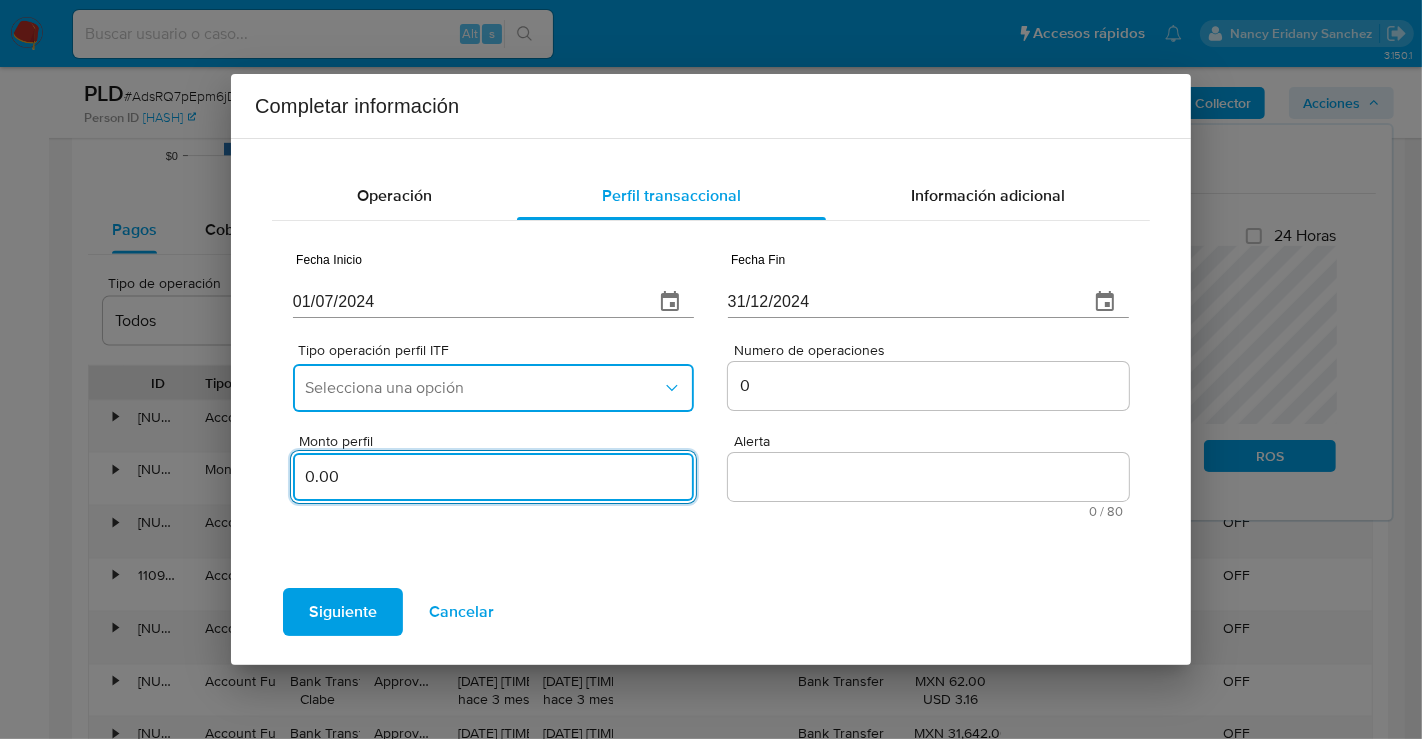 click on "Selecciona una opción" at bounding box center (483, 388) 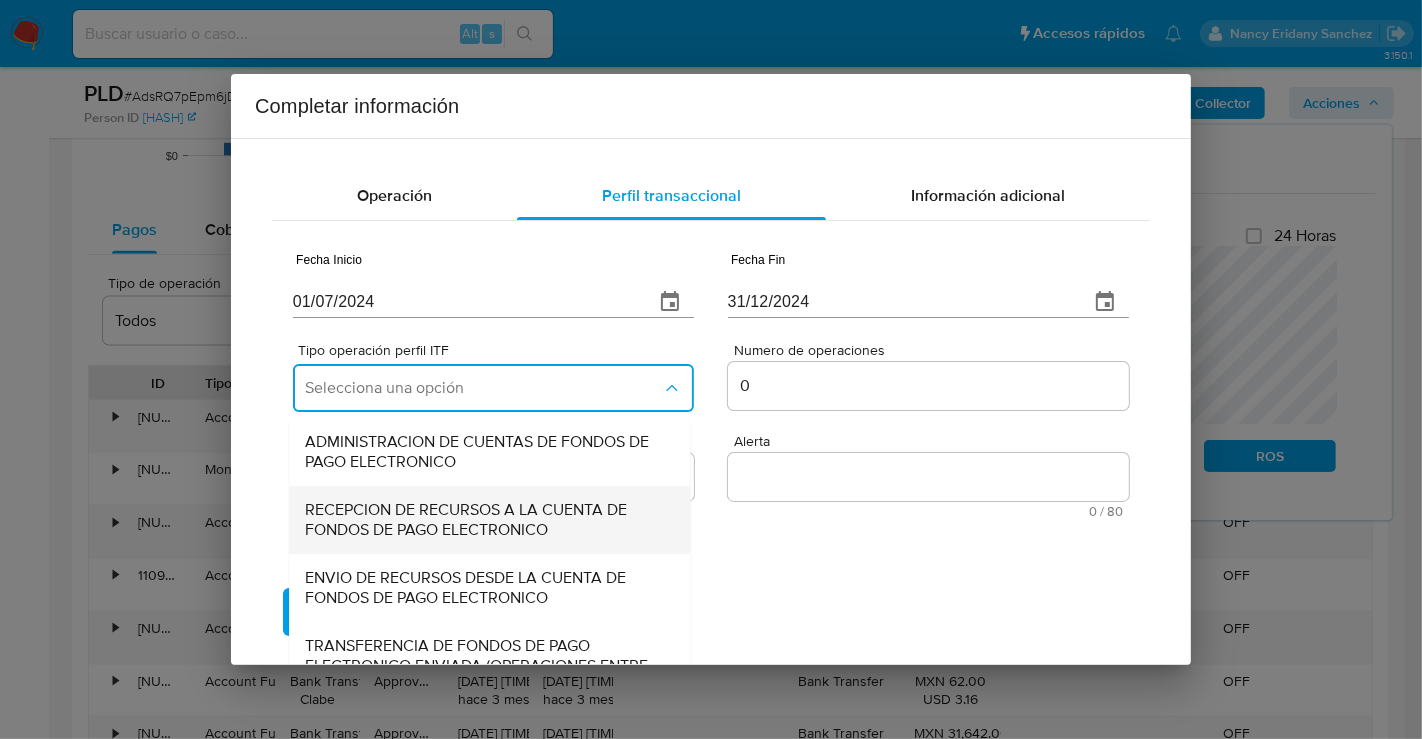 scroll, scrollTop: 221, scrollLeft: 0, axis: vertical 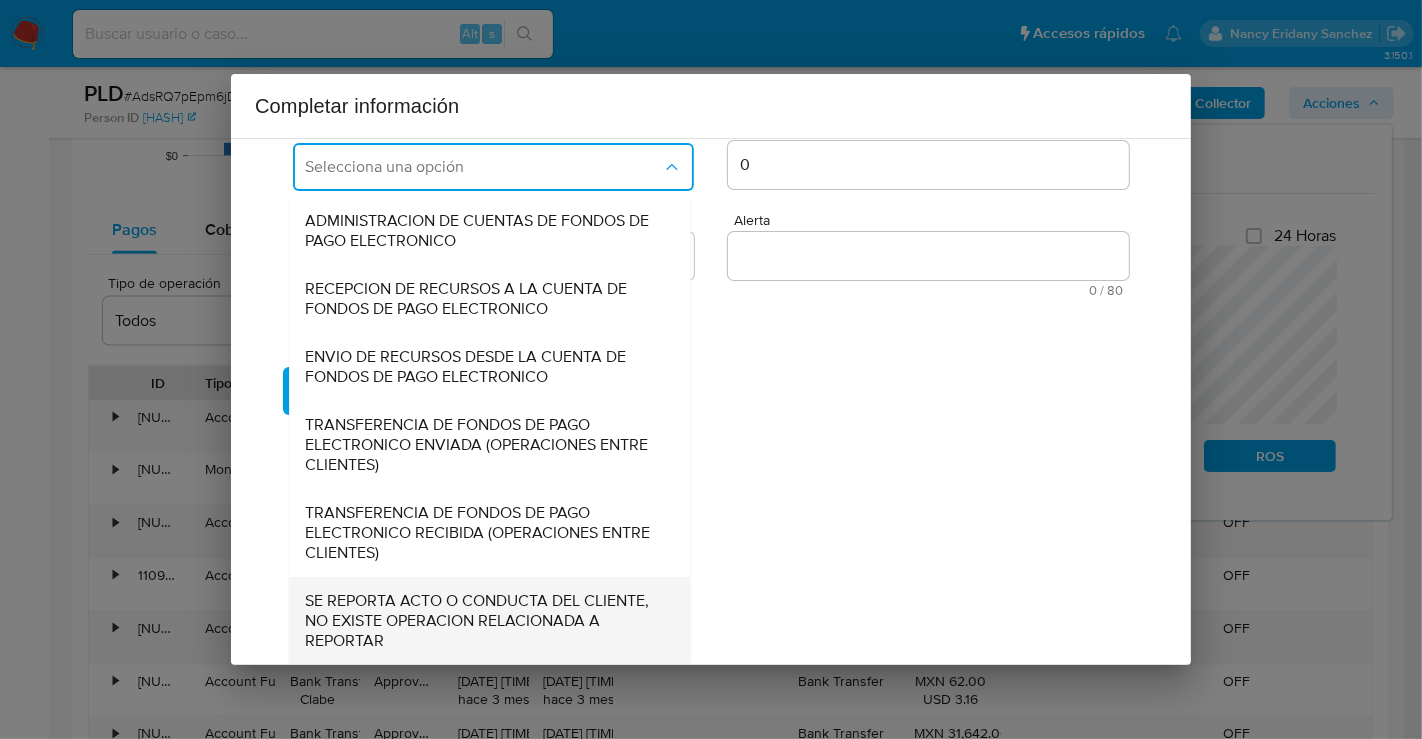 click on "SE REPORTA ACTO O CONDUCTA DEL CLIENTE, NO EXISTE OPERACION RELACIONADA A REPORTAR" at bounding box center [483, 621] 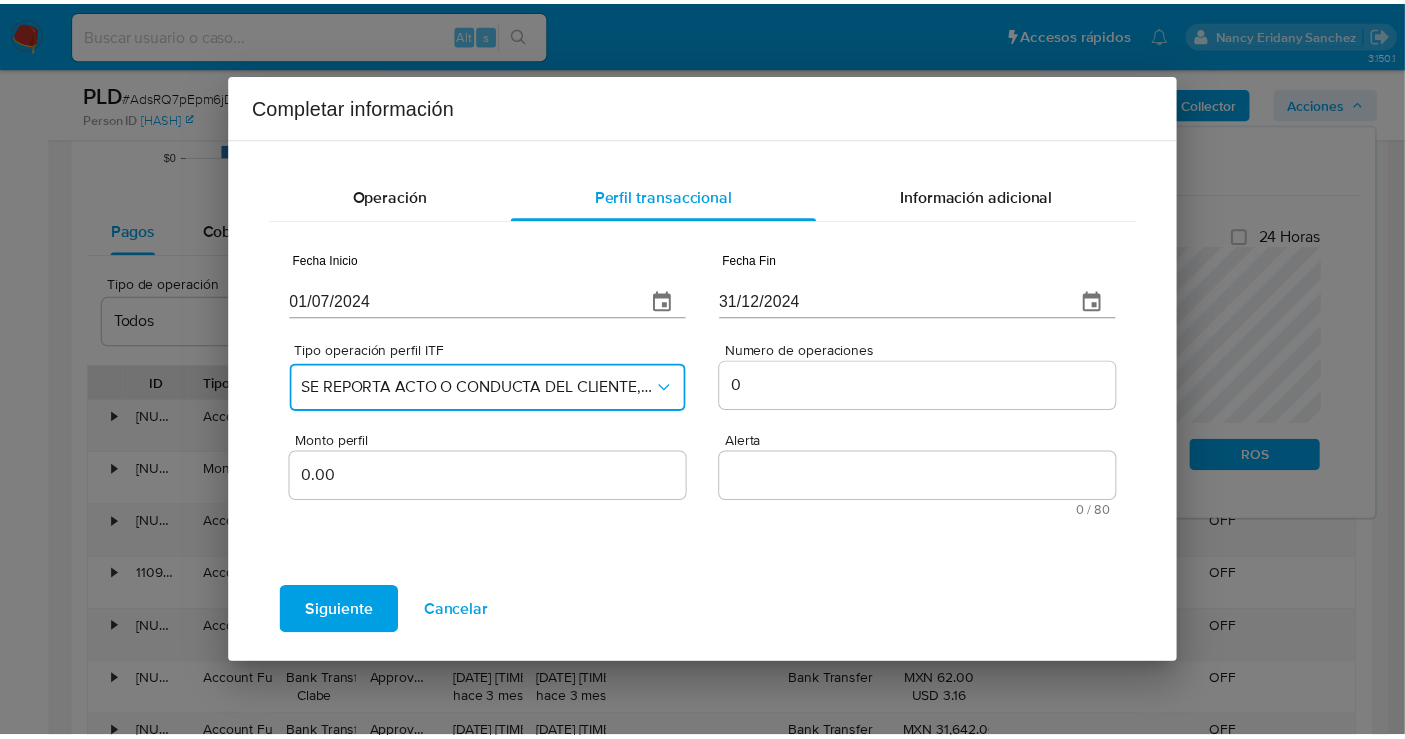 scroll, scrollTop: 0, scrollLeft: 0, axis: both 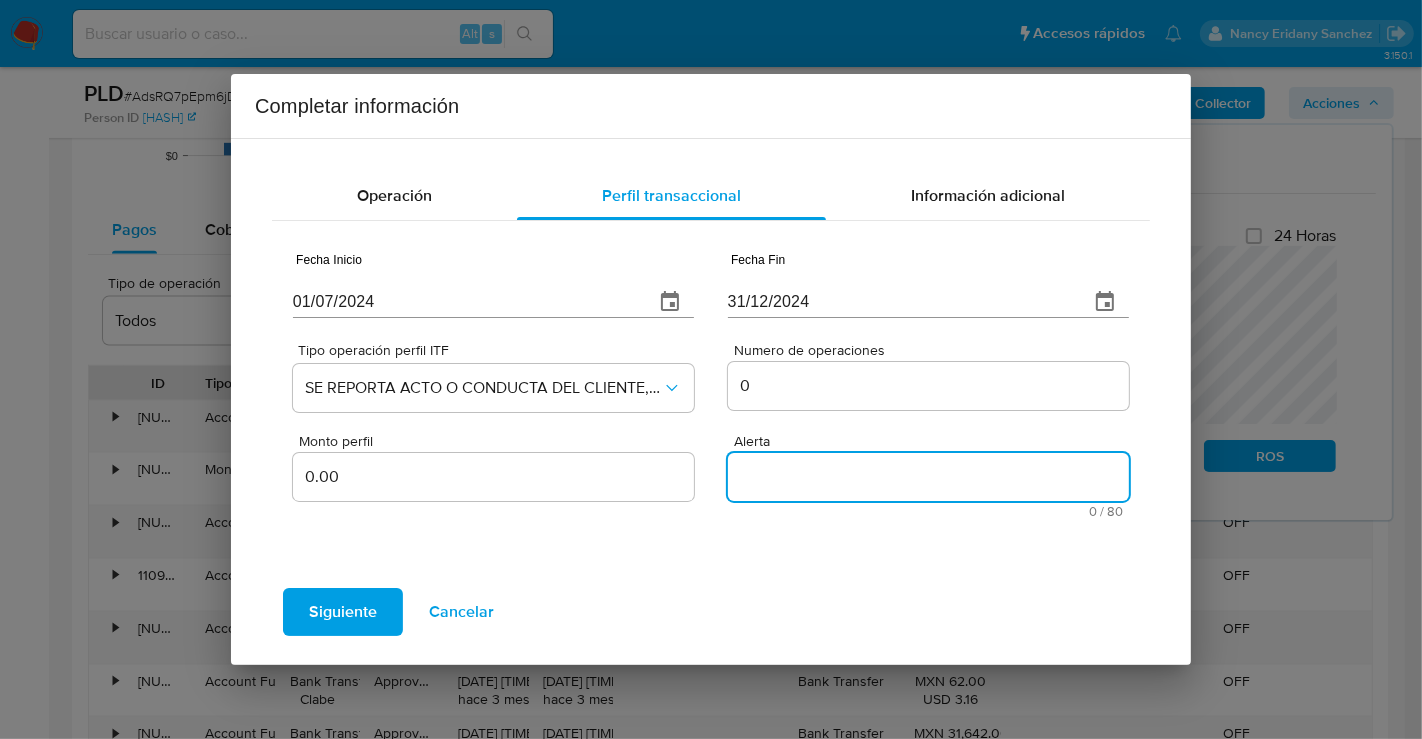 click on "Alerta" at bounding box center [928, 477] 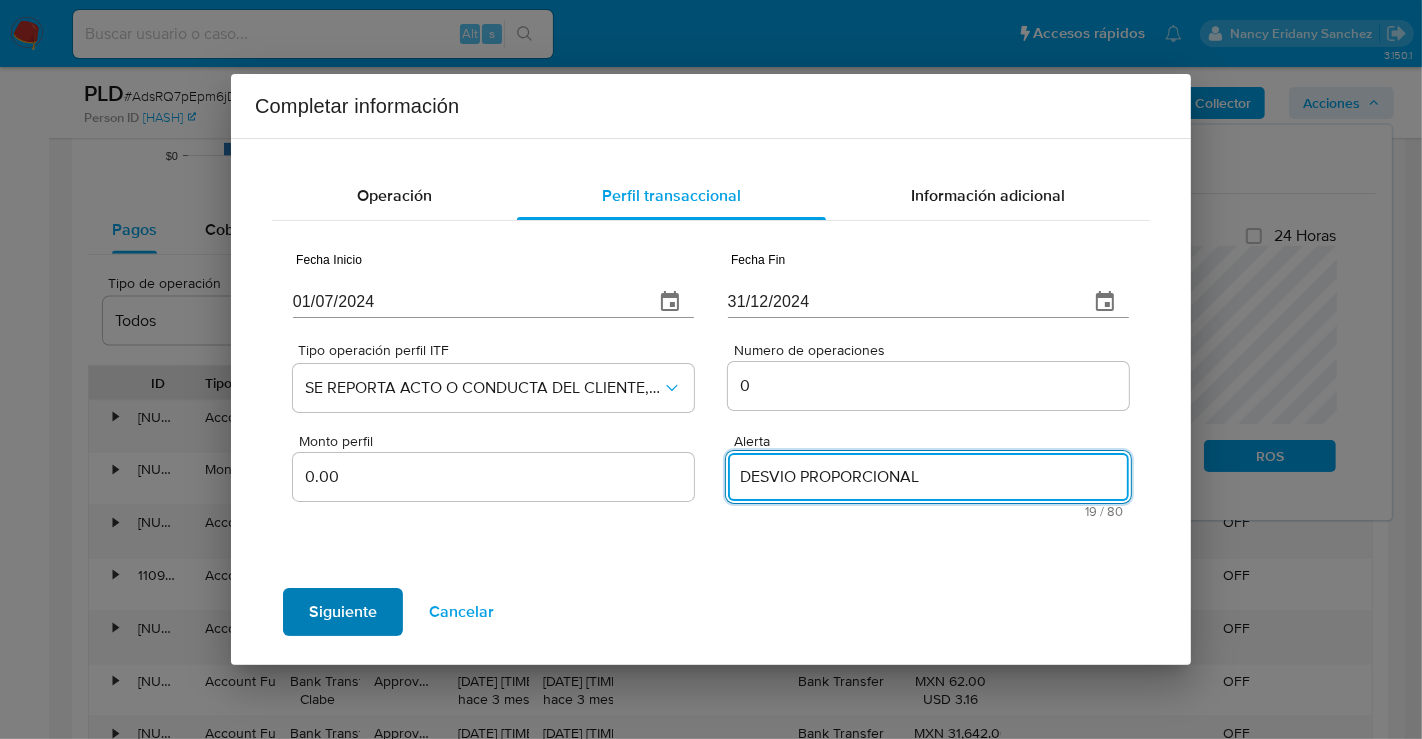 type on "DESVIO PROPORCIONAL" 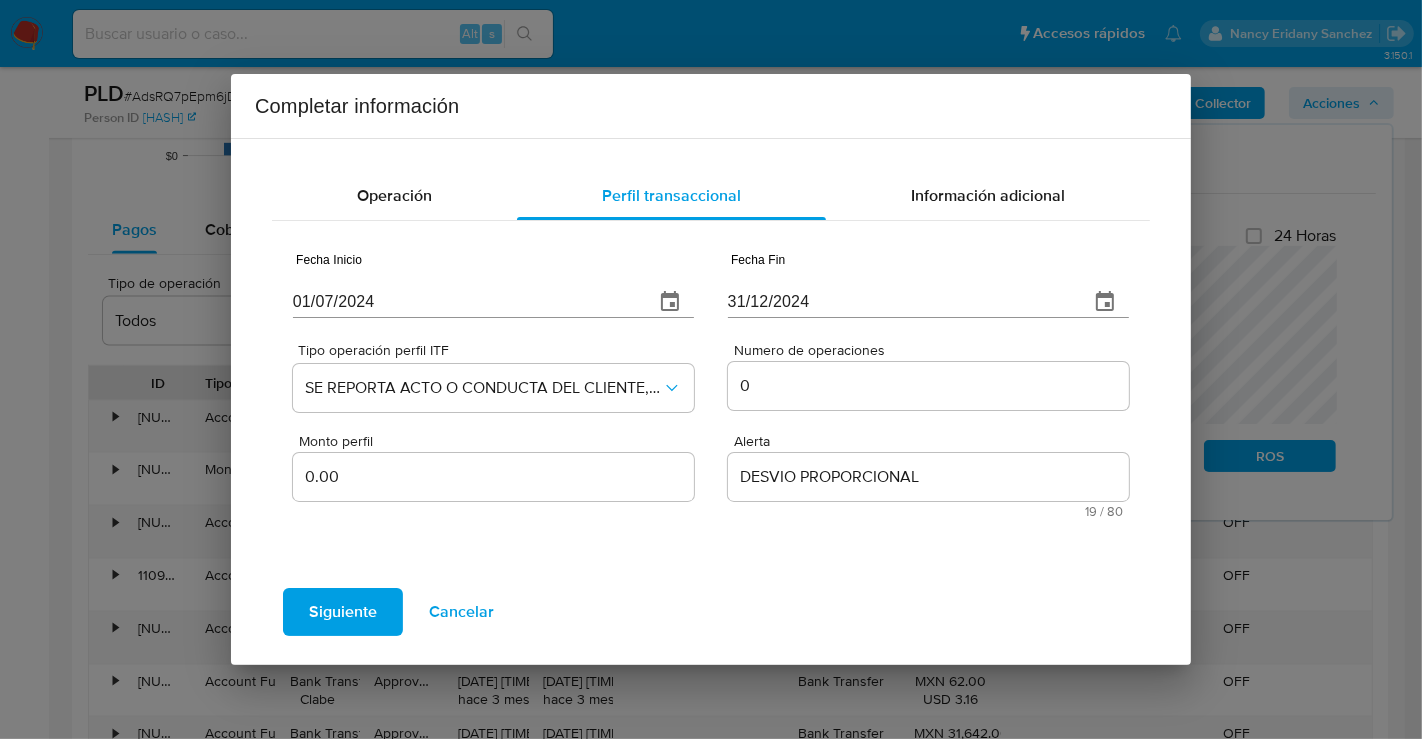 click on "Siguiente" at bounding box center (343, 612) 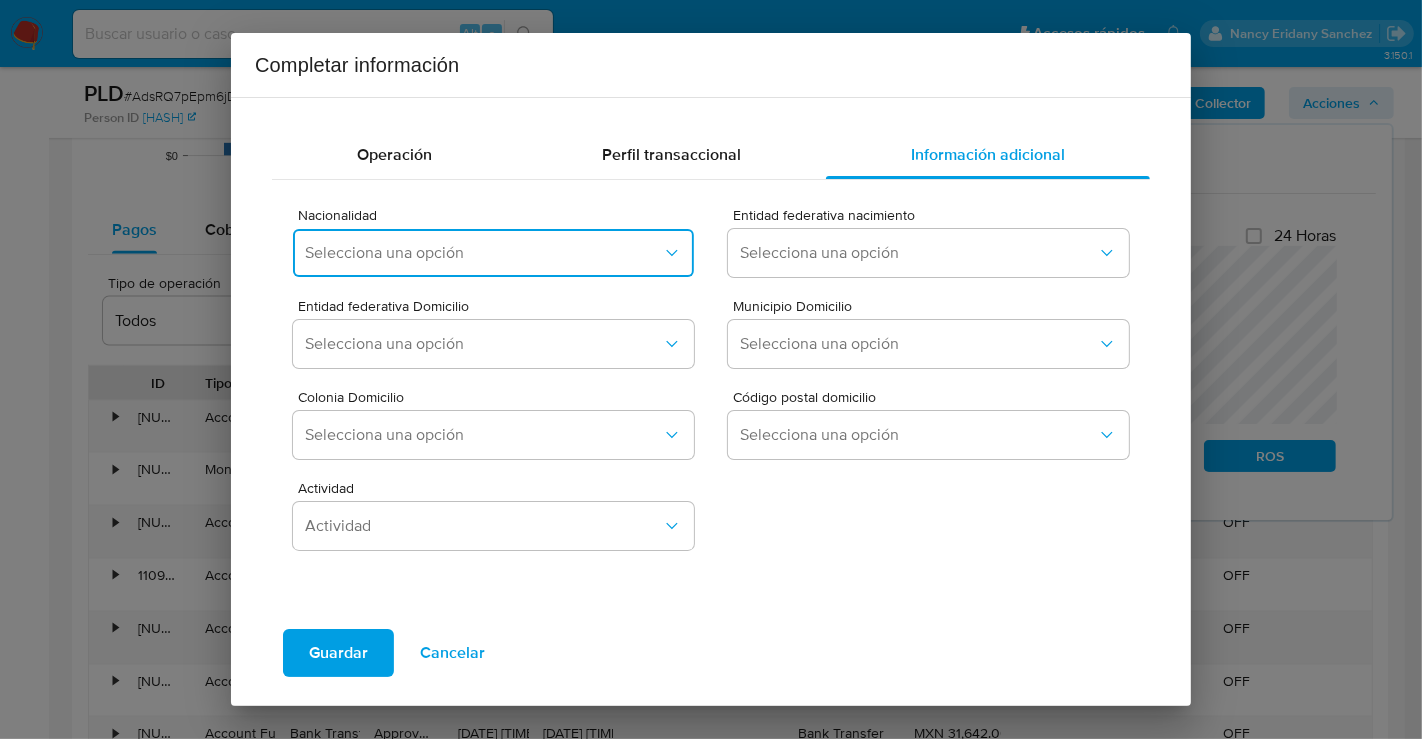click on "Selecciona una opción" at bounding box center (483, 253) 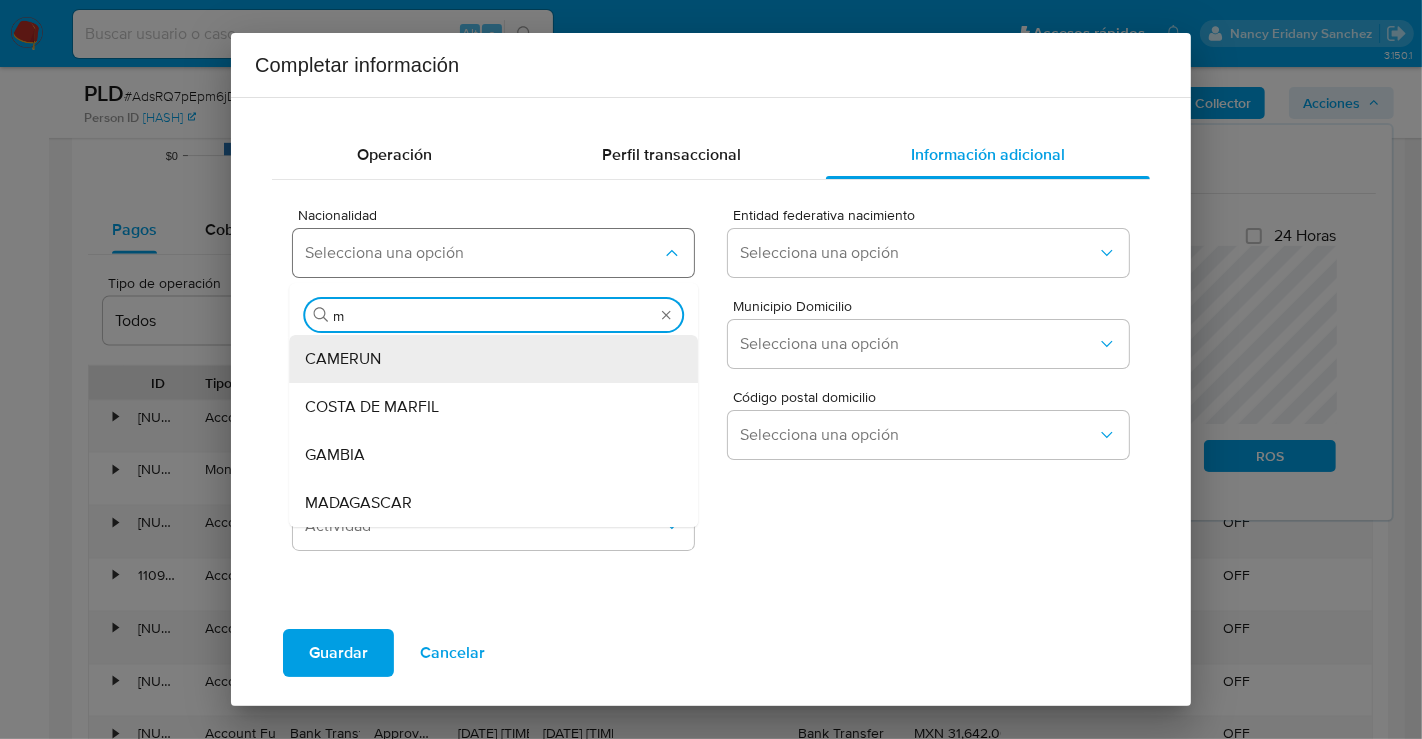 type on "me" 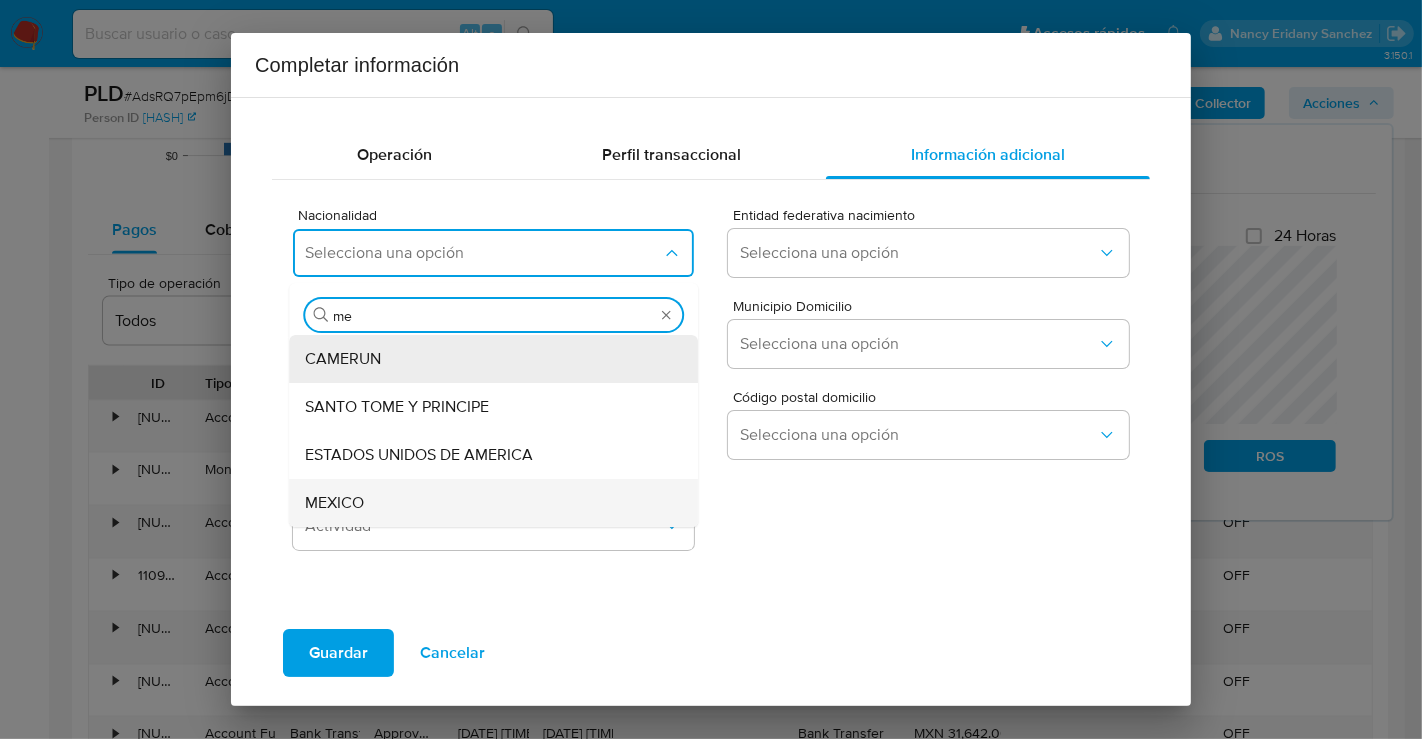 click on "MEXICO" at bounding box center (334, 503) 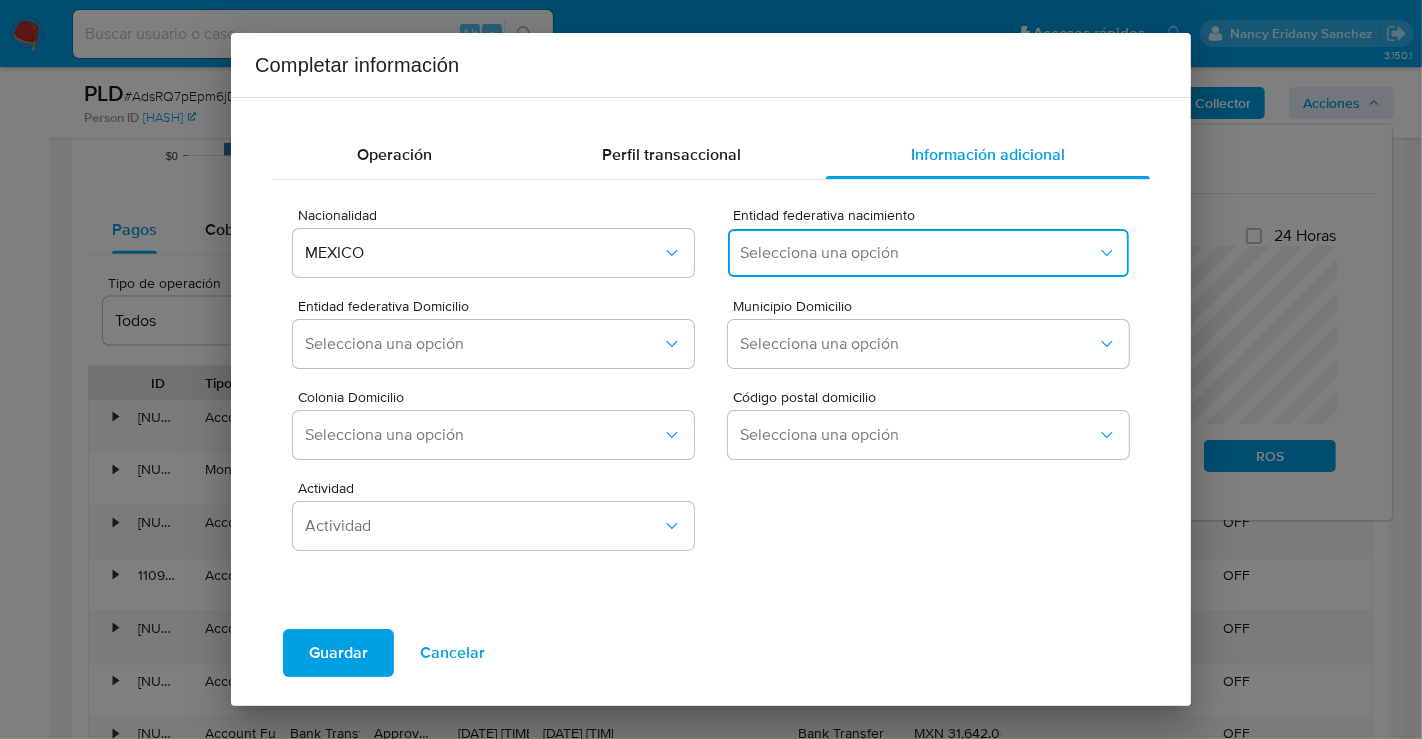 click on "Selecciona una opción" at bounding box center (918, 253) 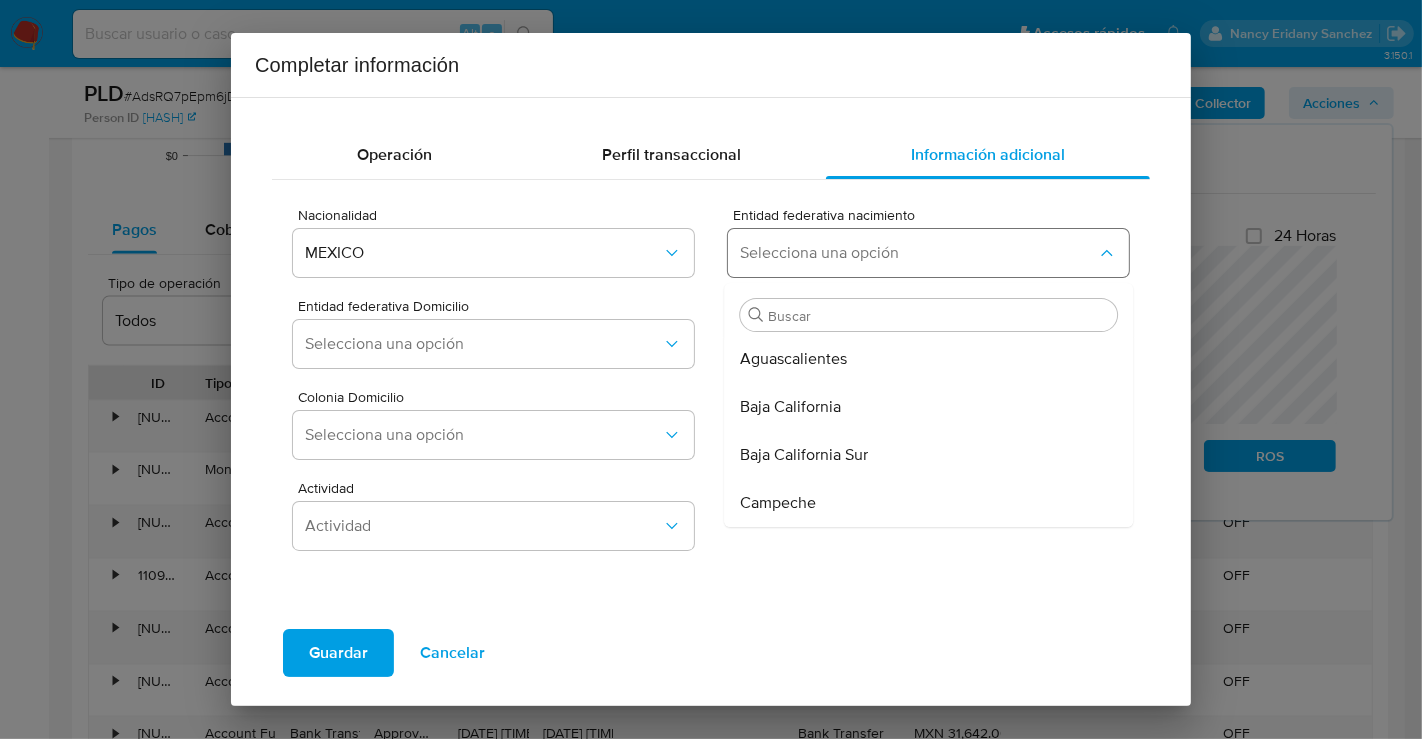 type on "a" 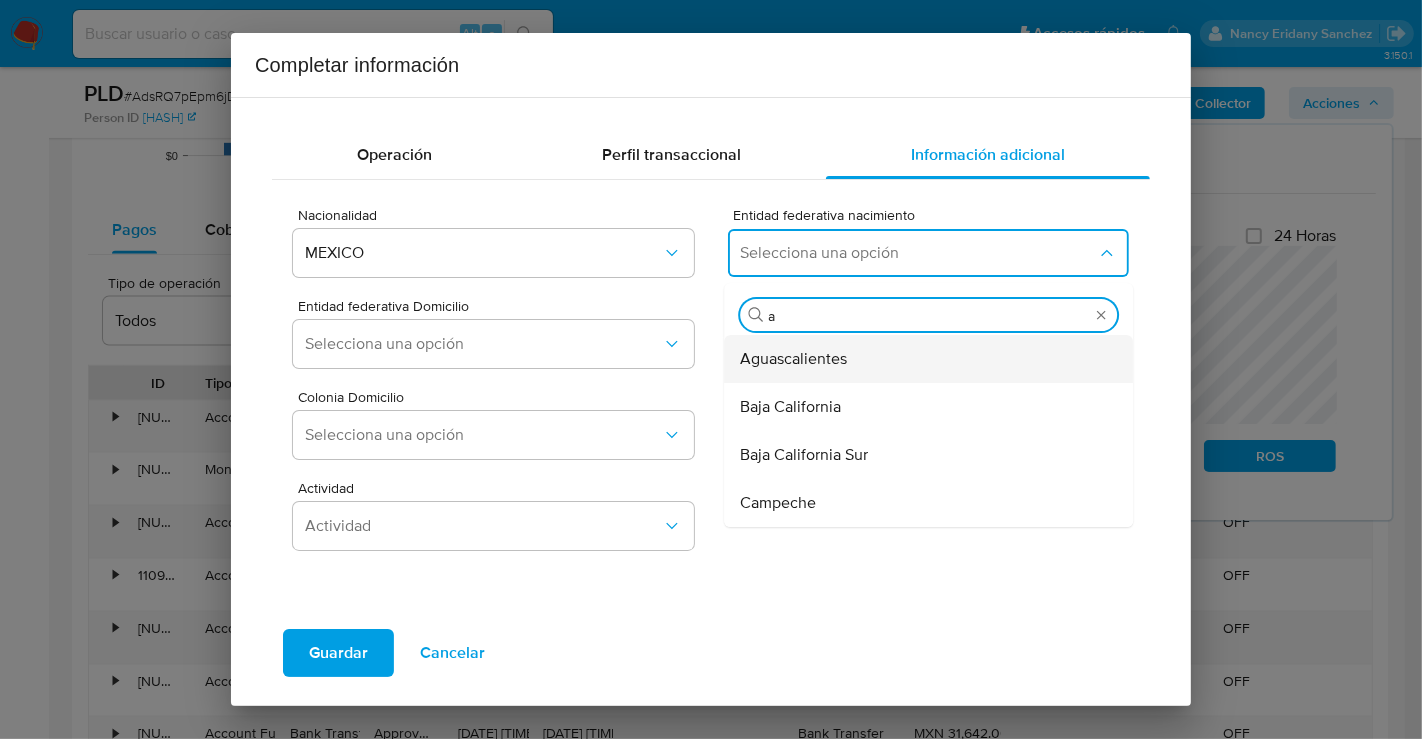 click on "Aguascalientes" at bounding box center (793, 359) 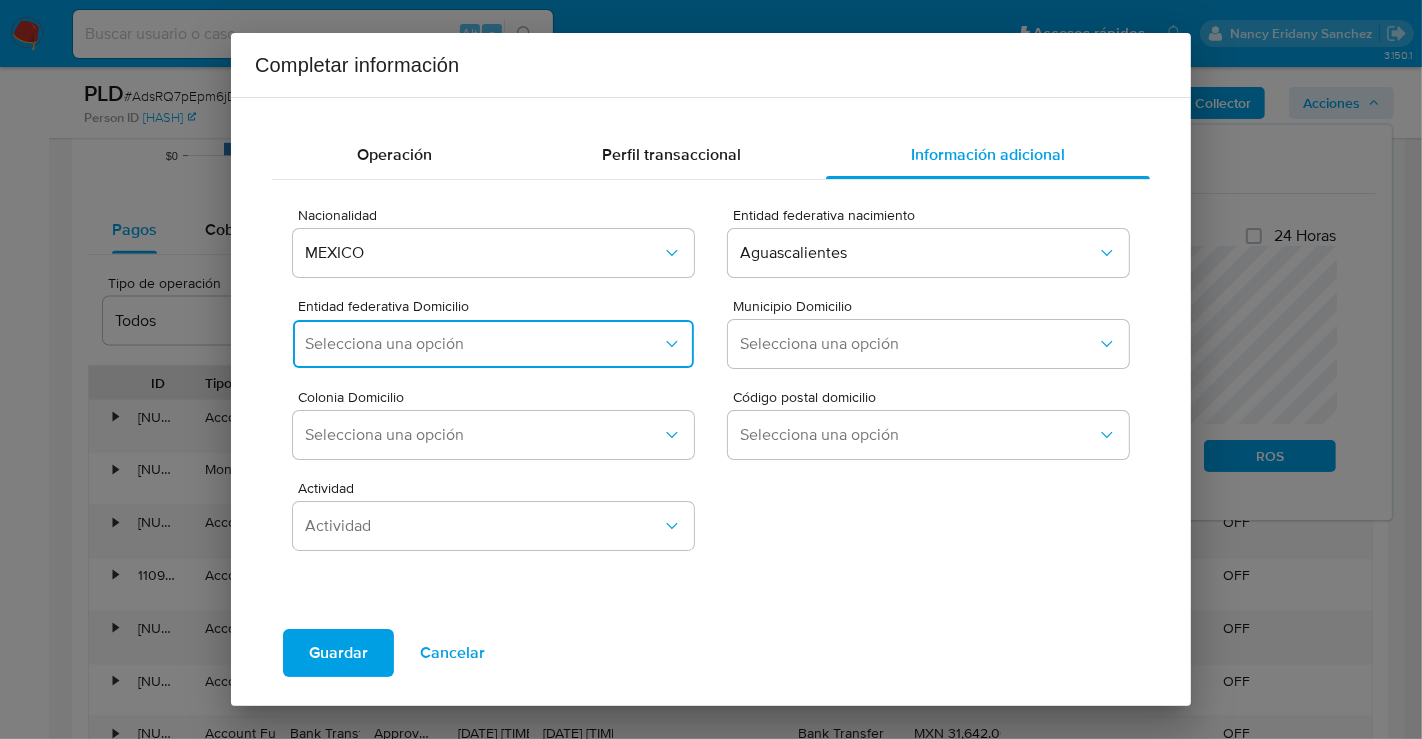 click on "Selecciona una opción" at bounding box center [483, 344] 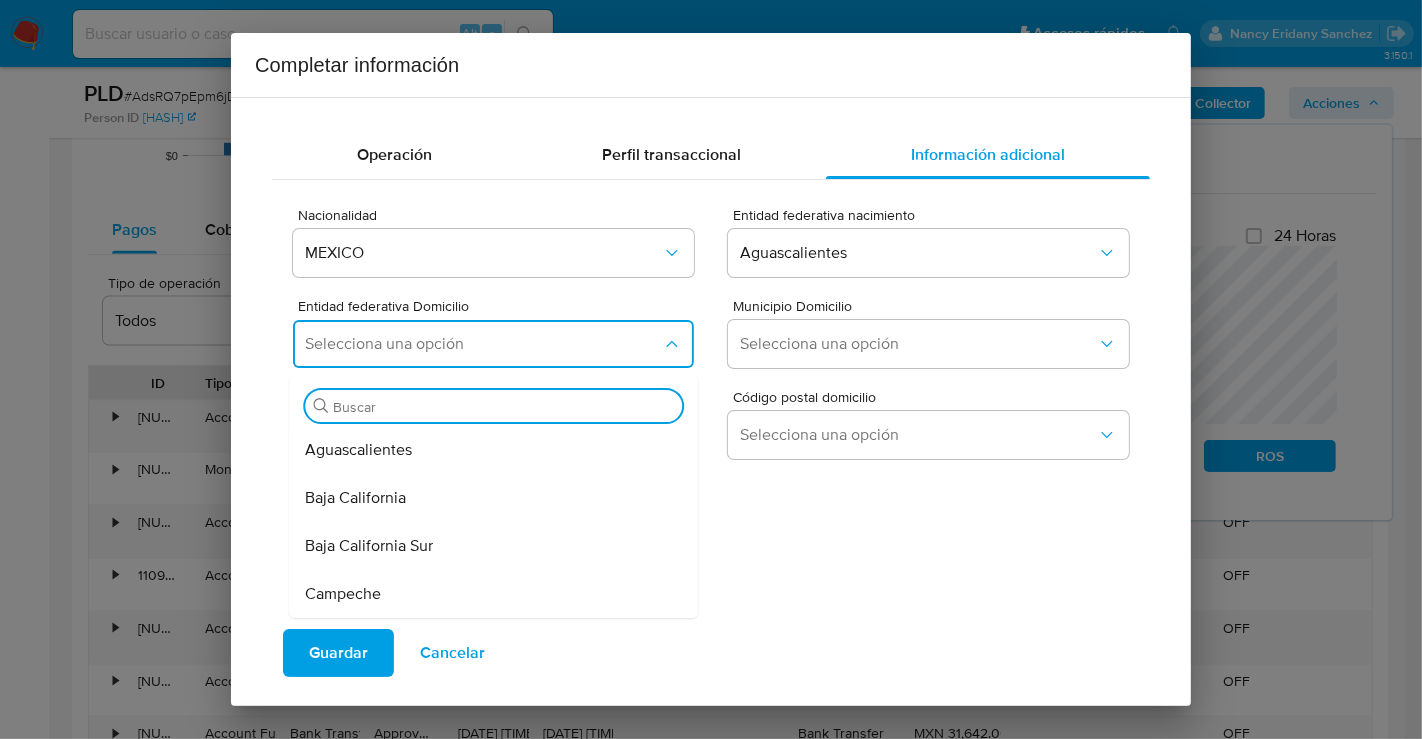 drag, startPoint x: 377, startPoint y: 446, endPoint x: 517, endPoint y: 405, distance: 145.88008 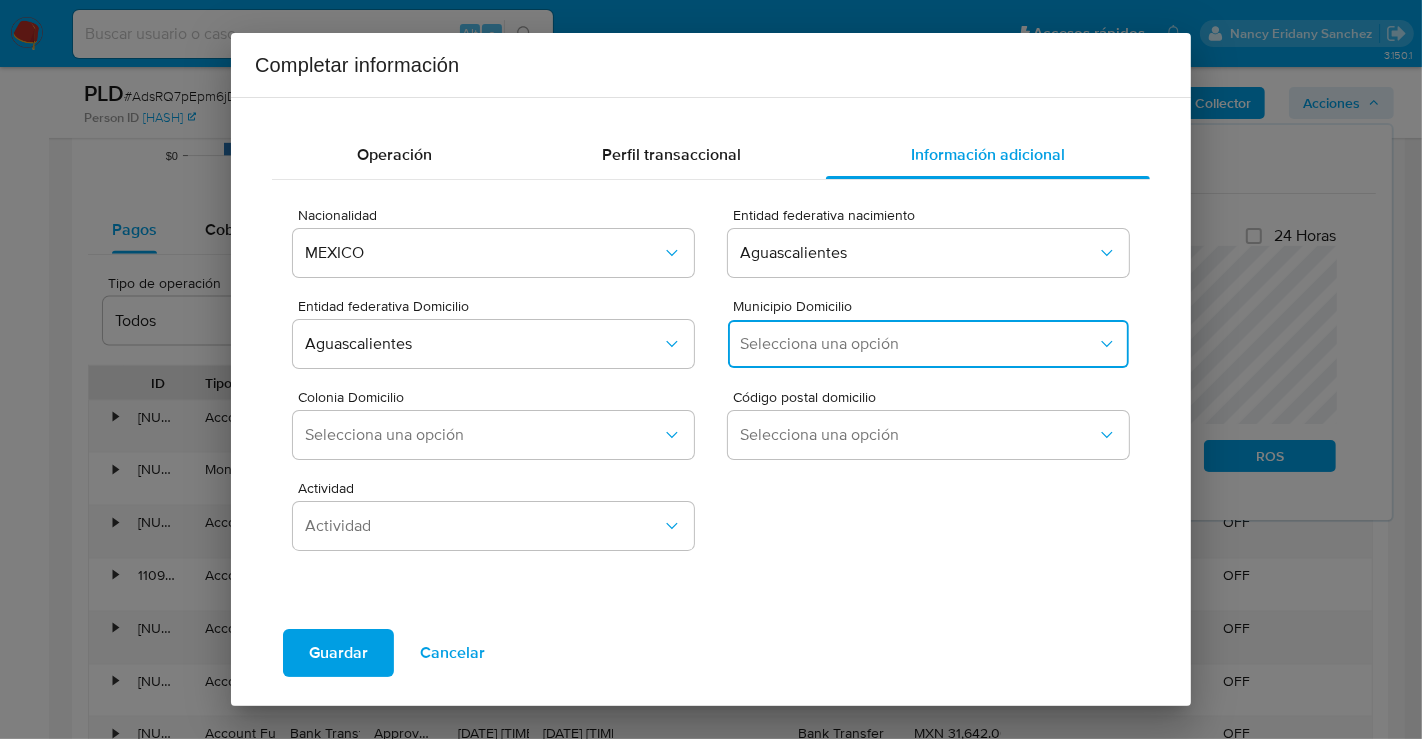 click on "Selecciona una opción" at bounding box center (918, 344) 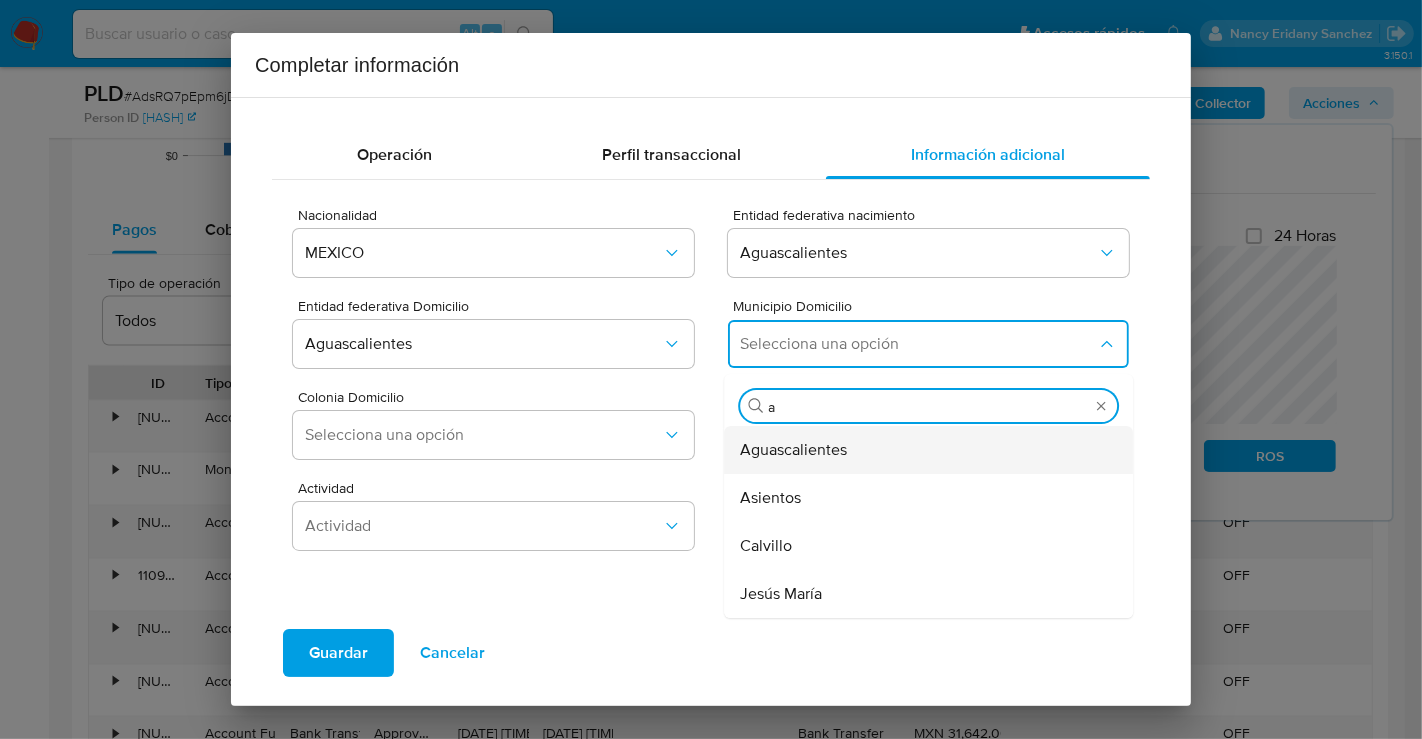 click on "Aguascalientes" at bounding box center [793, 450] 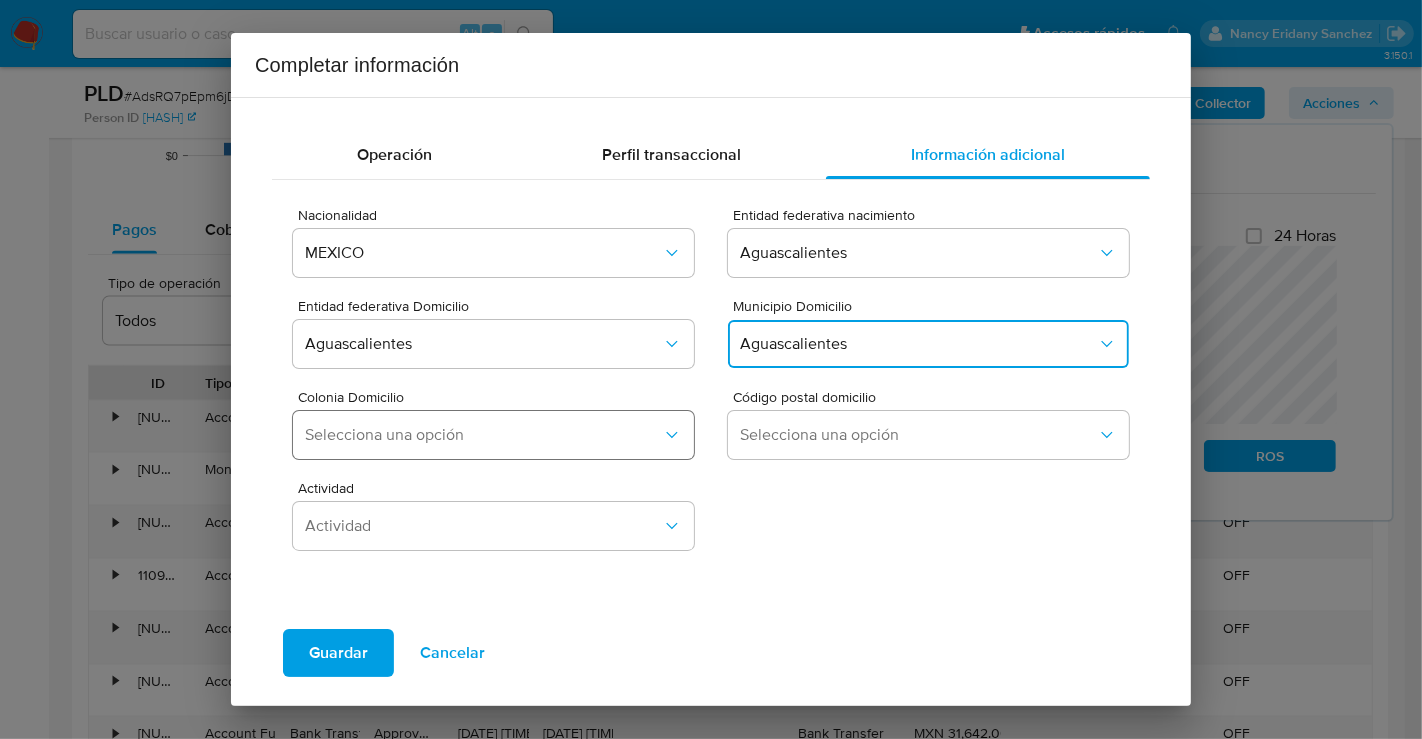 type 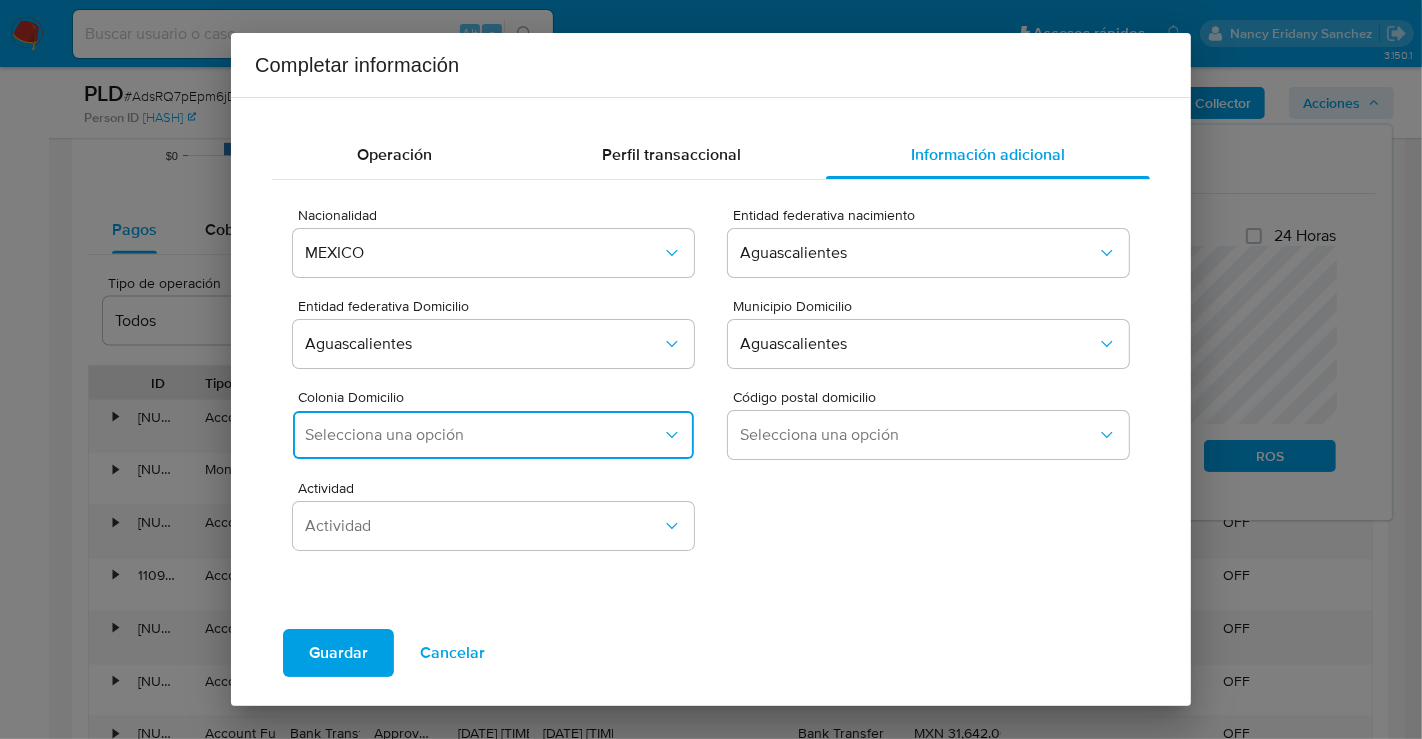 click on "Selecciona una opción" at bounding box center [483, 435] 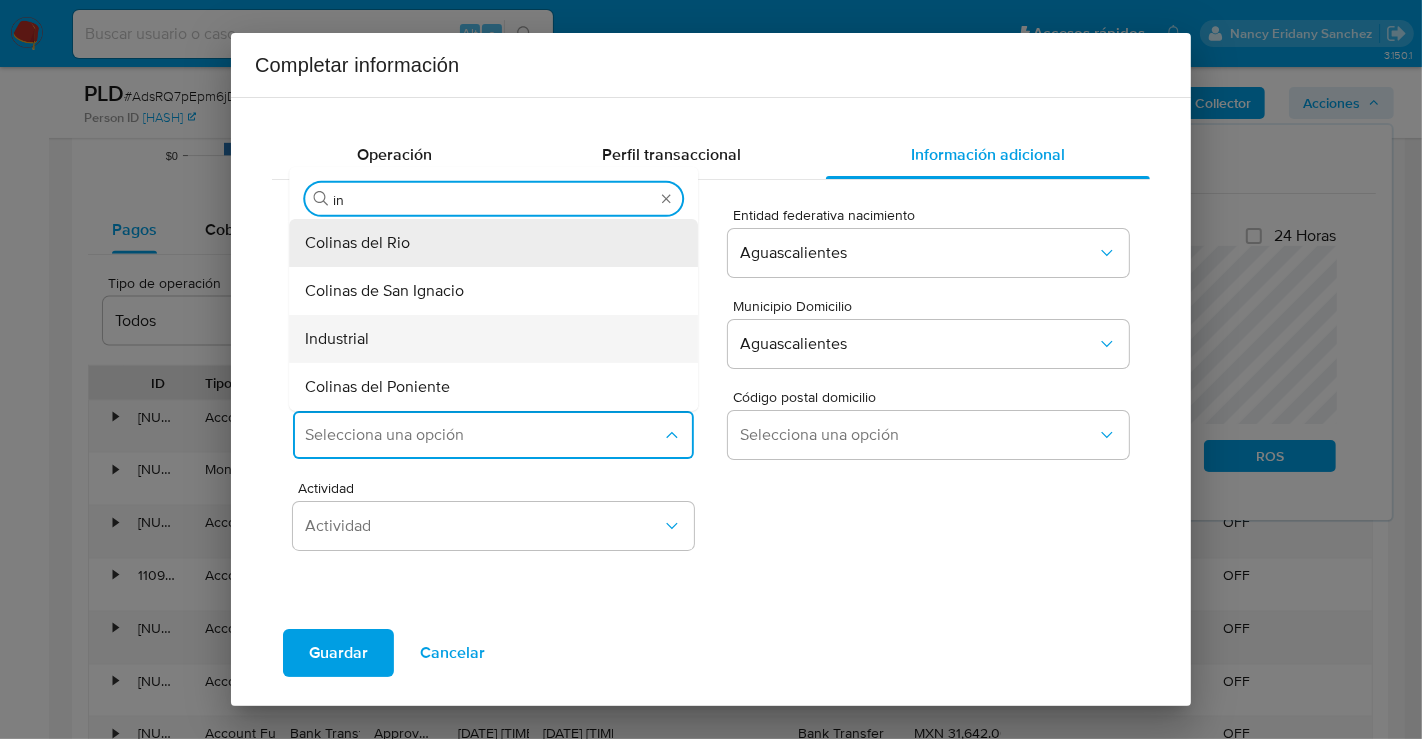 type on "ins" 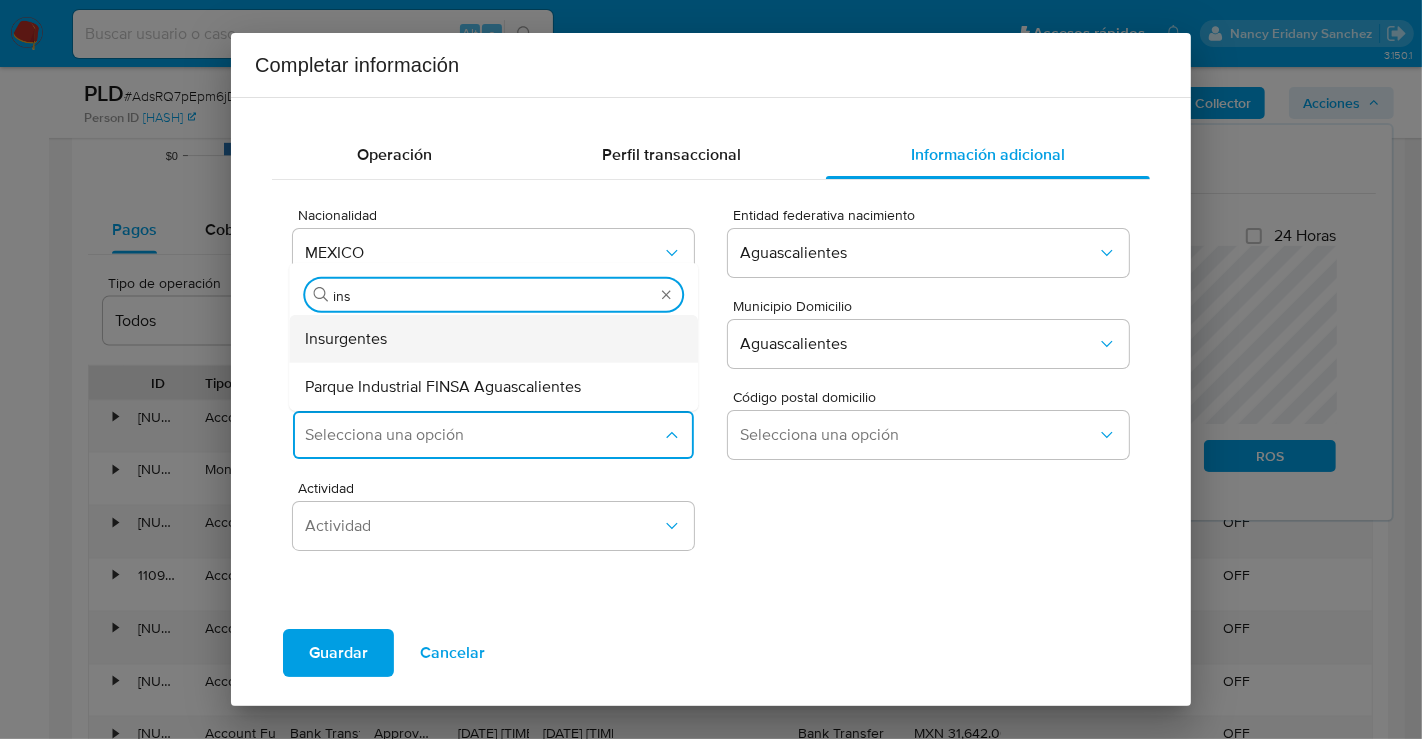 click on "Insurgentes" at bounding box center [346, 339] 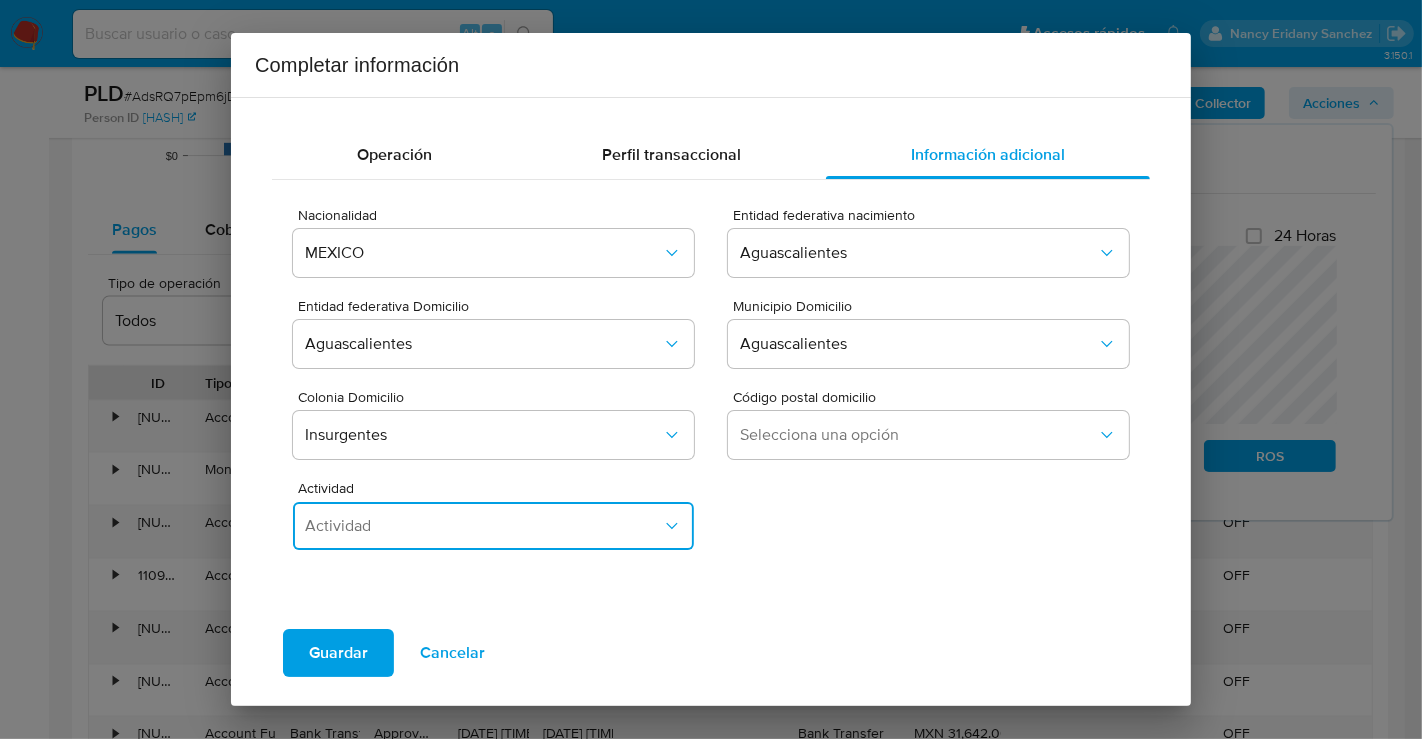 click on "Actividad" at bounding box center [483, 526] 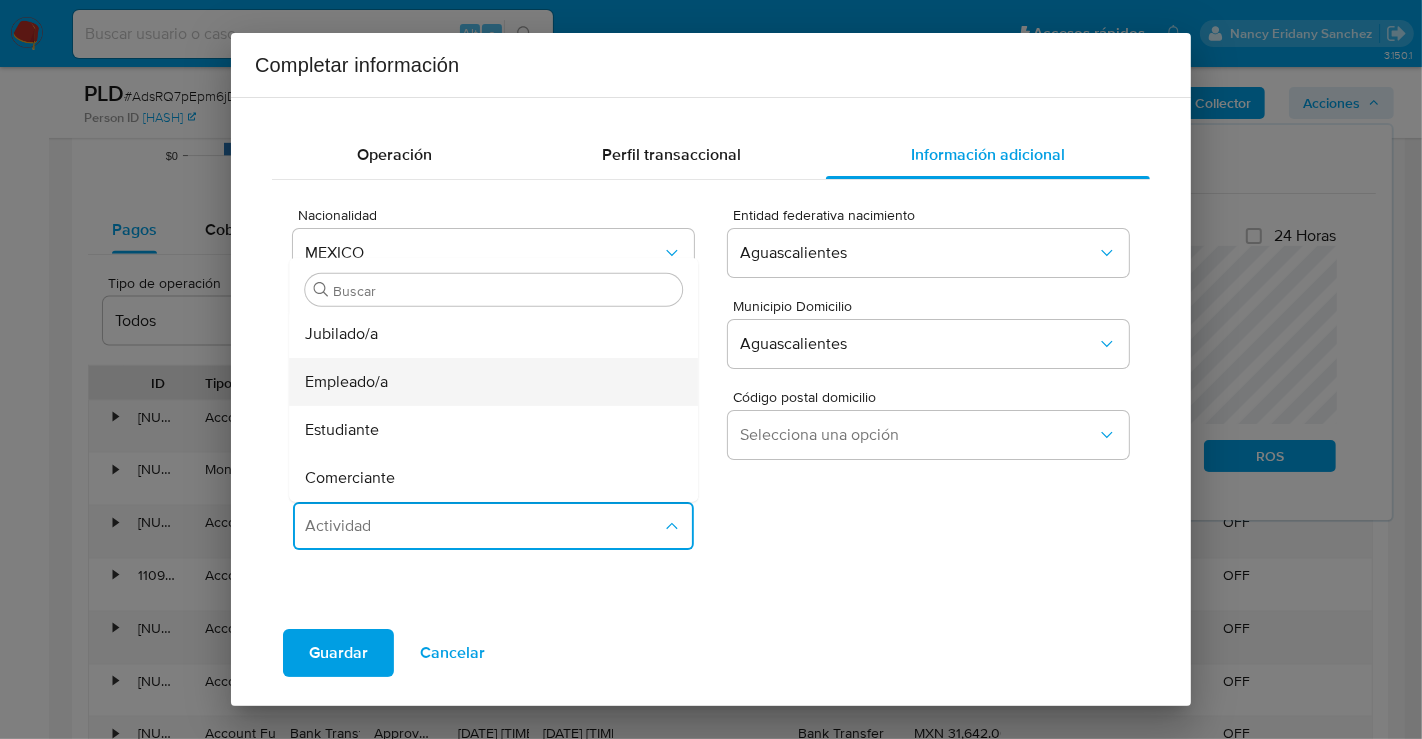 click on "Empleado/a" at bounding box center [346, 382] 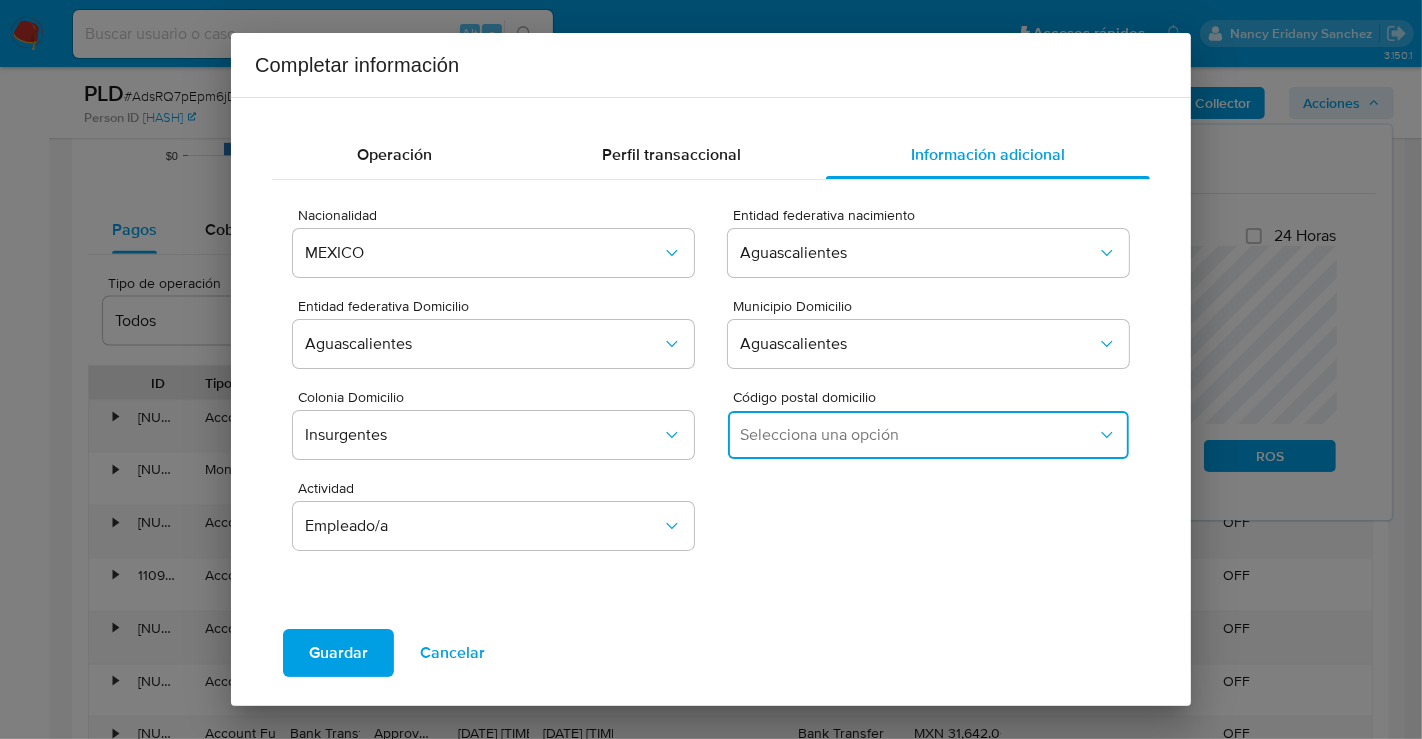 click on "Selecciona una opción" at bounding box center (918, 435) 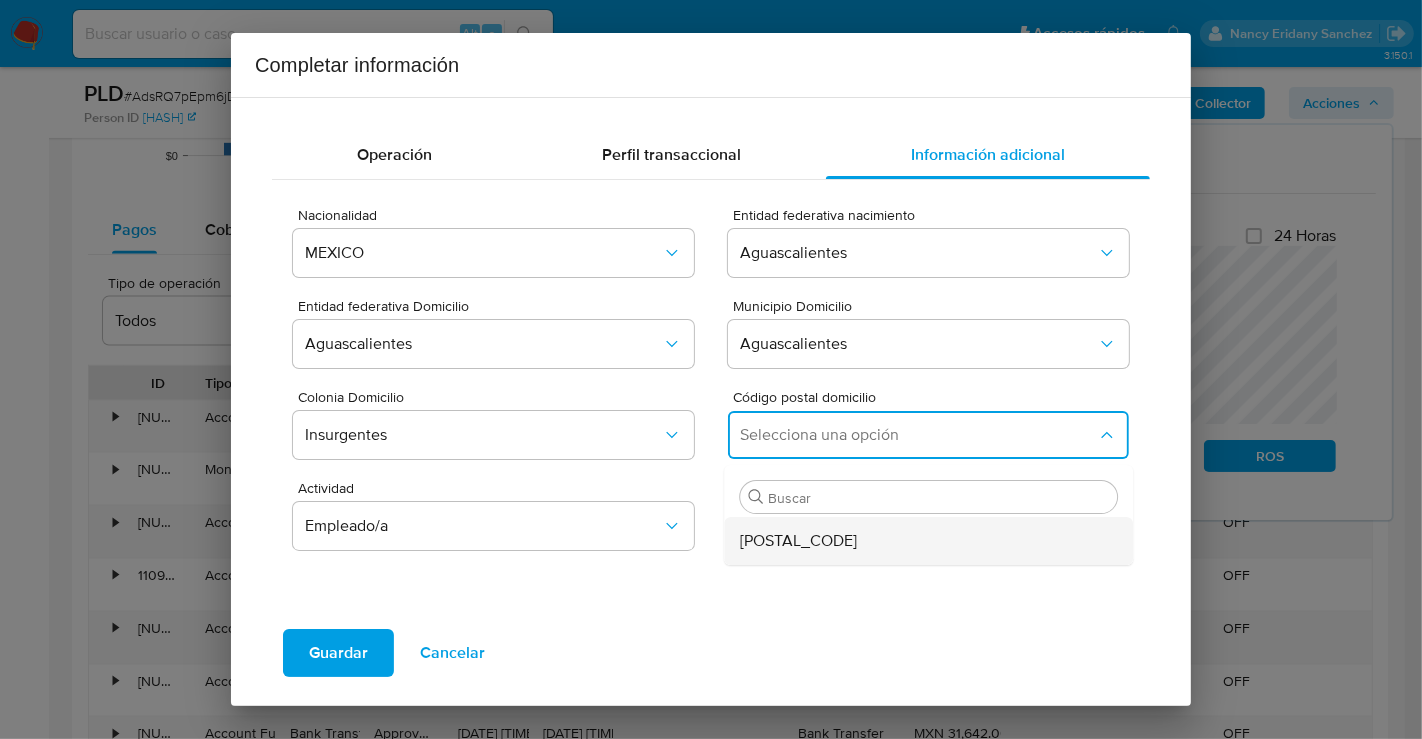 click on "[NUMBER]" at bounding box center (922, 541) 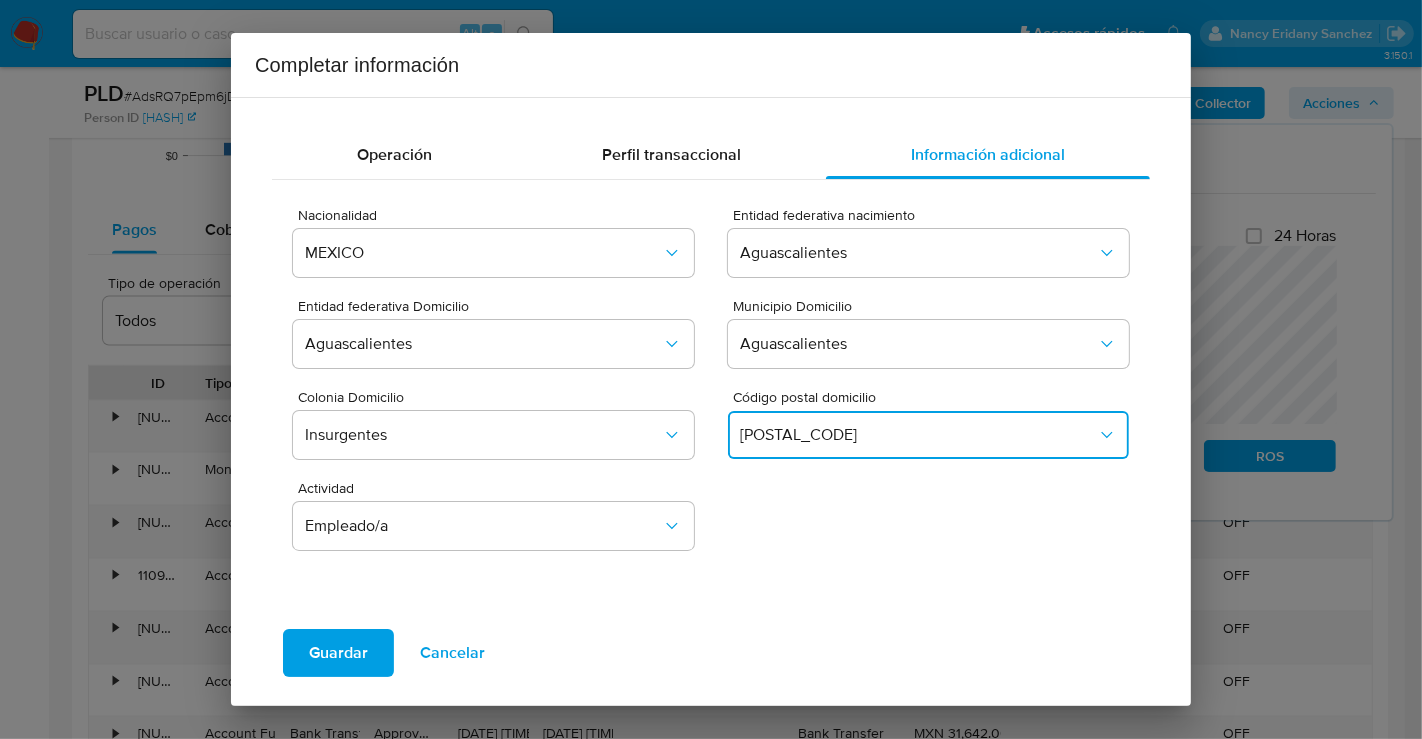 type 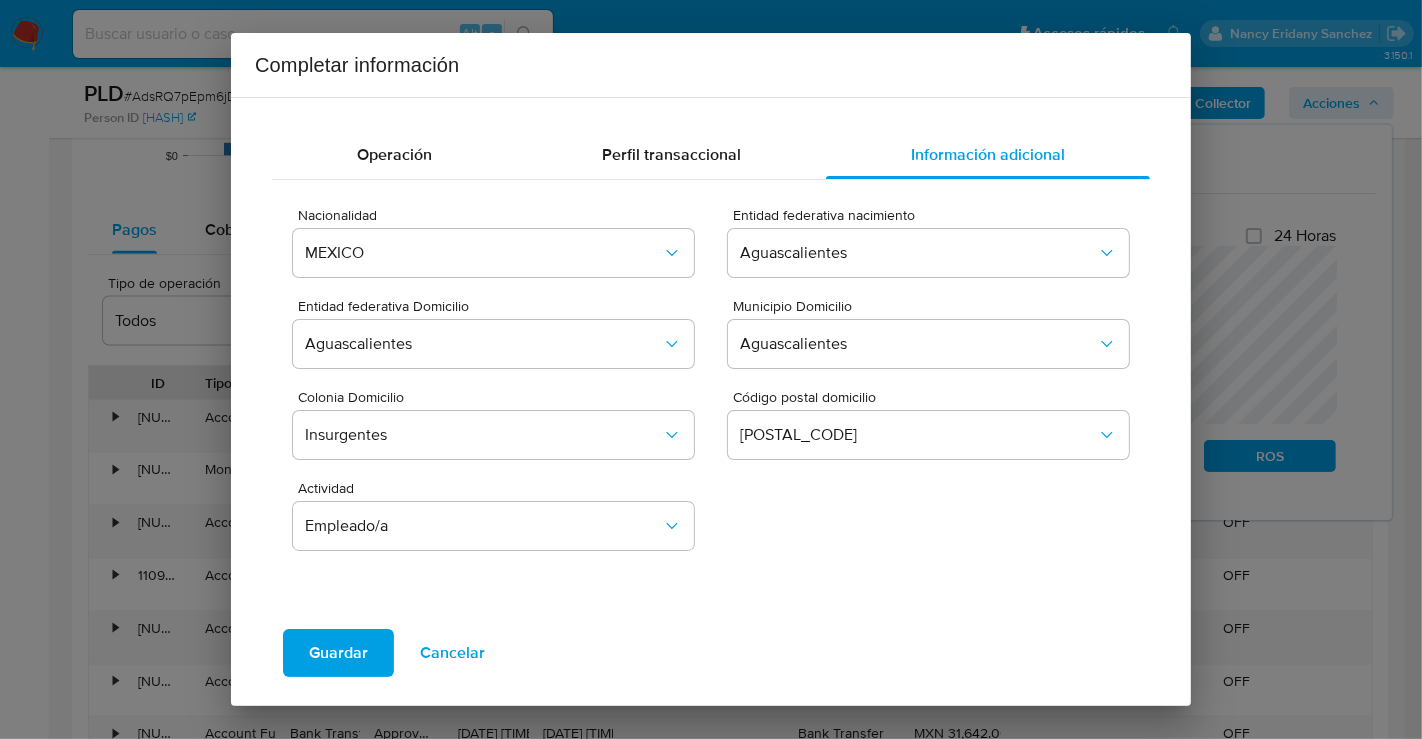 click on "Guardar" at bounding box center (338, 653) 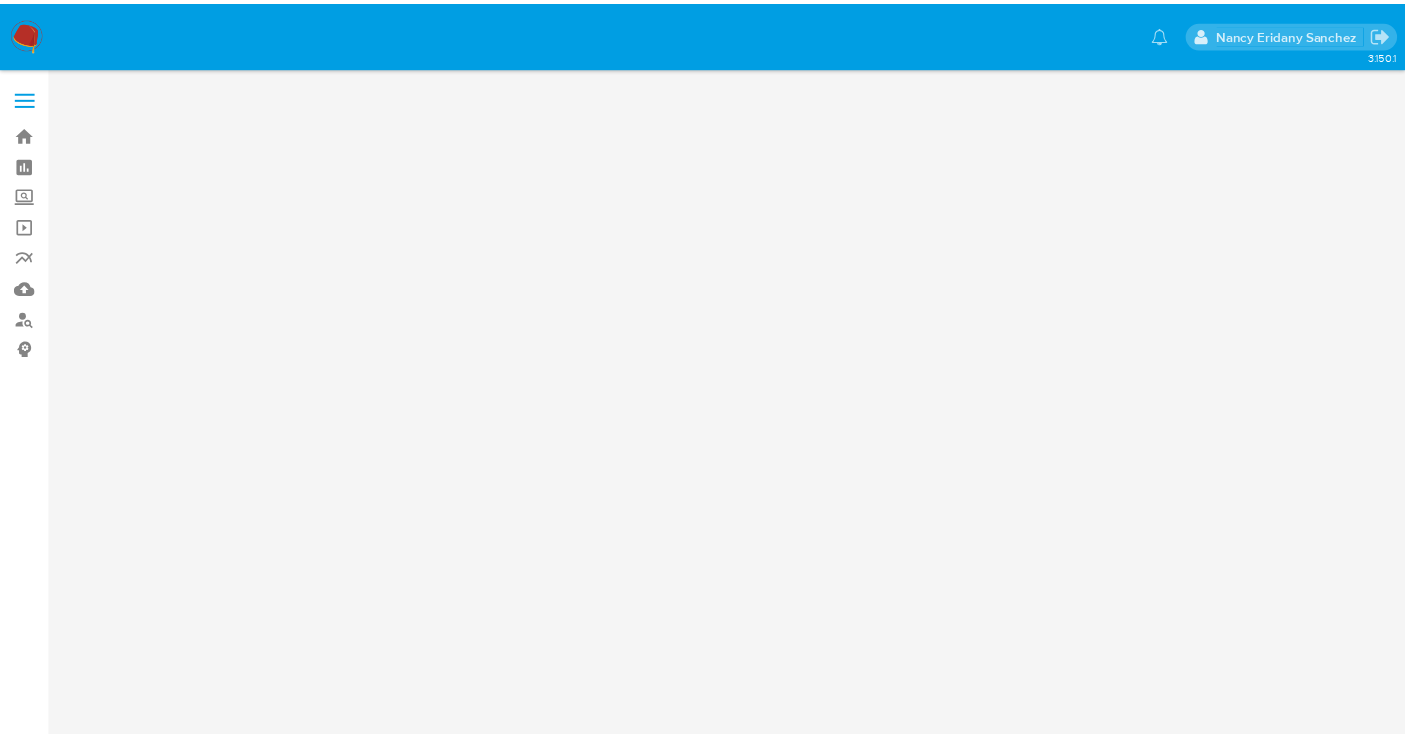scroll, scrollTop: 0, scrollLeft: 0, axis: both 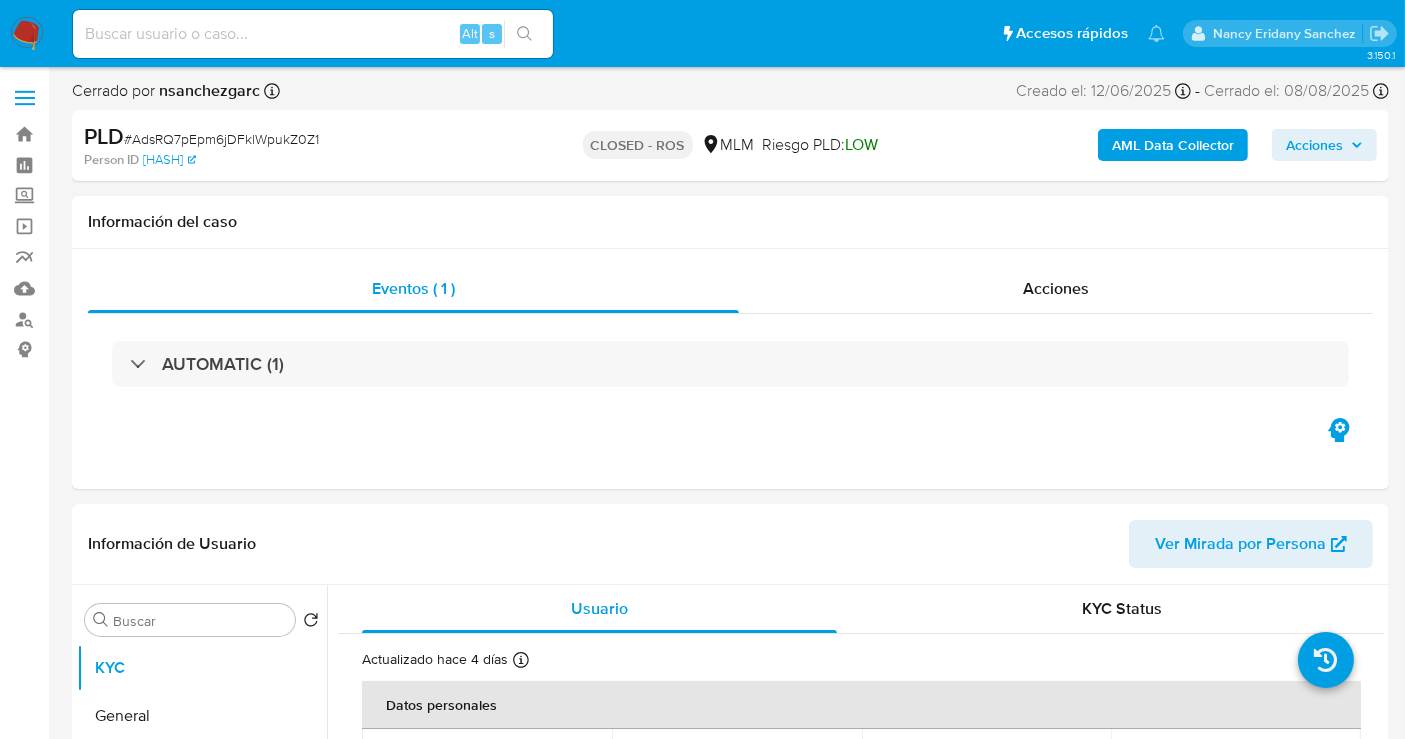 select on "10" 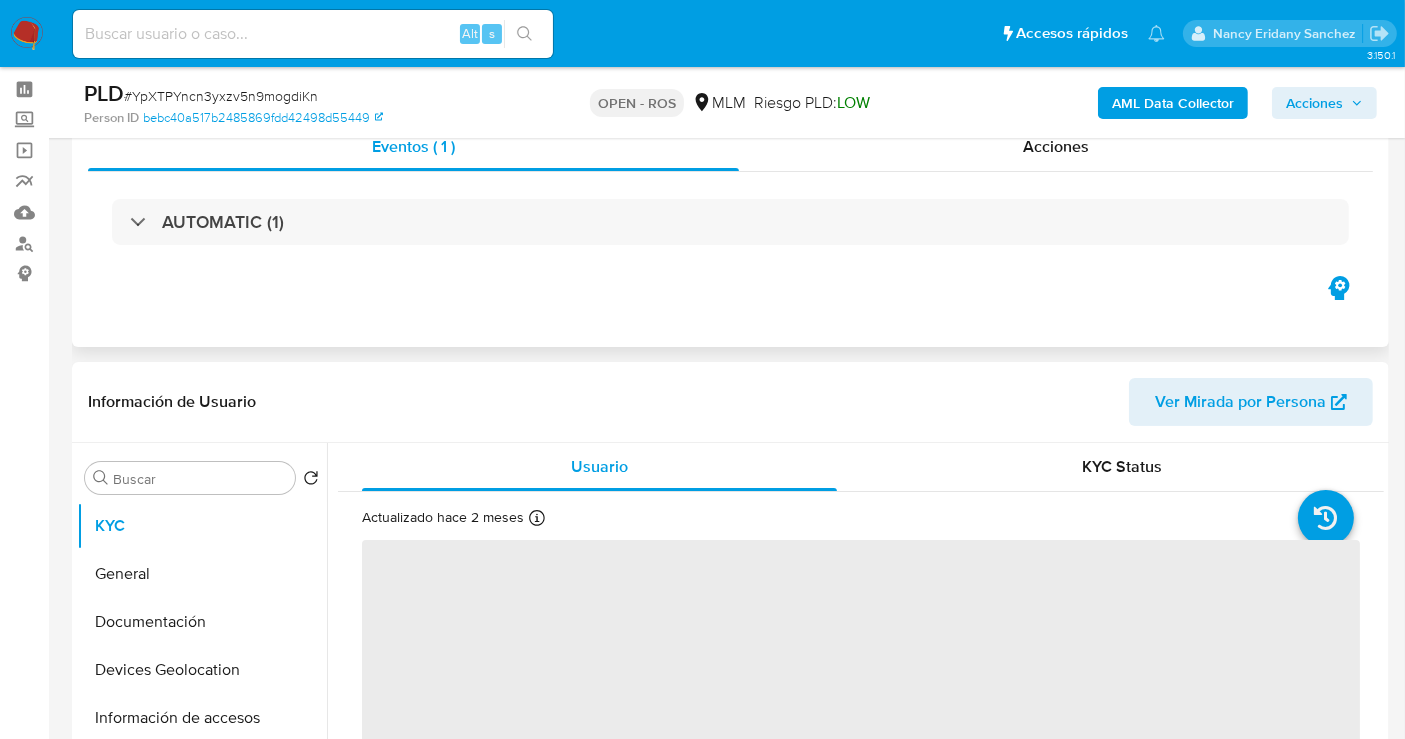 scroll, scrollTop: 111, scrollLeft: 0, axis: vertical 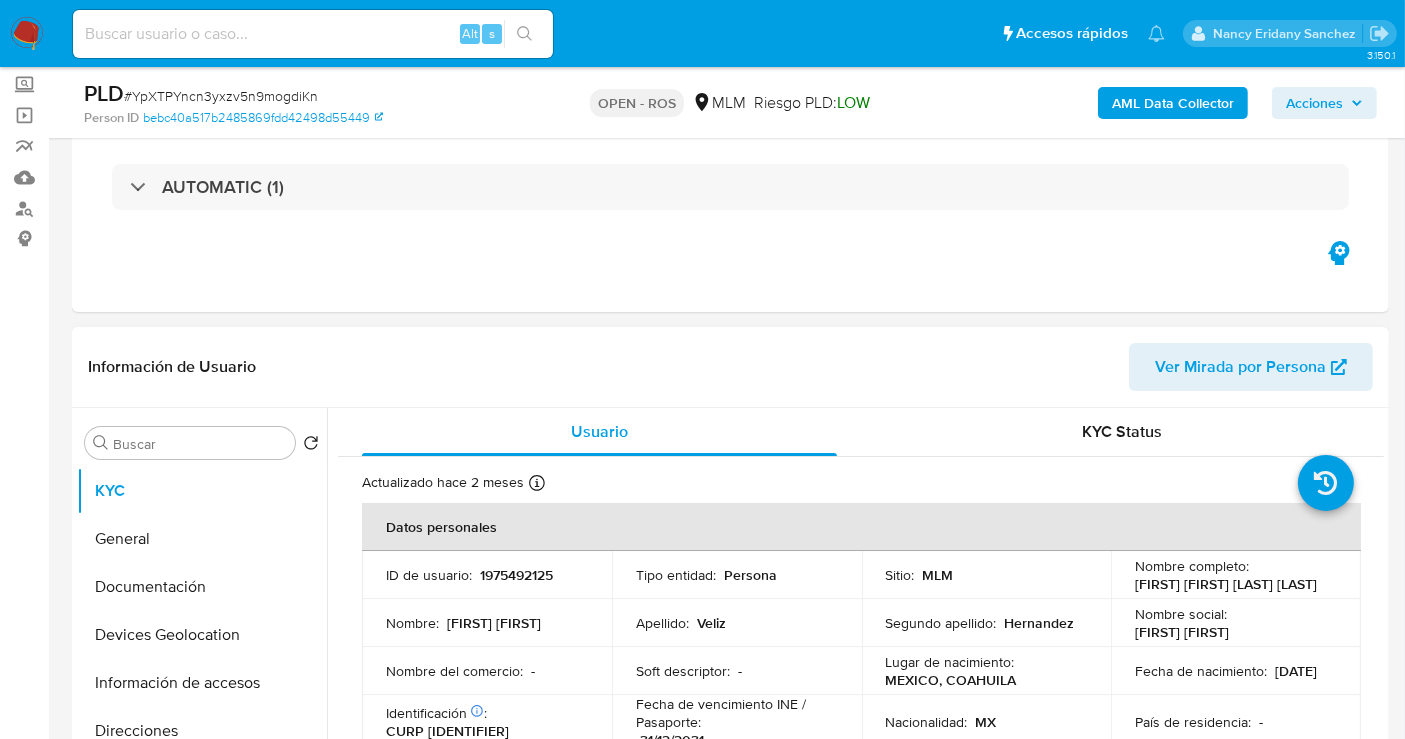 select on "10" 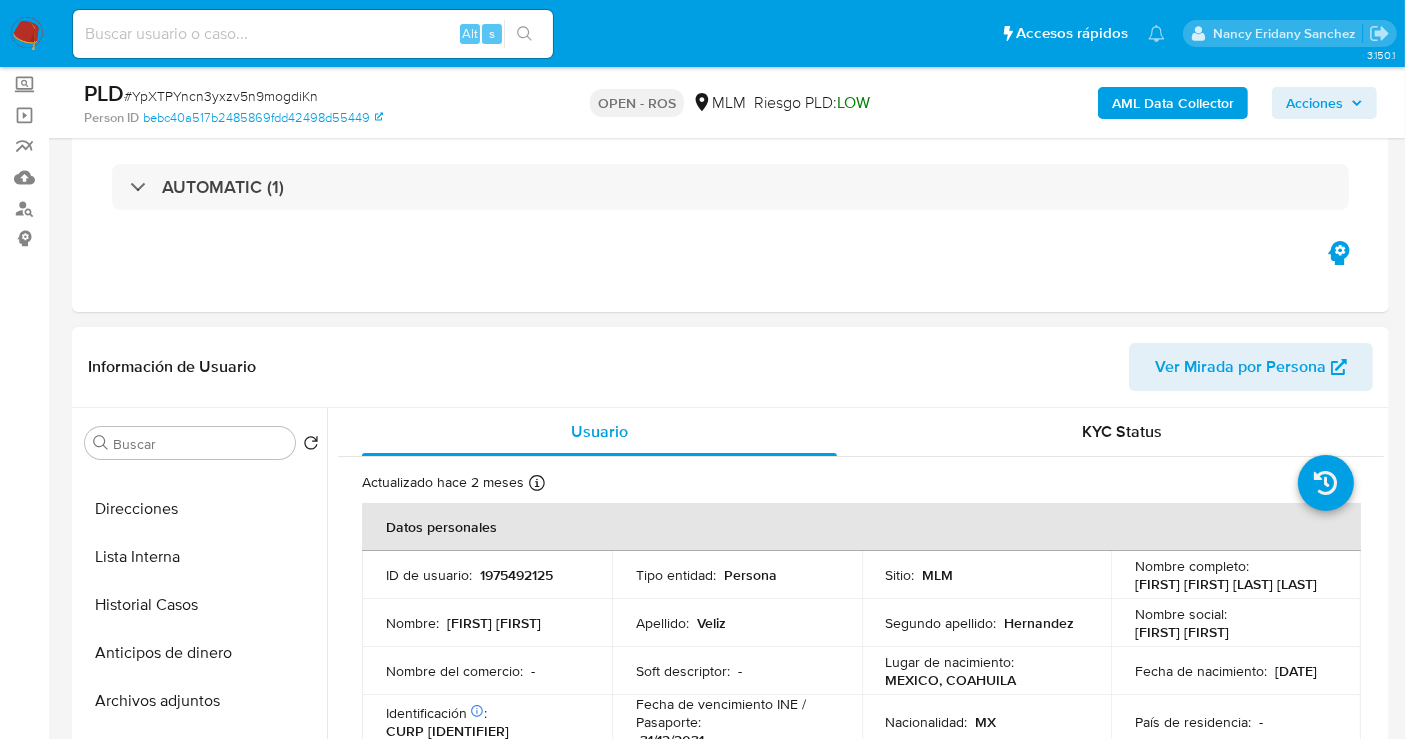scroll, scrollTop: 333, scrollLeft: 0, axis: vertical 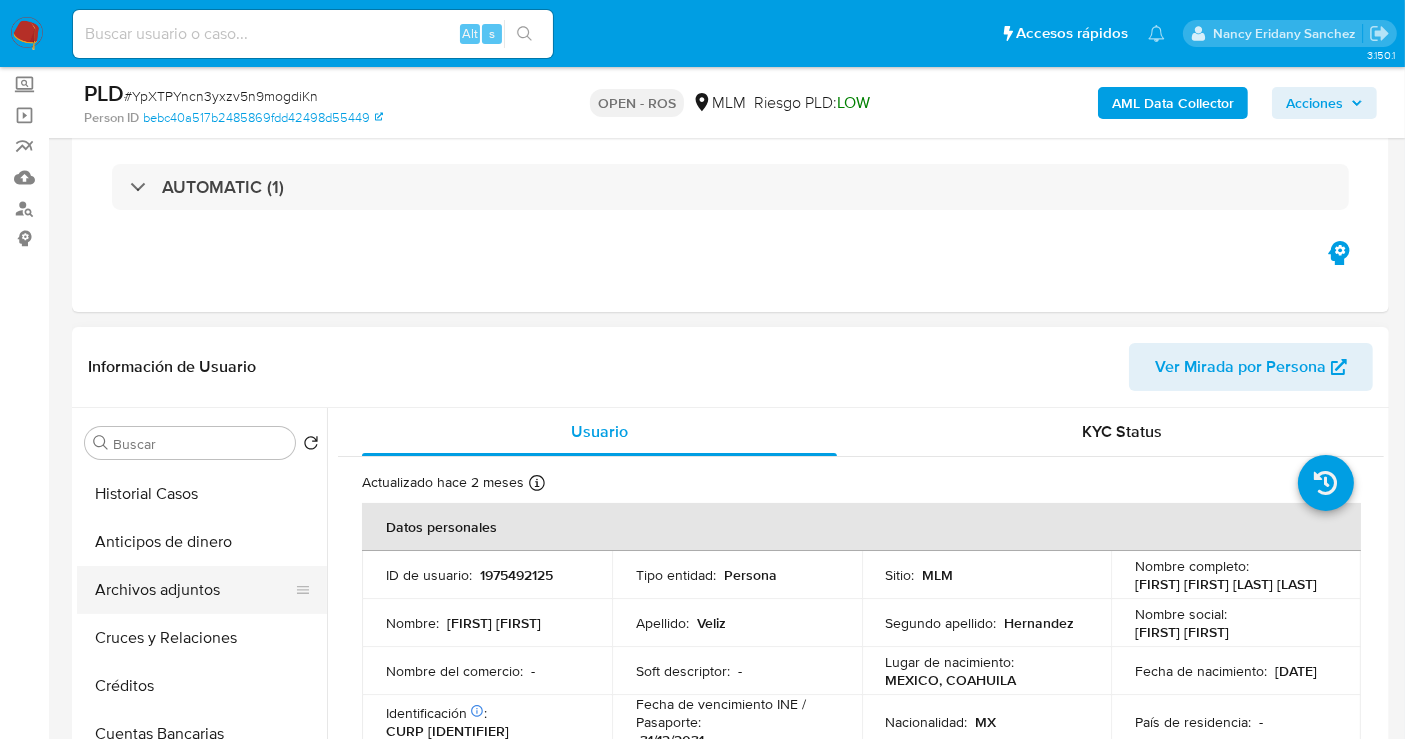 click on "Archivos adjuntos" at bounding box center [194, 590] 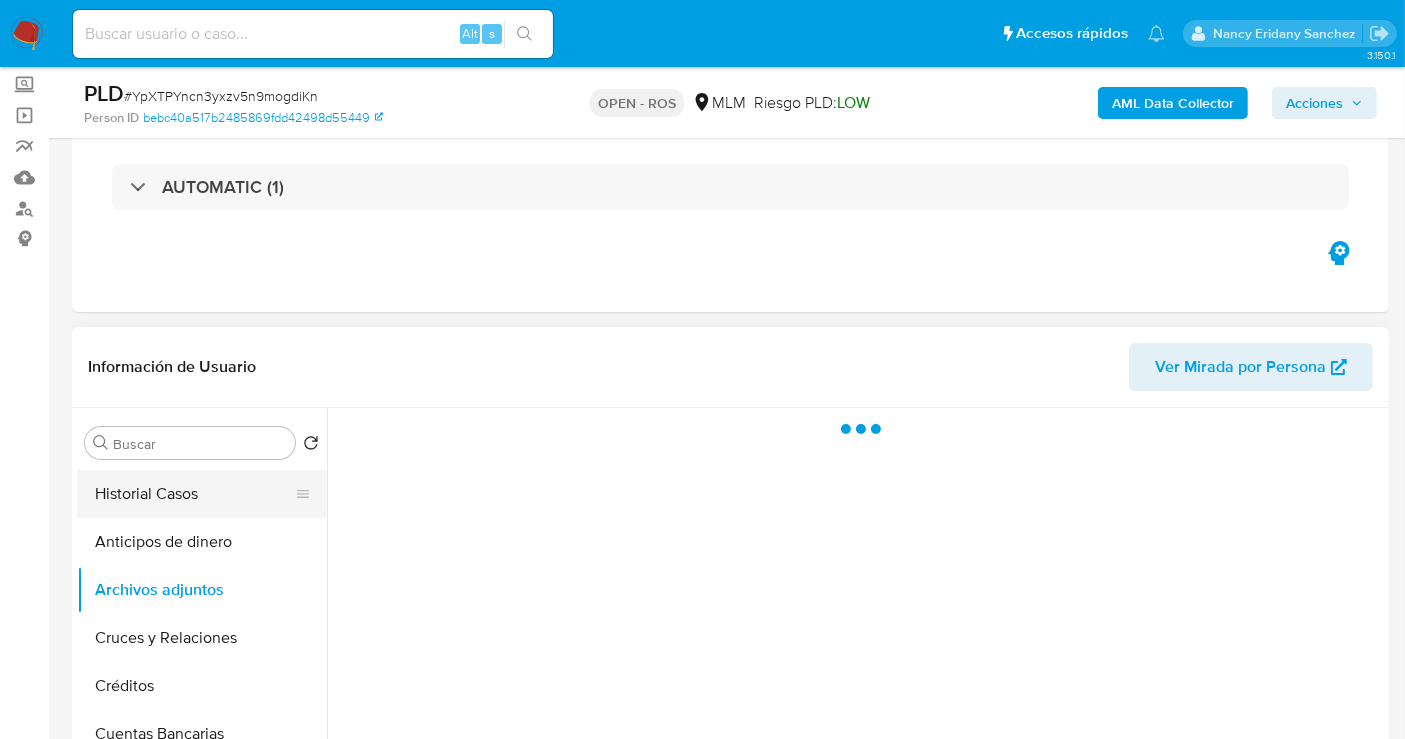 click on "Historial Casos" at bounding box center [194, 494] 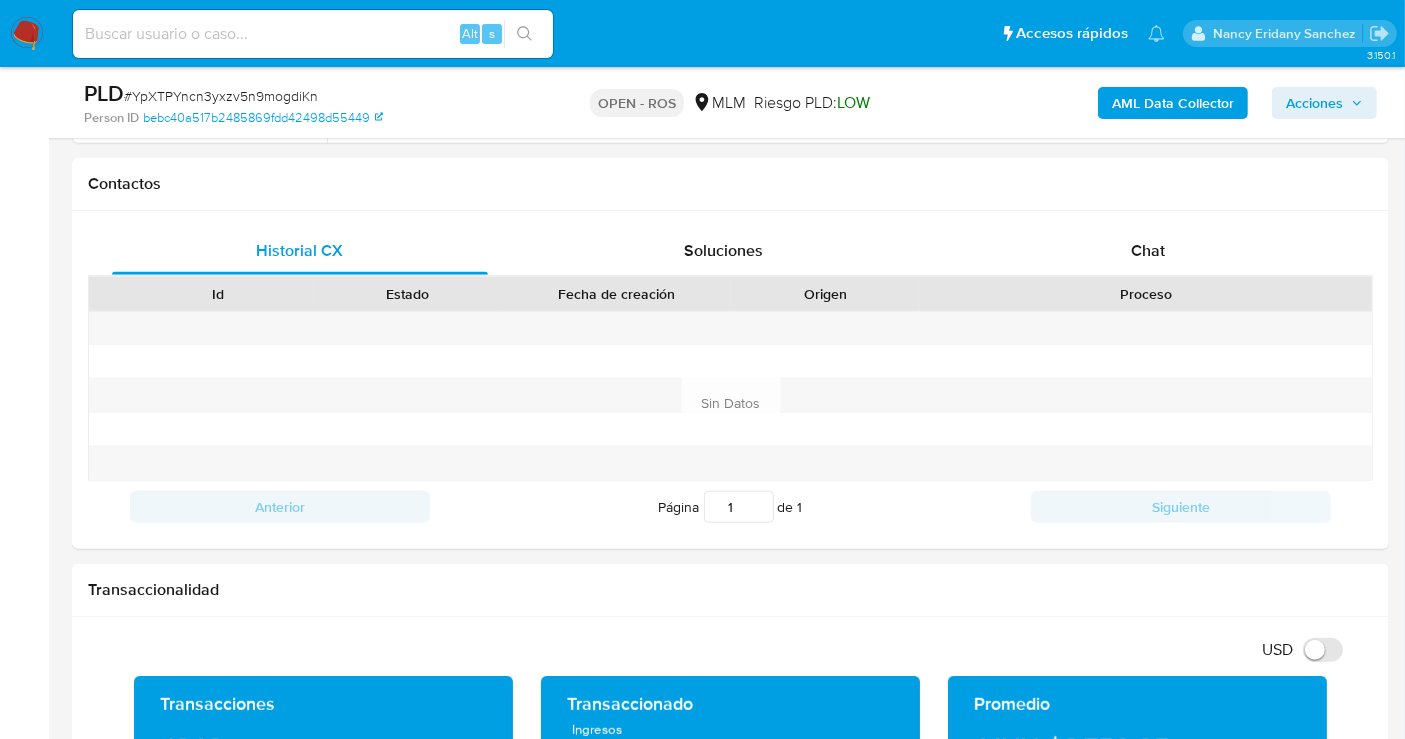scroll, scrollTop: 1222, scrollLeft: 0, axis: vertical 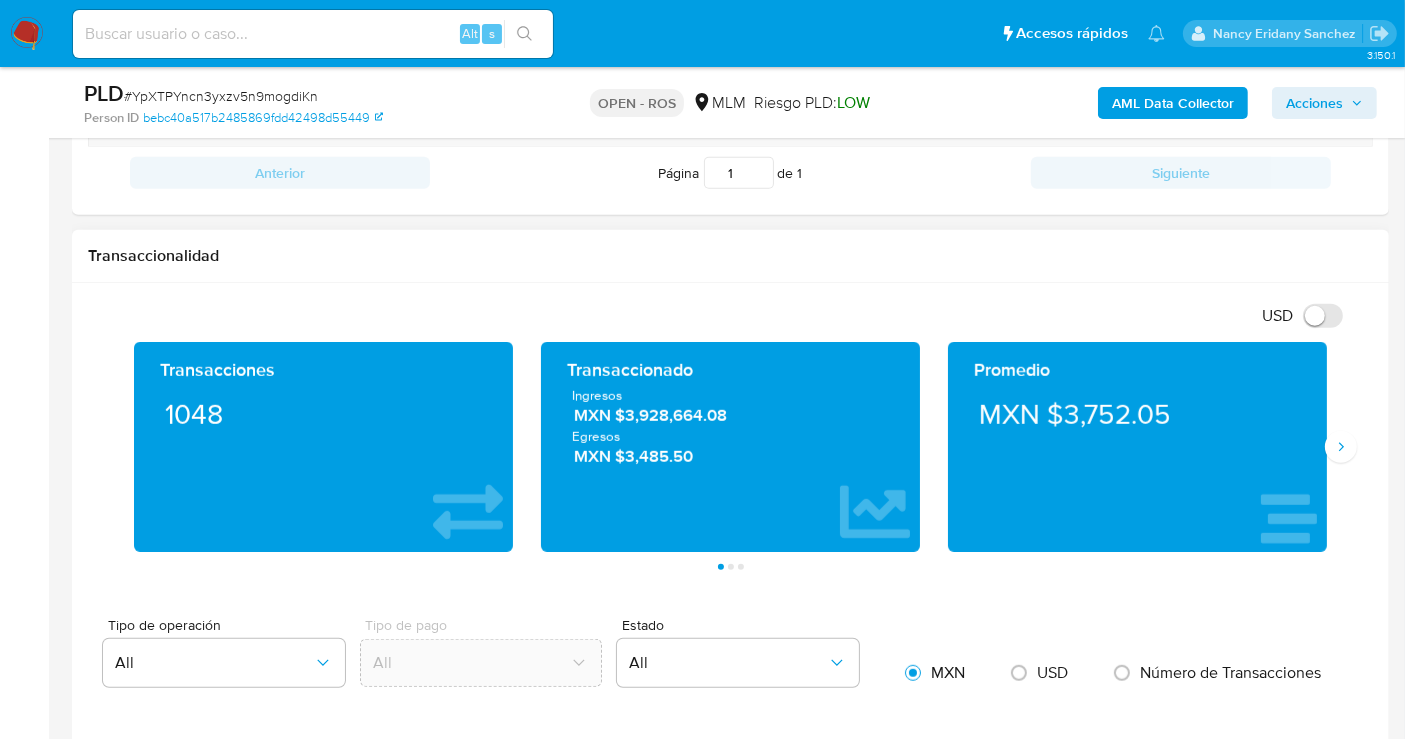 type 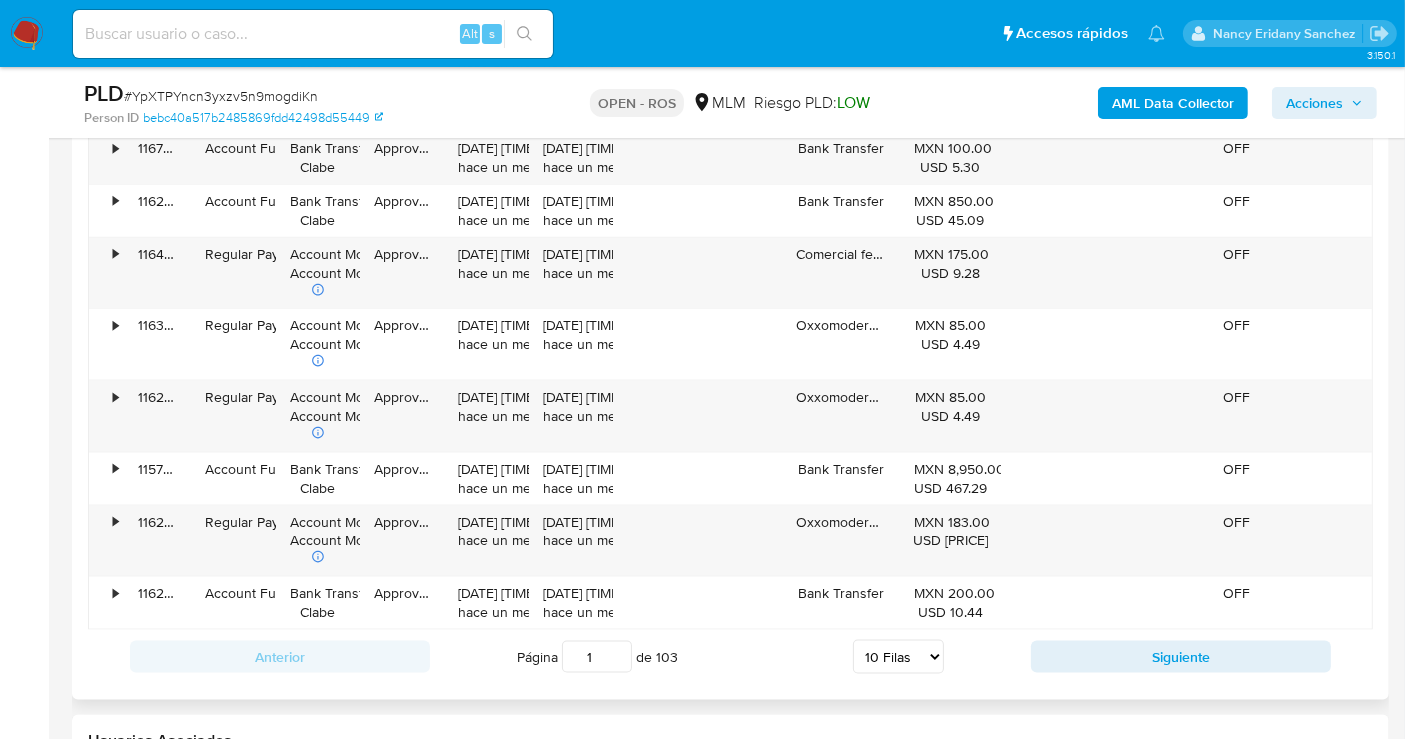 scroll, scrollTop: 2555, scrollLeft: 0, axis: vertical 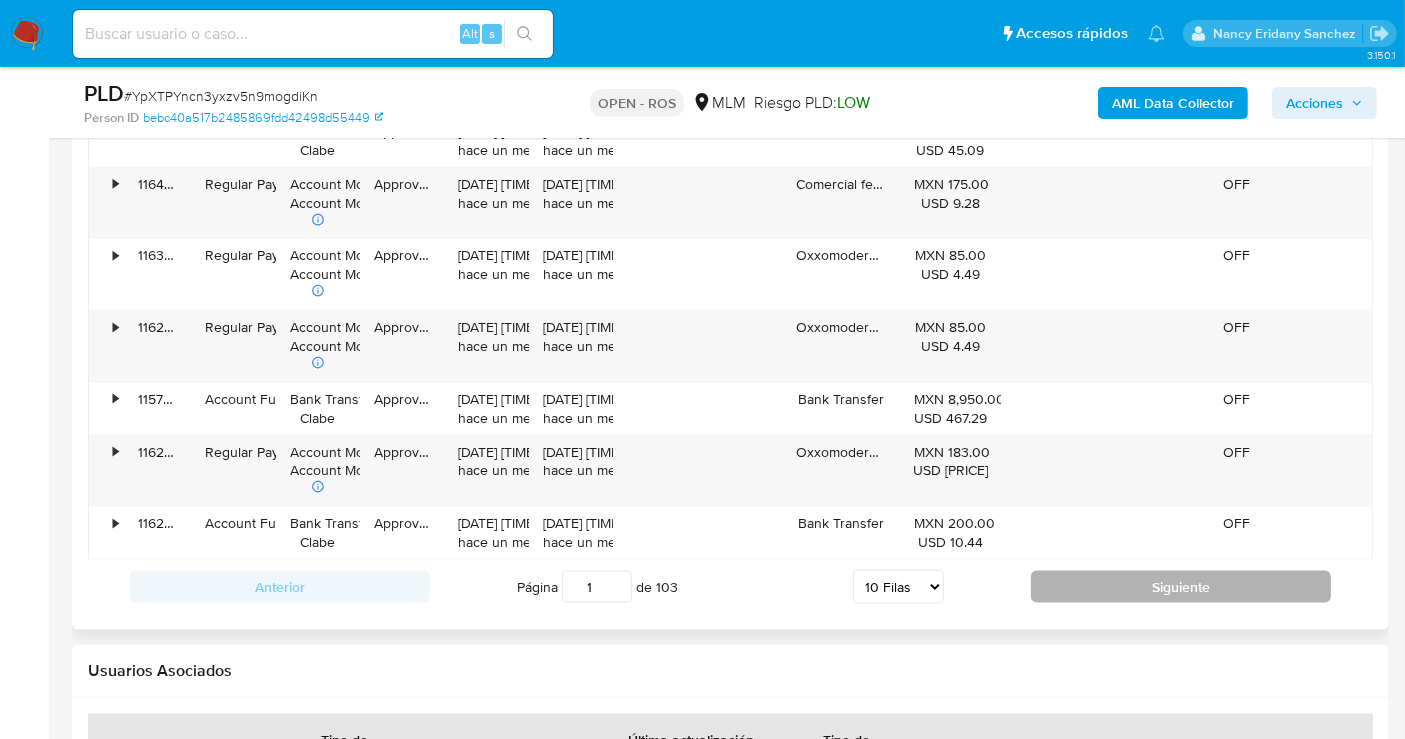 click on "Siguiente" at bounding box center [1181, 587] 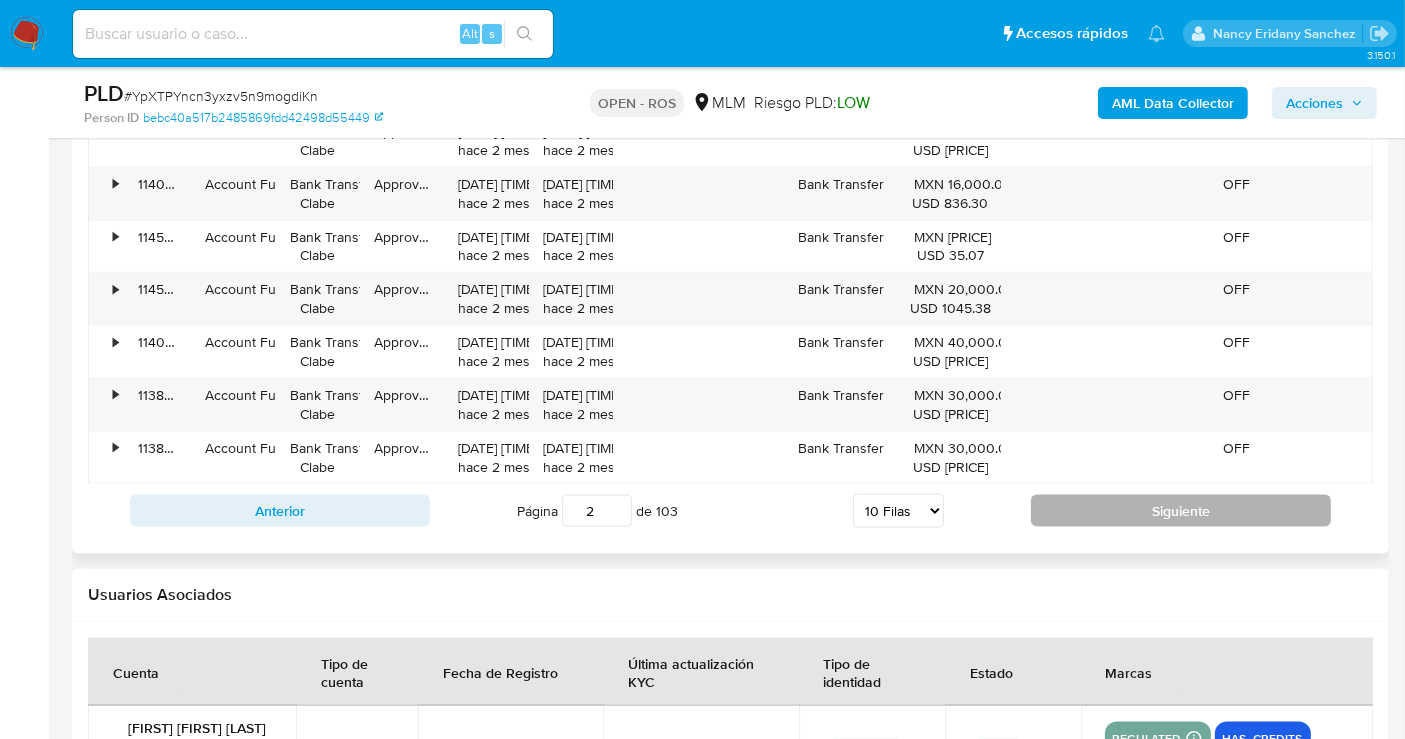 click on "Siguiente" at bounding box center (1181, 511) 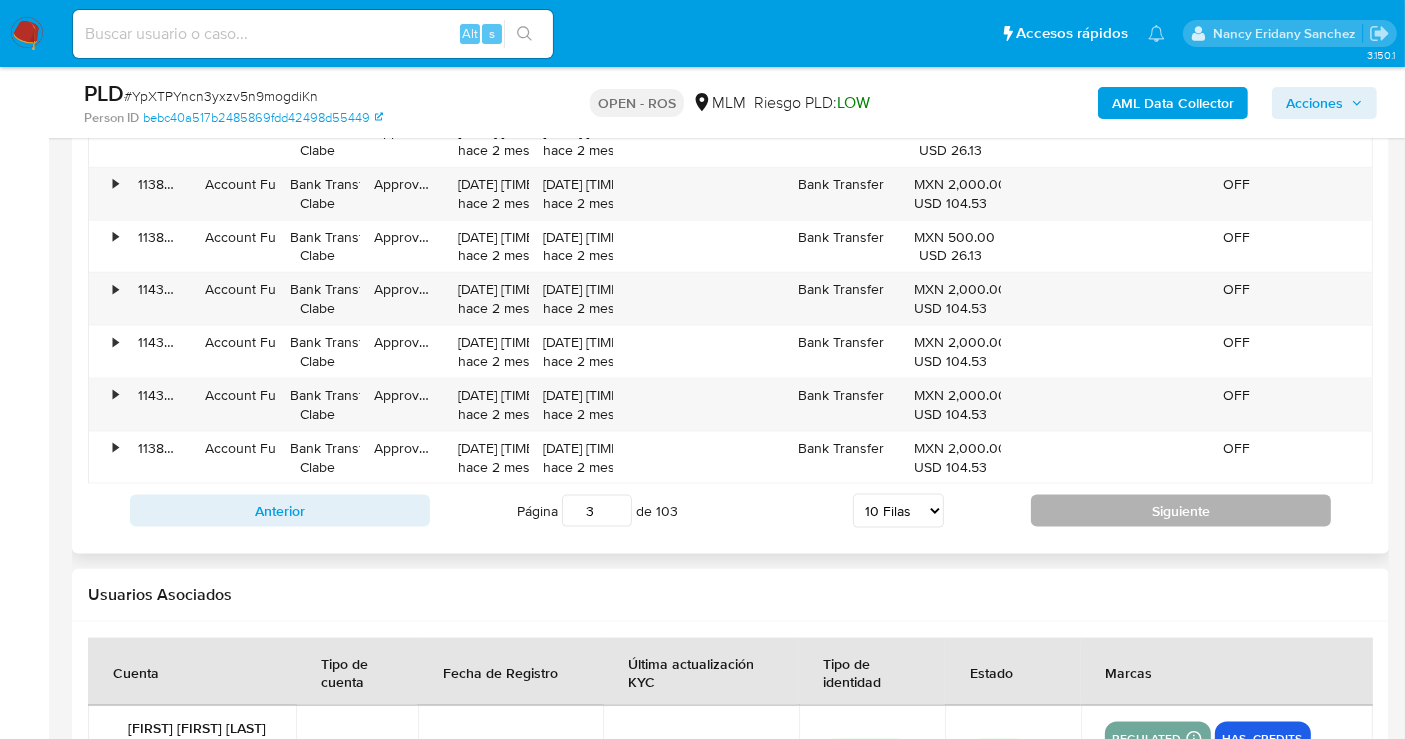 click on "Siguiente" at bounding box center [1181, 511] 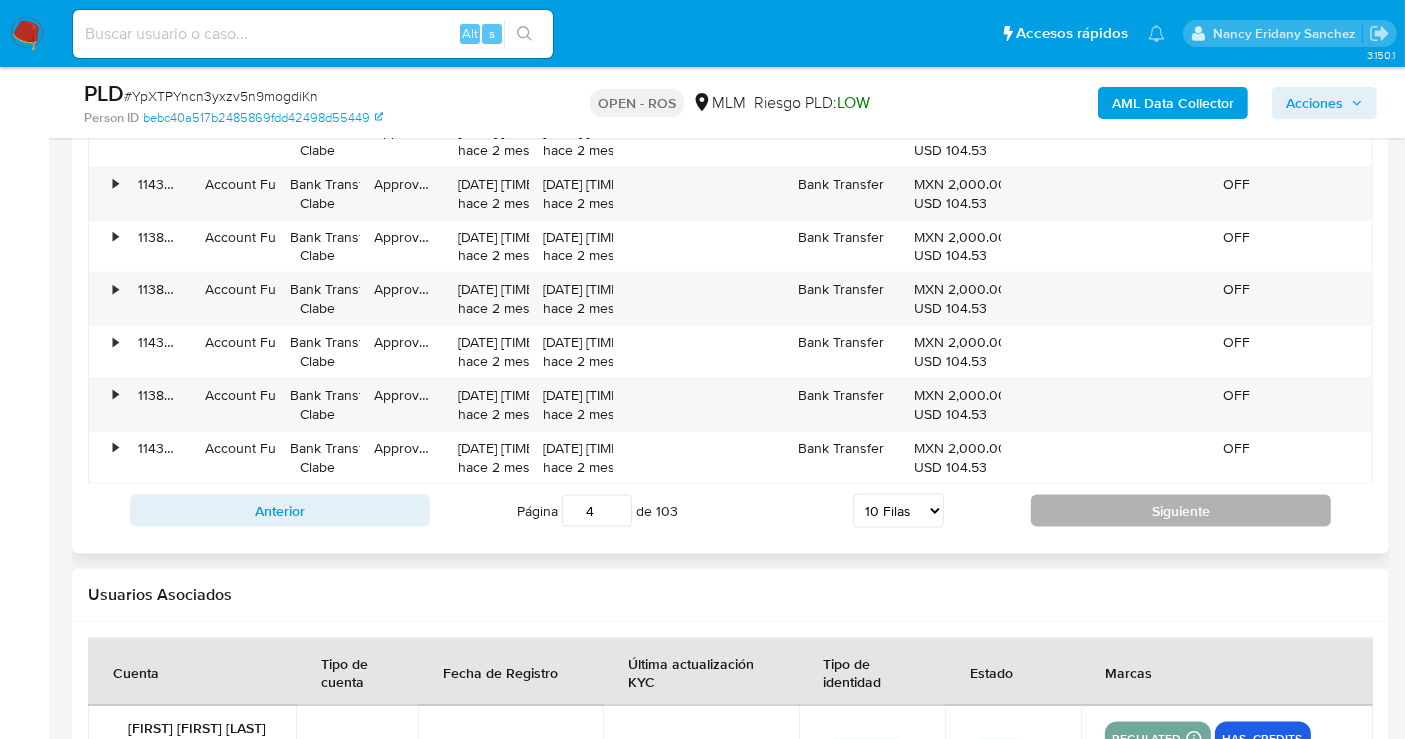 click on "Siguiente" at bounding box center [1181, 511] 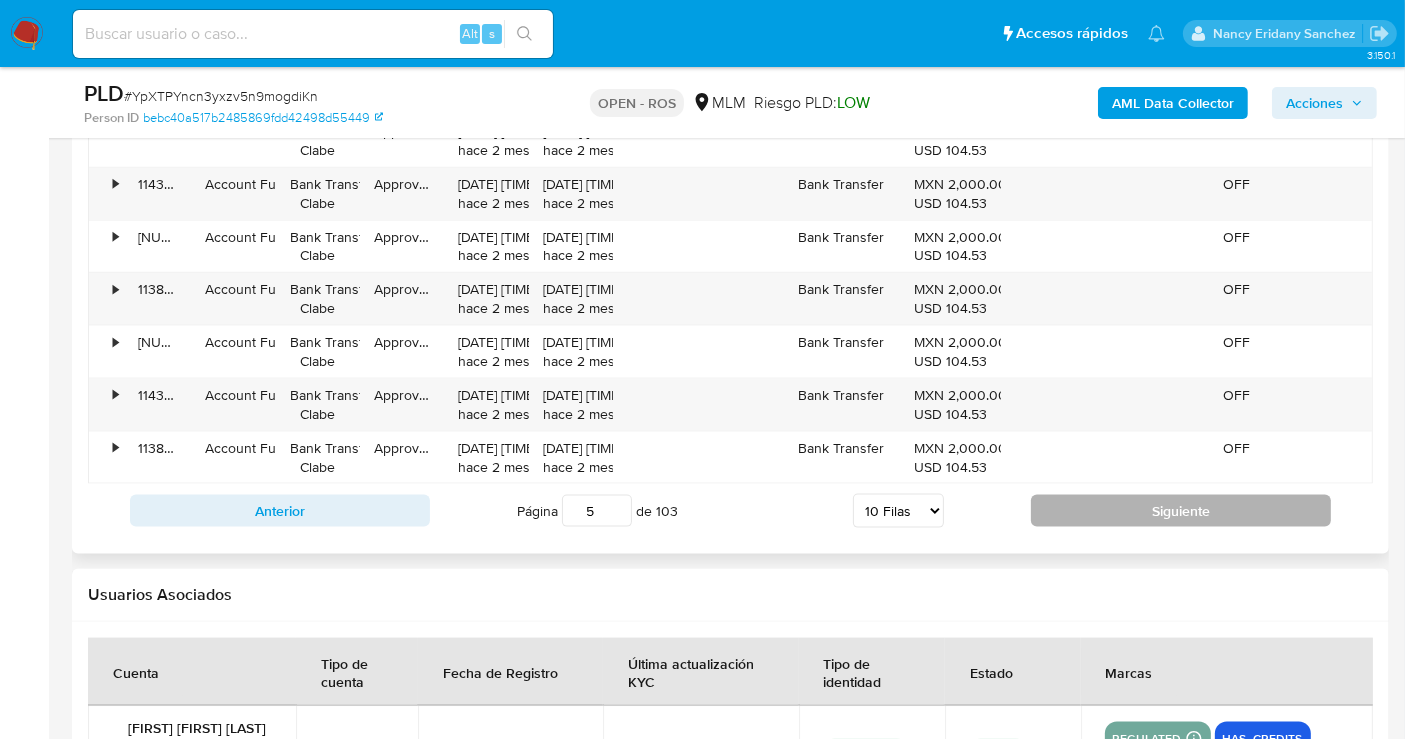 click on "Siguiente" at bounding box center [1181, 511] 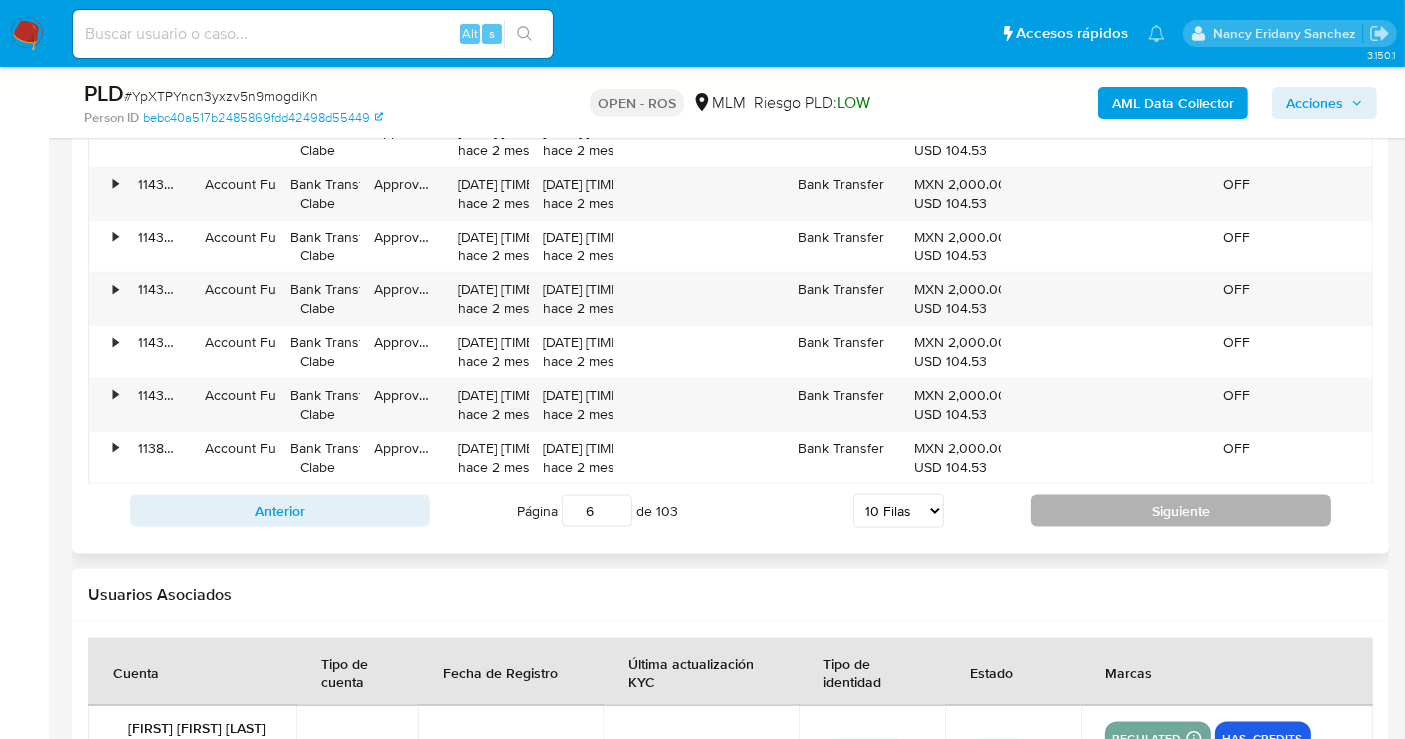click on "Siguiente" at bounding box center [1181, 511] 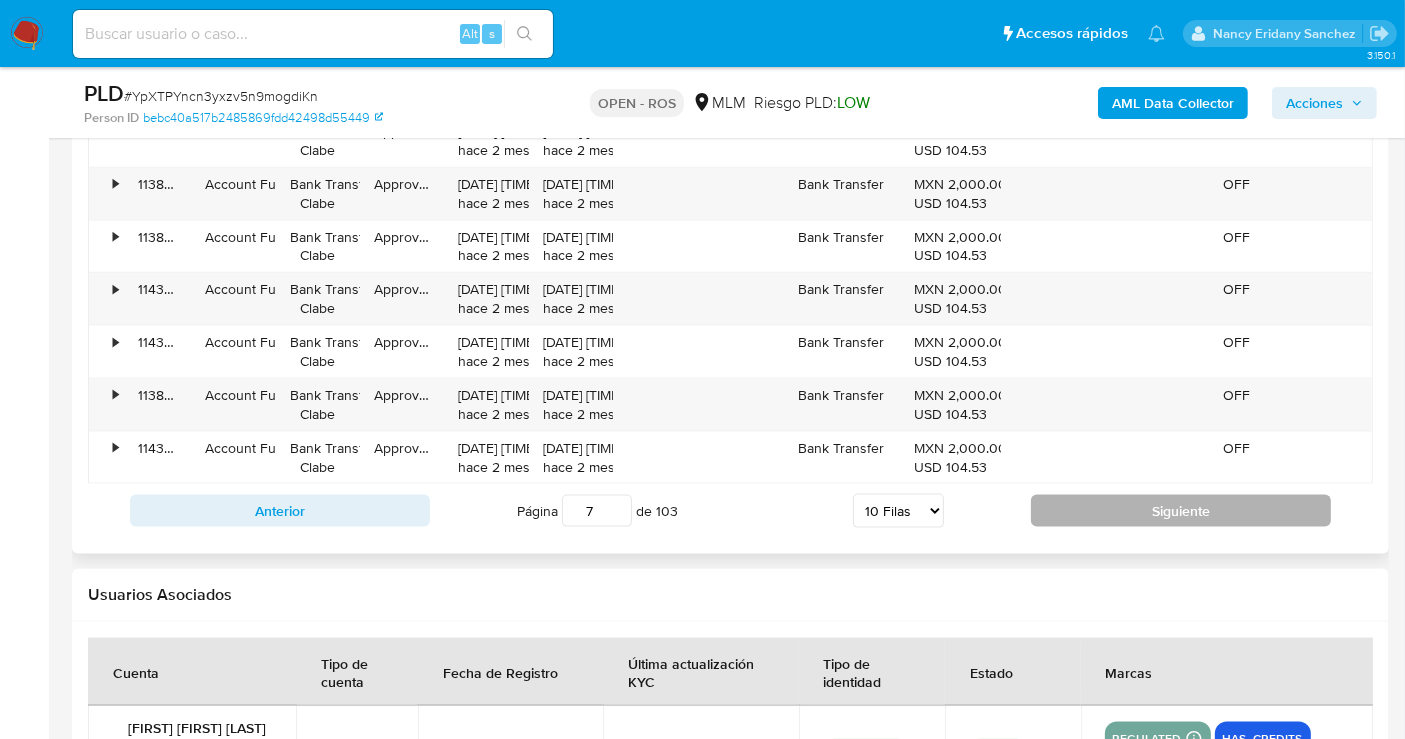 click on "Siguiente" at bounding box center (1181, 511) 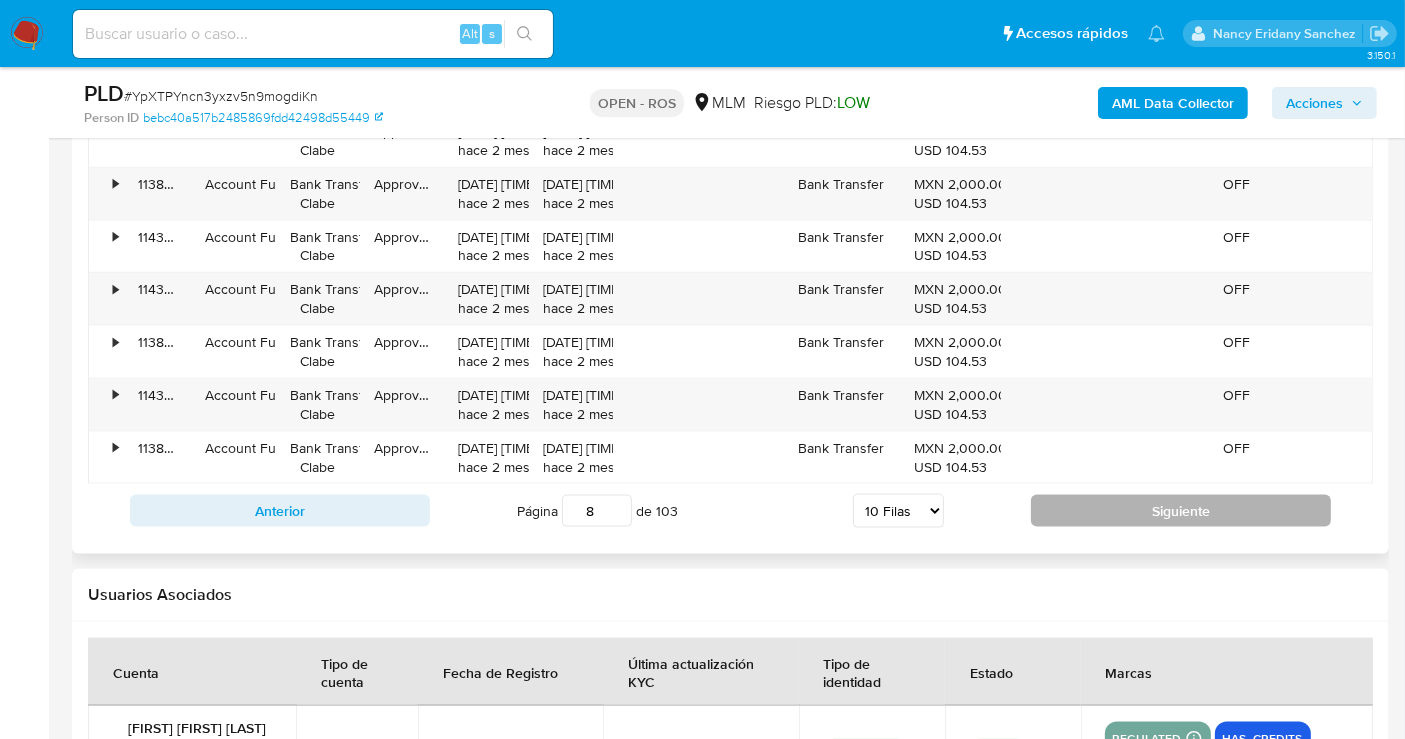 click on "Siguiente" at bounding box center (1181, 511) 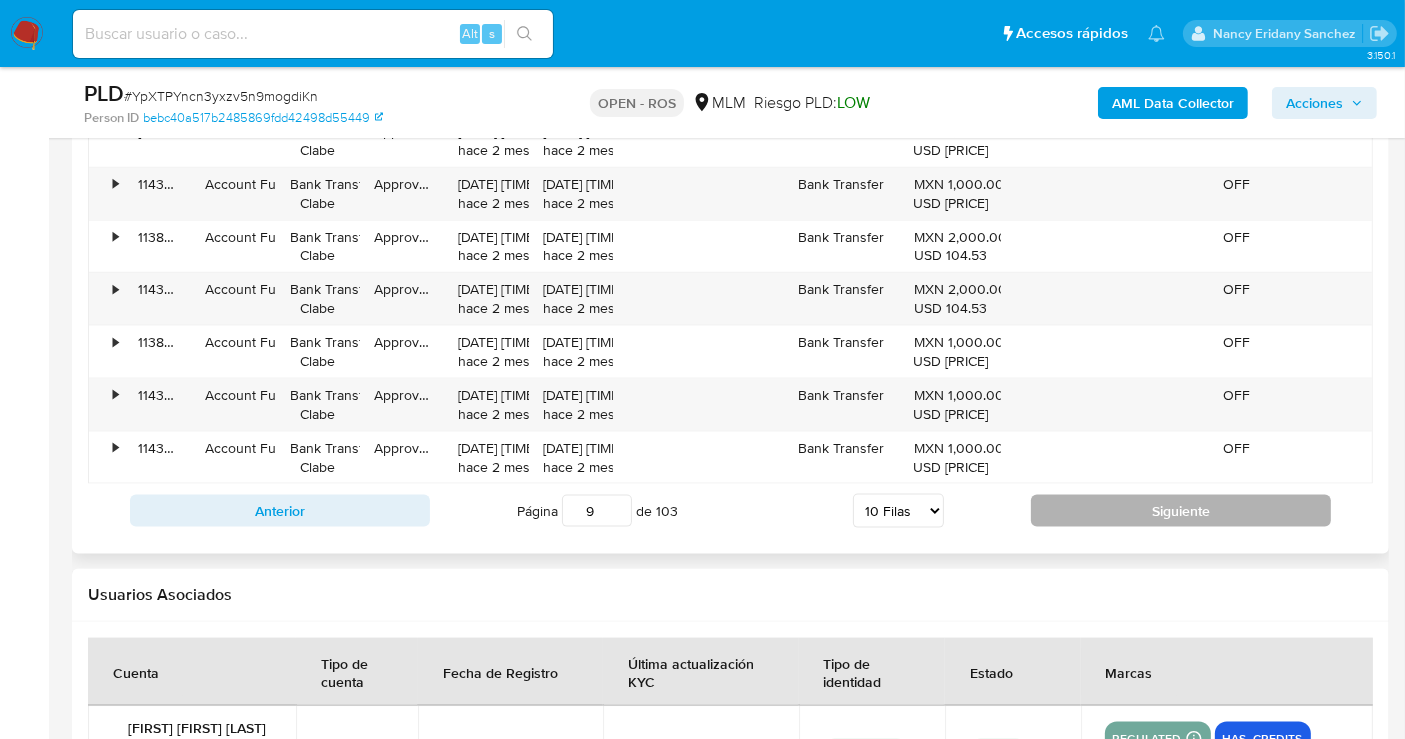 click on "Siguiente" at bounding box center [1181, 511] 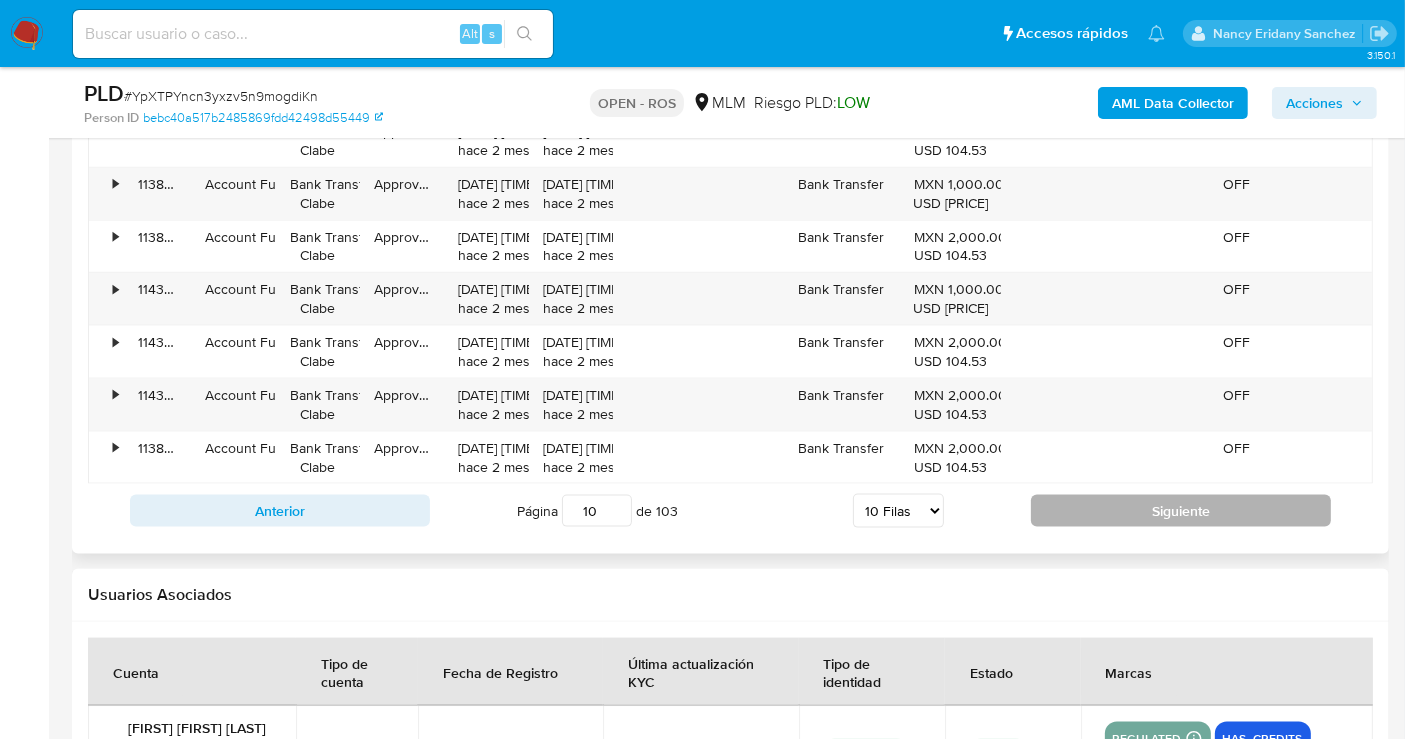 click on "Siguiente" at bounding box center (1181, 511) 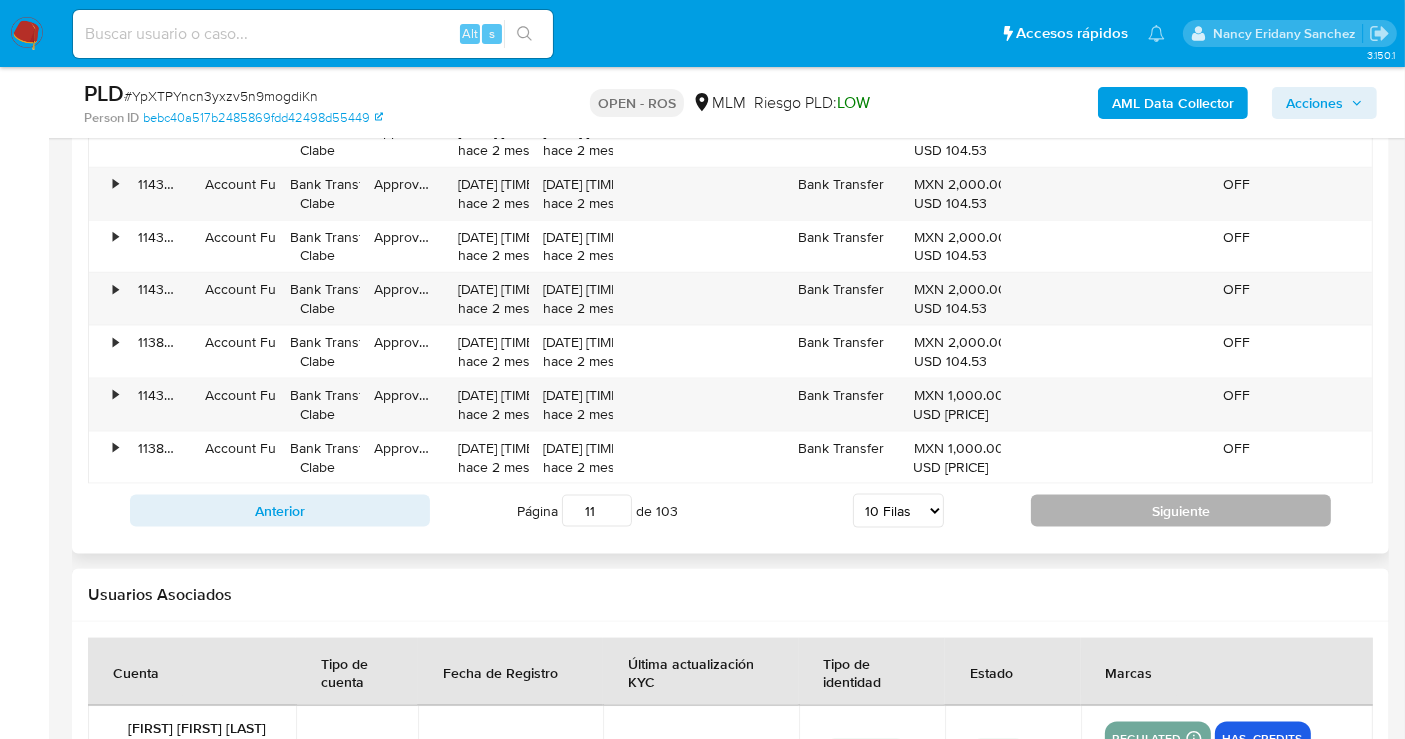 click on "Siguiente" at bounding box center [1181, 511] 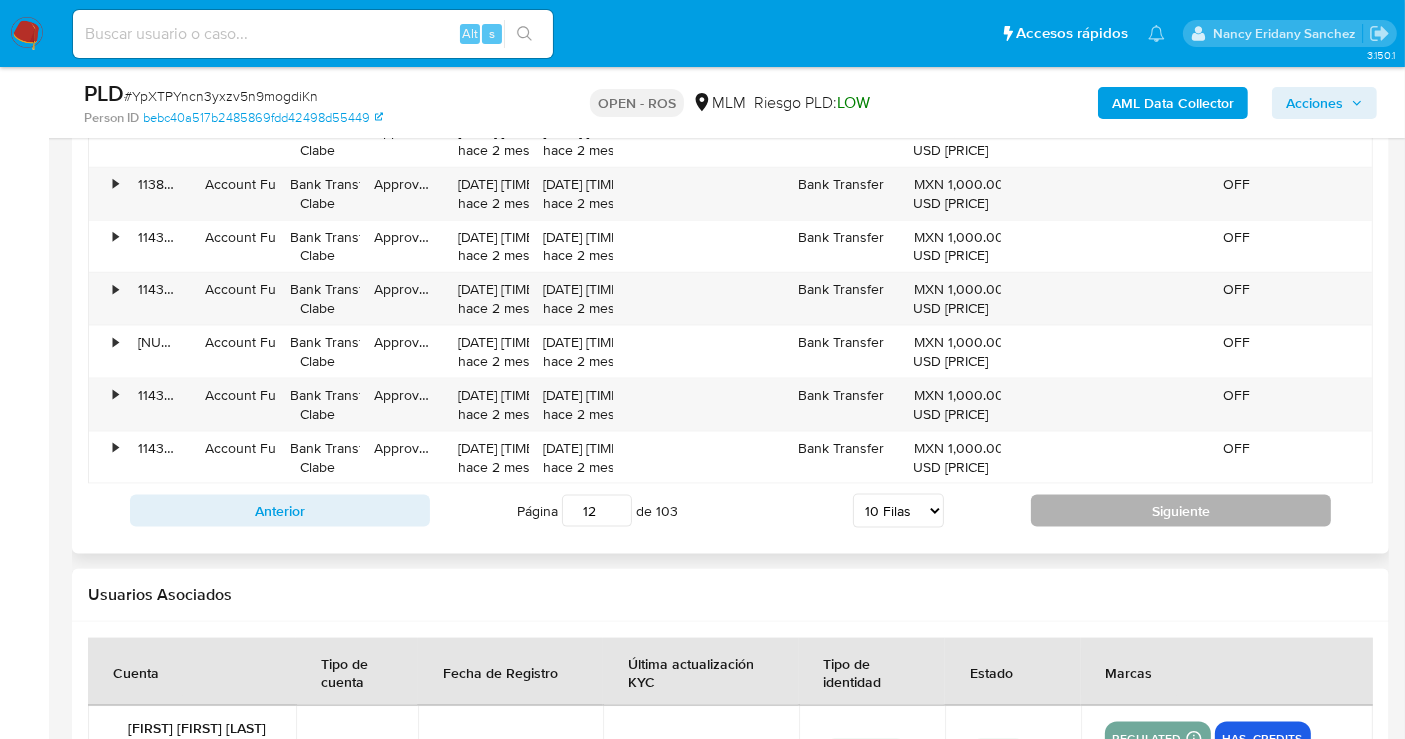 click on "Siguiente" at bounding box center (1181, 511) 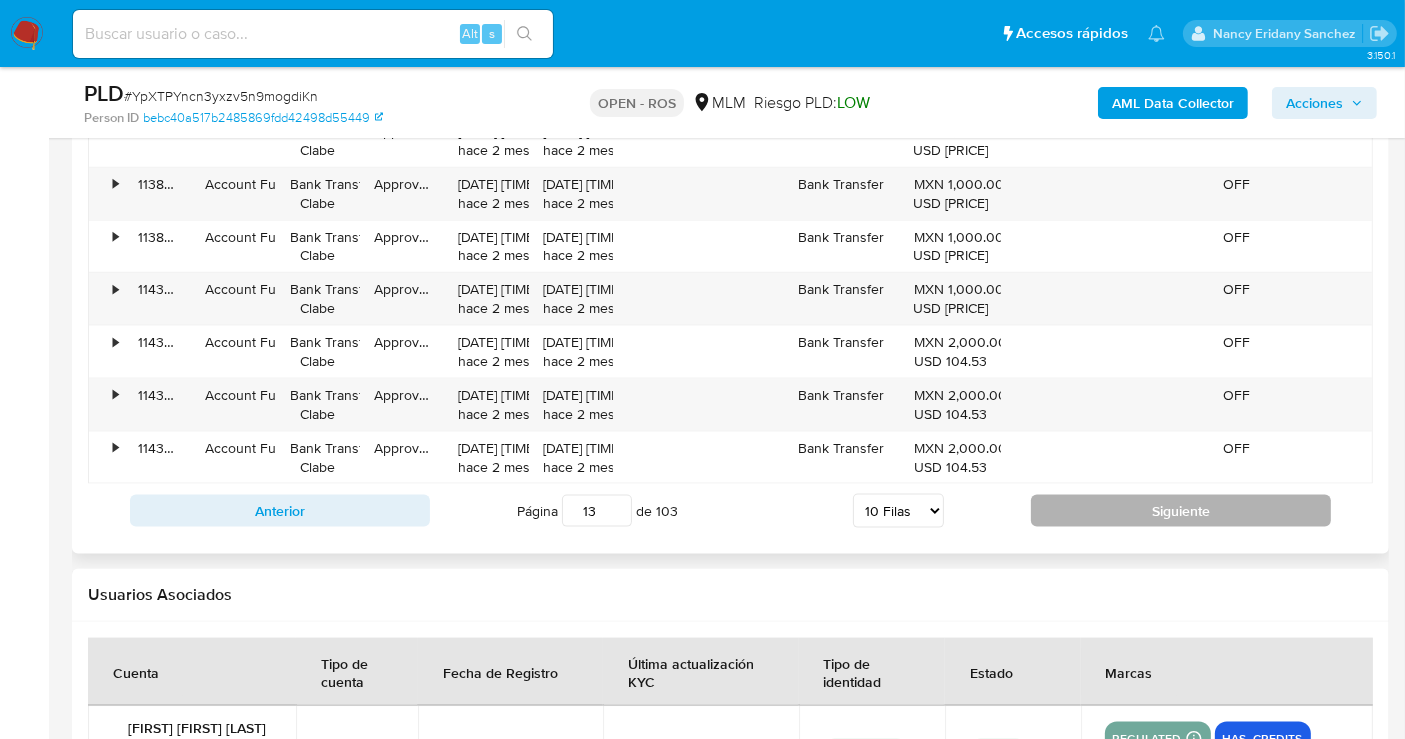 click on "Siguiente" at bounding box center (1181, 511) 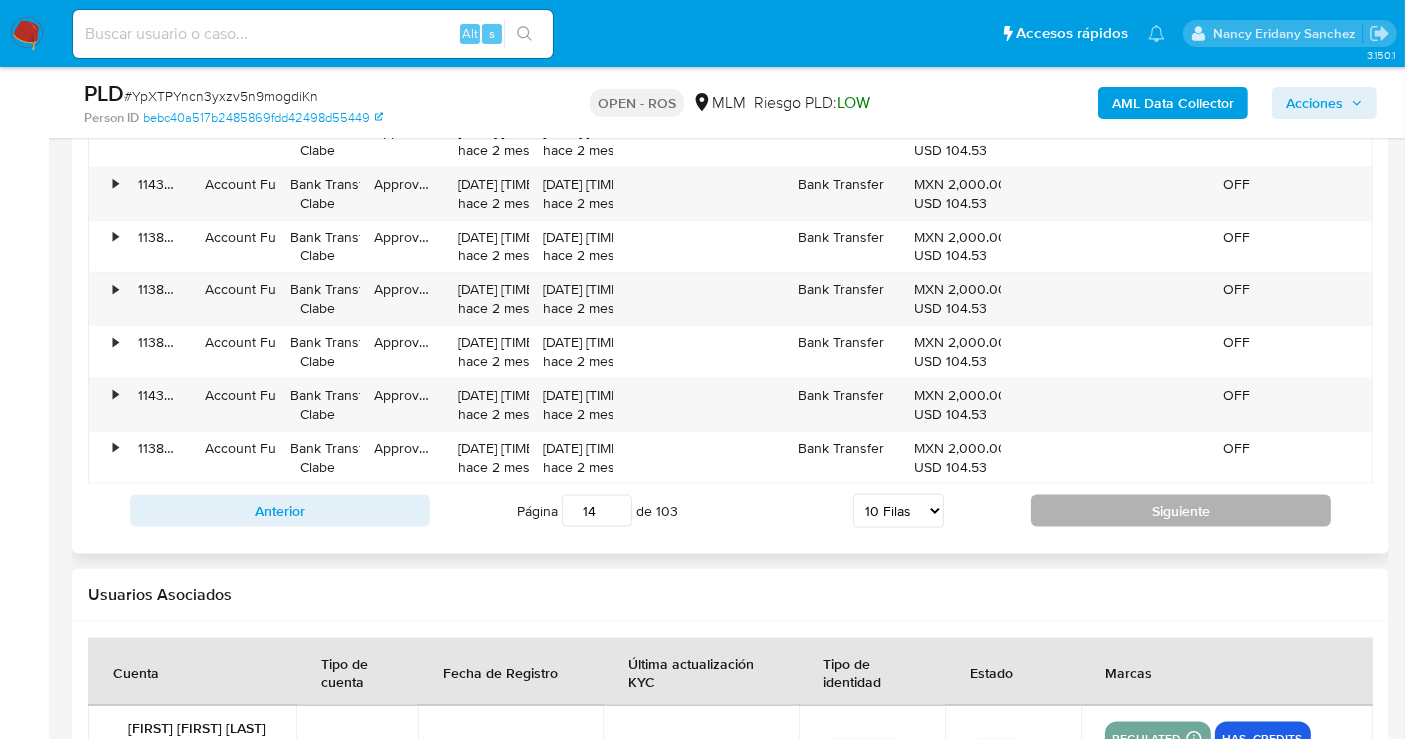 click on "Siguiente" at bounding box center [1181, 511] 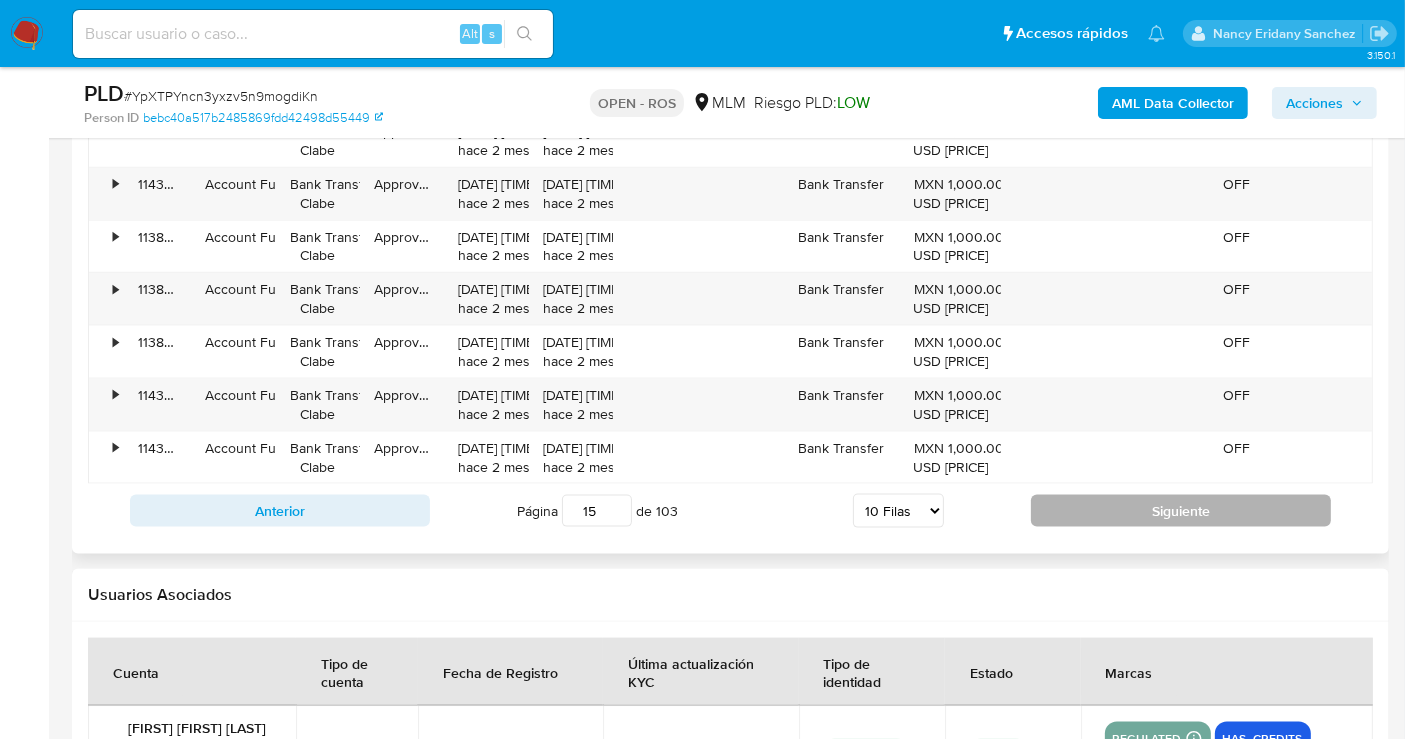 click on "Siguiente" at bounding box center [1181, 511] 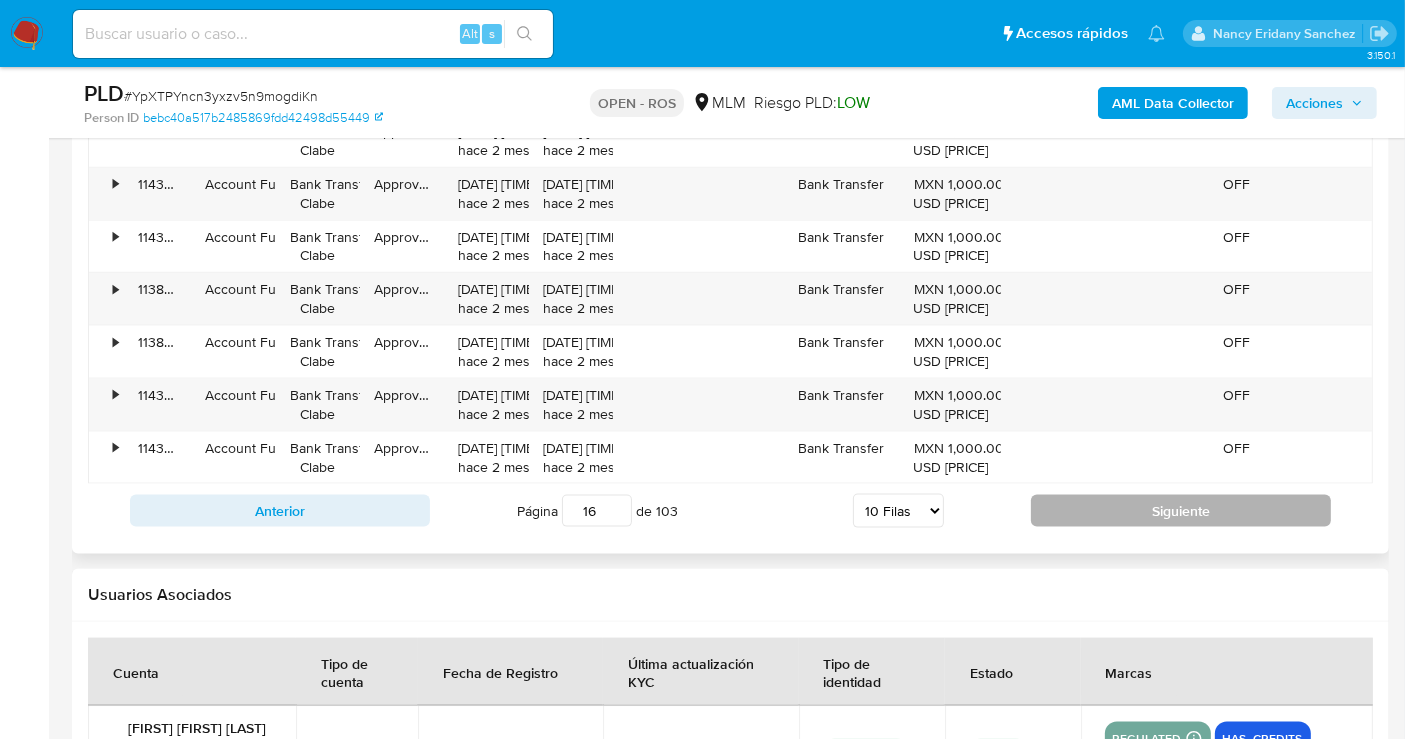 click on "Siguiente" at bounding box center (1181, 511) 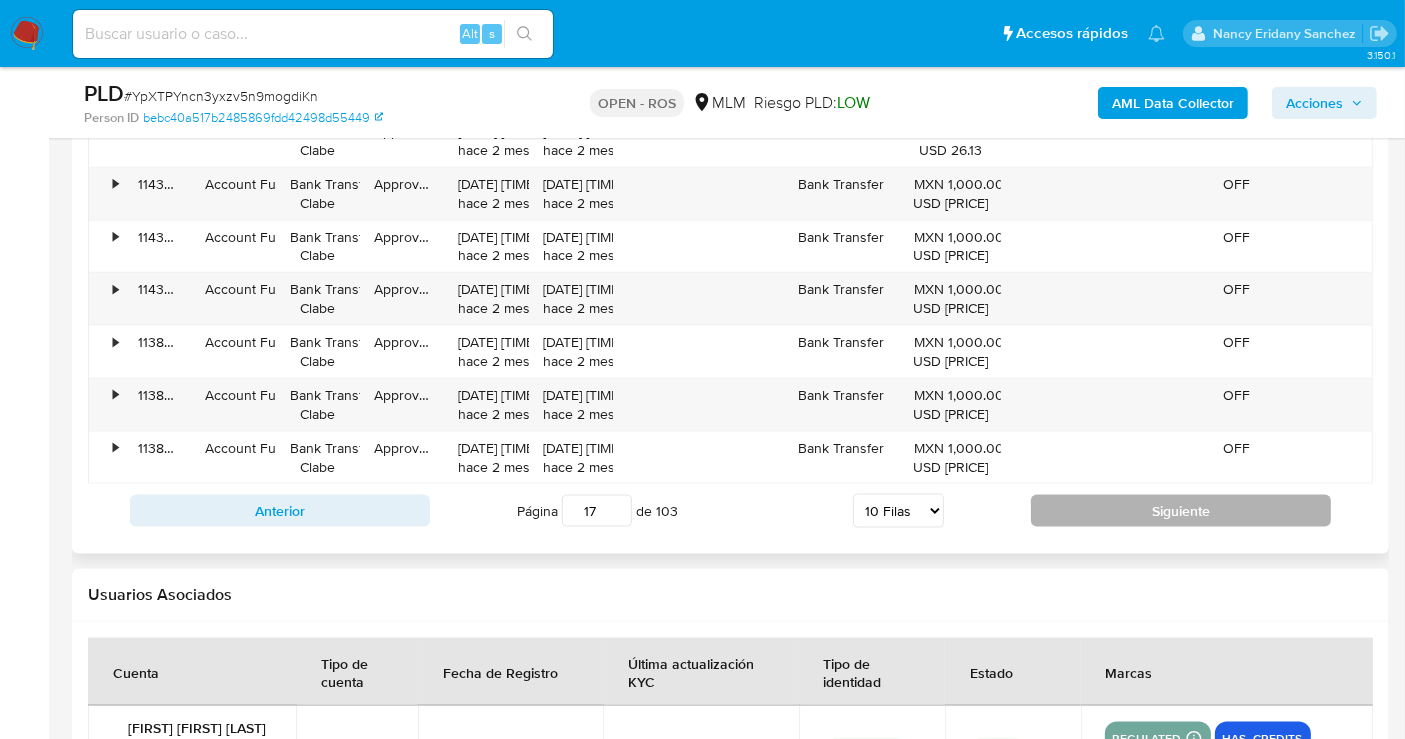 click on "Siguiente" at bounding box center (1181, 511) 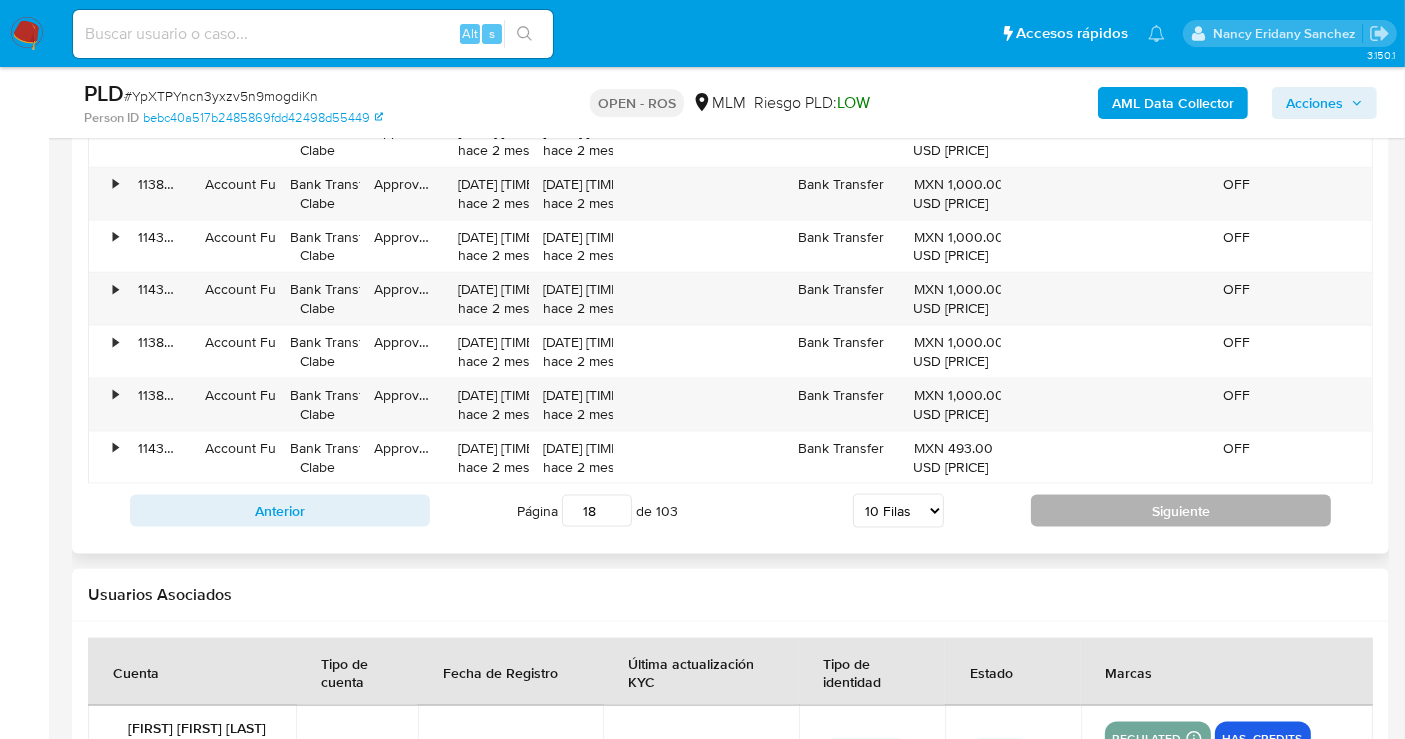 click on "Siguiente" at bounding box center [1181, 511] 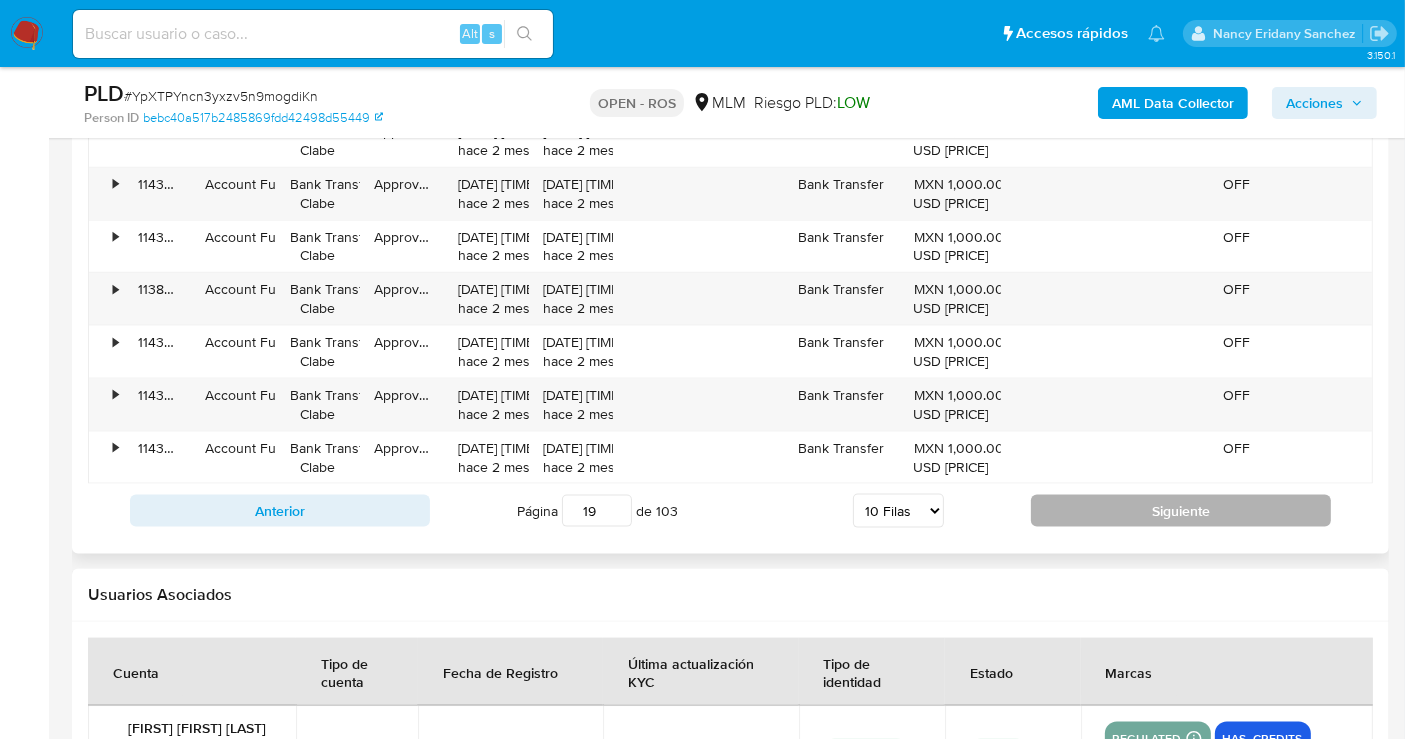 click on "Siguiente" at bounding box center [1181, 511] 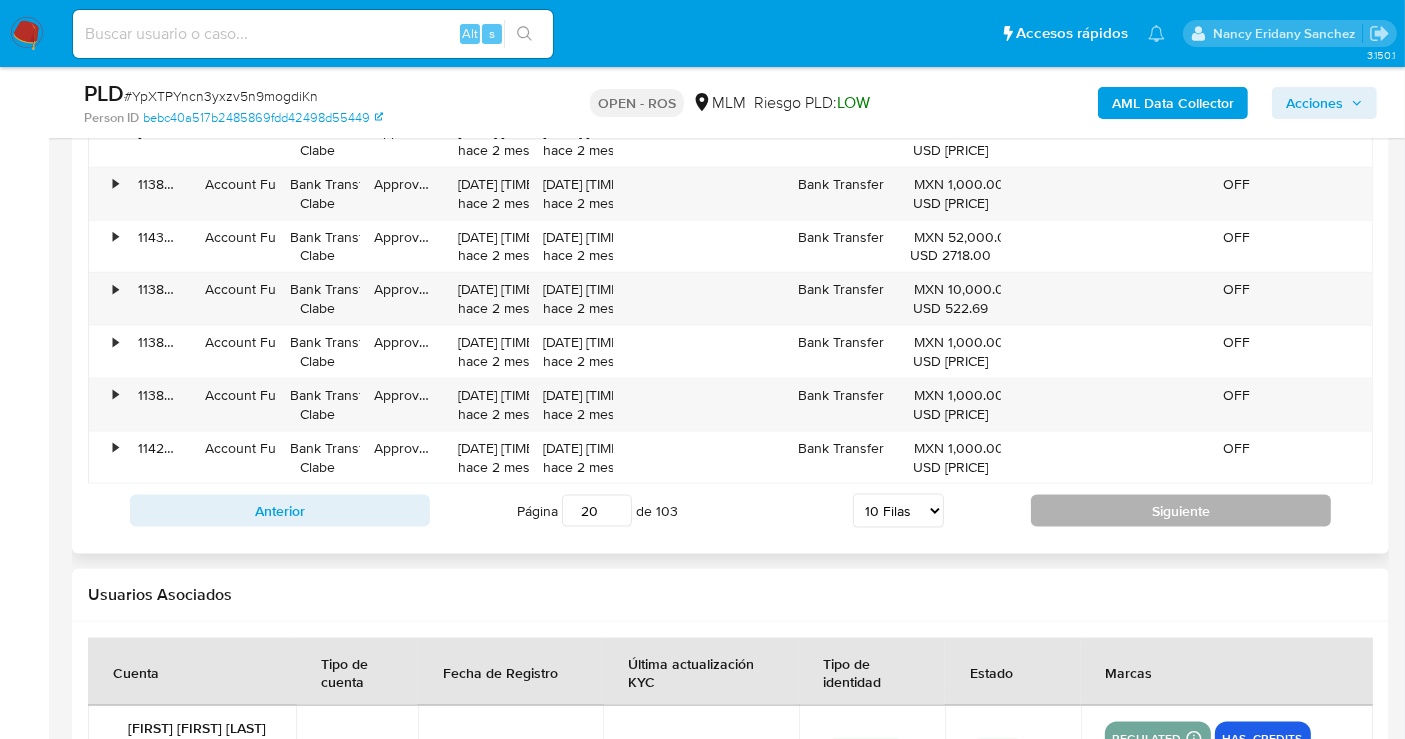 click on "Siguiente" at bounding box center [1181, 511] 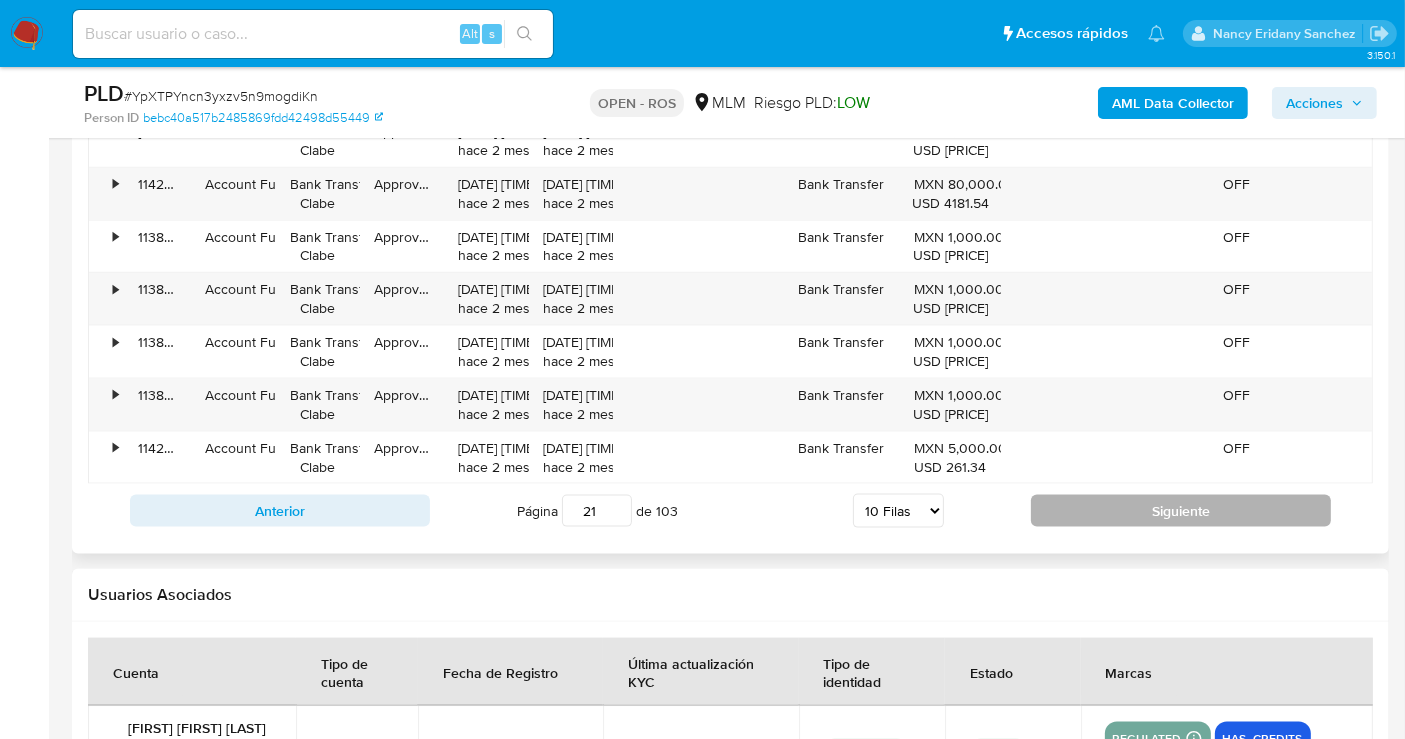 click on "Siguiente" at bounding box center (1181, 511) 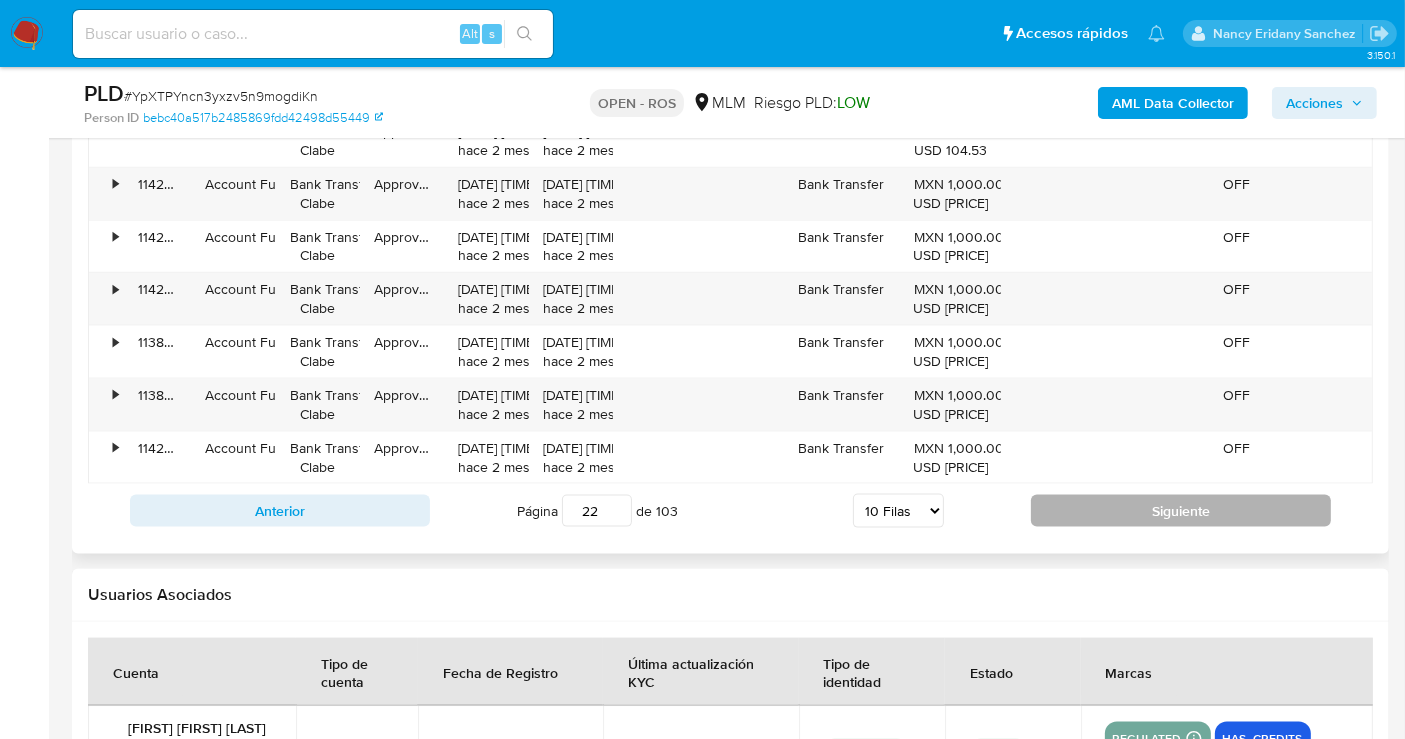 click on "Siguiente" at bounding box center (1181, 511) 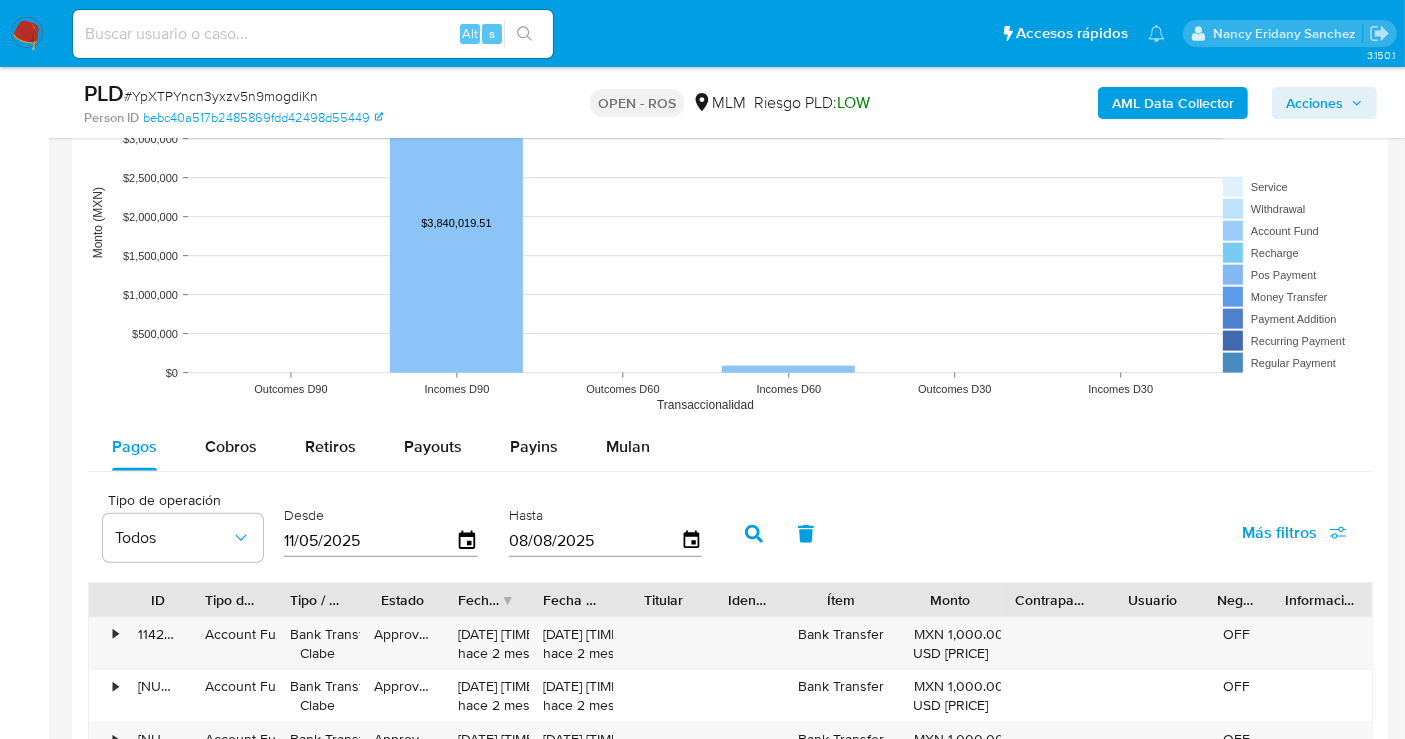 scroll, scrollTop: 2111, scrollLeft: 0, axis: vertical 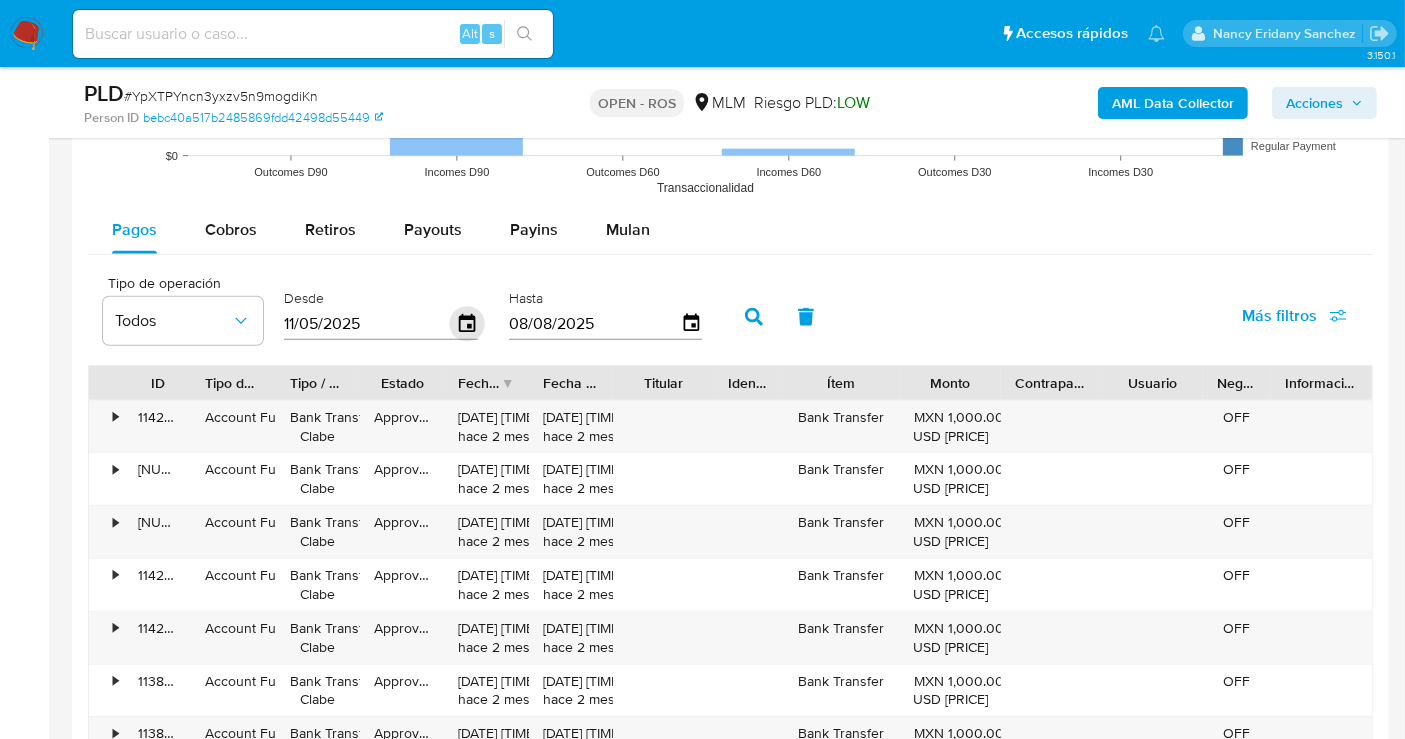 drag, startPoint x: 593, startPoint y: 326, endPoint x: 454, endPoint y: 326, distance: 139 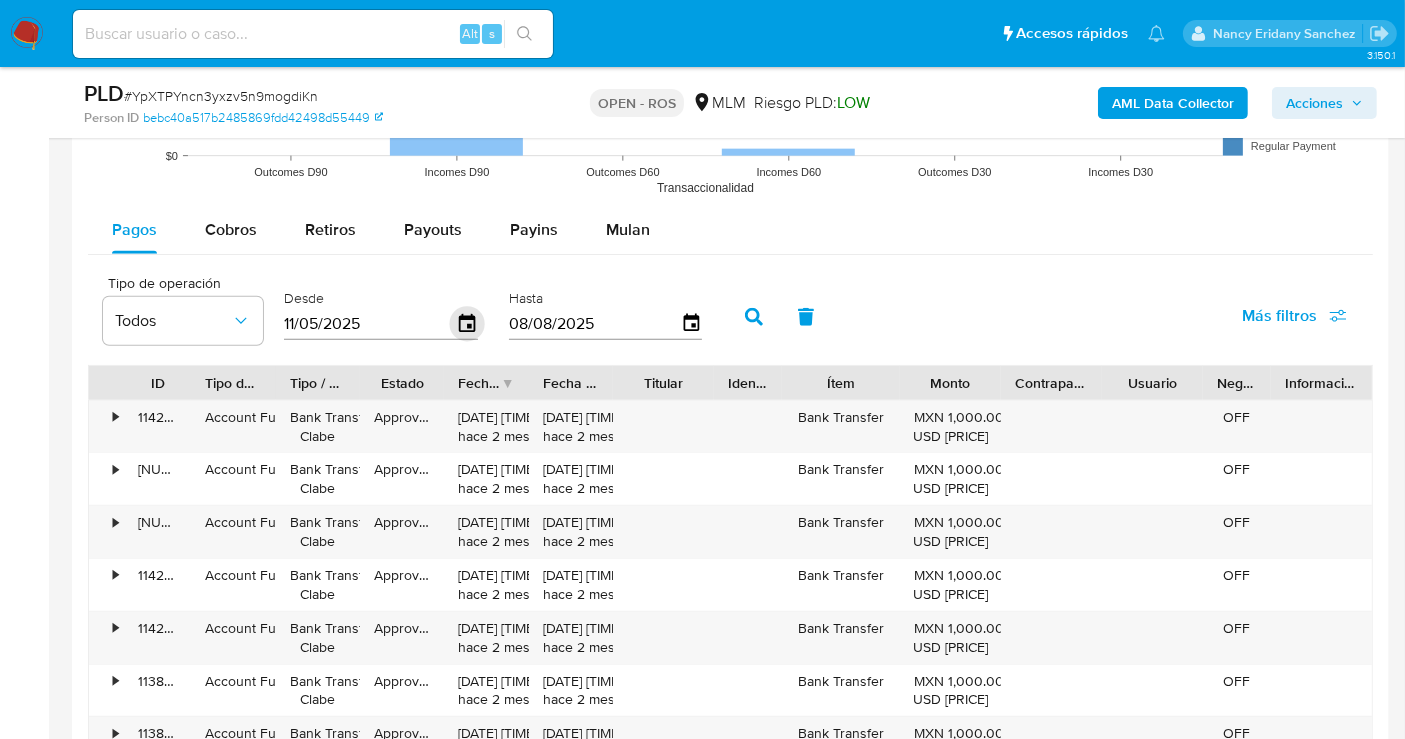 click on "Tipo de operación Todos Desde 11/05/2025 Hasta 08/08/2025" at bounding box center [407, 315] 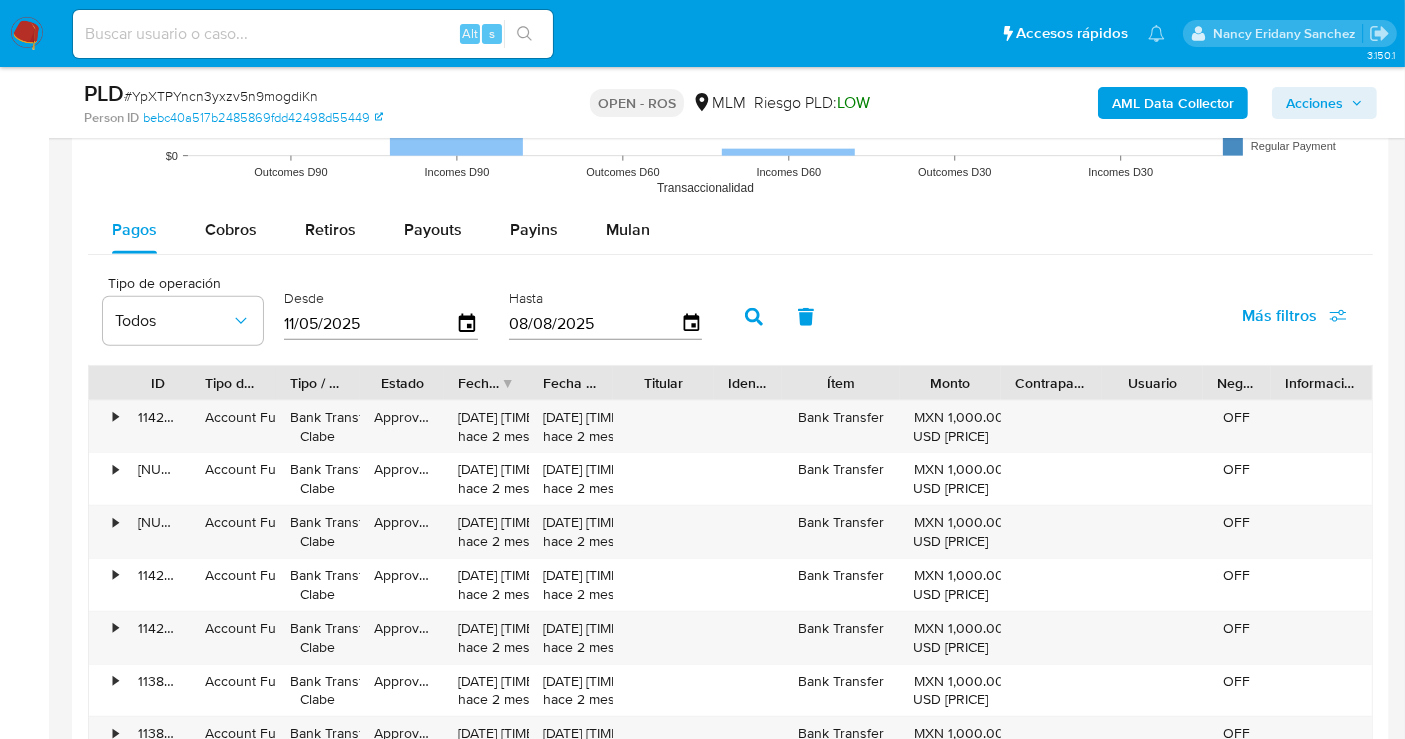 click on "08/08/2025" at bounding box center (595, 324) 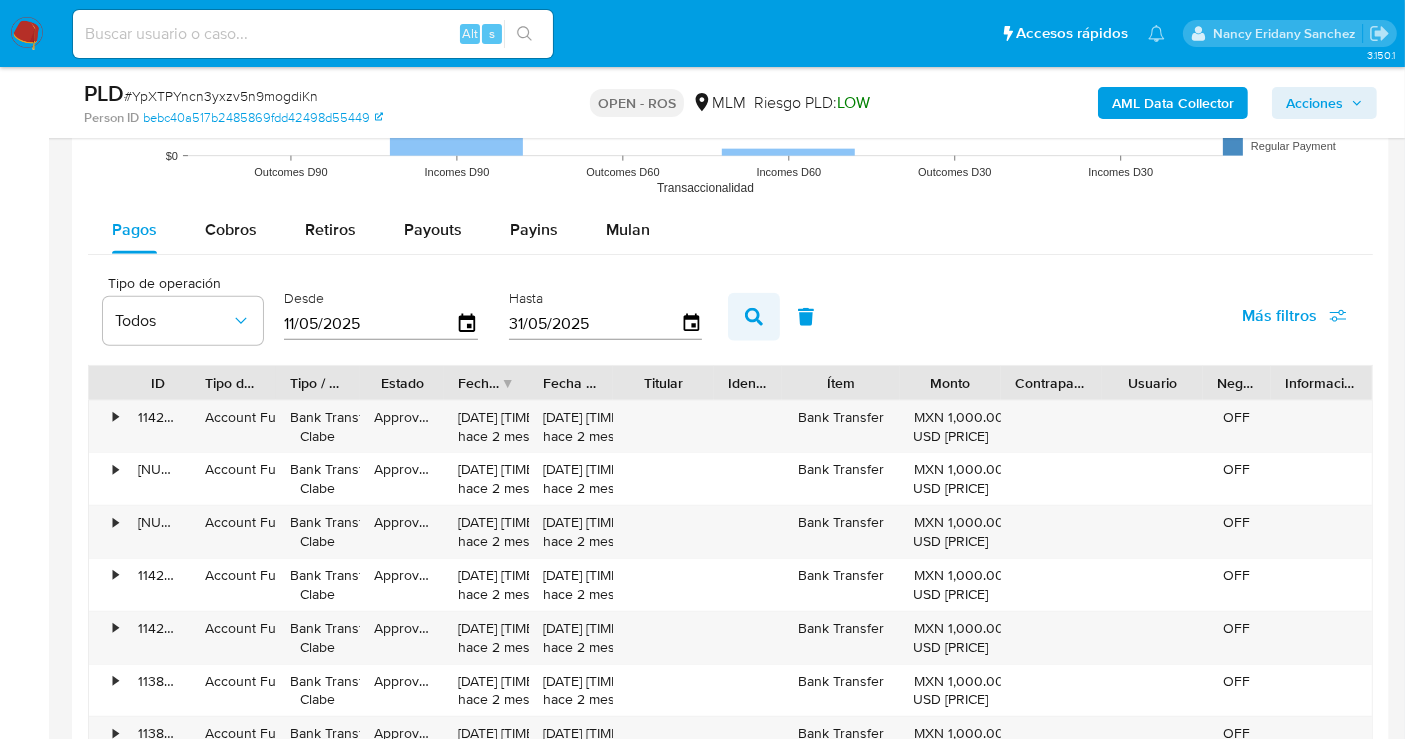 type on "31/05/2025" 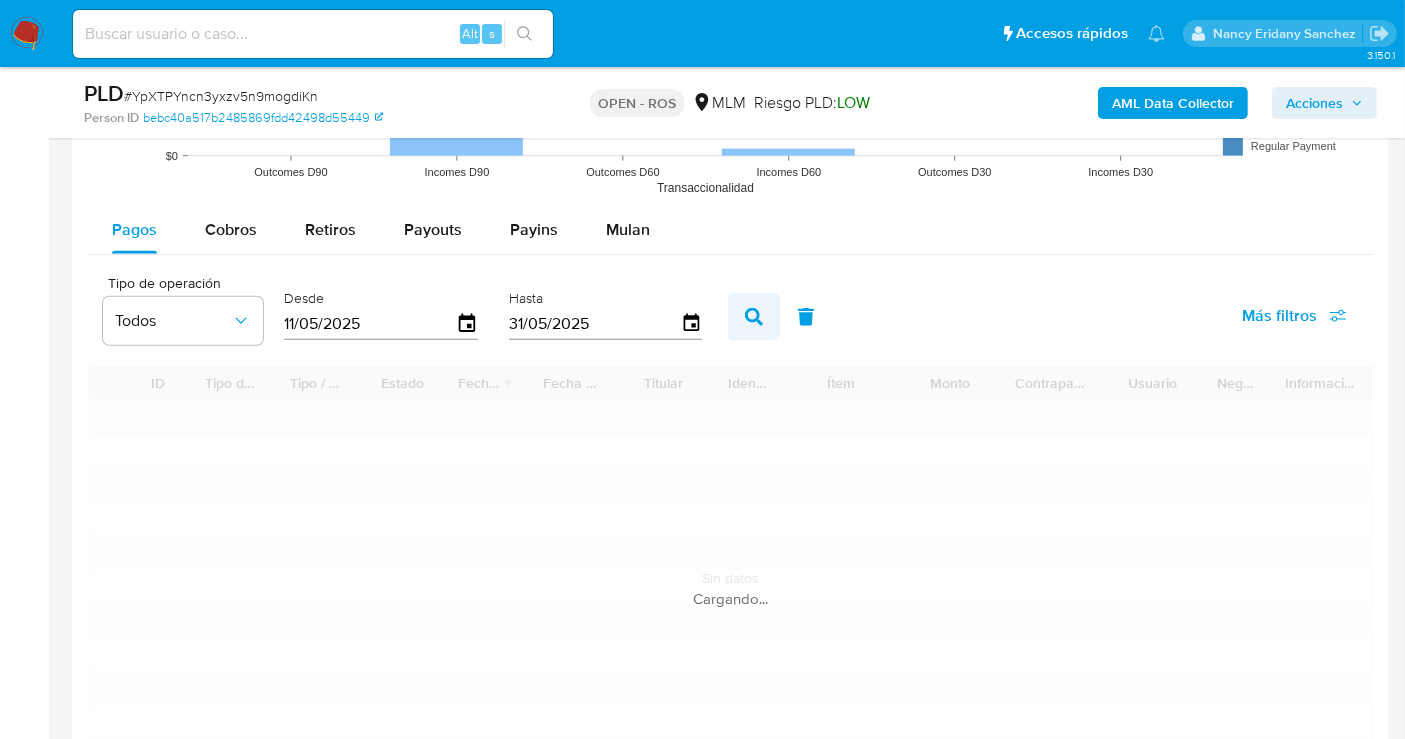 type on "1" 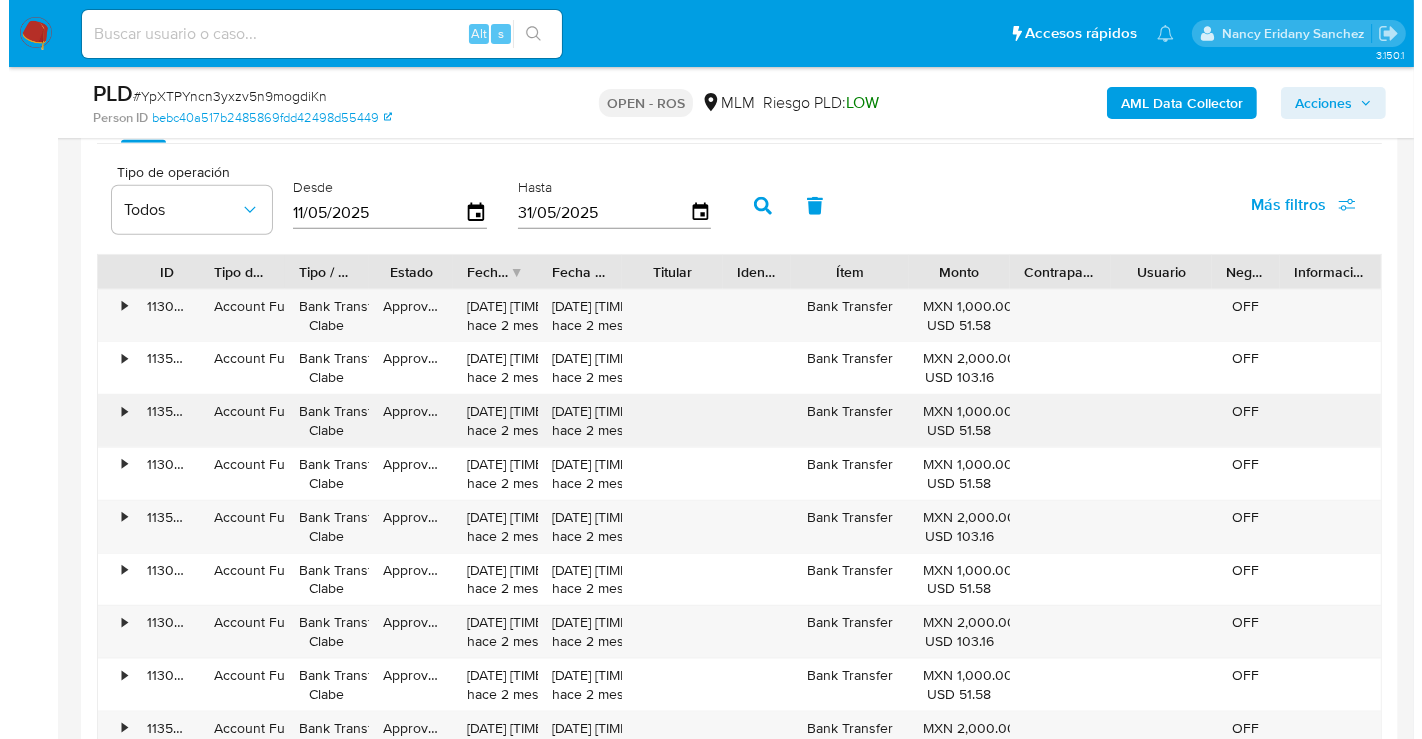 scroll, scrollTop: 1555, scrollLeft: 0, axis: vertical 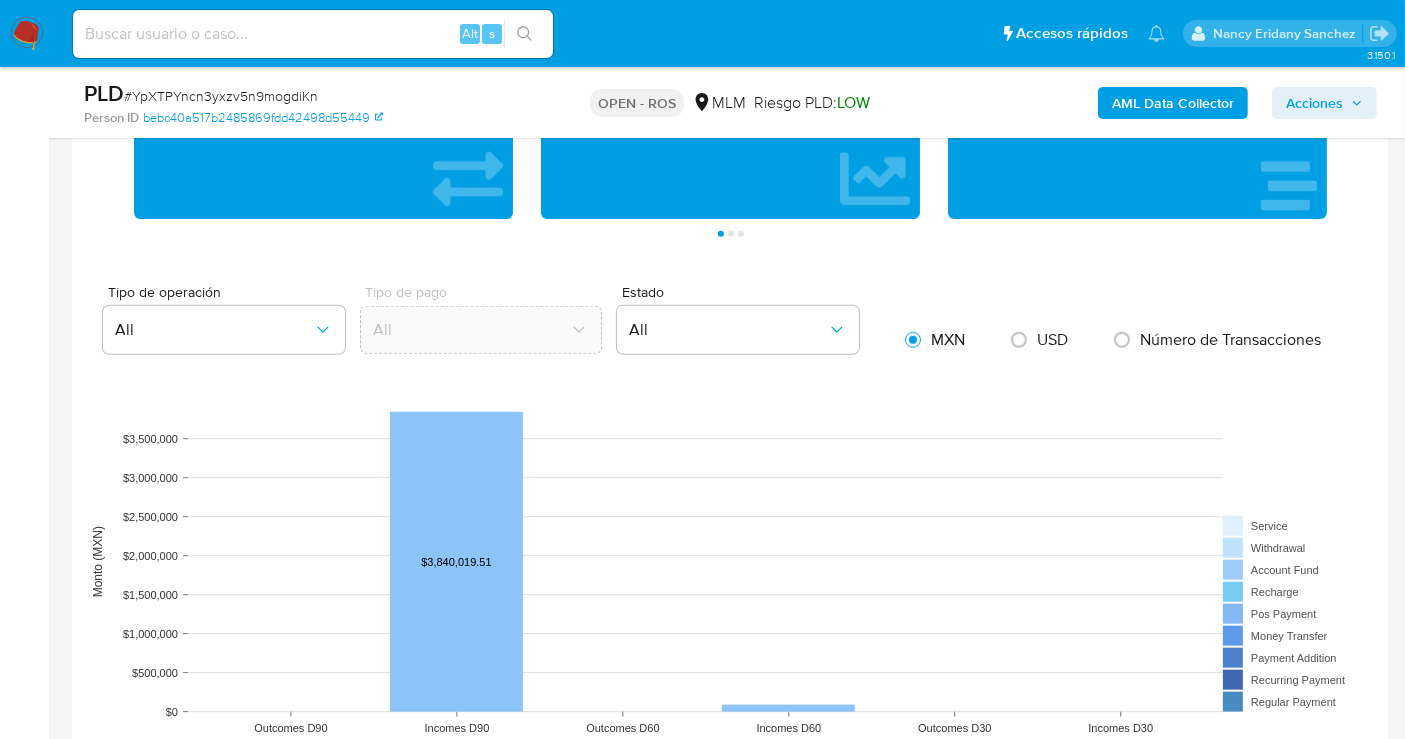 click on "Acciones" at bounding box center [1314, 103] 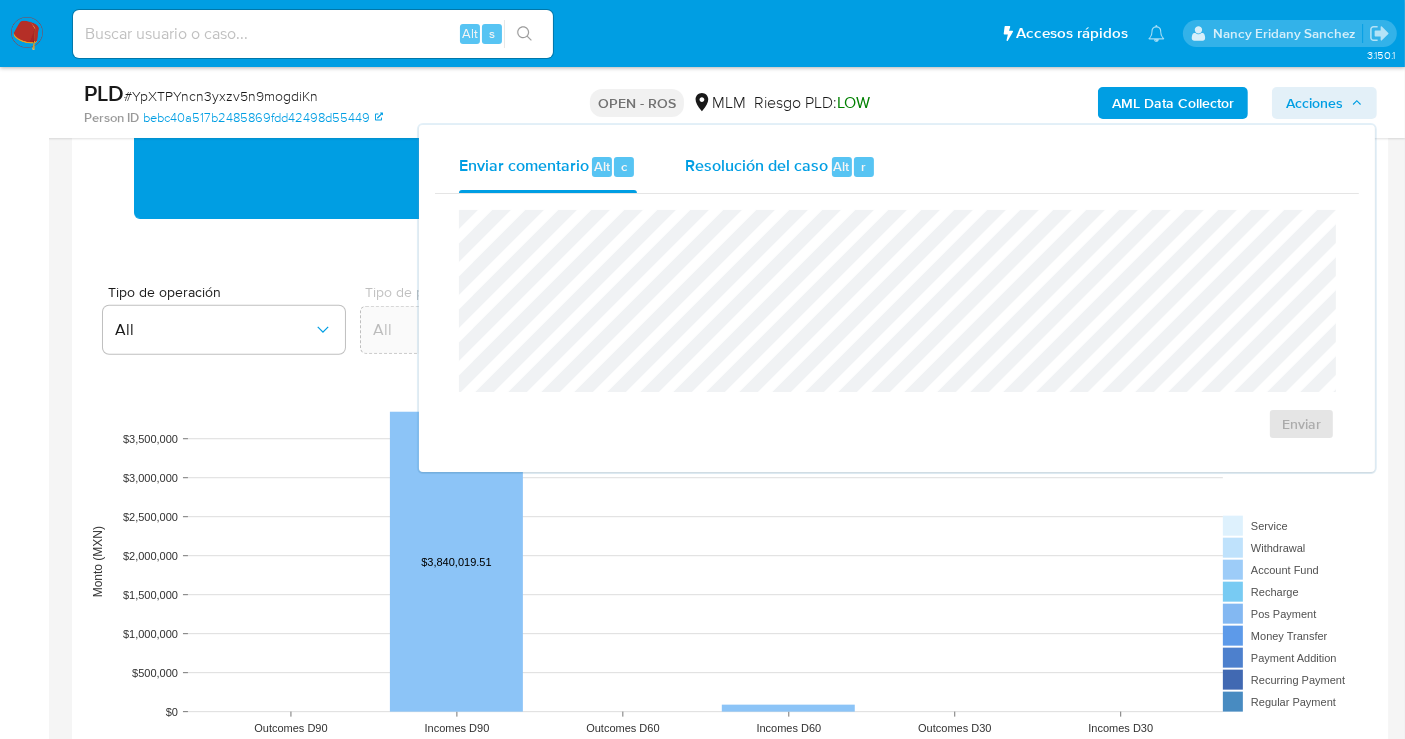 click on "Resolución del caso" at bounding box center (756, 165) 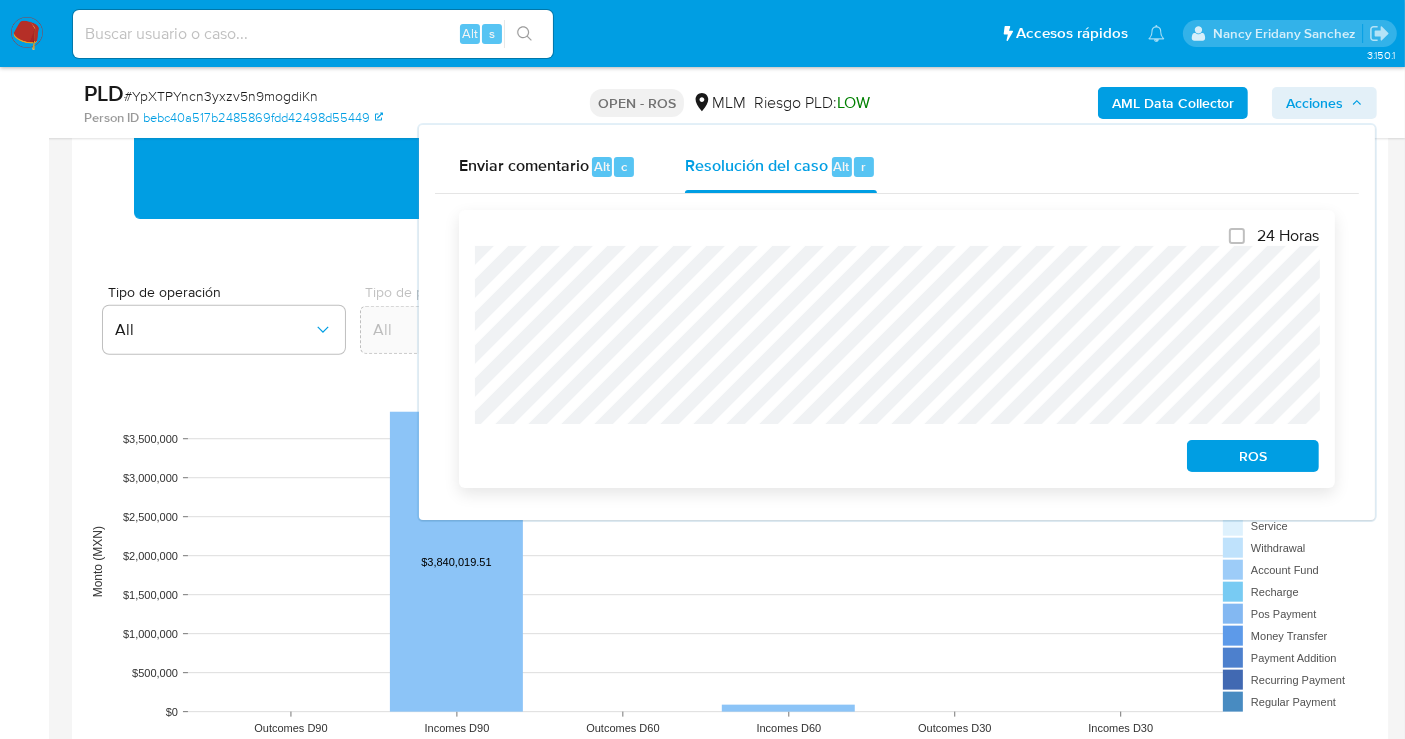 click on "ROS" at bounding box center (1253, 456) 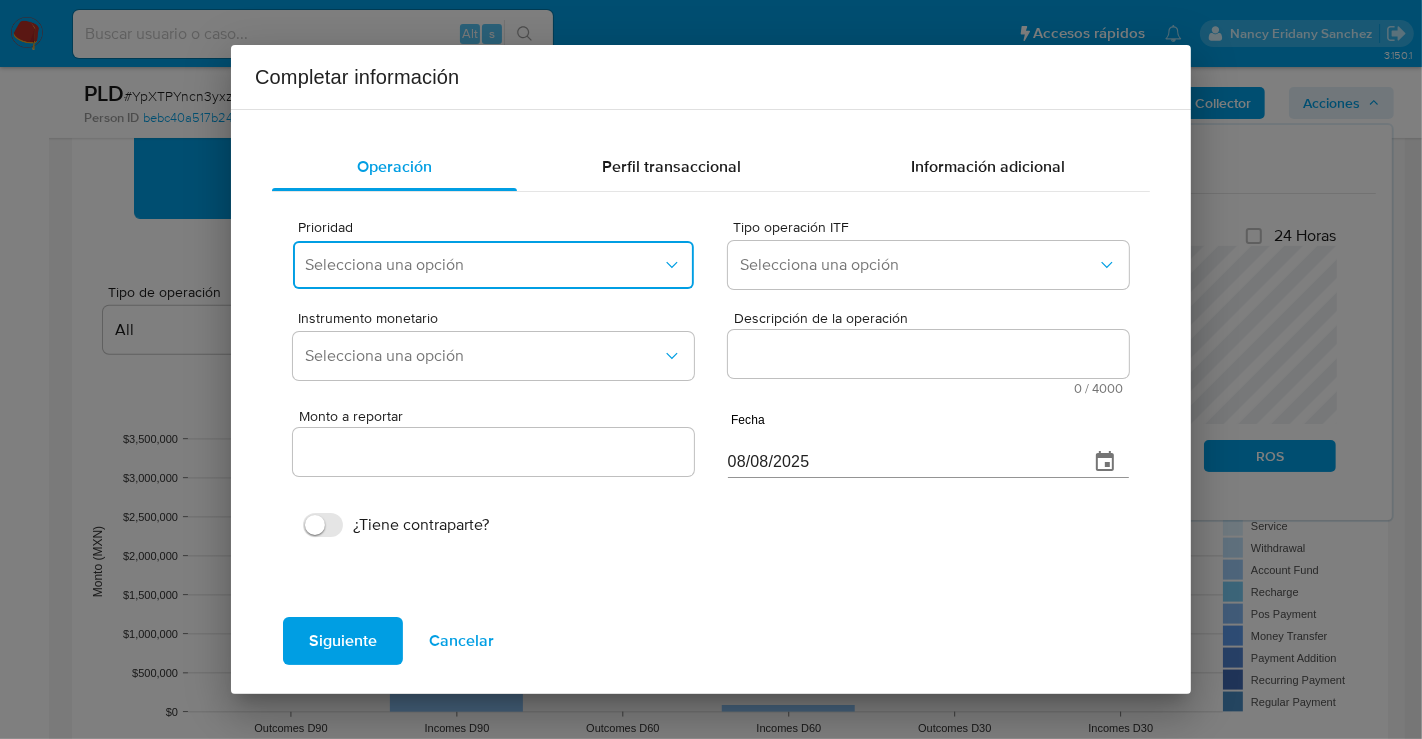click on "Selecciona una opción" at bounding box center (493, 265) 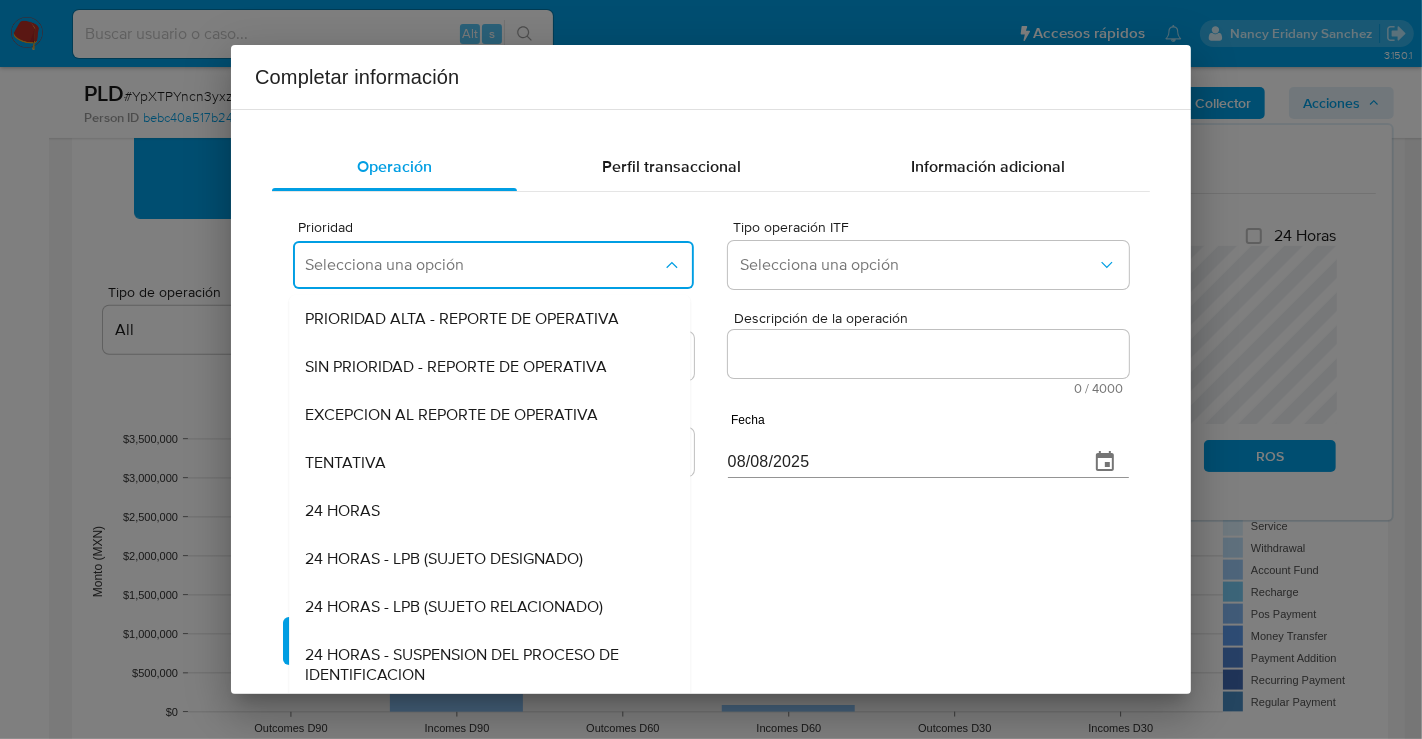 drag, startPoint x: 397, startPoint y: 415, endPoint x: 749, endPoint y: 294, distance: 372.21634 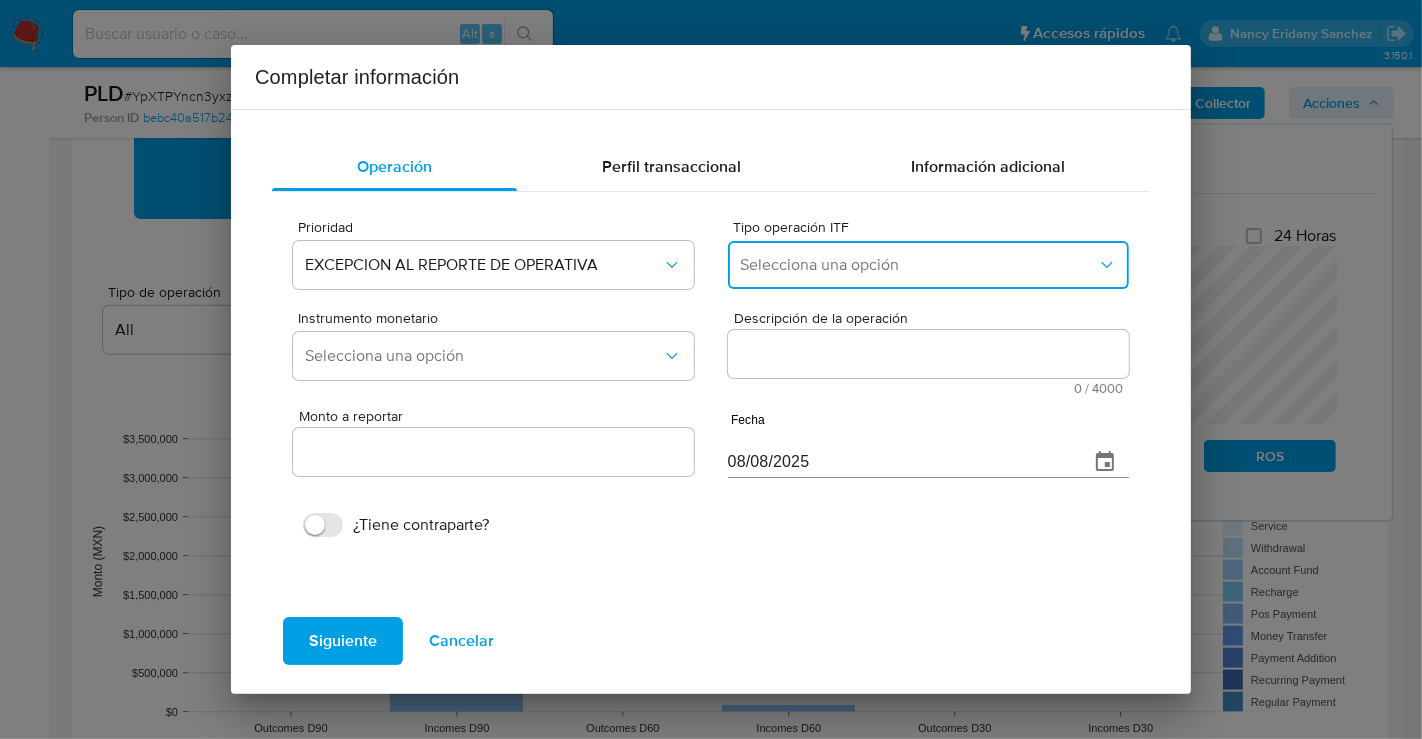 click on "Selecciona una opción" at bounding box center [918, 265] 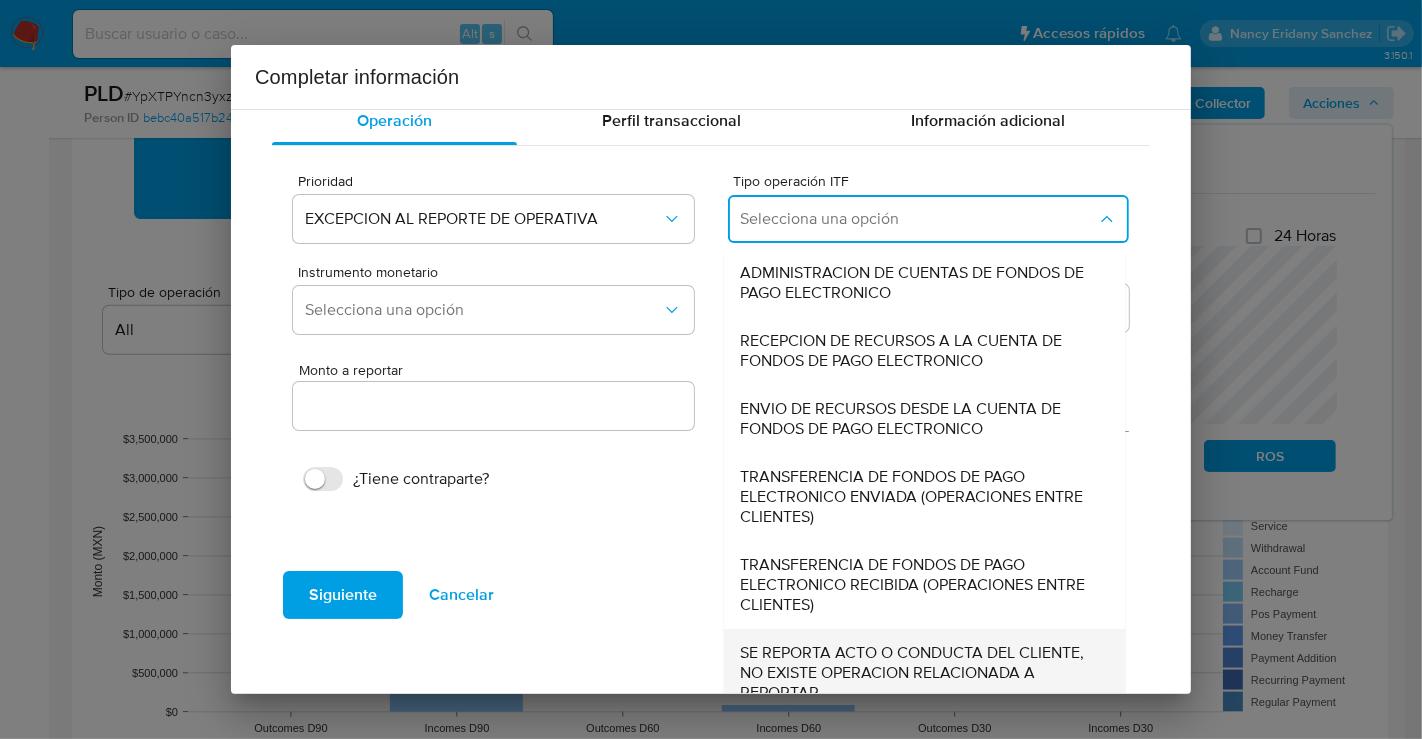 scroll, scrollTop: 68, scrollLeft: 0, axis: vertical 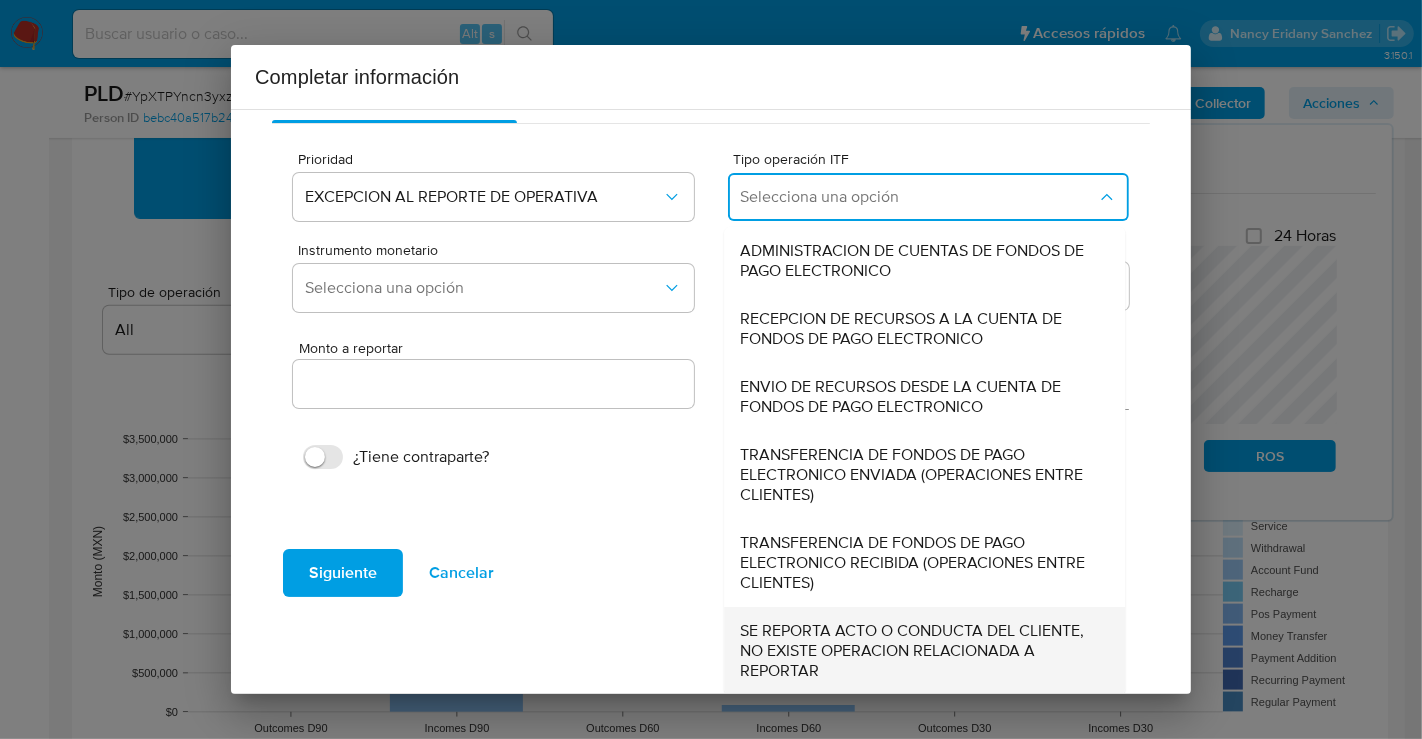 click on "SE REPORTA ACTO O CONDUCTA DEL CLIENTE, NO EXISTE OPERACION RELACIONADA A REPORTAR" at bounding box center (918, 651) 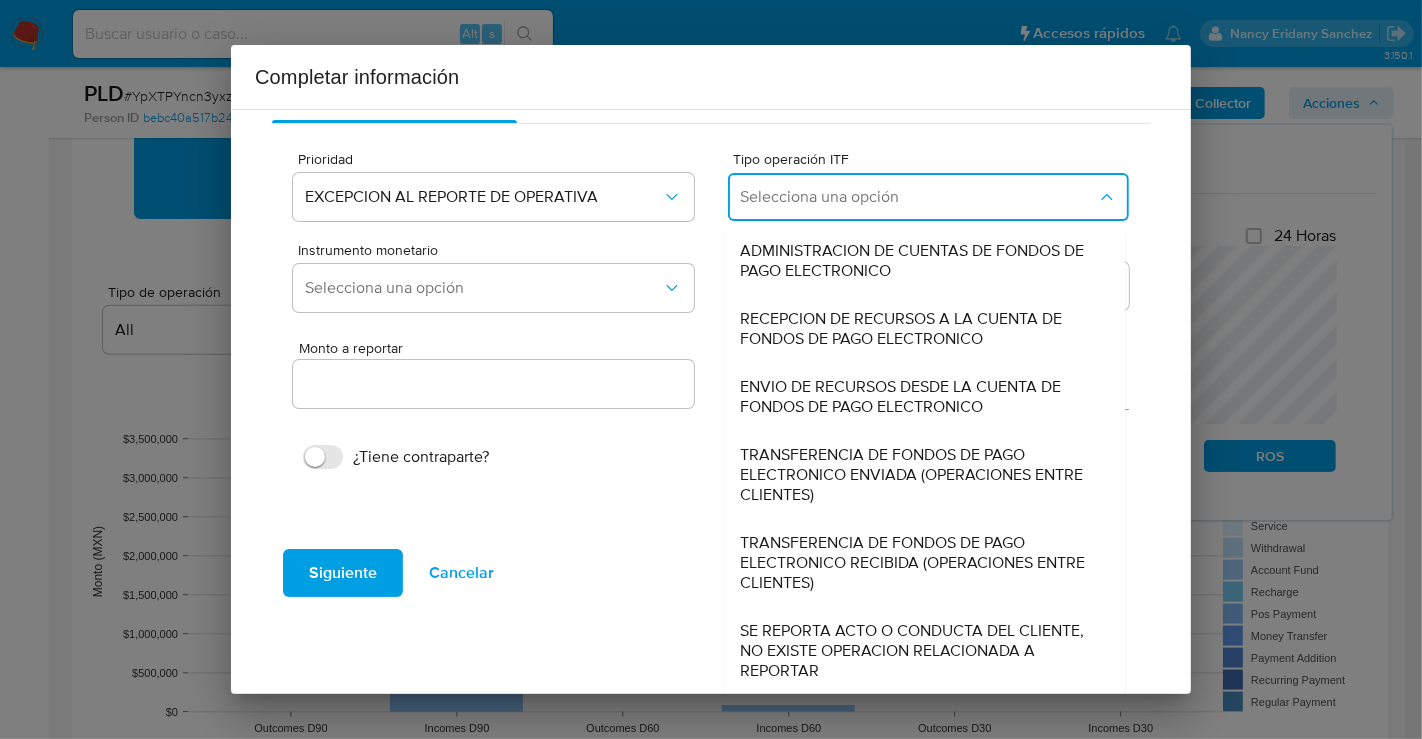 type on "0.00" 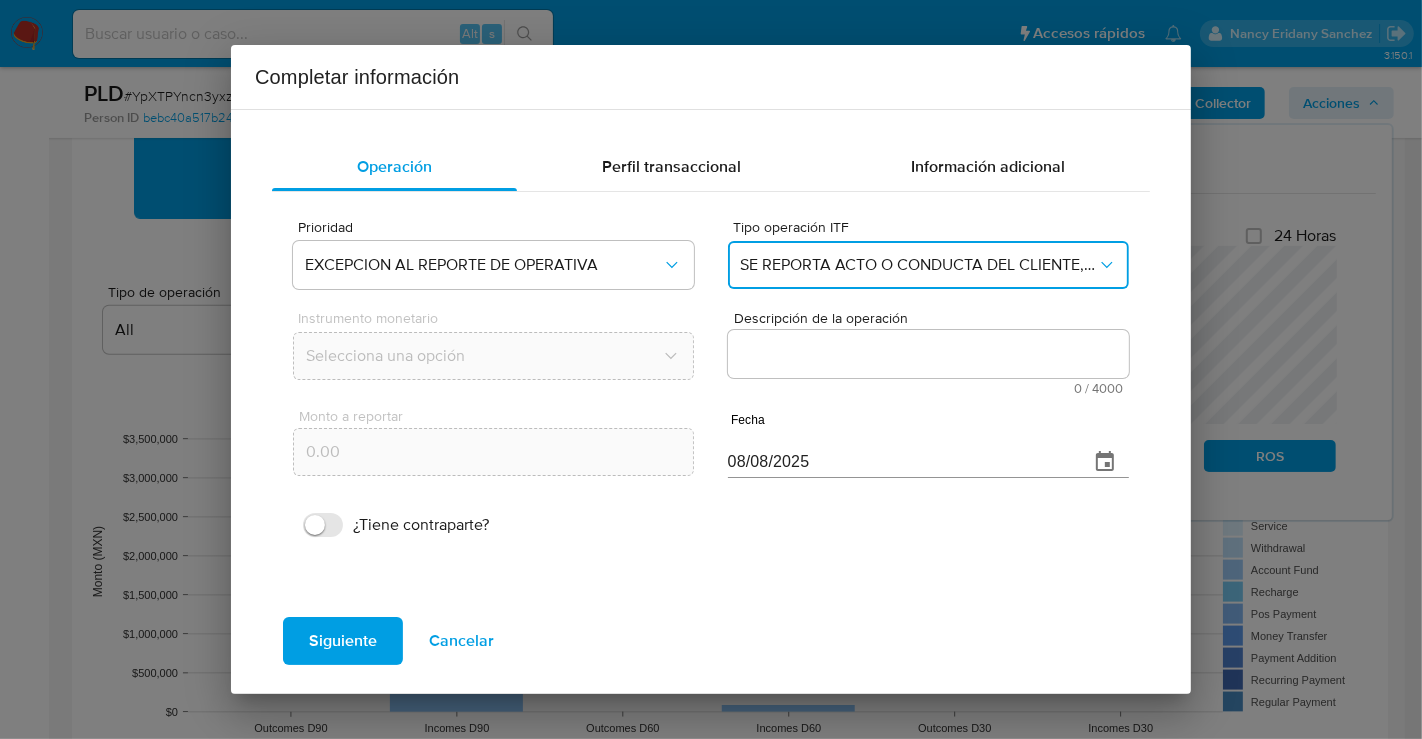 scroll, scrollTop: 0, scrollLeft: 0, axis: both 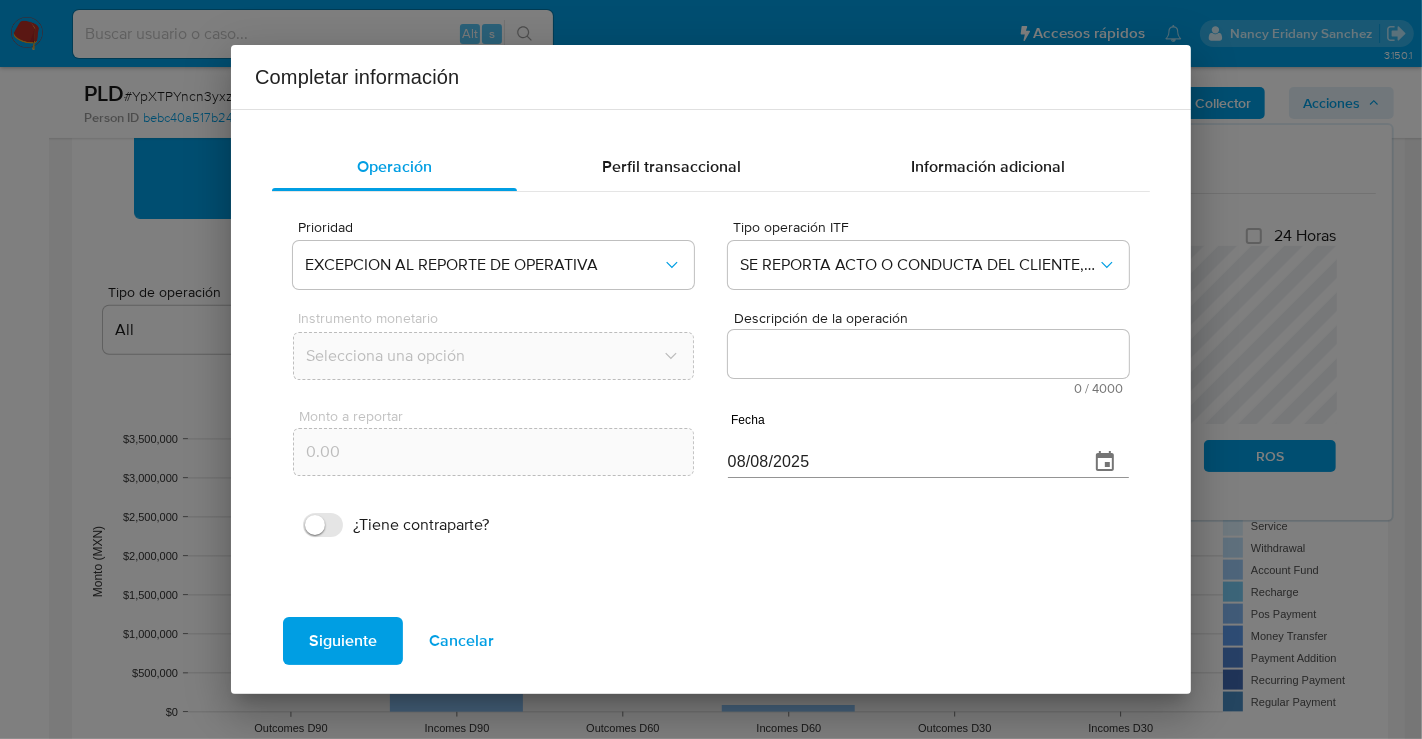 click on "Descripción de la operación" at bounding box center [928, 354] 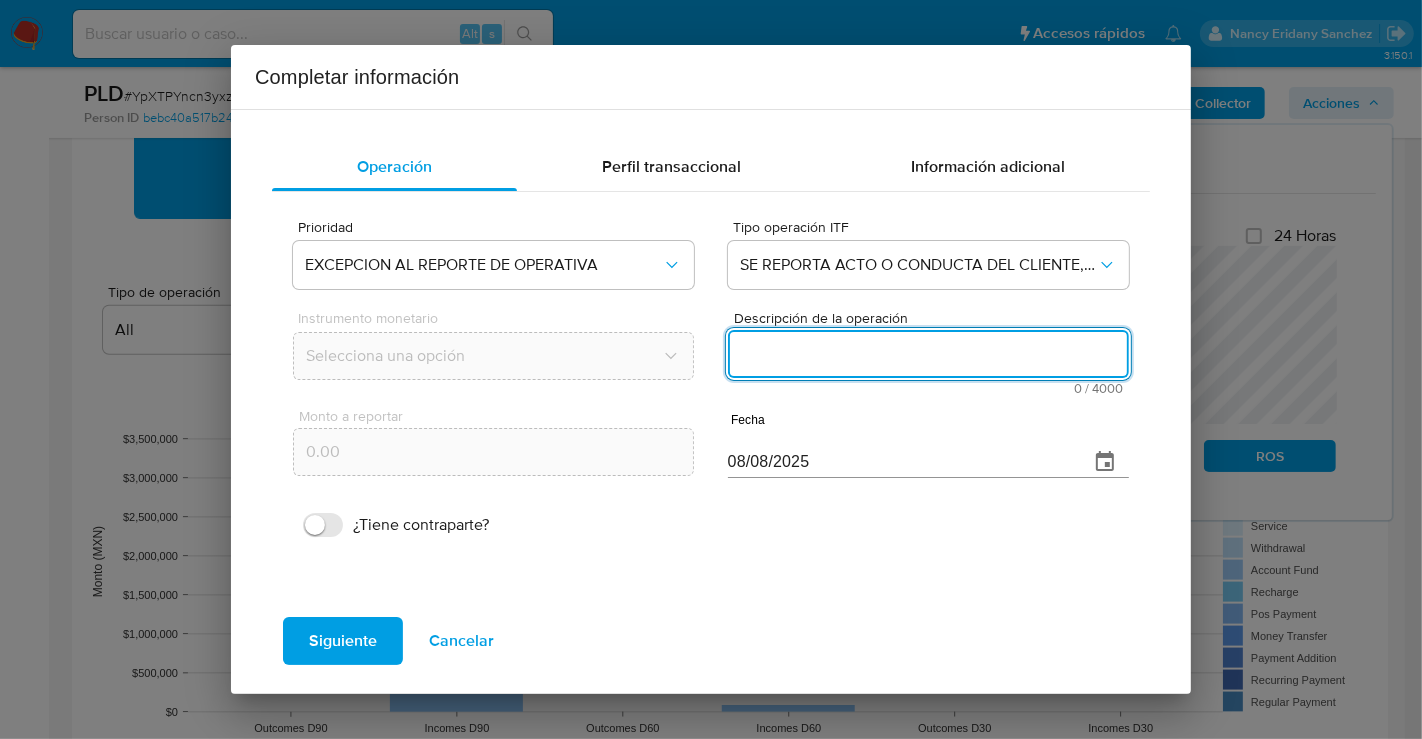 paste on "/CONOCIMIENTO DEL CLIENTE O USUARIO. CLIENTE FRANCISCO JAVIER VELIZ HERNANDEZ NUMERO DE CLIENTE 1975492125 Y NUMERO CUENTA 722969070921052162 CURP VEHF951024HCLLRR03 DE NACIONALIDAD MEXICANA LUGAR DE NACIMIENTO COAHUILA. FECHA DE NACIMIENTO 24OCT1995 CON 29 ANOS. INICIA LA RELACION COMERCIAL CON MERCADO PAGO 04SEP2024. OCUPACION PROPIETARIO O SOCIO. ES CLASIFICADO POR LA INSTITUCION CON GRADO DE RIESGO BAJO. EL TITULAR NO DESIGNO BENEFICIARIOS EN CASO DE FALLECIMIENTO CON DOMICILIO EN EJ IGNACIO ALLENDE TORREON CP 27400 TORREON COAHUILA. /ANTECEDENTES INVESTIGATIVOS. EL CLIENTE NO TIENE ALERTAS PREVIAS. ACTUALMENTE CUENTA CON ALERTA POR DESVIO TRANSACCIONAL GENERADA EL 12JUN2025 YA QUE TIENE INGRESOS MENSUALES EN MAYO POR MN 1061547.88 Y EN PROMEDIO DE DICIEMBRE A ABRIL DE ENTRE MN 410.06 Y MN 182982.62. /INFORMACION ADICIONAL DEL CLIENTE. SE REALIZA CONTACTO CON EL CLIENTE PARA CONOCER SU ACTIVIDAD Y EL MOTIVO DE SU OPERATIVA EN LA QUE MENCIONA SER TRABAJADOR CON SUELDO DE MN 1800.00 Y NO CONTAR CON COMPR..." 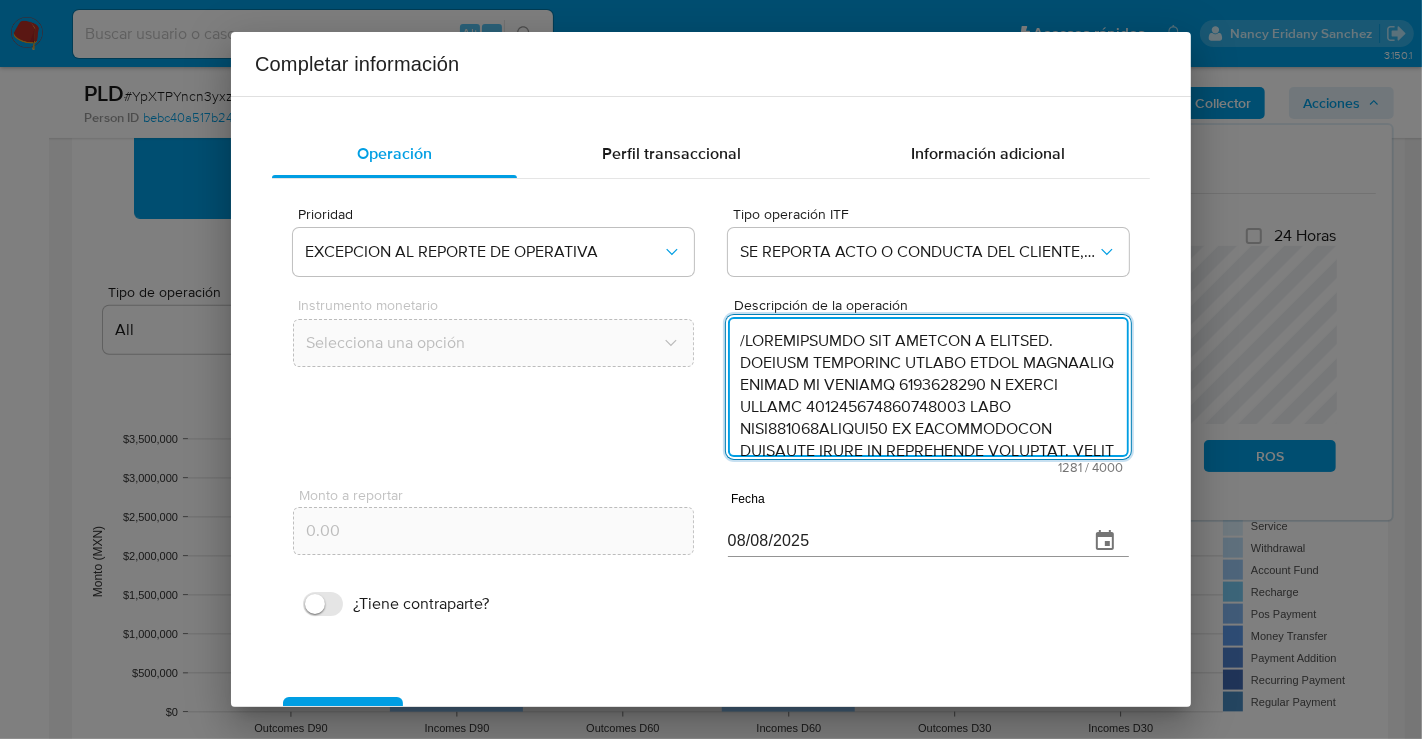 scroll, scrollTop: 643, scrollLeft: 0, axis: vertical 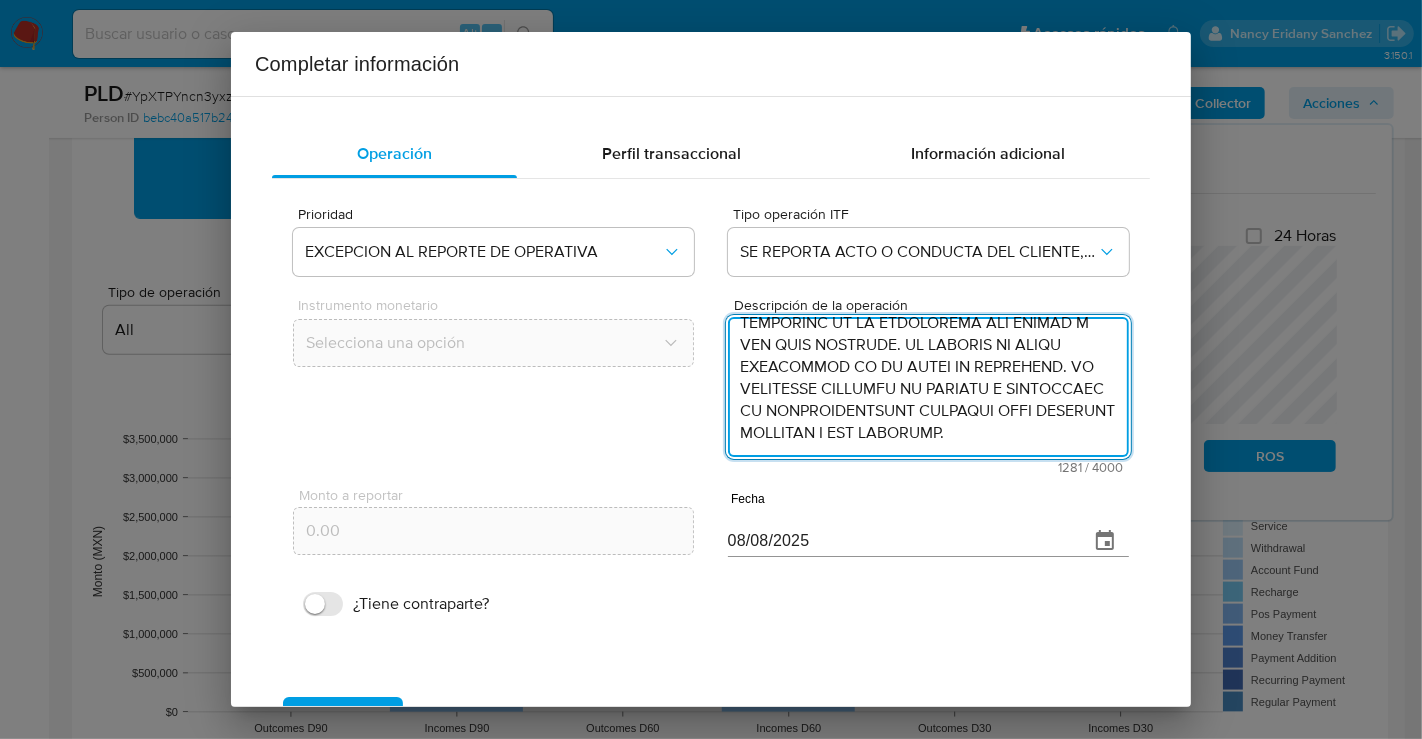 type on "/CONOCIMIENTO DEL CLIENTE O USUARIO. CLIENTE FRANCISCO JAVIER VELIZ HERNANDEZ NUMERO DE CLIENTE 1975492125 Y NUMERO CUENTA 722969070921052162 CURP VEHF951024HCLLRR03 DE NACIONALIDAD MEXICANA LUGAR DE NACIMIENTO COAHUILA. FECHA DE NACIMIENTO 24OCT1995 CON 29 ANOS. INICIA LA RELACION COMERCIAL CON MERCADO PAGO 04SEP2024. OCUPACION PROPIETARIO O SOCIO. ES CLASIFICADO POR LA INSTITUCION CON GRADO DE RIESGO BAJO. EL TITULAR NO DESIGNO BENEFICIARIOS EN CASO DE FALLECIMIENTO CON DOMICILIO EN EJ IGNACIO ALLENDE TORREON CP 27400 TORREON COAHUILA. /ANTECEDENTES INVESTIGATIVOS. EL CLIENTE NO TIENE ALERTAS PREVIAS. ACTUALMENTE CUENTA CON ALERTA POR DESVIO TRANSACCIONAL GENERADA EL 12JUN2025 YA QUE TIENE INGRESOS MENSUALES EN MAYO POR MN 1061547.88 Y EN PROMEDIO DE DICIEMBRE A ABRIL DE ENTRE MN 410.06 Y MN 182982.62. /INFORMACION ADICIONAL DEL CLIENTE. SE REALIZA CONTACTO CON EL CLIENTE PARA CONOCER SU ACTIVIDAD Y EL MOTIVO DE SU OPERATIVA EN LA QUE MENCIONA SER TRABAJADOR CON SUELDO DE MN 1800.00 Y NO CONTAR CON COMPR..." 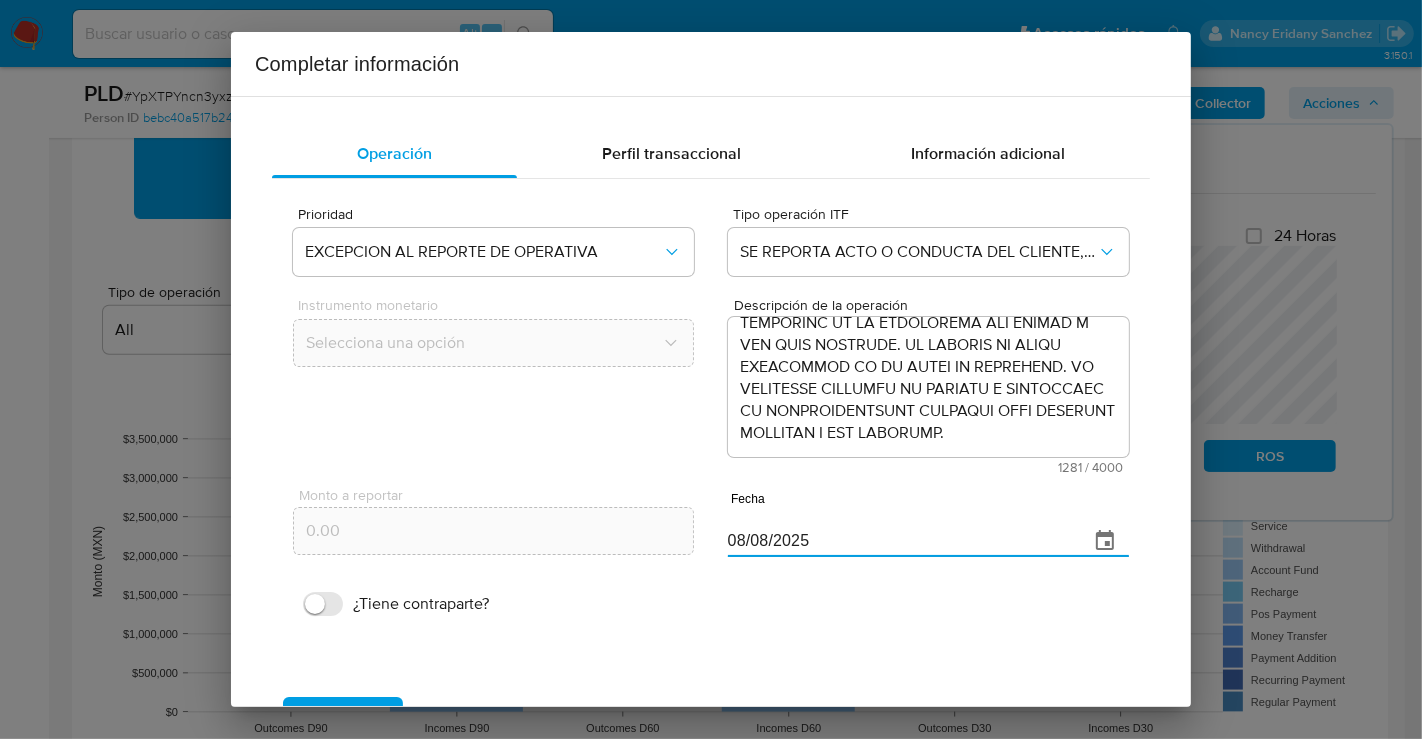 click on "08/08/2025" at bounding box center (900, 541) 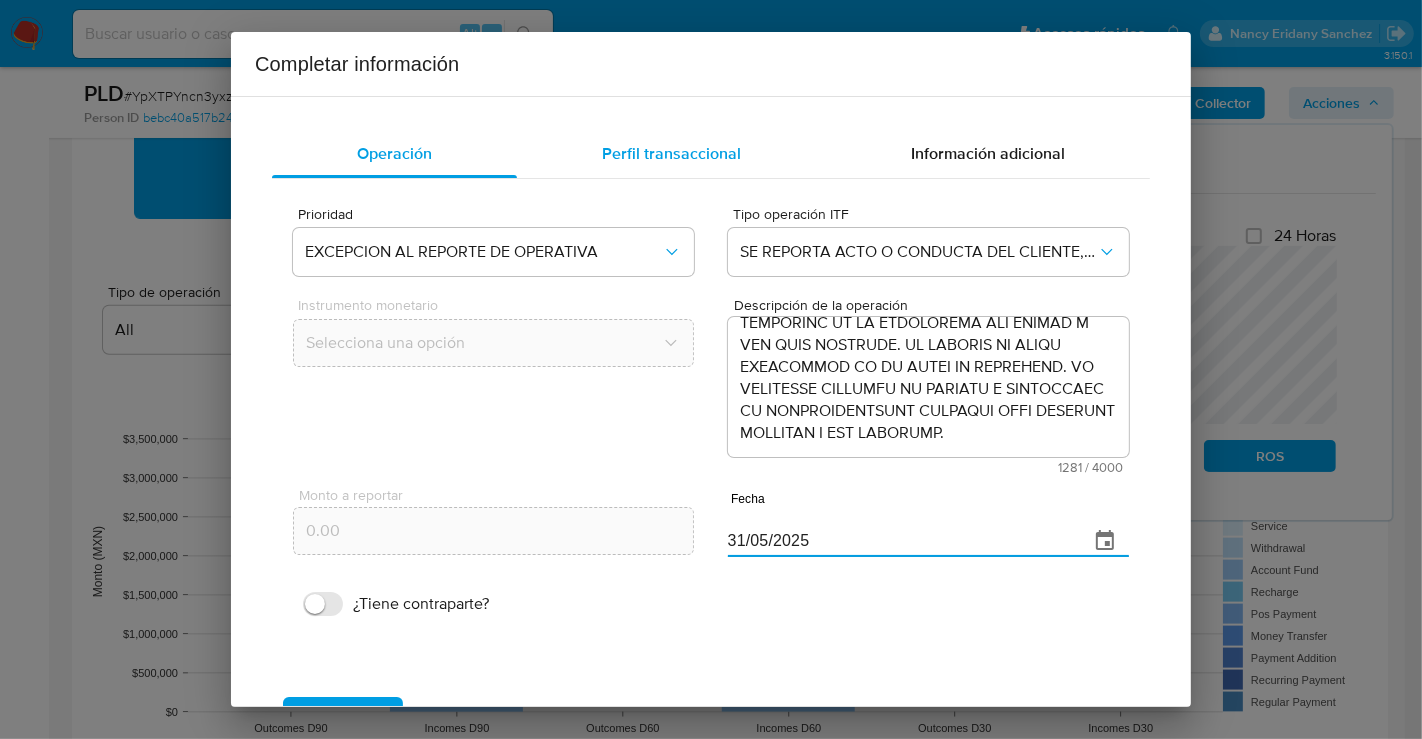 type on "31/05/2025" 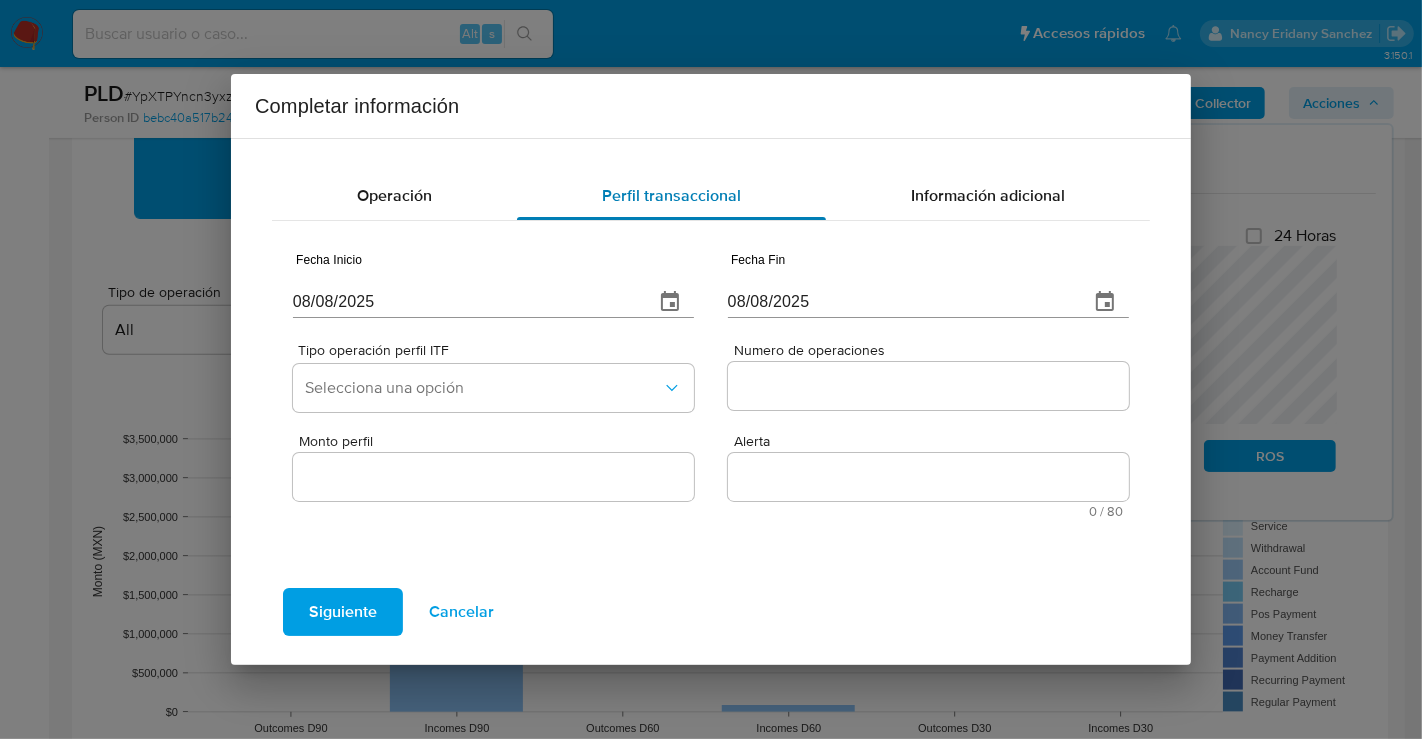 type 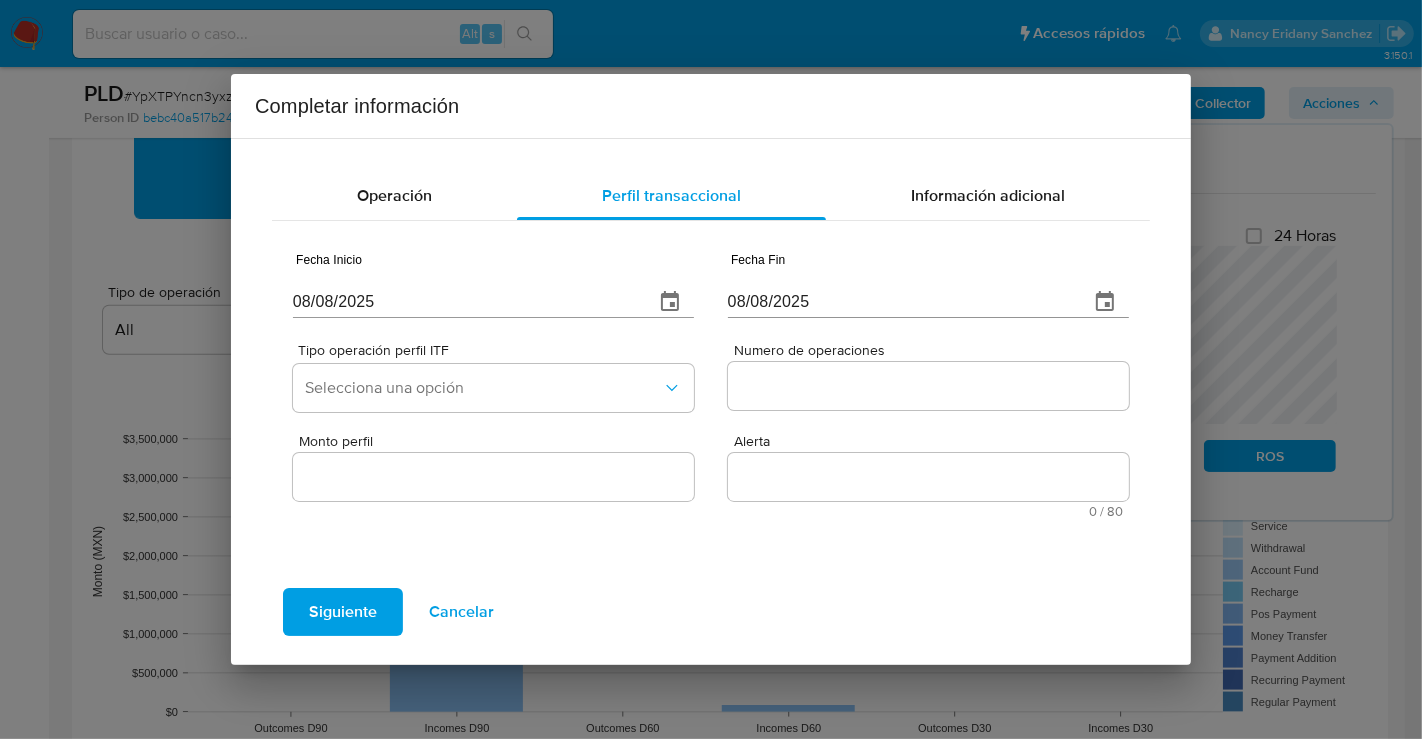 click on "08/08/2025" at bounding box center [465, 302] 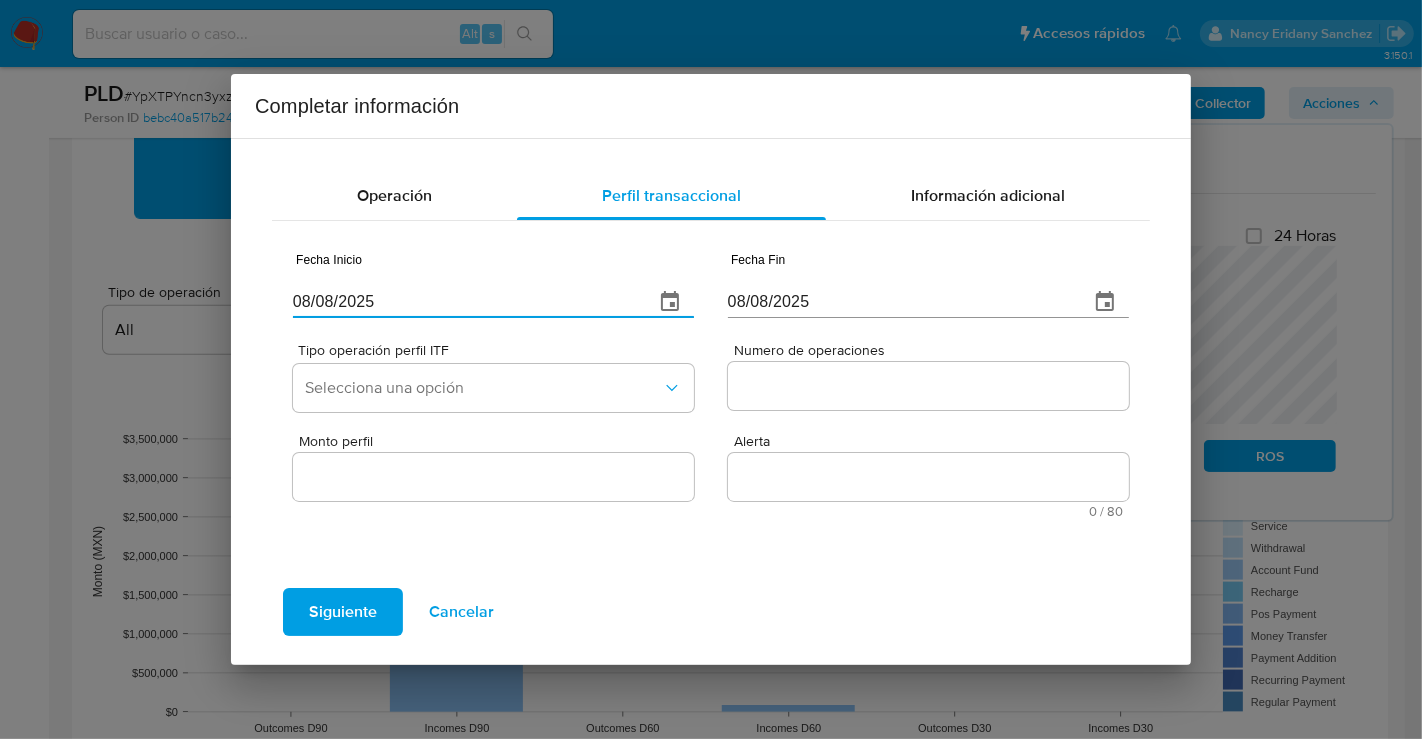 click on "08/08/2025" at bounding box center (465, 302) 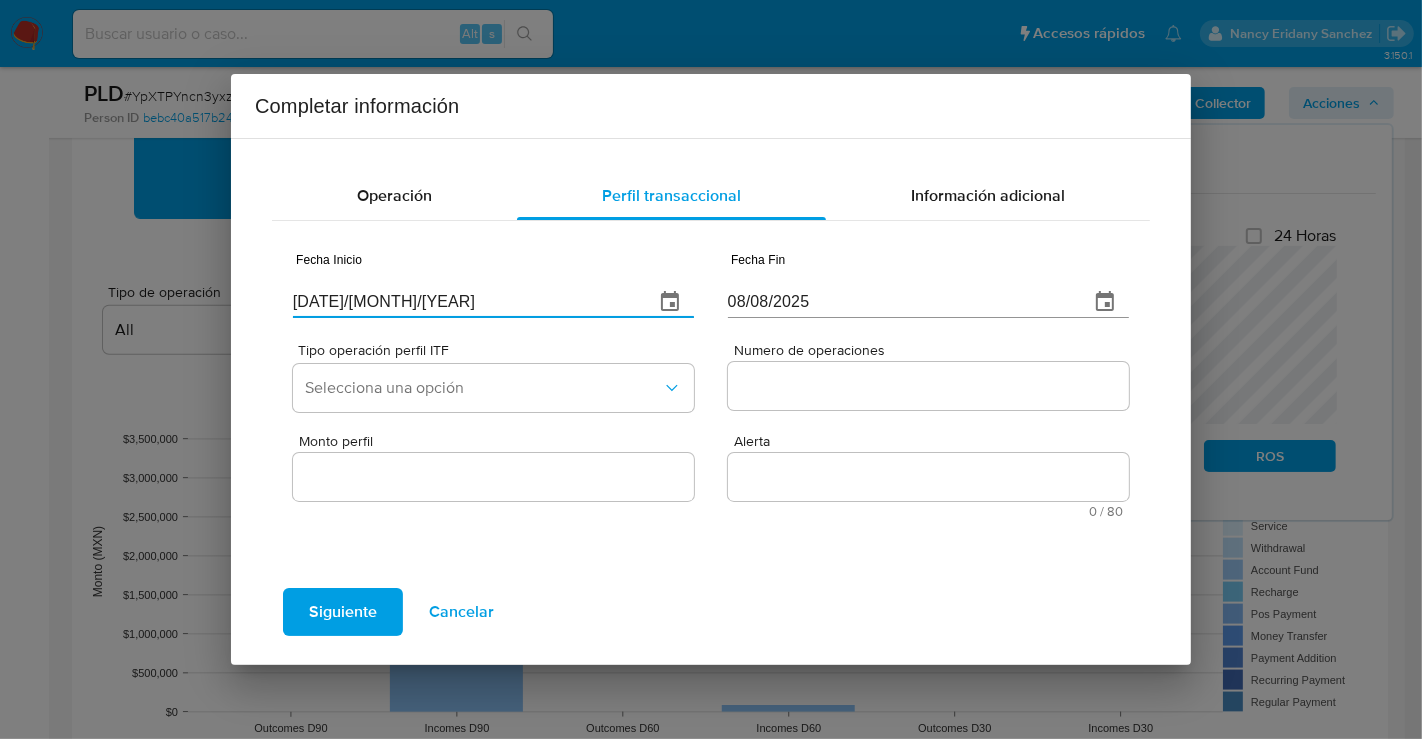 type on "04/09/2024" 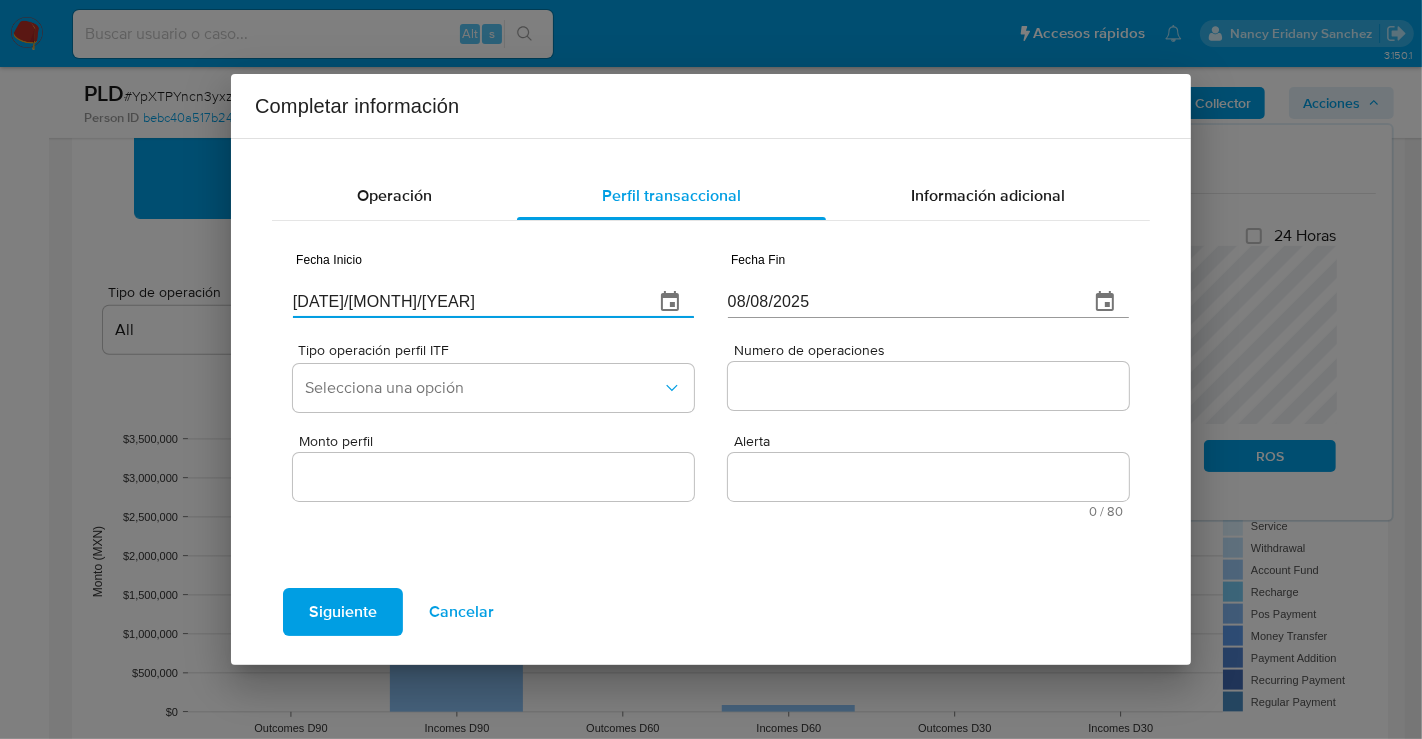 click on "08/08/2025" at bounding box center [900, 302] 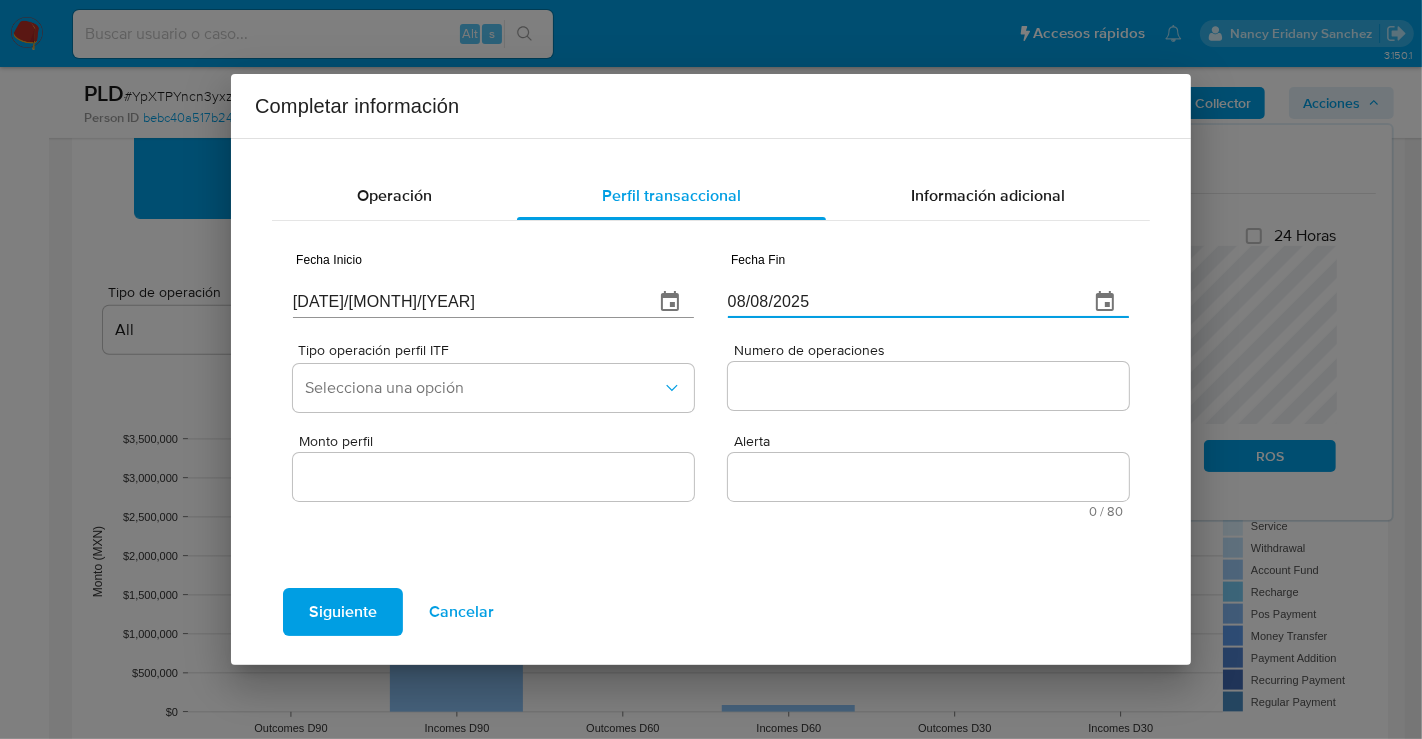 click on "08/08/2025" at bounding box center (900, 302) 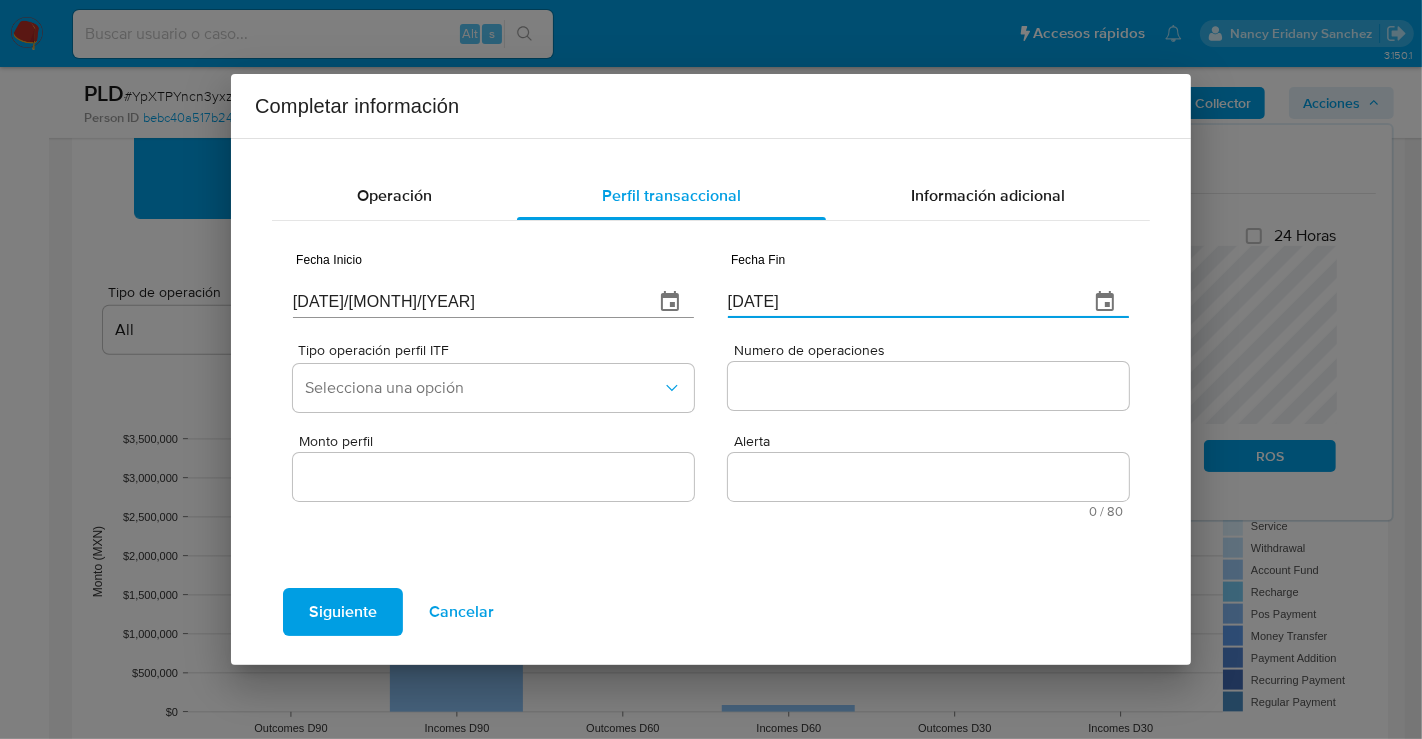 click on "08/08/0403" at bounding box center [900, 302] 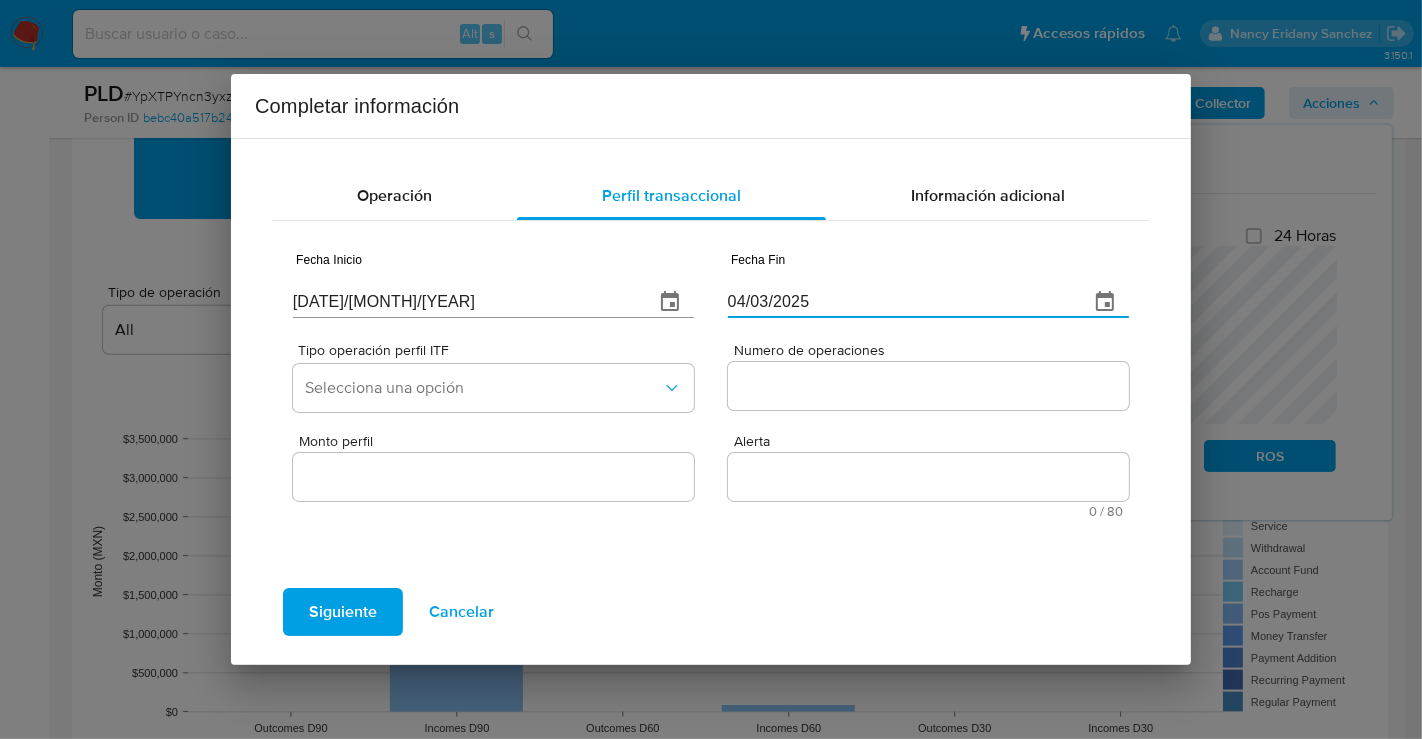 type on "04/03/2025" 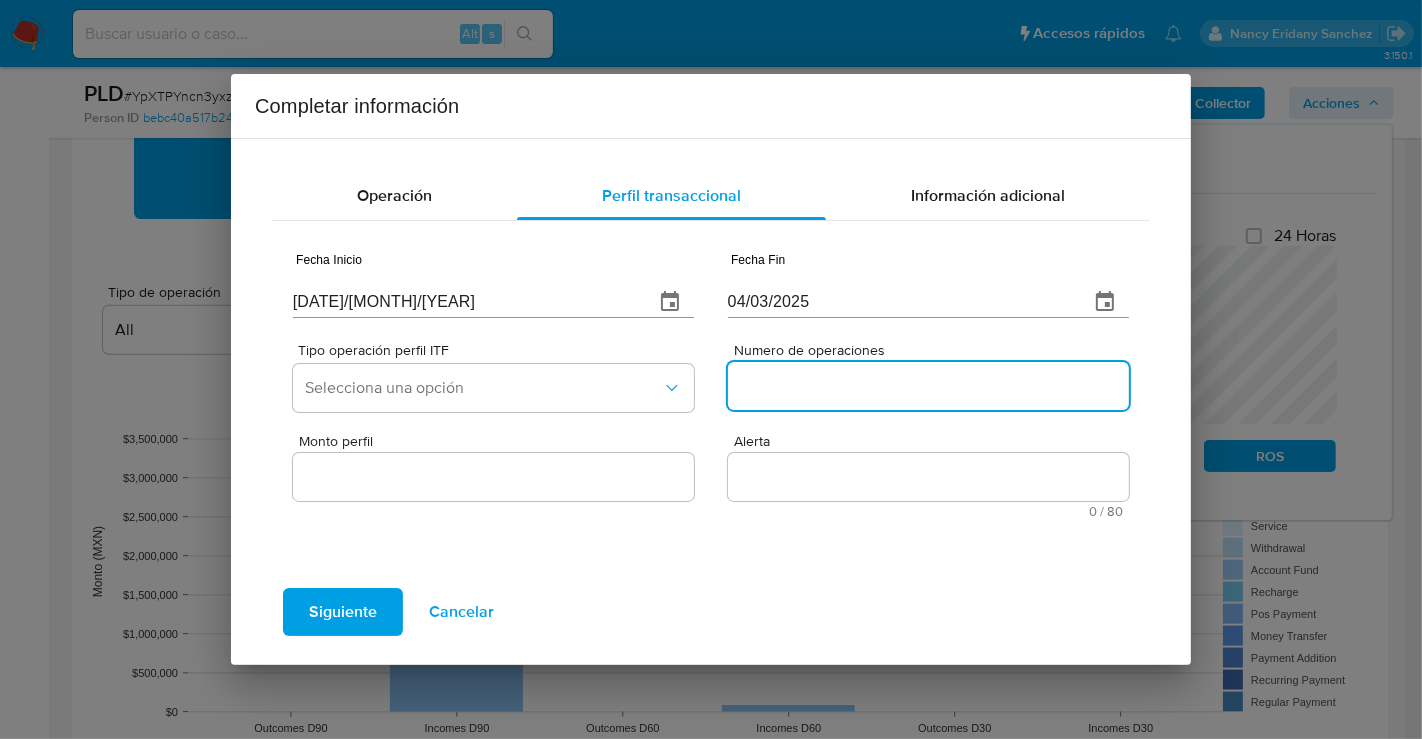 click on "Numero de operaciones" at bounding box center [928, 386] 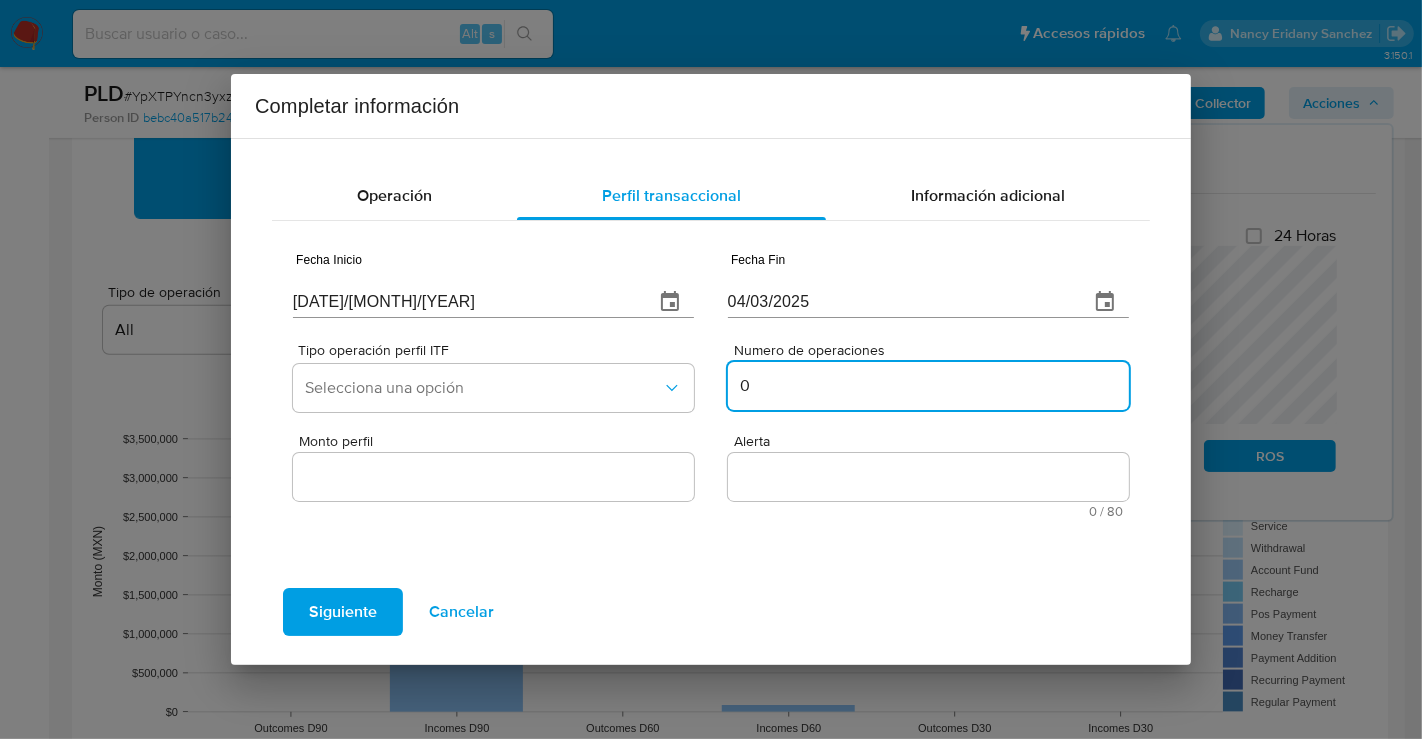 type on "0" 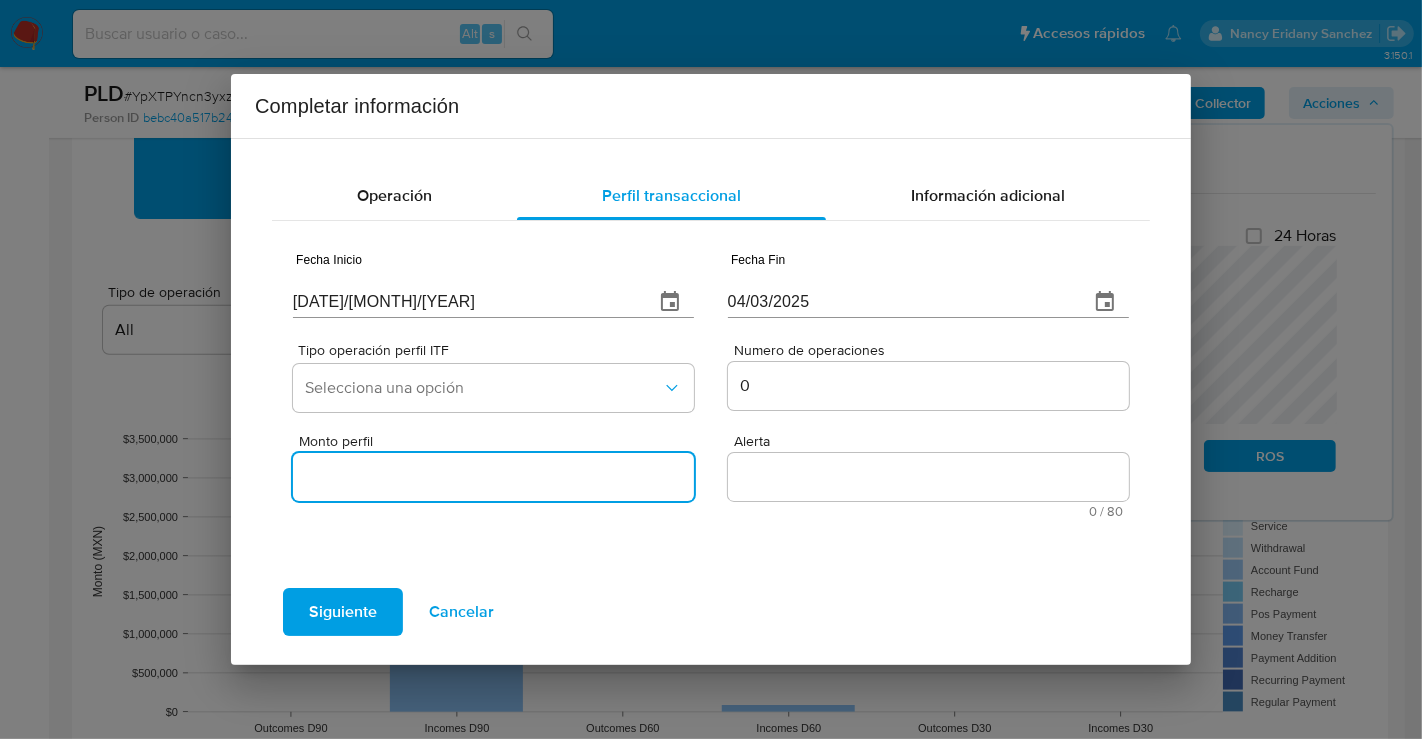 click on "Monto perfil" at bounding box center (493, 477) 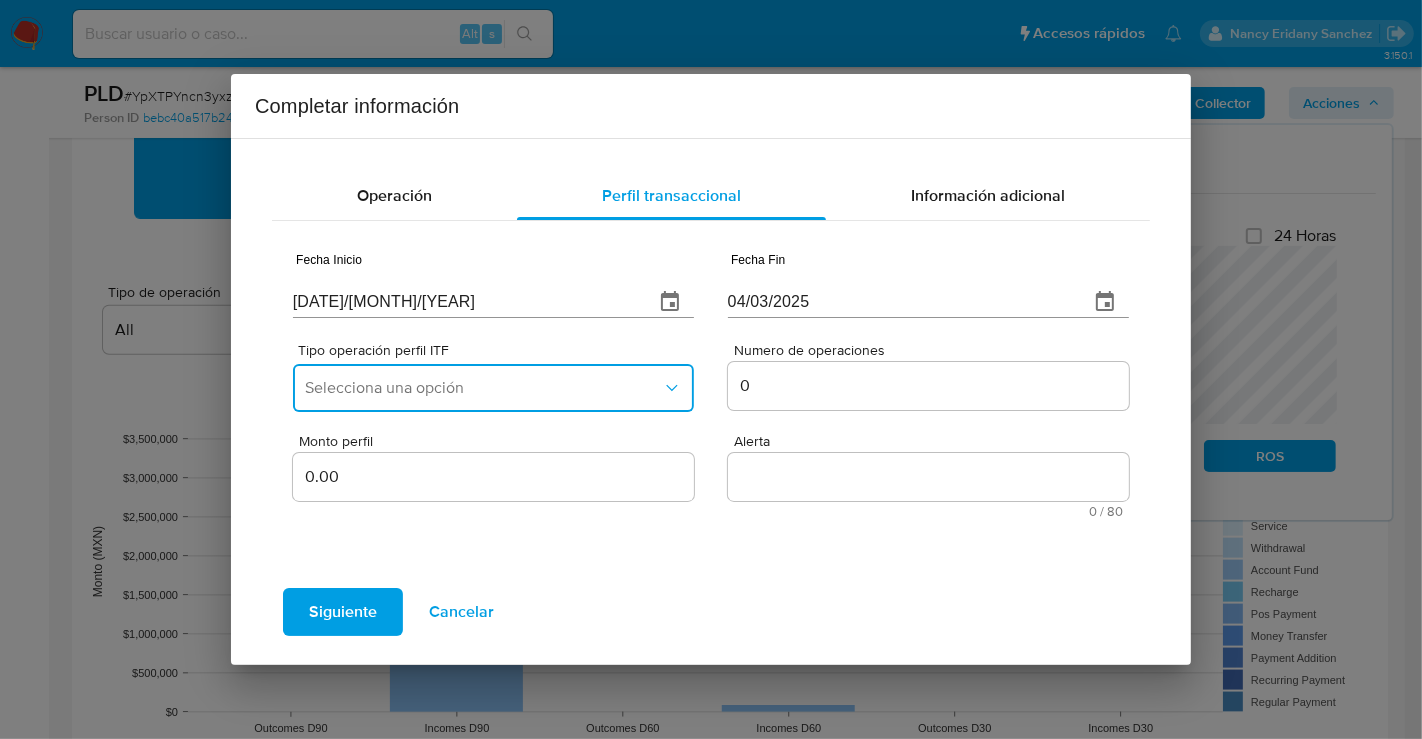 click on "Selecciona una opción" at bounding box center [483, 388] 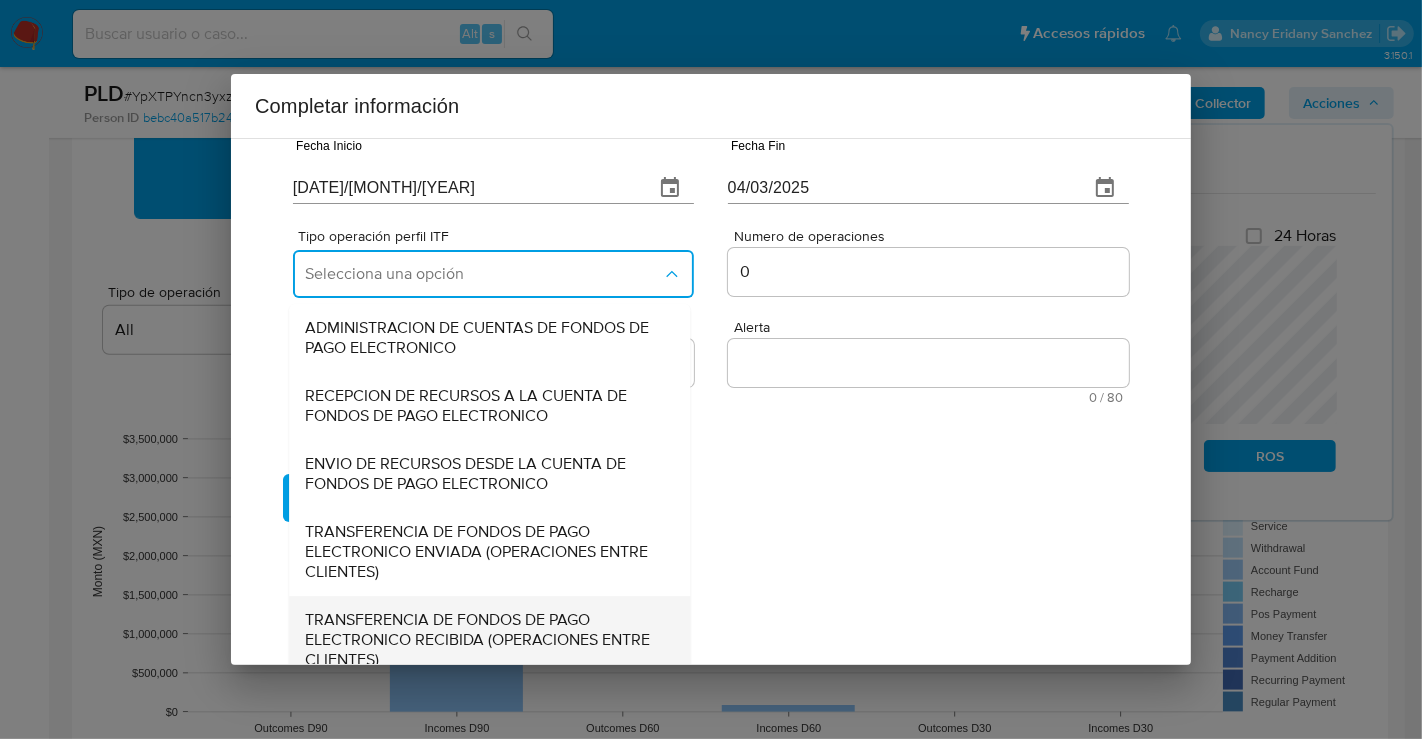 scroll, scrollTop: 221, scrollLeft: 0, axis: vertical 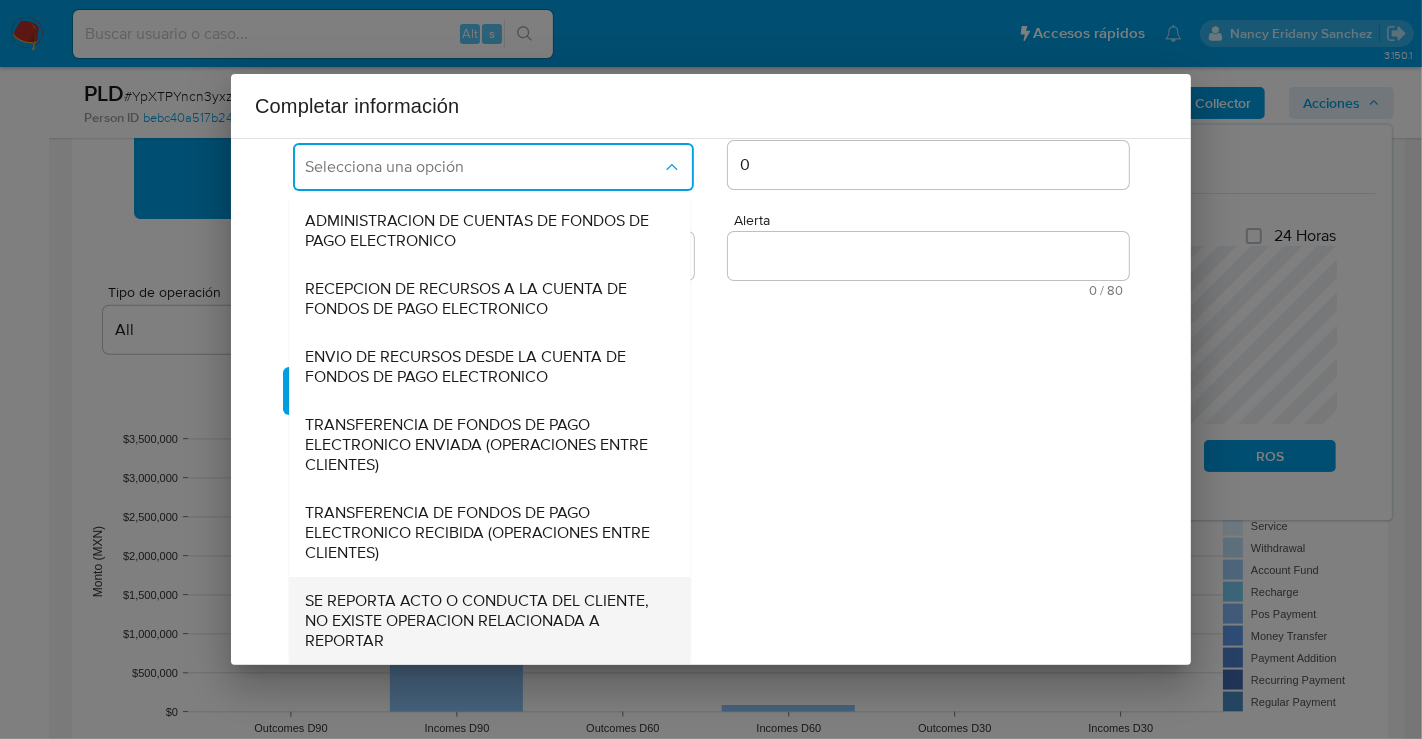 click on "SE REPORTA ACTO O CONDUCTA DEL CLIENTE, NO EXISTE OPERACION RELACIONADA A REPORTAR" at bounding box center (483, 621) 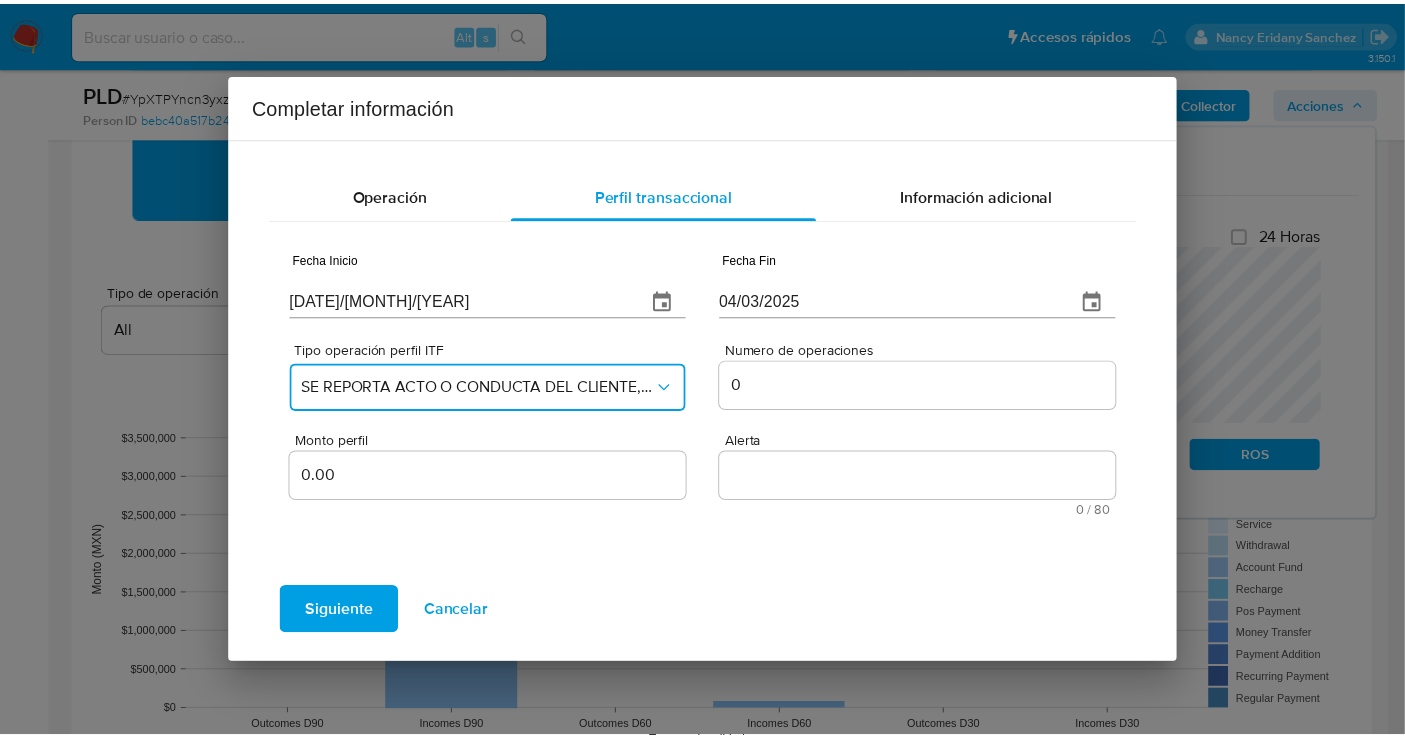 scroll, scrollTop: 0, scrollLeft: 0, axis: both 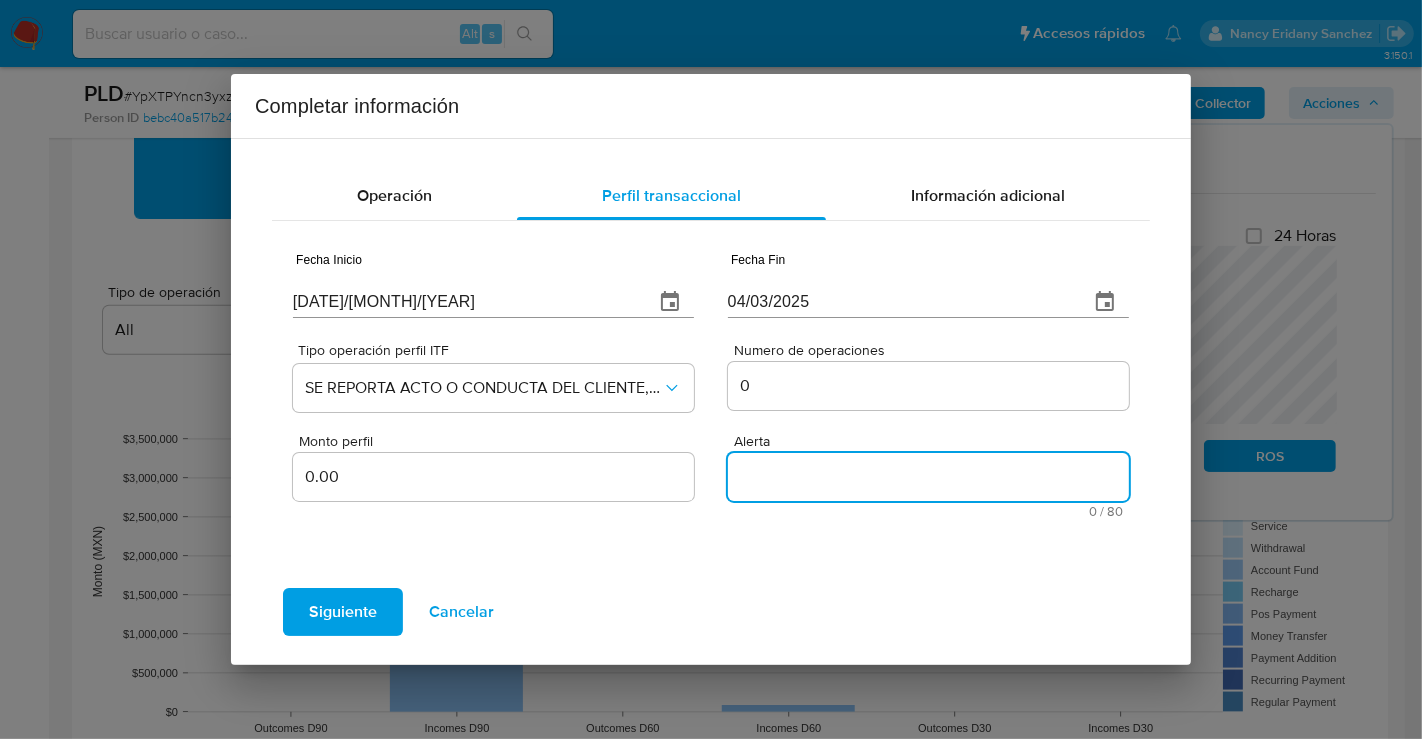 click on "Alerta" at bounding box center (928, 477) 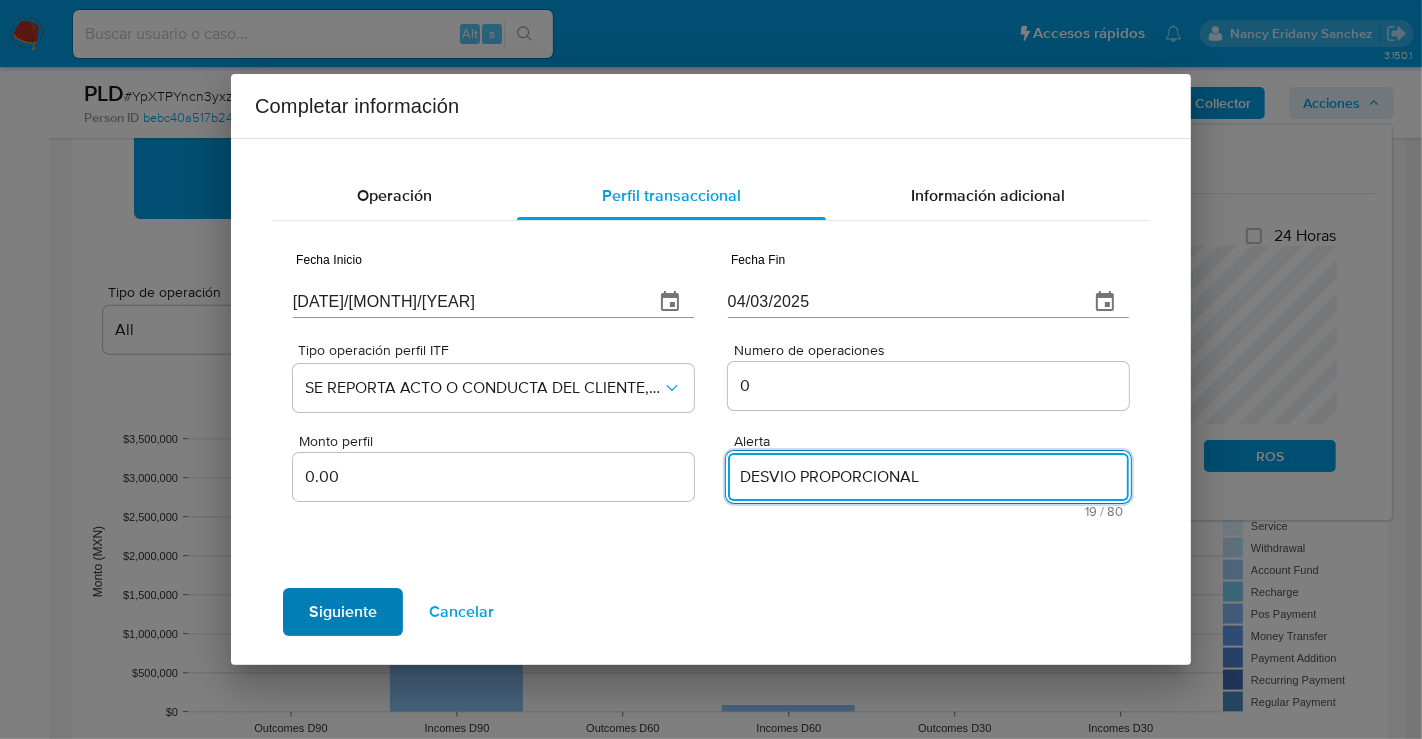 type on "DESVIO PROPORCIONAL" 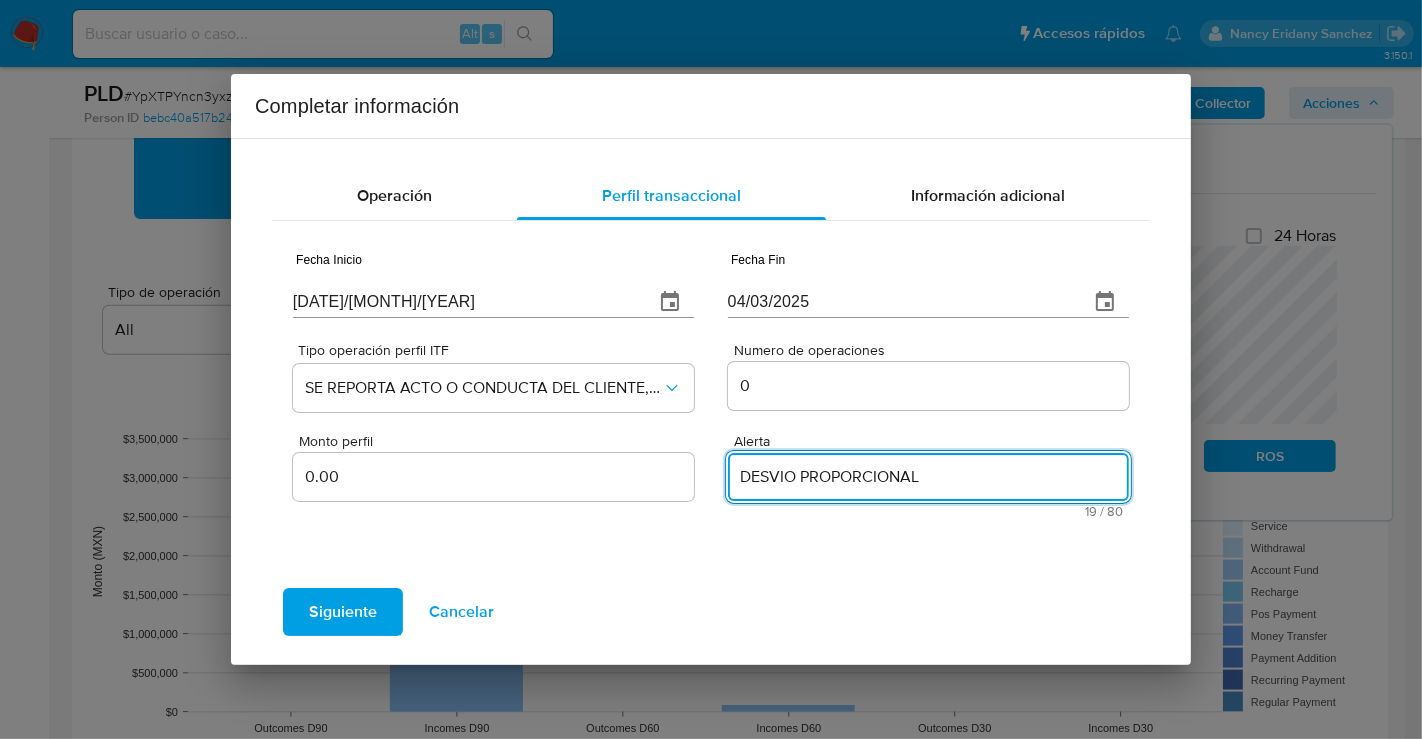 click on "Siguiente" at bounding box center [343, 612] 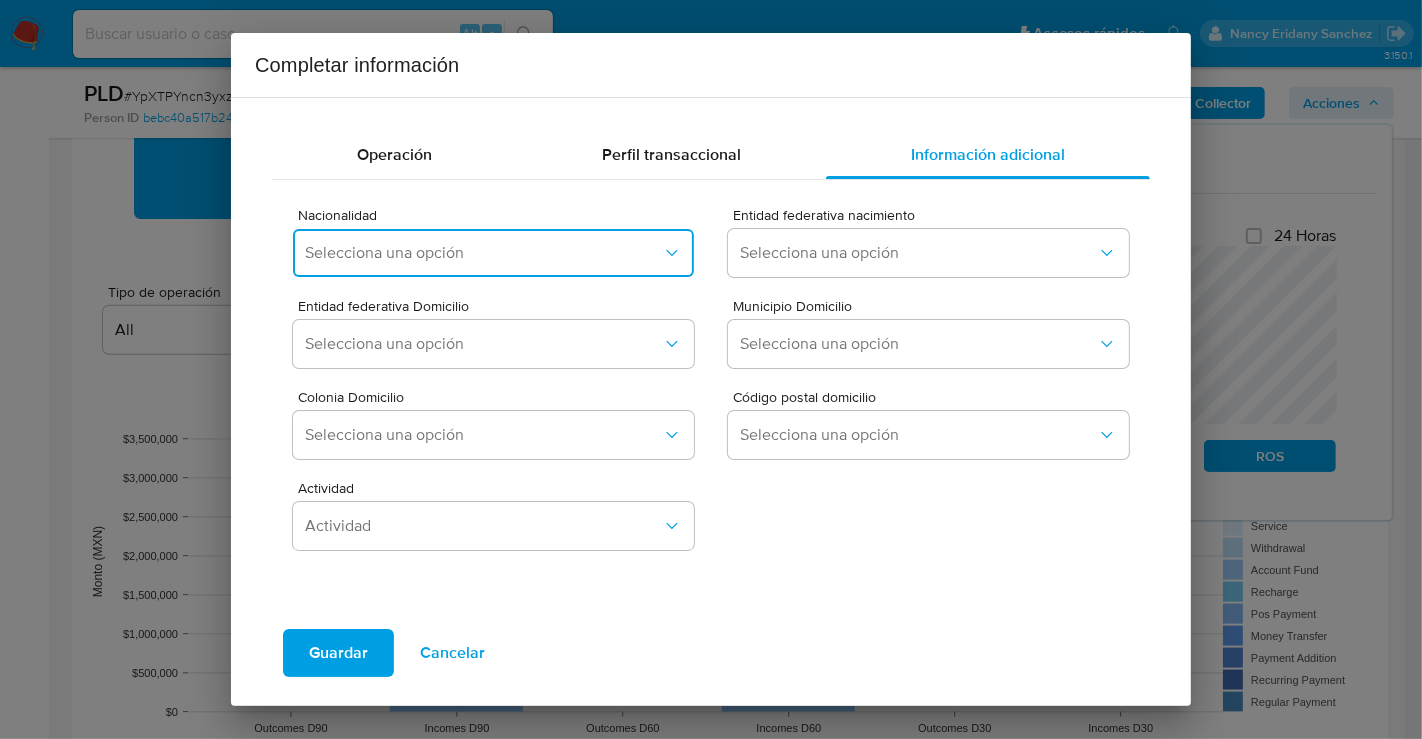 click on "Selecciona una opción" at bounding box center (483, 253) 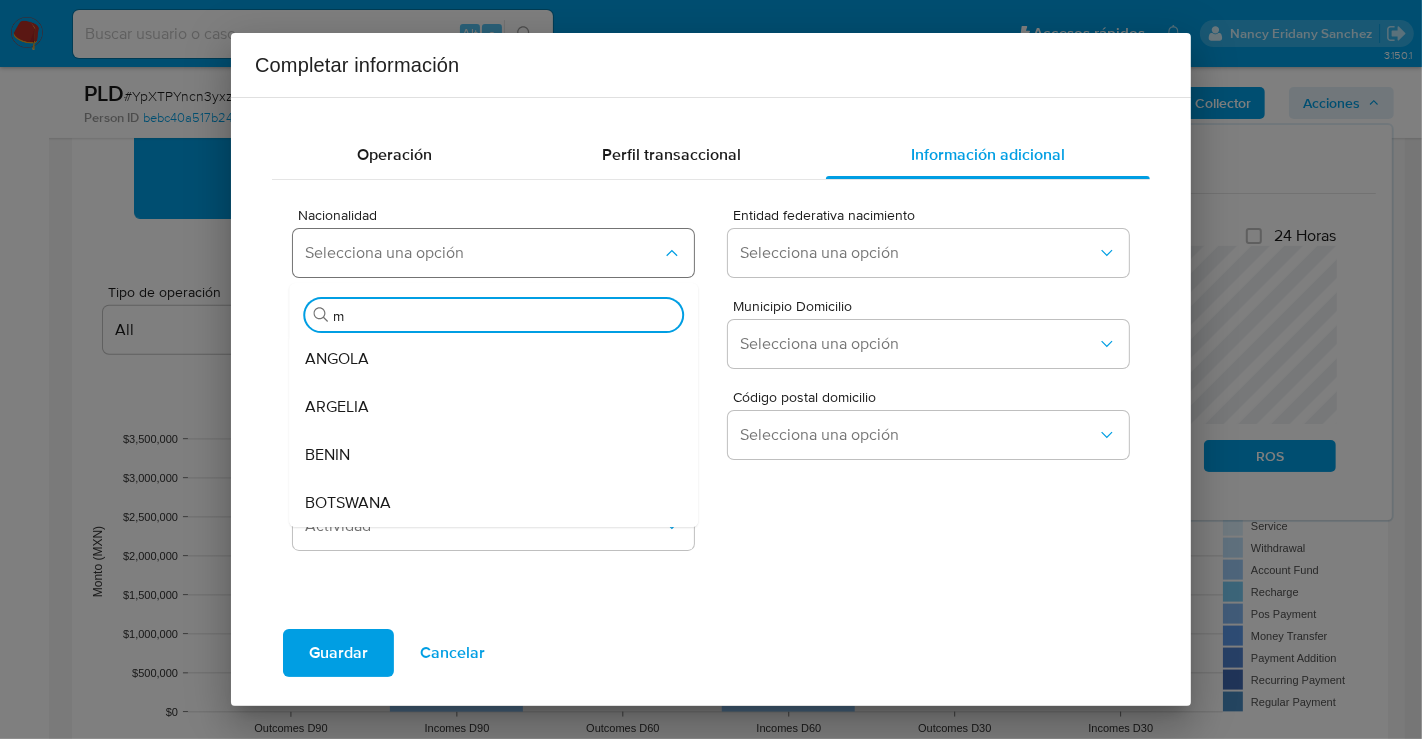 type on "me" 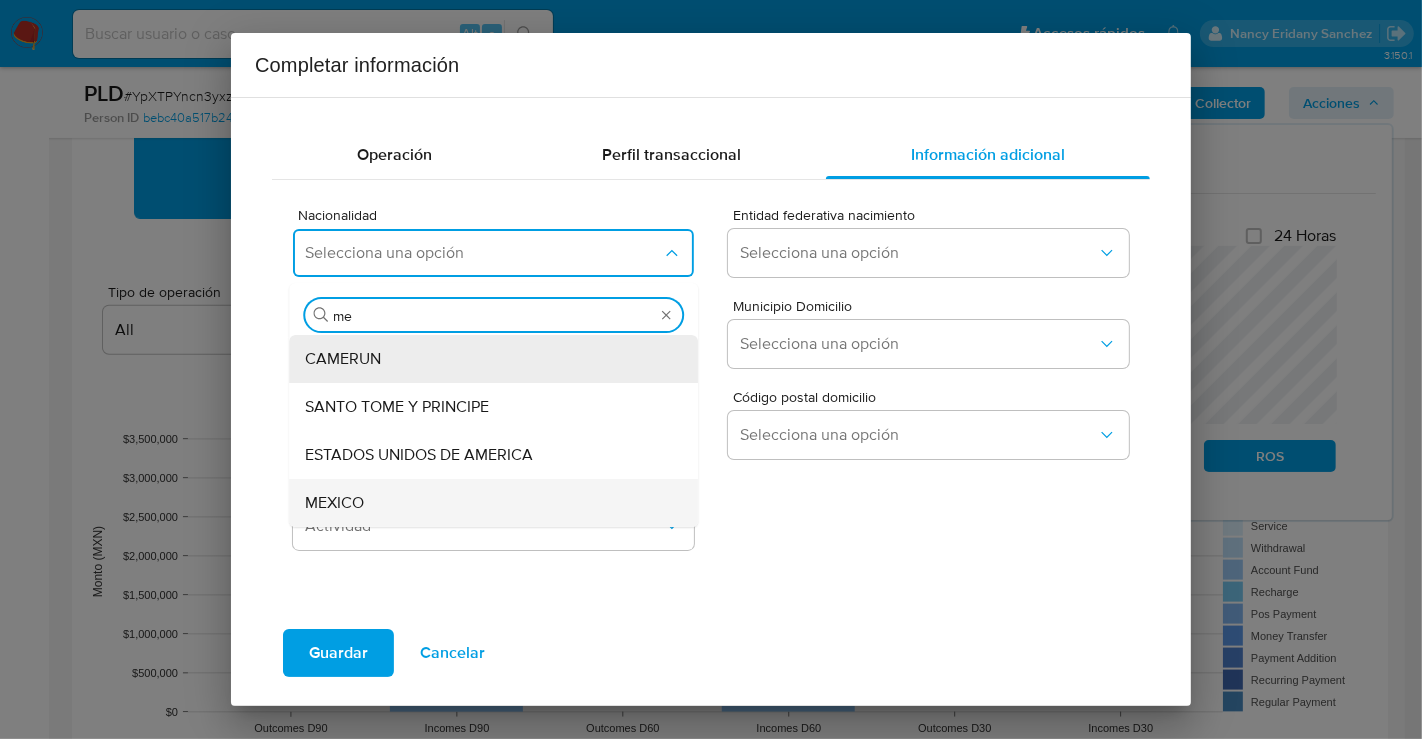 click on "MEXICO" at bounding box center (334, 503) 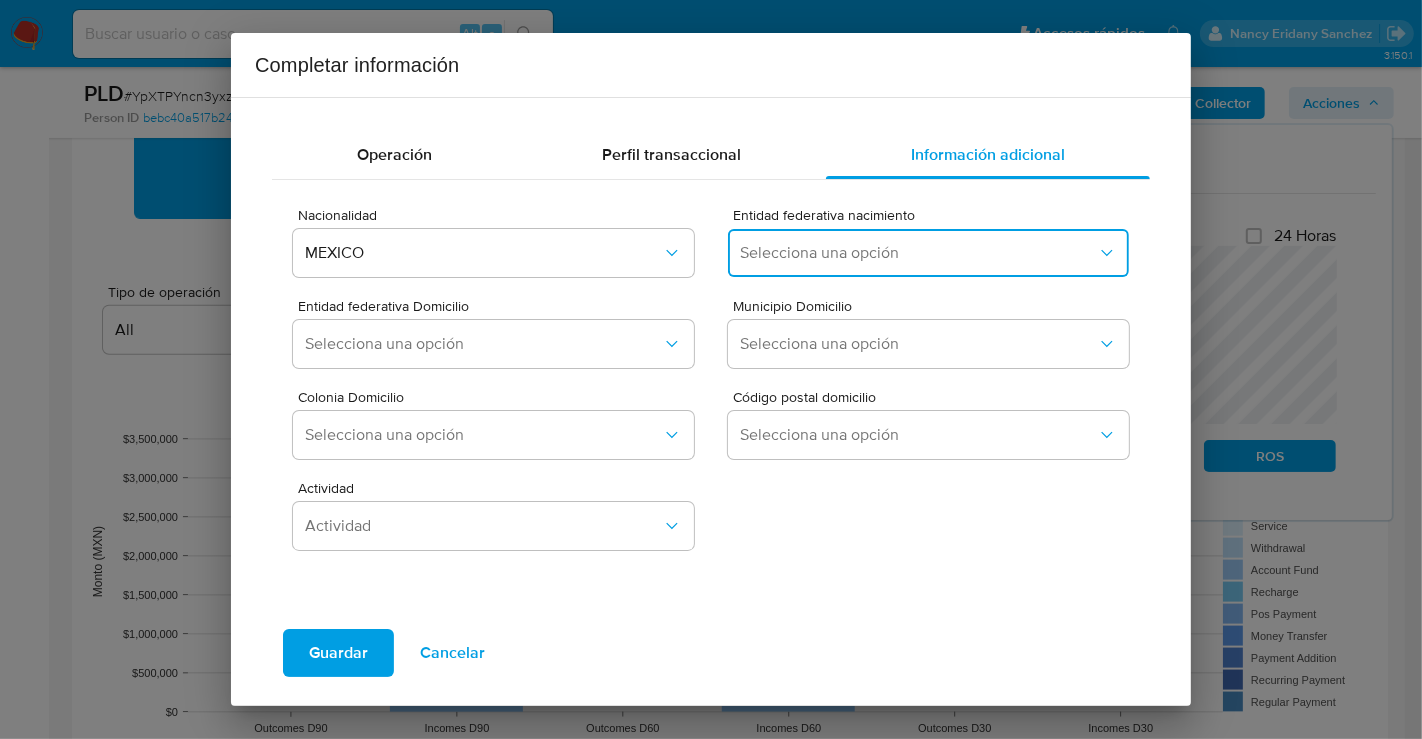 click on "Selecciona una opción" at bounding box center (918, 253) 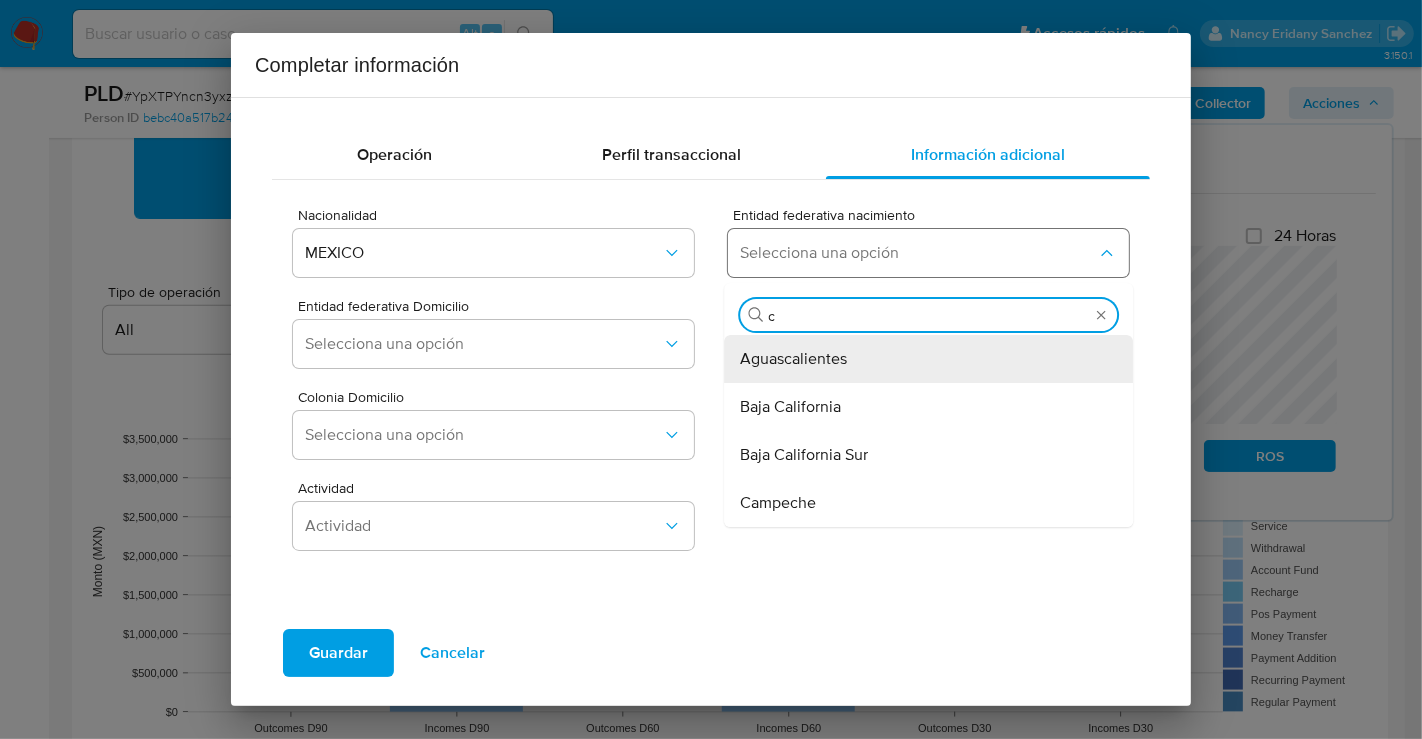 type on "co" 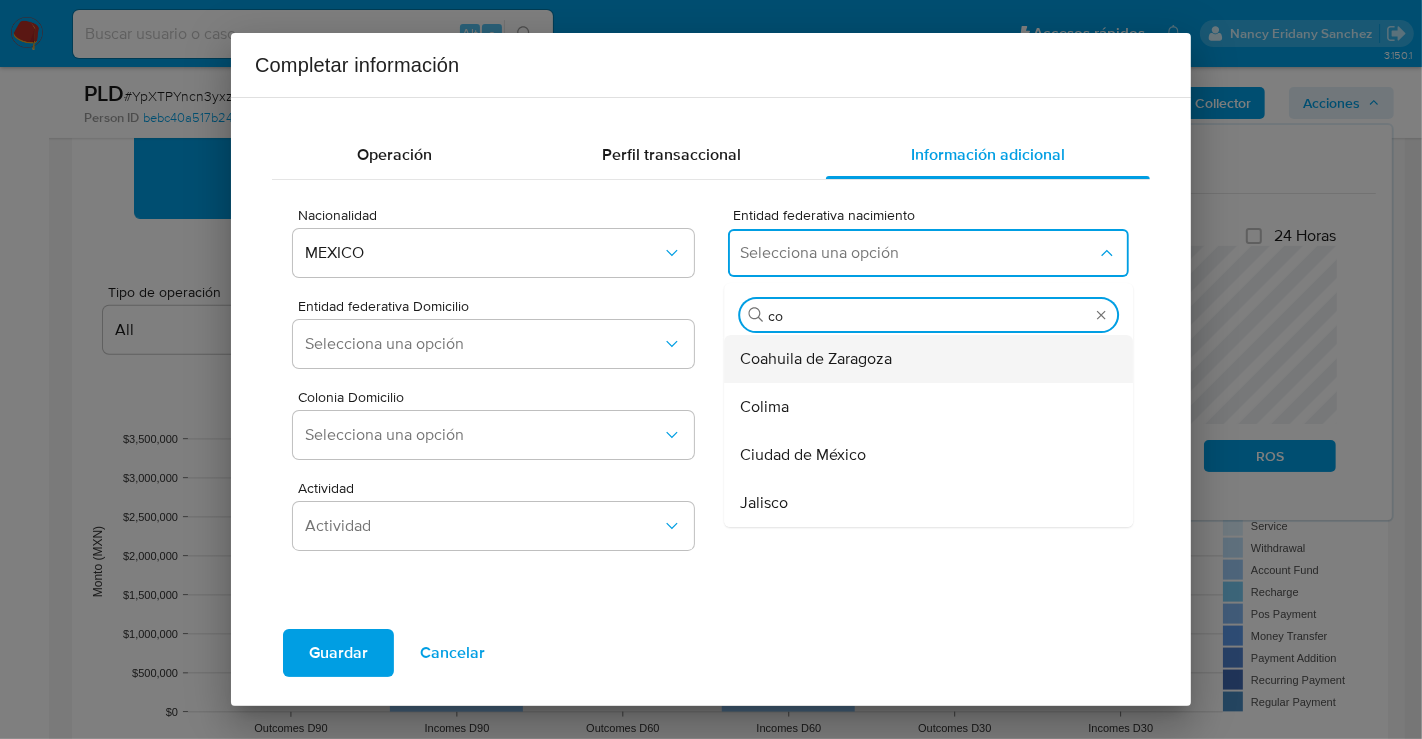 click on "Coahuila de Zaragoza" at bounding box center [816, 359] 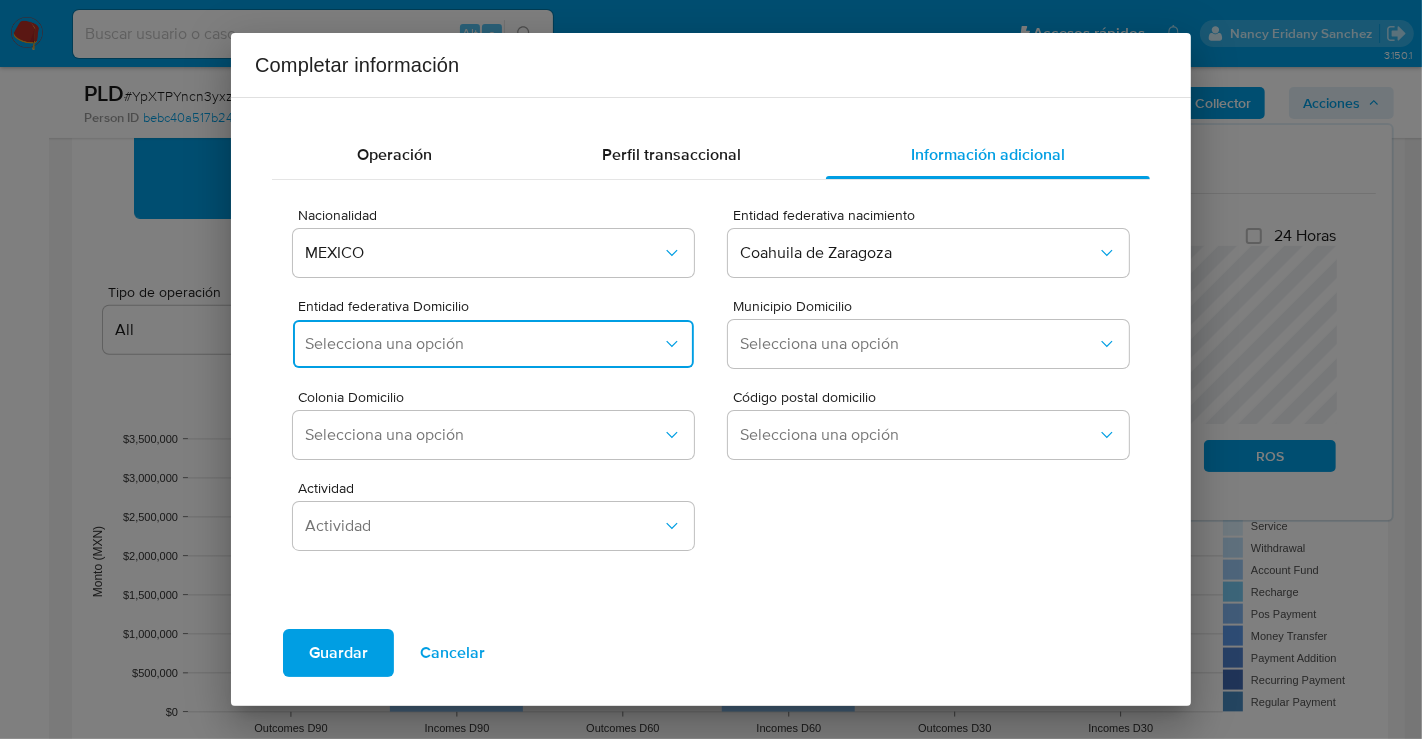 click on "Selecciona una opción" at bounding box center (483, 344) 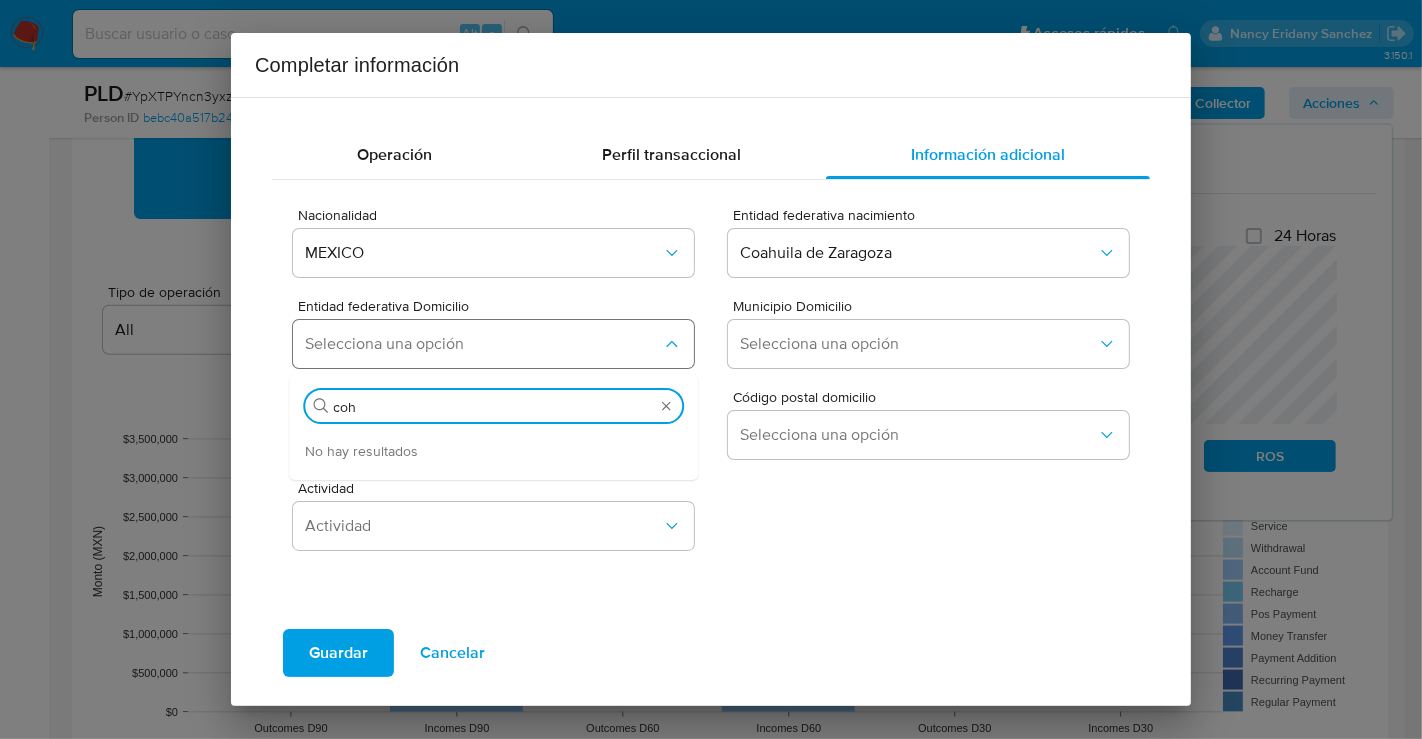 type on "co" 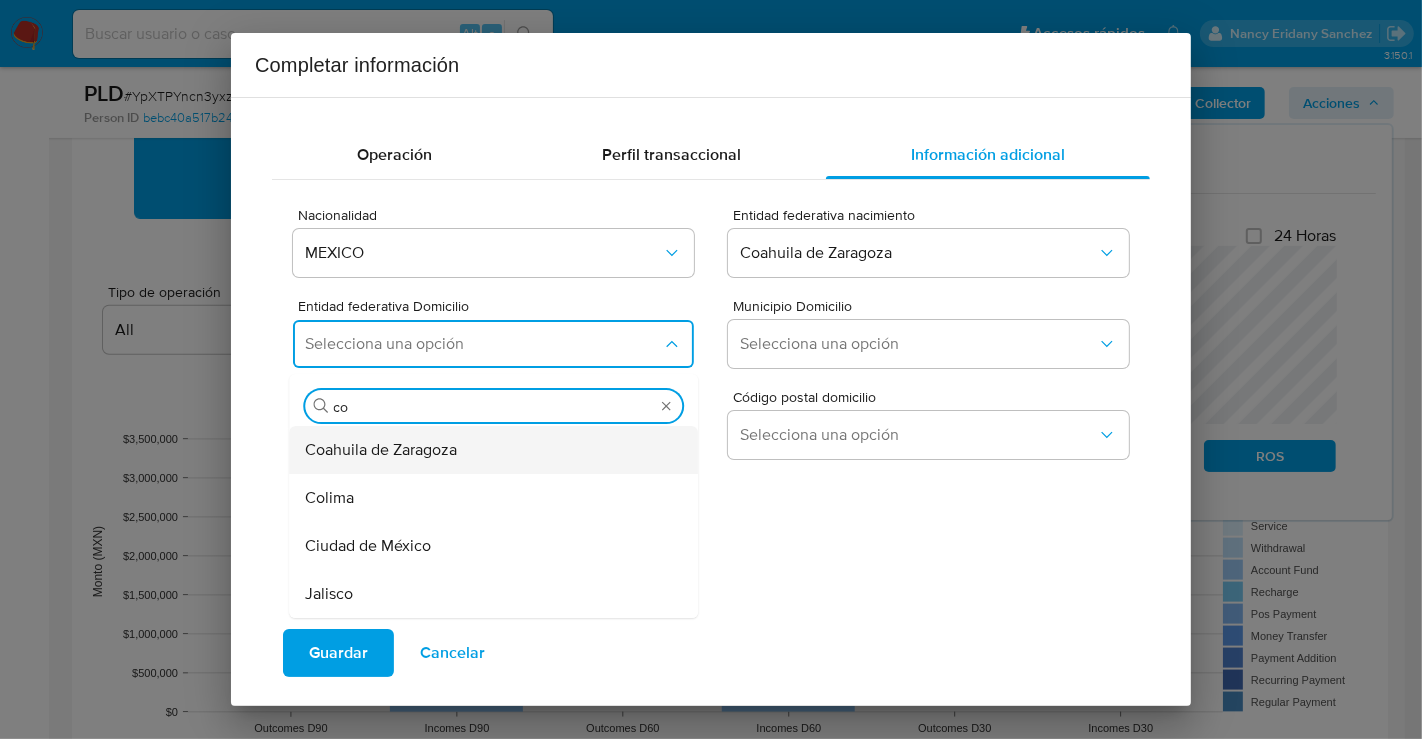 click on "Coahuila de Zaragoza" at bounding box center (381, 450) 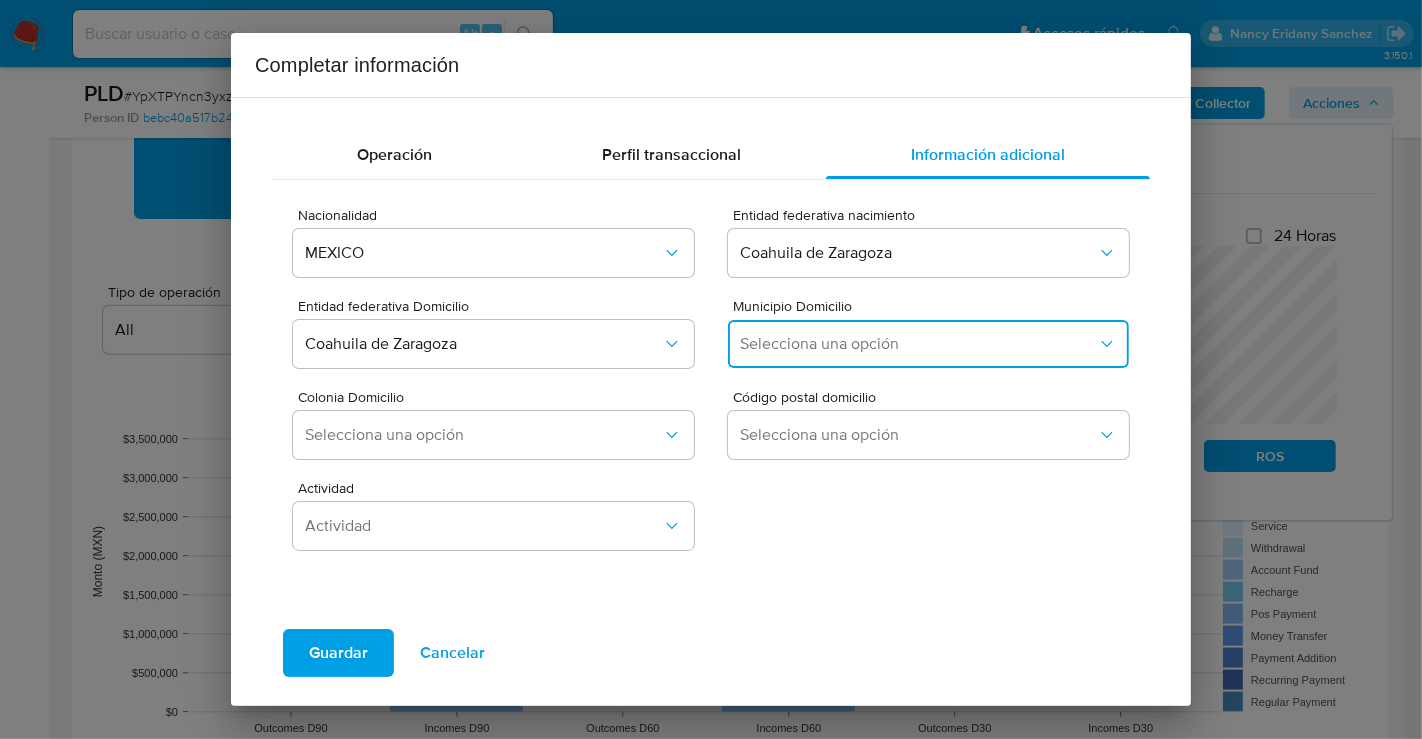 click on "Selecciona una opción" at bounding box center [918, 344] 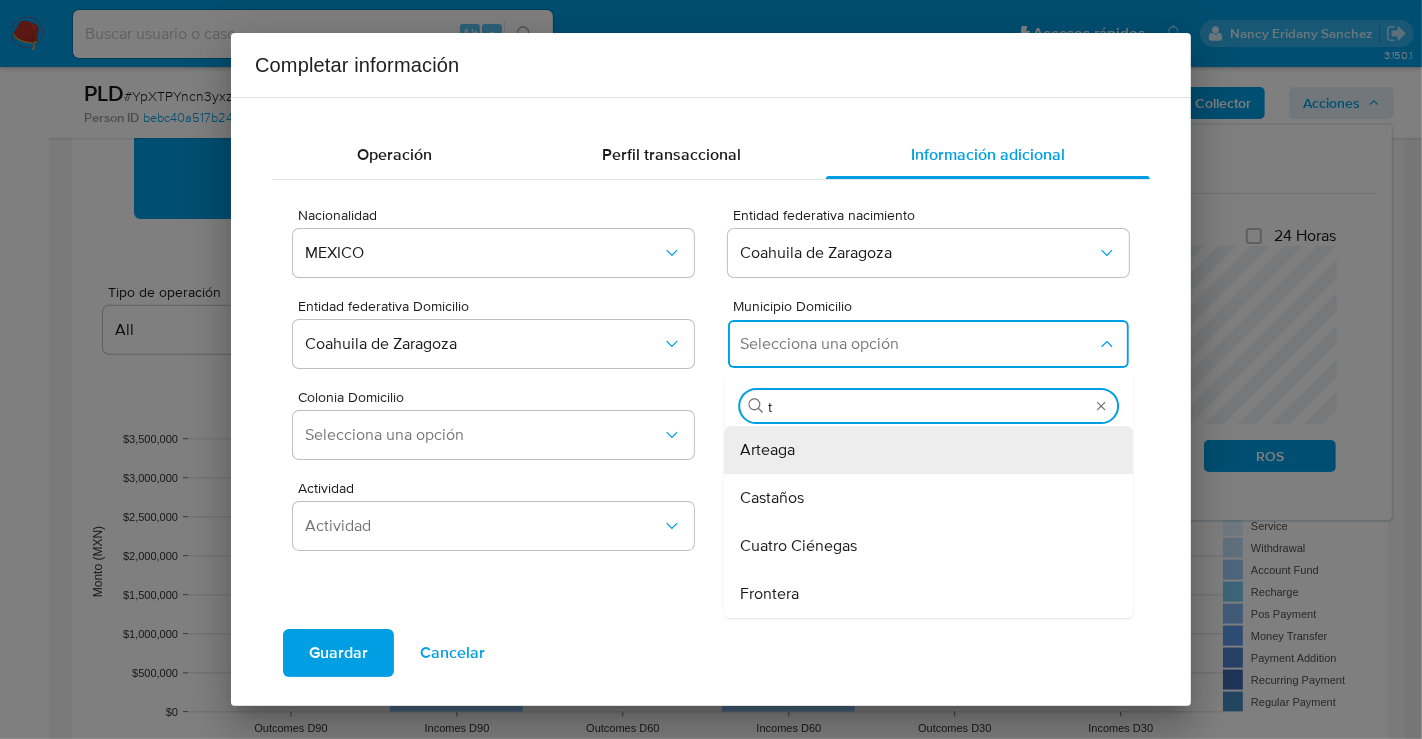 type on "to" 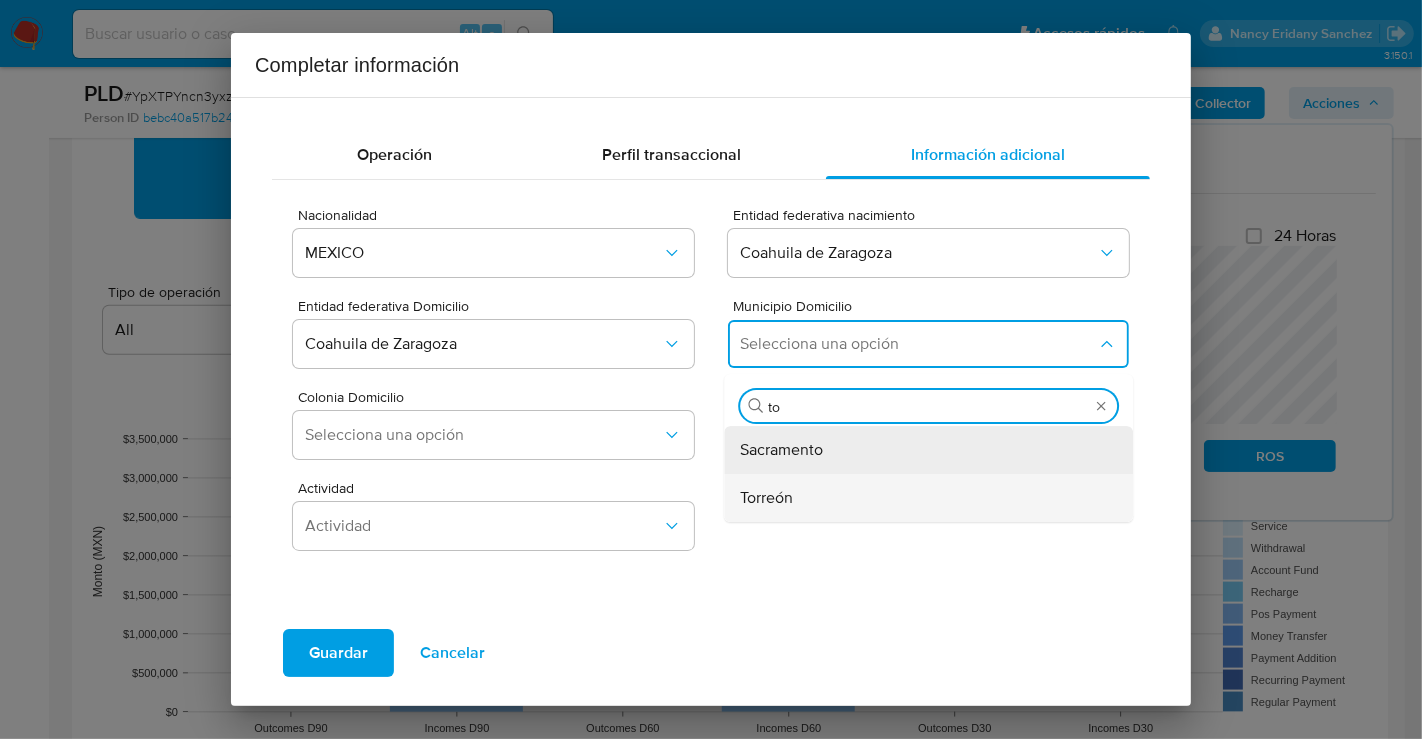 click on "Torreón" at bounding box center [766, 498] 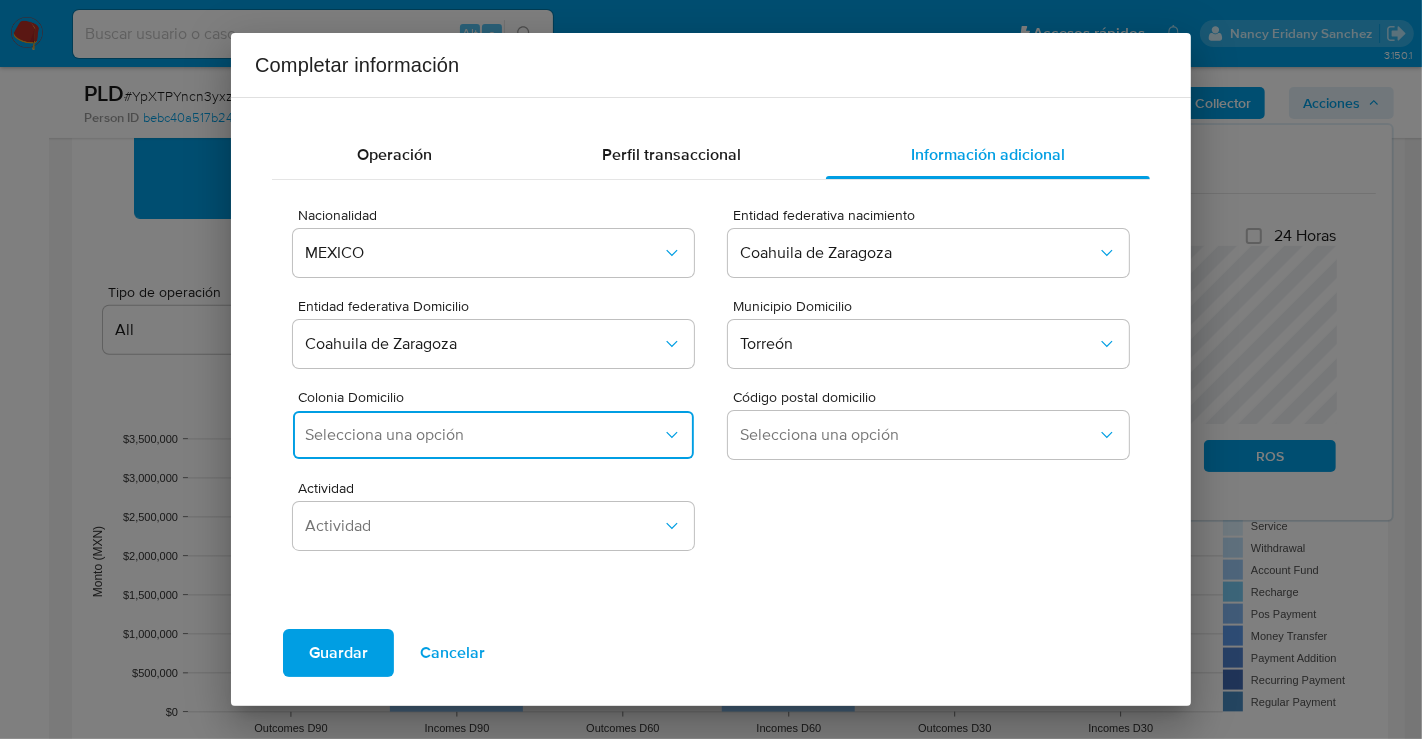 click on "Selecciona una opción" at bounding box center [483, 435] 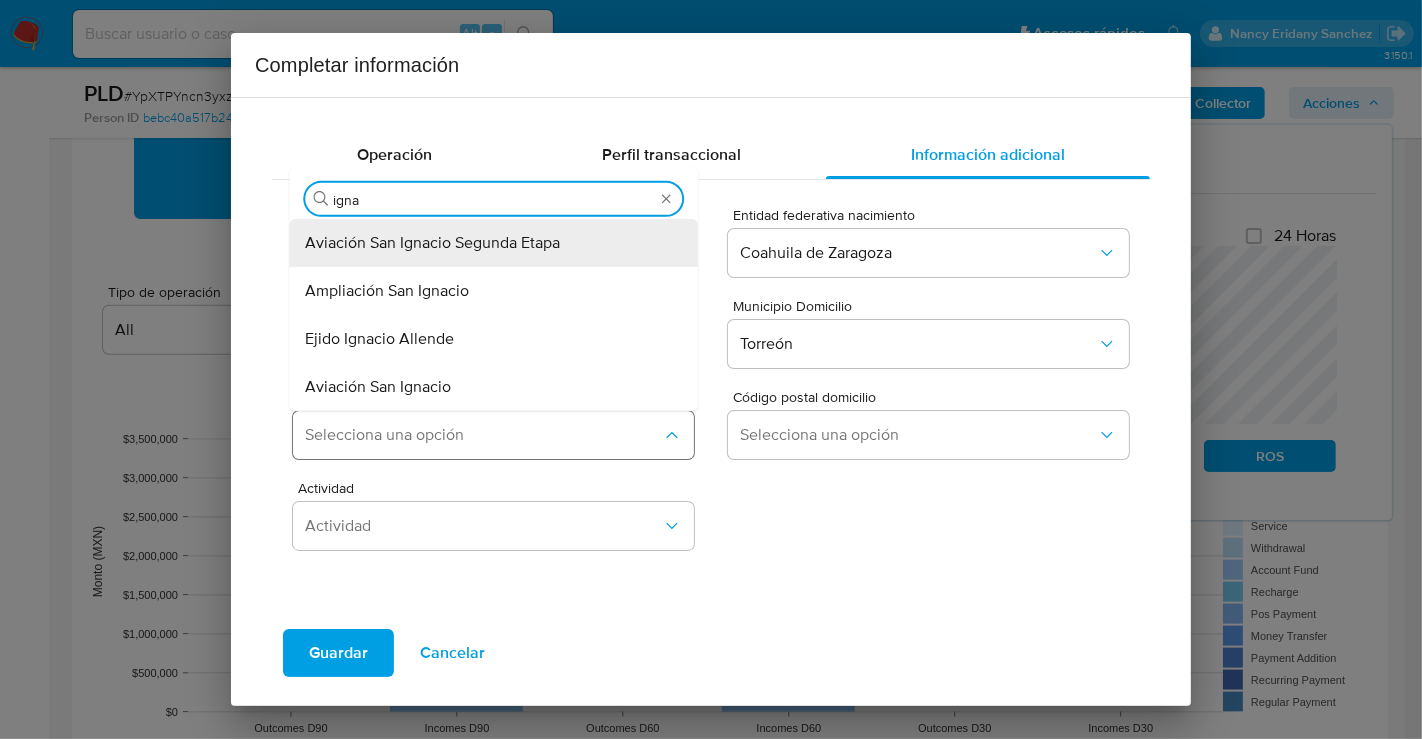 type on "ignac" 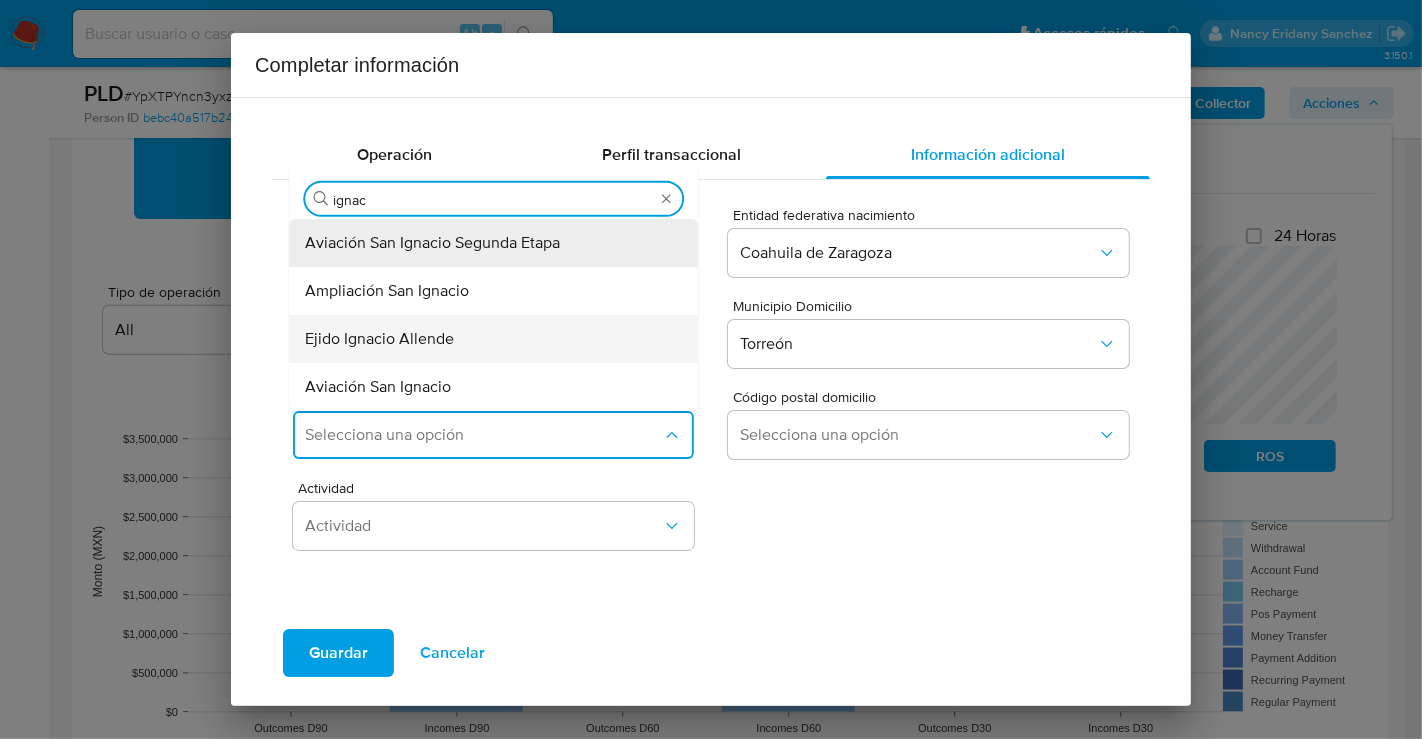 click on "Ejido Ignacio Allende" at bounding box center [487, 339] 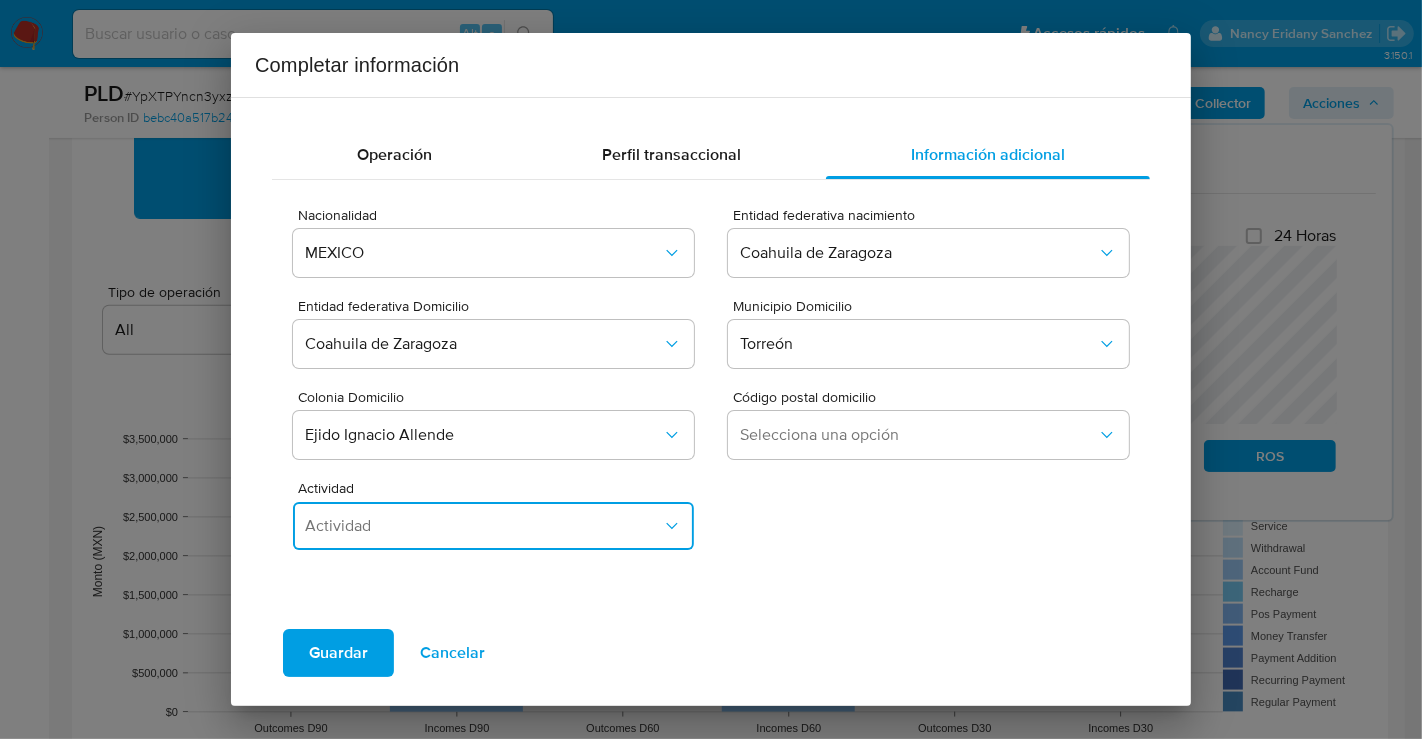 click on "Actividad" at bounding box center (483, 526) 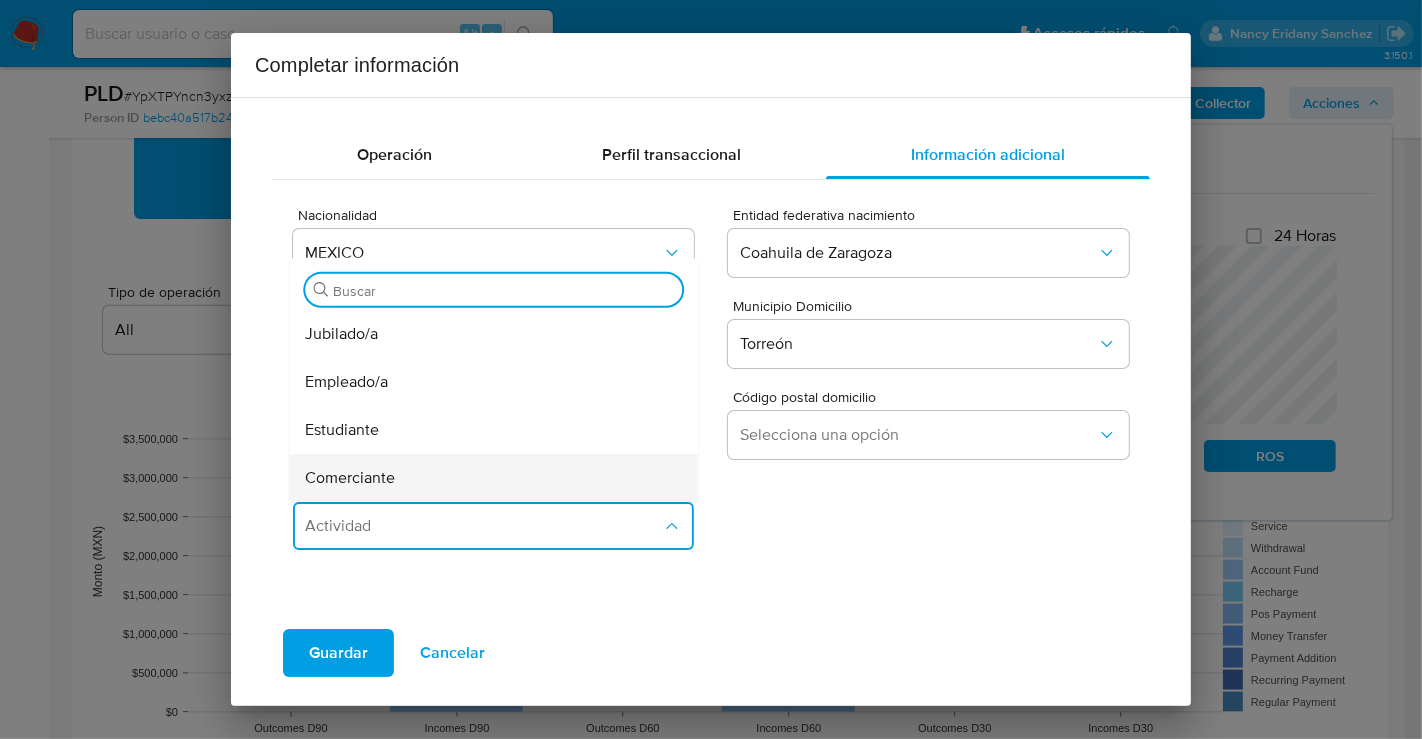 click on "Comerciante" at bounding box center [350, 478] 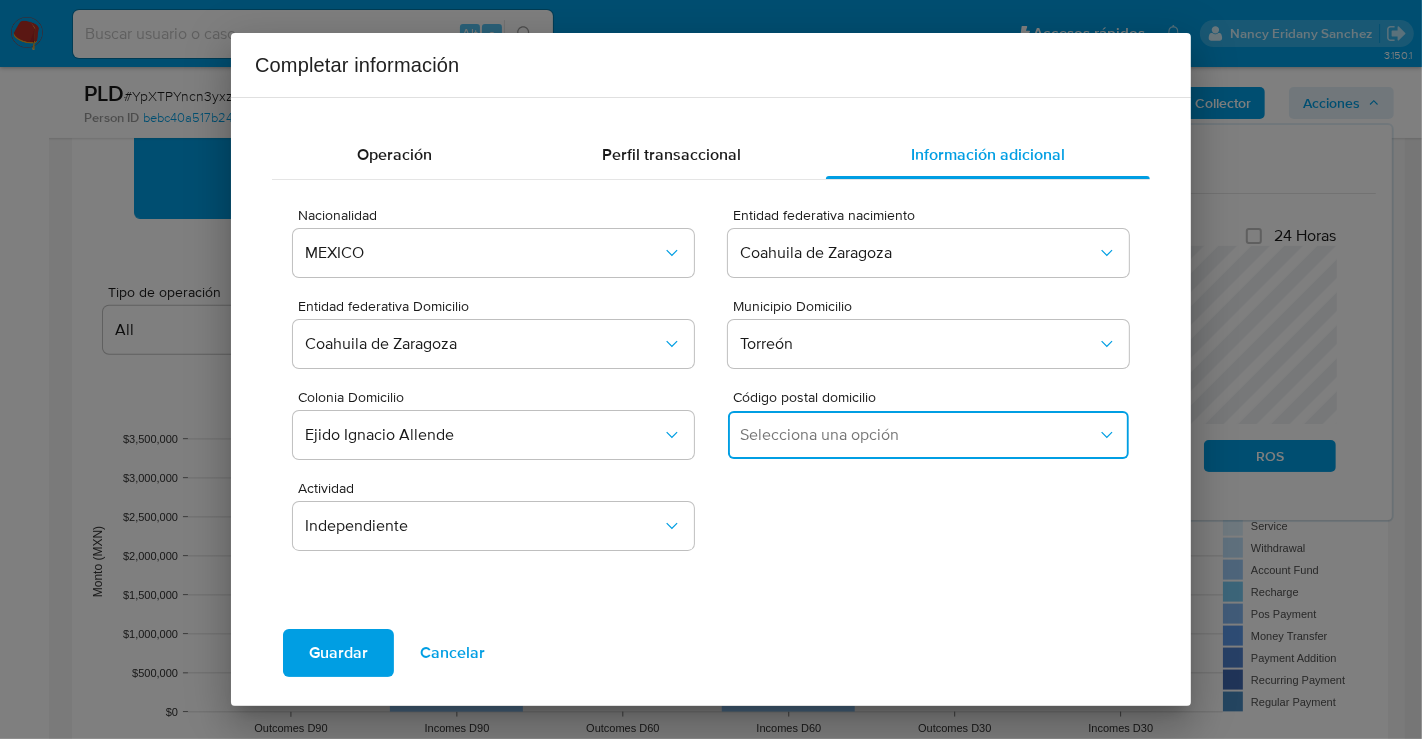 click on "Selecciona una opción" at bounding box center (918, 435) 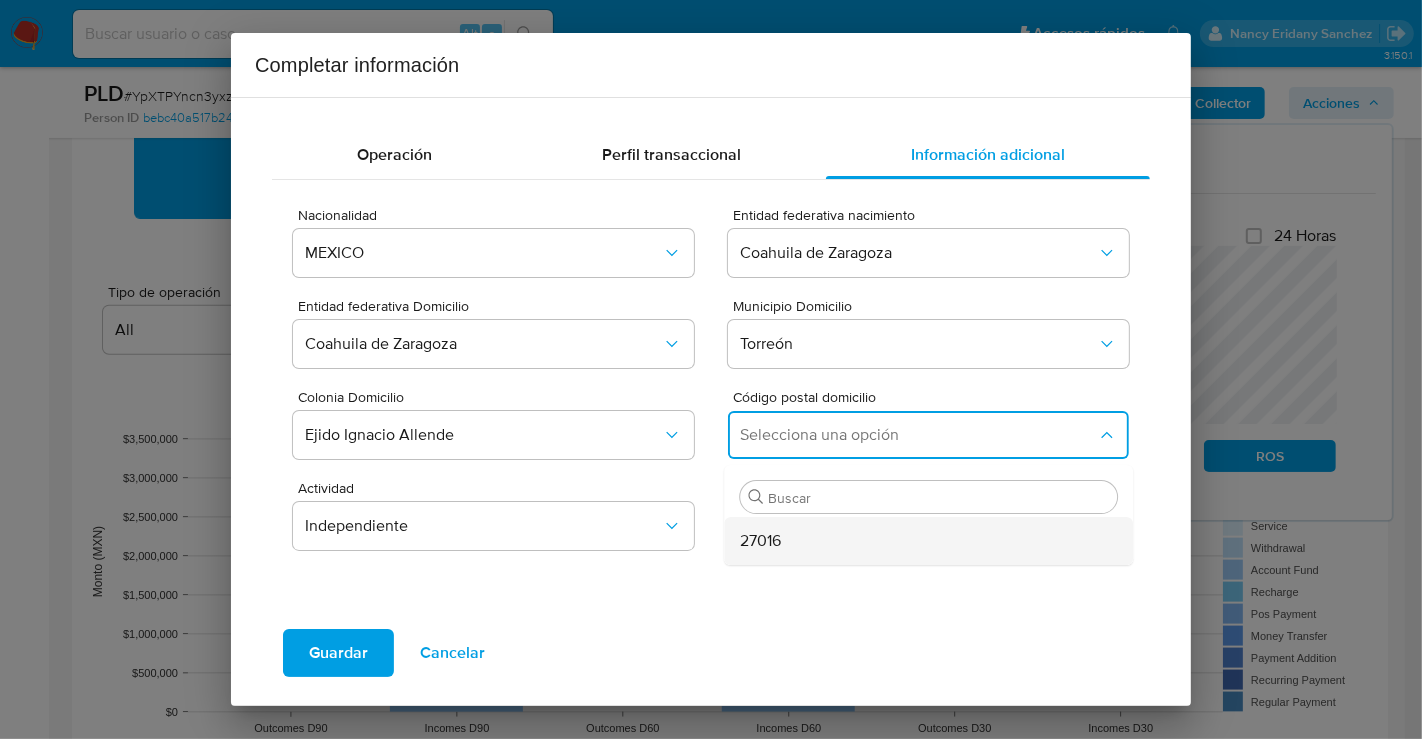 click on "27016" at bounding box center (760, 541) 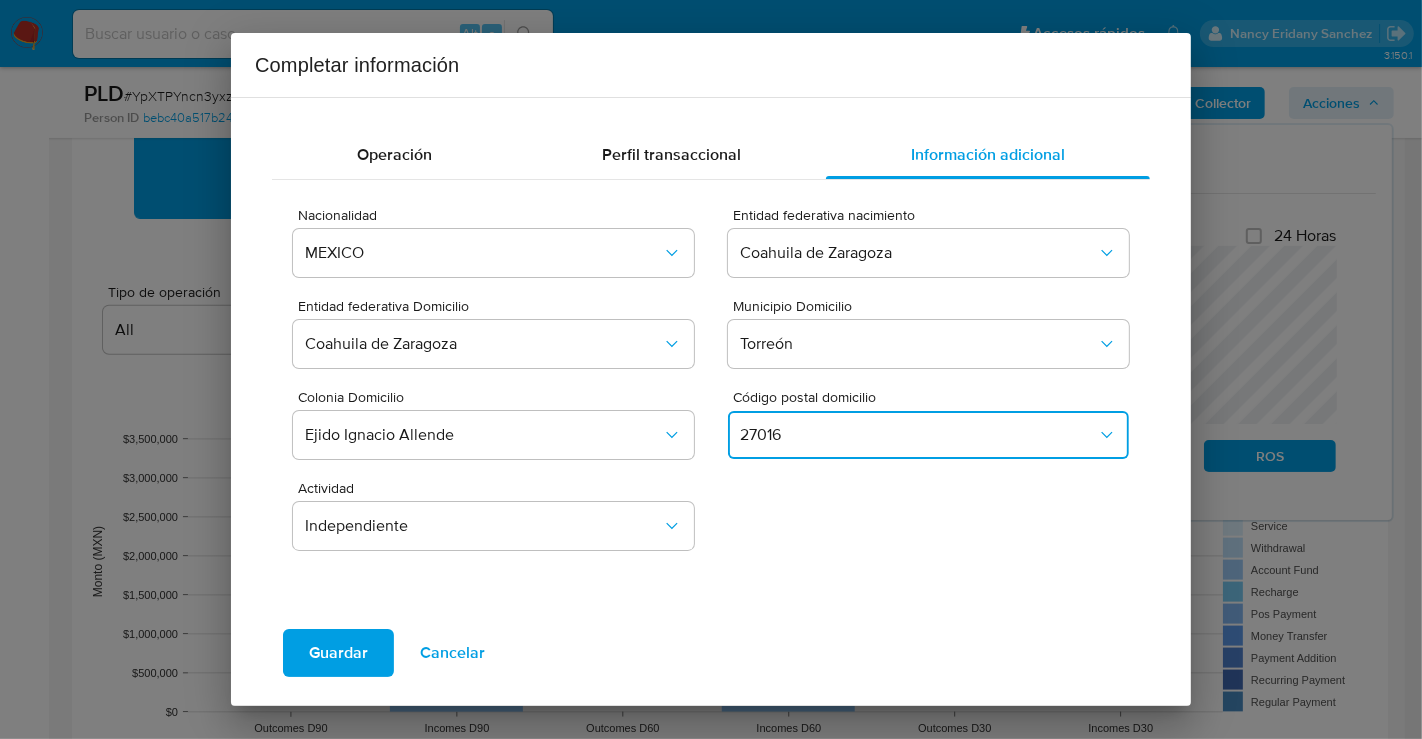 type 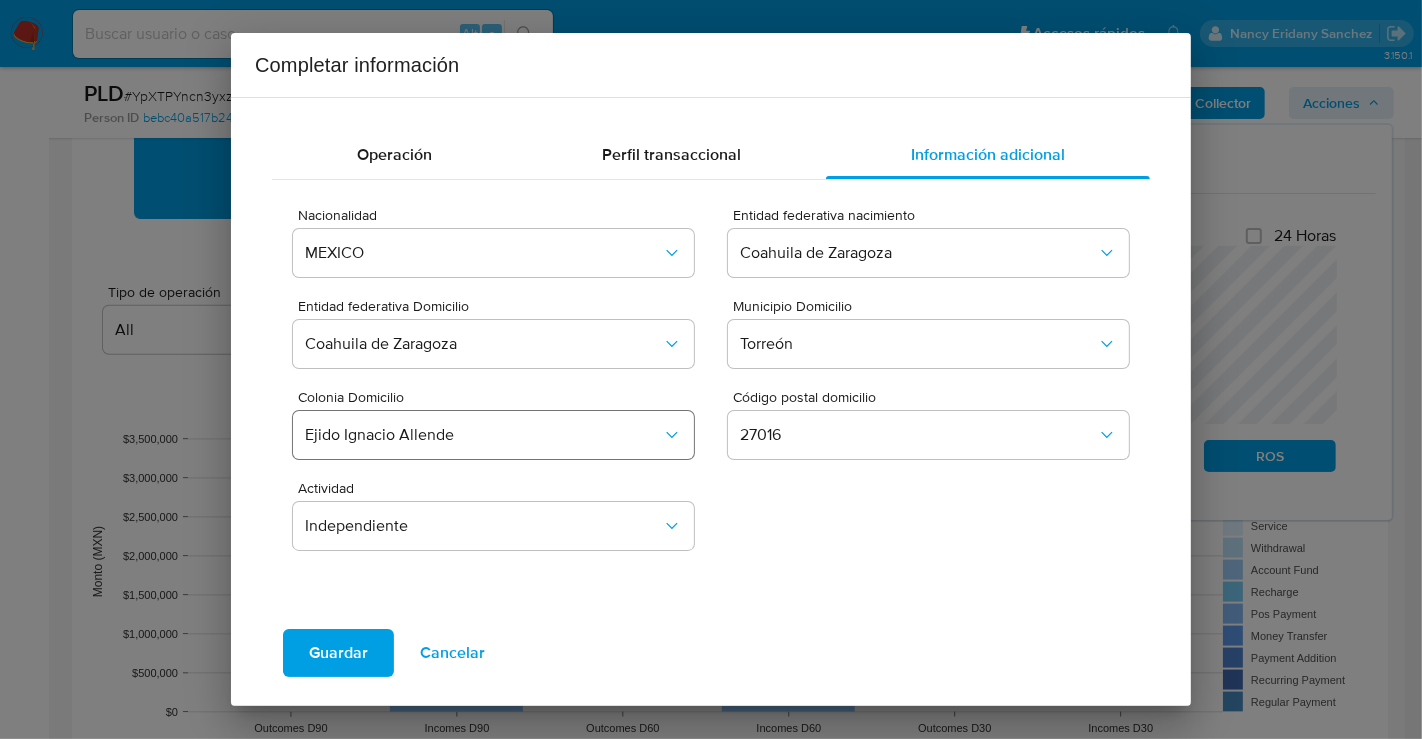 click on "Ejido Ignacio Allende" at bounding box center [483, 435] 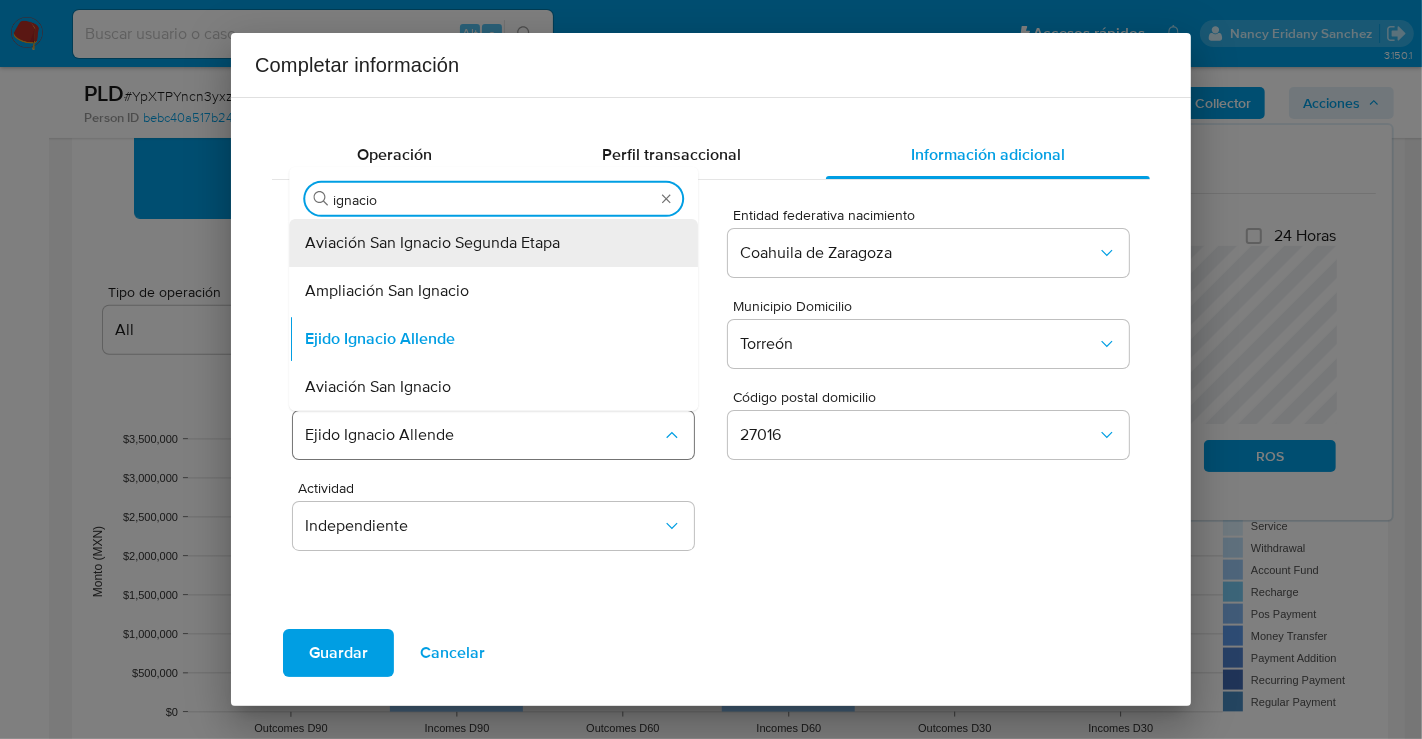 type on "ignacio" 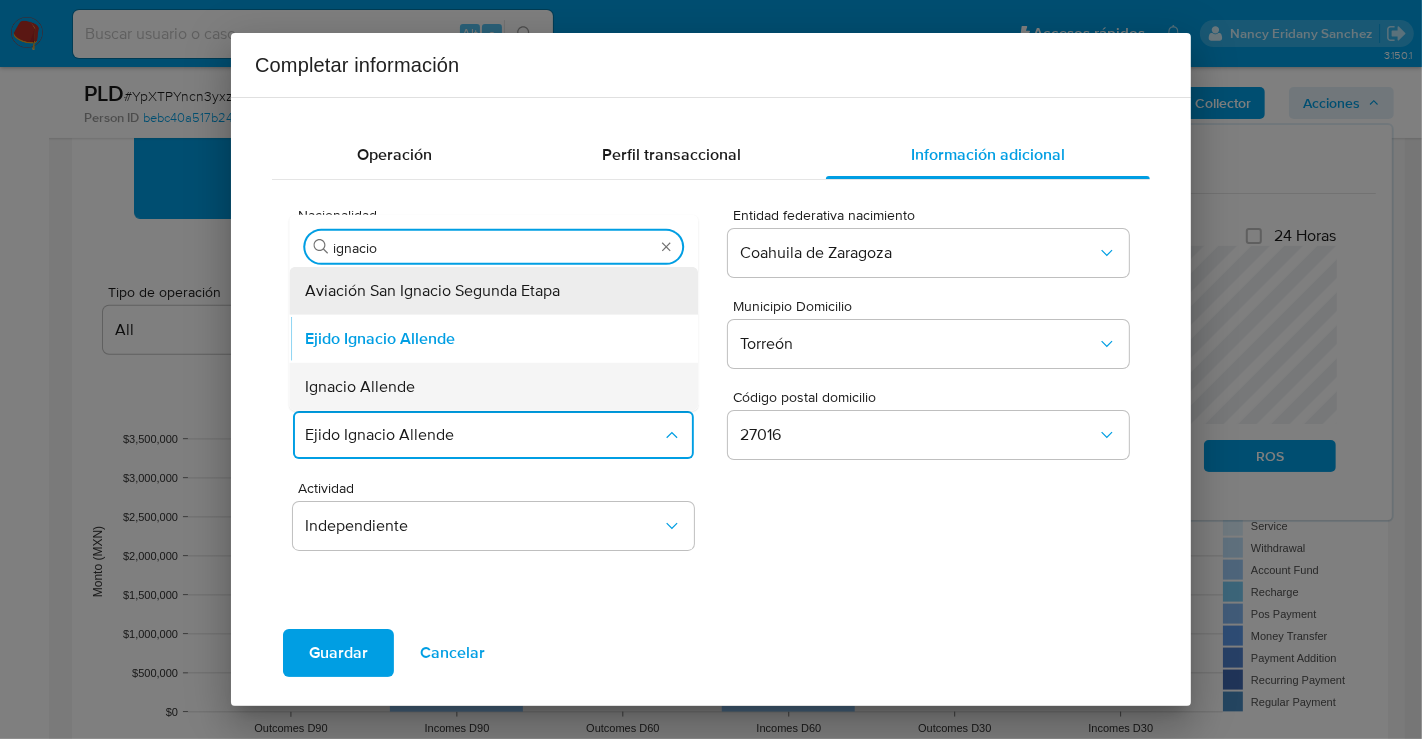 click on "Ignacio Allende" at bounding box center [360, 387] 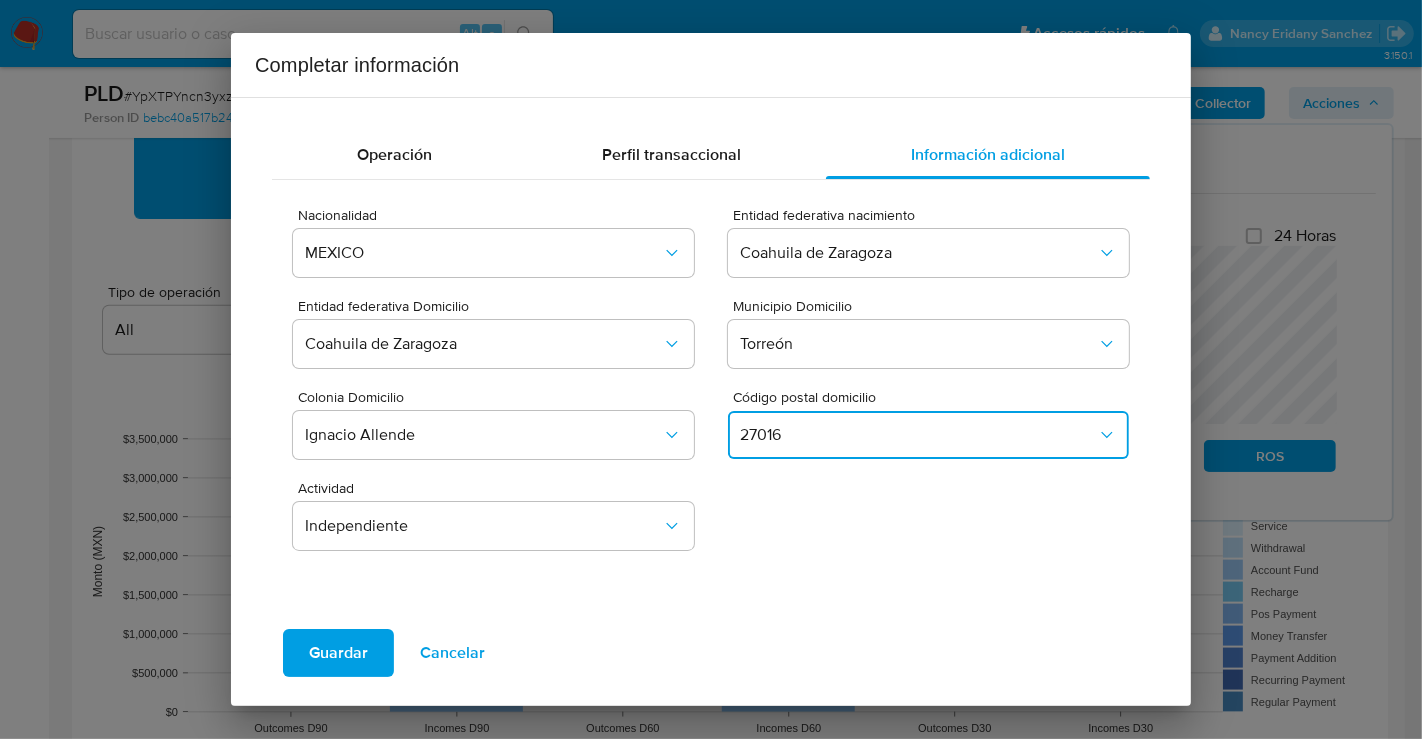 click on "27016" at bounding box center (918, 435) 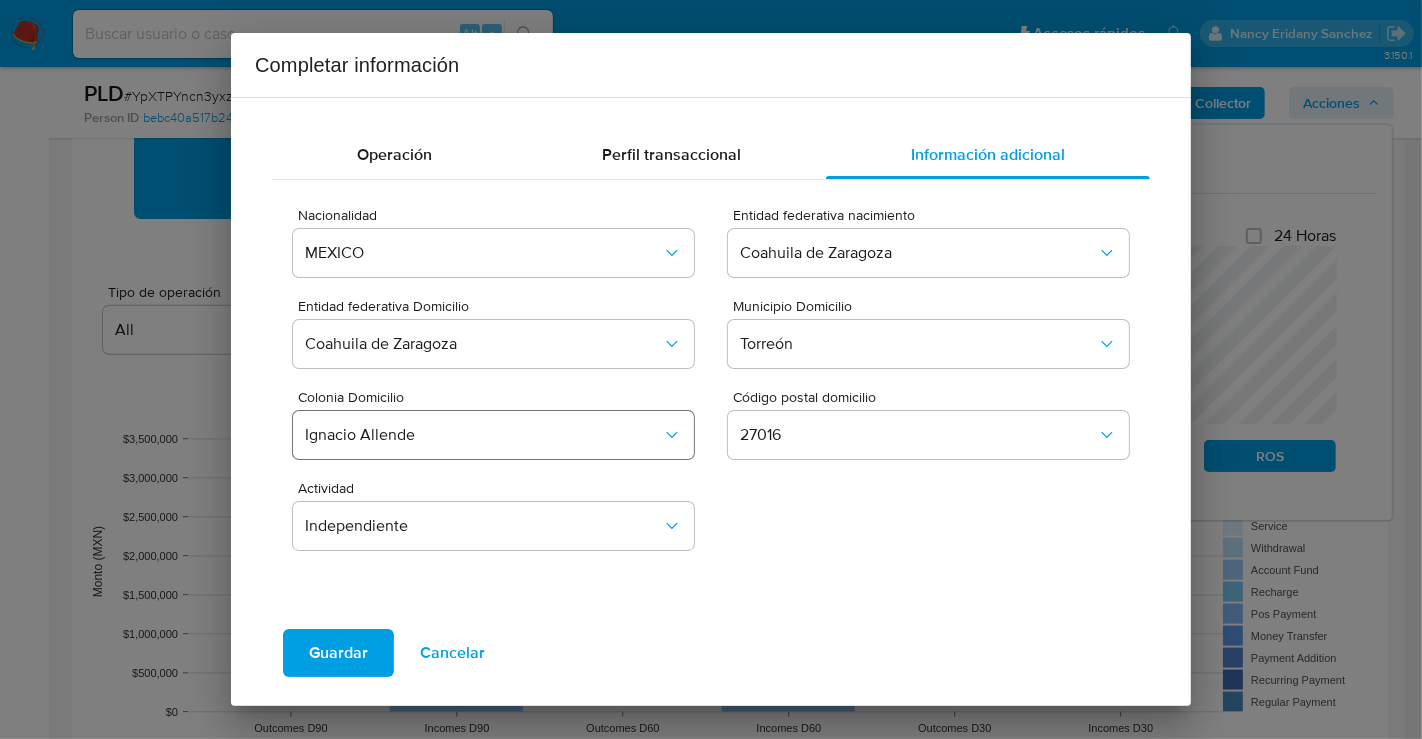 click on "Ignacio Allende" at bounding box center (483, 435) 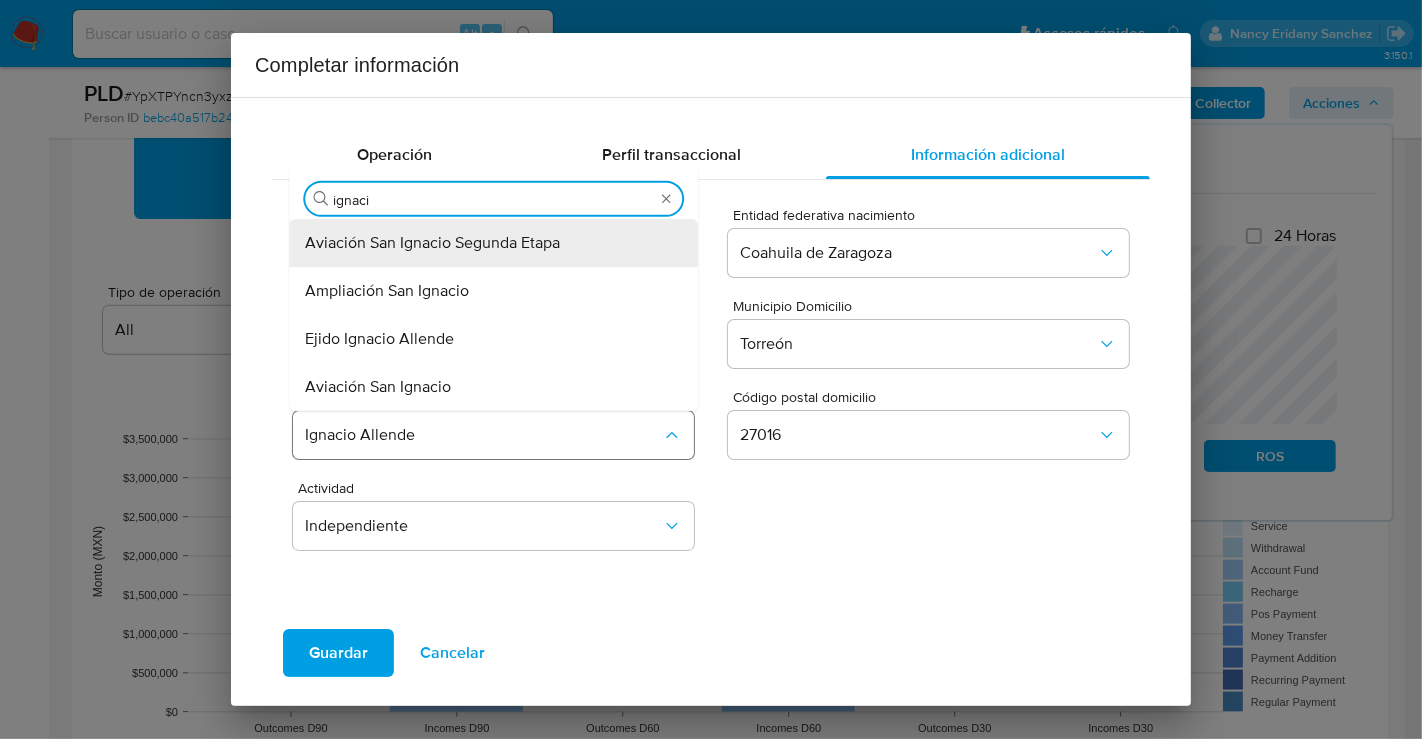 type on "ignacio" 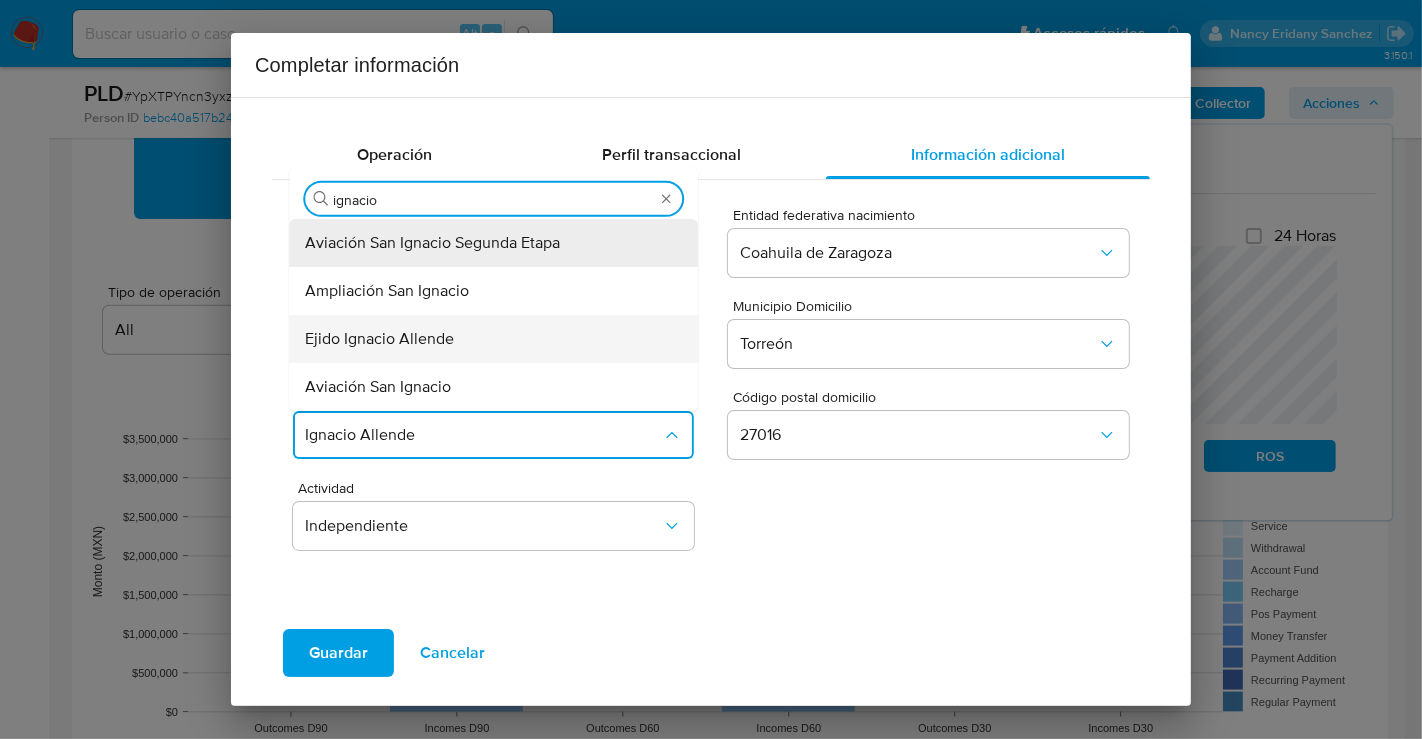 click on "Ejido Ignacio Allende" at bounding box center (379, 339) 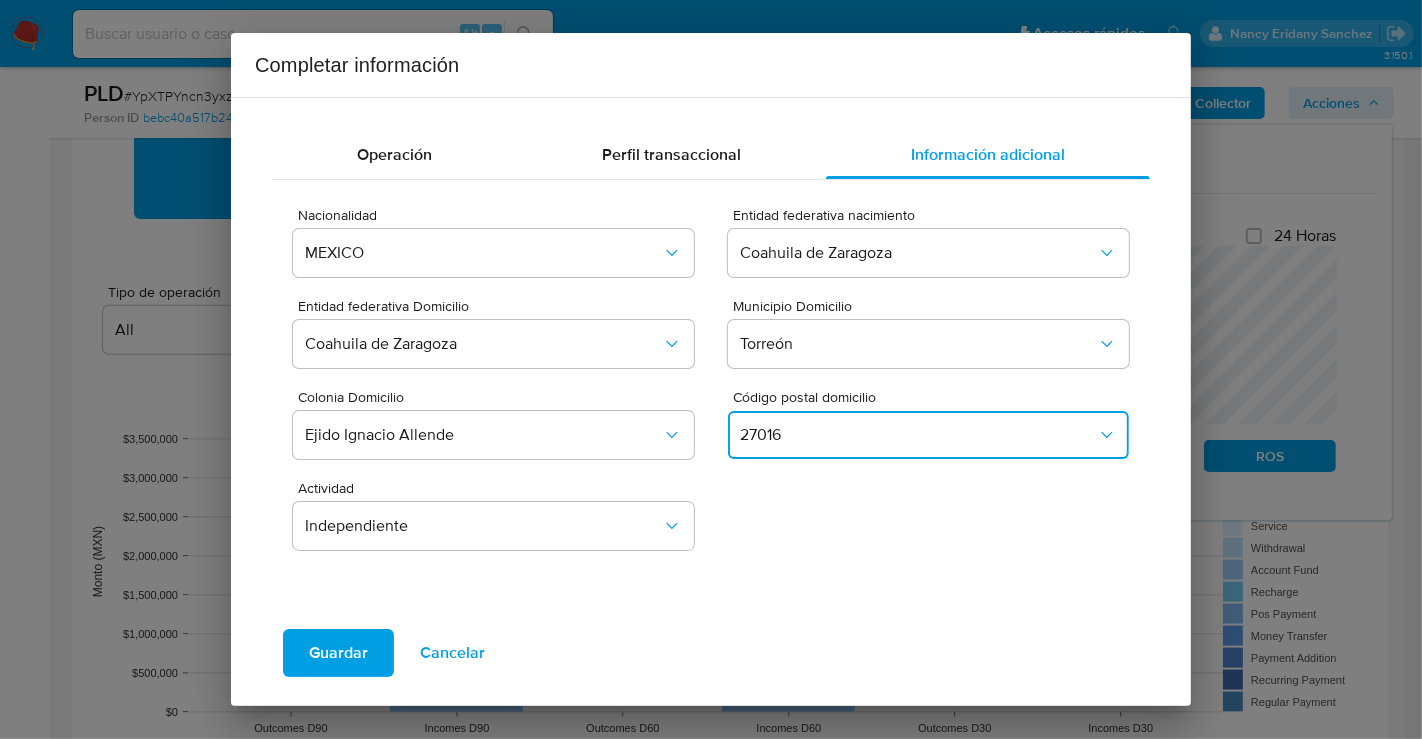 click on "27016" at bounding box center (918, 435) 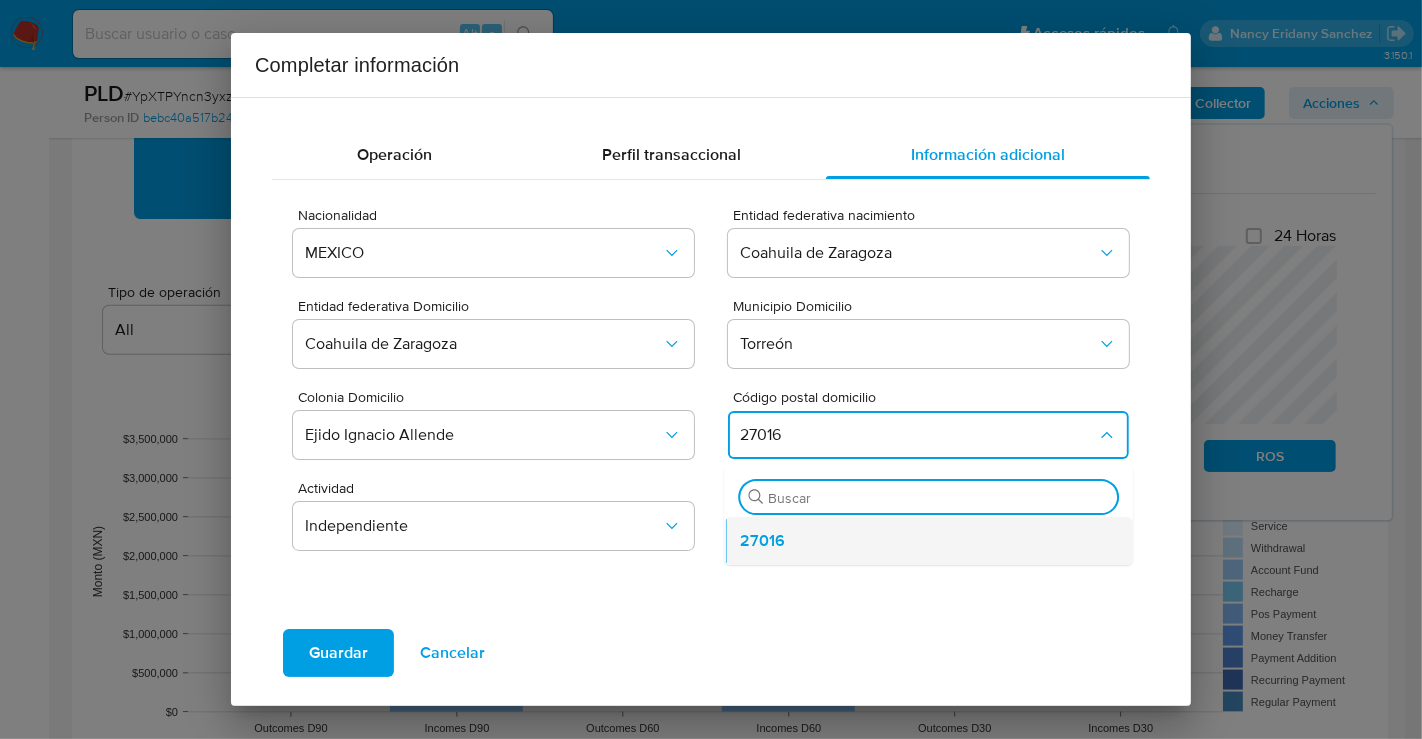click on "27016" at bounding box center [762, 541] 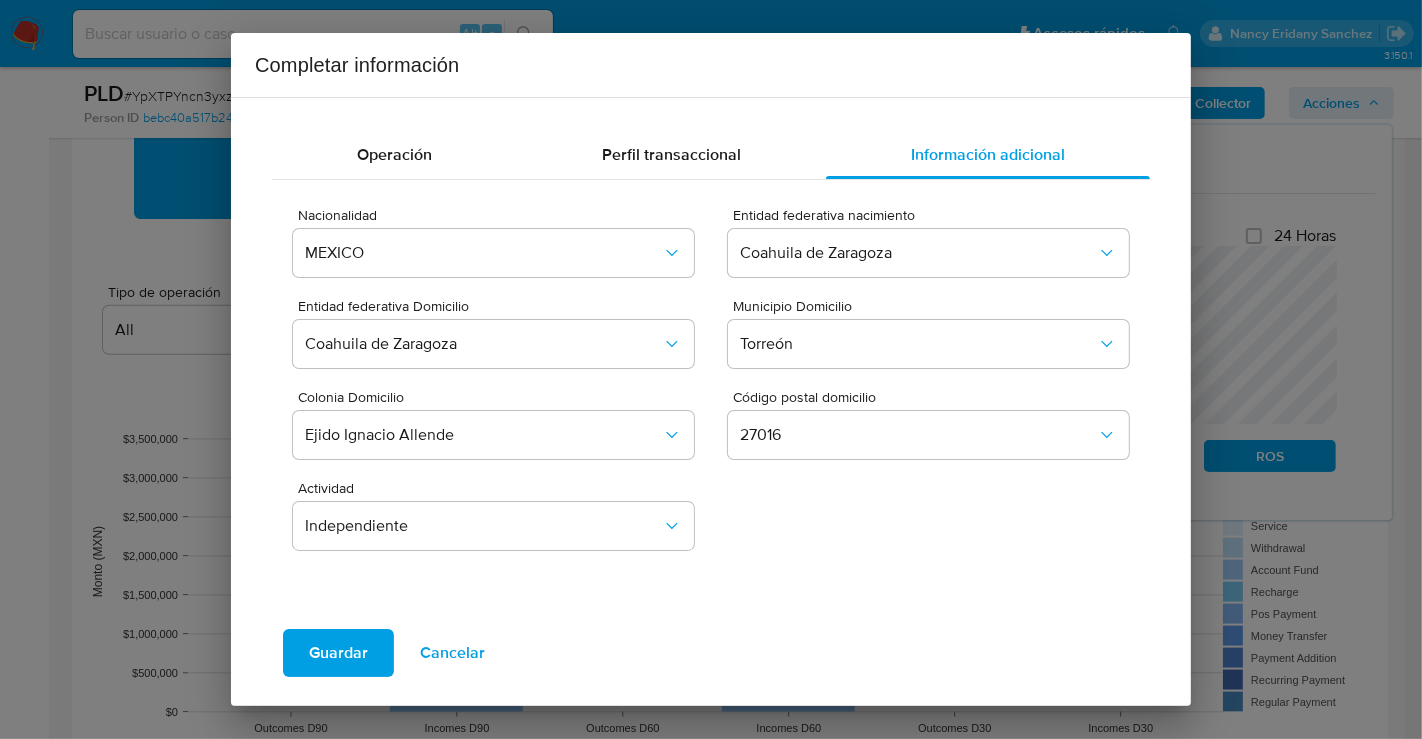 click on "Nacionalidad MEXICO Entidad federativa nacimiento Coahuila de Zaragoza Entidad federativa Domicilio Coahuila de Zaragoza Municipio Domicilio Torreón Colonia Domicilio Ejido Ignacio Allende Código postal domicilio 27016 Actividad Independiente" at bounding box center (711, 390) 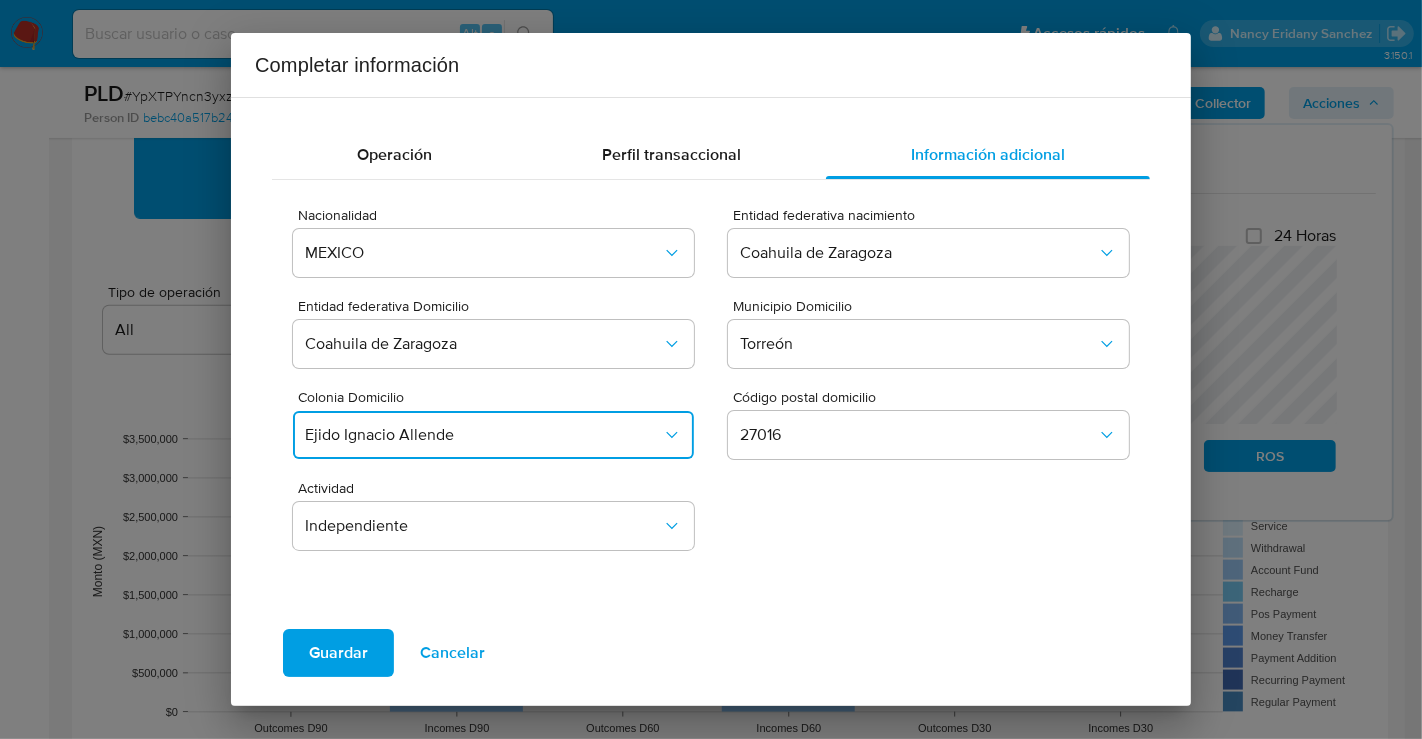 click on "Ejido Ignacio Allende" at bounding box center (483, 435) 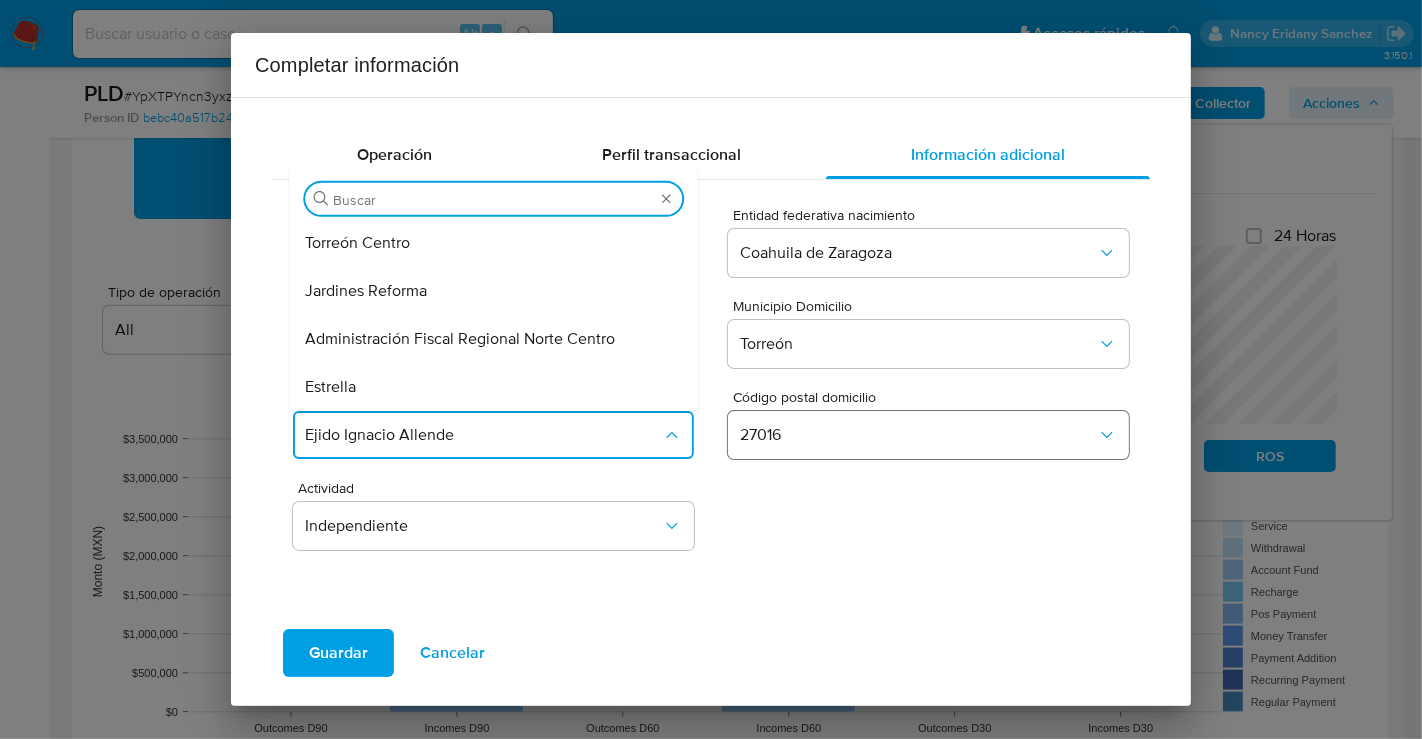 click on "27016" at bounding box center [918, 435] 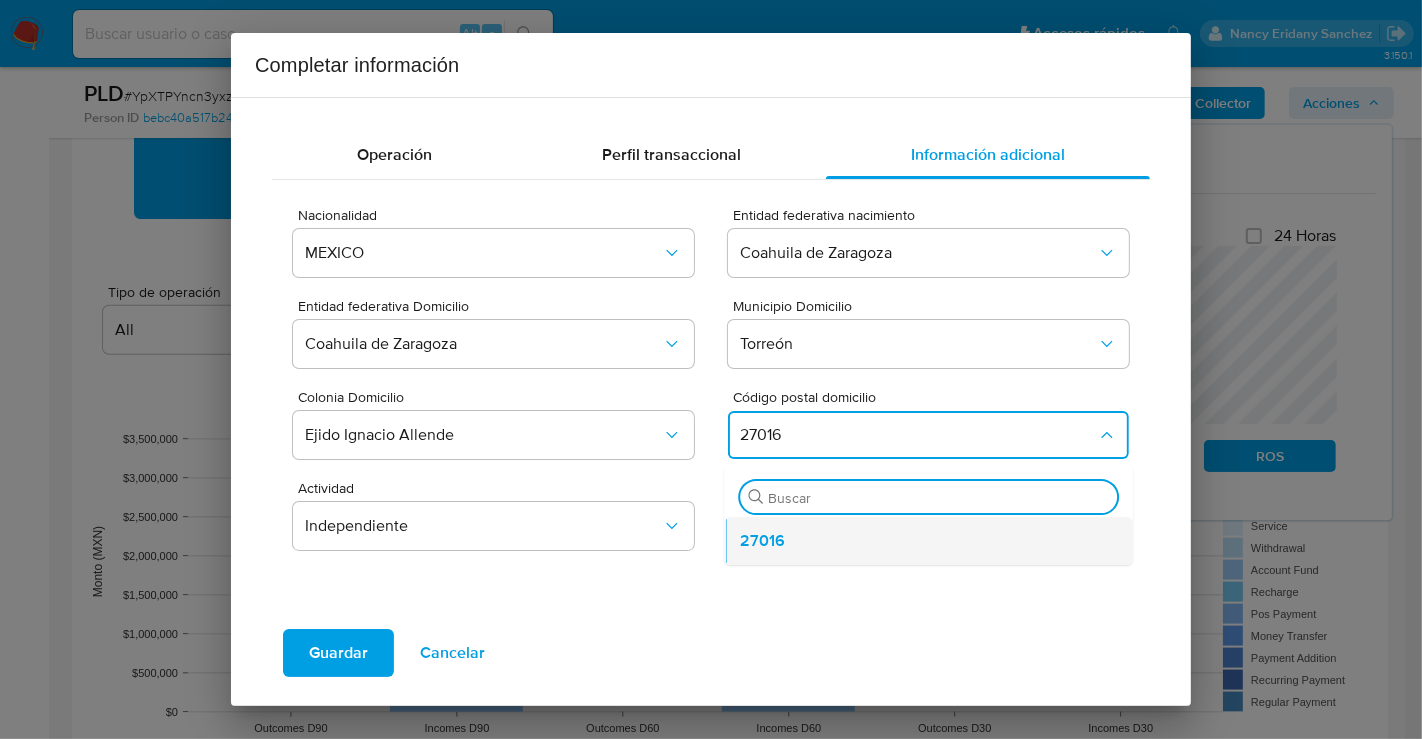 click on "27016" at bounding box center [922, 541] 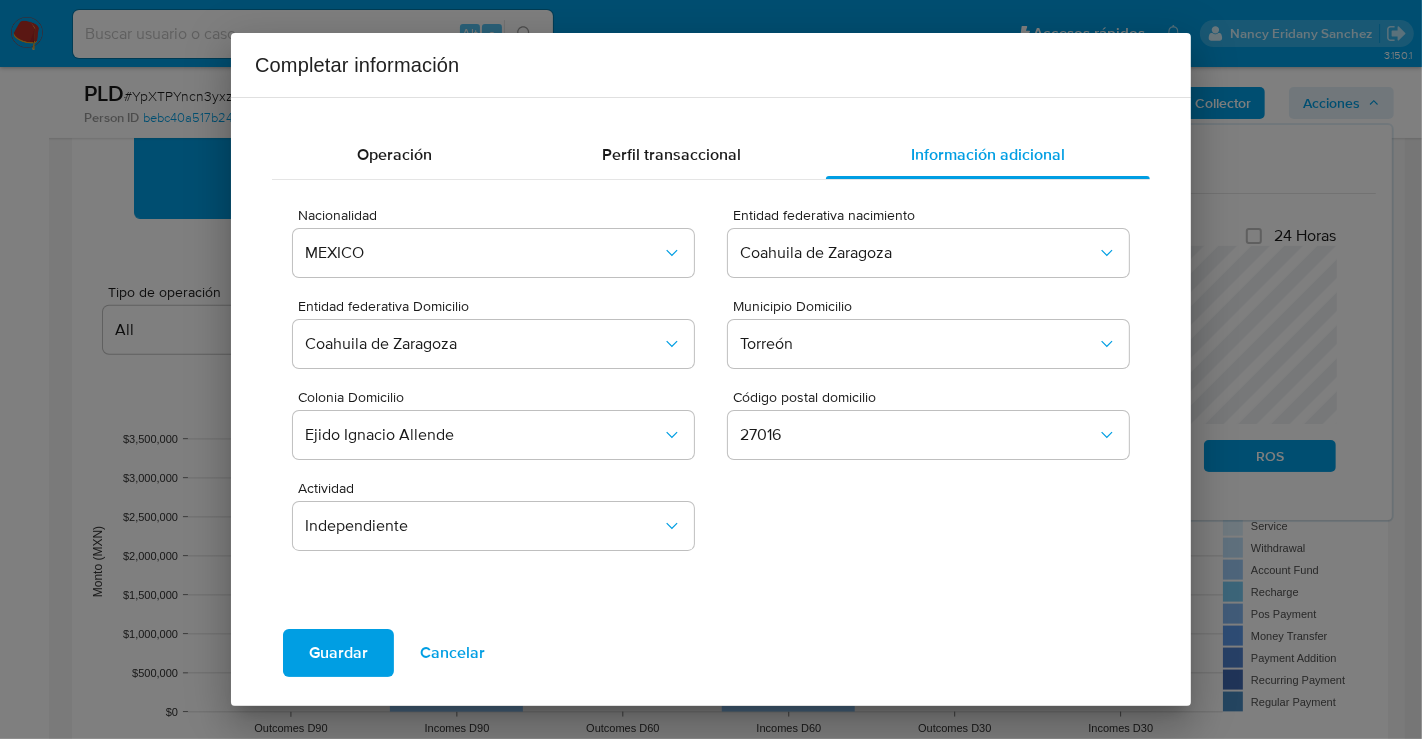 click on "Guardar" at bounding box center (338, 653) 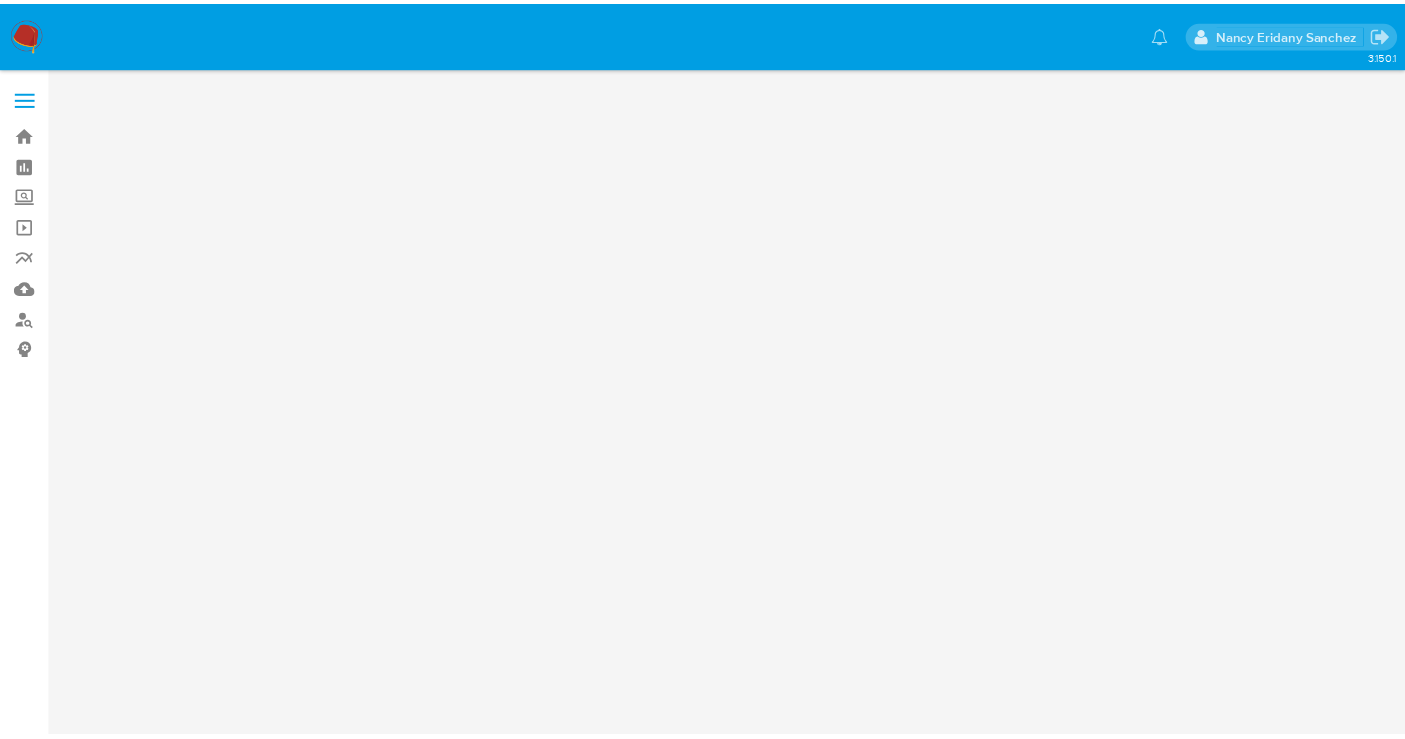 scroll, scrollTop: 0, scrollLeft: 0, axis: both 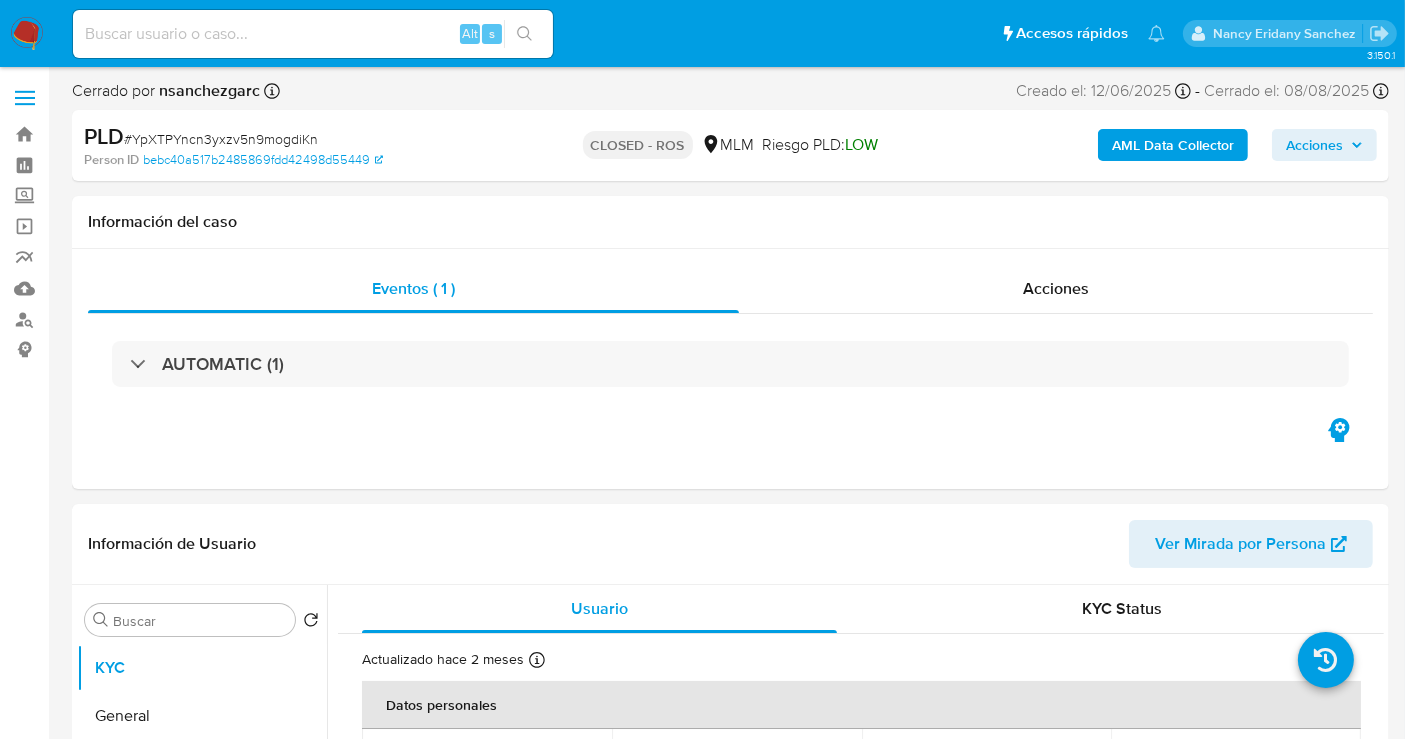 select on "10" 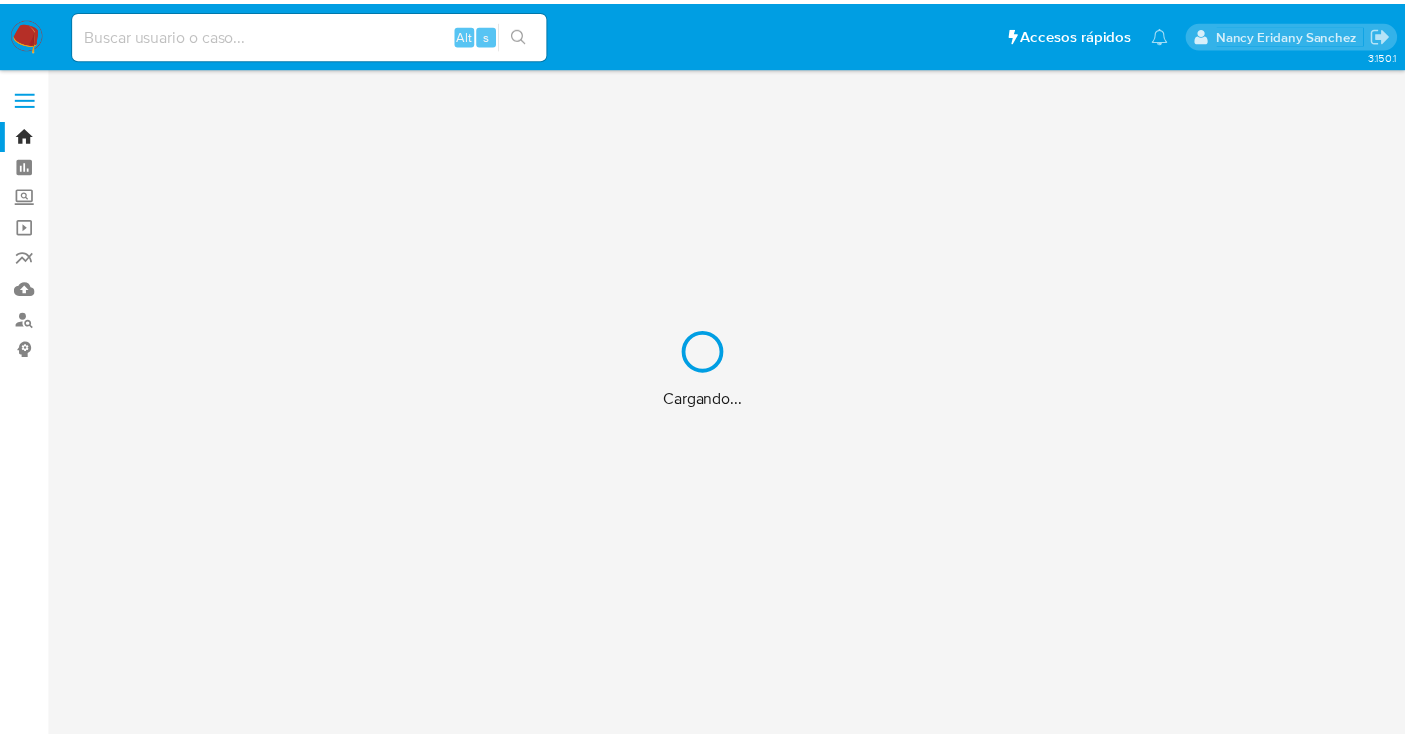 scroll, scrollTop: 0, scrollLeft: 0, axis: both 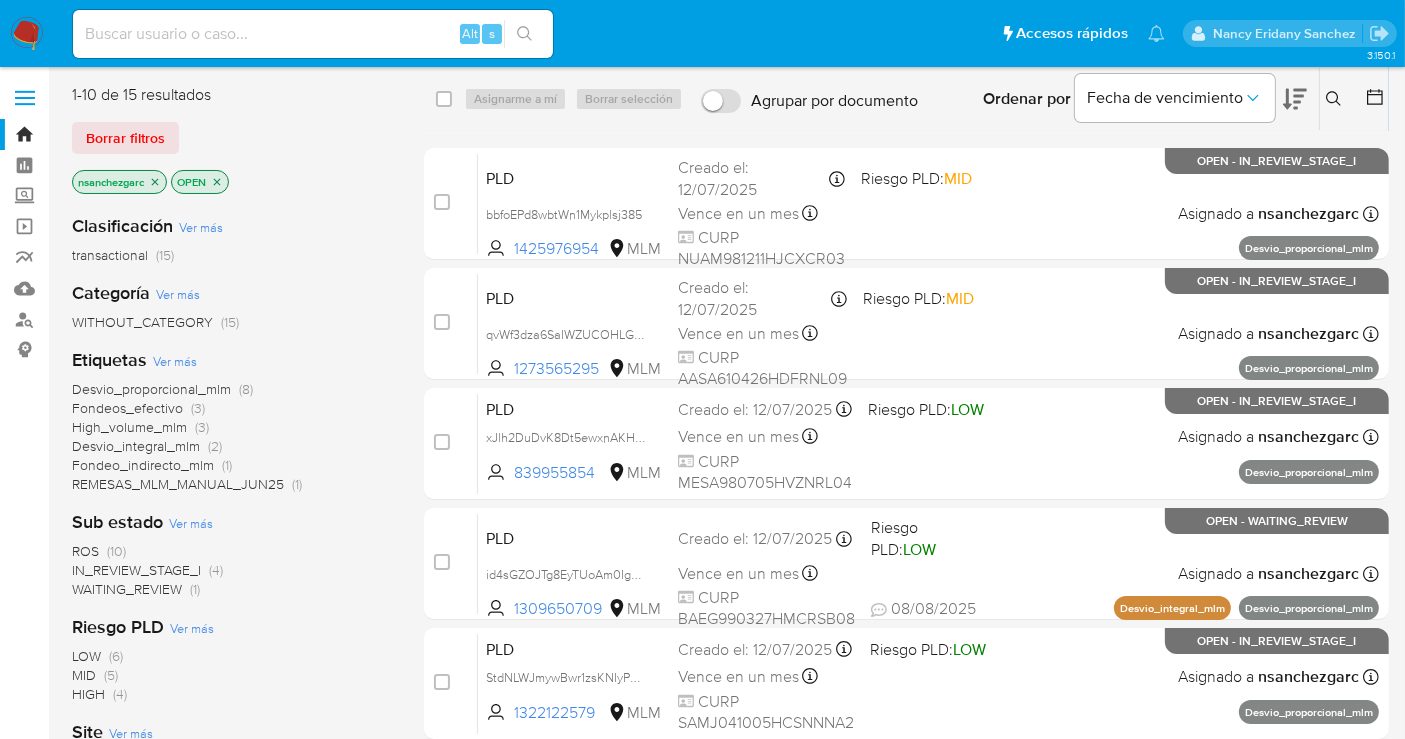 click on "ROS" at bounding box center [85, 551] 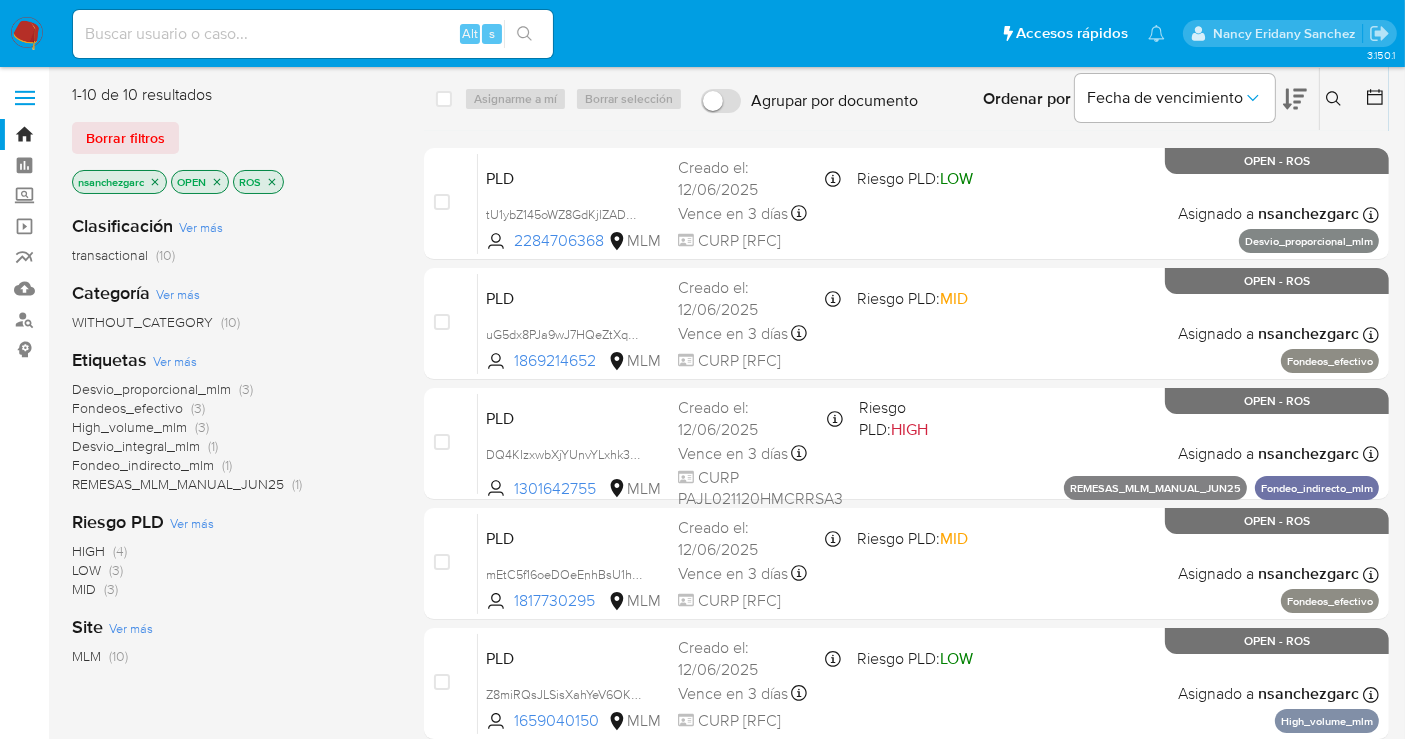 click 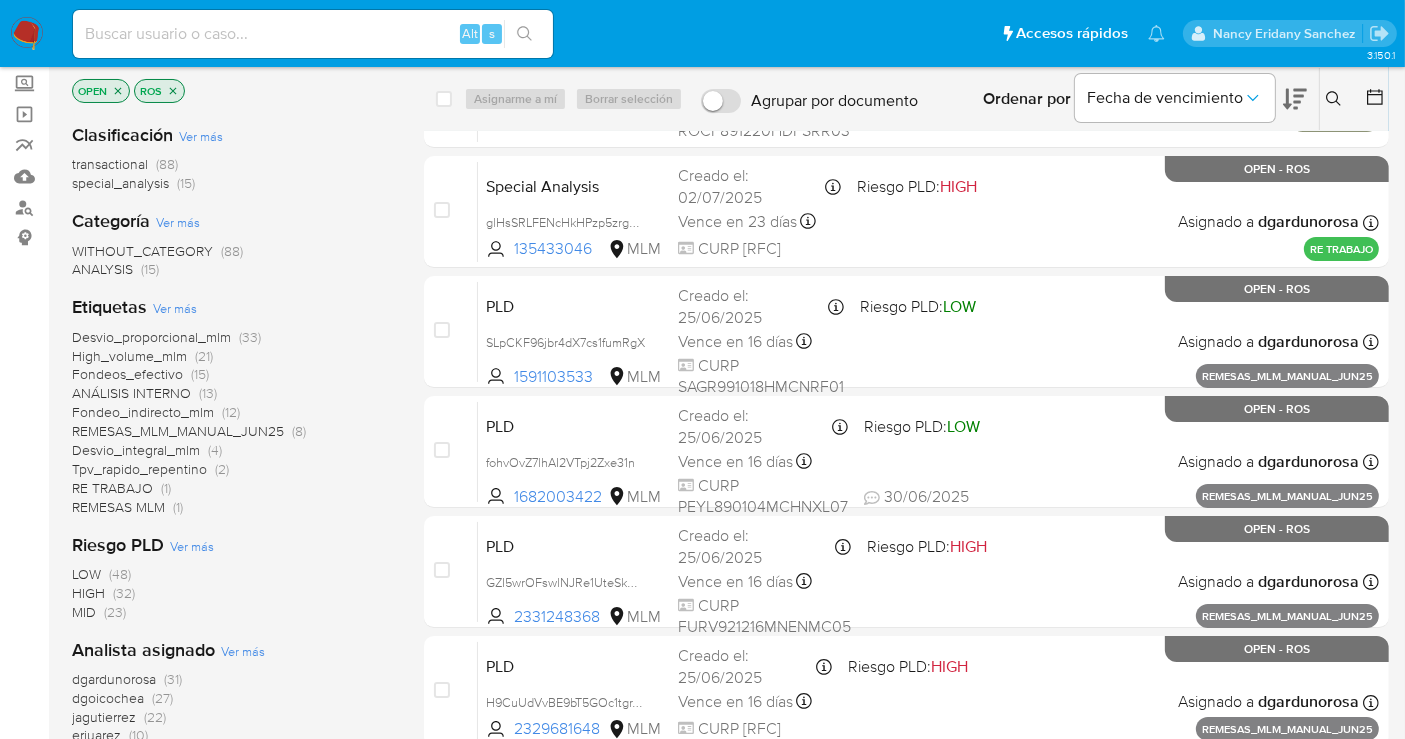 scroll, scrollTop: 222, scrollLeft: 0, axis: vertical 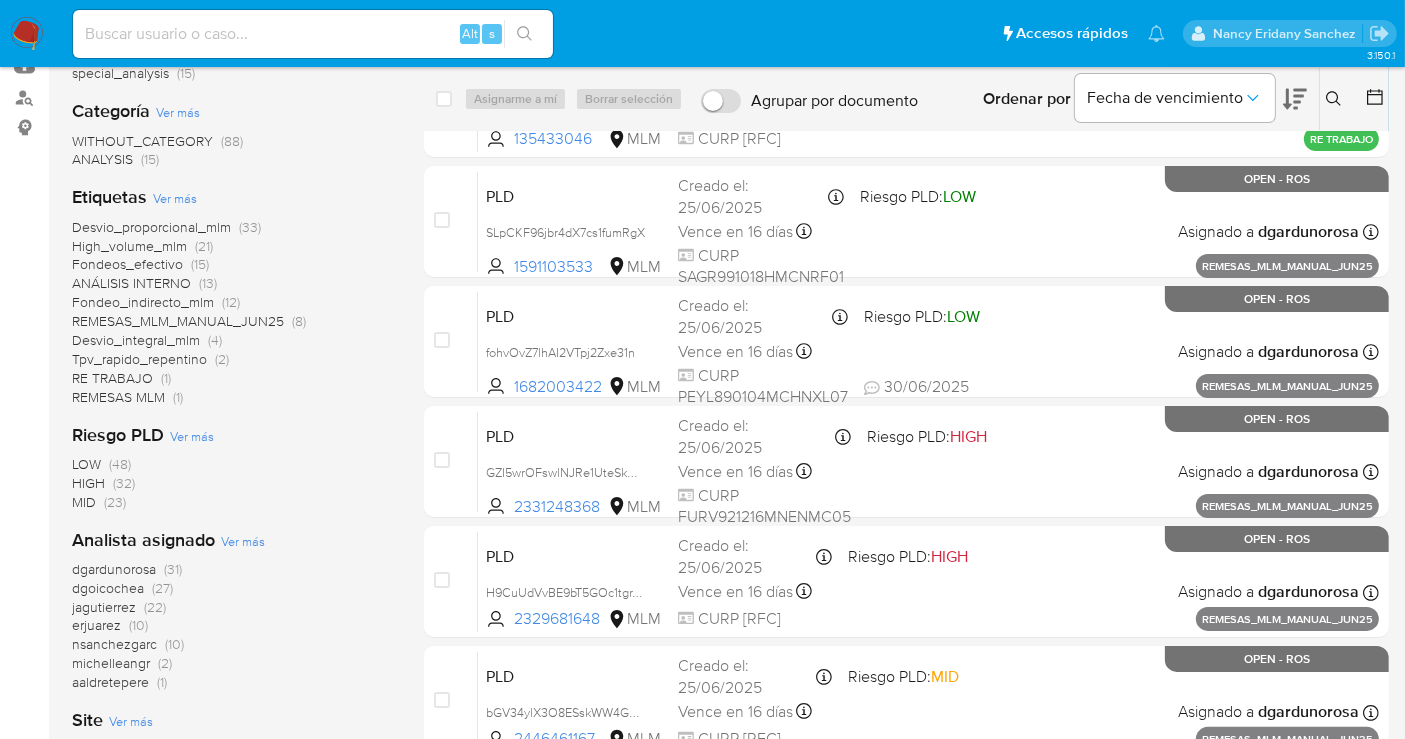click on "nsanchezgarc" at bounding box center (114, 623) 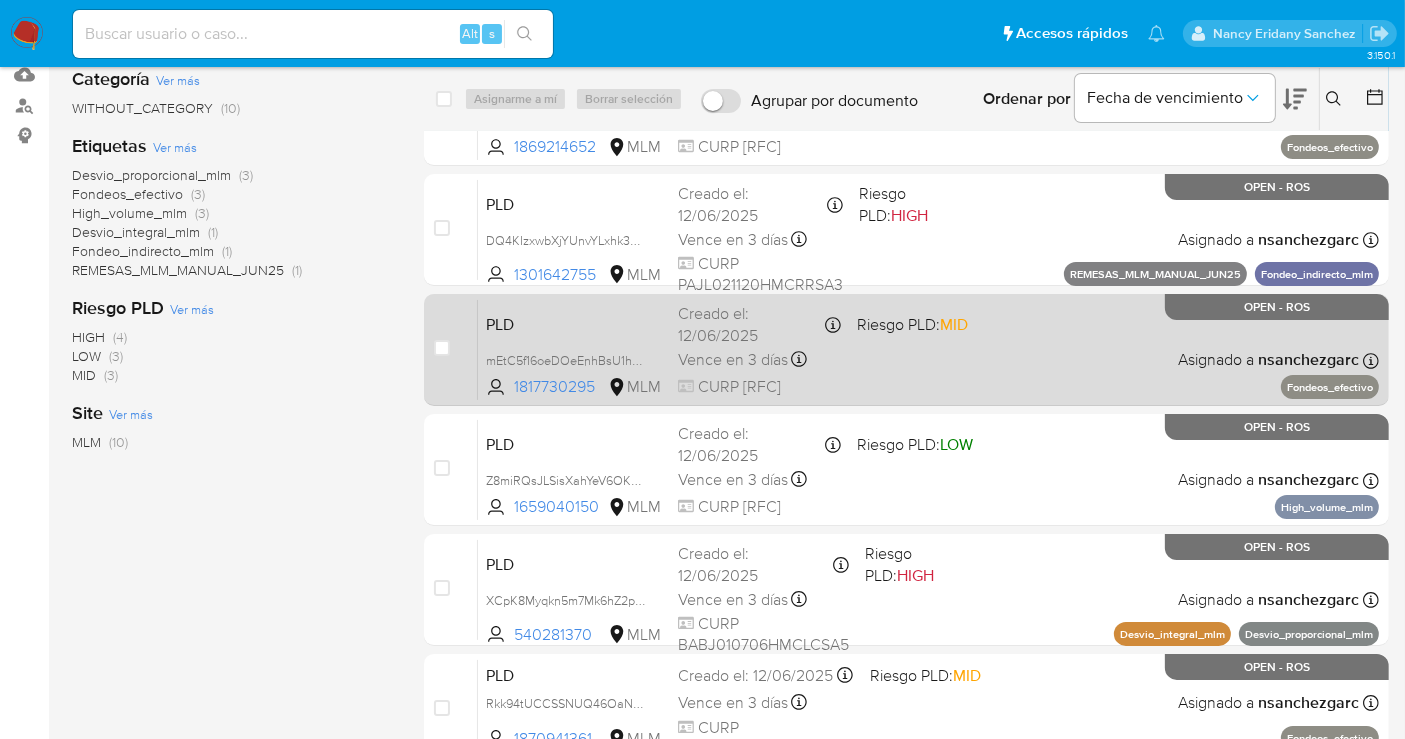 scroll, scrollTop: 0, scrollLeft: 0, axis: both 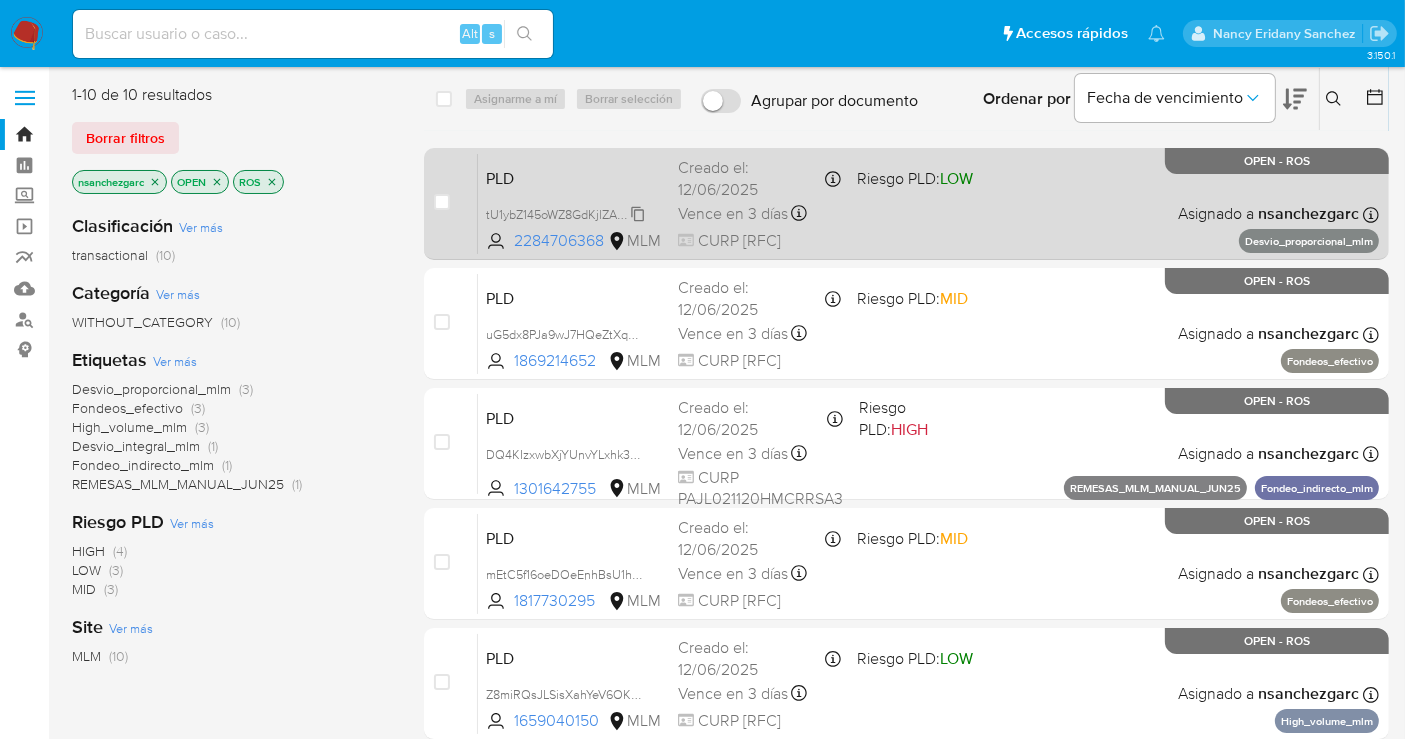 click on "tU1ybZ145oWZ8GdKjlZADOgW" at bounding box center (570, 213) 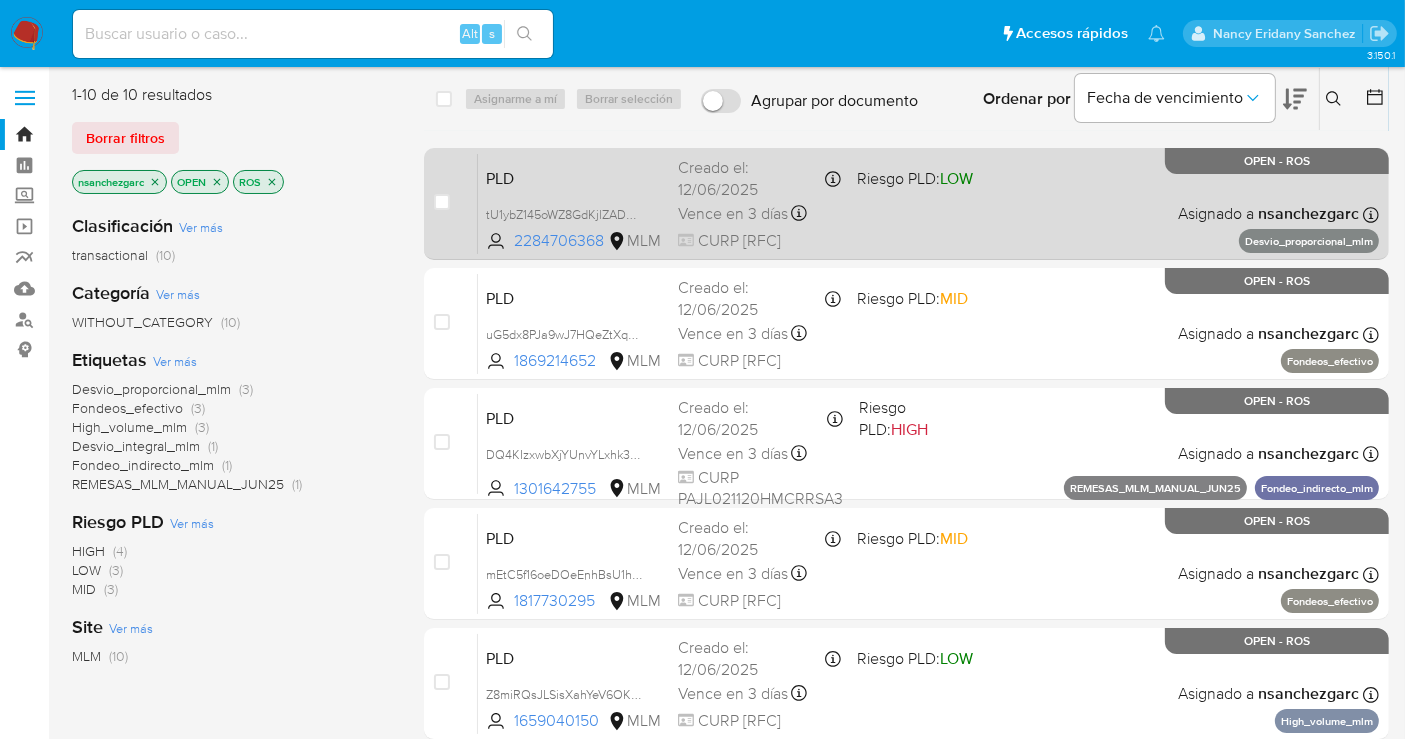 click on "Vence en 3 días   Vence el [DATE] [TIME]" at bounding box center (759, 213) 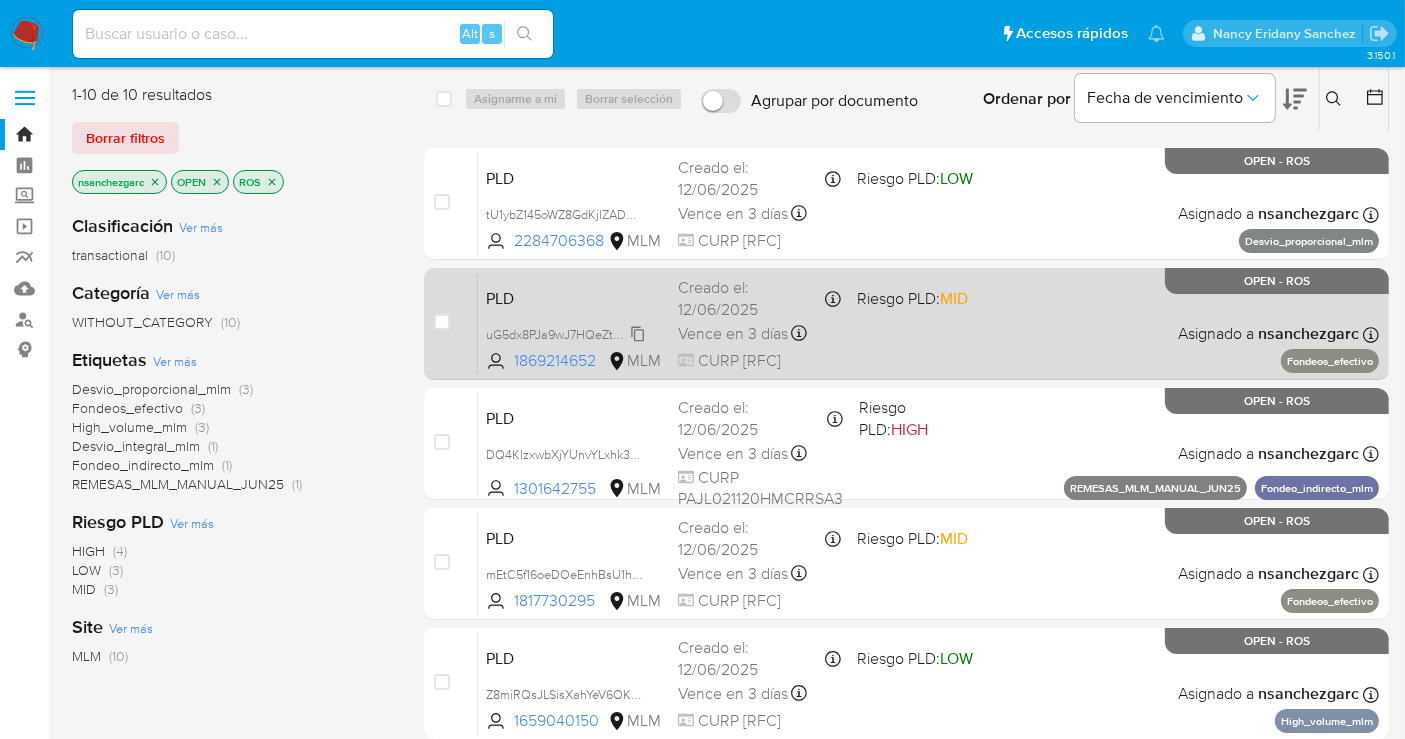 click on "uG5dx8PJa9wJ7HQeZtXqXWmu" at bounding box center (575, 333) 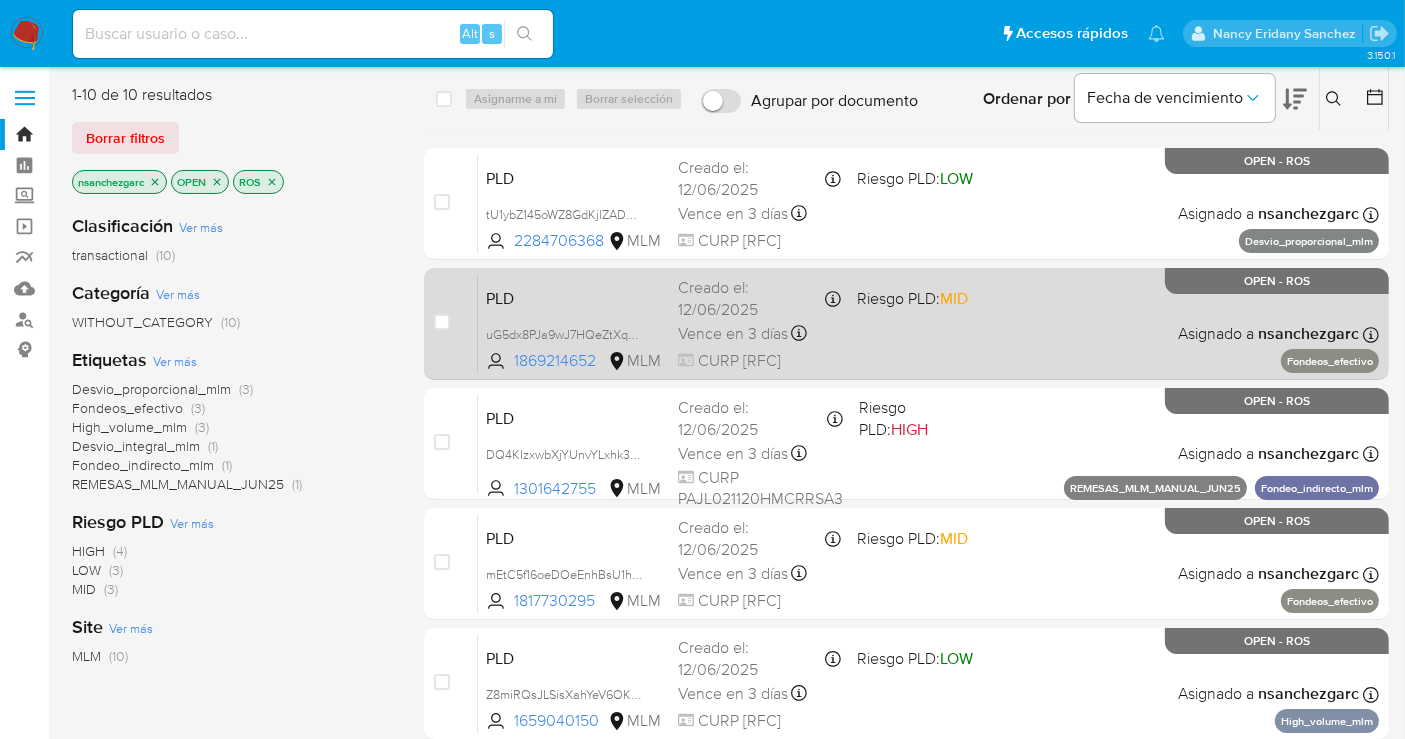click on "Creado el: [DATE]   Creado el: [DATE] [TIME]" at bounding box center [759, 298] 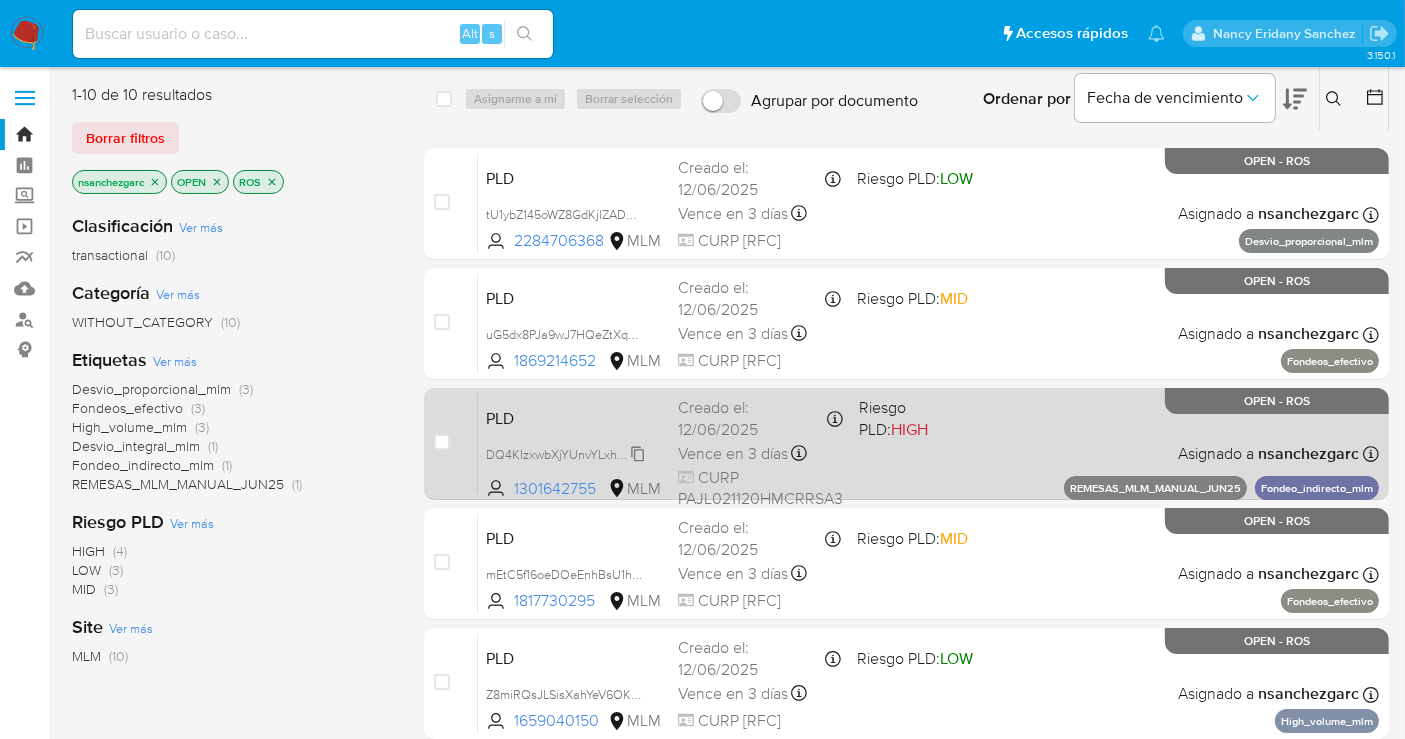 click on "DQ4KIzxwbXjYUnvYLxhk3cQX" at bounding box center [570, 453] 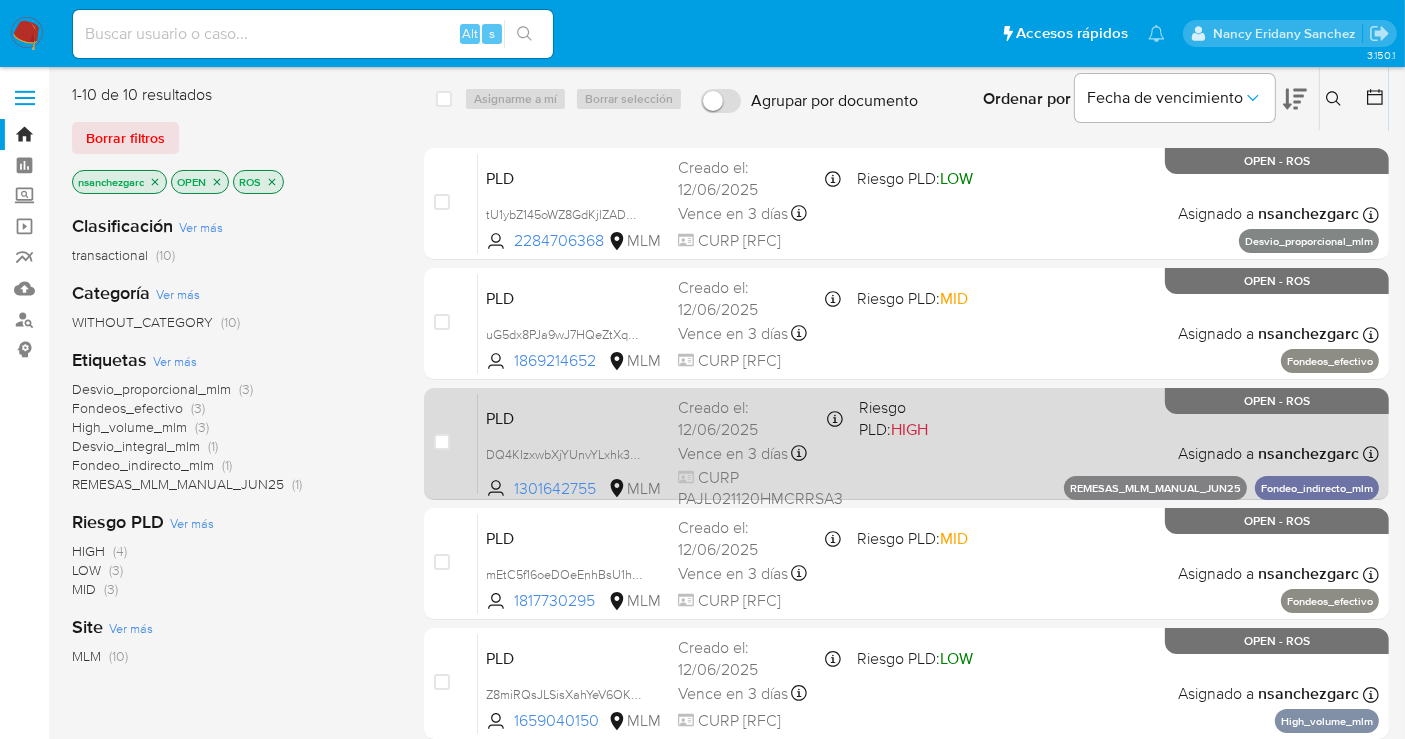 click on "Creado el: [DATE]   Creado el: [DATE] [TIME]" at bounding box center [760, 418] 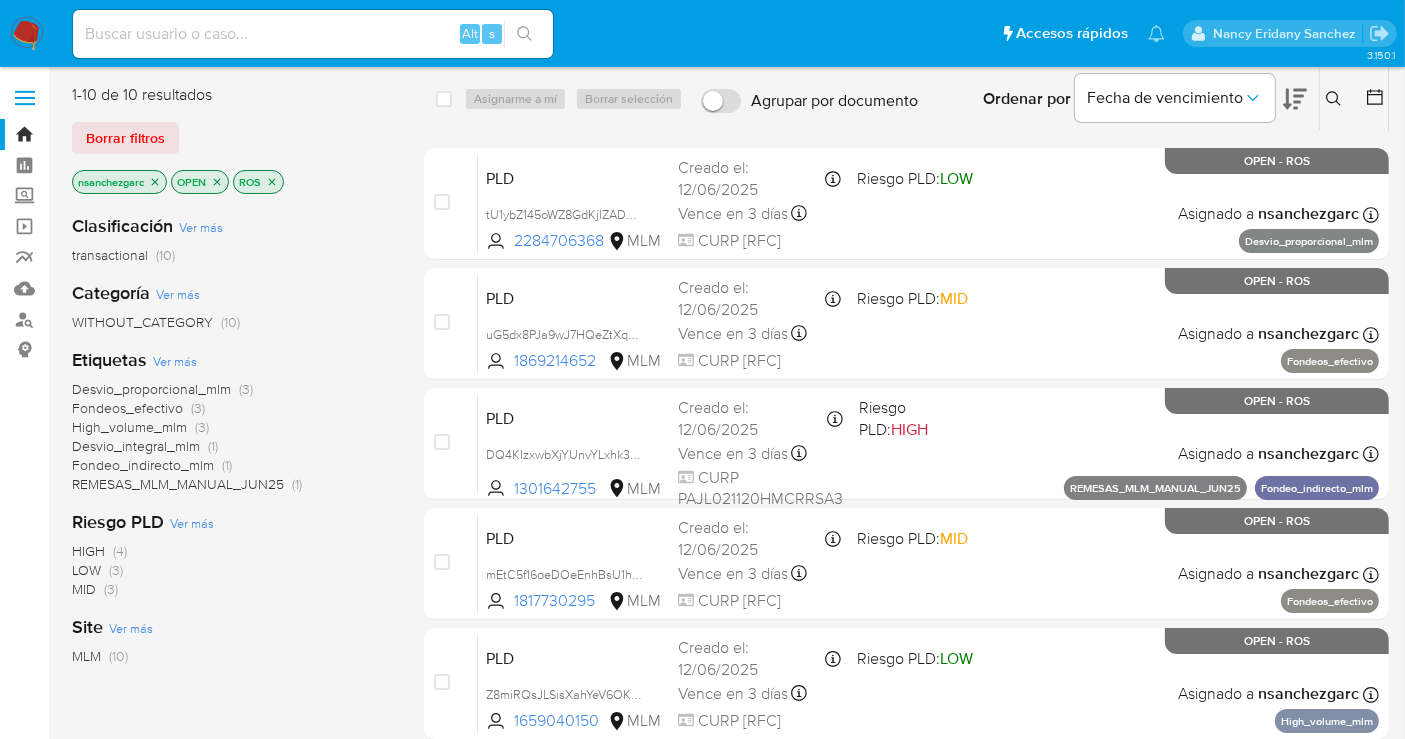 click at bounding box center (27, 34) 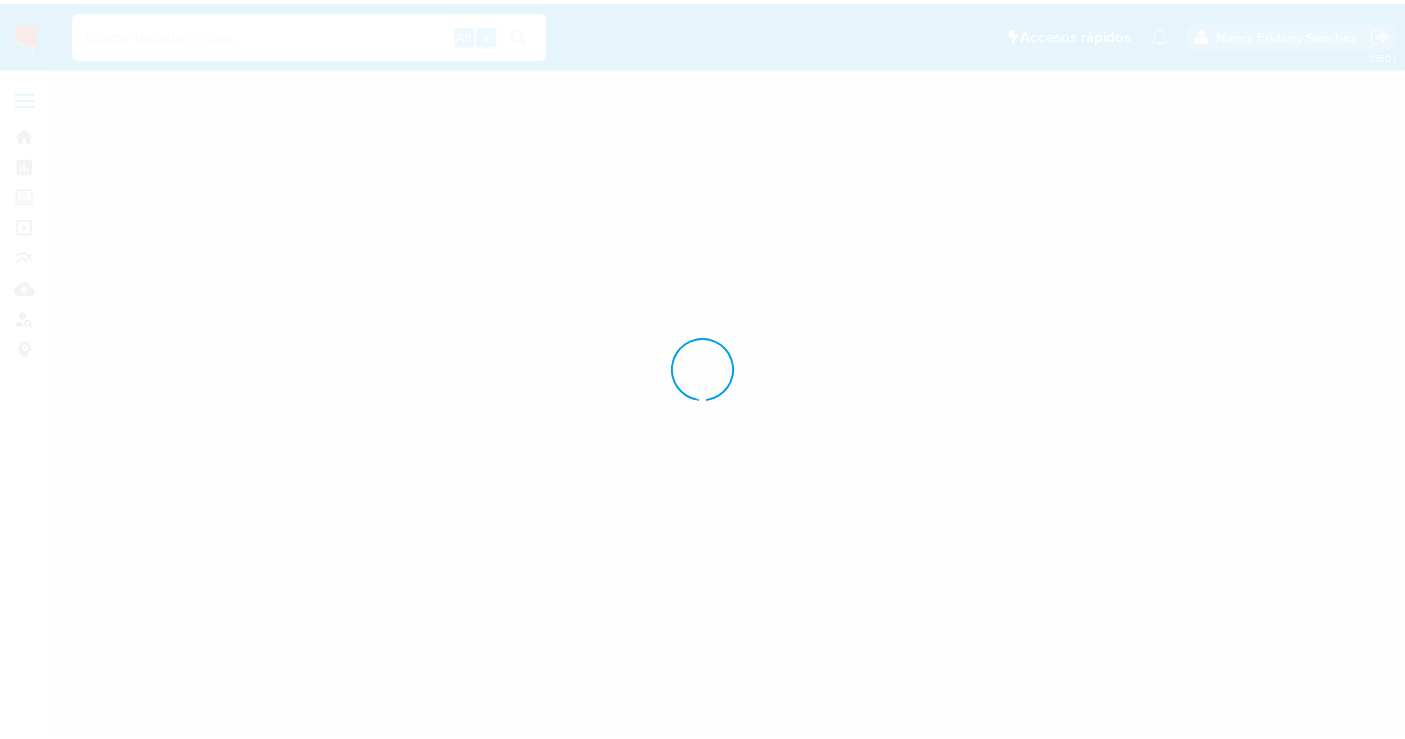 scroll, scrollTop: 0, scrollLeft: 0, axis: both 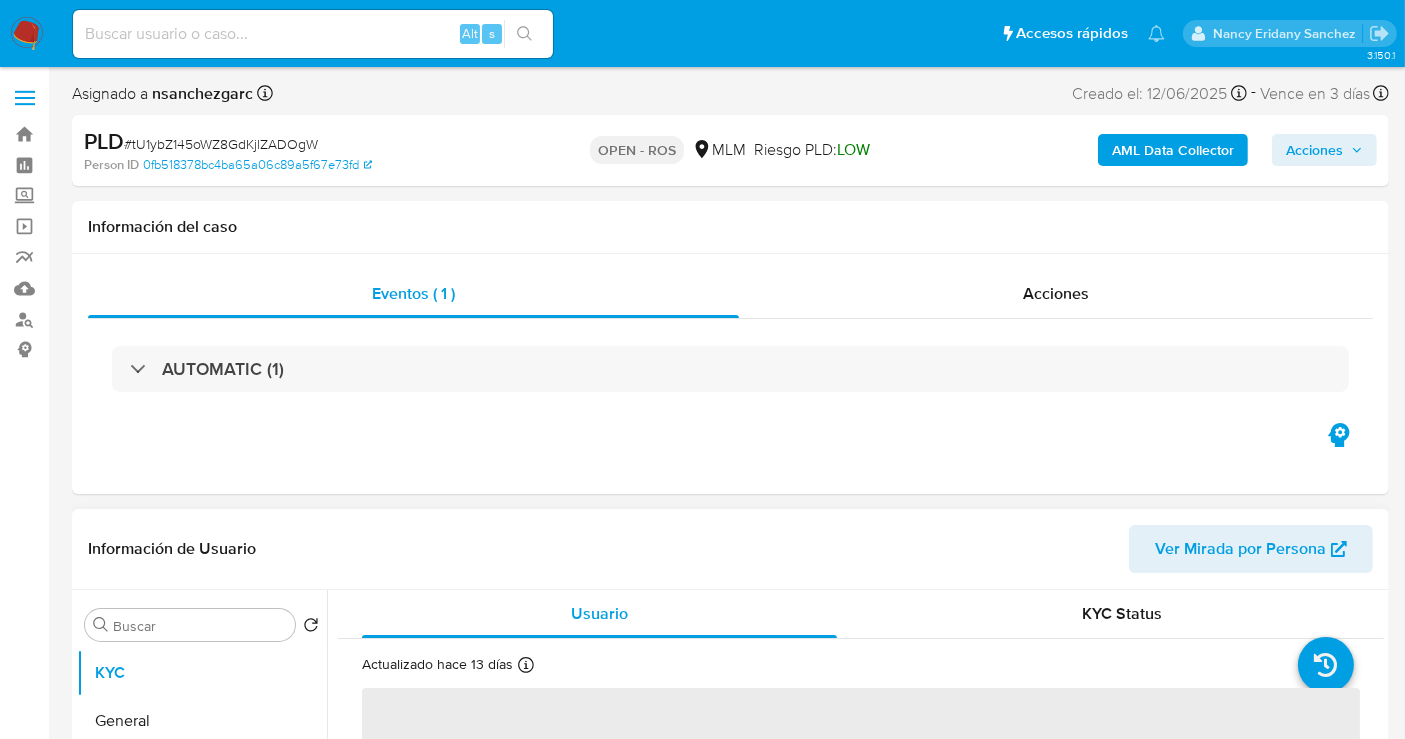 select on "10" 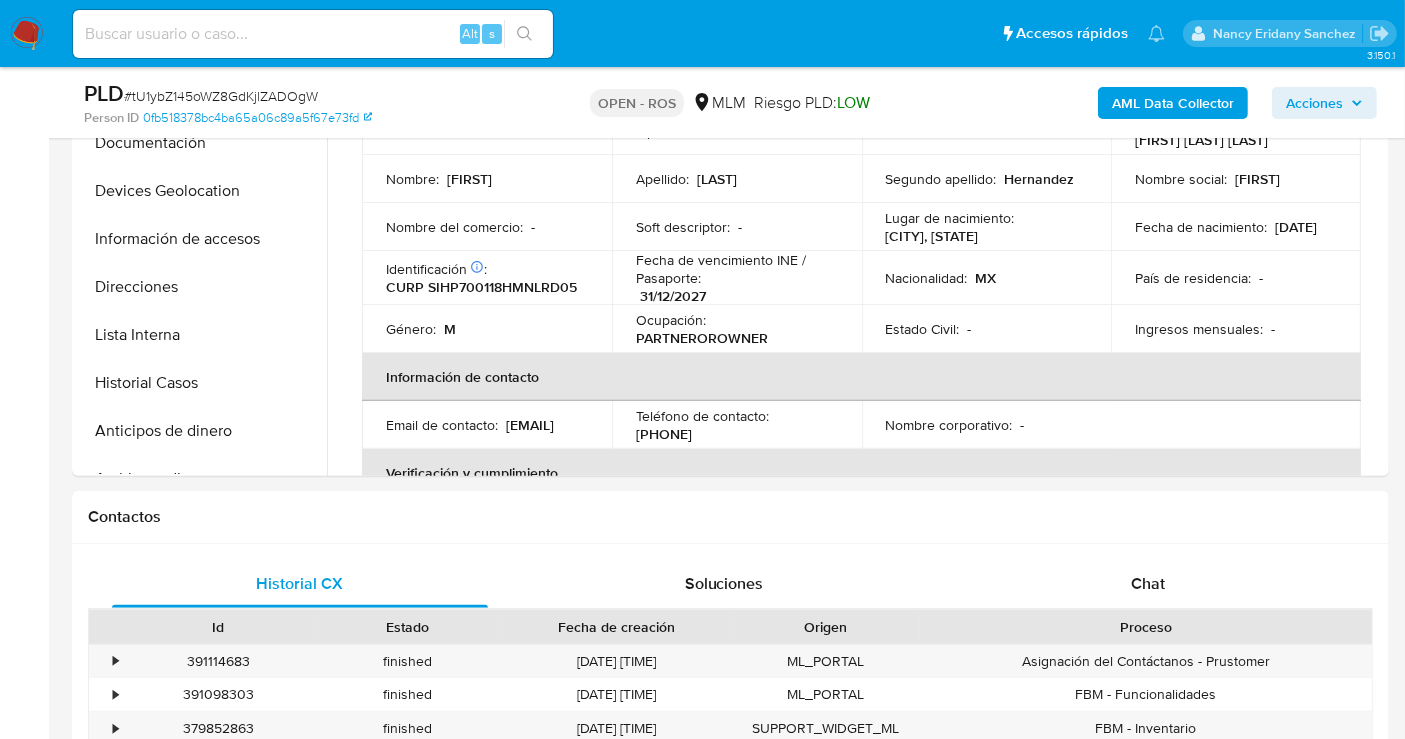 scroll, scrollTop: 333, scrollLeft: 0, axis: vertical 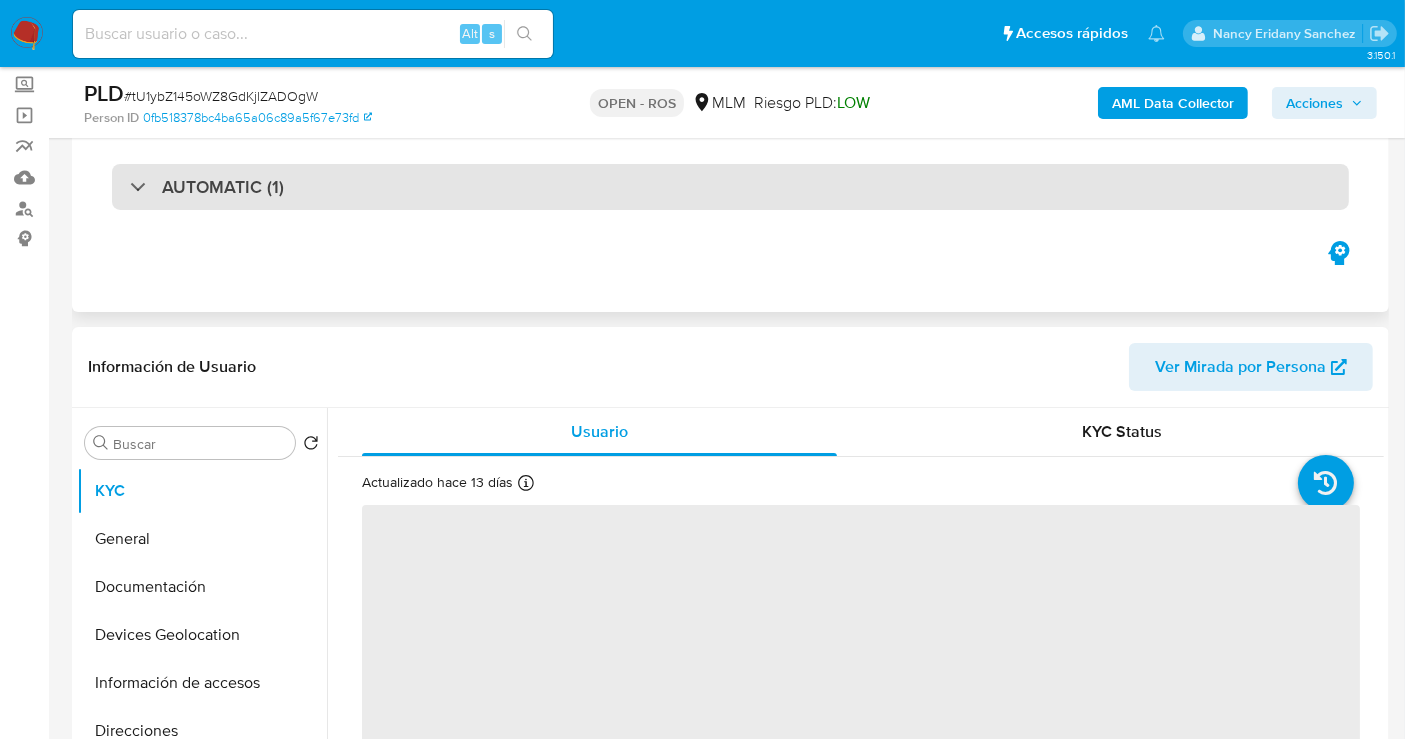 select on "10" 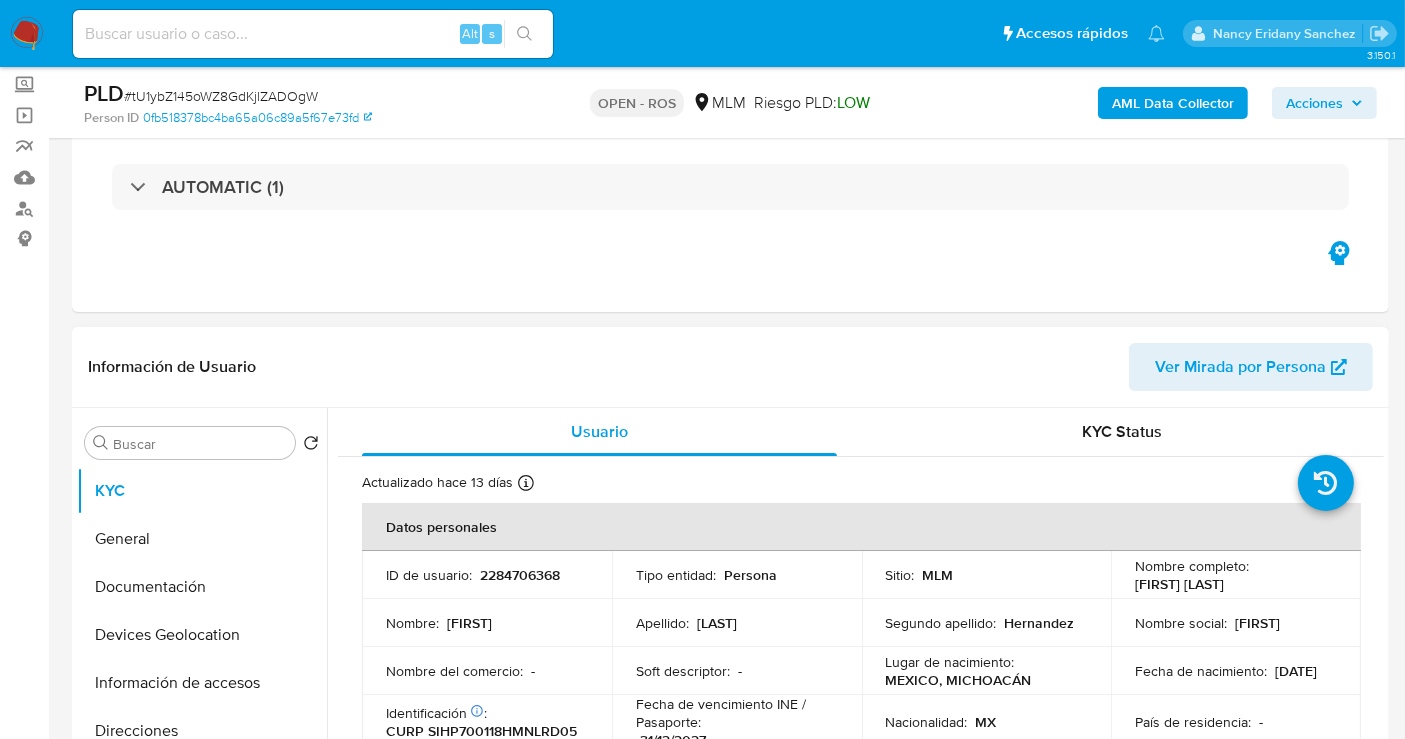 scroll, scrollTop: 222, scrollLeft: 0, axis: vertical 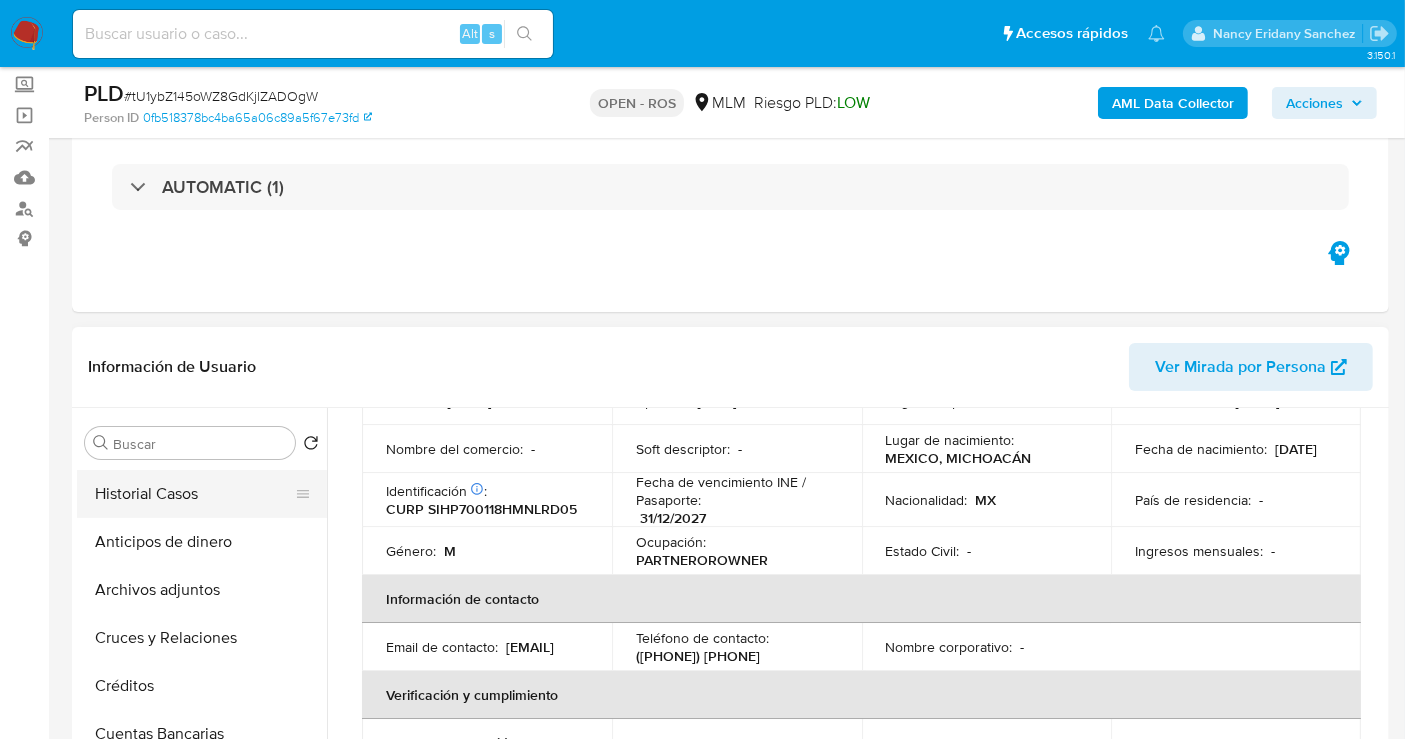 click on "Historial Casos" at bounding box center [194, 494] 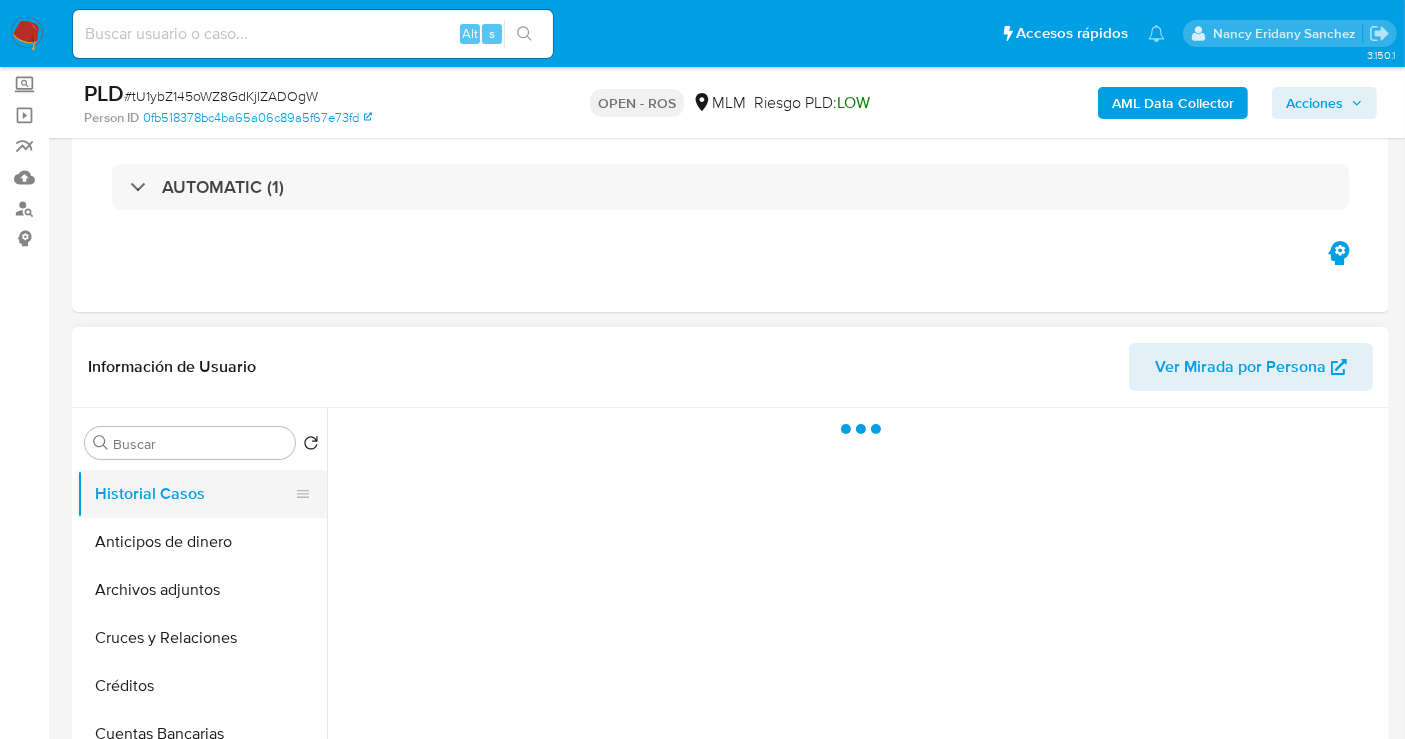 scroll, scrollTop: 0, scrollLeft: 0, axis: both 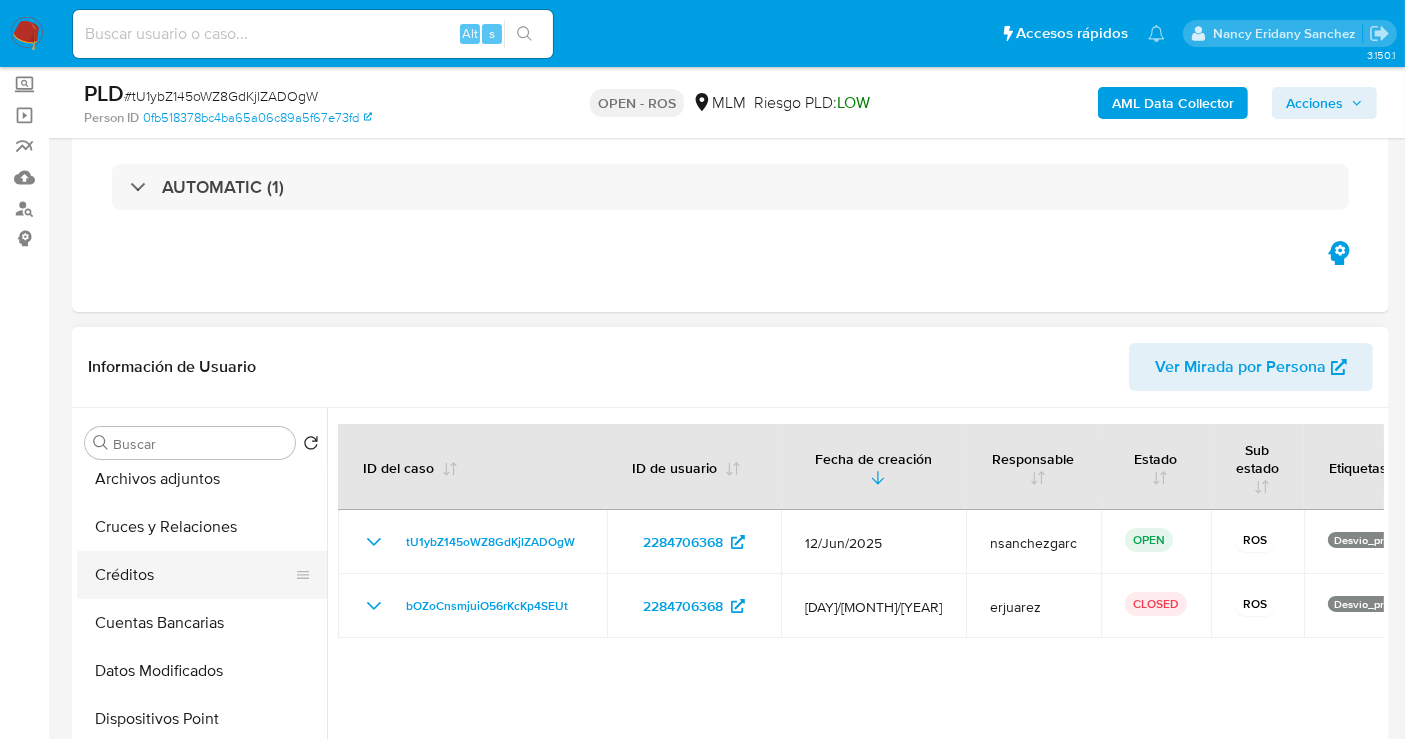 click on "Créditos" at bounding box center (194, 575) 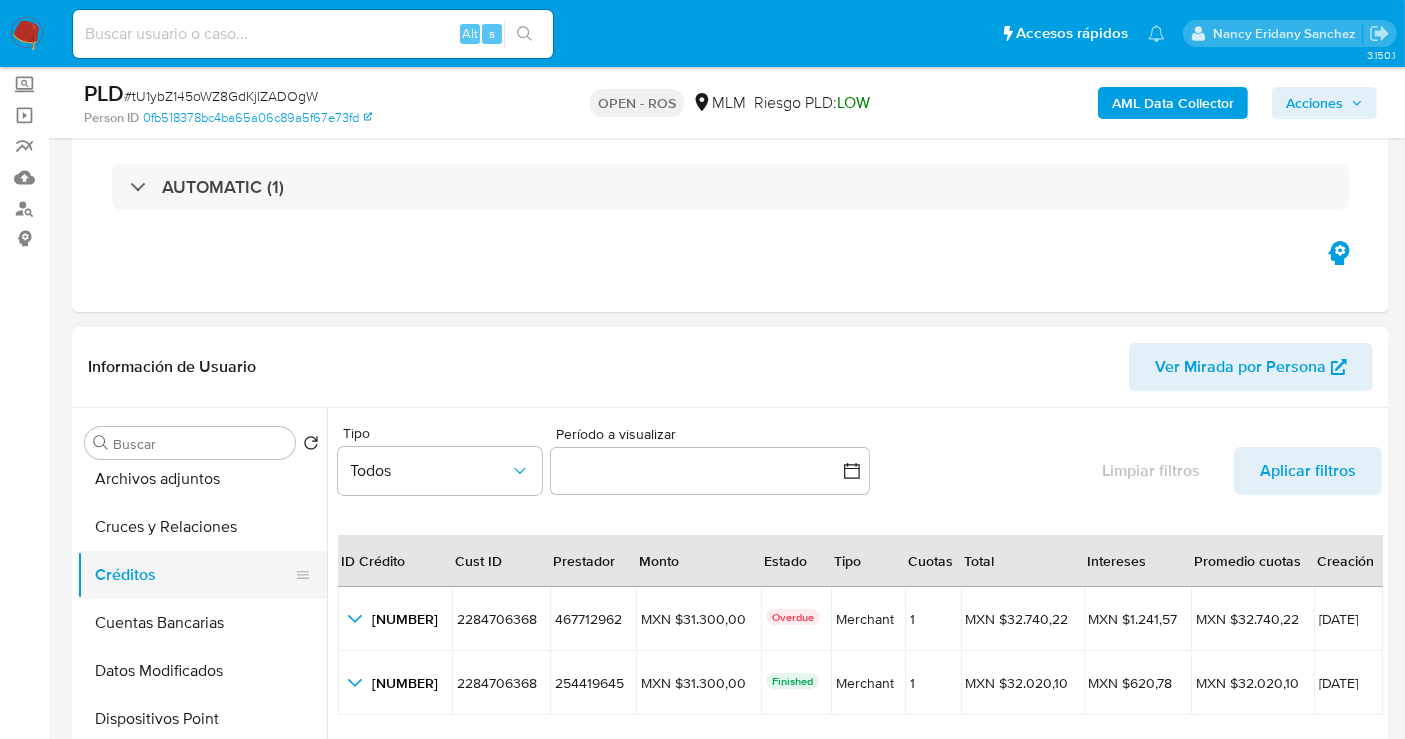 type 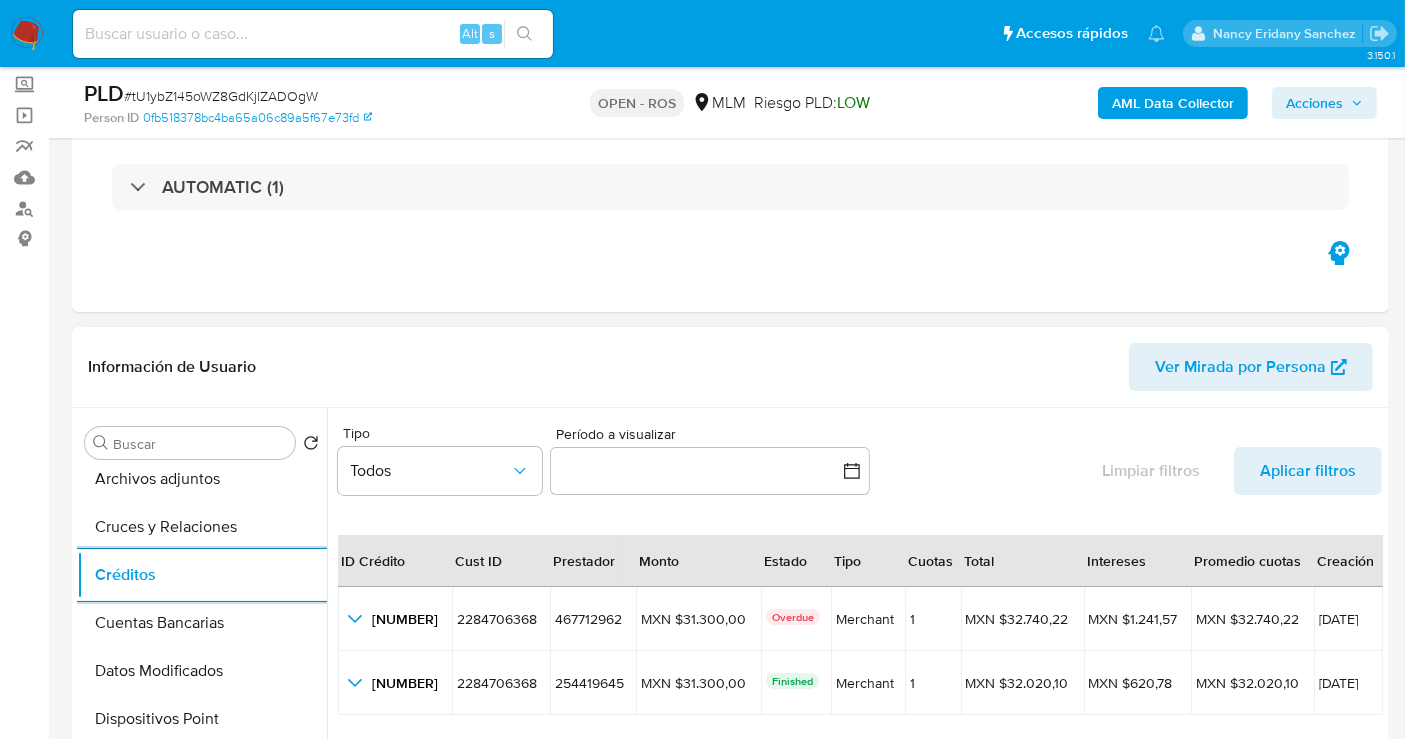scroll, scrollTop: 45, scrollLeft: 0, axis: vertical 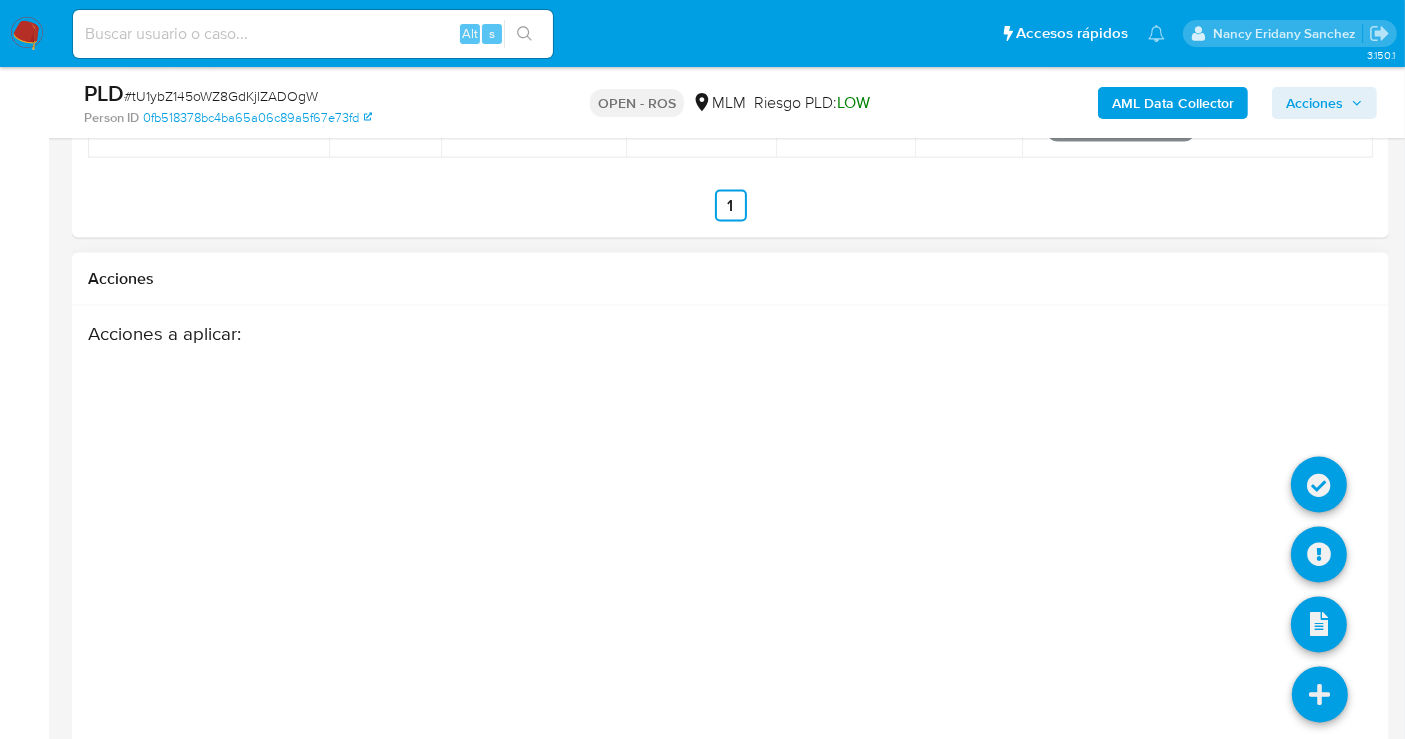 click at bounding box center [1320, 667] 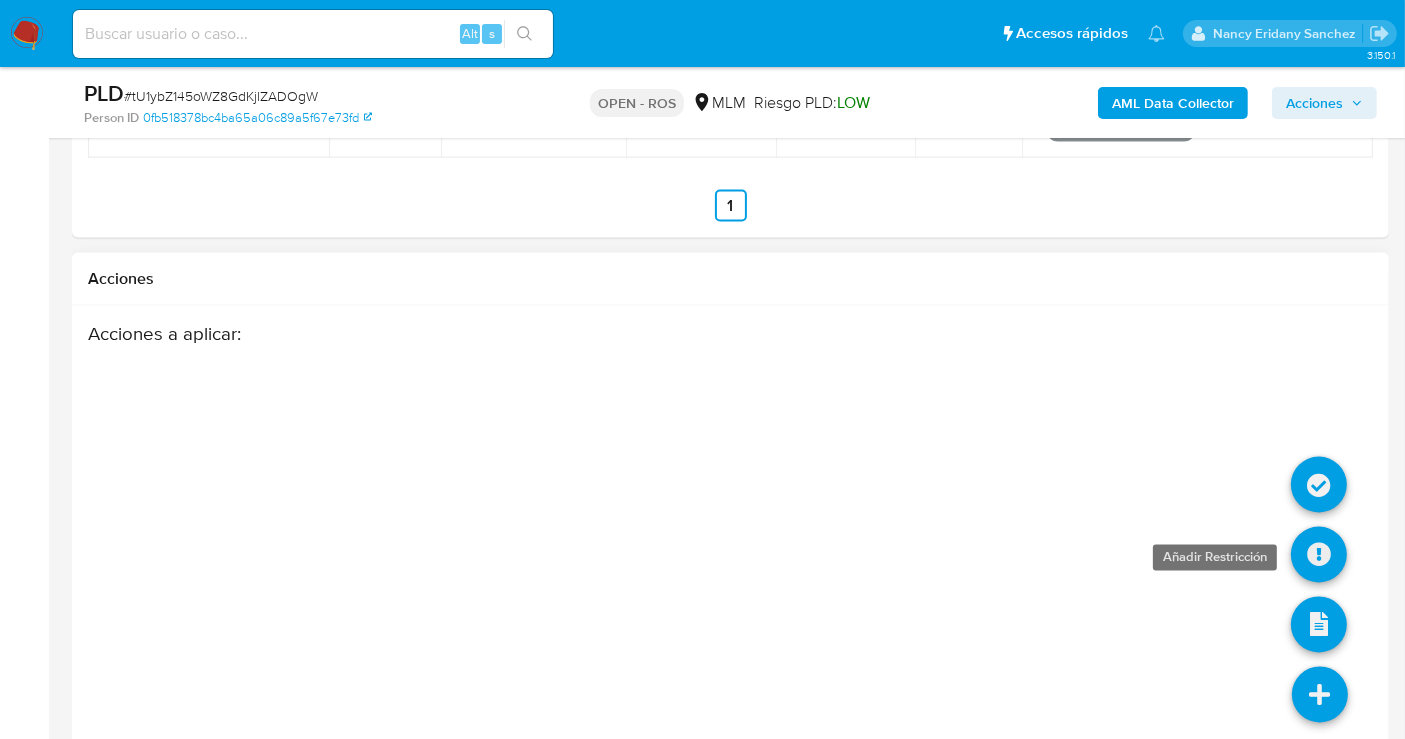 click at bounding box center [1319, 527] 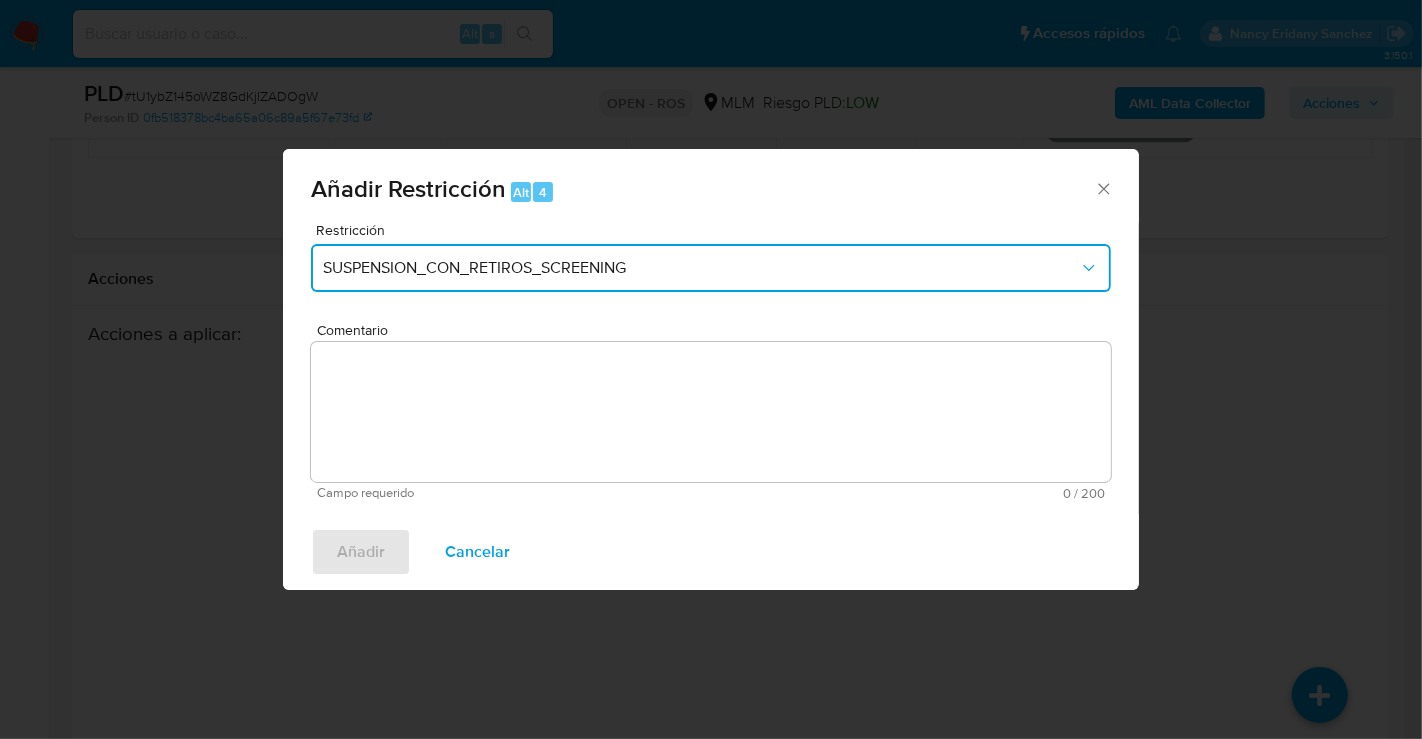 click on "SUSPENSION_CON_RETIROS_SCREENING" at bounding box center [711, 268] 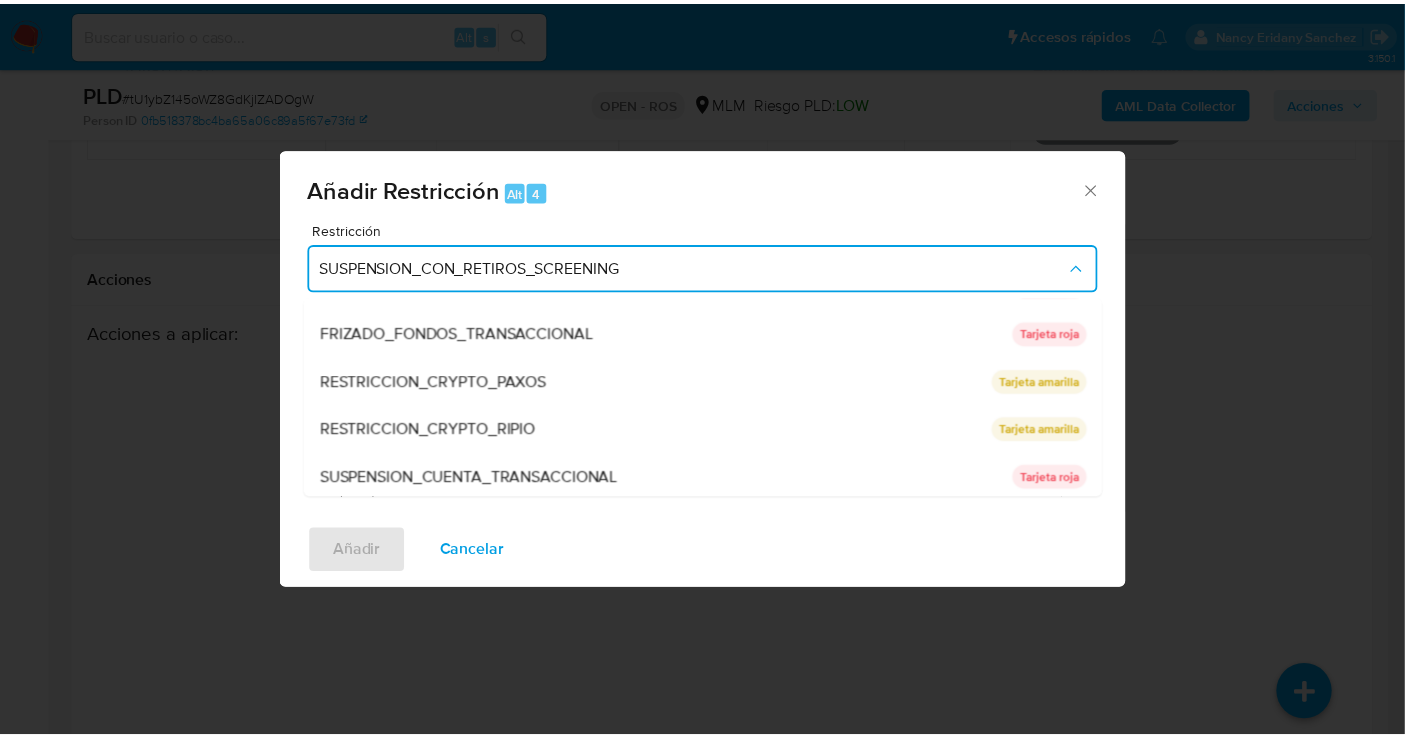 scroll, scrollTop: 183, scrollLeft: 0, axis: vertical 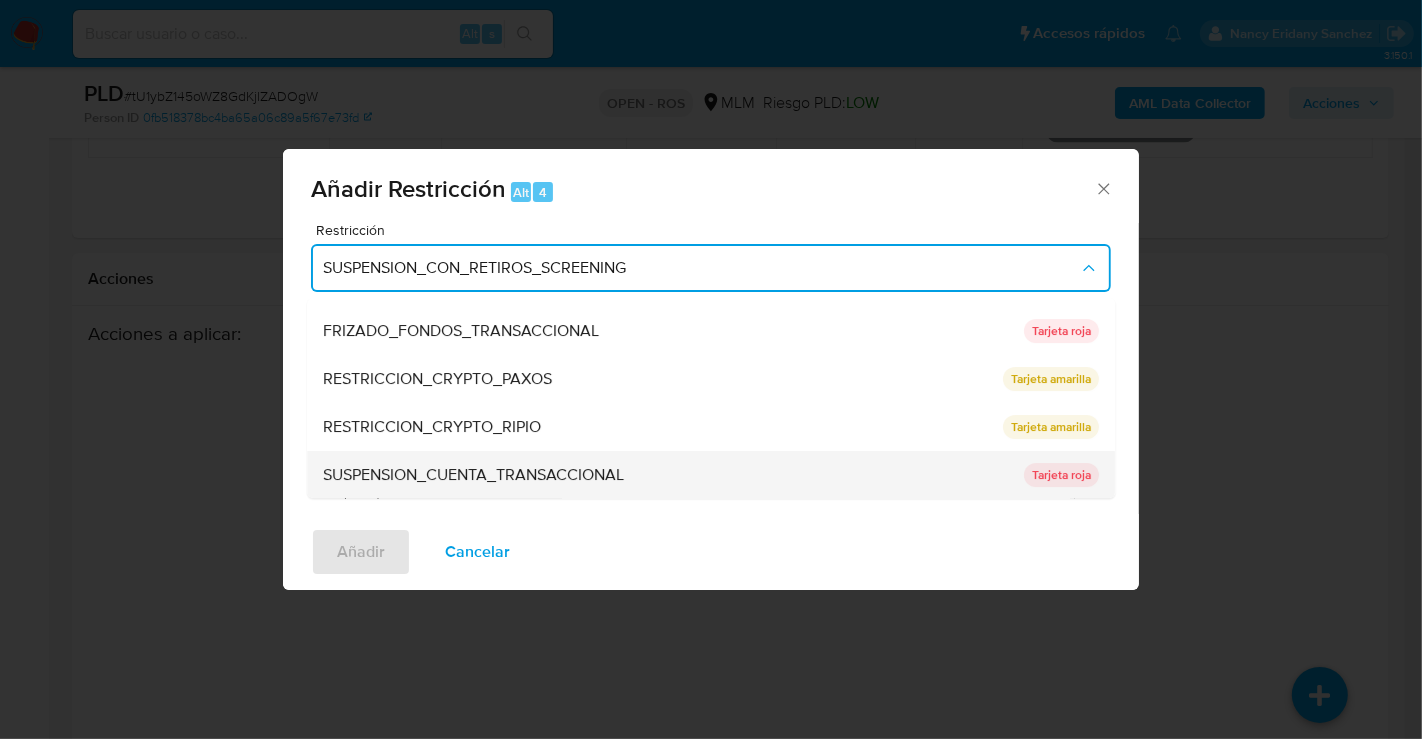 click on "SUSPENSION_CUENTA_TRANSACCIONAL" at bounding box center (473, 475) 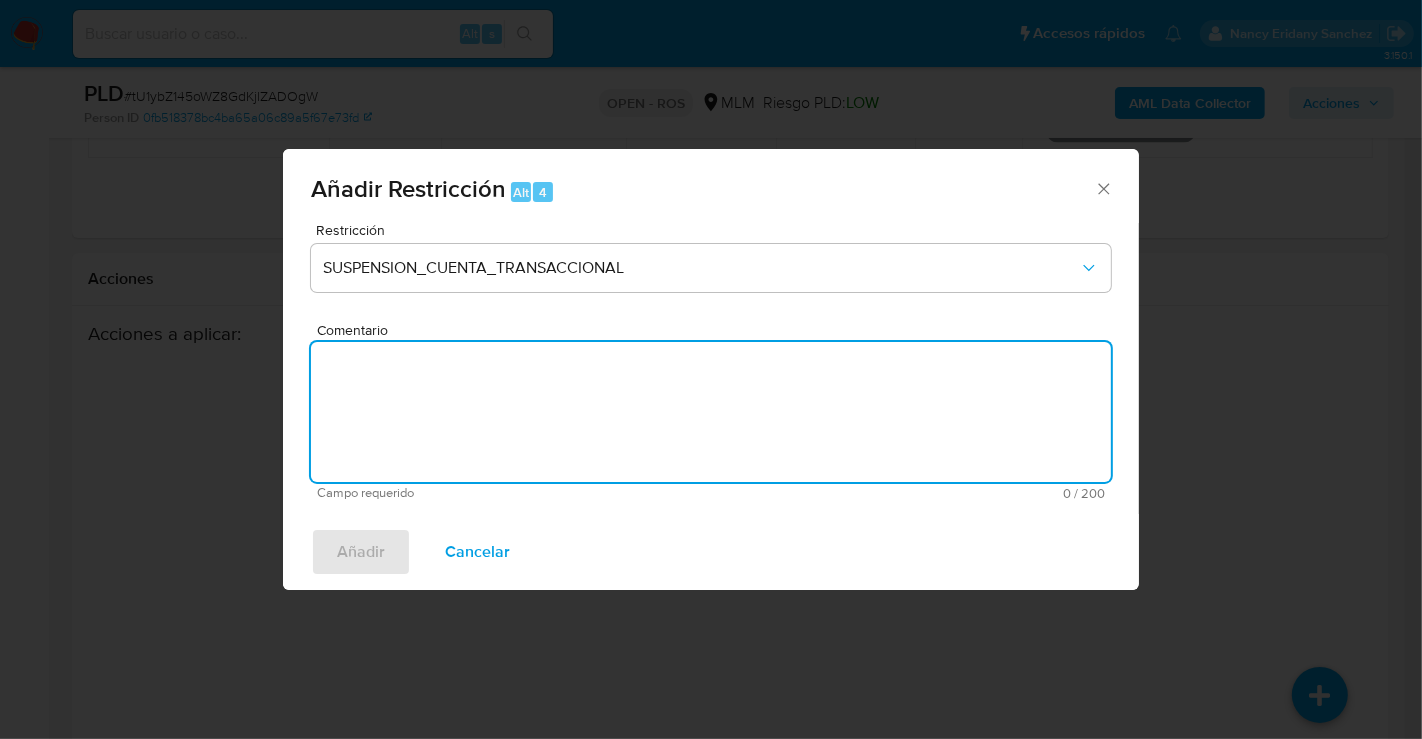 click on "Comentario" at bounding box center [711, 412] 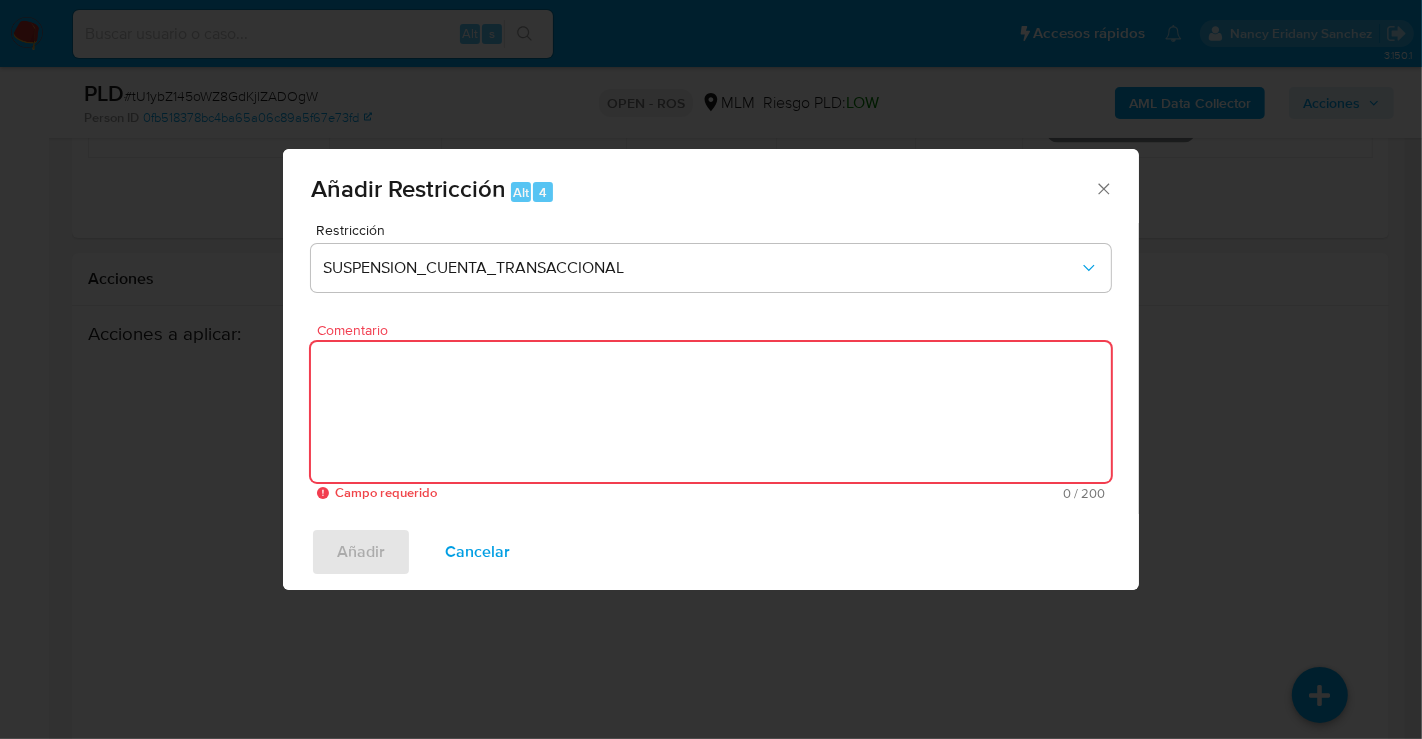 paste on "CUENTA CON 2 ANALISIS ROS POR OPERATIVA INUSUAL" 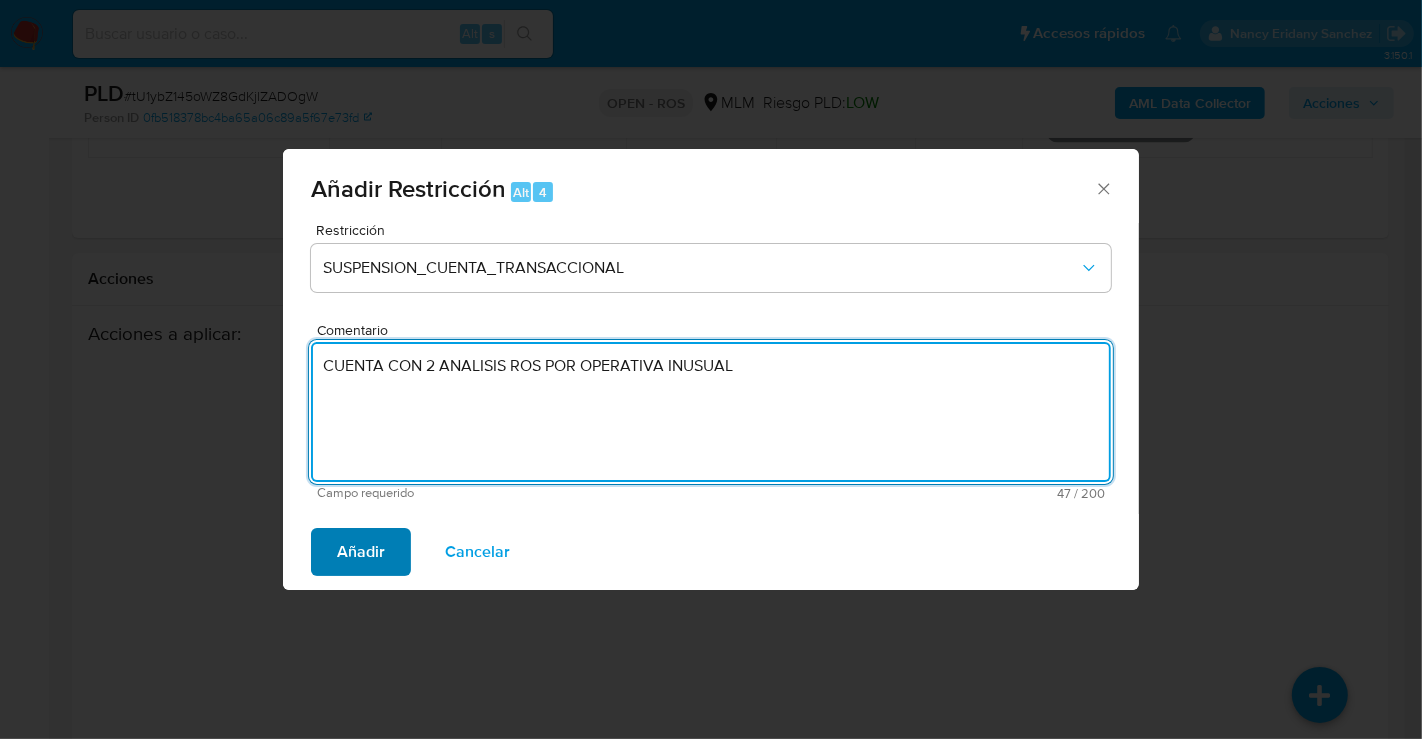 type on "CUENTA CON 2 ANALISIS ROS POR OPERATIVA INUSUAL" 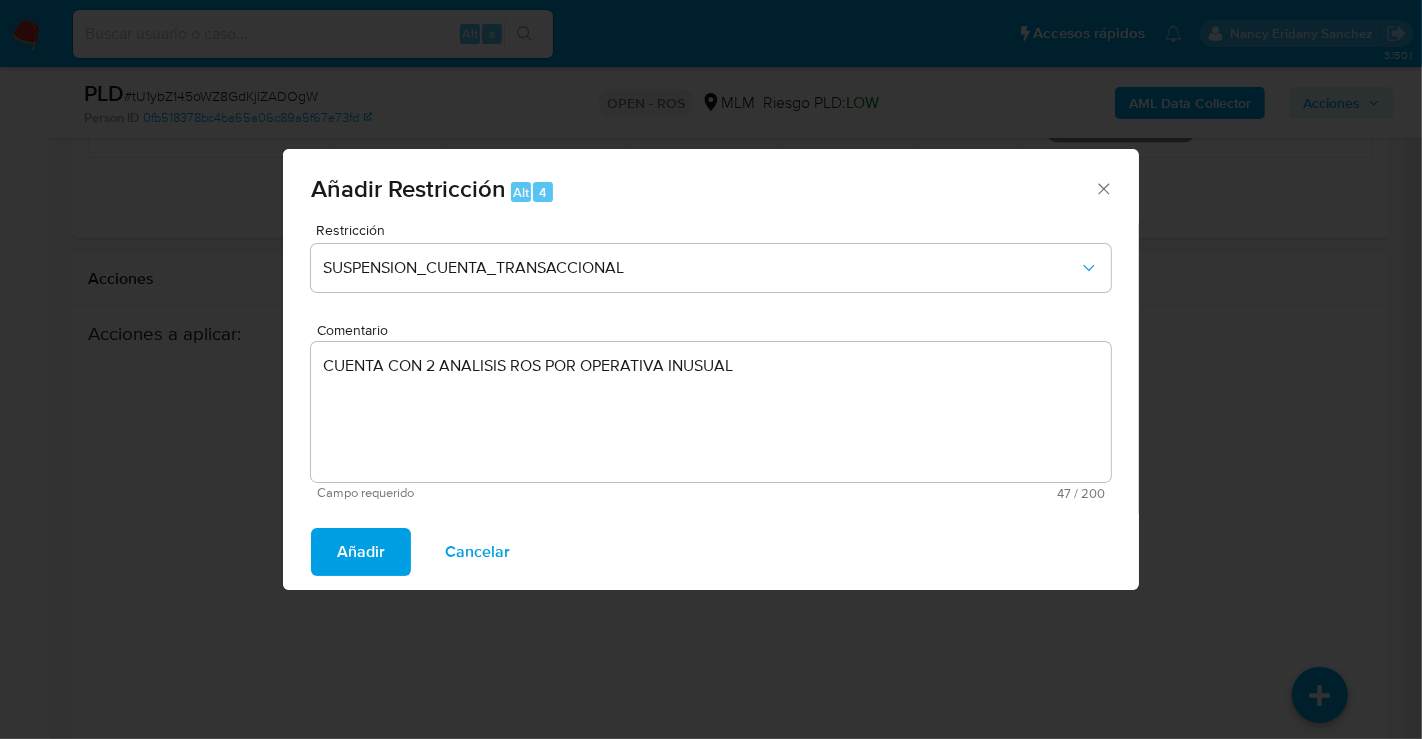 click on "Añadir" at bounding box center [361, 552] 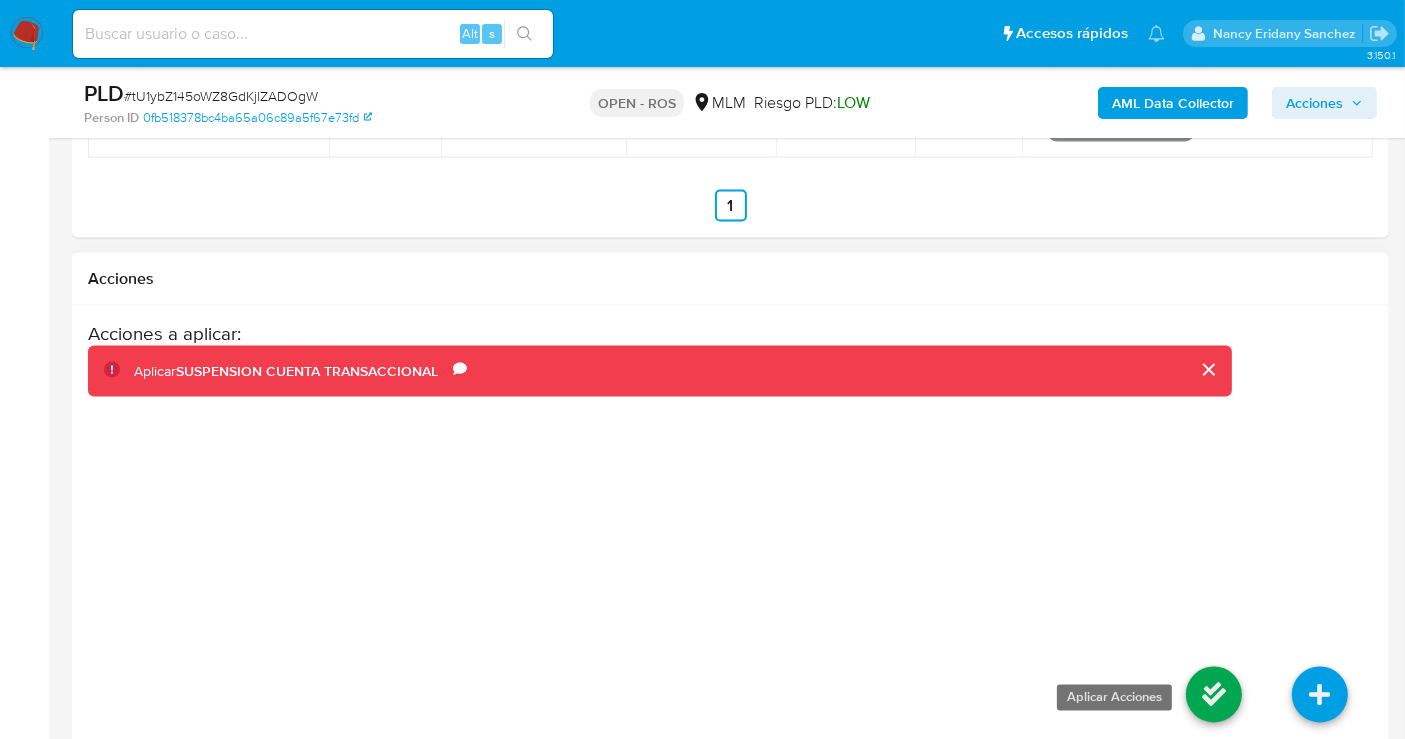 click at bounding box center (1214, 667) 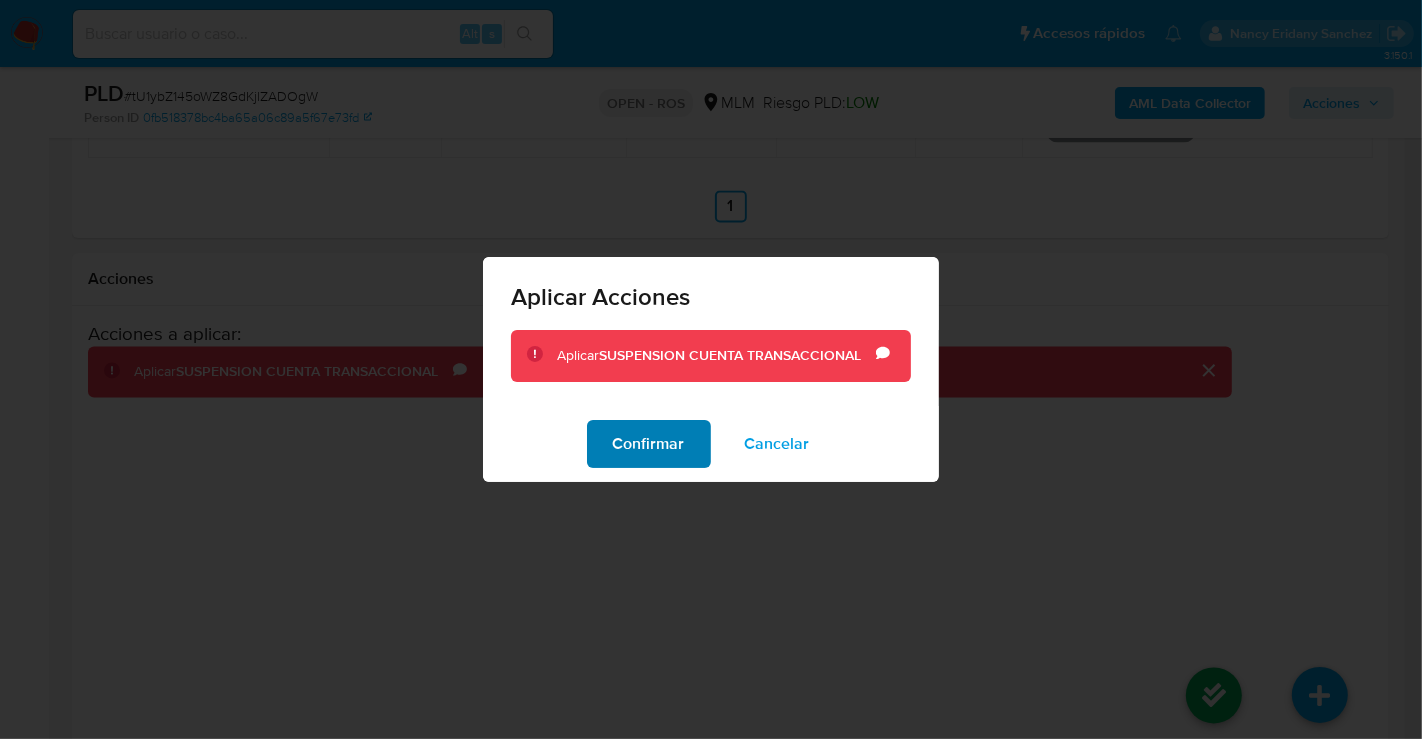 click on "Confirmar" at bounding box center [649, 444] 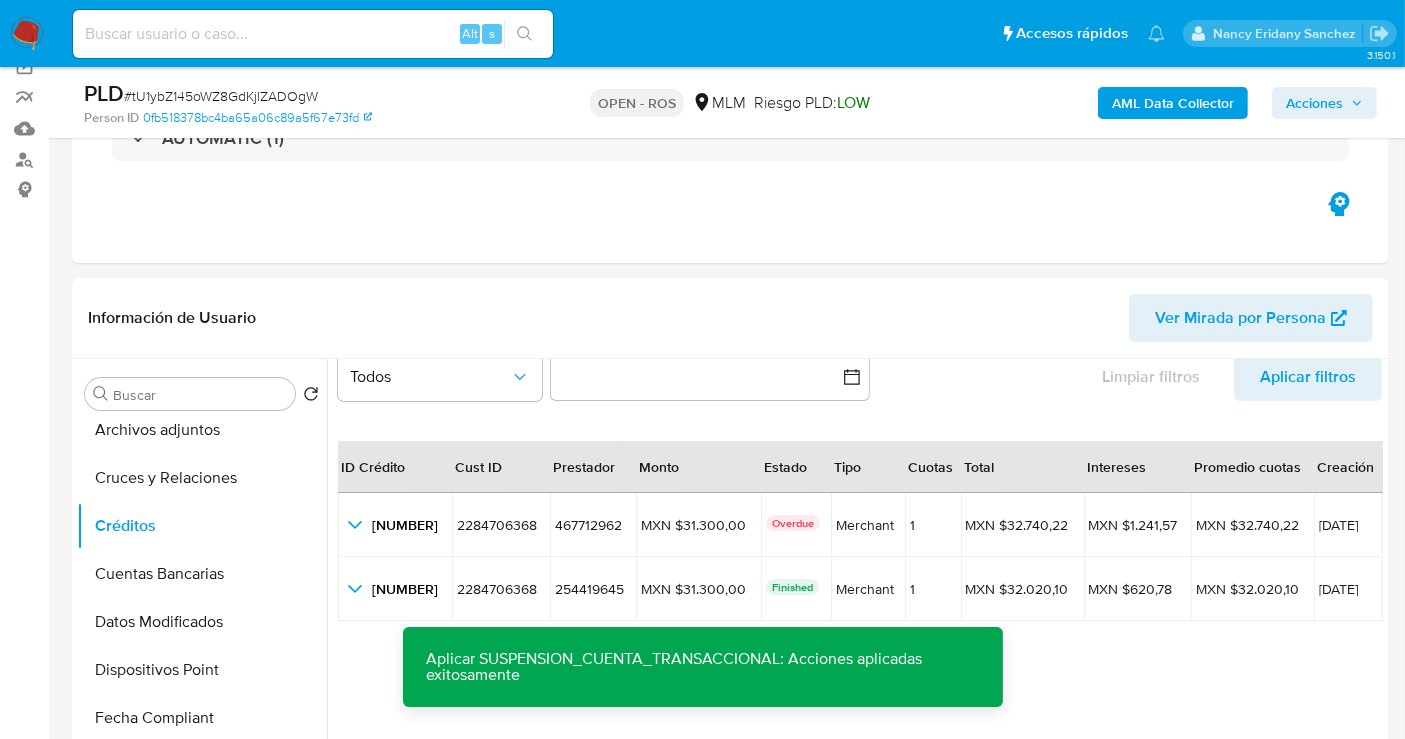 scroll, scrollTop: 271, scrollLeft: 0, axis: vertical 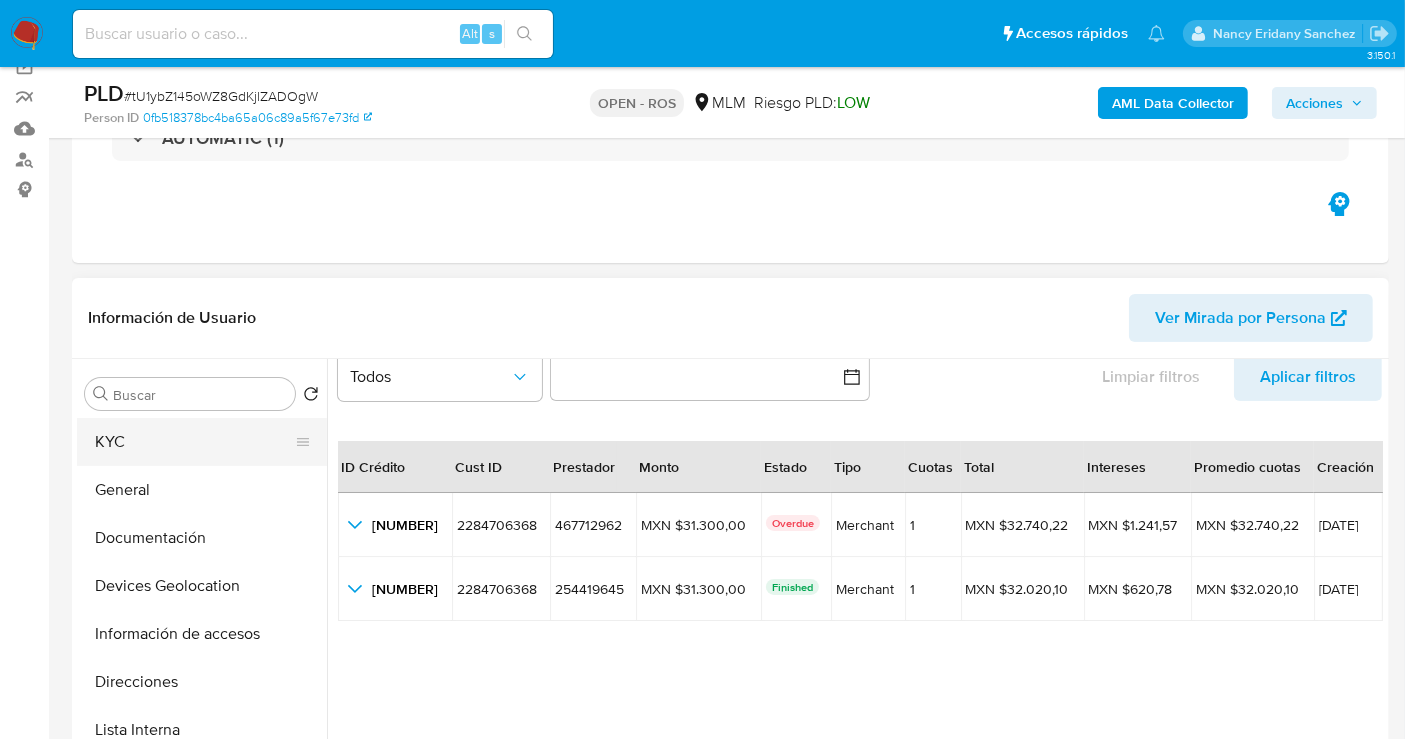 click on "KYC" at bounding box center [194, 442] 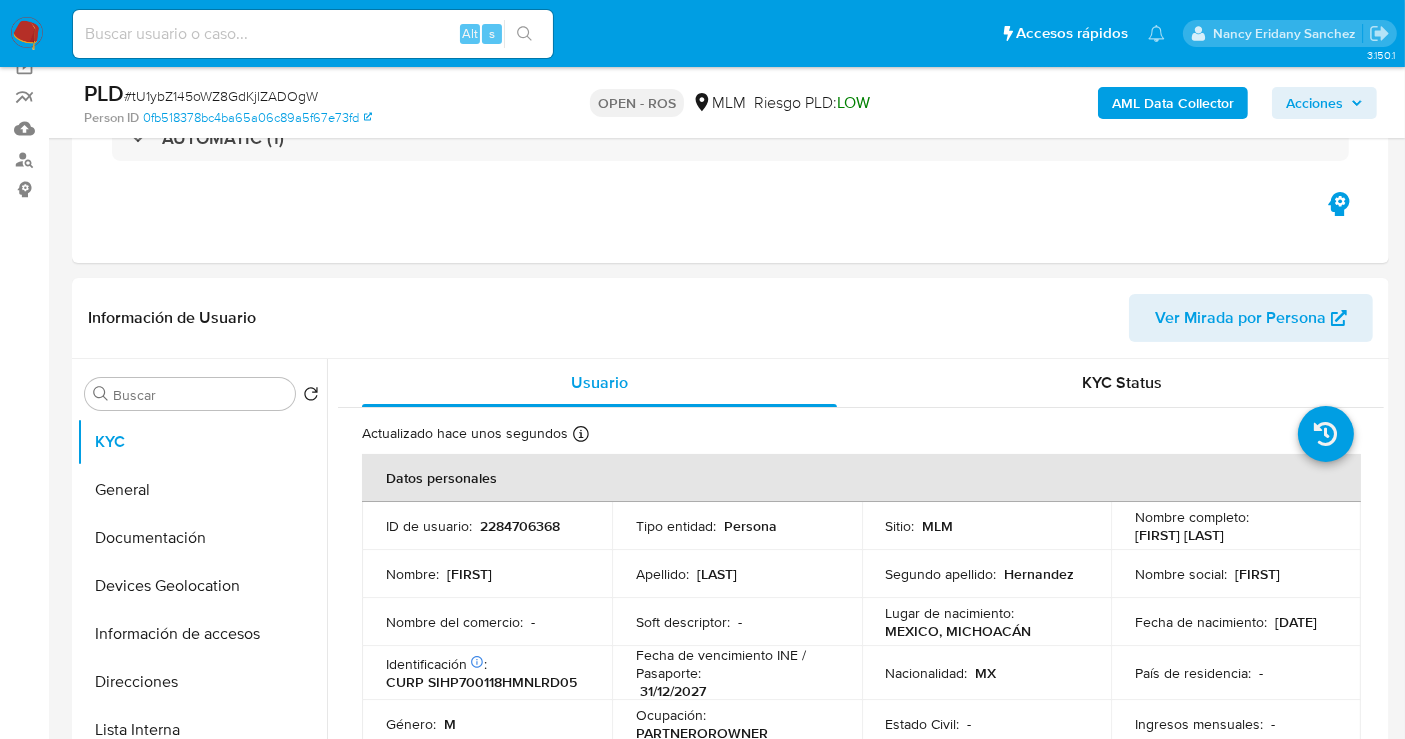 type 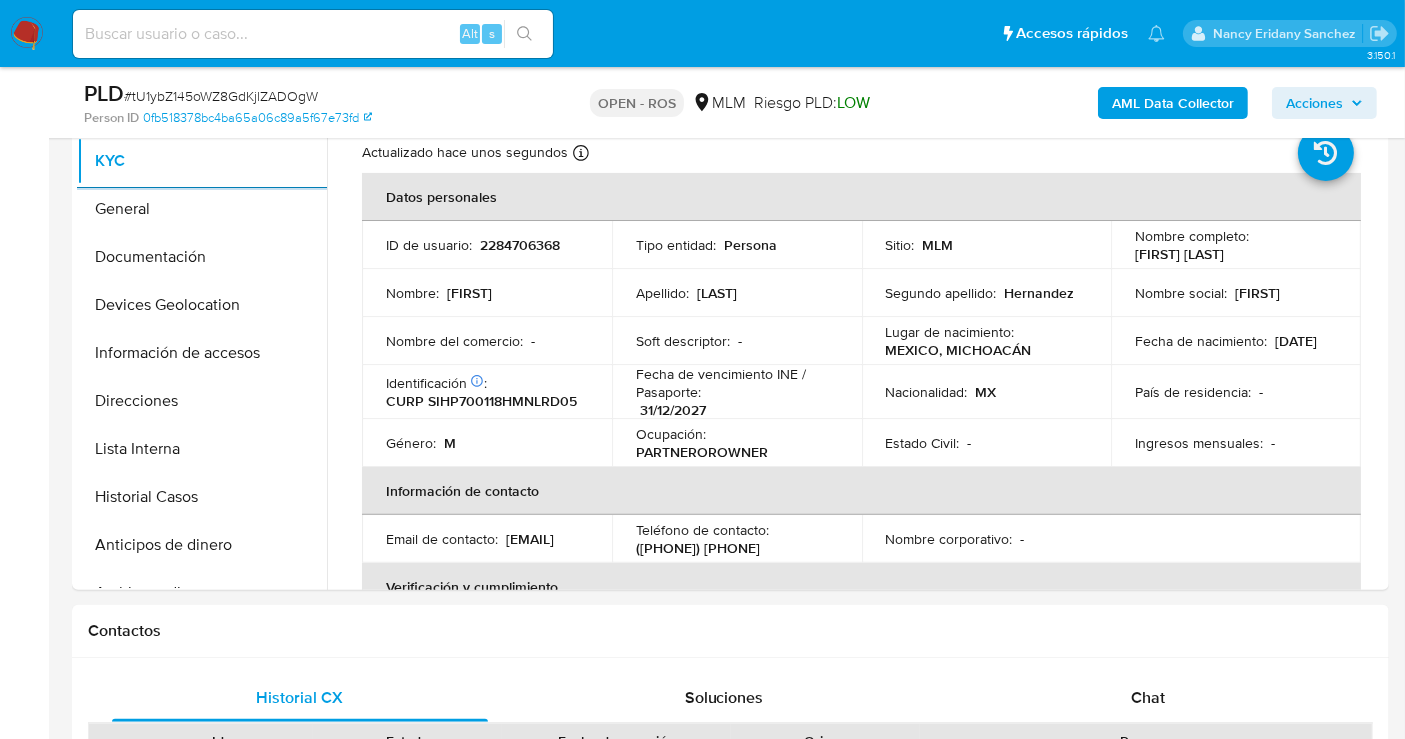scroll, scrollTop: 494, scrollLeft: 0, axis: vertical 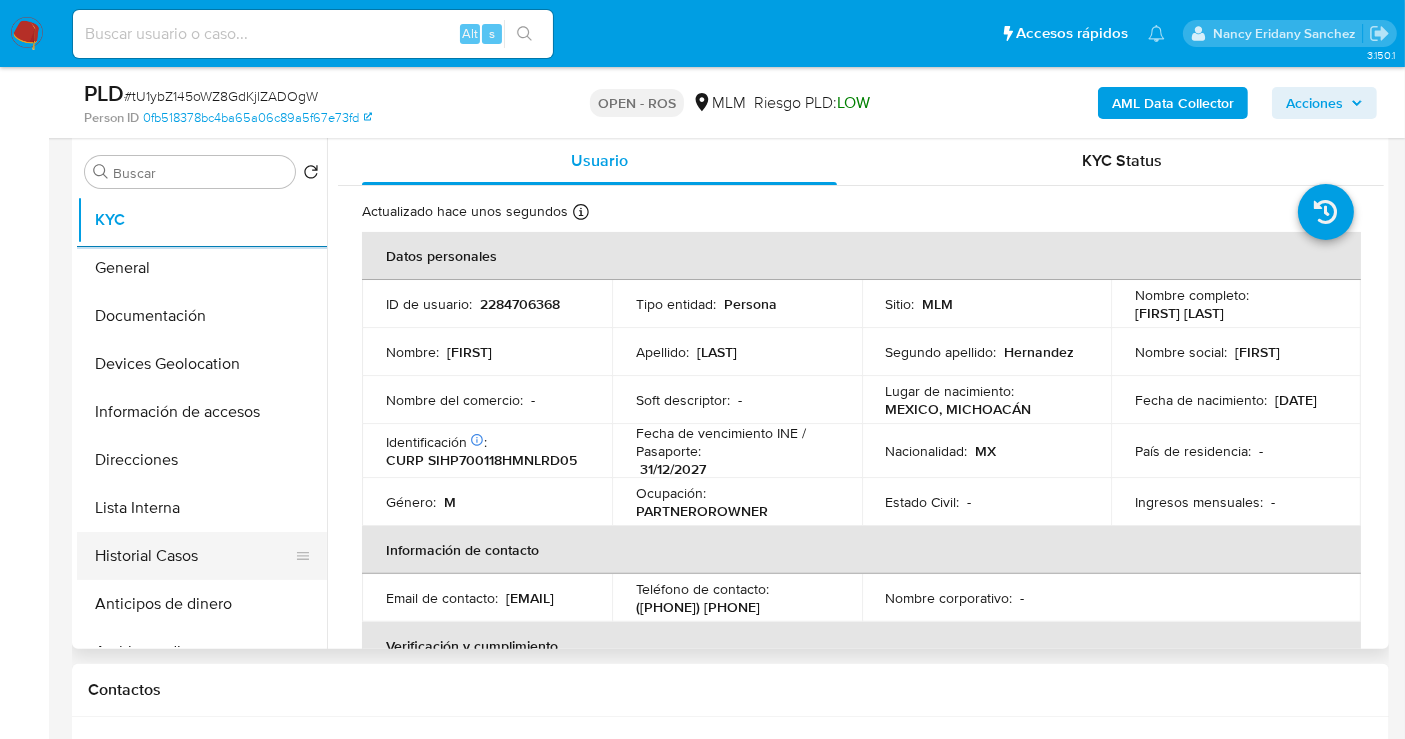 click on "Historial Casos" at bounding box center [194, 556] 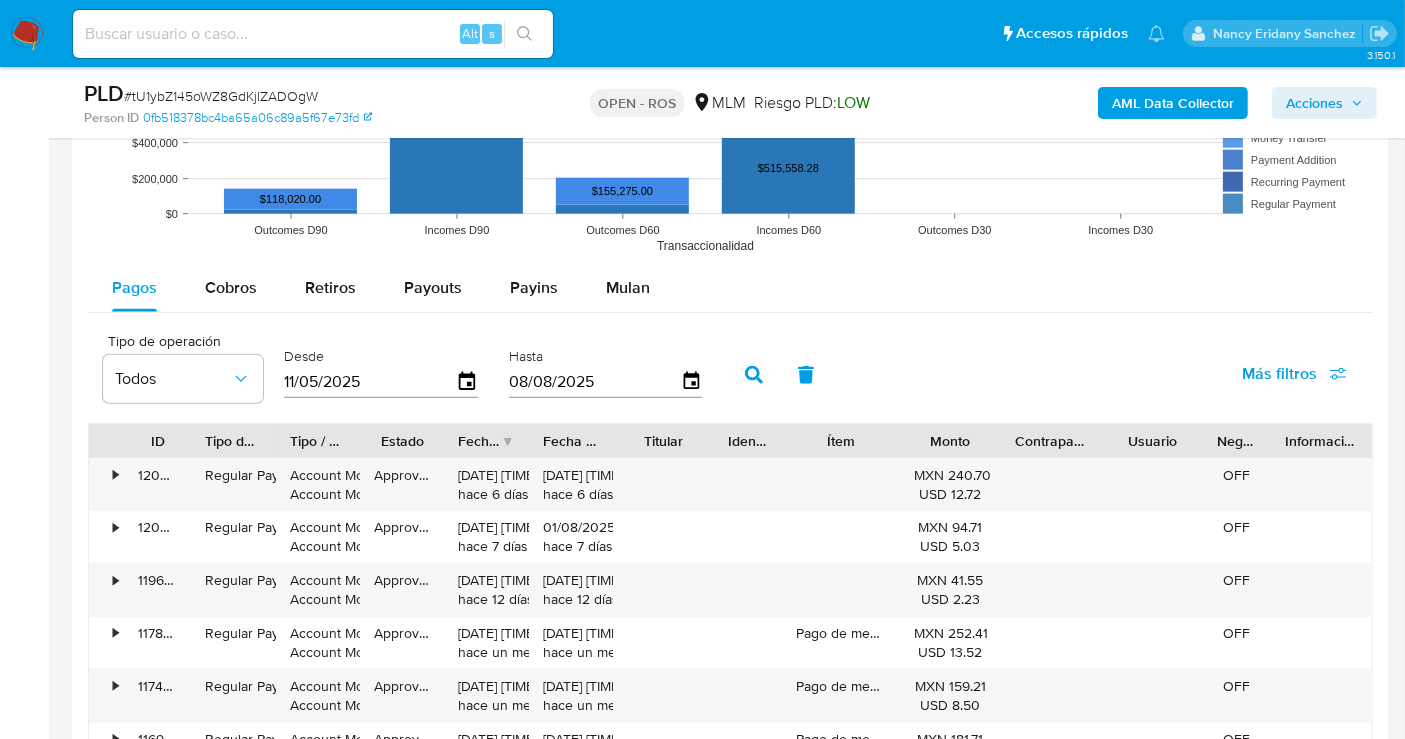 scroll, scrollTop: 2382, scrollLeft: 0, axis: vertical 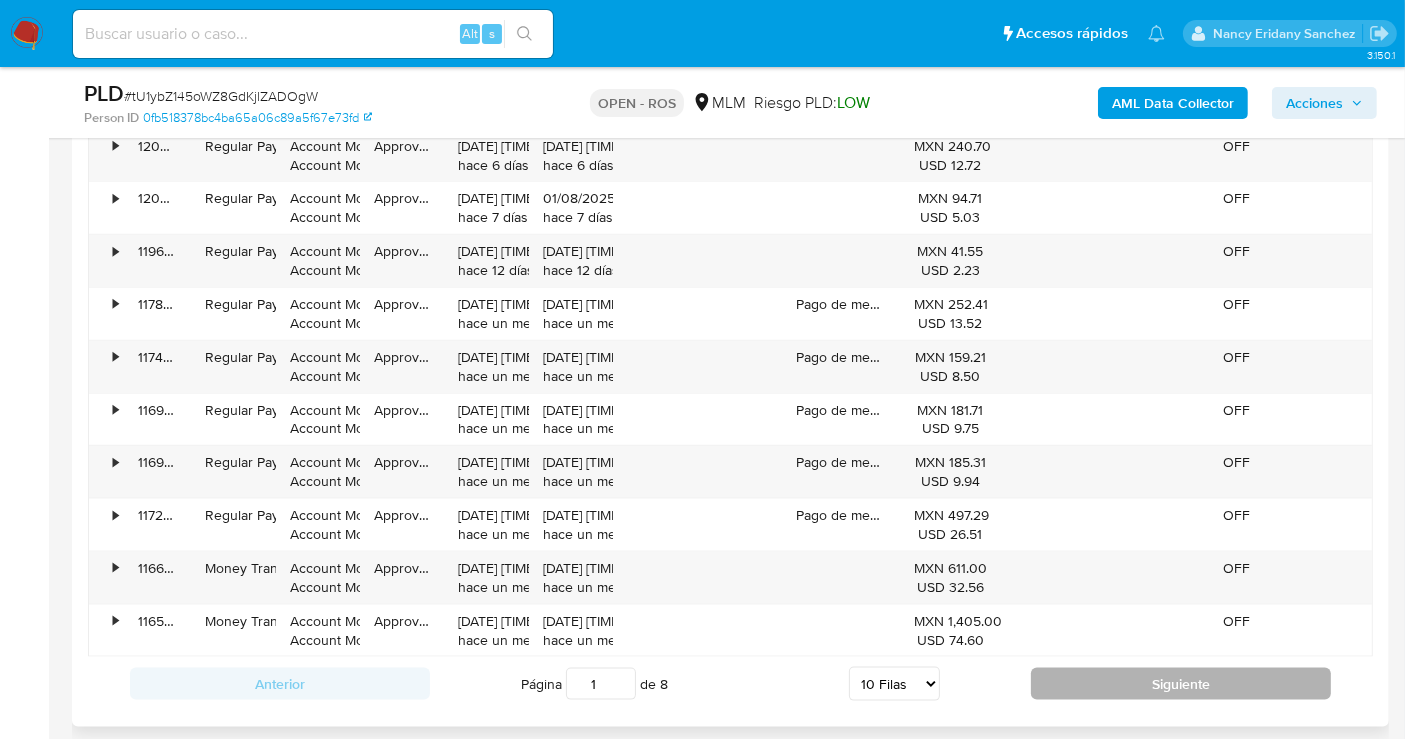 click on "Siguiente" at bounding box center [1181, 684] 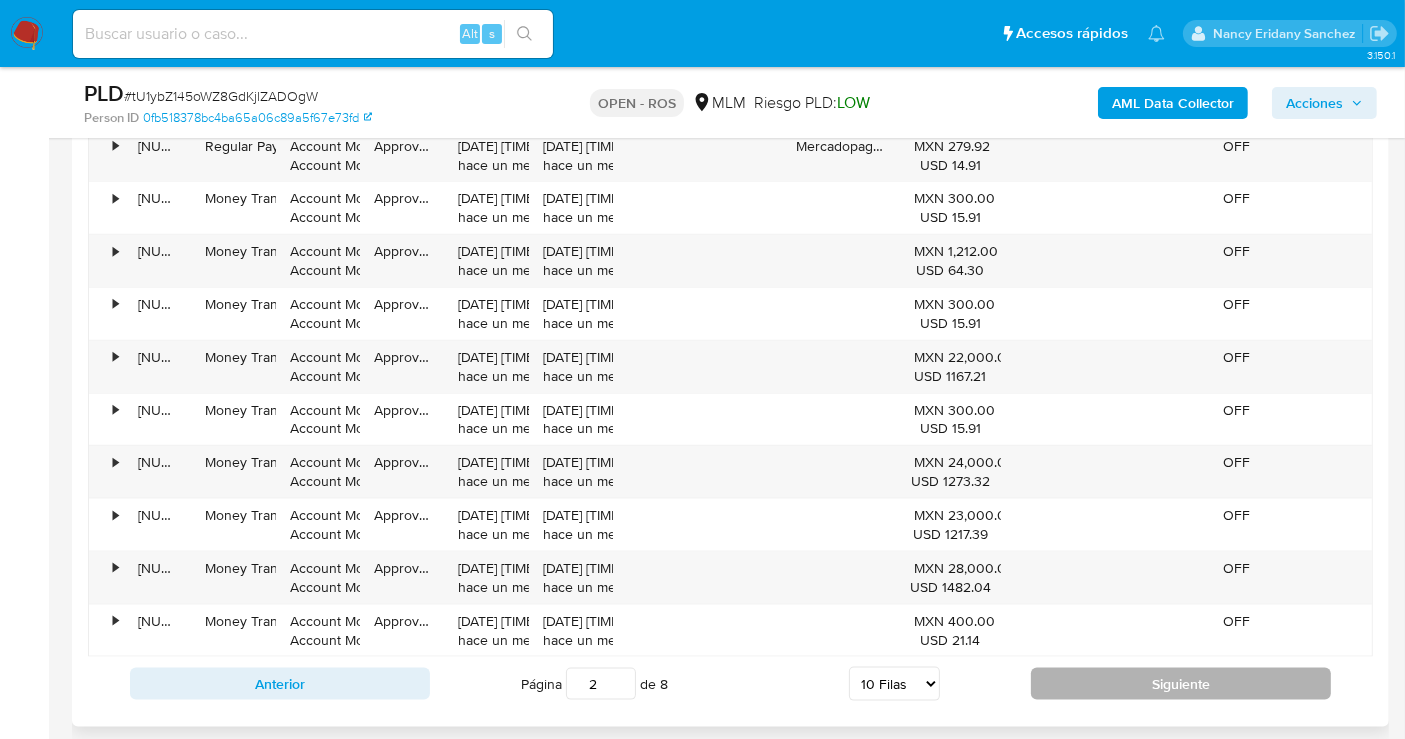 click on "Siguiente" at bounding box center [1181, 684] 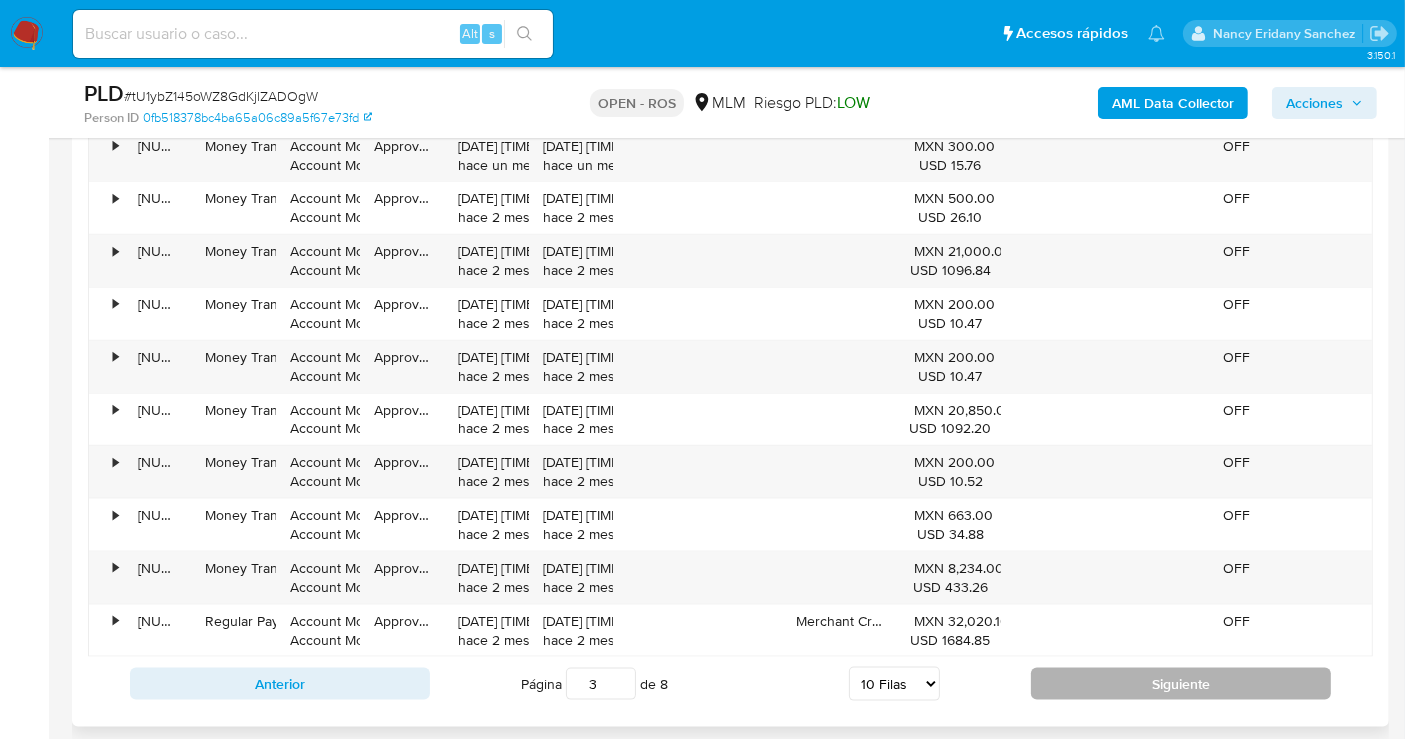 click on "Siguiente" at bounding box center (1181, 684) 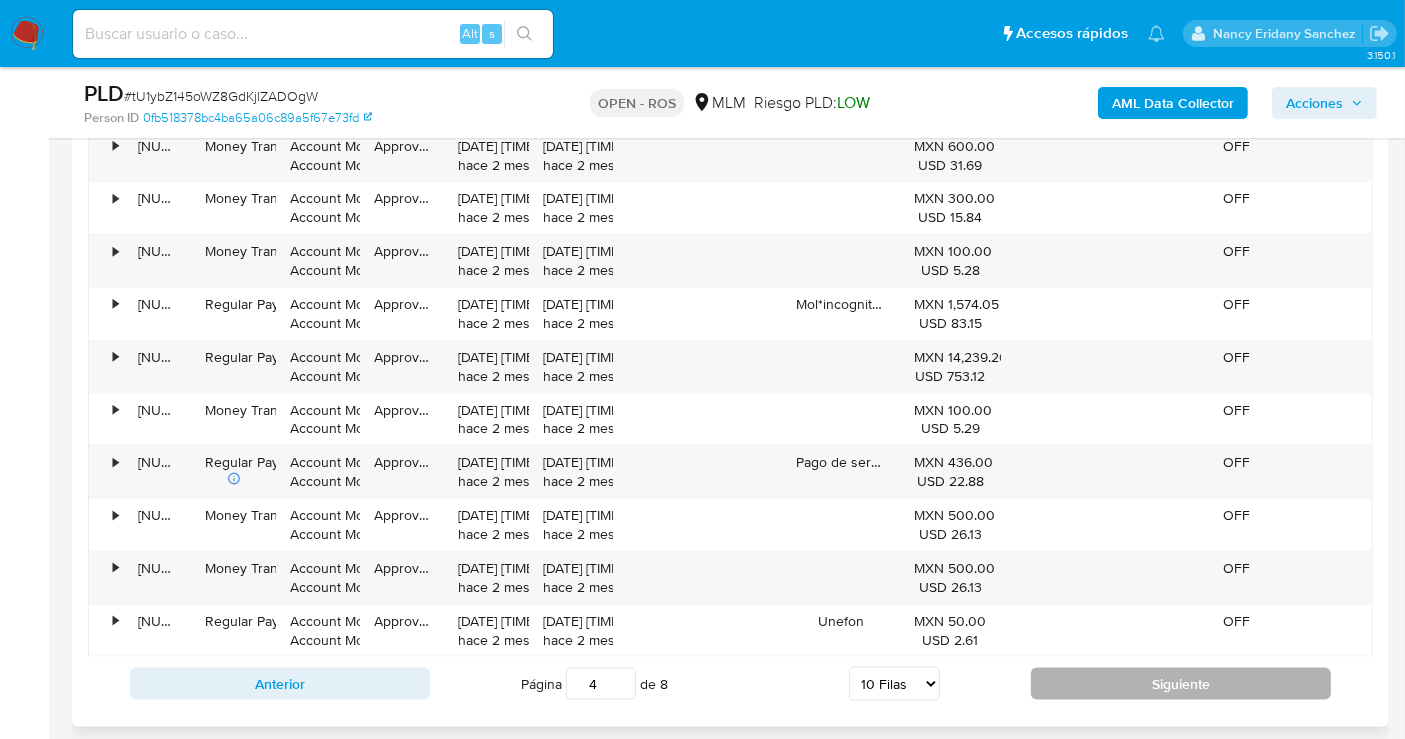 click on "Siguiente" at bounding box center (1181, 684) 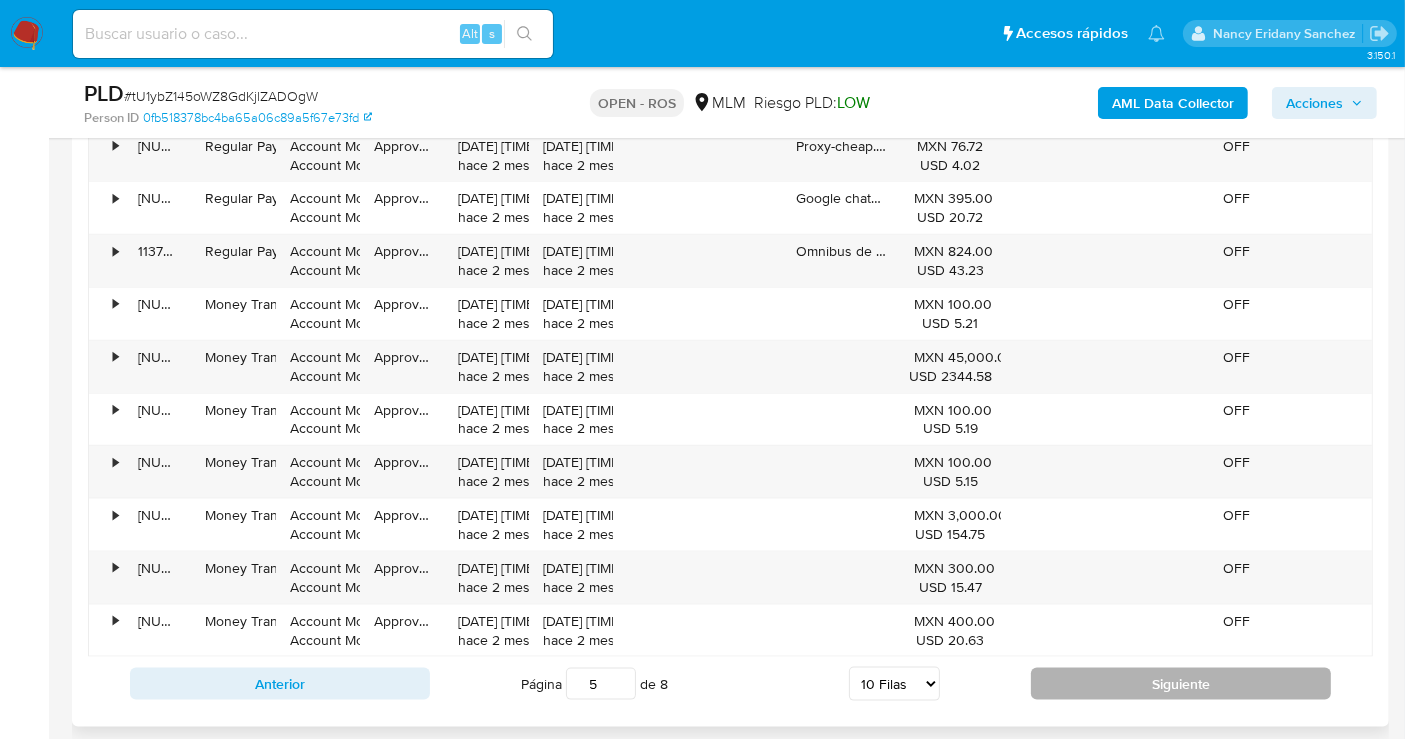 click on "Siguiente" at bounding box center [1181, 684] 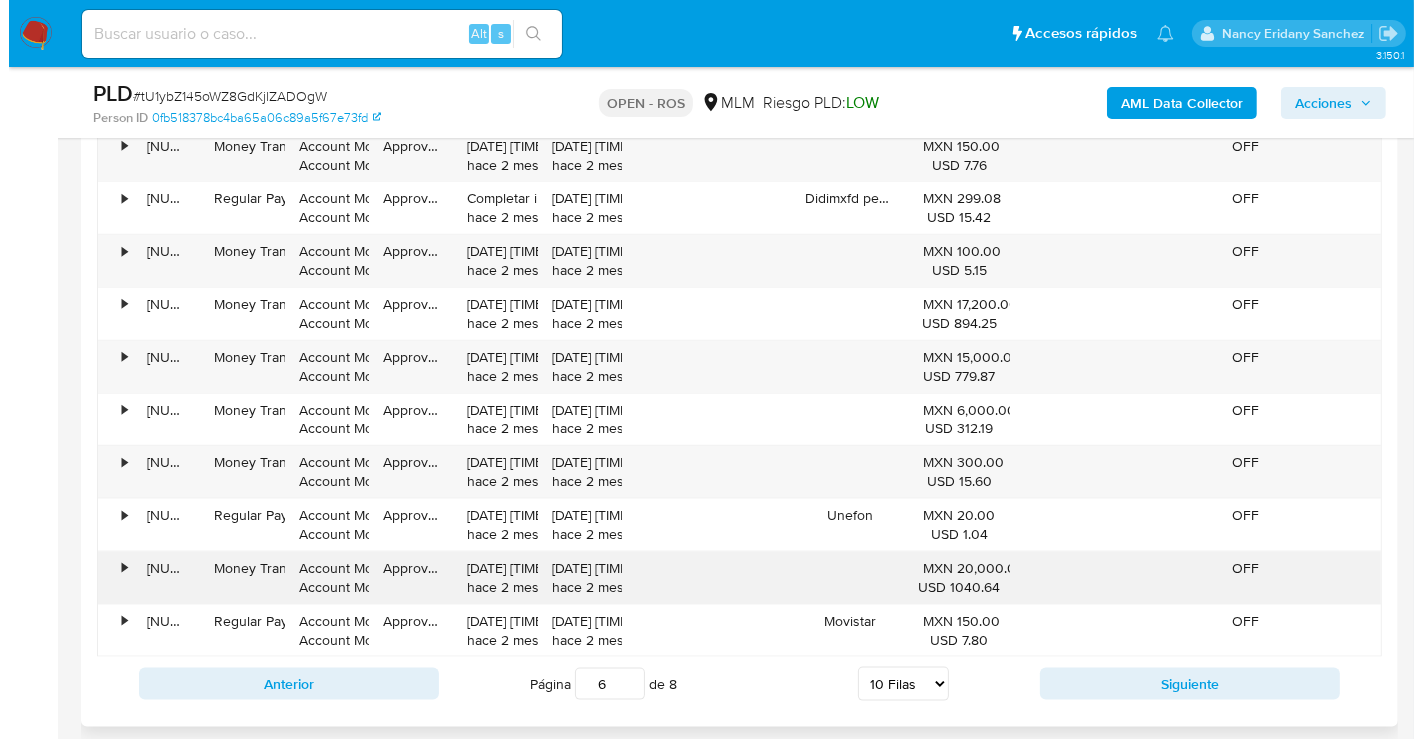 scroll, scrollTop: 2271, scrollLeft: 0, axis: vertical 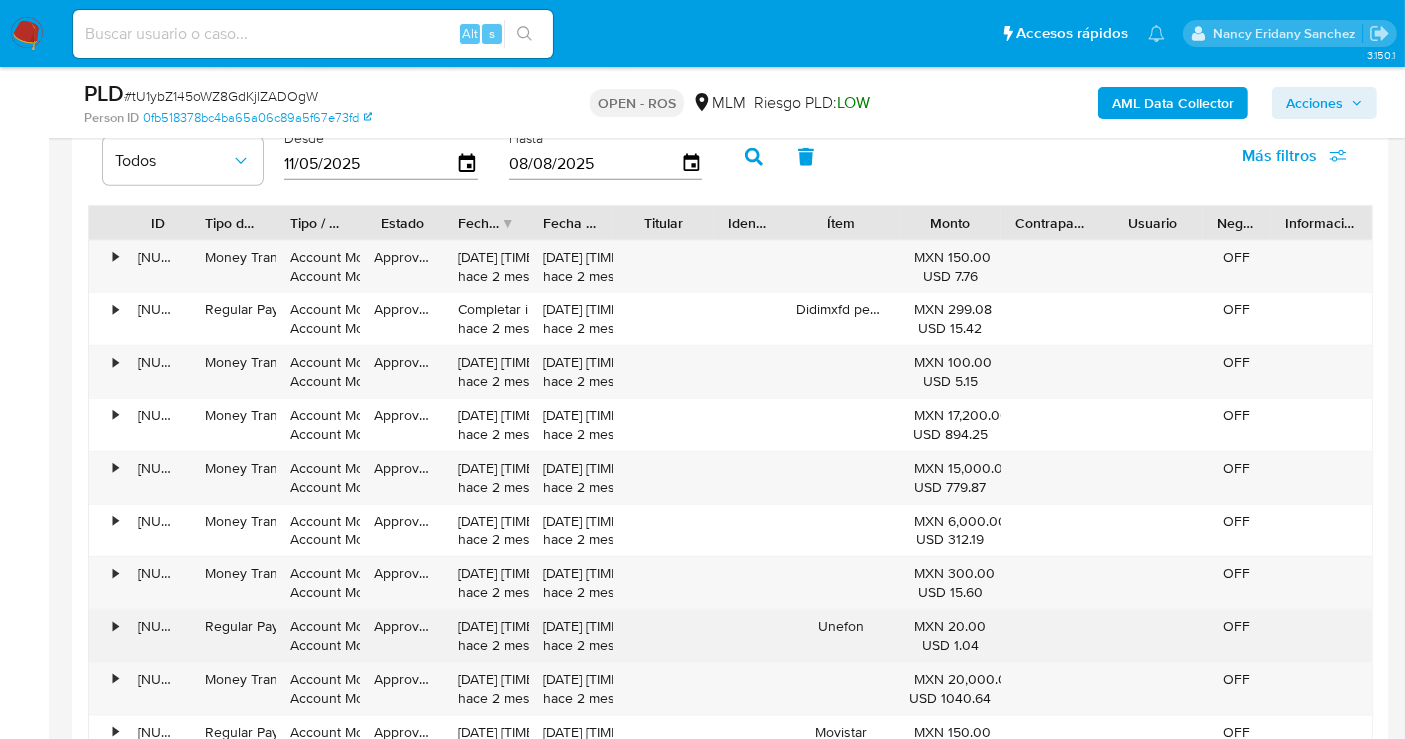 type 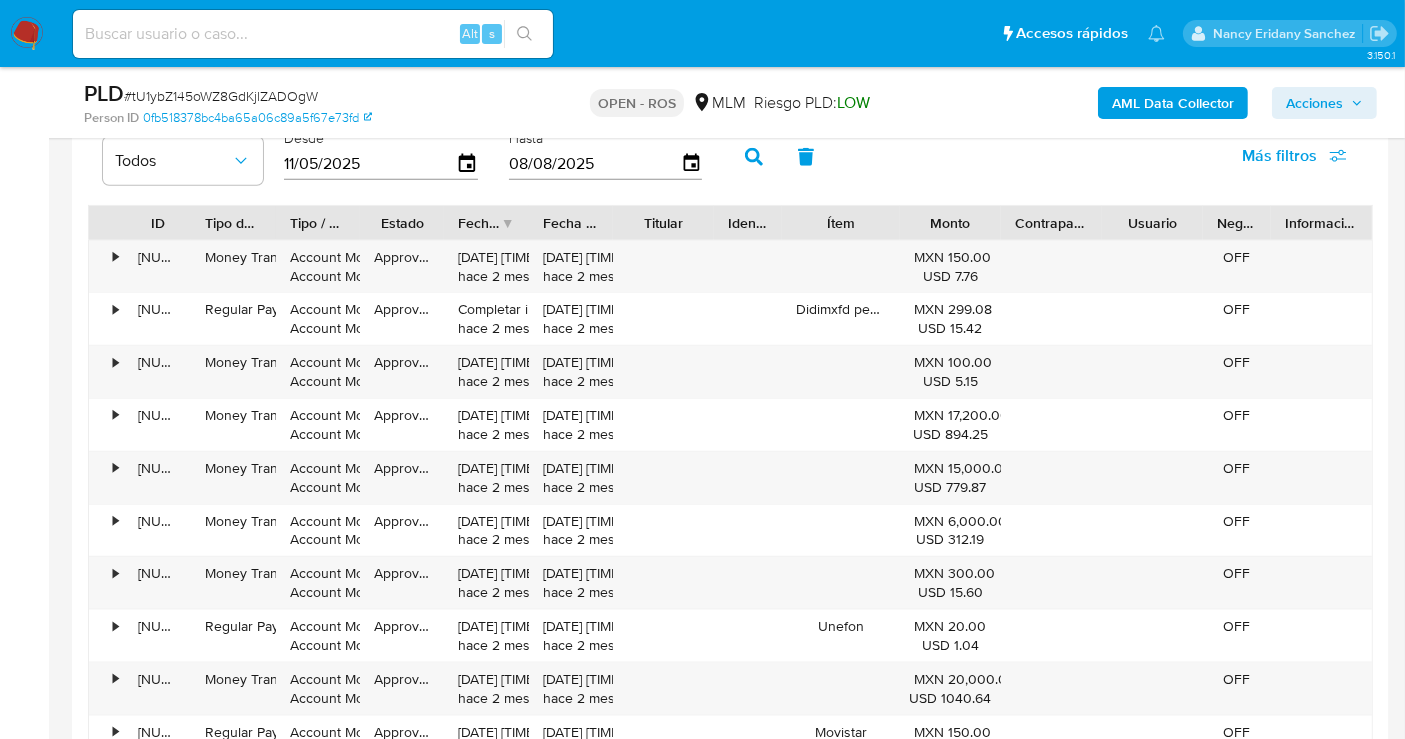 click on "Acciones" at bounding box center [1324, 103] 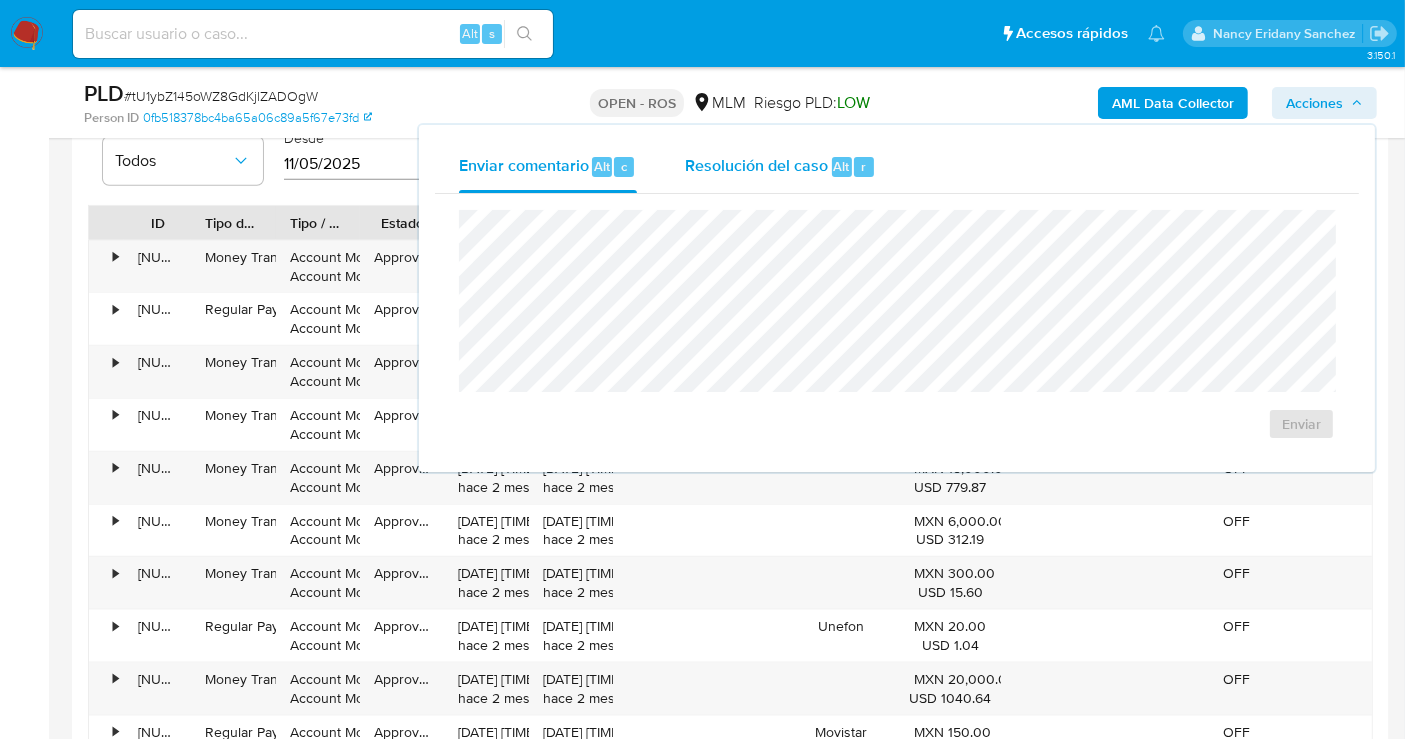 click on "Resolución del caso" at bounding box center [756, 165] 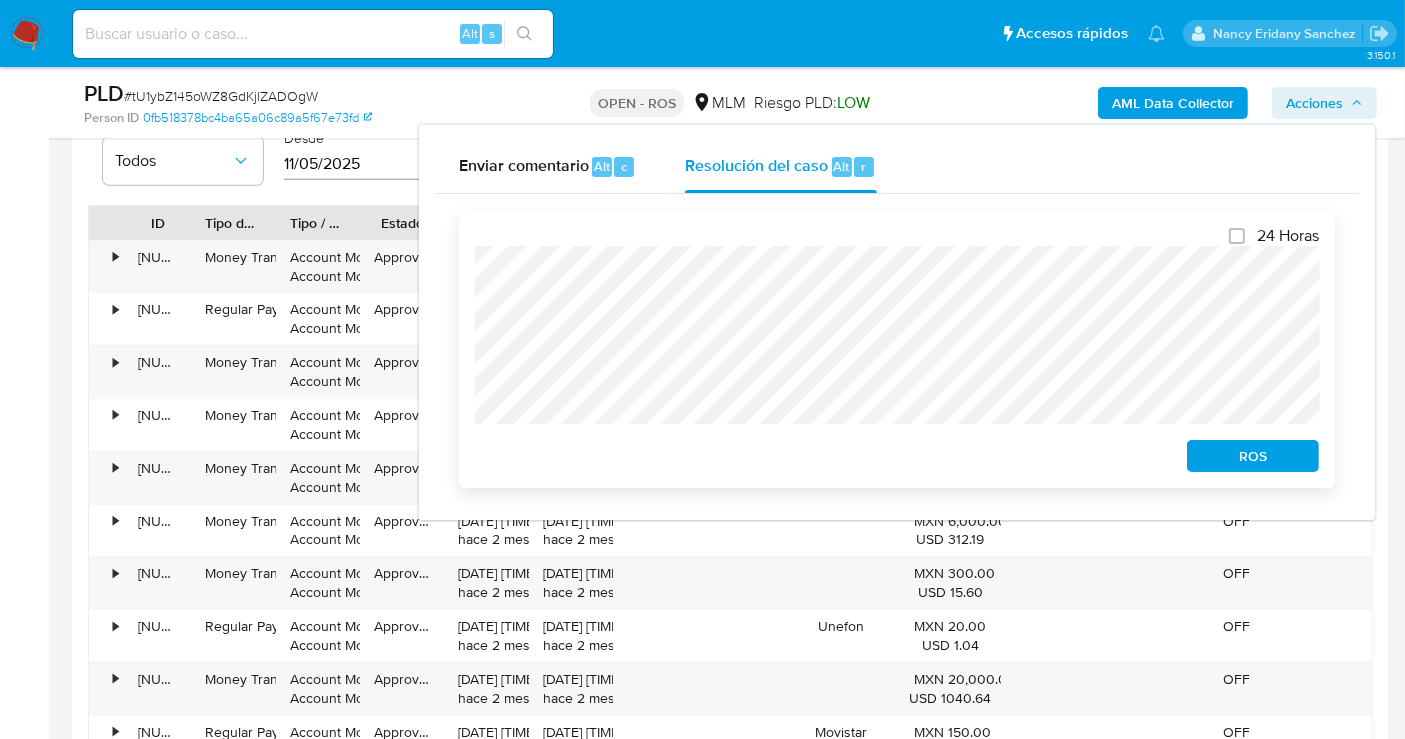 click on "ROS" at bounding box center (1253, 456) 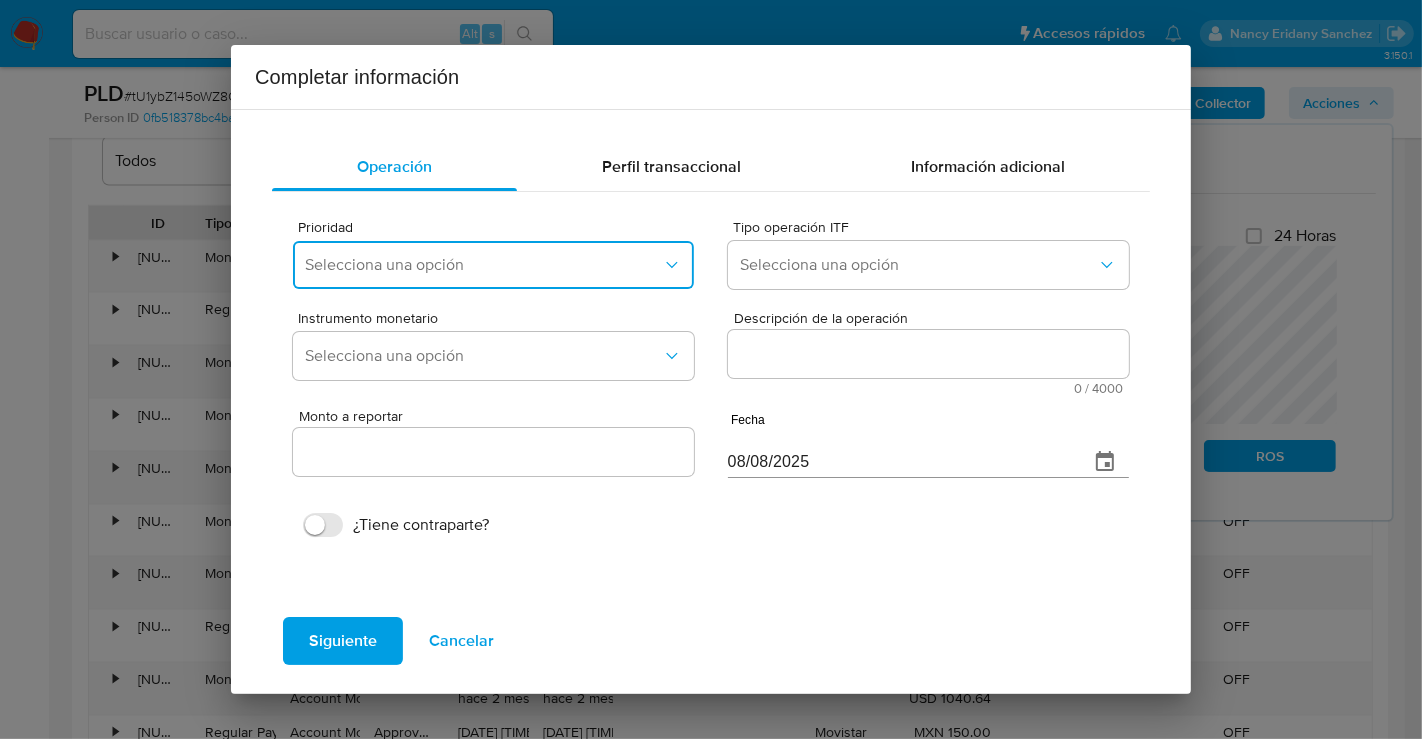 click on "Selecciona una opción" at bounding box center [483, 265] 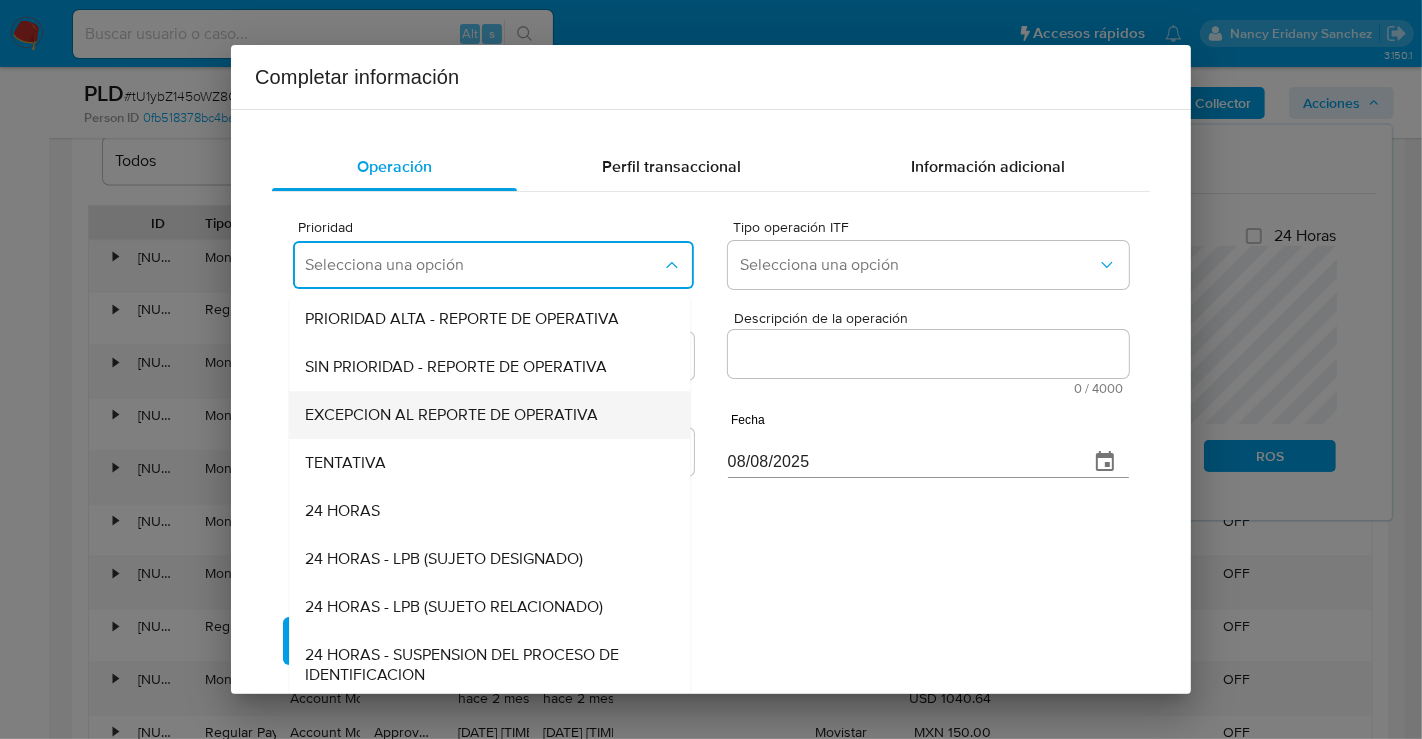 click on "EXCEPCION AL REPORTE DE OPERATIVA" at bounding box center (451, 415) 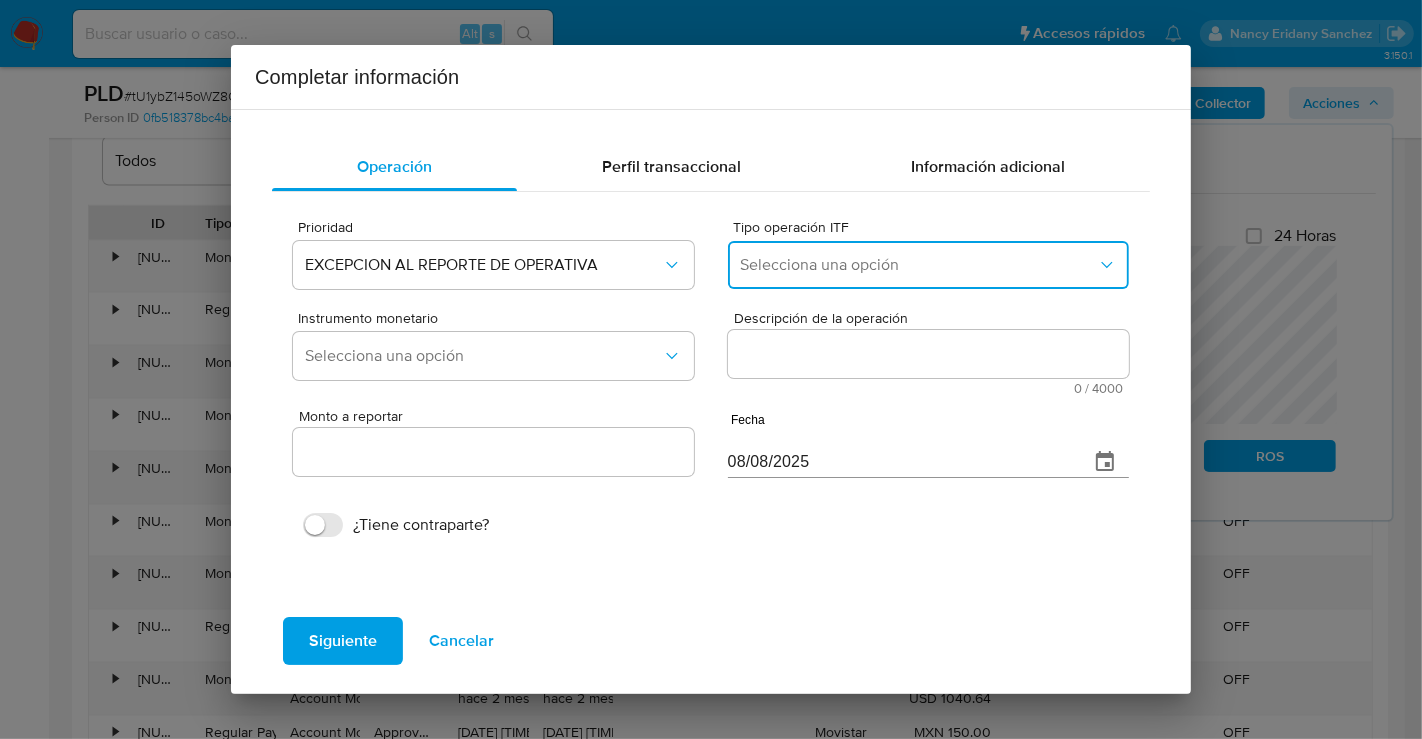 click on "Selecciona una opción" at bounding box center (928, 265) 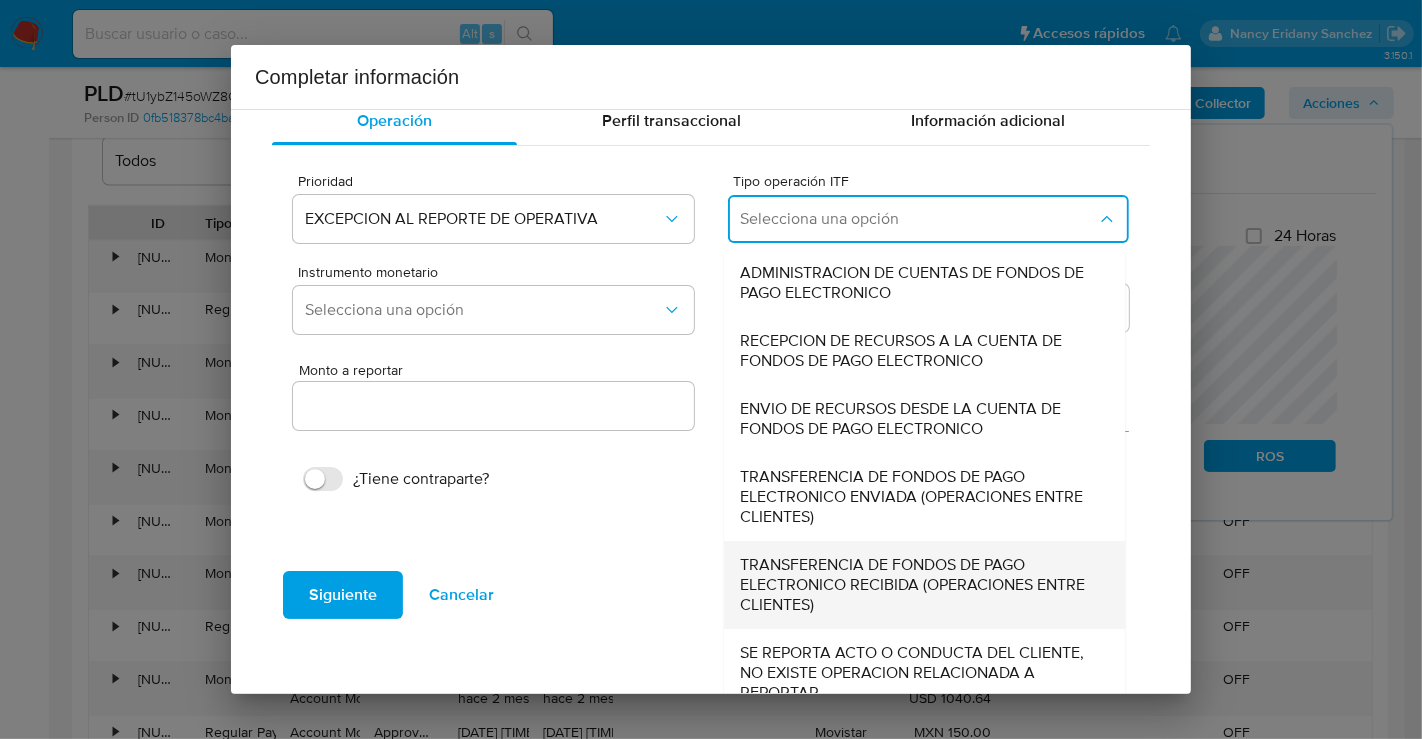 scroll, scrollTop: 68, scrollLeft: 0, axis: vertical 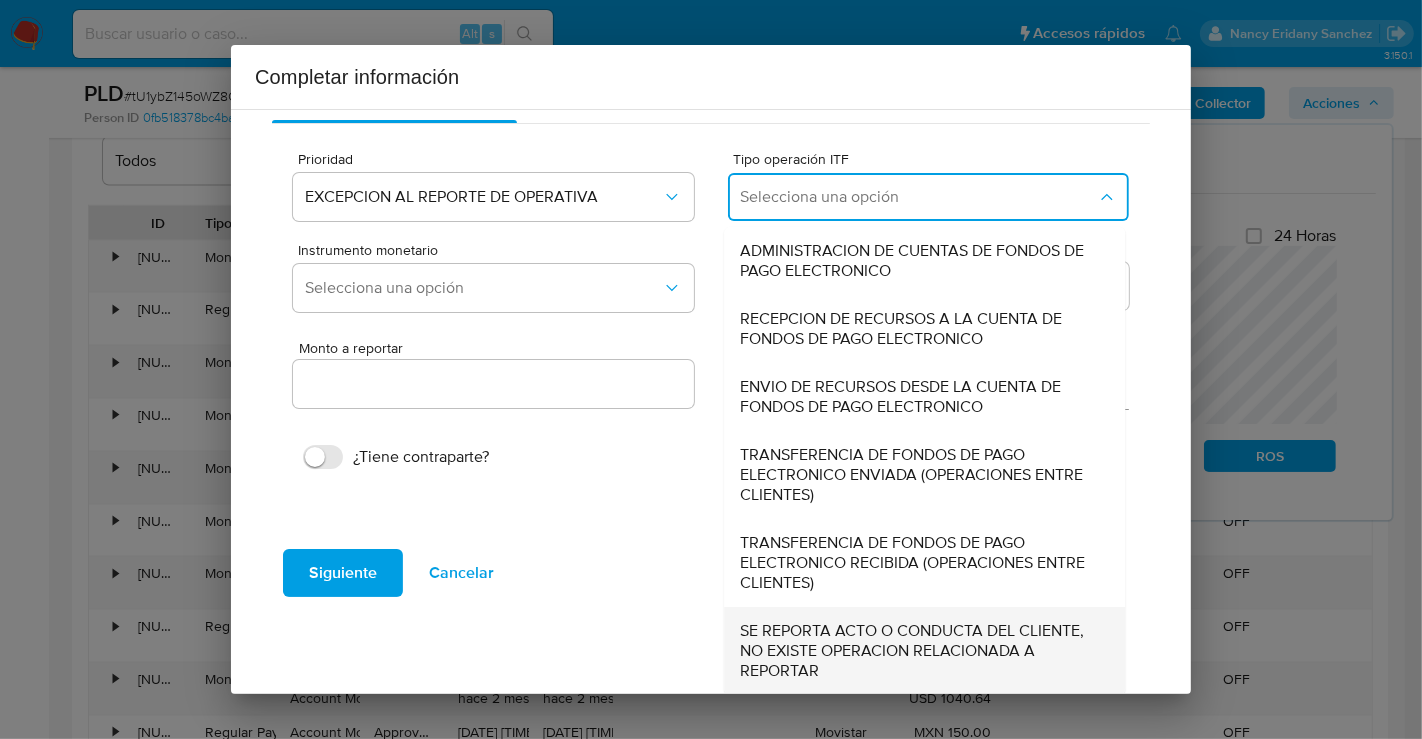 click on "SE REPORTA ACTO O CONDUCTA DEL CLIENTE, NO EXISTE OPERACION RELACIONADA A REPORTAR" at bounding box center [918, 651] 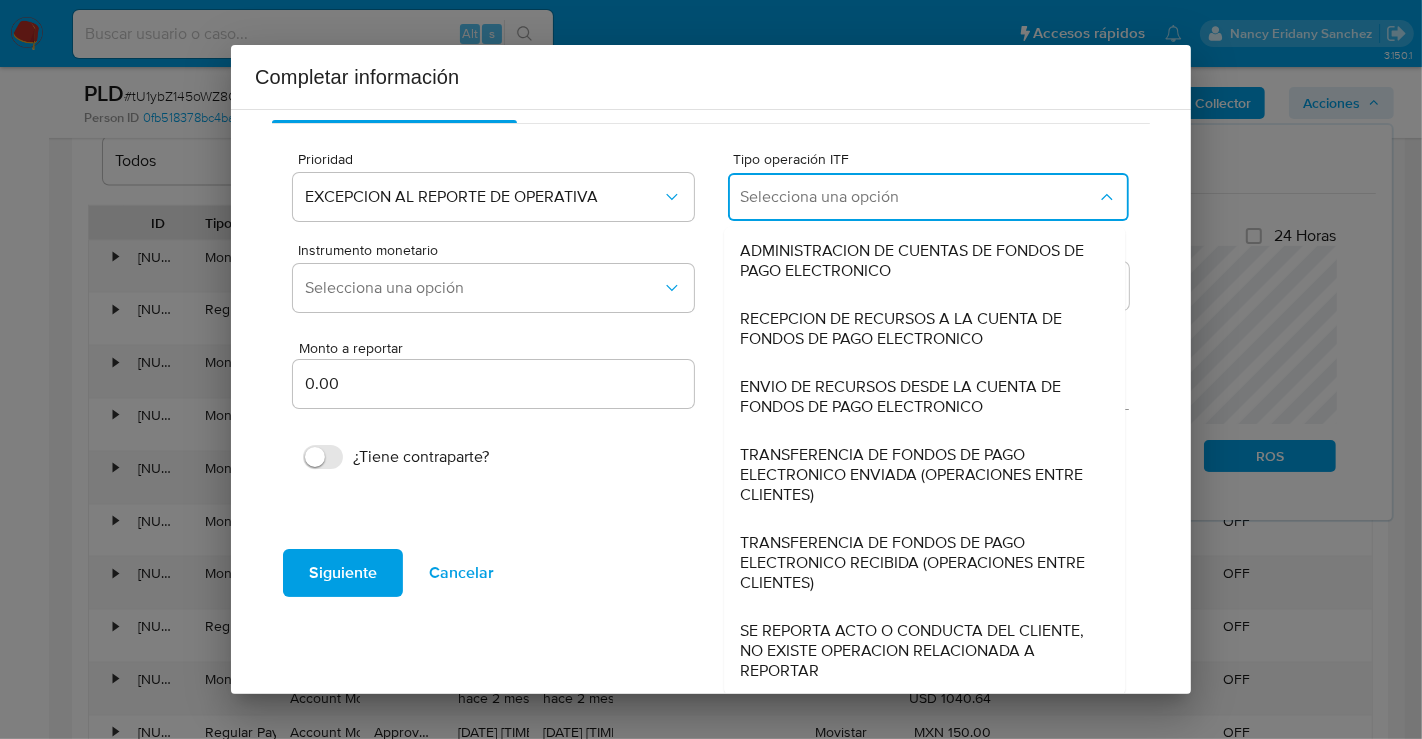 scroll, scrollTop: 0, scrollLeft: 0, axis: both 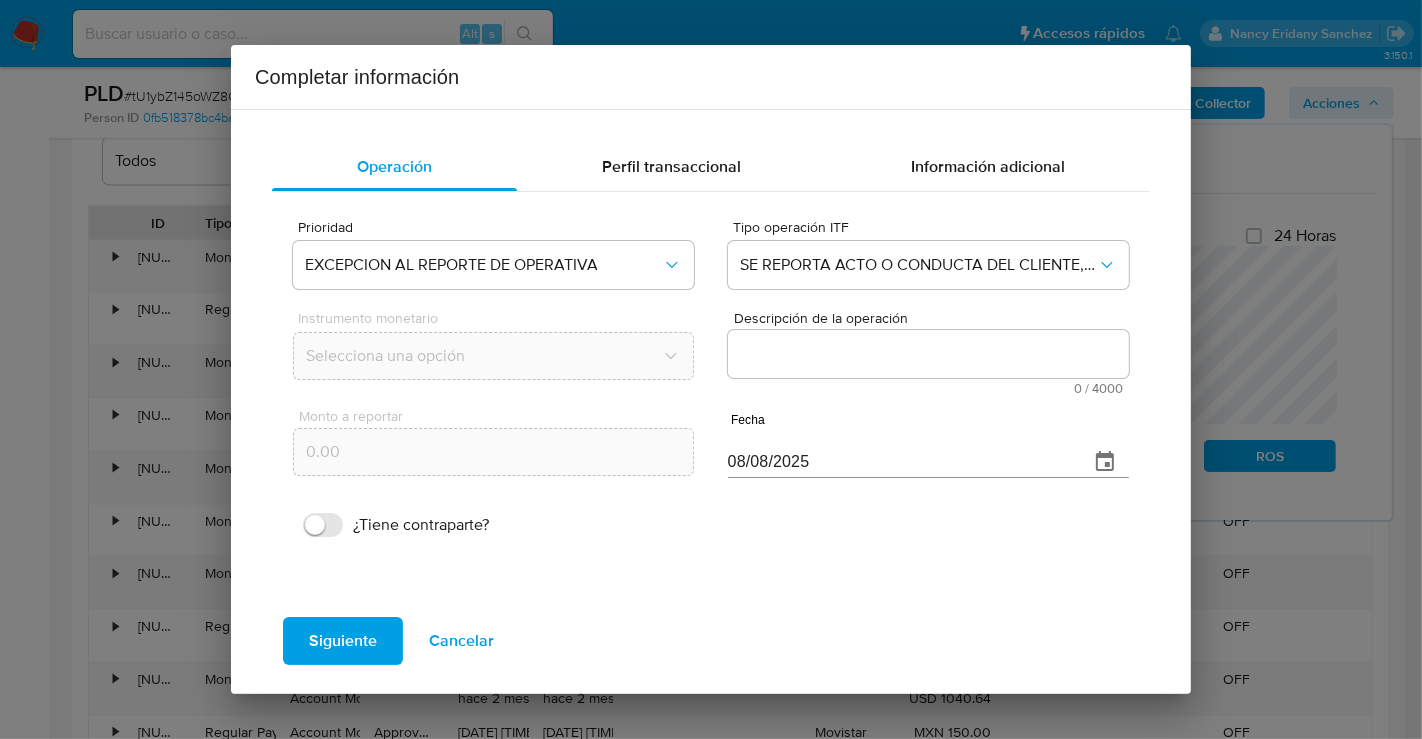 click on "Descripción de la operación" at bounding box center [928, 354] 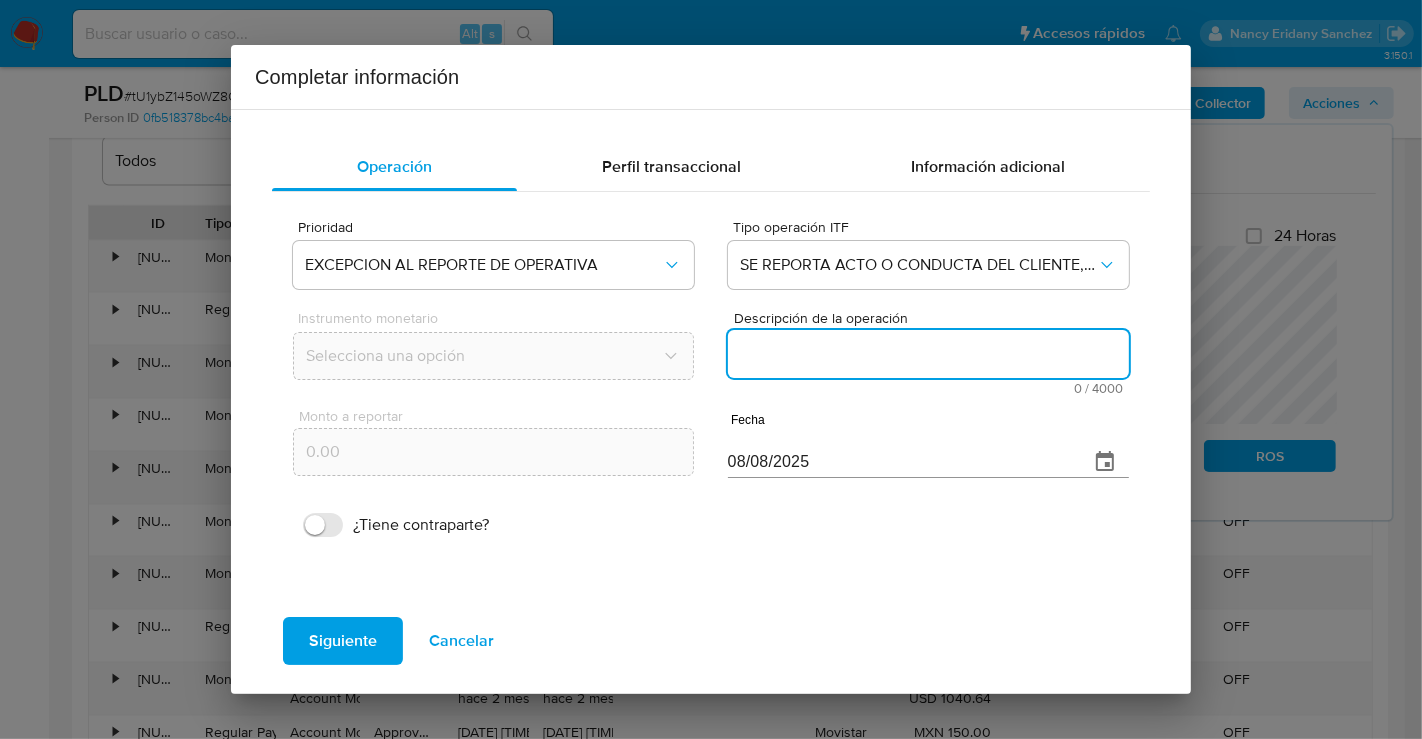 paste on "/CONOCIMIENTO DEL CLIENTE O USUARIO. CLIENTE [PERSON_NAME] NUMERO DE CLIENTE [NUMBER] Y NUMERO CUENTA [NUMBER] CURP [CURP] DE NACIONALIDAD MEXICANA LUGAR DE NACIMIENTO MICHOACAN MEXICO. FECHA DE NACIMIENTO [DATE] CON [AGE] ANOS. INICIA LA RELACION COMERCIAL CON MERCADO PAGO [DATE]. OCUPACION PROPIETARIO O SOCIO. ES CLASIFICADO POR LA INSTITUCION CON GRADO DE RIESGO BAJO. EL TITULAR NO DESIGNO BENEFICIARIOS EN CASO DE FALLECIMIENTO CON DOMICILIO EN ALFREDO CHAVERO 280 TRANSITO CP [POSTAL_CODE] CUAUHTEMOC CIUDAD DE MEXICO. /ANTECEDENTES INVESTIGATIVOS. EL CLIENTE TIENE UNA ALERTA PREVIA DEL [DATE] DONDE SE IDENTIFICA INUSUALIDAD. ACTUALMENTE CUENTA CON ALERTA POR DESVIO TRANSACCIONAL GENERADA EL [DATE] YA QUE TIENE INGRESOS MENSUALES EN MAYO POR MN [AMOUNT] Y EN PROMEDIO DE FEBRERO A ABRIL DE ENTRE MN [AMOUNT] Y MN [AMOUNT]. /INFORMACION ADICIONAL DEL CLIENTE. SE REALIZA CONTACTO CON EL CLIENTE EN ALERTA PREVIA DONDE MENCIONA DEDICARSE A LA VENTA DE PRODUCTOS POR LA PLATAF..." 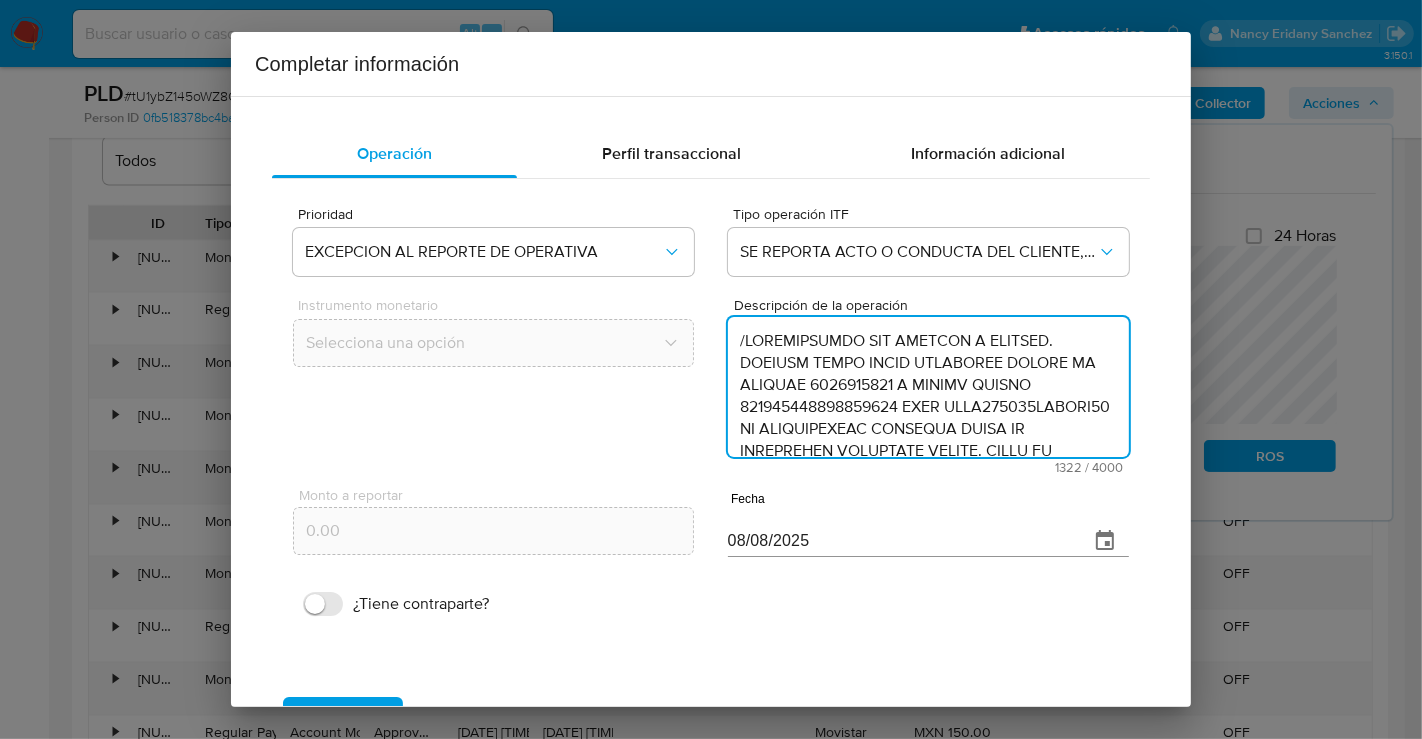 scroll, scrollTop: 688, scrollLeft: 0, axis: vertical 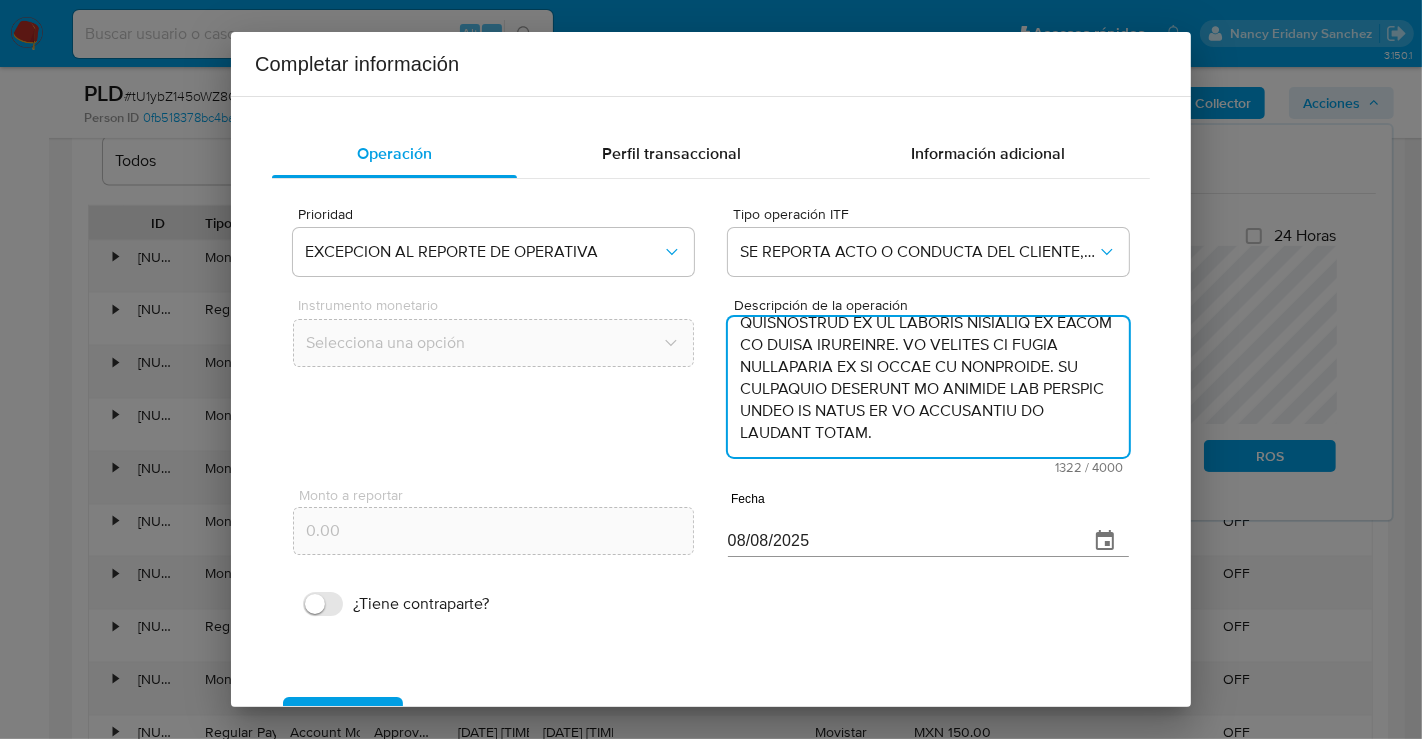 type on "/CONOCIMIENTO DEL CLIENTE O USUARIO. CLIENTE [PERSON_NAME] NUMERO DE CLIENTE [NUMBER] Y NUMERO CUENTA [NUMBER] CURP [CURP] DE NACIONALIDAD MEXICANA LUGAR DE NACIMIENTO MICHOACAN MEXICO. FECHA DE NACIMIENTO [DATE] CON [AGE] ANOS. INICIA LA RELACION COMERCIAL CON MERCADO PAGO [DATE]. OCUPACION PROPIETARIO O SOCIO. ES CLASIFICADO POR LA INSTITUCION CON GRADO DE RIESGO BAJO. EL TITULAR NO DESIGNO BENEFICIARIOS EN CASO DE FALLECIMIENTO CON DOMICILIO EN ALFREDO CHAVERO 280 TRANSITO CP [POSTAL_CODE] CUAUHTEMOC CIUDAD DE MEXICO. /ANTECEDENTES INVESTIGATIVOS. EL CLIENTE TIENE UNA ALERTA PREVIA DEL [DATE] DONDE SE IDENTIFICA INUSUALIDAD. ACTUALMENTE CUENTA CON ALERTA POR DESVIO TRANSACCIONAL GENERADA EL [DATE] YA QUE TIENE INGRESOS MENSUALES EN MAYO POR MN [AMOUNT] Y EN PROMEDIO DE FEBRERO A ABRIL DE ENTRE MN [AMOUNT] Y MN [AMOUNT]. /INFORMACION ADICIONAL DEL CLIENTE. SE REALIZA CONTACTO CON EL CLIENTE EN ALERTA PREVIA DONDE MENCIONA DEDICARSE A LA VENTA DE PRODUCTOS POR LA PLATAF..." 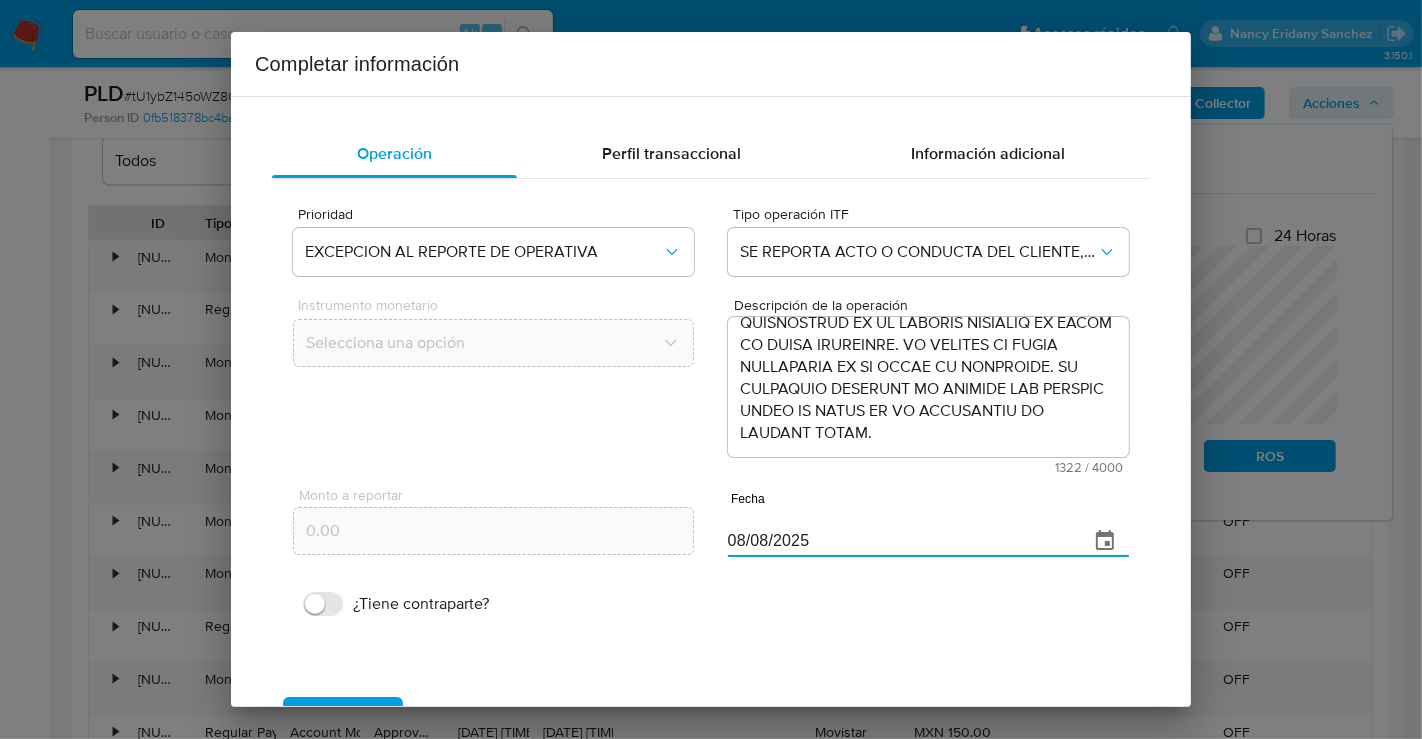 click on "Monto a reportar 0.00 Fecha [DATE]" at bounding box center (711, 521) 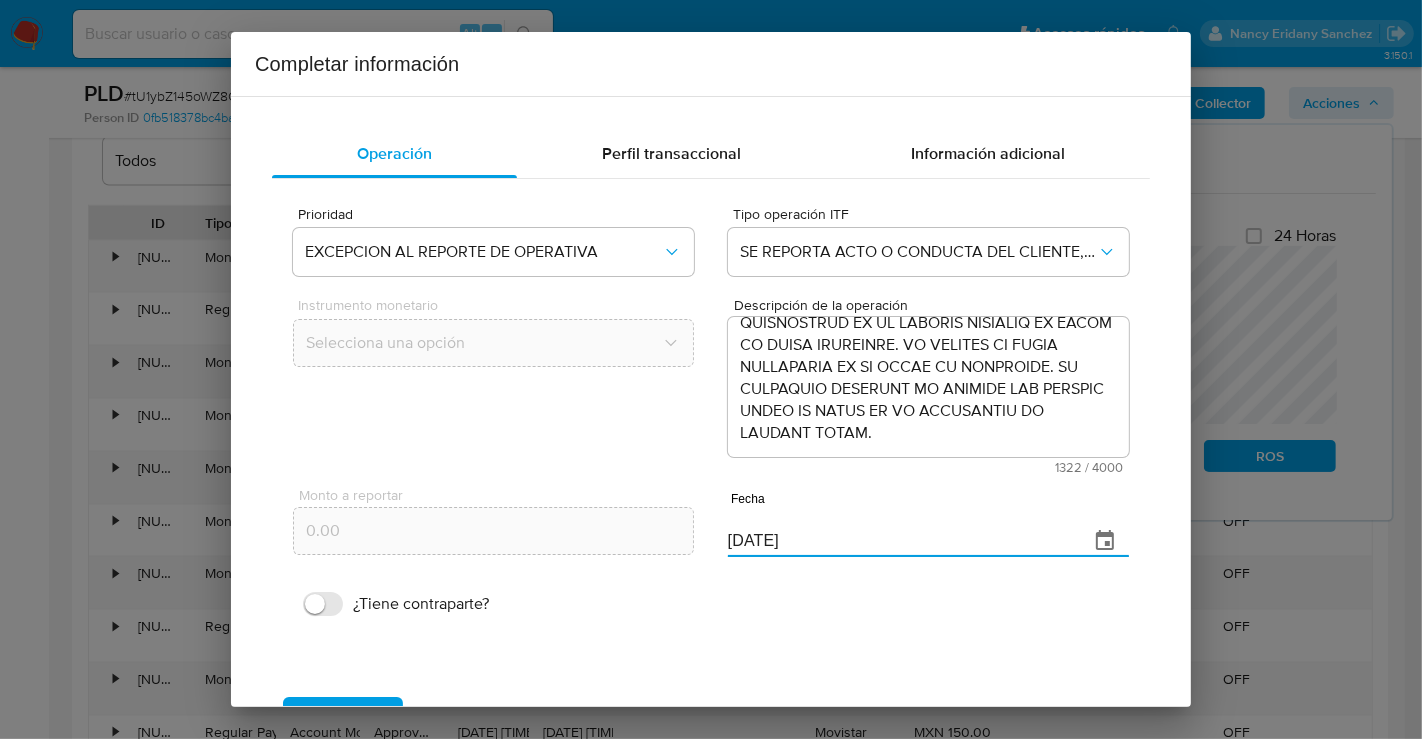 type on "29/05/2025" 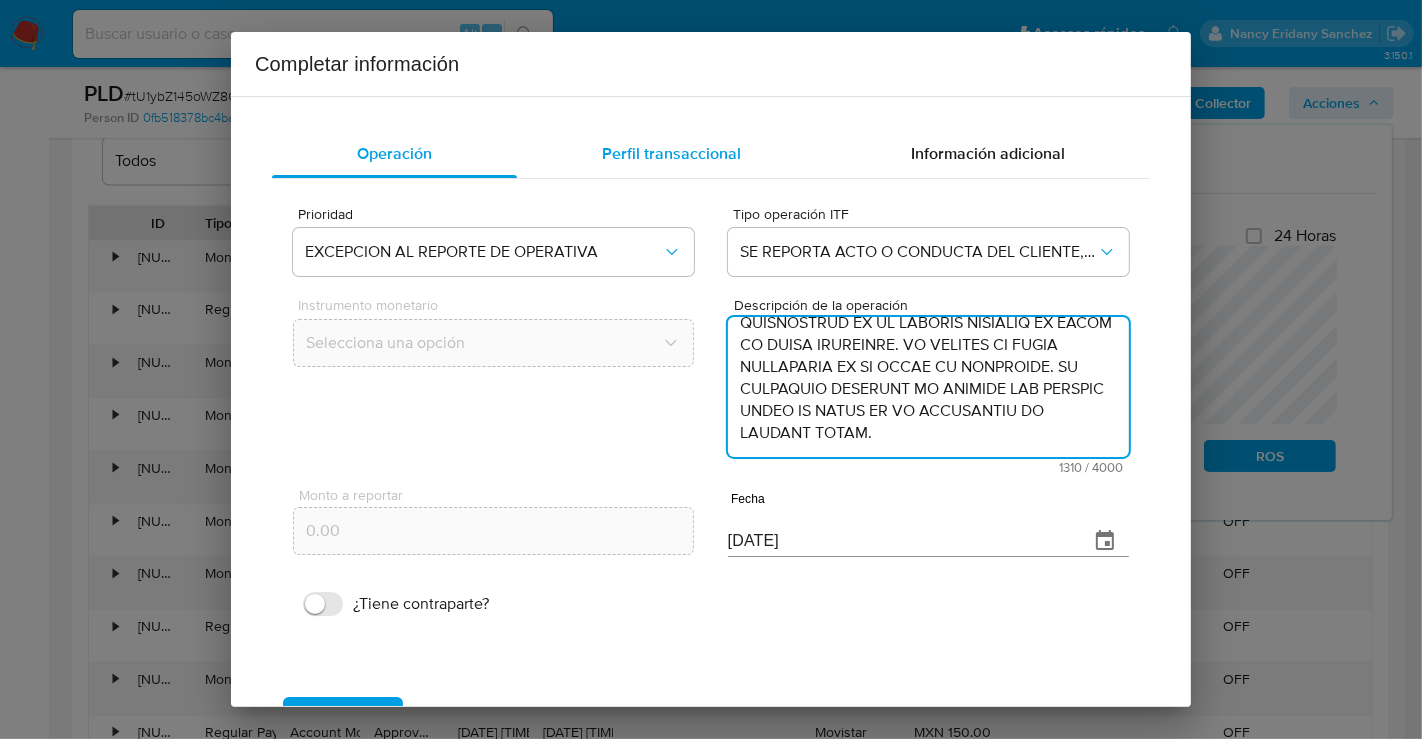 type on "/CONOCIMIENTO DEL CLIENTE O USUARIO. CLIENTE [PERSON_NAME] NUMERO DE CLIENTE [NUMBER] Y NUMERO CUENTA [NUMBER] CURP [CURP] DE NACIONALIDAD MEXICANA LUGAR DE NACIMIENTO MICHOACAN MEXICO. FECHA DE NACIMIENTO [DATE] CON [AGE] ANOS. INICIA LA RELACION COMERCIAL CON MERCADO PAGO [DATE]. OCUPACION PROPIETARIO O SOCIO. ES CLASIFICADO POR LA INSTITUCION CON GRADO DE RIESGO BAJO. EL TITULAR NO DESIGNO BENEFICIARIOS EN CASO DE FALLECIMIENTO CON DOMICILIO EN ALFREDO CHAVERO 280 TRANSITO CP [POSTAL_CODE] CUAUHTEMOC CIUDAD DE MEXICO. /ANTECEDENTES INVESTIGATIVOS. EL CLIENTE TIENE UNA ALERTA PREVIA DEL [DATE] DONDE SE IDENTIFICA INUSUALIDAD. ACTUALMENTE CUENTA CON ALERTA POR DESVIO TRANSACCIONAL GENERADA EL [DATE] YA QUE TIENE INGRESOS MENSUALES EN MAYO POR MN [AMOUNT] Y EN PROMEDIO DE FEBRERO A ABRIL DE ENTRE MN [AMOUNT] Y MN [AMOUNT]. /INFORMACION ADICIONAL DEL CLIENTE. SE REALIZA CONTACTO CON EL CLIENTE EN ALERTA PREVIA DONDE MENCIONA DEDICARSE A LA VENTA DE PRODUCTOS POR LA PLATAF..." 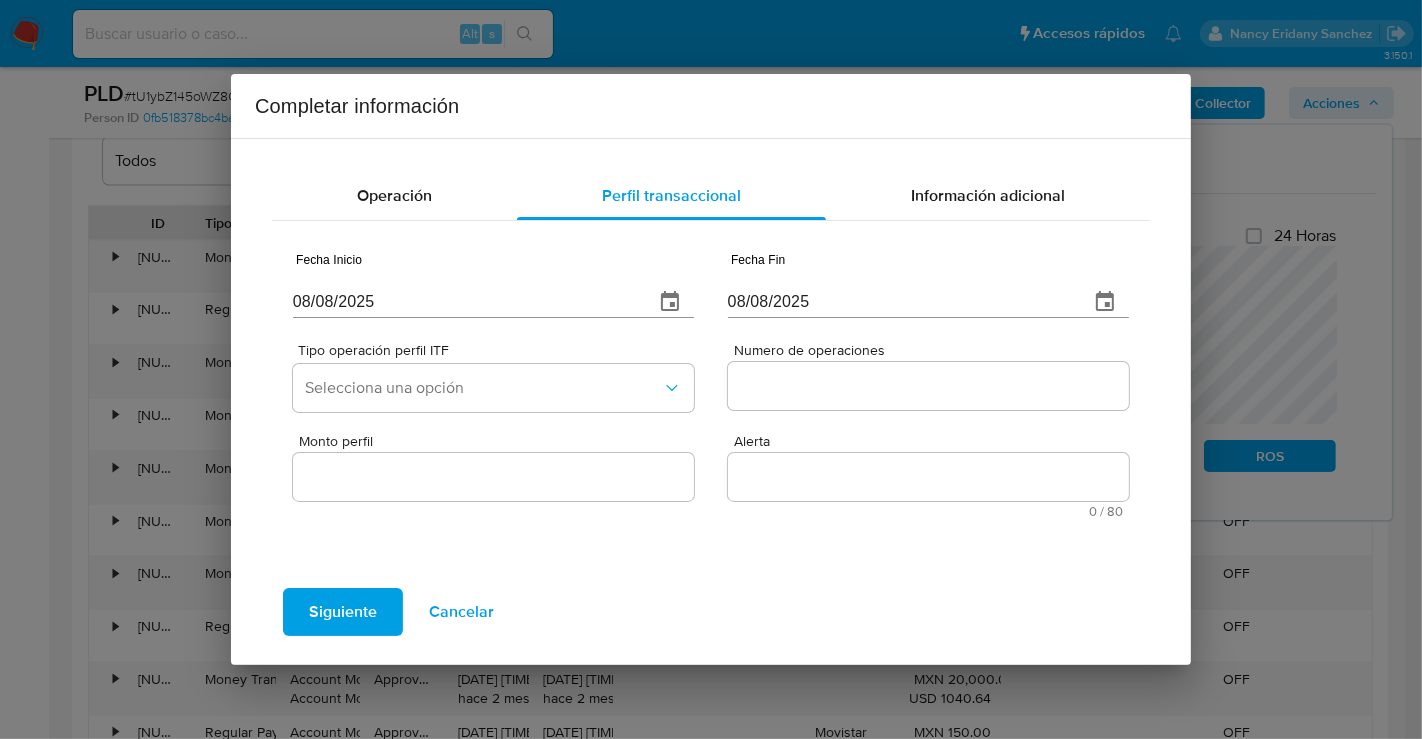 type 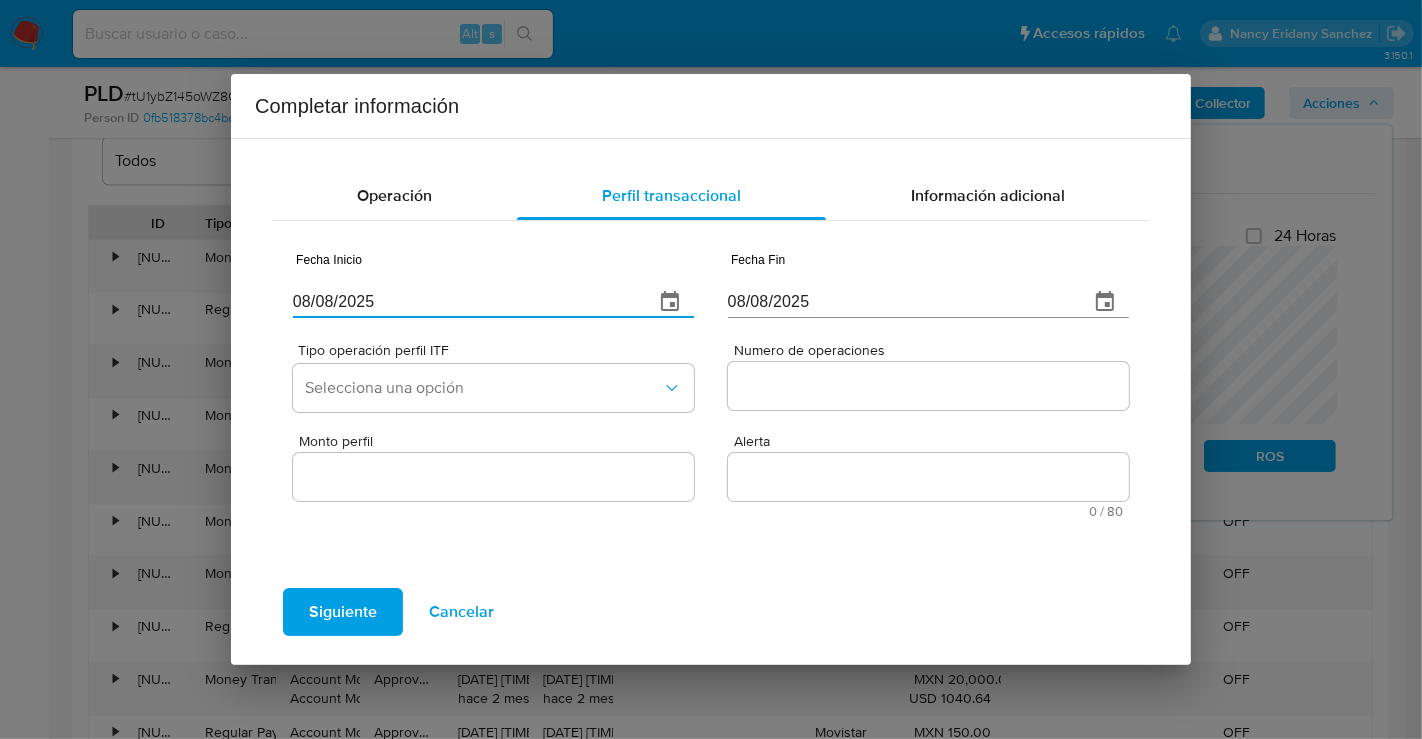 drag, startPoint x: 377, startPoint y: 301, endPoint x: 253, endPoint y: 301, distance: 124 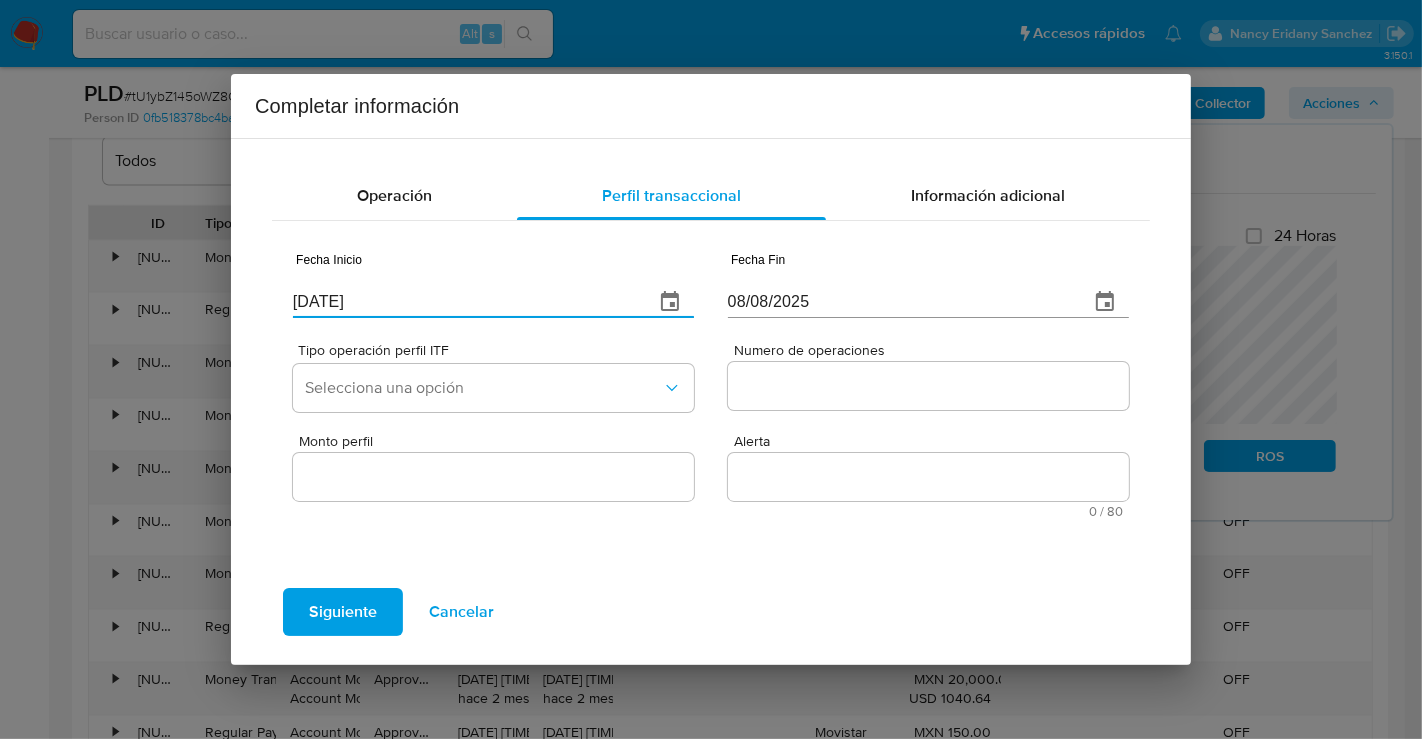 type on "[DATE]" 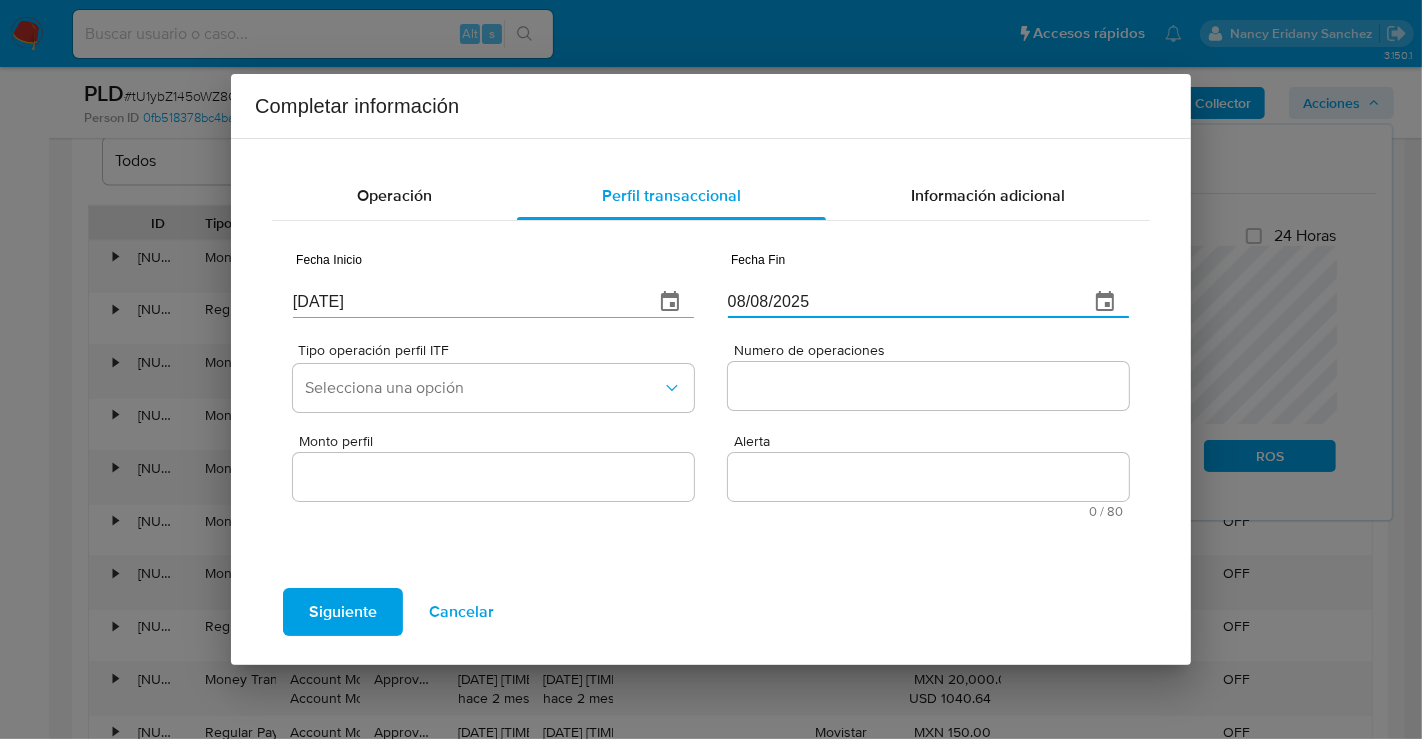 drag, startPoint x: 837, startPoint y: 307, endPoint x: 648, endPoint y: 308, distance: 189.00264 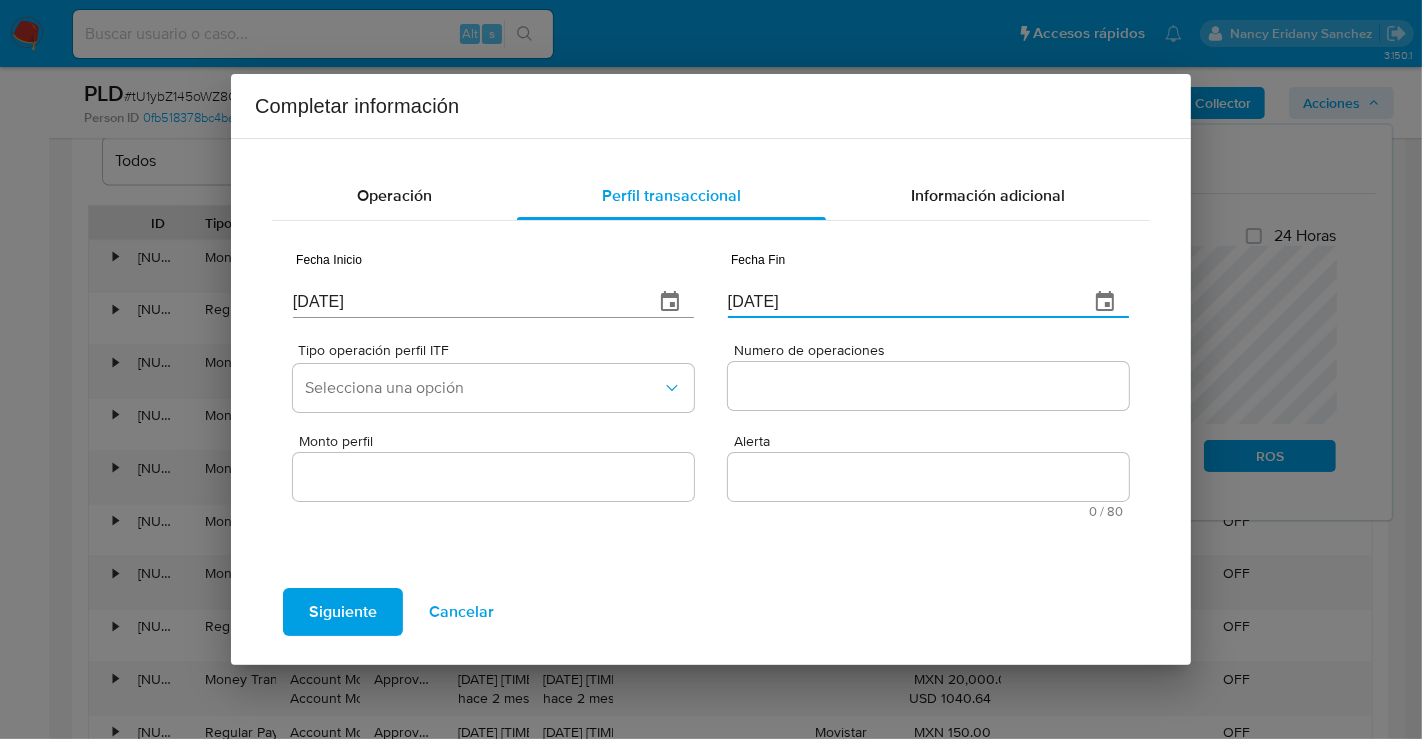 type on "29/05/2025" 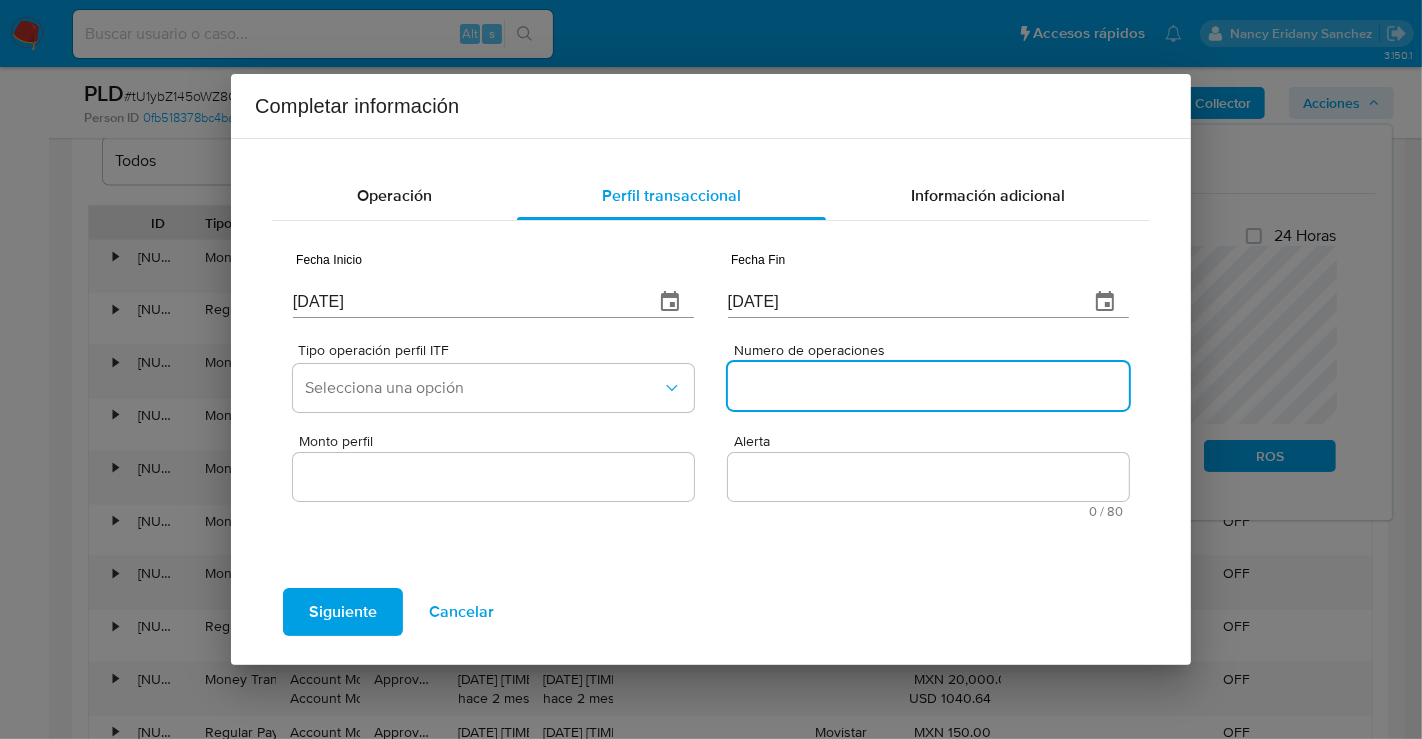 click on "Numero de operaciones" at bounding box center (928, 386) 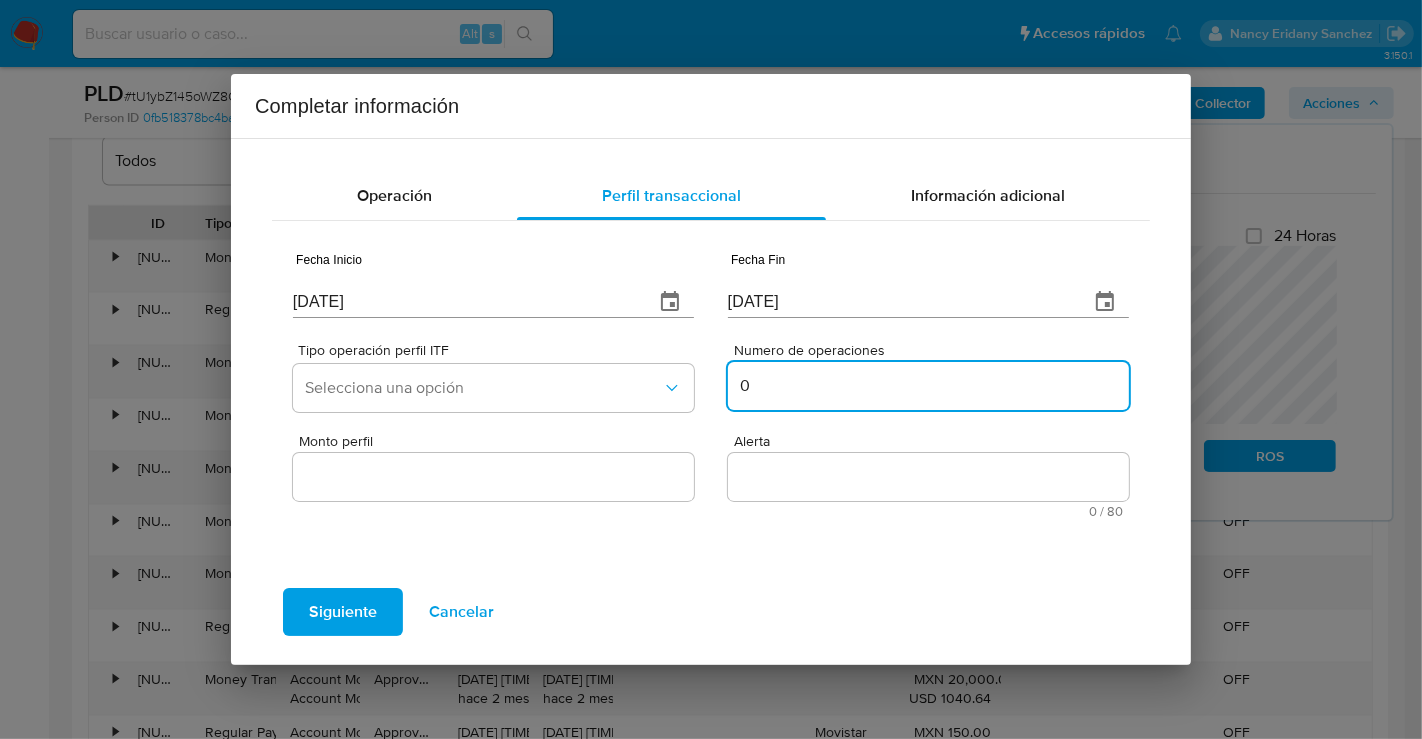 type on "0" 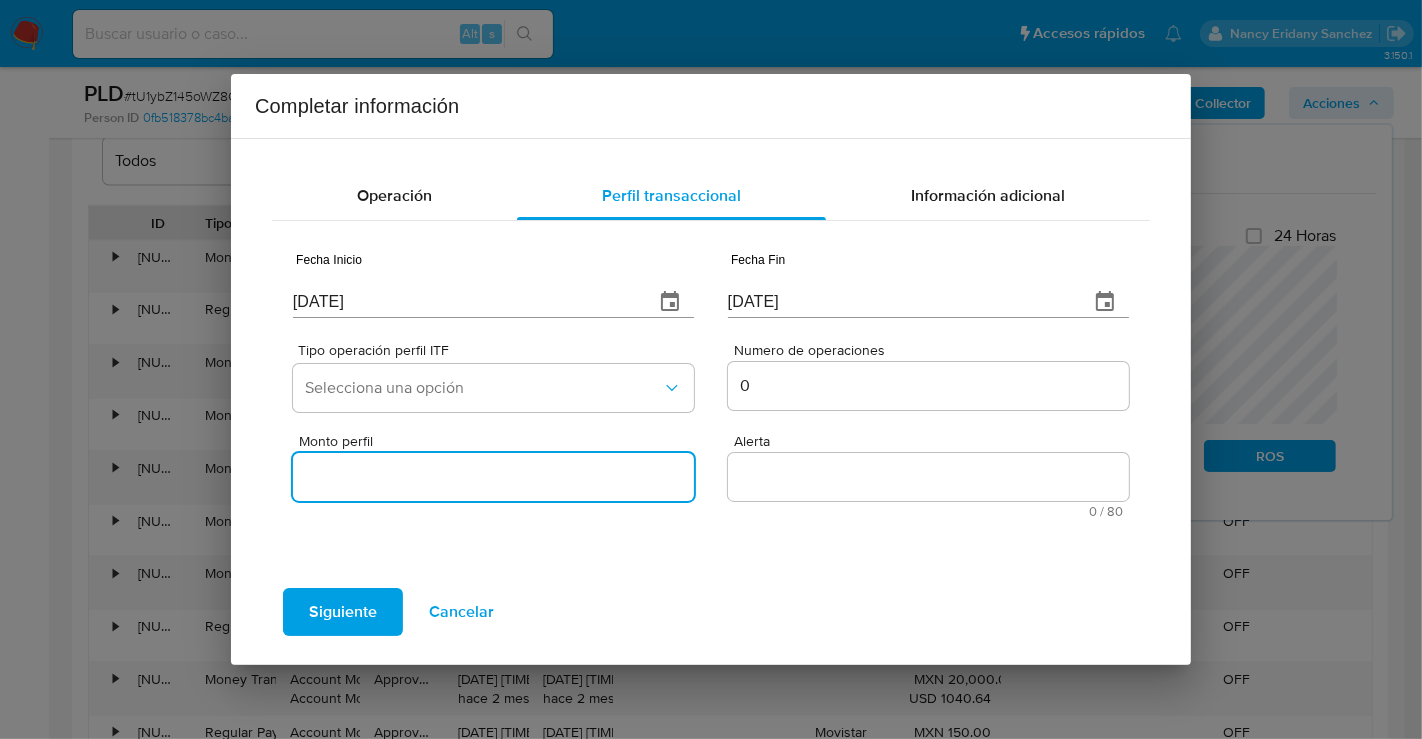 type on "0.00" 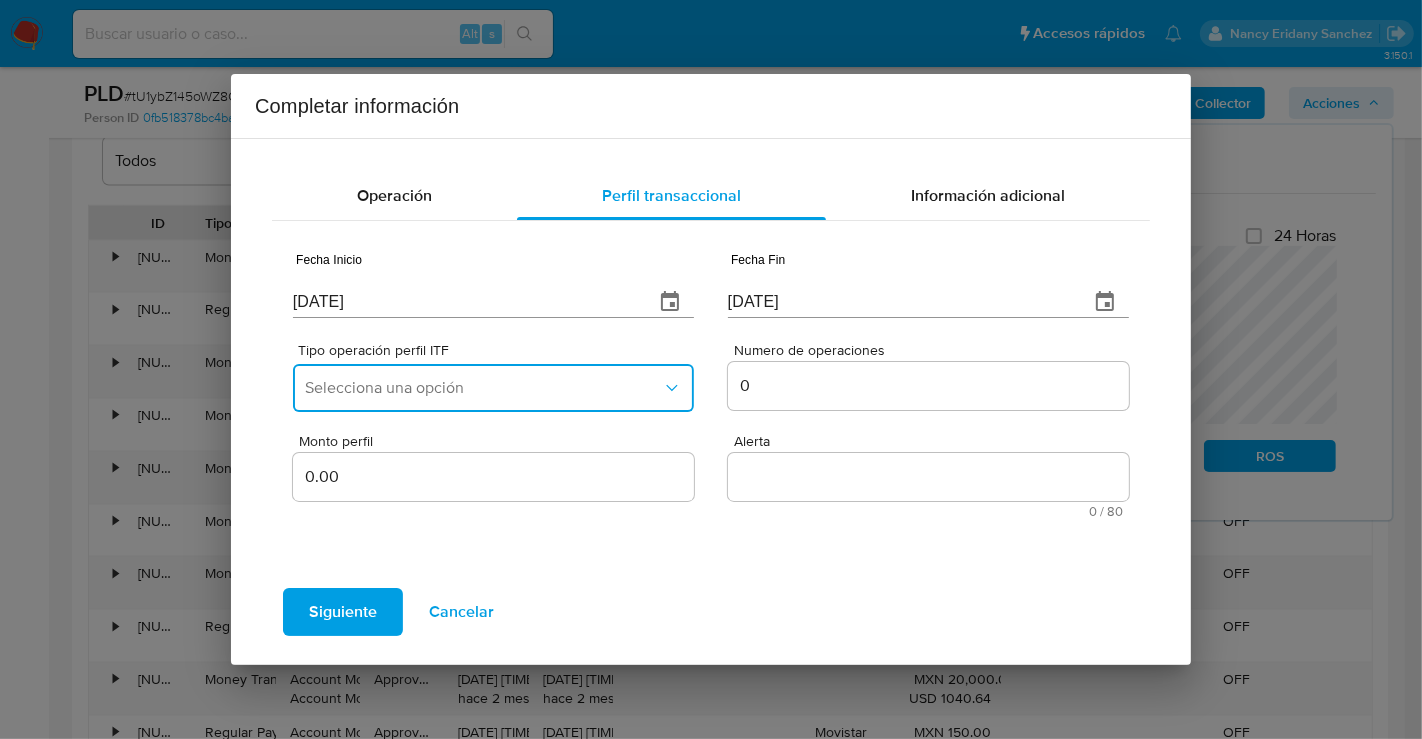 drag, startPoint x: 537, startPoint y: 400, endPoint x: 526, endPoint y: 406, distance: 12.529964 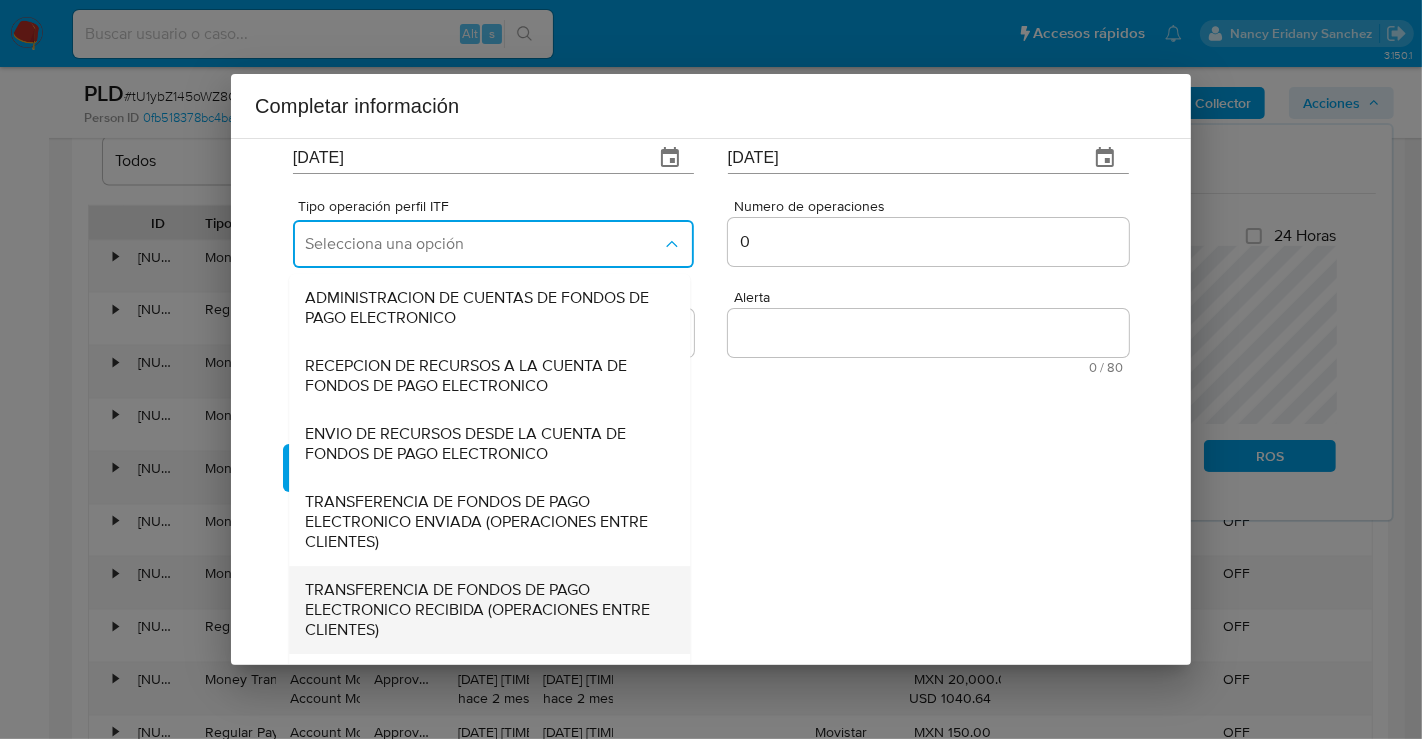scroll, scrollTop: 221, scrollLeft: 0, axis: vertical 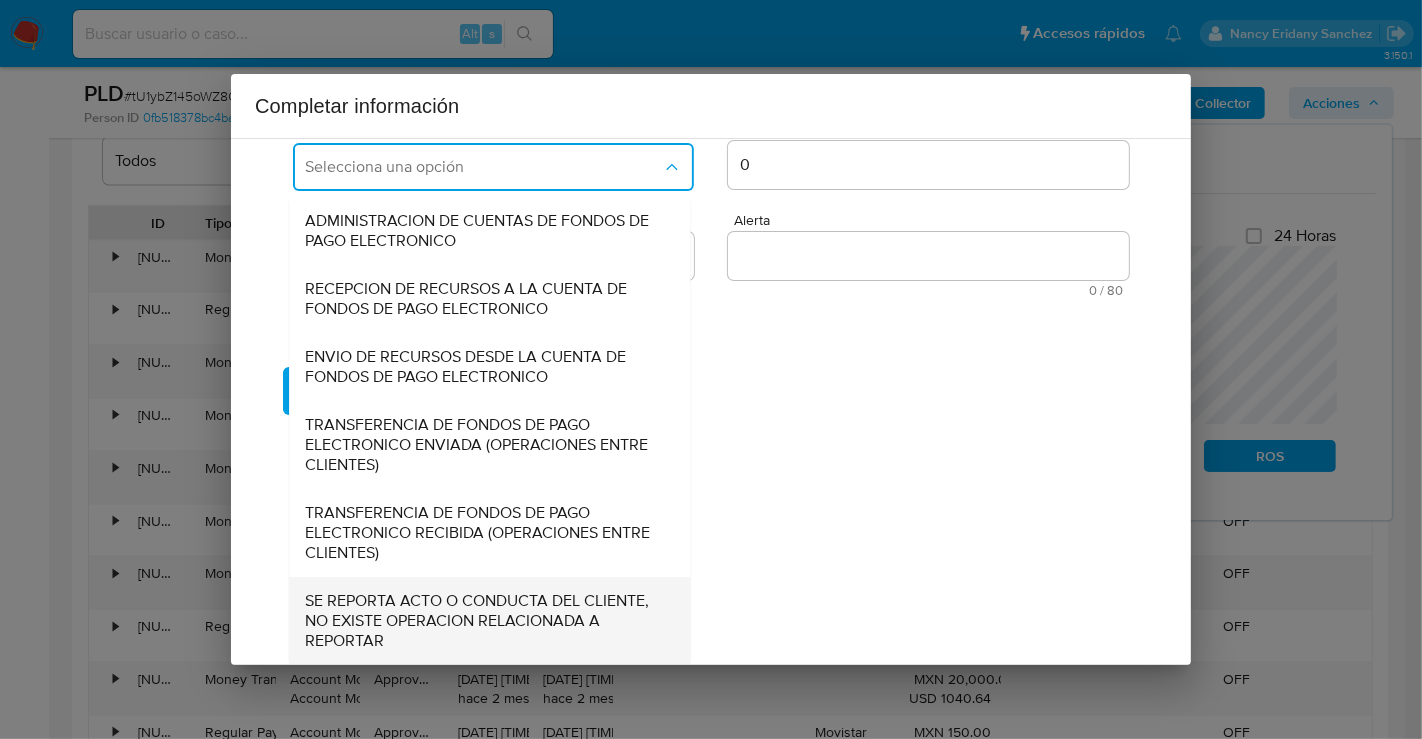 click on "SE REPORTA ACTO O CONDUCTA DEL CLIENTE, NO EXISTE OPERACION RELACIONADA A REPORTAR" at bounding box center (483, 621) 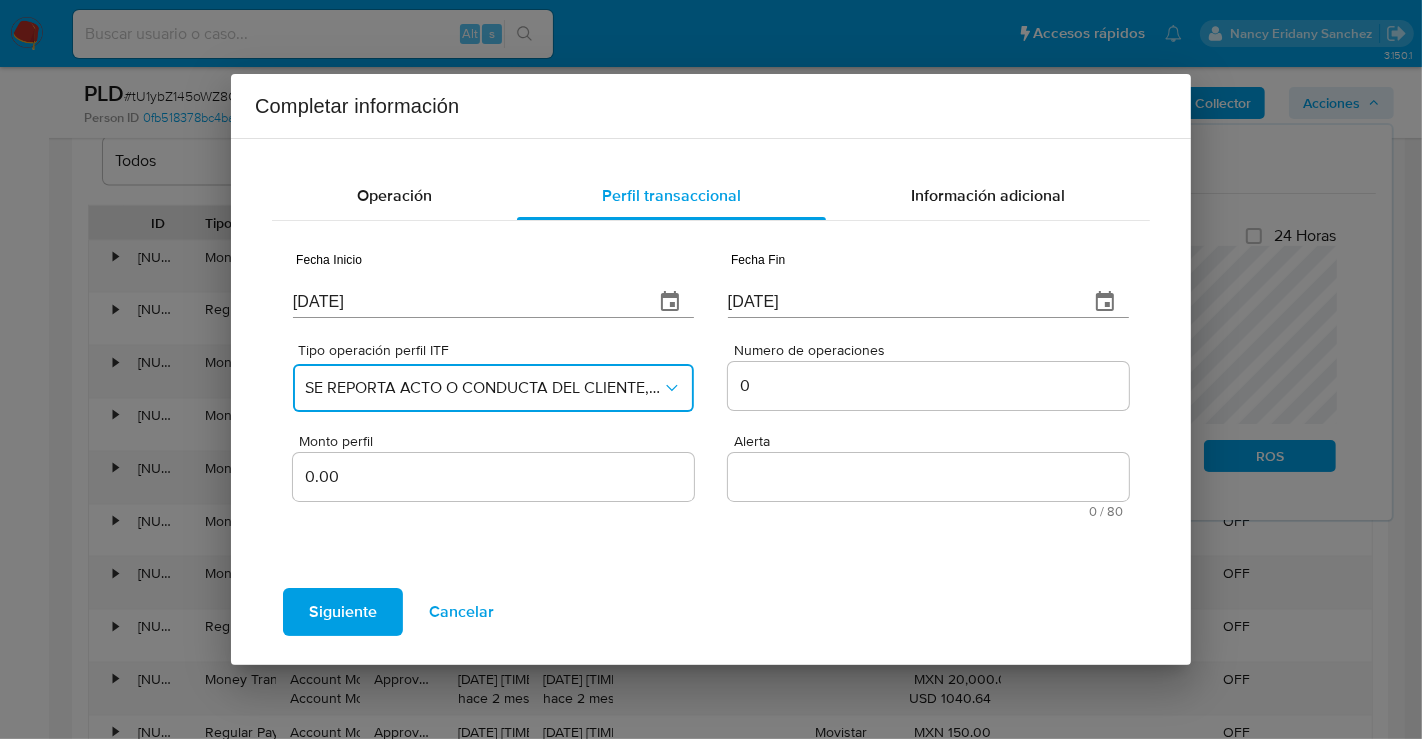 scroll, scrollTop: 0, scrollLeft: 0, axis: both 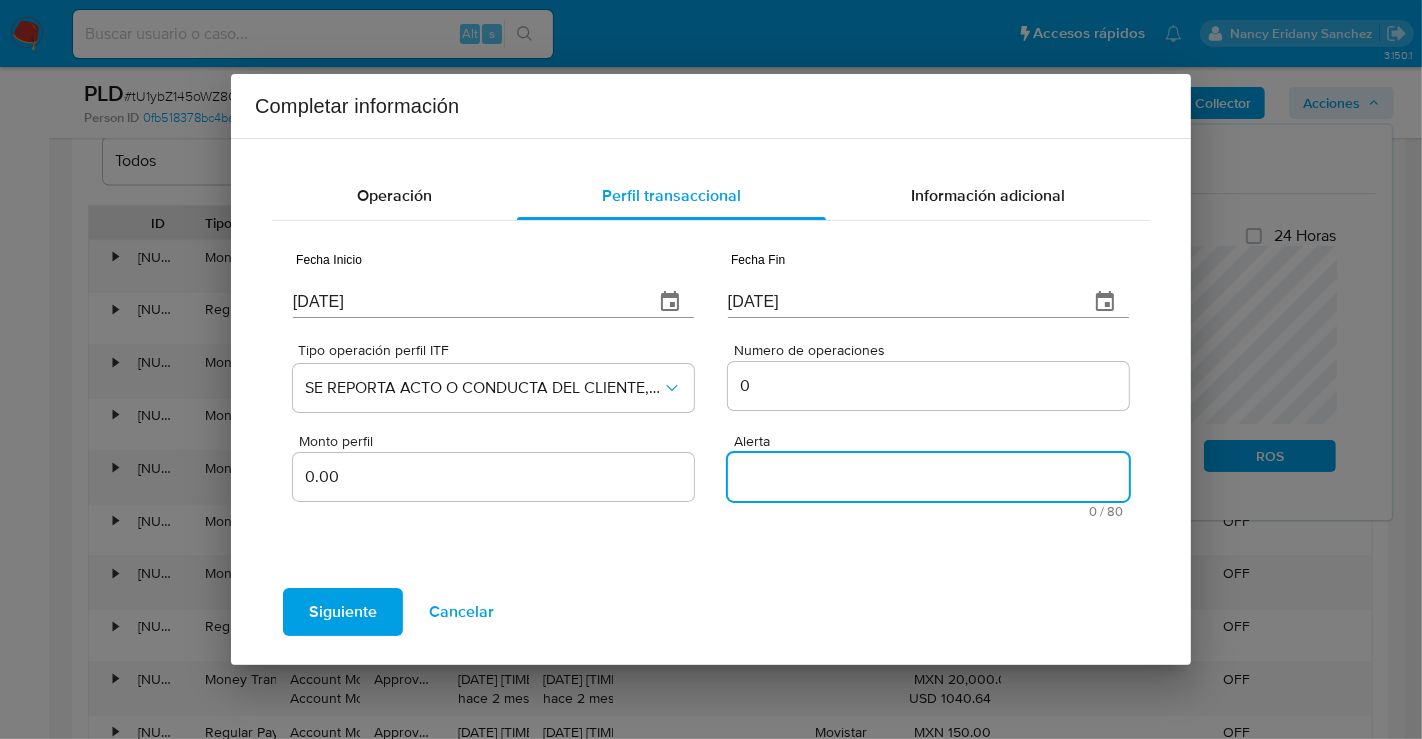 click on "Alerta" at bounding box center [928, 477] 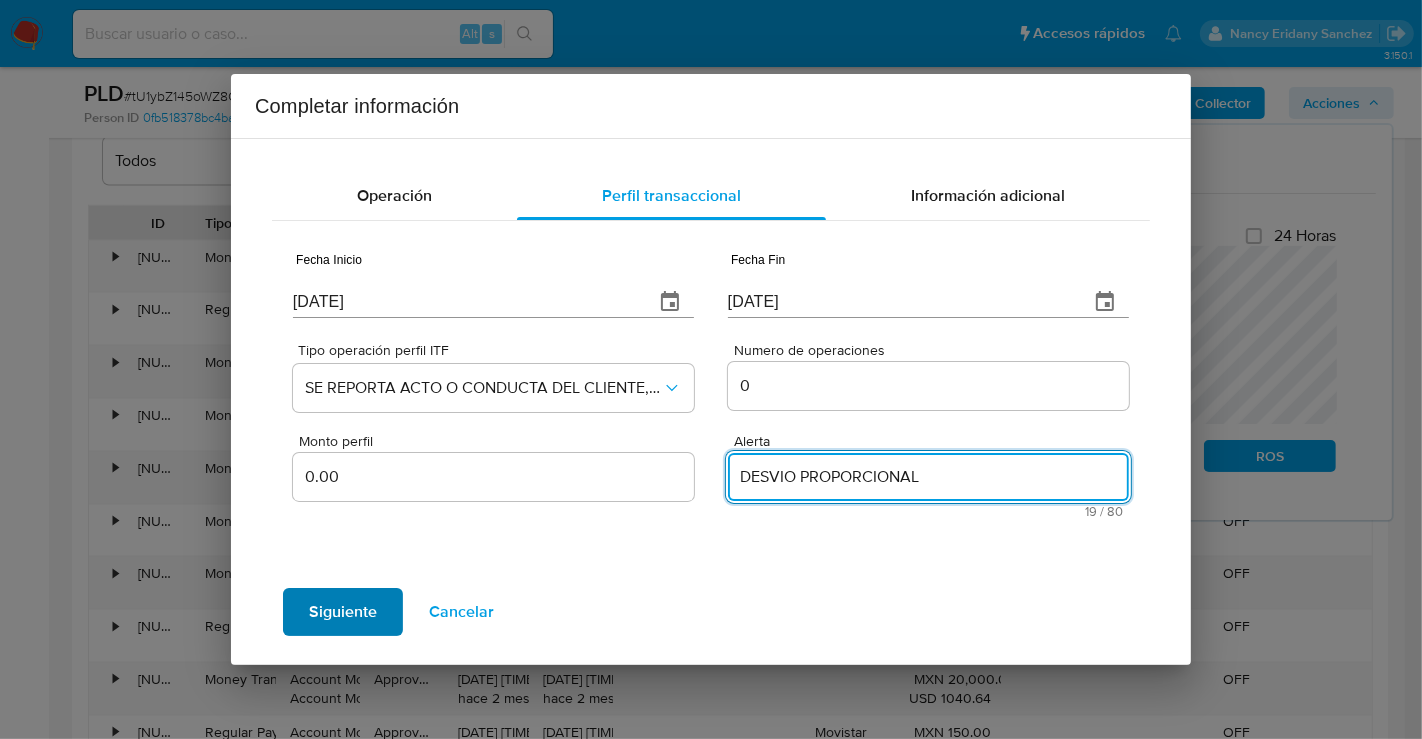 type on "DESVIO PROPORCIONAL" 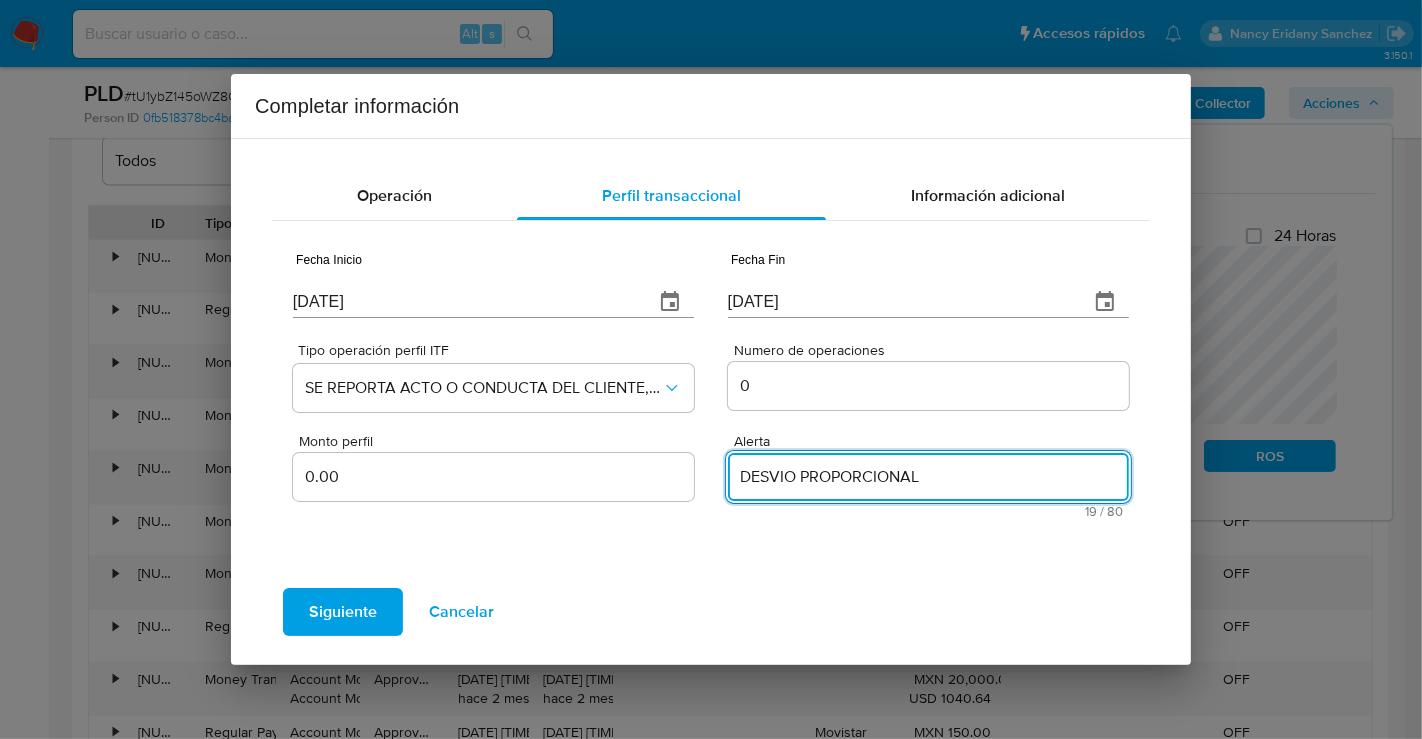 click on "Siguiente" at bounding box center (343, 612) 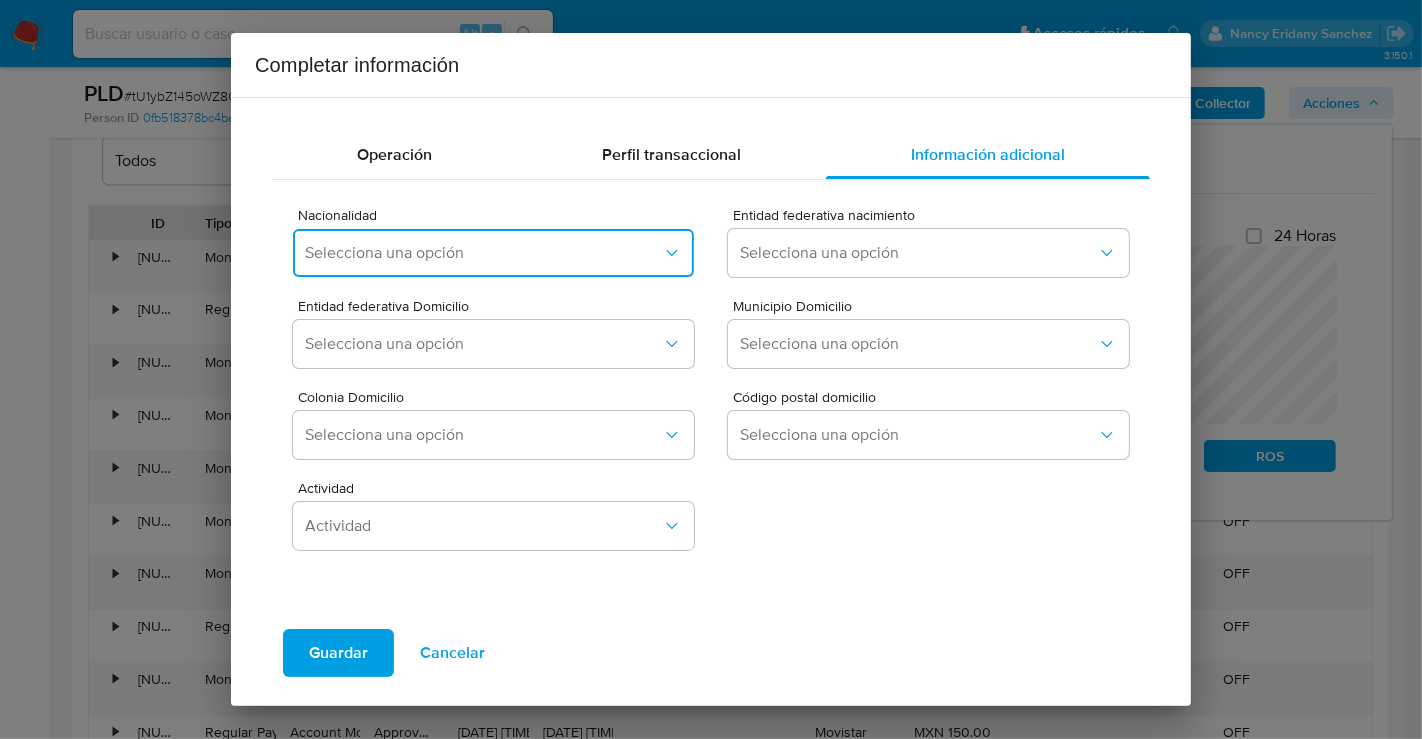 click on "Selecciona una opción" at bounding box center (483, 253) 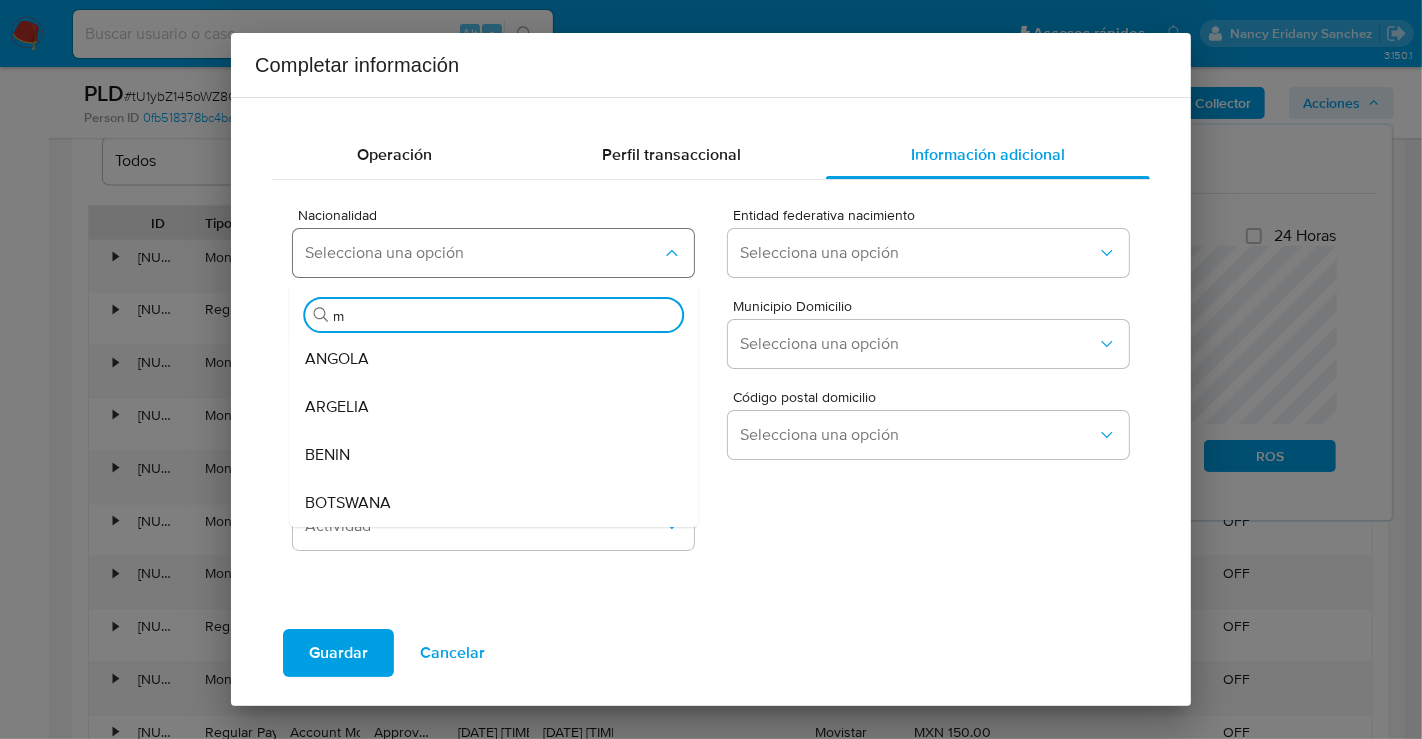 type on "me" 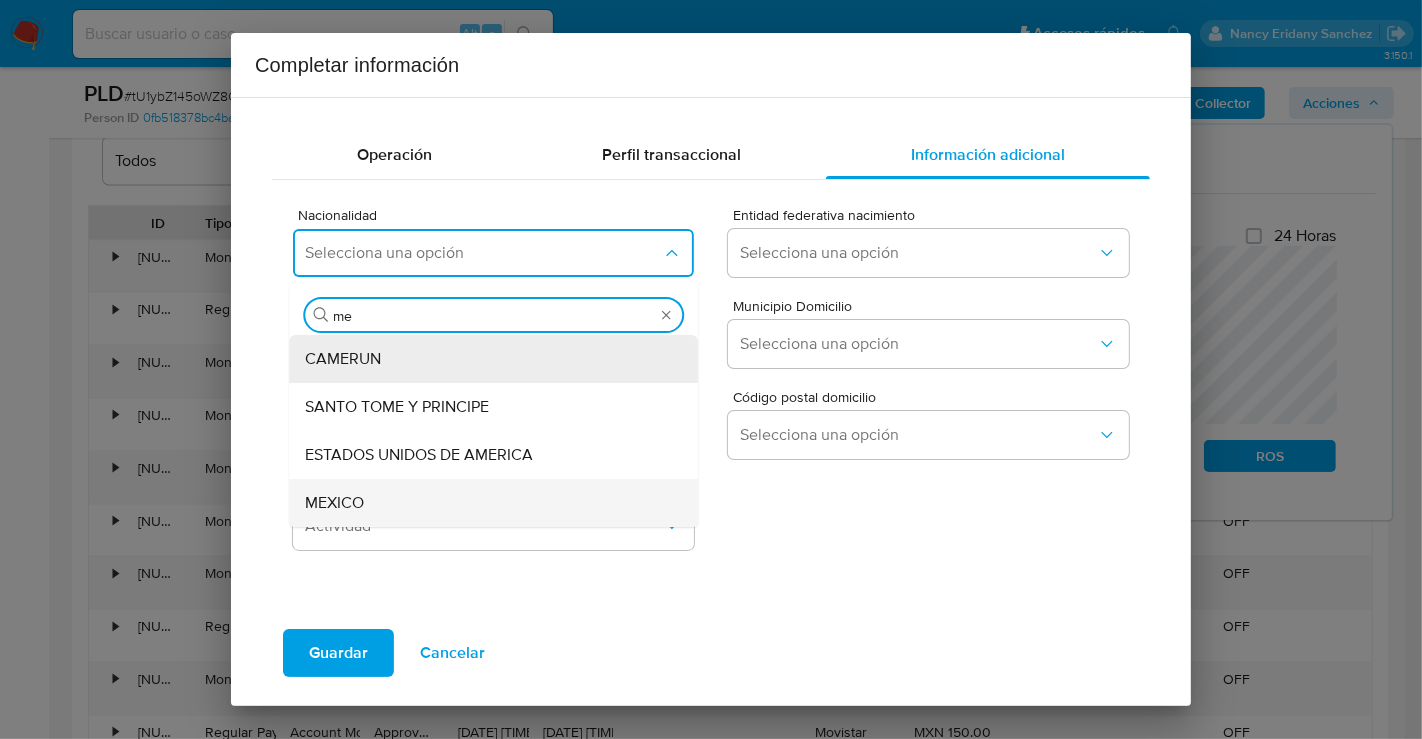 click on "MEXICO" at bounding box center (334, 503) 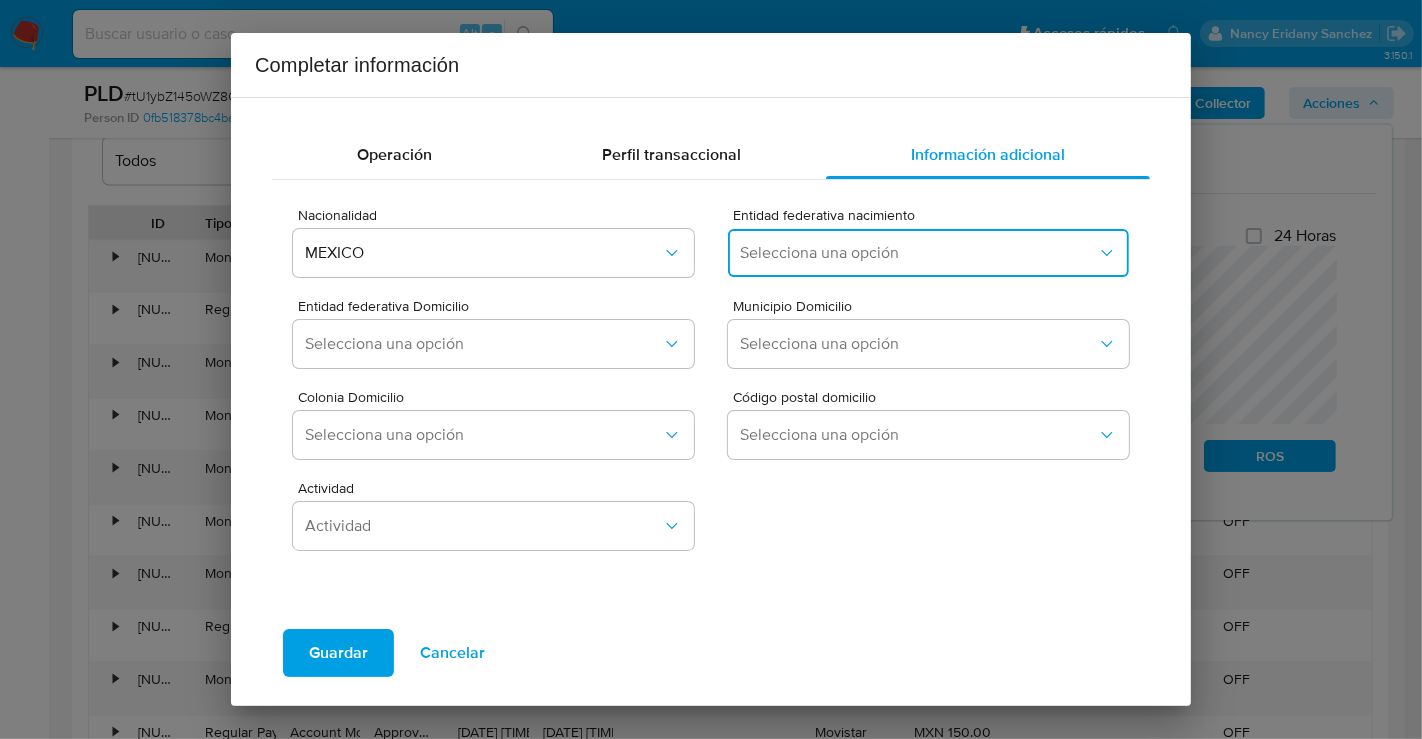 click on "Selecciona una opción" at bounding box center [918, 253] 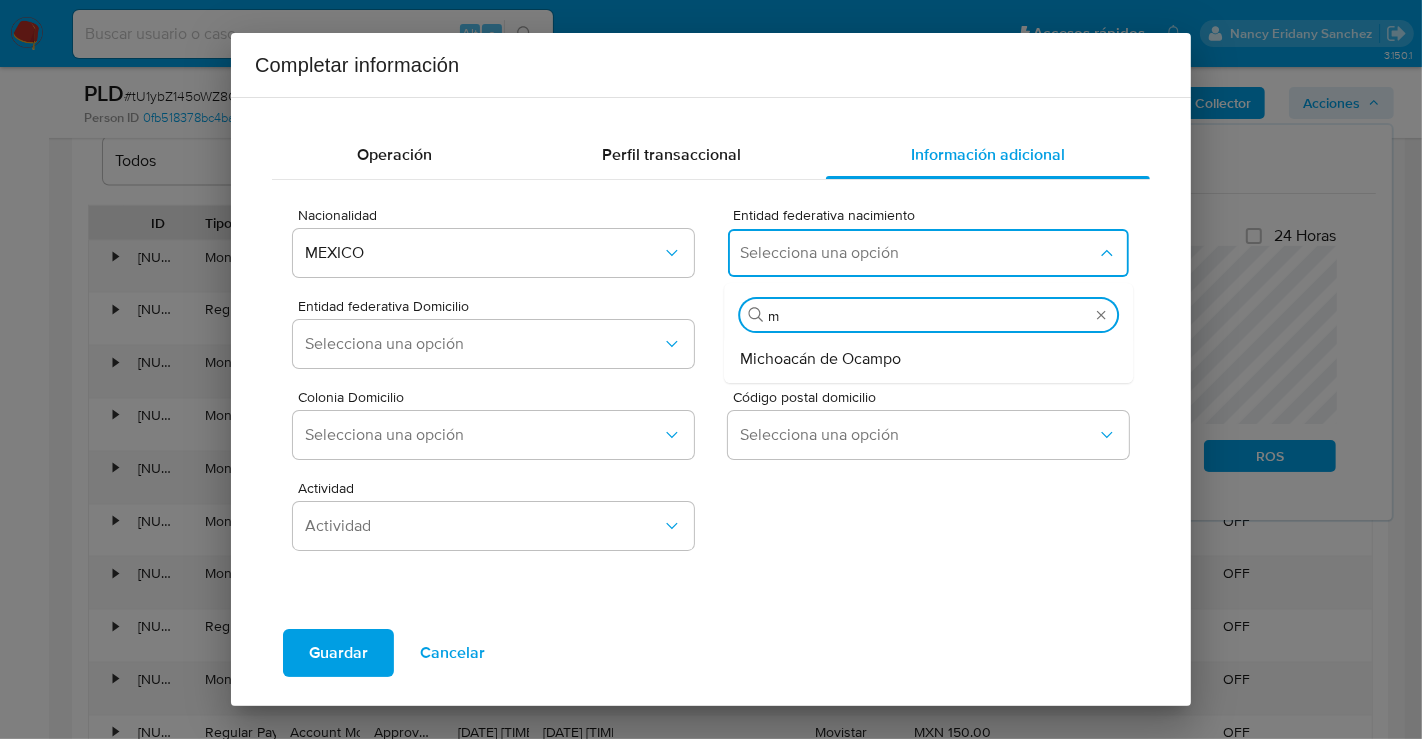 type on "mi" 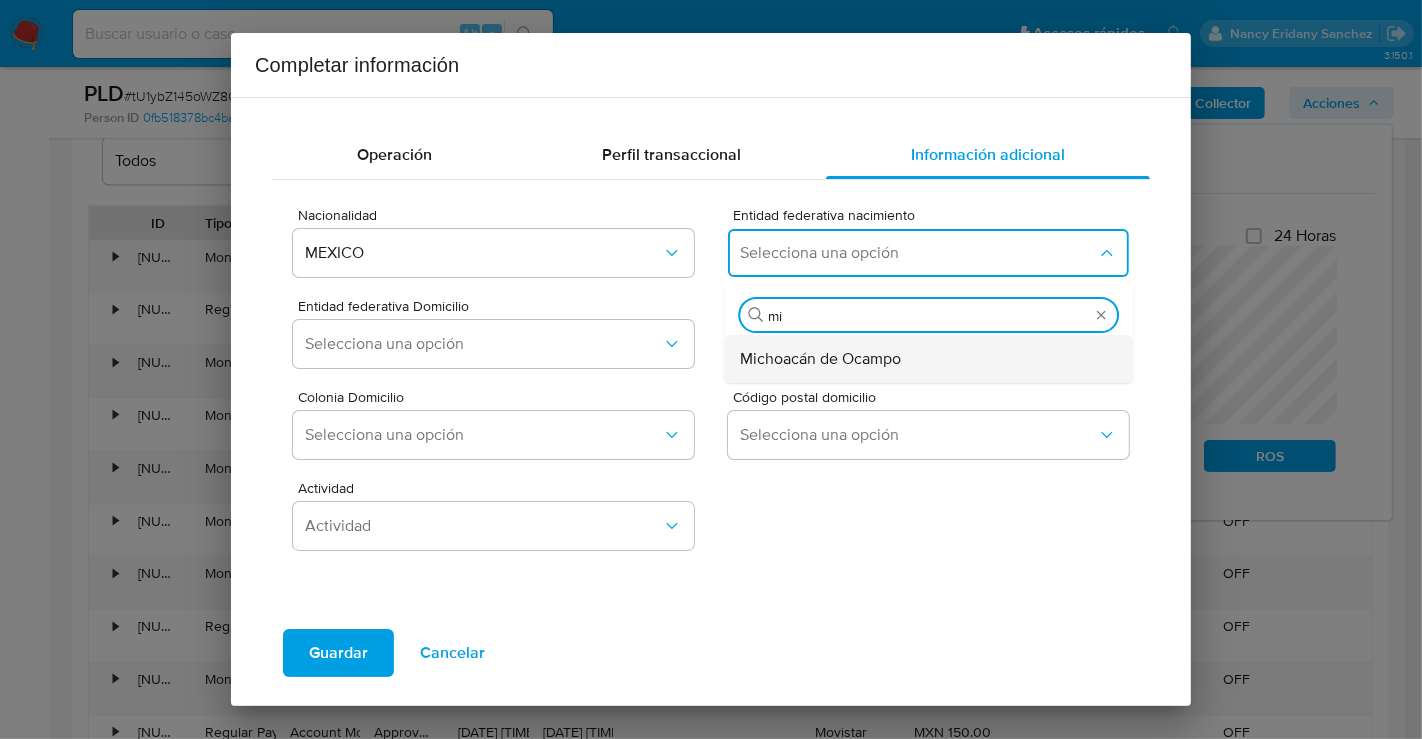 click on "Michoacán de Ocampo" at bounding box center [820, 359] 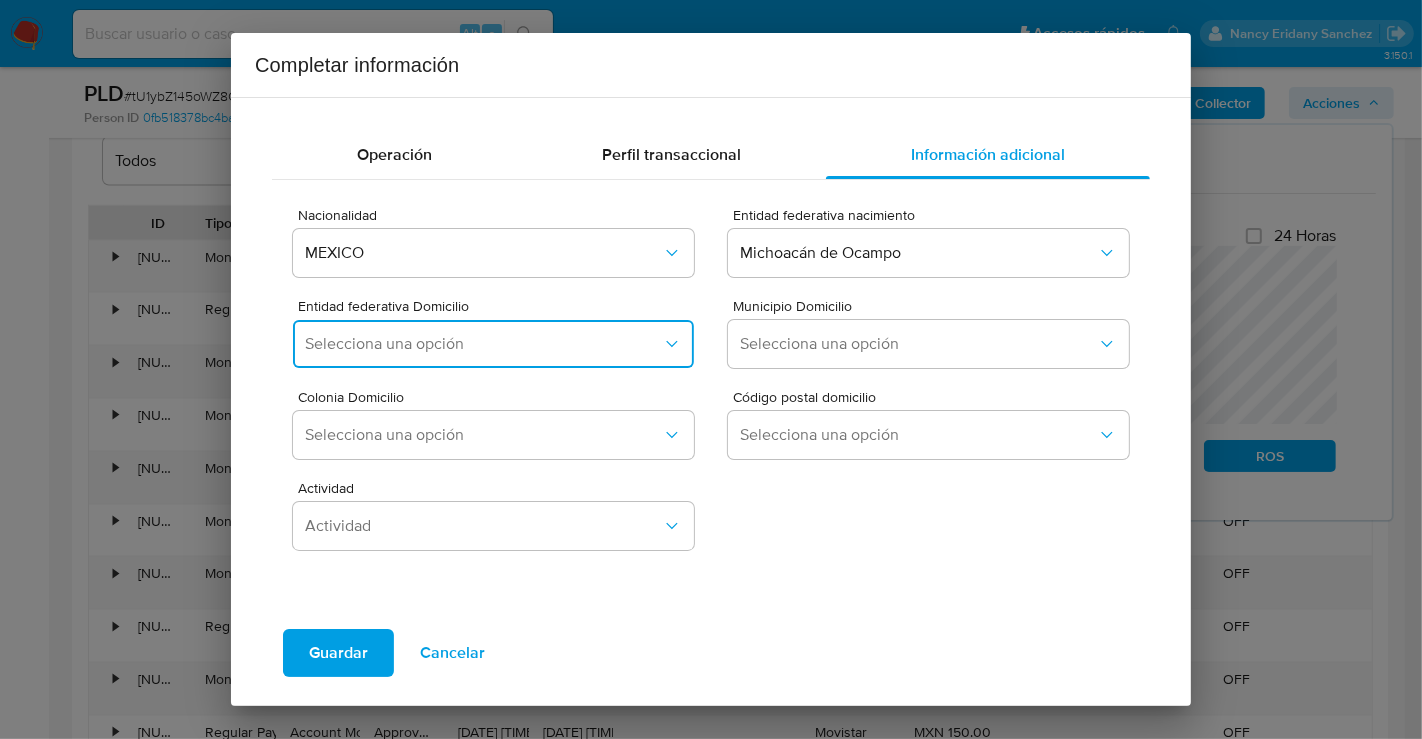 click on "Selecciona una opción" at bounding box center (483, 344) 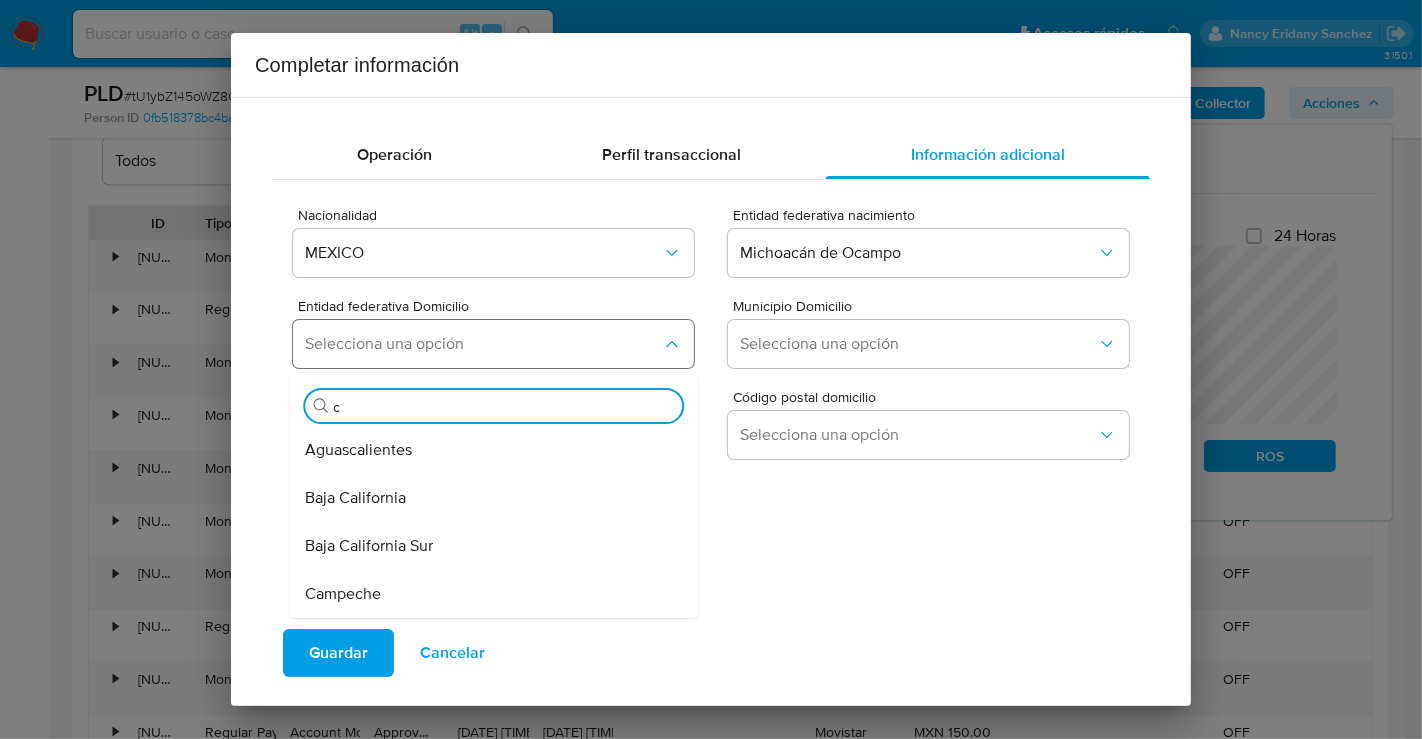 type on "ci" 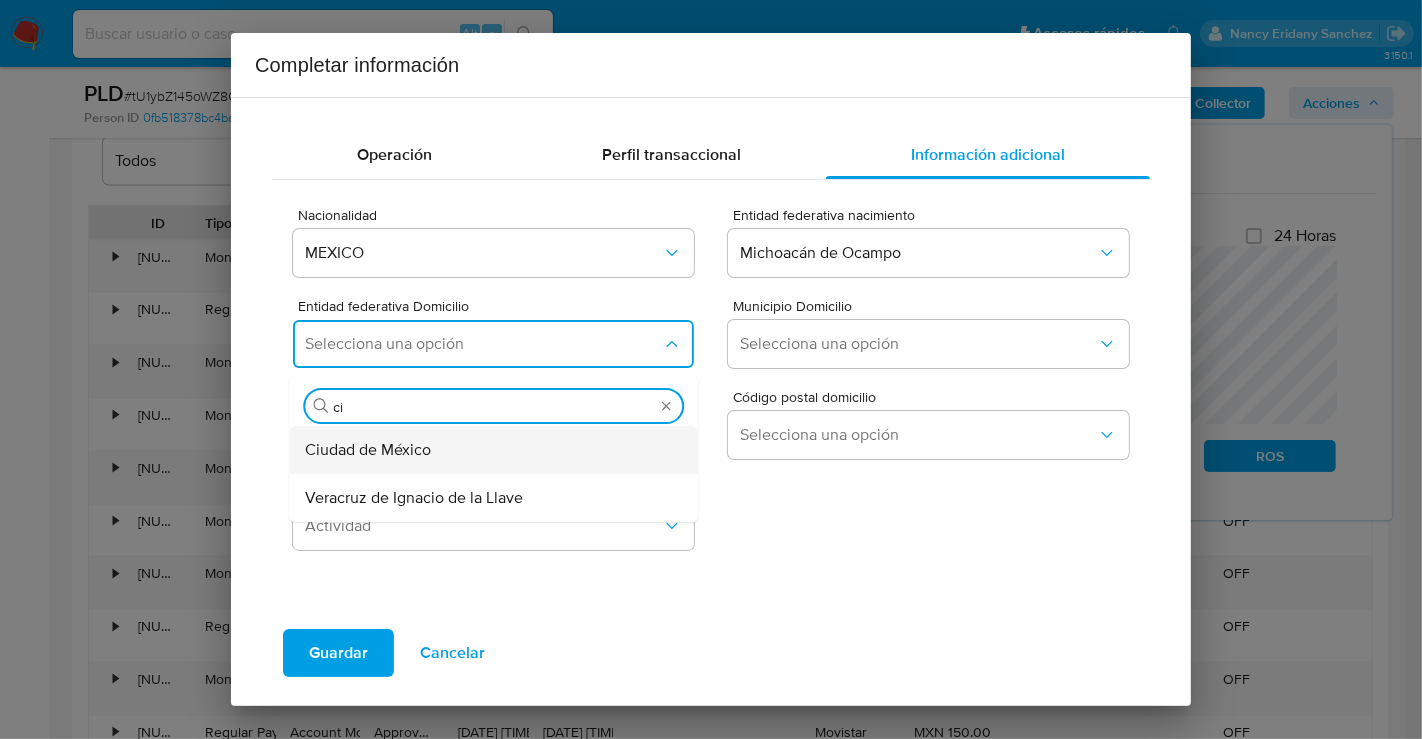 click on "Ciudad de México" at bounding box center [368, 450] 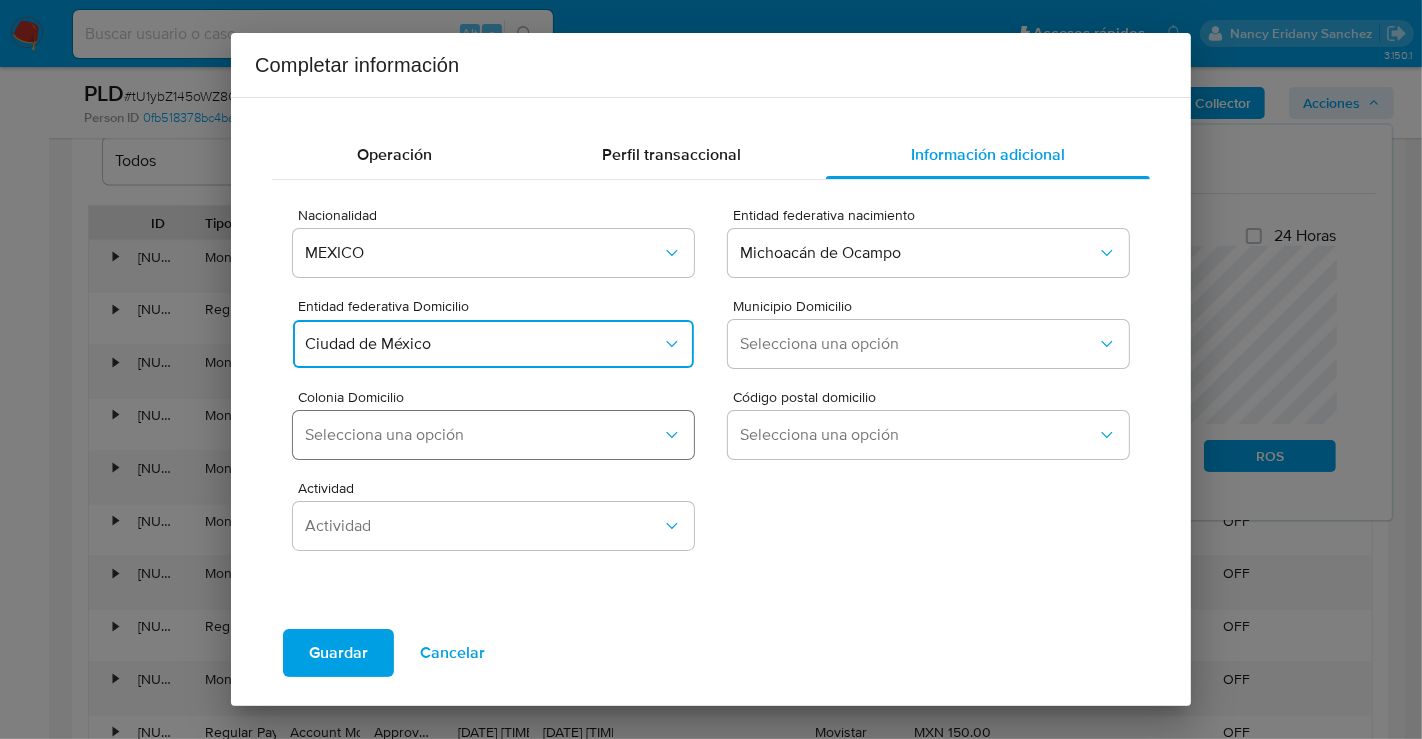 type 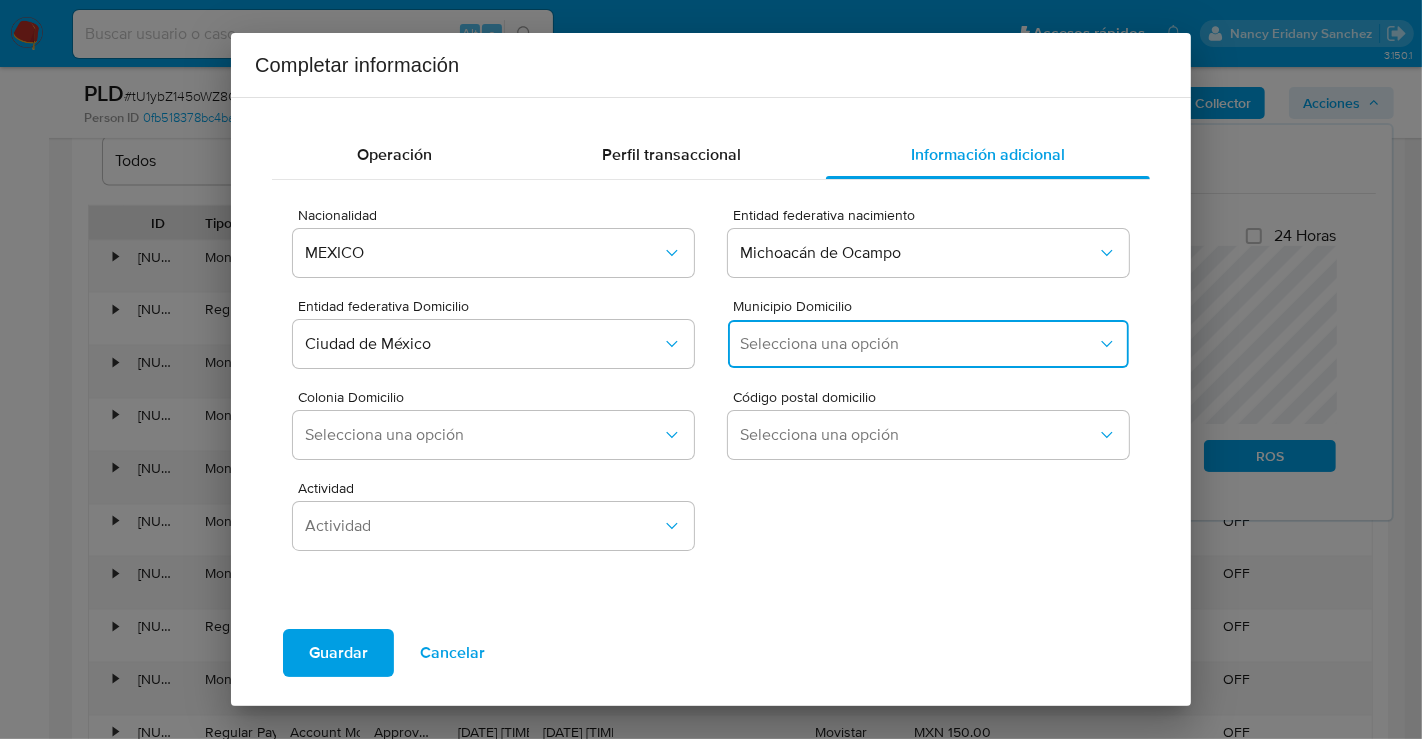 click on "Selecciona una opción" at bounding box center (928, 344) 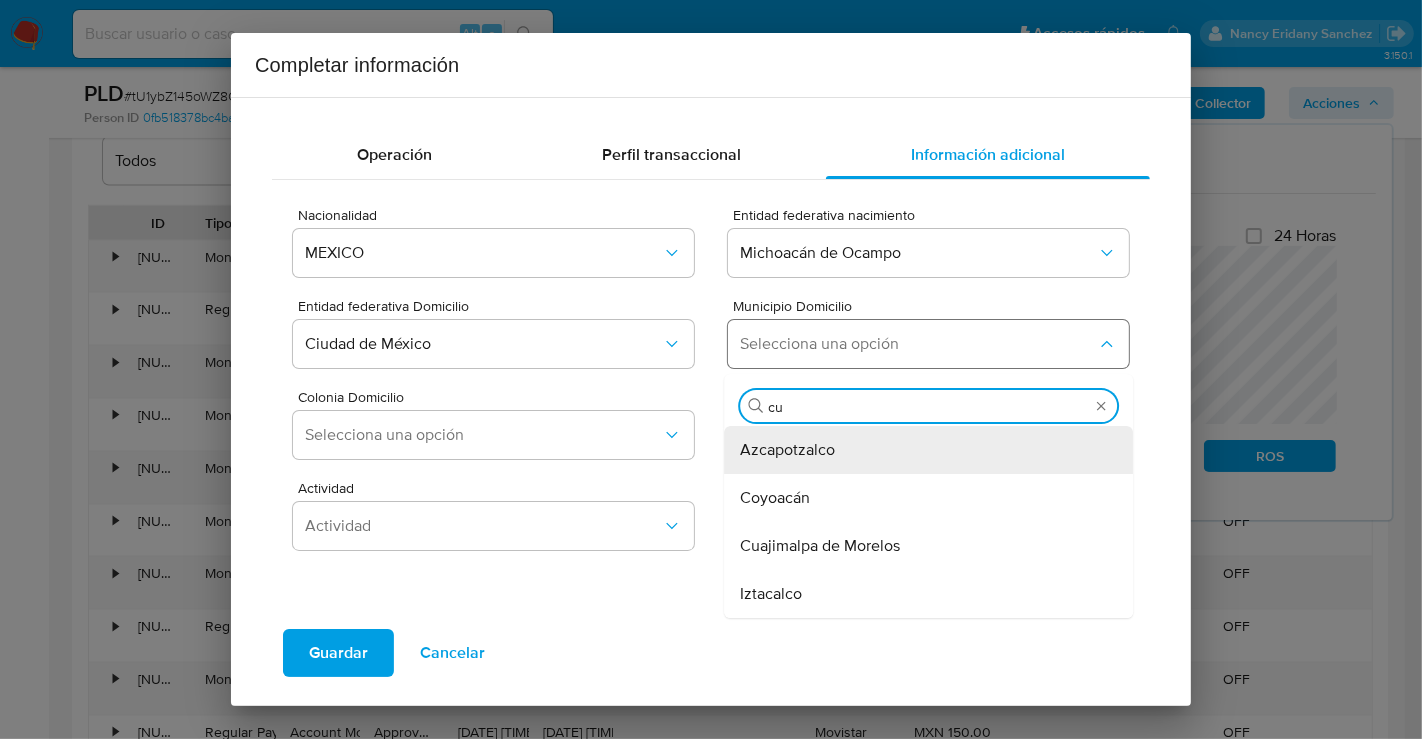 type on "cua" 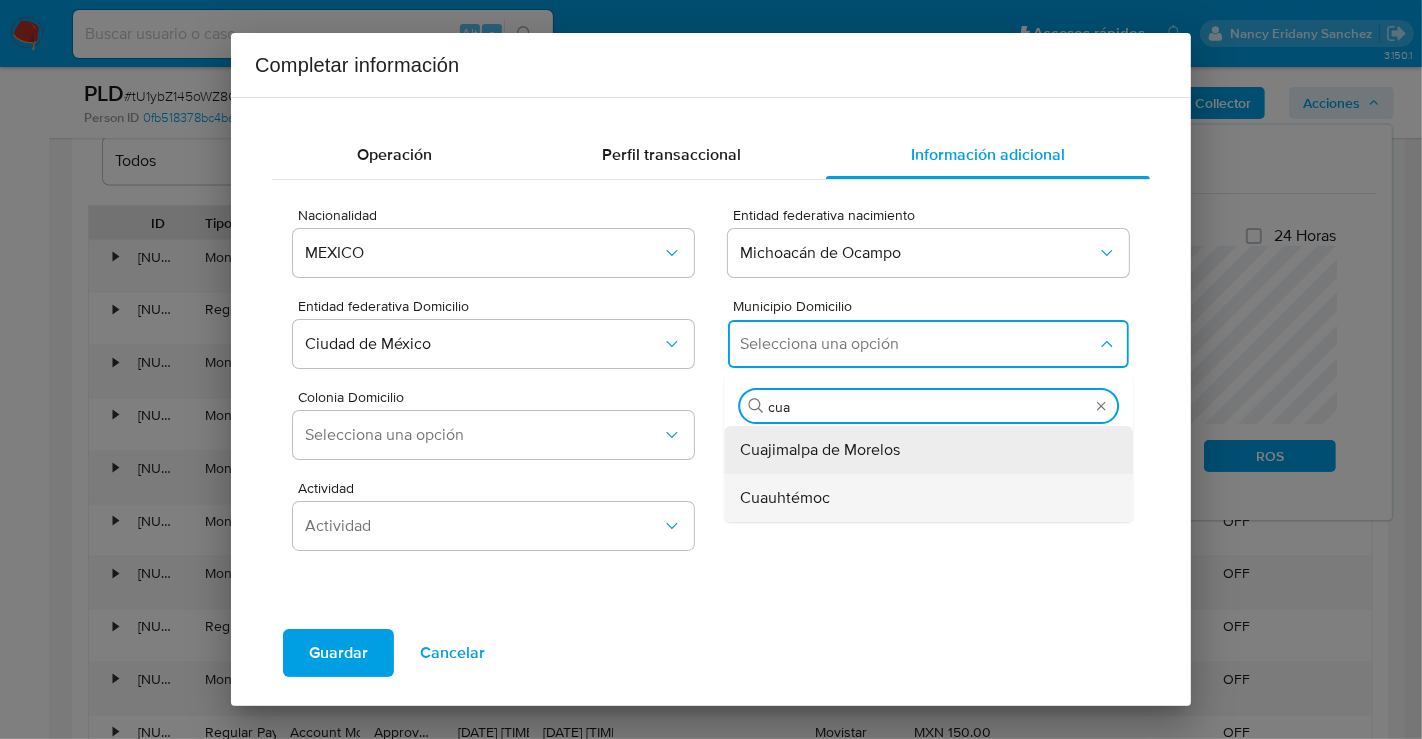 click on "Cuauhtémoc" at bounding box center (785, 498) 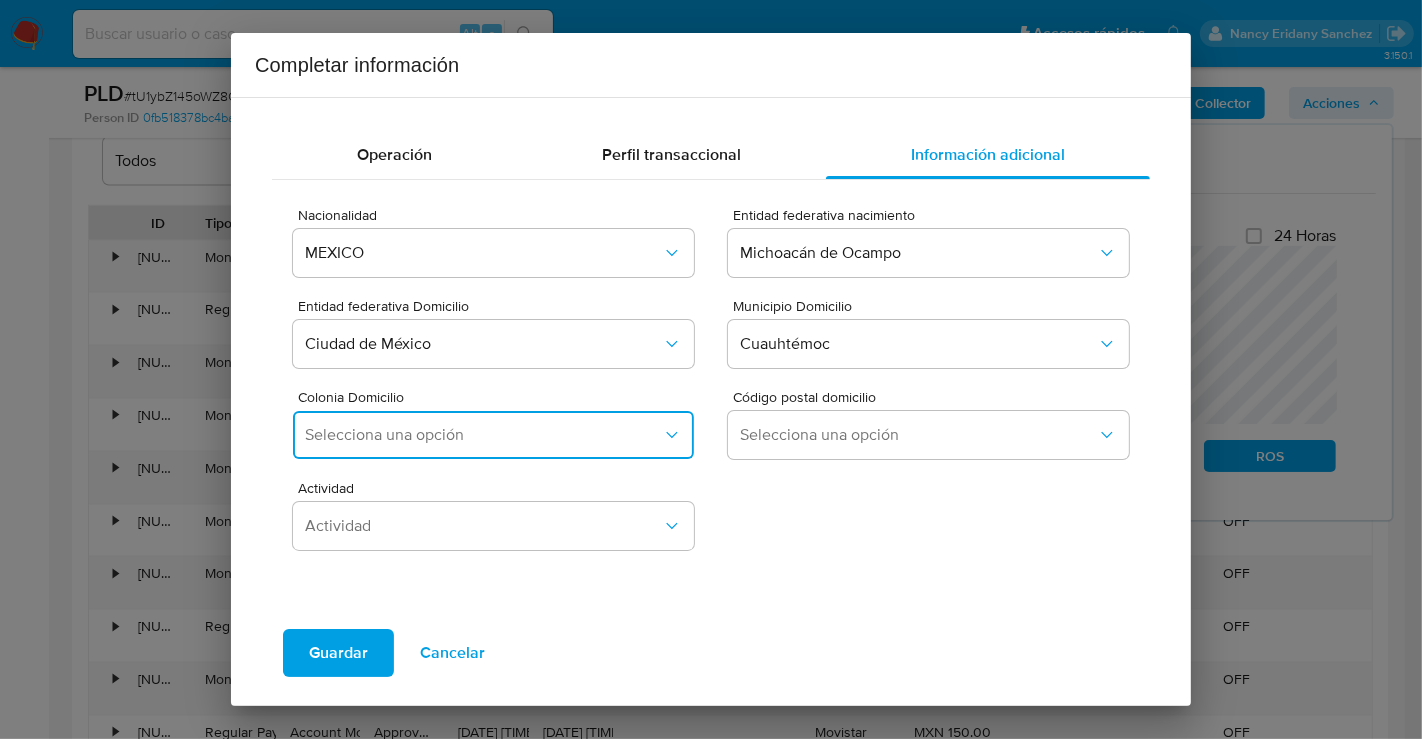 click on "Selecciona una opción" at bounding box center [483, 435] 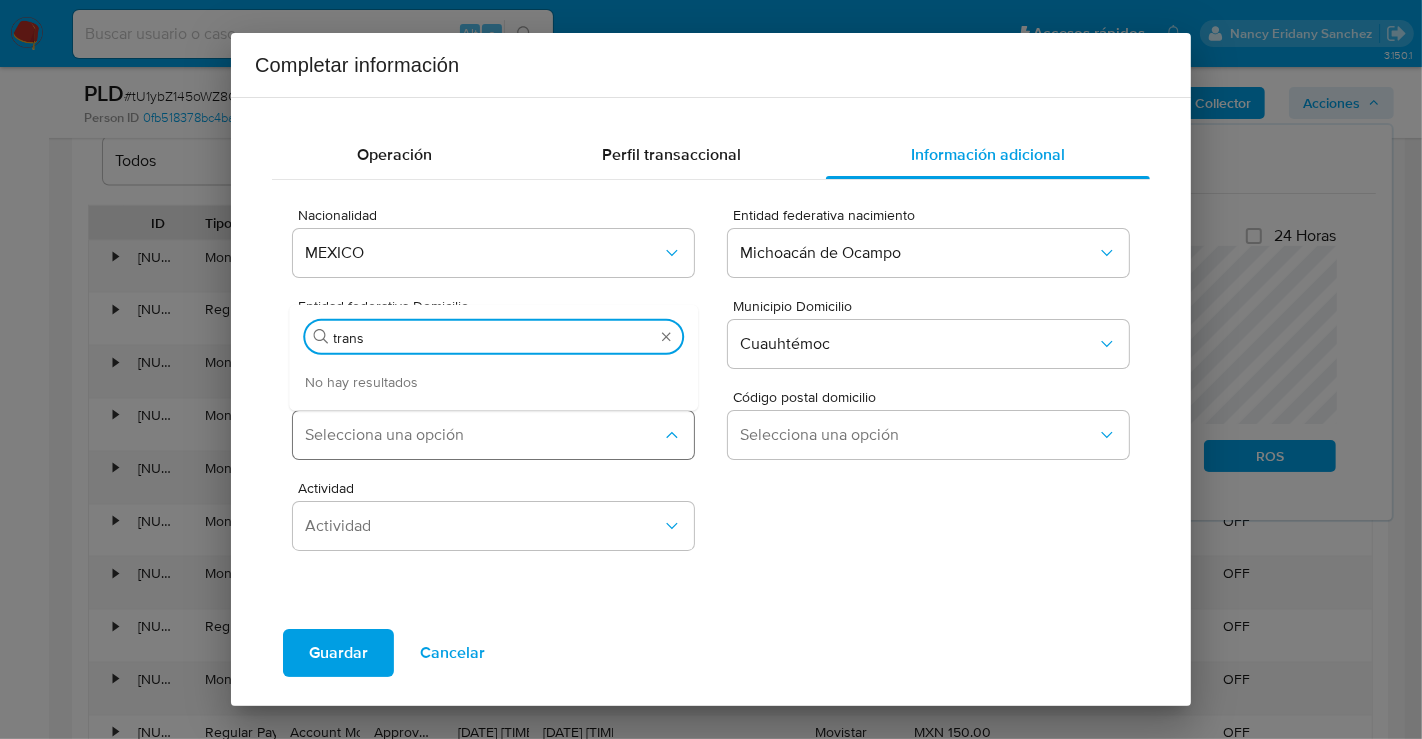 type on "transi" 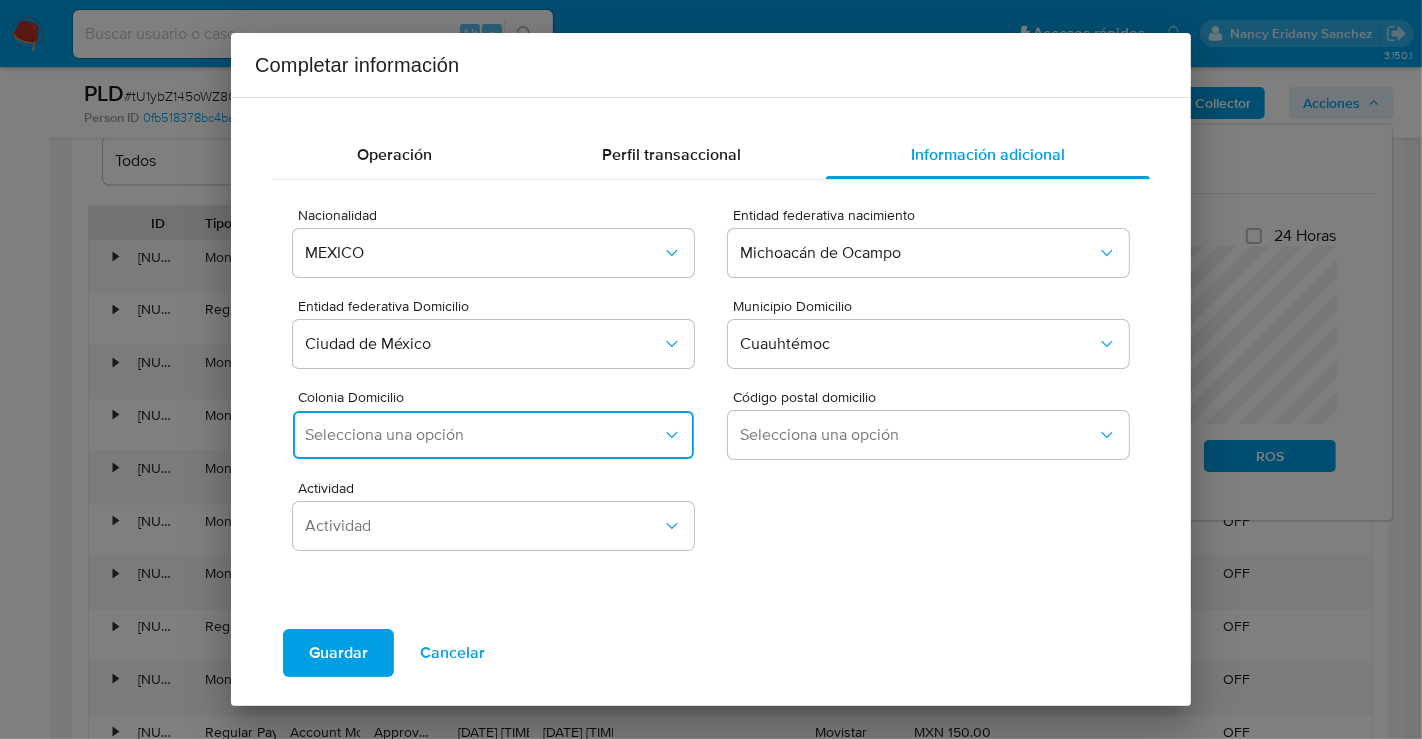 type 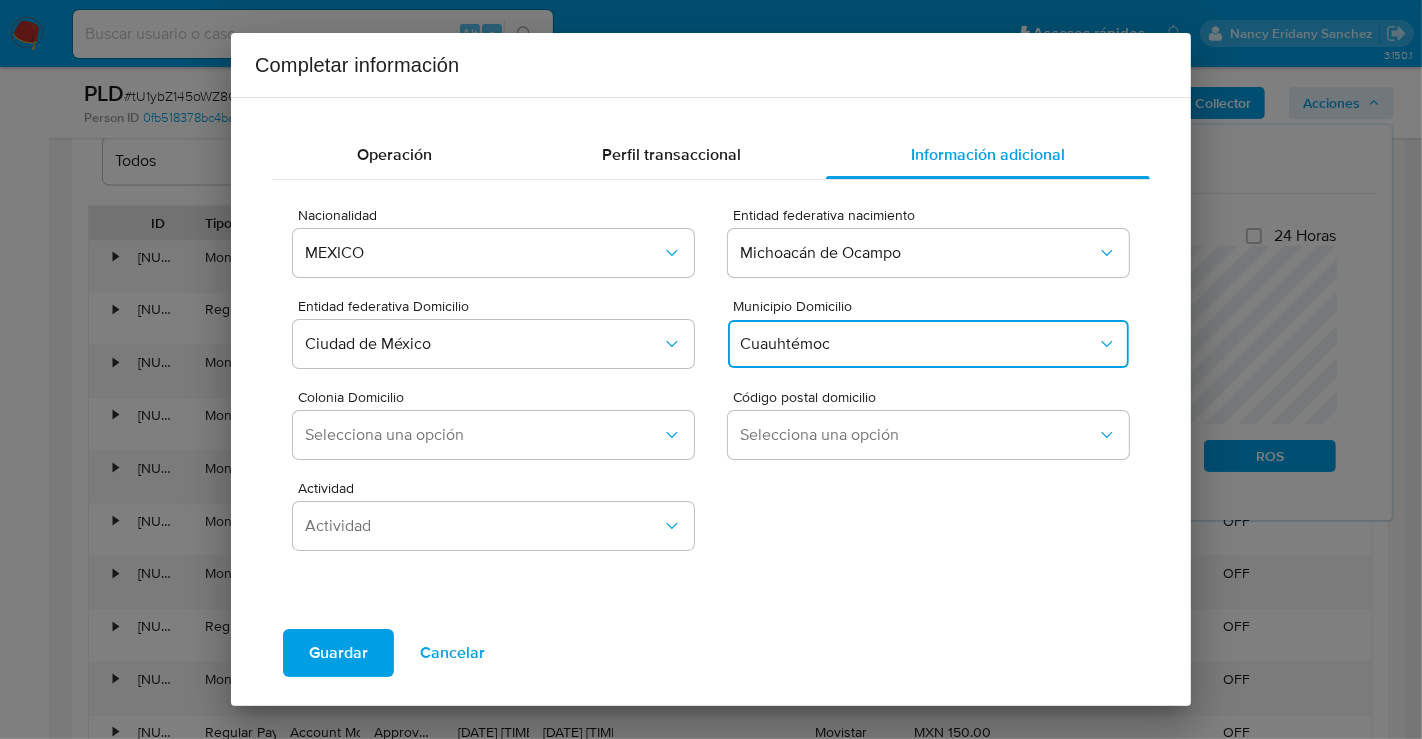 click on "Cuauhtémoc" at bounding box center (918, 344) 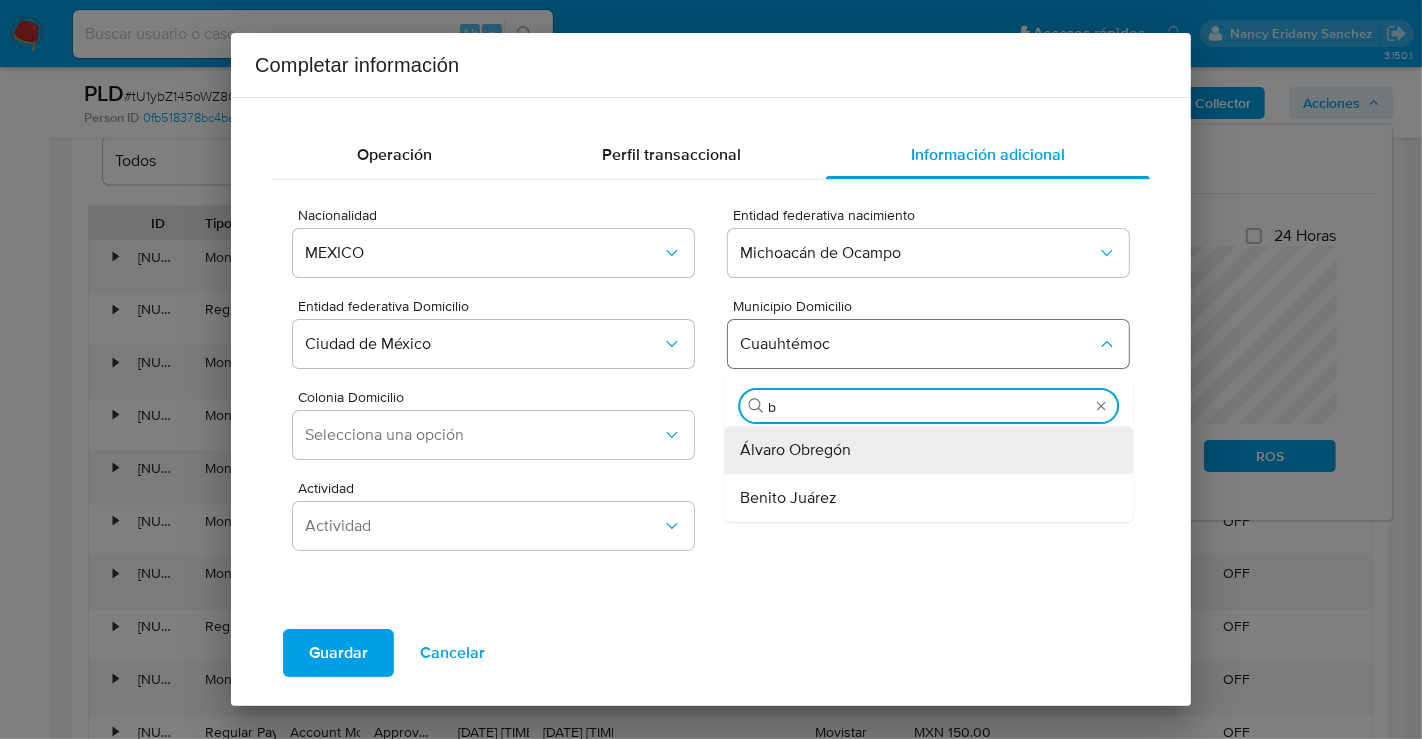 type on "be" 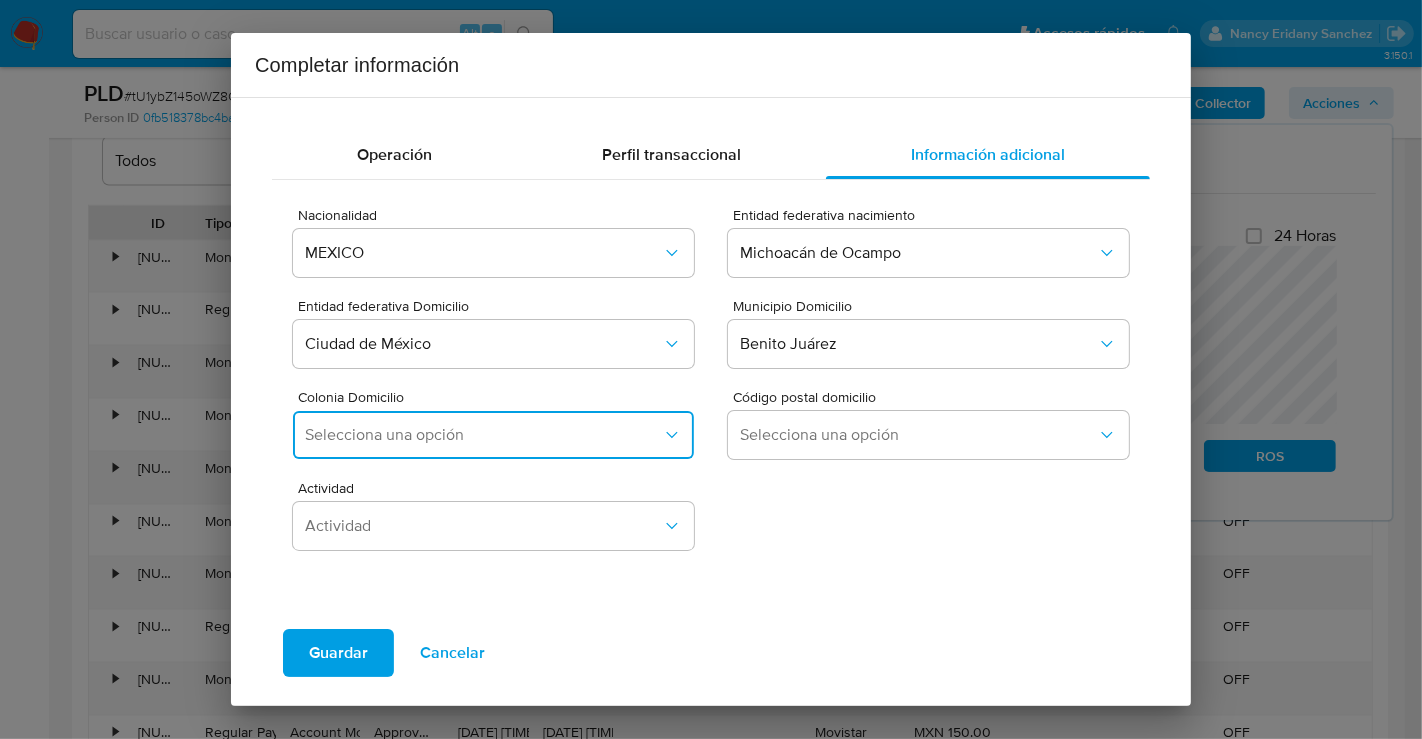 click on "Selecciona una opción" at bounding box center (483, 435) 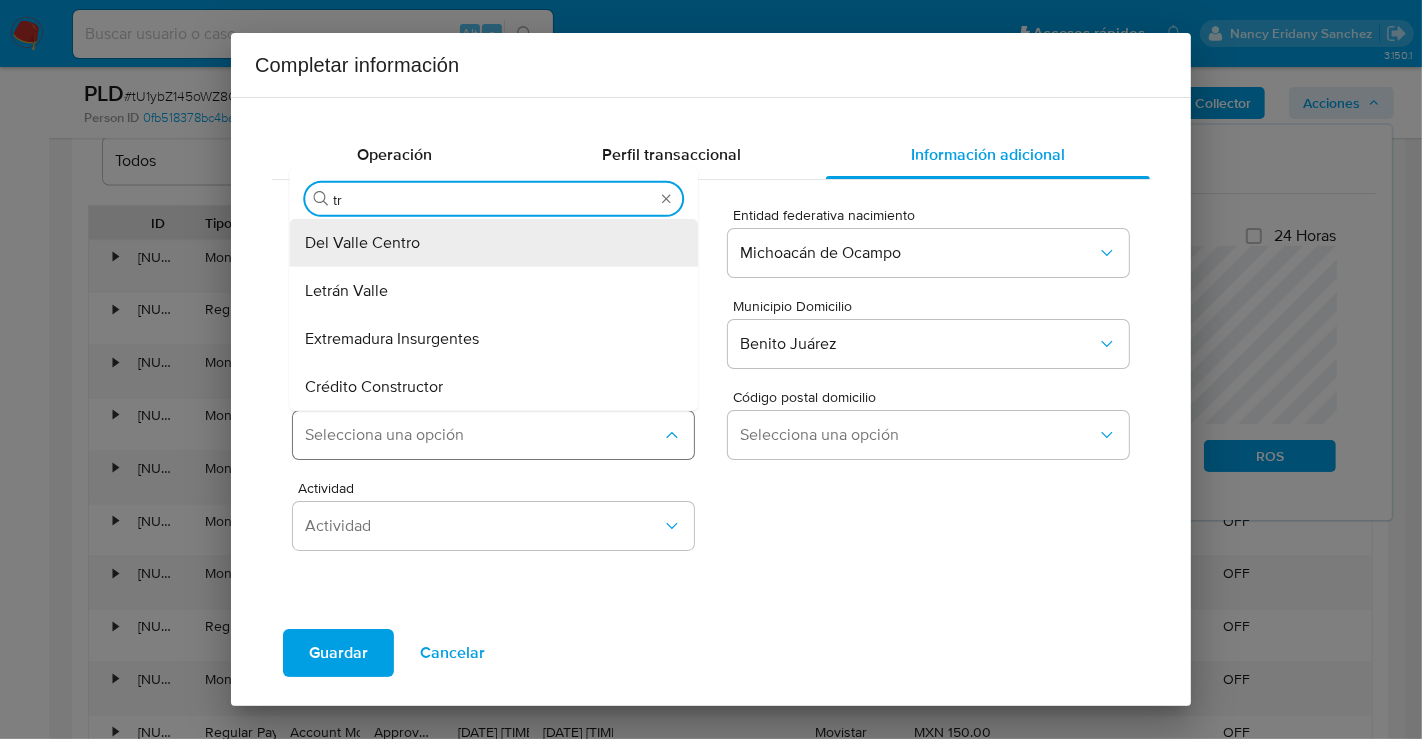 type on "t" 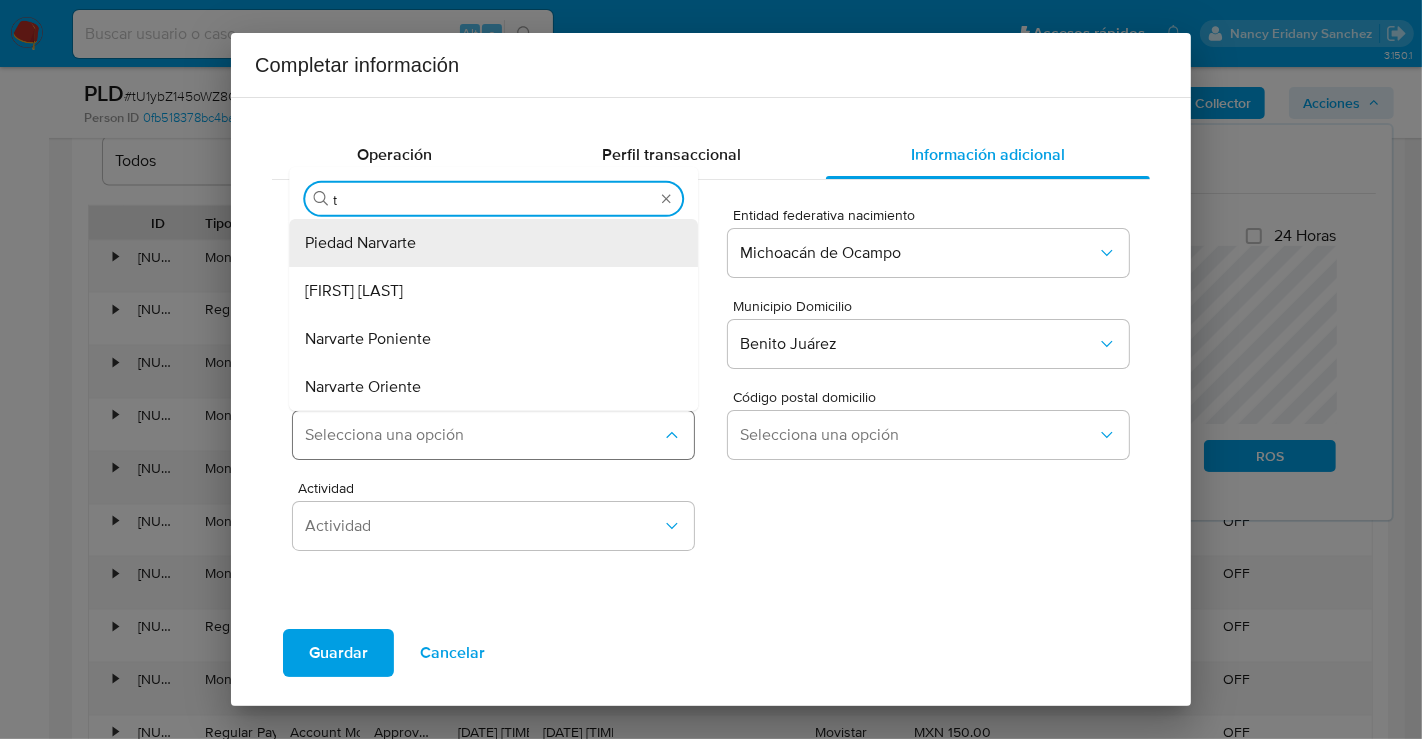 type 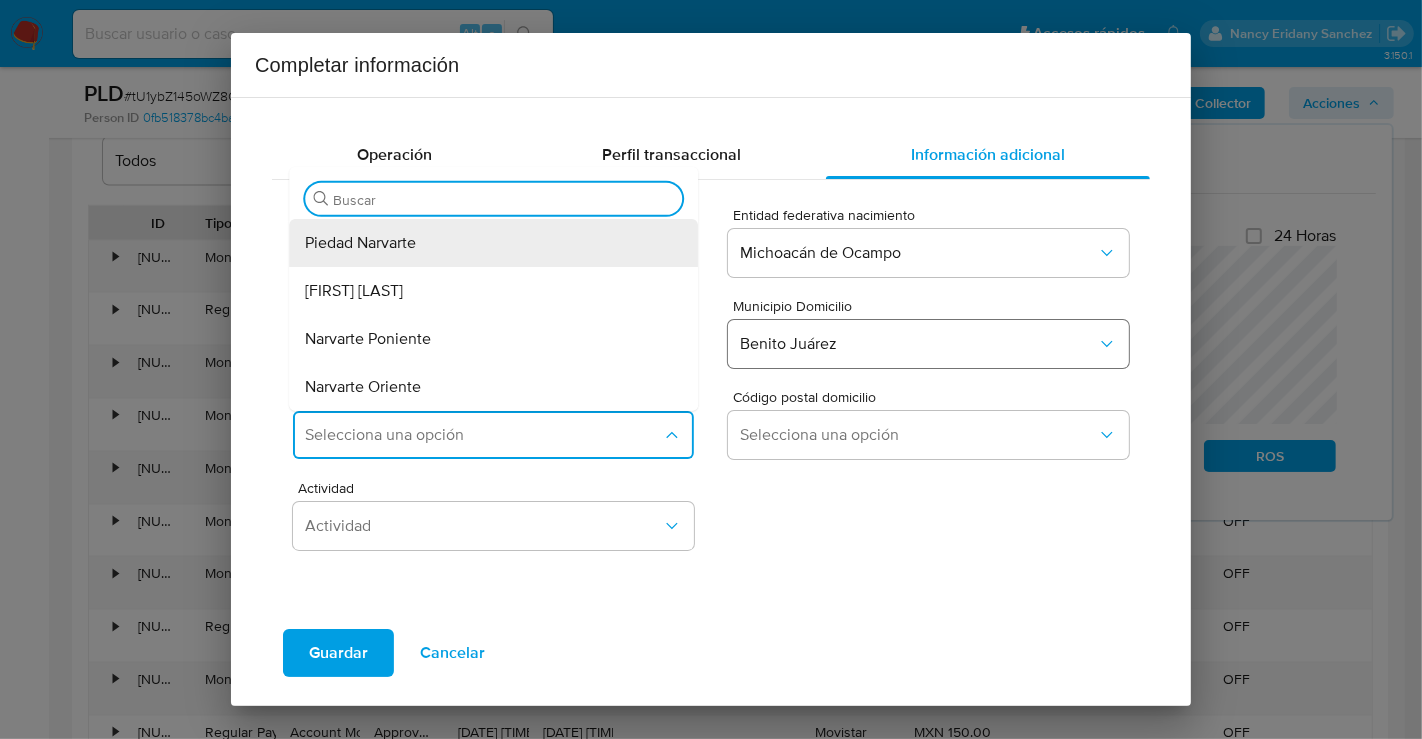 click on "Benito Juárez" at bounding box center [918, 344] 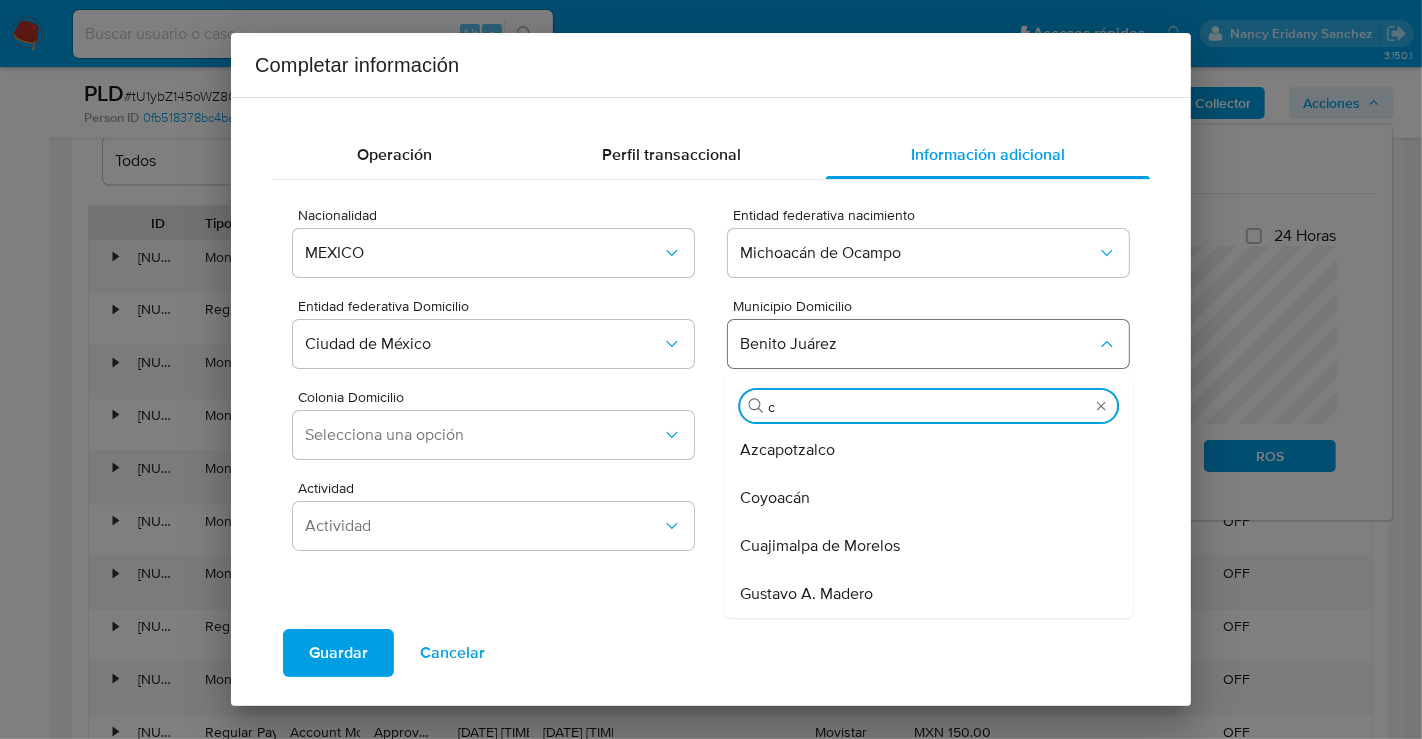 scroll, scrollTop: 143, scrollLeft: 0, axis: vertical 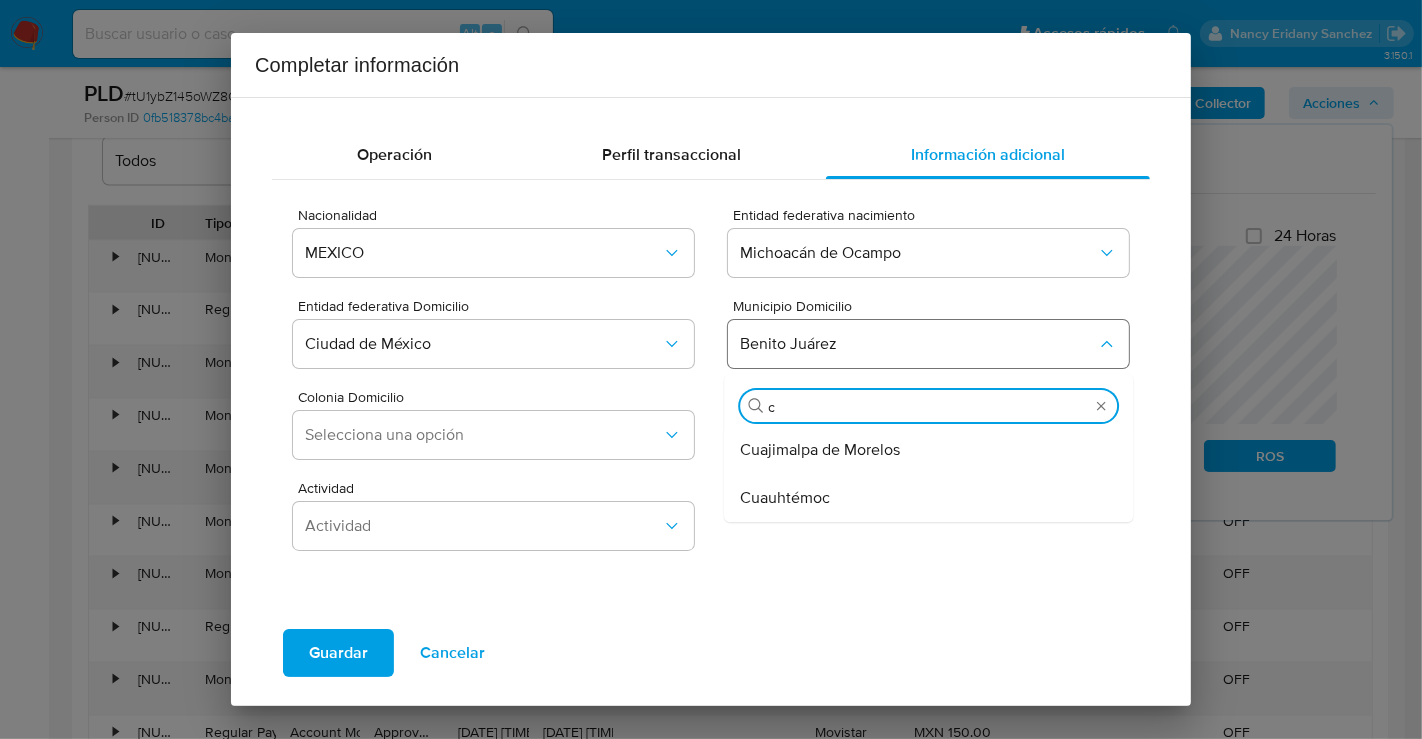 type on "cu" 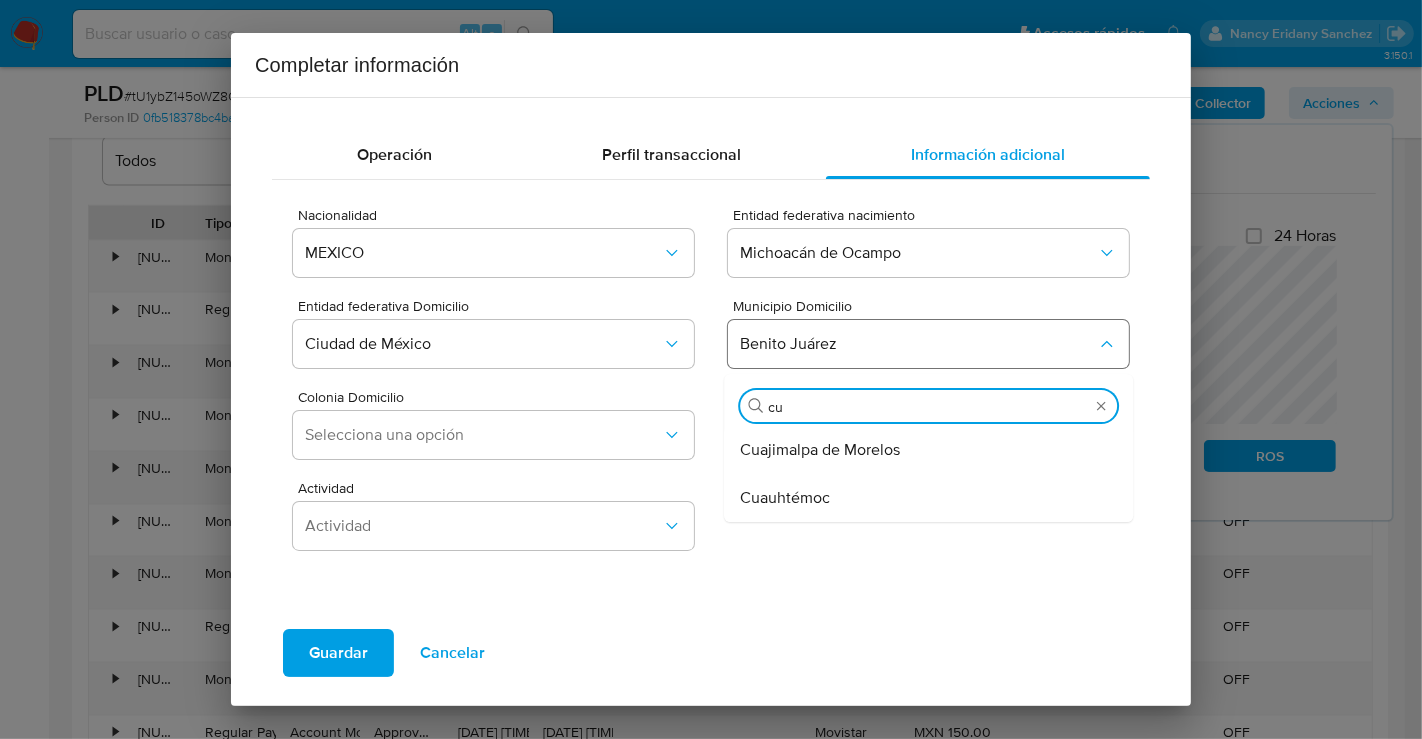 scroll, scrollTop: 0, scrollLeft: 0, axis: both 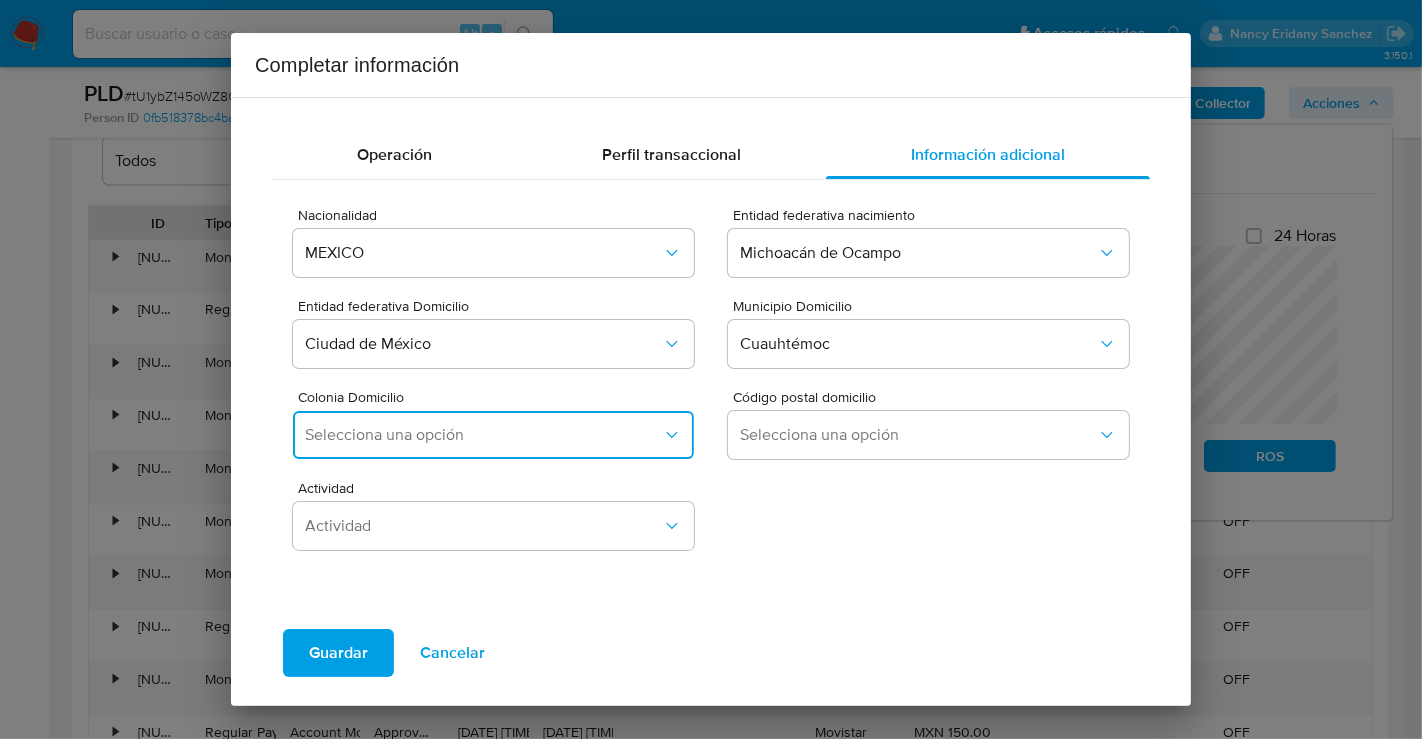 click on "Selecciona una opción" at bounding box center [483, 435] 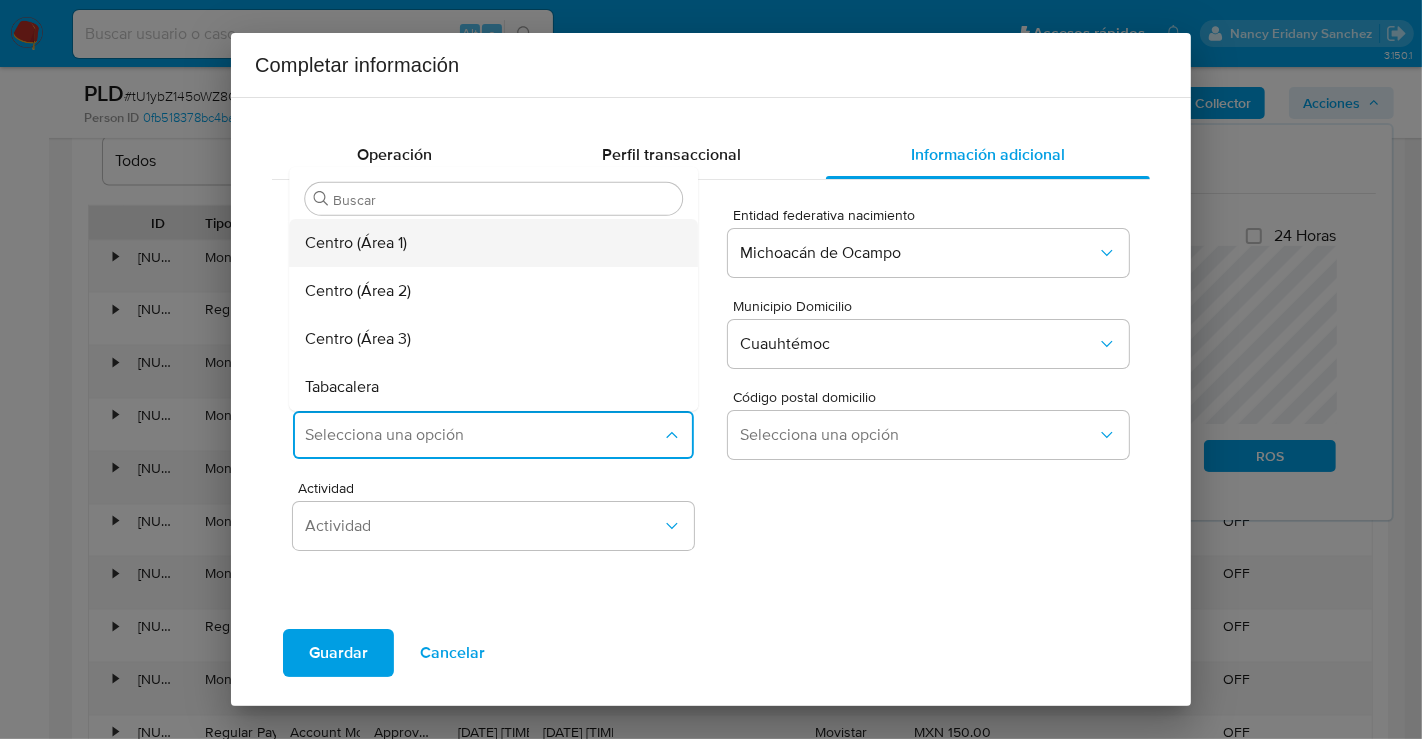 click on "Centro (Área 1)" at bounding box center [356, 243] 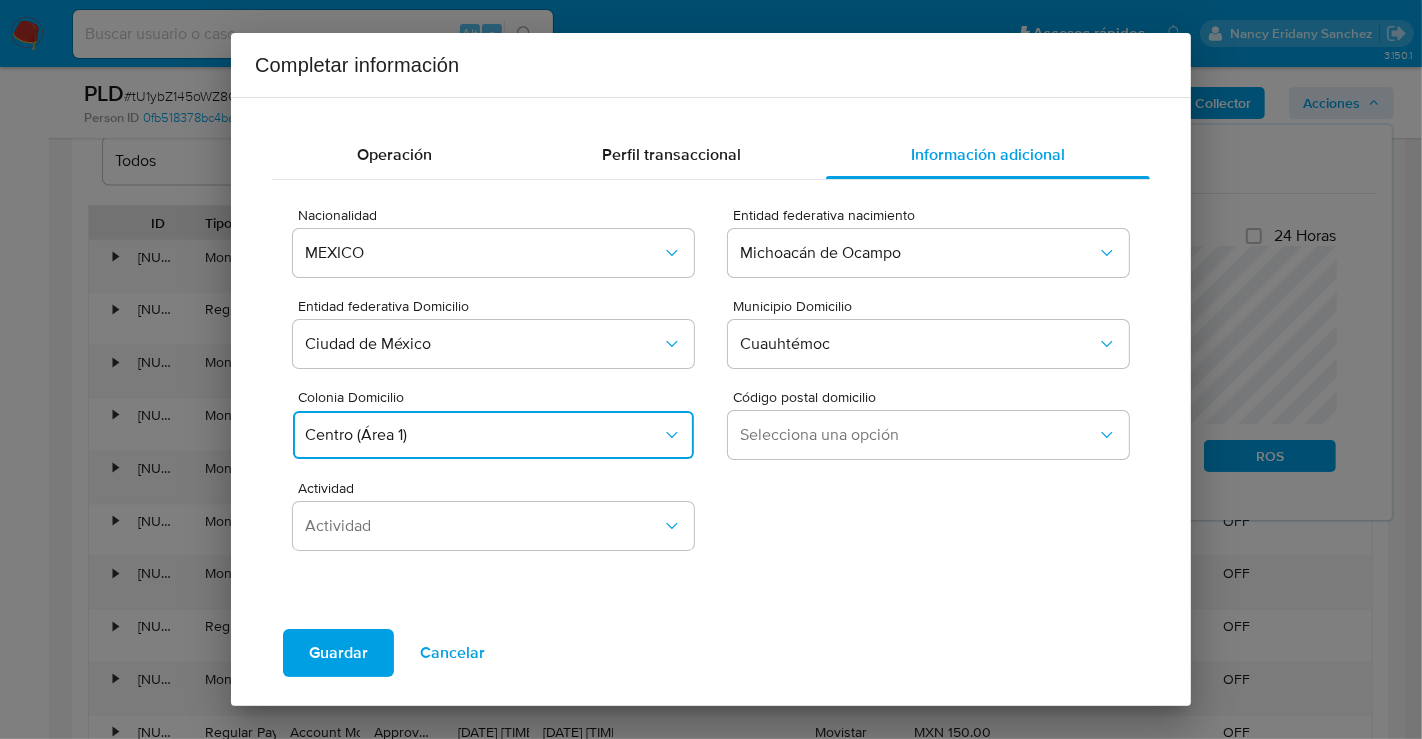 click on "Centro (Área 1)" at bounding box center [483, 435] 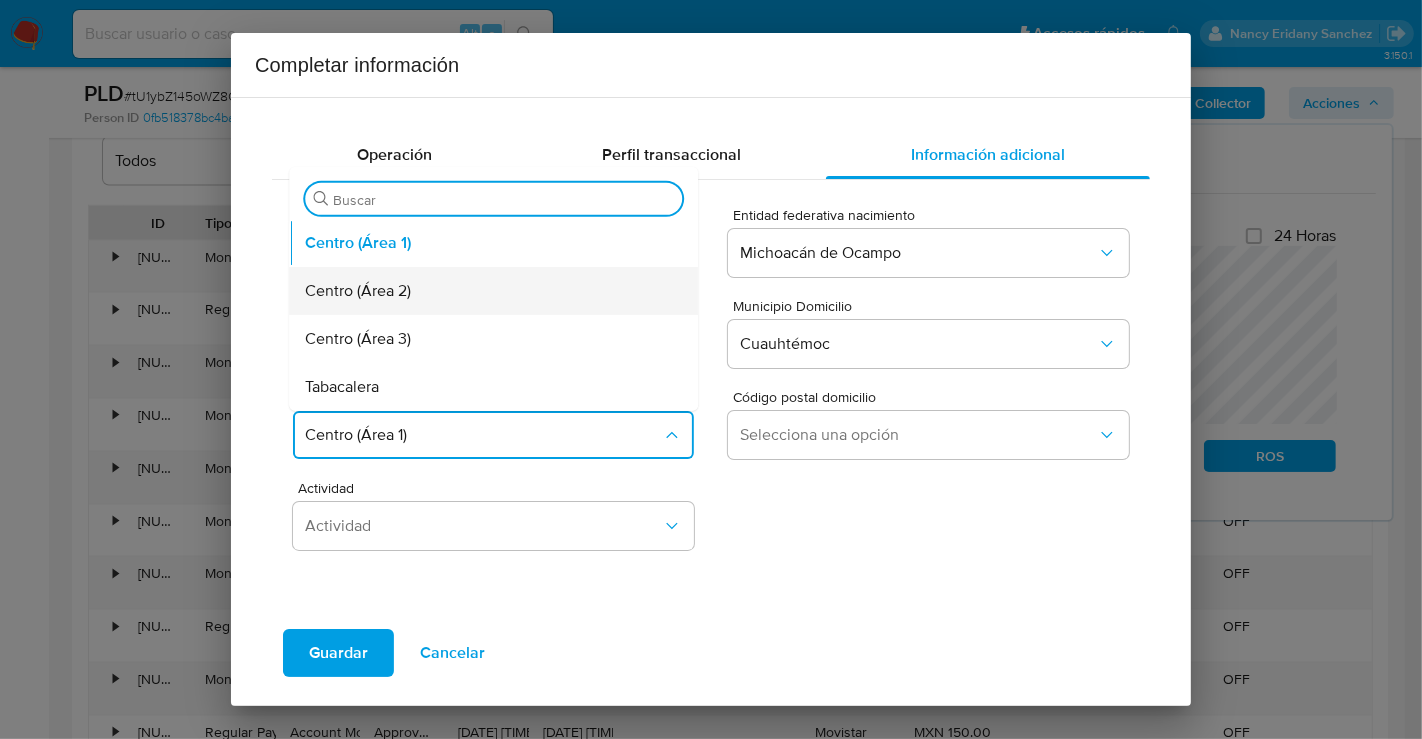 click on "Centro (Área 2)" at bounding box center (358, 291) 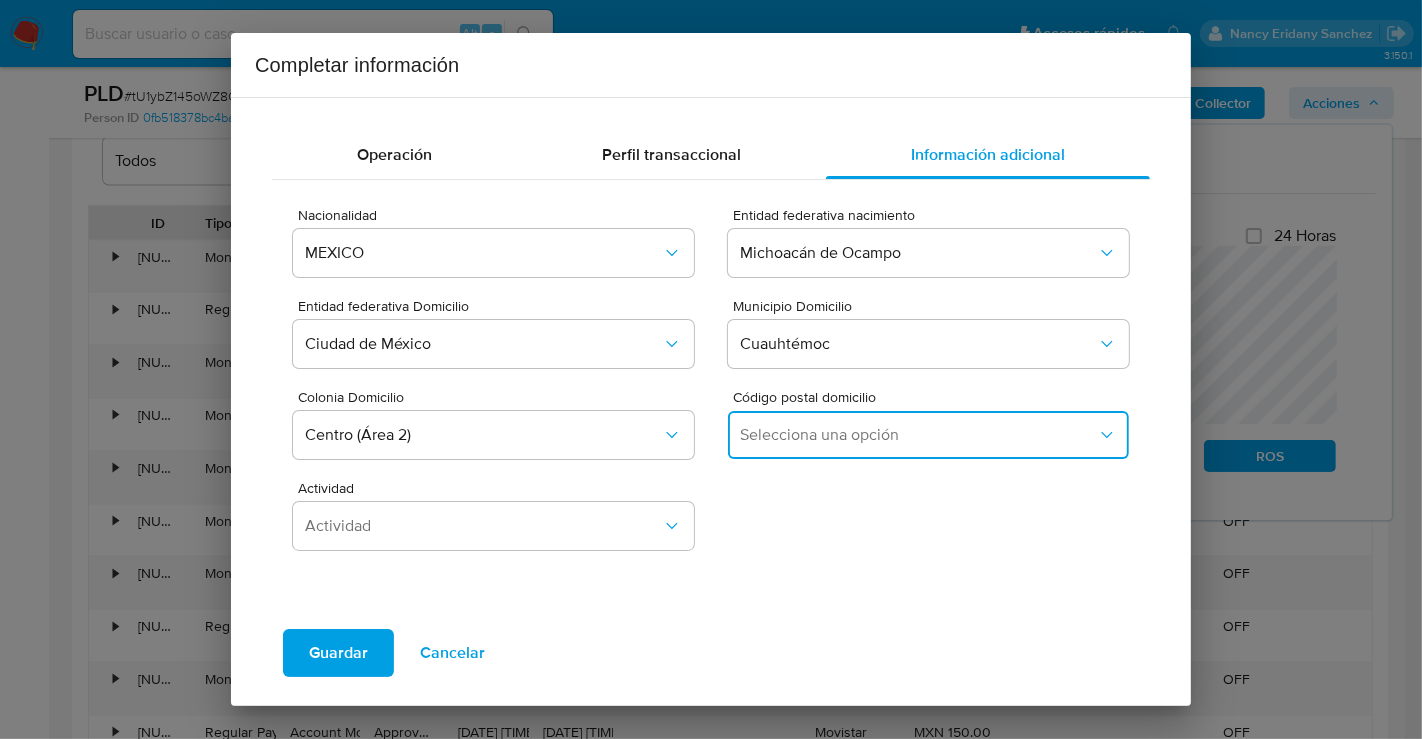 click on "Selecciona una opción" at bounding box center (918, 435) 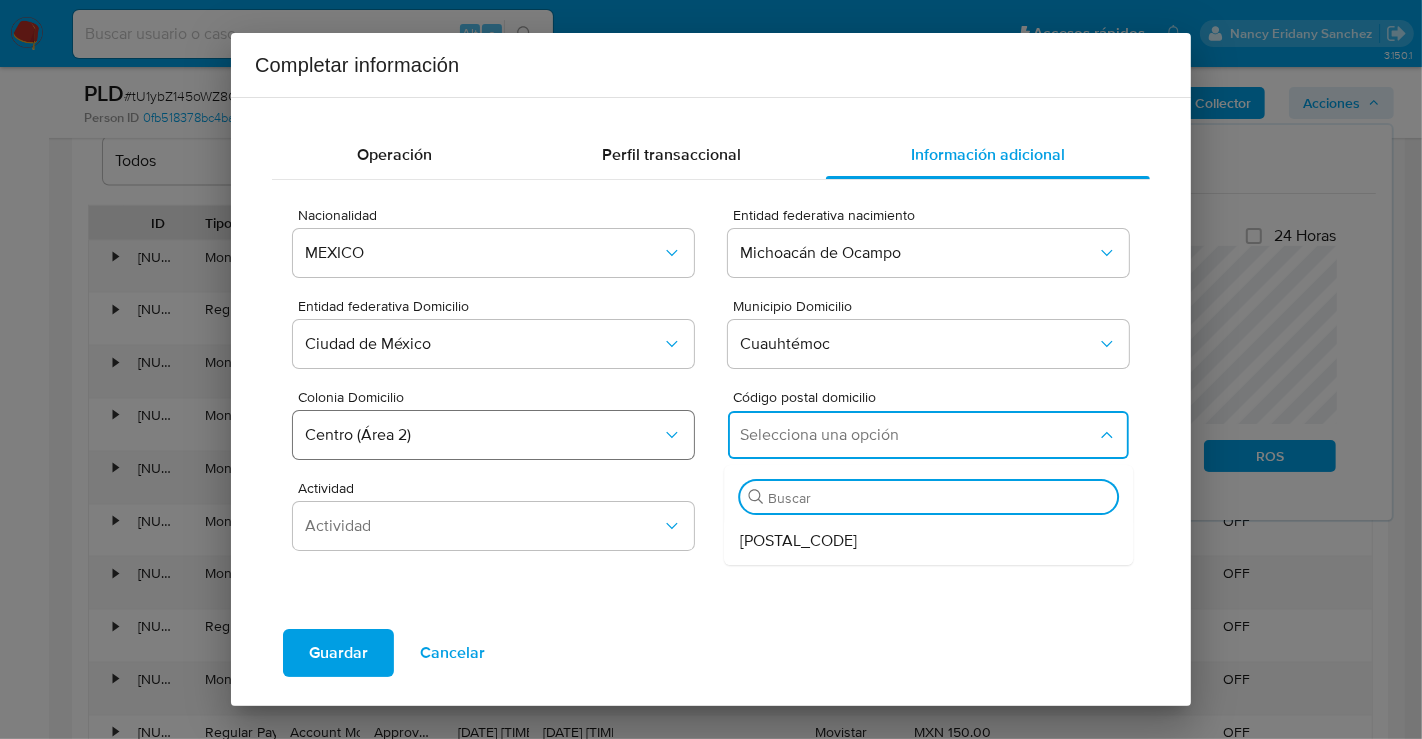click on "Centro (Área 2)" at bounding box center (483, 435) 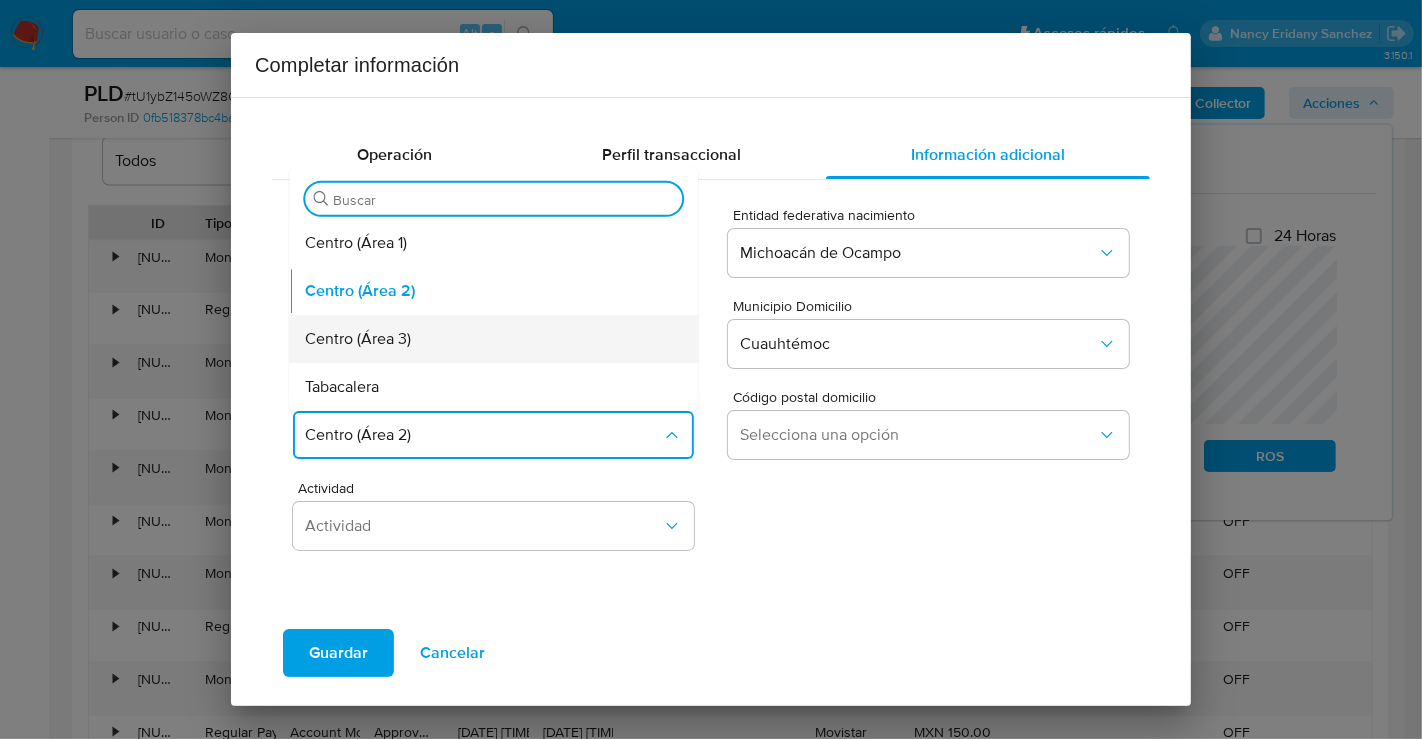 click on "Centro (Área 3)" at bounding box center [358, 339] 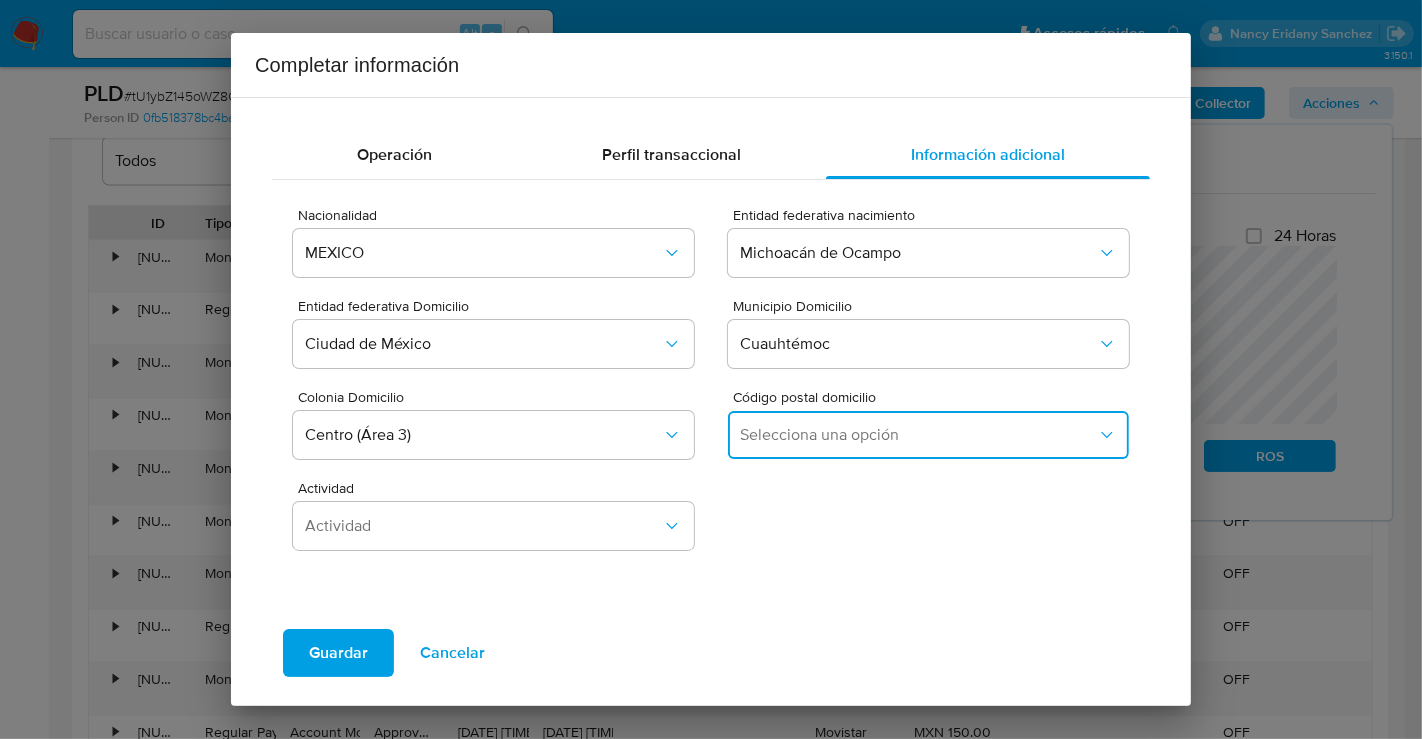 click on "Selecciona una opción" at bounding box center (918, 435) 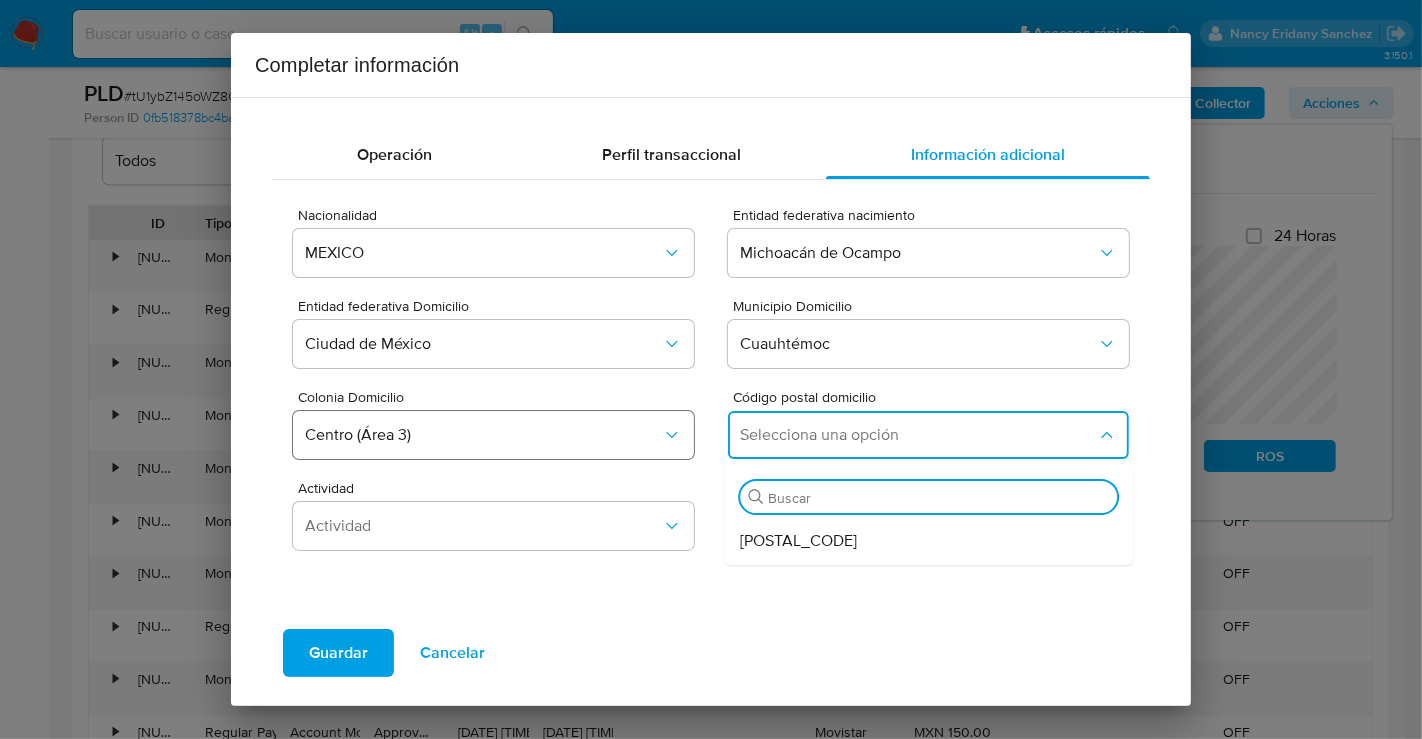 click on "Centro (Área 3)" at bounding box center (483, 435) 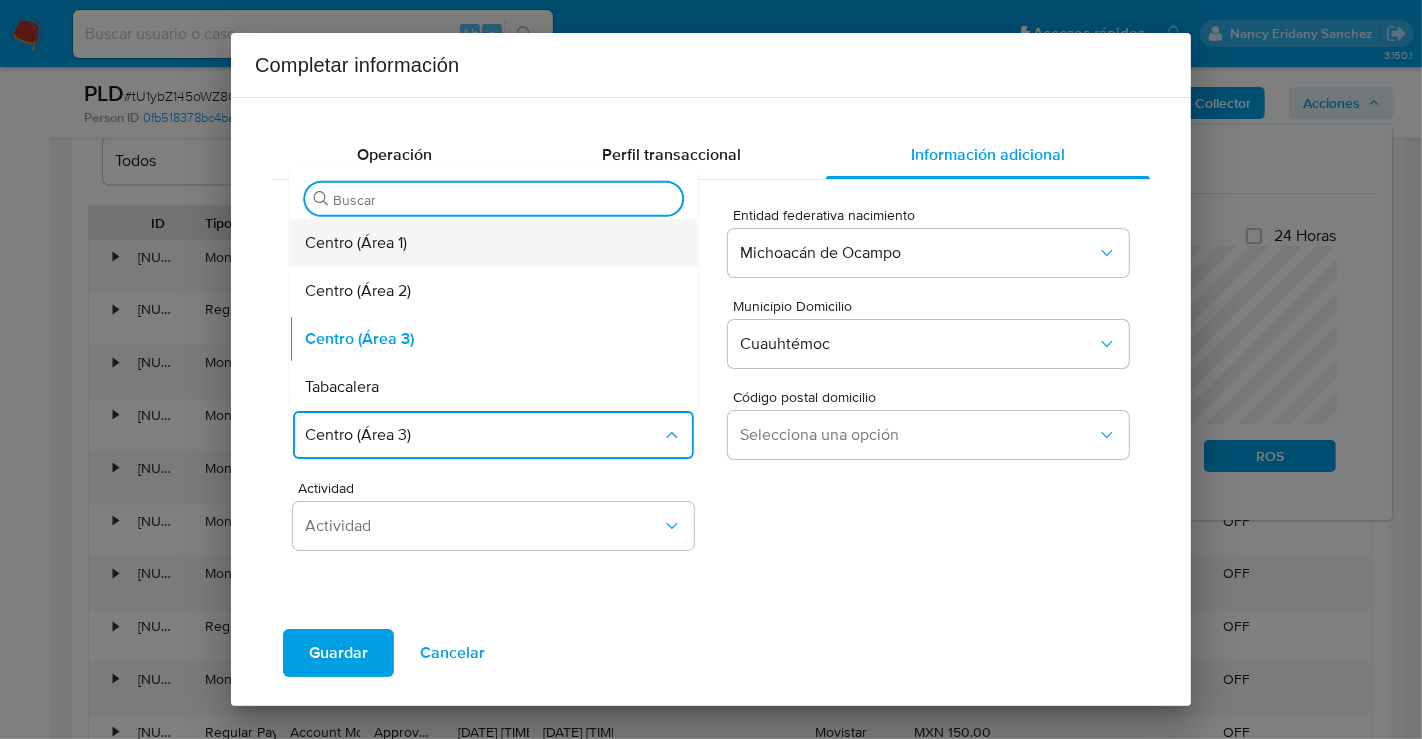 click on "Centro (Área 1)" at bounding box center (356, 243) 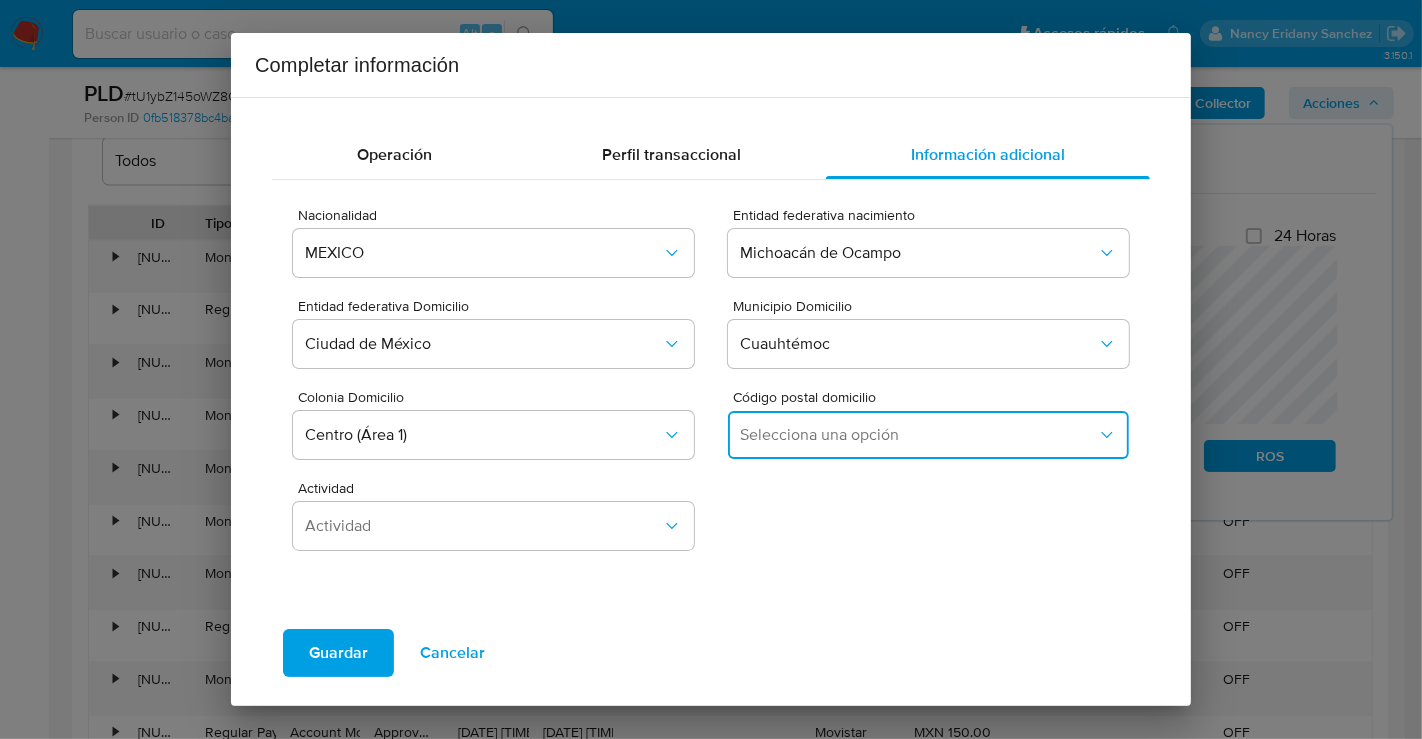 click on "Selecciona una opción" at bounding box center (918, 435) 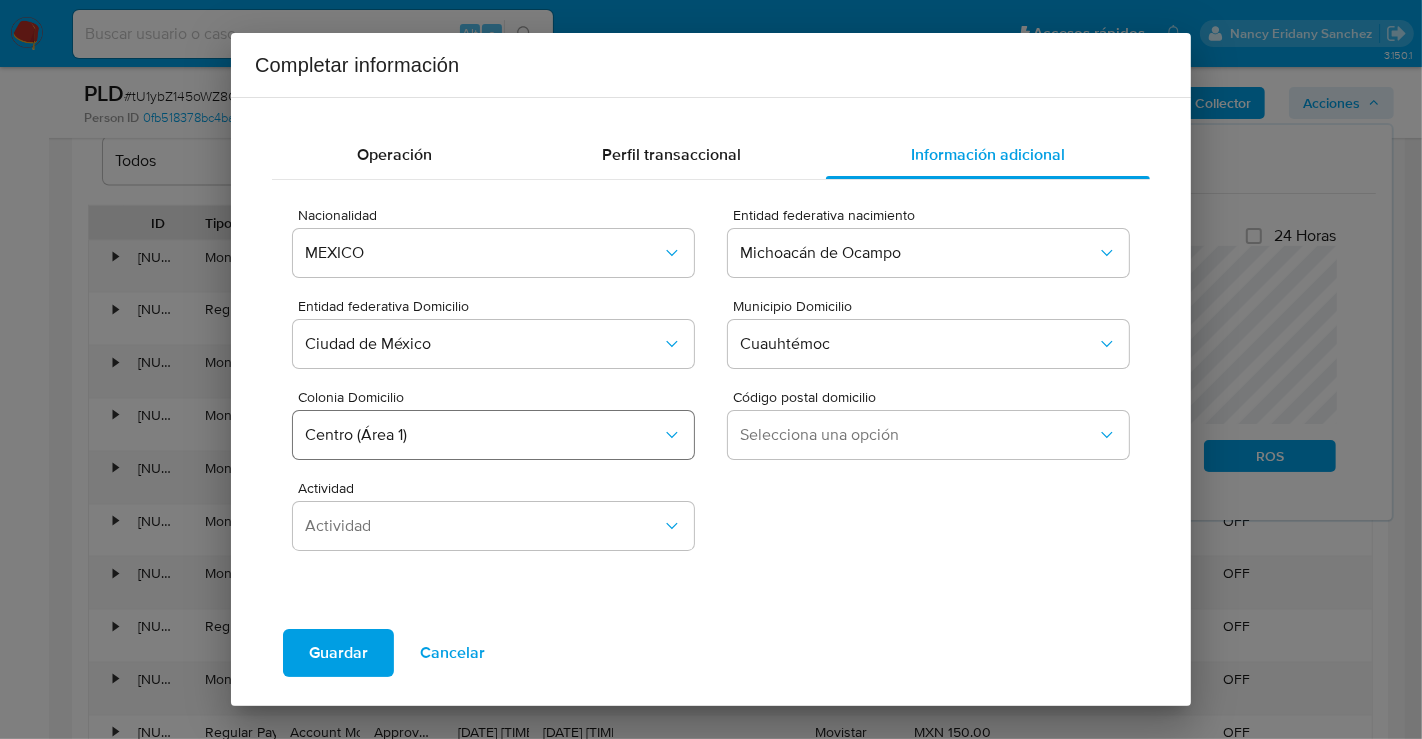 click on "Centro (Área 1)" at bounding box center (493, 435) 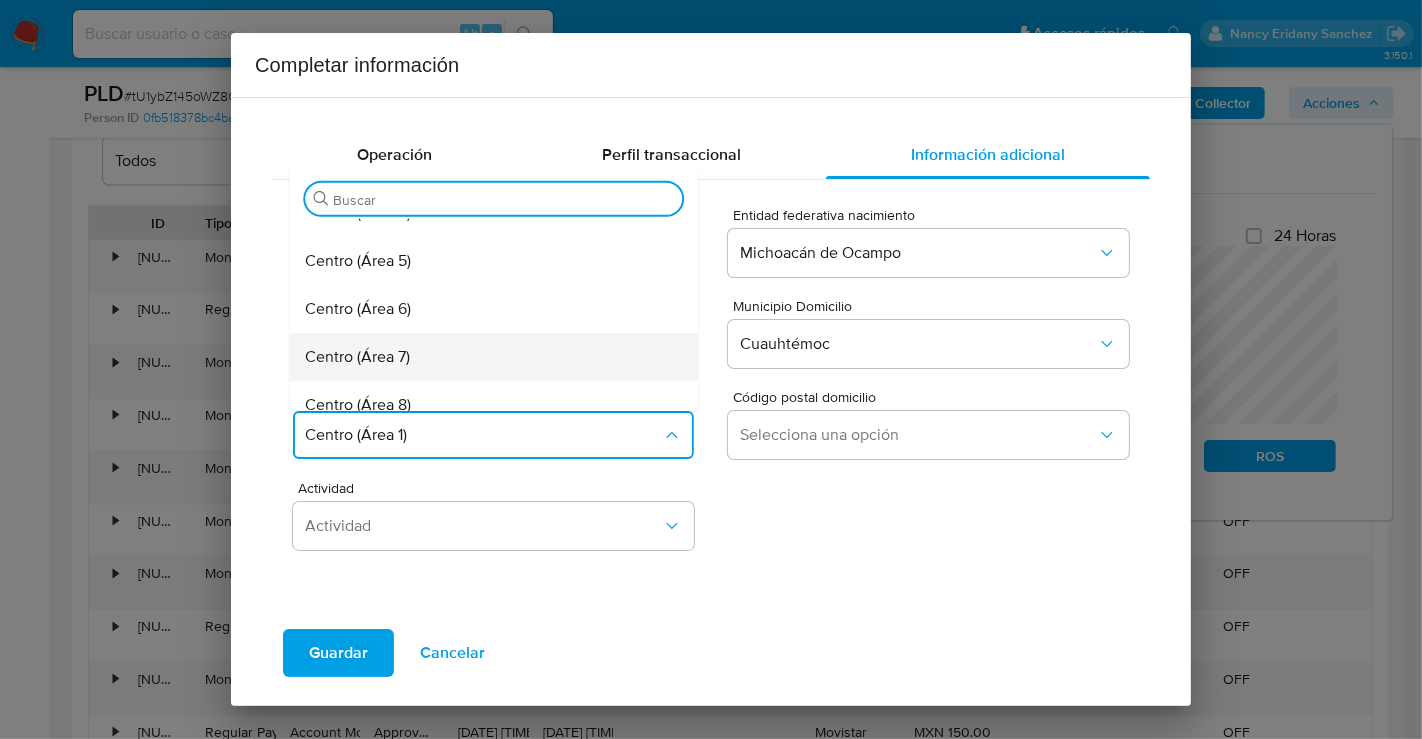 scroll, scrollTop: 111, scrollLeft: 0, axis: vertical 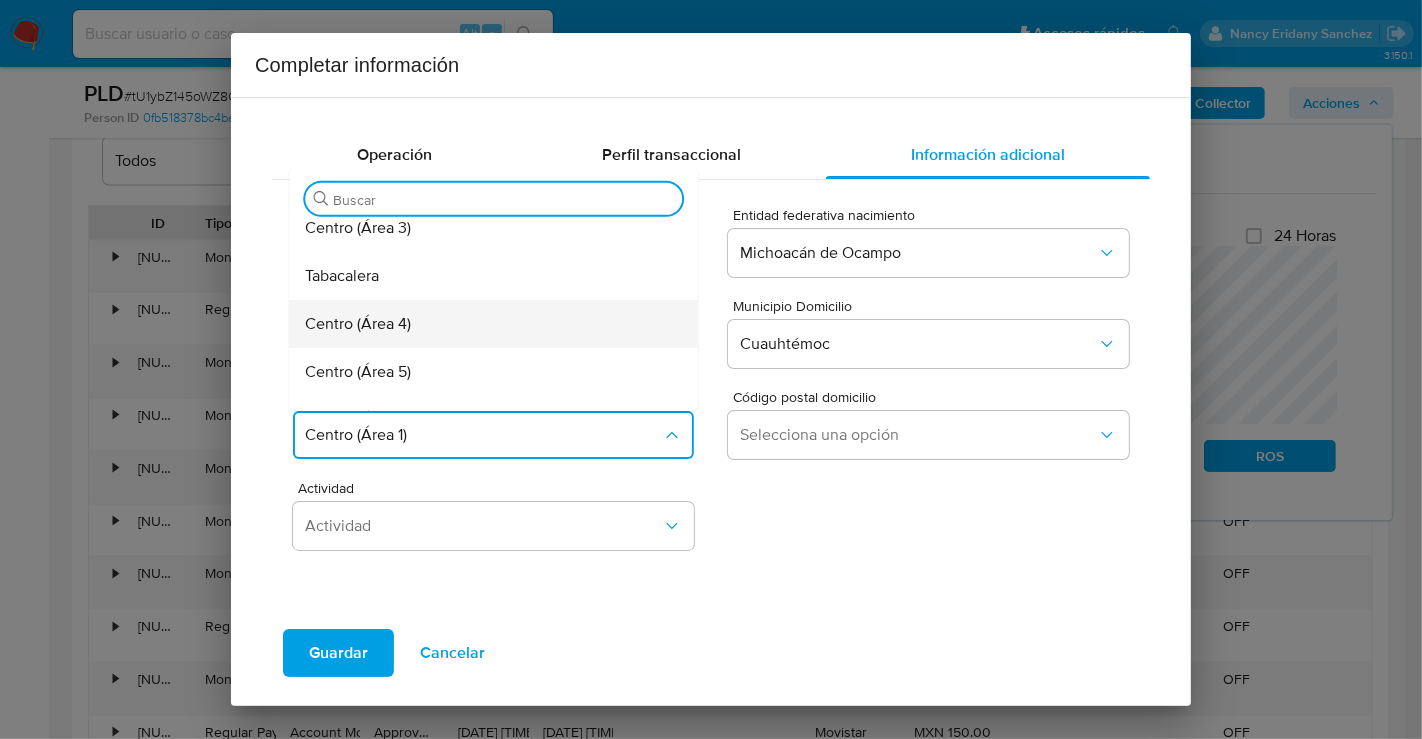 click on "Centro (Área 4)" at bounding box center [356, 324] 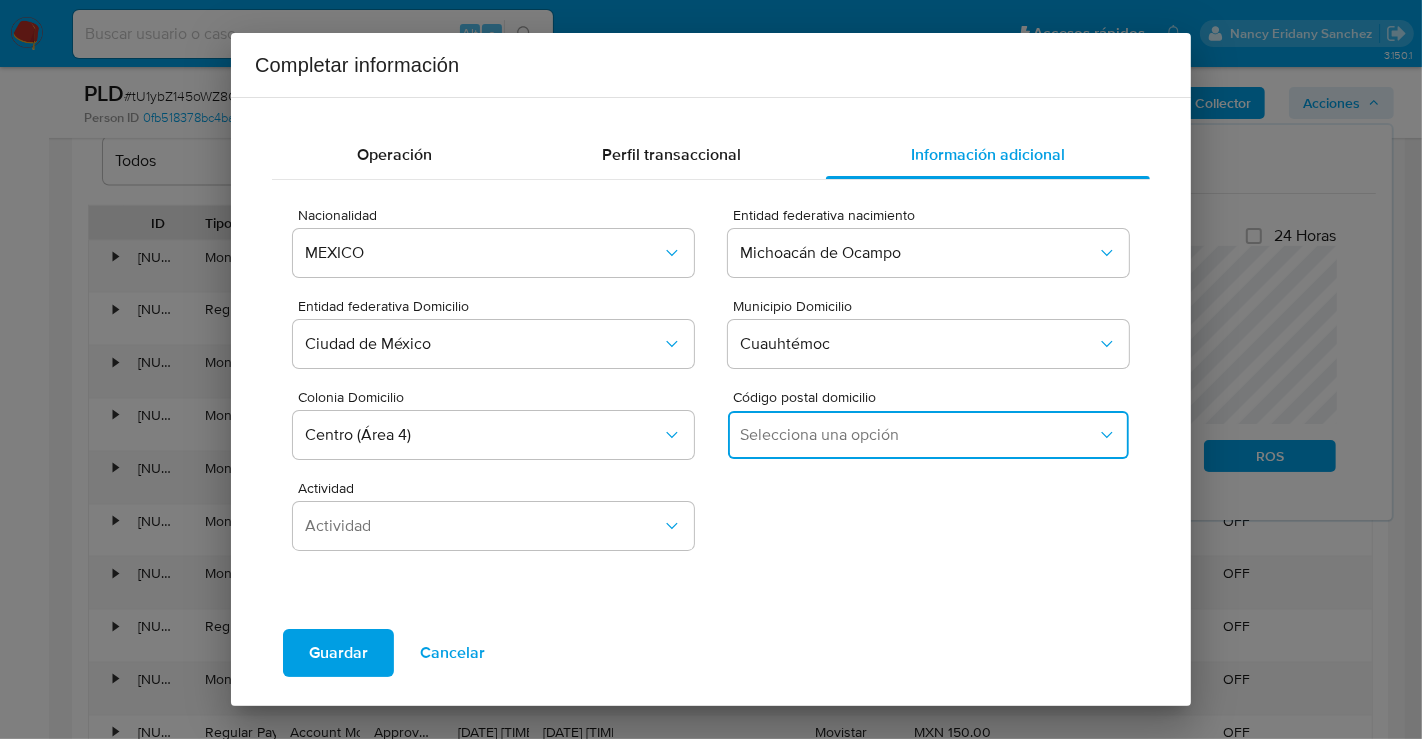 click on "Selecciona una opción" at bounding box center (928, 435) 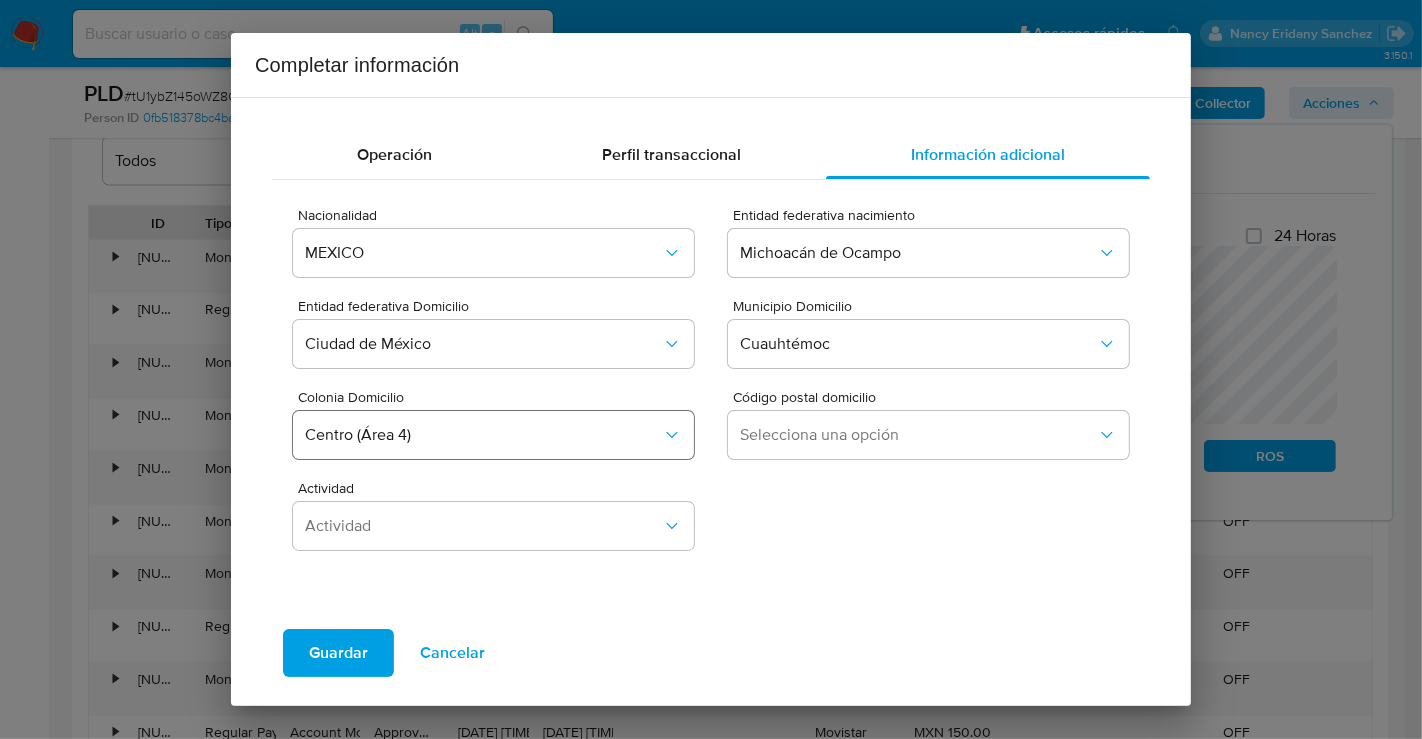 click on "Centro (Área 4)" at bounding box center [483, 435] 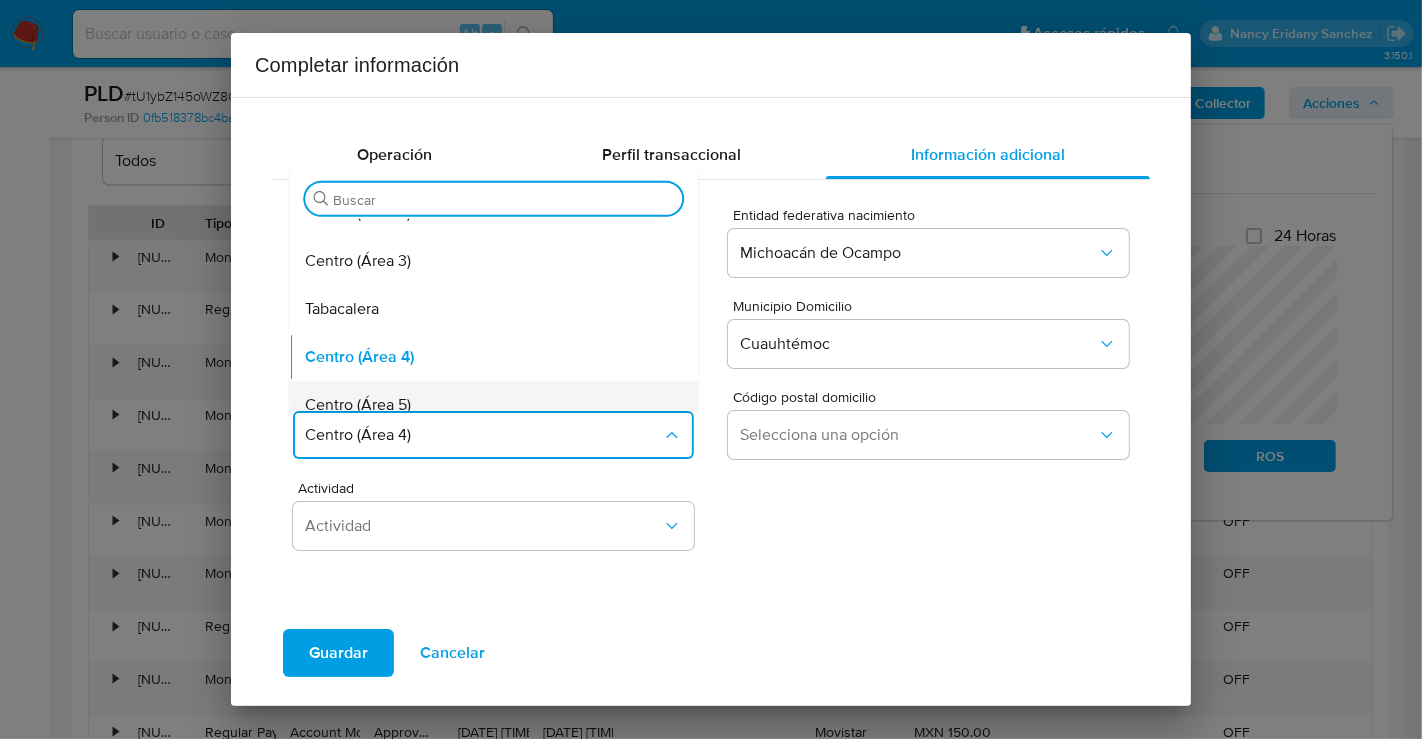 scroll, scrollTop: 111, scrollLeft: 0, axis: vertical 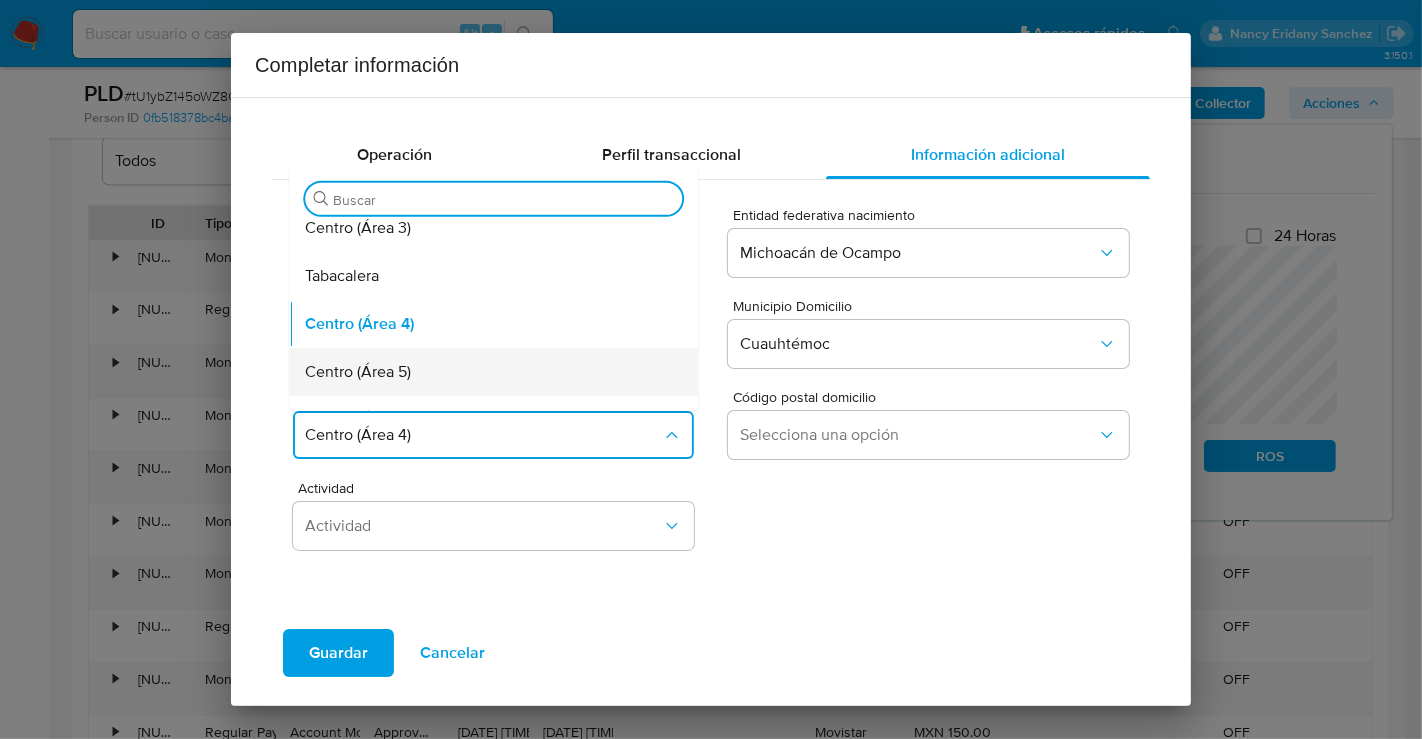 click on "Centro (Área 5)" at bounding box center (358, 372) 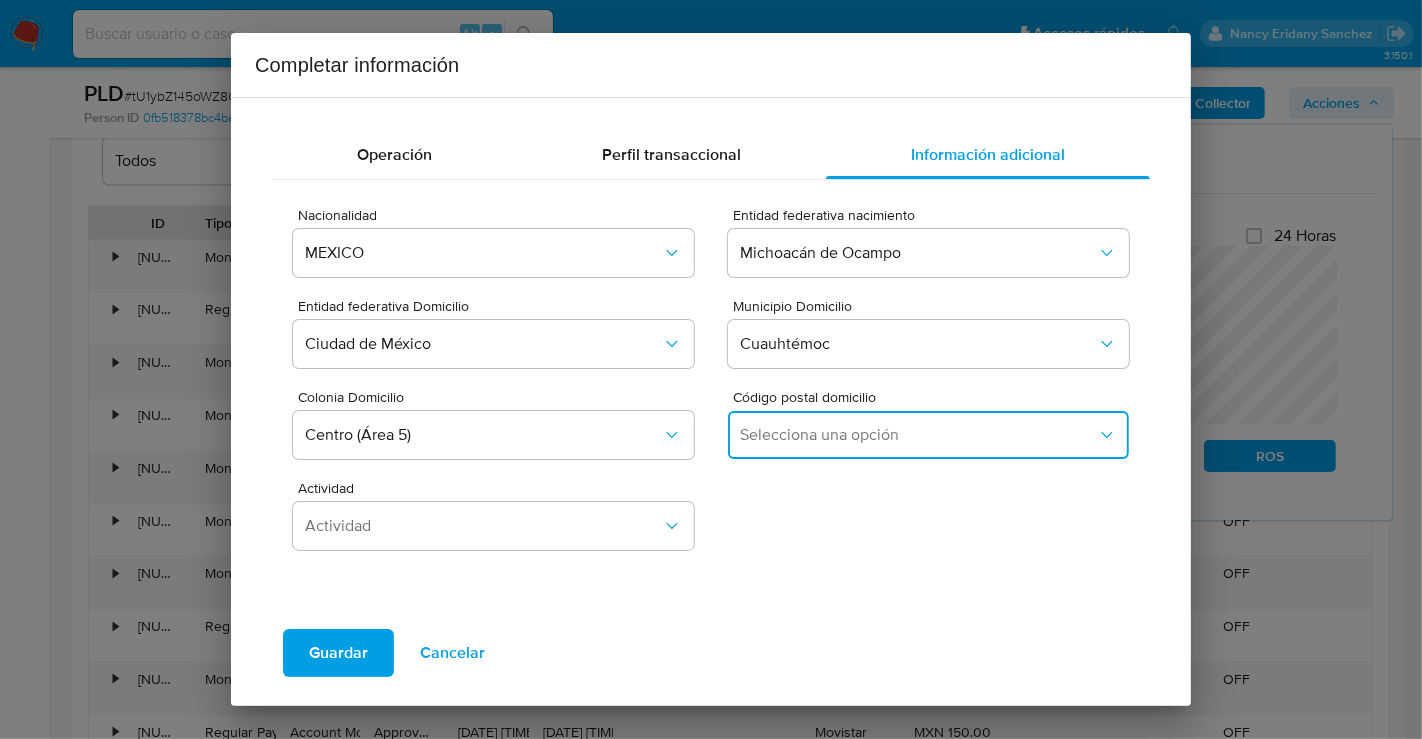 click on "Selecciona una opción" at bounding box center [928, 435] 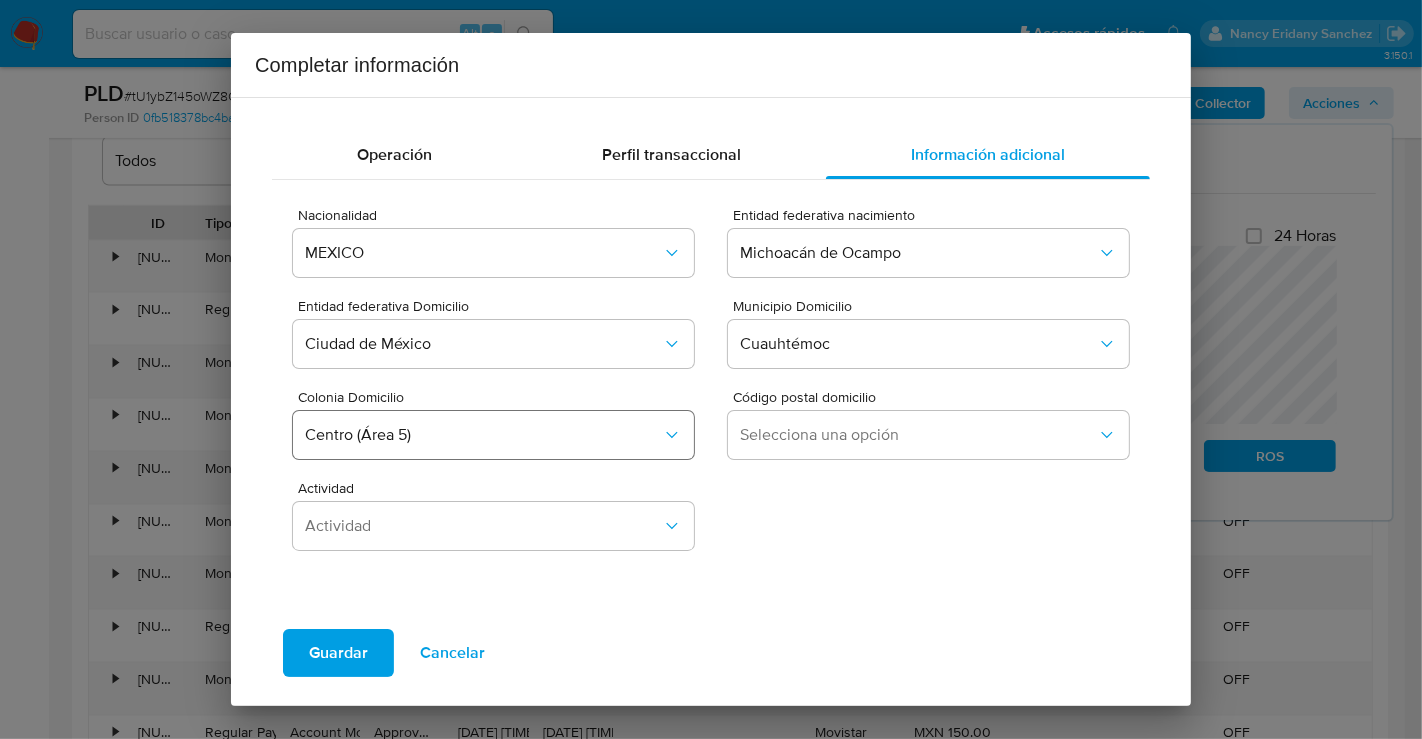 click on "Centro (Área 5)" at bounding box center [483, 435] 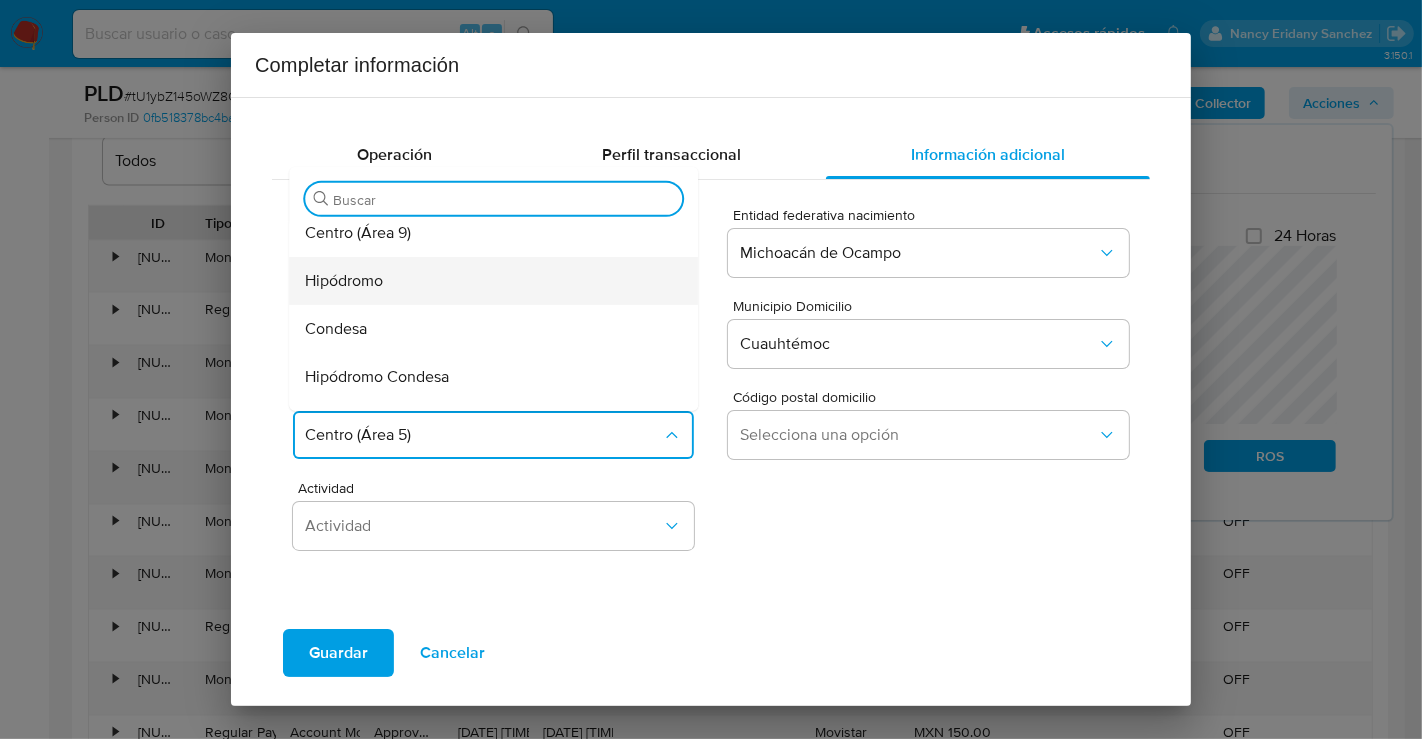 scroll, scrollTop: 331, scrollLeft: 0, axis: vertical 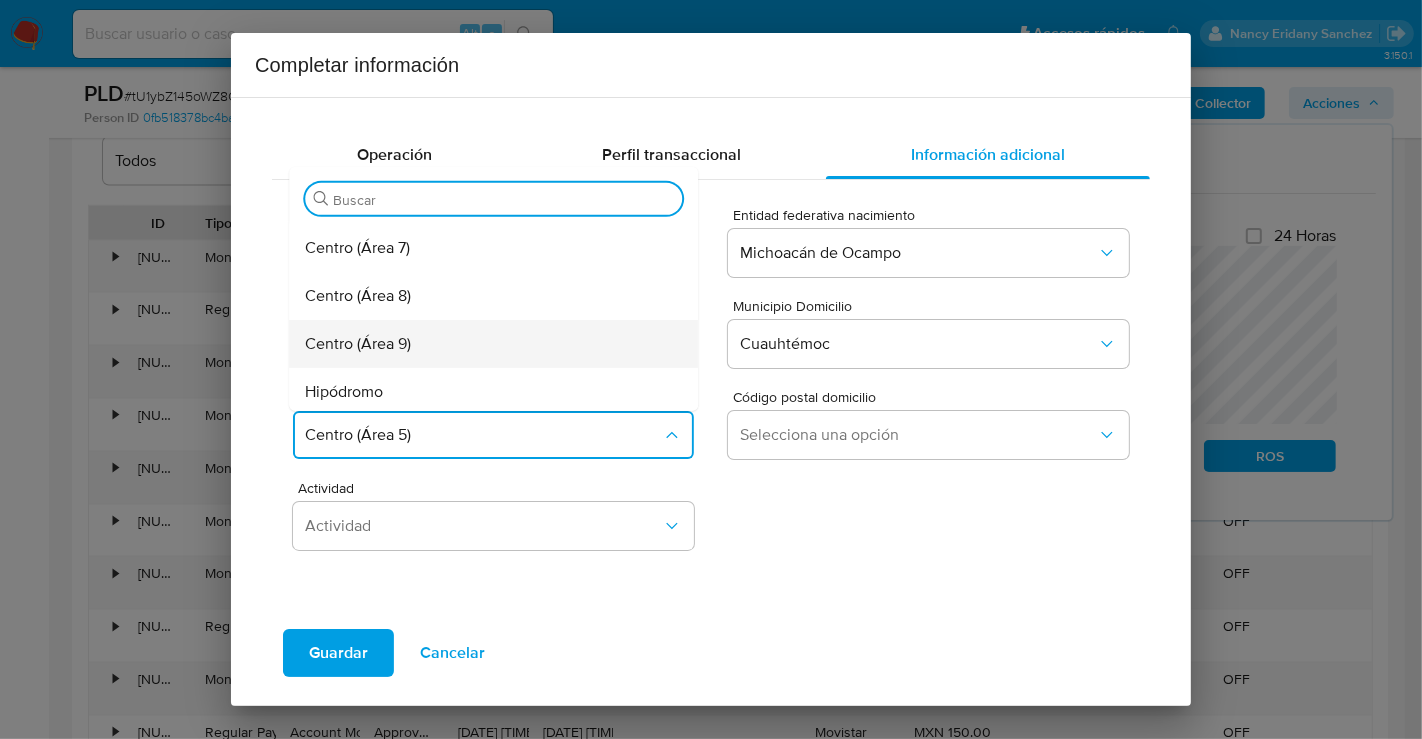 click on "Centro (Área 9)" at bounding box center [487, 344] 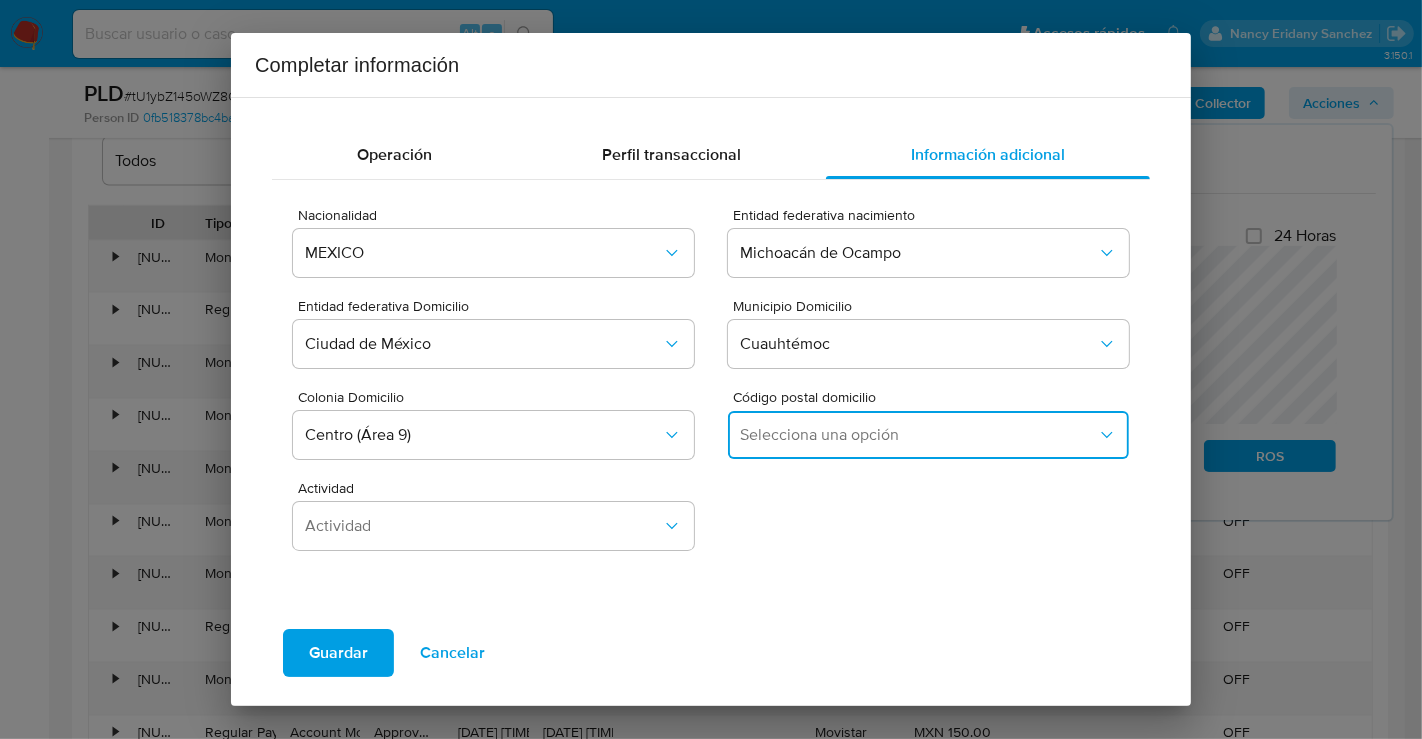 click on "Selecciona una opción" at bounding box center (918, 435) 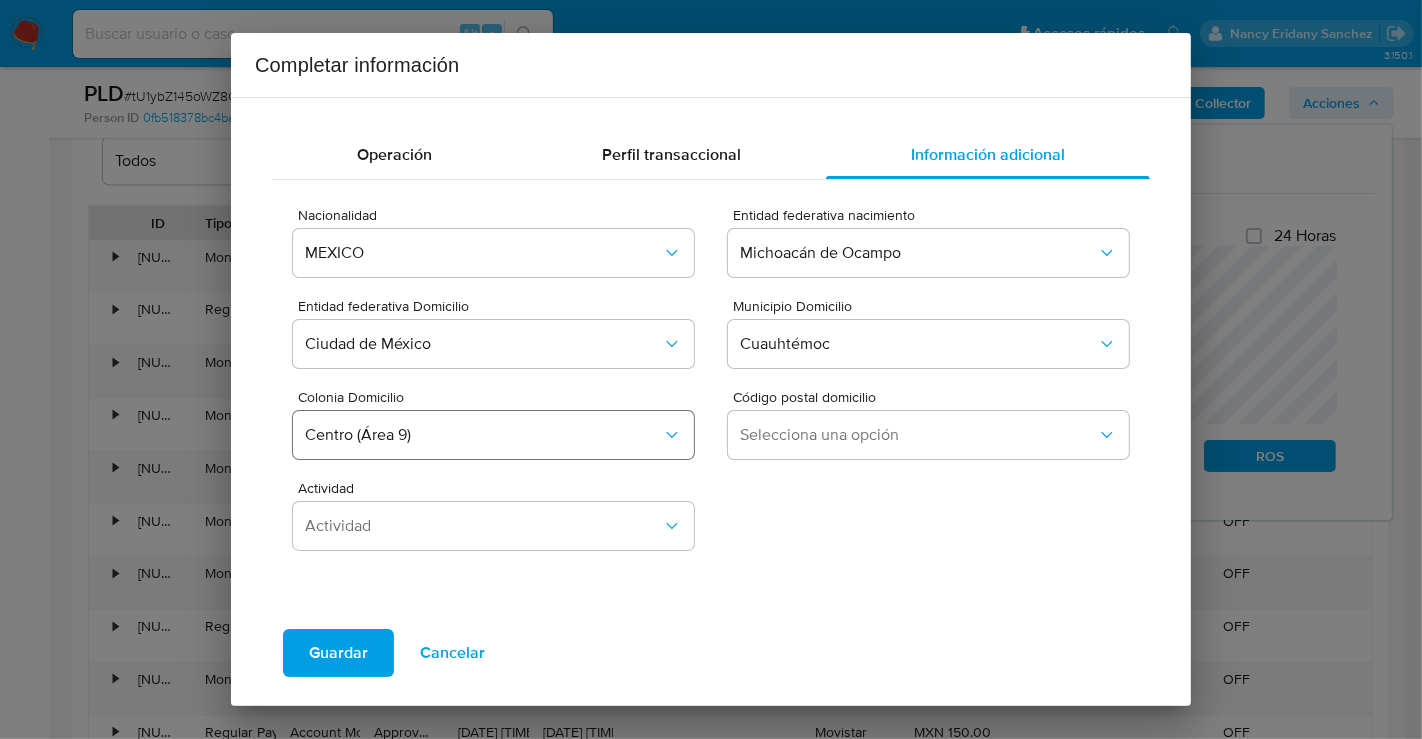 click on "Centro (Área 9)" at bounding box center [483, 435] 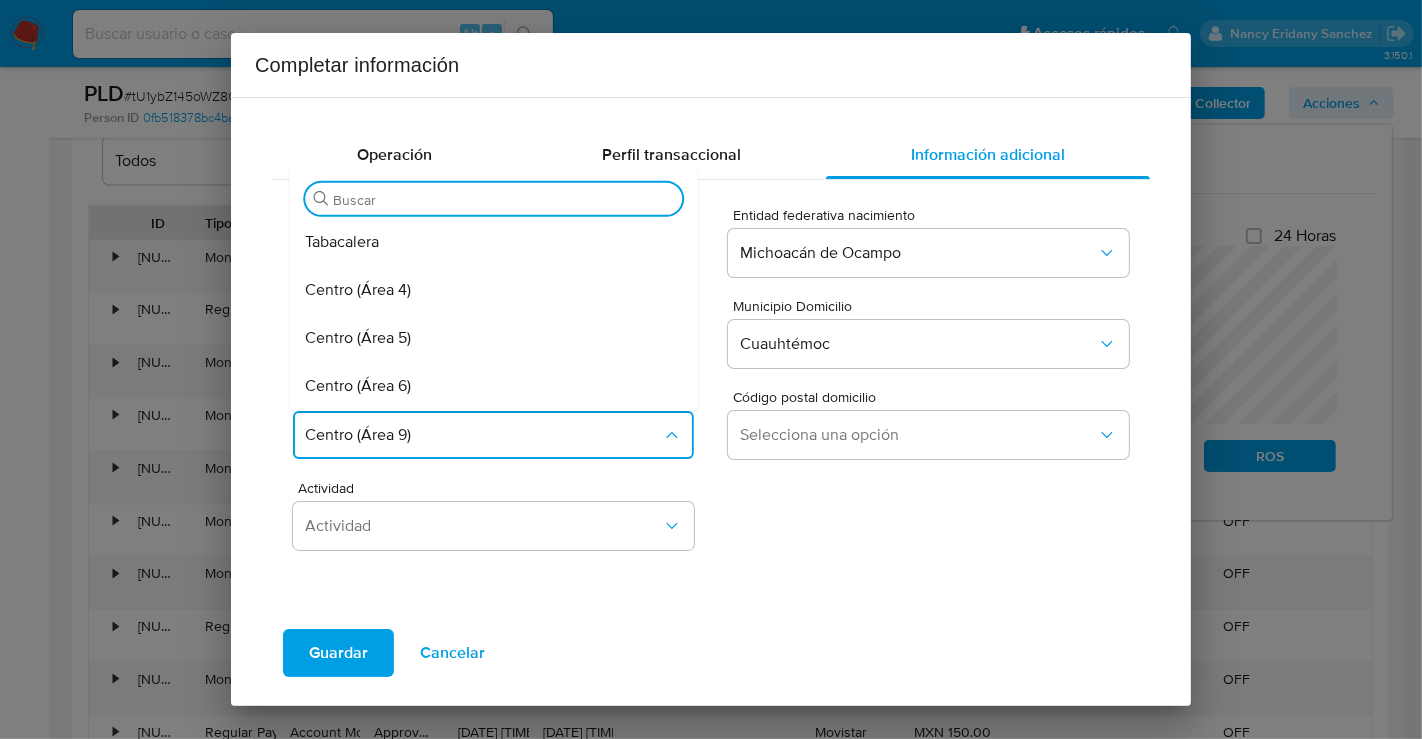 scroll, scrollTop: 333, scrollLeft: 0, axis: vertical 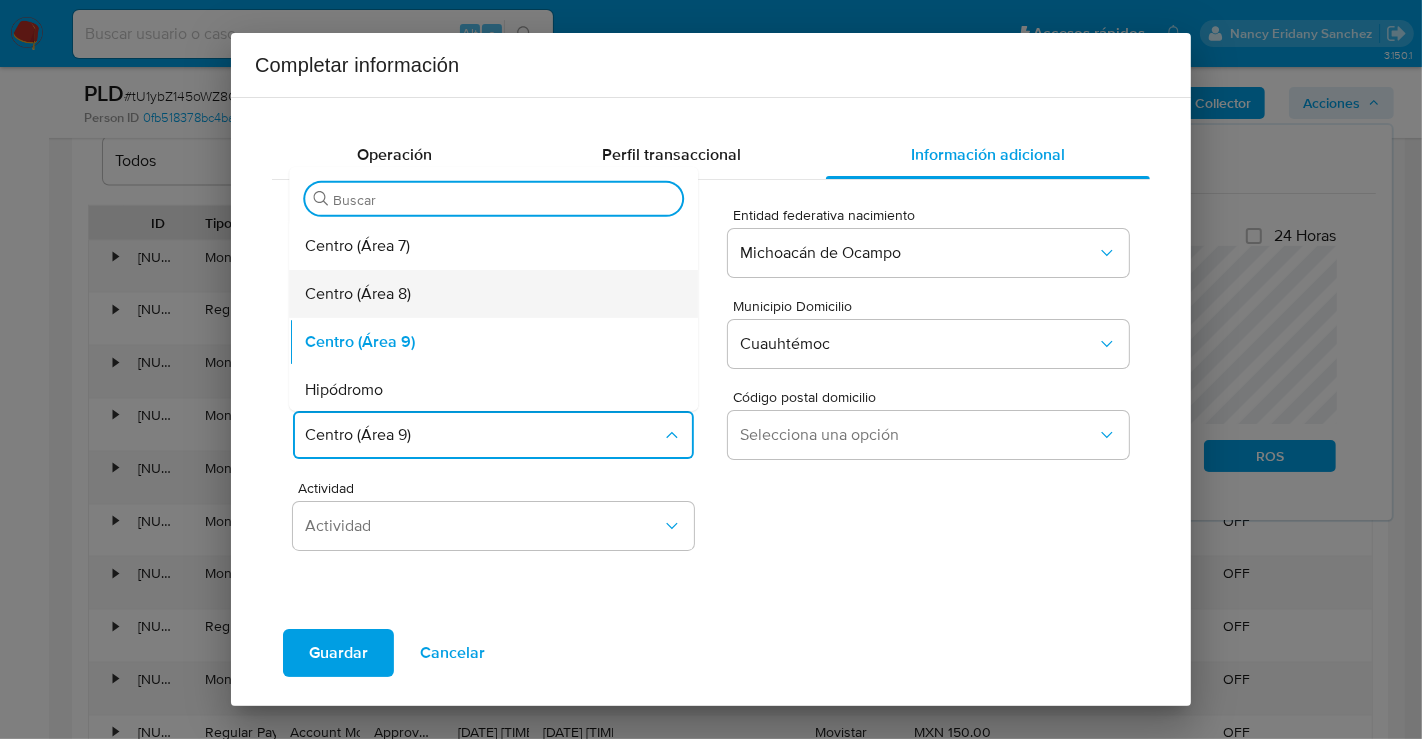 click on "Centro (Área 8)" at bounding box center [358, 294] 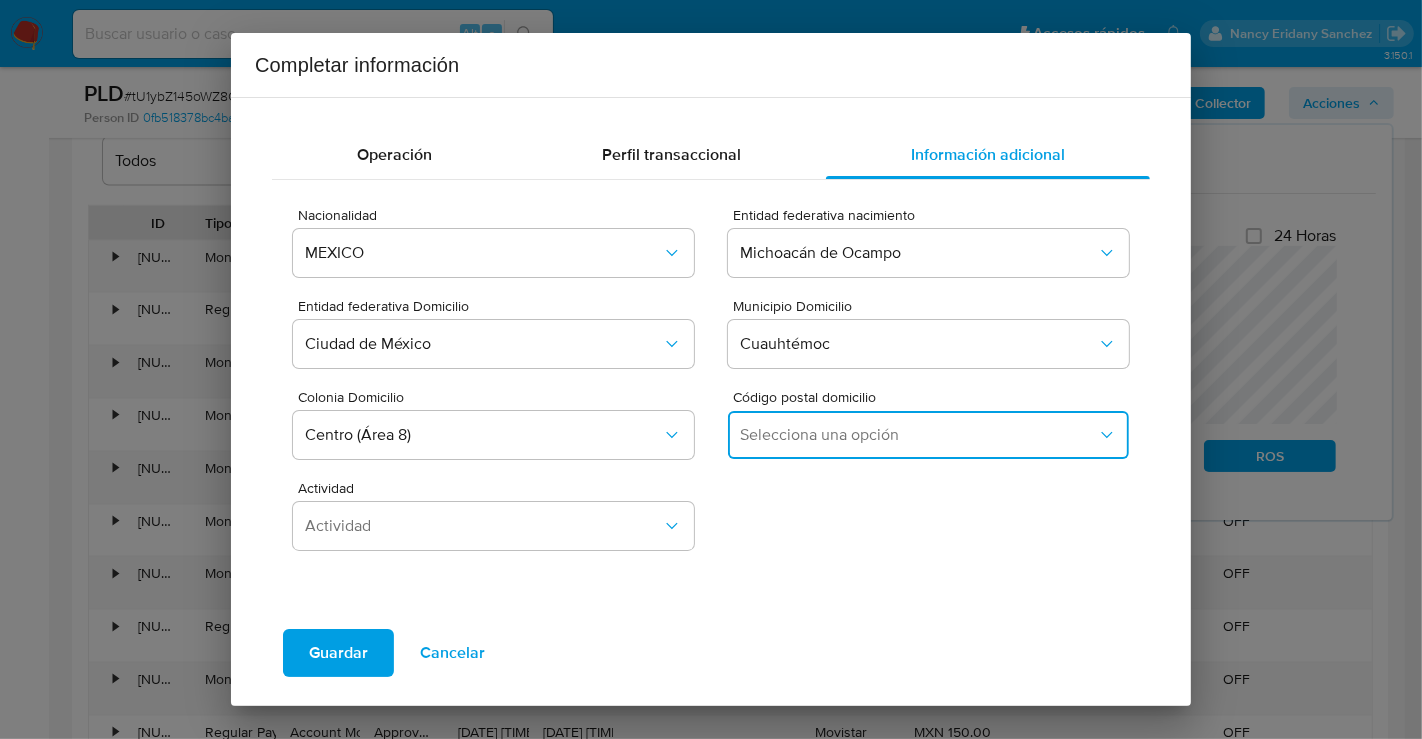 click on "Selecciona una opción" at bounding box center [918, 435] 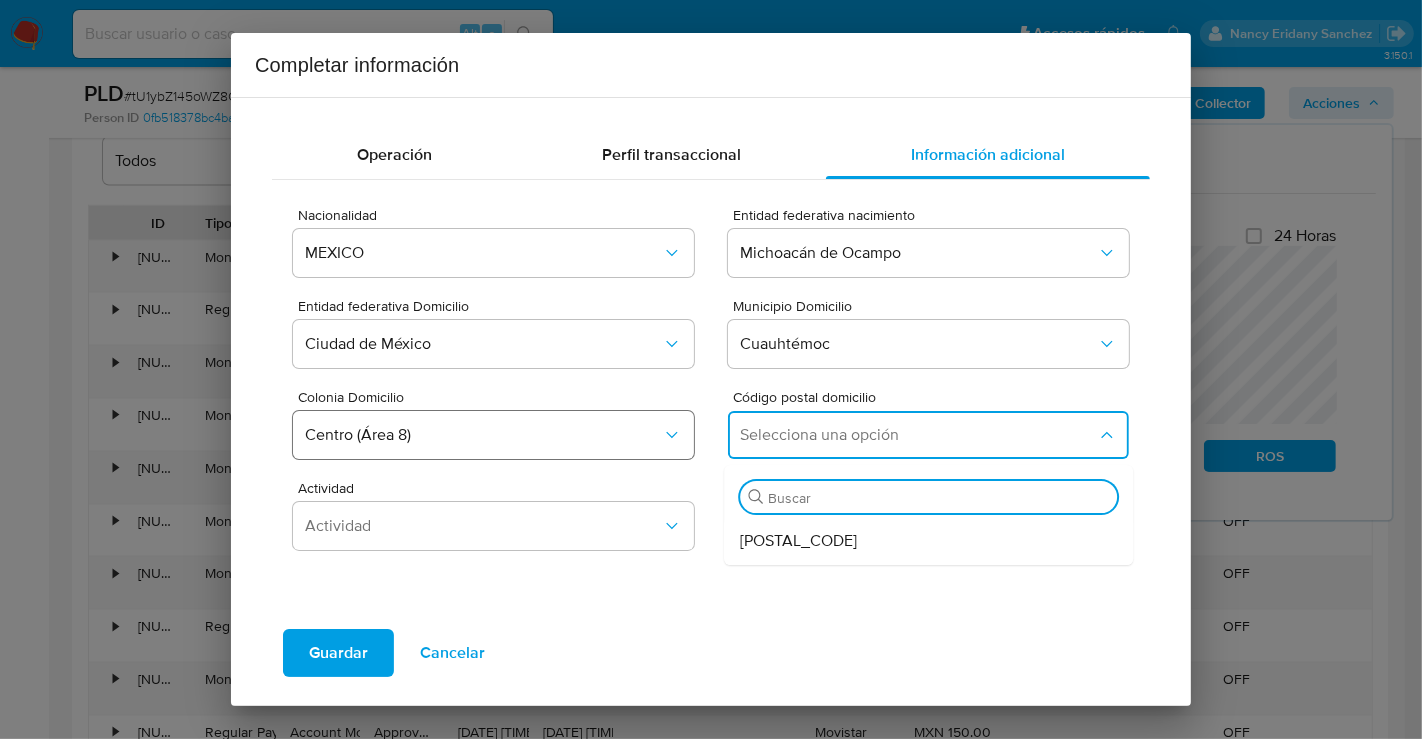 click on "Centro (Área 8)" at bounding box center (483, 435) 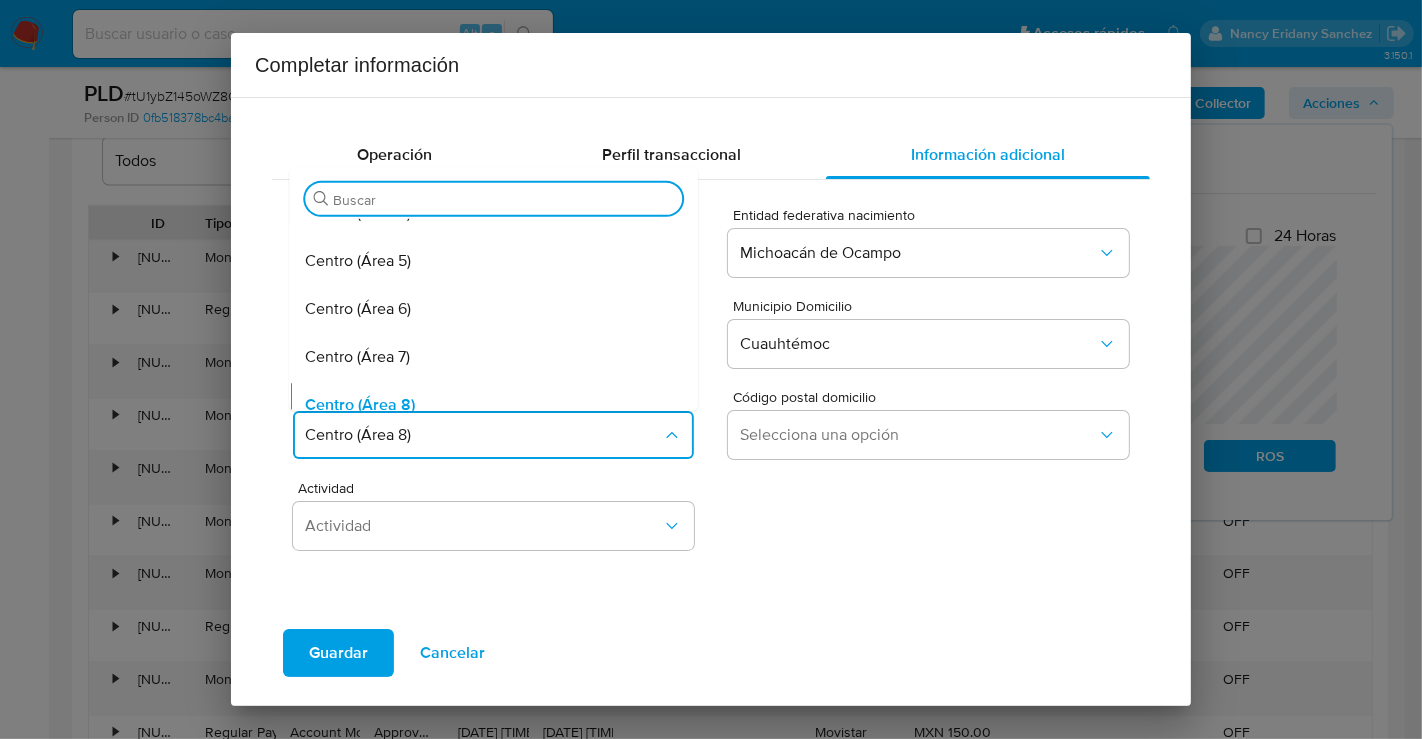 scroll, scrollTop: 111, scrollLeft: 0, axis: vertical 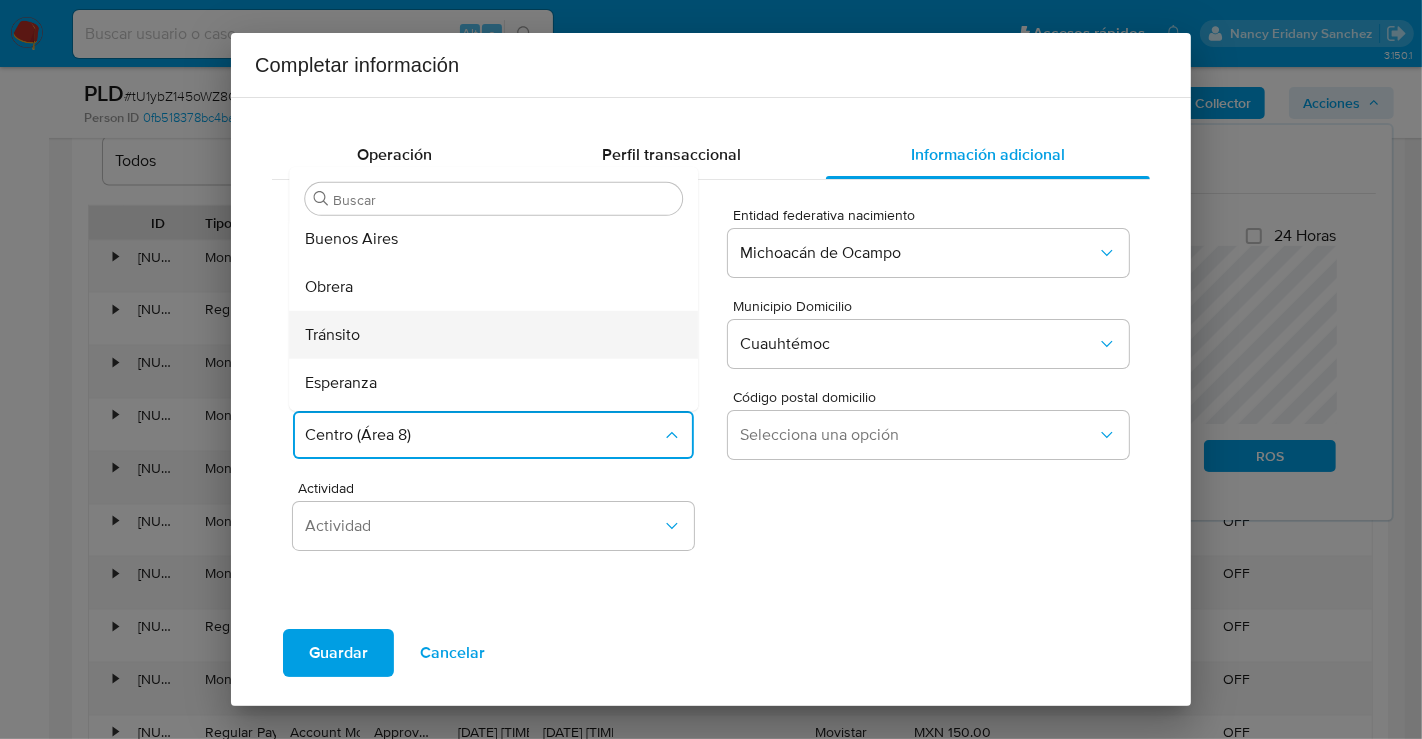 click on "Tránsito" at bounding box center [332, 335] 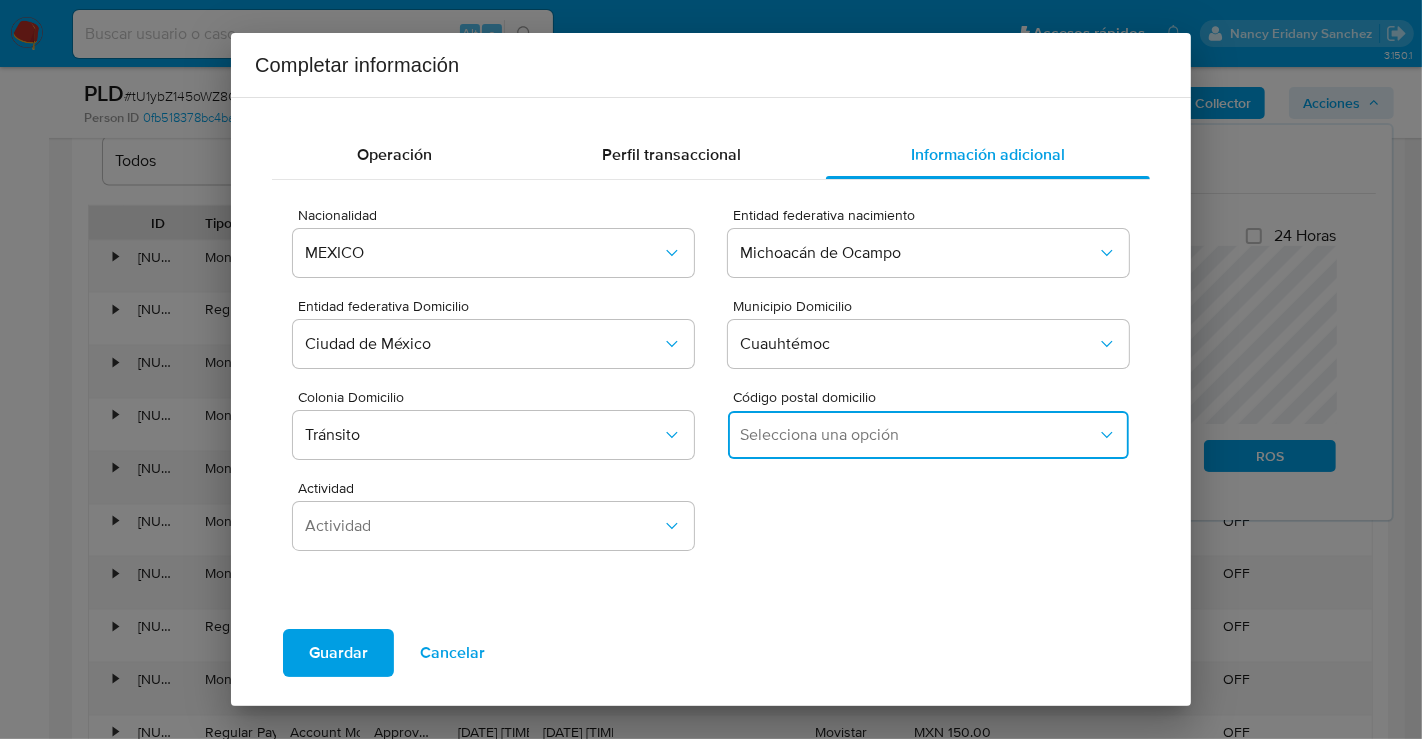 click on "Selecciona una opción" at bounding box center [918, 435] 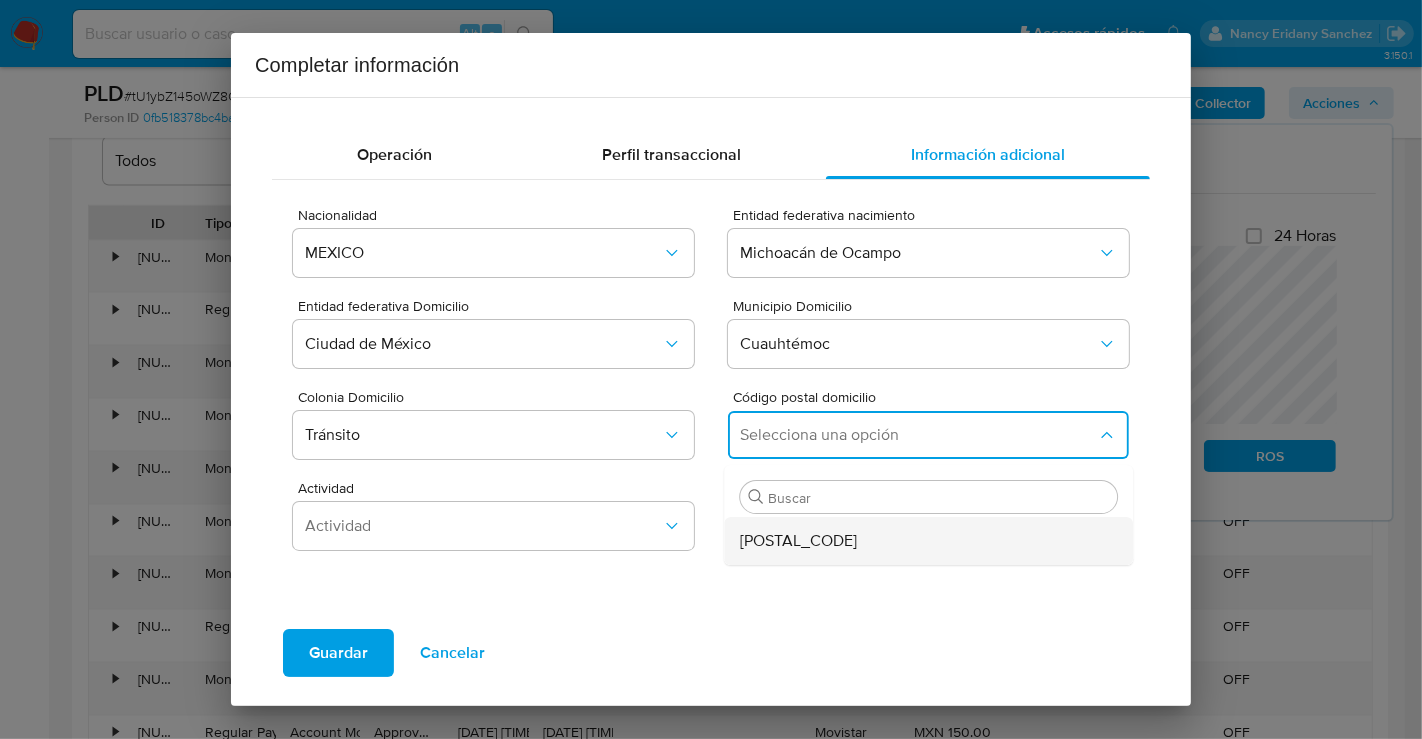click on "06820" at bounding box center [798, 541] 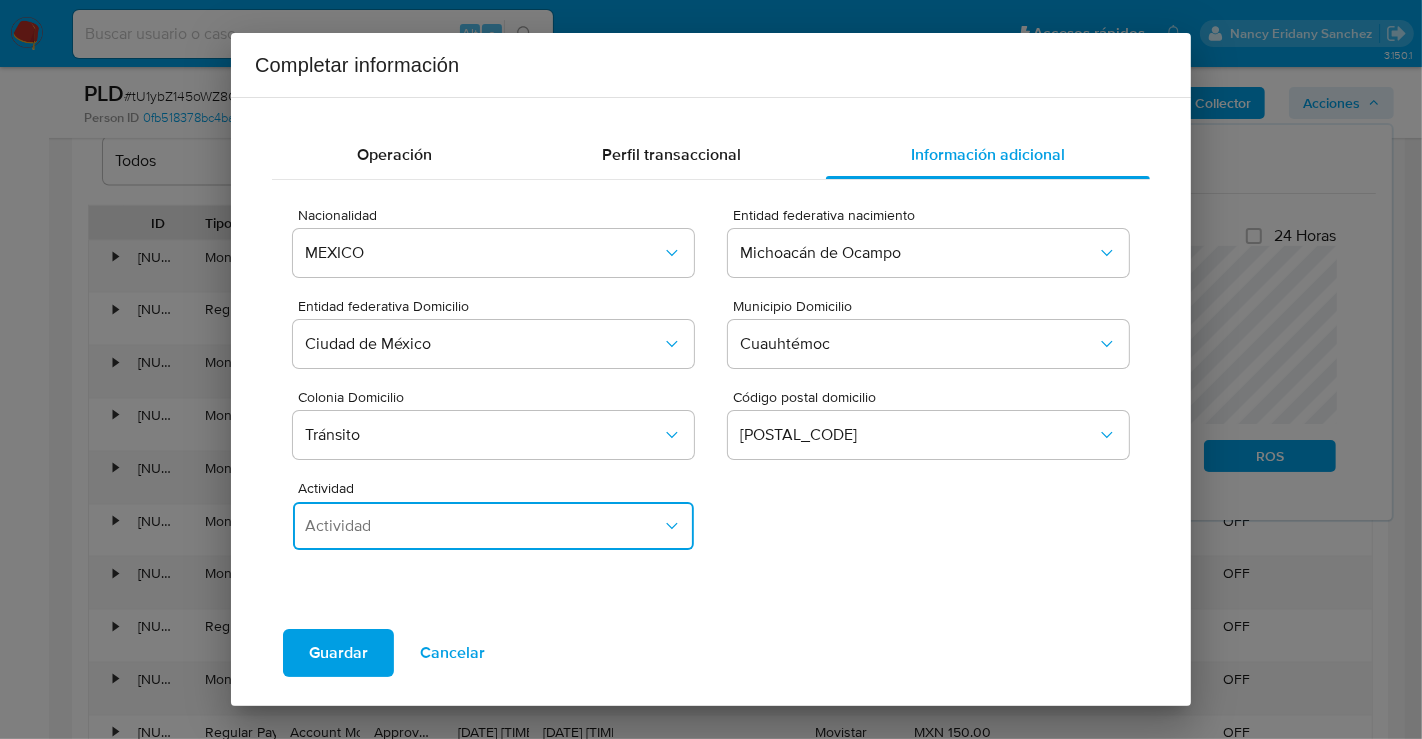 click on "Actividad" at bounding box center (483, 526) 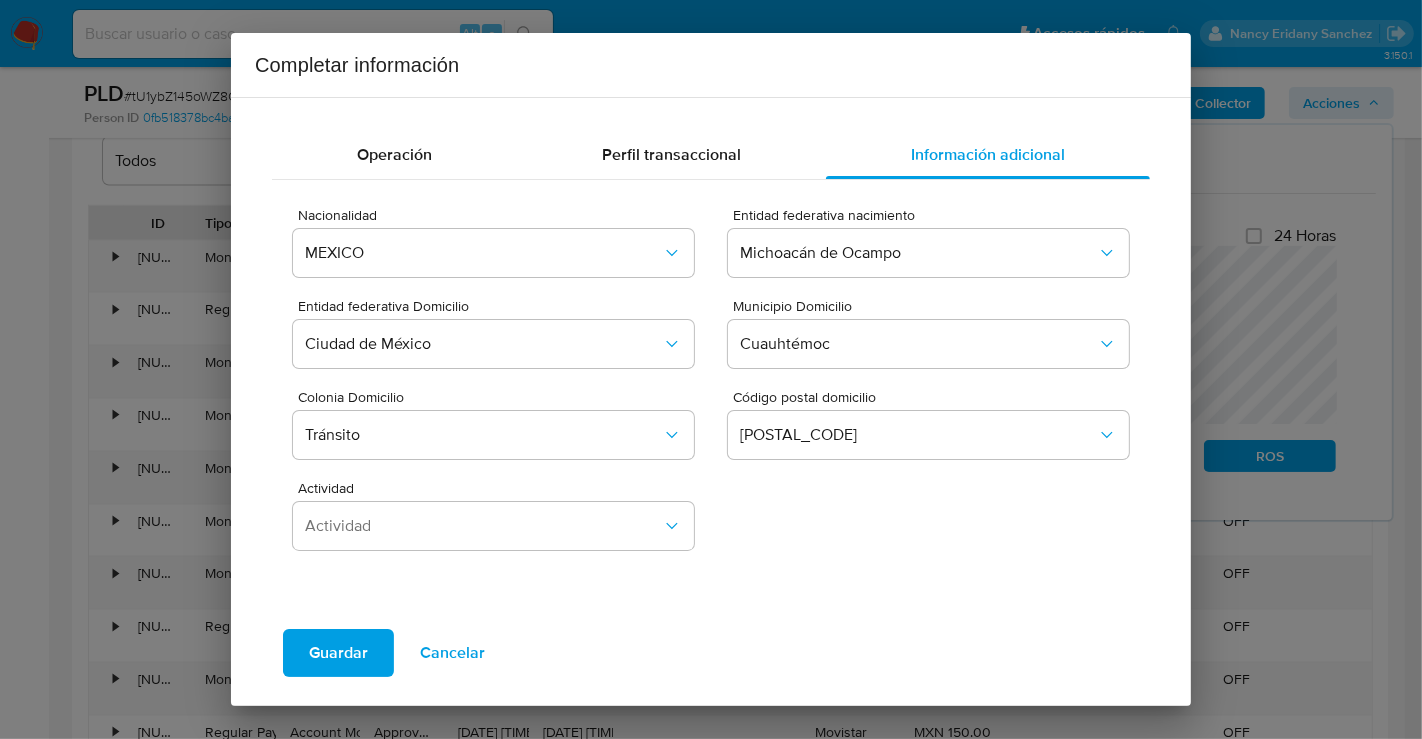 click on "Nacionalidad MEXICO Entidad federativa nacimiento Michoacán de Ocampo Entidad federativa Domicilio Ciudad de México Municipio Domicilio Cuauhtémoc Colonia Domicilio Tránsito Código postal domicilio 06820 Actividad Actividad" at bounding box center [711, 390] 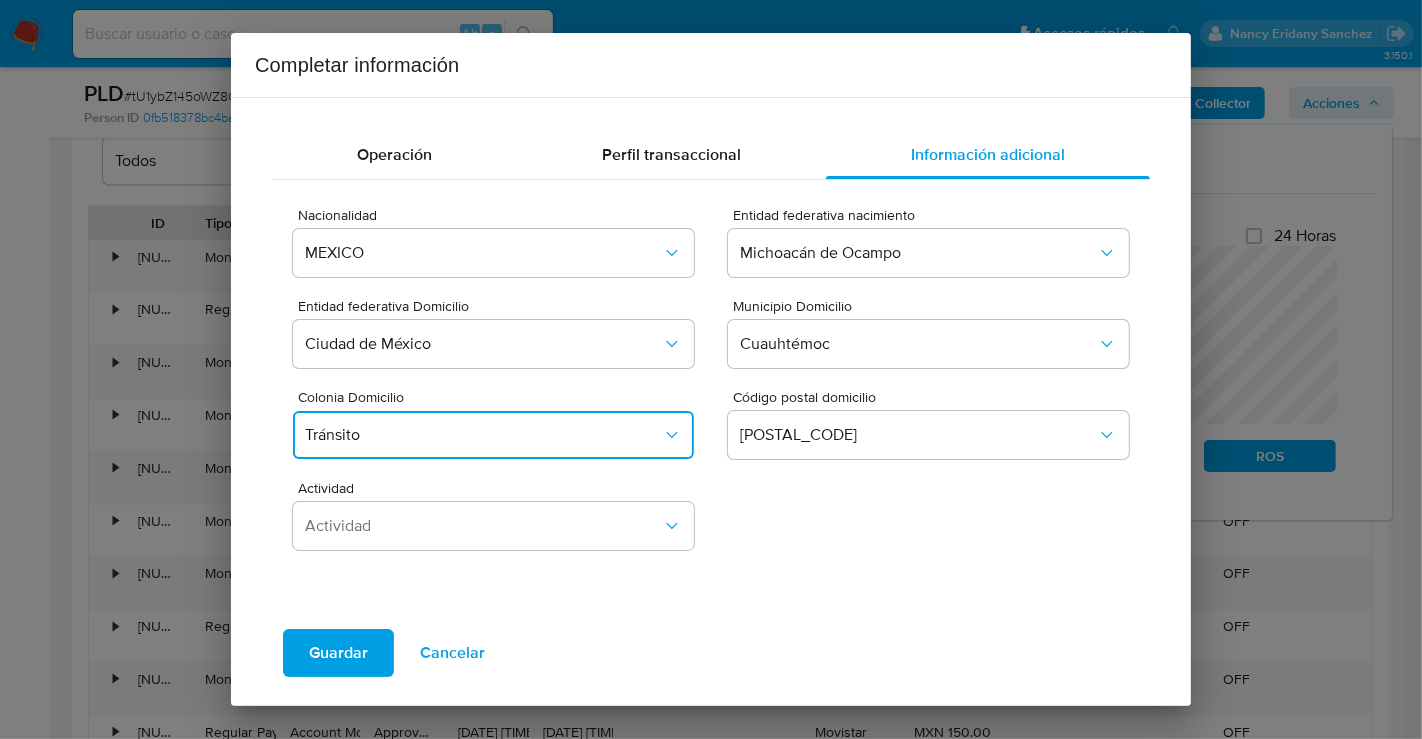 click on "Tránsito" at bounding box center [483, 435] 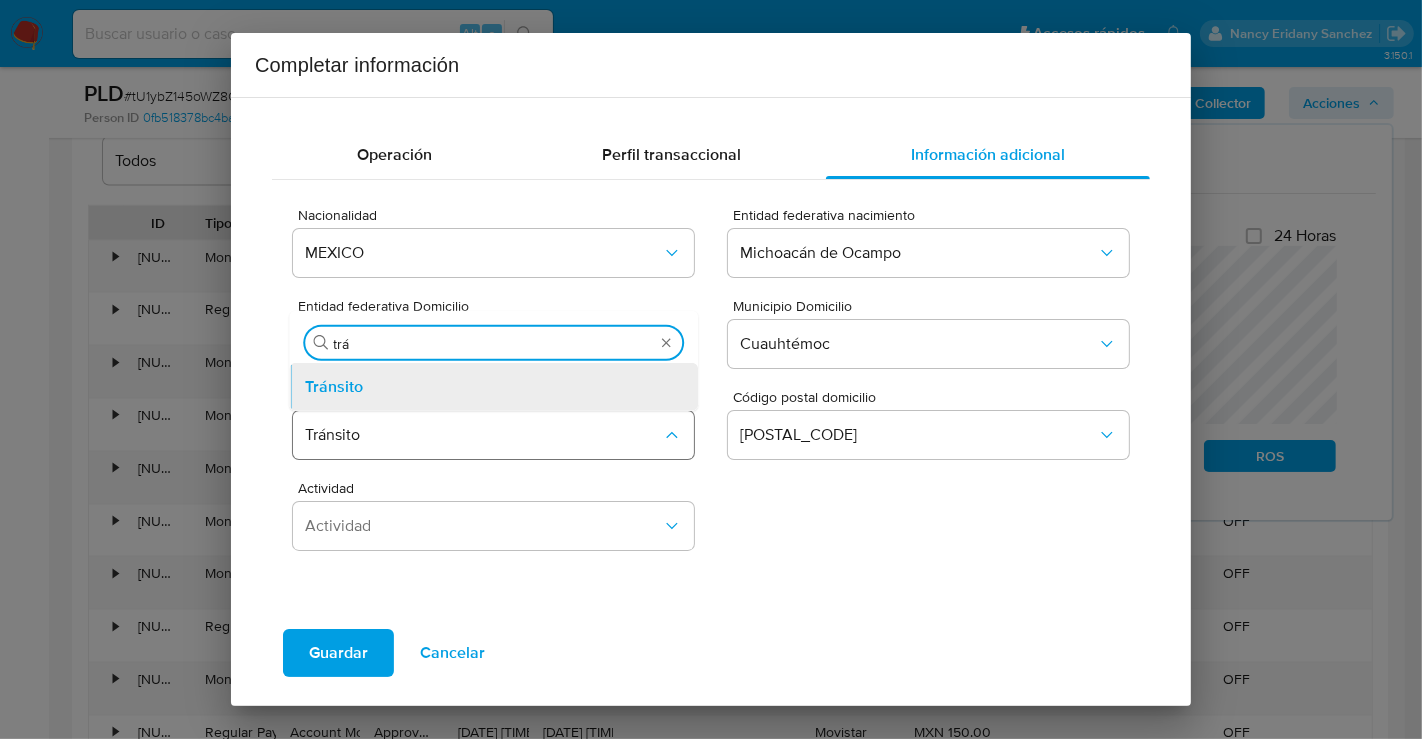type on "trá" 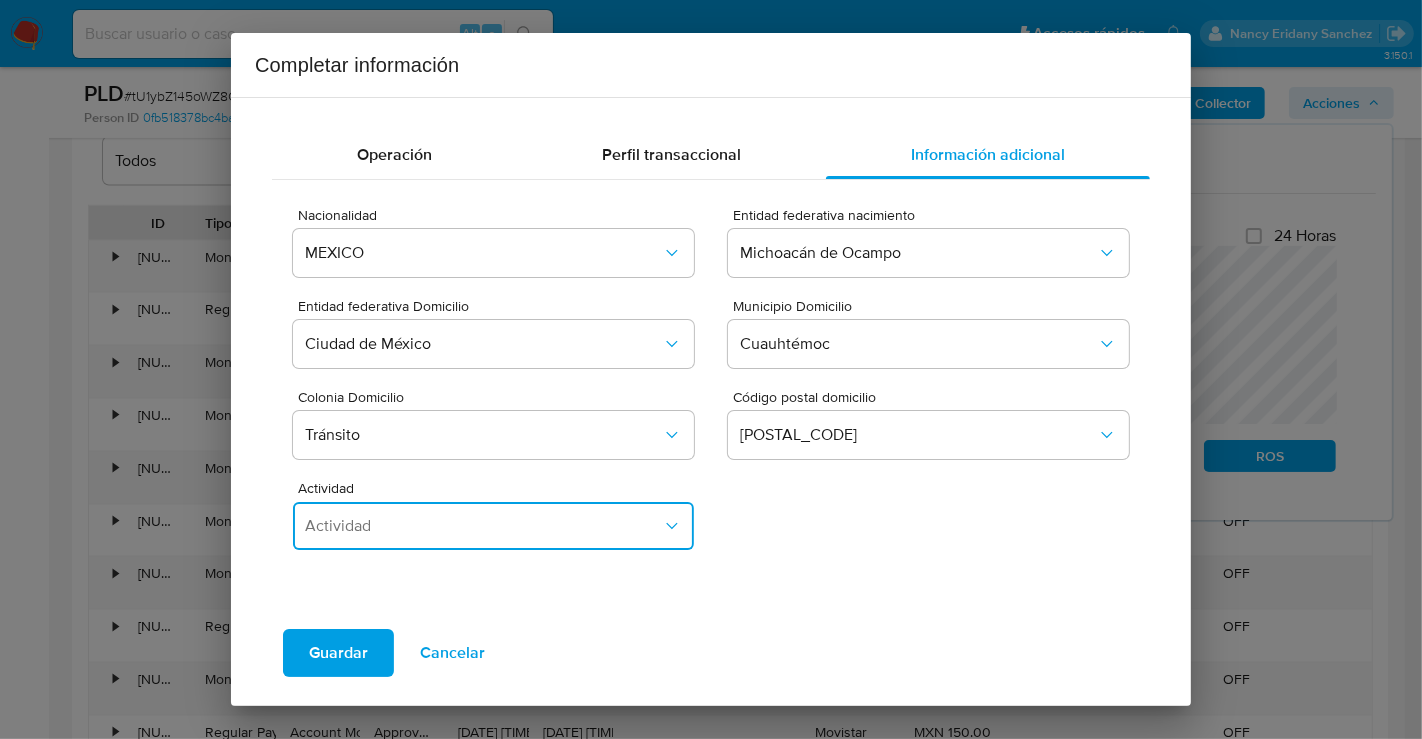 click on "Actividad" at bounding box center (483, 526) 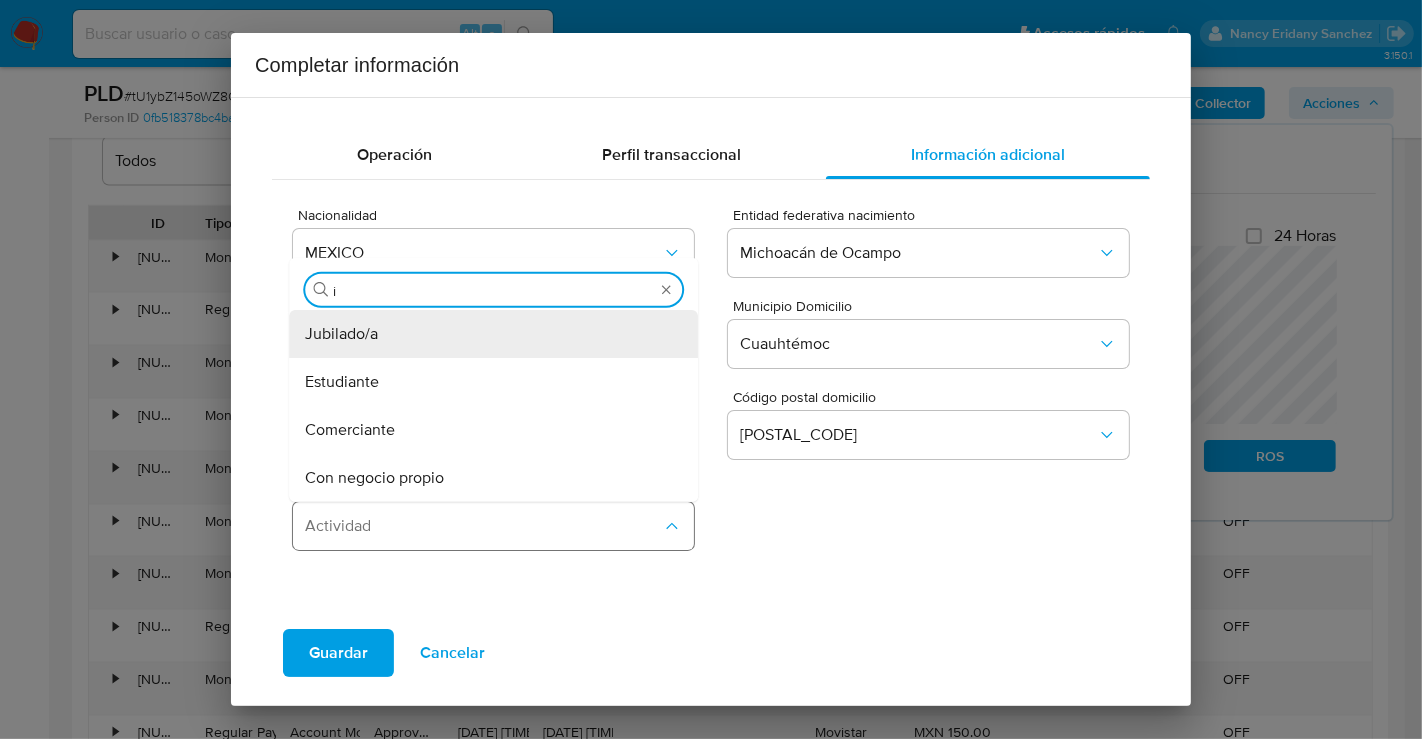 type on "in" 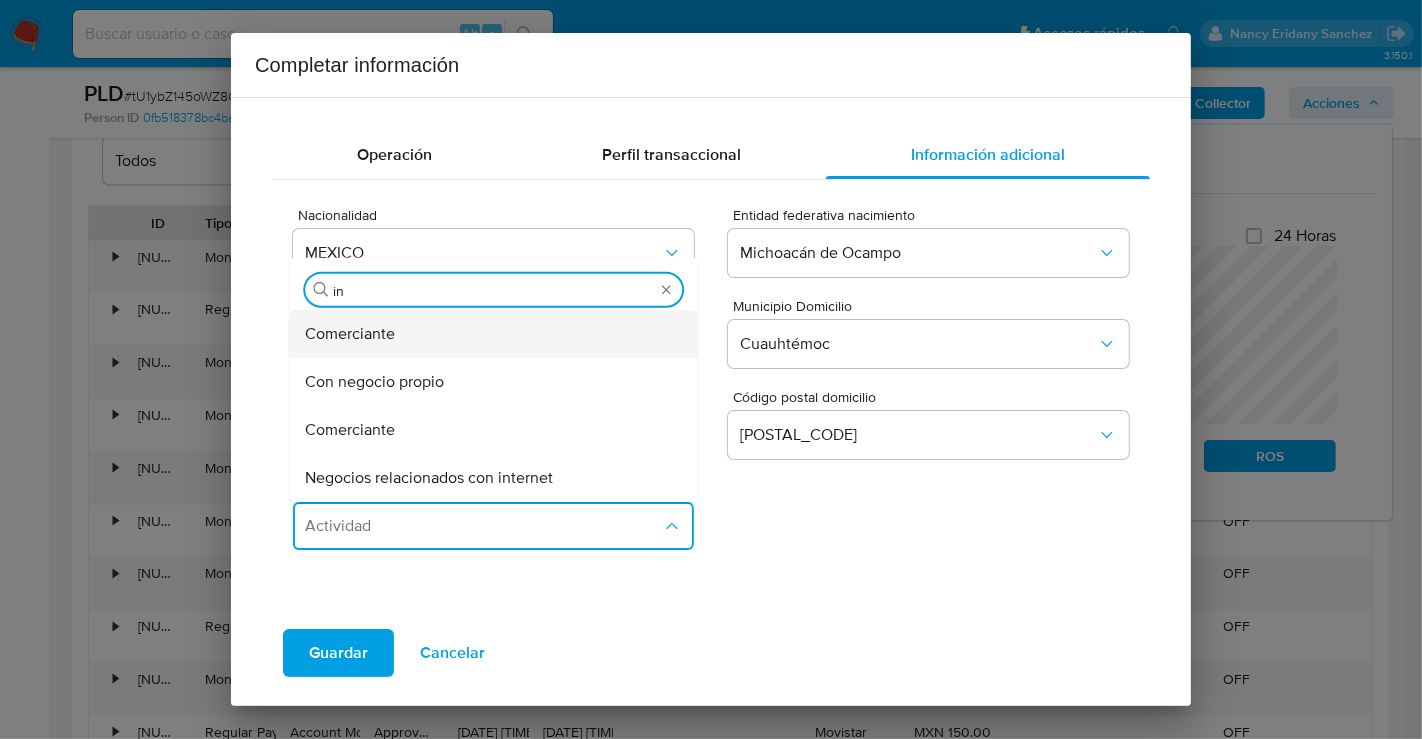 click on "Comerciante" at bounding box center (350, 334) 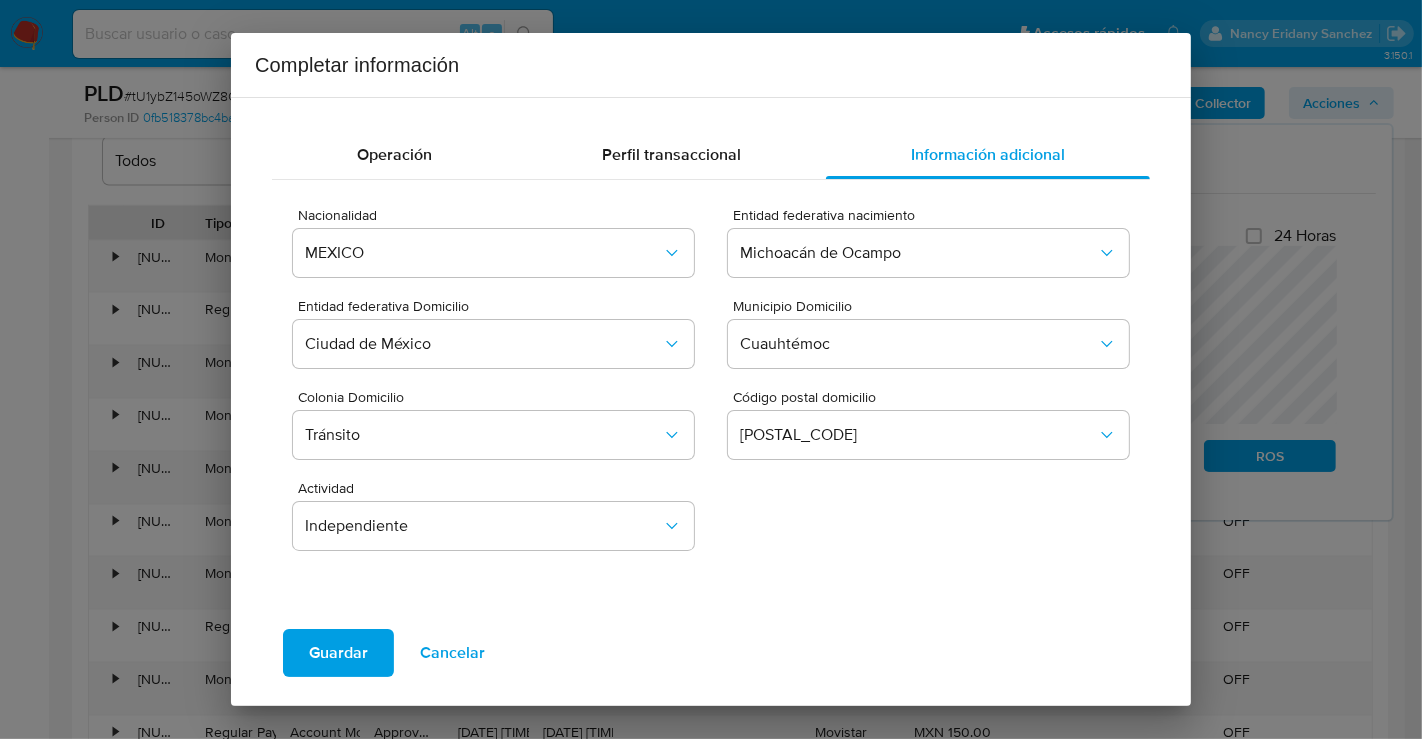 click on "Guardar" at bounding box center (338, 653) 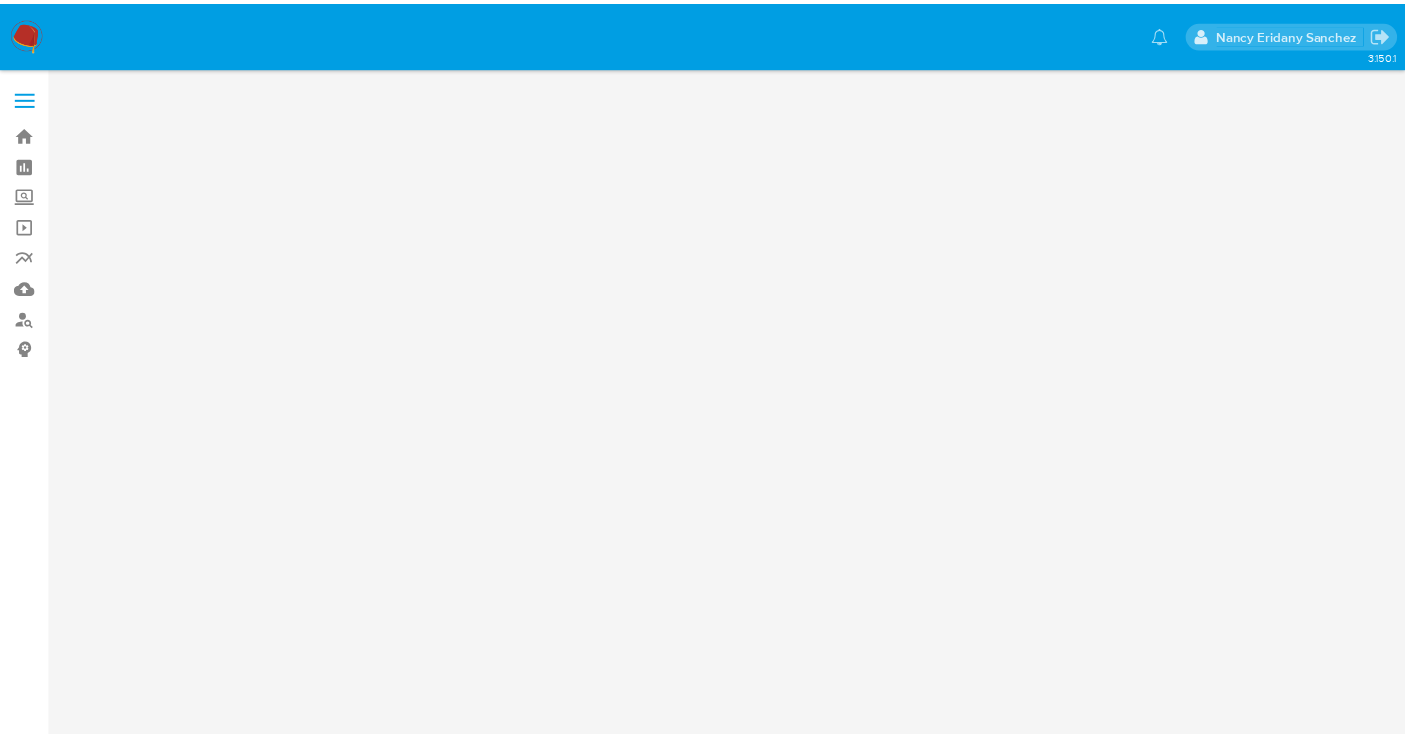 scroll, scrollTop: 0, scrollLeft: 0, axis: both 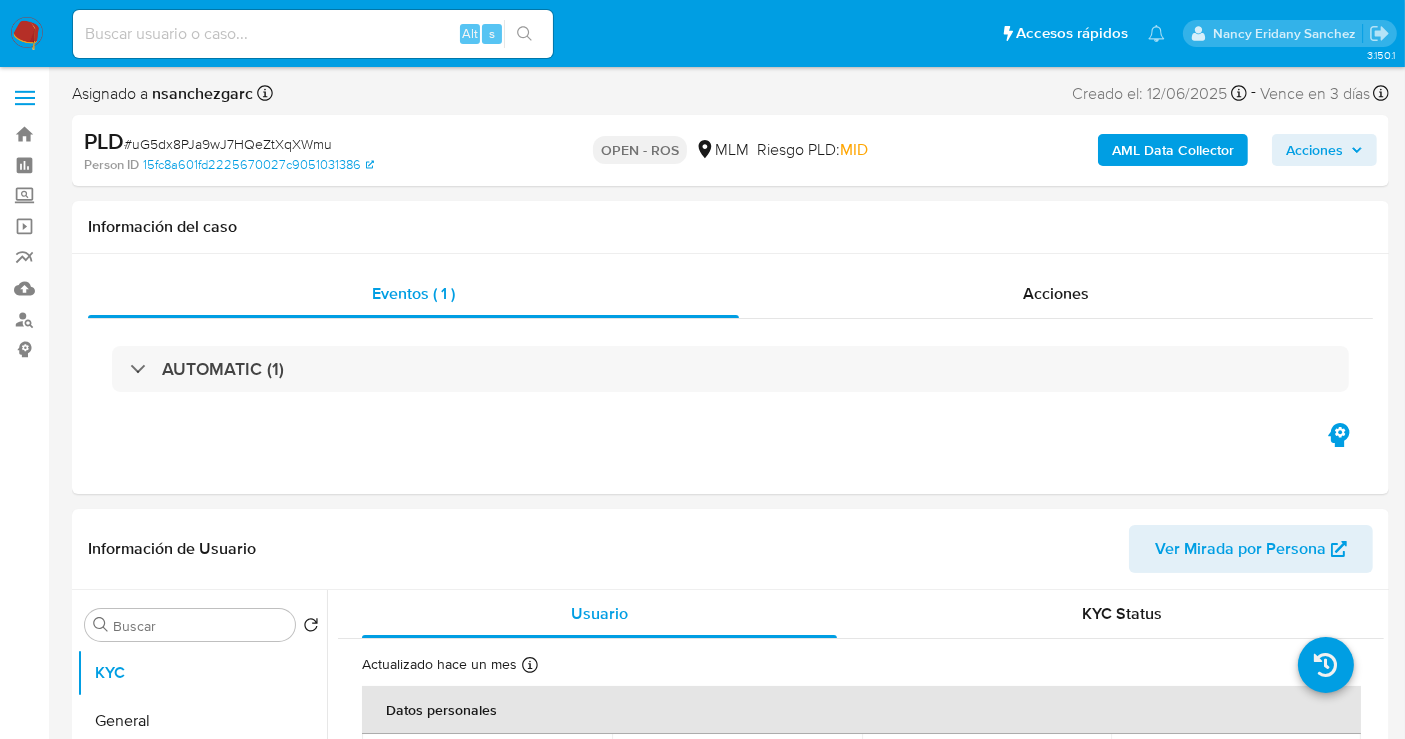 select on "10" 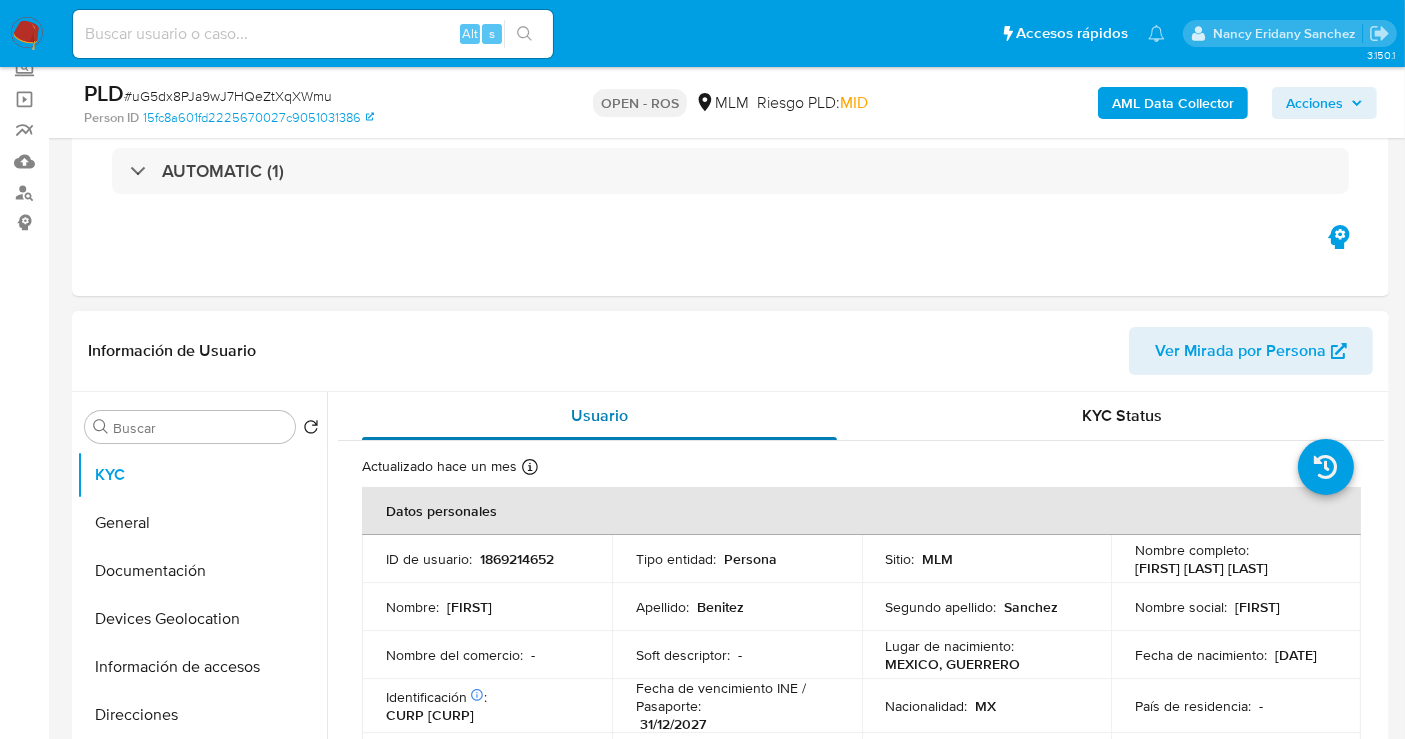 scroll, scrollTop: 222, scrollLeft: 0, axis: vertical 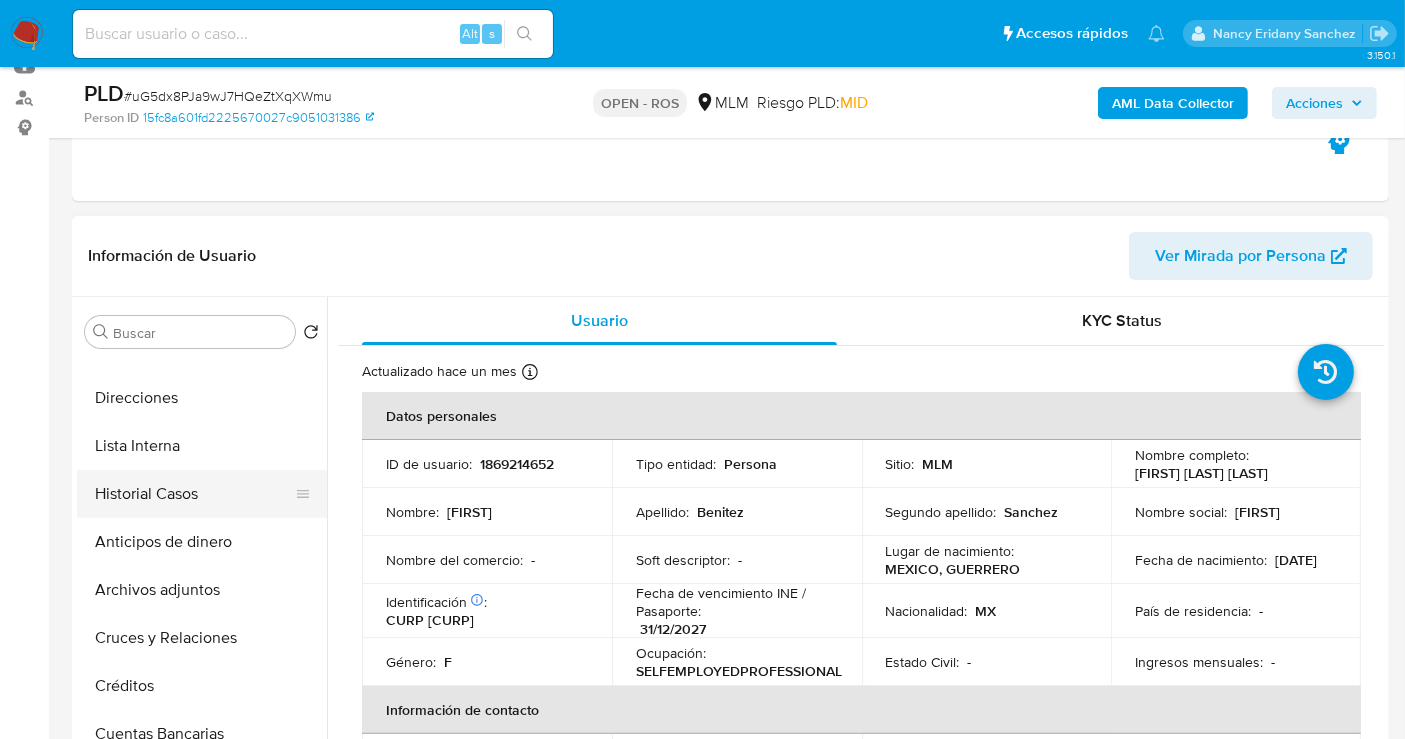 click on "Historial Casos" at bounding box center (194, 494) 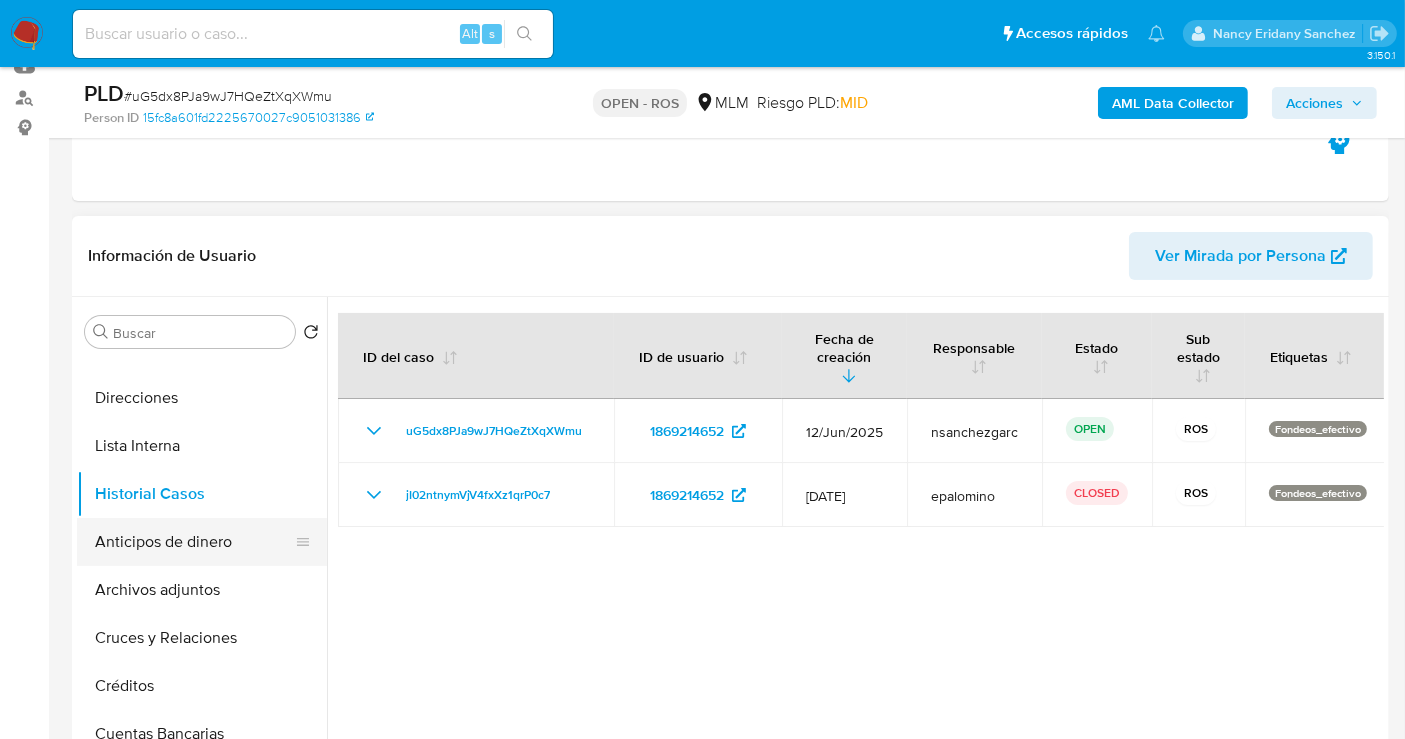 scroll, scrollTop: 333, scrollLeft: 0, axis: vertical 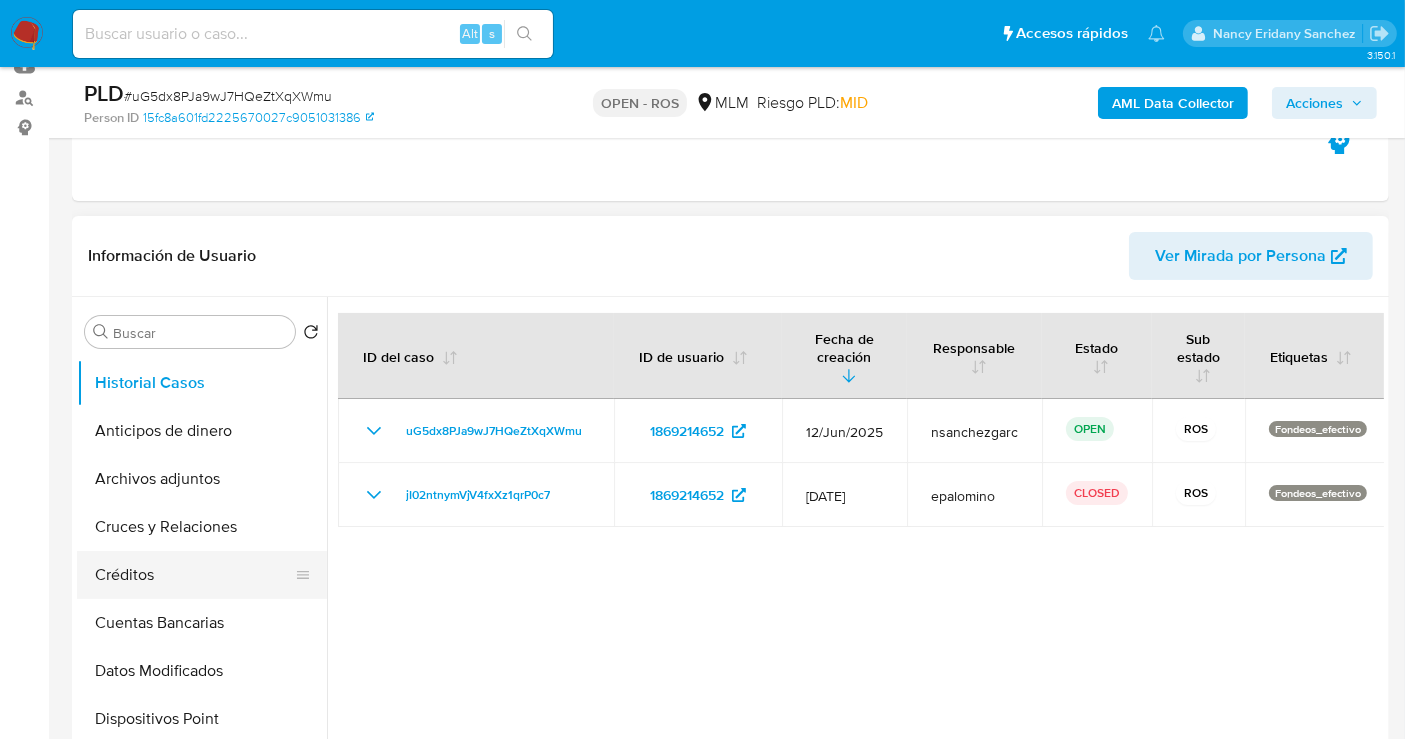 click on "Créditos" at bounding box center [194, 575] 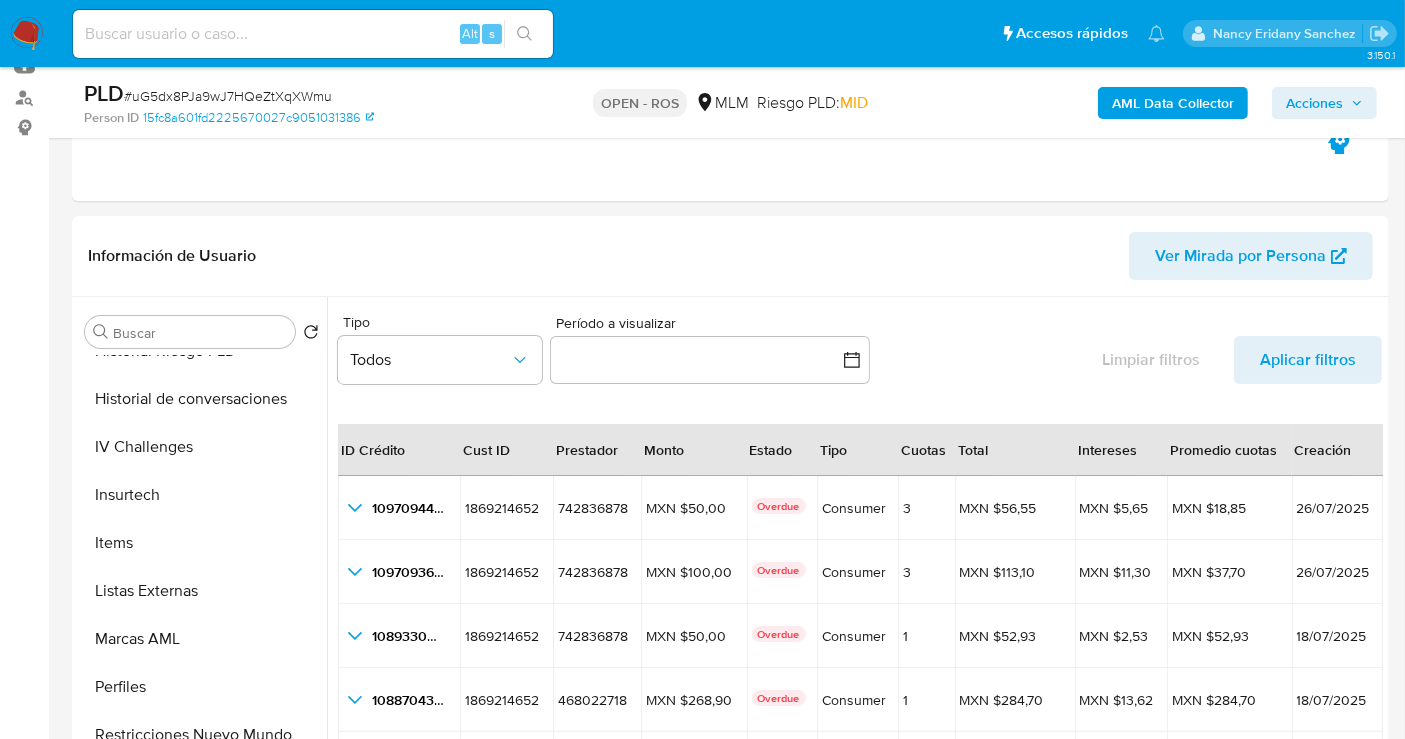 scroll, scrollTop: 796, scrollLeft: 0, axis: vertical 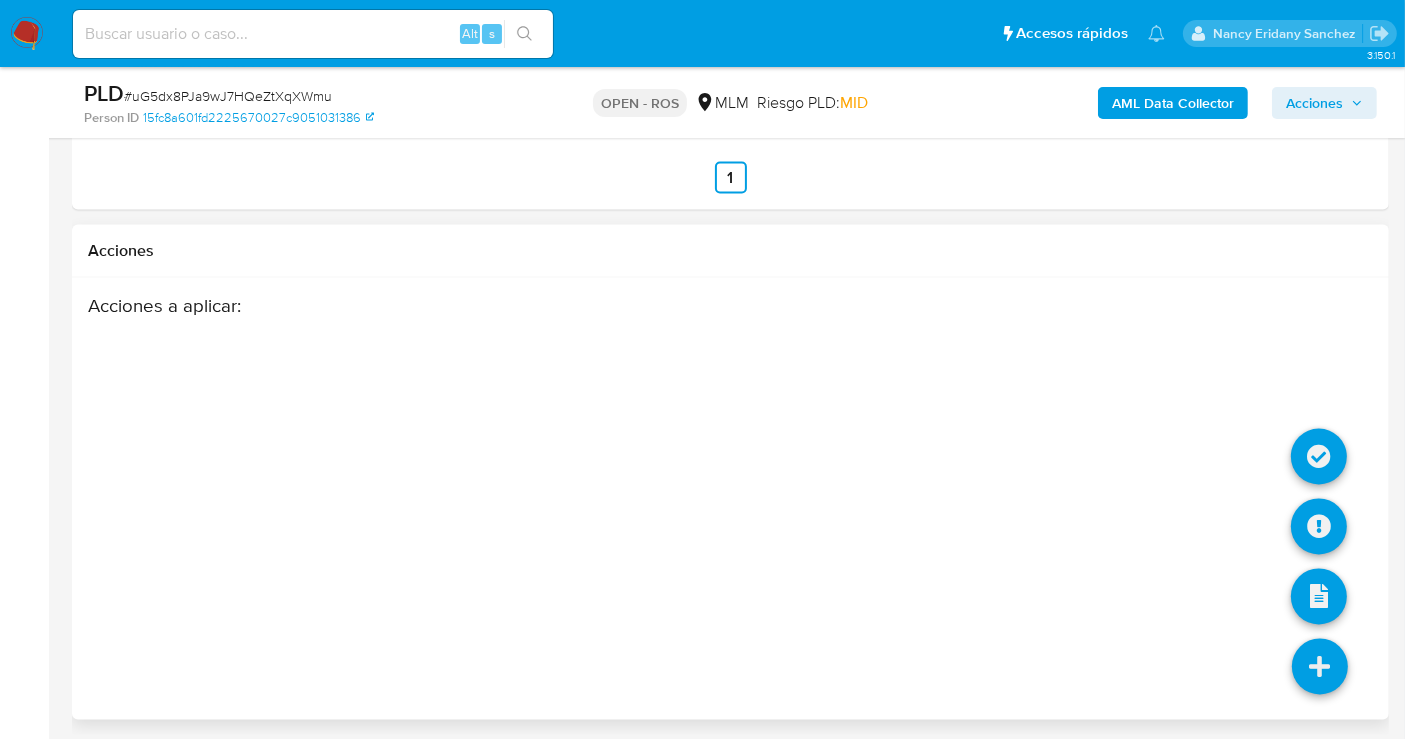click at bounding box center (1320, 667) 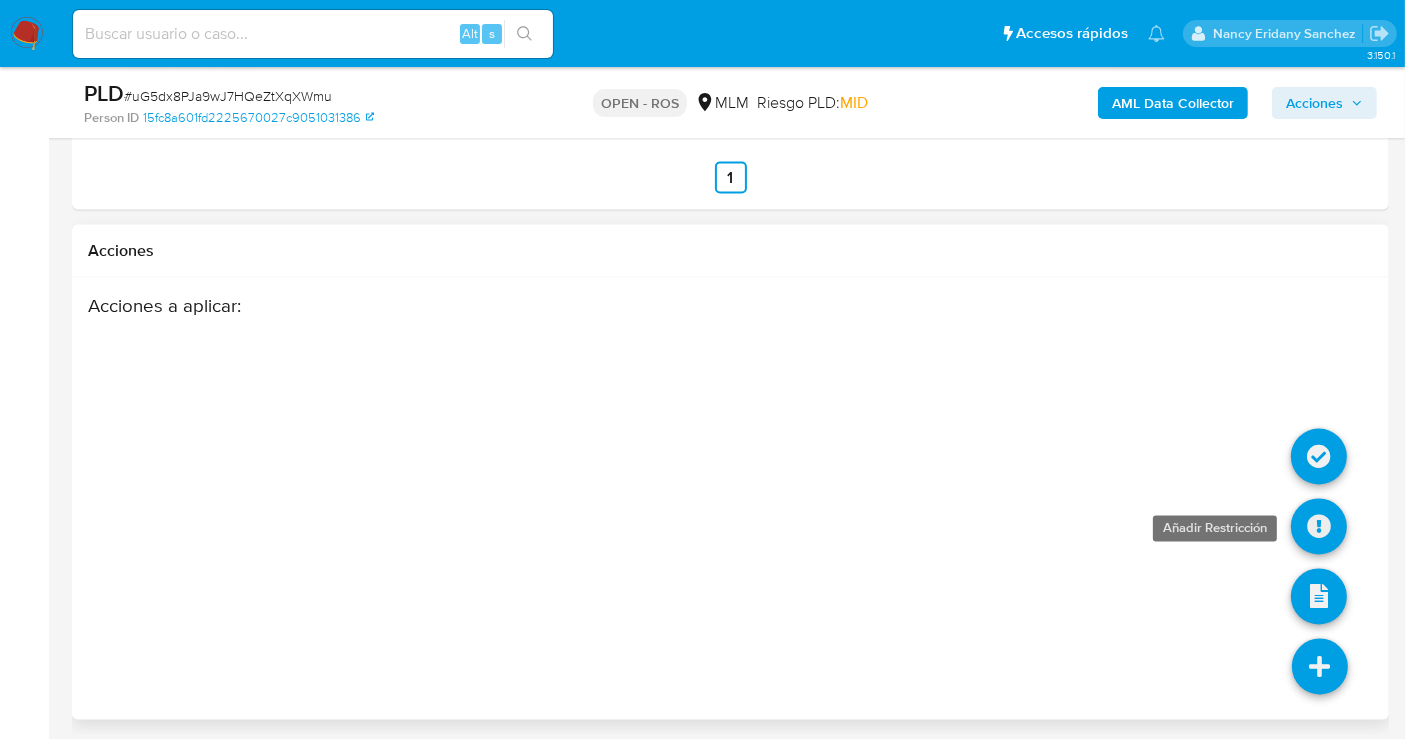 click at bounding box center (1319, 527) 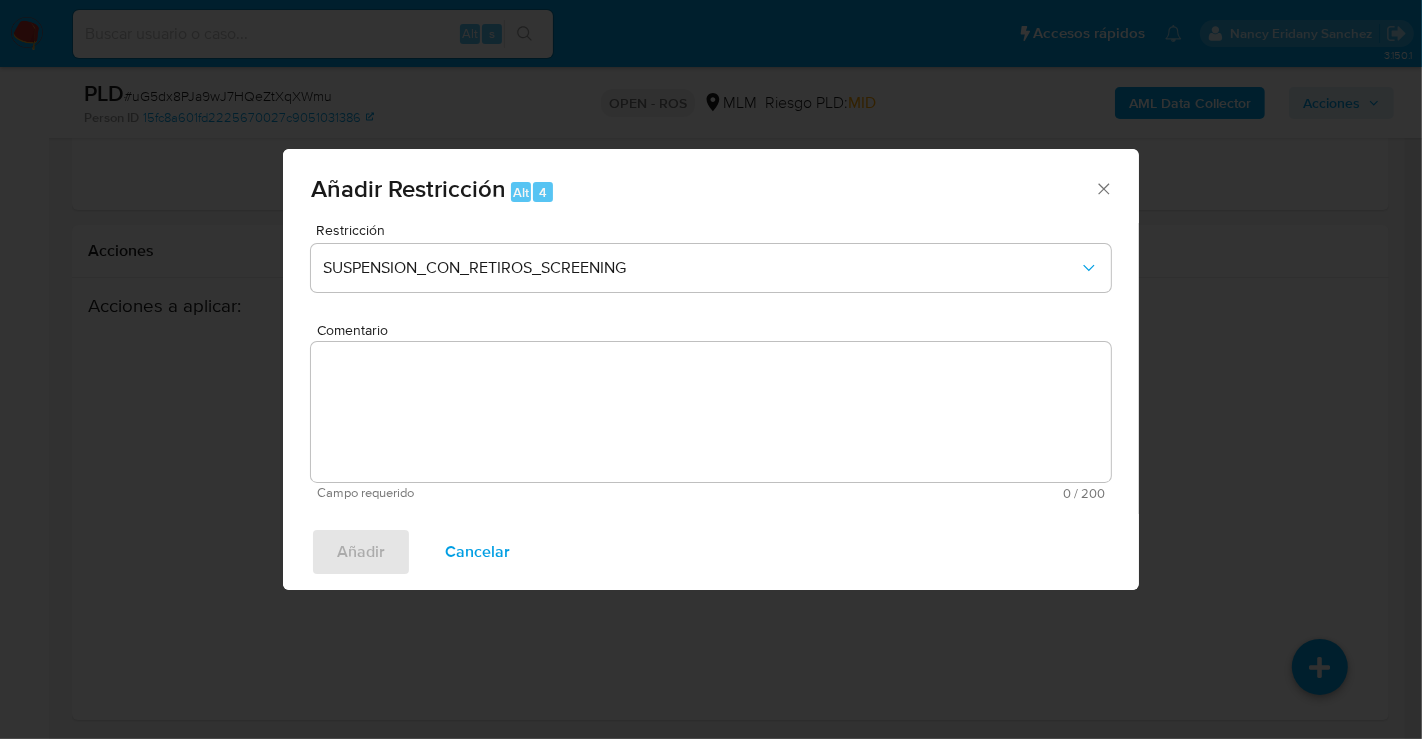click 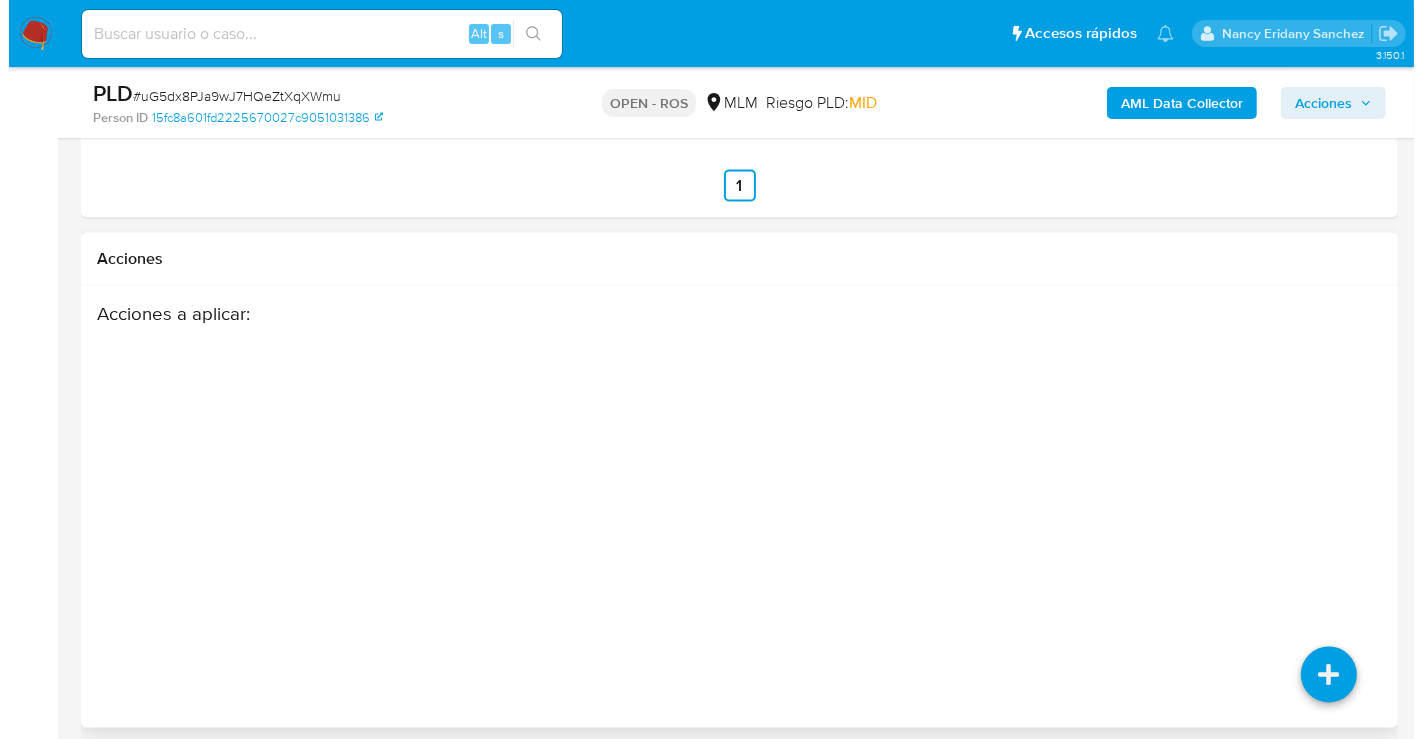 scroll, scrollTop: 3358, scrollLeft: 0, axis: vertical 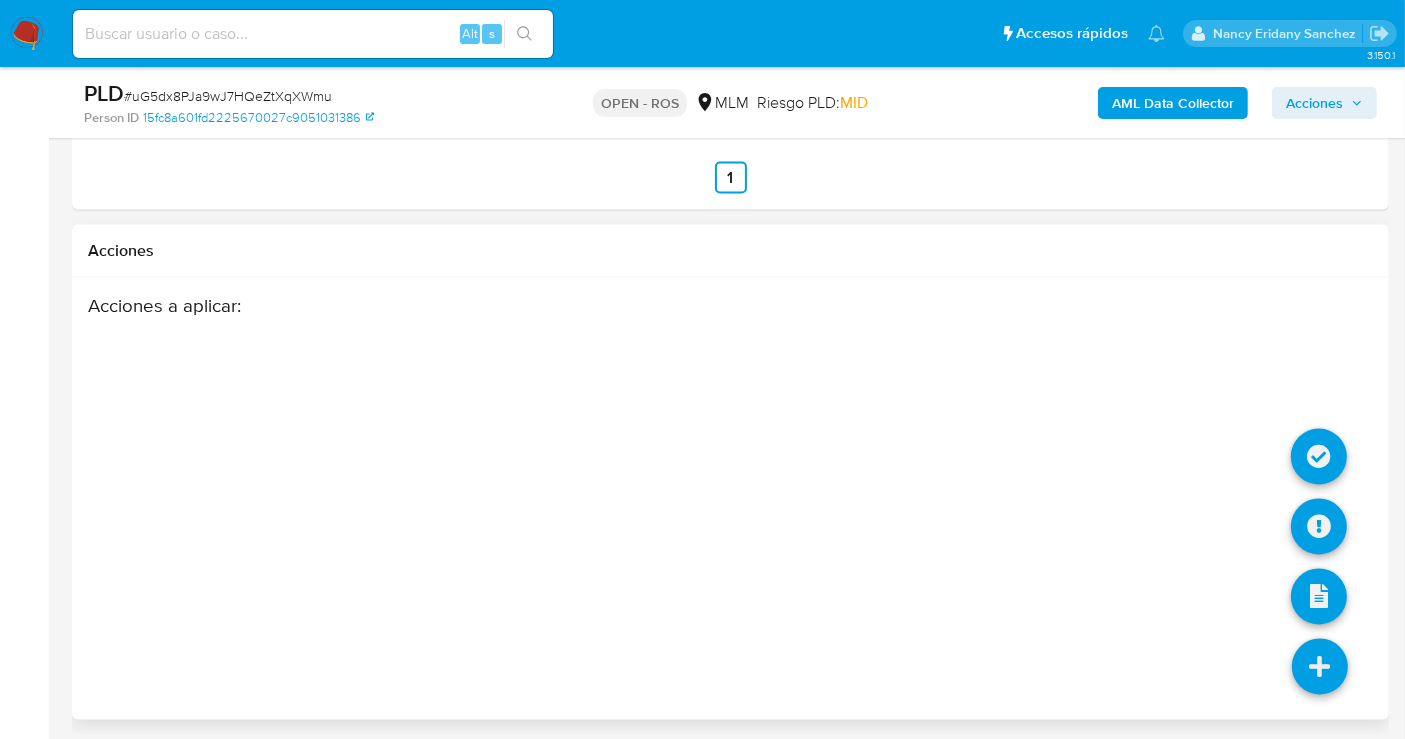click at bounding box center [1320, 667] 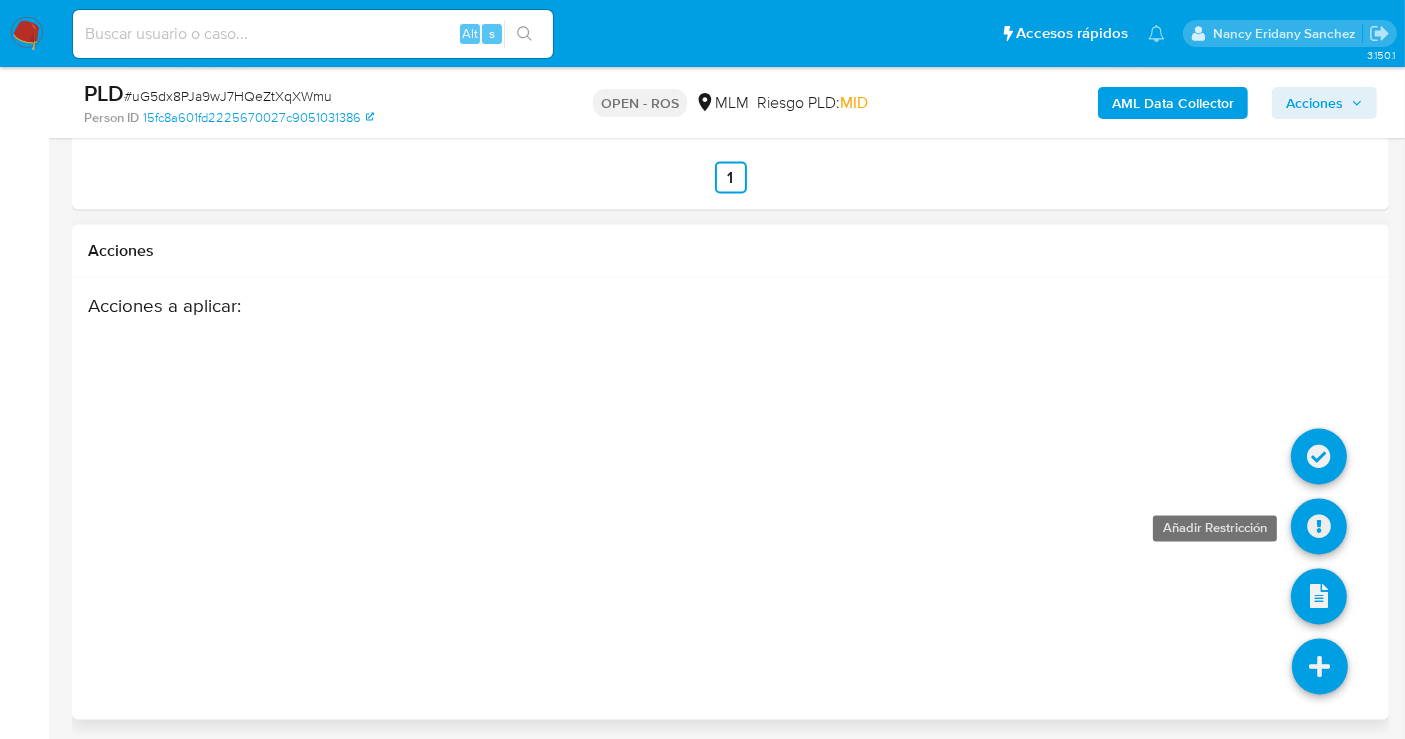 click at bounding box center (1319, 527) 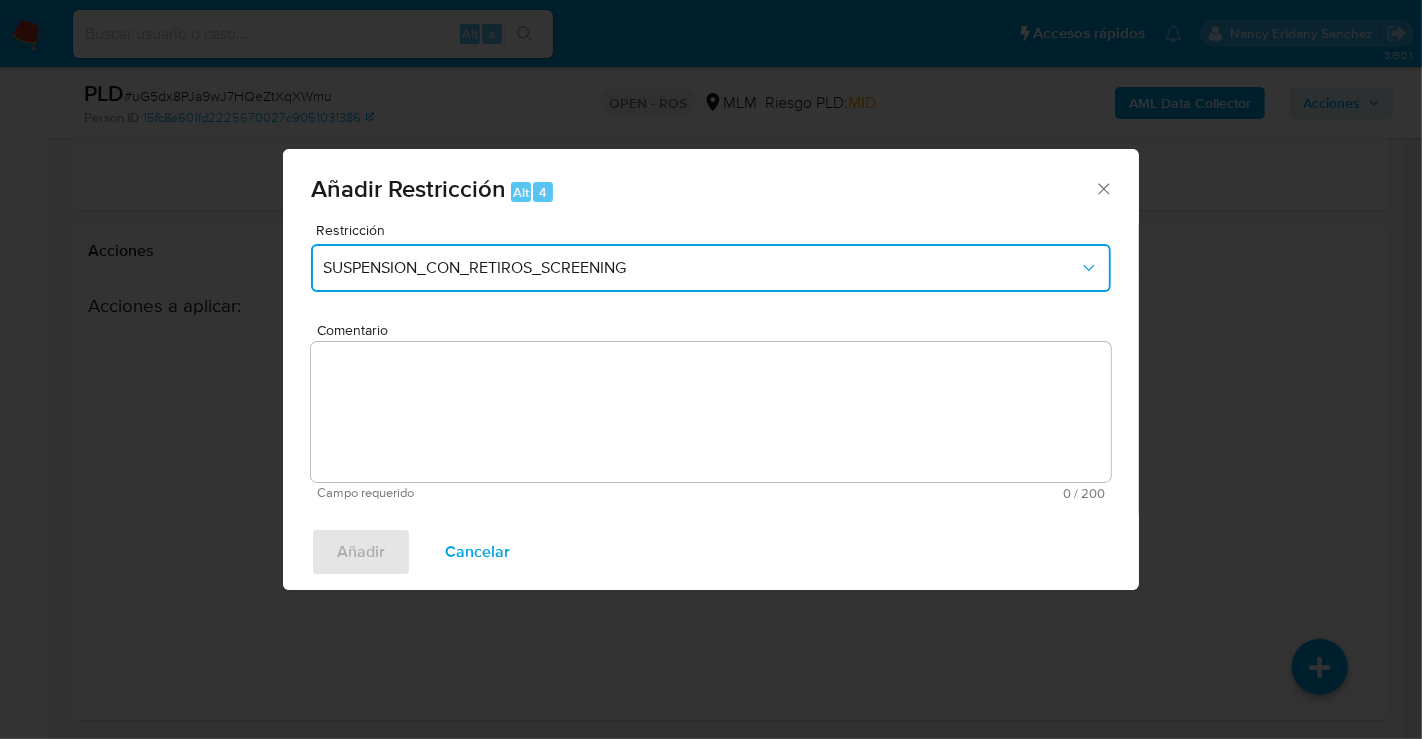 click on "SUSPENSION_CON_RETIROS_SCREENING" at bounding box center [711, 268] 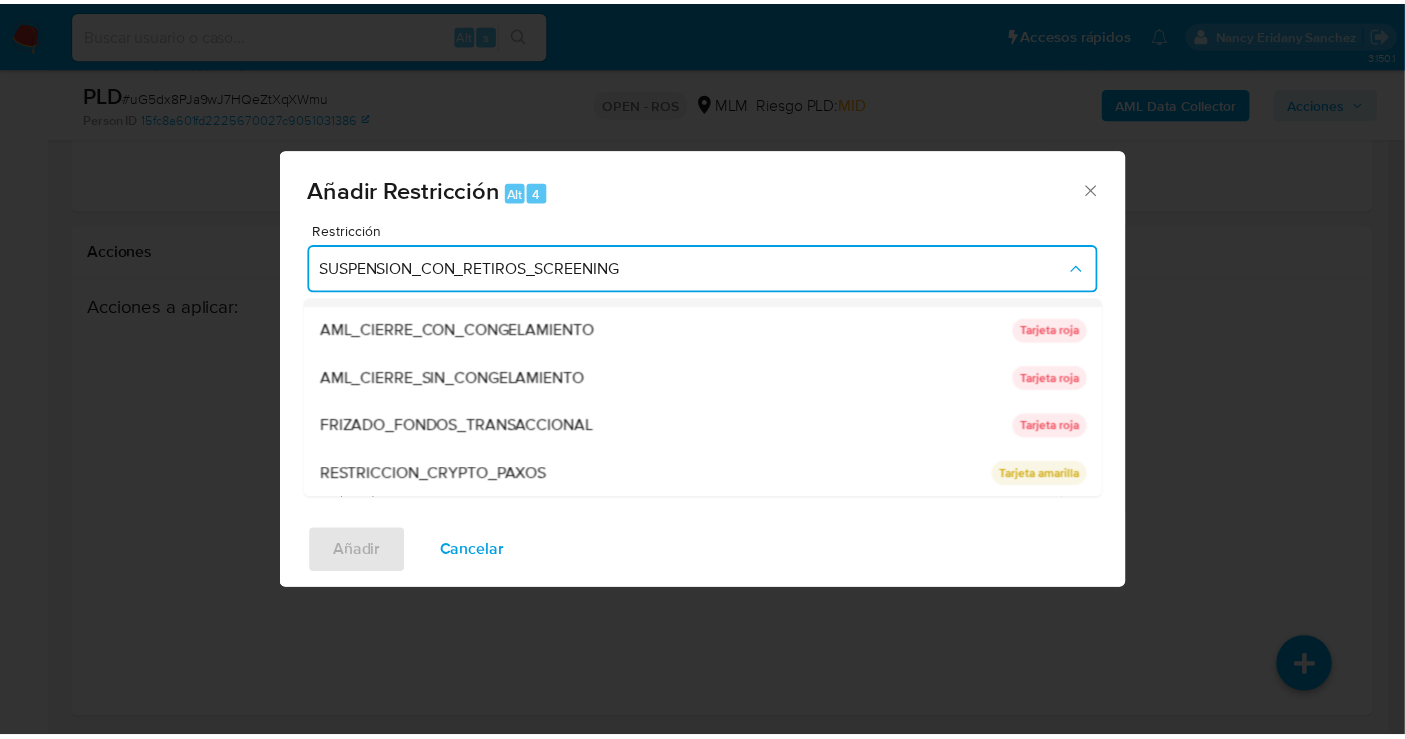 scroll, scrollTop: 183, scrollLeft: 0, axis: vertical 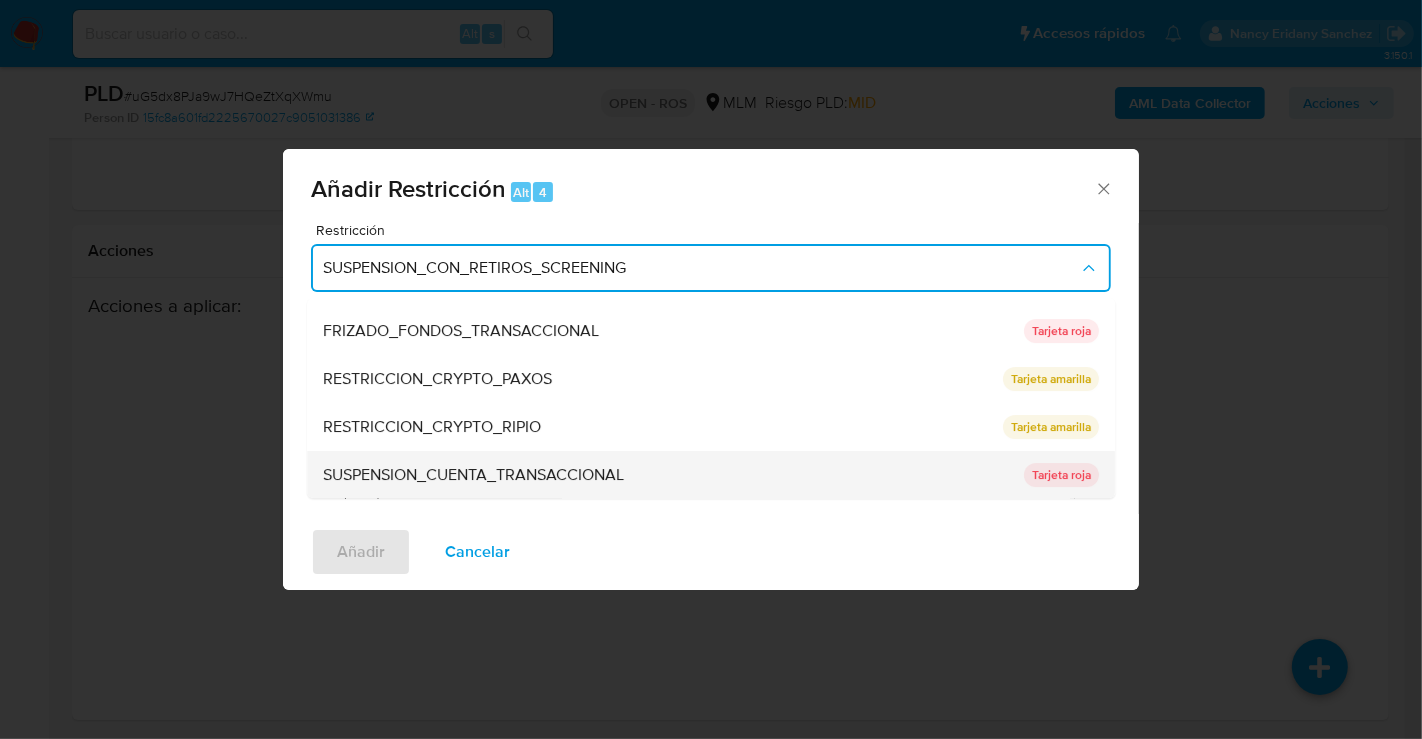 click on "SUSPENSION_CUENTA_TRANSACCIONAL" at bounding box center (473, 475) 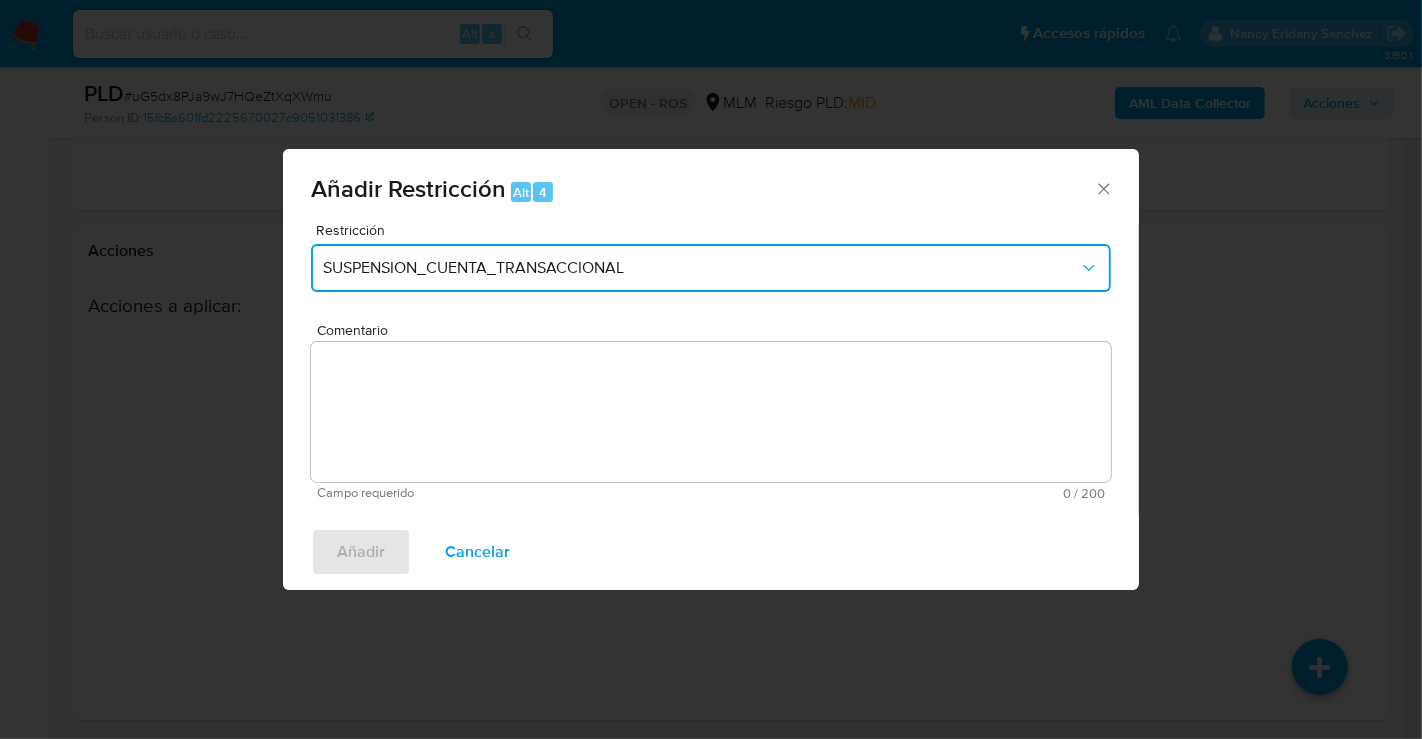 type 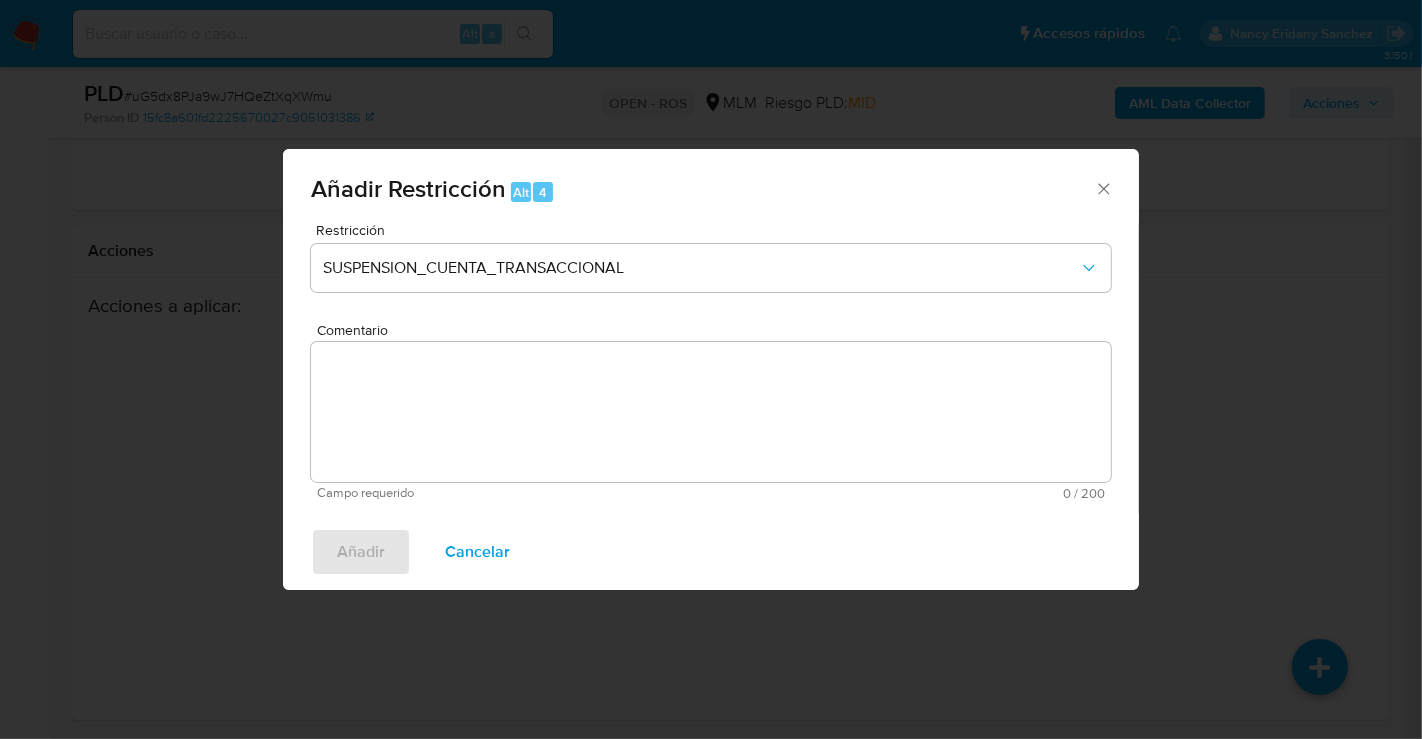 click on "Comentario" at bounding box center (711, 412) 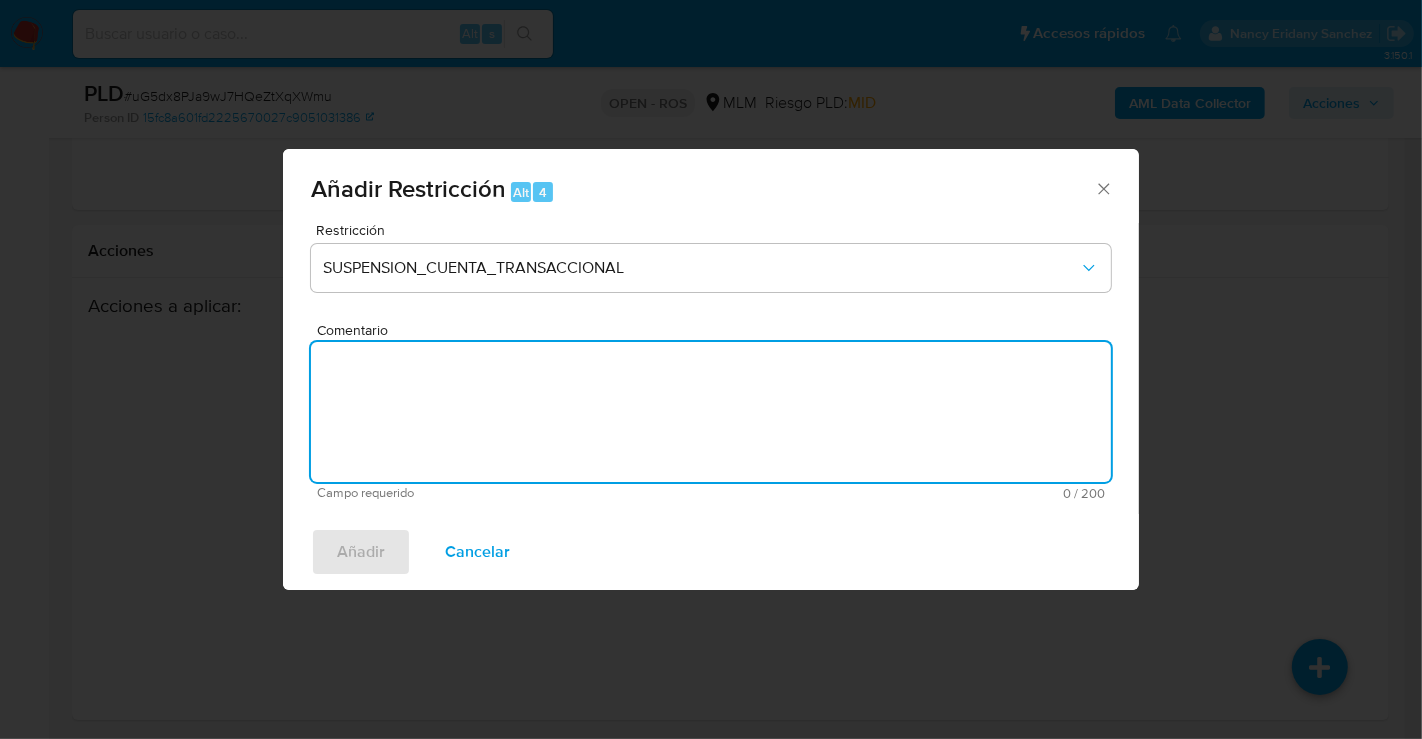 paste on "CUENTA CON 2 ANALISIS ROS POR OPERATIVA INUSUAL" 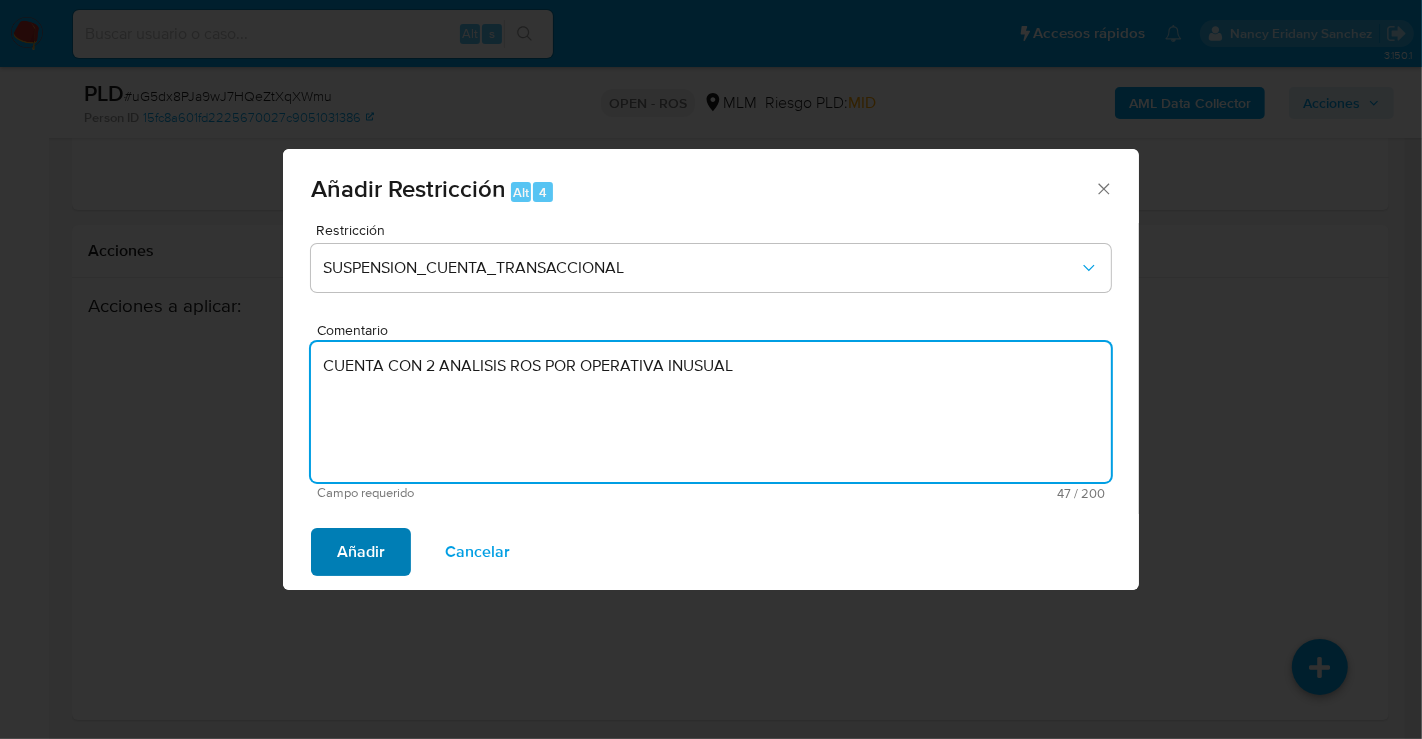 type on "CUENTA CON 2 ANALISIS ROS POR OPERATIVA INUSUAL" 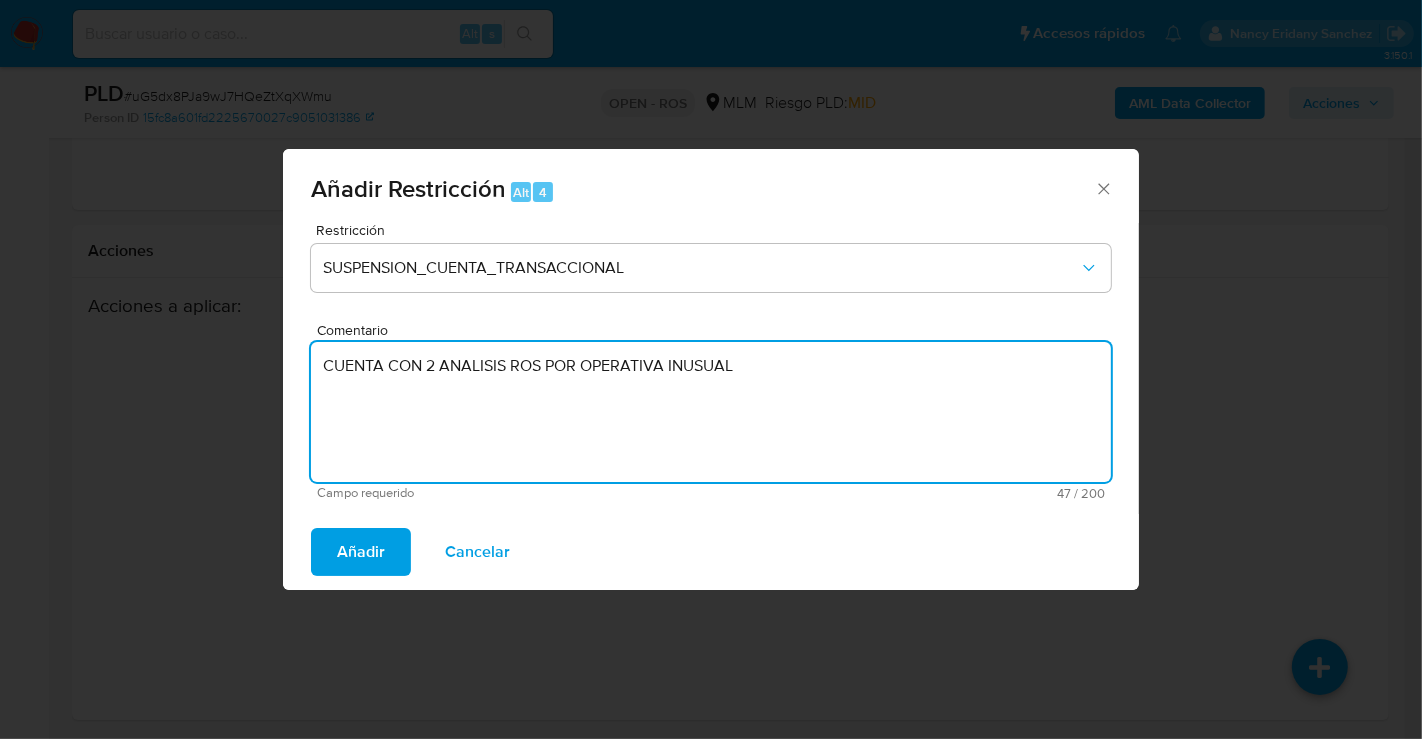 click on "Añadir" at bounding box center (361, 552) 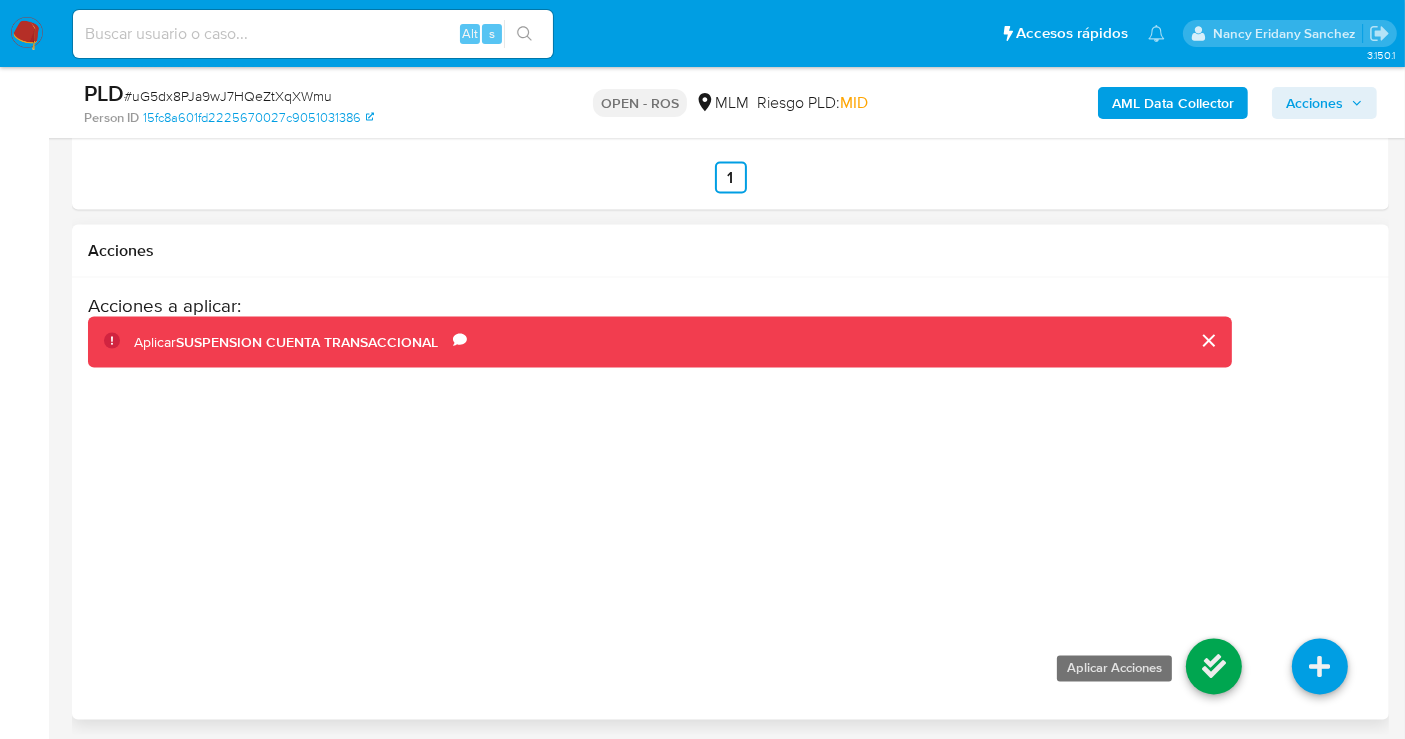 click at bounding box center [1214, 667] 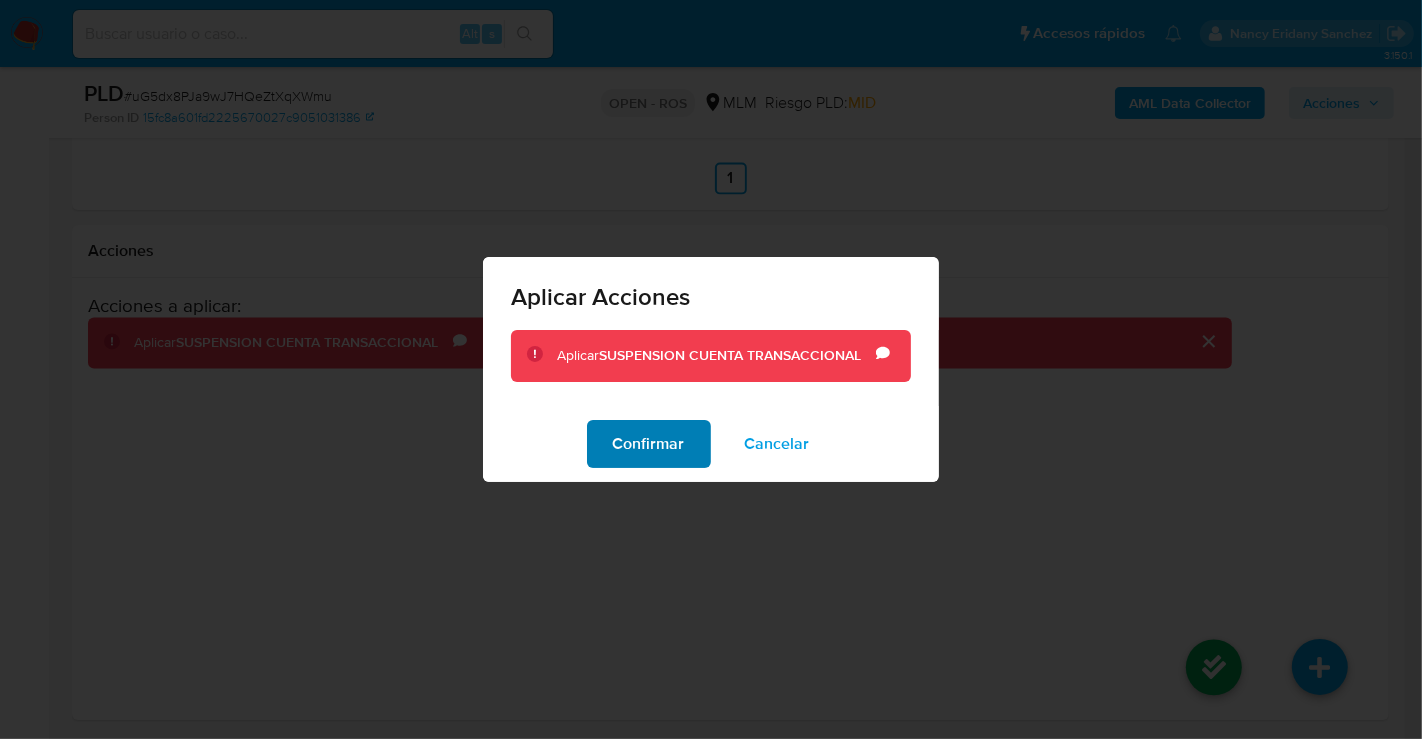 click on "Confirmar" at bounding box center [649, 444] 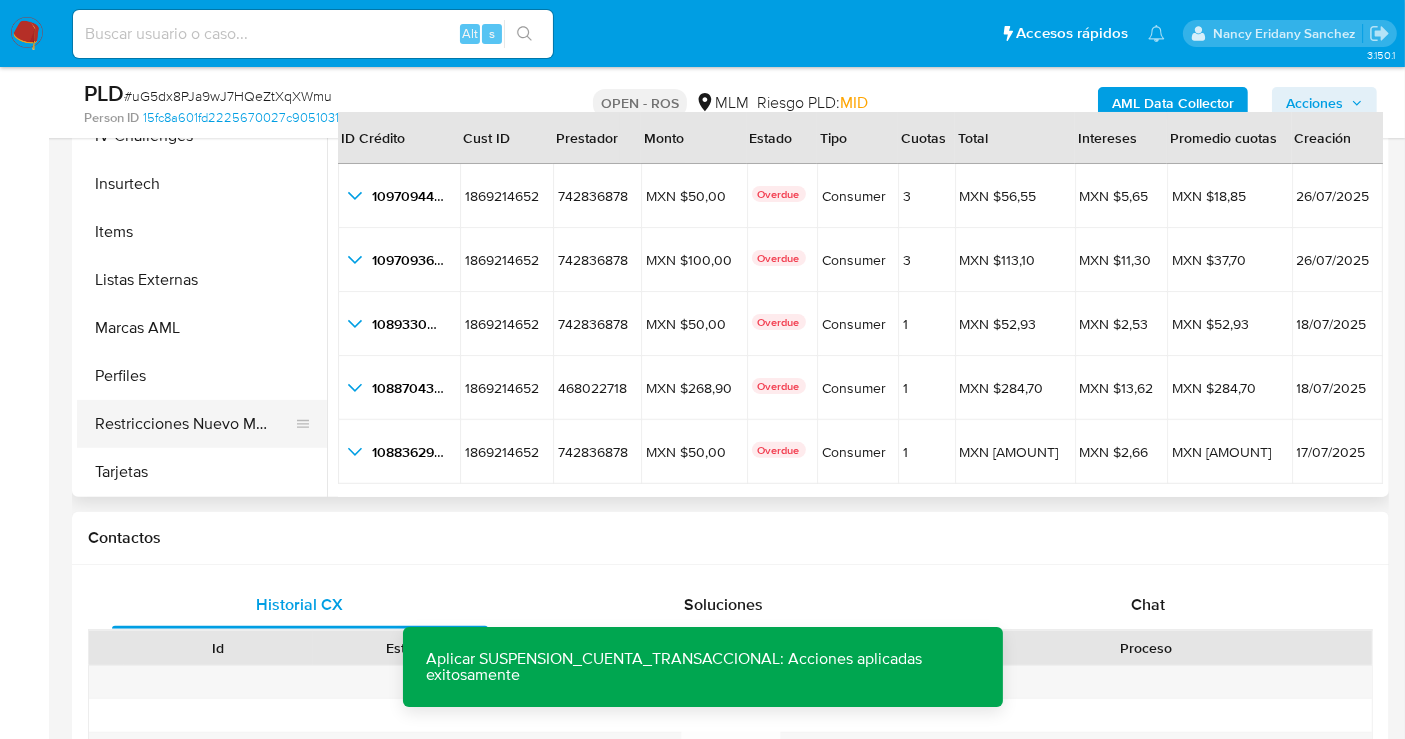 scroll, scrollTop: 580, scrollLeft: 0, axis: vertical 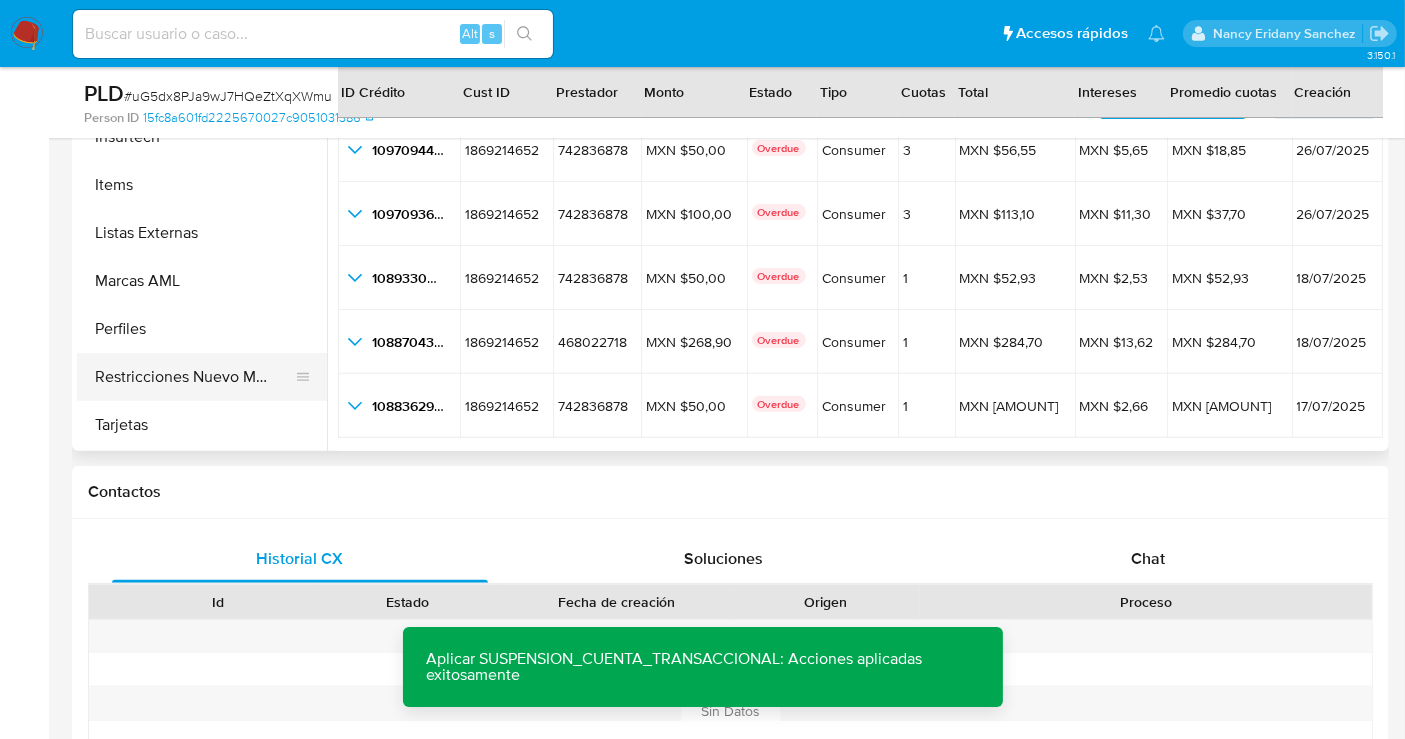 click on "Restricciones Nuevo Mundo" at bounding box center (194, 377) 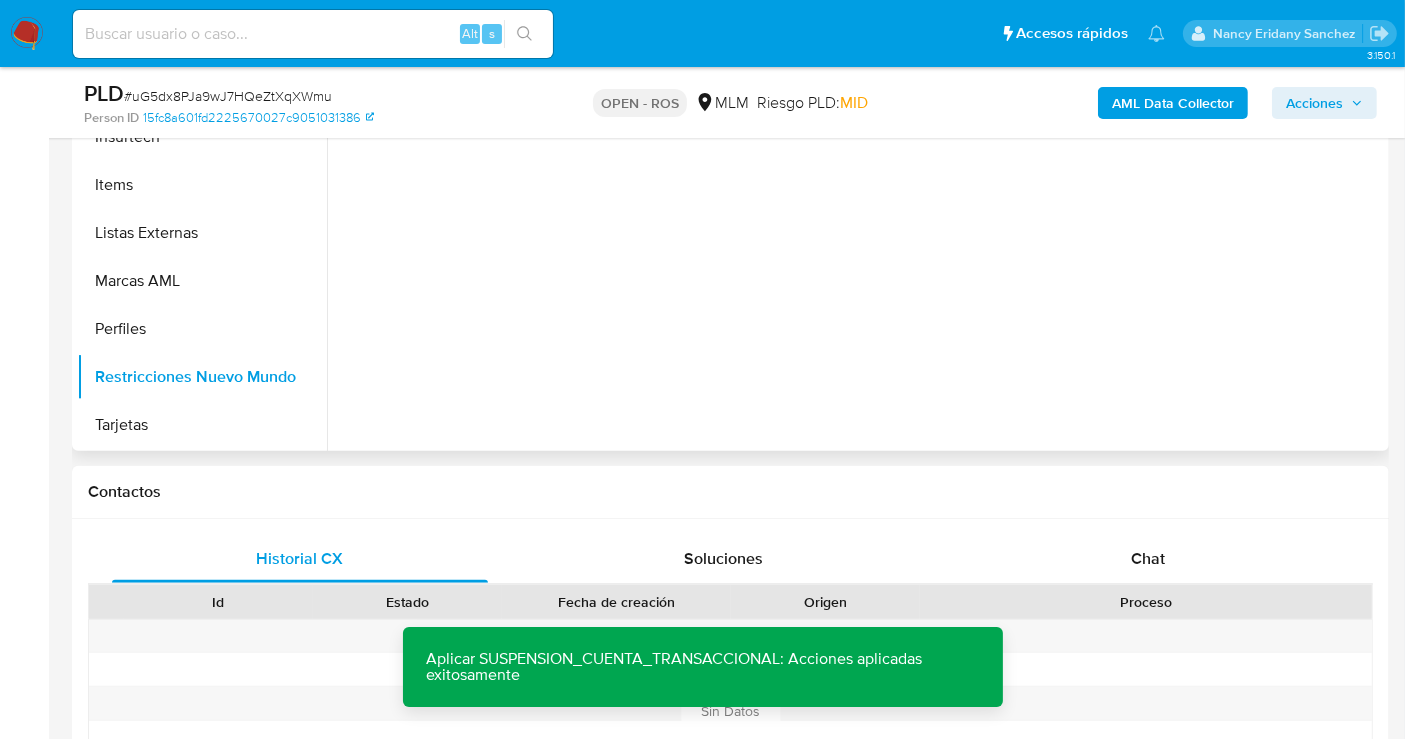 scroll, scrollTop: 796, scrollLeft: 0, axis: vertical 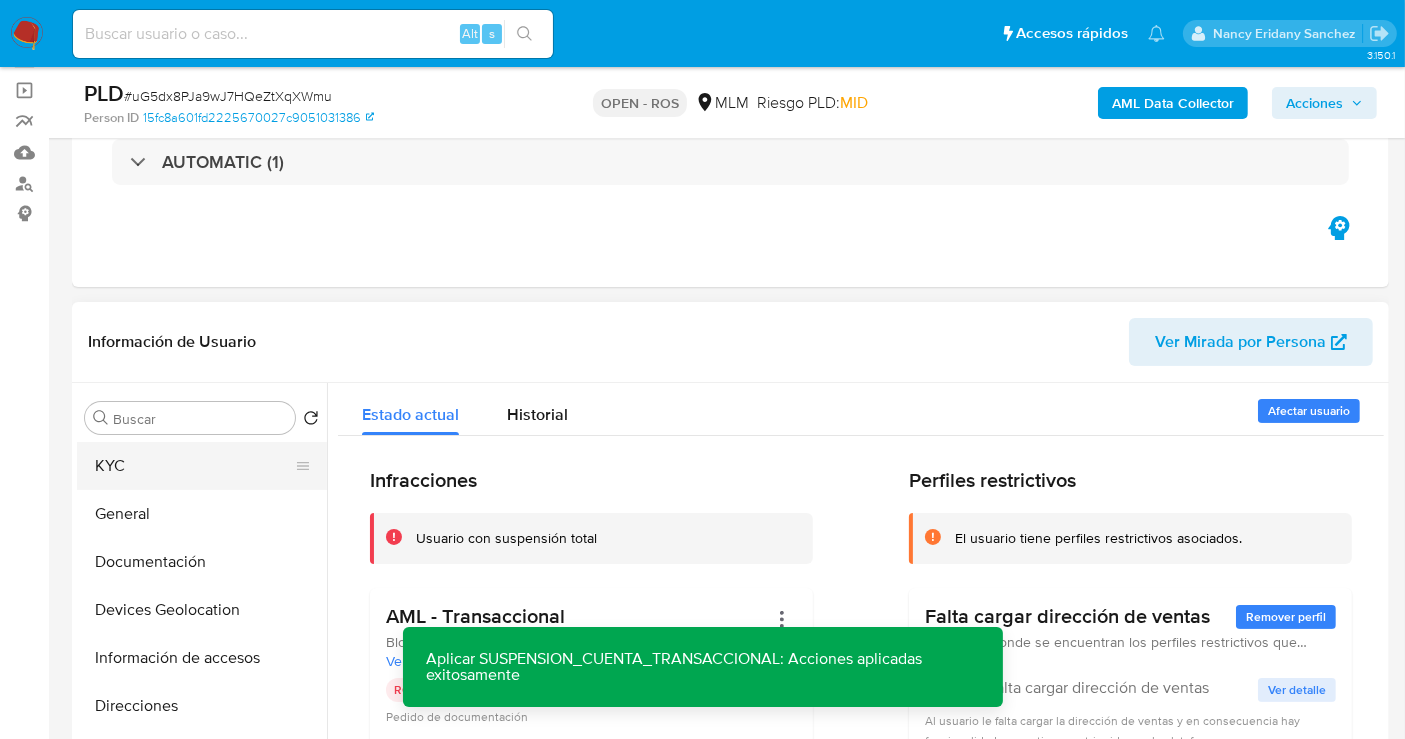 click on "KYC" at bounding box center [194, 466] 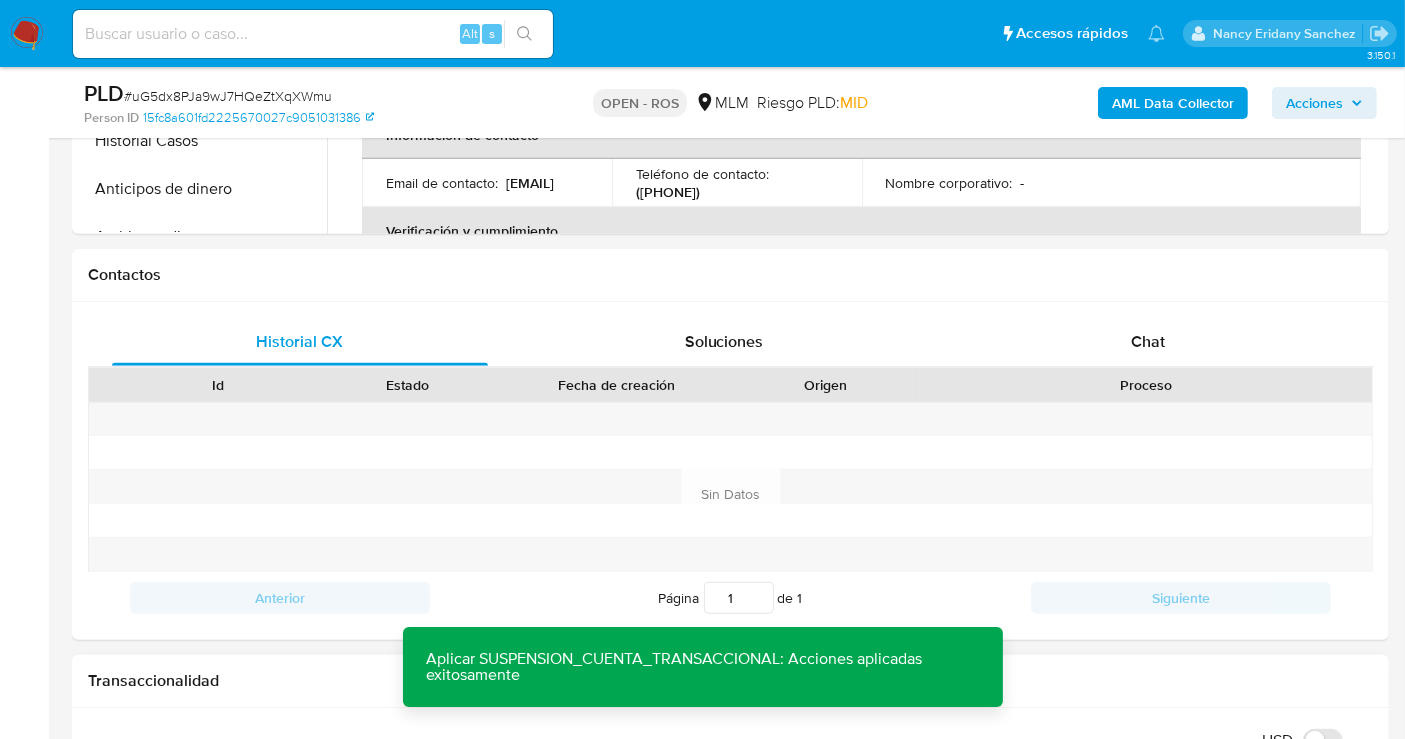 scroll, scrollTop: 802, scrollLeft: 0, axis: vertical 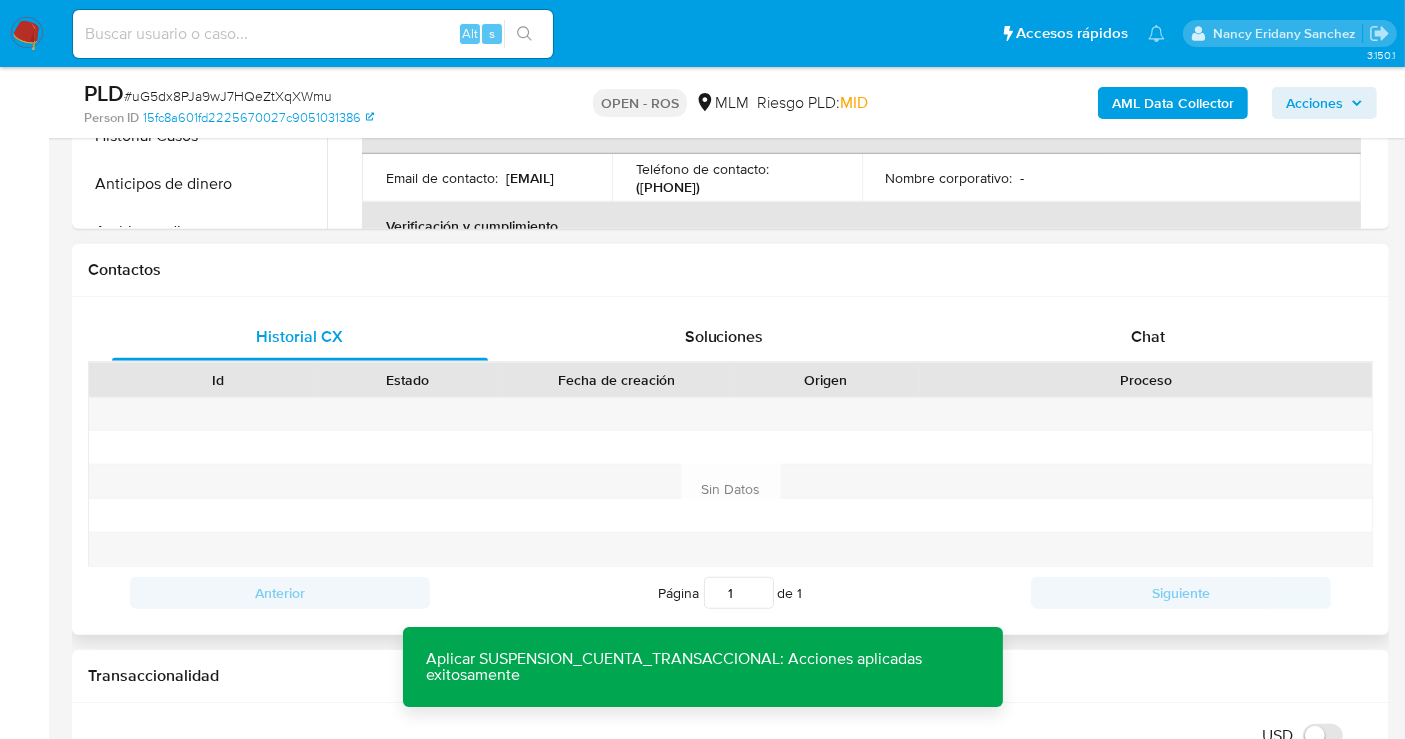 type 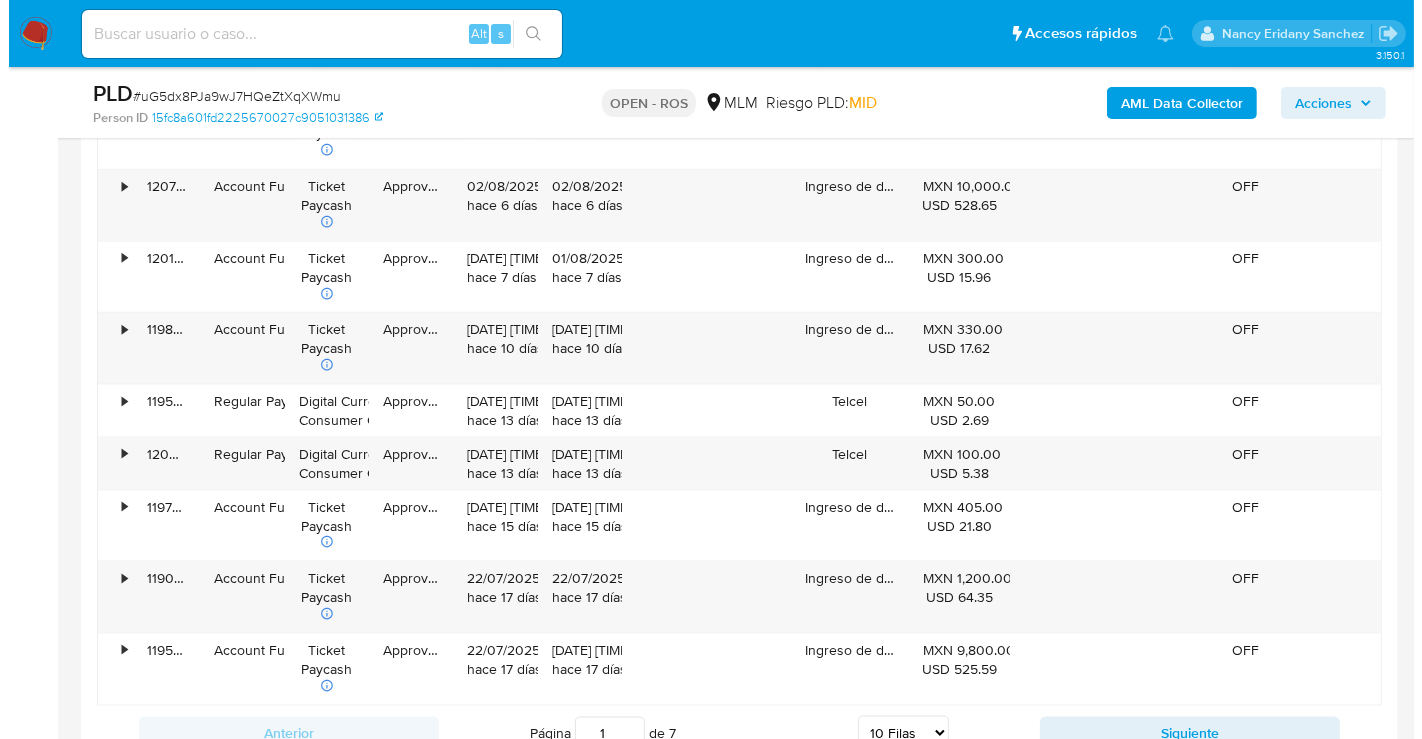 scroll, scrollTop: 2469, scrollLeft: 0, axis: vertical 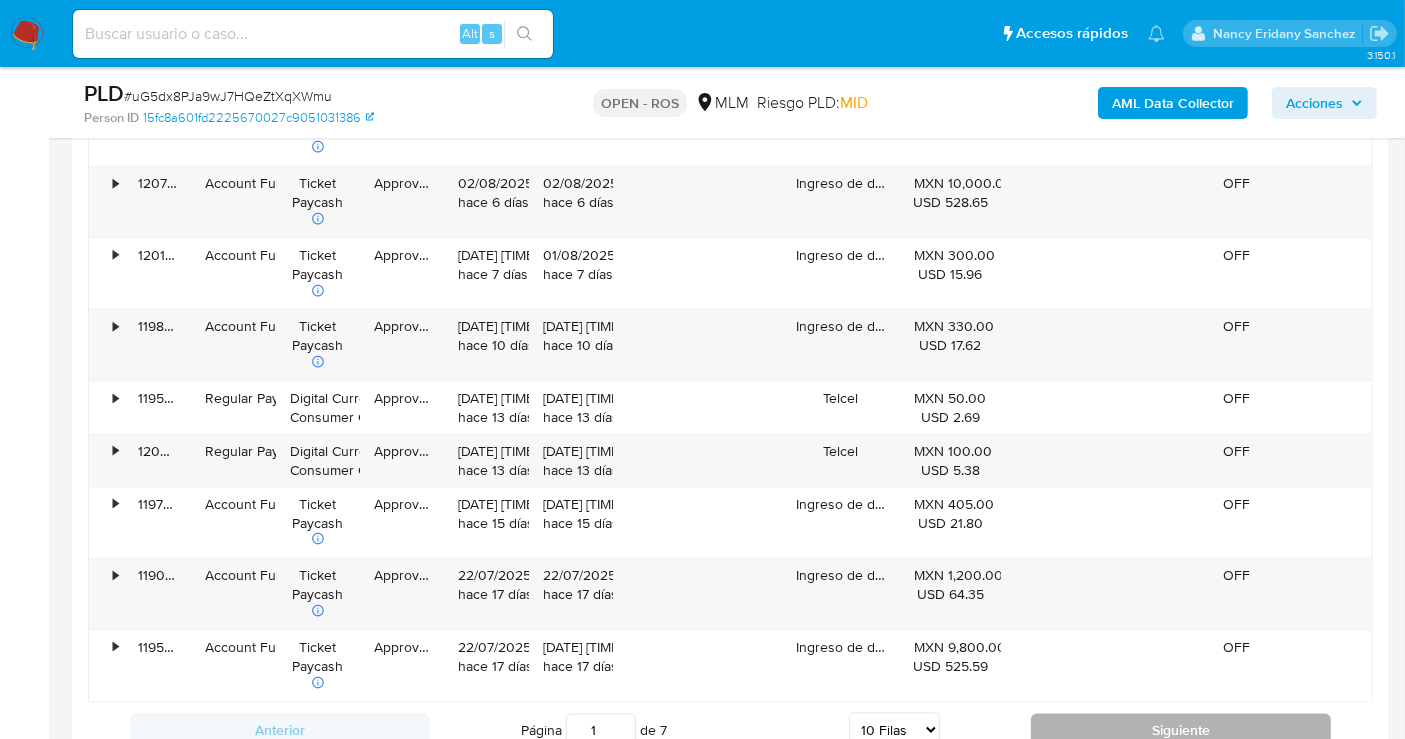 click on "Siguiente" at bounding box center [1181, 730] 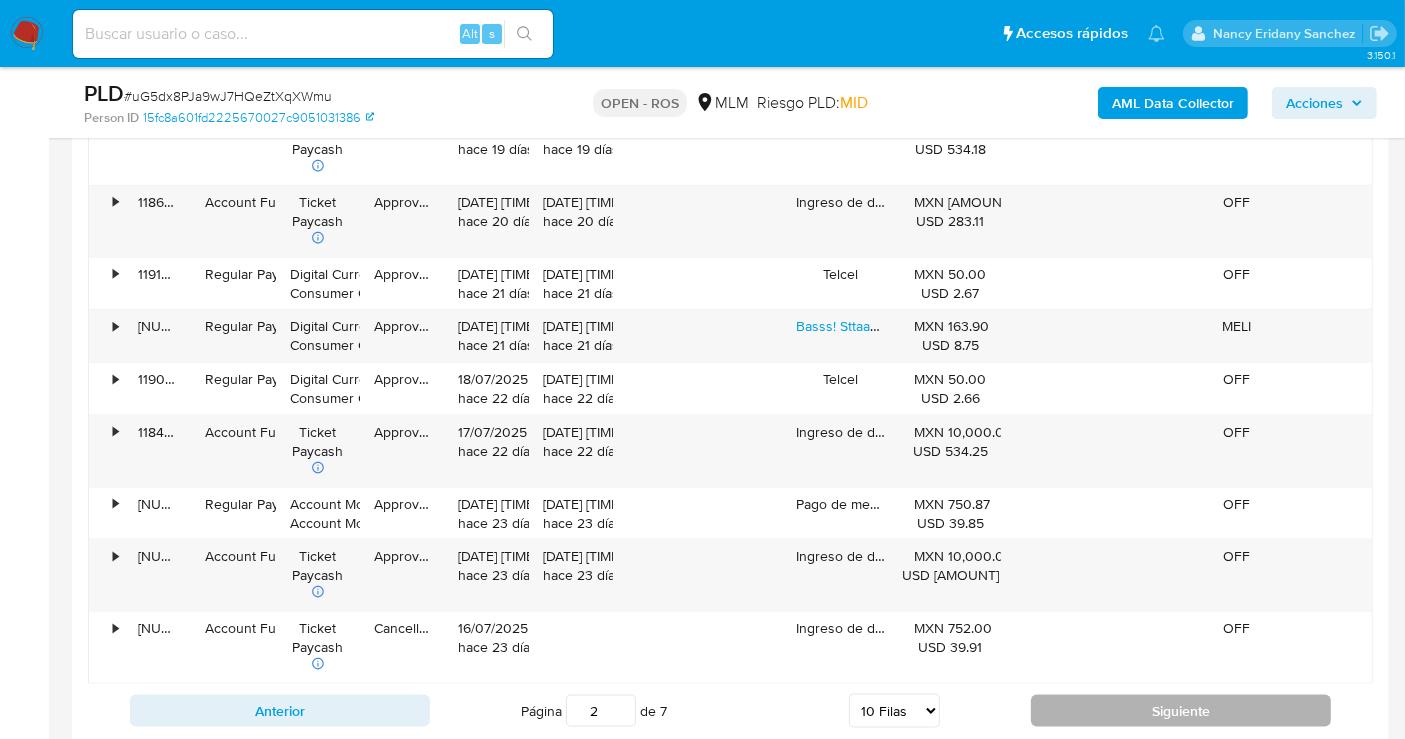 click on "Siguiente" at bounding box center [1181, 711] 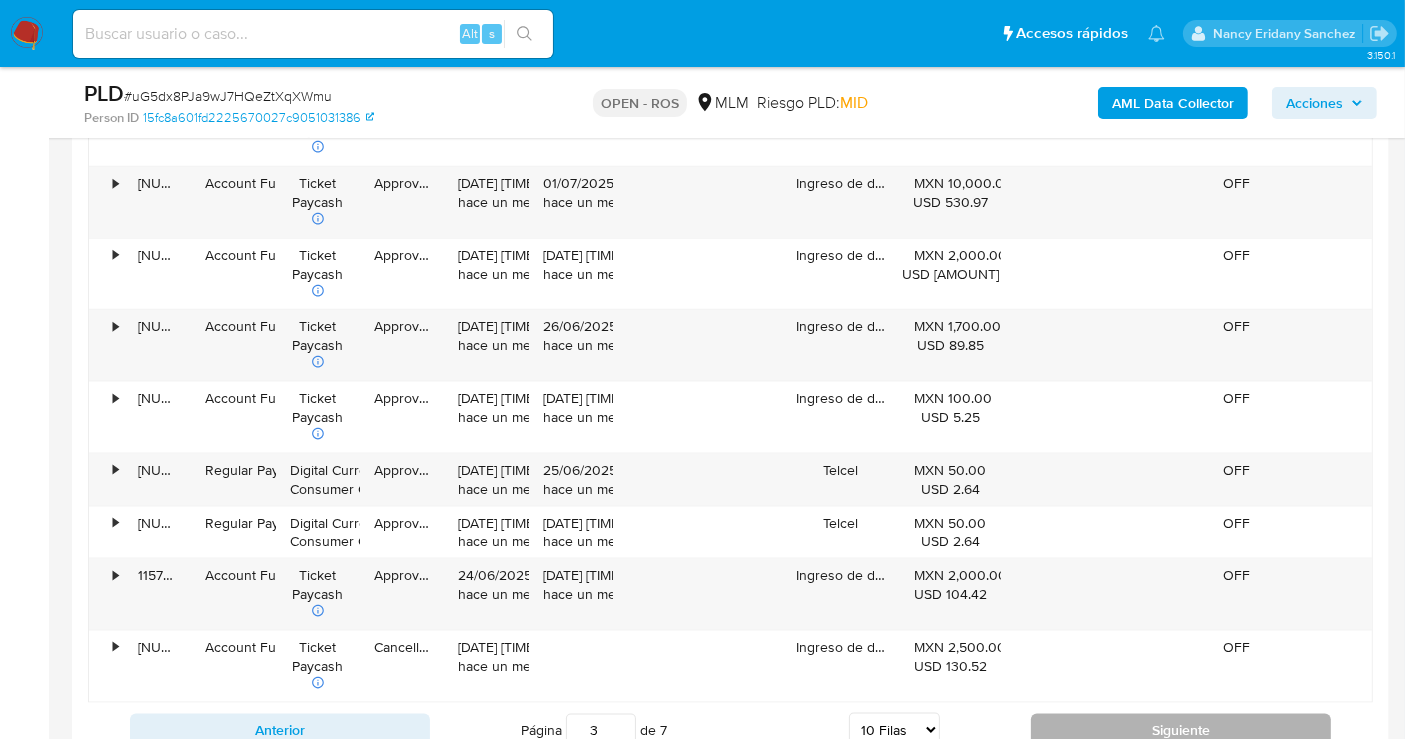 click on "Siguiente" at bounding box center (1181, 730) 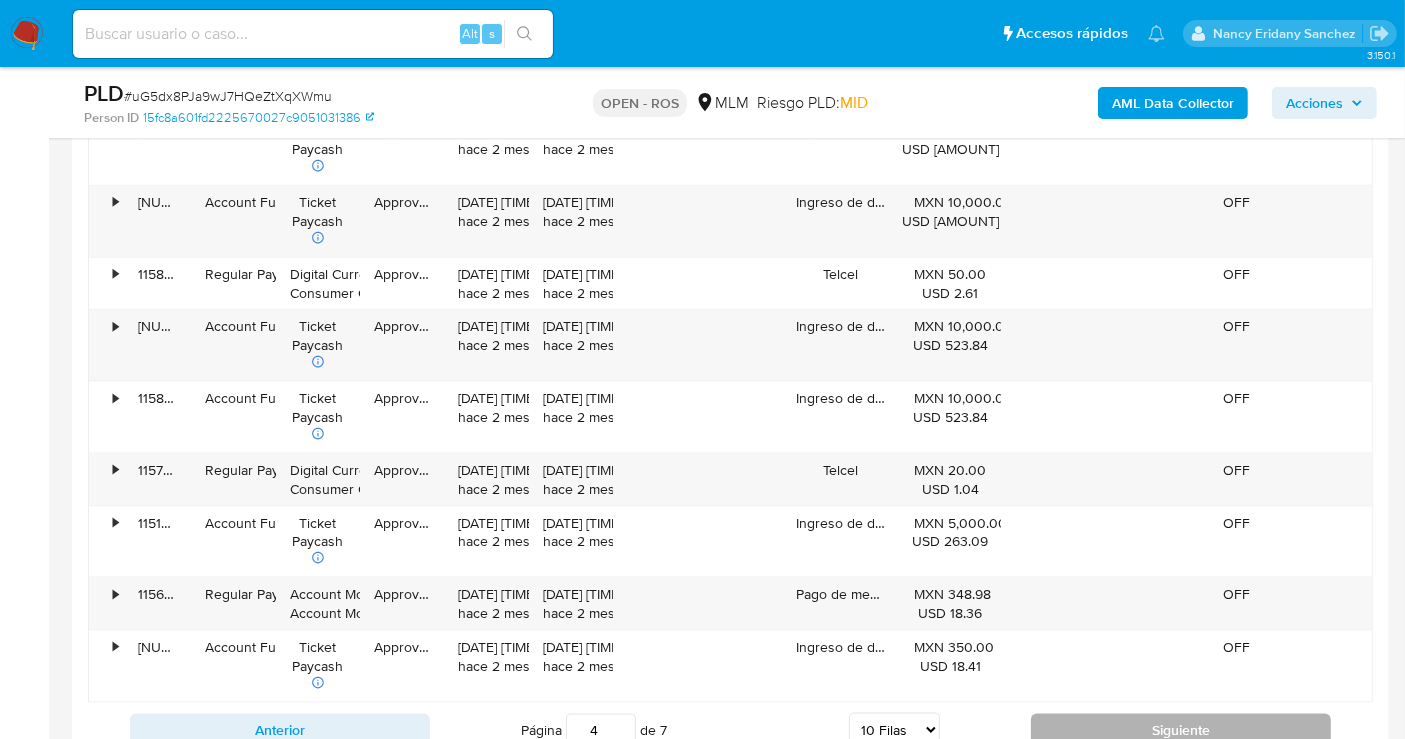 click on "Siguiente" at bounding box center (1181, 730) 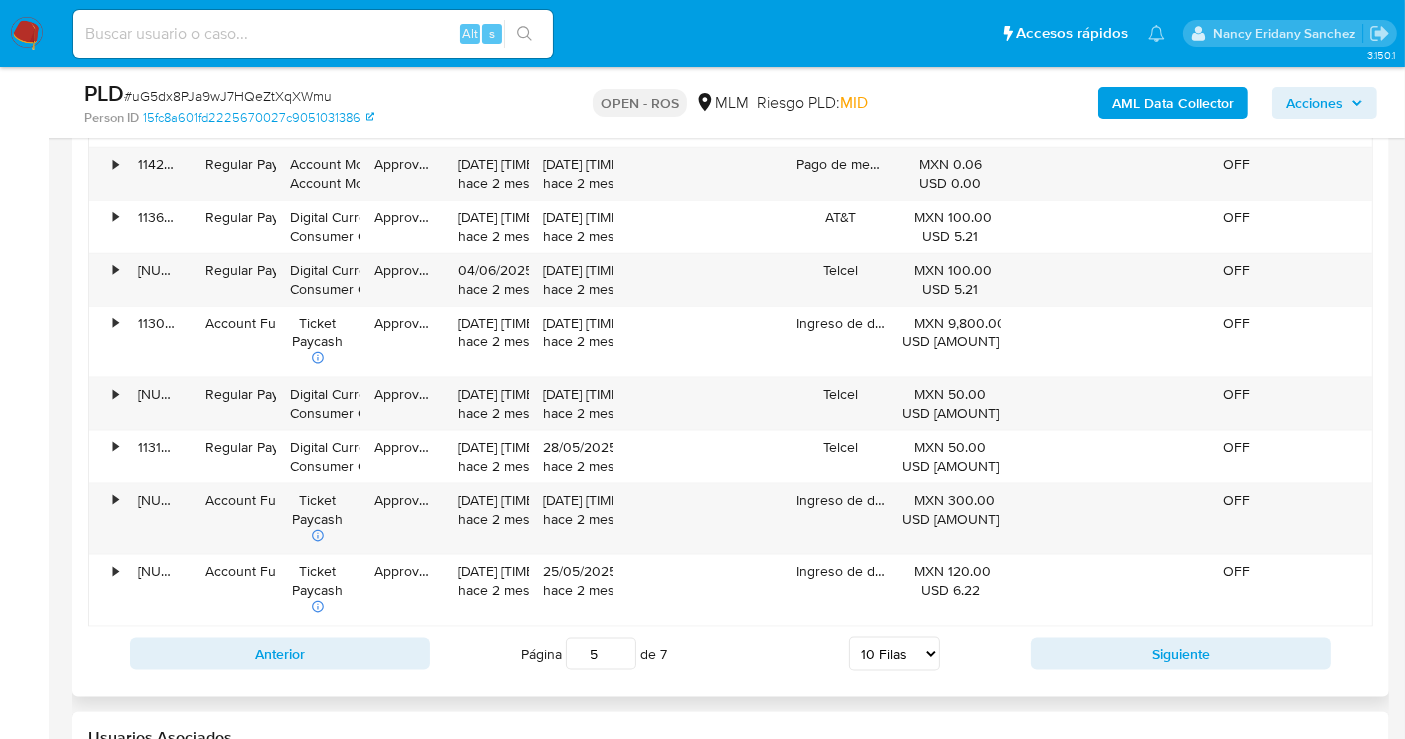 type 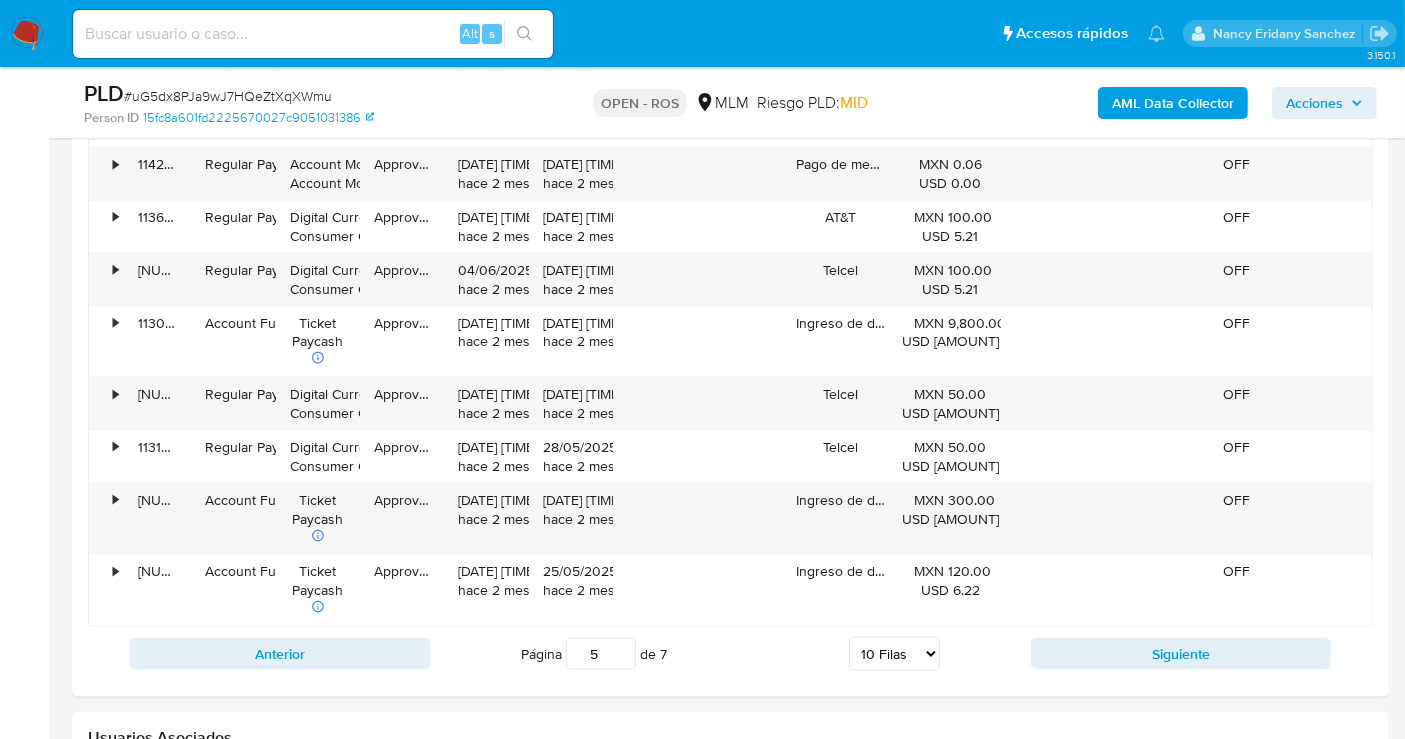 click on "Acciones" at bounding box center [1314, 103] 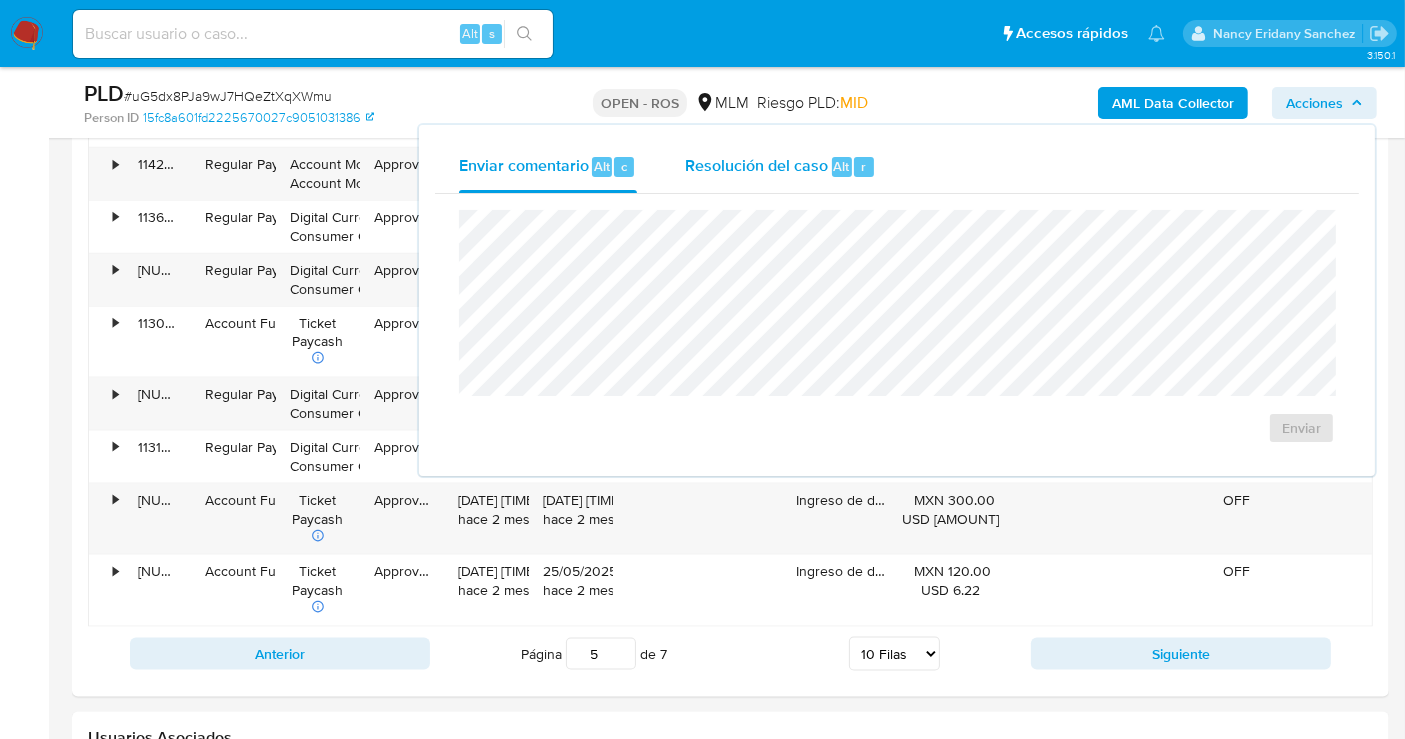 click on "Resolución del caso" at bounding box center [756, 165] 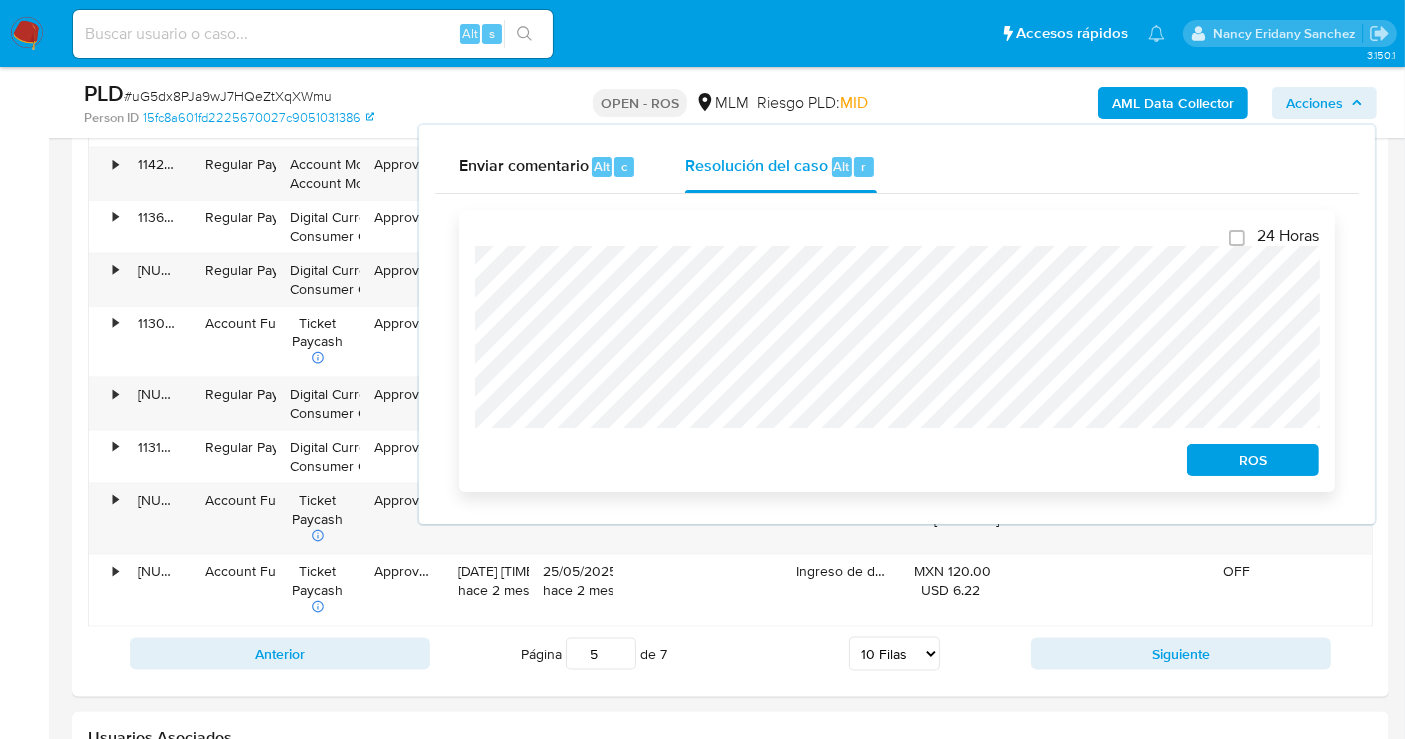 click on "ROS" at bounding box center [1253, 460] 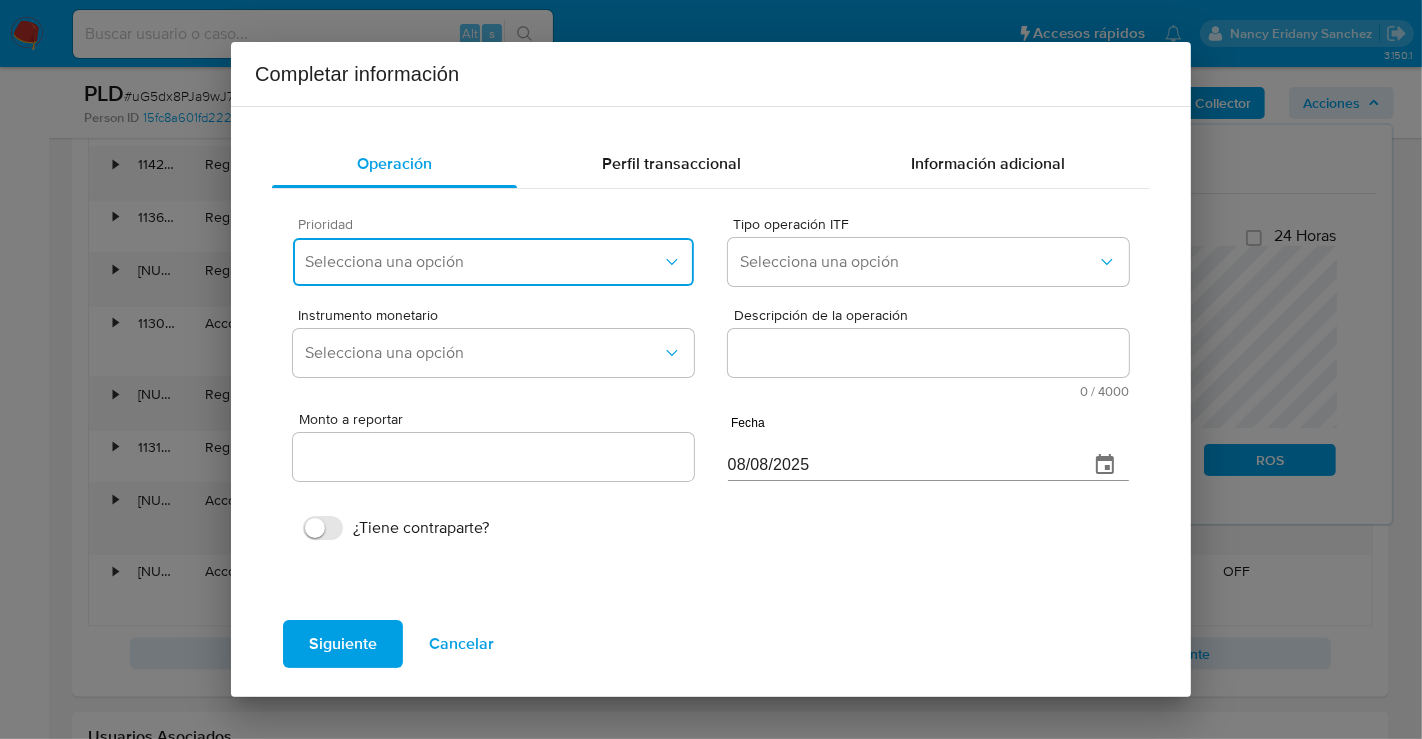 click on "Selecciona una opción" at bounding box center [483, 262] 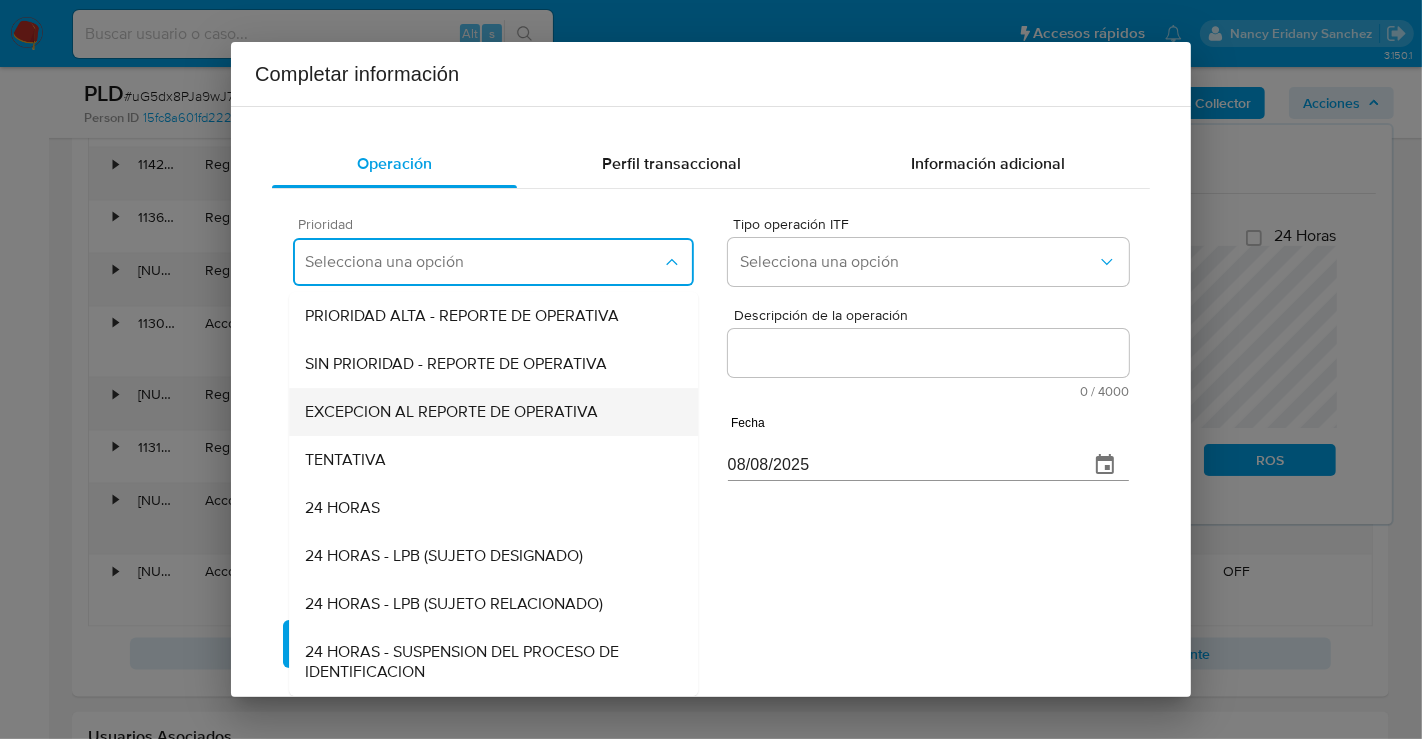 click on "EXCEPCION AL REPORTE DE OPERATIVA" at bounding box center [451, 412] 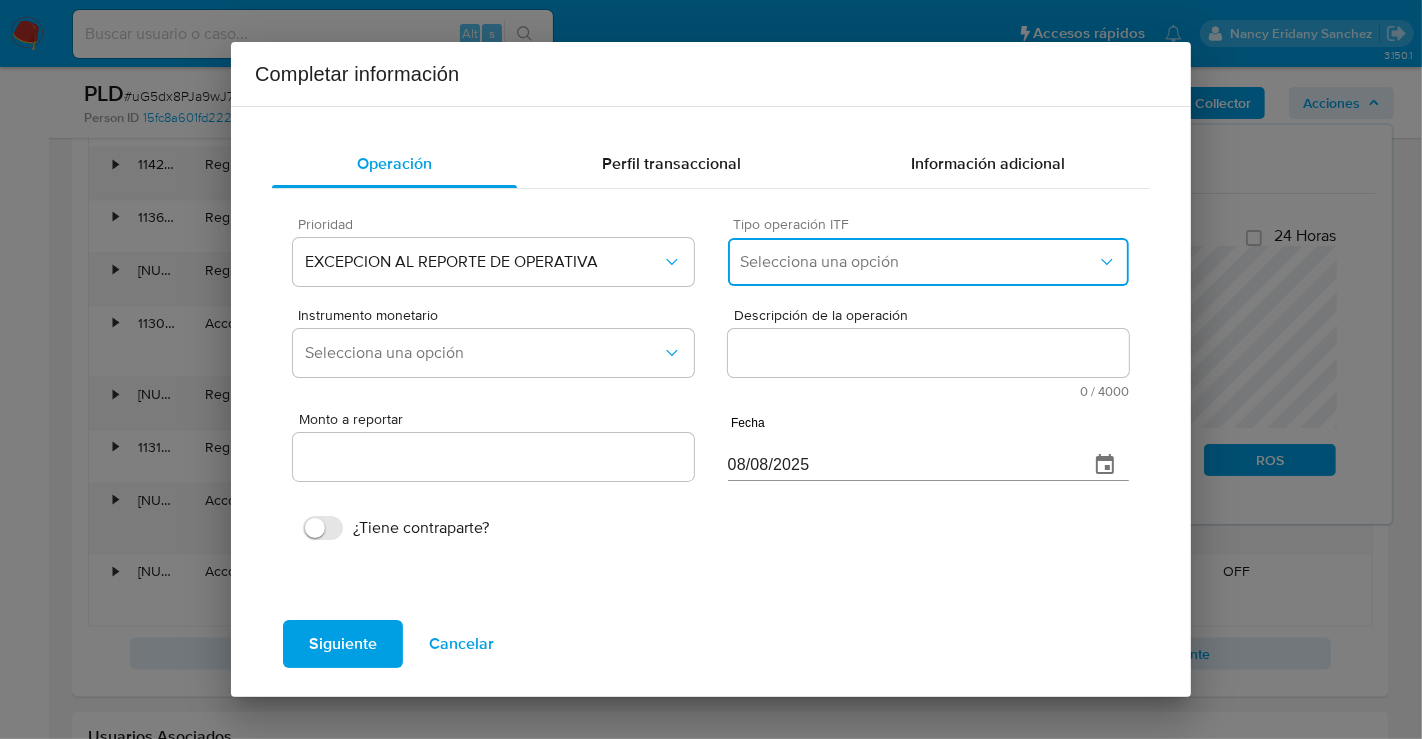 click on "Selecciona una opción" at bounding box center (918, 262) 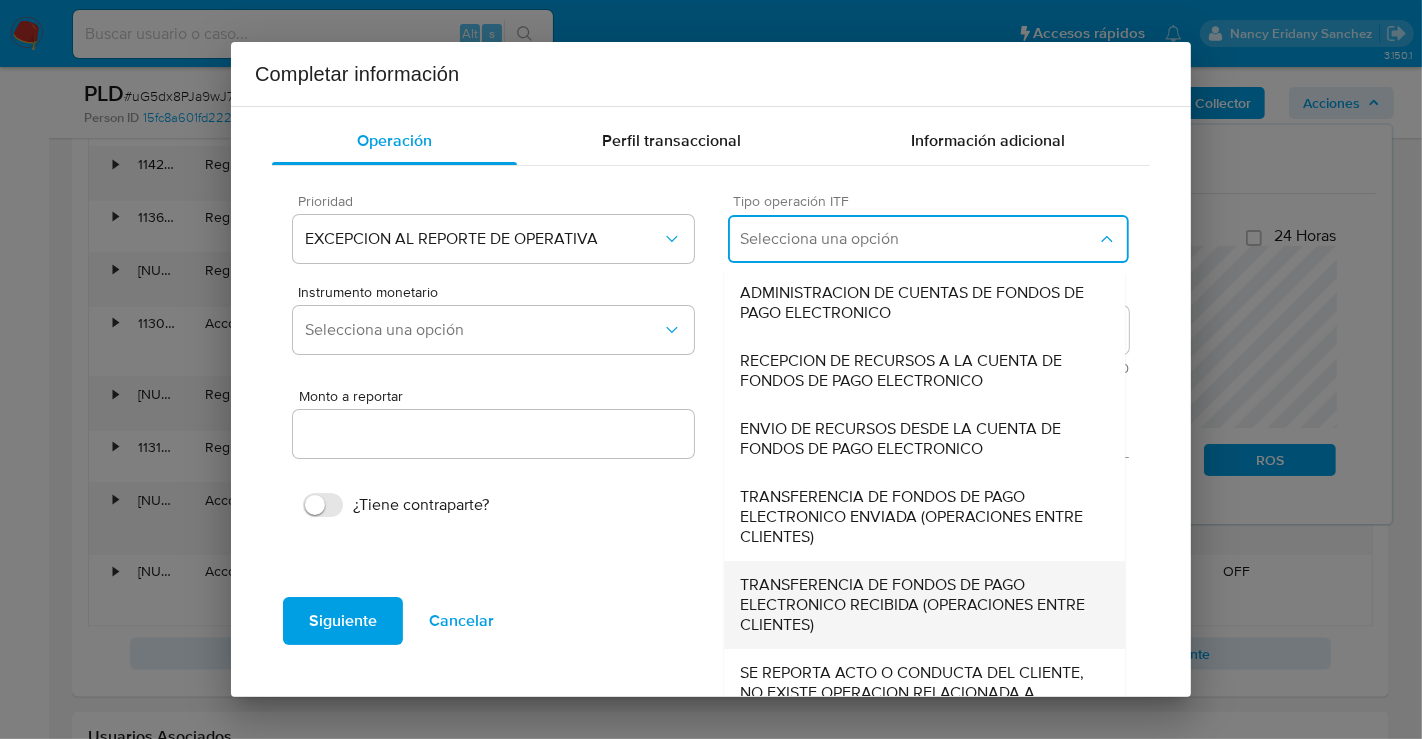 scroll, scrollTop: 62, scrollLeft: 0, axis: vertical 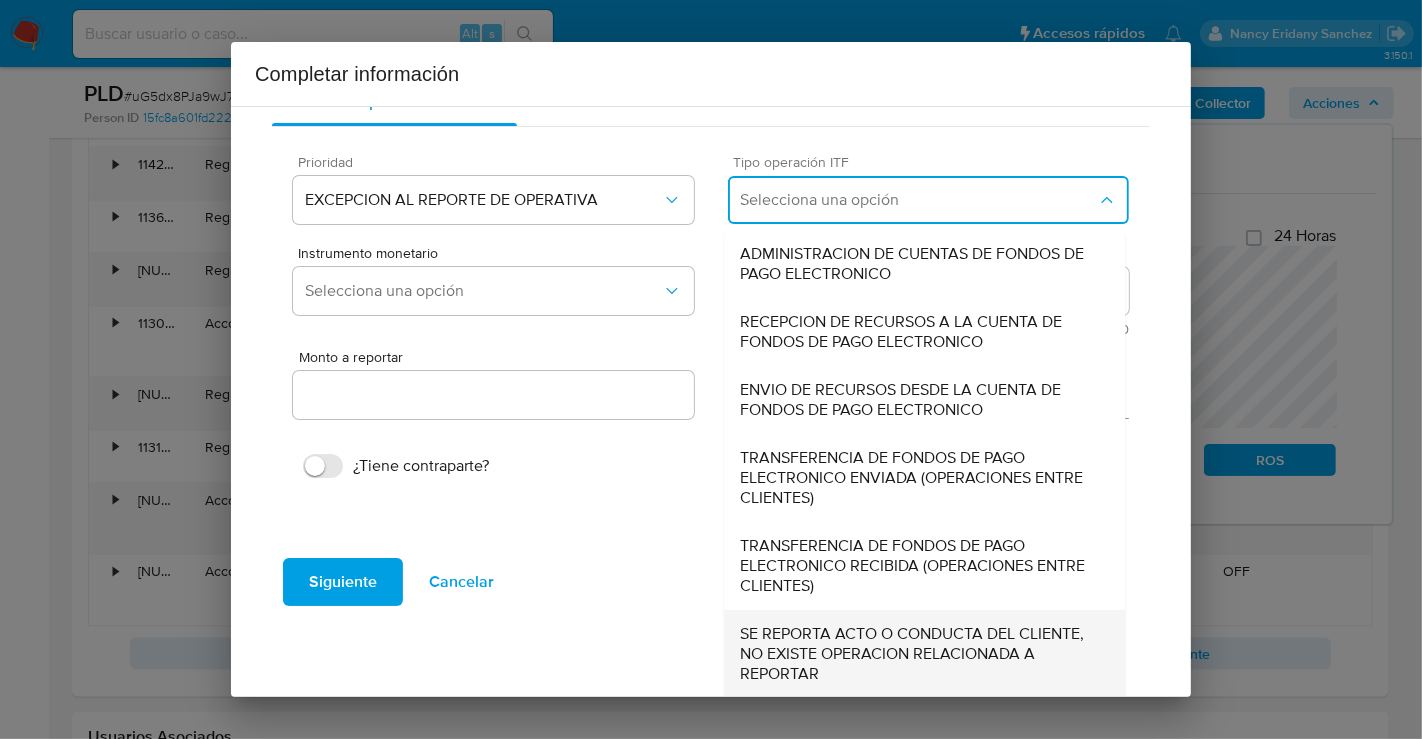 click on "SE REPORTA ACTO O CONDUCTA DEL CLIENTE, NO EXISTE OPERACION RELACIONADA A REPORTAR" at bounding box center (924, 654) 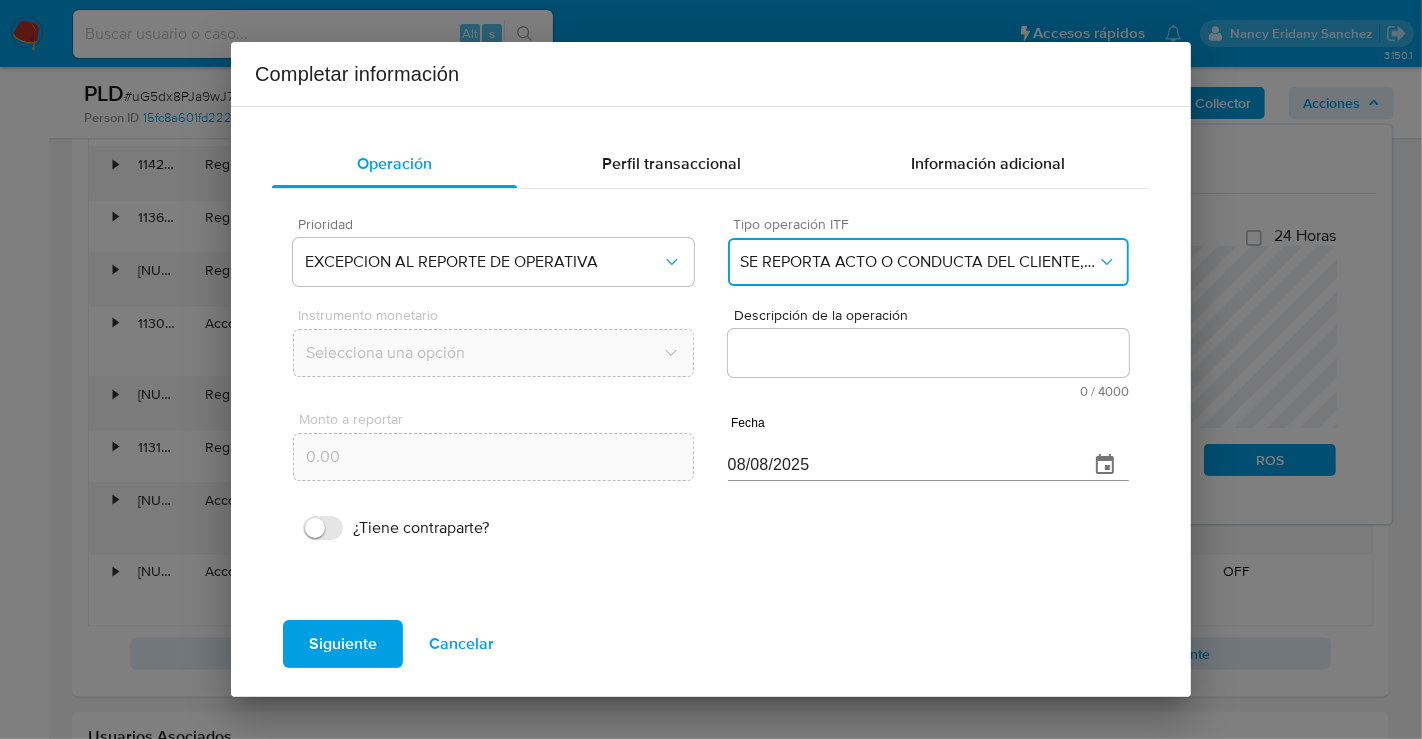 scroll, scrollTop: 0, scrollLeft: 0, axis: both 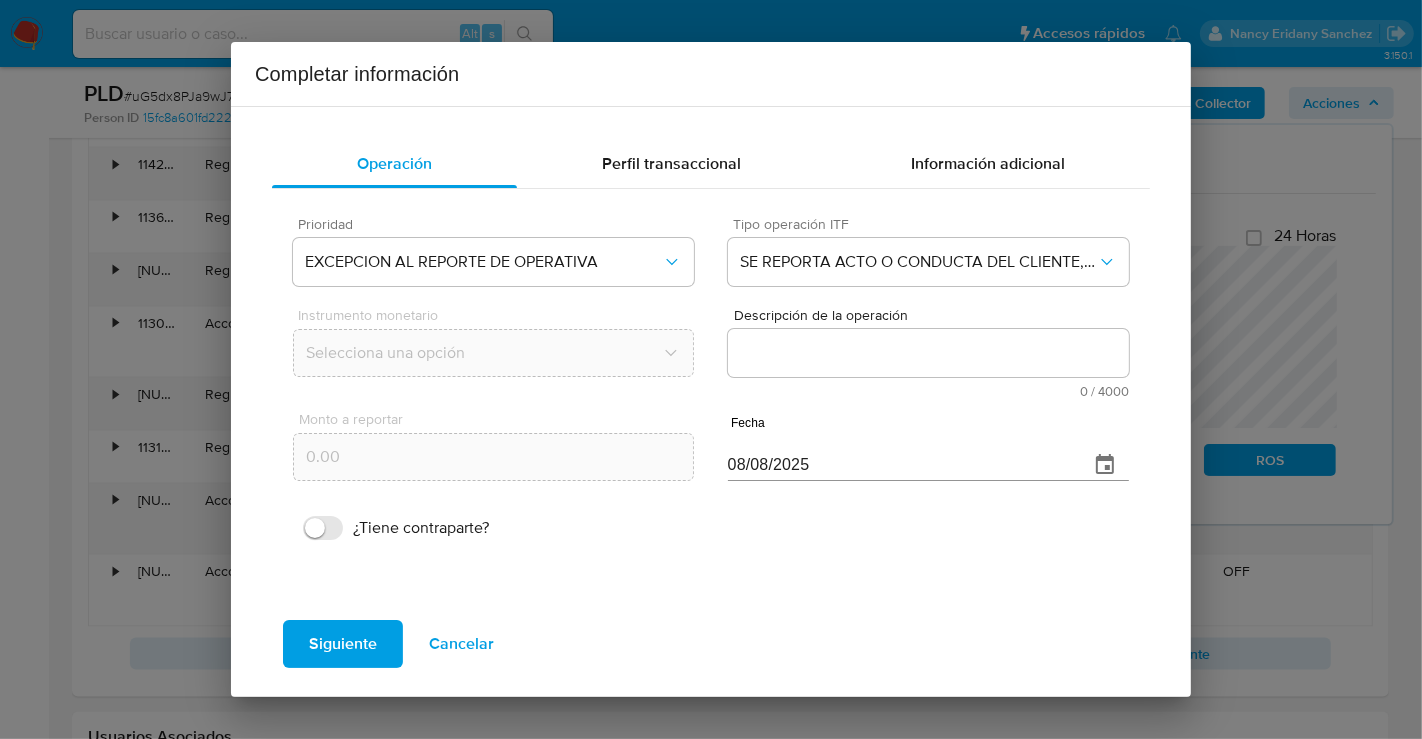 click on "Descripción de la operación" at bounding box center [928, 353] 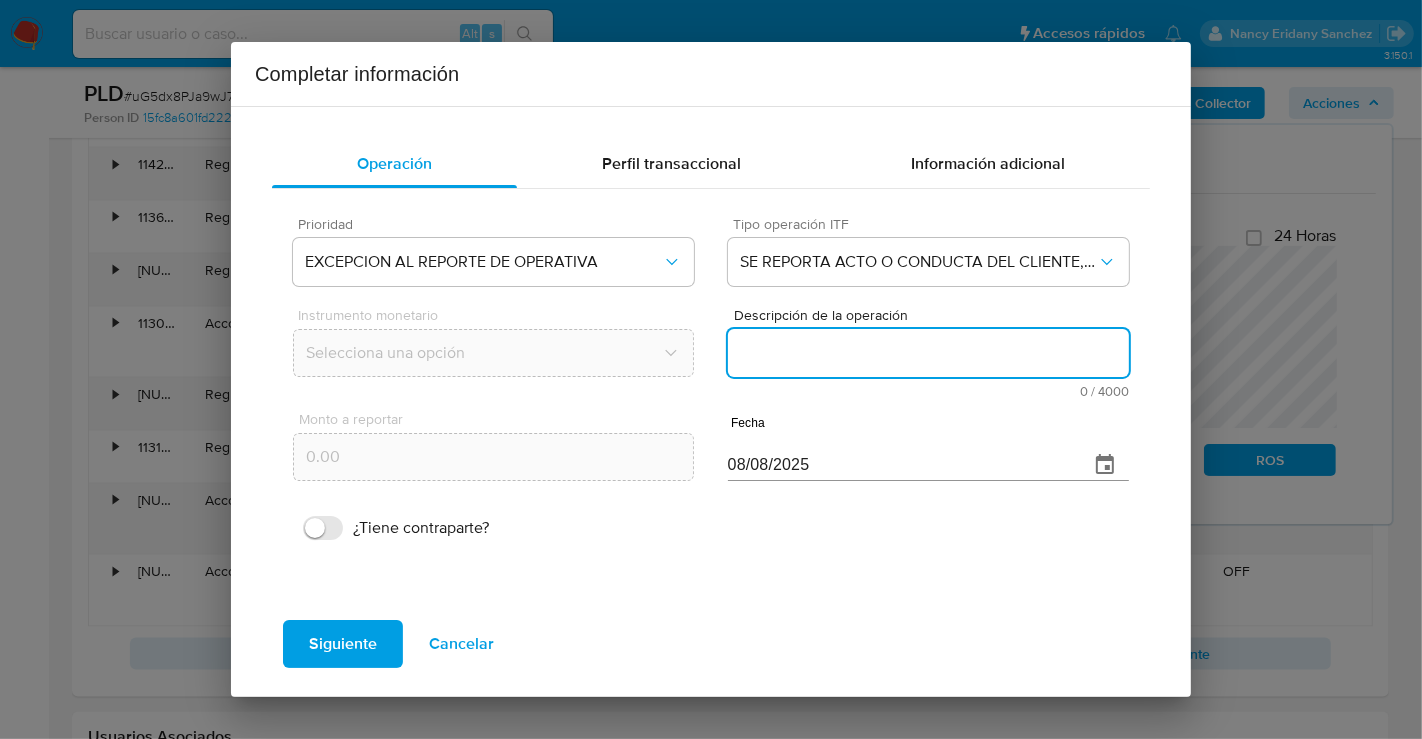 paste on "/CONOCIMIENTO DEL CLIENTE O USUARIO. CLIENTE LIZETH BENITEZ SANCHEZ NUMERO DE CLIENTE [NUMBER] Y NUMERO CUENTA [NUMBER] CURP [NAME] DE NACIONALIDAD MEXICANA LUGAR DE NACIMIENTO GUERRERO. FECHA DE NACIMIENTO 14AGO1990 CON 34 ANOS. INICIA LA RELACION COMERCIAL CON MERCADO PAGO 21JUN2024. OCUPACION PROFESIONAL AUTOEMPLEADO. ES CLASIFICADO POR LA INSTITUCION CON GRADO DE RIESGO MEDIO. EL TITULAR DESIGNO BENEFICIARIO A LEONARDO MATEO DE LA ROSA BENITEZ EN CASO DE FALLECIMIENTO CON DOMICILIO EN COLIFLOR 216 CAMPESTRE SAN NICOLAS CP [ZIP] PUERTO VALLARTA JALISCO. /ANTECEDENTES INVESTIGATIVOS.EL CLIENTE TIENE 1 ALERTA PREVIA DE FONDEO DE EFECTIVO DEL 12MAY2025 DICTAMINADO COMO INUSUAL. ACTUALMENTE CUENTA CON ALERTA POR FONDEO DE EFECTIVO GENERADA EL 12JUN2025 AL RECIBIR RECURSOS POR MN 141510.00 REALIZADOS DURANTE ABRIL Y MAYO 2025. /INFORMACION ADICIONAL DEL CLIENTE. SE REALIZA CONTACTO CON EL CLIENTE EN ALERTA PREVIA PARA CONOCER EL DETALLE DE SU ACTIVIDAD DONDE MENCIONA SER COMISIONISTA ..." 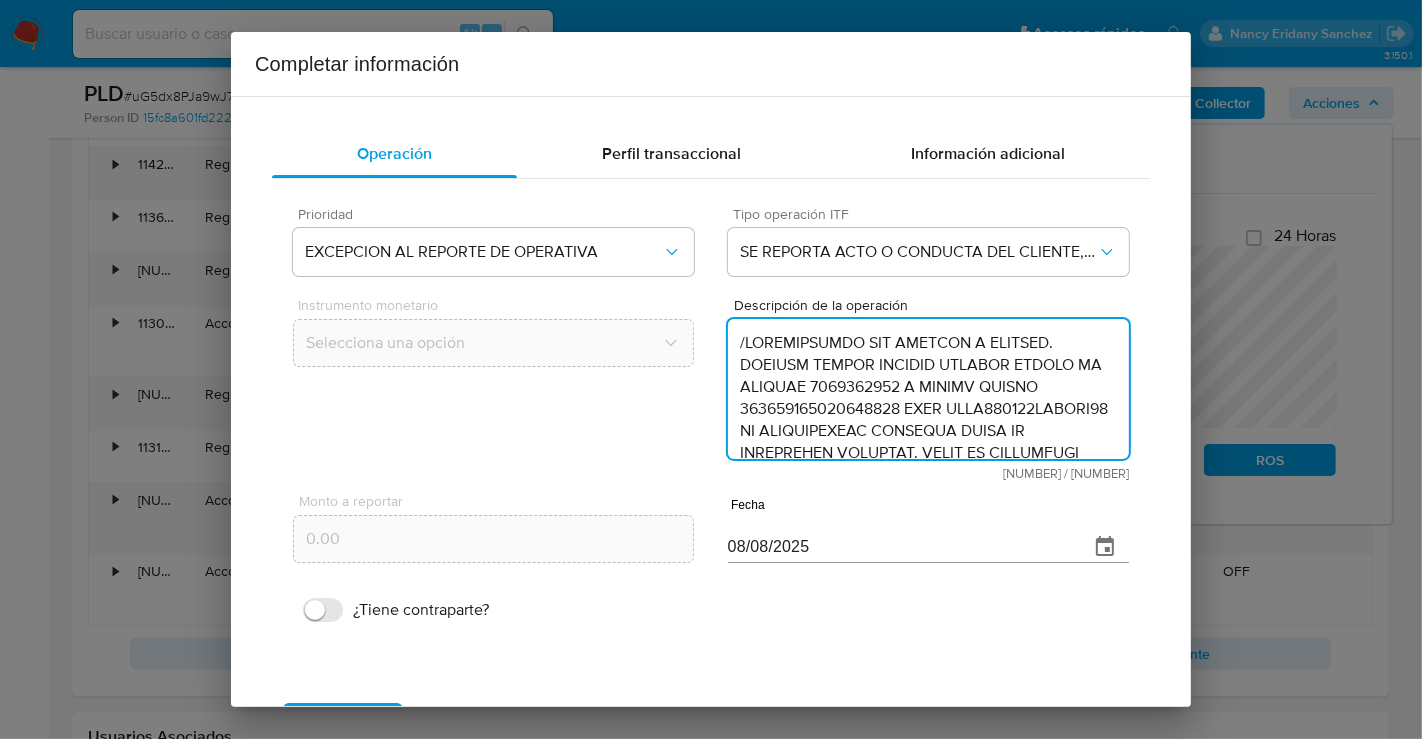 scroll, scrollTop: 599, scrollLeft: 0, axis: vertical 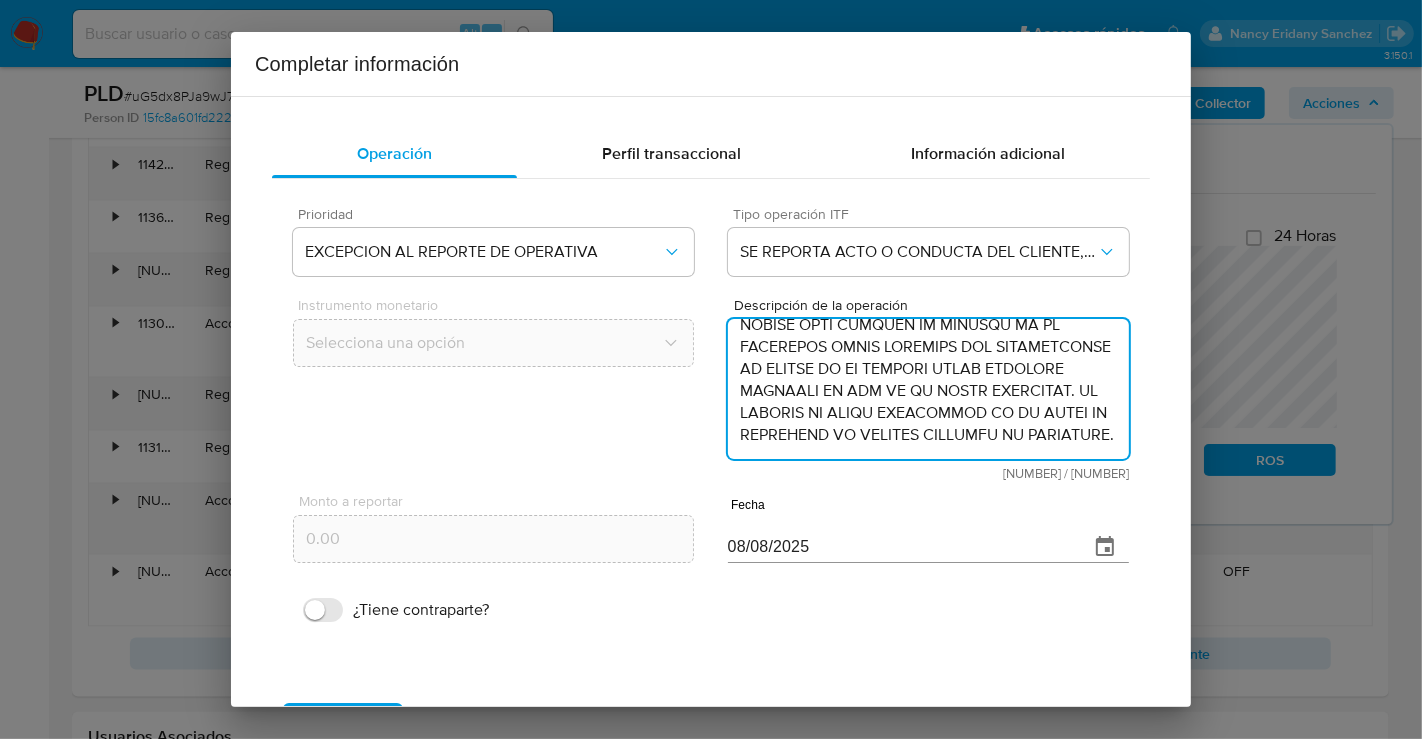type on "/CONOCIMIENTO DEL CLIENTE O USUARIO. CLIENTE LIZETH BENITEZ SANCHEZ NUMERO DE CLIENTE [NUMBER] Y NUMERO CUENTA [NUMBER] CURP [NAME] DE NACIONALIDAD MEXICANA LUGAR DE NACIMIENTO GUERRERO. FECHA DE NACIMIENTO 14AGO1990 CON 34 ANOS. INICIA LA RELACION COMERCIAL CON MERCADO PAGO 21JUN2024. OCUPACION PROFESIONAL AUTOEMPLEADO. ES CLASIFICADO POR LA INSTITUCION CON GRADO DE RIESGO MEDIO. EL TITULAR DESIGNO BENEFICIARIO A LEONARDO MATEO DE LA ROSA BENITEZ EN CASO DE FALLECIMIENTO CON DOMICILIO EN COLIFLOR 216 CAMPESTRE SAN NICOLAS CP [ZIP] PUERTO VALLARTA JALISCO. /ANTECEDENTES INVESTIGATIVOS.EL CLIENTE TIENE 1 ALERTA PREVIA DE FONDEO DE EFECTIVO DEL 12MAY2025 DICTAMINADO COMO INUSUAL. ACTUALMENTE CUENTA CON ALERTA POR FONDEO DE EFECTIVO GENERADA EL 12JUN2025 AL RECIBIR RECURSOS POR MN 141510.00 REALIZADOS DURANTE ABRIL Y MAYO 2025. /INFORMACION ADICIONAL DEL CLIENTE. SE REALIZA CONTACTO CON EL CLIENTE EN ALERTA PREVIA PARA CONOCER EL DETALLE DE SU ACTIVIDAD DONDE MENCIONA SER COMISIONISTA ..." 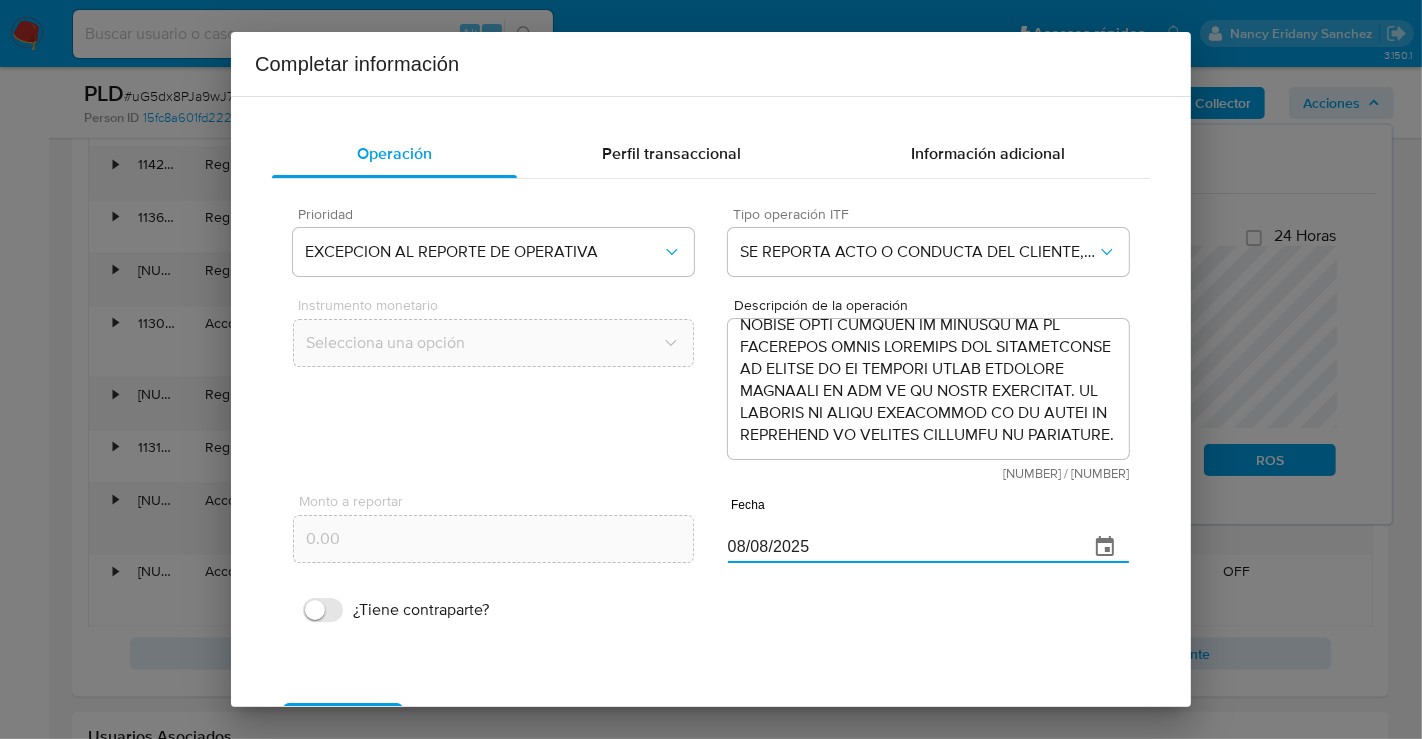 drag, startPoint x: 733, startPoint y: 545, endPoint x: 701, endPoint y: 541, distance: 32.24903 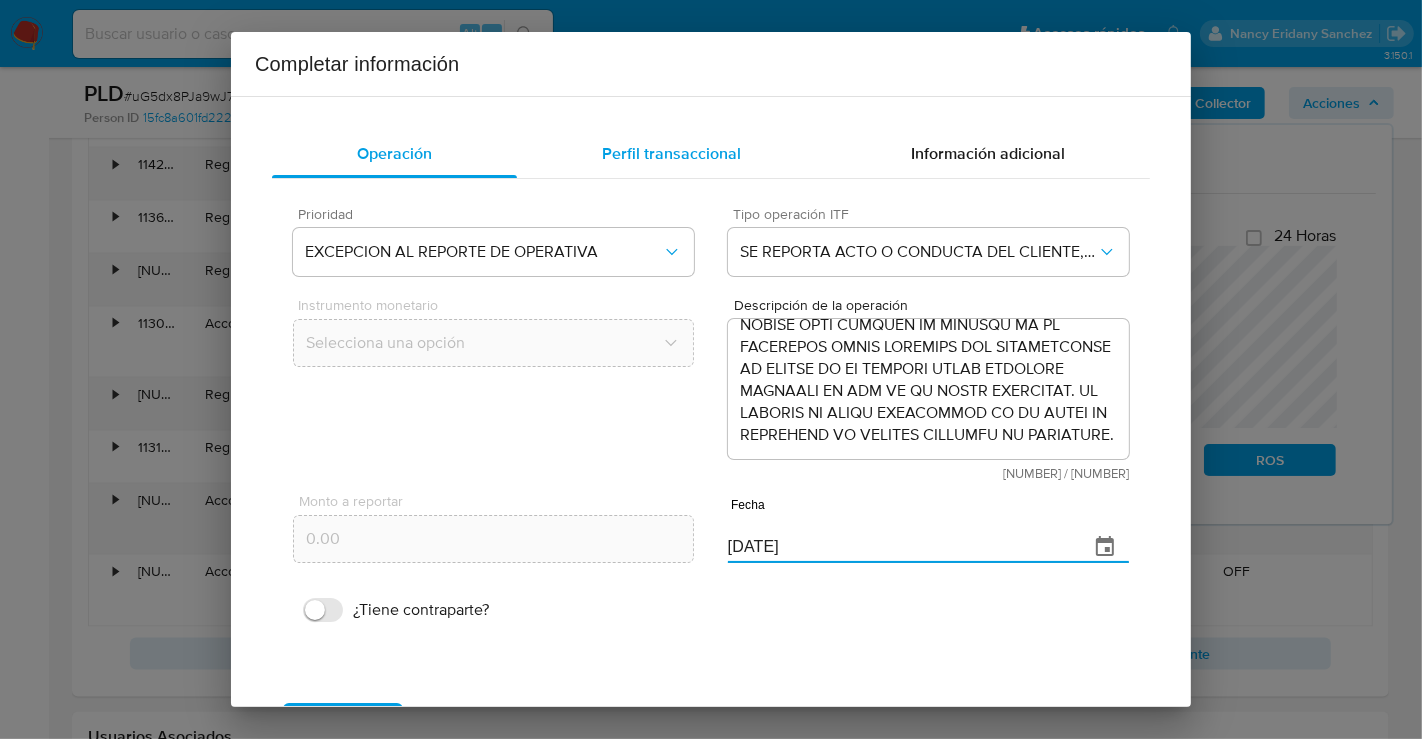 type on "[DATE]" 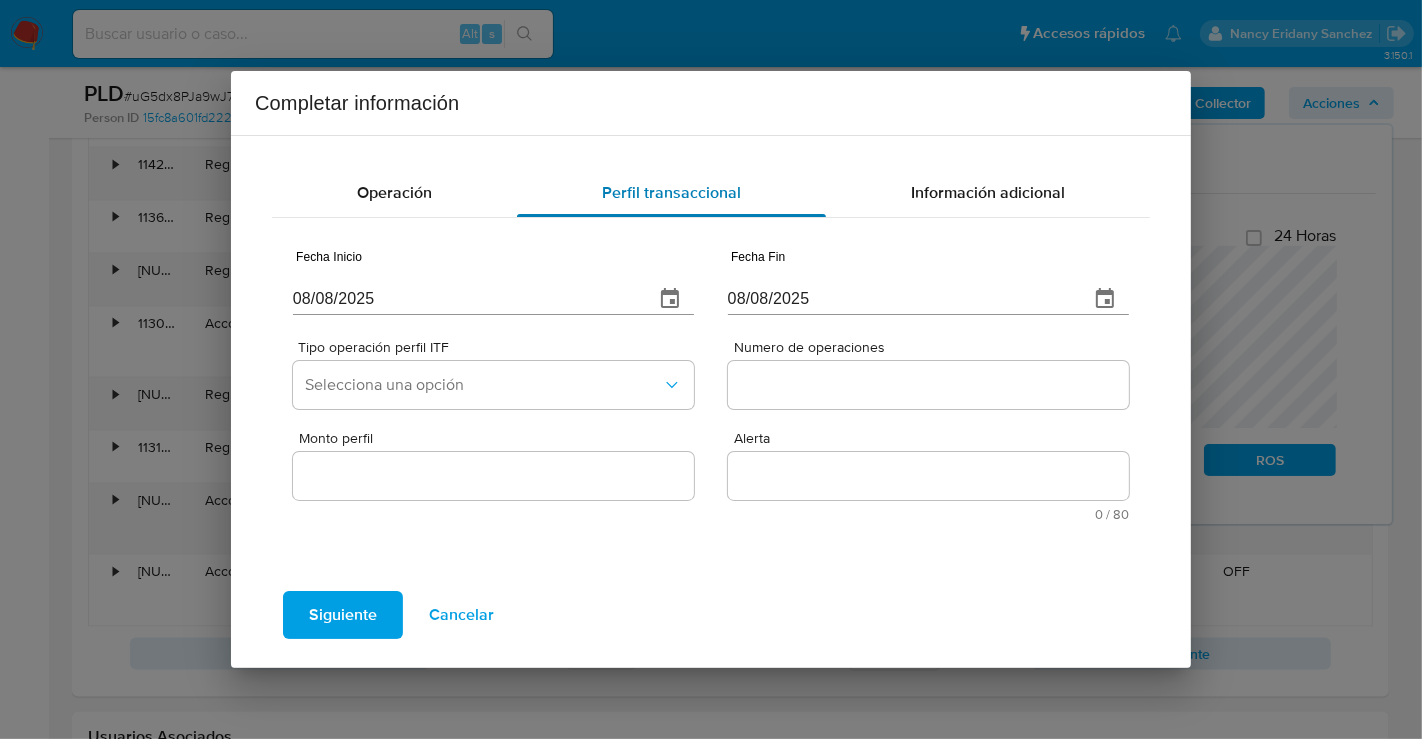 type 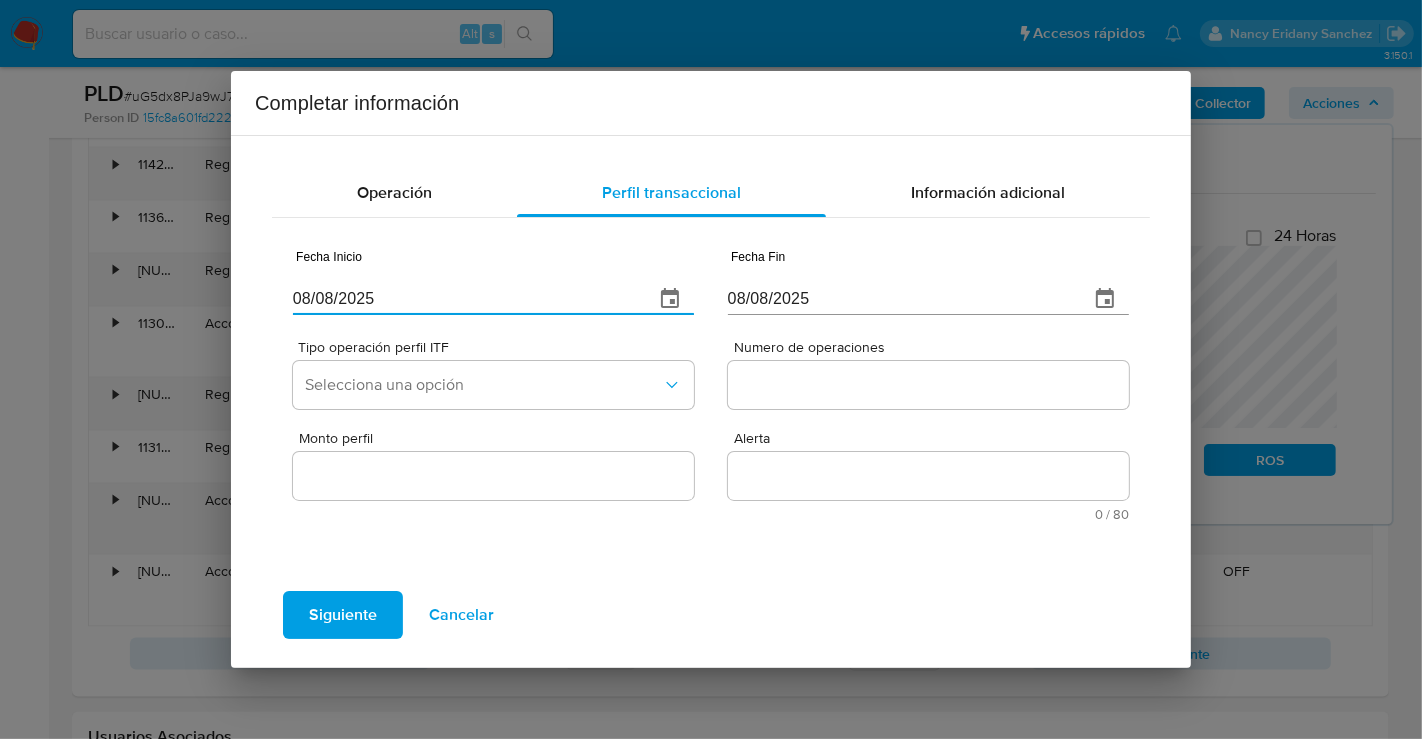 drag, startPoint x: 403, startPoint y: 310, endPoint x: 230, endPoint y: 302, distance: 173.18488 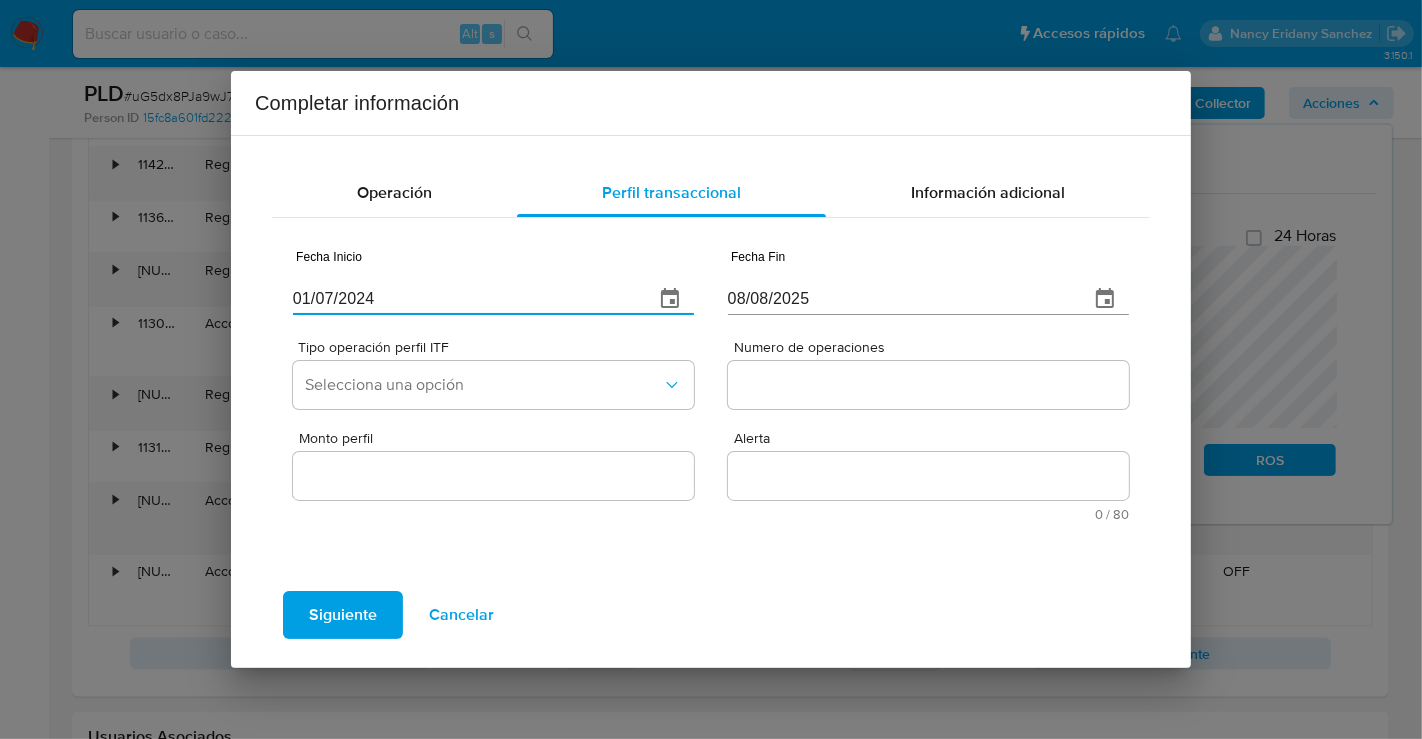 type on "01/07/2024" 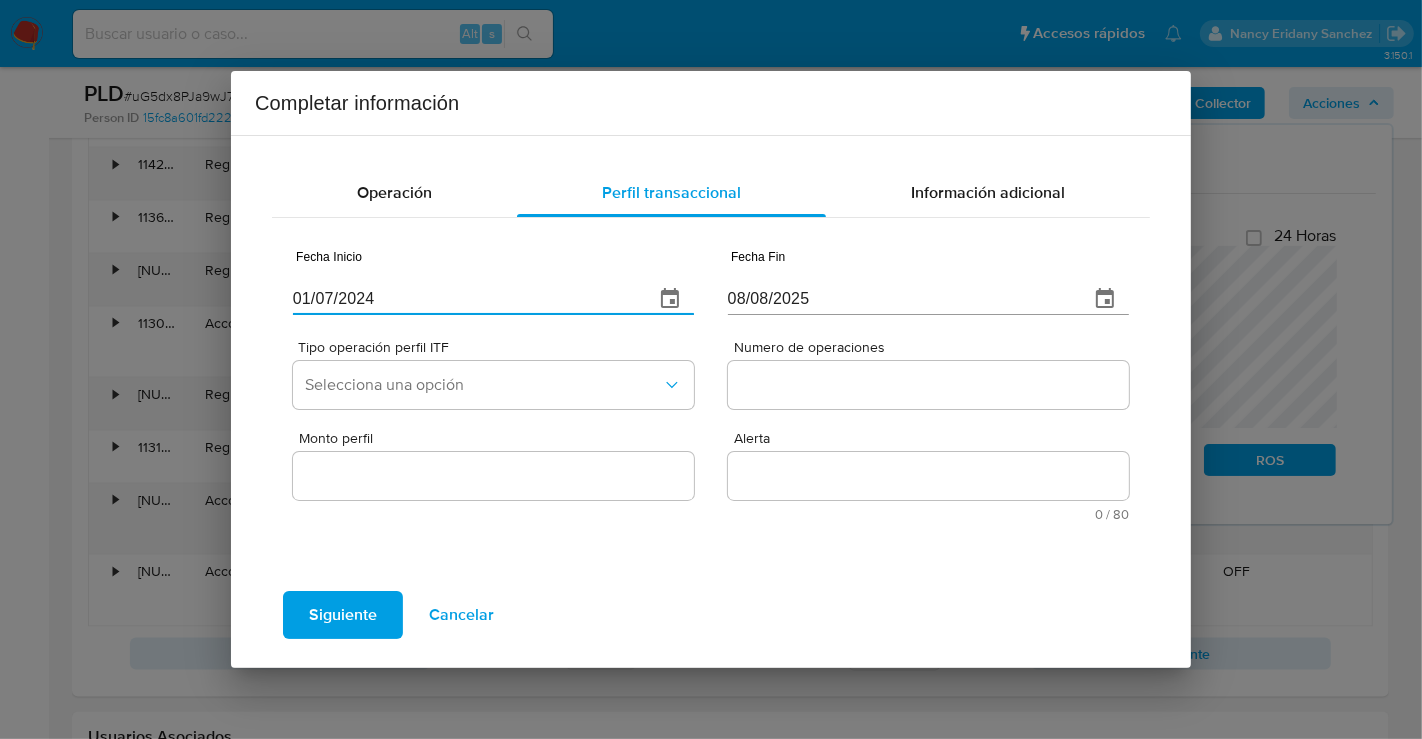 click on "08/08/2025" at bounding box center (900, 299) 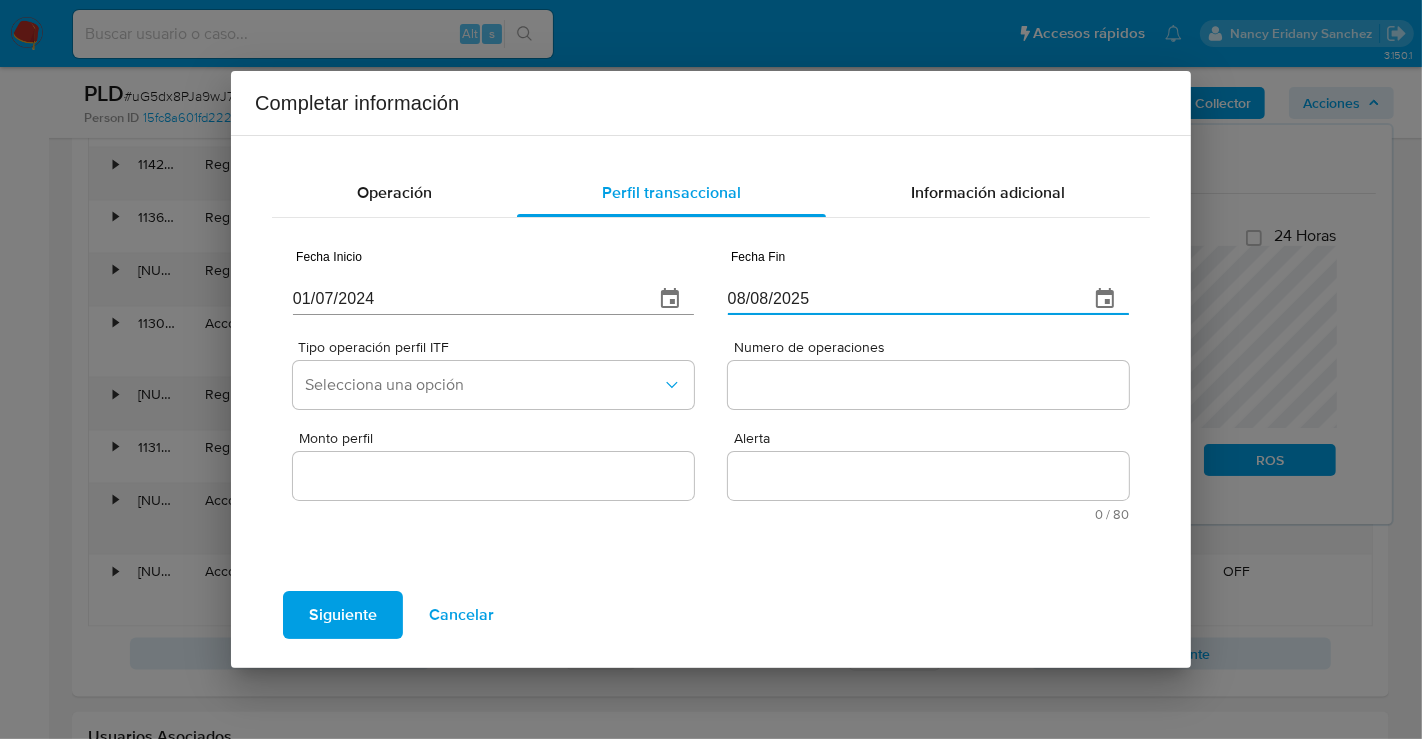 click on "08/08/2025" at bounding box center (900, 299) 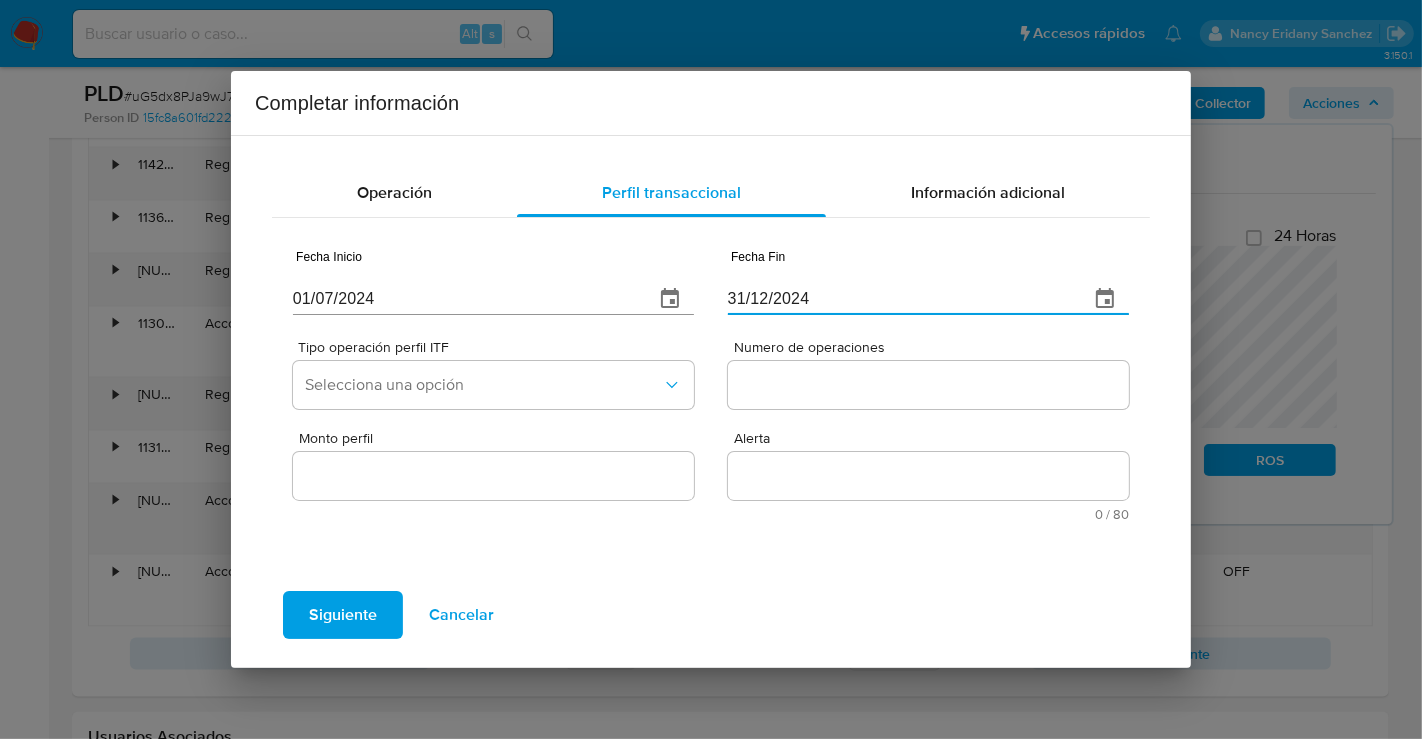 type on "31/12/2024" 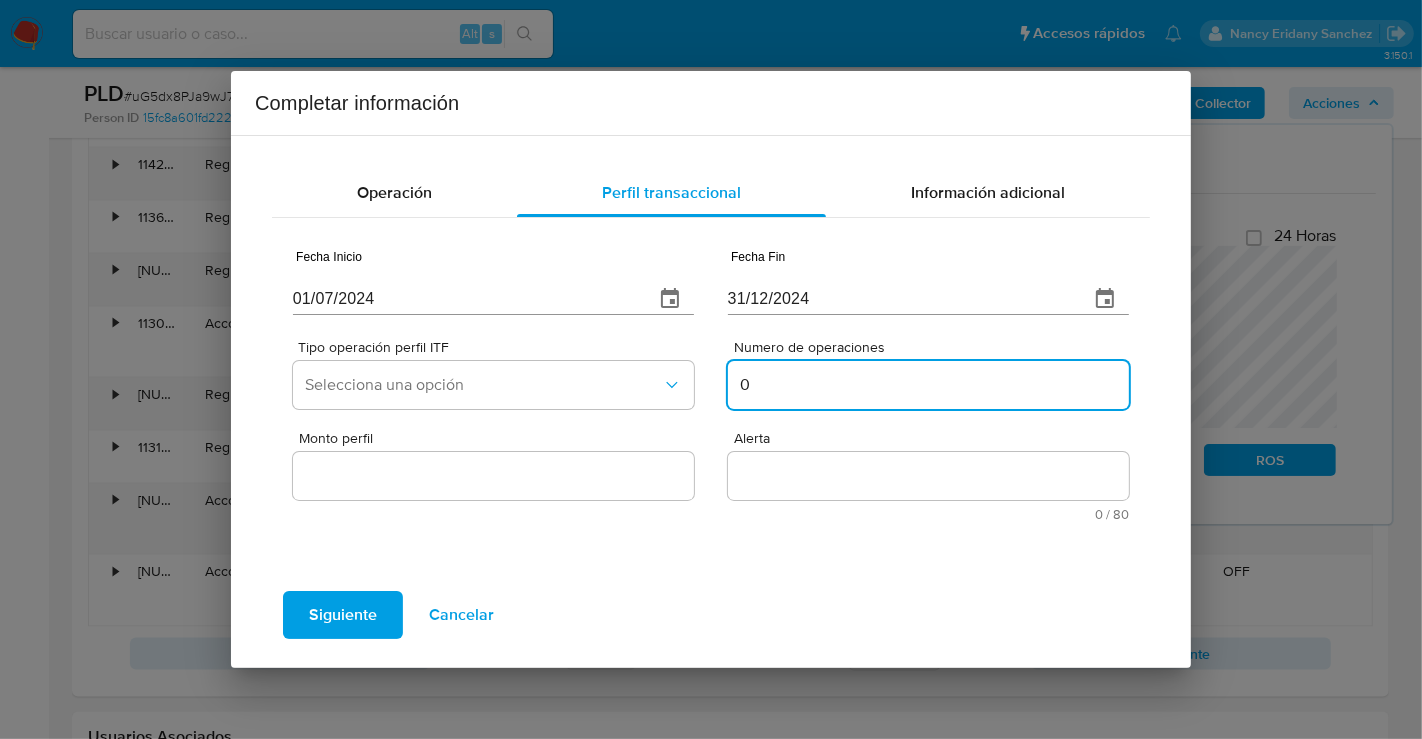 type on "0" 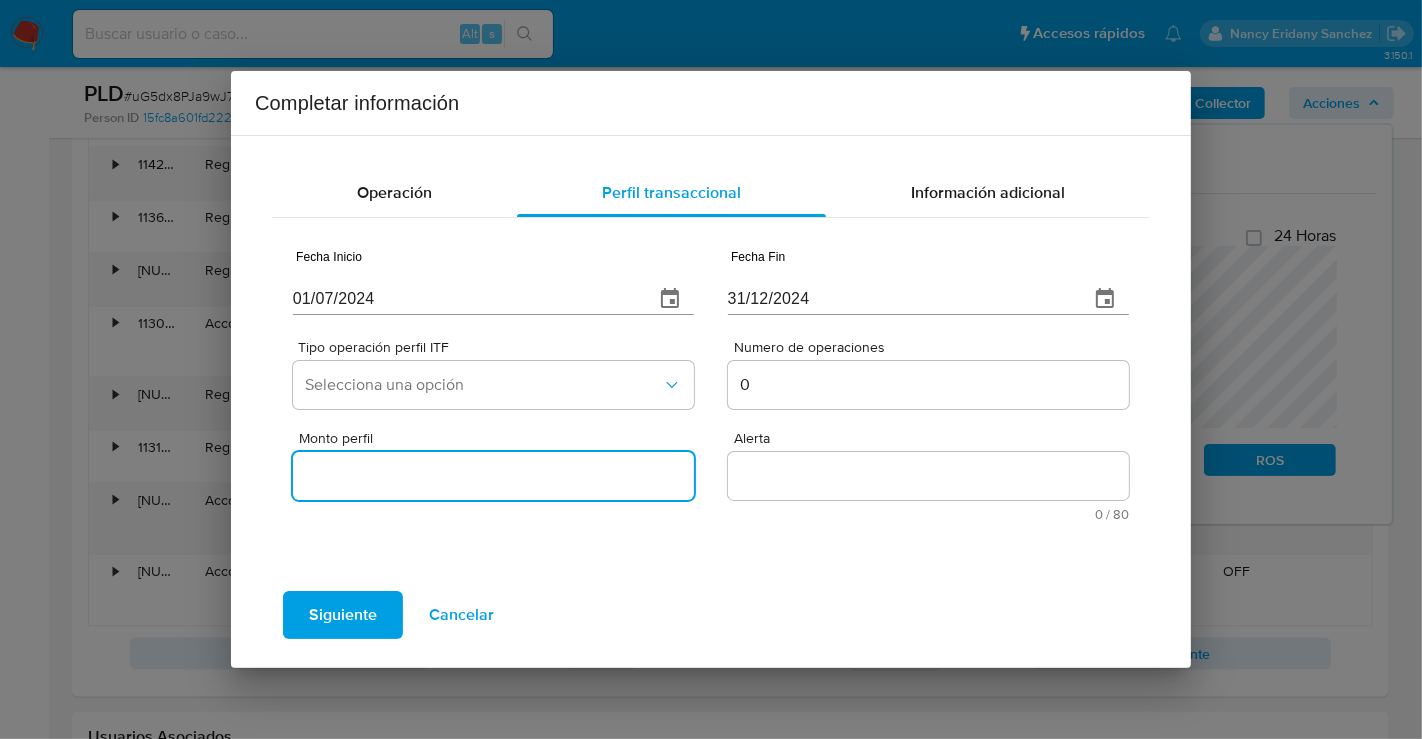 click on "Monto perfil" at bounding box center (493, 476) 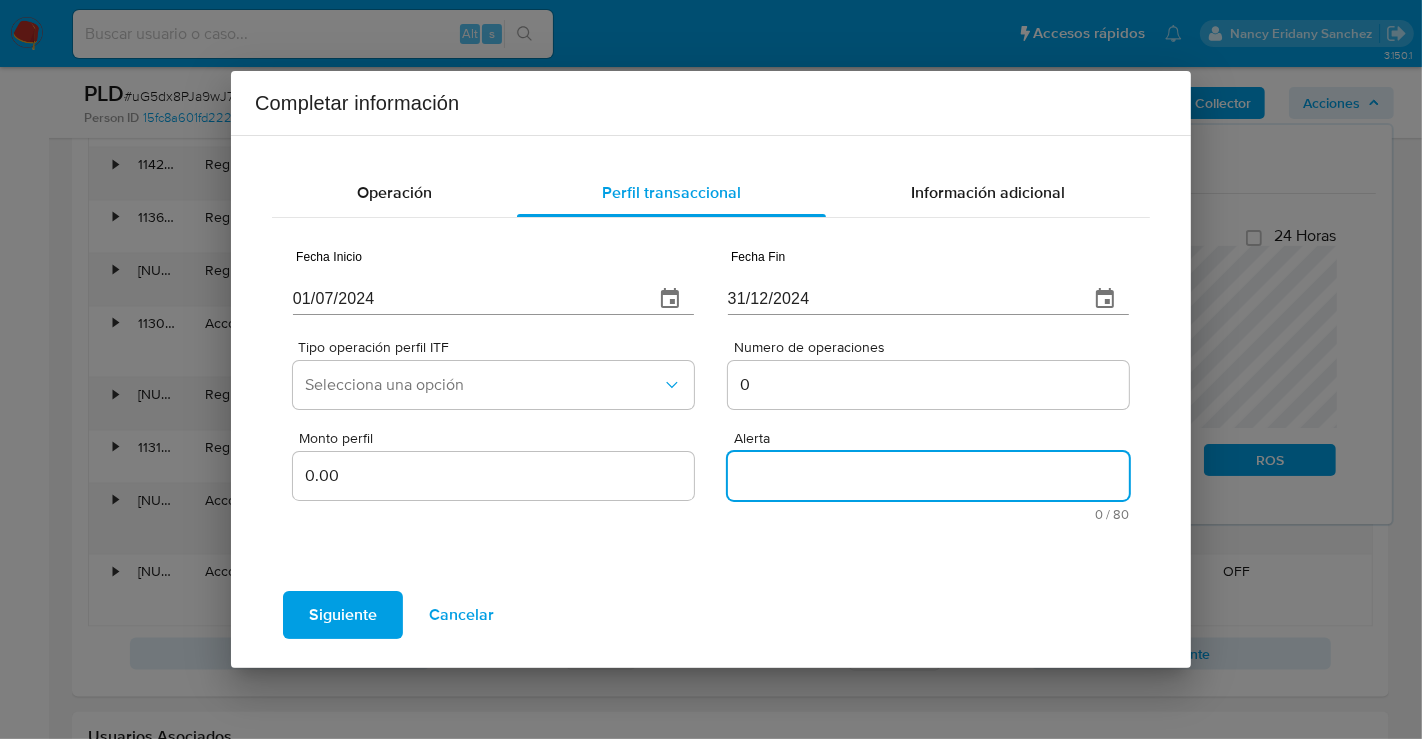 click on "Alerta" at bounding box center [928, 476] 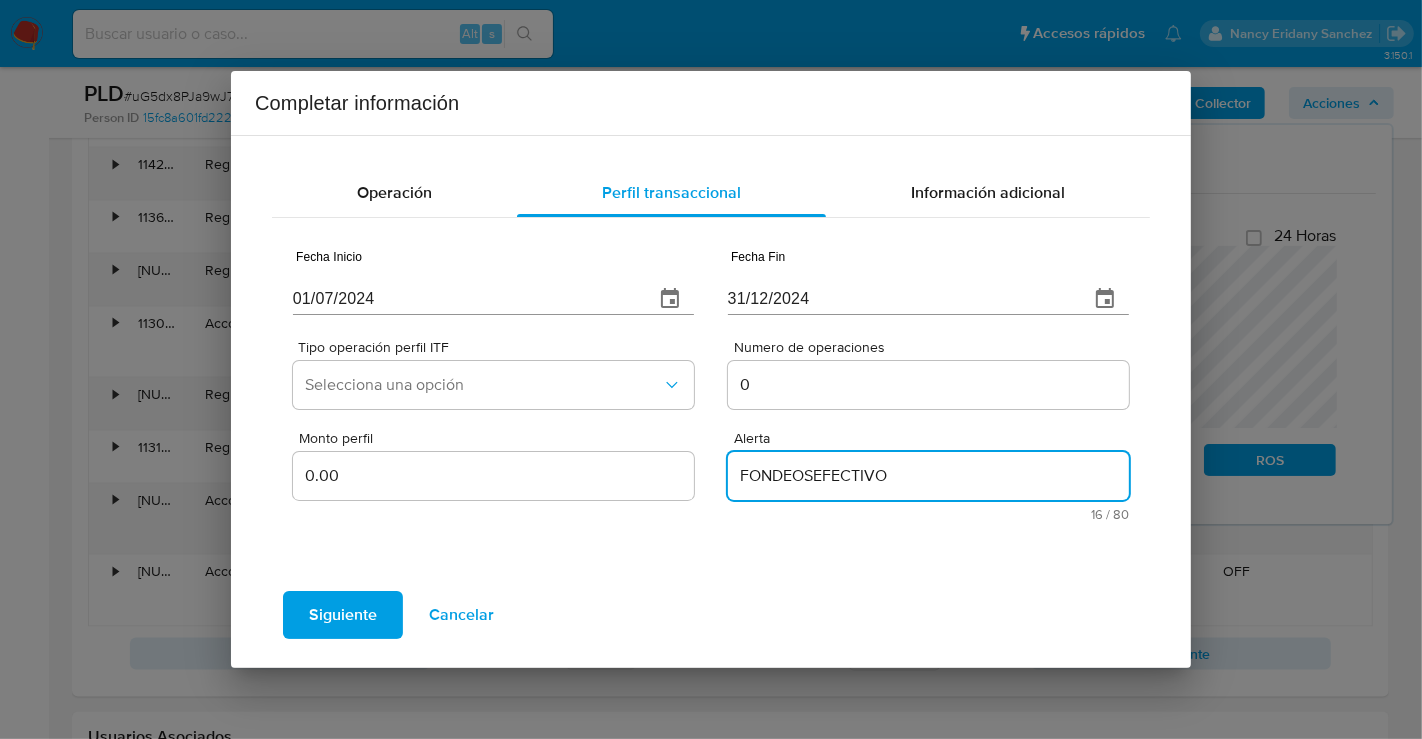 drag, startPoint x: 806, startPoint y: 479, endPoint x: 815, endPoint y: 496, distance: 19.235384 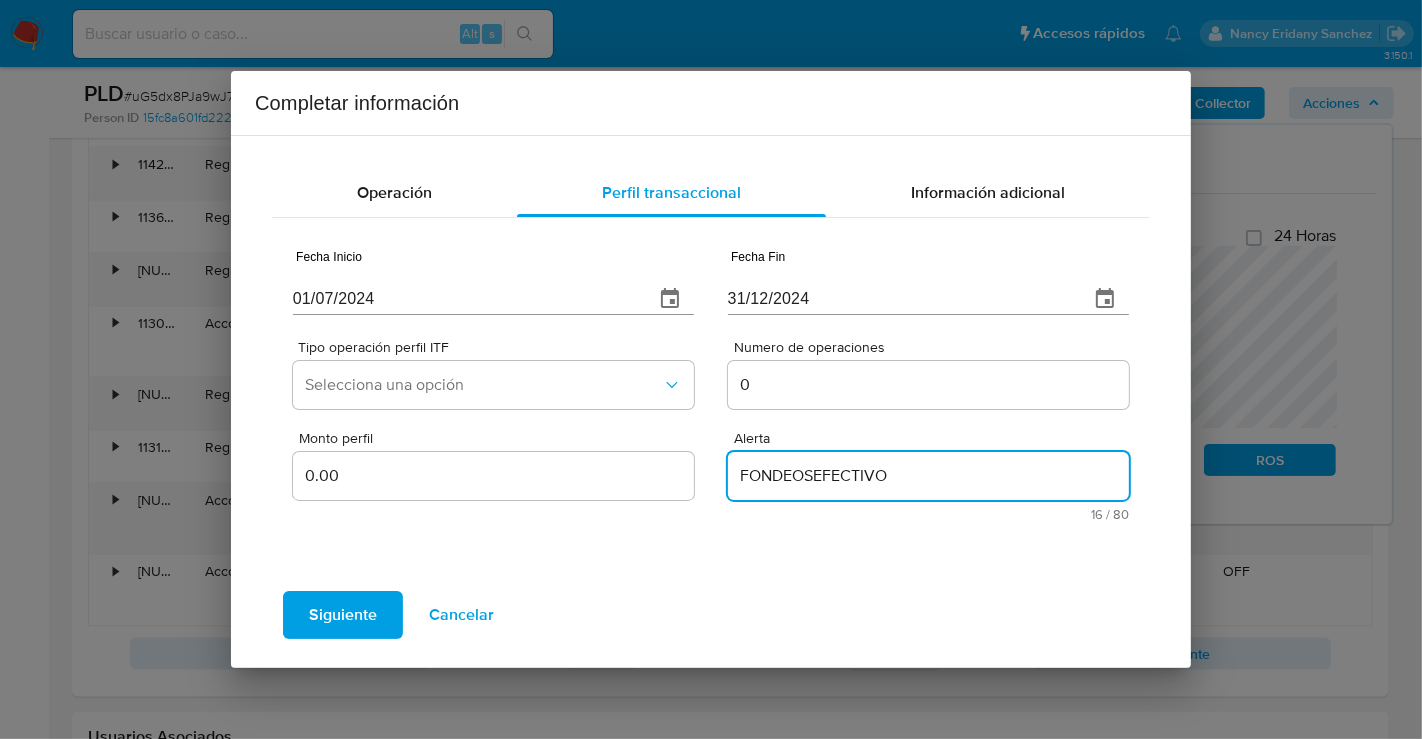 click on "FONDEOSEFECTIVO" at bounding box center (928, 476) 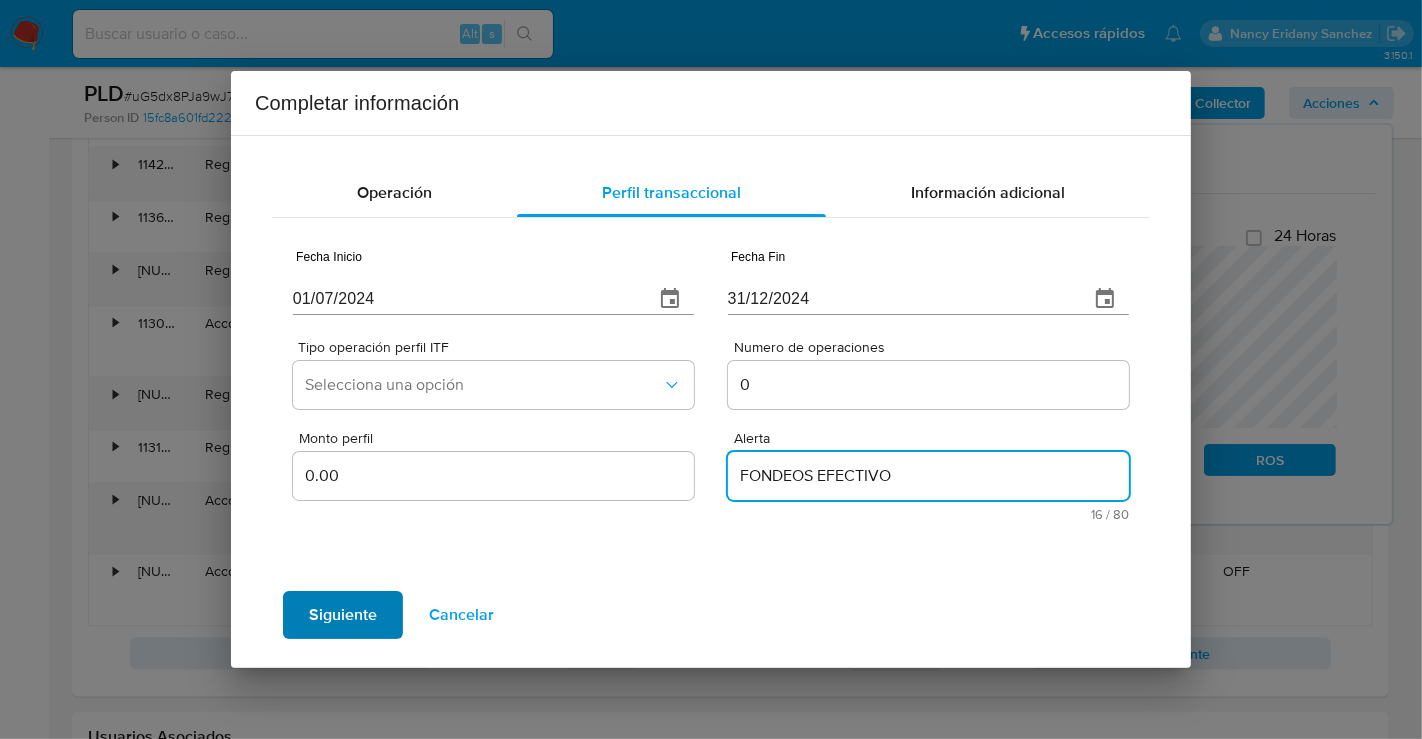 type on "FONDEOS EFECTIVO" 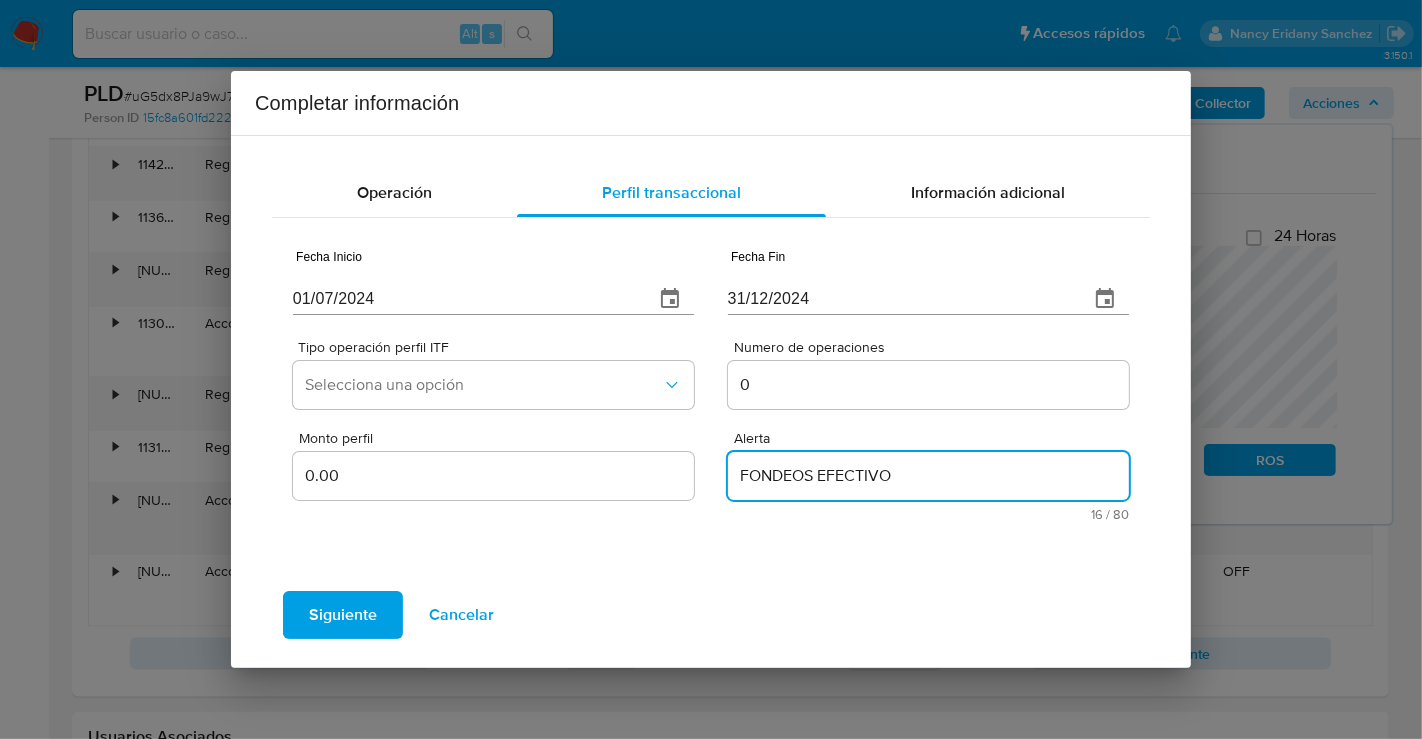 click on "Siguiente" at bounding box center (343, 615) 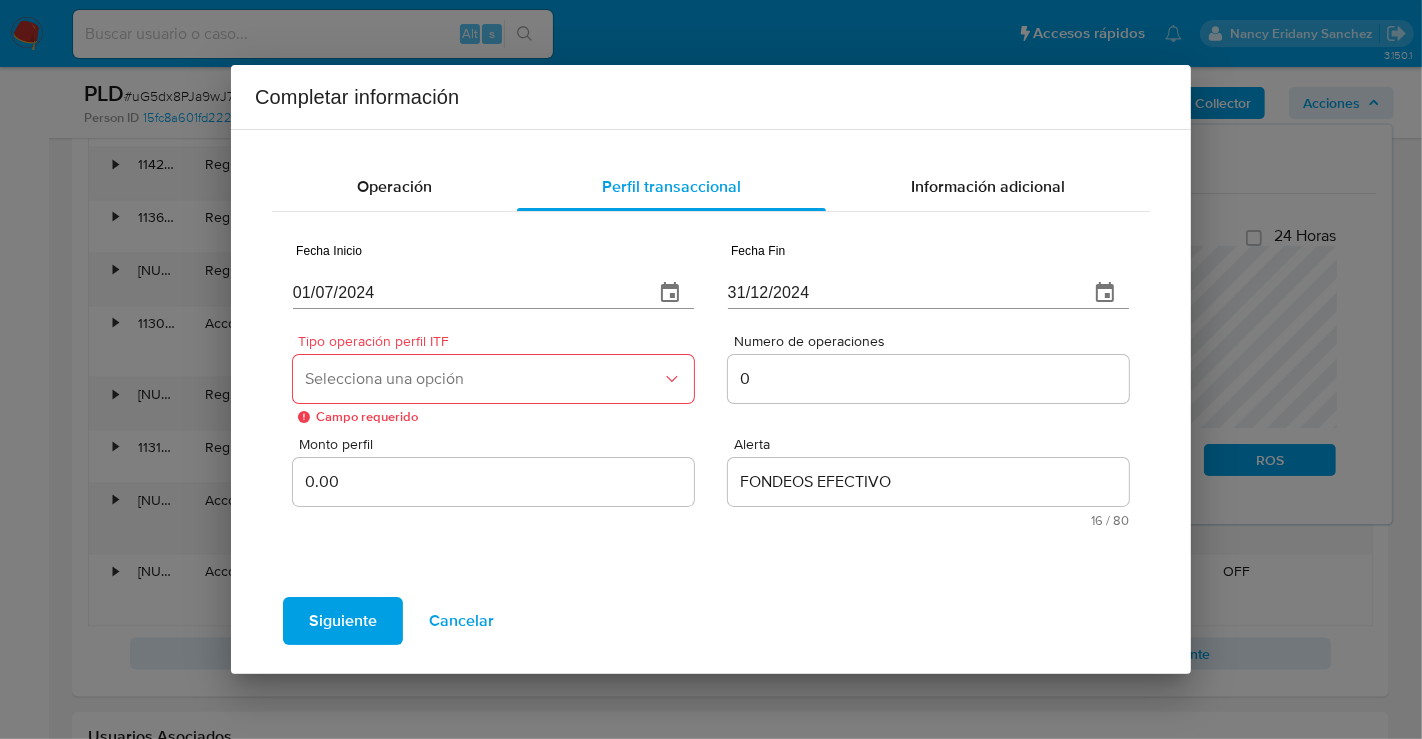 click on "Selecciona una opción" at bounding box center [493, 379] 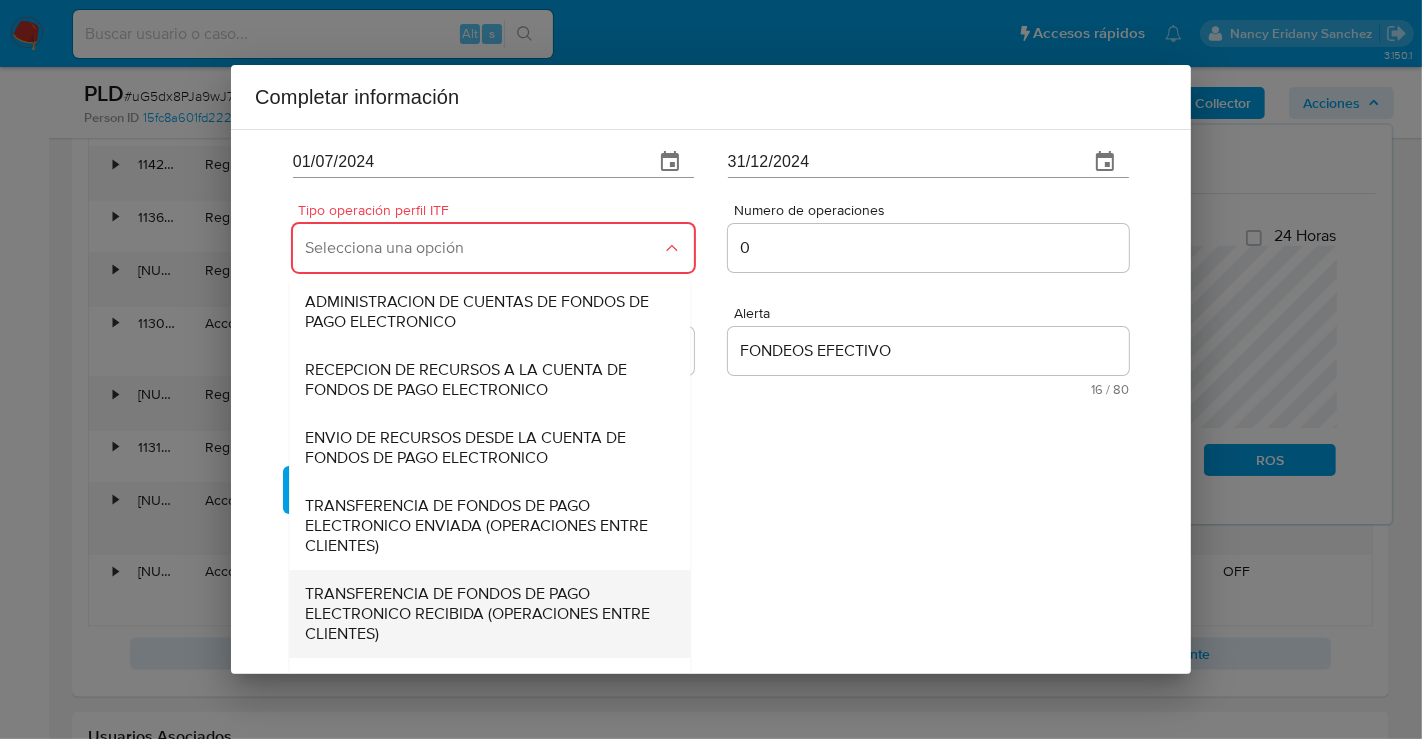 scroll, scrollTop: 202, scrollLeft: 0, axis: vertical 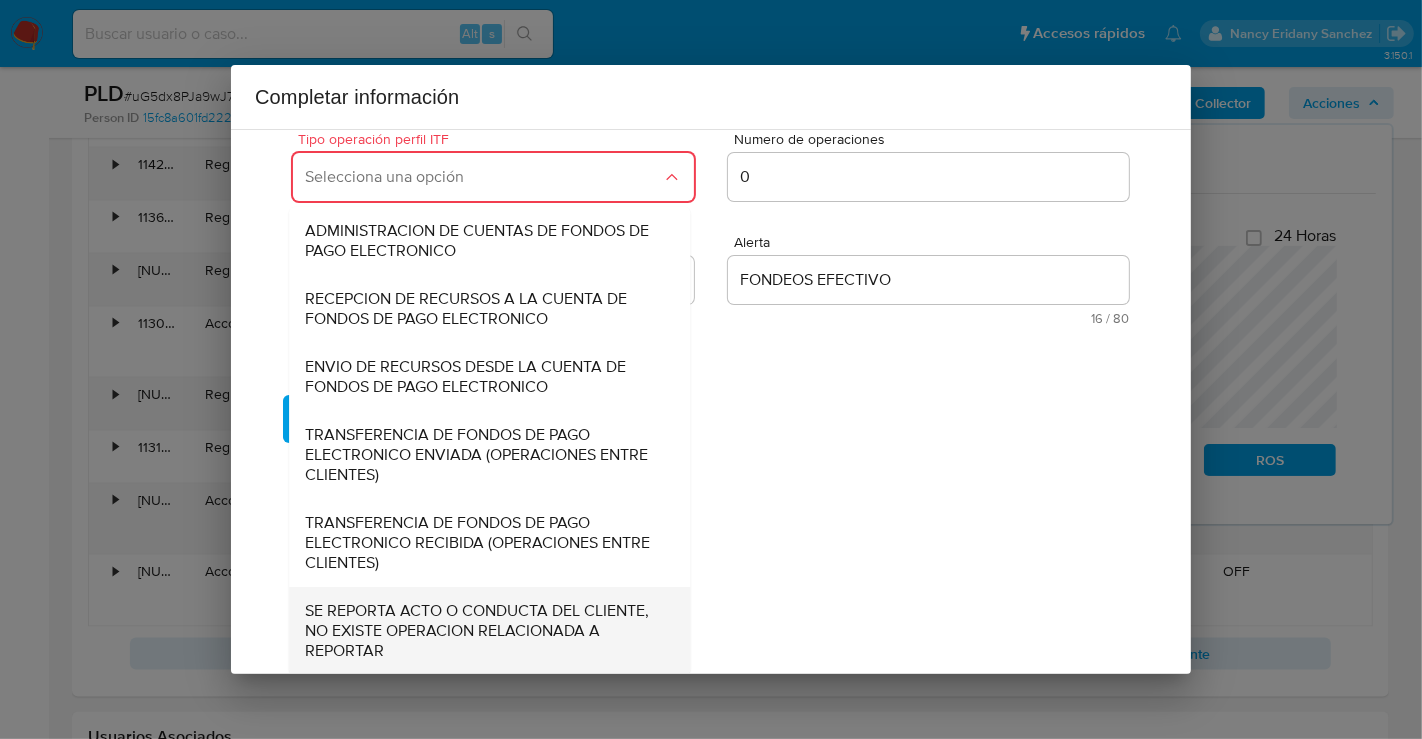 click on "SE REPORTA ACTO O CONDUCTA DEL CLIENTE, NO EXISTE OPERACION RELACIONADA A REPORTAR" at bounding box center (489, 631) 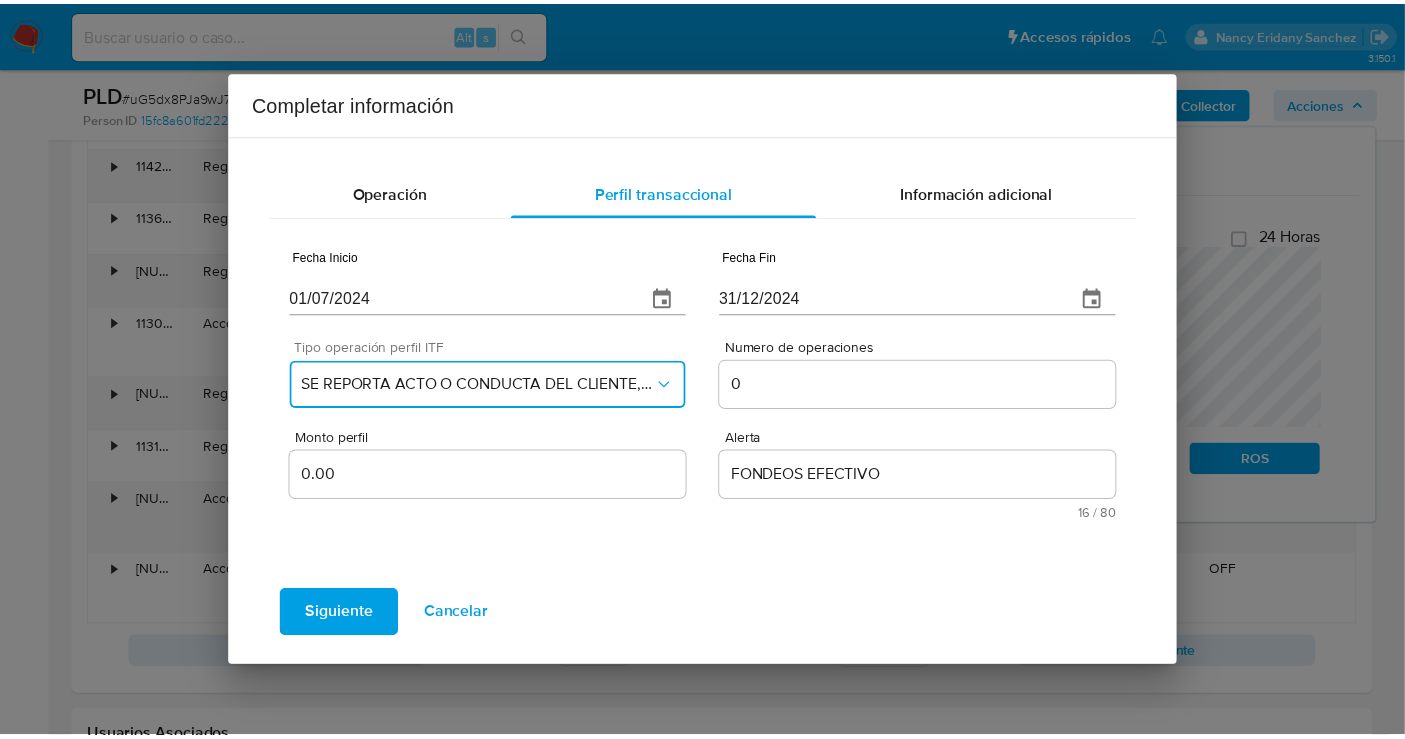 scroll, scrollTop: 0, scrollLeft: 0, axis: both 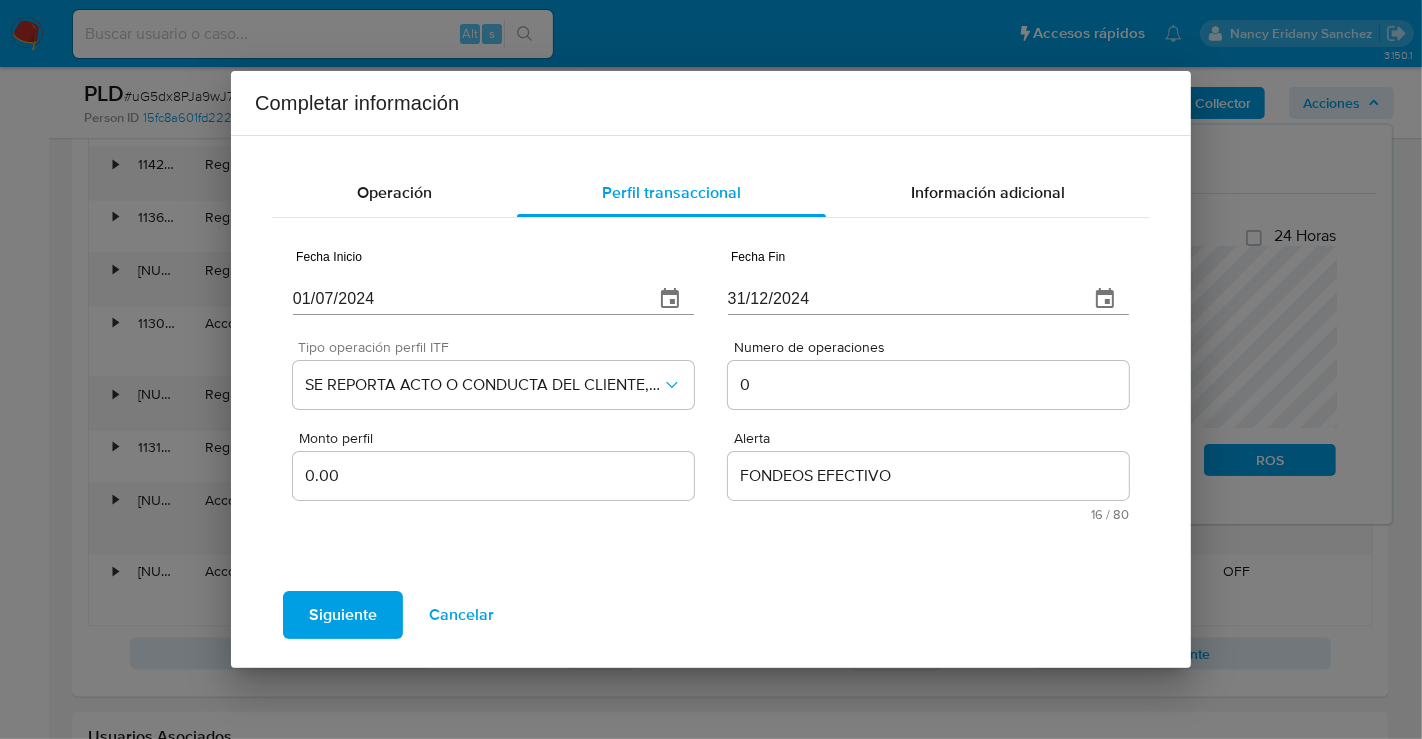 click on "Siguiente" at bounding box center (343, 615) 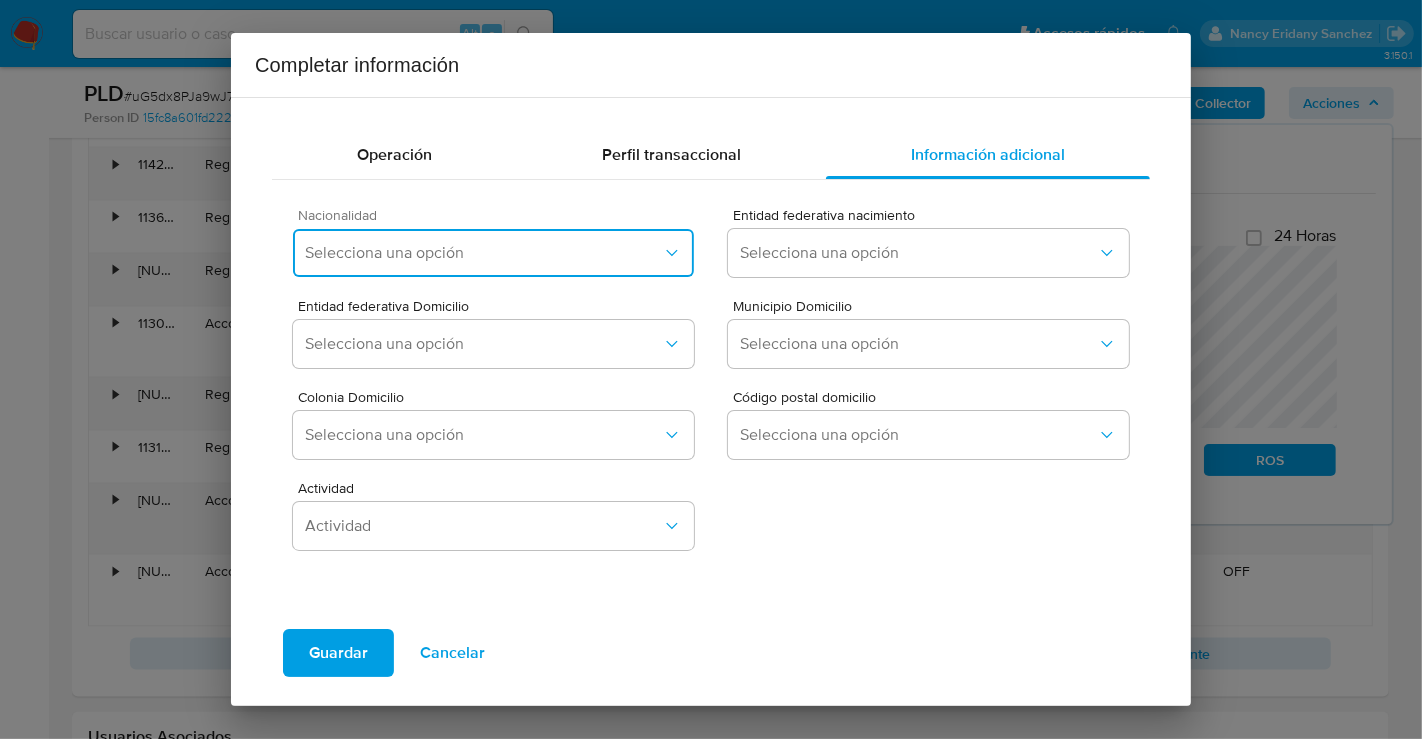 click on "Selecciona una opción" at bounding box center (483, 253) 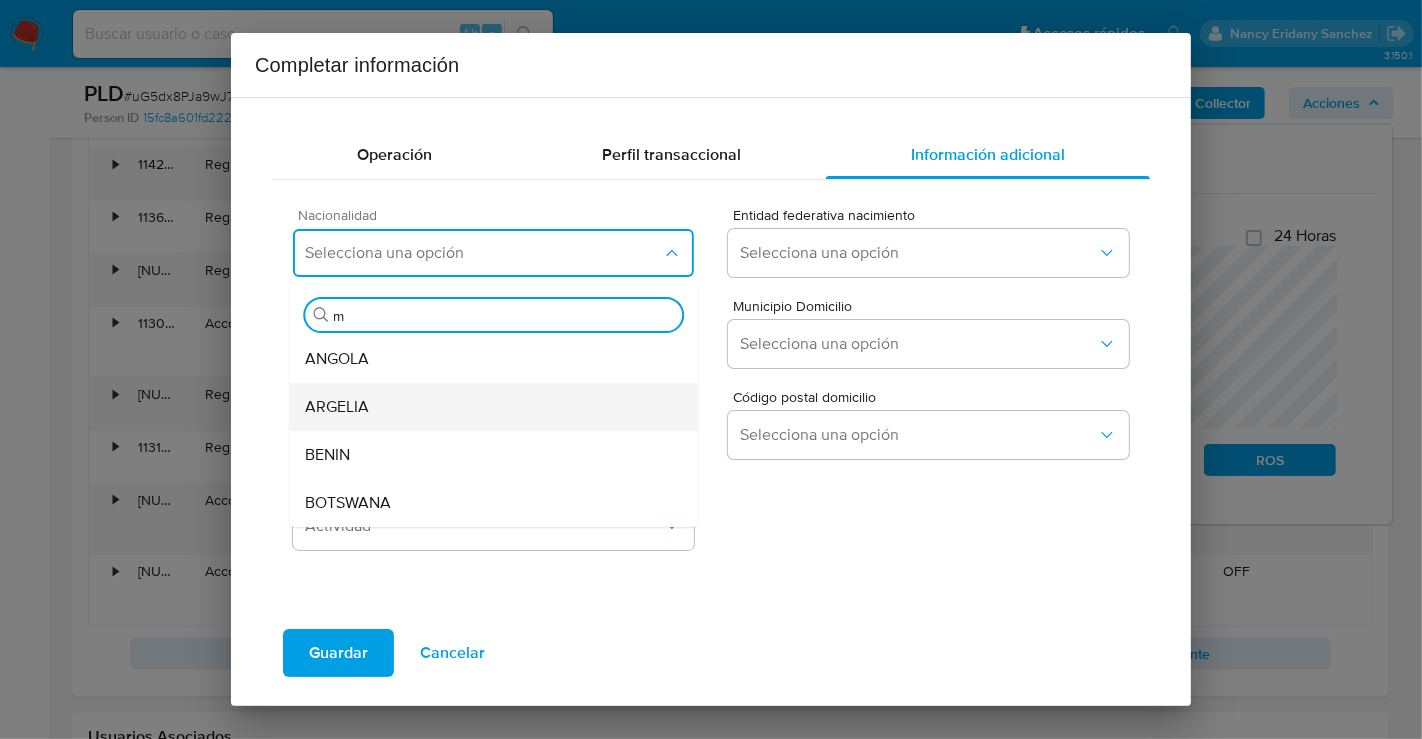 type on "me" 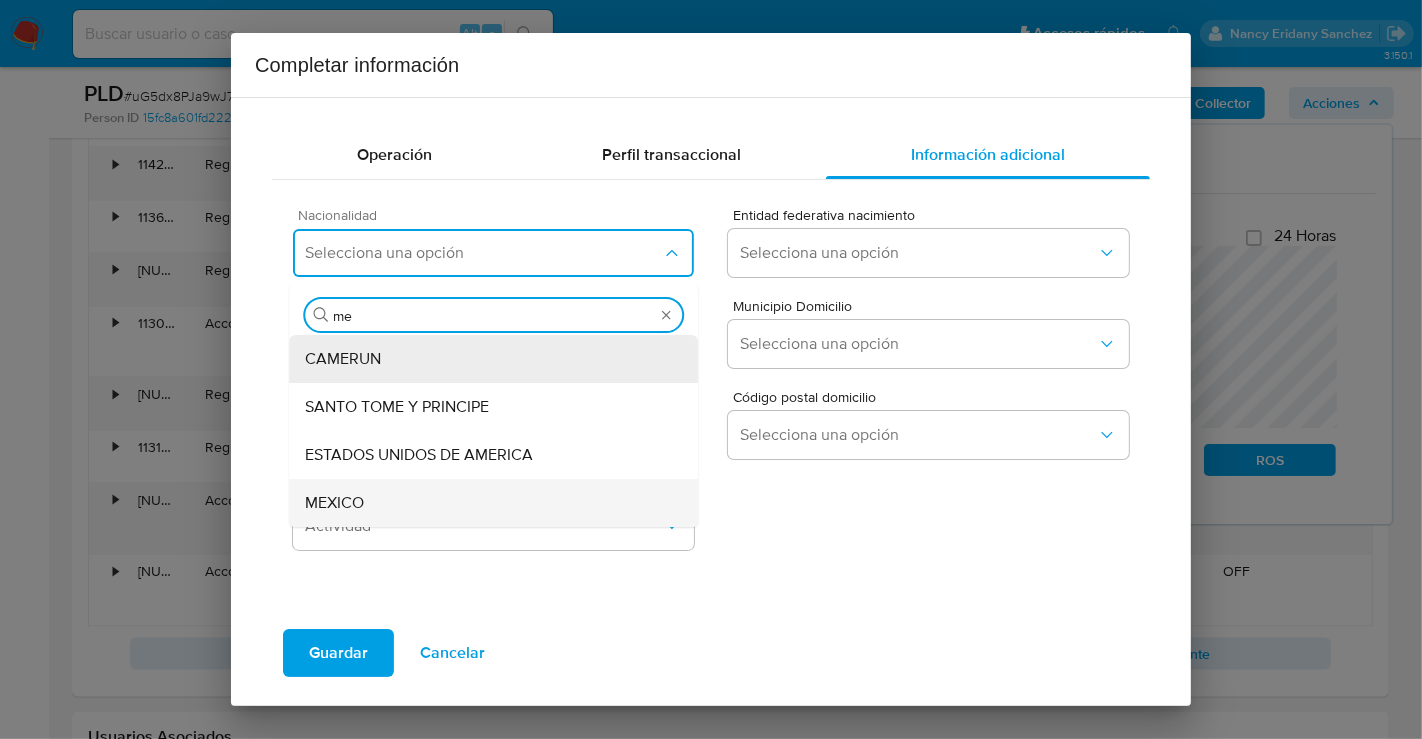 click on "MEXICO" at bounding box center [493, 503] 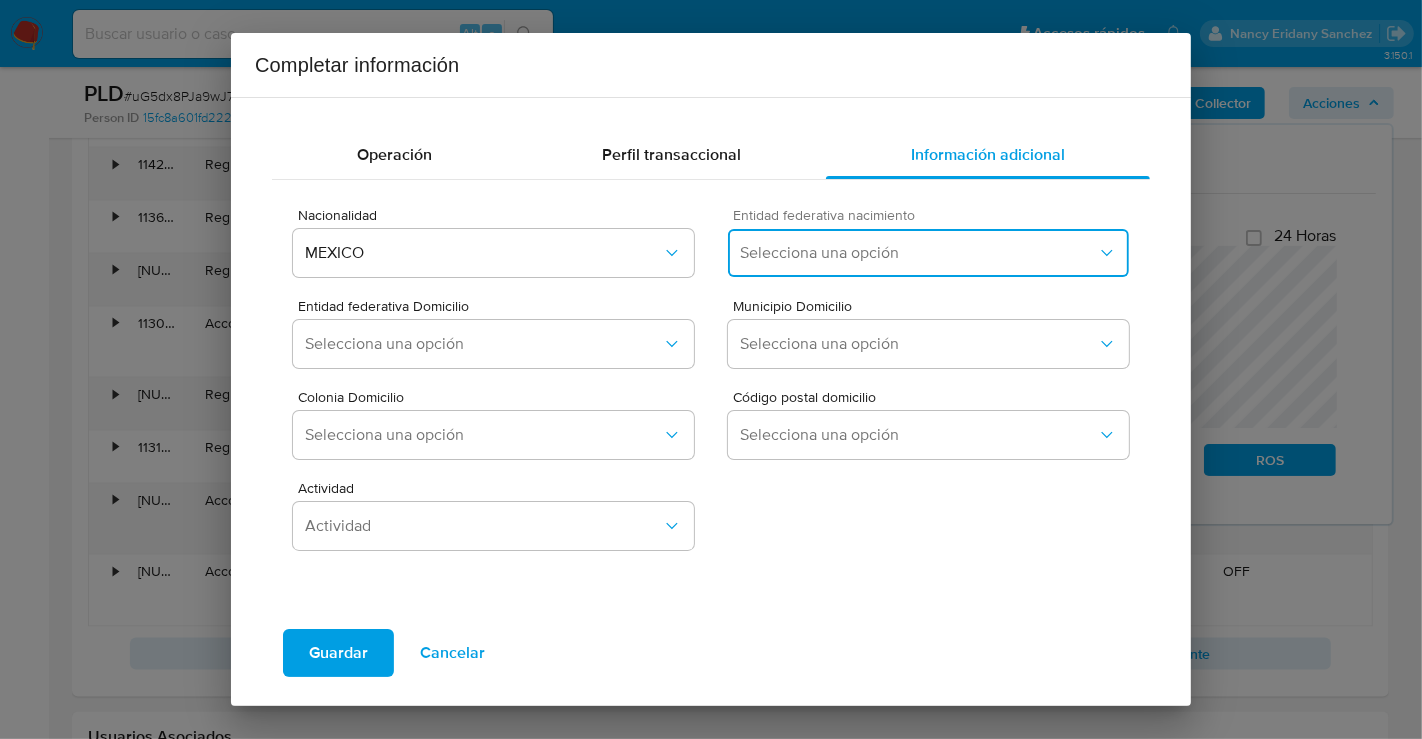 click on "Selecciona una opción" at bounding box center (918, 253) 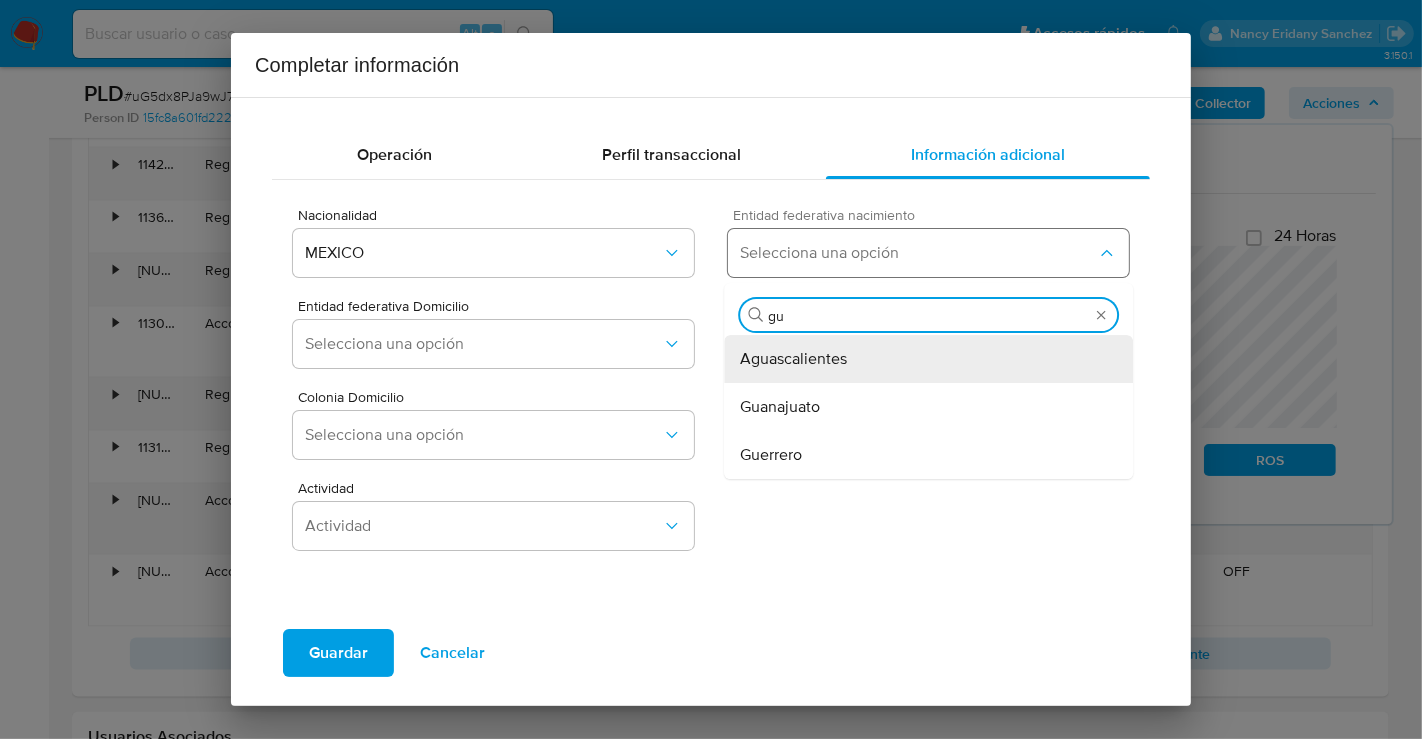 type on "gue" 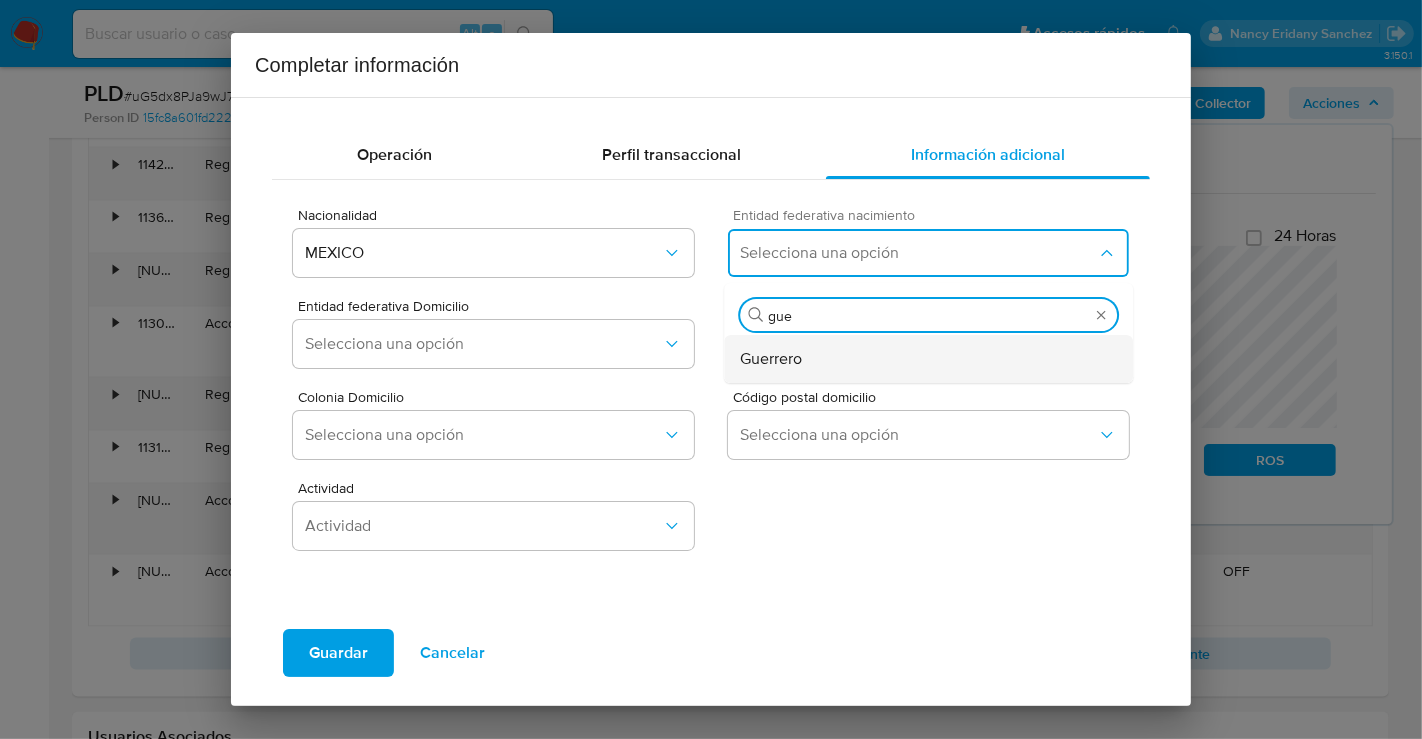 click on "Guerrero" at bounding box center (771, 359) 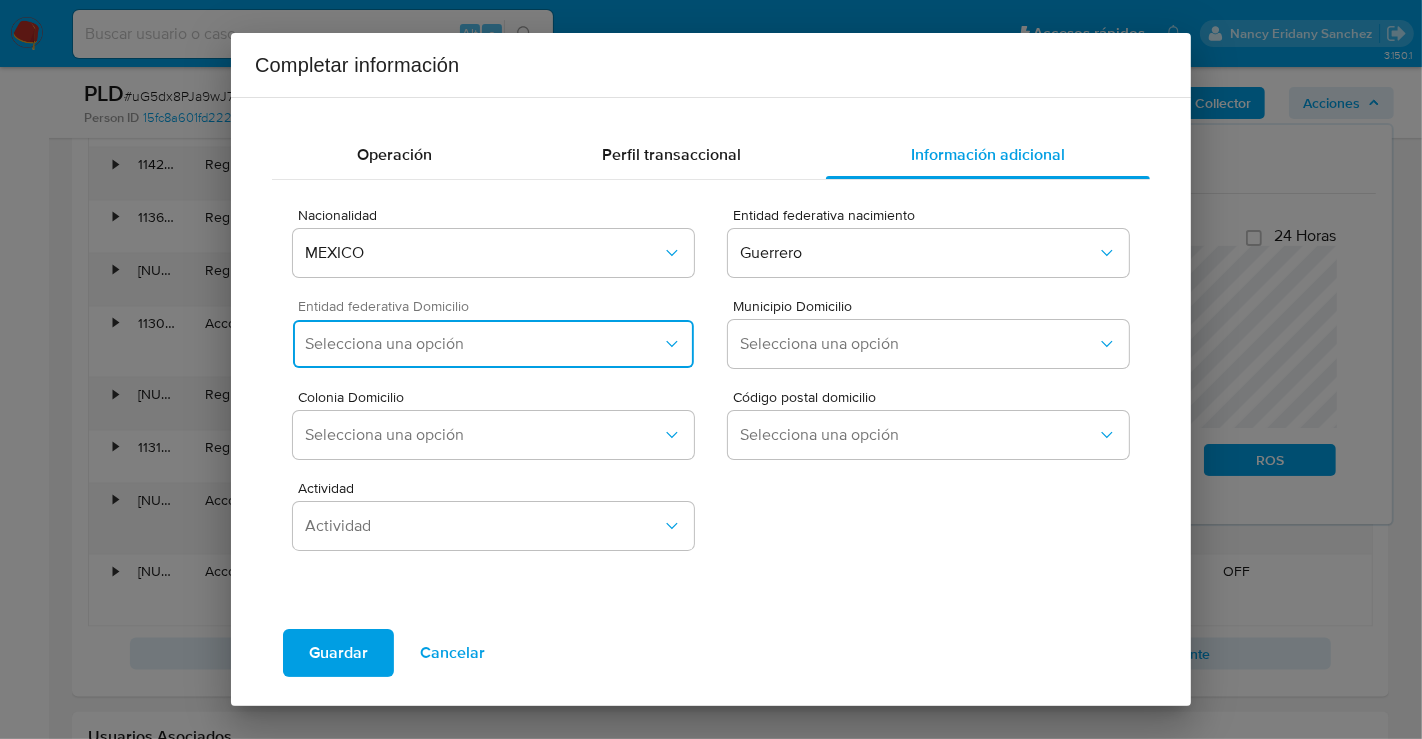 click on "Selecciona una opción" at bounding box center [483, 344] 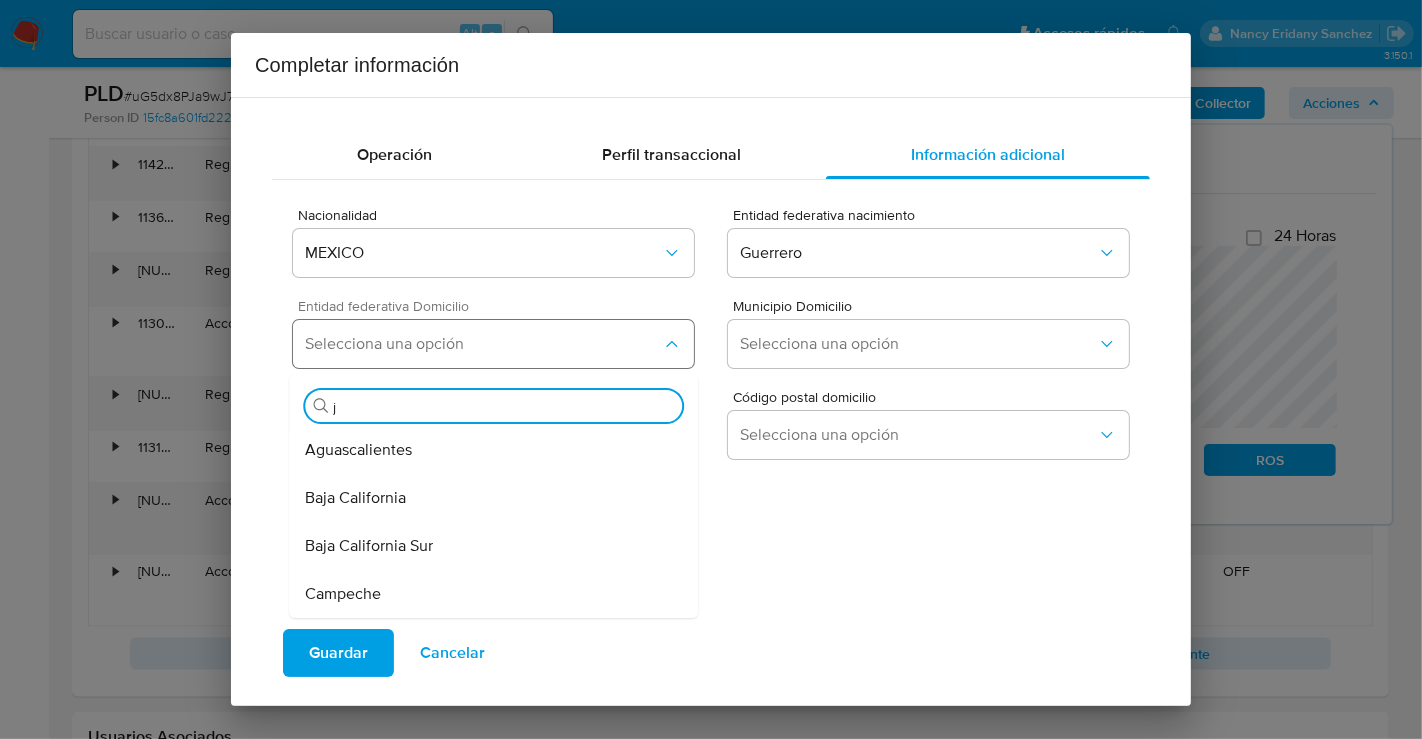 type on "ja" 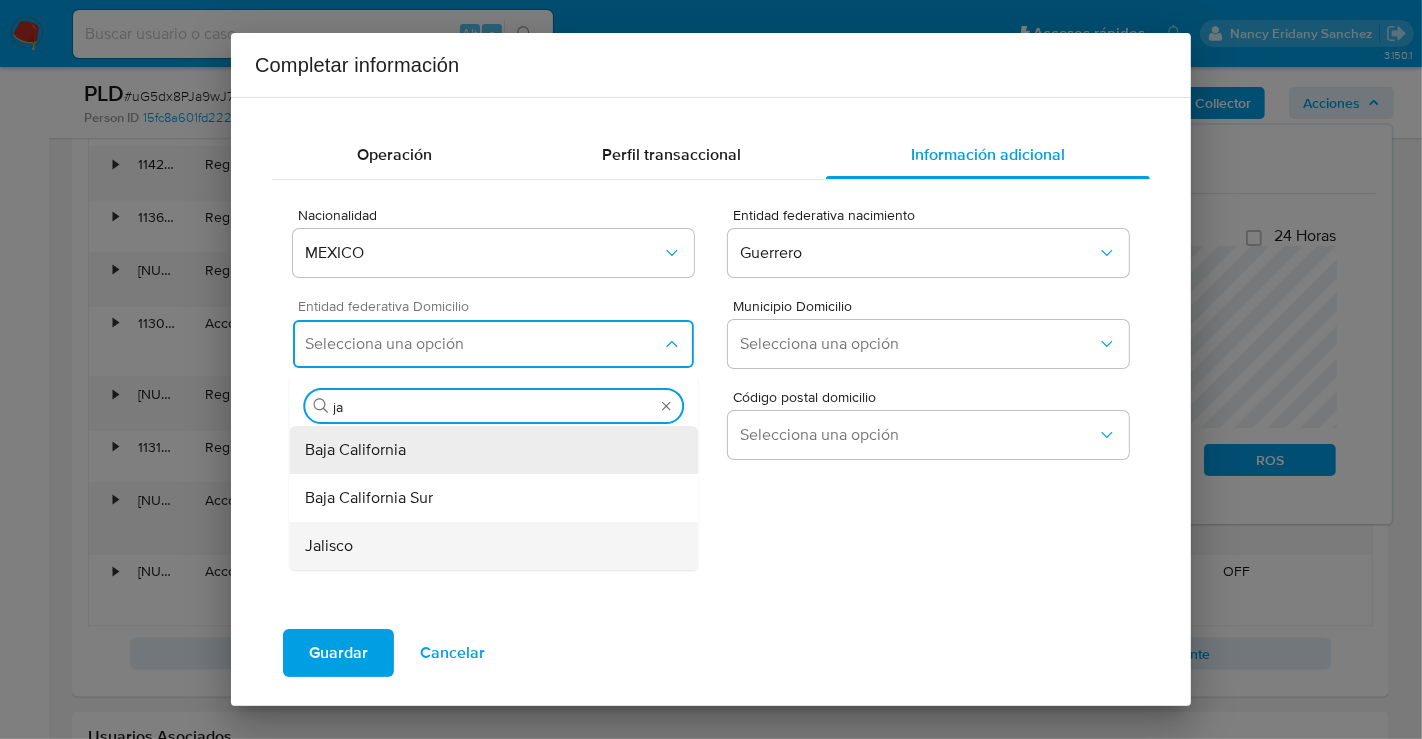 click on "Jalisco" at bounding box center [493, 546] 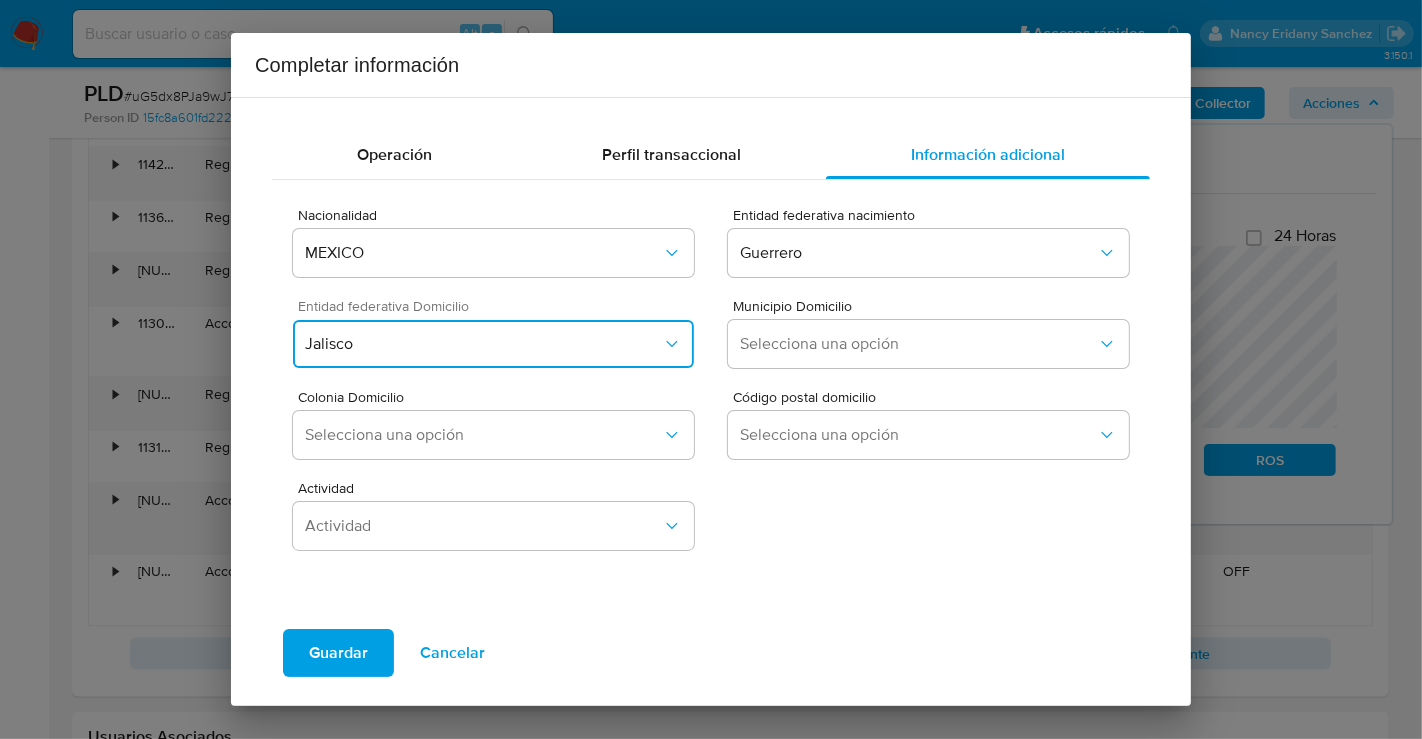 type 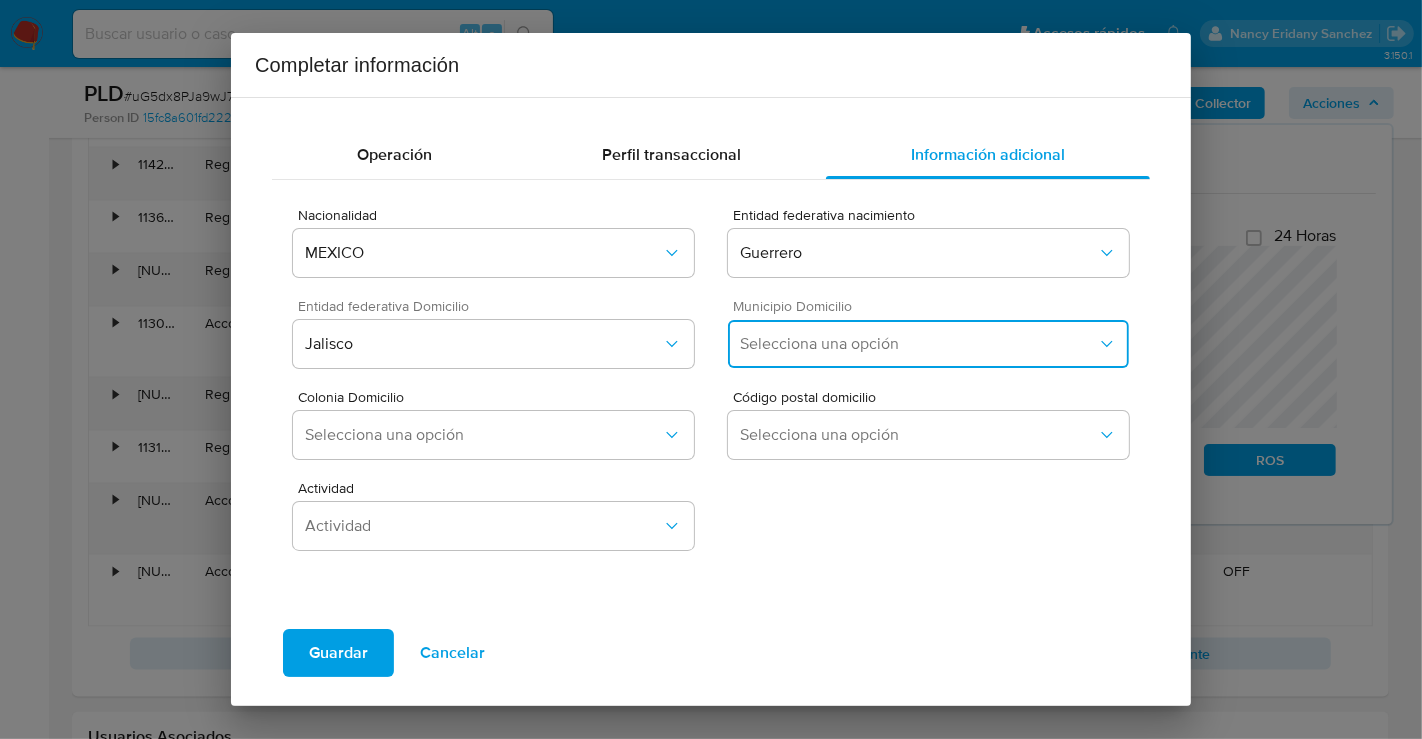 click on "Selecciona una opción" at bounding box center (918, 344) 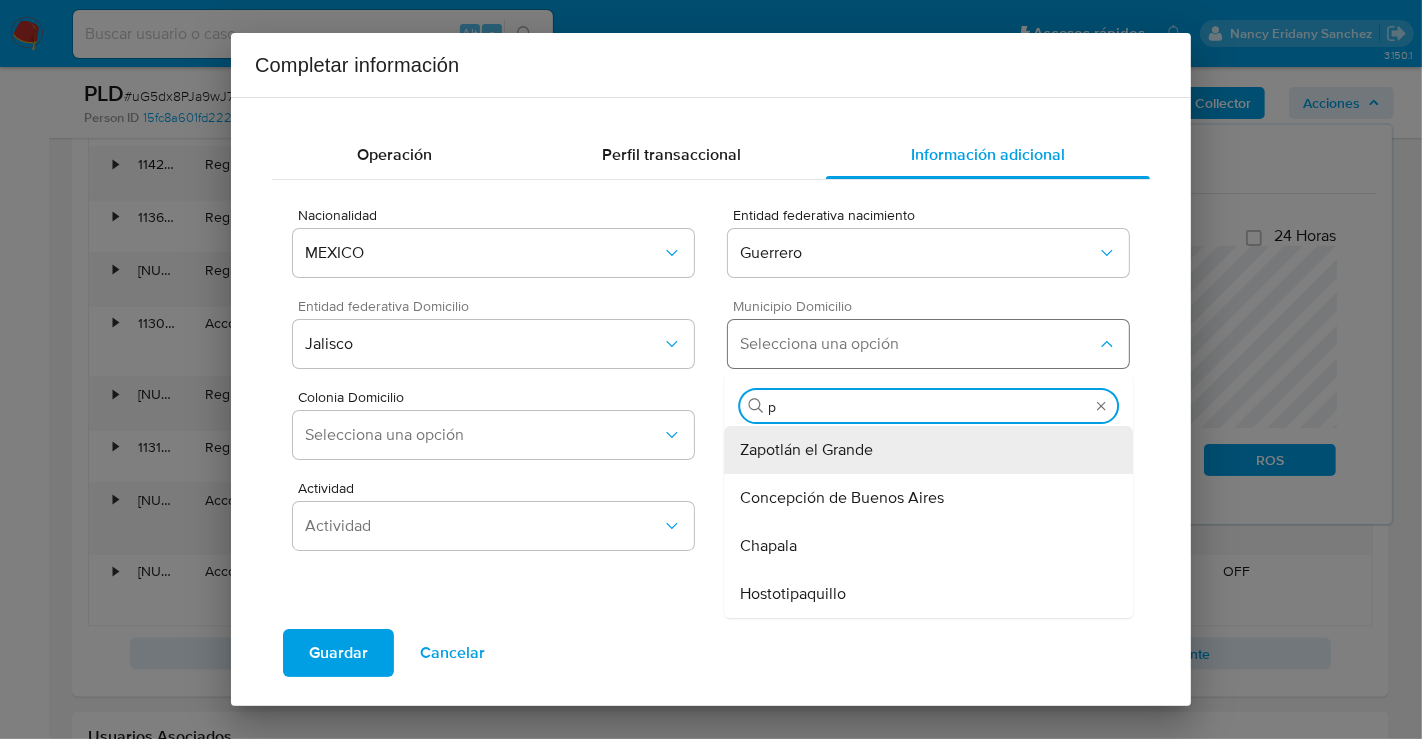 type on "pu" 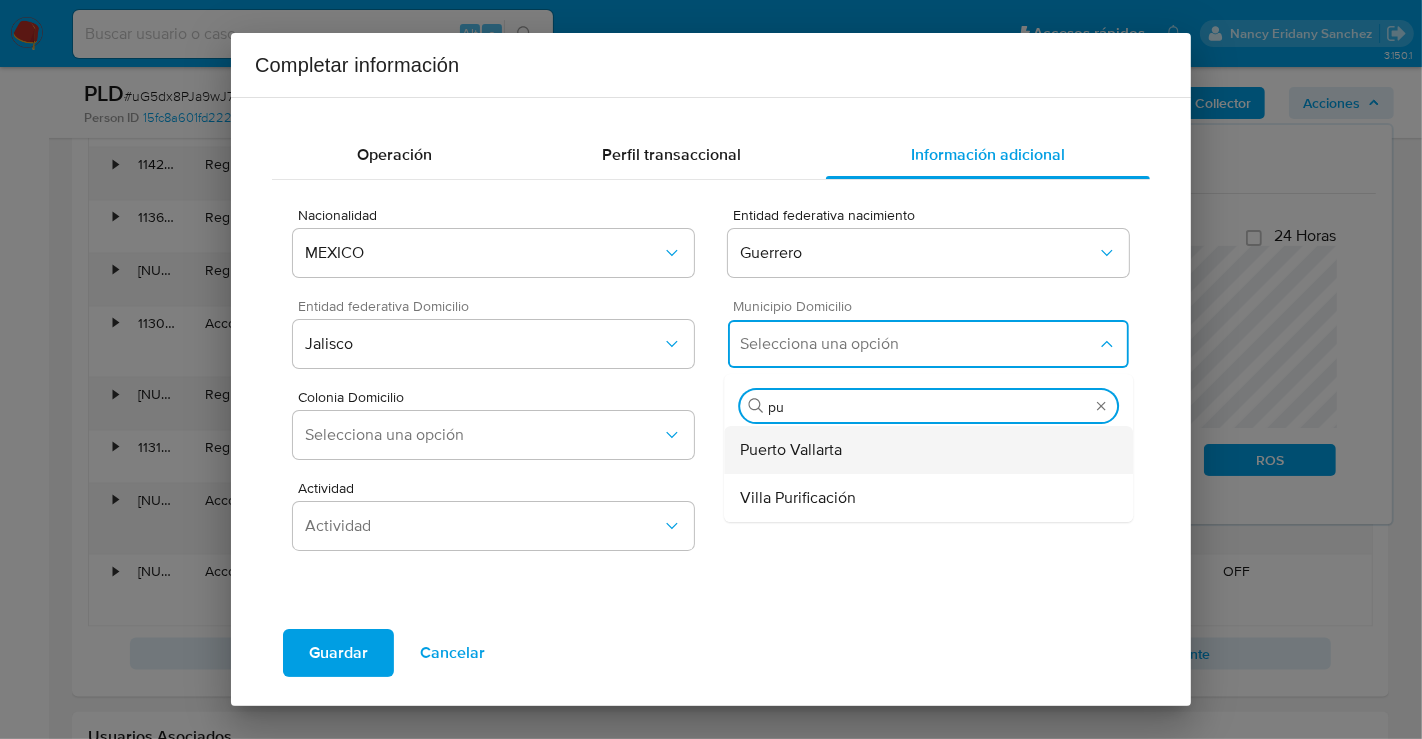 click on "Puerto Vallarta" at bounding box center (928, 450) 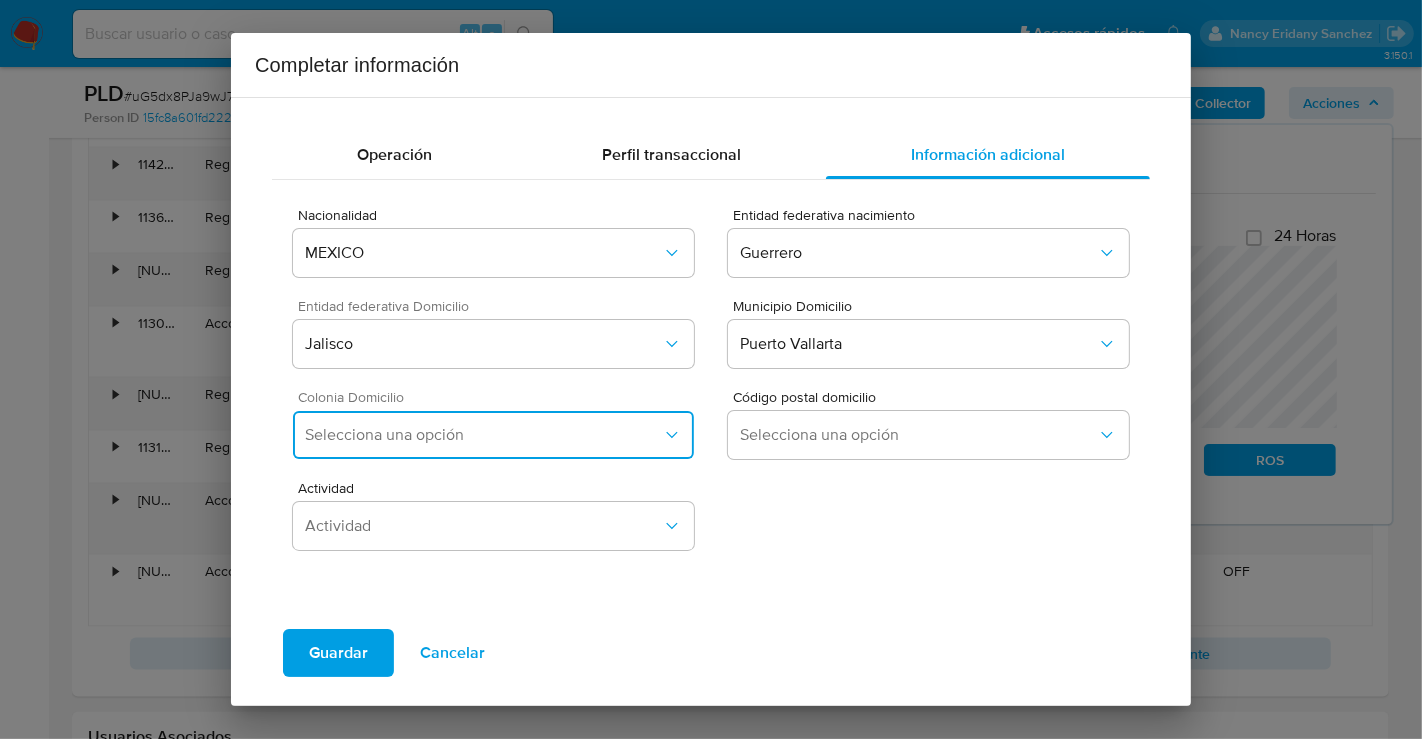 click on "Selecciona una opción" at bounding box center (483, 435) 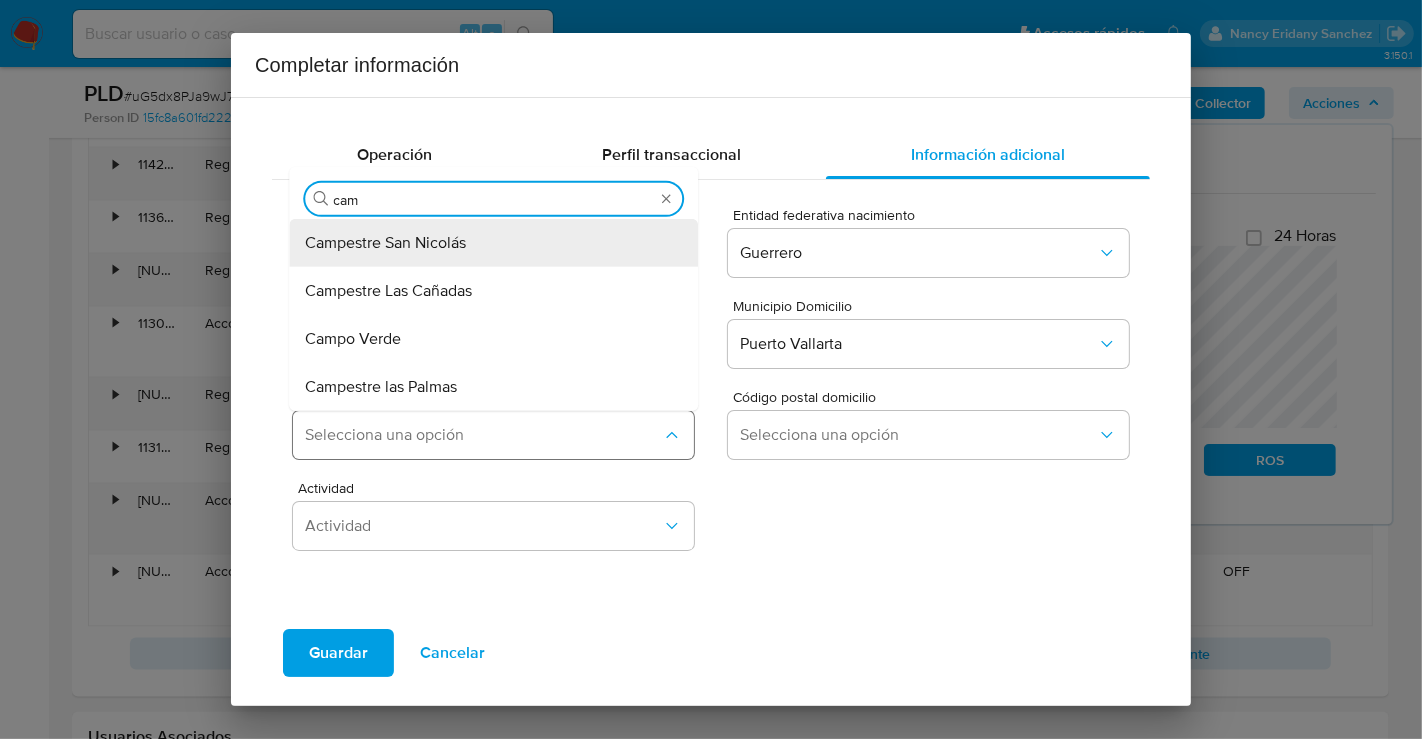 type on "cam" 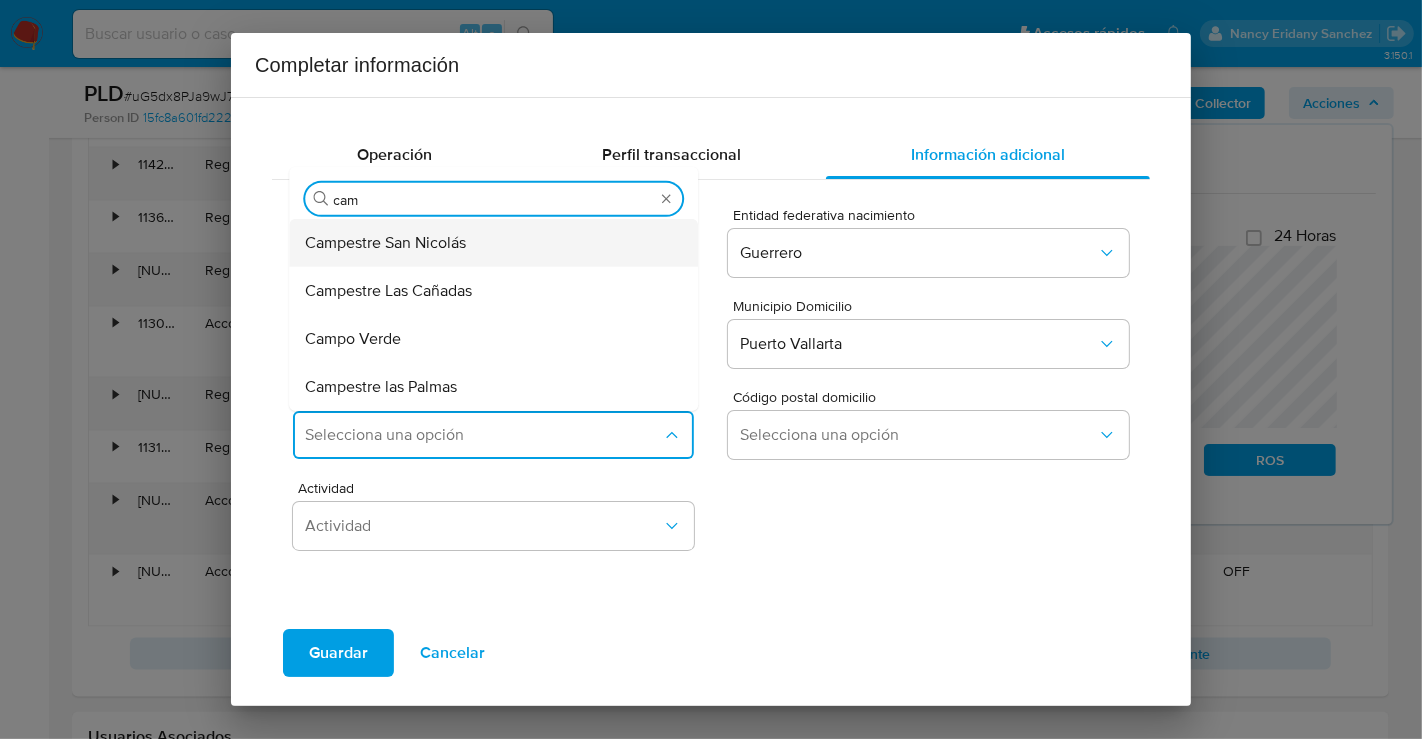 click on "Campestre San Nicolás" at bounding box center (385, 243) 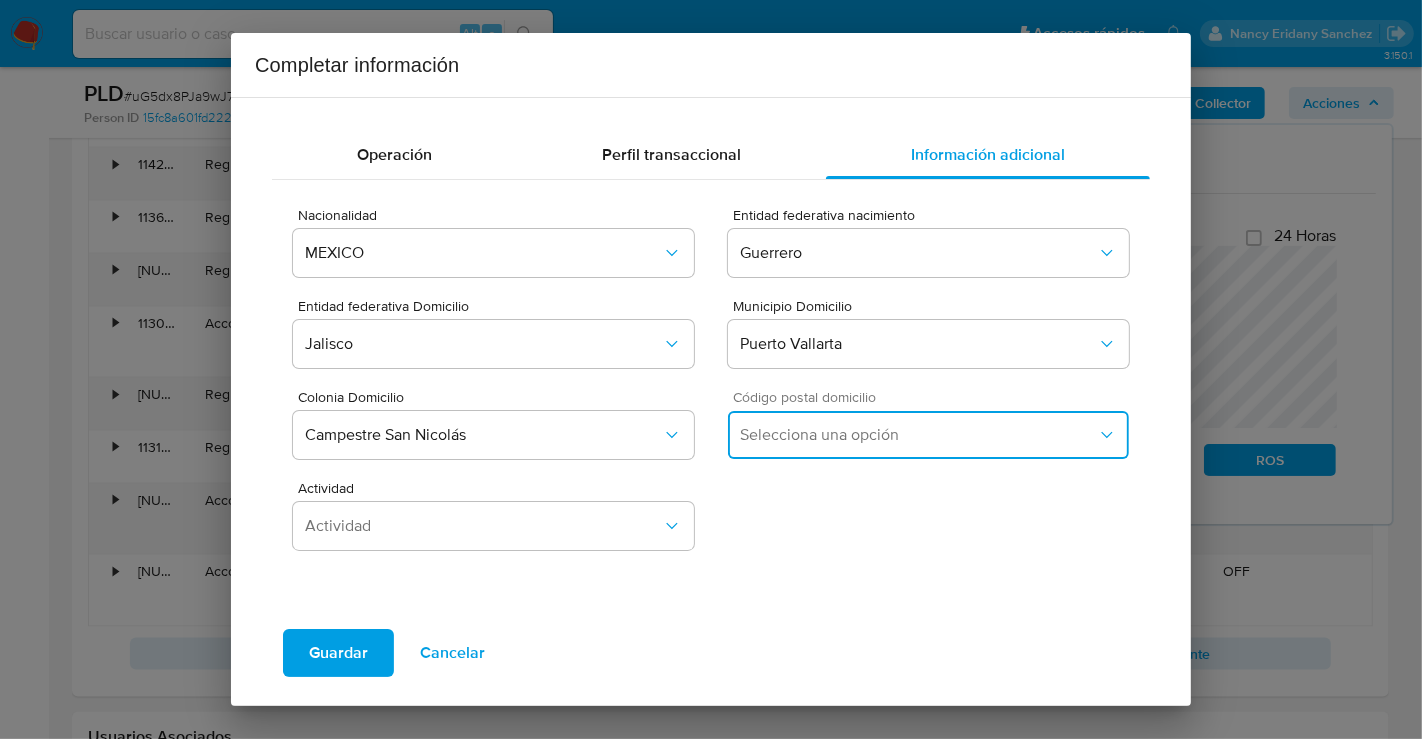 click on "Selecciona una opción" at bounding box center [918, 435] 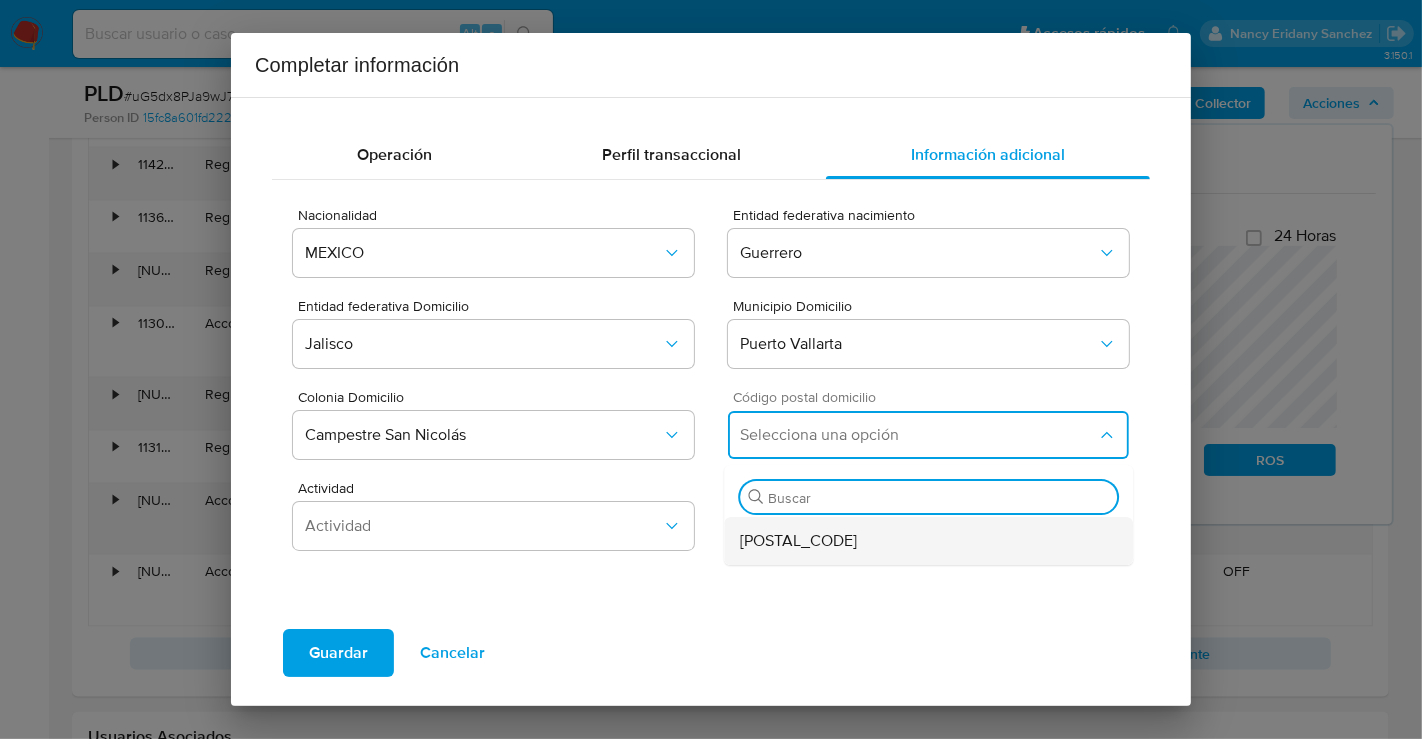 click on "48290" at bounding box center (796, 541) 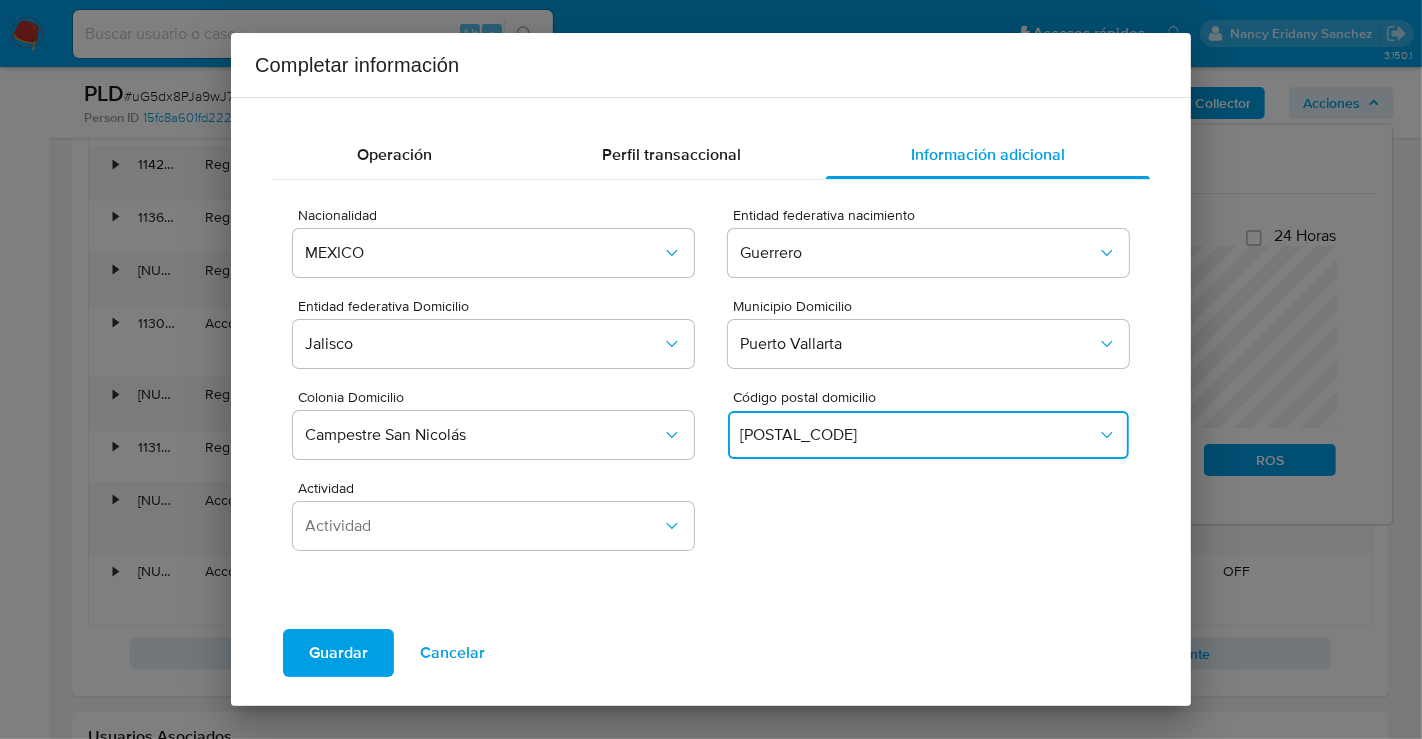 type 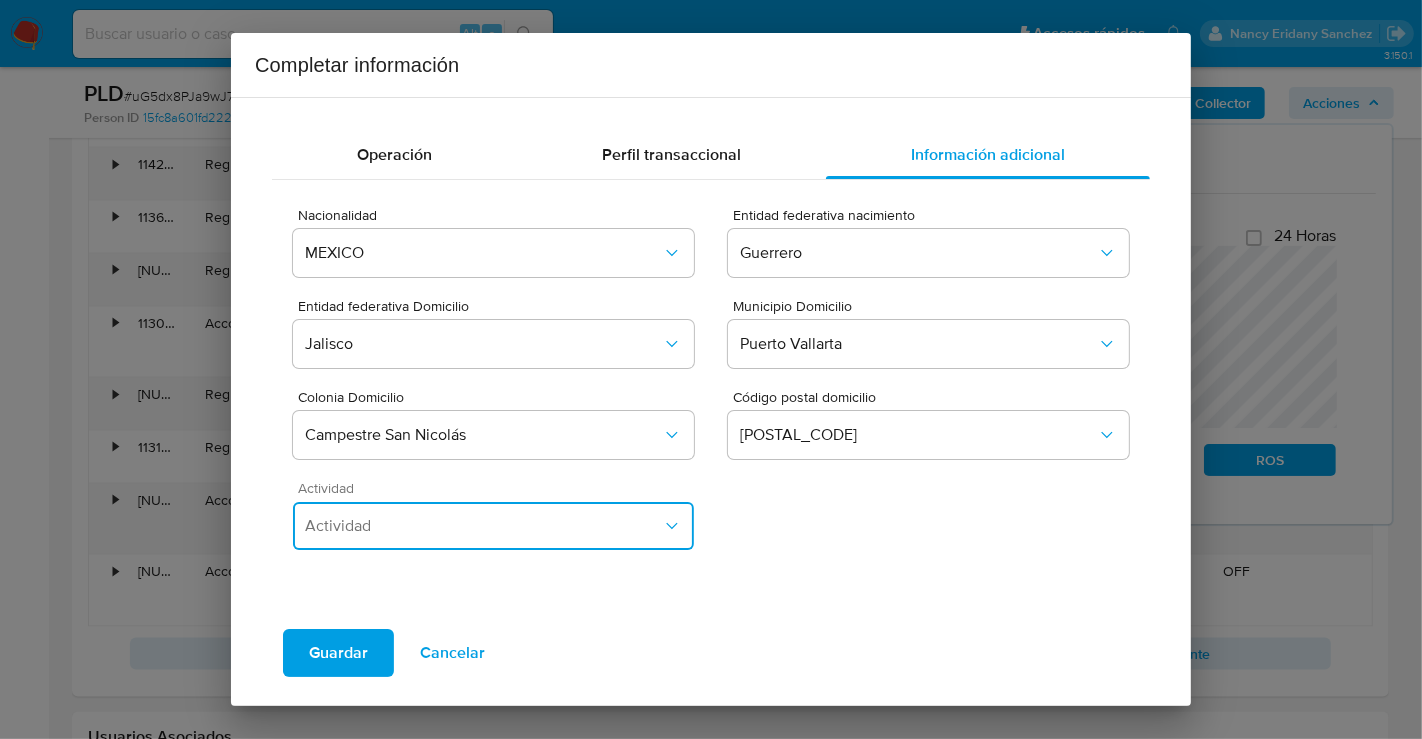 click on "Actividad" at bounding box center [483, 526] 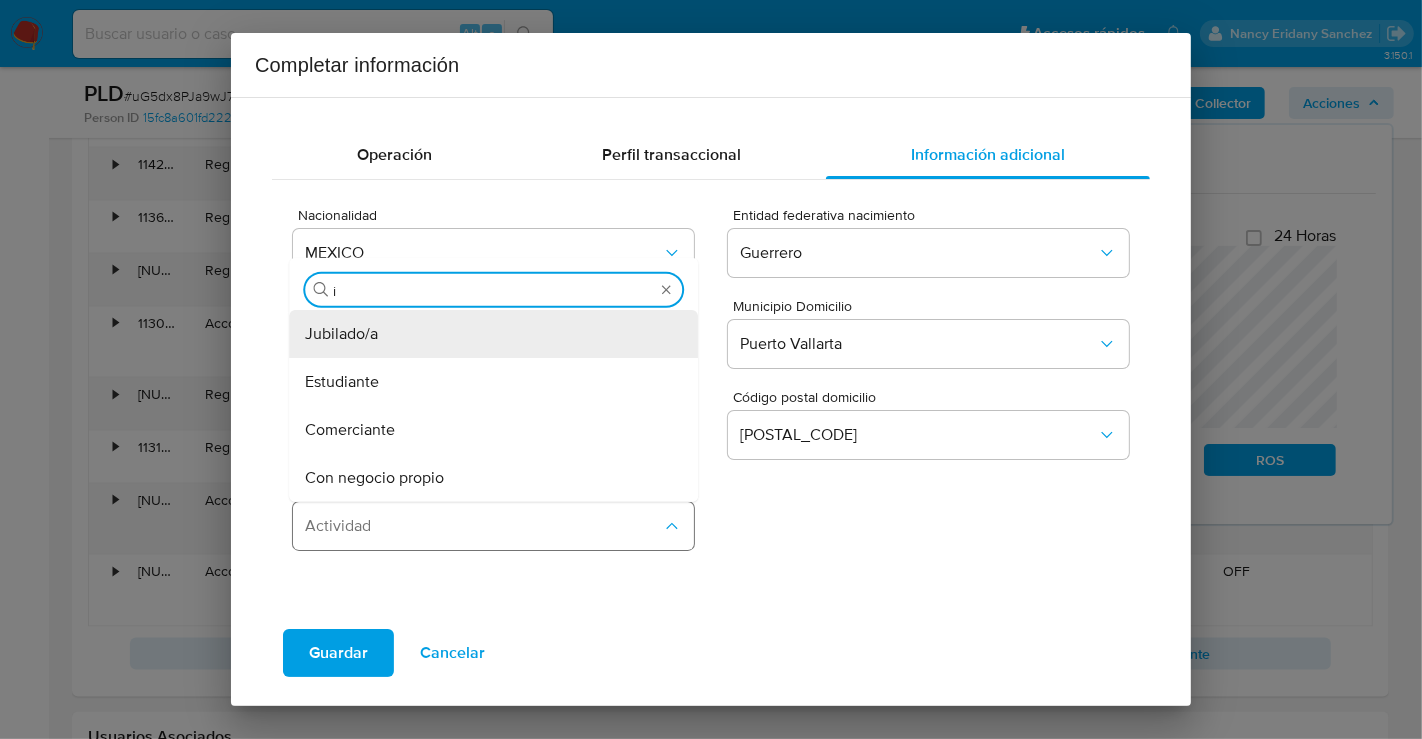 type on "in" 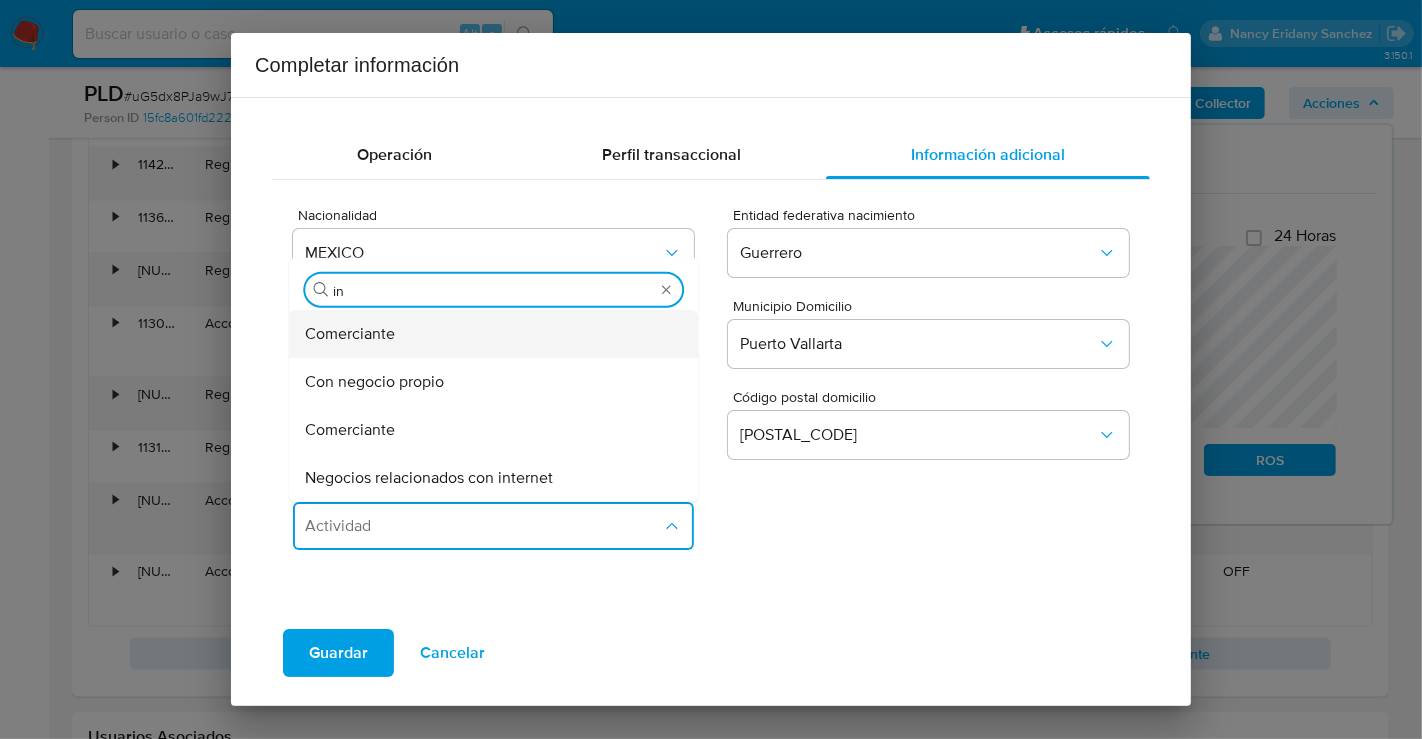 click on "Comerciante" at bounding box center [493, 334] 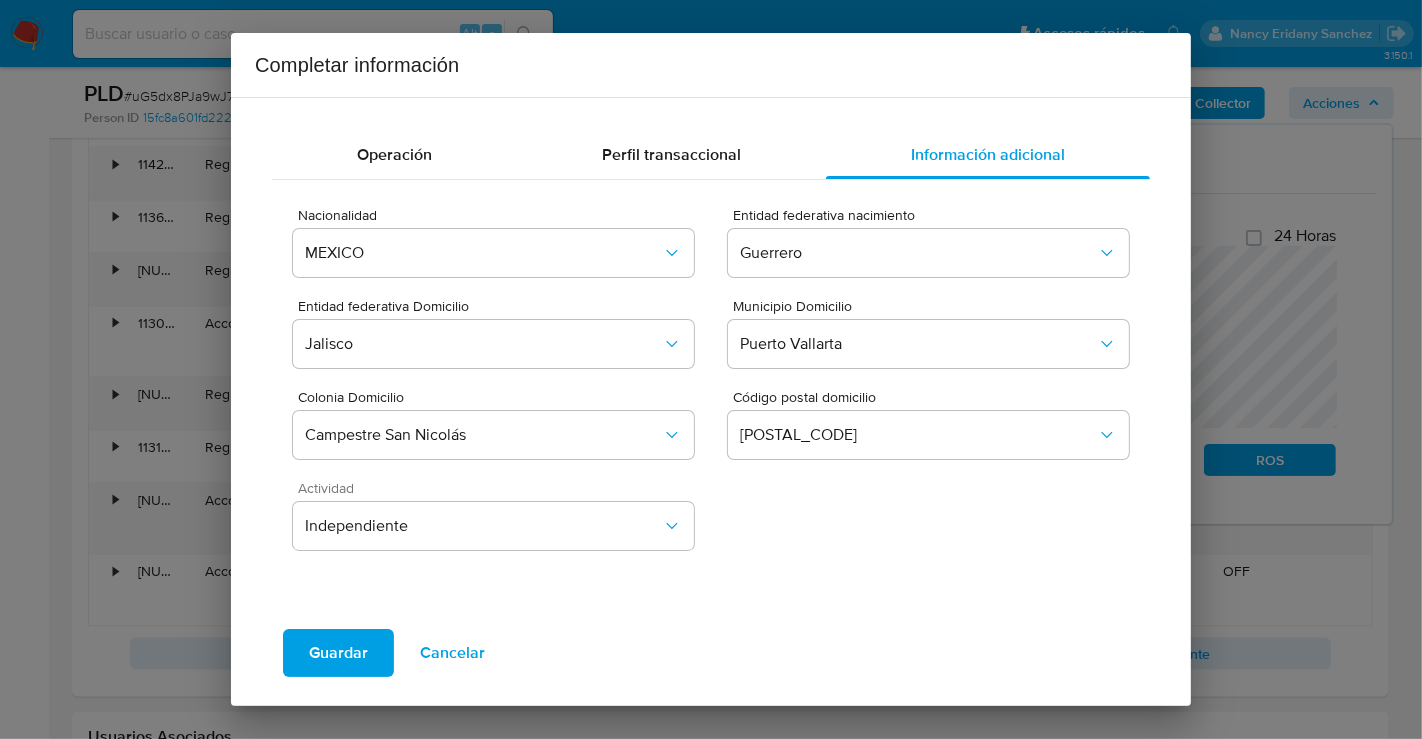 click on "Guardar" at bounding box center (338, 653) 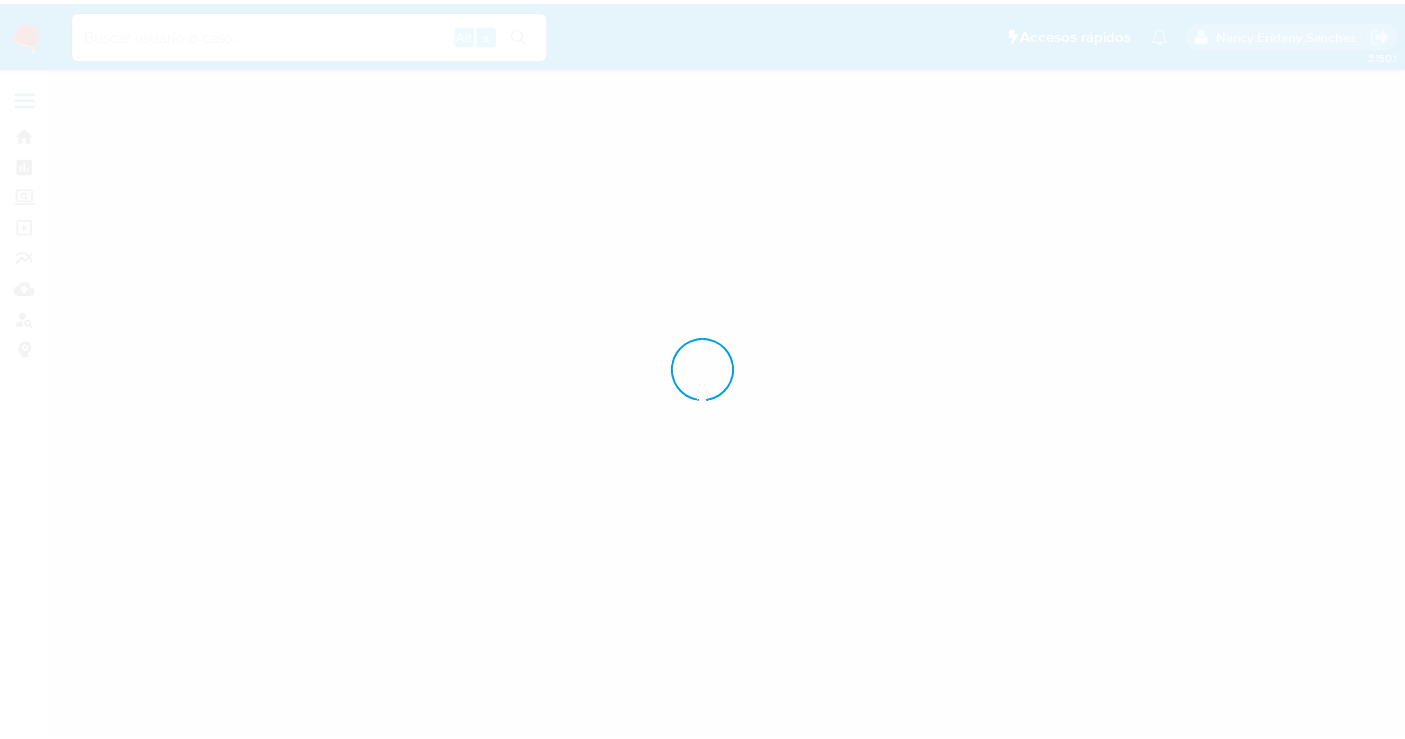 scroll, scrollTop: 0, scrollLeft: 0, axis: both 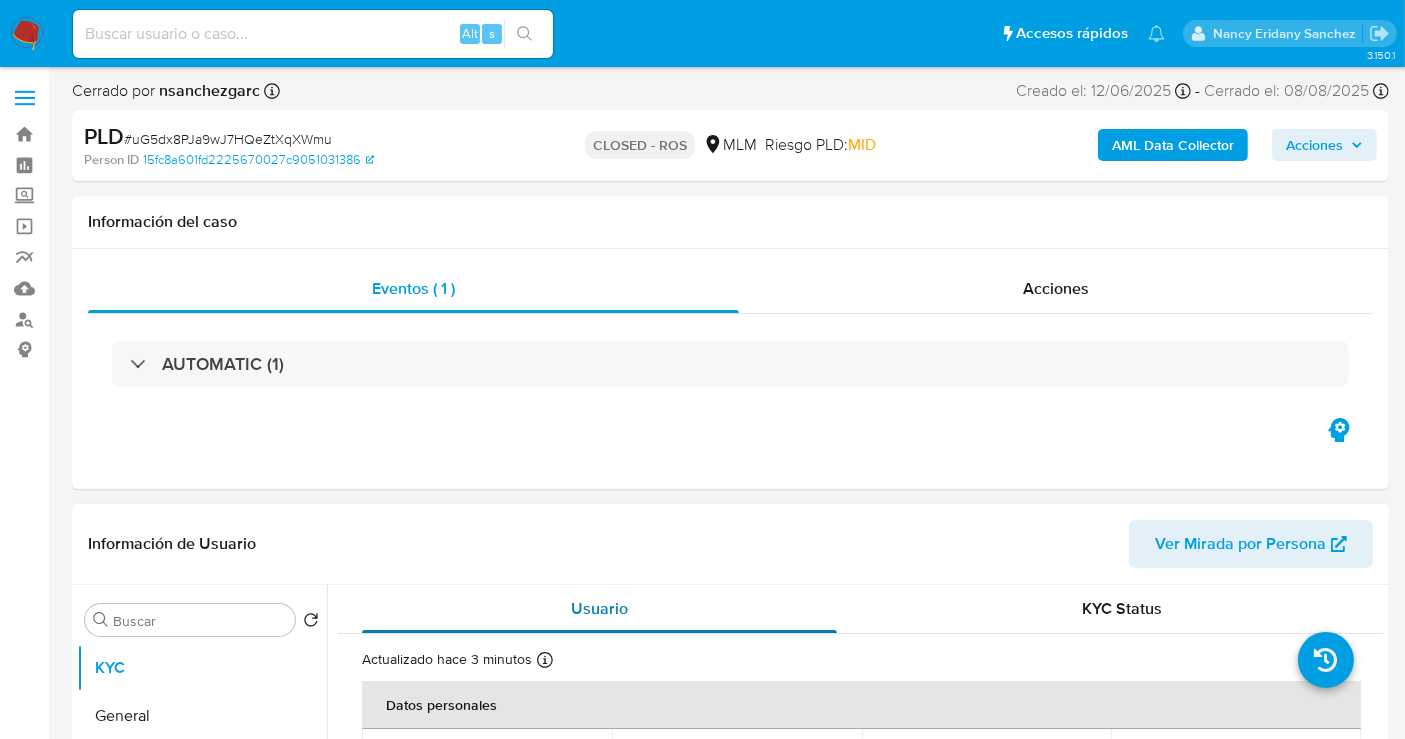select on "10" 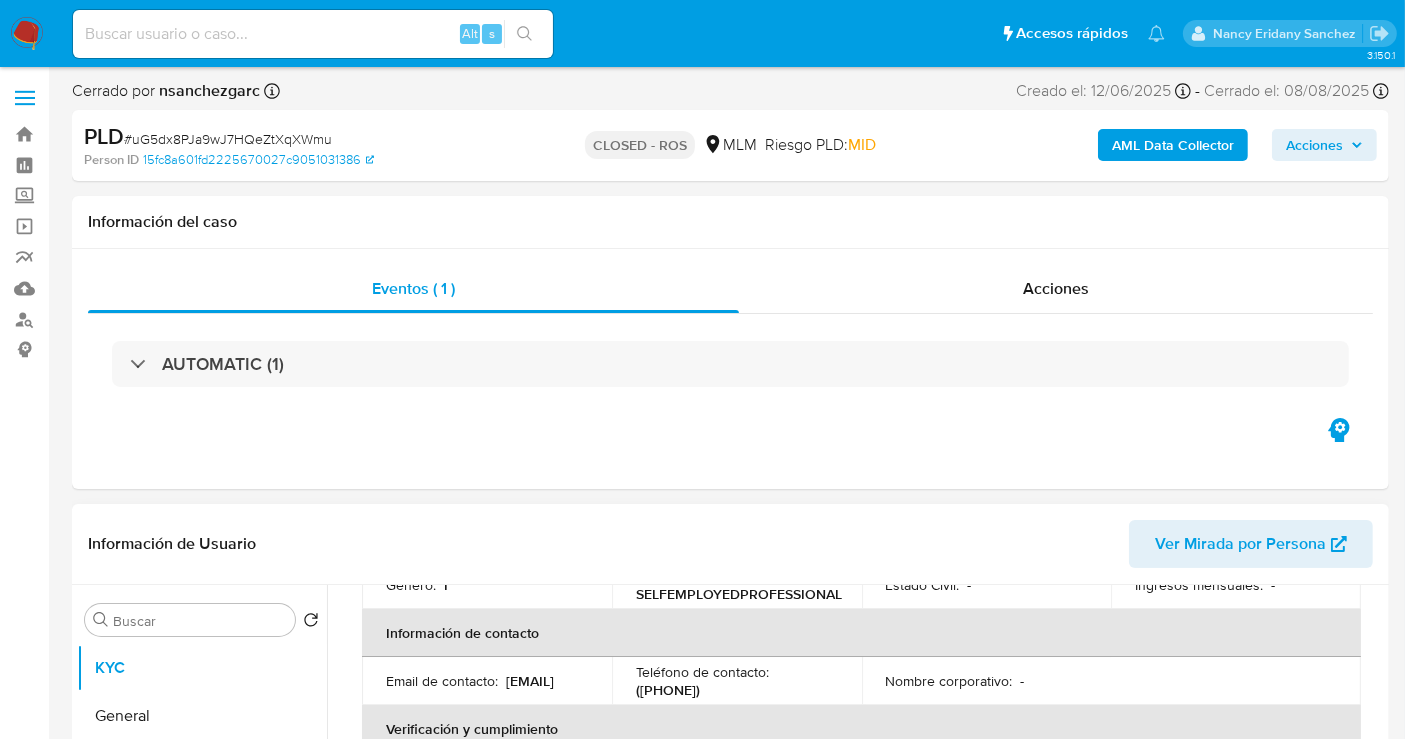 scroll, scrollTop: 222, scrollLeft: 0, axis: vertical 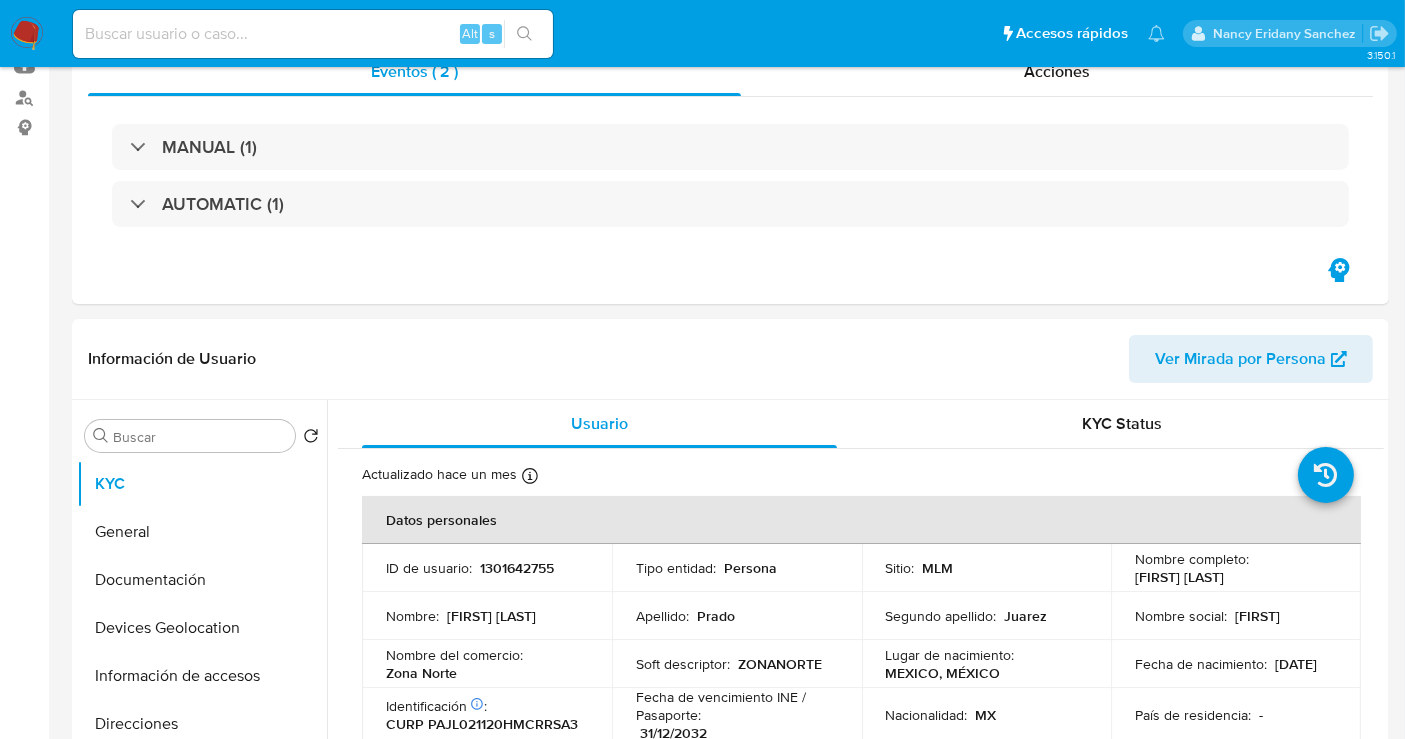 select on "10" 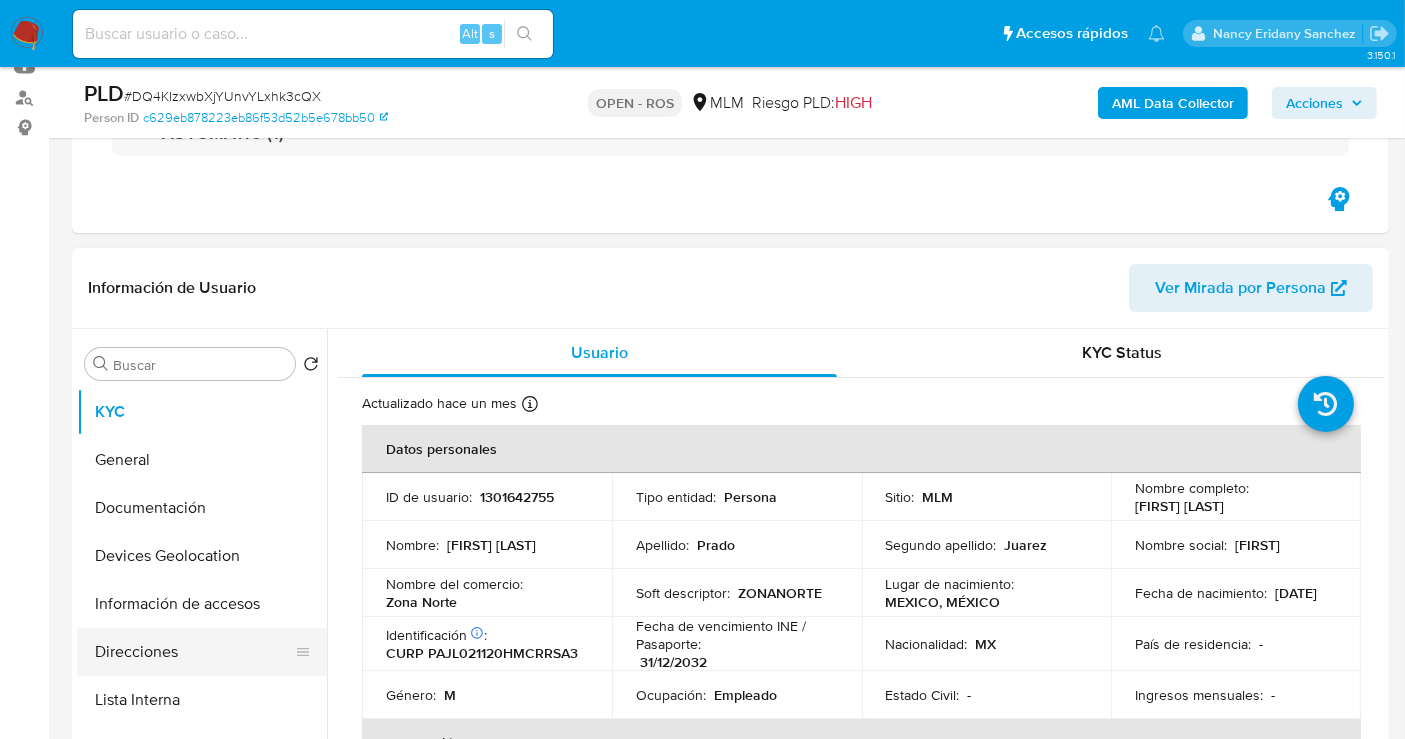 scroll, scrollTop: 111, scrollLeft: 0, axis: vertical 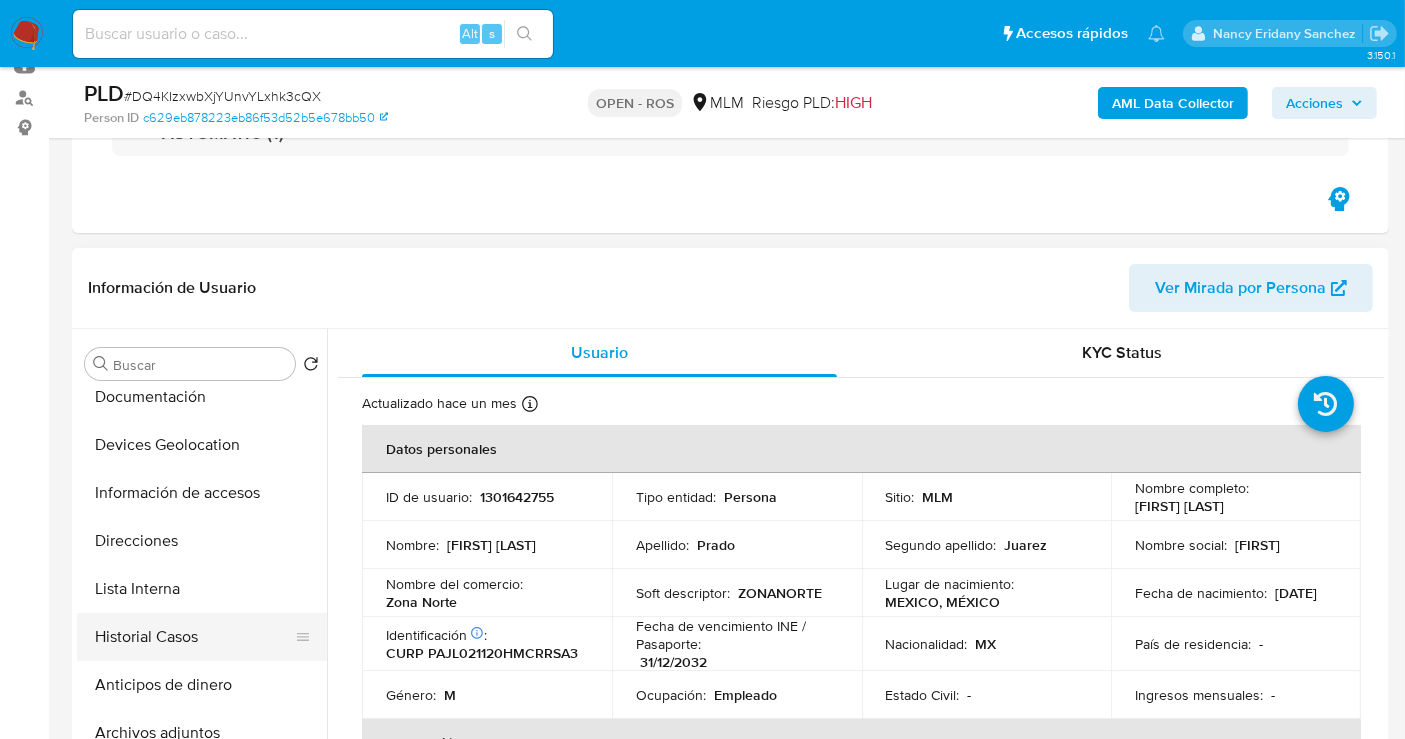 click on "Historial Casos" at bounding box center (194, 637) 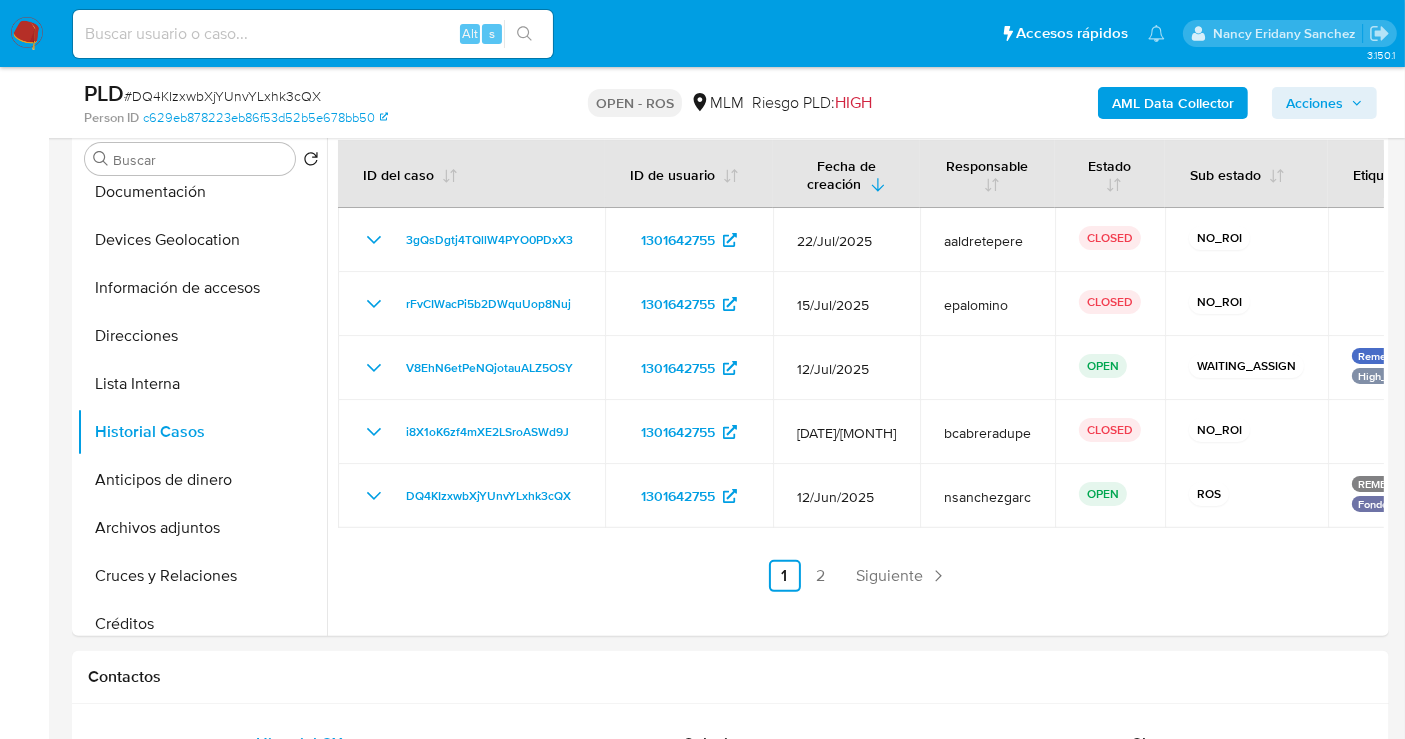 scroll, scrollTop: 555, scrollLeft: 0, axis: vertical 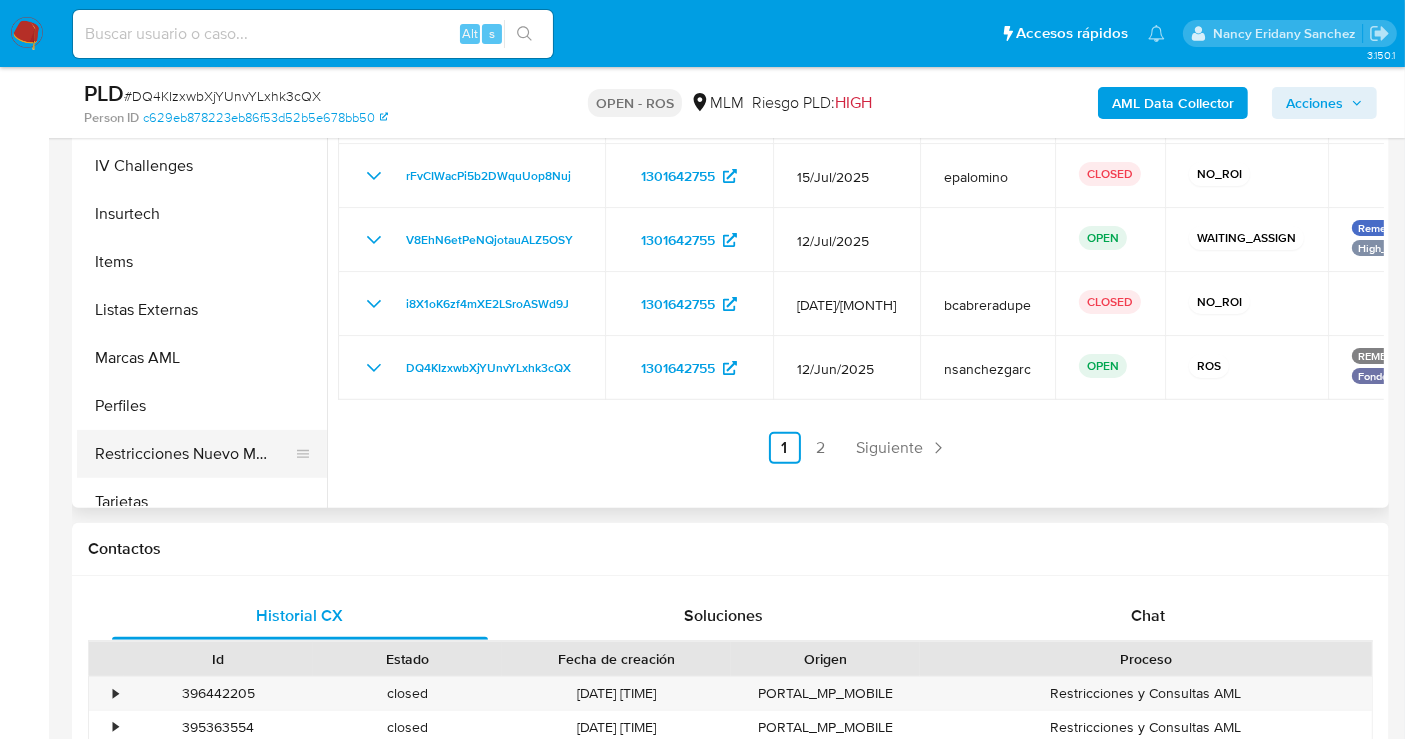 click on "Restricciones Nuevo Mundo" at bounding box center (194, 454) 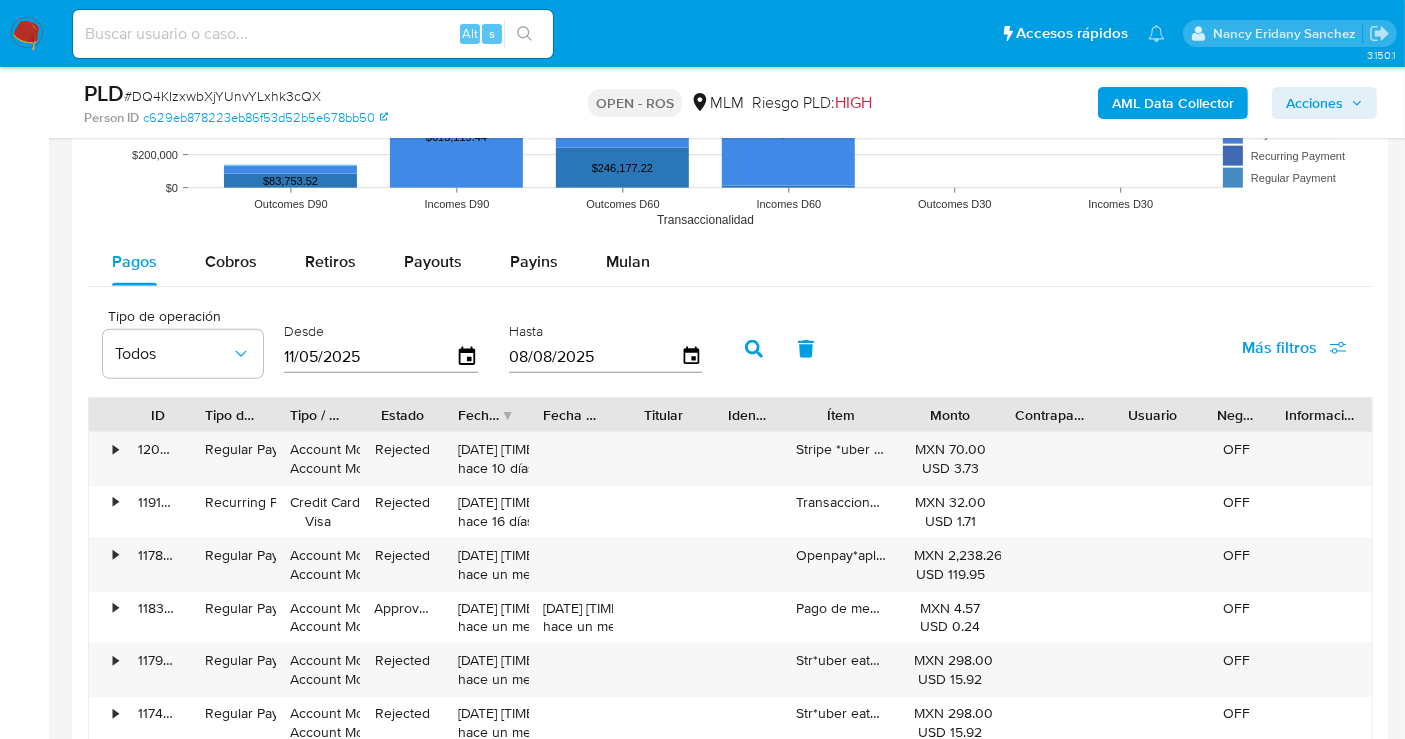 scroll, scrollTop: 2444, scrollLeft: 0, axis: vertical 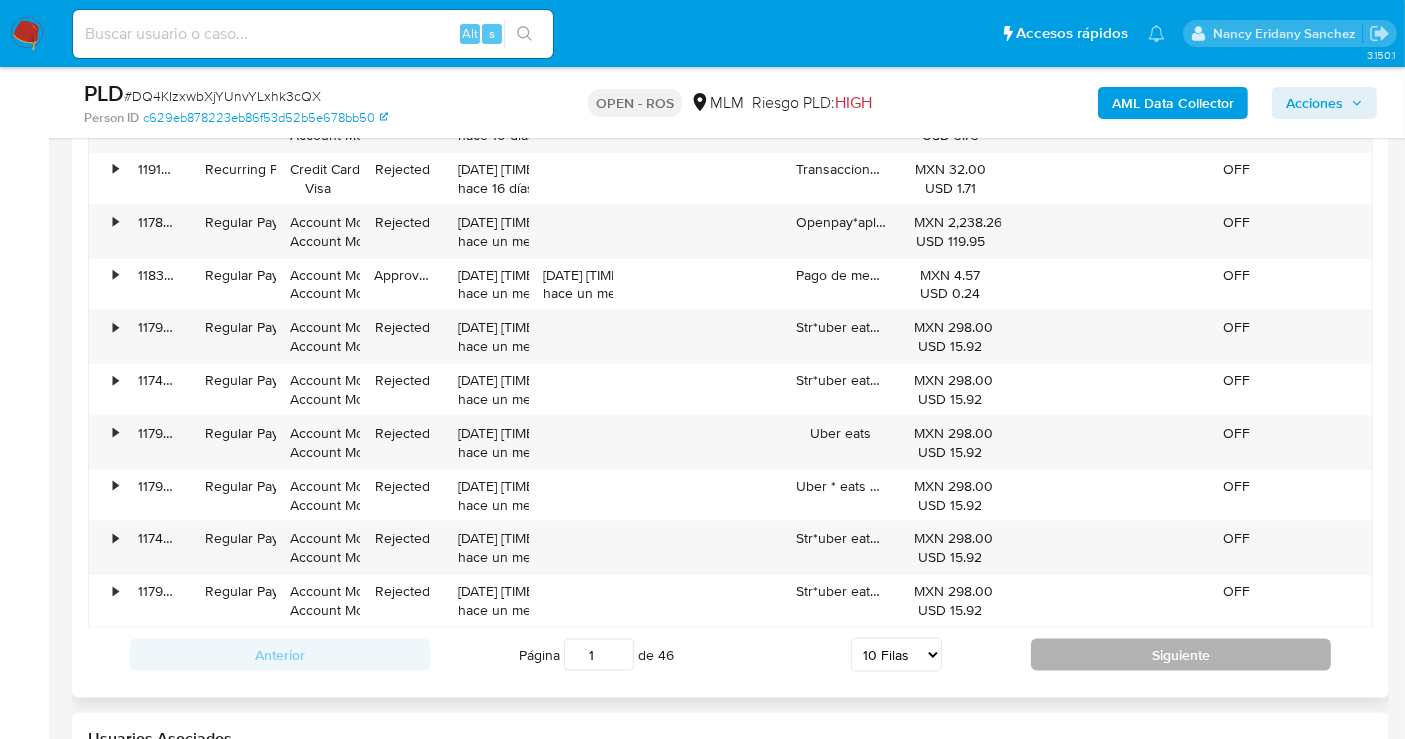 click on "Siguiente" at bounding box center [1181, 655] 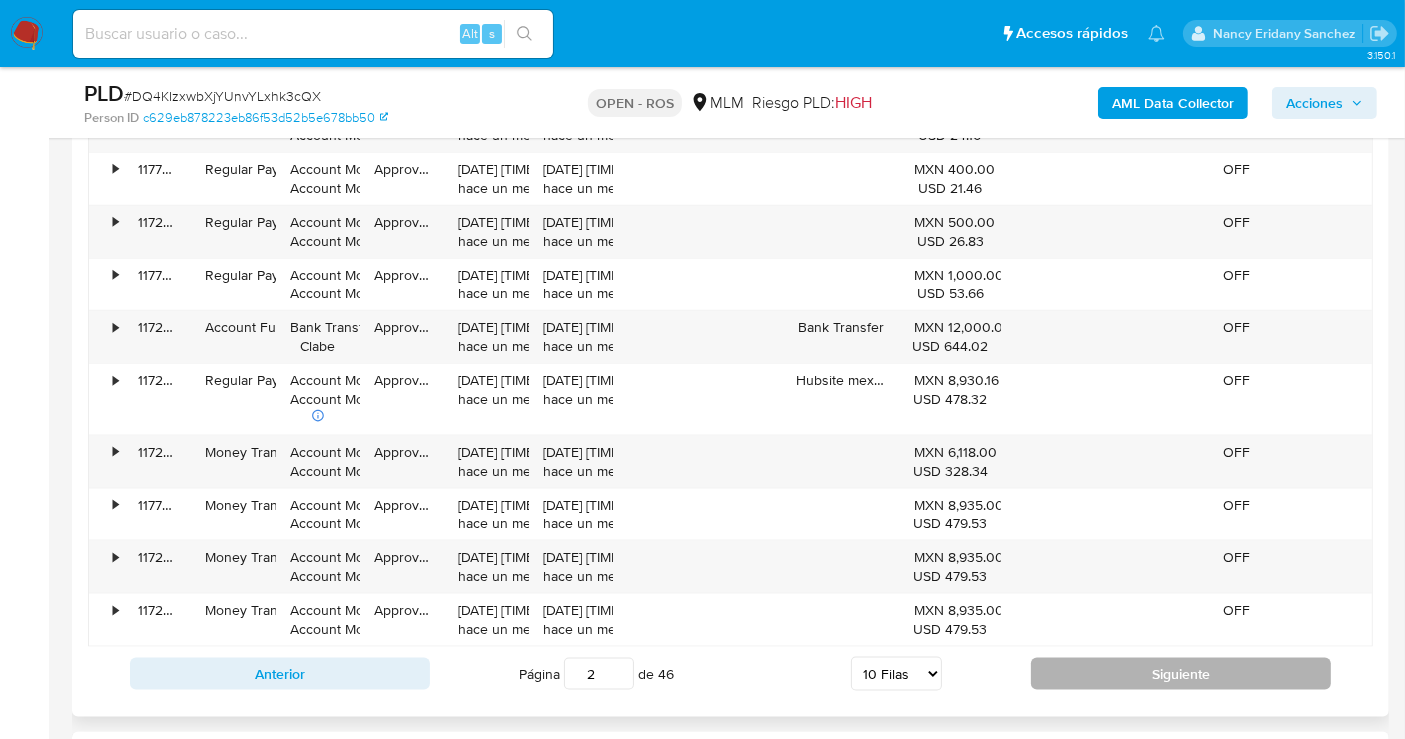 click on "Anterior Página   2   de   46 5   Filas 10   Filas 20   Filas 25   Filas 50   Filas 100   Filas Siguiente" at bounding box center [730, 674] 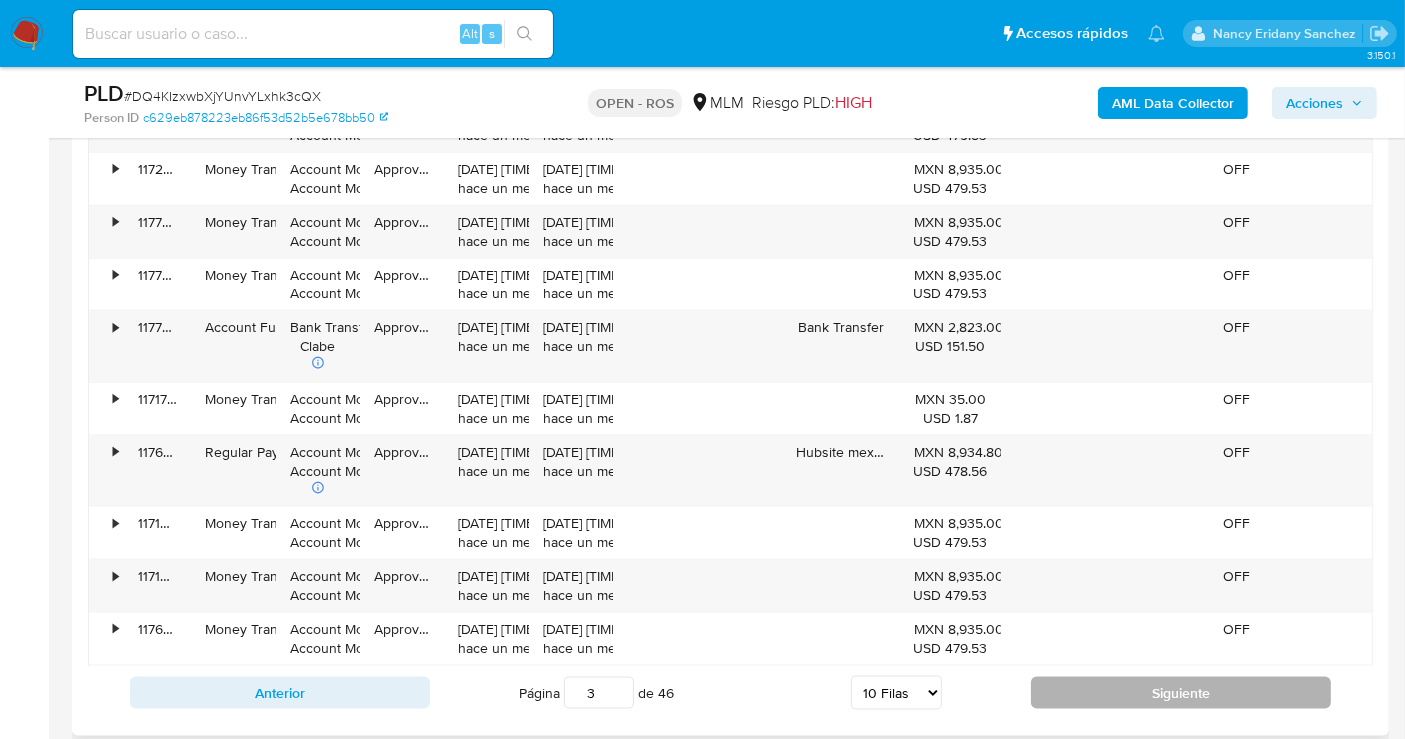 click on "Siguiente" at bounding box center (1181, 693) 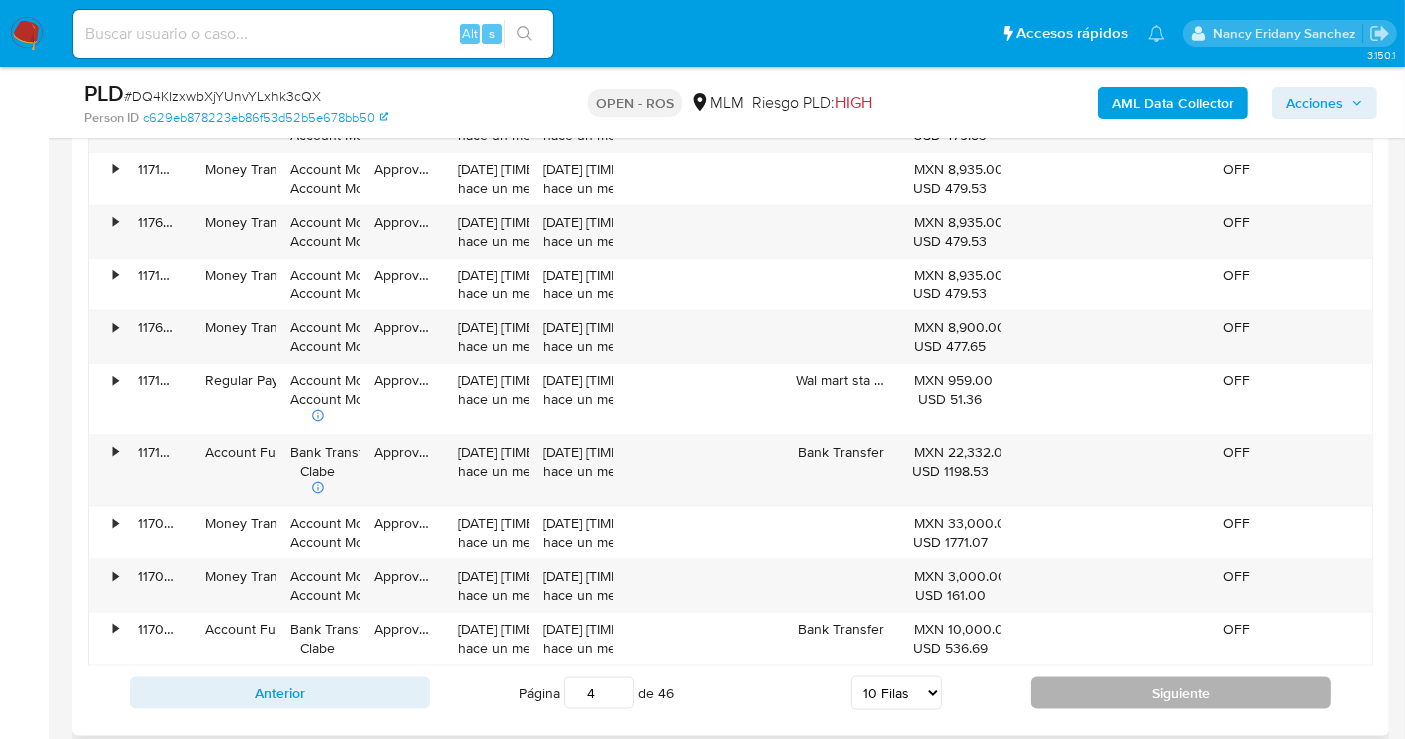 click on "Siguiente" at bounding box center (1181, 693) 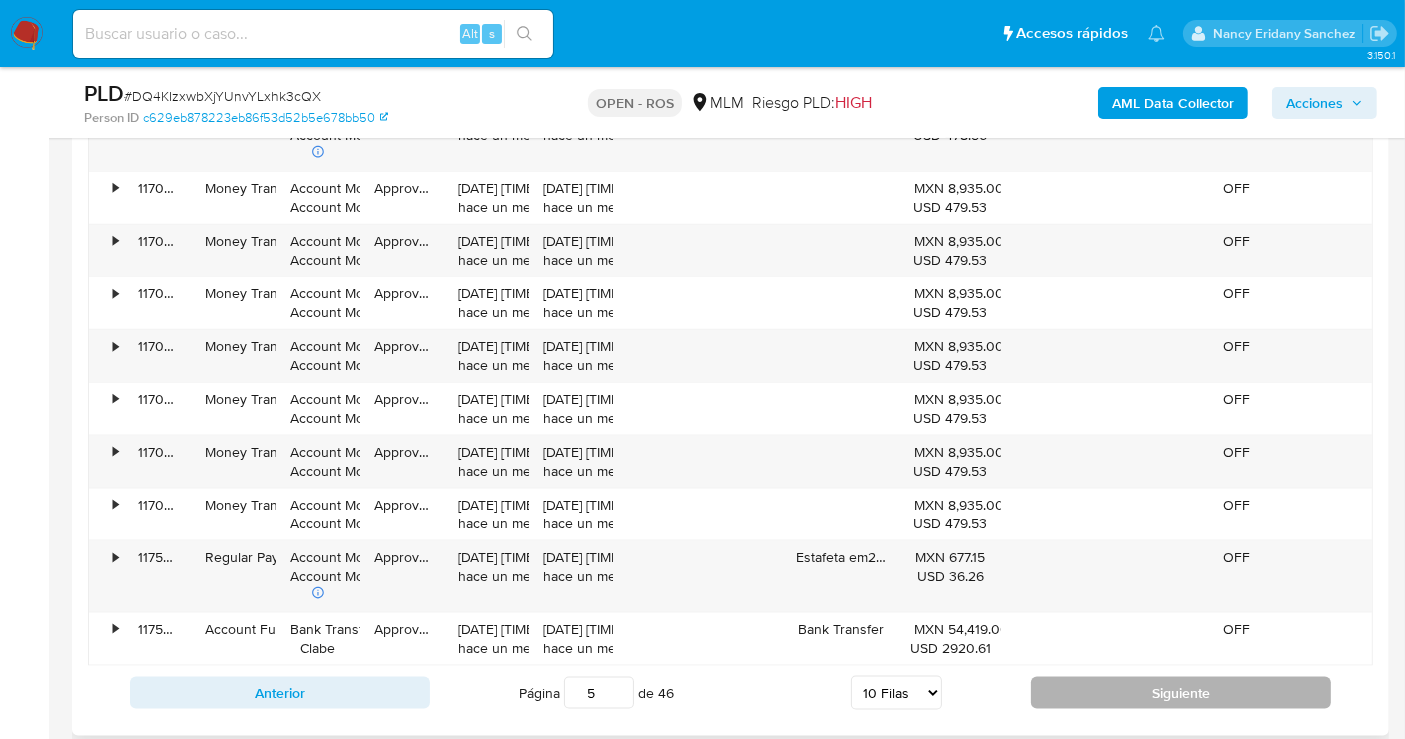 click on "Siguiente" at bounding box center (1181, 693) 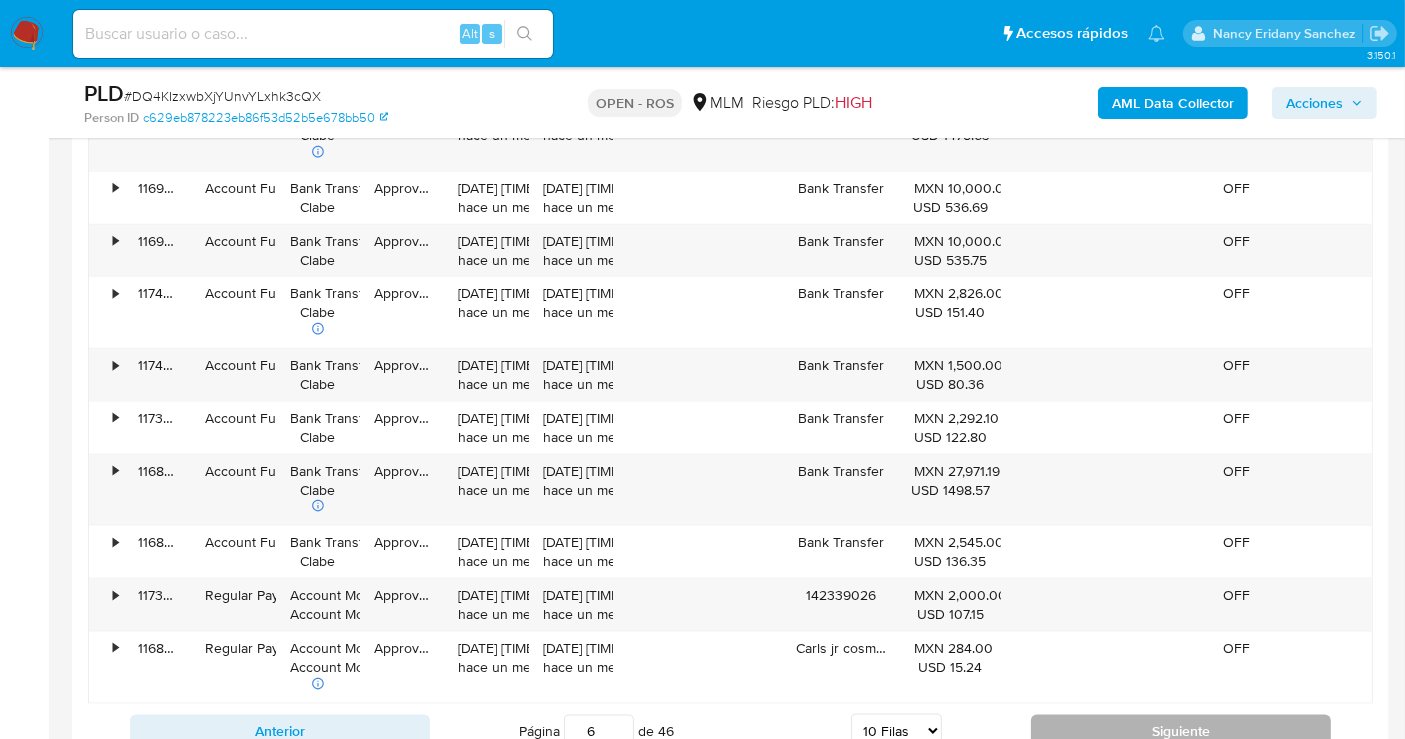 click on "Siguiente" at bounding box center (1181, 731) 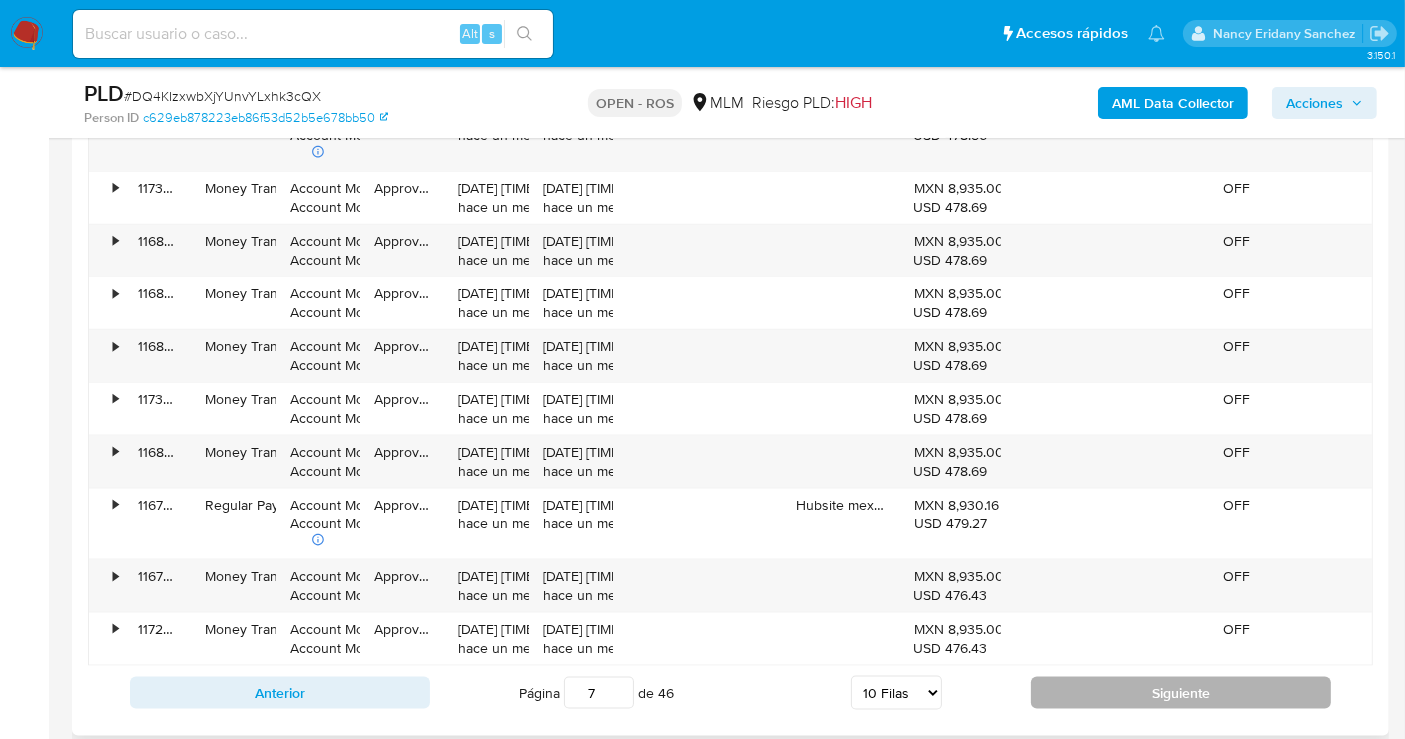 click on "Siguiente" at bounding box center (1181, 693) 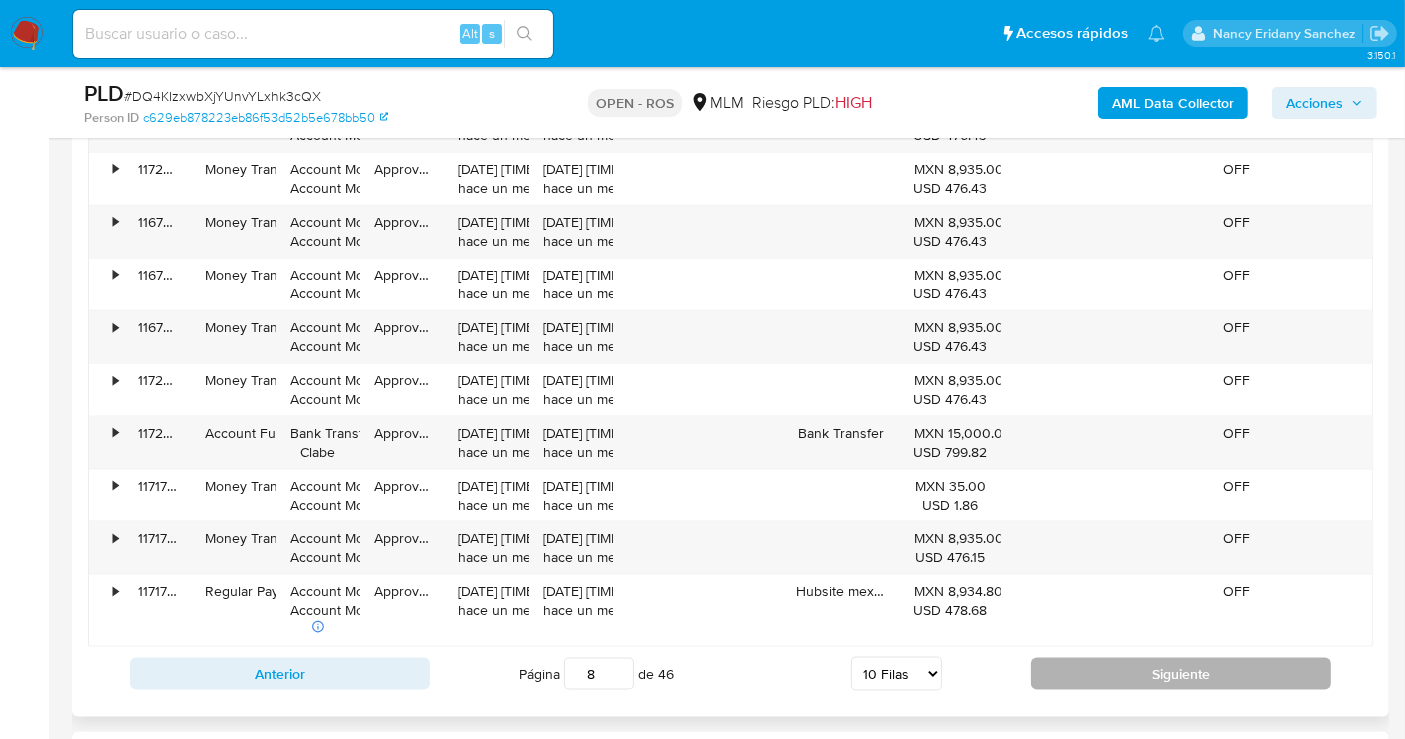 click on "Siguiente" at bounding box center (1181, 674) 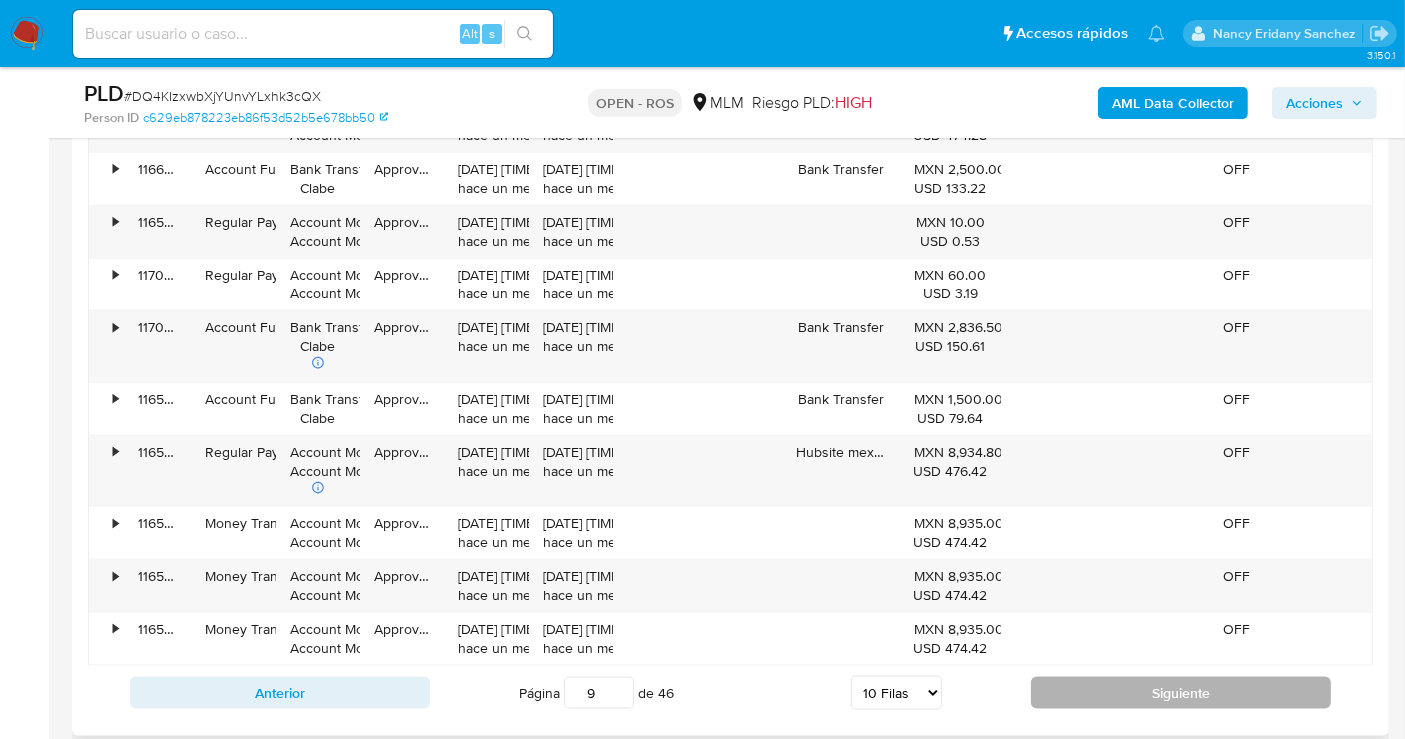 click on "Siguiente" at bounding box center [1181, 693] 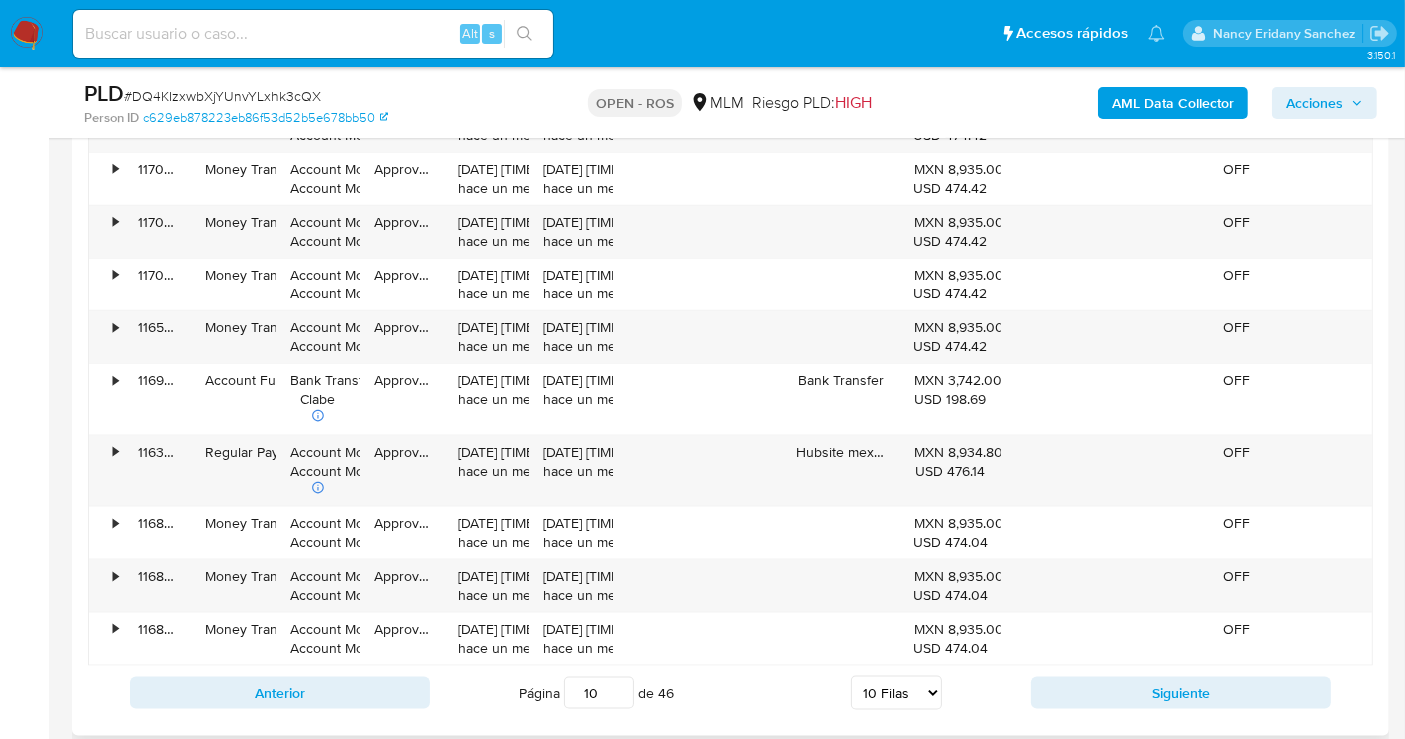 type 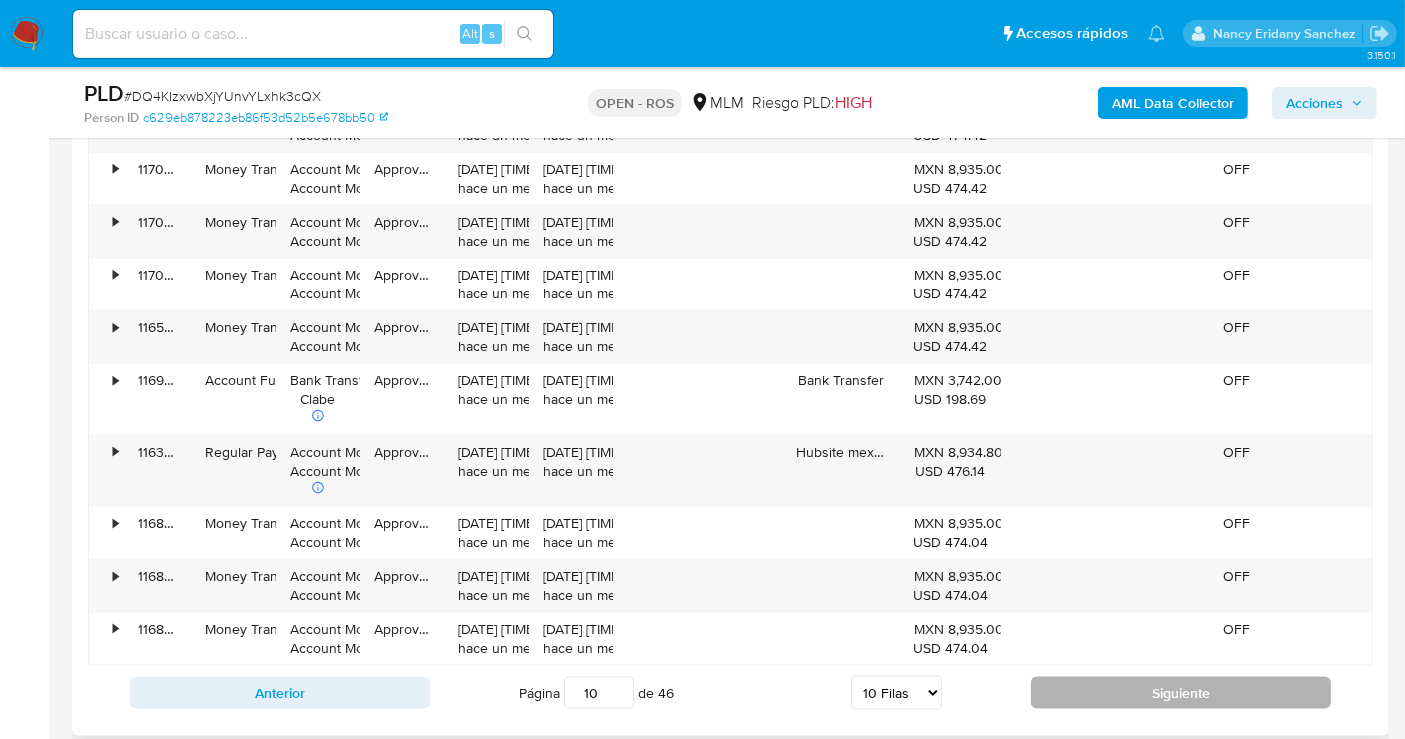 click on "Siguiente" at bounding box center [1181, 693] 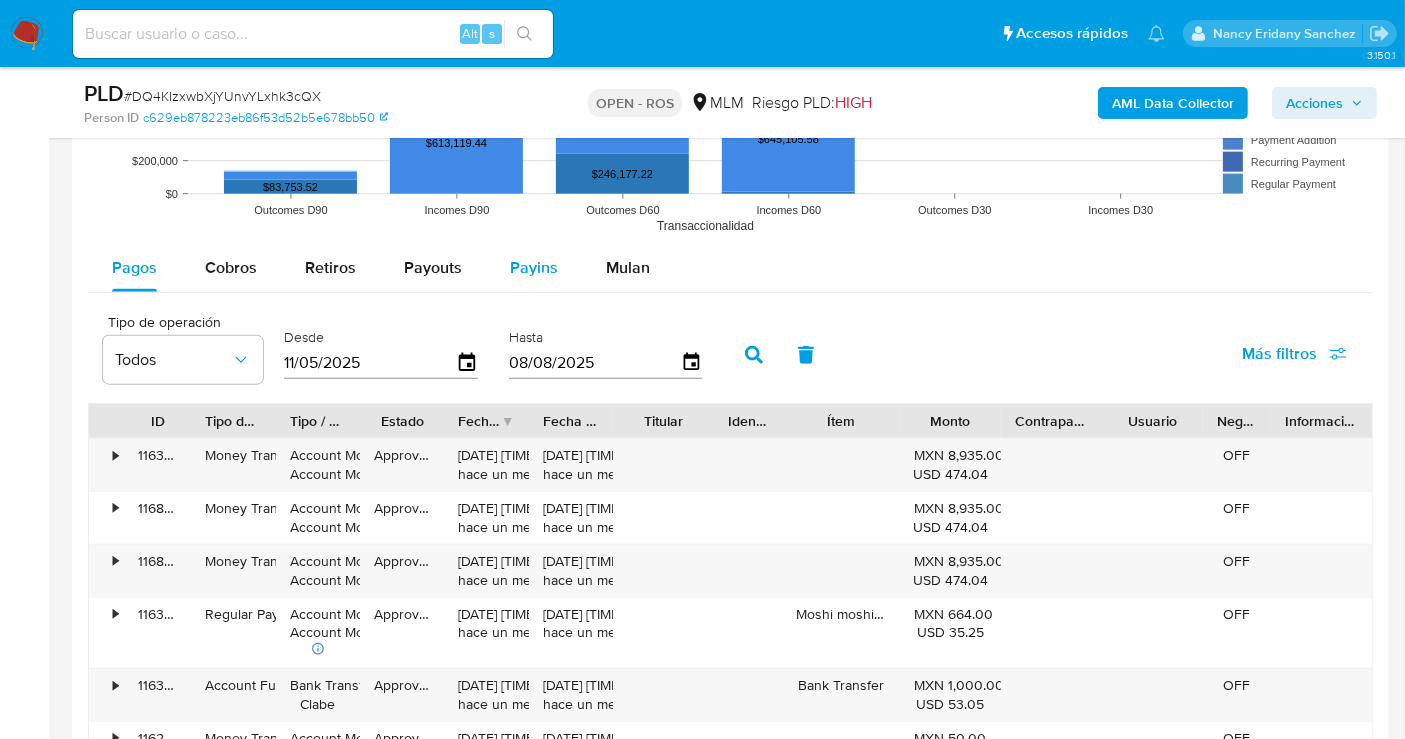scroll, scrollTop: 1888, scrollLeft: 0, axis: vertical 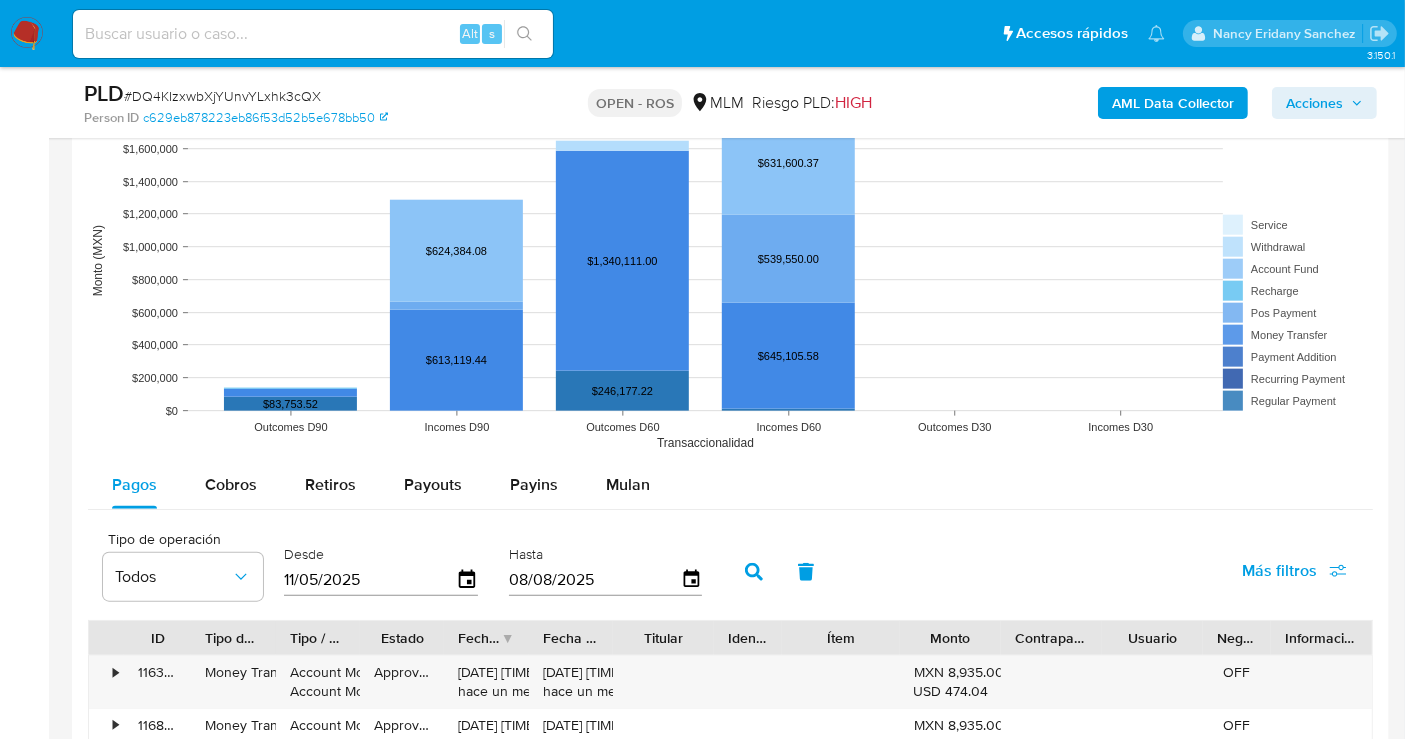 click on "08/08/2025" at bounding box center (595, 580) 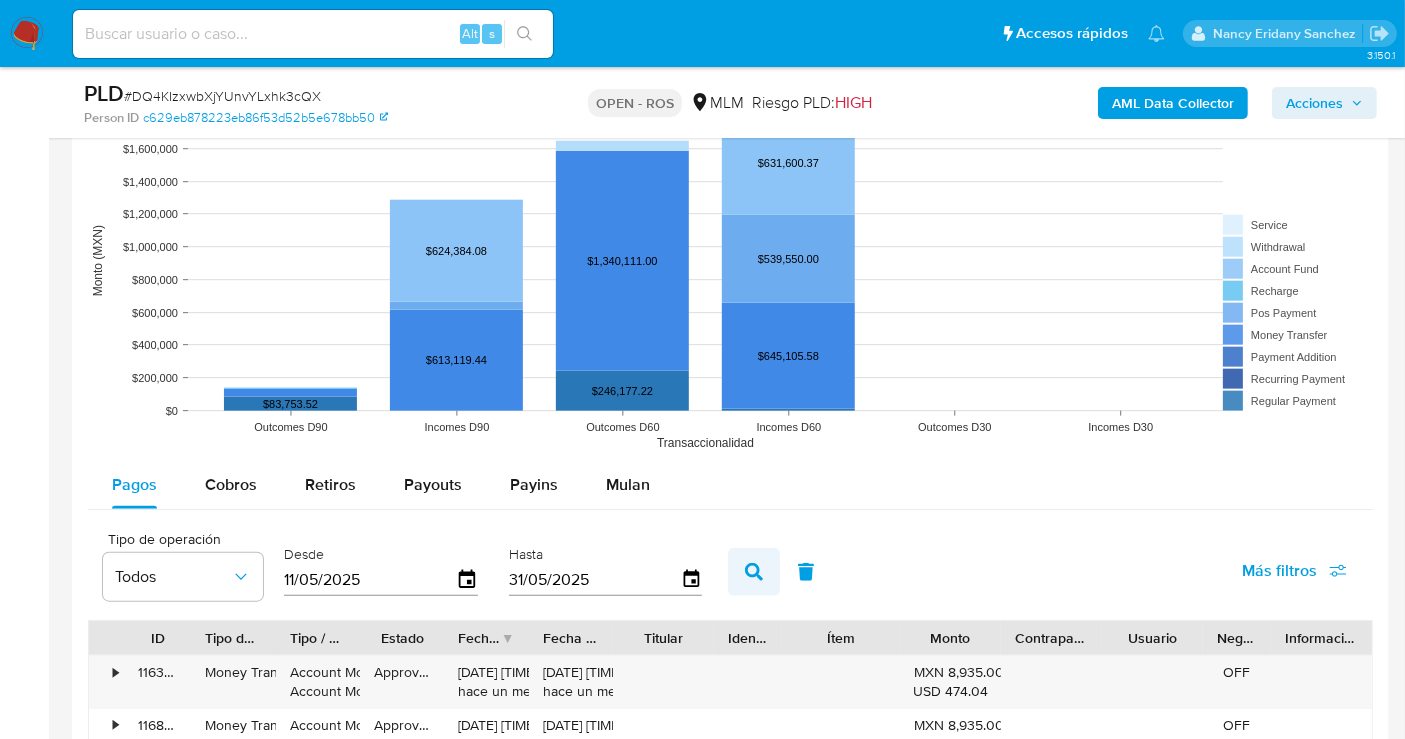 type on "31/05/2025" 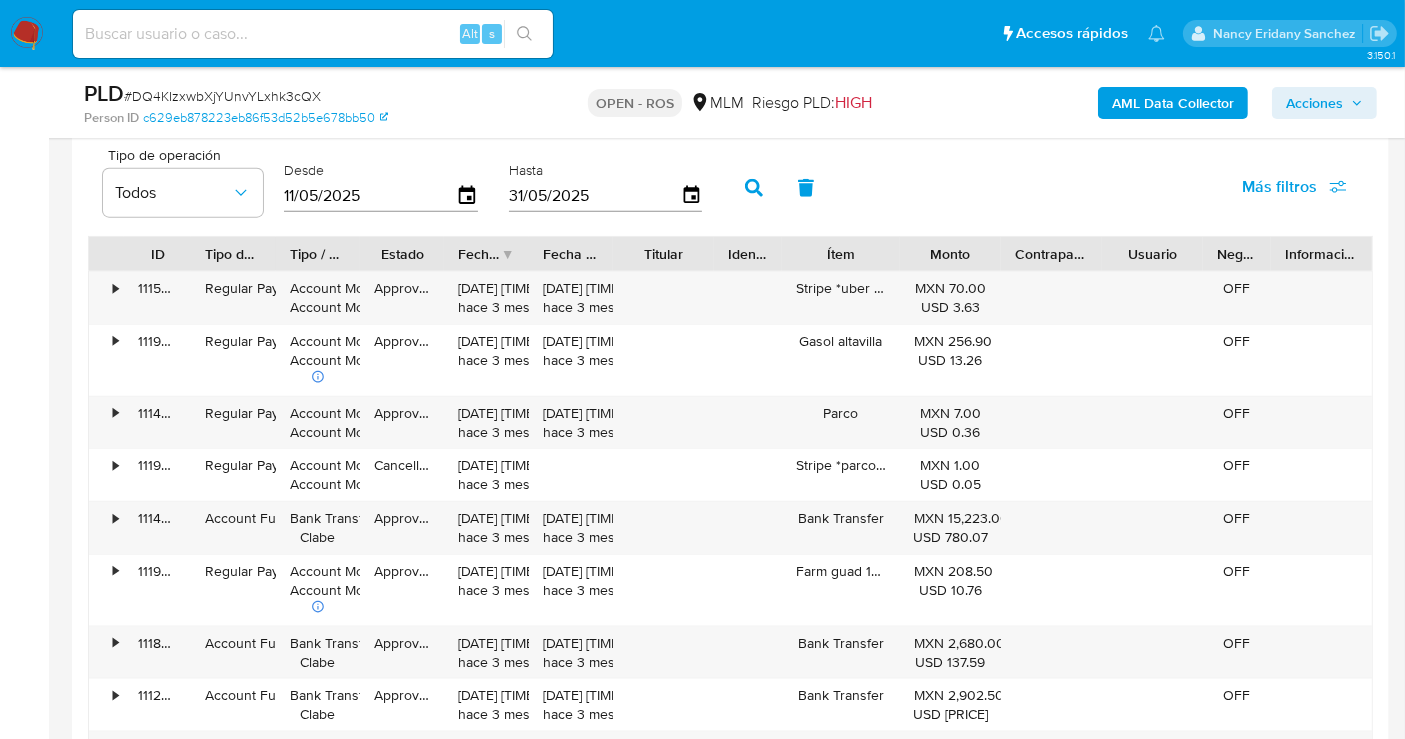 scroll, scrollTop: 2333, scrollLeft: 0, axis: vertical 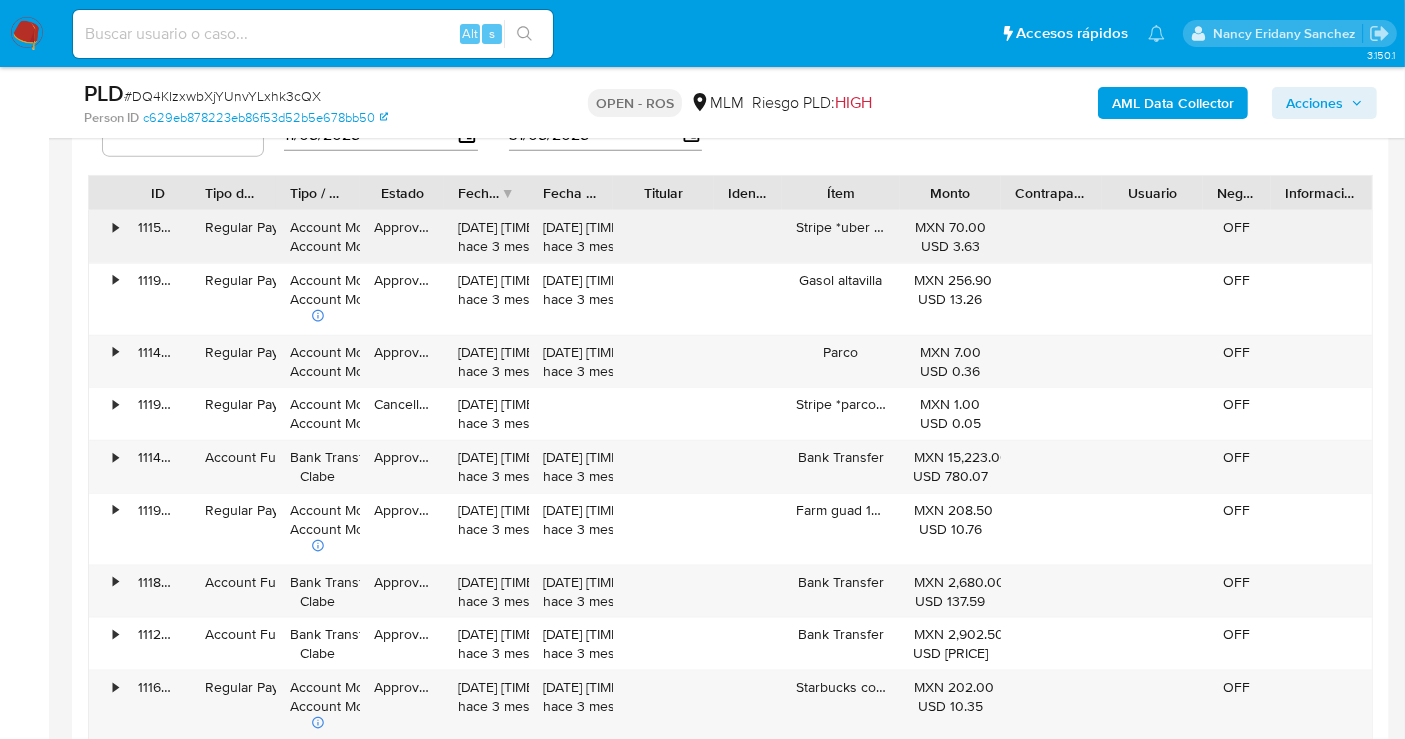 click on "•" at bounding box center (115, 227) 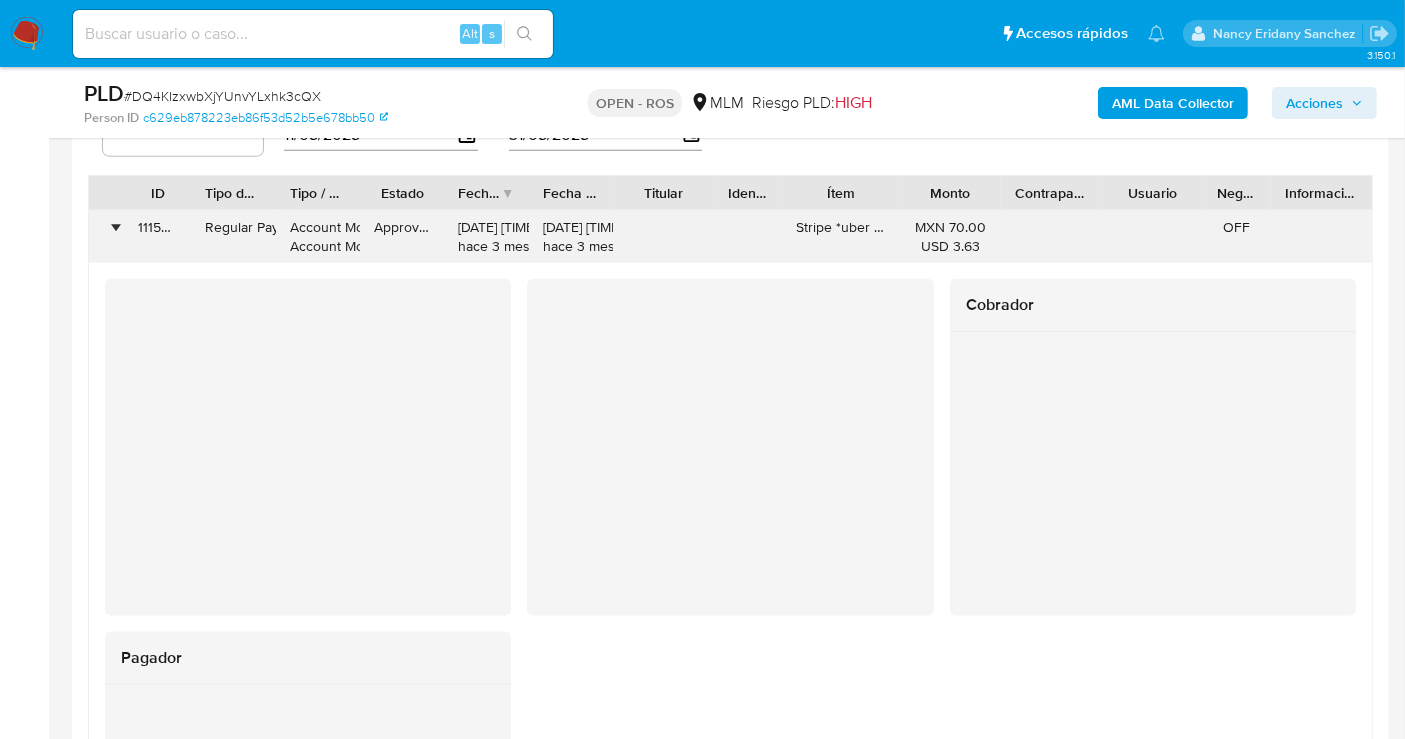 click on "•" at bounding box center [115, 227] 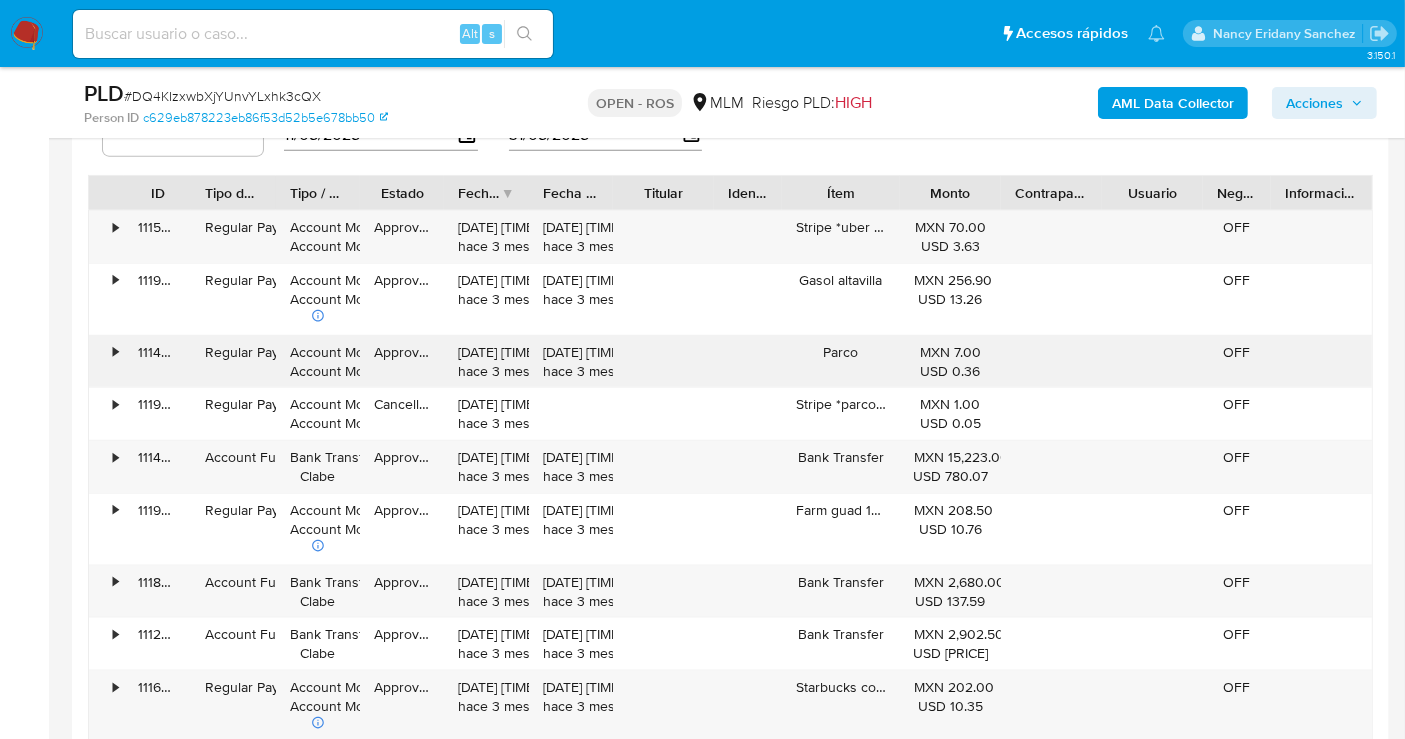 click on "•" at bounding box center [106, 362] 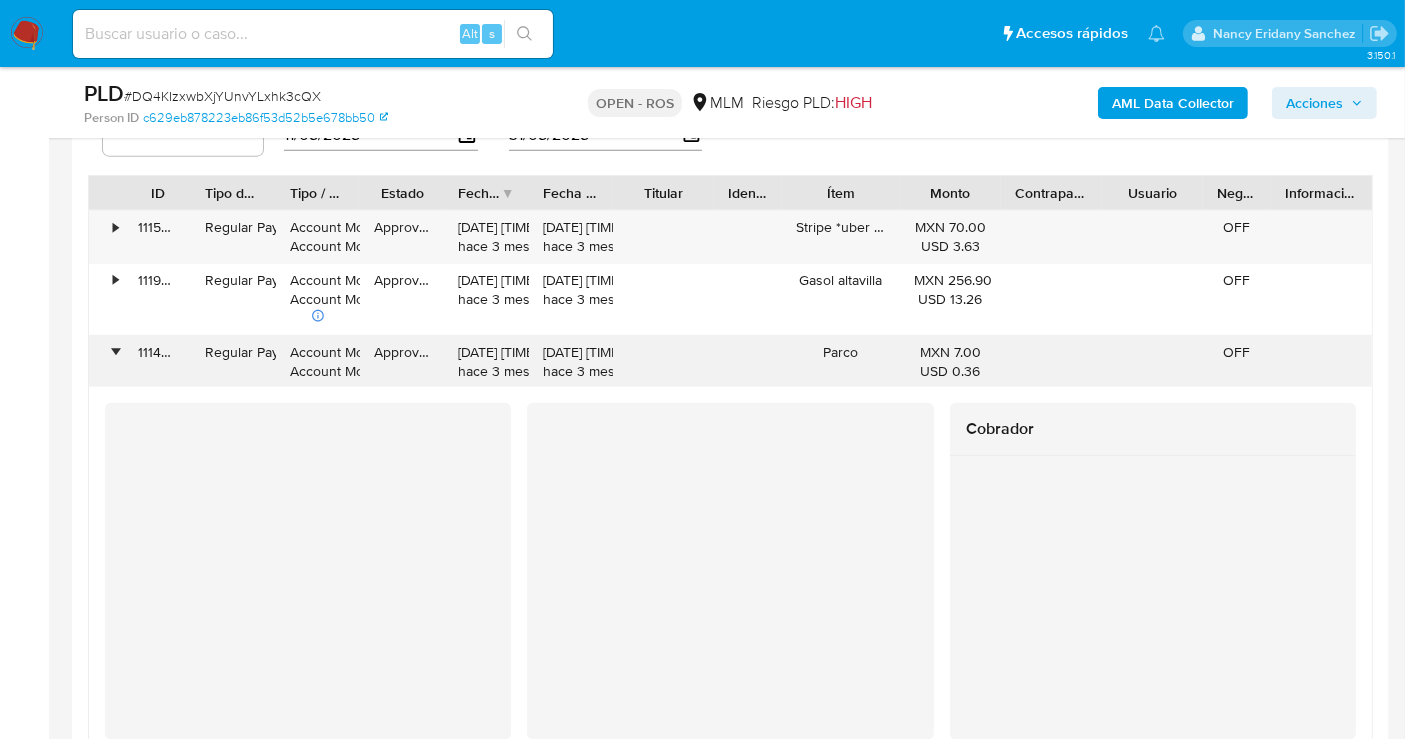 click on "•" at bounding box center (106, 362) 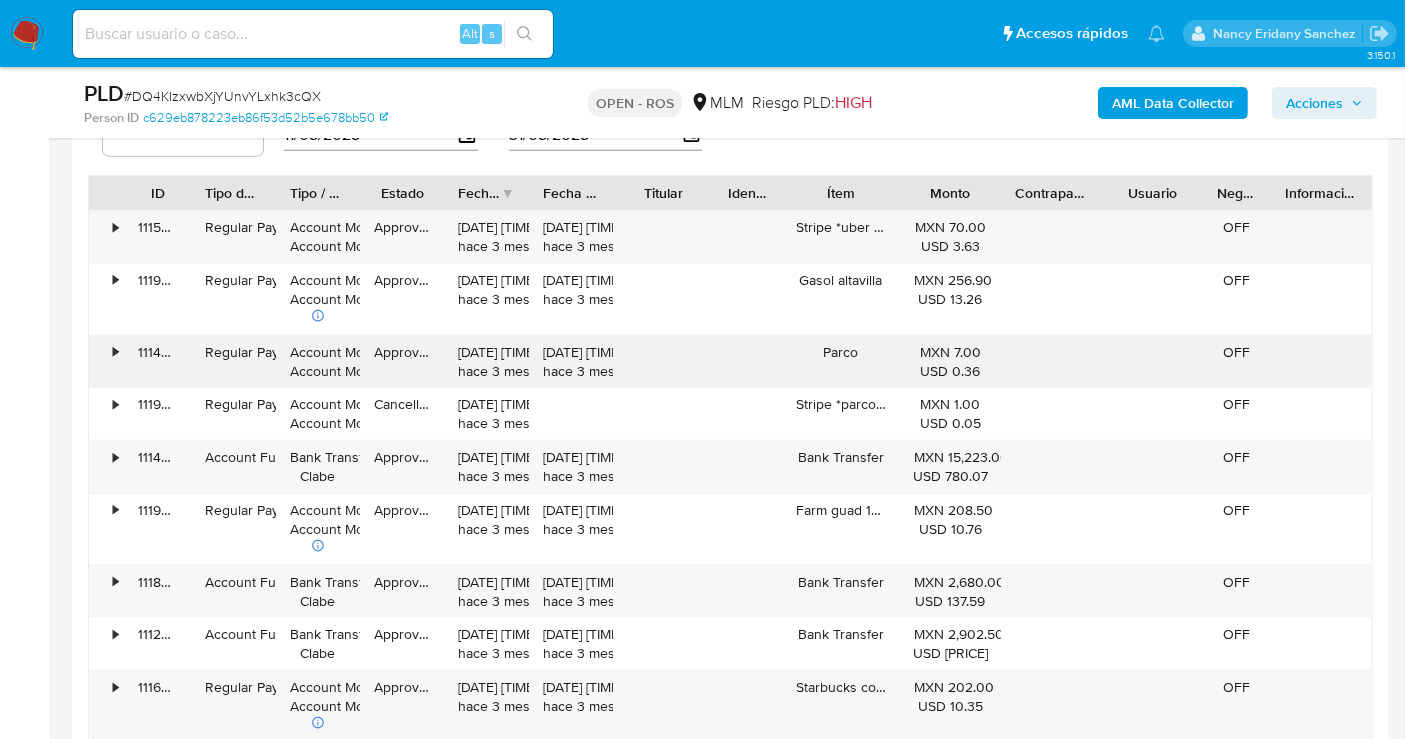 click on "•" at bounding box center (106, 362) 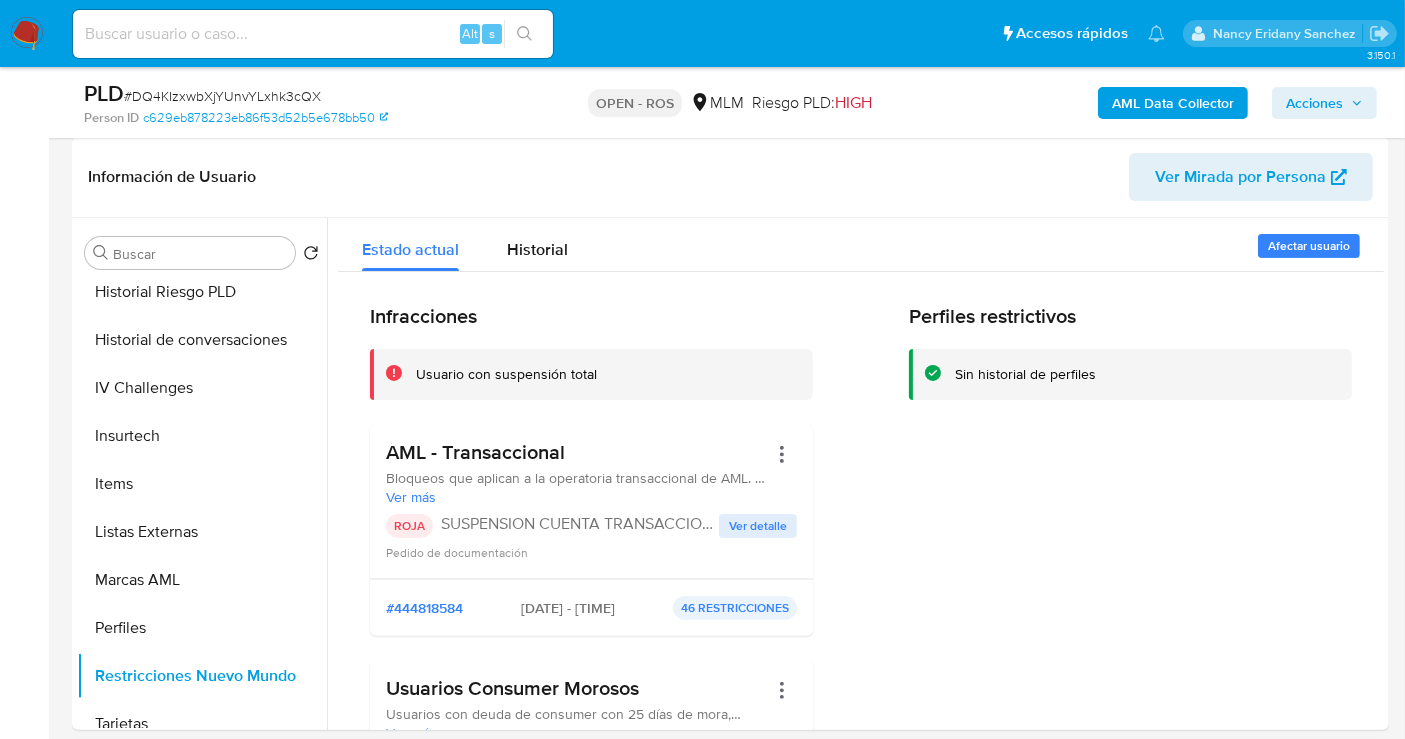 scroll, scrollTop: 222, scrollLeft: 0, axis: vertical 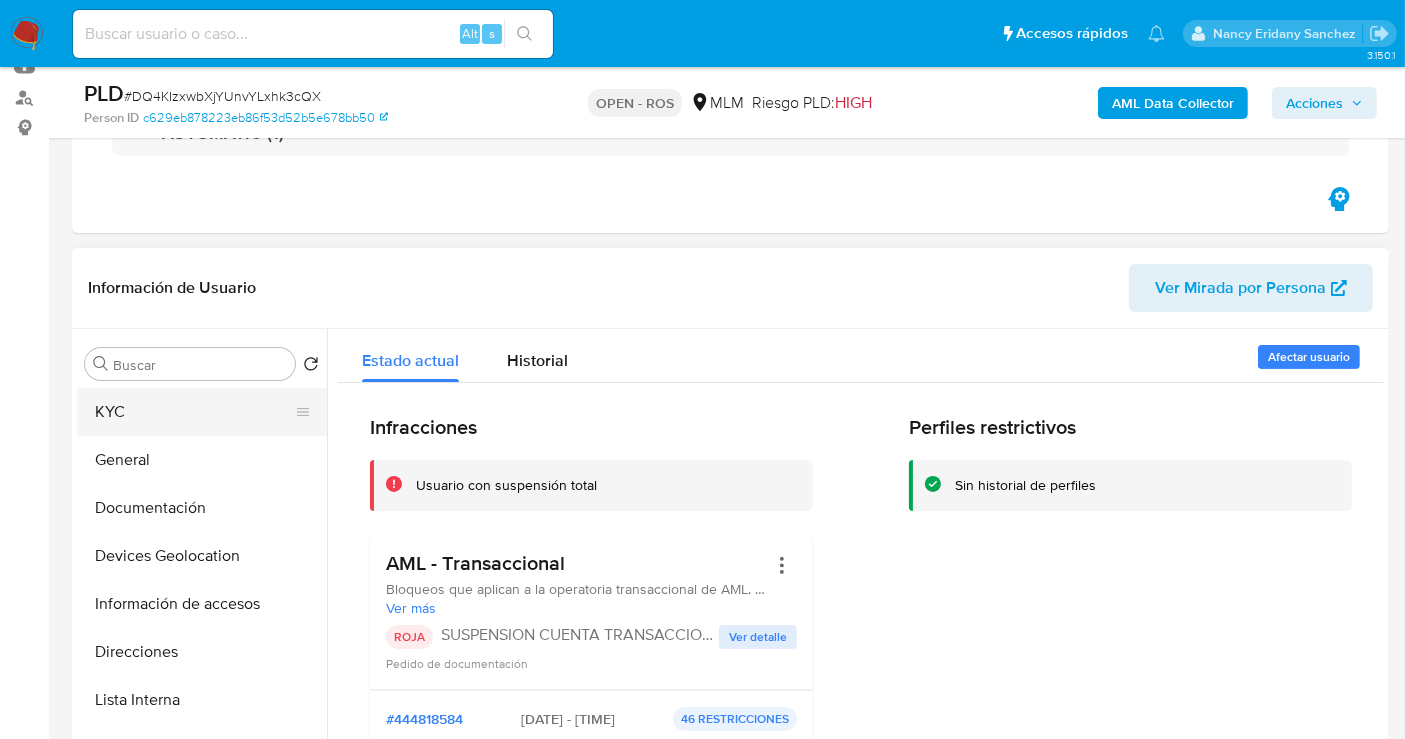 click on "KYC" at bounding box center (194, 412) 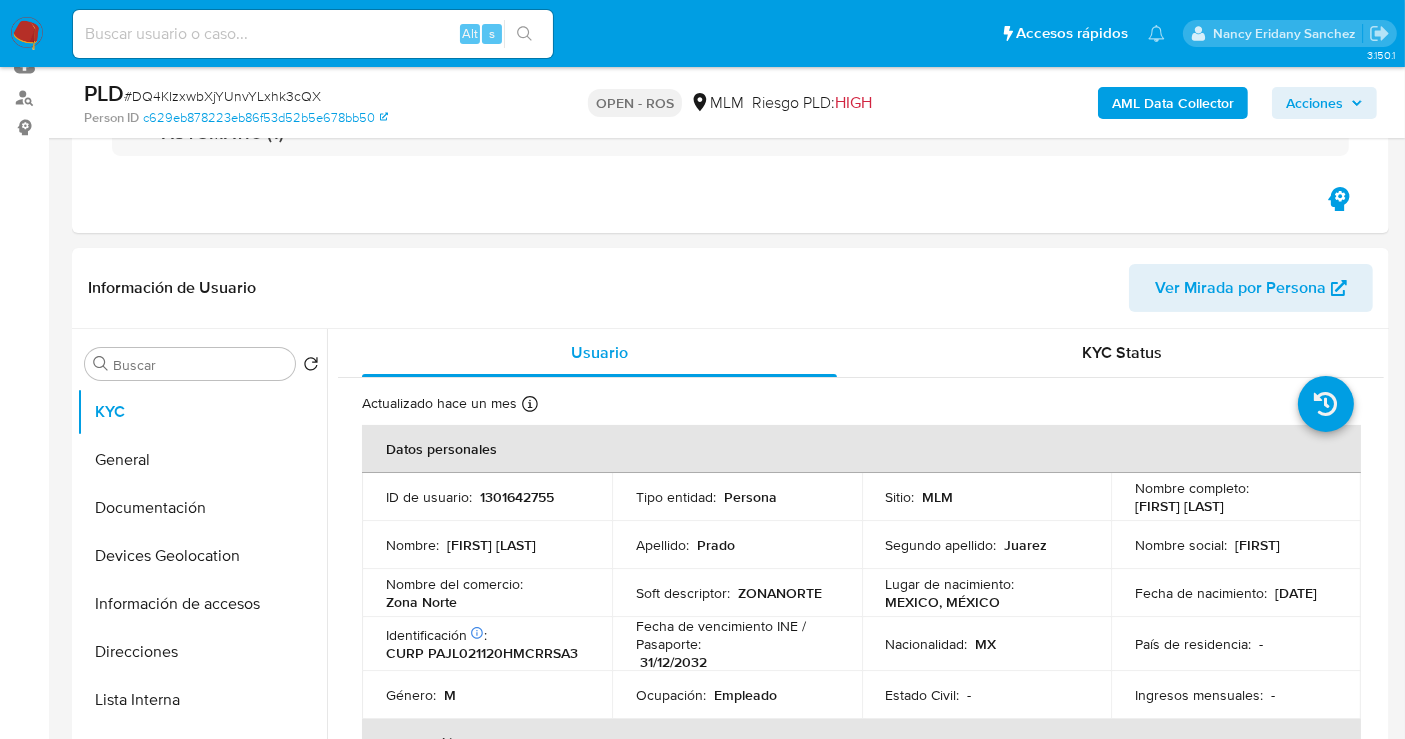 click on "Acciones" at bounding box center (1314, 103) 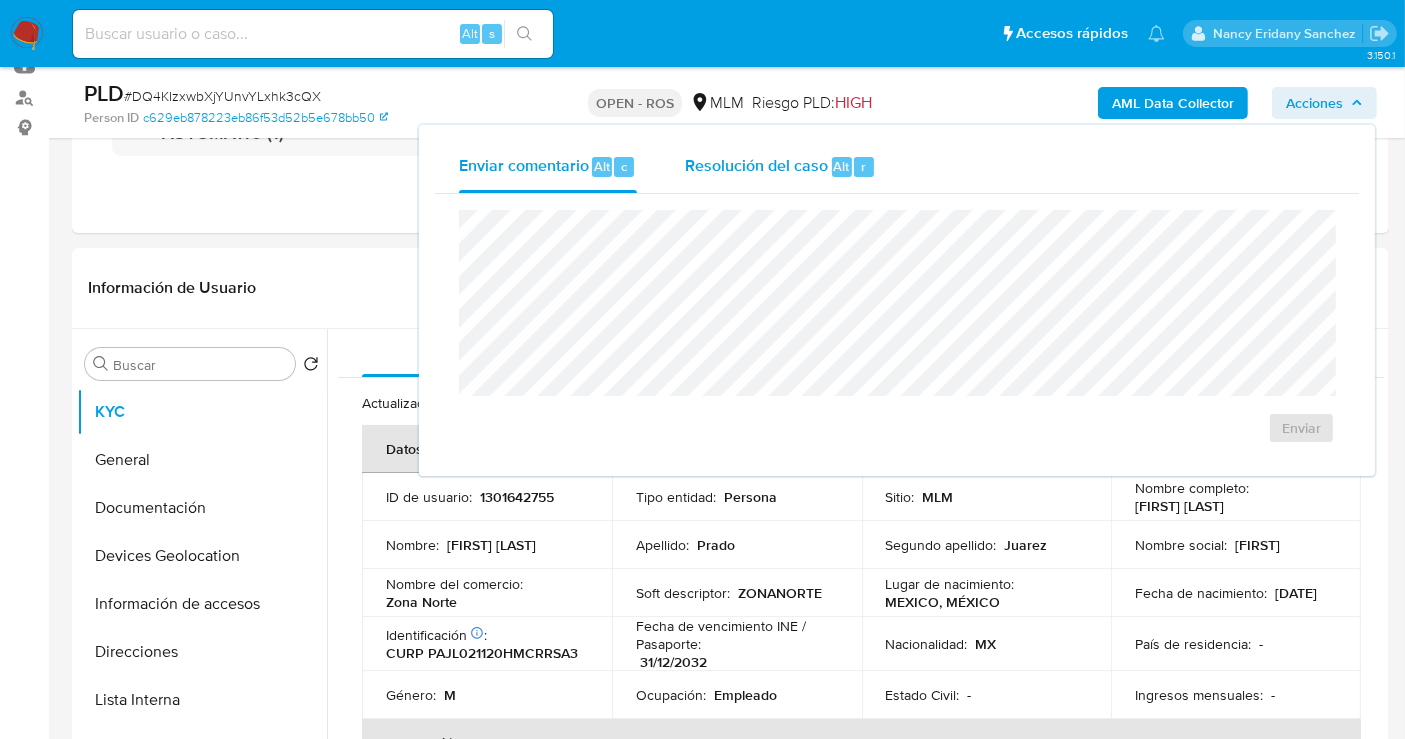 click on "Resolución del caso" at bounding box center [756, 165] 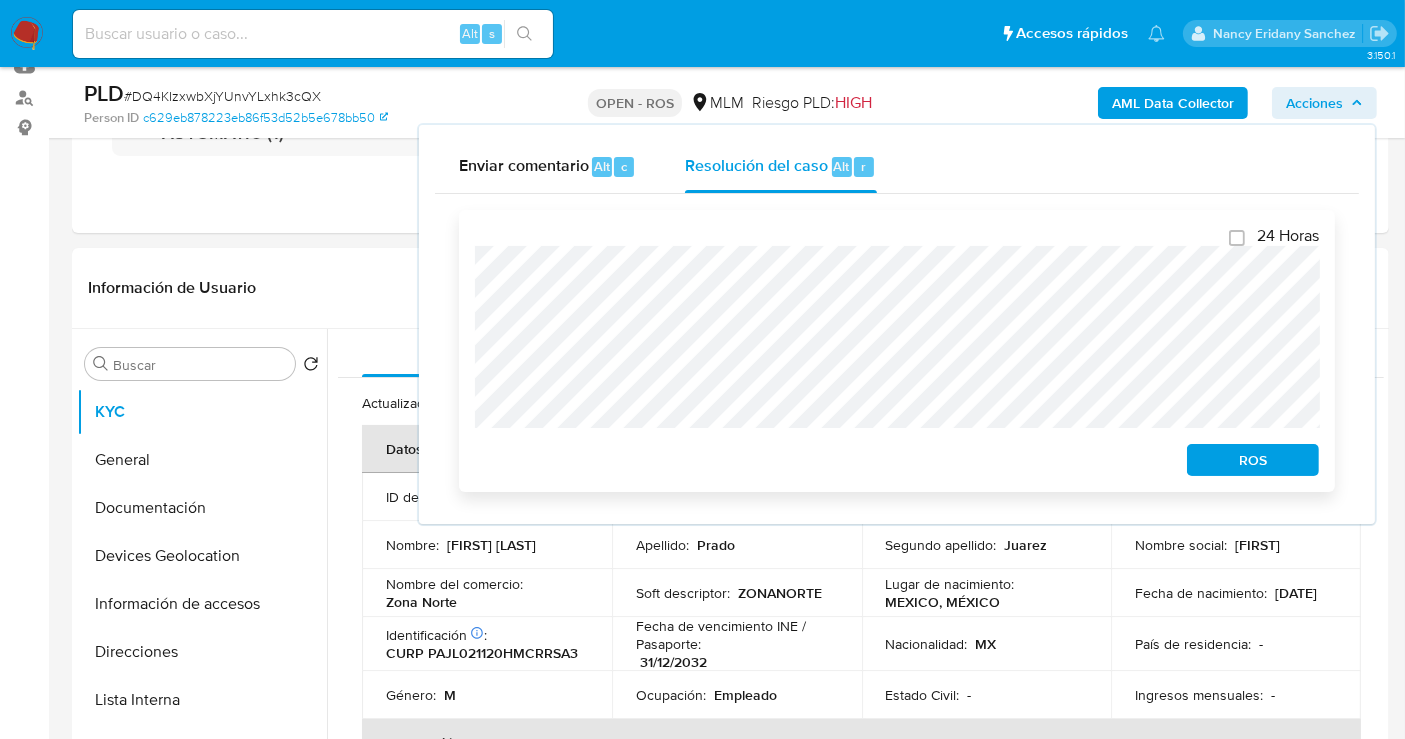 click on "ROS" at bounding box center (1253, 460) 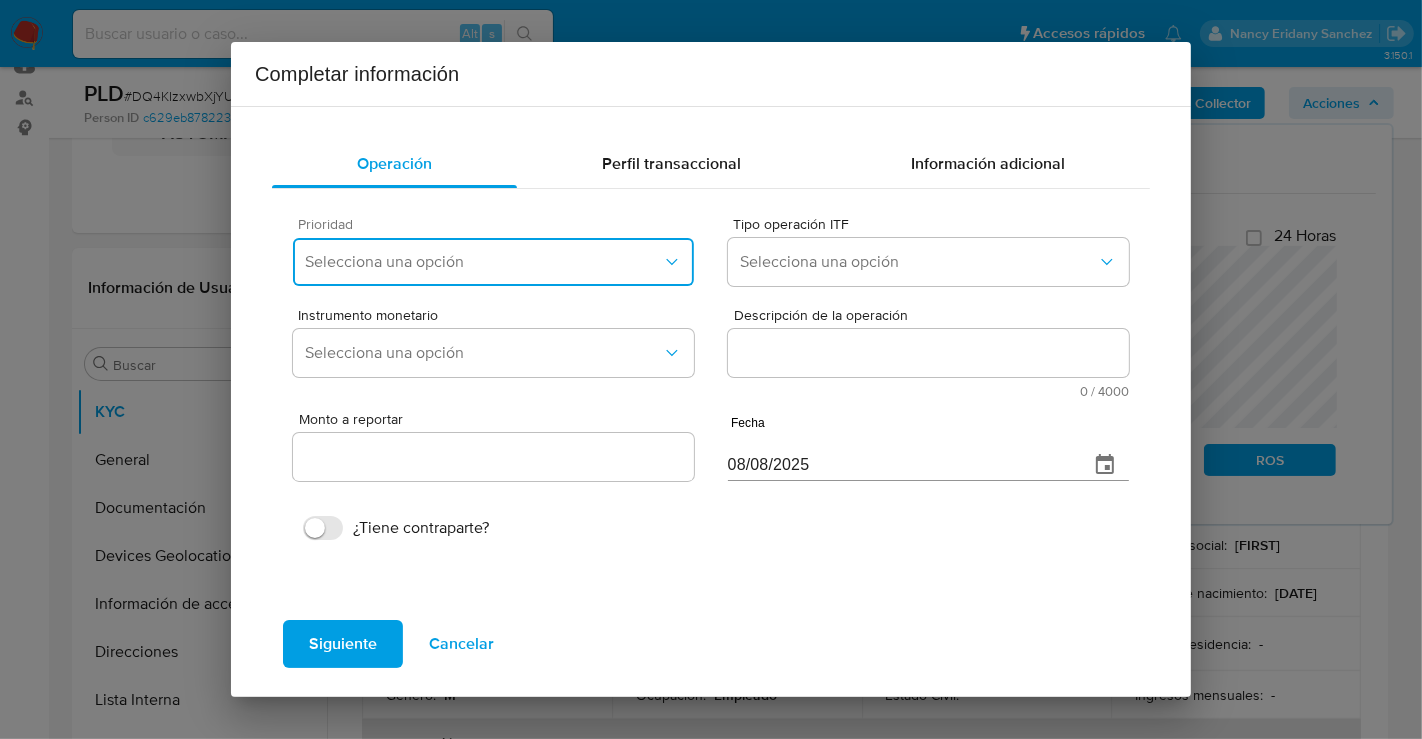 click on "Selecciona una opción" at bounding box center [483, 262] 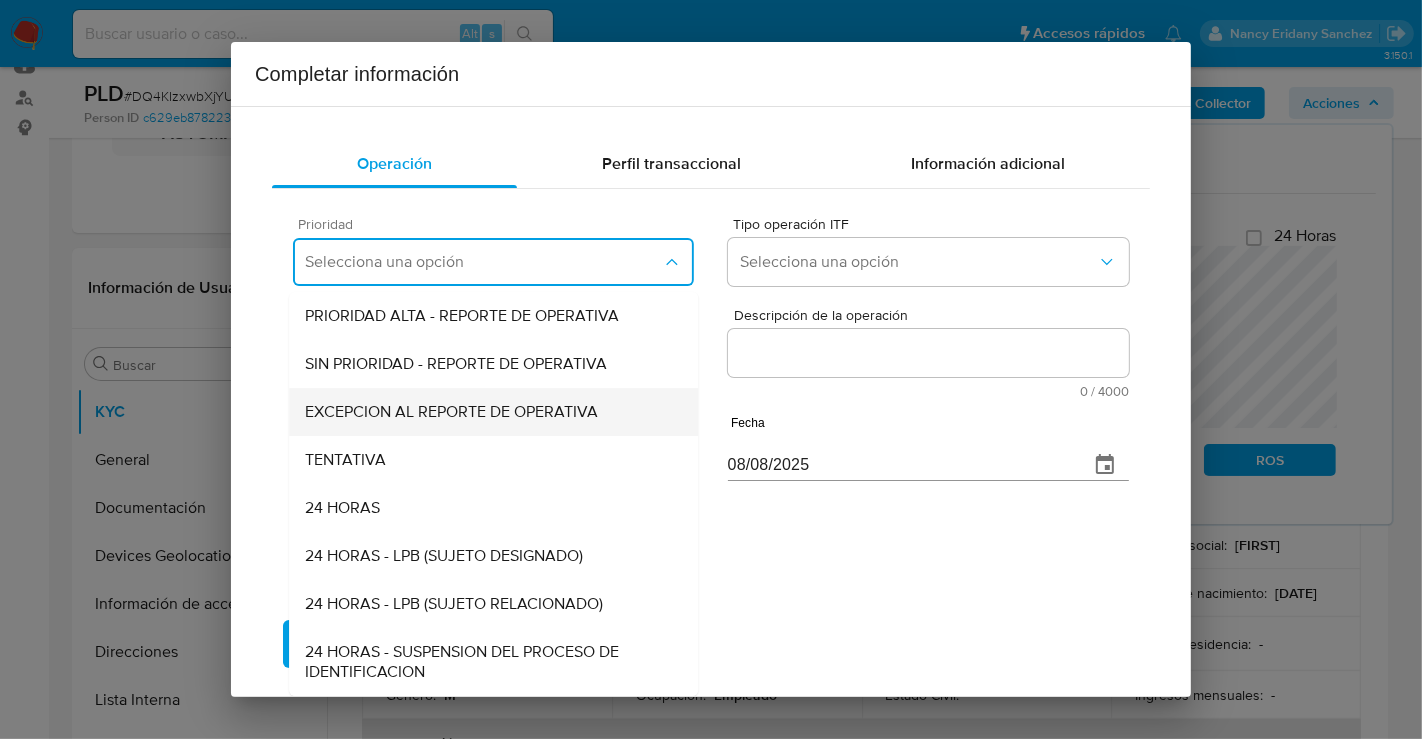 click on "EXCEPCION AL REPORTE DE OPERATIVA" at bounding box center [451, 412] 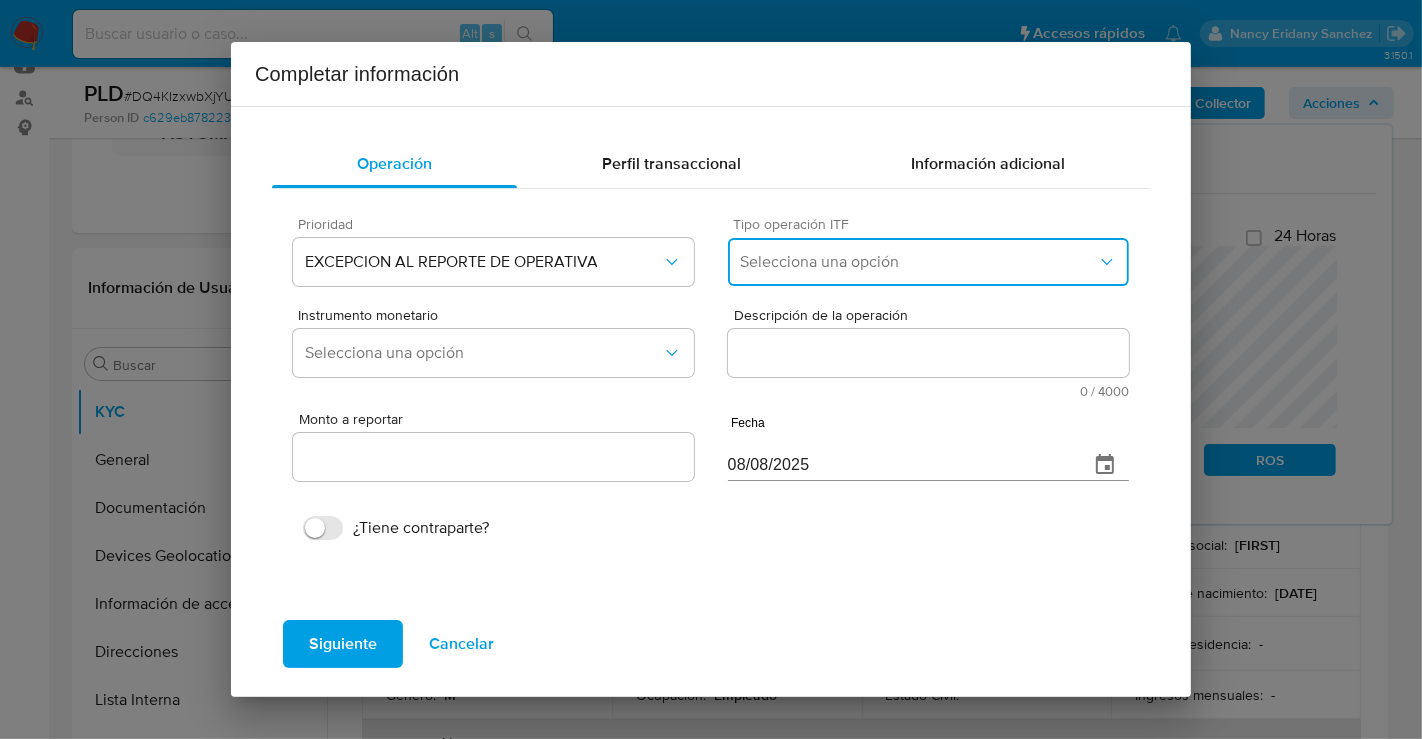 click on "Selecciona una opción" at bounding box center [918, 262] 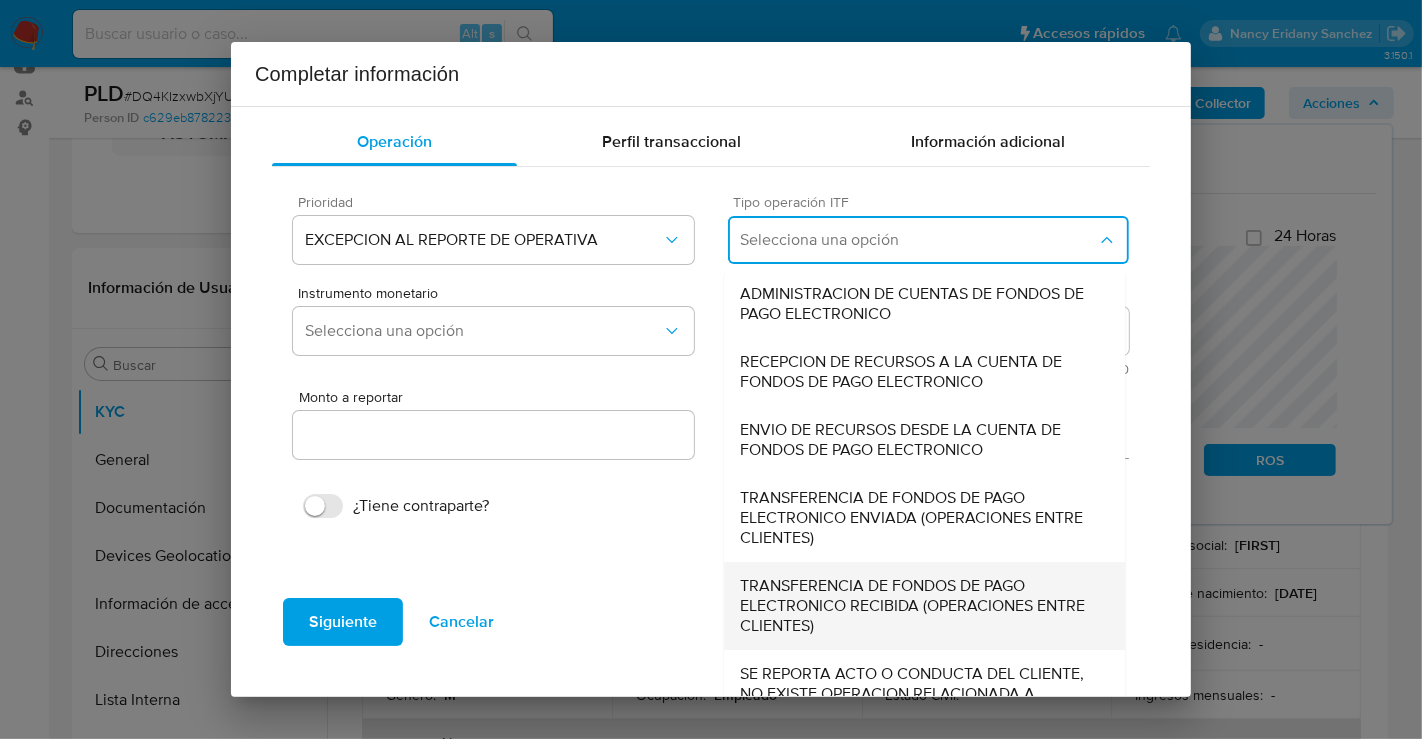 scroll, scrollTop: 62, scrollLeft: 0, axis: vertical 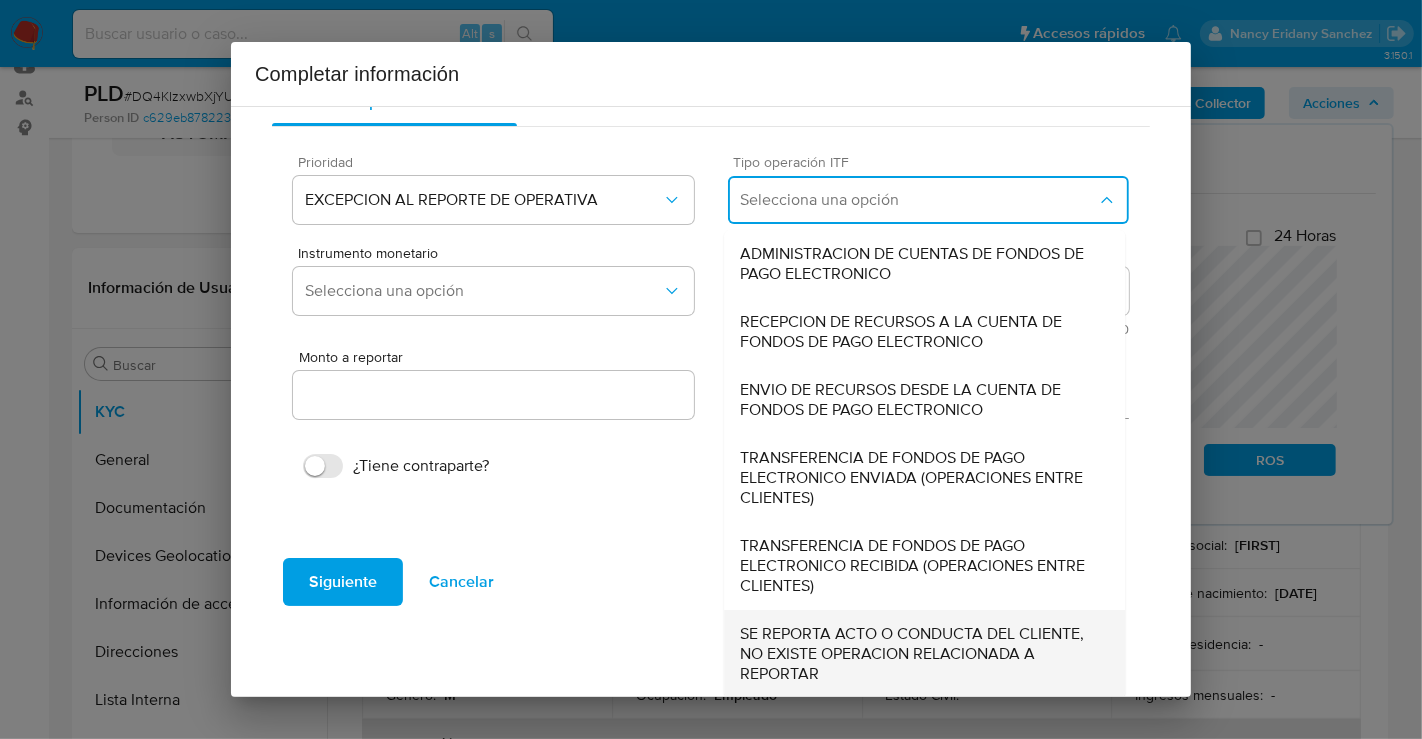 click on "SE REPORTA ACTO O CONDUCTA DEL CLIENTE, NO EXISTE OPERACION RELACIONADA A REPORTAR" at bounding box center [924, 654] 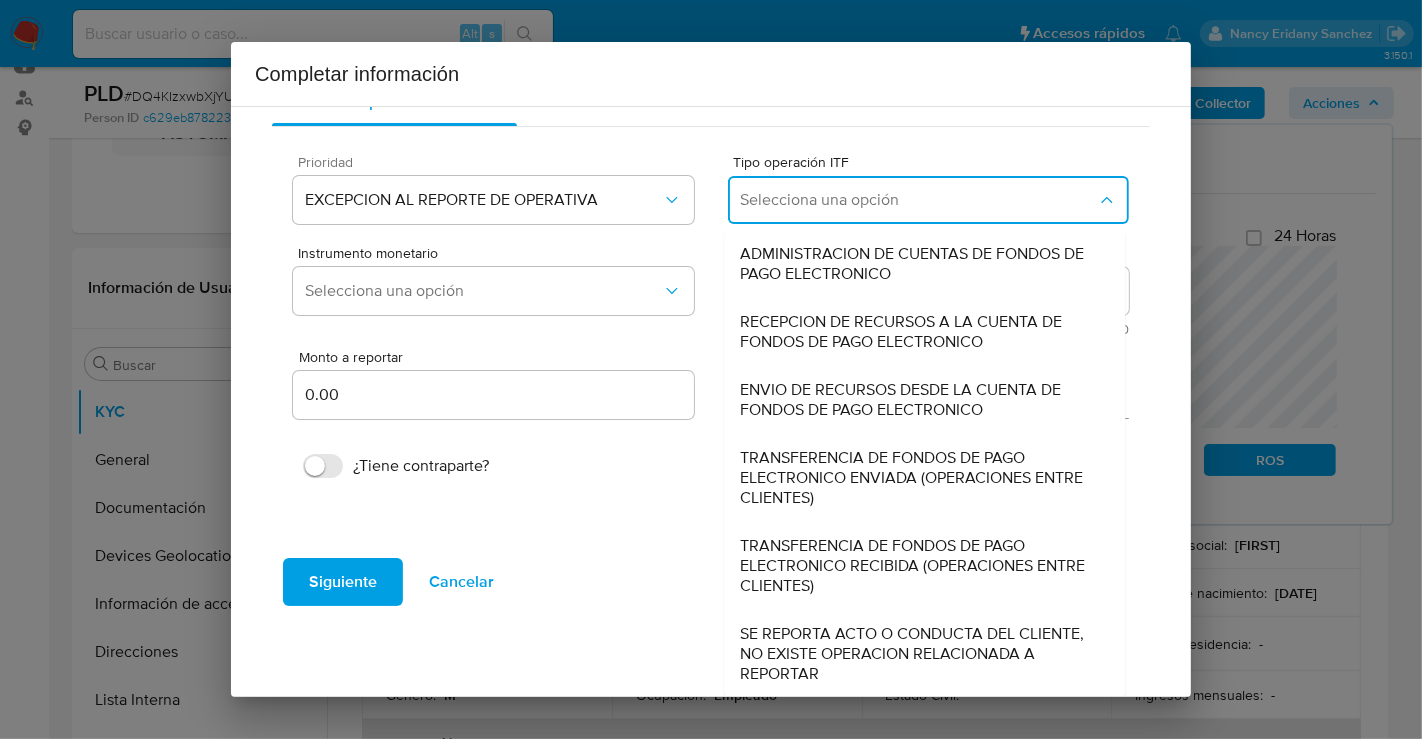 scroll, scrollTop: 0, scrollLeft: 0, axis: both 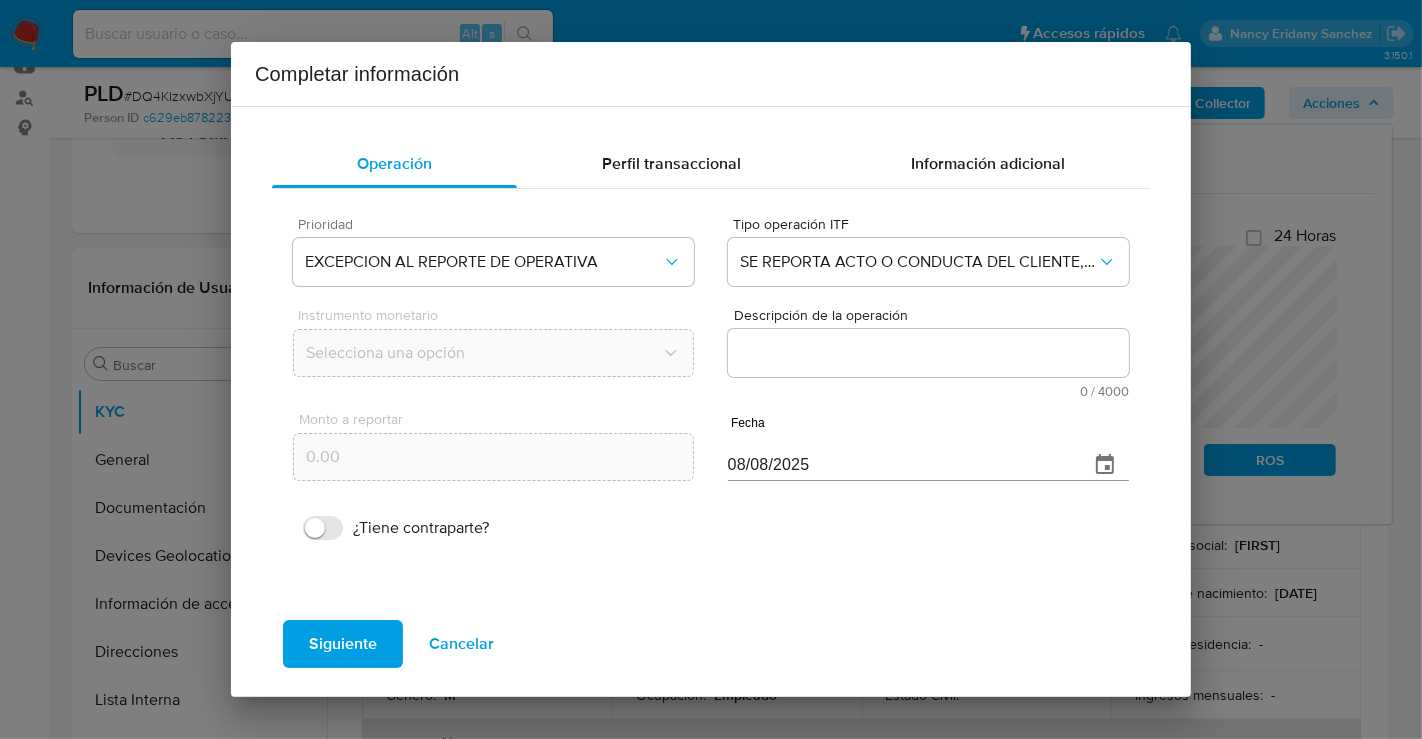 click on "Descripción de la operación" at bounding box center [928, 353] 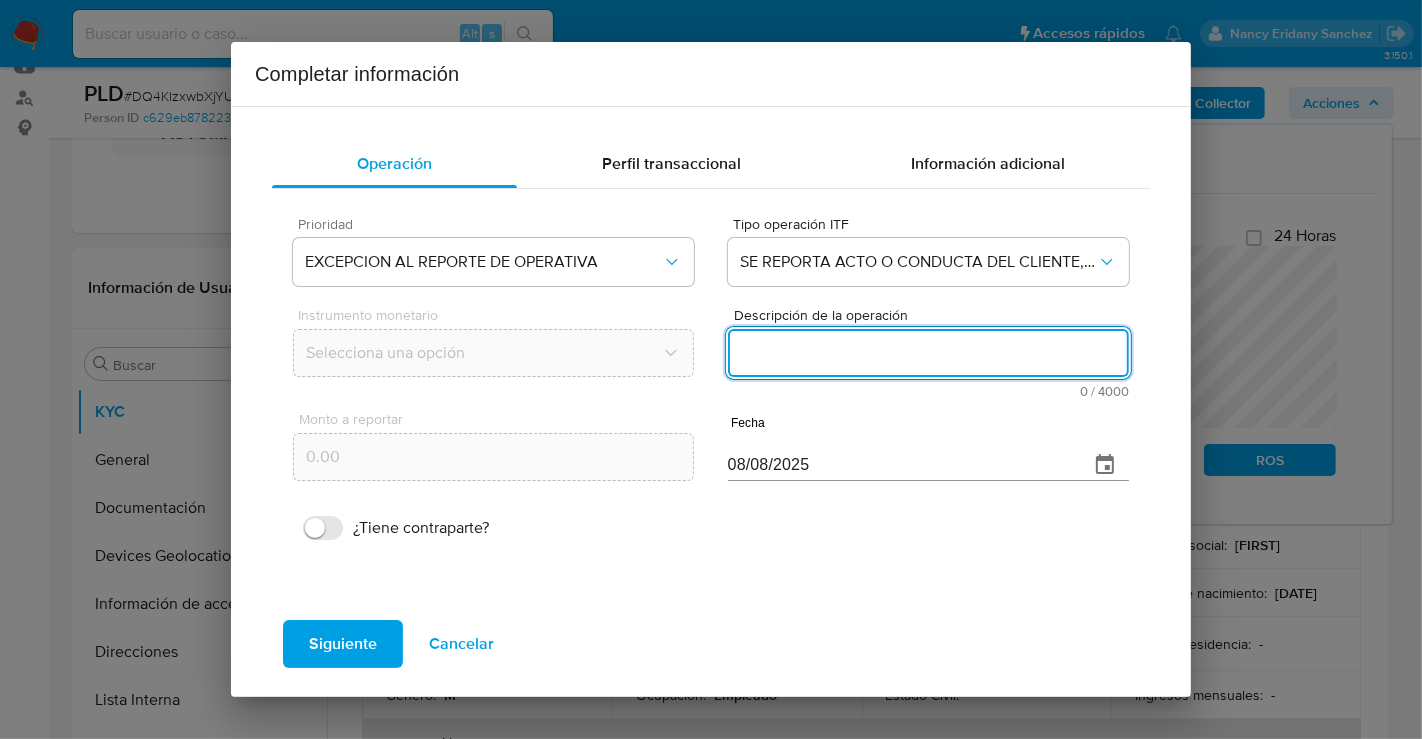 paste on "/CONOCIMIENTO DEL CLIENTE O USUARIO. CLIENTE LUIS ANDRES PRADO JUAREZ NUMERO DE CLIENTE 1301642755 Y NUMERO CUENTA 722969010683776924 CURP PAJL021120HMCRRSA3 DE NACIONALIDAD MEXICANA LUGAR DE NACIMIENTO MEXICO. FECHA DE NACIMIENTO 20NOV2002 CON 22 ANOS. INICIA LA RELACION COMERCIAL CON MERCADO PAGO 29ABR2023. OCUPACION EMPLEADO. ES CLASIFICADO POR LA INSTITUCION CON GRADO DE RIESGO ALTO. EL TITULAR NO DESIGNO BENEFICIARIOS EN CASO DE FALLECIMIENTO CON DOMICILIO EN ALLENDE 6 BENITO JUAREZ TULTITLAN CP 54942 TULTITLAN ESTADO DE MEXICO. /ANTECEDENTES INVESTIGATIVOS. EL CLIENTE TIENE DOS ALERTAS PREVIAS POR REMESAS DEL 12MAR2025 Y 12MAY2025 CON REPORTES A LA AUTORIDAD. ACTUALMENTE CUENTA CON ALERTA POR REMESAS Y POR FONDEO INDIRECTO GENERADA EL 12JUN2025 AL RECIBIR RECURSOS POR MN 112684.31 REALIZADOS DURANTE MAYO 2025 Y AL RECIBIR RECURSOS POR TRASPASOS DE OTROS CLIENTES MERCADO PAGO. /INFORMACION ADICIONAL DEL CLIENTE. SE REALIZA CONTACTO CON EL CLIENTE EN ALERTA PREVIA EN EL QUE MENCIONA QUE SE DEDICA A LA ..." 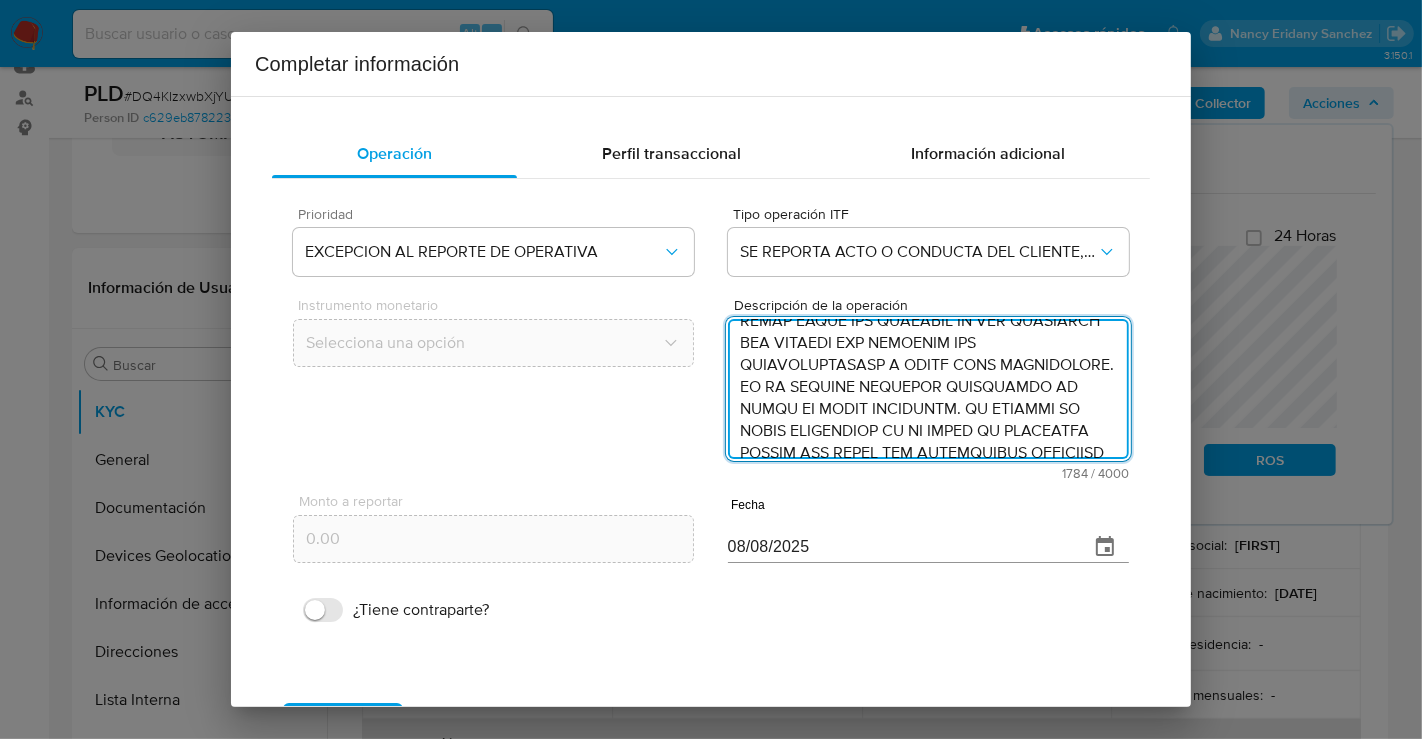 scroll, scrollTop: 507, scrollLeft: 0, axis: vertical 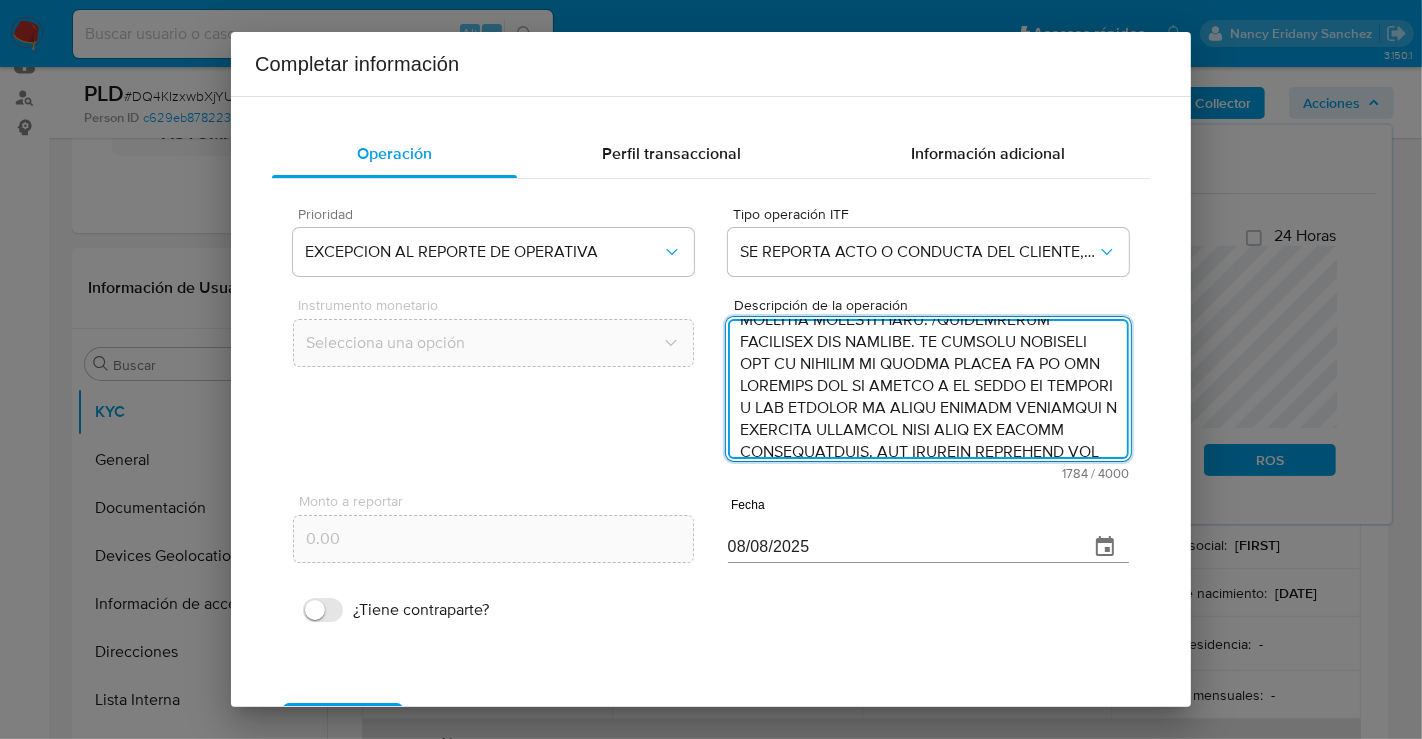 type on "/CONOCIMIENTO DEL CLIENTE O USUARIO. CLIENTE LUIS ANDRES PRADO JUAREZ NUMERO DE CLIENTE 1301642755 Y NUMERO CUENTA 722969010683776924 CURP PAJL021120HMCRRSA3 DE NACIONALIDAD MEXICANA LUGAR DE NACIMIENTO MEXICO. FECHA DE NACIMIENTO 20NOV2002 CON 22 ANOS. INICIA LA RELACION COMERCIAL CON MERCADO PAGO 29ABR2023. OCUPACION EMPLEADO. ES CLASIFICADO POR LA INSTITUCION CON GRADO DE RIESGO ALTO. EL TITULAR NO DESIGNO BENEFICIARIOS EN CASO DE FALLECIMIENTO CON DOMICILIO EN ALLENDE 6 BENITO JUAREZ TULTITLAN CP 54942 TULTITLAN ESTADO DE MEXICO. /ANTECEDENTES INVESTIGATIVOS. EL CLIENTE TIENE DOS ALERTAS PREVIAS POR REMESAS DEL 12MAR2025 Y 12MAY2025 CON REPORTES A LA AUTORIDAD. ACTUALMENTE CUENTA CON ALERTA POR REMESAS Y POR FONDEO INDIRECTO GENERADA EL 12JUN2025 AL RECIBIR RECURSOS POR MN 112684.31 REALIZADOS DURANTE MAYO 2025 Y AL RECIBIR RECURSOS POR TRASPASOS DE OTROS CLIENTES MERCADO PAGO. /INFORMACION ADICIONAL DEL CLIENTE. SE REALIZA CONTACTO CON EL CLIENTE EN ALERTA PREVIA EN EL QUE MENCIONA QUE SE DEDICA A LA ..." 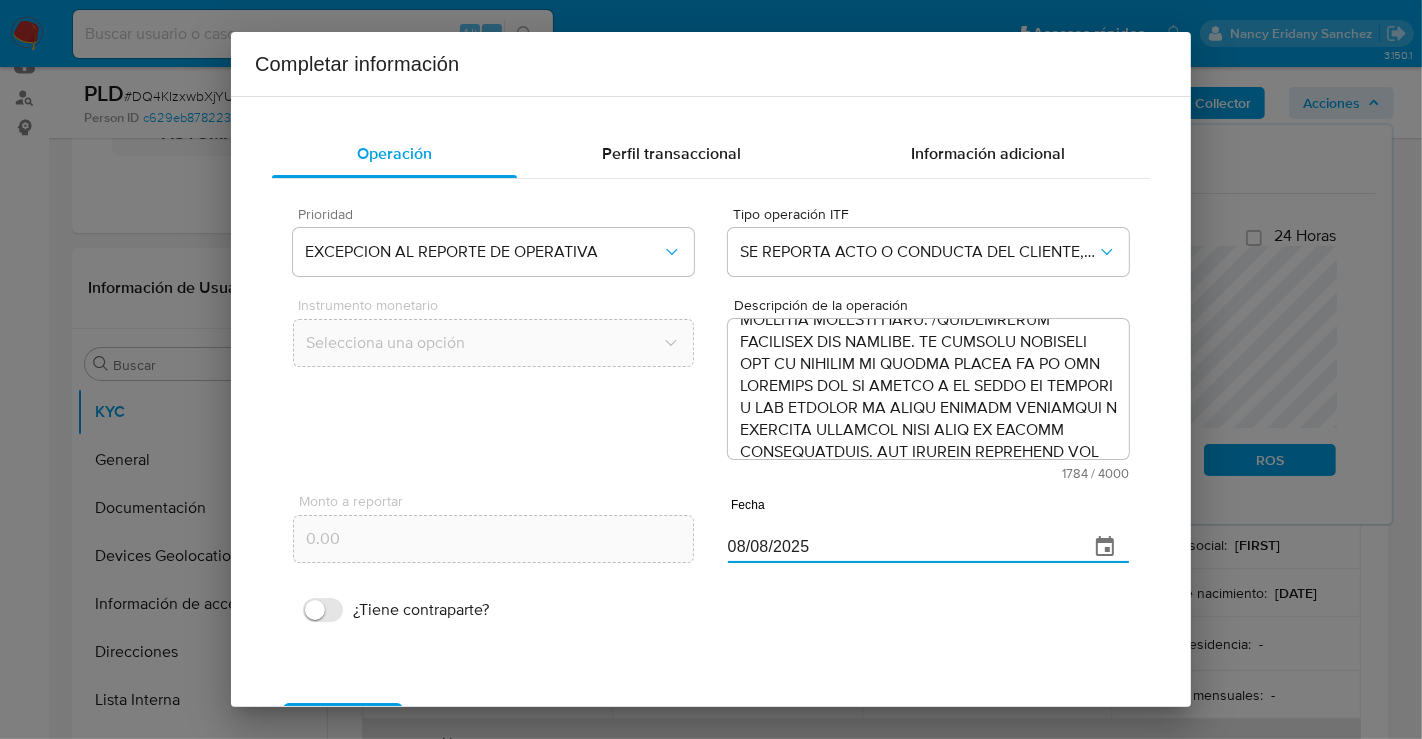 click on "Monto a reportar 0.00 Fecha 08/08/2025" at bounding box center (711, 527) 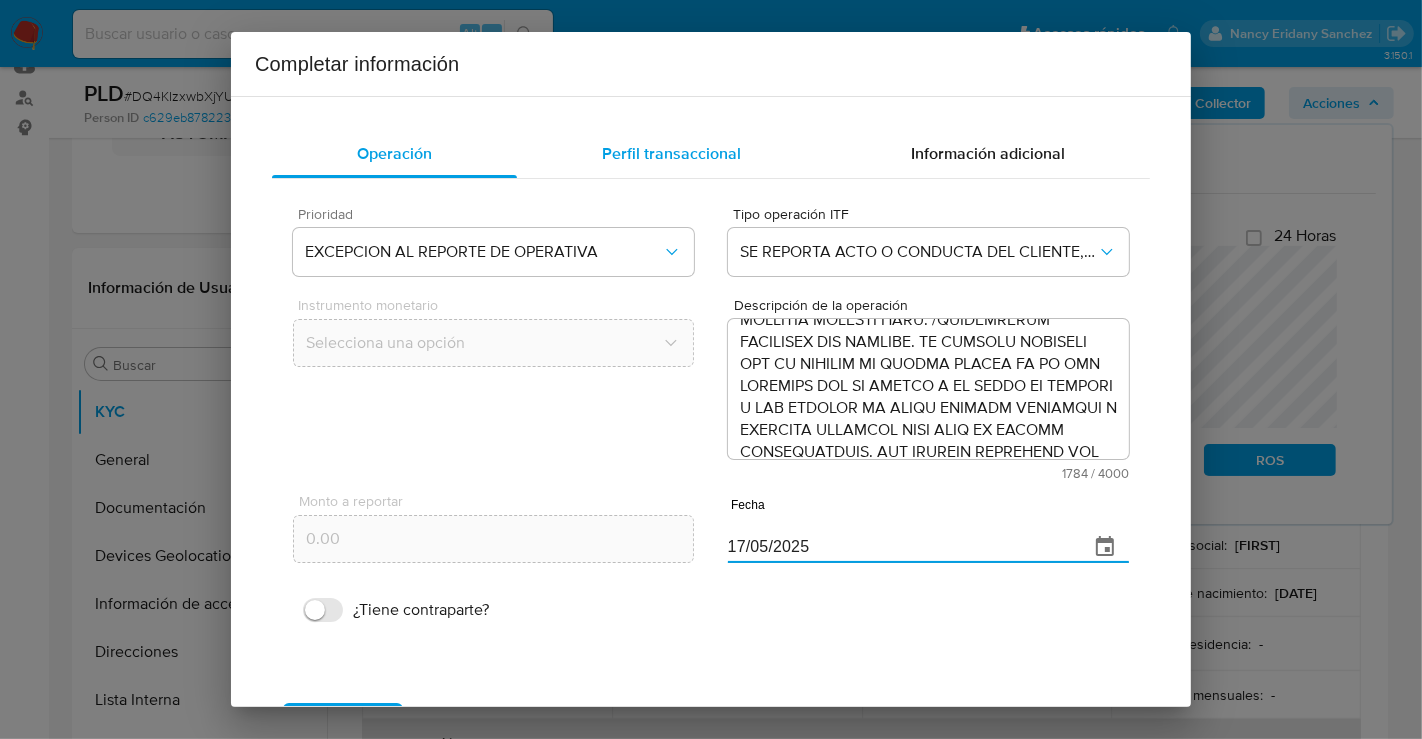 type on "17/05/2025" 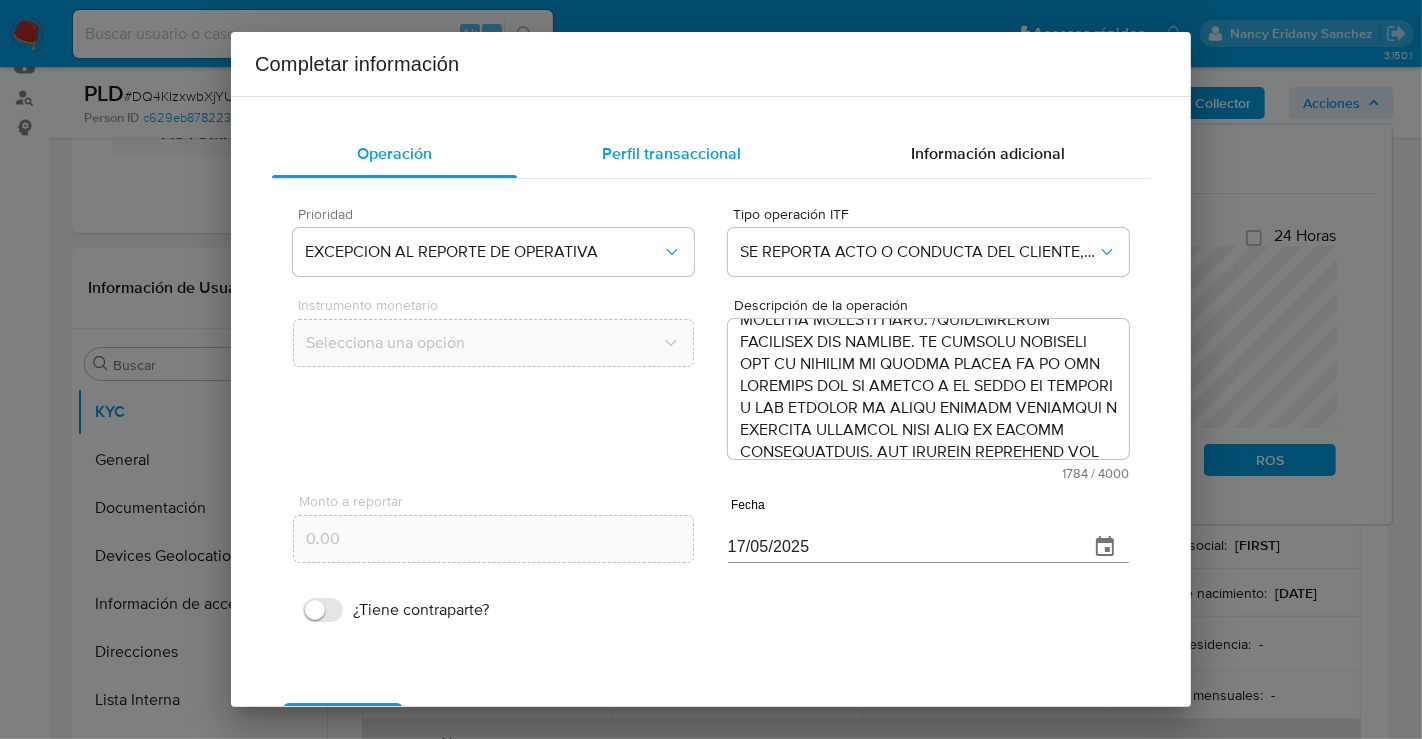click on "Perfil transaccional" at bounding box center [671, 153] 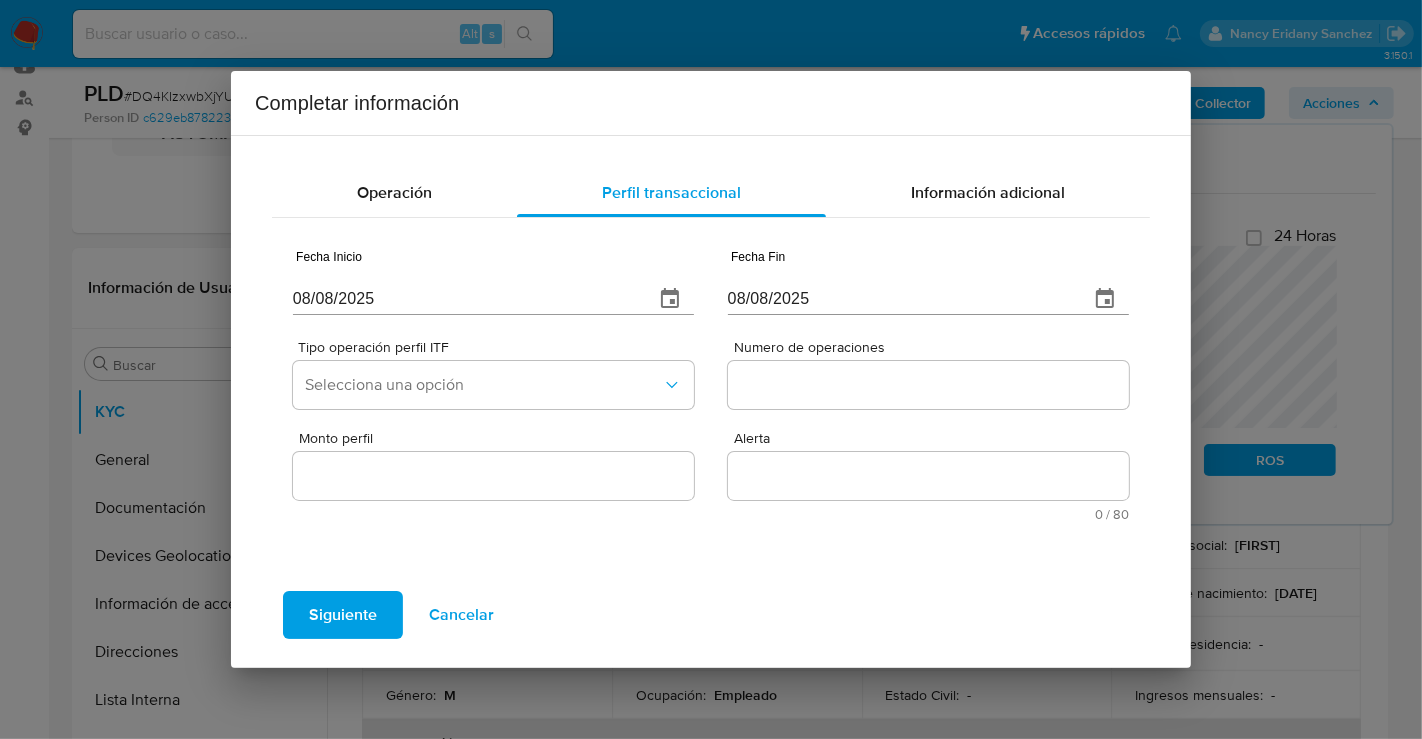 type 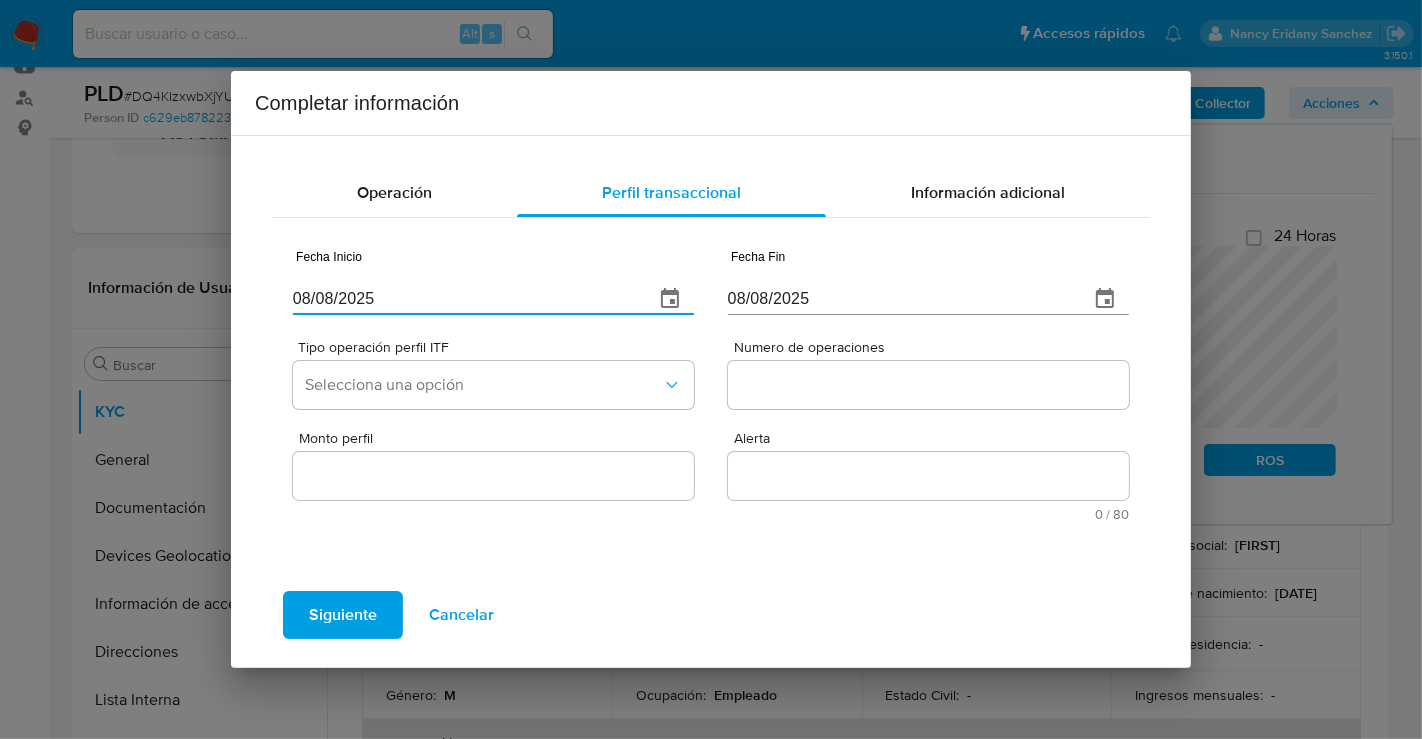 click on "08/08/2025" at bounding box center [465, 299] 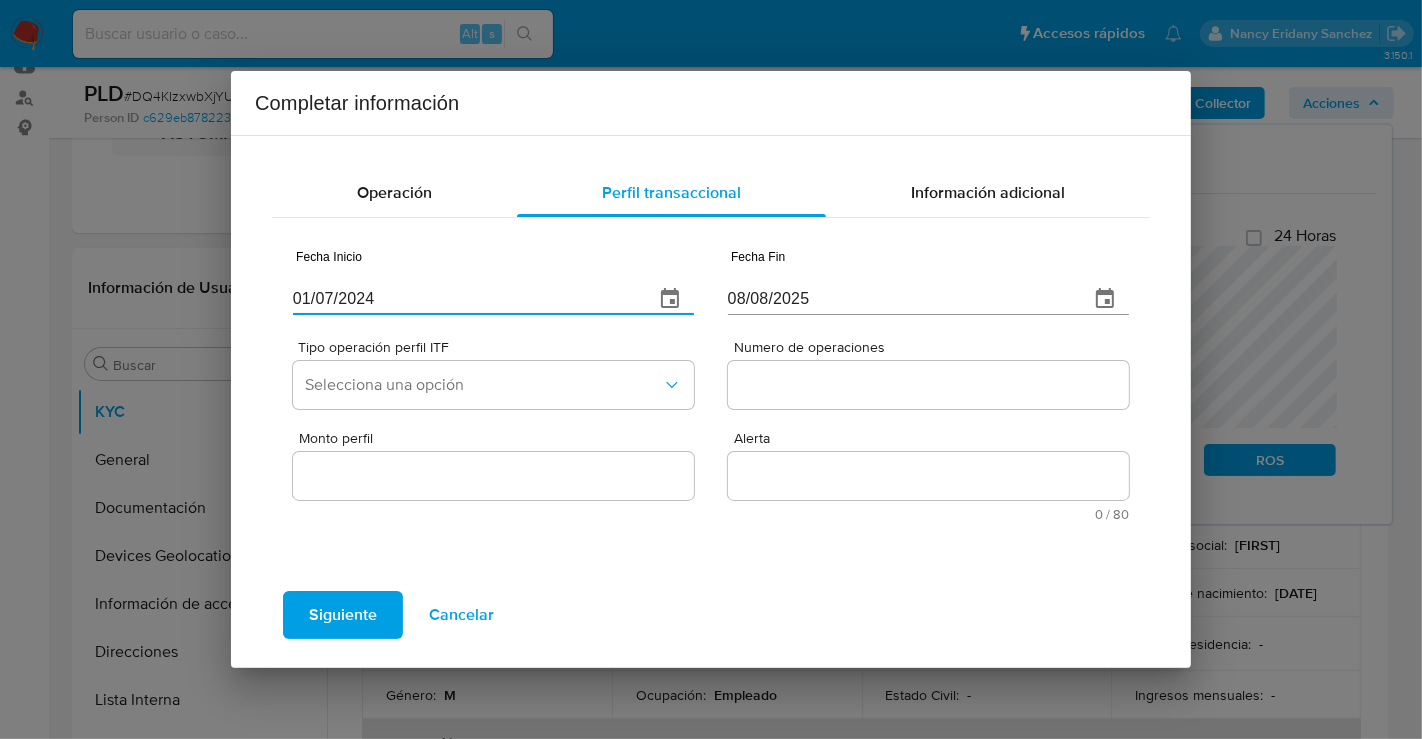 type on "01/07/2024" 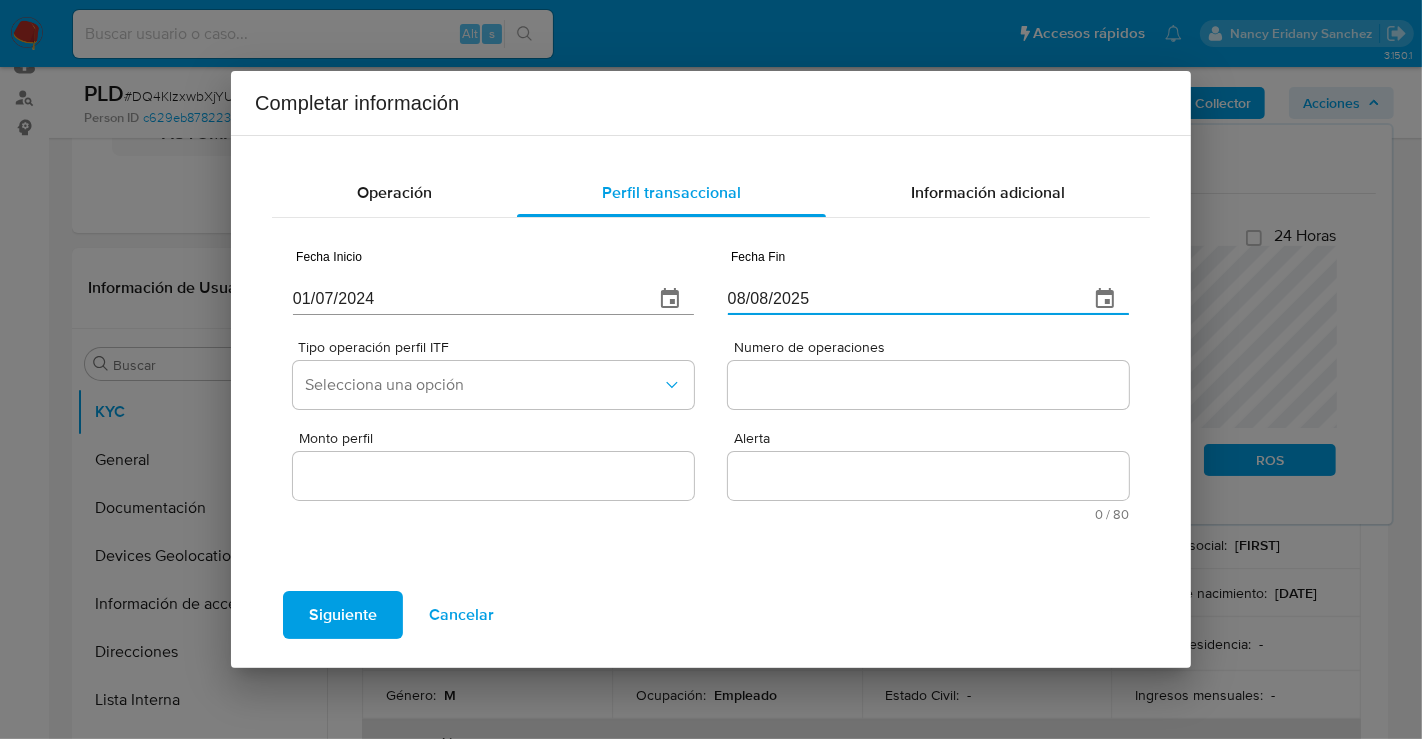 click on "08/08/2025" at bounding box center (900, 299) 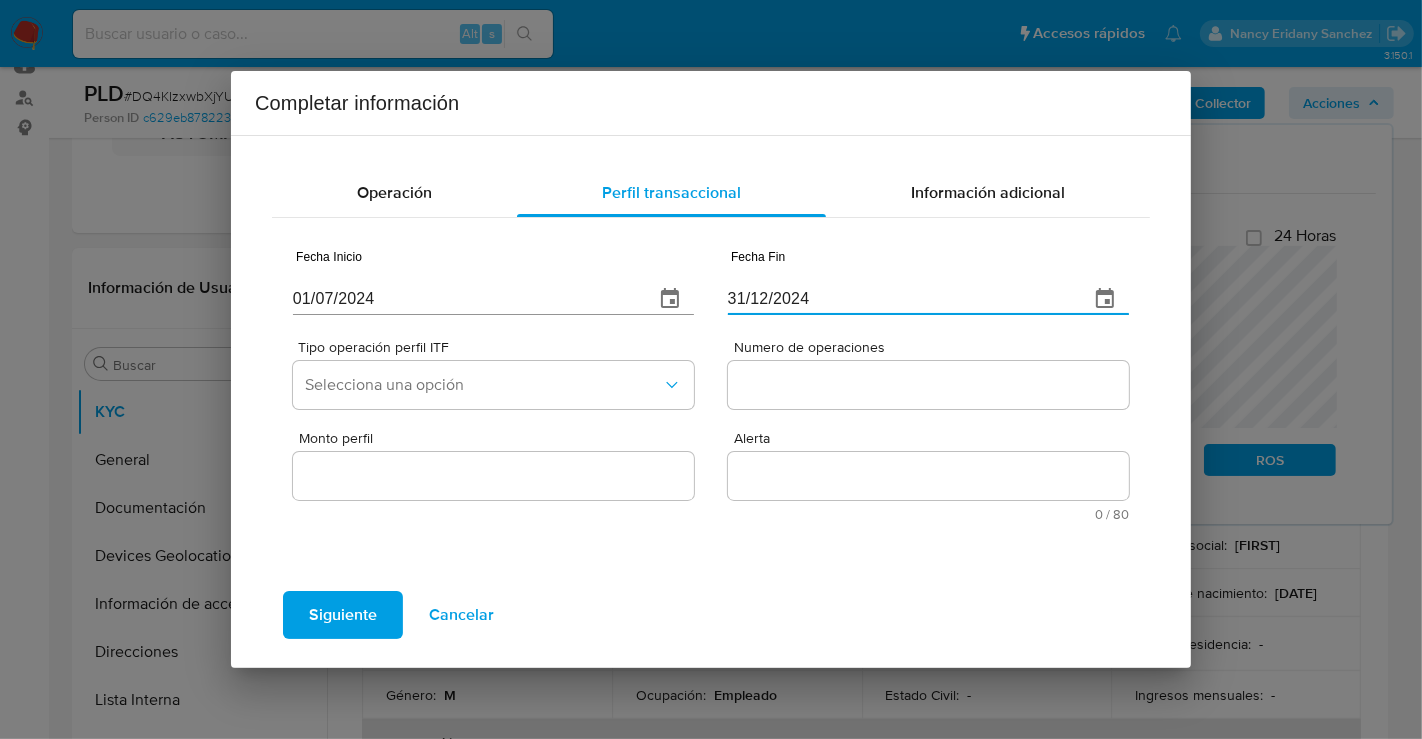 type on "31/12/2024" 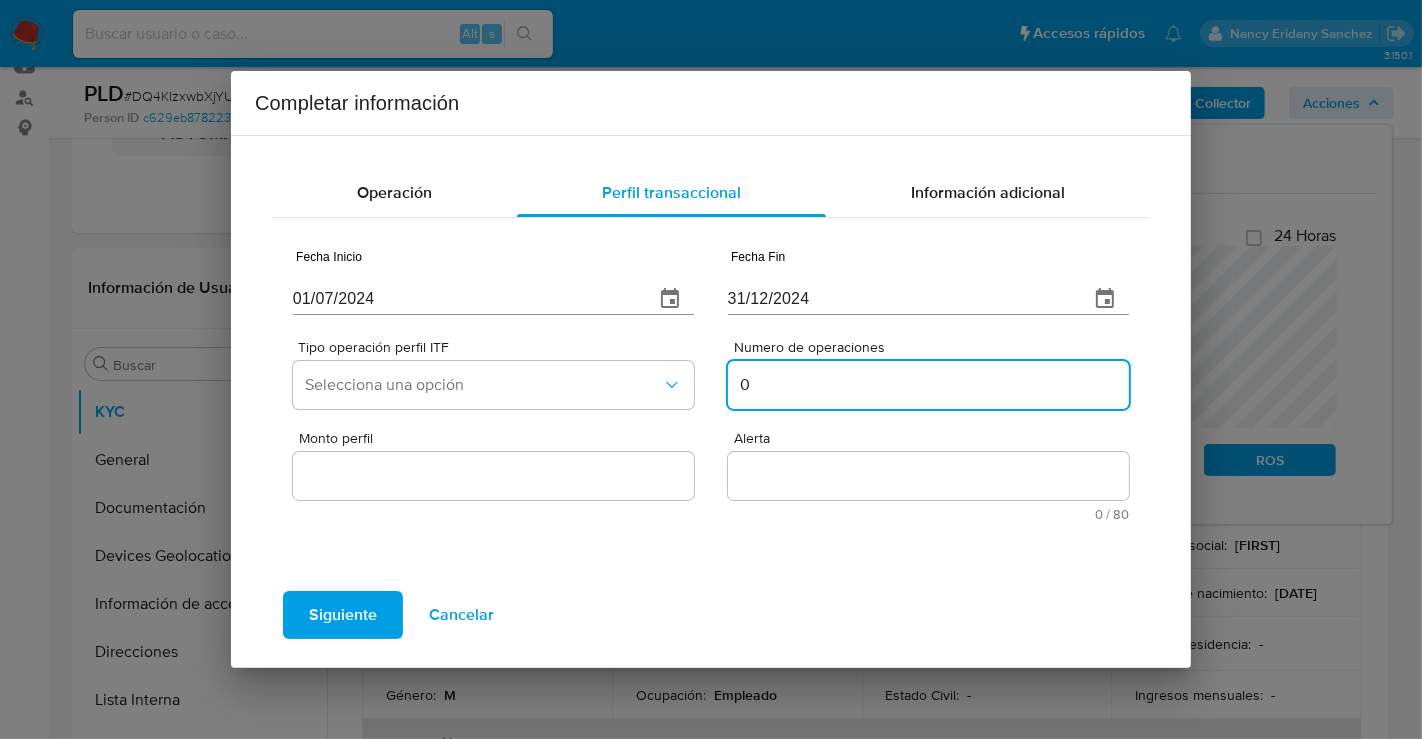 type on "0" 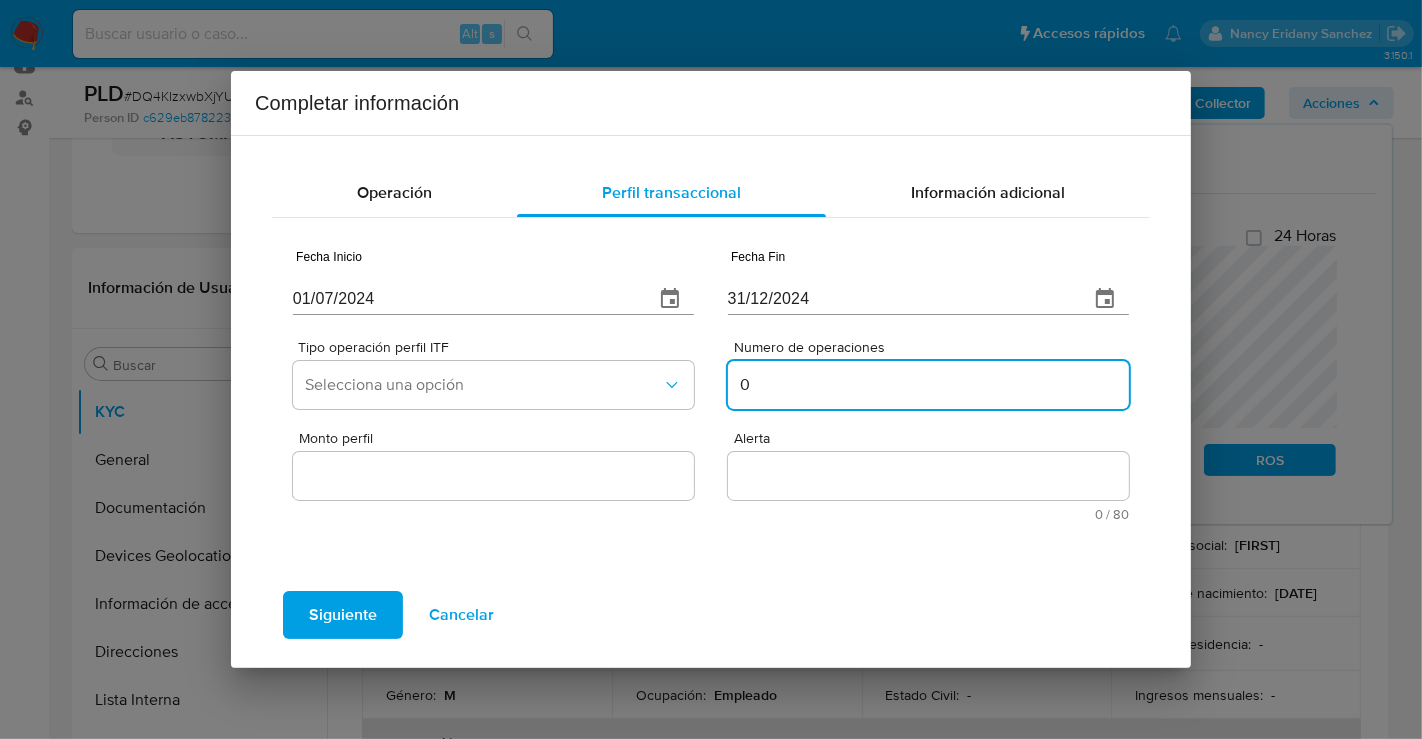 click on "Monto perfil" at bounding box center [493, 476] 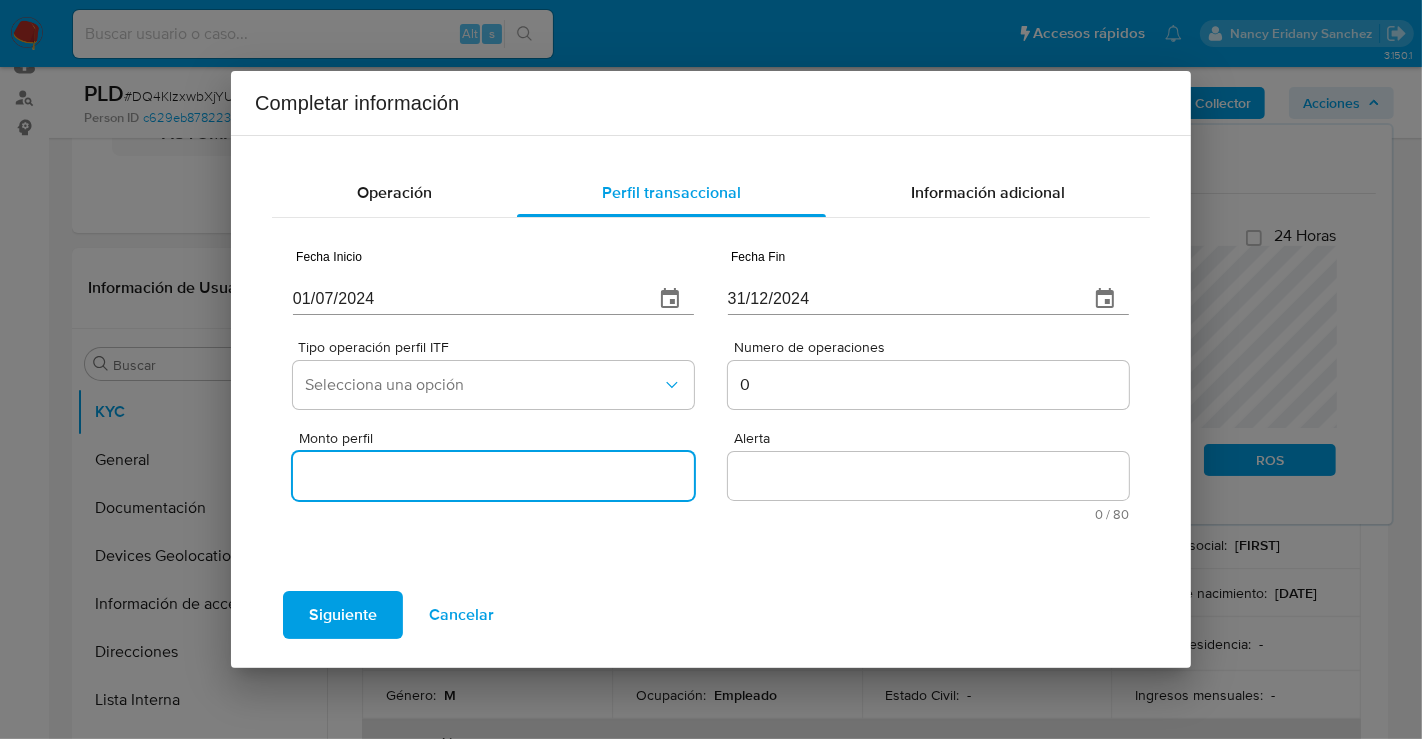 type on "0.00" 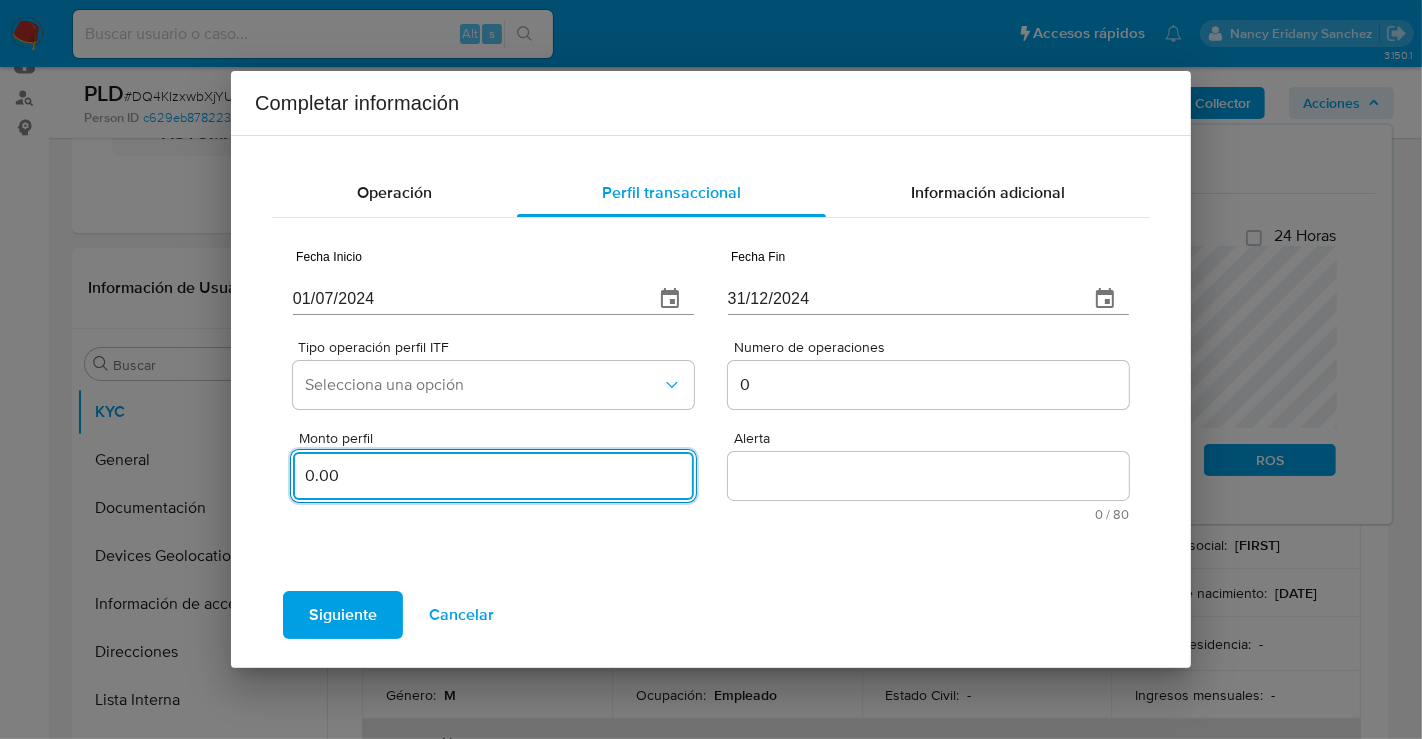 click on "Alerta" at bounding box center [928, 476] 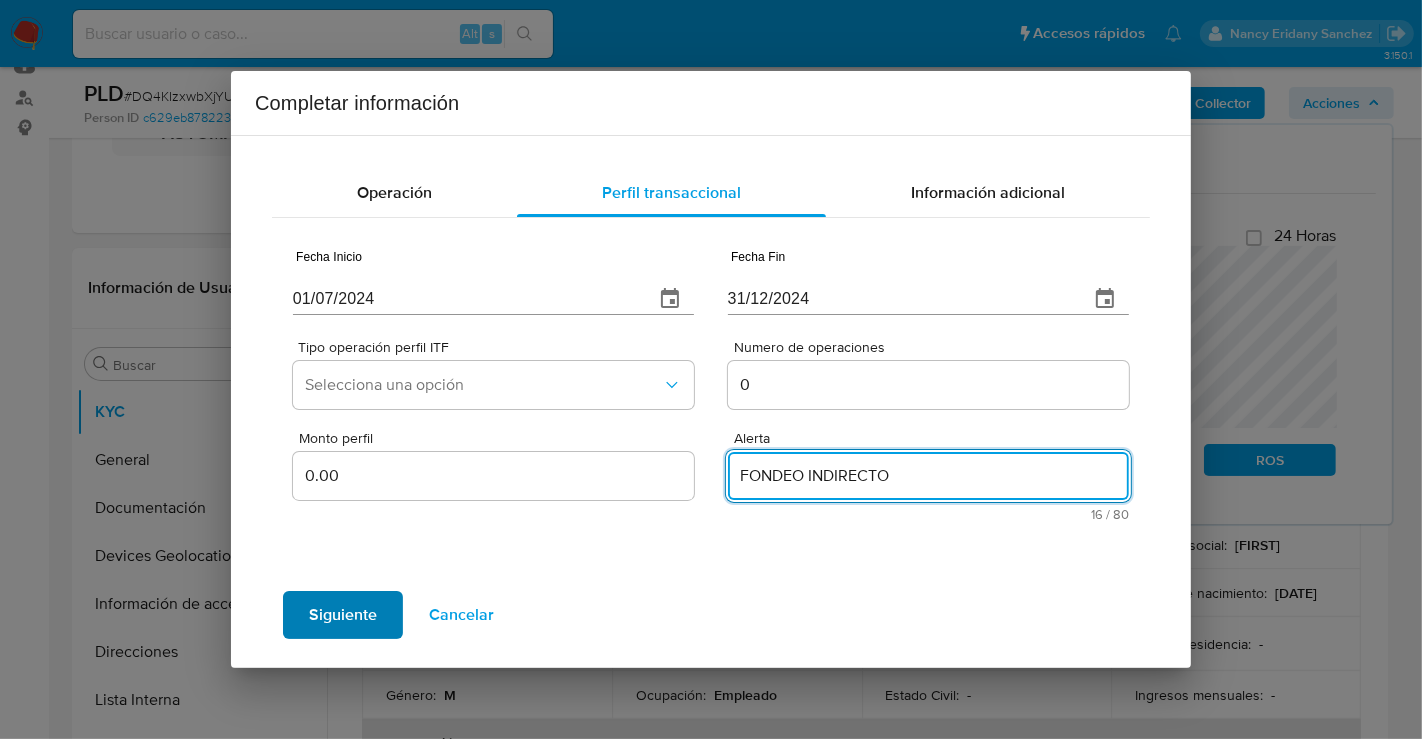 type on "FONDEO INDIRECTO" 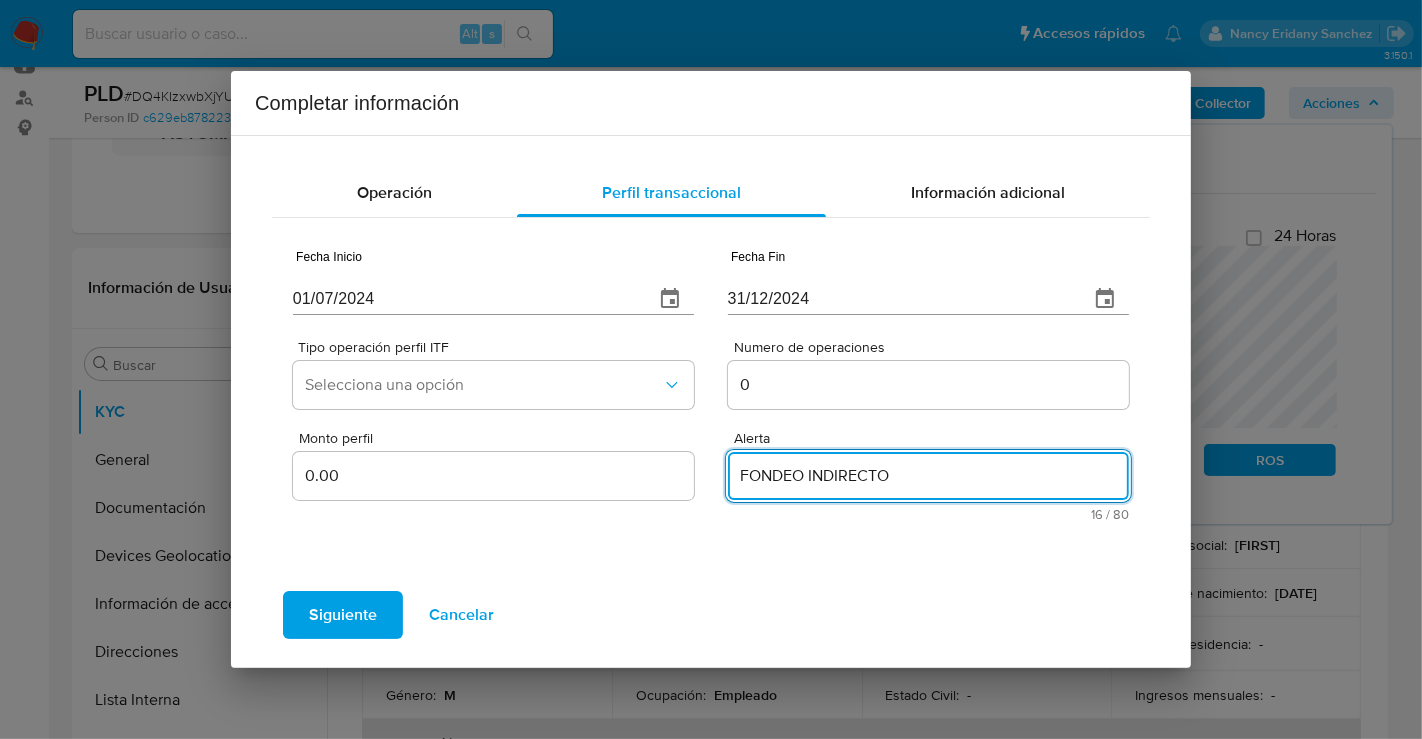 click on "Siguiente" at bounding box center [343, 615] 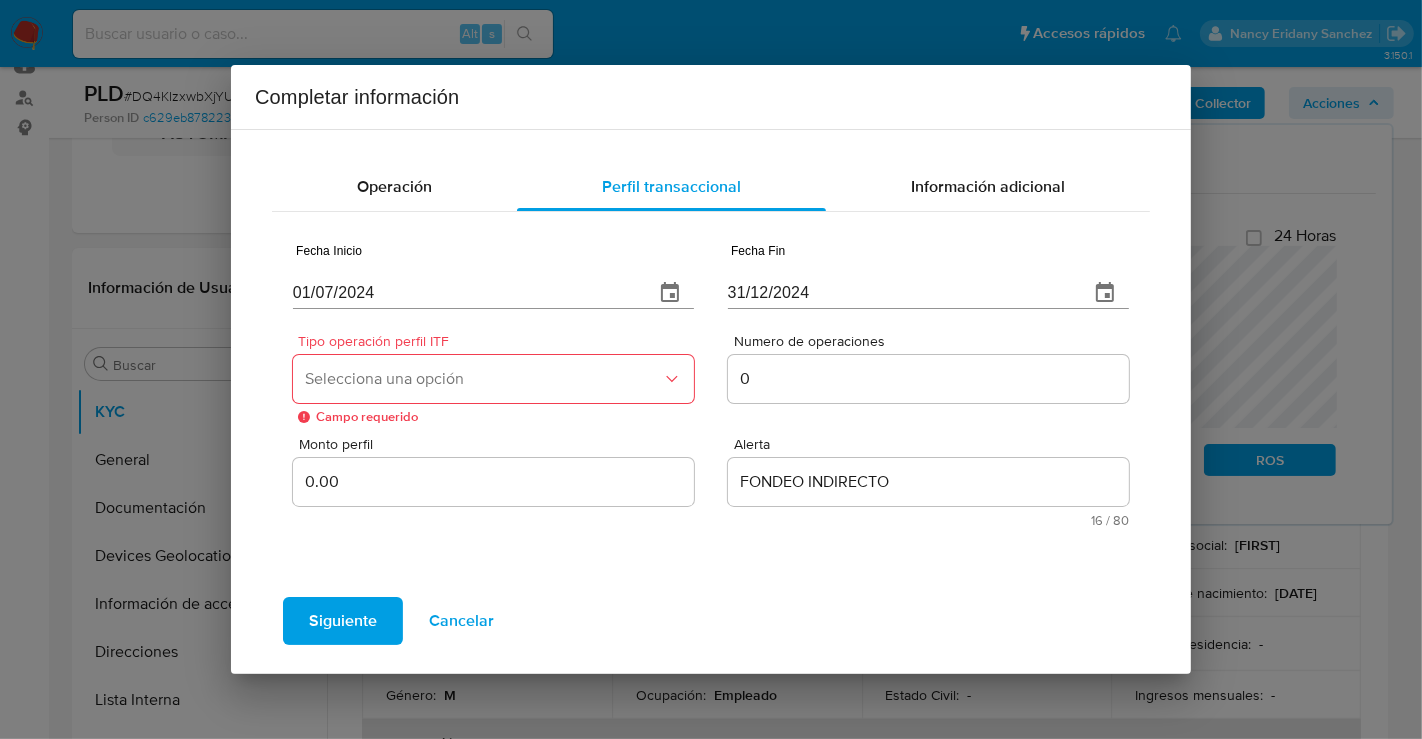 click on "Selecciona una opción" at bounding box center [483, 379] 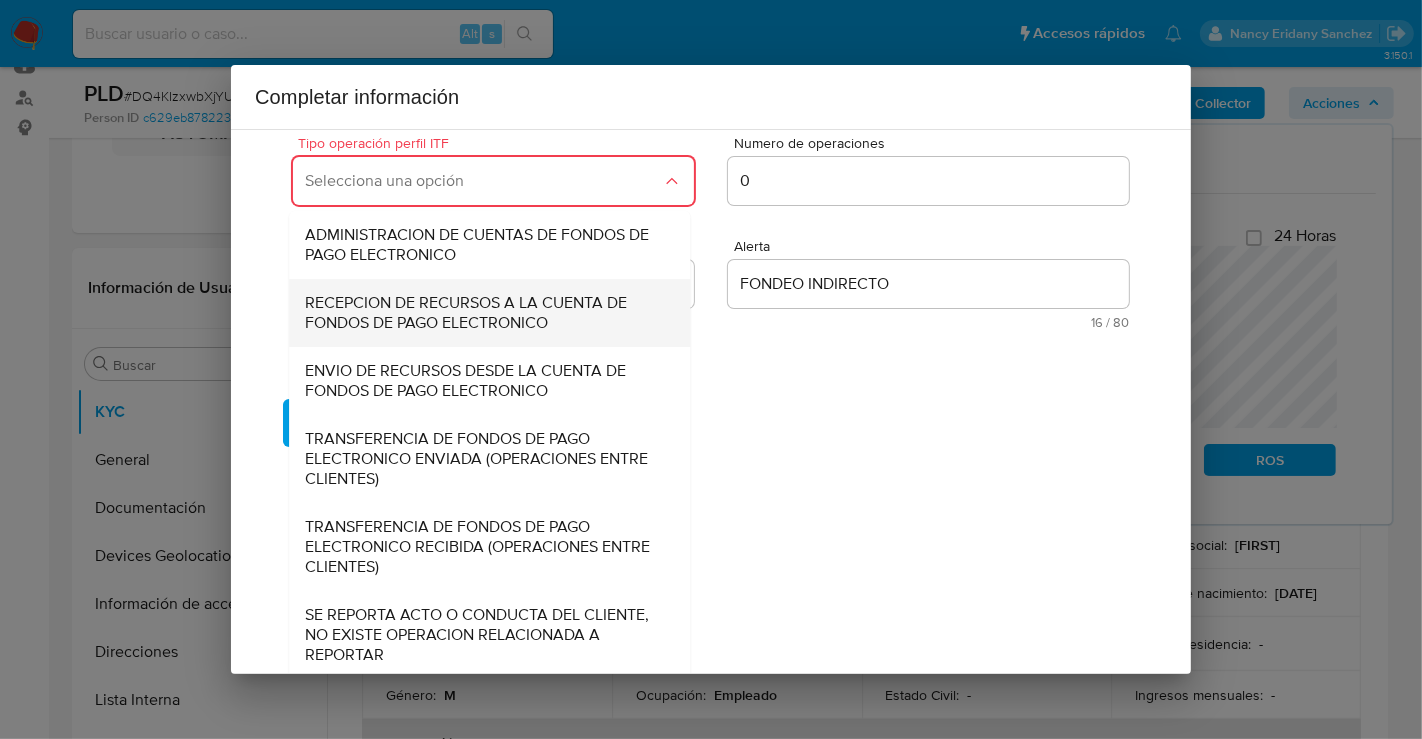 scroll, scrollTop: 202, scrollLeft: 0, axis: vertical 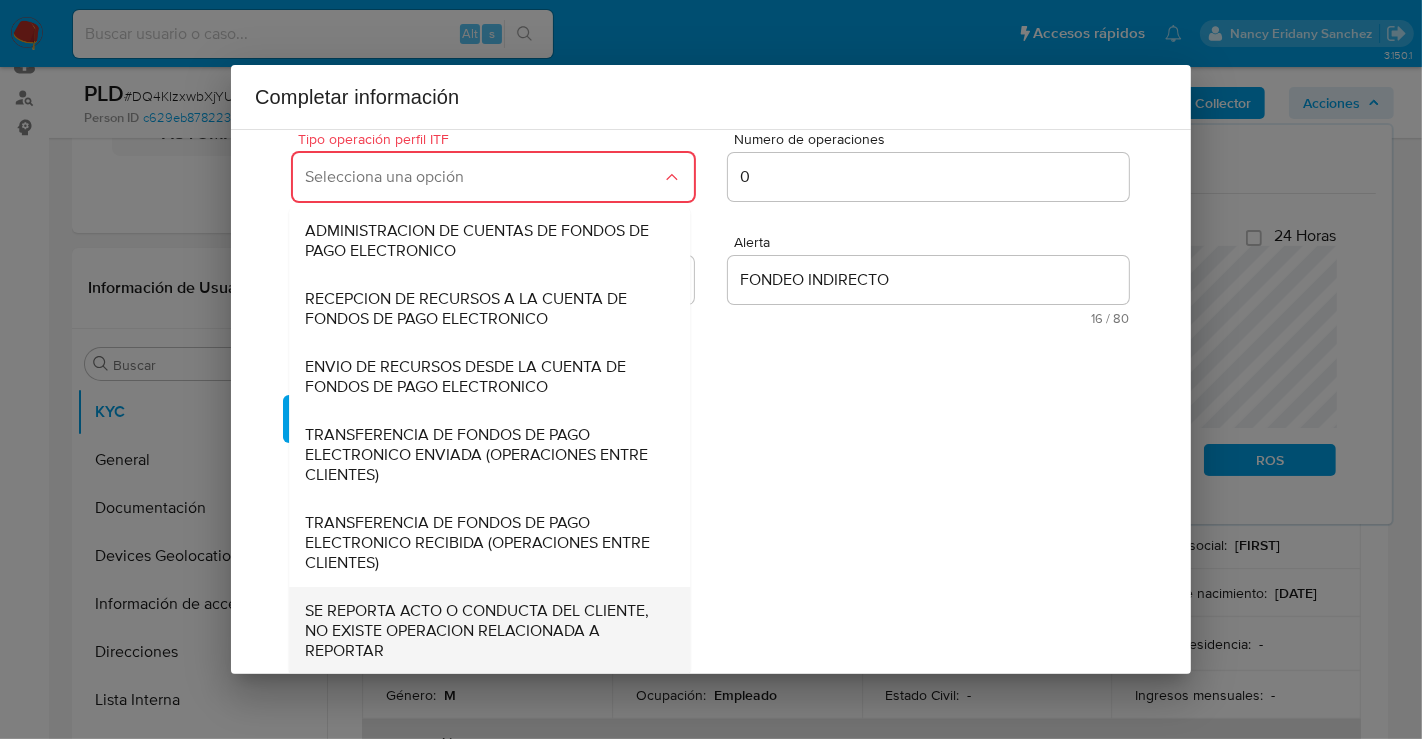 click on "SE REPORTA ACTO O CONDUCTA DEL CLIENTE, NO EXISTE OPERACION RELACIONADA A REPORTAR" at bounding box center (489, 631) 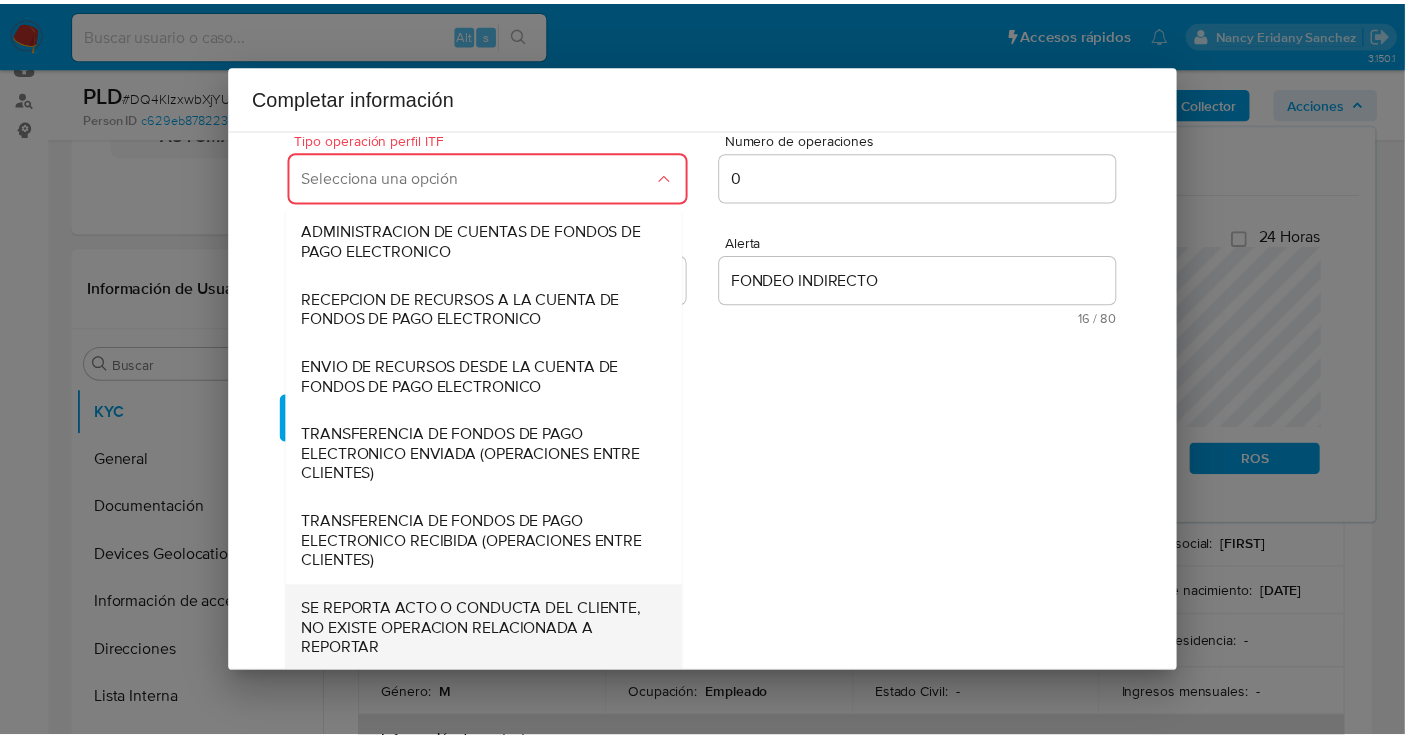 scroll, scrollTop: 0, scrollLeft: 0, axis: both 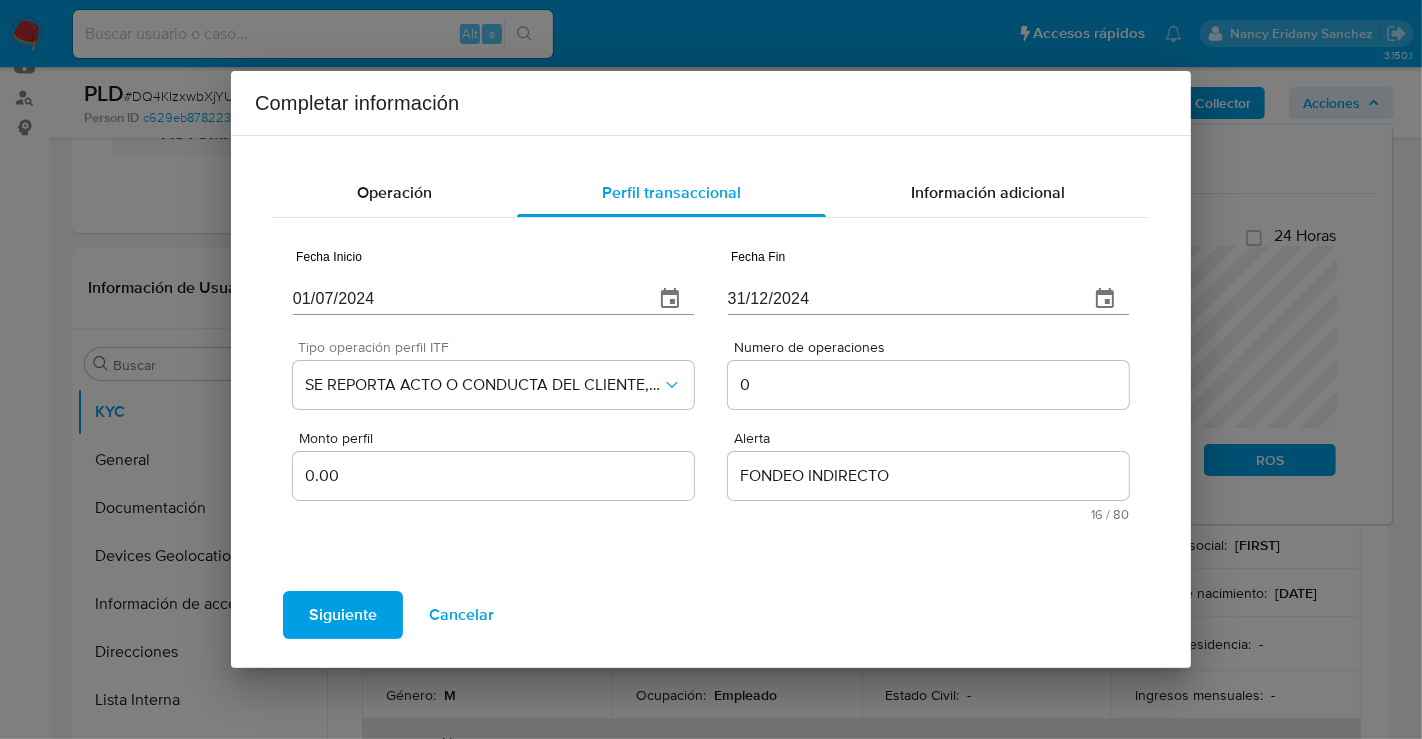 click on "Siguiente" at bounding box center (343, 615) 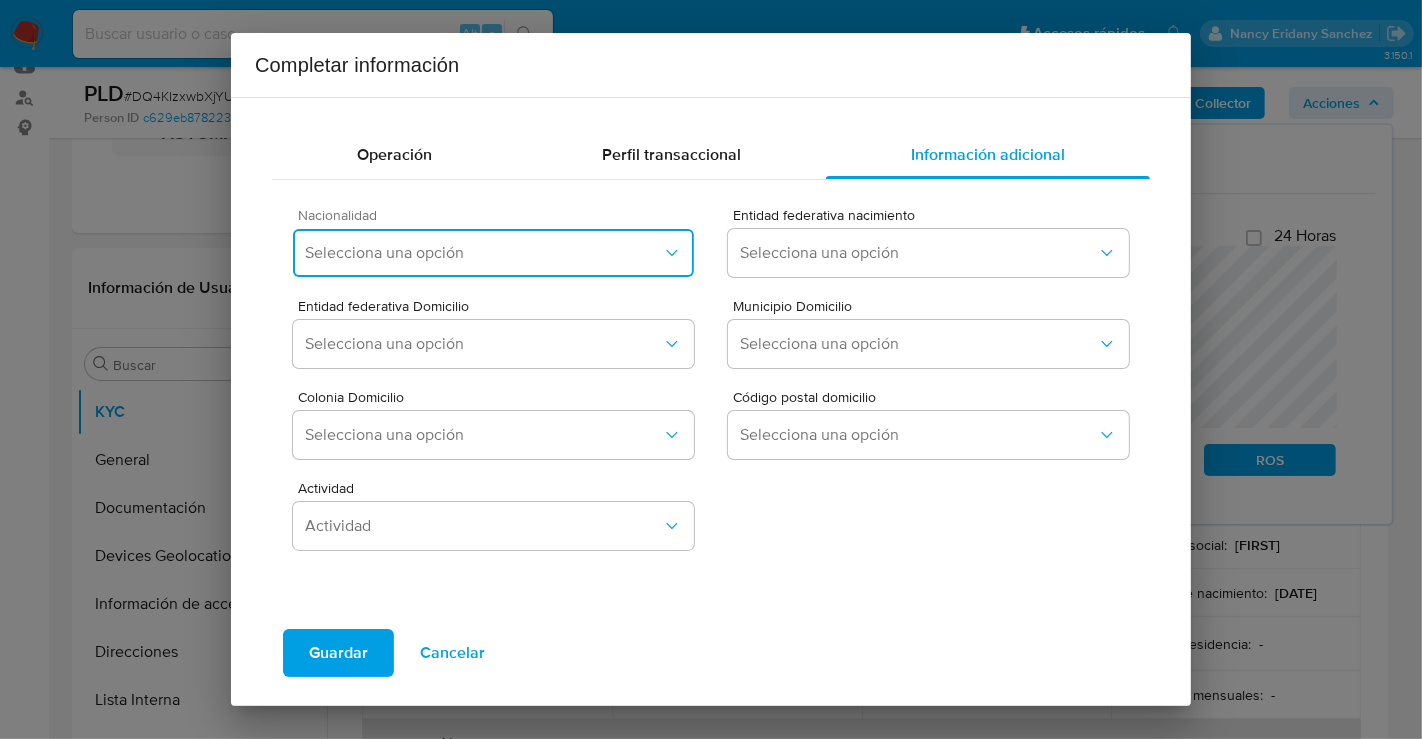 click on "Selecciona una opción" at bounding box center [483, 253] 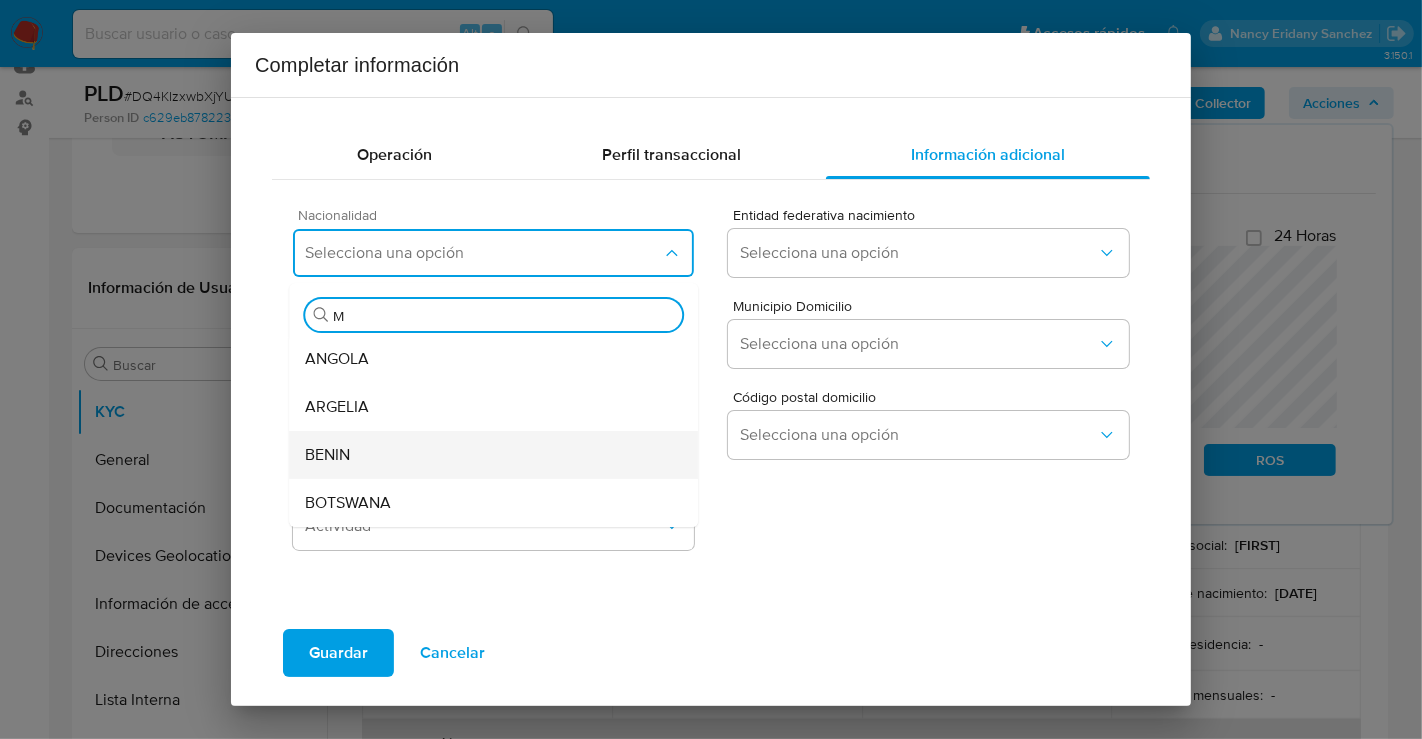 type on "ME" 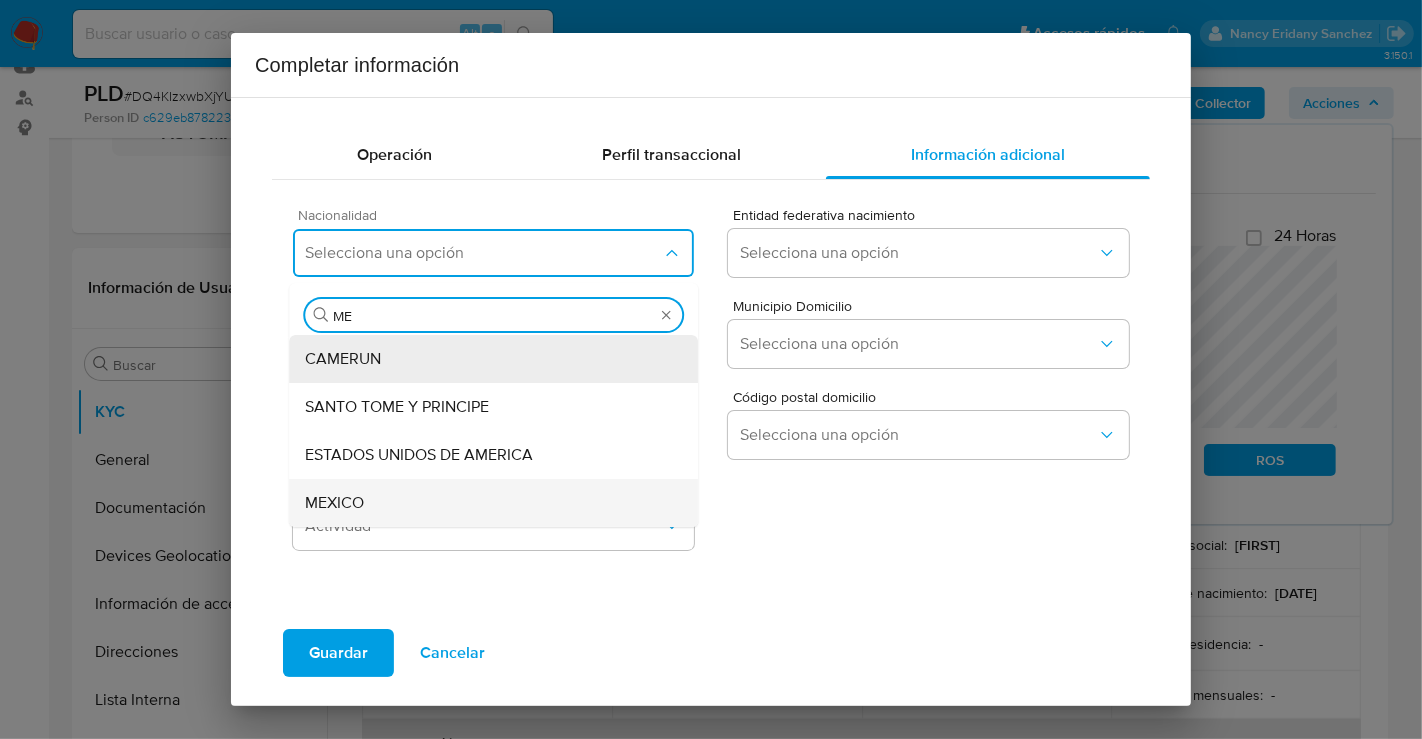 click on "MEXICO" at bounding box center (334, 503) 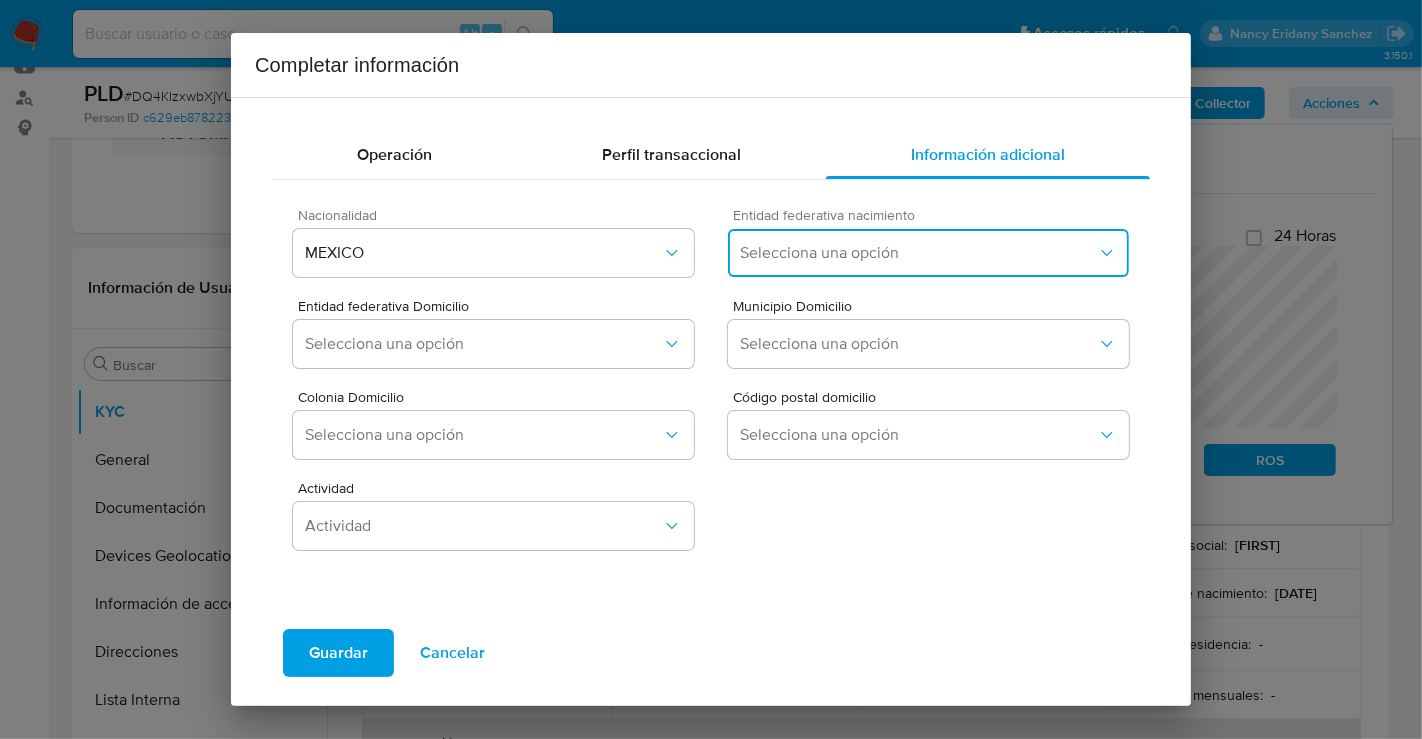 click on "Selecciona una opción" at bounding box center [918, 253] 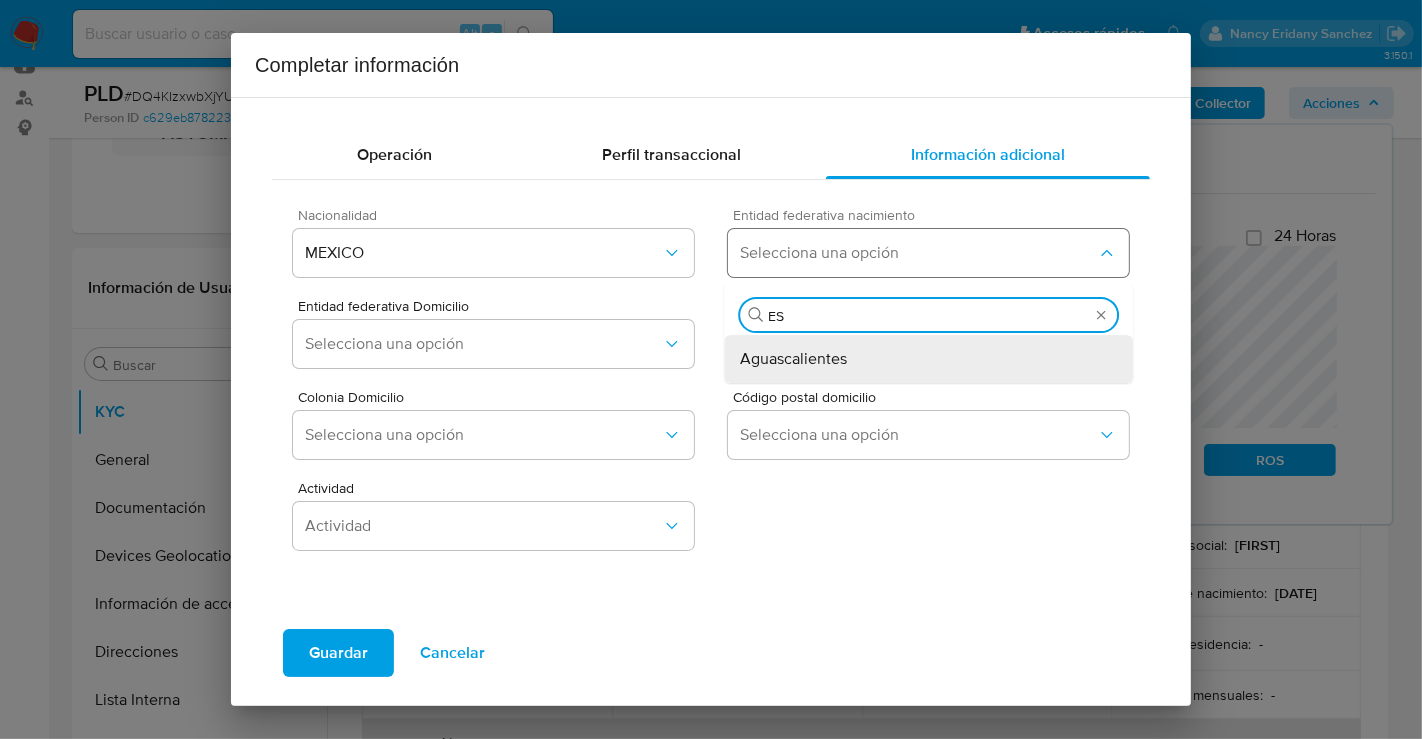 type on "ES" 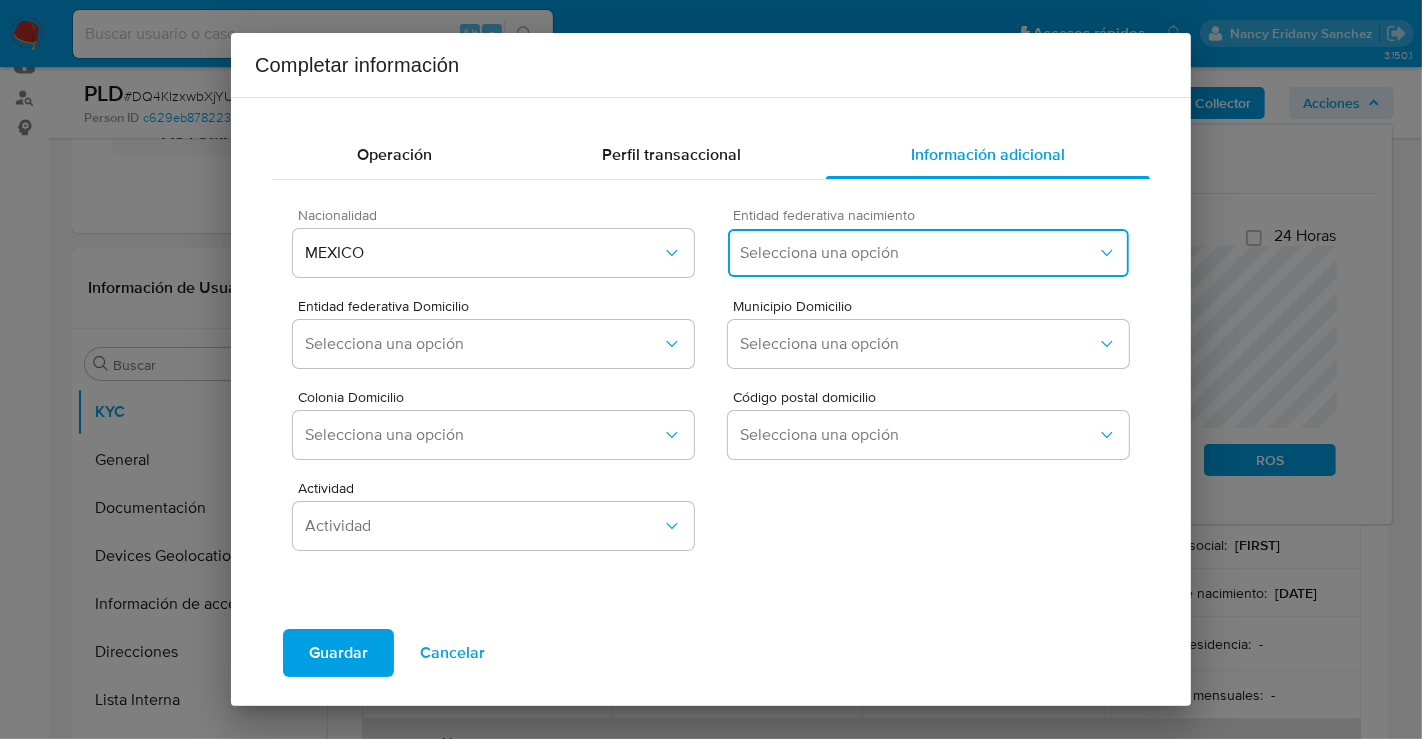 type 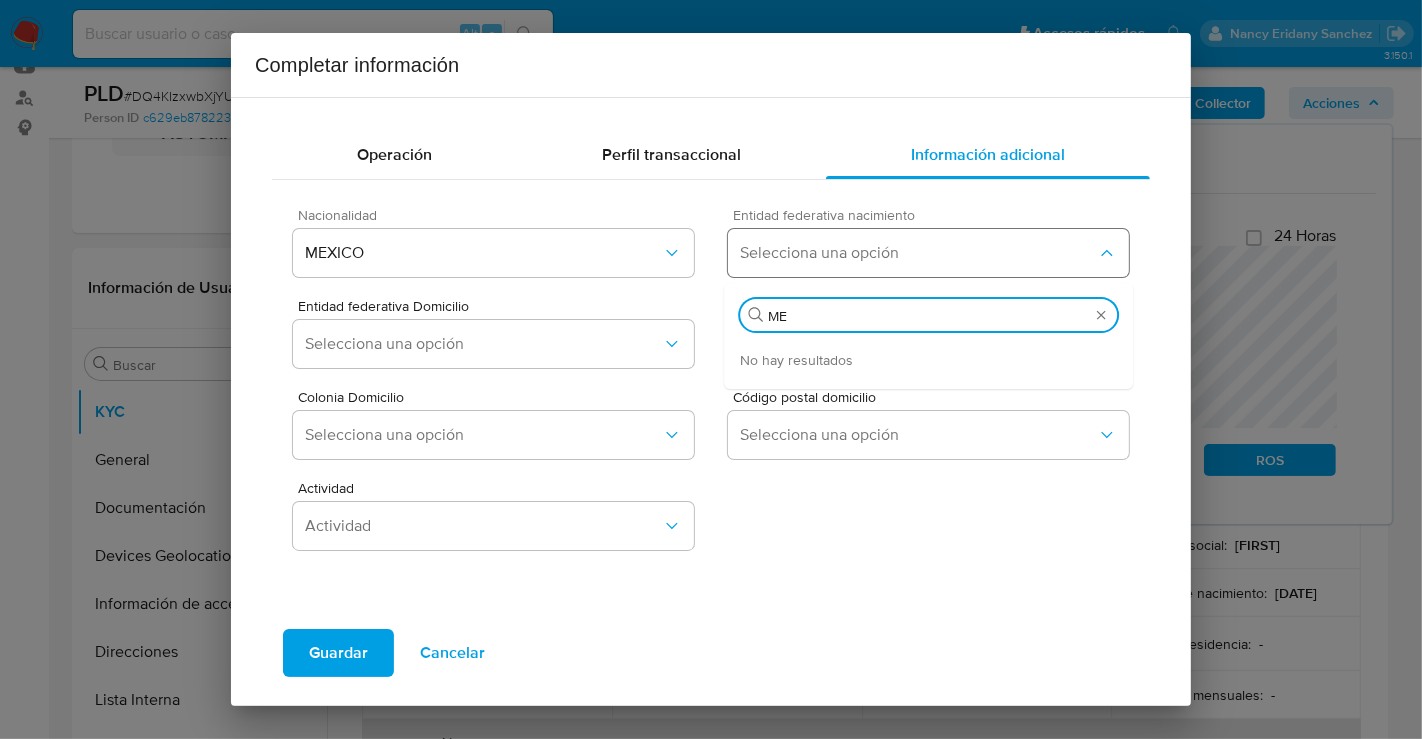 type on "M" 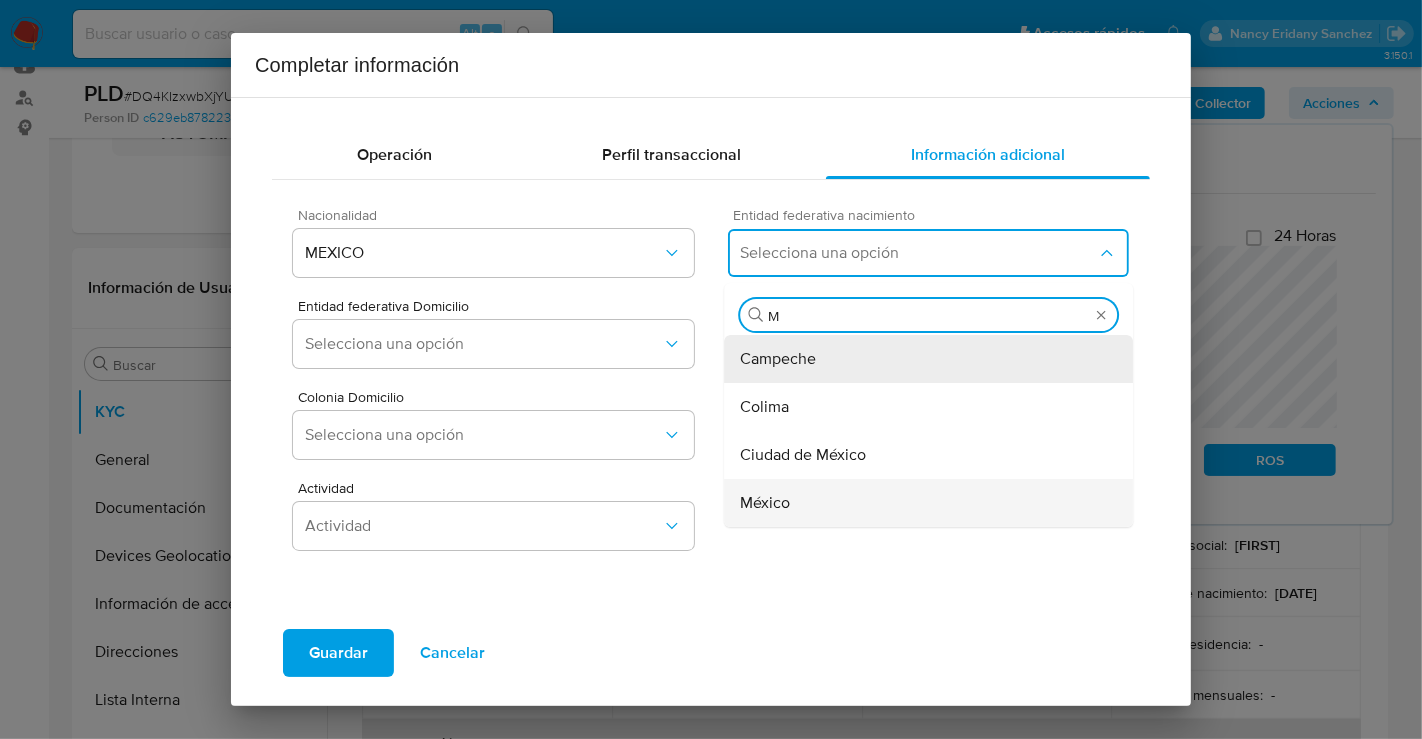 click on "México" at bounding box center (765, 503) 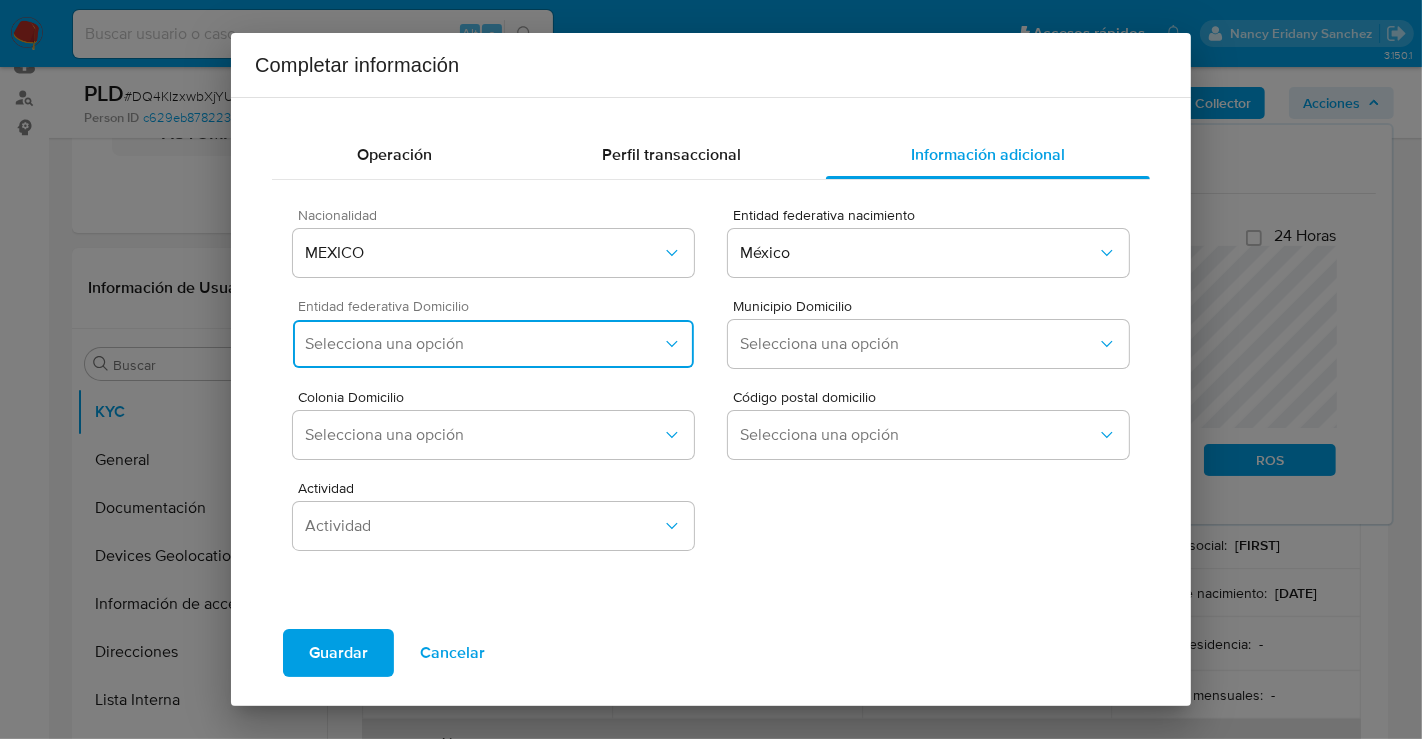click on "Selecciona una opción" at bounding box center (483, 344) 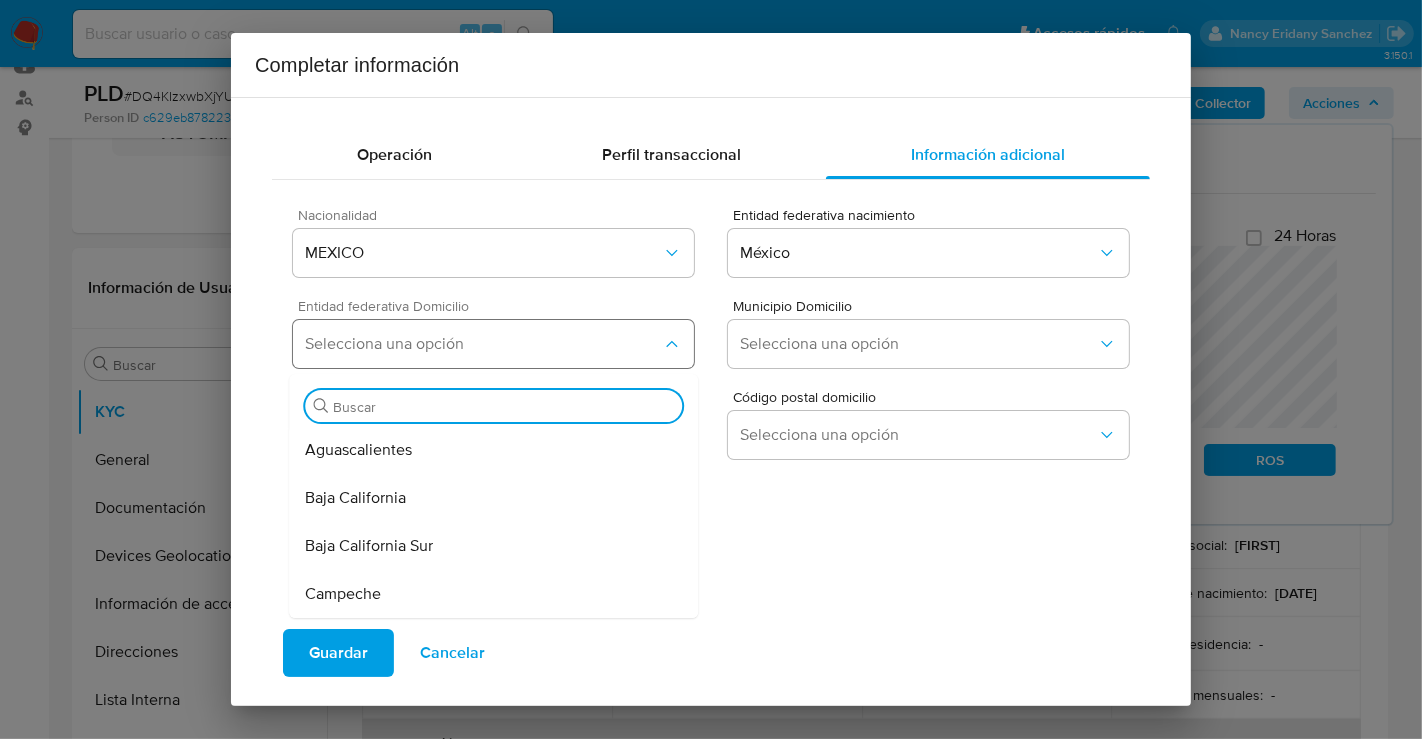 type on "M" 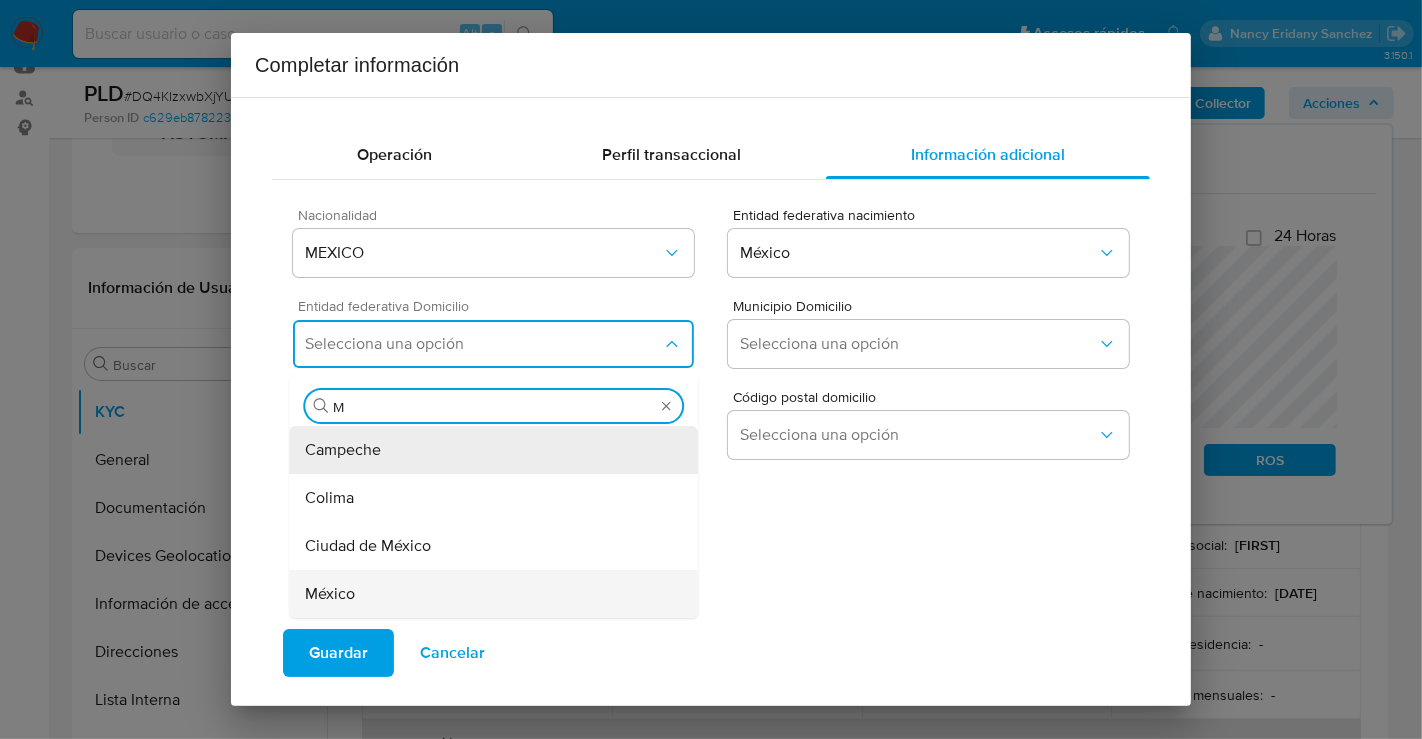 click on "México" at bounding box center (330, 594) 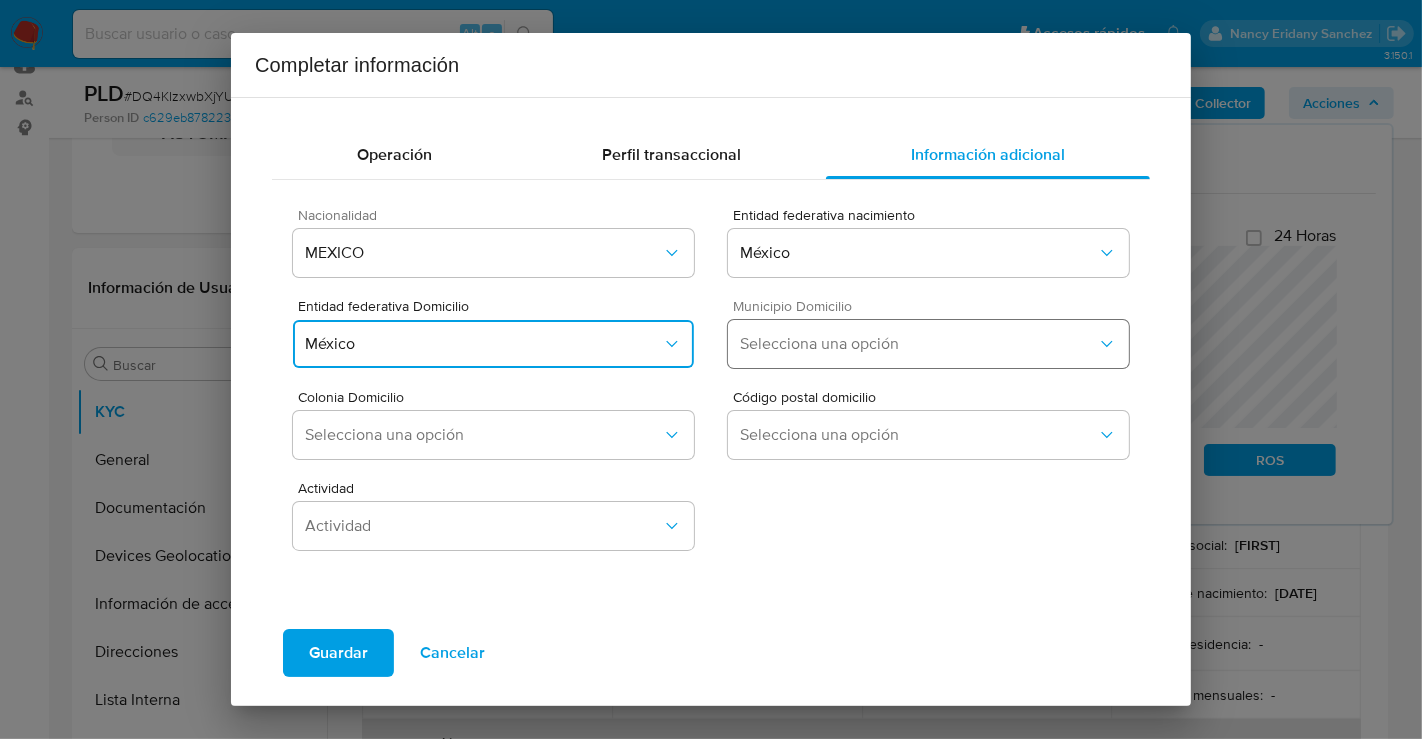 type 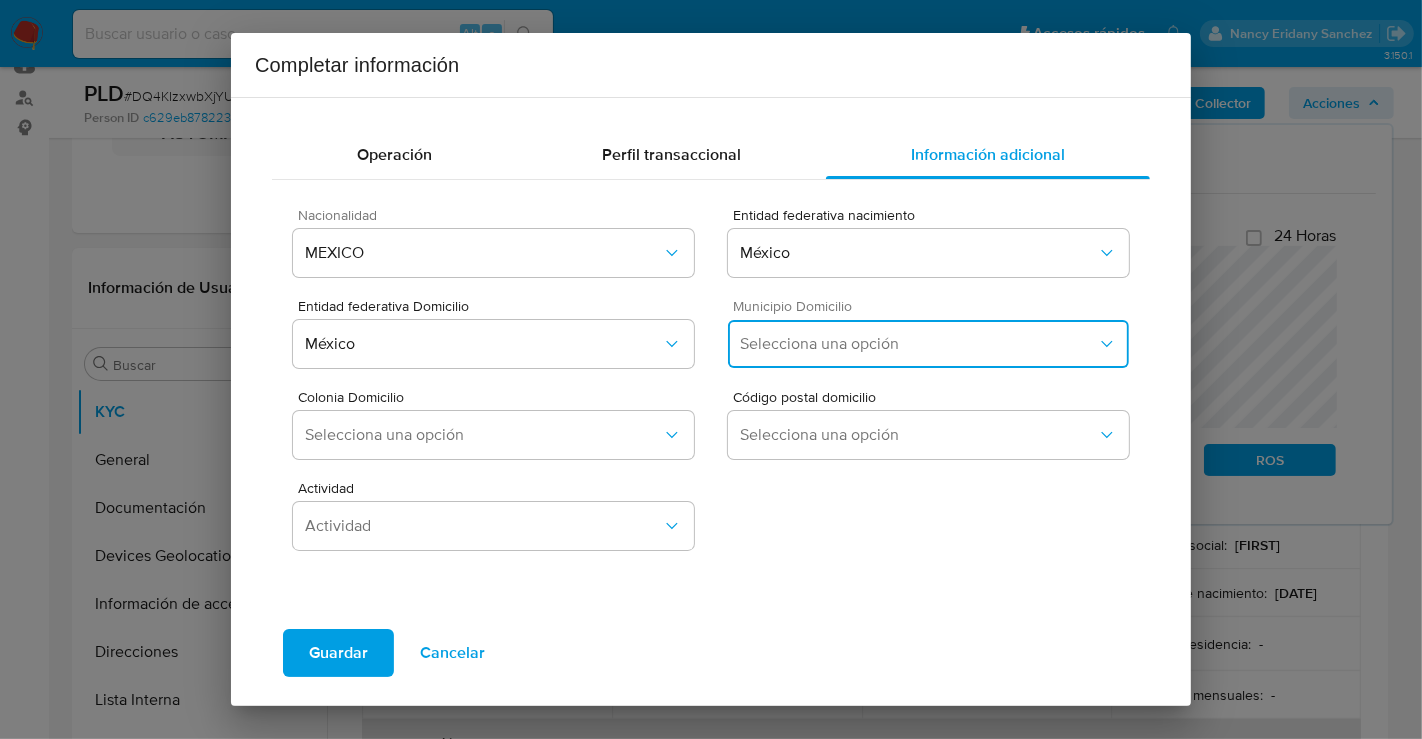 click on "Selecciona una opción" at bounding box center (928, 344) 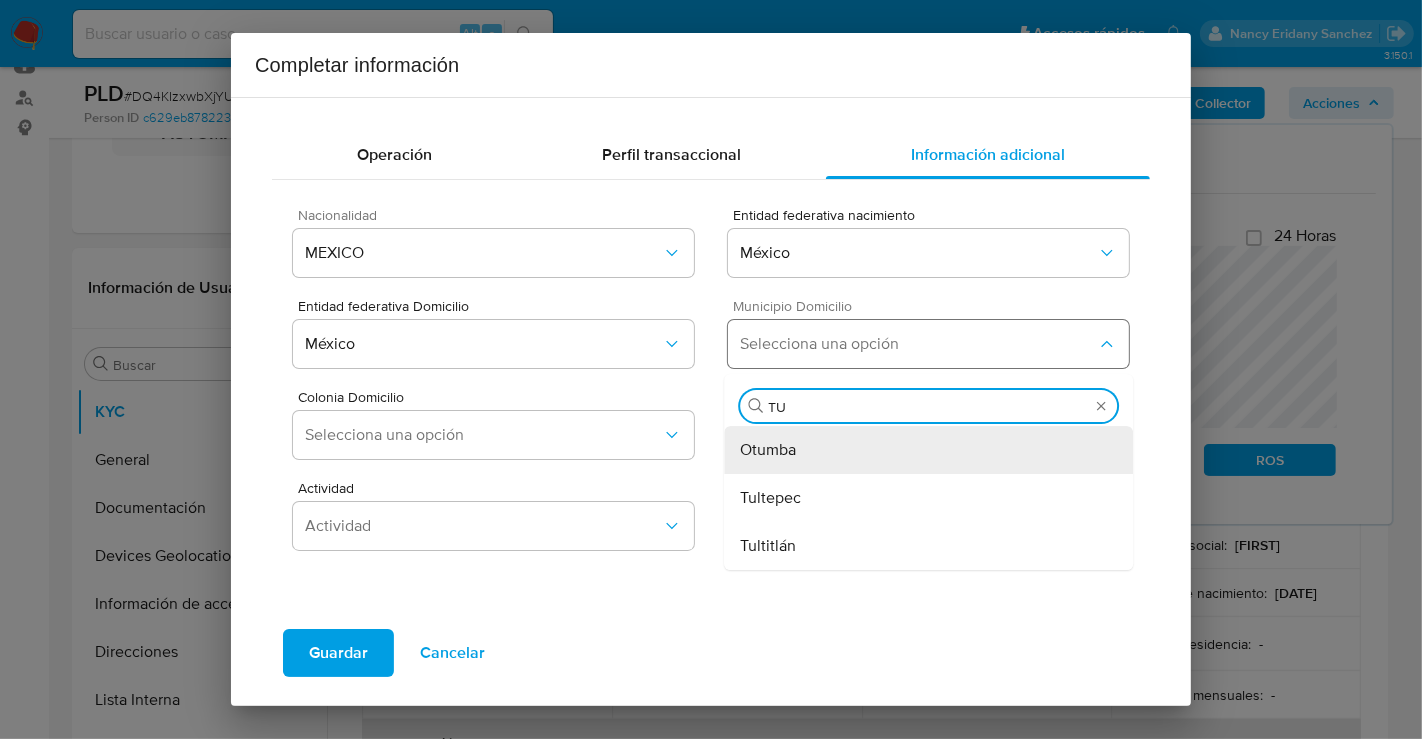 type on "TUL" 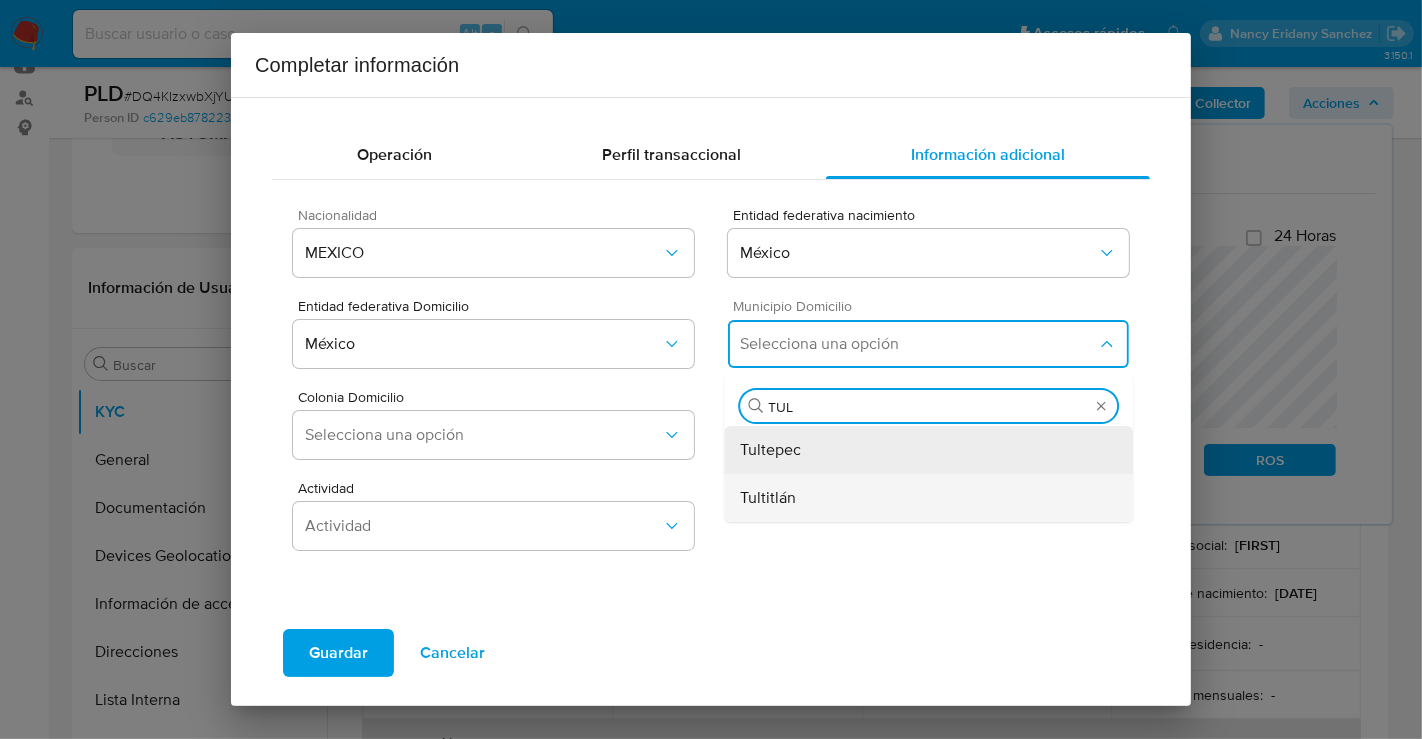 click on "Tultitlán" at bounding box center (768, 498) 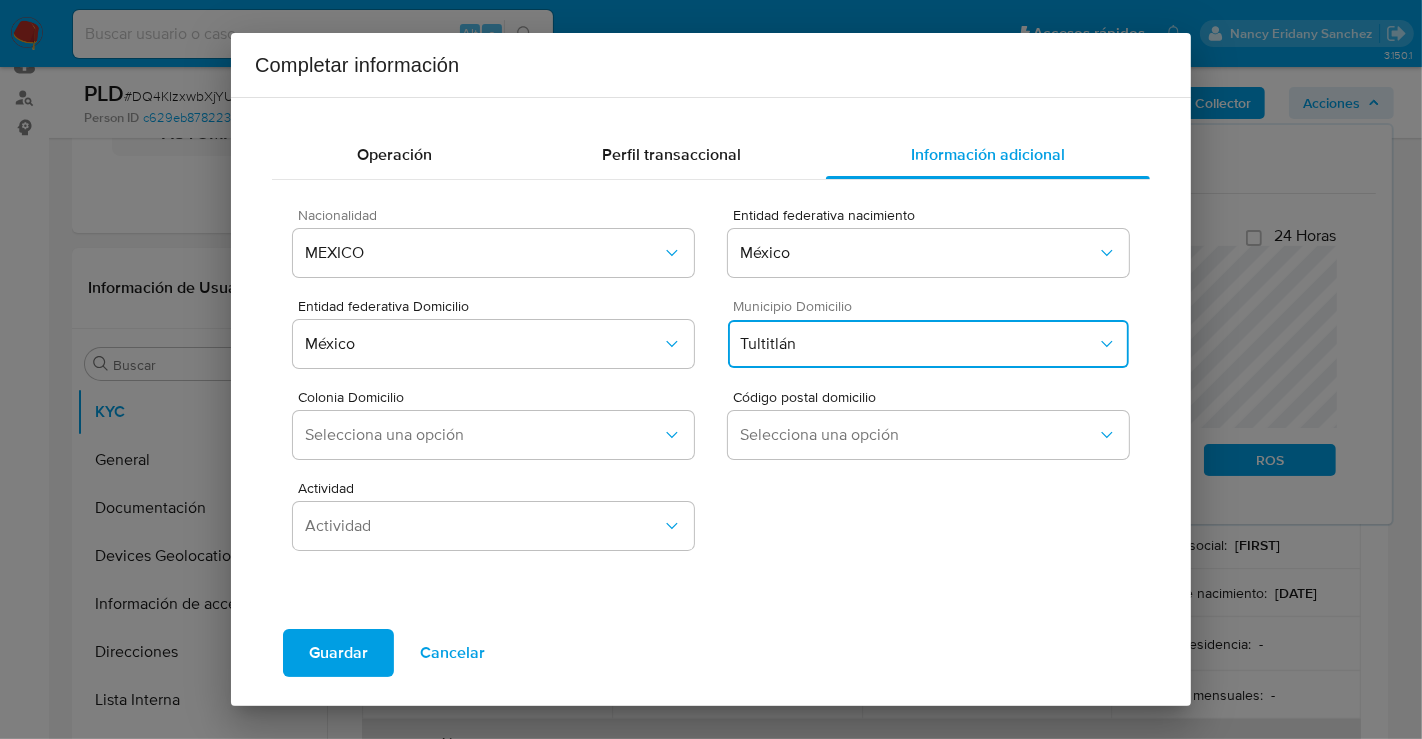 type 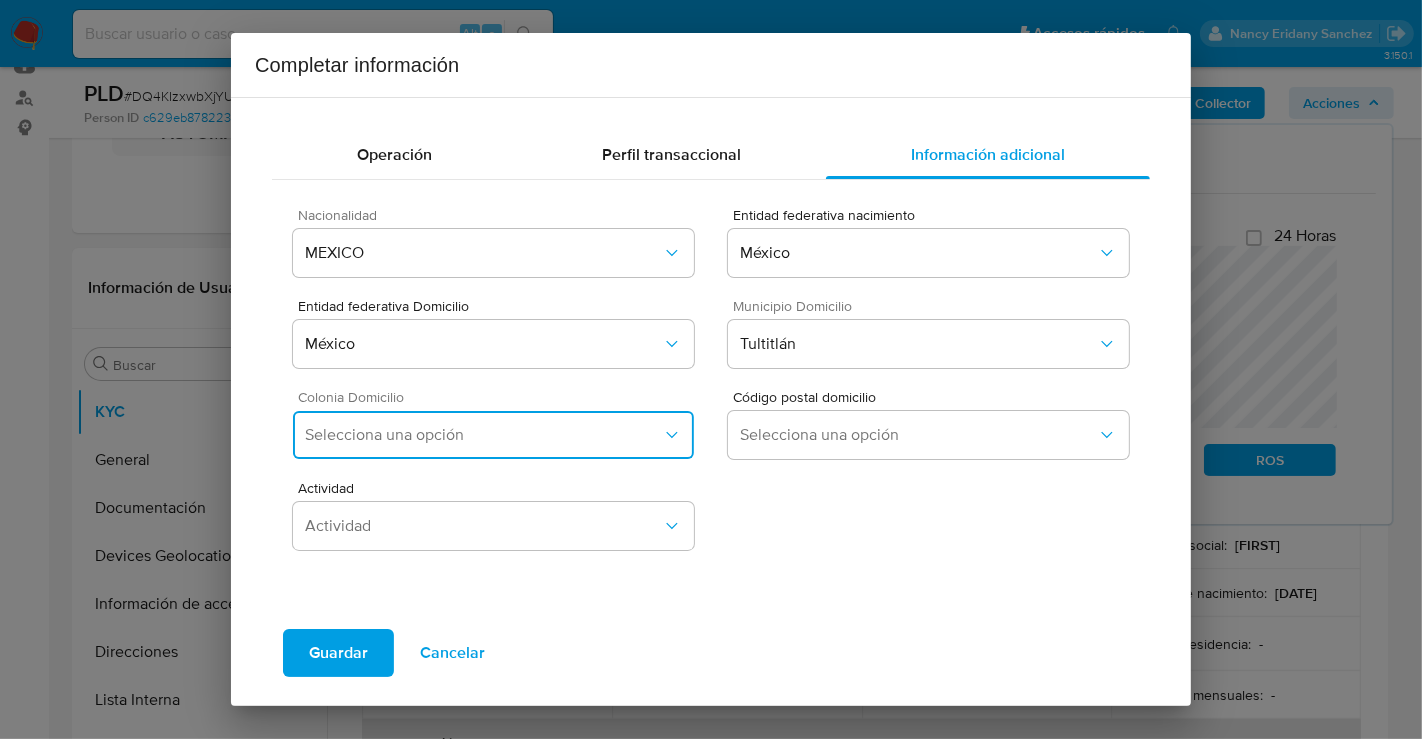 click on "Selecciona una opción" at bounding box center [483, 435] 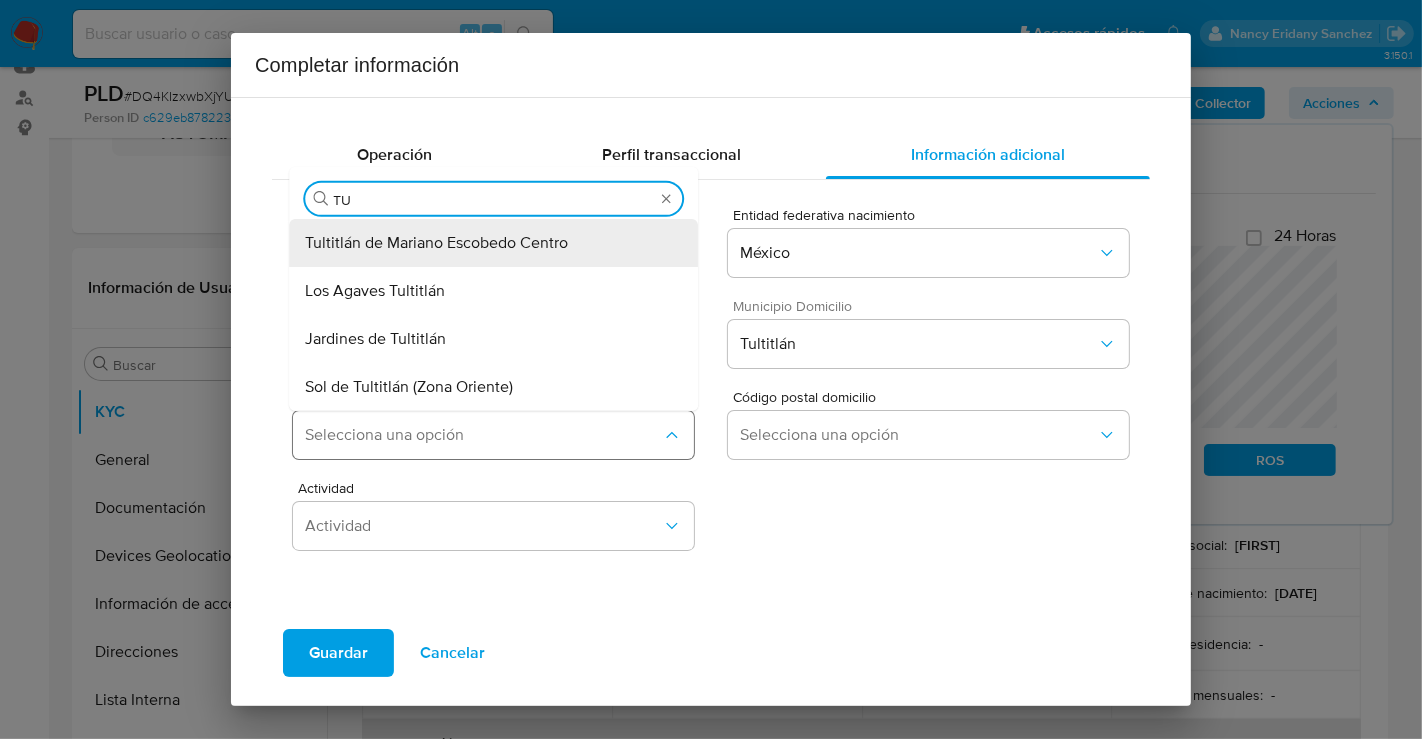 type on "TUL" 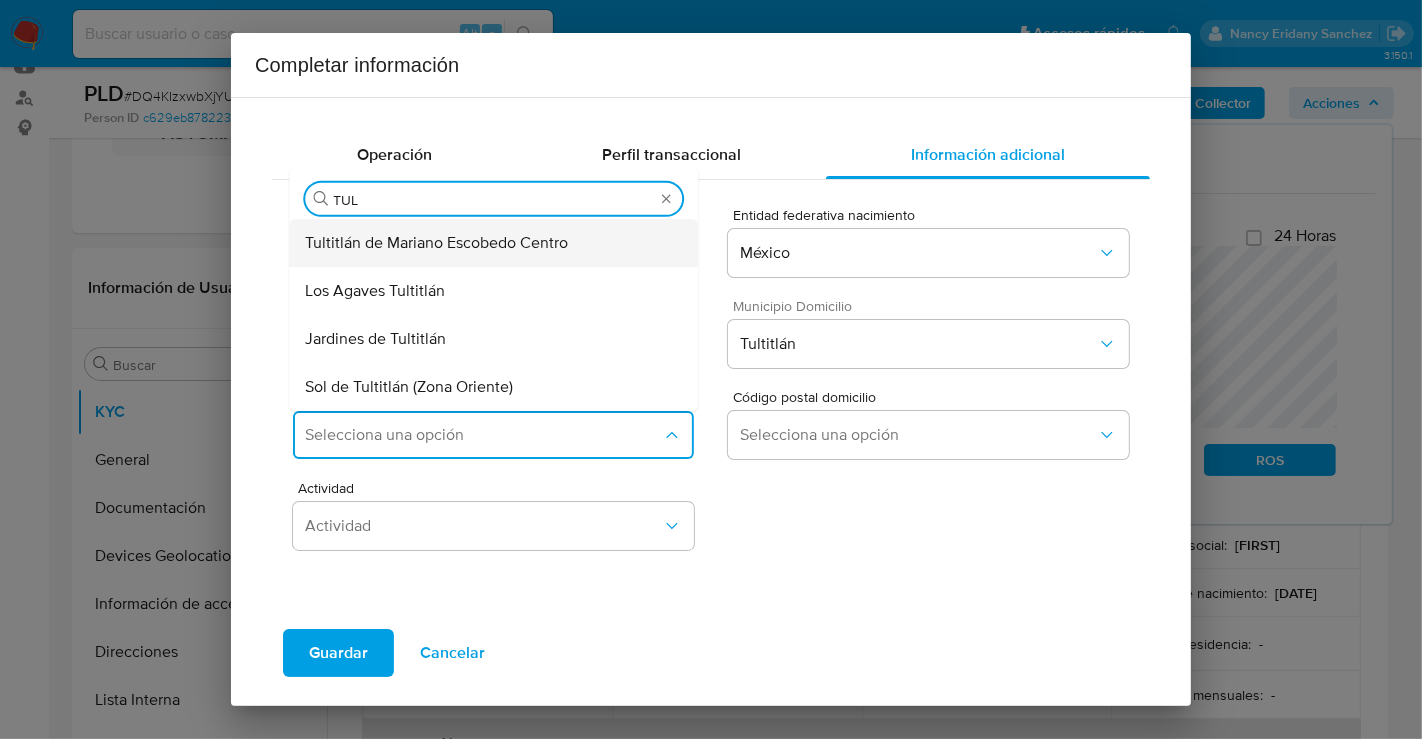 click on "Tultitlán de Mariano Escobedo Centro" at bounding box center (436, 243) 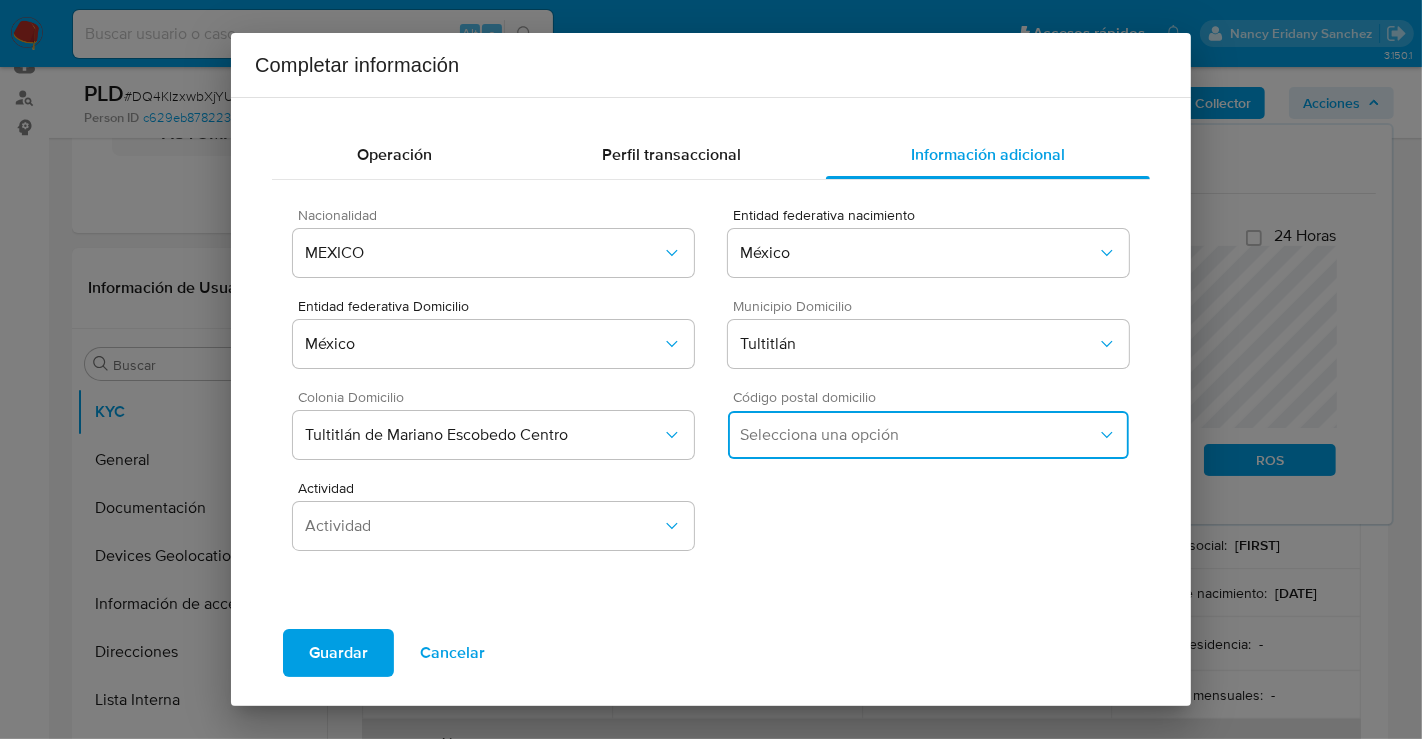 click on "Selecciona una opción" at bounding box center [918, 435] 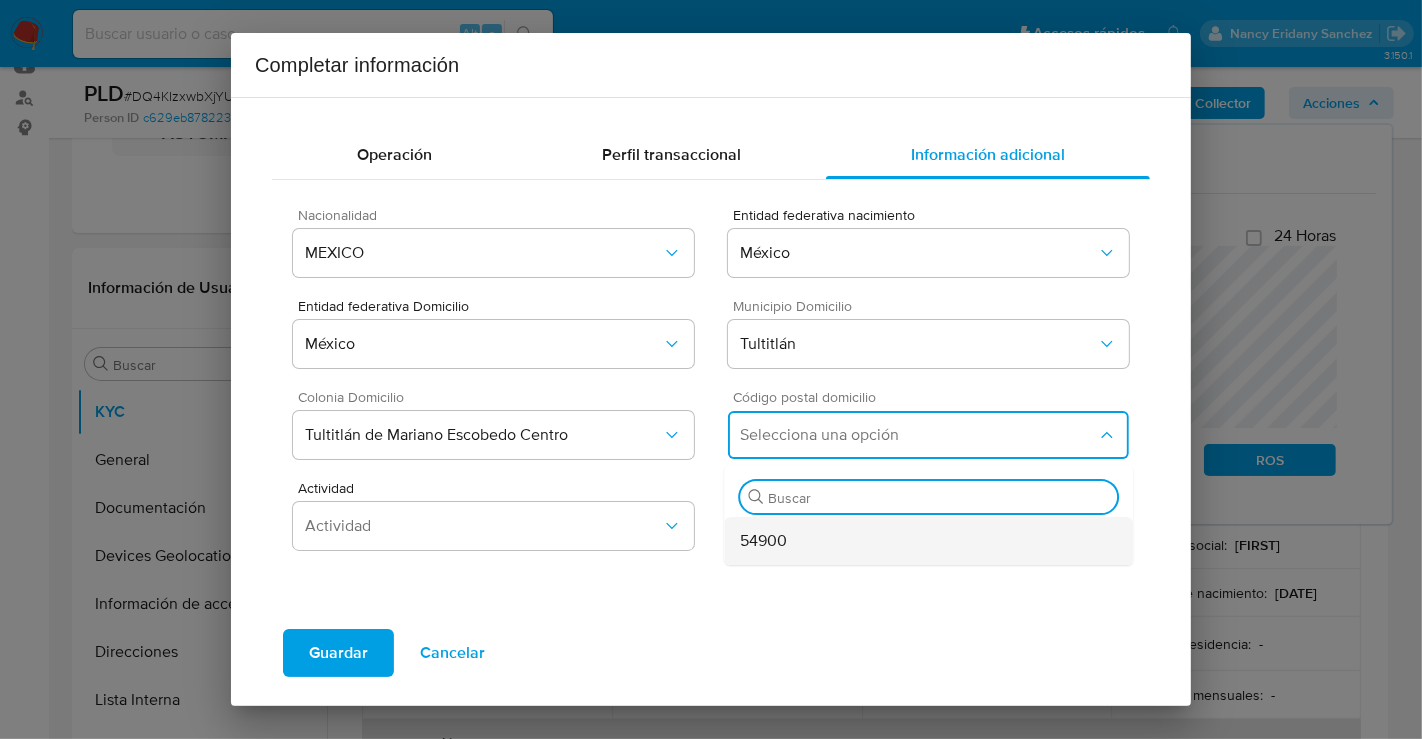 click on "54900" at bounding box center [798, 541] 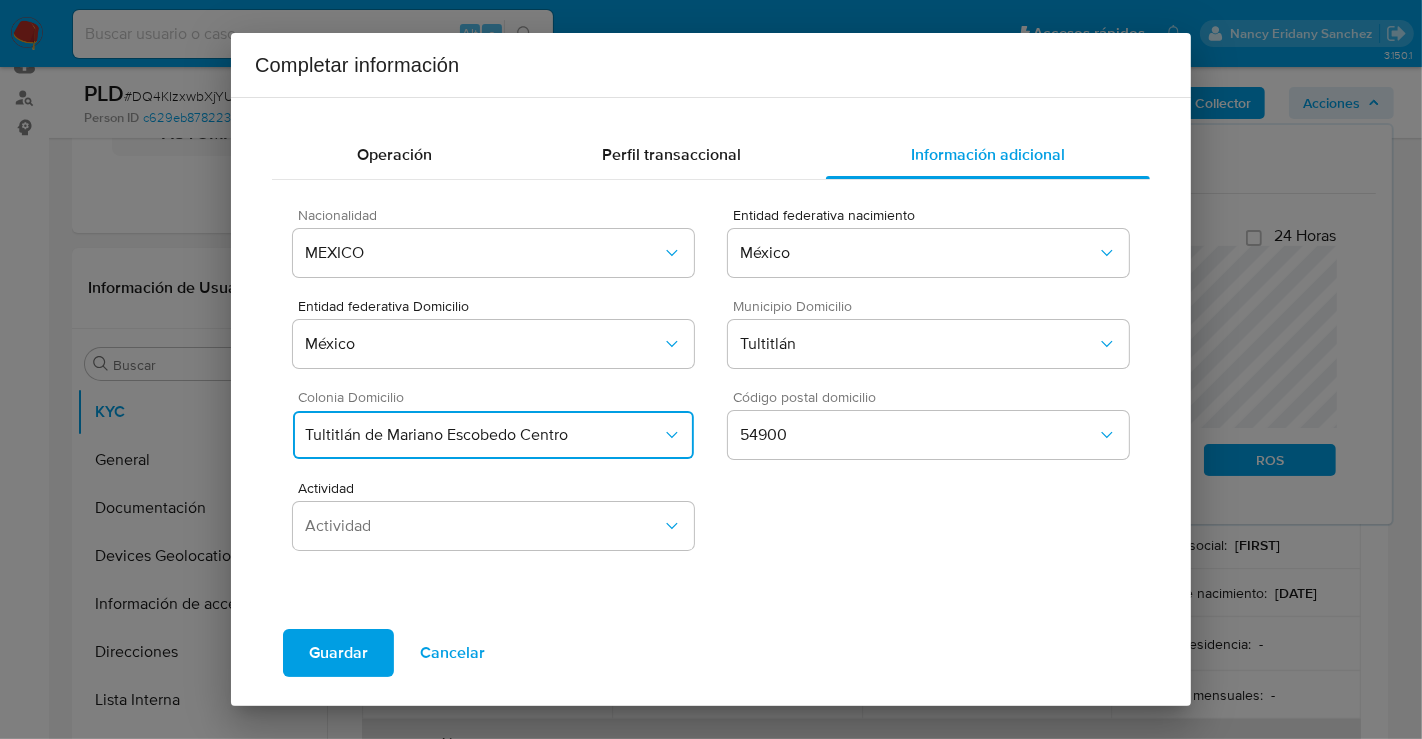 click on "Tultitlán de Mariano Escobedo Centro" at bounding box center (483, 435) 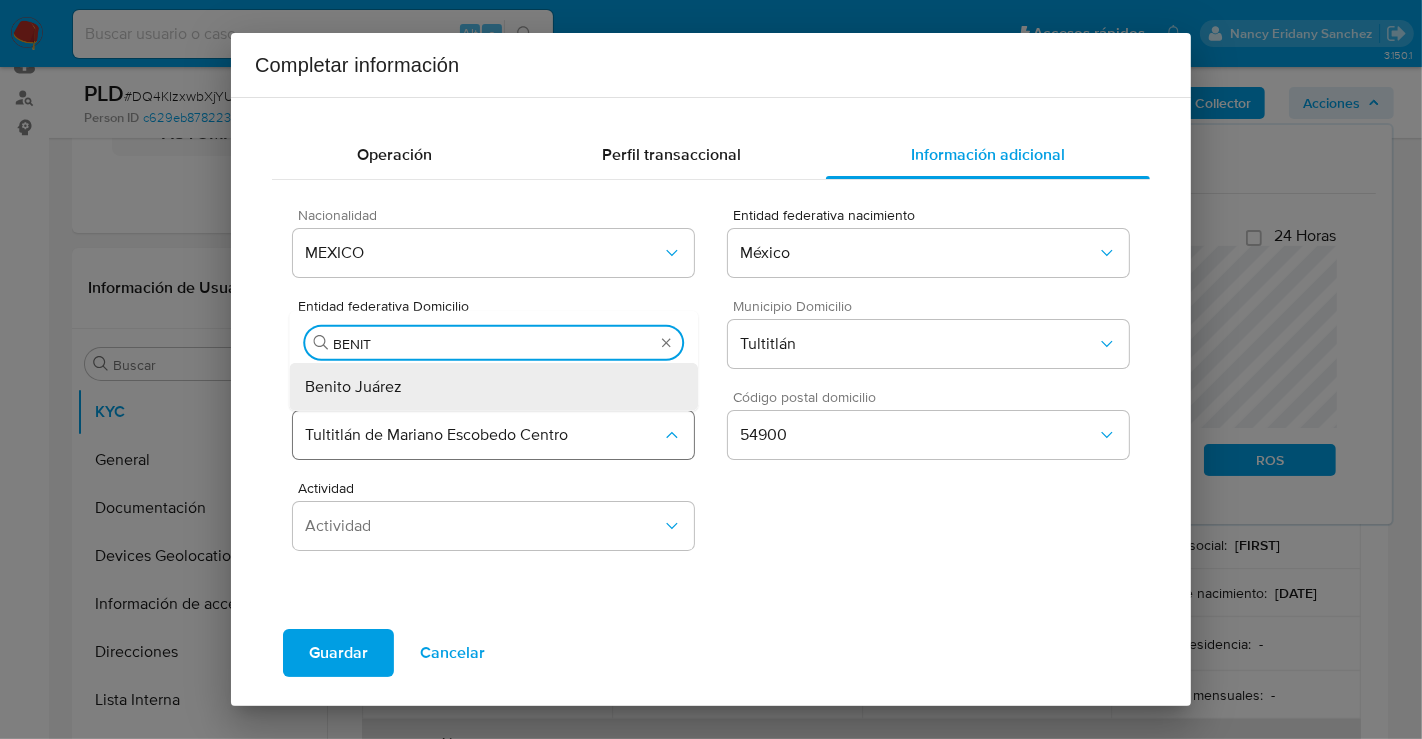 type on "BENITO" 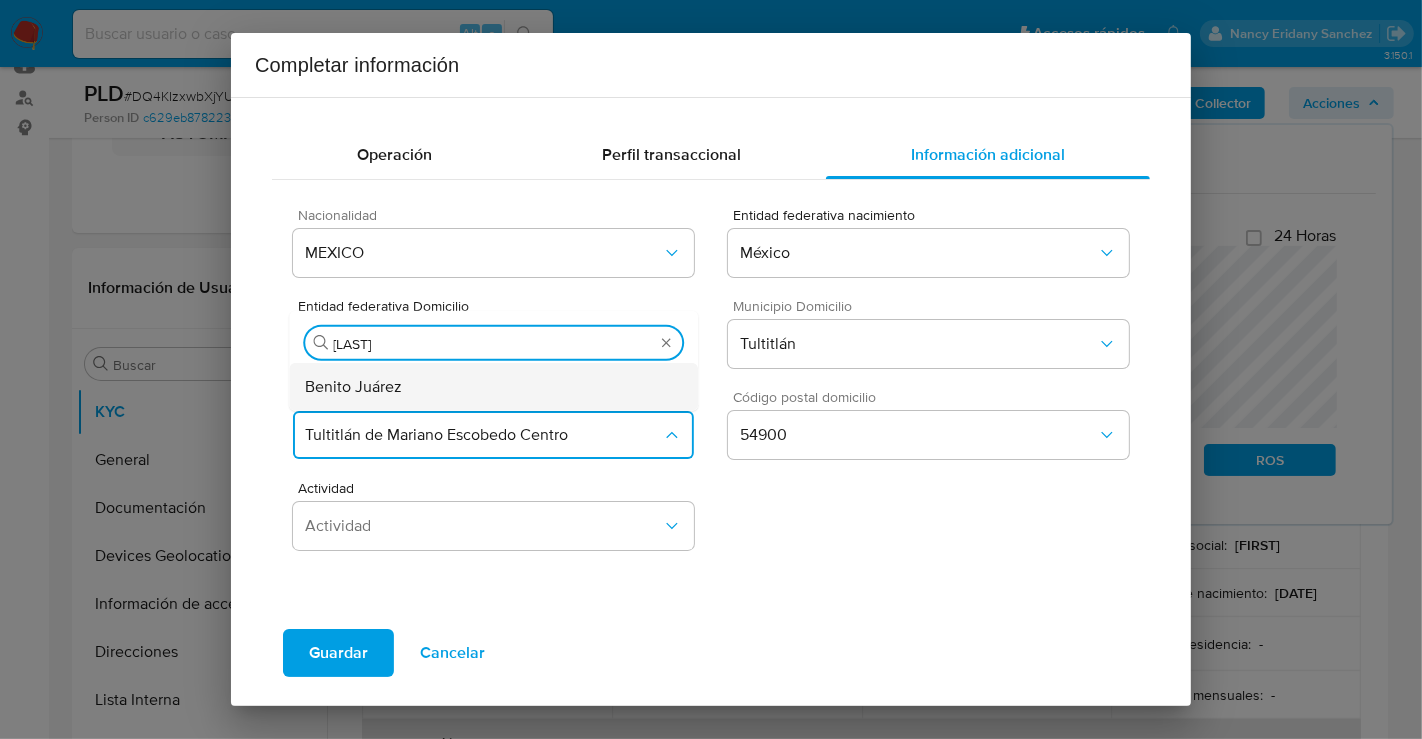 click on "Benito Juárez" at bounding box center (353, 387) 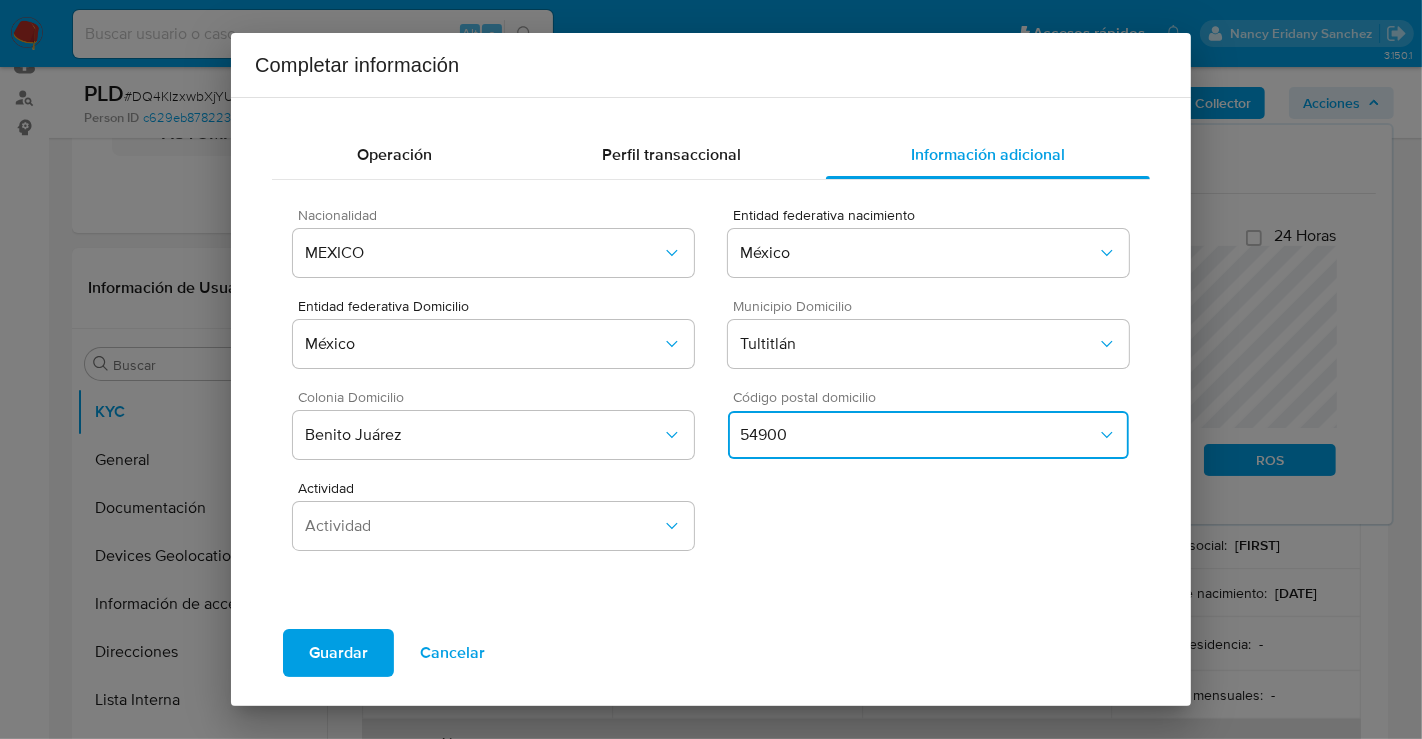 click on "54900" at bounding box center (918, 435) 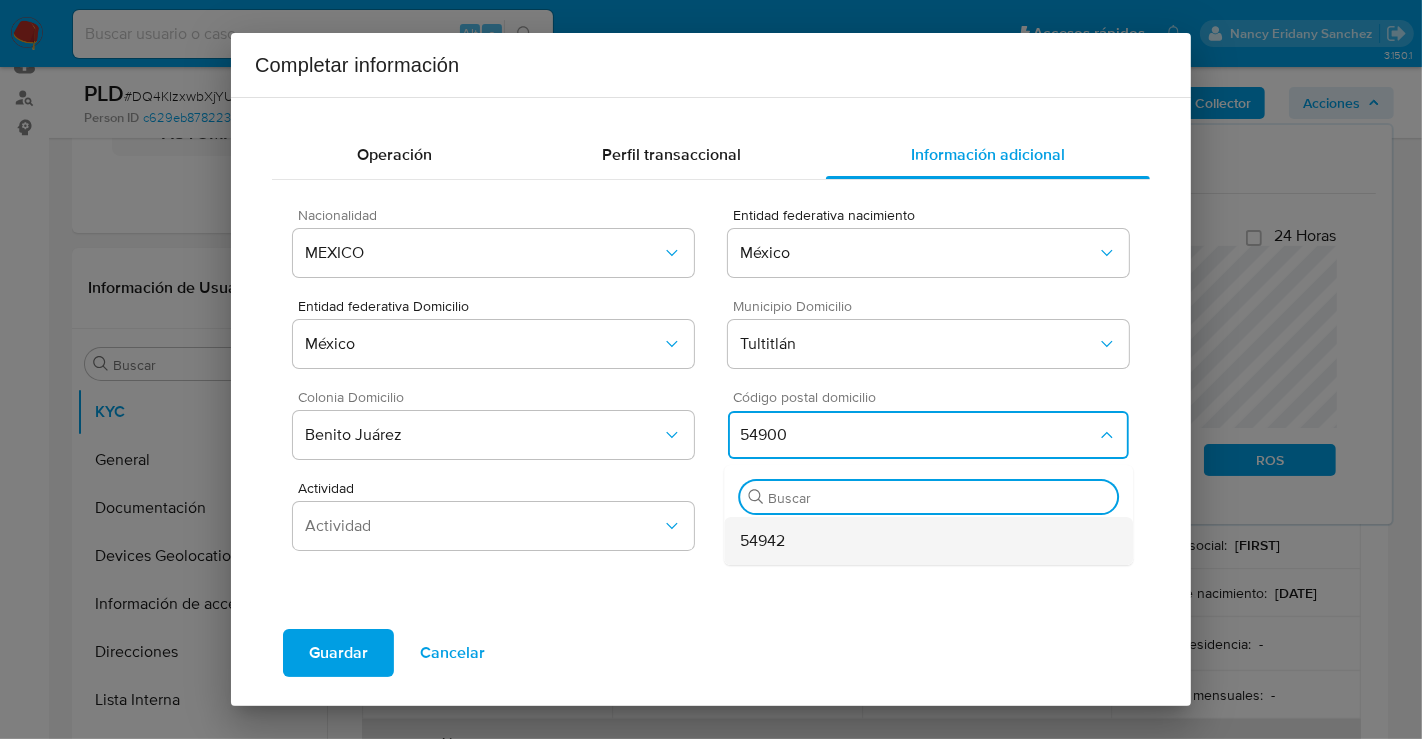 click on "54942" at bounding box center [762, 541] 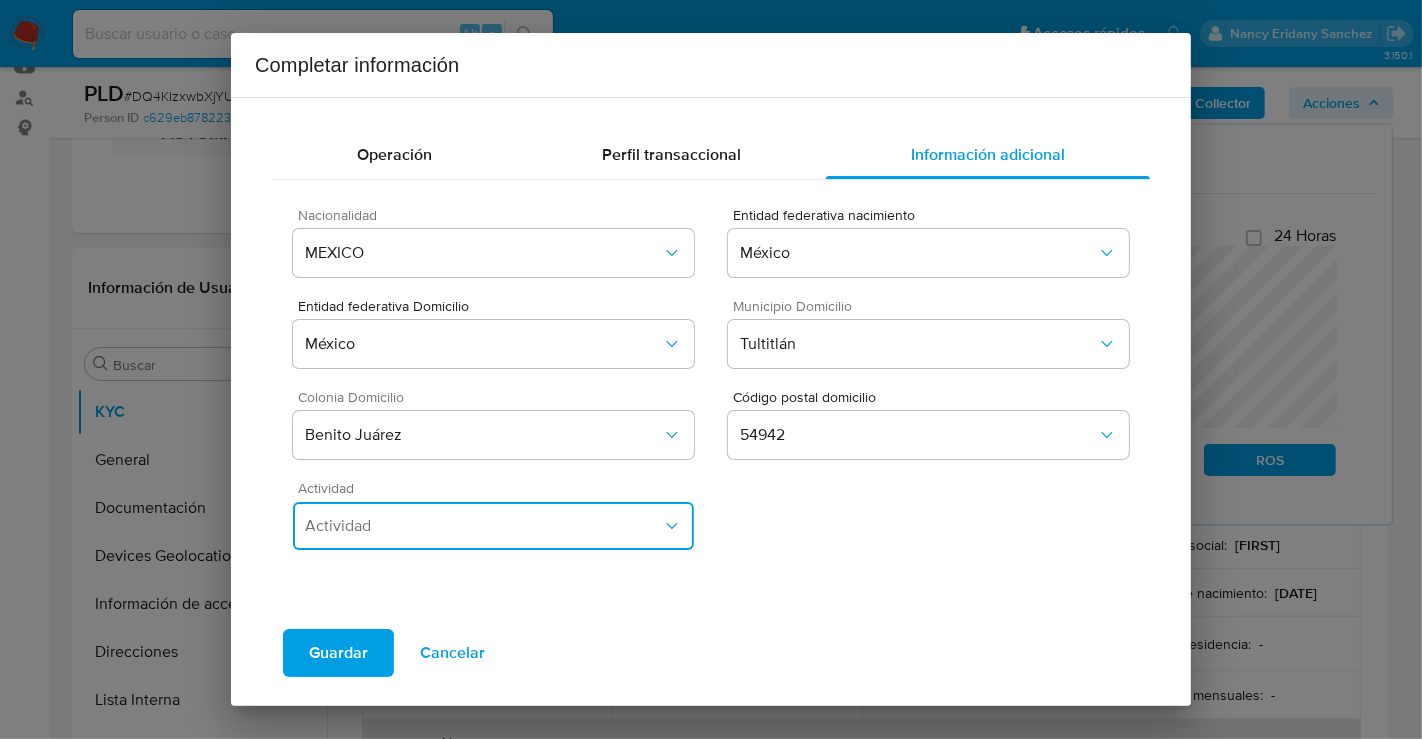 click on "Actividad" at bounding box center [493, 526] 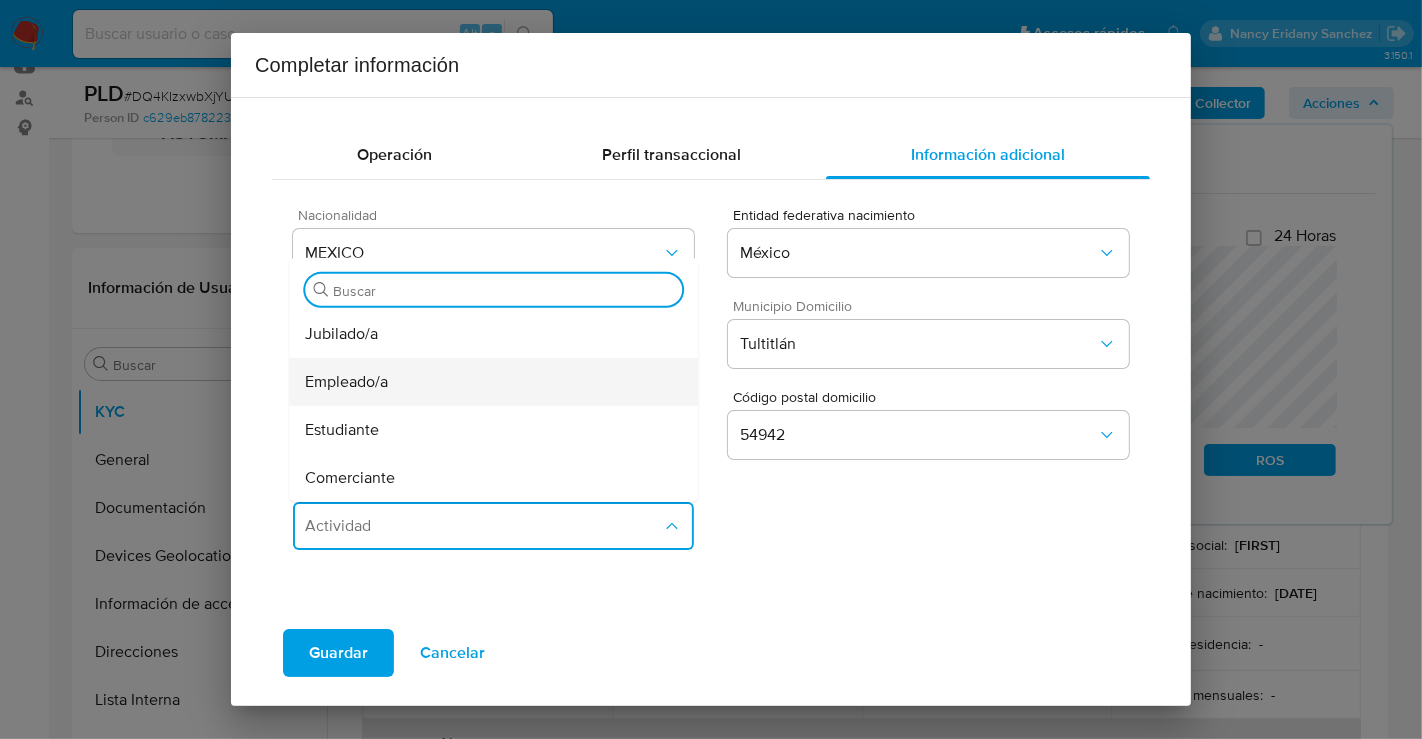 click on "Empleado/a" at bounding box center [346, 382] 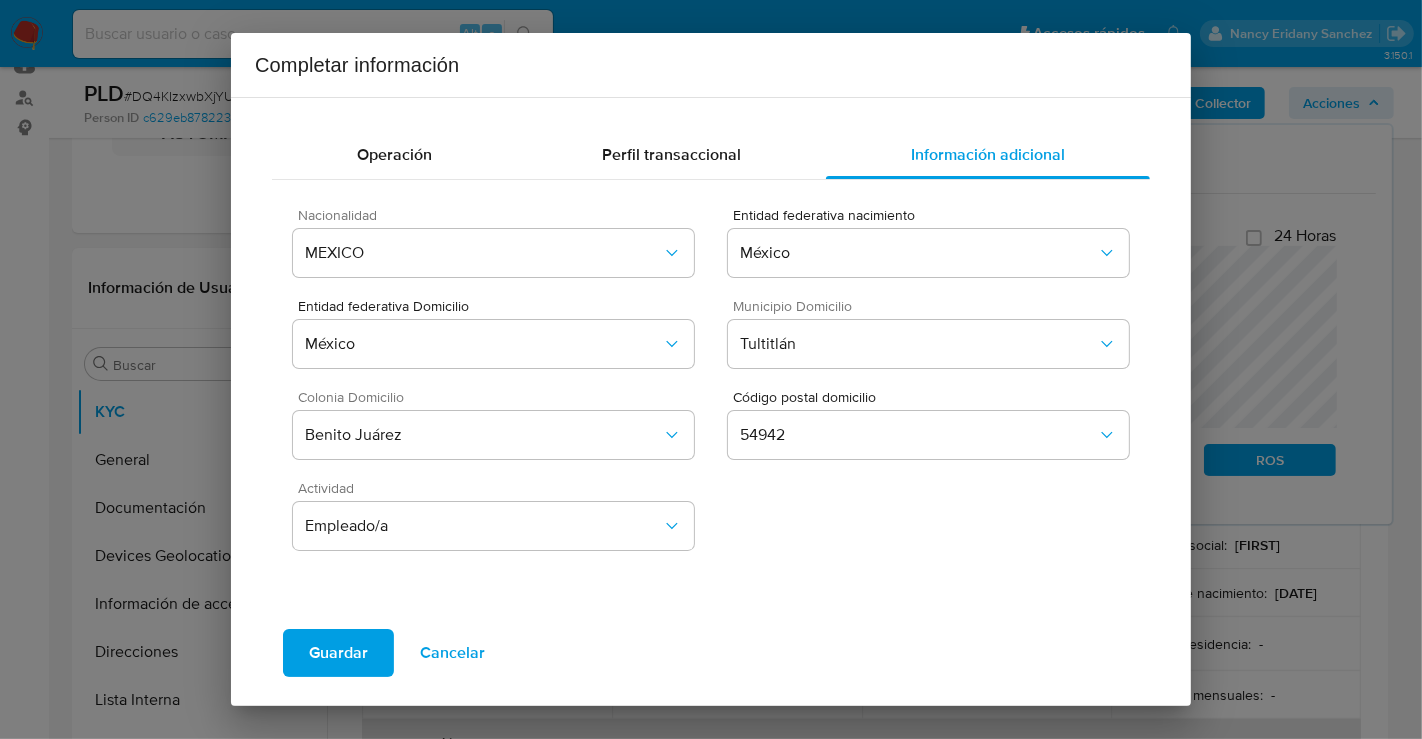 click on "Guardar" at bounding box center (338, 653) 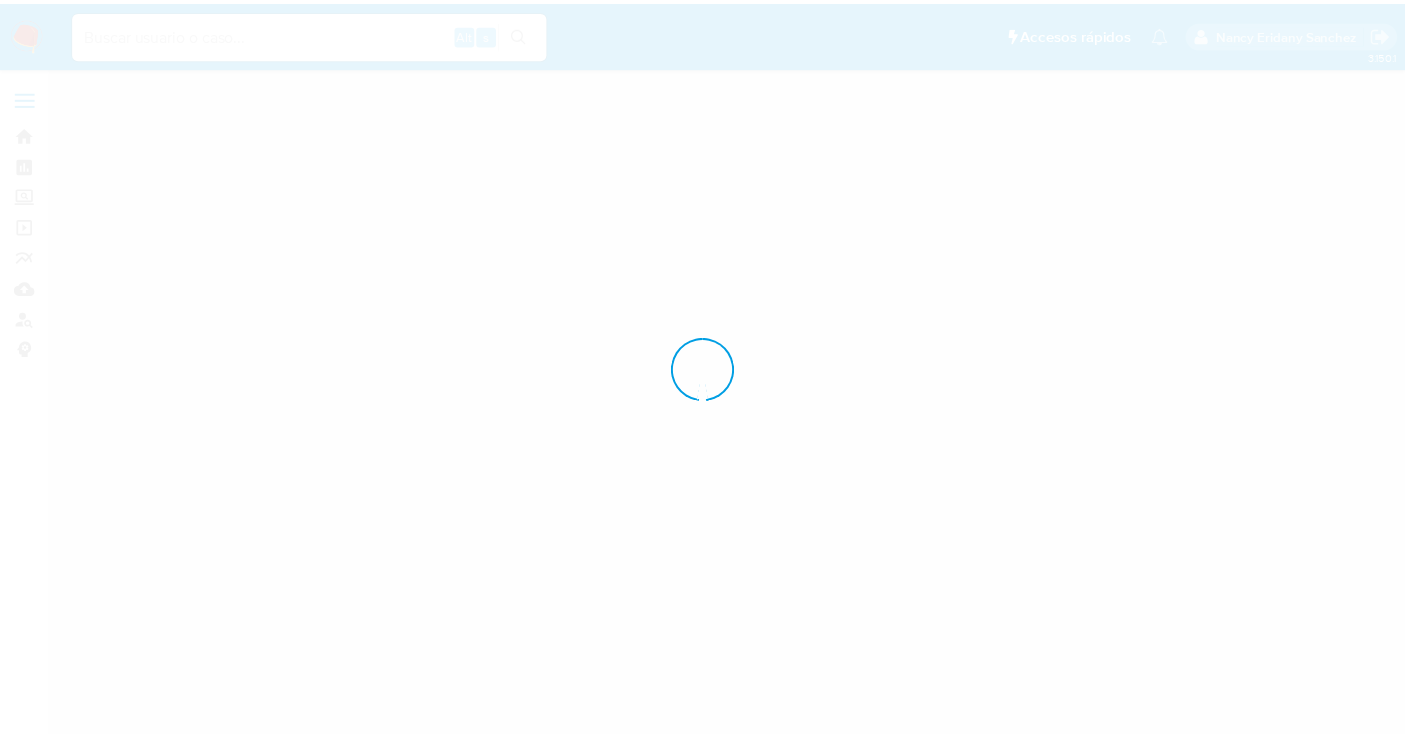 scroll, scrollTop: 0, scrollLeft: 0, axis: both 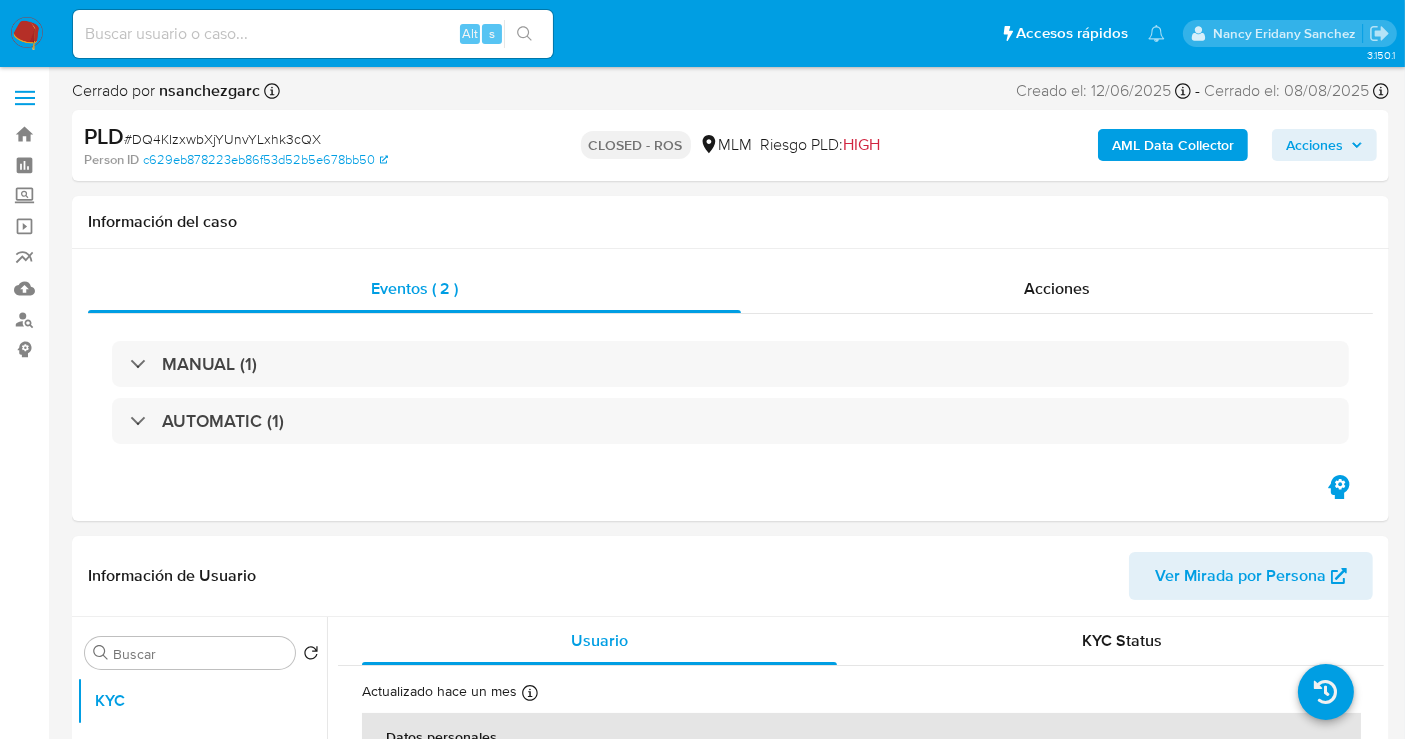select on "10" 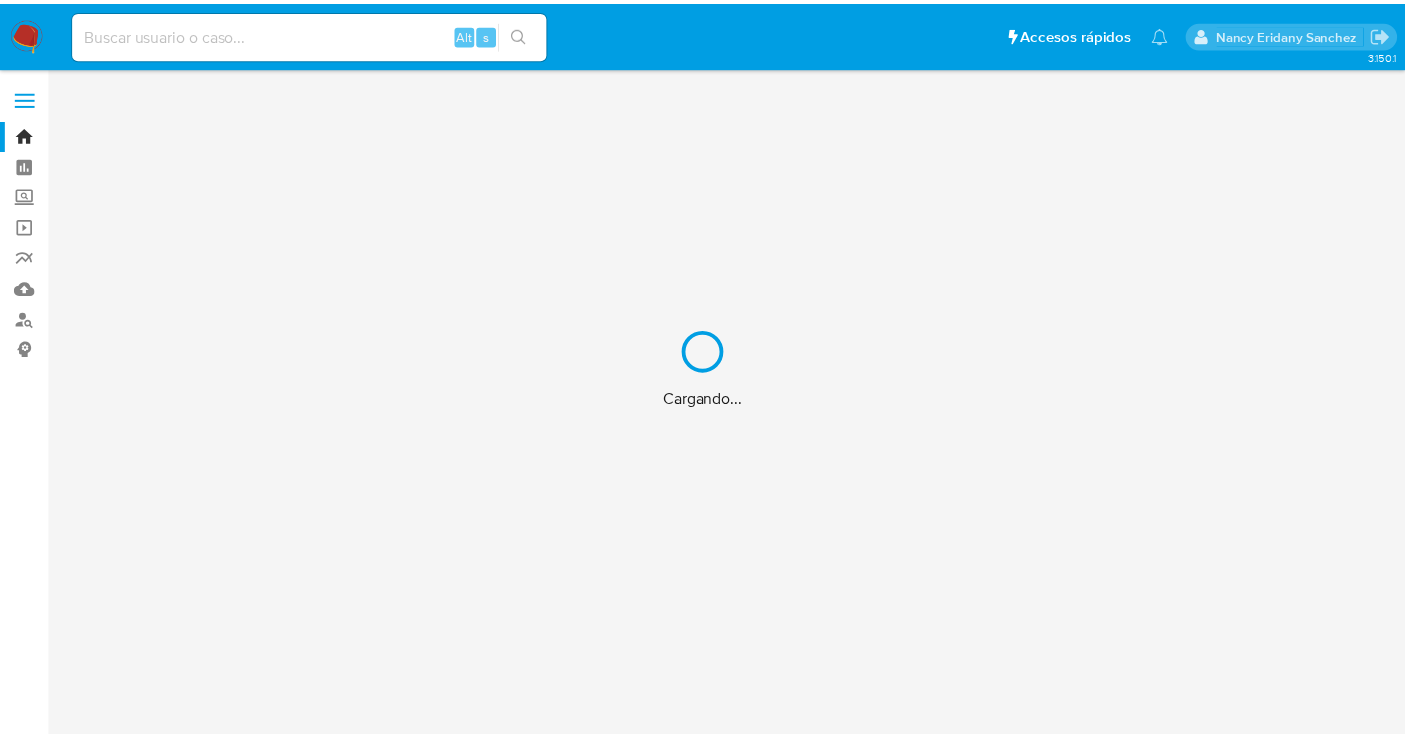 scroll, scrollTop: 0, scrollLeft: 0, axis: both 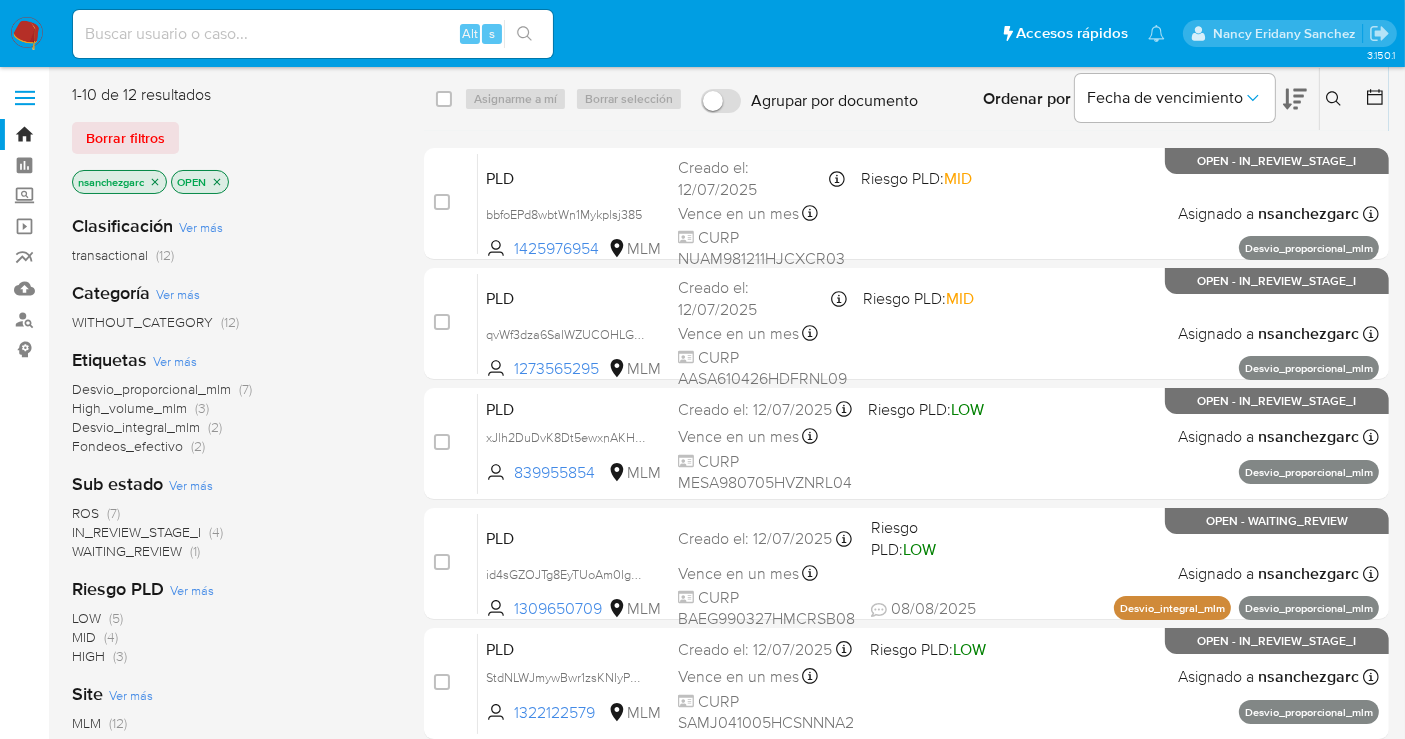 click on "ROS" at bounding box center (85, 513) 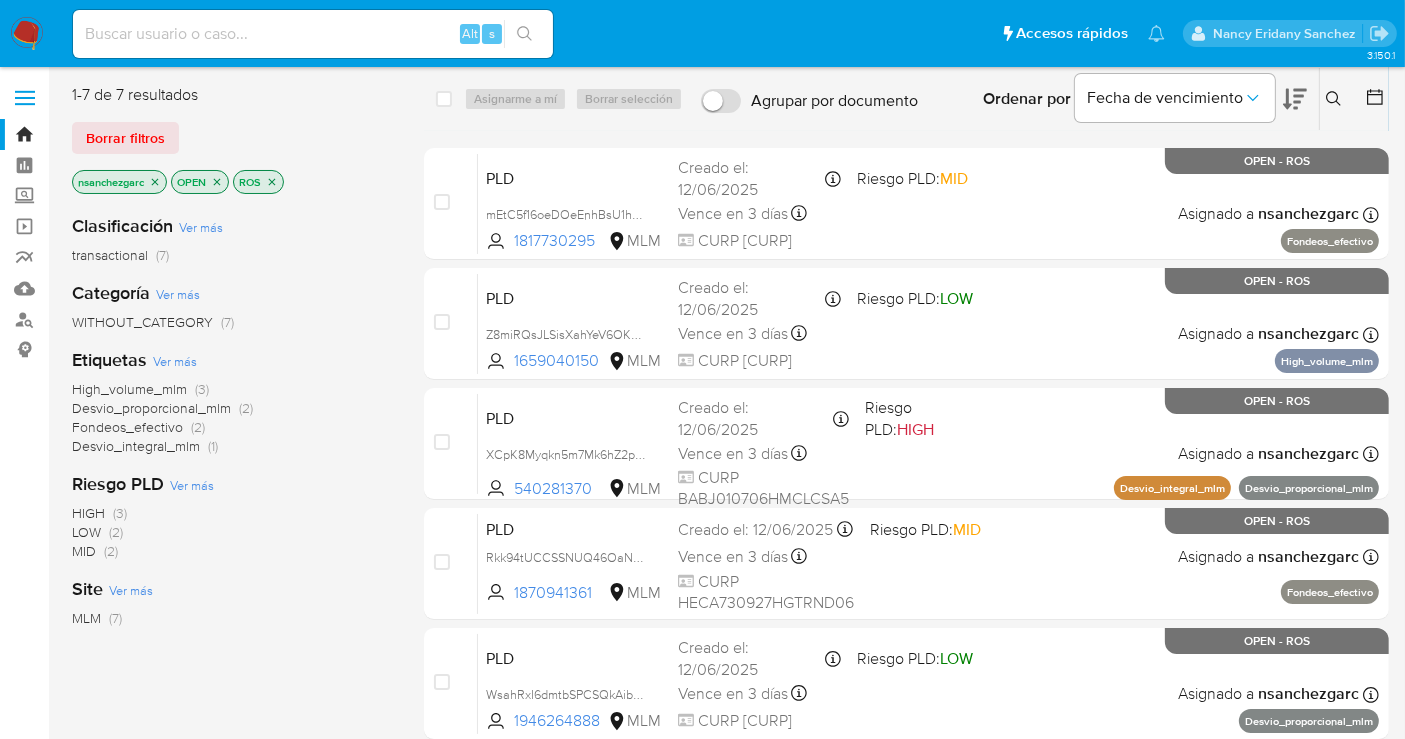 click 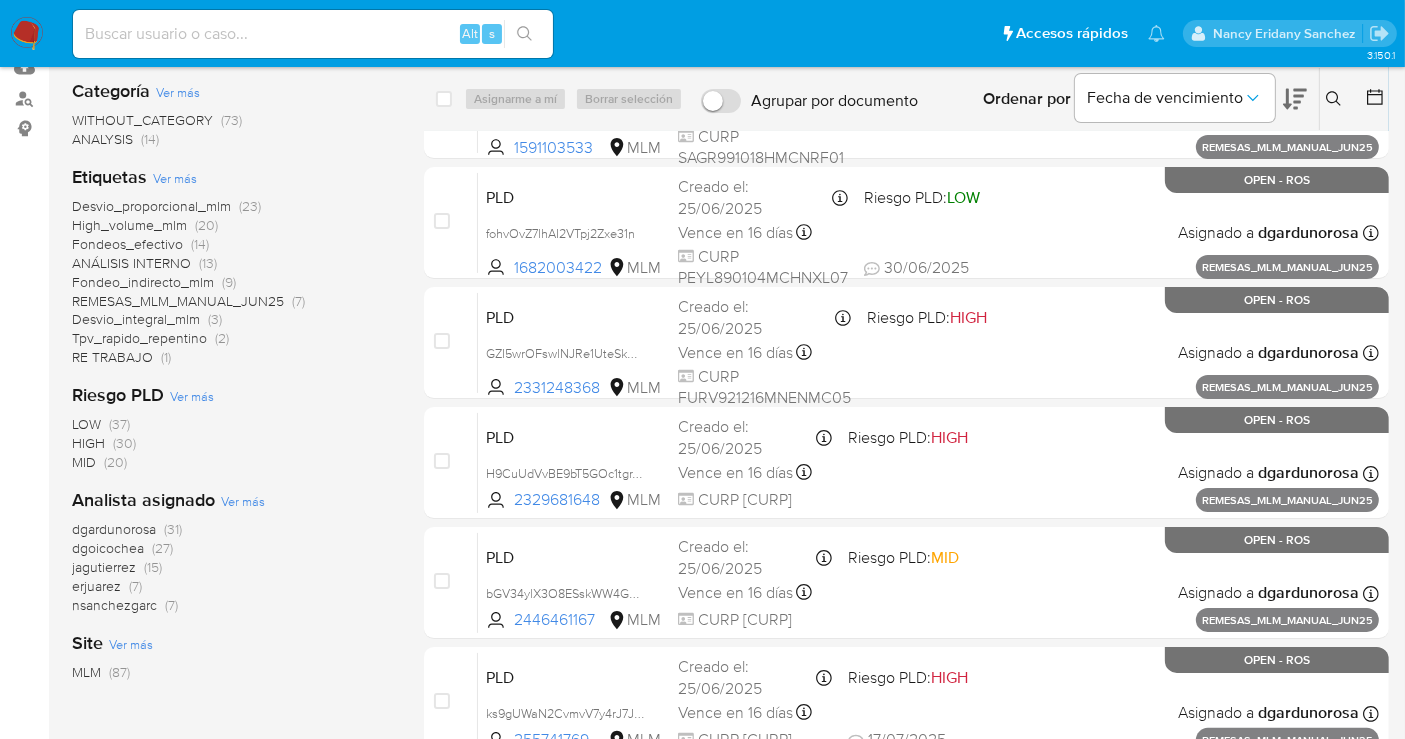 scroll, scrollTop: 222, scrollLeft: 0, axis: vertical 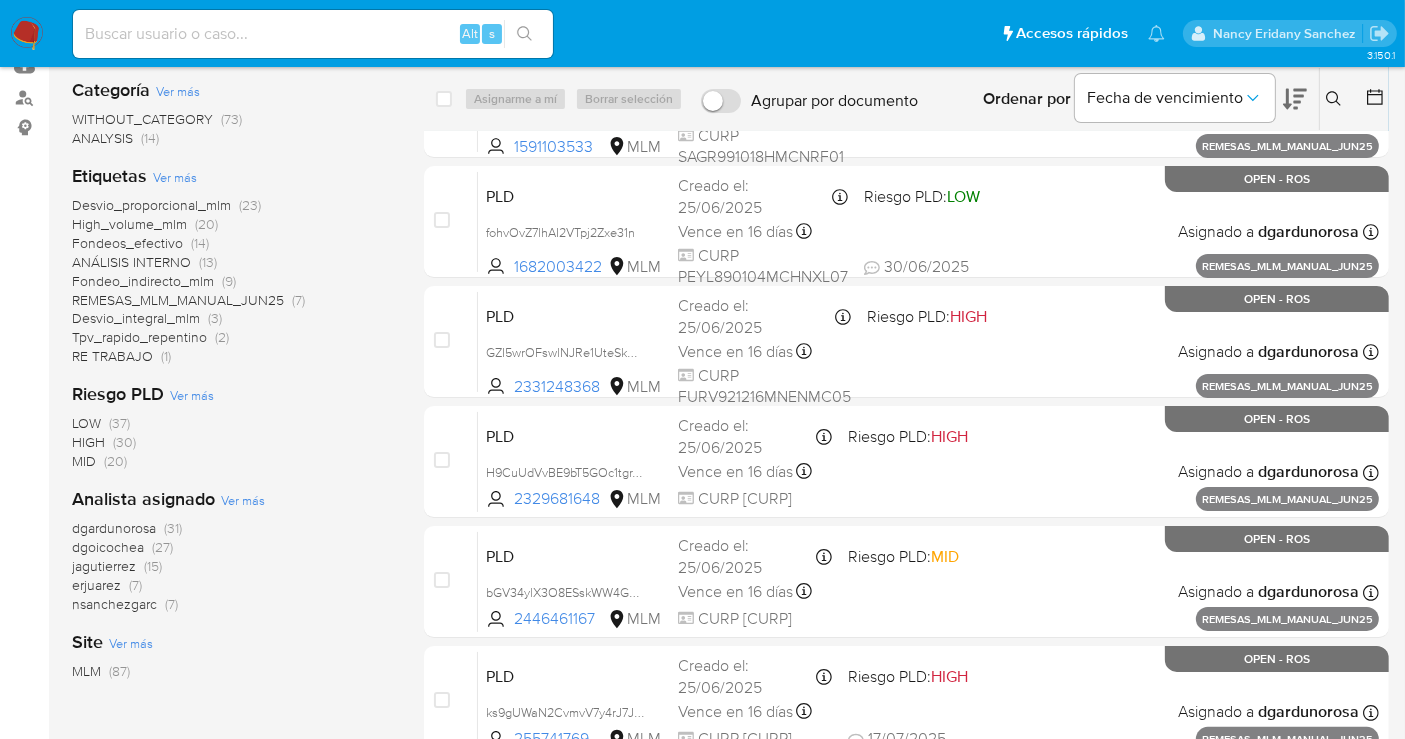 click on "nsanchezgarc" at bounding box center [114, 604] 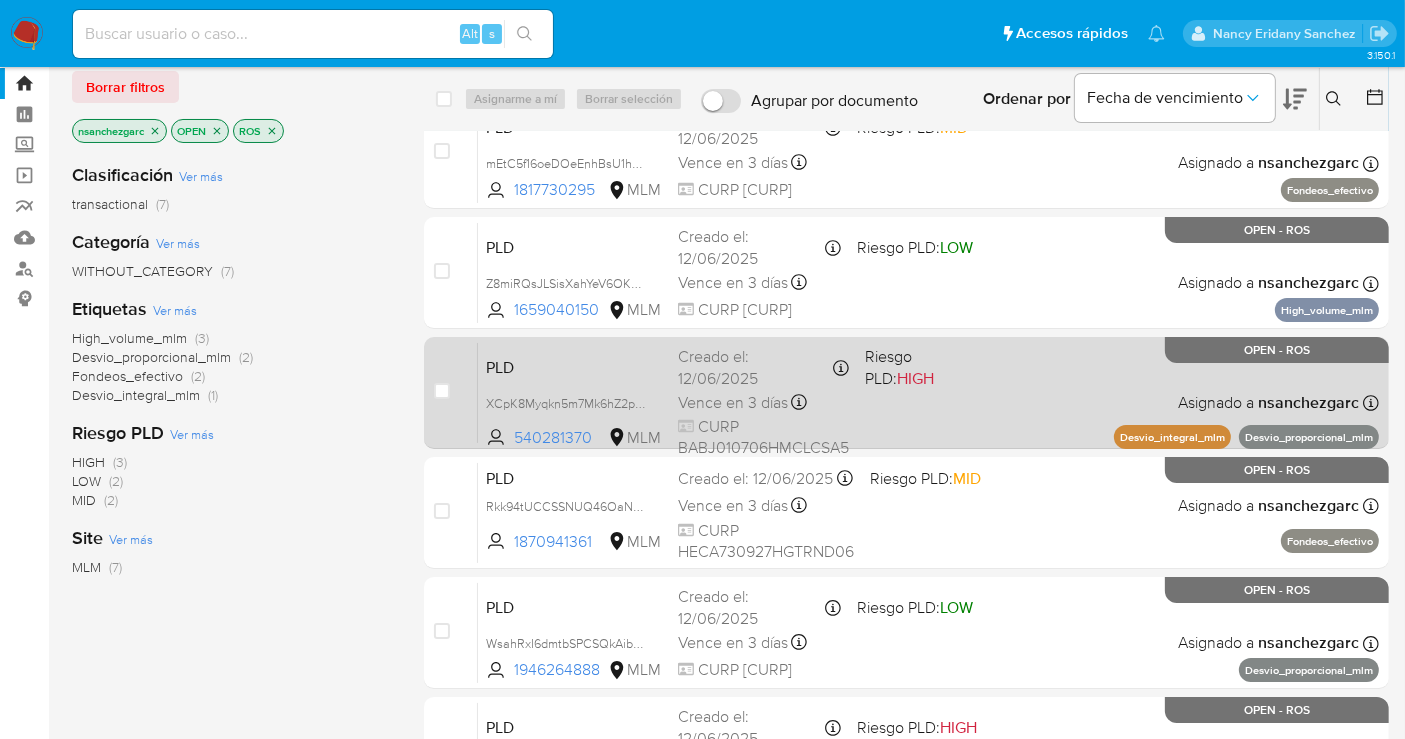 scroll, scrollTop: 0, scrollLeft: 0, axis: both 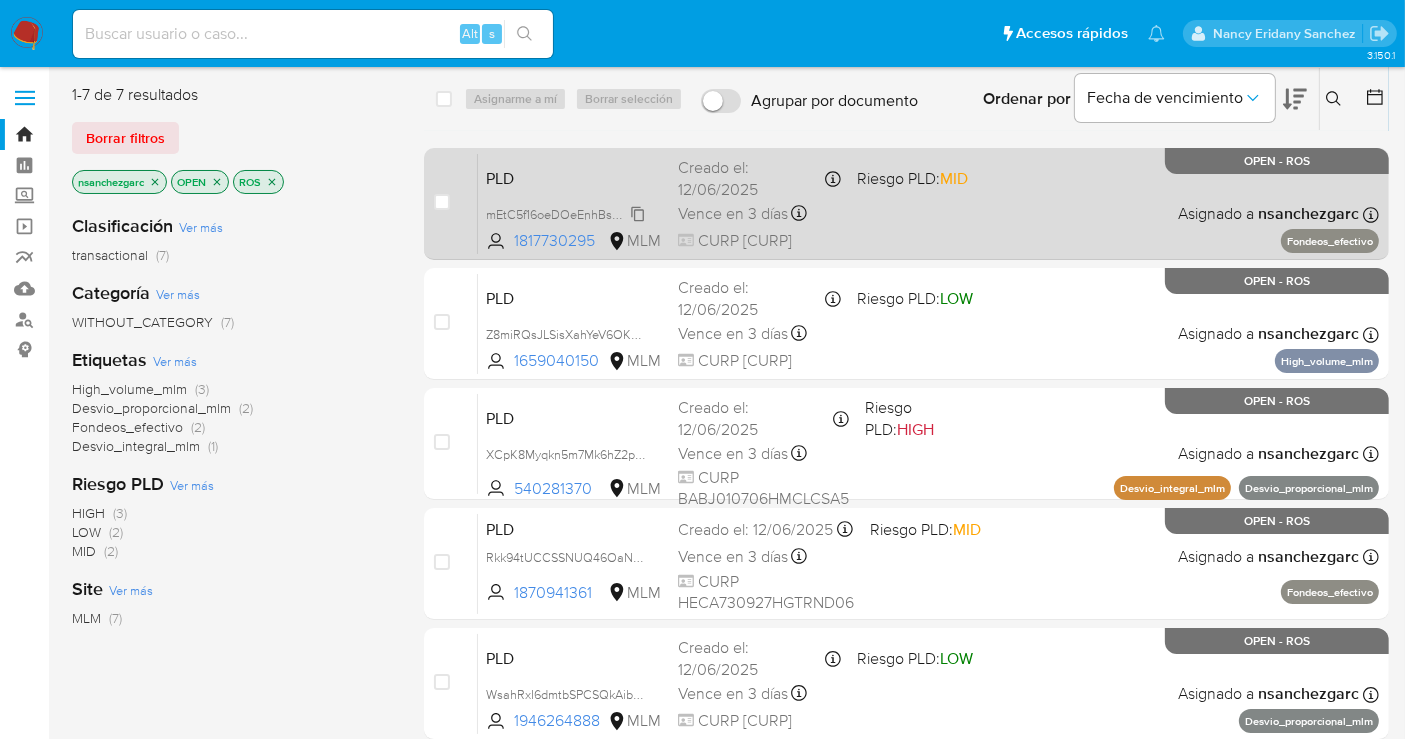 click on "mEtC5f16oeDOeEnhBsU1hgUZ" at bounding box center (570, 213) 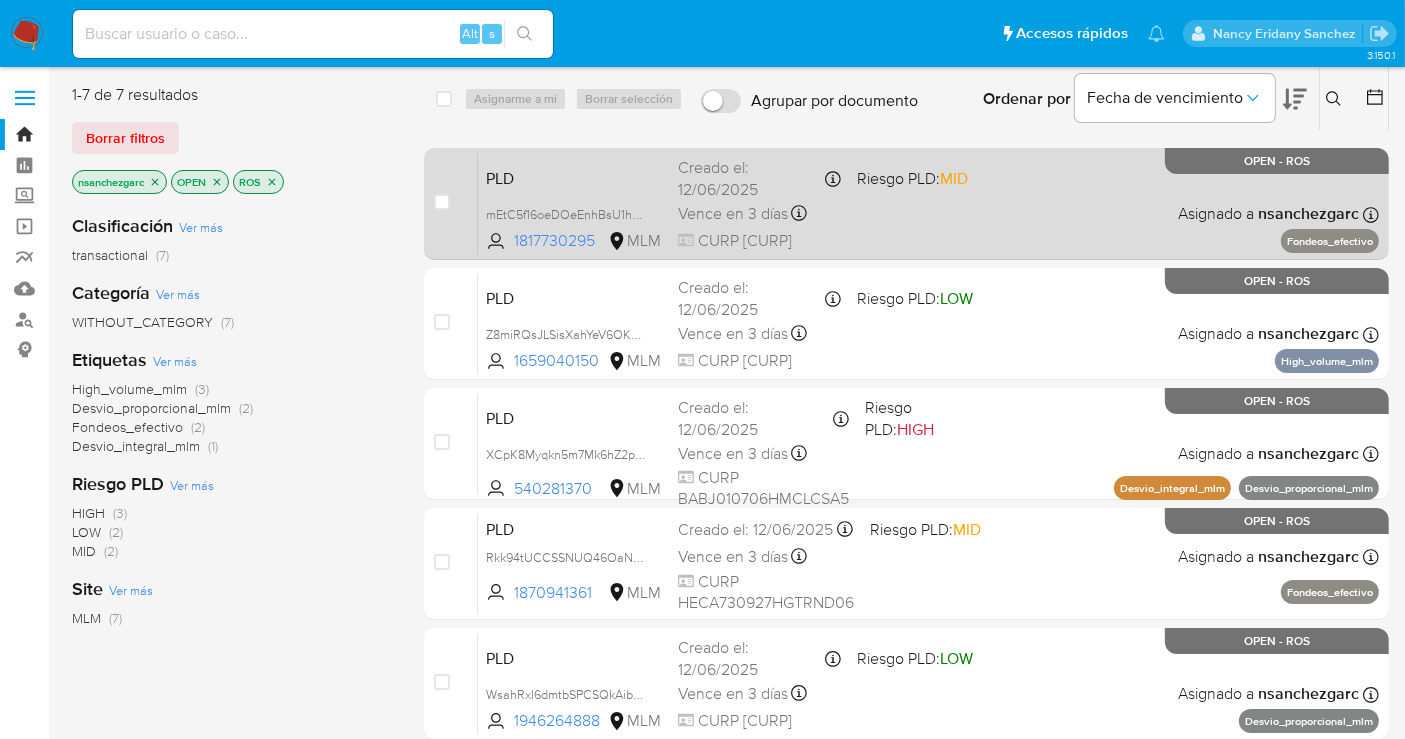 click on "Creado el: [DATE]   Creado el: [DATE] [TIME]" at bounding box center (759, 178) 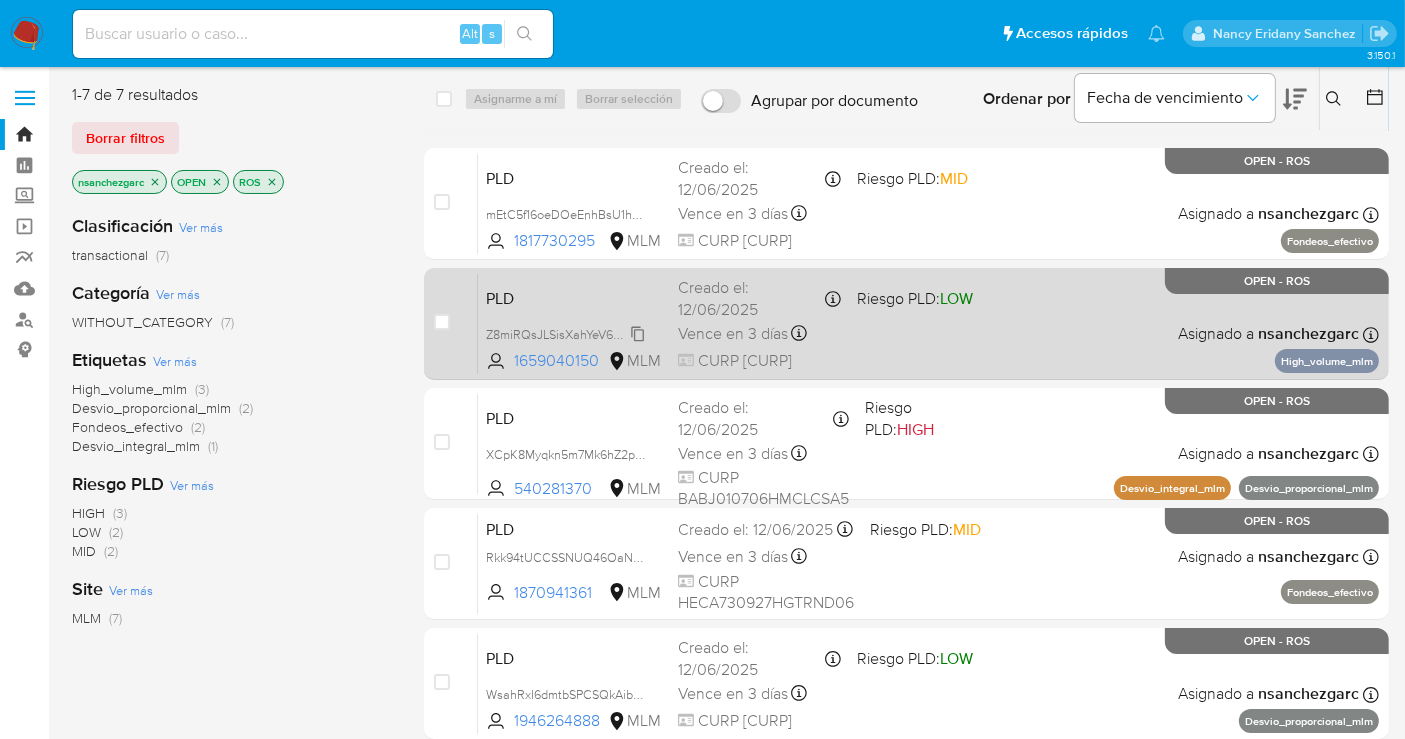 click on "Z8miRQsJLSisXahYeV6OKg8h" at bounding box center [569, 333] 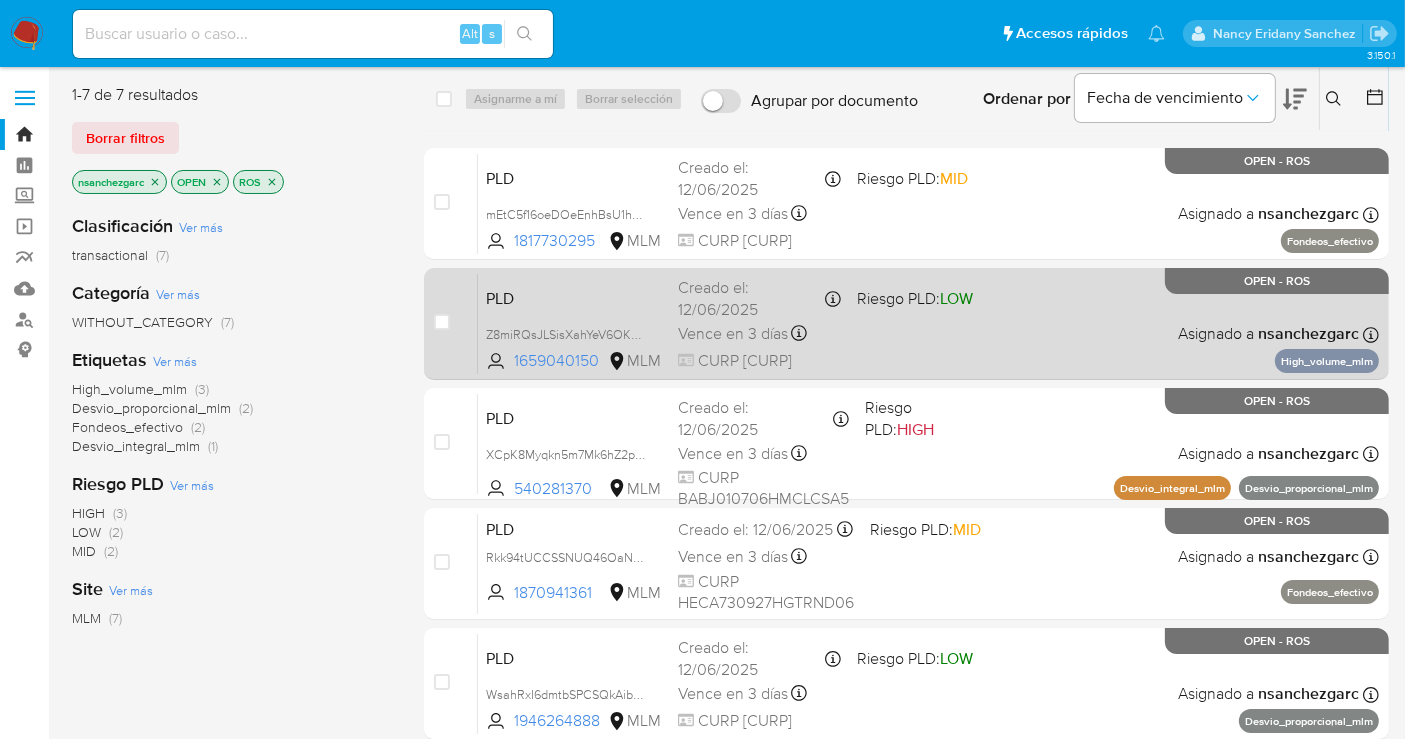click on "Vence en 3 días" at bounding box center [733, 334] 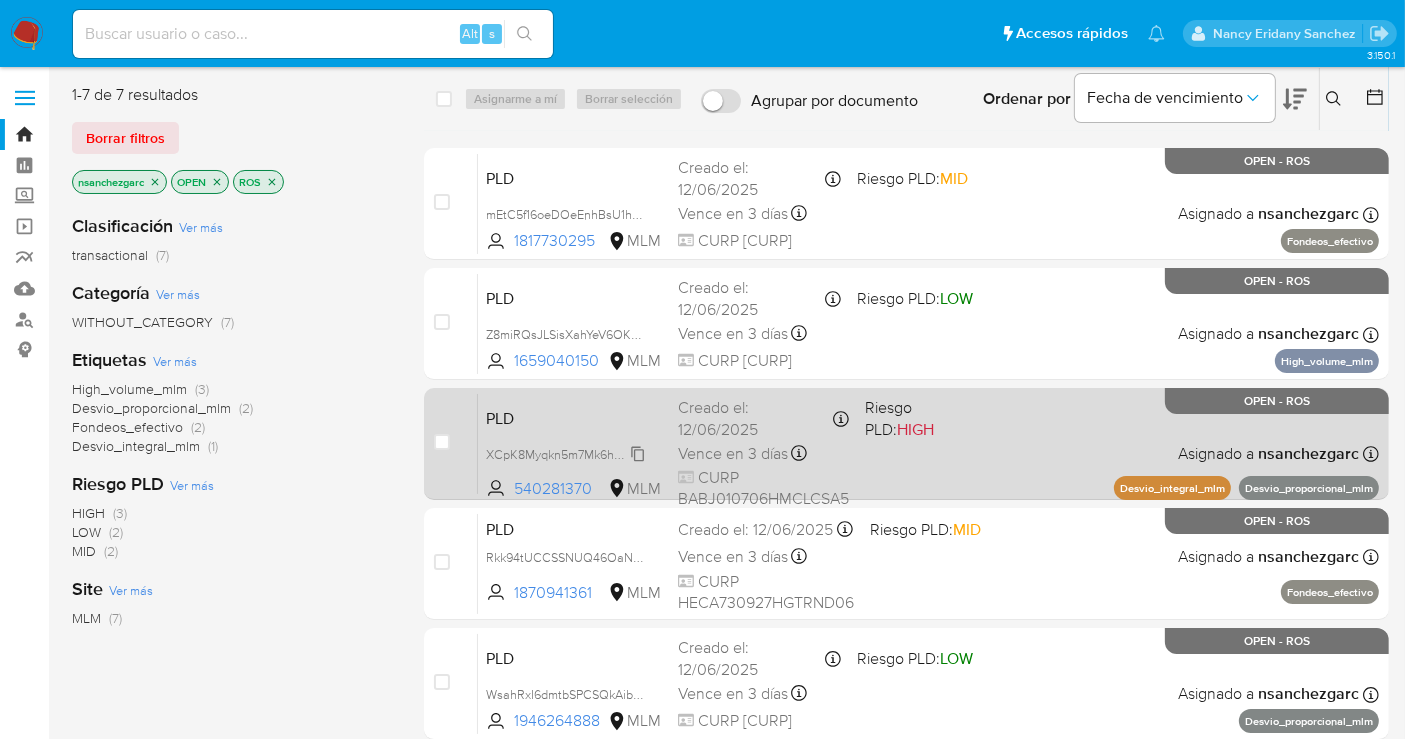 click on "XCpK8Myqkn5m7Mk6hZ2pLBvI" at bounding box center (572, 453) 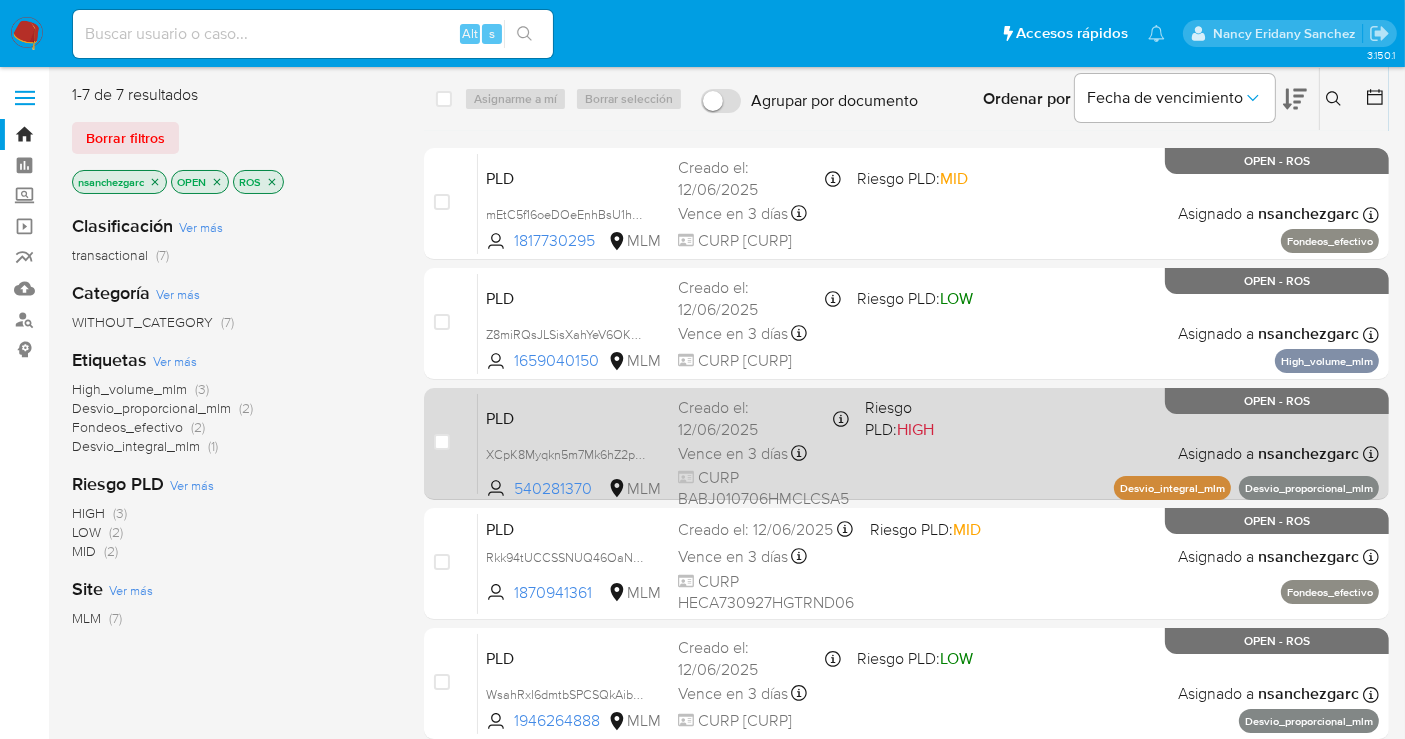 click on "Vence en 3 días" at bounding box center [733, 454] 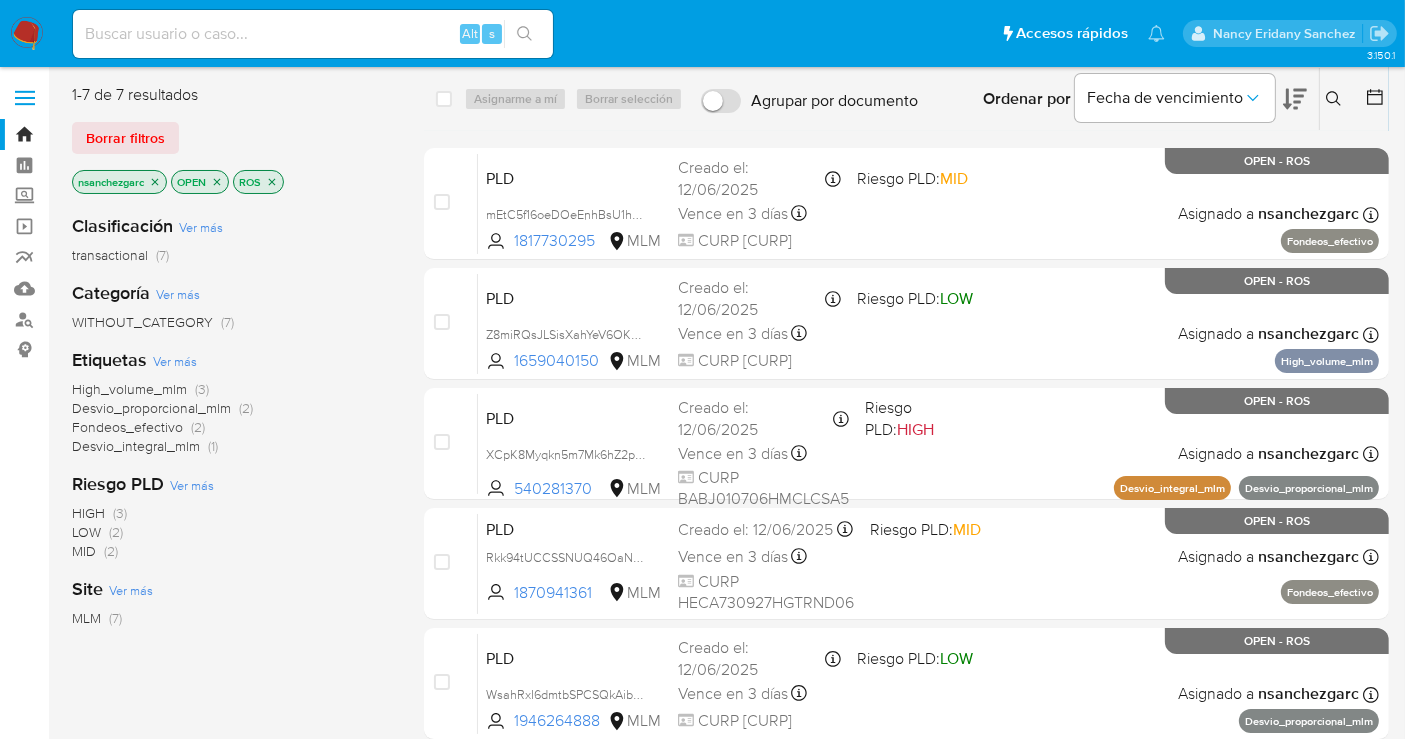 click at bounding box center (27, 34) 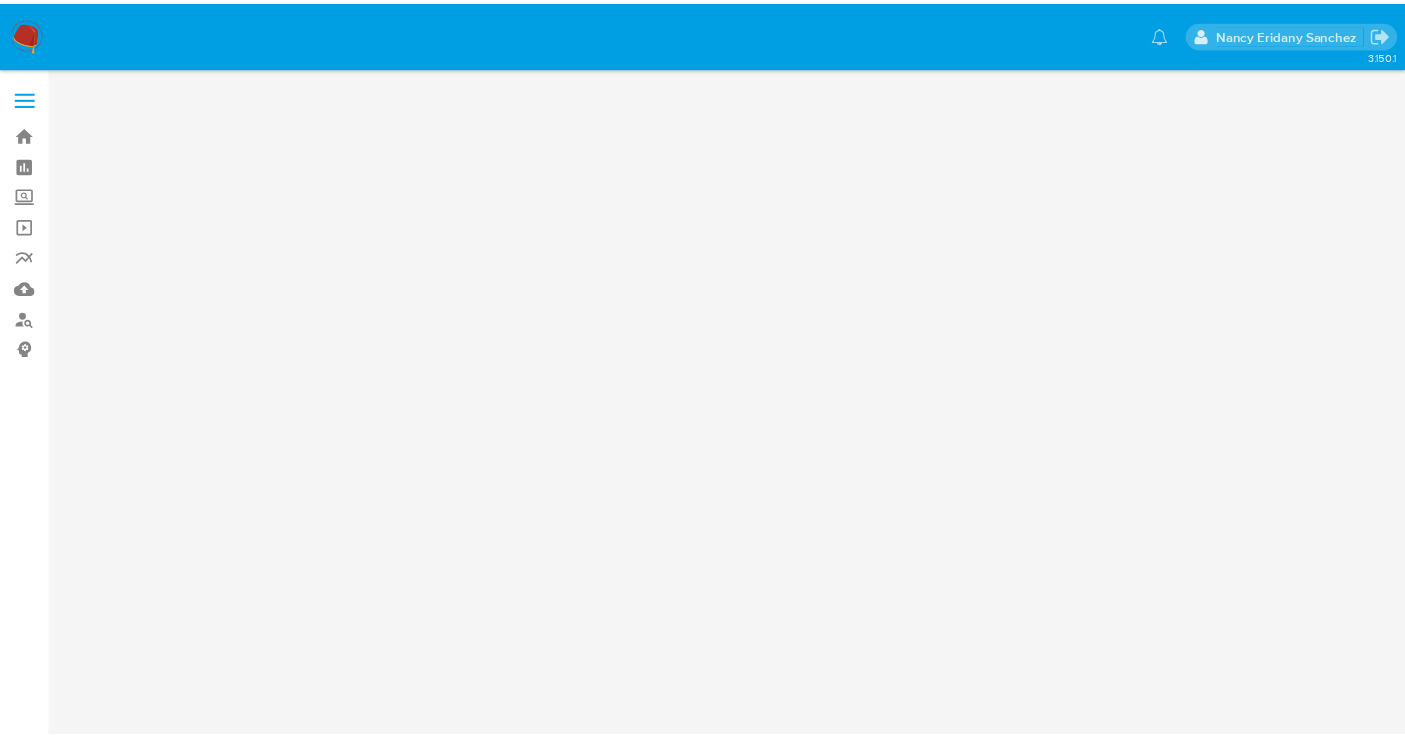 scroll, scrollTop: 0, scrollLeft: 0, axis: both 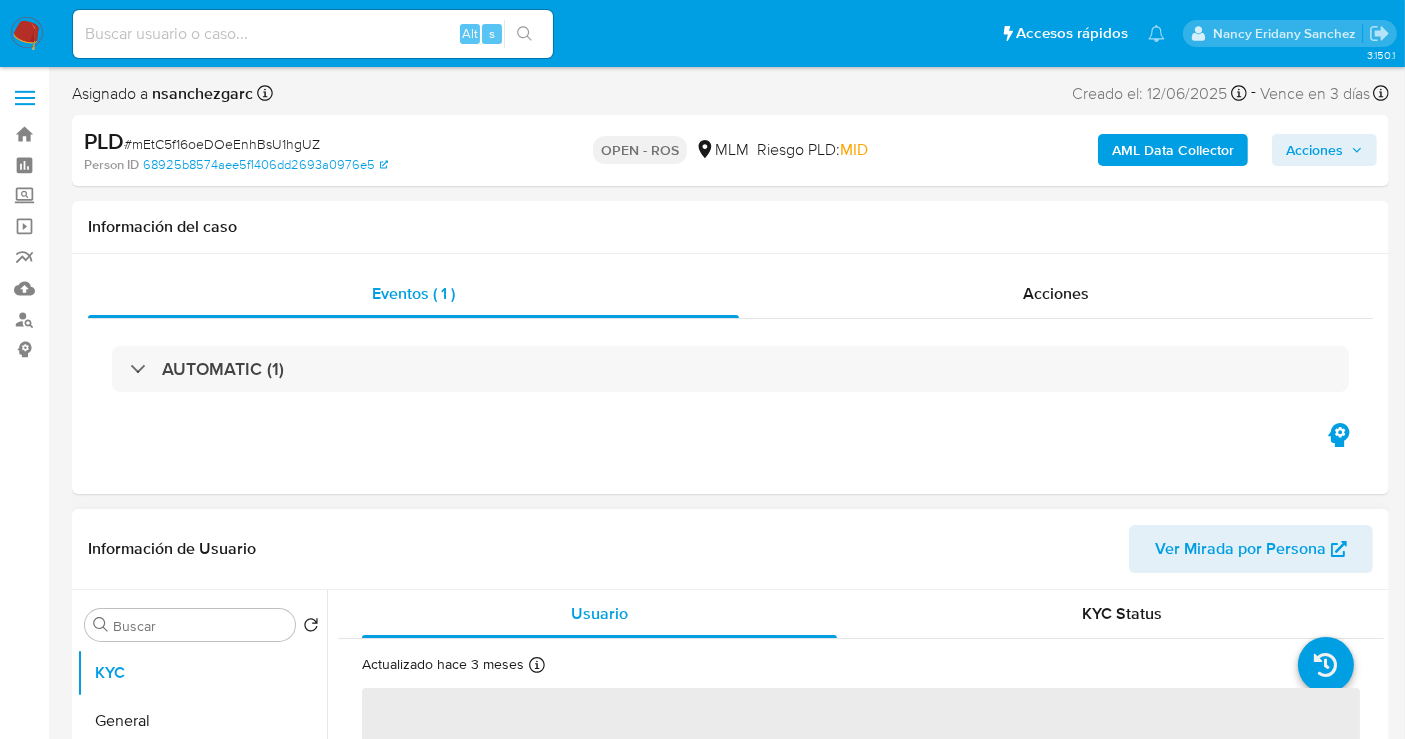 select on "10" 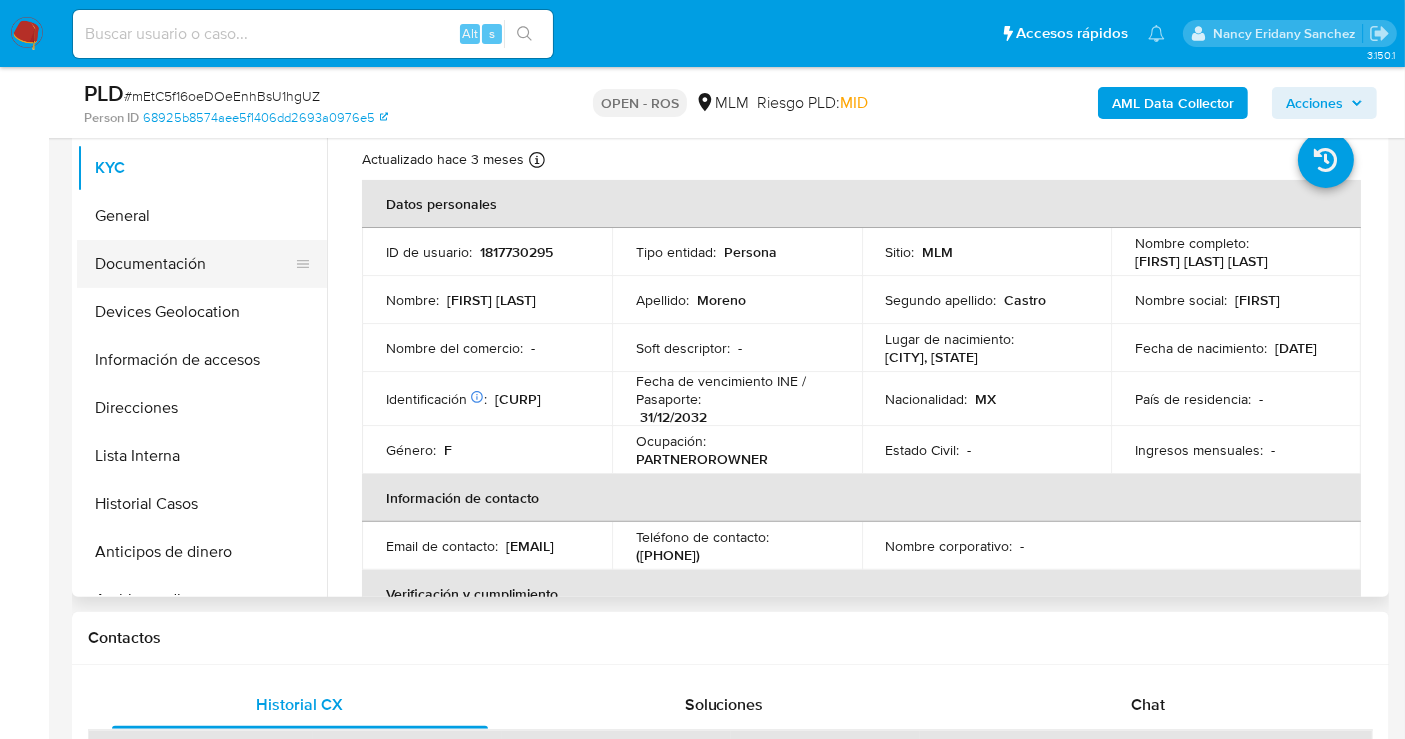 scroll, scrollTop: 444, scrollLeft: 0, axis: vertical 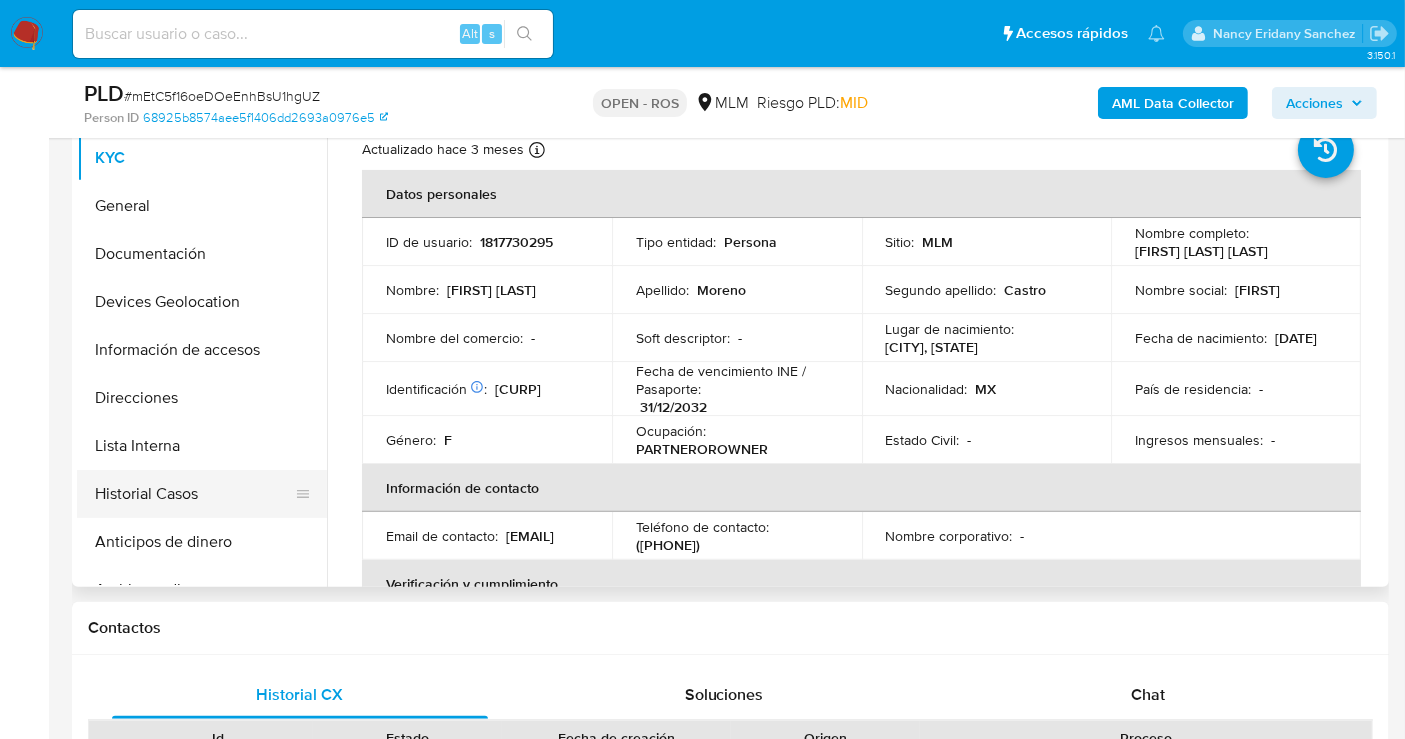 click on "Historial Casos" at bounding box center (194, 494) 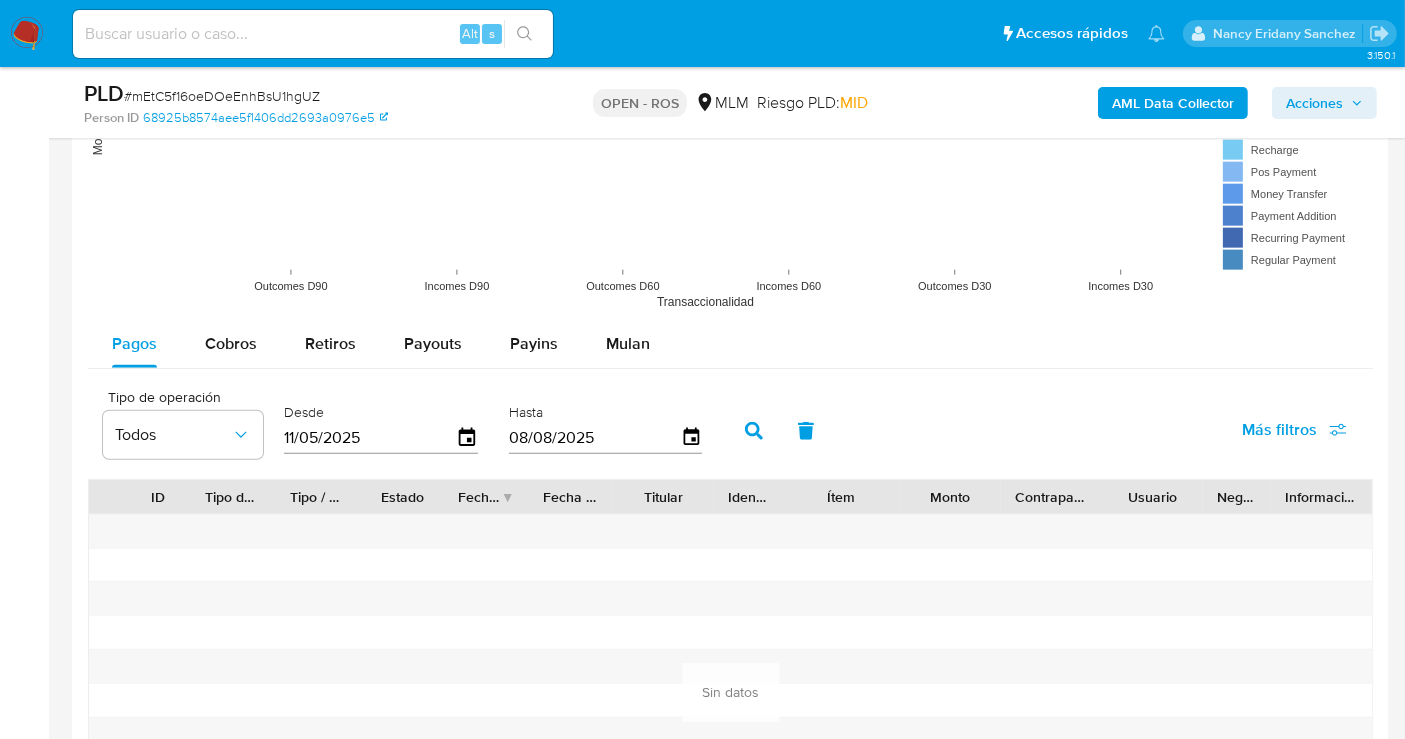 scroll, scrollTop: 2000, scrollLeft: 0, axis: vertical 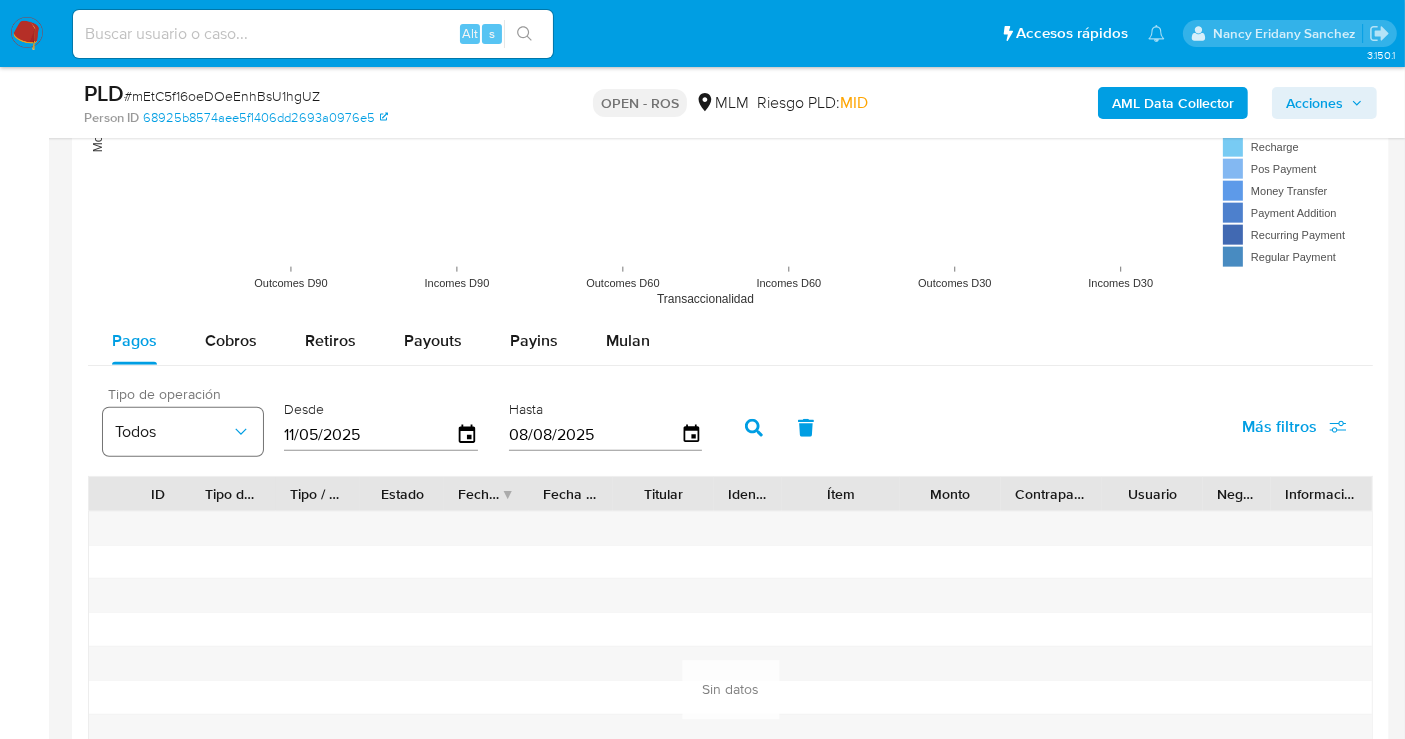 drag, startPoint x: 365, startPoint y: 433, endPoint x: 234, endPoint y: 434, distance: 131.00381 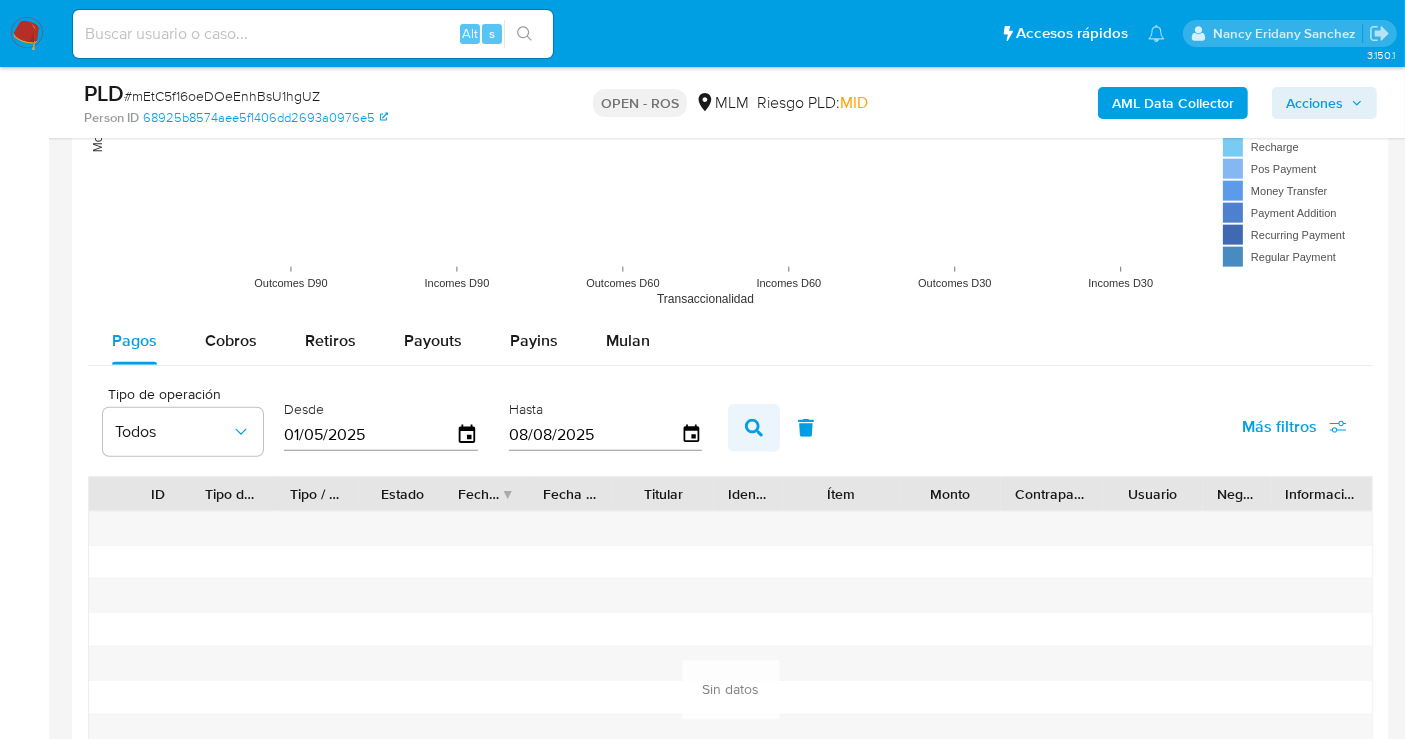 type on "01/05/2025" 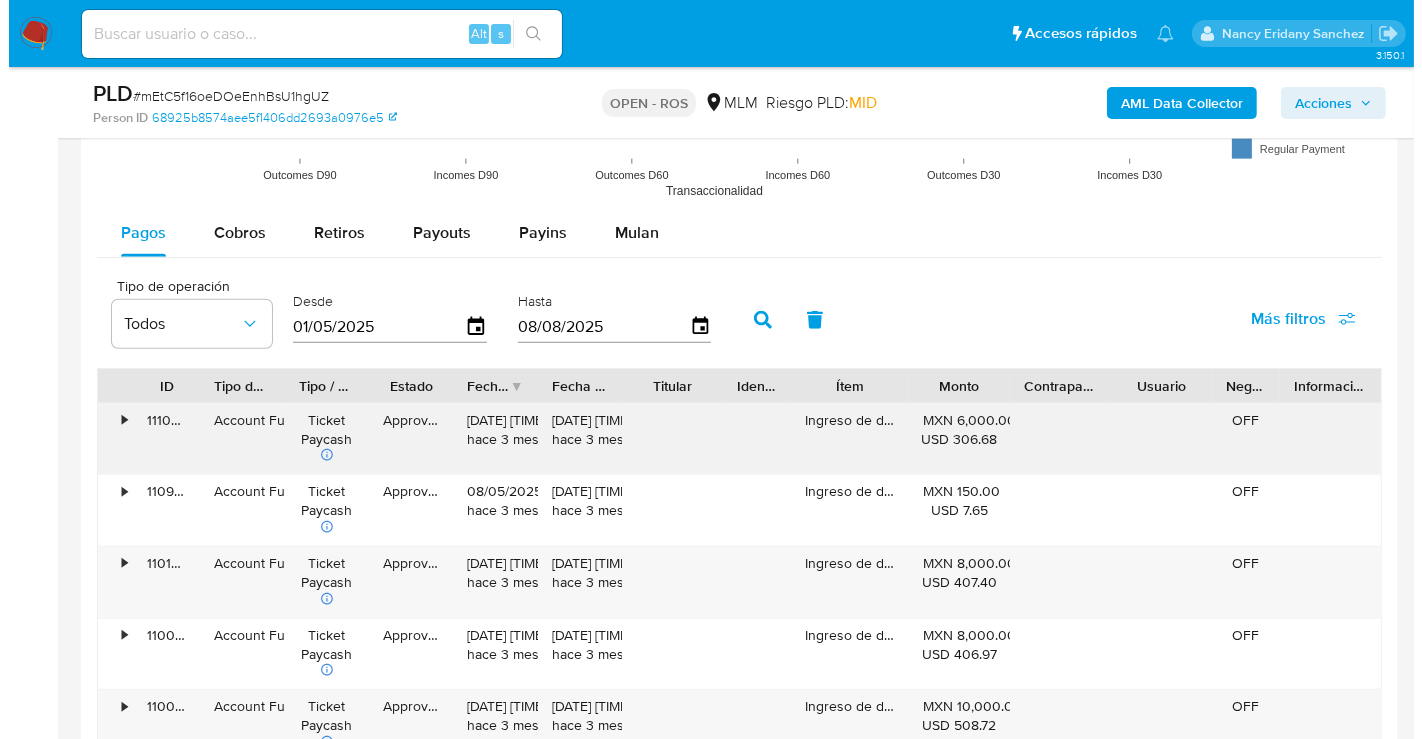 scroll, scrollTop: 2111, scrollLeft: 0, axis: vertical 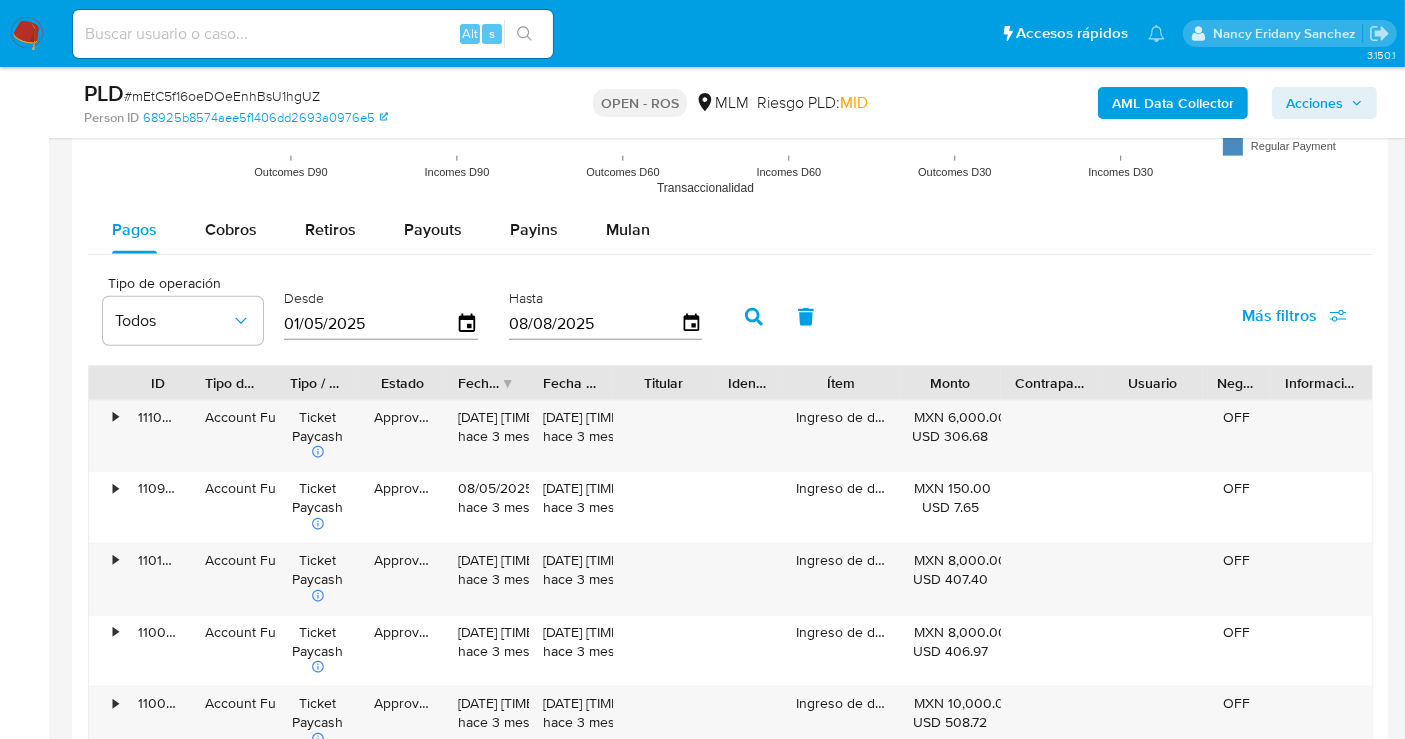 click on "Acciones" at bounding box center (1314, 103) 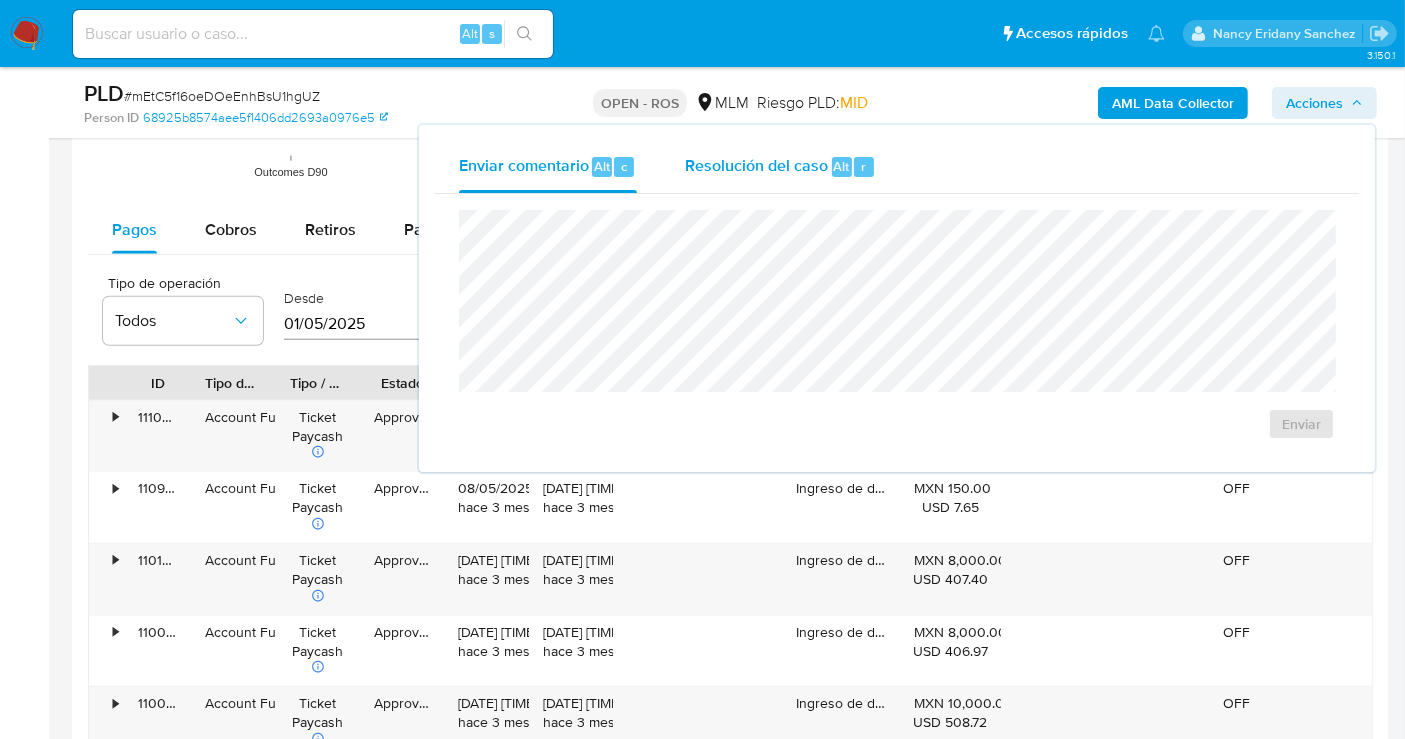click on "Resolución del caso" at bounding box center (756, 165) 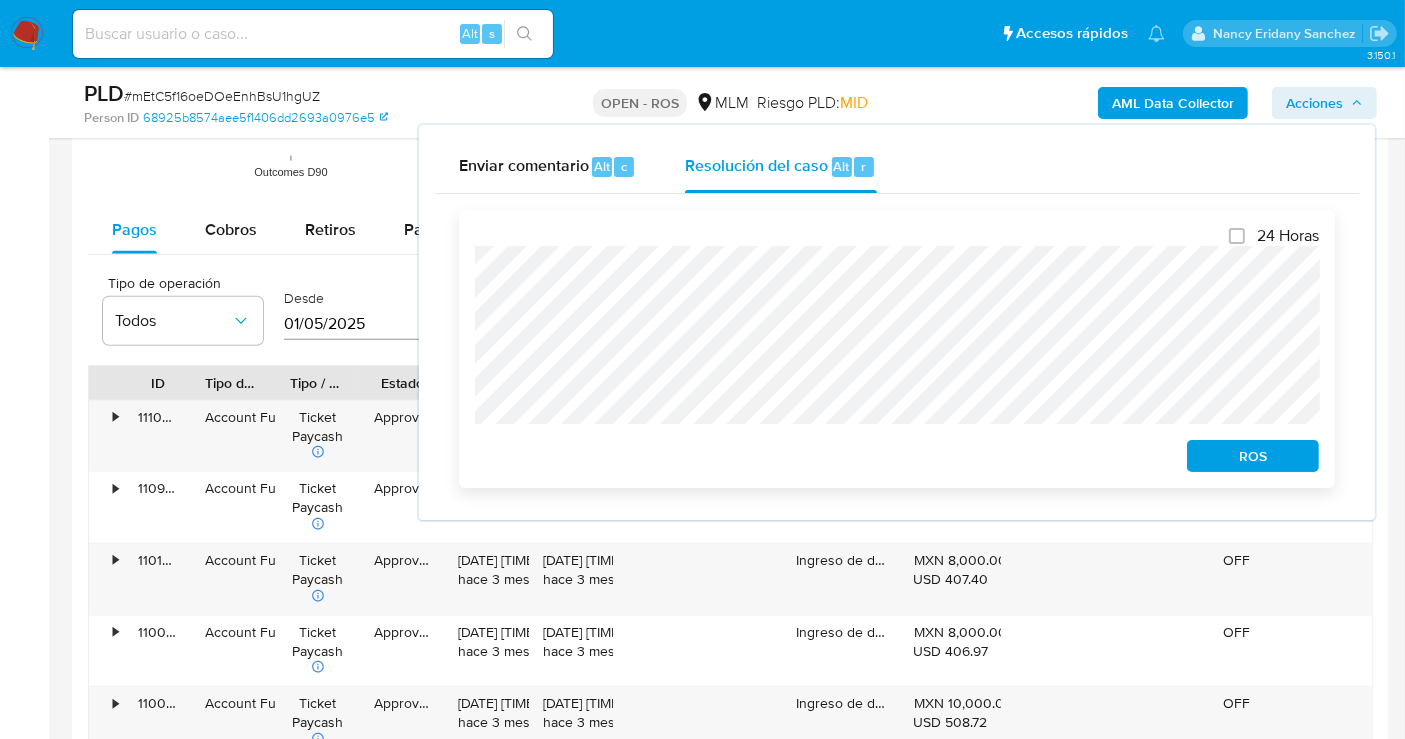 click on "ROS" at bounding box center [1253, 456] 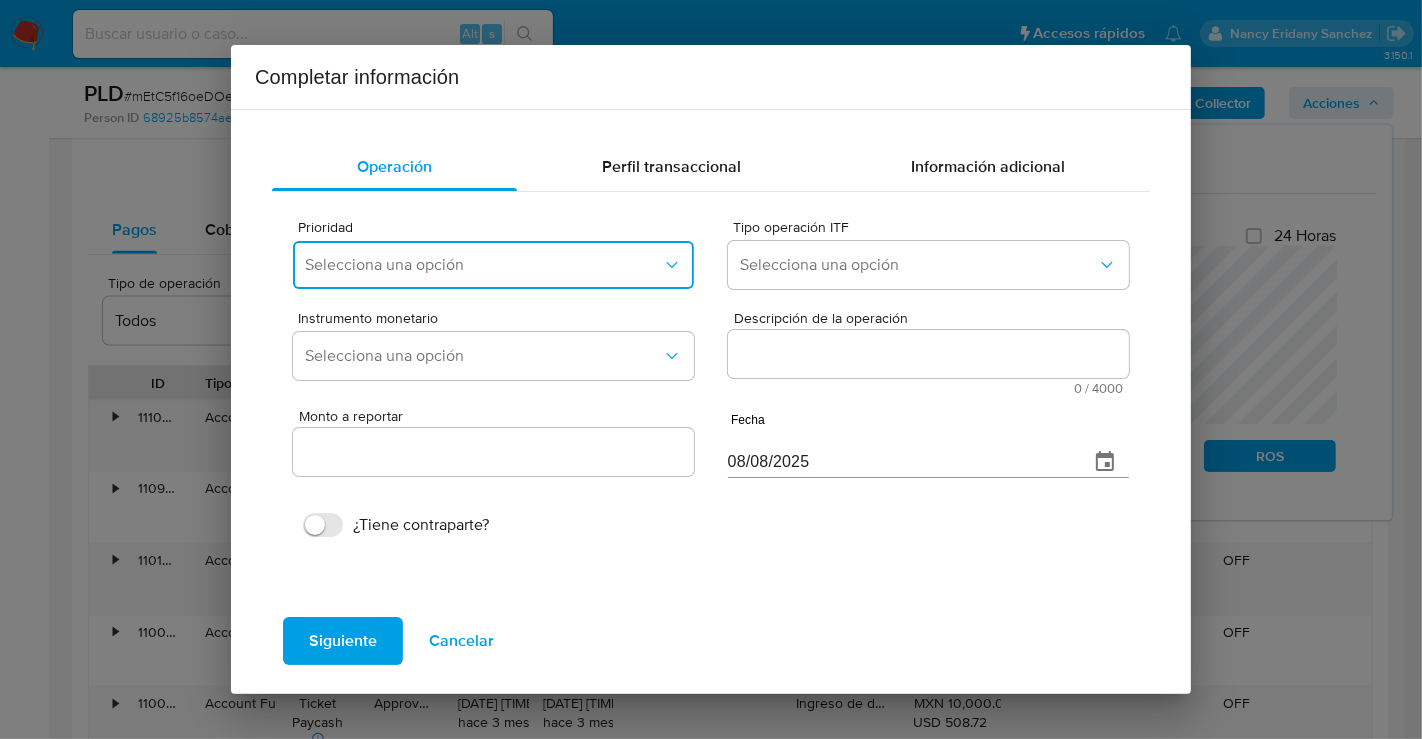 click on "Selecciona una opción" at bounding box center (483, 265) 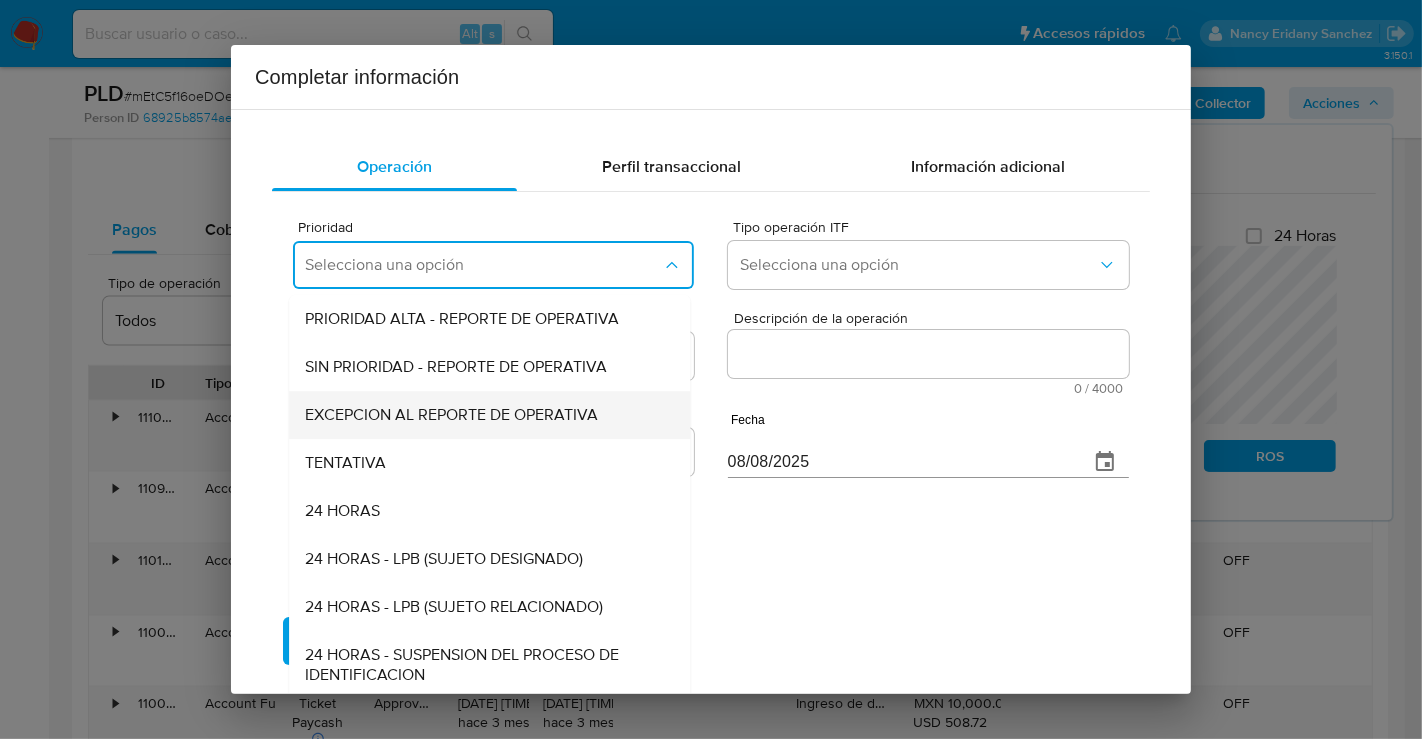 click on "EXCEPCION AL REPORTE DE OPERATIVA" at bounding box center [451, 415] 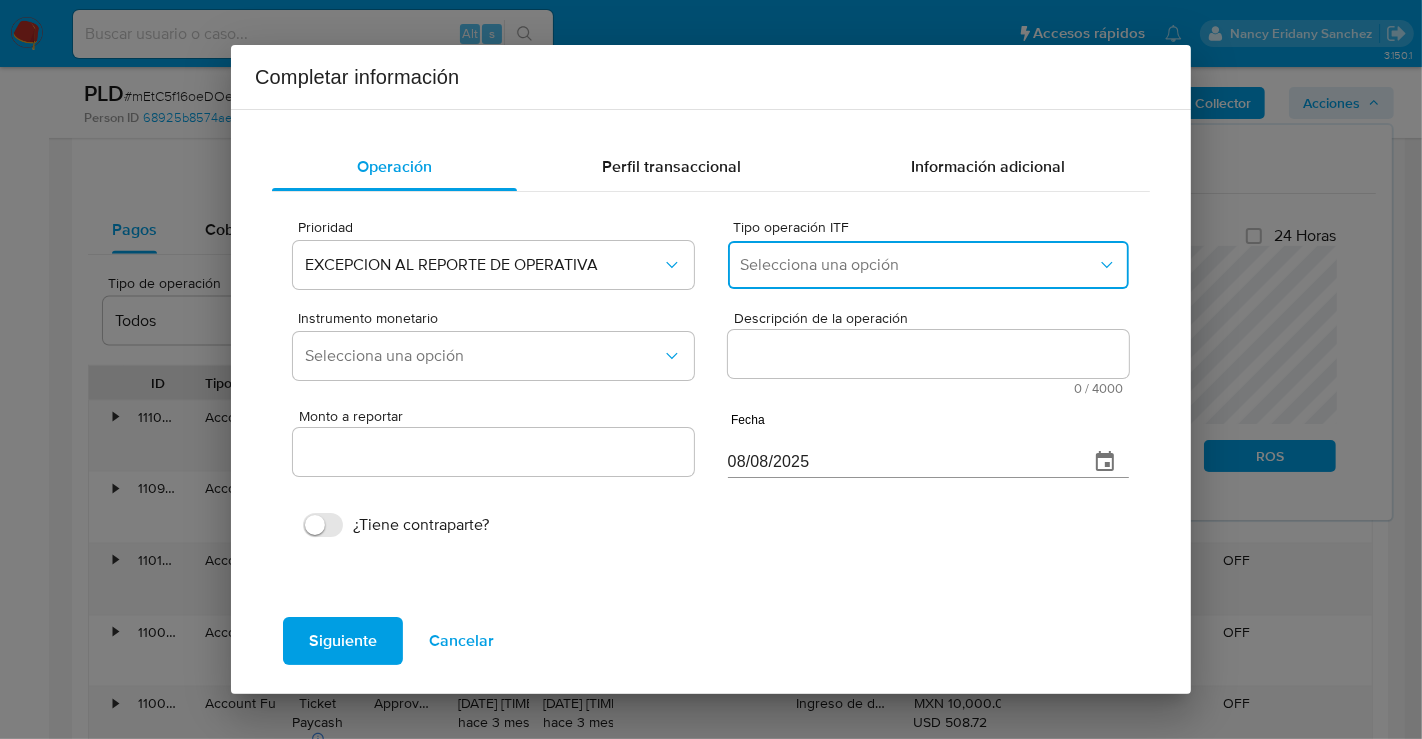 click on "Selecciona una opción" at bounding box center (928, 265) 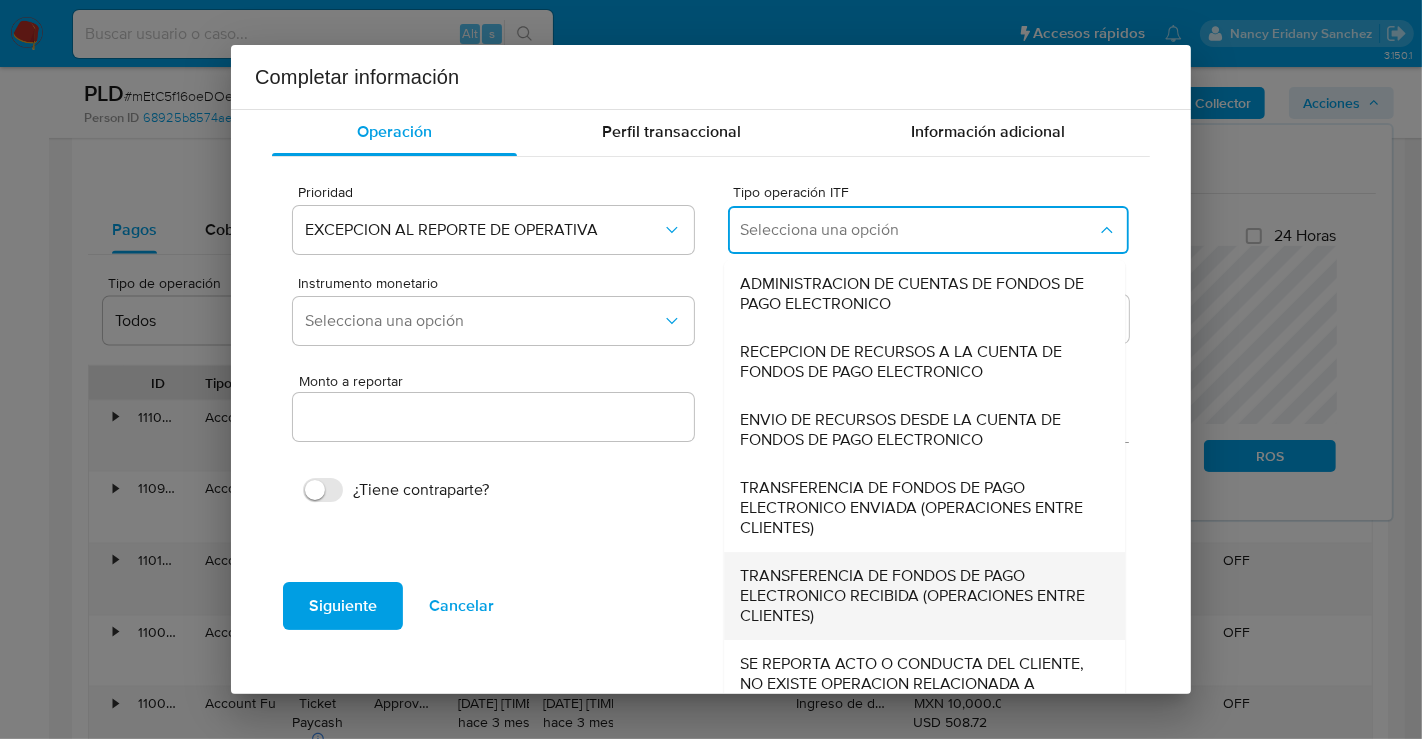 scroll, scrollTop: 68, scrollLeft: 0, axis: vertical 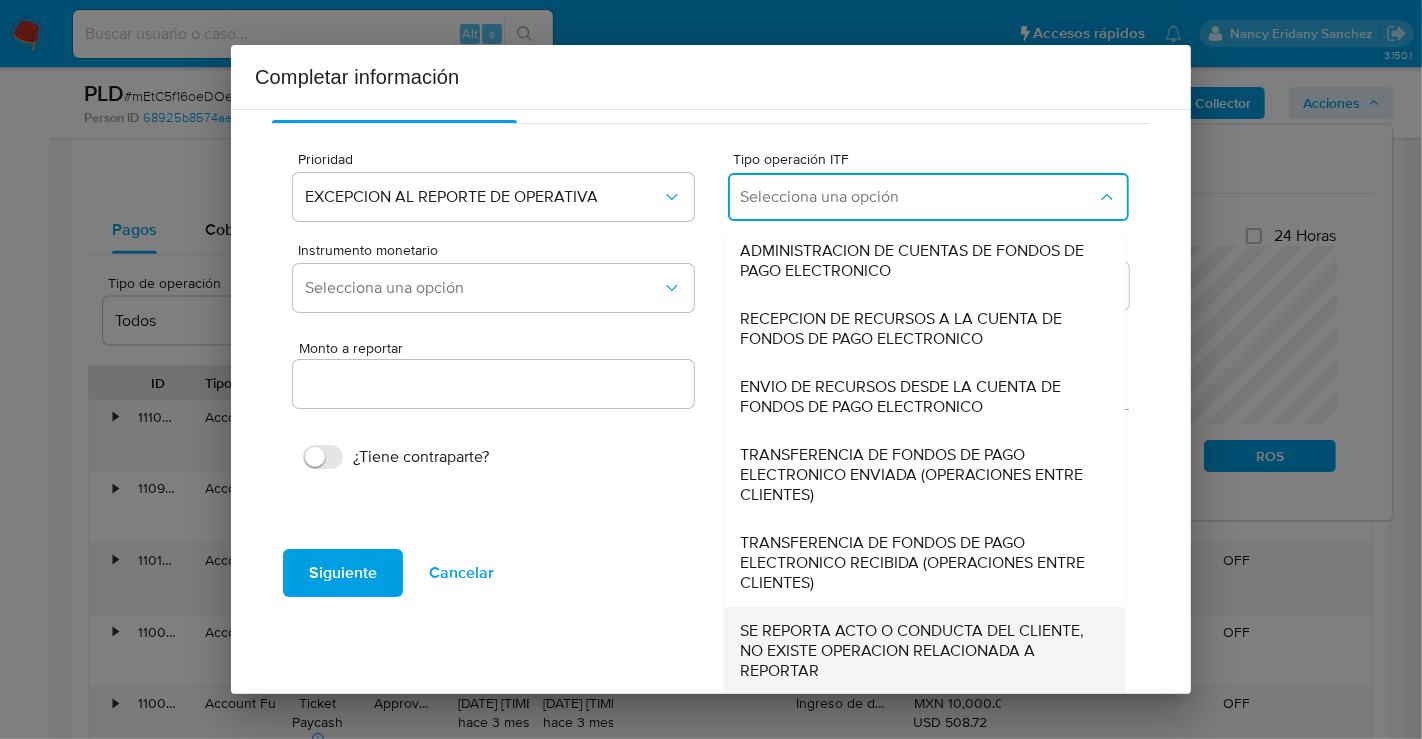click on "SE REPORTA ACTO O CONDUCTA DEL CLIENTE, NO EXISTE OPERACION RELACIONADA A REPORTAR" at bounding box center (918, 651) 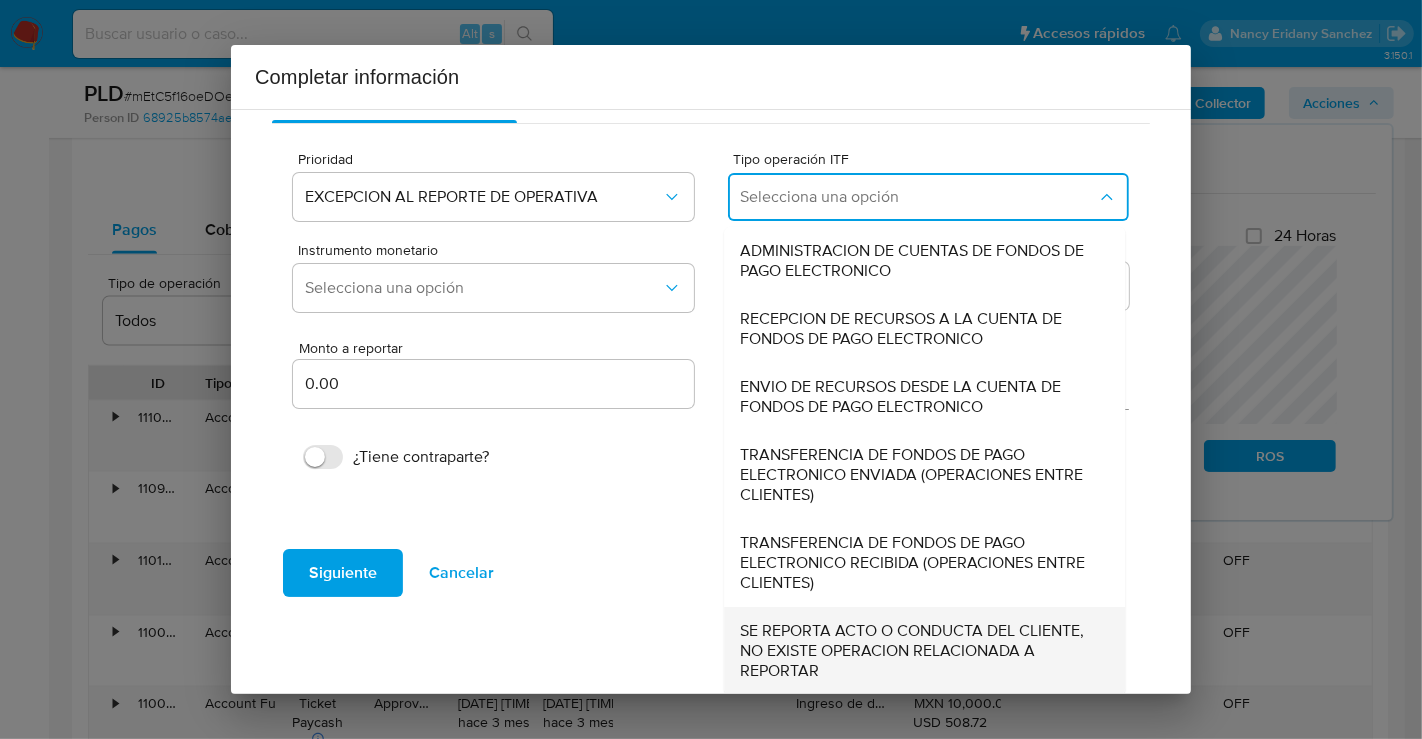 scroll, scrollTop: 0, scrollLeft: 0, axis: both 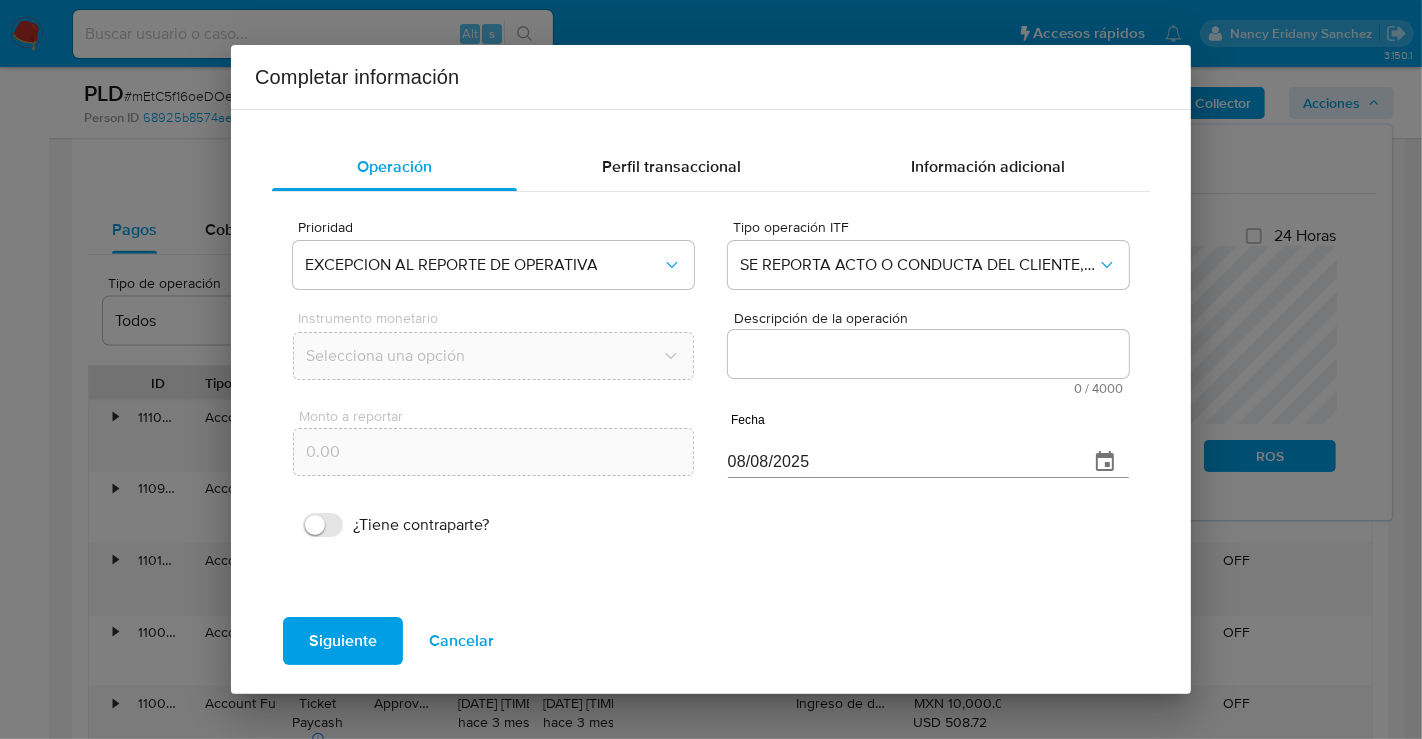 click on "Descripción de la operación" at bounding box center (928, 354) 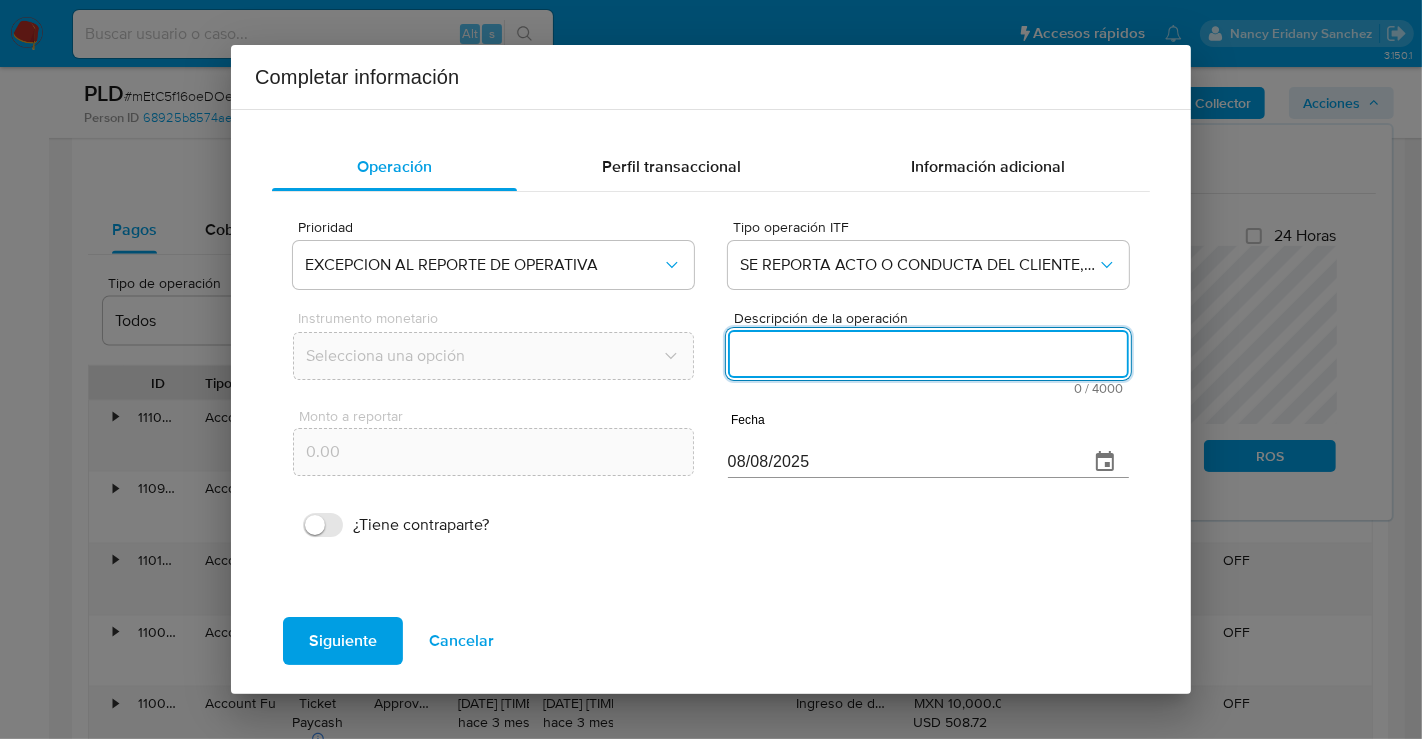 paste on "/CONOCIMIENTO DEL CLIENTE O USUARIO. CLIENTE ZAIDA YESENIA MORENO CASTRO NUMERO DE CLIENTE 1817730295 Y NUMERO CUENTA 722969020615011689 CURP MOCZ871102MSLRSD03 DE NACIONALIDAD MEXICANA LUGAR DE NACIMIENTO SINALOA. FECHA DE NACIMIENTO 02NOV1987 CON 37 ANOS. INICIA LA RELACION COMERCIAL CON MERCADO PAGO 20ABR2025. OCUPACION PROPIETARIO O SOCIO. ES CLASIFICADO POR LA INSTITUCION CON GRADO DE RIESGO MEDIO. EL TITULAR NO DESIGNO BENEFICIARIOS EN CASO DE FALLECIMIENTO CON DOMICILIO EN MARIANO MATAMOROS 3969 VICENTE LOMBARDO TOLEDANO CP 80010 CULIACAN SINALOA. /ANTECEDENTES INVESTIGATIVOS. EL CLIENTE NO TIENE ALERTAS PREVIAS. ACTUALMENTE CUENTA CON ALERTA POR FONDEO DE EFECTIVO GENERADA EL 12JUN2025 AL RECIBIR RECURSOS POR MN 141150.00 REALIZADOS DURANTE ABRIL Y MAYO 2025. /INFORMACION ADICIONAL DEL CLIENTE. SE REALIZA CONTACTO CON EL CLIENTE PARA CONOCER EL DETALLE DE SU ACTIVIDAD Y ORIGEN DE LOS RECURSOS SIN OBTENER RESPUESTA. EL CLIENTE NO TIENE RESULTADOS EN LA LISTA DE SANCIONES EN FUENTES EXTERNAS NO SE EN..." 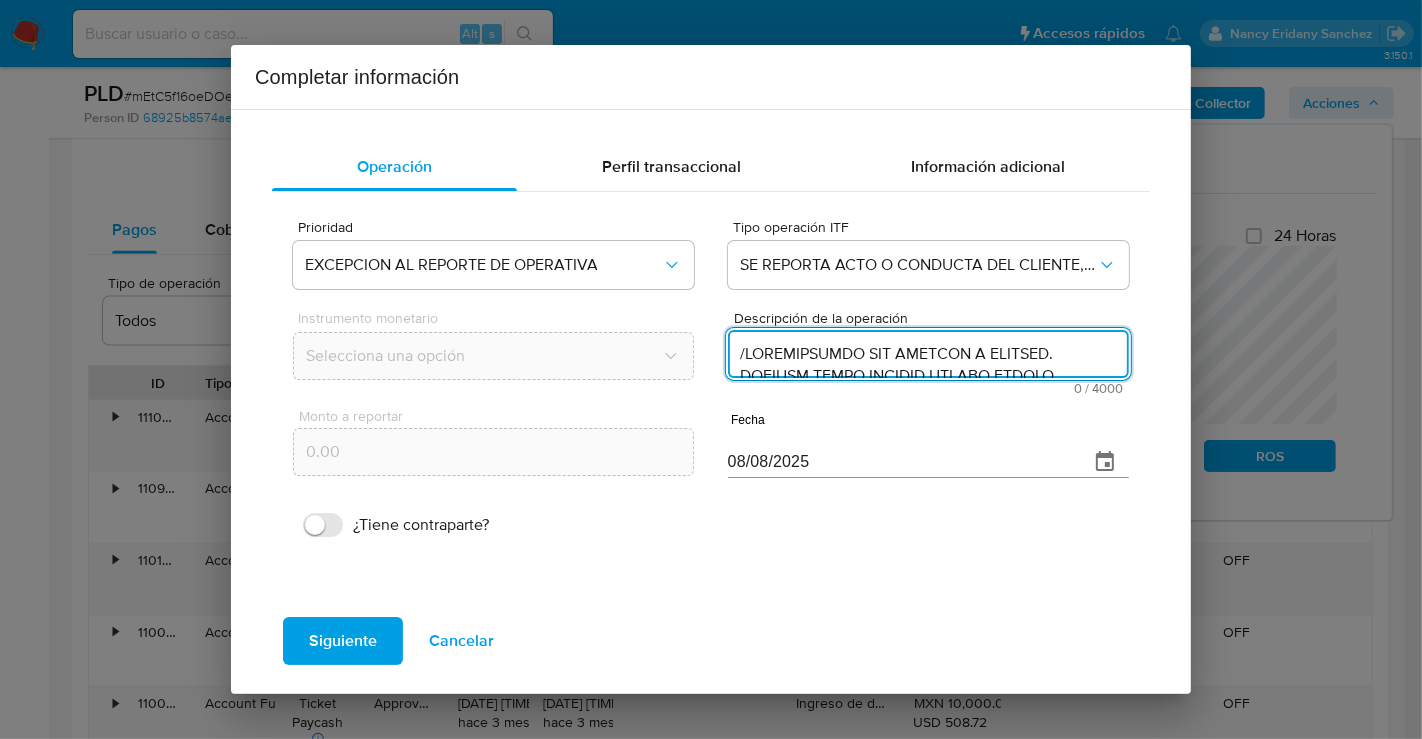 scroll, scrollTop: 511, scrollLeft: 0, axis: vertical 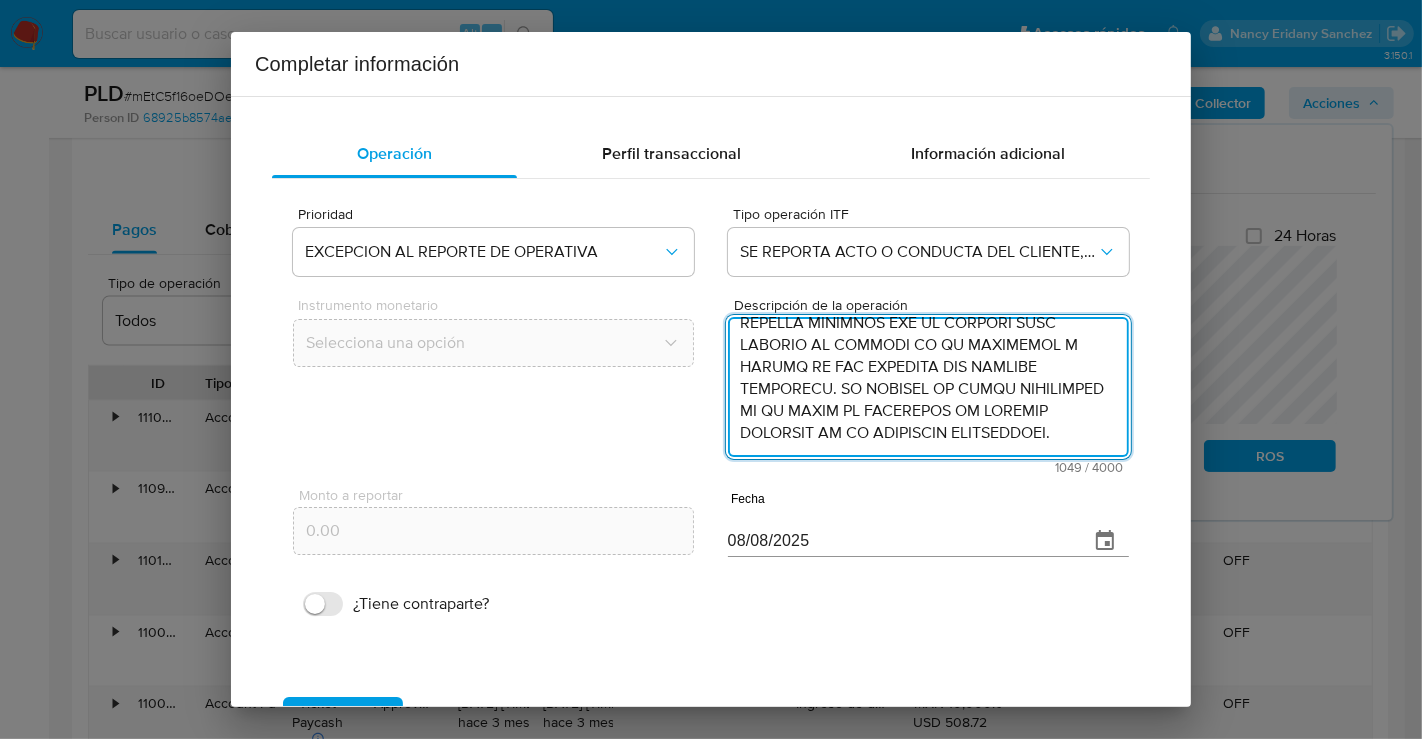 type on "/CONOCIMIENTO DEL CLIENTE O USUARIO. CLIENTE ZAIDA YESENIA MORENO CASTRO NUMERO DE CLIENTE 1817730295 Y NUMERO CUENTA 722969020615011689 CURP MOCZ871102MSLRSD03 DE NACIONALIDAD MEXICANA LUGAR DE NACIMIENTO SINALOA. FECHA DE NACIMIENTO 02NOV1987 CON 37 ANOS. INICIA LA RELACION COMERCIAL CON MERCADO PAGO 20ABR2025. OCUPACION PROPIETARIO O SOCIO. ES CLASIFICADO POR LA INSTITUCION CON GRADO DE RIESGO MEDIO. EL TITULAR NO DESIGNO BENEFICIARIOS EN CASO DE FALLECIMIENTO CON DOMICILIO EN MARIANO MATAMOROS 3969 VICENTE LOMBARDO TOLEDANO CP 80010 CULIACAN SINALOA. /ANTECEDENTES INVESTIGATIVOS. EL CLIENTE NO TIENE ALERTAS PREVIAS. ACTUALMENTE CUENTA CON ALERTA POR FONDEO DE EFECTIVO GENERADA EL 12JUN2025 AL RECIBIR RECURSOS POR MN 141150.00 REALIZADOS DURANTE ABRIL Y MAYO 2025. /INFORMACION ADICIONAL DEL CLIENTE. SE REALIZA CONTACTO CON EL CLIENTE PARA CONOCER EL DETALLE DE SU ACTIVIDAD Y ORIGEN DE LOS RECURSOS SIN OBTENER RESPUESTA. EL CLIENTE NO TIENE RESULTADOS EN LA LISTA DE SANCIONES EN FUENTES EXTERNAS NO SE EN..." 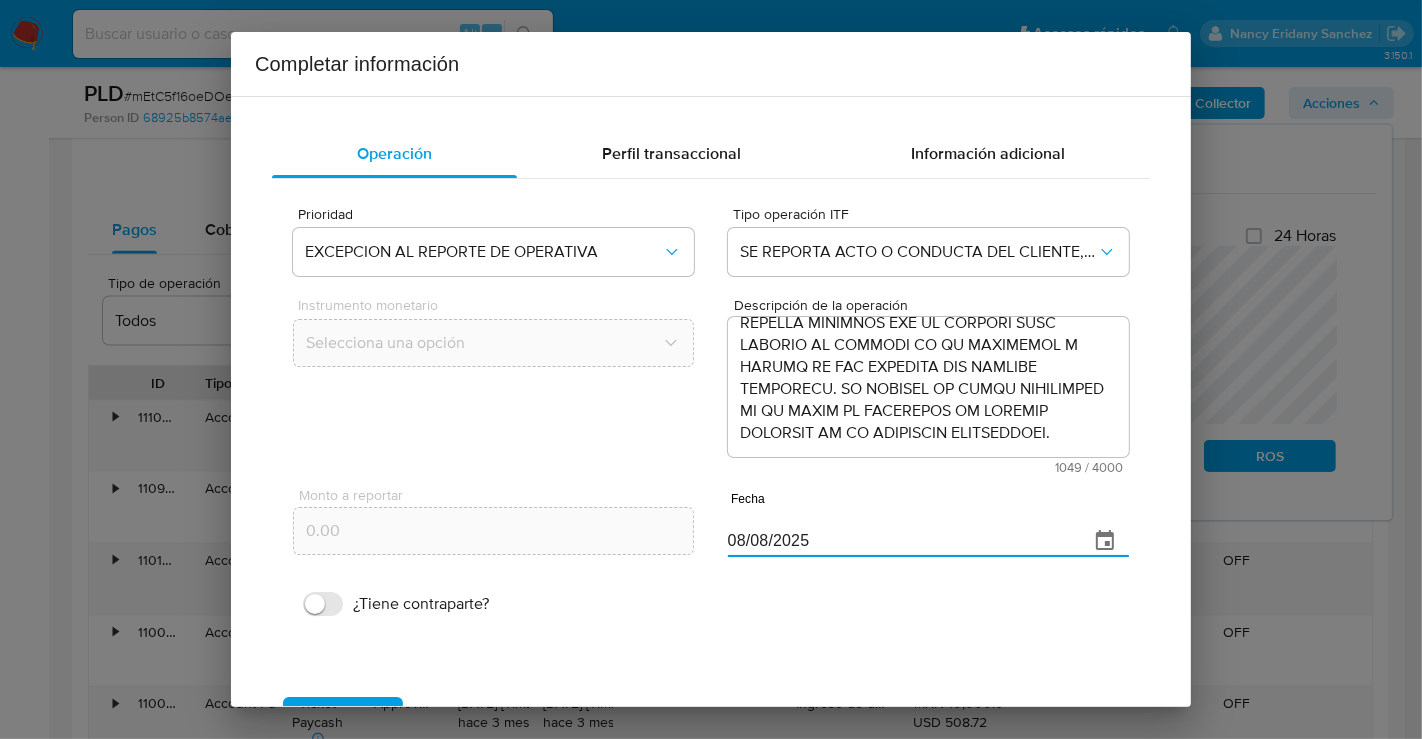 drag, startPoint x: 808, startPoint y: 544, endPoint x: 668, endPoint y: 544, distance: 140 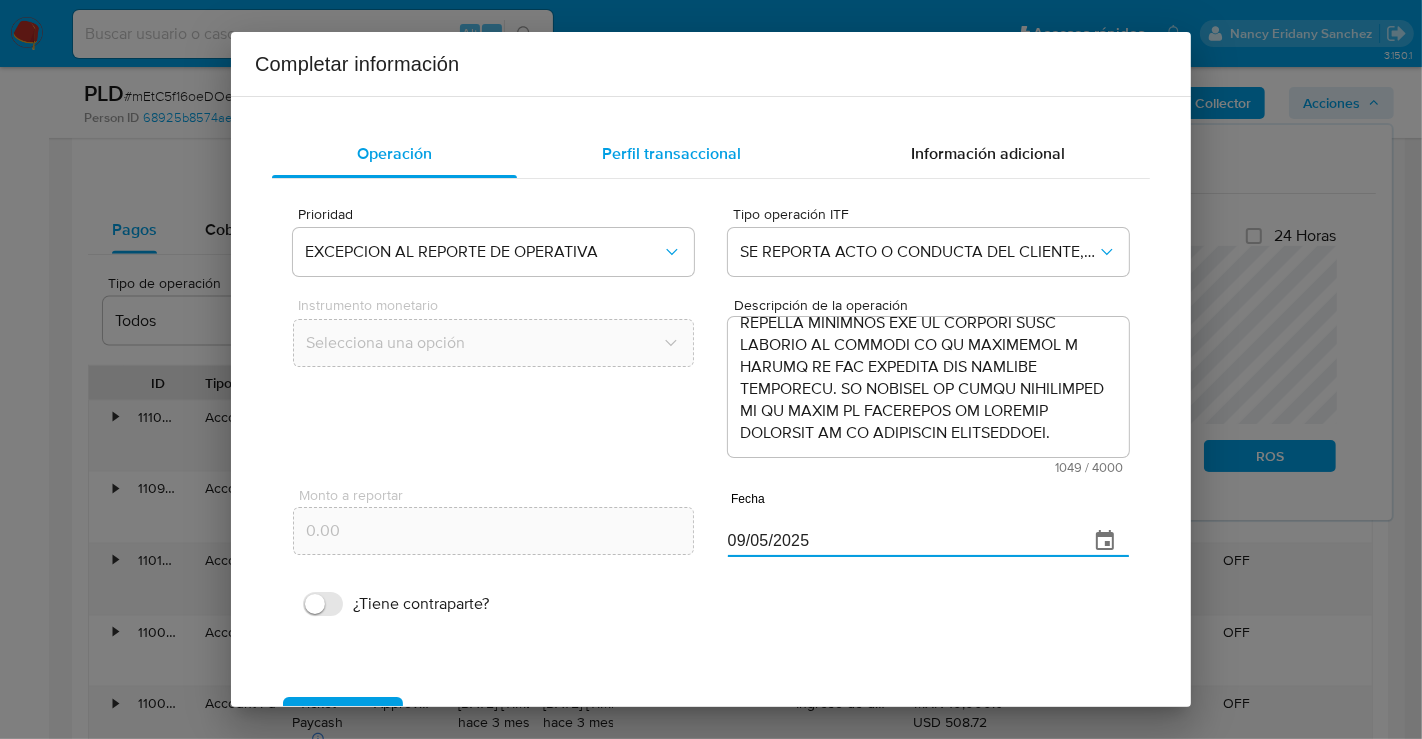 type on "09/05/2025" 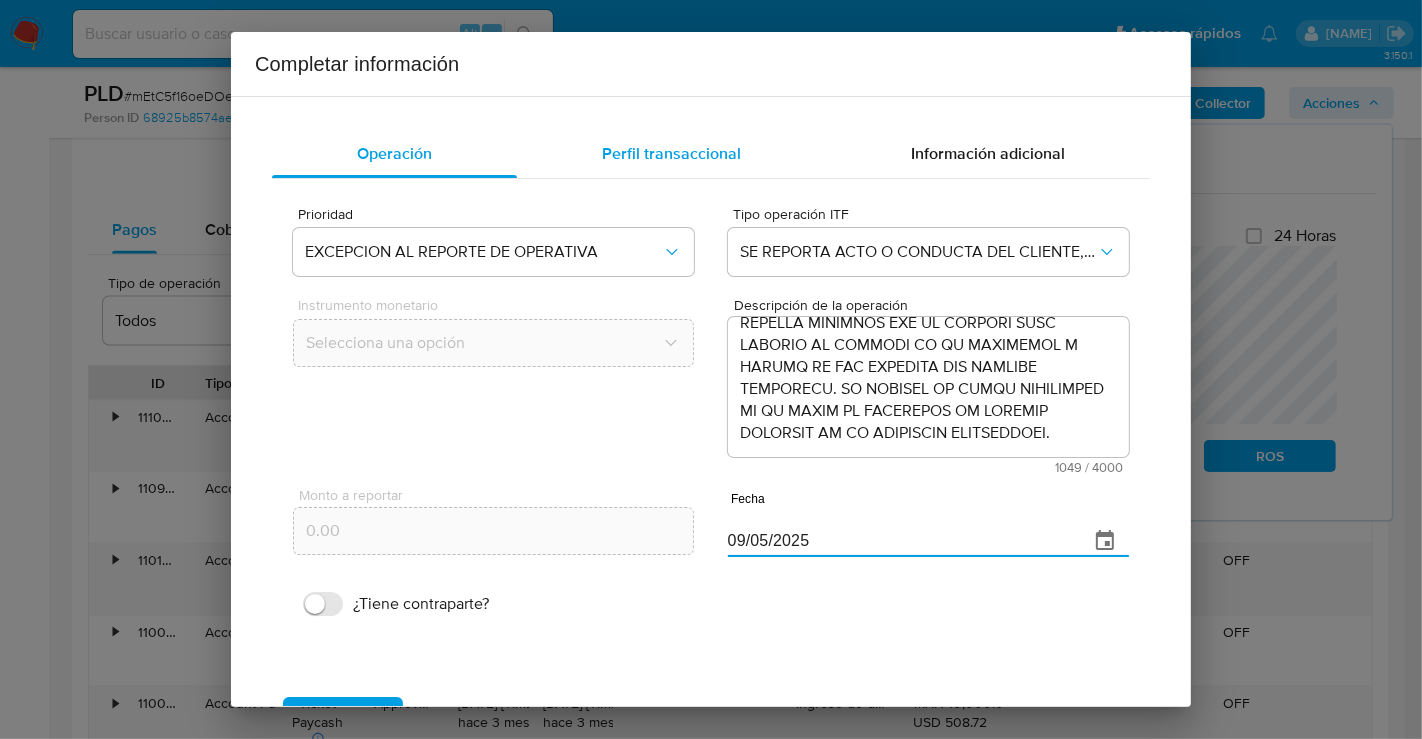click on "Perfil transaccional" at bounding box center (671, 153) 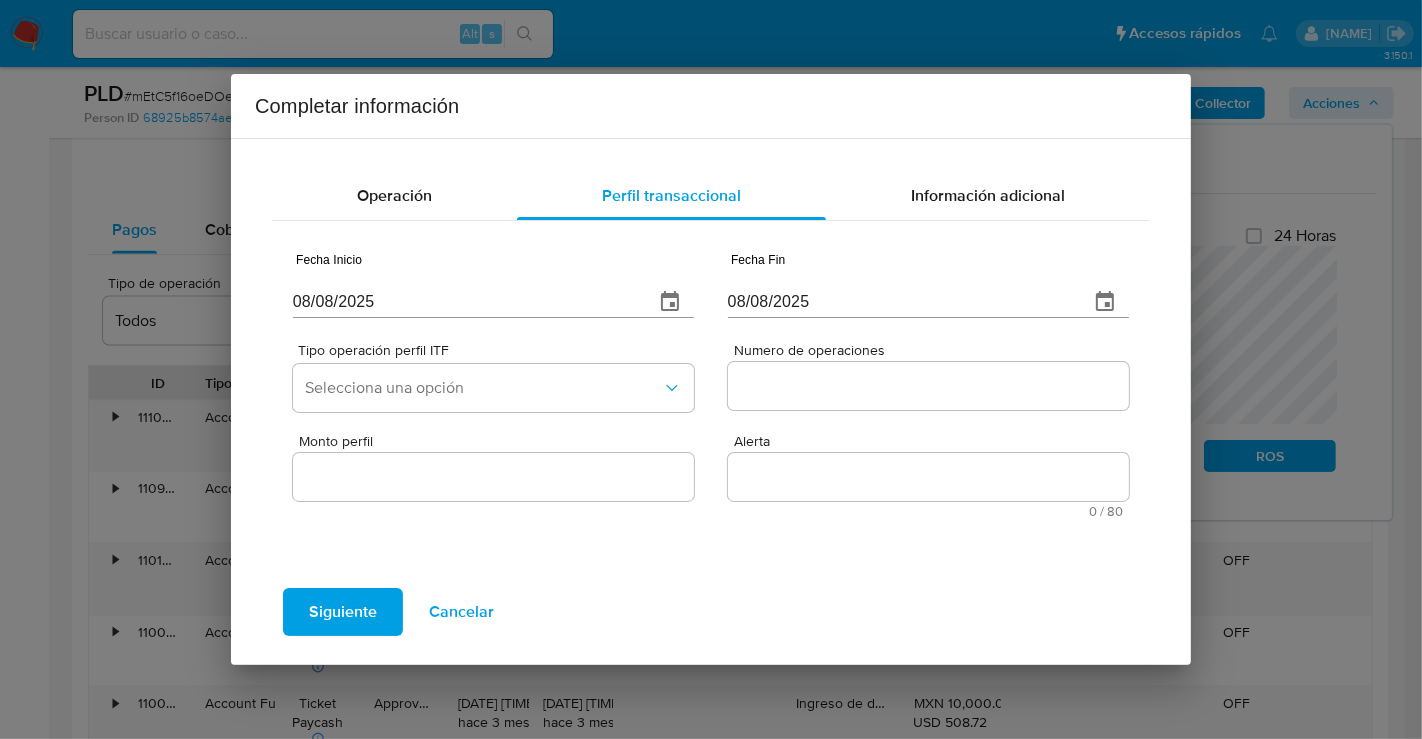 drag, startPoint x: 832, startPoint y: 305, endPoint x: 641, endPoint y: 305, distance: 191 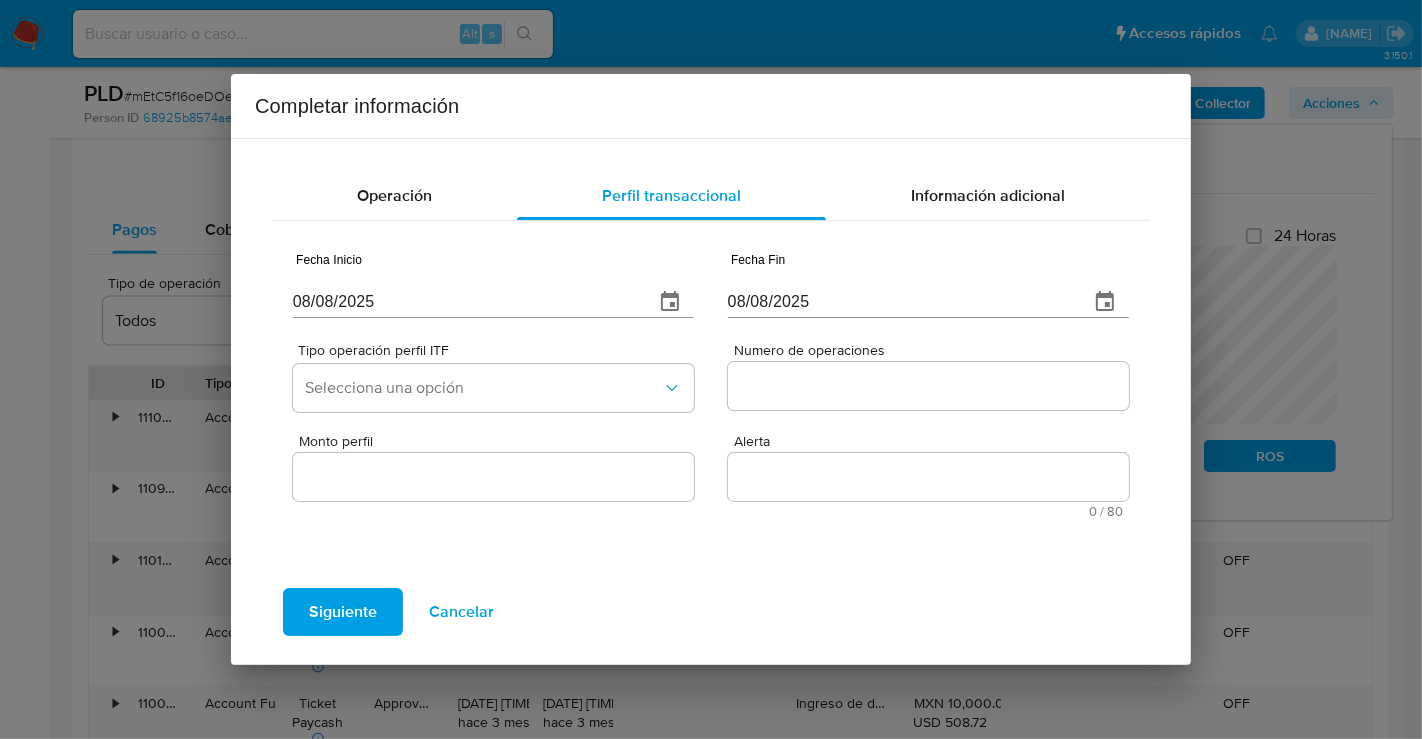 click on "Fecha Inicio 08/08/2025 Fecha Fin 08/08/2025" at bounding box center (711, 282) 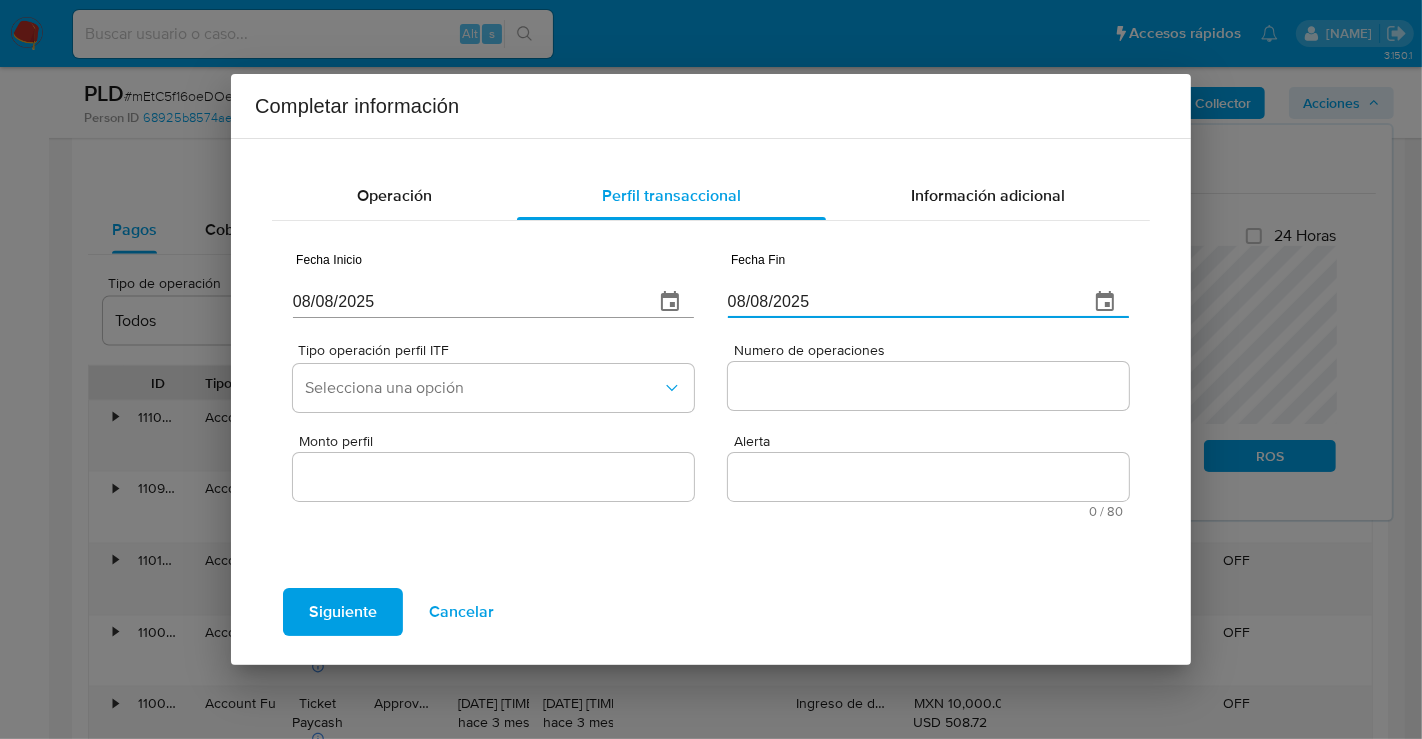 paste on "9/05" 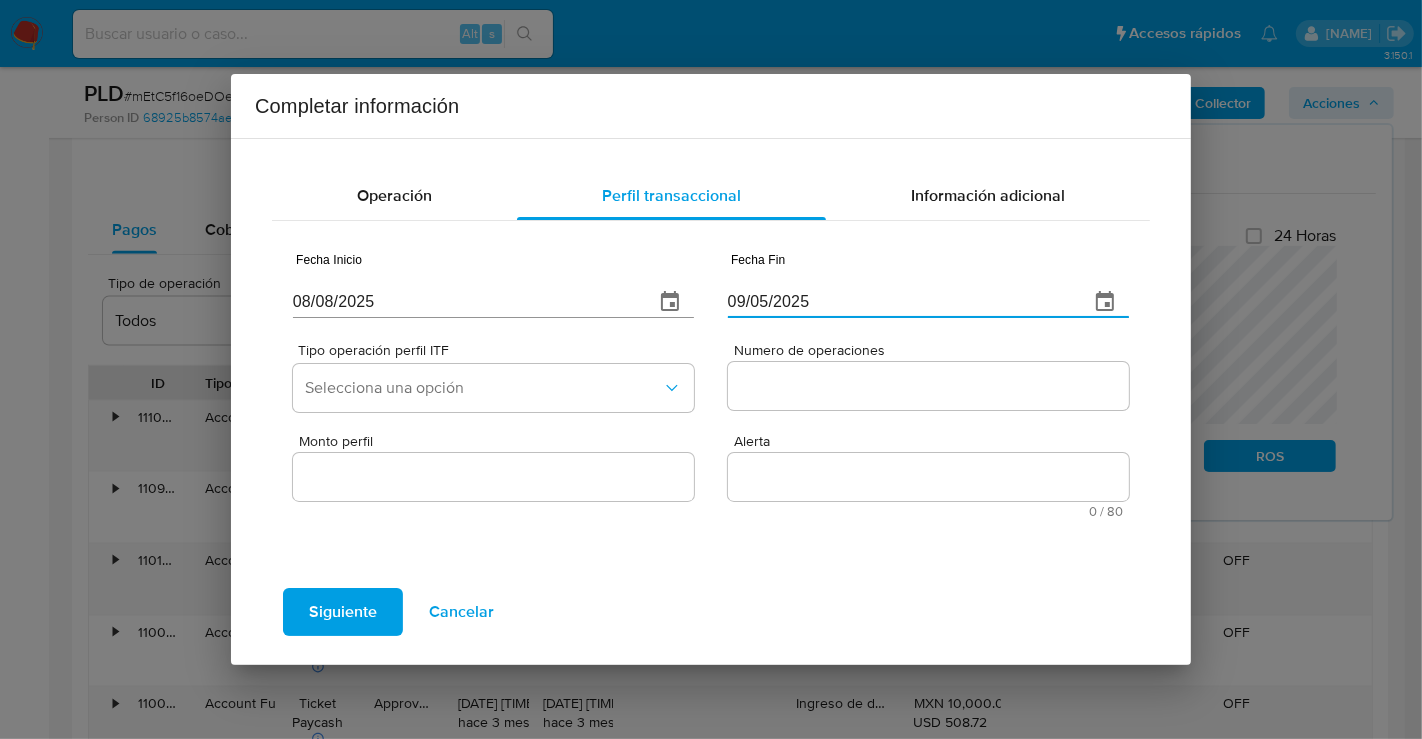 type on "09/05/2025" 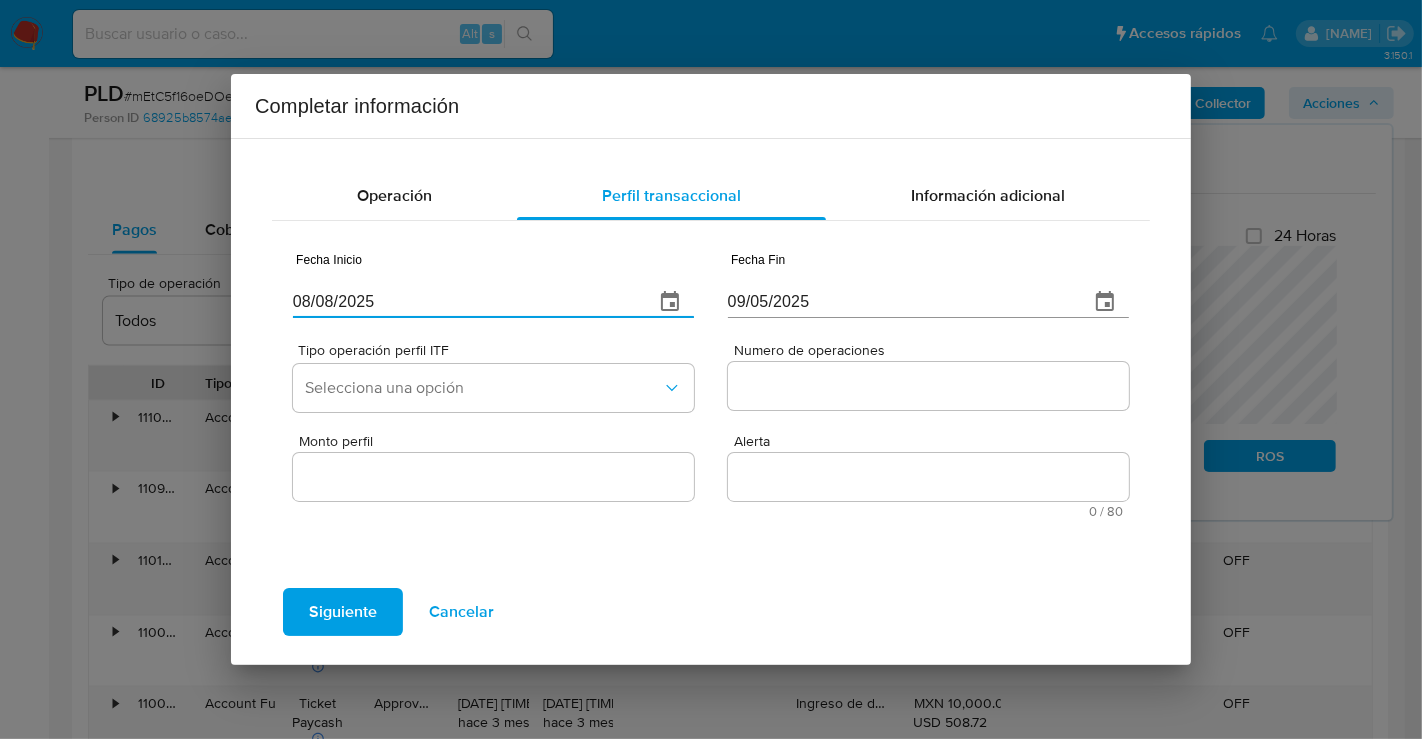 drag, startPoint x: 388, startPoint y: 312, endPoint x: 269, endPoint y: 307, distance: 119.104996 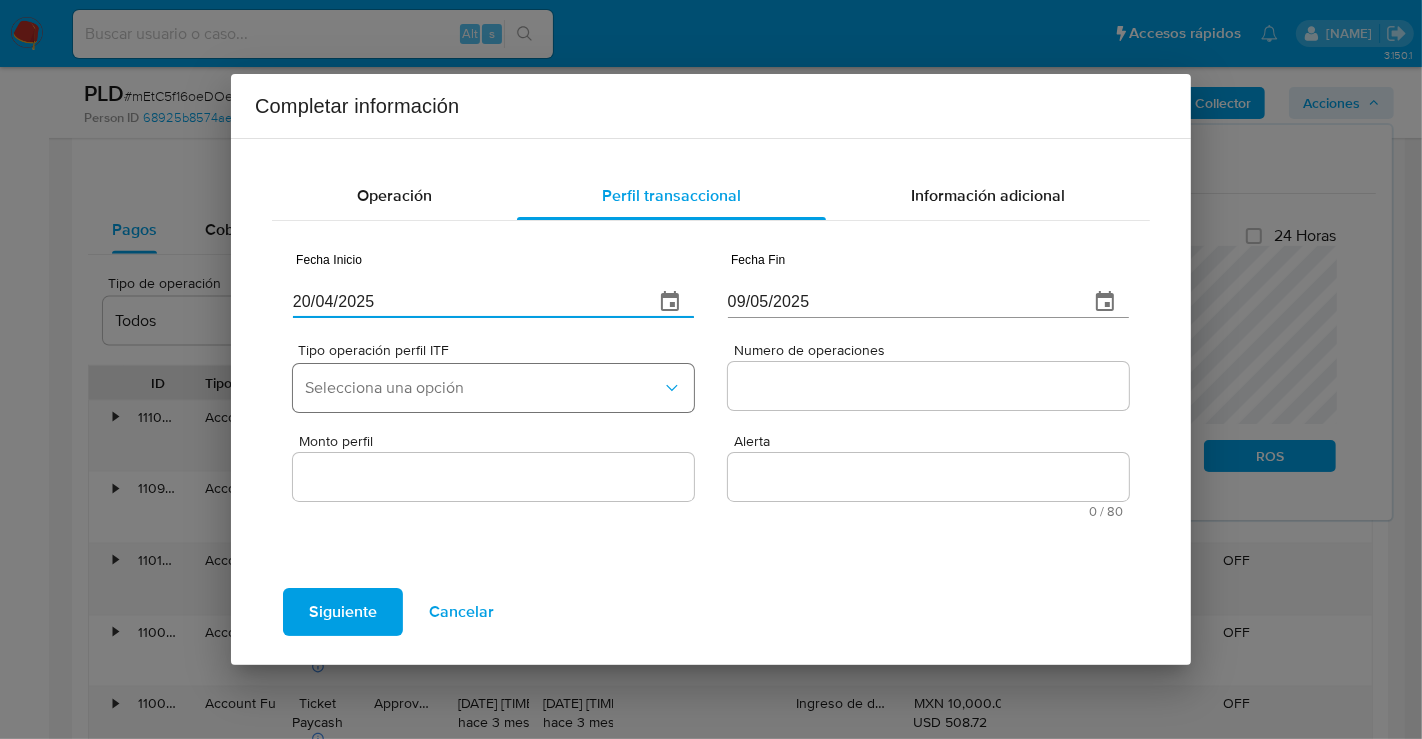 type on "20/04/2025" 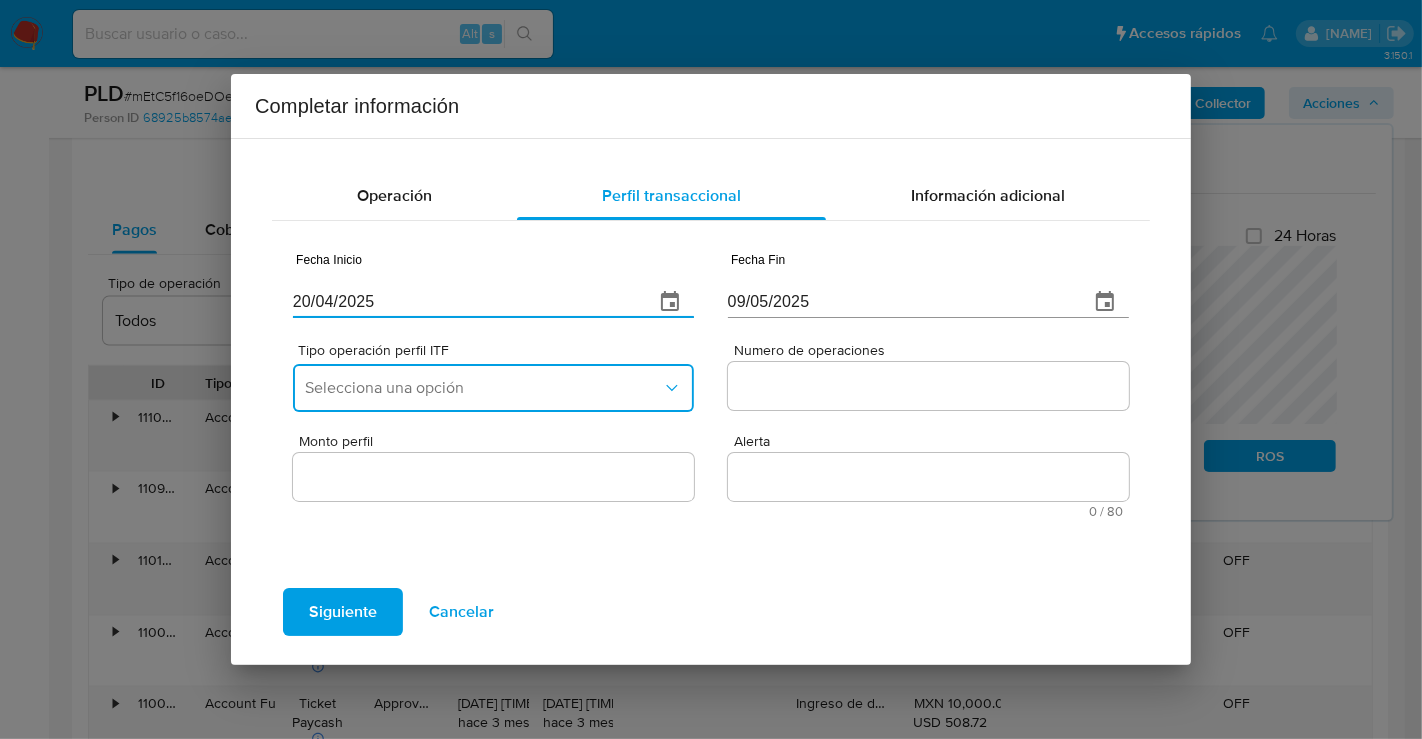 click on "Selecciona una opción" at bounding box center (483, 388) 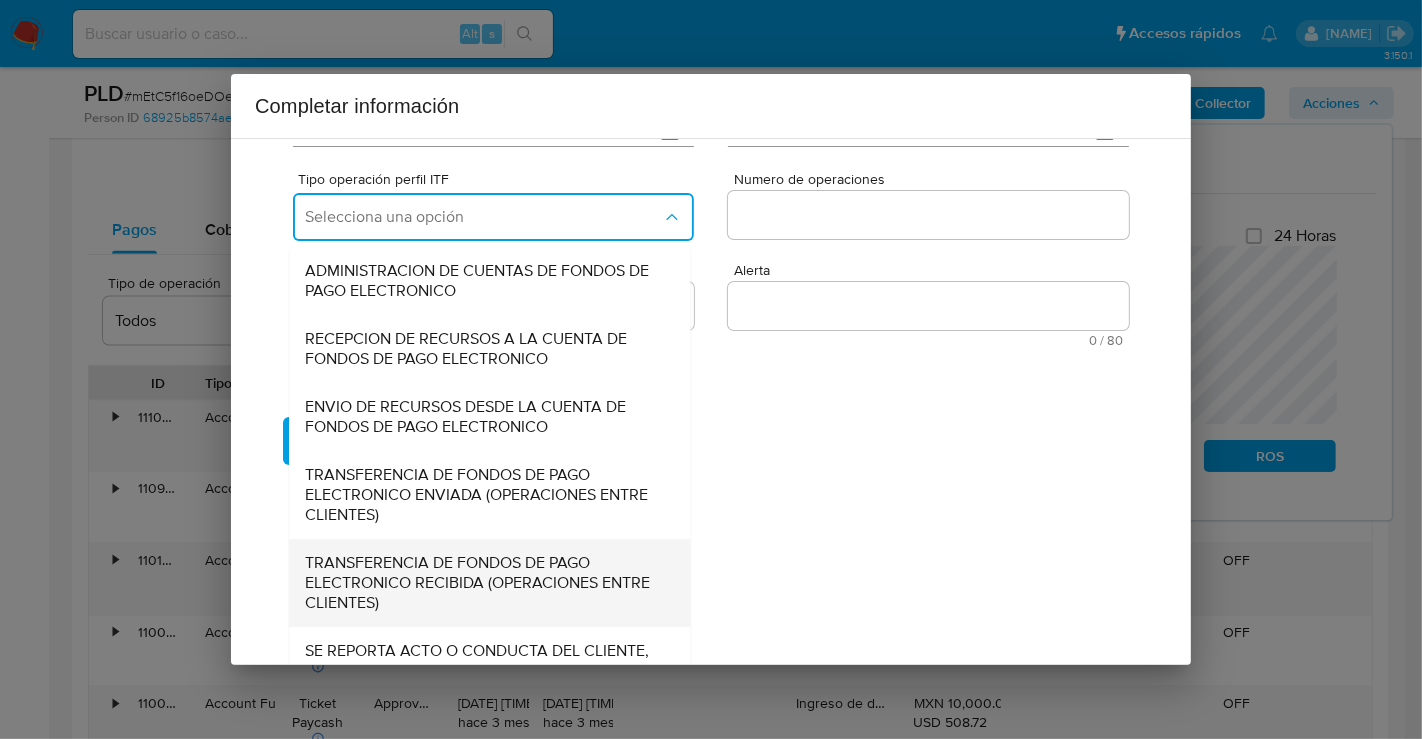scroll, scrollTop: 221, scrollLeft: 0, axis: vertical 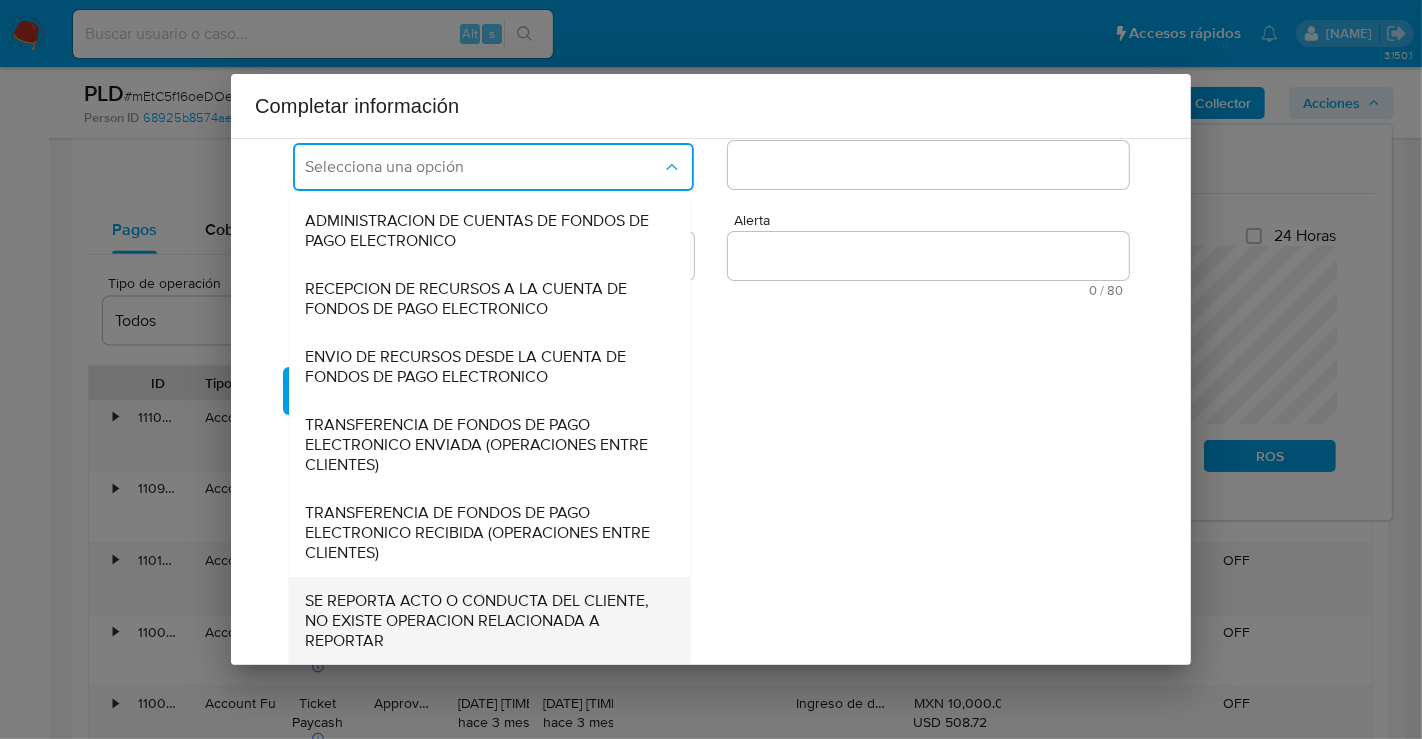 click on "SE REPORTA ACTO O CONDUCTA DEL CLIENTE, NO EXISTE OPERACION RELACIONADA A REPORTAR" at bounding box center (483, 621) 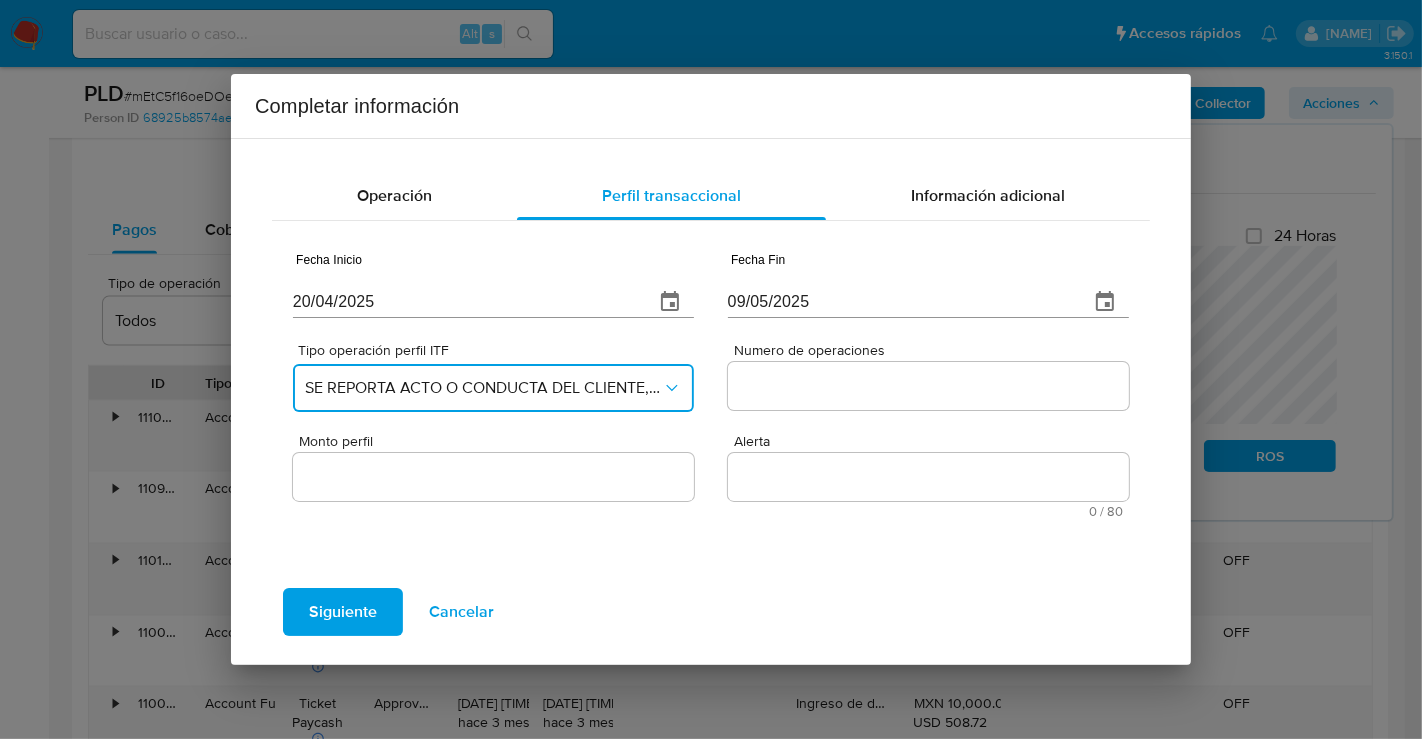 scroll, scrollTop: 0, scrollLeft: 0, axis: both 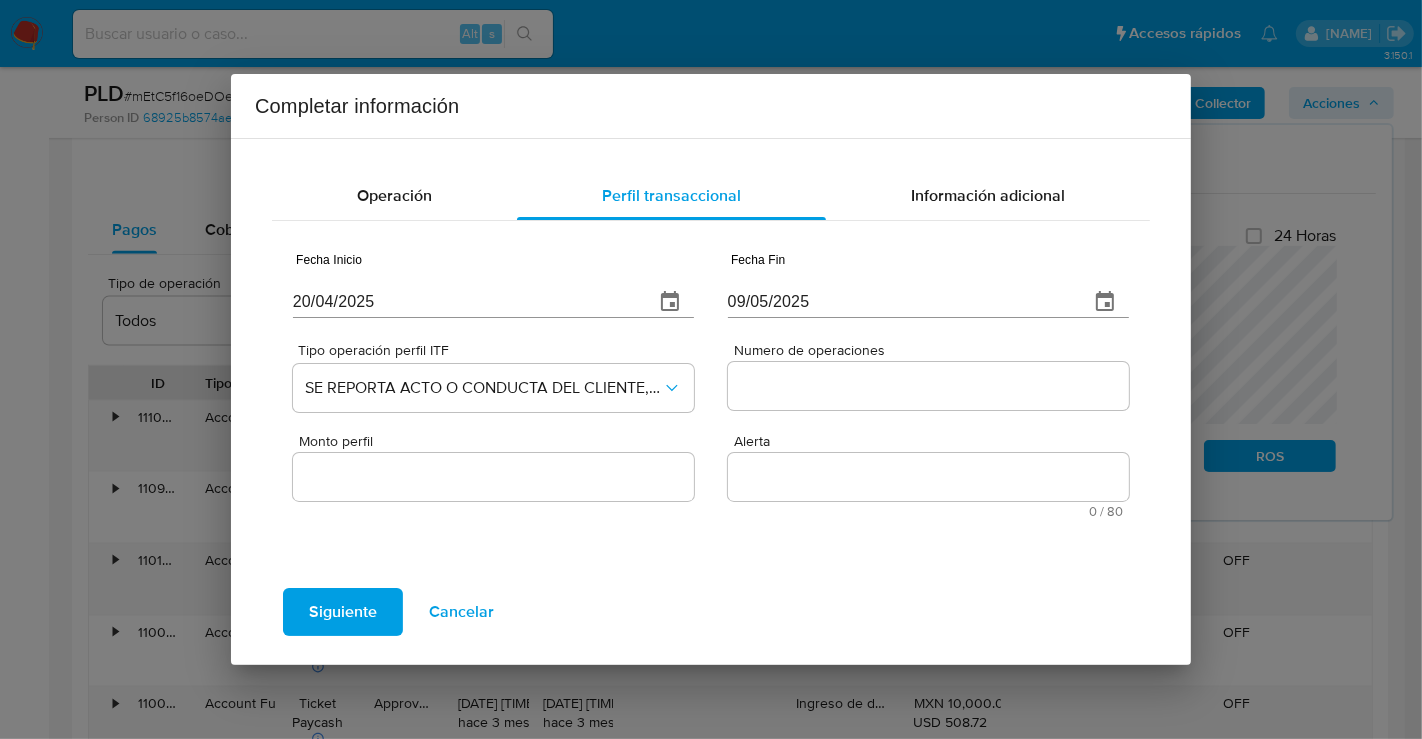 click at bounding box center [928, 386] 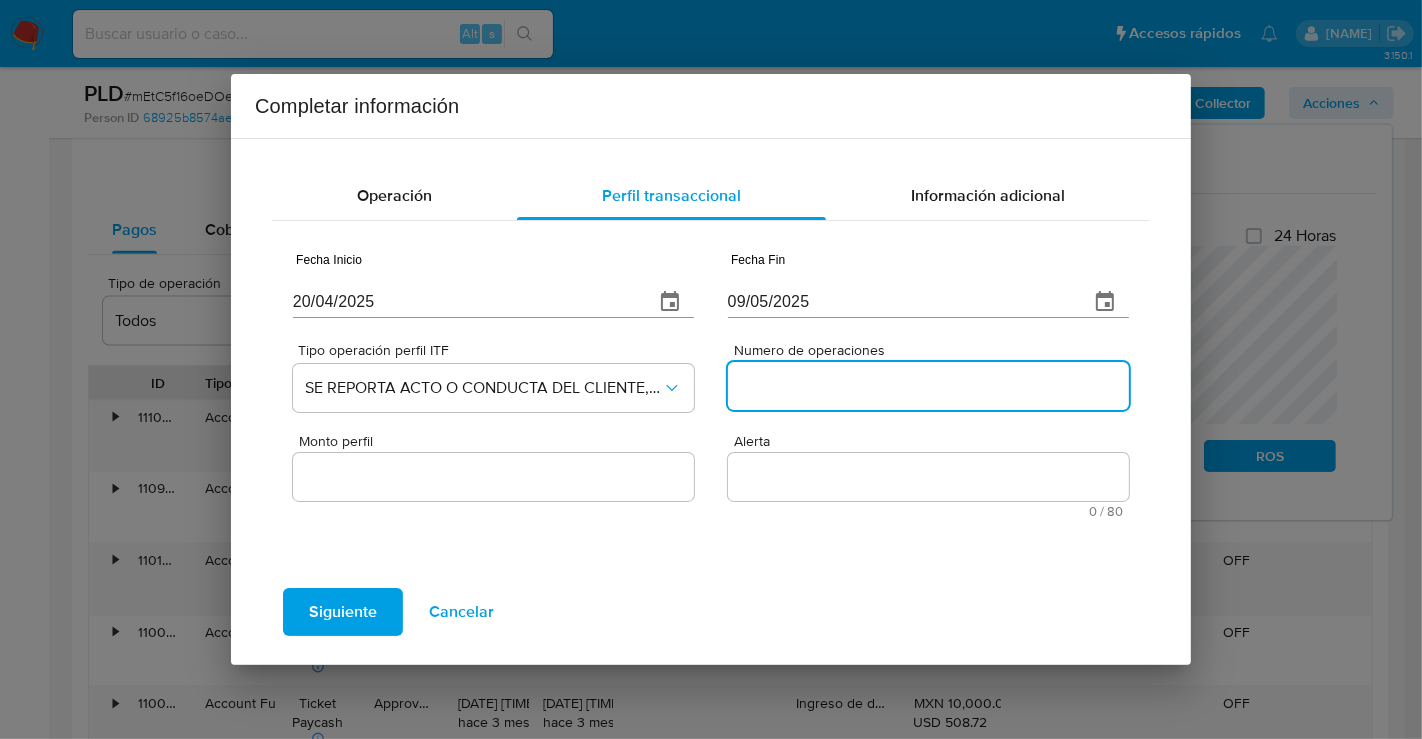 click on "Numero de operaciones" at bounding box center [928, 386] 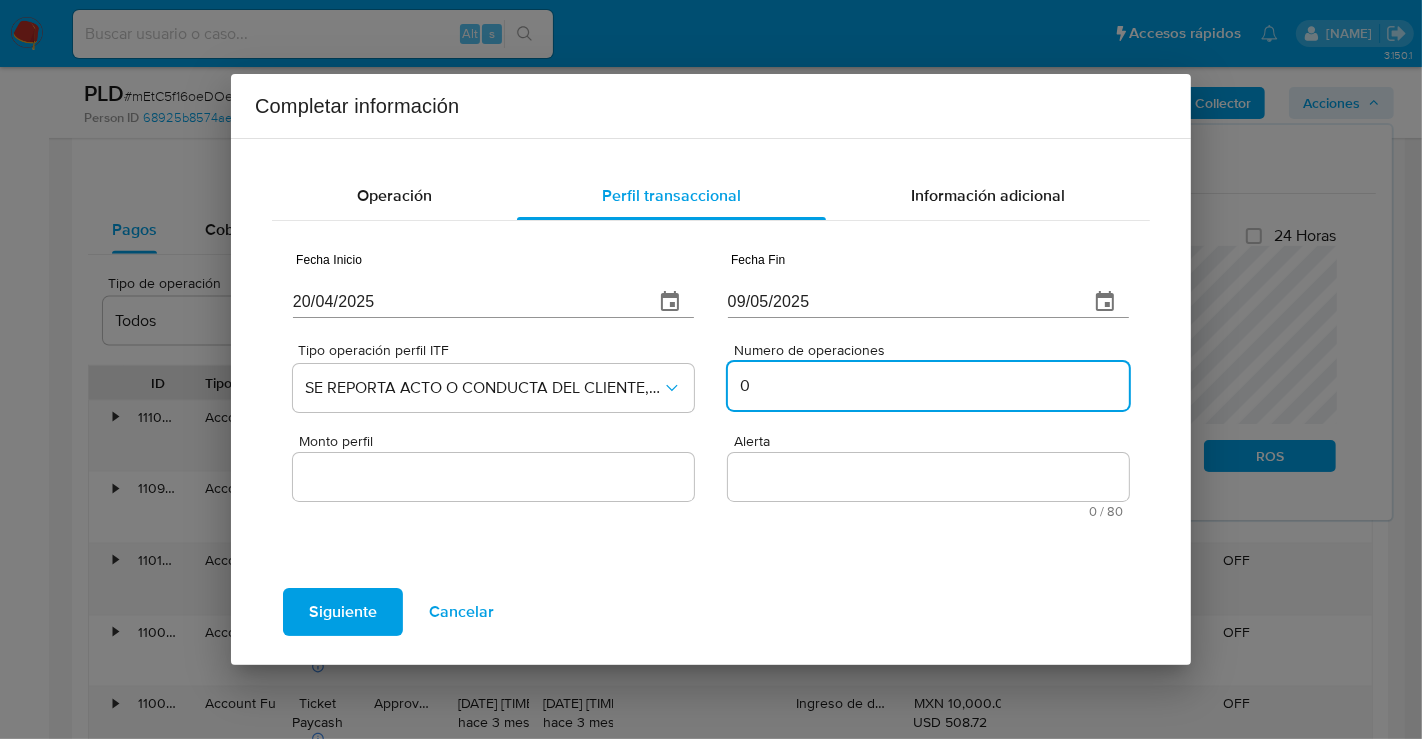 type on "0" 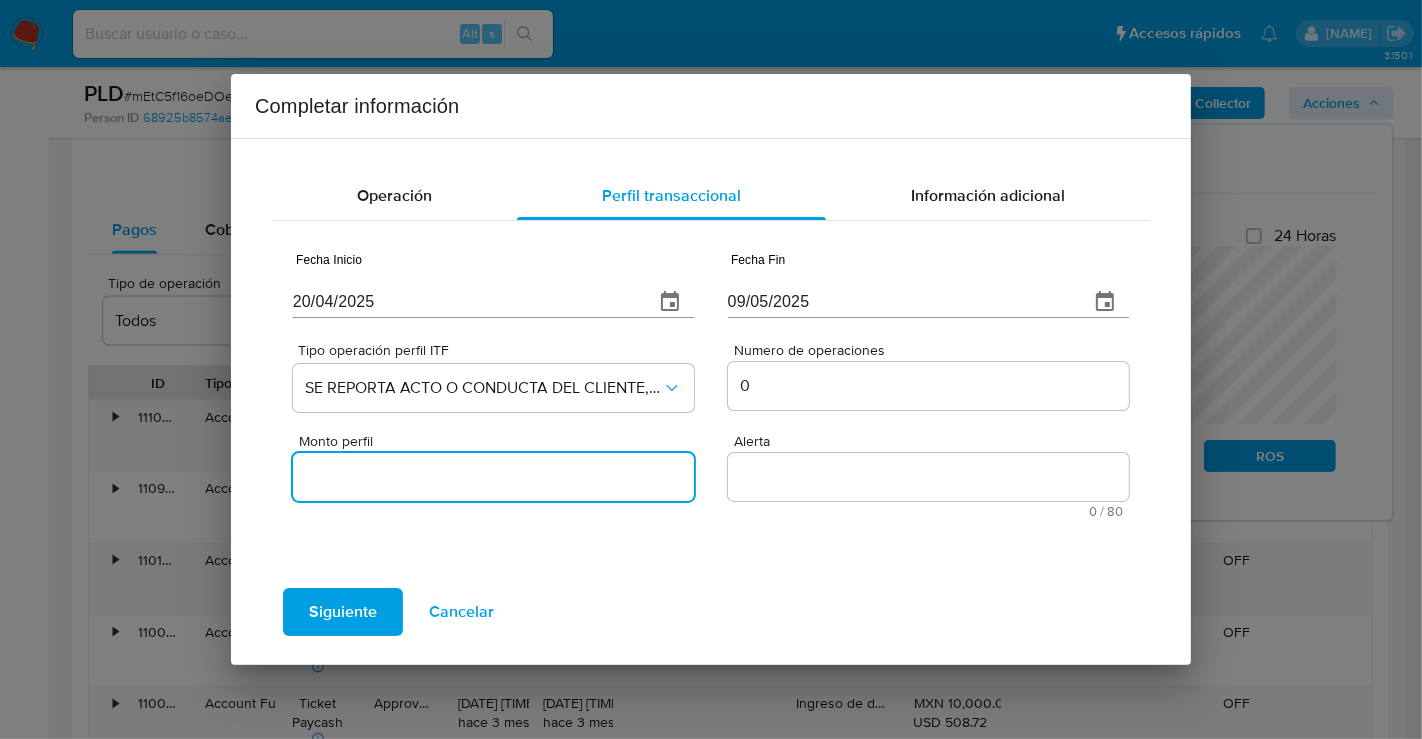 click on "Monto perfil" at bounding box center [493, 477] 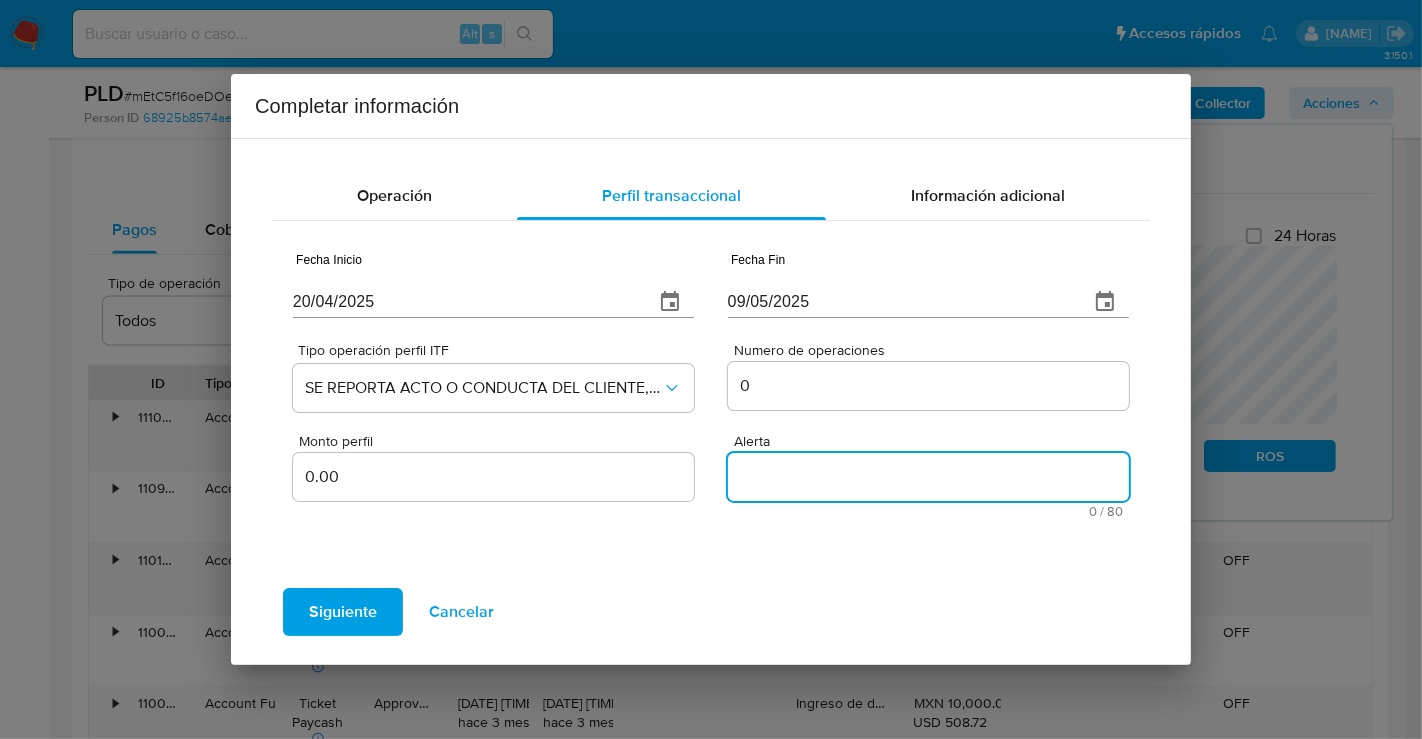 click on "Alerta" at bounding box center [928, 477] 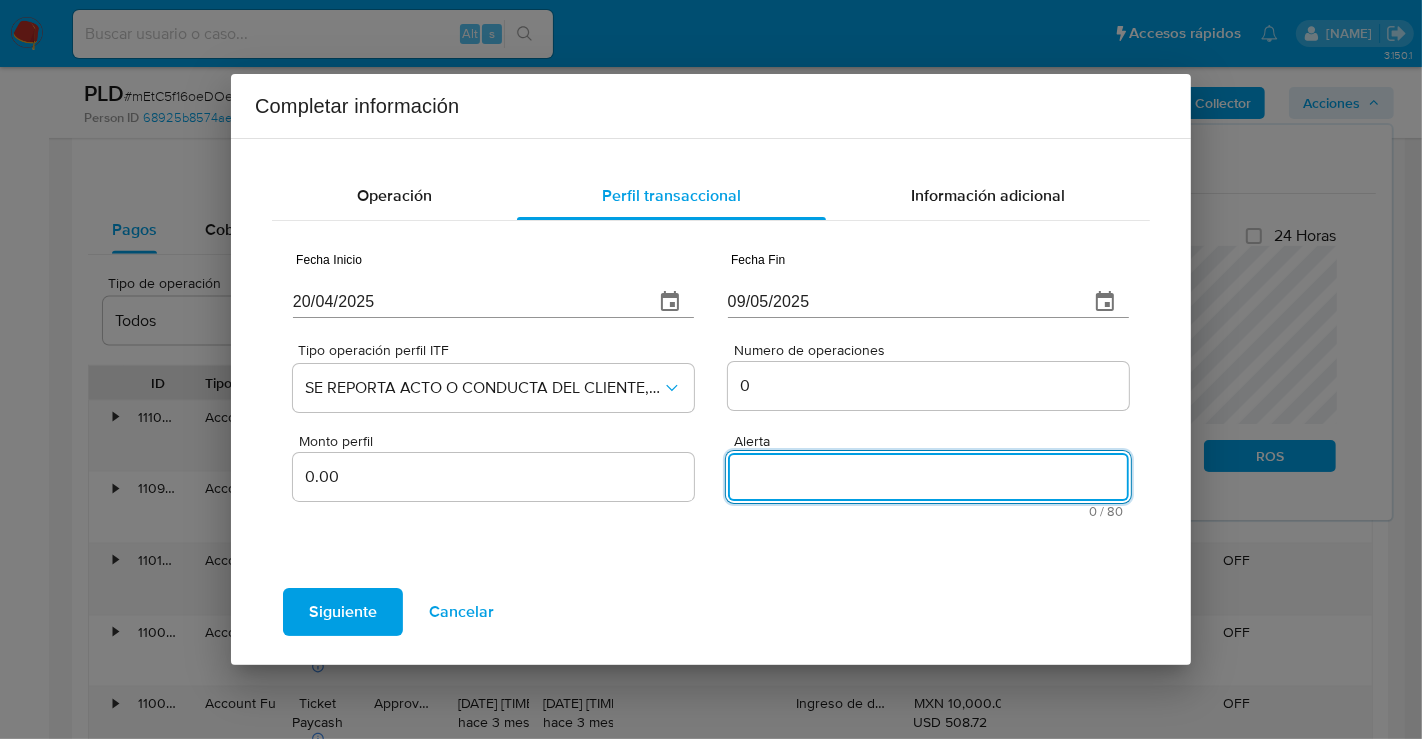 paste on "FONDEOSEFECTIVO" 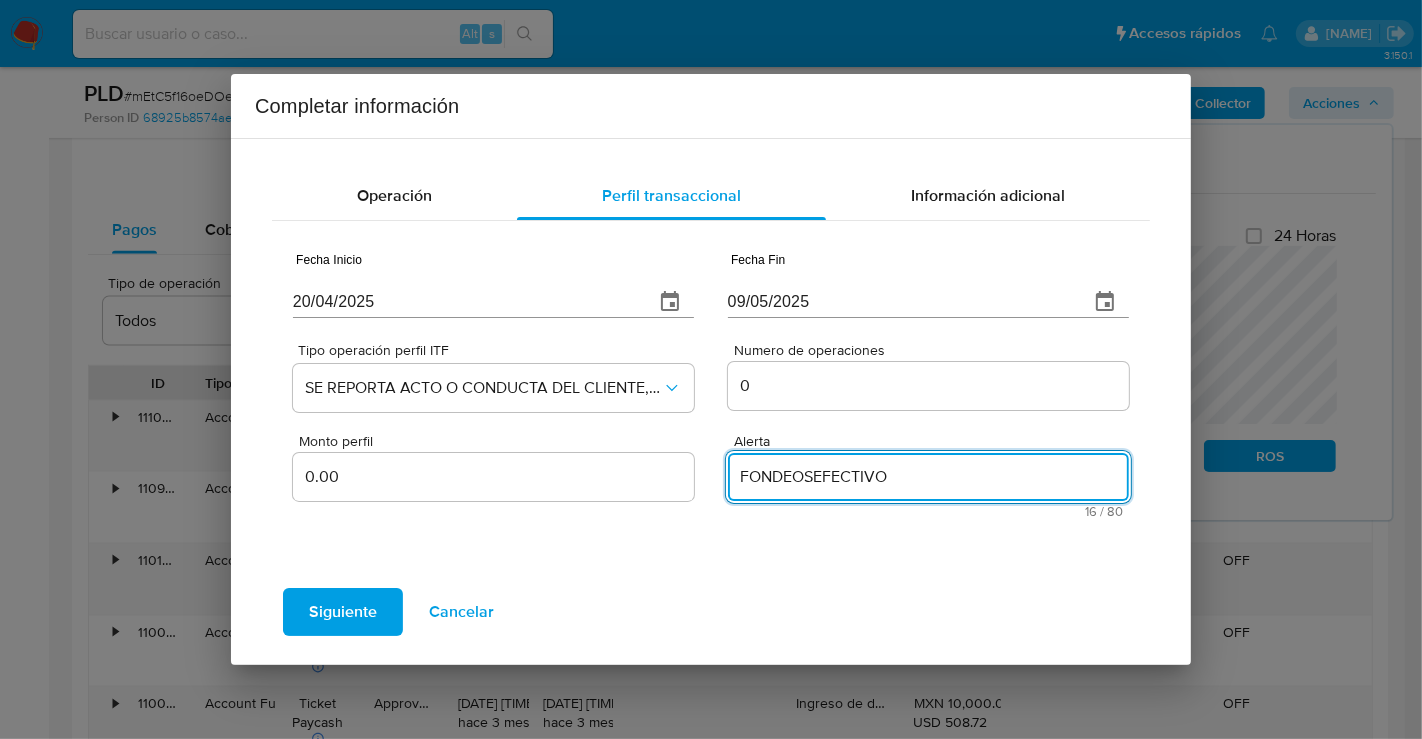 click on "FONDEOSEFECTIVO" at bounding box center (928, 477) 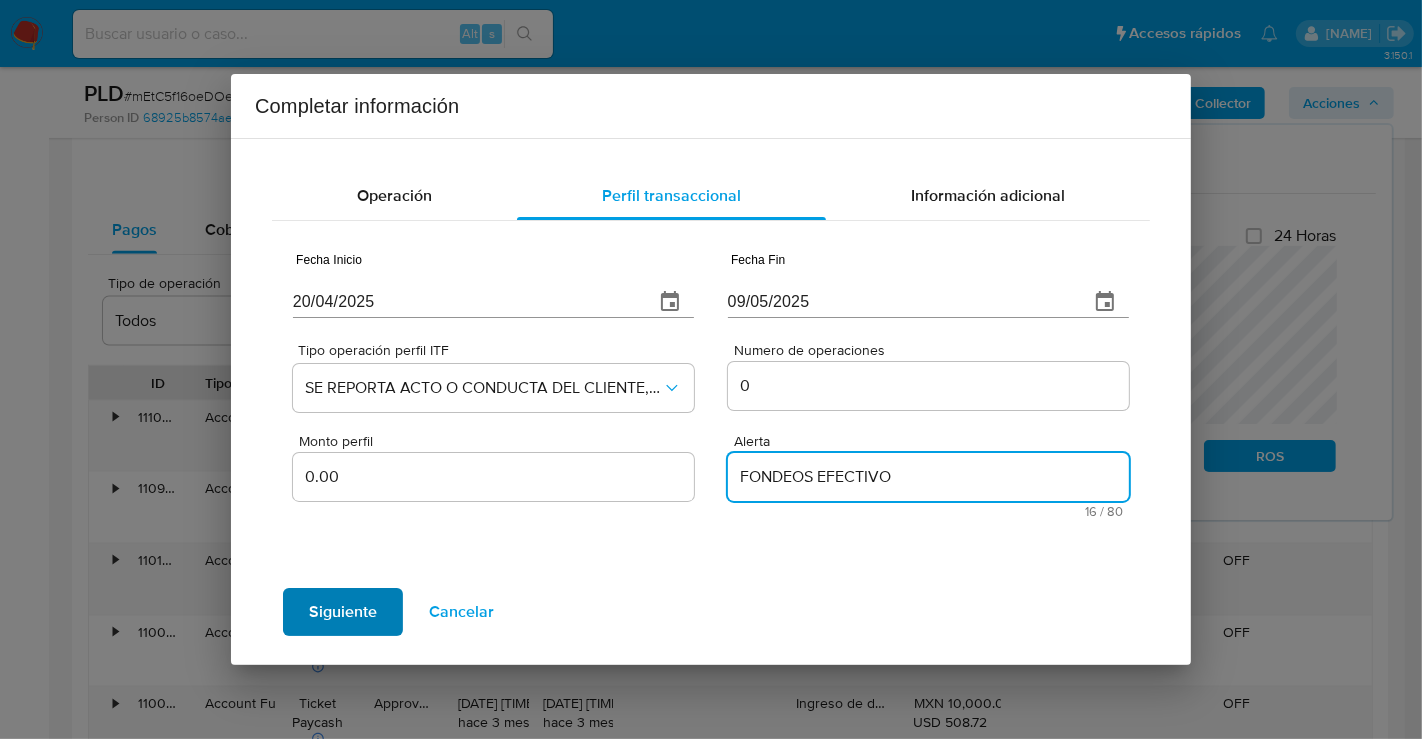 type on "FONDEOS EFECTIVO" 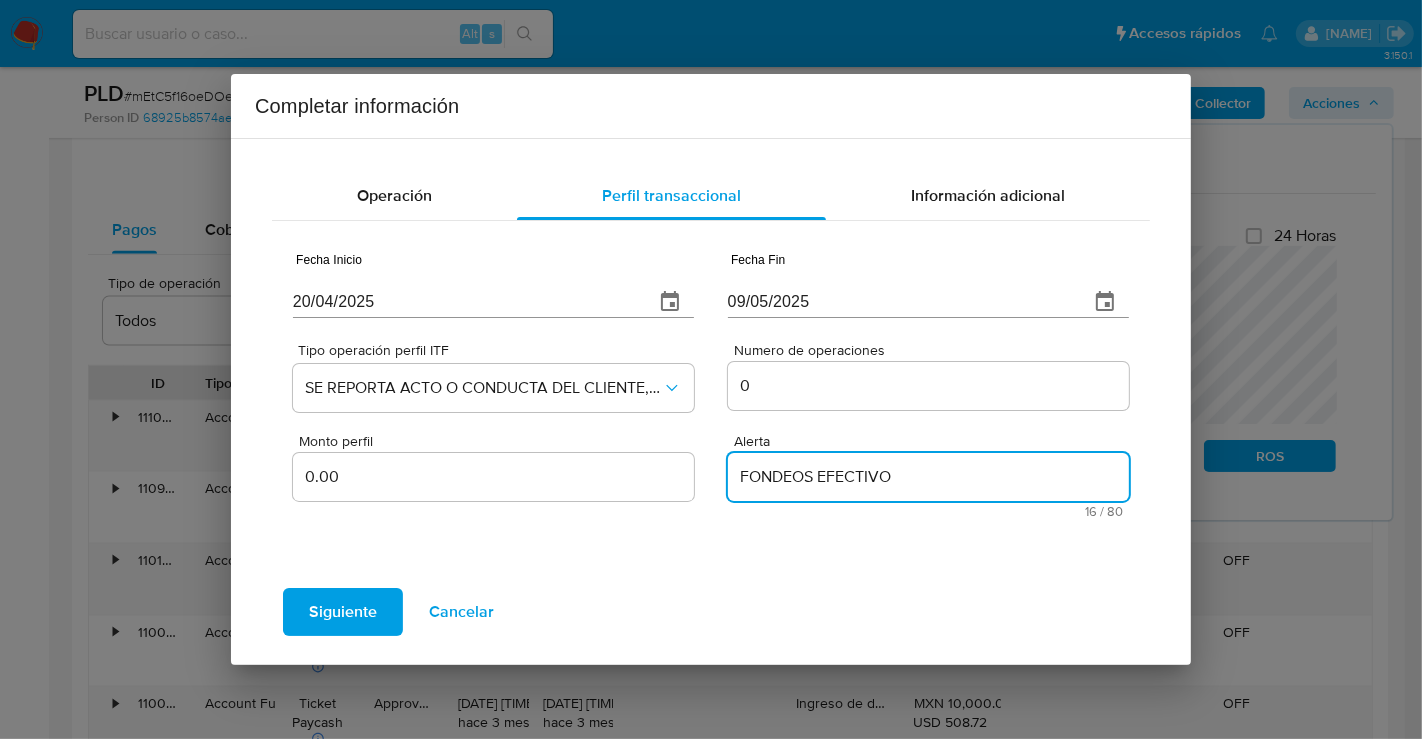 click on "Siguiente" at bounding box center [343, 612] 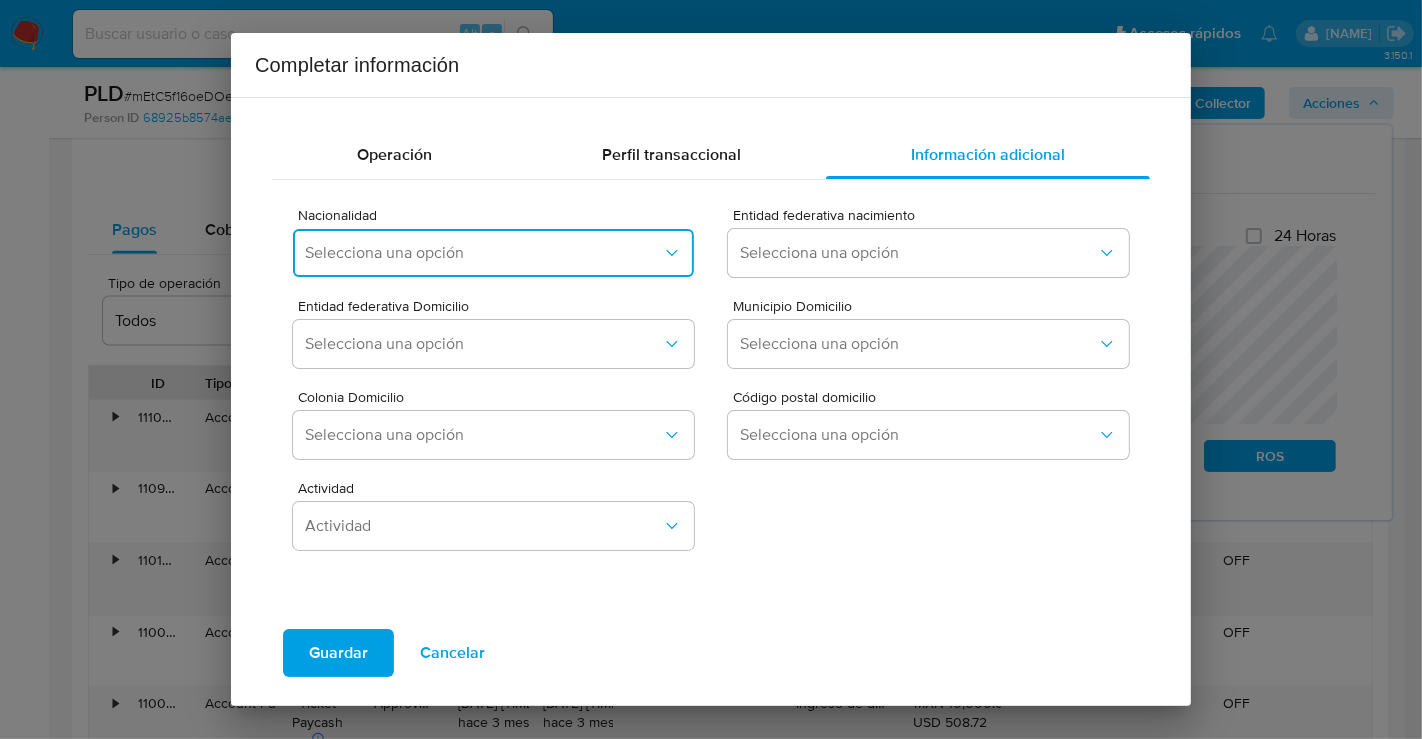 click on "Selecciona una opción" at bounding box center [483, 253] 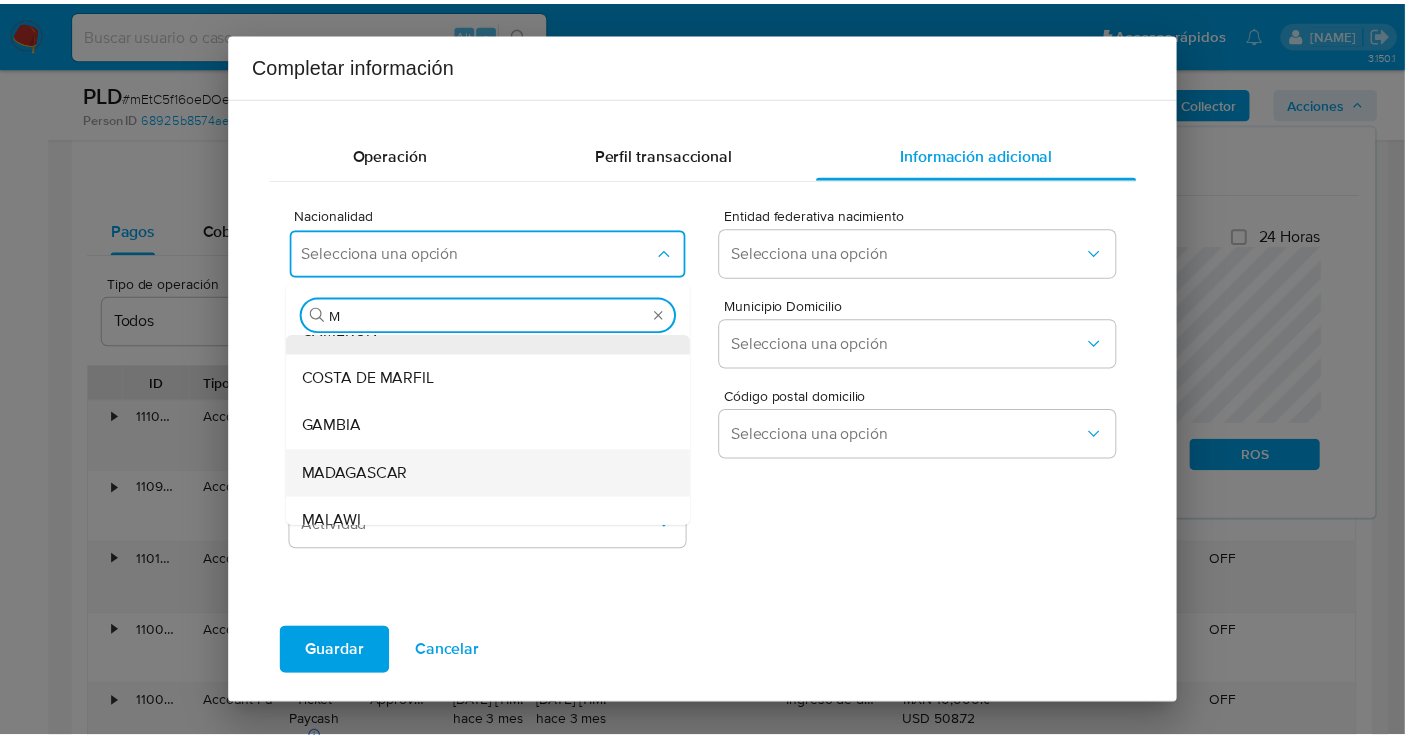 scroll, scrollTop: 111, scrollLeft: 0, axis: vertical 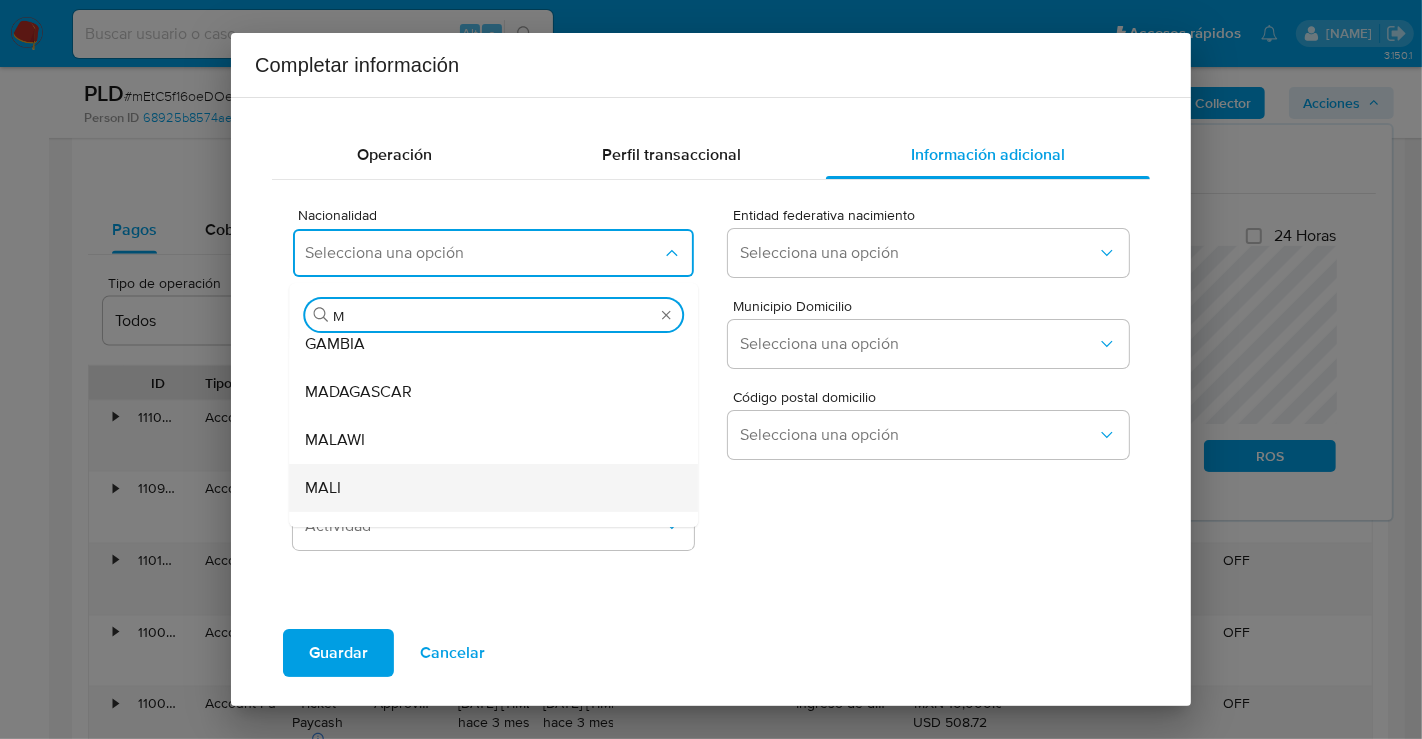type on "ME" 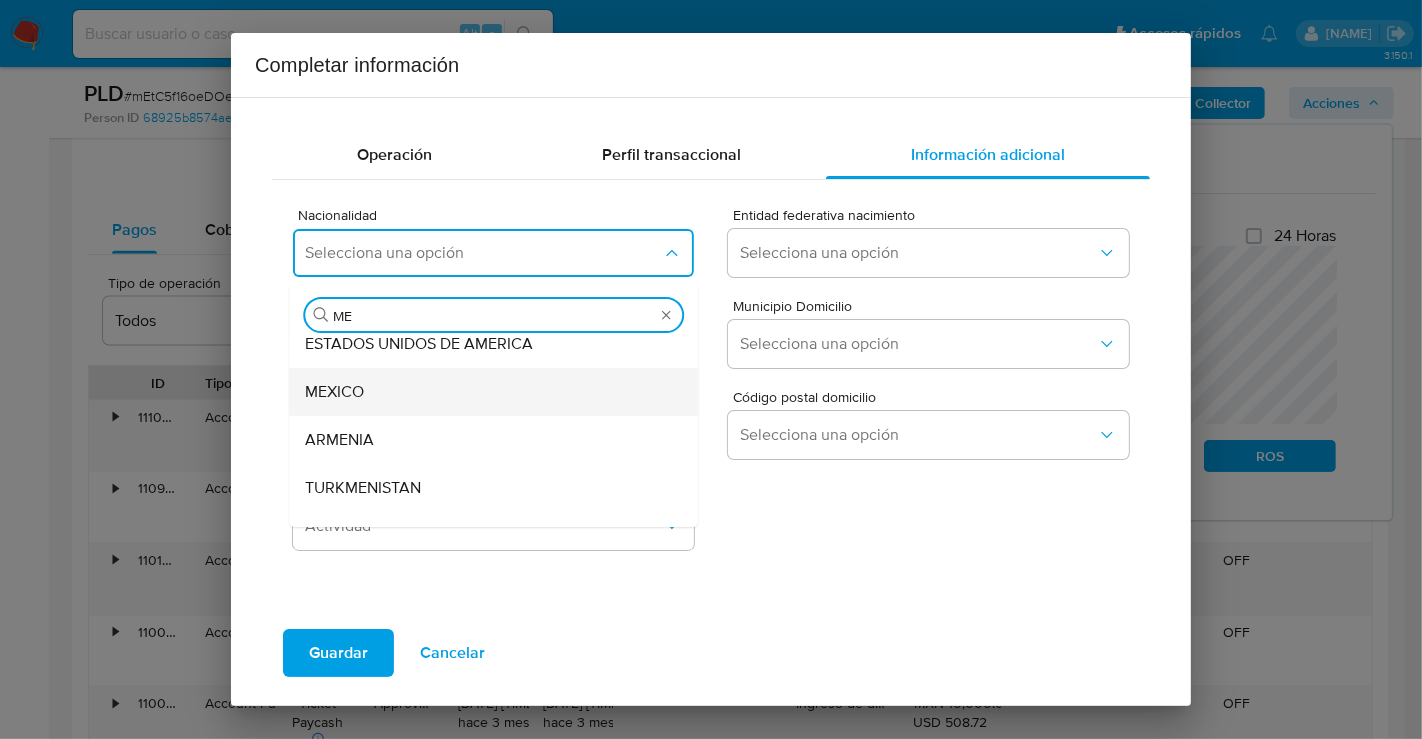 click on "MEXICO" at bounding box center [334, 392] 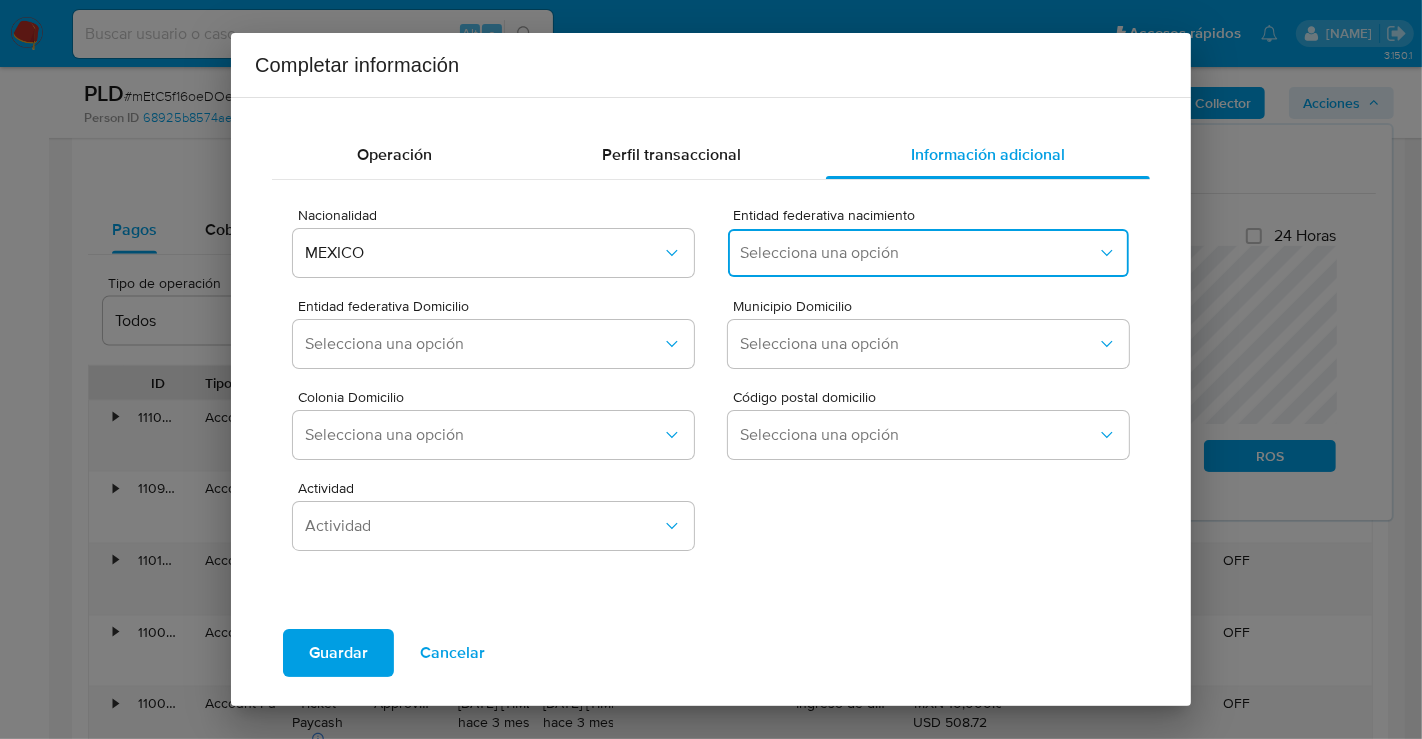click on "Selecciona una opción" at bounding box center (918, 253) 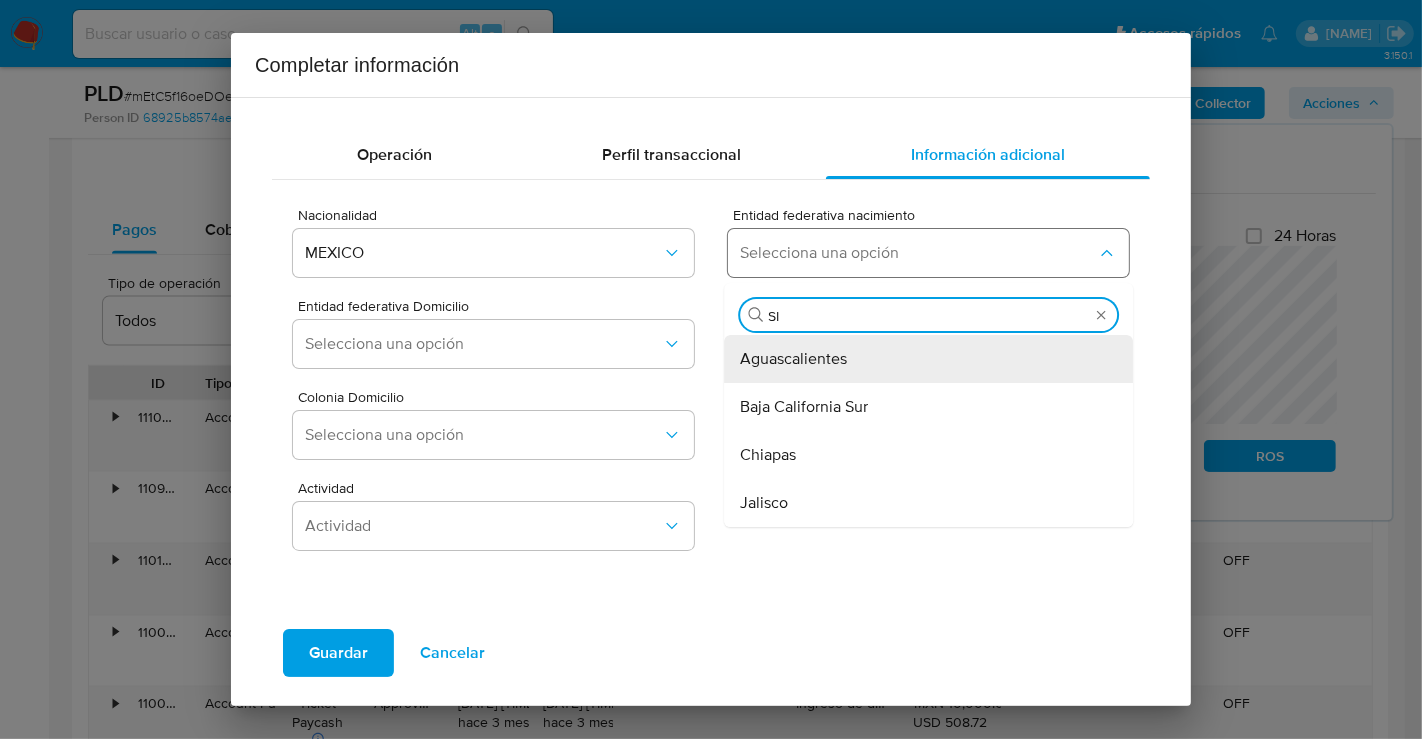 type on "SIN" 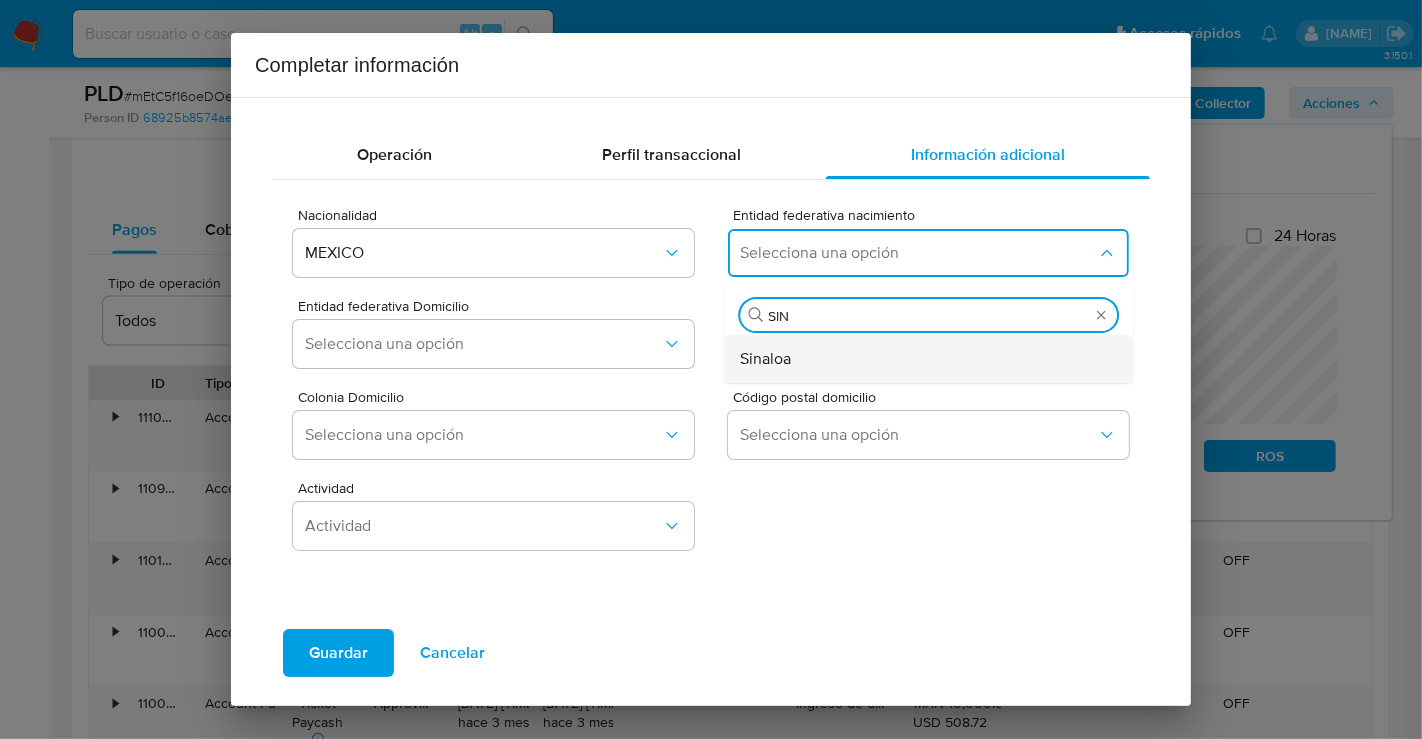 click on "Sinaloa" at bounding box center (922, 359) 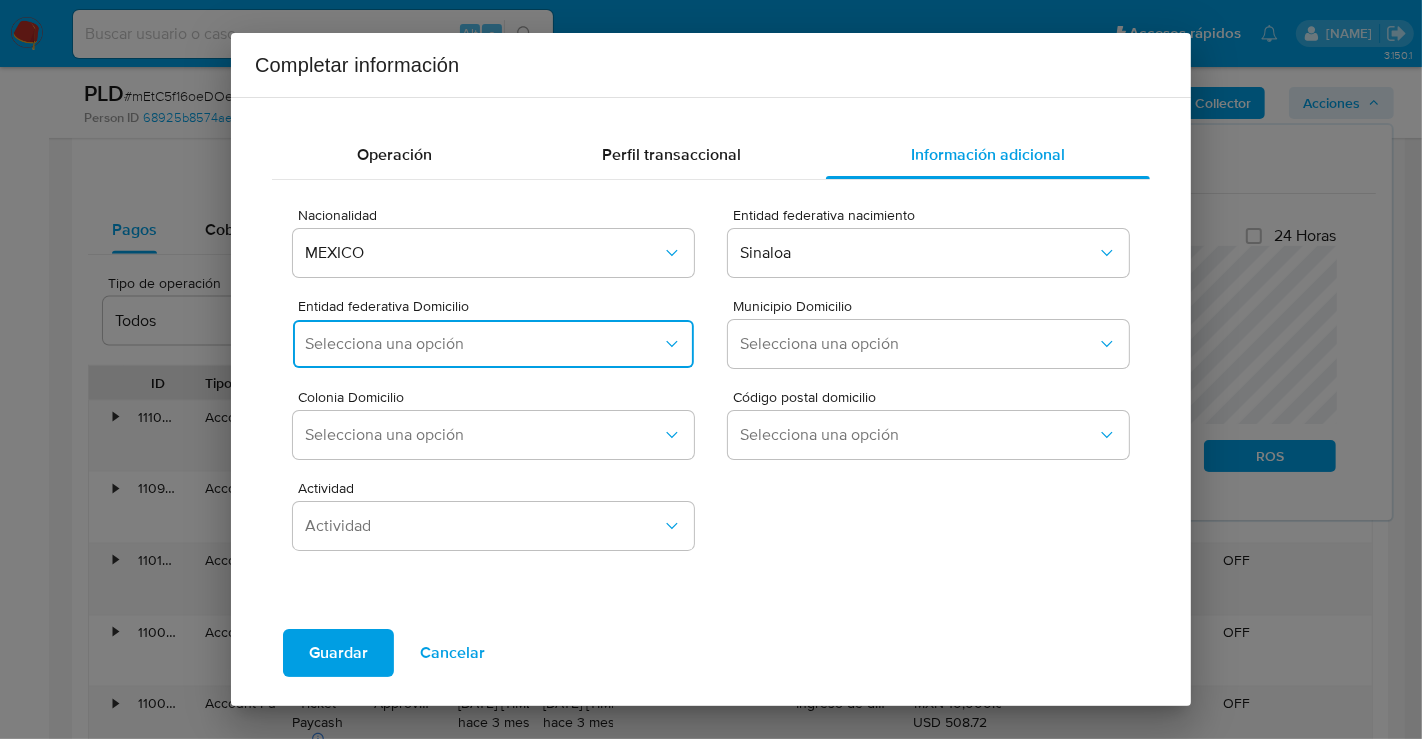click on "Selecciona una opción" at bounding box center (483, 344) 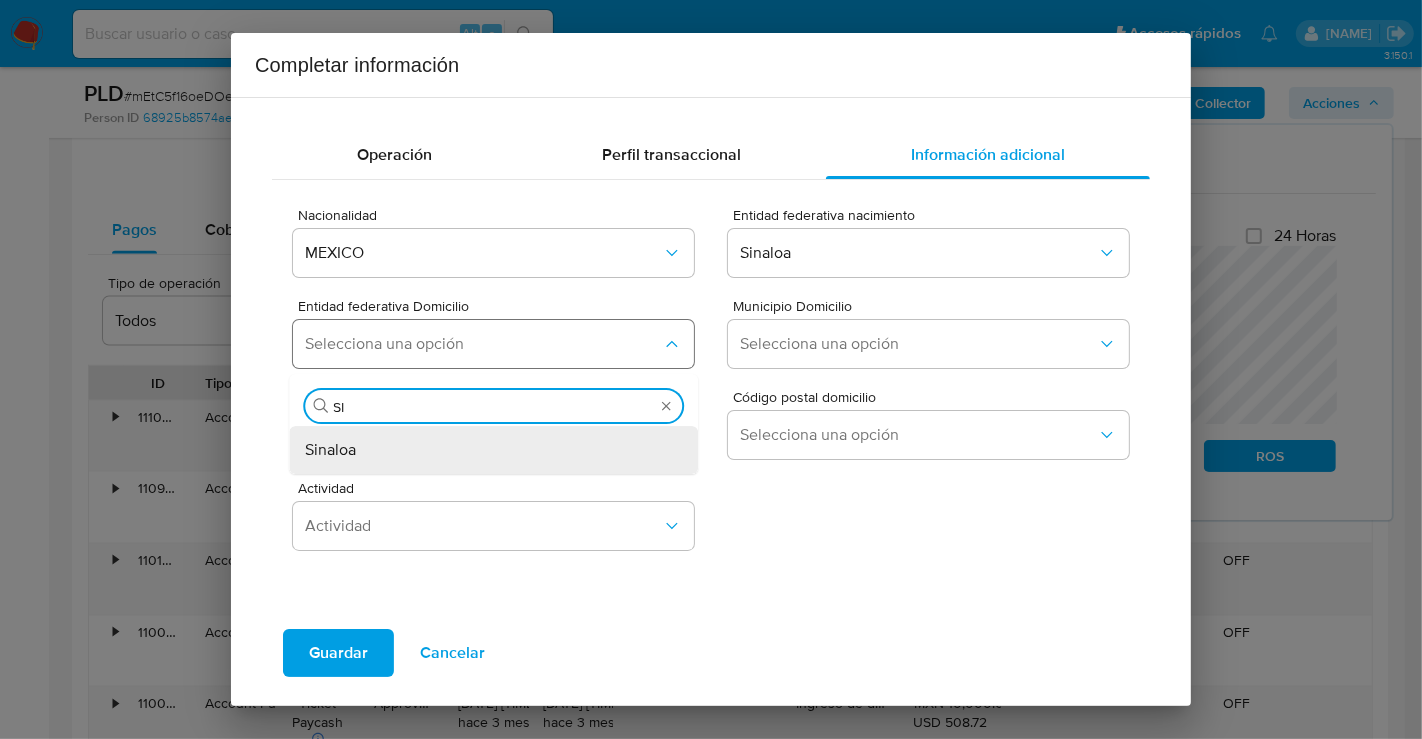 type on "SIN" 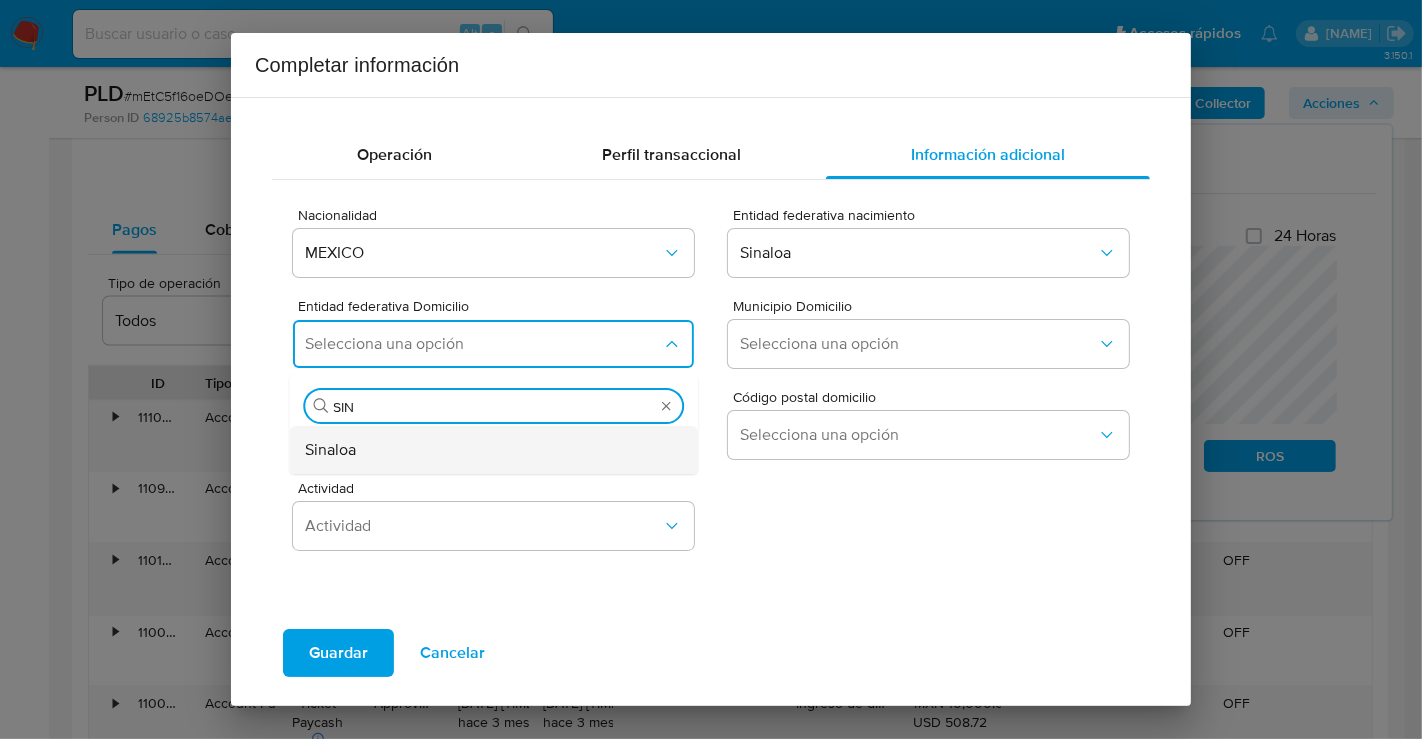 click on "Sinaloa" at bounding box center (487, 450) 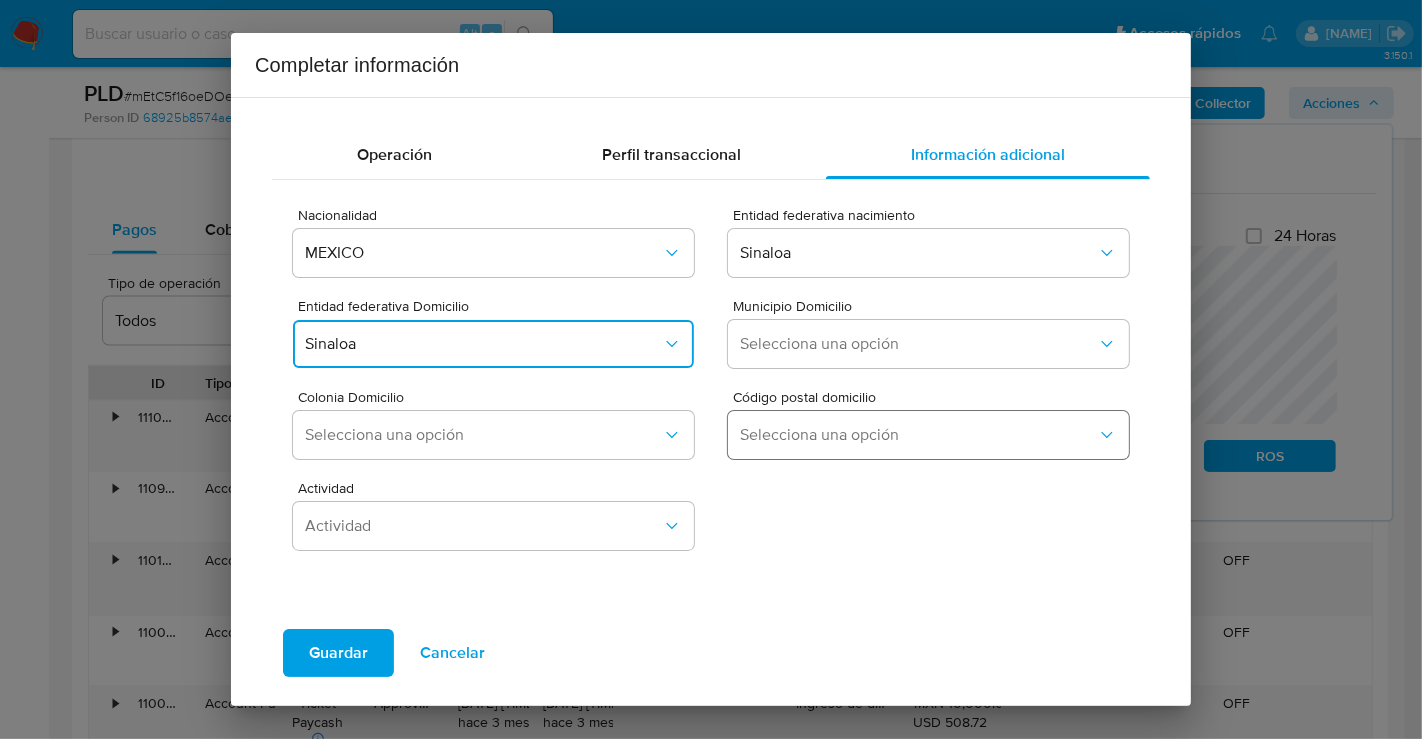 type 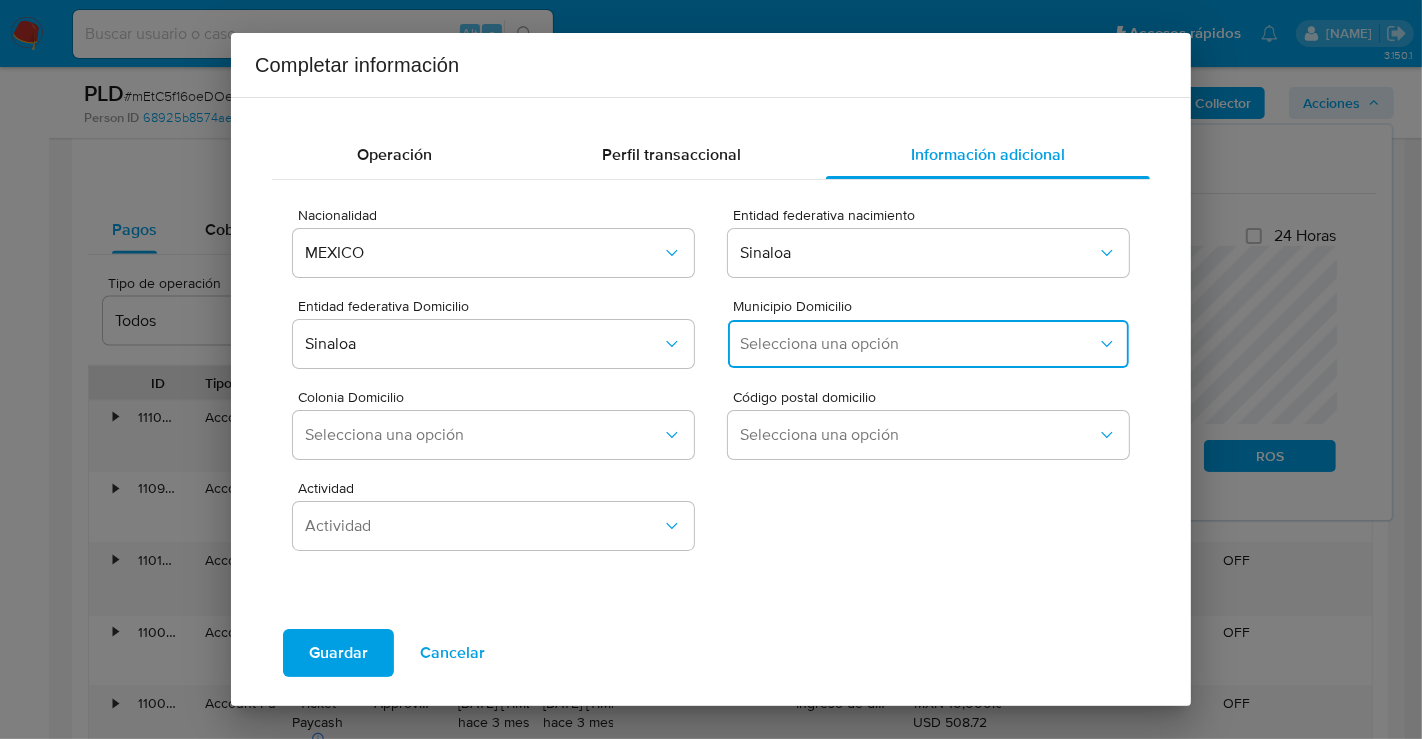 click on "Selecciona una opción" at bounding box center [918, 344] 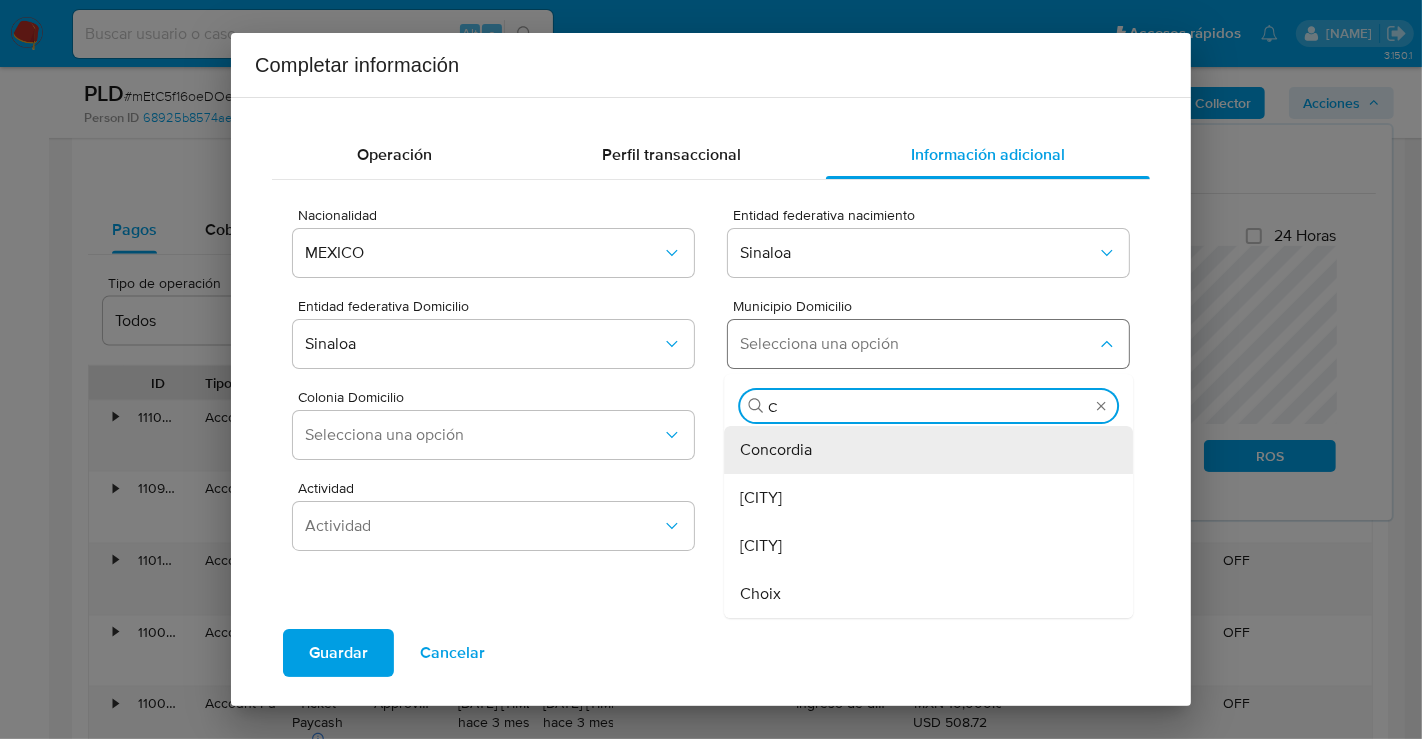 type on "CU" 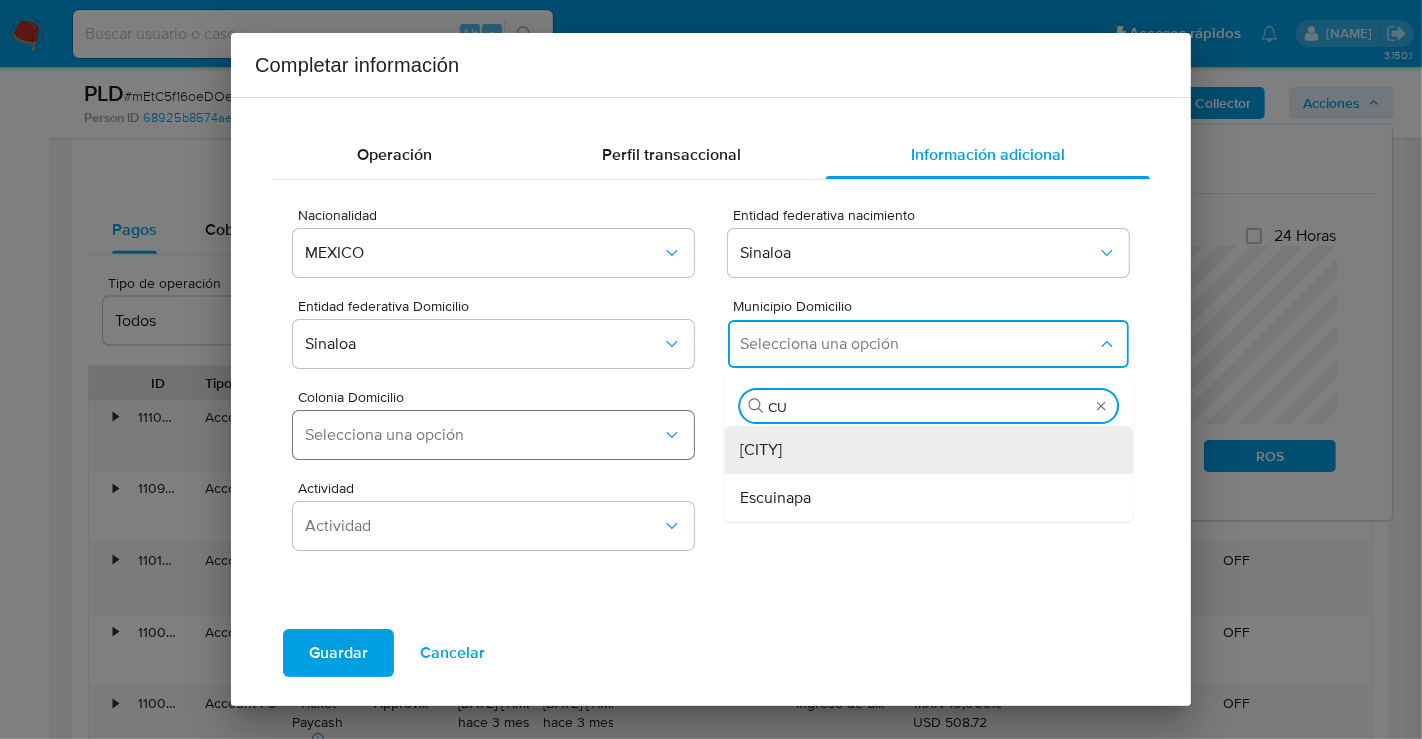 drag, startPoint x: 779, startPoint y: 443, endPoint x: 500, endPoint y: 441, distance: 279.00717 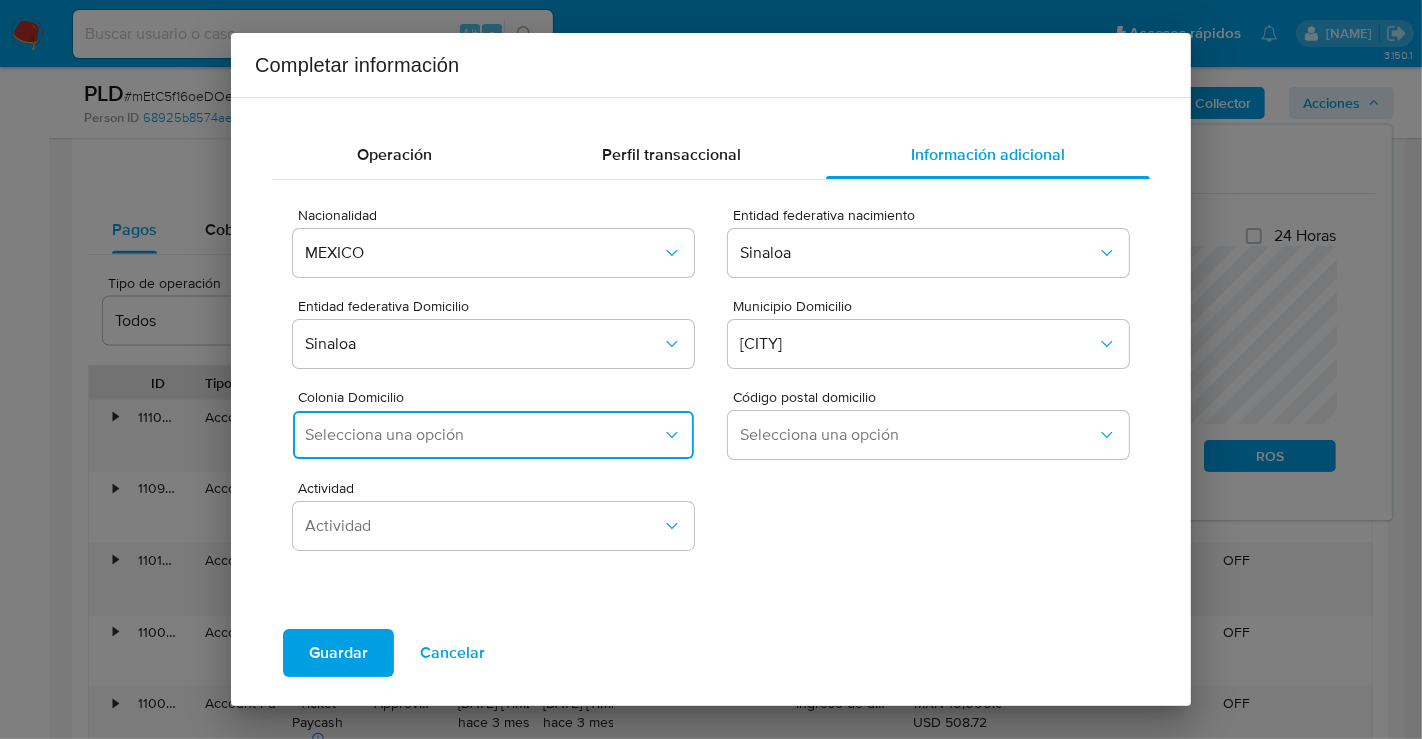 click on "Selecciona una opción" at bounding box center [483, 435] 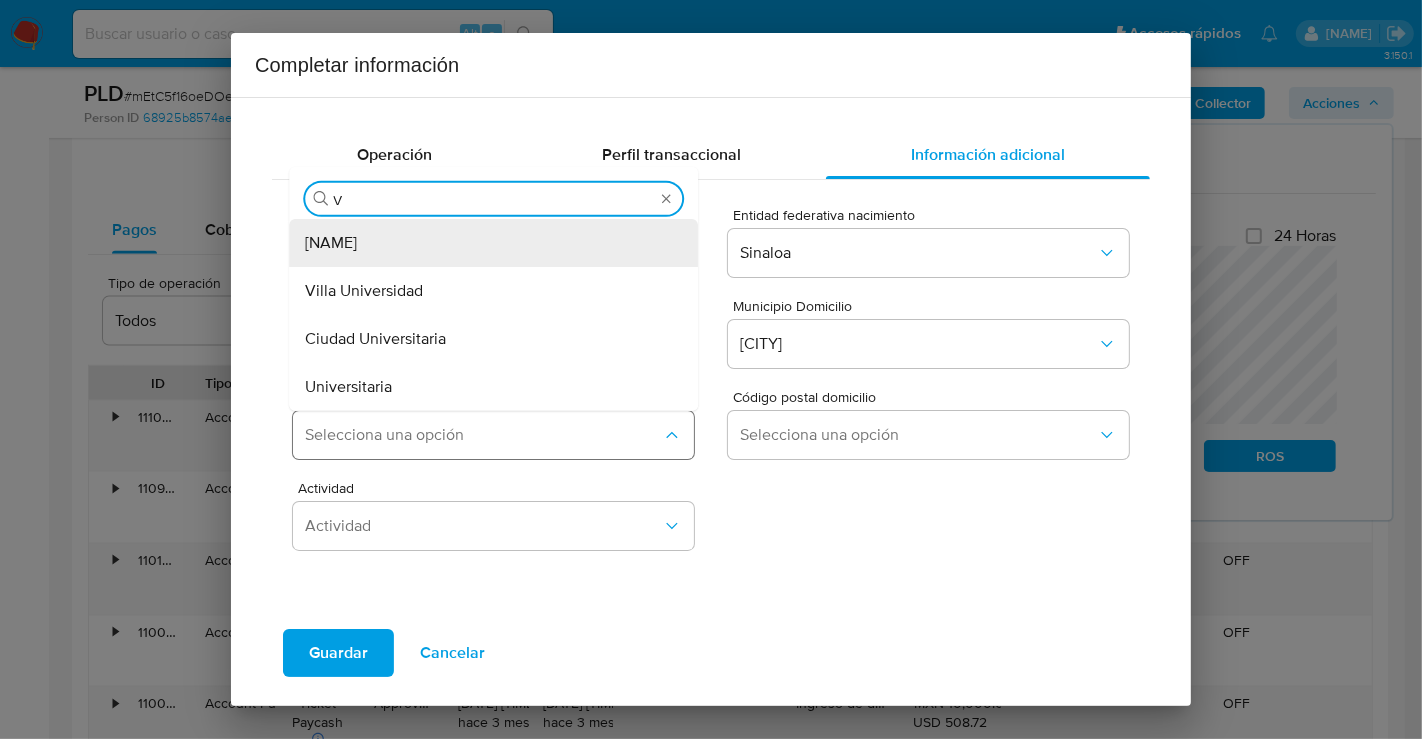 type on "VI" 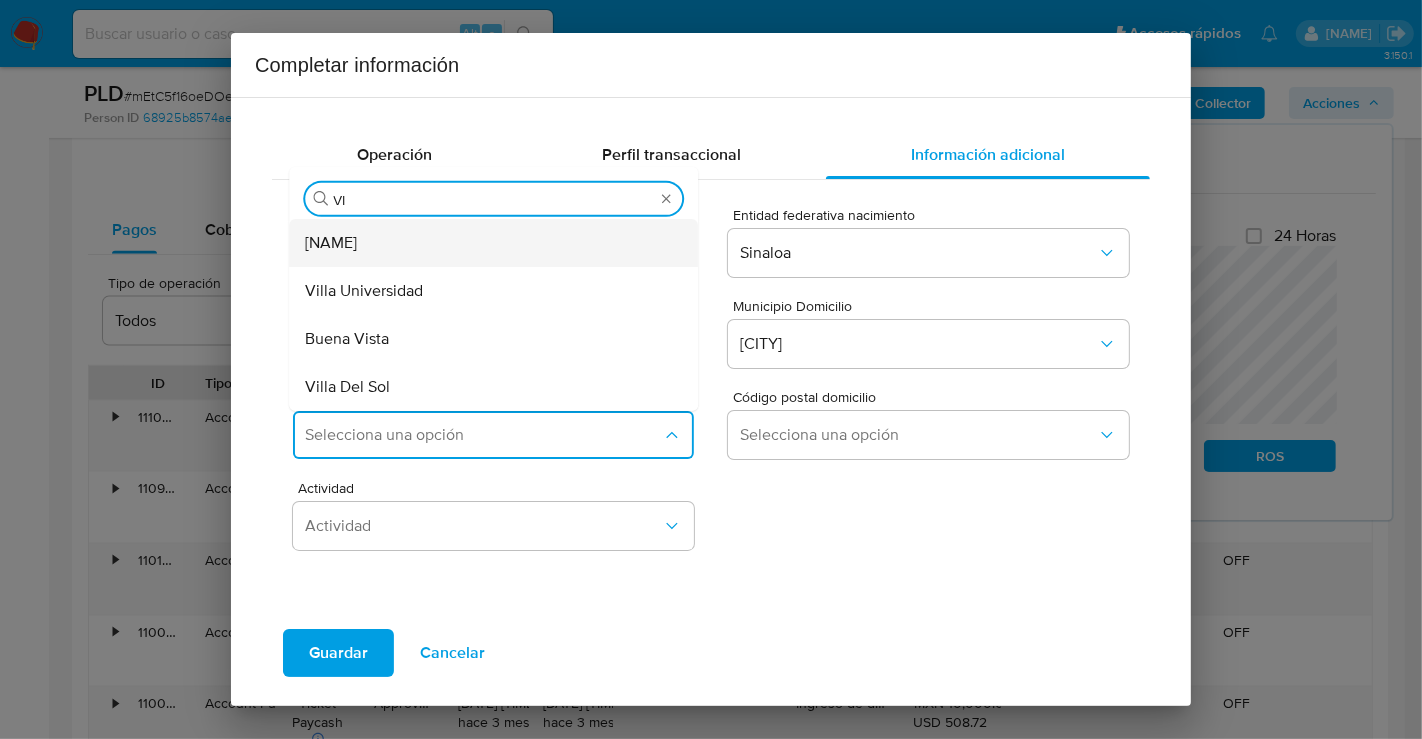 click on "Vicente Lombardo Toledano" at bounding box center [331, 243] 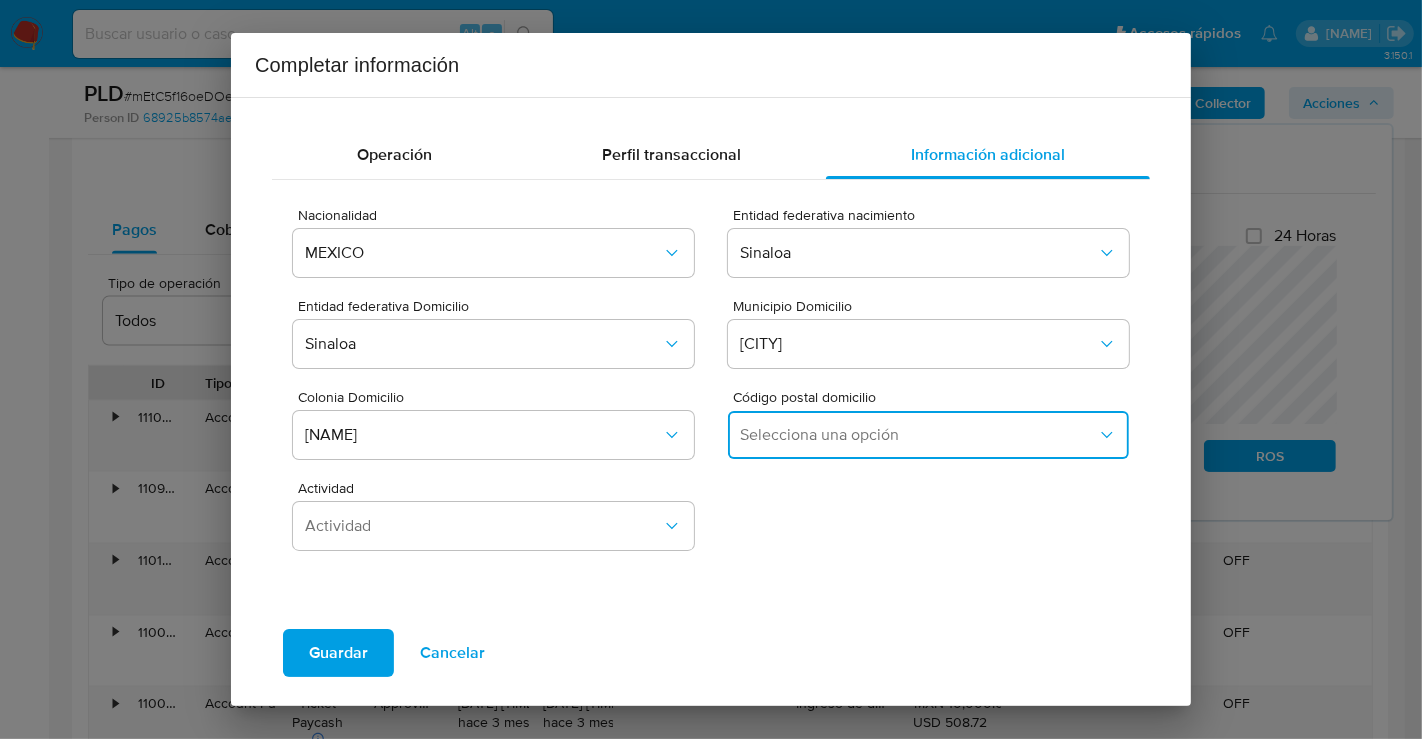 click on "Selecciona una opción" at bounding box center [918, 435] 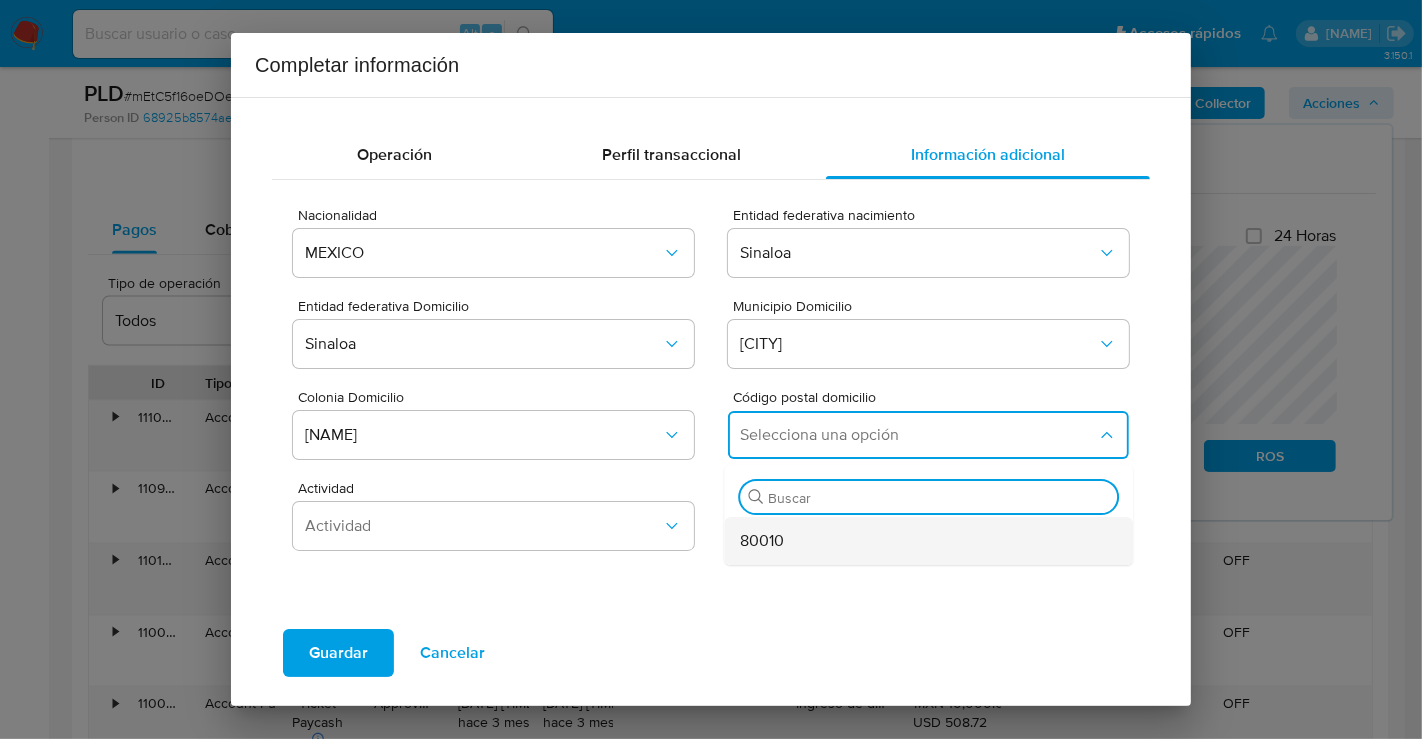 click on "80010" at bounding box center (922, 541) 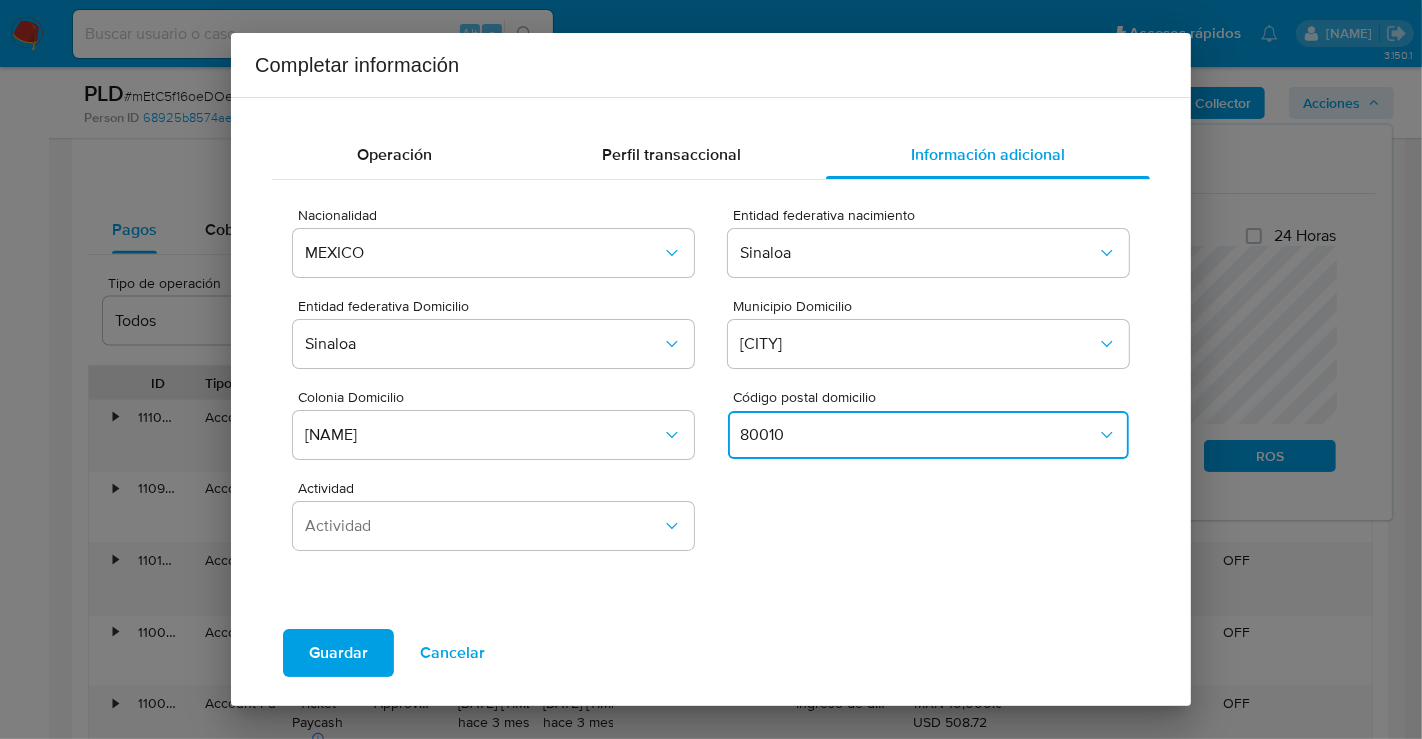 type 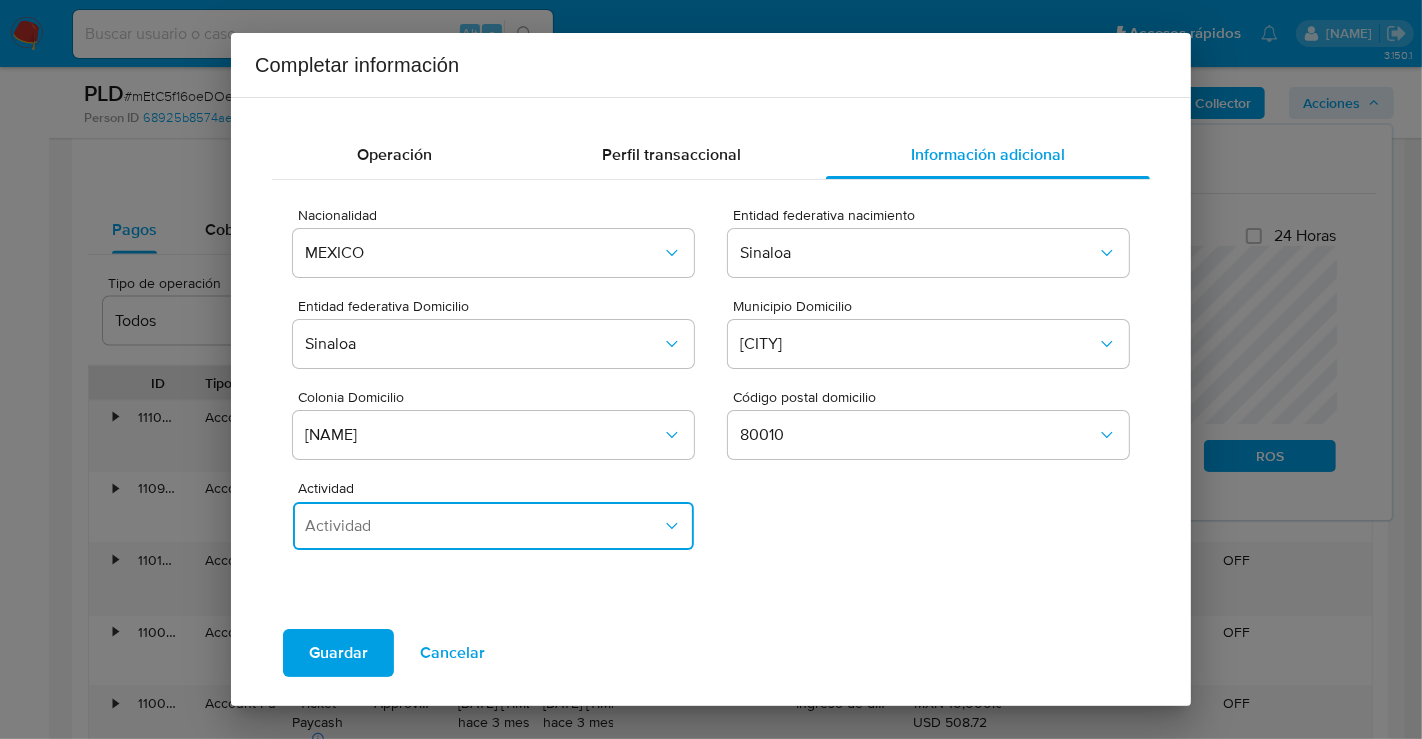 click on "Actividad" at bounding box center [483, 526] 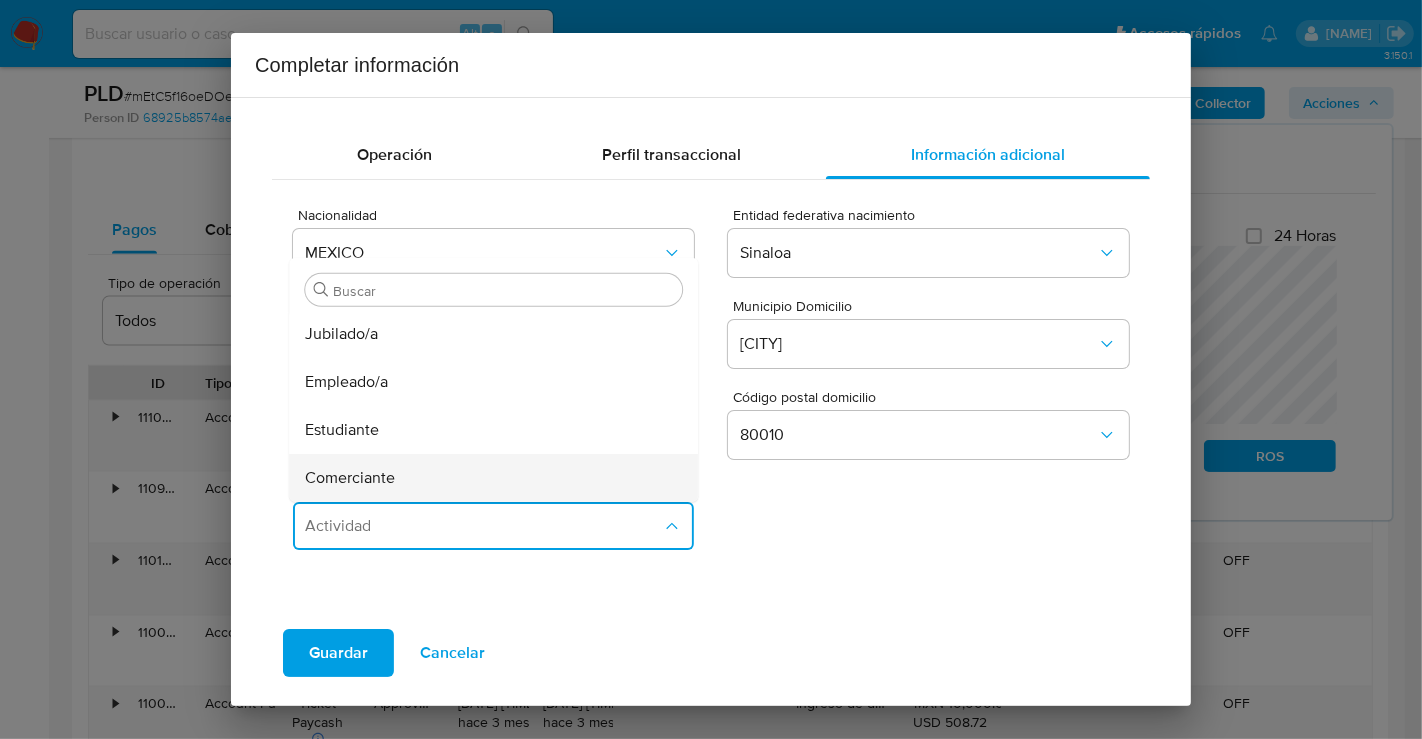 click on "Comerciante" at bounding box center (350, 478) 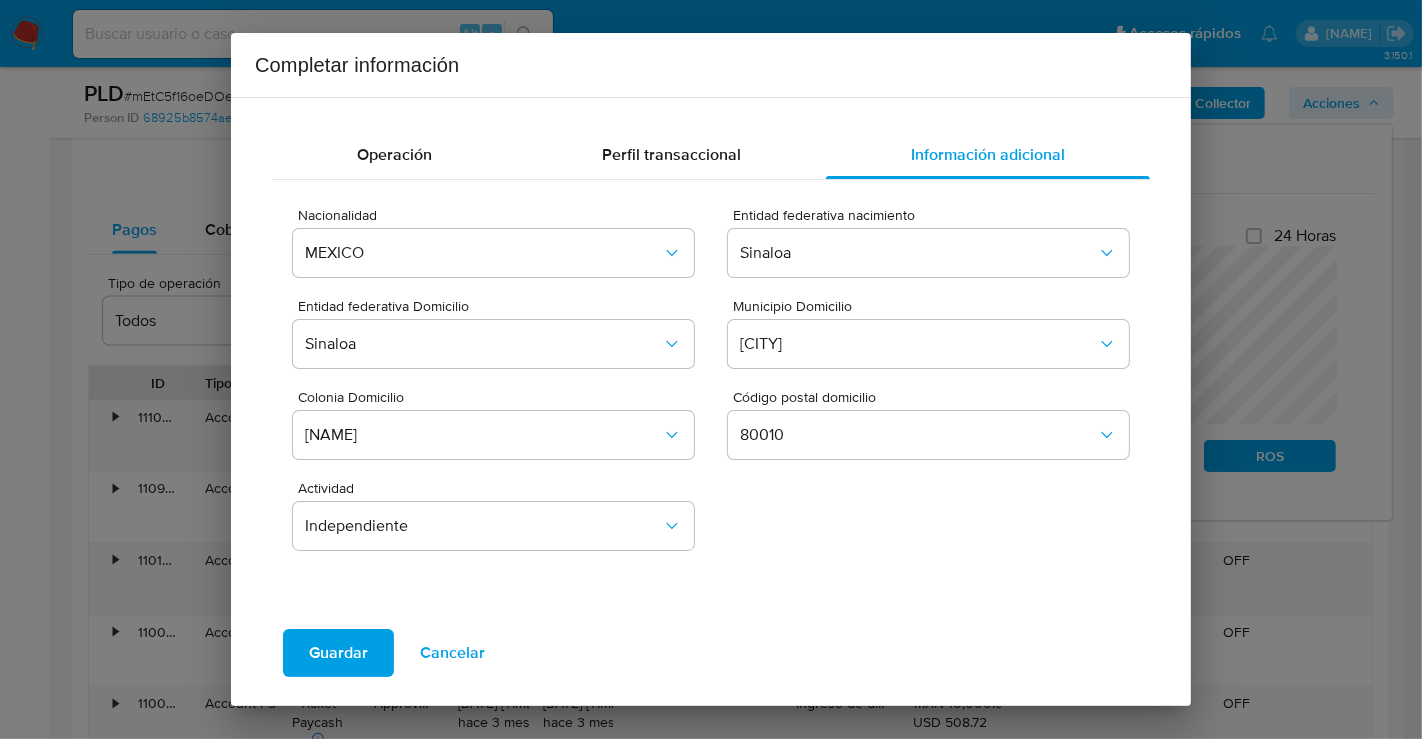 click on "Guardar" at bounding box center (338, 653) 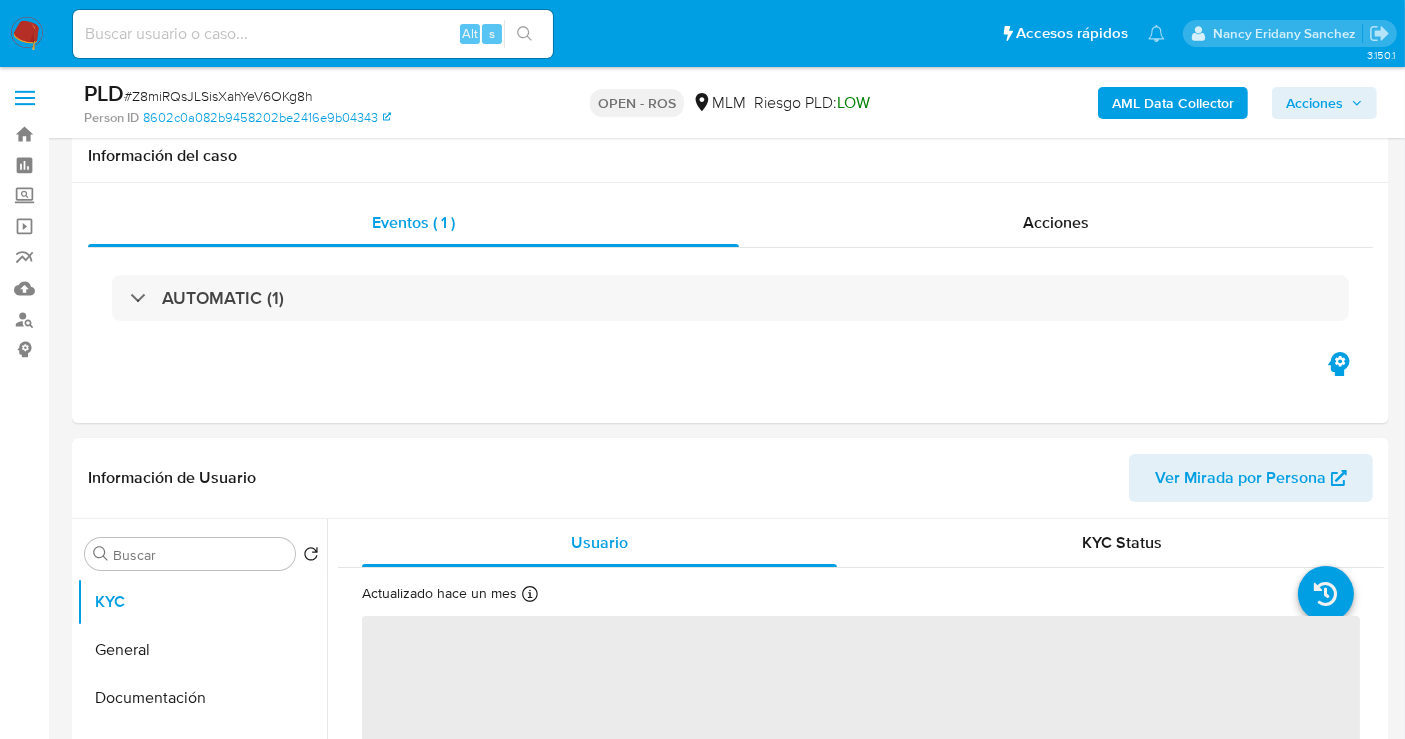 scroll, scrollTop: 111, scrollLeft: 0, axis: vertical 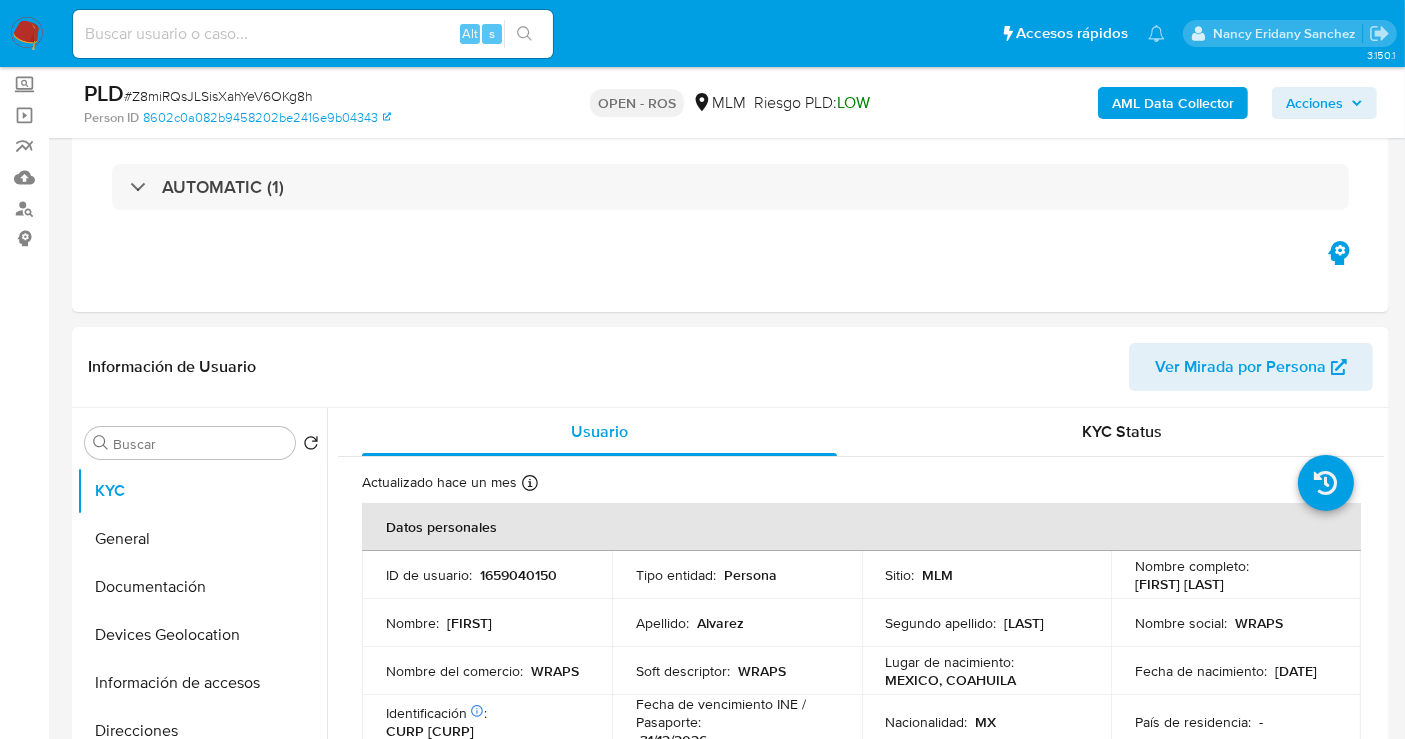 select on "10" 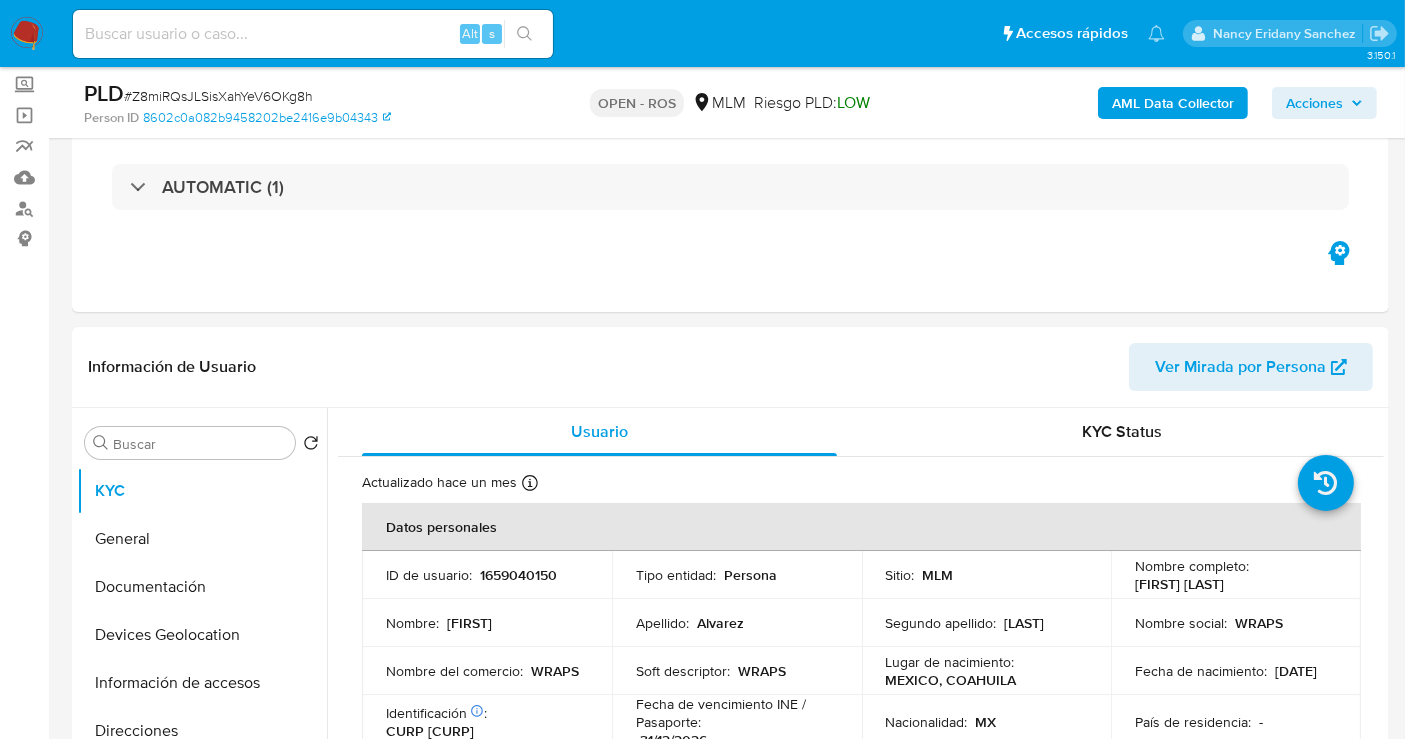 scroll, scrollTop: 222, scrollLeft: 0, axis: vertical 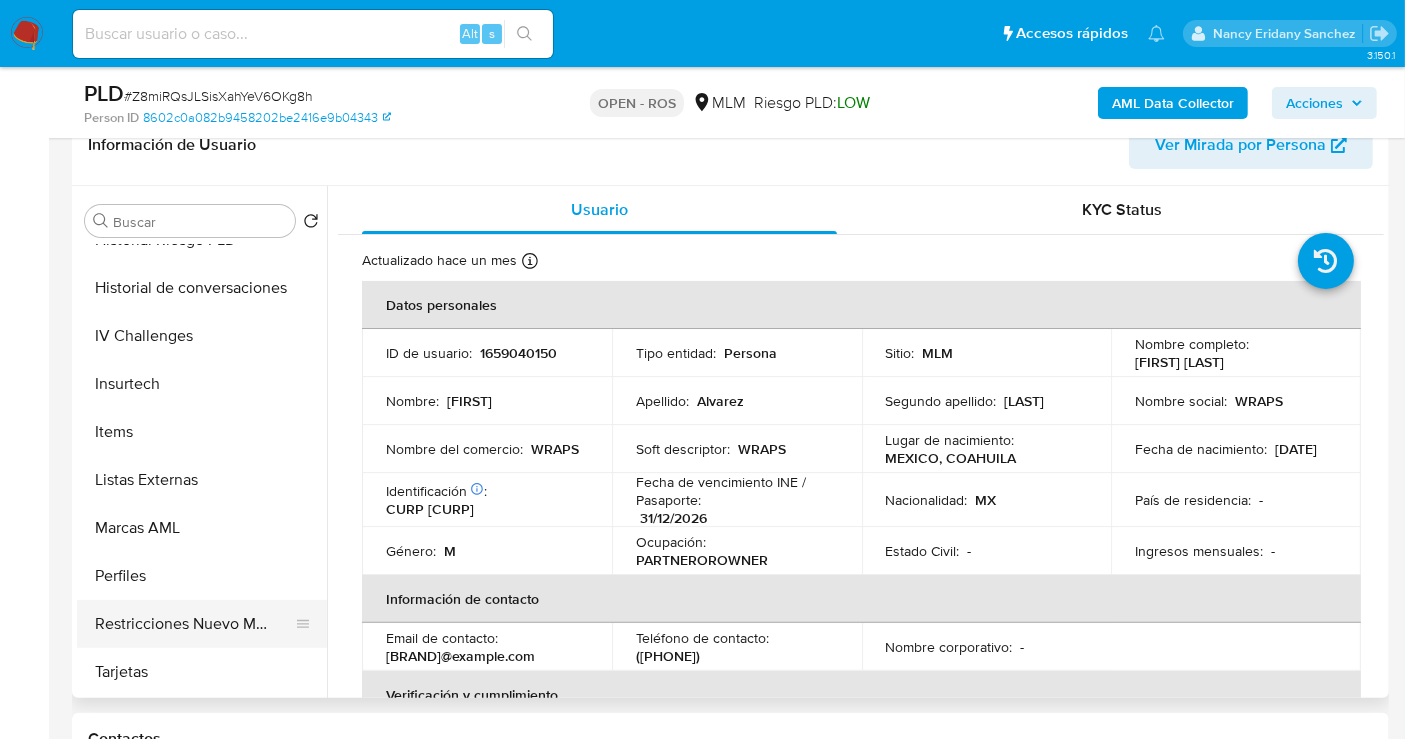 click on "Restricciones Nuevo Mundo" at bounding box center [194, 624] 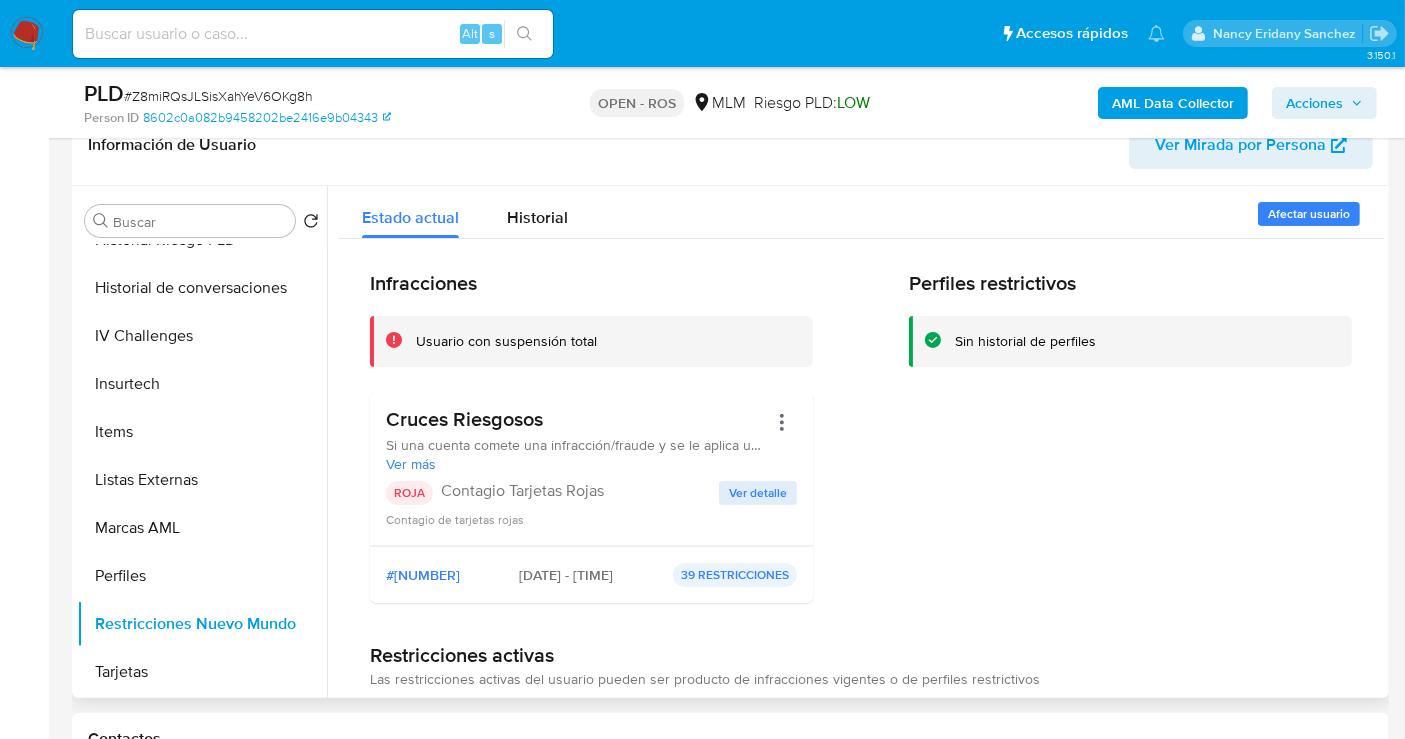 scroll, scrollTop: 796, scrollLeft: 0, axis: vertical 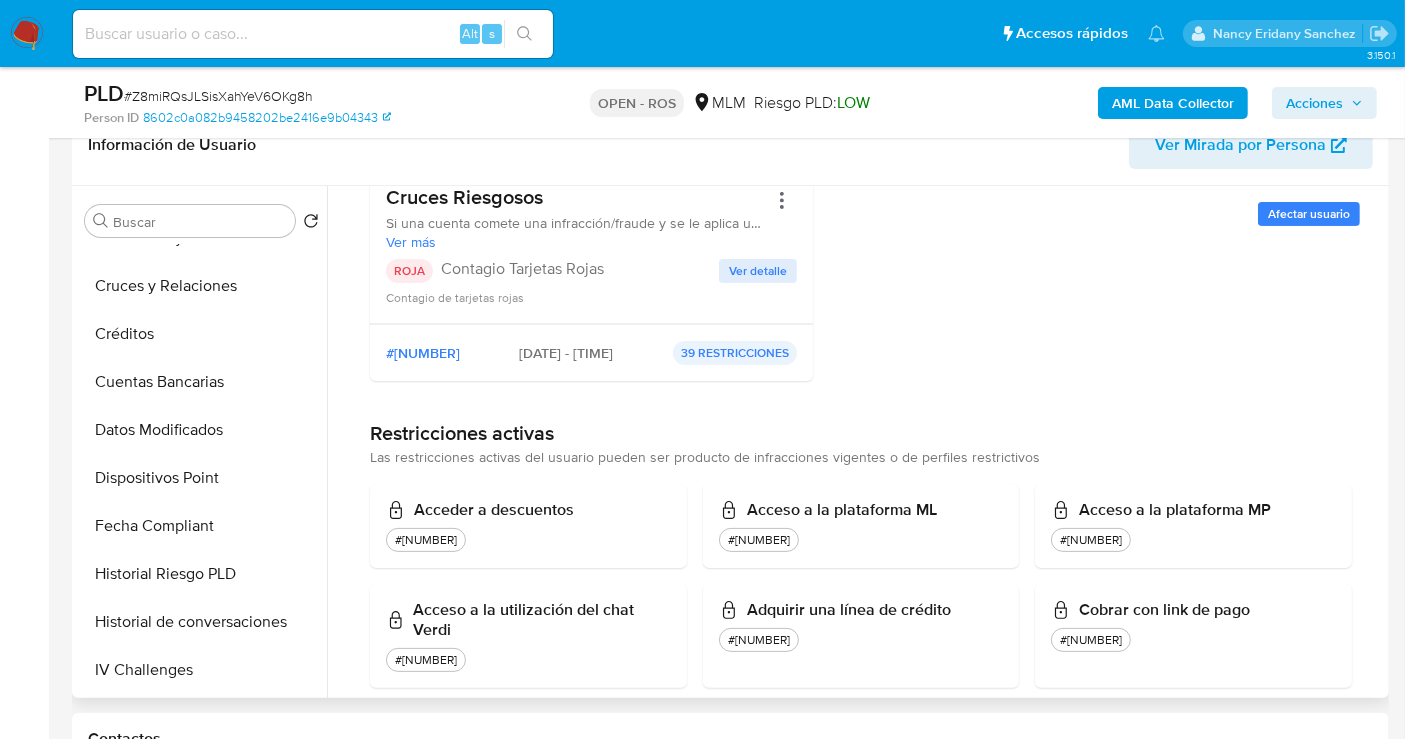 click on "Ver detalle" at bounding box center [758, 271] 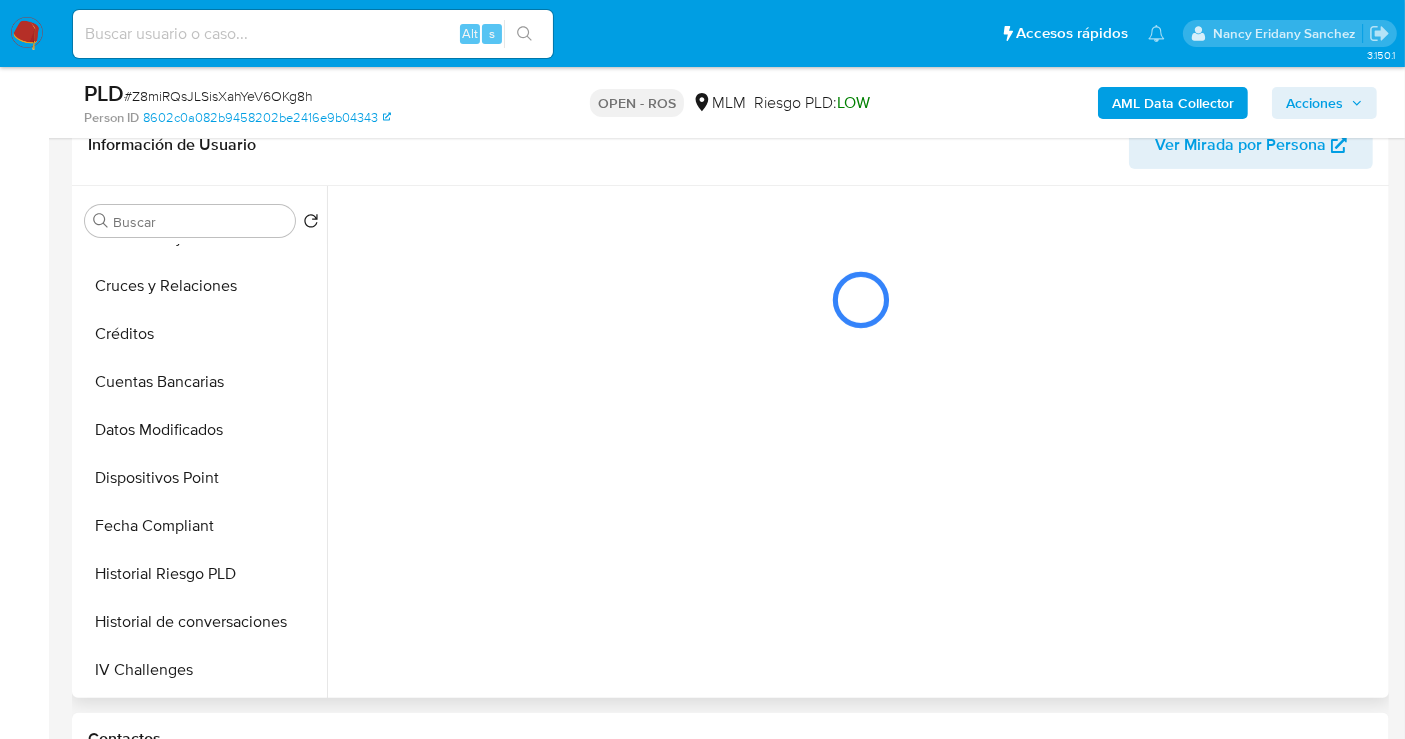 scroll, scrollTop: 0, scrollLeft: 0, axis: both 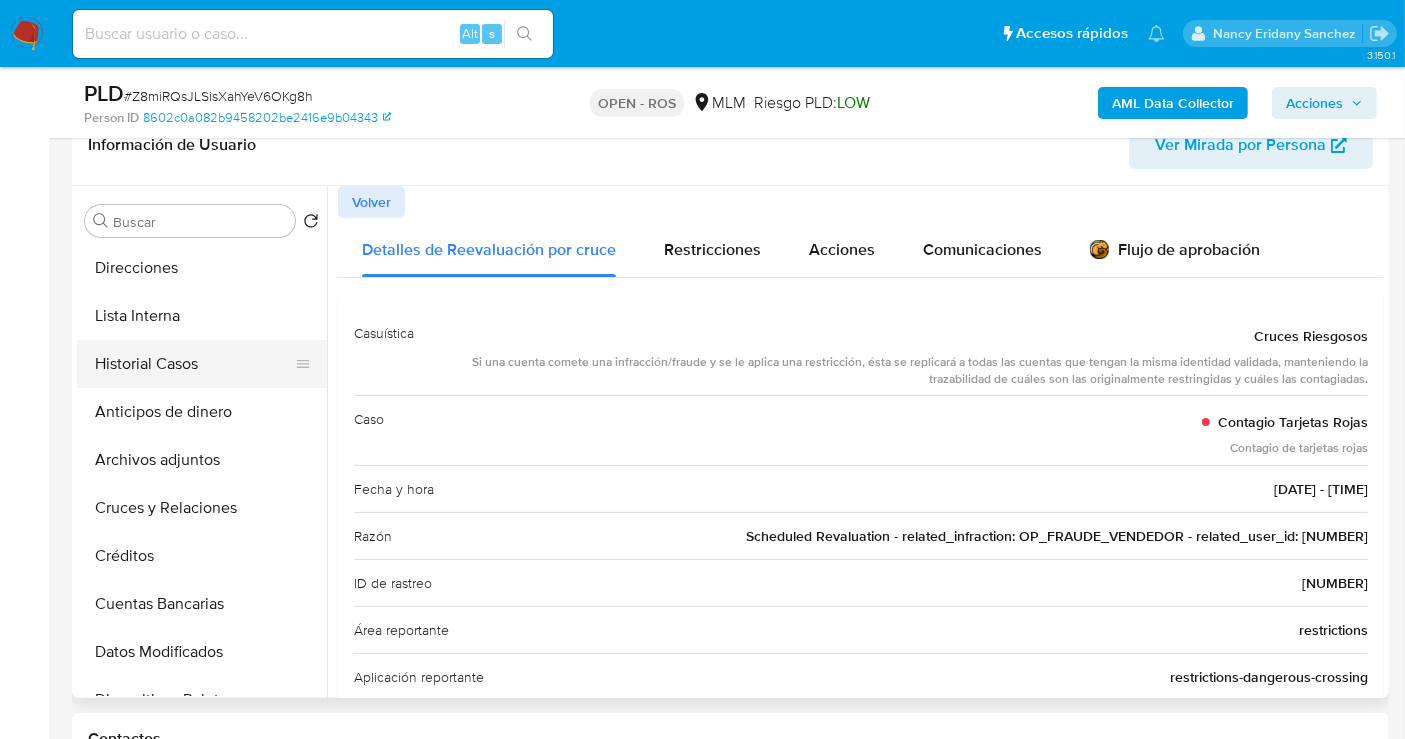click on "Historial Casos" at bounding box center (194, 364) 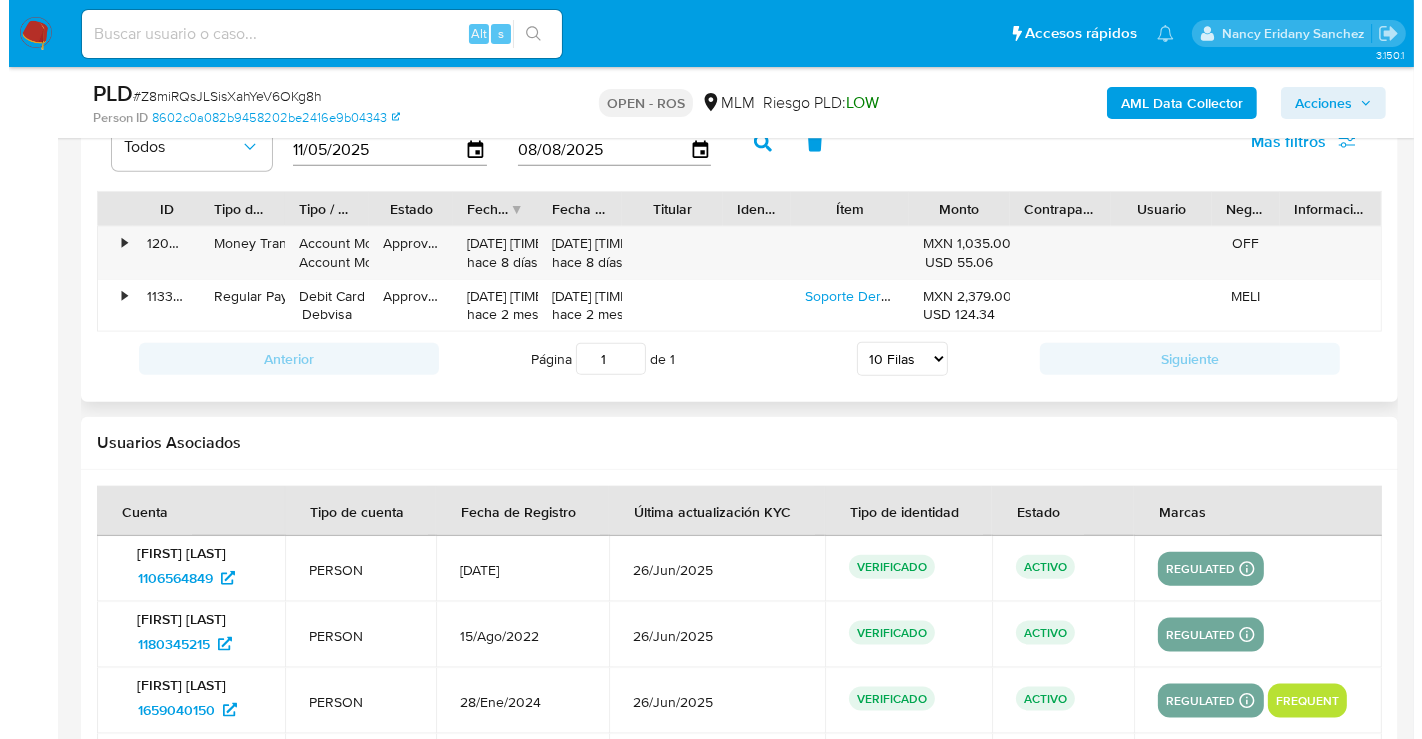 scroll, scrollTop: 2111, scrollLeft: 0, axis: vertical 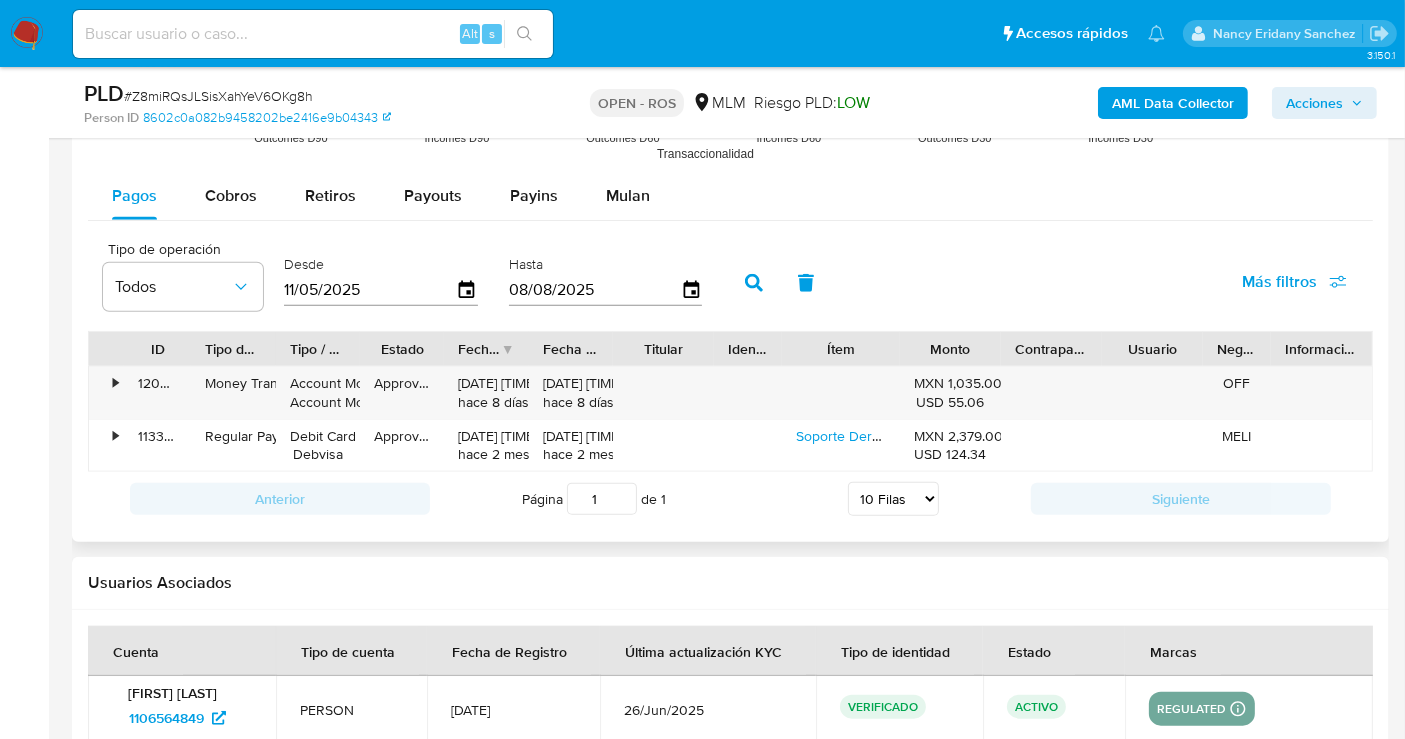 click on "11/05/2025" at bounding box center [370, 290] 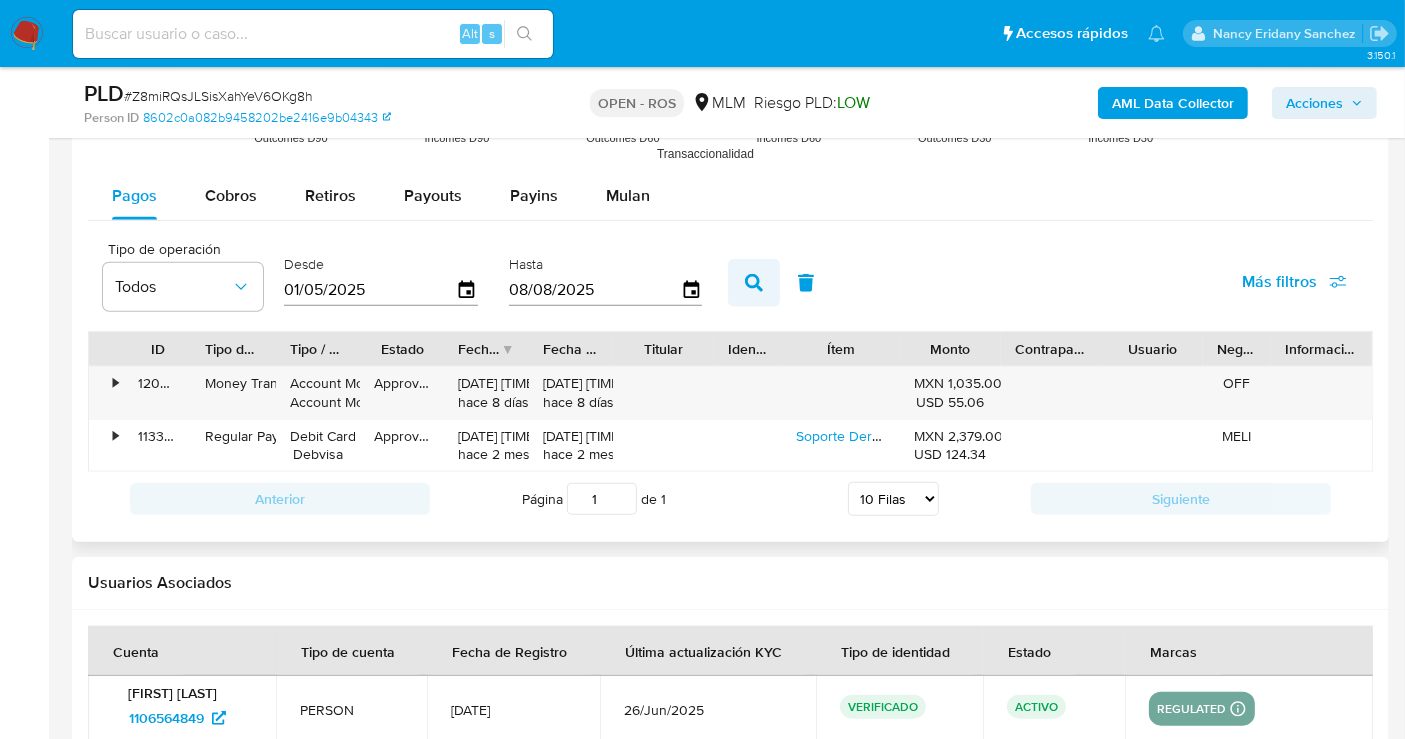 click 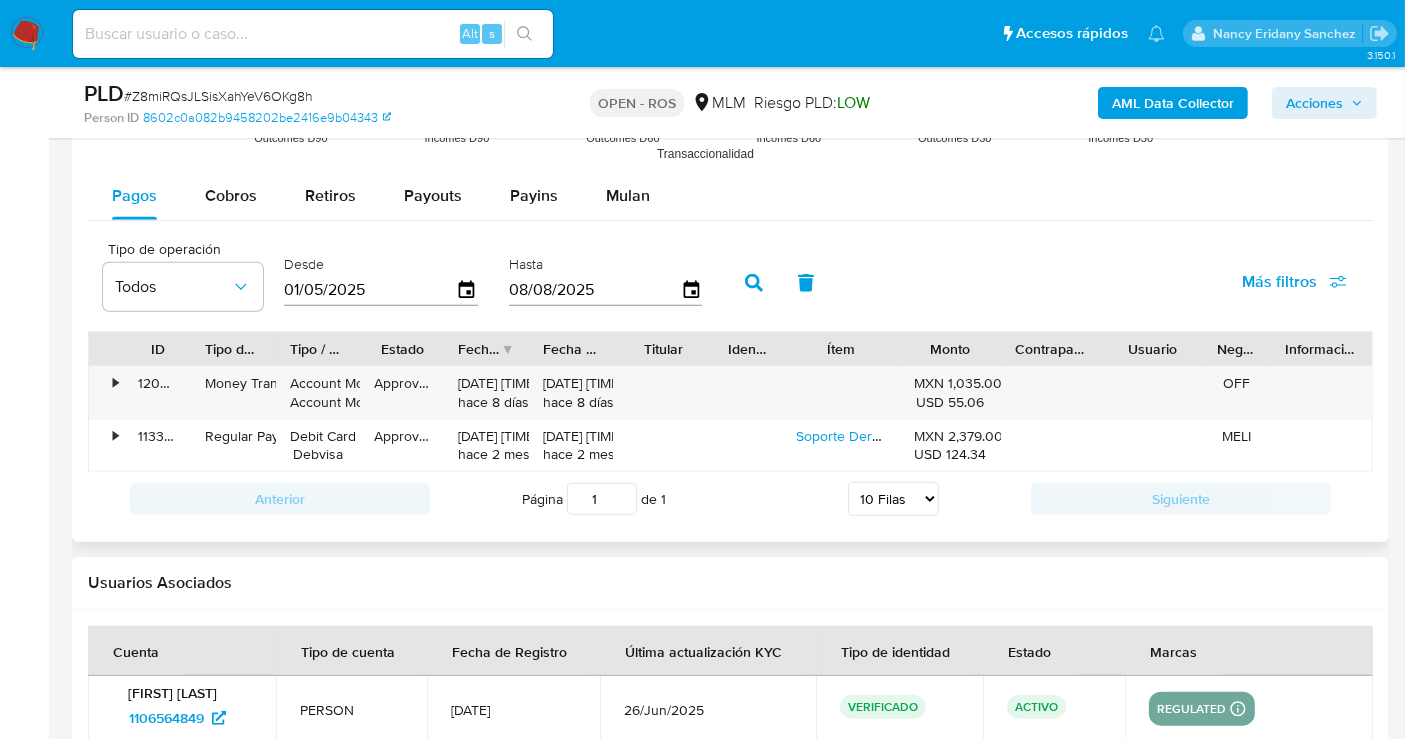 click on "01/05/2025" at bounding box center (370, 290) 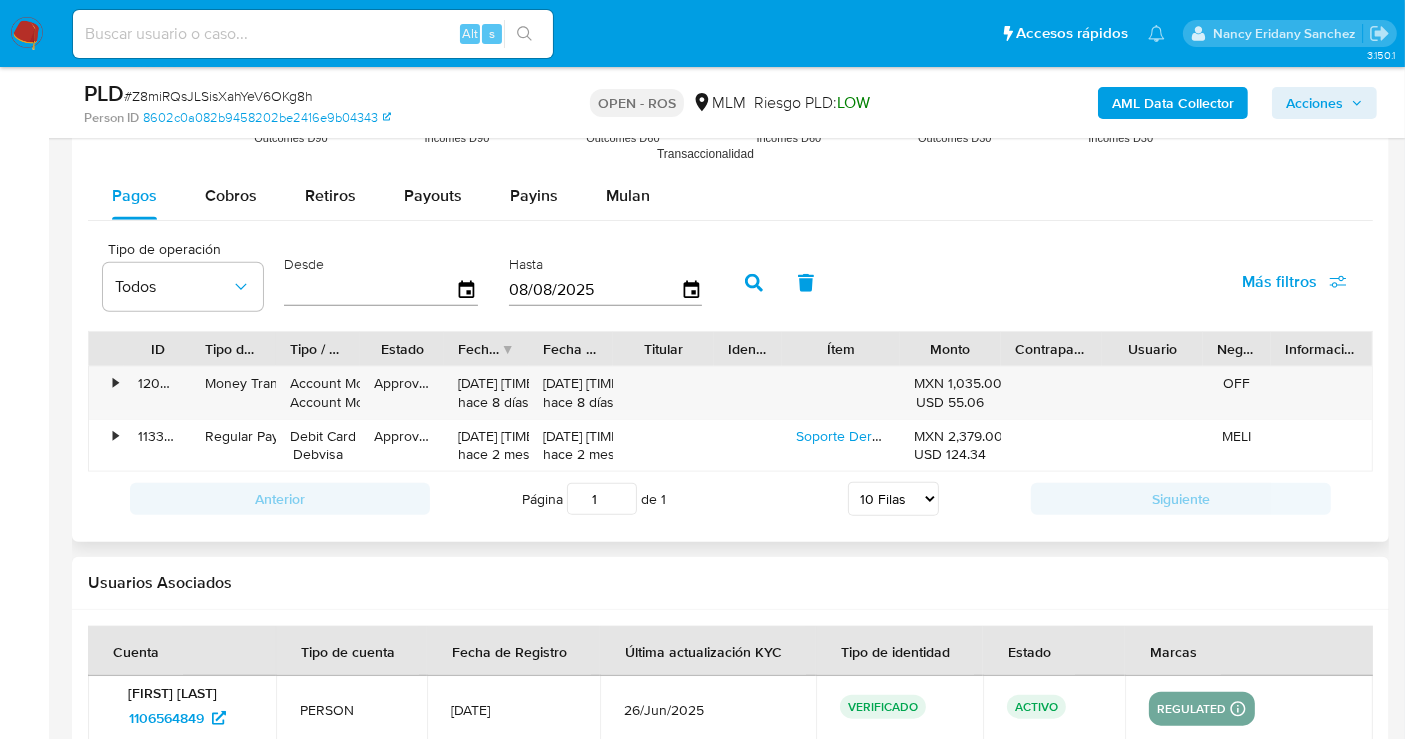 type on "4_/__/____" 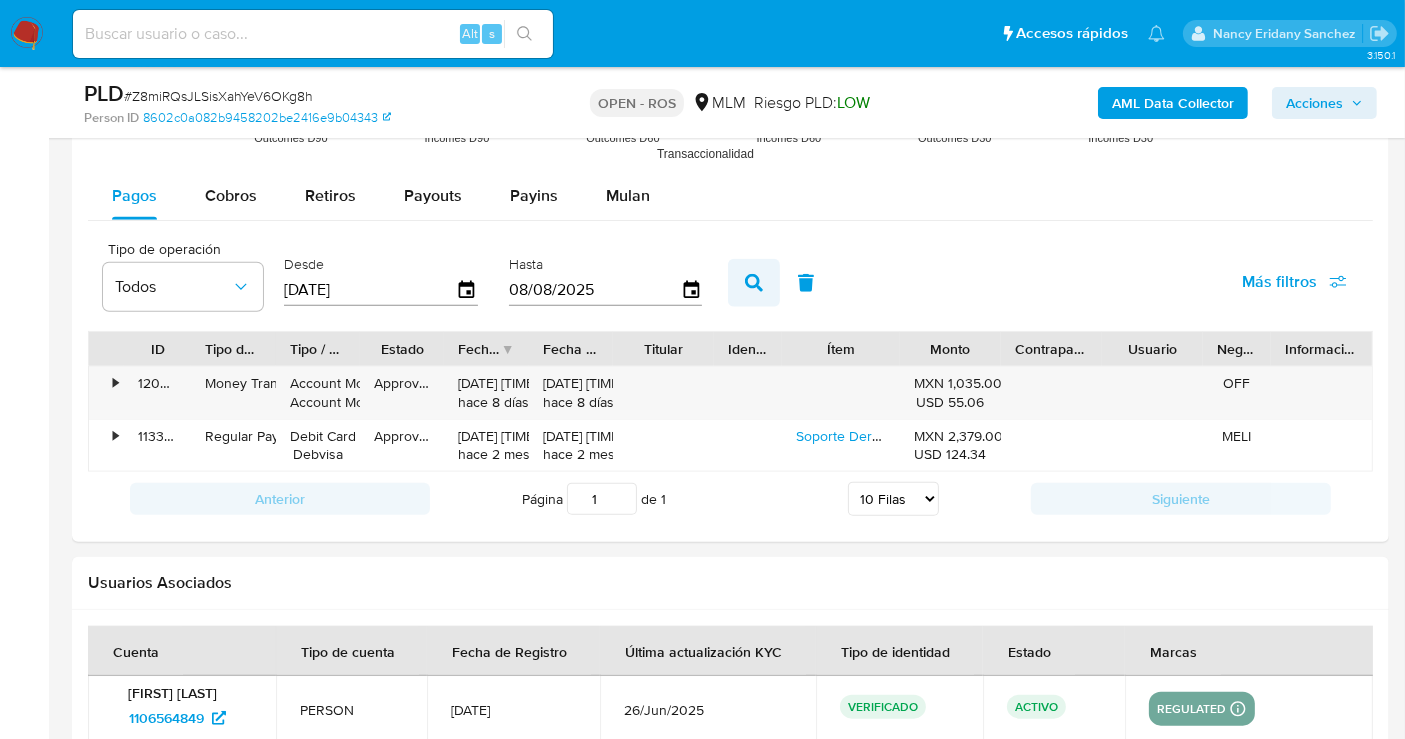 type on "[DATE]" 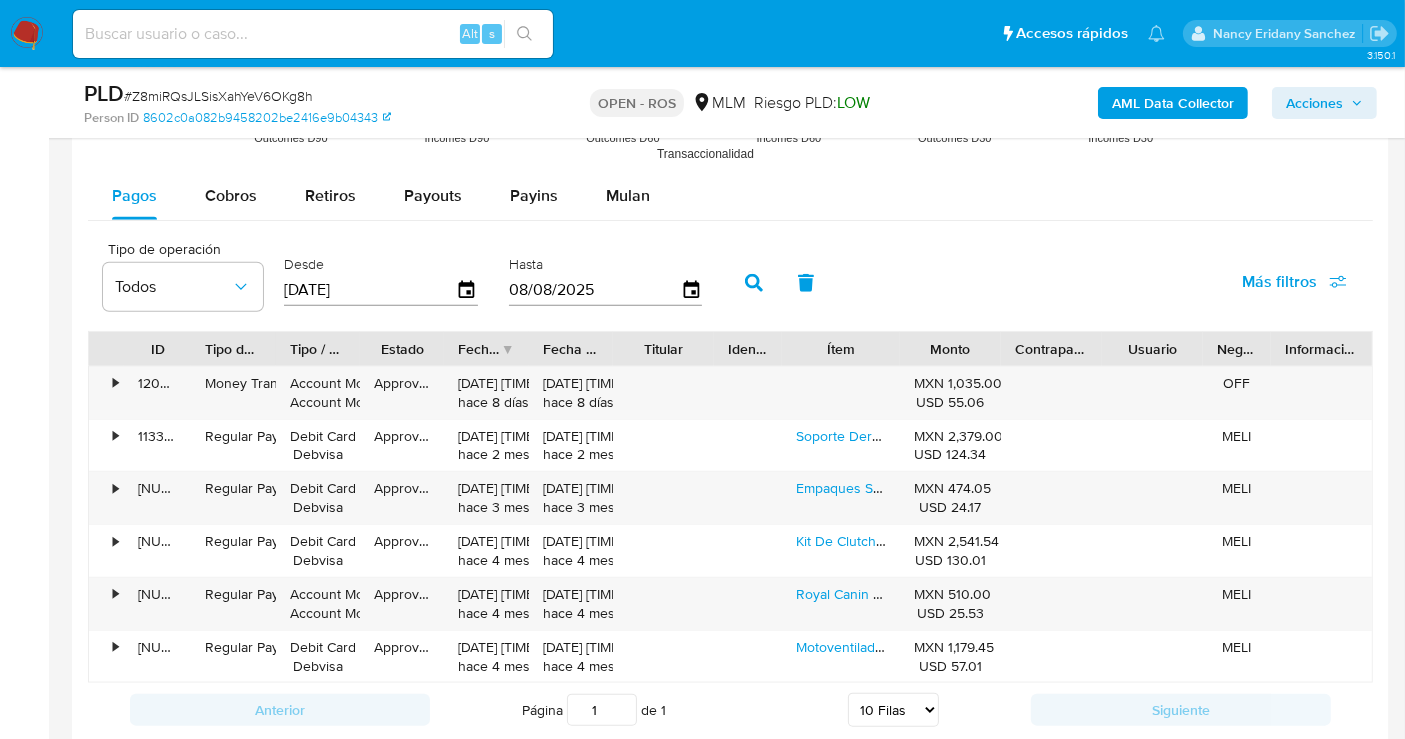 click on "Acciones" at bounding box center [1314, 103] 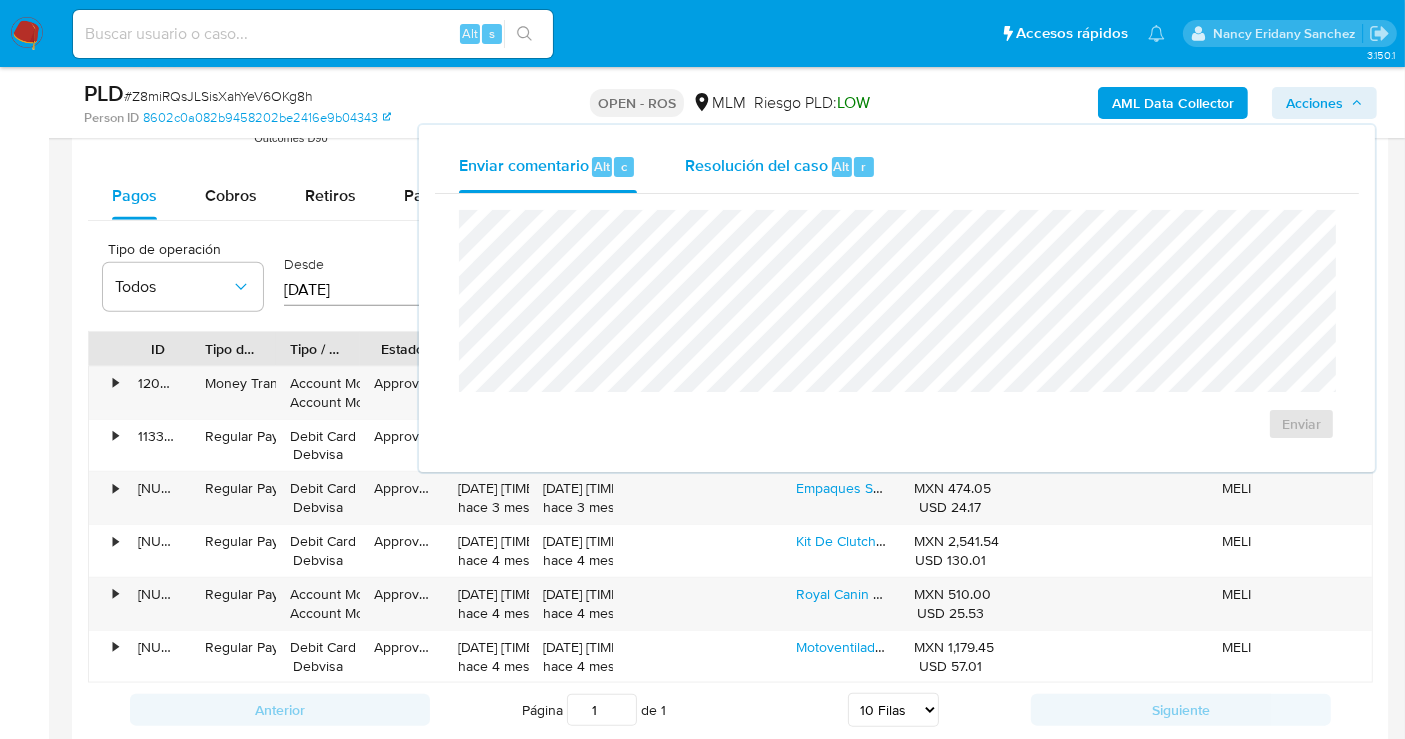 click on "Resolución del caso" at bounding box center (756, 165) 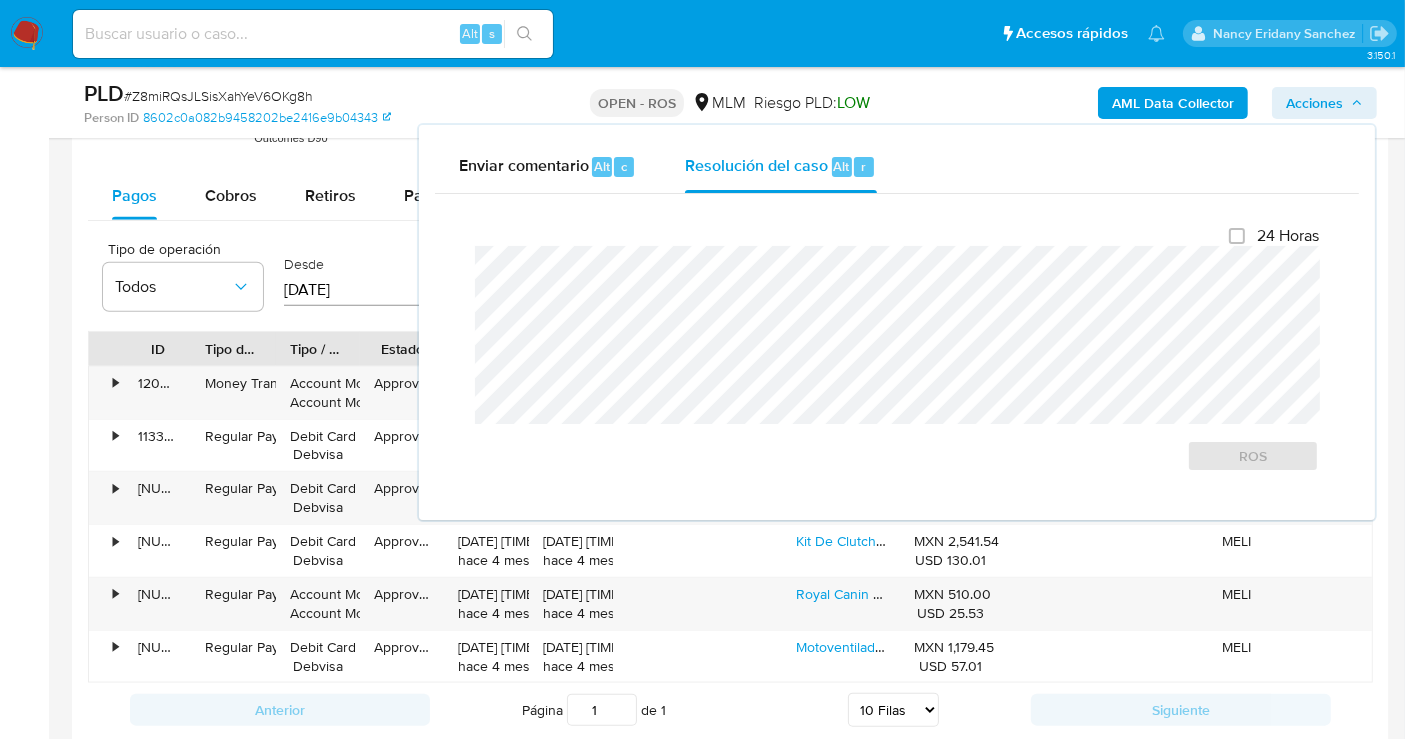 type 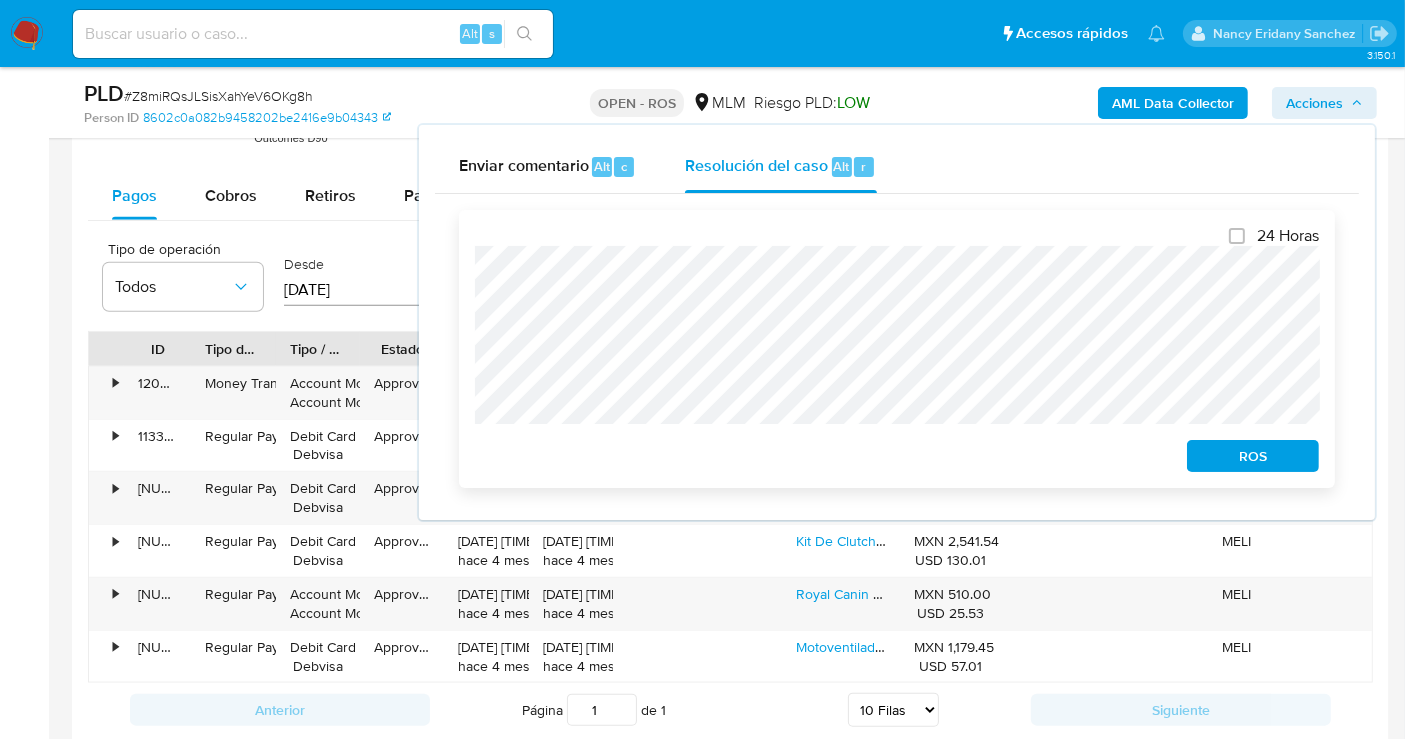 click on "ROS" at bounding box center [1253, 456] 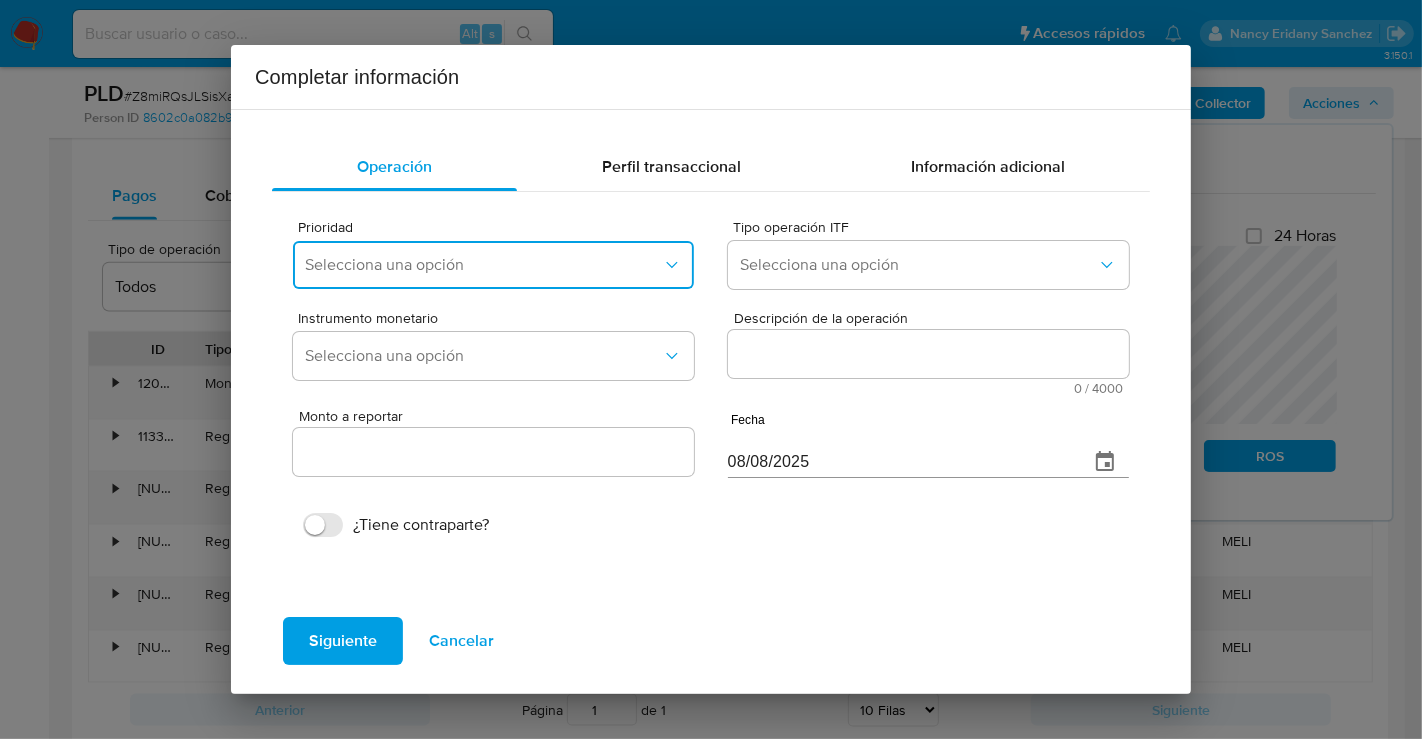 click on "Selecciona una opción" at bounding box center [483, 265] 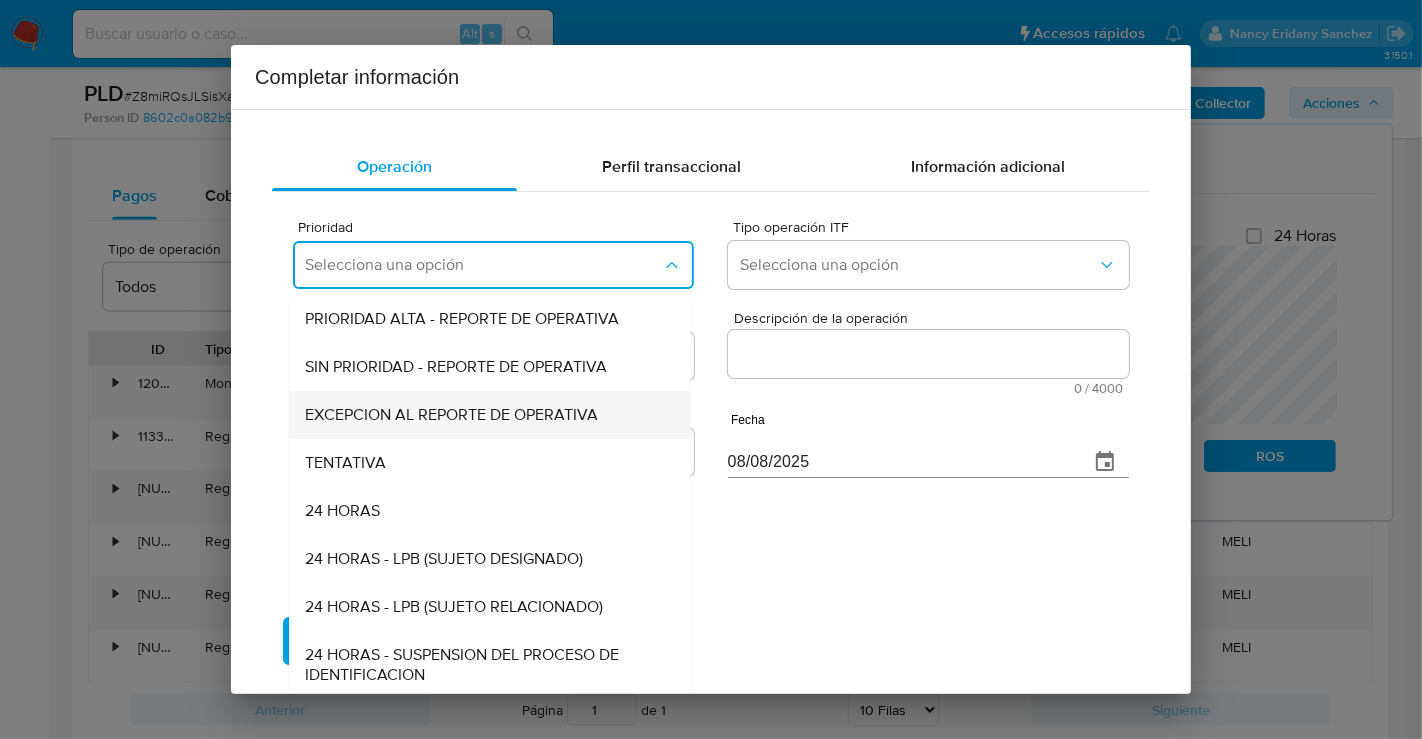 click on "EXCEPCION AL REPORTE DE OPERATIVA" at bounding box center [451, 415] 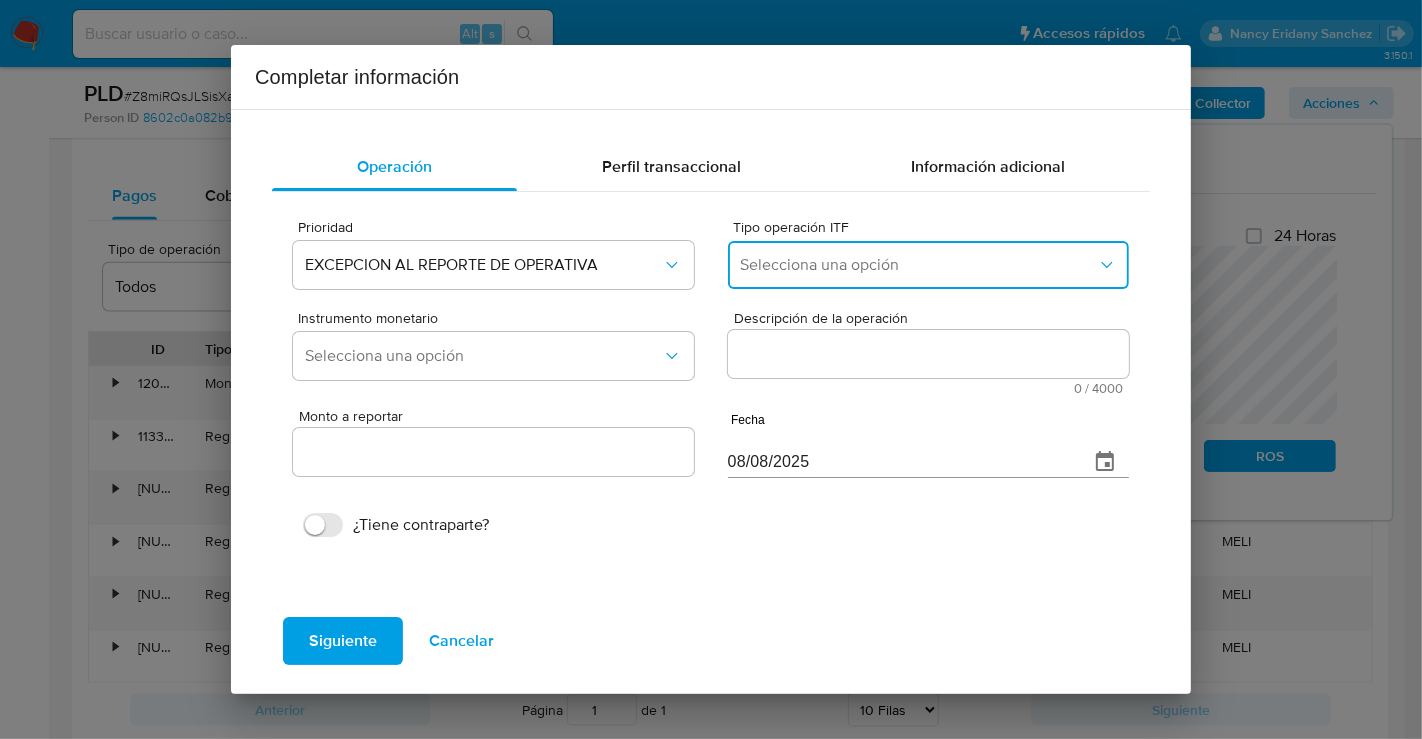 click on "Selecciona una opción" at bounding box center (918, 265) 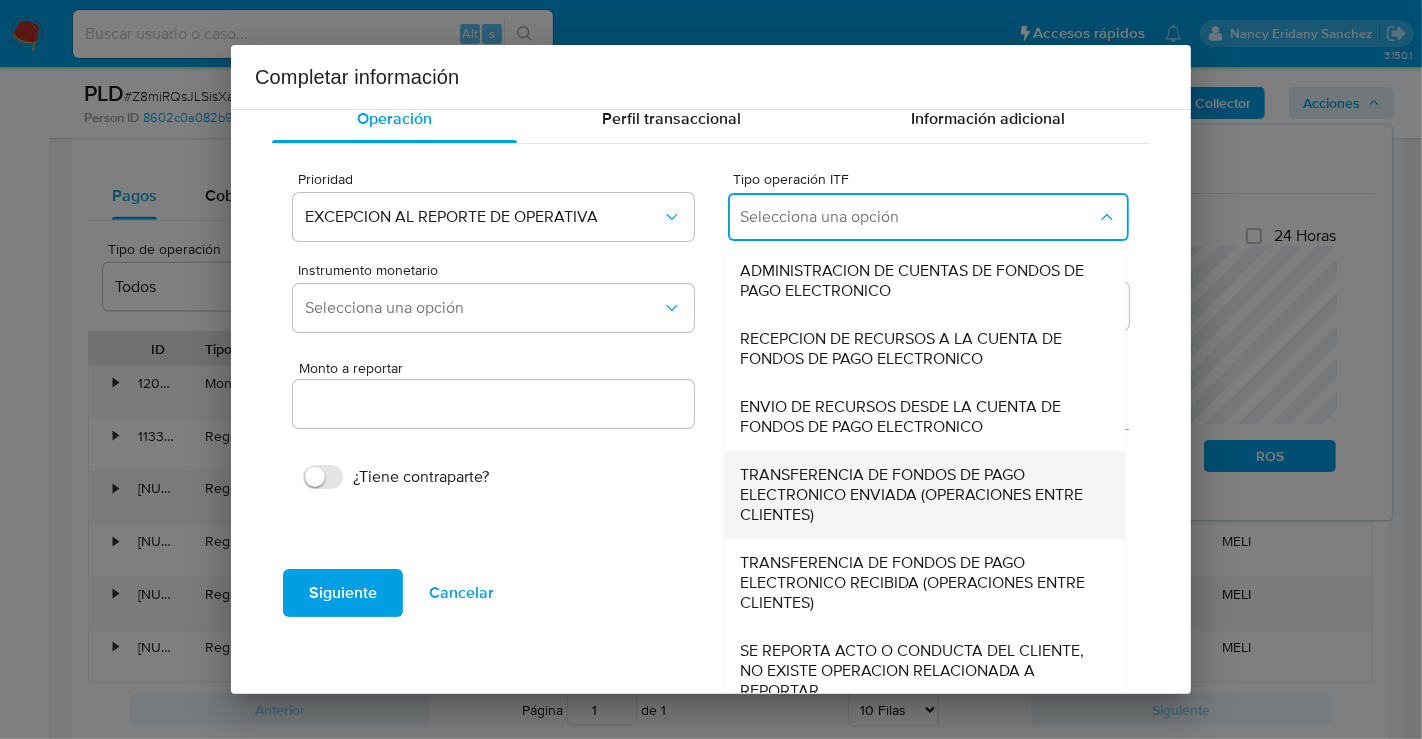 scroll, scrollTop: 68, scrollLeft: 0, axis: vertical 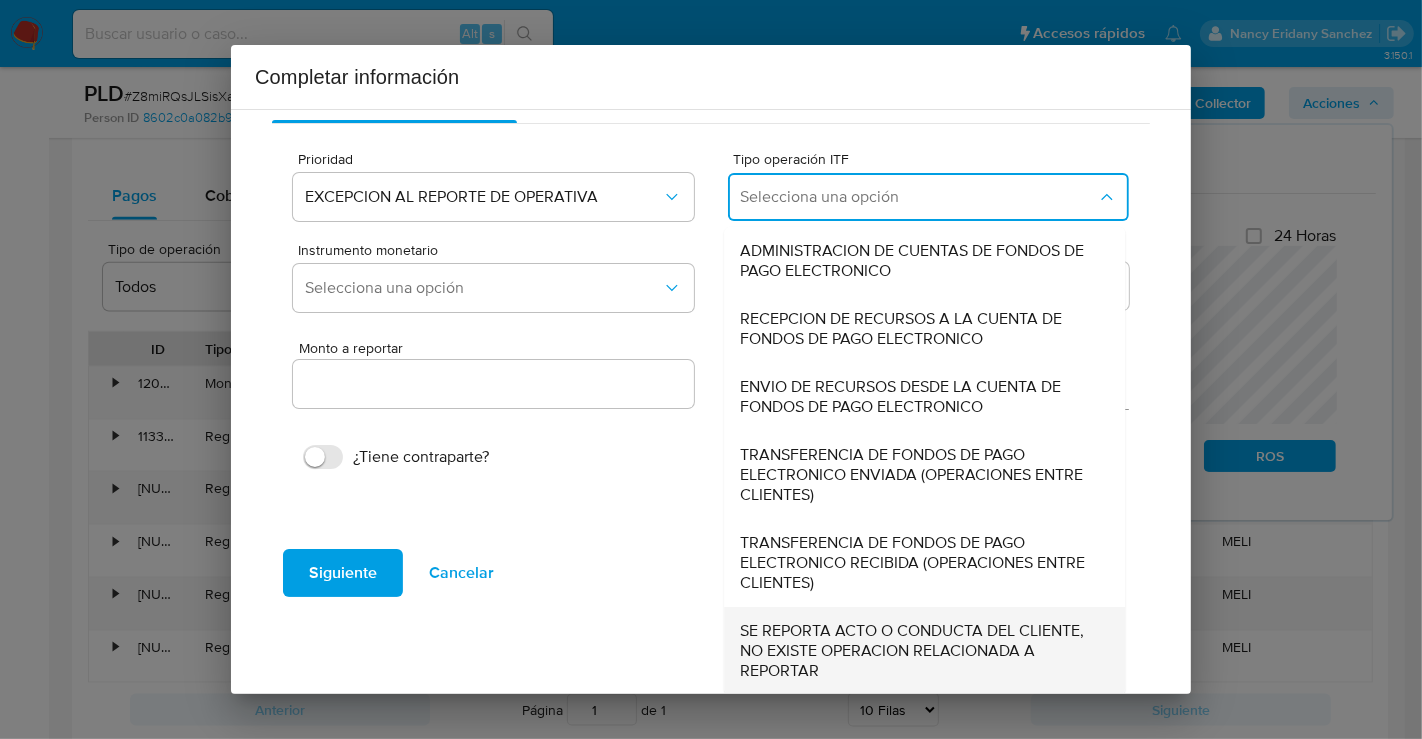 click on "SE REPORTA ACTO O CONDUCTA DEL CLIENTE, NO EXISTE OPERACION RELACIONADA A REPORTAR" at bounding box center (918, 651) 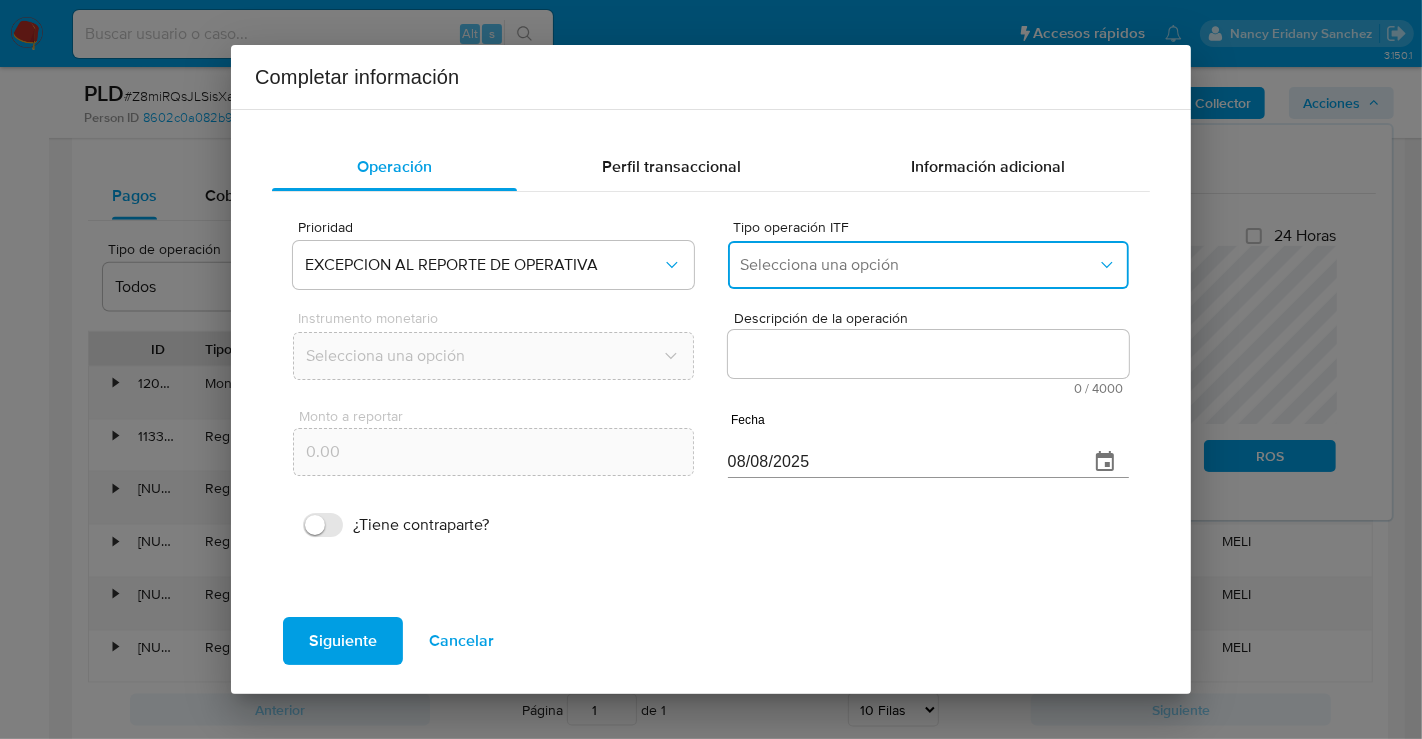 type on "0.00" 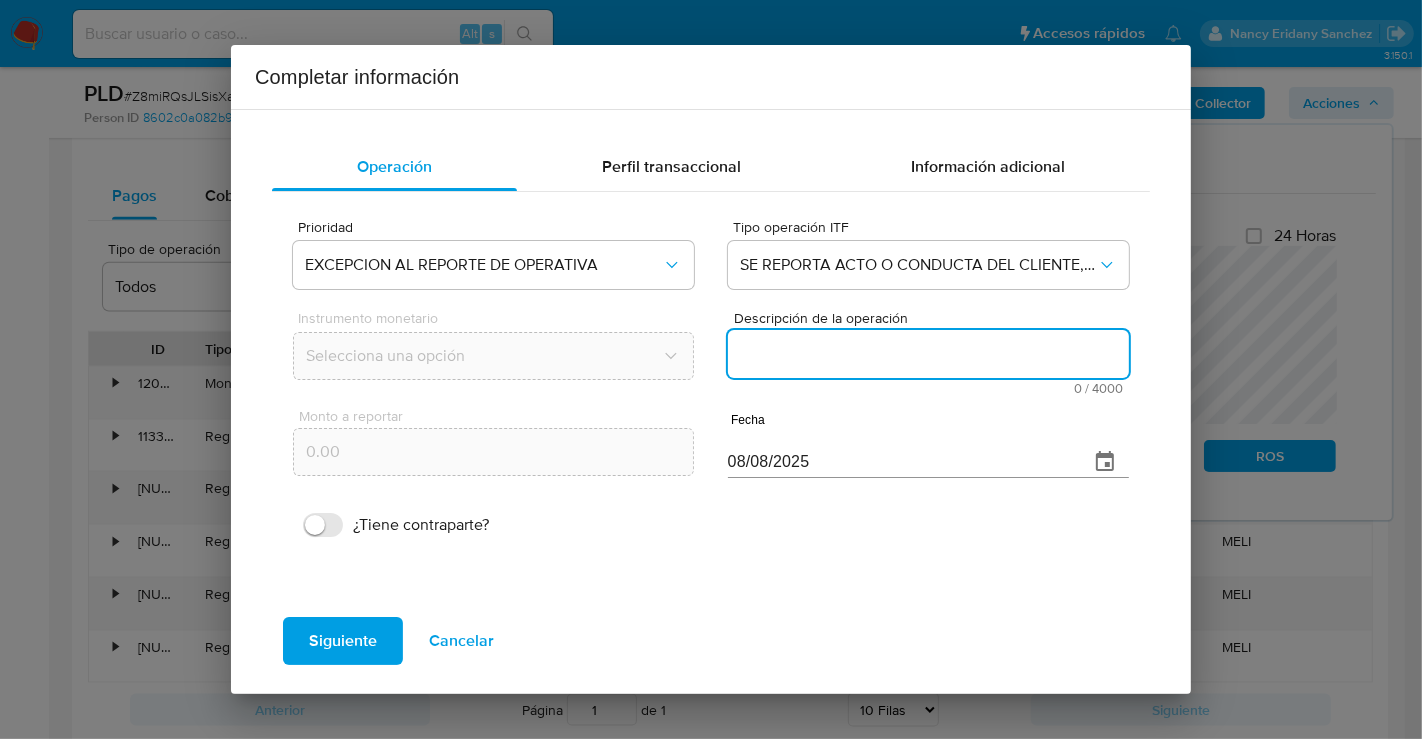 click on "Descripción de la operación" at bounding box center [928, 354] 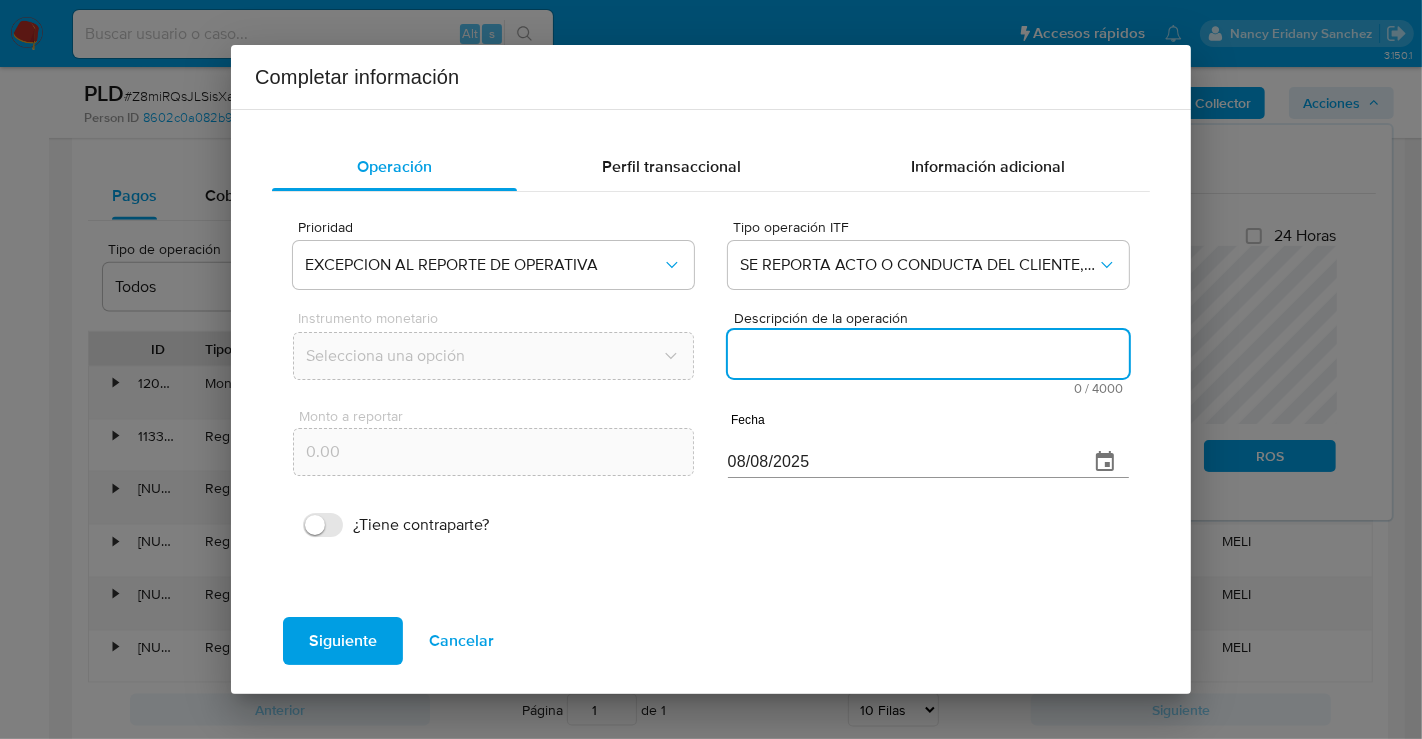 paste on "CLIENTE [FIRST] [LAST] NUMERO DE CLIENTE [NUMBER] Y NUMERO CUENTA [NUMBER] CURP [CURP] DE NACIONALIDAD MEXICANA LUGAR DE NACIMIENTO COAHUILA. FECHA DE NACIMIENTO [DATE] CON 26 ANOS. INICIA LA RELACION COMERCIAL CON MERCADO PAGO [DATE]. OCUPACION PROPIETARIO O SOCIO CON NOMBRE COMERCIAL WRAPS Y MONKI PLANET EN EL ID [NUMBER]. ES CLASIFICADO POR LA INSTITUCION CON GRADO DE RIESGO BAJO. EL TITULAR NO DESIGNO BENEFICIARIOS EN CASO DE FALLECIMIENTO CON DOMICILIO EN LIRIOS 320 TORREON JARDIN CP 27200 TORREON COAHUILA. /ANTECEDENTES INVESTIGATIVOS. EL CLIENTE NO TIENE ALERTAS PREVIAS. ACTUALMENTE CUENTA CON ALERTA POR ALTO VOLUMEN DE INGRESOS GENERADA EL [DATE] YA QUE TIENE INGRESOS MENSUALES EN MAYO POR MN 557053.28 Y EN PROMEDIO DE DICIEMBRE A ABRIL DE ENTRE MN 144769.73 Y MN 345515.52. /INFORMACION ADICIONAL DEL CLIENTE. SE REALIZA CONTACTO CON EL CLIENTE PARA CONOCER EL DETALLE DE SU ACTIVIDAD SIN OBTENER RESPUESTA. EL CLIENTE NO TI..." 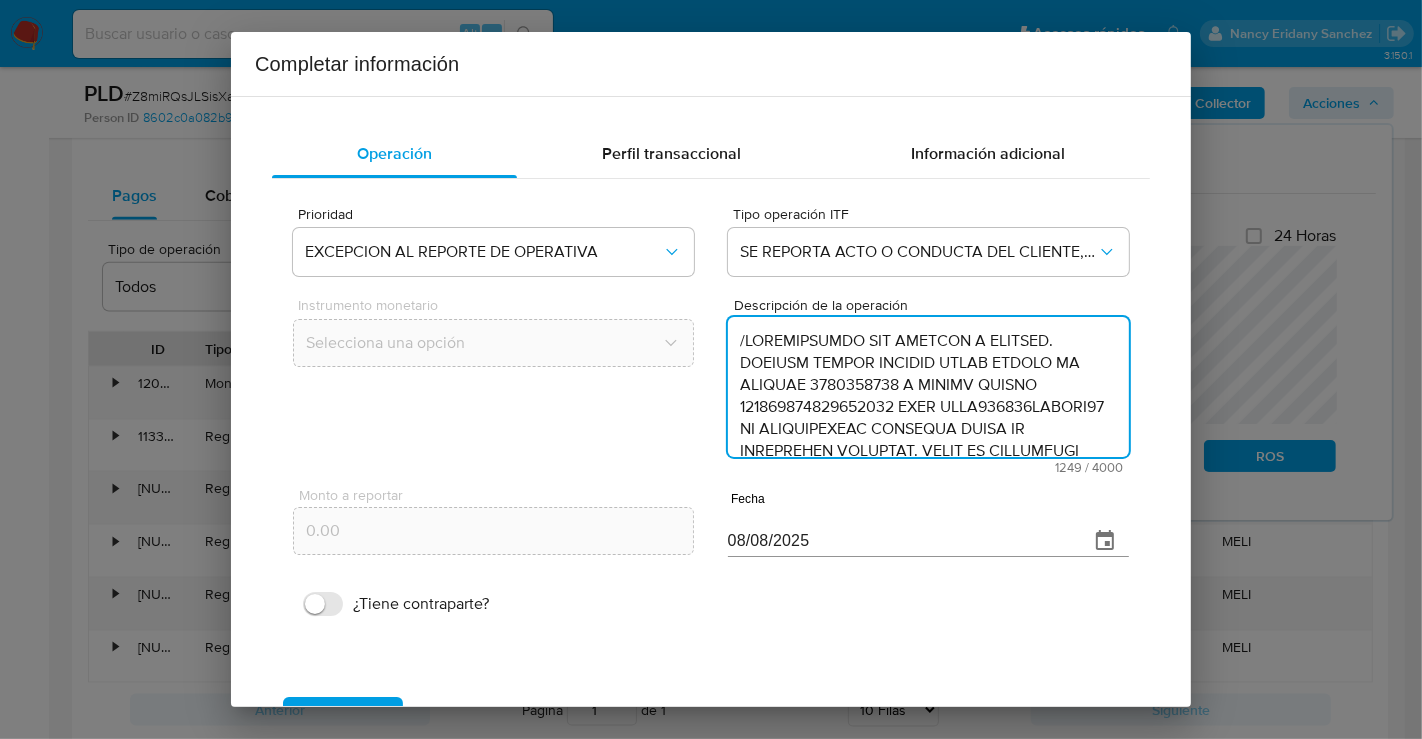 scroll, scrollTop: 621, scrollLeft: 0, axis: vertical 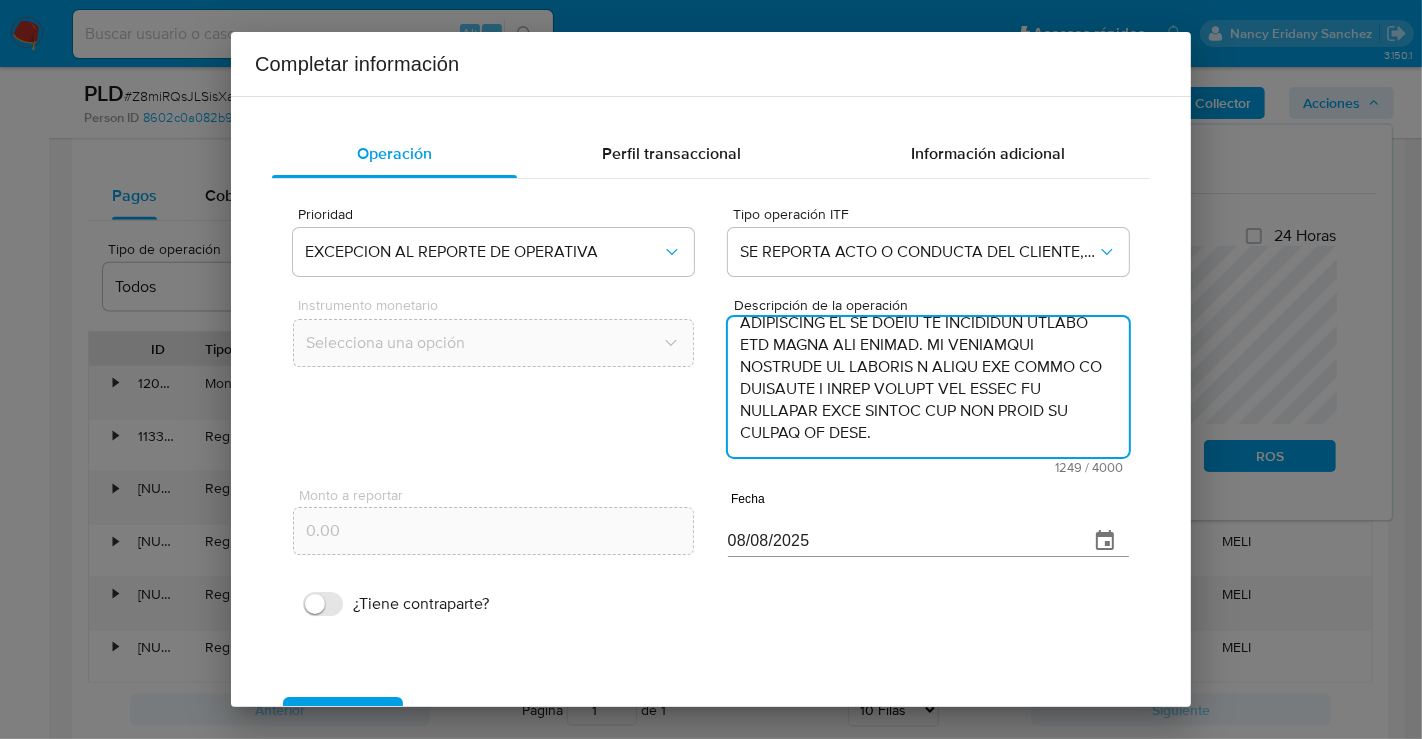 type on "CLIENTE [FIRST] [LAST] NUMERO DE CLIENTE [NUMBER] Y NUMERO CUENTA [NUMBER] CURP [CURP] DE NACIONALIDAD MEXICANA LUGAR DE NACIMIENTO COAHUILA. FECHA DE NACIMIENTO [DATE] CON 26 ANOS. INICIA LA RELACION COMERCIAL CON MERCADO PAGO [DATE]. OCUPACION PROPIETARIO O SOCIO CON NOMBRE COMERCIAL WRAPS Y MONKI PLANET EN EL ID [NUMBER]. ES CLASIFICADO POR LA INSTITUCION CON GRADO DE RIESGO BAJO. EL TITULAR NO DESIGNO BENEFICIARIOS EN CASO DE FALLECIMIENTO CON DOMICILIO EN LIRIOS 320 TORREON JARDIN CP 27200 TORREON COAHUILA. /ANTECEDENTES INVESTIGATIVOS. EL CLIENTE NO TIENE ALERTAS PREVIAS. ACTUALMENTE CUENTA CON ALERTA POR ALTO VOLUMEN DE INGRESOS GENERADA EL [DATE] YA QUE TIENE INGRESOS MENSUALES EN MAYO POR MN 557053.28 Y EN PROMEDIO DE DICIEMBRE A ABRIL DE ENTRE MN 144769.73 Y MN 345515.52. /INFORMACION ADICIONAL DEL CLIENTE. SE REALIZA CONTACTO CON EL CLIENTE PARA CONOCER EL DETALLE DE SU ACTIVIDAD SIN OBTENER RESPUESTA. EL CLIENTE NO TI..." 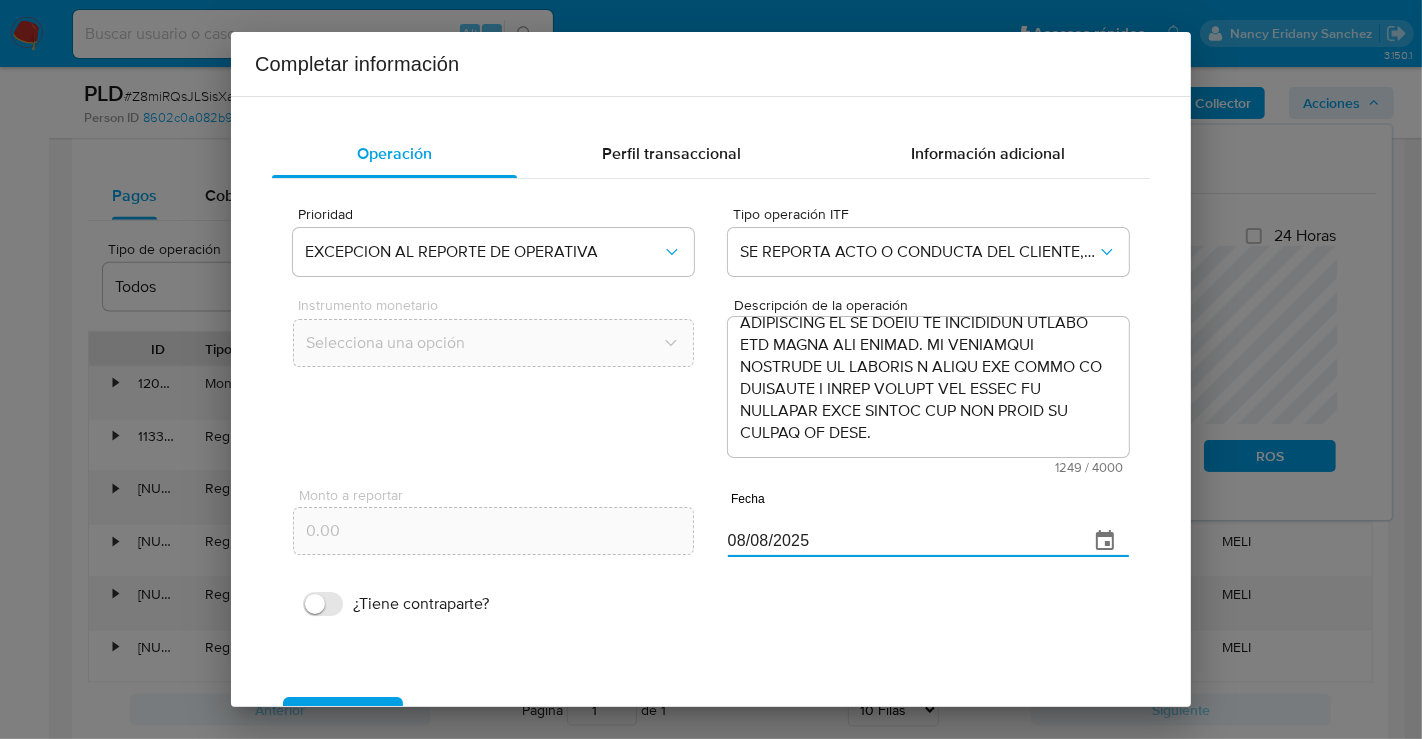 drag, startPoint x: 829, startPoint y: 540, endPoint x: 703, endPoint y: 541, distance: 126.00397 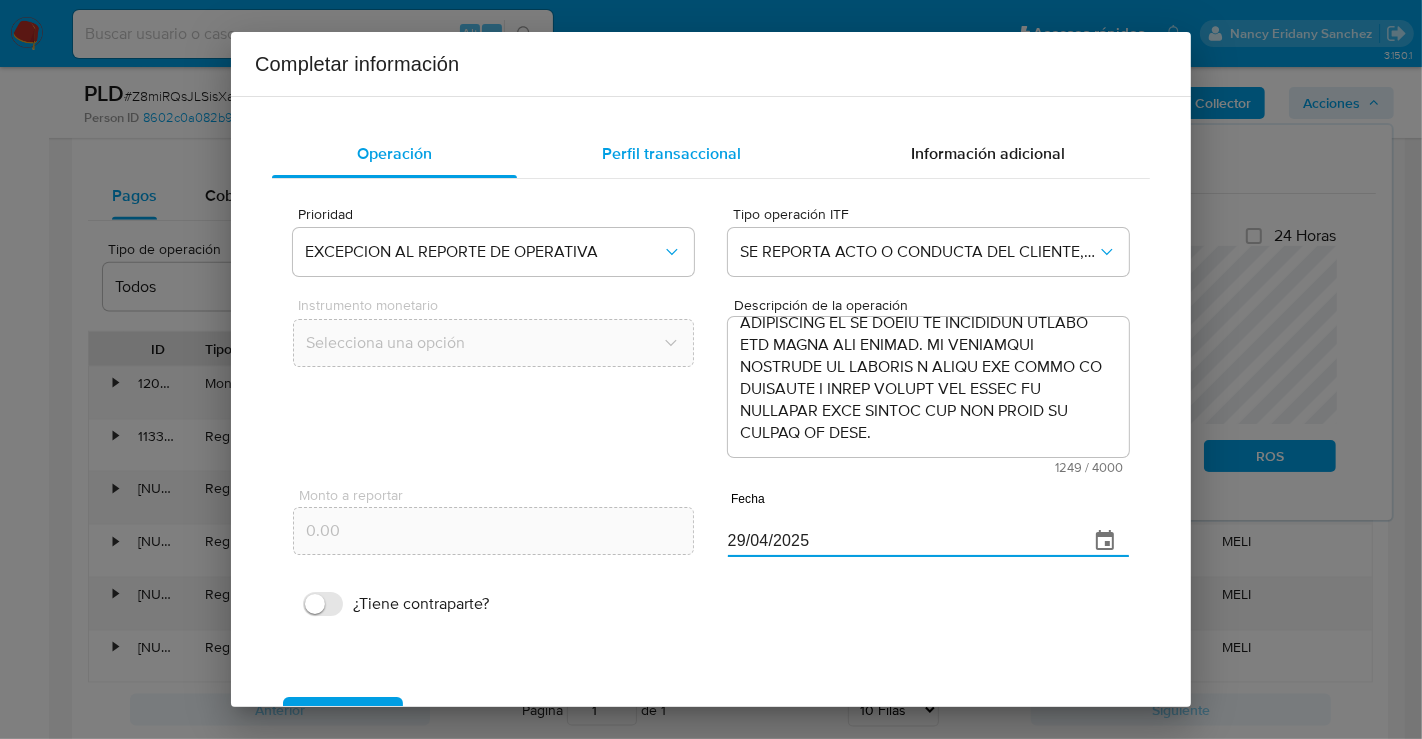 type on "29/04/2025" 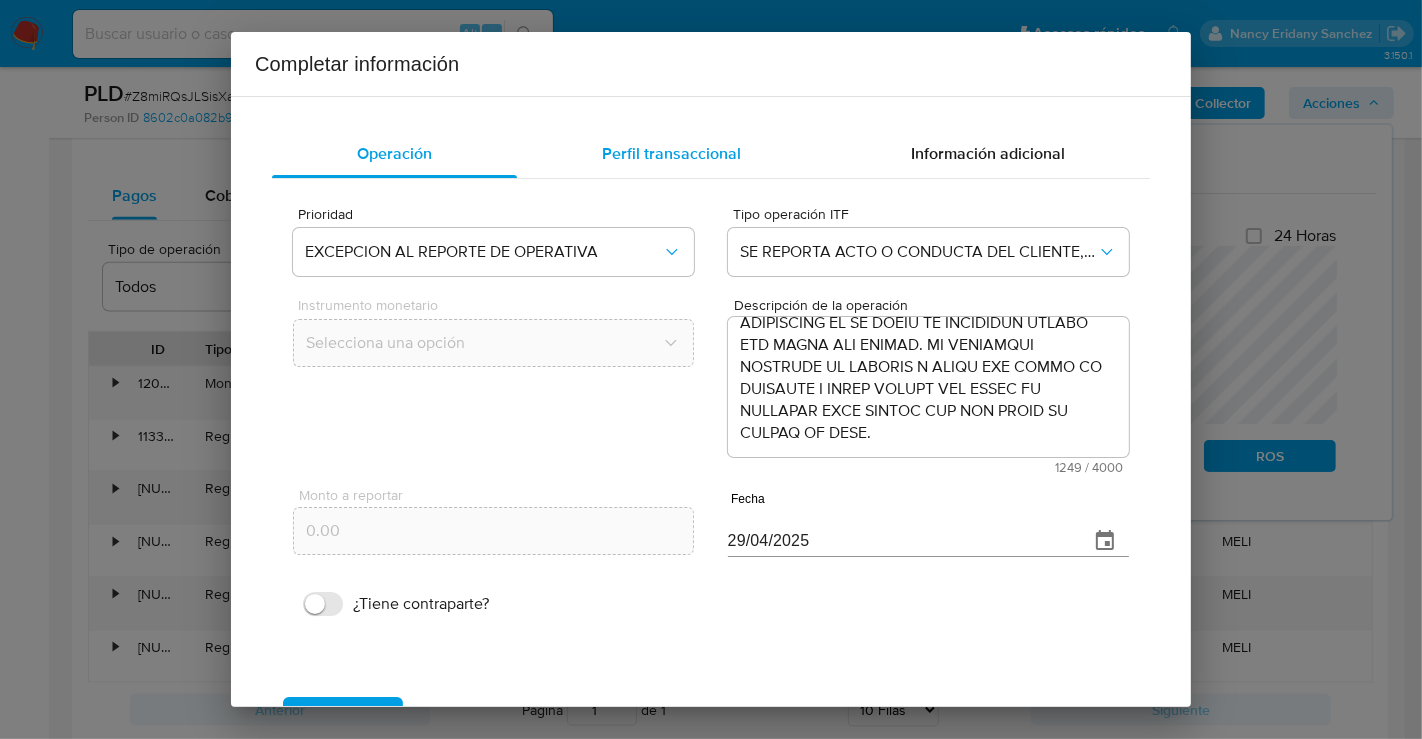 click on "Perfil transaccional" at bounding box center (671, 153) 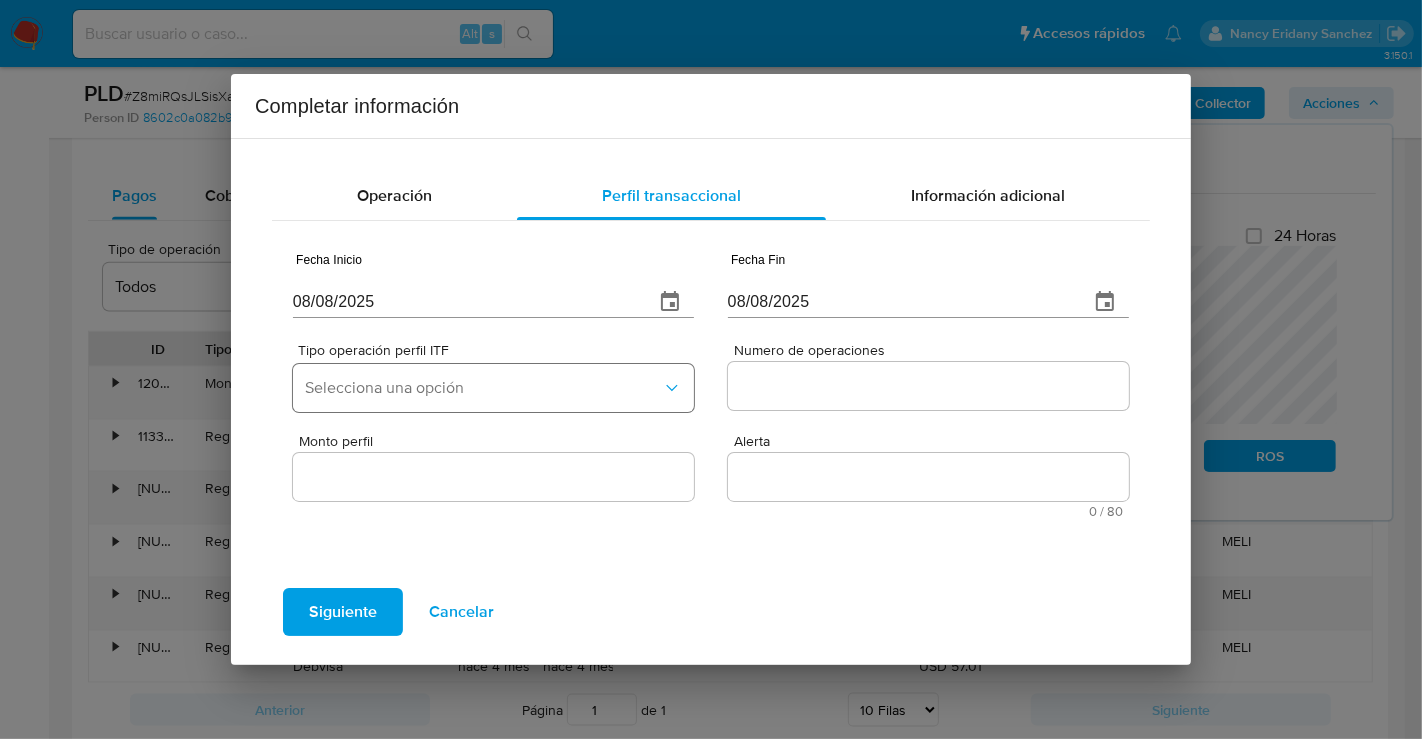 type 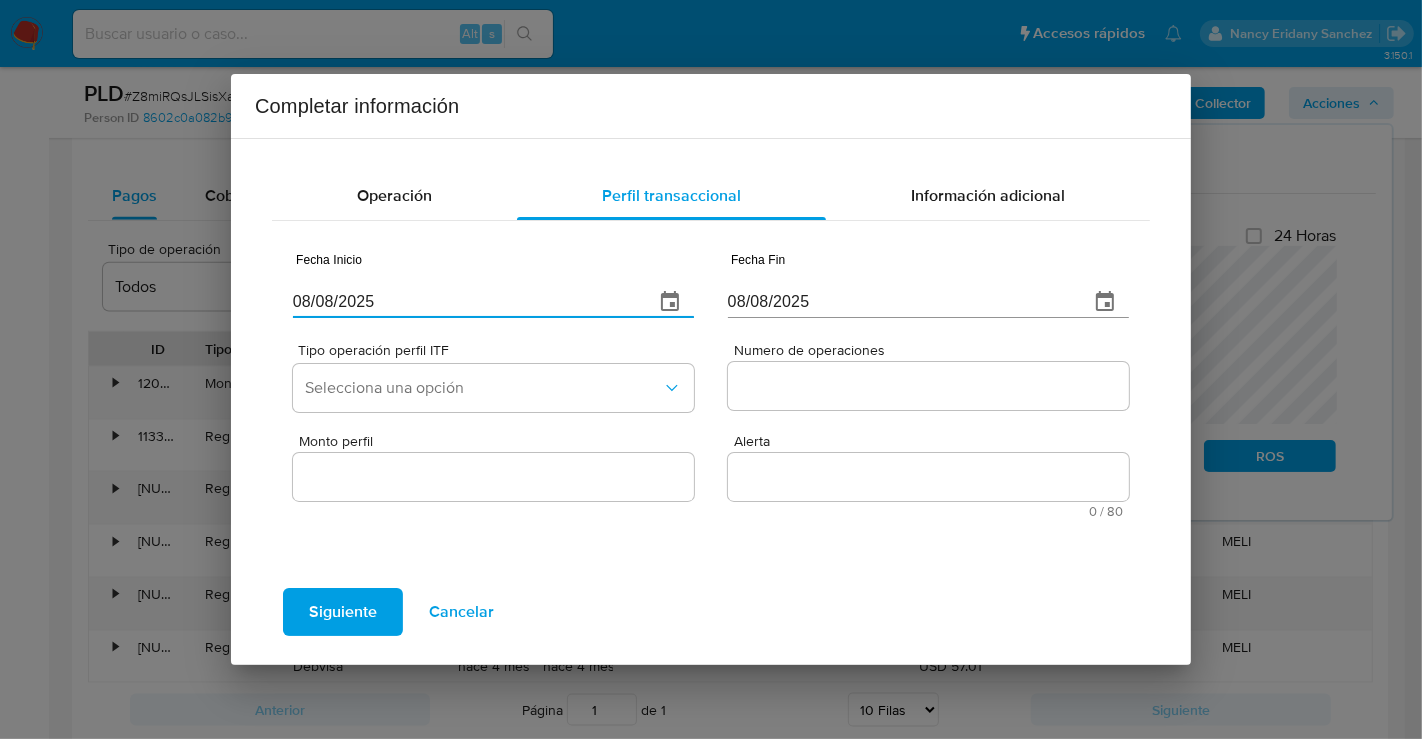click on "08/08/2025" at bounding box center [465, 302] 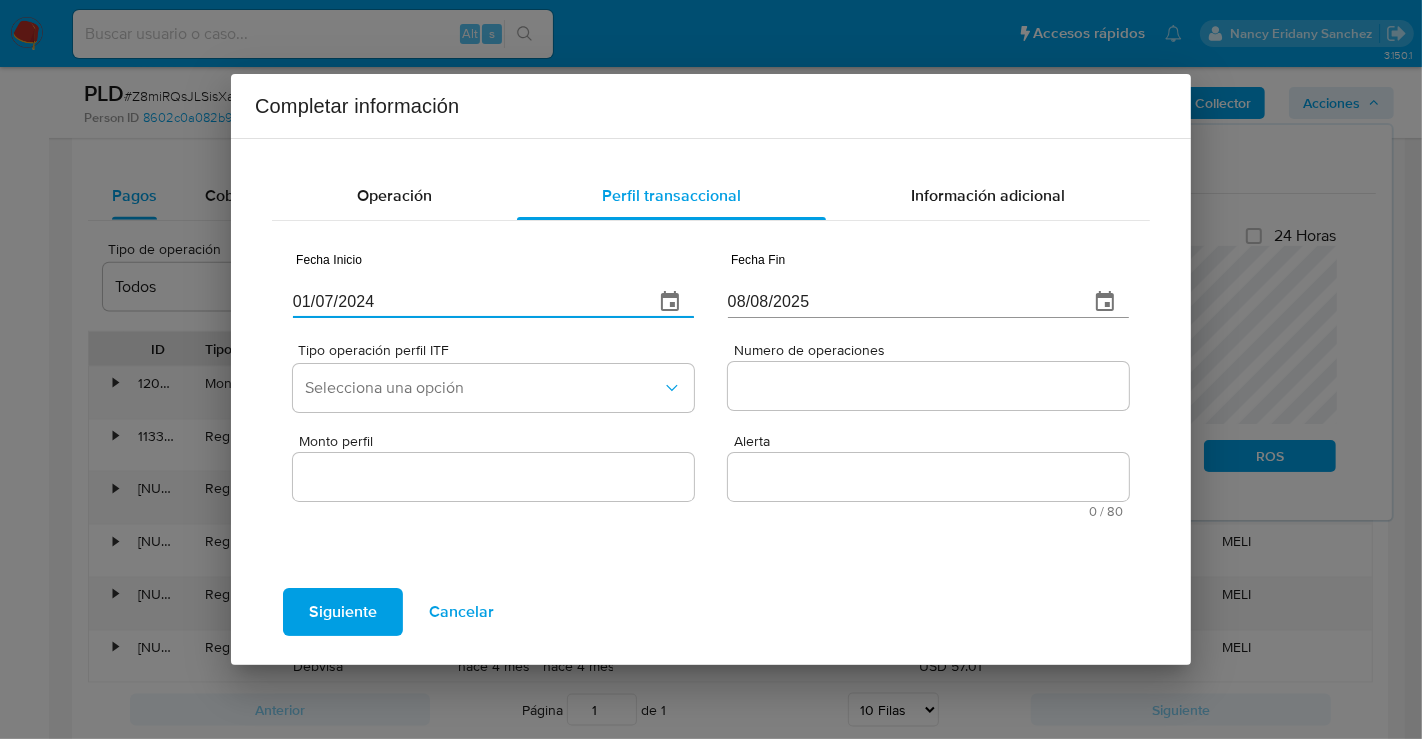 type on "01/07/2024" 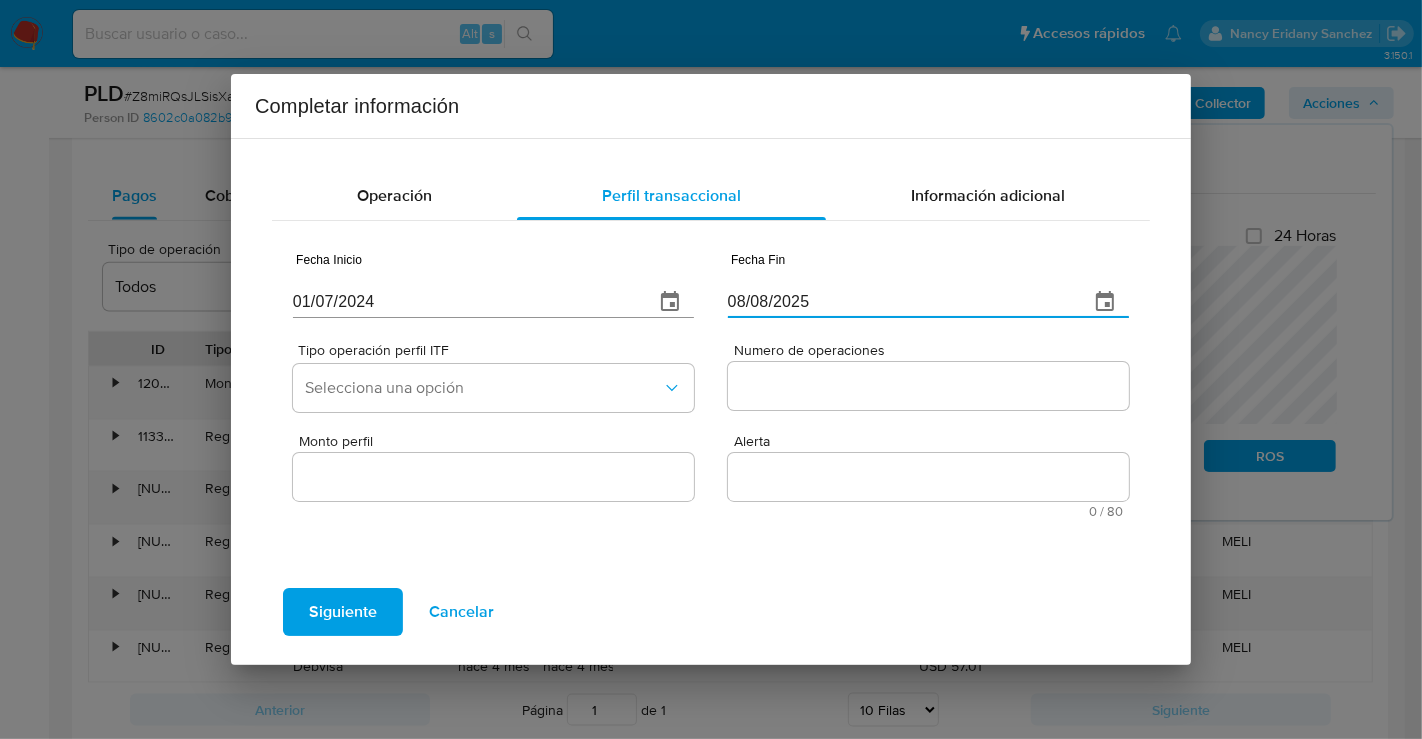drag, startPoint x: 822, startPoint y: 306, endPoint x: 699, endPoint y: 301, distance: 123.101585 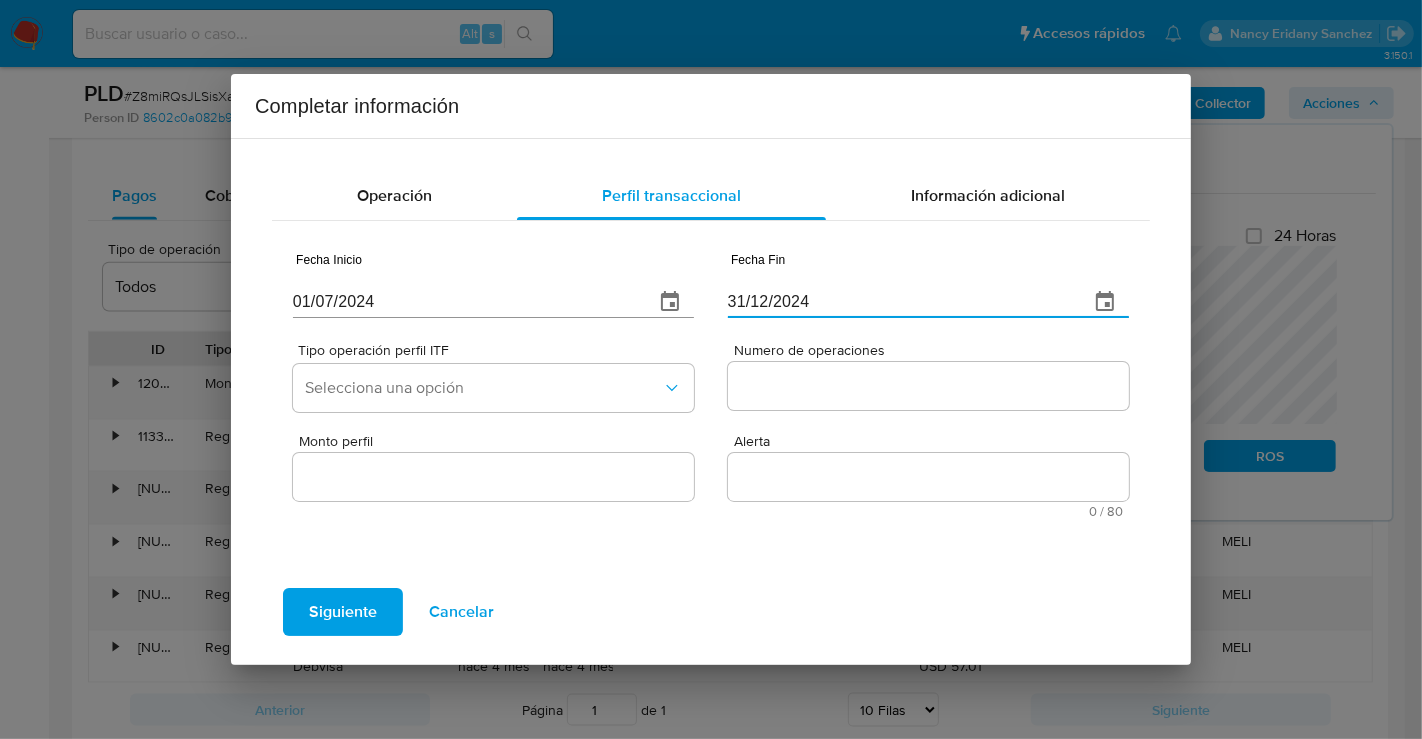 type on "31/12/2024" 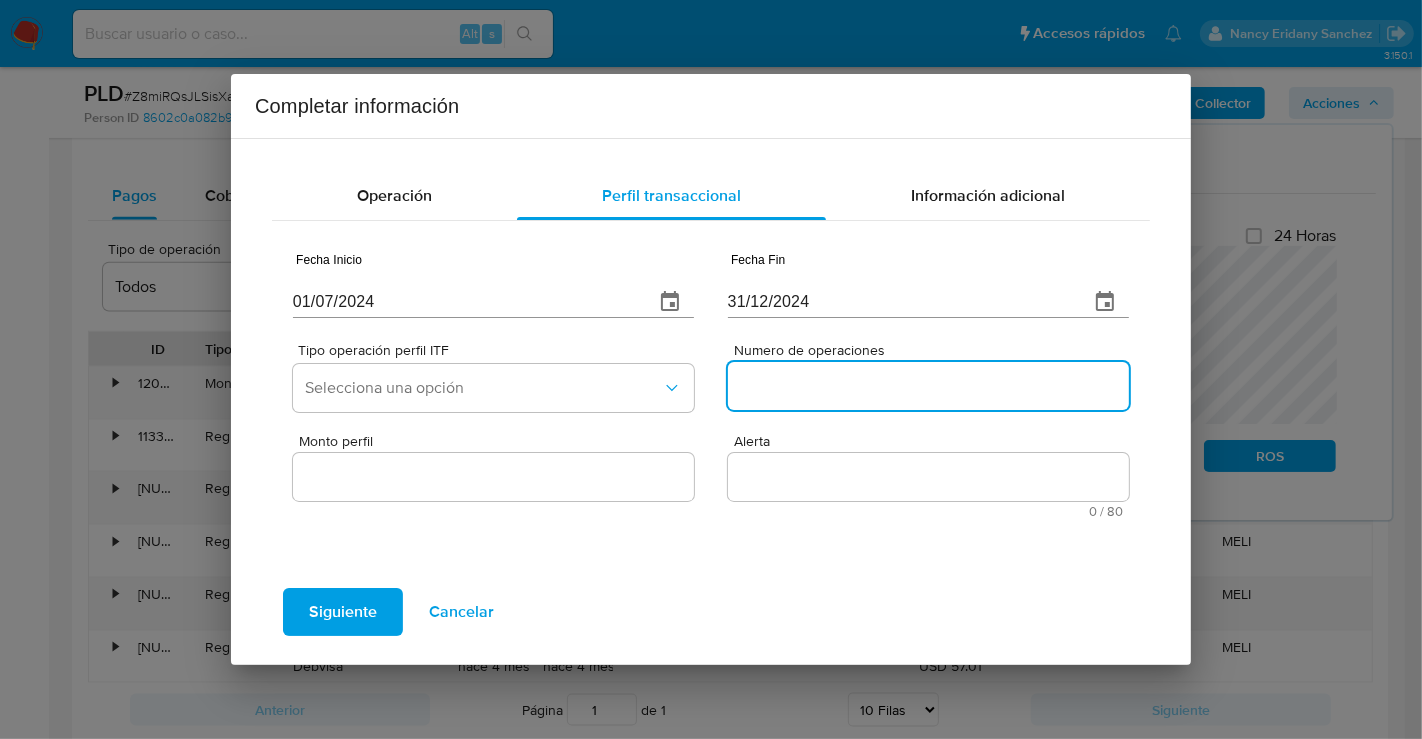 click on "Numero de operaciones" at bounding box center (928, 386) 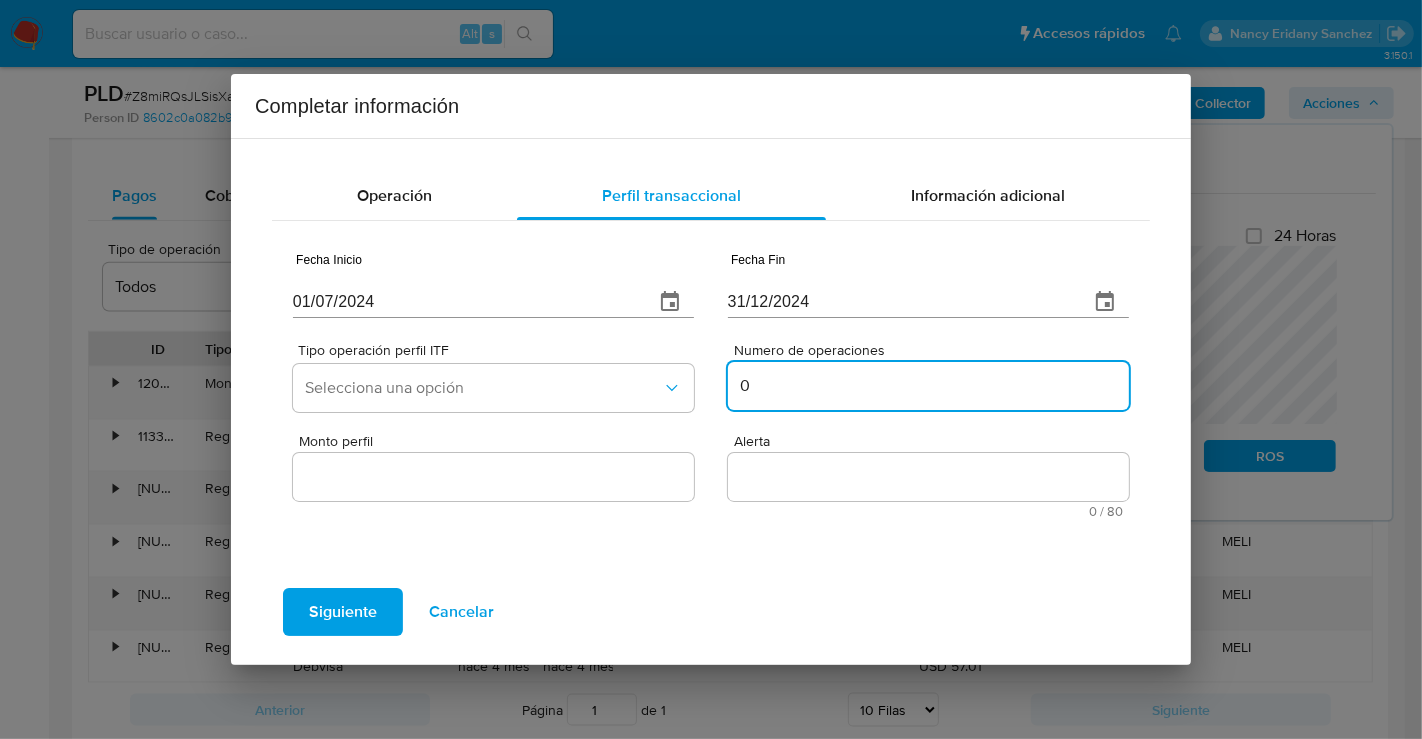 type on "0" 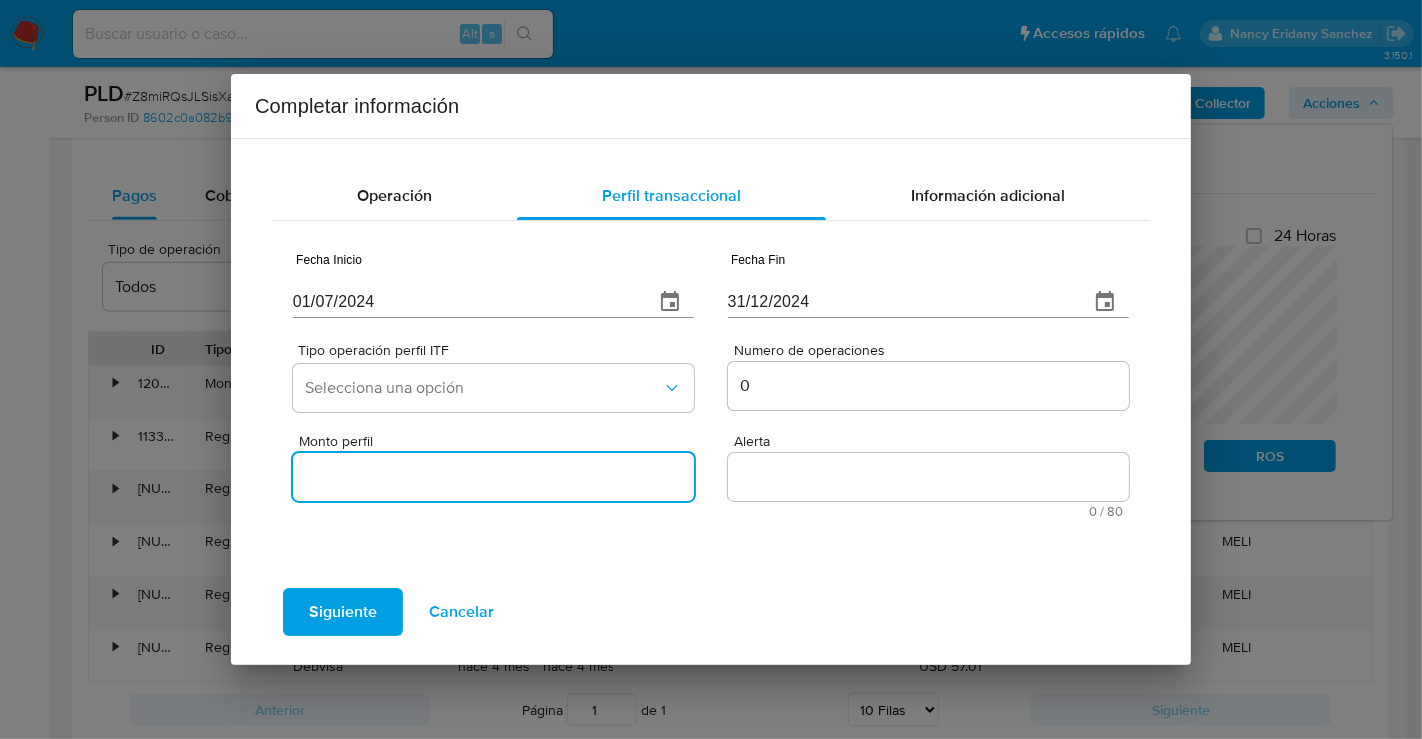 drag, startPoint x: 551, startPoint y: 488, endPoint x: 526, endPoint y: 488, distance: 25 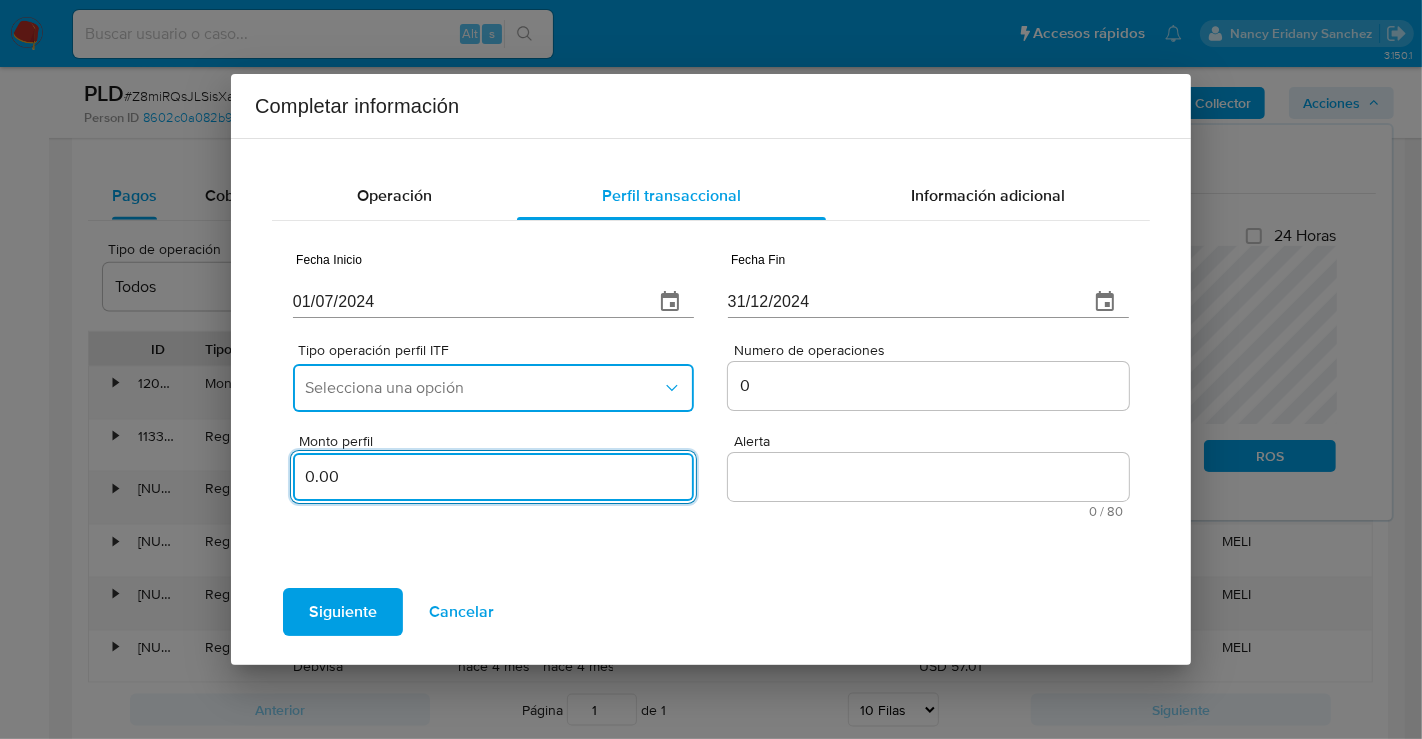 click on "Selecciona una opción" at bounding box center [483, 388] 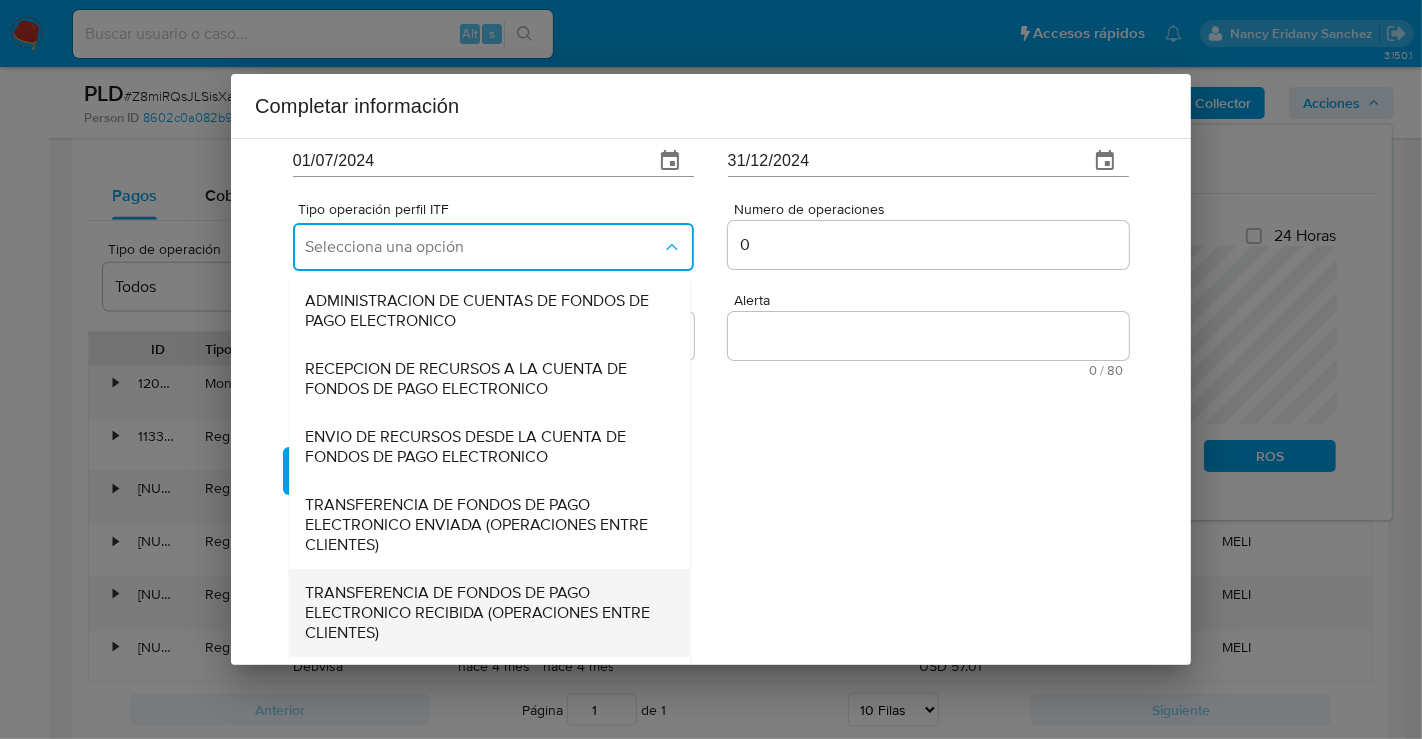scroll, scrollTop: 221, scrollLeft: 0, axis: vertical 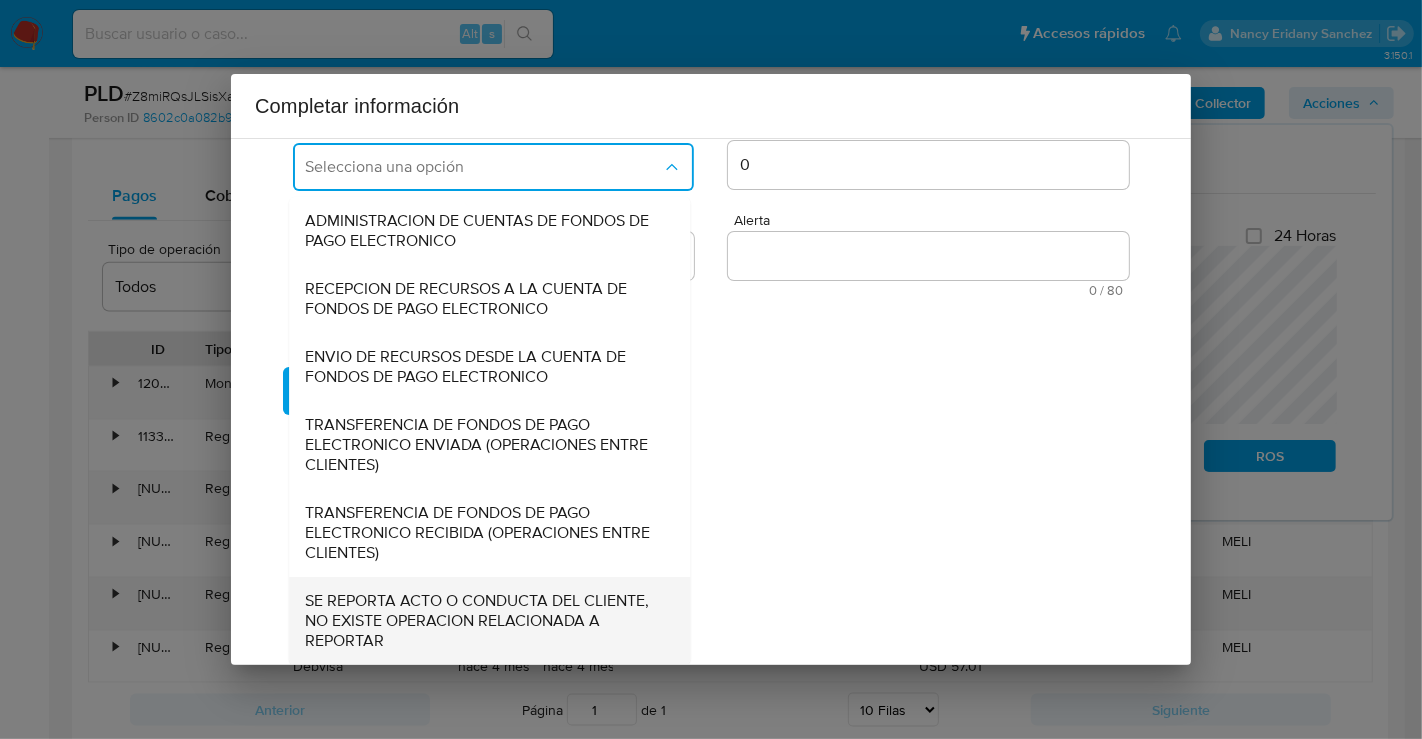 click on "SE REPORTA ACTO O CONDUCTA DEL CLIENTE, NO EXISTE OPERACION RELACIONADA A REPORTAR" at bounding box center (483, 621) 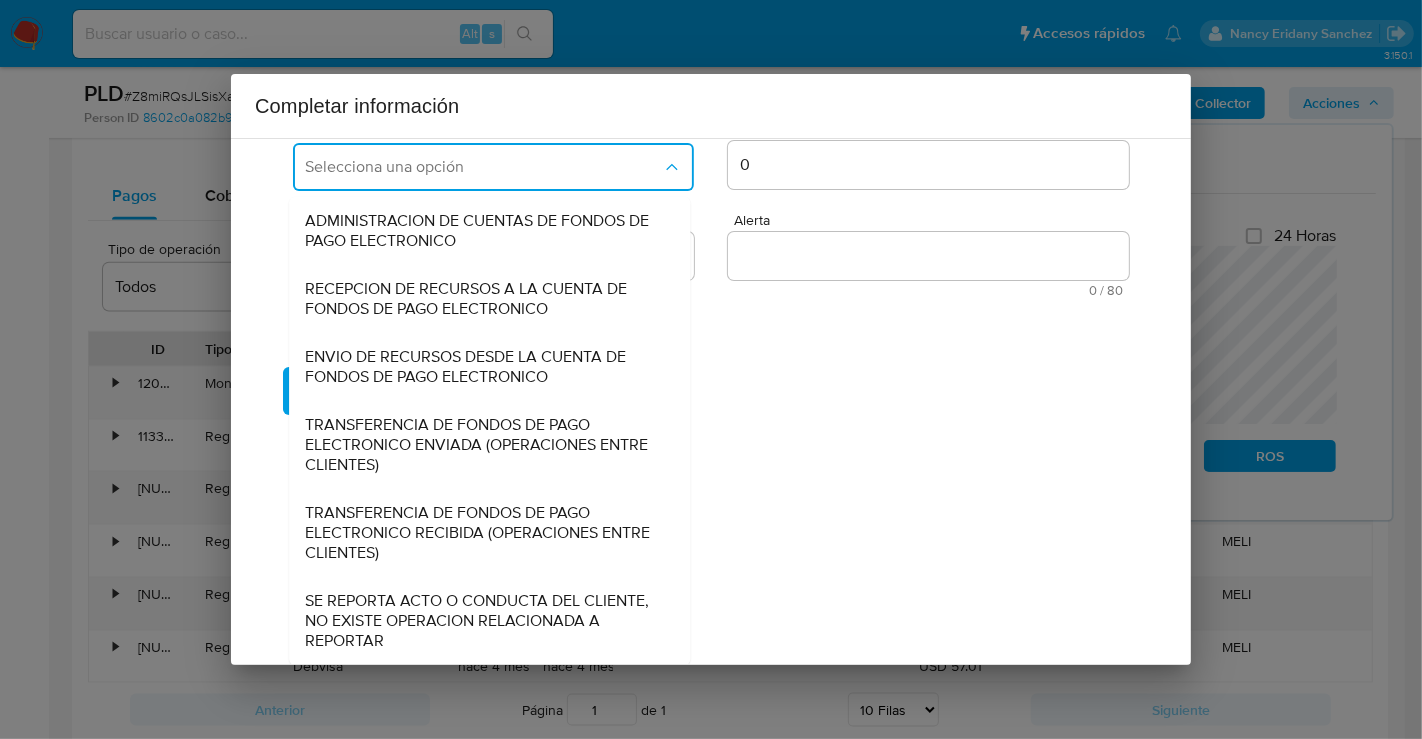 scroll, scrollTop: 0, scrollLeft: 0, axis: both 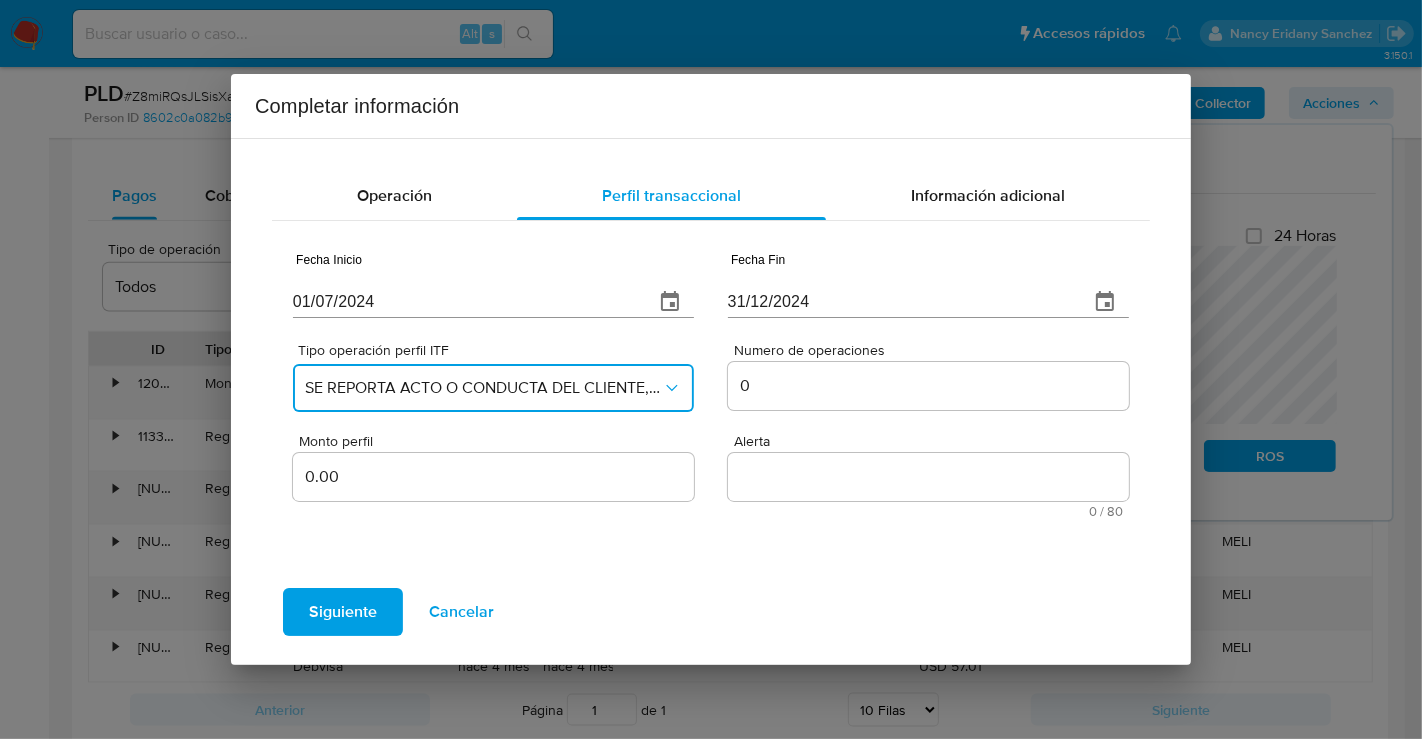 type 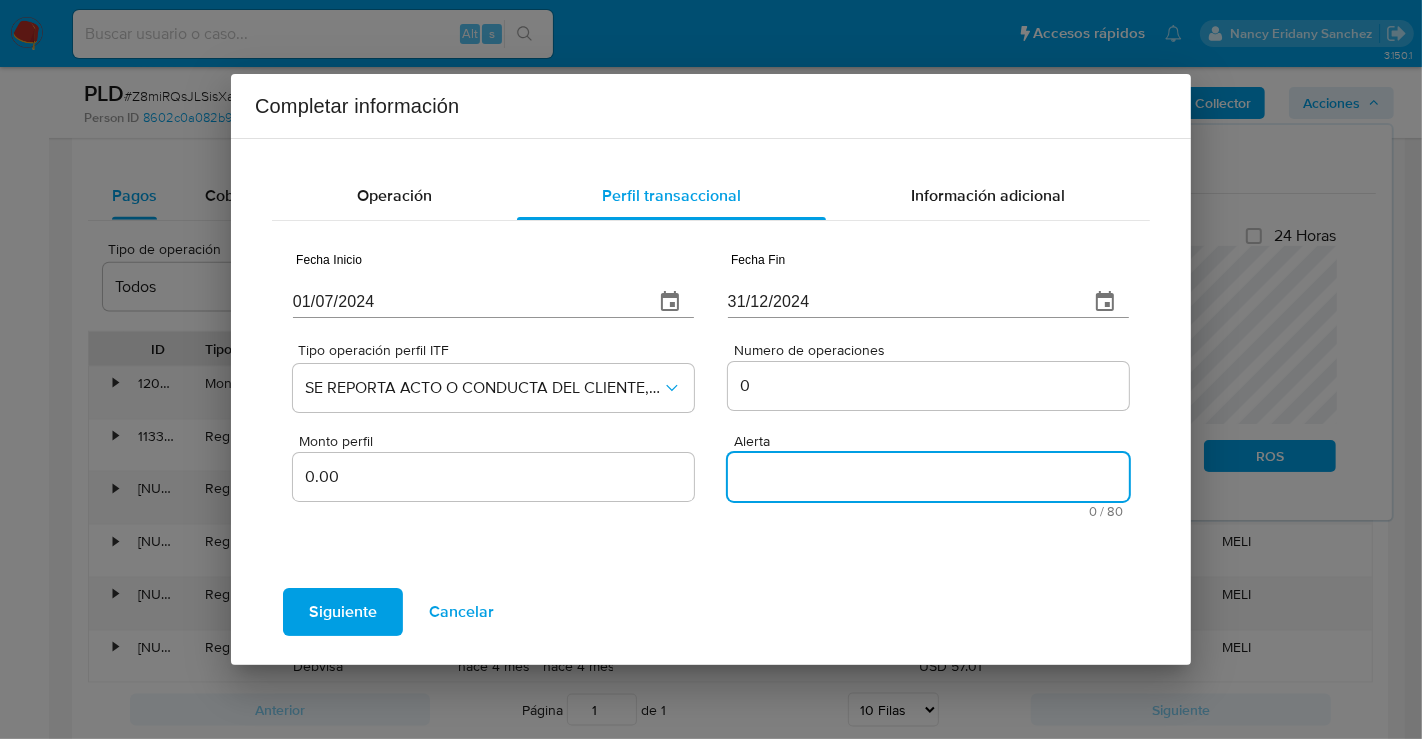 click on "Alerta" at bounding box center [928, 477] 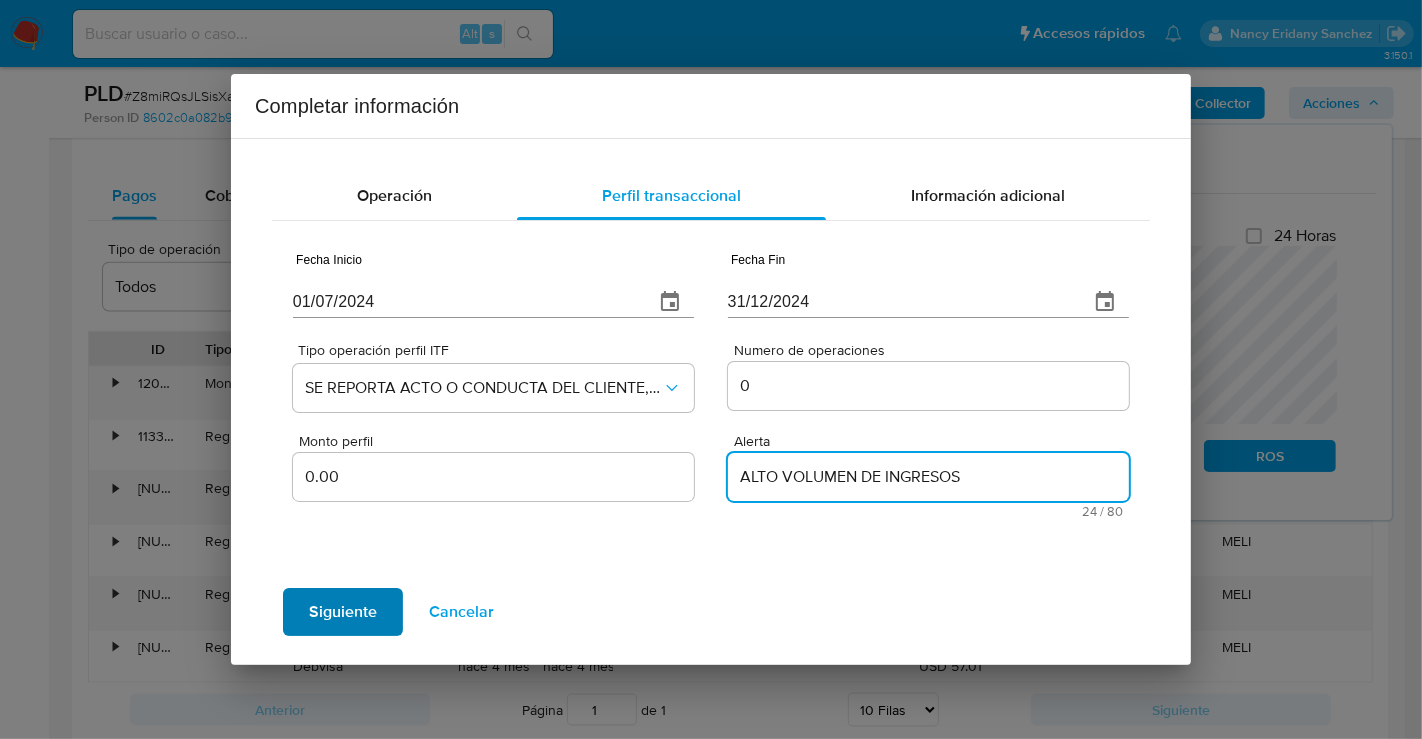 type on "ALTO VOLUMEN DE INGRESOS" 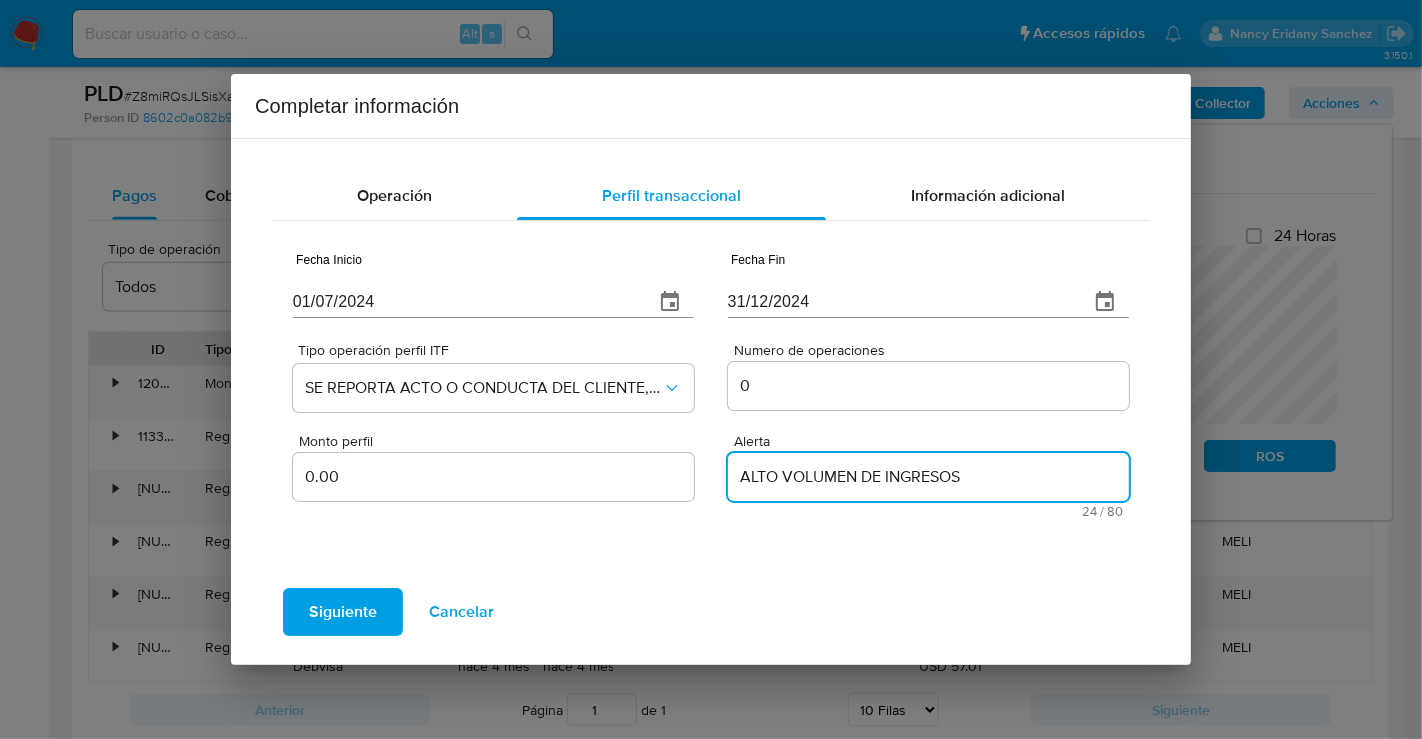 click on "Siguiente" at bounding box center (343, 612) 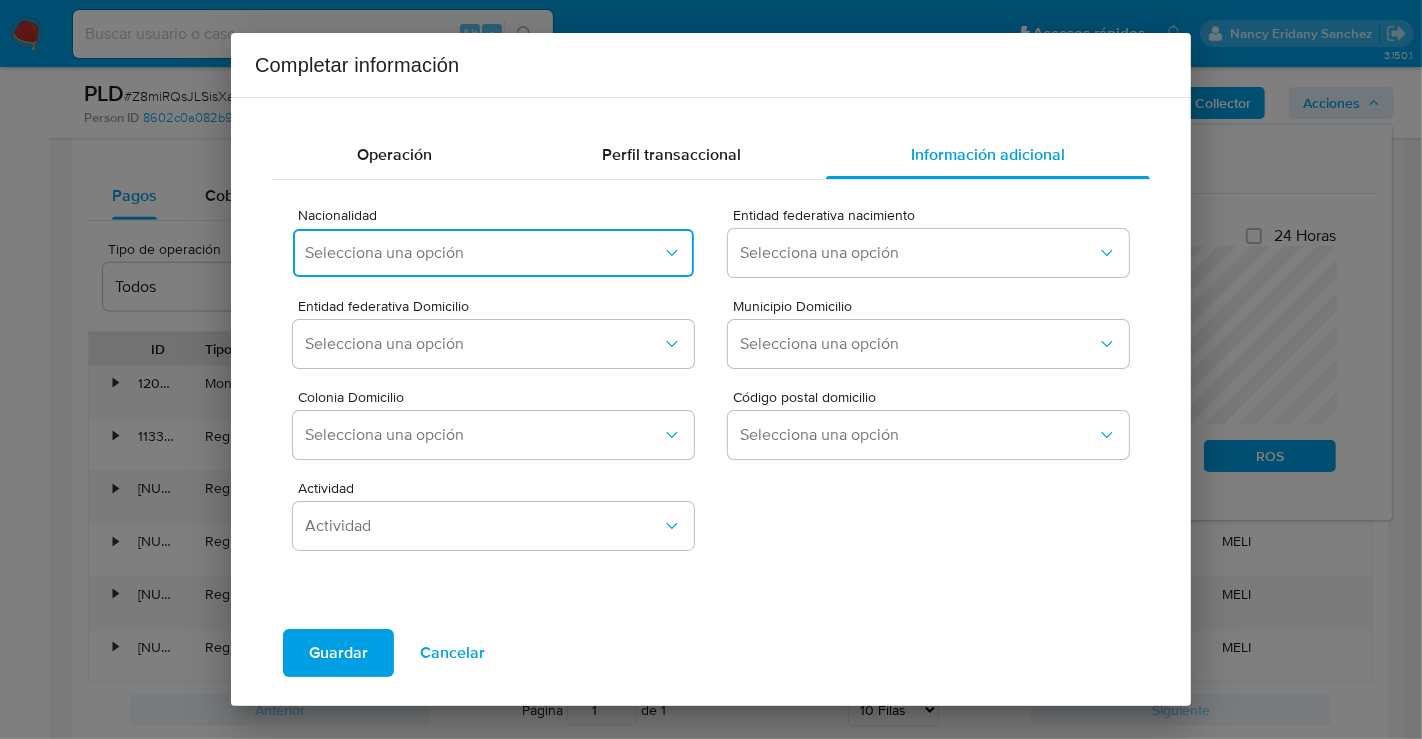 click on "Selecciona una opción" at bounding box center [483, 253] 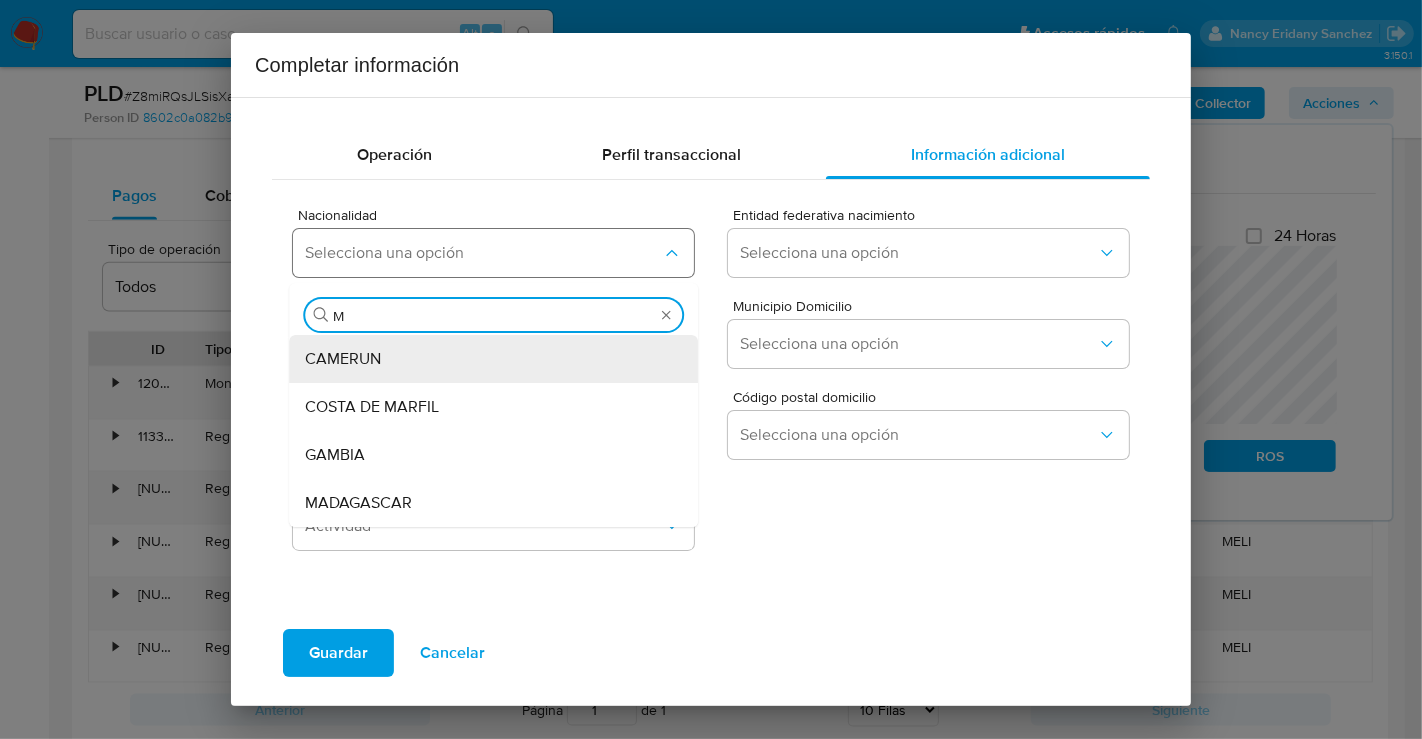 type on "ME" 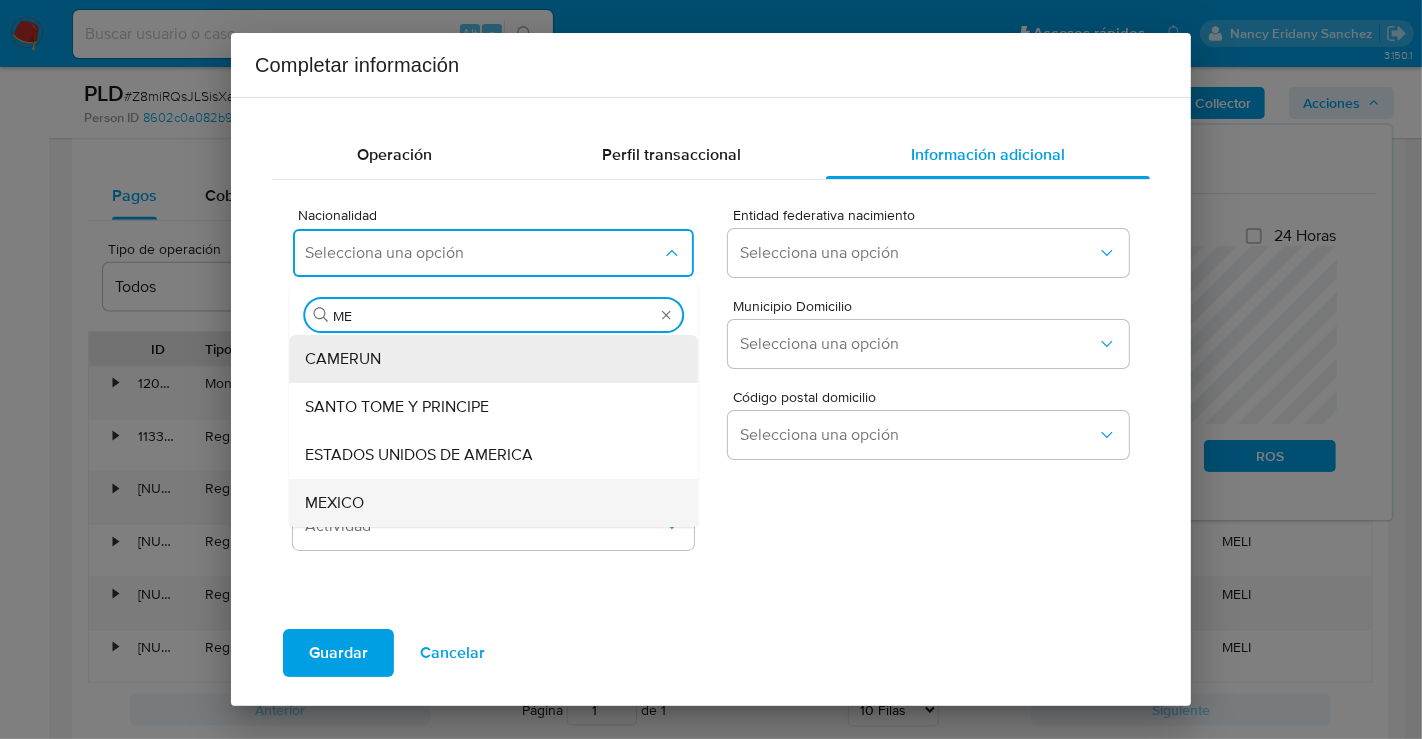 click on "MEXICO" at bounding box center [334, 503] 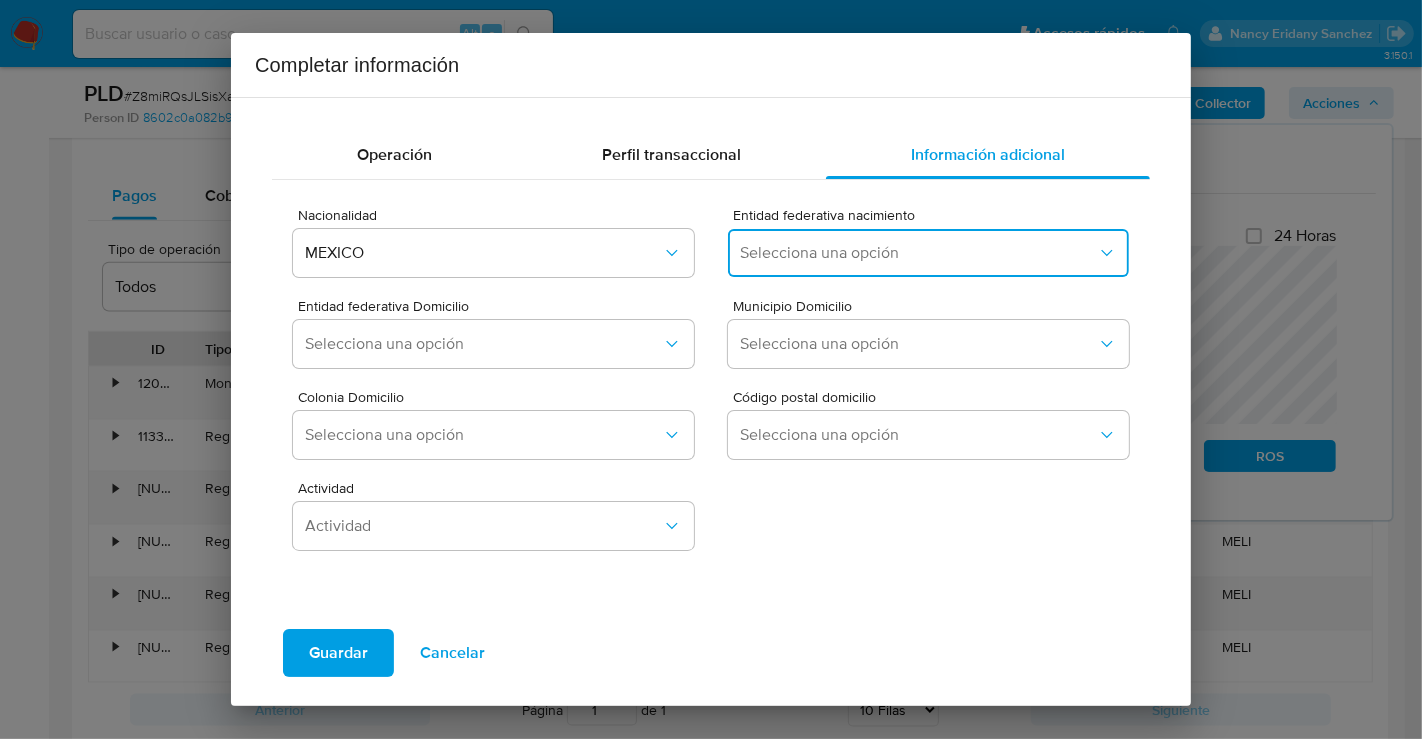 click on "Selecciona una opción" at bounding box center (928, 253) 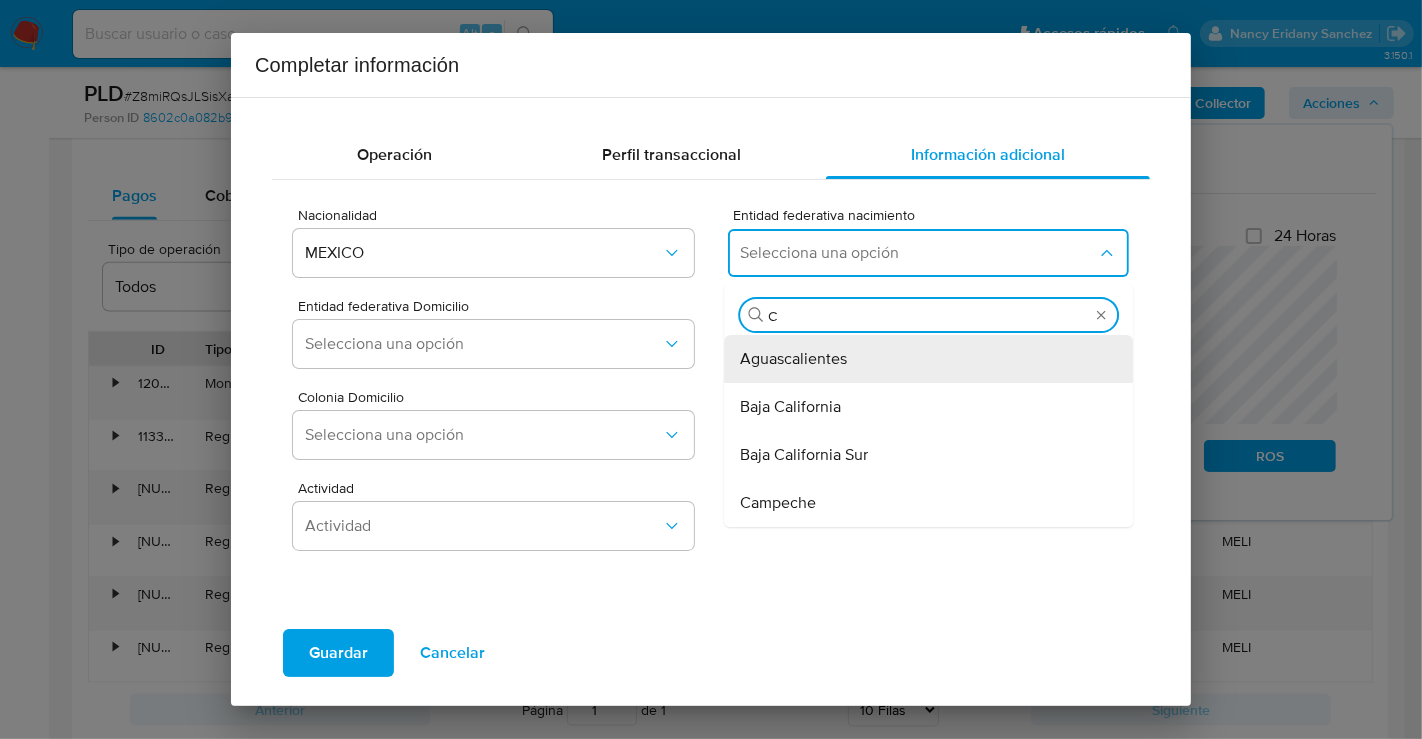 type on "CO" 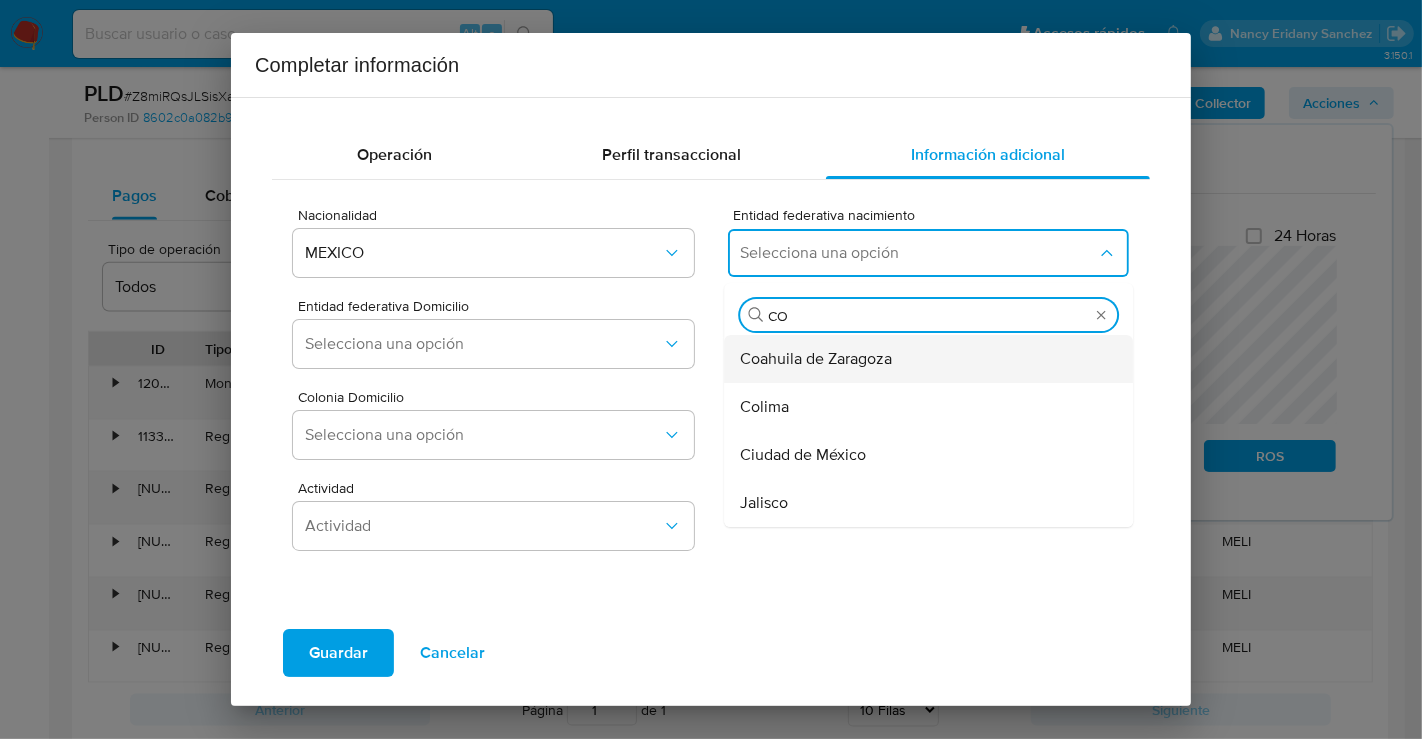 click on "Coahuila de Zaragoza" at bounding box center [816, 359] 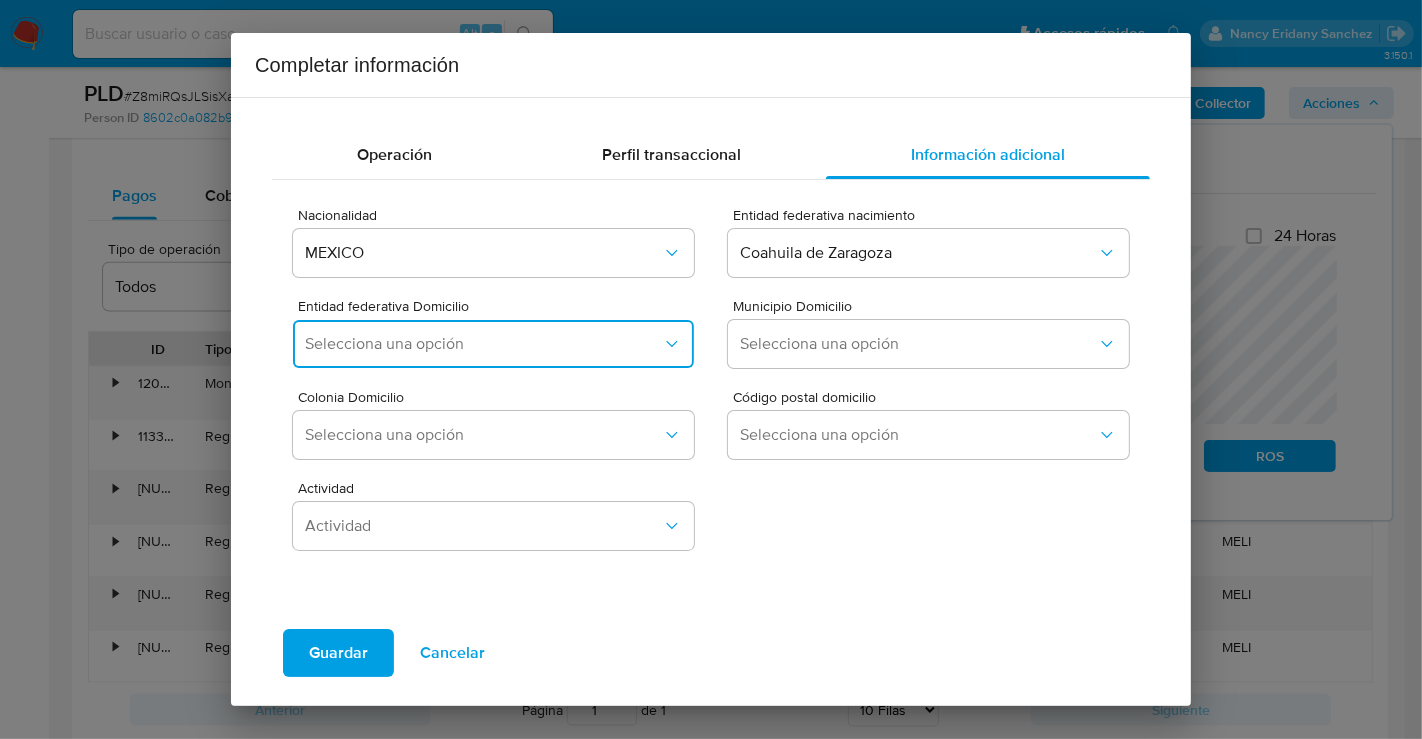 click on "Selecciona una opción" at bounding box center (483, 344) 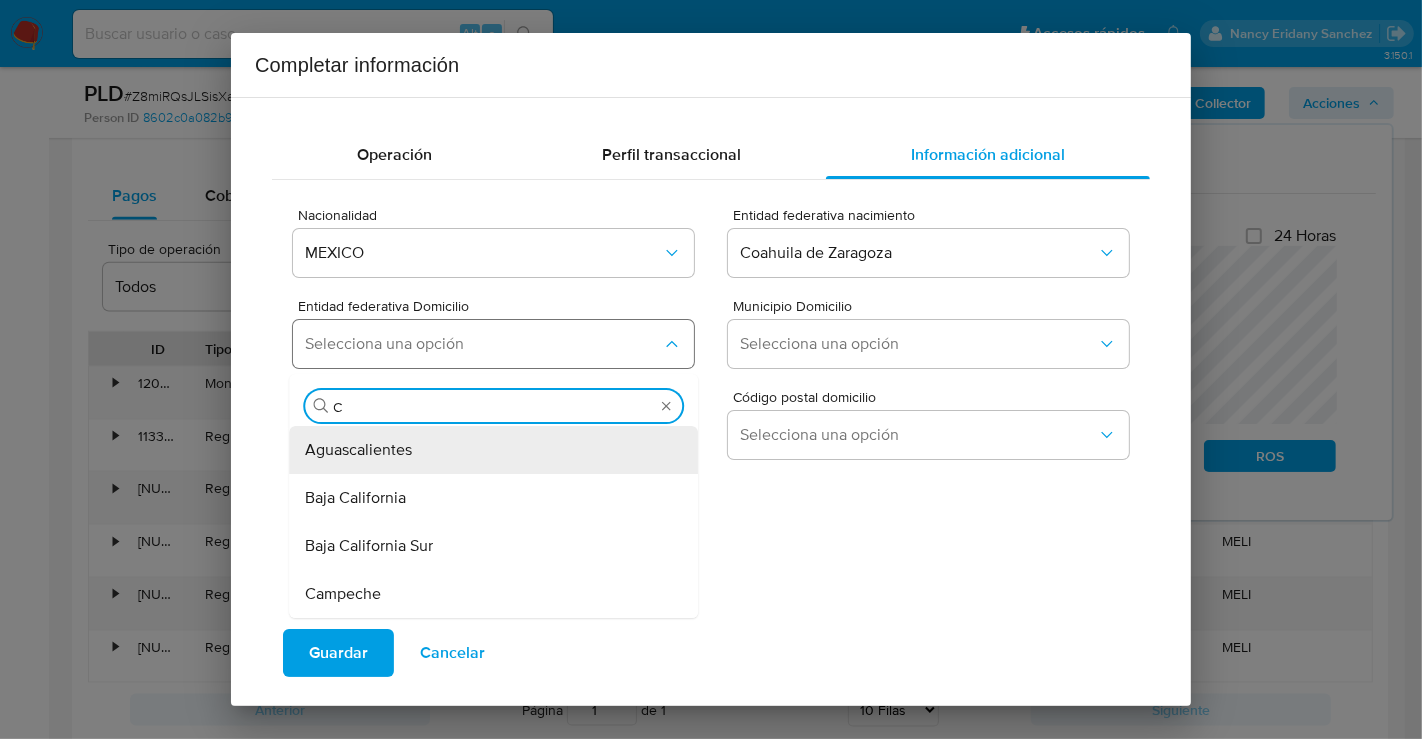 type on "CO" 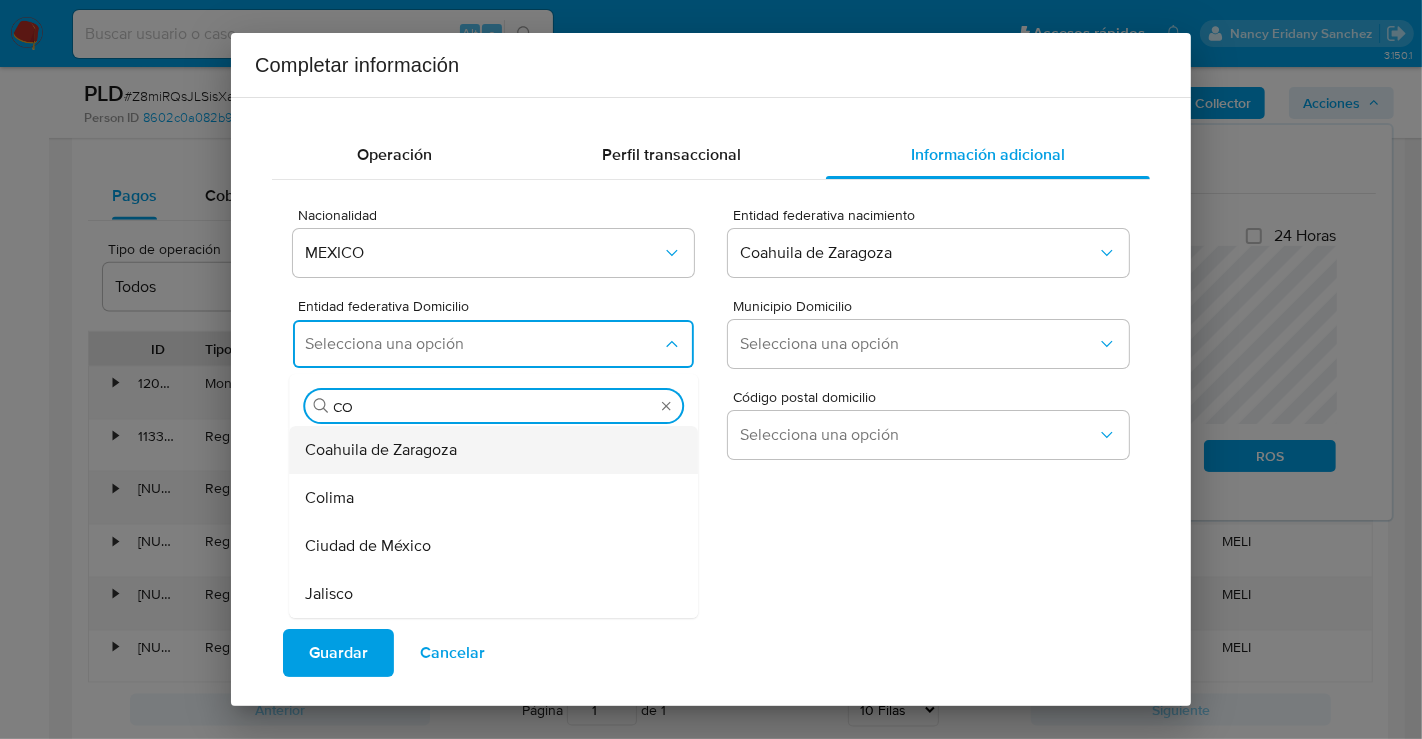 click on "Coahuila de Zaragoza" at bounding box center [381, 450] 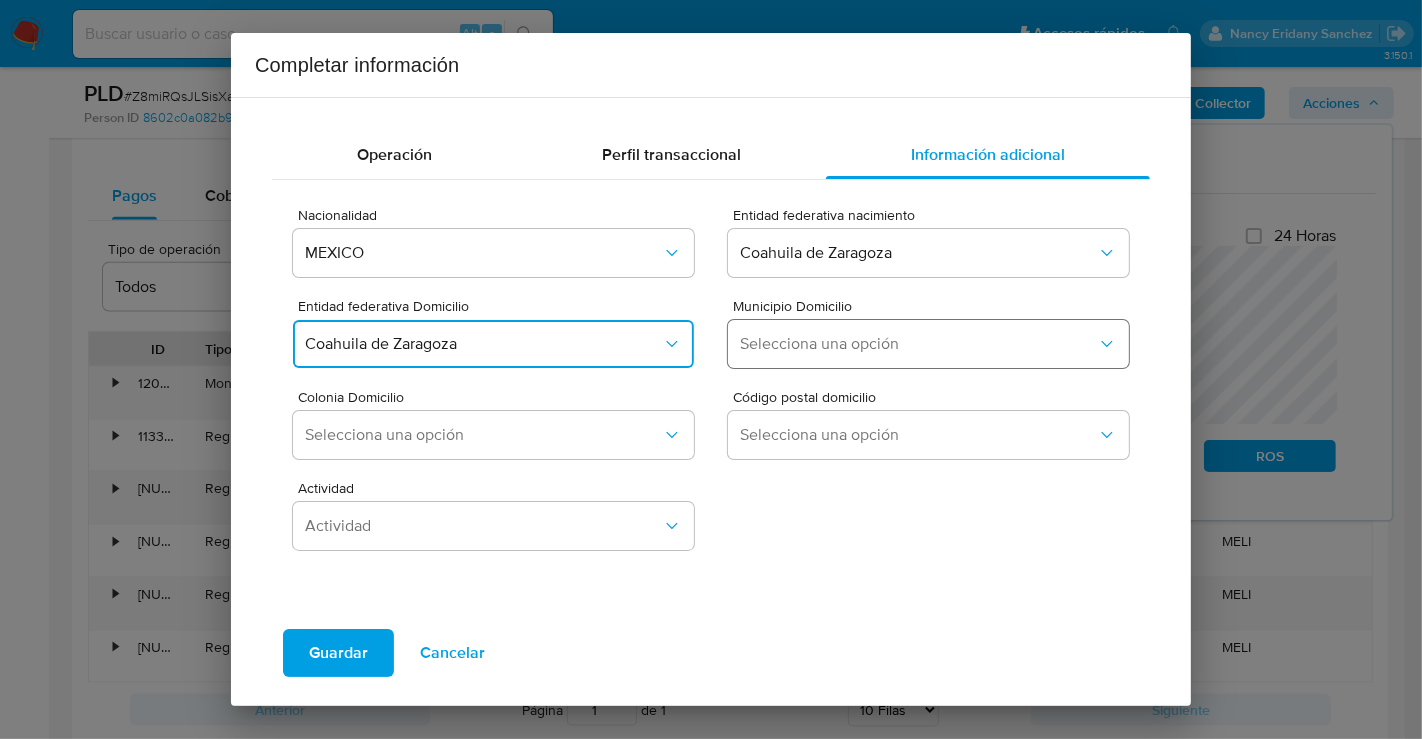 type 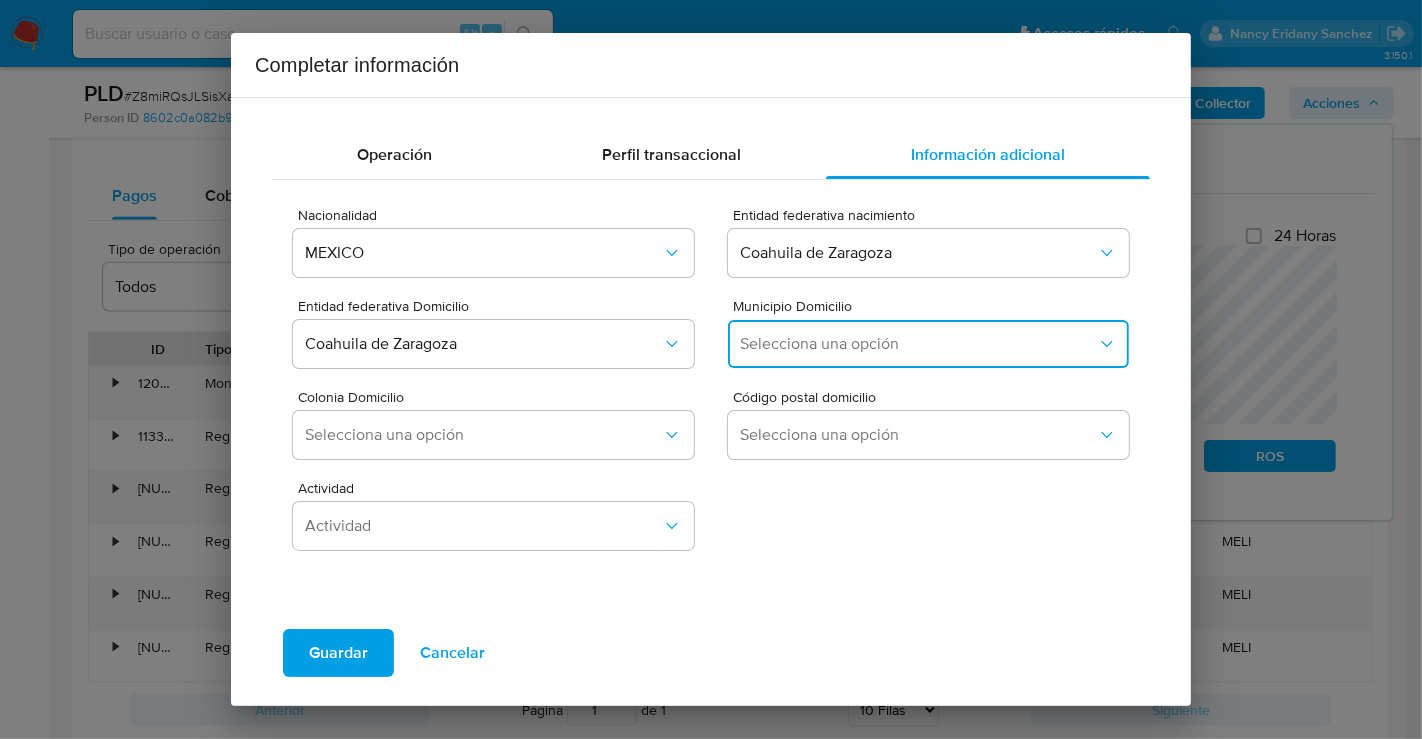 click on "Selecciona una opción" at bounding box center (918, 344) 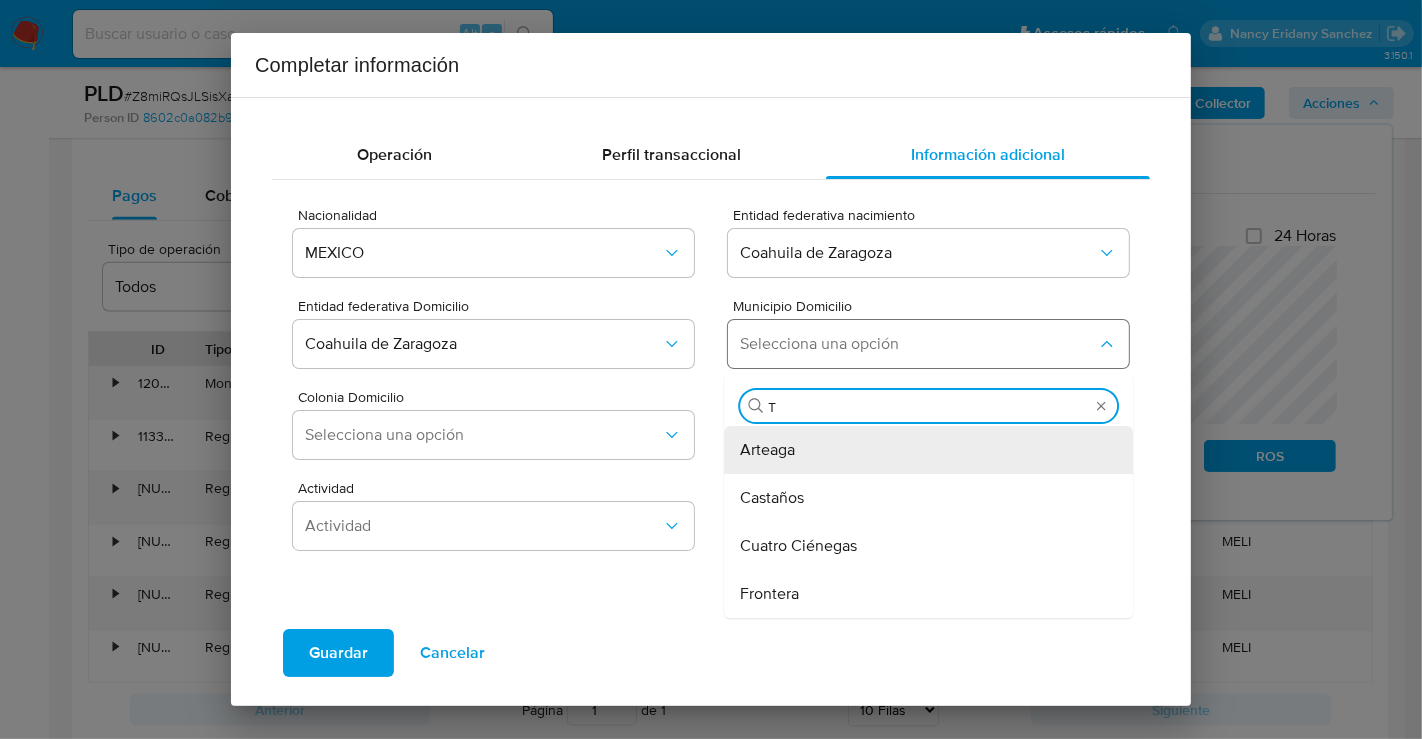 type on "TO" 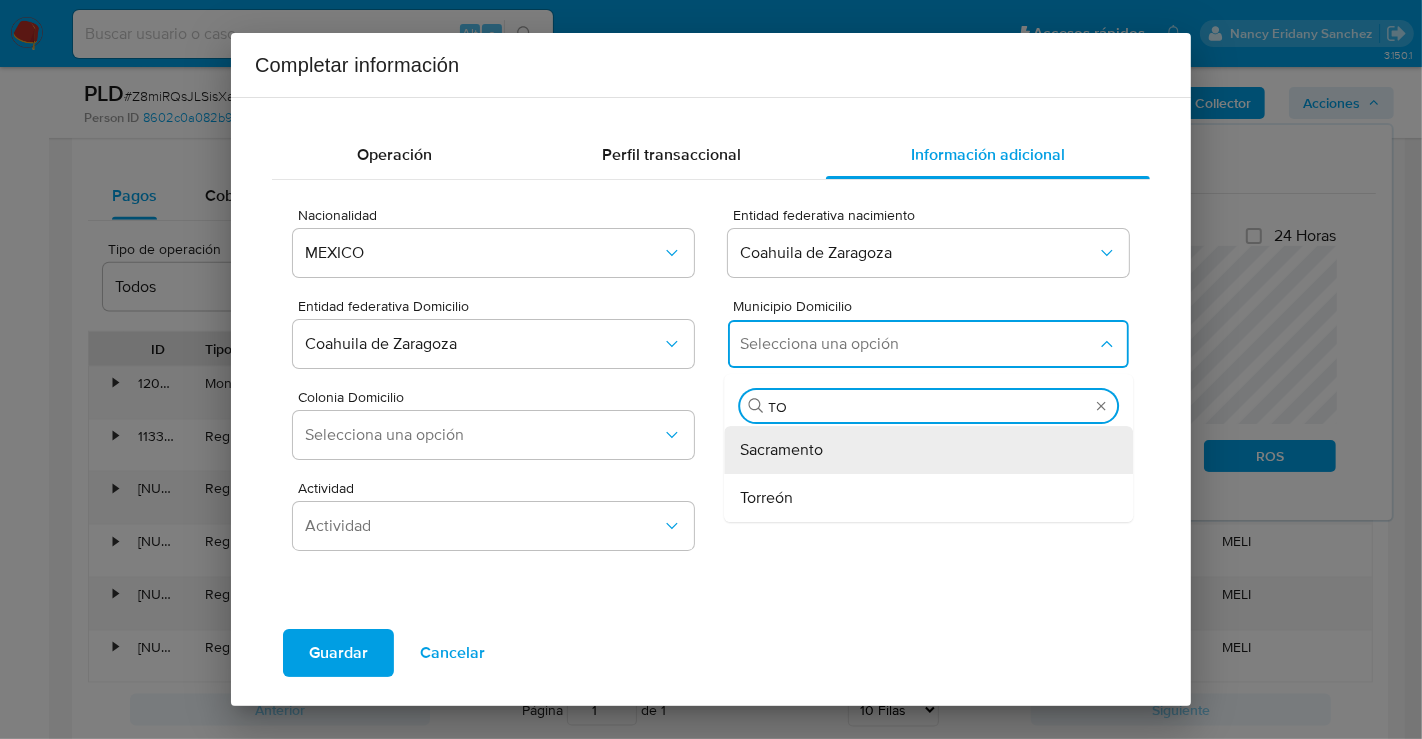 drag, startPoint x: 758, startPoint y: 487, endPoint x: 558, endPoint y: 460, distance: 201.81427 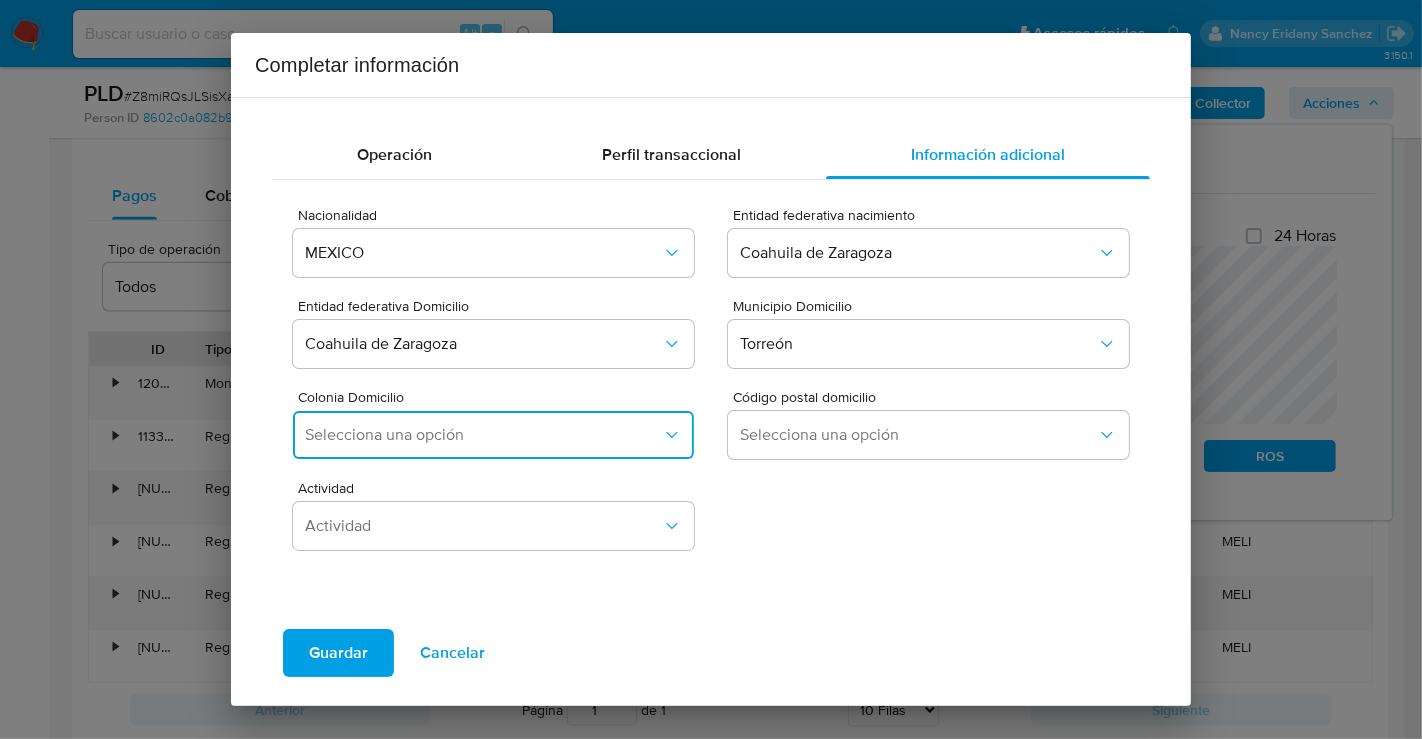 click on "Selecciona una opción" at bounding box center (483, 435) 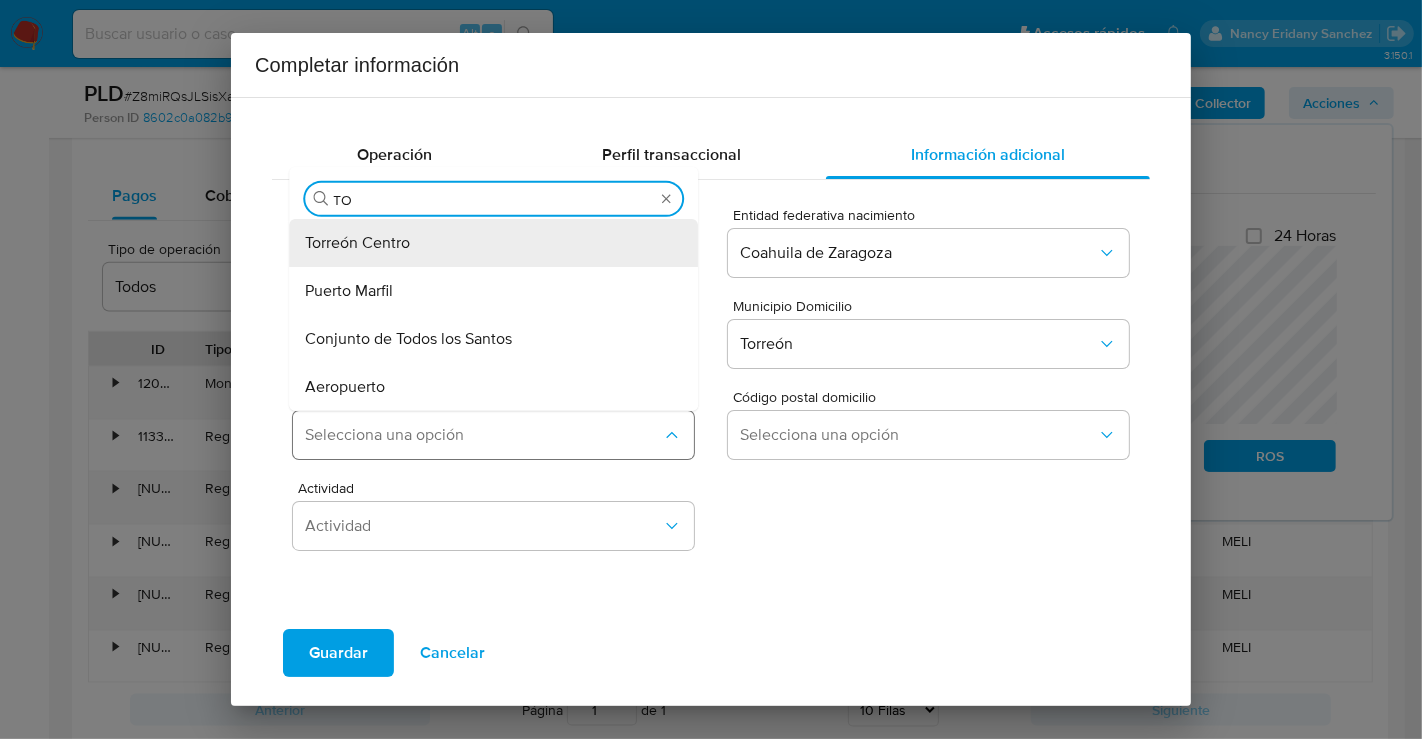 type on "TOR" 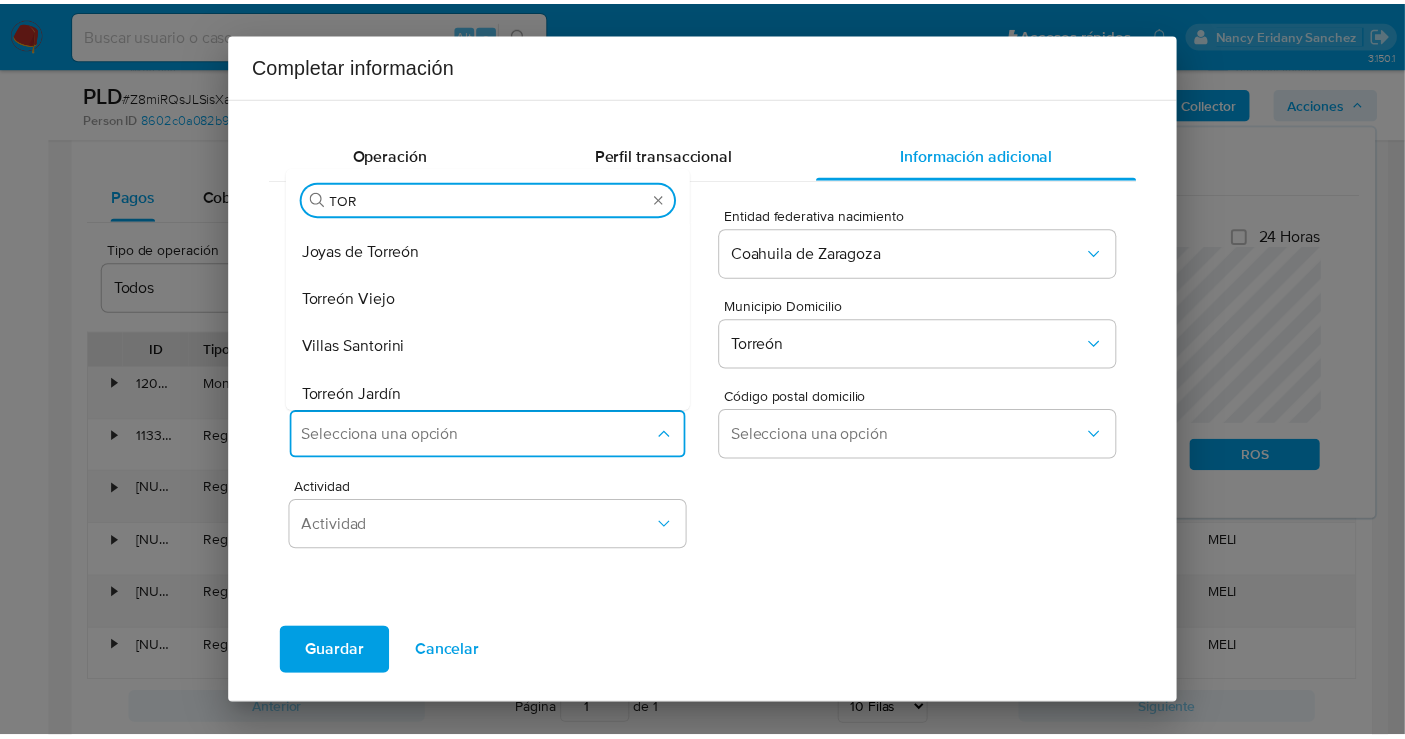 scroll, scrollTop: 333, scrollLeft: 0, axis: vertical 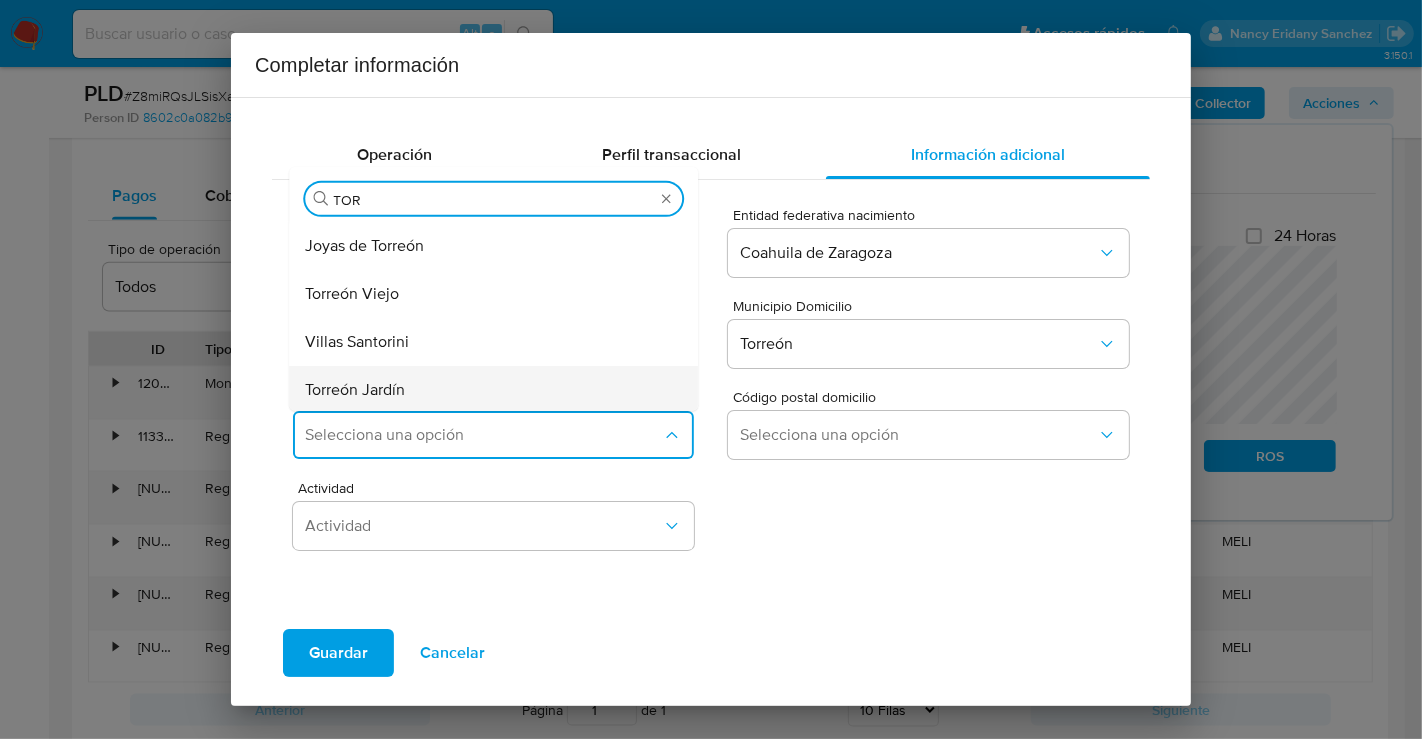 click on "Torreón Jardín" at bounding box center [355, 390] 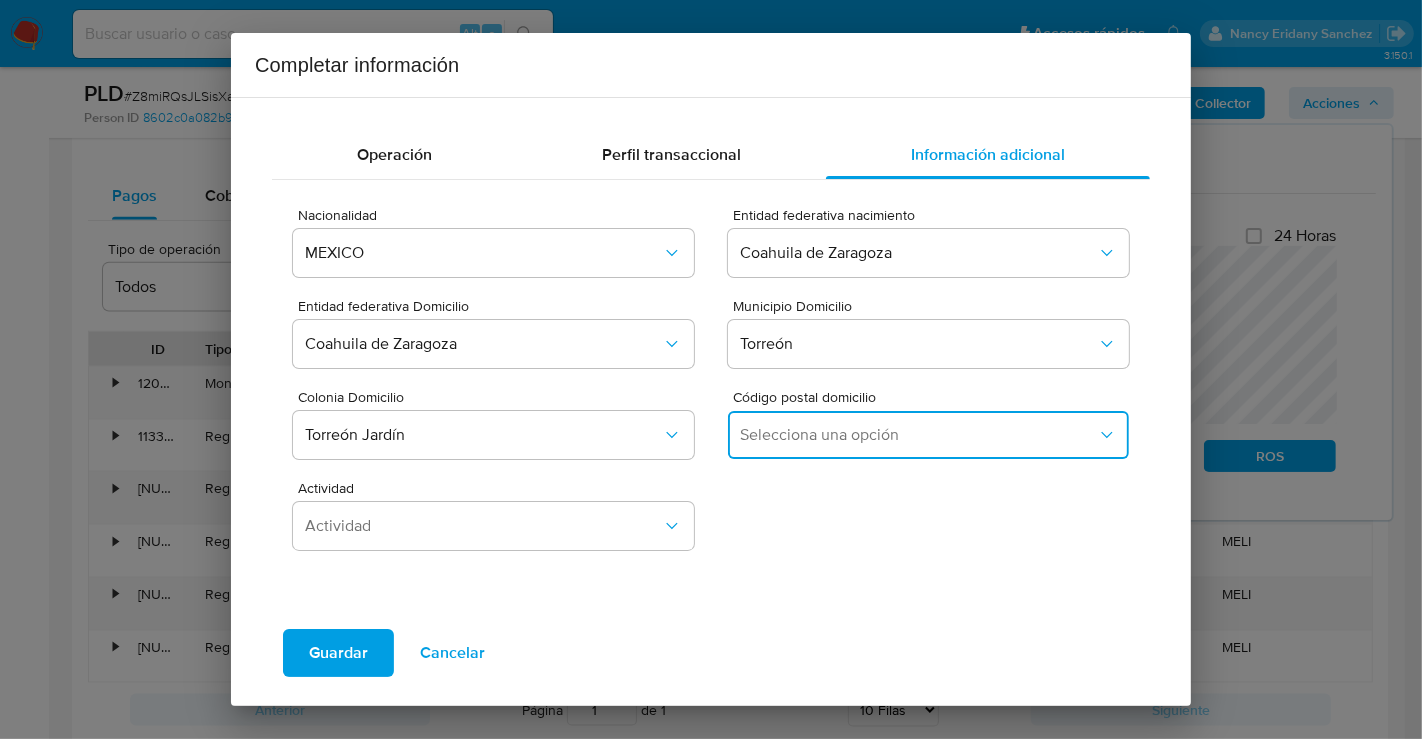 click on "Selecciona una opción" at bounding box center (918, 435) 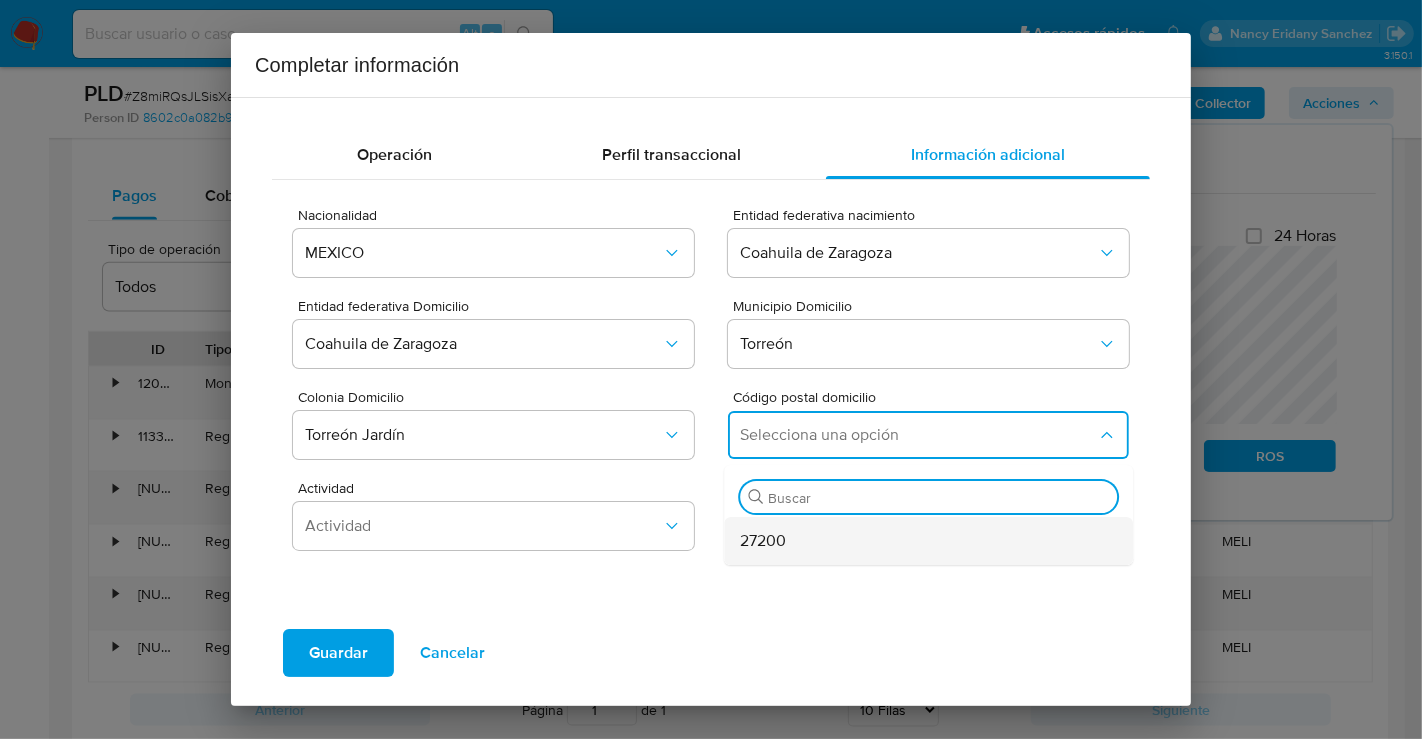 click on "27200" at bounding box center (763, 541) 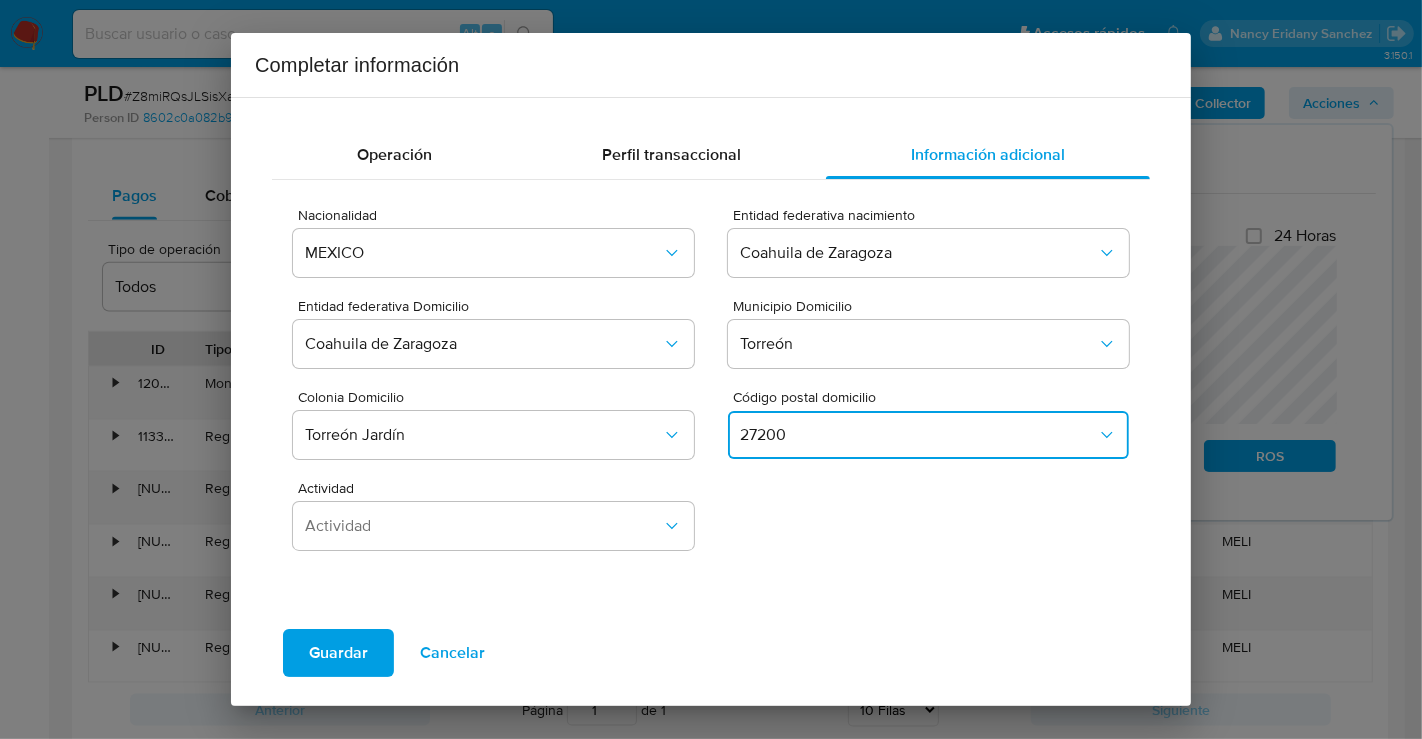 type 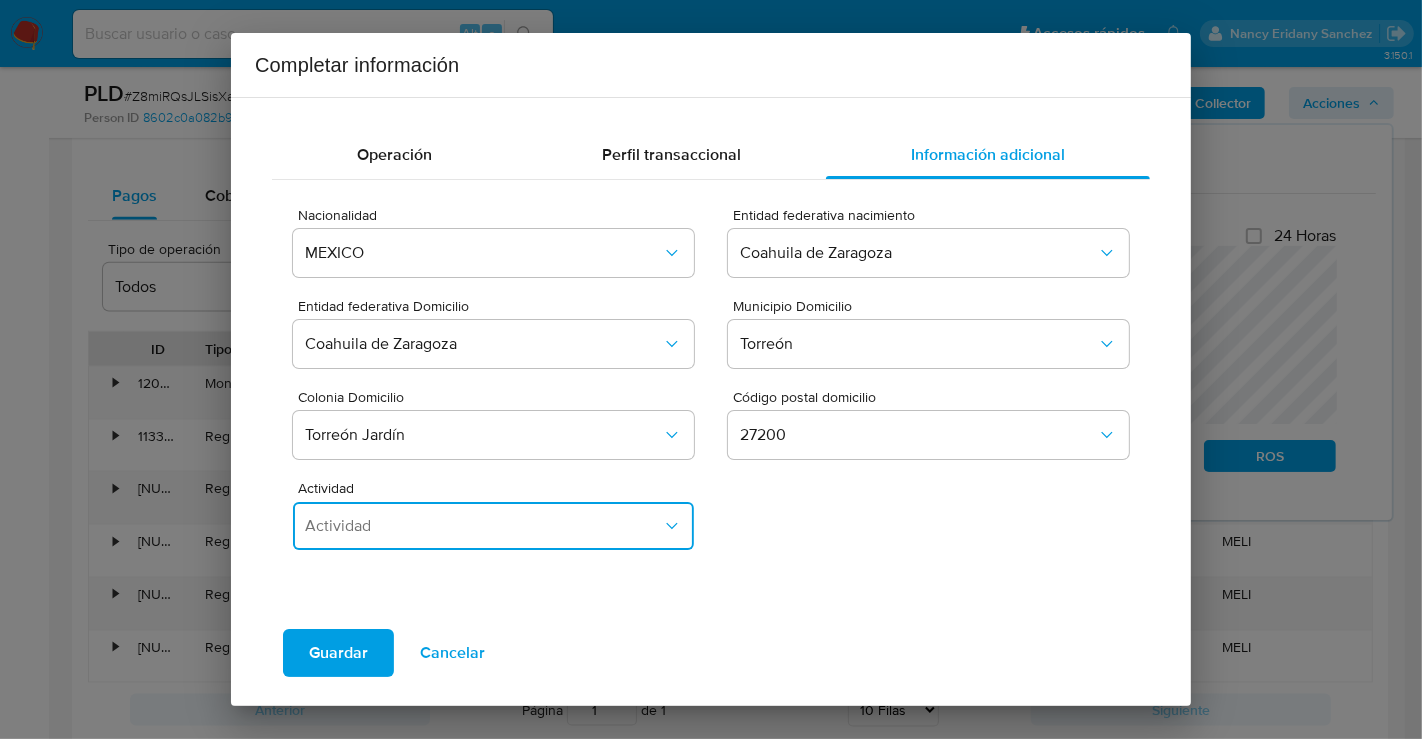 click on "Actividad" at bounding box center (483, 526) 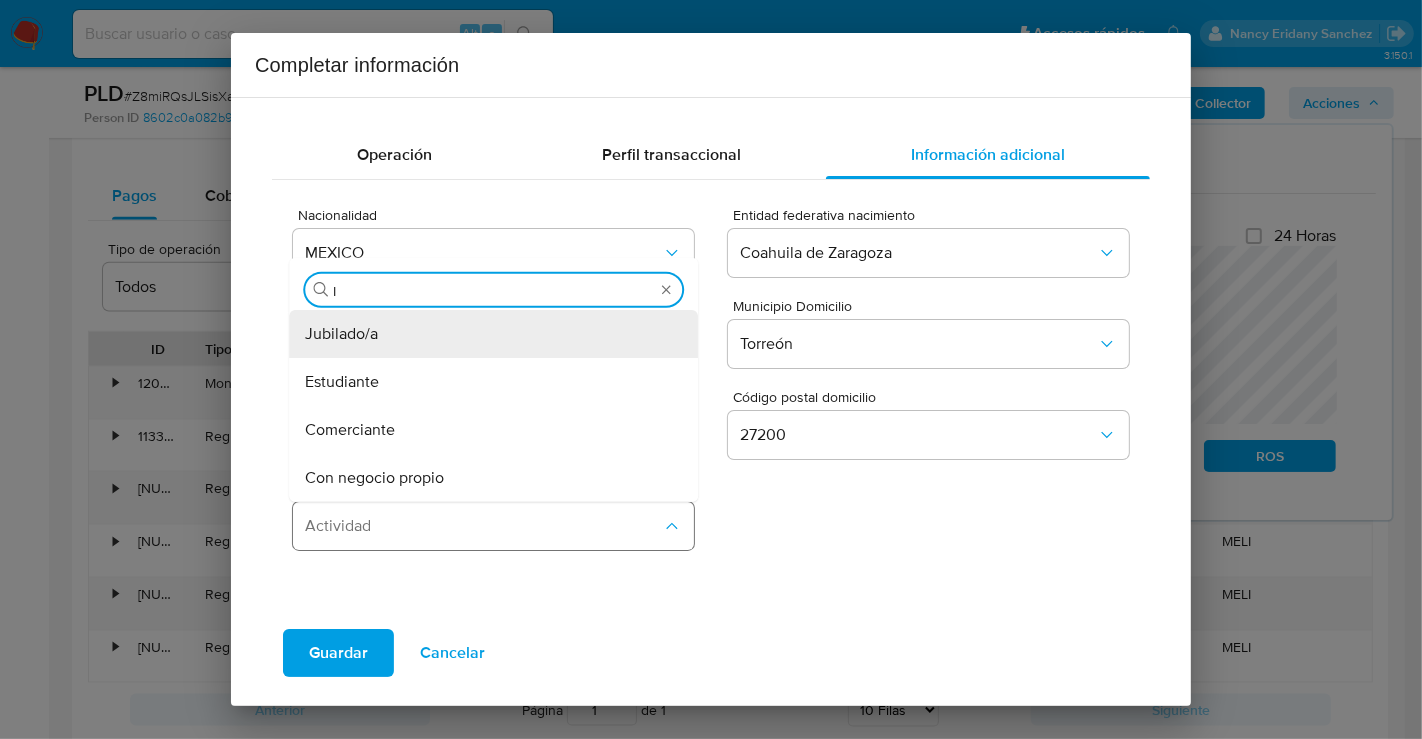type on "IN" 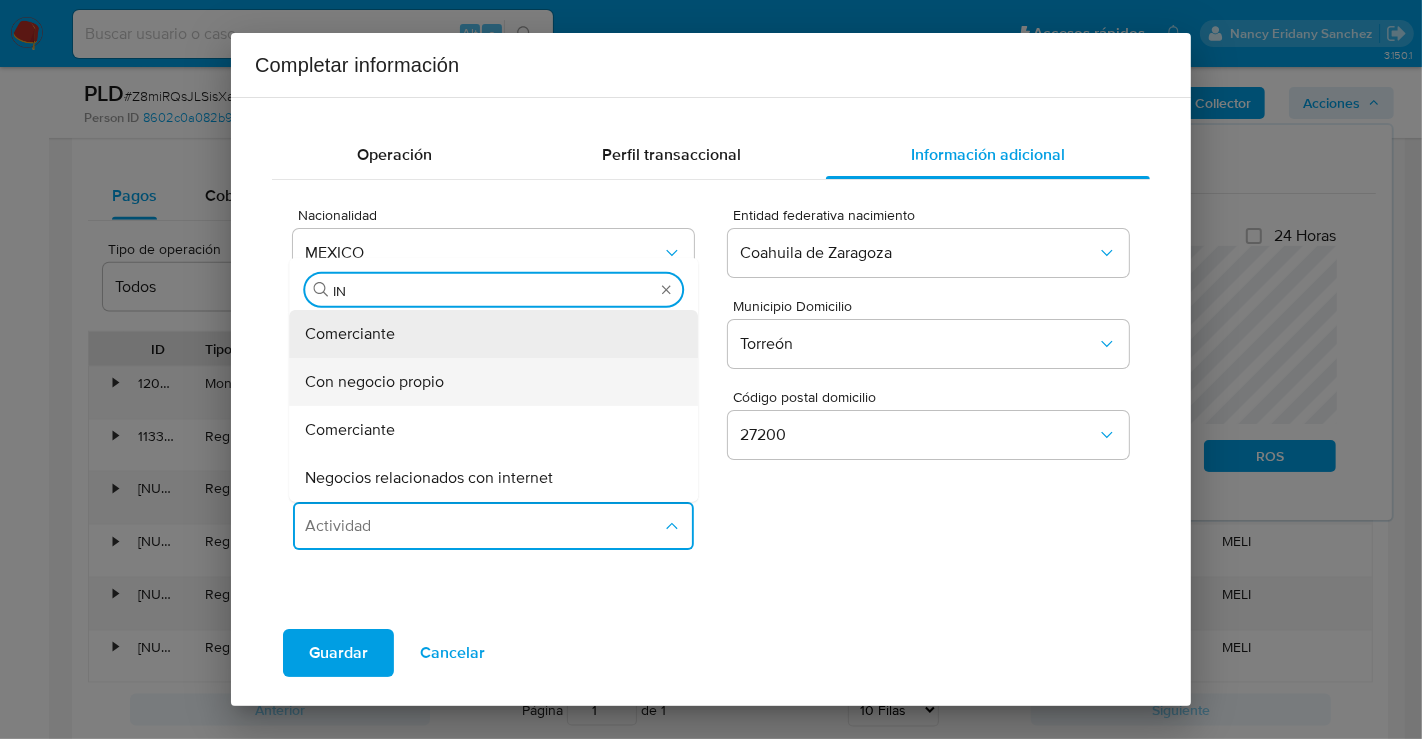 click on "Con negocio propio" at bounding box center [350, 334] 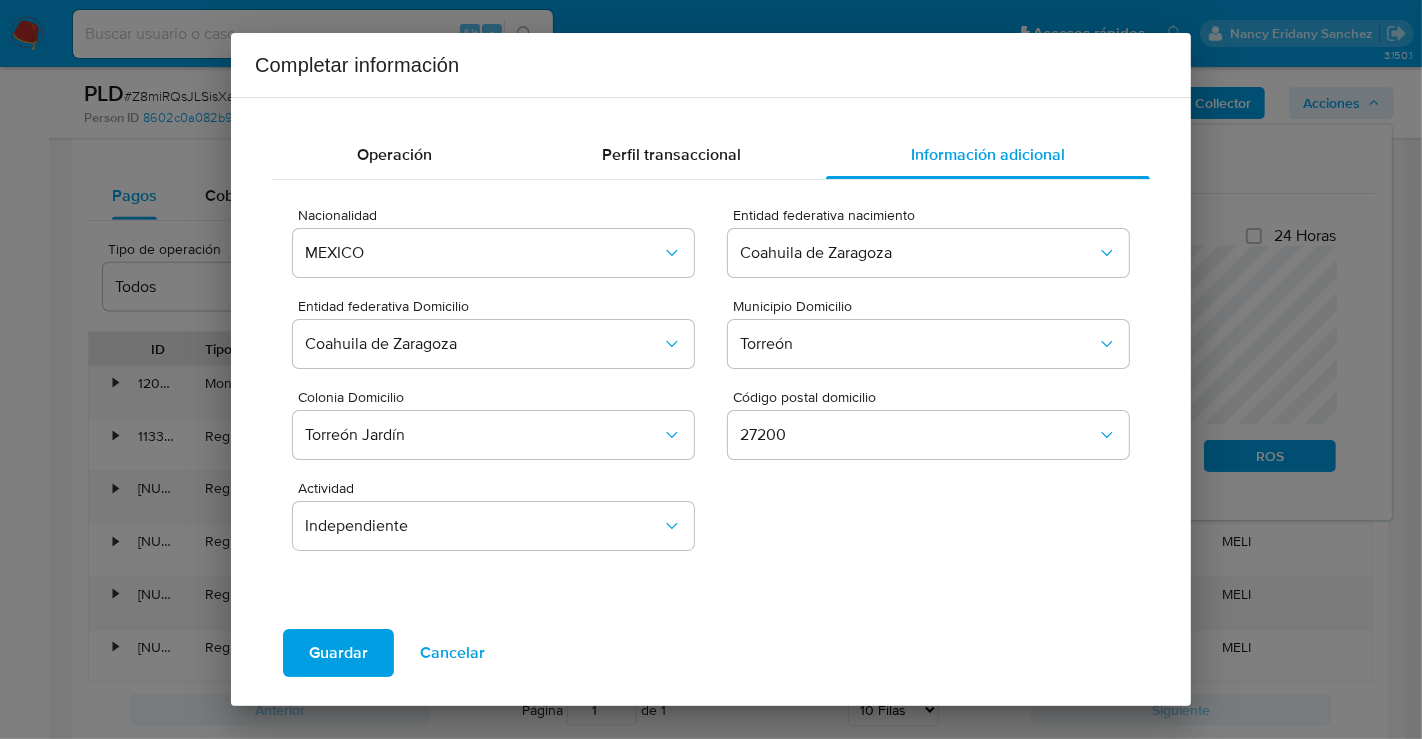 click on "Guardar" at bounding box center [338, 653] 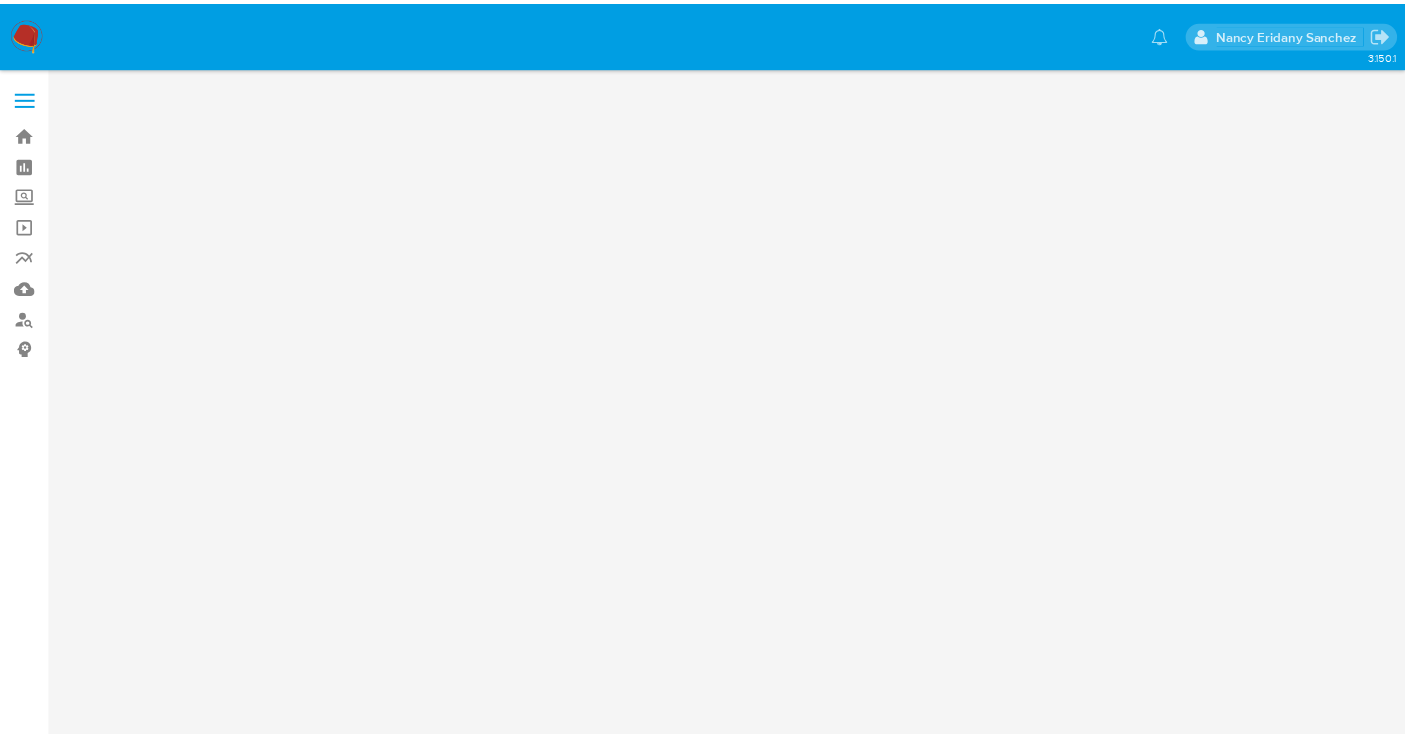 scroll, scrollTop: 0, scrollLeft: 0, axis: both 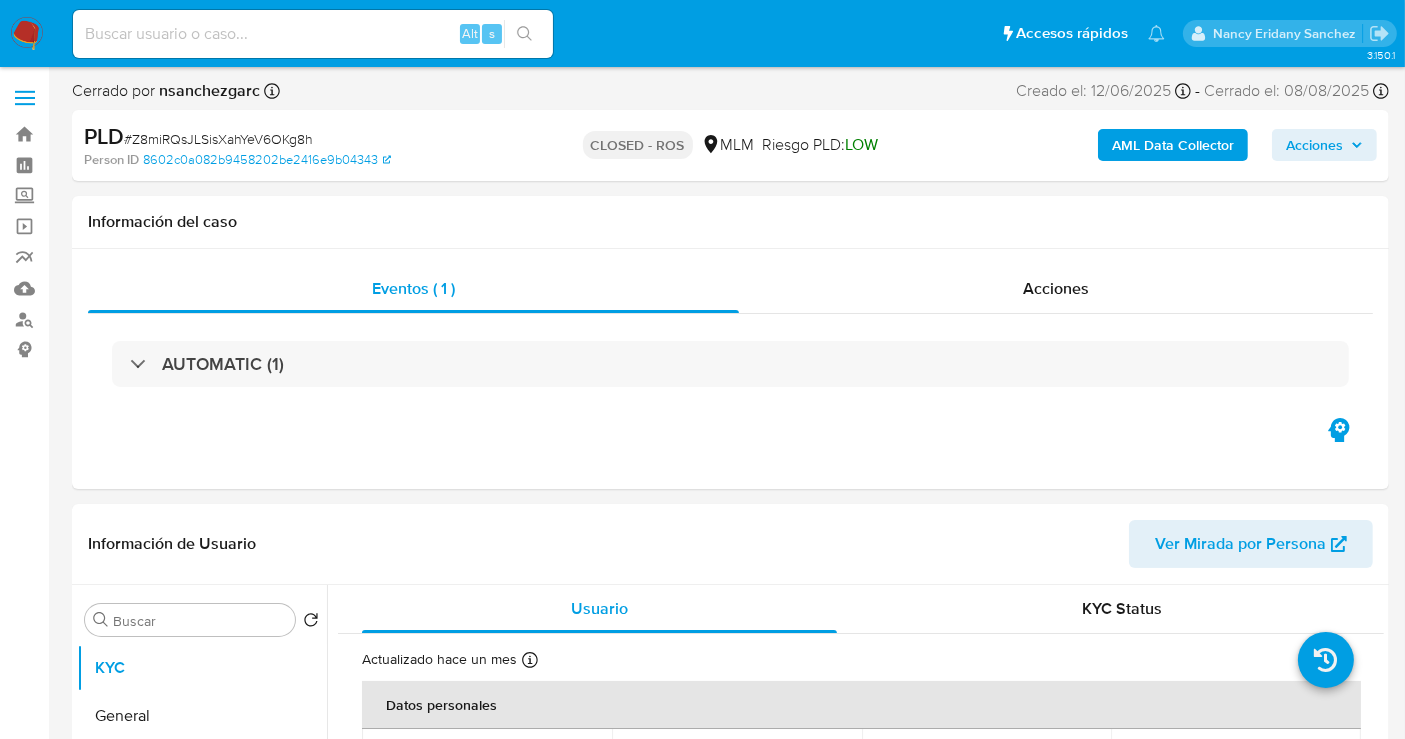 select on "10" 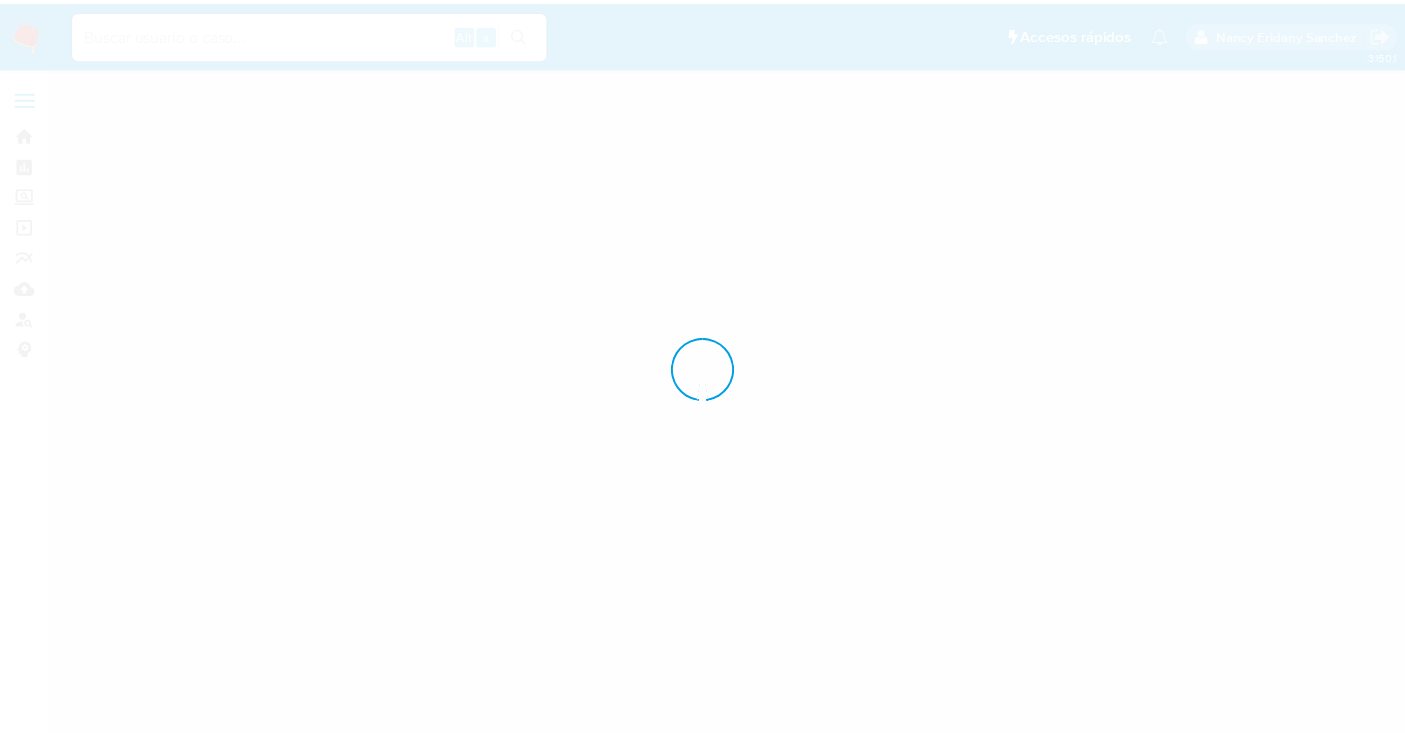 scroll, scrollTop: 0, scrollLeft: 0, axis: both 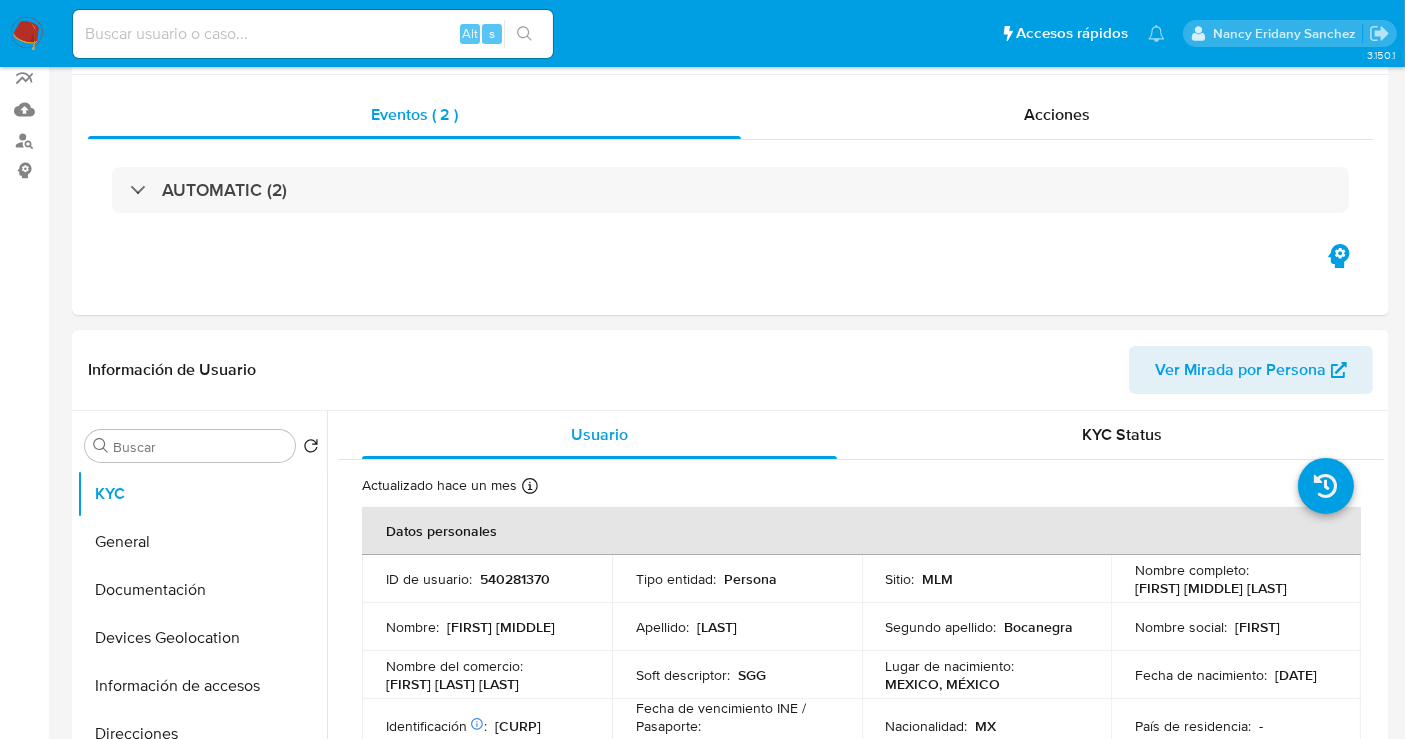 select on "10" 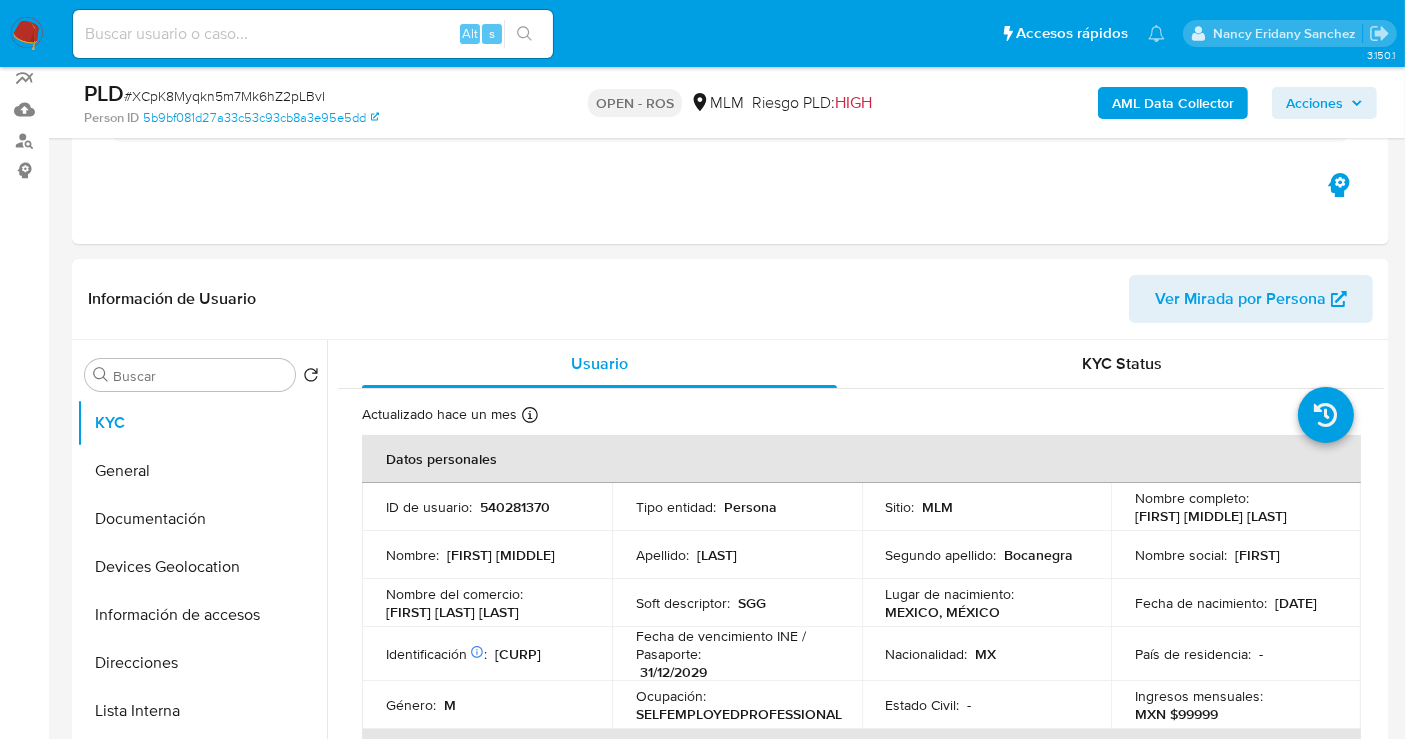 scroll, scrollTop: 222, scrollLeft: 0, axis: vertical 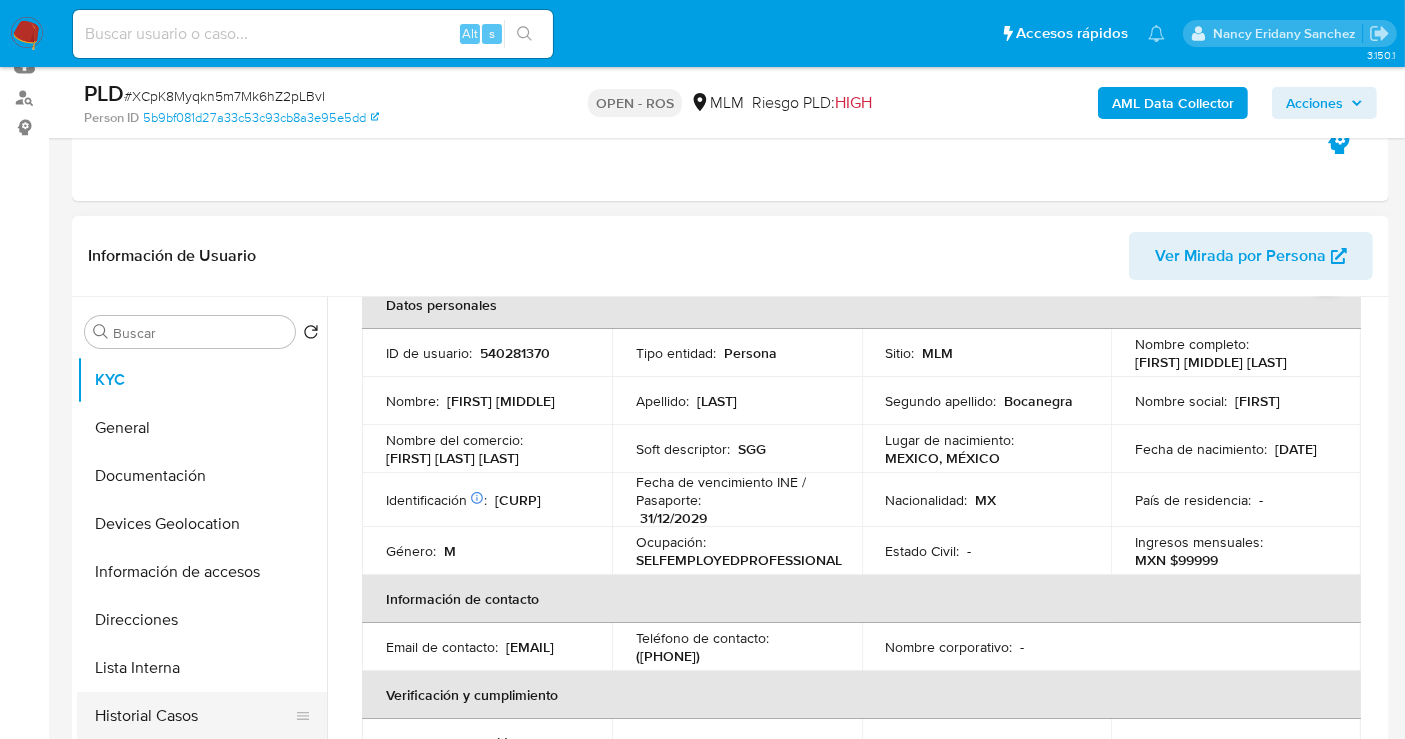 click on "Historial Casos" at bounding box center [194, 716] 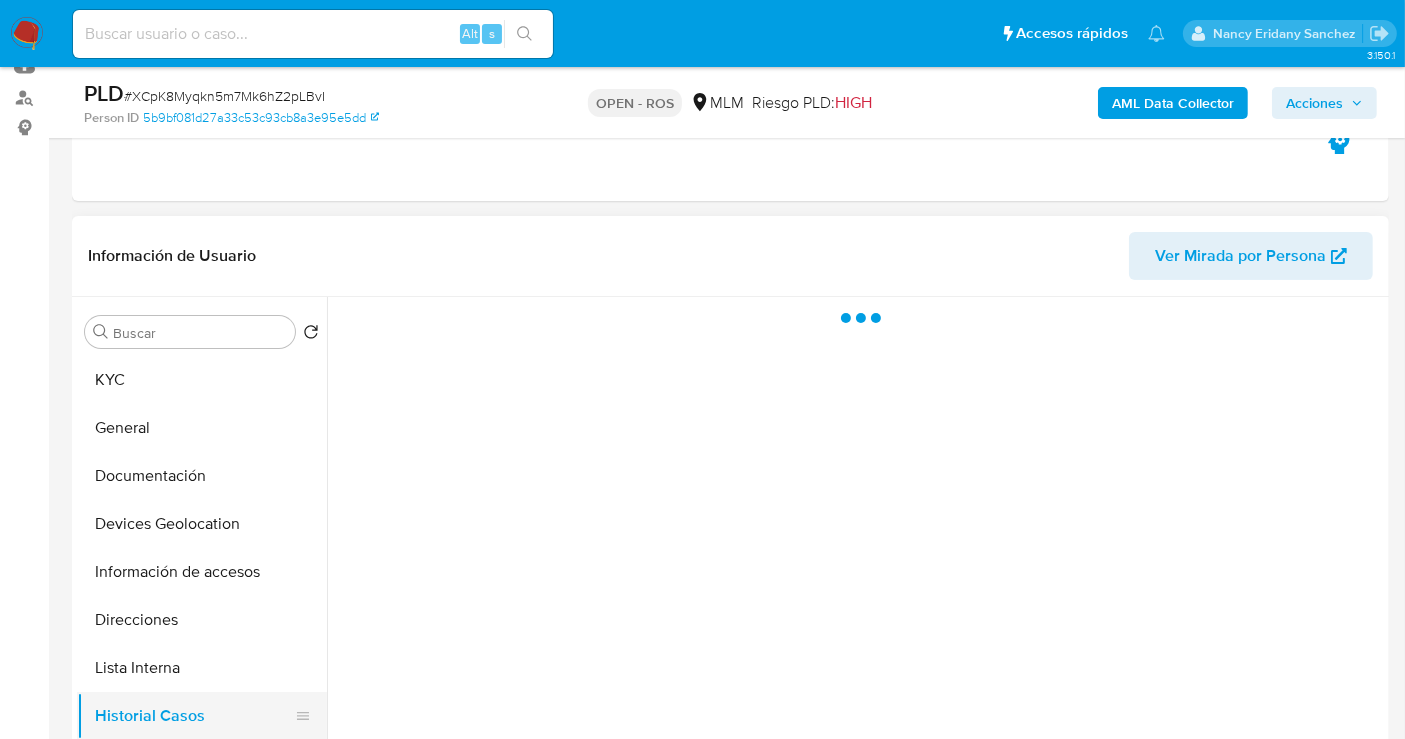 scroll, scrollTop: 0, scrollLeft: 0, axis: both 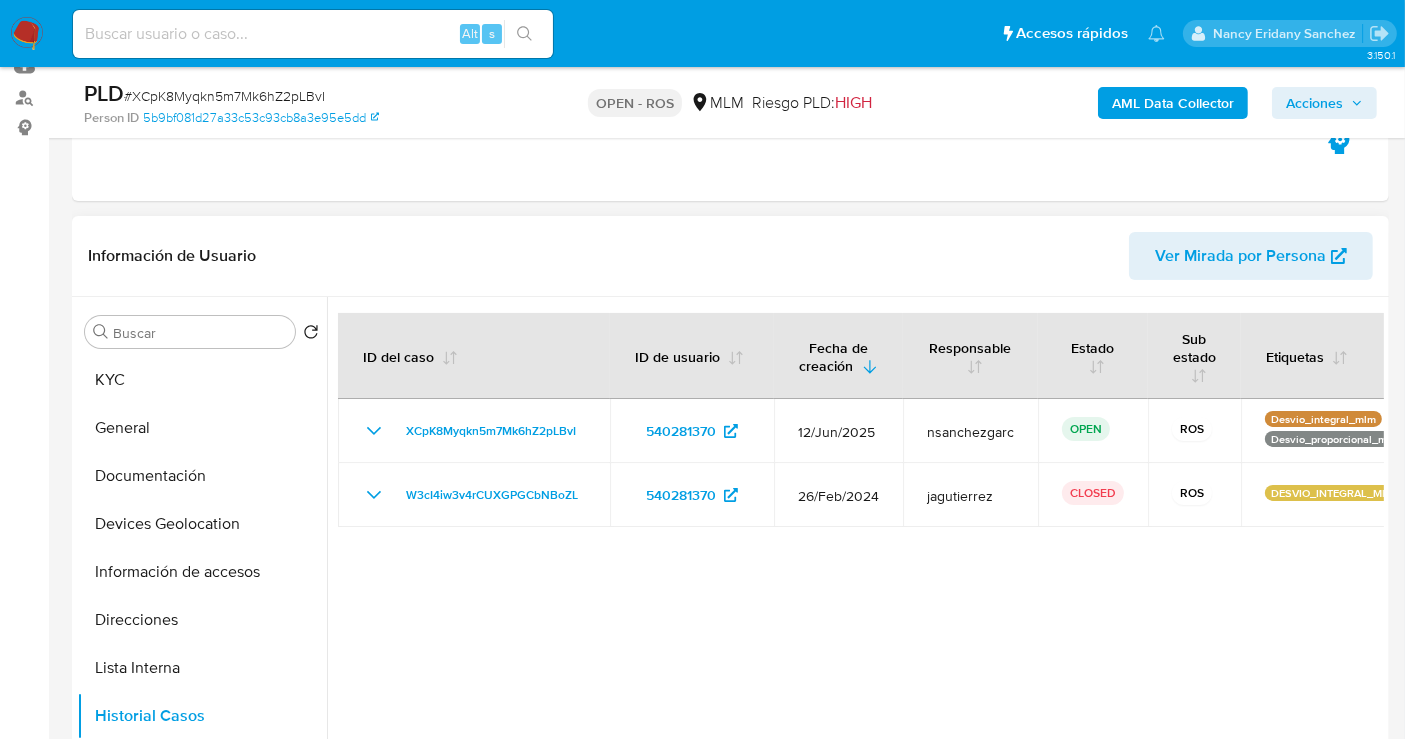 type 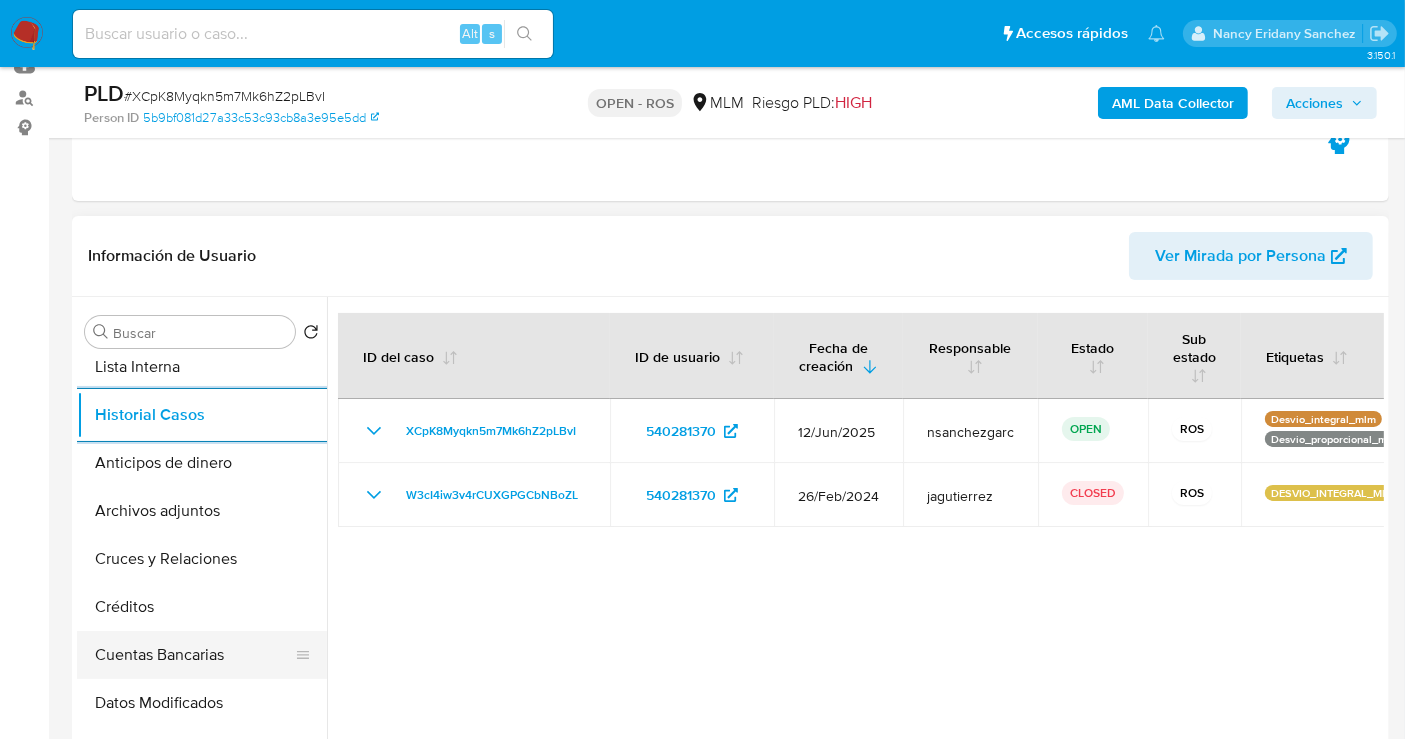 scroll, scrollTop: 333, scrollLeft: 0, axis: vertical 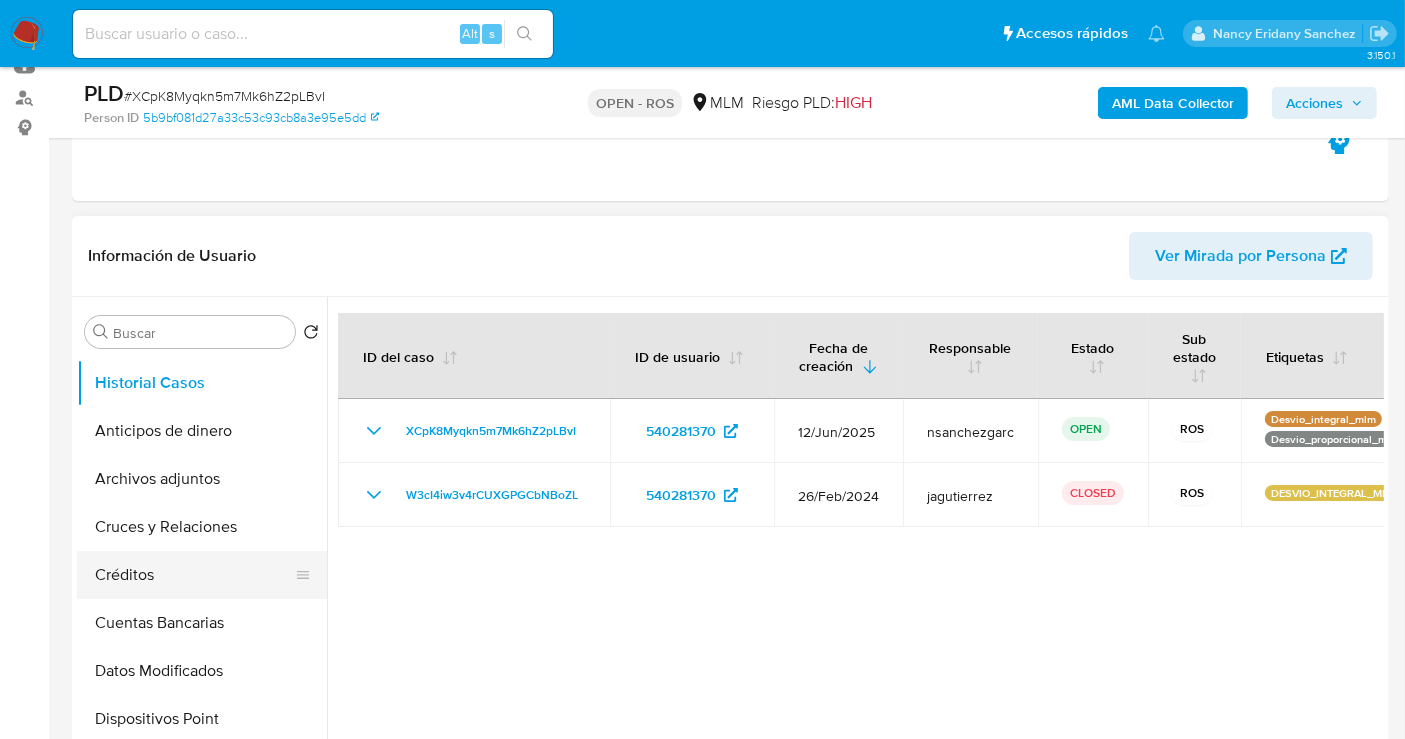 click on "Créditos" at bounding box center (194, 575) 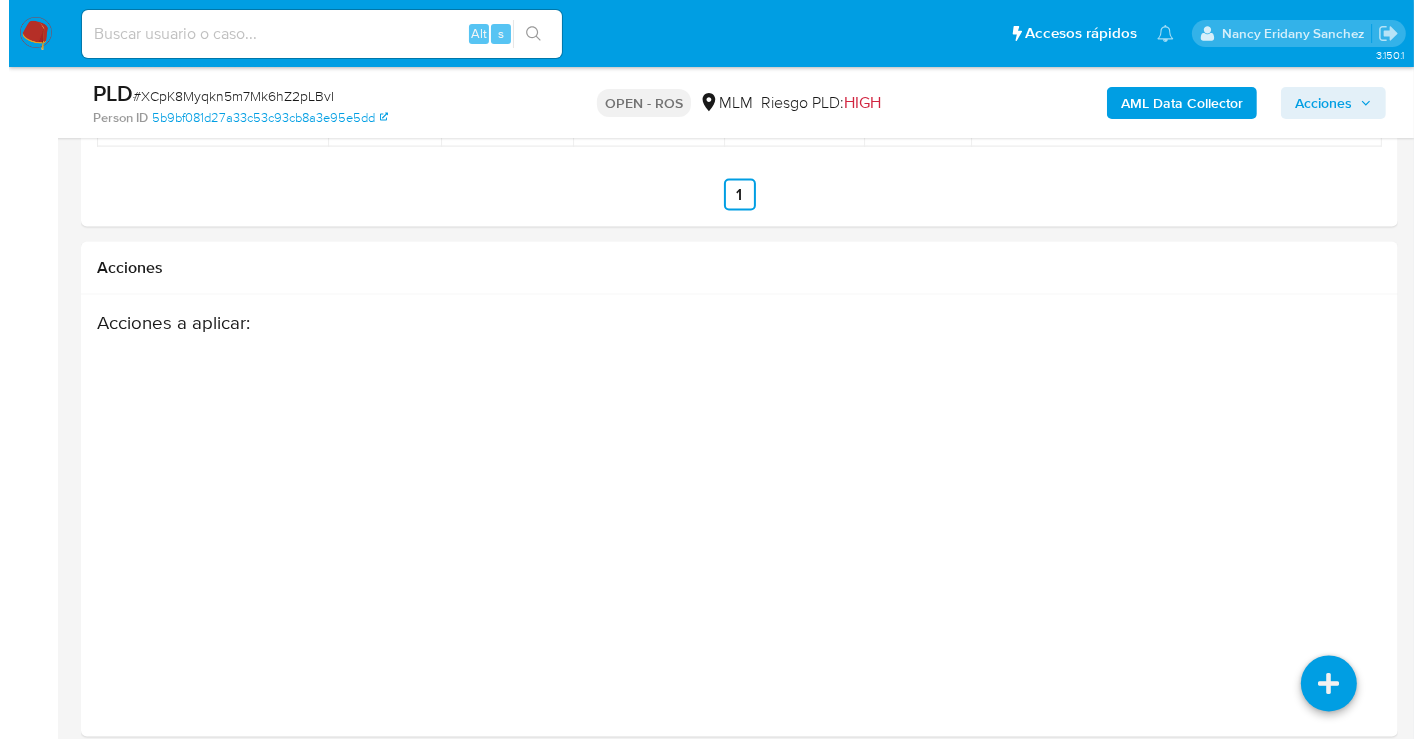 scroll, scrollTop: 3282, scrollLeft: 0, axis: vertical 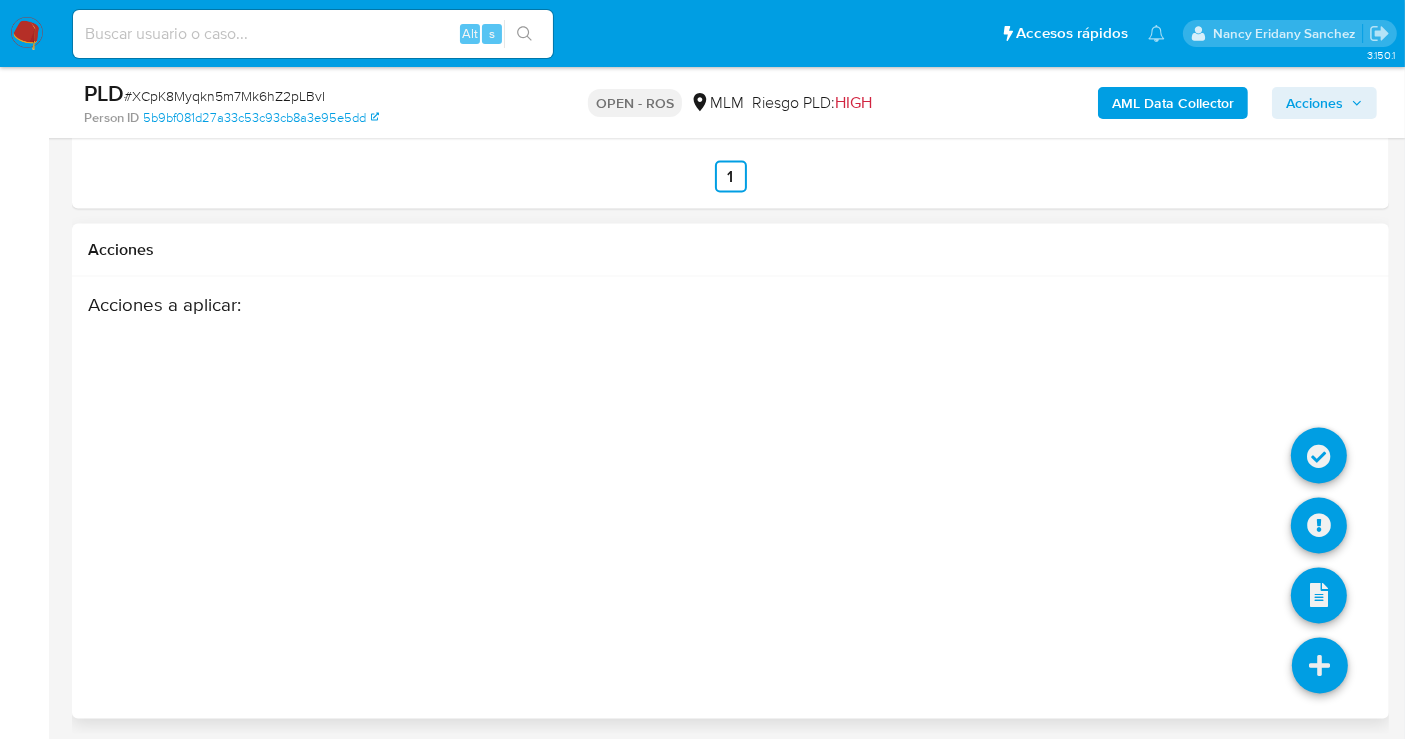 click at bounding box center [1320, 666] 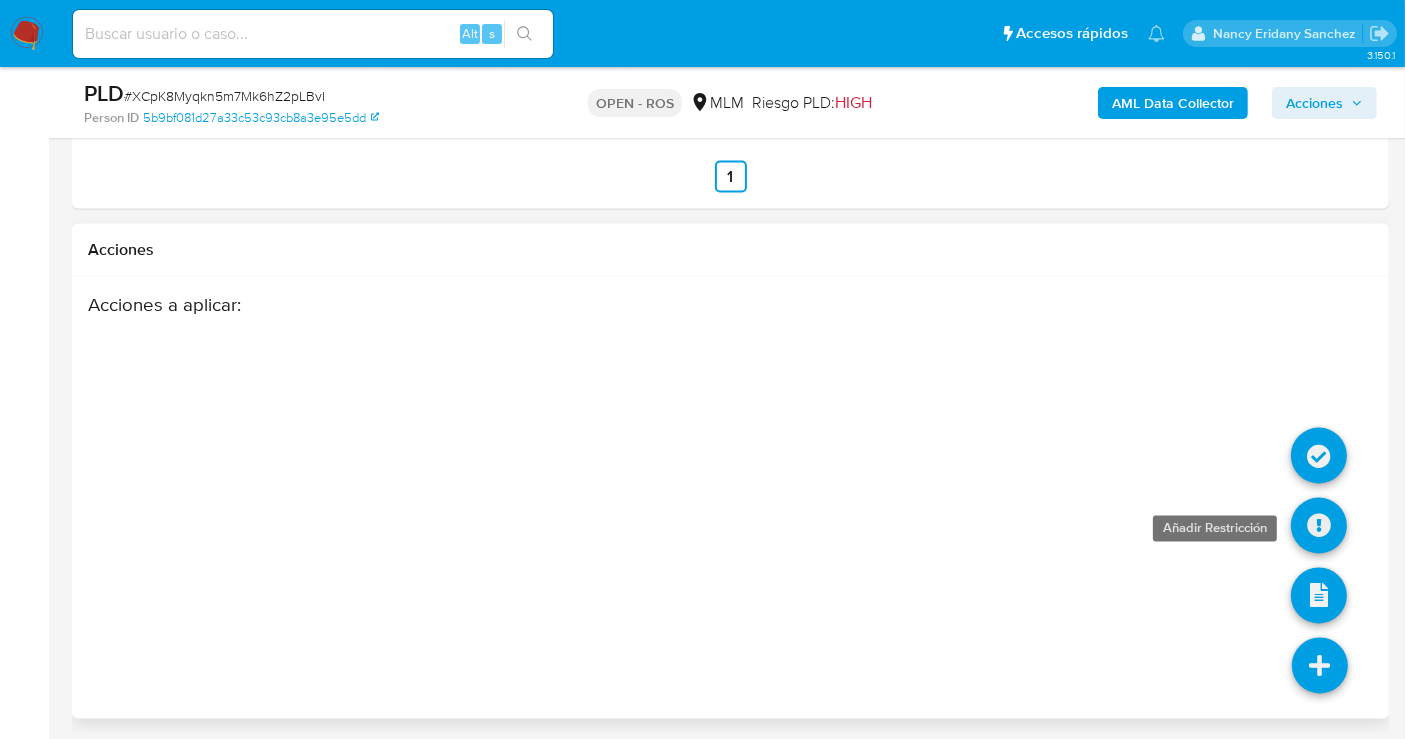 click at bounding box center [1319, 526] 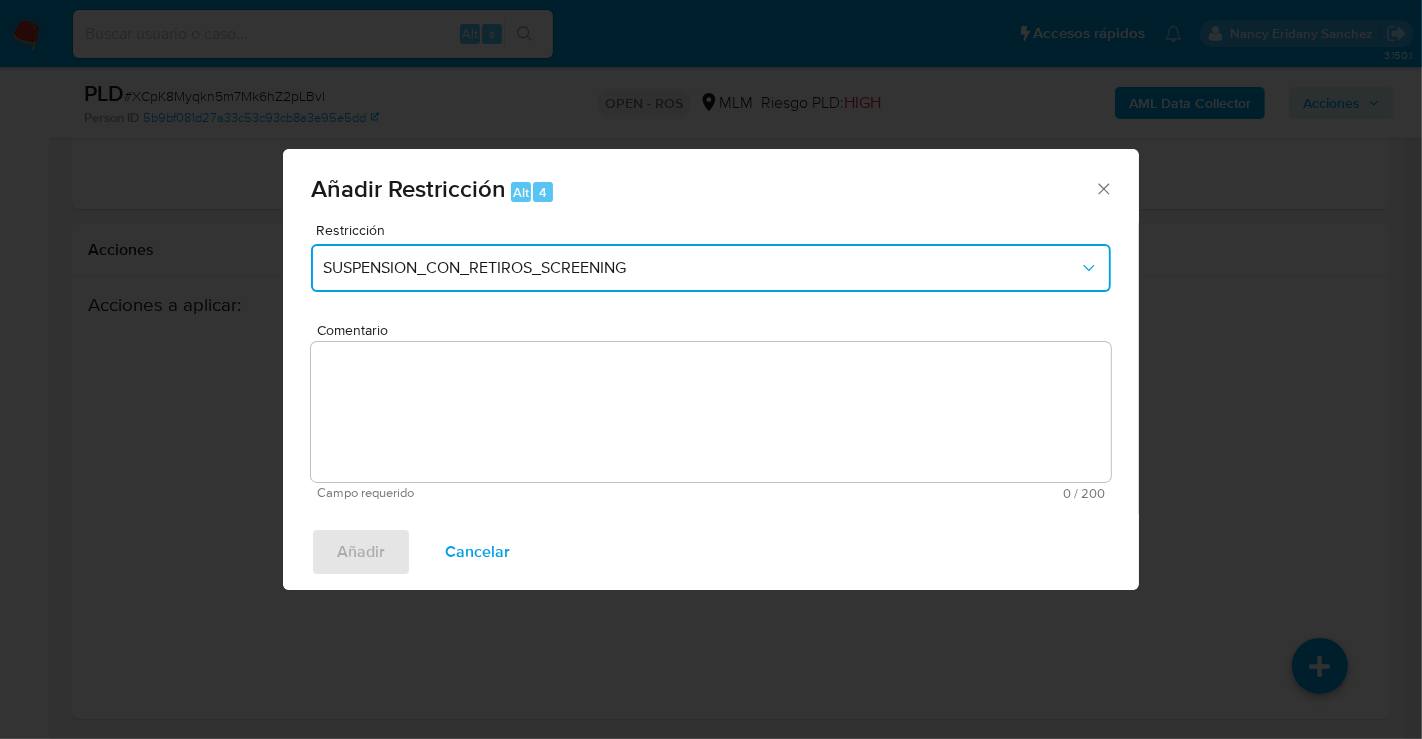 click on "SUSPENSION_CON_RETIROS_SCREENING" at bounding box center [701, 268] 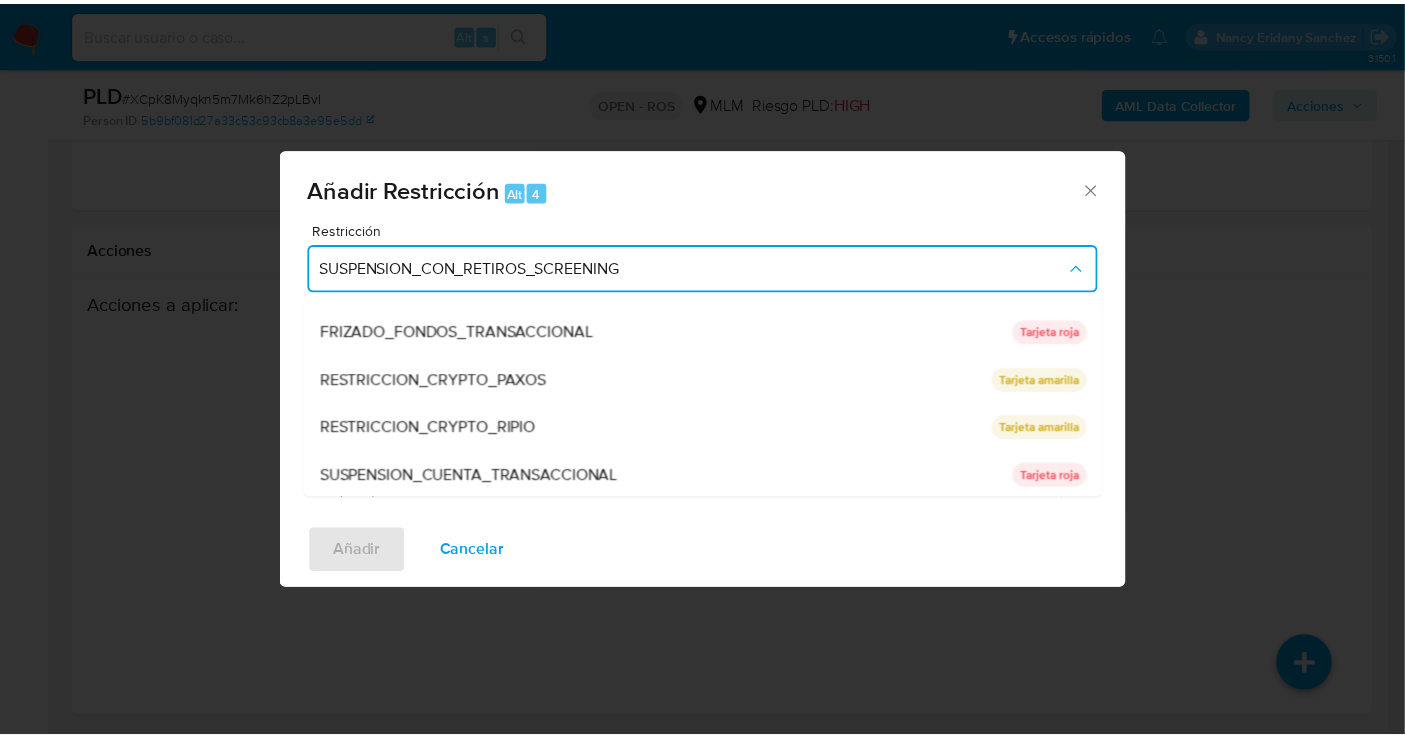 scroll, scrollTop: 183, scrollLeft: 0, axis: vertical 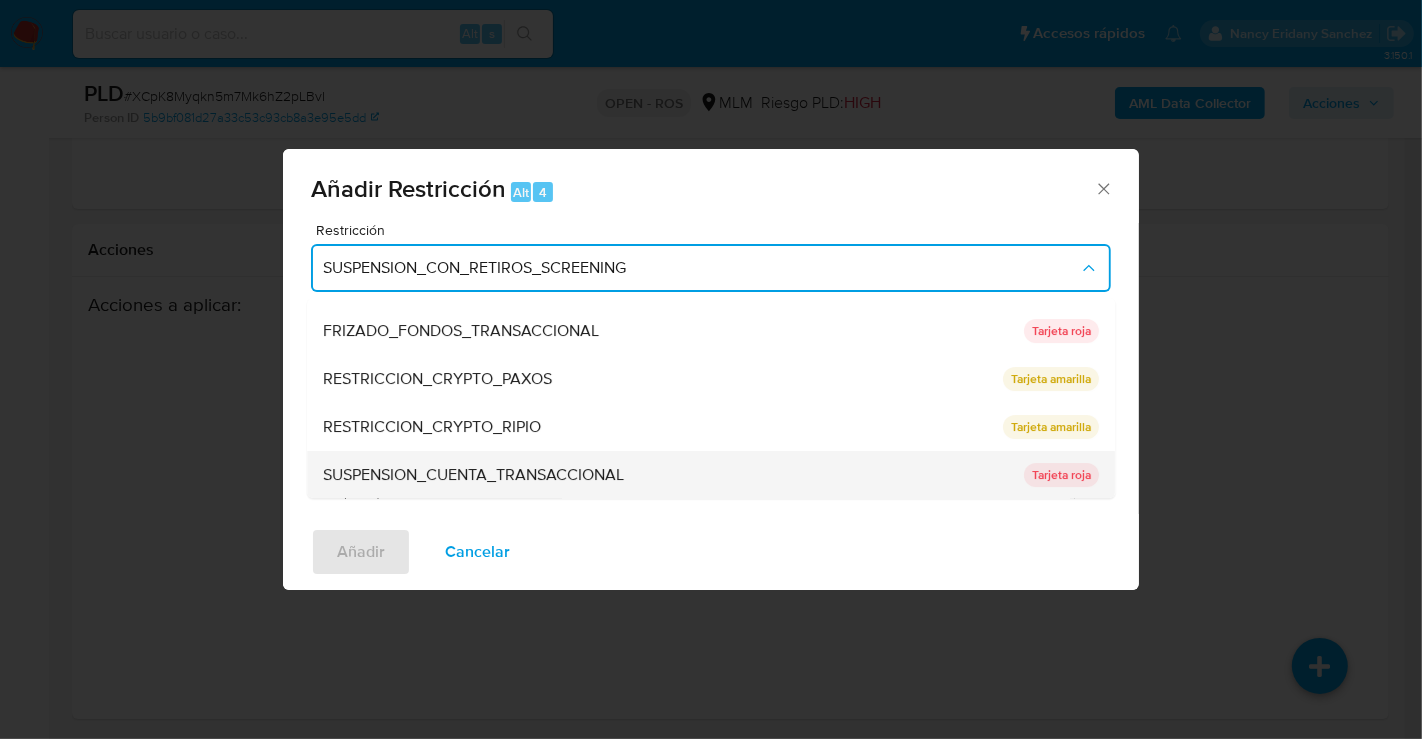 click on "SUSPENSION_CUENTA_TRANSACCIONAL" at bounding box center [473, 475] 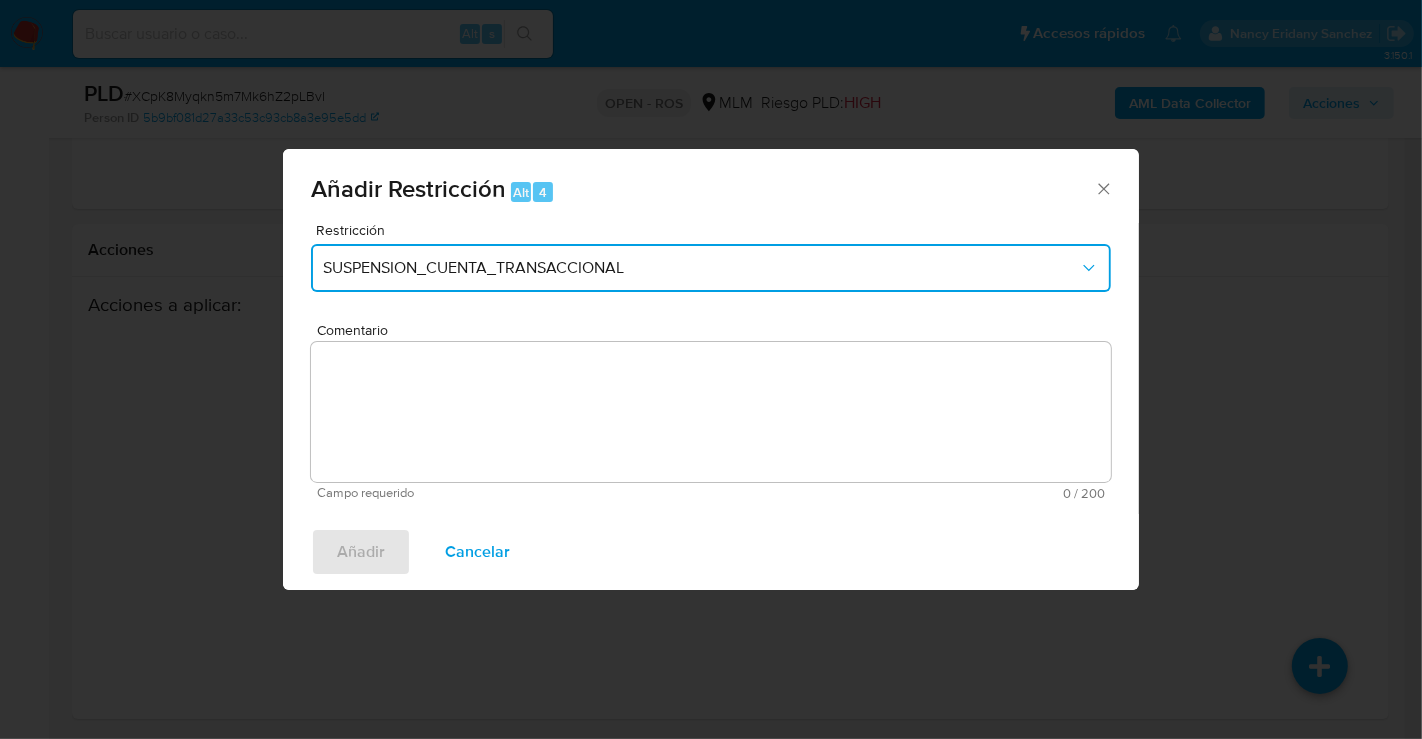 type 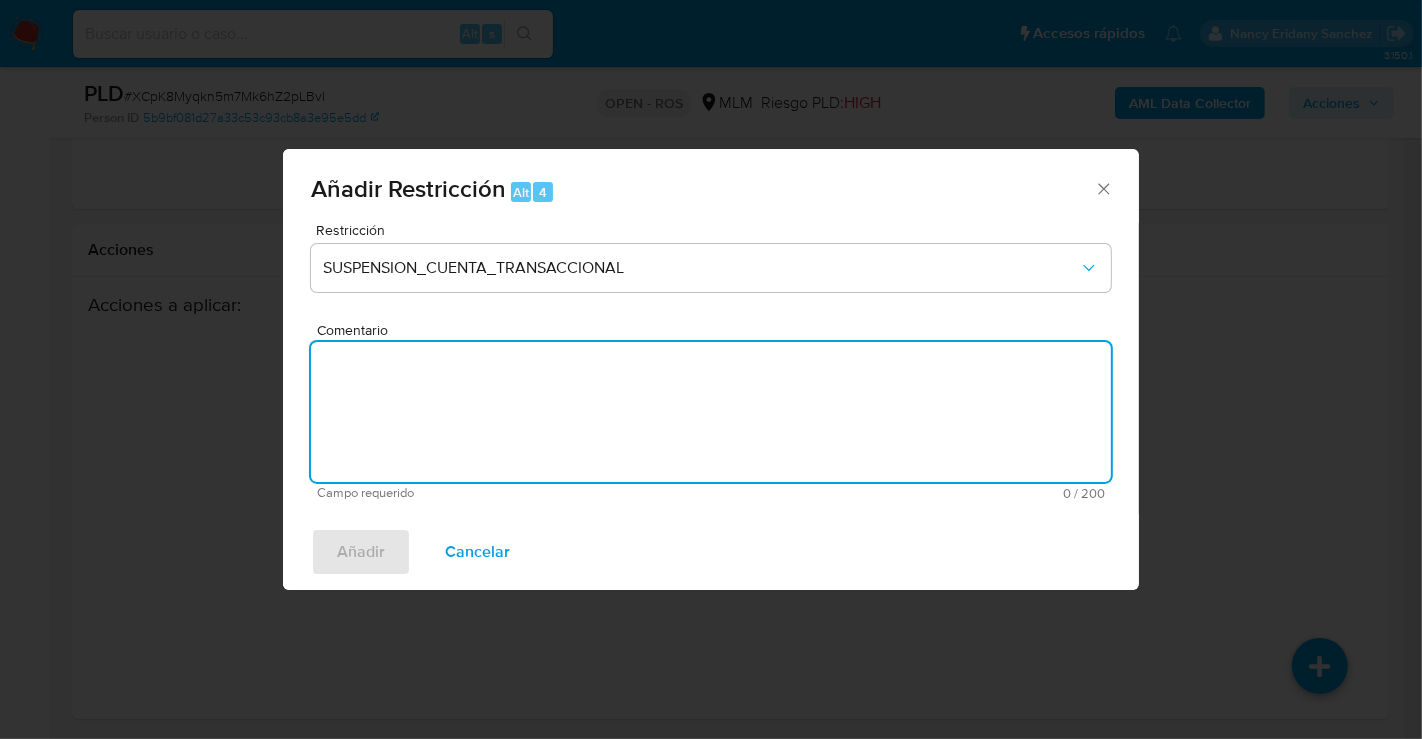 click on "Comentario" at bounding box center (711, 412) 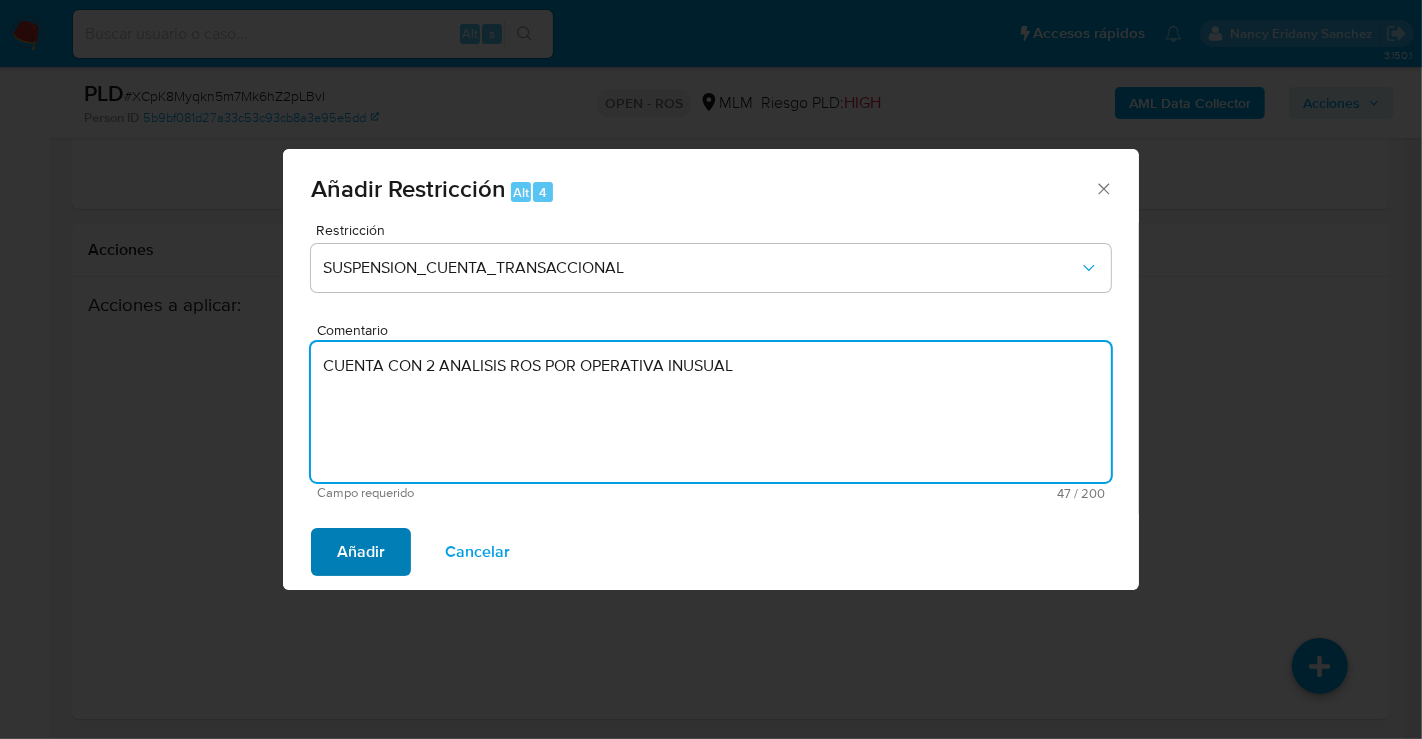 type on "CUENTA CON 2 ANALISIS ROS POR OPERATIVA INUSUAL" 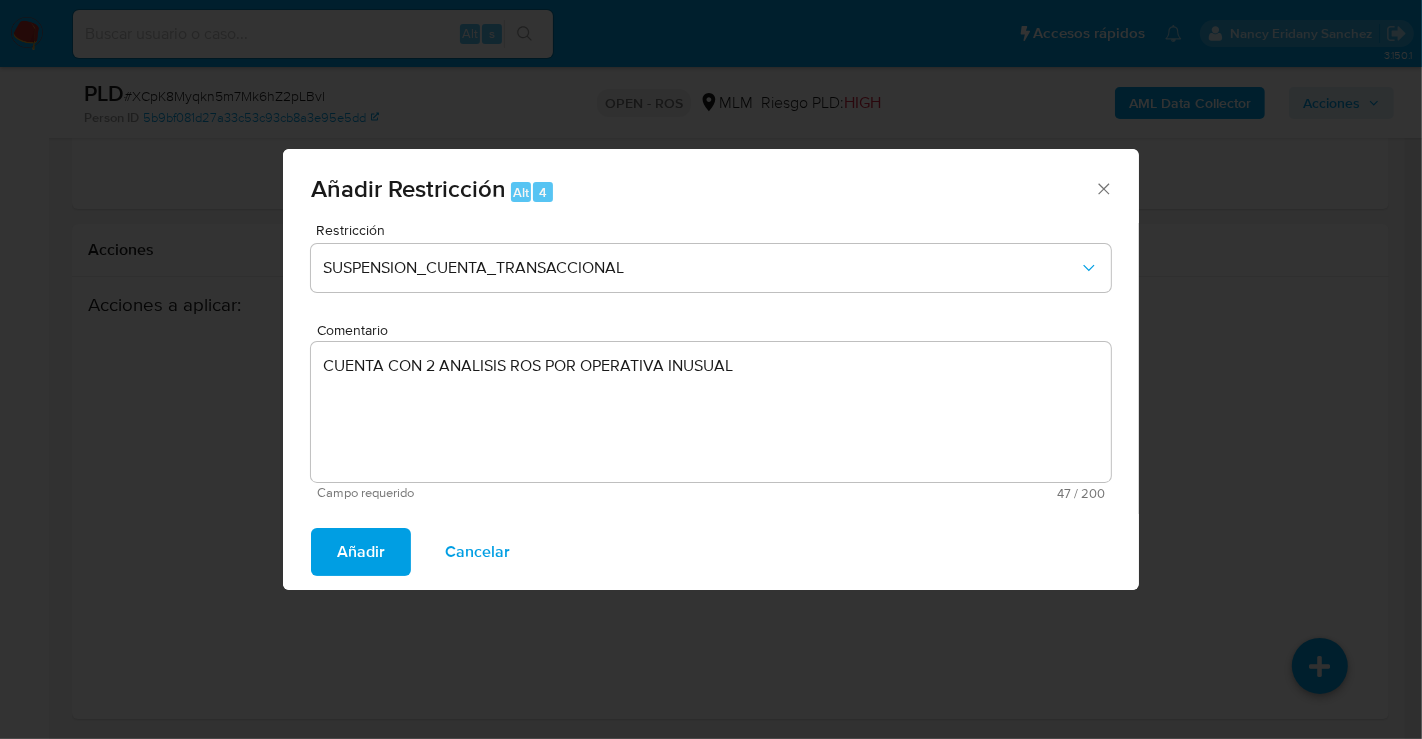 click on "Añadir" at bounding box center [361, 552] 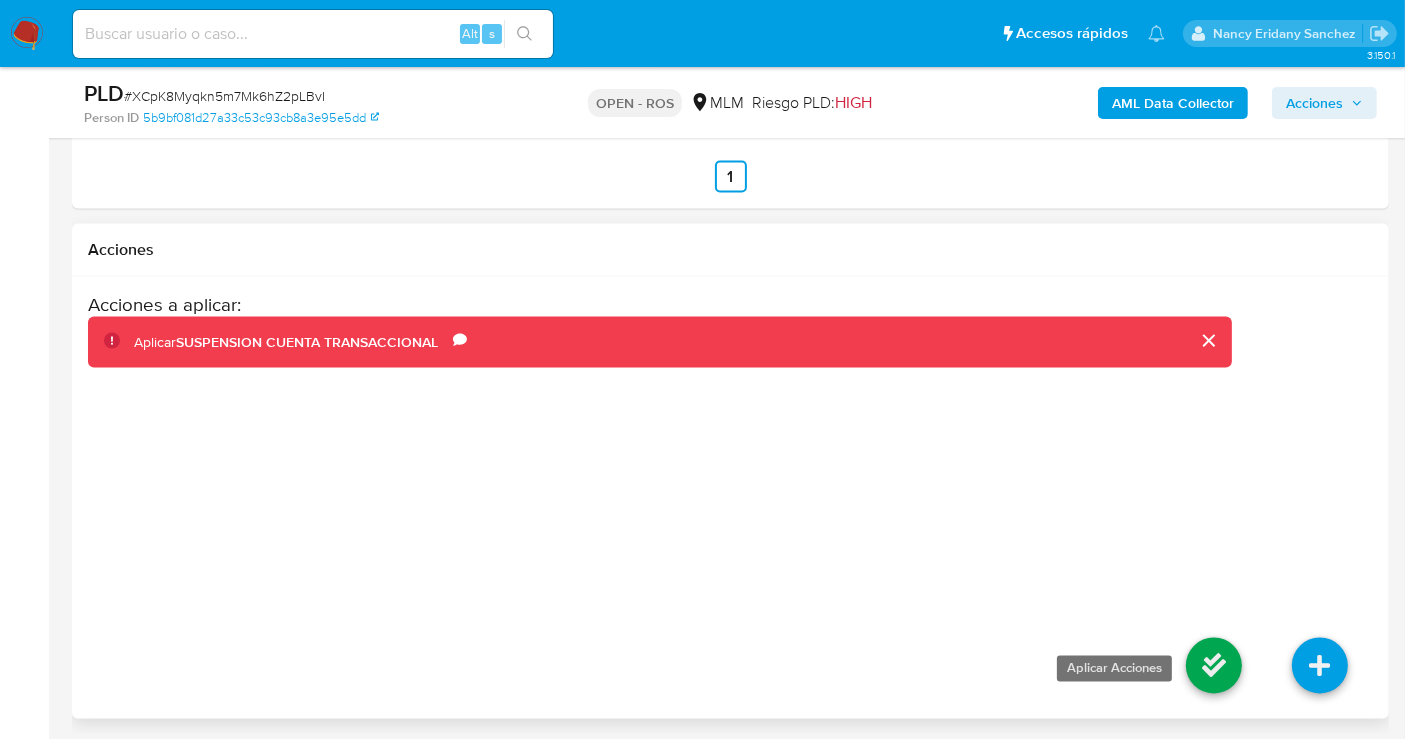 click at bounding box center [1214, 666] 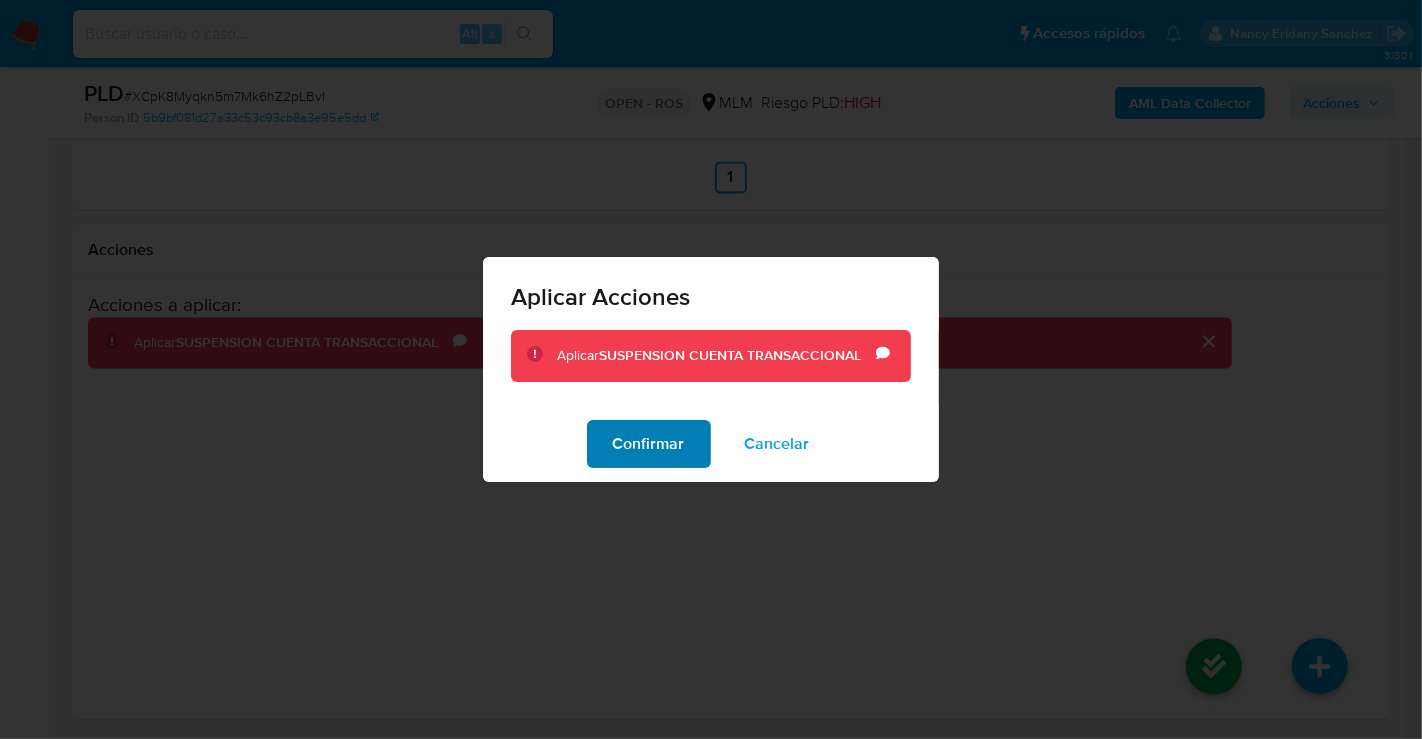 click on "Confirmar" at bounding box center [649, 444] 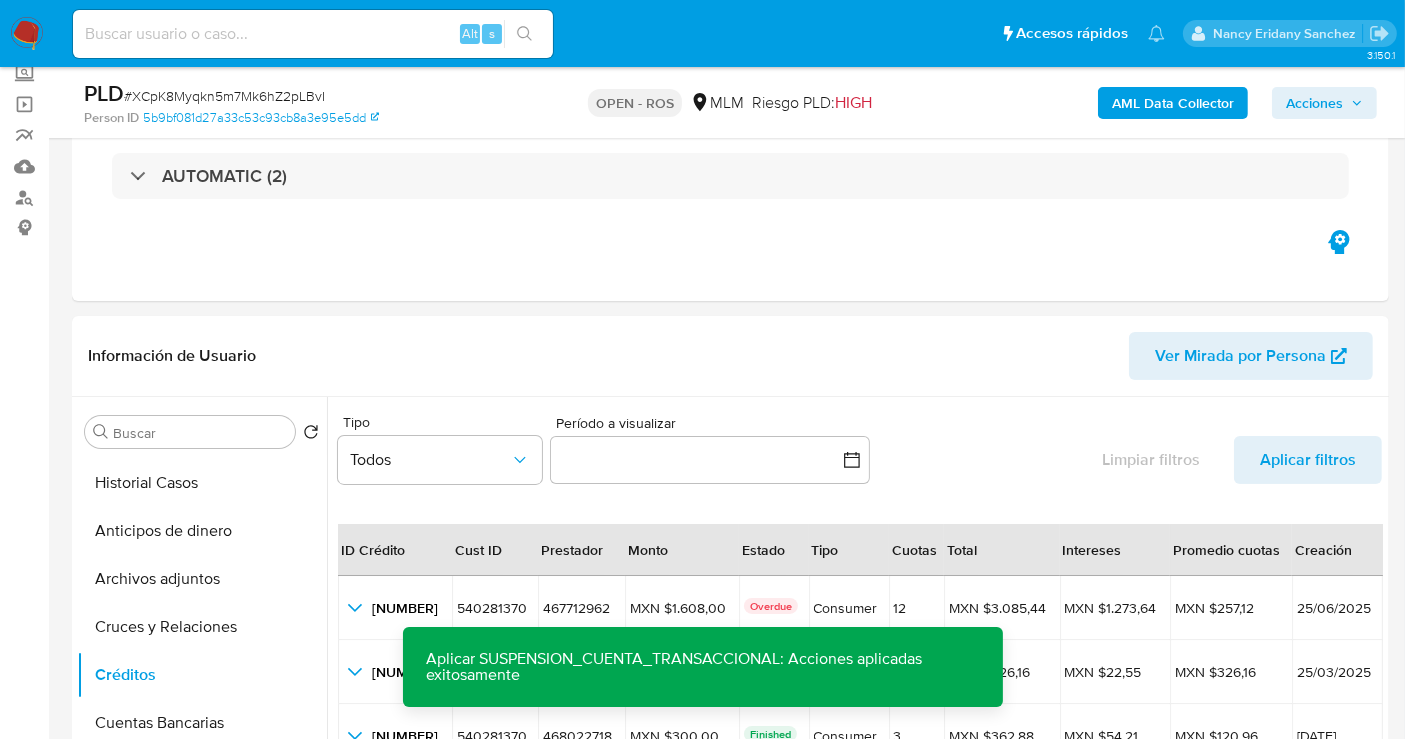 scroll, scrollTop: 333, scrollLeft: 0, axis: vertical 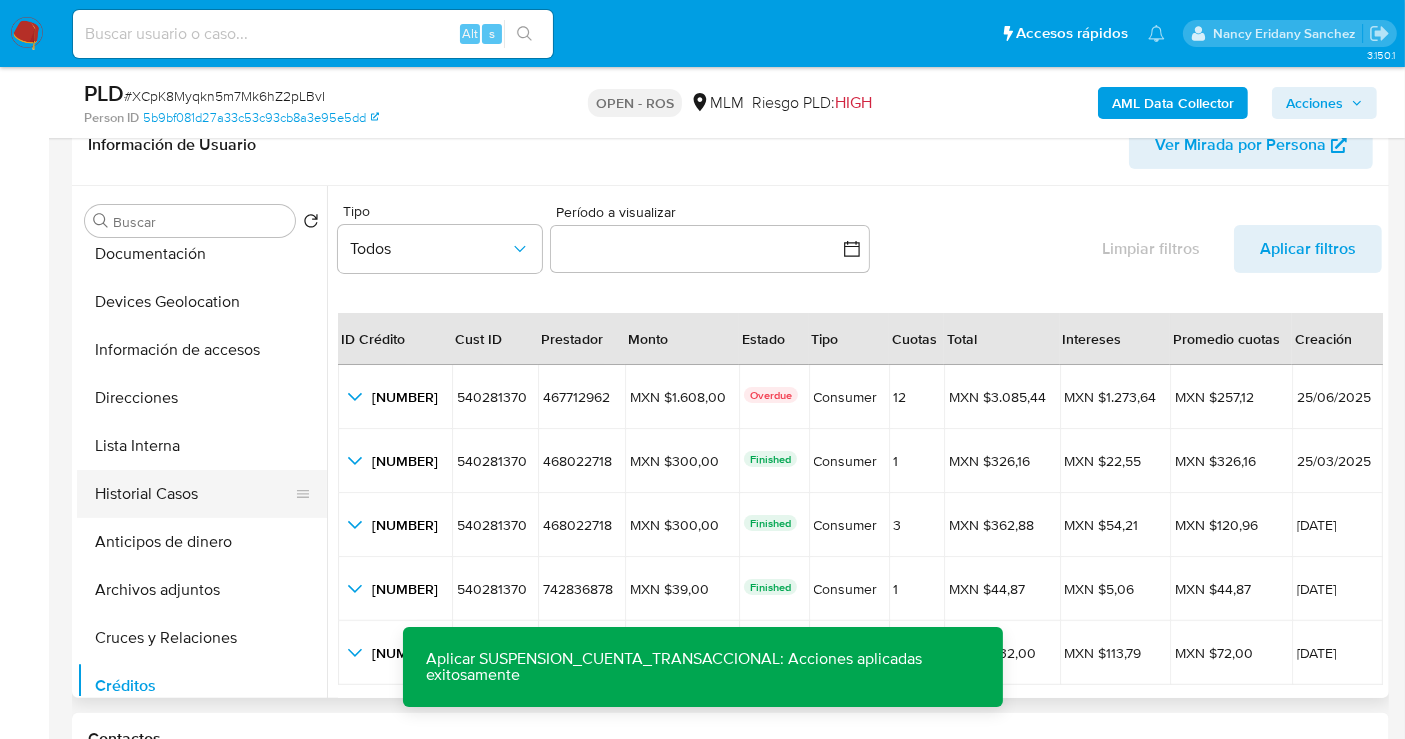 click on "Historial Casos" at bounding box center [194, 494] 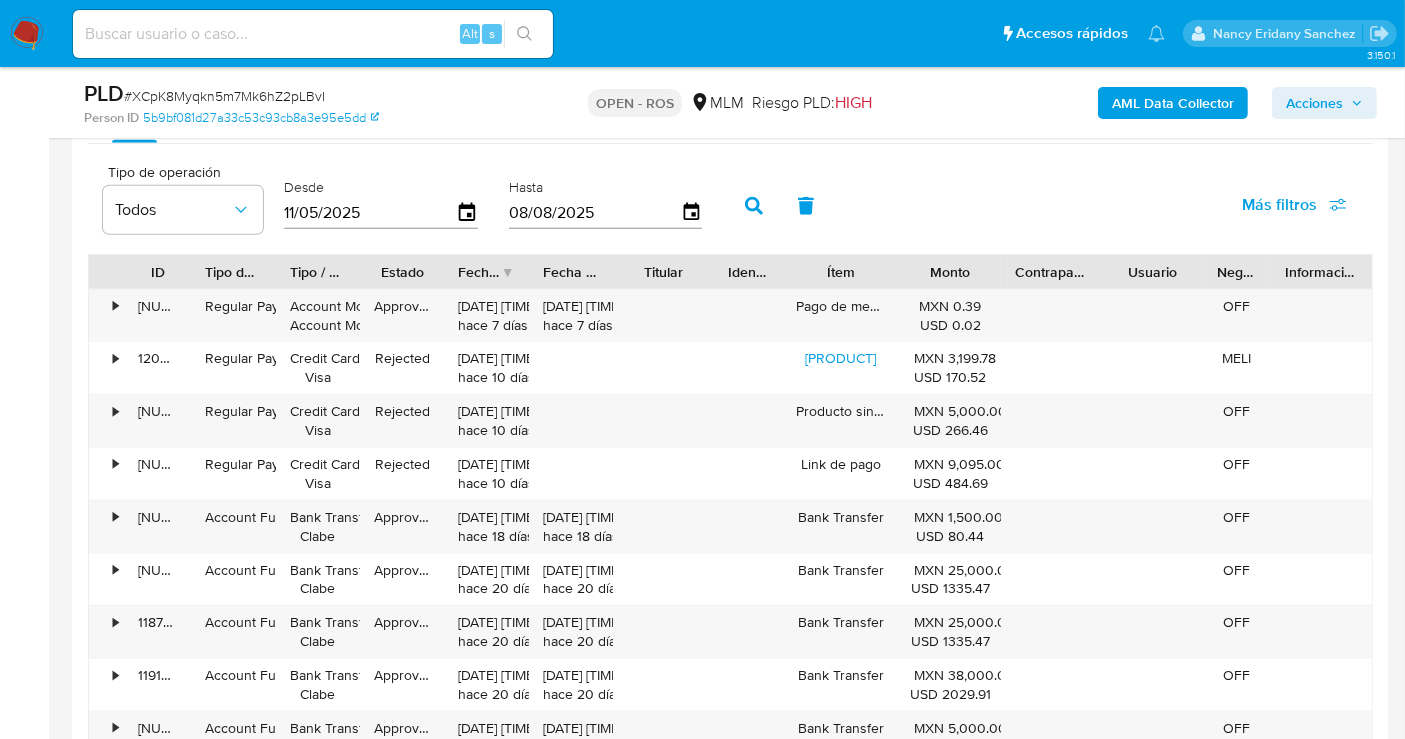 scroll, scrollTop: 2555, scrollLeft: 0, axis: vertical 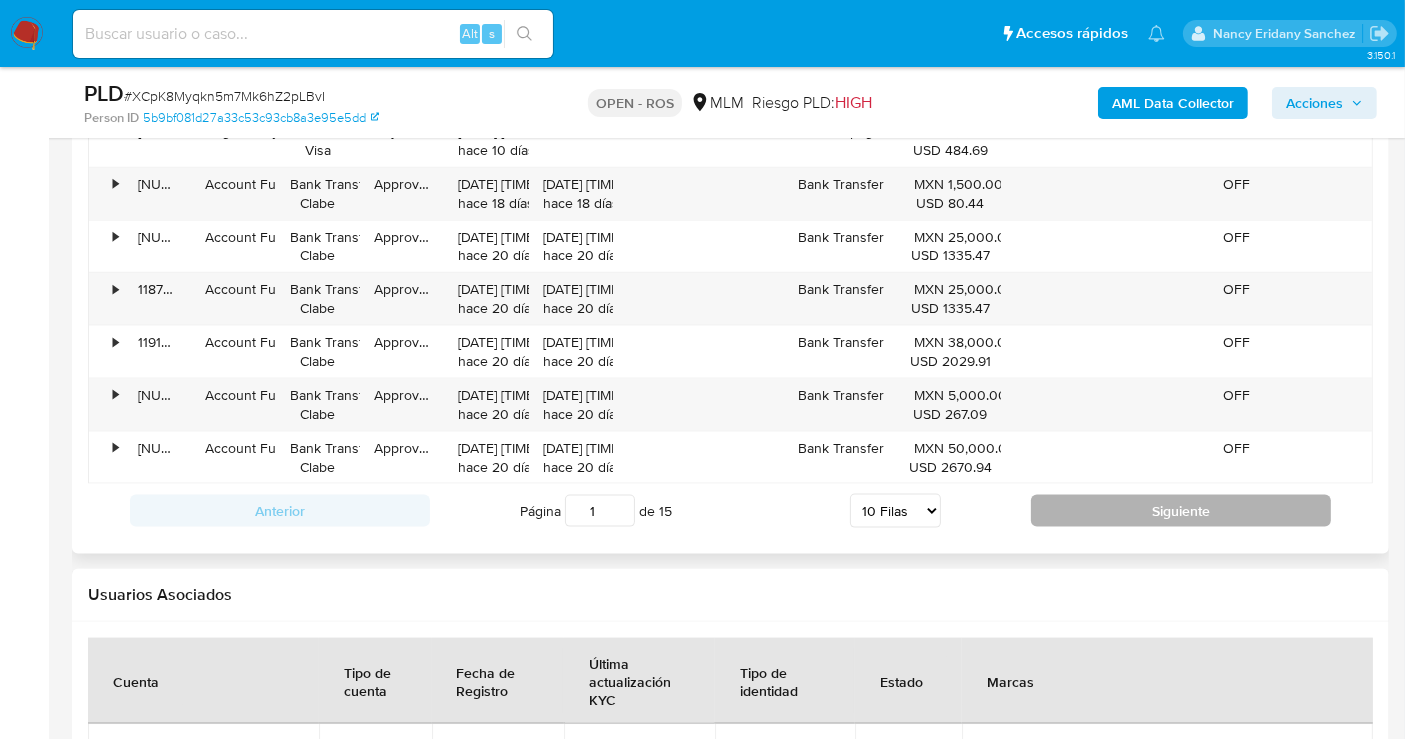 click on "Siguiente" at bounding box center [1181, 511] 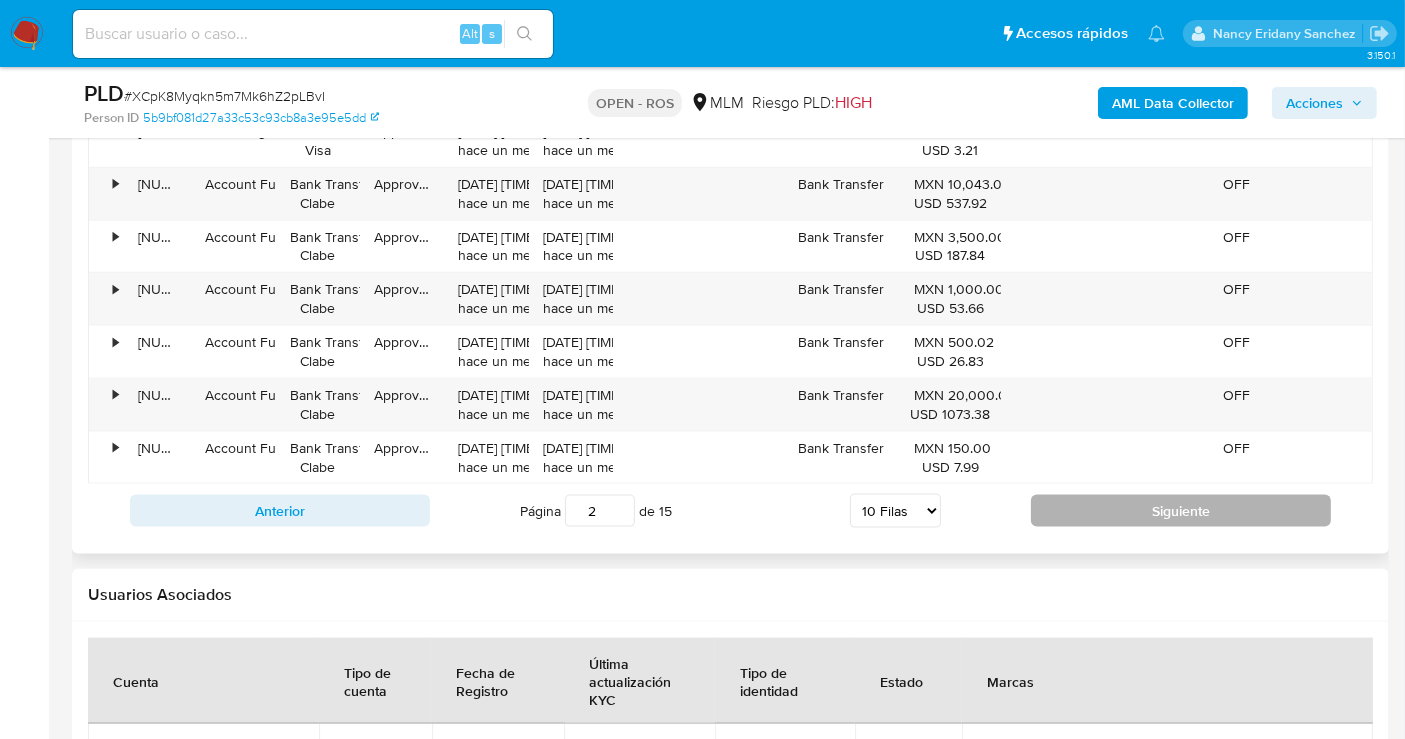 click on "Siguiente" at bounding box center [1181, 511] 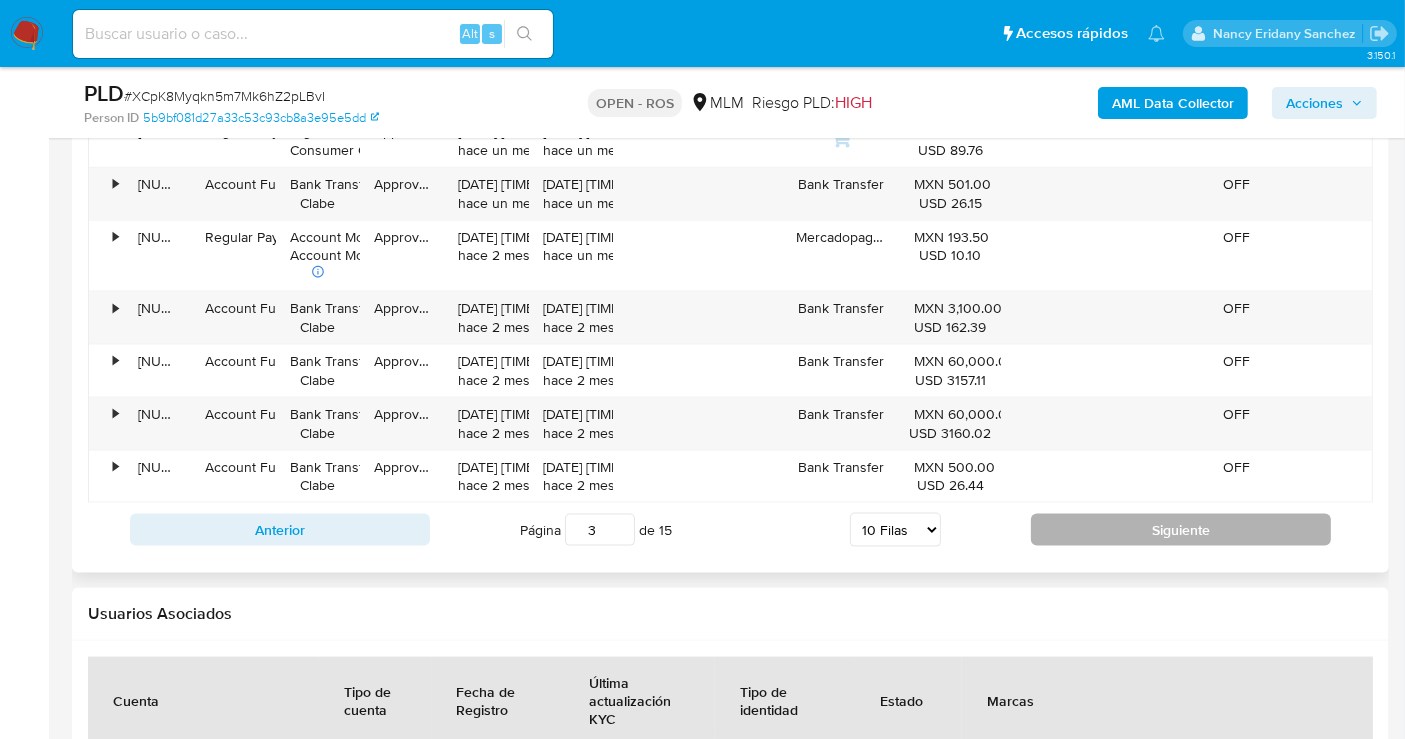click on "Siguiente" at bounding box center (1181, 530) 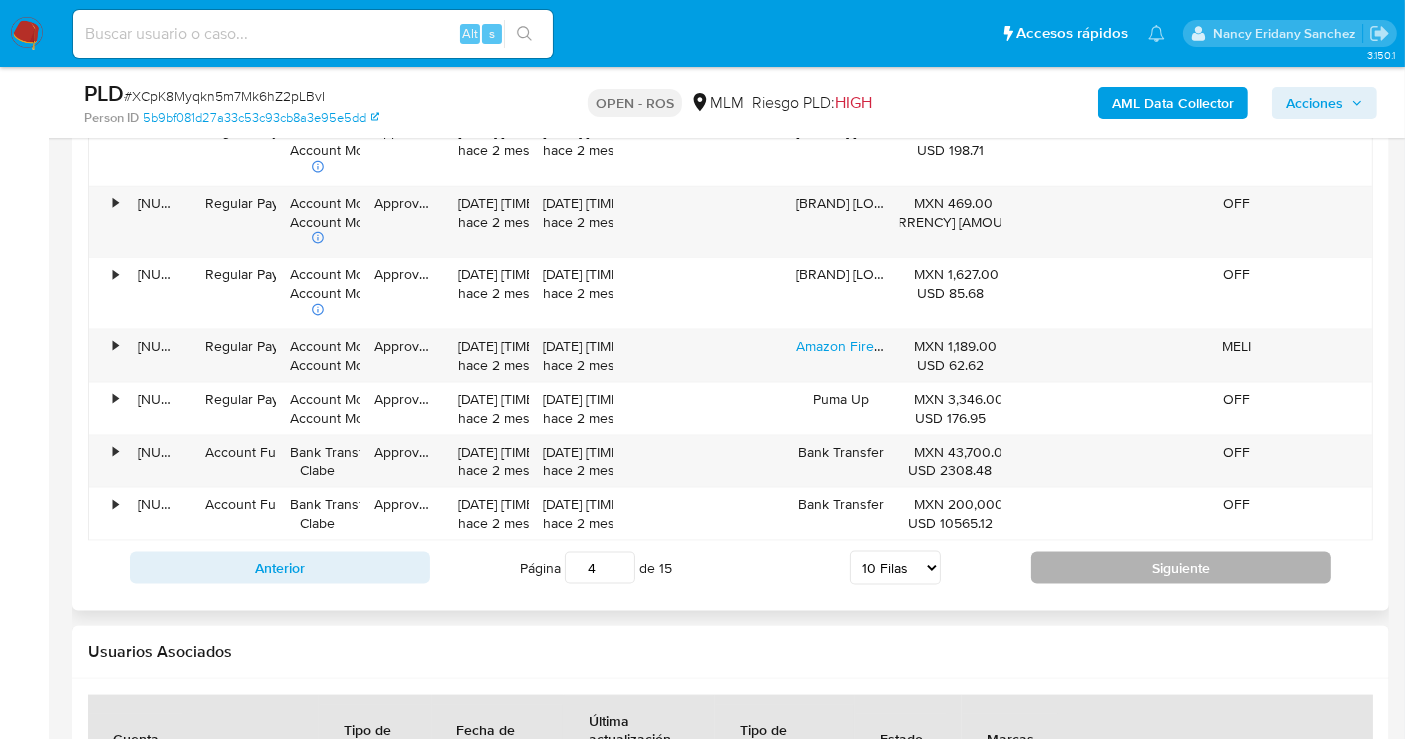 click on "Siguiente" at bounding box center (1181, 568) 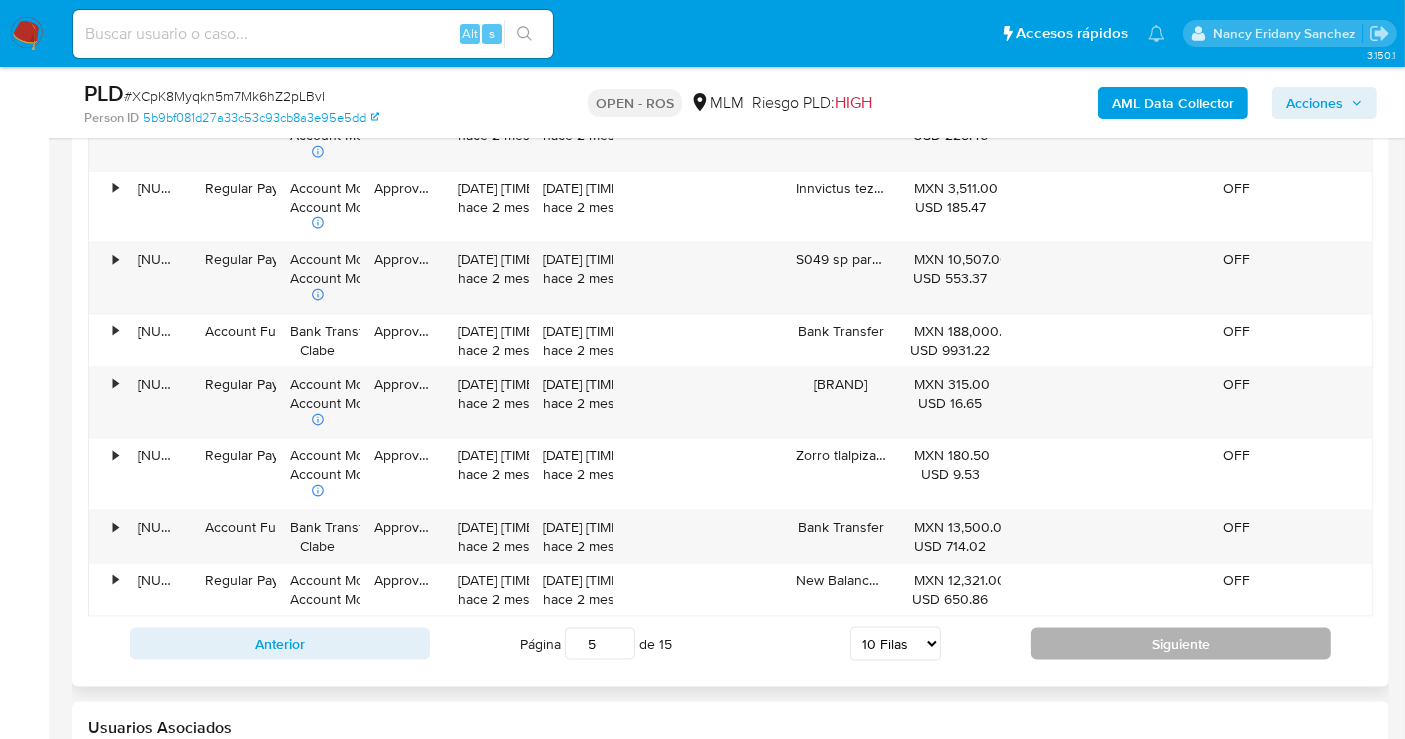 click on "Siguiente" at bounding box center (1181, 644) 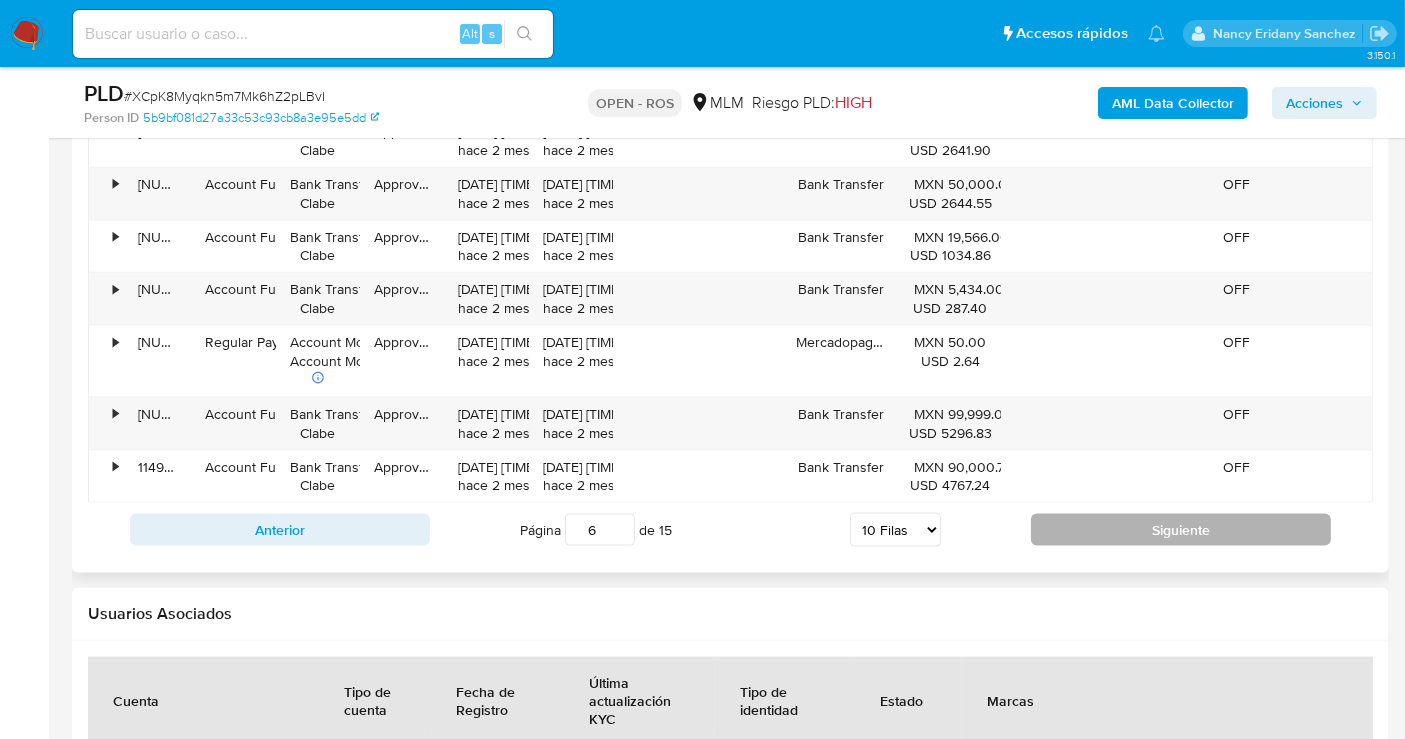 click on "Siguiente" at bounding box center (1181, 530) 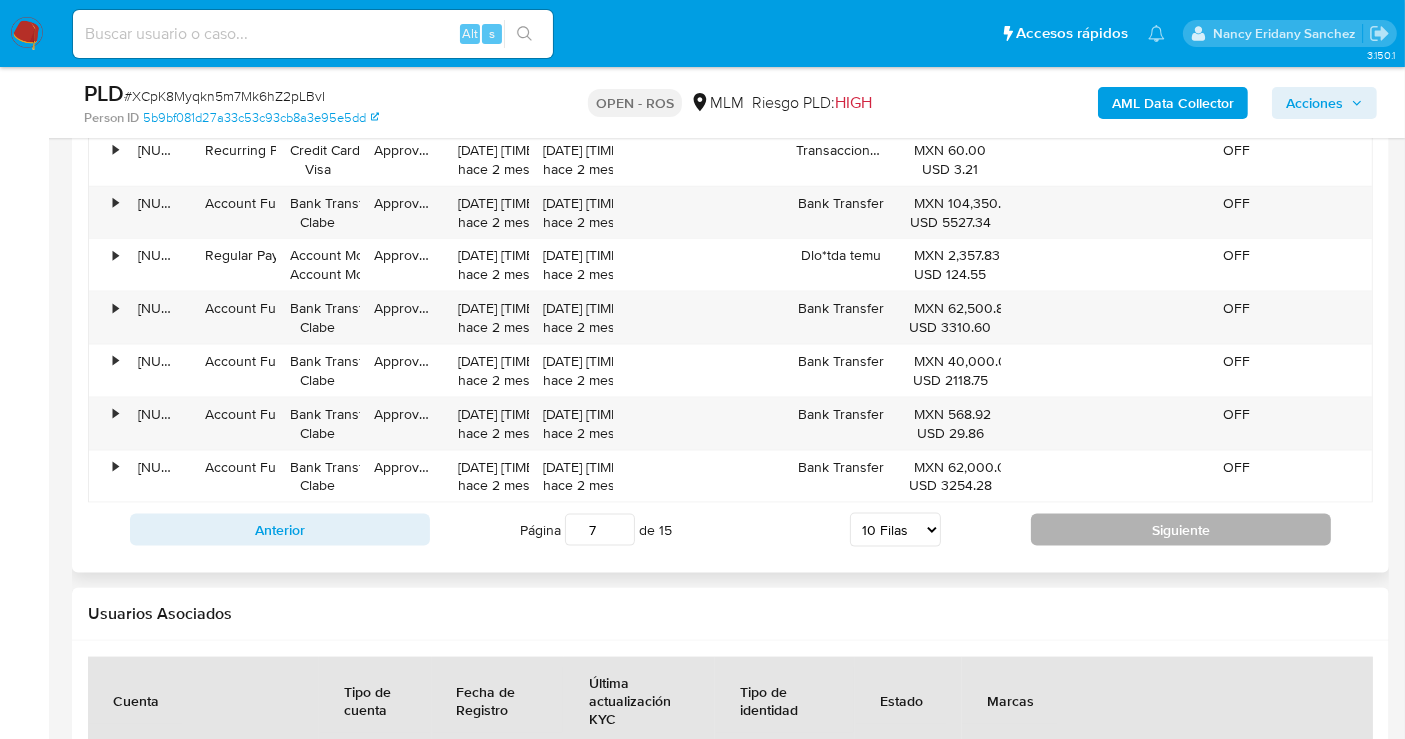 click on "Siguiente" at bounding box center (1181, 530) 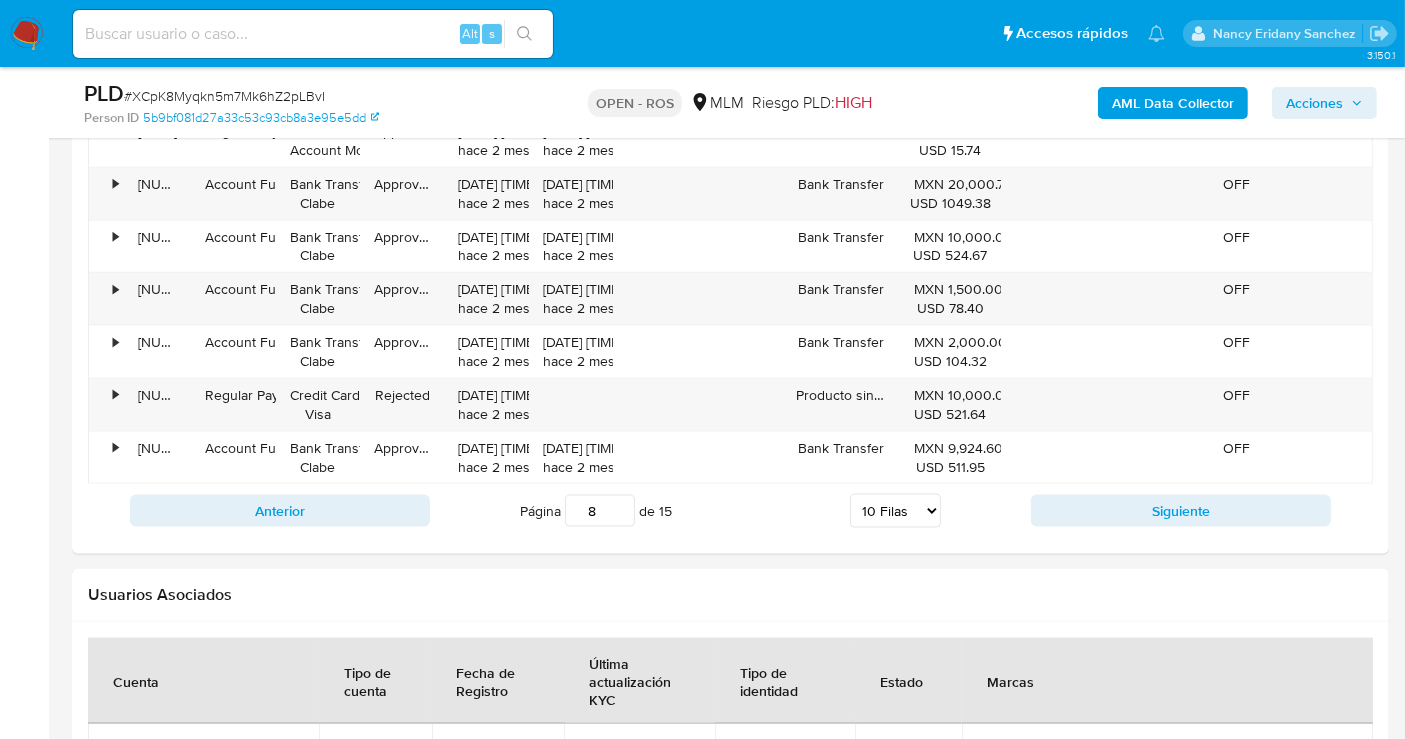 drag, startPoint x: 1116, startPoint y: 528, endPoint x: 1077, endPoint y: 563, distance: 52.40229 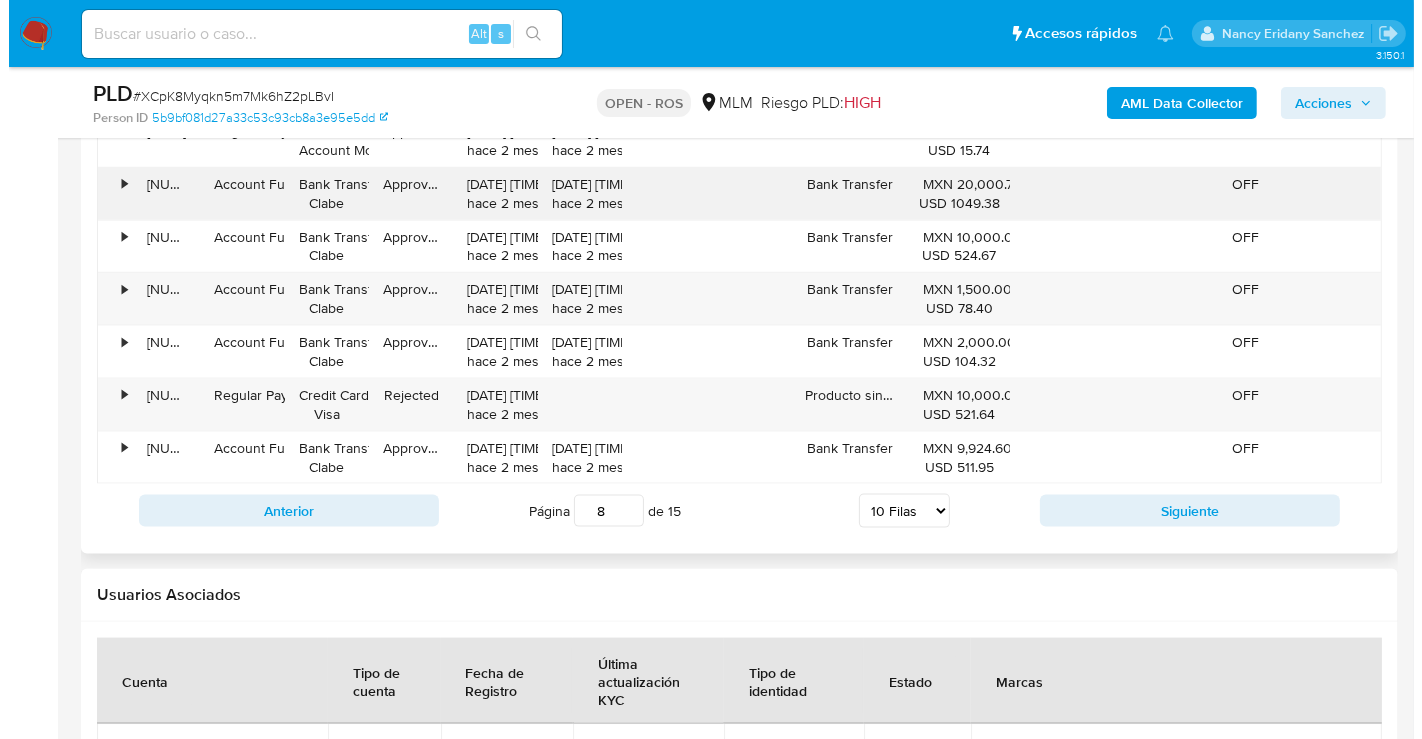 scroll, scrollTop: 2222, scrollLeft: 0, axis: vertical 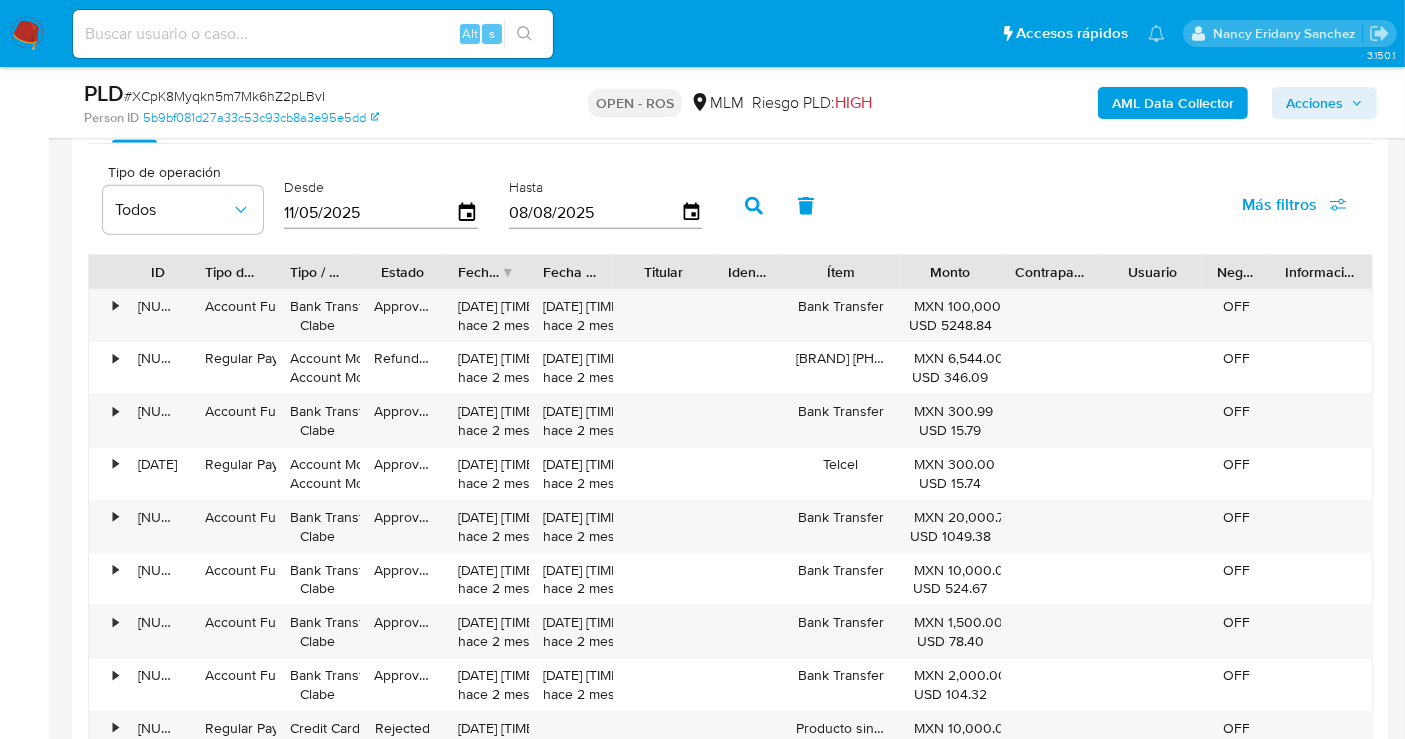 click on "Acciones" at bounding box center (1314, 103) 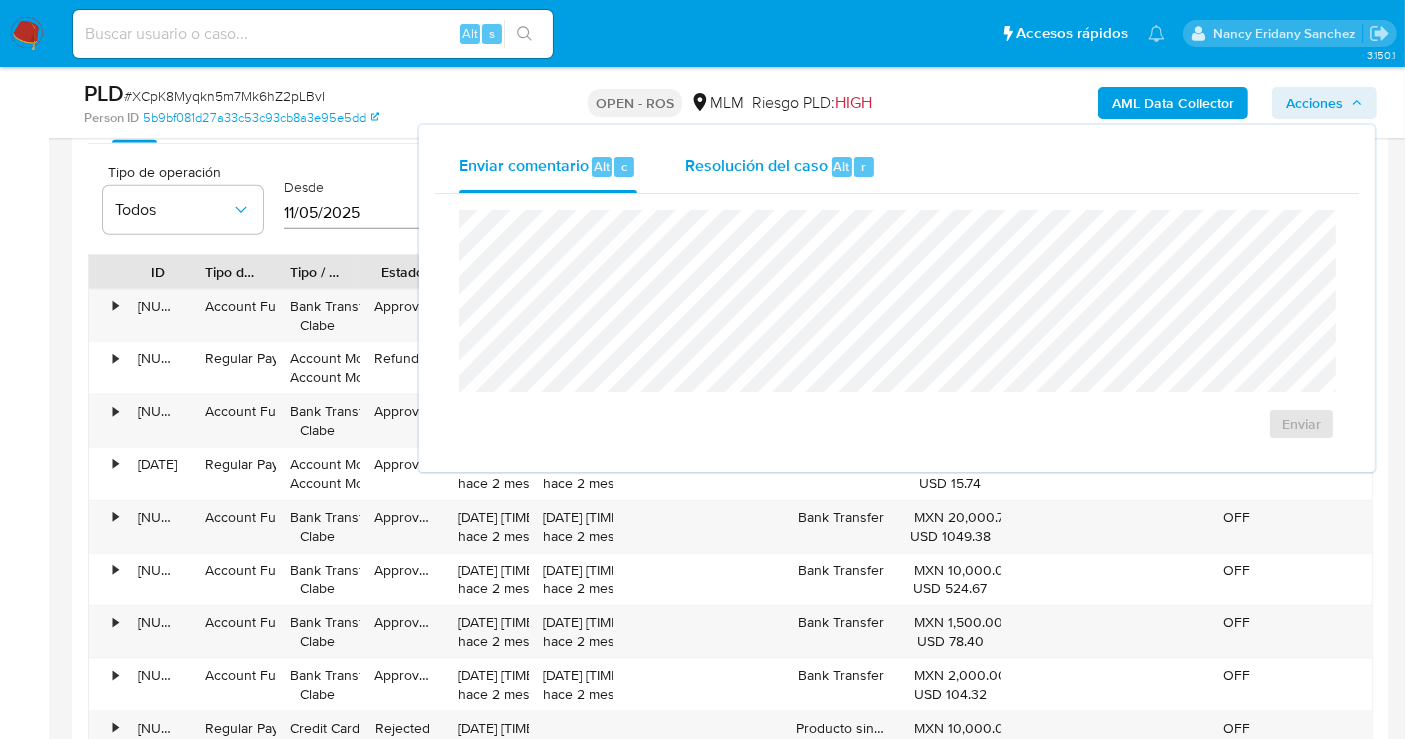 click on "Resolución del caso" at bounding box center [756, 165] 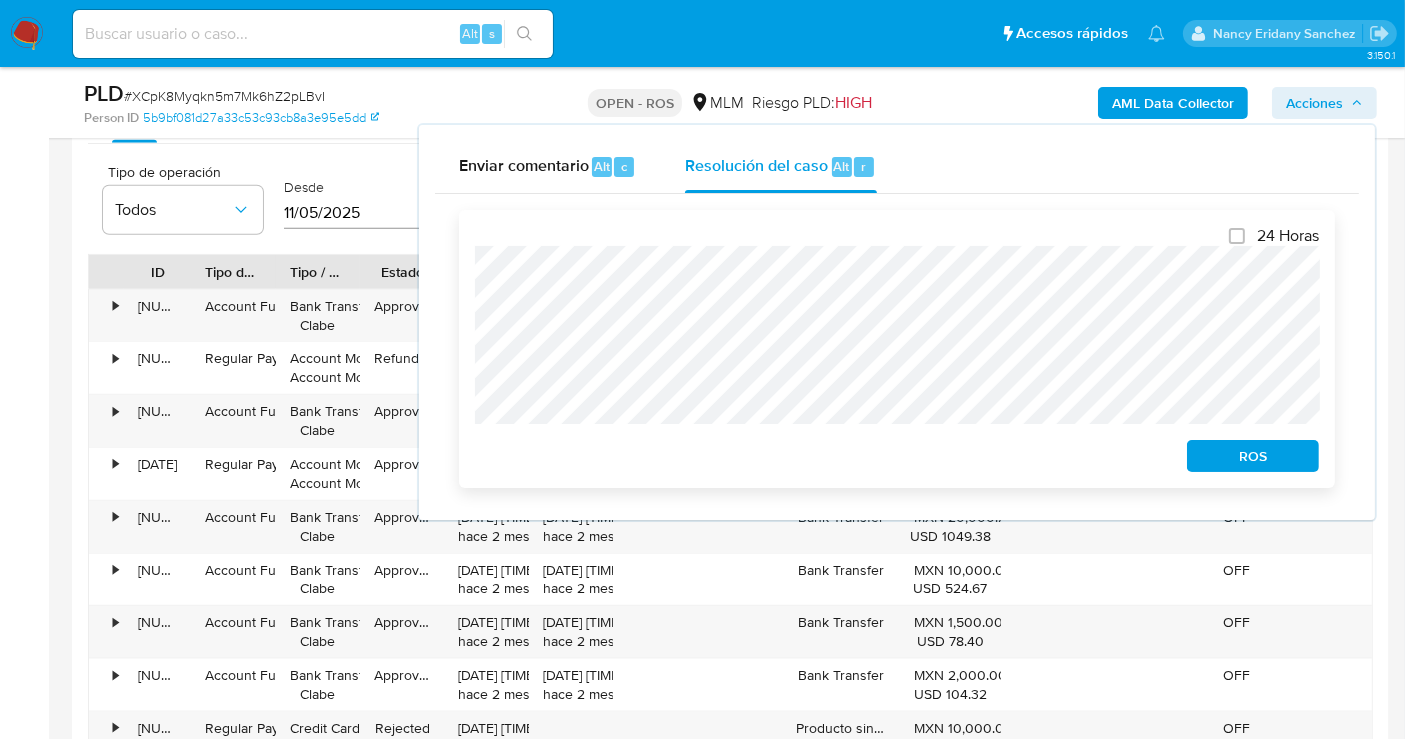 click on "ROS" at bounding box center (1253, 456) 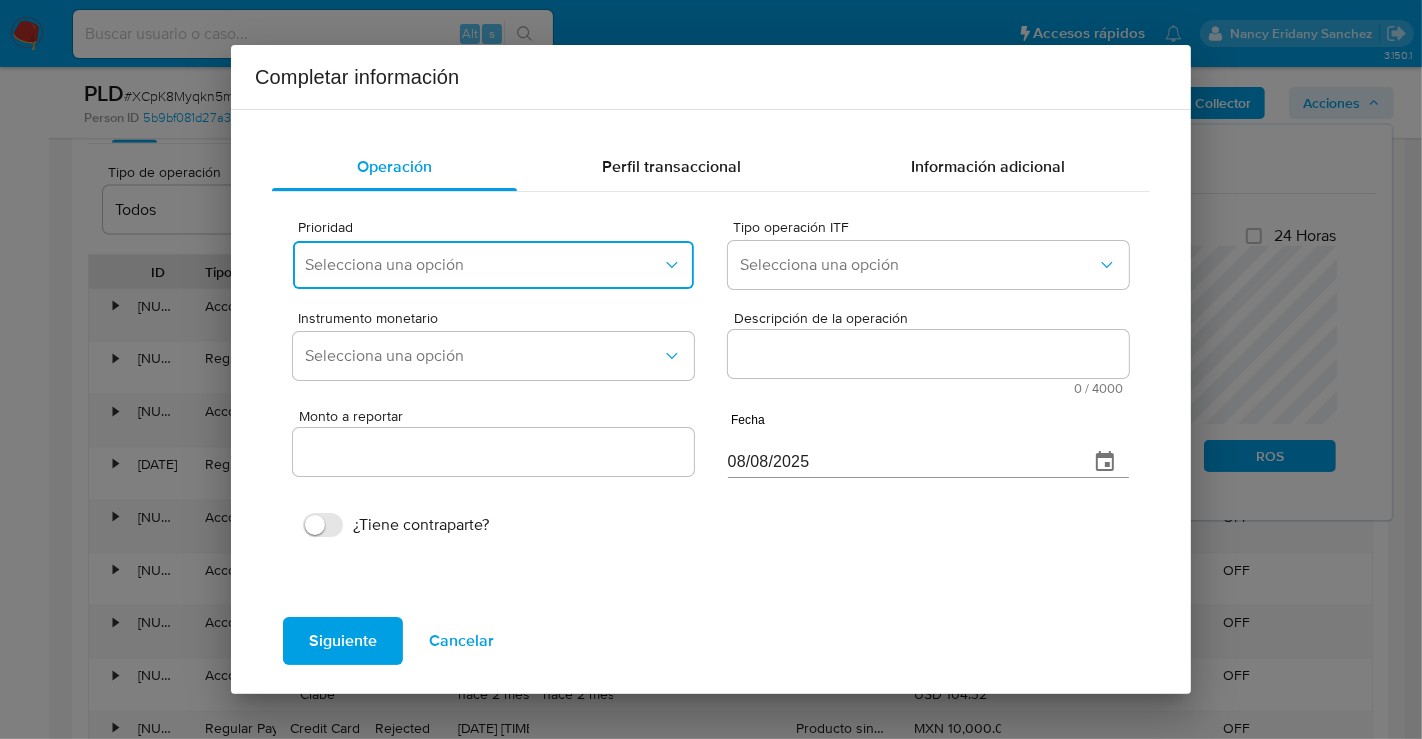 click on "Selecciona una opción" at bounding box center (483, 265) 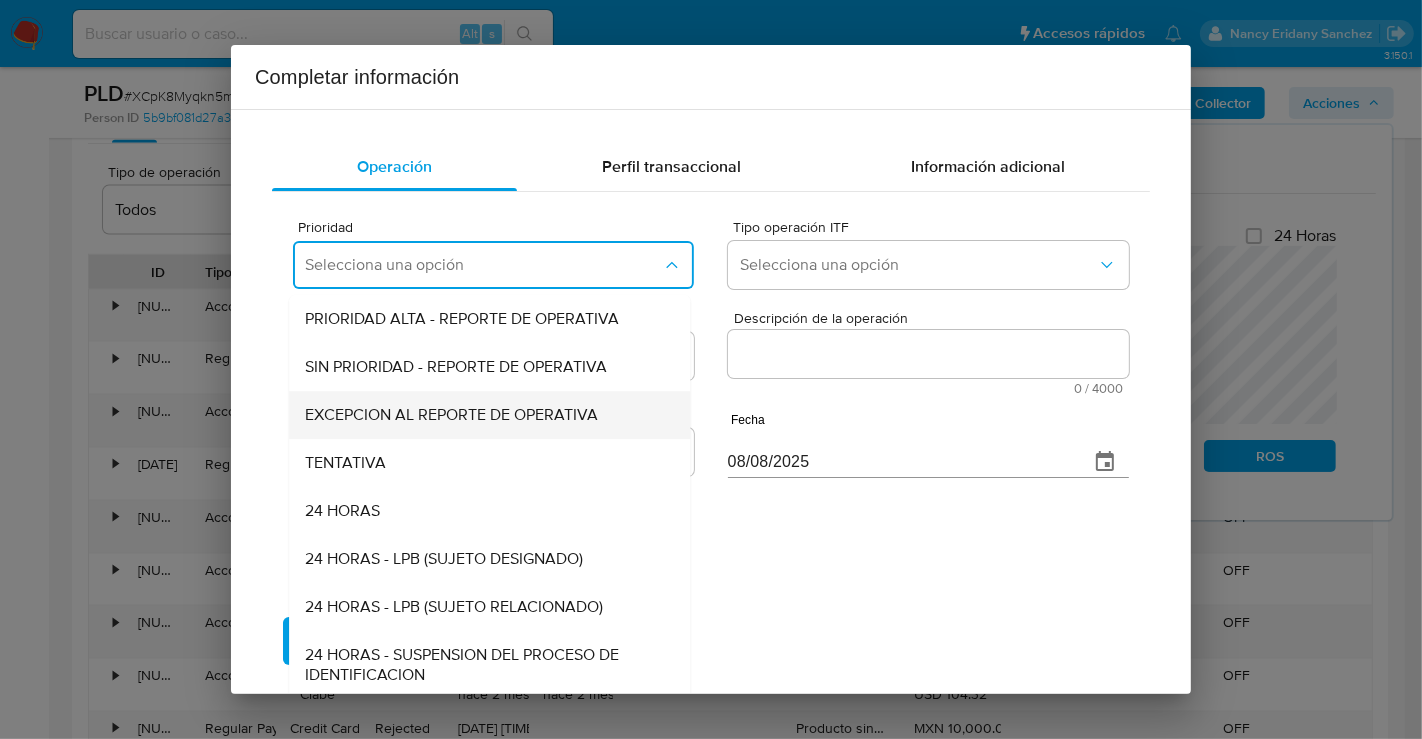 click on "EXCEPCION AL REPORTE DE OPERATIVA" at bounding box center [451, 415] 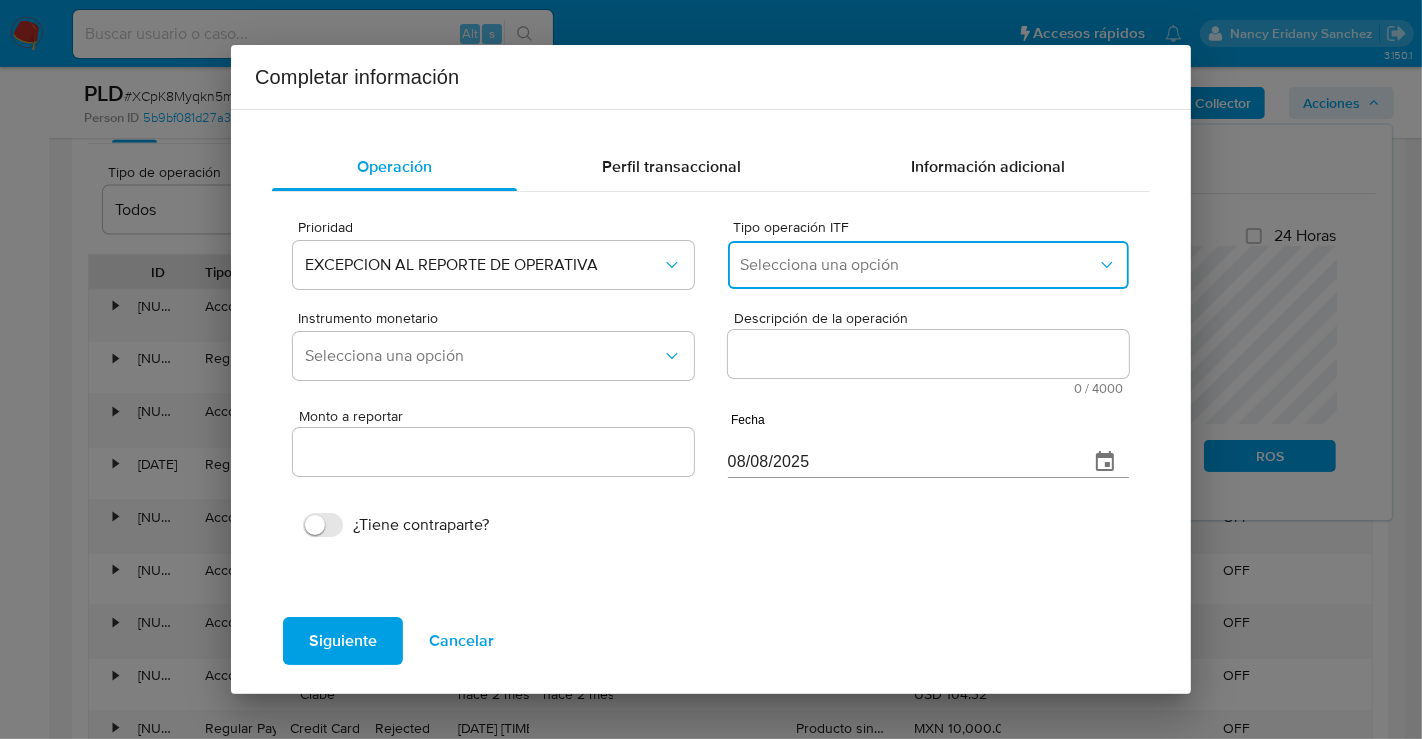 click on "Selecciona una opción" at bounding box center [918, 265] 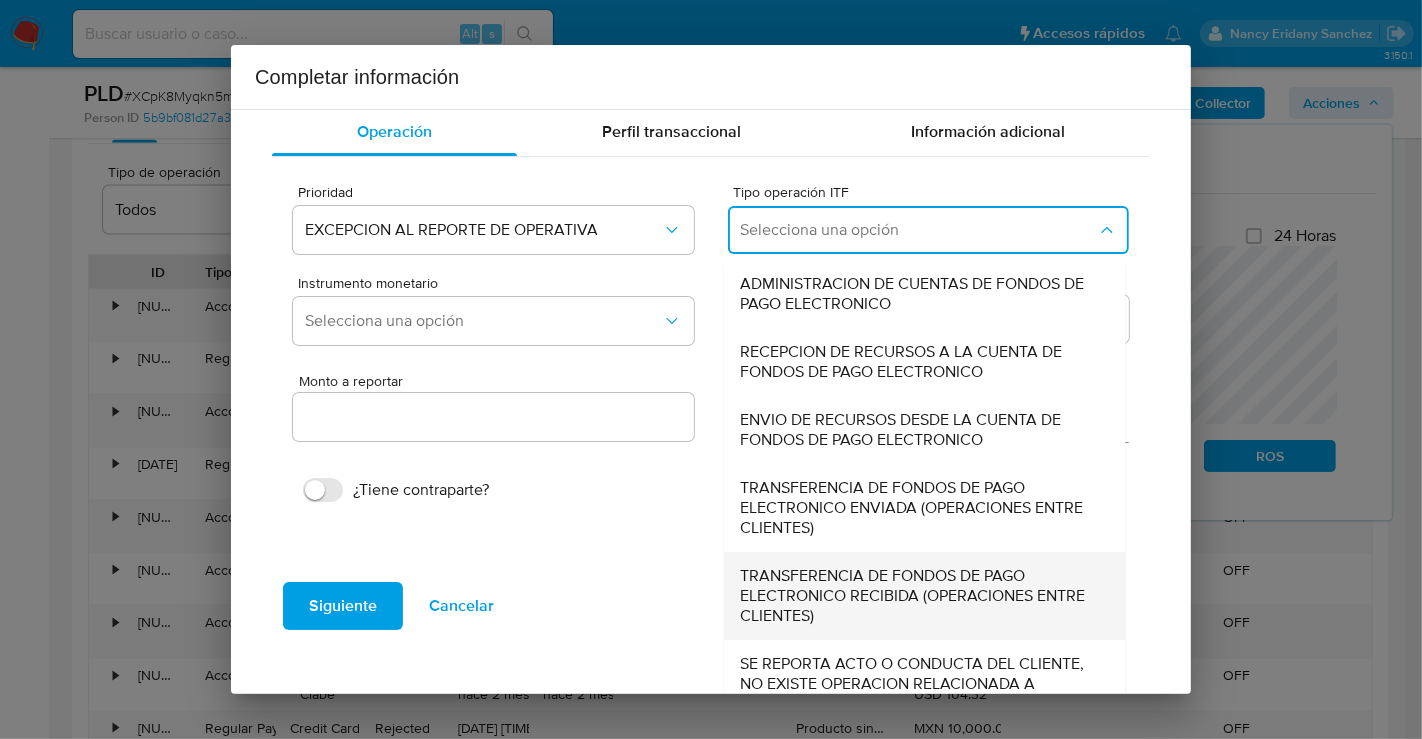 scroll, scrollTop: 68, scrollLeft: 0, axis: vertical 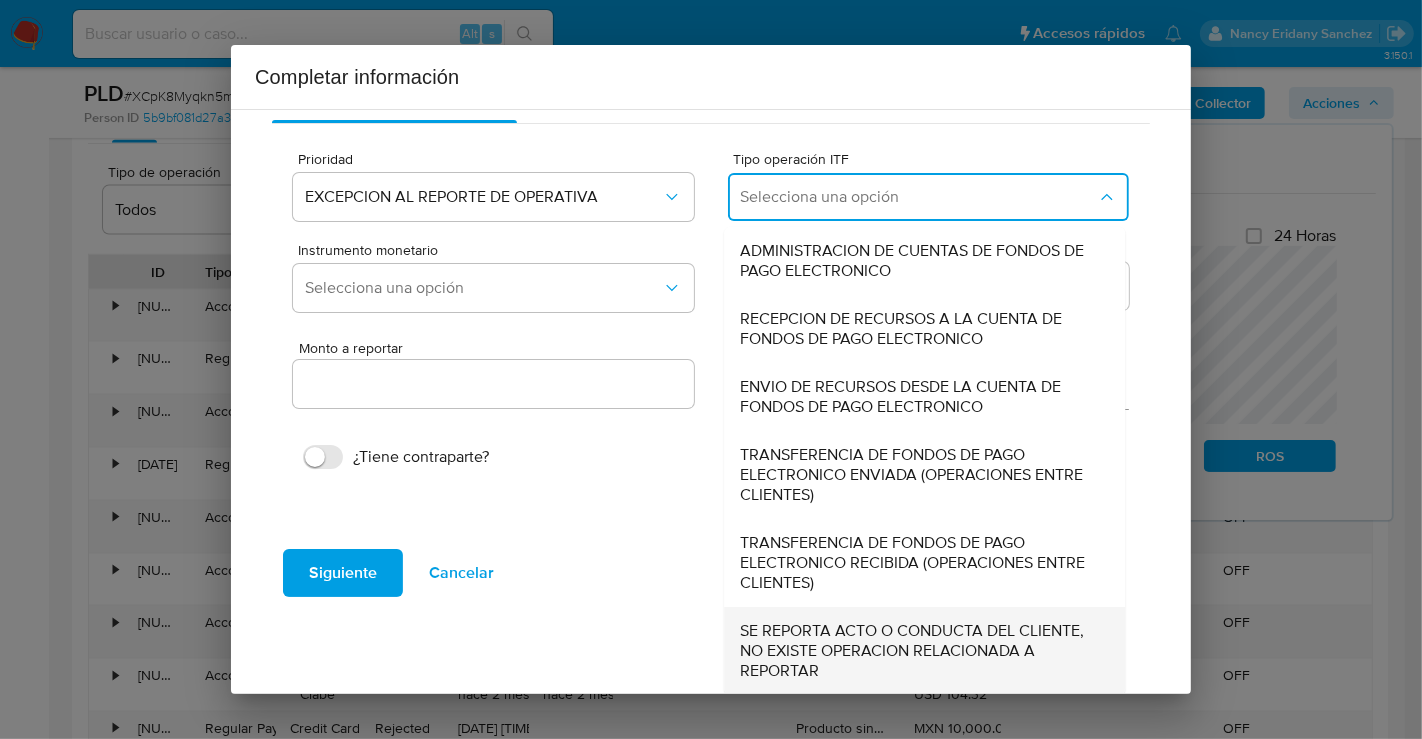 click on "SE REPORTA ACTO O CONDUCTA DEL CLIENTE, NO EXISTE OPERACION RELACIONADA A REPORTAR" at bounding box center [918, 651] 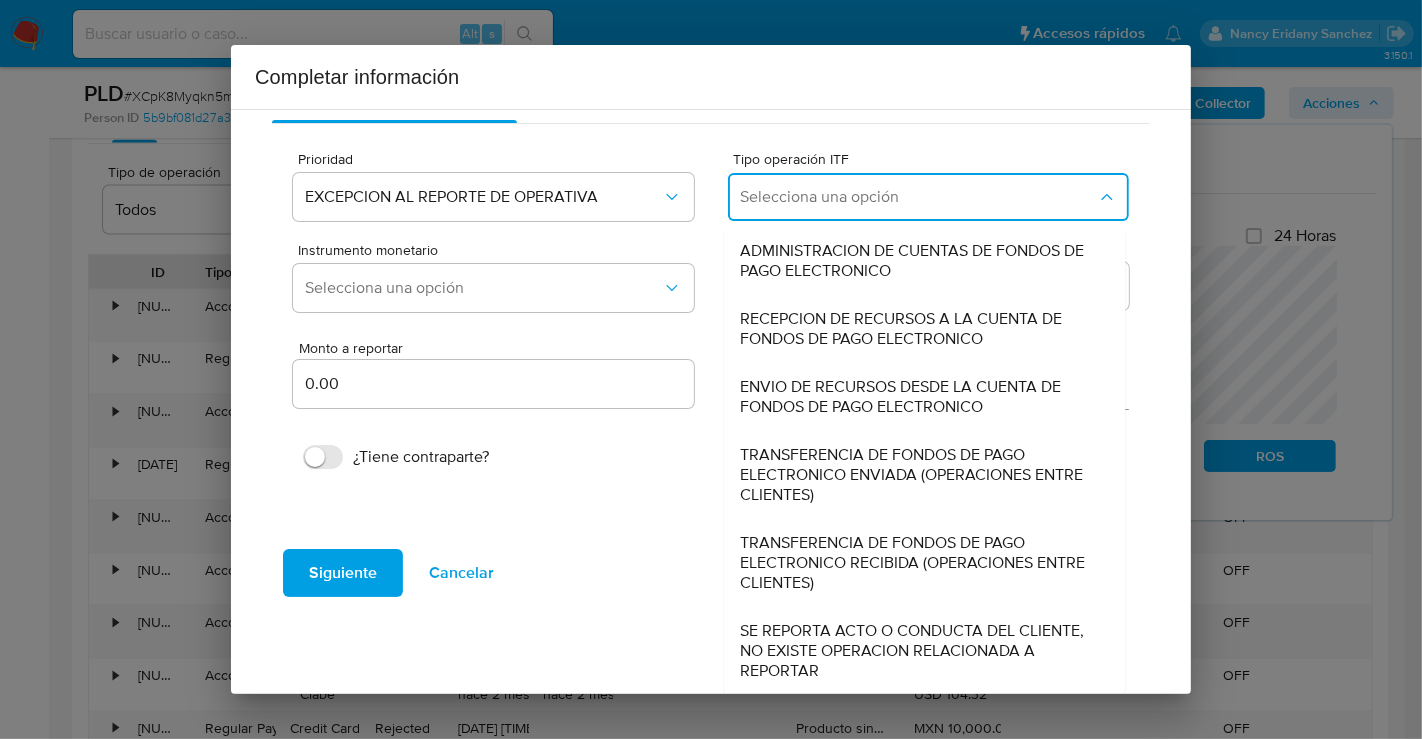 scroll, scrollTop: 0, scrollLeft: 0, axis: both 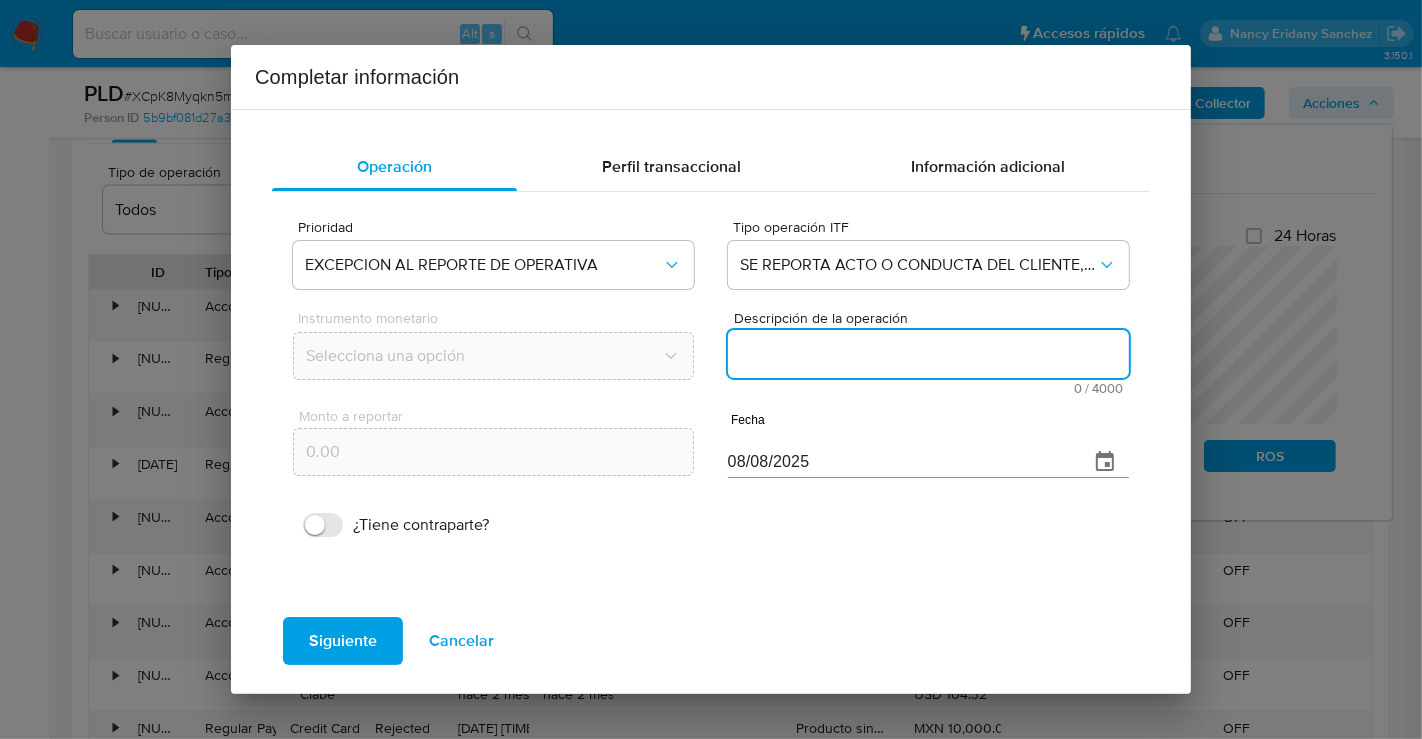 click on "Descripción de la operación" at bounding box center [928, 354] 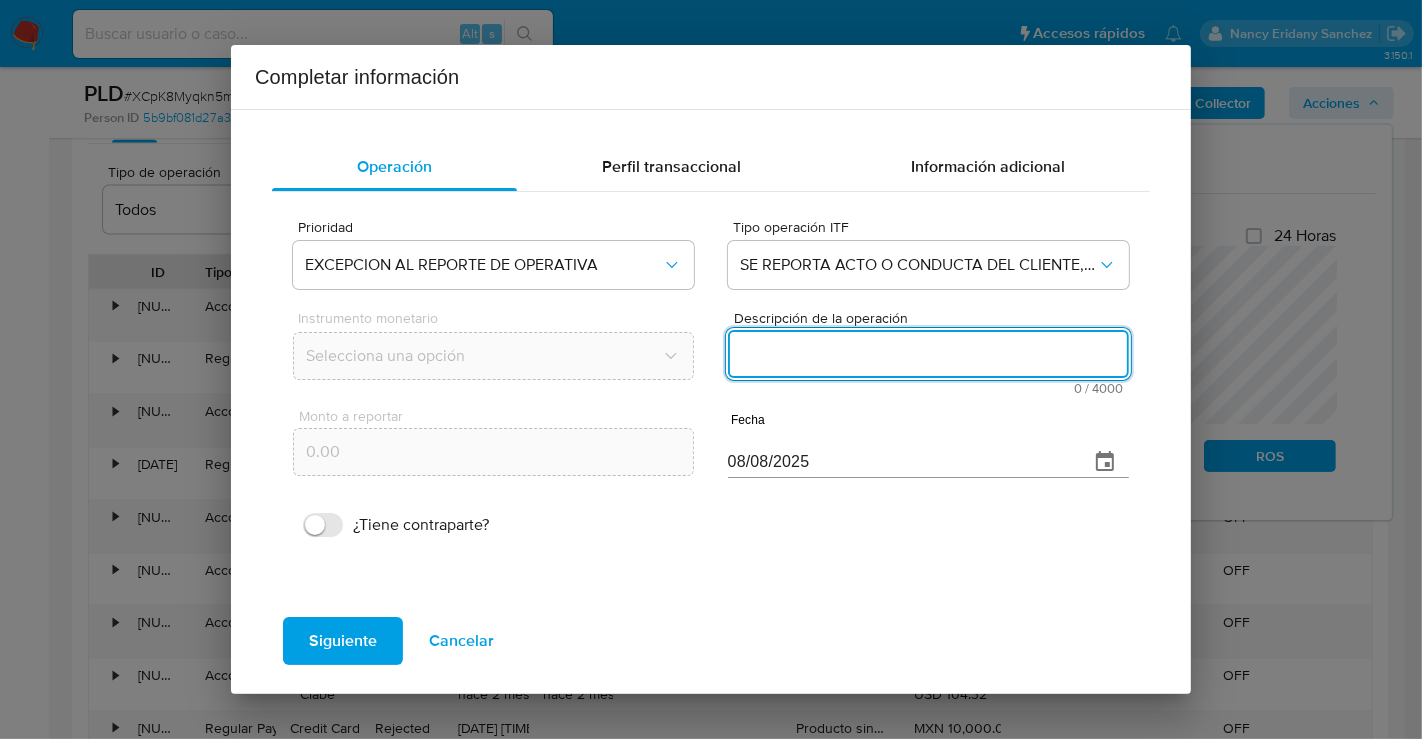 paste on "/CONOCIMIENTO DEL CLIENTE O USUARIO. CLIENTE JOSUE OMAR BLAS BOCANEGRA NUMERO DE CLIENTE 540281370 Y NUMERO CUENTA 722969010452171226 CURP BABJ010706HMCLCSA5 DE NACIONALIDAD MEXICANA LUGAR DE NACIMIENTO MEXICO. FECHA DE NACIMIENTO 06JUL2001 CON 24 ANOS. INICIA LA RELACION COMERCIAL CON MERCADO PAGO 27SEP2022. OCUPACION PROFESIONAL AUTOEMPLEADO. ES CLASIFICADO POR LA INSTITUCION CON GRADO DE RIESGO ALTO. EL TITULAR NO DESIGNO BENEFICIARIOS EN CASO DE FALLECIMIENTO CON DOMICILIO EN 1RA CDA DE TECALTIPAC MZ 1 LT 2 EMILIANO ZAPATA CP 56490 LA PAZ ESTADO DE MEXICO. /ANTECEDENTES INVESTIGATIVOS. EL CLIENTE TIENE 1 ALERTA PREVIA REPORTADA A LA AUTORIDAD. ACTUALMENTE CUENTA CON ALERTA POR DESVIO TRANSACCIONAL INTEGRAL Y PROPORCIONAL GENERADA EL 12JUN2025 YA QUE TIENE INGRESOS MENSUALES EN MAYO POR MN 1802738.83 Y MONTOS DE DICIEMBRE A ABRIL DE ENTRE MN 37858.63 Y MN 628412.02. /INFORMACION ADICIONAL DEL CLIENTE. SE REALIZA CONTACTO CON EL CLIENTE EN ALERTA PREVIA SIN OBTENER RESPUESTA NO SE REALIZA CONTACTO CON EL..." 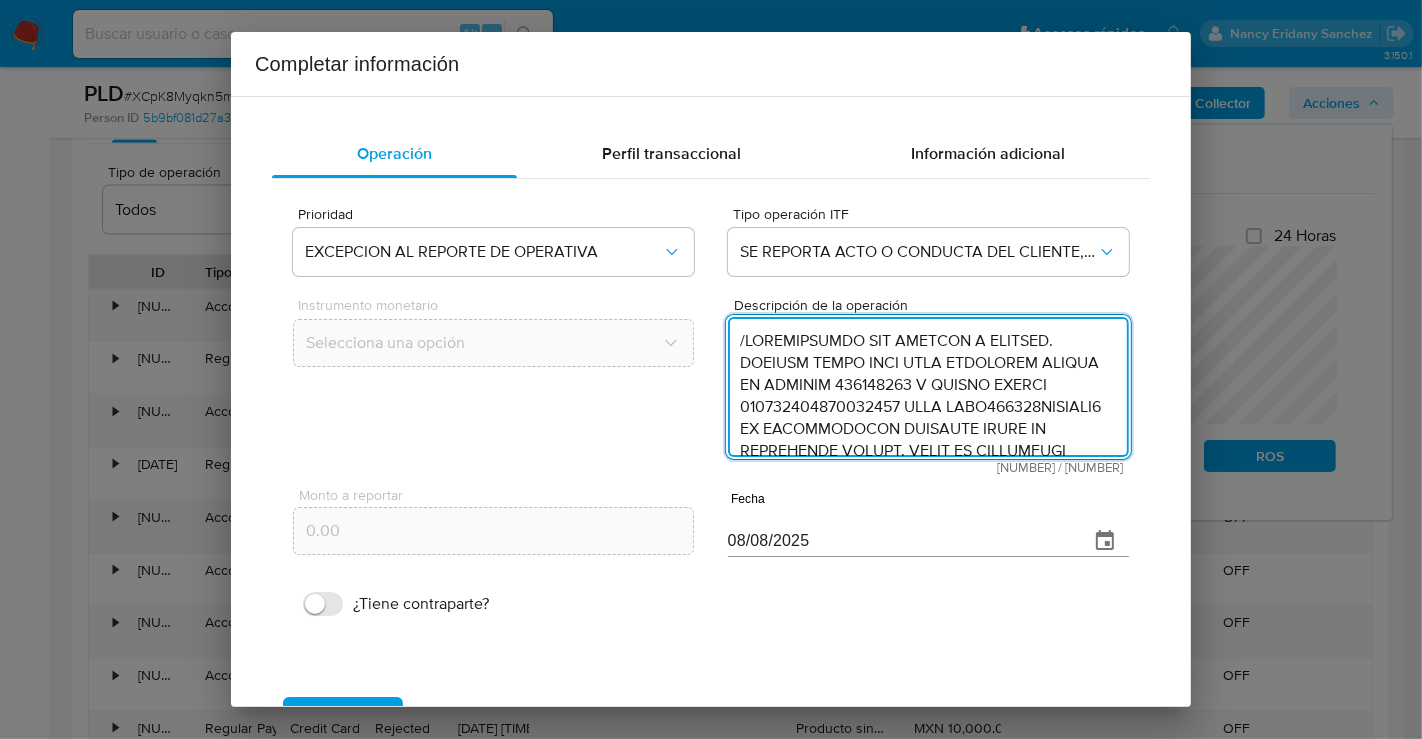 scroll, scrollTop: 754, scrollLeft: 0, axis: vertical 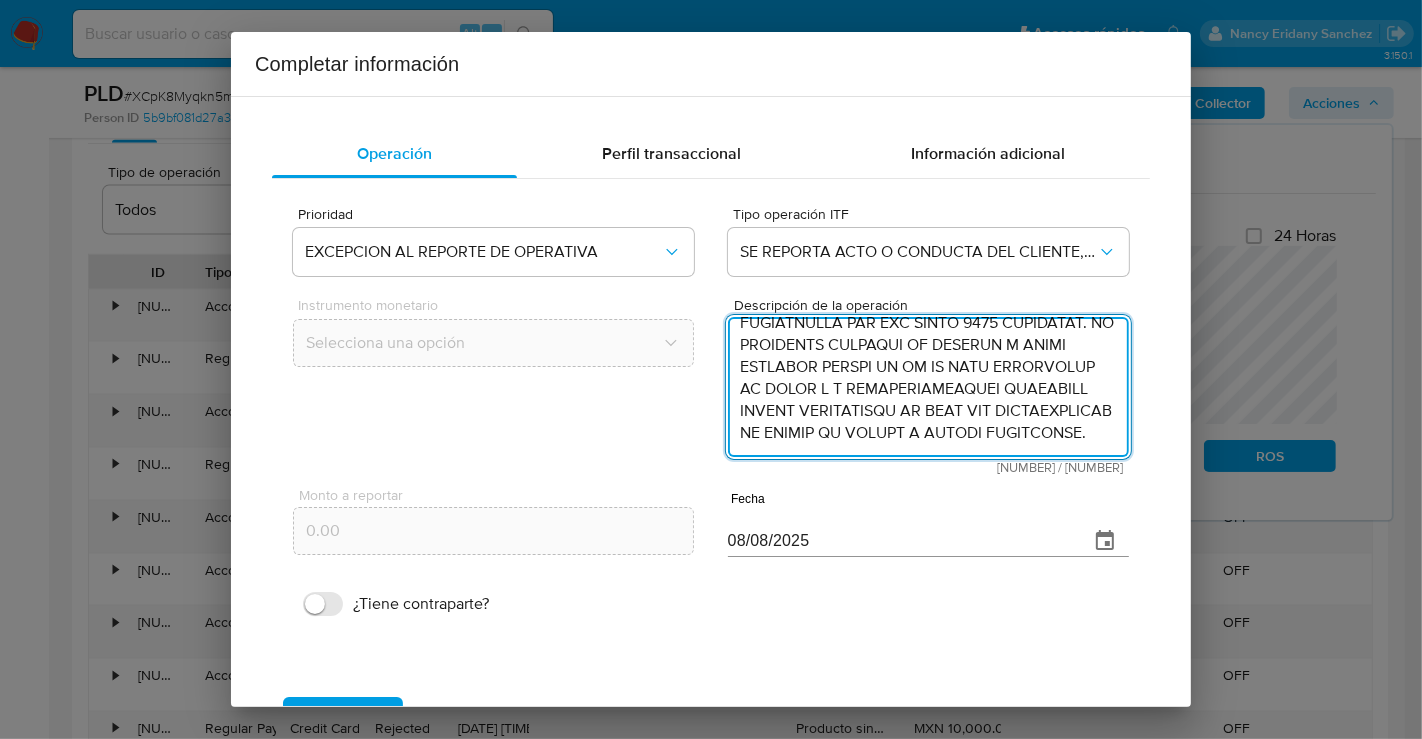 type on "/CONOCIMIENTO DEL CLIENTE O USUARIO. CLIENTE JOSUE OMAR BLAS BOCANEGRA NUMERO DE CLIENTE 540281370 Y NUMERO CUENTA 722969010452171226 CURP BABJ010706HMCLCSA5 DE NACIONALIDAD MEXICANA LUGAR DE NACIMIENTO MEXICO. FECHA DE NACIMIENTO 06JUL2001 CON 24 ANOS. INICIA LA RELACION COMERCIAL CON MERCADO PAGO 27SEP2022. OCUPACION PROFESIONAL AUTOEMPLEADO. ES CLASIFICADO POR LA INSTITUCION CON GRADO DE RIESGO ALTO. EL TITULAR NO DESIGNO BENEFICIARIOS EN CASO DE FALLECIMIENTO CON DOMICILIO EN 1RA CDA DE TECALTIPAC MZ 1 LT 2 EMILIANO ZAPATA CP 56490 LA PAZ ESTADO DE MEXICO. /ANTECEDENTES INVESTIGATIVOS. EL CLIENTE TIENE 1 ALERTA PREVIA REPORTADA A LA AUTORIDAD. ACTUALMENTE CUENTA CON ALERTA POR DESVIO TRANSACCIONAL INTEGRAL Y PROPORCIONAL GENERADA EL 12JUN2025 YA QUE TIENE INGRESOS MENSUALES EN MAYO POR MN 1802738.83 Y MONTOS DE DICIEMBRE A ABRIL DE ENTRE MN 37858.63 Y MN 628412.02. /INFORMACION ADICIONAL DEL CLIENTE. SE REALIZA CONTACTO CON EL CLIENTE EN ALERTA PREVIA SIN OBTENER RESPUESTA NO SE REALIZA CONTACTO CON EL..." 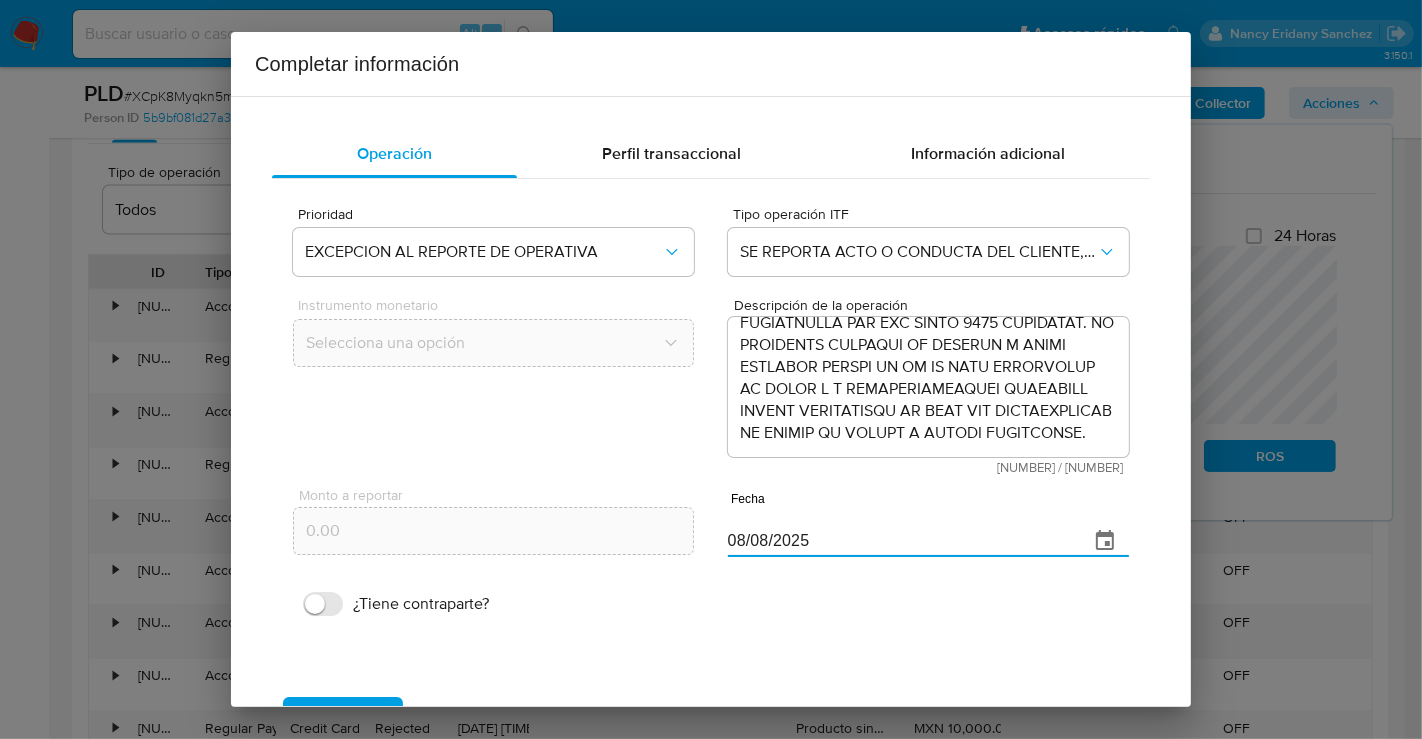 click on "08/08/2025" at bounding box center [900, 541] 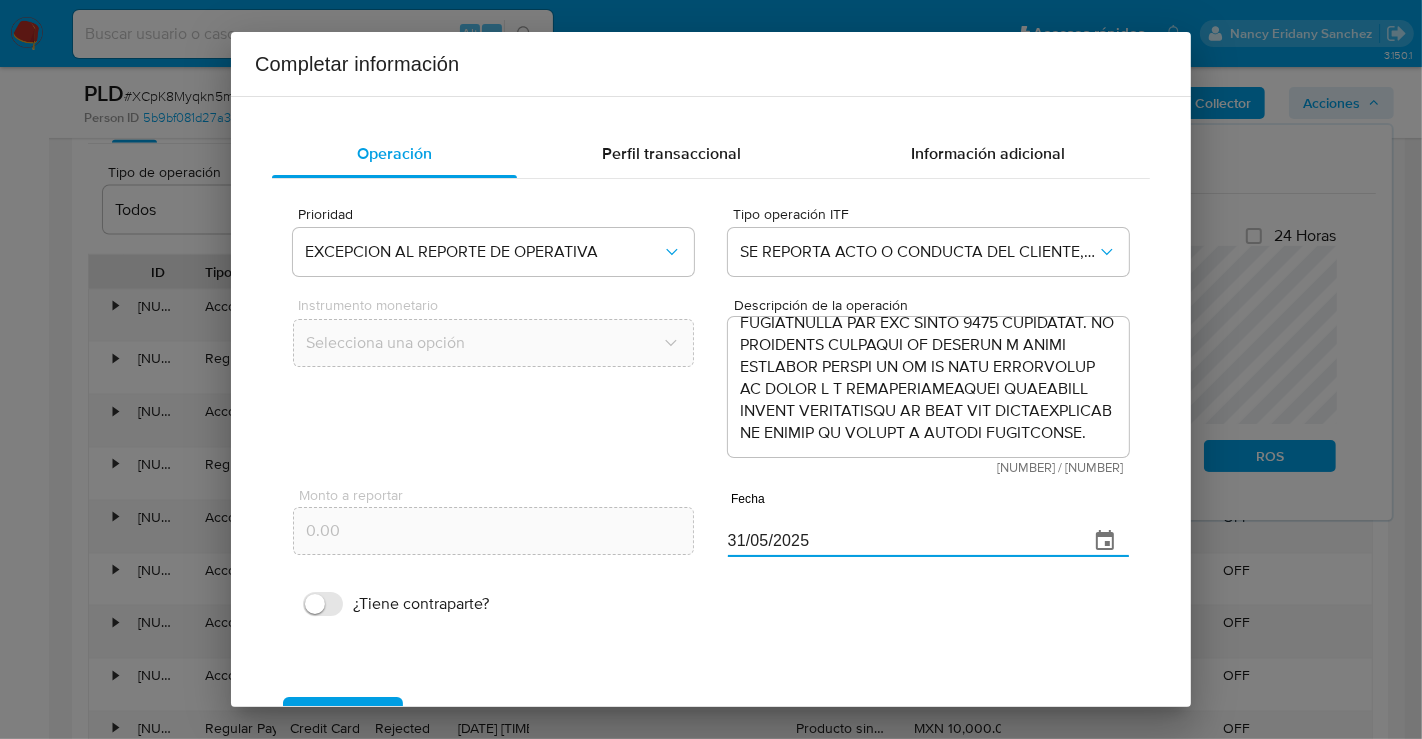 type on "31/05/2025" 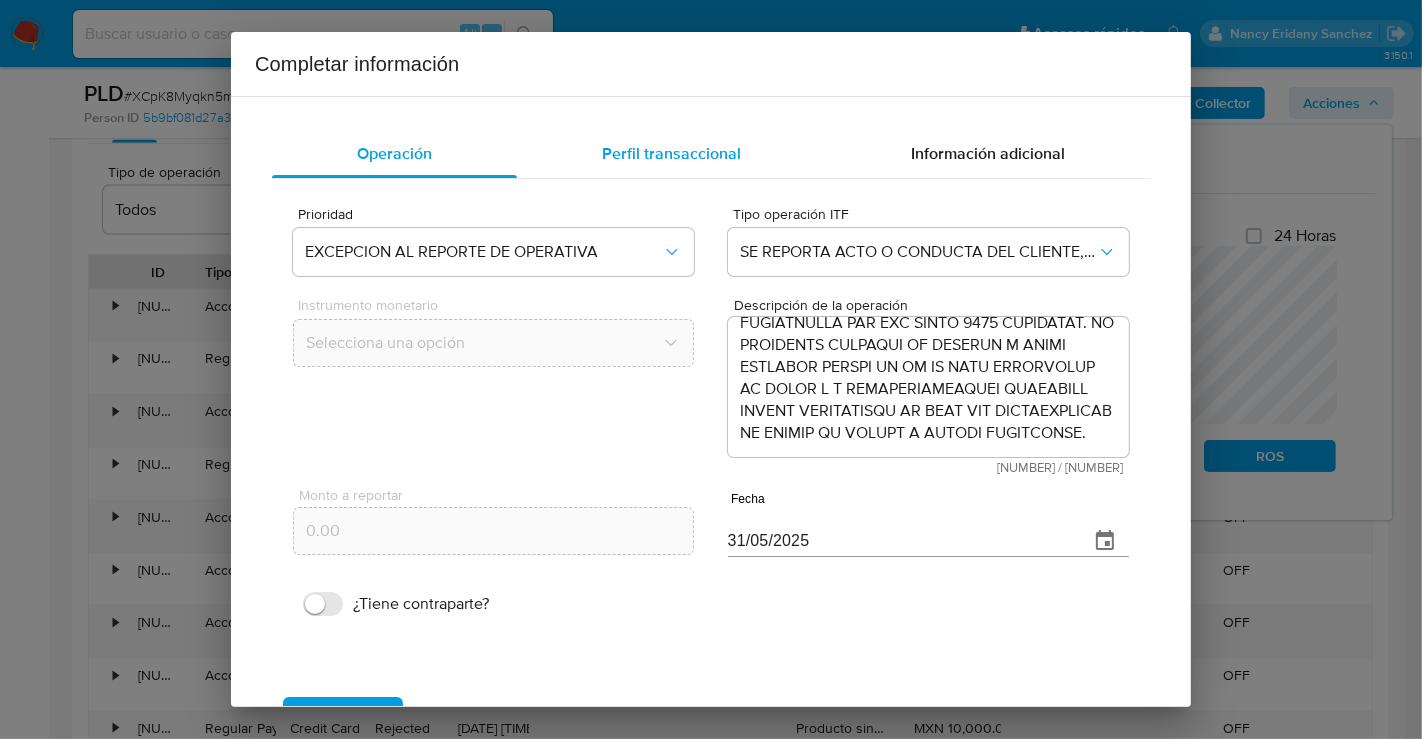 click on "Perfil transaccional" at bounding box center [671, 153] 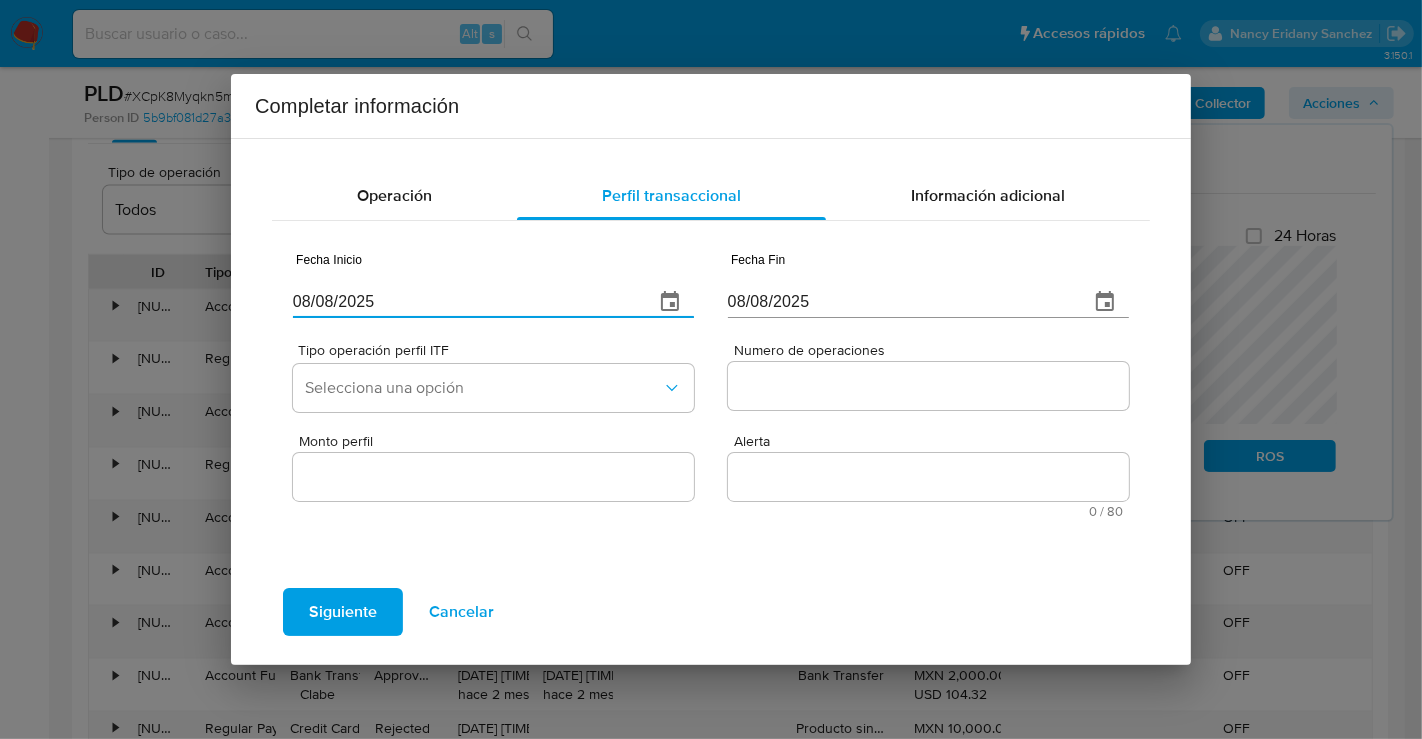 click on "08/08/2025" at bounding box center (465, 302) 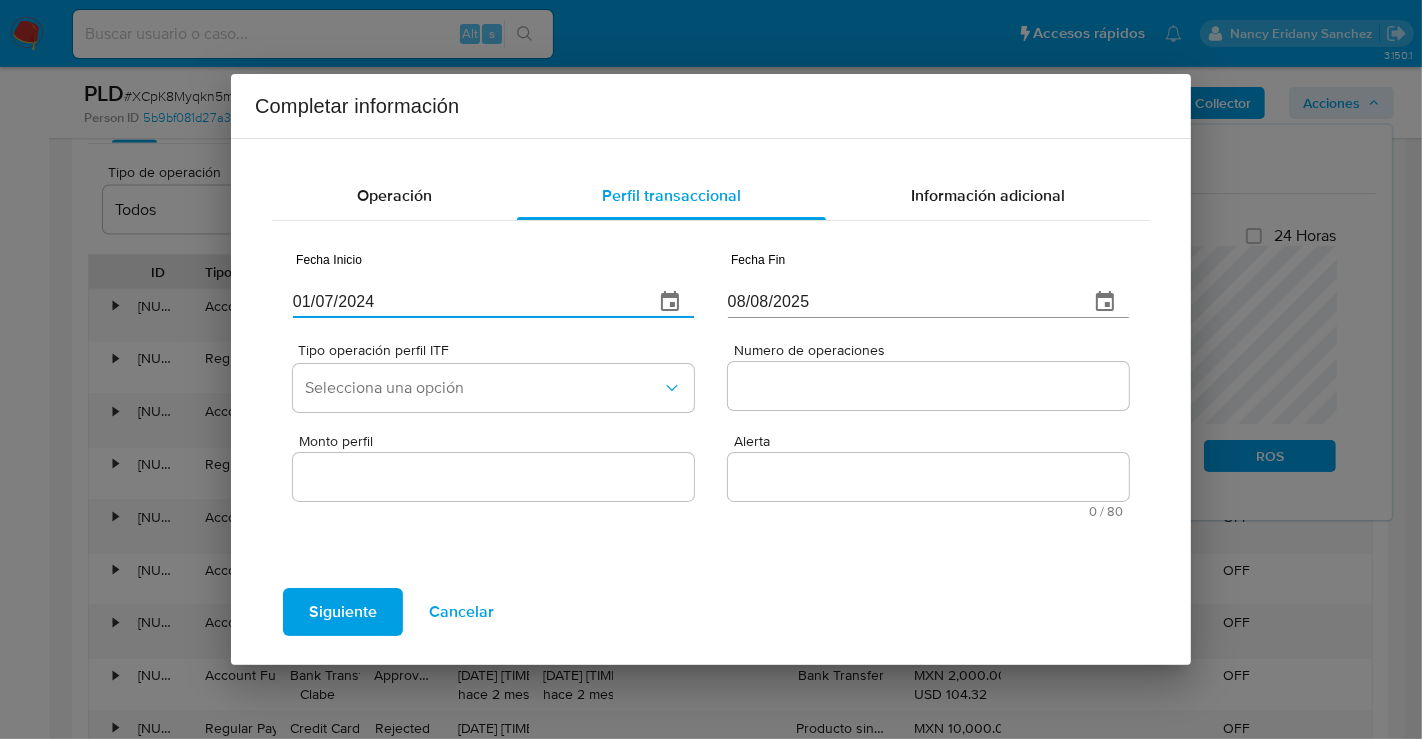 type on "01/07/2024" 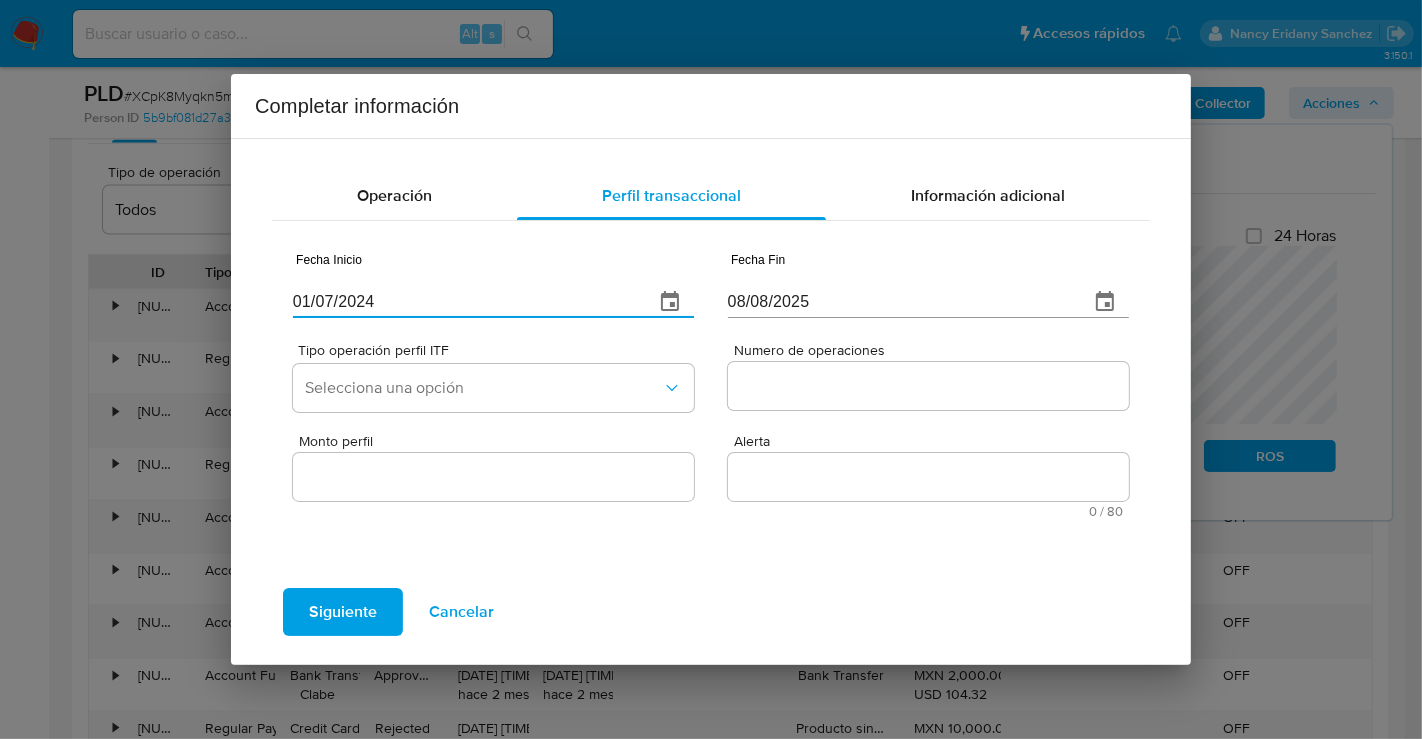 click on "08/08/2025" at bounding box center (900, 302) 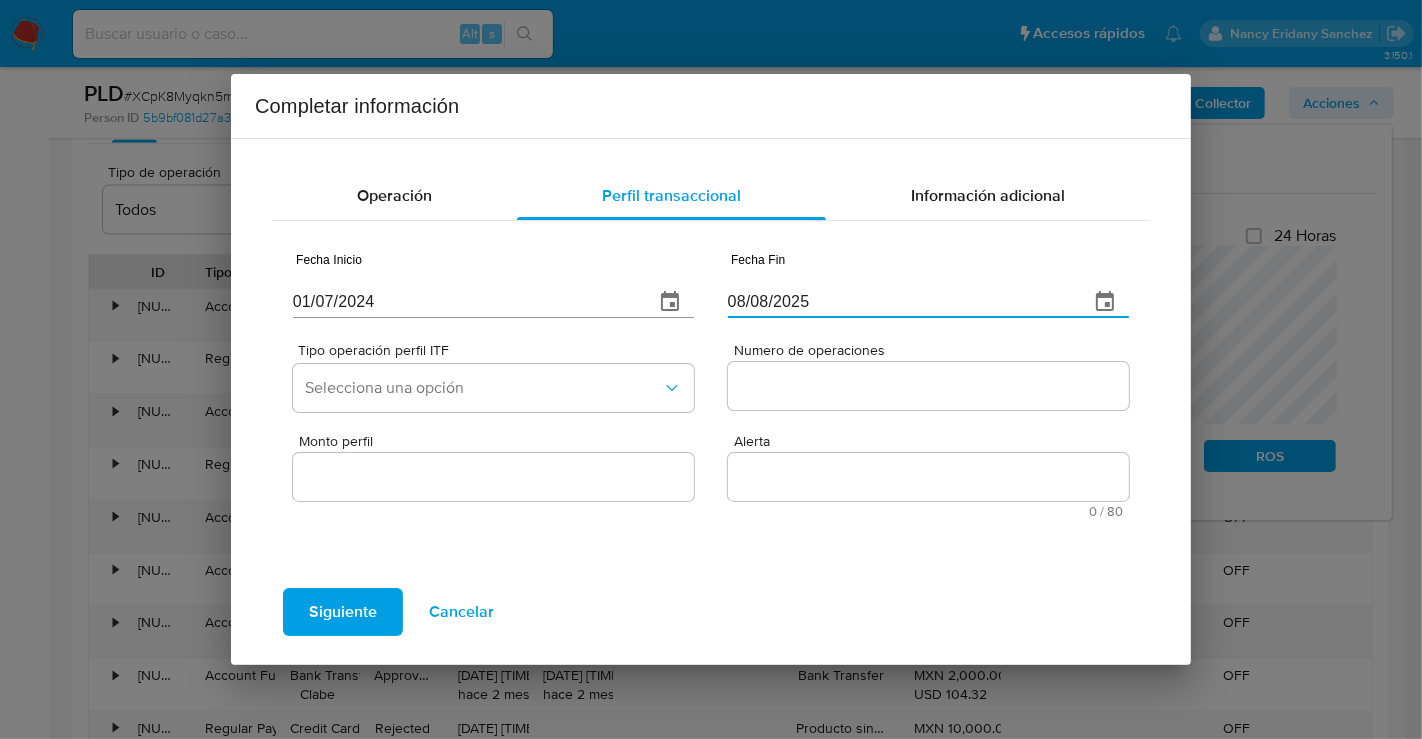 click on "08/08/2025" at bounding box center (900, 302) 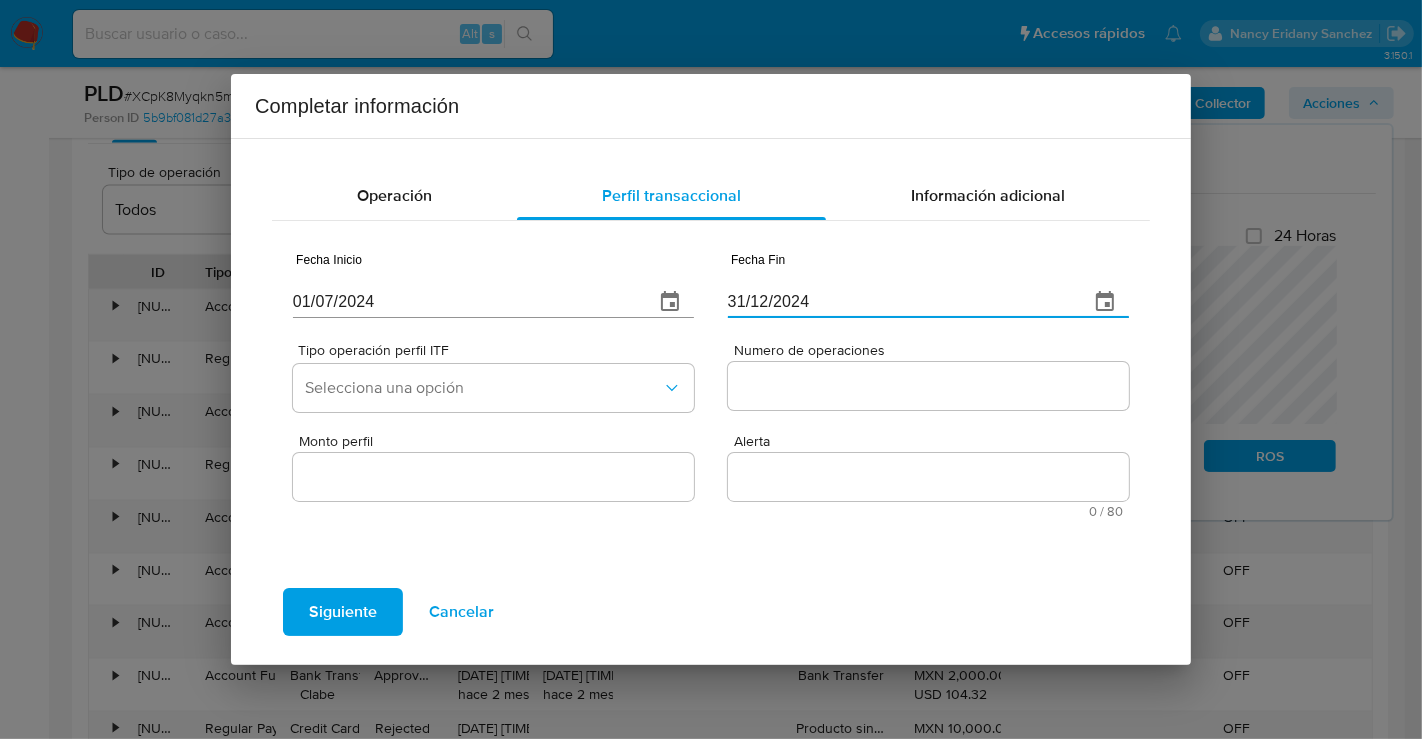 type on "31/12/2024" 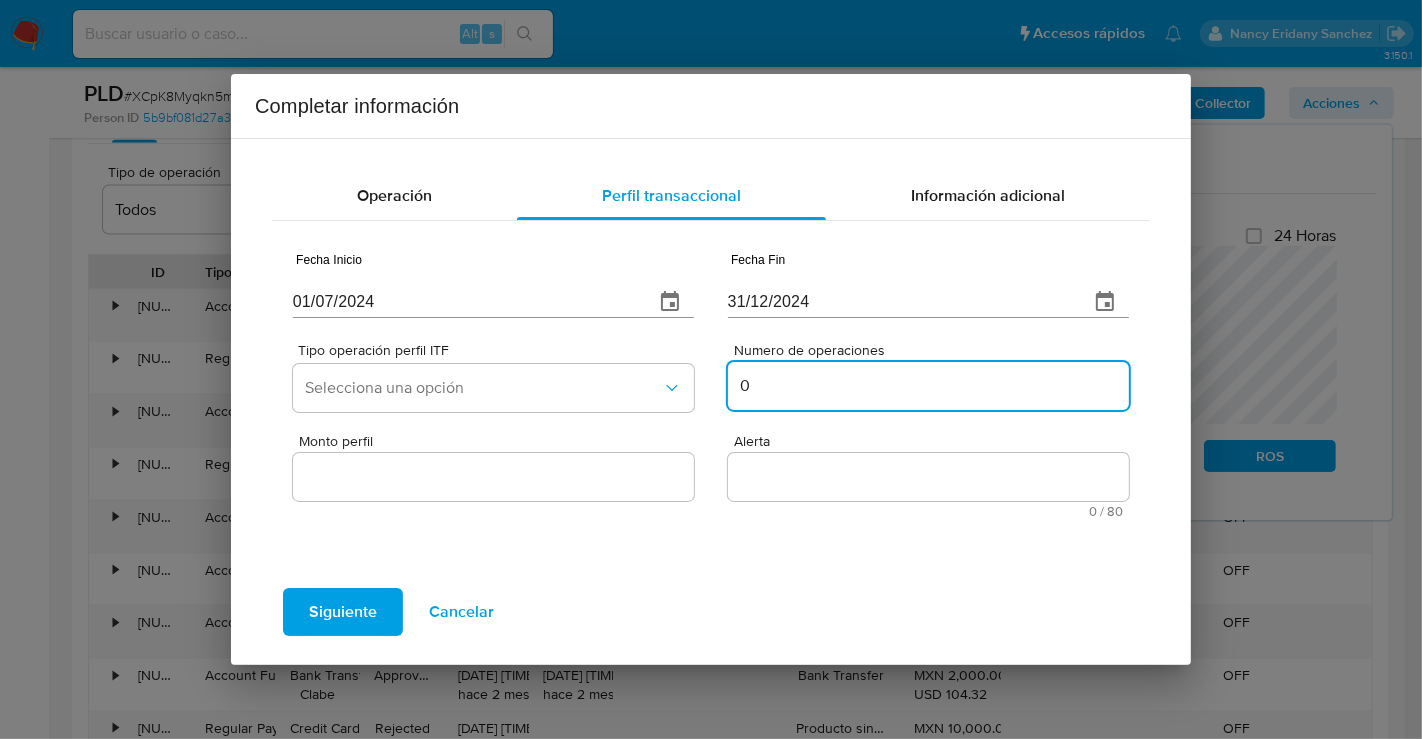type on "0" 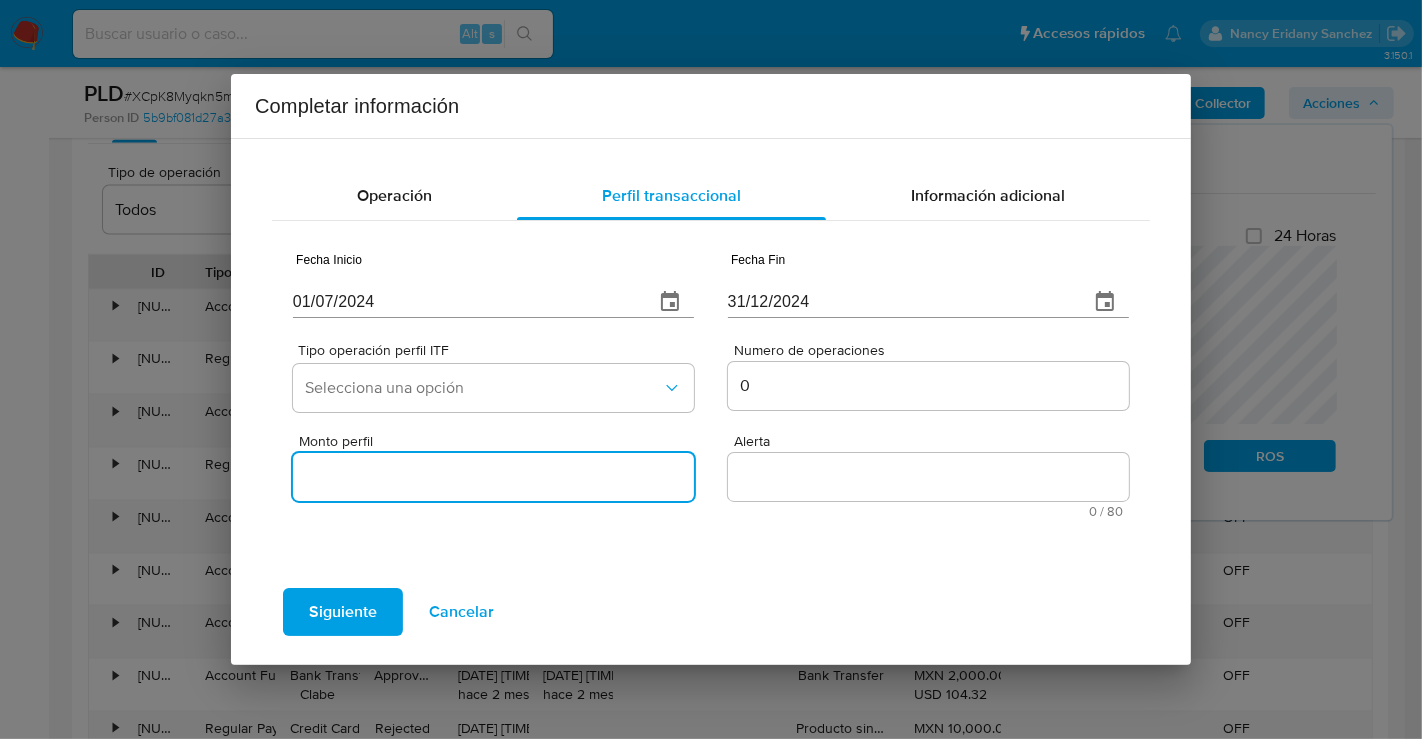 click on "Monto perfil" at bounding box center (493, 477) 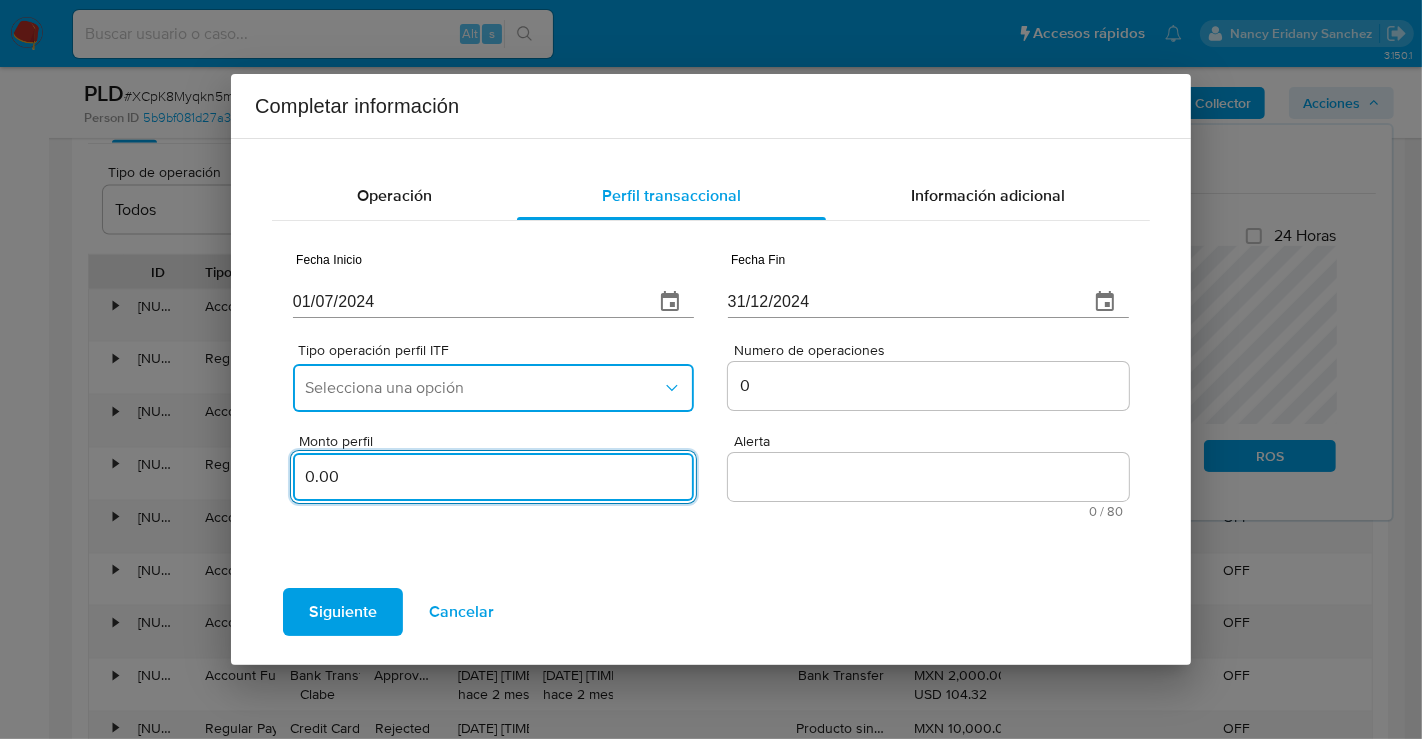 click on "Selecciona una opción" at bounding box center [493, 388] 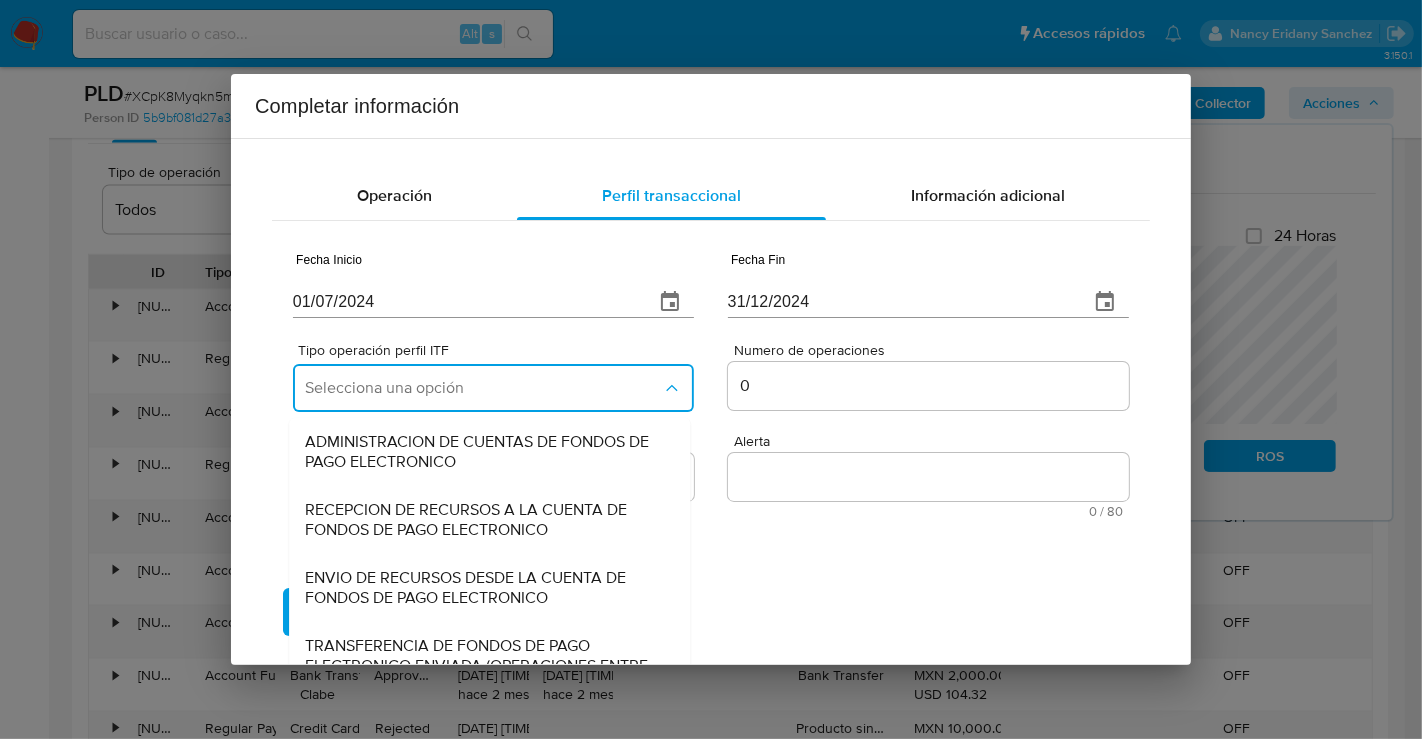 scroll, scrollTop: 221, scrollLeft: 0, axis: vertical 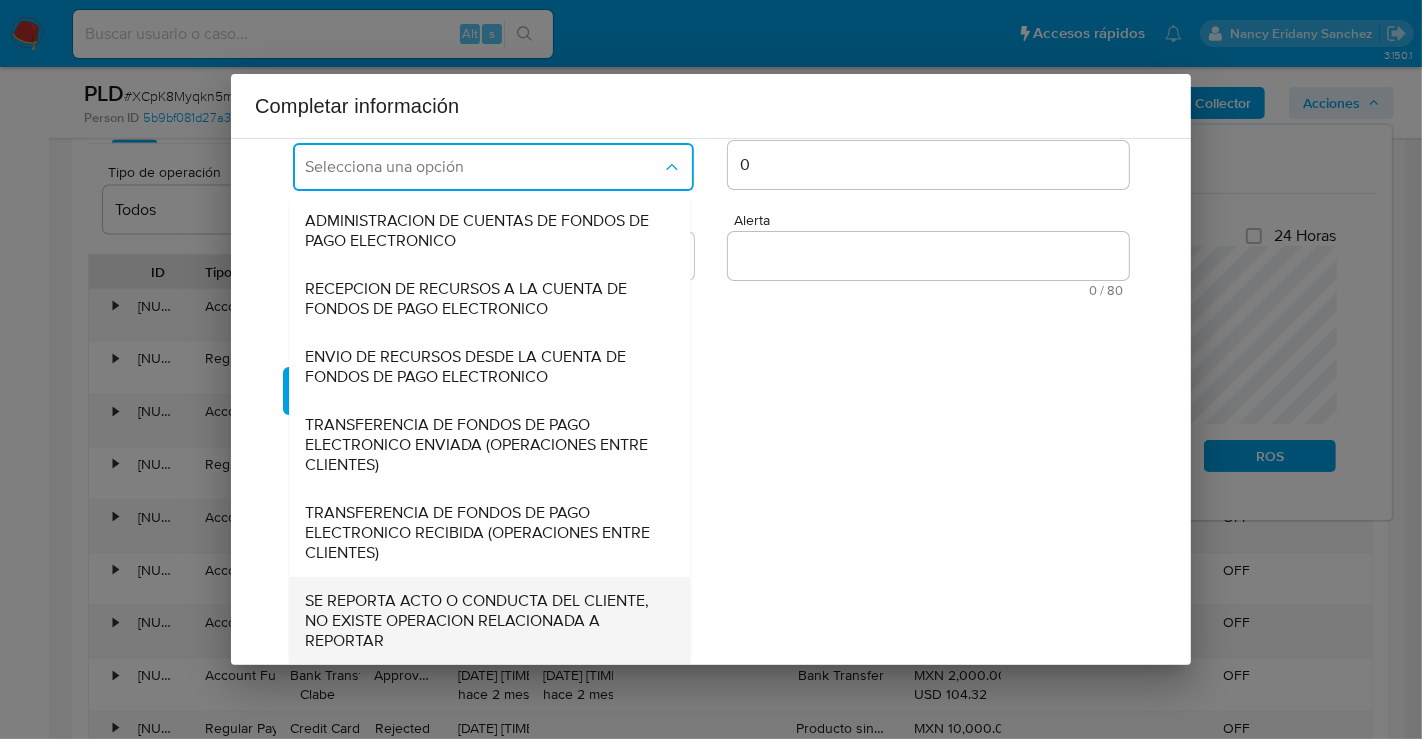 click on "SE REPORTA ACTO O CONDUCTA DEL CLIENTE, NO EXISTE OPERACION RELACIONADA A REPORTAR" at bounding box center [483, 621] 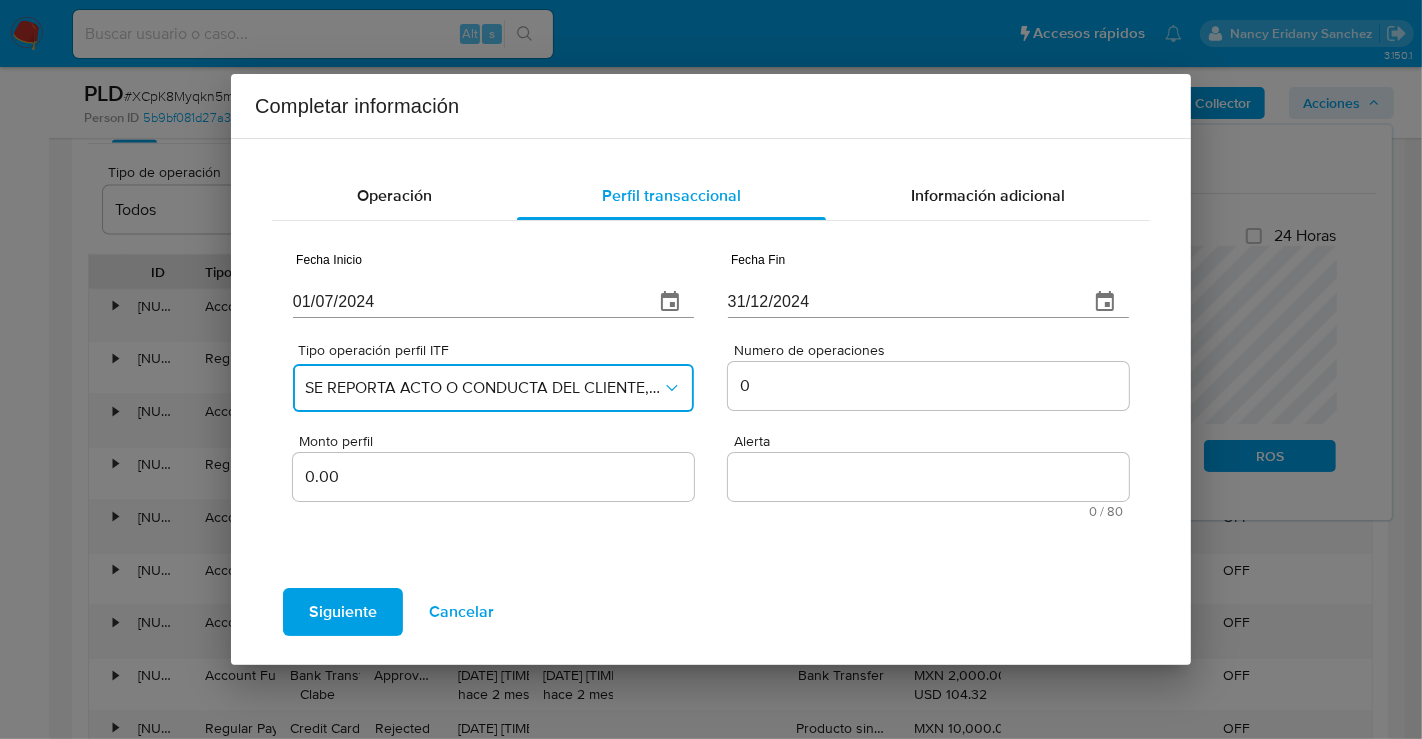 scroll, scrollTop: 0, scrollLeft: 0, axis: both 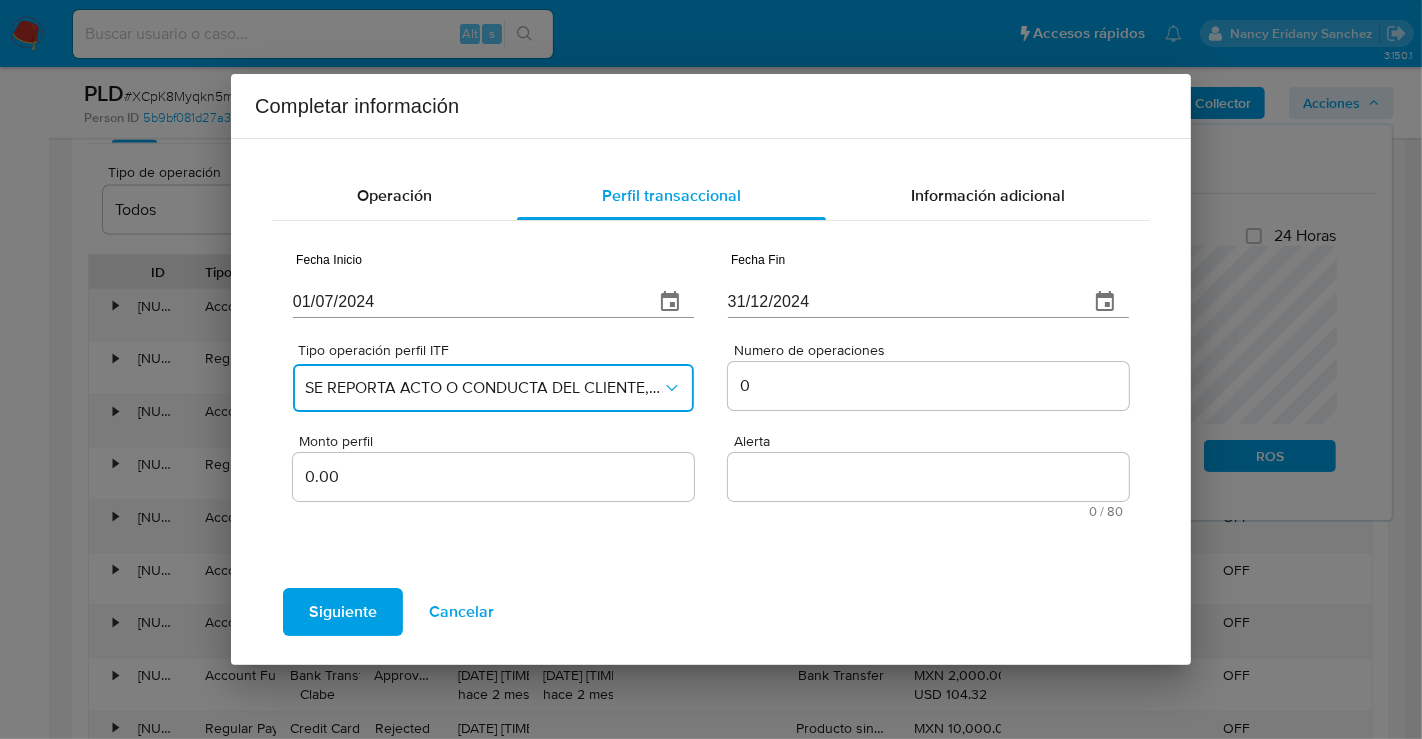 type 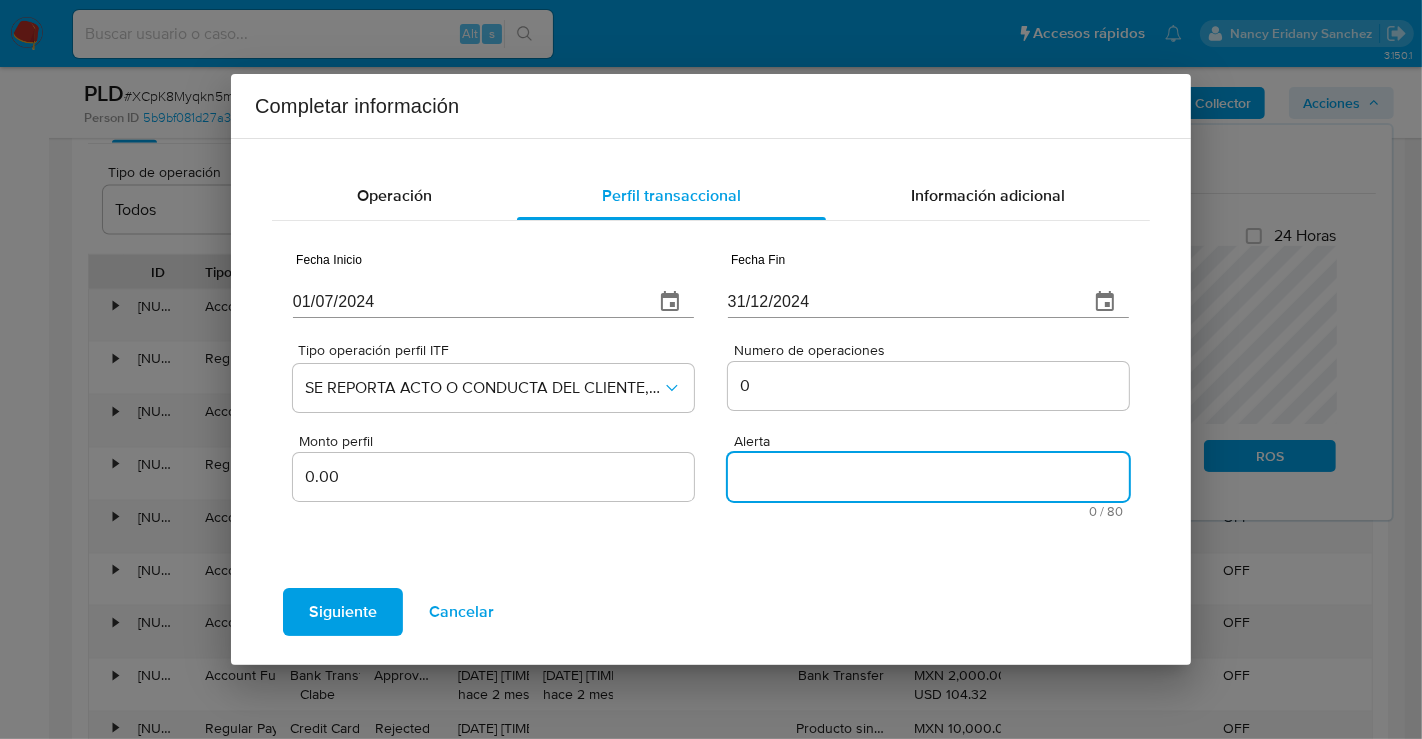 click on "Alerta" at bounding box center [928, 477] 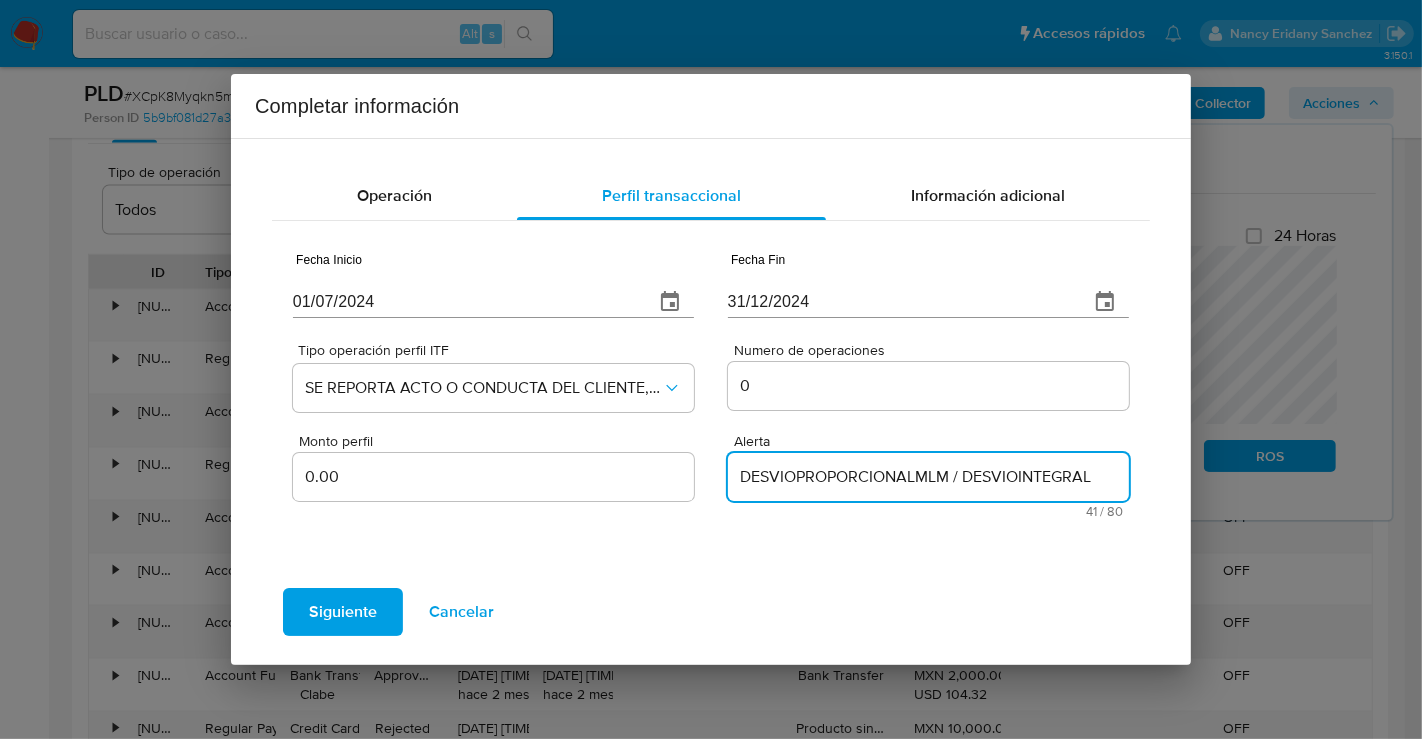drag, startPoint x: 964, startPoint y: 475, endPoint x: 966, endPoint y: 551, distance: 76.02631 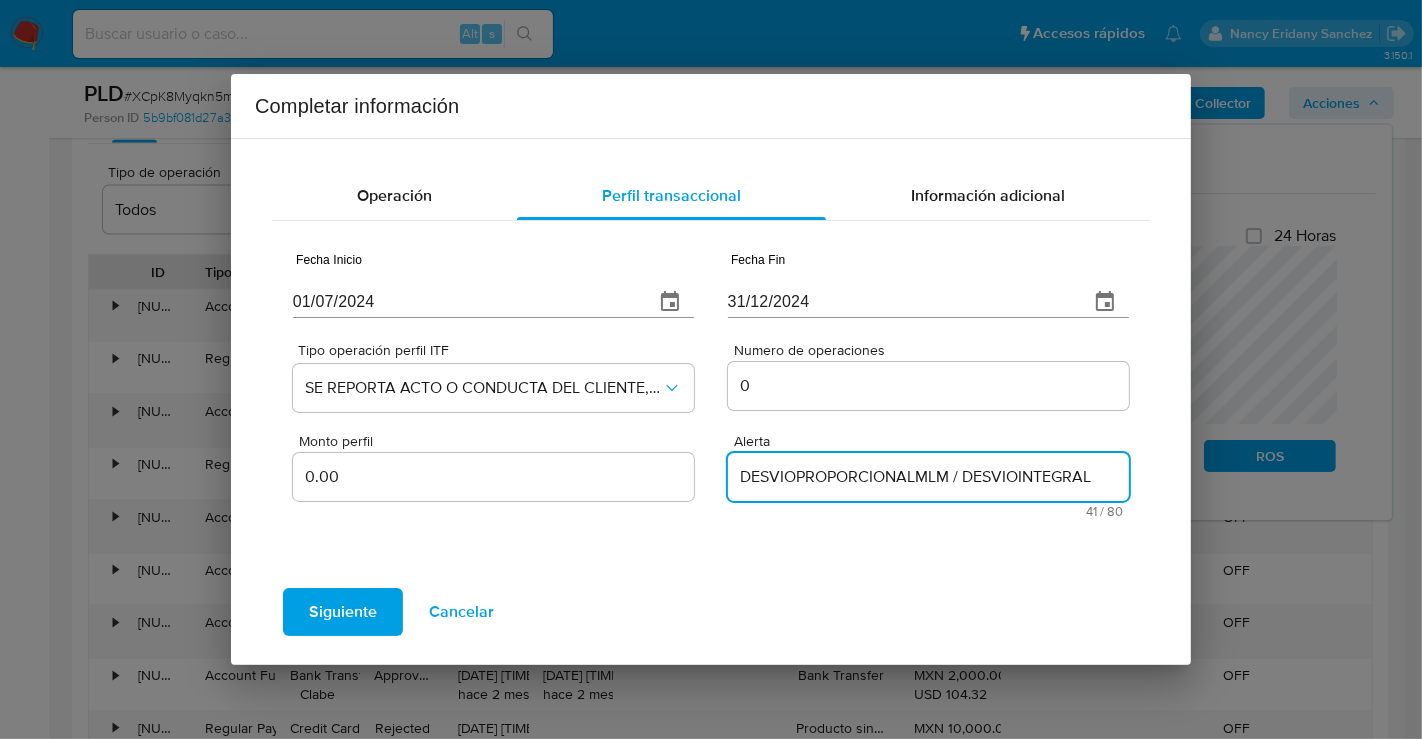 click on "DESVIOPROPORCIONALMLM / DESVIOINTEGRAL" at bounding box center [928, 477] 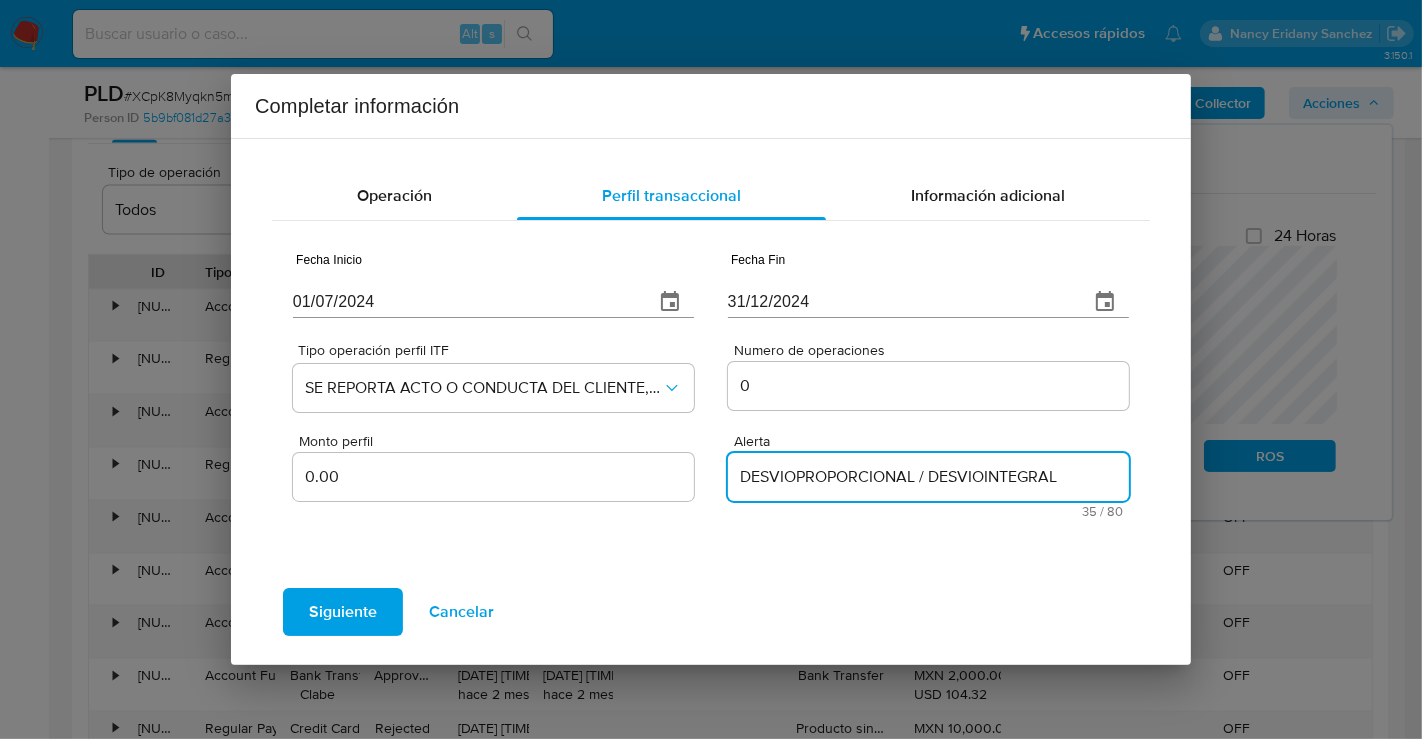 click on "DESVIOPROPORCIONAL / DESVIOINTEGRAL" at bounding box center (928, 477) 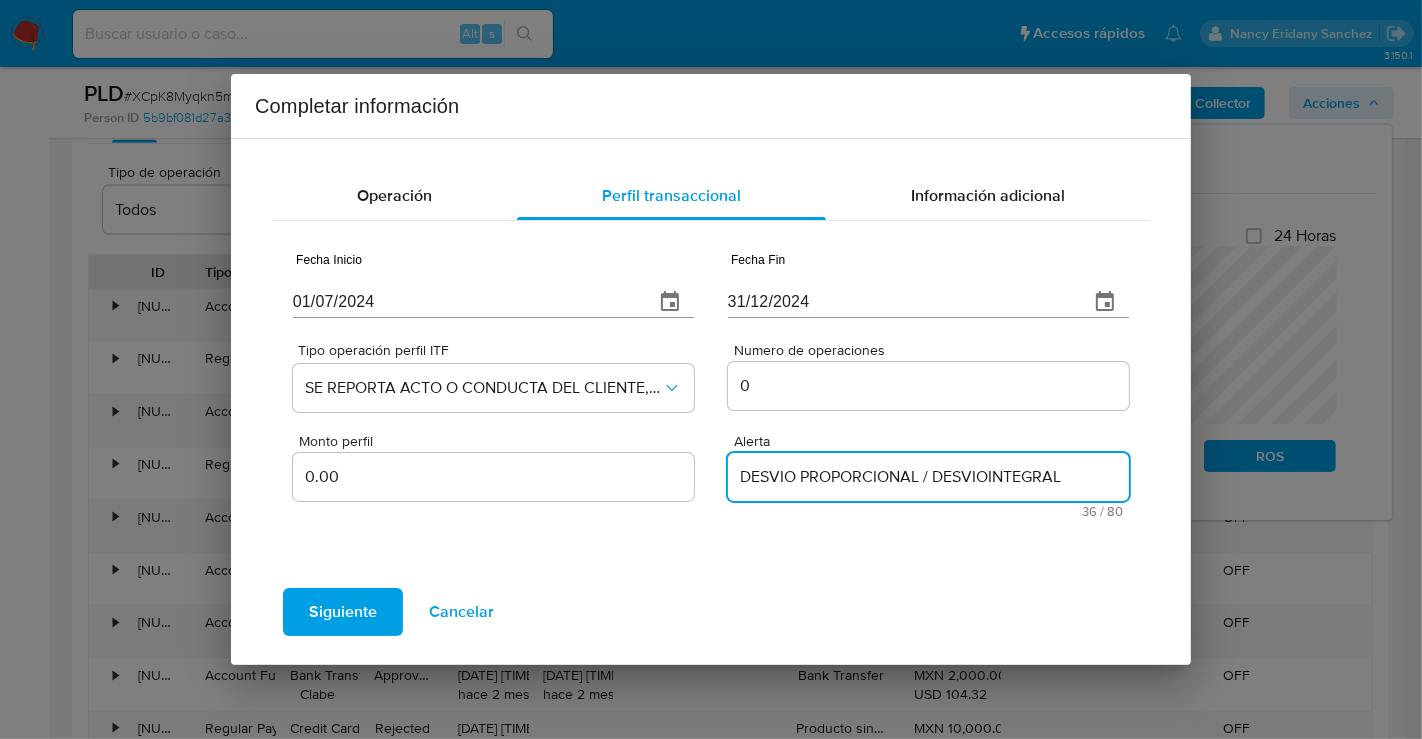 click on "DESVIO PROPORCIONAL / DESVIOINTEGRAL" at bounding box center (928, 477) 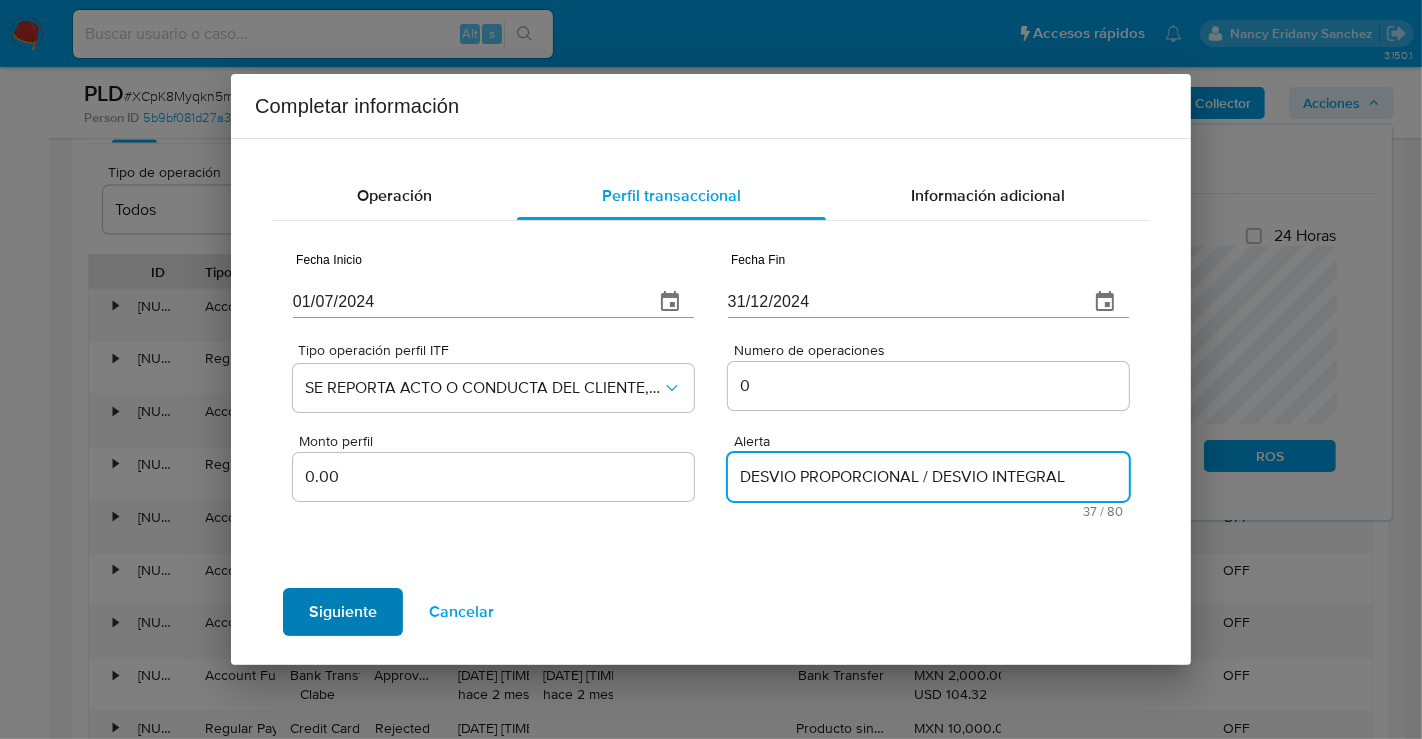 type on "DESVIO PROPORCIONAL / DESVIO INTEGRAL" 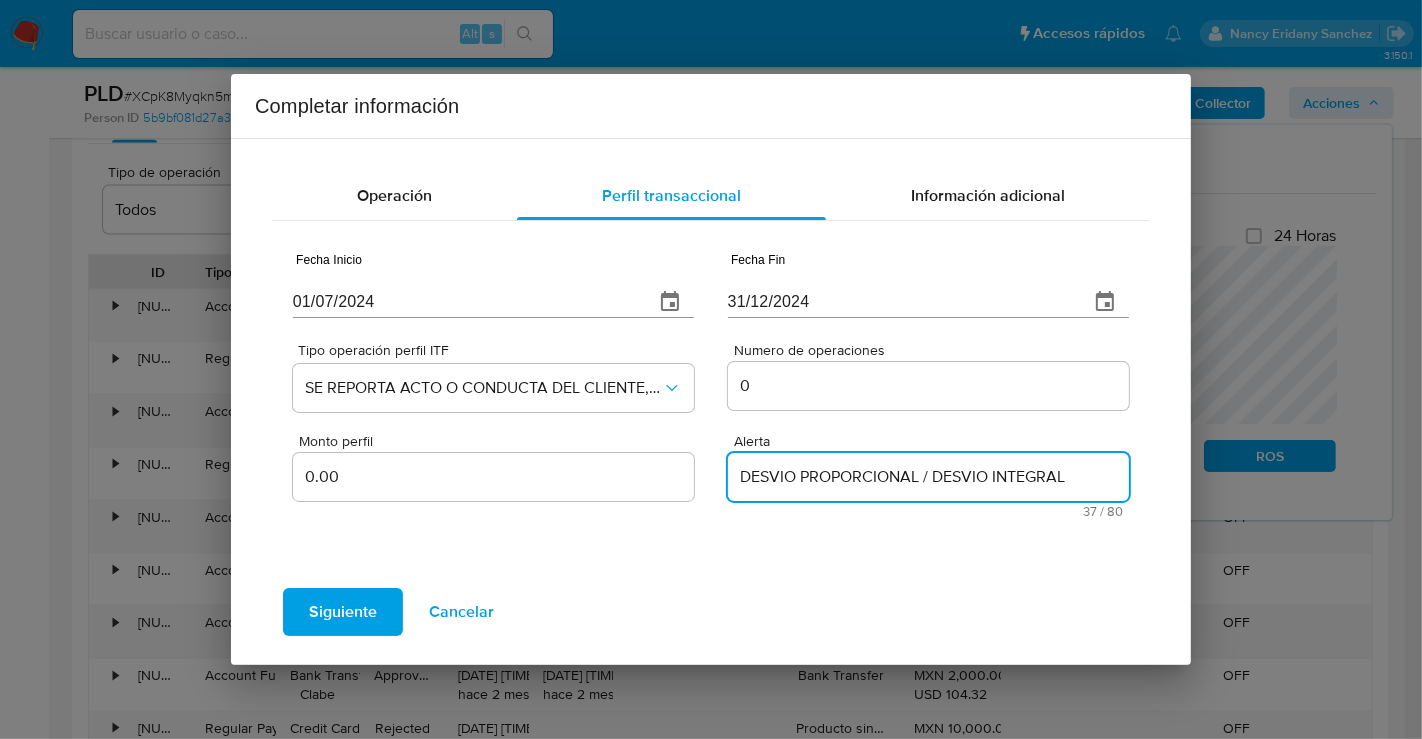 click on "Siguiente" at bounding box center (343, 612) 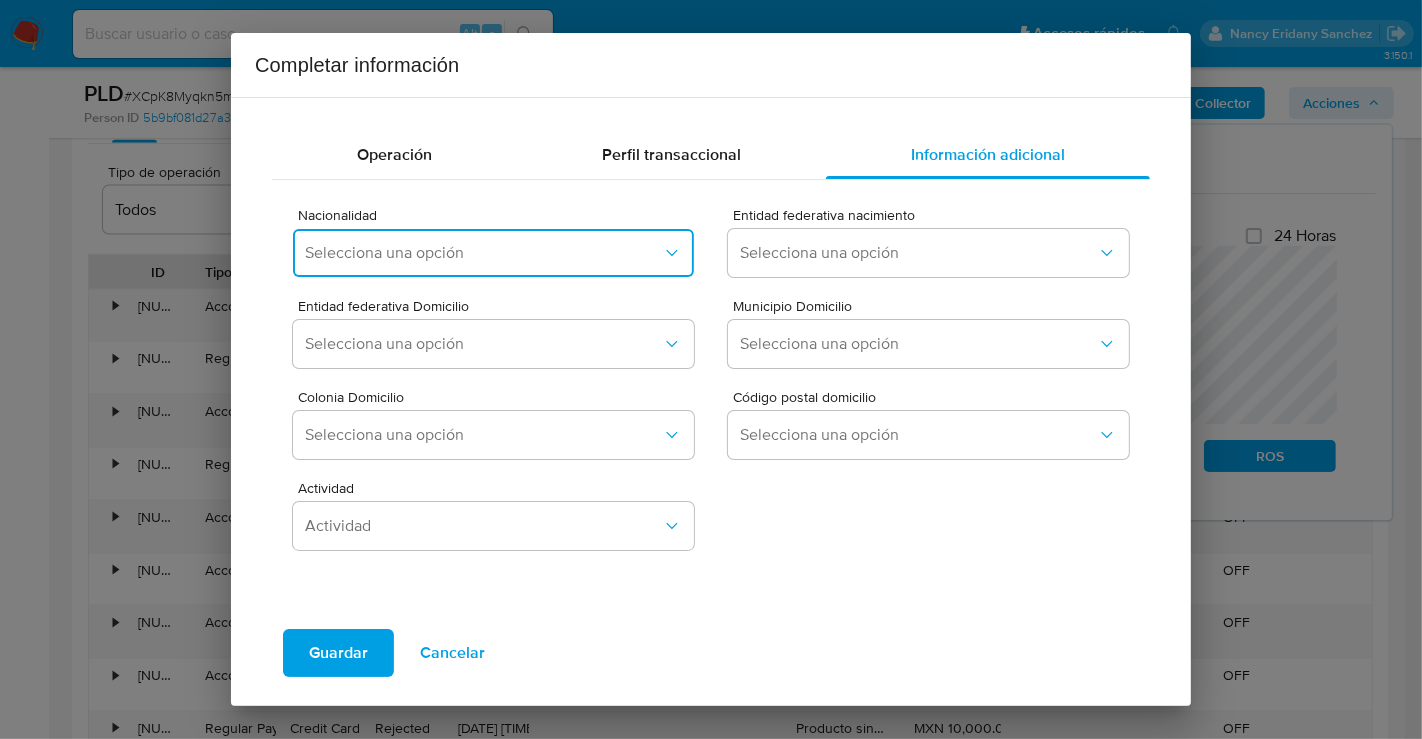 click on "Selecciona una opción" at bounding box center (483, 253) 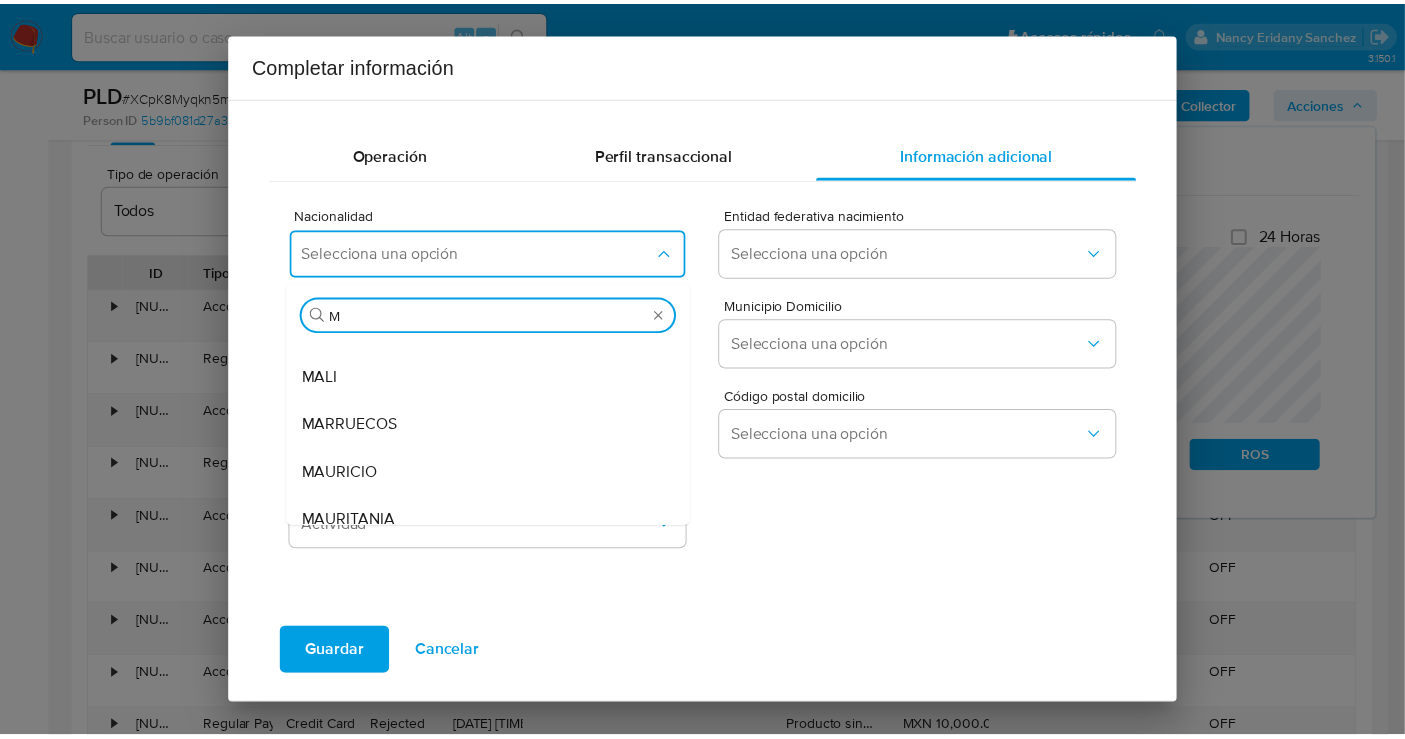 scroll, scrollTop: 0, scrollLeft: 0, axis: both 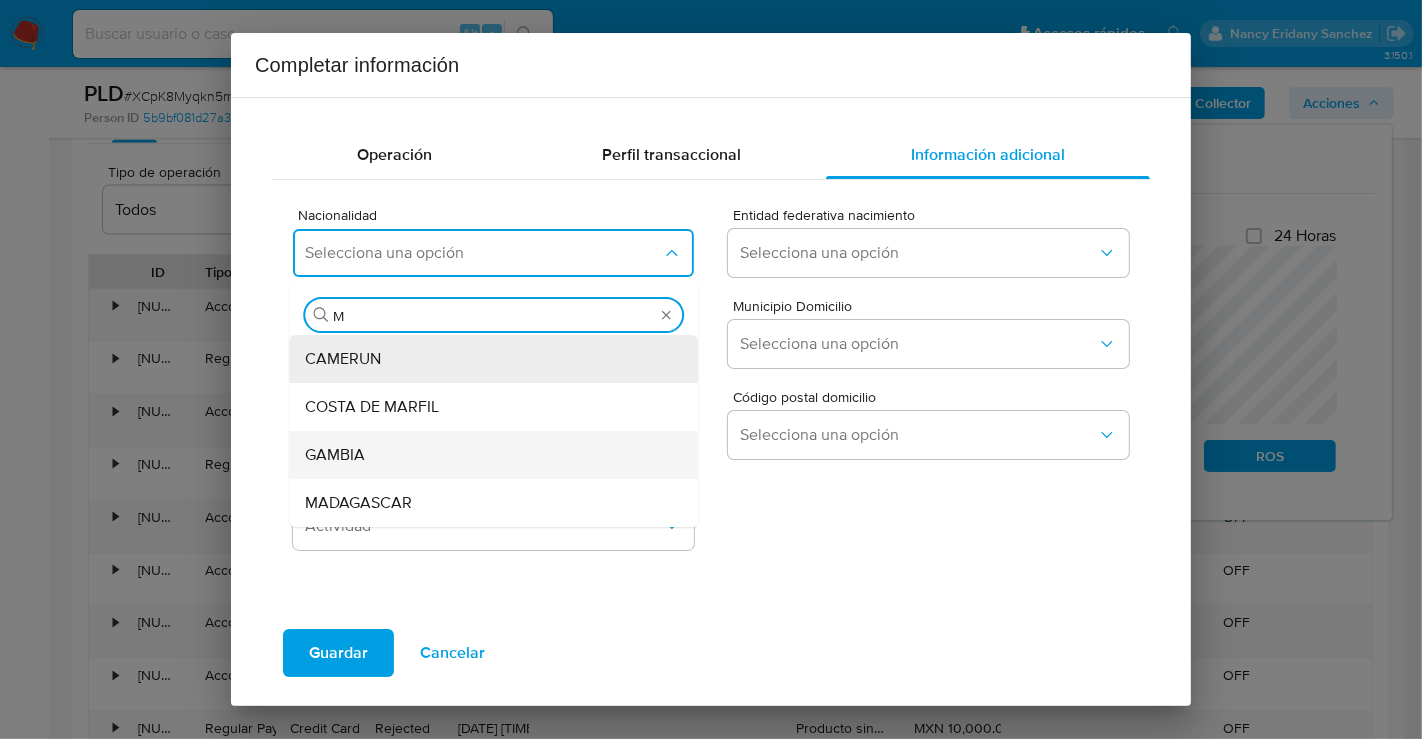 type on "ME" 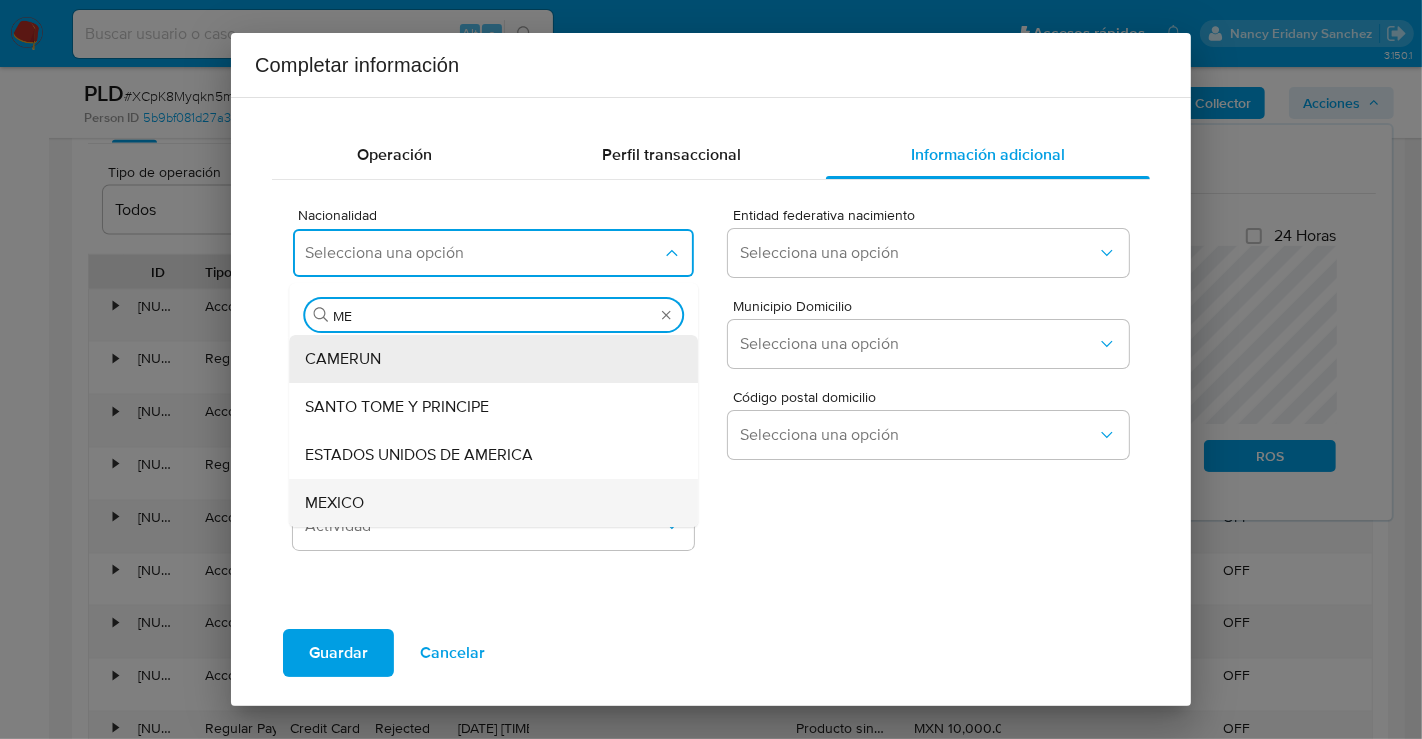click on "MEXICO" at bounding box center [487, 503] 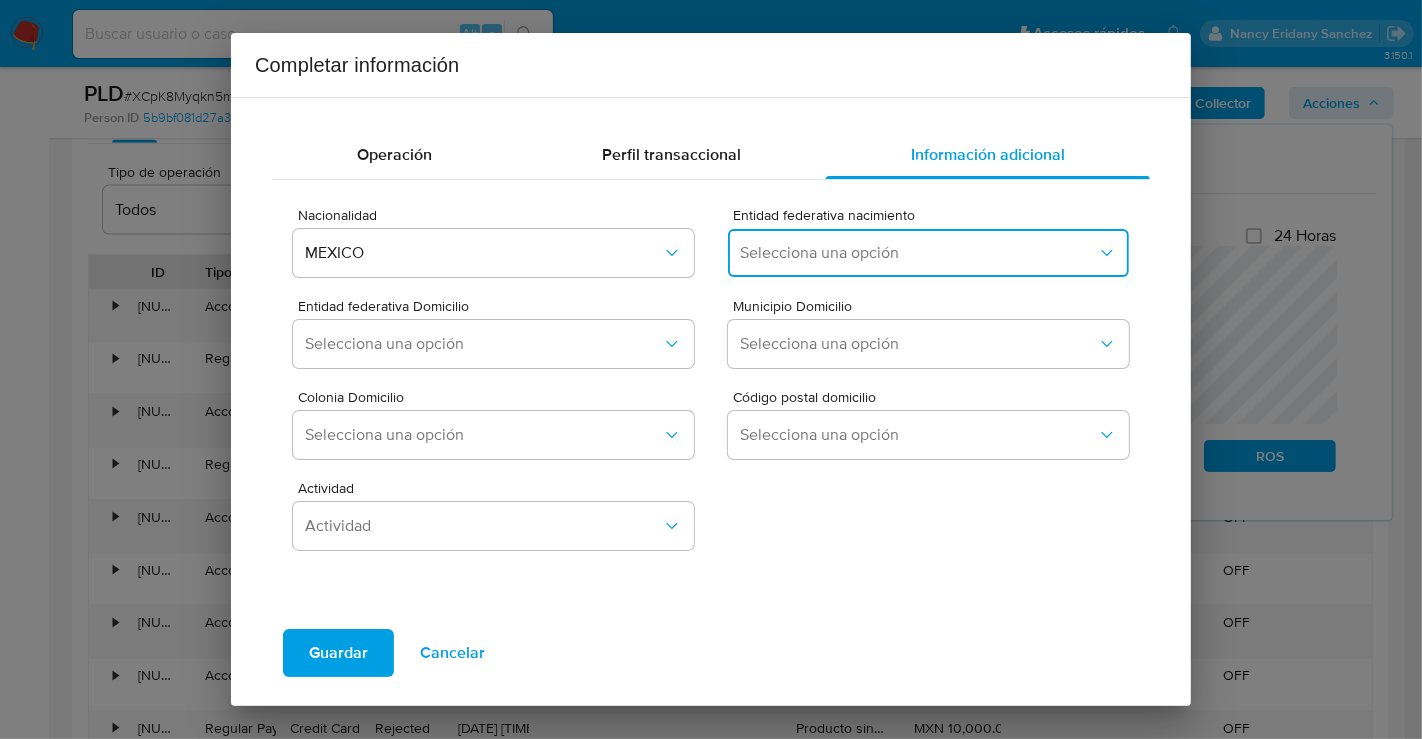 click on "Selecciona una opción" at bounding box center (918, 253) 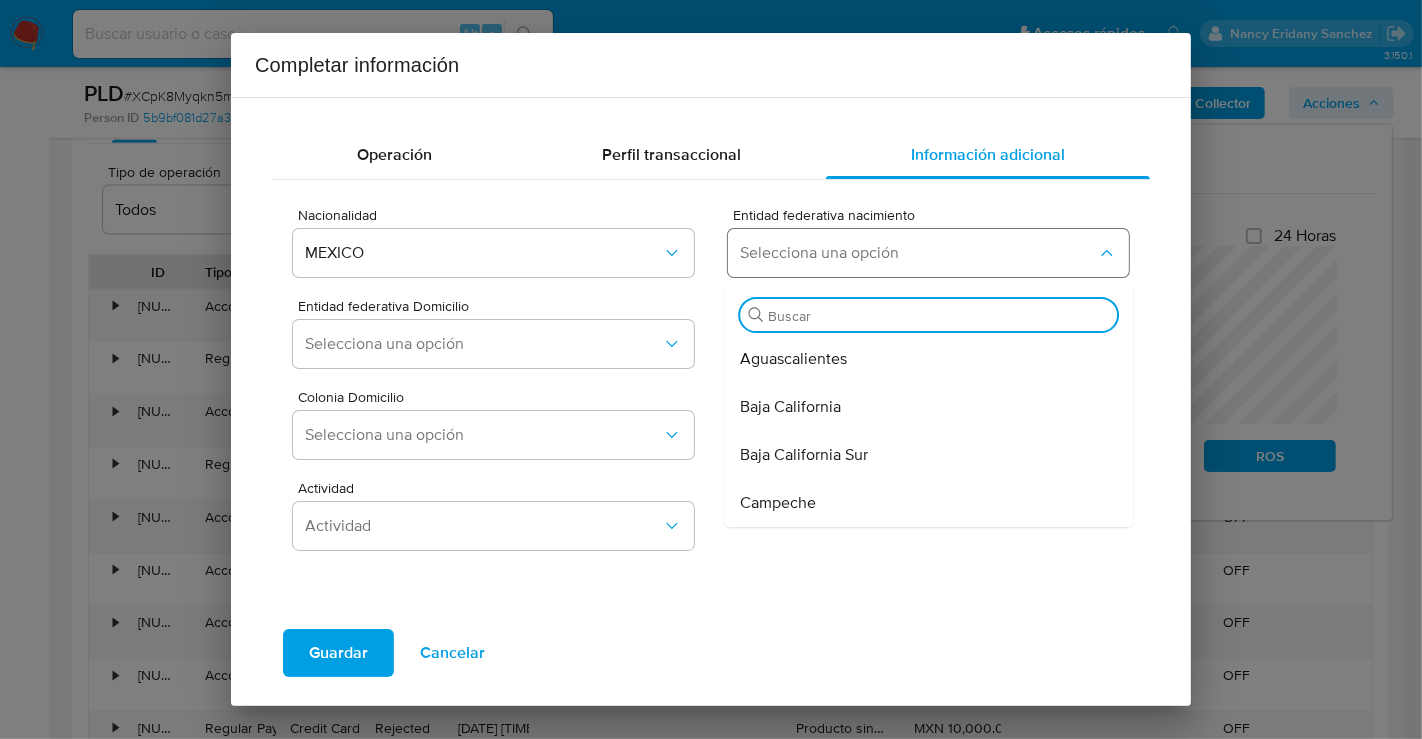 type on "M" 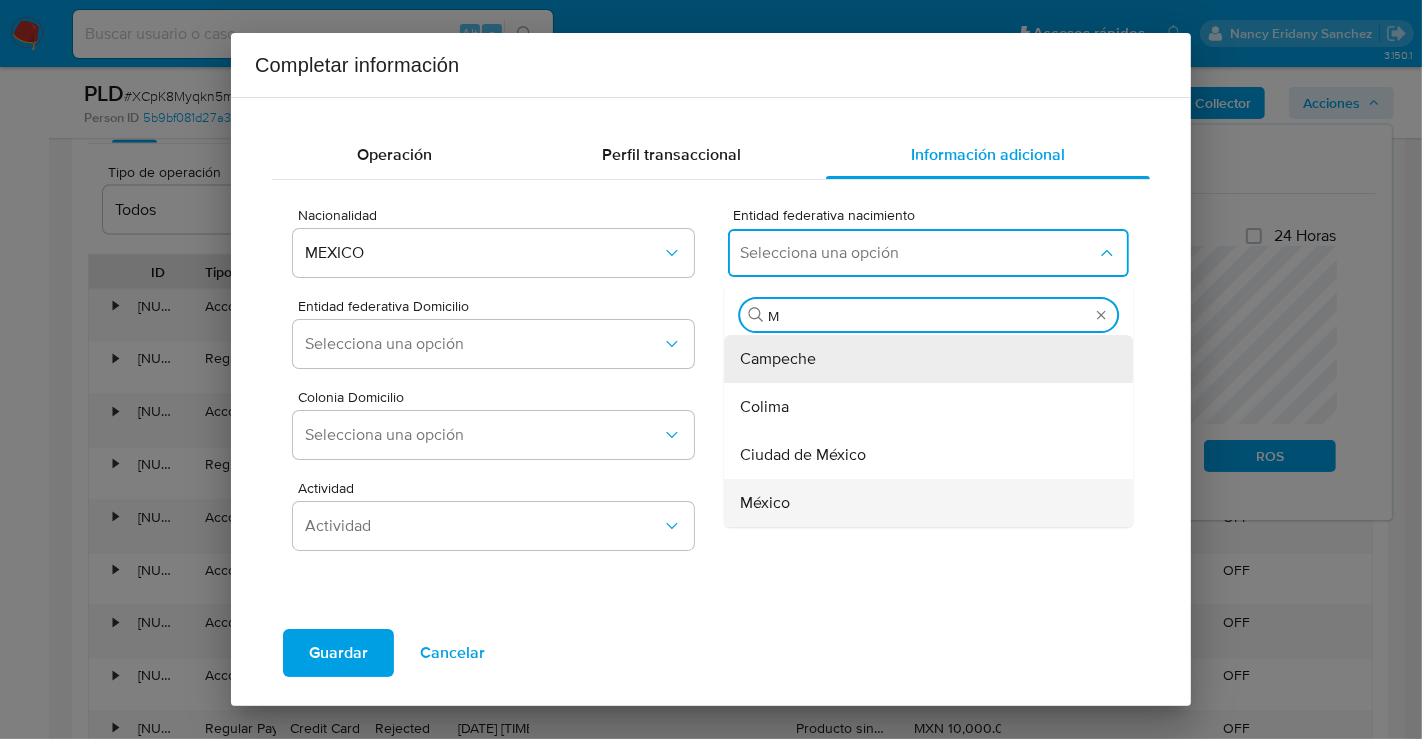 click on "México" at bounding box center [765, 503] 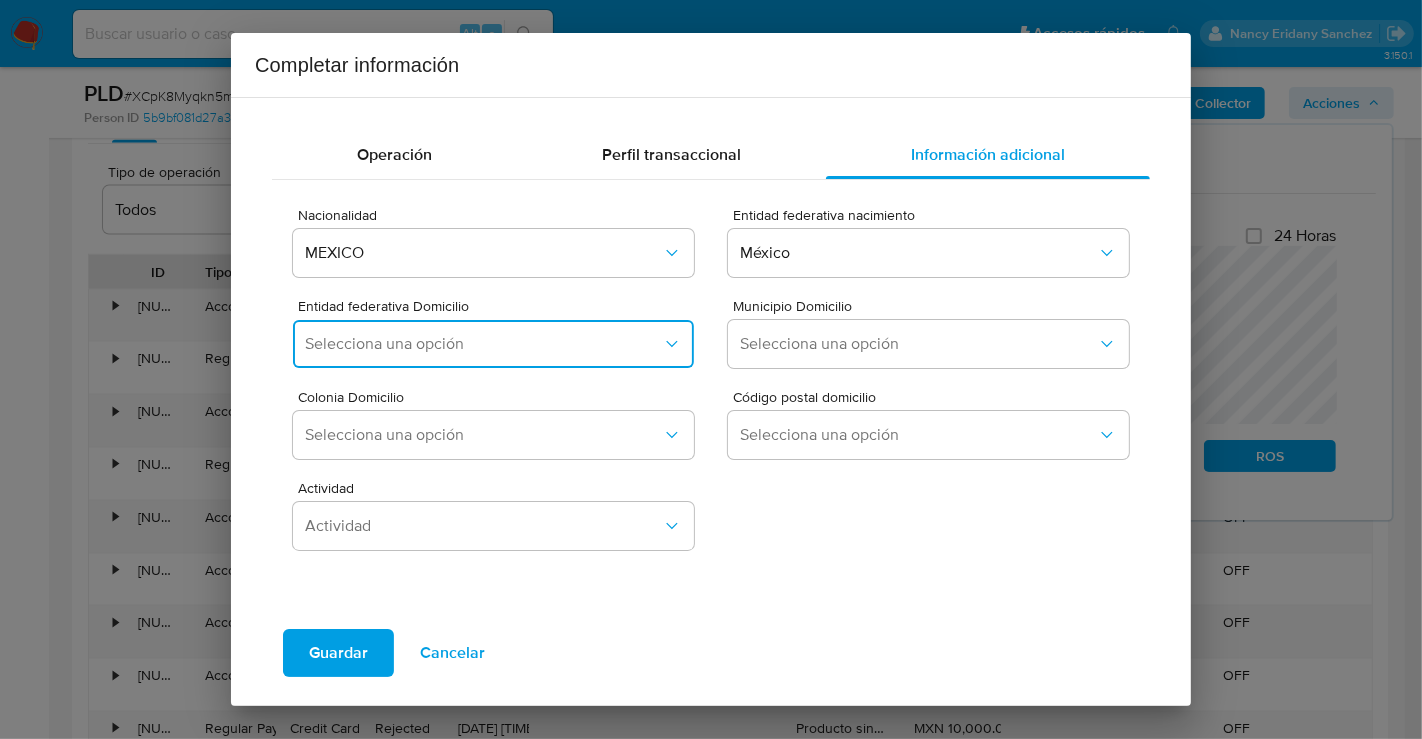click on "Selecciona una opción" at bounding box center [483, 344] 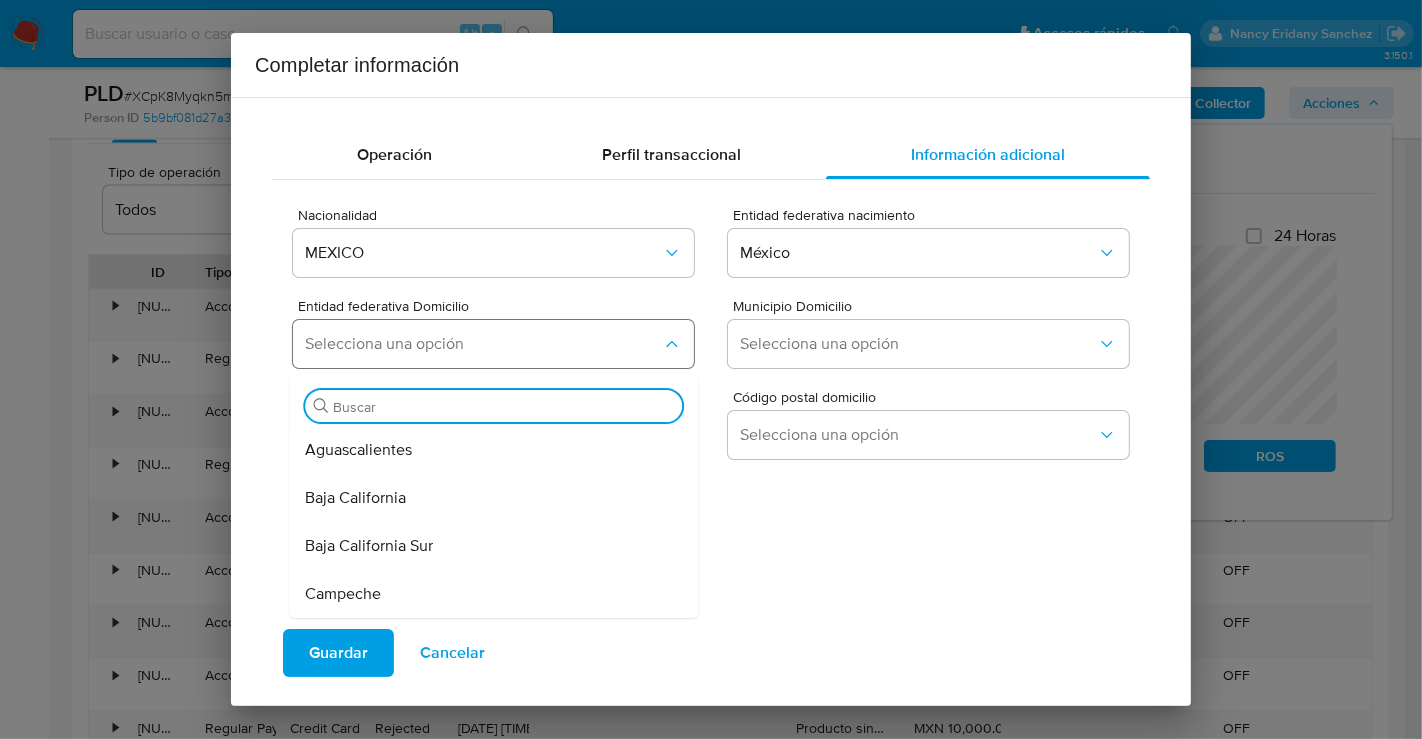 type on "M" 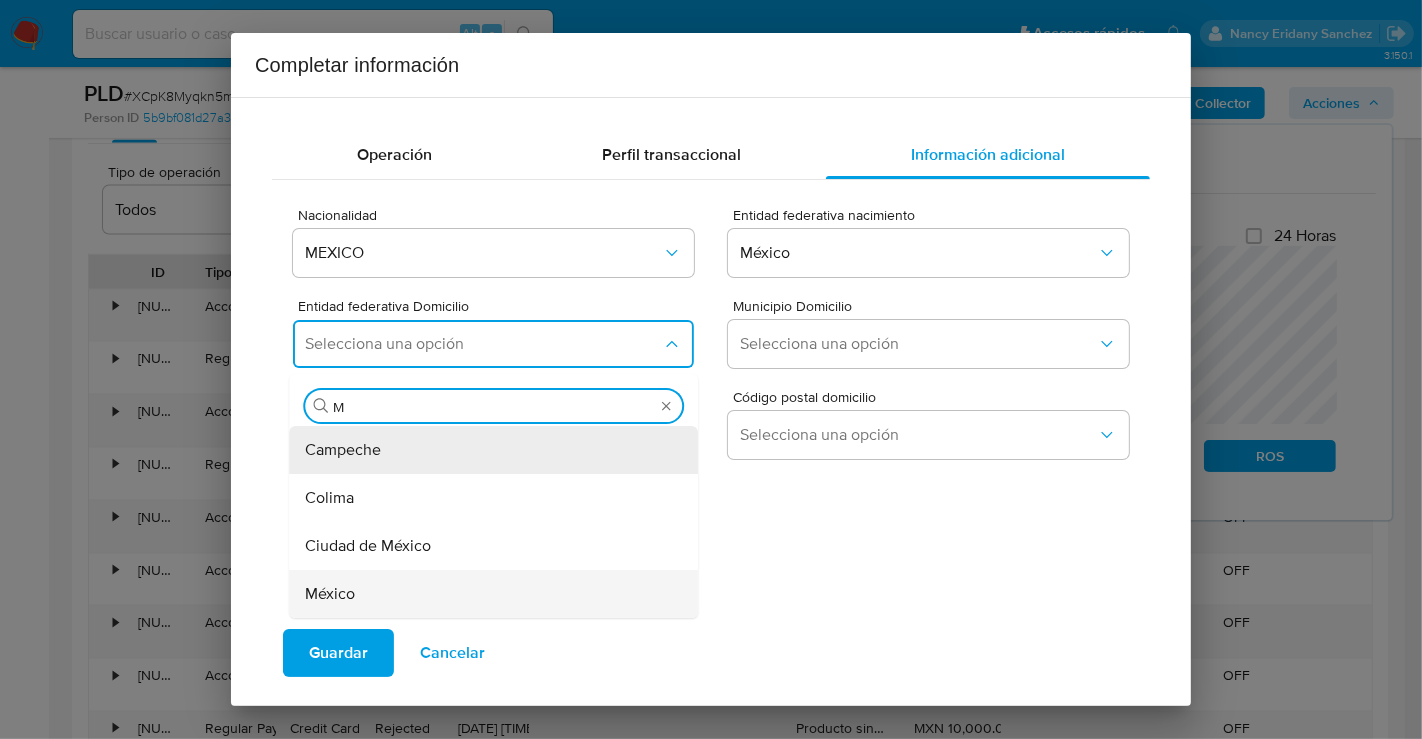 click on "México" at bounding box center [330, 594] 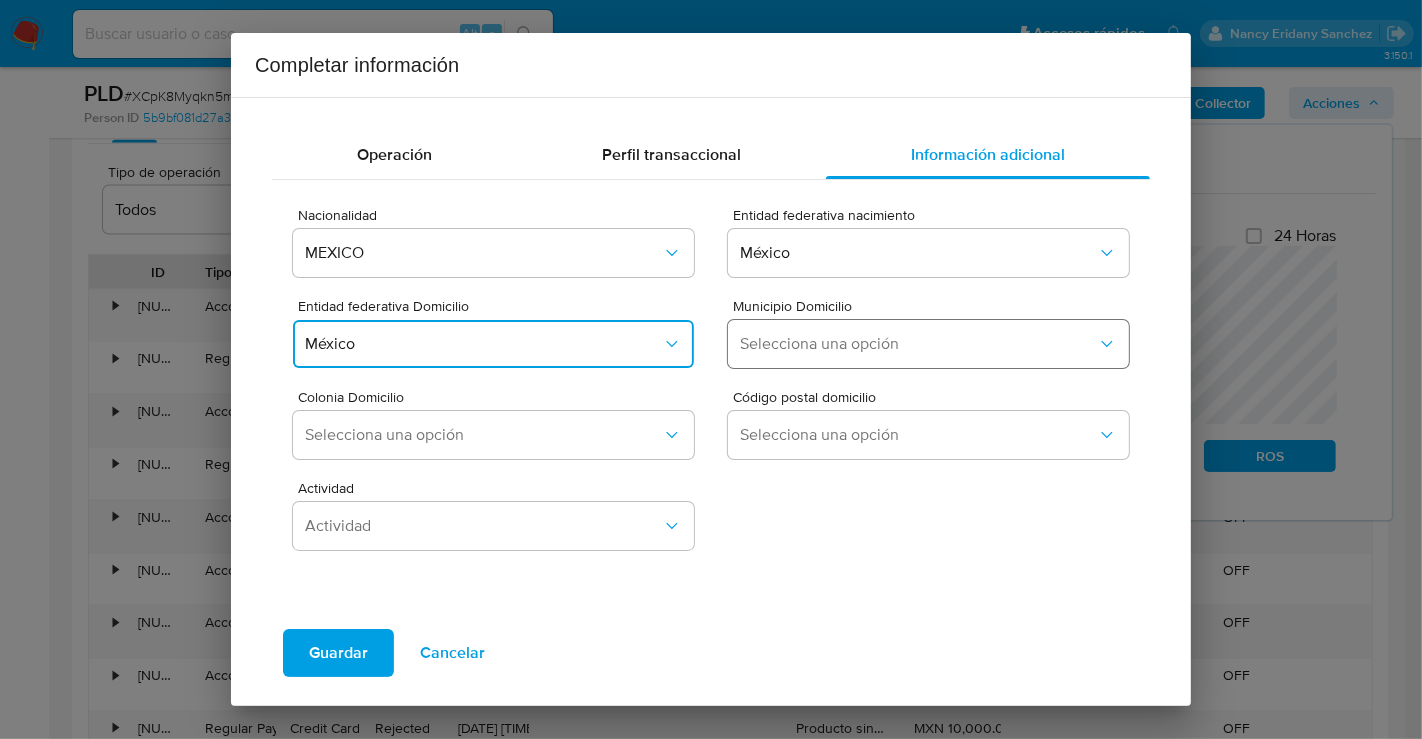 type 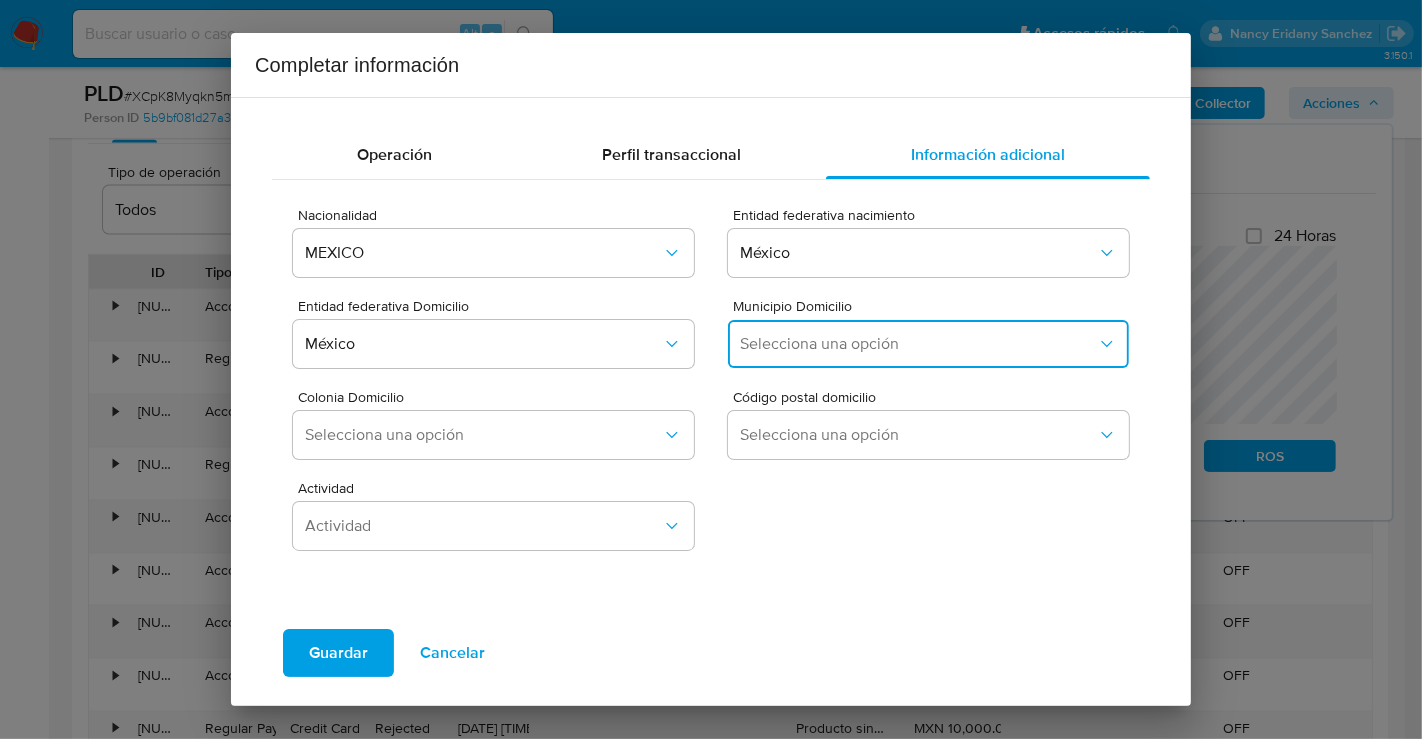 drag, startPoint x: 784, startPoint y: 343, endPoint x: 788, endPoint y: 327, distance: 16.492422 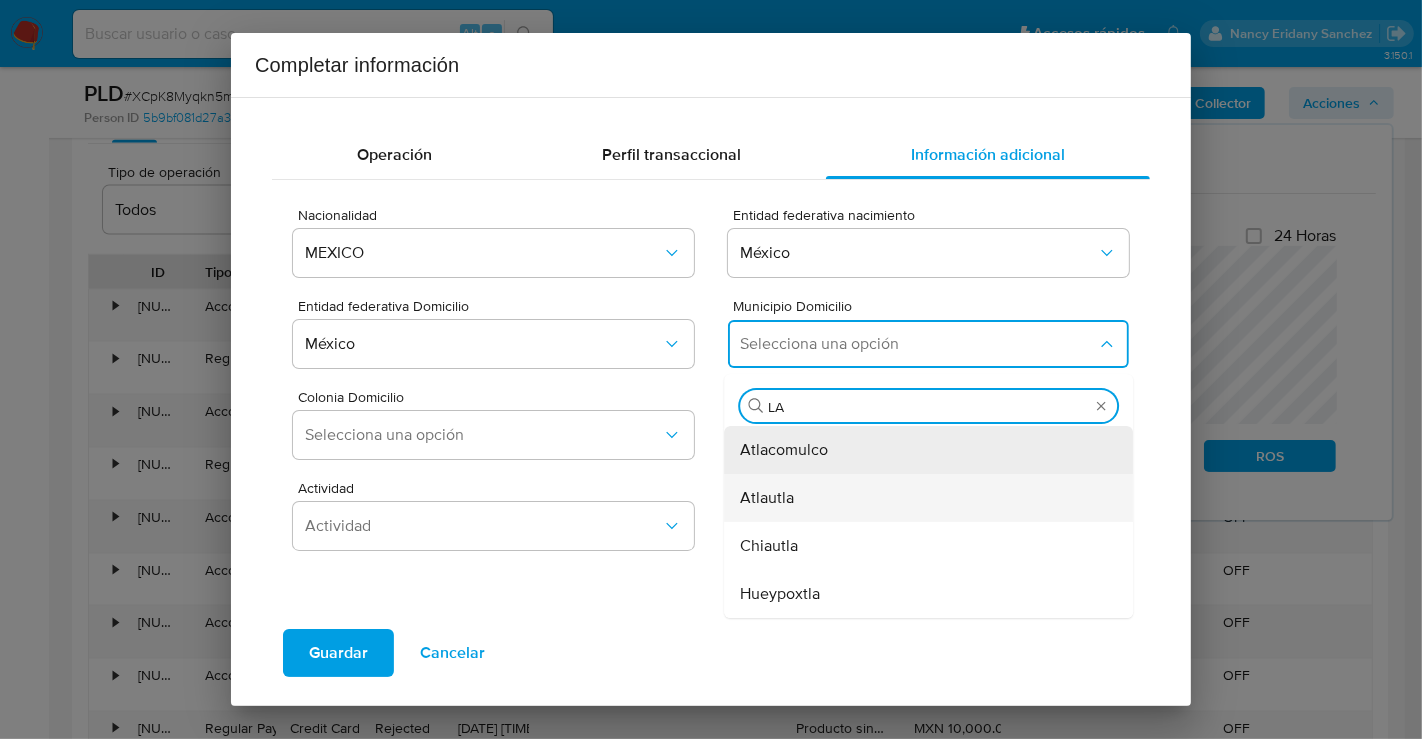 type on "LA" 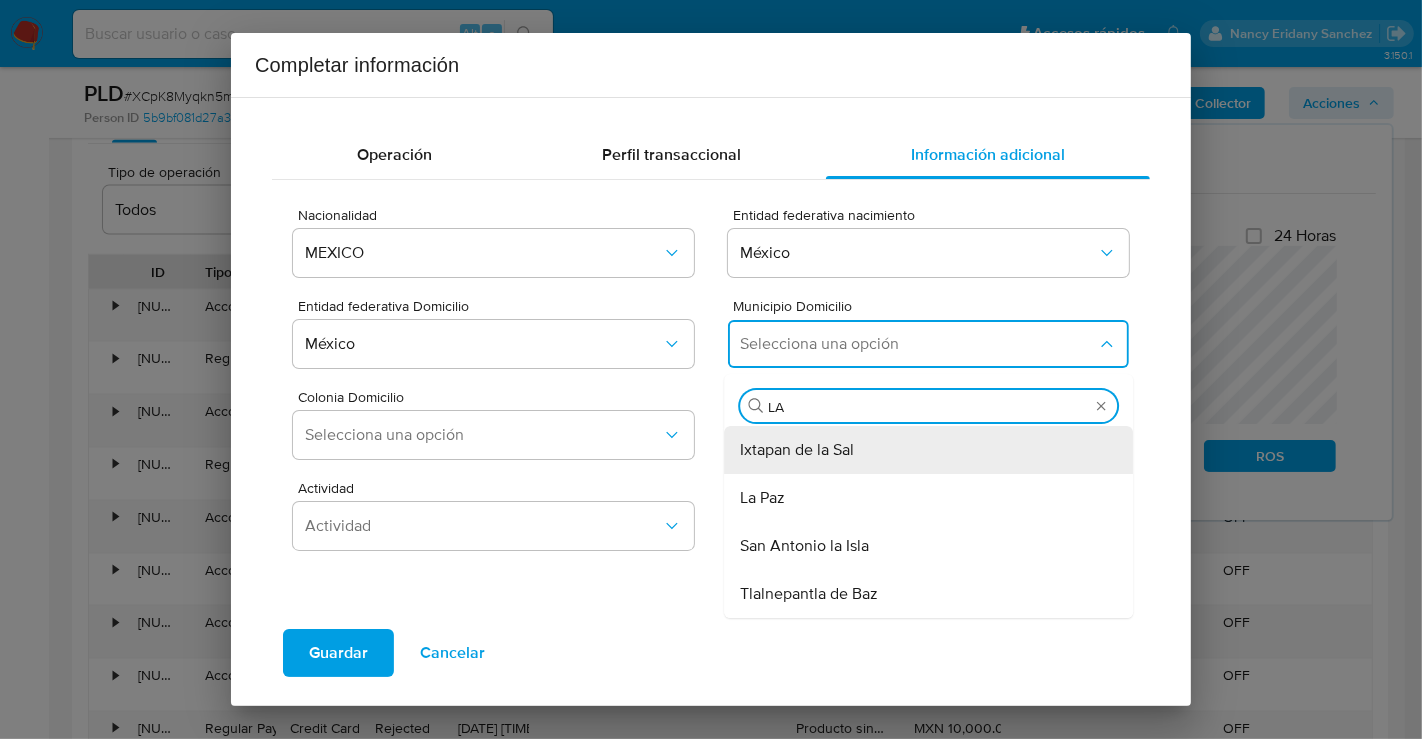 click on "La Paz" at bounding box center [922, 498] 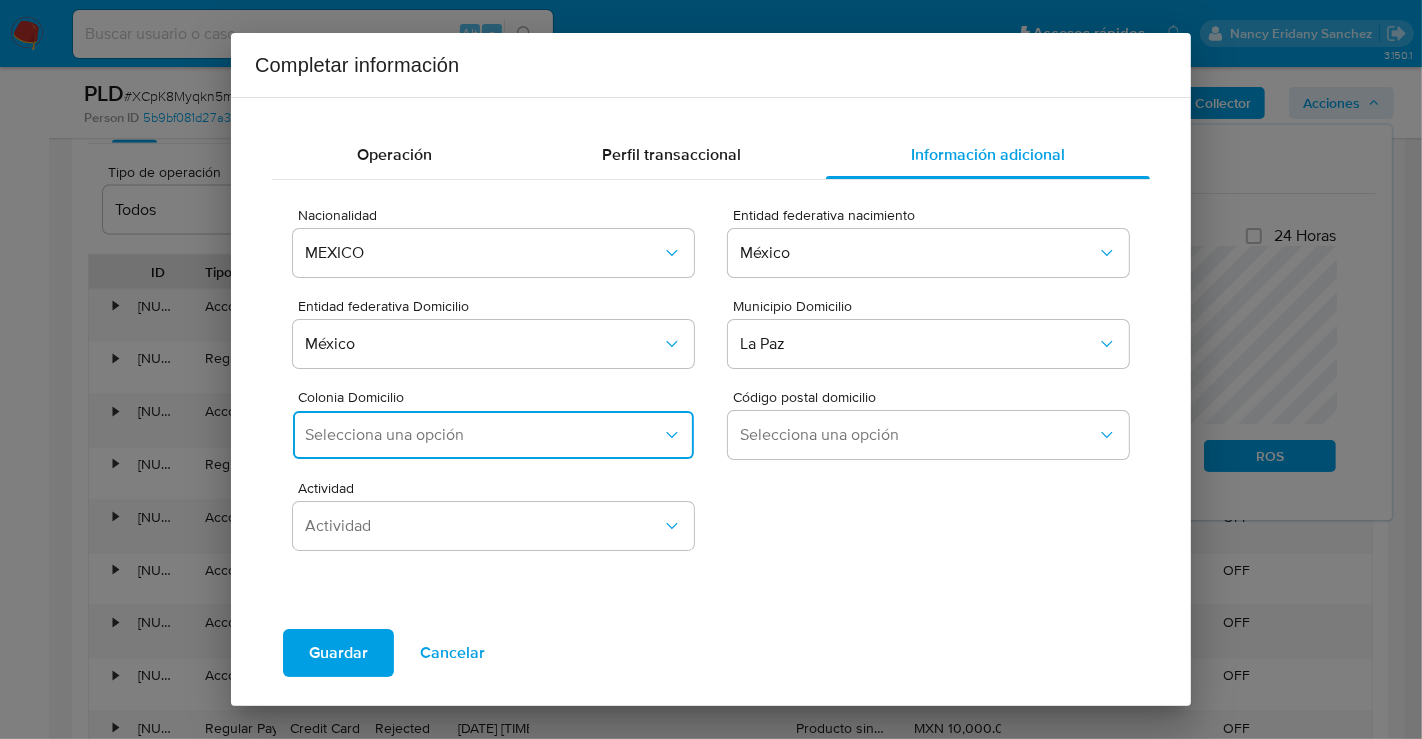 click on "Selecciona una opción" at bounding box center (483, 435) 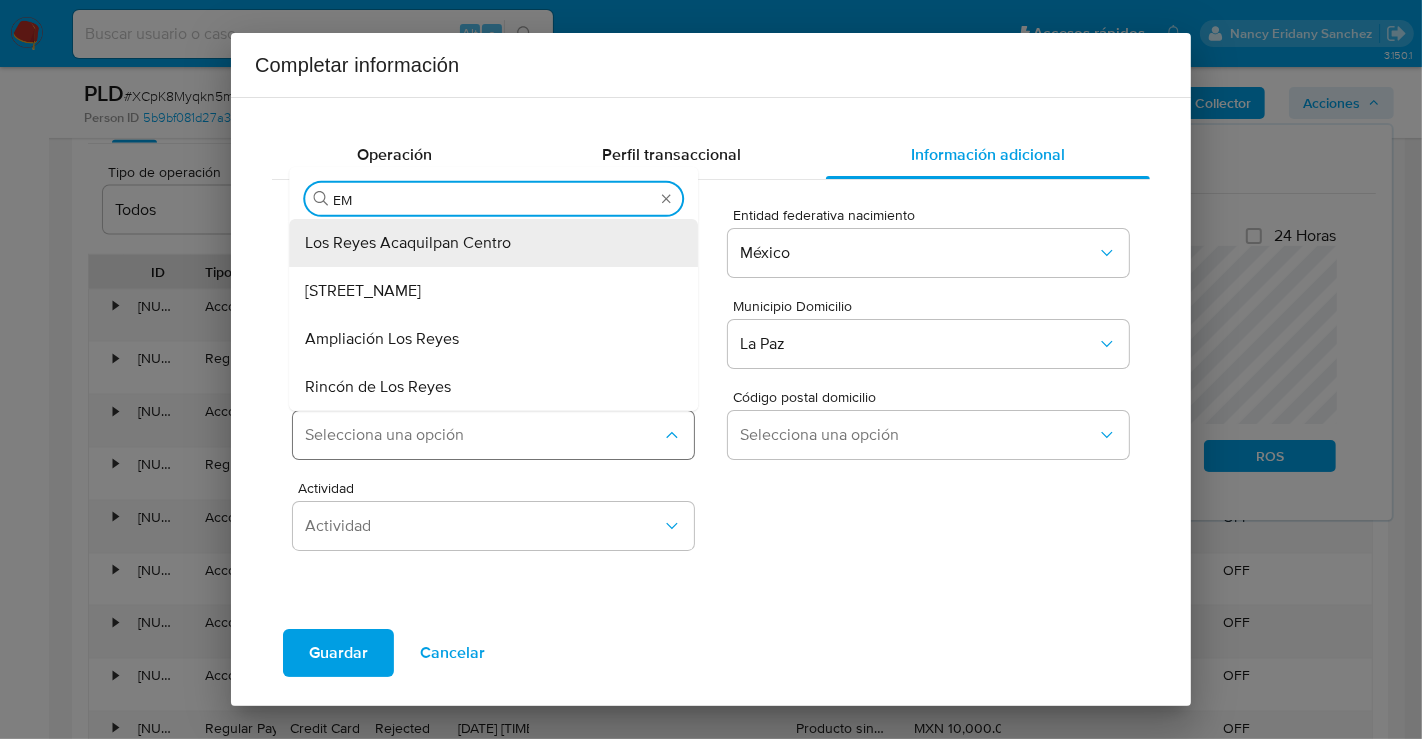 type on "EMI" 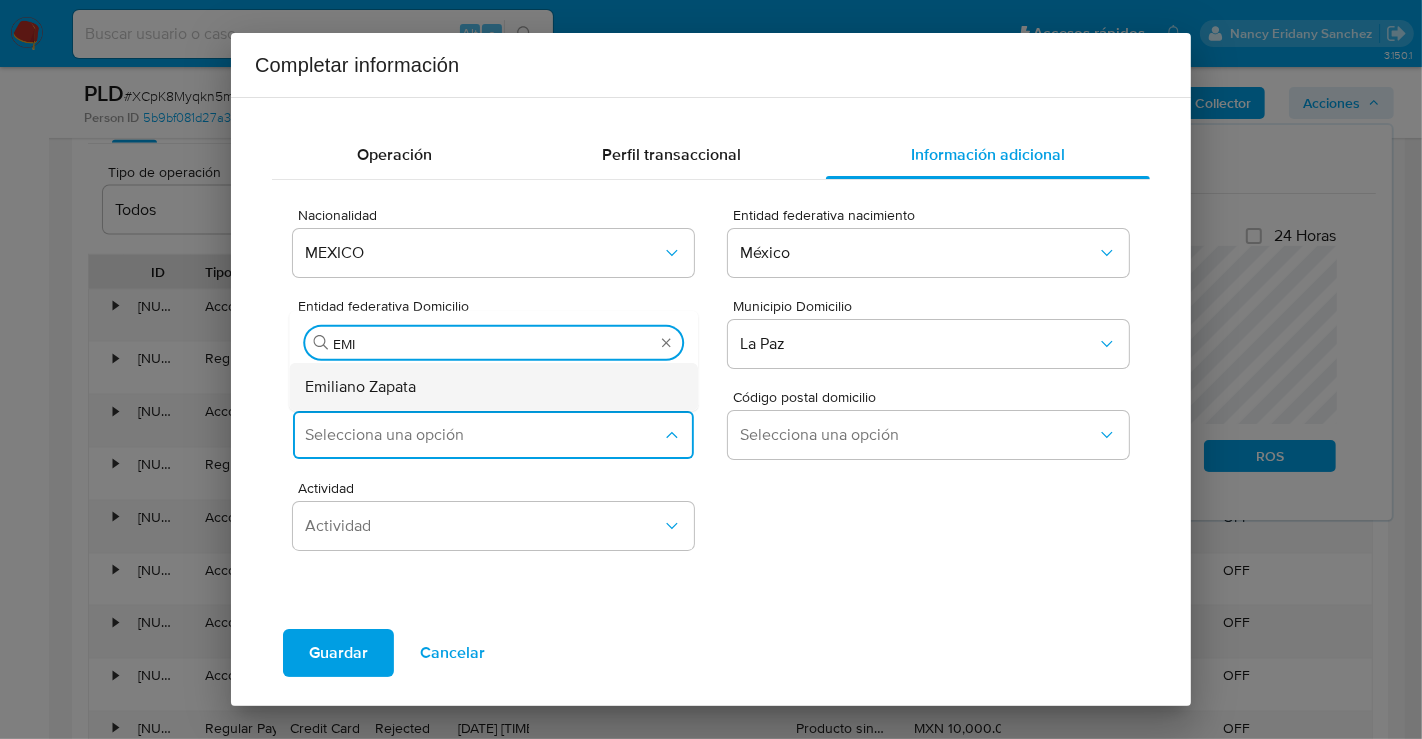 click on "Emiliano Zapata" at bounding box center (360, 387) 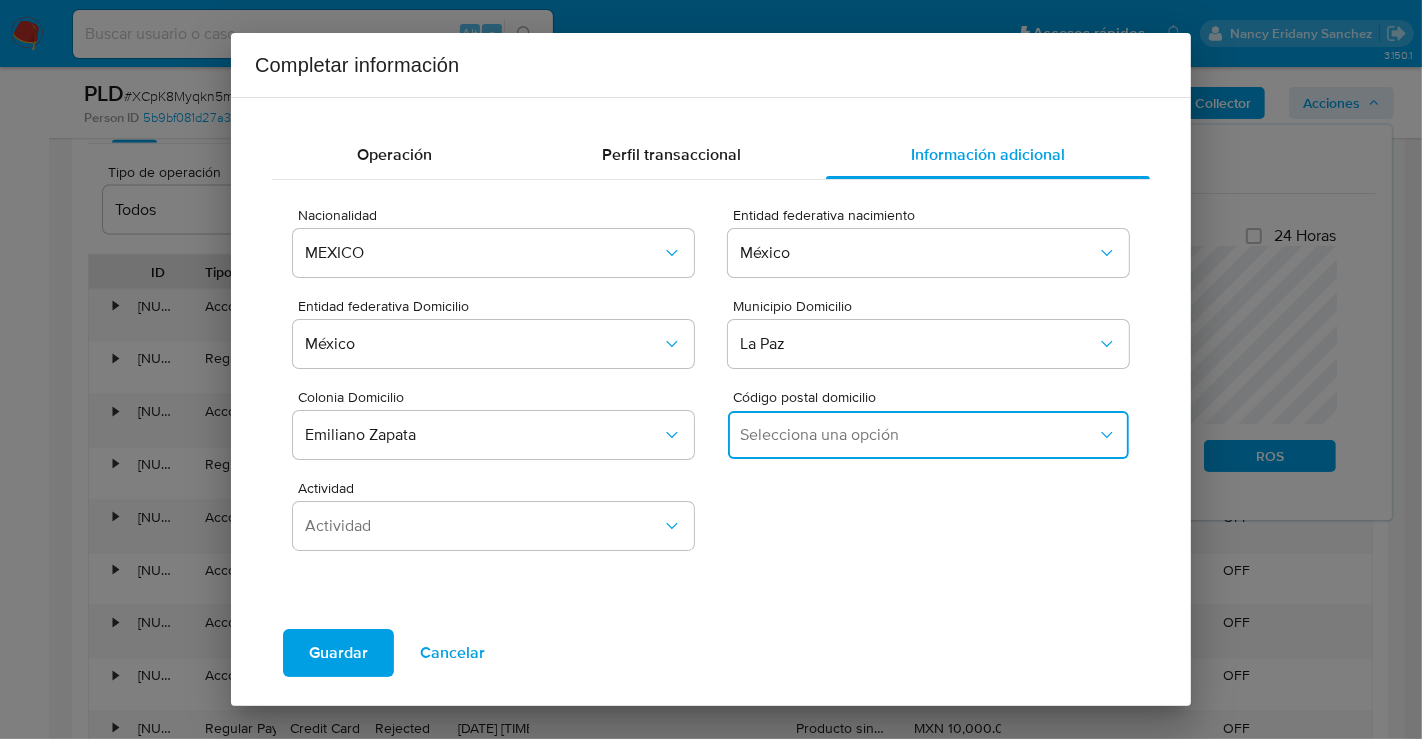 click on "Selecciona una opción" at bounding box center [918, 435] 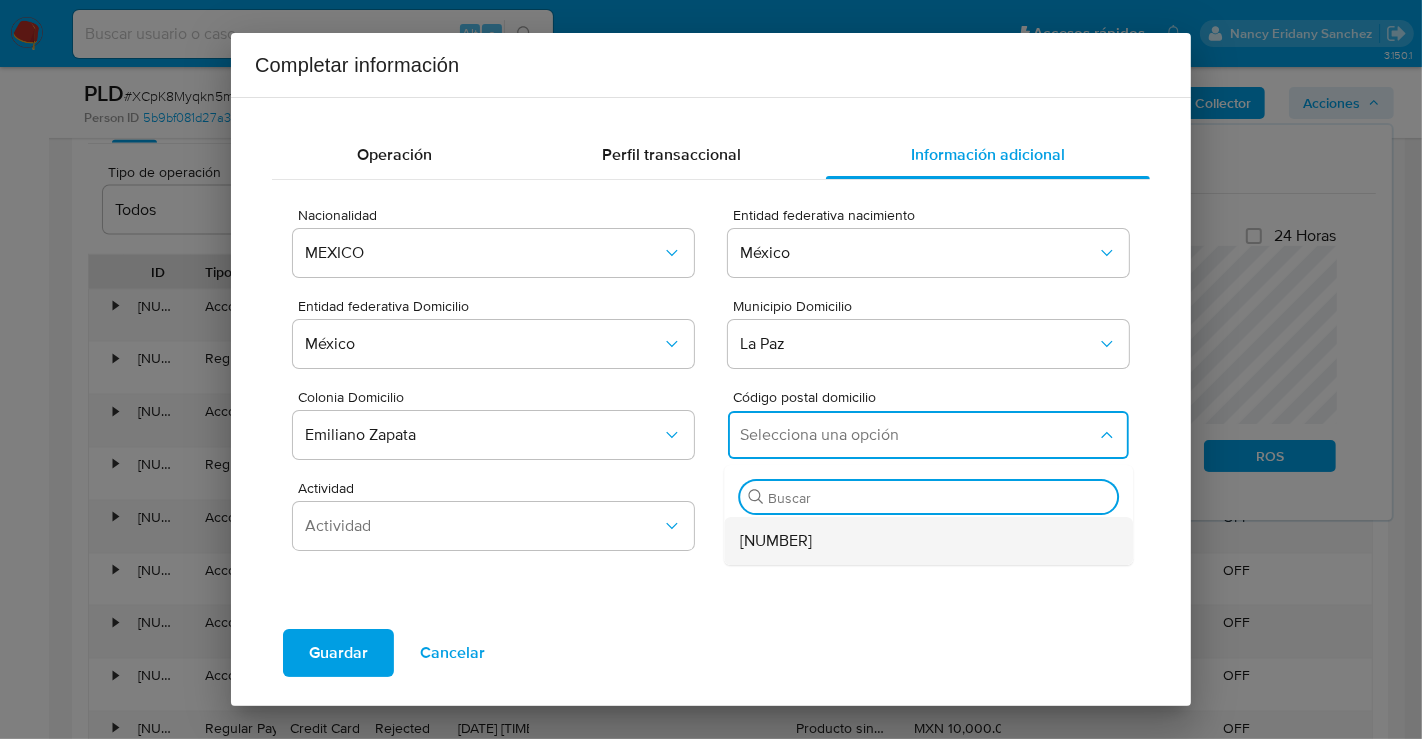 click on "56490" at bounding box center (922, 541) 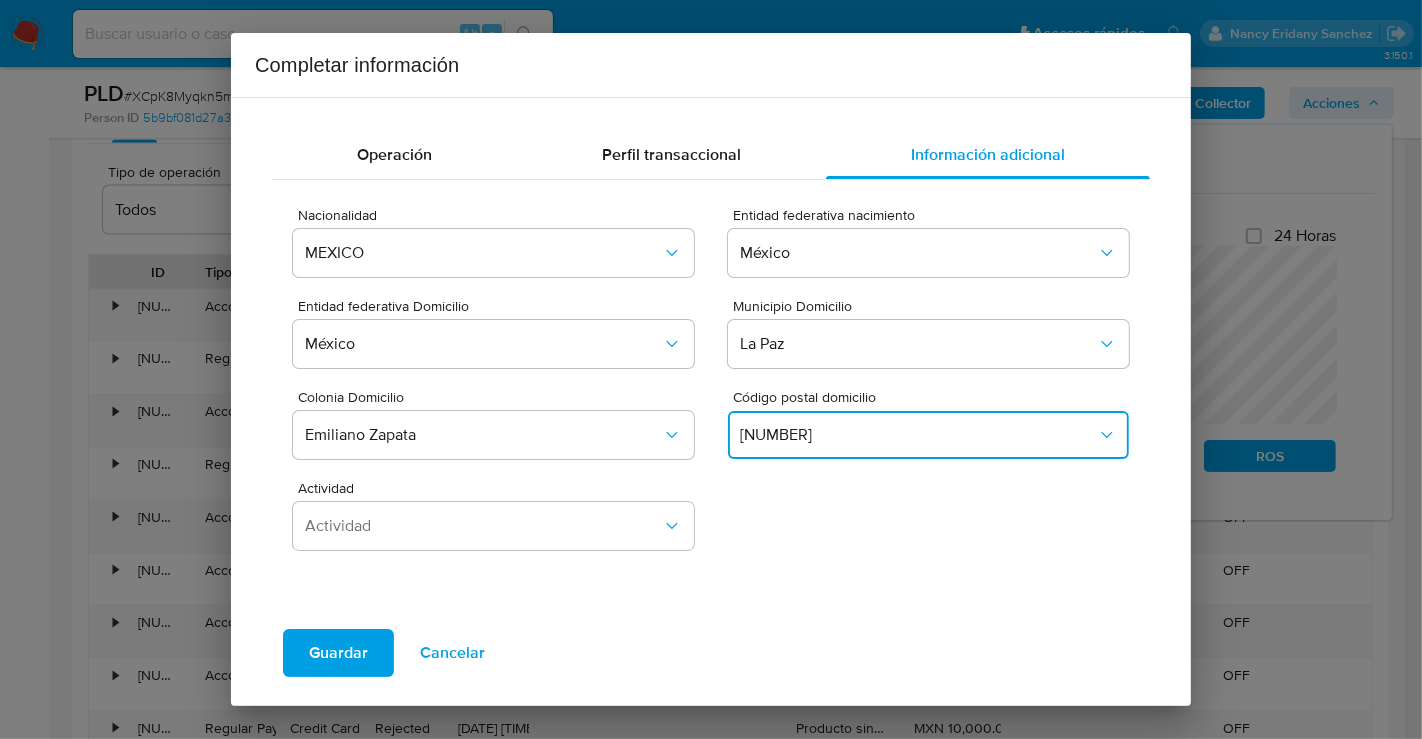 type 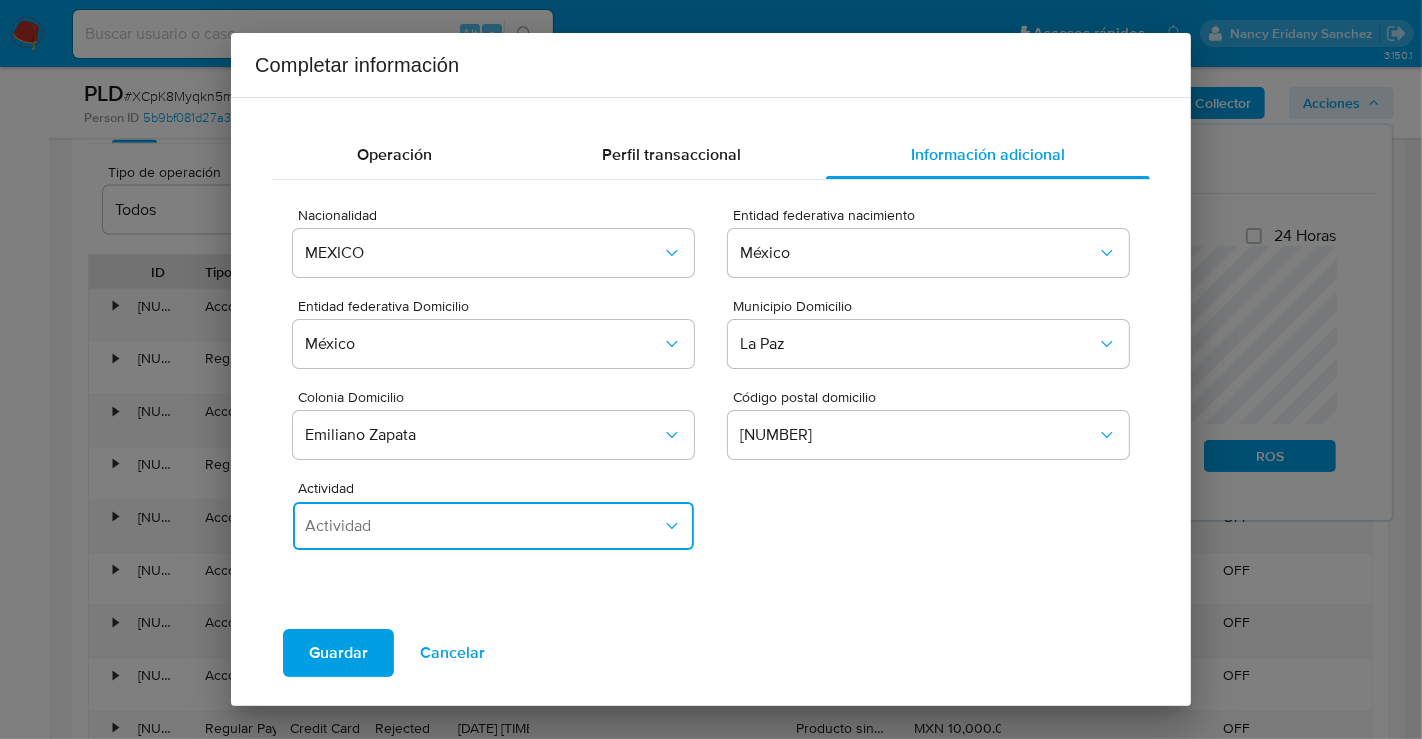 click on "Actividad" at bounding box center (483, 526) 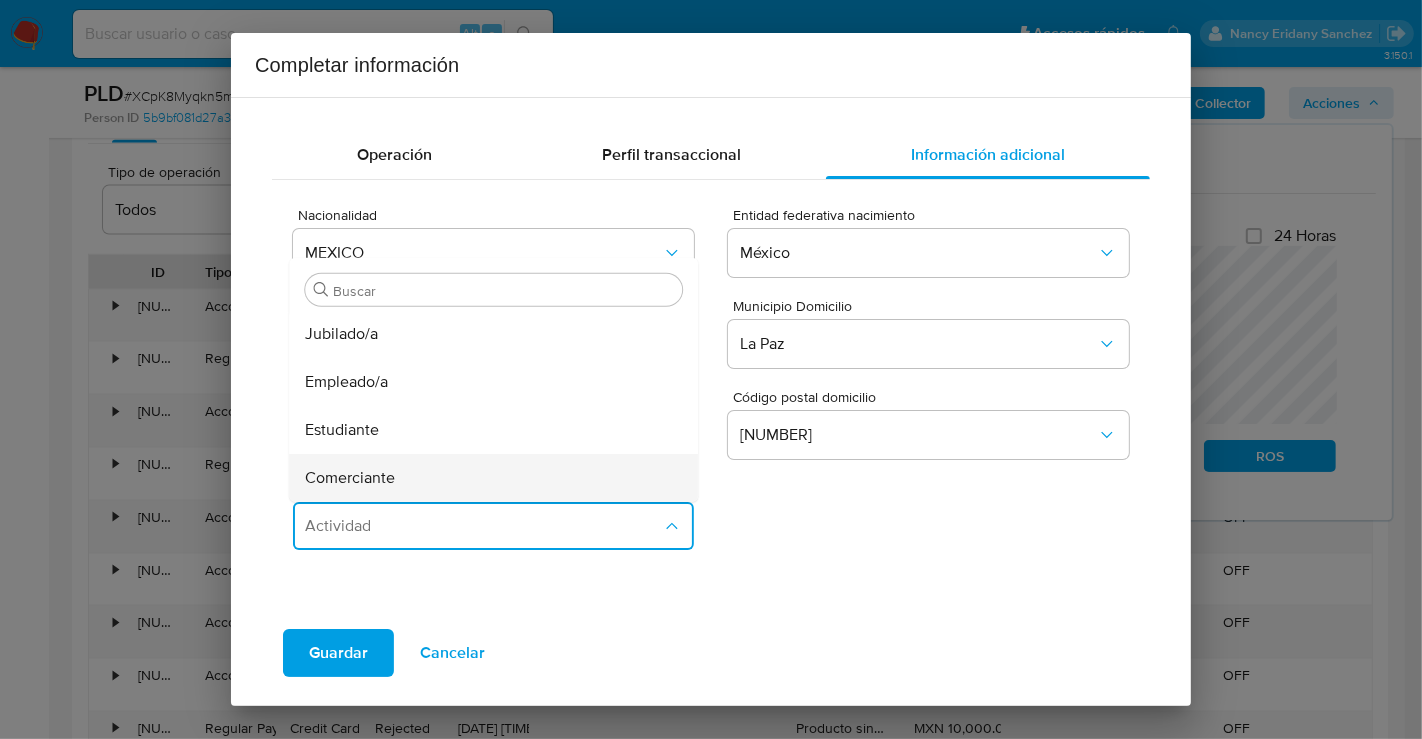 click on "Comerciante" at bounding box center [350, 478] 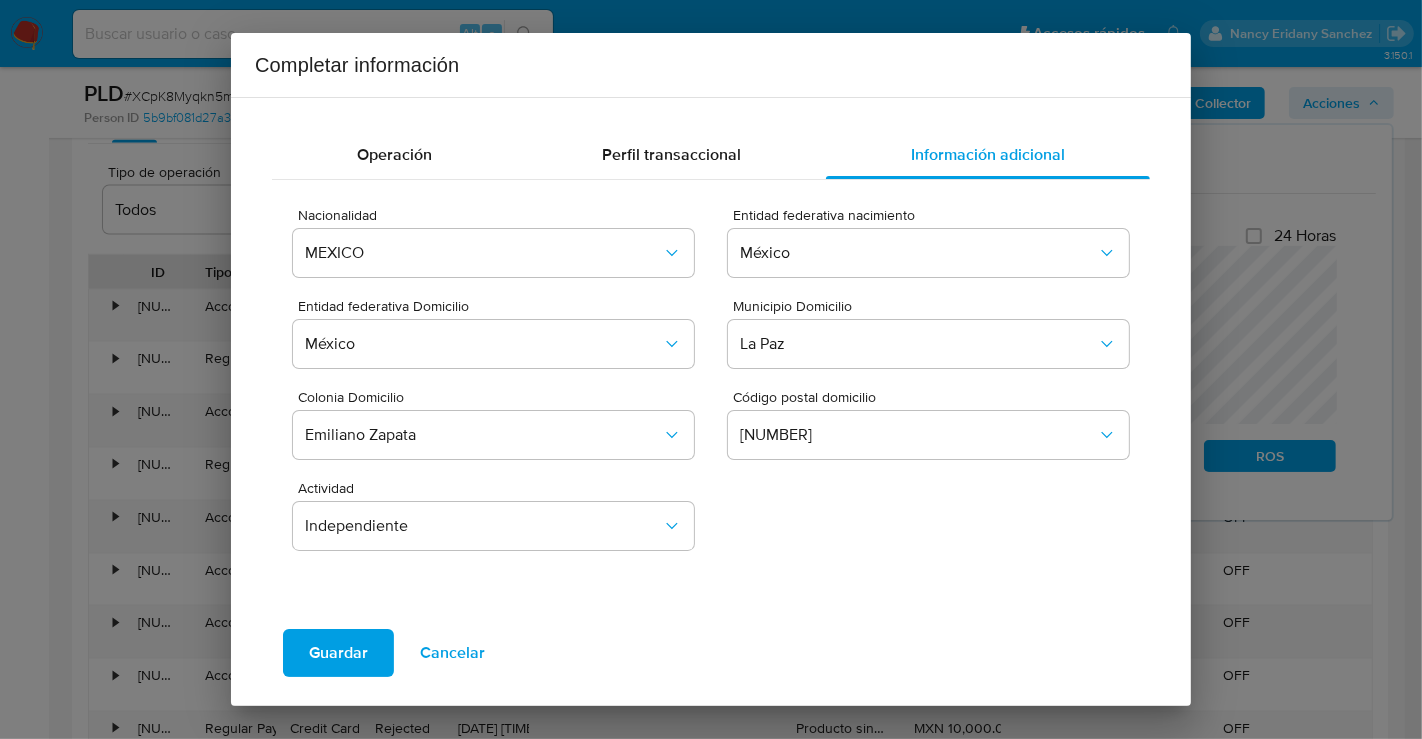click on "Guardar" at bounding box center [338, 653] 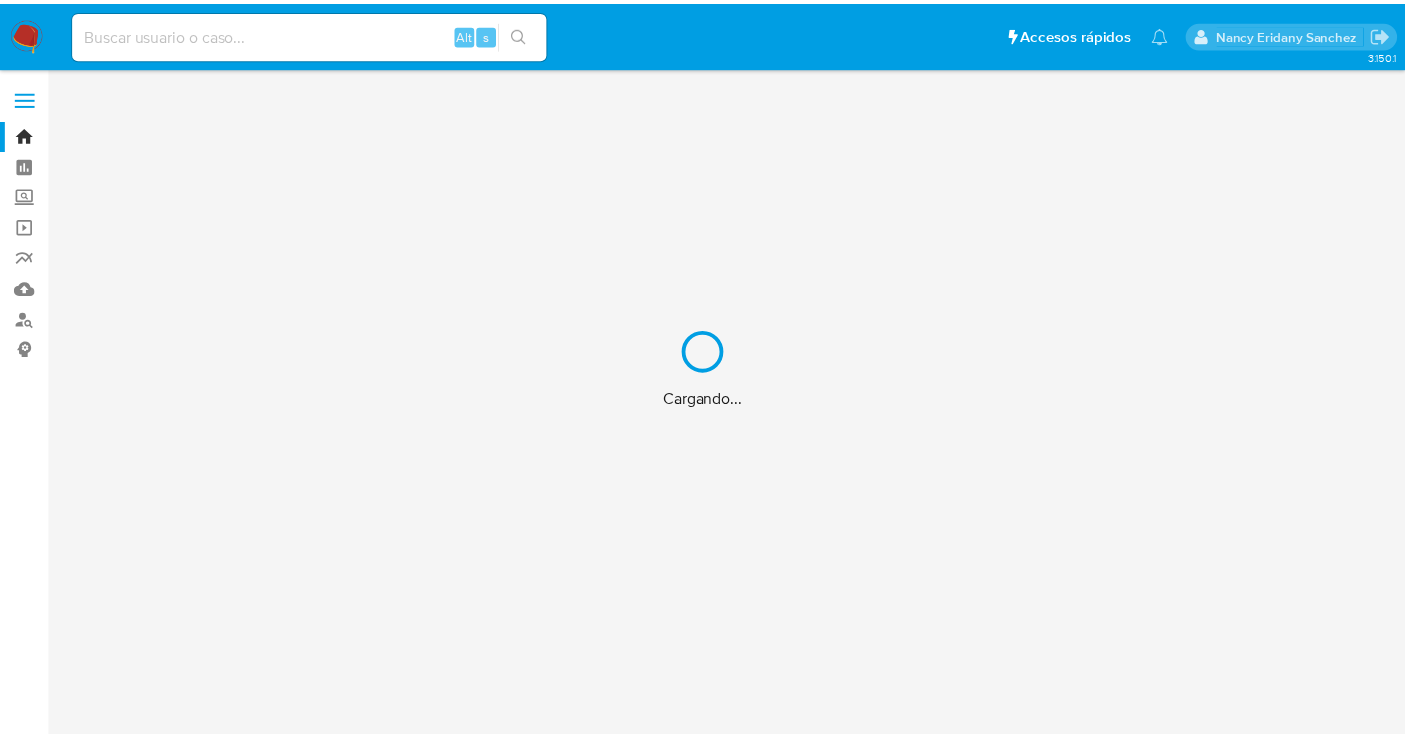 scroll, scrollTop: 0, scrollLeft: 0, axis: both 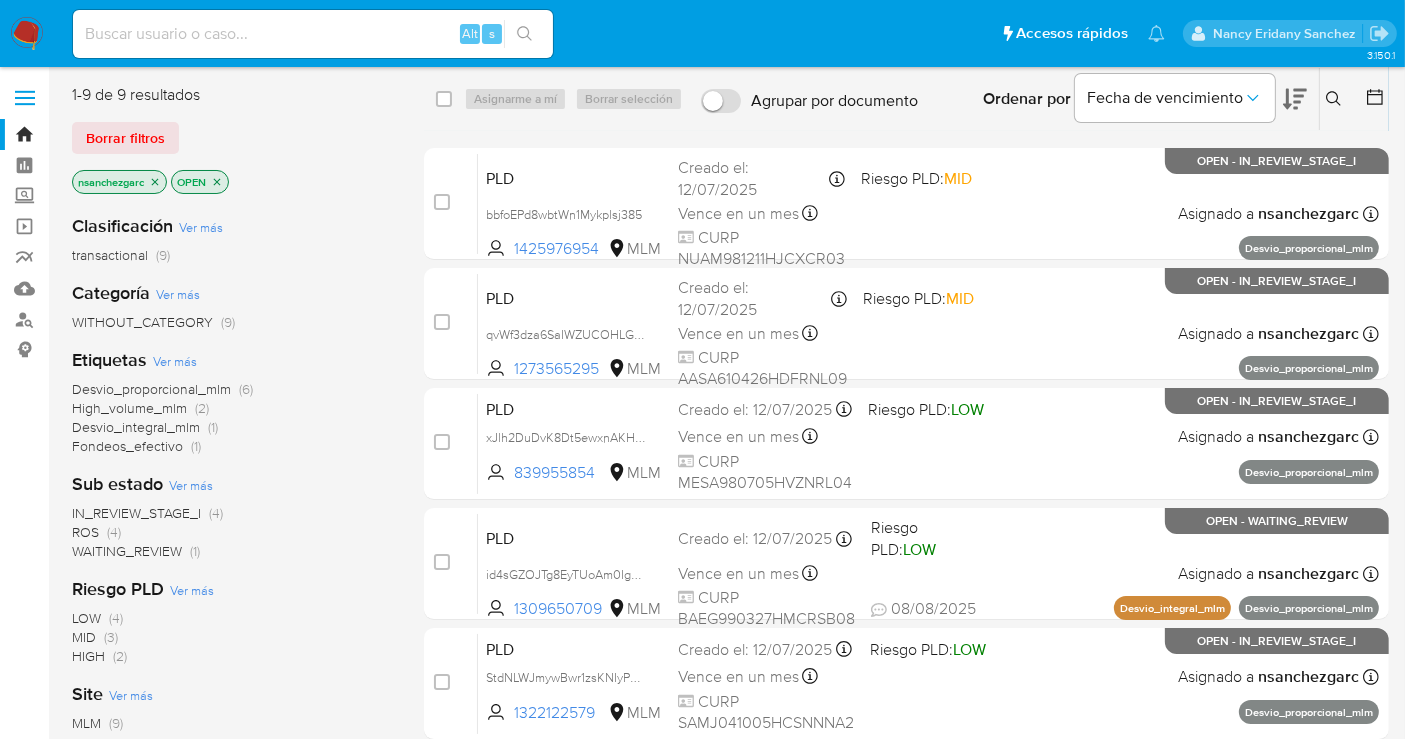 click on "ROS" at bounding box center [85, 532] 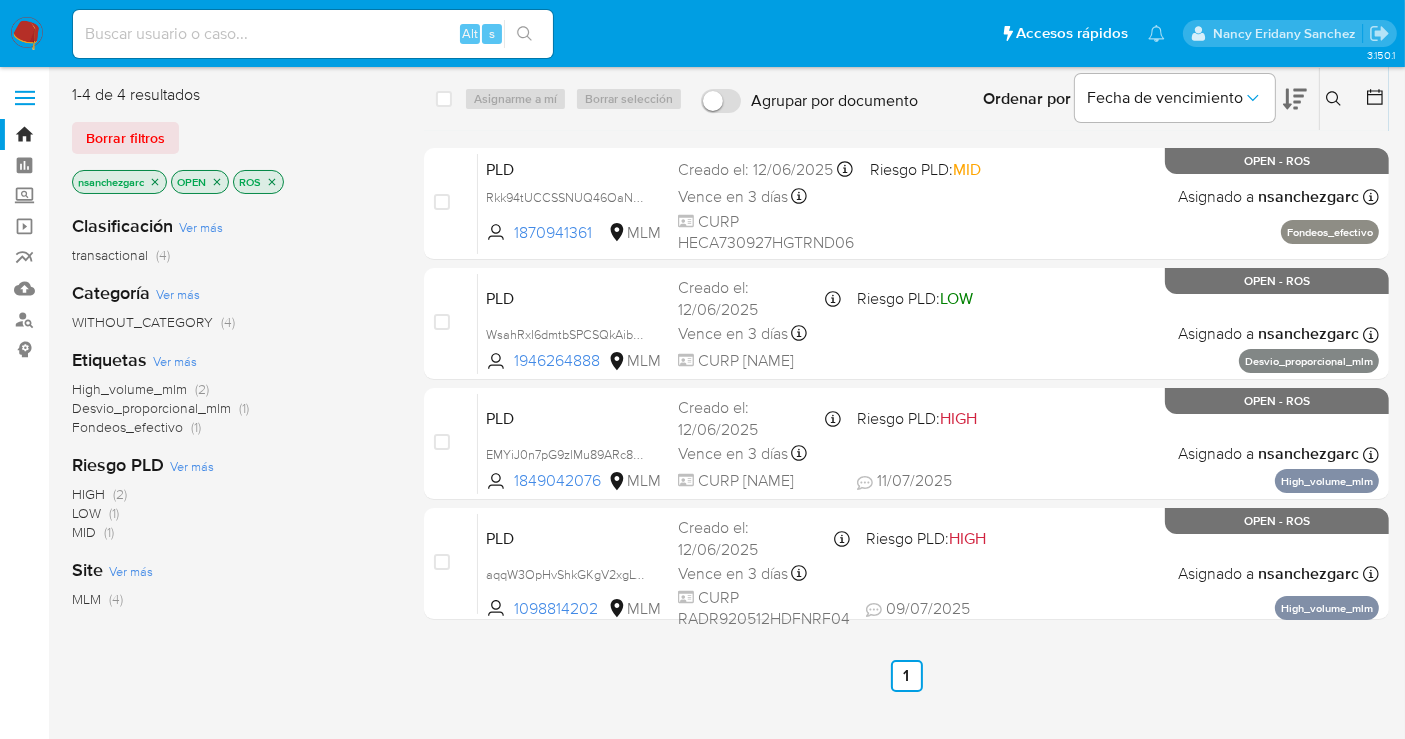 click 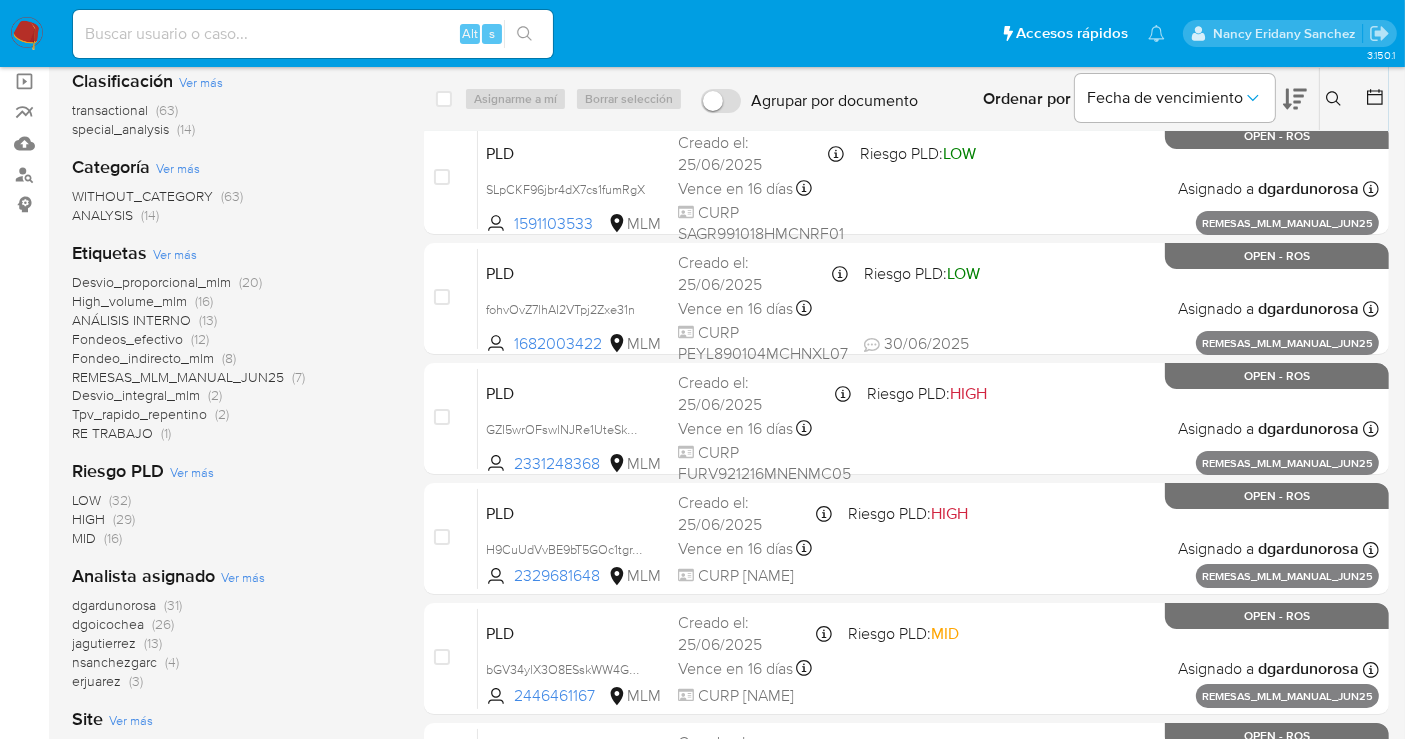 scroll, scrollTop: 222, scrollLeft: 0, axis: vertical 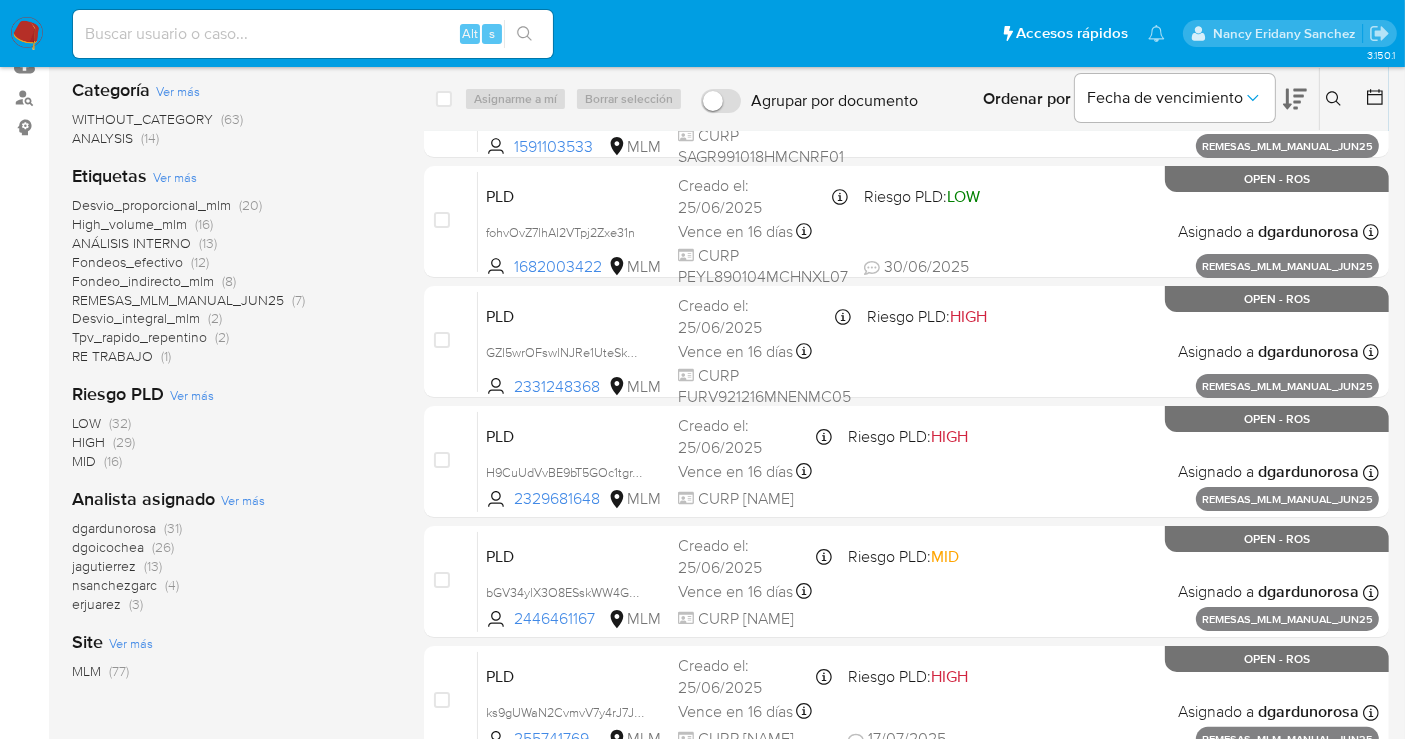 click on "nsanchezgarc" at bounding box center (114, 585) 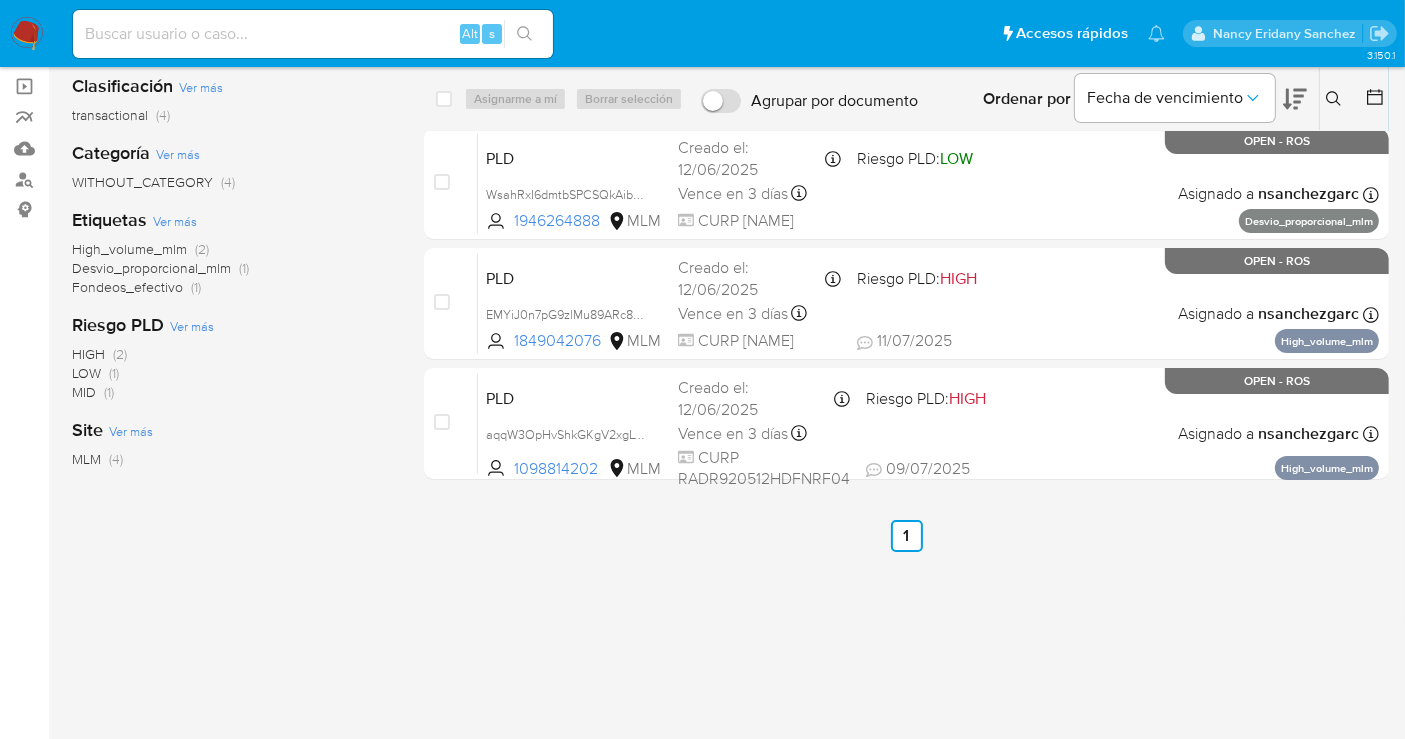 scroll, scrollTop: 0, scrollLeft: 0, axis: both 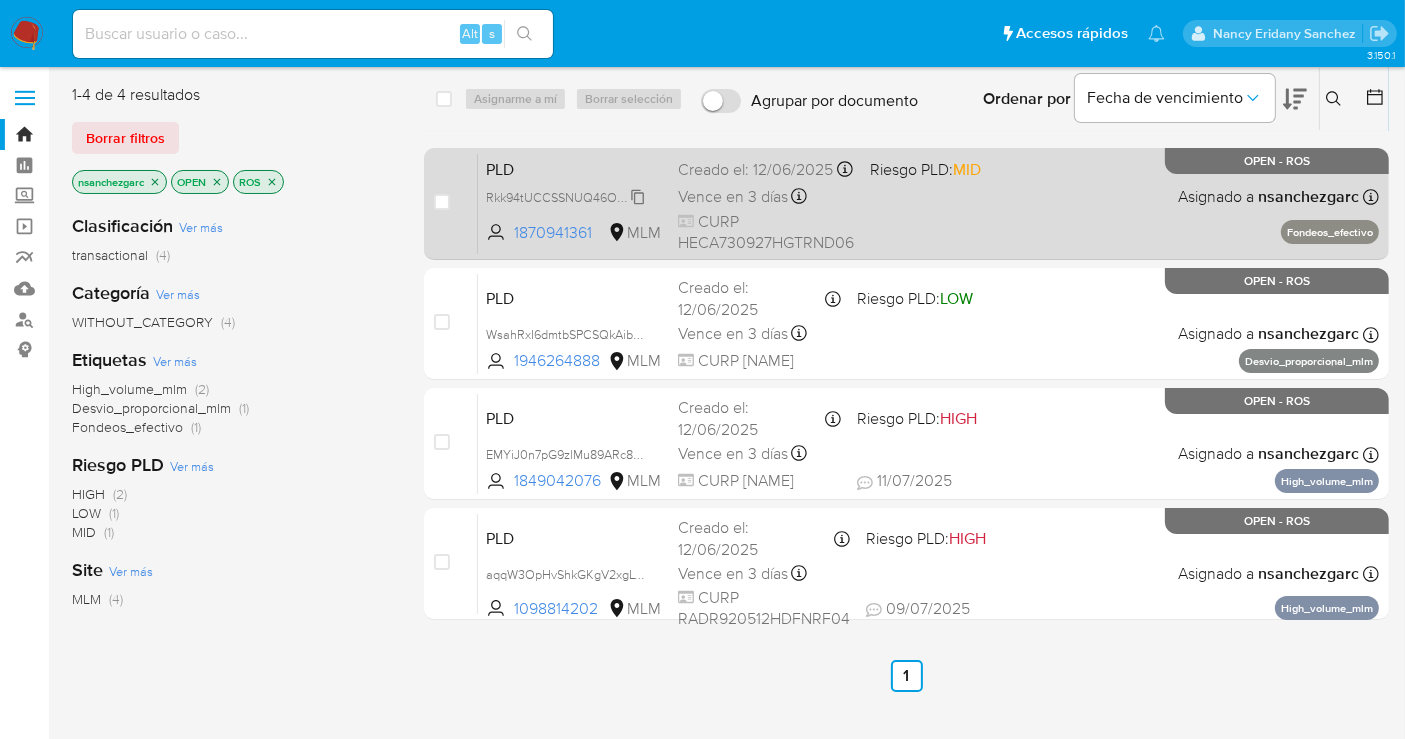 click on "Rkk94tUCCSSNUQ46OaNWEGcw" at bounding box center [580, 196] 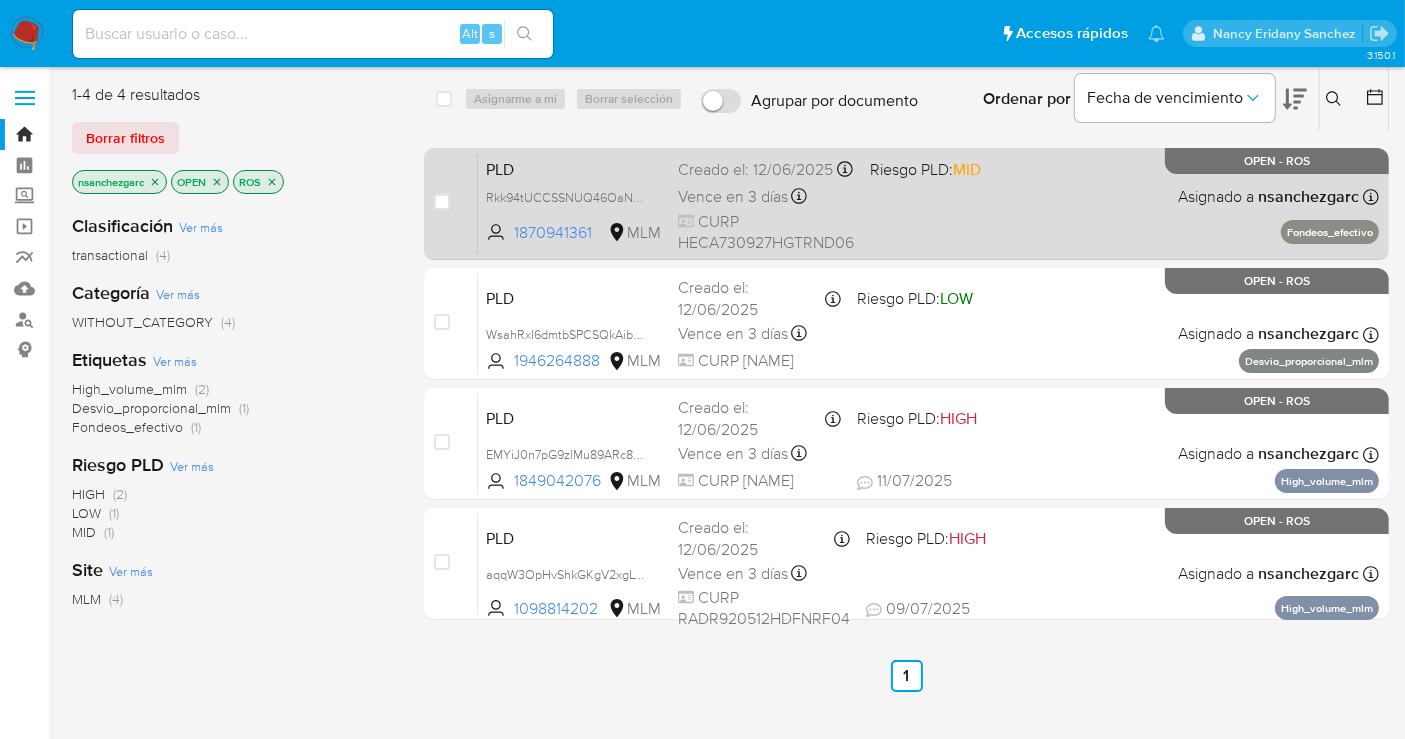 click on "PLD Rkk94tUCCSSNUQ46OaNWEGcw 1870941361 MLM Riesgo PLD: MID Creado el: [DATE] Creado el: [DATE] [TIME] Vence en 3 días Vence el [DATE] [TIME] CURP [CURP] Asignado a [NAME] Asignado el: [DATE] [TIME] Fondeos_efectivo OPEN - ROS" at bounding box center (928, 203) 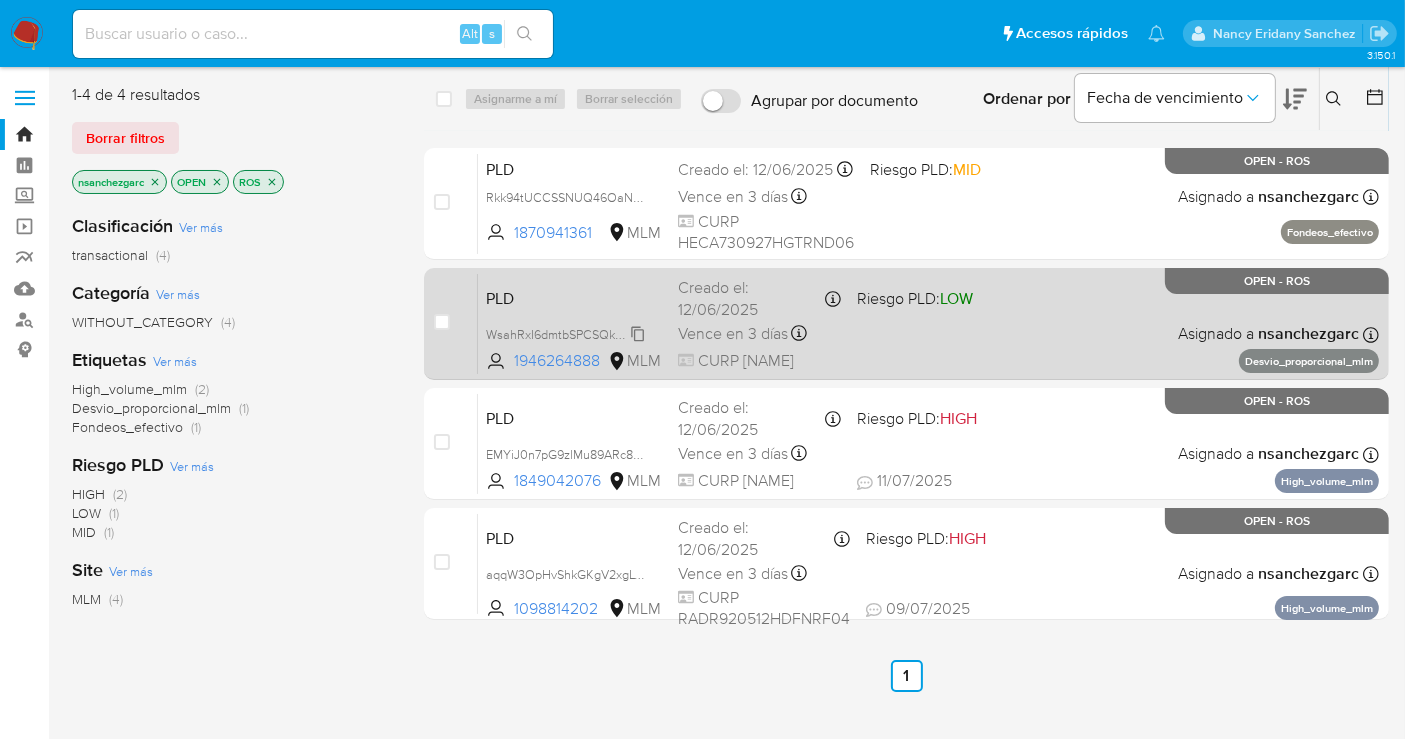 click on "WsahRxI6dmtbSPCSQkAibF6o" at bounding box center (570, 333) 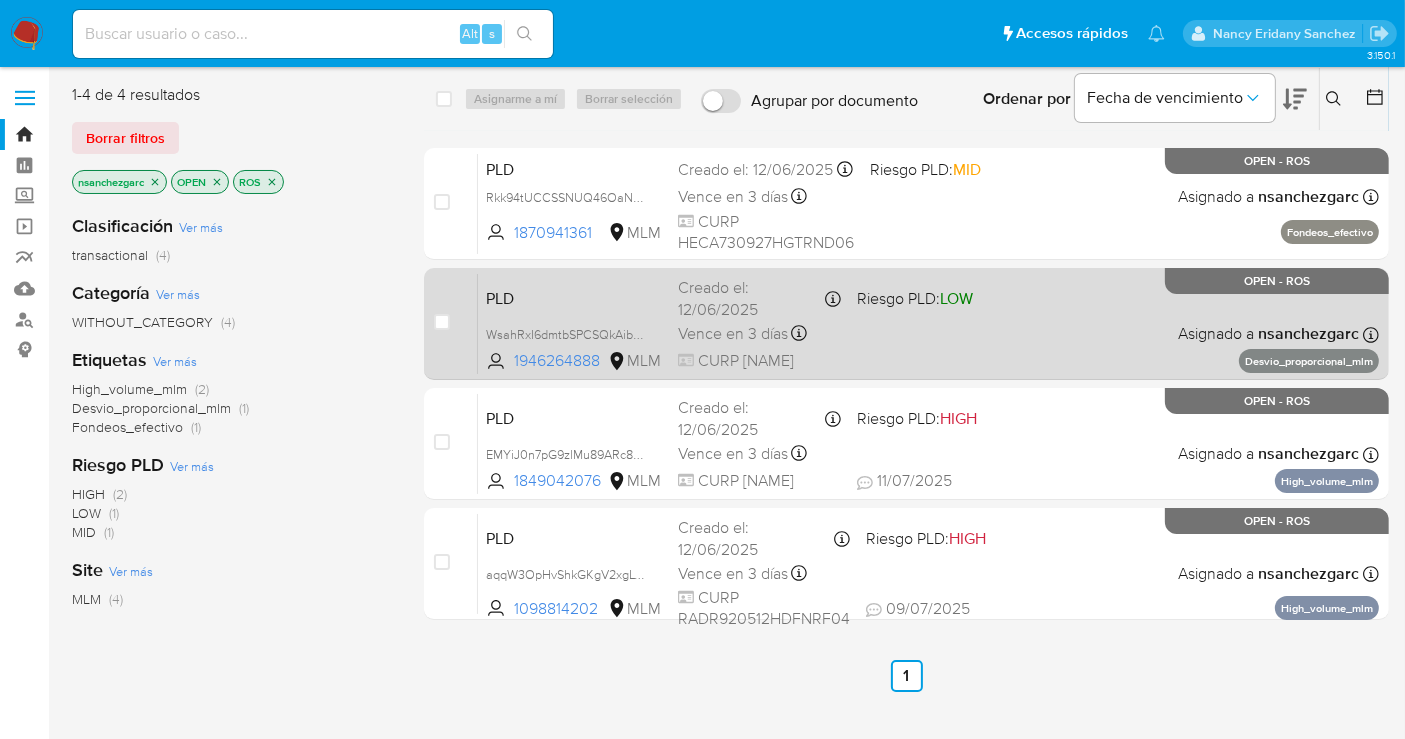 click on "Creado el: [DATE]   Creado el: [DATE] [TIME]" at bounding box center (759, 298) 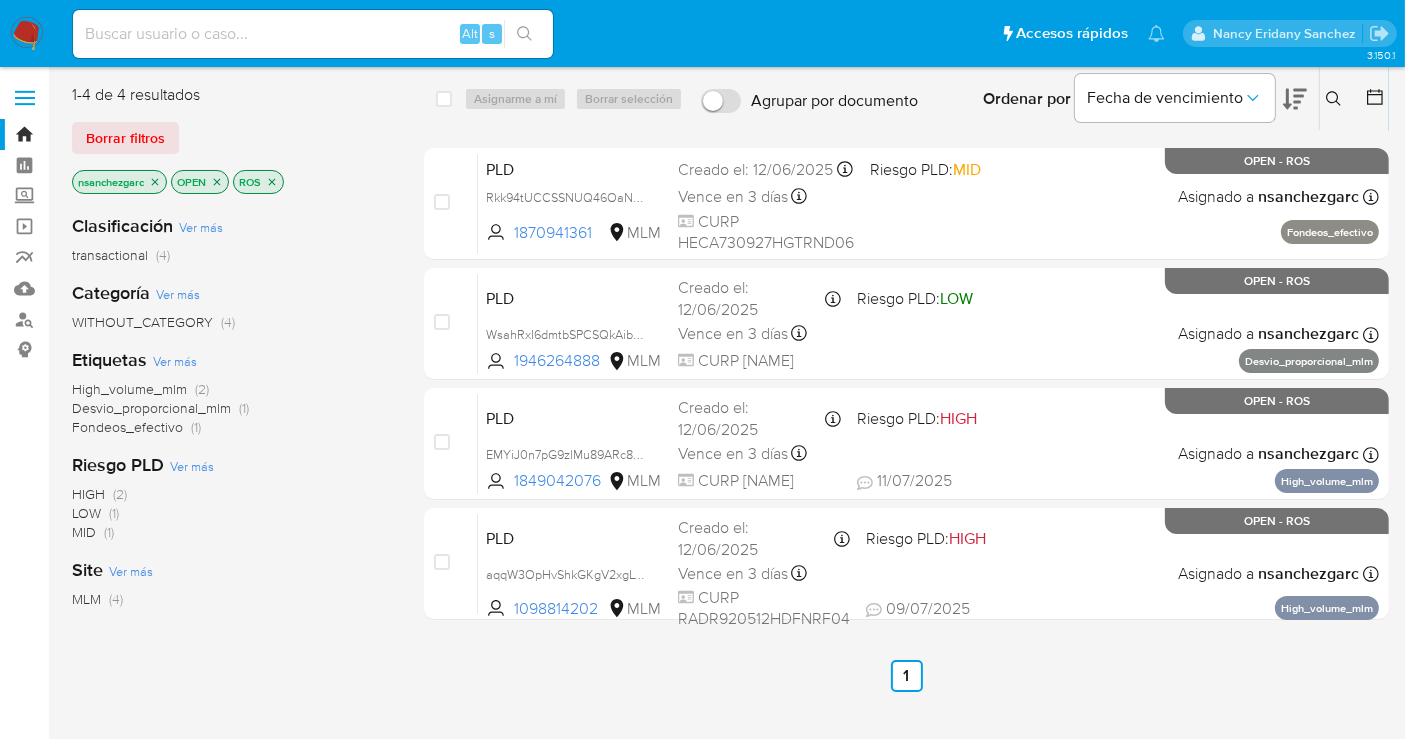 click at bounding box center [27, 34] 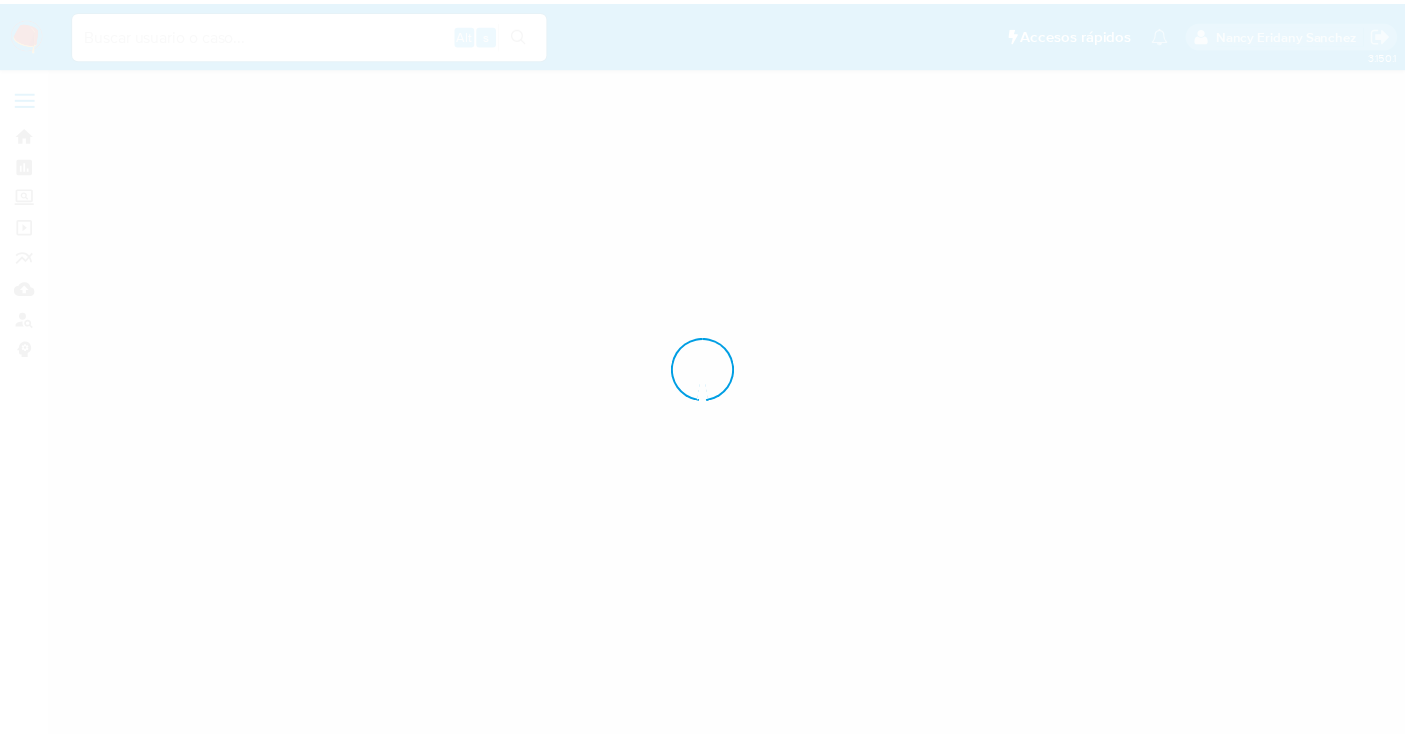 scroll, scrollTop: 0, scrollLeft: 0, axis: both 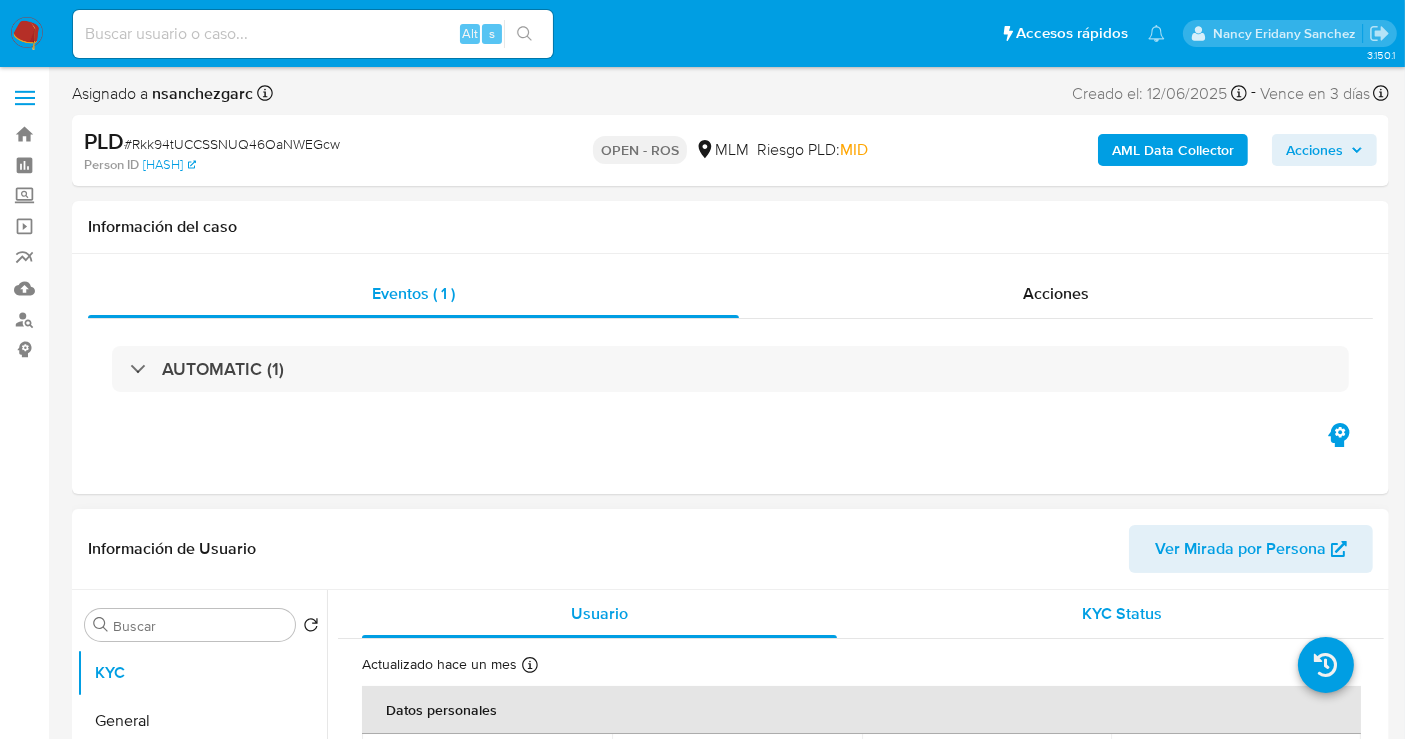 select on "10" 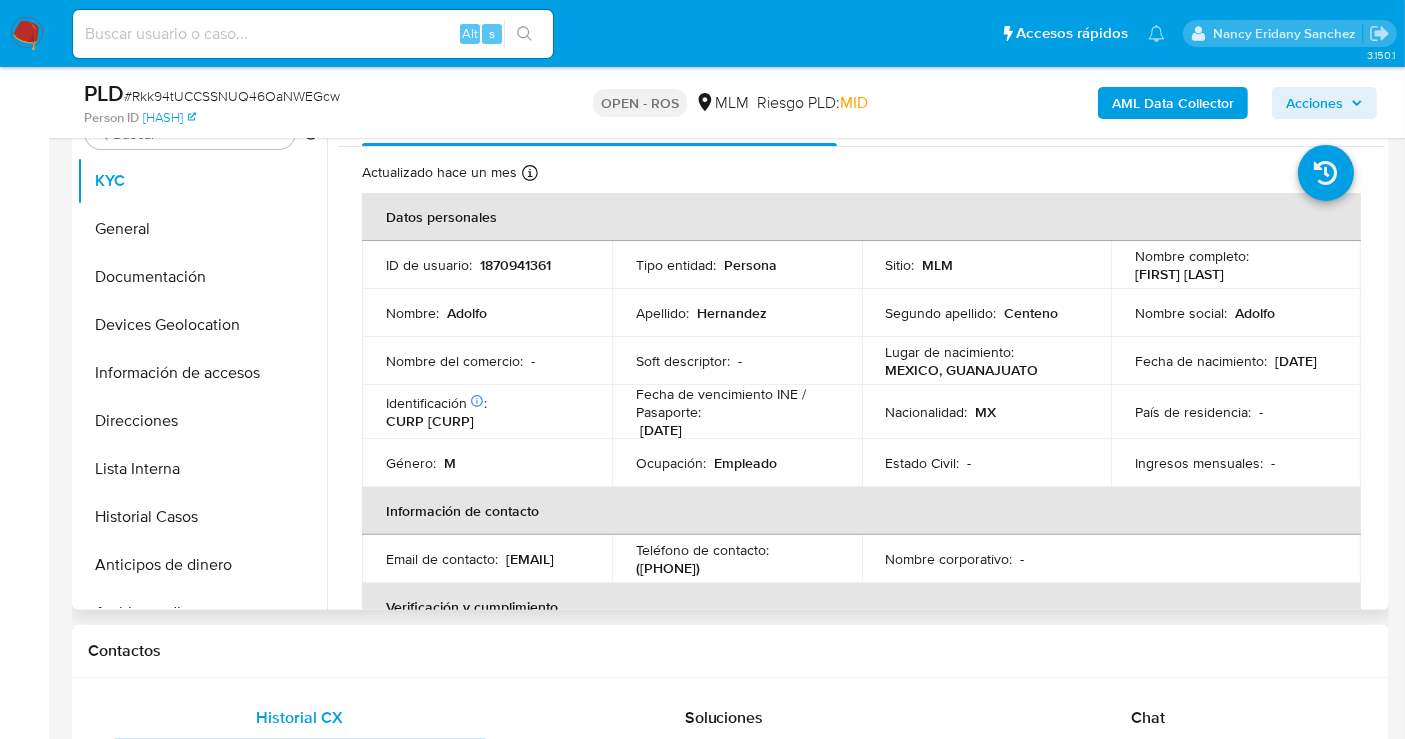 scroll, scrollTop: 444, scrollLeft: 0, axis: vertical 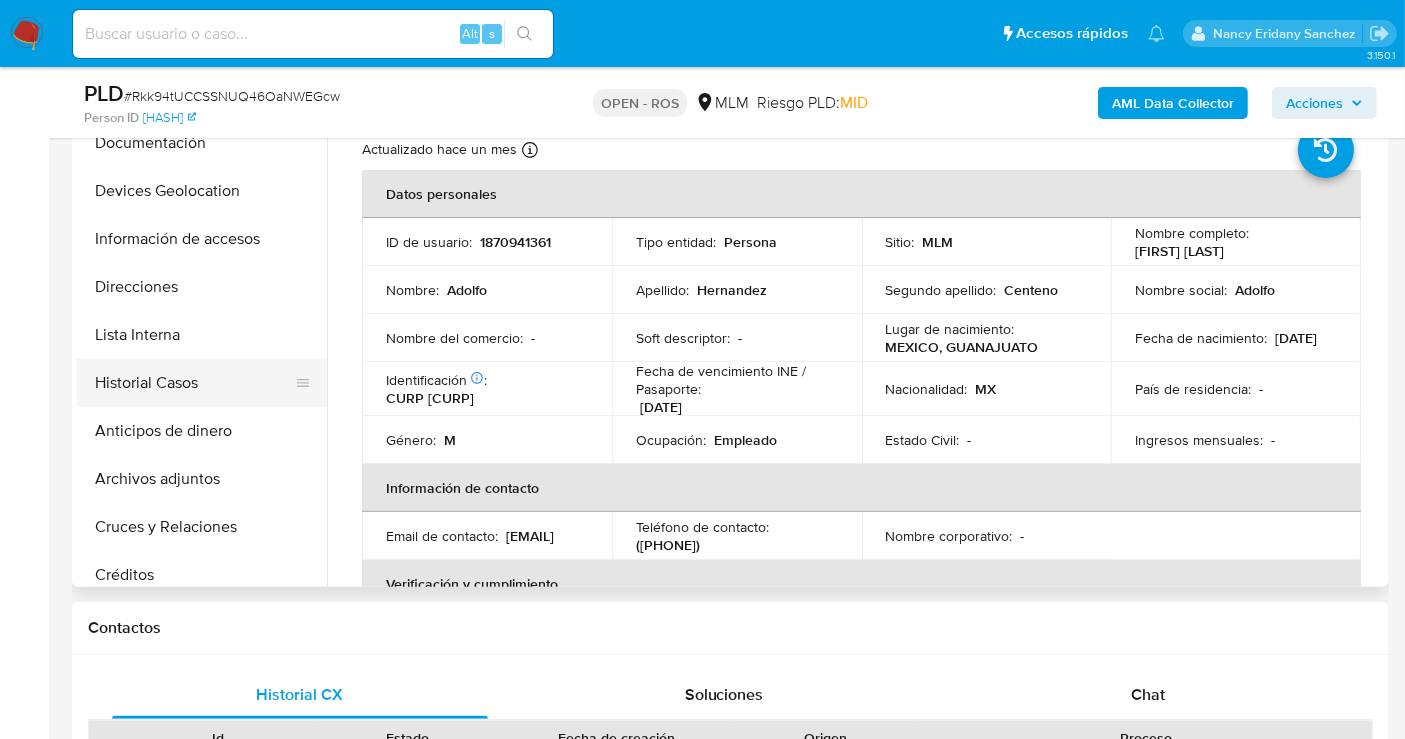 click on "Historial Casos" at bounding box center (194, 383) 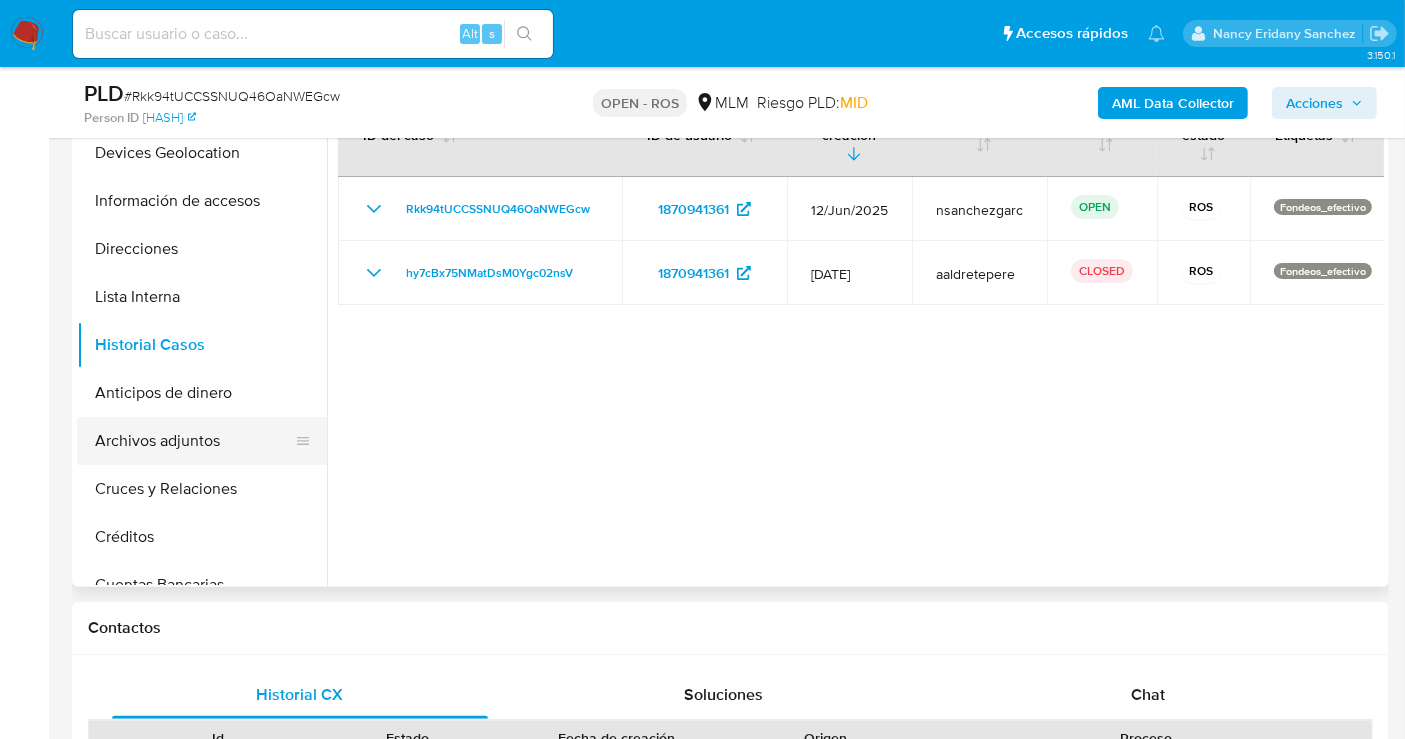 scroll, scrollTop: 222, scrollLeft: 0, axis: vertical 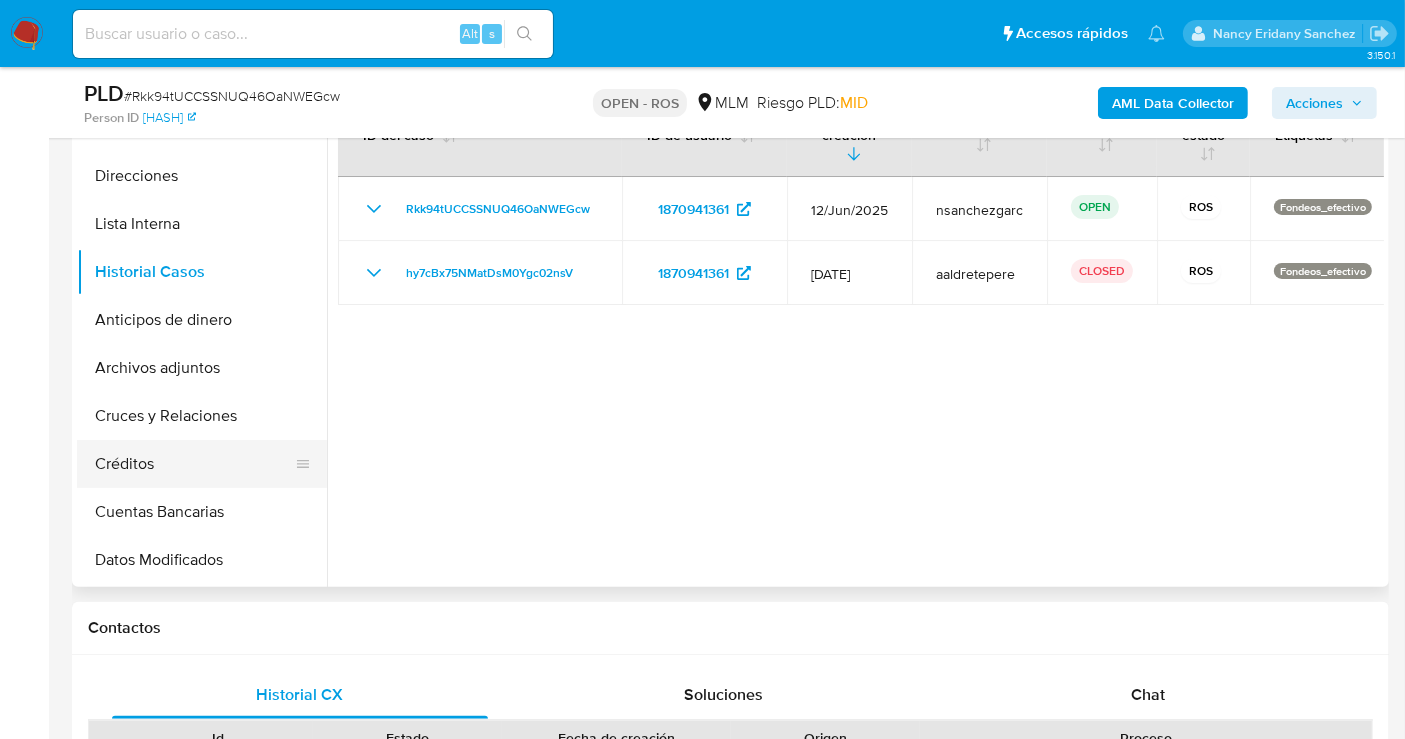 click on "Créditos" at bounding box center (194, 464) 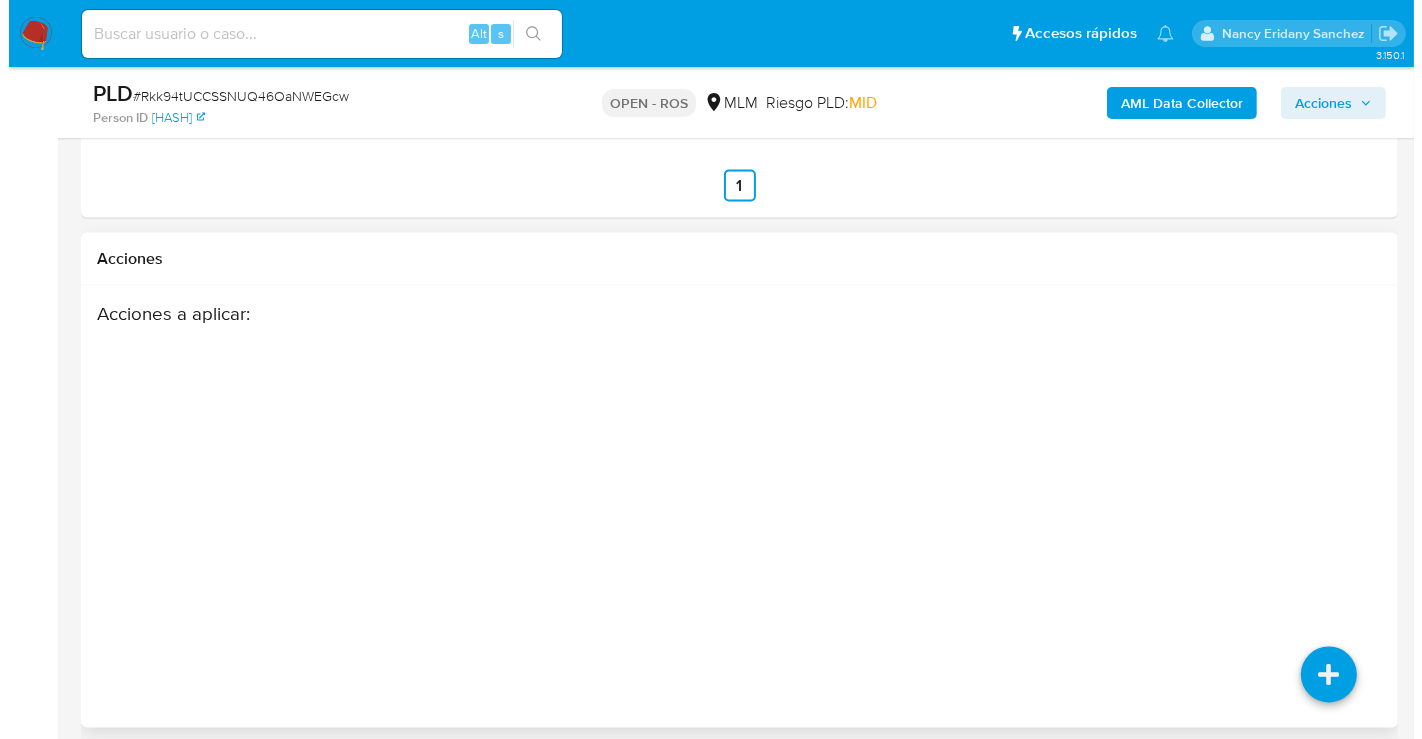 scroll, scrollTop: 3482, scrollLeft: 0, axis: vertical 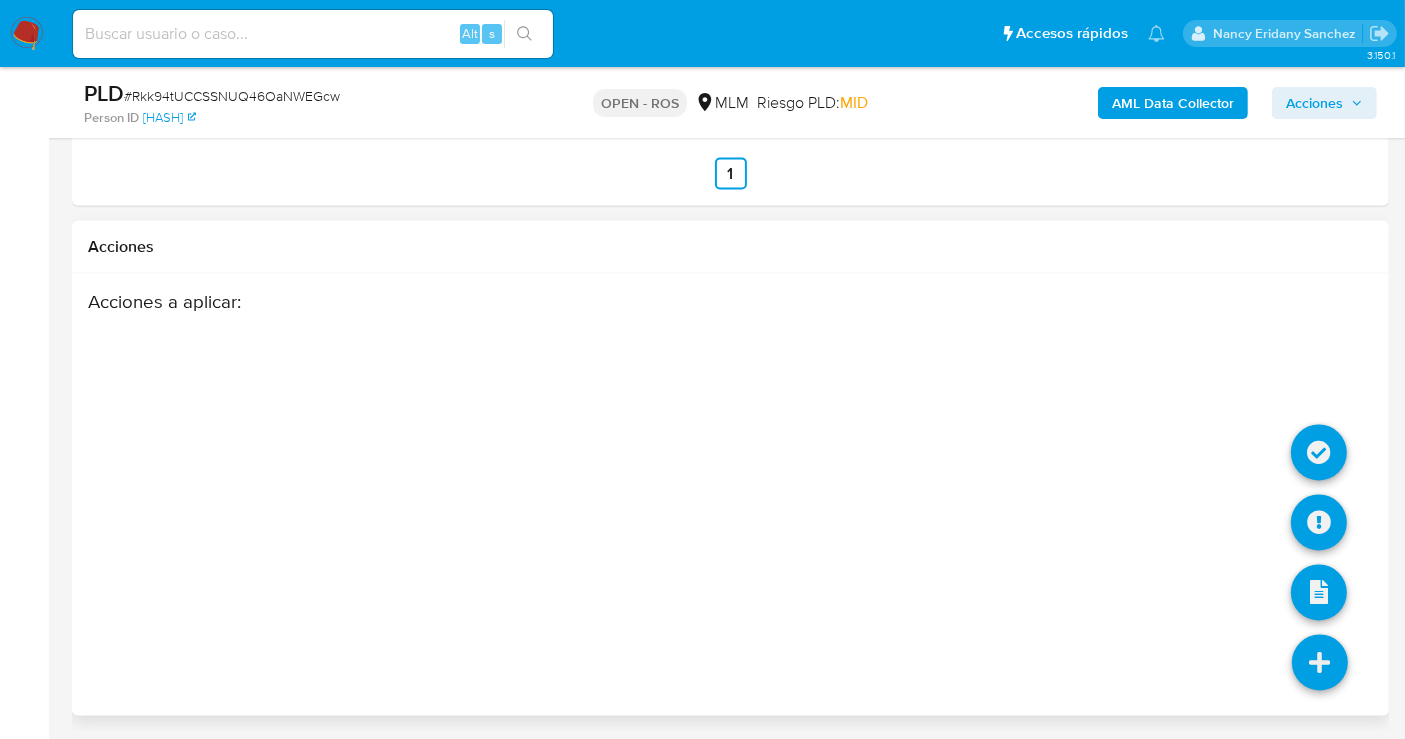 click at bounding box center (1320, 663) 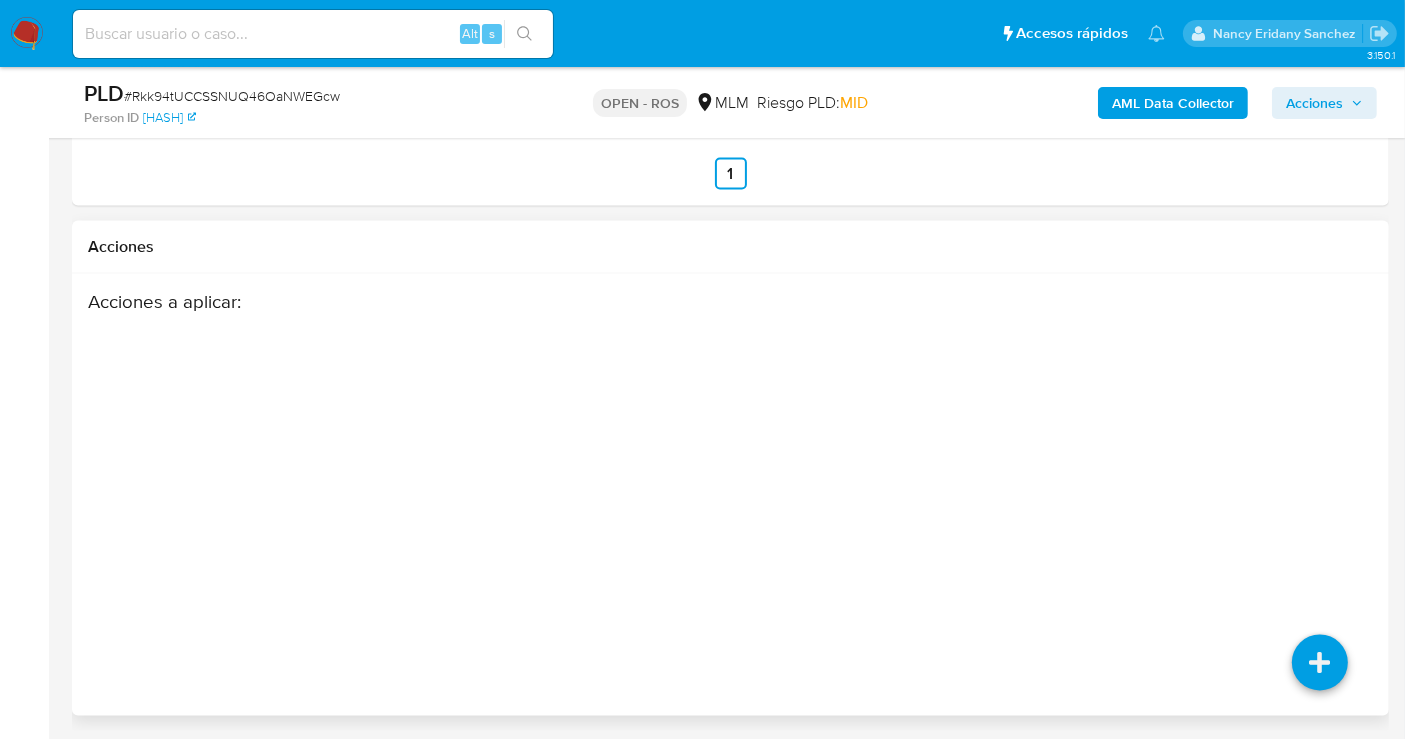click on "Acciones a aplicar :" at bounding box center (730, 450) 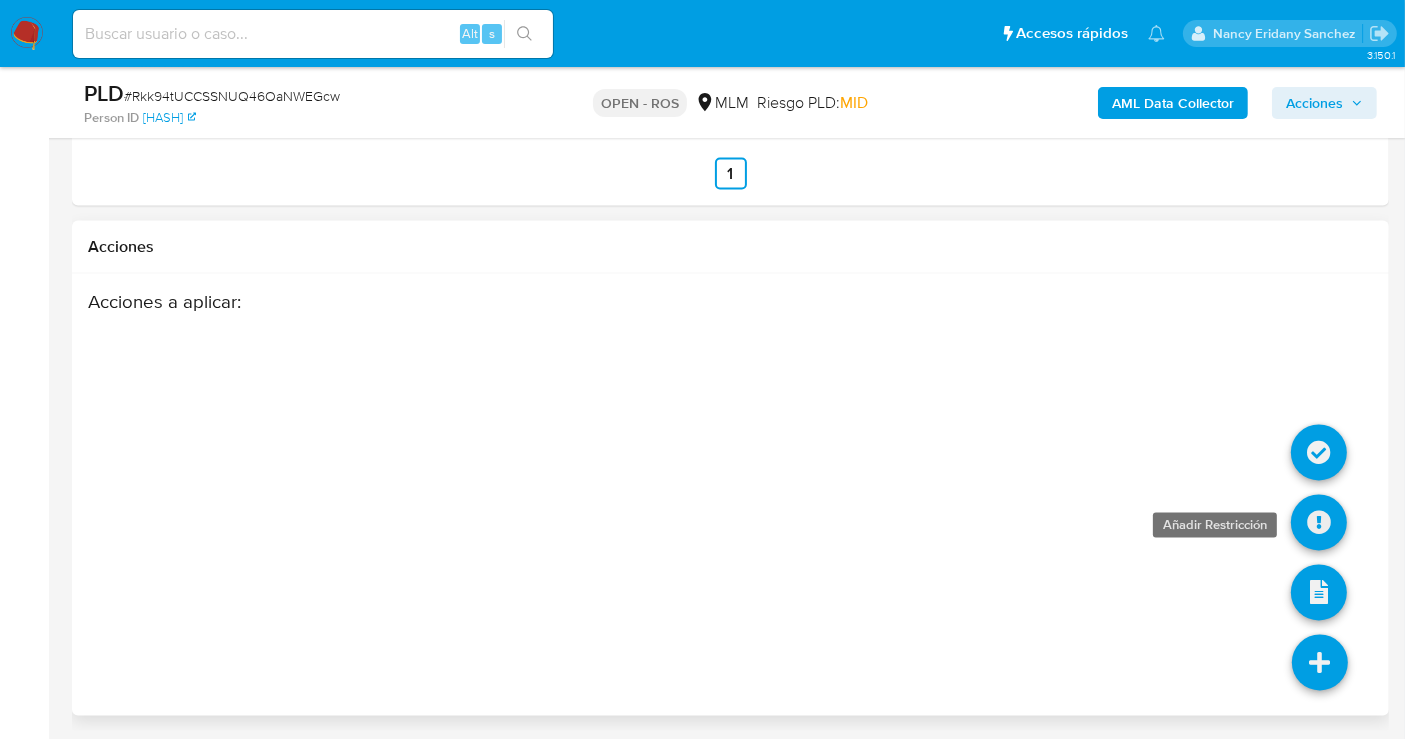 click at bounding box center [1319, 523] 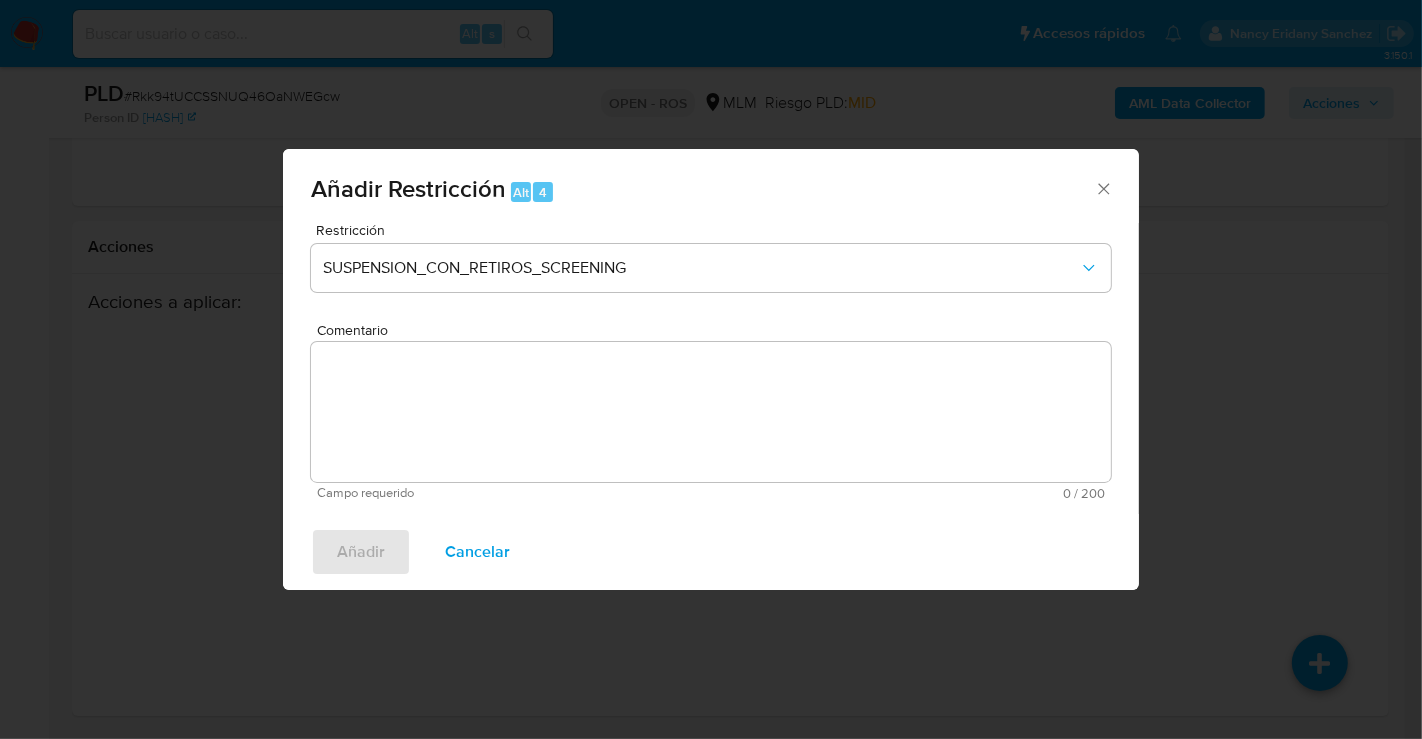 type 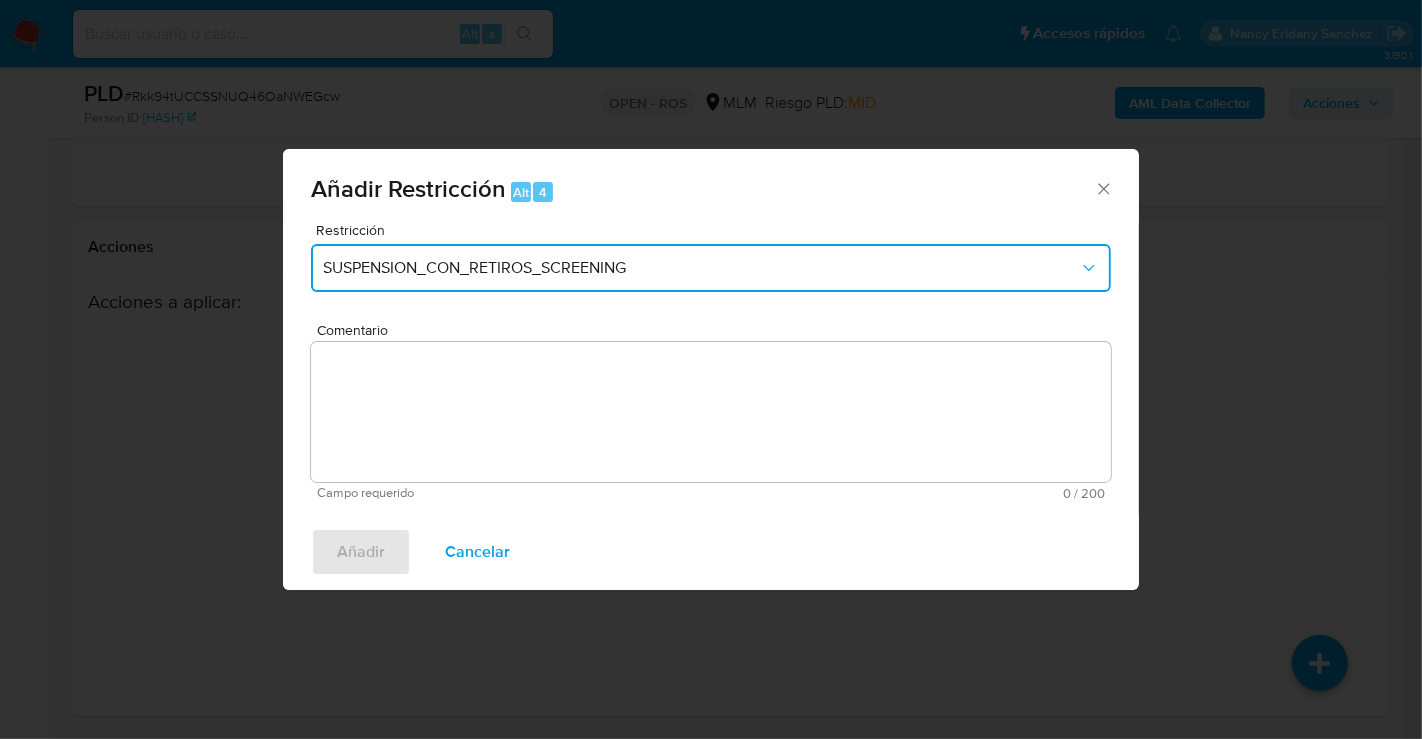 click on "SUSPENSION_CON_RETIROS_SCREENING" at bounding box center [701, 268] 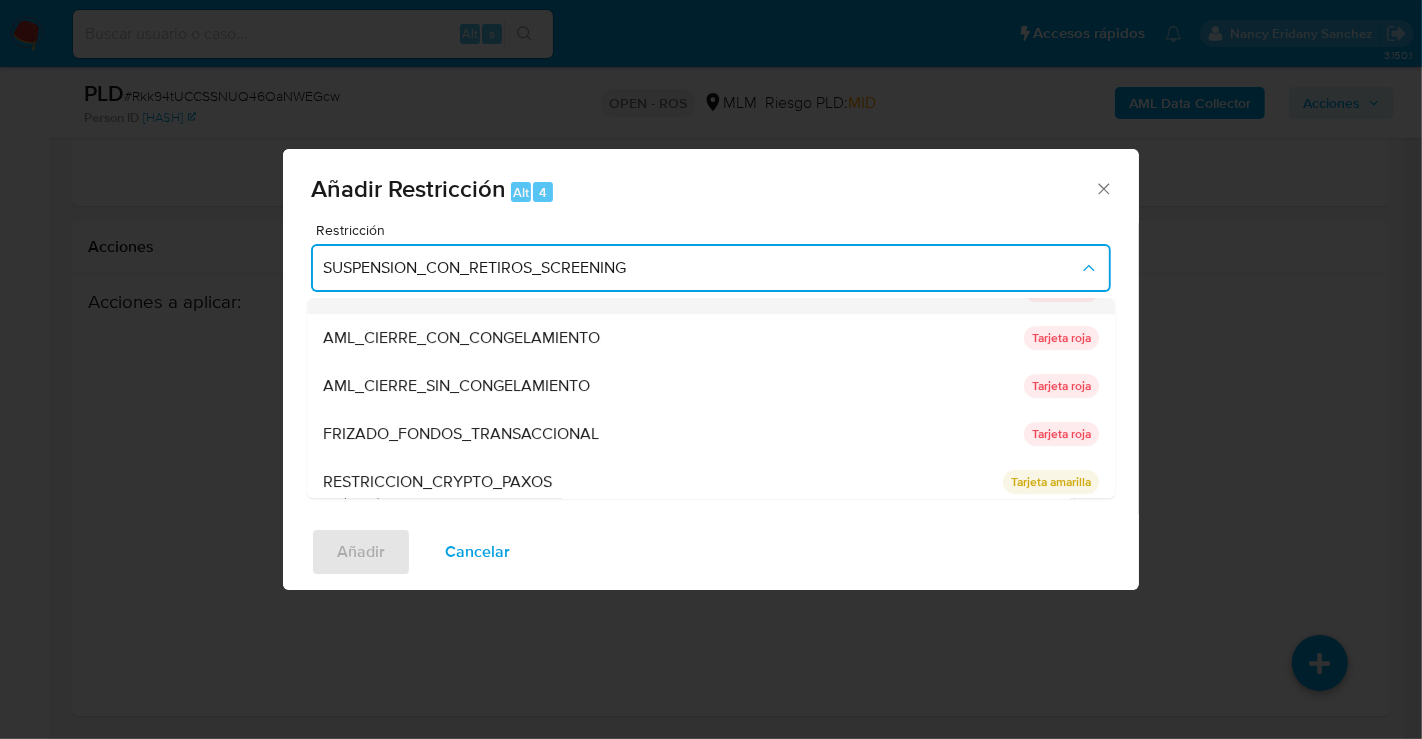scroll, scrollTop: 111, scrollLeft: 0, axis: vertical 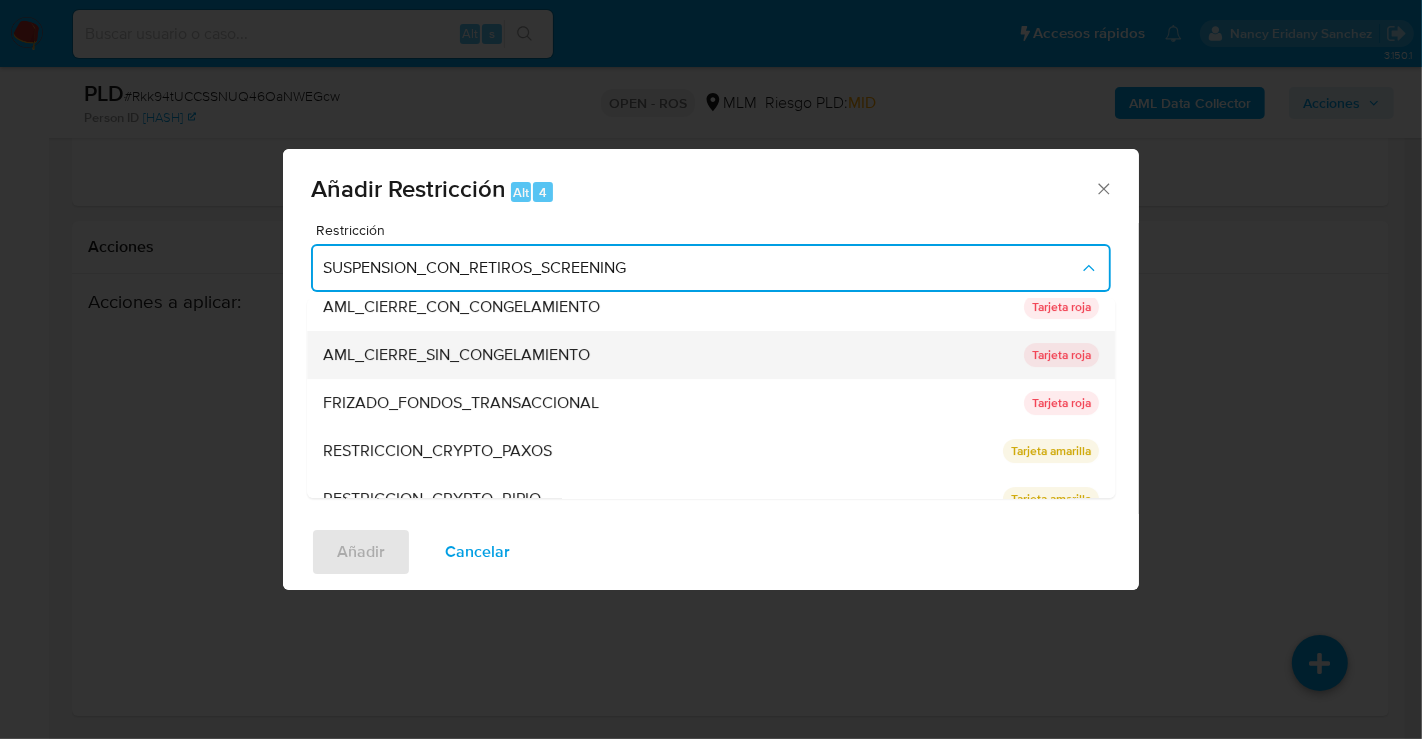click on "AML_CIERRE_SIN_CONGELAMIENTO" at bounding box center [456, 355] 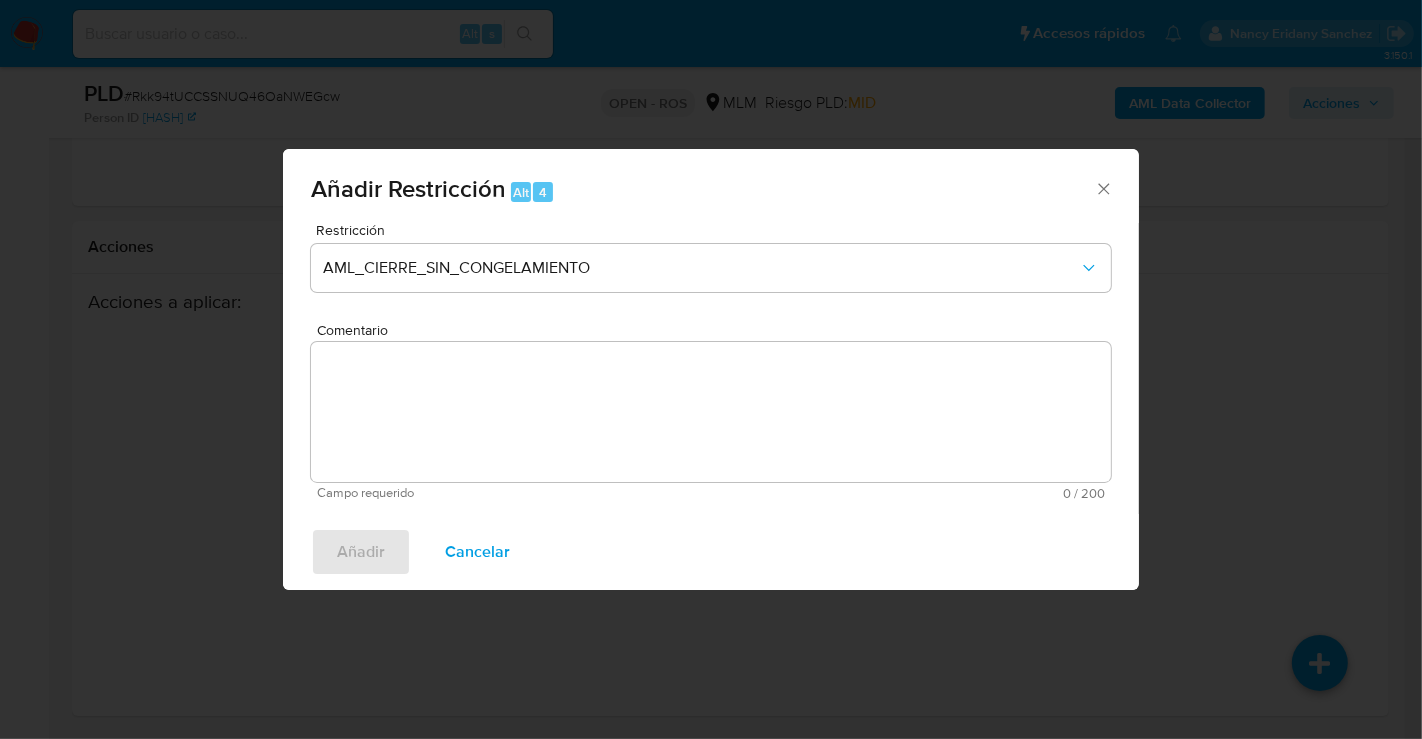 click on "Comentario" at bounding box center (711, 412) 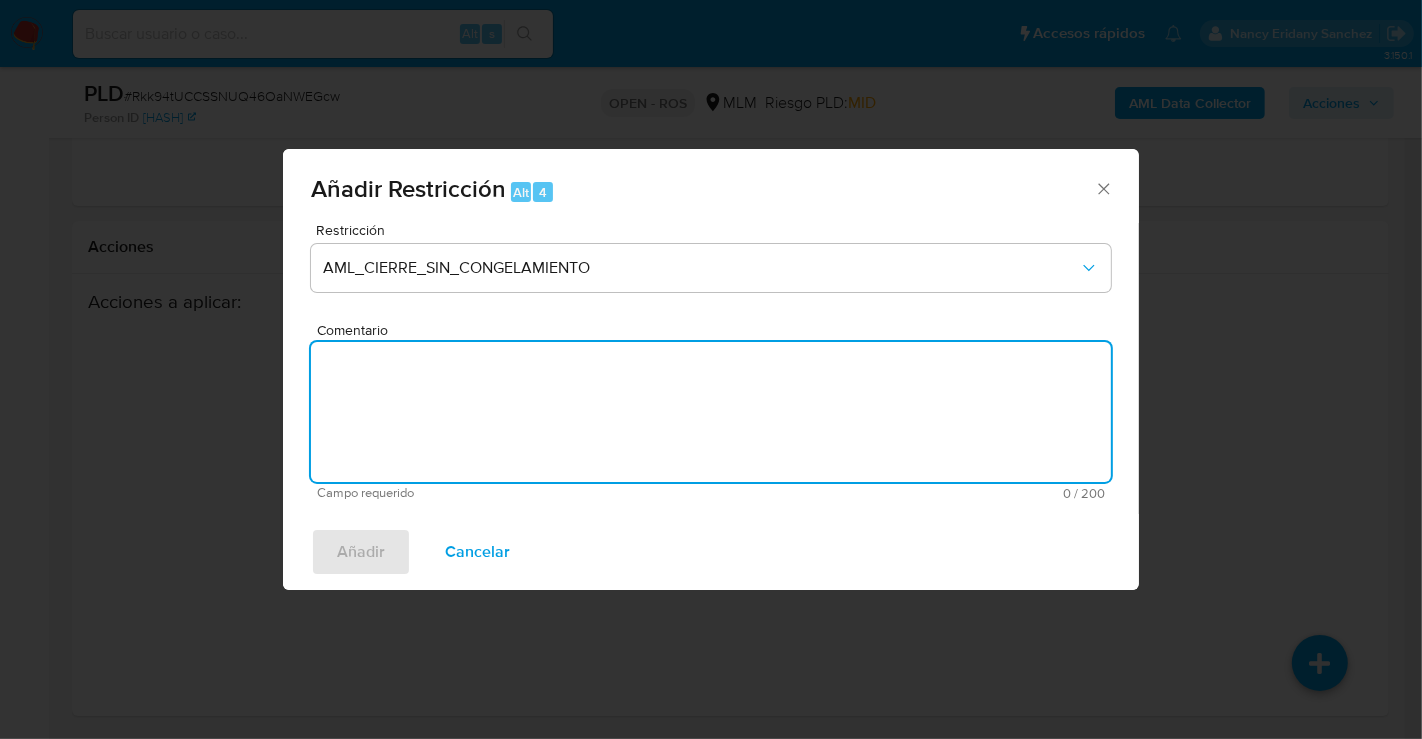 paste on "CUENTA CON 2 ANALISIS ROS POR OPERATIVA INUSUAL" 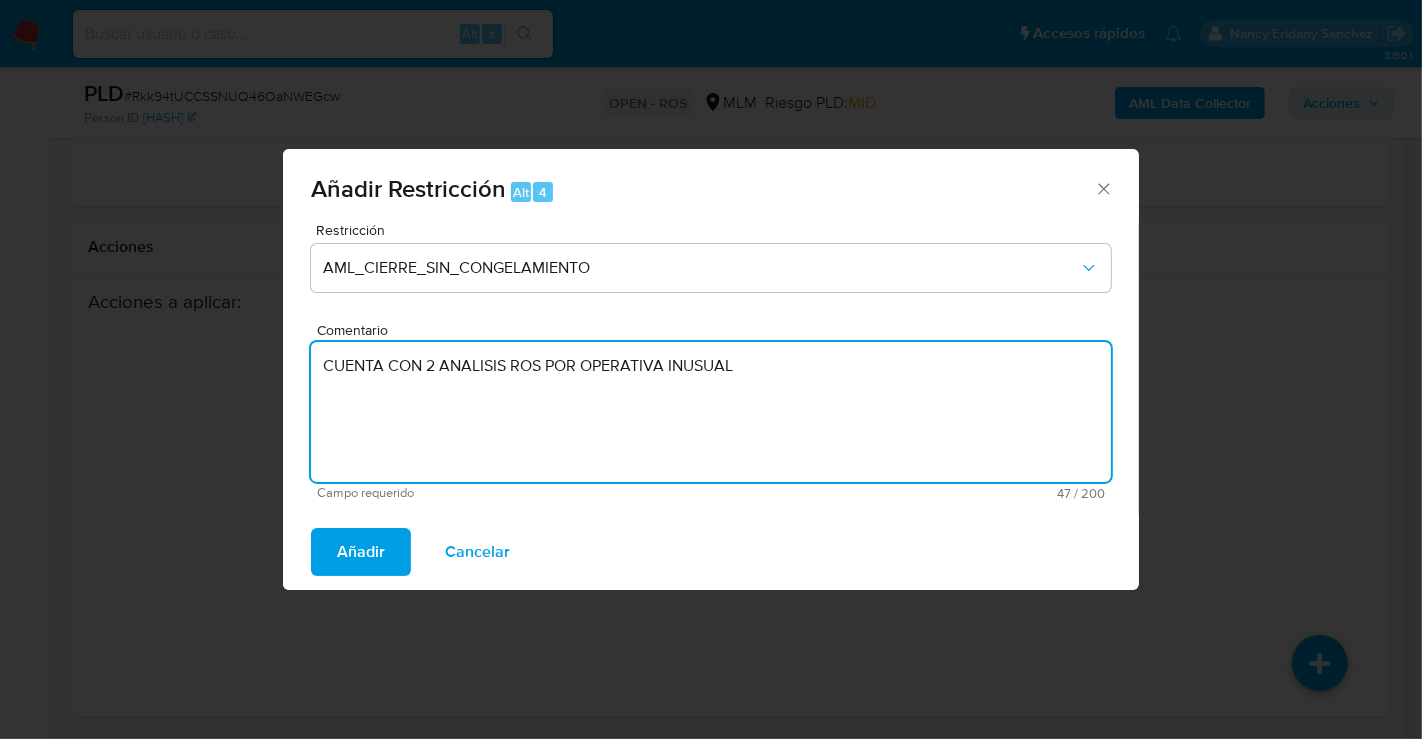 type on "CUENTA CON 2 ANALISIS ROS POR OPERATIVA INUSUAL" 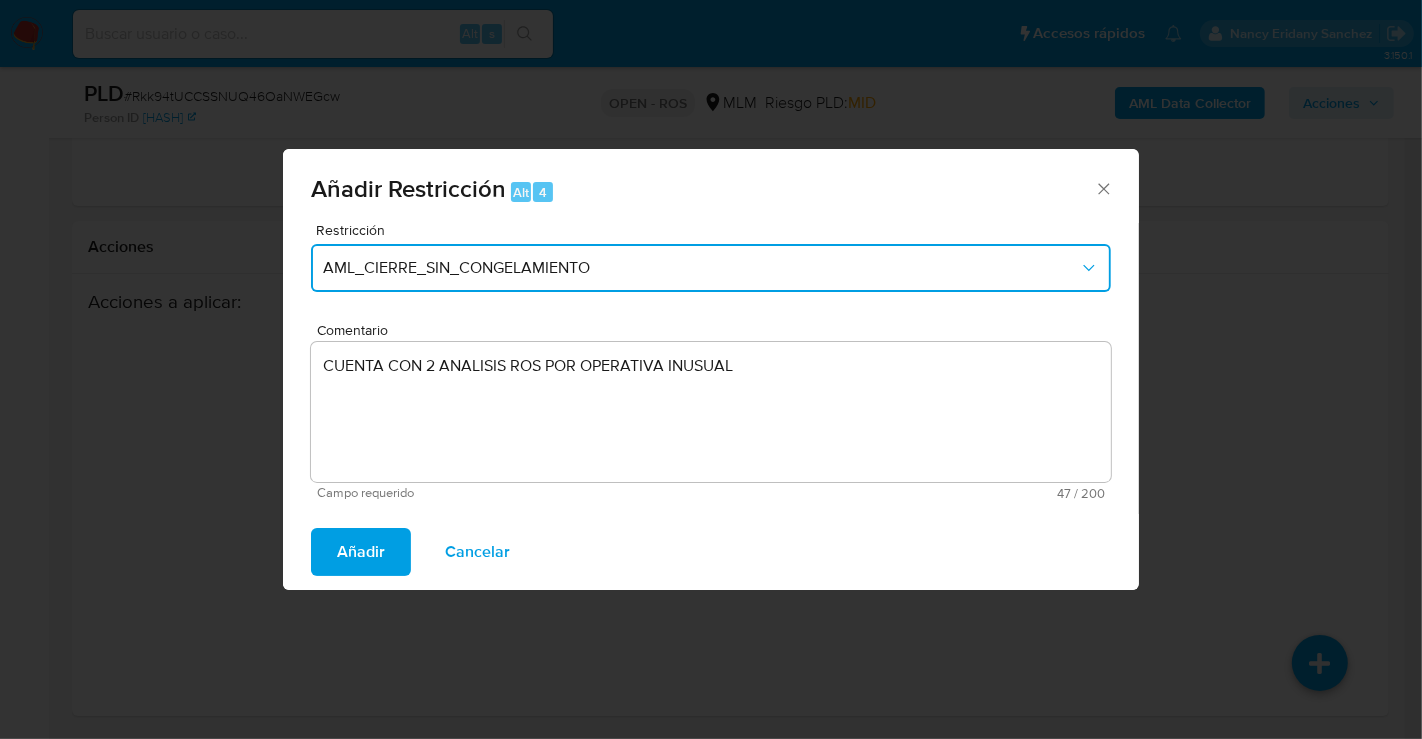 click on "AML_CIERRE_SIN_CONGELAMIENTO" at bounding box center [701, 268] 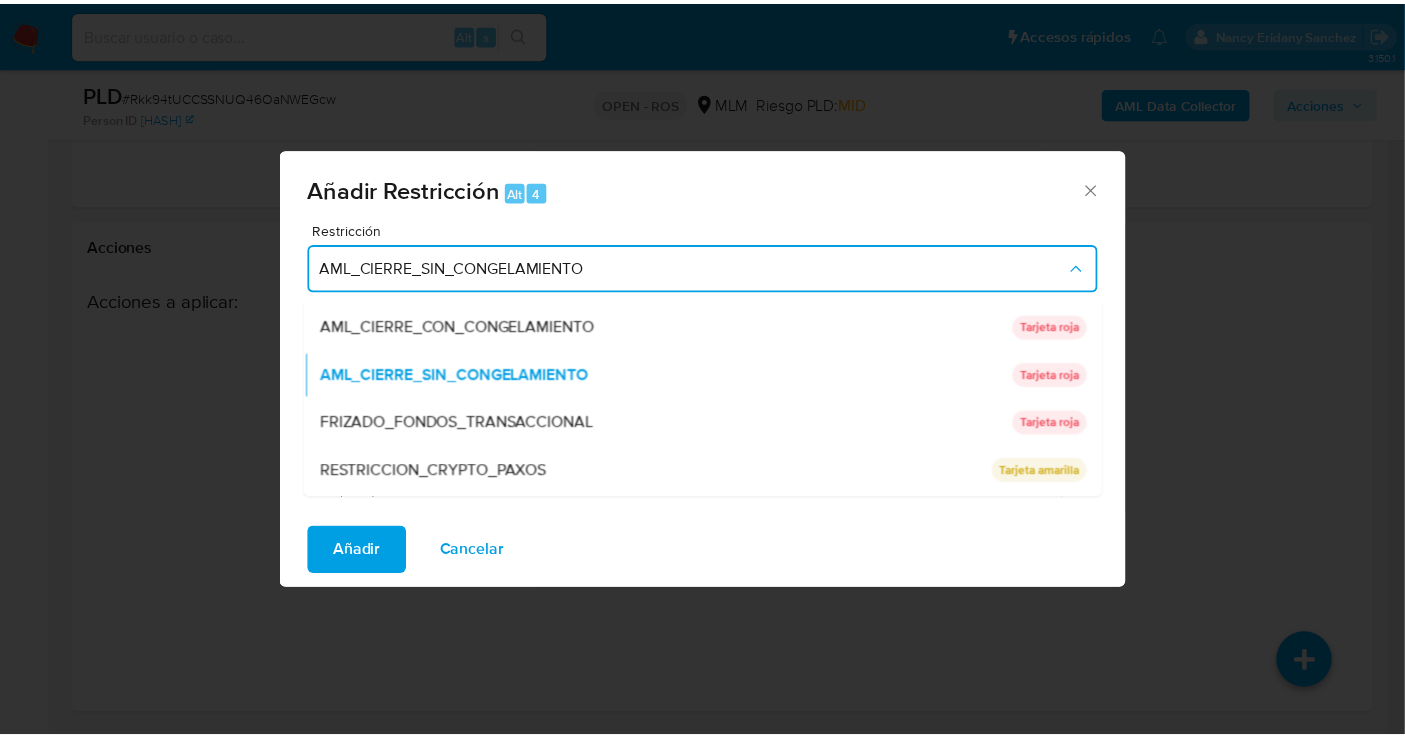 scroll, scrollTop: 0, scrollLeft: 0, axis: both 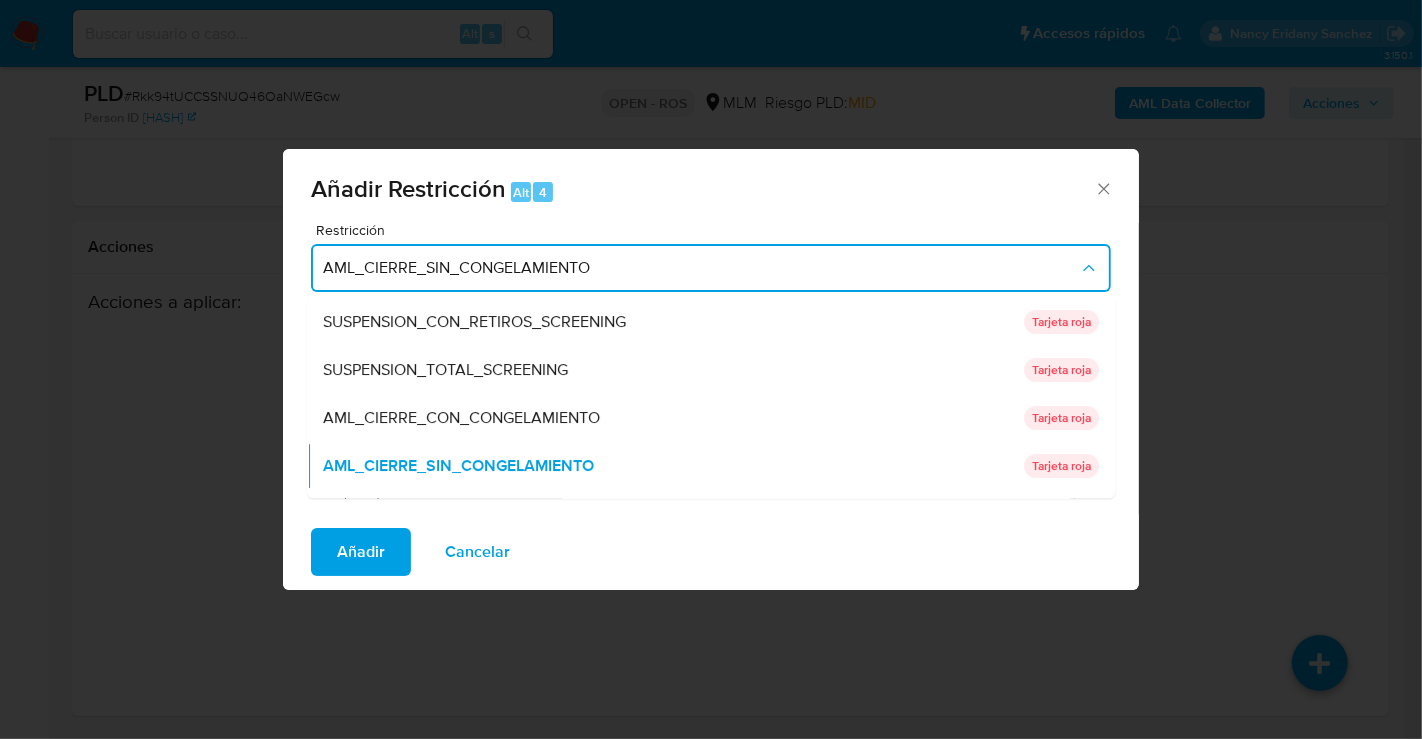 click on "AML_CIERRE_SIN_CONGELAMIENTO" at bounding box center (701, 268) 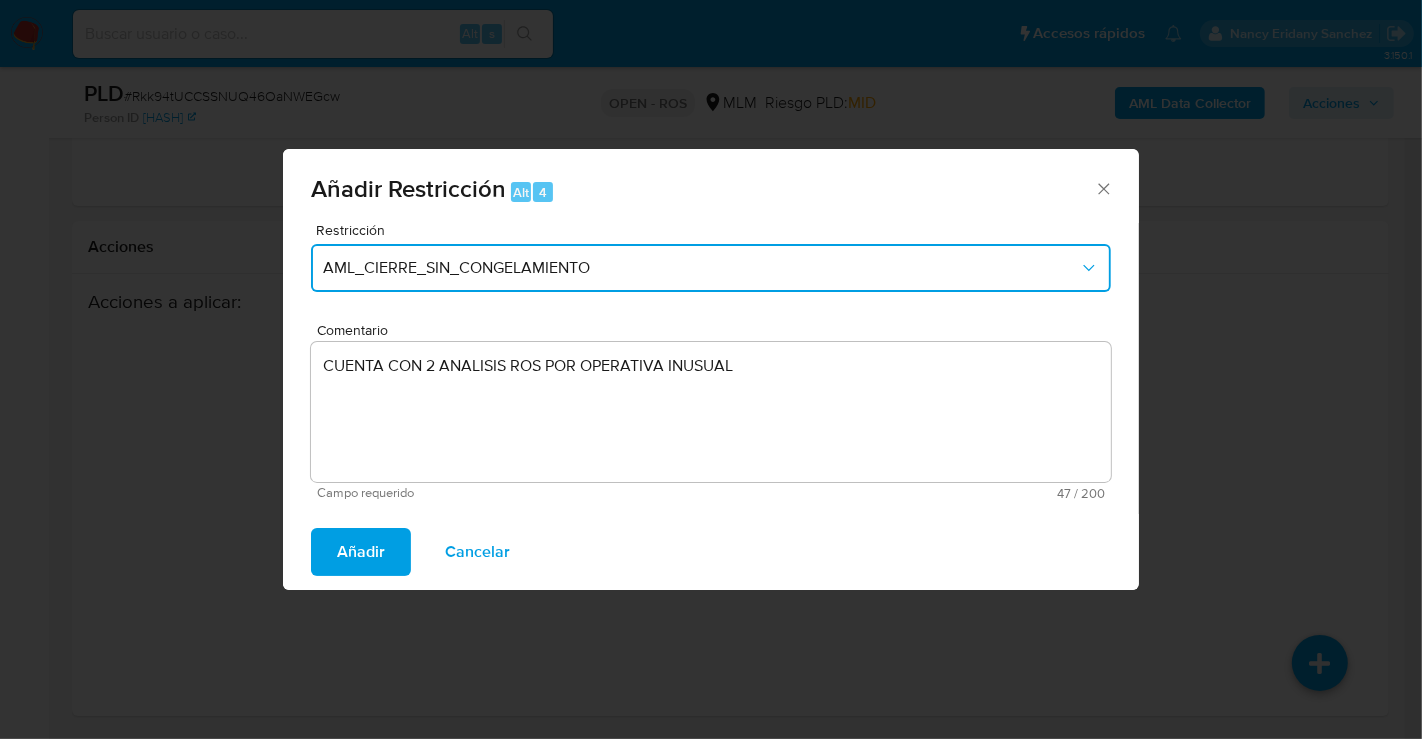 type 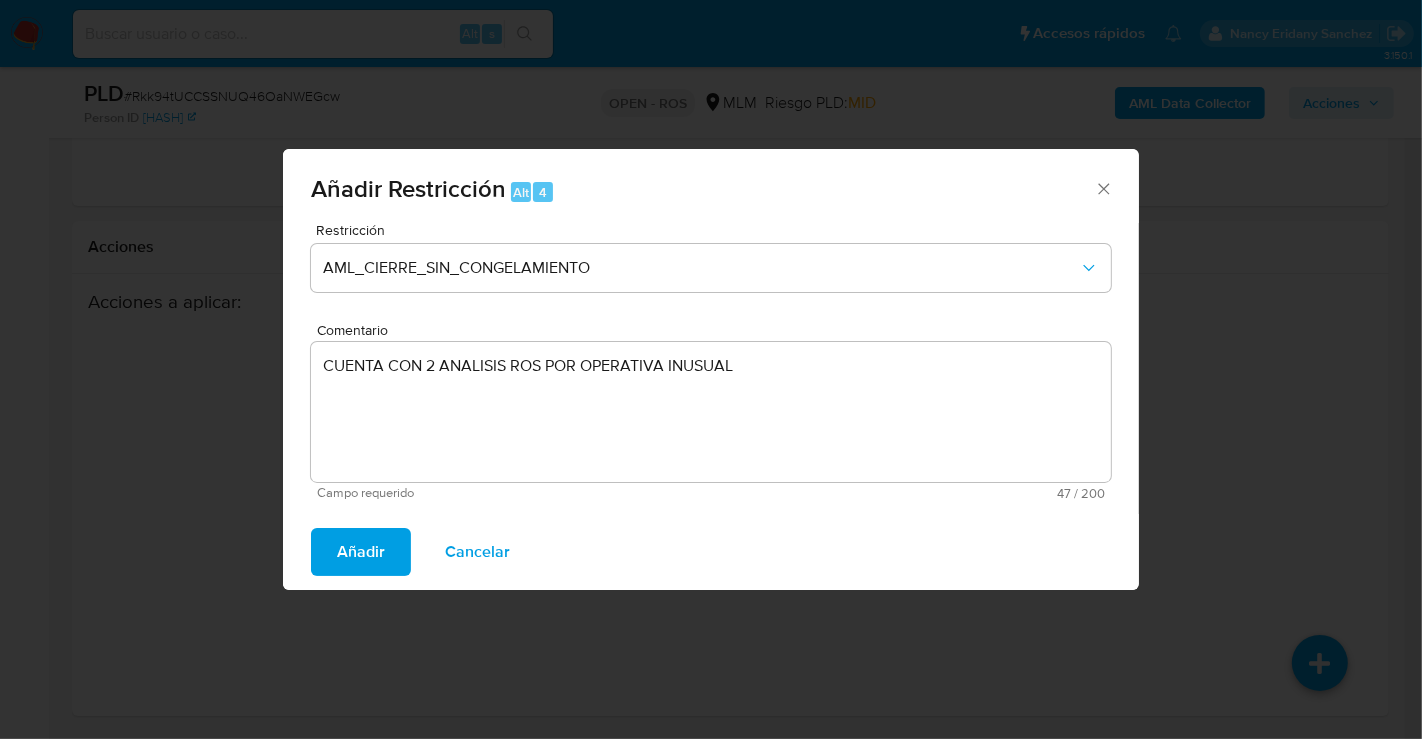 click on "Añadir" at bounding box center [361, 552] 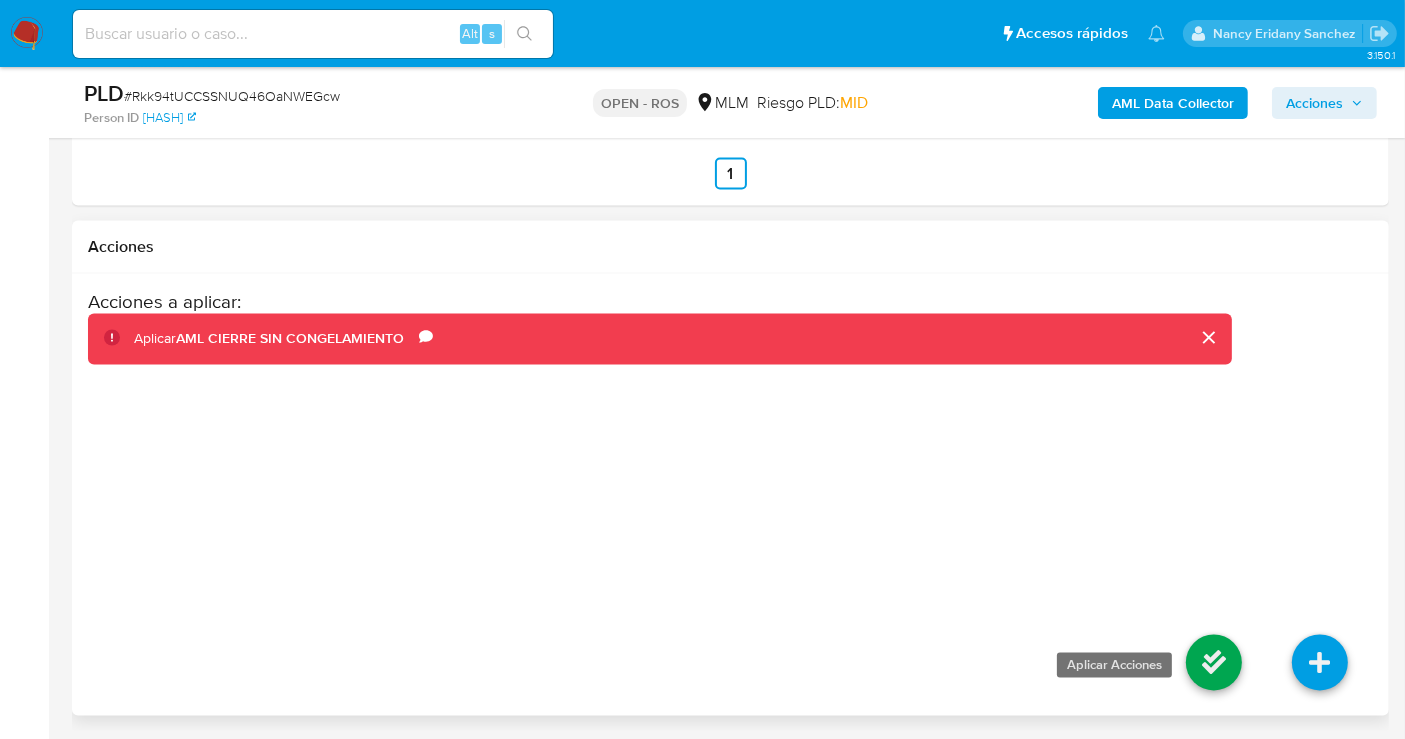 click at bounding box center (1214, 663) 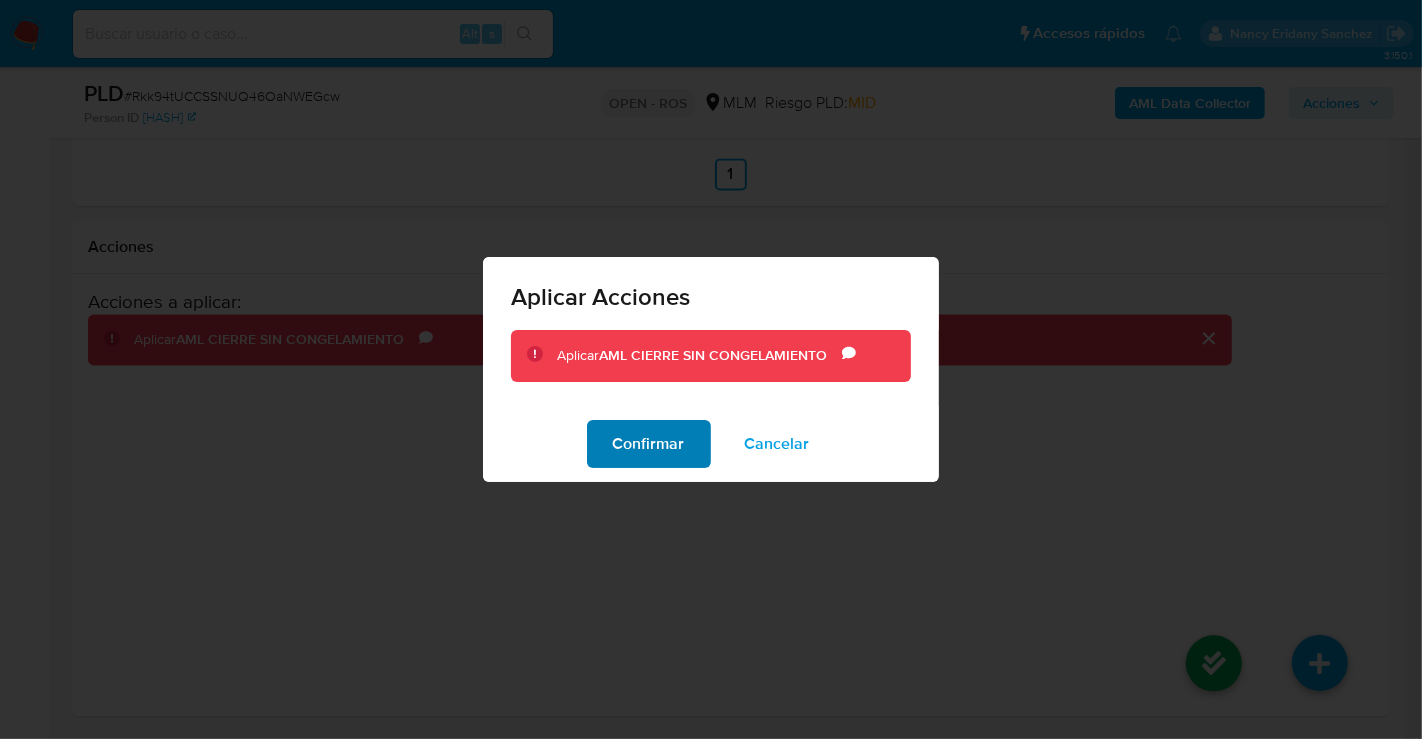 click on "Confirmar" at bounding box center (649, 444) 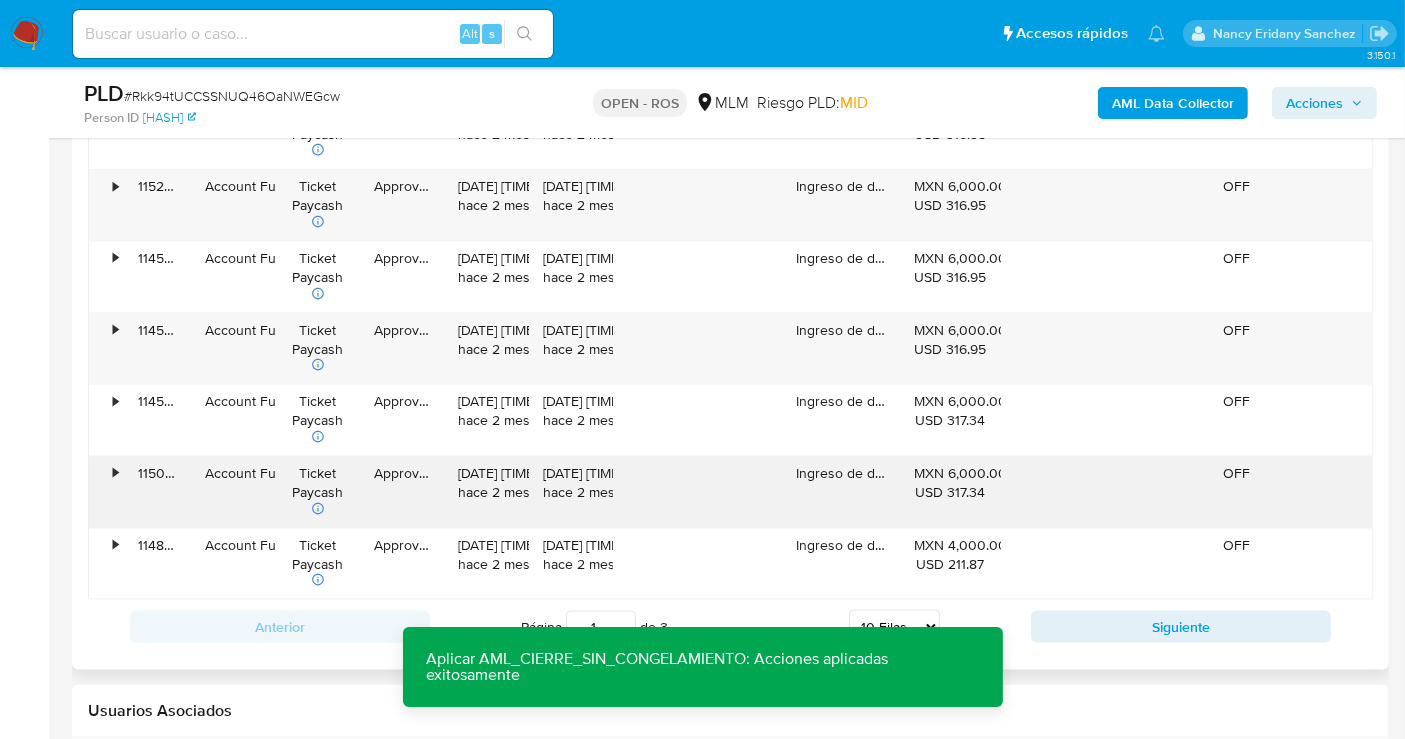 scroll, scrollTop: 2594, scrollLeft: 0, axis: vertical 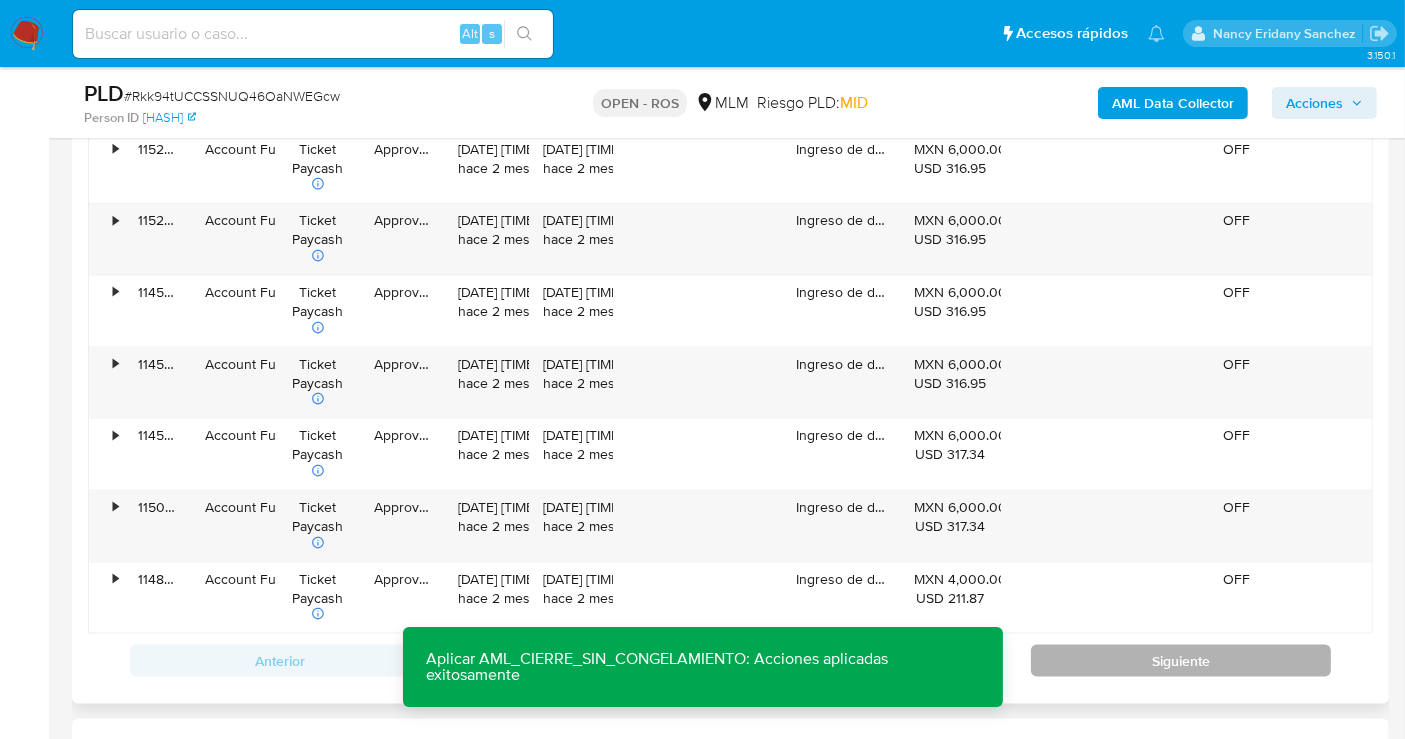 click on "Siguiente" at bounding box center [1181, 661] 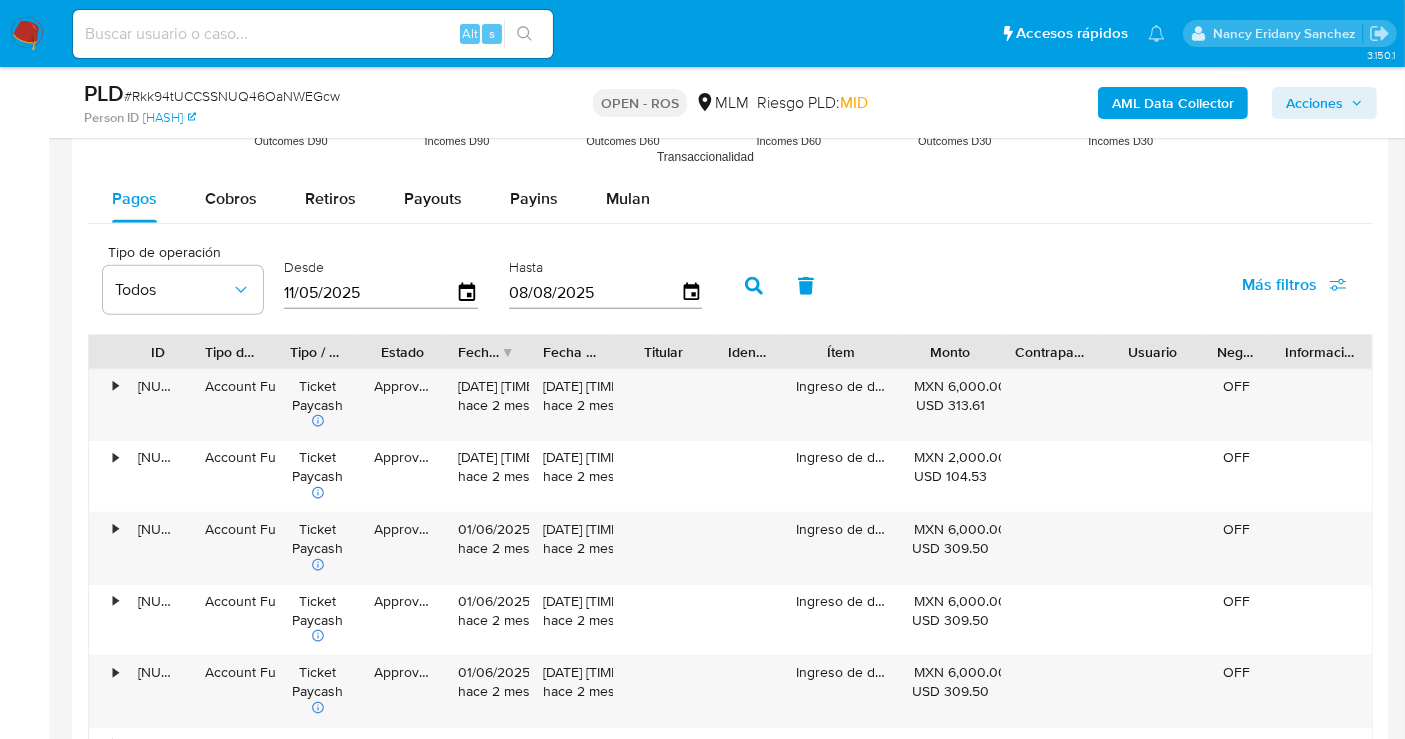 scroll, scrollTop: 2038, scrollLeft: 0, axis: vertical 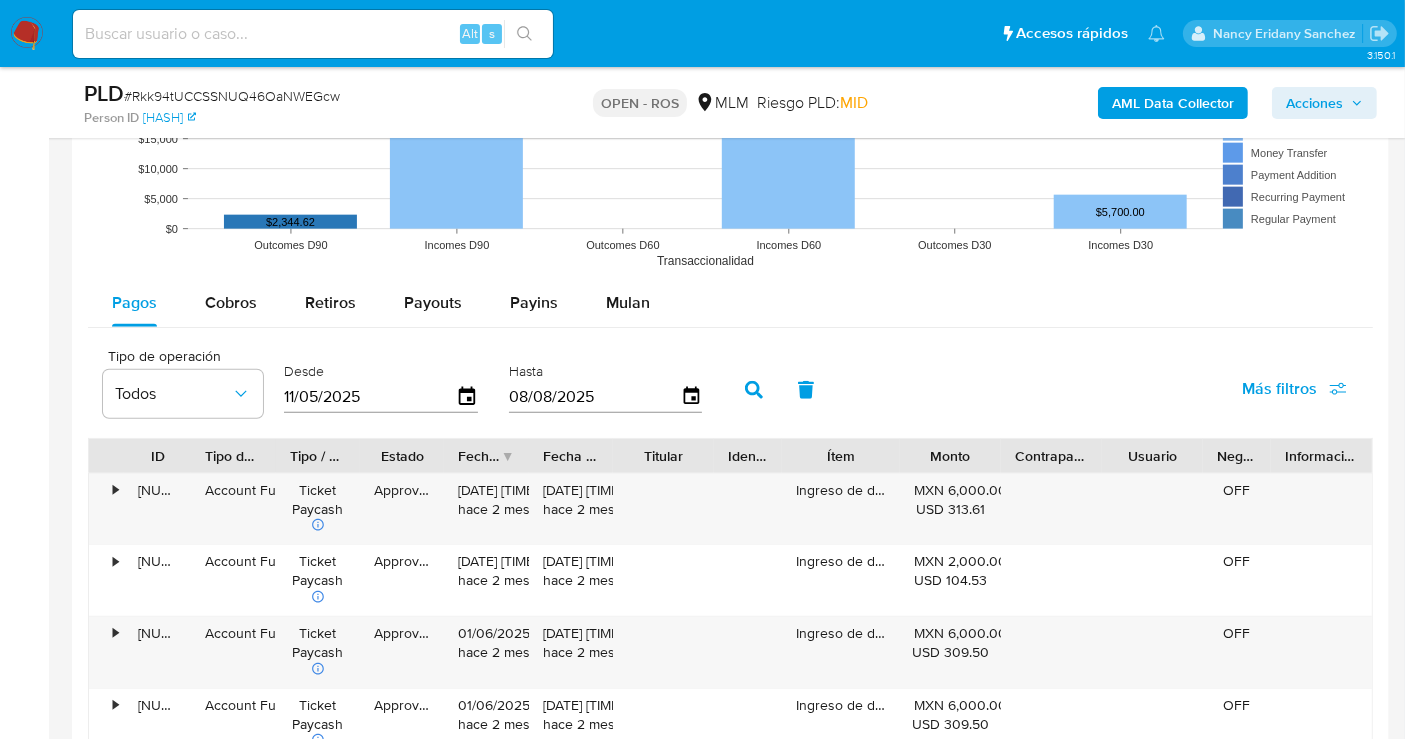 type 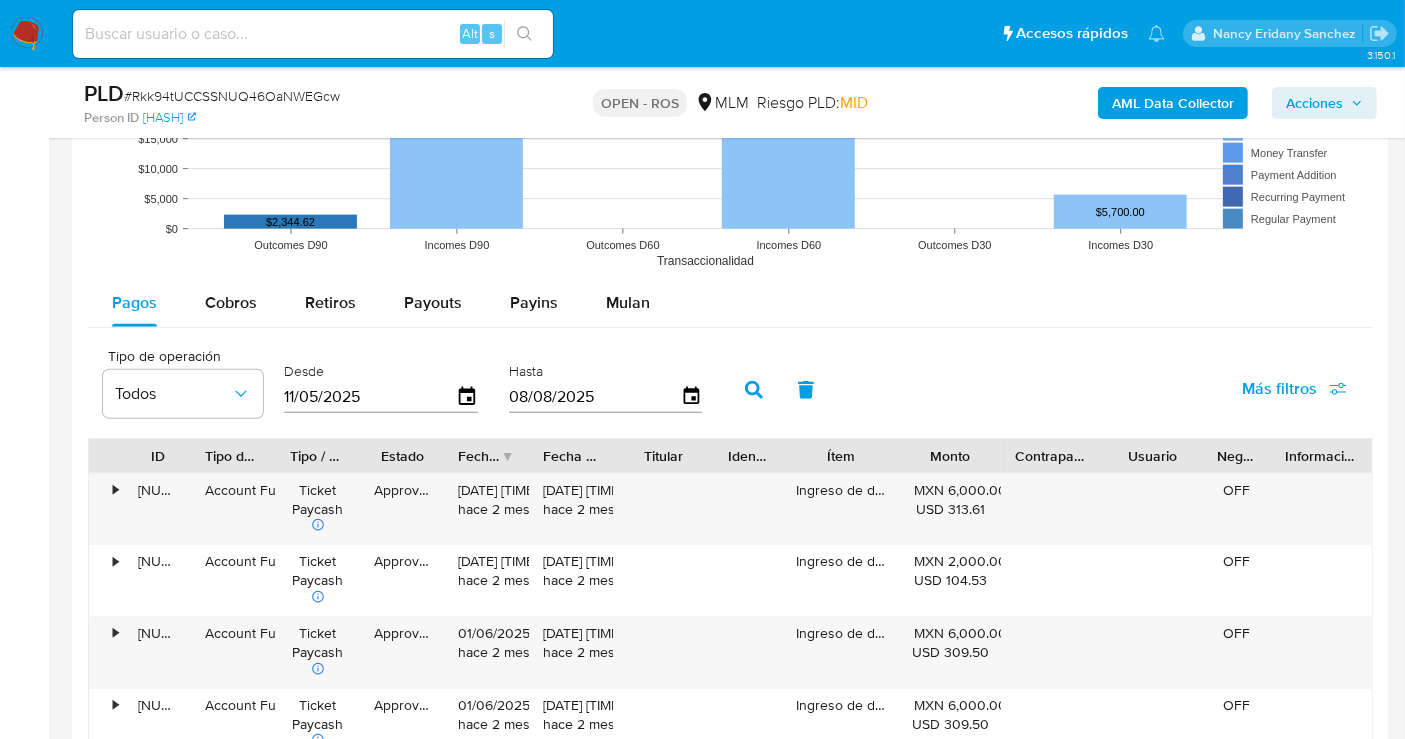 click on "Acciones" at bounding box center [1314, 103] 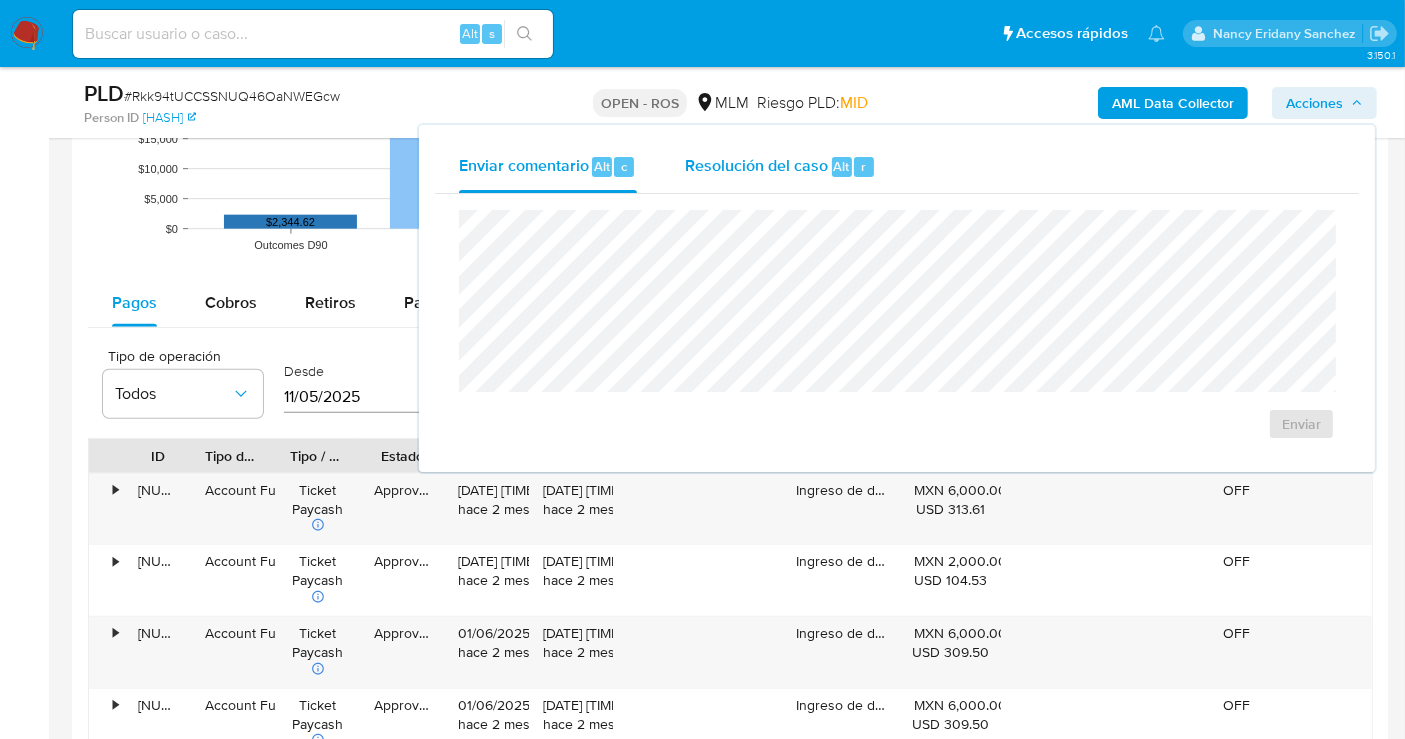 click on "Resolución del caso" at bounding box center (756, 165) 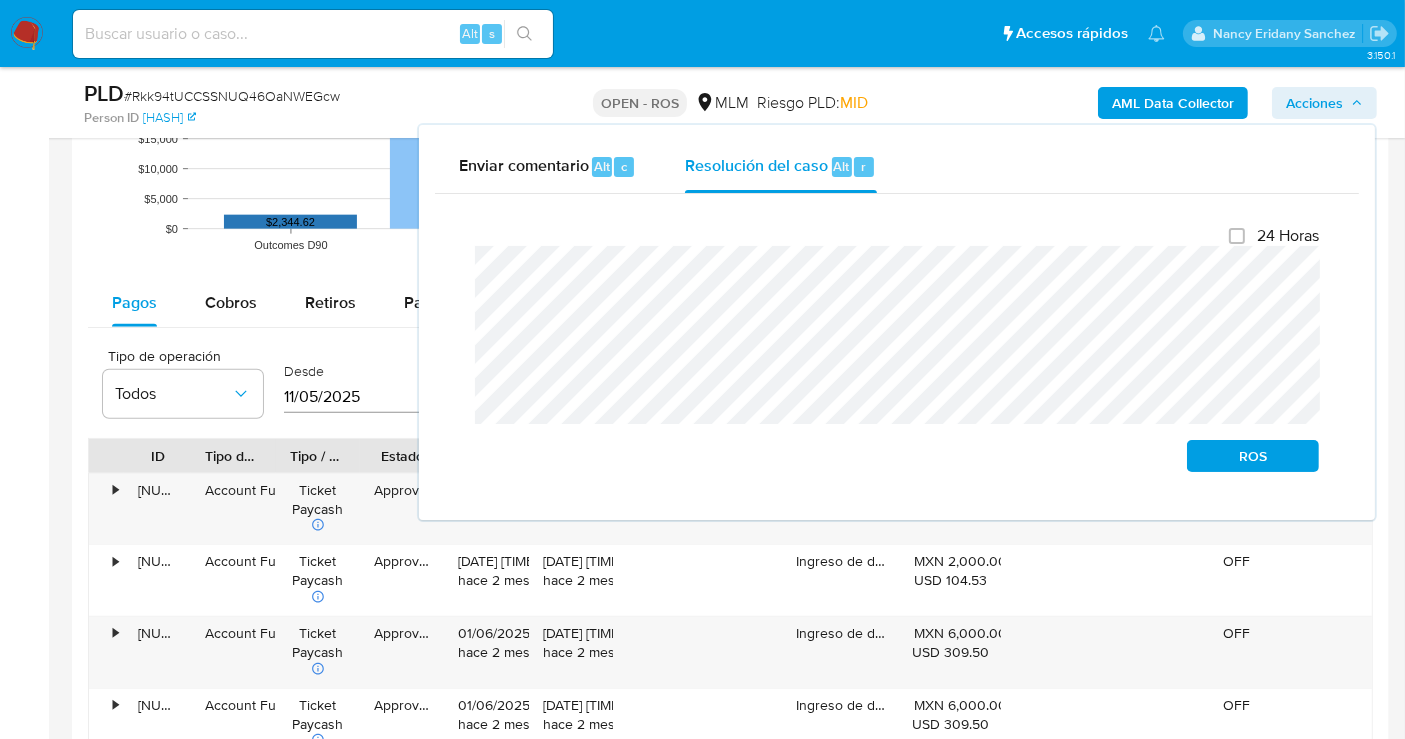 click at bounding box center [1271, 456] 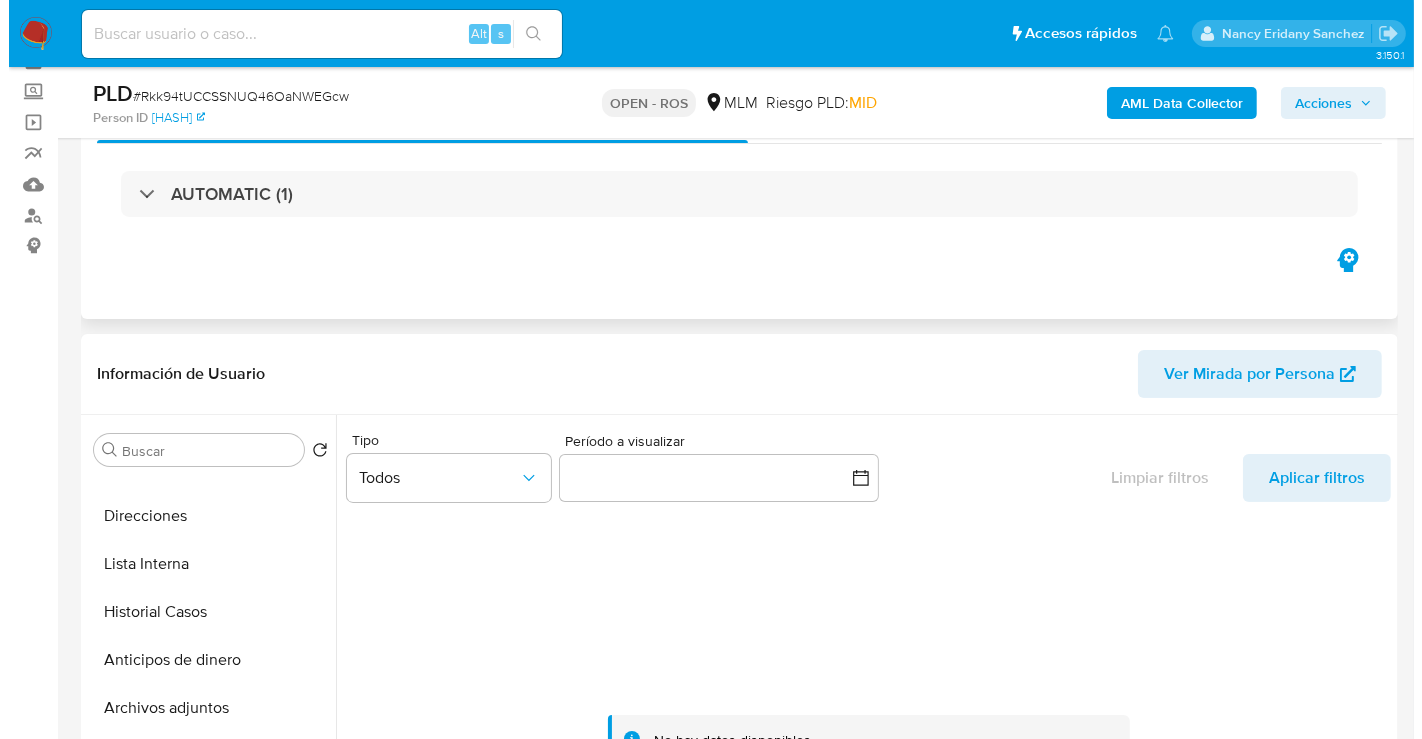 scroll, scrollTop: 0, scrollLeft: 0, axis: both 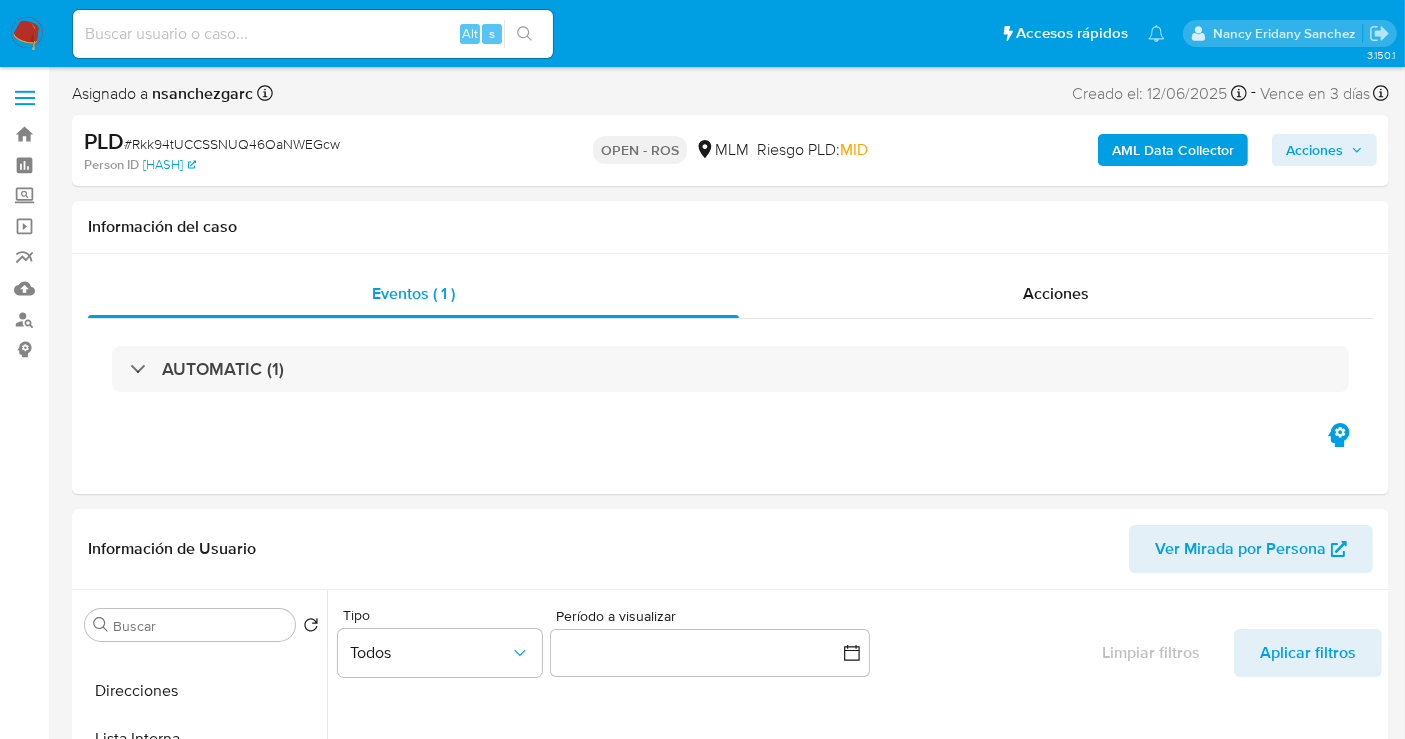 click on "Acciones" at bounding box center [1314, 150] 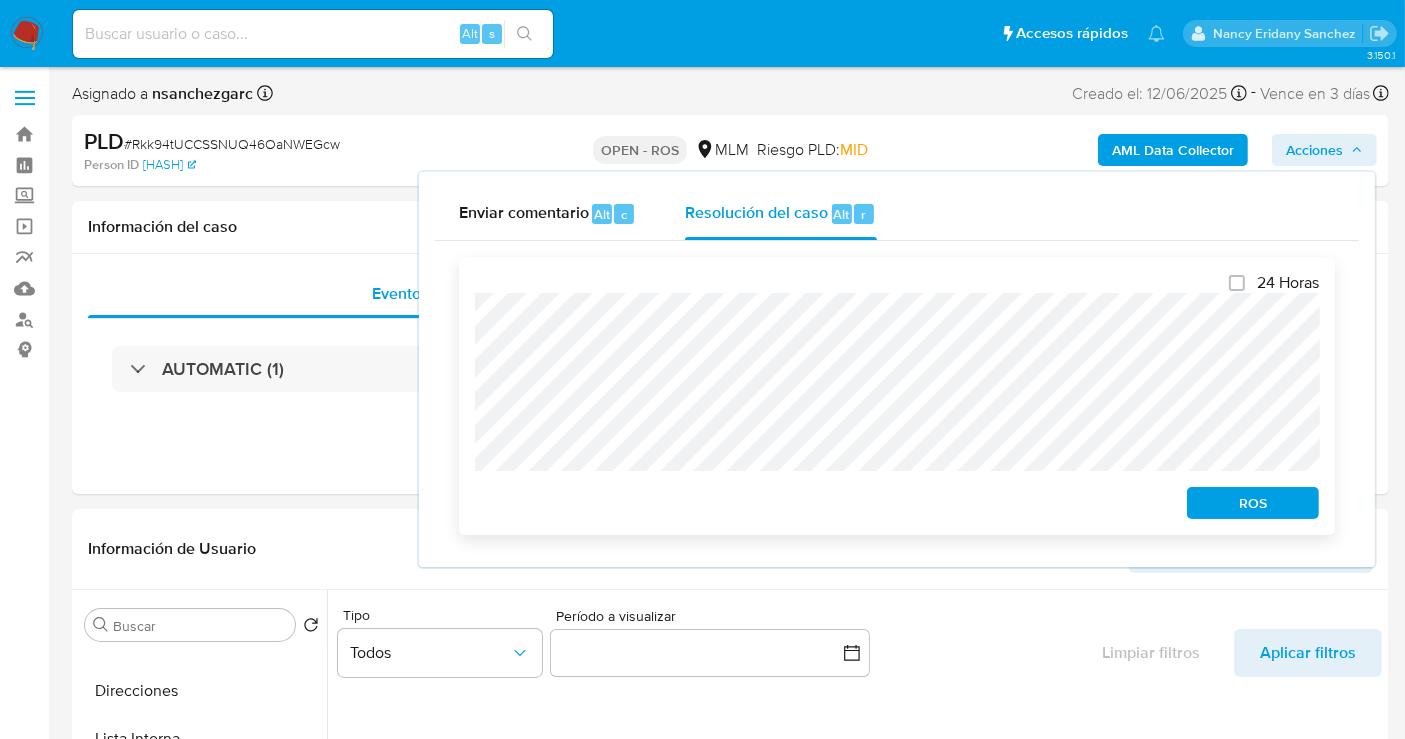 click on "ROS" at bounding box center [1253, 503] 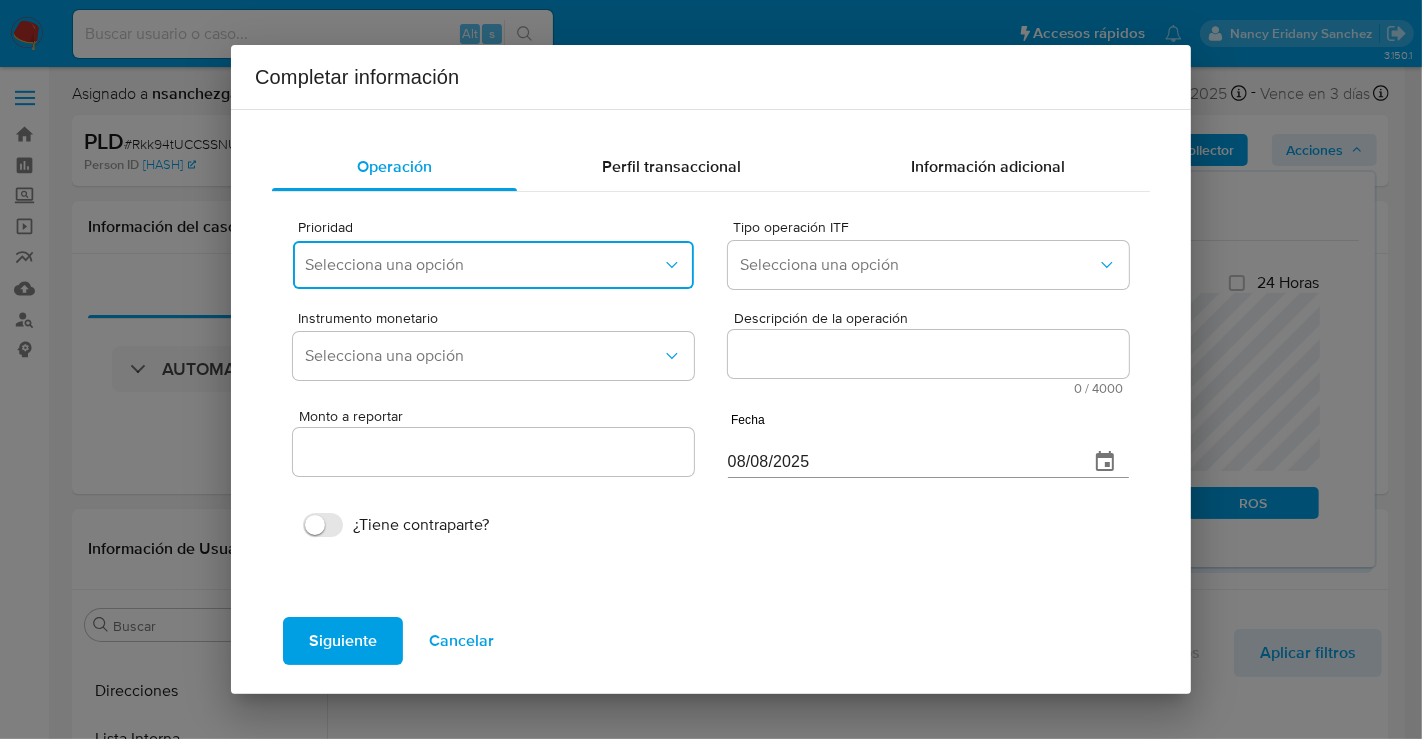 click on "Selecciona una opción" at bounding box center [483, 265] 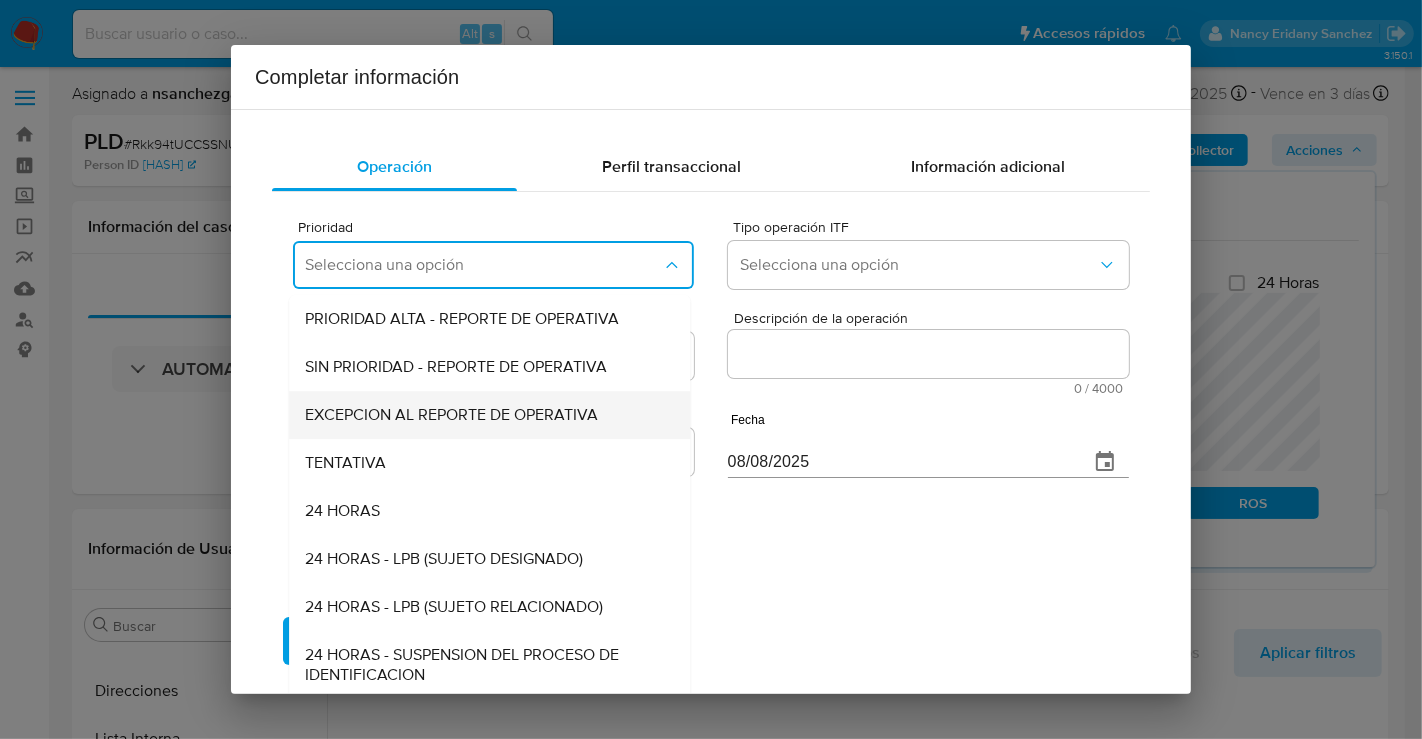 click on "EXCEPCION AL REPORTE DE OPERATIVA" at bounding box center (451, 415) 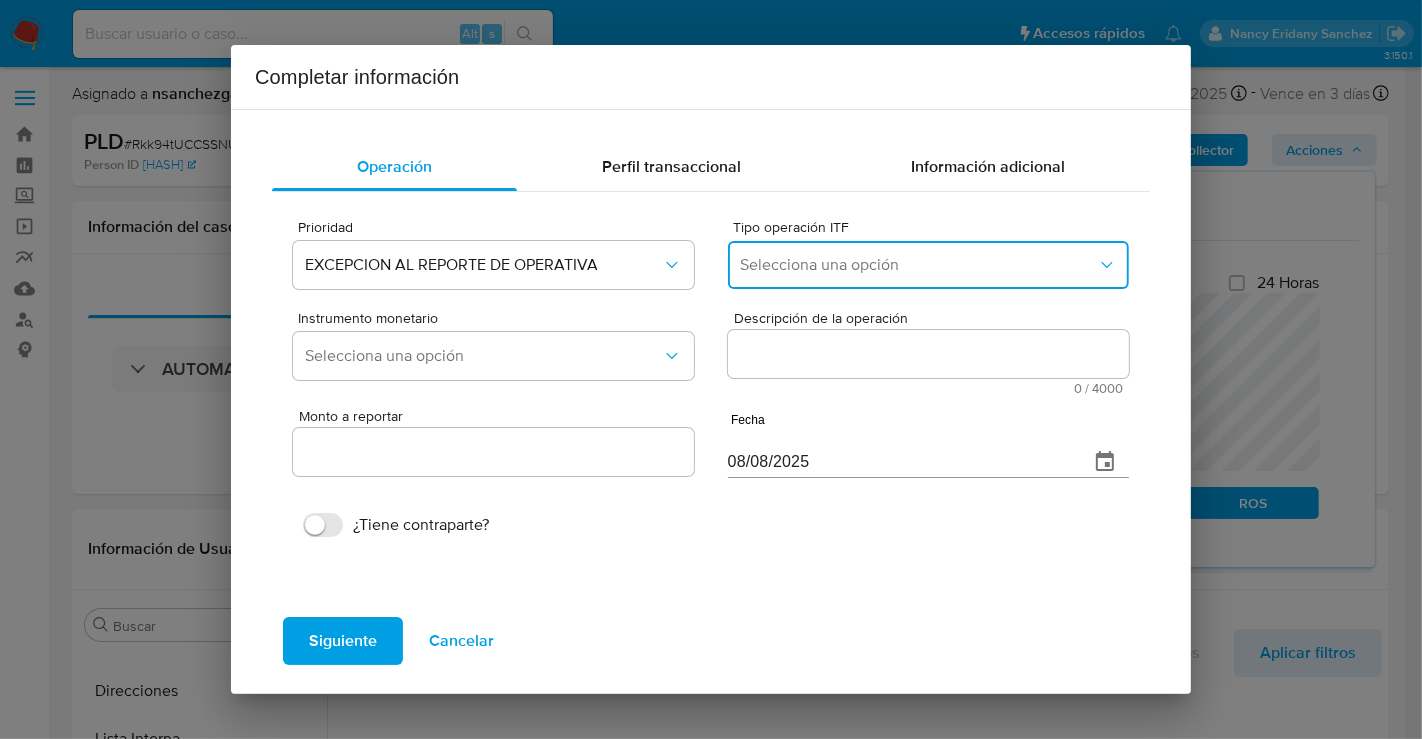 click on "Selecciona una opción" at bounding box center (918, 265) 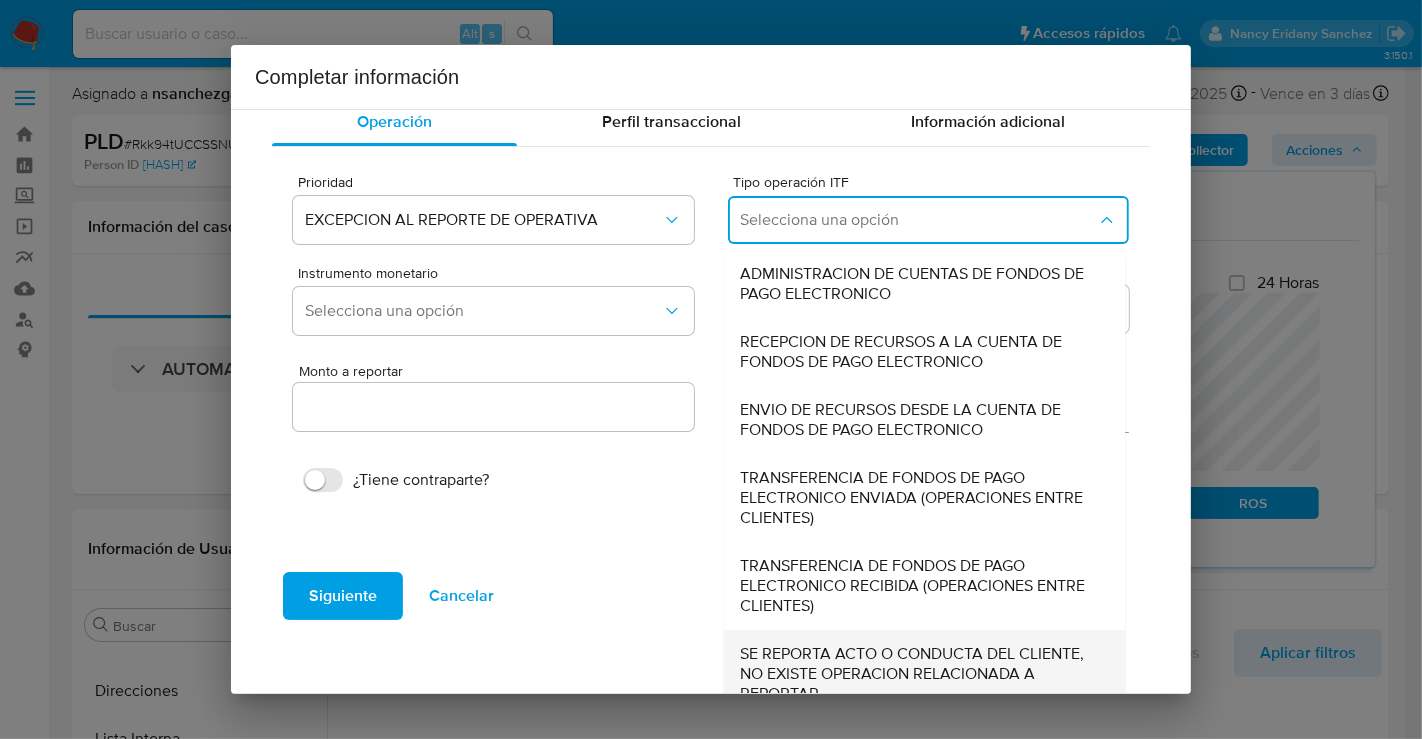 scroll, scrollTop: 68, scrollLeft: 0, axis: vertical 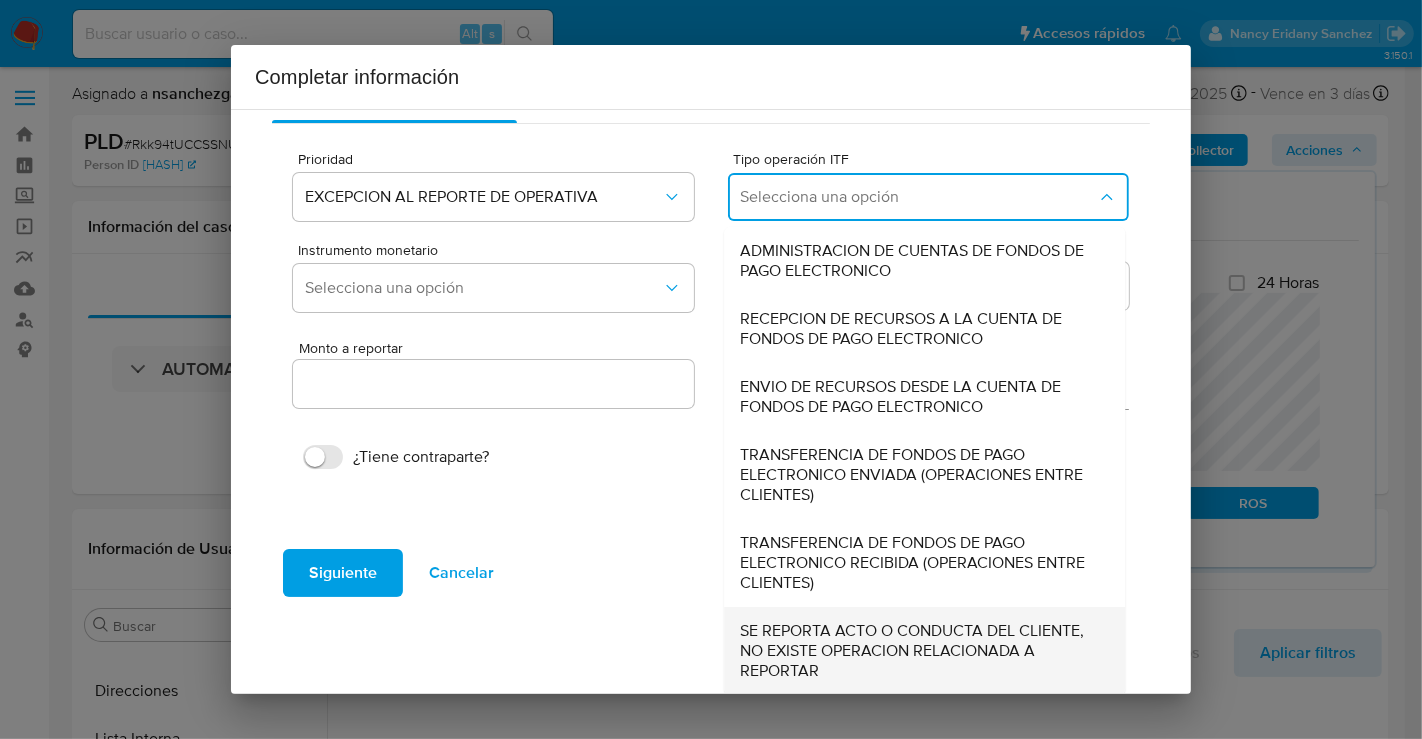 click on "SE REPORTA ACTO O CONDUCTA DEL CLIENTE, NO EXISTE OPERACION RELACIONADA A REPORTAR" at bounding box center [918, 651] 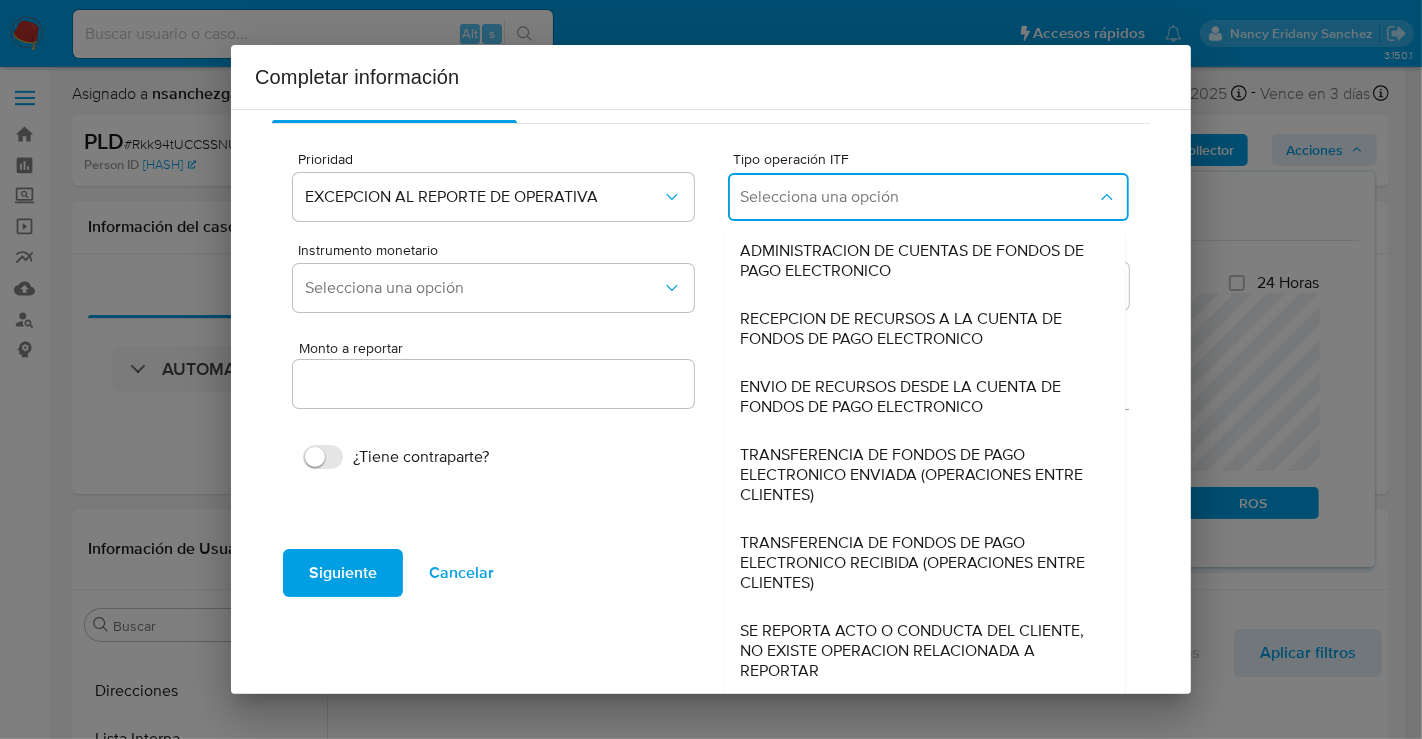 type on "0.00" 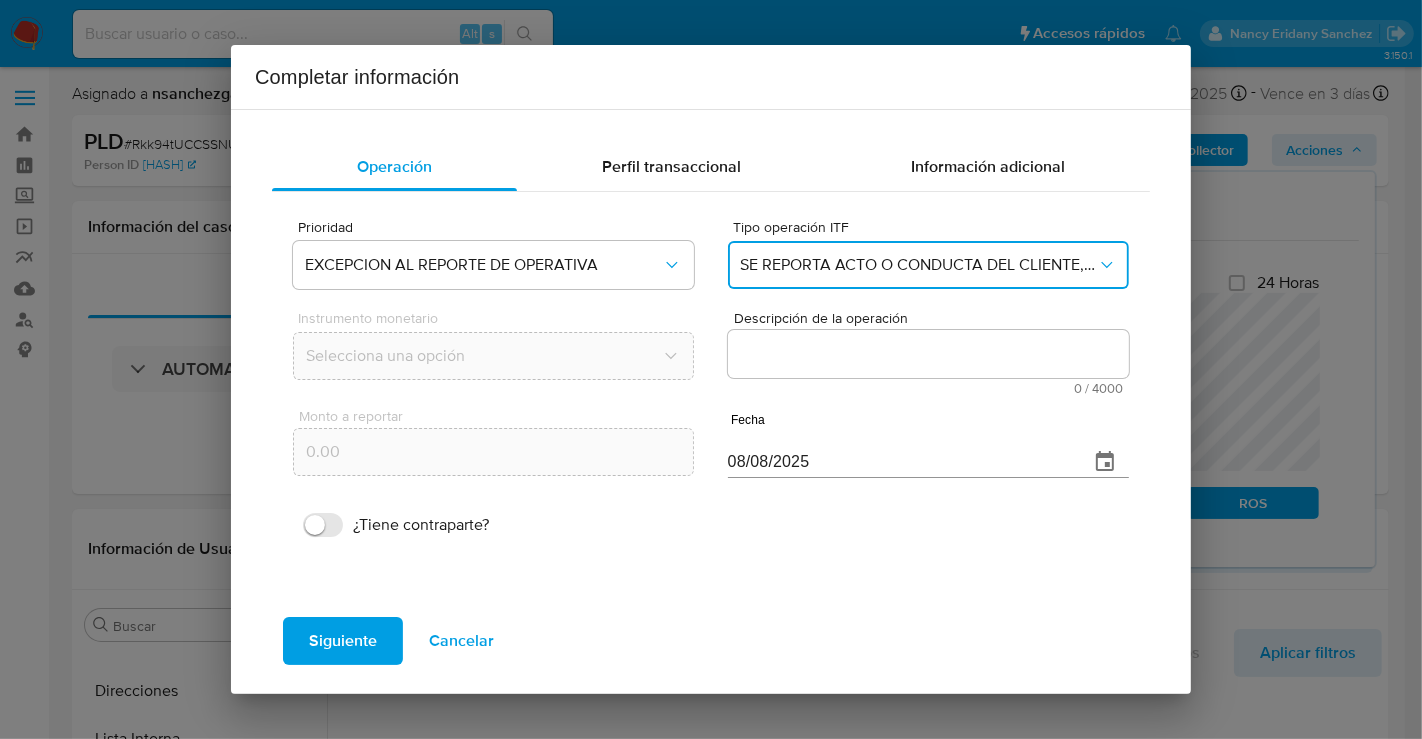 scroll, scrollTop: 0, scrollLeft: 0, axis: both 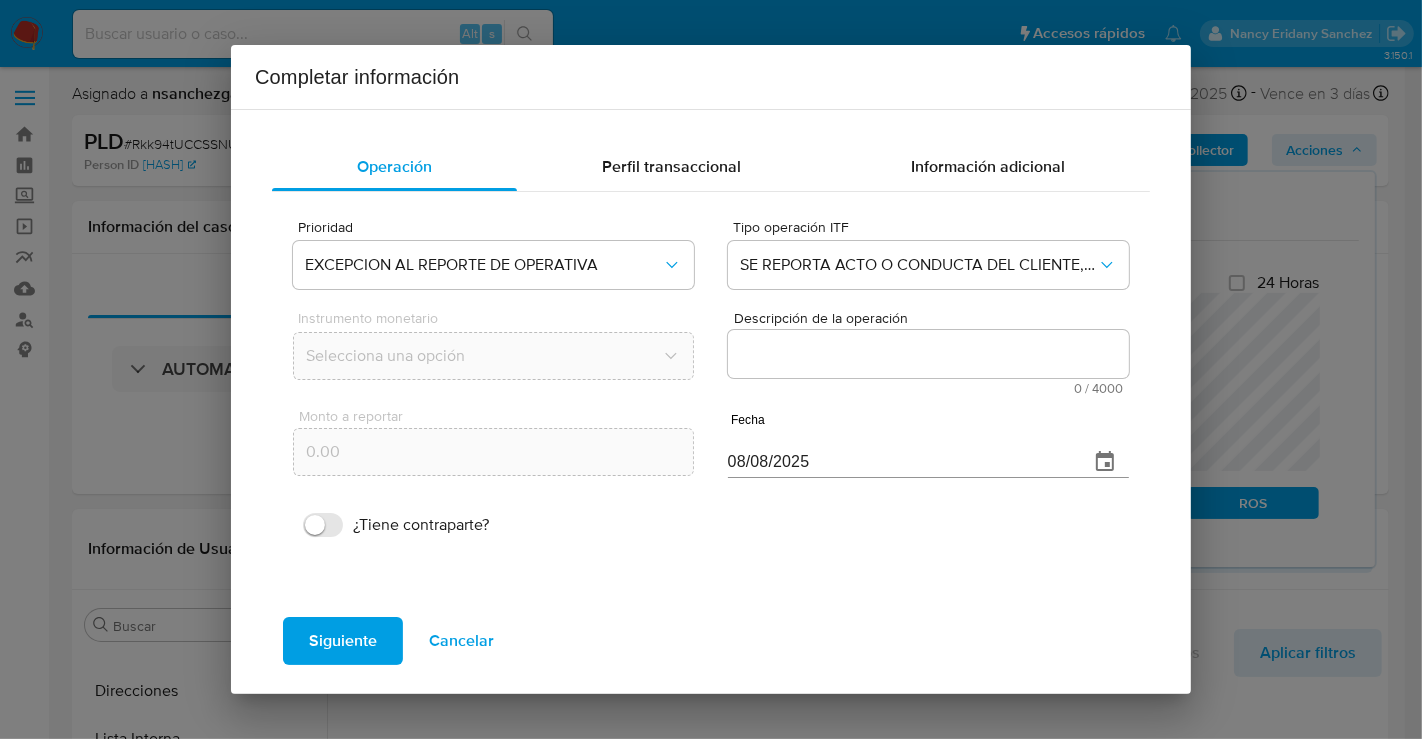 click on "Descripción de la operación" at bounding box center (928, 354) 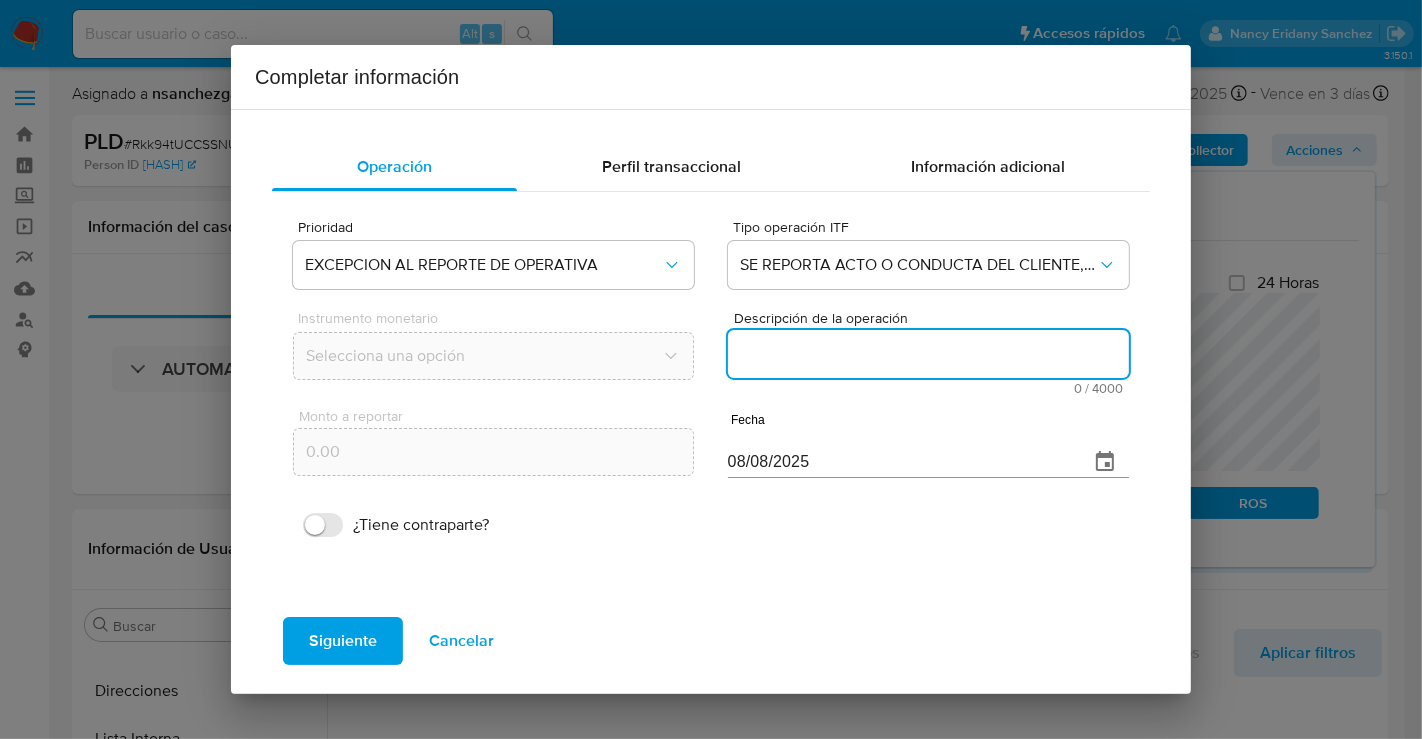 paste on "/CONOCIMIENTO DEL CLIENTE O USUARIO. CLIENTE ADOLFO HERNANDEZ CENTENO NUMERO DE CLIENTE 1870941361 Y NUMERO CUENTA 722969020382155263 CURP HECA730927HGTRND06 DE NACIONALIDAD MEXICANA LUGAR DE NACIMIENTO GUANAJUATO. FECHA DE NACIMIENTO 27SEP1973 CON 51 ANOS. INICIA LA RELACION COMERCIAL CON MERCADO PAGO 05JUL2024. OCUPACION EMPLEADO. ES CLASIFICADO POR LA INSTITUCION CON GRADO DE RIESGO MEDIO. EL TITULAR NO DESIGNO BENEFICIARIOS EN CASO DE FALLECIMIENTO CON DOMICILIO EN HIGUERA 964 GUANAJUATO CP 36580 IRAPUATO GUANAJUATO. /ANTECEDENTES INVESTIGATIVOS. EL CLIENTE TIENE UNA ALERTA PREVIA POR FONDEO DE EFECTIVO DEL 12MAY2025 REPORTADA A LA AUTORIDAD ACTUALMENTE CUENTA CON ALERTA POR FONDEO DE EFECTIVO GENERADA EL 12JUN2025 AL RECIBIR RECURSOS POR MN 142000.00 REALIZADOS DURANTE ABRIL Y MAYO 2025. /INFORMACION ADICIONAL DEL CLIENTE. SE REALIZA CONTACTO CON EL CLIENTE PARA CONOCER EL DETALLE DE SUS INGRESOS Y LA RELACION CON SUS CONTRAPARTES SIN OBTENER RESPUESTA. EL CLIENTE NO TIENE RESULTADOS EN LA LISTA DE SA..." 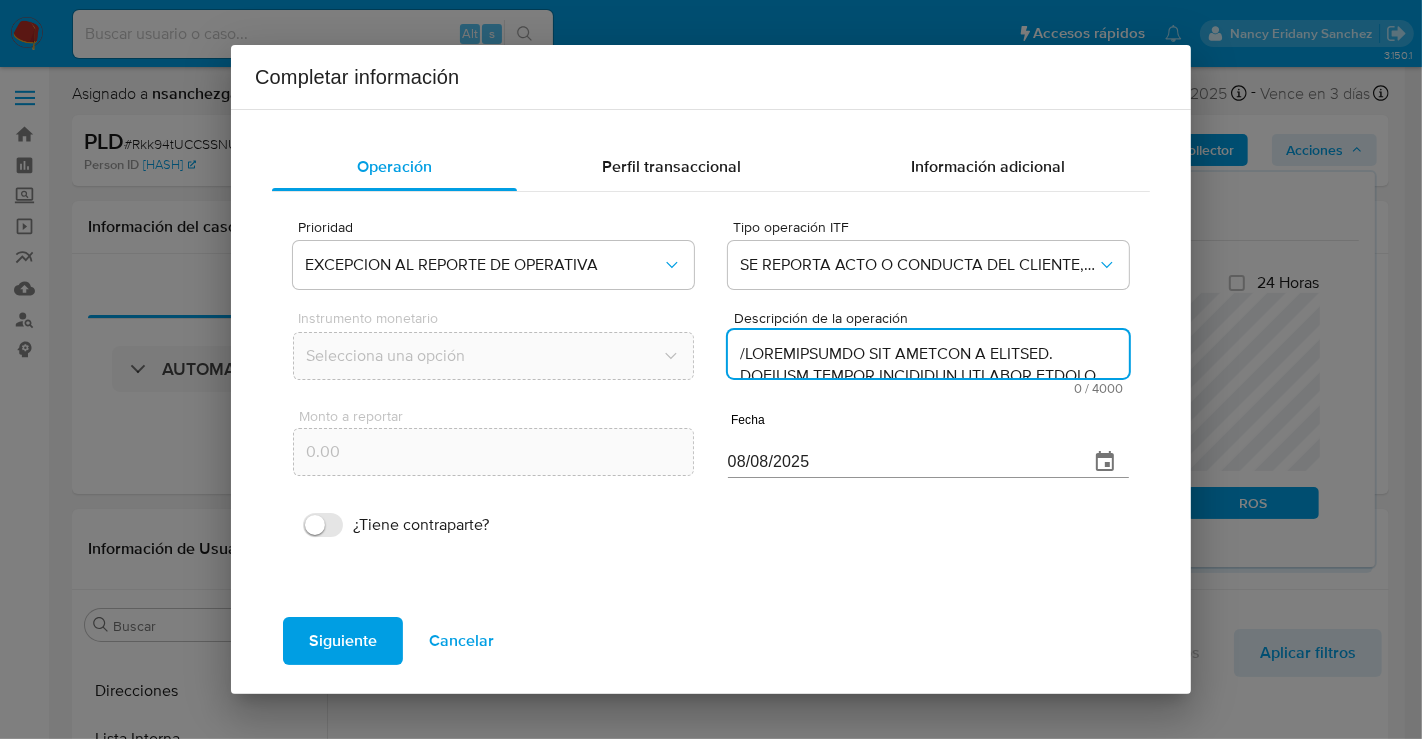 scroll, scrollTop: 577, scrollLeft: 0, axis: vertical 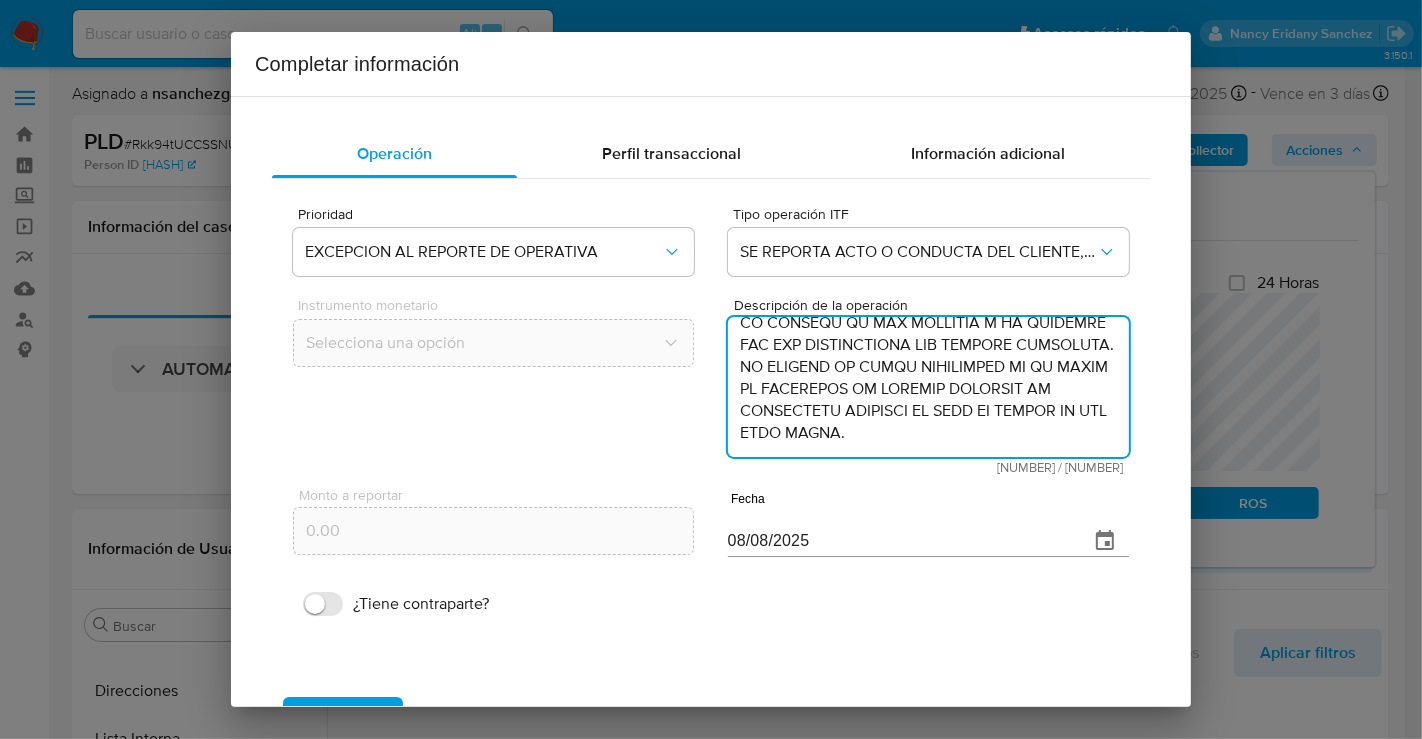 type on "/CONOCIMIENTO DEL CLIENTE O USUARIO. CLIENTE ADOLFO HERNANDEZ CENTENO NUMERO DE CLIENTE 1870941361 Y NUMERO CUENTA 722969020382155263 CURP HECA730927HGTRND06 DE NACIONALIDAD MEXICANA LUGAR DE NACIMIENTO GUANAJUATO. FECHA DE NACIMIENTO 27SEP1973 CON 51 ANOS. INICIA LA RELACION COMERCIAL CON MERCADO PAGO 05JUL2024. OCUPACION EMPLEADO. ES CLASIFICADO POR LA INSTITUCION CON GRADO DE RIESGO MEDIO. EL TITULAR NO DESIGNO BENEFICIARIOS EN CASO DE FALLECIMIENTO CON DOMICILIO EN HIGUERA 964 GUANAJUATO CP 36580 IRAPUATO GUANAJUATO. /ANTECEDENTES INVESTIGATIVOS. EL CLIENTE TIENE UNA ALERTA PREVIA POR FONDEO DE EFECTIVO DEL 12MAY2025 REPORTADA A LA AUTORIDAD ACTUALMENTE CUENTA CON ALERTA POR FONDEO DE EFECTIVO GENERADA EL 12JUN2025 AL RECIBIR RECURSOS POR MN 142000.00 REALIZADOS DURANTE ABRIL Y MAYO 2025. /INFORMACION ADICIONAL DEL CLIENTE. SE REALIZA CONTACTO CON EL CLIENTE PARA CONOCER EL DETALLE DE SUS INGRESOS Y LA RELACION CON SUS CONTRAPARTES SIN OBTENER RESPUESTA. EL CLIENTE NO TIENE RESULTADOS EN LA LISTA DE SA..." 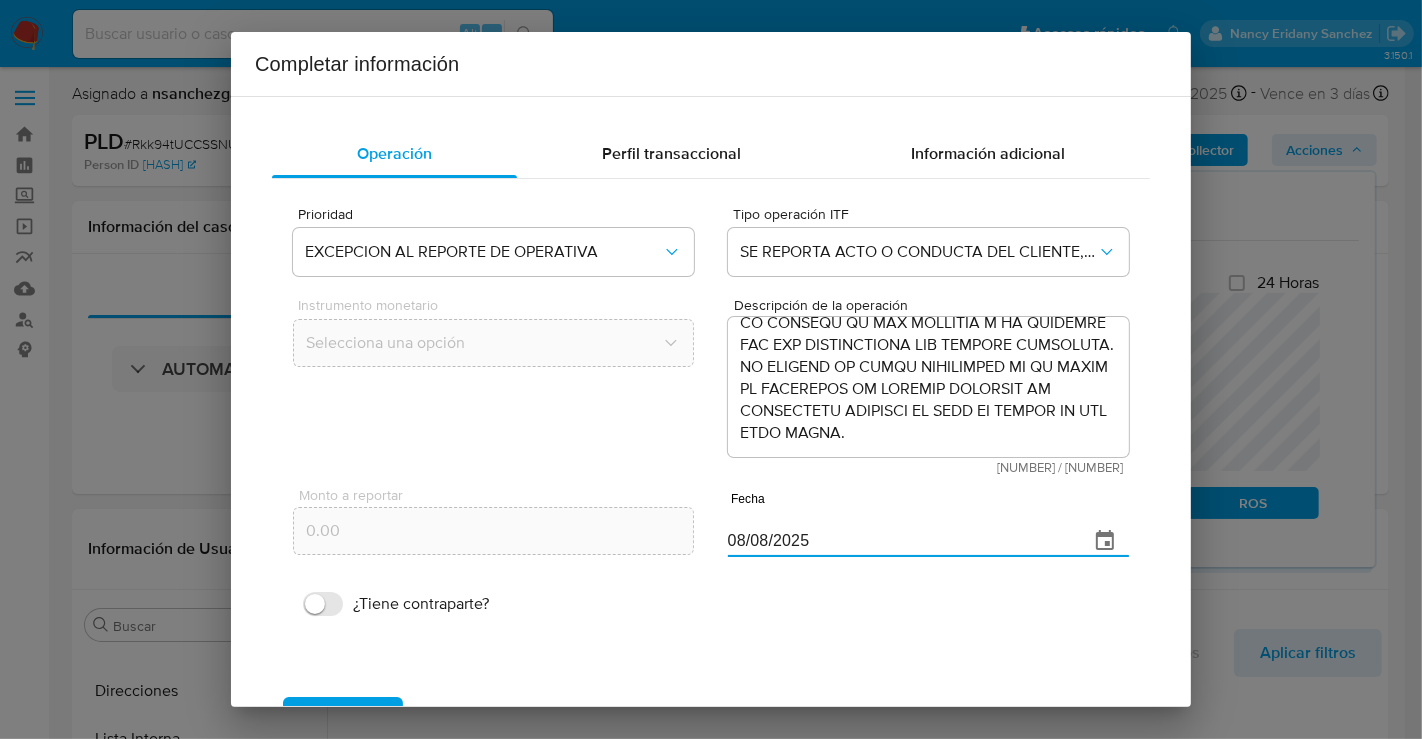 drag, startPoint x: 803, startPoint y: 542, endPoint x: 705, endPoint y: 539, distance: 98.045906 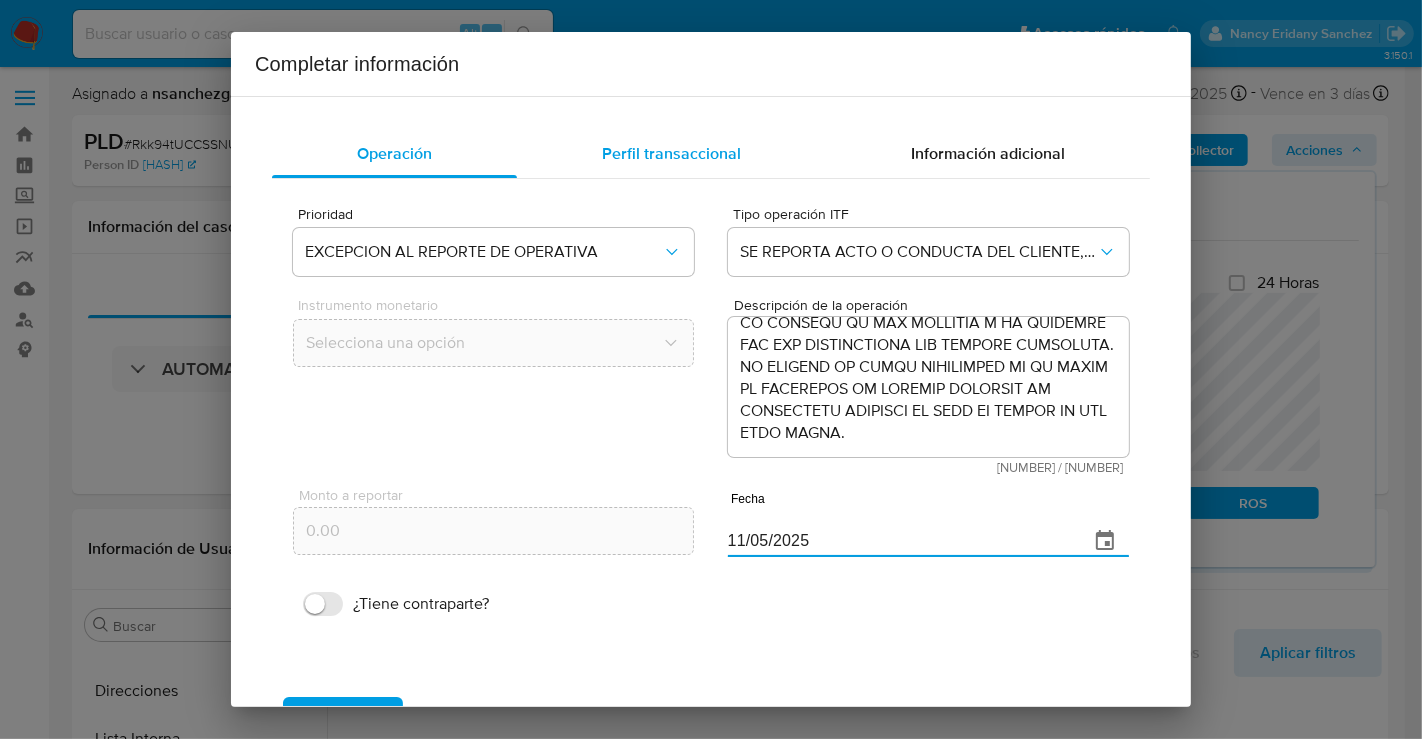 type on "11/05/2025" 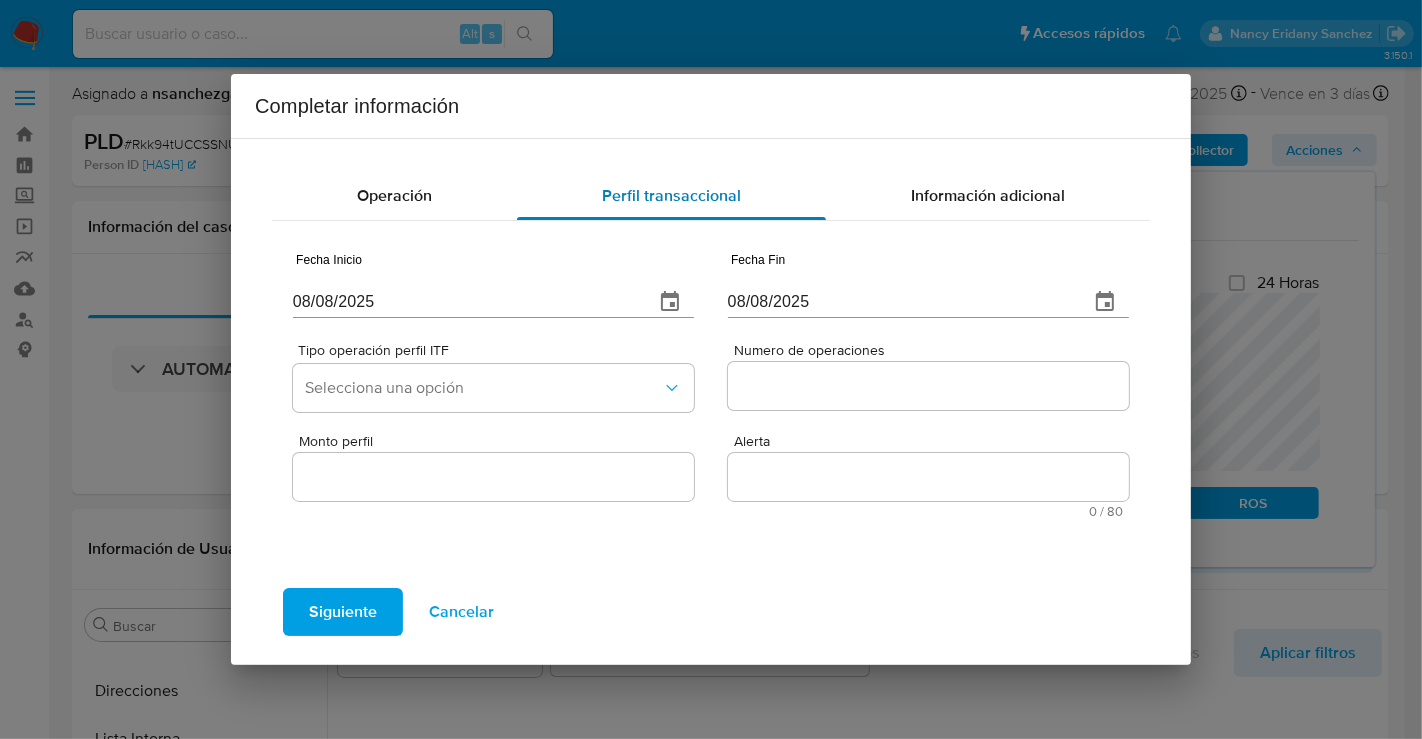 type 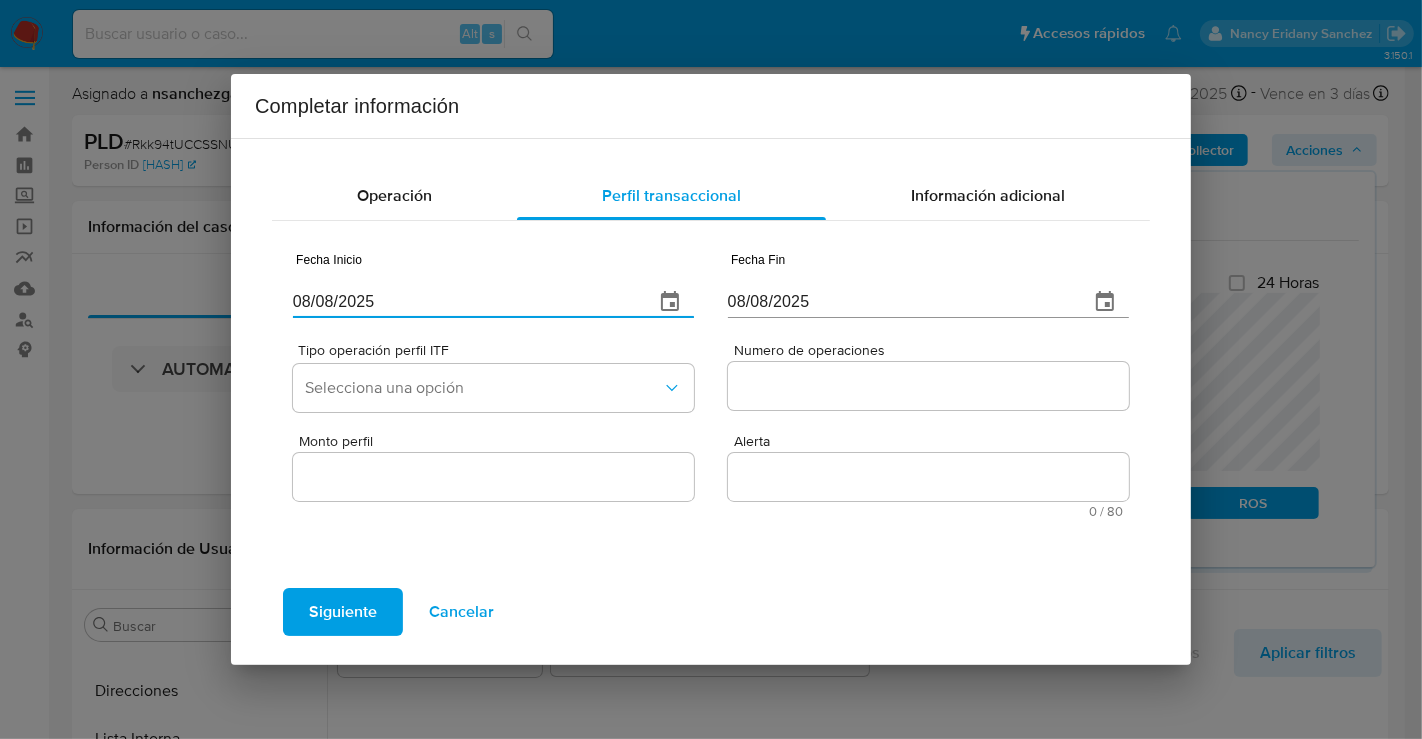 drag, startPoint x: 280, startPoint y: 302, endPoint x: 227, endPoint y: 298, distance: 53.15073 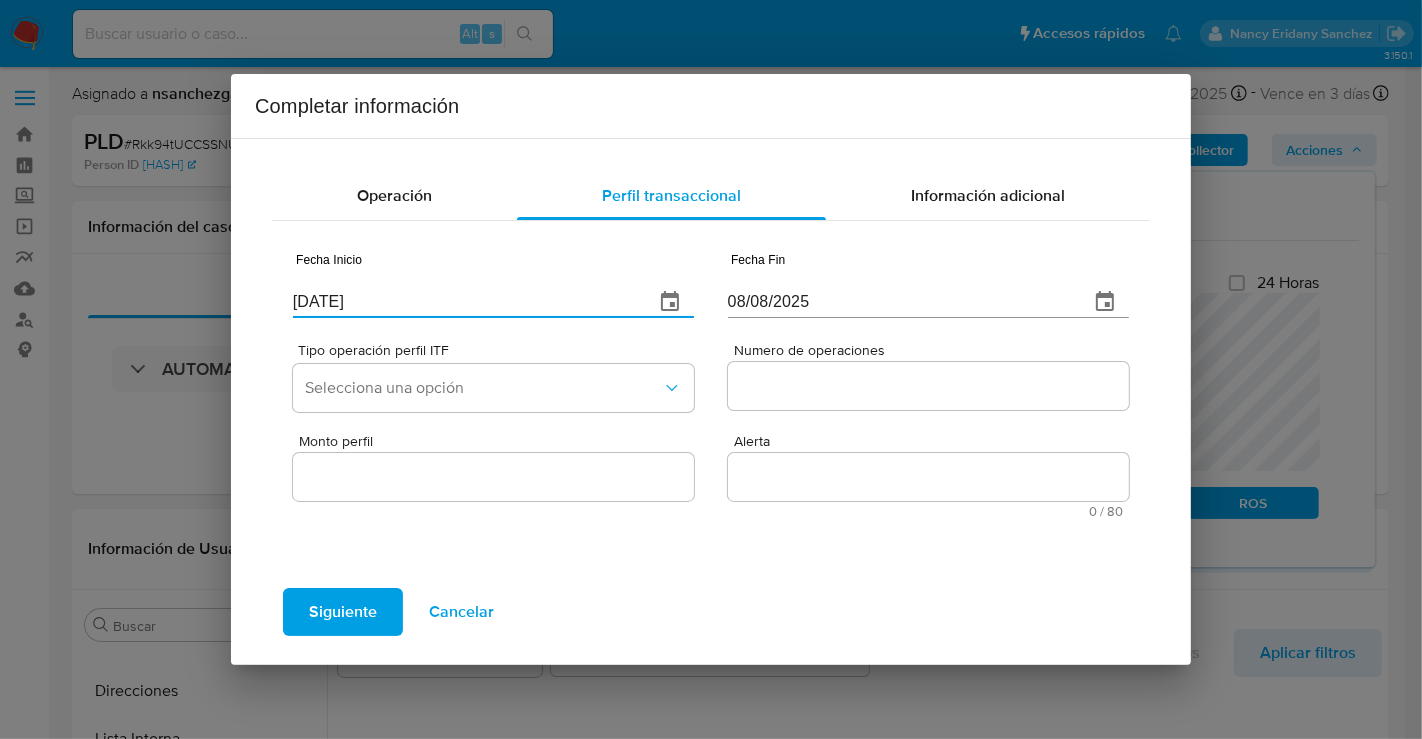 type on "05/07/2024" 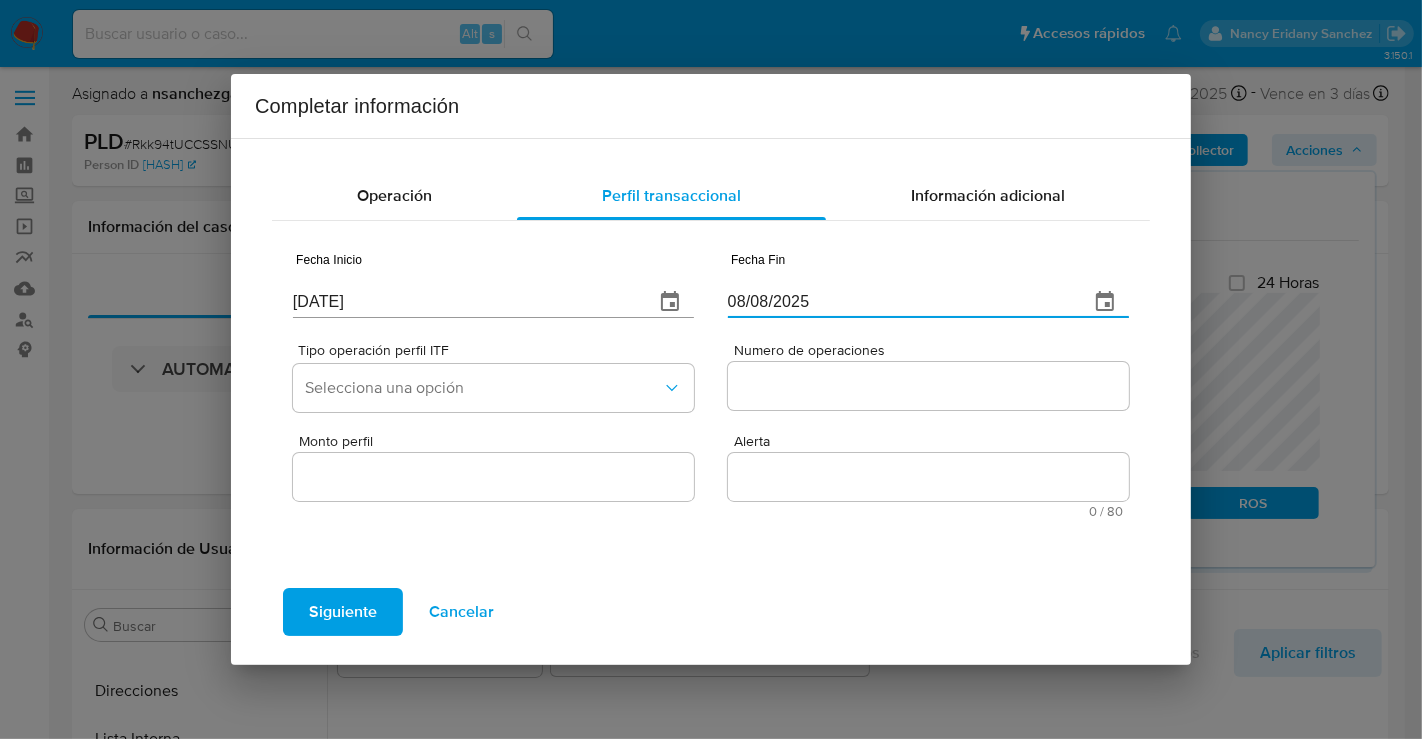 drag, startPoint x: 832, startPoint y: 295, endPoint x: 635, endPoint y: 296, distance: 197.00253 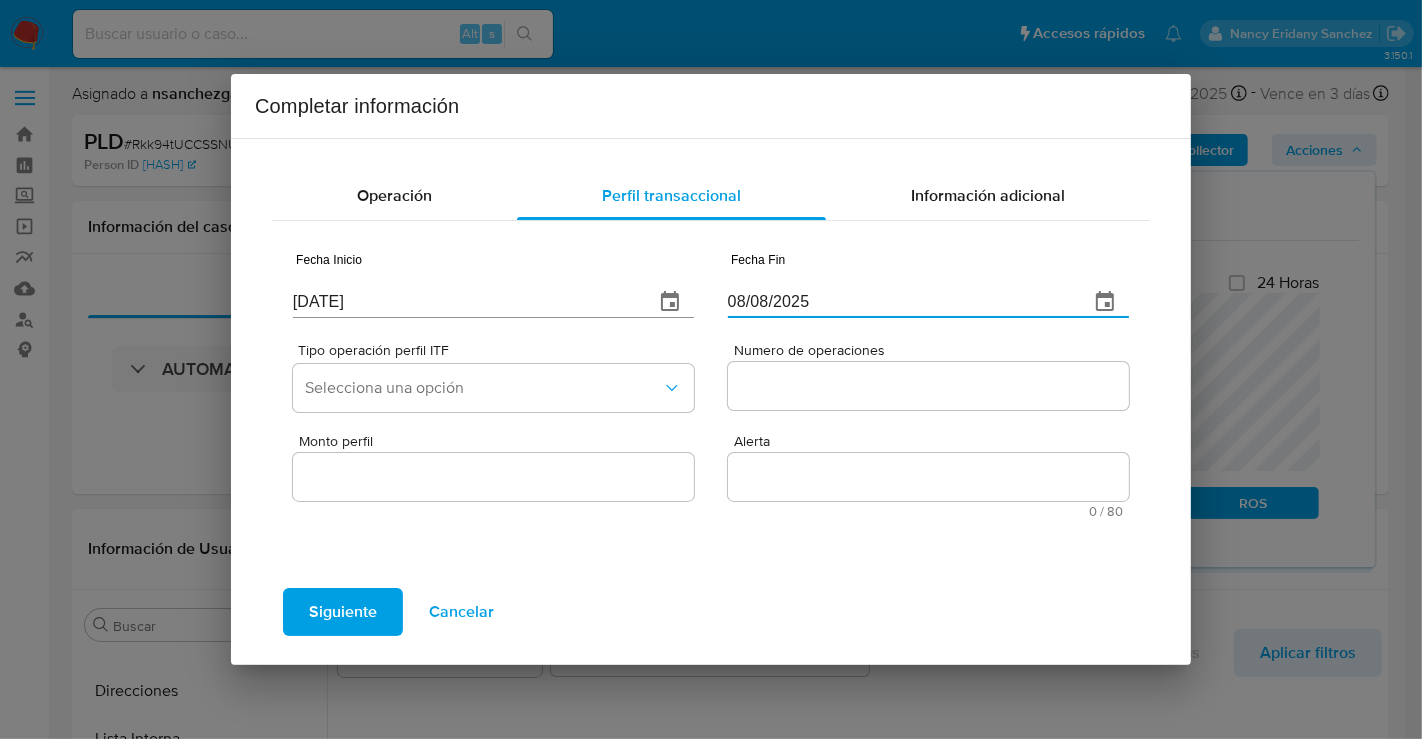 paste on "51/20/25__" 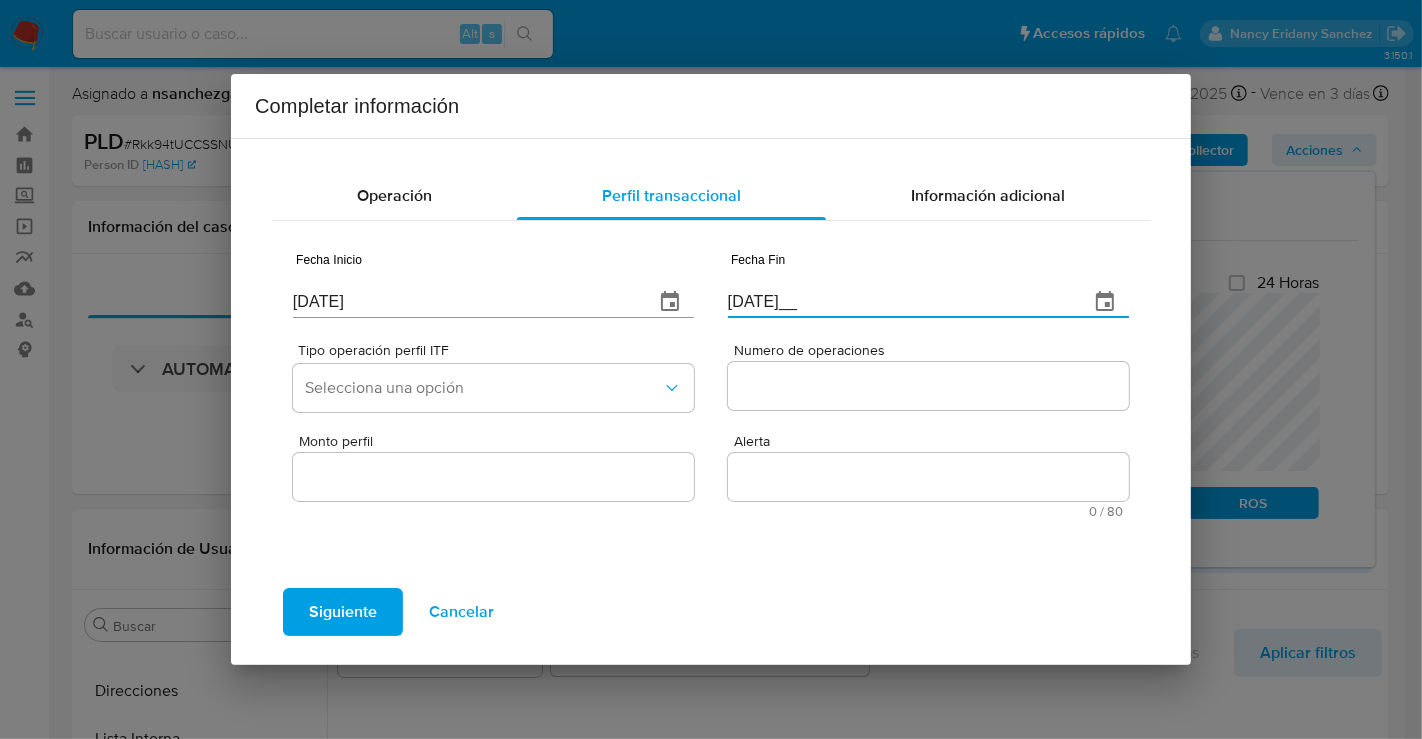 type on "51/20/25__" 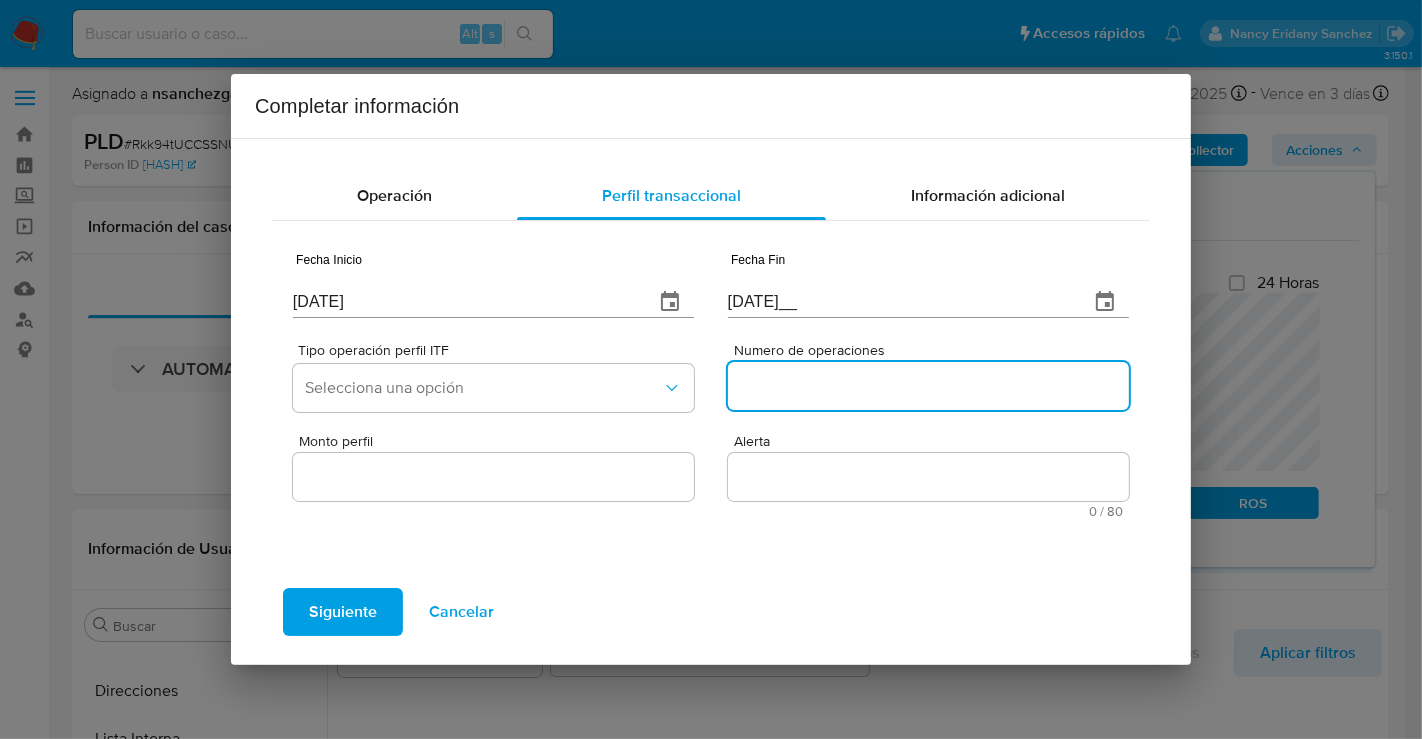 click on "Numero de operaciones" at bounding box center (928, 386) 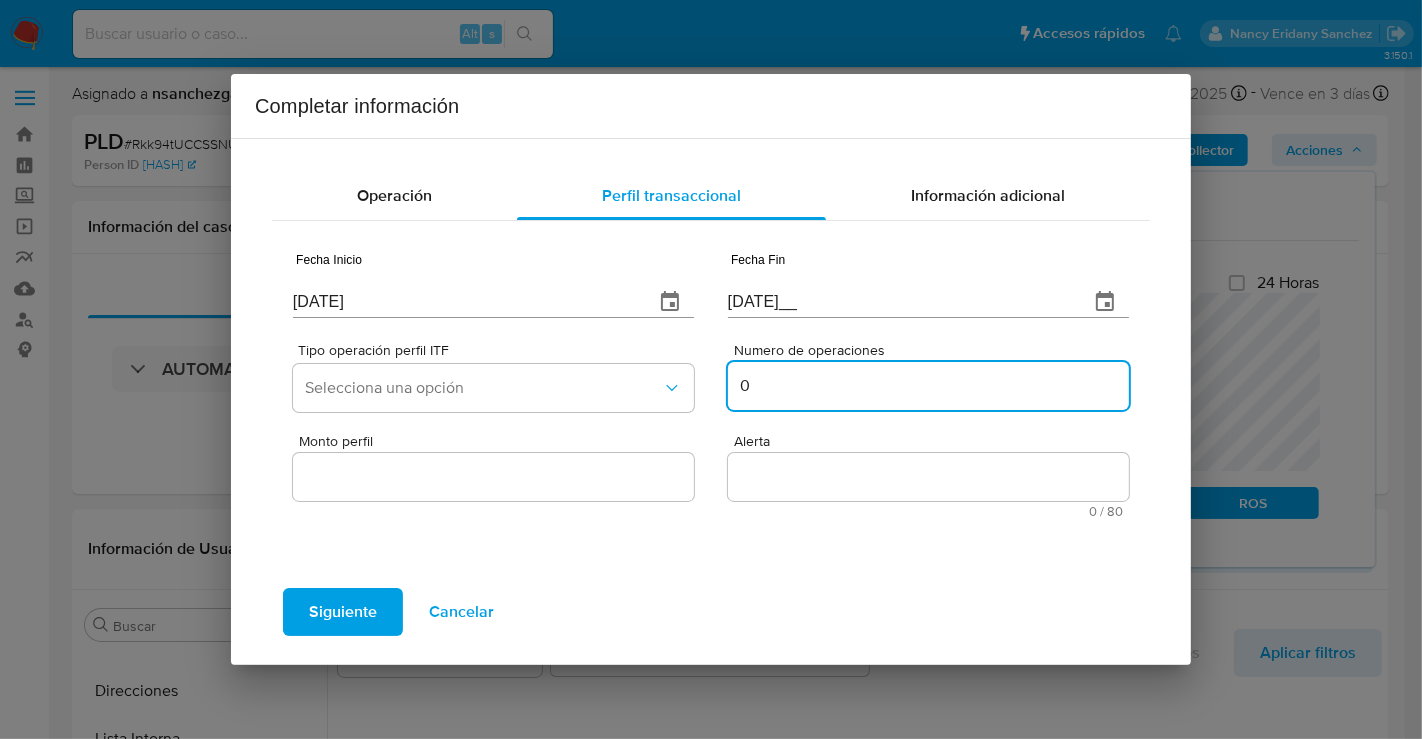type on "0" 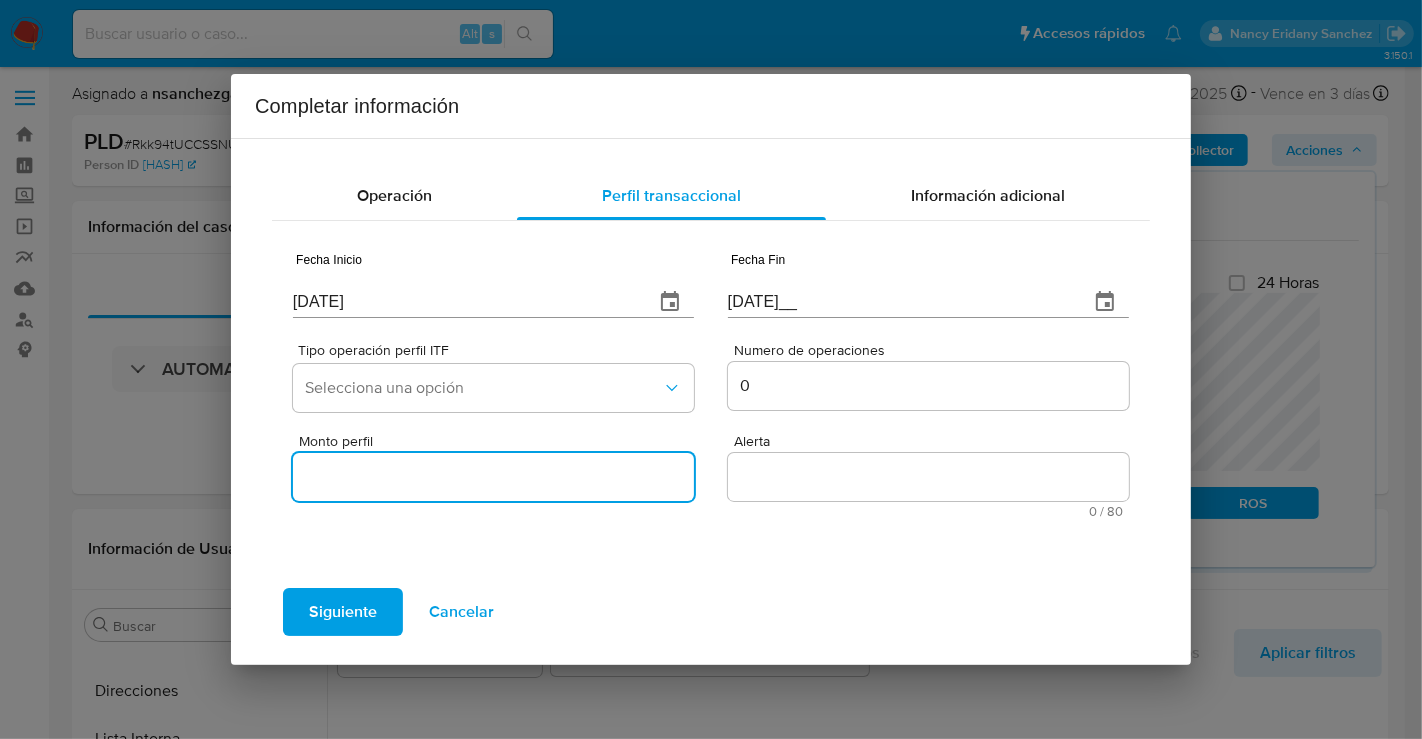click on "Monto perfil" at bounding box center (493, 477) 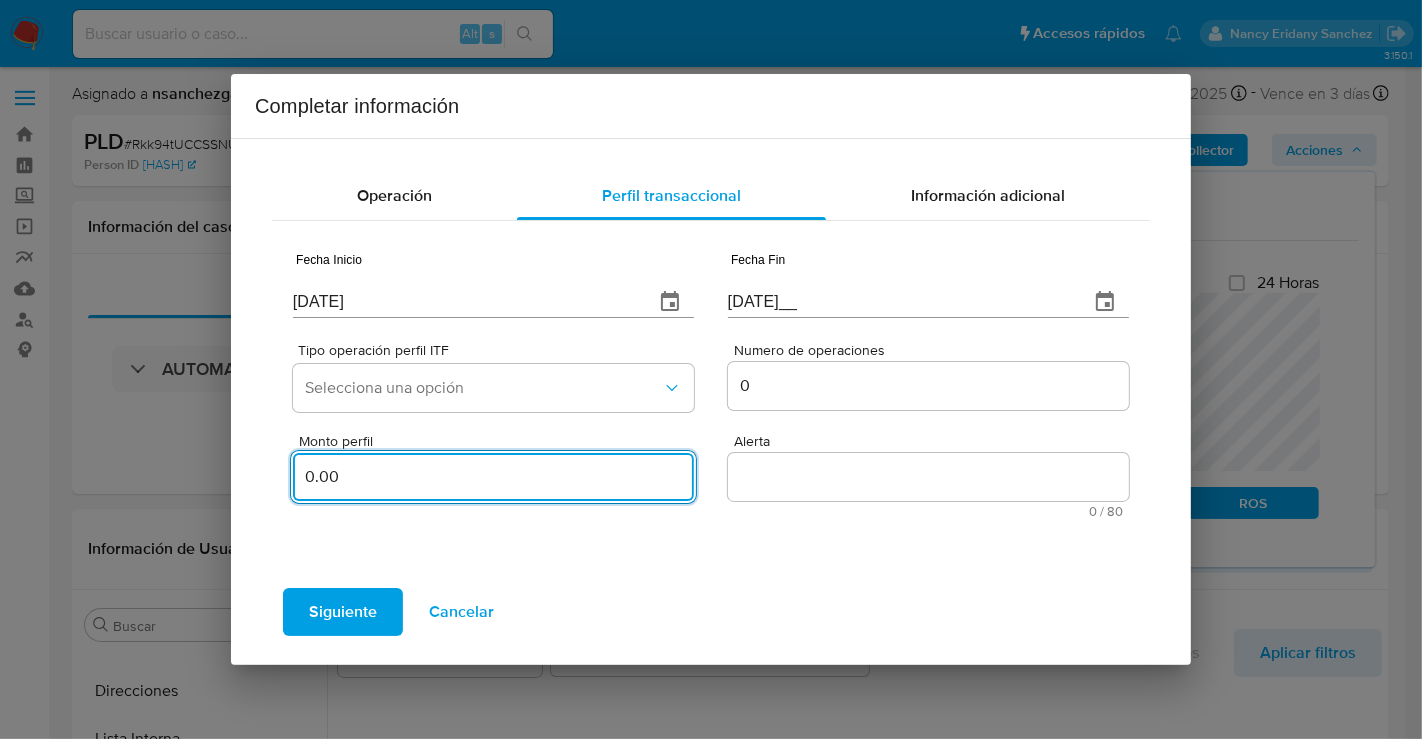 click on "Alerta" at bounding box center [928, 477] 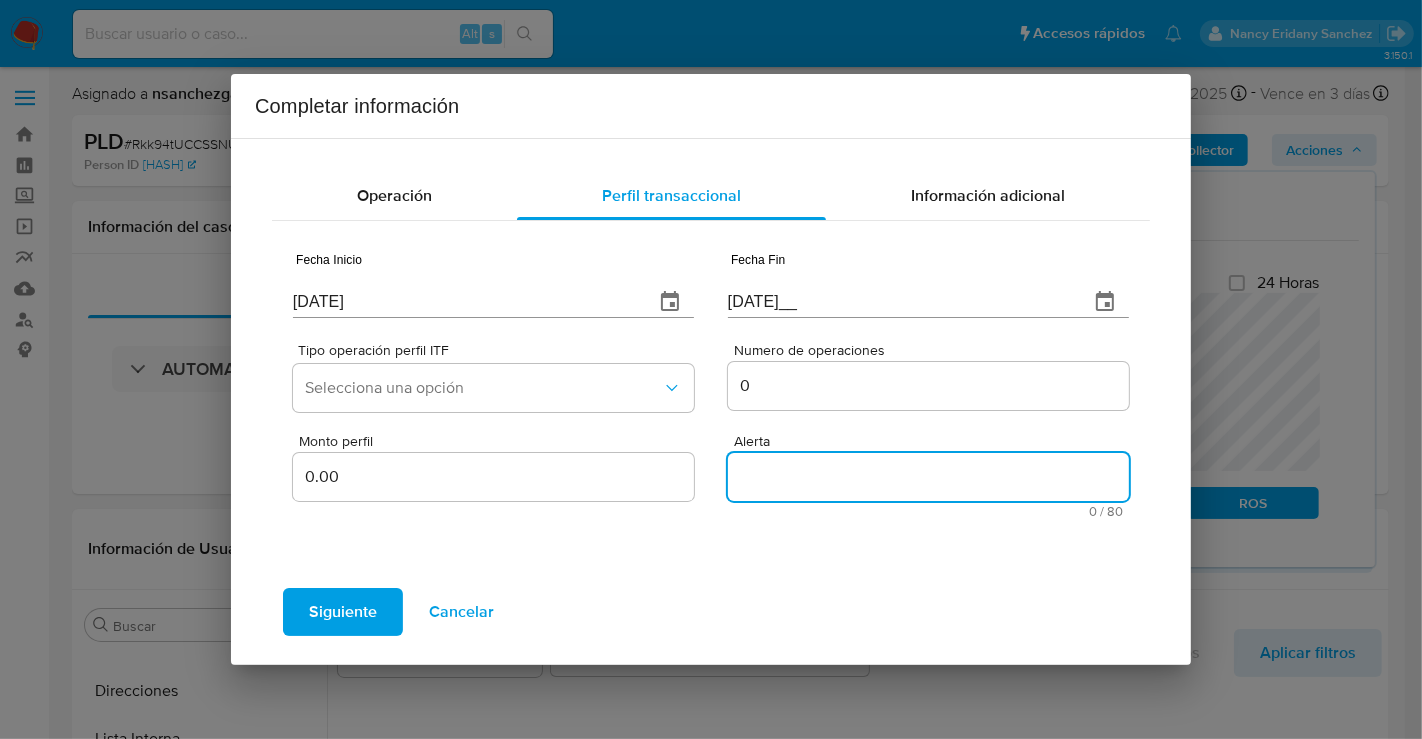 paste on "FONDEOSEFECTIVO" 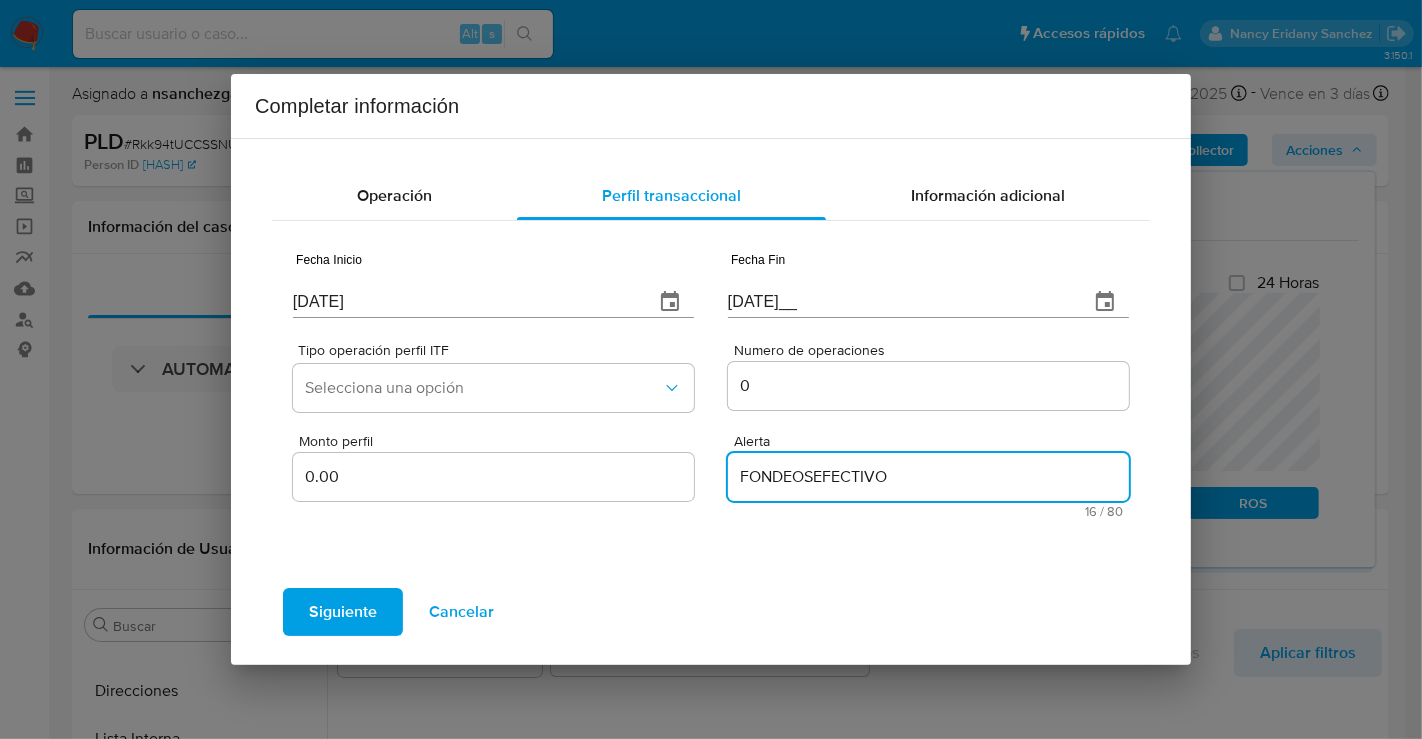click on "FONDEOSEFECTIVO" at bounding box center (928, 477) 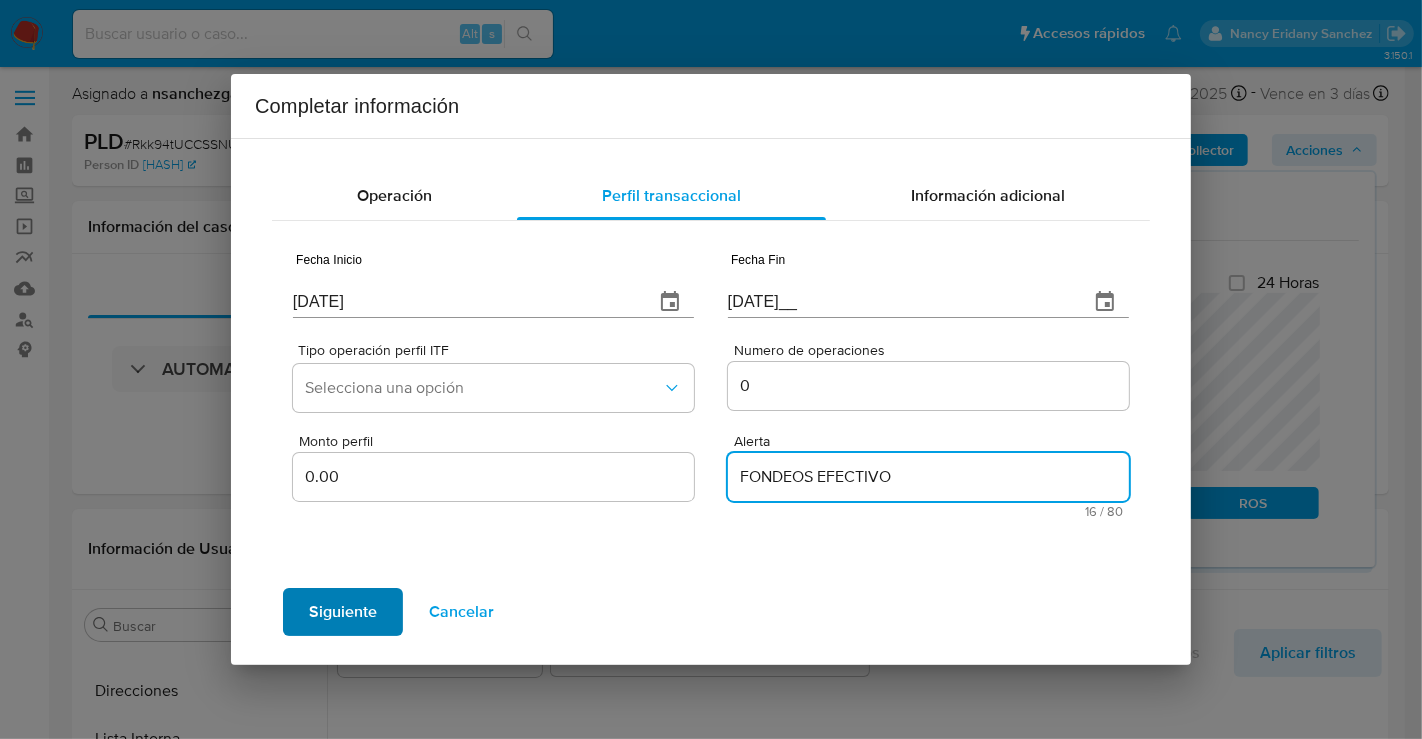 type on "FONDEOS EFECTIVO" 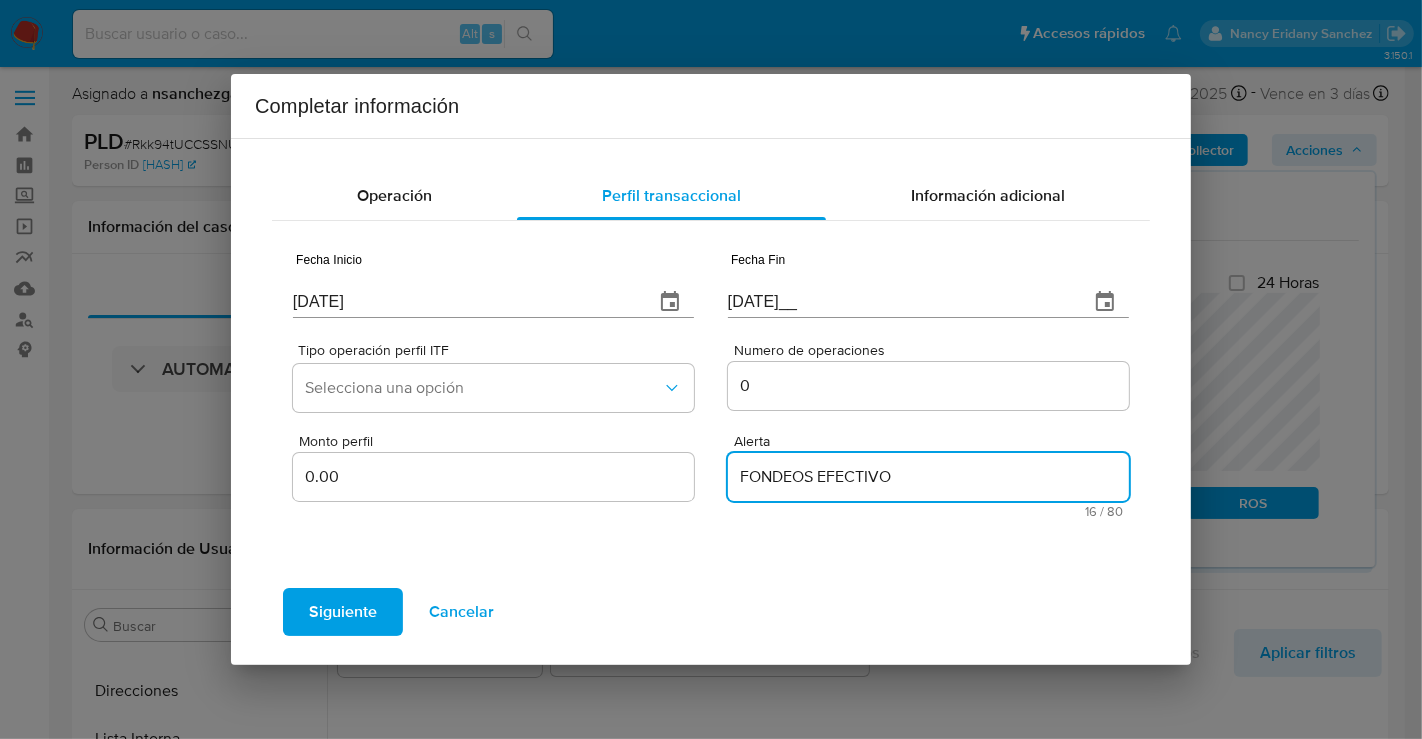 click on "Siguiente" at bounding box center [343, 612] 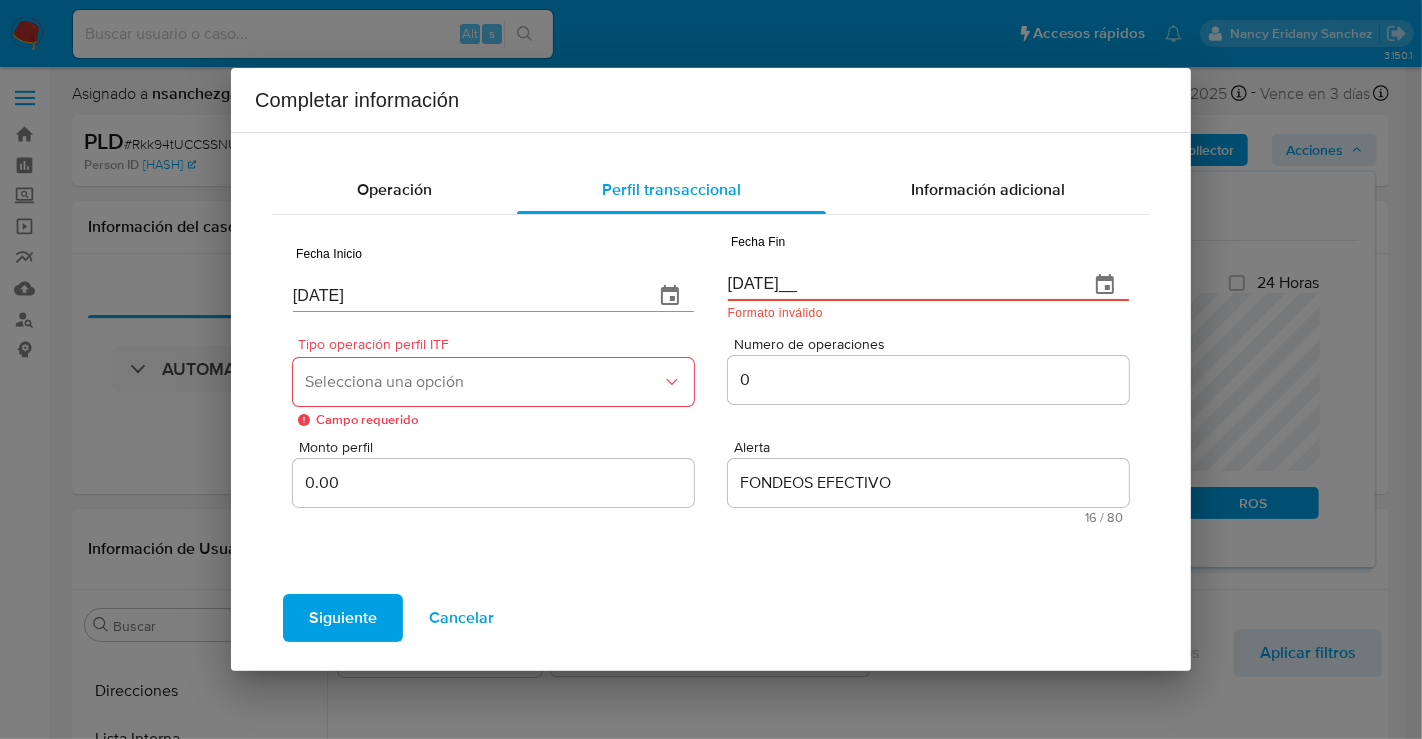 click on "Selecciona una opción" at bounding box center (493, 382) 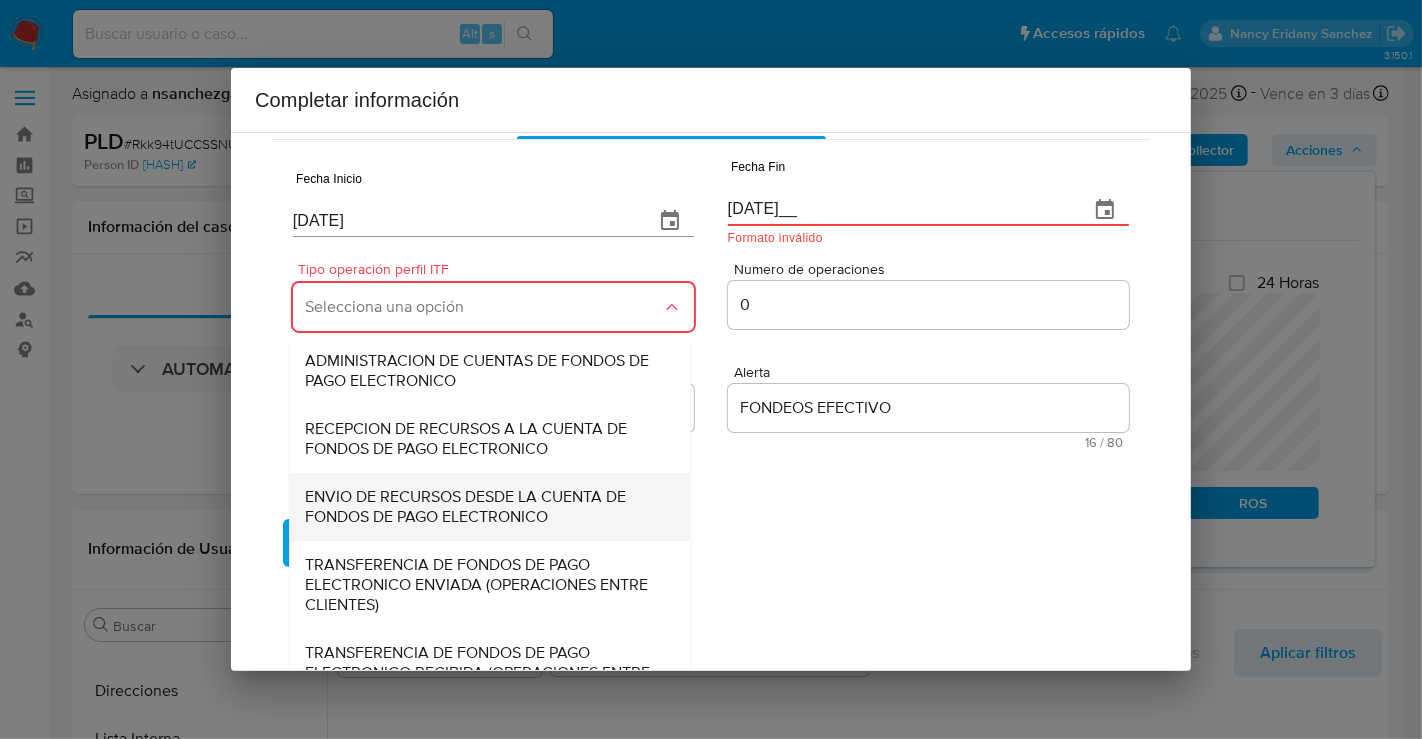 scroll, scrollTop: 208, scrollLeft: 0, axis: vertical 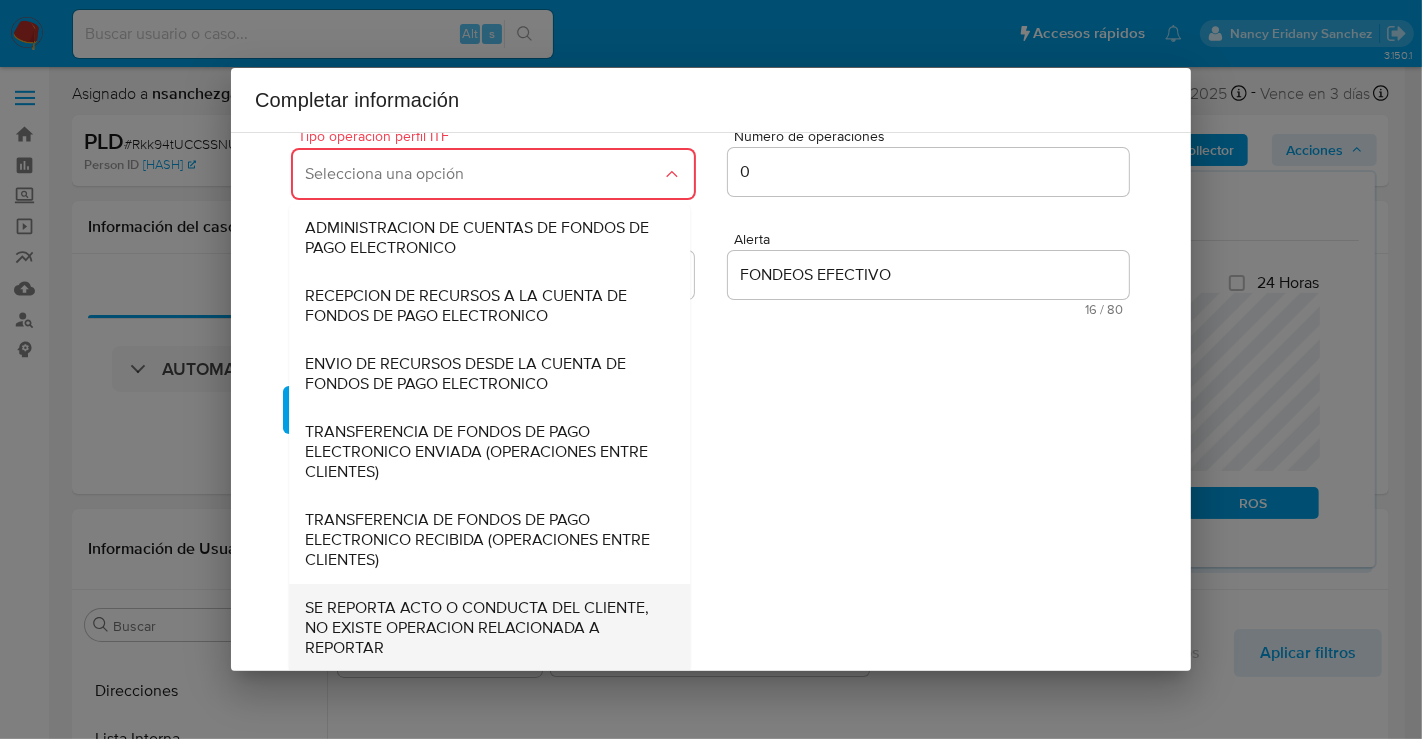 click on "SE REPORTA ACTO O CONDUCTA DEL CLIENTE, NO EXISTE OPERACION RELACIONADA A REPORTAR" at bounding box center (483, 628) 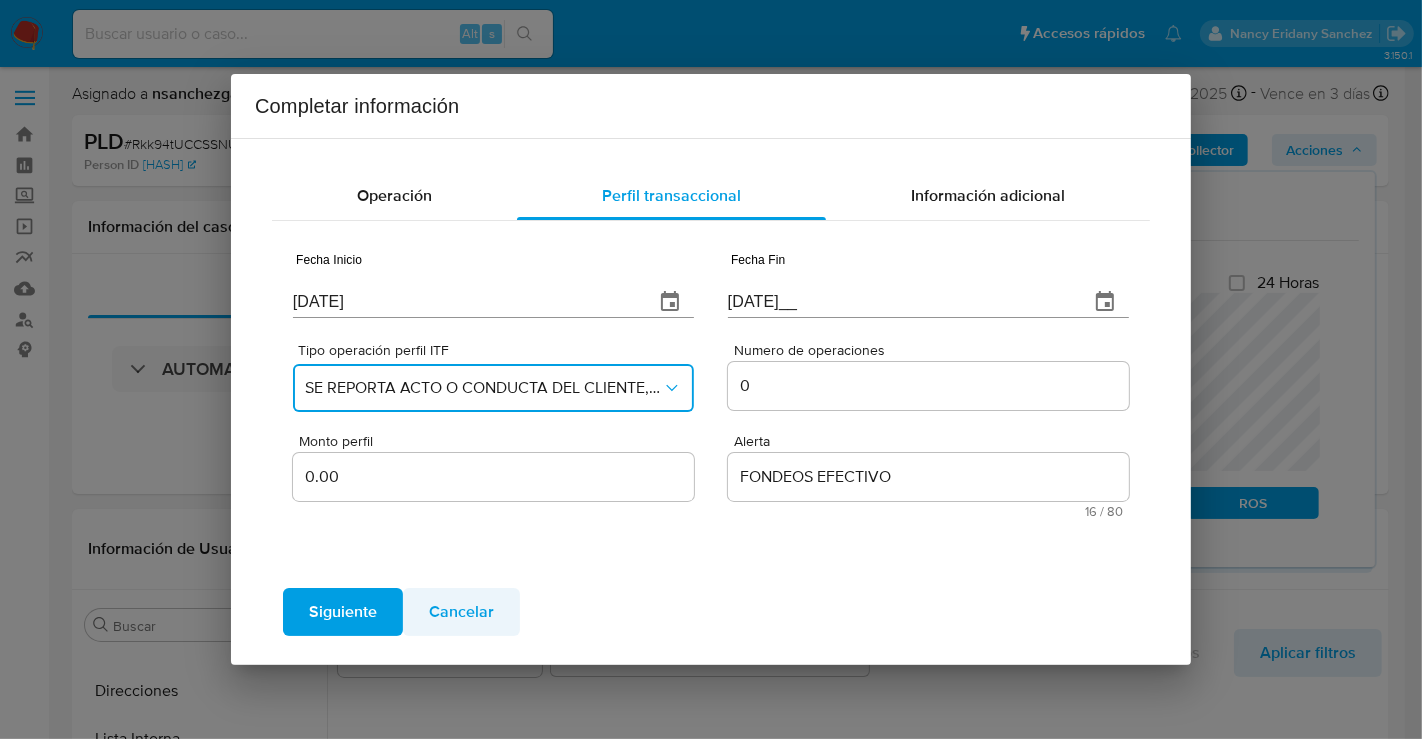 scroll, scrollTop: 0, scrollLeft: 0, axis: both 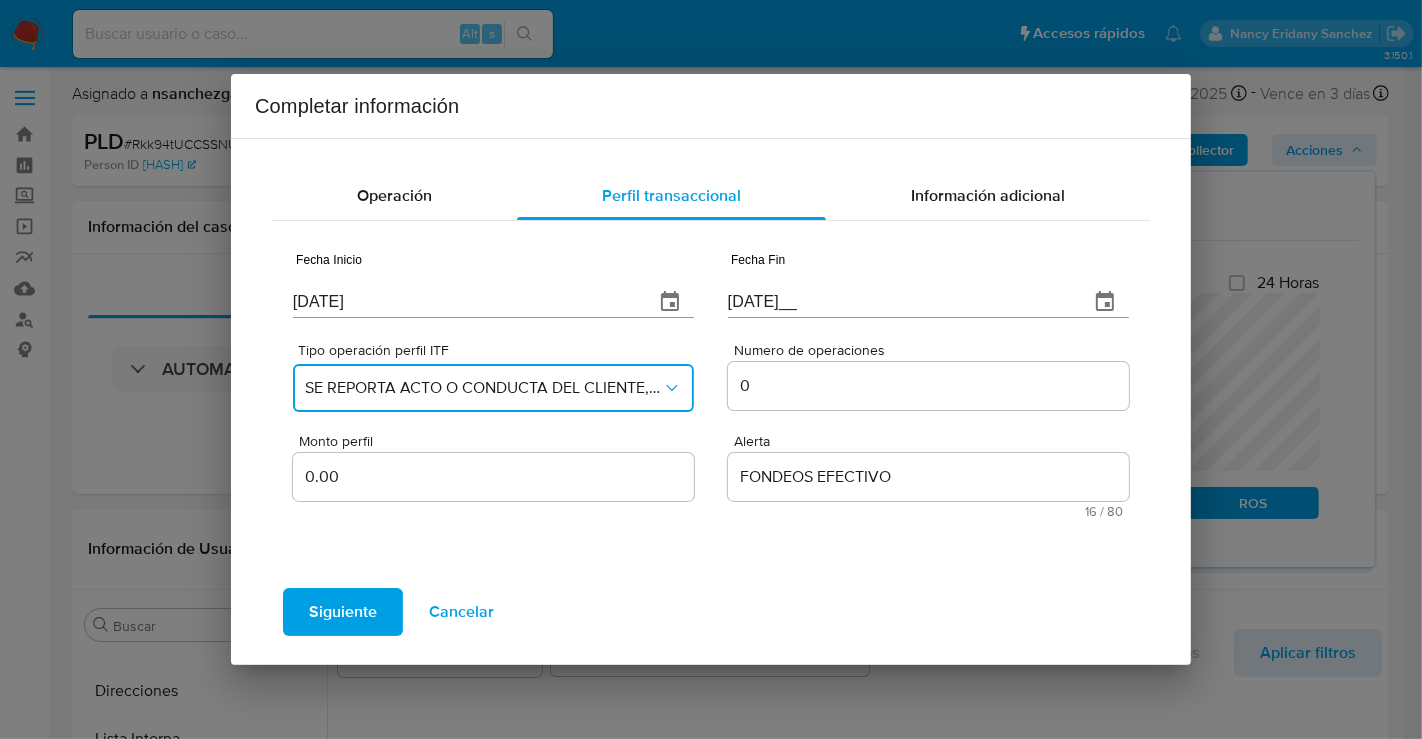 type 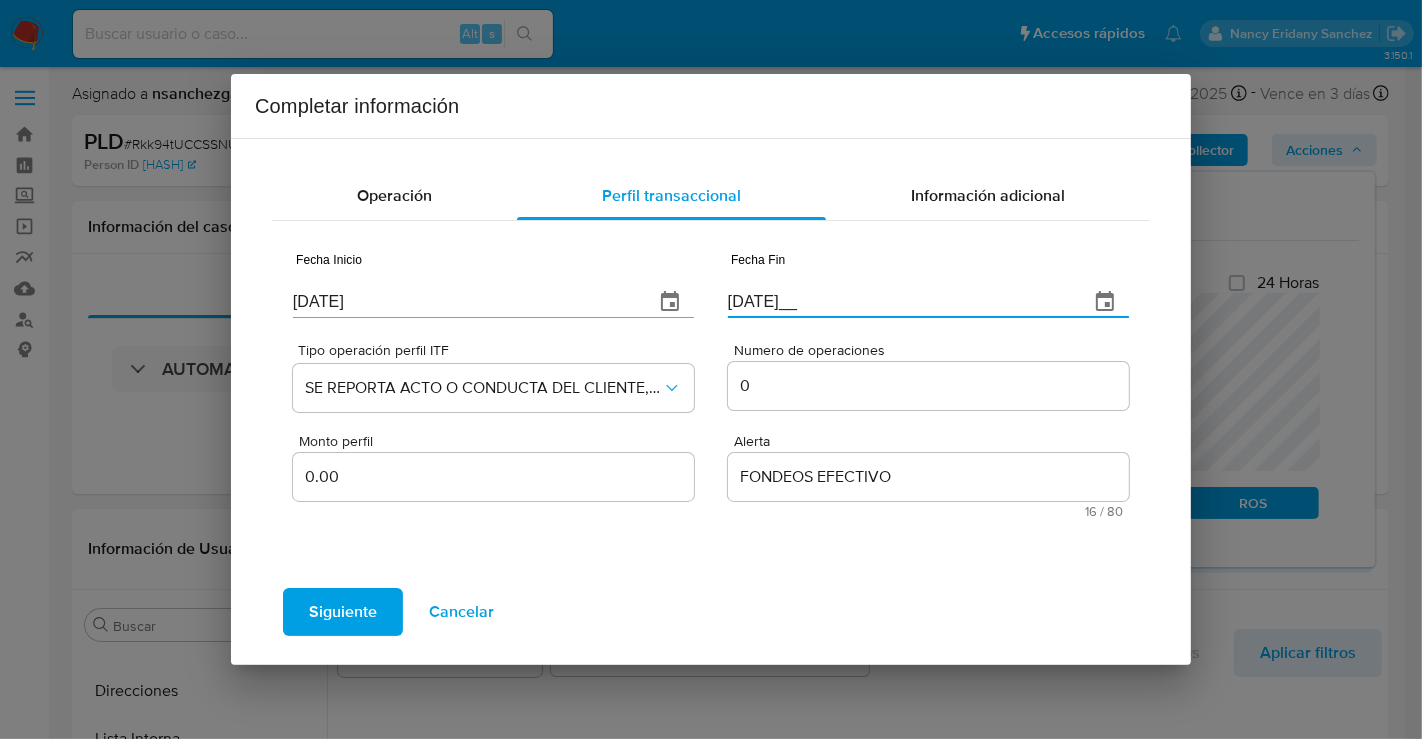 drag, startPoint x: 814, startPoint y: 296, endPoint x: 691, endPoint y: 296, distance: 123 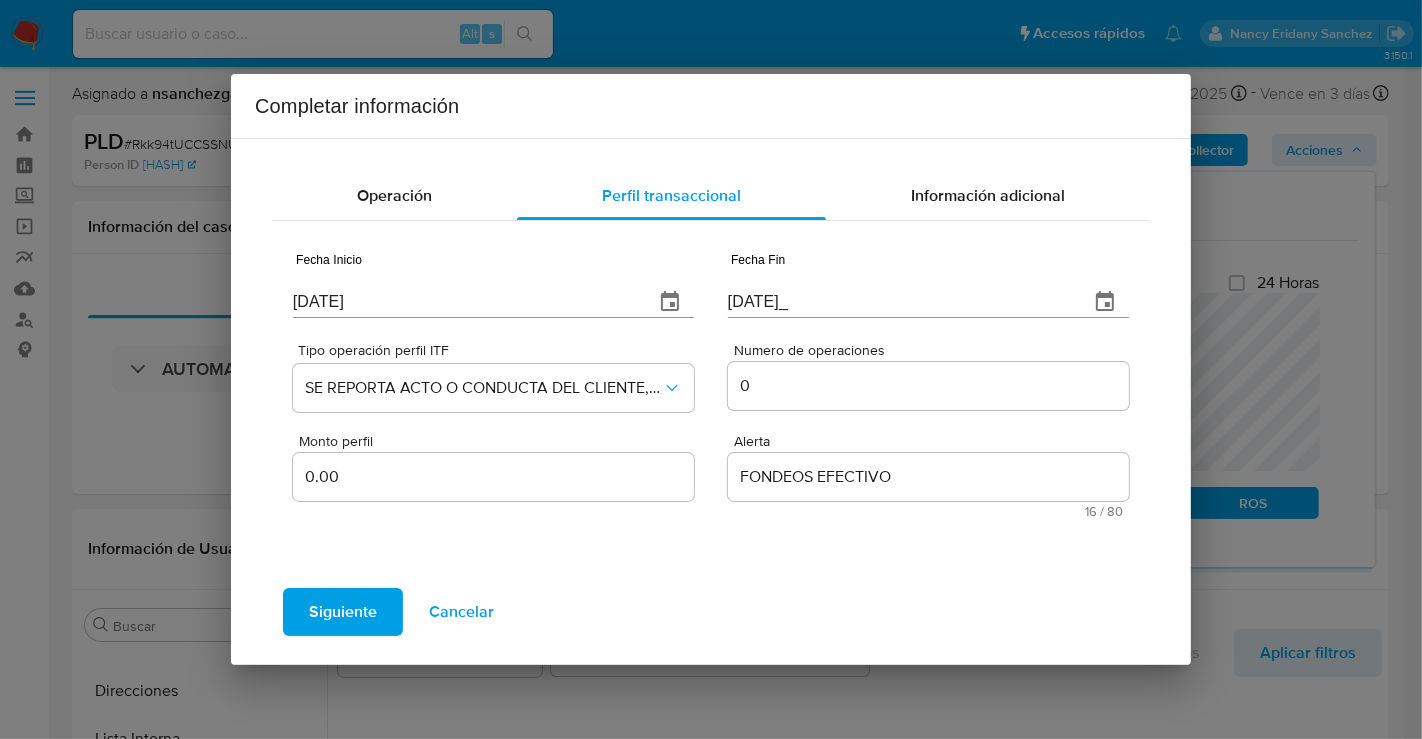 click on "Alerta" at bounding box center (934, 441) 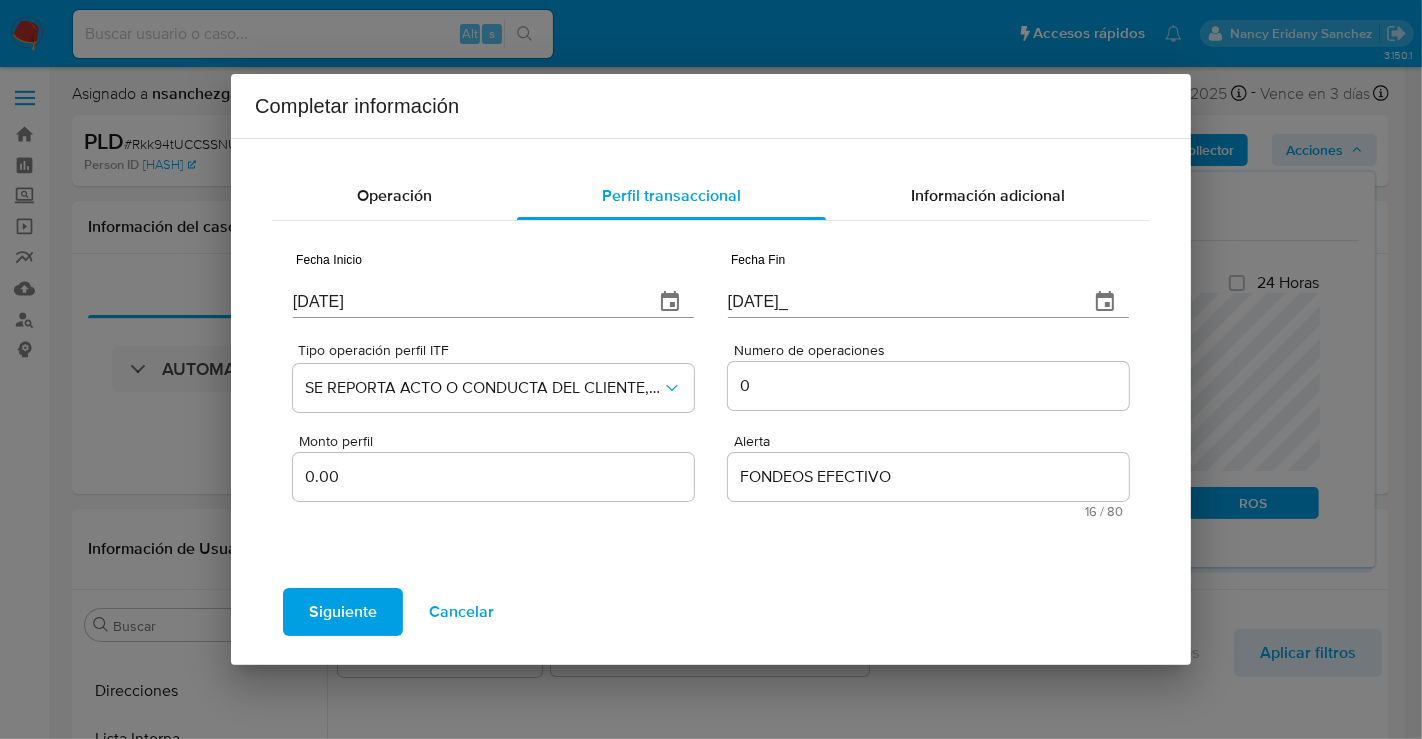 click on "FONDEOS EFECTIVO" at bounding box center (928, 477) 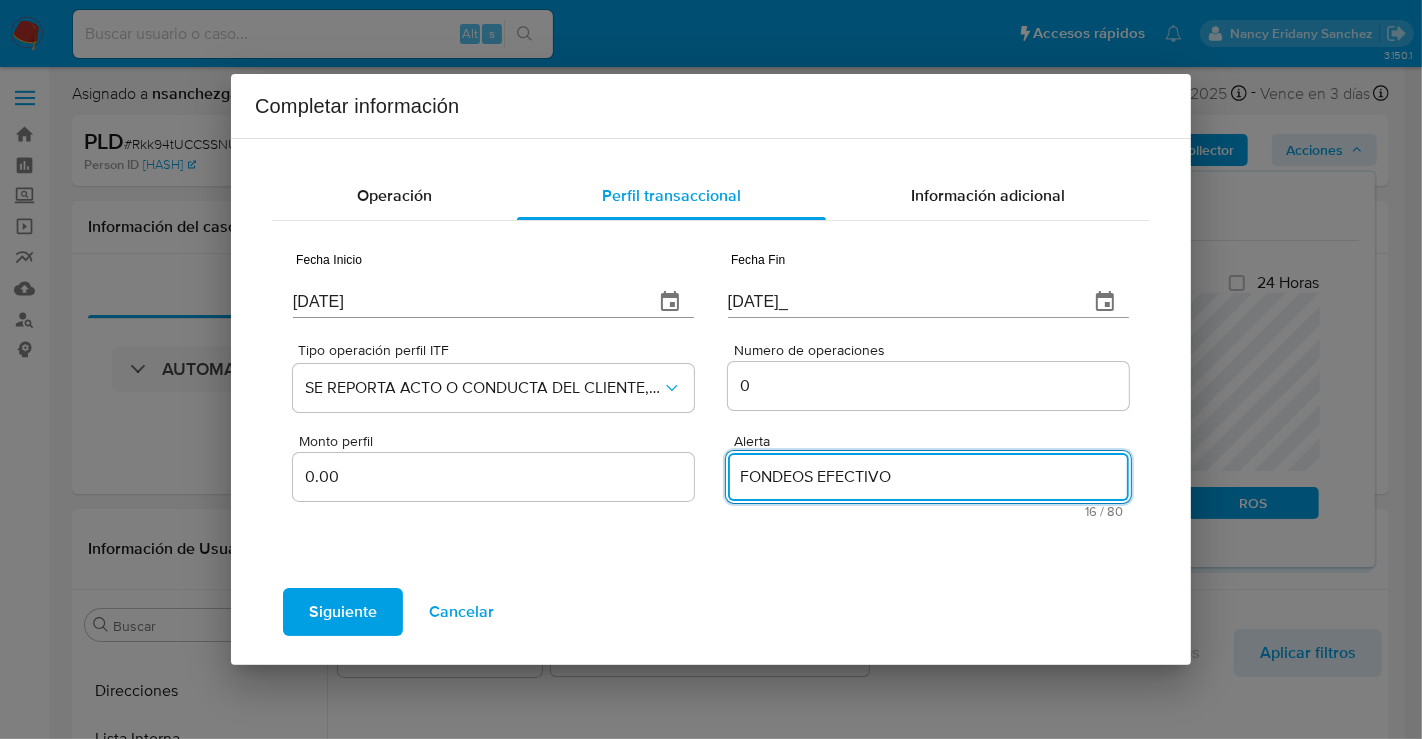 click on "05/12/025_" at bounding box center [900, 302] 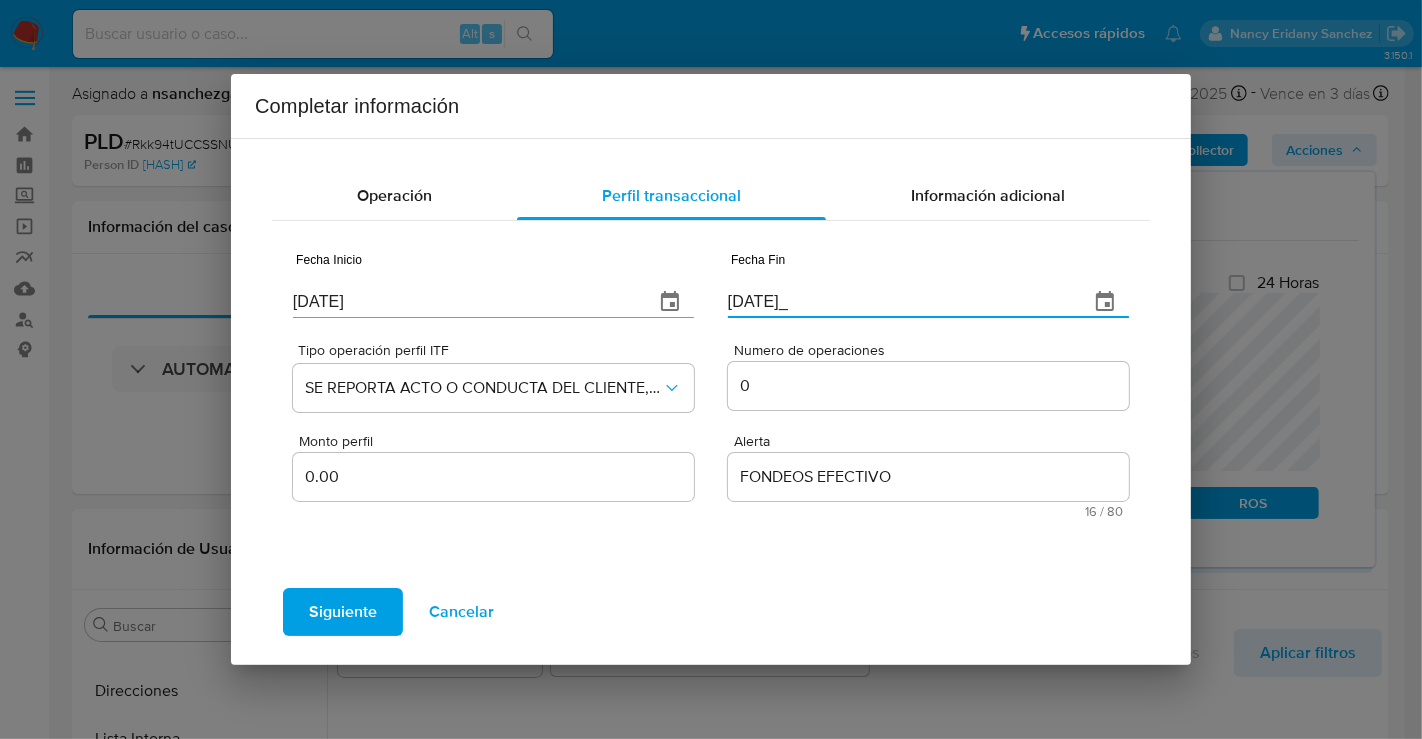 click on "Siguiente" at bounding box center [343, 612] 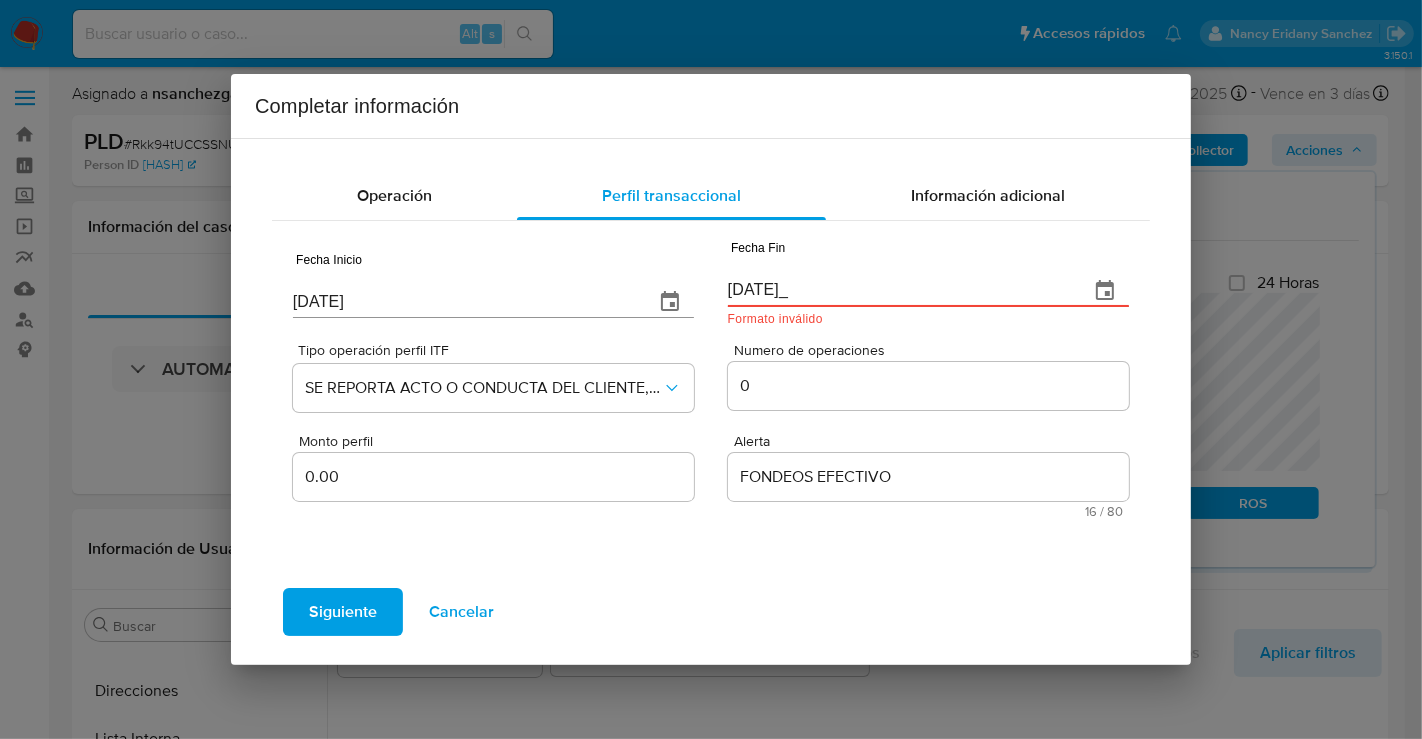 click on "05/12/025_" at bounding box center (900, 291) 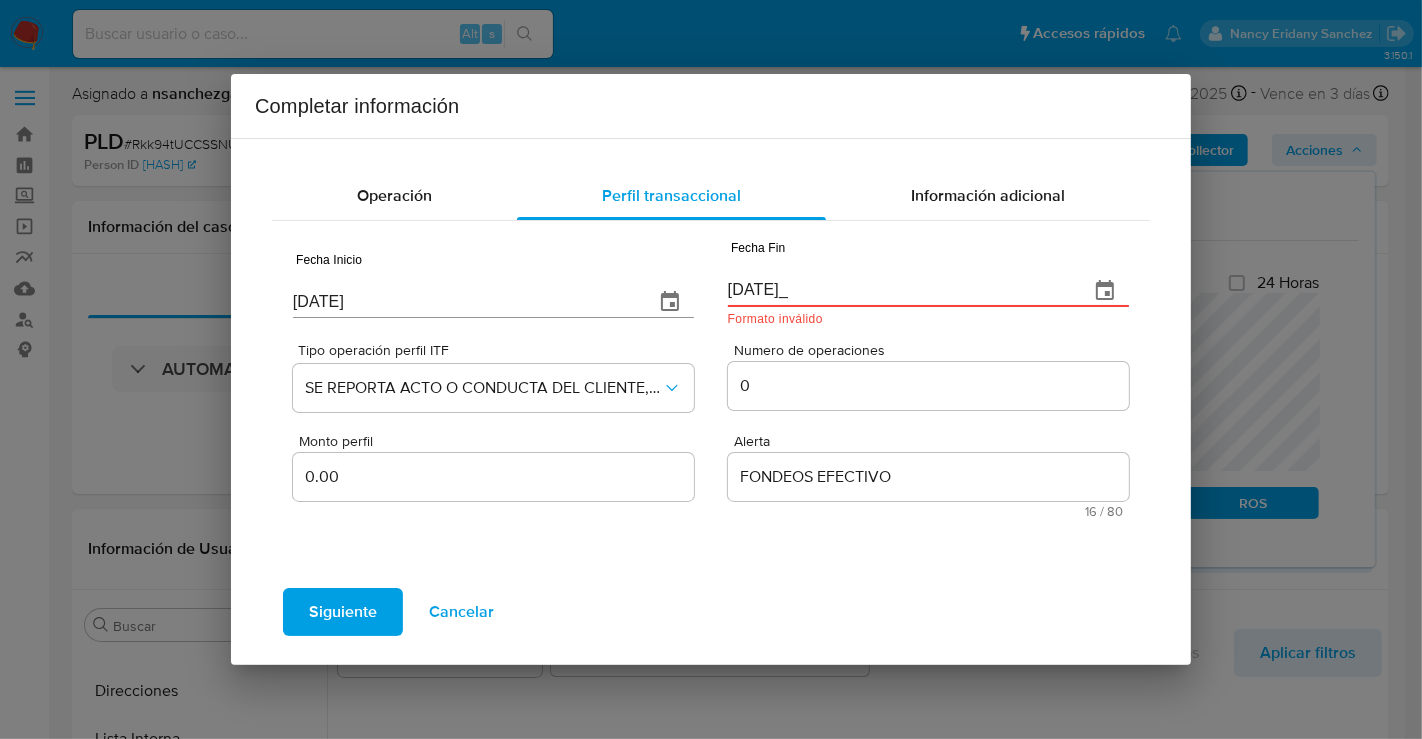 click on "05/12/025_" at bounding box center (900, 291) 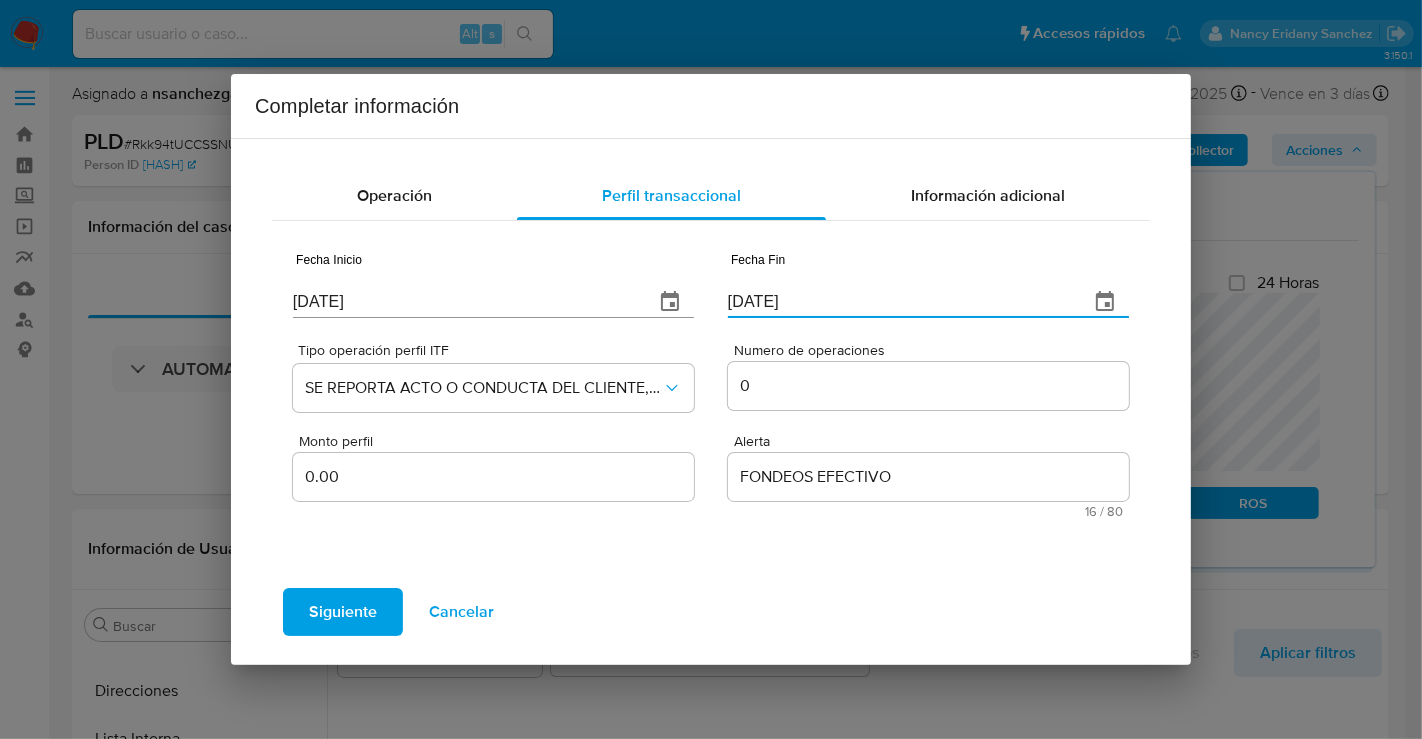 type on "05/12/2025" 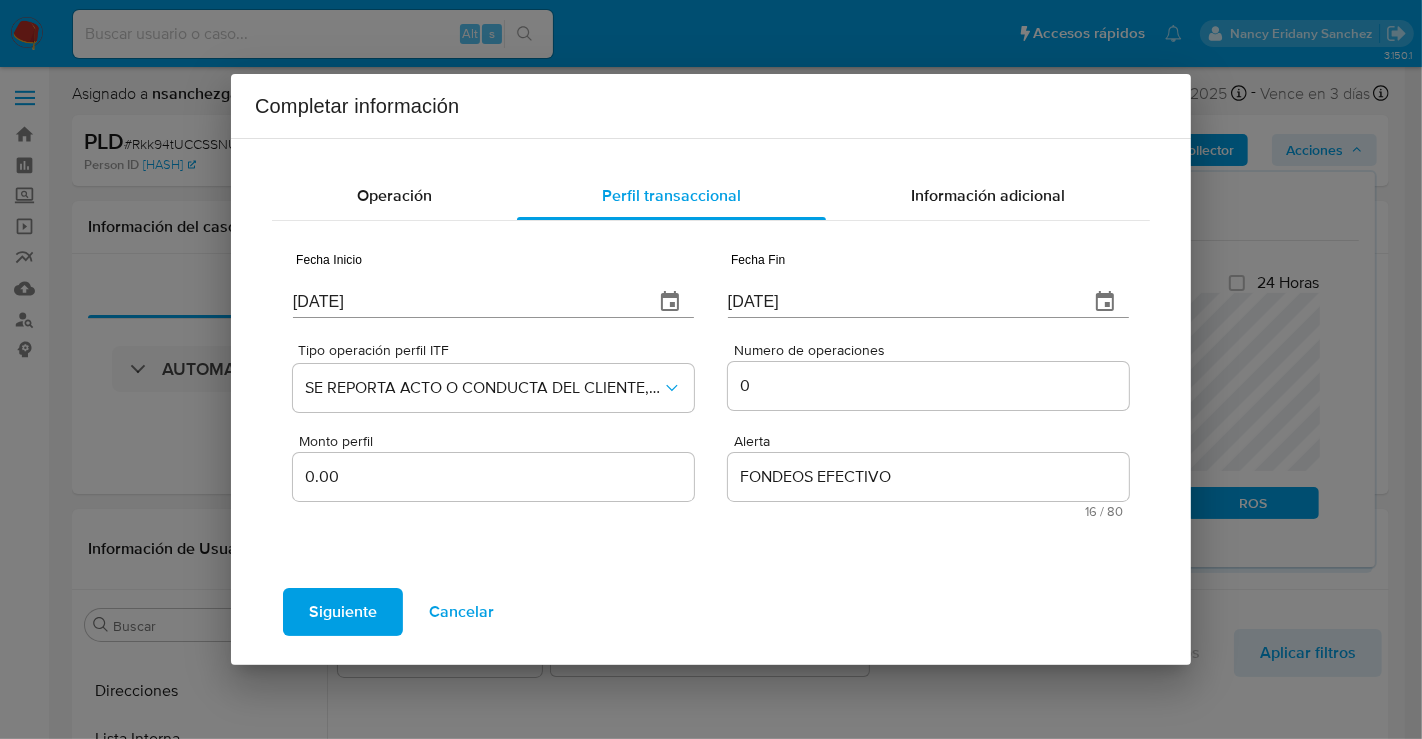 click on "Siguiente" at bounding box center [343, 612] 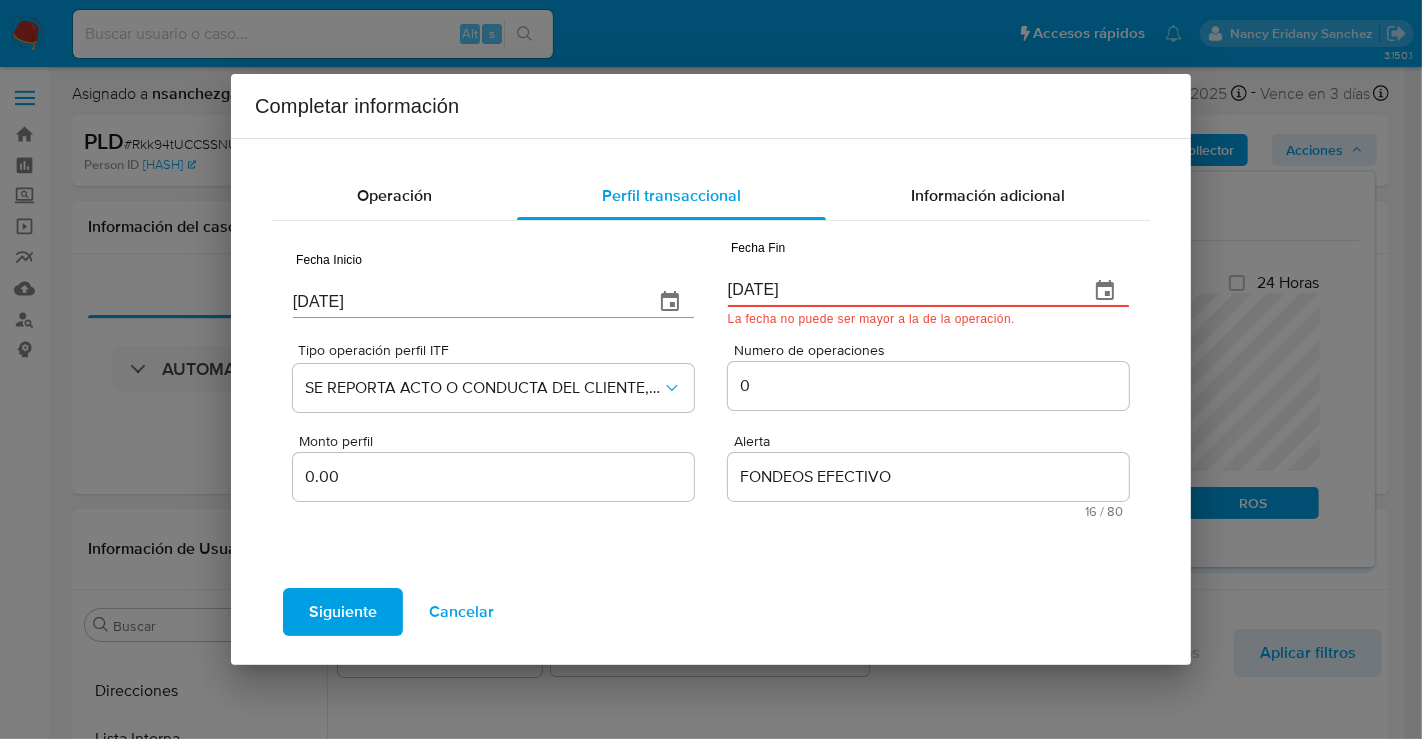 type 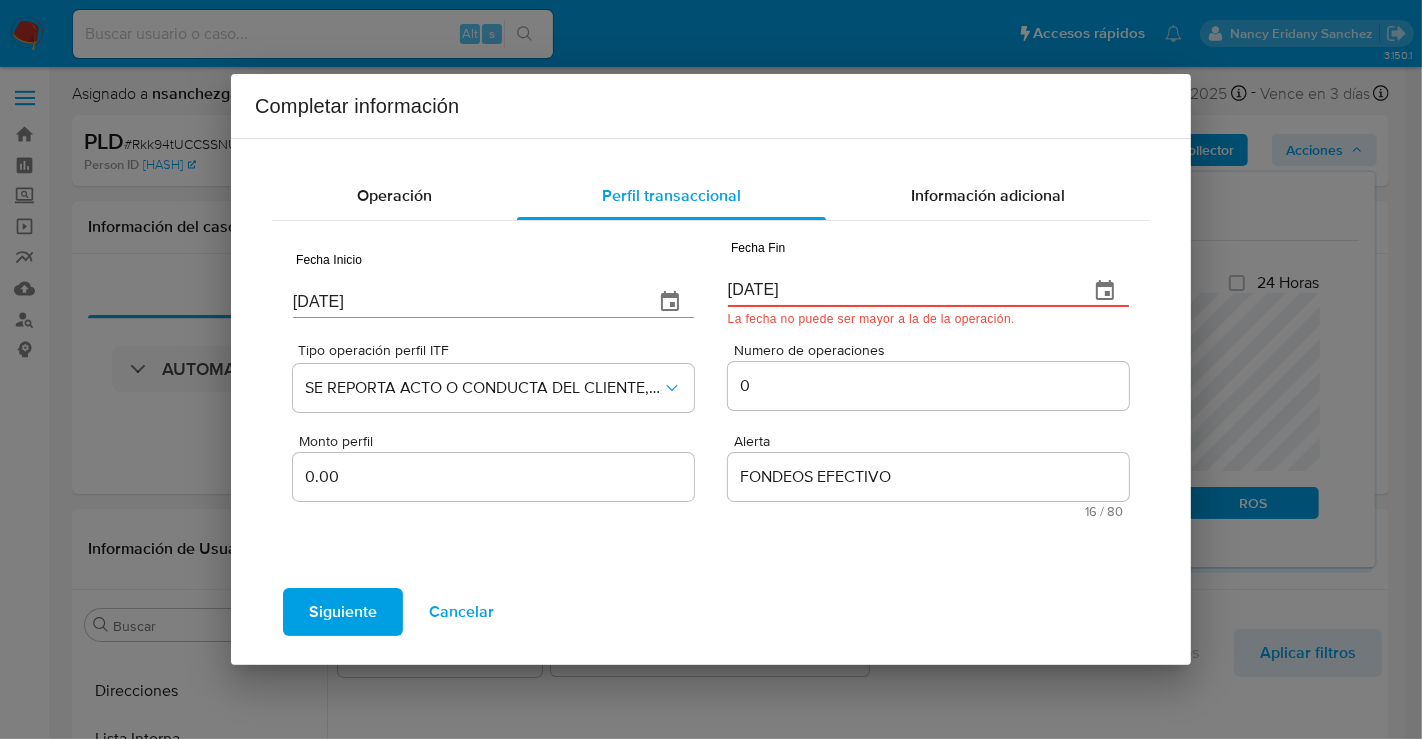 click on "05/12/2025" at bounding box center [900, 291] 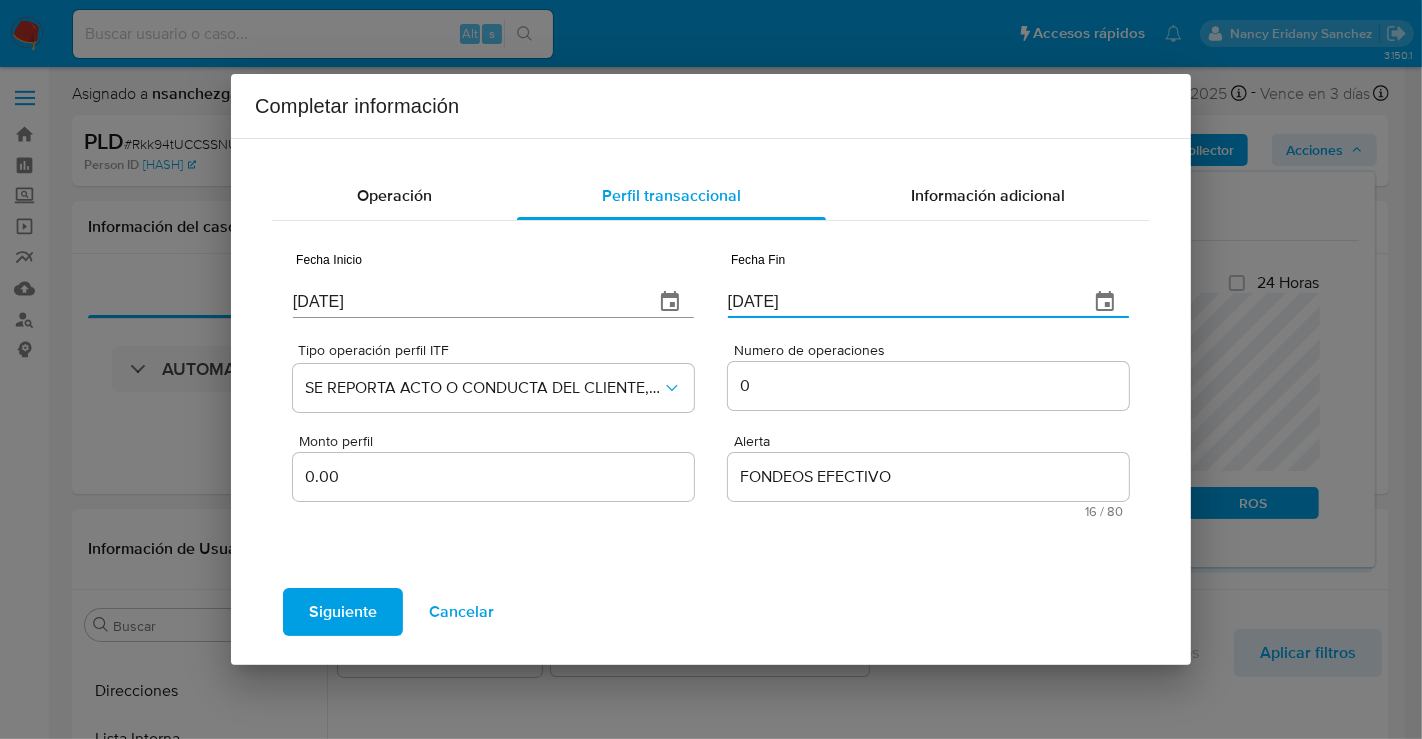 type on "05/01/2025" 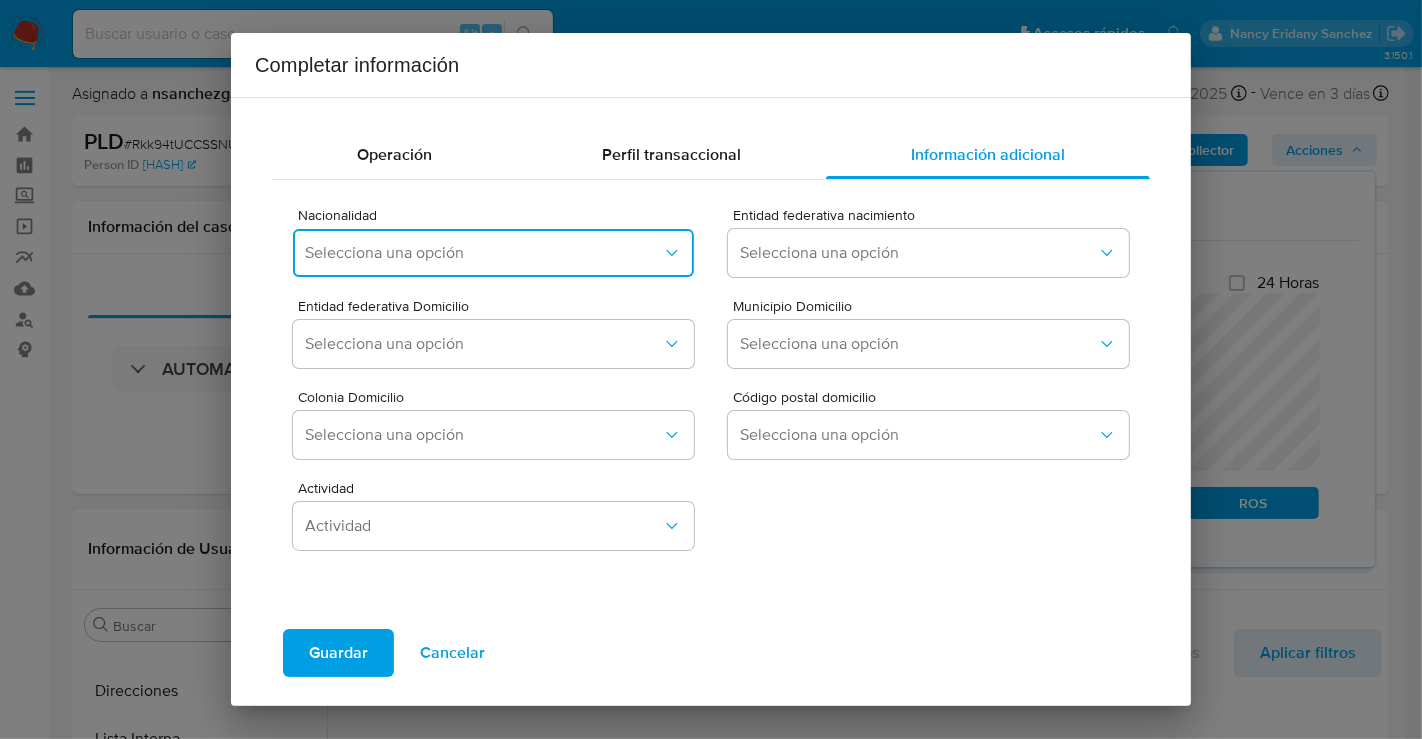click on "Selecciona una opción" at bounding box center [483, 253] 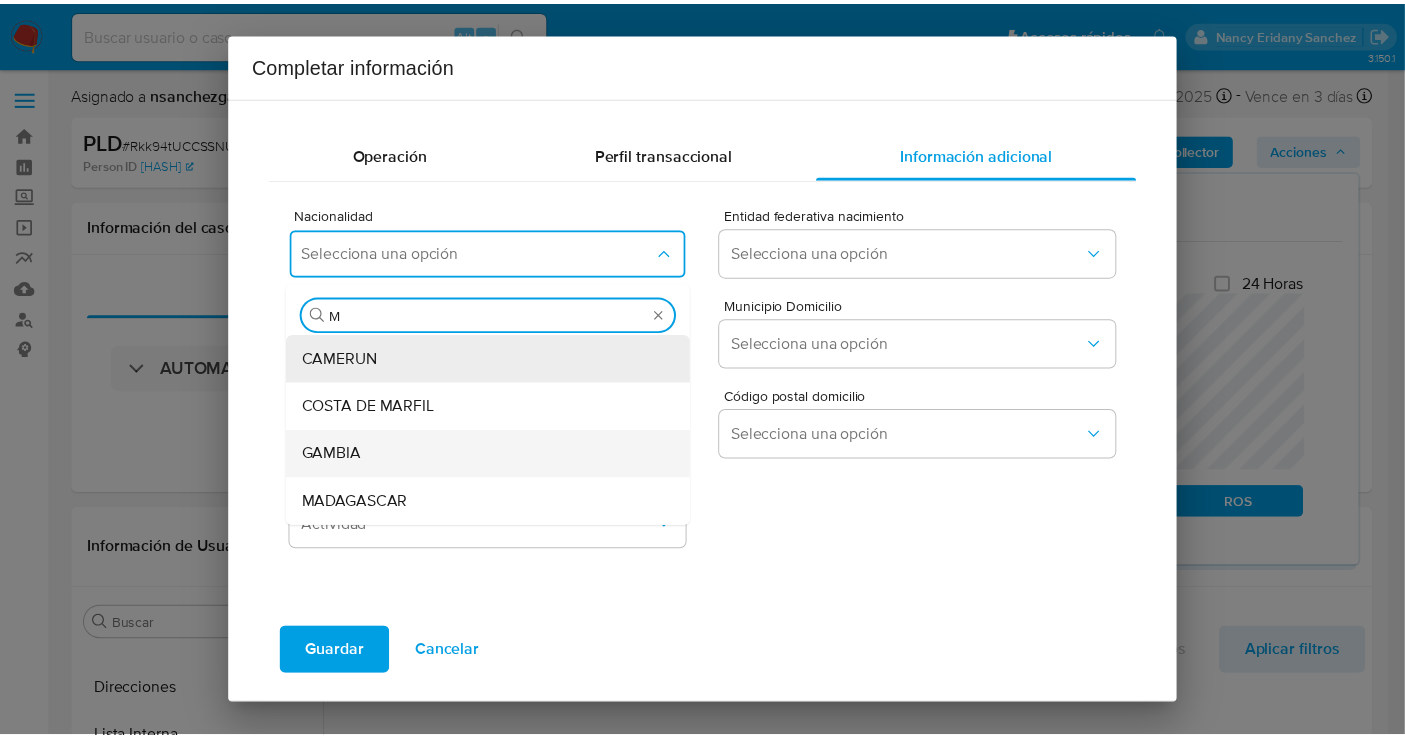 scroll, scrollTop: 111, scrollLeft: 0, axis: vertical 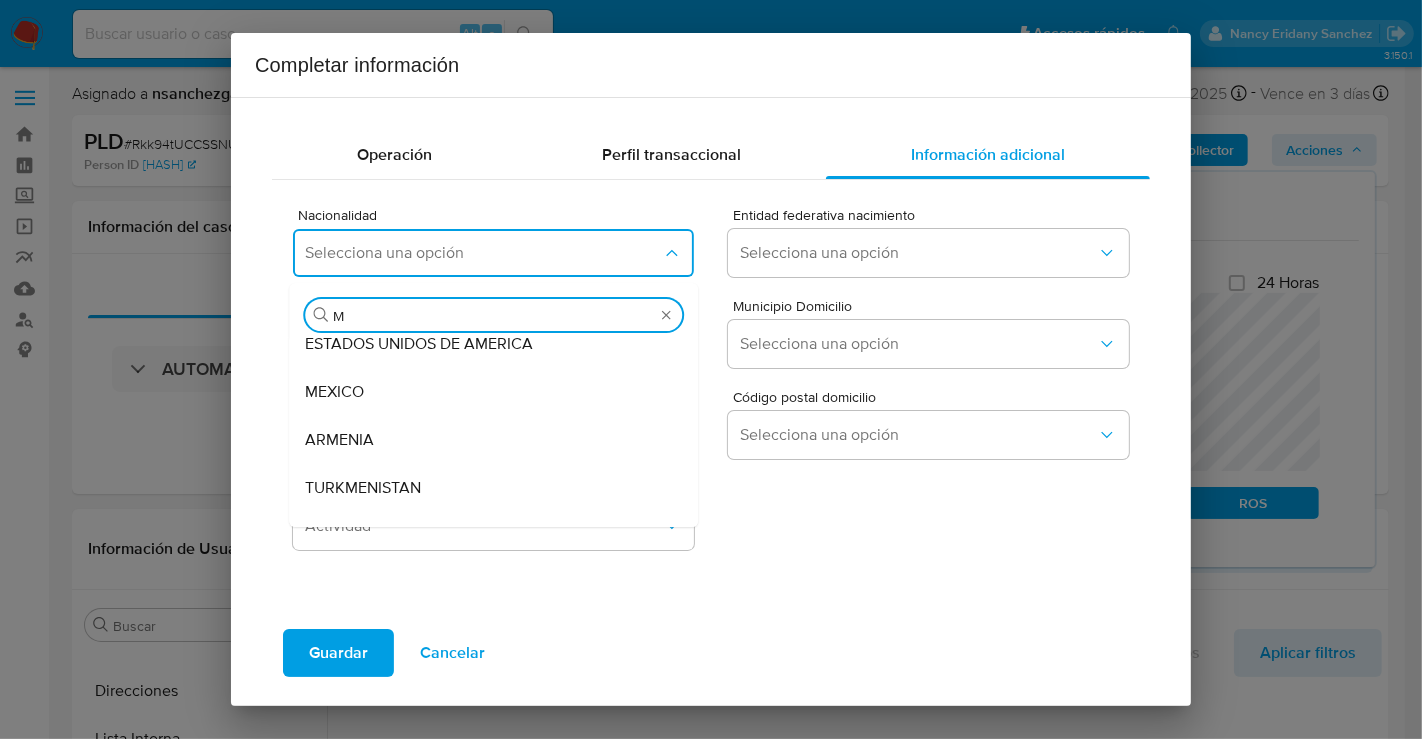 type on "ME" 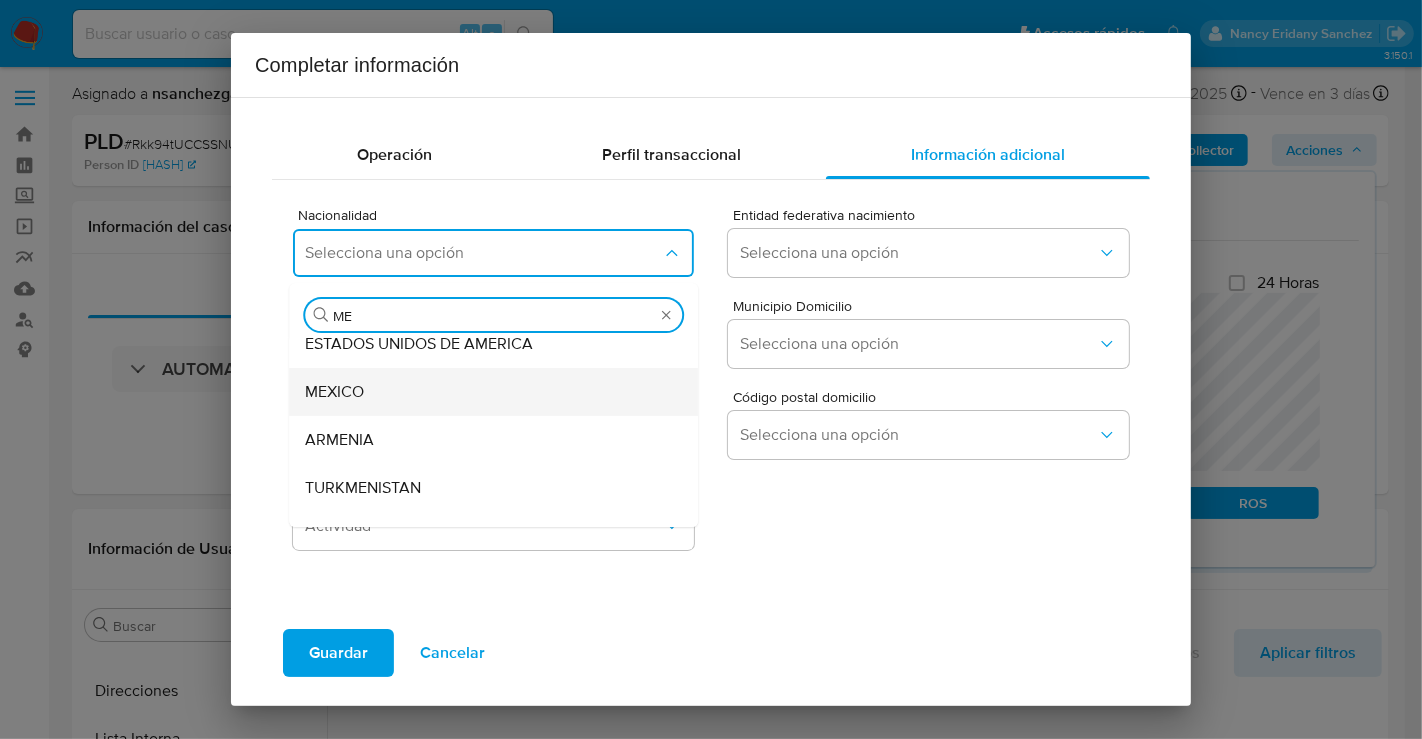 click on "MEXICO" at bounding box center [334, 392] 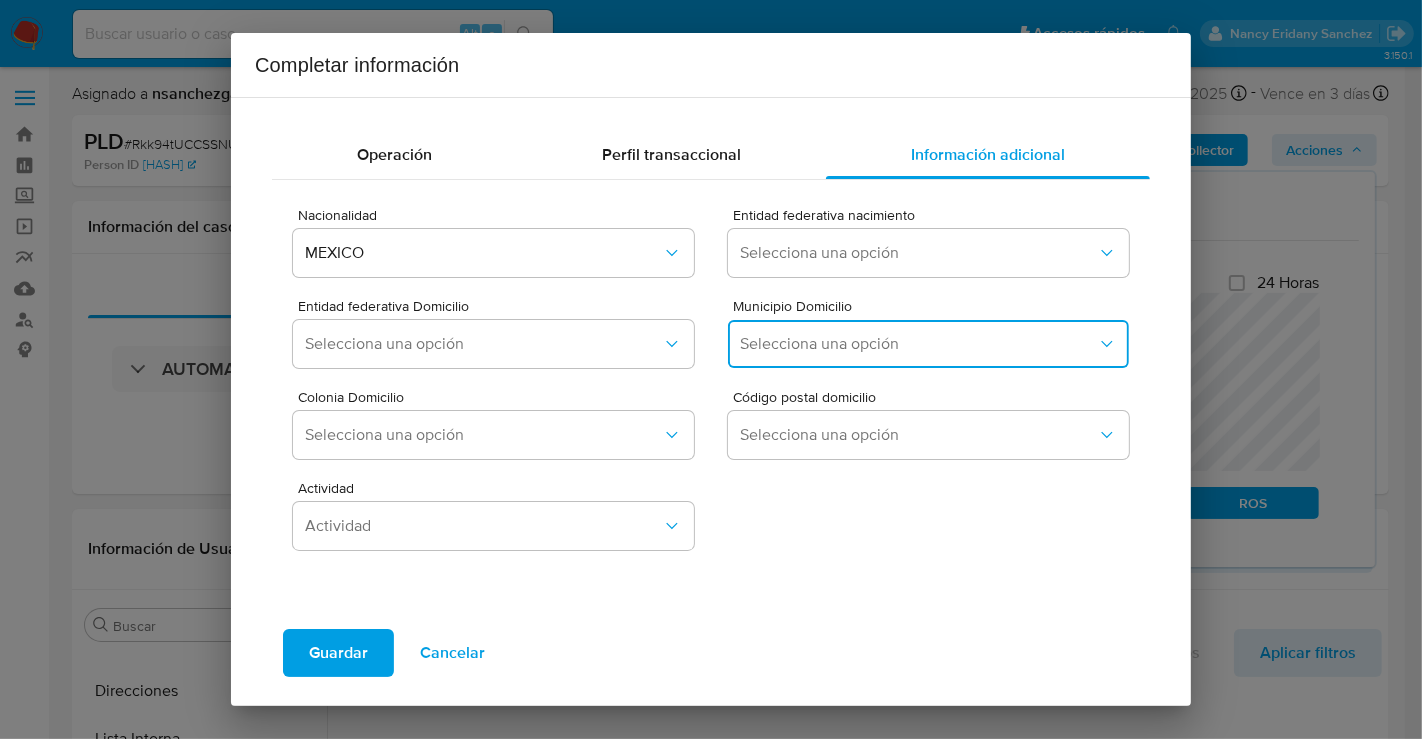 click on "Selecciona una opción" at bounding box center [918, 344] 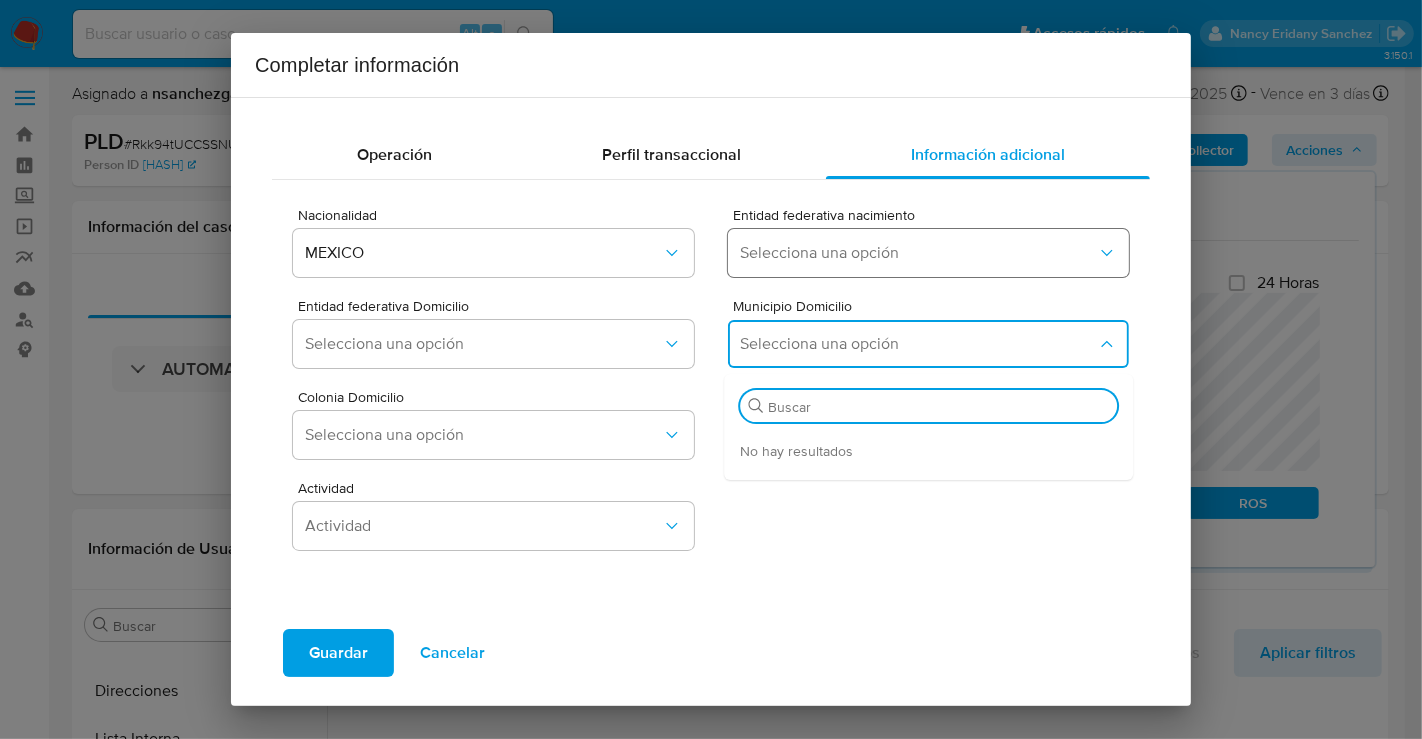 click on "Selecciona una opción" at bounding box center [918, 253] 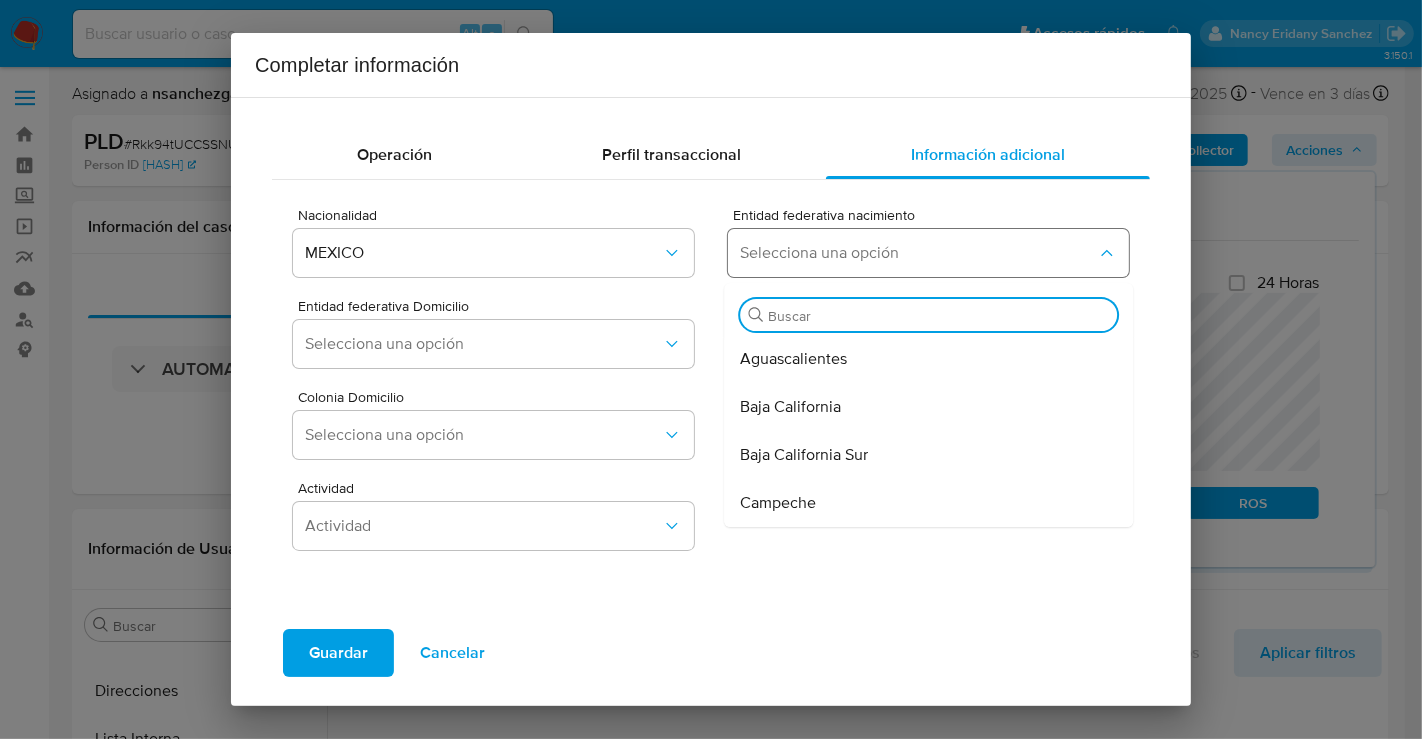 type on "G" 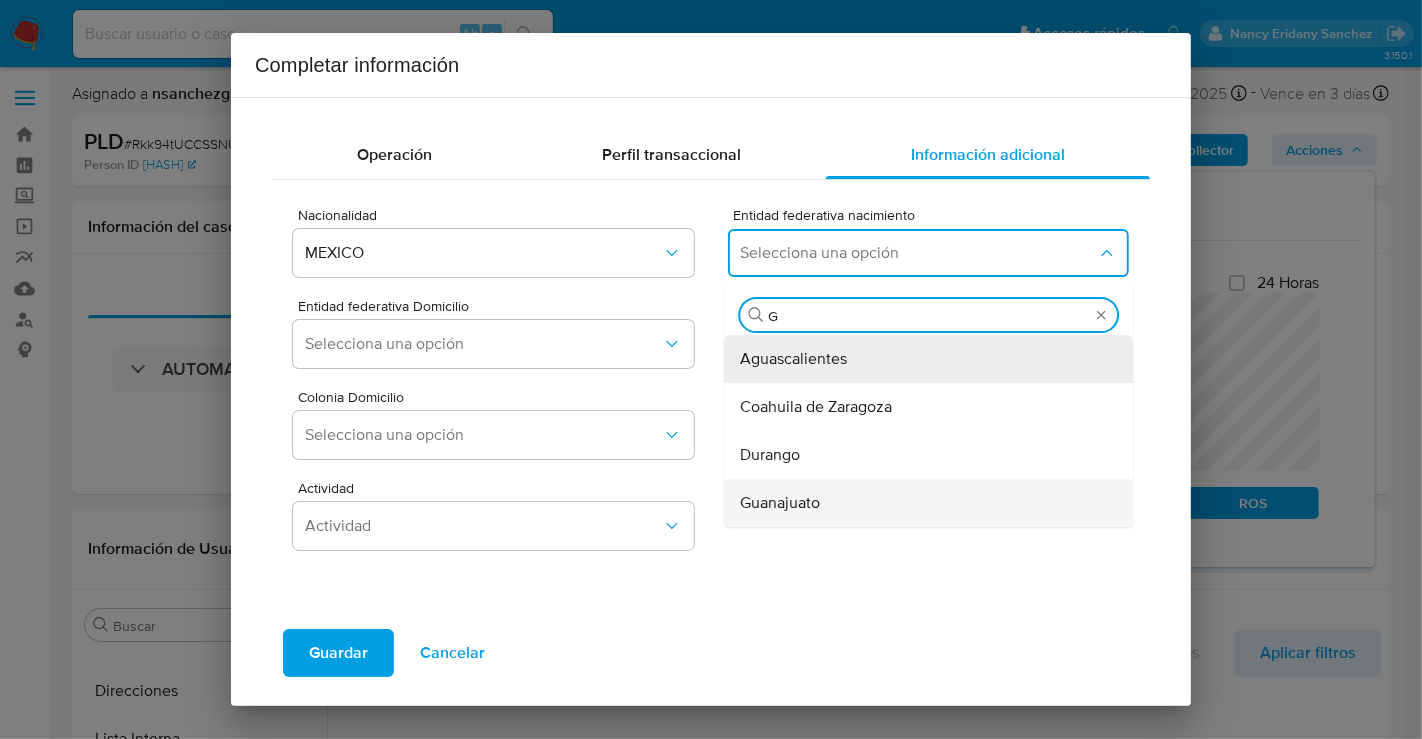 click on "Guanajuato" at bounding box center [780, 503] 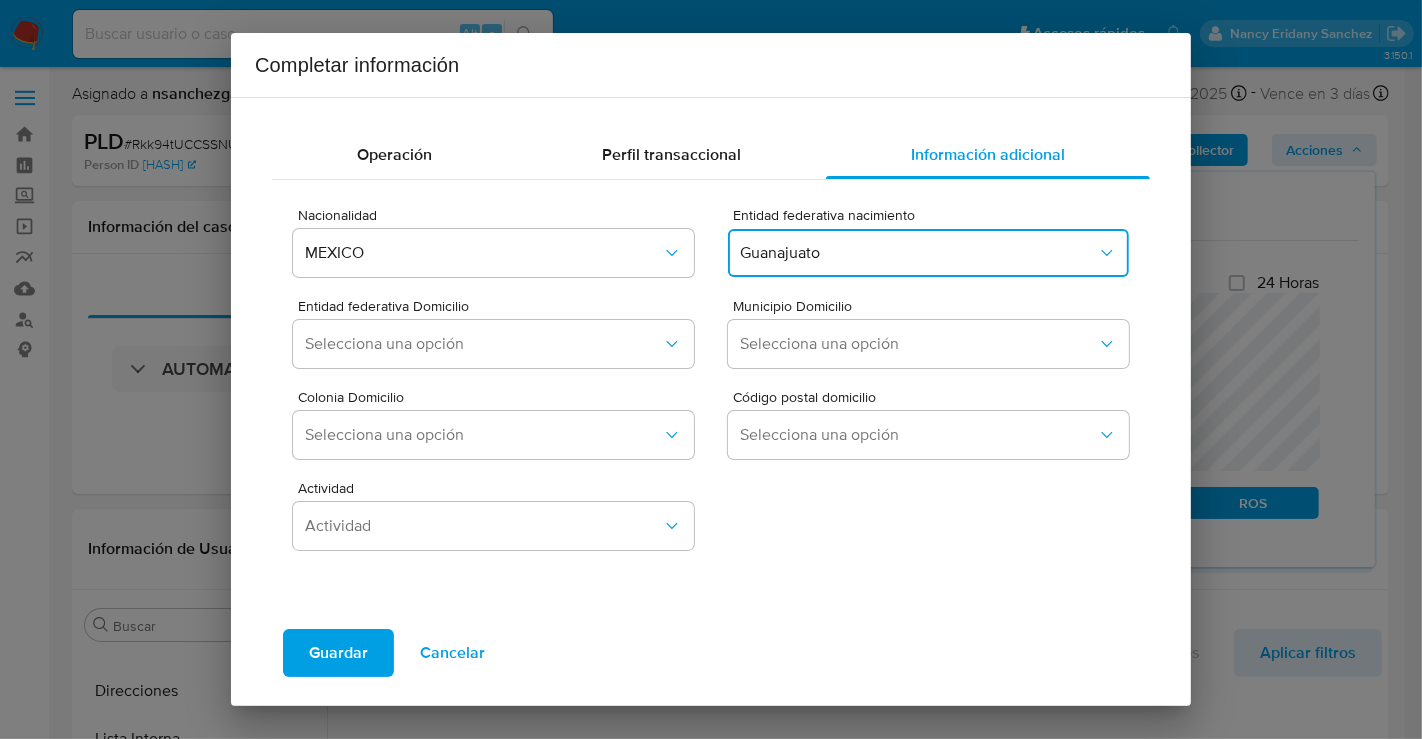 type 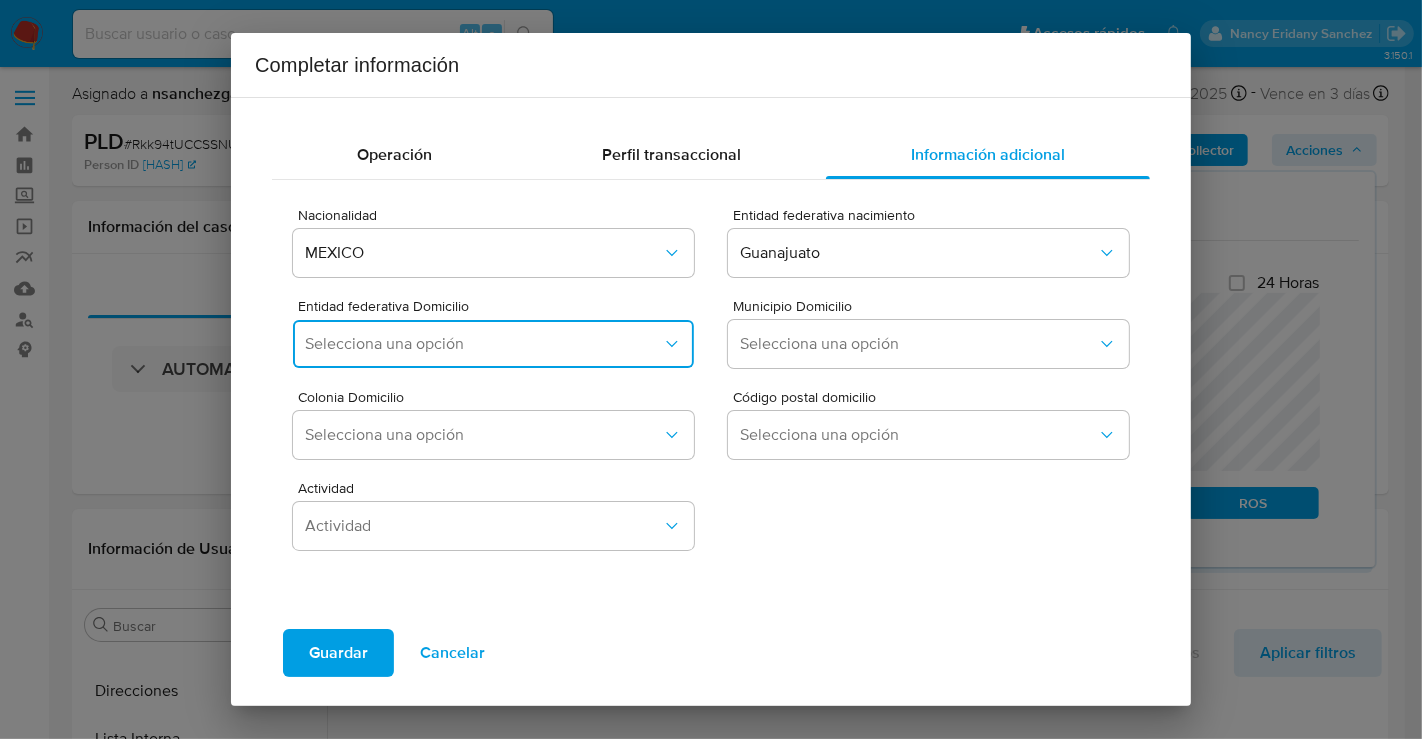 click on "Selecciona una opción" at bounding box center (483, 344) 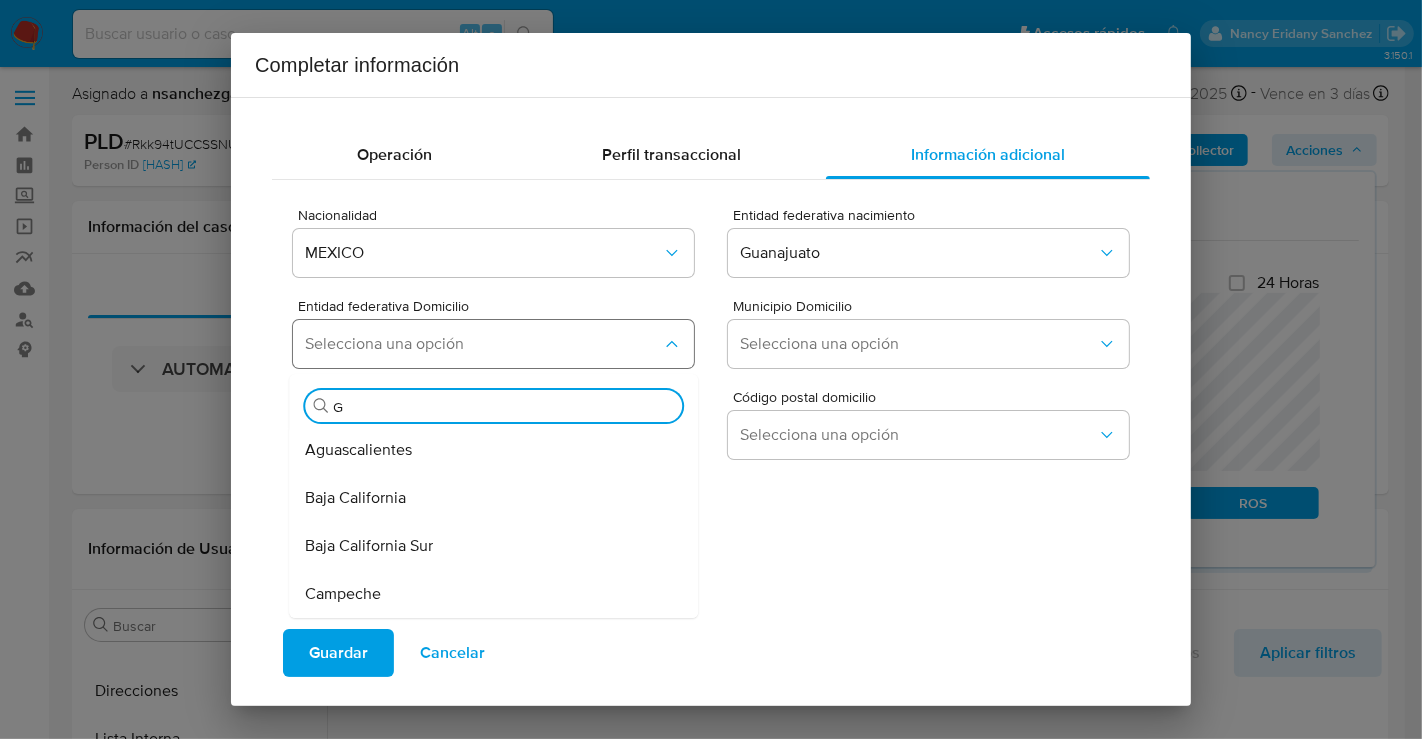 type on "GU" 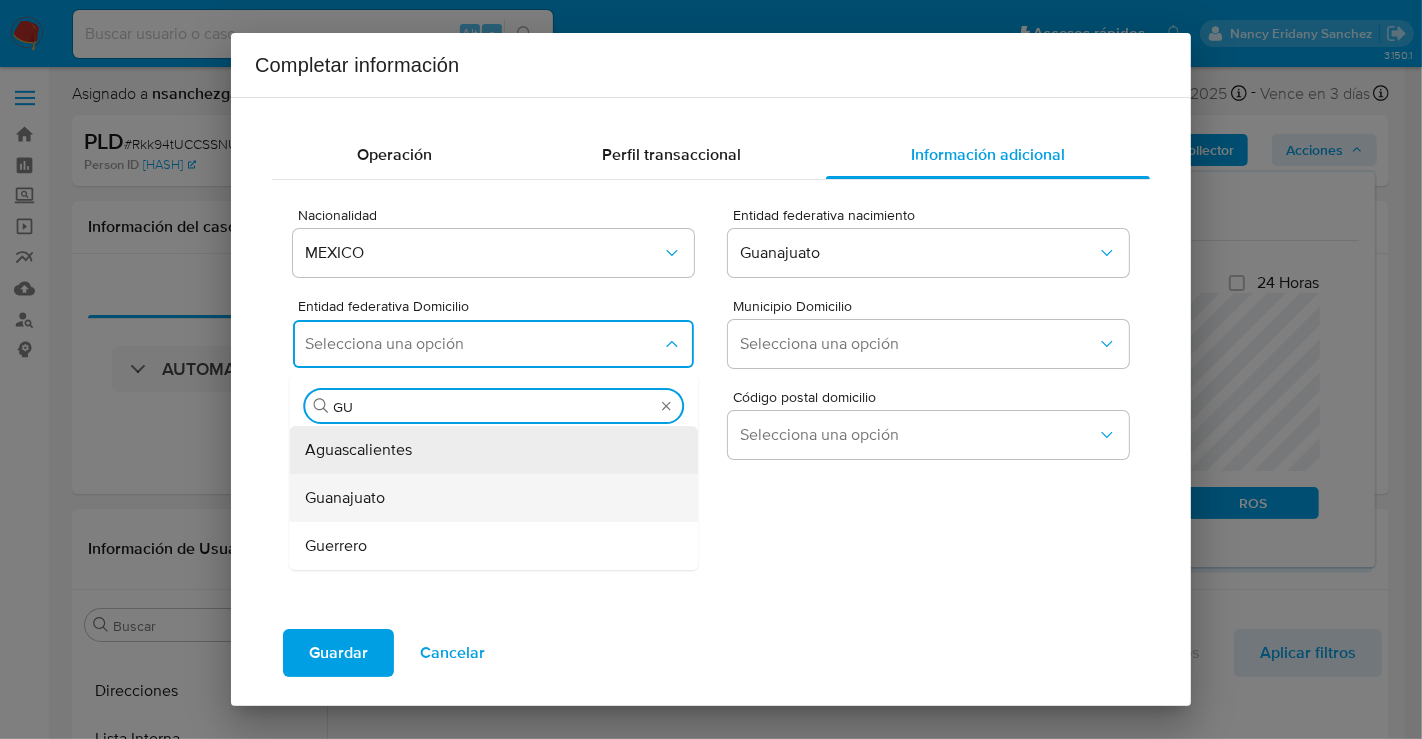 click on "Guanajuato" at bounding box center [345, 498] 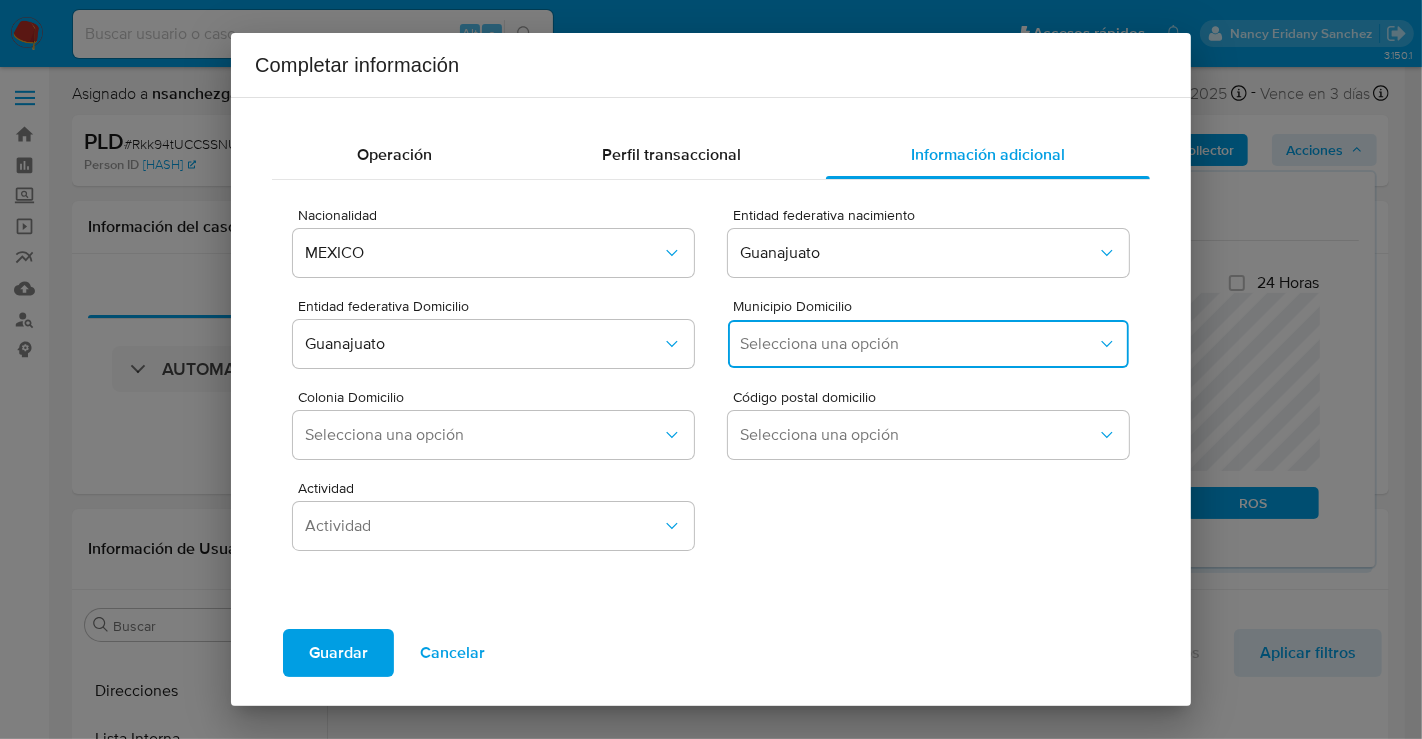 click on "Selecciona una opción" at bounding box center (918, 344) 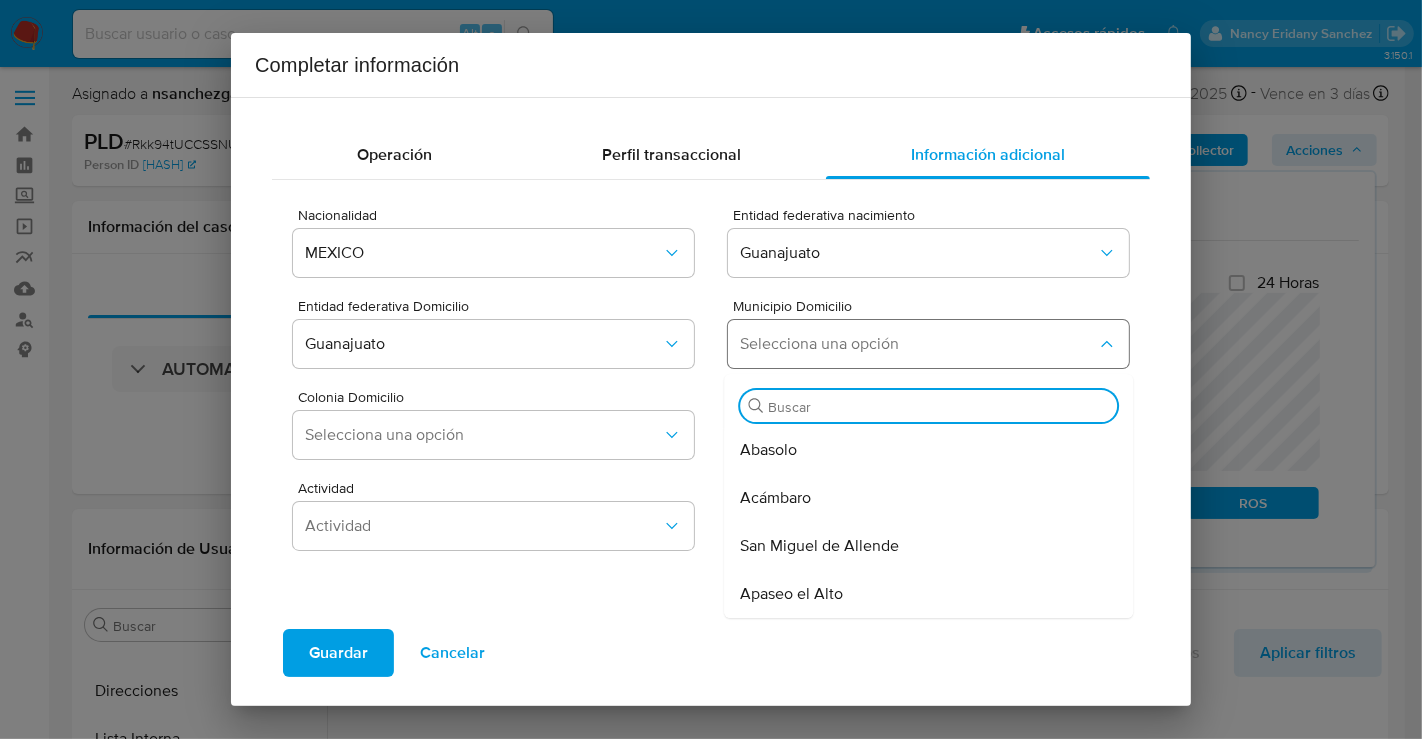 type on "I" 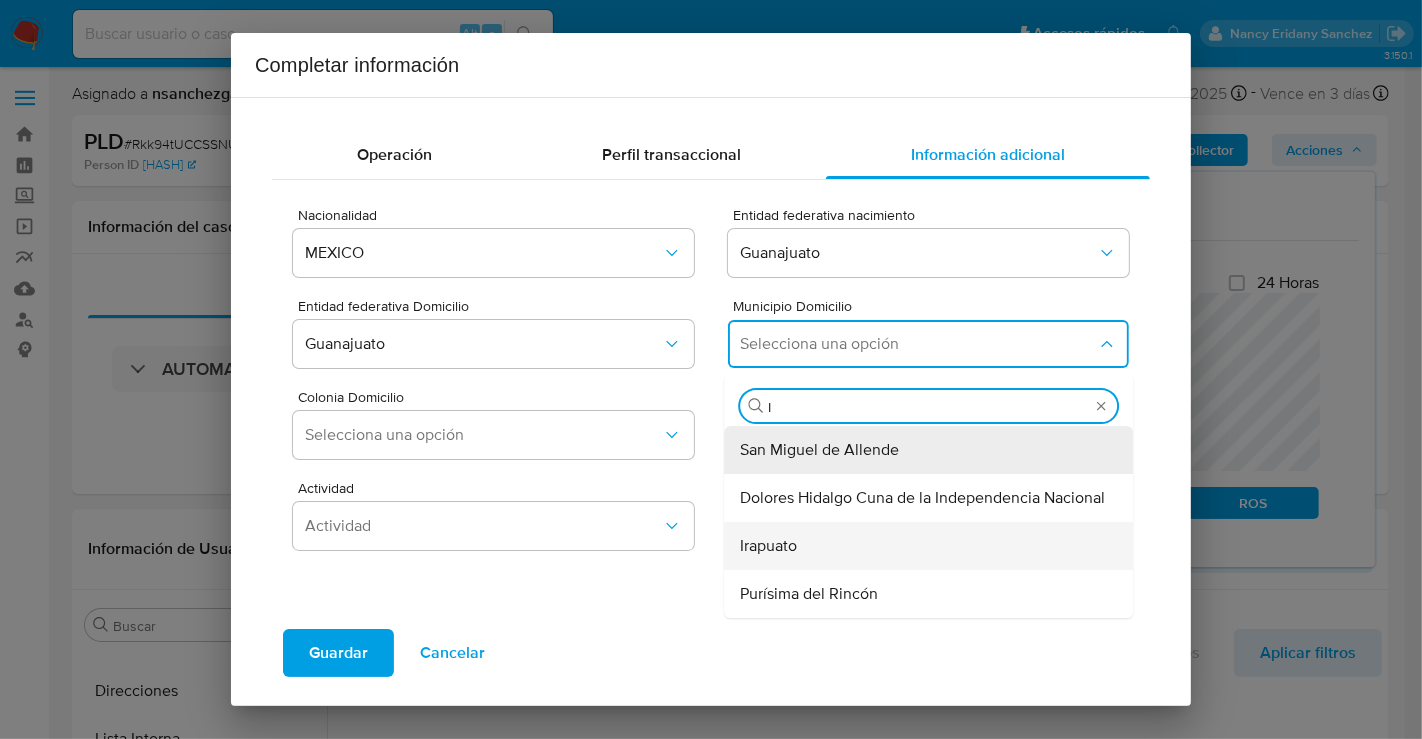 click on "Irapuato" at bounding box center [922, 546] 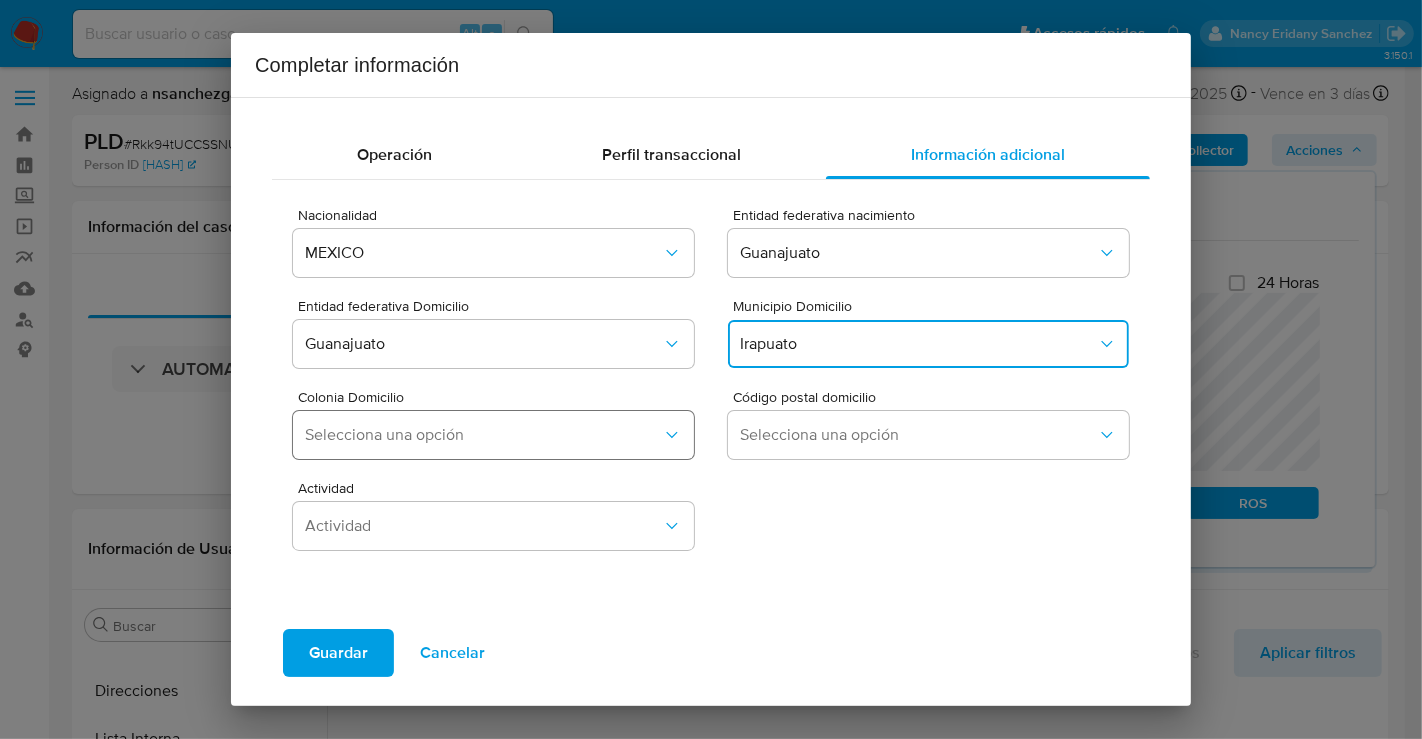 type 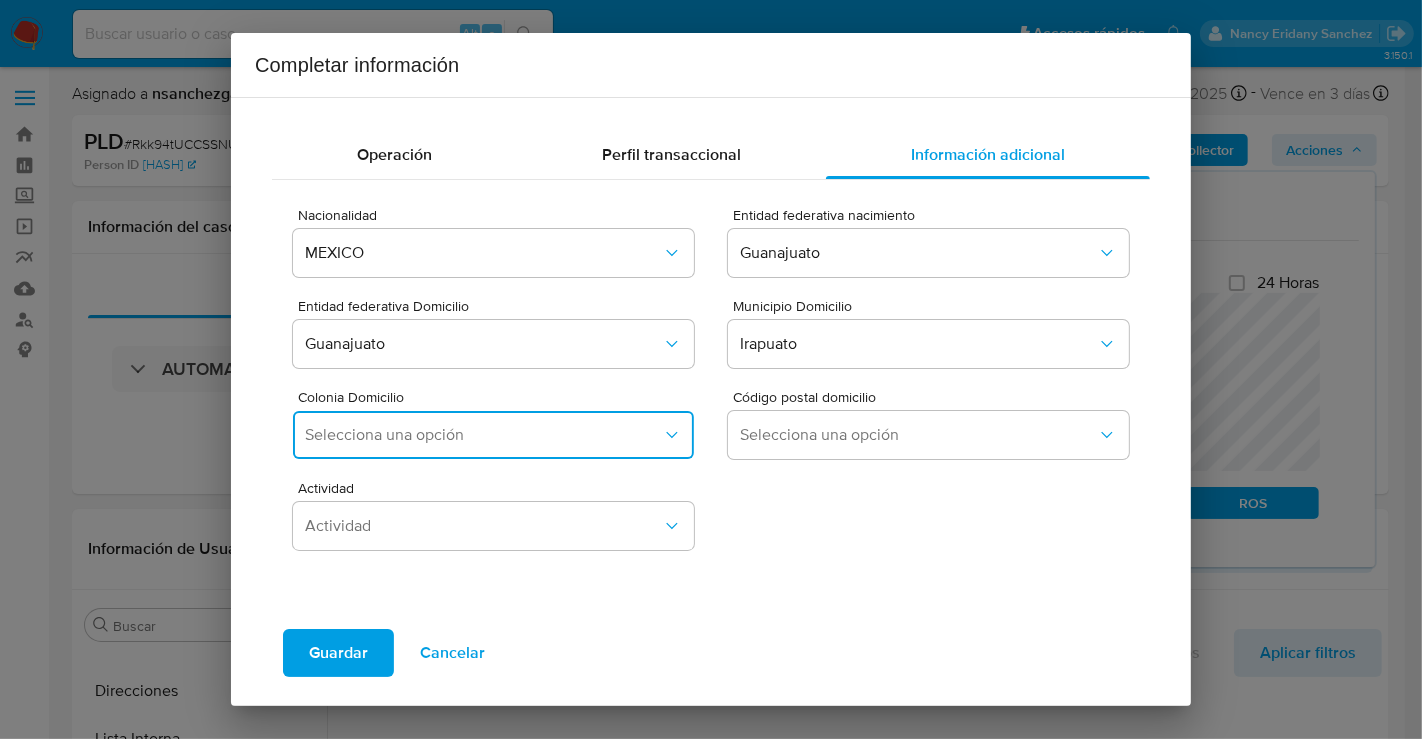 click on "Selecciona una opción" at bounding box center [483, 435] 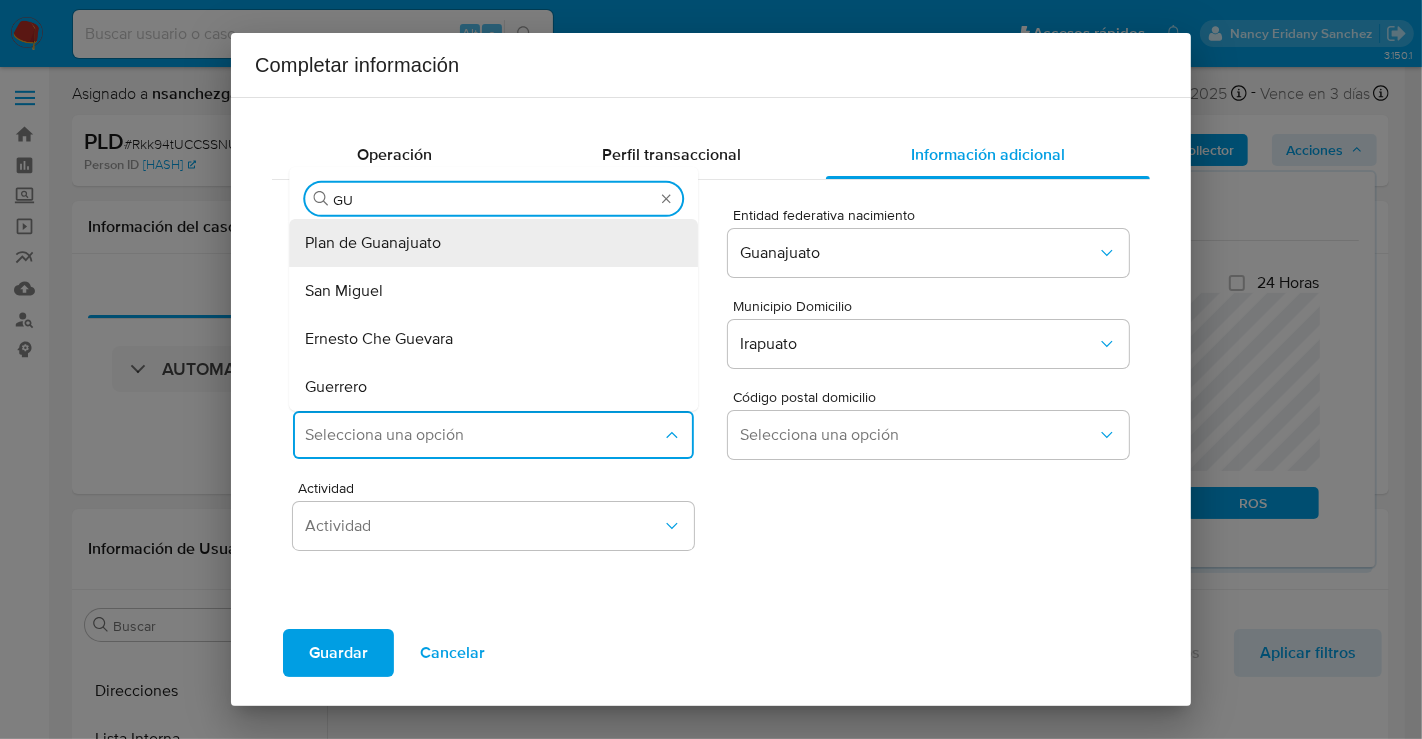 type on "GUA" 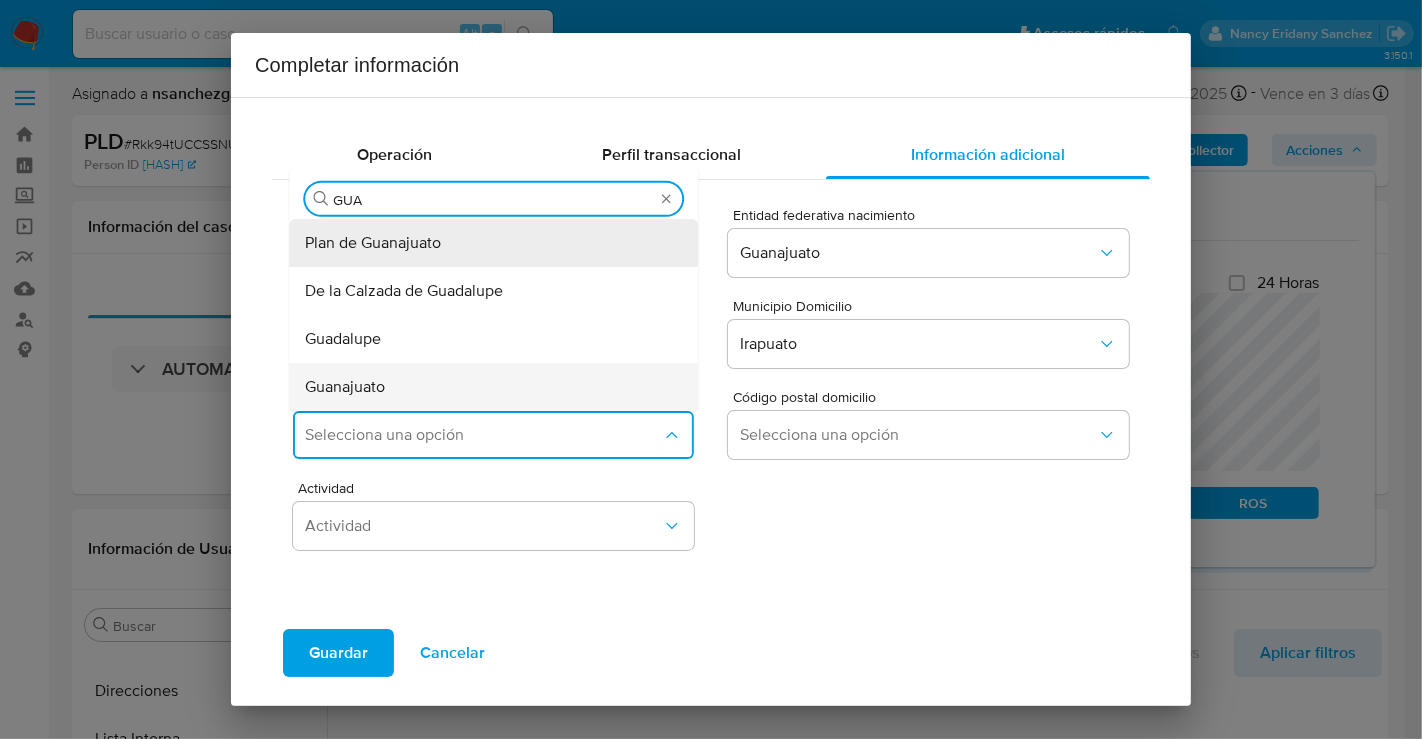 click on "Guanajuato" at bounding box center [345, 387] 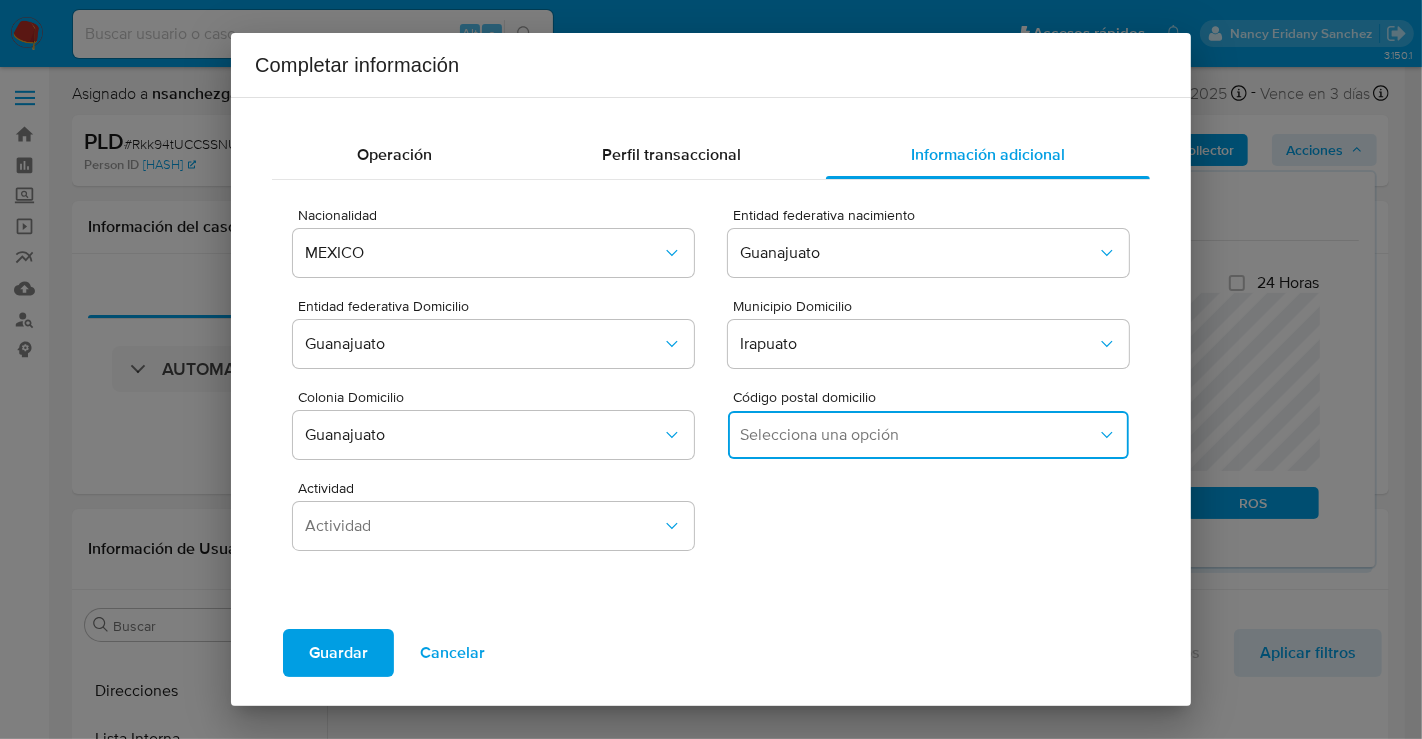 click on "Selecciona una opción" at bounding box center [928, 435] 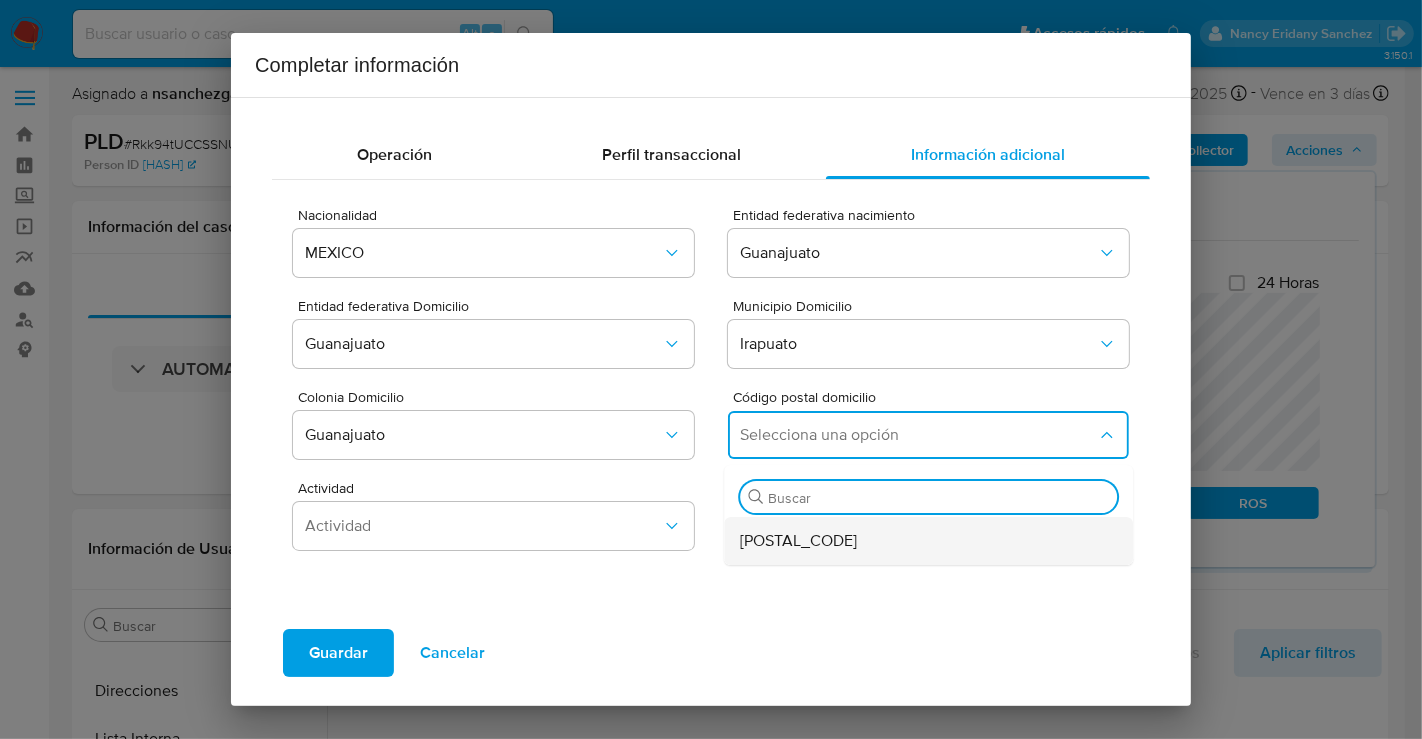 click on "36580" at bounding box center [798, 541] 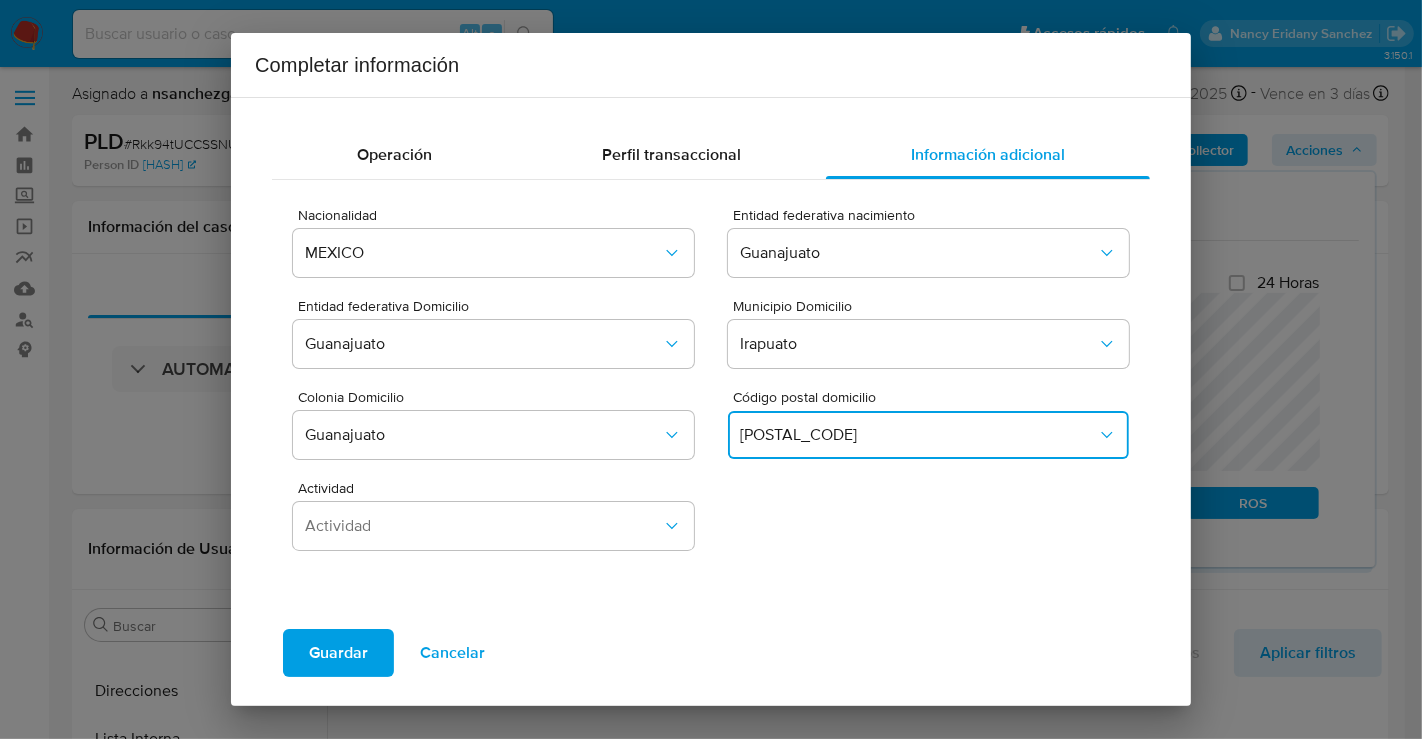 type 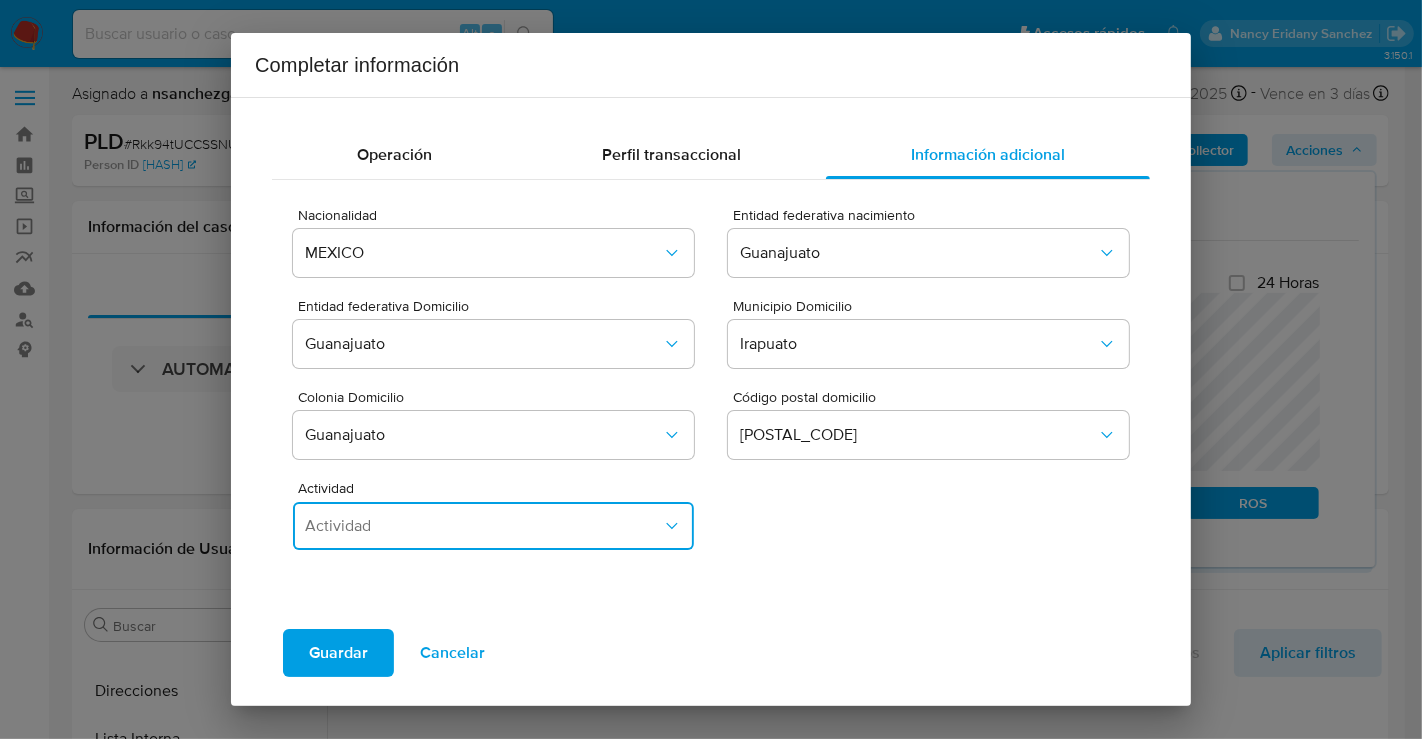 click on "Actividad" at bounding box center (493, 526) 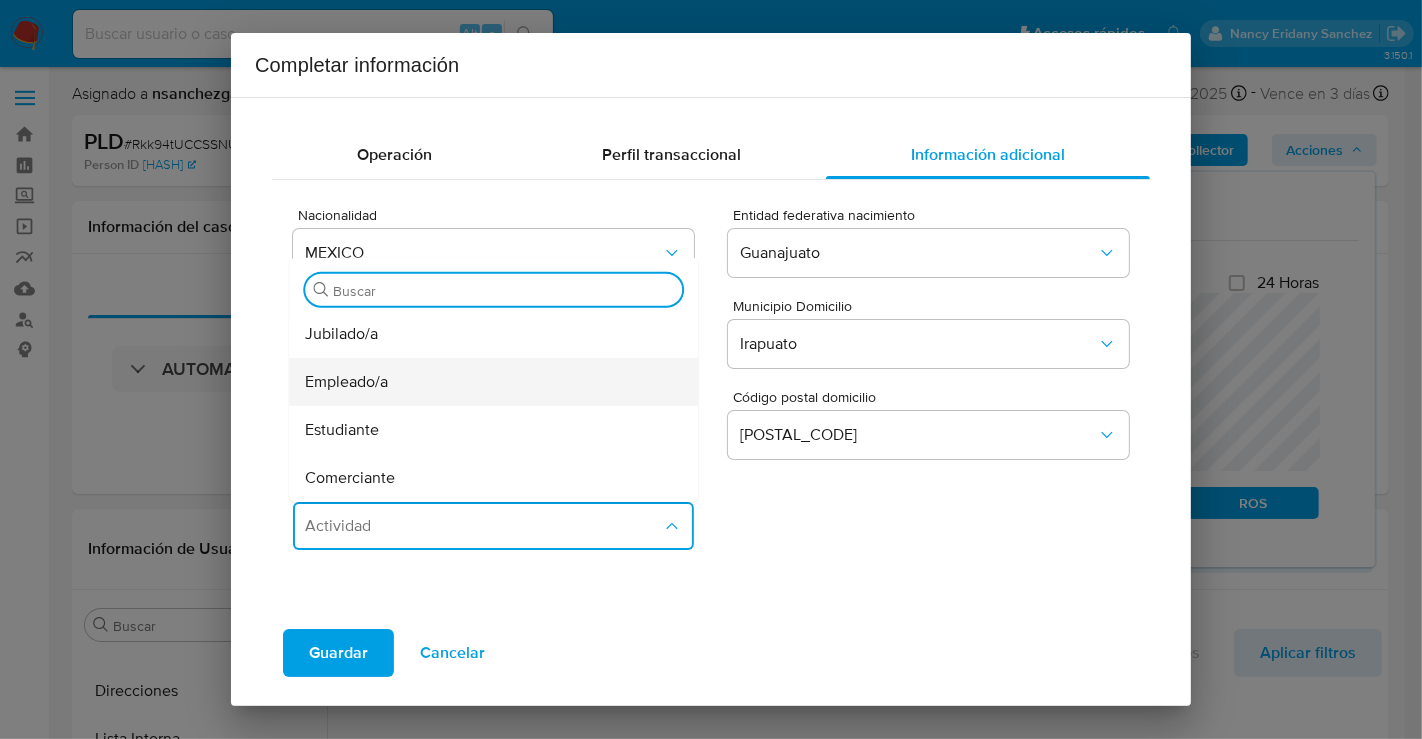 click on "Empleado/a" at bounding box center [346, 382] 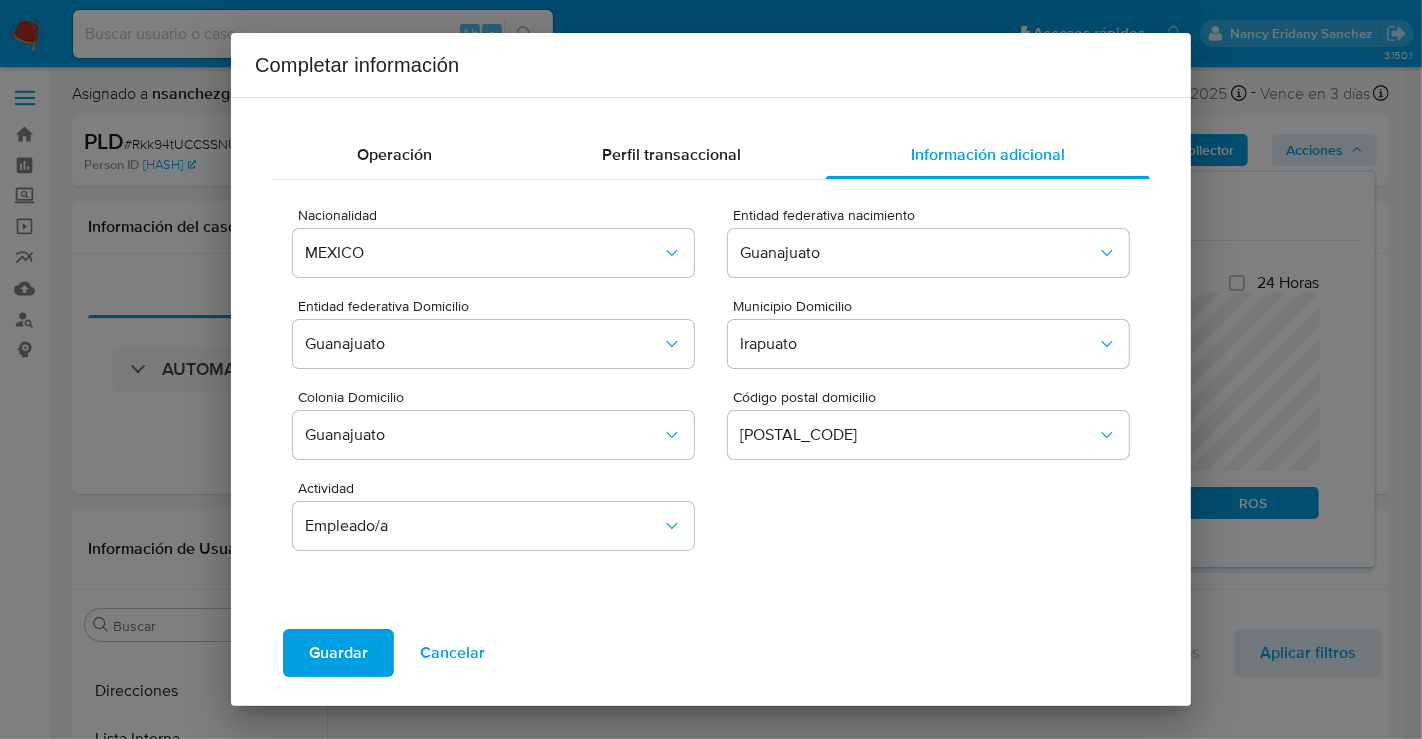click on "Guardar" at bounding box center (338, 653) 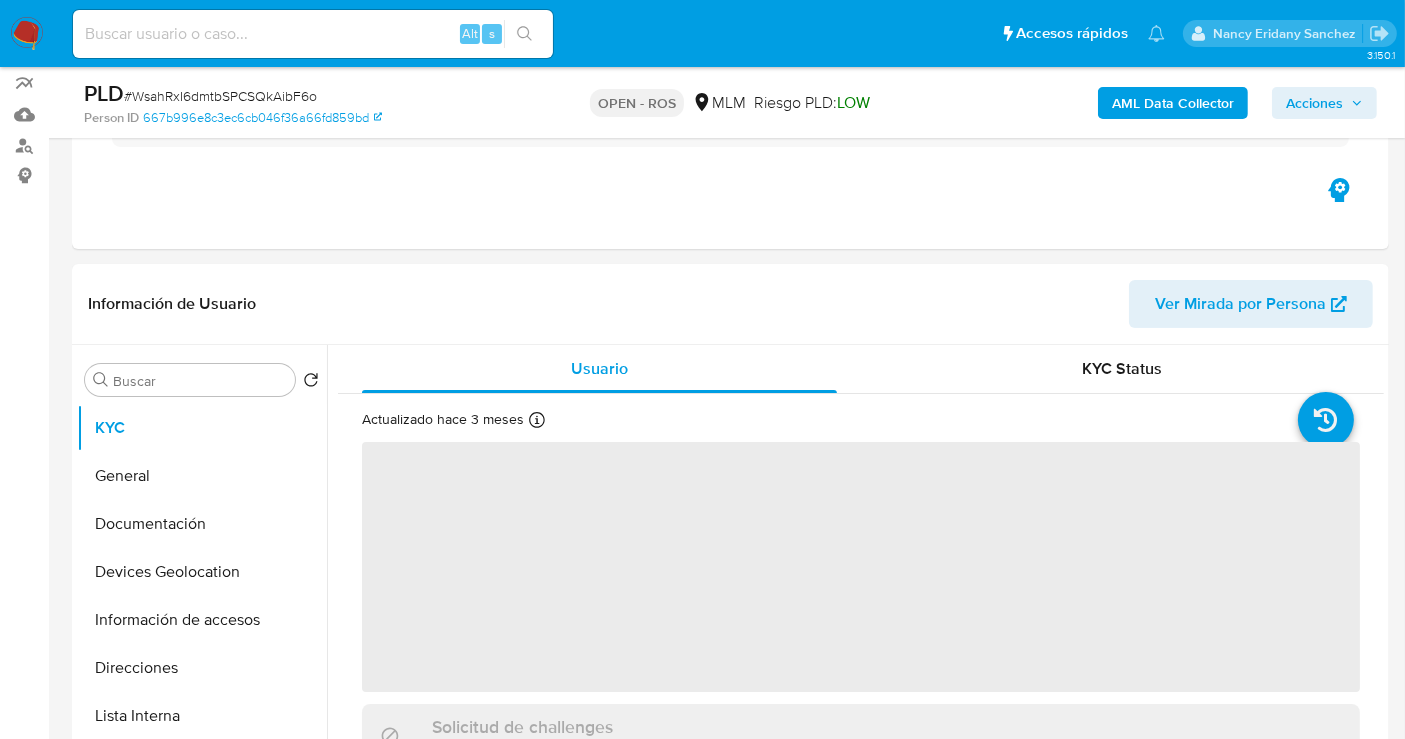 scroll, scrollTop: 222, scrollLeft: 0, axis: vertical 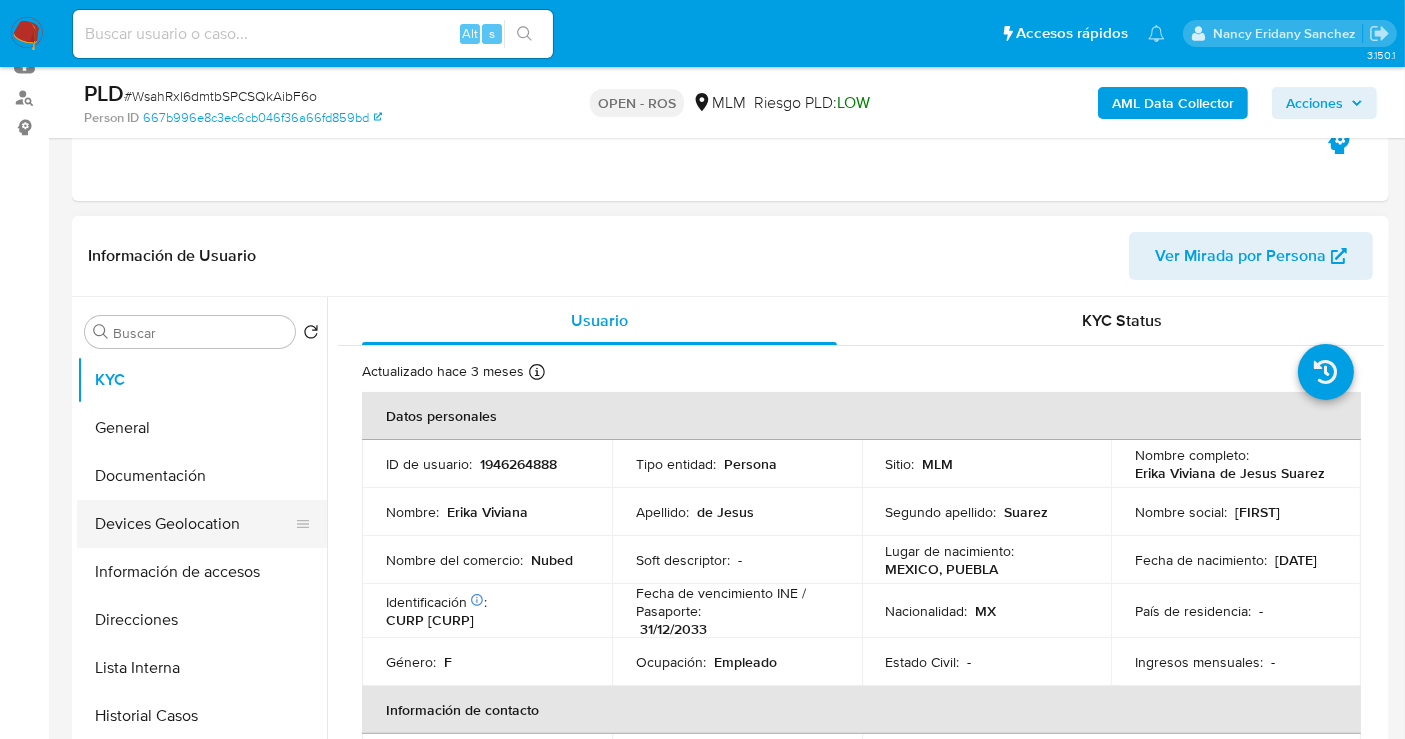 select on "10" 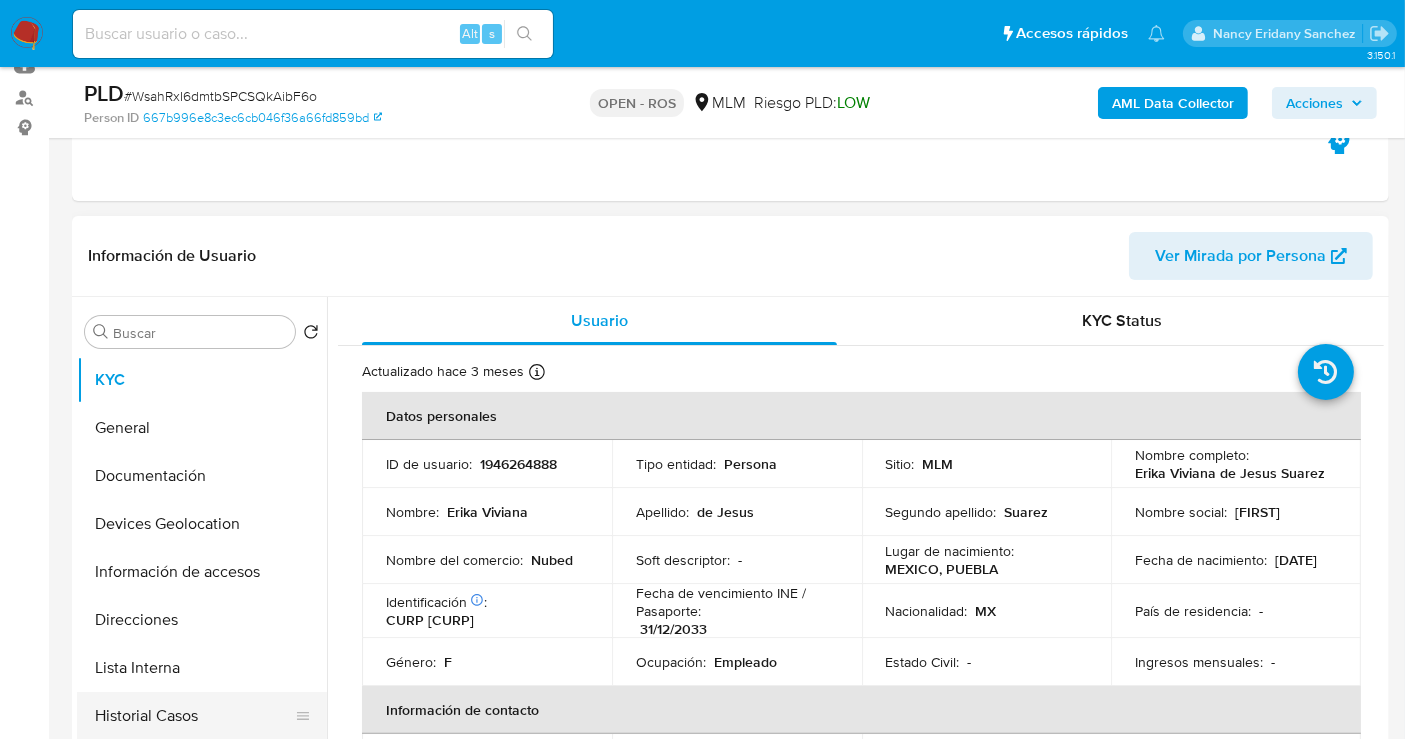 click on "Historial Casos" at bounding box center (194, 716) 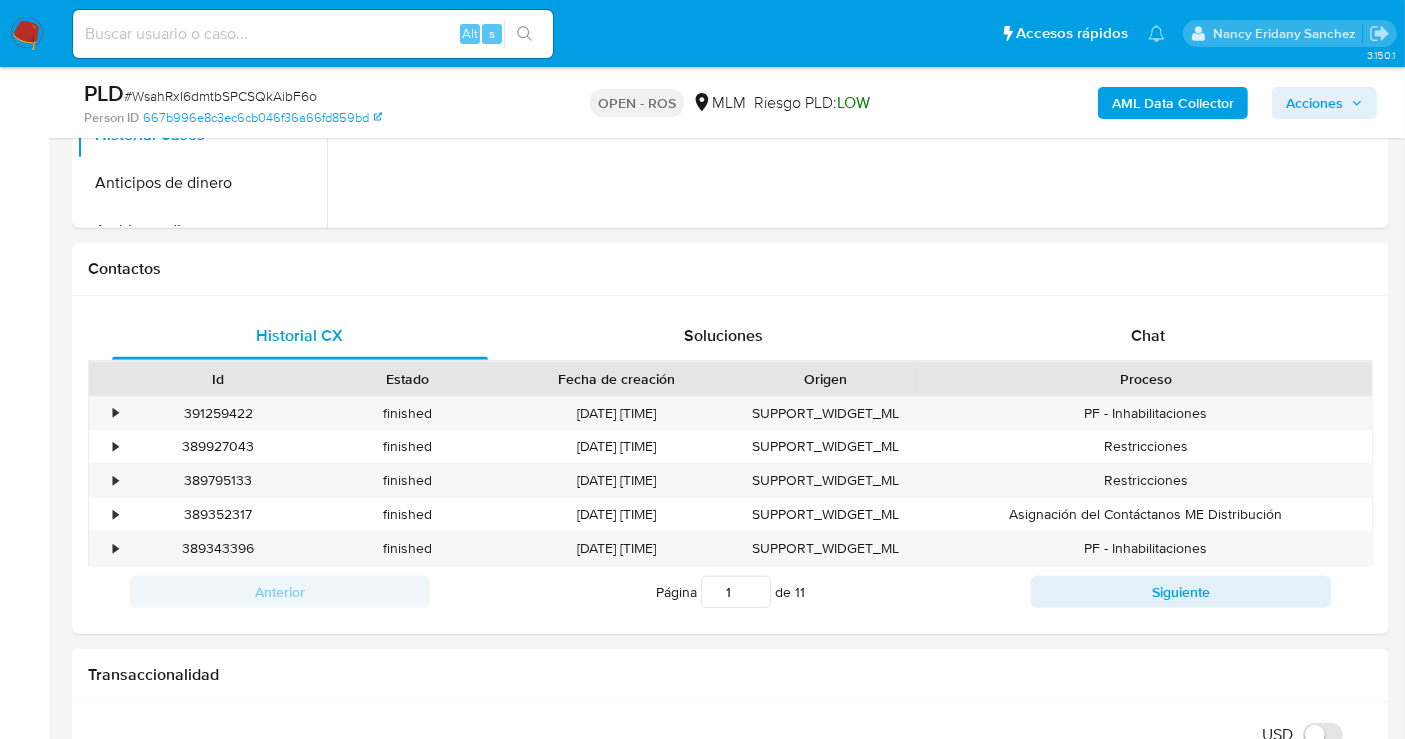 scroll, scrollTop: 1111, scrollLeft: 0, axis: vertical 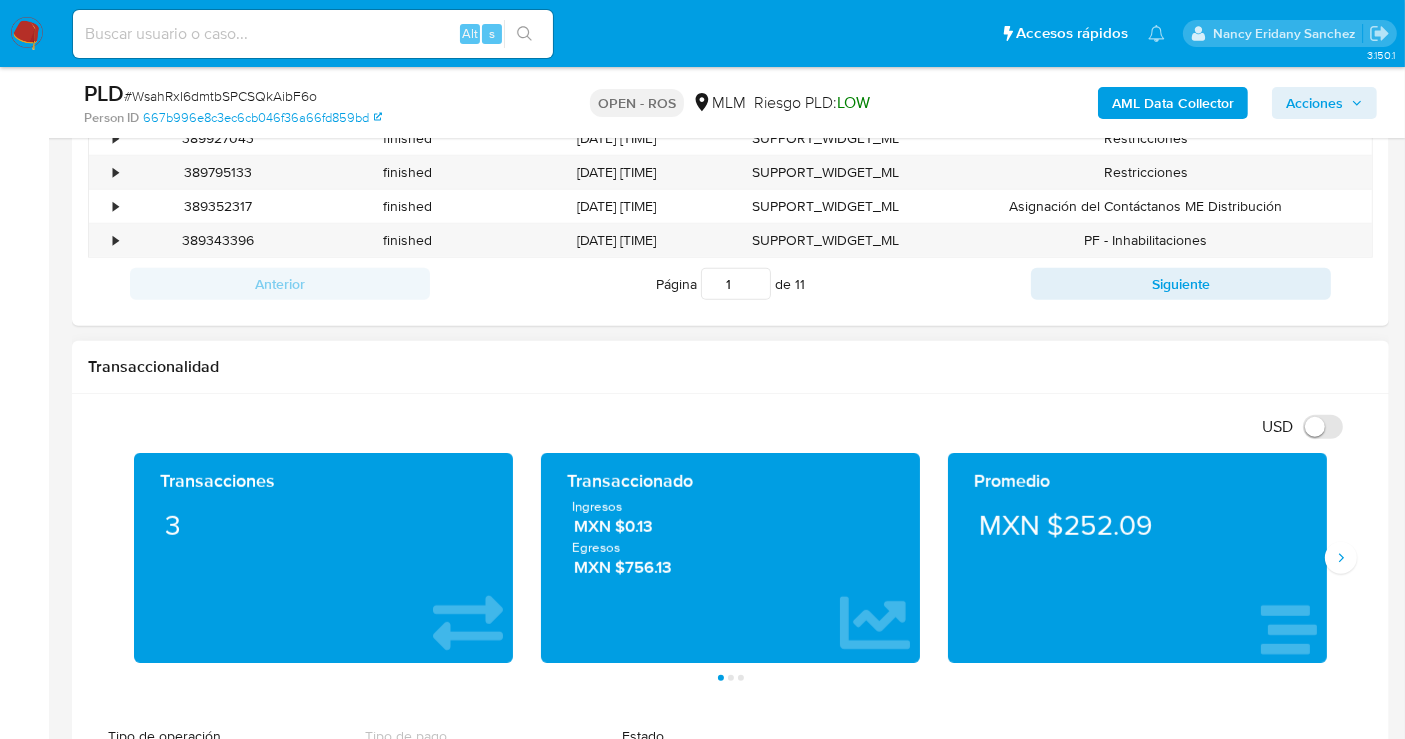 type 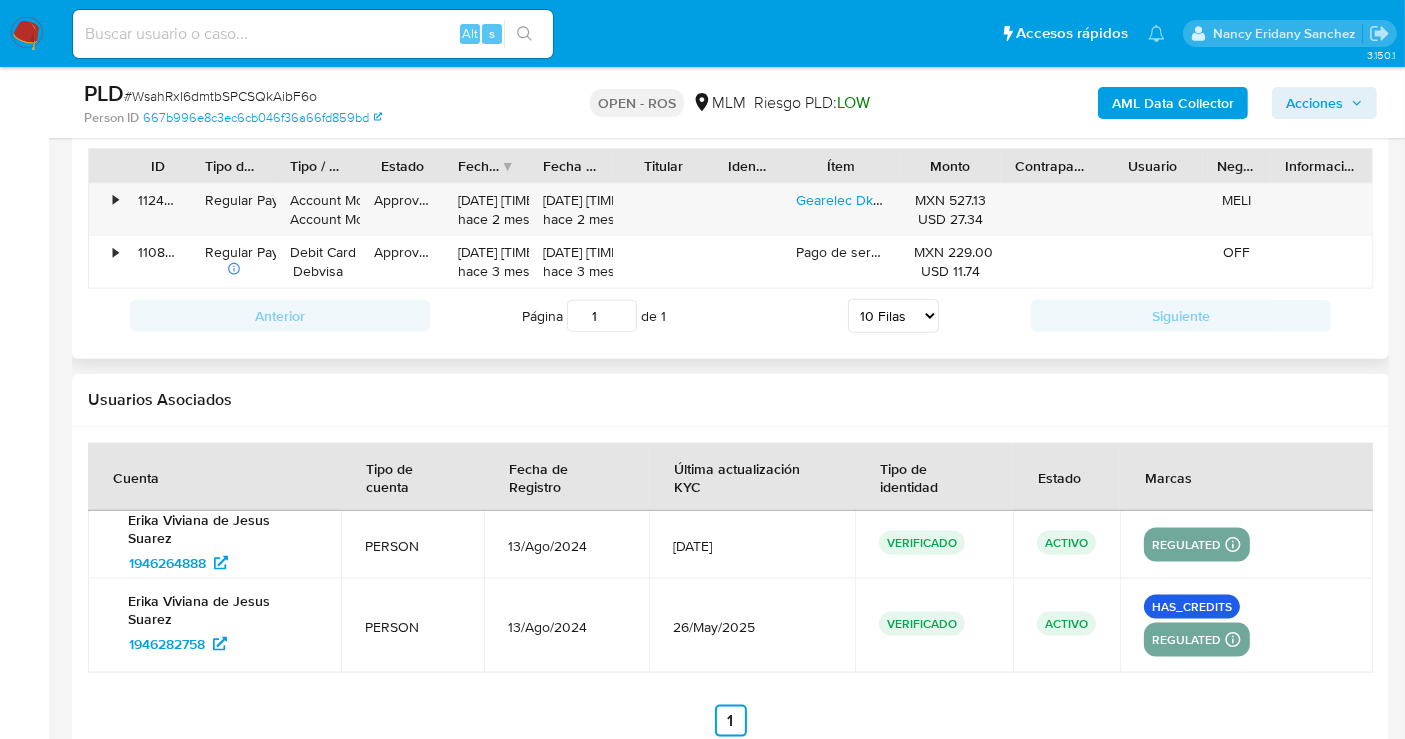 scroll, scrollTop: 2333, scrollLeft: 0, axis: vertical 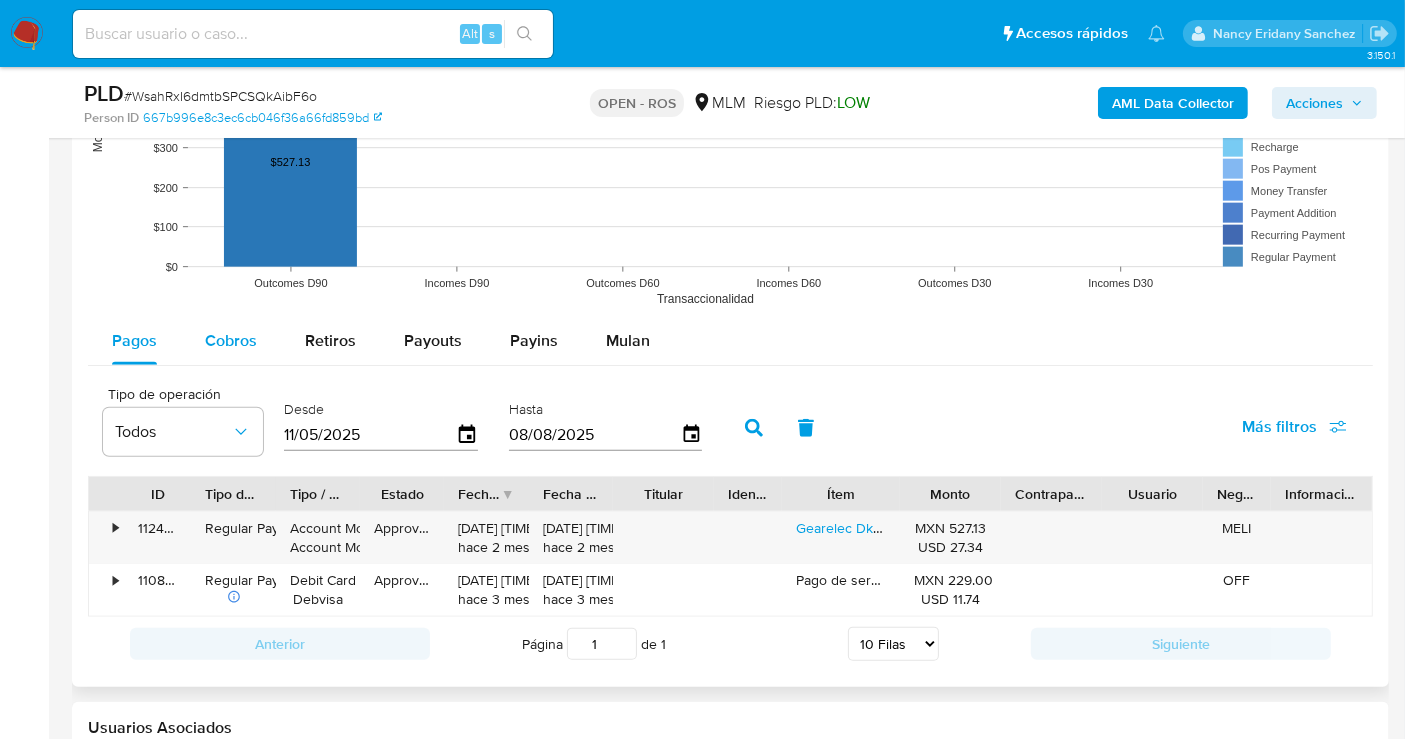 click on "Cobros" at bounding box center (231, 340) 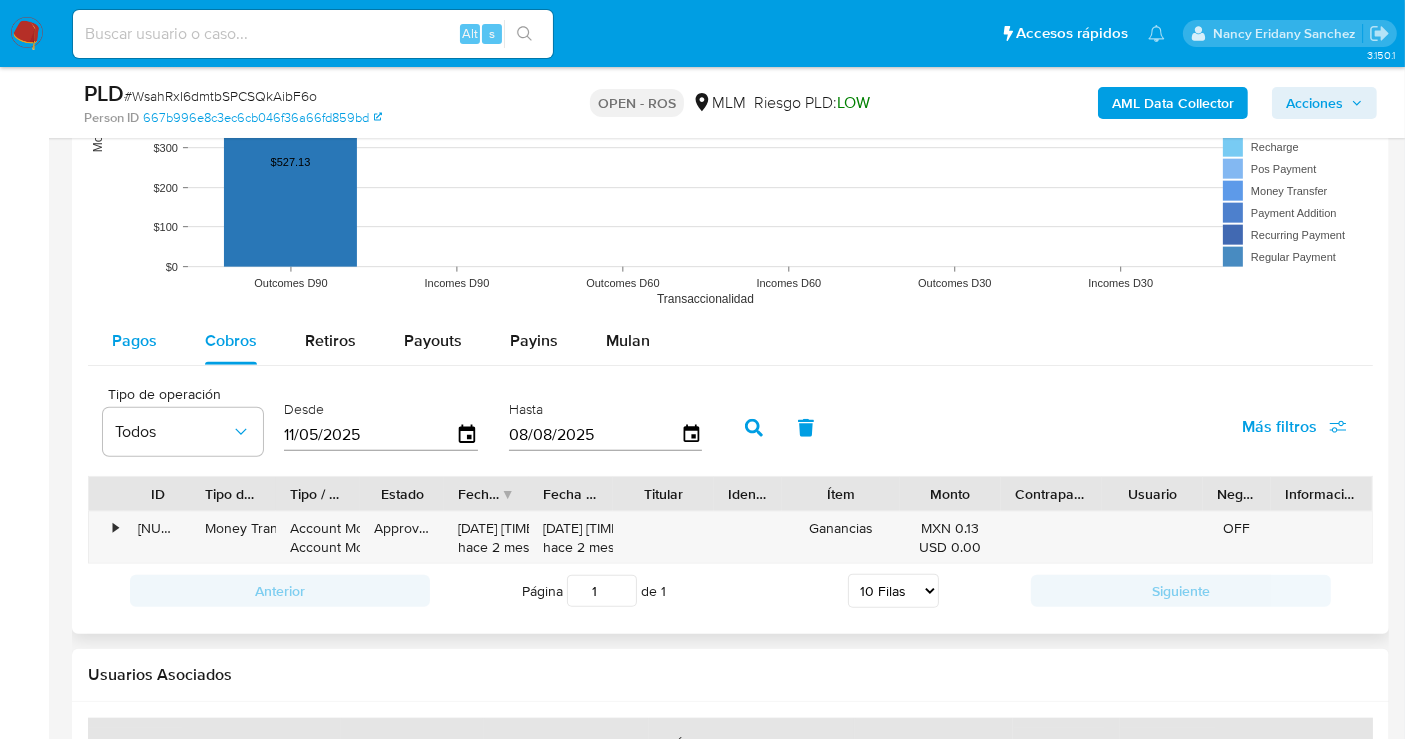 click on "Pagos" at bounding box center [134, 340] 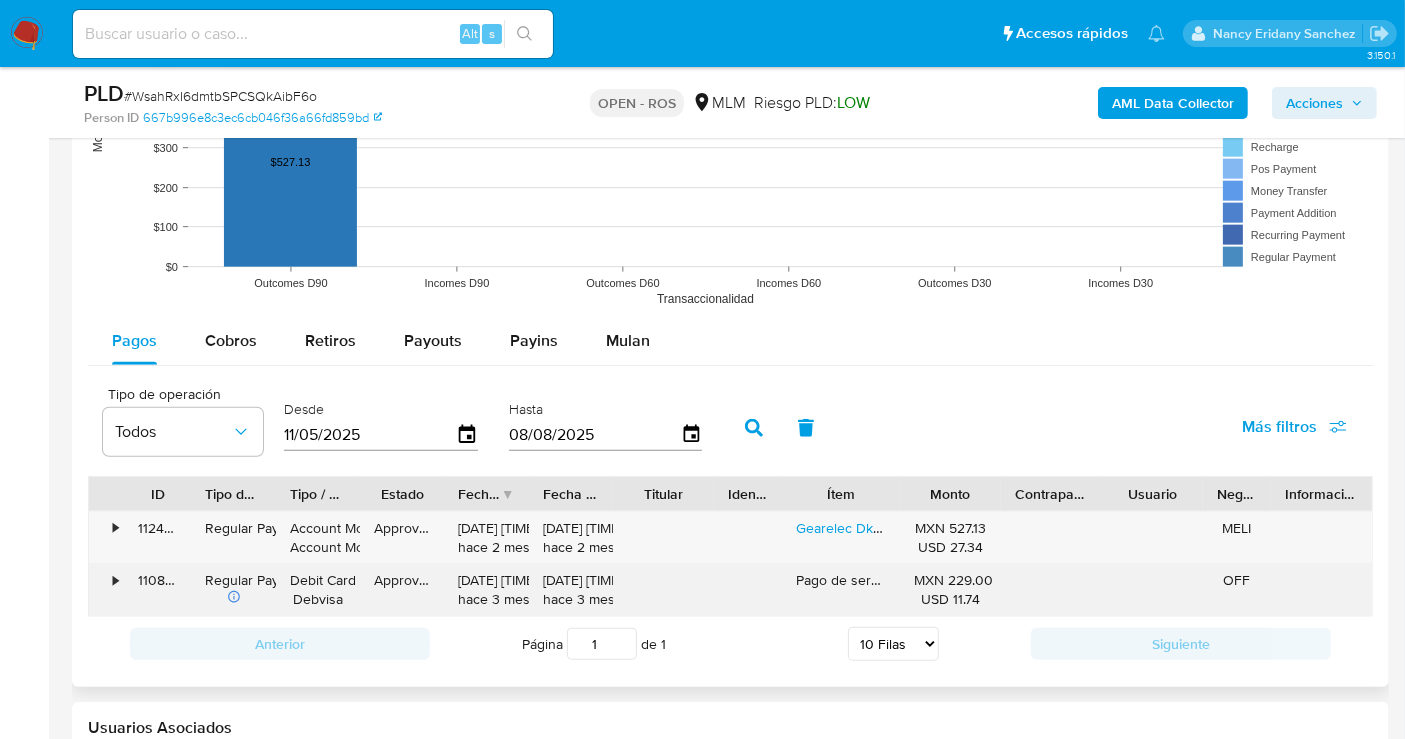 click on "•" at bounding box center (115, 580) 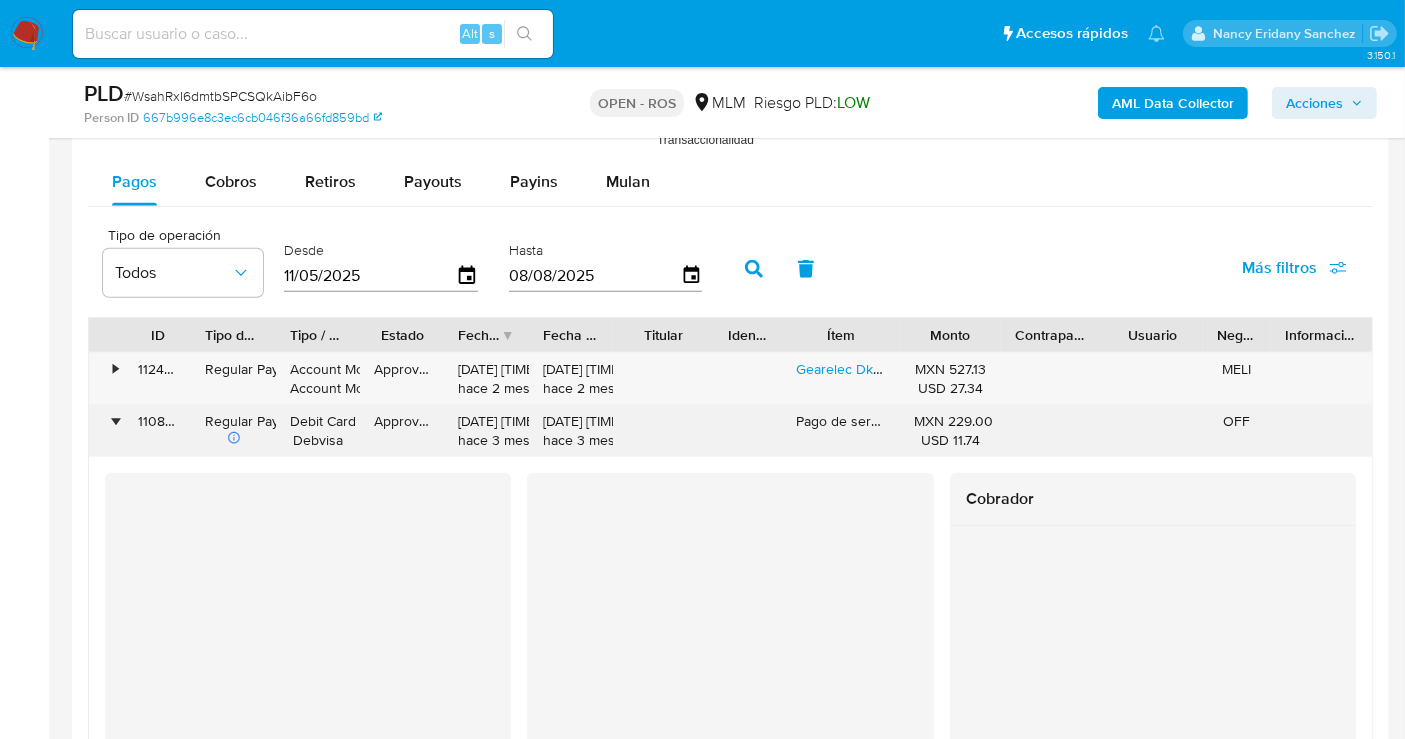 scroll, scrollTop: 2111, scrollLeft: 0, axis: vertical 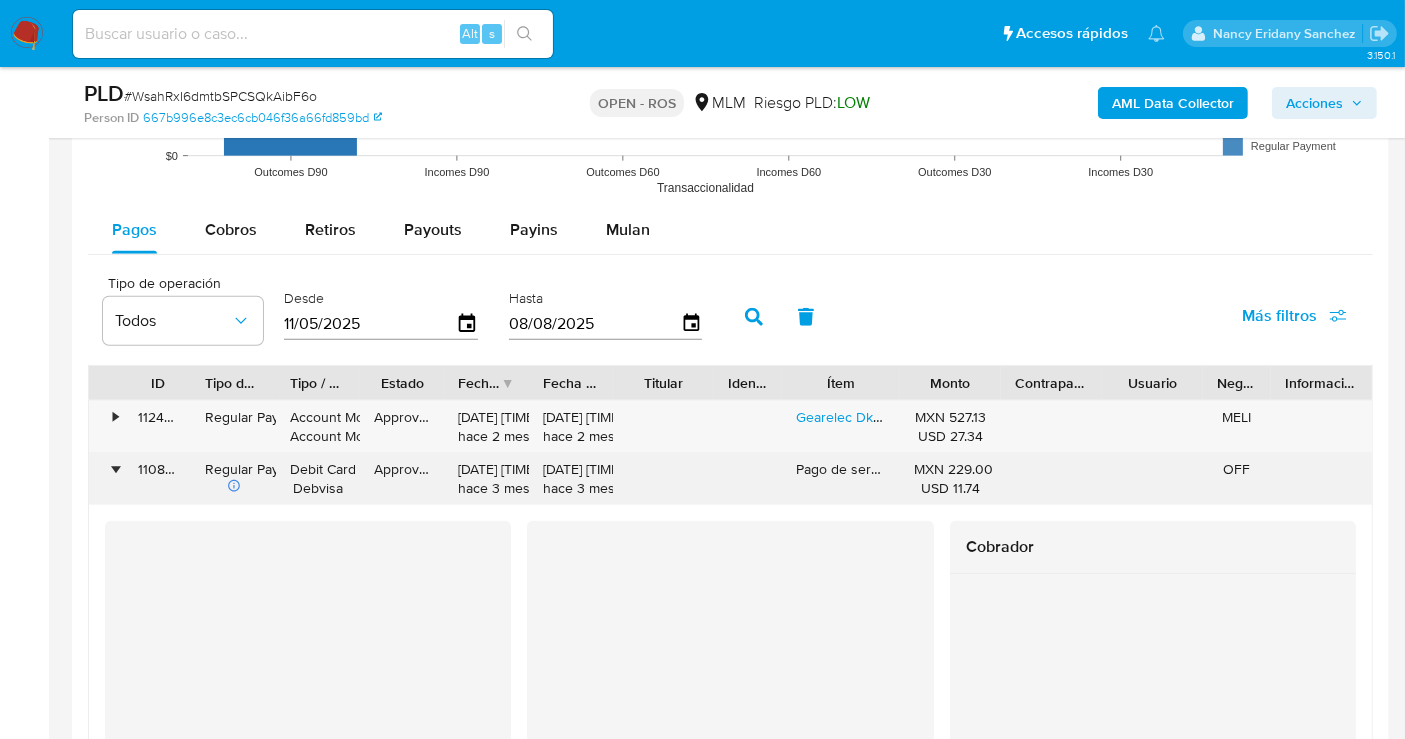 drag, startPoint x: 103, startPoint y: 412, endPoint x: 96, endPoint y: 476, distance: 64.381676 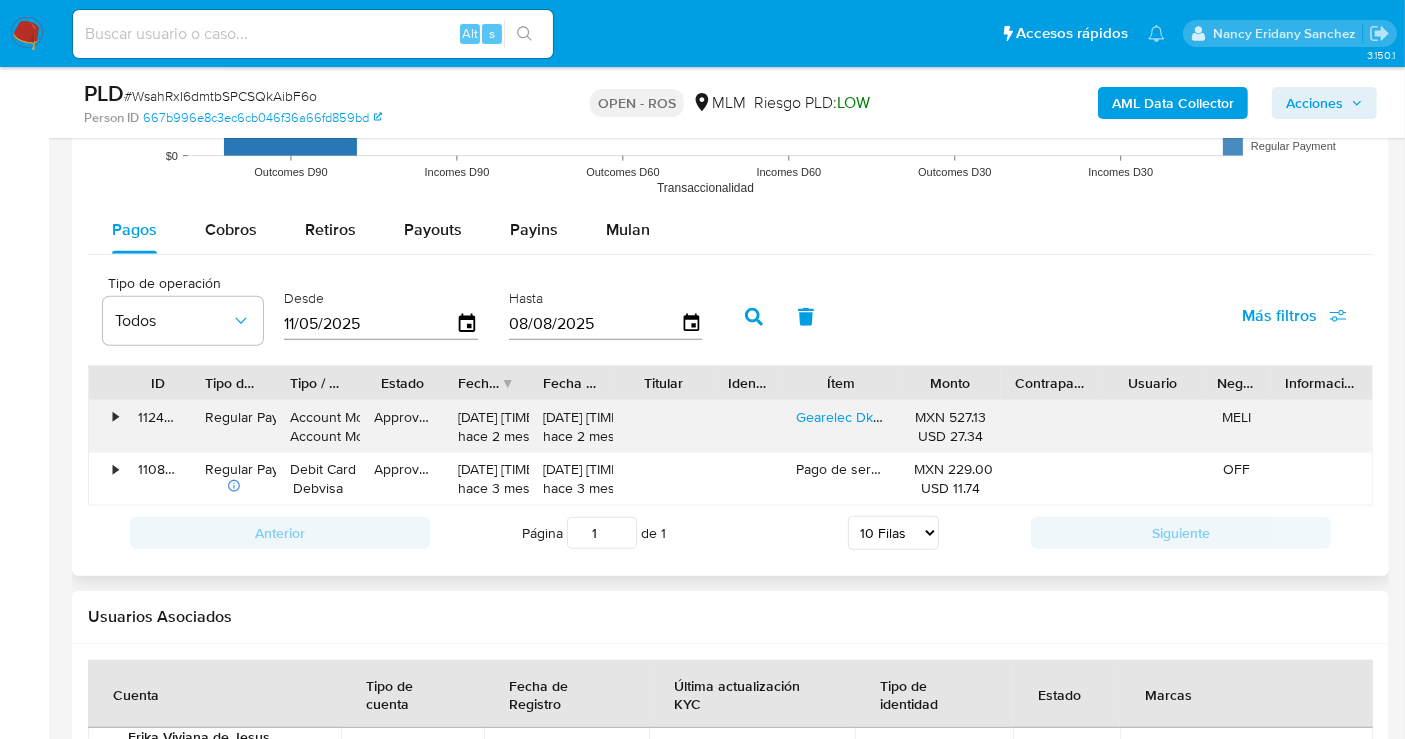 click on "•" at bounding box center [106, 427] 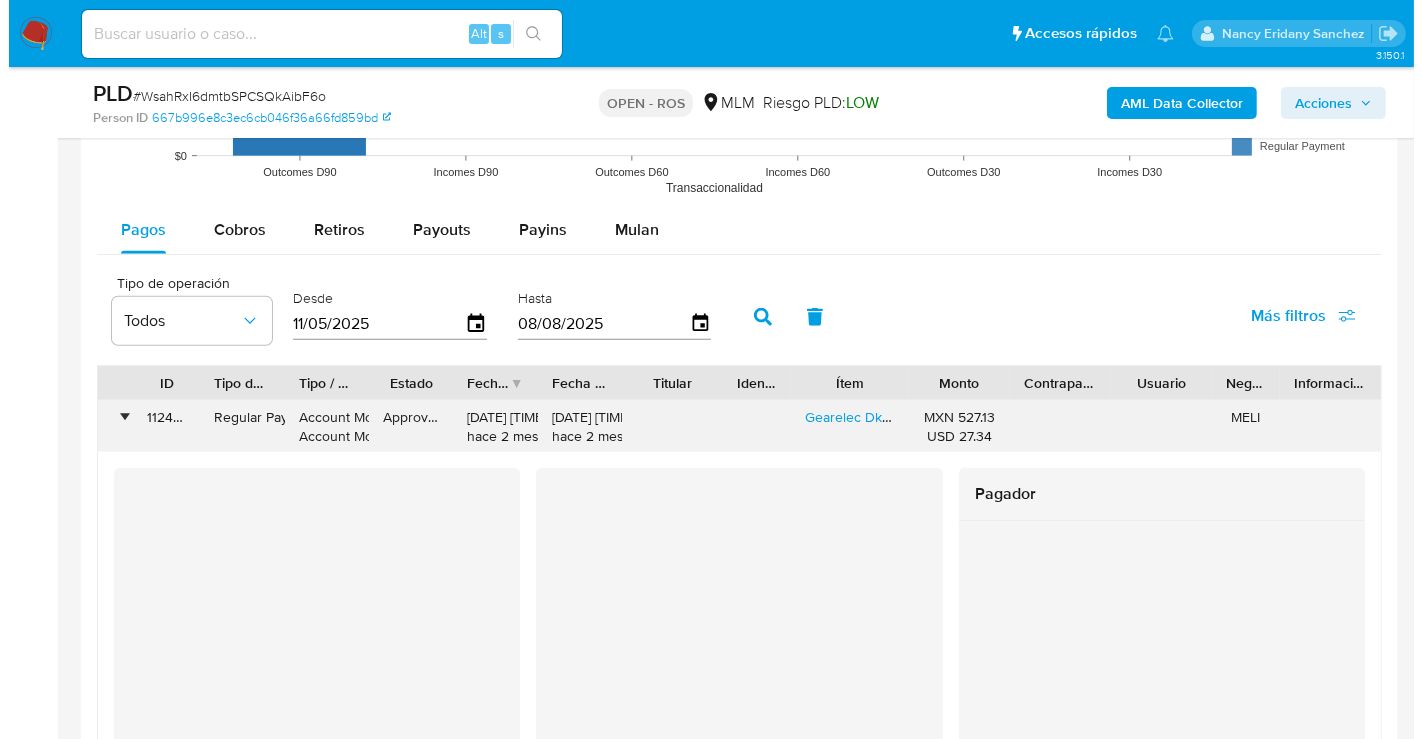 scroll, scrollTop: 2111, scrollLeft: 0, axis: vertical 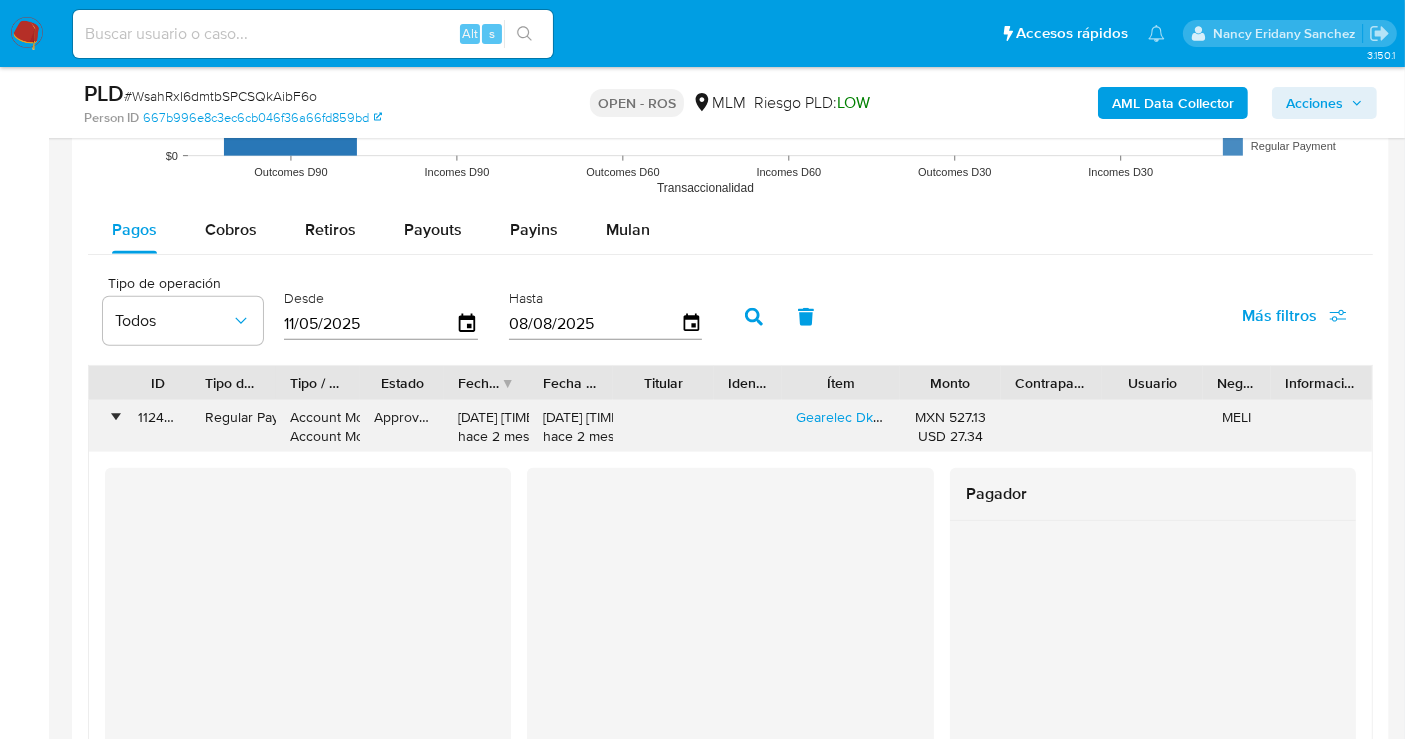 click on "•" at bounding box center [106, 427] 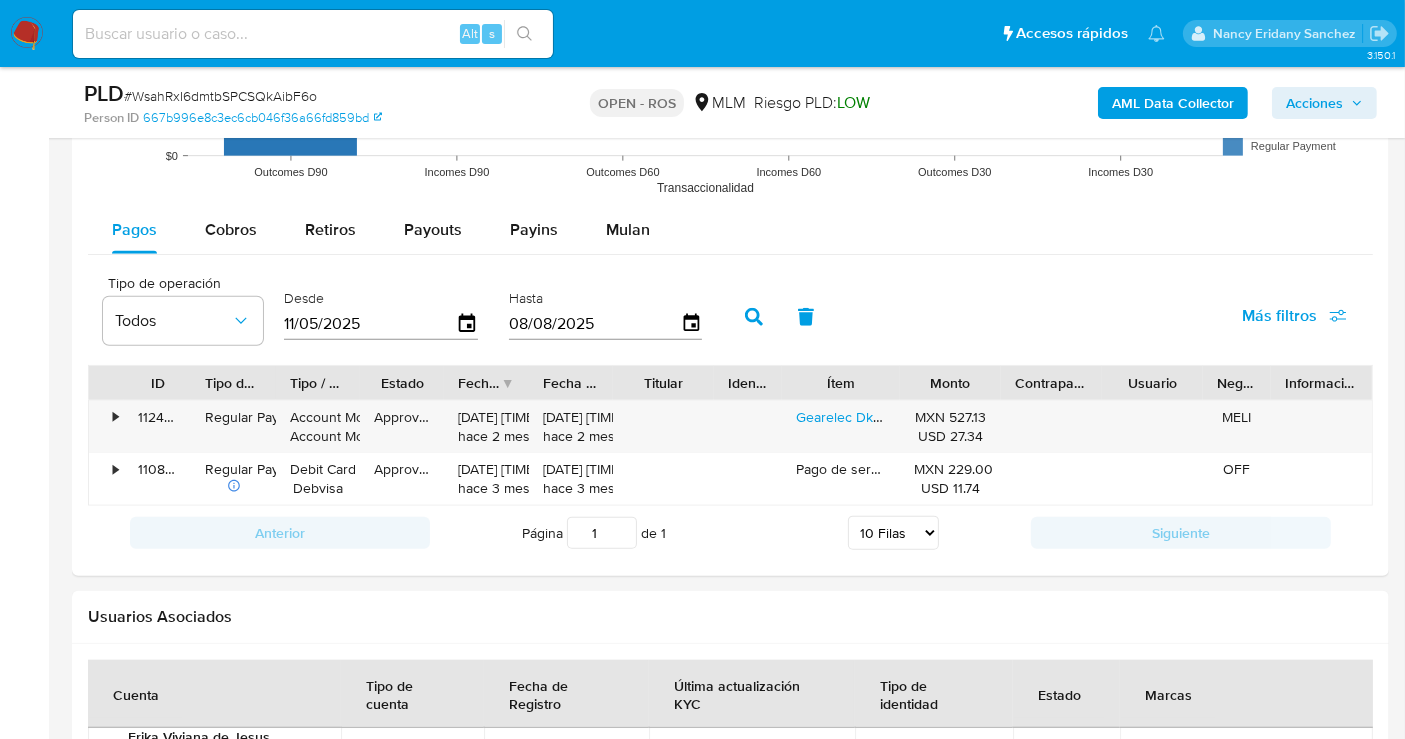 click on "Acciones" at bounding box center (1314, 103) 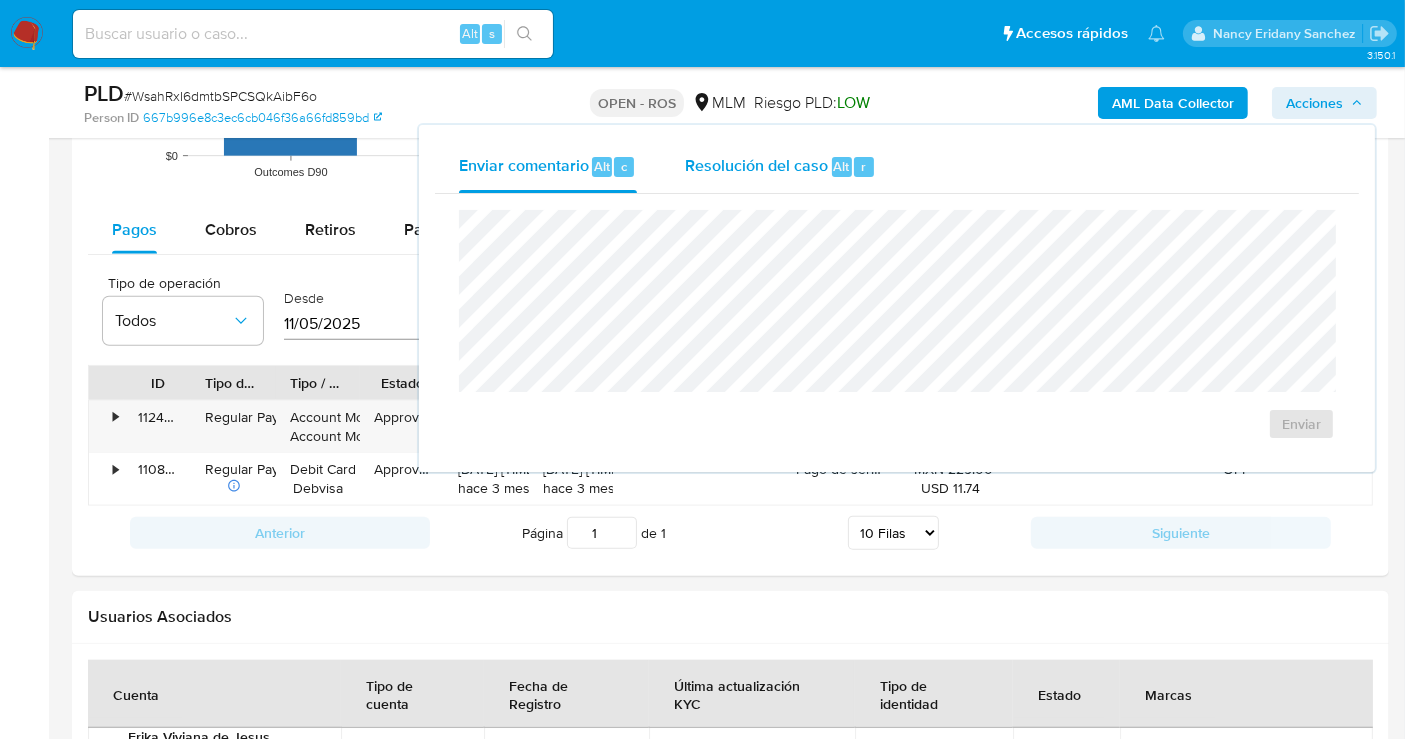 click on "Resolución del caso" at bounding box center (756, 165) 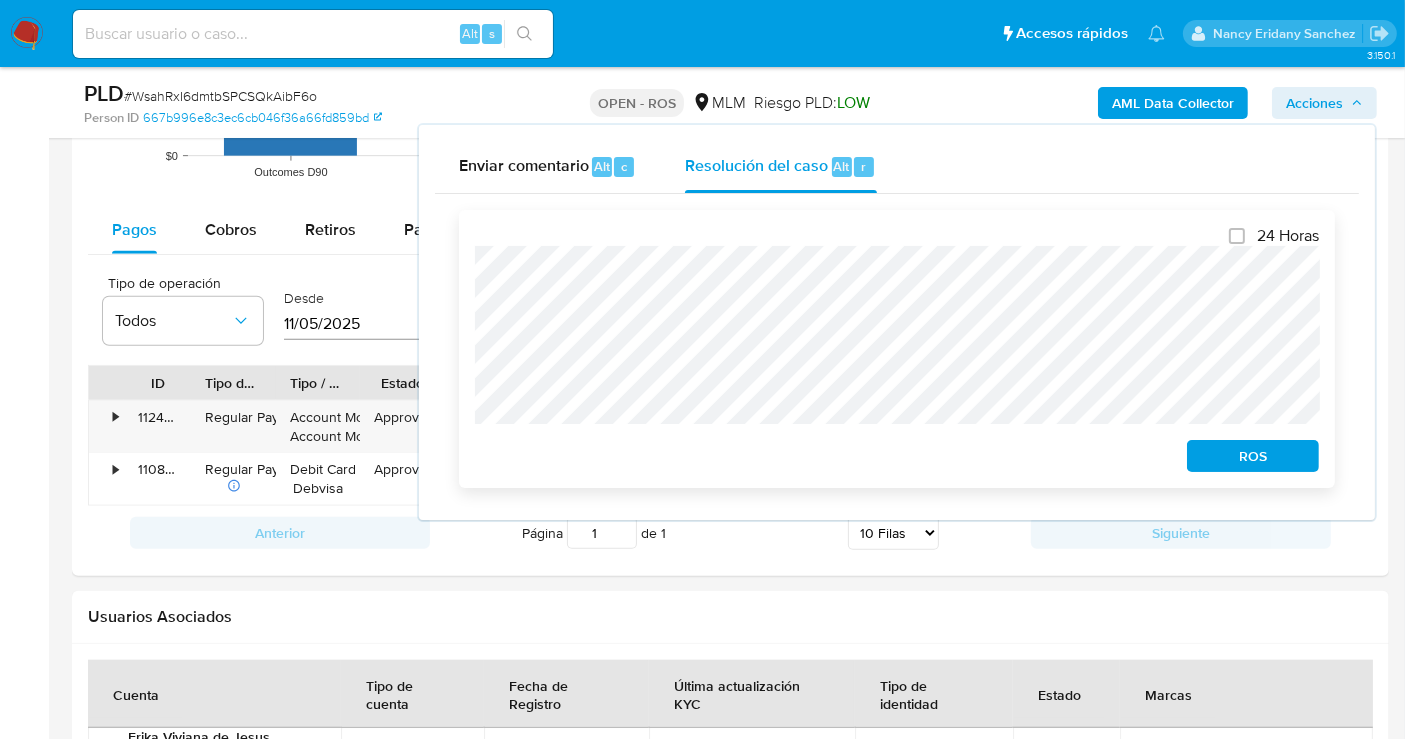 click on "ROS" at bounding box center (1253, 456) 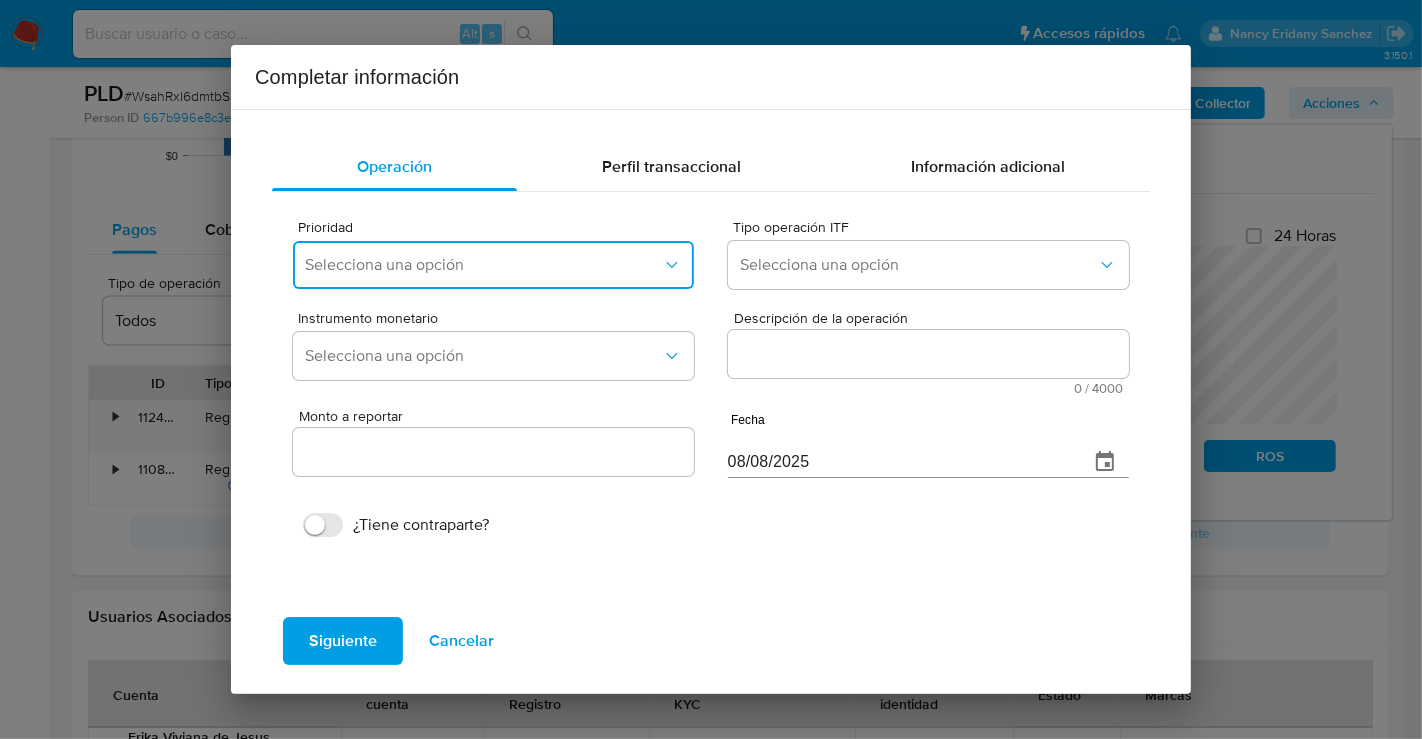 click on "Selecciona una opción" at bounding box center [483, 265] 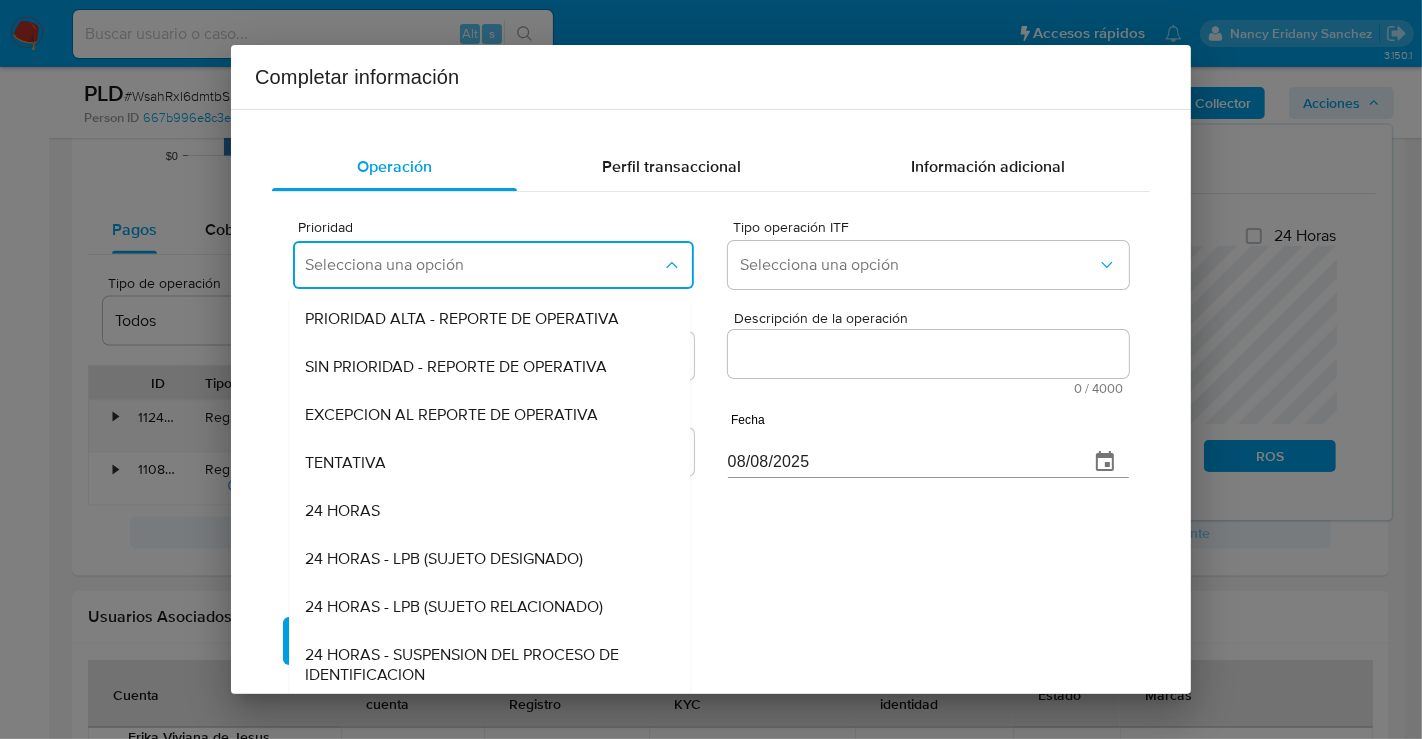 click on "EXCEPCION AL REPORTE DE OPERATIVA" at bounding box center (451, 415) 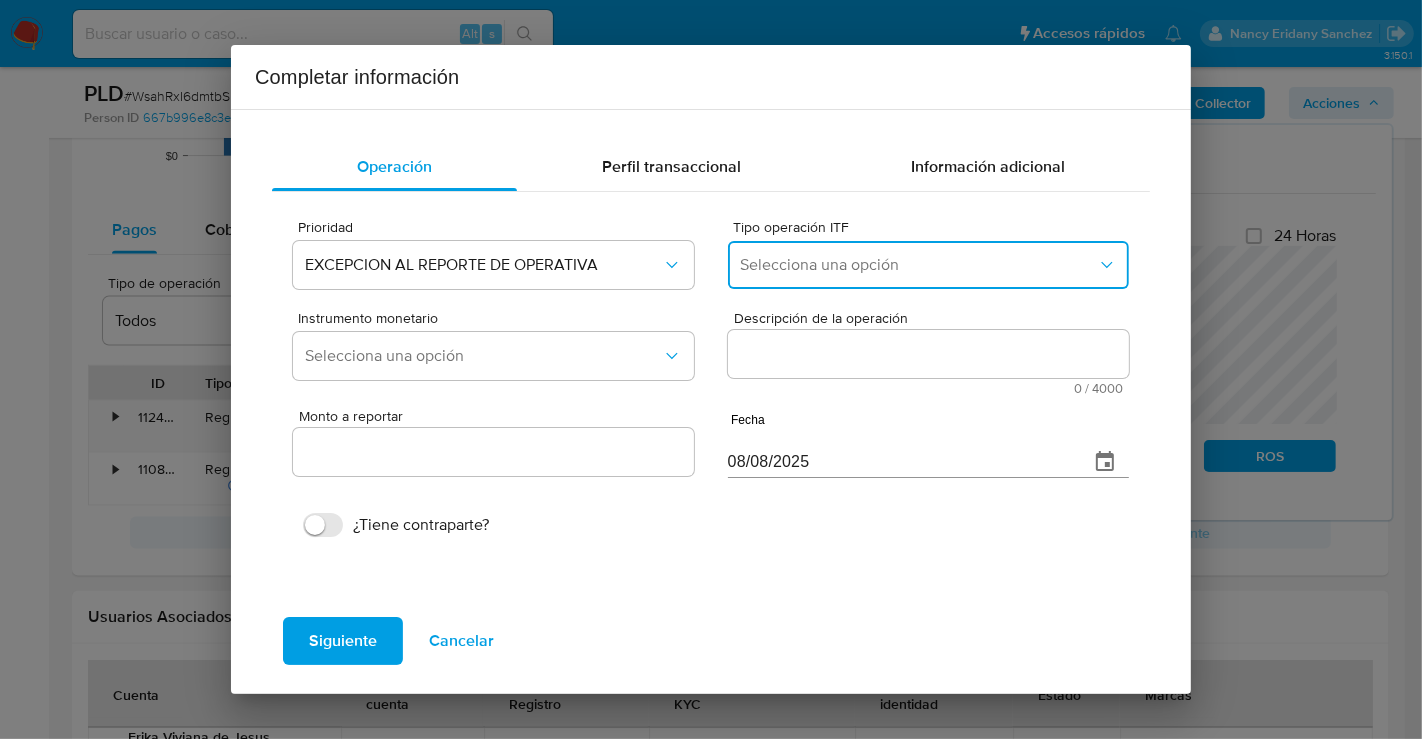 click on "Selecciona una opción" at bounding box center [918, 265] 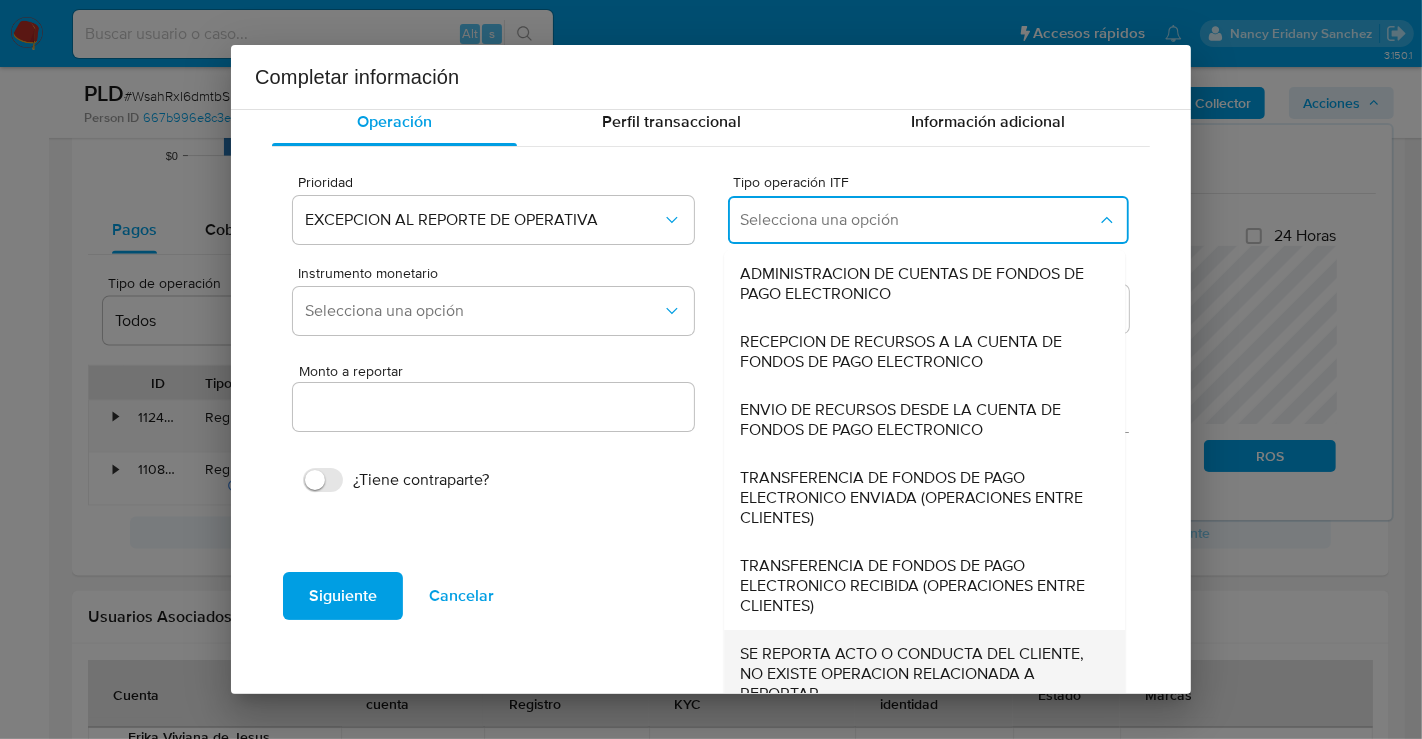 scroll, scrollTop: 68, scrollLeft: 0, axis: vertical 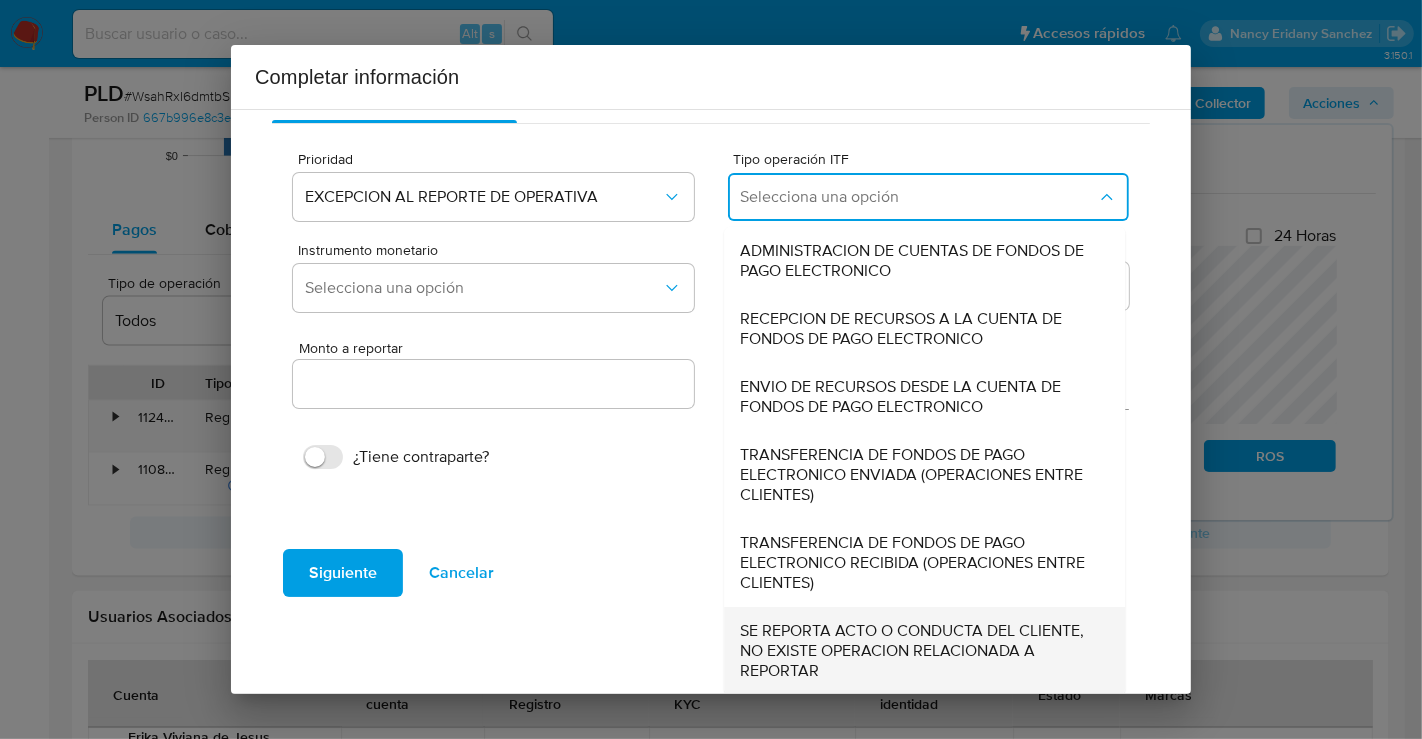 click on "SE REPORTA ACTO O CONDUCTA DEL CLIENTE, NO EXISTE OPERACION RELACIONADA A REPORTAR" at bounding box center (918, 651) 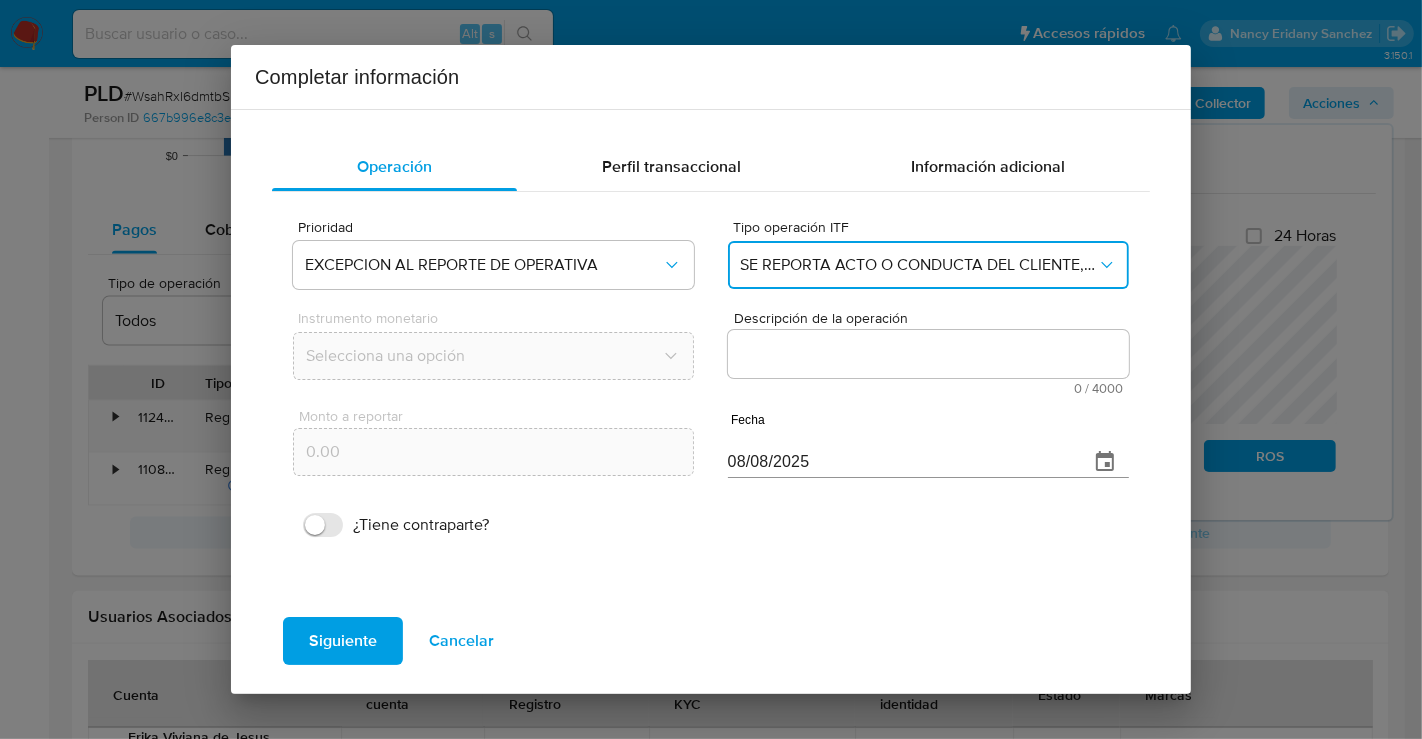 scroll, scrollTop: 0, scrollLeft: 0, axis: both 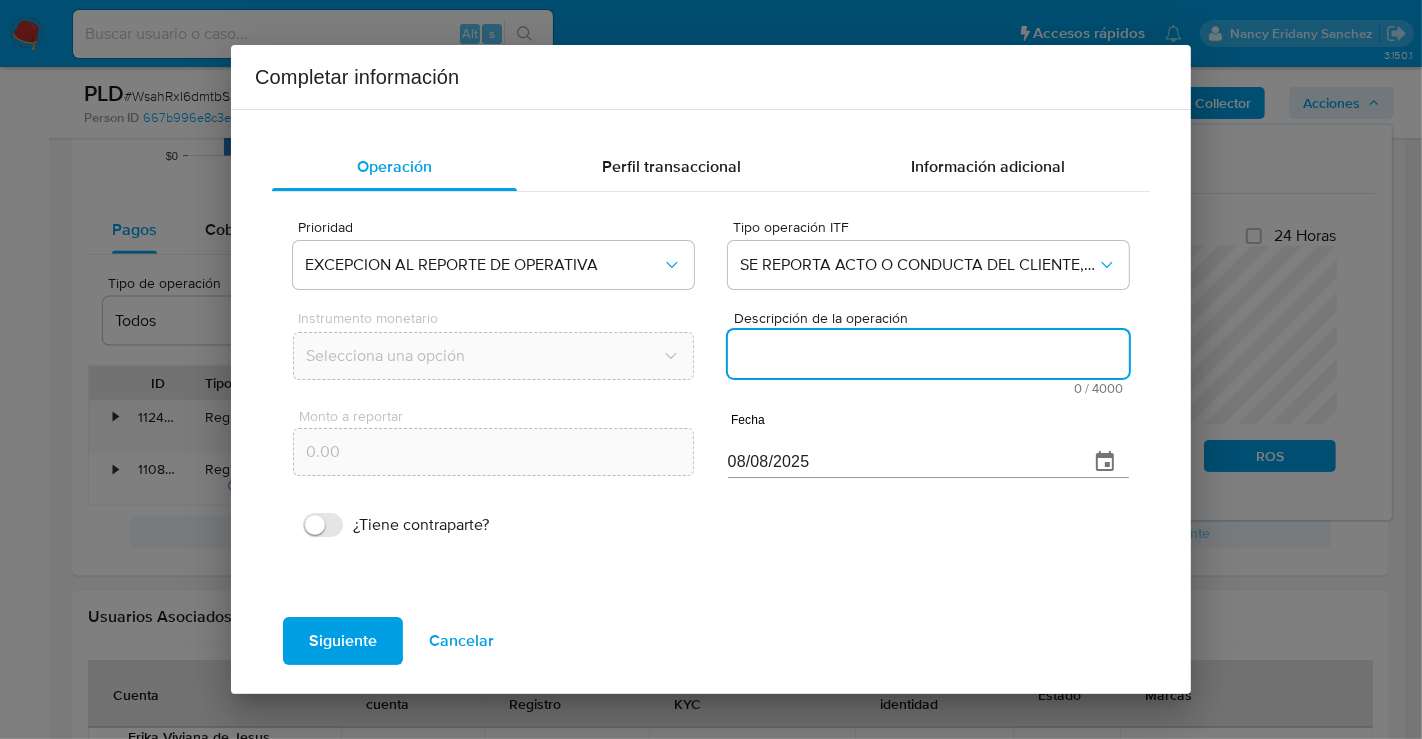 click on "Descripción de la operación" at bounding box center (928, 354) 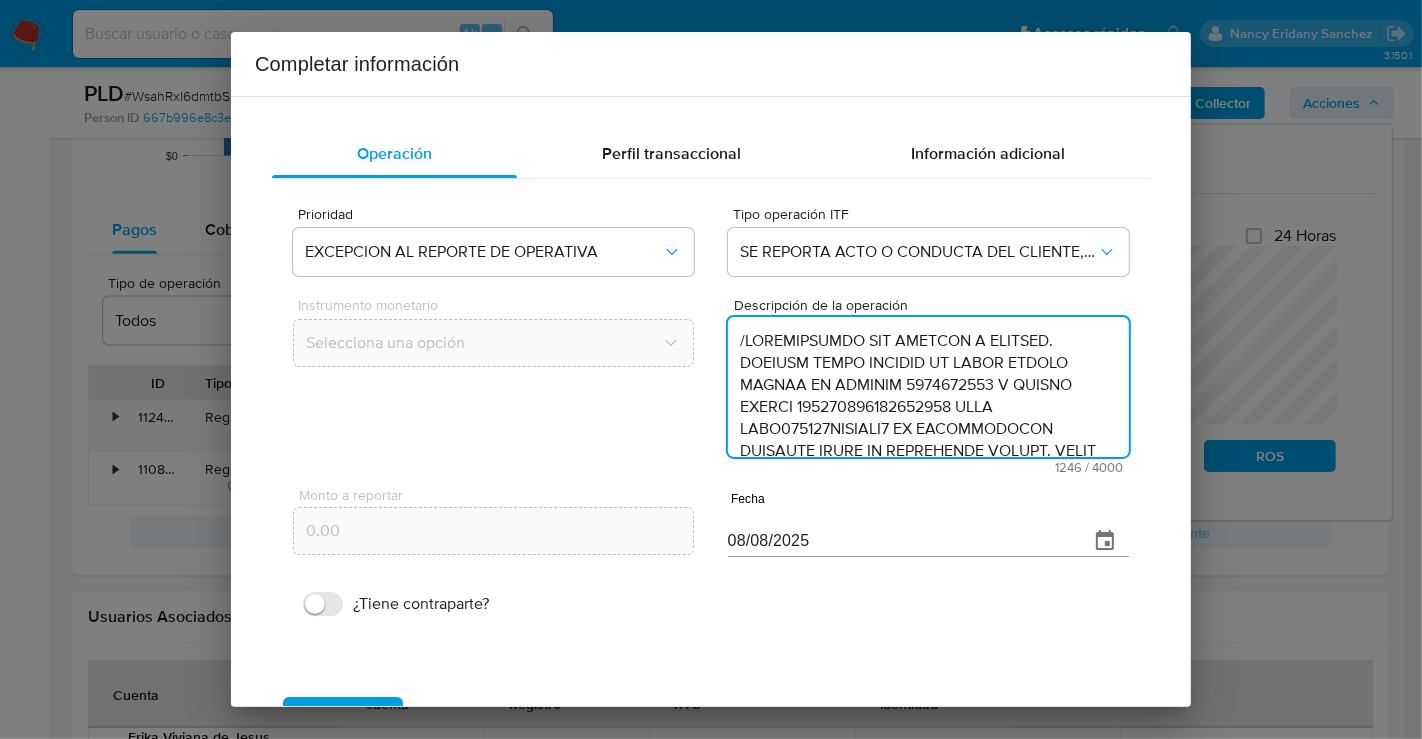 scroll, scrollTop: 621, scrollLeft: 0, axis: vertical 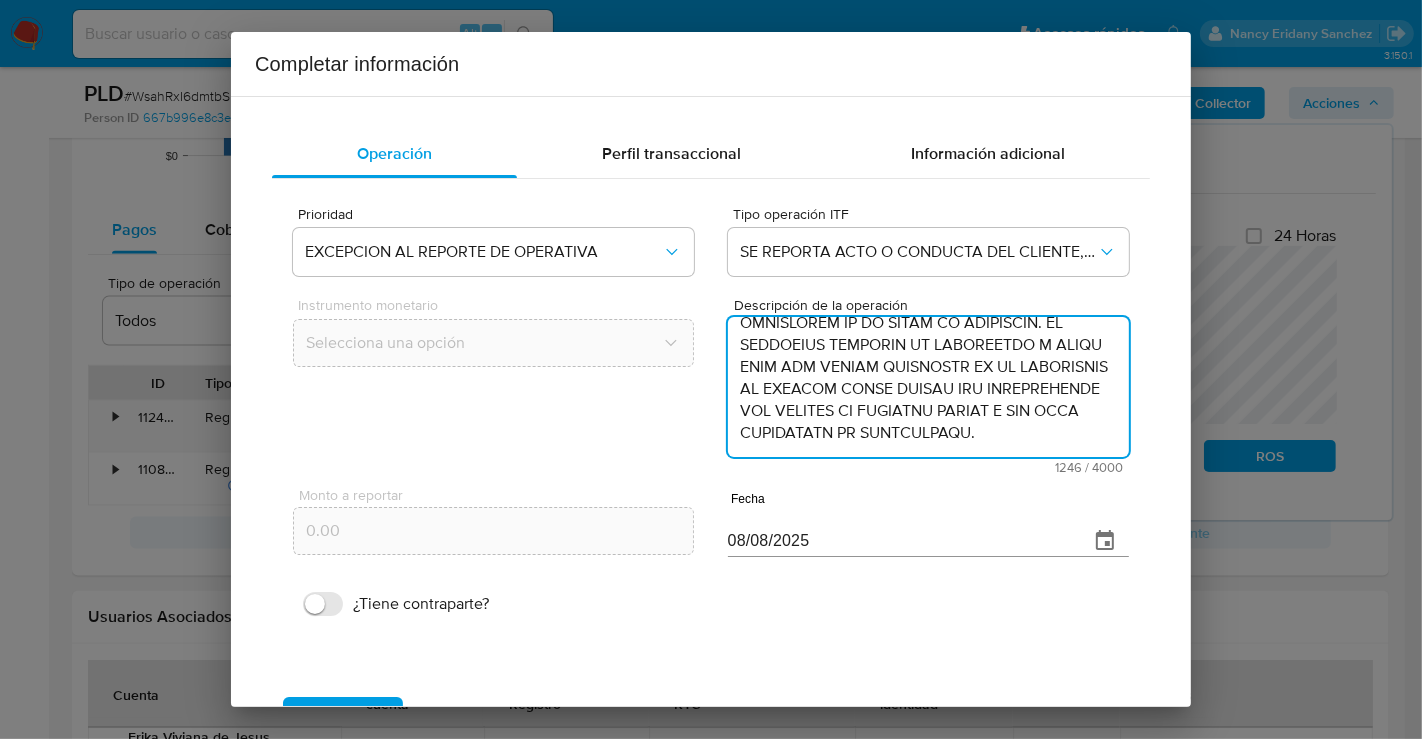 type on "Asignación del Contáctanos ME Distribución
/CONOCIMIENTO DEL CLIENTE O USUARIO. CLIENTE [FULL_NAME] NUMERO DE CLIENTE [ACCOUNT_NUMBER] Y NUMERO CUENTA [ACCOUNT_NUMBER] CURP [CURP_ID] DE NACIONALIDAD MEXICANA LUGAR DE NACIMIENTO [CITY]. FECHA DE NACIMIENTO [DATE] CON [AGE] ANOS. INICIA LA RELACION COMERCIAL CON MERCADO PAGO [DATE]. OCUPACION EMPLEADO NOMBRE COMERCIAL [COMPANY_NAME]. ES CLASIFICADO POR LA INSTITUCION CON GRADO DE RIESGO BAJO. EL TITULAR NO DESIGNO BENEFICIARIOS EN CASO DE FALLECIMIENTO CON DOMICILIO EN [STREET_NUMBER] [STREET_NAME] [NEIGHBORHOOD] CP [POSTAL_CODE] [CITY] [STATE]. /ANTECEDENTES INVESTIGATIVOS. EL CLIENTE NO TIENE ALERTAS PREVIAS. ACTUALMENTE CUENTA CON ALERTA POR DESVIO TRANSACCIONAL GENERADA EL [DATE] YA QUE TIENE INGRESOS MENSUALES EN MAYO POR MN [PRICE] Y EN PROMEDIO DE DICIEMBRE A ABRIL DE ENTRE MN [PRICE] Y MN [PRICE]. /INFORMACION ADICIONAL DEL CLIENTE. SE REALIZA CONTACTO CON EL CLIENTE PARA CONOCER SU ACTIVIDAD Y LA RELACION CON SUS CONTRAPARTES SIN OBTENER RESPUESTA. EL CLIENTE NO TIENE RESULTADOS EN LI..." 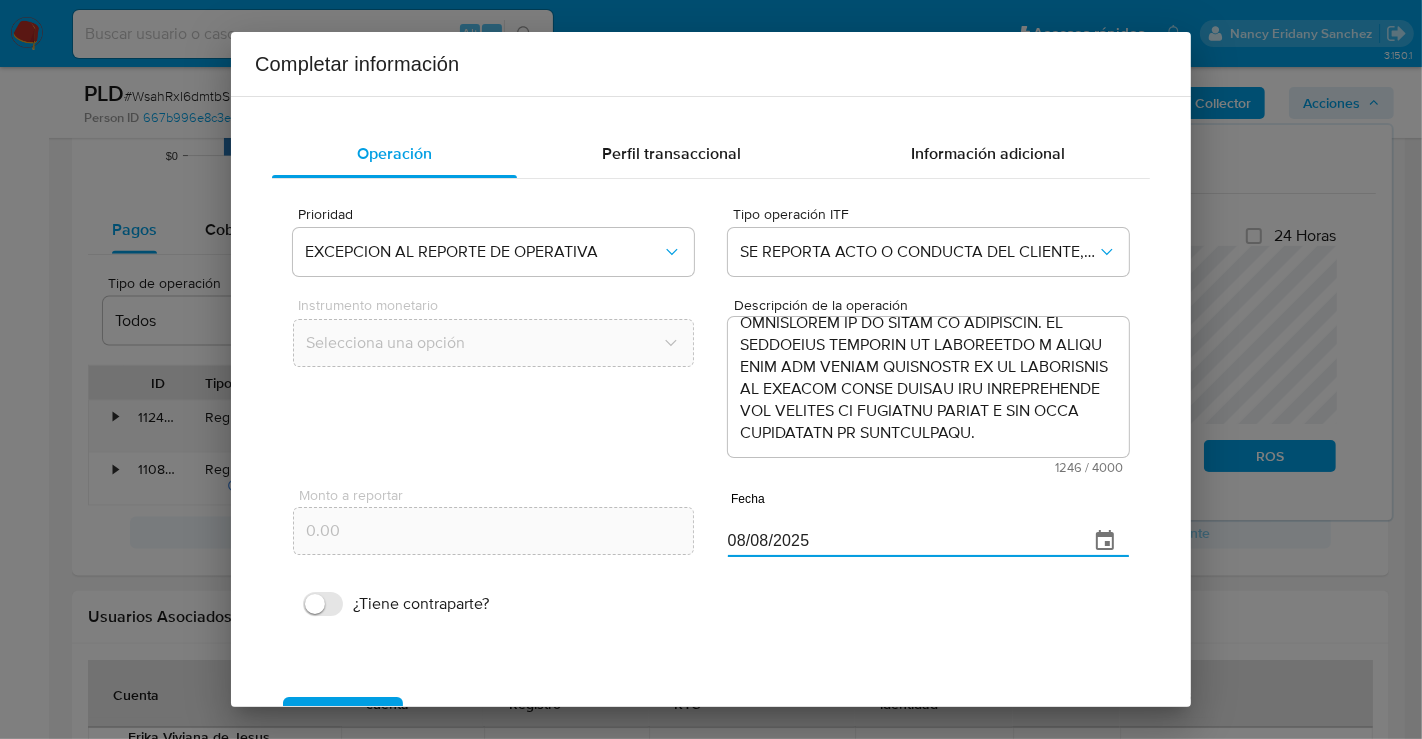 drag, startPoint x: 831, startPoint y: 532, endPoint x: 716, endPoint y: 532, distance: 115 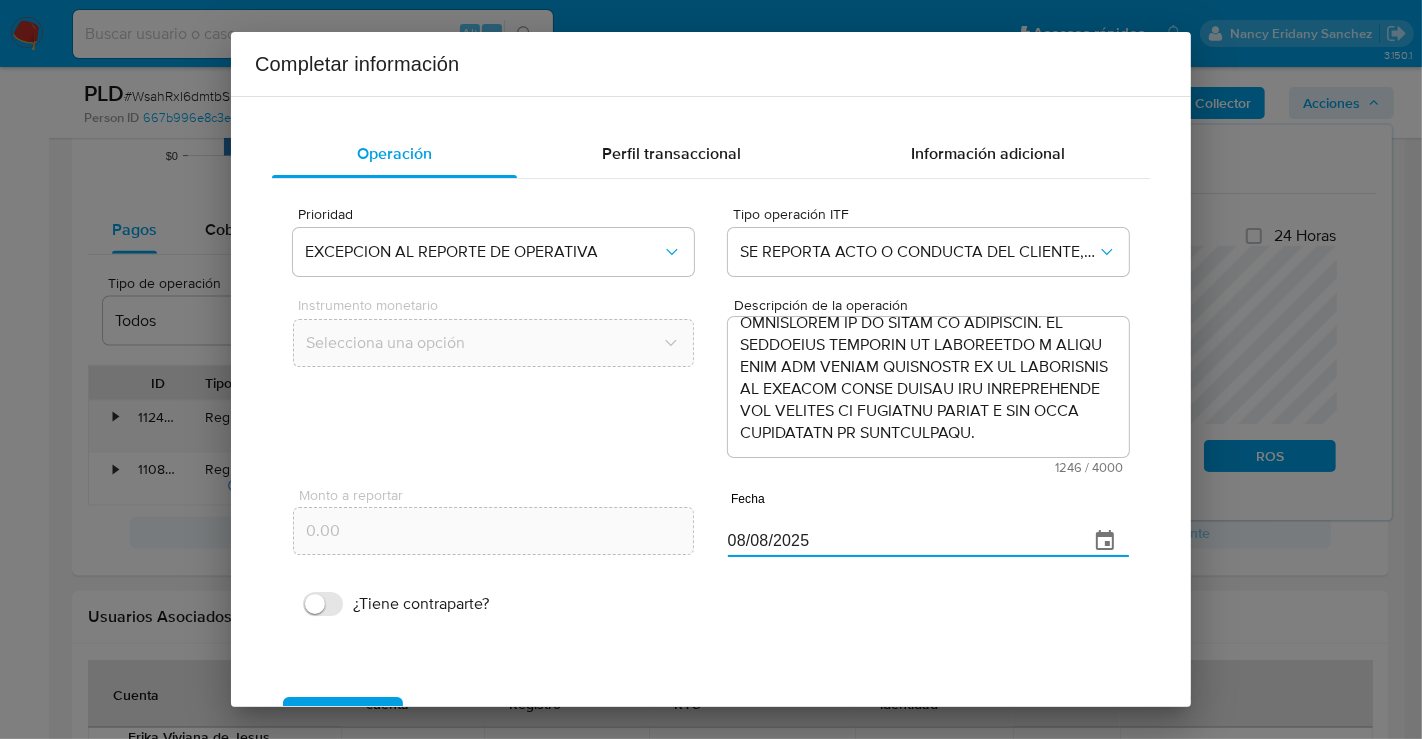 paste on "26/05" 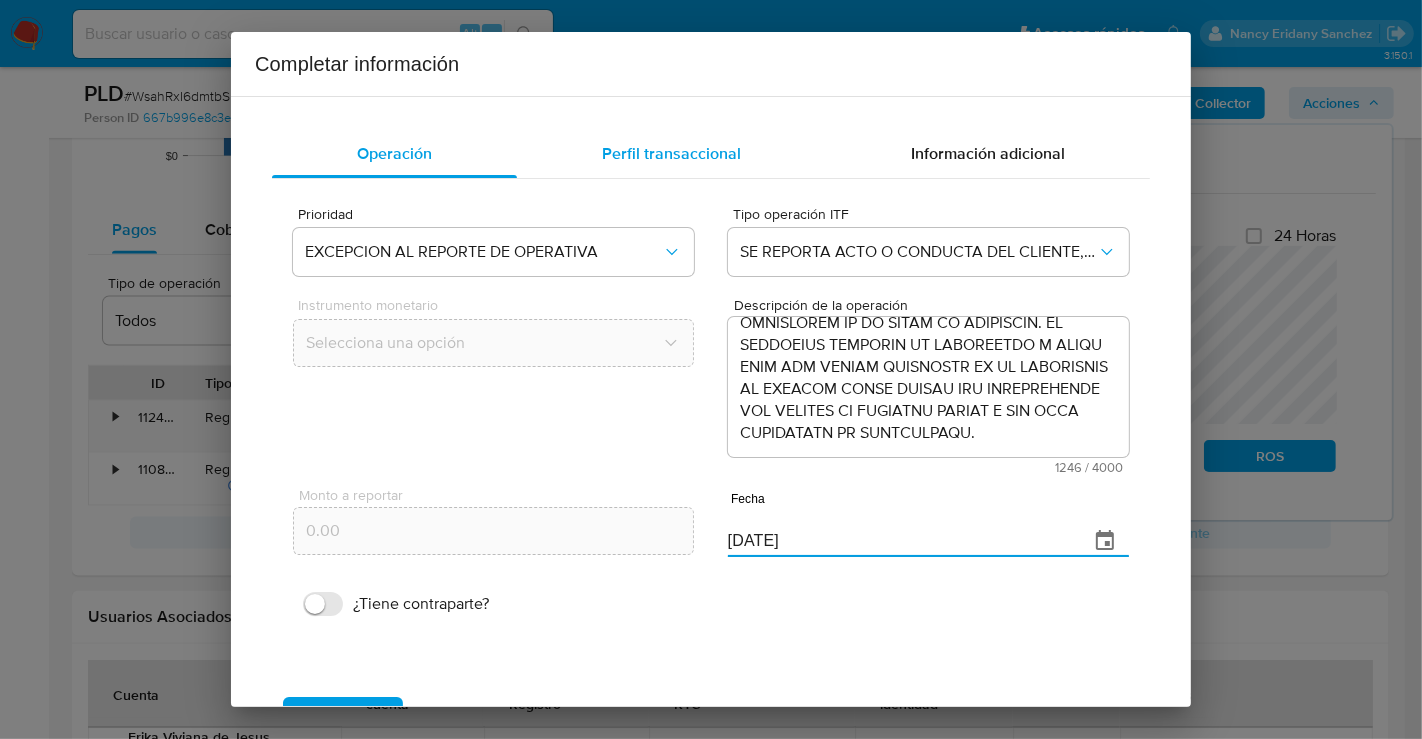 type on "[DATE]" 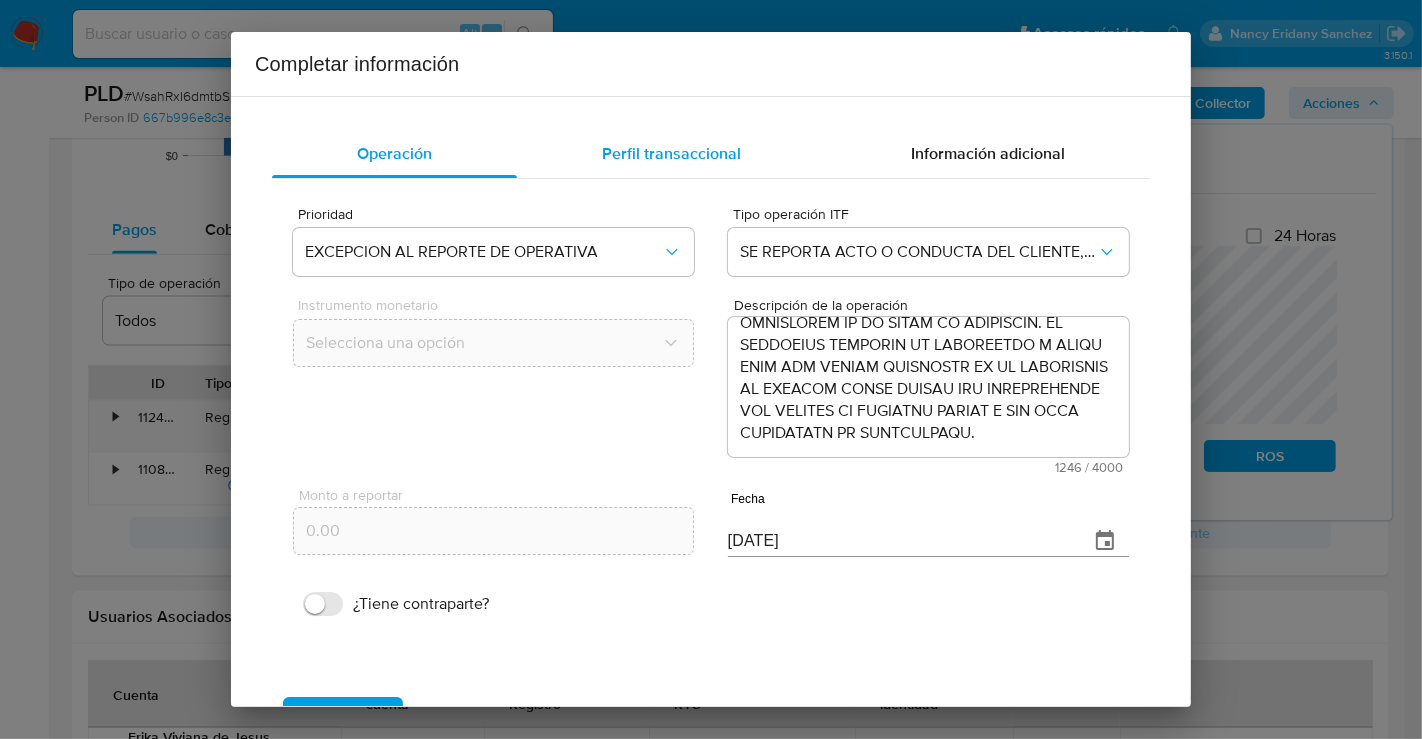 click on "Perfil transaccional" at bounding box center (671, 153) 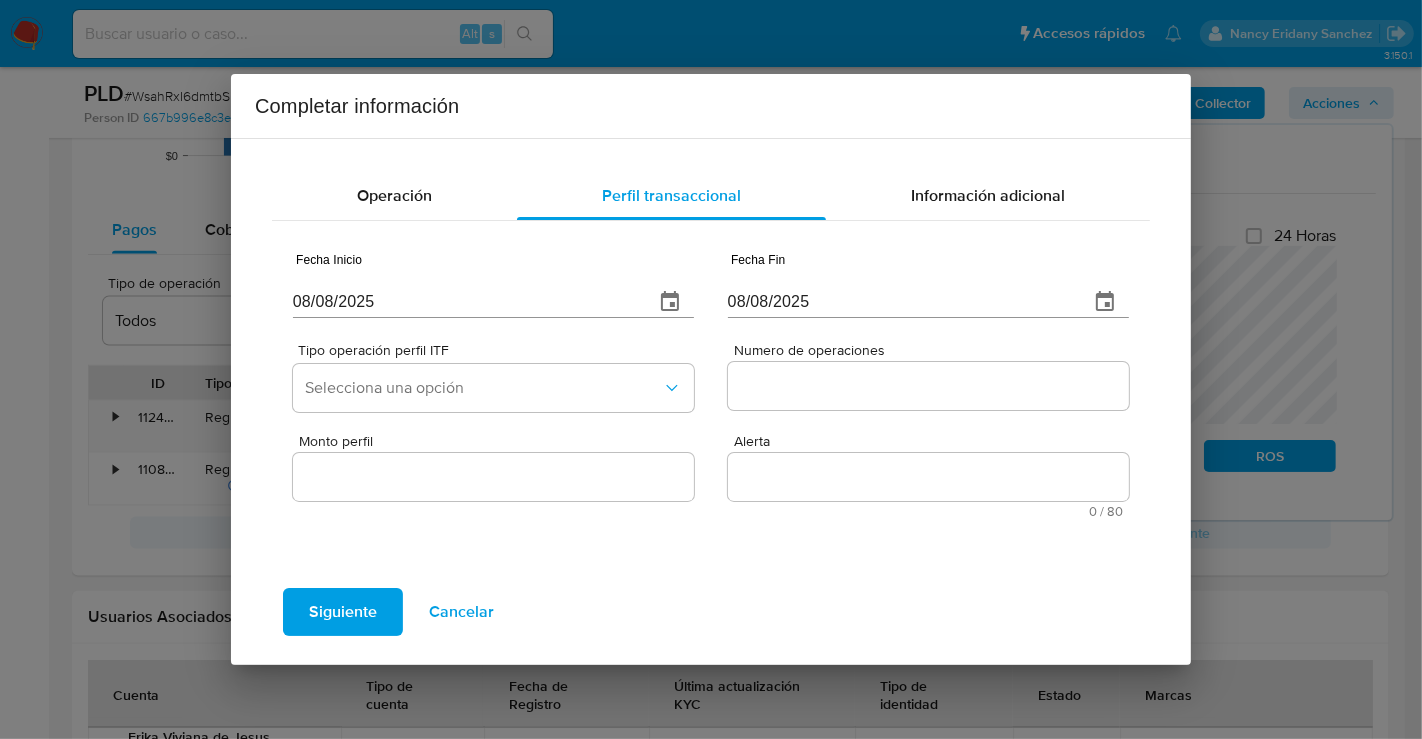 type 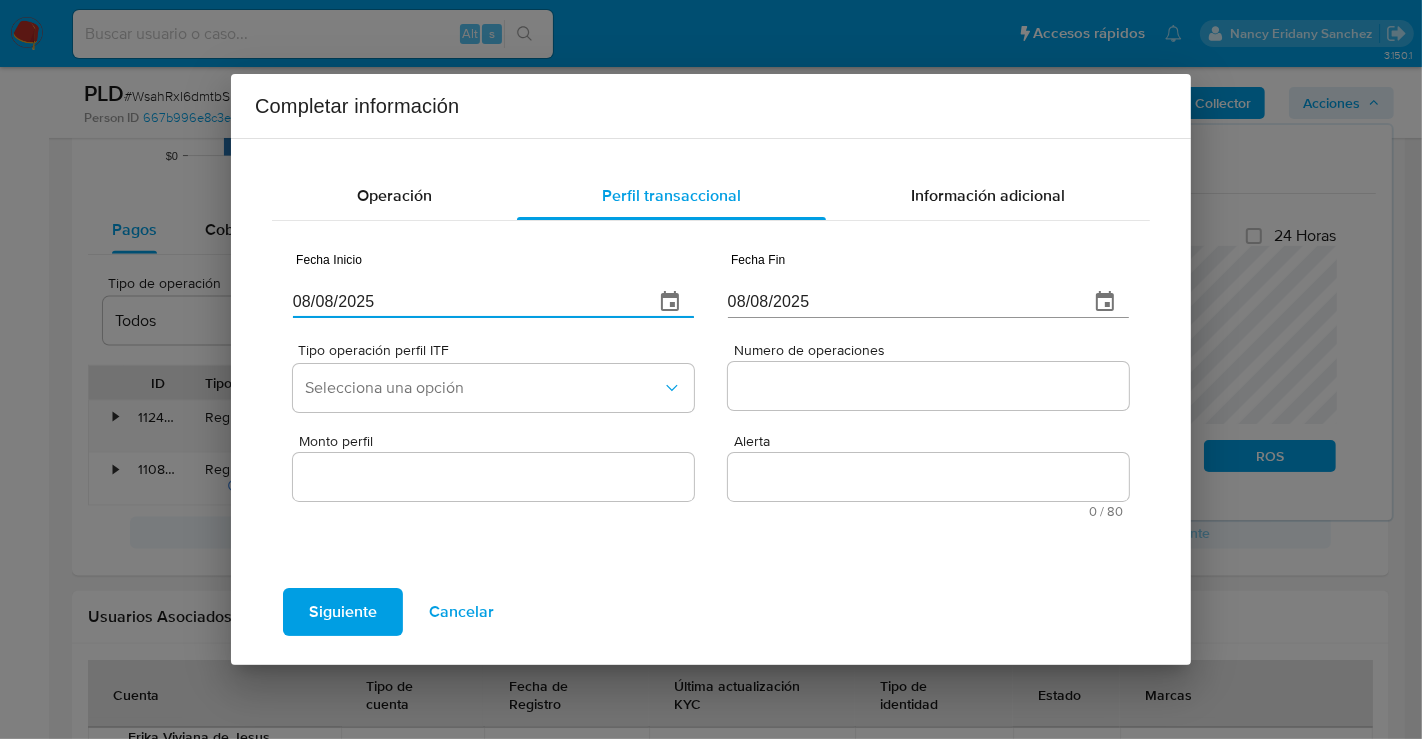 drag, startPoint x: 292, startPoint y: 291, endPoint x: 242, endPoint y: 290, distance: 50.01 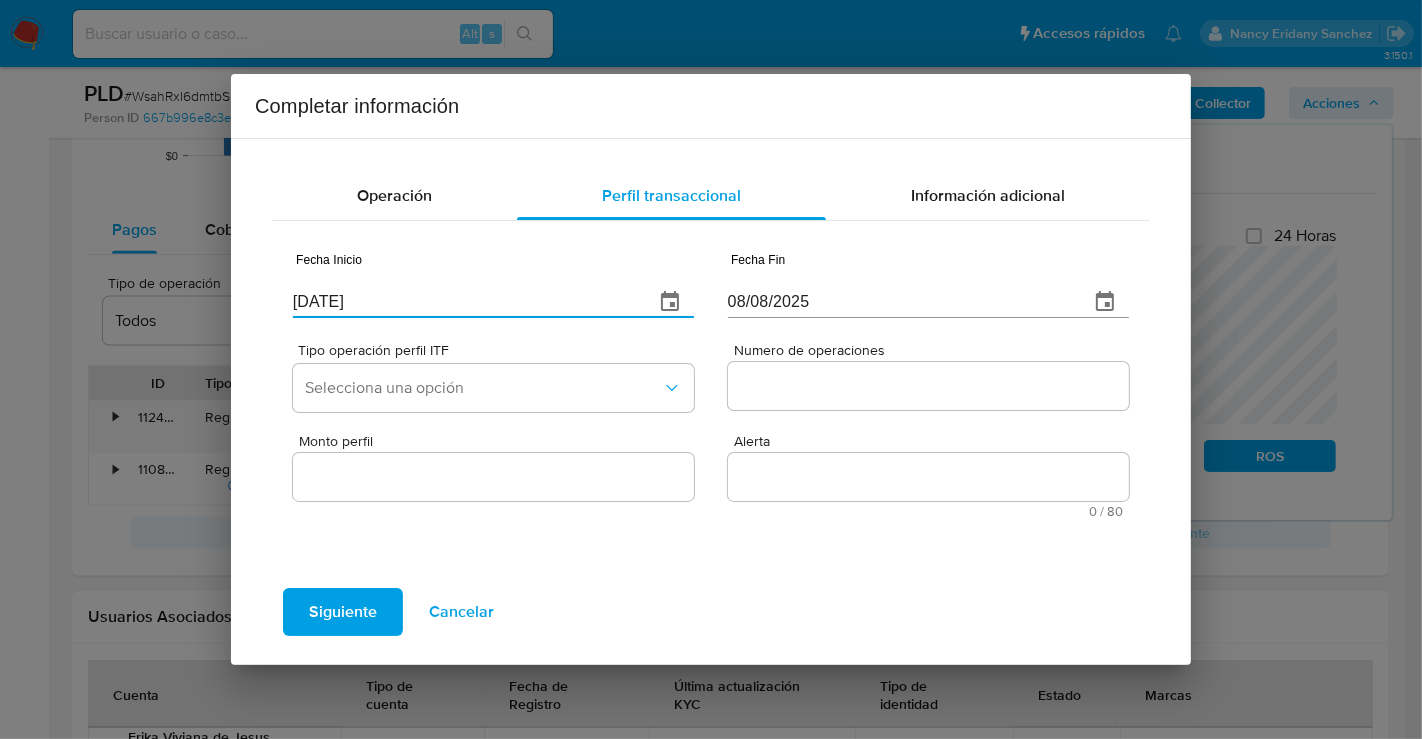 type on "[DATE]" 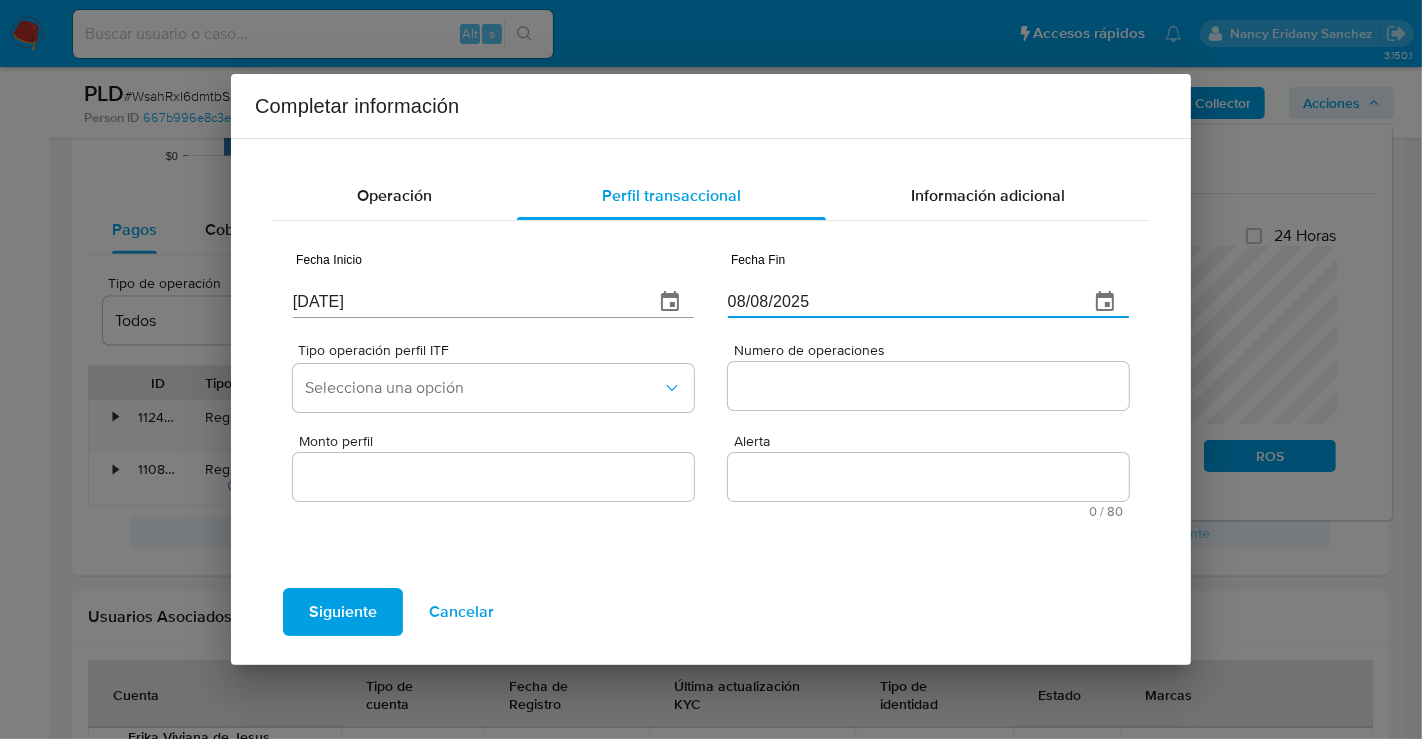 drag, startPoint x: 815, startPoint y: 301, endPoint x: 685, endPoint y: 291, distance: 130.38405 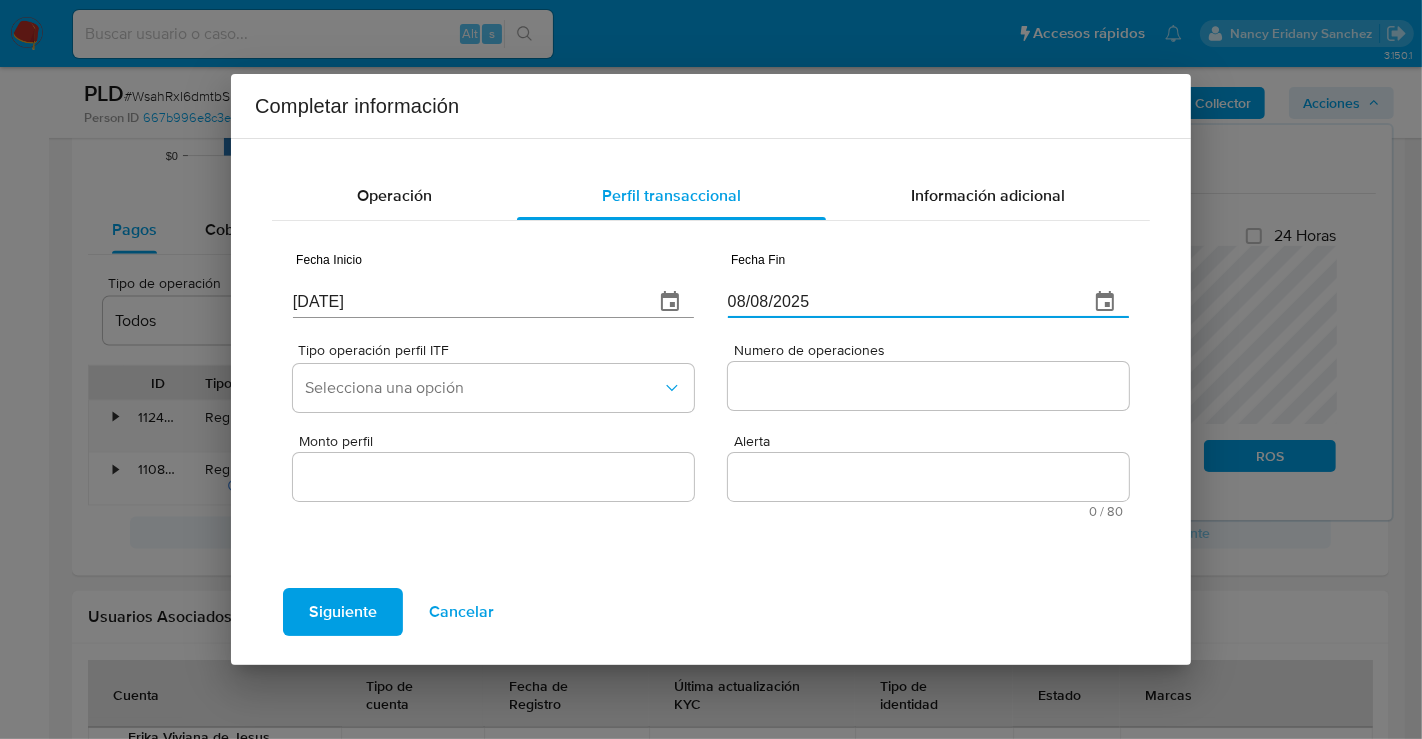 paste on "13/02" 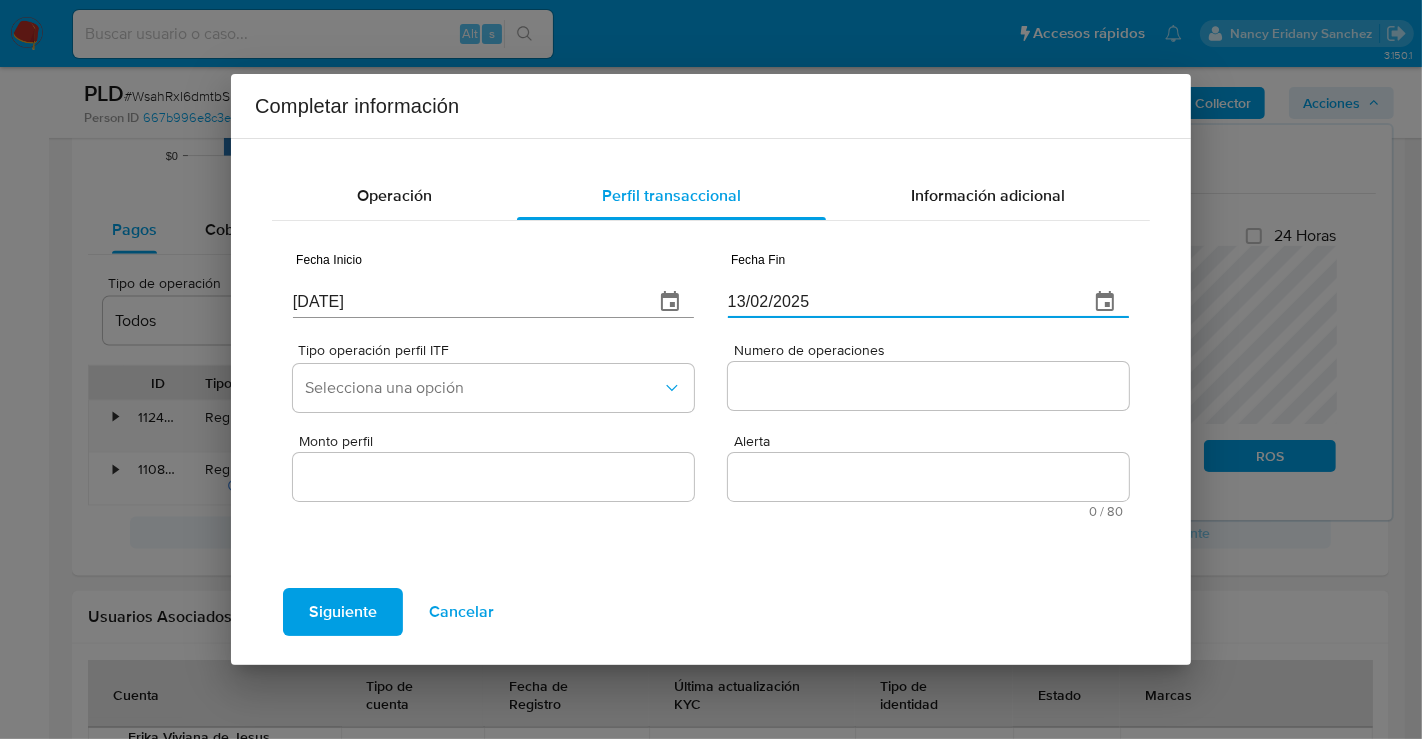type on "13/02/2025" 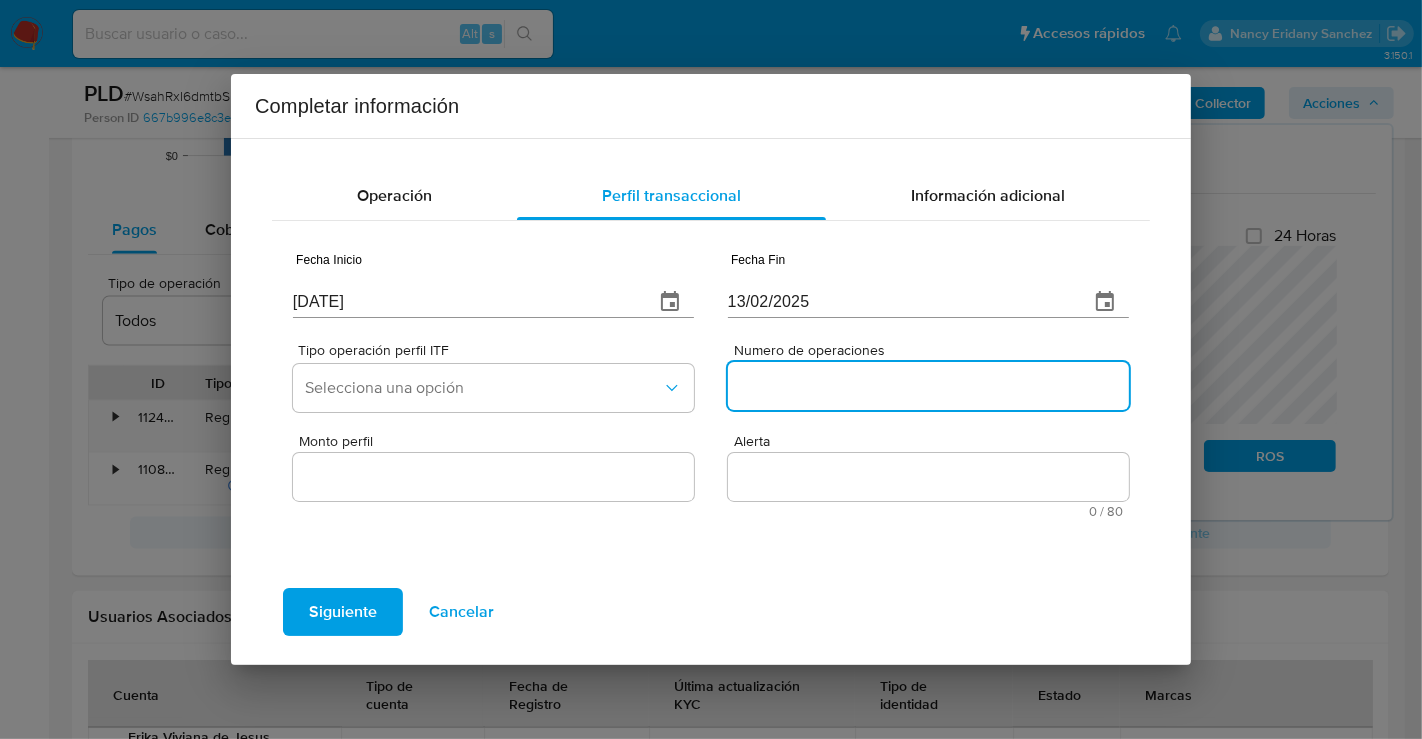 click on "Numero de operaciones" at bounding box center (928, 386) 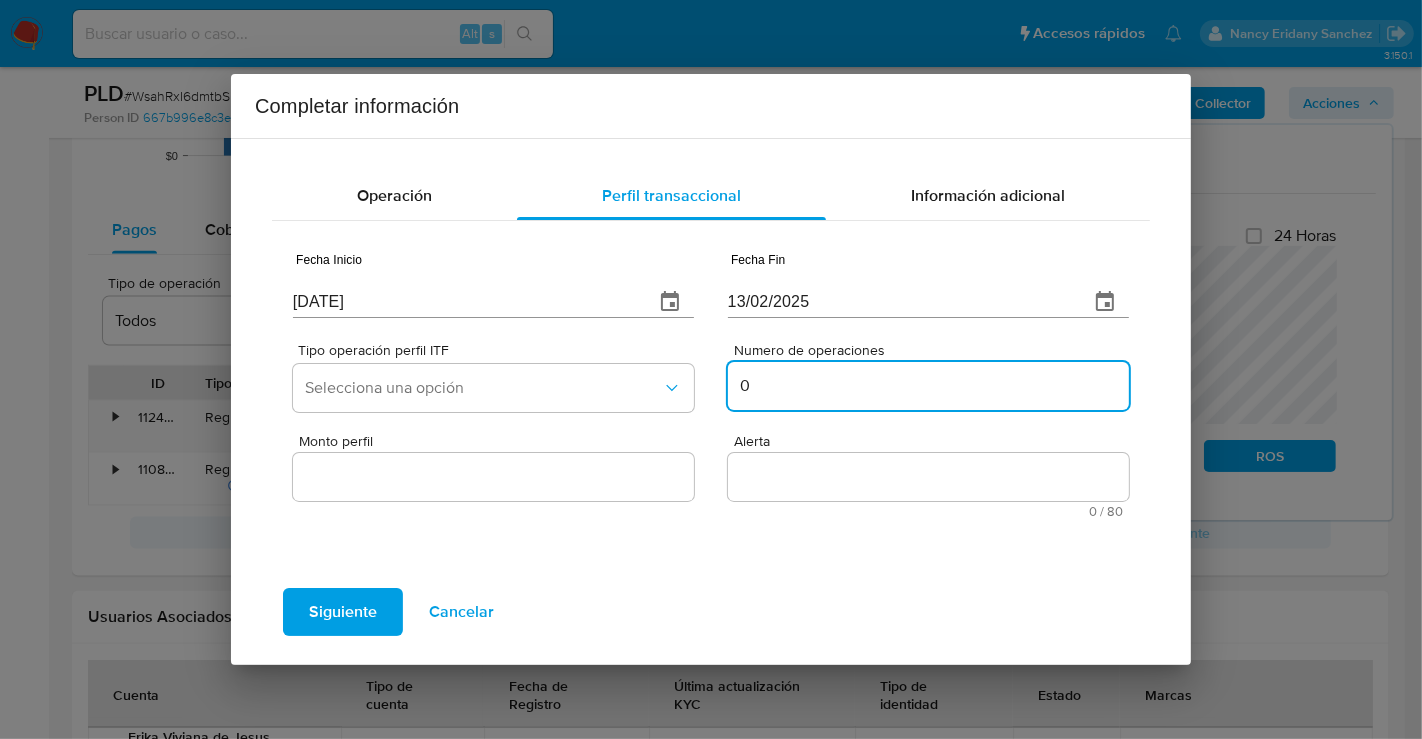 type on "0" 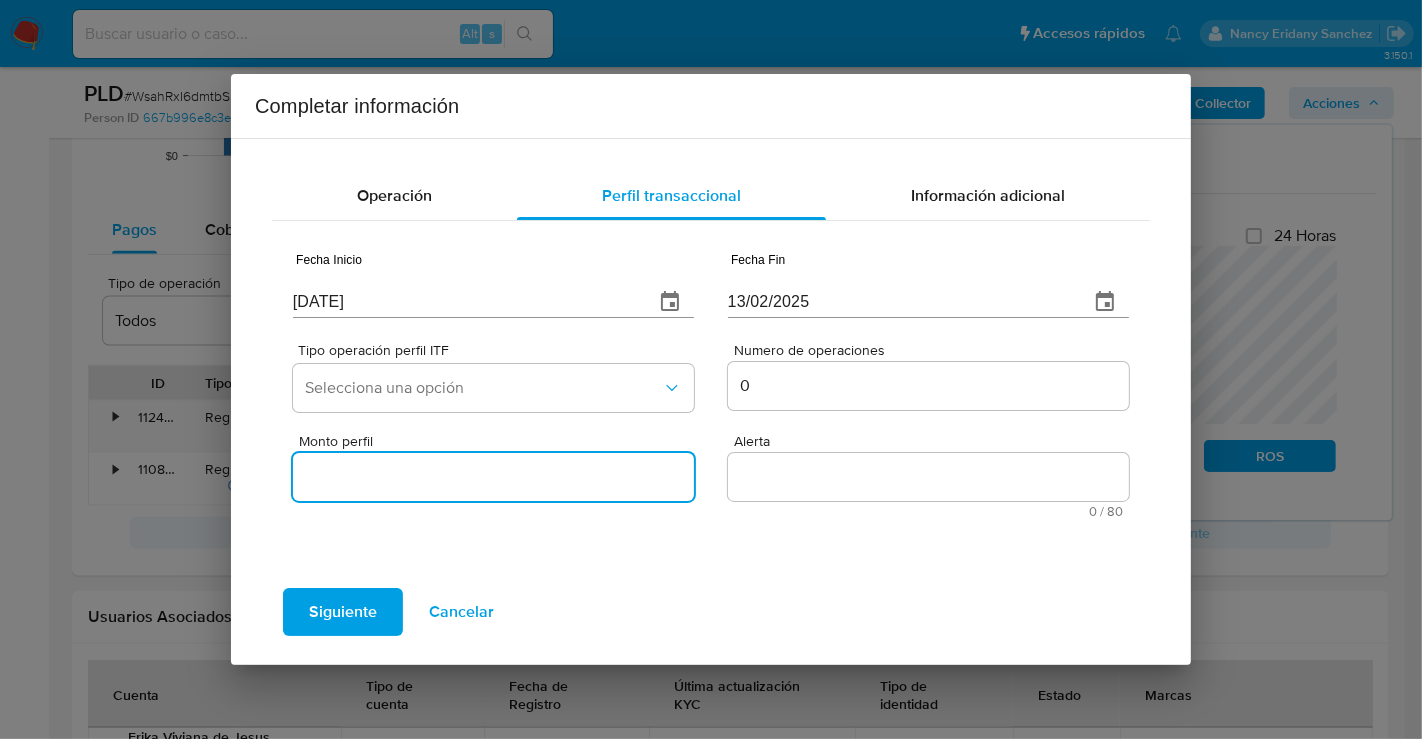 type on "0.00" 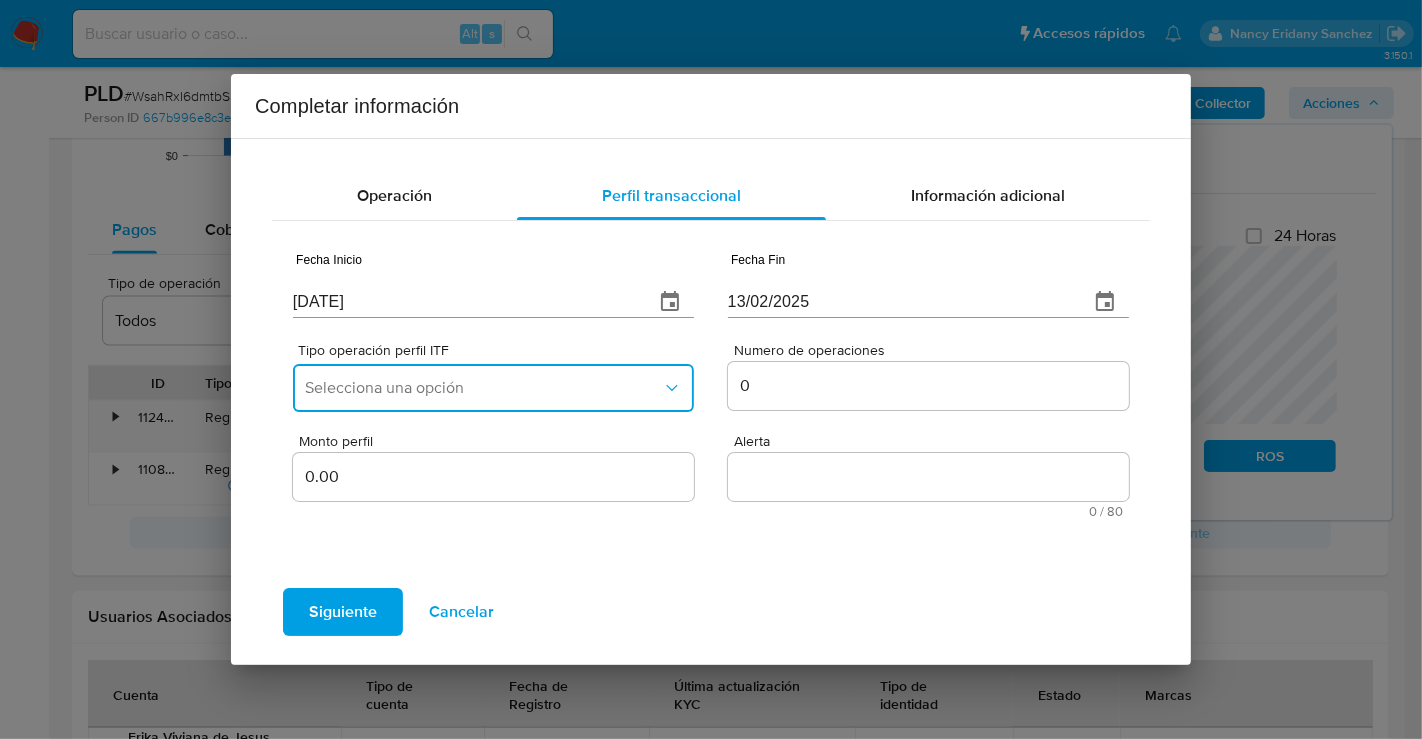 click on "Selecciona una opción" at bounding box center [493, 388] 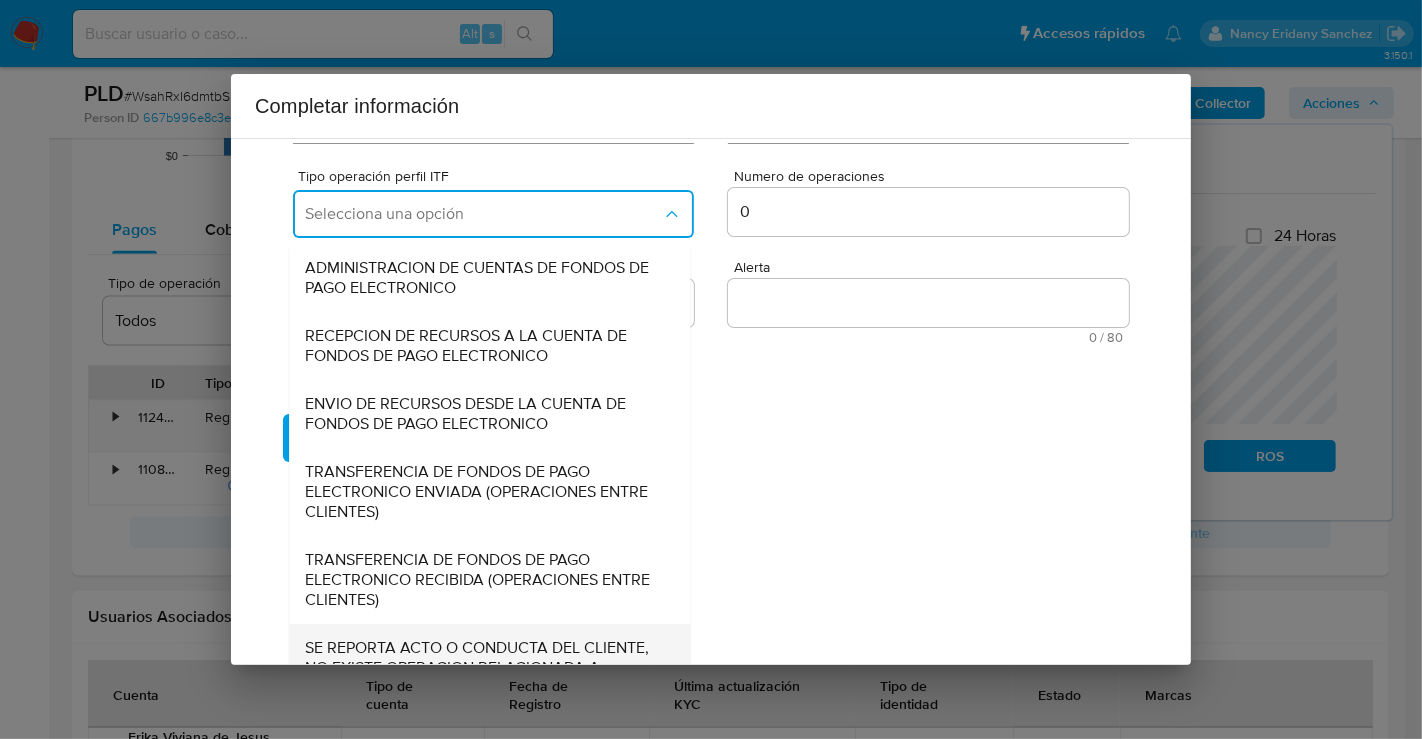 scroll, scrollTop: 221, scrollLeft: 0, axis: vertical 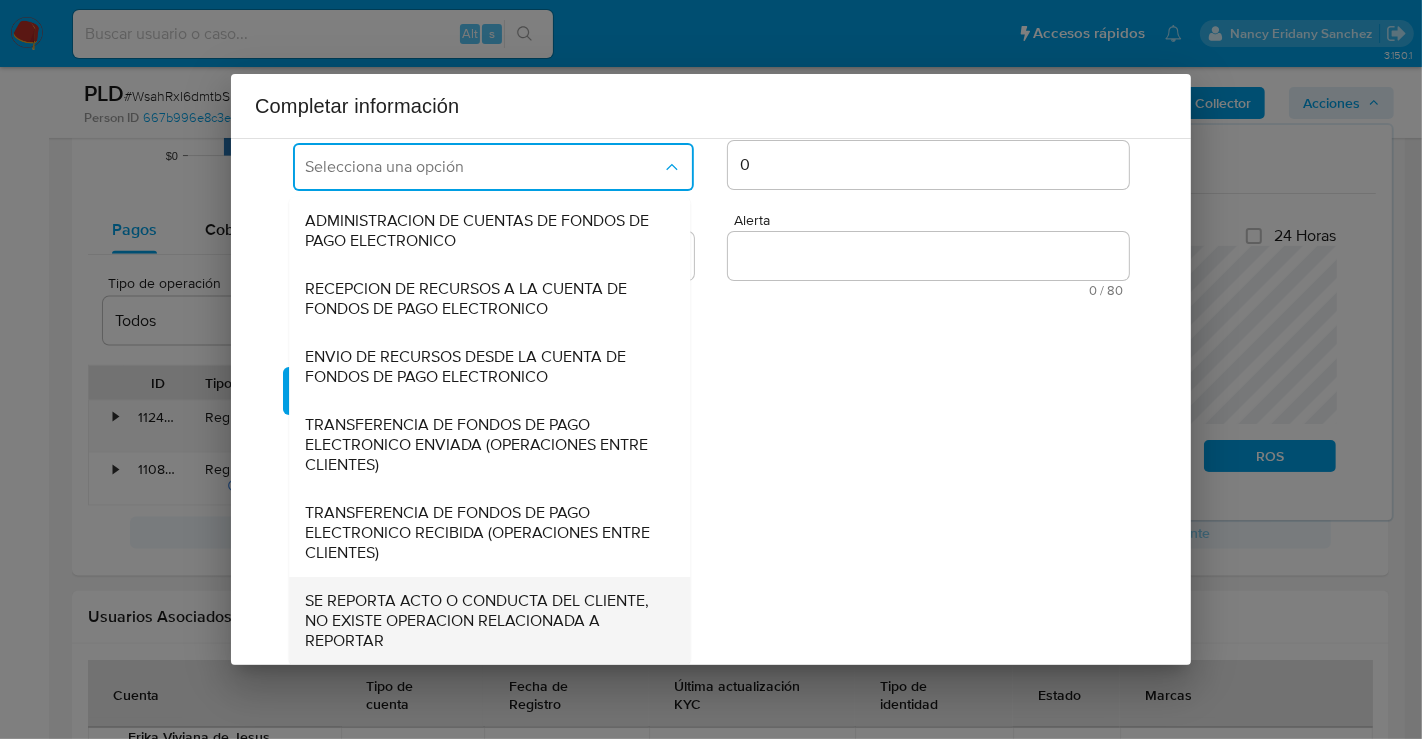 click on "SE REPORTA ACTO O CONDUCTA DEL CLIENTE, NO EXISTE OPERACION RELACIONADA A REPORTAR" at bounding box center [483, 621] 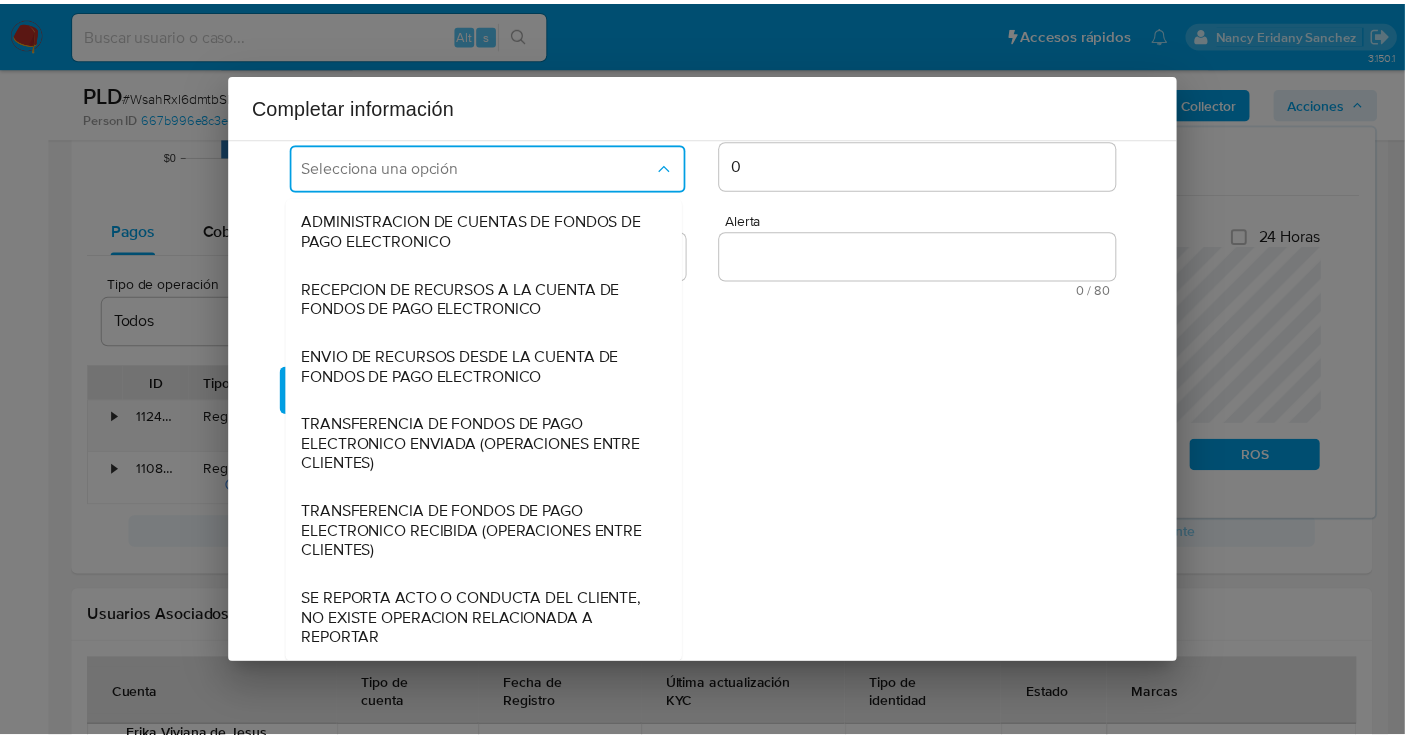 scroll, scrollTop: 0, scrollLeft: 0, axis: both 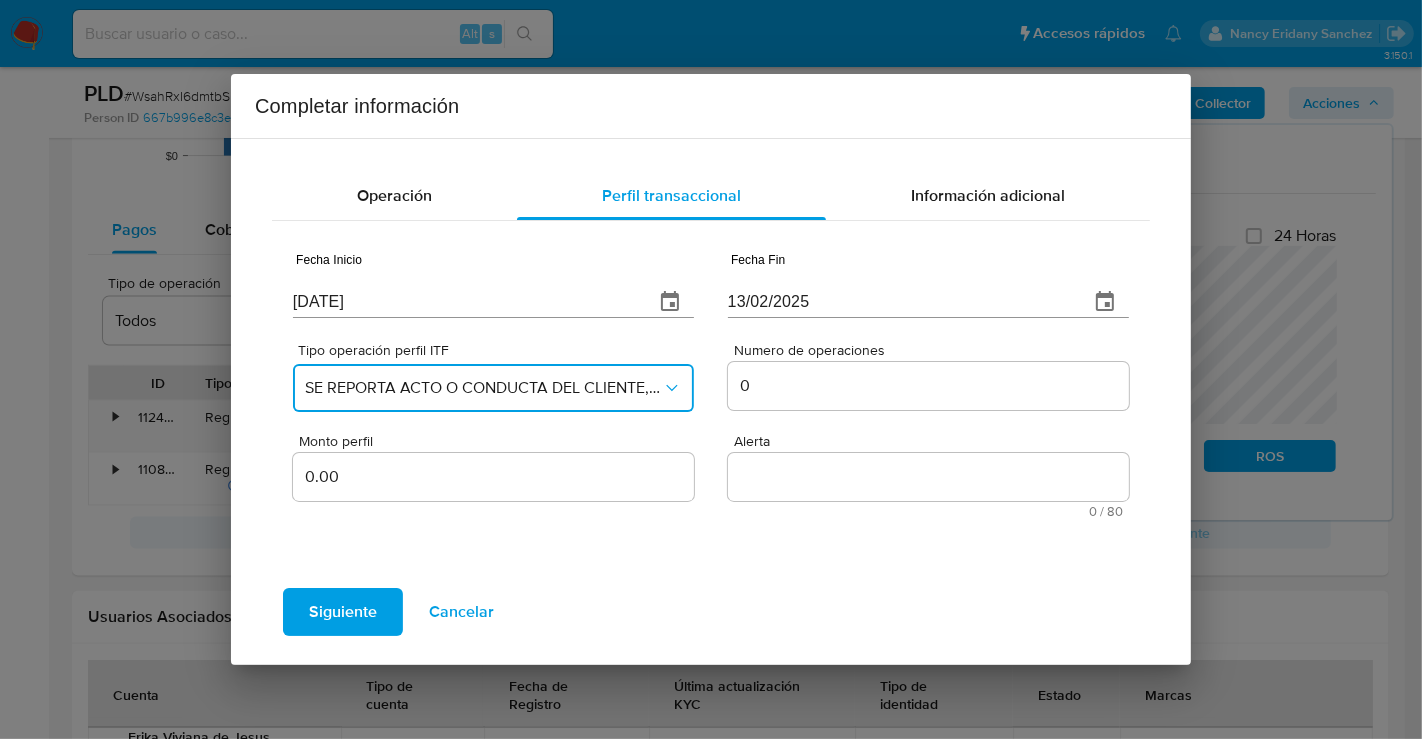 type 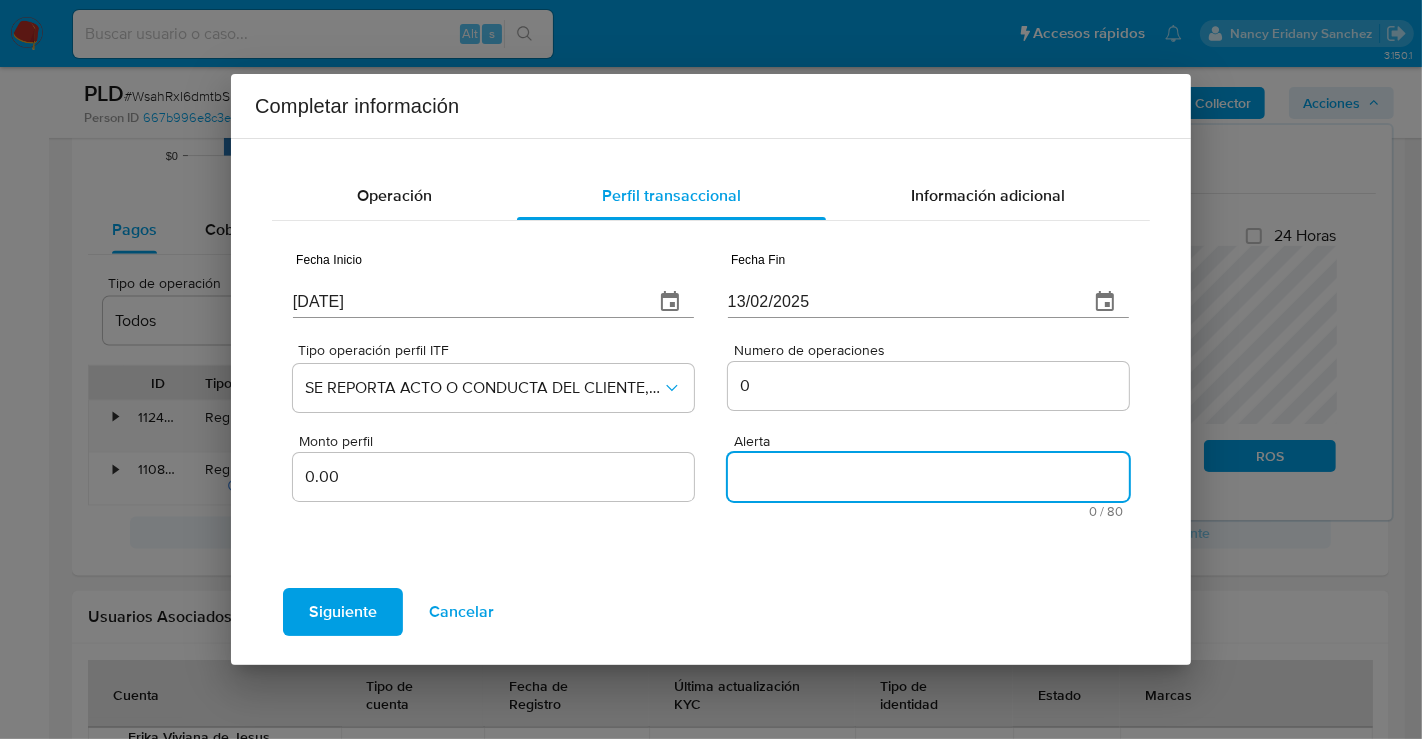 click on "Alerta" at bounding box center (928, 477) 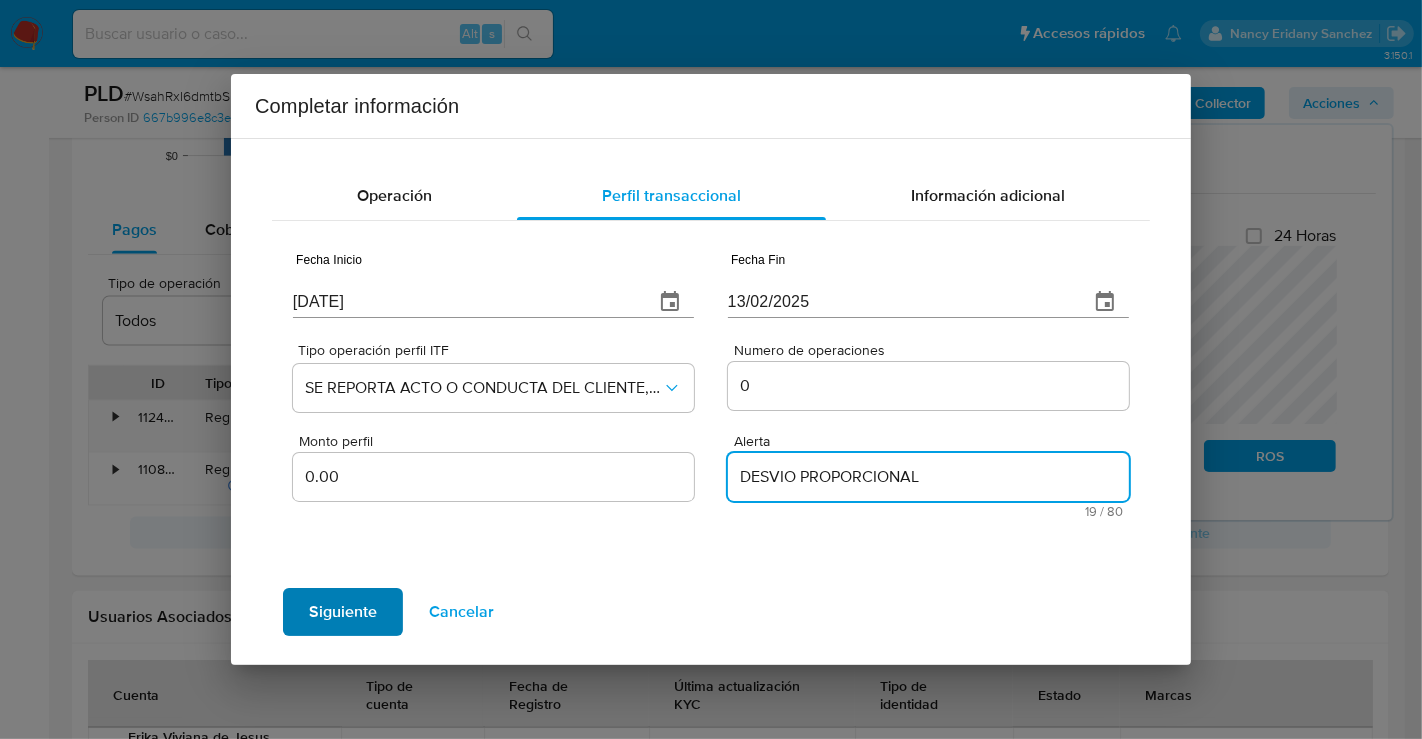 type on "DESVIO PROPORCIONAL" 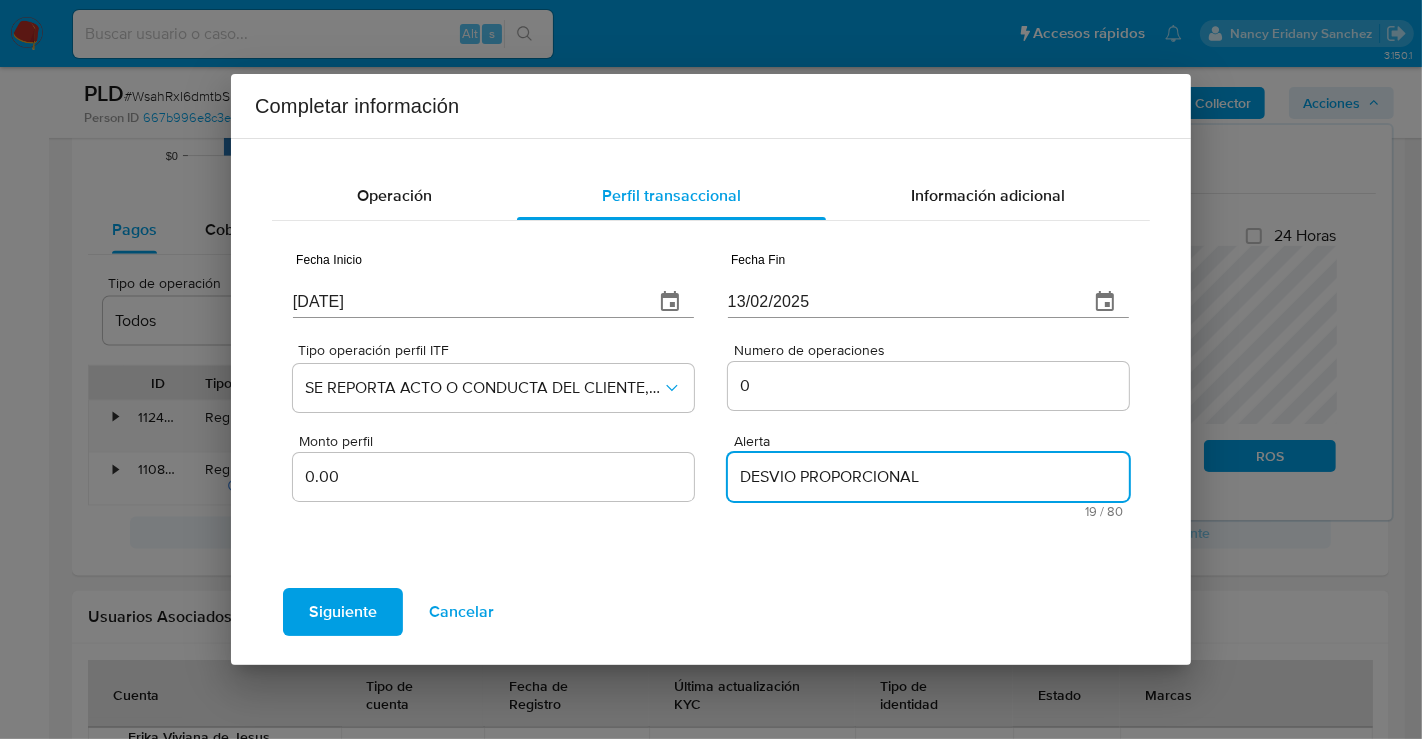 click on "Siguiente" at bounding box center [343, 612] 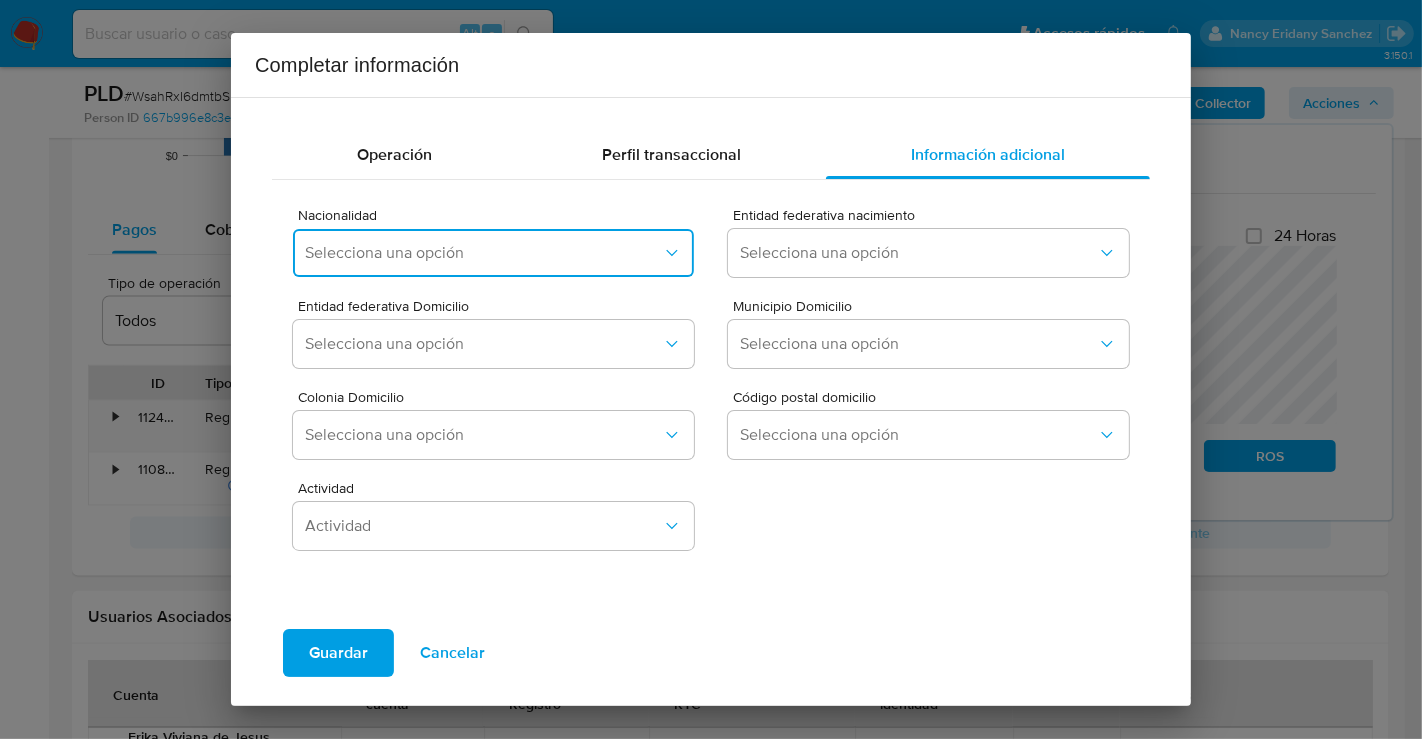 click on "Selecciona una opción" at bounding box center [483, 253] 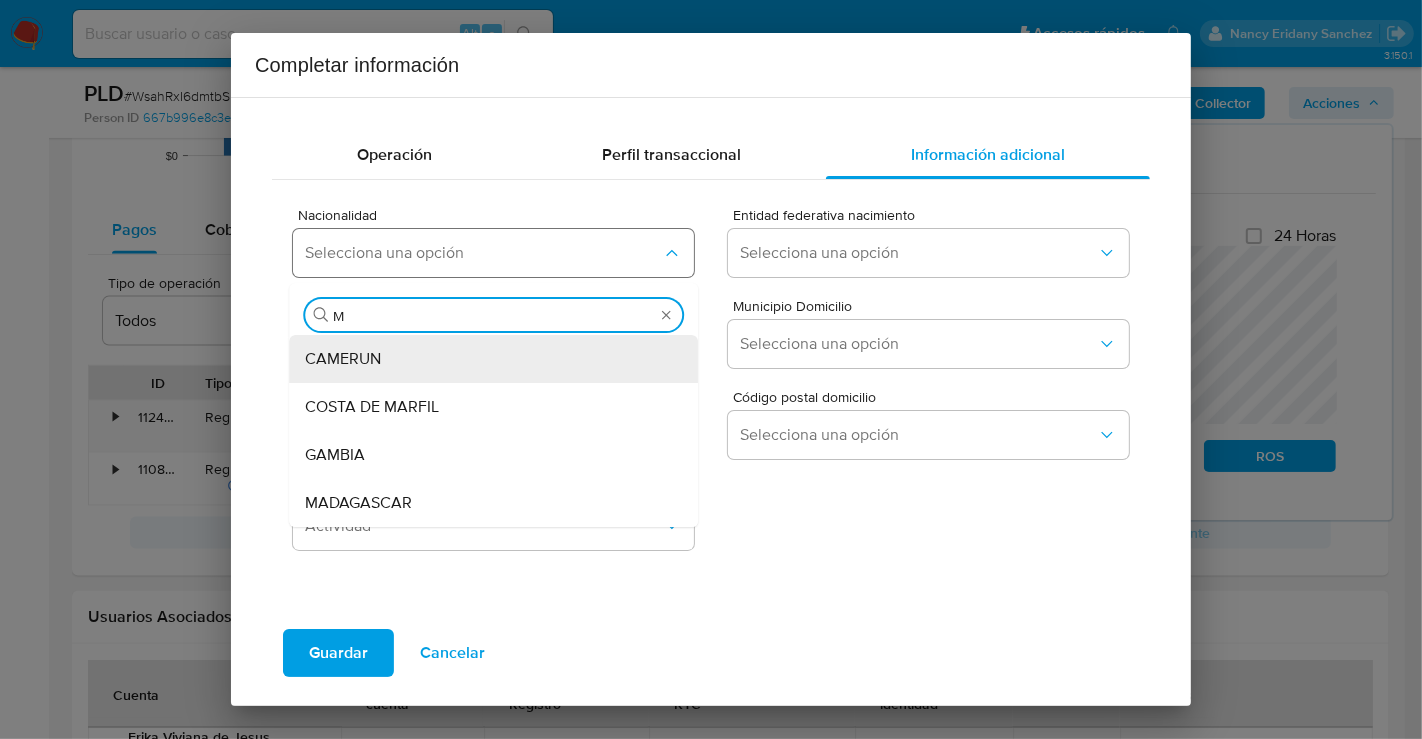 type on "ME" 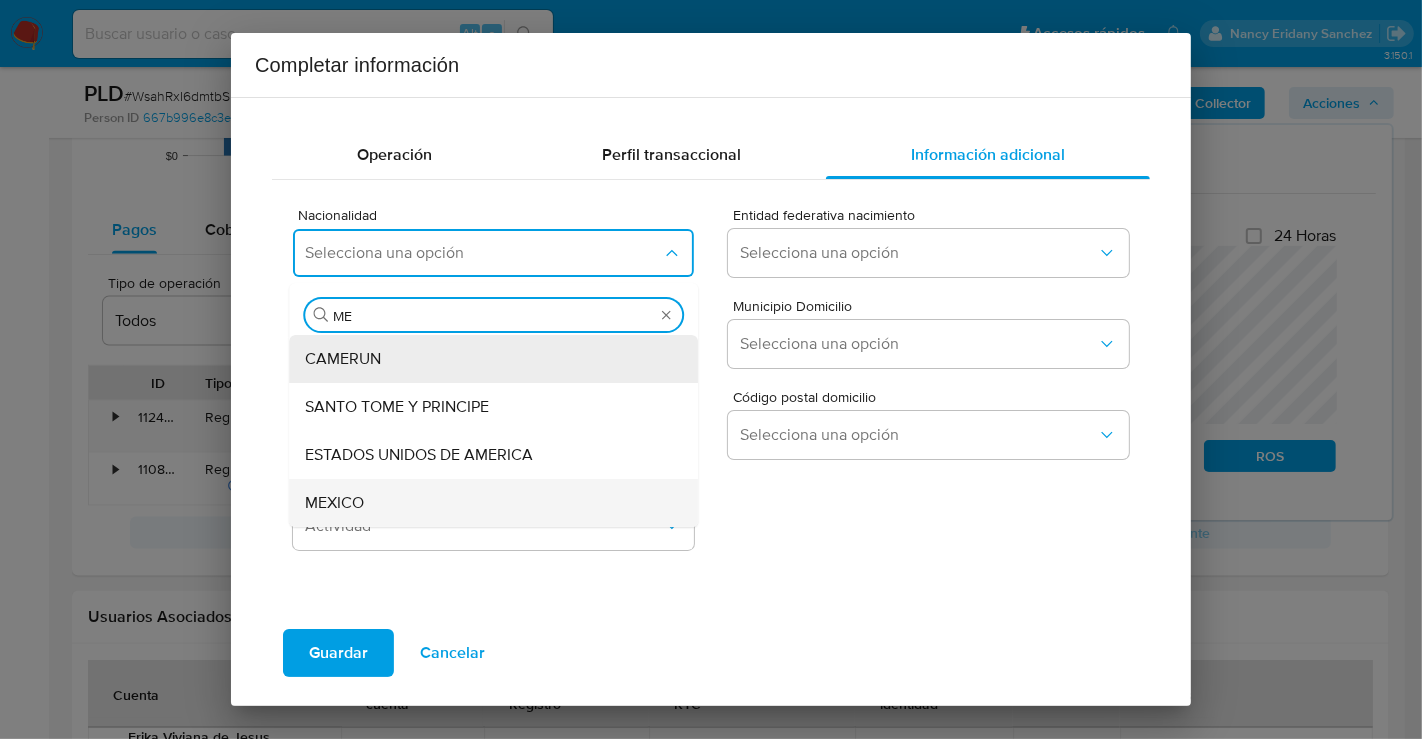 click on "MEXICO" at bounding box center [487, 503] 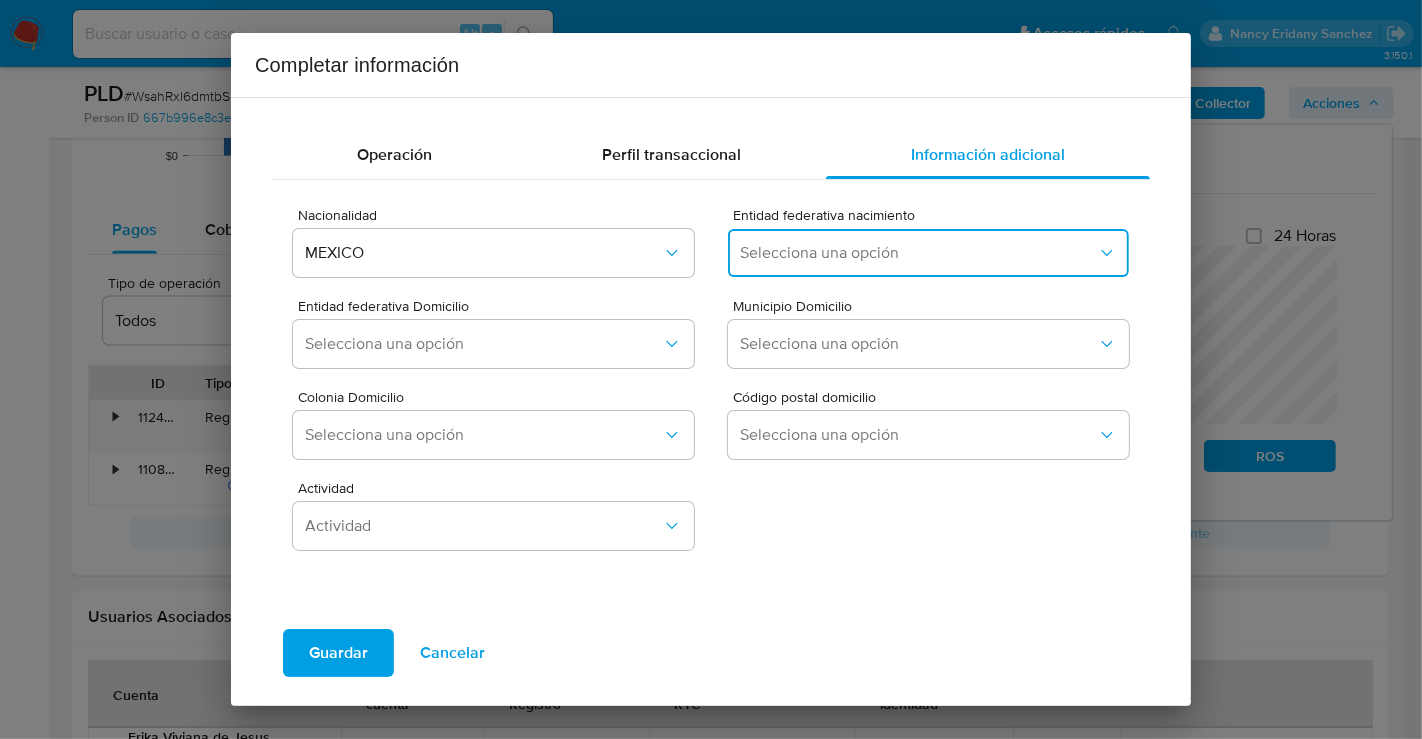 click on "Selecciona una opción" at bounding box center (918, 253) 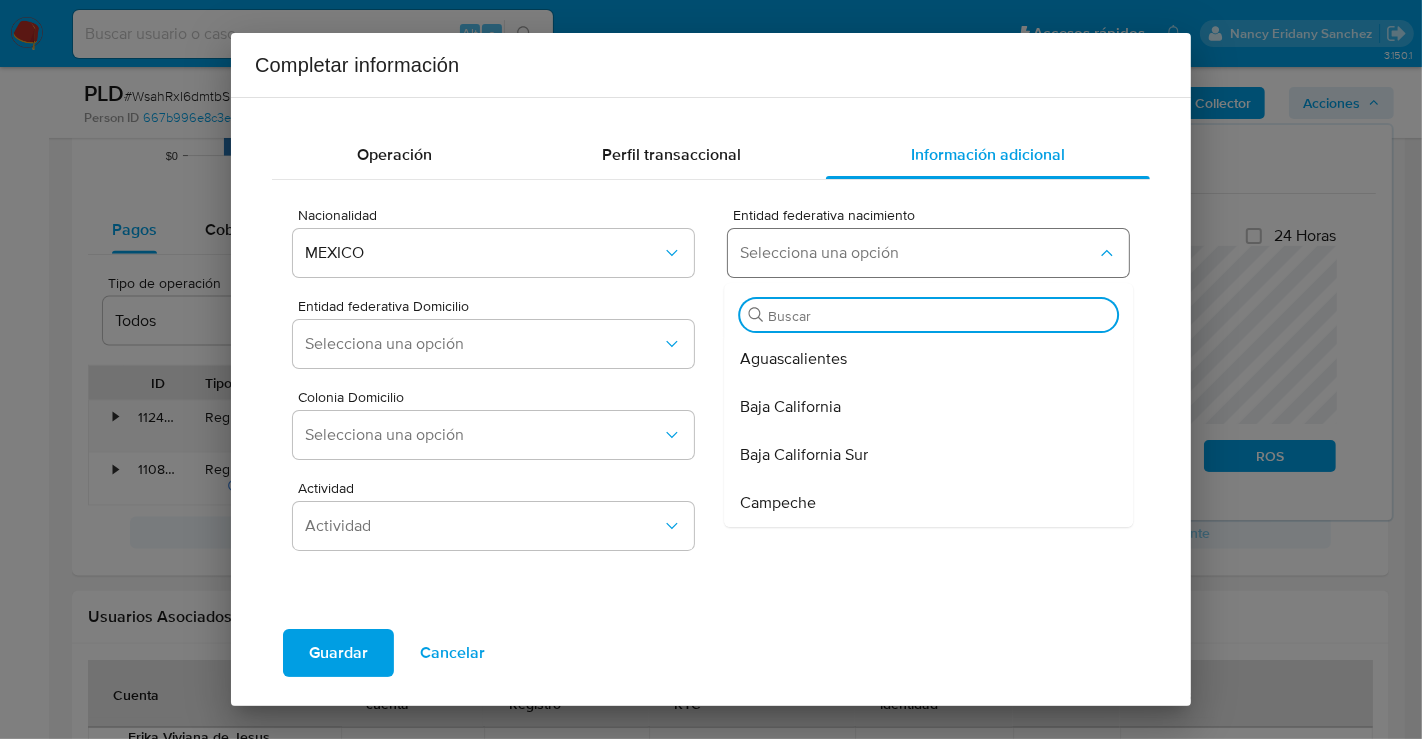 type on "P" 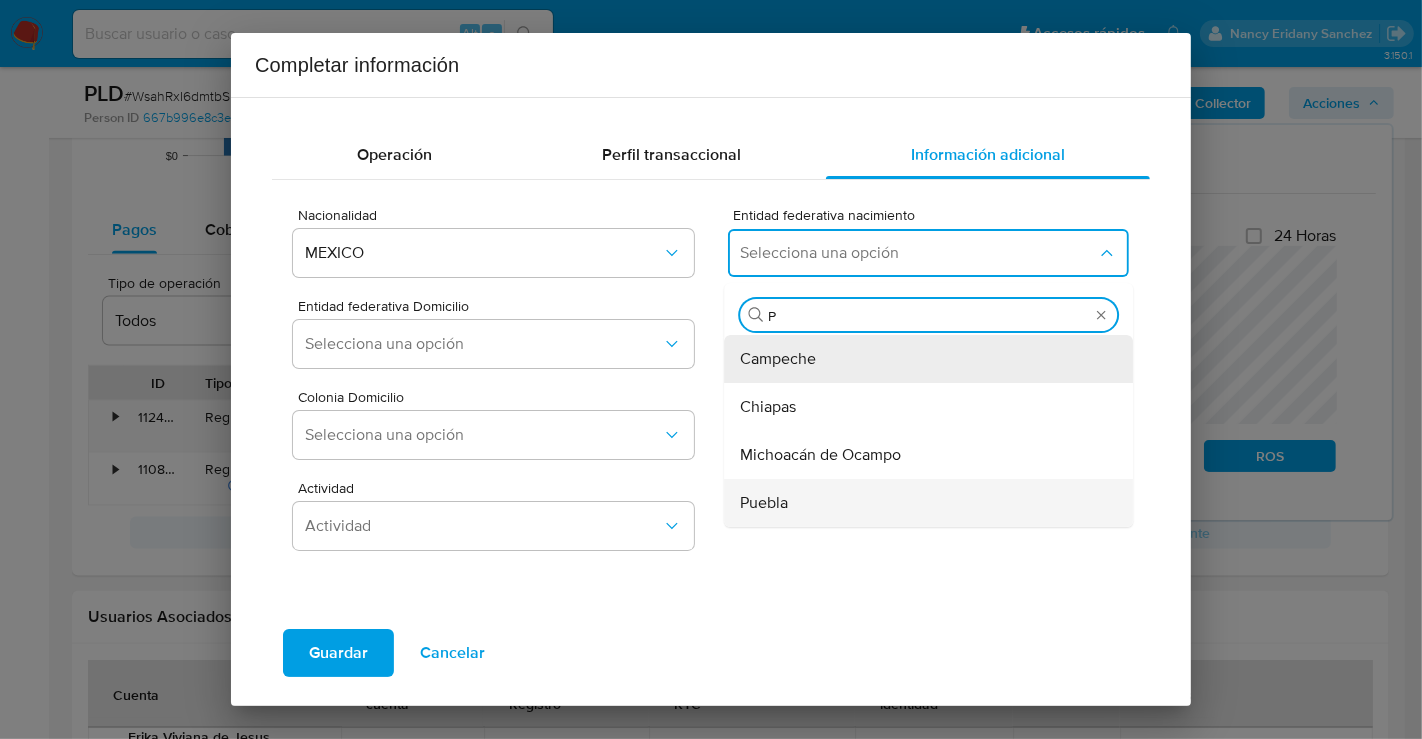 click on "Puebla" at bounding box center [922, 503] 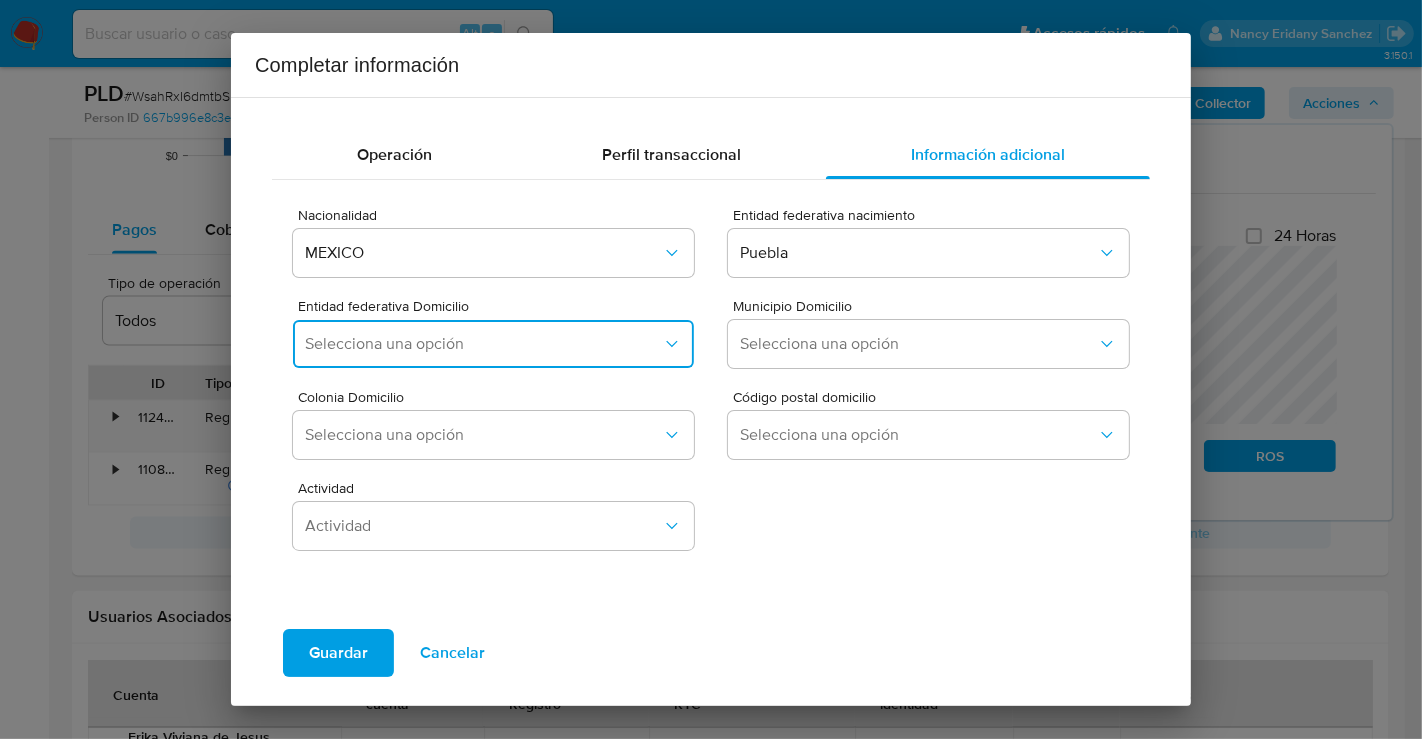 click on "Selecciona una opción" at bounding box center [483, 344] 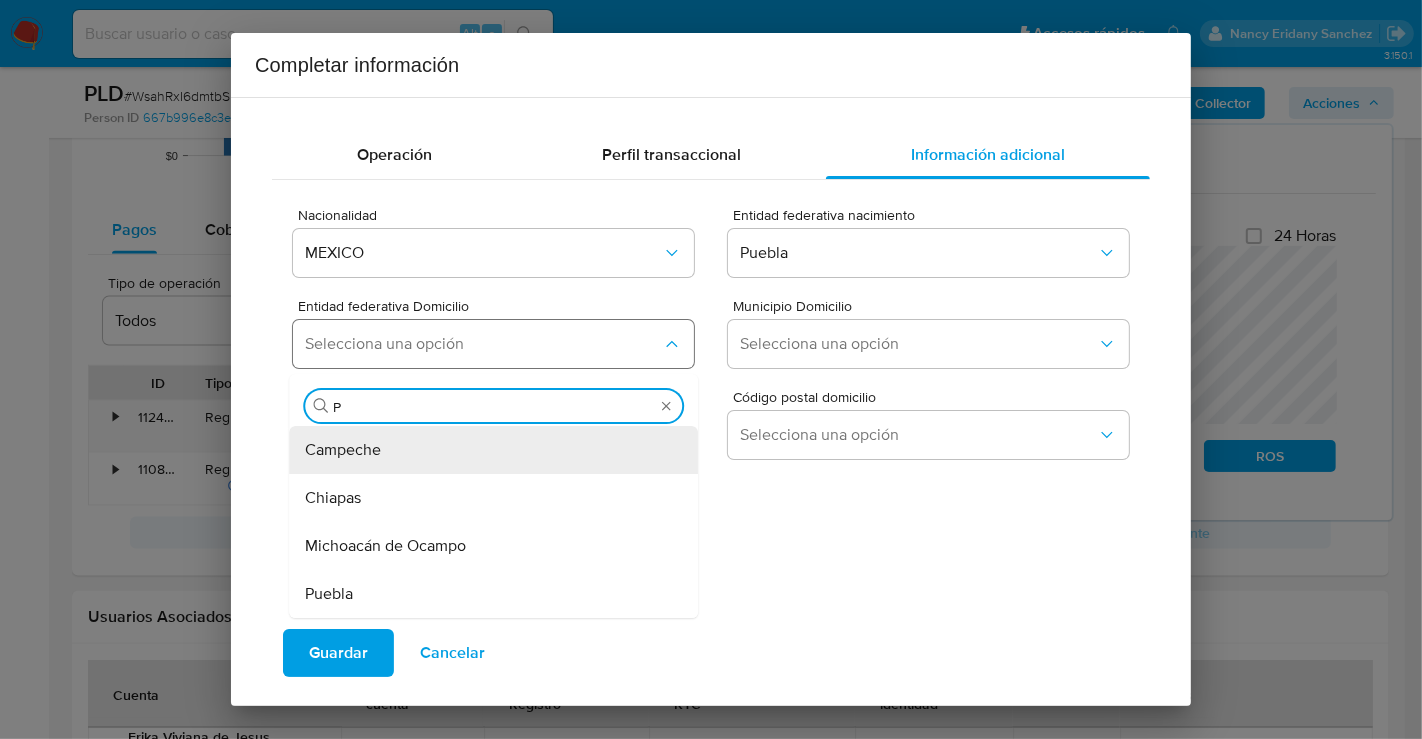 type on "PU" 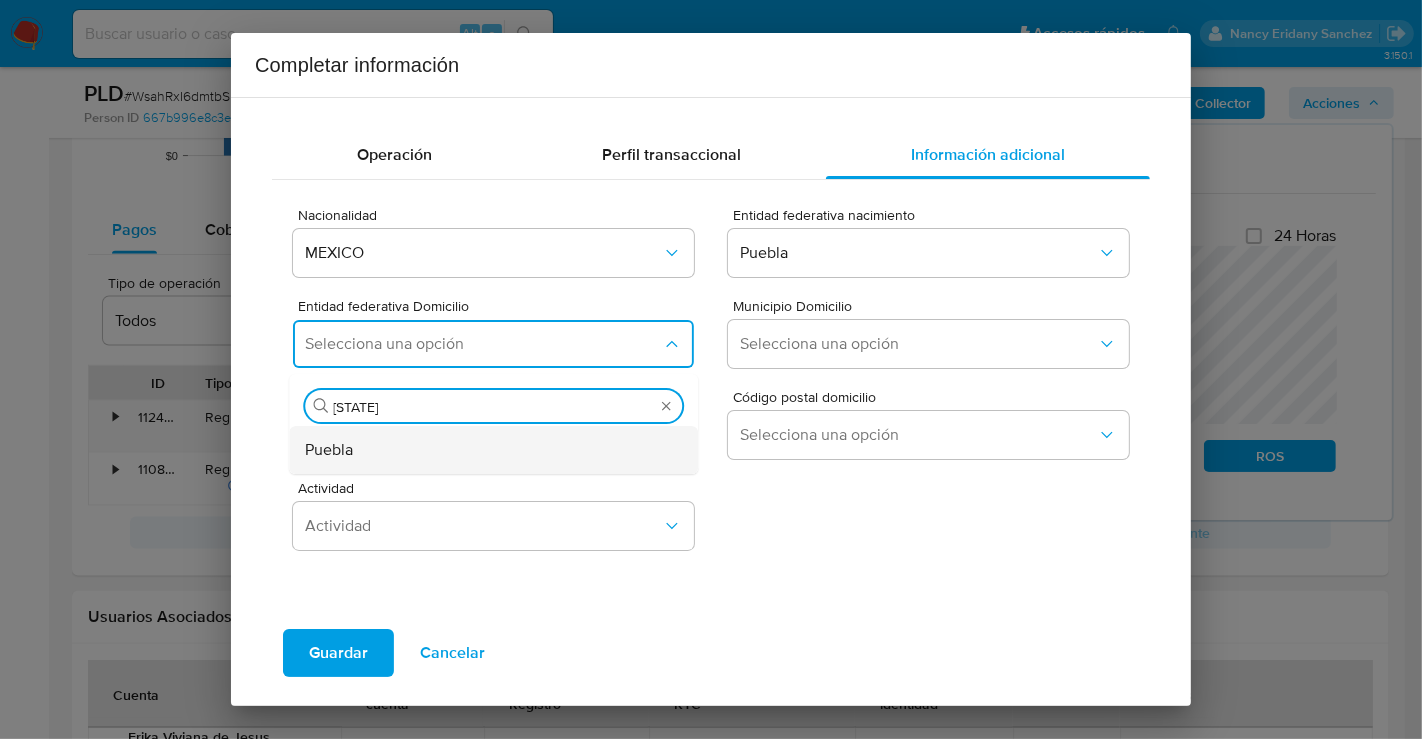 click on "Puebla" at bounding box center [487, 450] 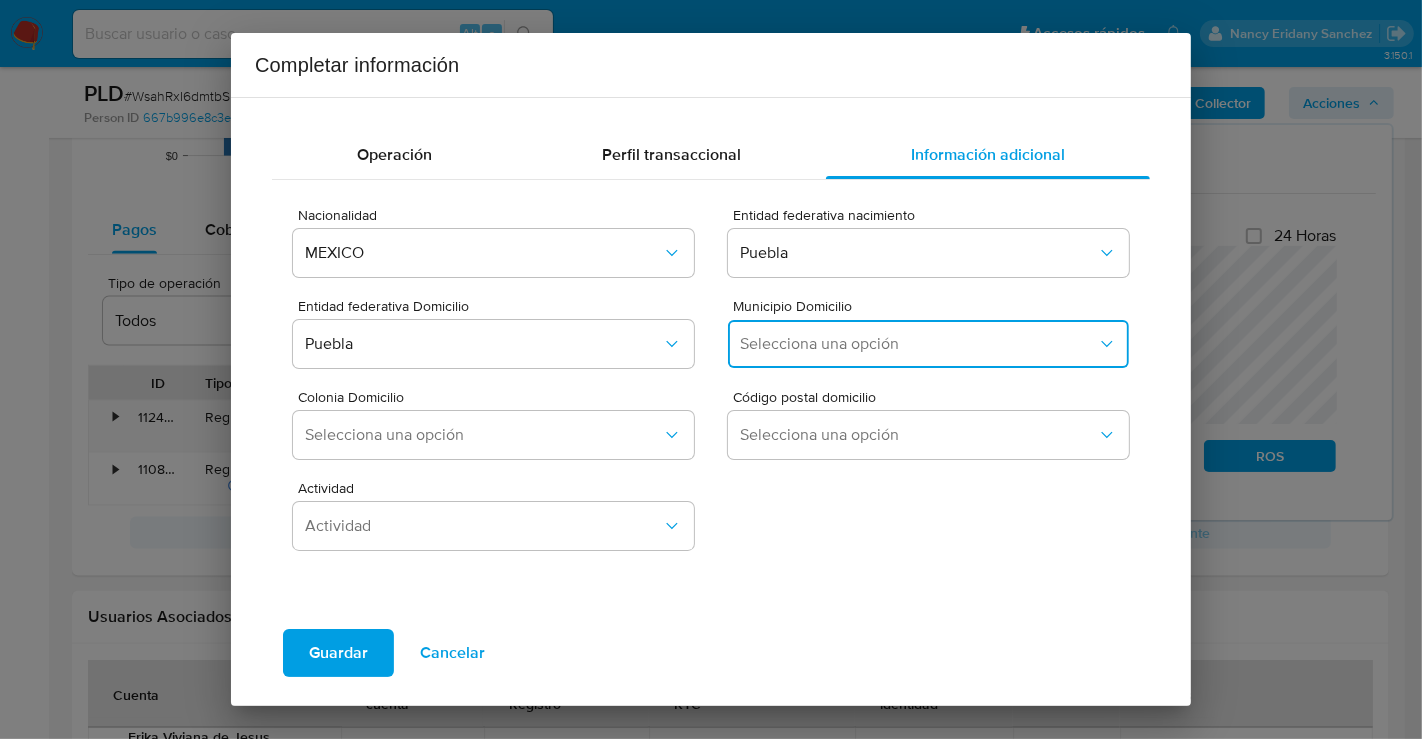 click on "Selecciona una opción" at bounding box center (918, 344) 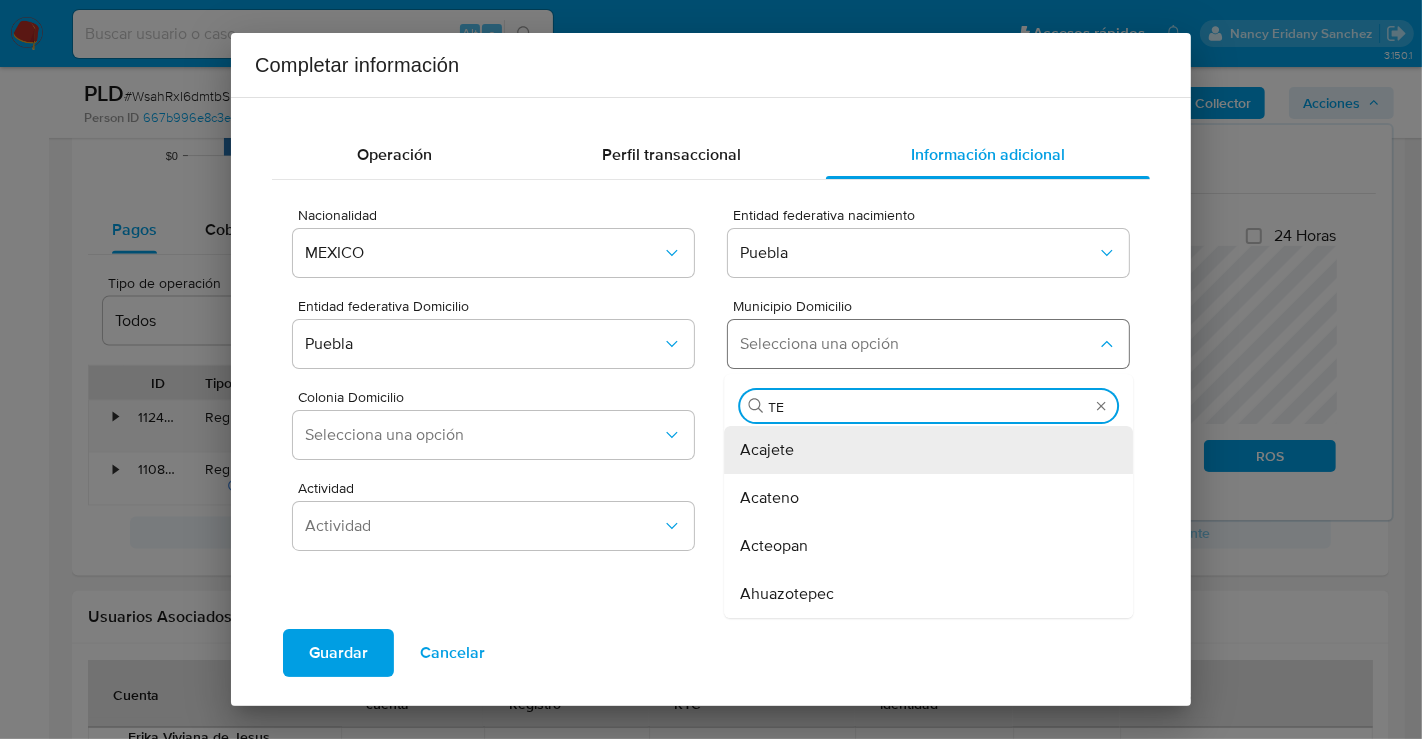 type on "TEH" 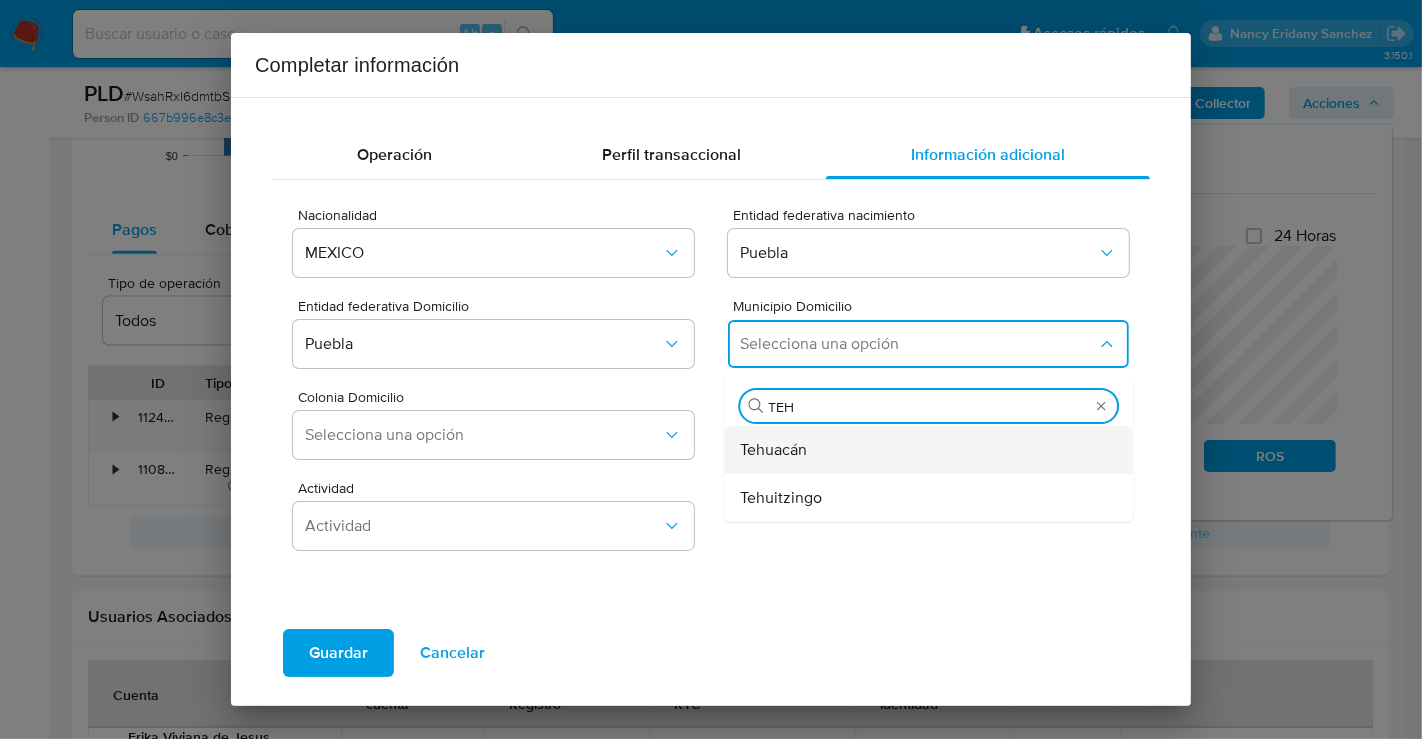 click on "Tehuacán" at bounding box center [773, 450] 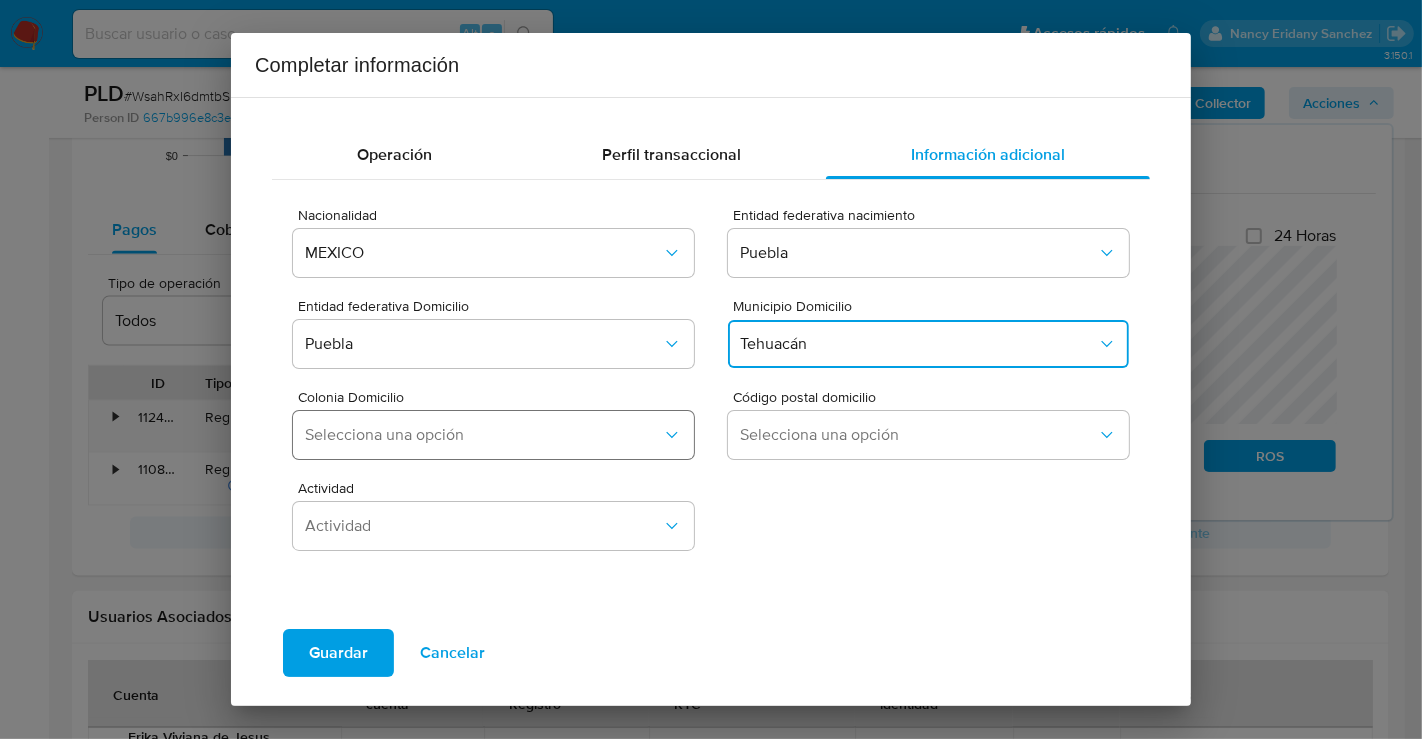 type 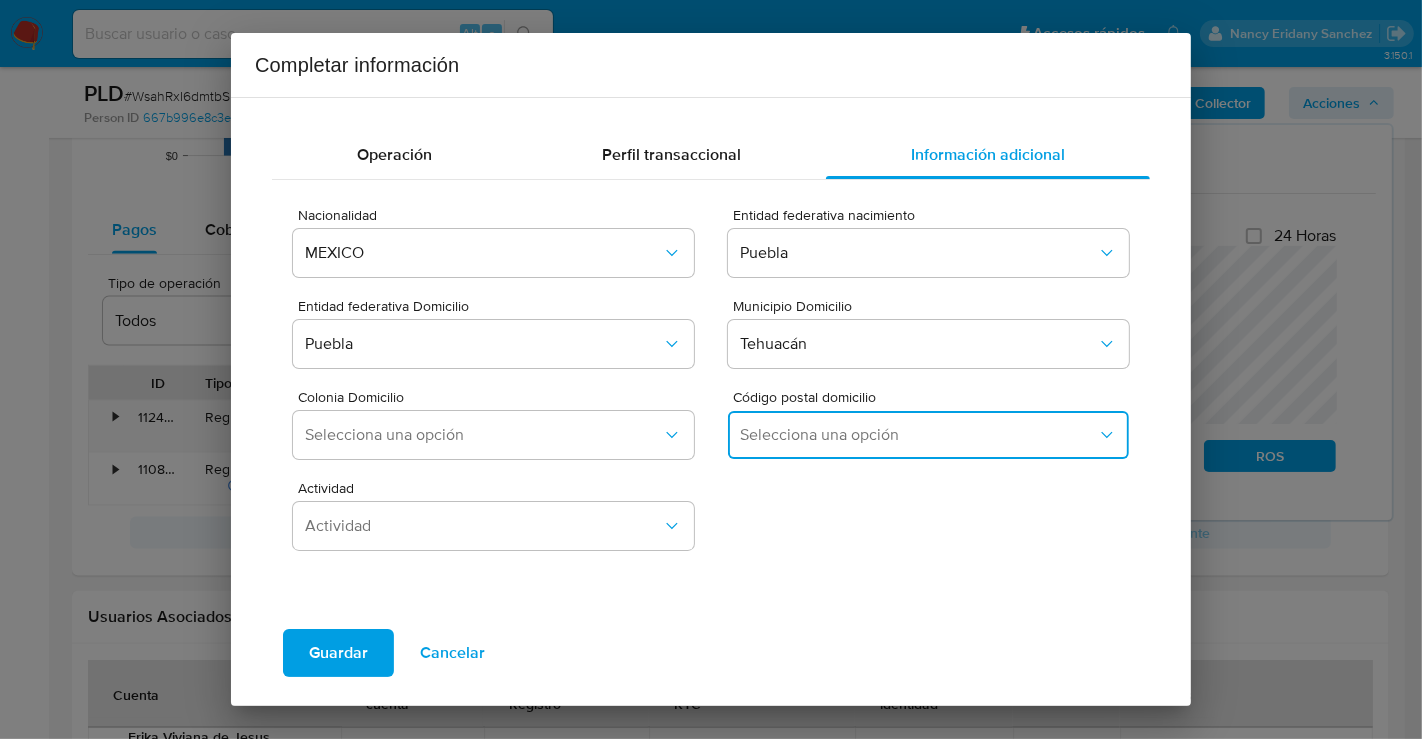 click on "Selecciona una opción" at bounding box center [918, 435] 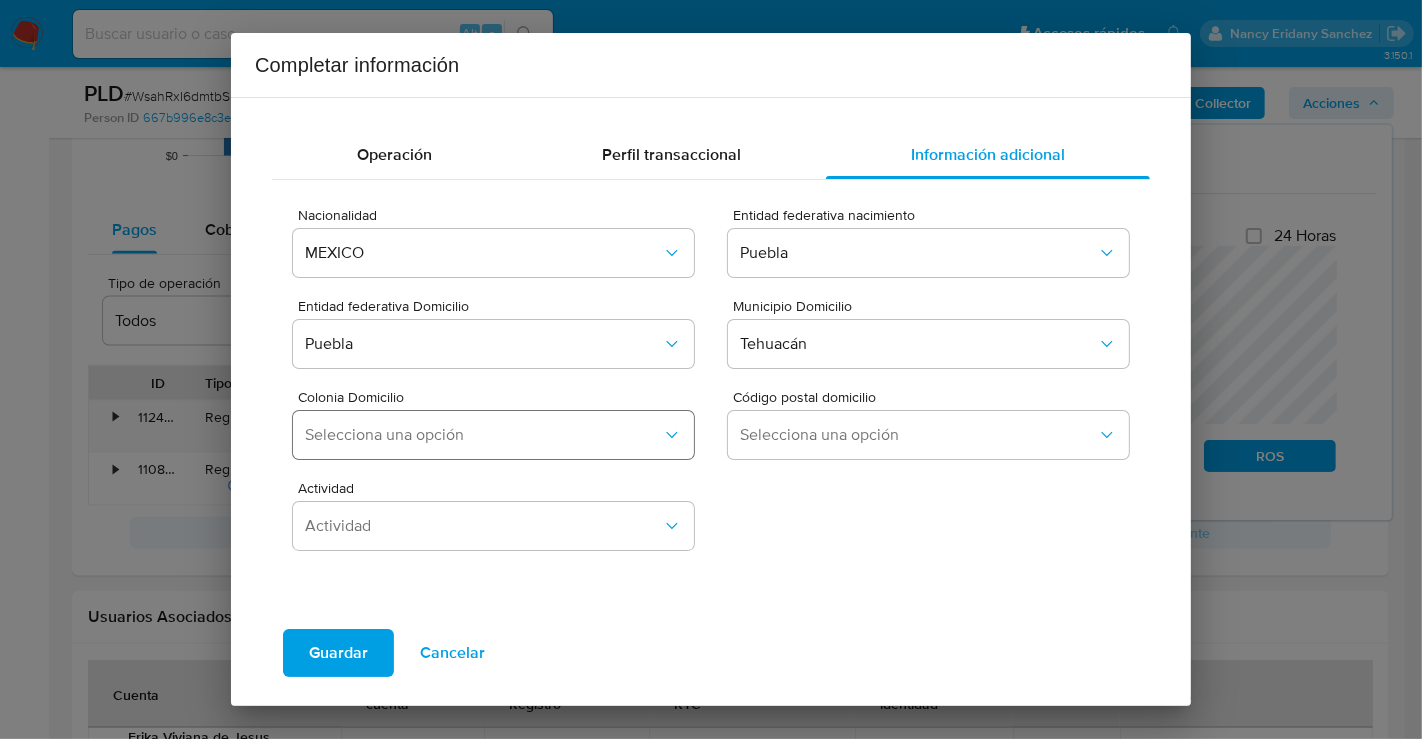 click on "Selecciona una opción" at bounding box center [483, 435] 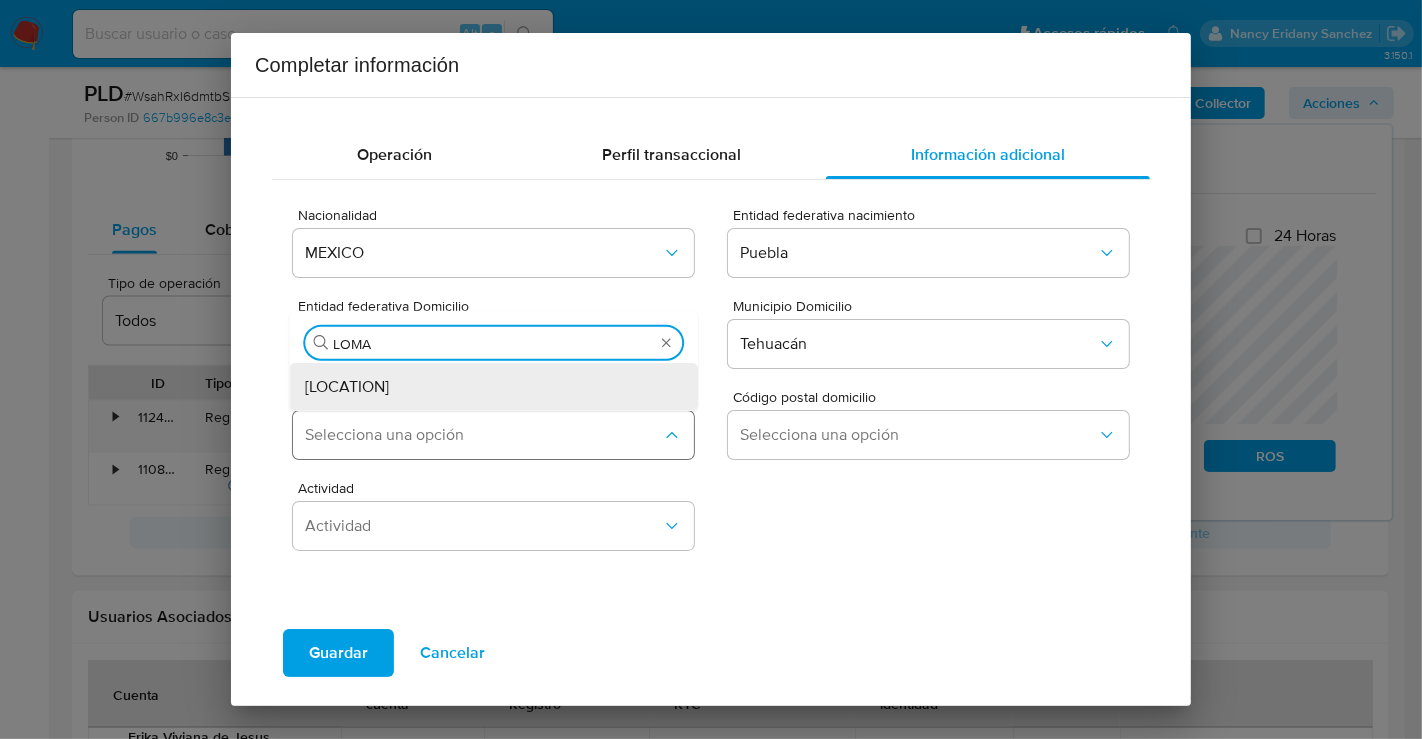 type on "LOMAS" 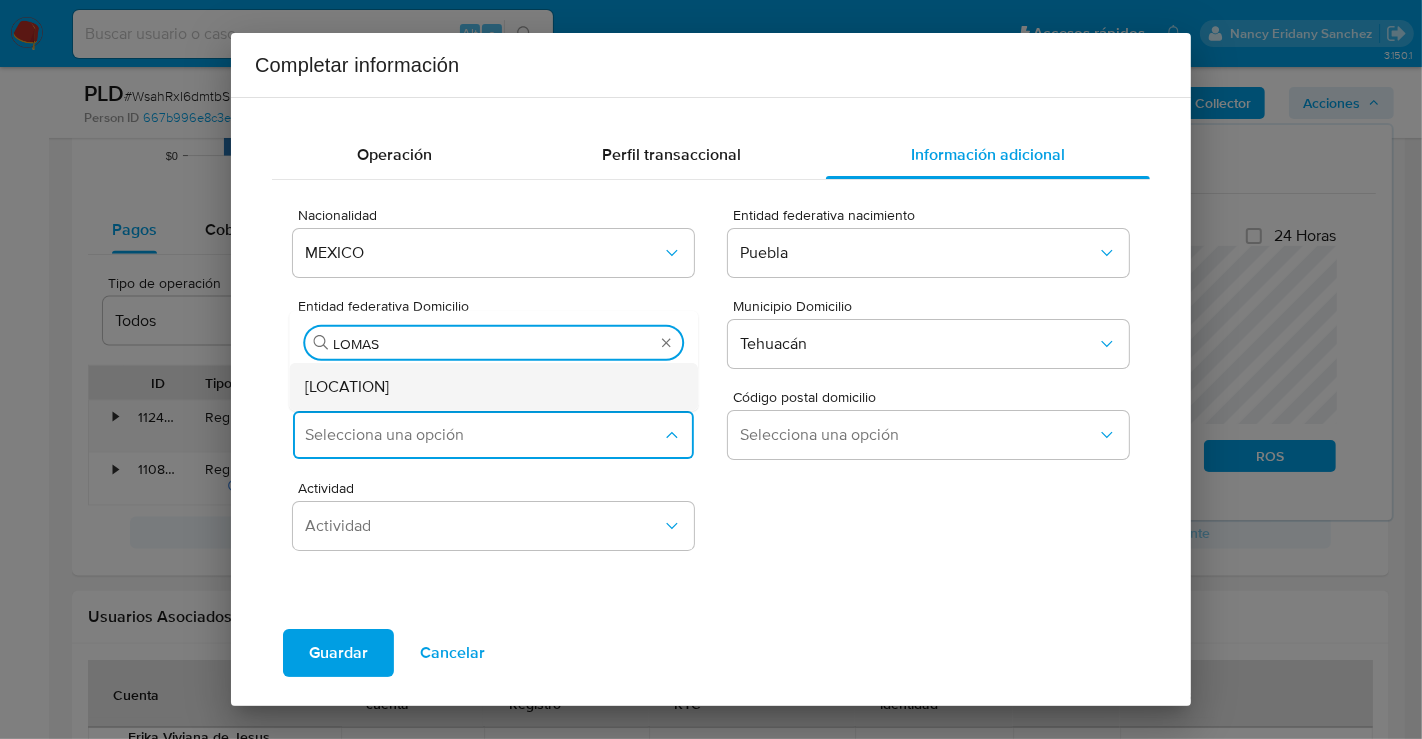 click on "Lomas de la Soledad" at bounding box center (331, 387) 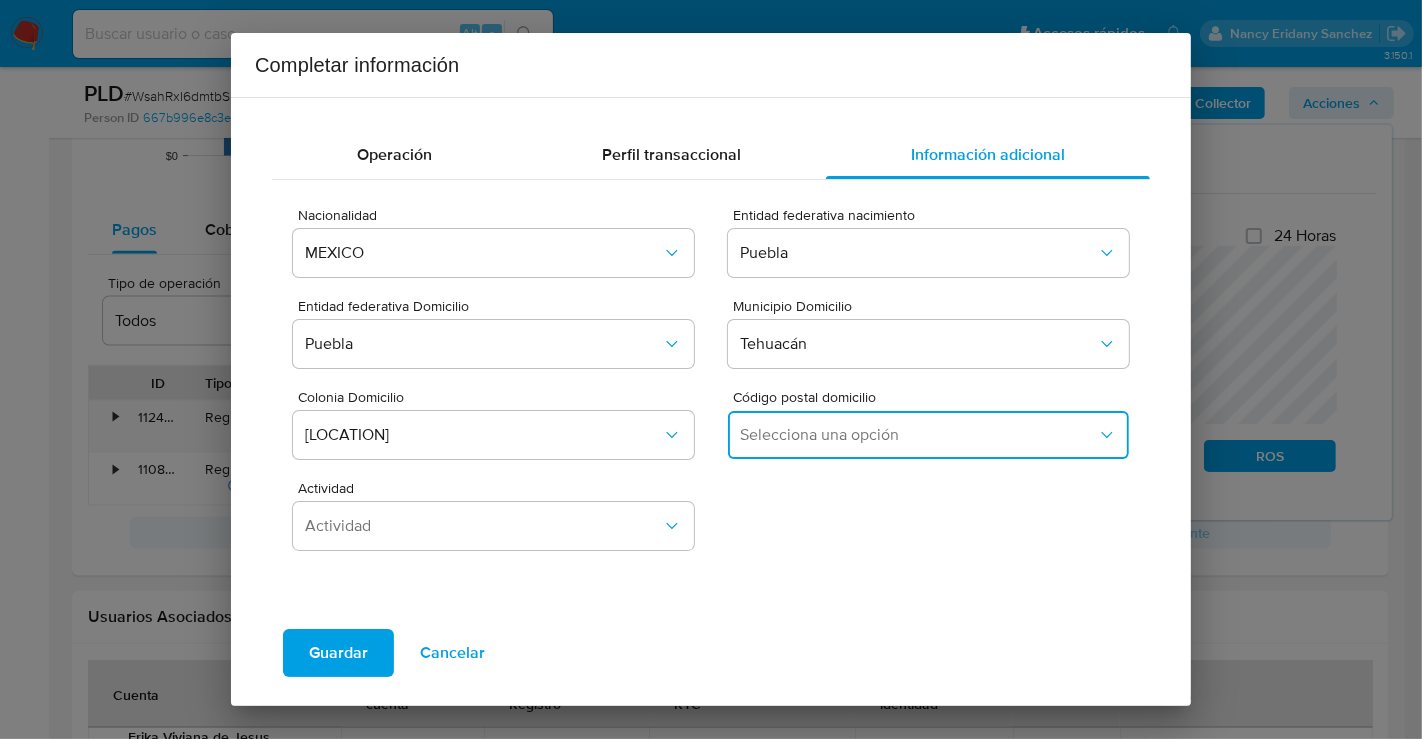 click on "Selecciona una opción" at bounding box center [918, 435] 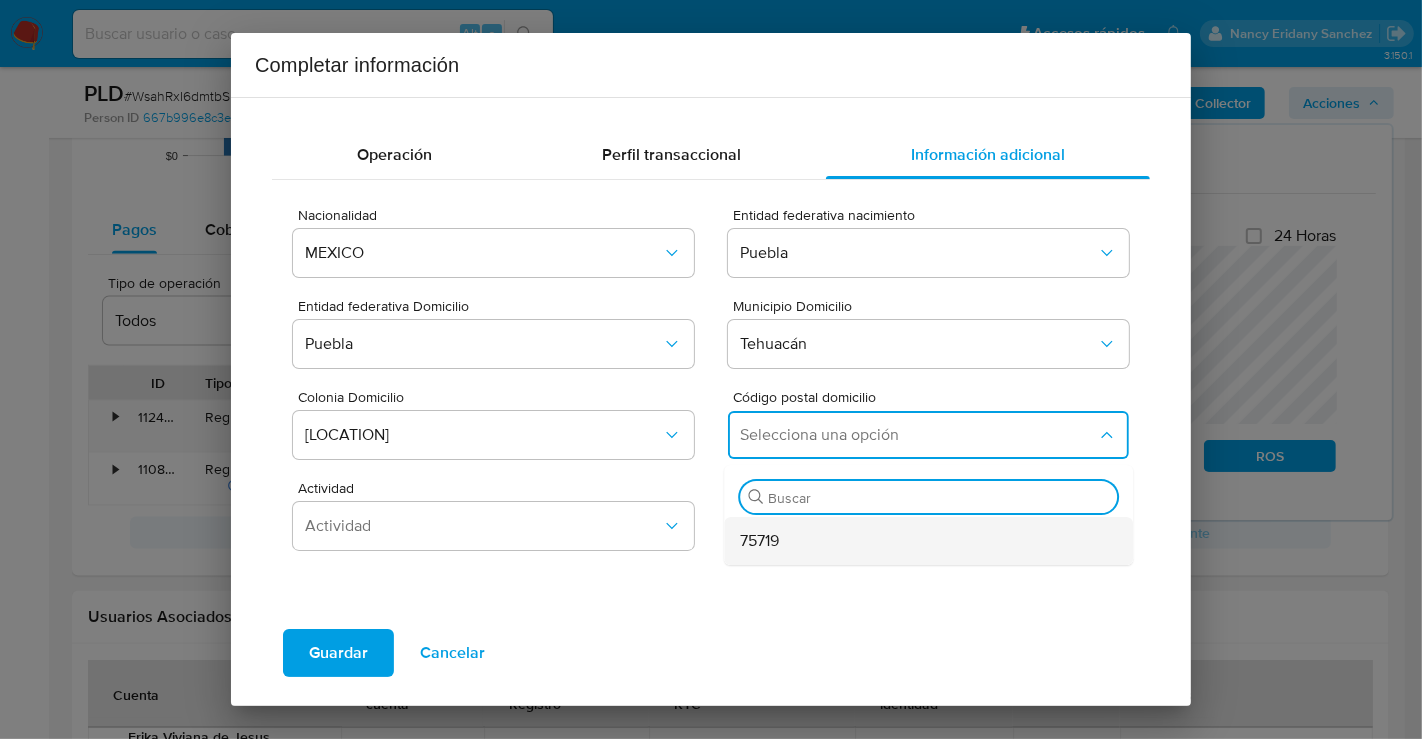 click on "75719" at bounding box center [759, 541] 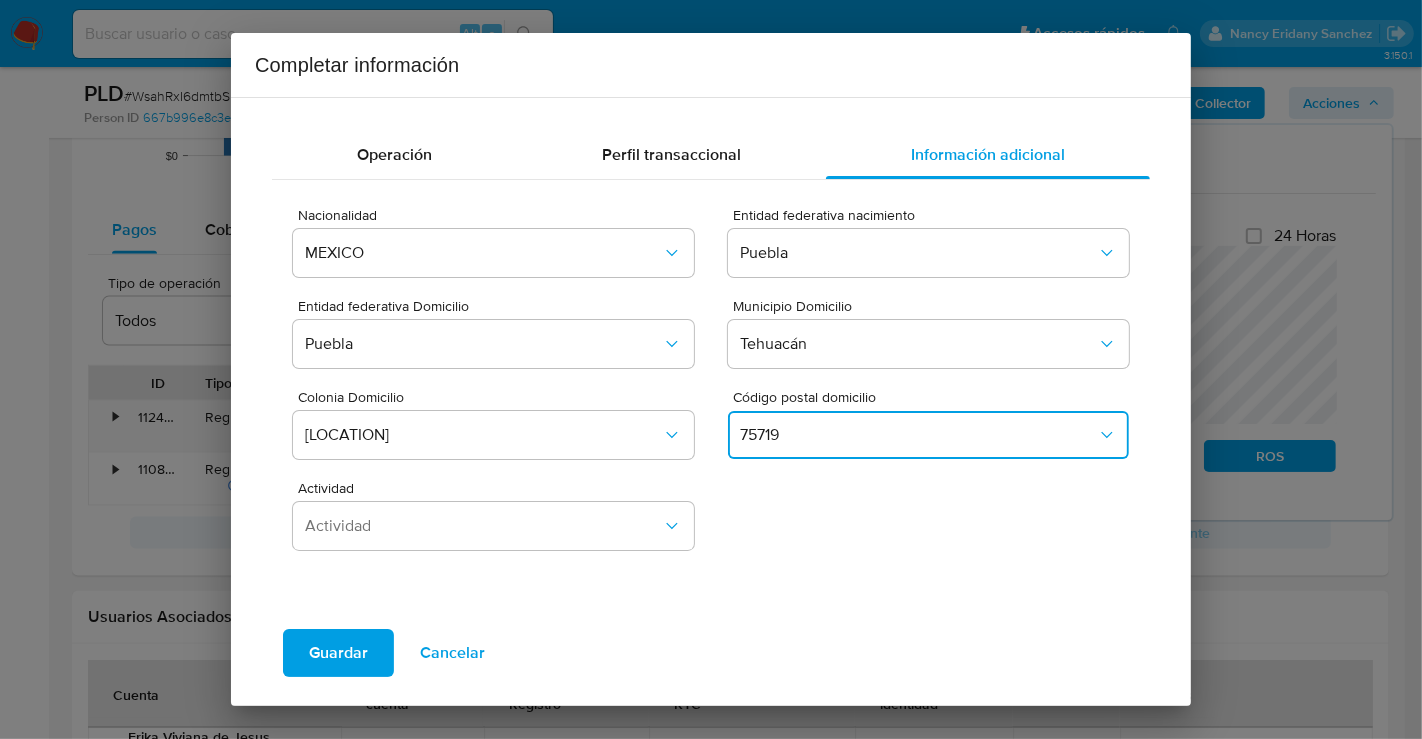 type 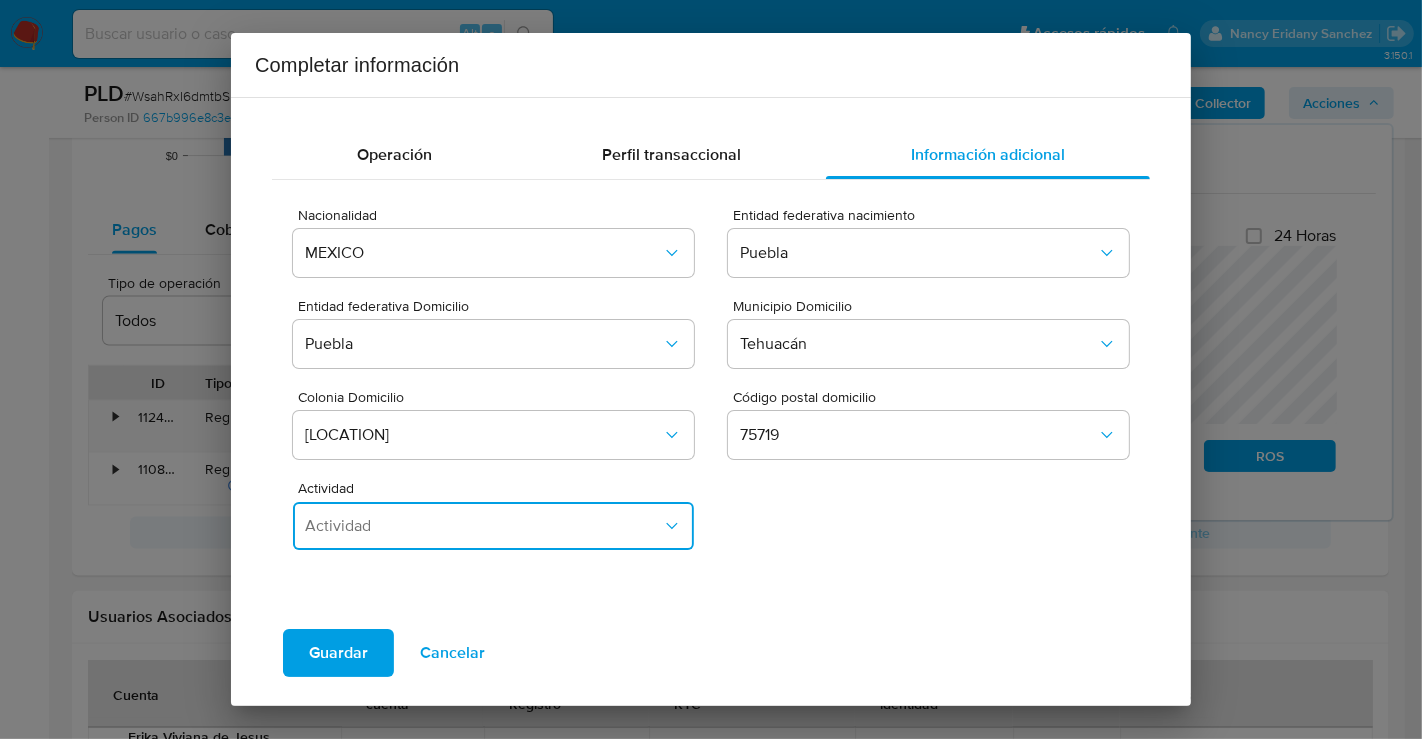 click on "Actividad" at bounding box center [483, 526] 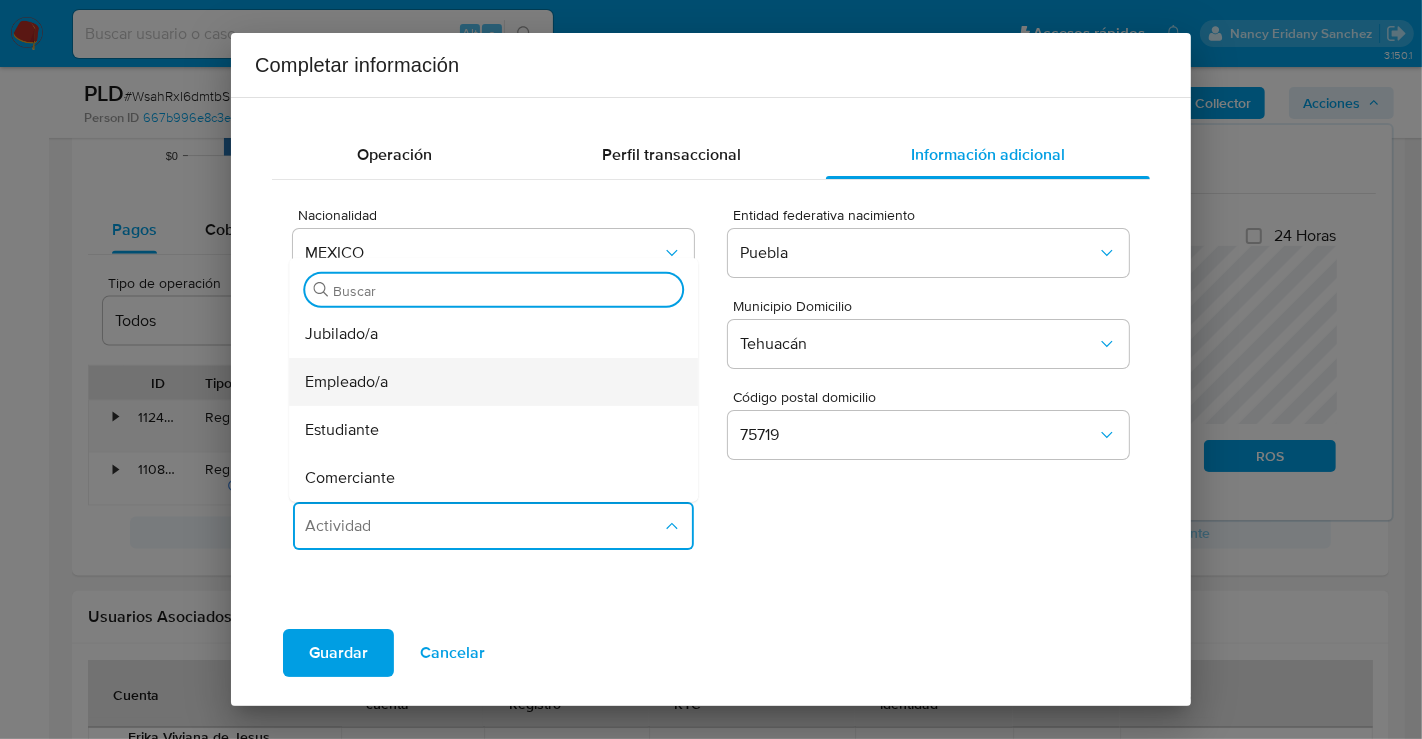 click on "Empleado/a" at bounding box center (346, 382) 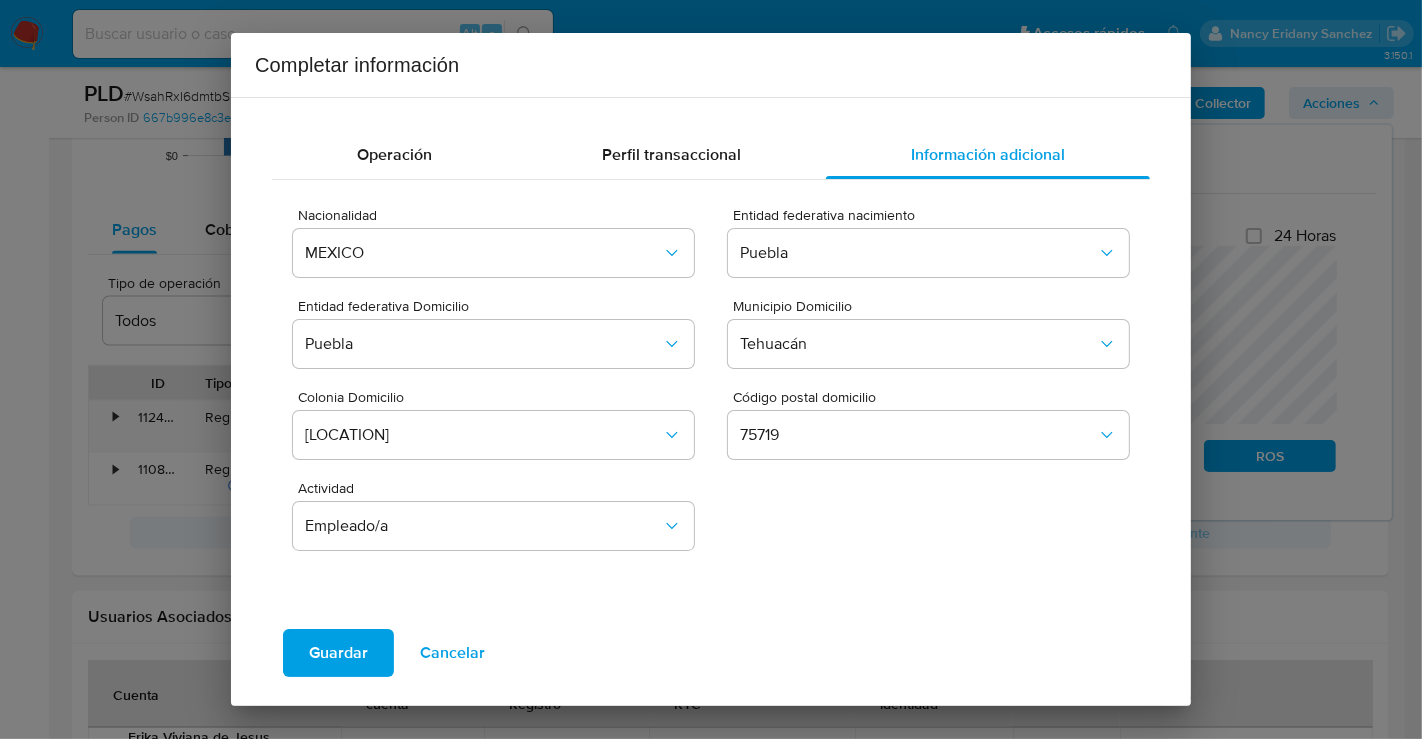 click on "Guardar" at bounding box center [338, 653] 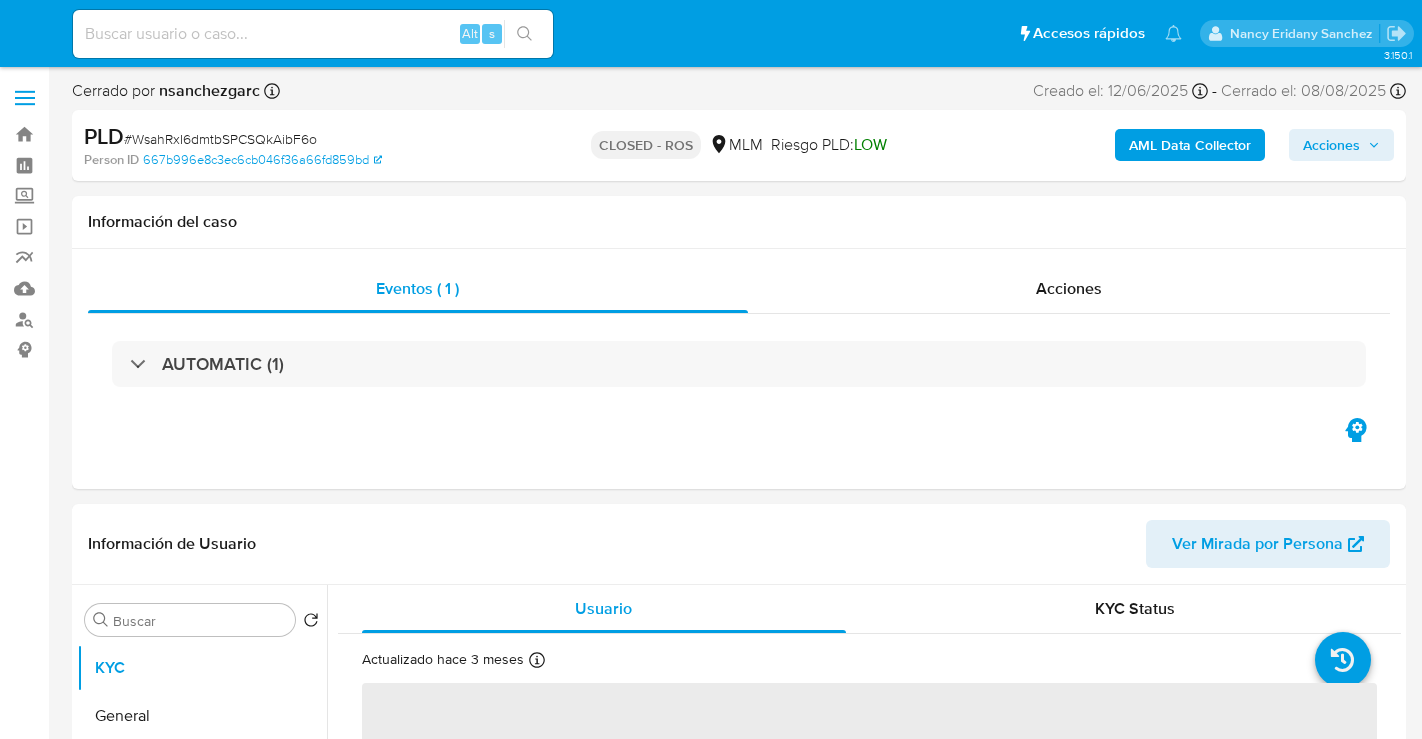 select on "10" 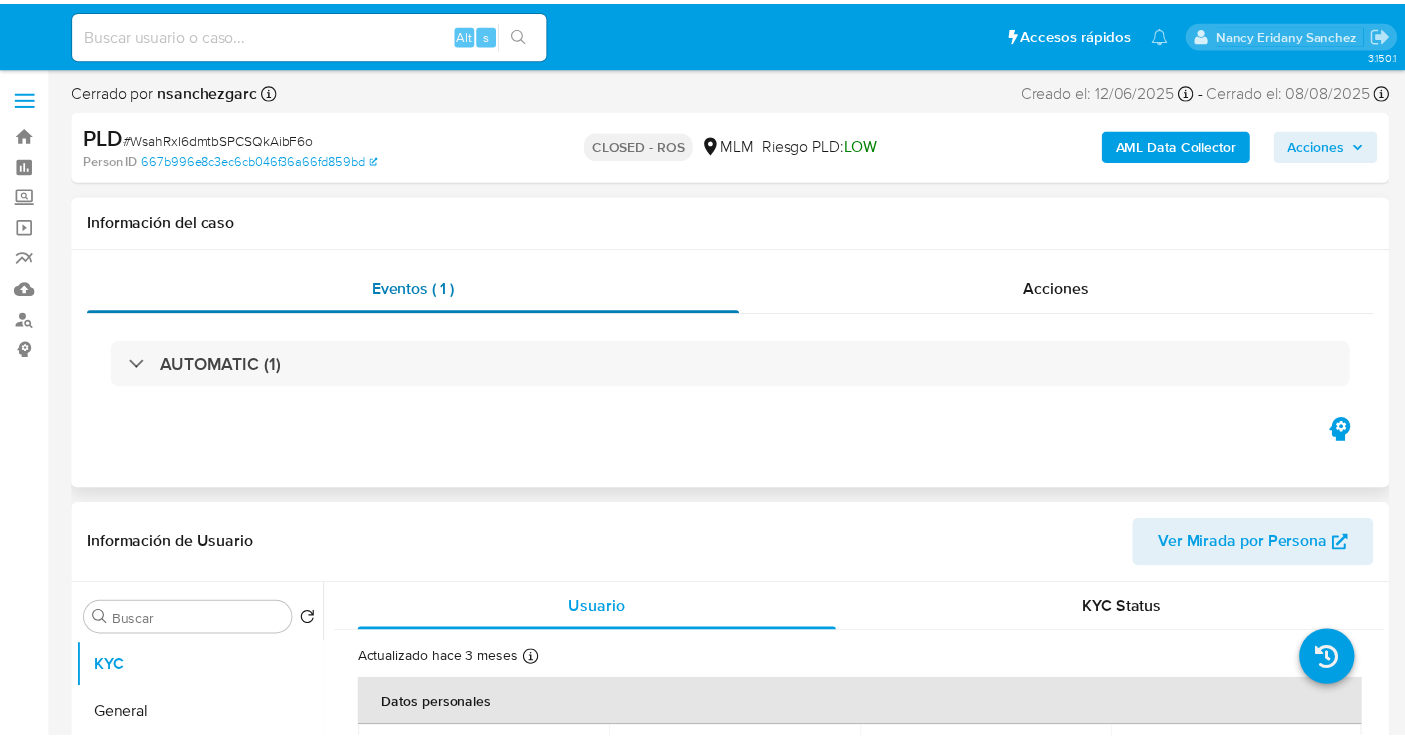 scroll, scrollTop: 0, scrollLeft: 0, axis: both 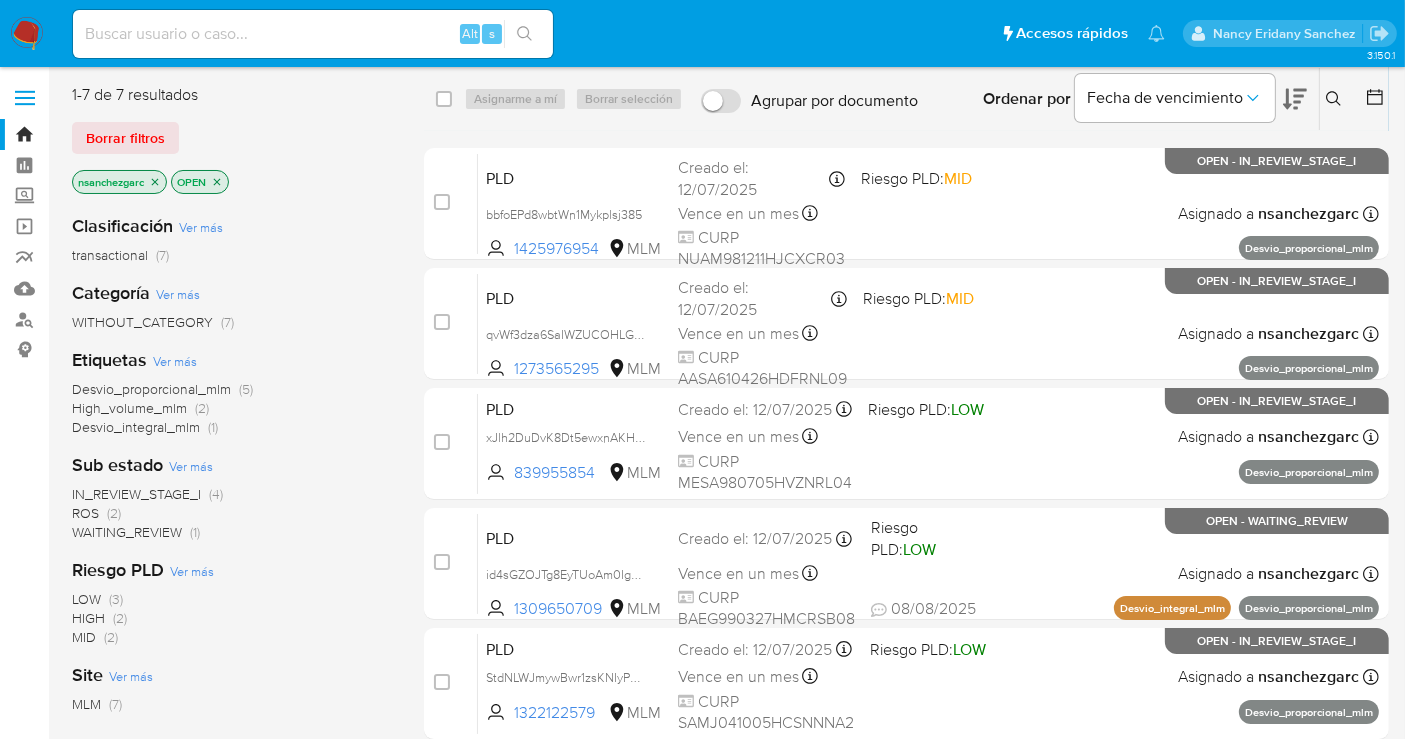 click on "ROS" at bounding box center (85, 513) 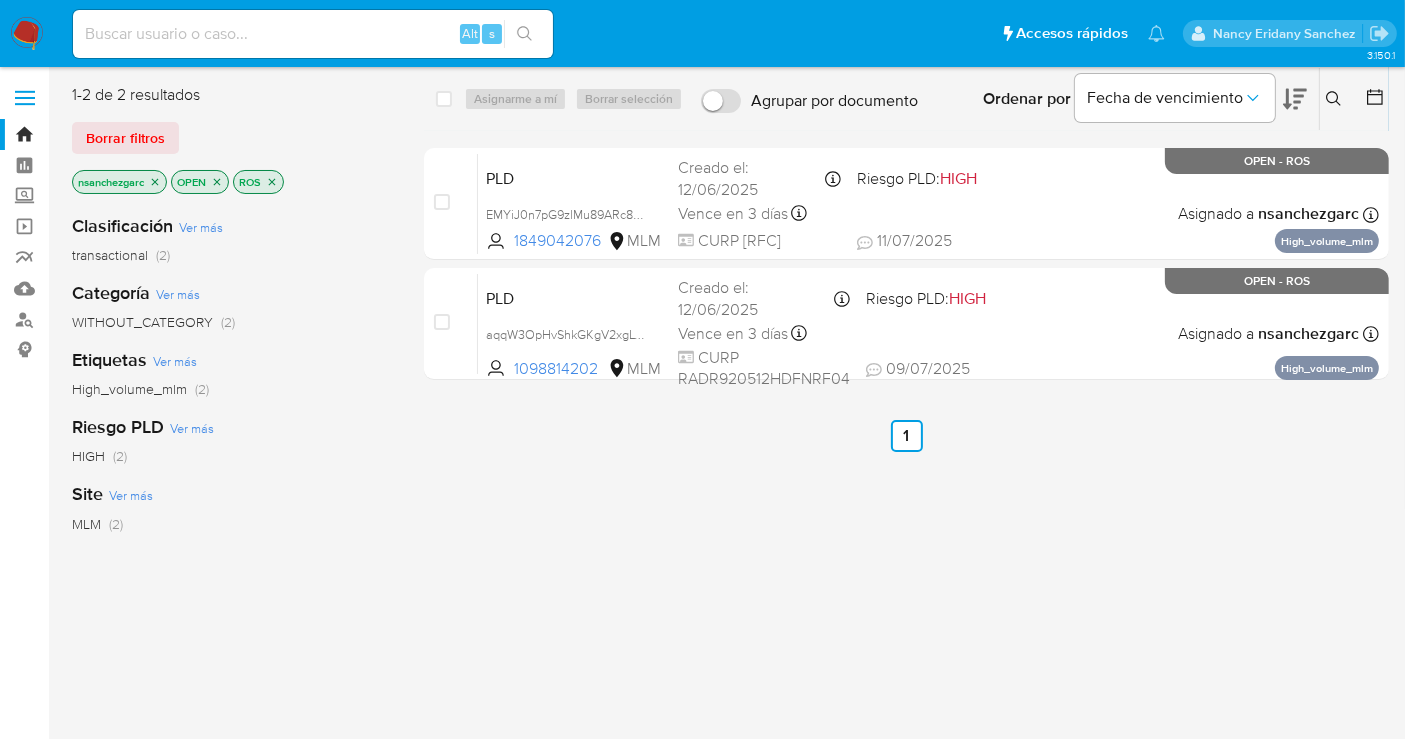 click 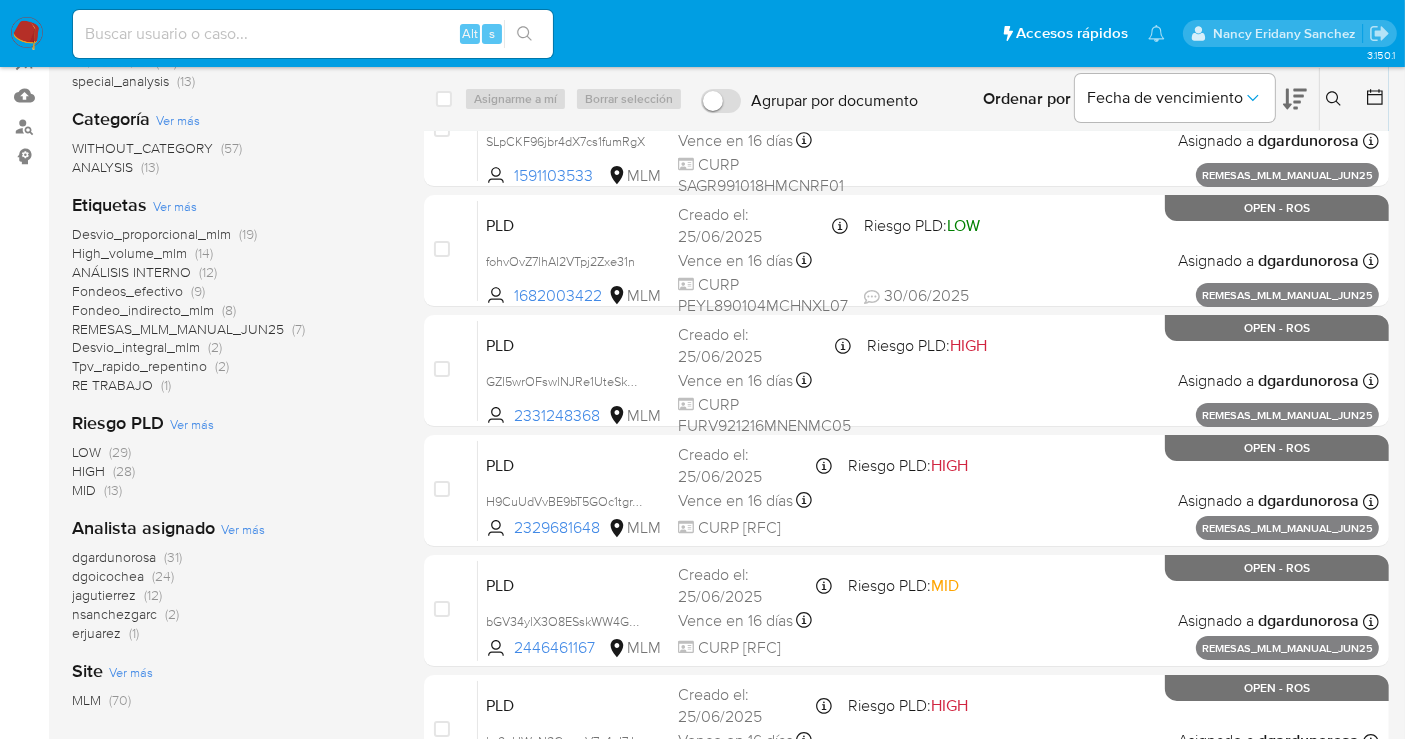 scroll, scrollTop: 222, scrollLeft: 0, axis: vertical 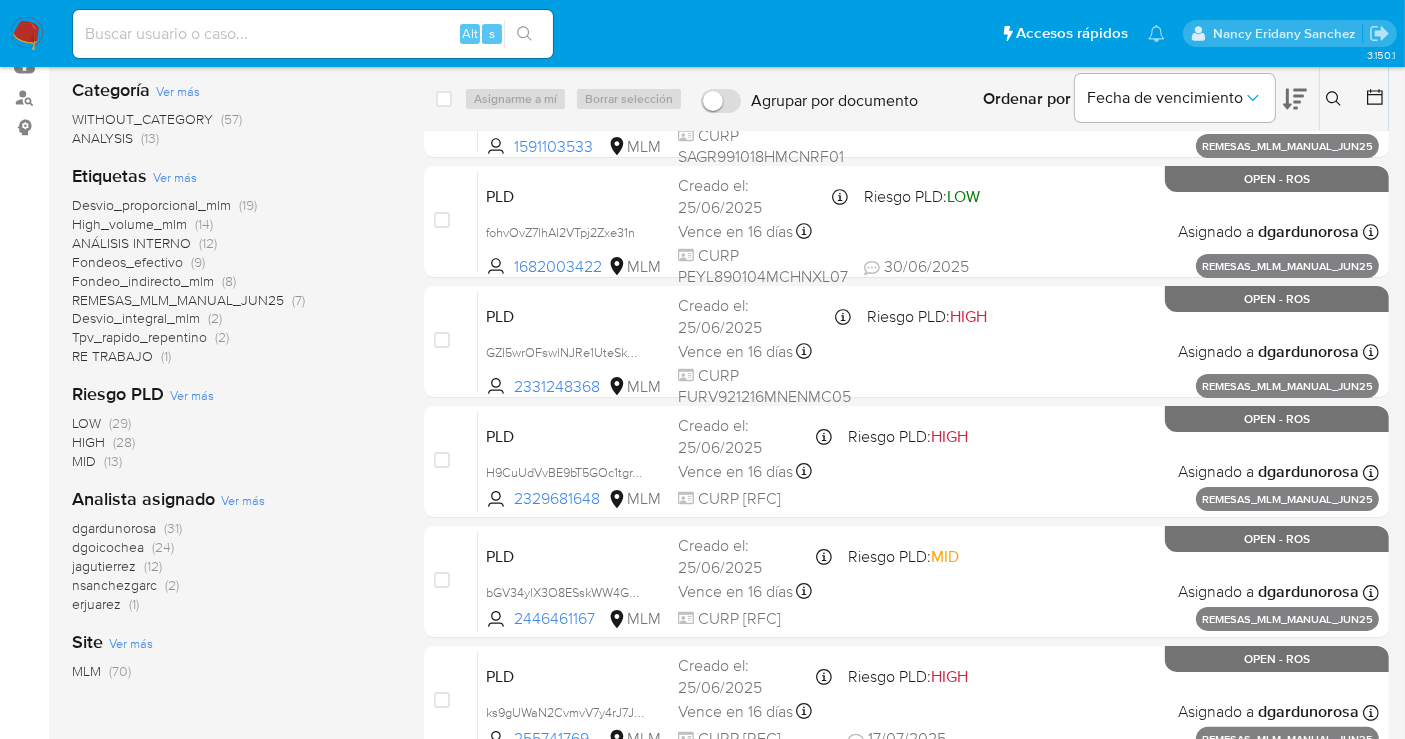 click on "nsanchezgarc" at bounding box center [114, 585] 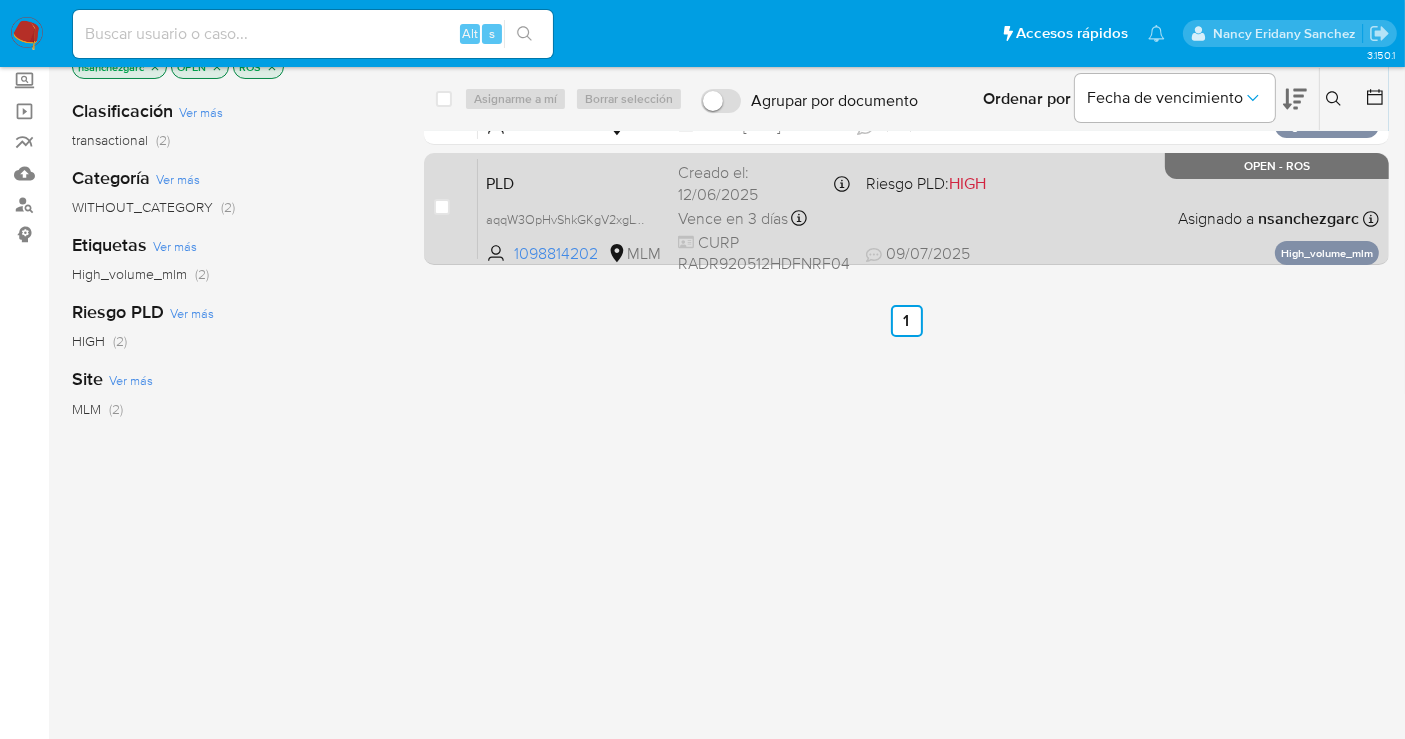 scroll, scrollTop: 0, scrollLeft: 0, axis: both 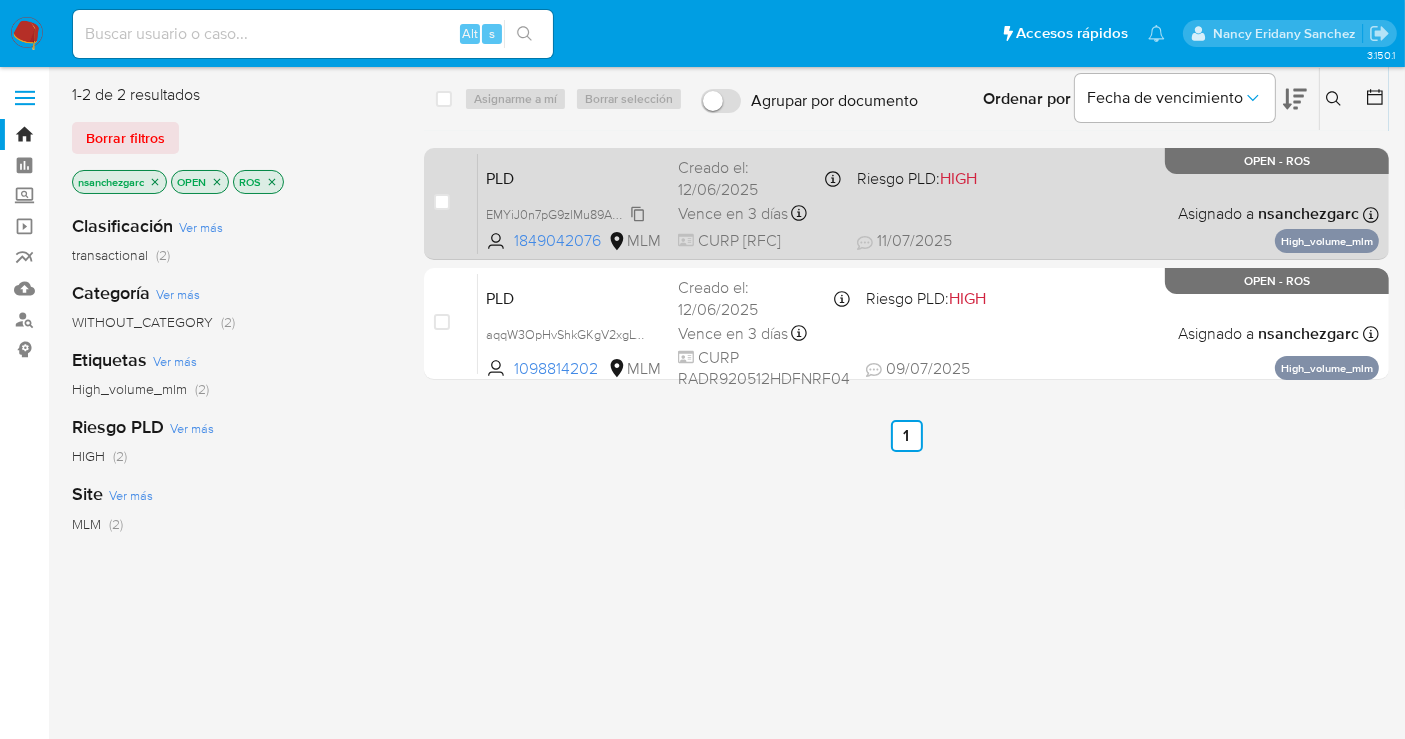 click on "EMYiJ0n7pG9zlMu89ARc8mTB" at bounding box center (571, 213) 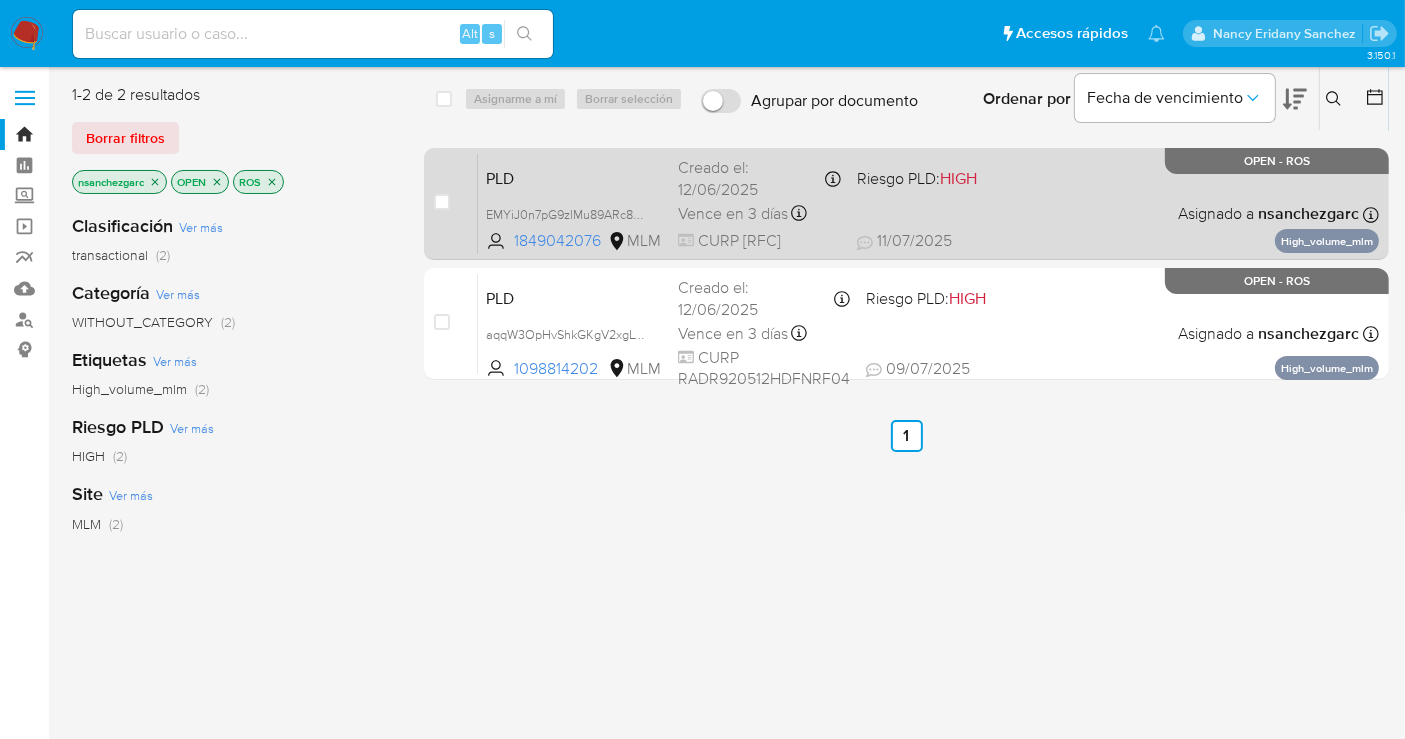 click on "Creado el: [DATE]   Creado el: [DATE] [TIME]" at bounding box center [759, 178] 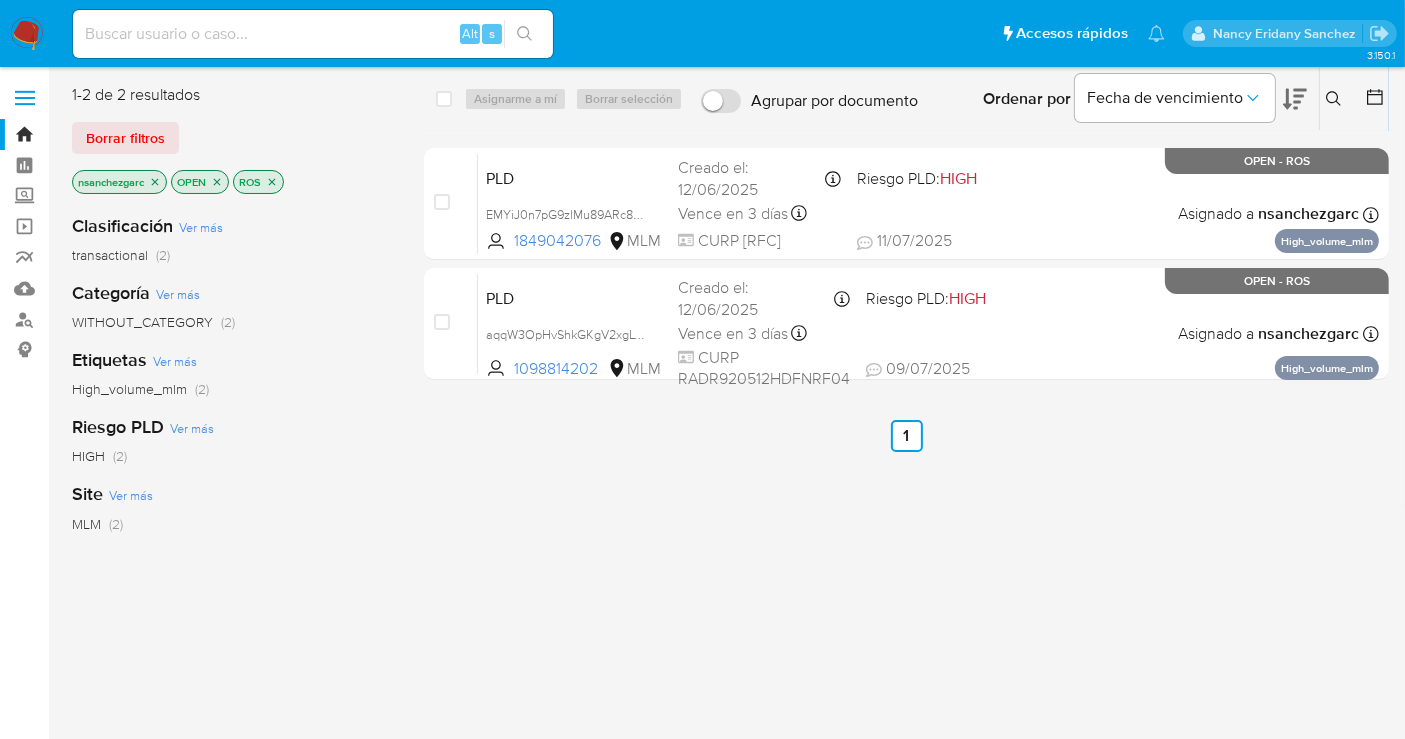 drag, startPoint x: 633, startPoint y: 329, endPoint x: 724, endPoint y: 636, distance: 320.20306 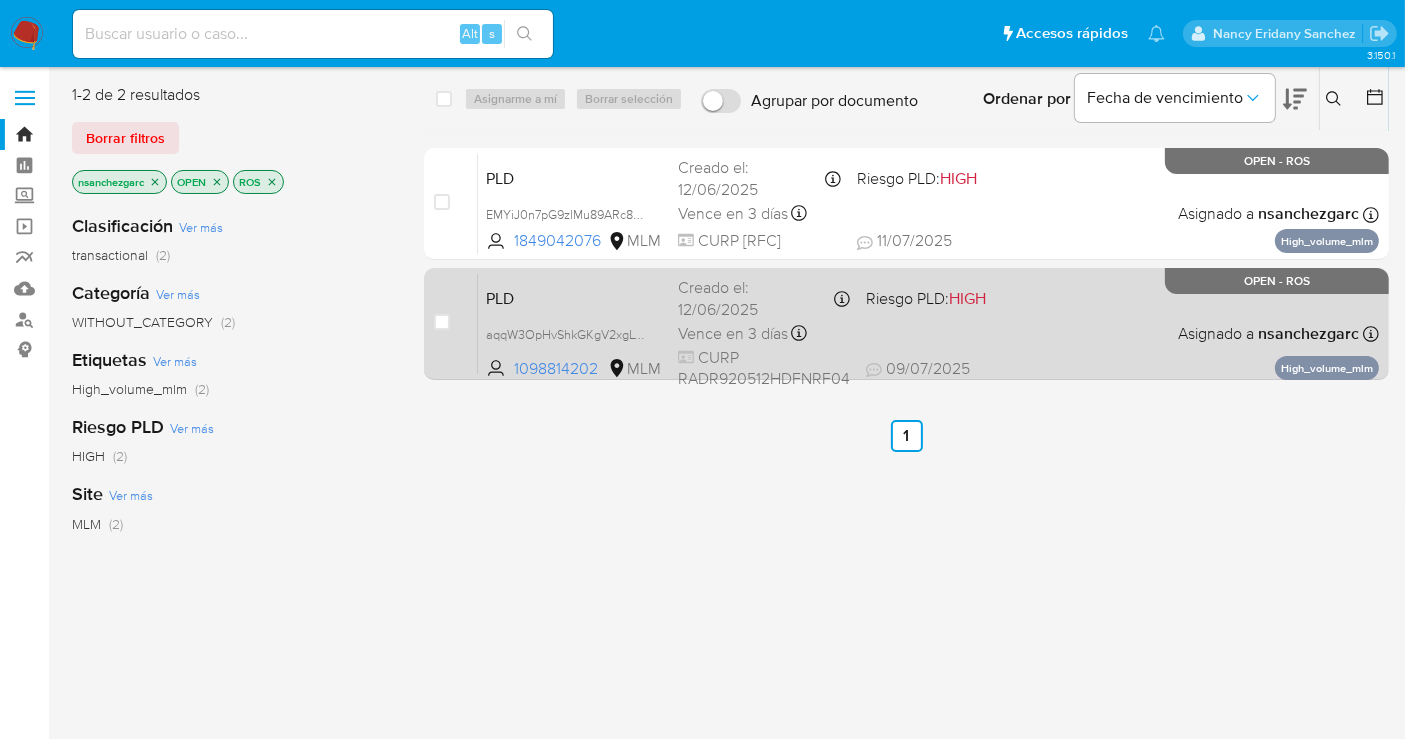 click on "Creado el: [DATE]   Creado el: [DATE] [TIME]" at bounding box center [764, 298] 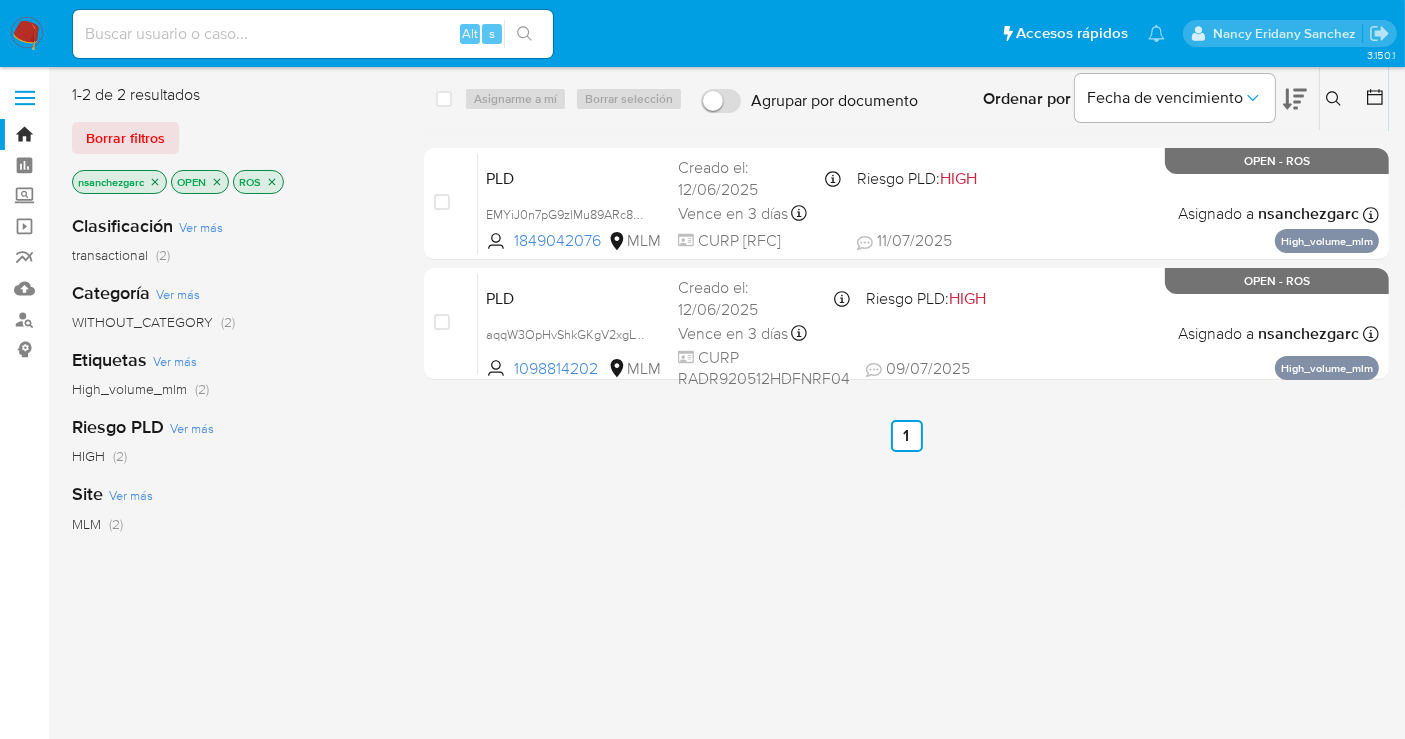 click at bounding box center [27, 34] 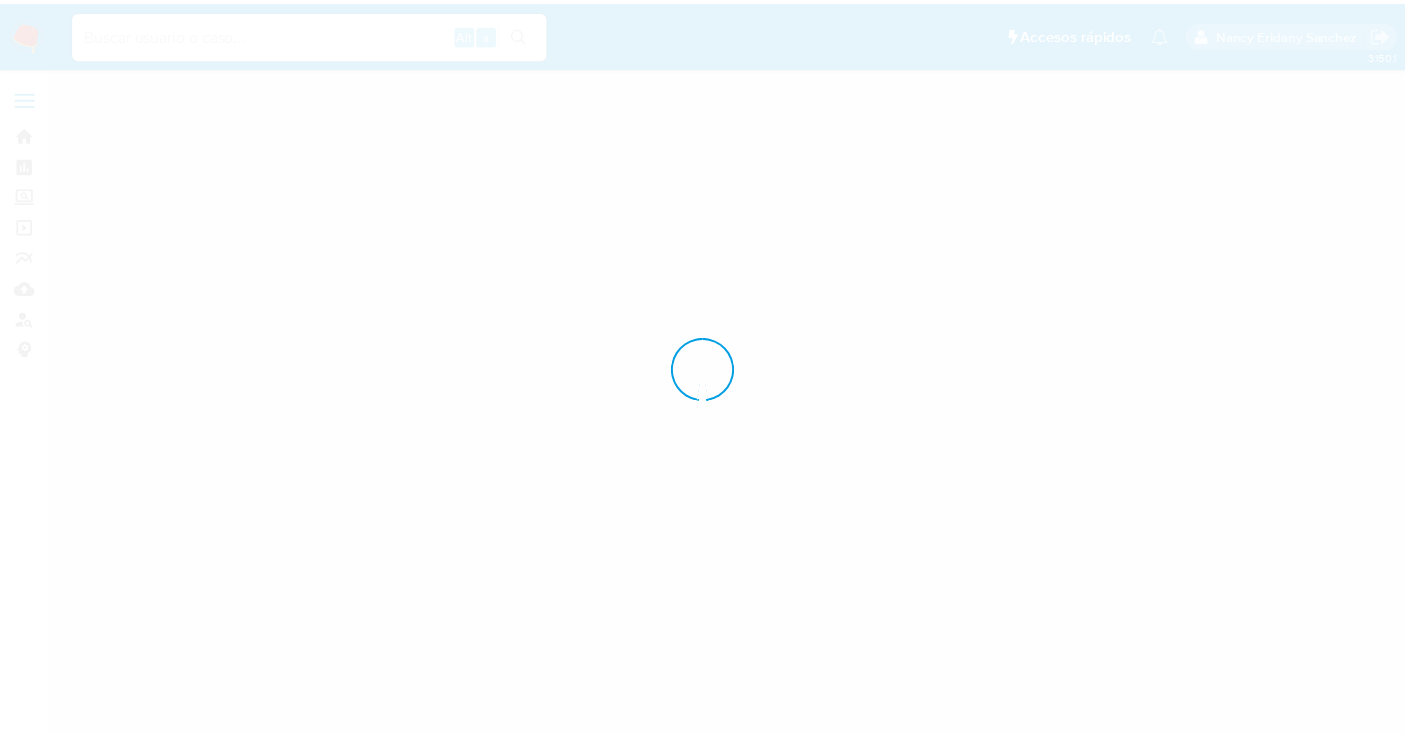 scroll, scrollTop: 0, scrollLeft: 0, axis: both 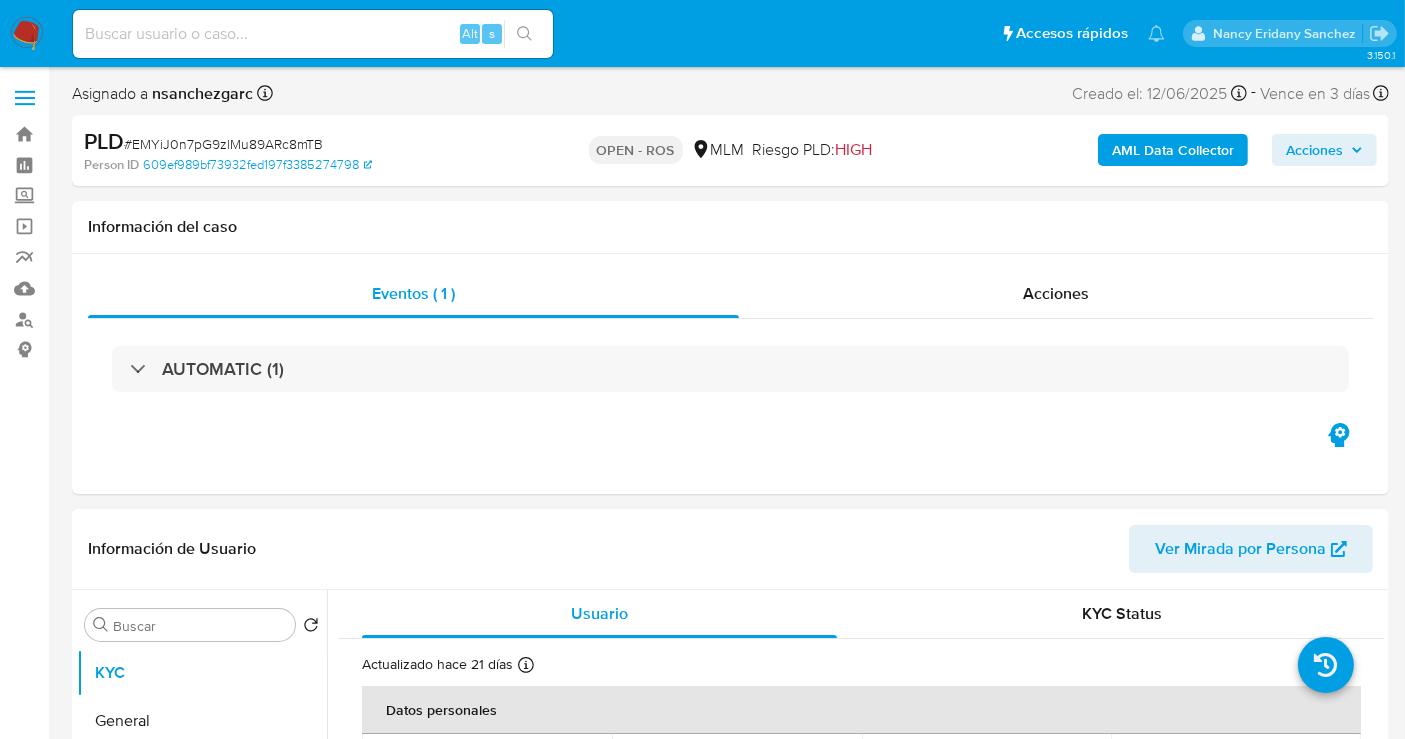 select on "10" 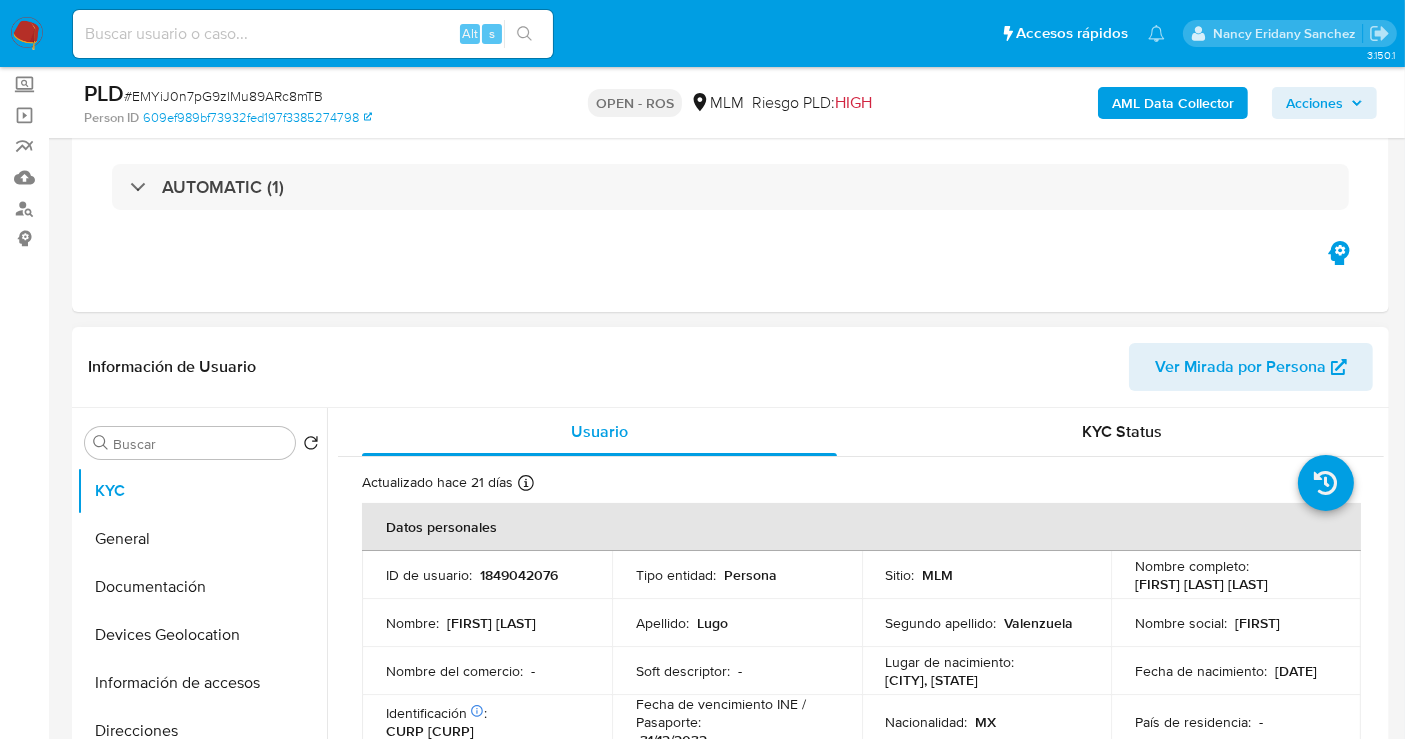 scroll, scrollTop: 222, scrollLeft: 0, axis: vertical 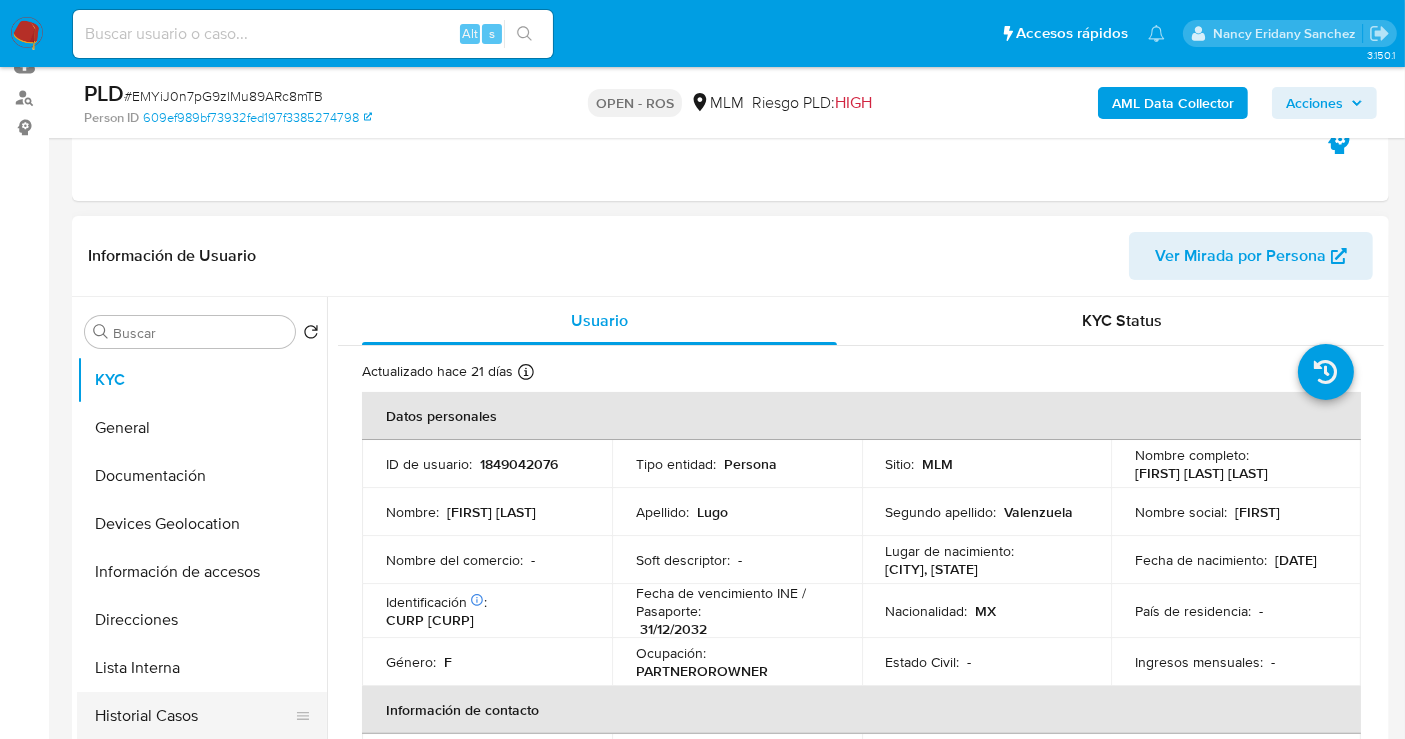 click on "Historial Casos" at bounding box center [194, 716] 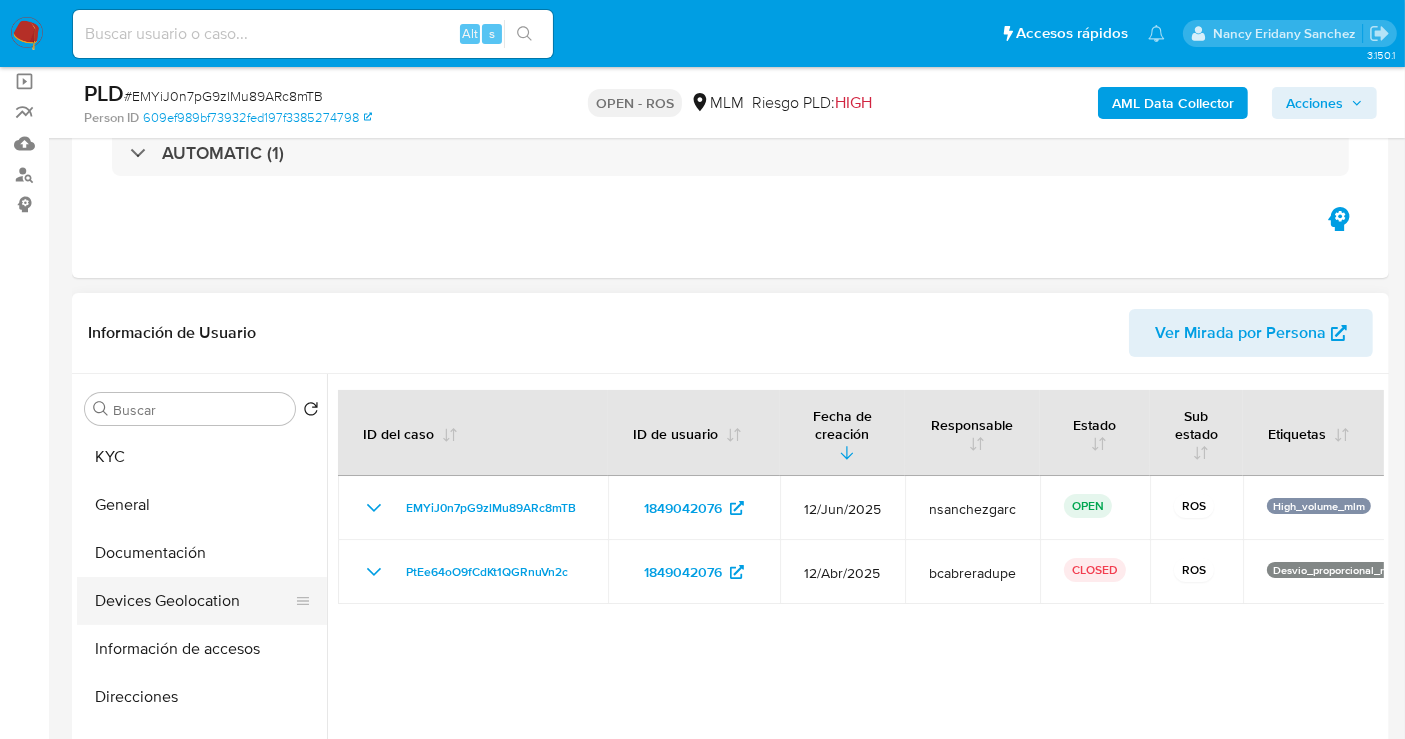 scroll, scrollTop: 111, scrollLeft: 0, axis: vertical 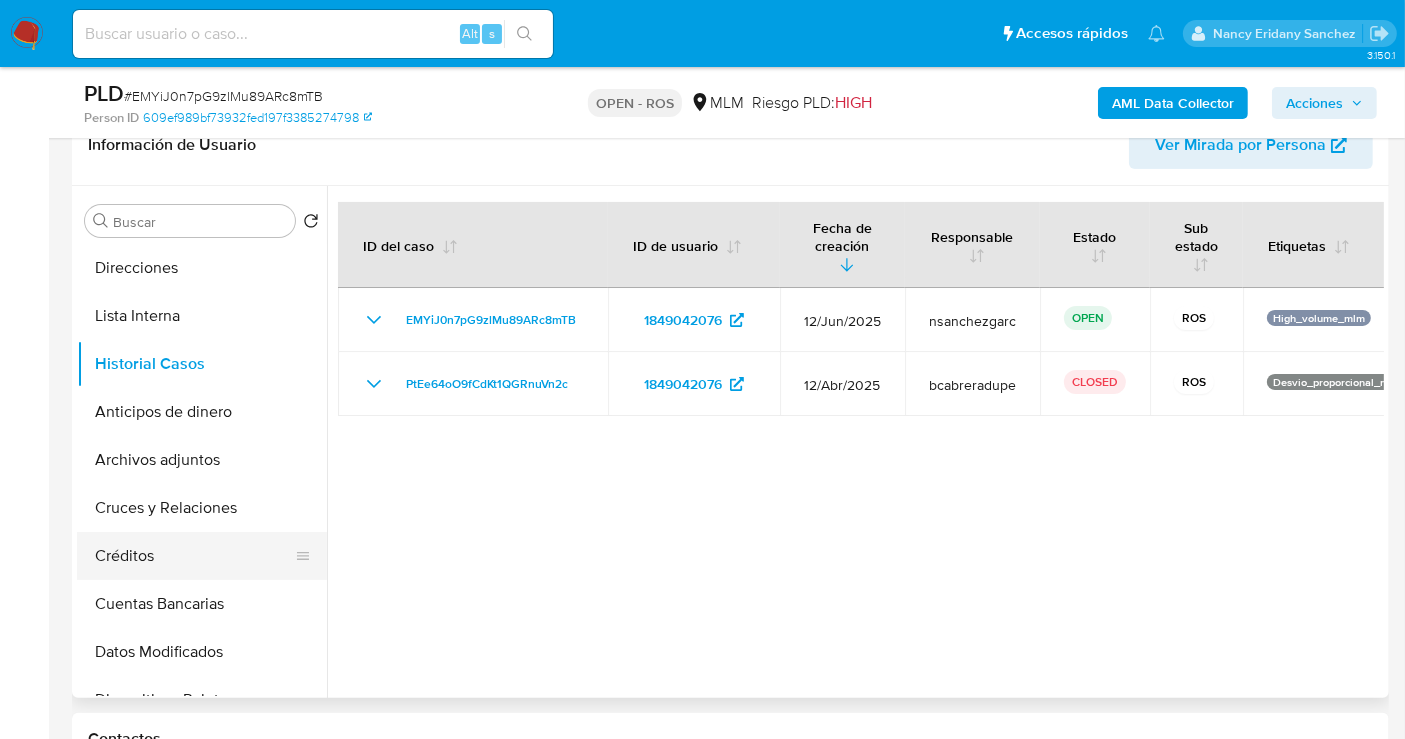 click on "Créditos" at bounding box center (194, 556) 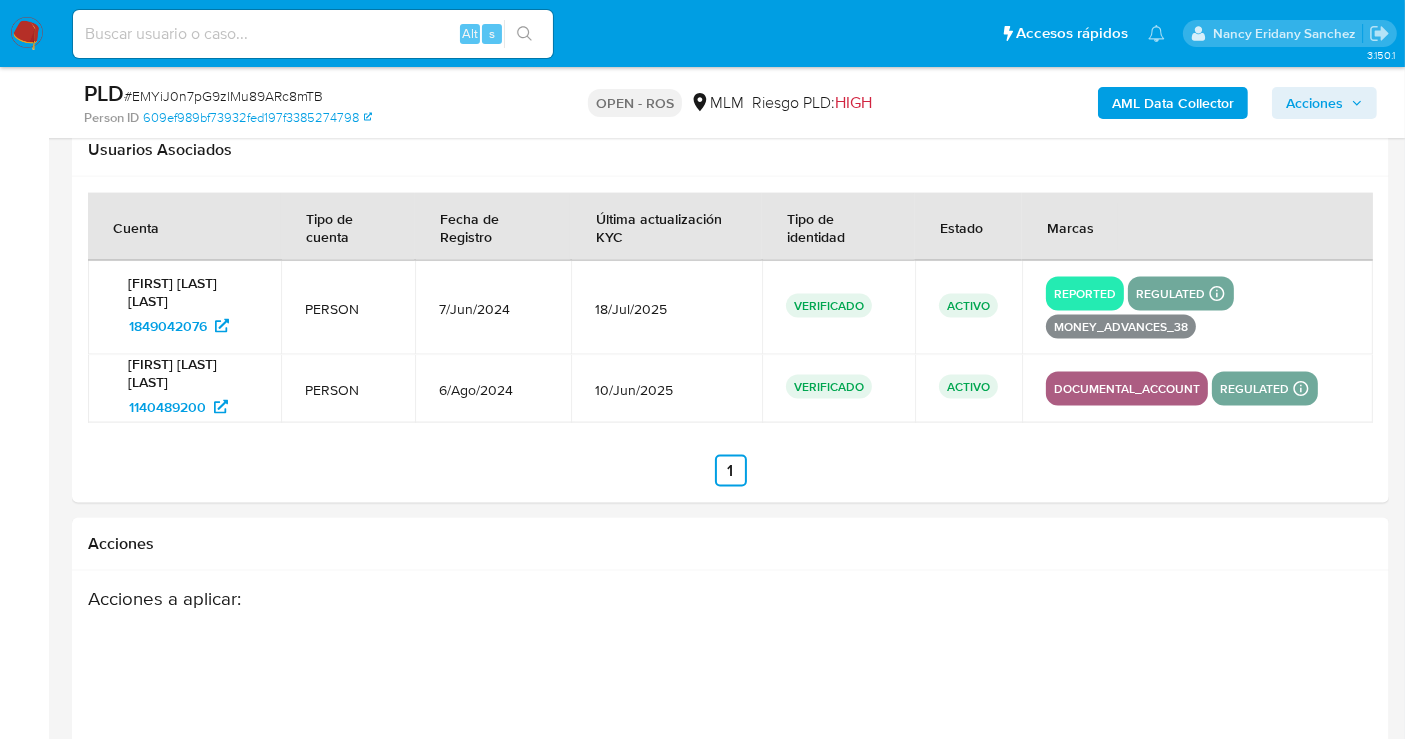scroll, scrollTop: 3294, scrollLeft: 0, axis: vertical 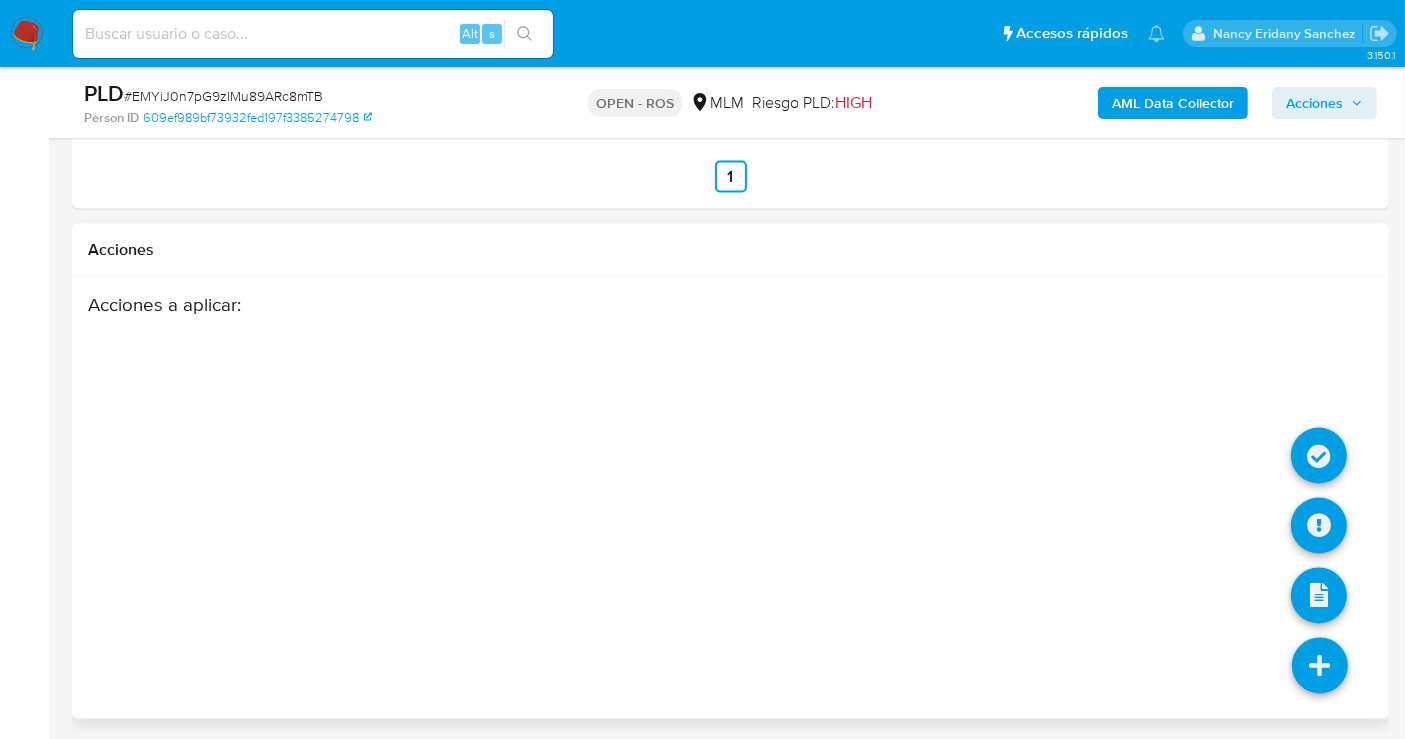 click at bounding box center (1320, 666) 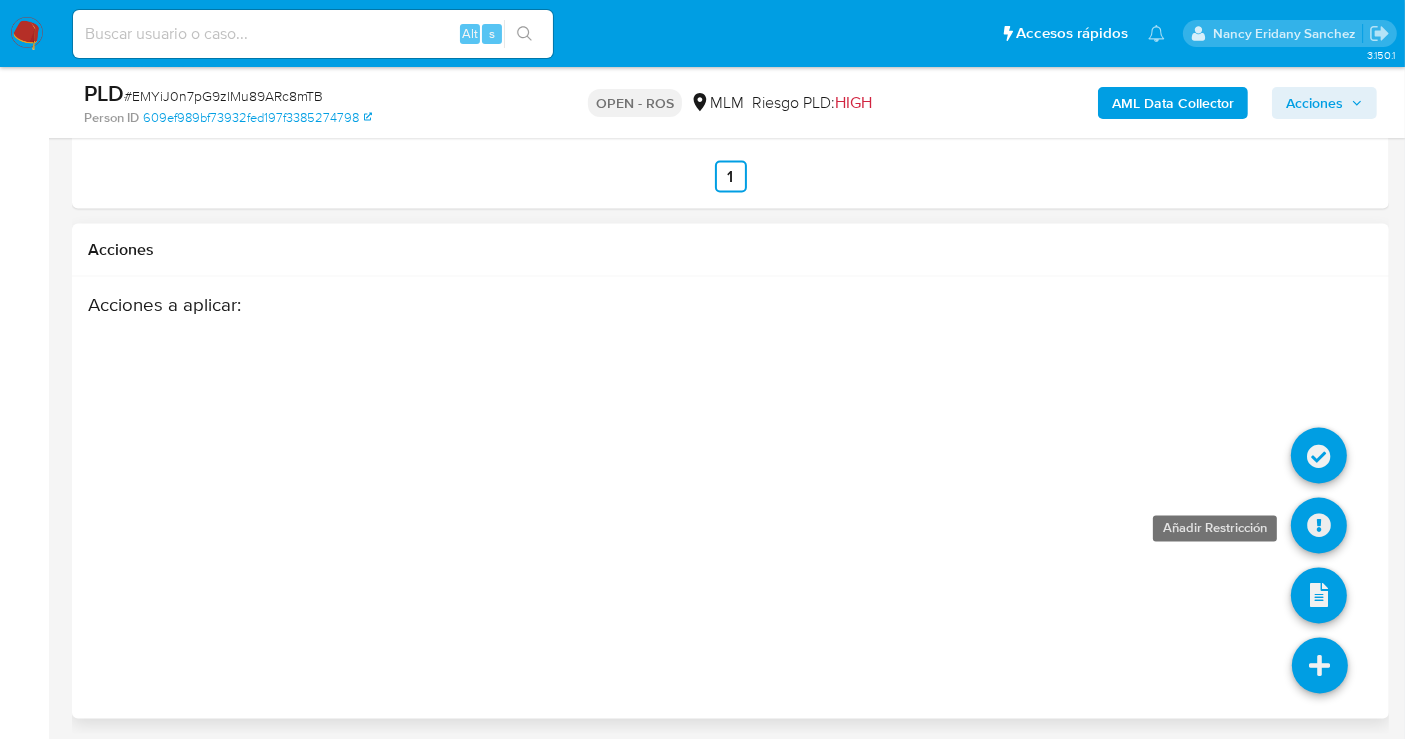 click at bounding box center (1319, 526) 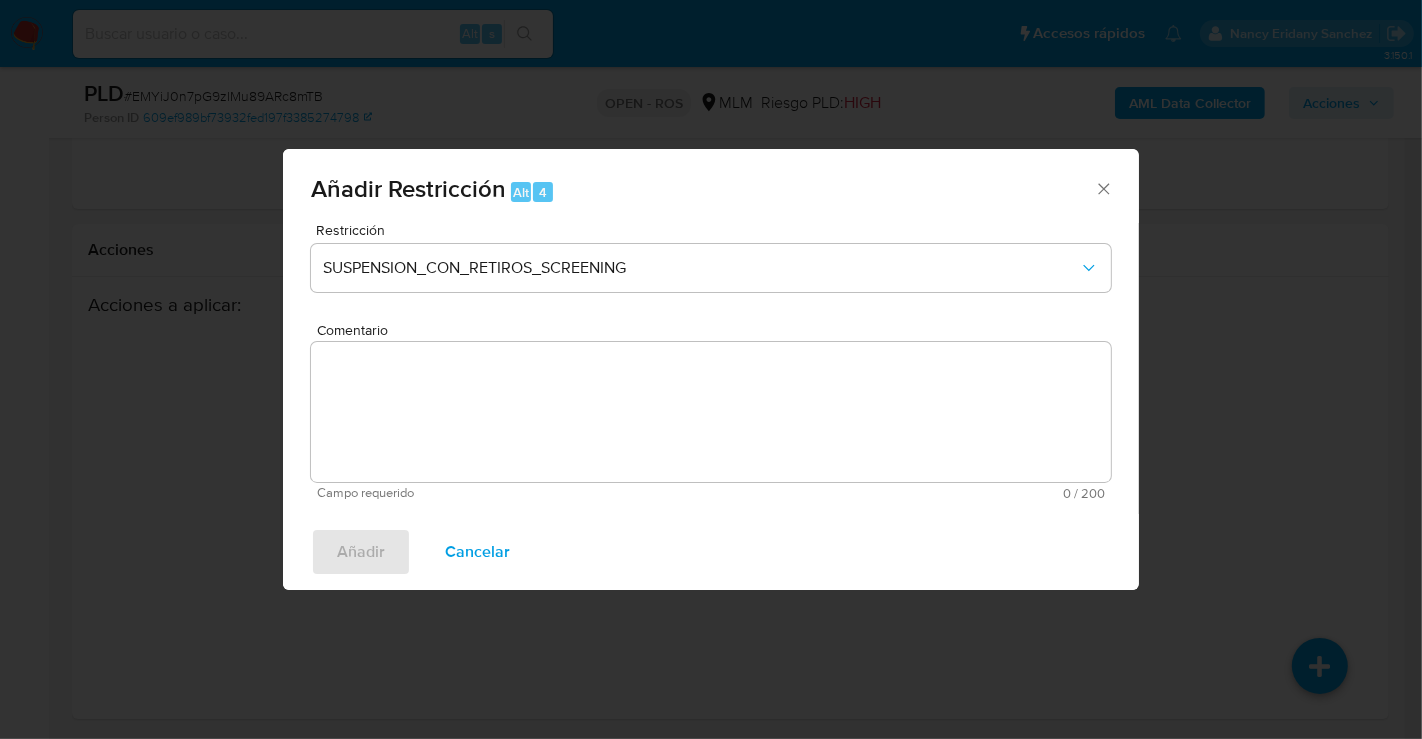 type 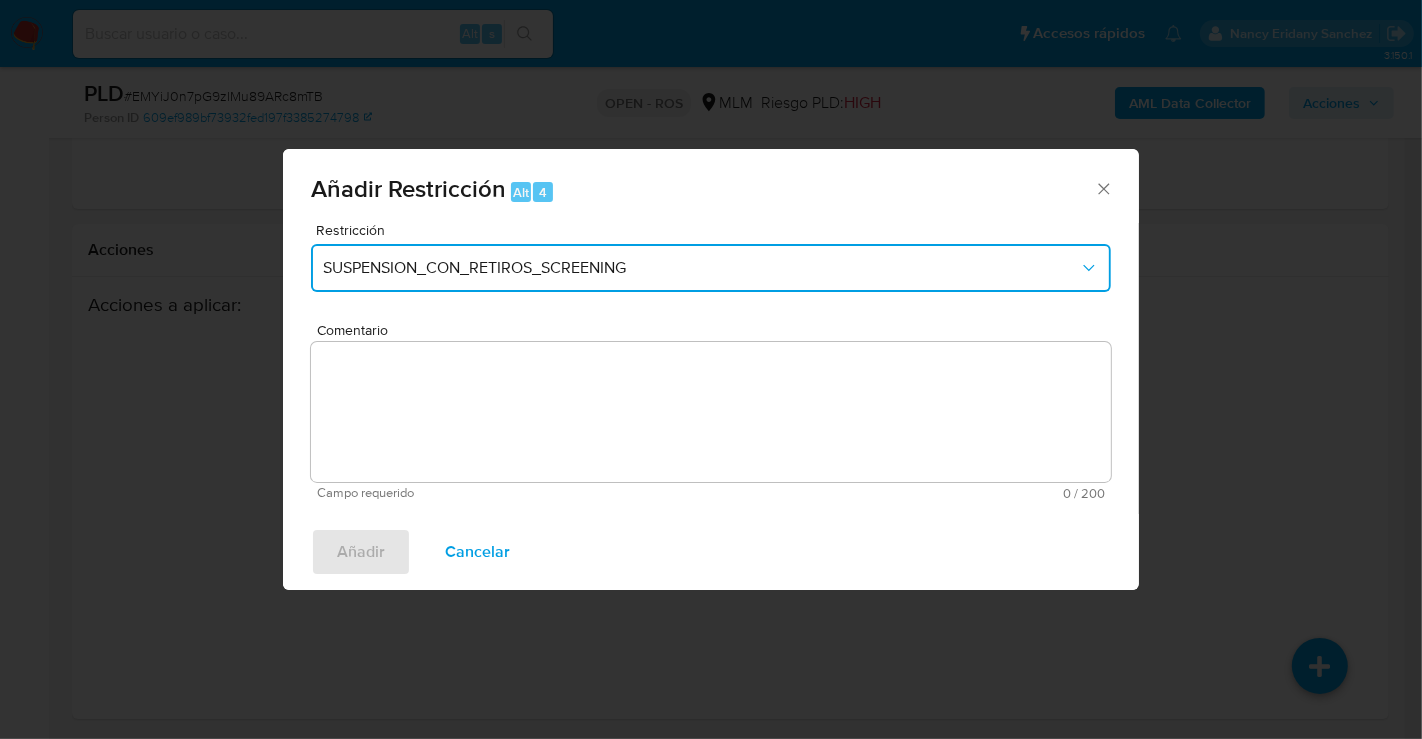 click on "SUSPENSION_CON_RETIROS_SCREENING" at bounding box center [701, 268] 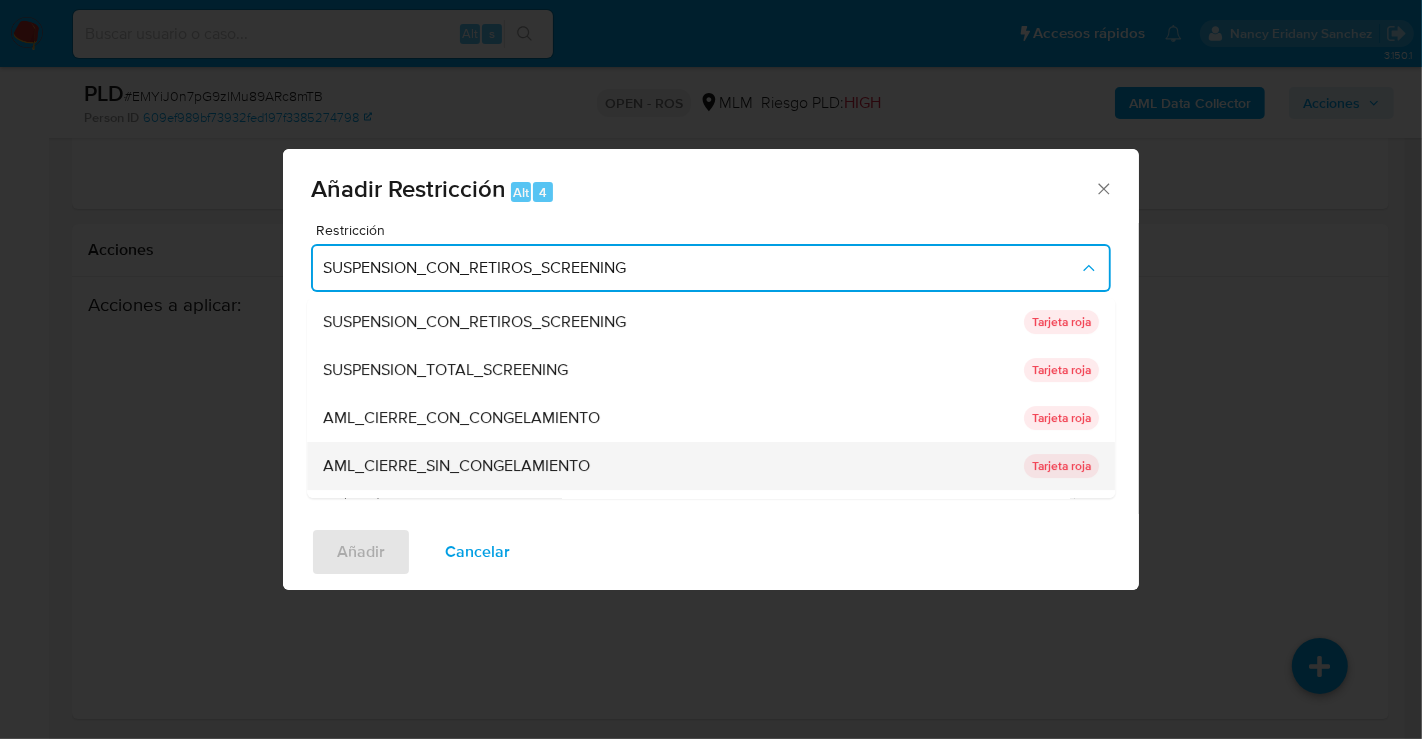 click on "AML_CIERRE_SIN_CONGELAMIENTO" at bounding box center [456, 466] 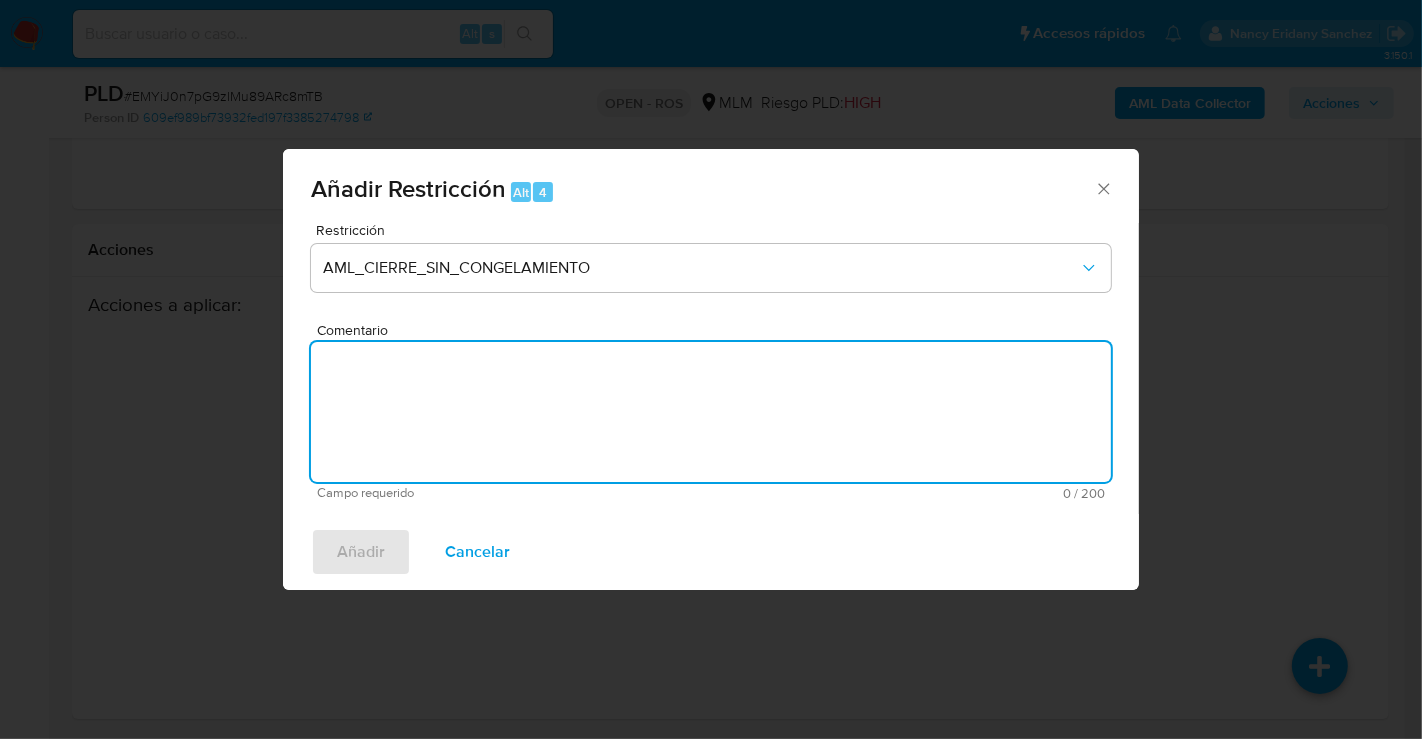 click on "Comentario" at bounding box center (711, 412) 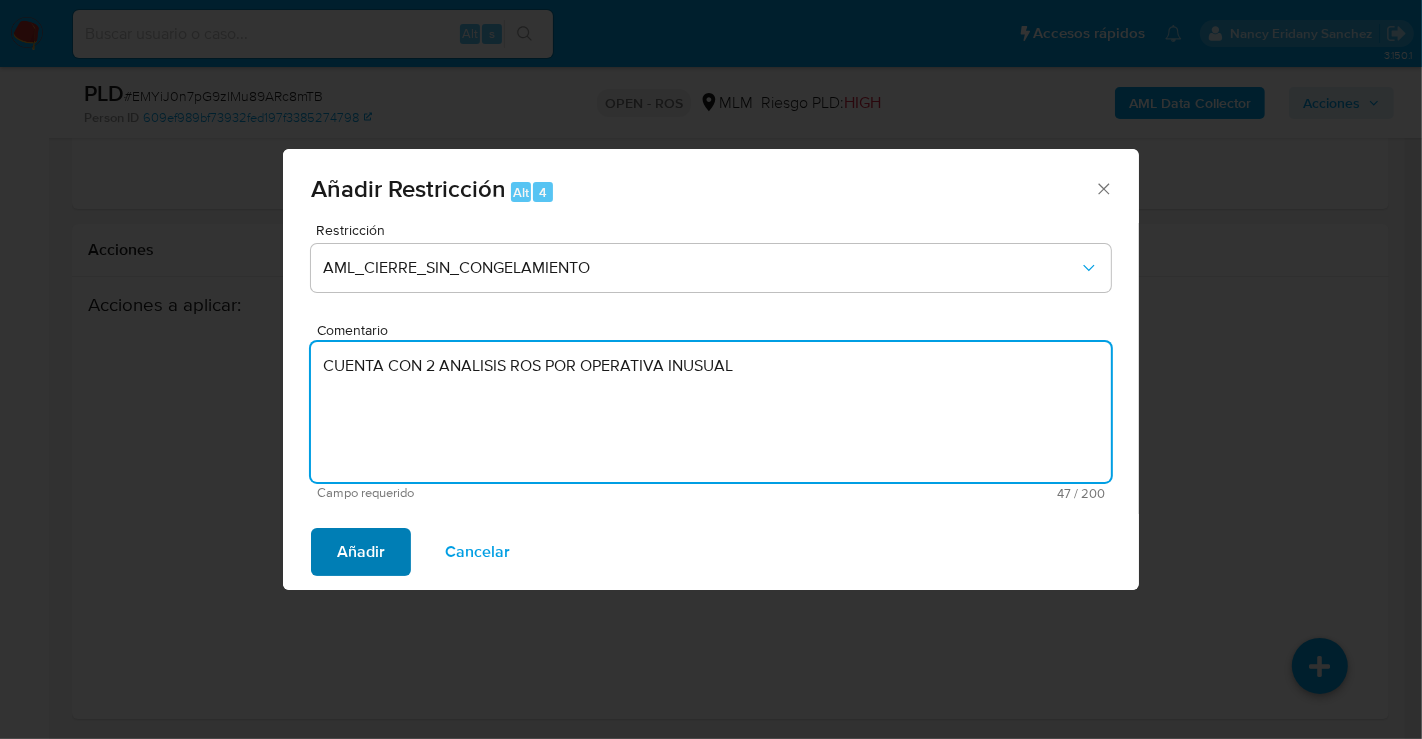 type on "CUENTA CON 2 ANALISIS ROS POR OPERATIVA INUSUAL" 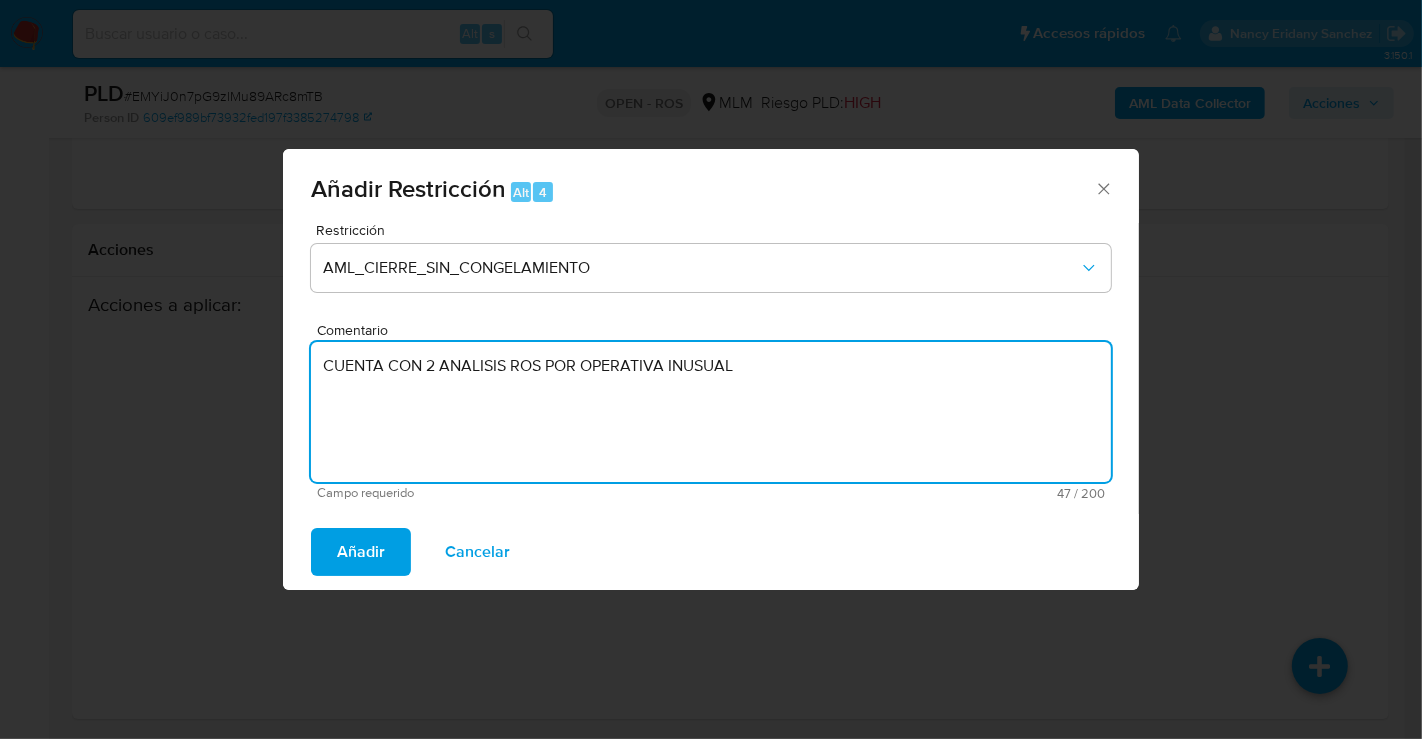 click on "Añadir" at bounding box center (361, 552) 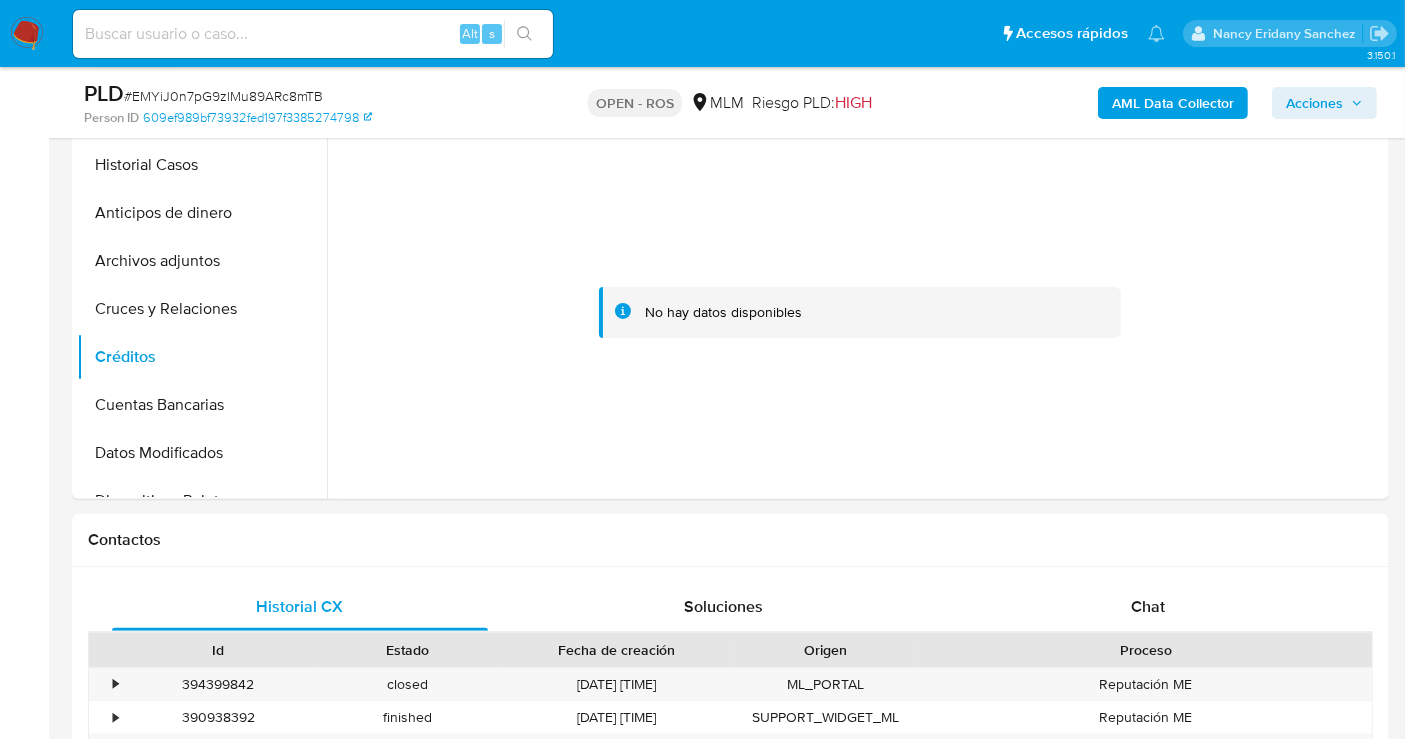 scroll, scrollTop: 405, scrollLeft: 0, axis: vertical 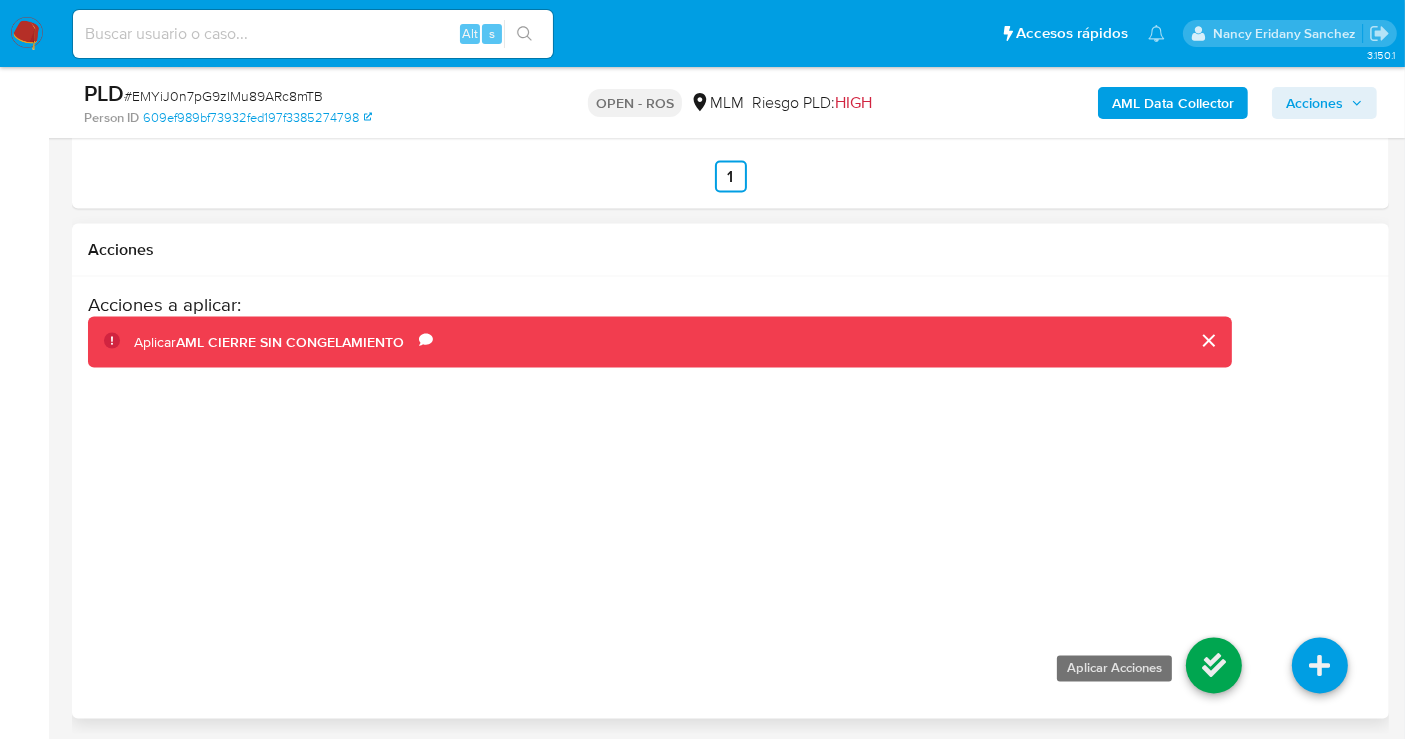 click at bounding box center [1214, 666] 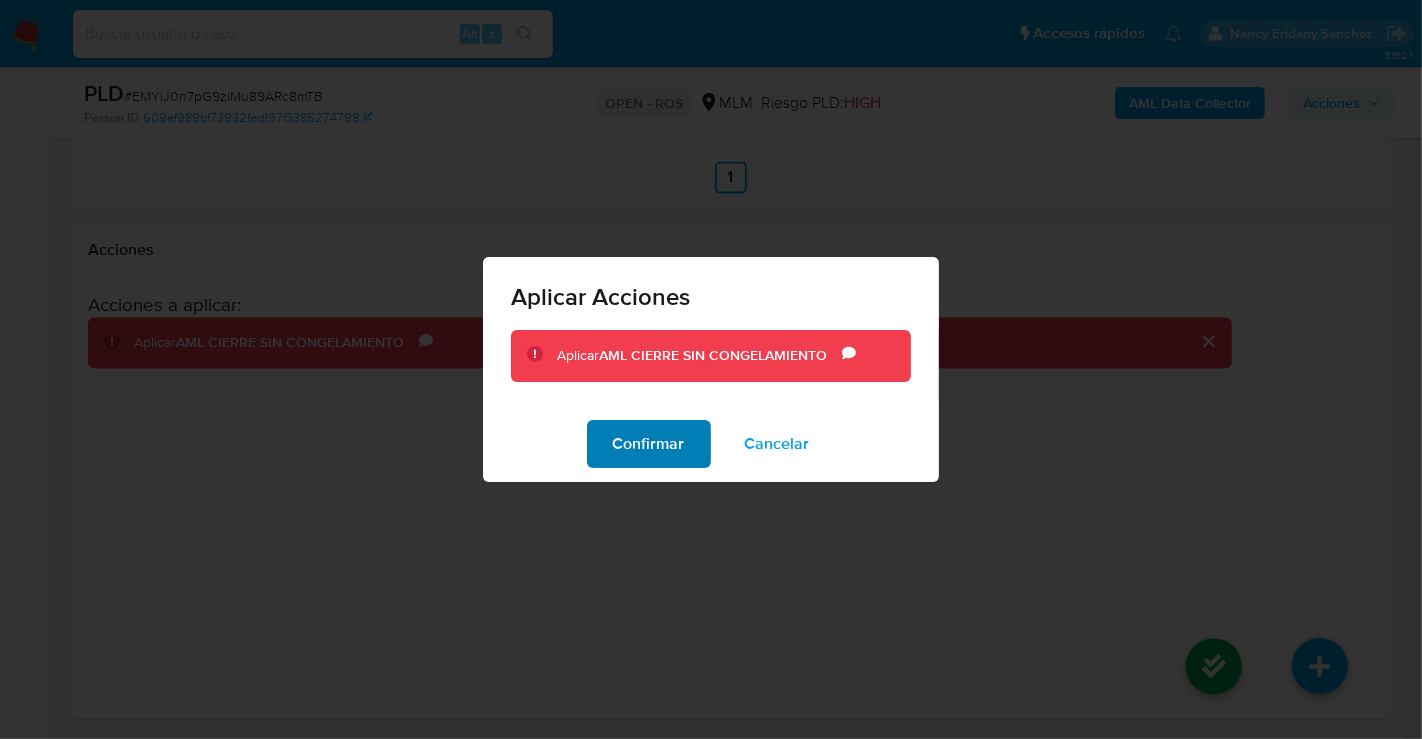 click on "Confirmar" at bounding box center [649, 444] 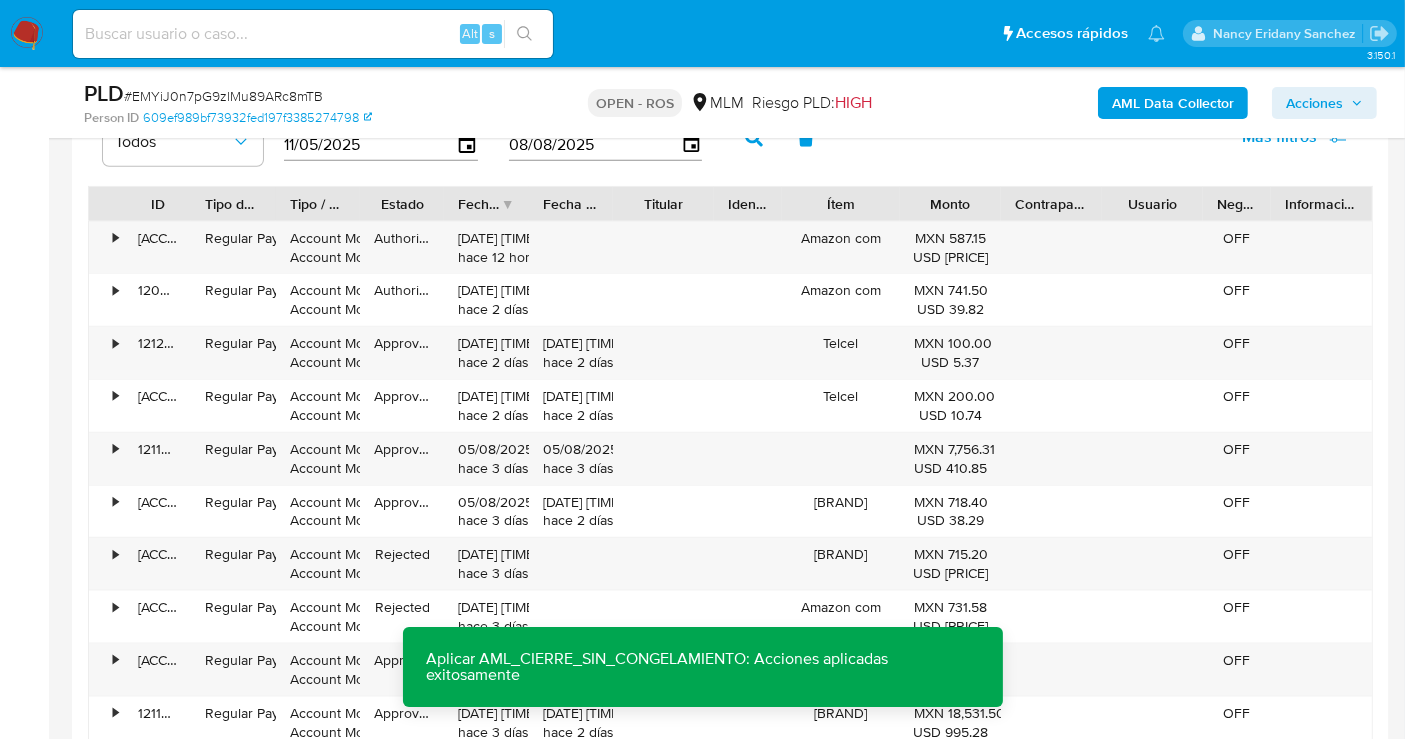 scroll, scrollTop: 2516, scrollLeft: 0, axis: vertical 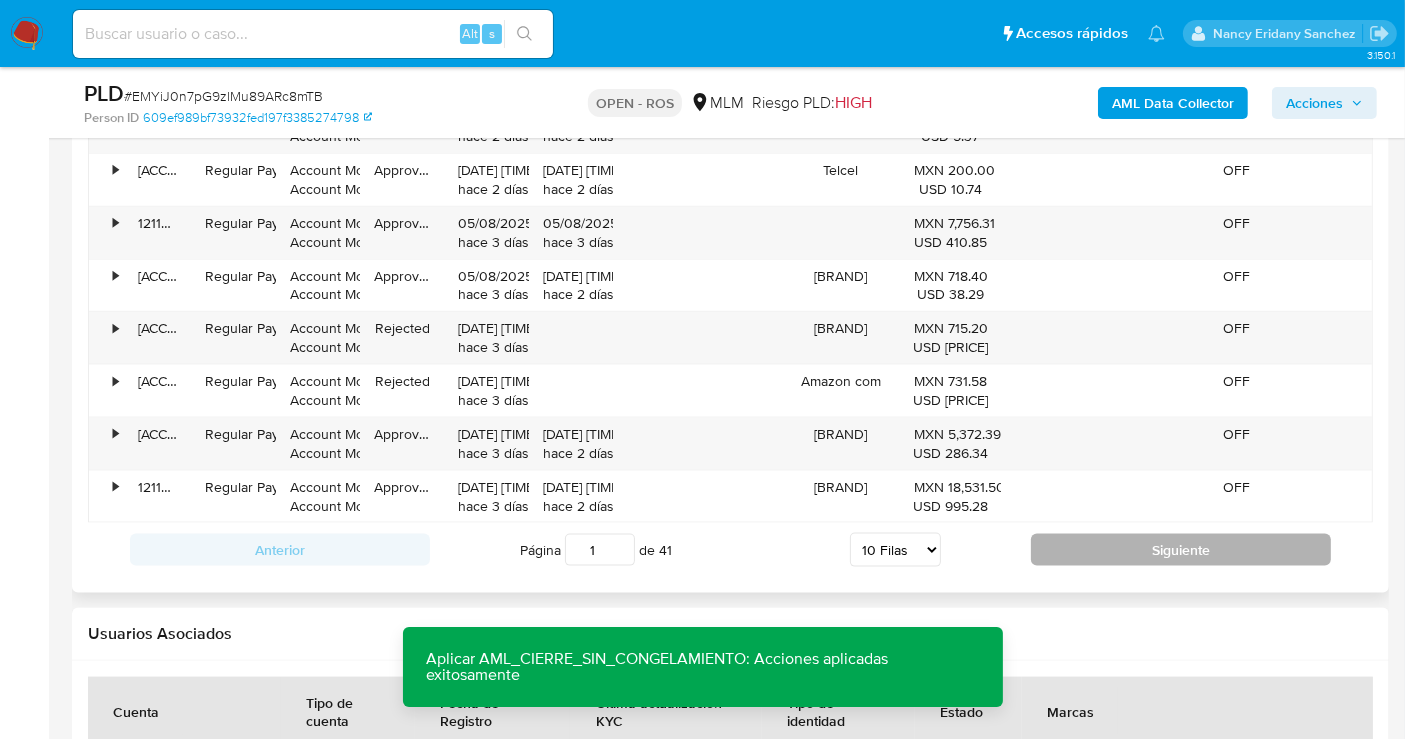 click on "Siguiente" at bounding box center [1181, 550] 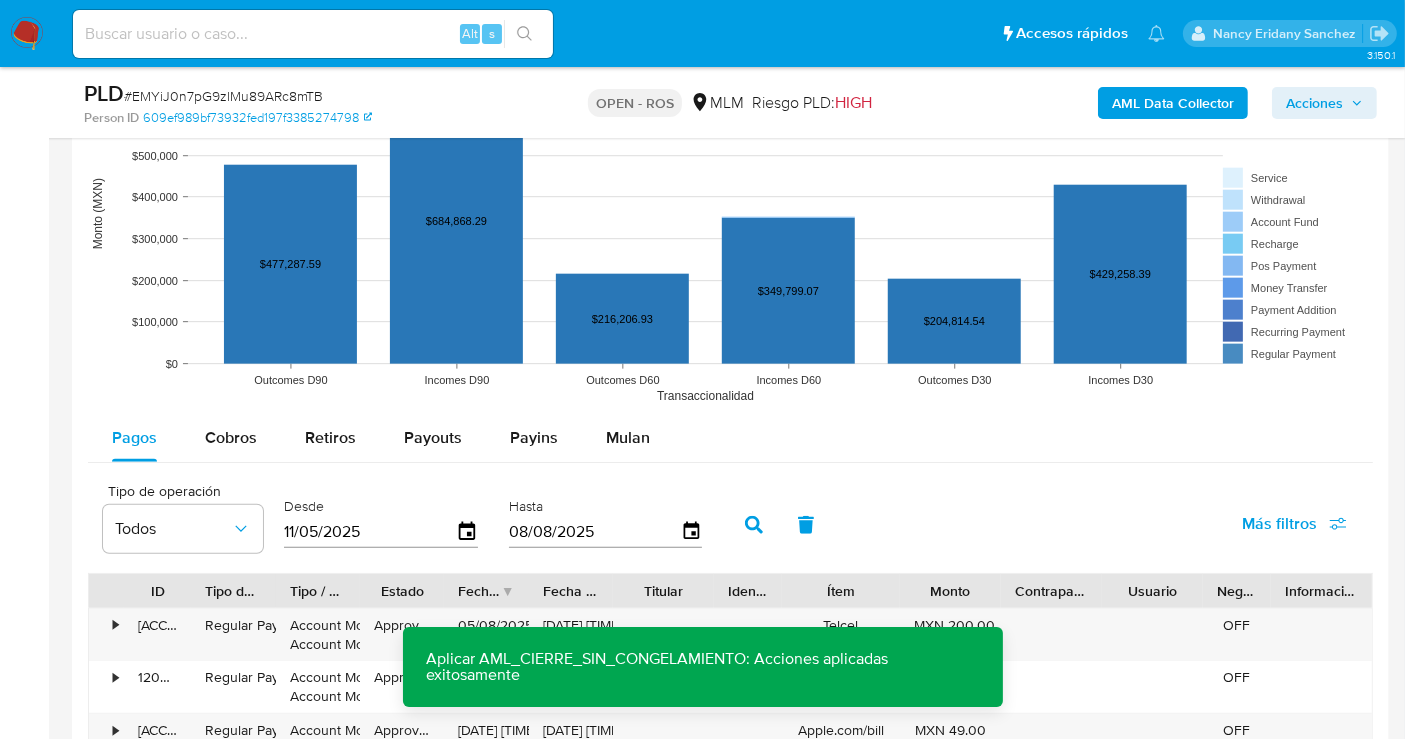 scroll, scrollTop: 1960, scrollLeft: 0, axis: vertical 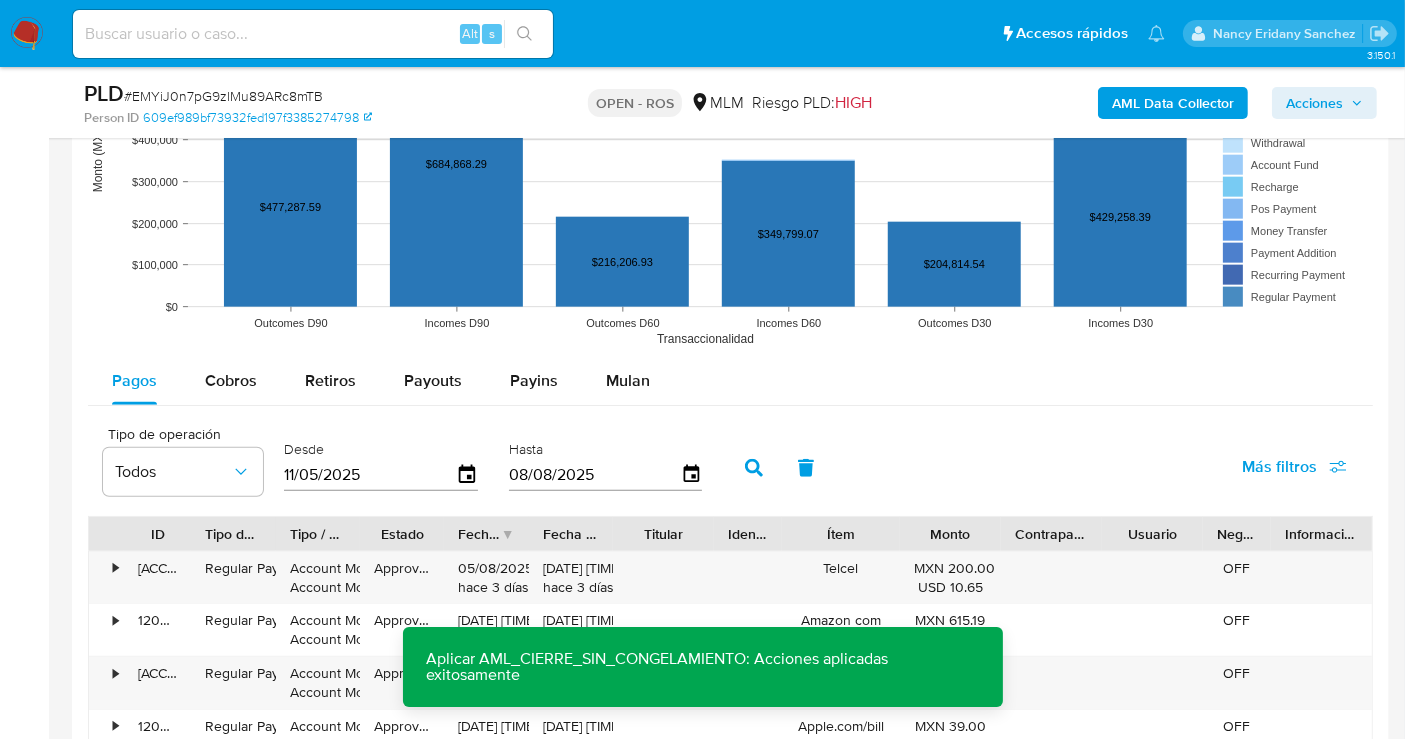 drag, startPoint x: 595, startPoint y: 474, endPoint x: 480, endPoint y: 474, distance: 115 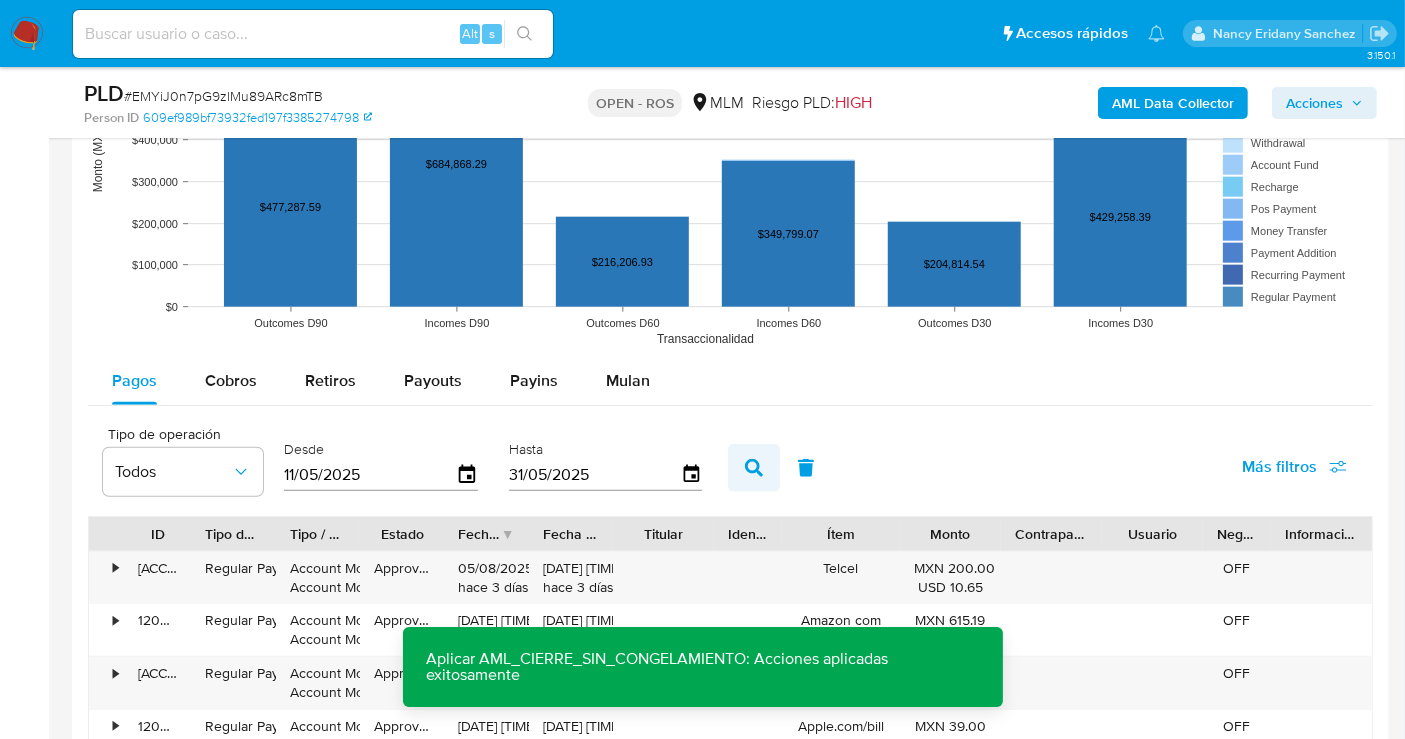 type on "31/05/2025" 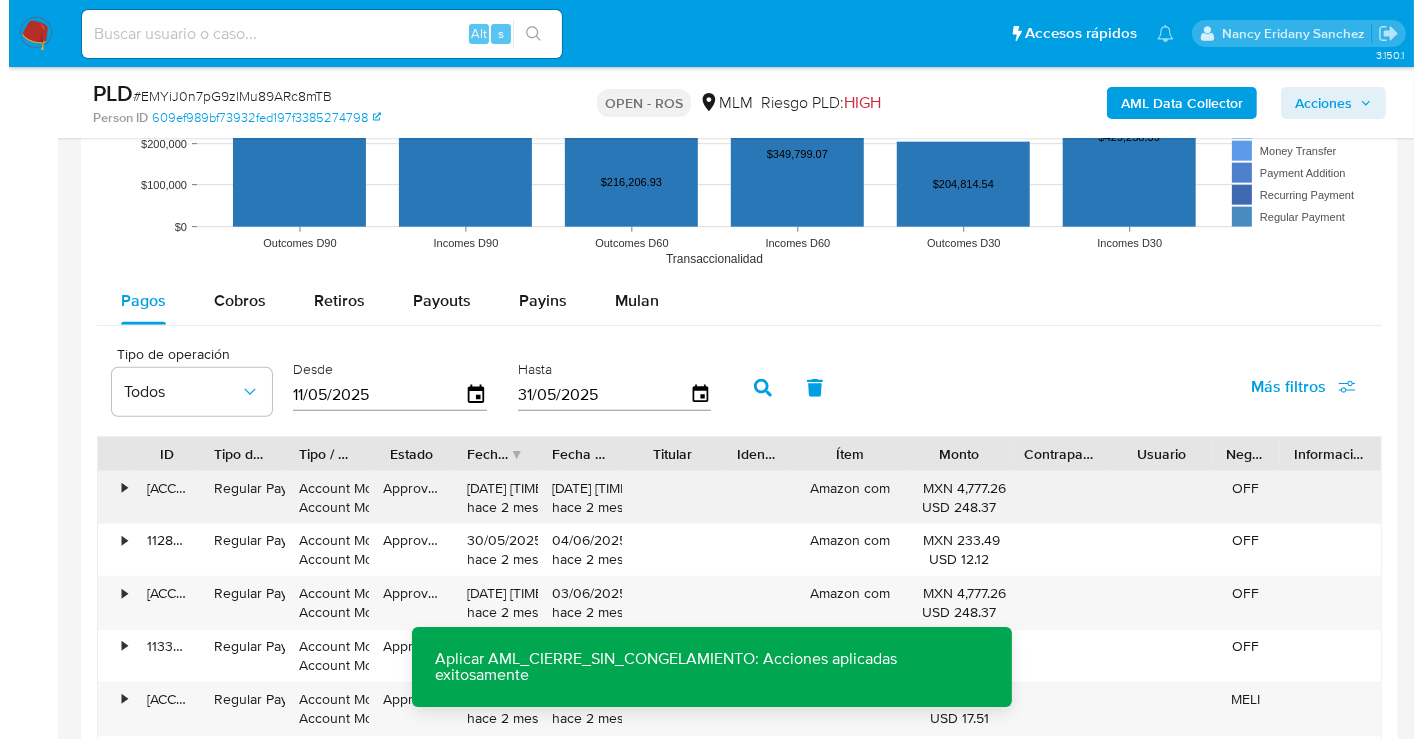 scroll, scrollTop: 2182, scrollLeft: 0, axis: vertical 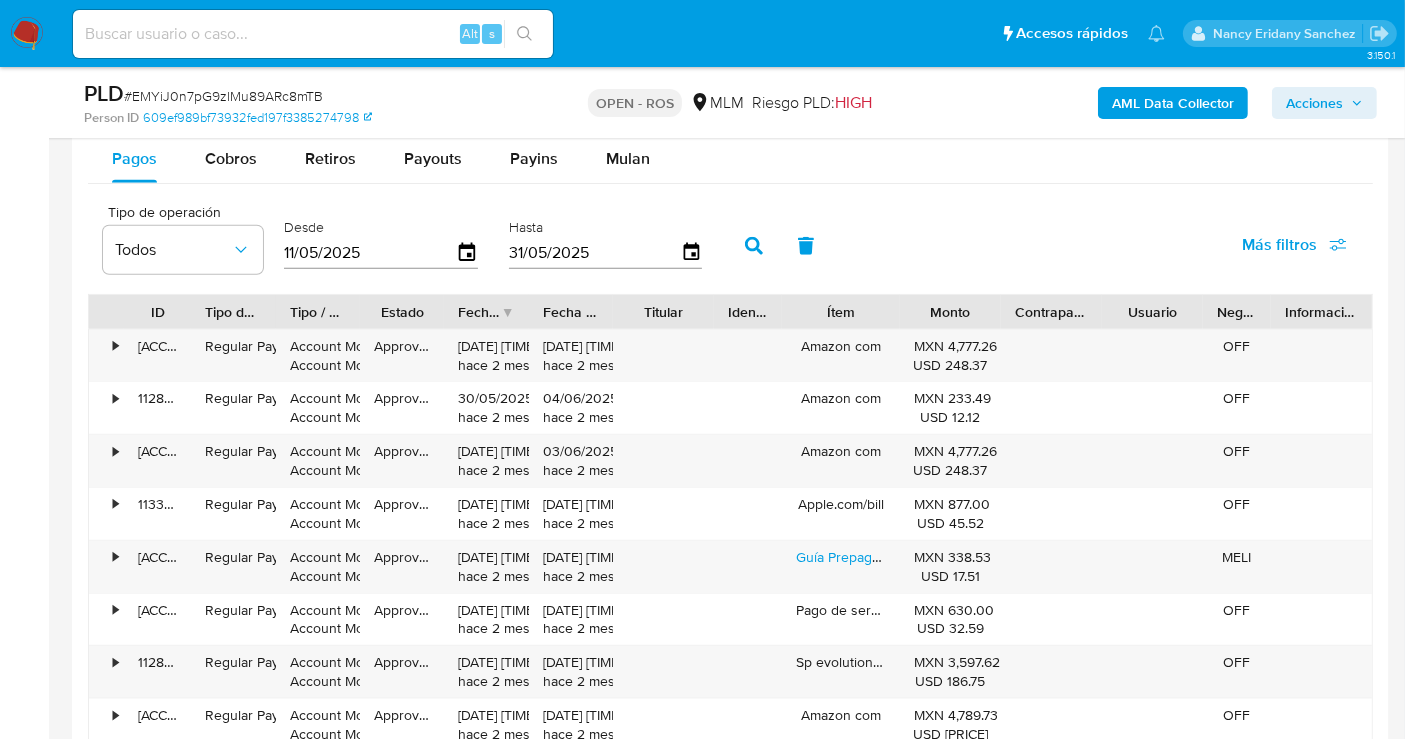 click on "Acciones" at bounding box center (1314, 103) 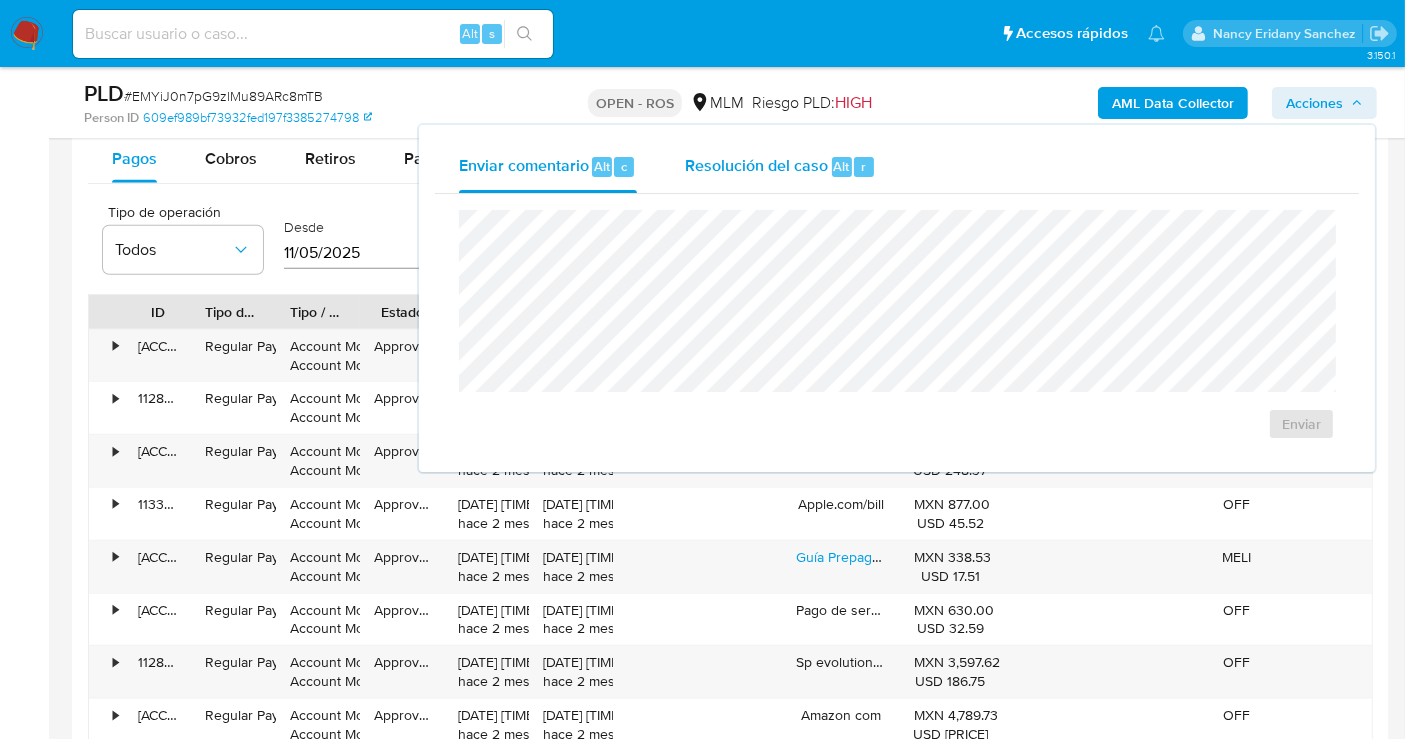 click on "Resolución del caso" at bounding box center [756, 165] 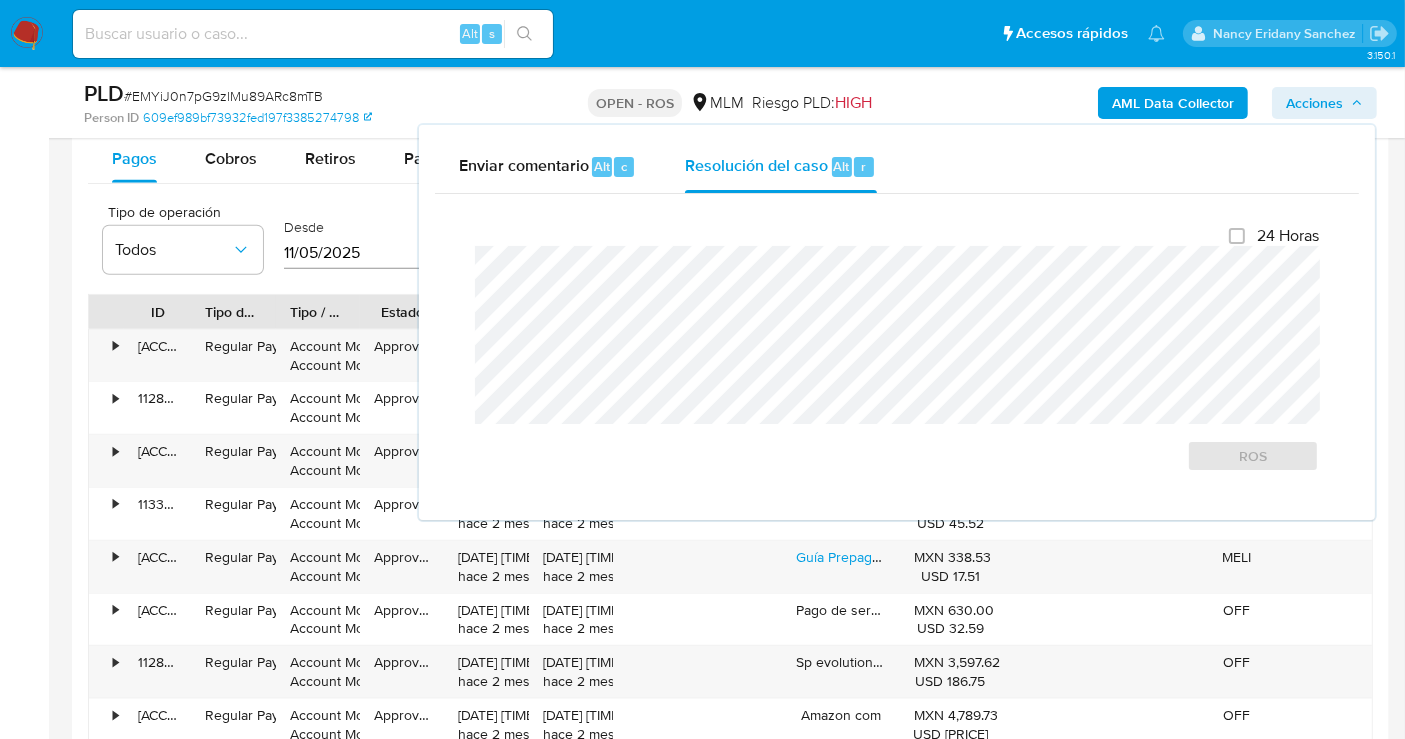 click at bounding box center (714, 312) 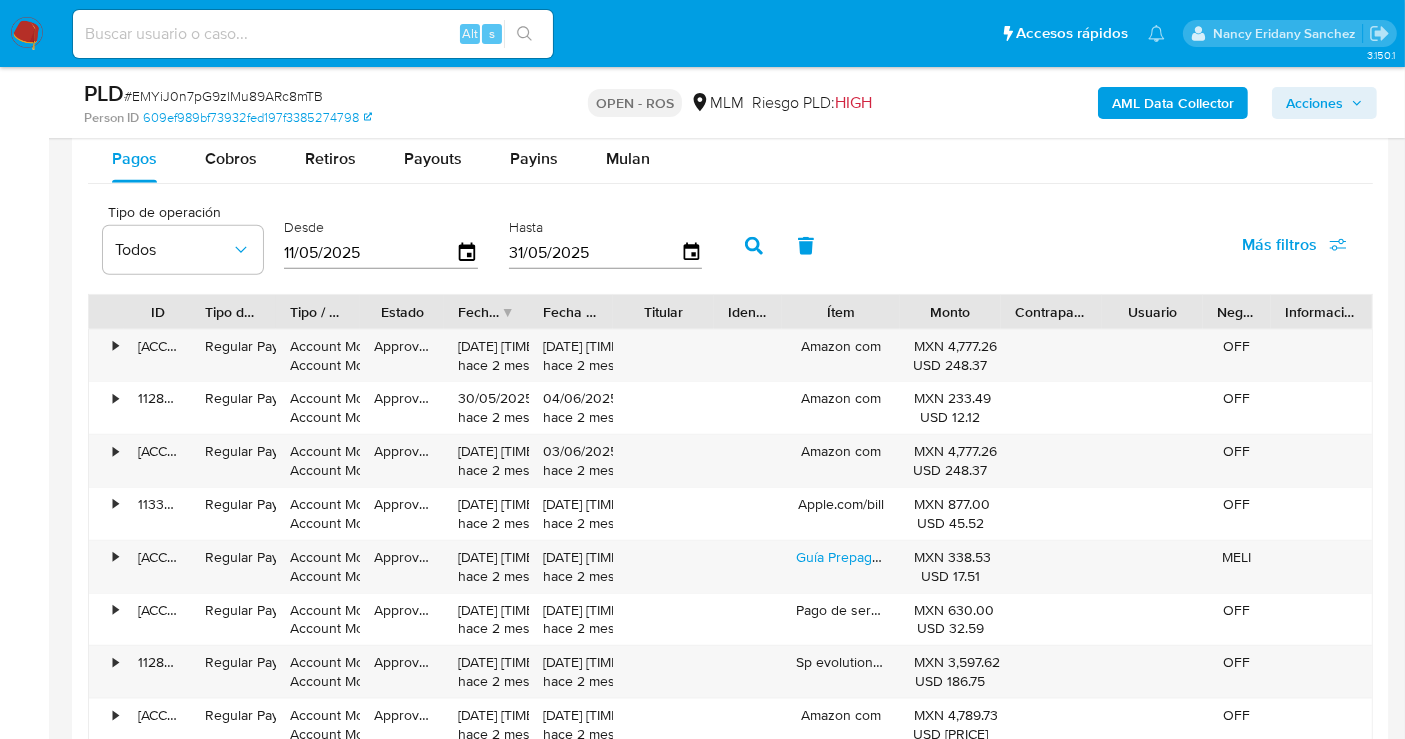drag, startPoint x: 1303, startPoint y: 97, endPoint x: 1272, endPoint y: 121, distance: 39.20459 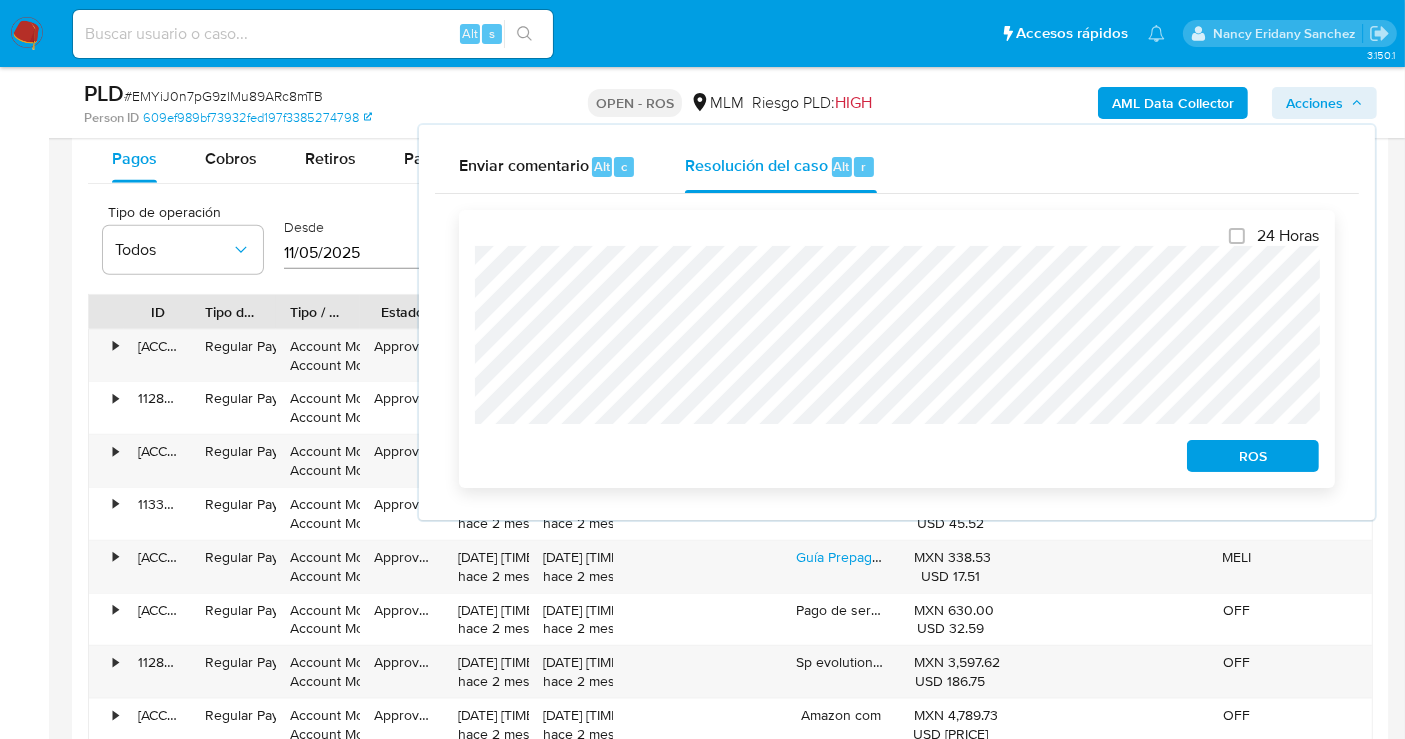 click on "ROS" at bounding box center [1253, 456] 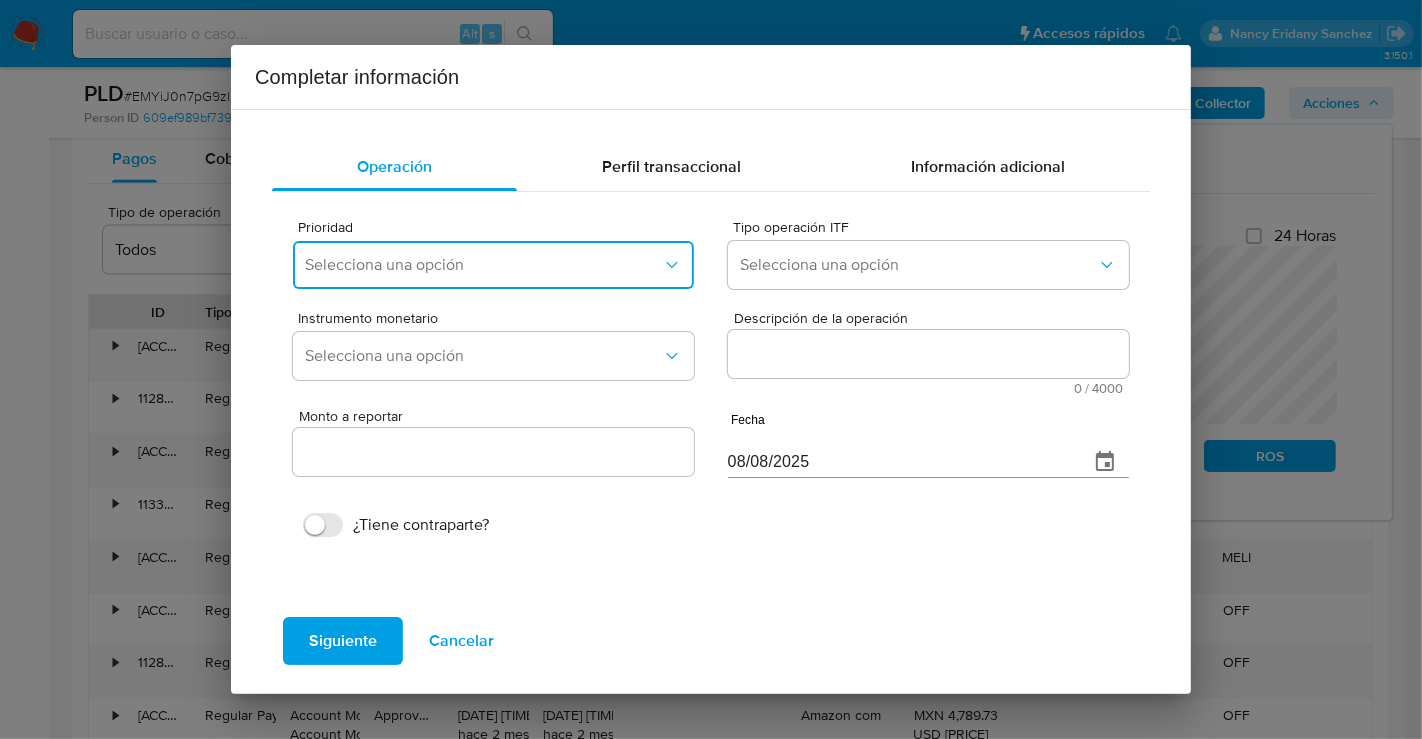 click on "Selecciona una opción" at bounding box center [483, 265] 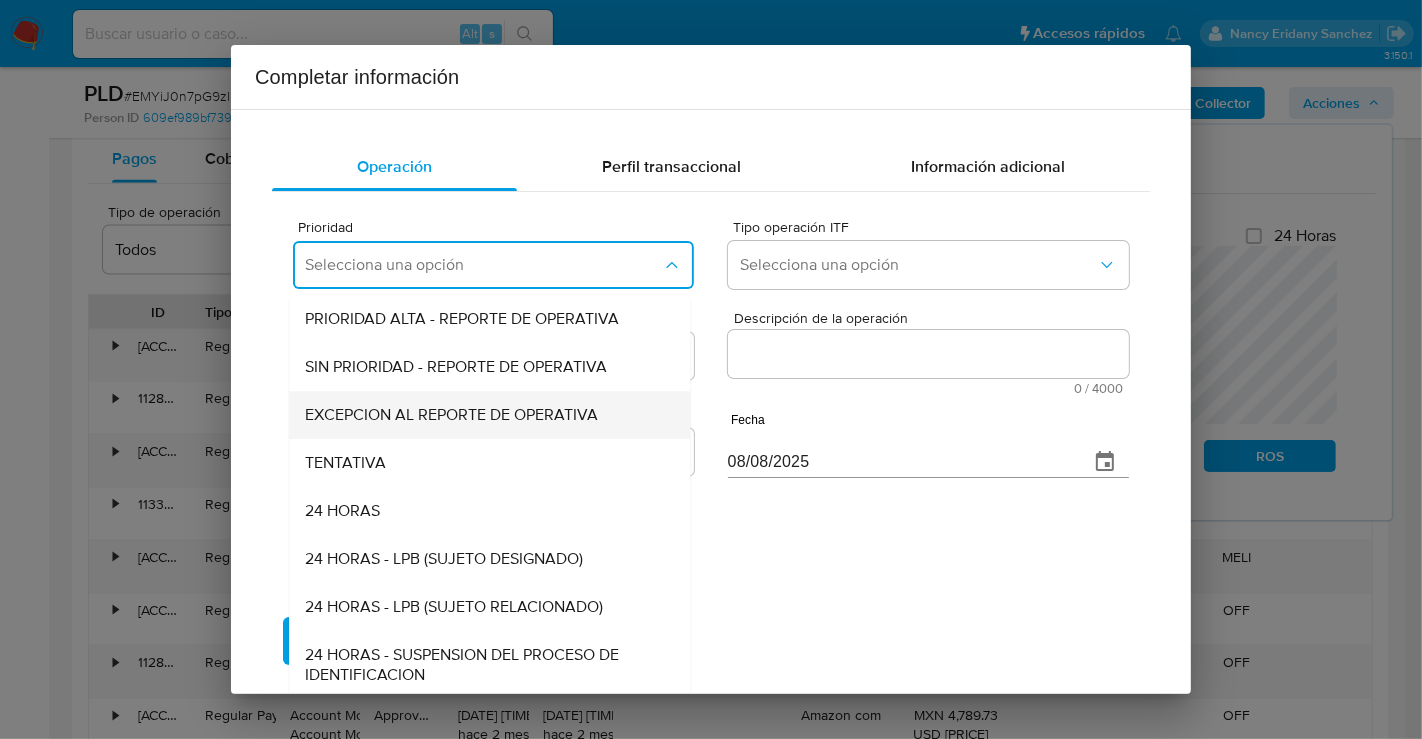 click on "EXCEPCION AL REPORTE DE OPERATIVA" at bounding box center [451, 415] 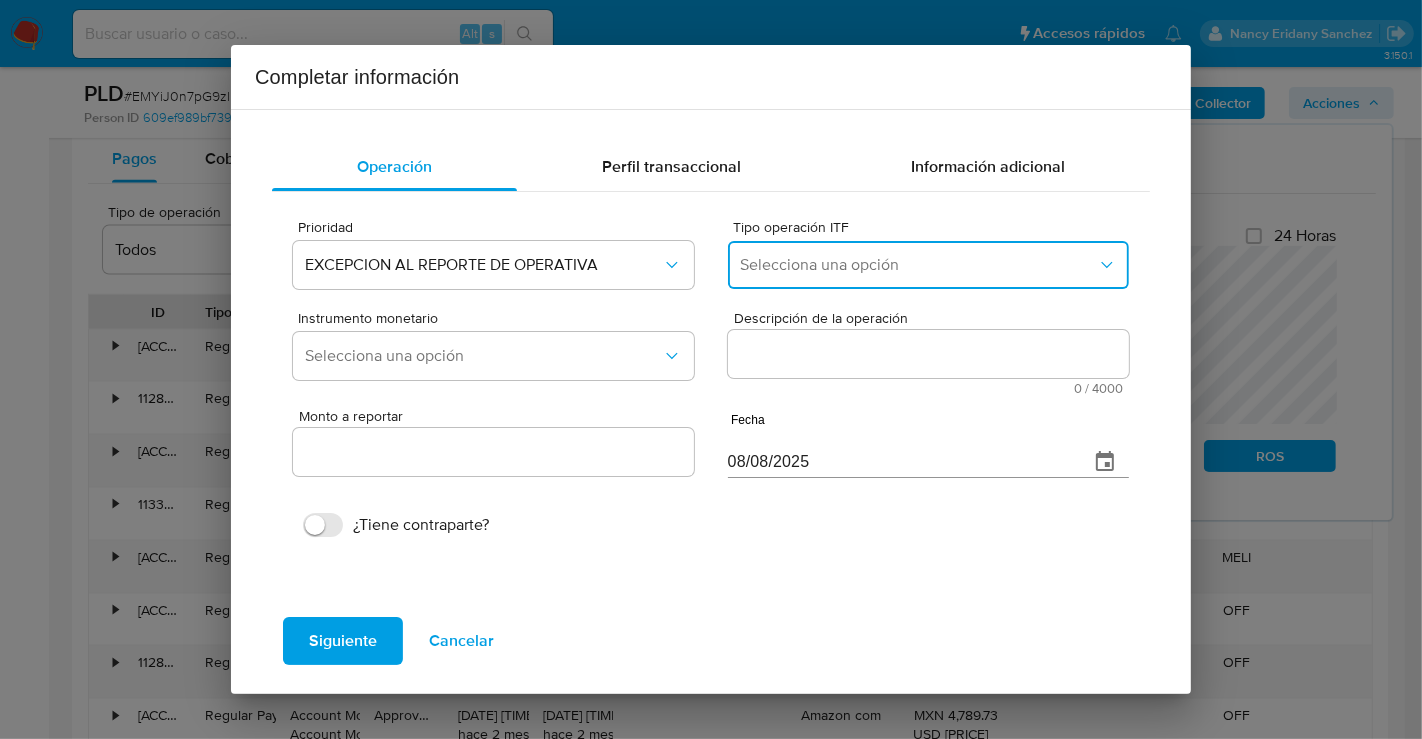 click on "Selecciona una opción" at bounding box center (928, 265) 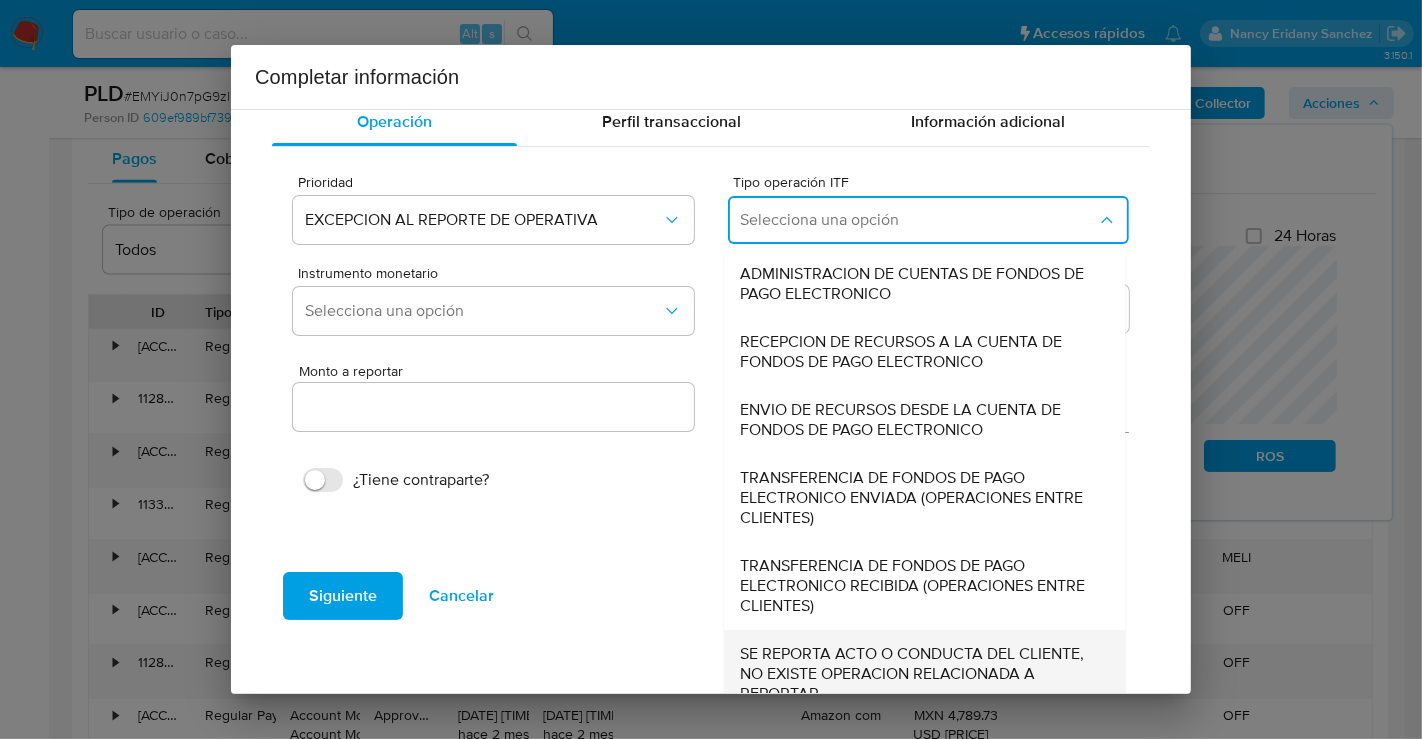 scroll, scrollTop: 68, scrollLeft: 0, axis: vertical 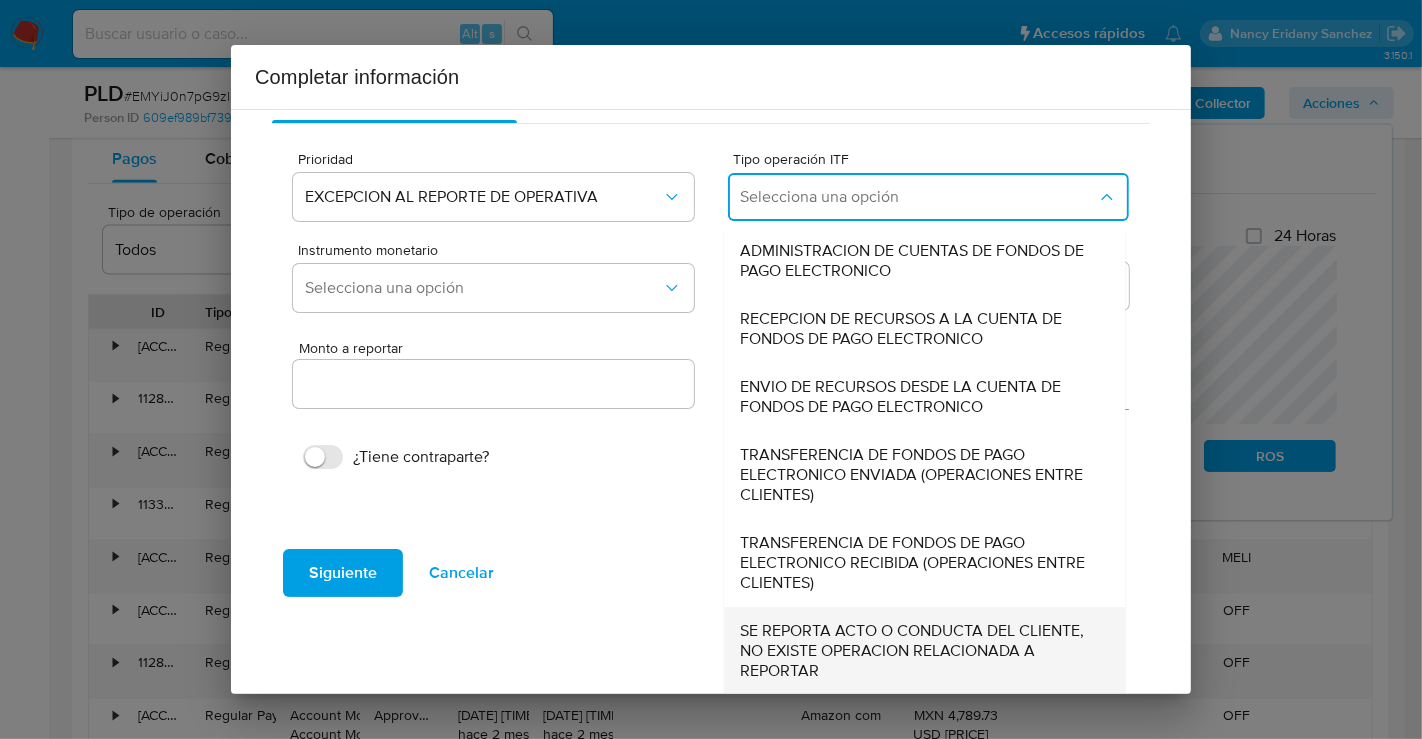 click on "SE REPORTA ACTO O CONDUCTA DEL CLIENTE, NO EXISTE OPERACION RELACIONADA A REPORTAR" at bounding box center [918, 651] 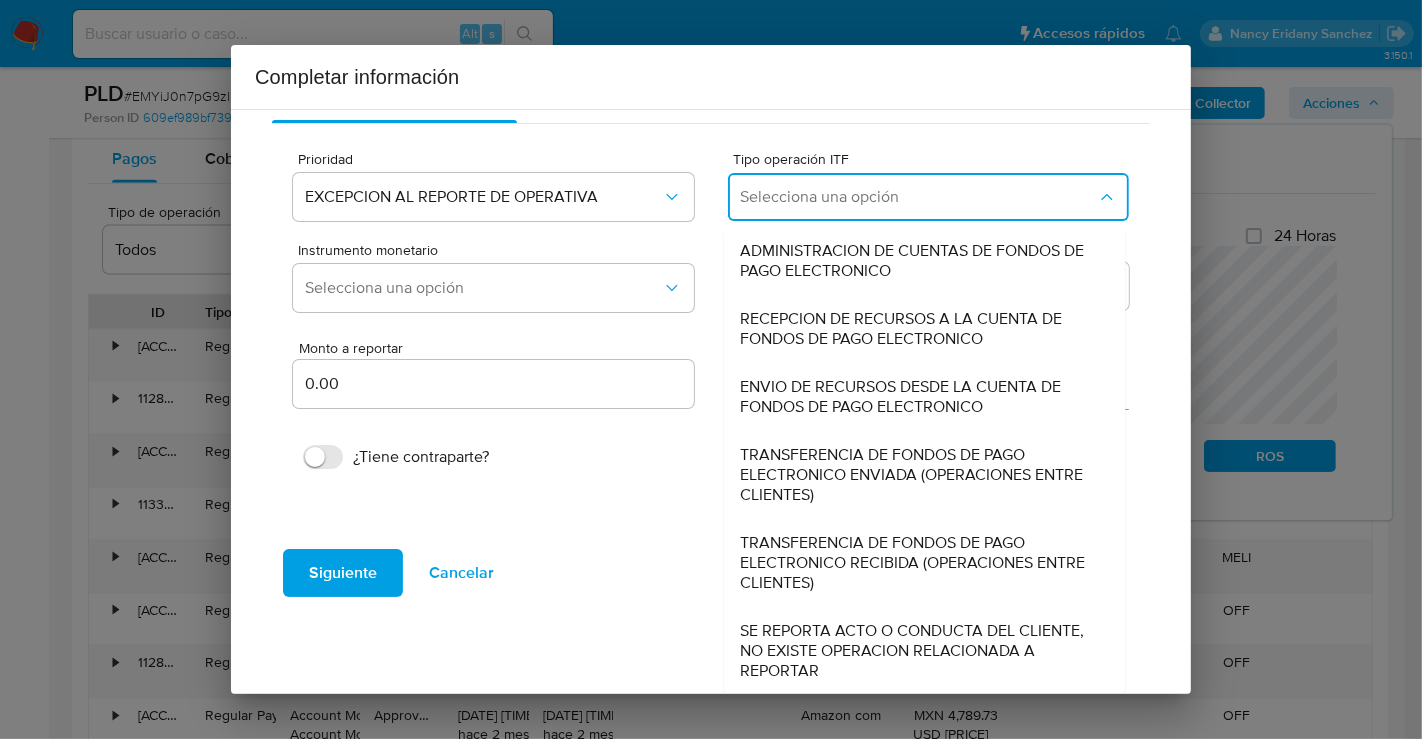 scroll, scrollTop: 0, scrollLeft: 0, axis: both 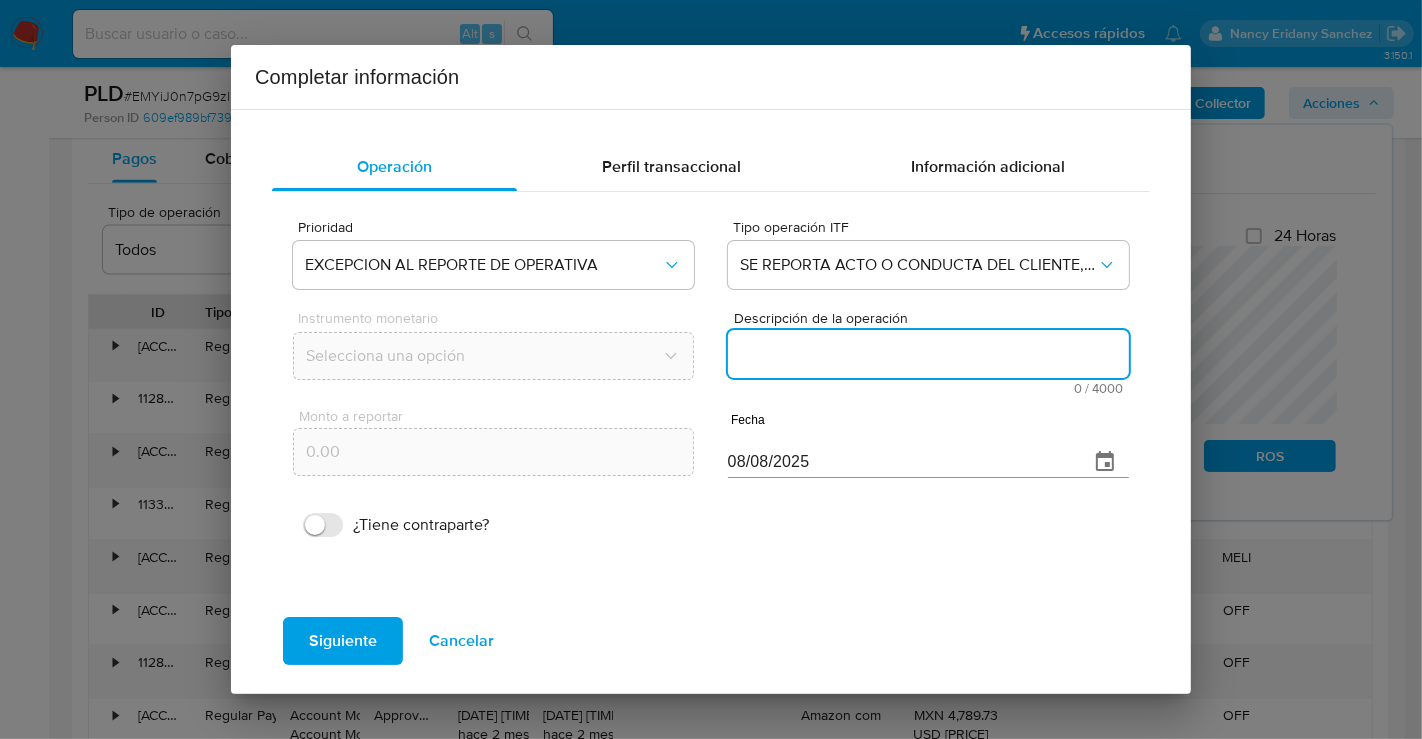 click on "Descripción de la operación" at bounding box center [928, 354] 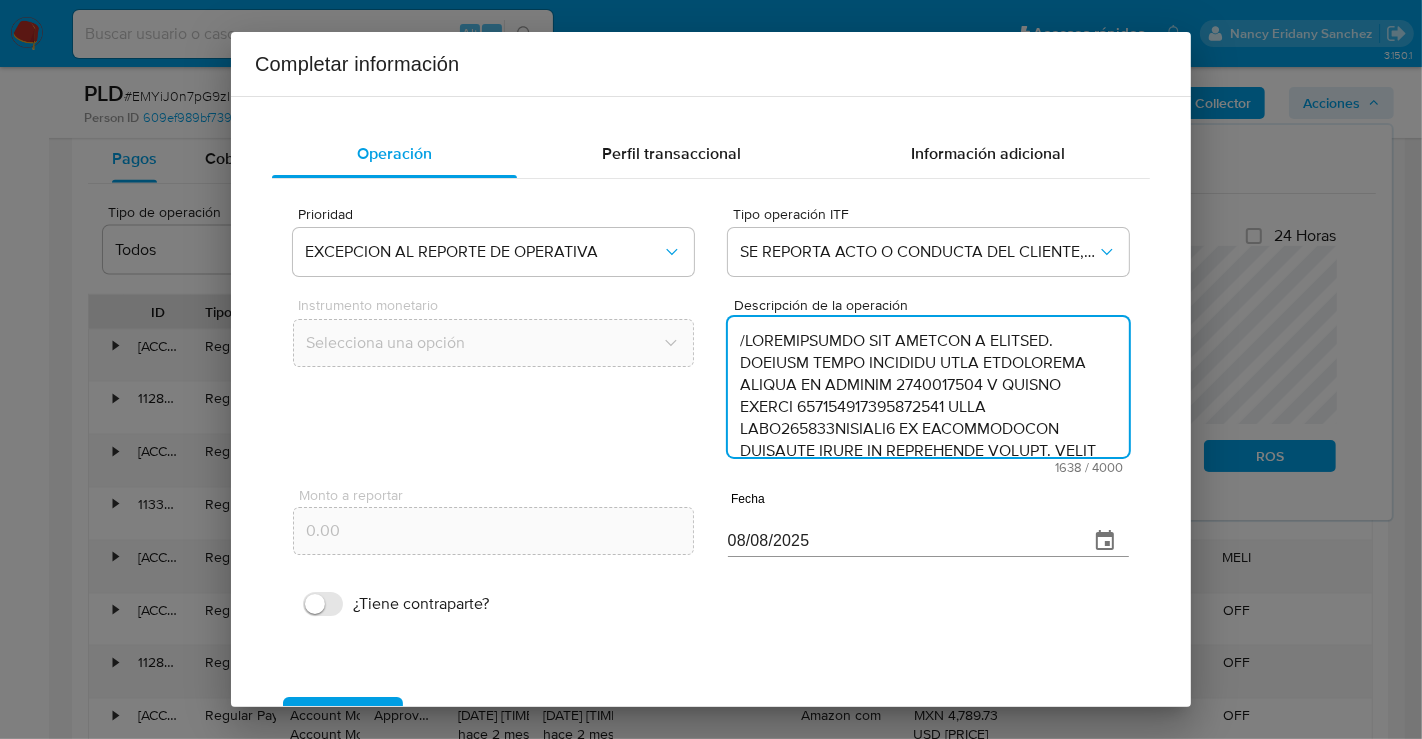 scroll, scrollTop: 863, scrollLeft: 0, axis: vertical 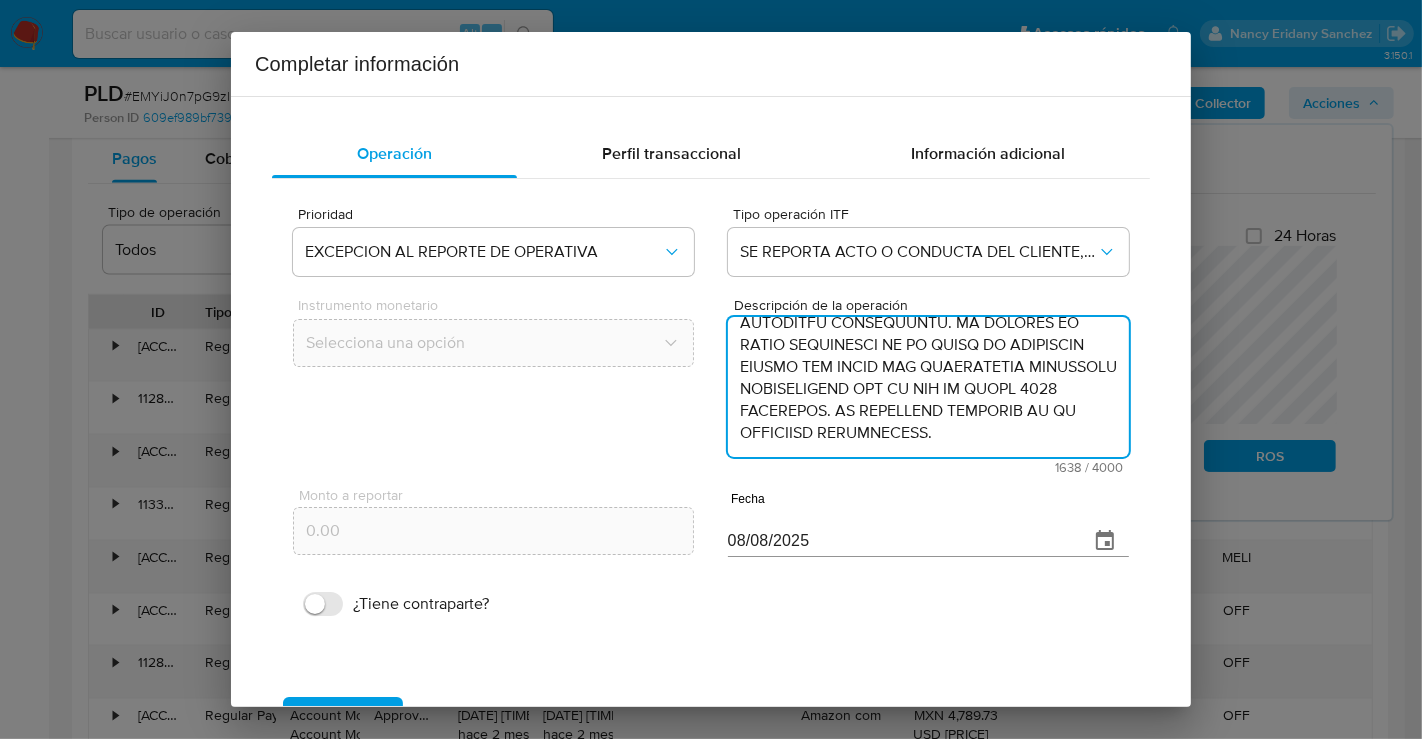 type on "/CONOCIMIENTO DEL CLIENTE O USUARIO. CLIENTE ITZEL BERENICE LUGO VALENZUELA NUMERO DE CLIENTE 1849042076 Y NUMERO CUENTA 722969040114173985 CURP LUVI040307MSRGLTA4 DE NACIONALIDAD MEXICANA LUGAR DE NACIMIENTO SONORA. FECHA DE NACIMIENTO 07MAR2004 CON 21 ANOS. INICIA LA RELACION COMERCIAL CON MERCADO PAGO 07FEB2025. OCUPACION PROPIETARIO O SOCIO. ES CLASIFICADO POR LA INSTITUCION CON GRADO DE RIESGO ALTO. EL TITULAR NO DESIGNO BENEFICIARIOS EN CASO DE FALLECIMIENTO CON DOMICILIO EN JOSE MARIA LEYVA 5 JARDINES DE LA MONTANA CP 84063 NOGALES SONORA. /ANTECEDENTES INVESTIGATIVOS. EL CLIENTE TIENE 1 ALERTA PREVIA POR DESVIO PROPORCIONAL DEL 12ABR2025 CON REPORTE A LA AUTORIDAD. ACTUALMENTE CUENTA CON ALERTA POR ALTO VOLUMEN DE INGRESOS GENERADA EL 12JUN2025 YA QUE TIENE INGRESOS MENSUALES EN MAYO POR MN 809075.95 Y EN PROMEDIO DE DICIEMBRE A ABRIL DE ENTRE MN 17851.00 Y MN 808550.25. /INFORMACION ADICIONAL DEL CLIENTE. SE REALIZA CONTACTO CON EL CLIENTE EN ALERTA PREVIA DONDE INDICA VENDER POR FACEBOOK CON PUBL..." 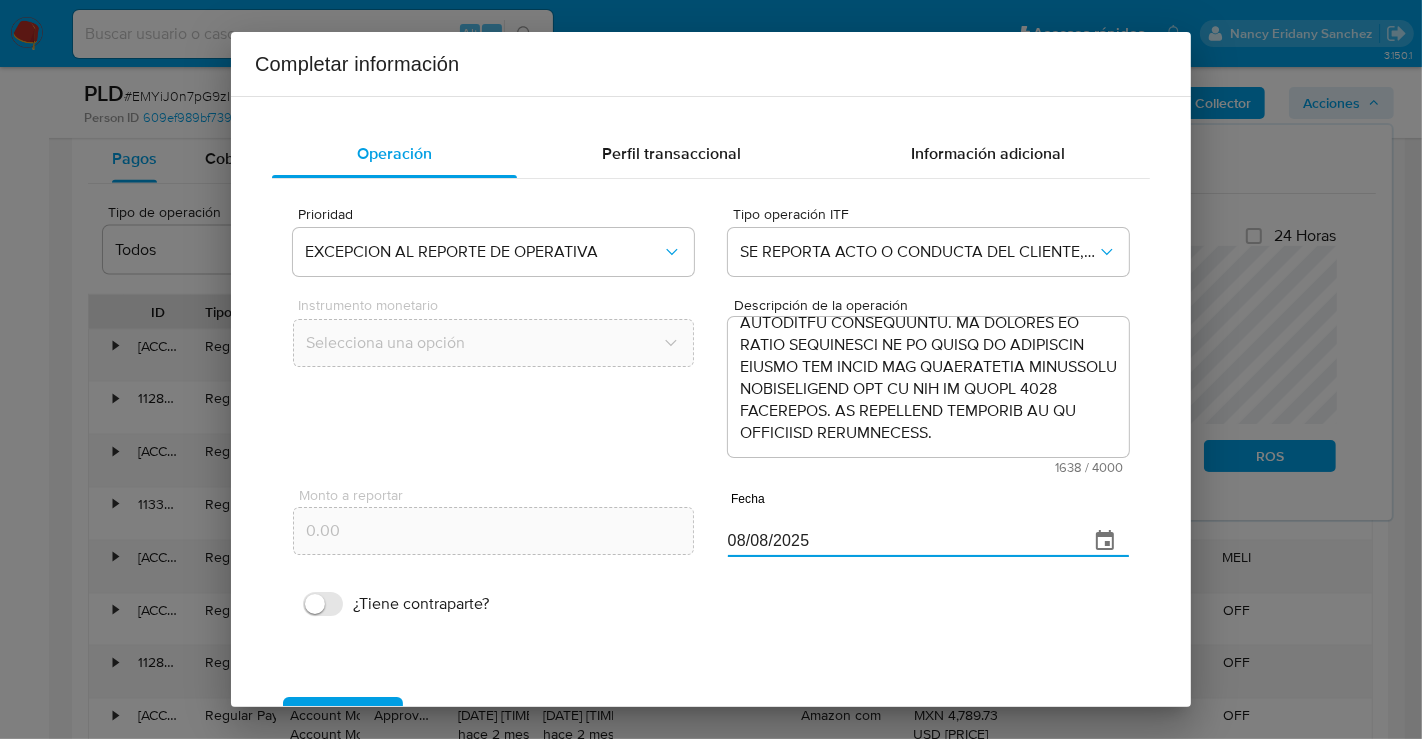 drag, startPoint x: 825, startPoint y: 541, endPoint x: 708, endPoint y: 532, distance: 117.34564 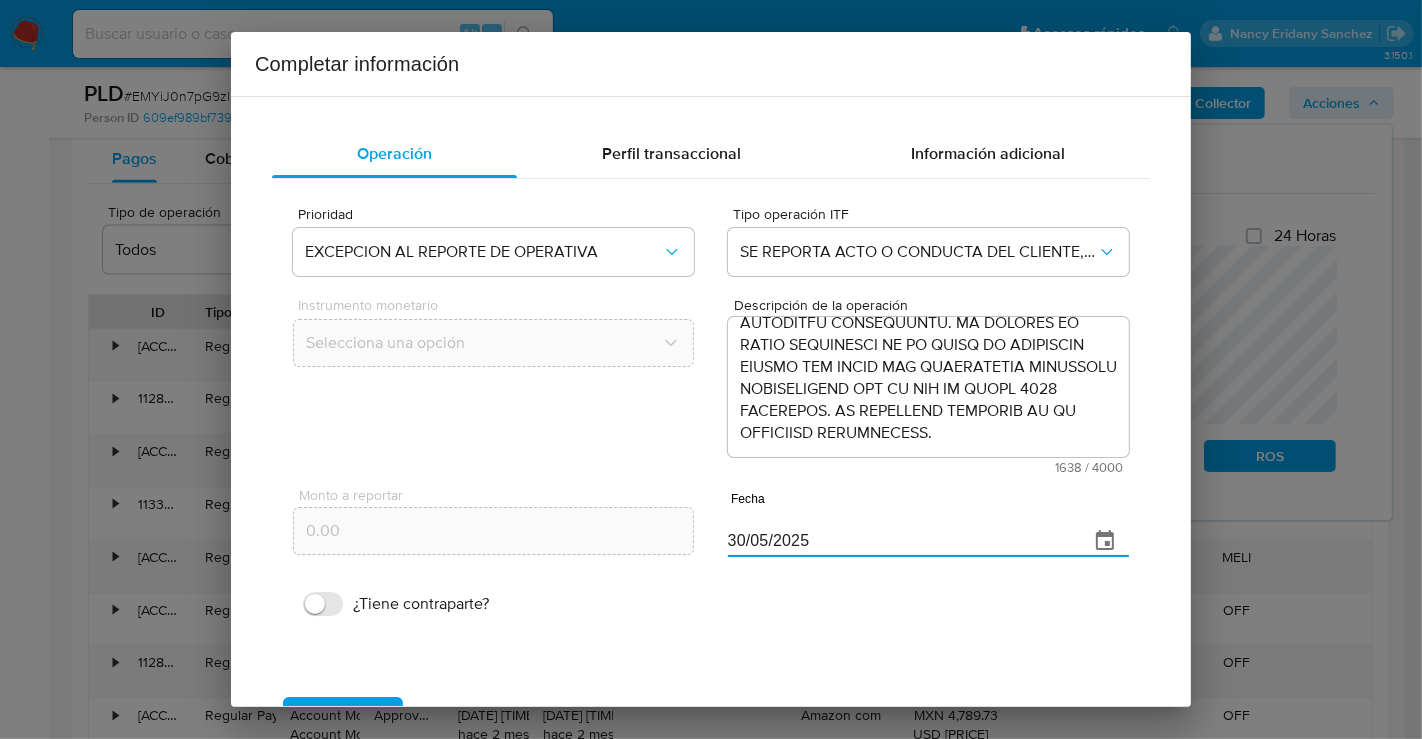 type on "30/05/2025" 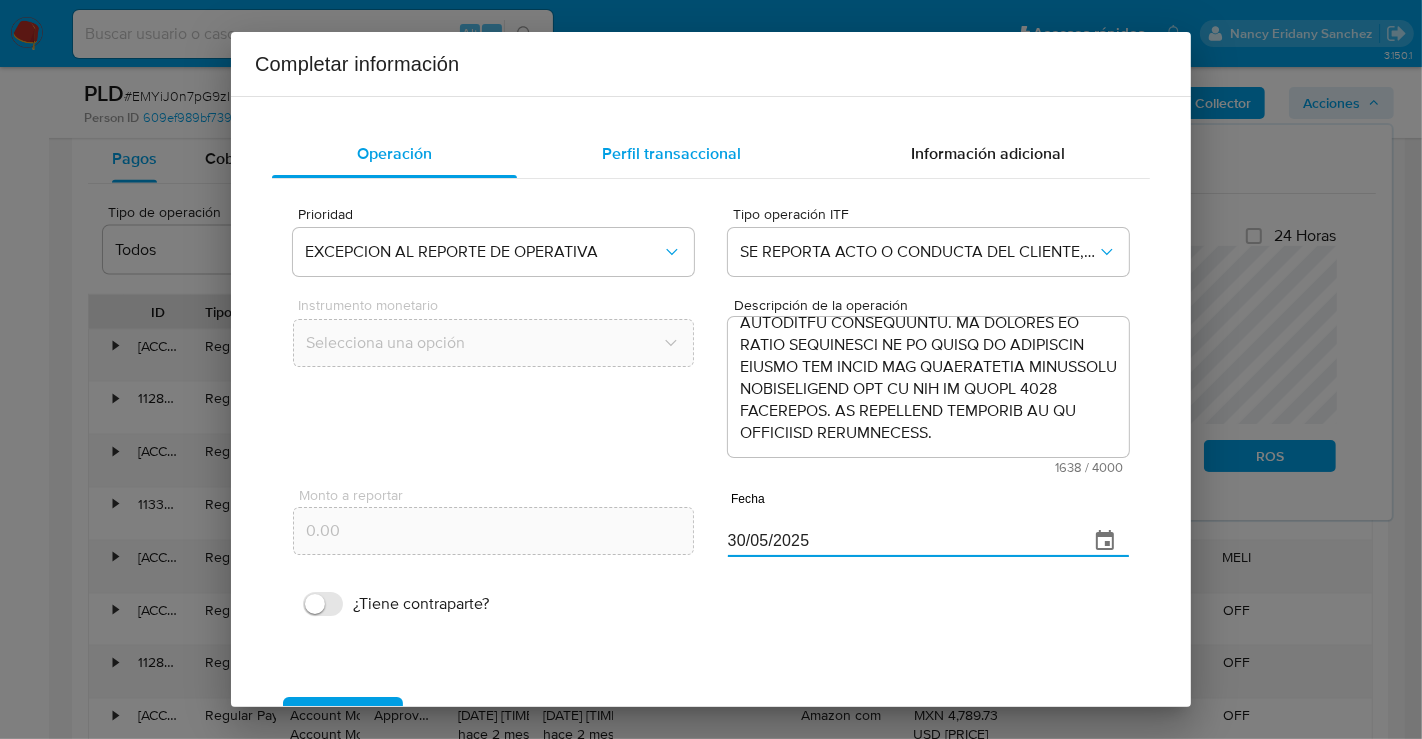 click on "Perfil transaccional" at bounding box center [671, 154] 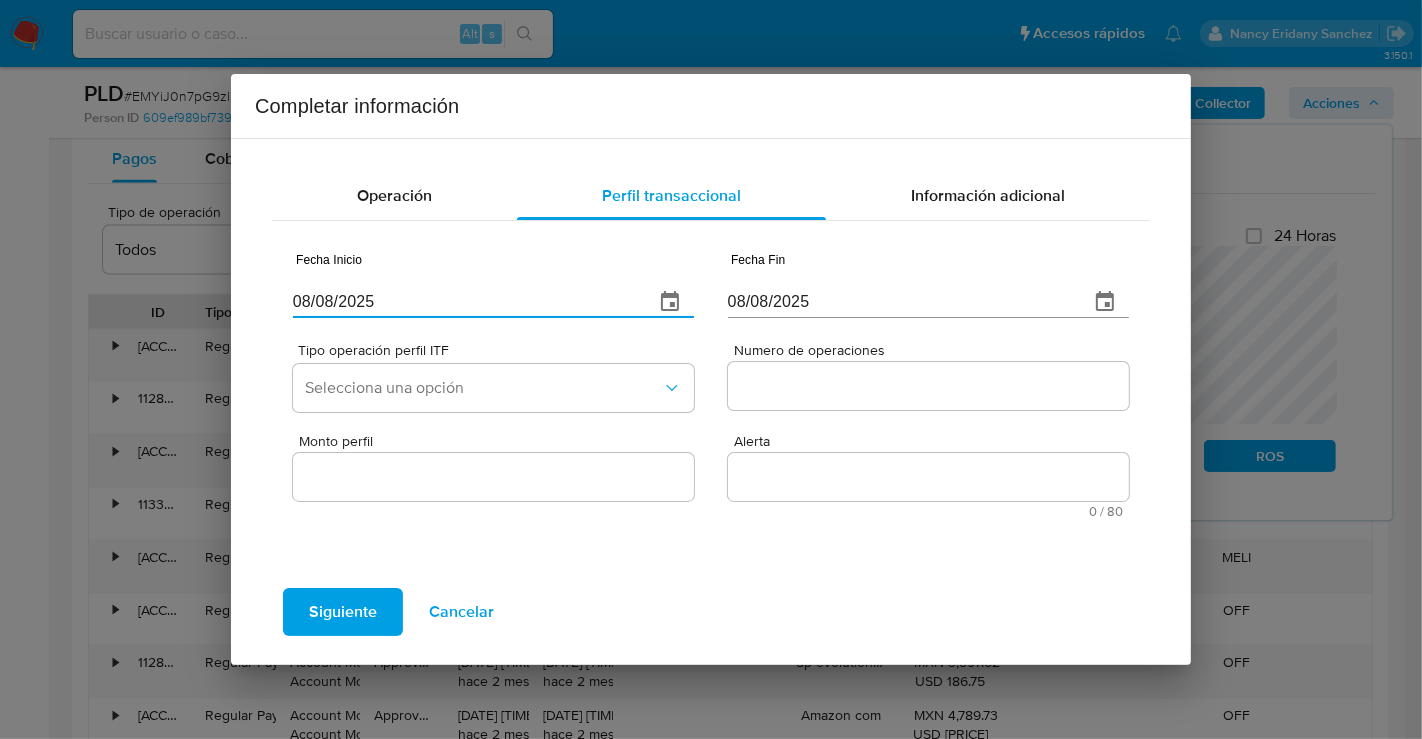 drag, startPoint x: 302, startPoint y: 298, endPoint x: 242, endPoint y: 298, distance: 60 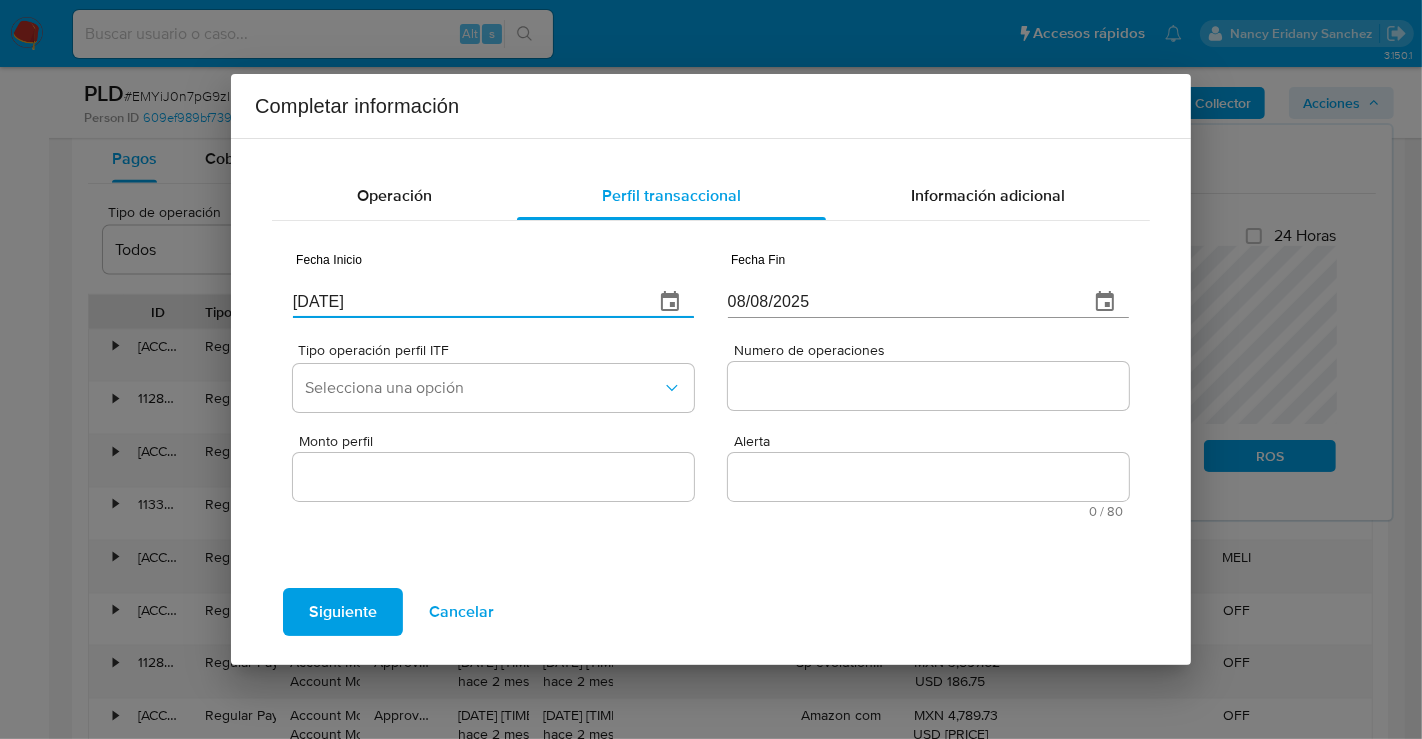 type on "07/02/2025" 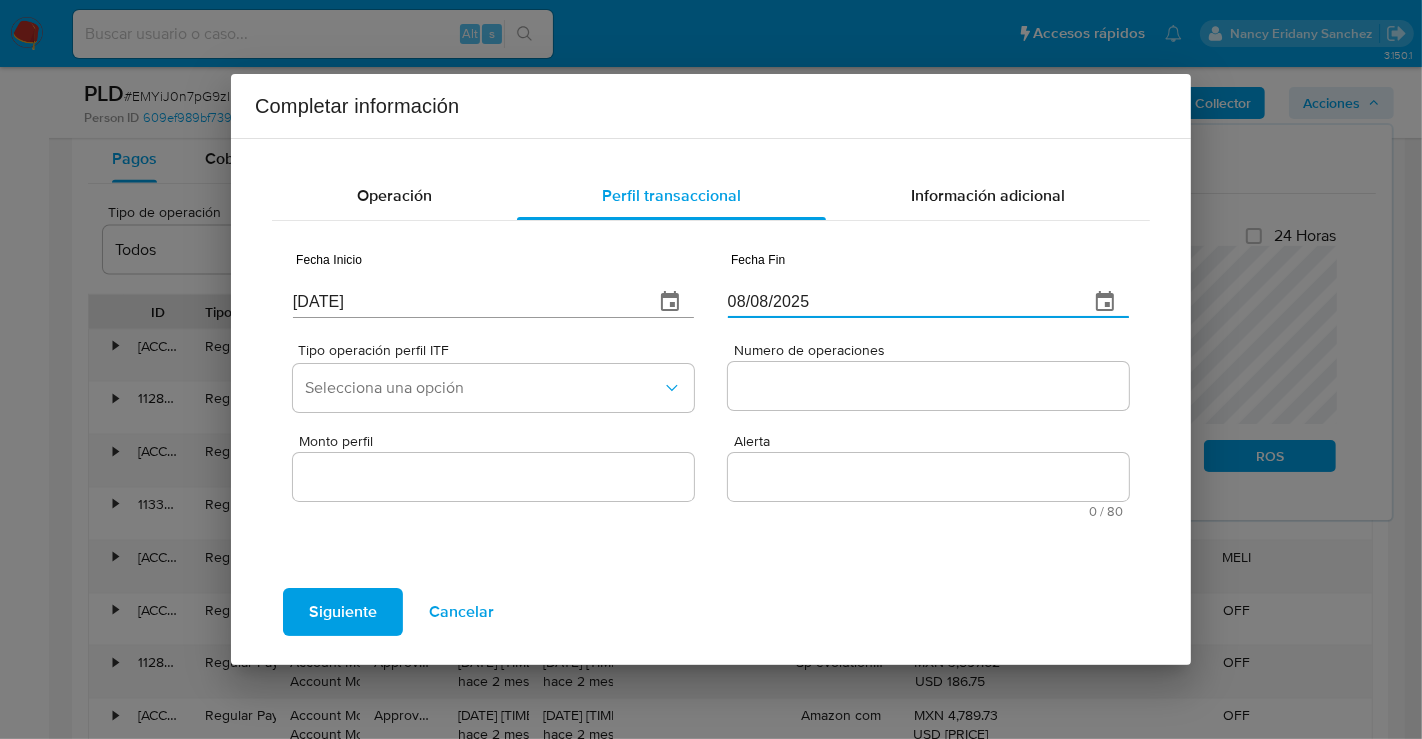 drag, startPoint x: 837, startPoint y: 310, endPoint x: 650, endPoint y: 291, distance: 187.96277 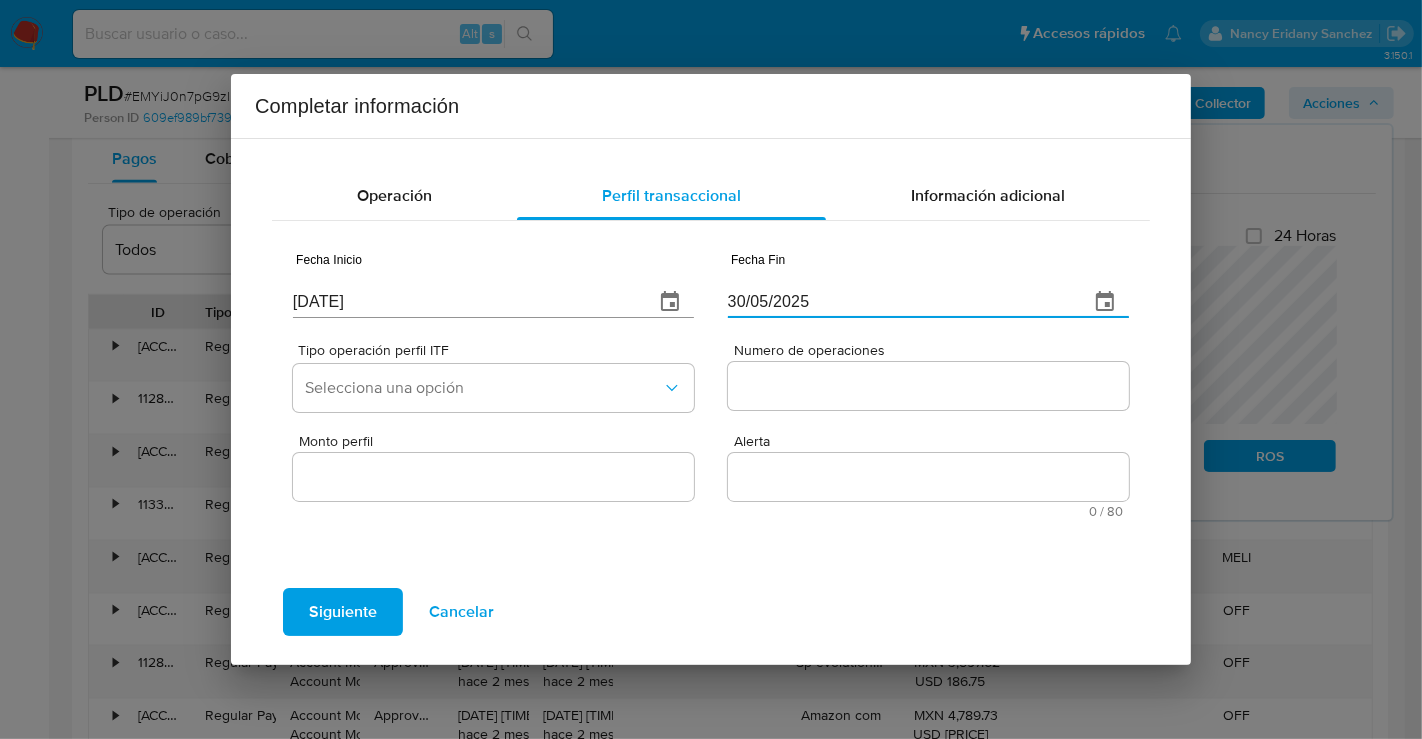 type on "30/05/2025" 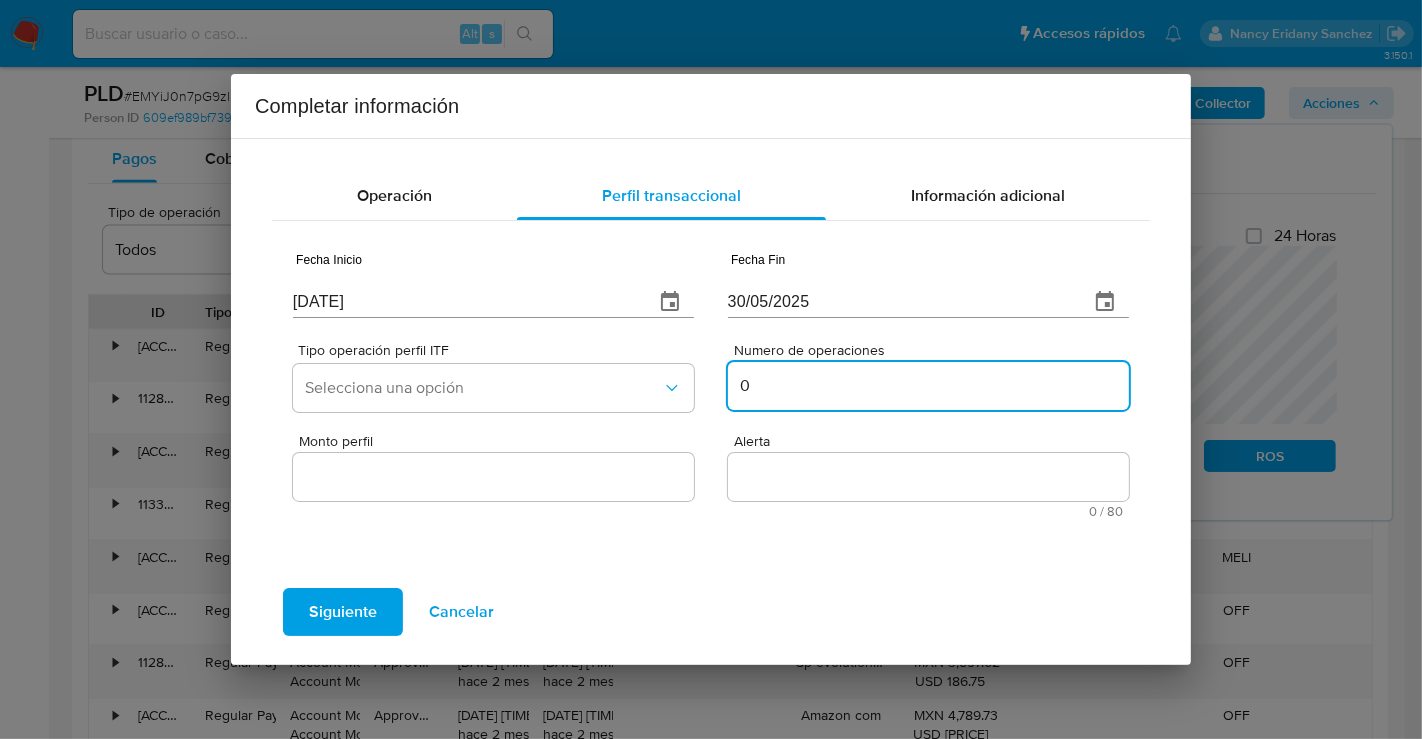 type on "0" 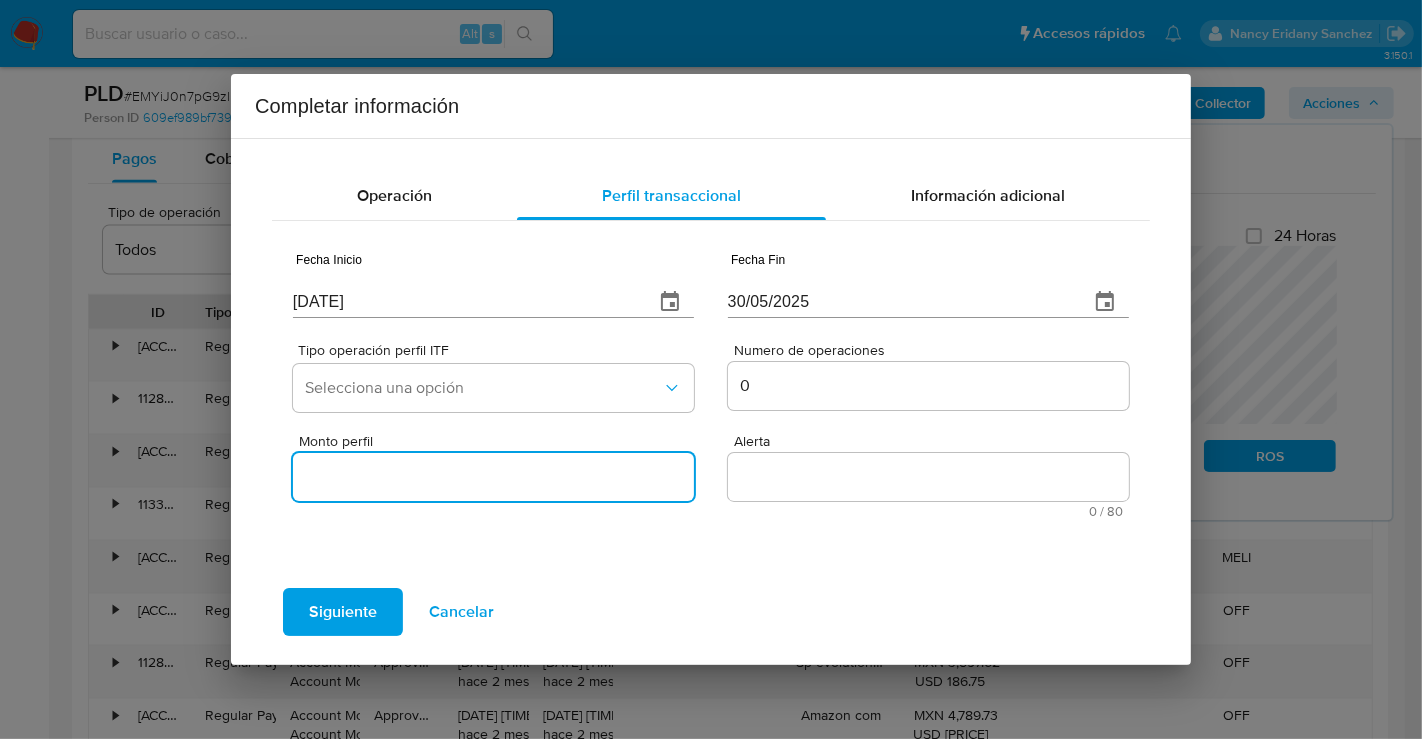 click on "Monto perfil" at bounding box center [493, 477] 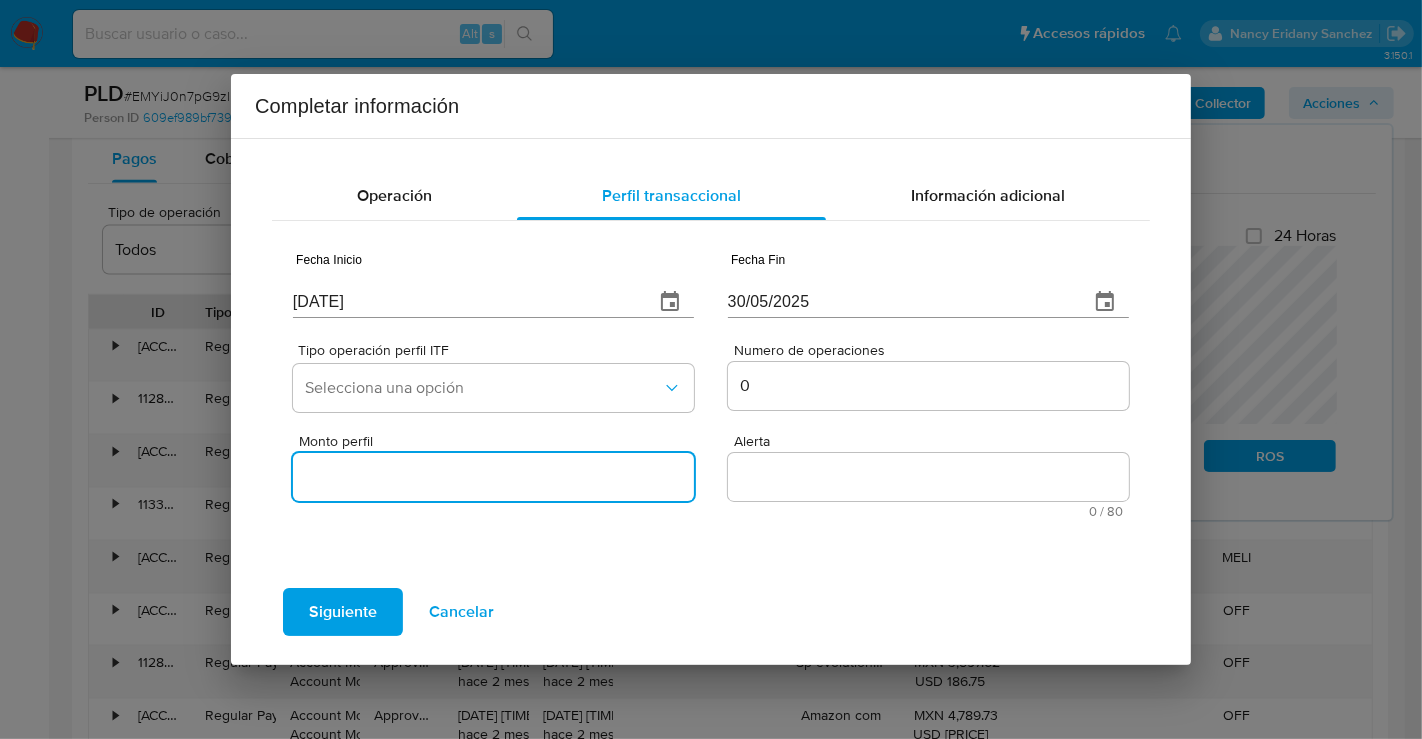type on "0.00" 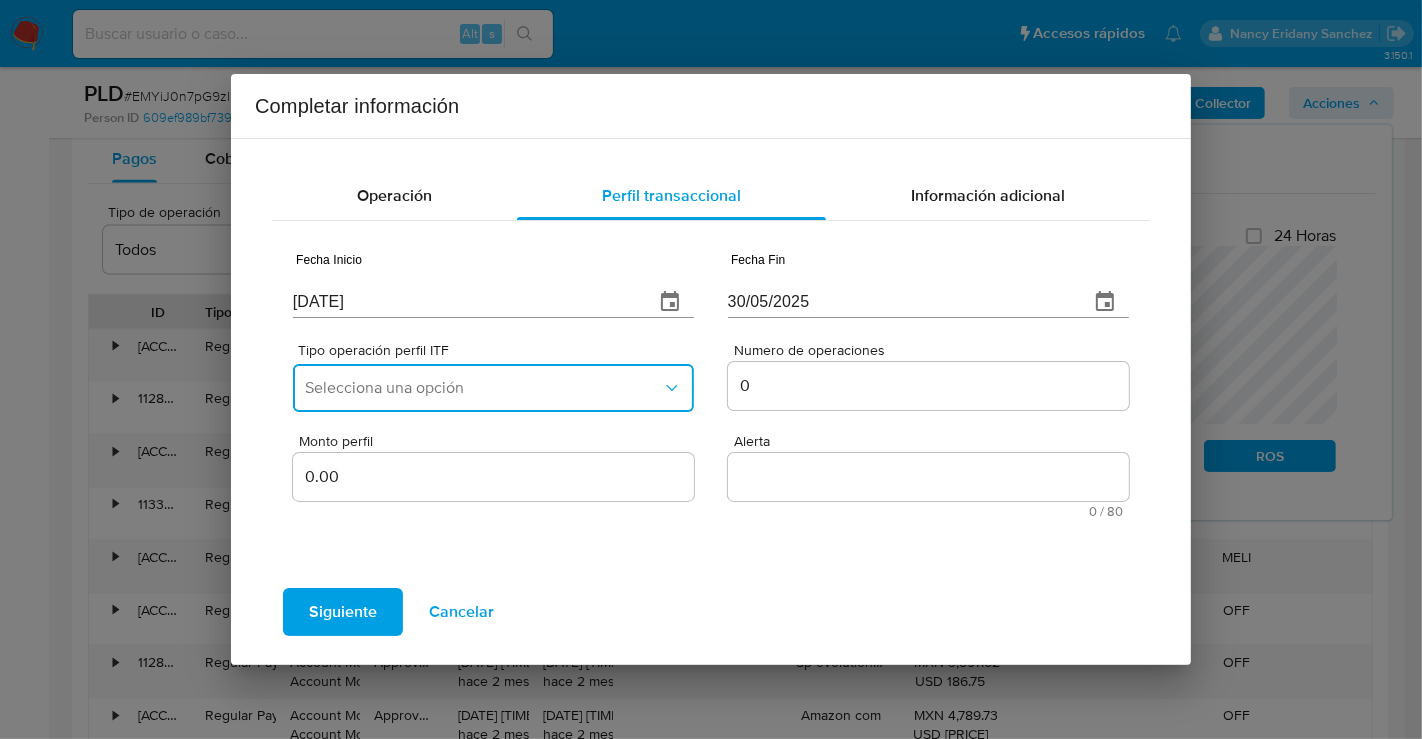 click on "Selecciona una opción" at bounding box center (483, 388) 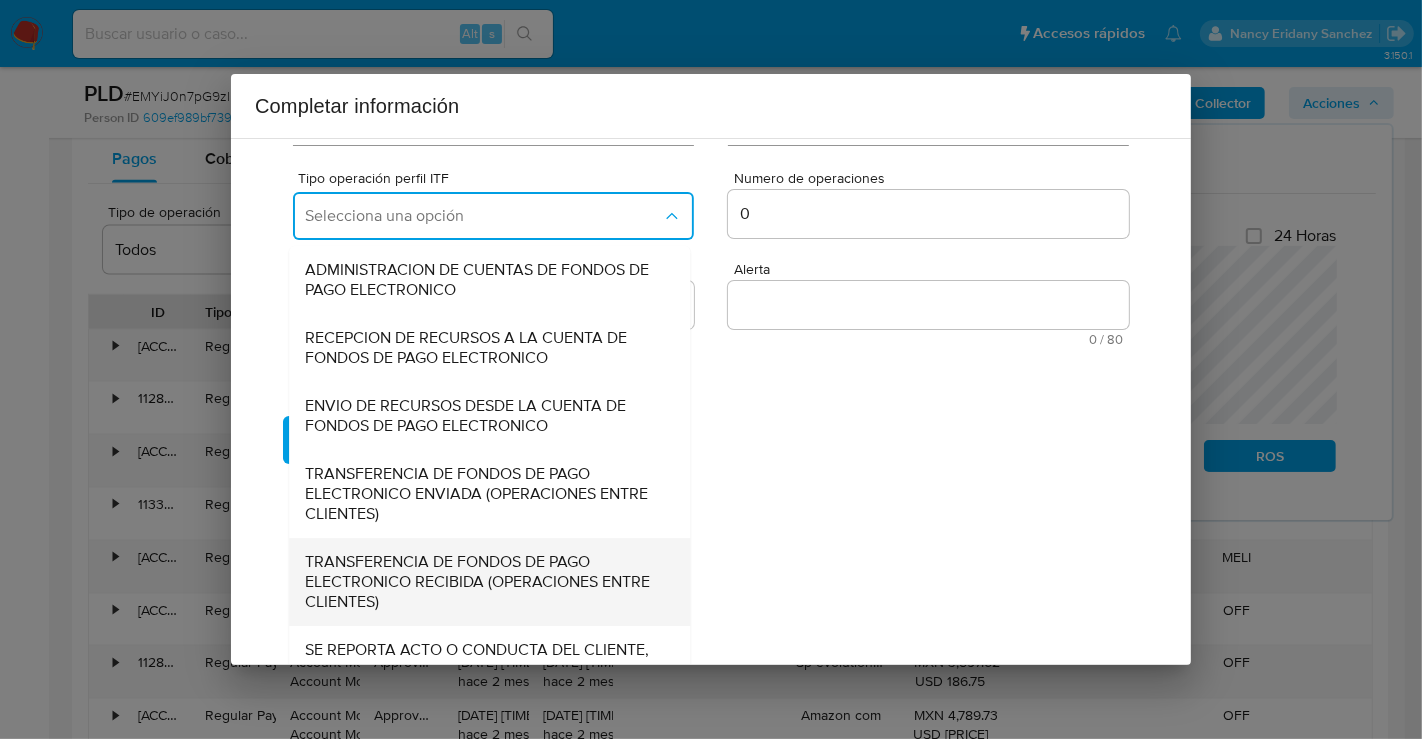 scroll, scrollTop: 221, scrollLeft: 0, axis: vertical 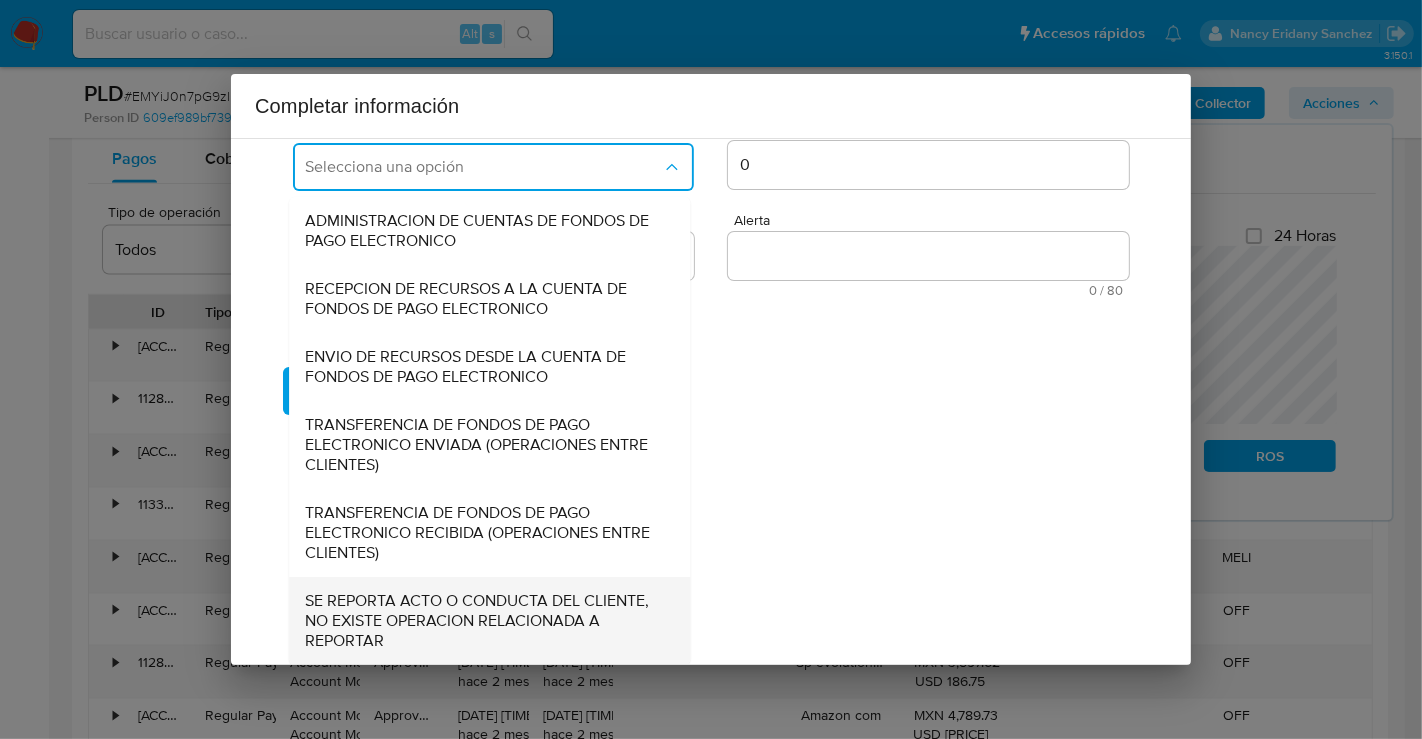 click on "SE REPORTA ACTO O CONDUCTA DEL CLIENTE, NO EXISTE OPERACION RELACIONADA A REPORTAR" at bounding box center (483, 621) 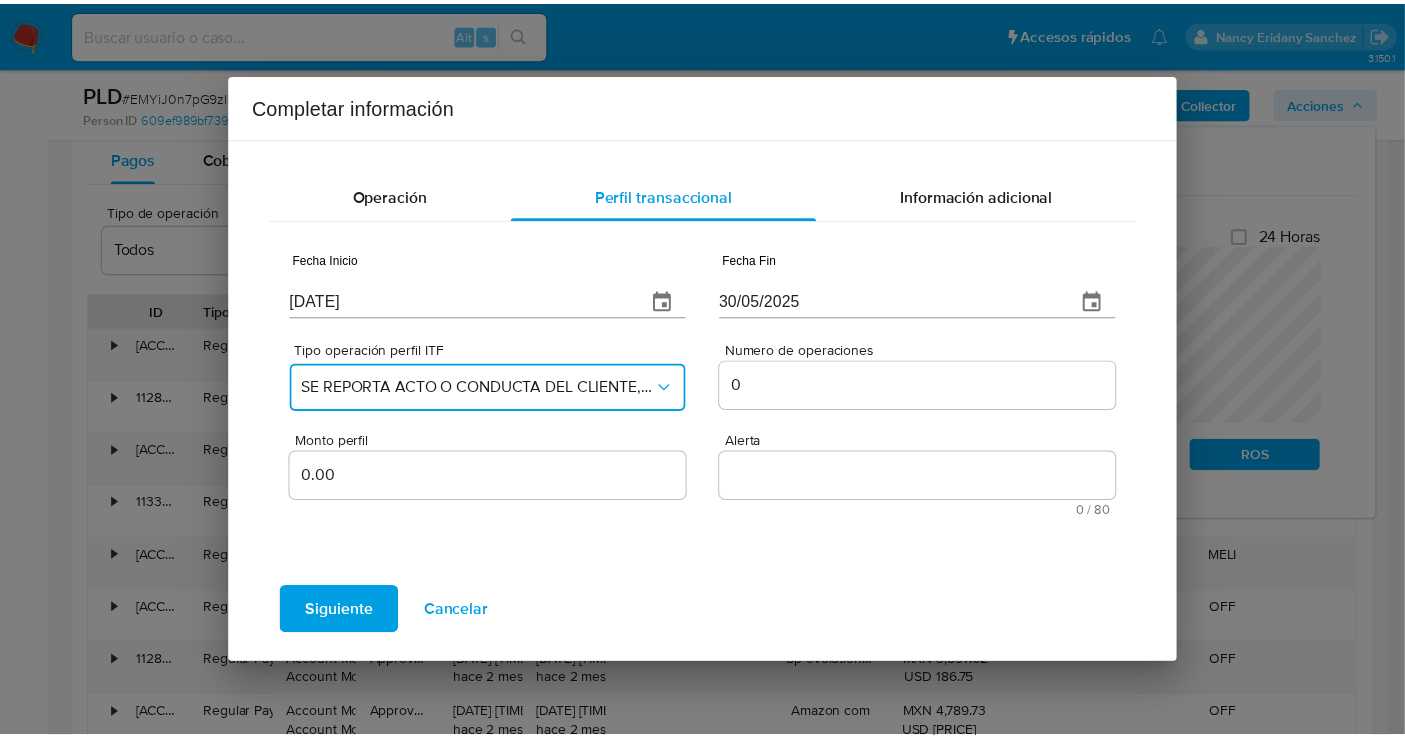 scroll, scrollTop: 0, scrollLeft: 0, axis: both 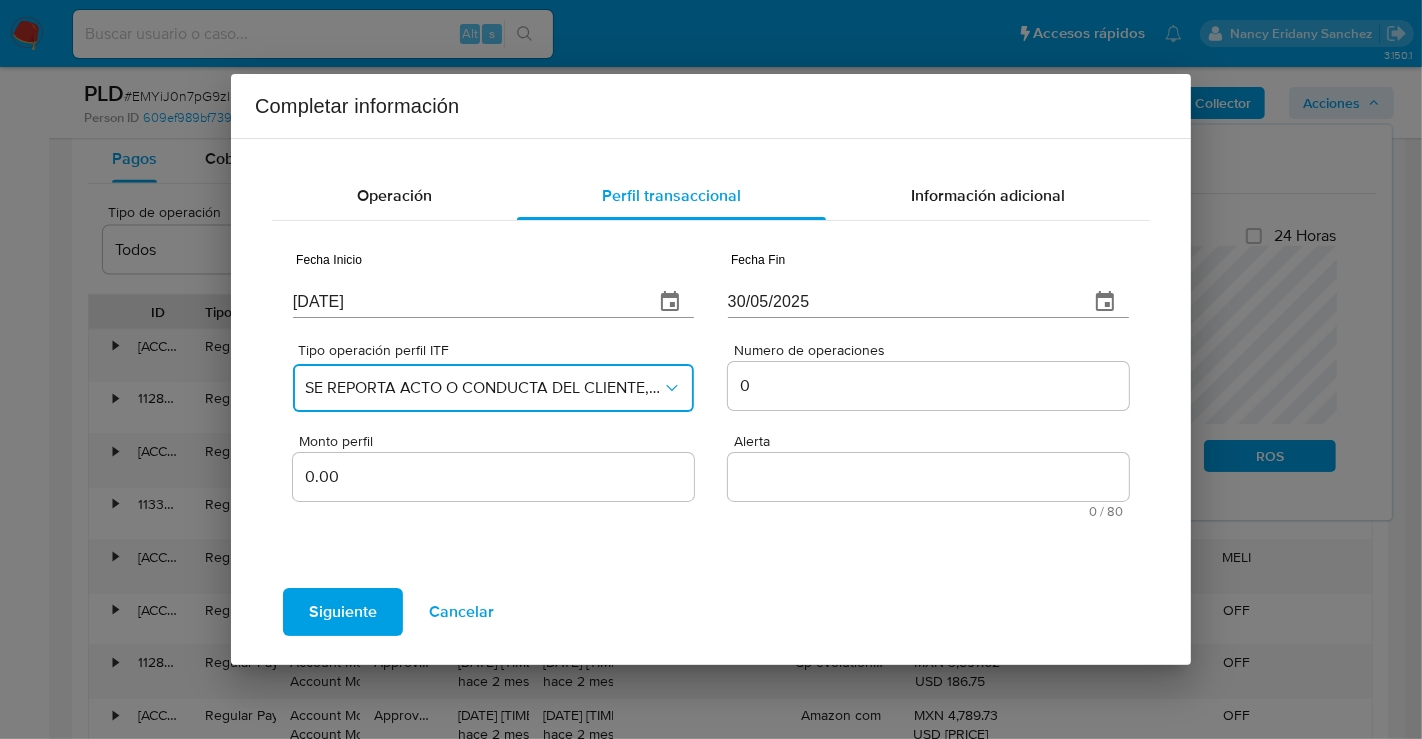 type 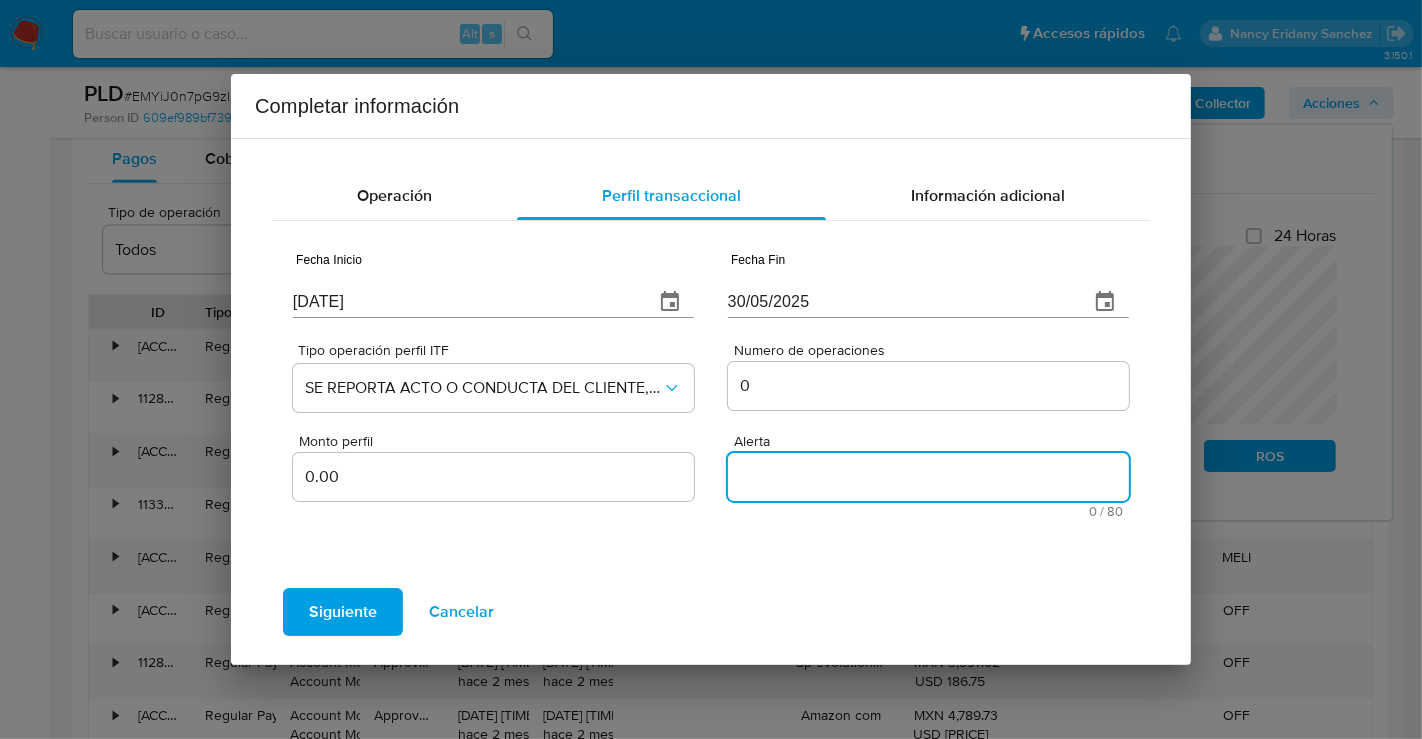 click on "Alerta" at bounding box center (928, 477) 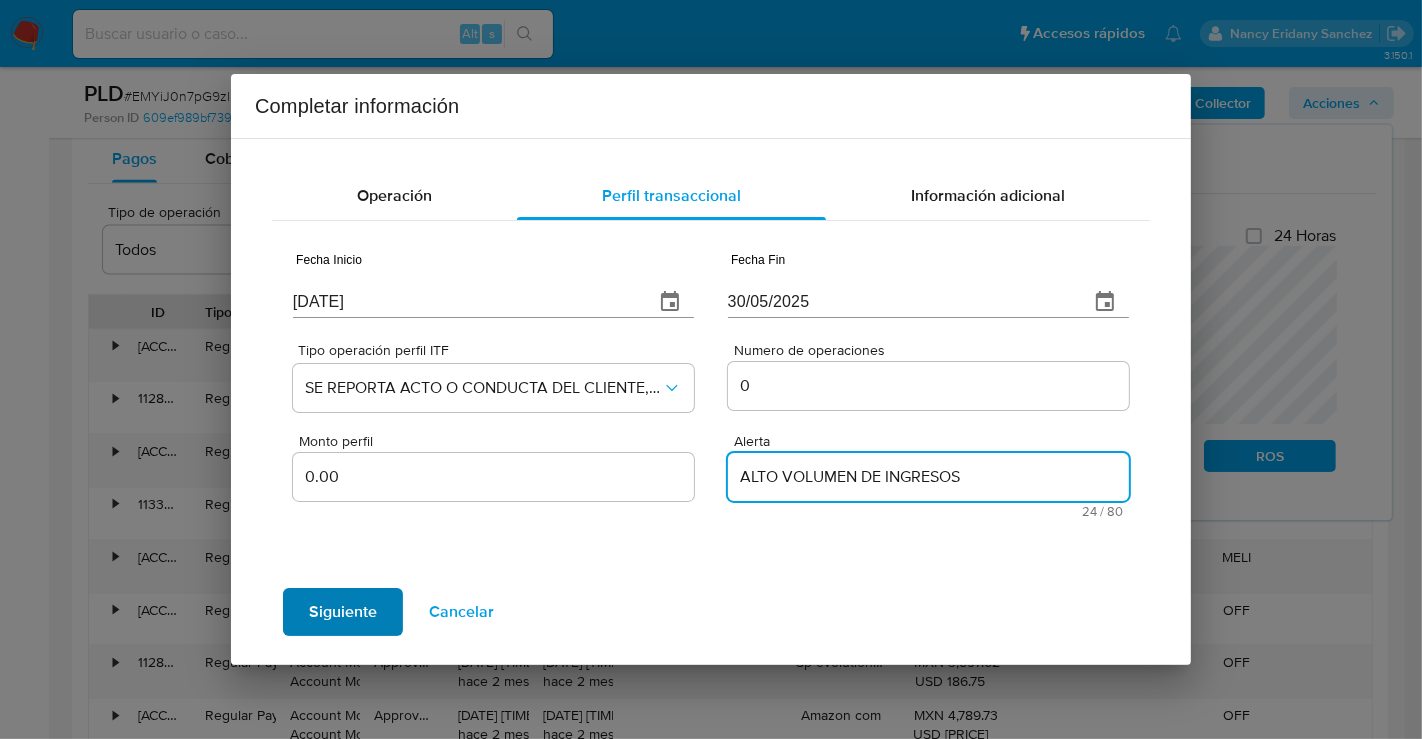 type on "ALTO VOLUMEN DE INGRESOS" 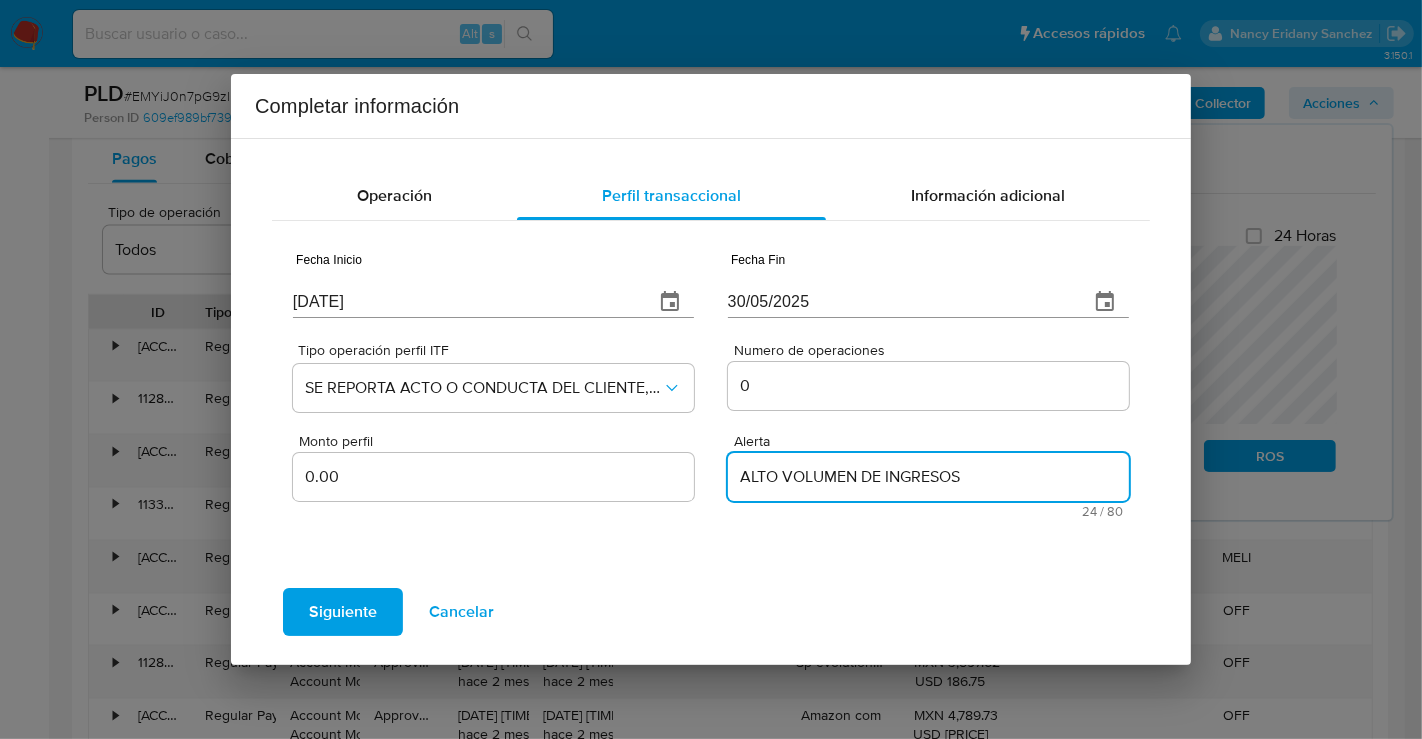 click on "Siguiente" at bounding box center (343, 612) 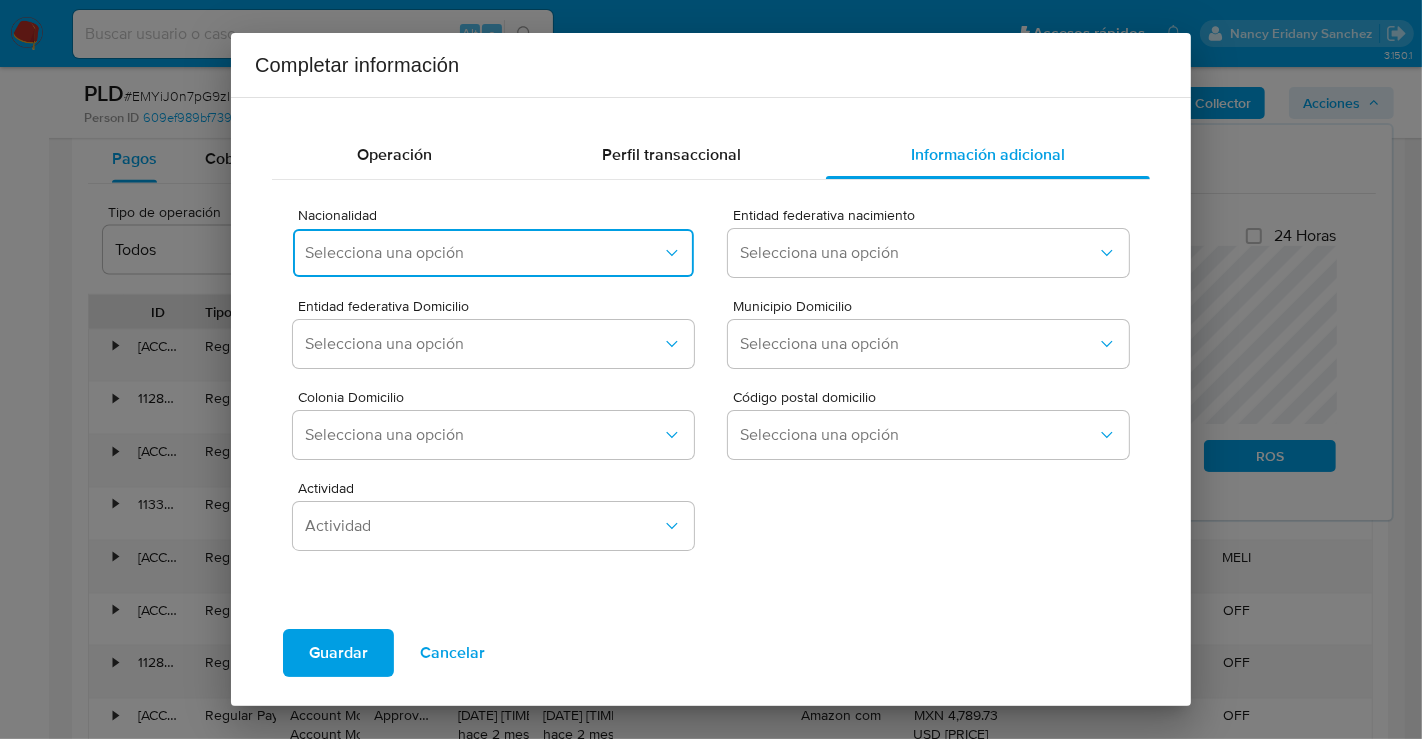 click on "Selecciona una opción" at bounding box center (483, 253) 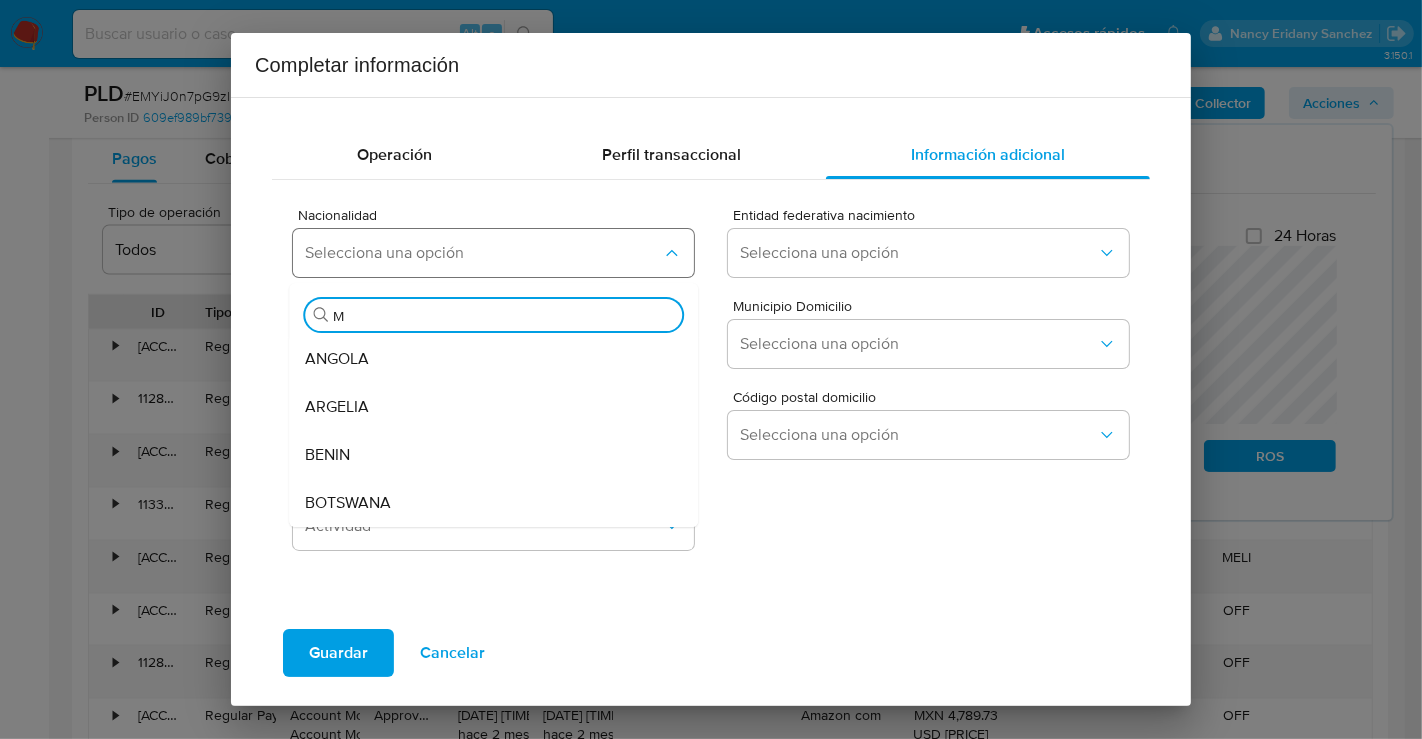 type on "ME" 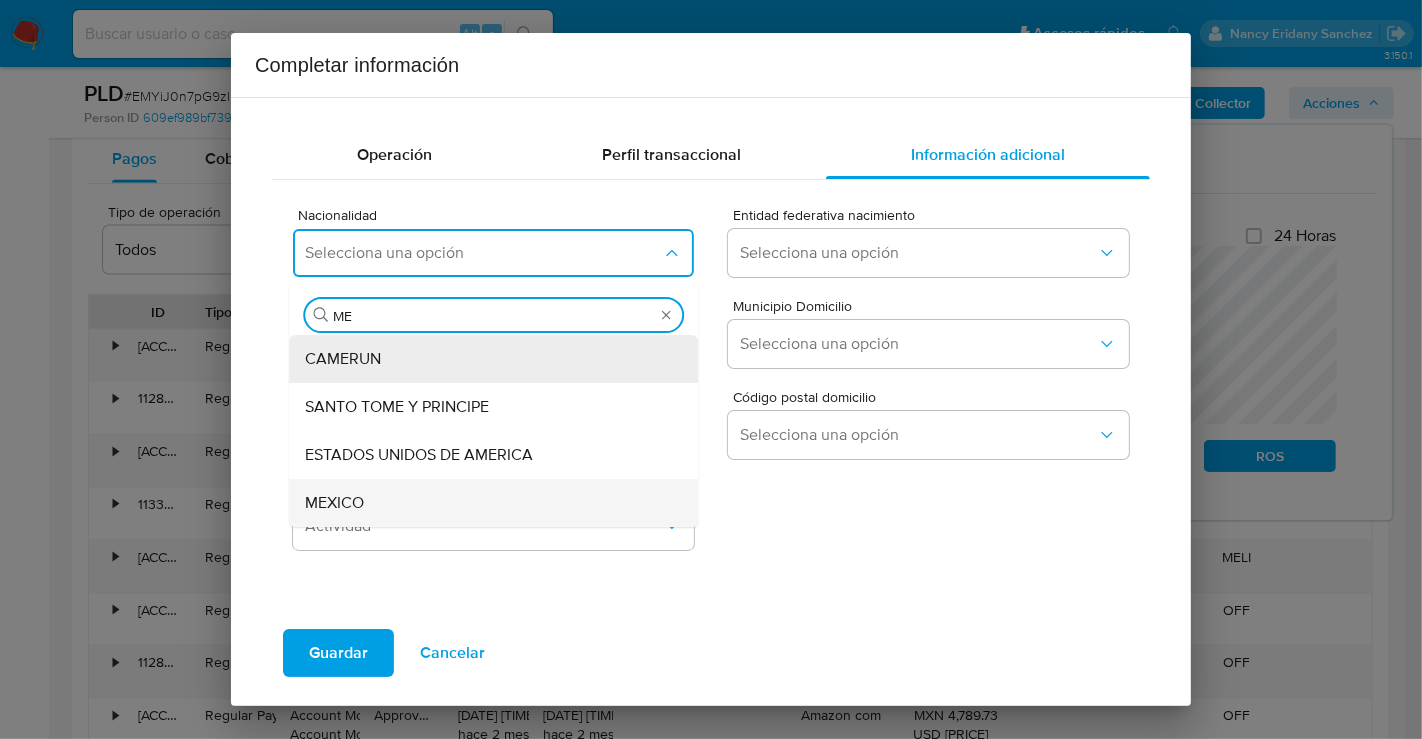 click on "MEXICO" at bounding box center (487, 503) 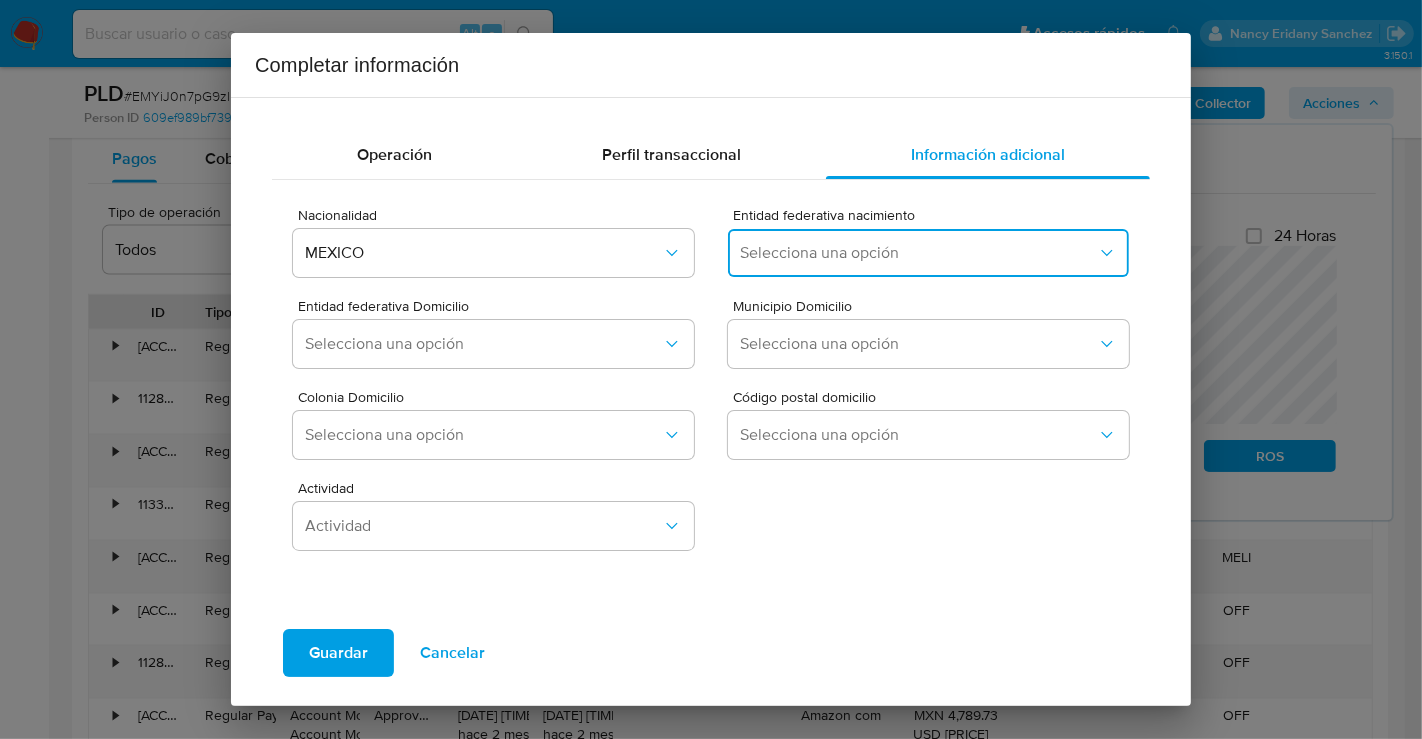 click on "Selecciona una opción" at bounding box center [918, 253] 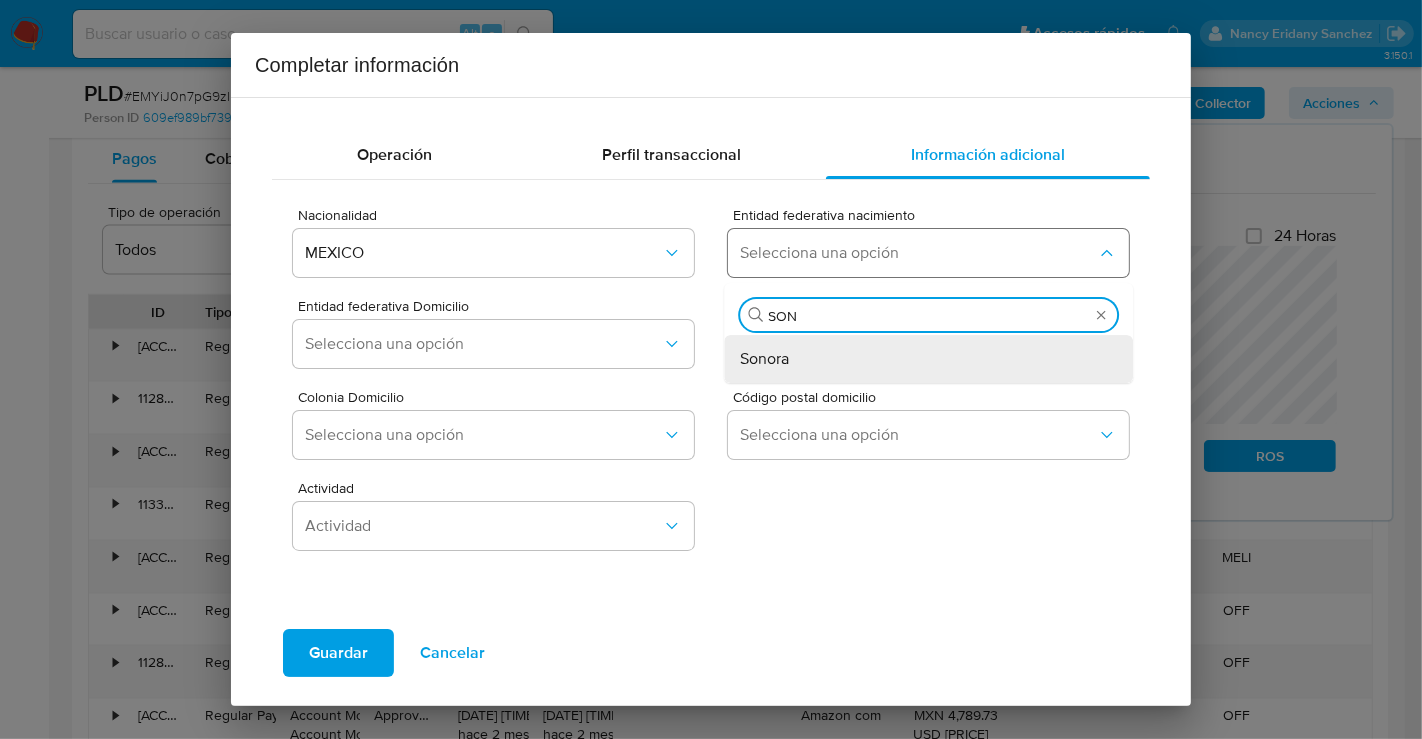 type on "SONO" 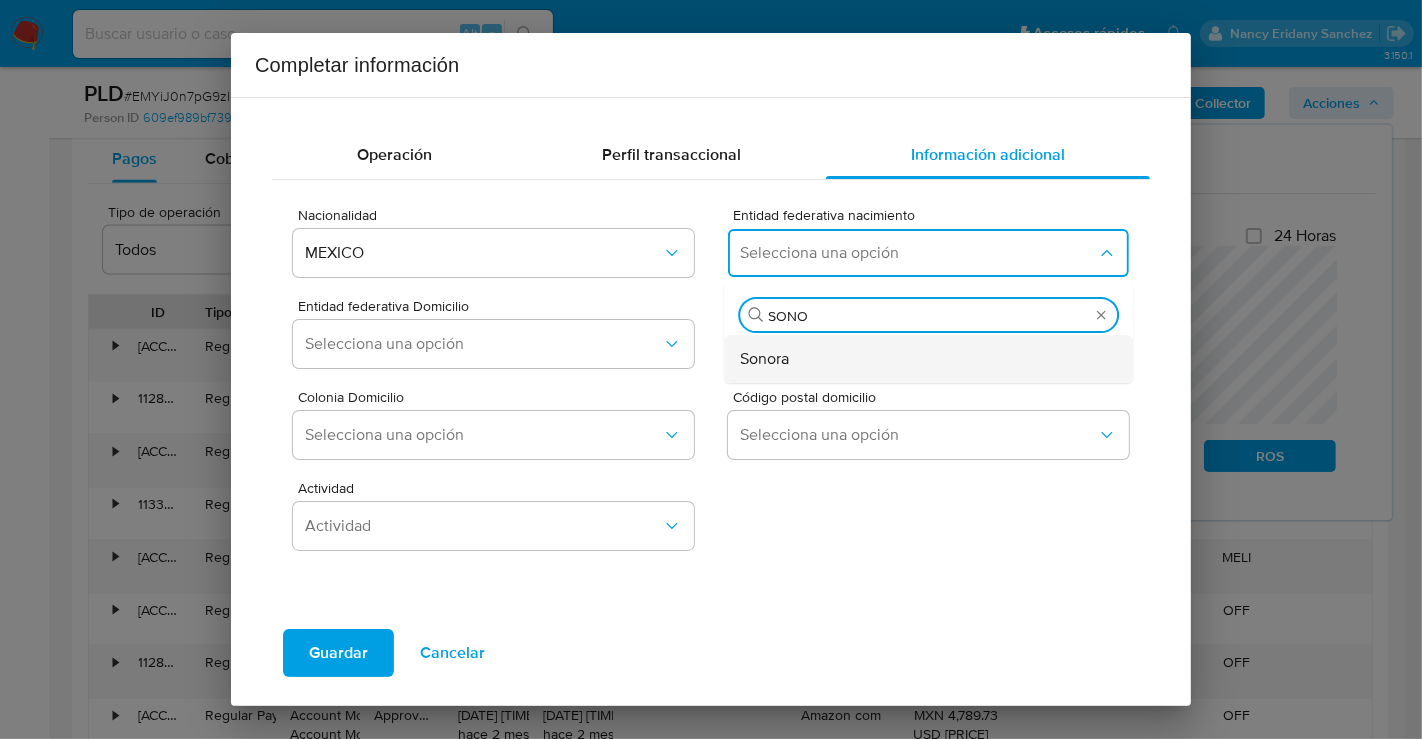 click on "Sonora" at bounding box center [764, 359] 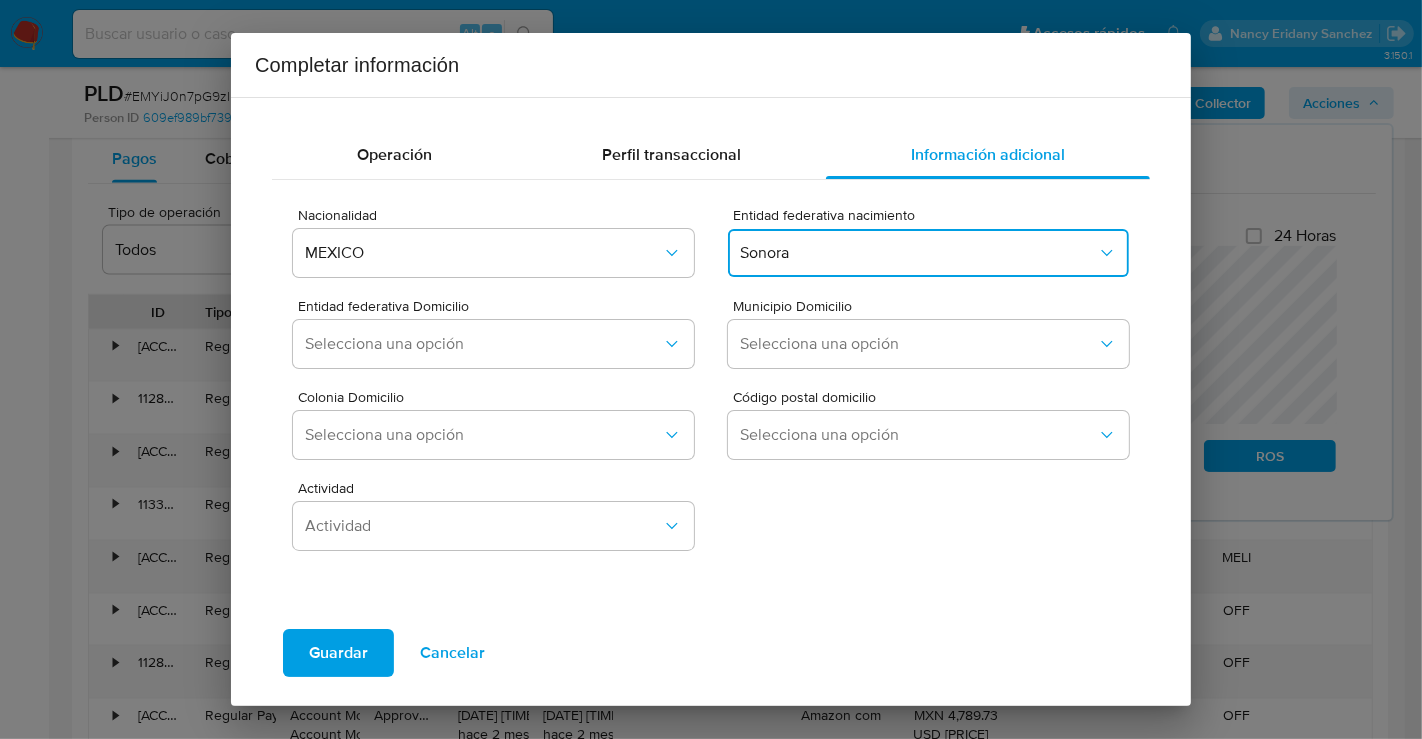 type 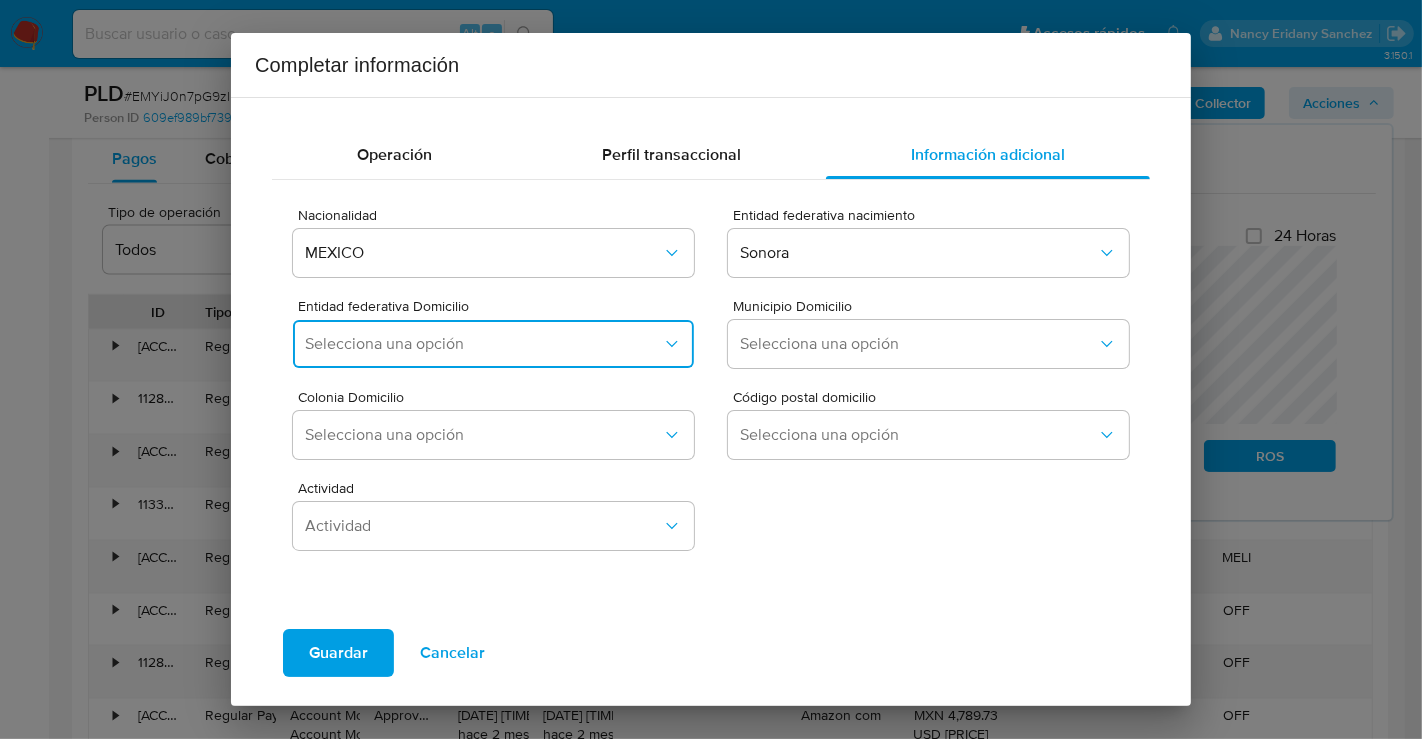 click on "Selecciona una opción" at bounding box center [483, 344] 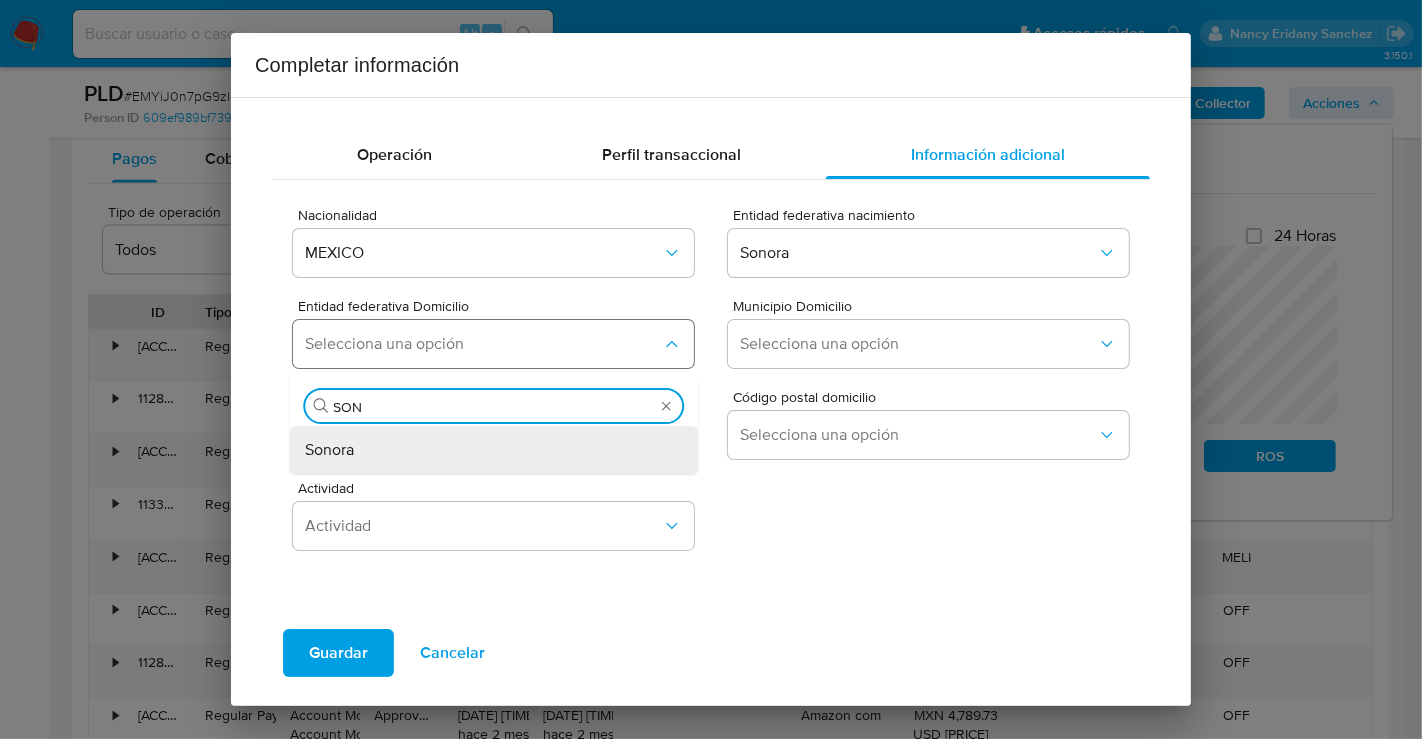 type on "SONO" 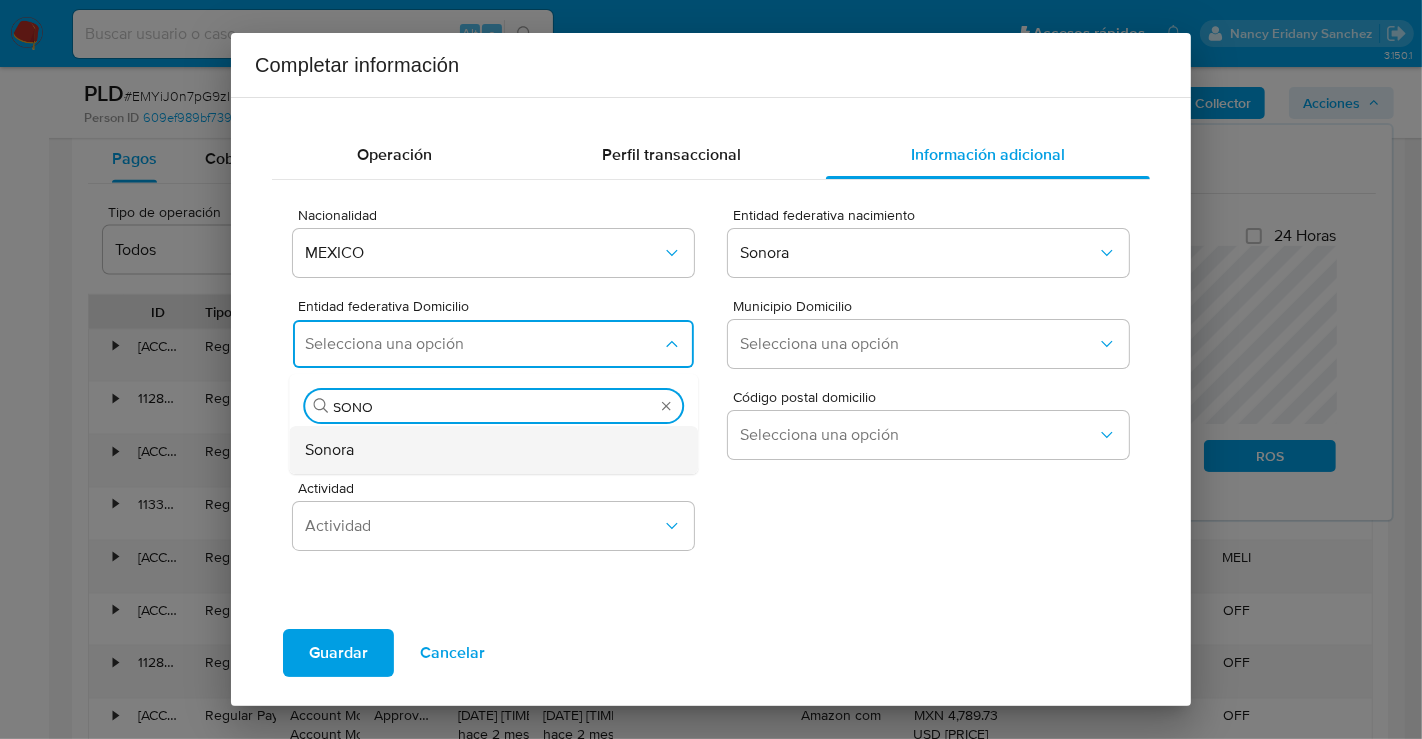 click on "Sonora" at bounding box center (487, 450) 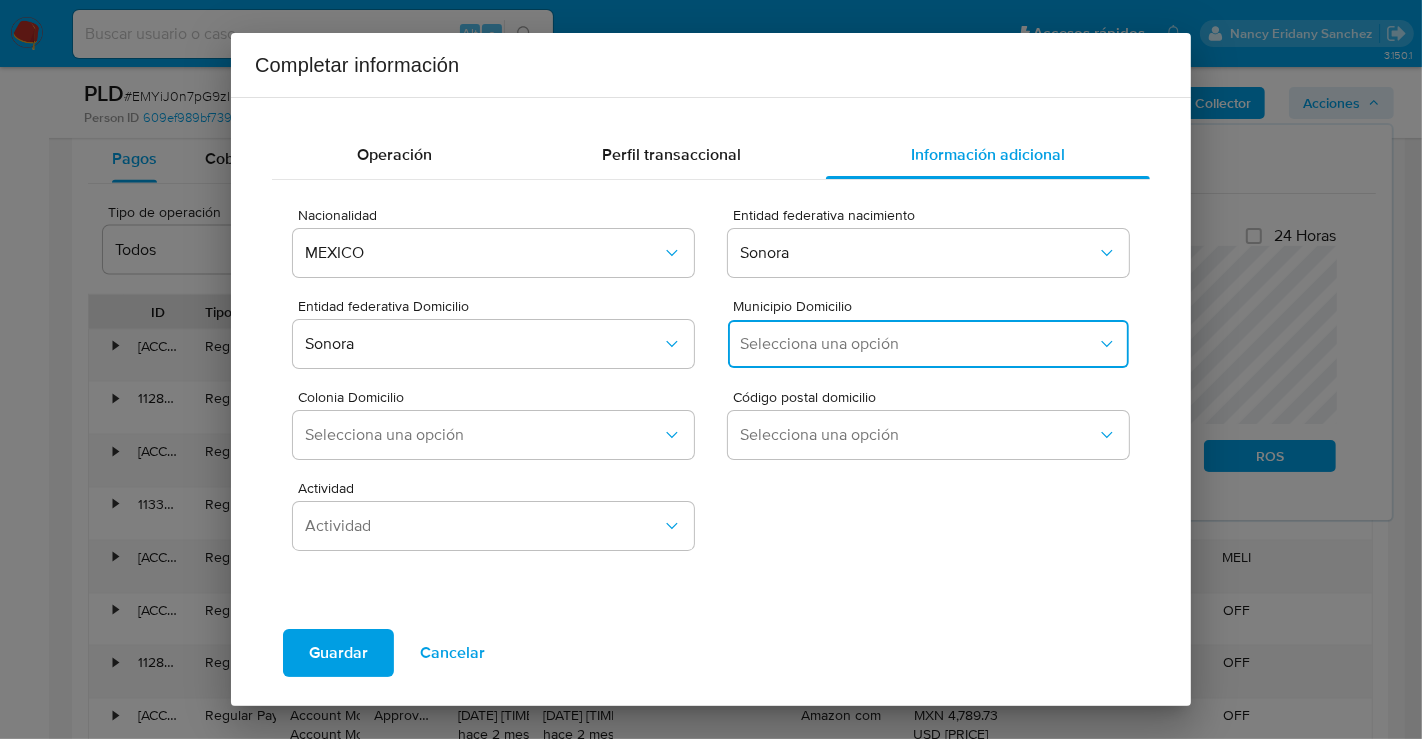 click on "Selecciona una opción" at bounding box center (918, 344) 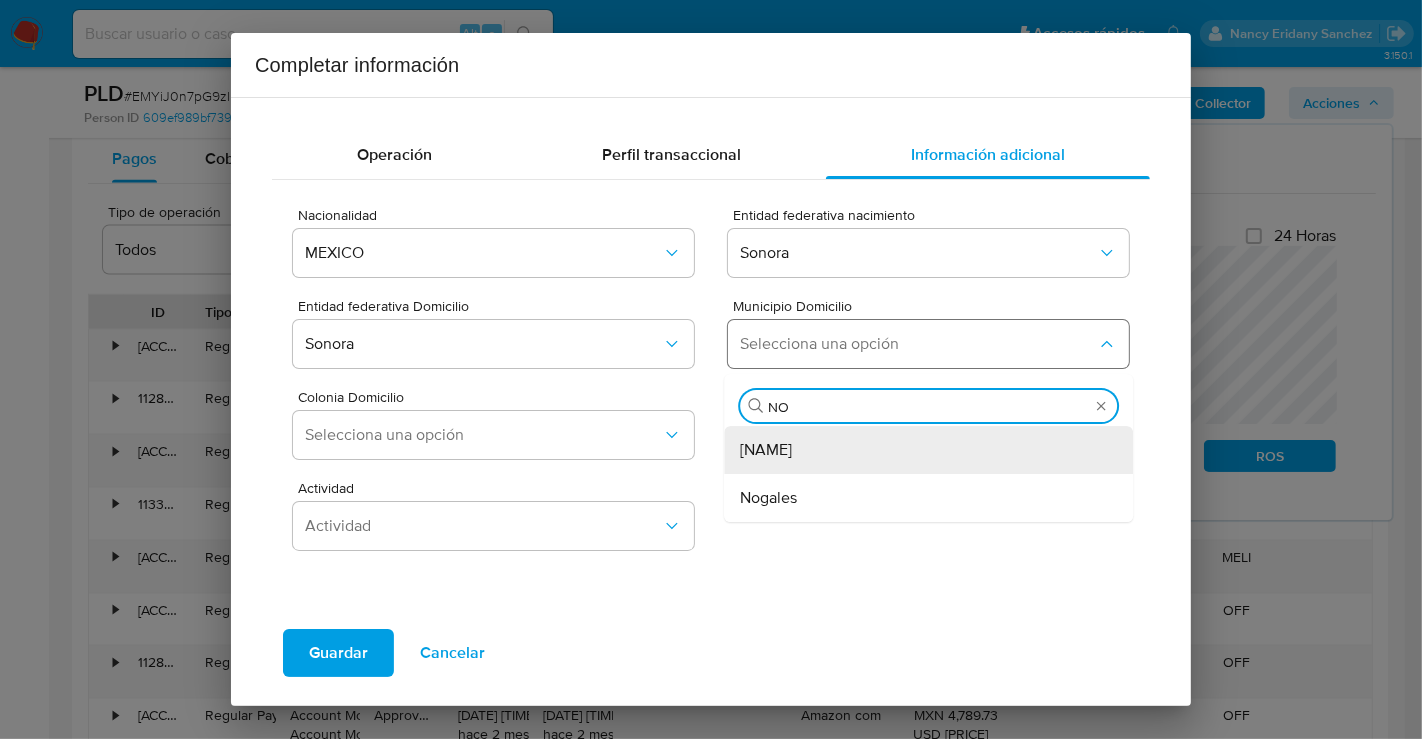 type on "NOG" 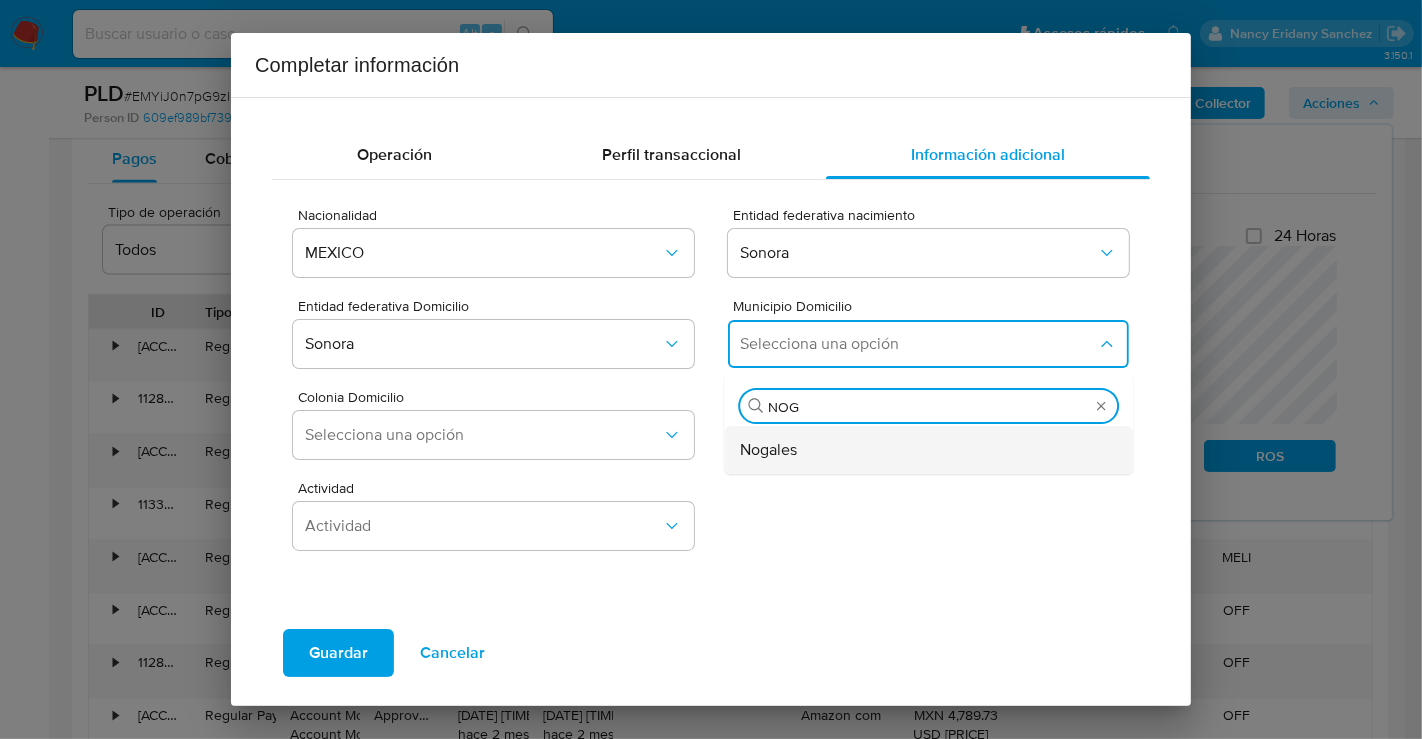 click on "Nogales" at bounding box center [768, 450] 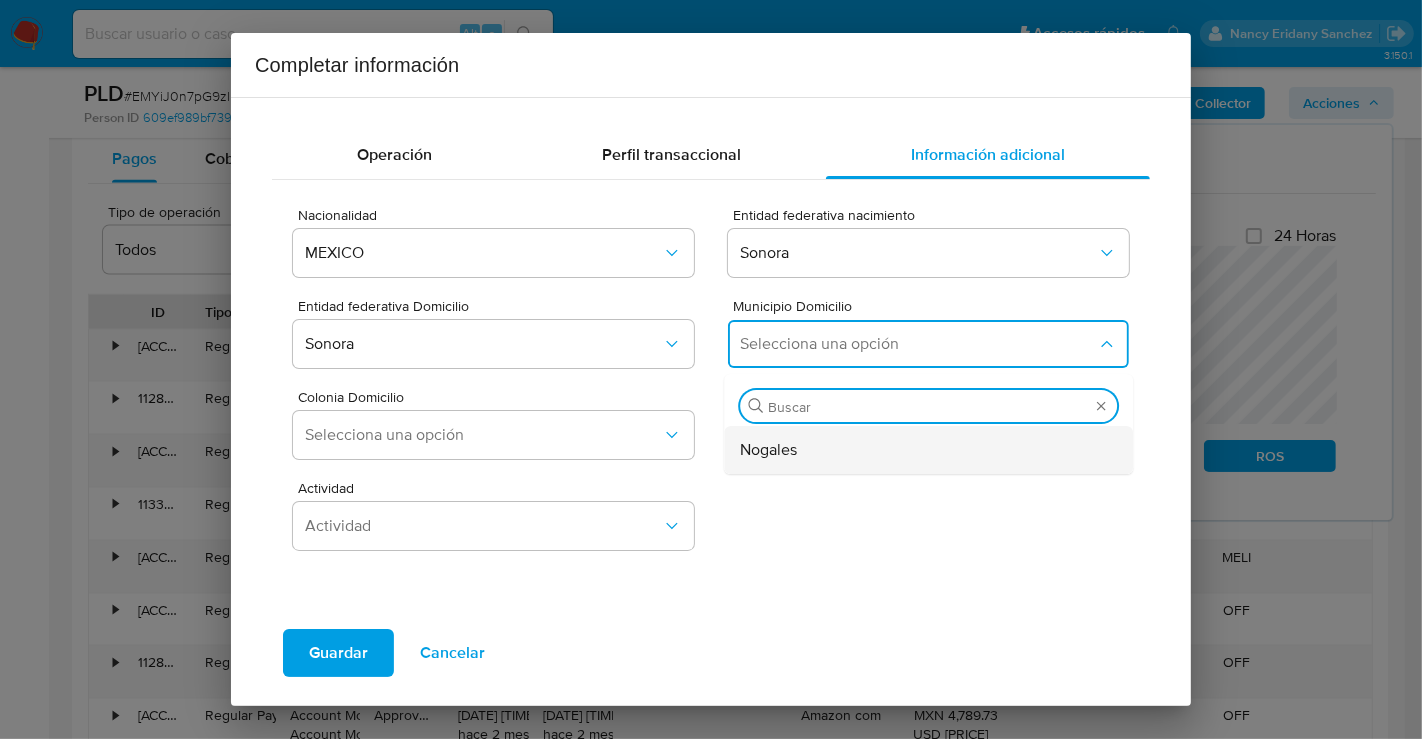 type 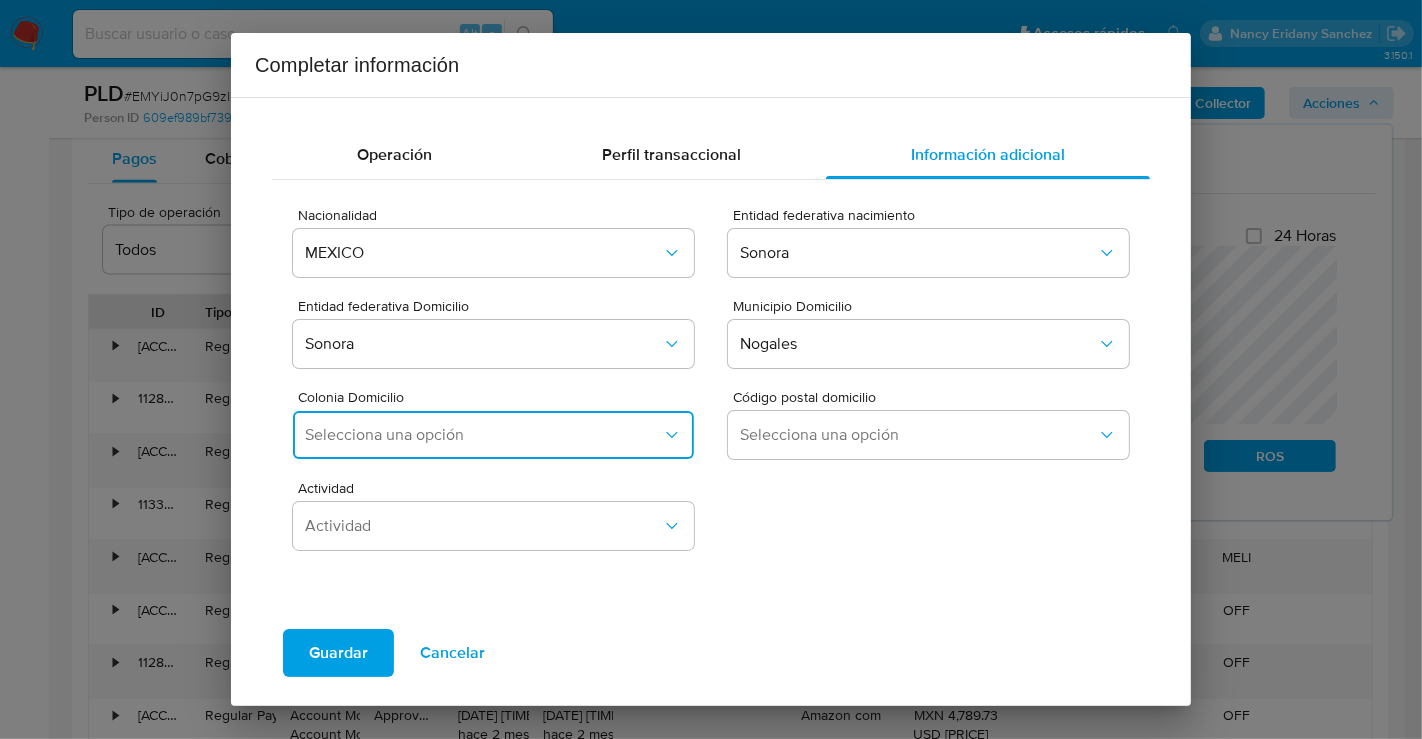 click on "Selecciona una opción" at bounding box center (493, 435) 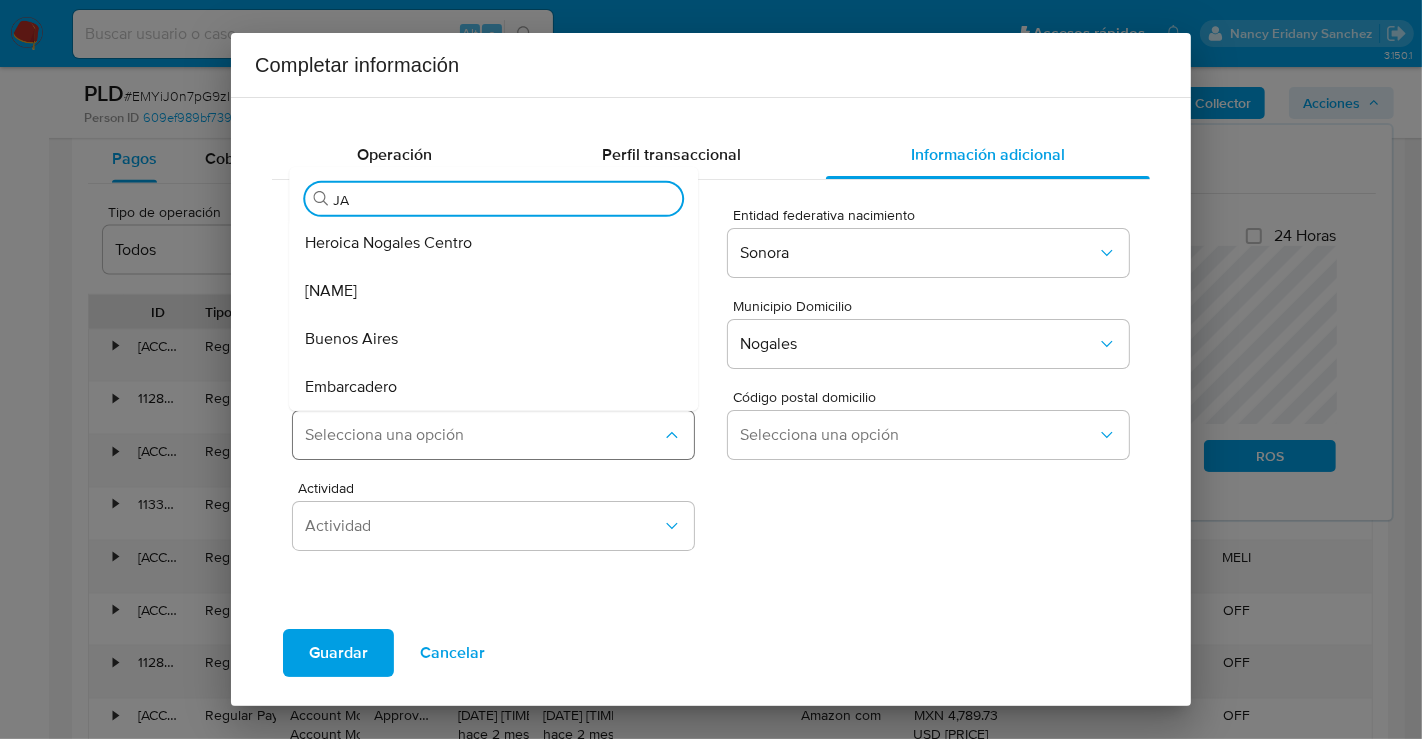 type on "JAR" 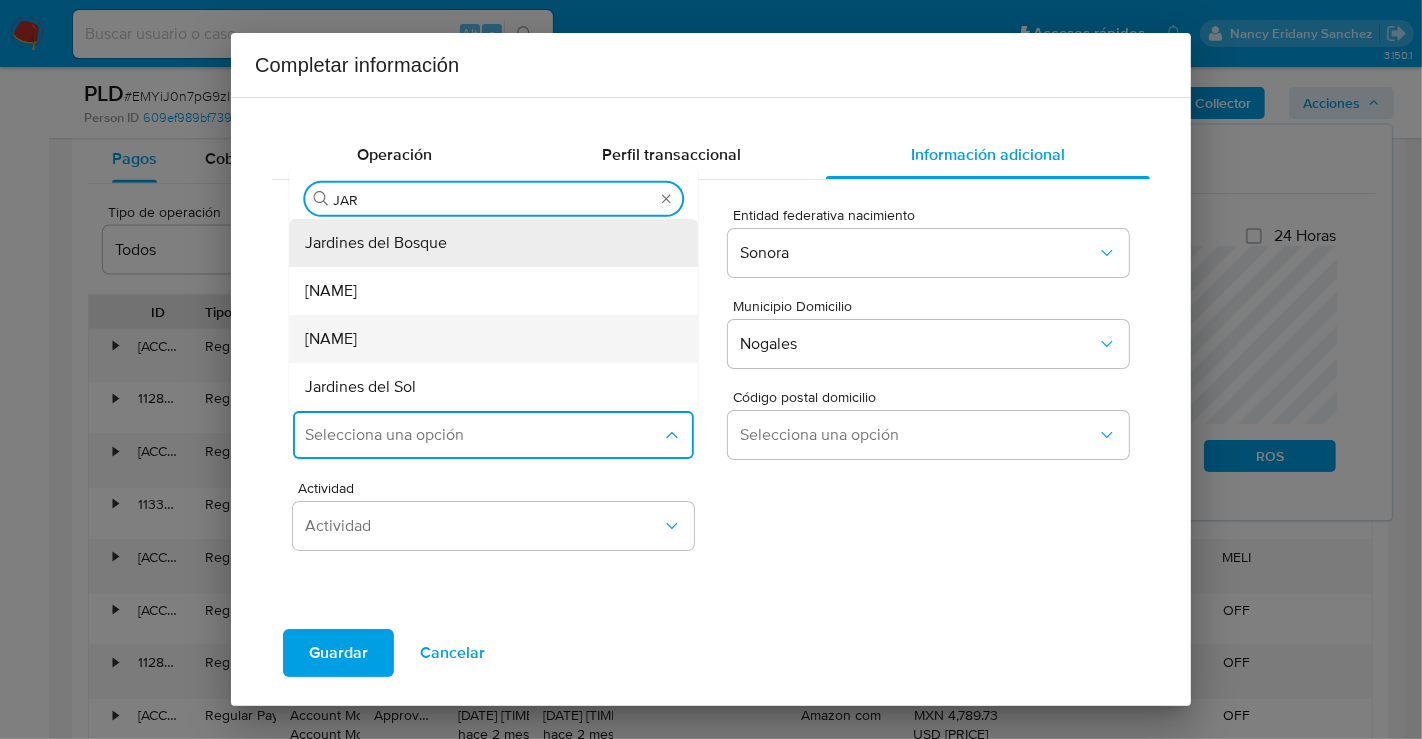 click on "Jardines de la Montaña" at bounding box center (326, 339) 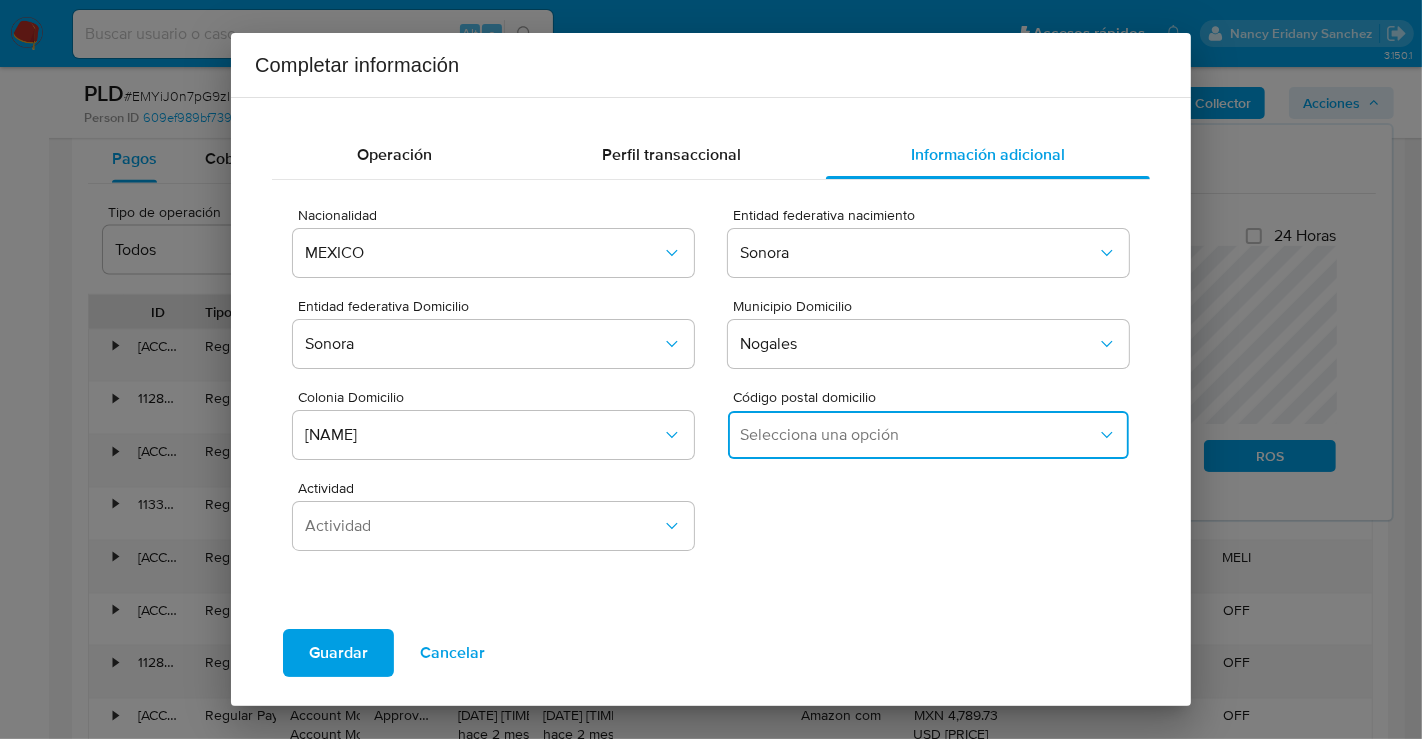 click on "Selecciona una opción" at bounding box center (918, 435) 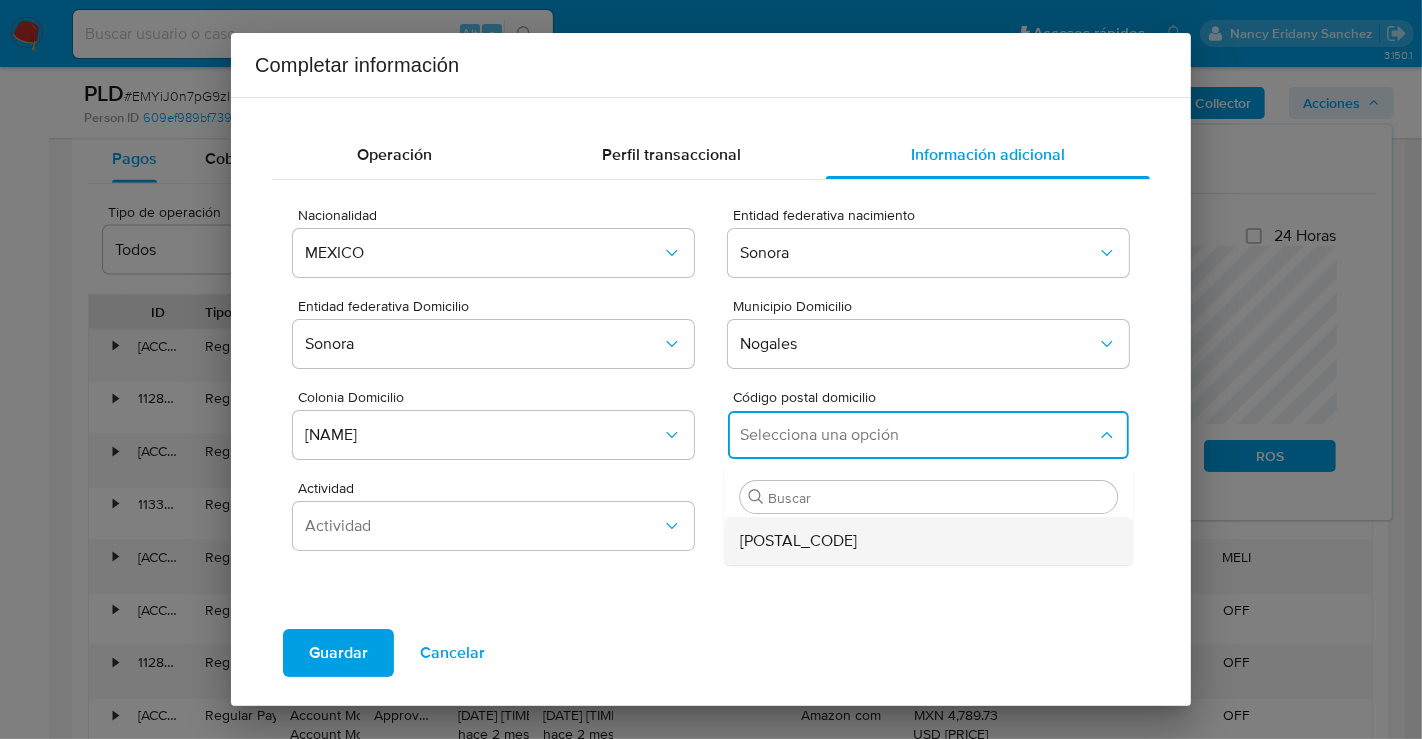 click on "84063" at bounding box center [798, 541] 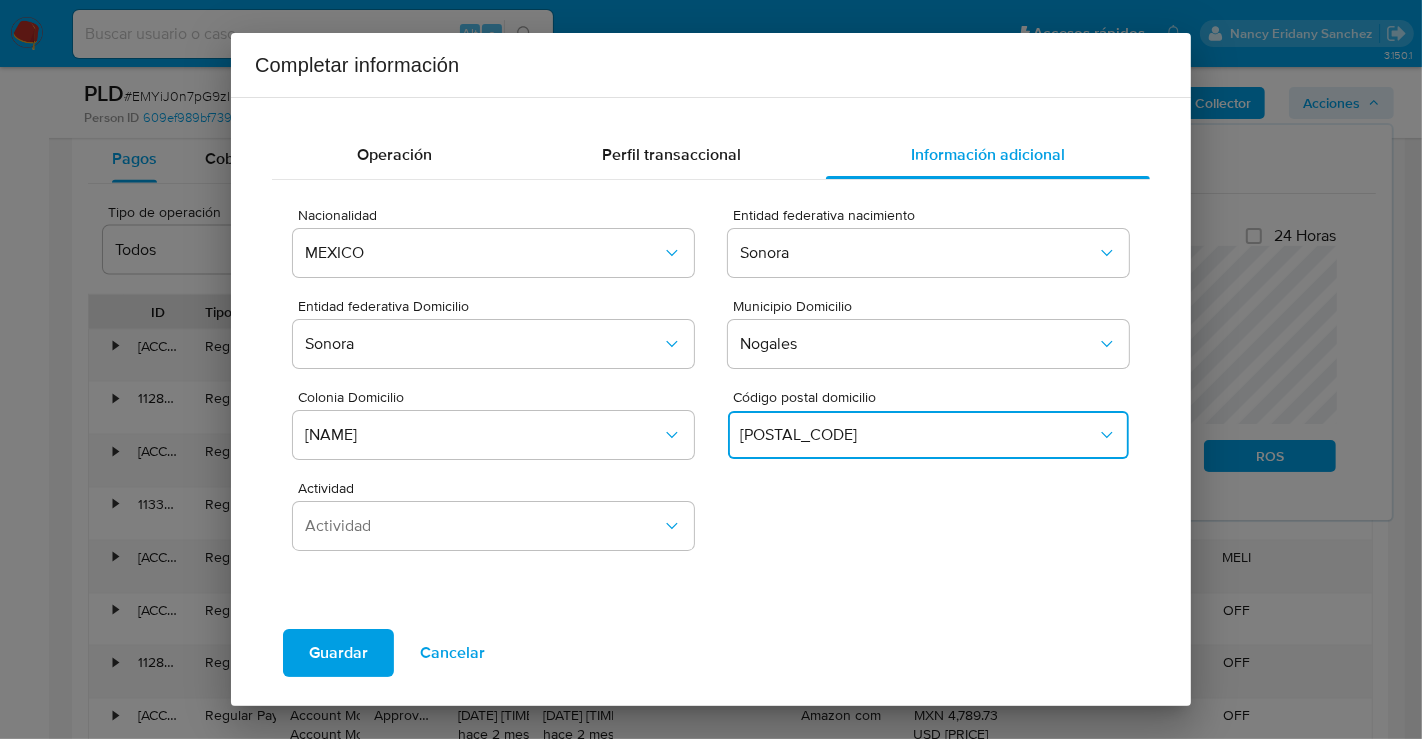 type 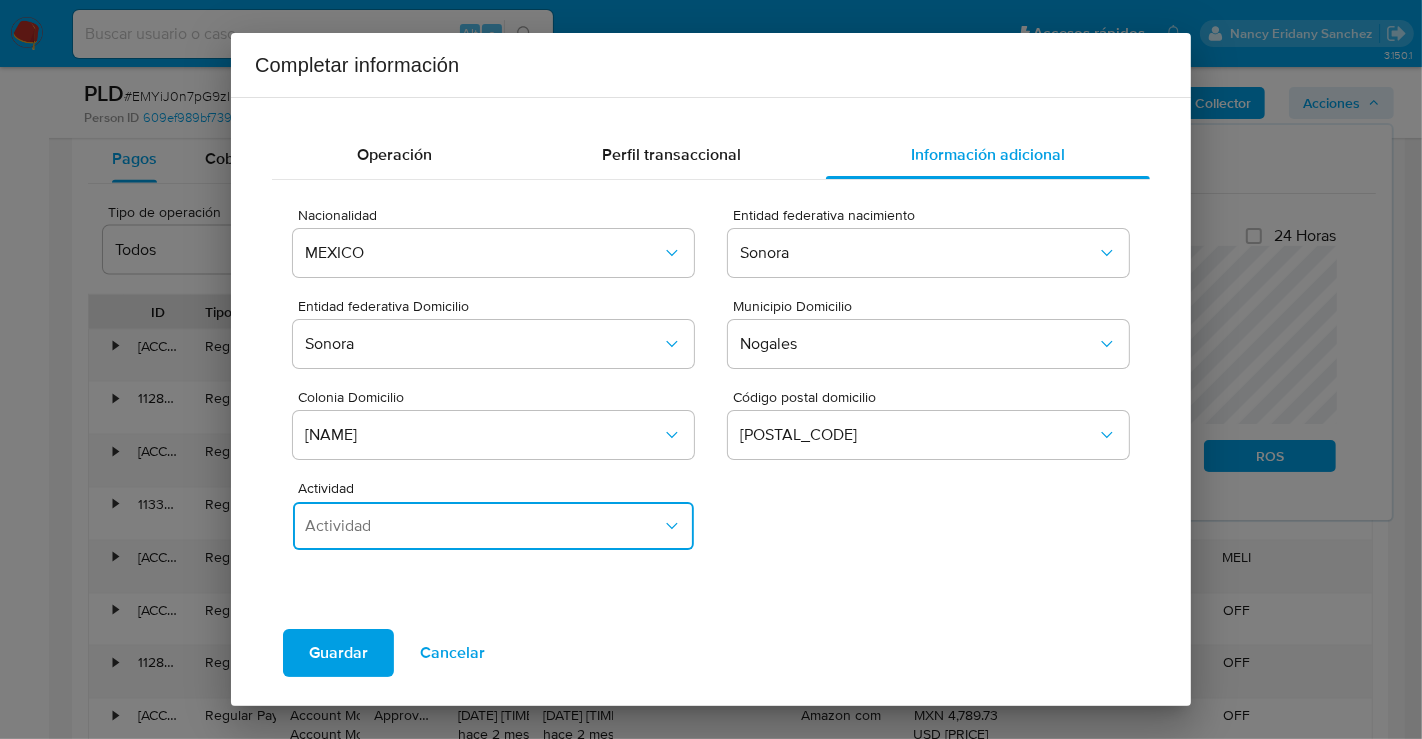 click on "Actividad" at bounding box center (483, 526) 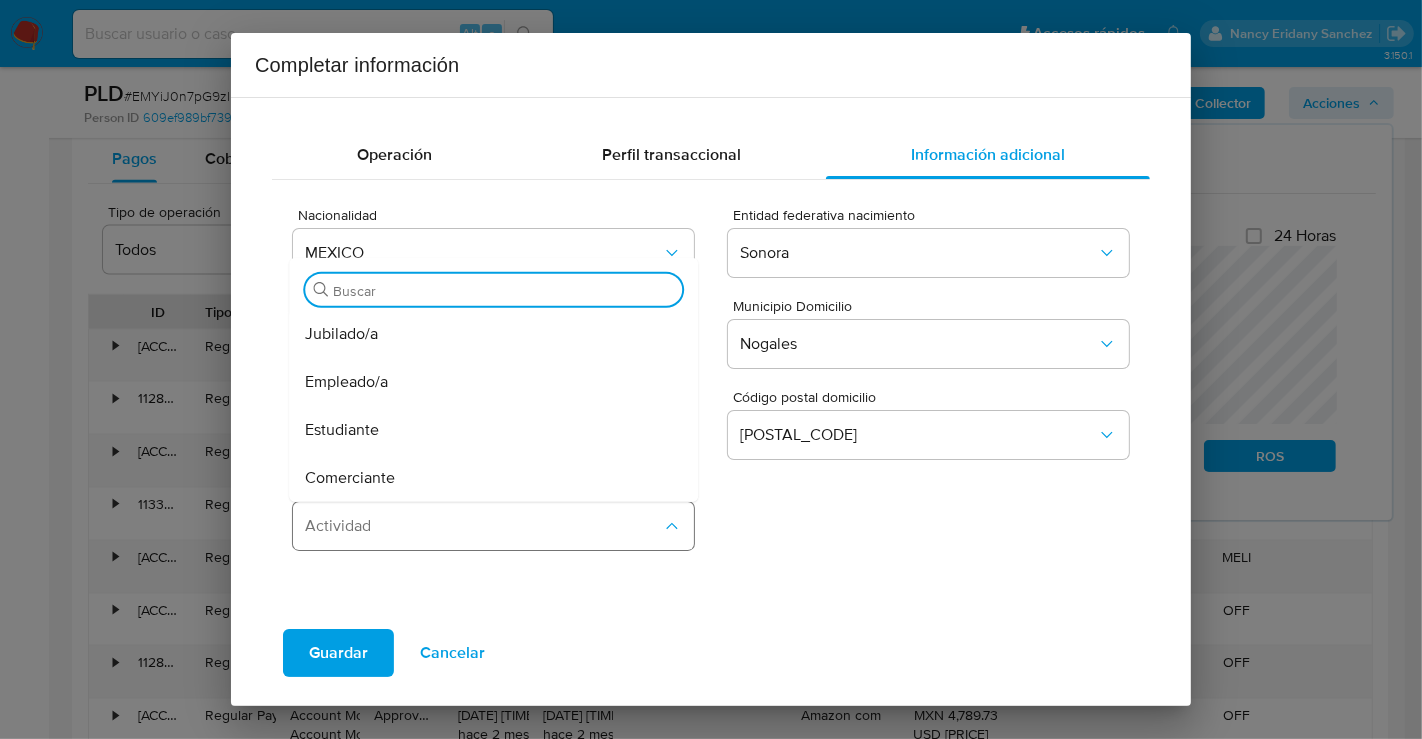 type on "I" 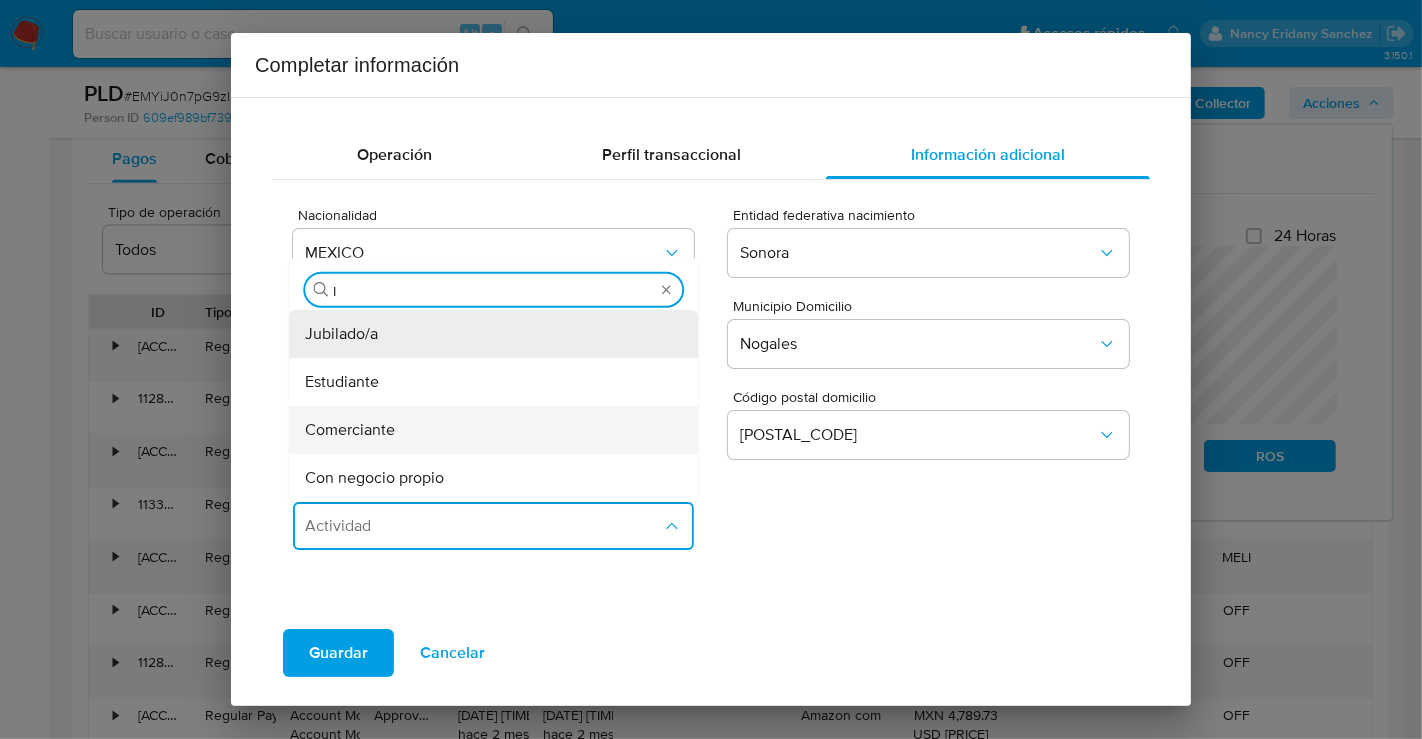 click on "Comerciante" at bounding box center (350, 430) 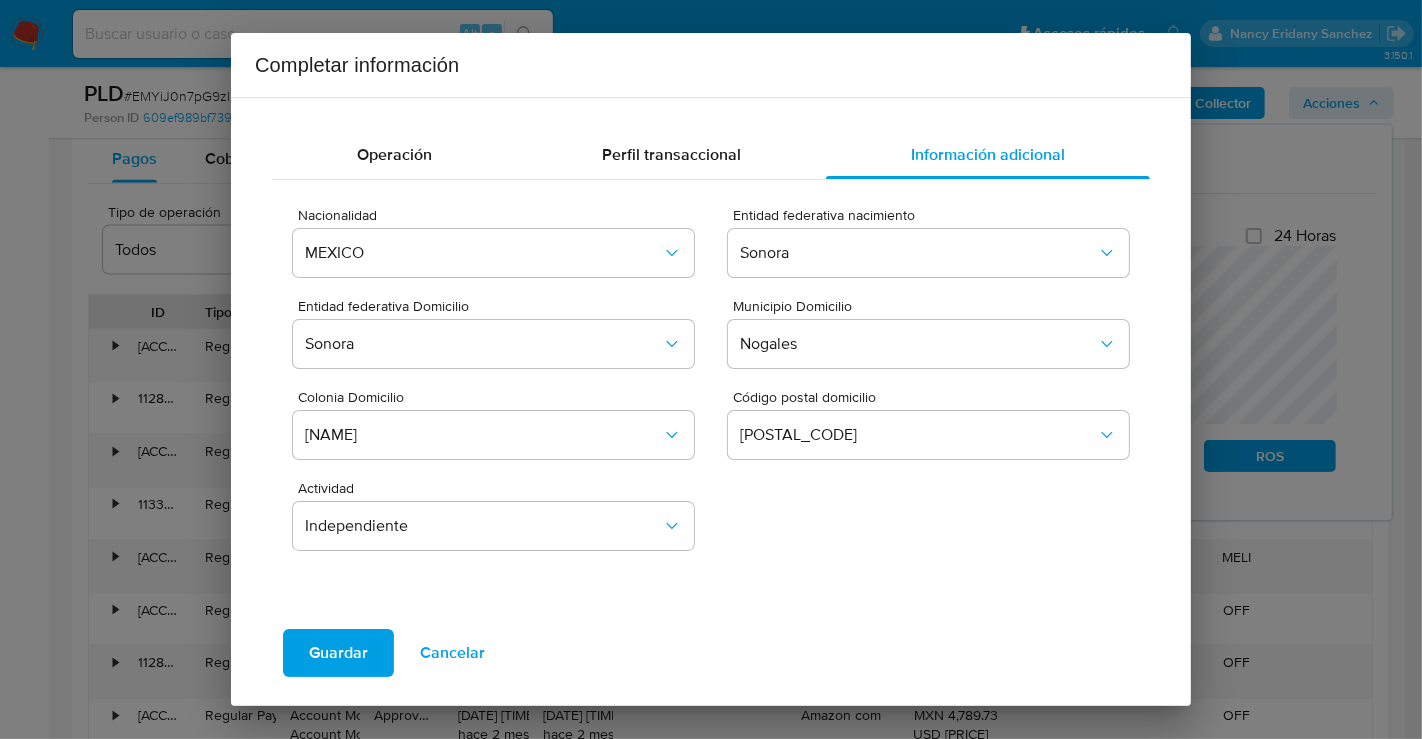 click on "Guardar" at bounding box center [338, 653] 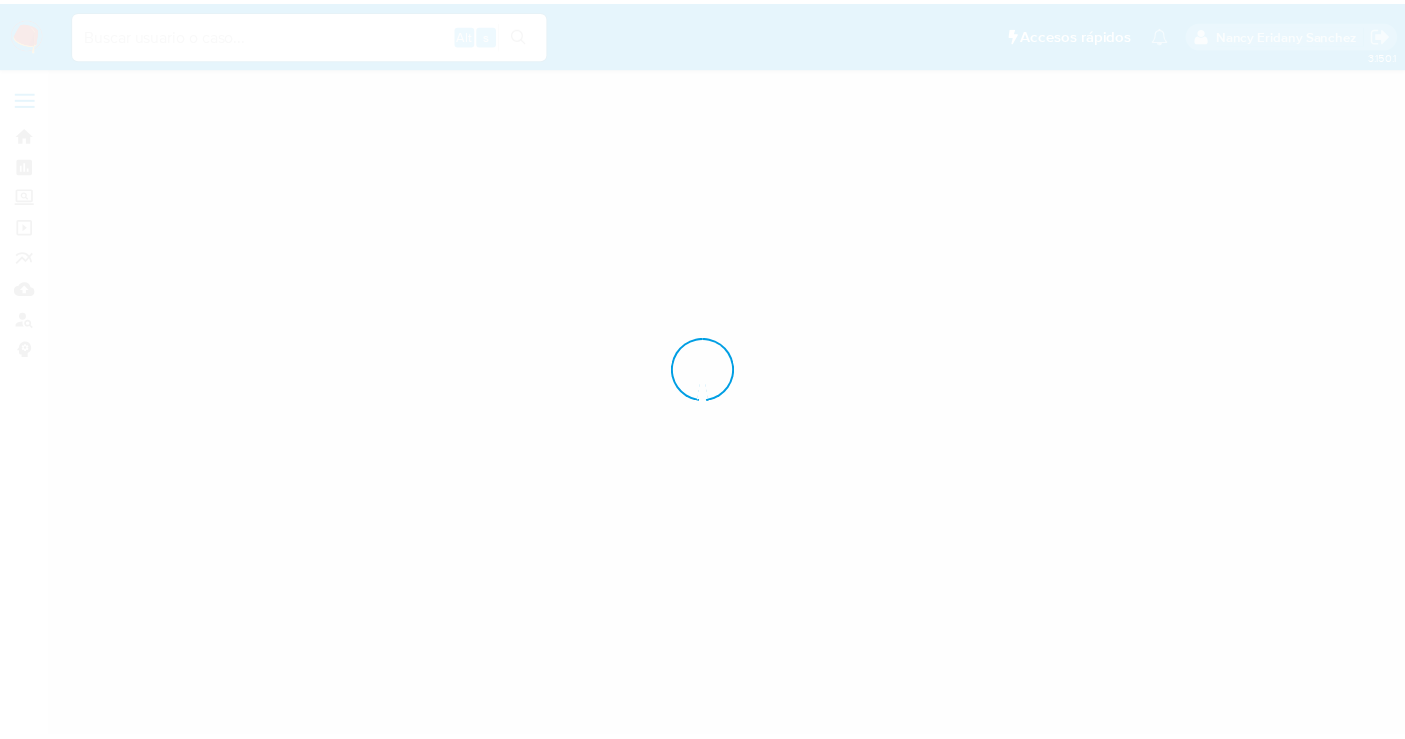 scroll, scrollTop: 0, scrollLeft: 0, axis: both 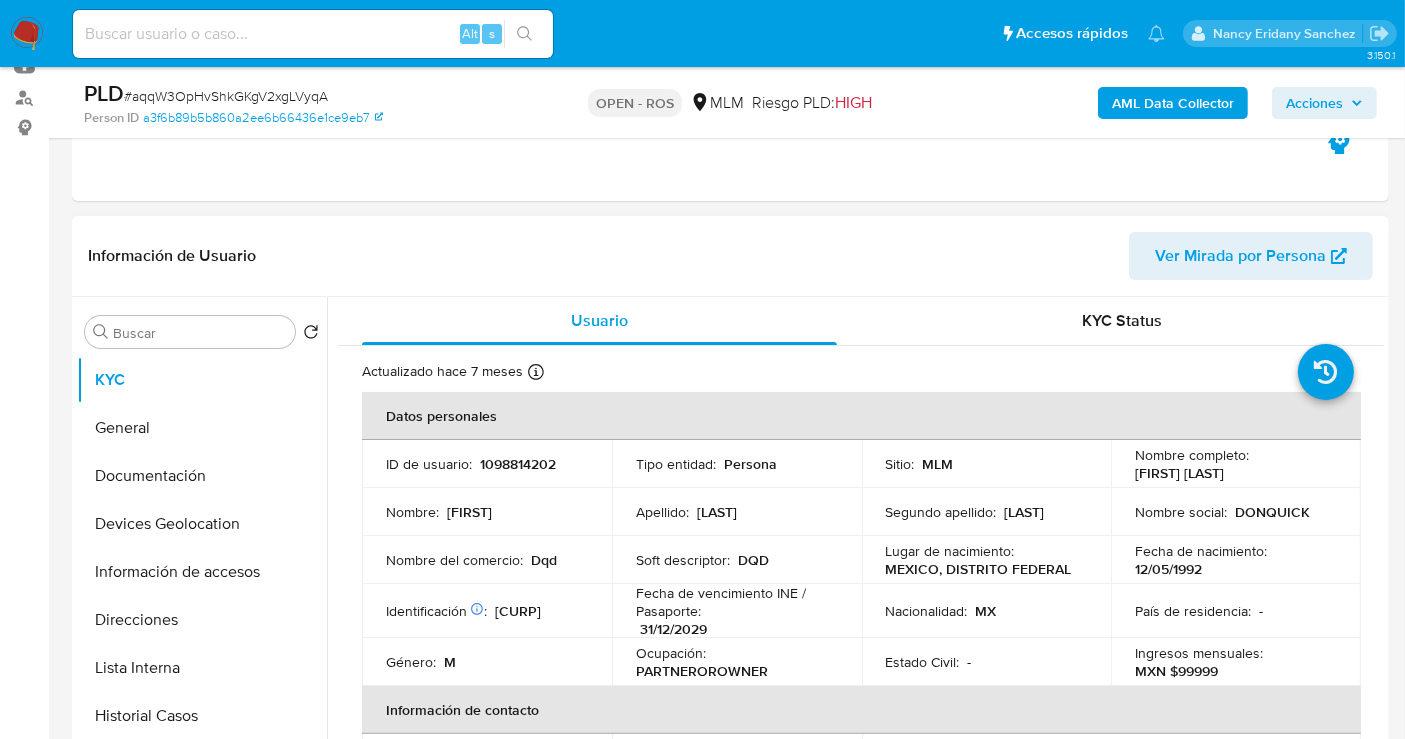select on "10" 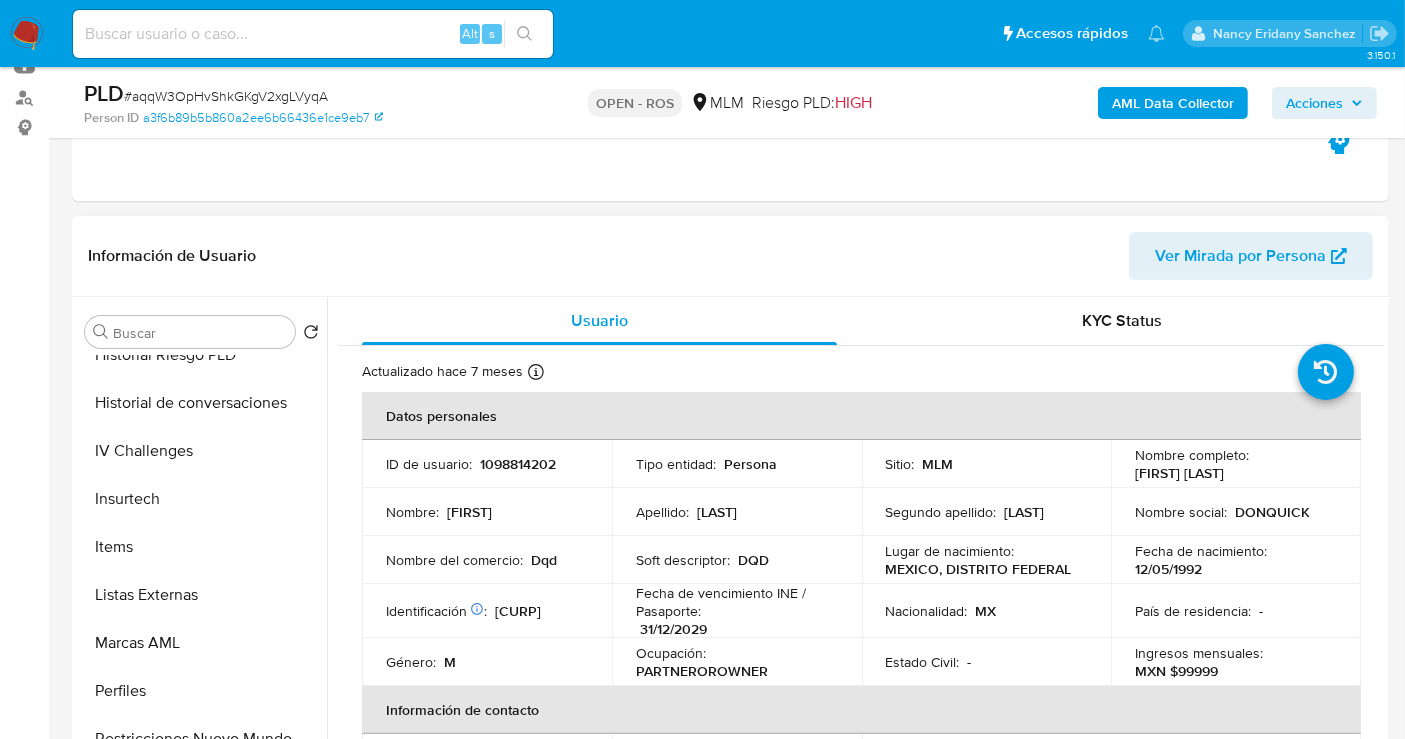 scroll, scrollTop: 797, scrollLeft: 0, axis: vertical 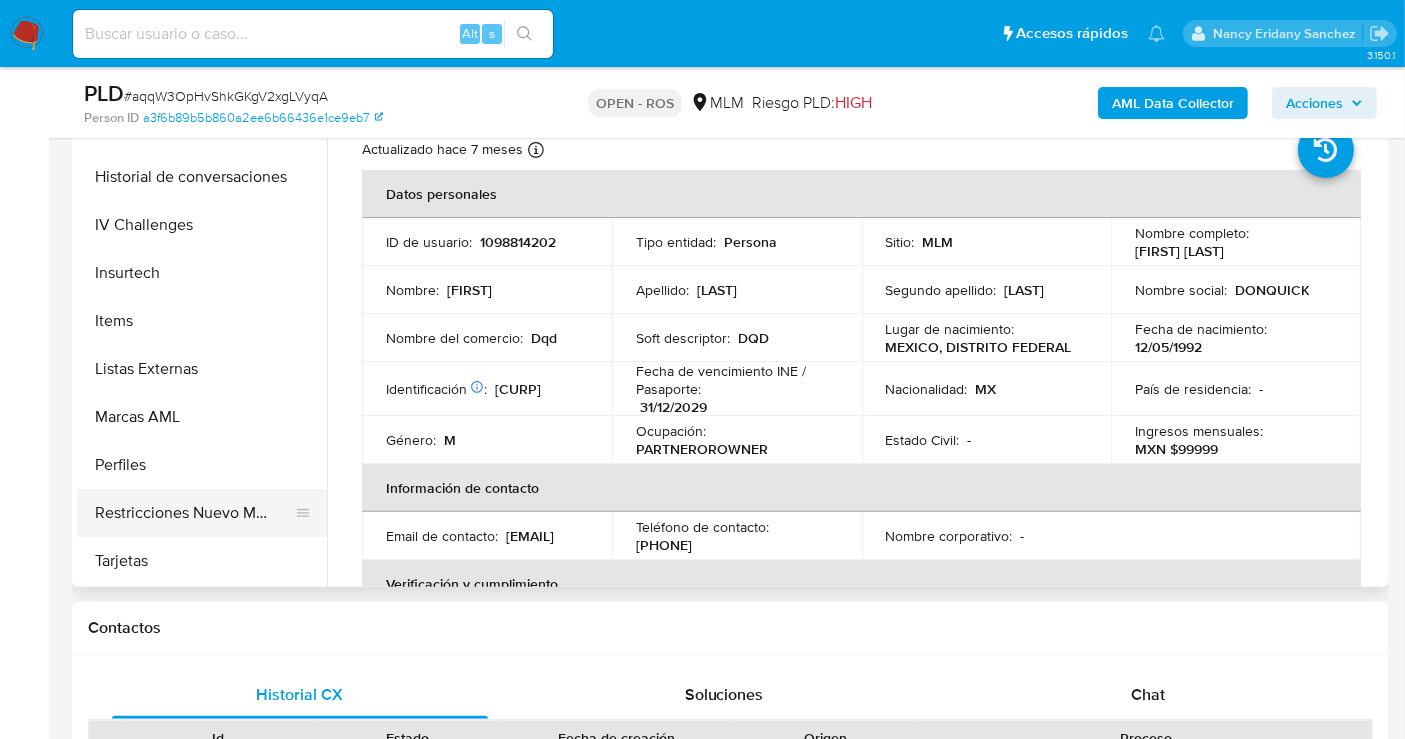 click on "Restricciones Nuevo Mundo" at bounding box center (194, 513) 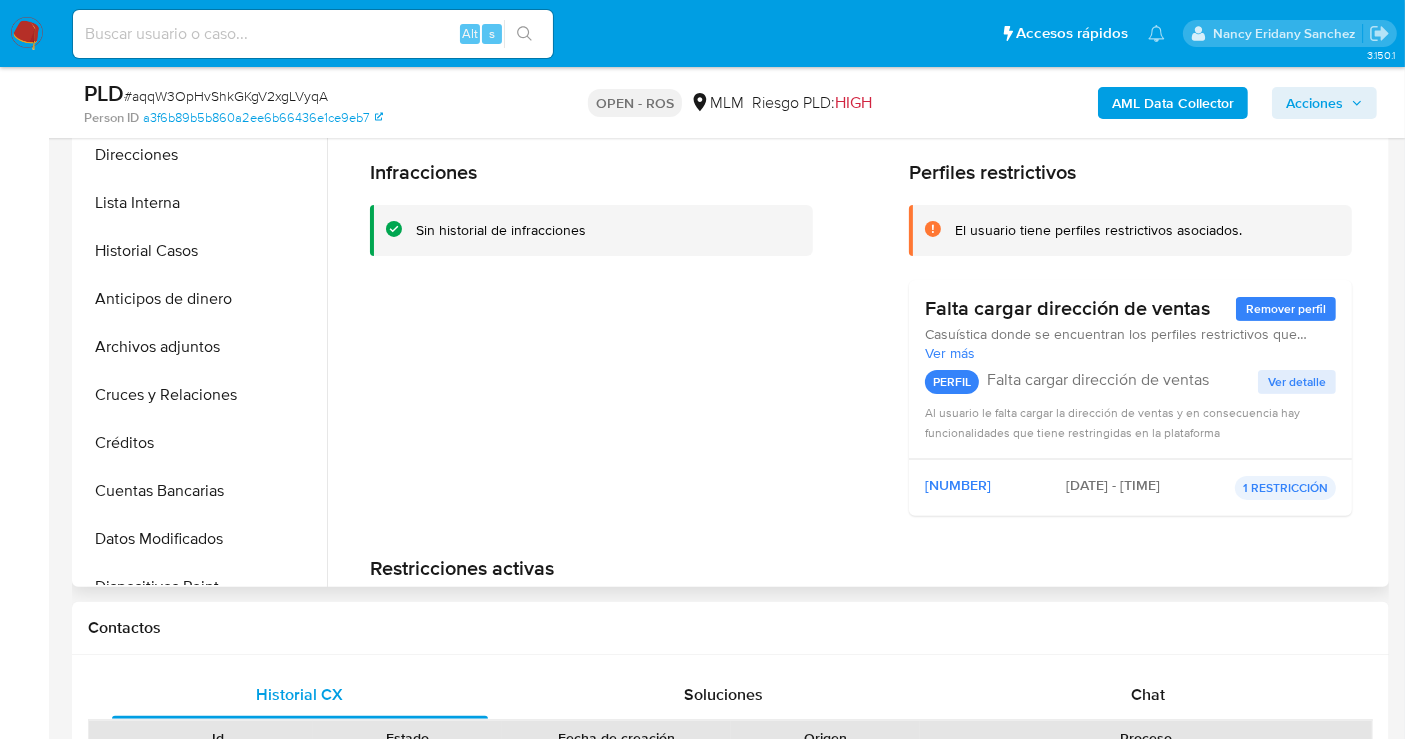 scroll, scrollTop: 241, scrollLeft: 0, axis: vertical 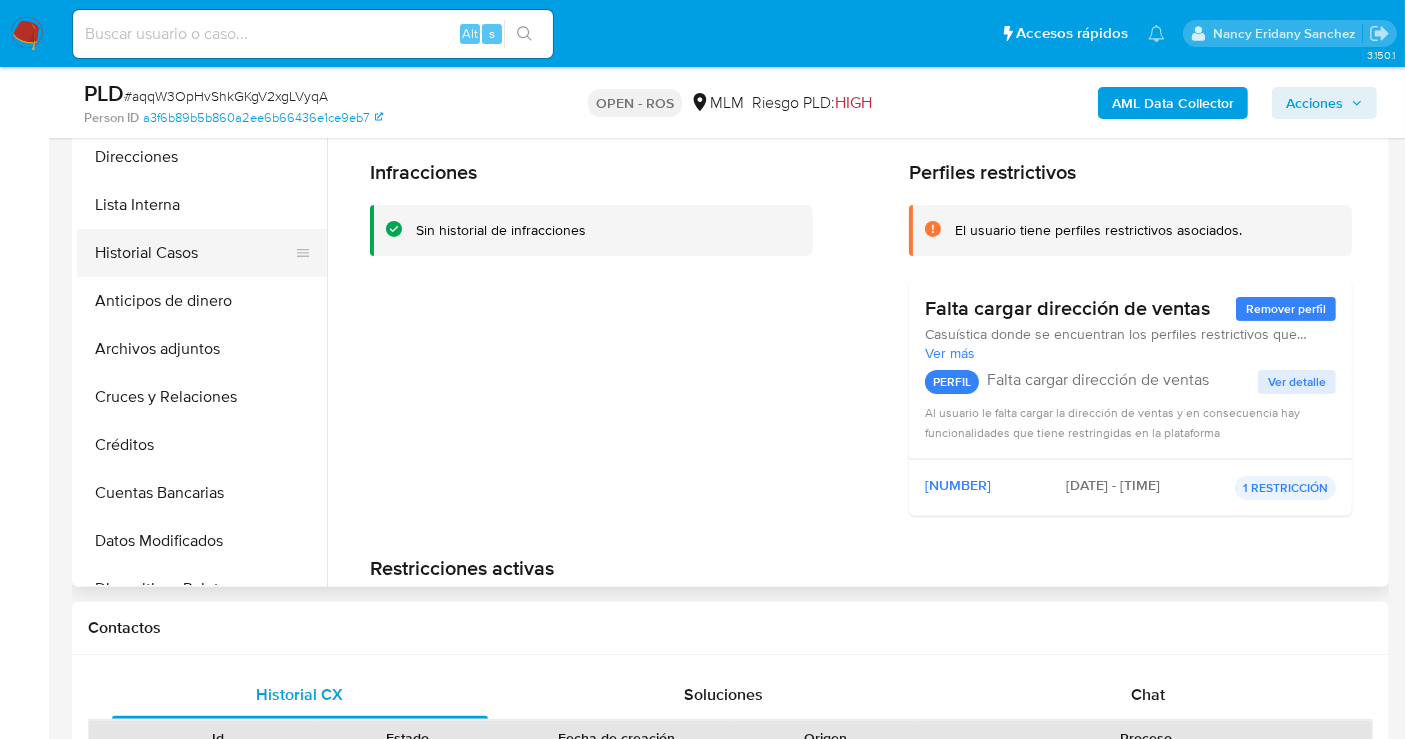 click on "Historial Casos" at bounding box center [194, 253] 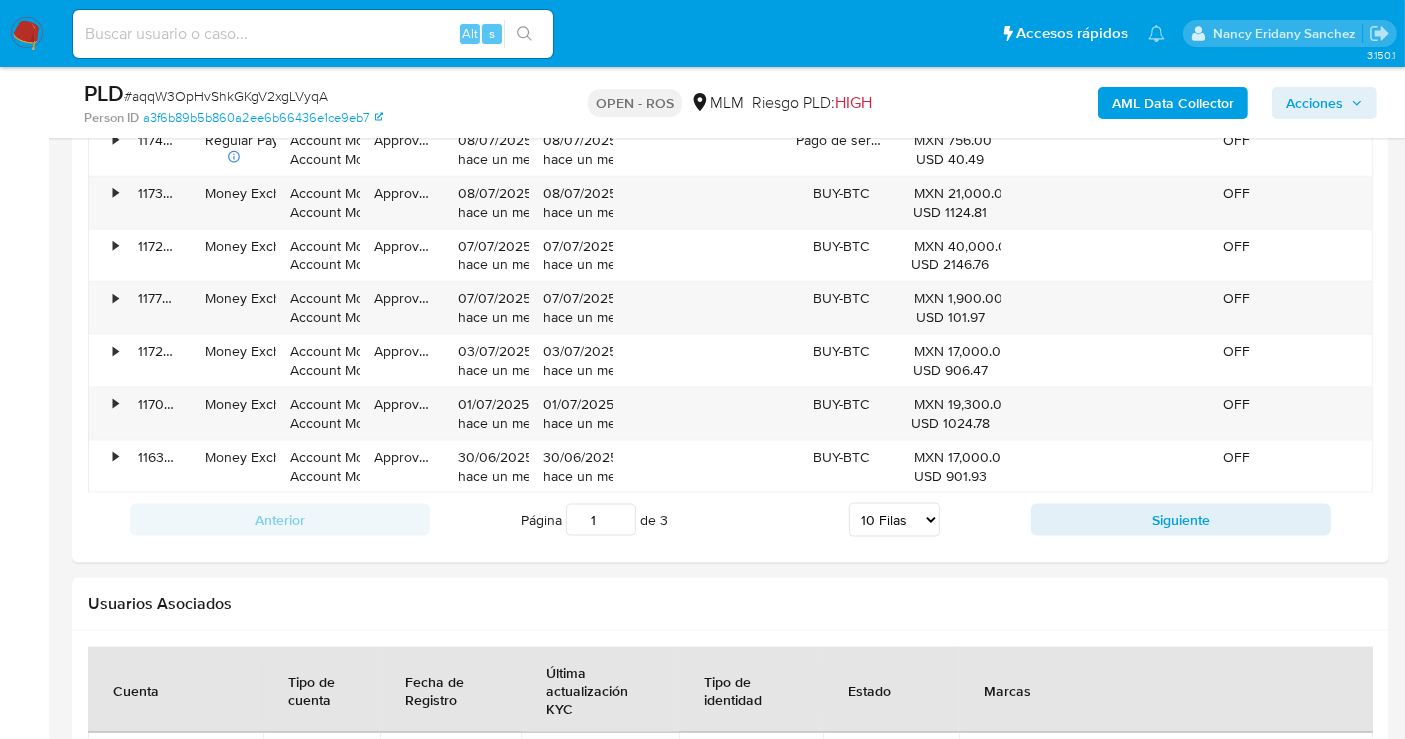 scroll, scrollTop: 2555, scrollLeft: 0, axis: vertical 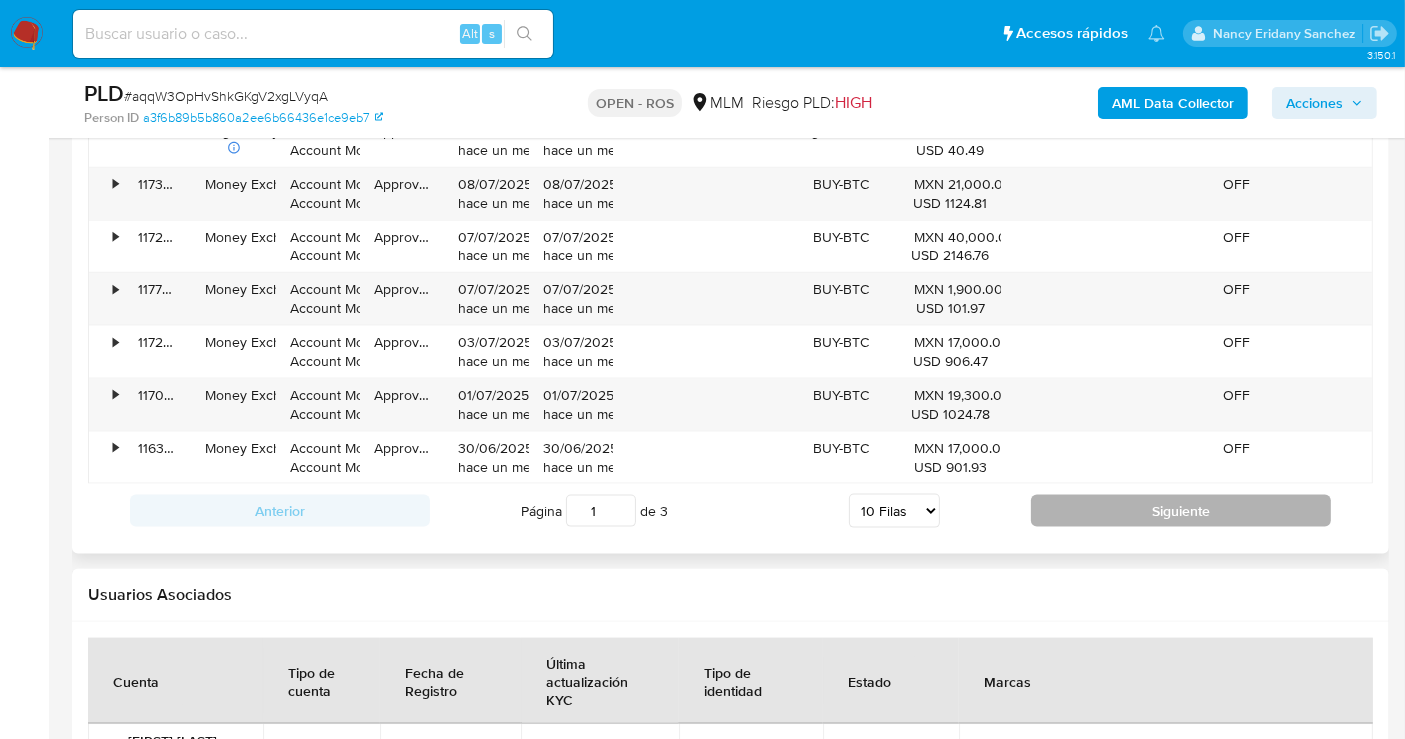 click on "Siguiente" at bounding box center (1181, 511) 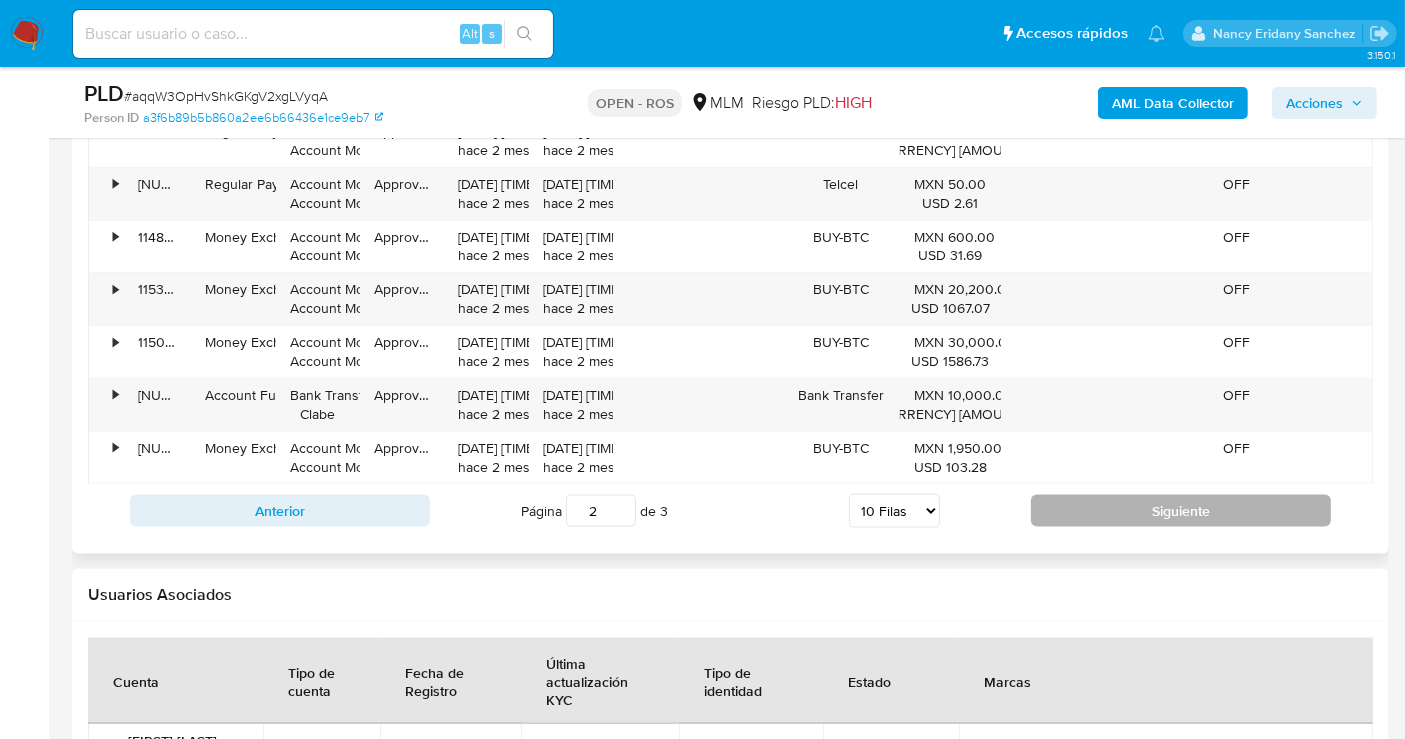 click on "Siguiente" at bounding box center [1181, 511] 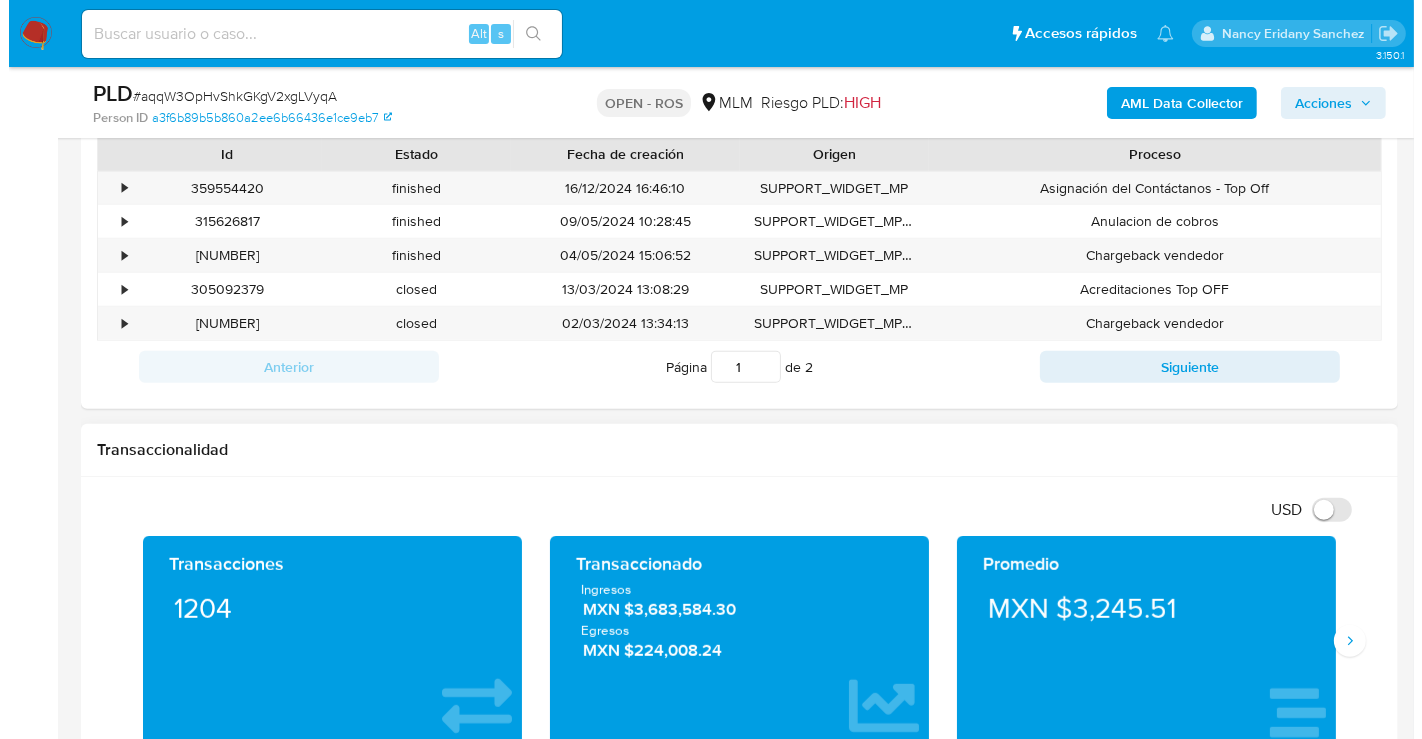 scroll, scrollTop: 1000, scrollLeft: 0, axis: vertical 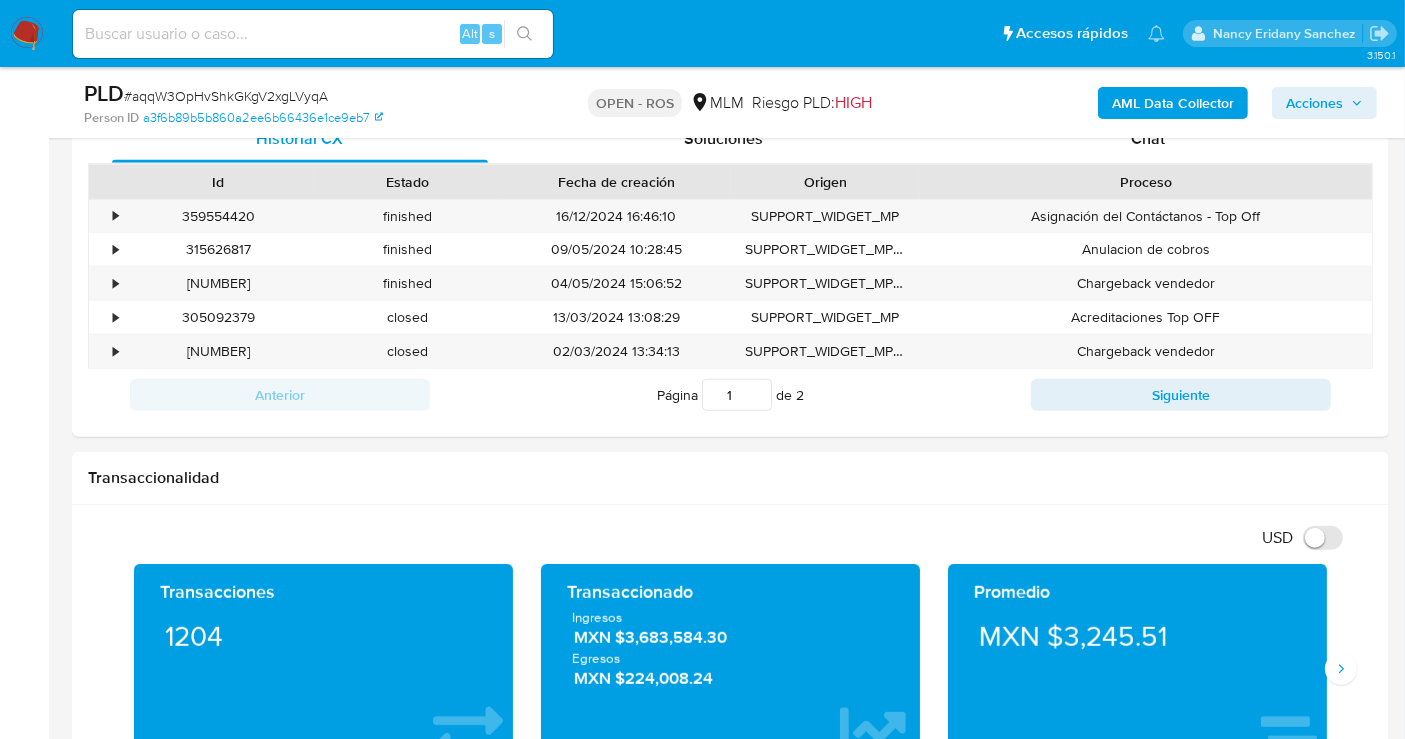 drag, startPoint x: 1319, startPoint y: 88, endPoint x: 1281, endPoint y: 120, distance: 49.67897 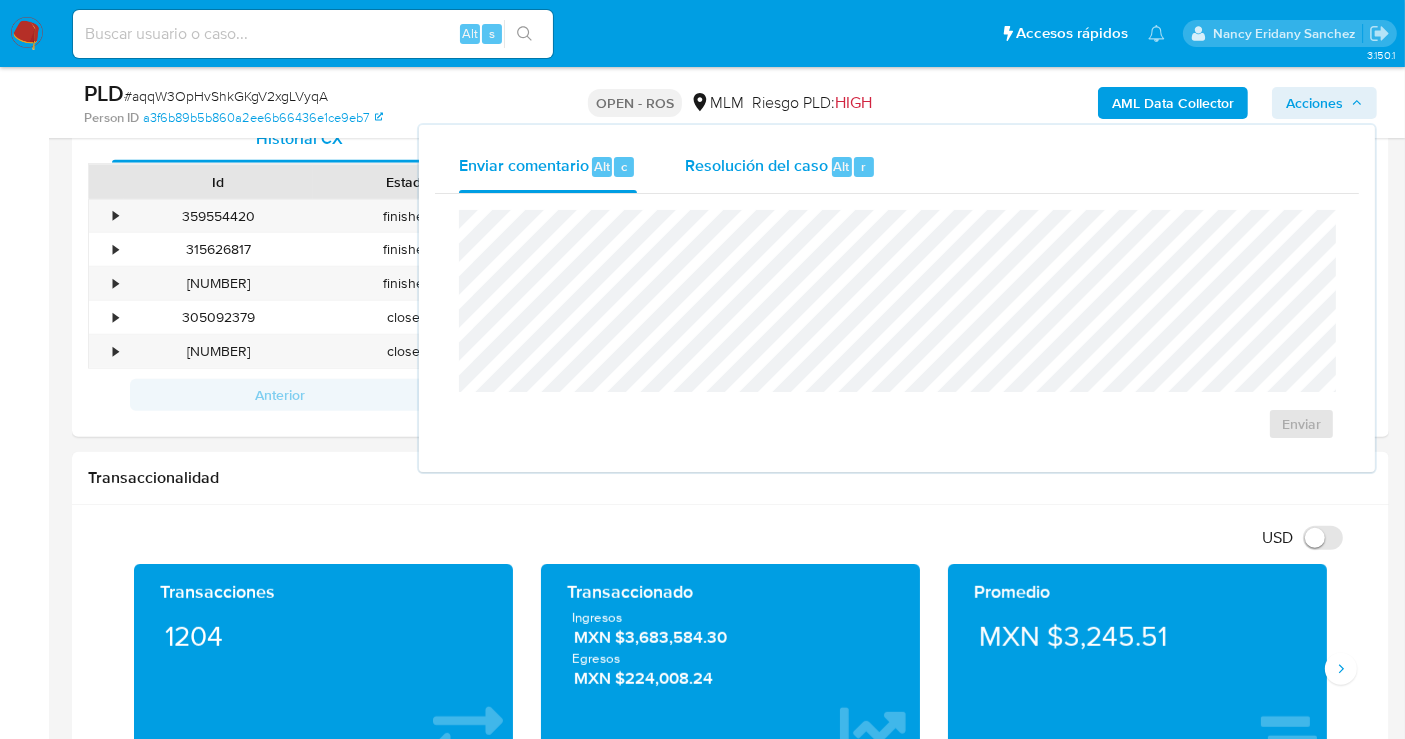 click on "Resolución del caso" at bounding box center [756, 165] 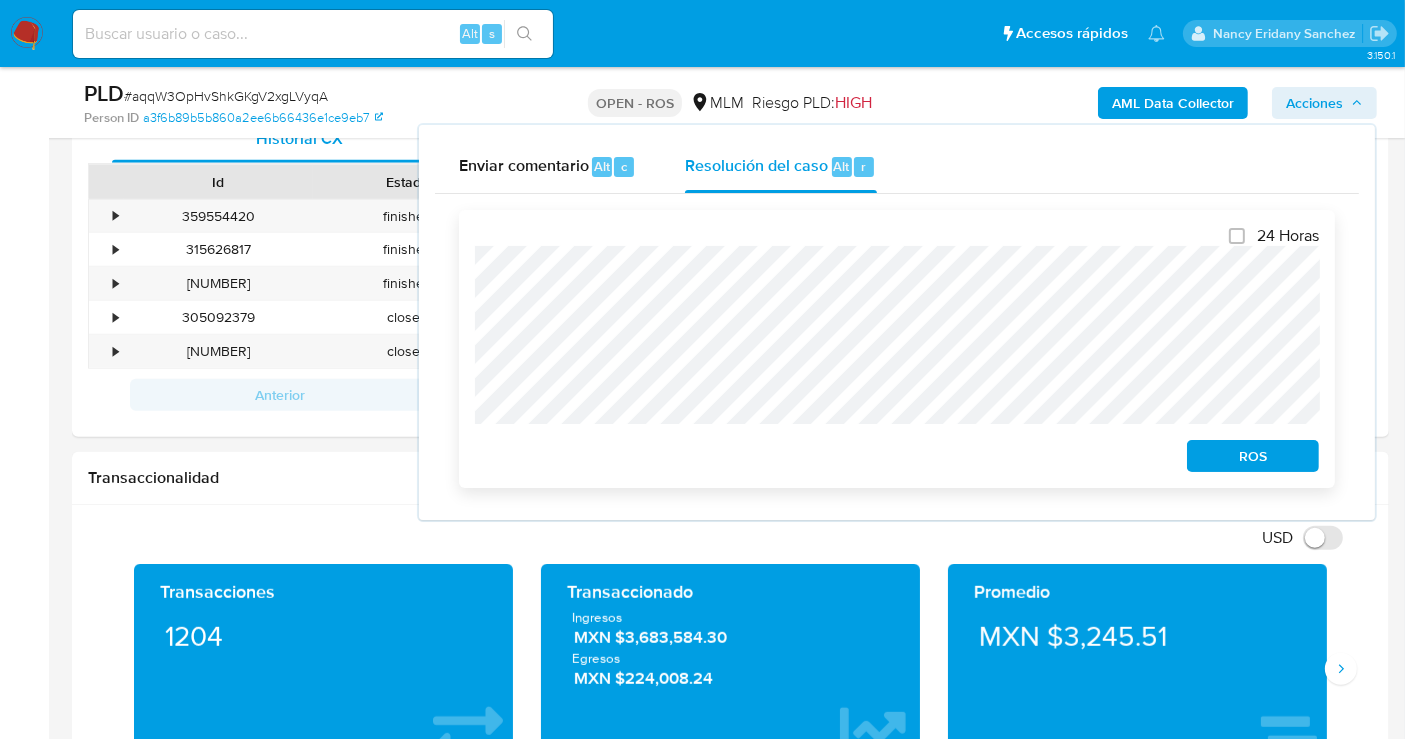 click on "ROS" at bounding box center [1253, 456] 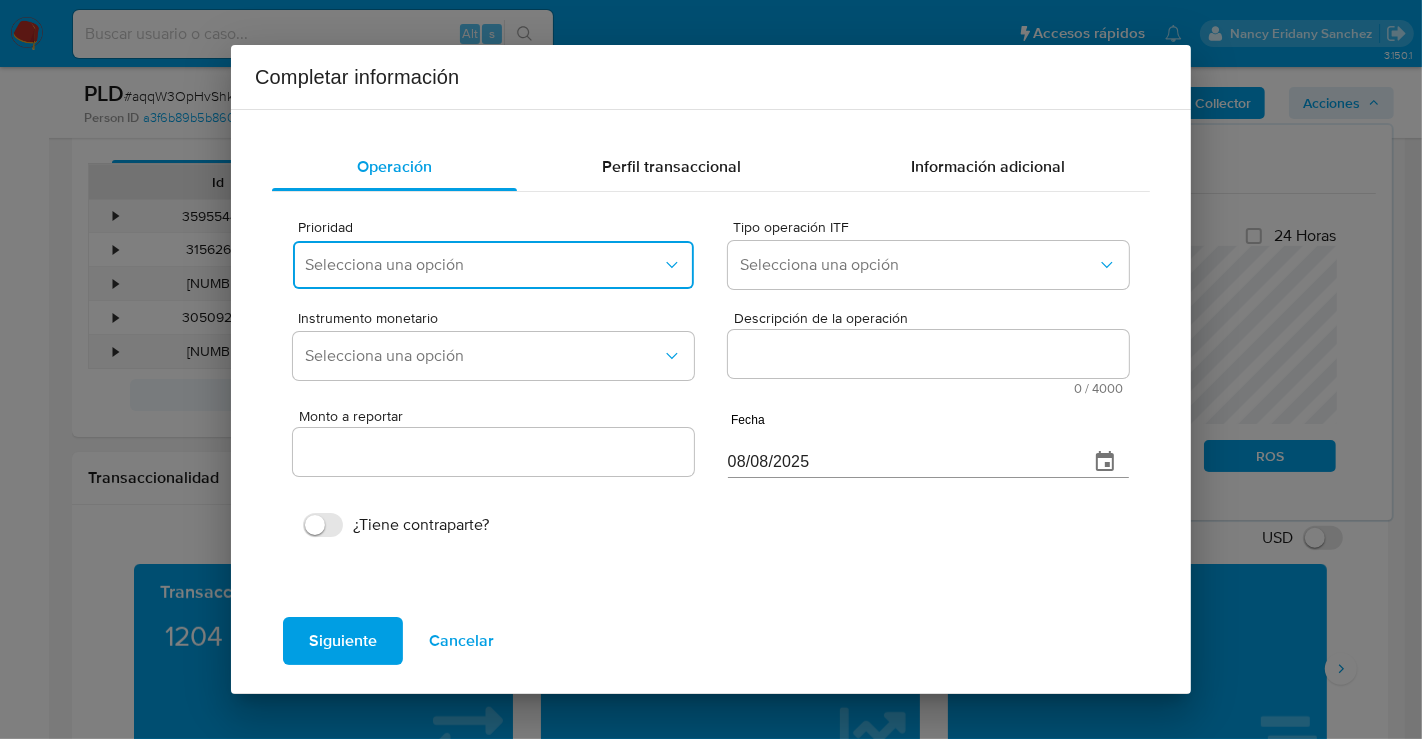 click on "Selecciona una opción" at bounding box center [483, 265] 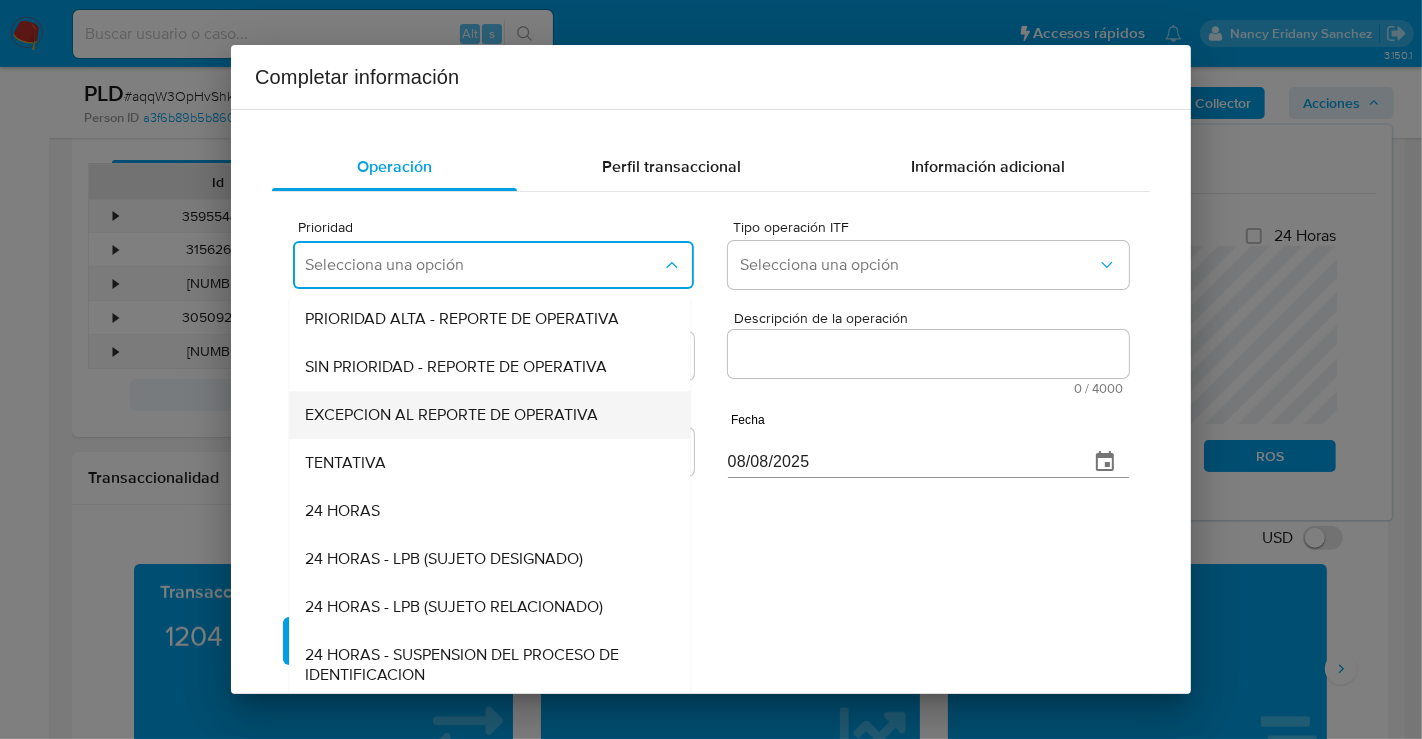 drag, startPoint x: 364, startPoint y: 404, endPoint x: 361, endPoint y: 422, distance: 18.248287 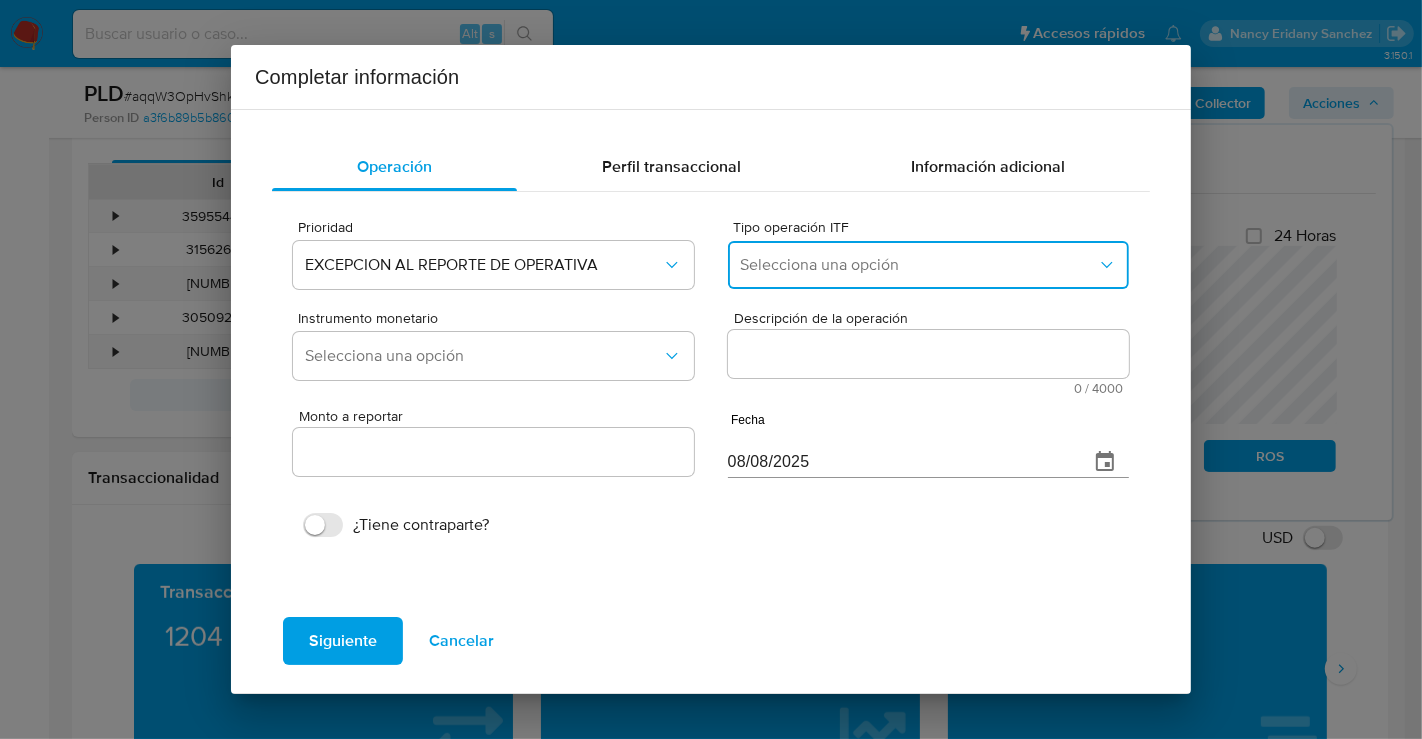 click on "Selecciona una opción" at bounding box center (918, 265) 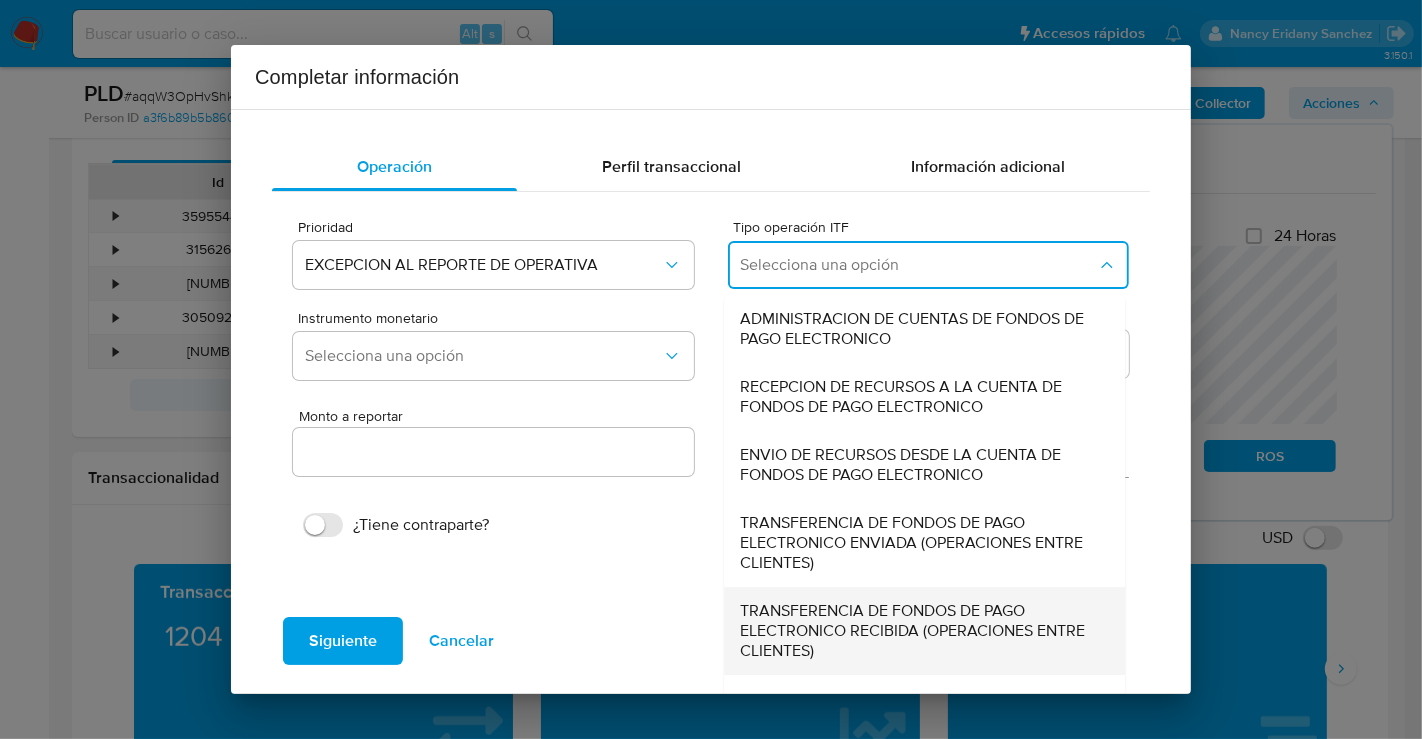 scroll, scrollTop: 68, scrollLeft: 0, axis: vertical 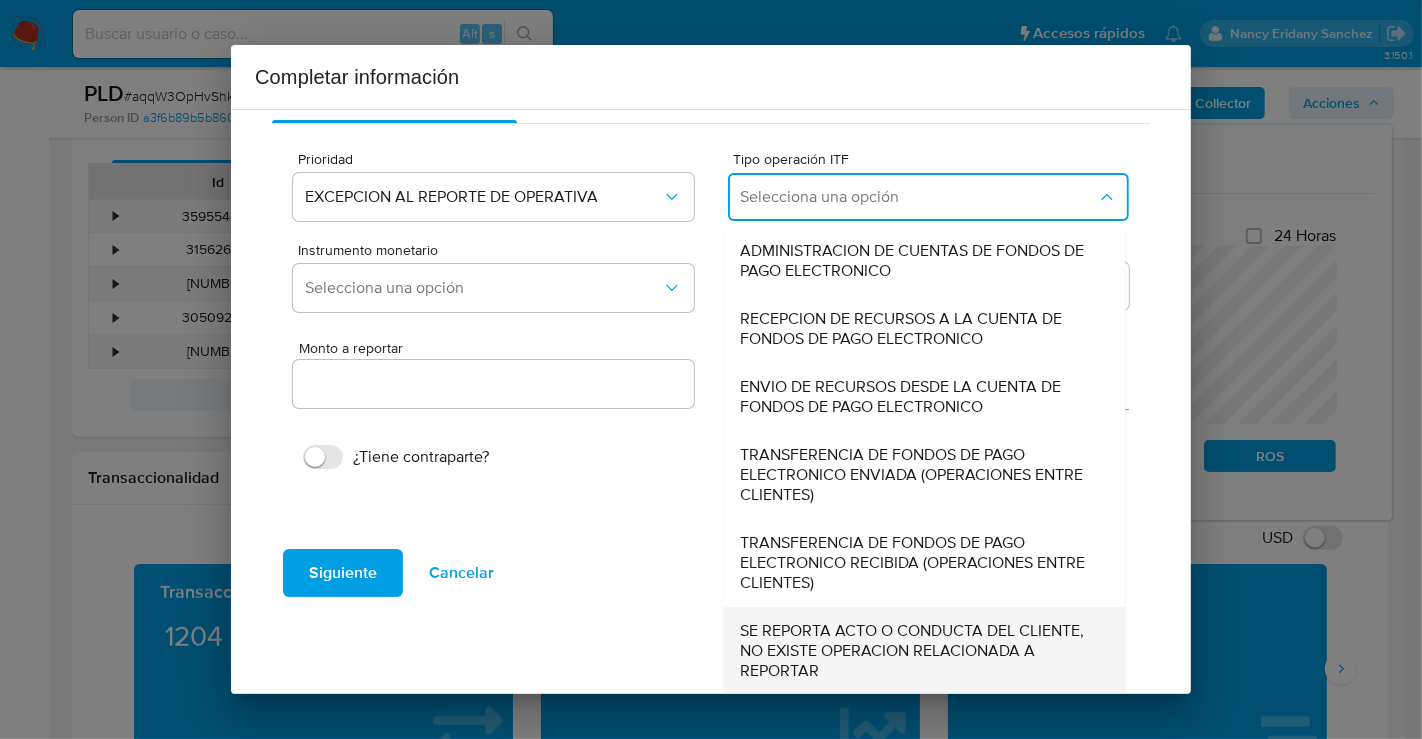 click on "SE REPORTA ACTO O CONDUCTA DEL CLIENTE, NO EXISTE OPERACION RELACIONADA A REPORTAR" at bounding box center (918, 651) 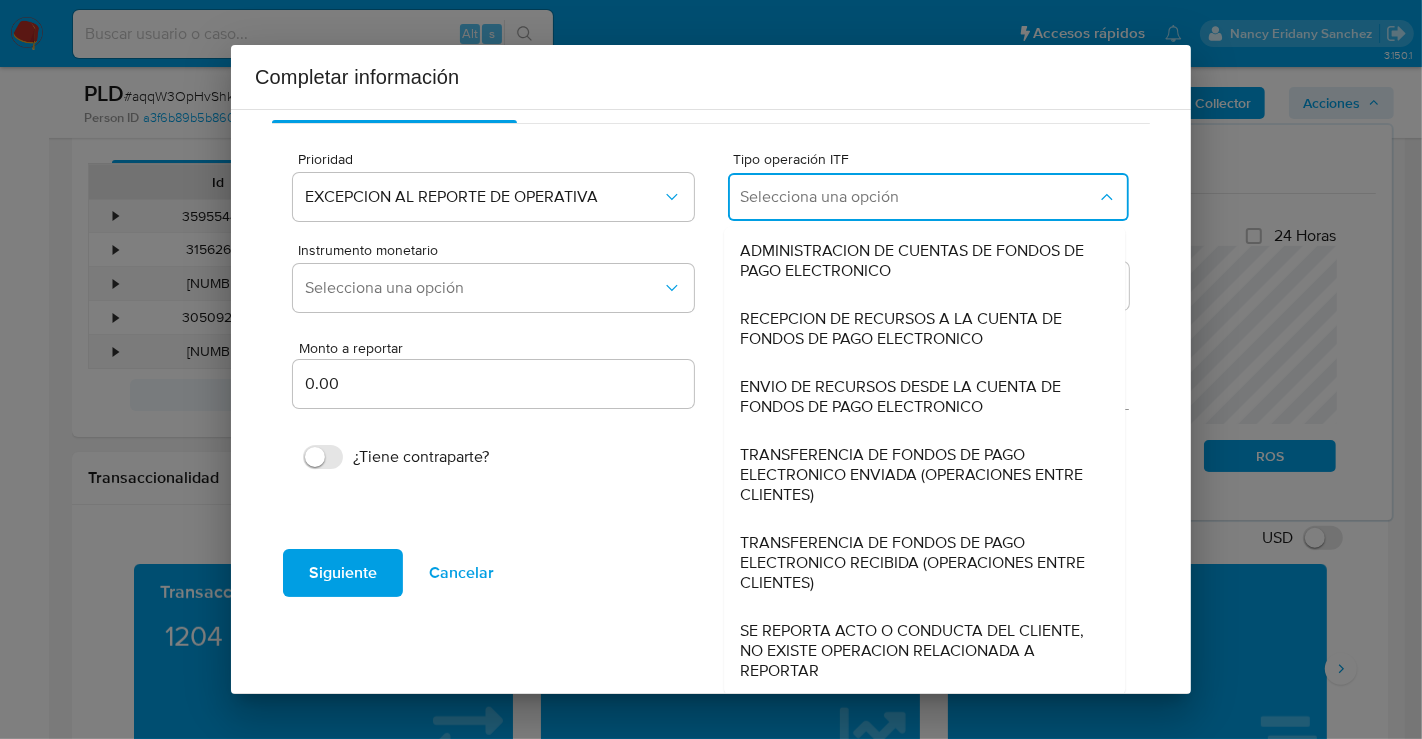 scroll, scrollTop: 0, scrollLeft: 0, axis: both 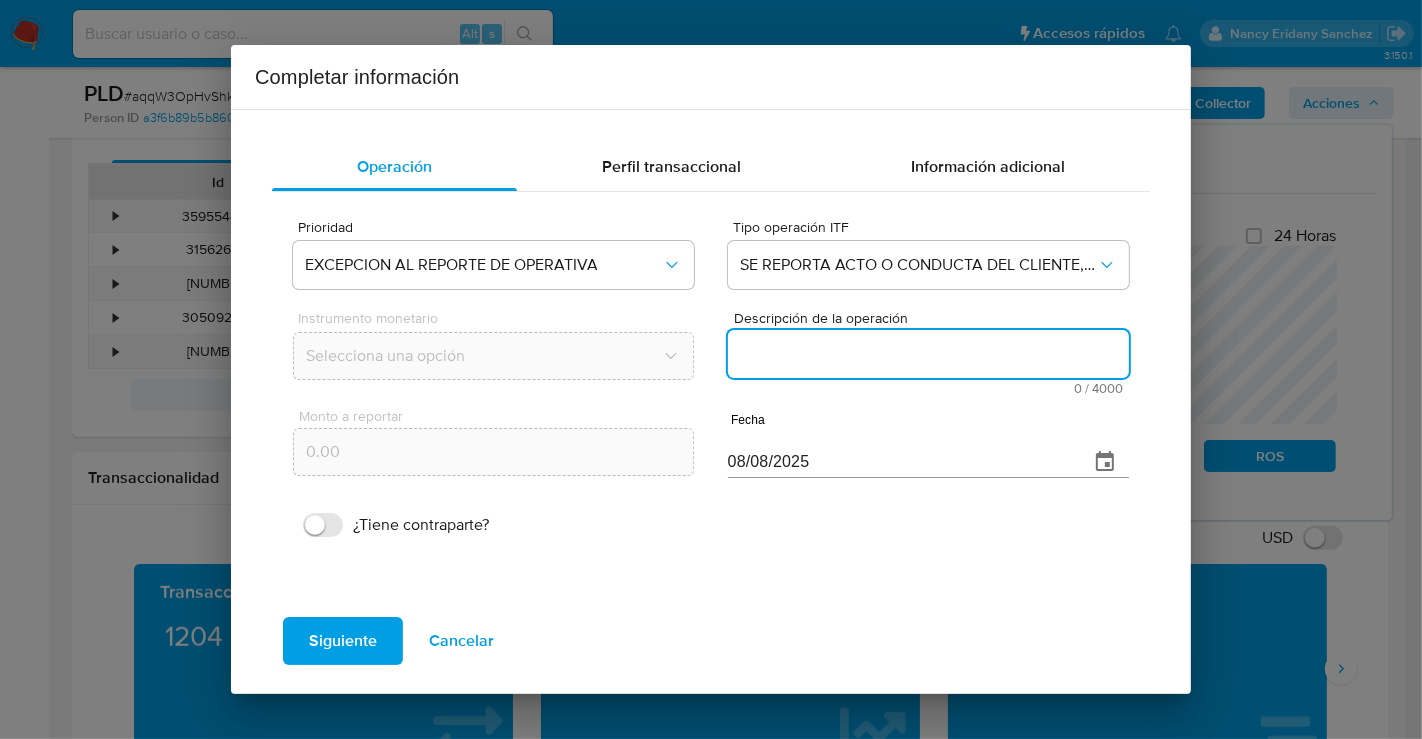 click on "Descripción de la operación" at bounding box center [928, 354] 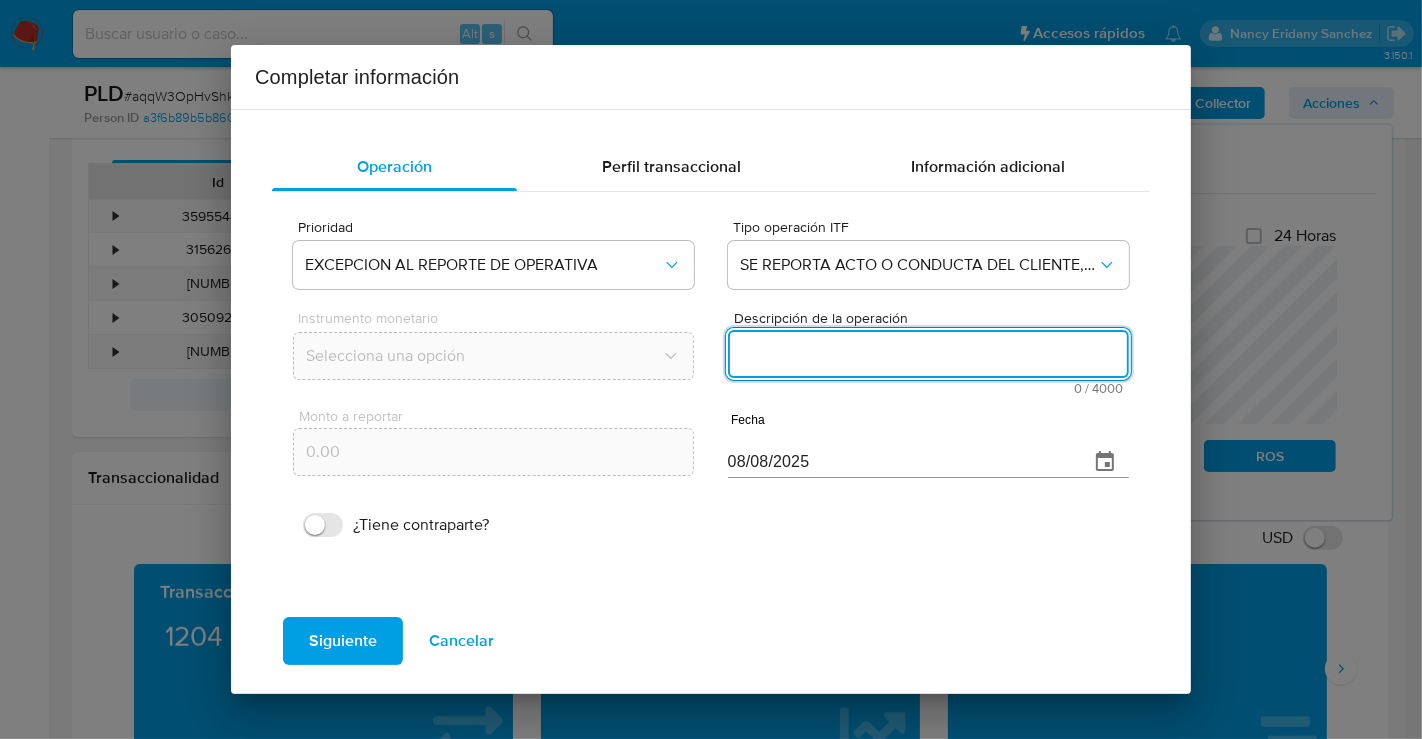 paste on "/CONOCIMIENTO DEL CLIENTE O USUARIO. CLIENTE RAFAEL RANGEL DORANTES NUMERO DE CLIENTE 1098814202 Y NUMERO CUENTA 722969010650767173 CURP RADR920512HDFNRF04 DE NACIONALIDAD MEXICANA LUGAR DE NACIMIENTO CIUDAD DE MEXICO. FECHA DE NACIMIENTO 12MAY1992 CON 33 ANOS. INICIA LA RELACION COMERCIAL CON MERCADO PAGO 13JUN2022. OCUPACION PROPIETARIO O SOCIO EN 1761937537 CON NOMBRE COMERCIAL STONERS CLUB MX ES CLASIFICADO POR LA INSTITUCION CON GRADO DE RIESGO ALTO. EL TITULAR NO DESIGNO BENEFICIARIOS EN CASO DE FALLECIMIENTO CON DOMICILIO EN C ISLA SAN JOSE 31 PRADO VALLEJO CP 54170 TLALNEPANTLA DE BAZ ESTADO DE MEXICO. /ANTECEDENTES INVESTIGATIVOS. EL CLIENTE TIENE 1 ALERTA PREVIA POR CRYPTOBHS DEL 02ENE2024 CERRADA SIN INUSUALIDAD. ACTUALMENTE CUENTA CON ALERTA POR ALTO VOLUMEN DE INGRESOS GENERADA EL 12JUN2025 YA QUE TIENE INGRESOS MENSUALES EN MAYO POR MN 1833759.67 Y EN PROMEDIO DE DICIEMBRE A ABRIL DE ENTRE MN 1556630.46 Y MN 2179286.02. /INFORMACION ADICIONAL DEL CLIENTE. SE REALIZA CONTACTO CON EL CLIENTE EN..." 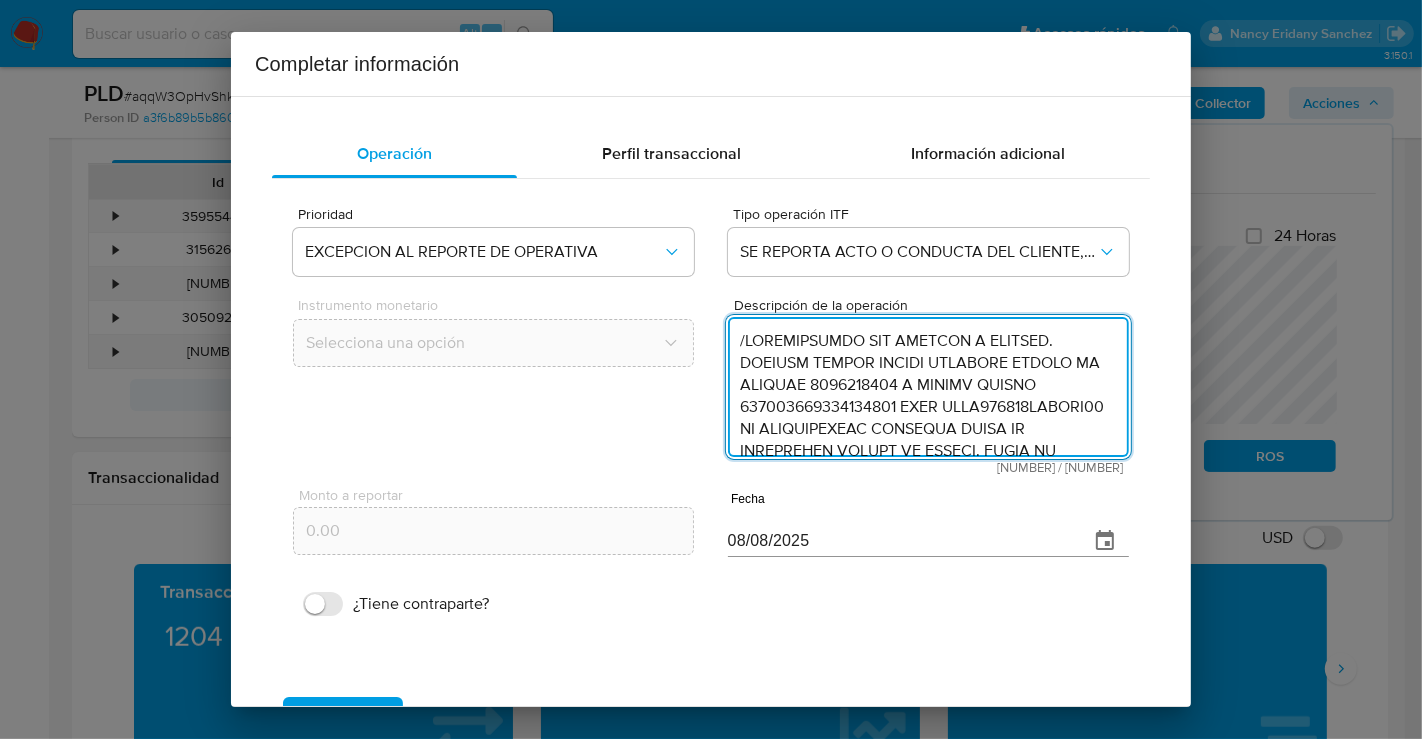 scroll, scrollTop: 974, scrollLeft: 0, axis: vertical 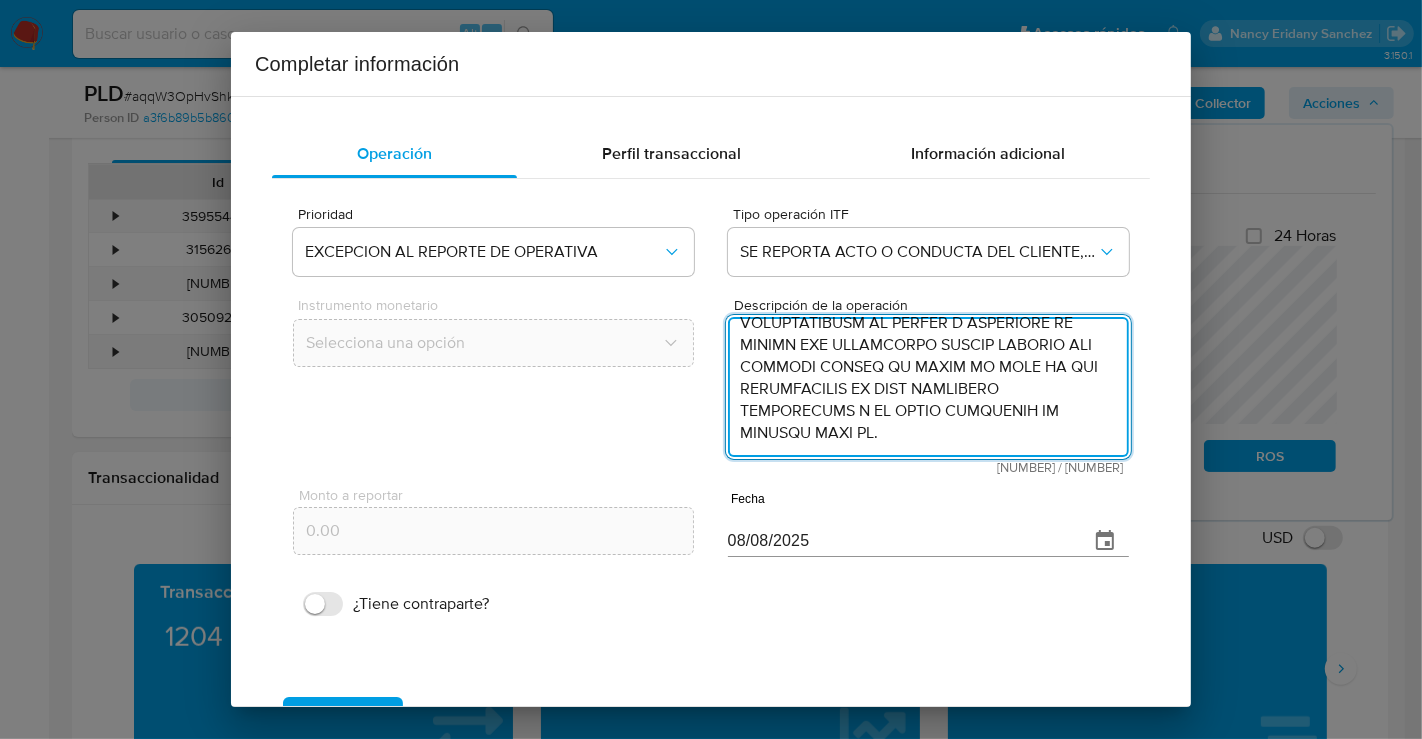 type on "/CONOCIMIENTO DEL CLIENTE O USUARIO. CLIENTE RAFAEL RANGEL DORANTES NUMERO DE CLIENTE 1098814202 Y NUMERO CUENTA 722969010650767173 CURP RADR920512HDFNRF04 DE NACIONALIDAD MEXICANA LUGAR DE NACIMIENTO CIUDAD DE MEXICO. FECHA DE NACIMIENTO 12MAY1992 CON 33 ANOS. INICIA LA RELACION COMERCIAL CON MERCADO PAGO 13JUN2022. OCUPACION PROPIETARIO O SOCIO EN 1761937537 CON NOMBRE COMERCIAL STONERS CLUB MX ES CLASIFICADO POR LA INSTITUCION CON GRADO DE RIESGO ALTO. EL TITULAR NO DESIGNO BENEFICIARIOS EN CASO DE FALLECIMIENTO CON DOMICILIO EN C ISLA SAN JOSE 31 PRADO VALLEJO CP 54170 TLALNEPANTLA DE BAZ ESTADO DE MEXICO. /ANTECEDENTES INVESTIGATIVOS. EL CLIENTE TIENE 1 ALERTA PREVIA POR CRYPTOBHS DEL 02ENE2024 CERRADA SIN INUSUALIDAD. ACTUALMENTE CUENTA CON ALERTA POR ALTO VOLUMEN DE INGRESOS GENERADA EL 12JUN2025 YA QUE TIENE INGRESOS MENSUALES EN MAYO POR MN 1833759.67 Y EN PROMEDIO DE DICIEMBRE A ABRIL DE ENTRE MN 1556630.46 Y MN 2179286.02. /INFORMACION ADICIONAL DEL CLIENTE. SE REALIZA CONTACTO CON EL CLIENTE EN..." 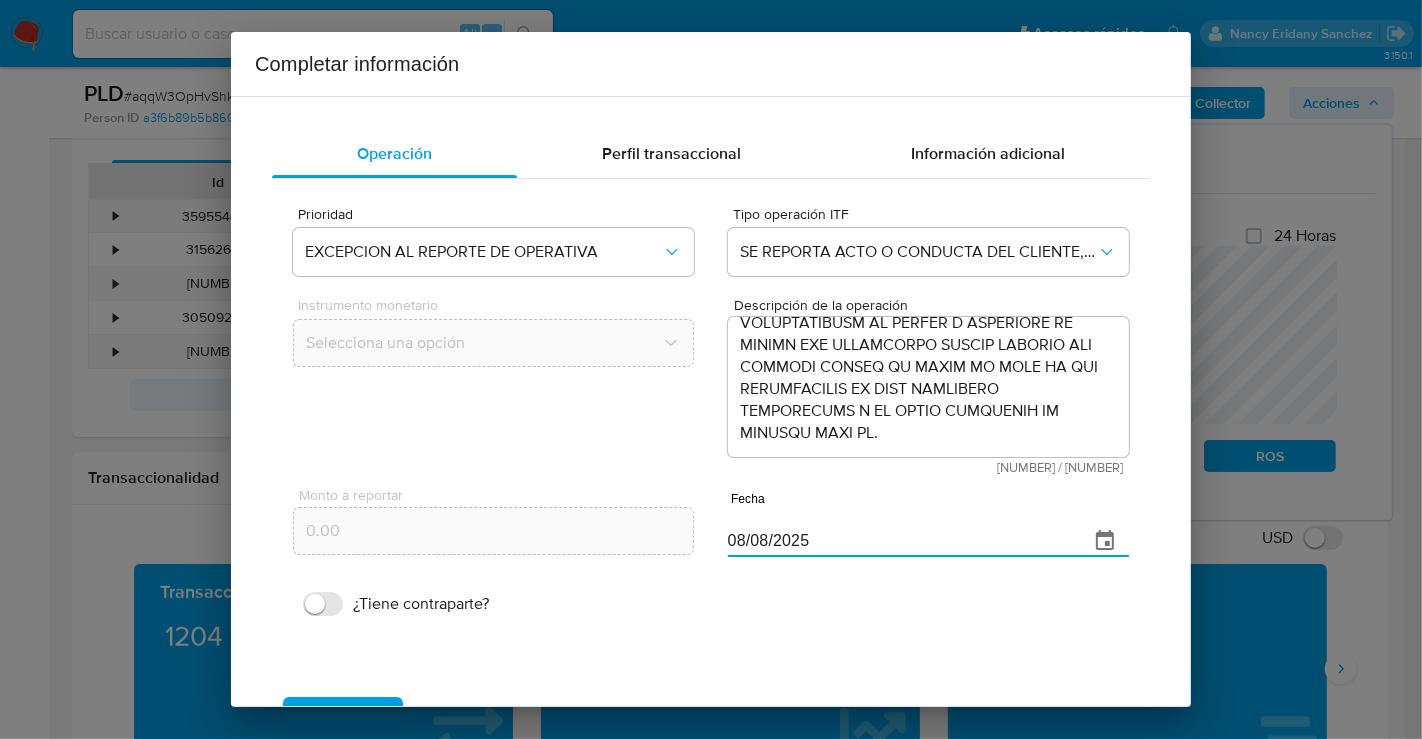 drag, startPoint x: 802, startPoint y: 541, endPoint x: 701, endPoint y: 530, distance: 101.597244 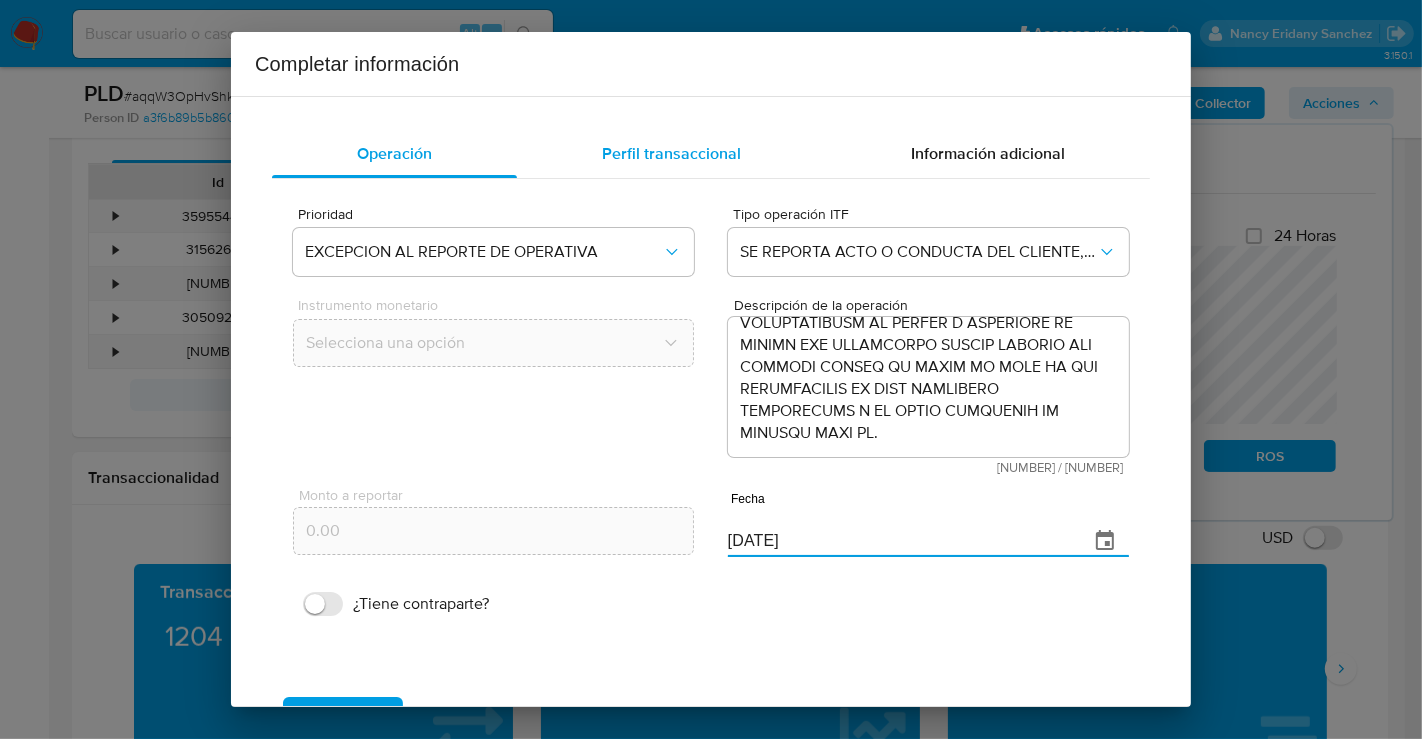 type on "23/05/2025" 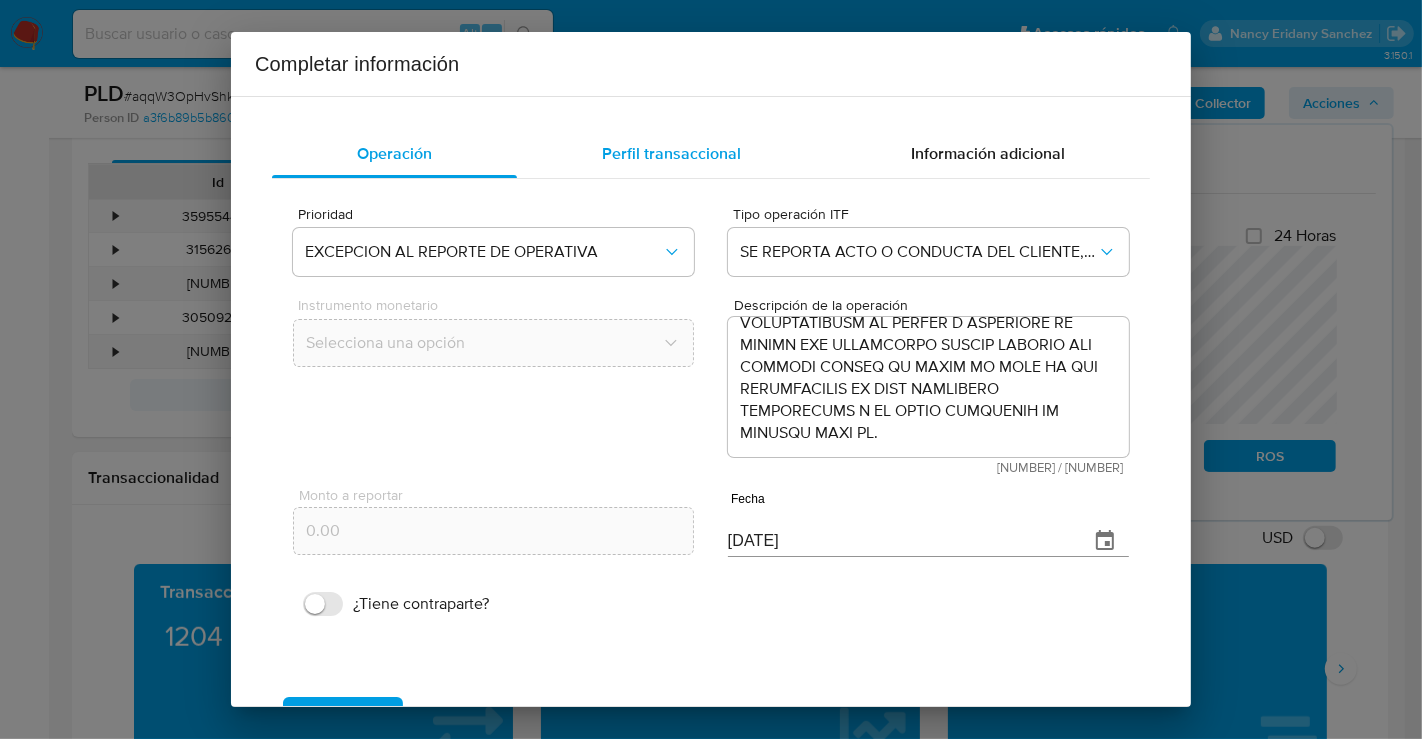 click on "Perfil transaccional" at bounding box center [671, 153] 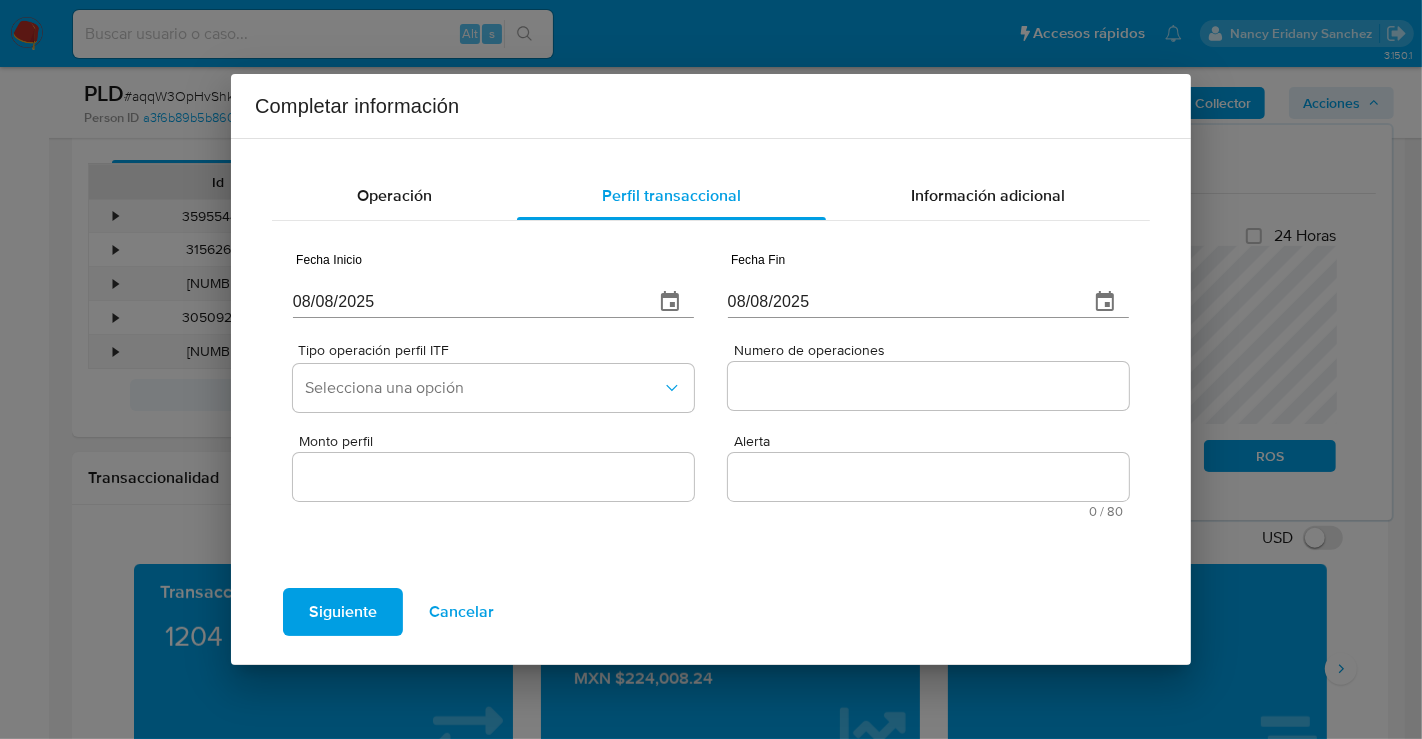 type 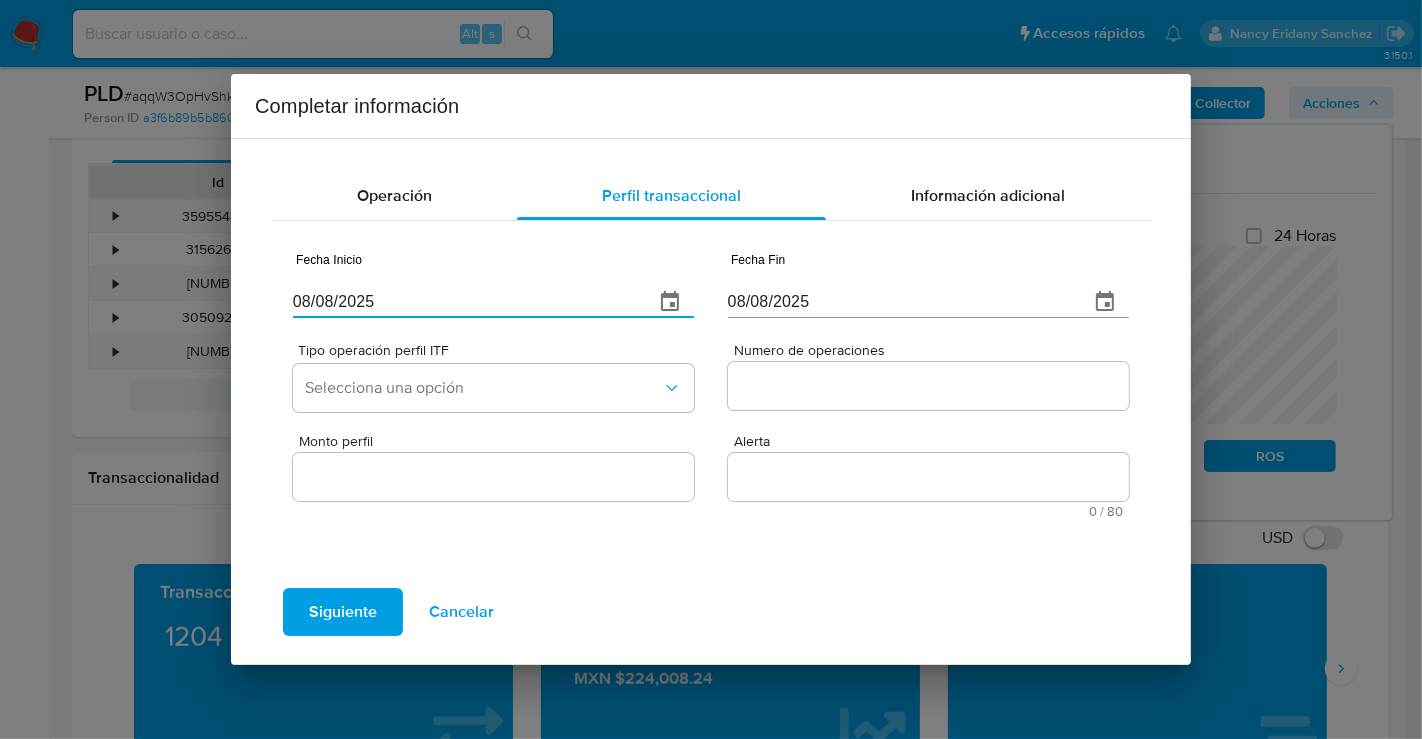 drag, startPoint x: 299, startPoint y: 298, endPoint x: 225, endPoint y: 298, distance: 74 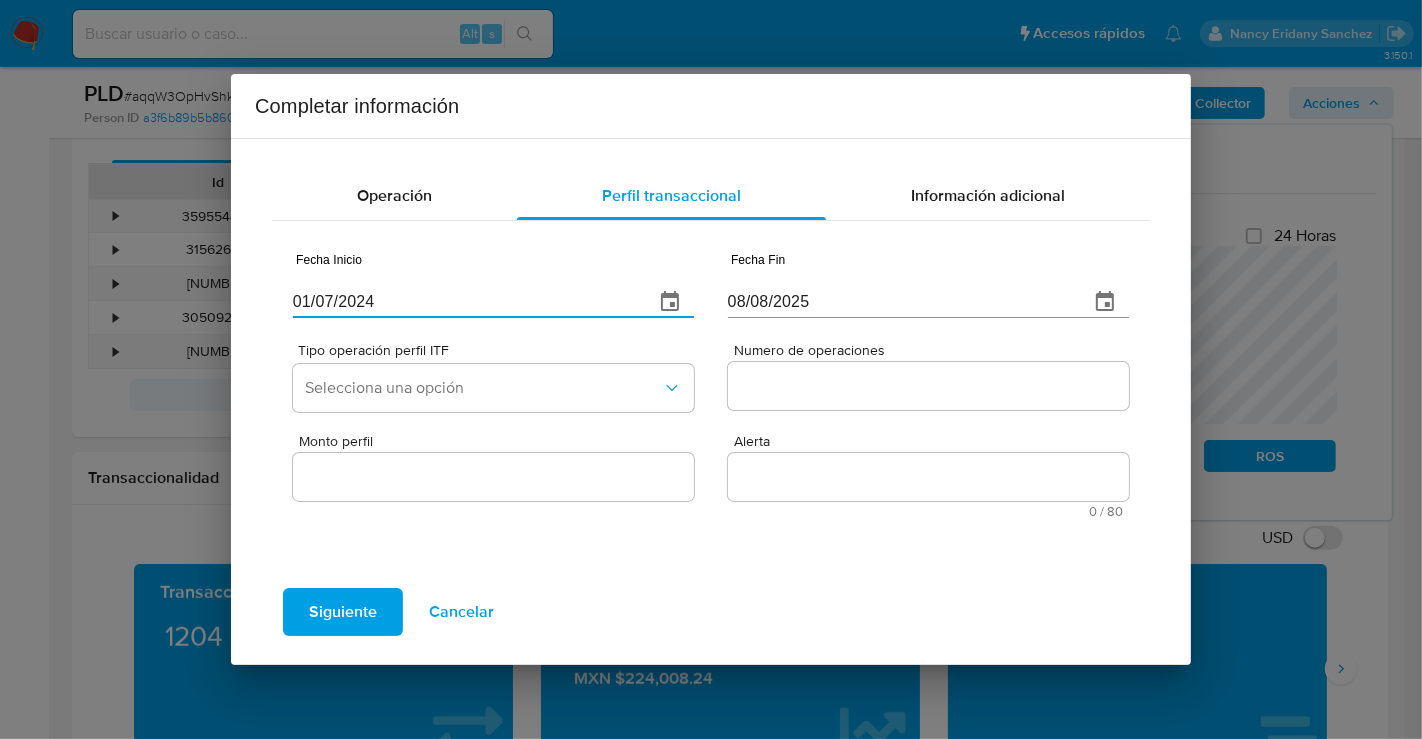 type on "01/07/2024" 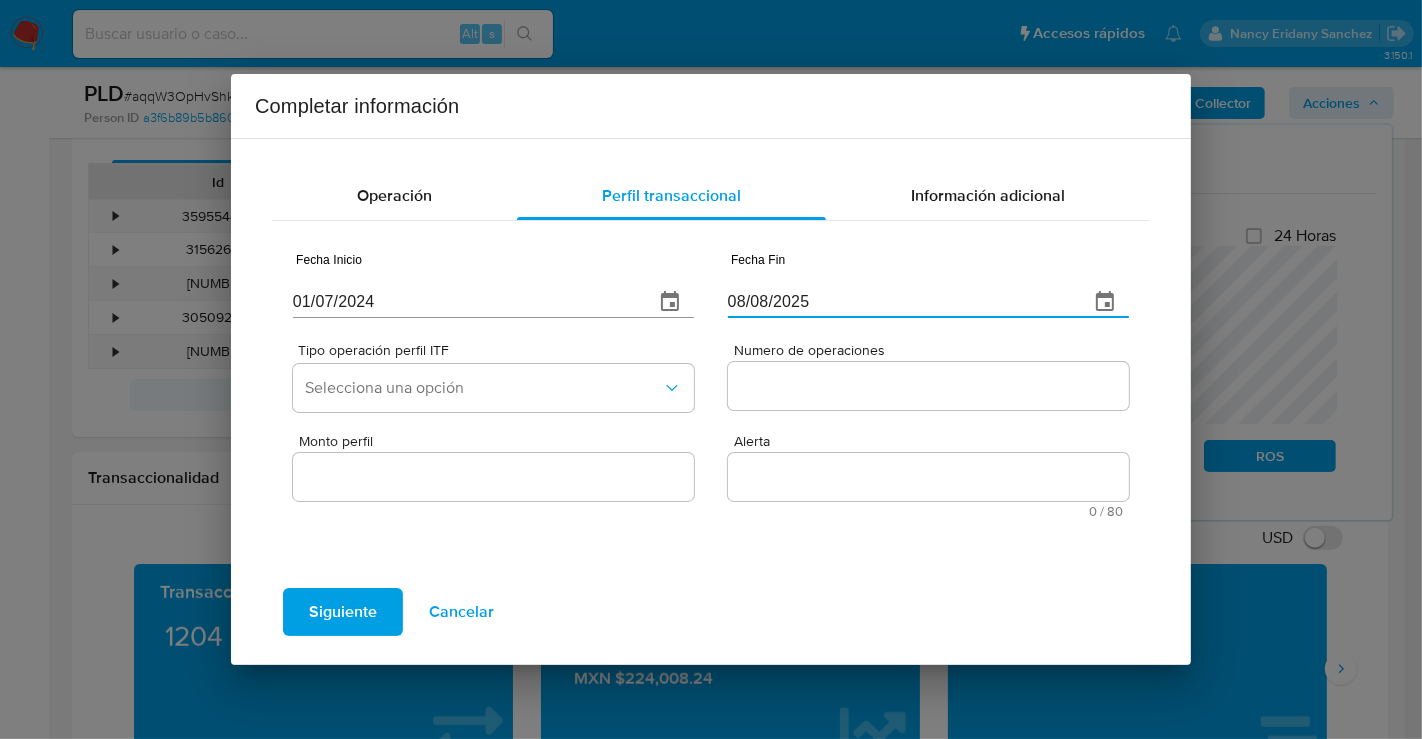 drag, startPoint x: 833, startPoint y: 302, endPoint x: 720, endPoint y: 293, distance: 113.35784 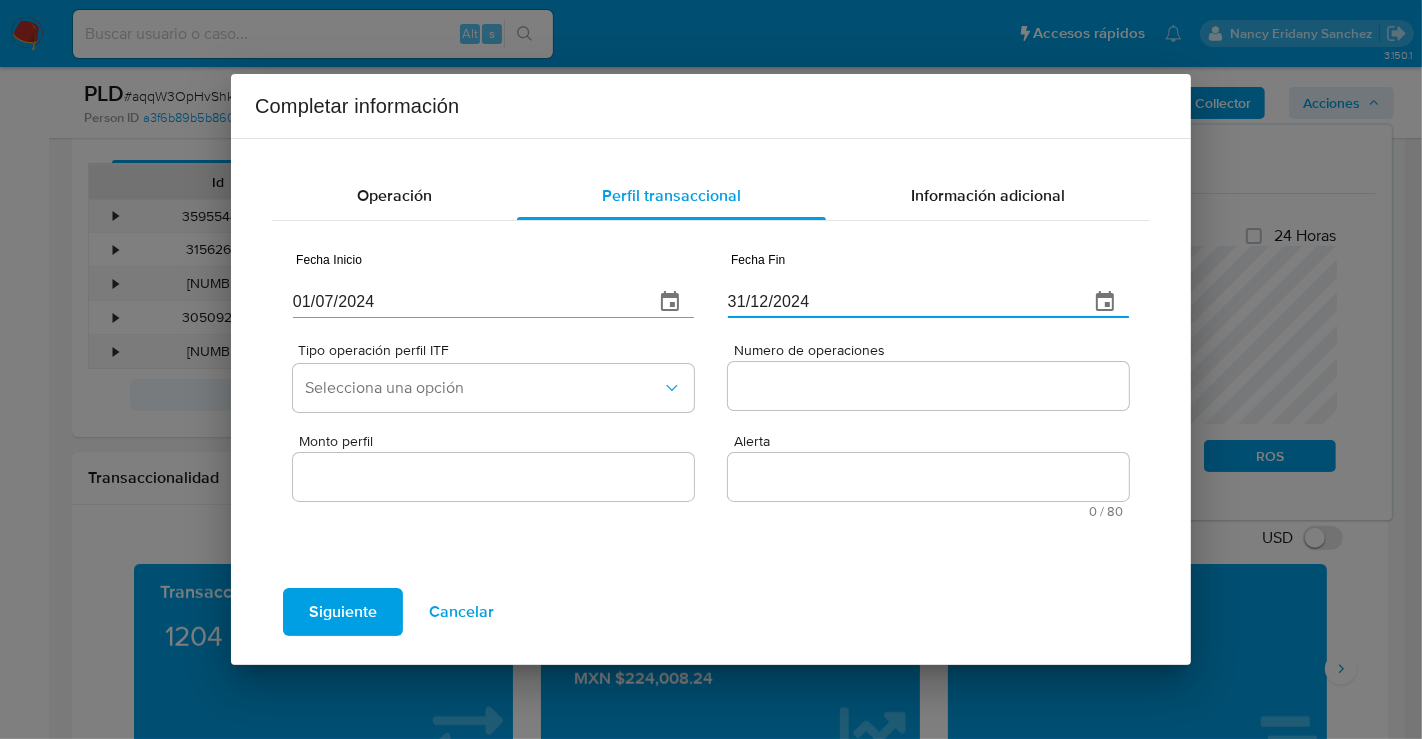 type on "31/12/2024" 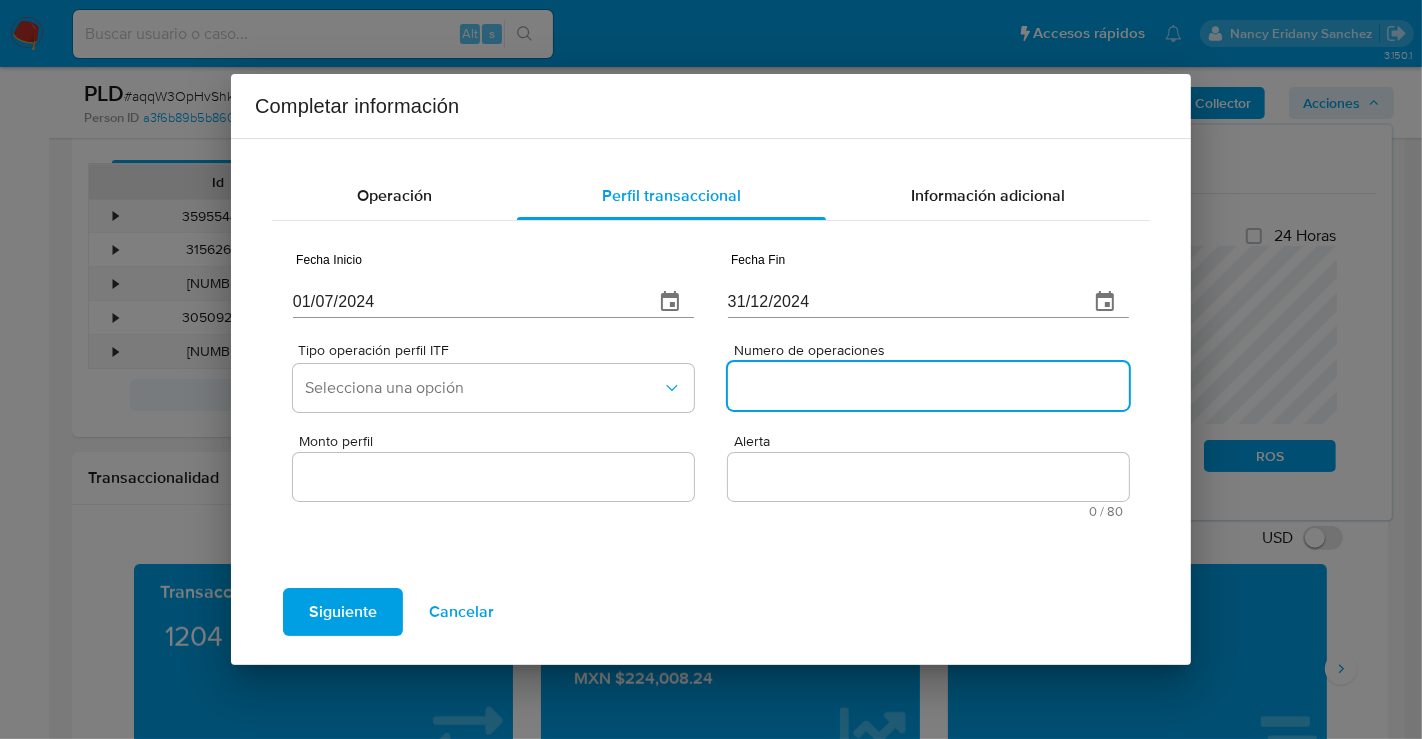 click on "Numero de operaciones" at bounding box center [928, 386] 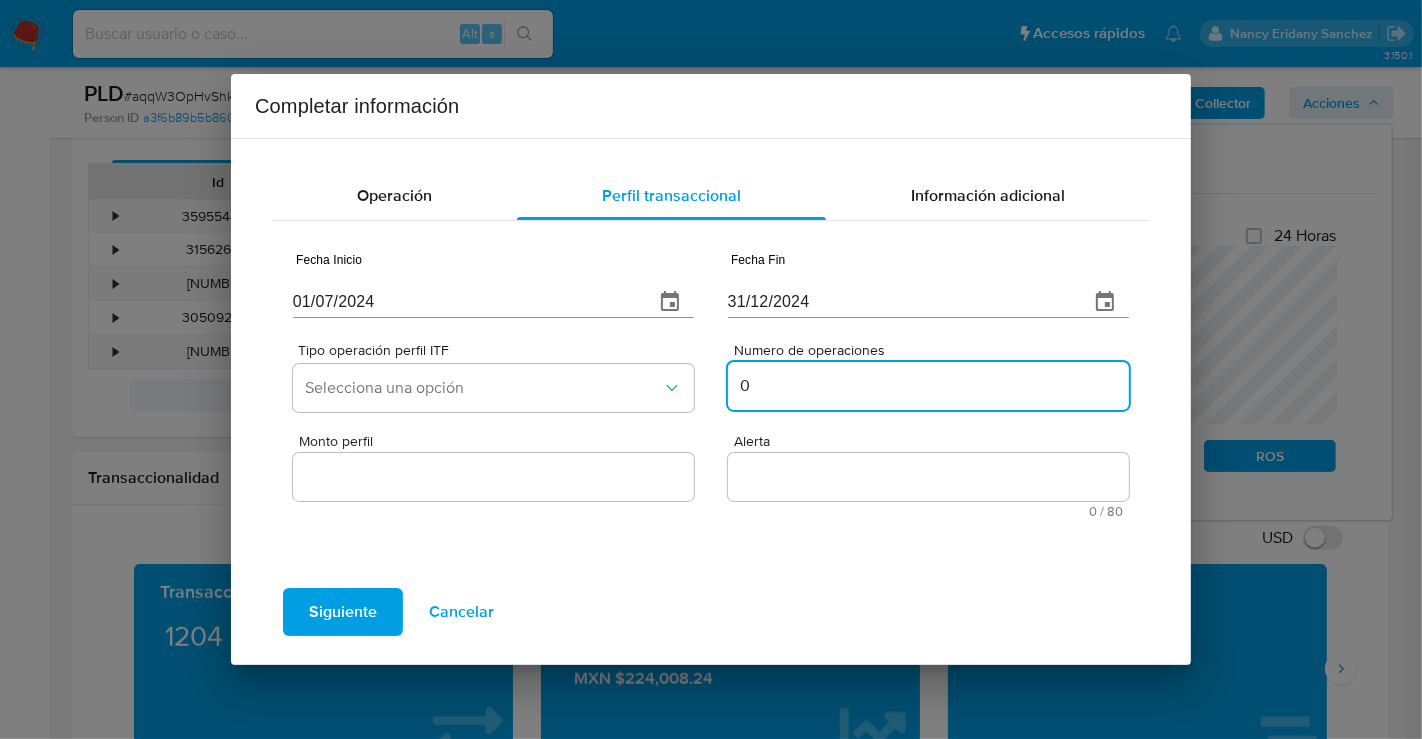 type on "0" 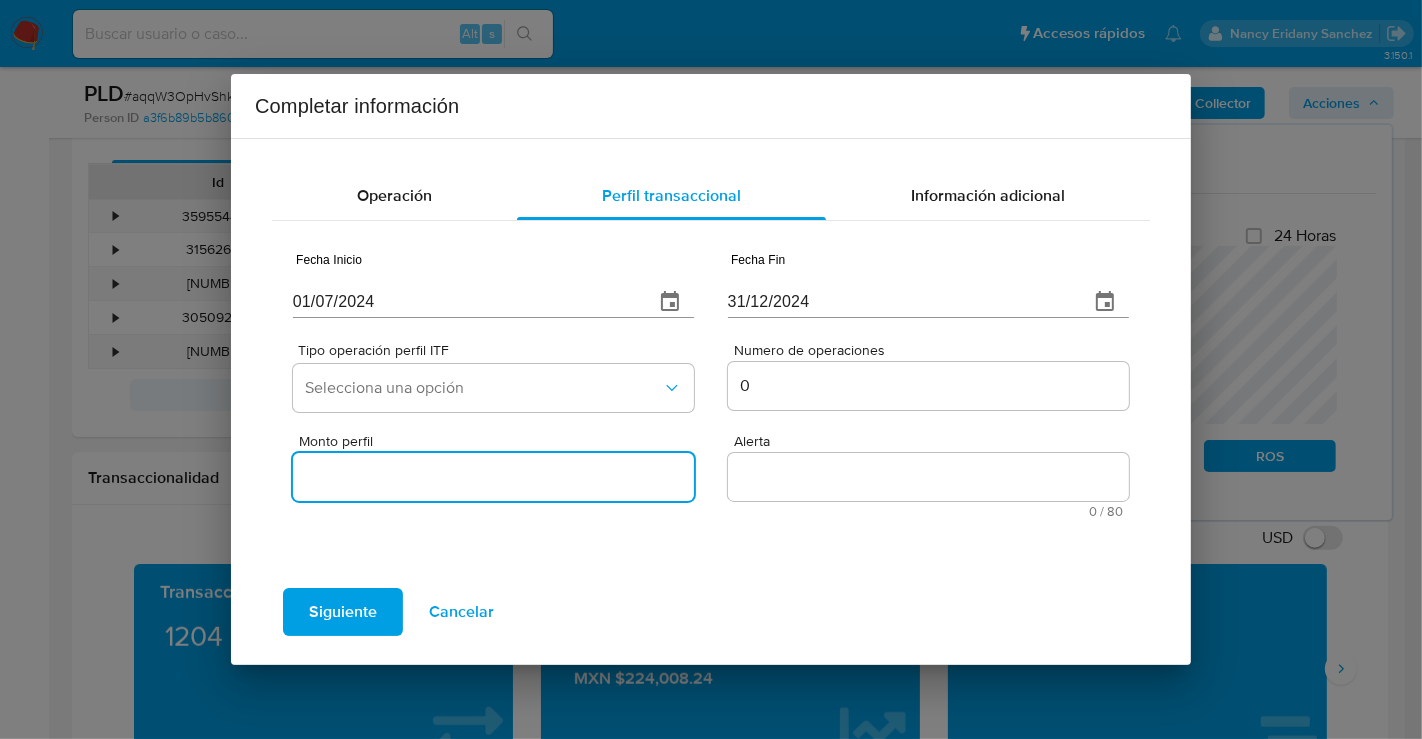 click on "Monto perfil" at bounding box center (493, 477) 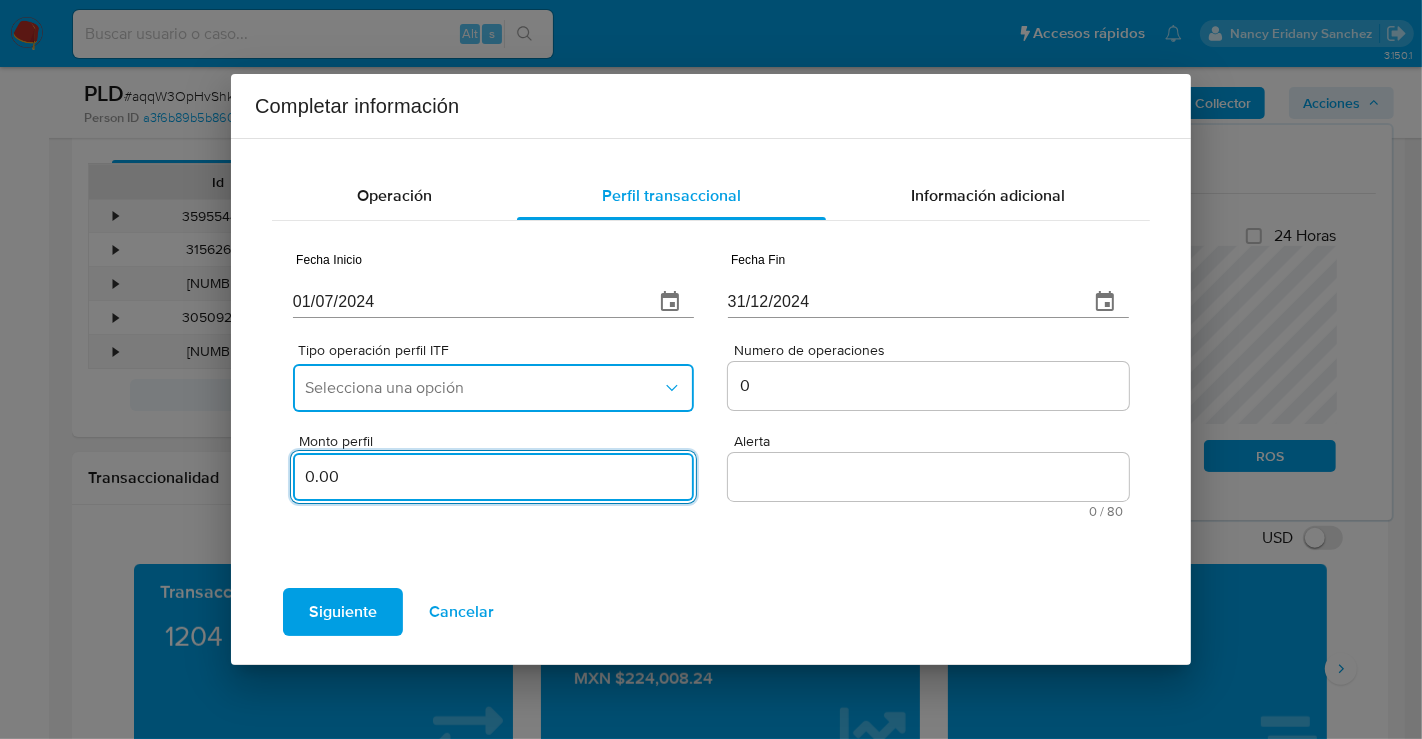 click on "Selecciona una opción" at bounding box center (483, 388) 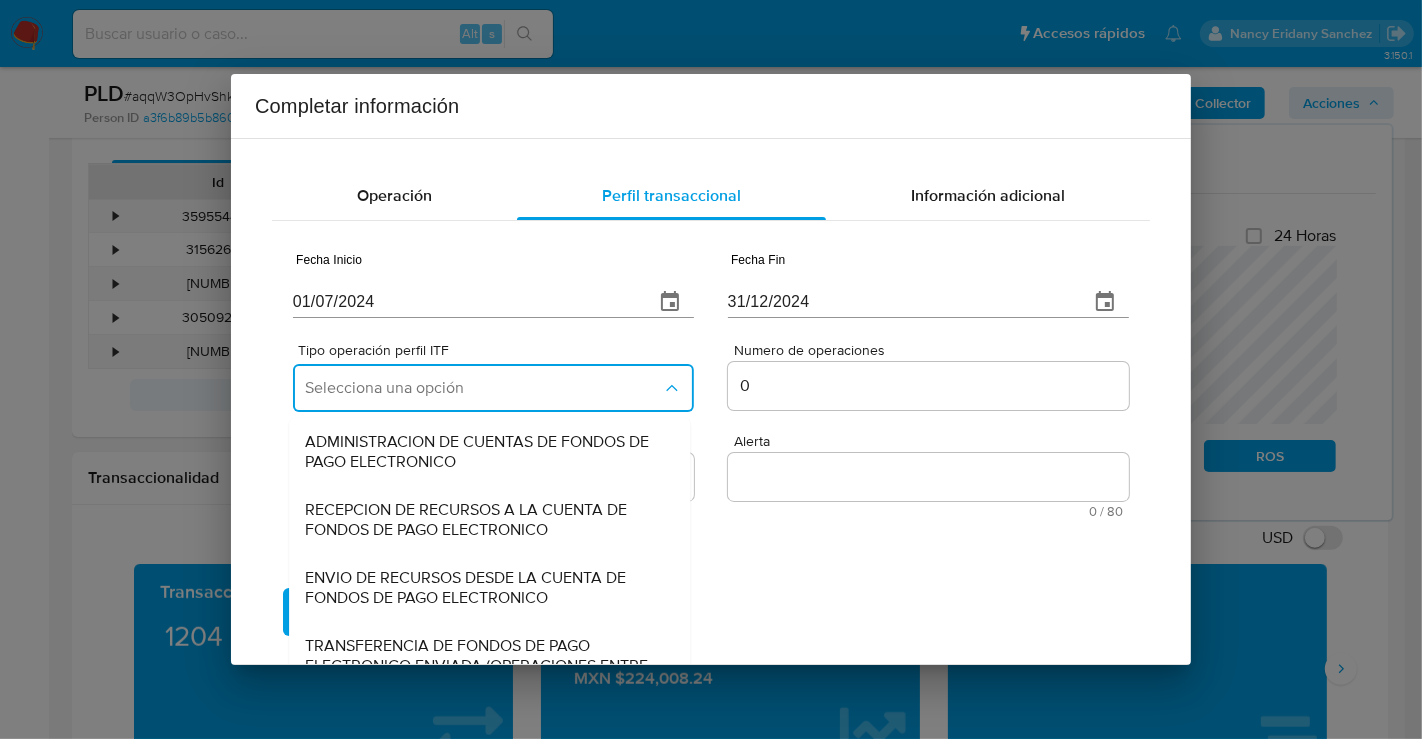 scroll, scrollTop: 221, scrollLeft: 0, axis: vertical 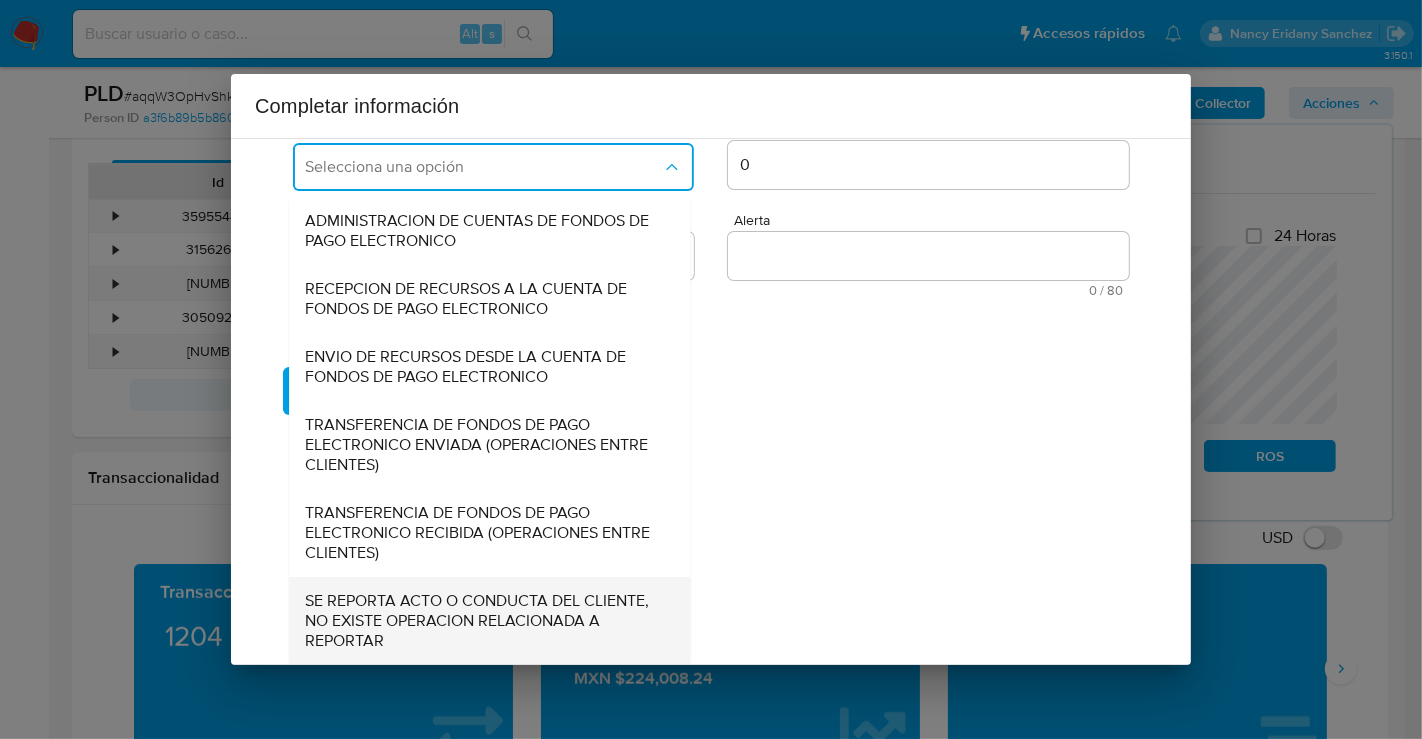 click on "SE REPORTA ACTO O CONDUCTA DEL CLIENTE, NO EXISTE OPERACION RELACIONADA A REPORTAR" at bounding box center [483, 621] 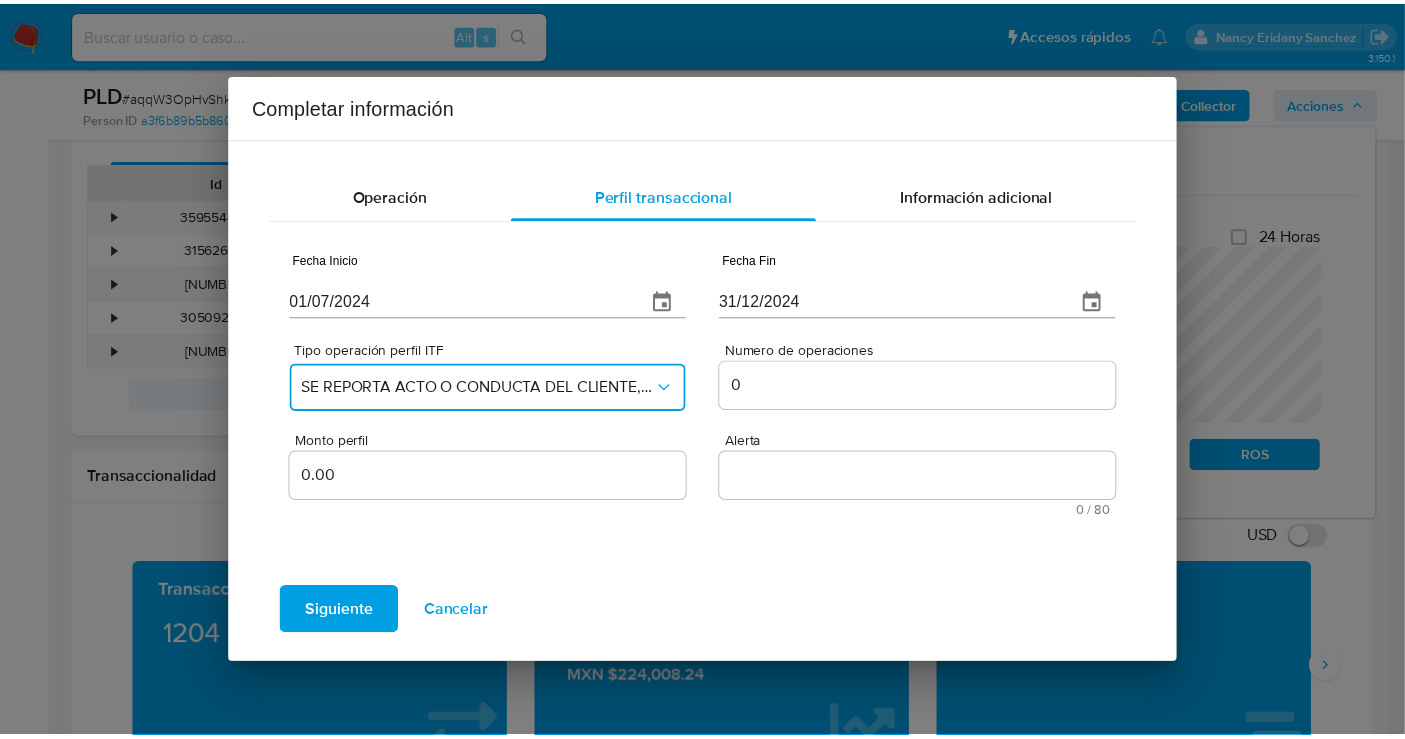 scroll, scrollTop: 0, scrollLeft: 0, axis: both 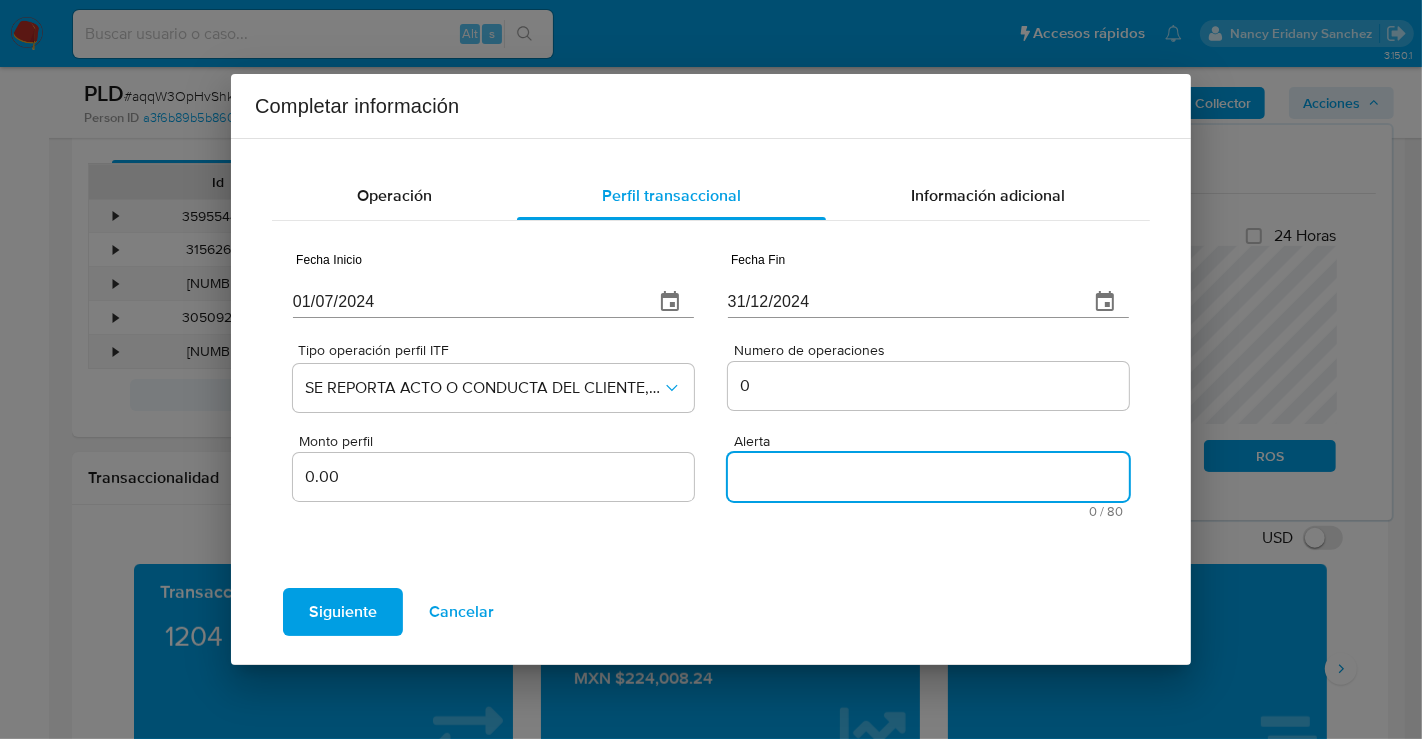 click on "Alerta" at bounding box center (928, 477) 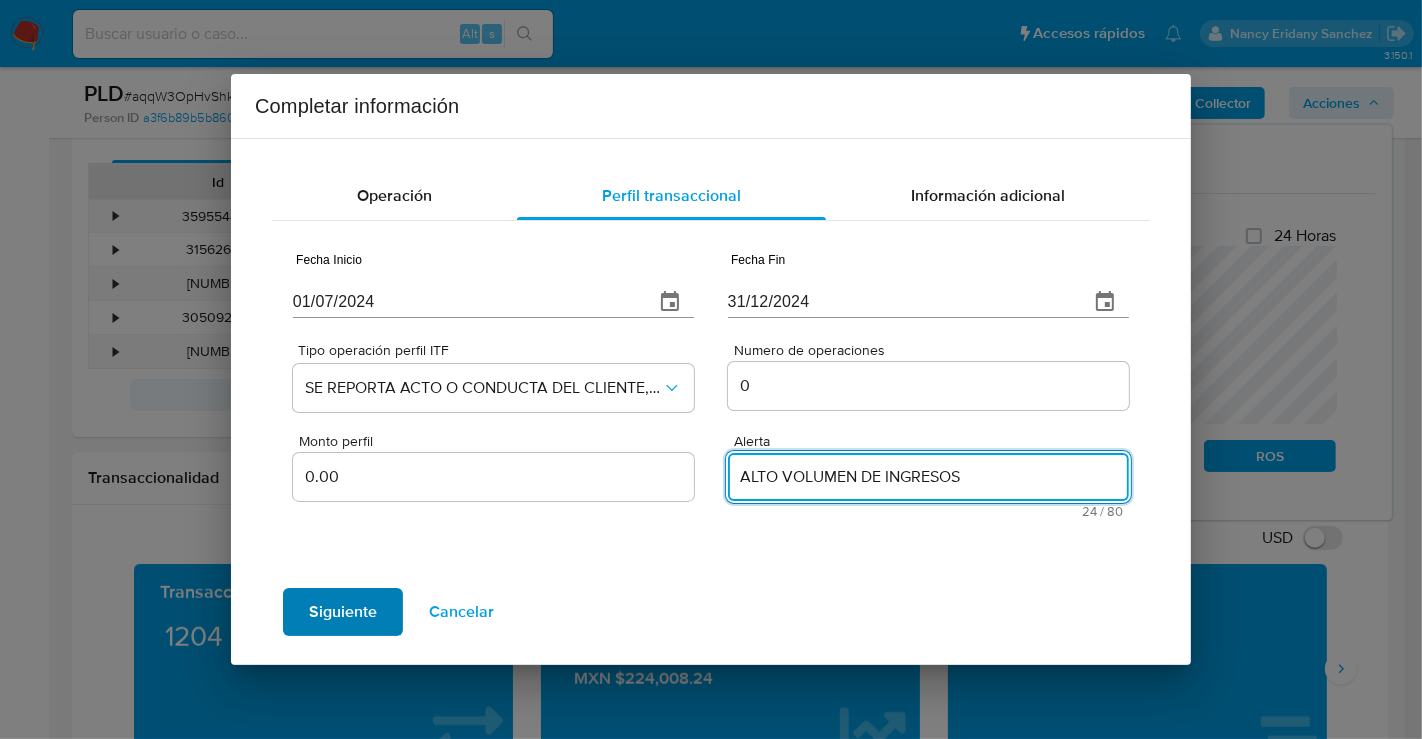 type on "ALTO VOLUMEN DE INGRESOS" 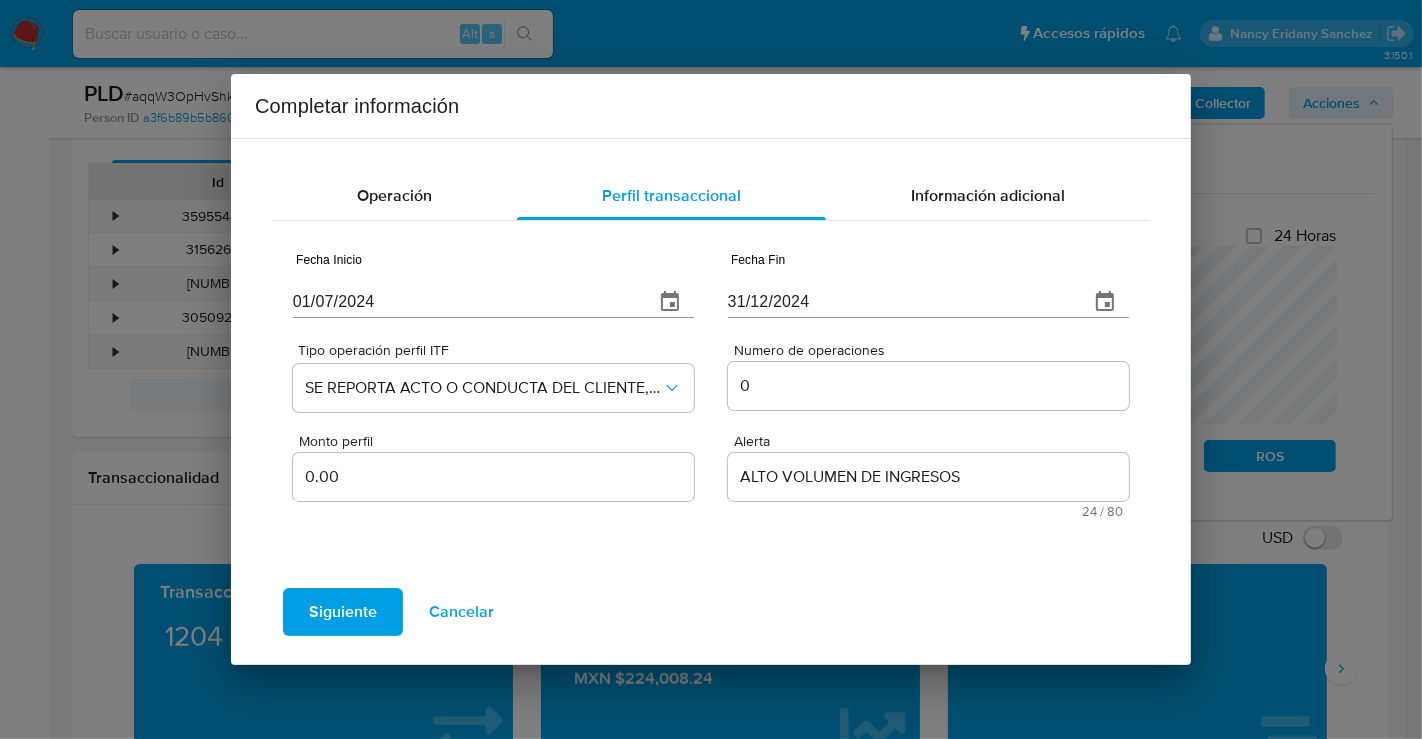 click on "Siguiente" at bounding box center (343, 612) 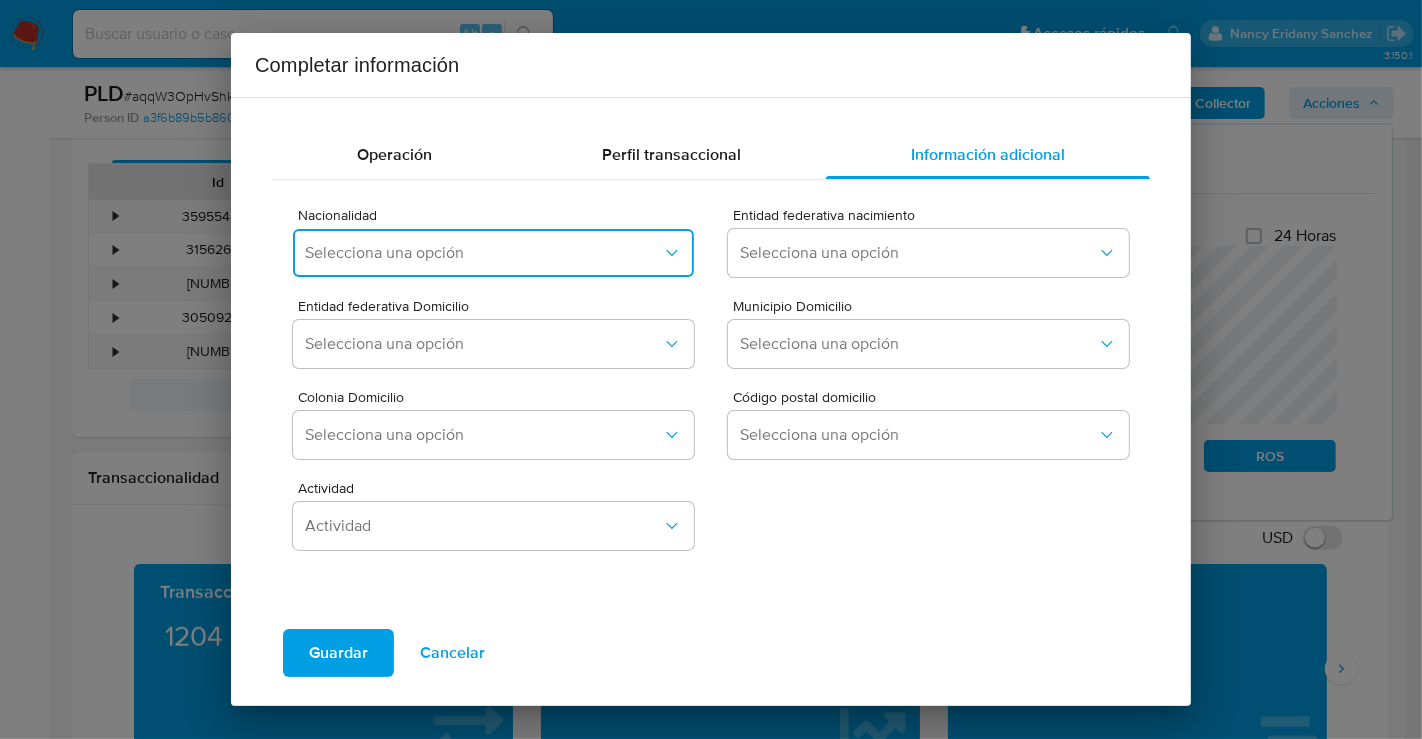 click on "Selecciona una opción" at bounding box center (483, 253) 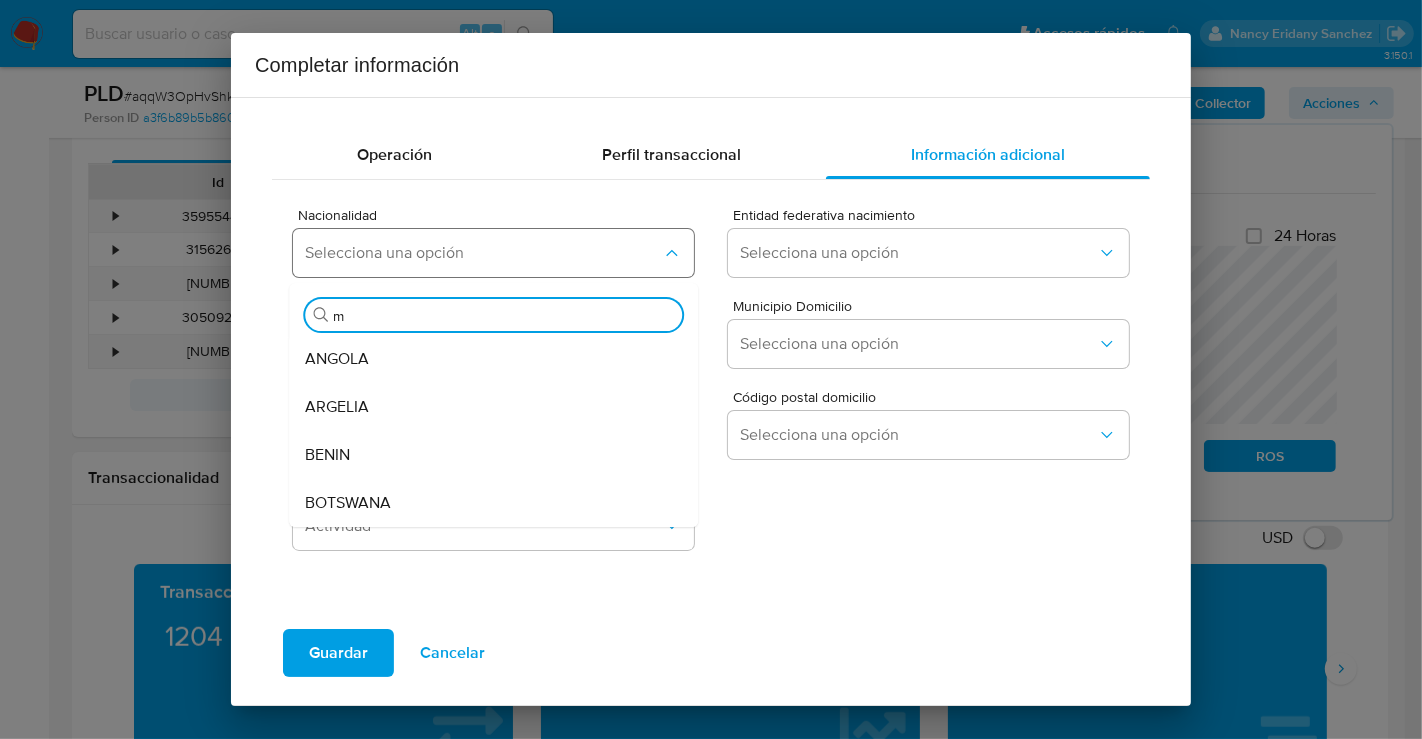 type on "me" 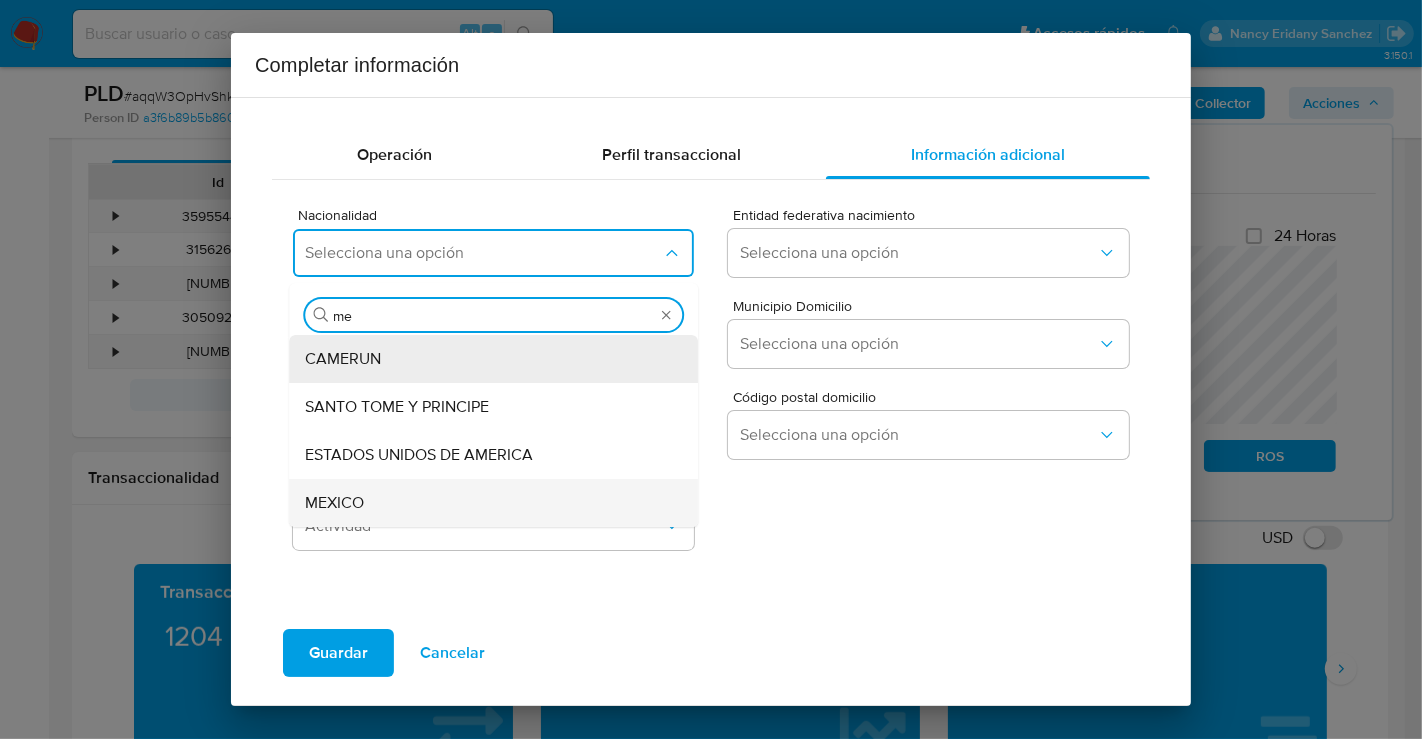 click on "MEXICO" at bounding box center [334, 503] 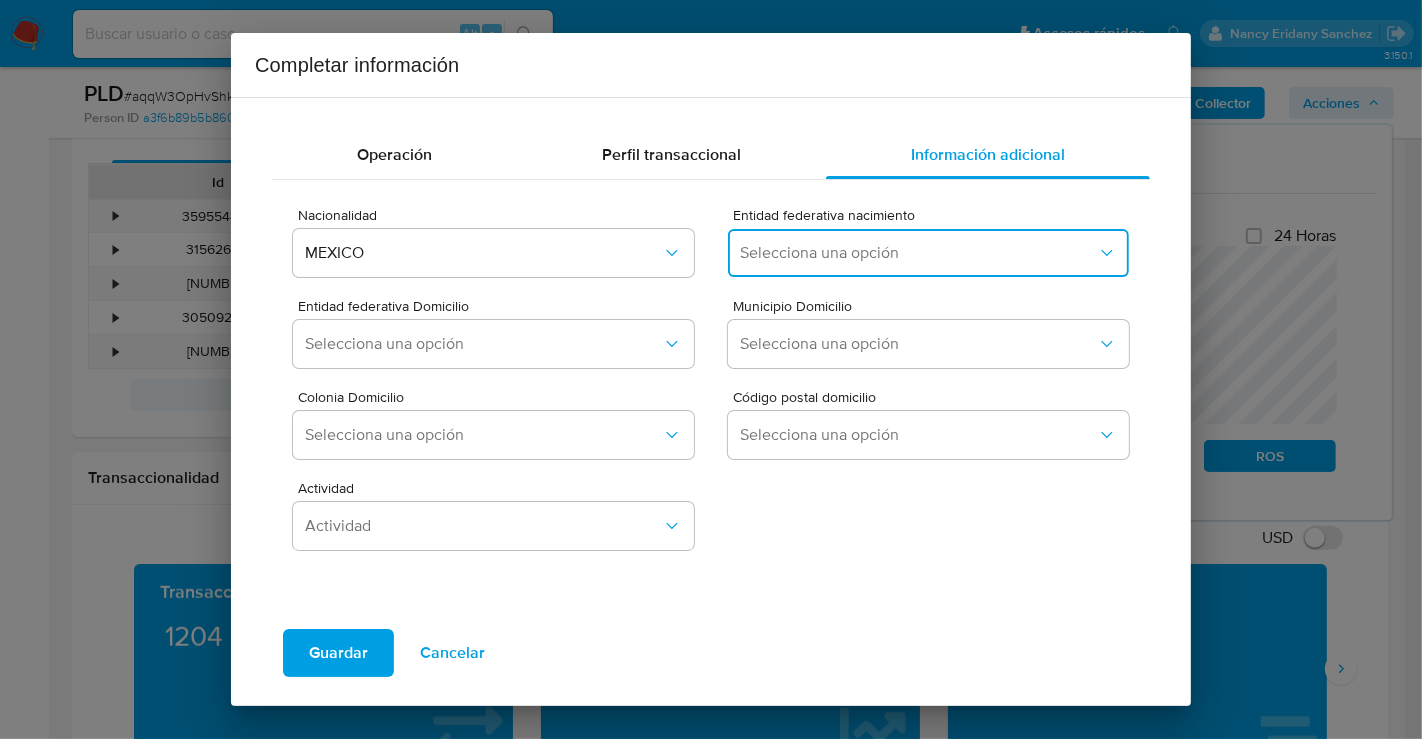 click on "Selecciona una opción" at bounding box center (918, 253) 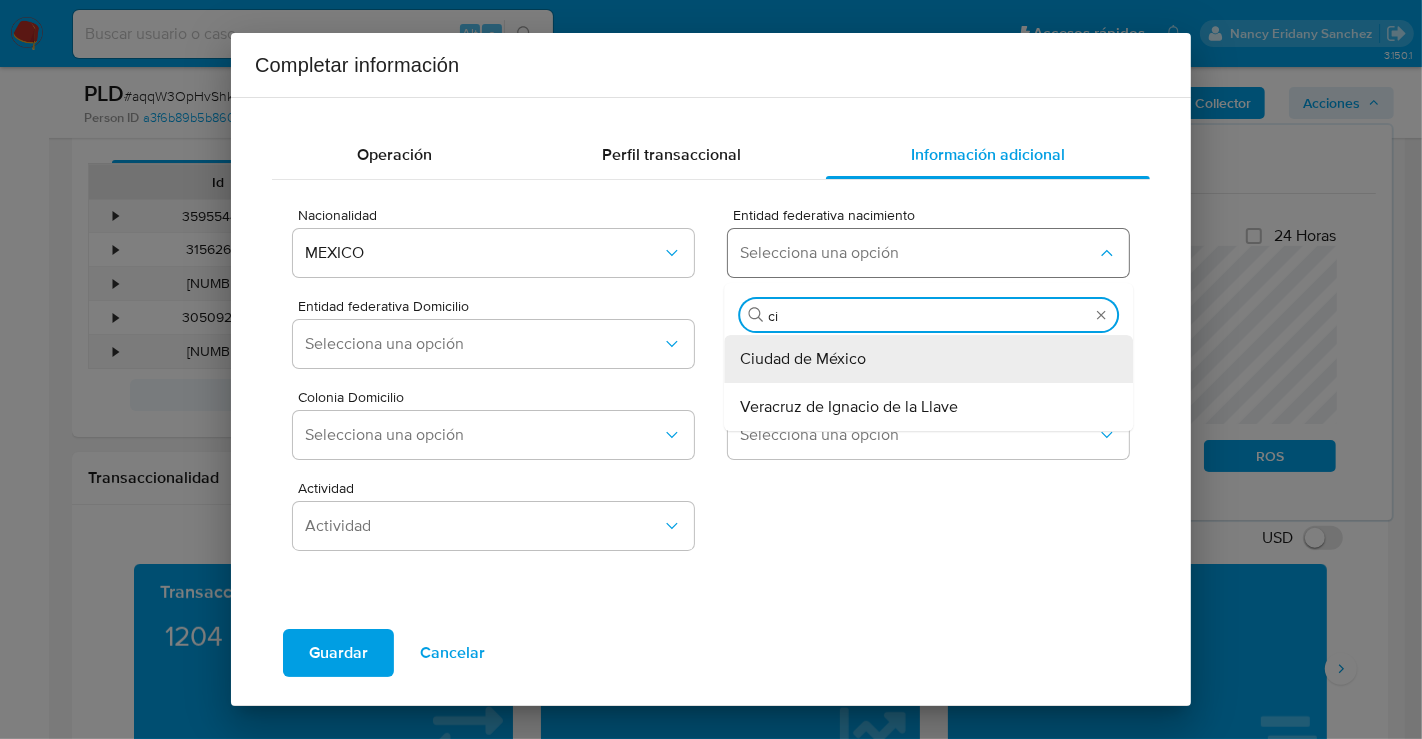 type on "ciu" 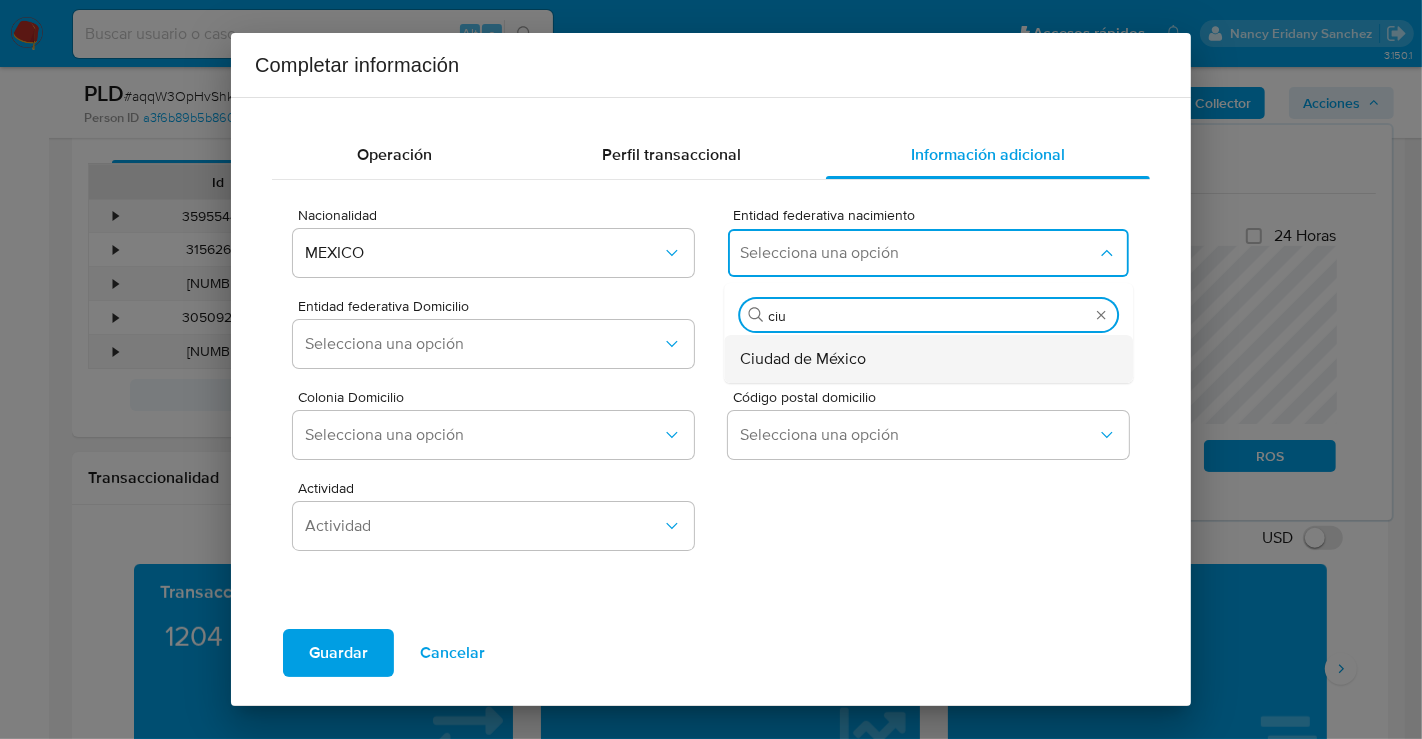 click on "Ciudad de México" at bounding box center (803, 359) 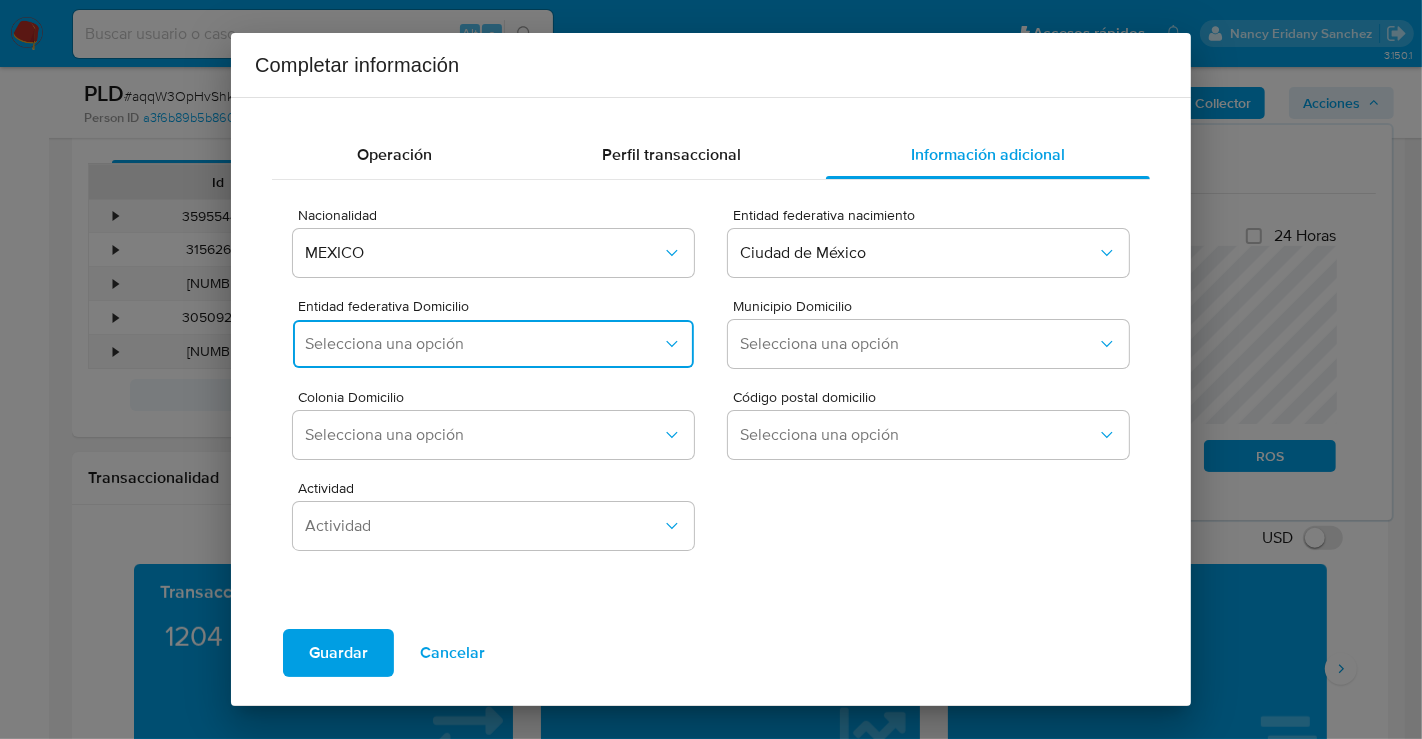 click on "Selecciona una opción" at bounding box center [493, 344] 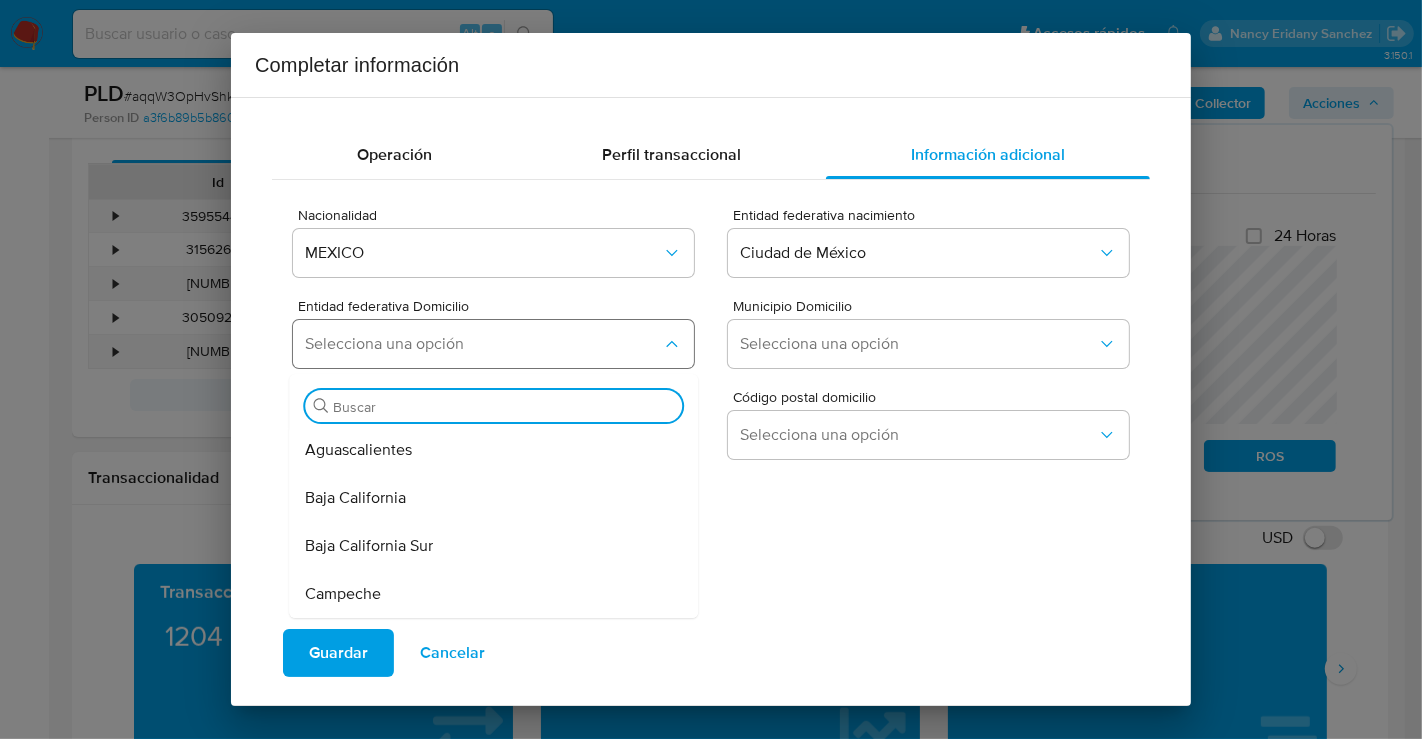 type on "e" 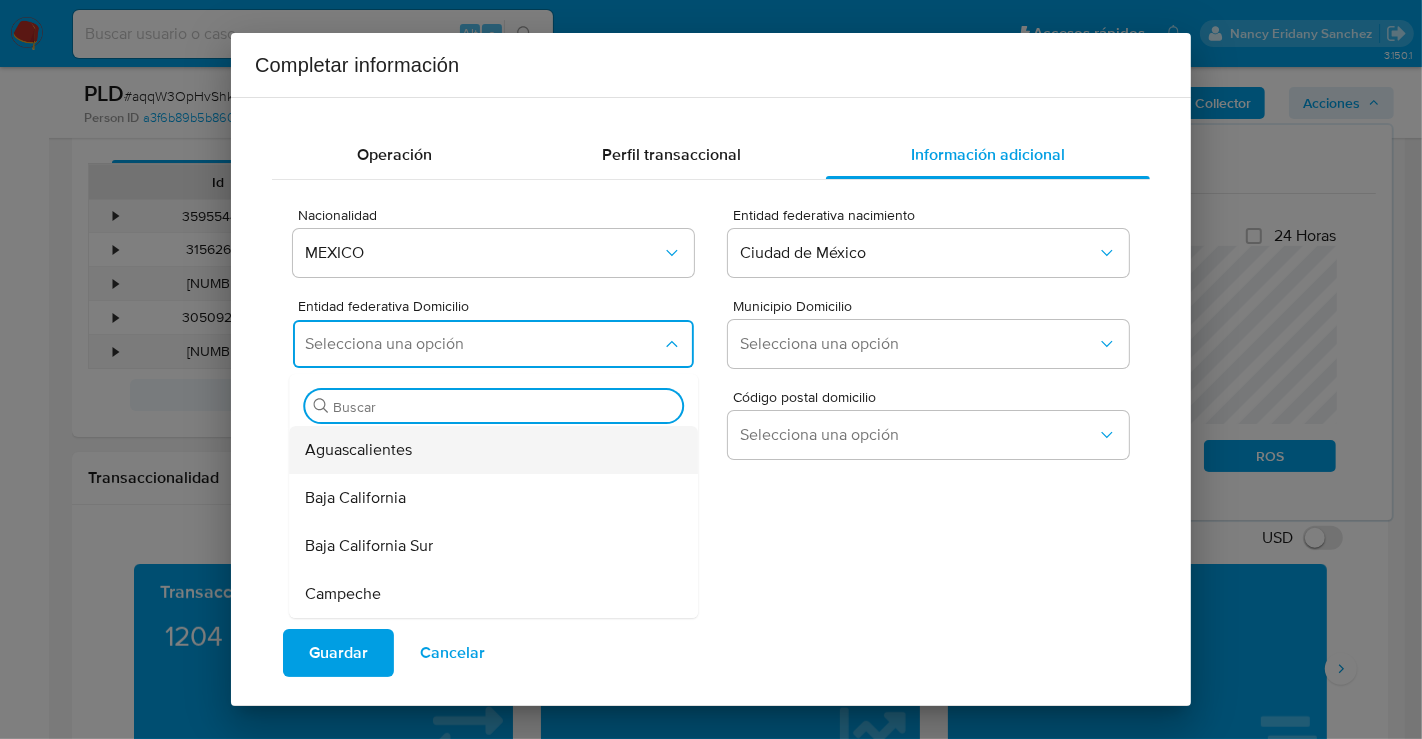 type on "m" 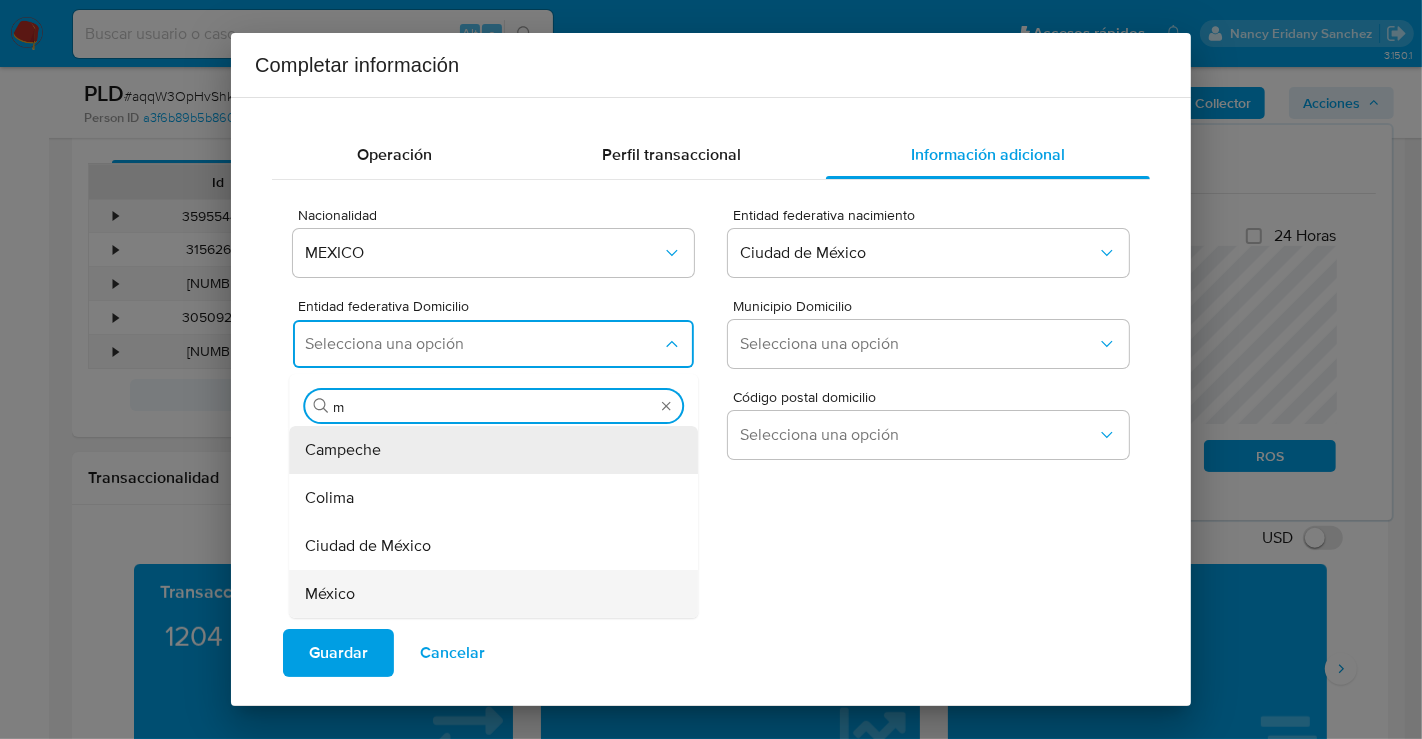 click on "México" at bounding box center [330, 594] 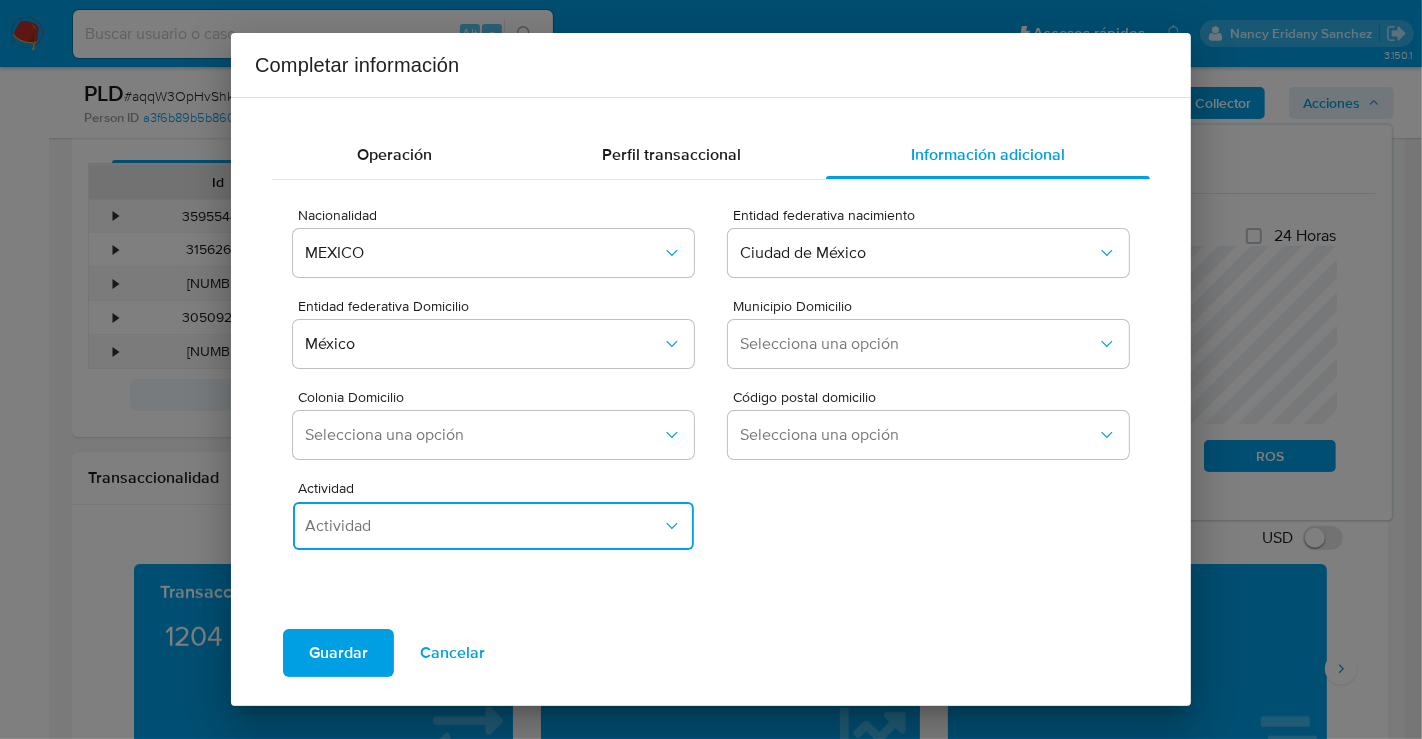 click on "Actividad" at bounding box center [483, 526] 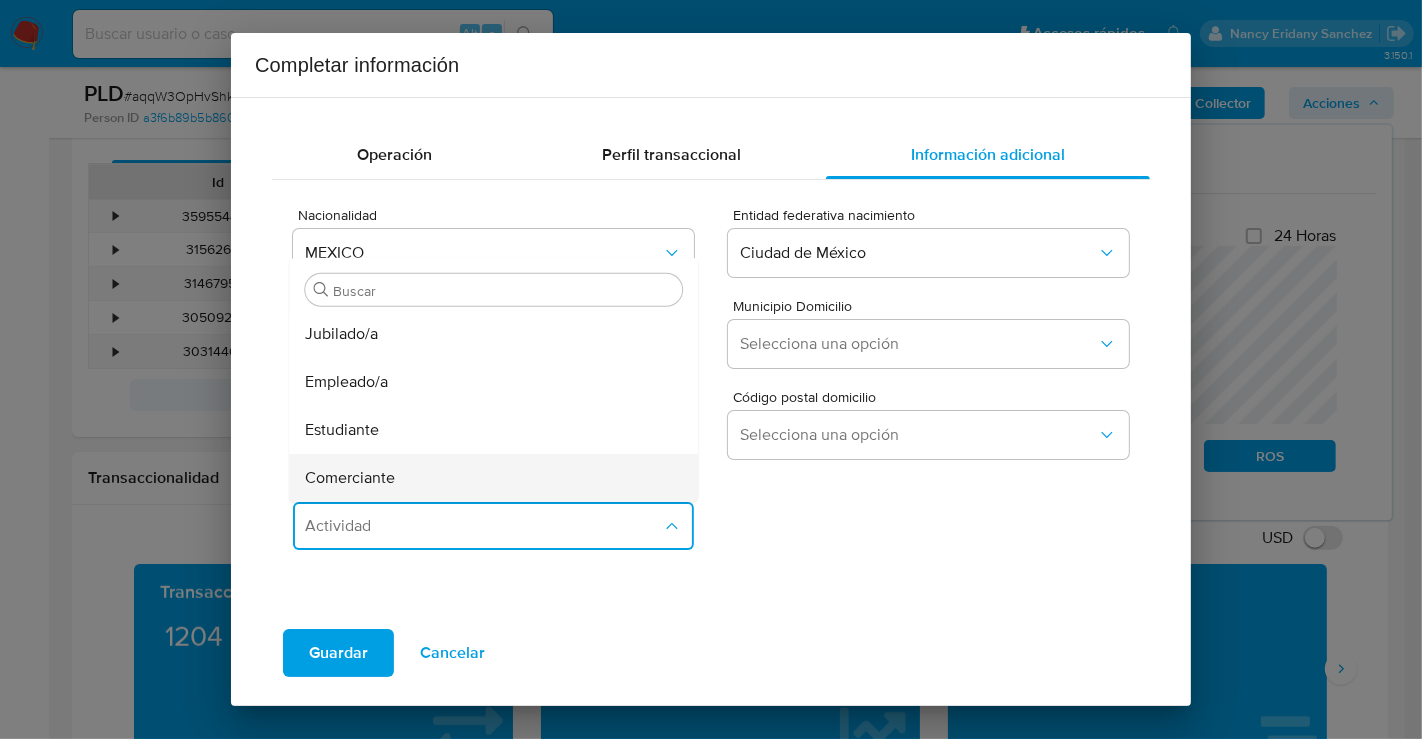 click on "Comerciante" at bounding box center [350, 478] 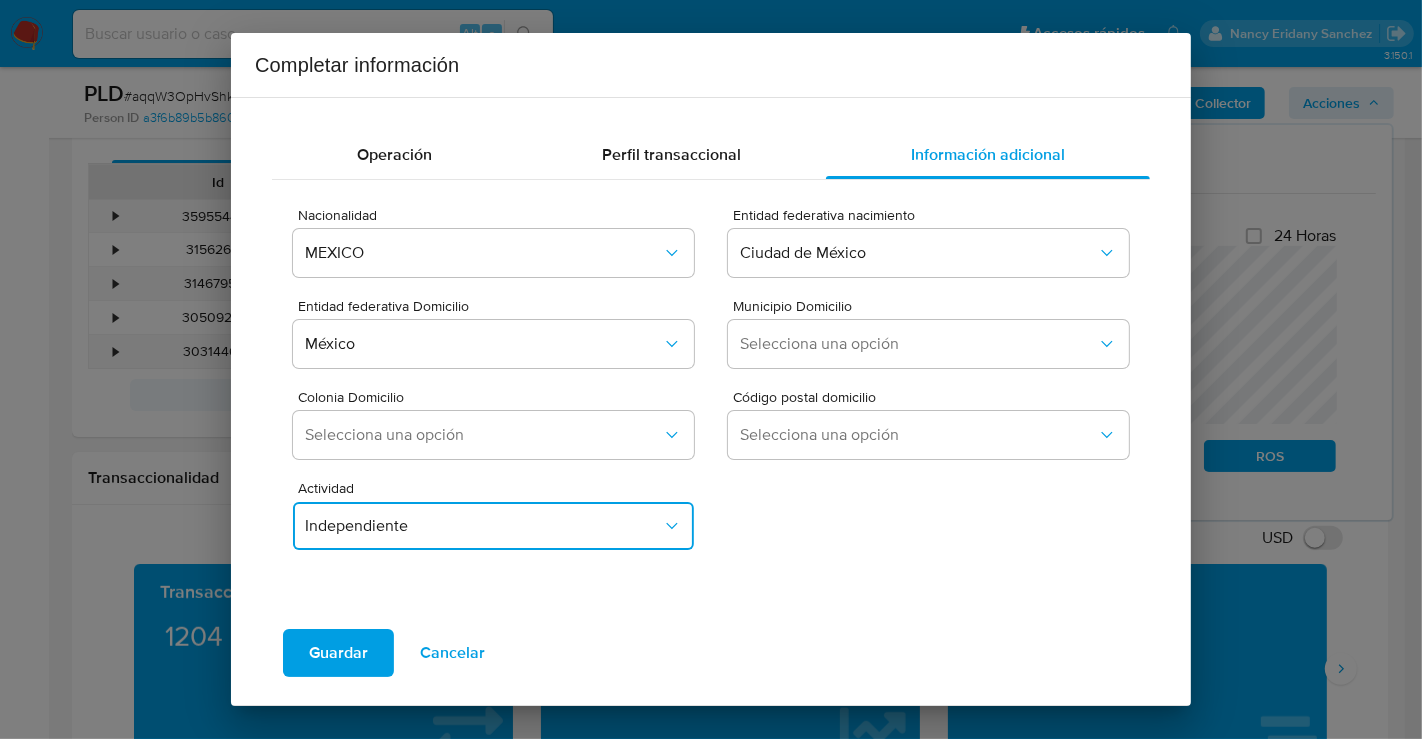 type 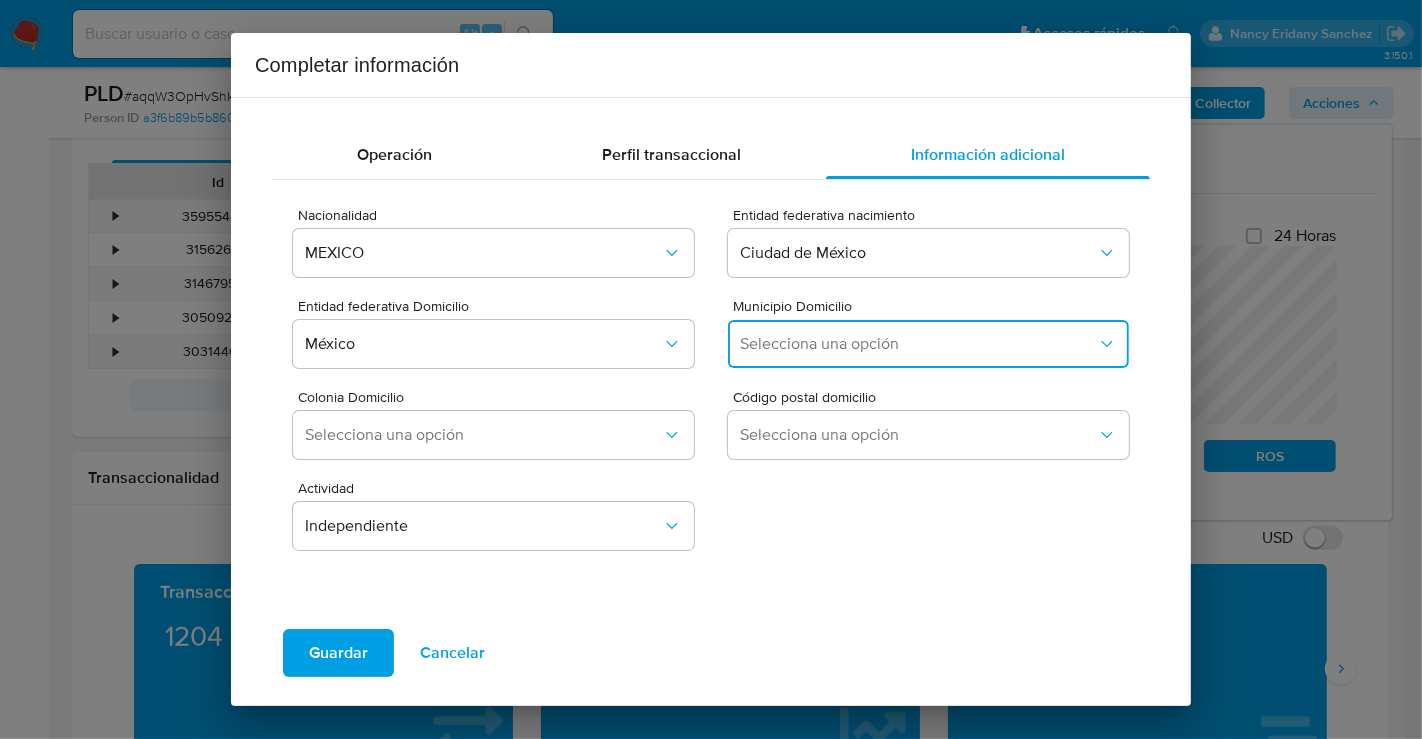 click on "Selecciona una opción" at bounding box center [918, 344] 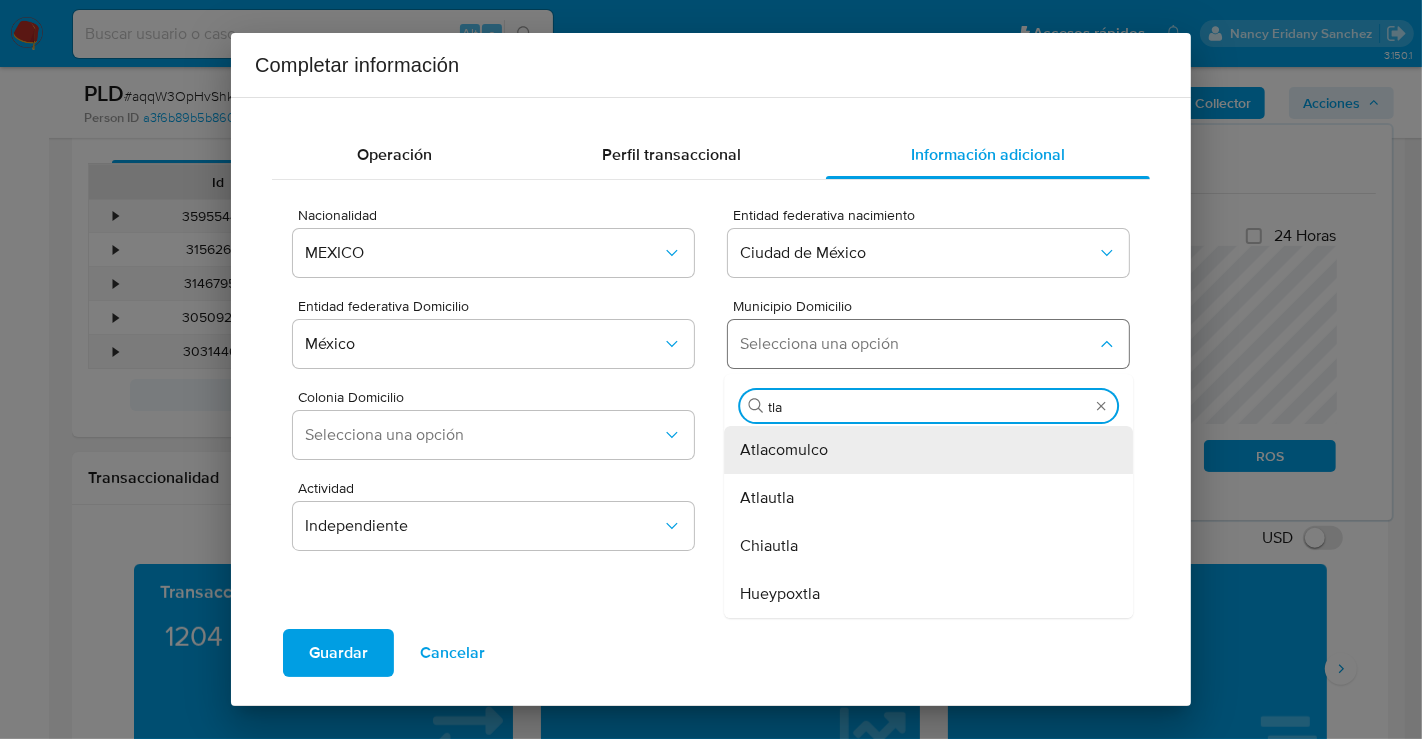 type on "tlal" 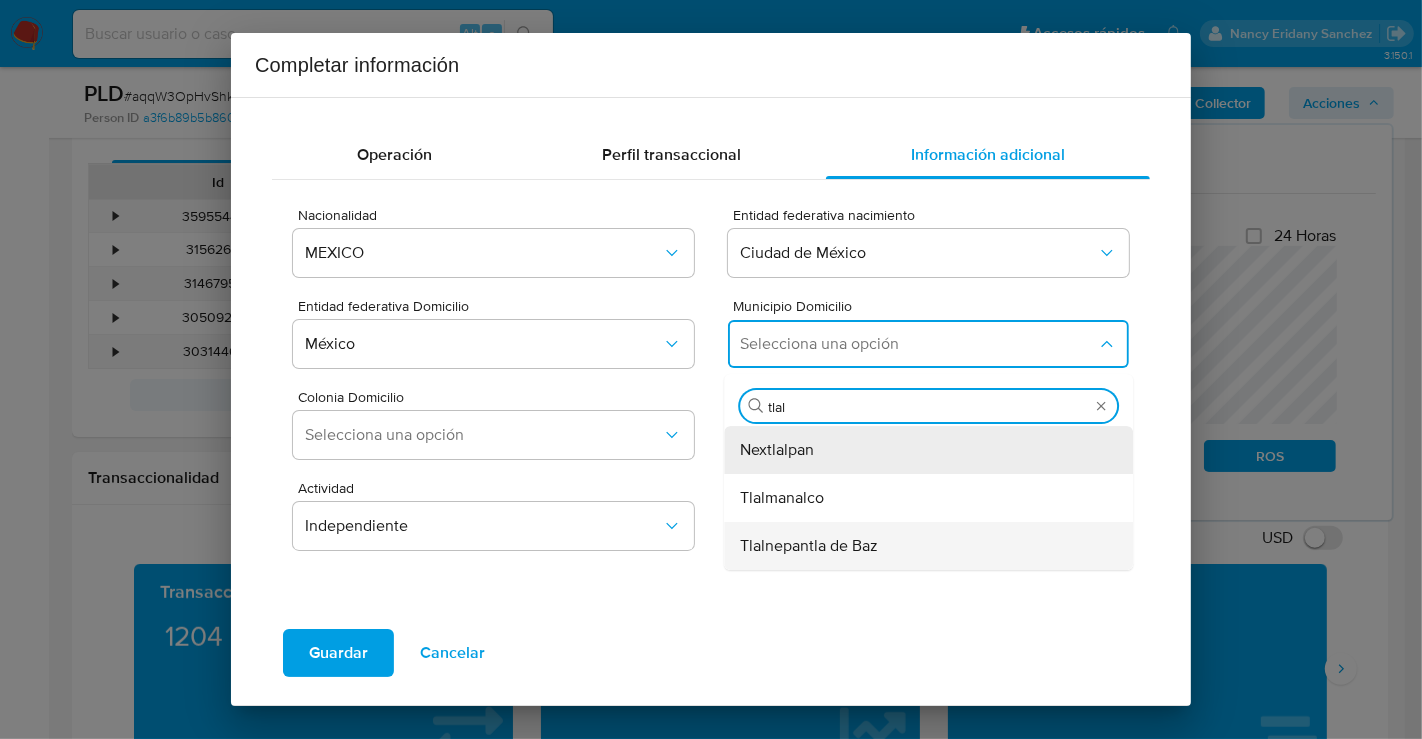 click on "Tlalnepantla de Baz" at bounding box center (809, 546) 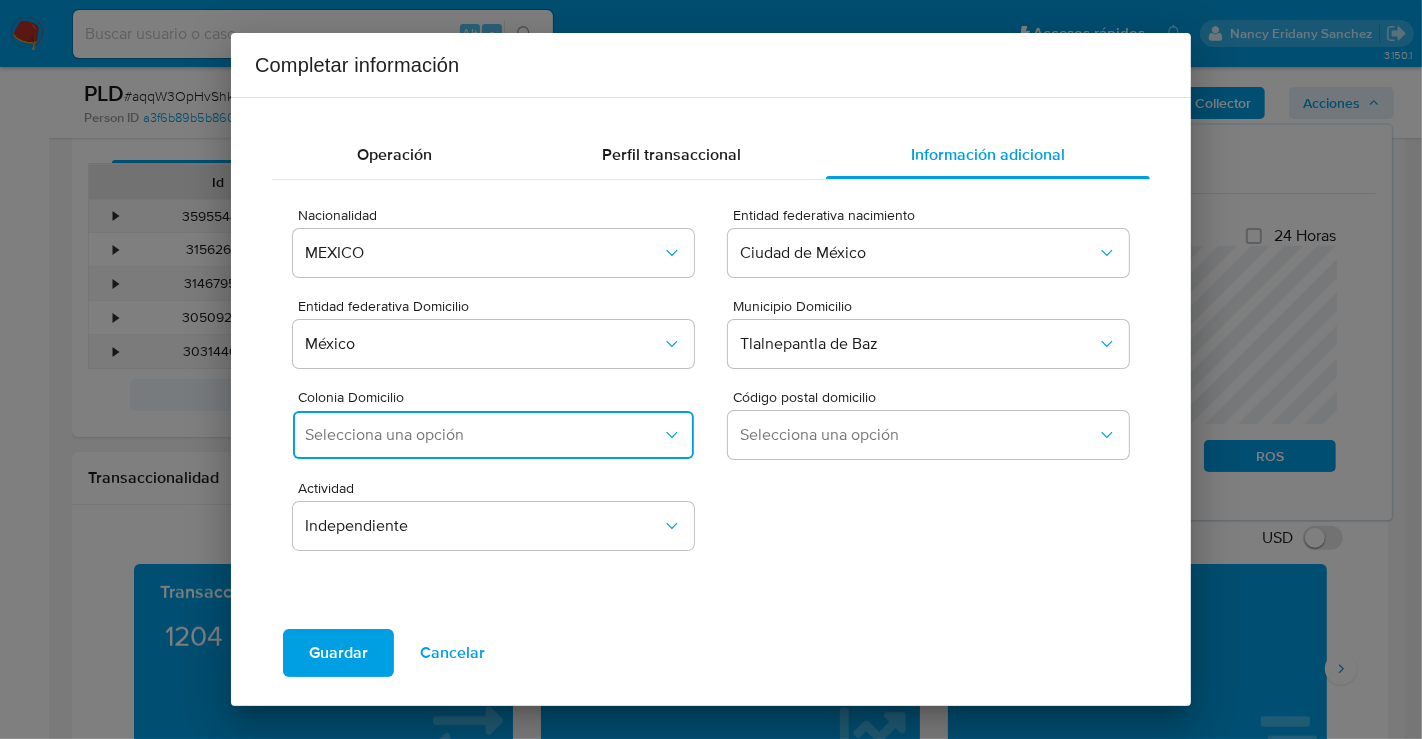 click on "Selecciona una opción" at bounding box center [483, 435] 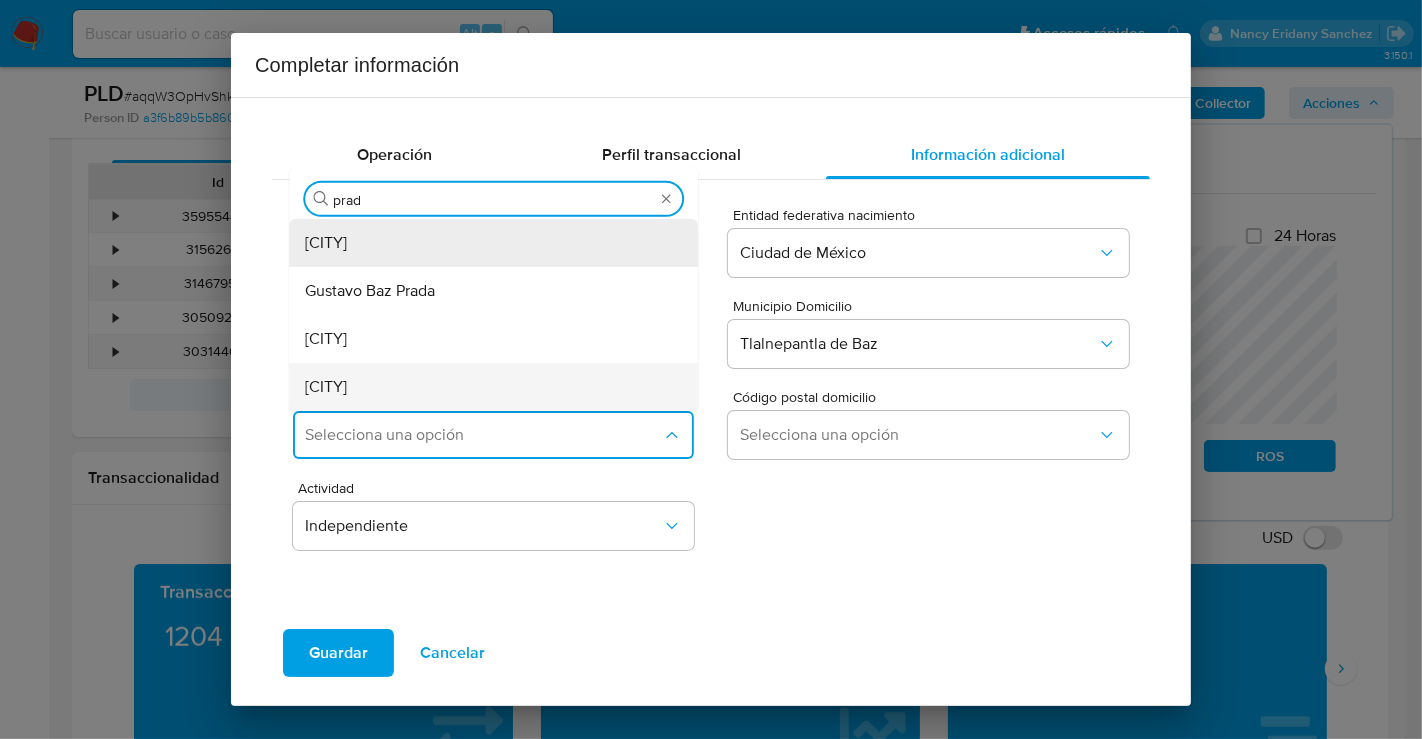type on "prado" 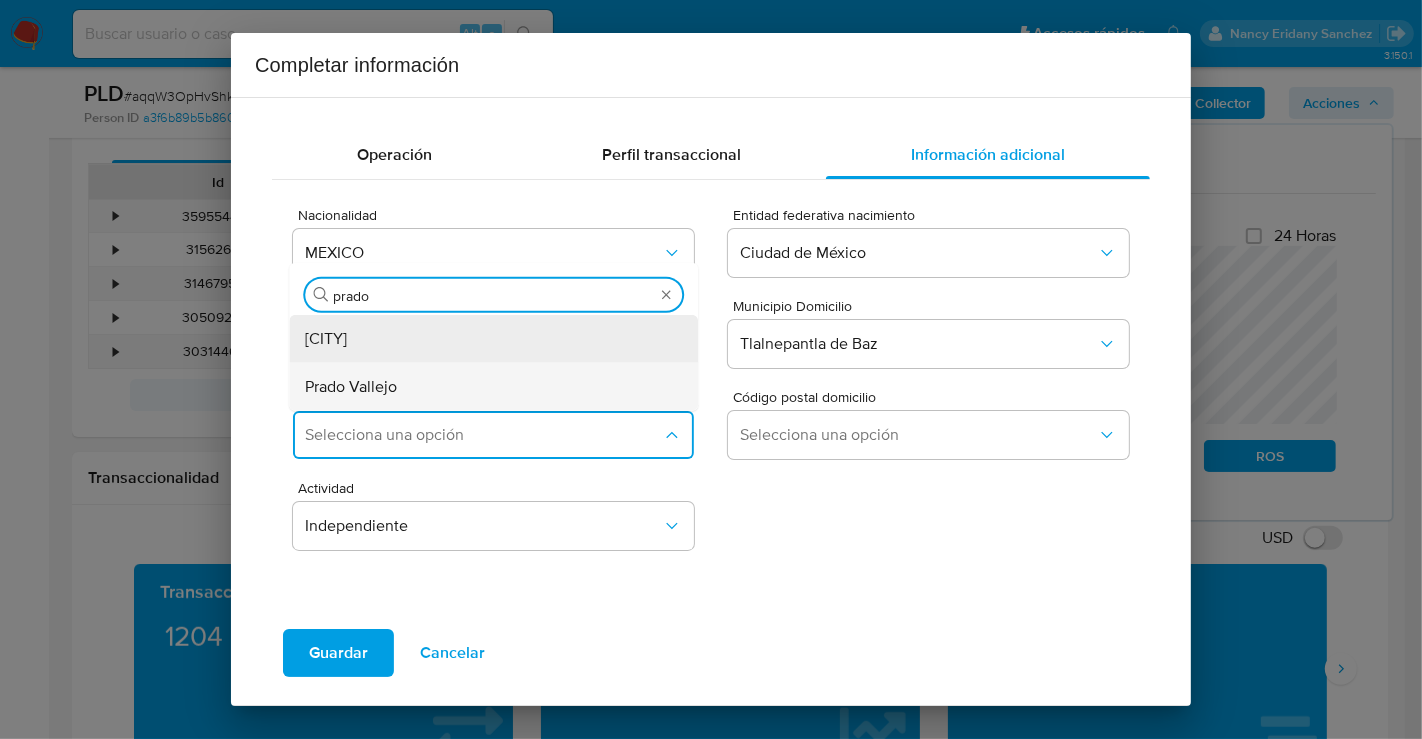 click on "Prado Vallejo" at bounding box center (487, 387) 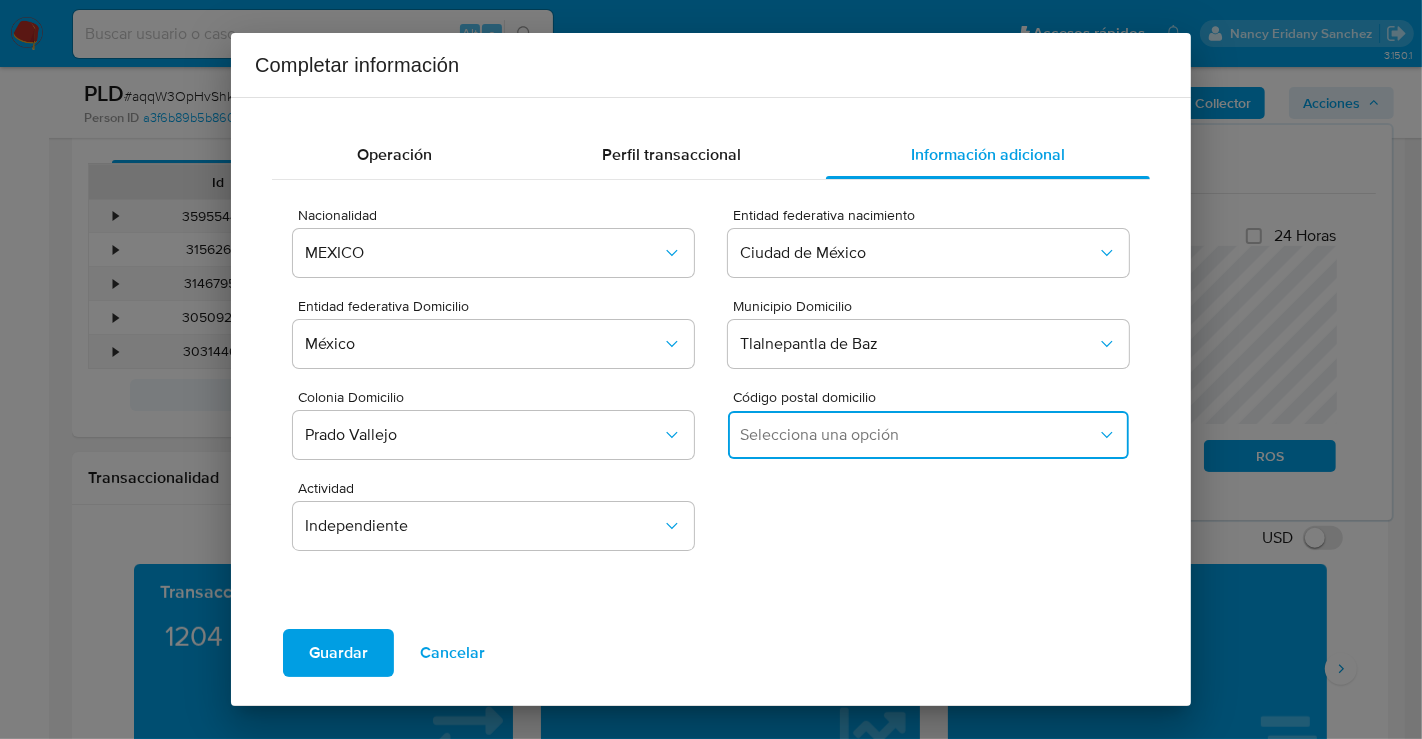 click on "Selecciona una opción" at bounding box center (918, 435) 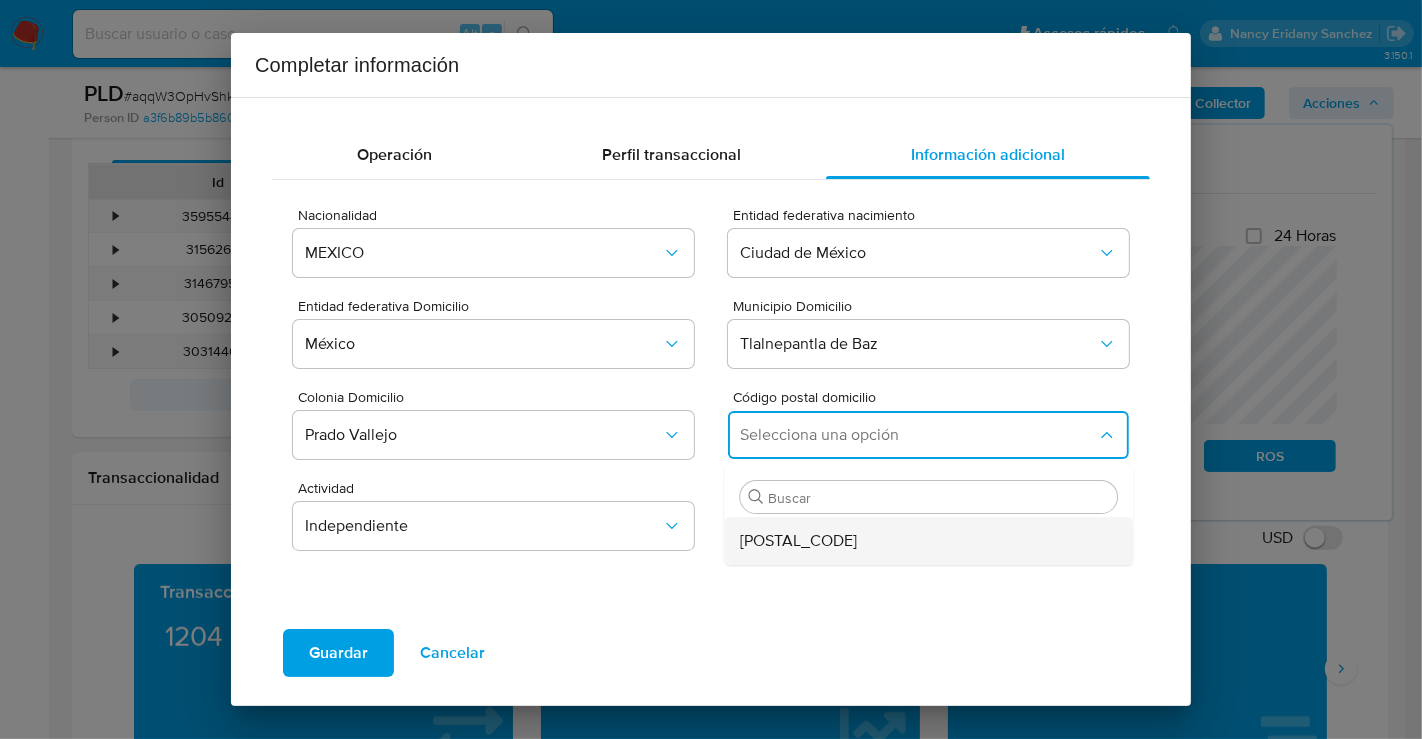 click on "54170" at bounding box center (798, 541) 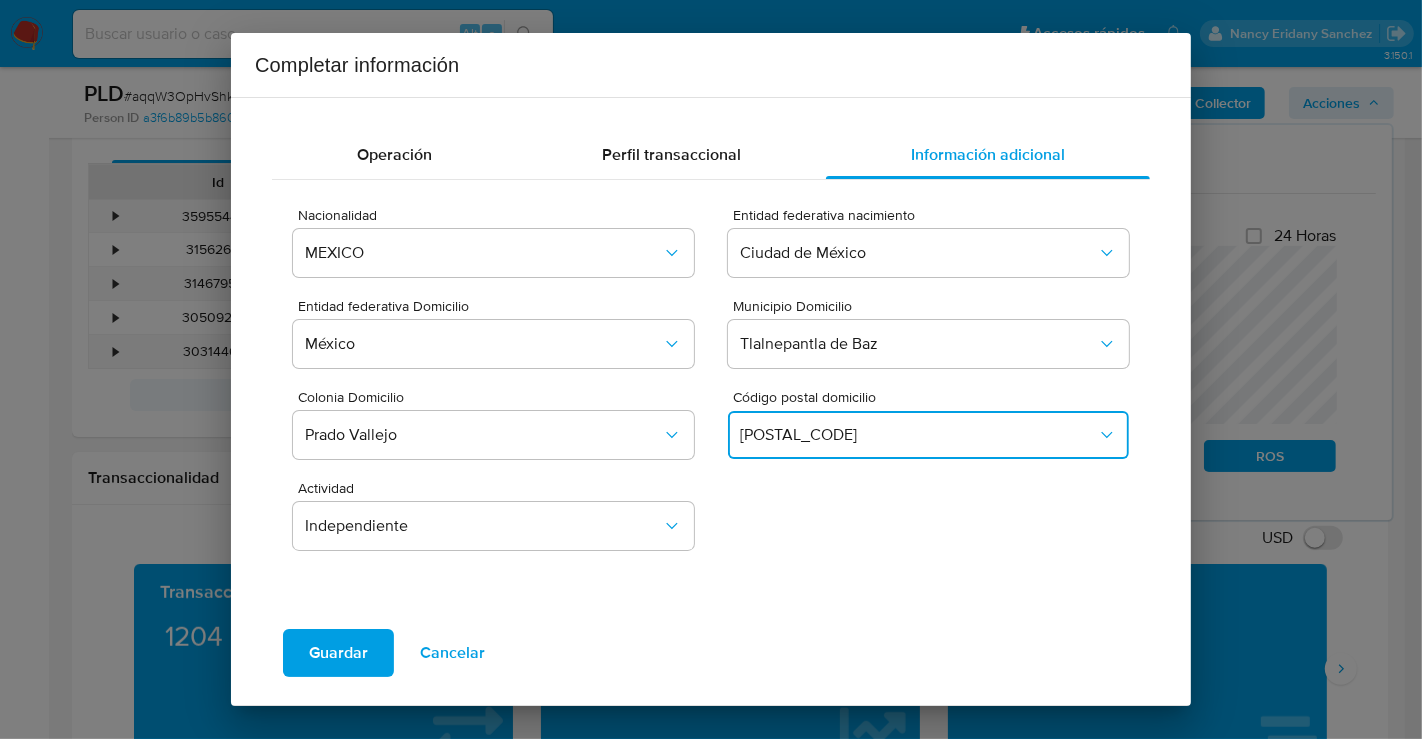 type 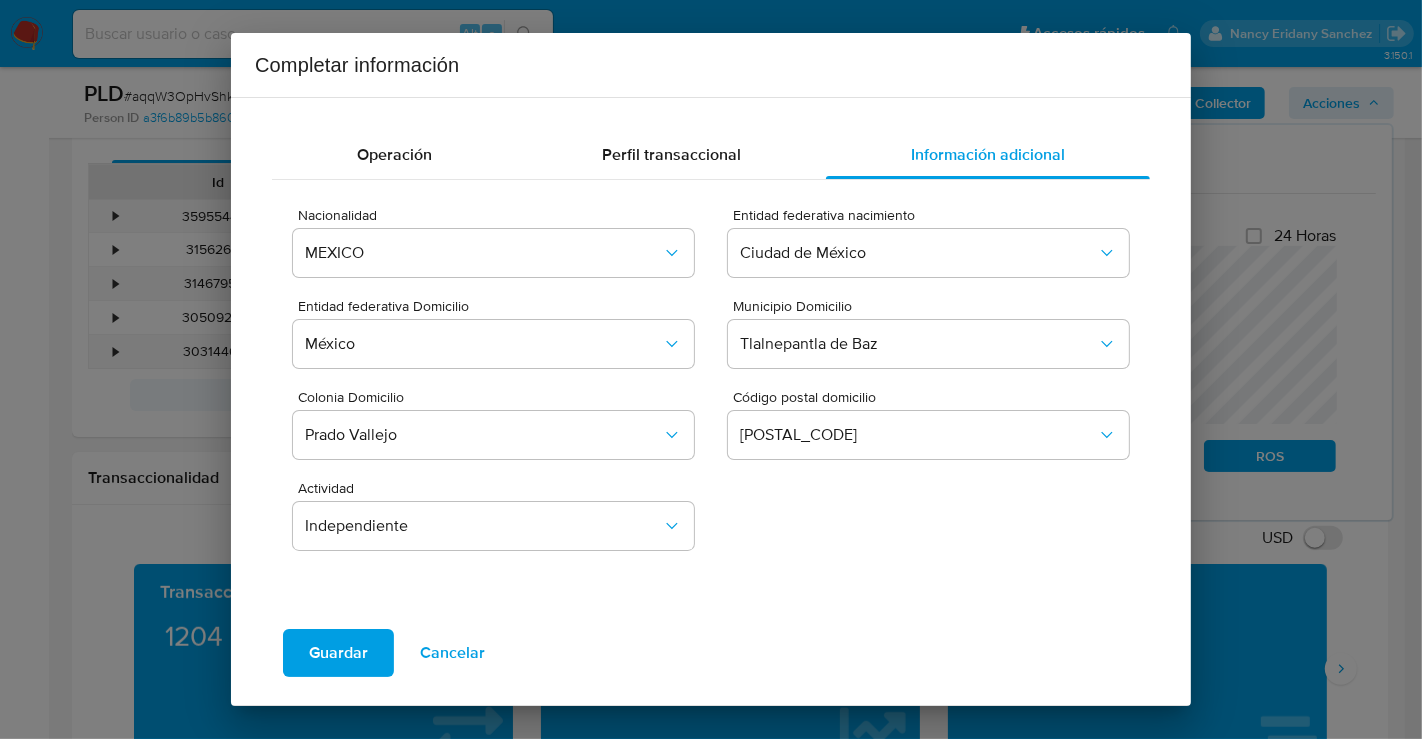 click on "Guardar" at bounding box center (338, 653) 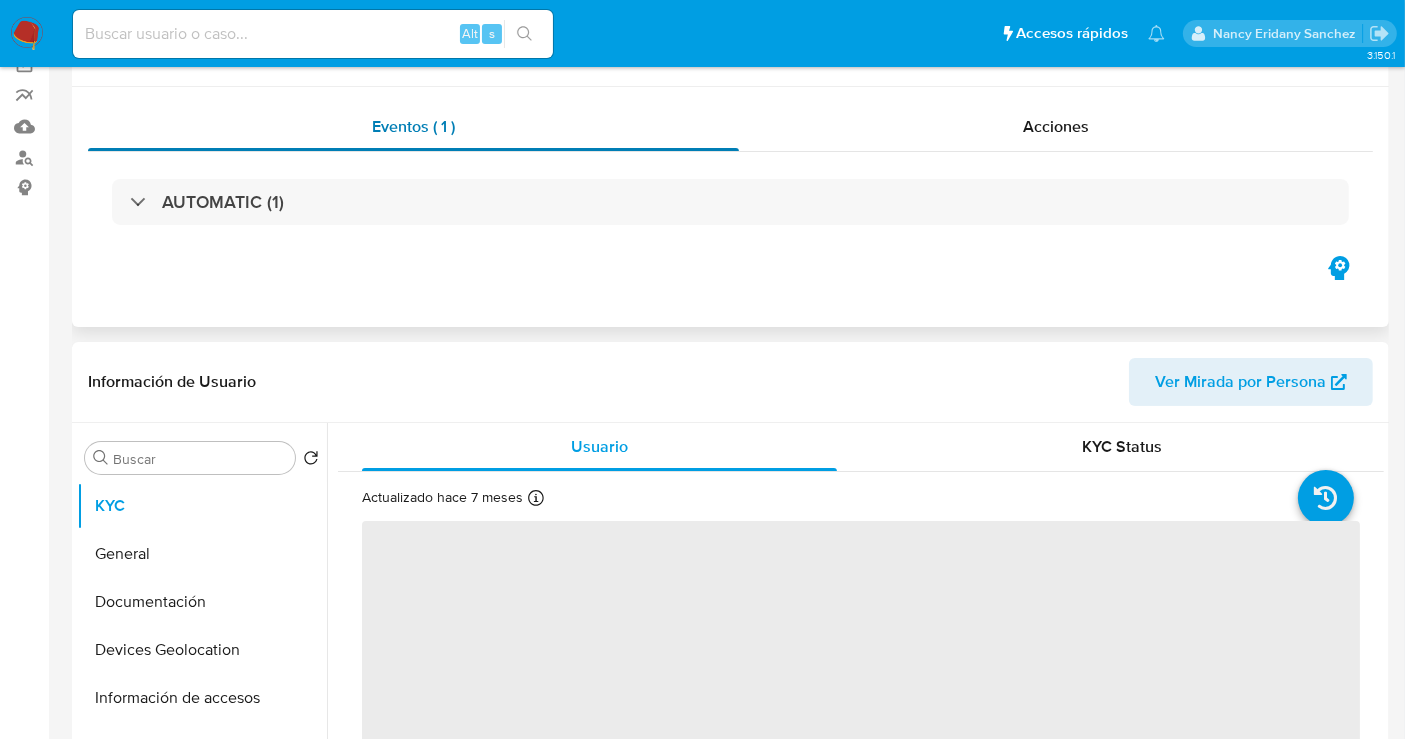scroll, scrollTop: 333, scrollLeft: 0, axis: vertical 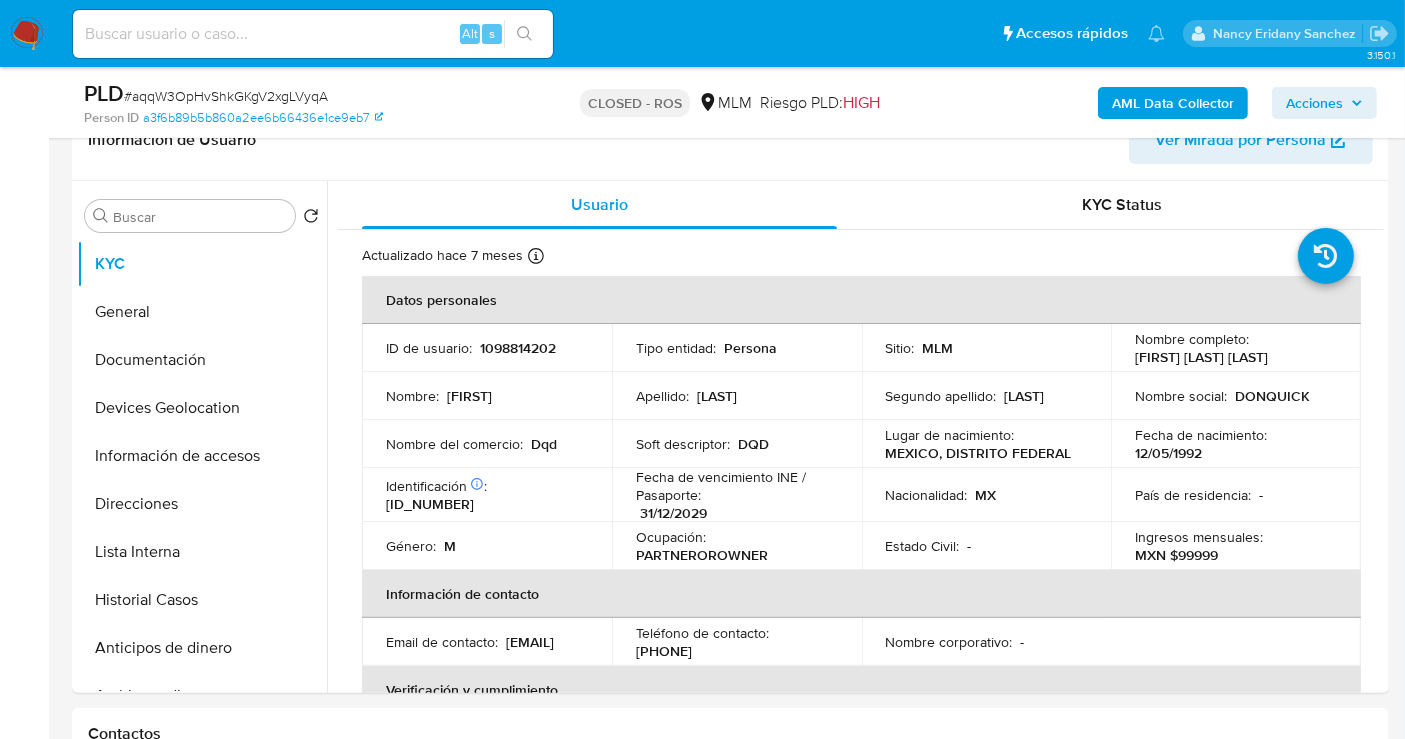 select on "10" 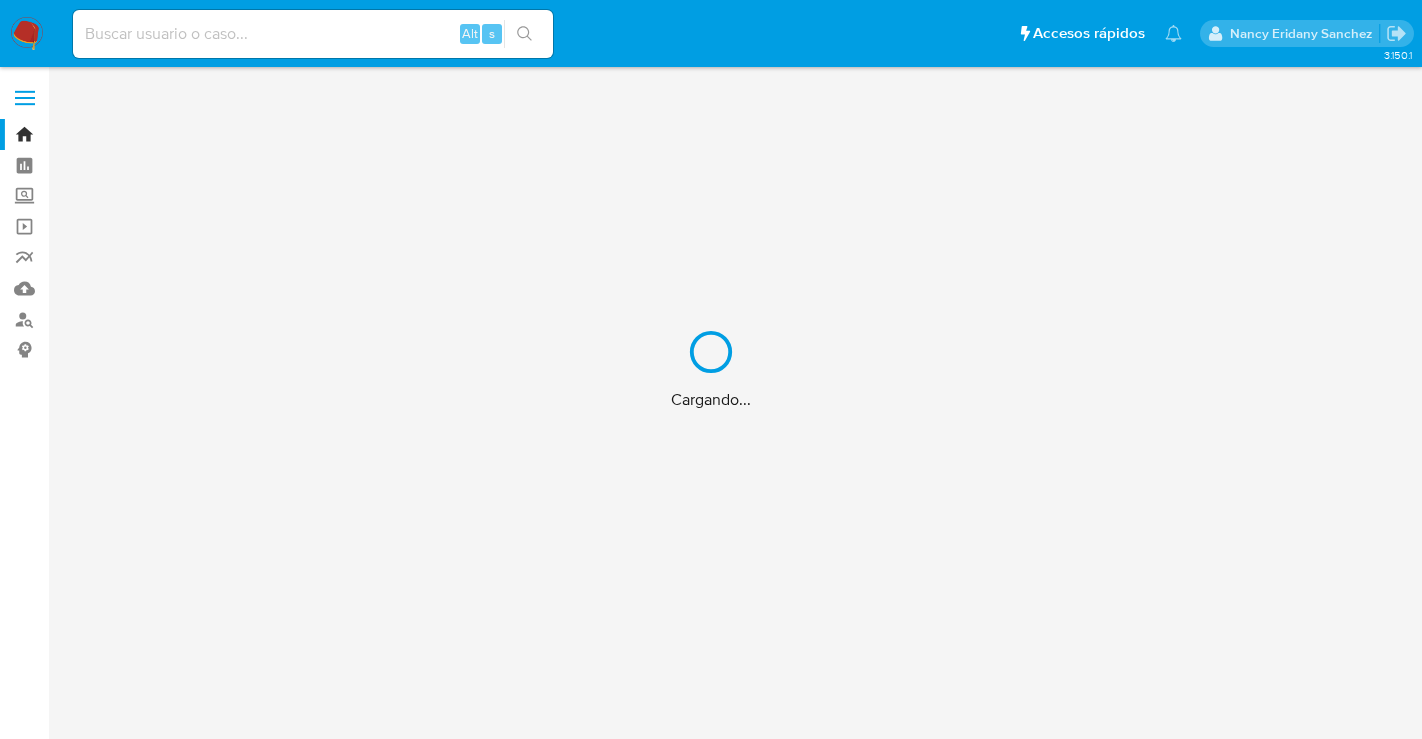 scroll, scrollTop: 0, scrollLeft: 0, axis: both 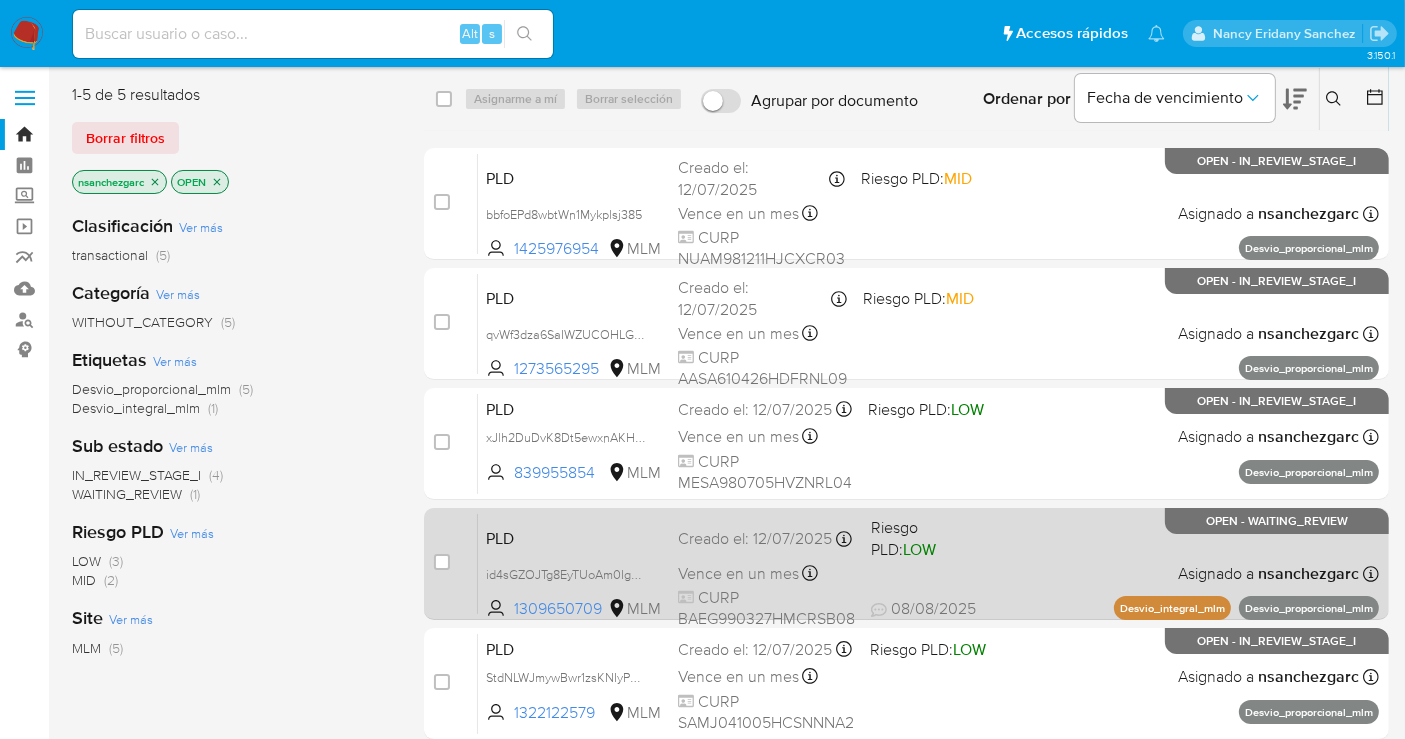 click on "PLD id4sGZOJTg8EyTUoAm0IgAnn 1309650709 MLM Riesgo PLD:  LOW Creado el: [DATE]   Creado el: [DATE] [TIME] Vence en un mes   Vence el [DATE] [TIME] CURP   BAEG990327HMCRSB08 [DATE]   [DATE] [TIME] Asignado a   [USERNAME]   Asignado el: [DATE] [TIME] Desvio_integral_mlm Desvio_proporcional_mlm OPEN - WAITING_REVIEW" at bounding box center [928, 563] 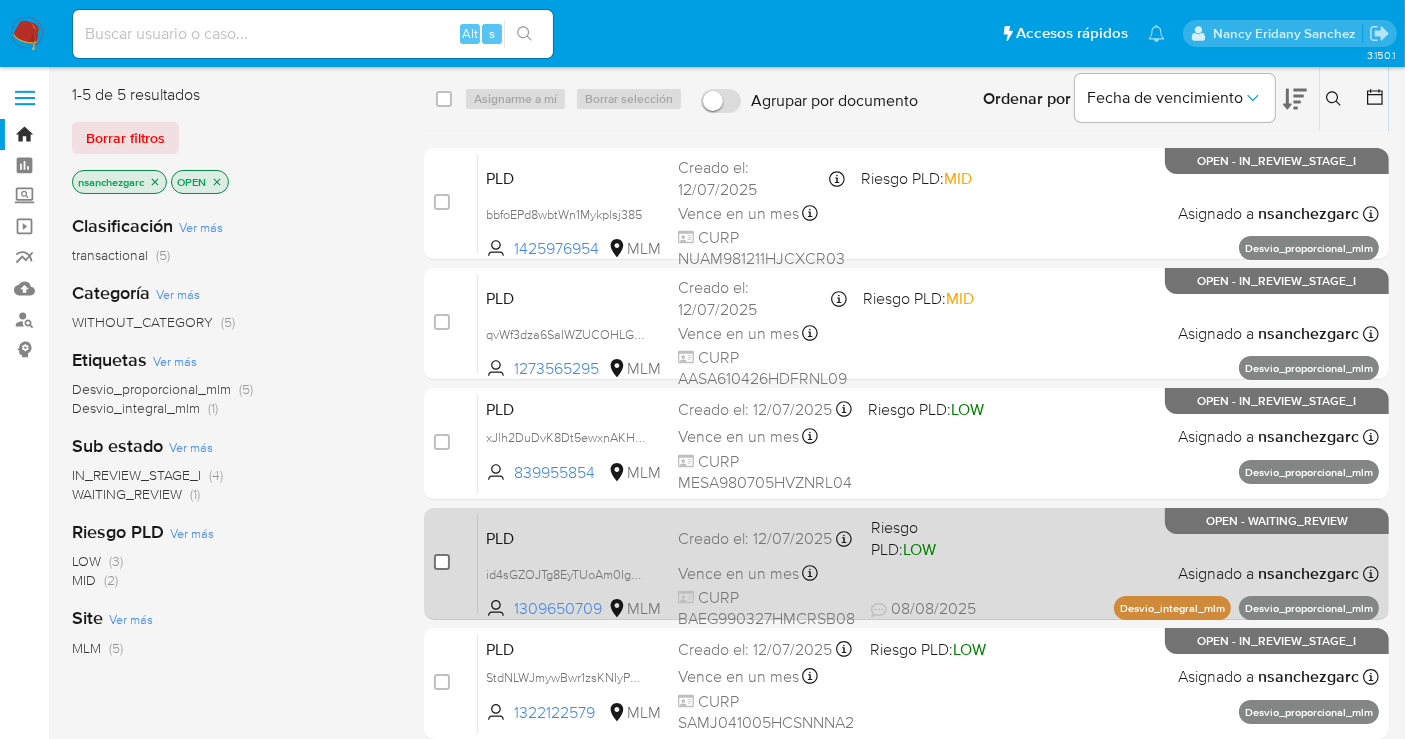 click at bounding box center [442, 562] 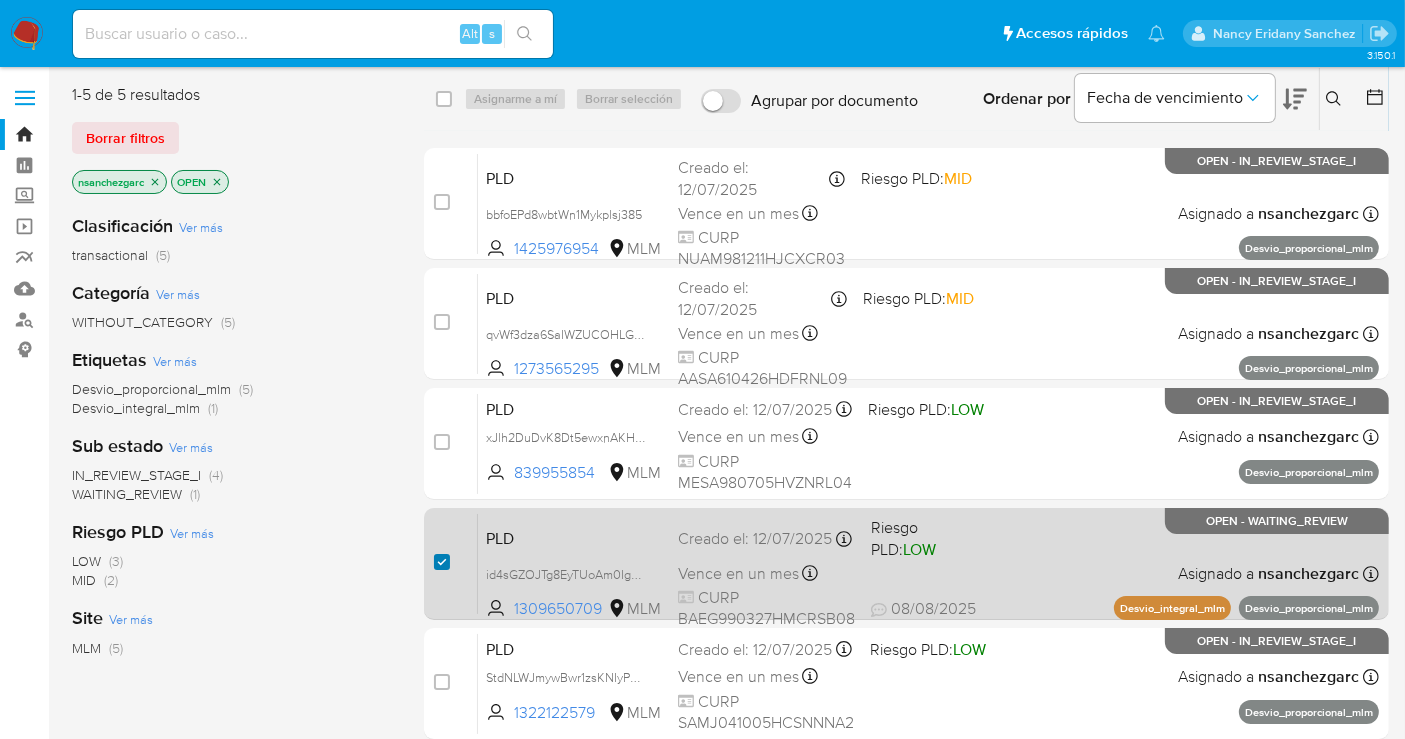 checkbox on "true" 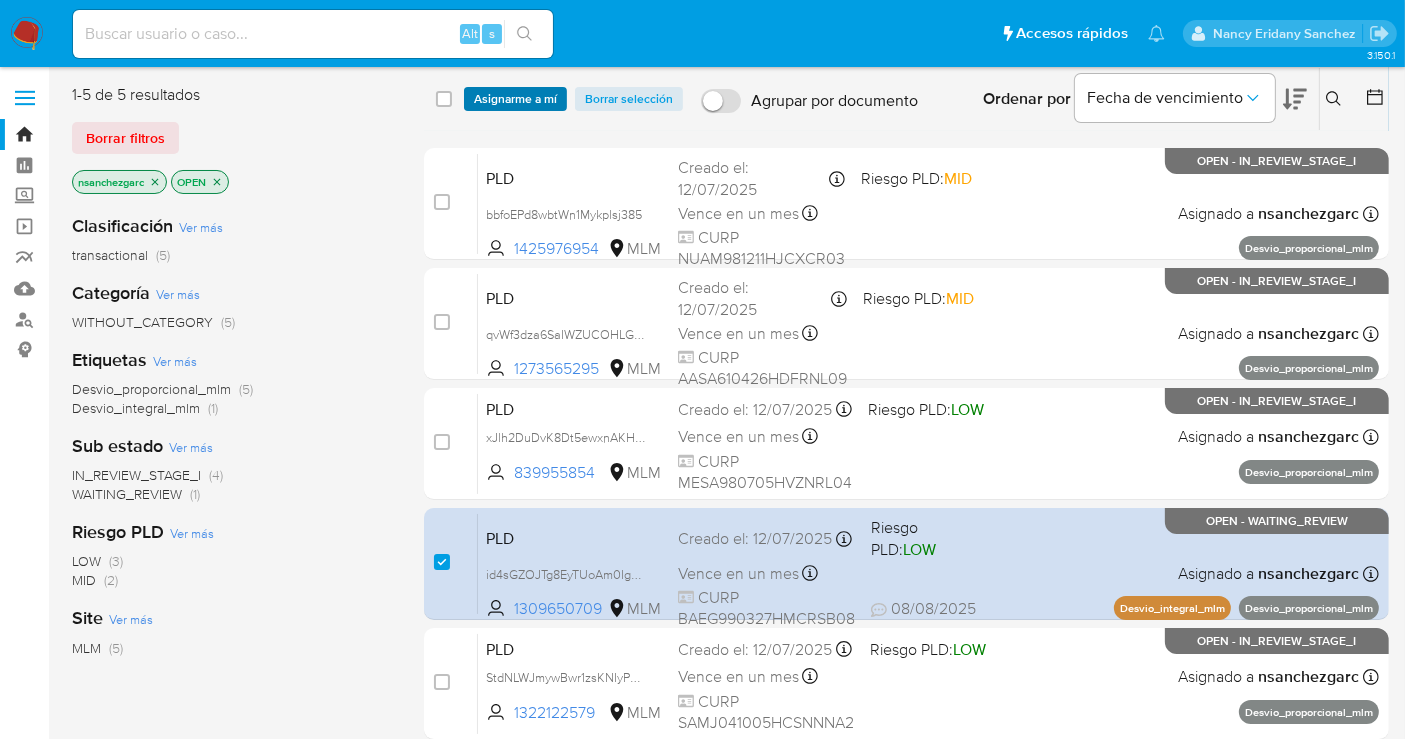 click on "Asignarme a mí" at bounding box center [515, 99] 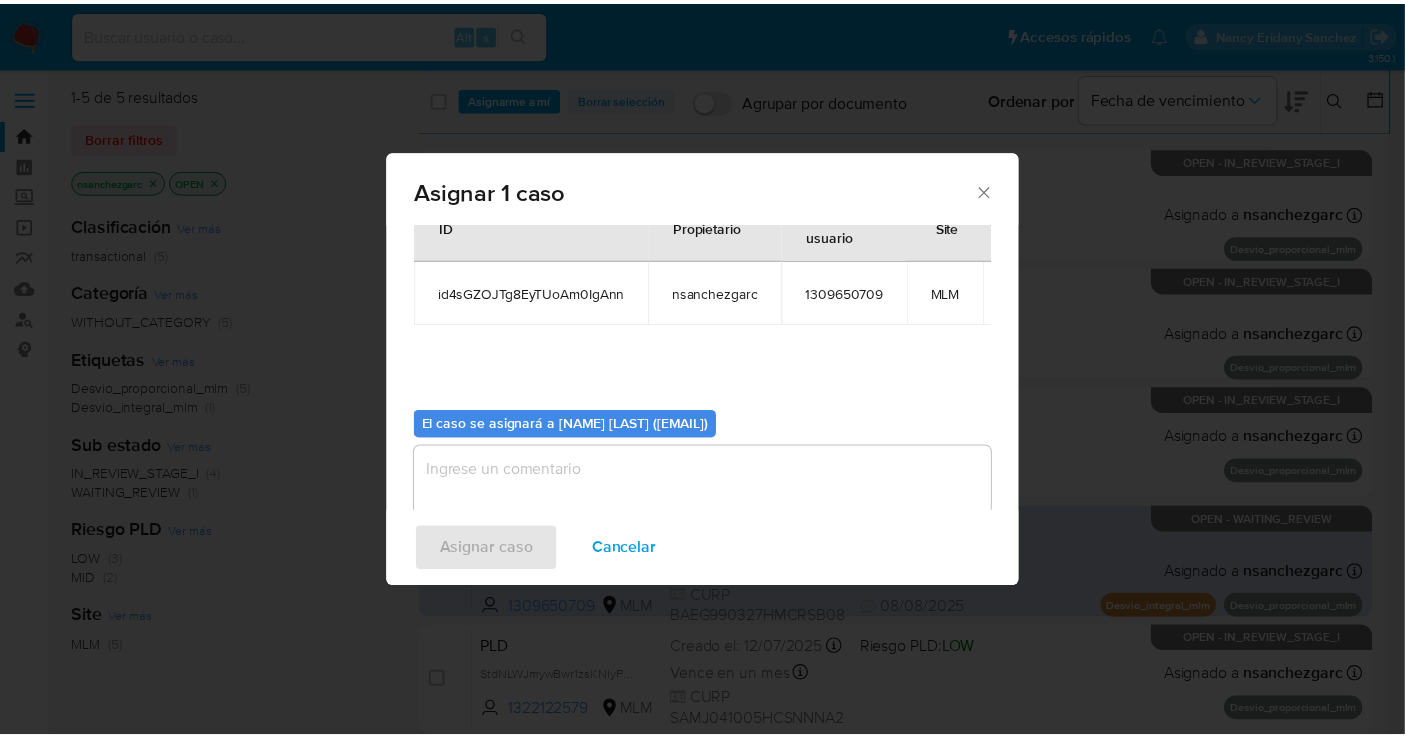 scroll, scrollTop: 120, scrollLeft: 0, axis: vertical 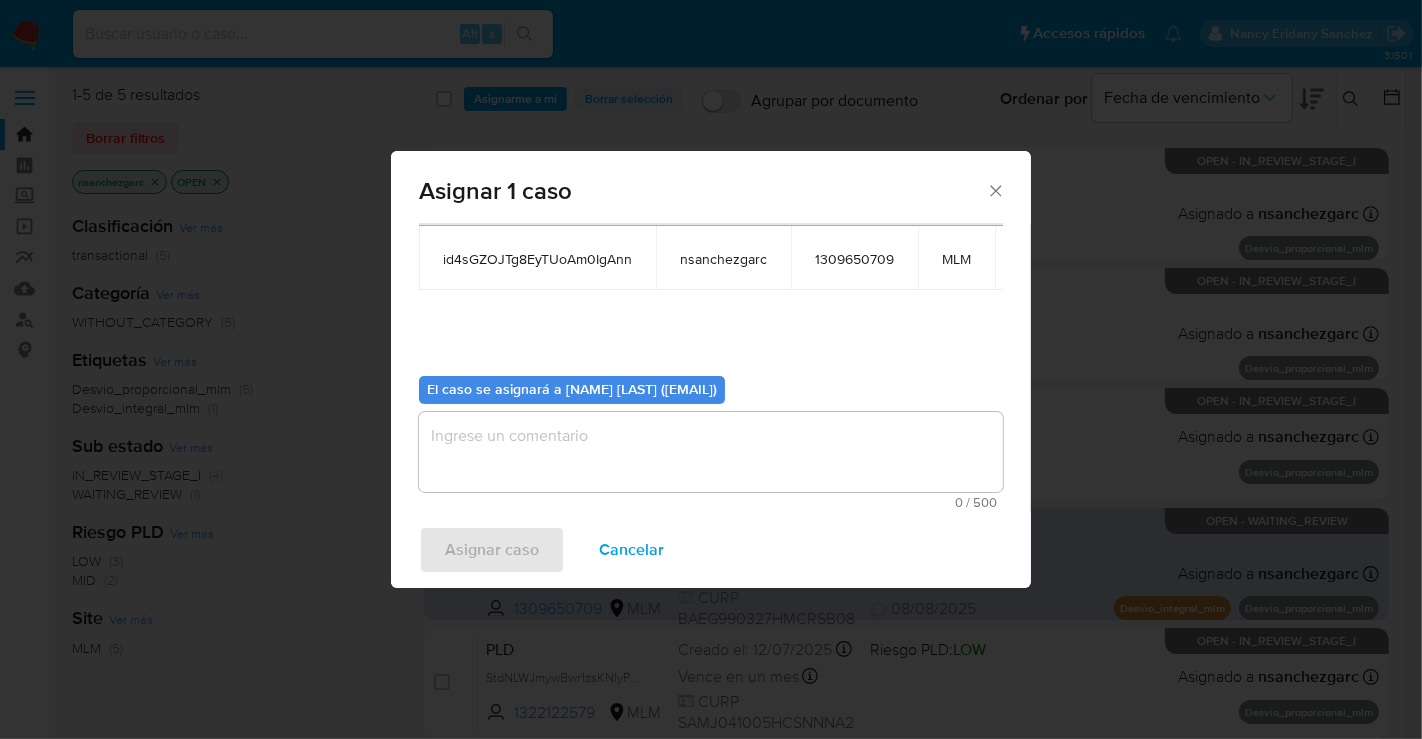 click at bounding box center (711, 452) 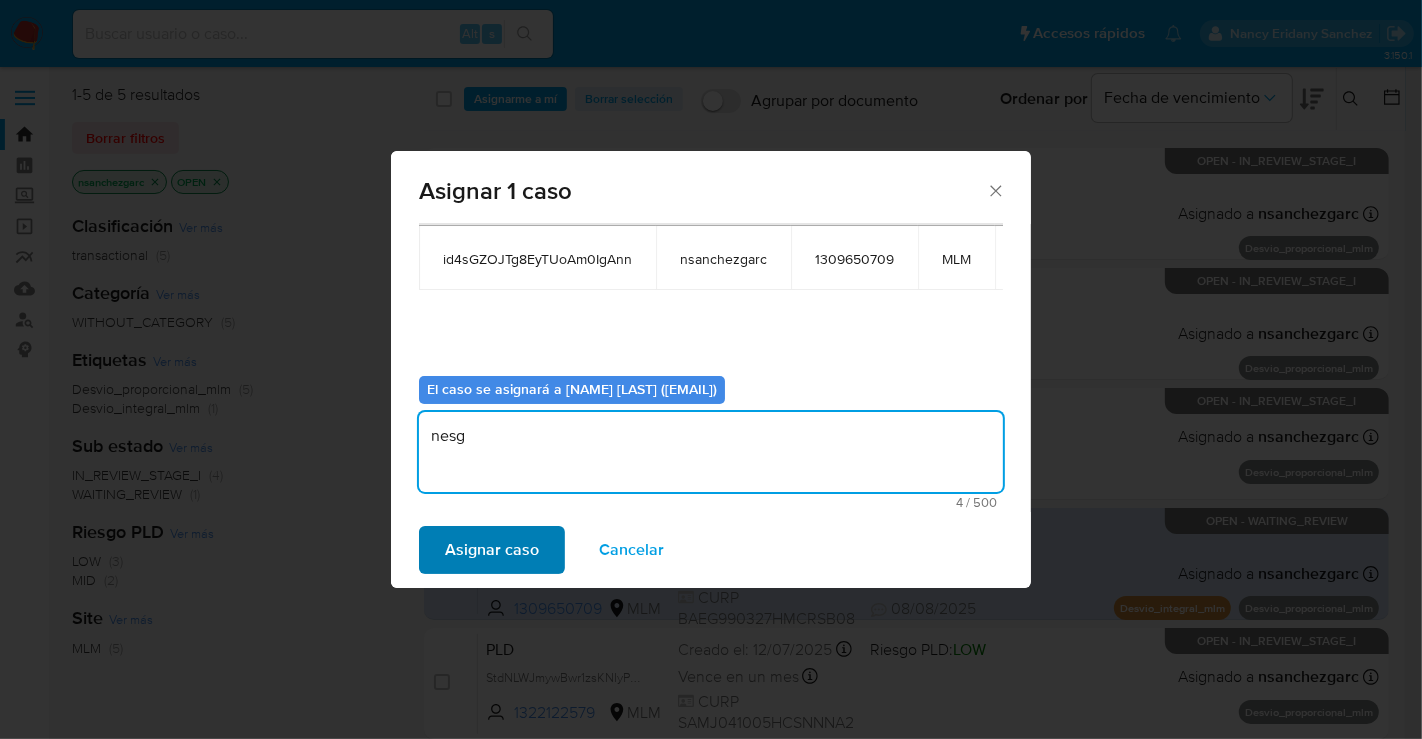 type on "nesg" 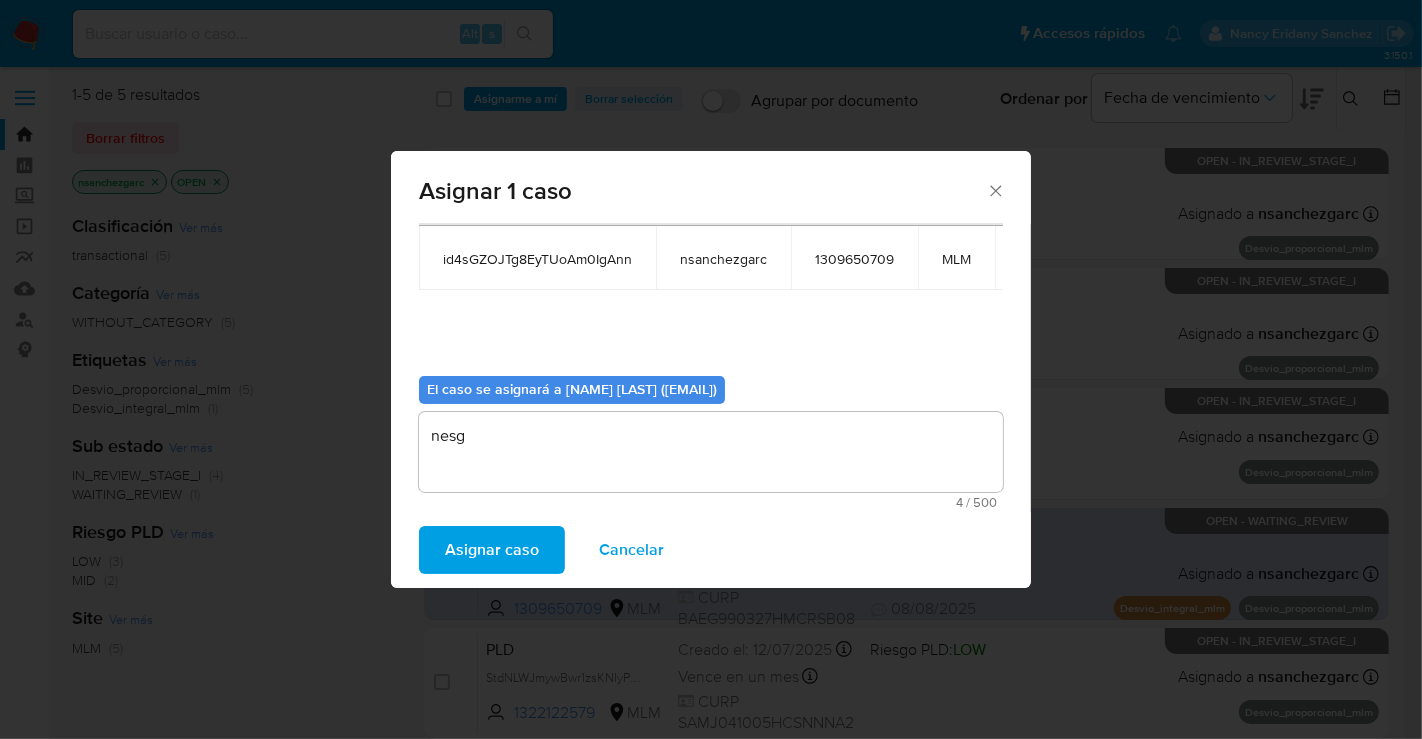 click on "Asignar caso" at bounding box center (492, 550) 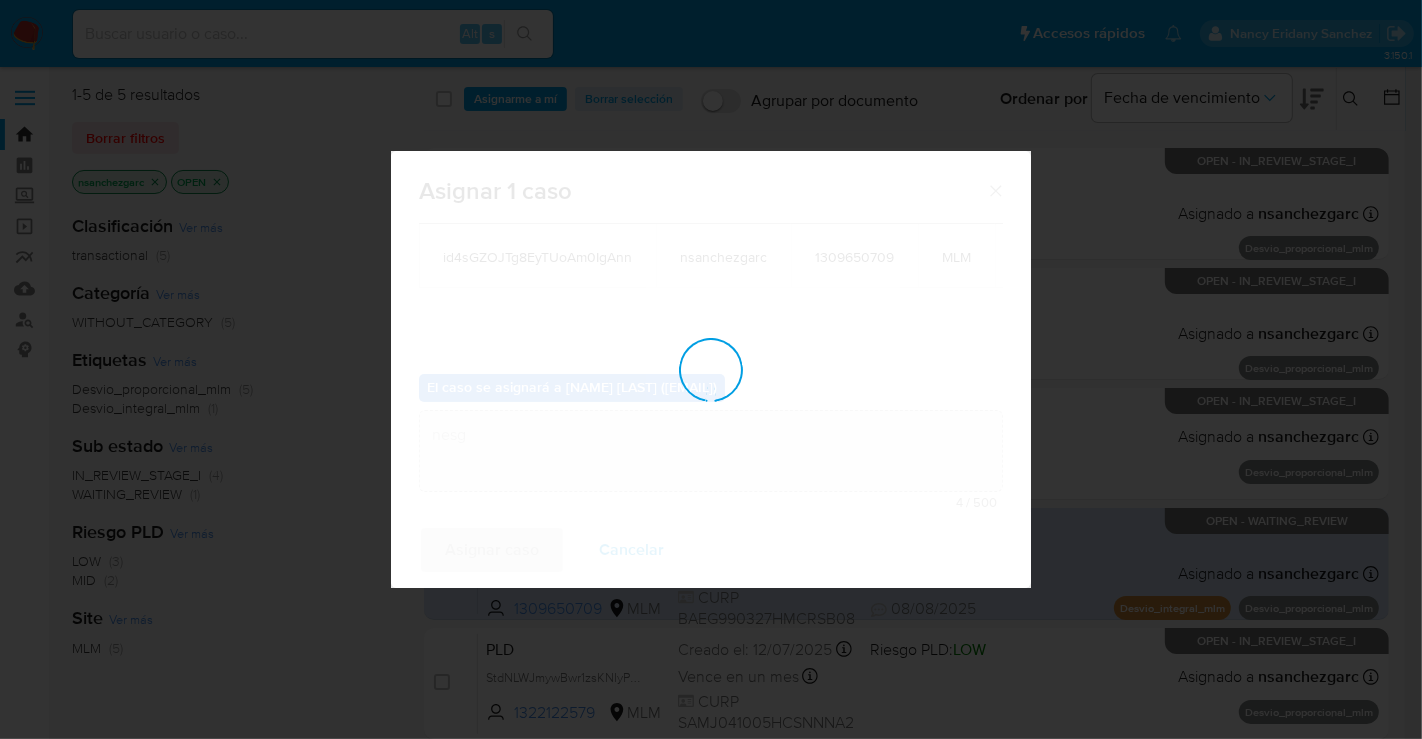 type 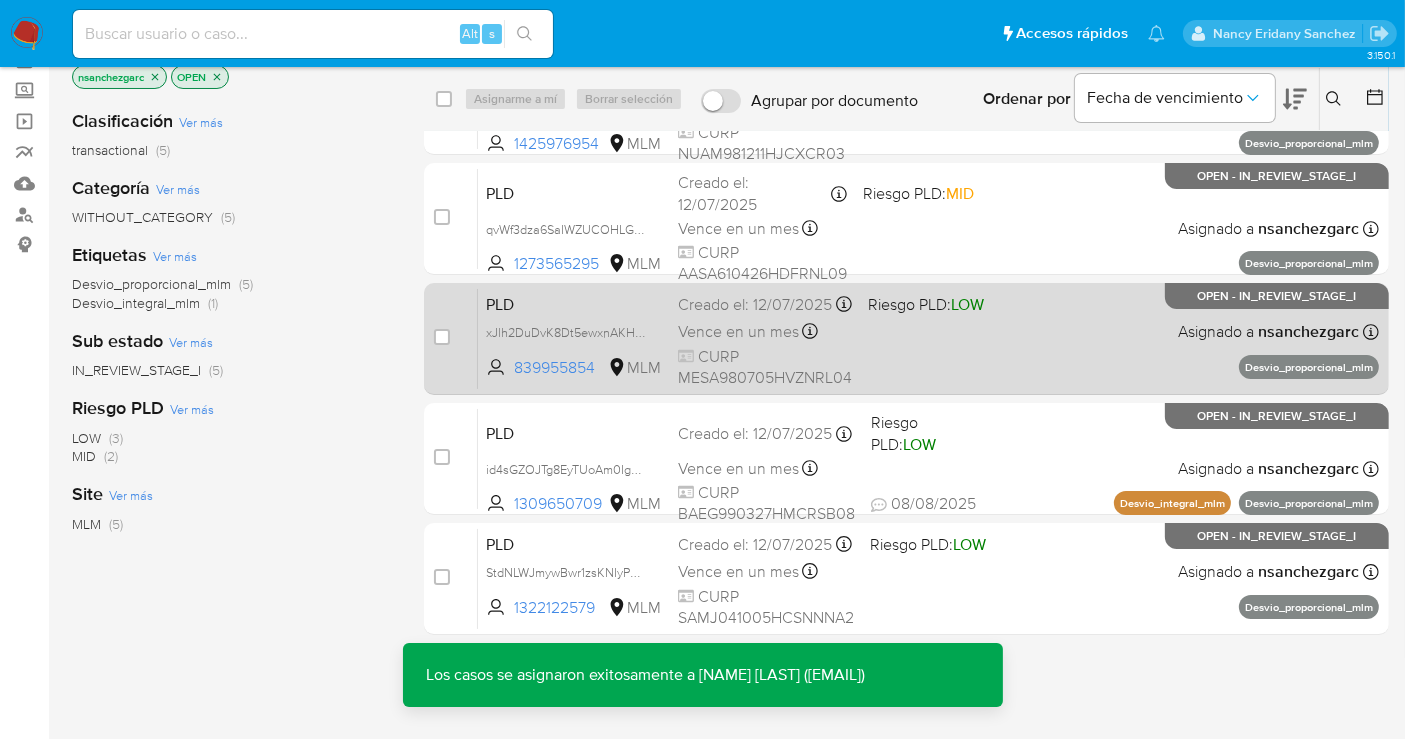 scroll, scrollTop: 222, scrollLeft: 0, axis: vertical 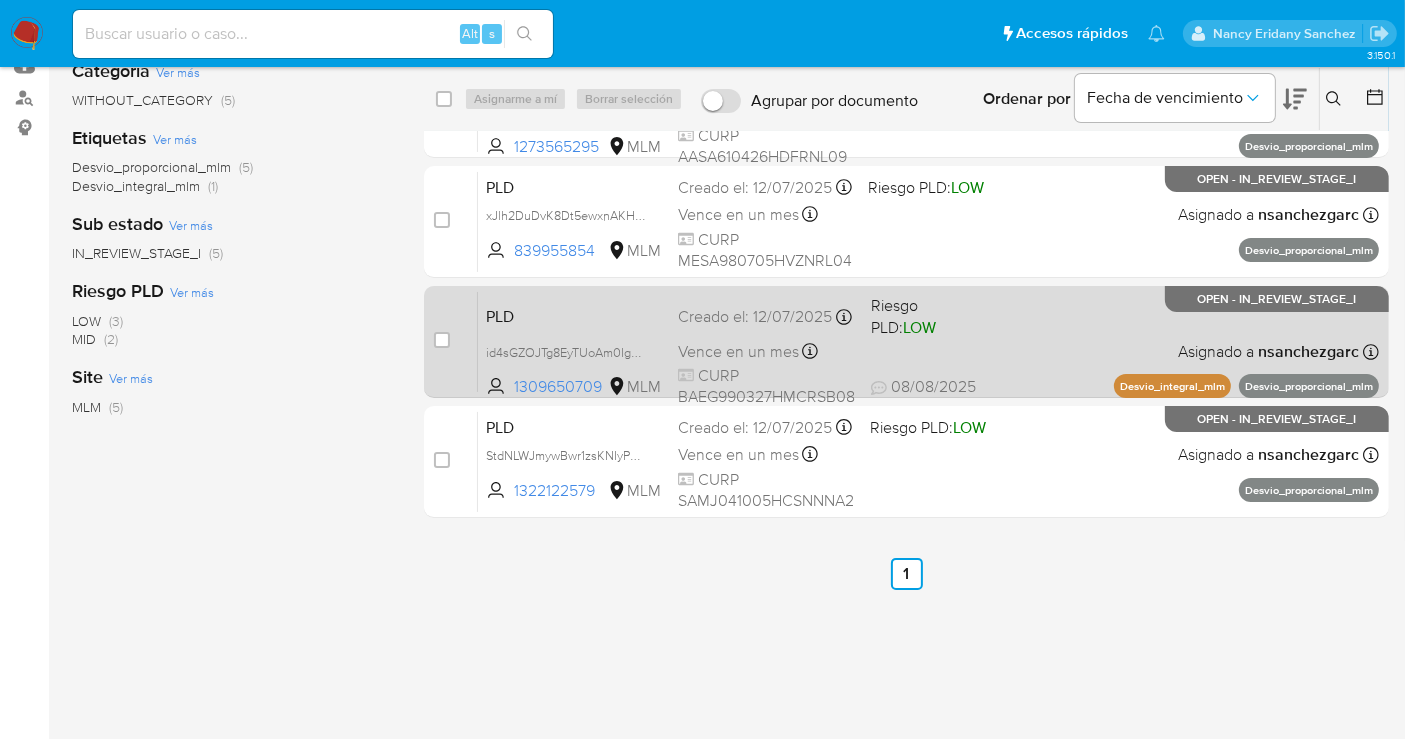 click on "Creado el: [DATE]   Creado el: [DATE] [TIME]" at bounding box center (766, 317) 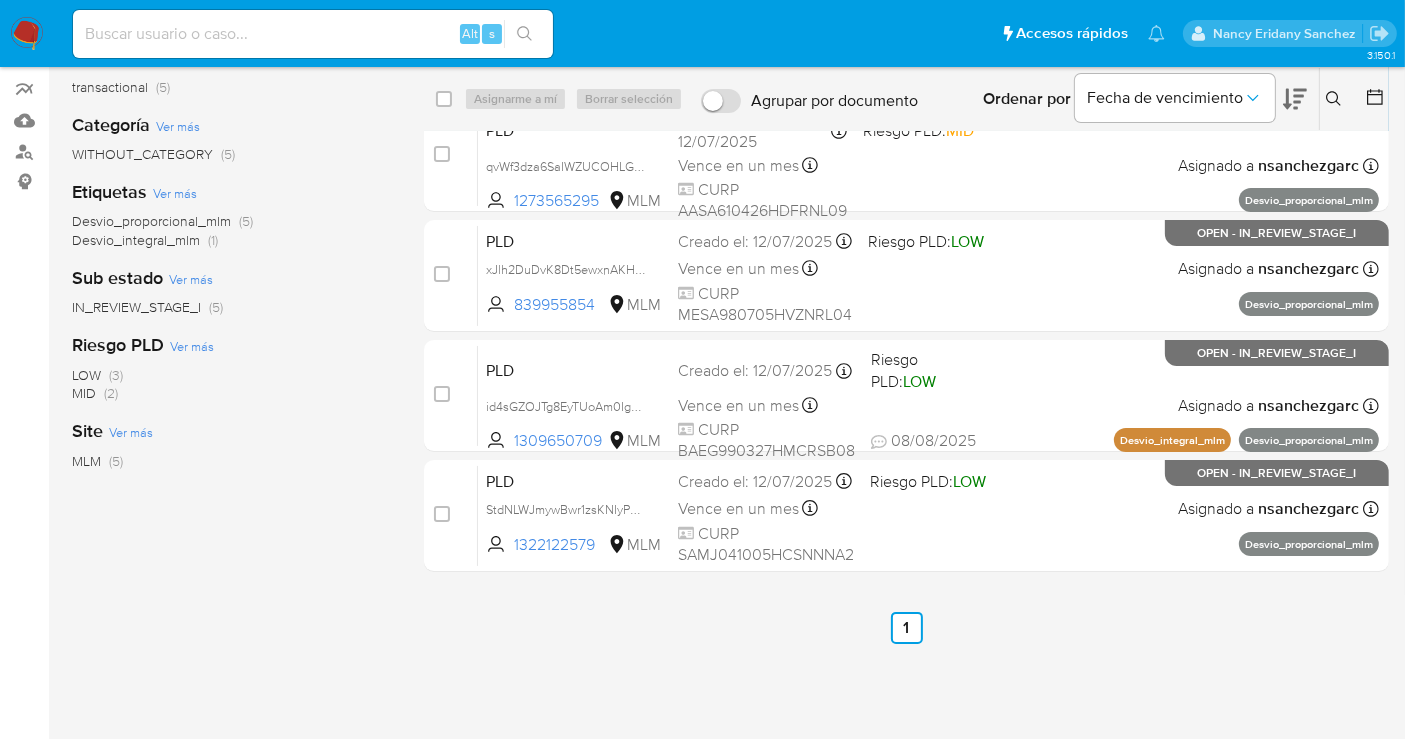 scroll, scrollTop: 0, scrollLeft: 0, axis: both 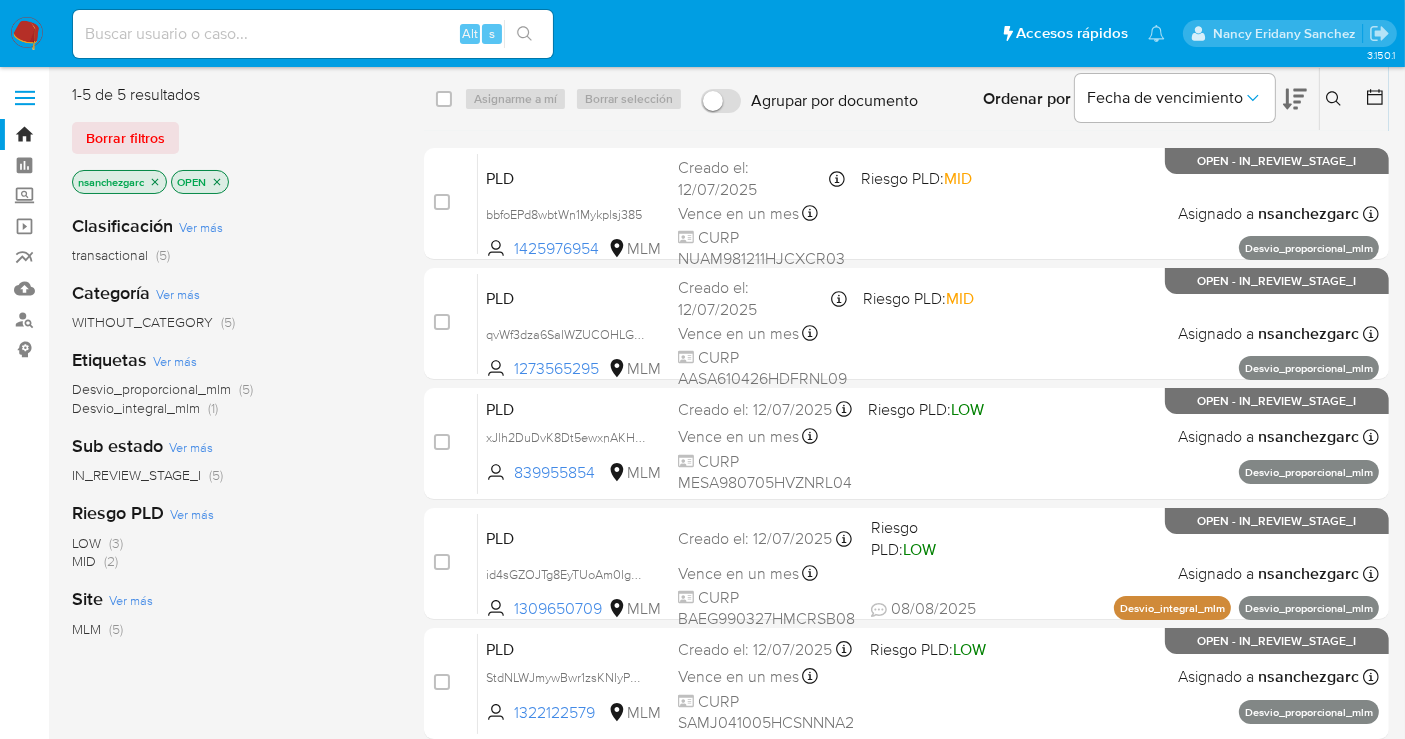 click at bounding box center (27, 34) 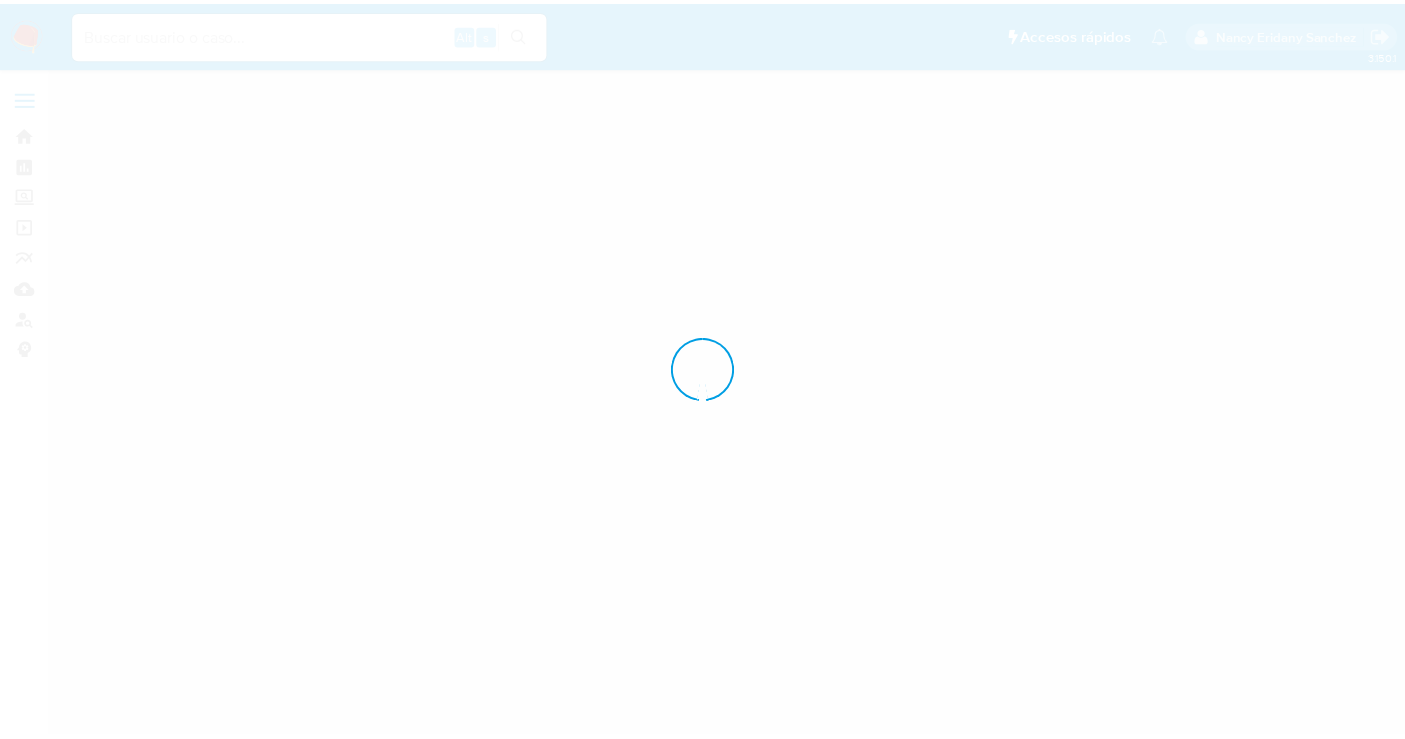 scroll, scrollTop: 0, scrollLeft: 0, axis: both 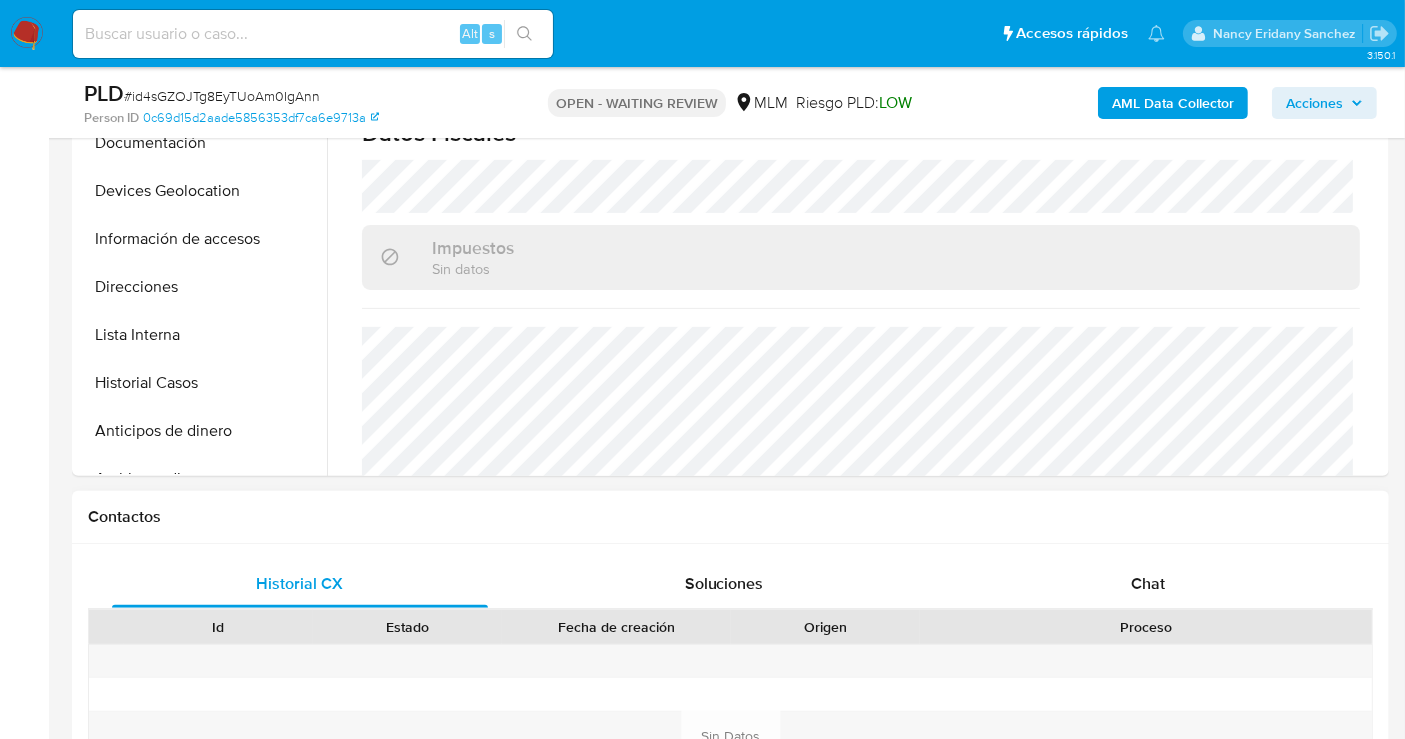 select on "10" 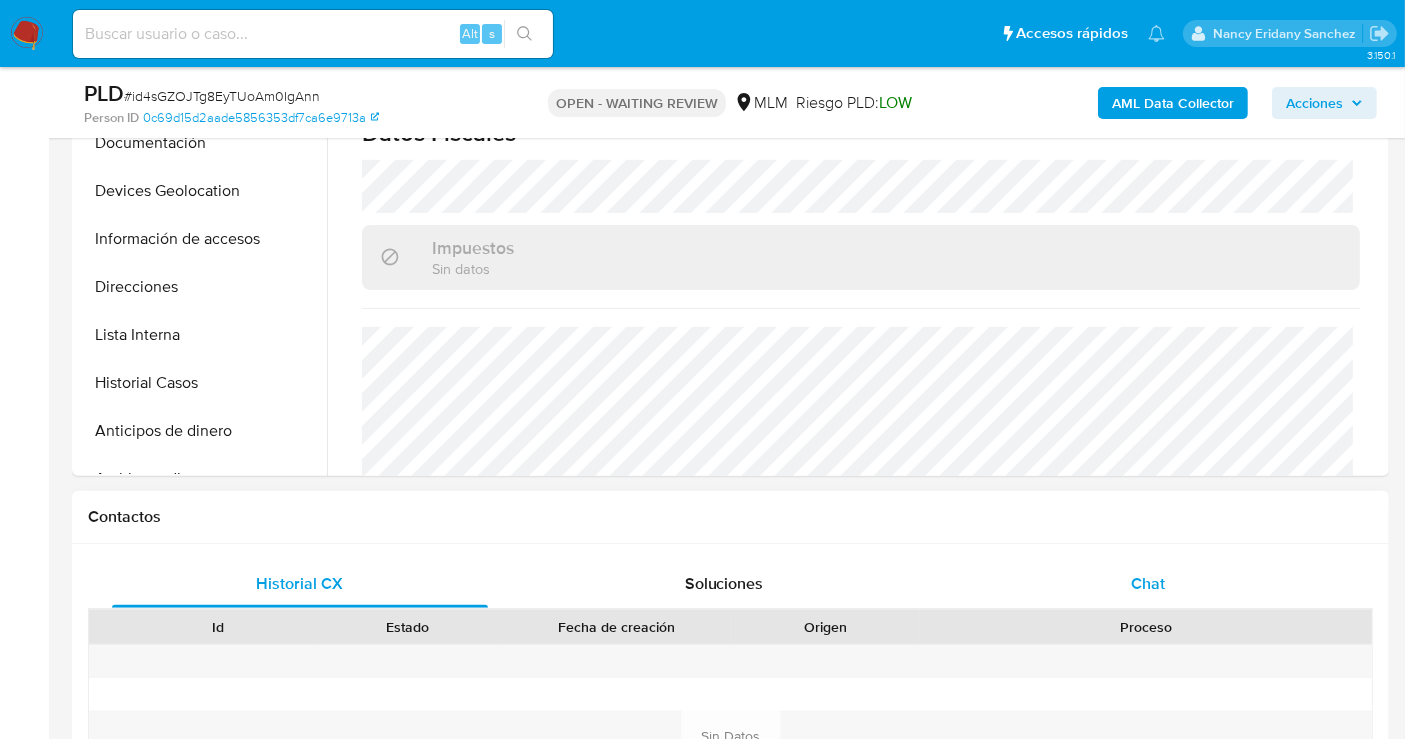 click on "Chat" at bounding box center (1148, 583) 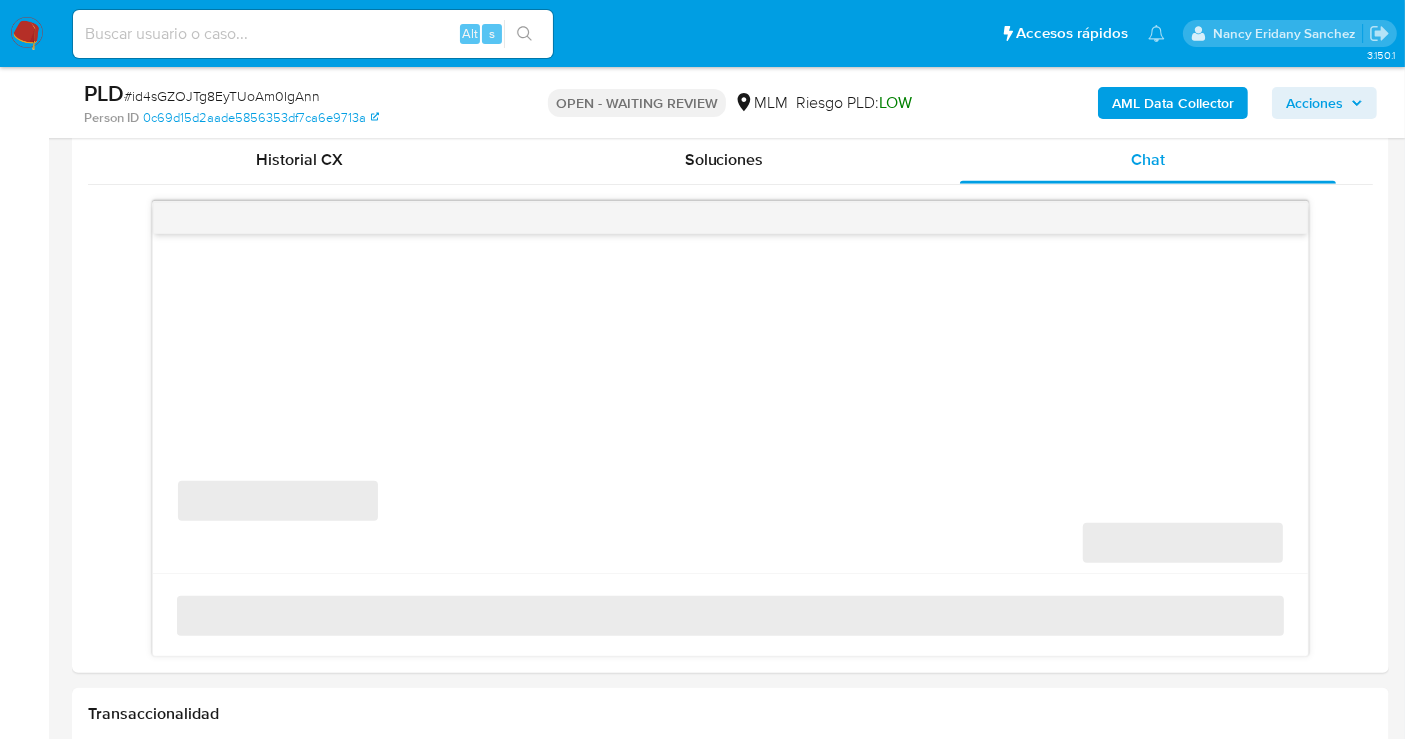scroll, scrollTop: 1000, scrollLeft: 0, axis: vertical 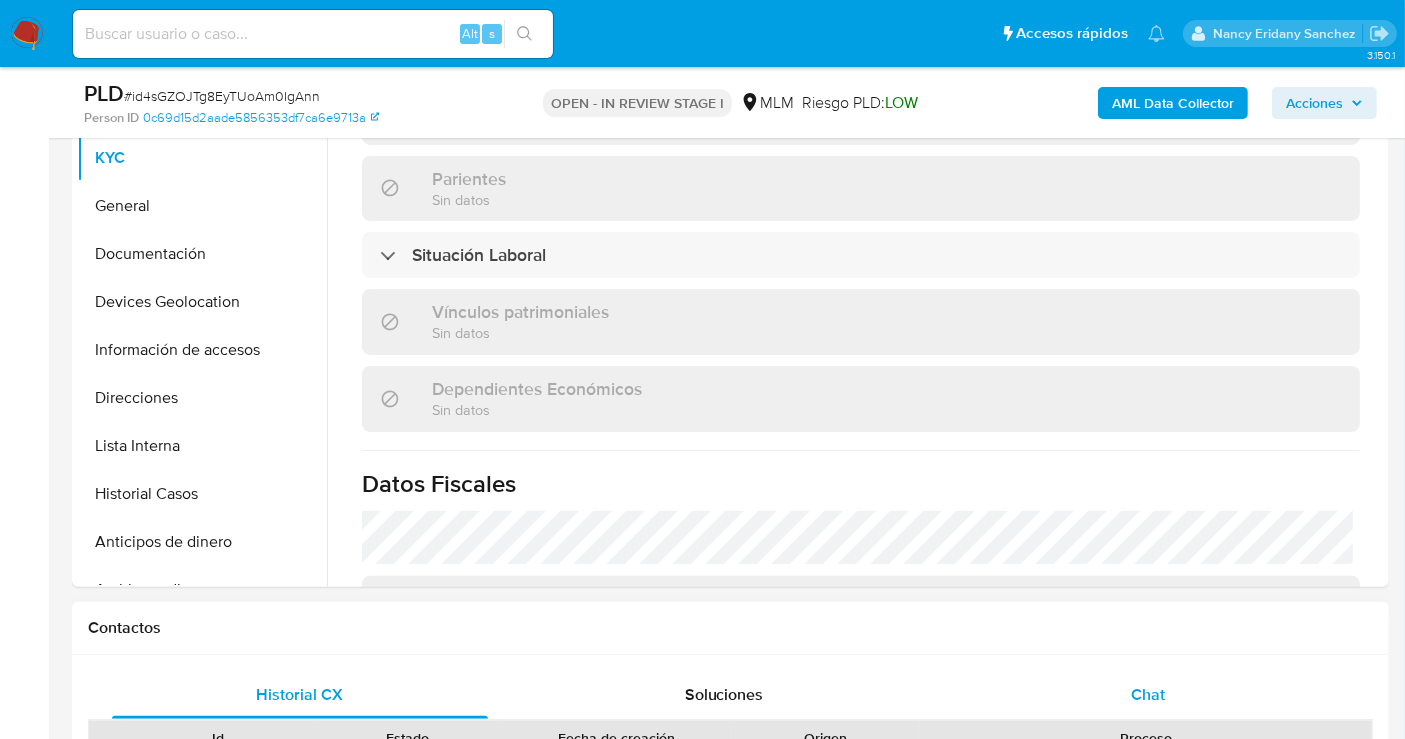 click on "Chat" at bounding box center [1148, 694] 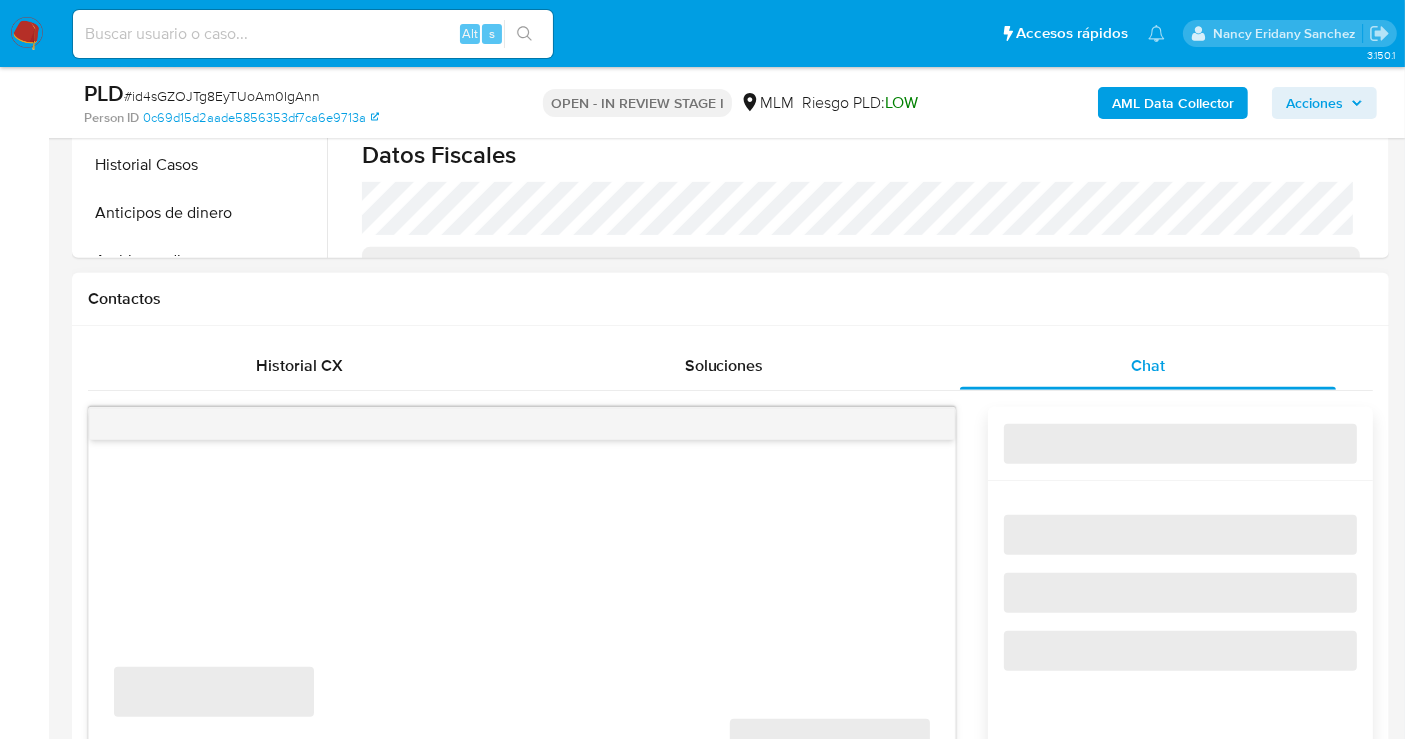 select on "10" 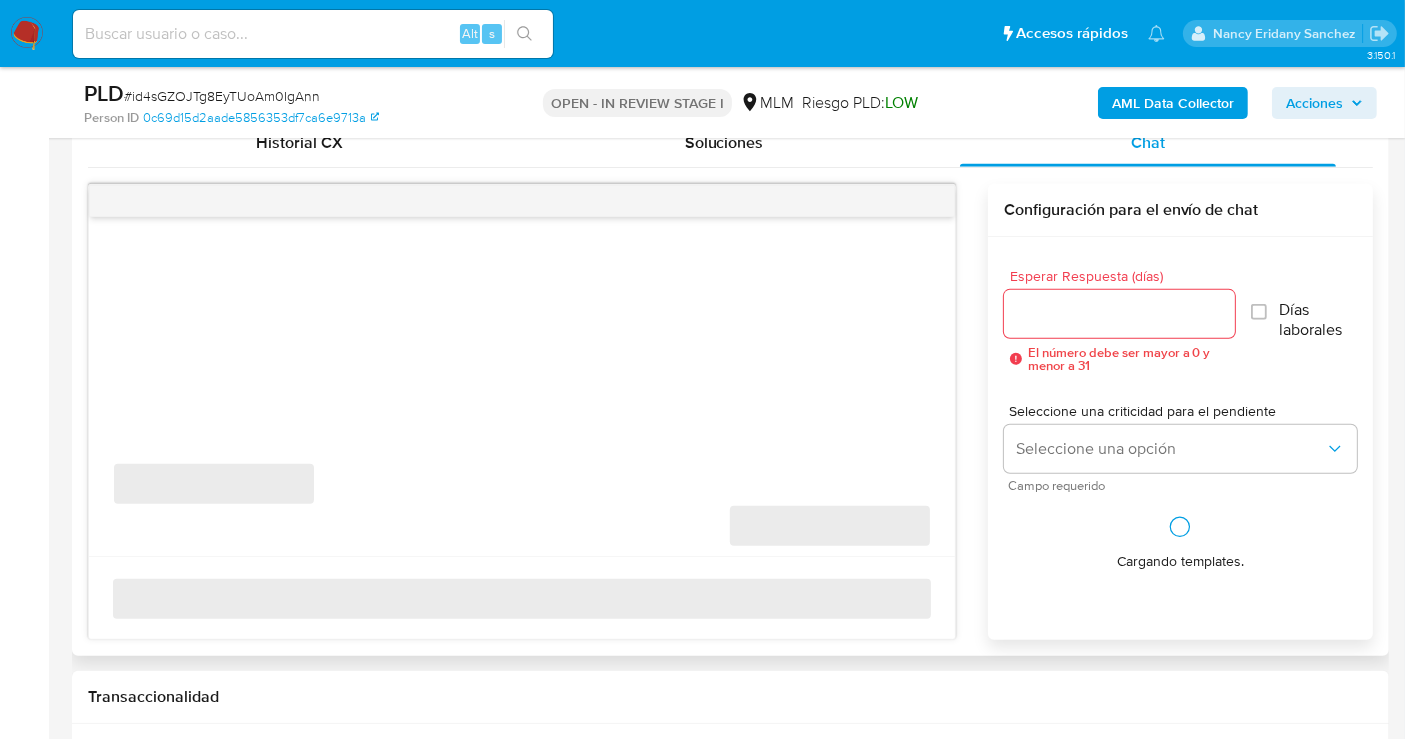 scroll, scrollTop: 1000, scrollLeft: 0, axis: vertical 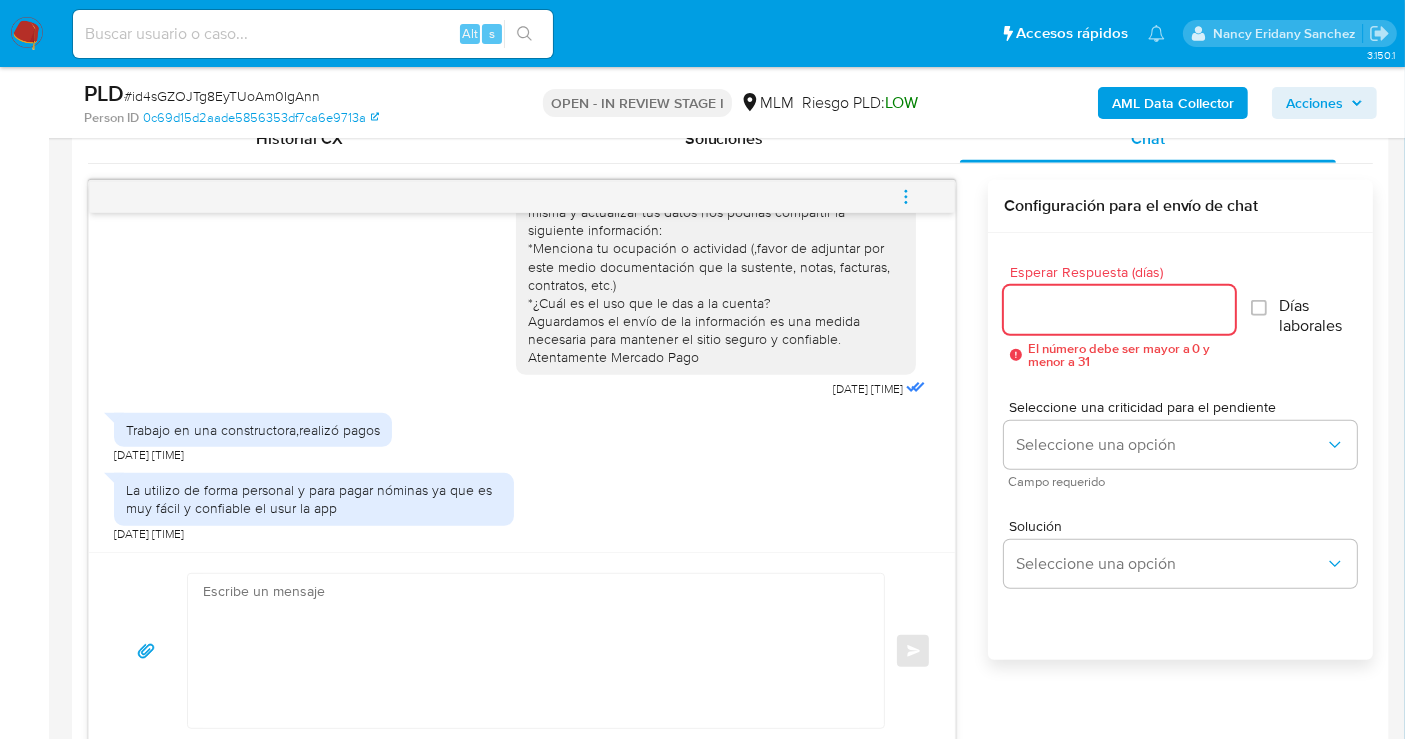 click on "Esperar Respuesta (días)" at bounding box center (1119, 310) 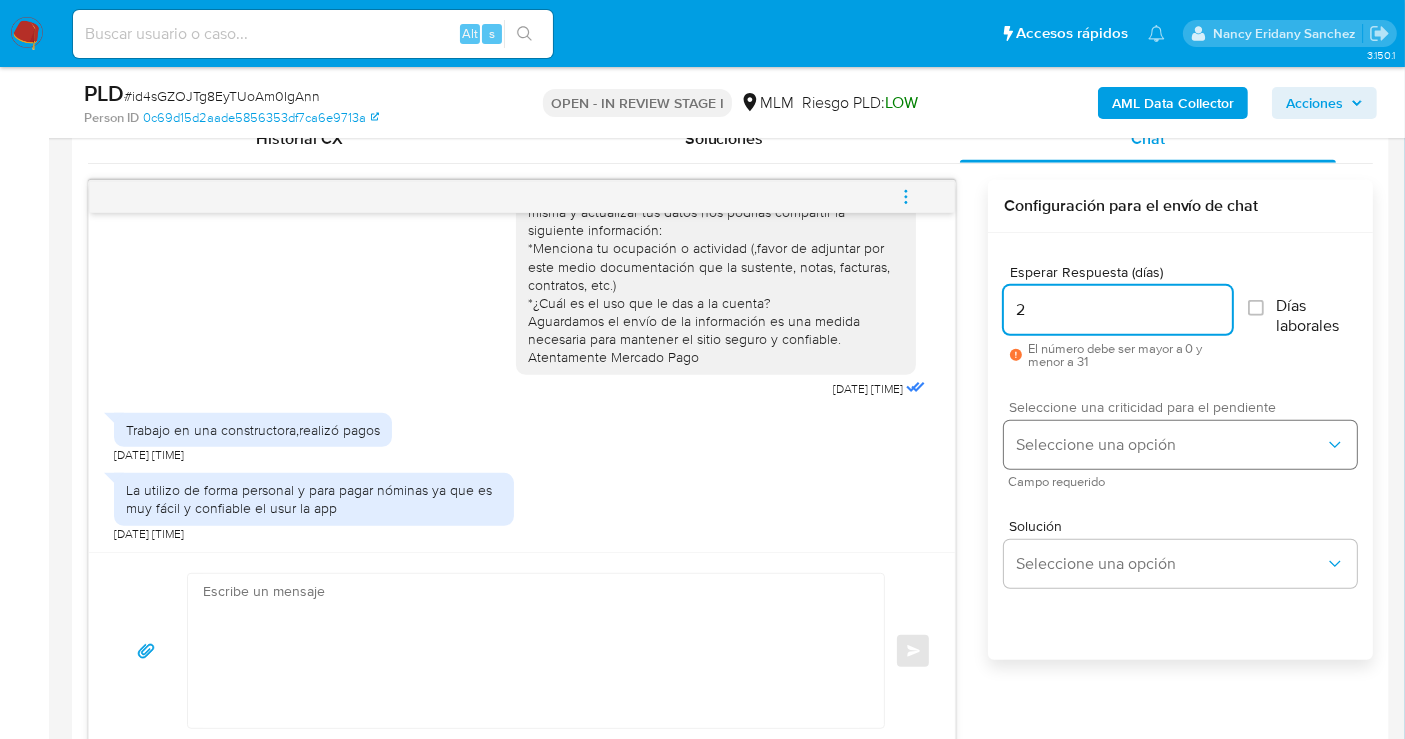 type on "2" 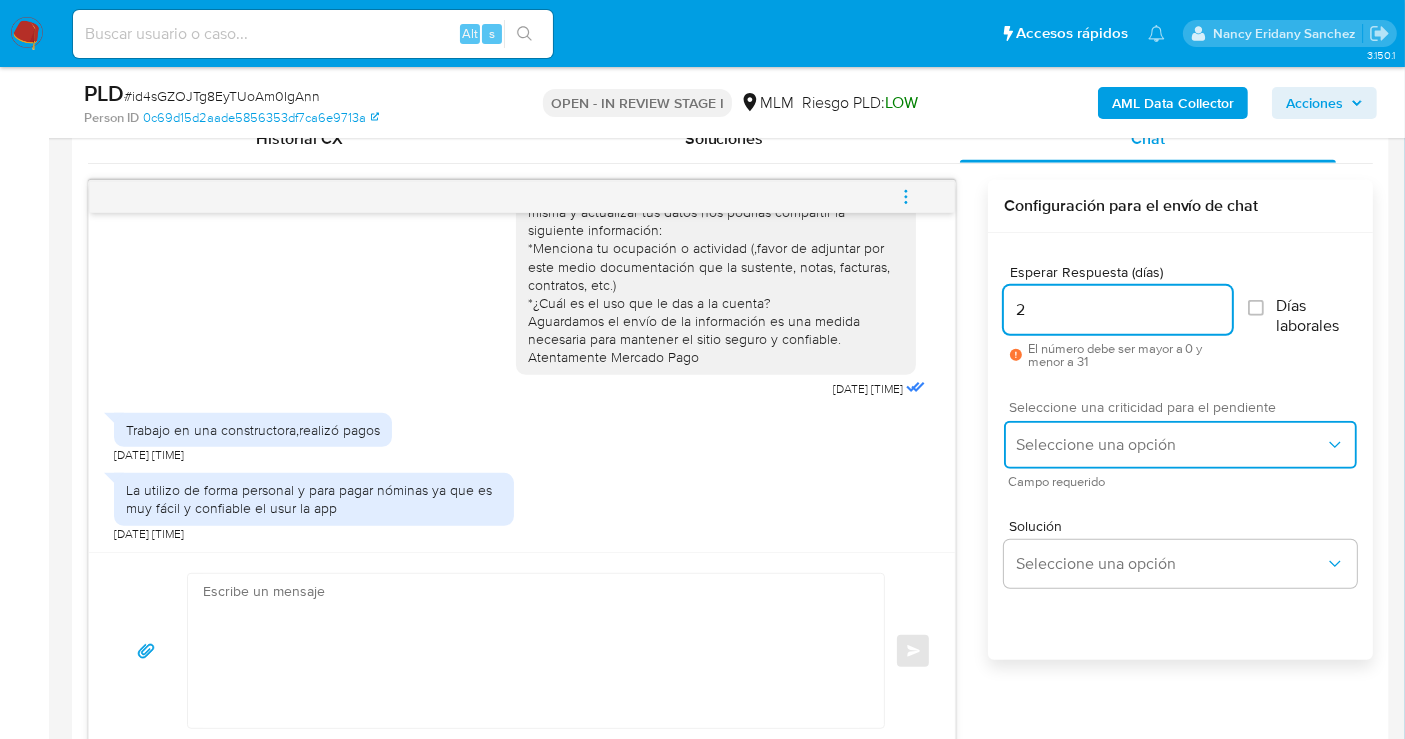 click on "Seleccione una opción" at bounding box center [1170, 445] 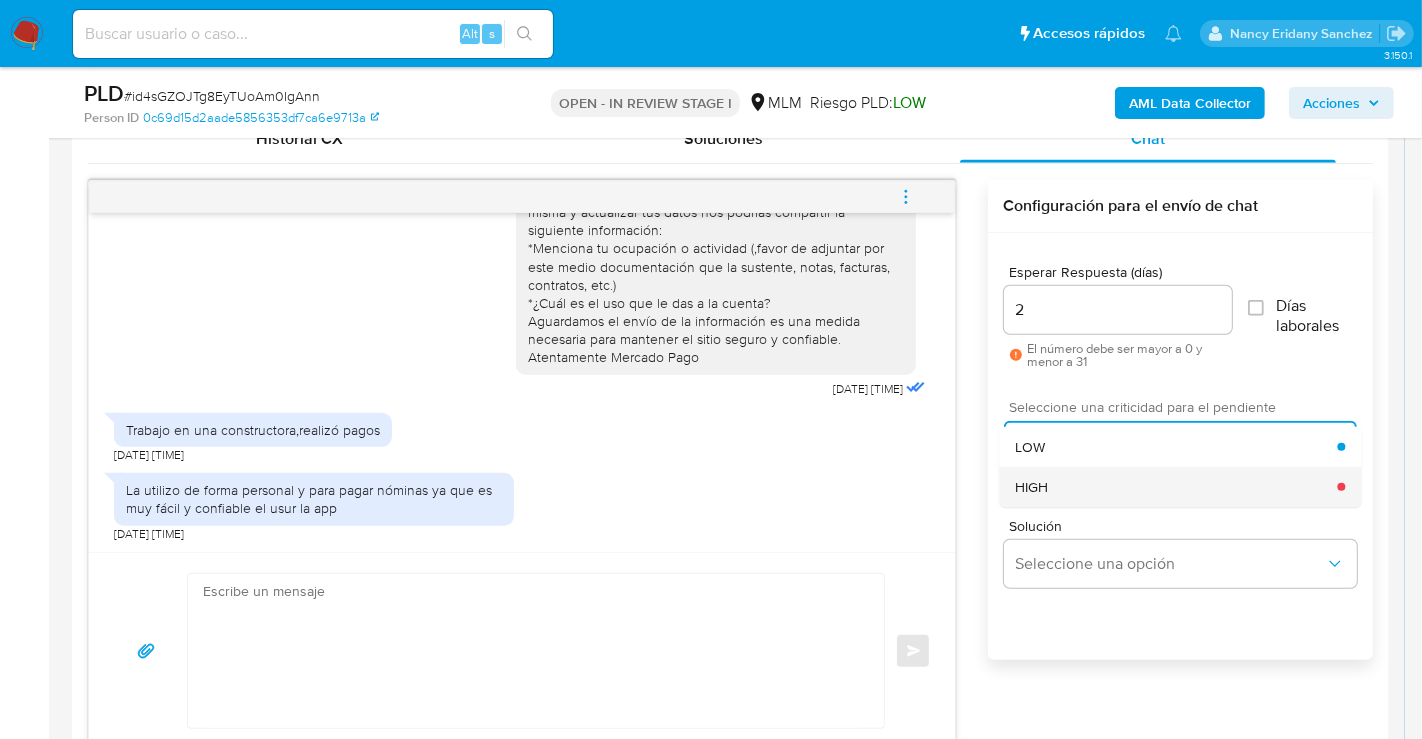 click on "HIGH" at bounding box center (1176, 487) 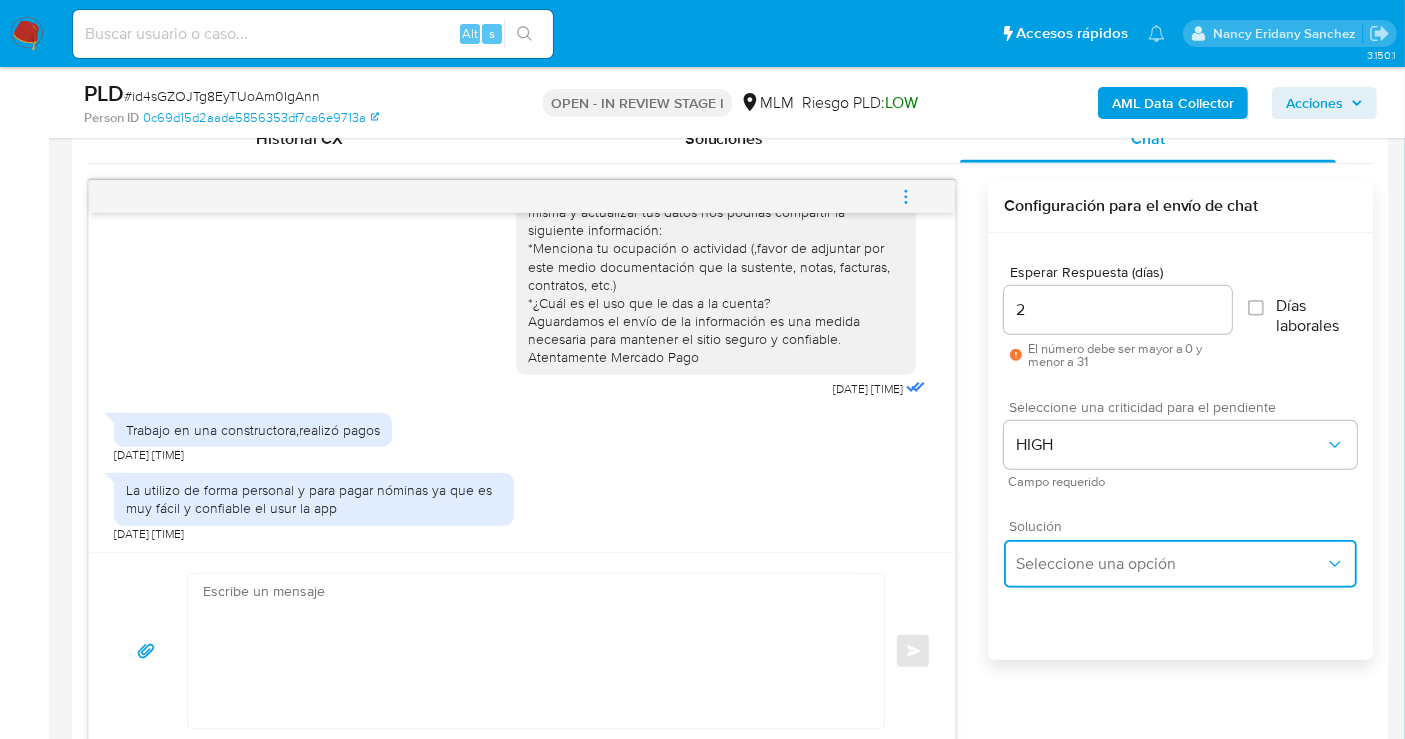 click on "Seleccione una opción" at bounding box center [1170, 564] 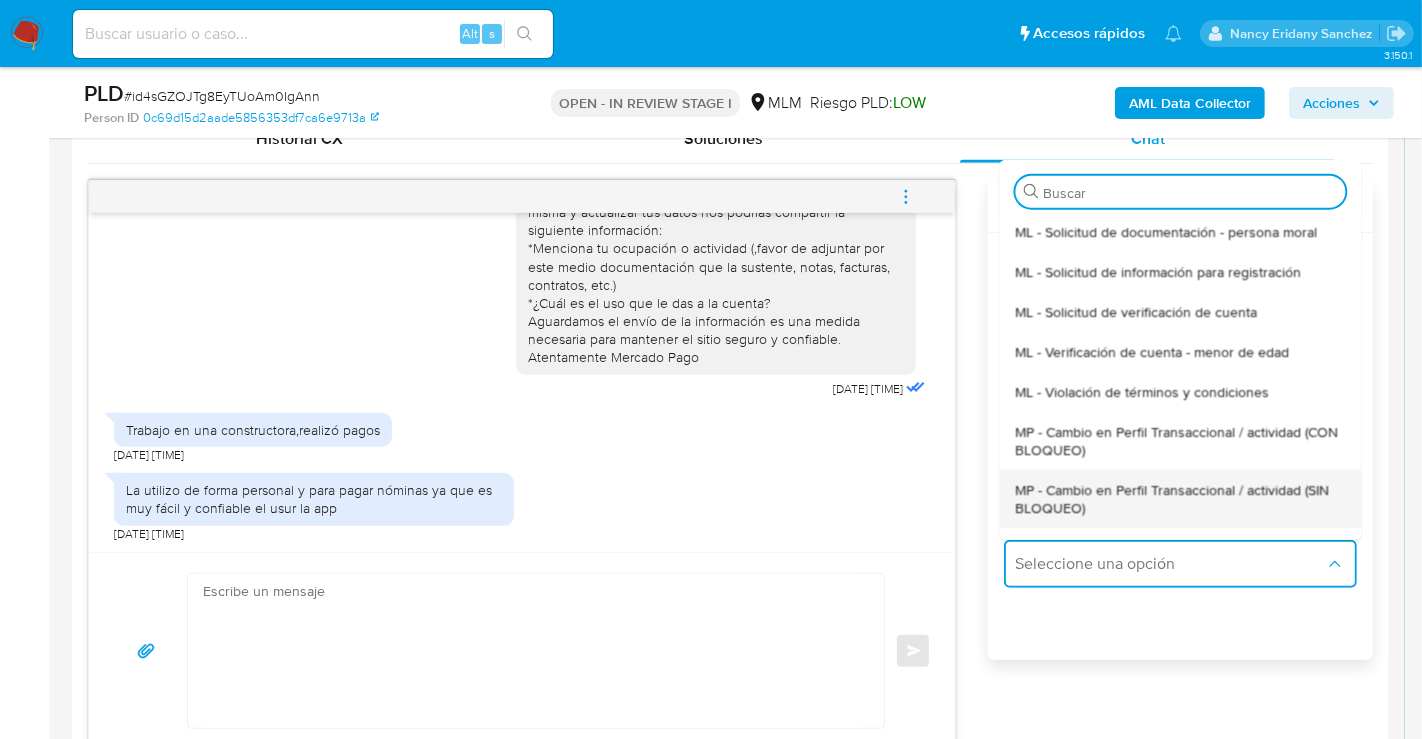 click on "MP - Cambio en Perfil Transaccional / actividad (SIN BLOQUEO)" at bounding box center (1180, 498) 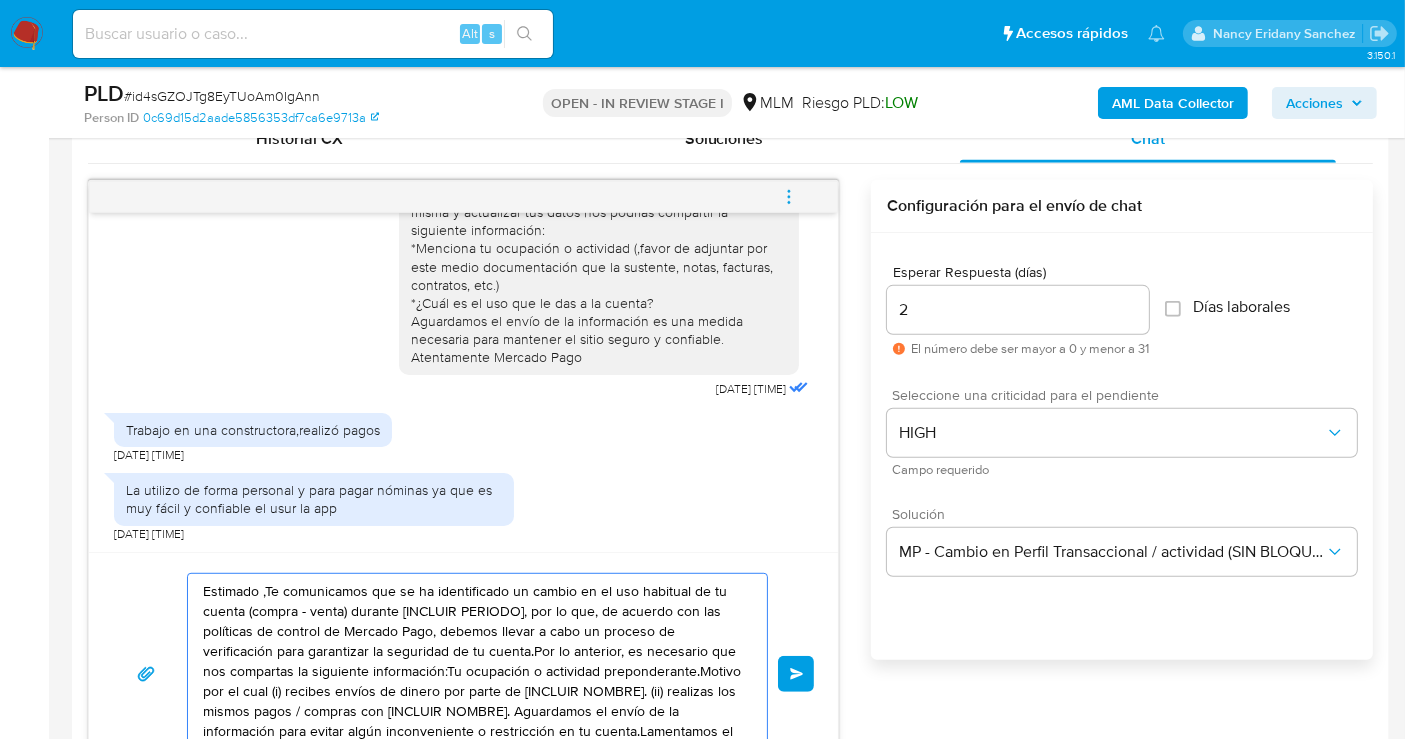 click on "Estimado ,Te comunicamos que se ha identificado un cambio en el uso habitual de tu cuenta (compra - venta) durante [INCLUIR PERIODO], por lo que, de acuerdo con las políticas de control de Mercado Pago, debemos llevar a cabo un proceso de verificación para garantizar la seguridad de tu cuenta.Por lo anterior, es necesario que nos compartas la siguiente información:Tu ocupación o actividad preponderante.Motivo por el cual (i) recibes envíos de dinero por parte de [INCLUIR NOMBRE]. (ii) realizas los mismos pagos / compras con [INCLUIR NOMBRE]. Aguardamos el envío de la información para evitar algún inconveniente o restricción en tu cuenta.Lamentamos el malestar que esta situación te pudiera ocasionar, pero es una medida necesaria para mantener el sitio seguro y confiable.Atentamente,Mercado Pago" at bounding box center (472, 674) 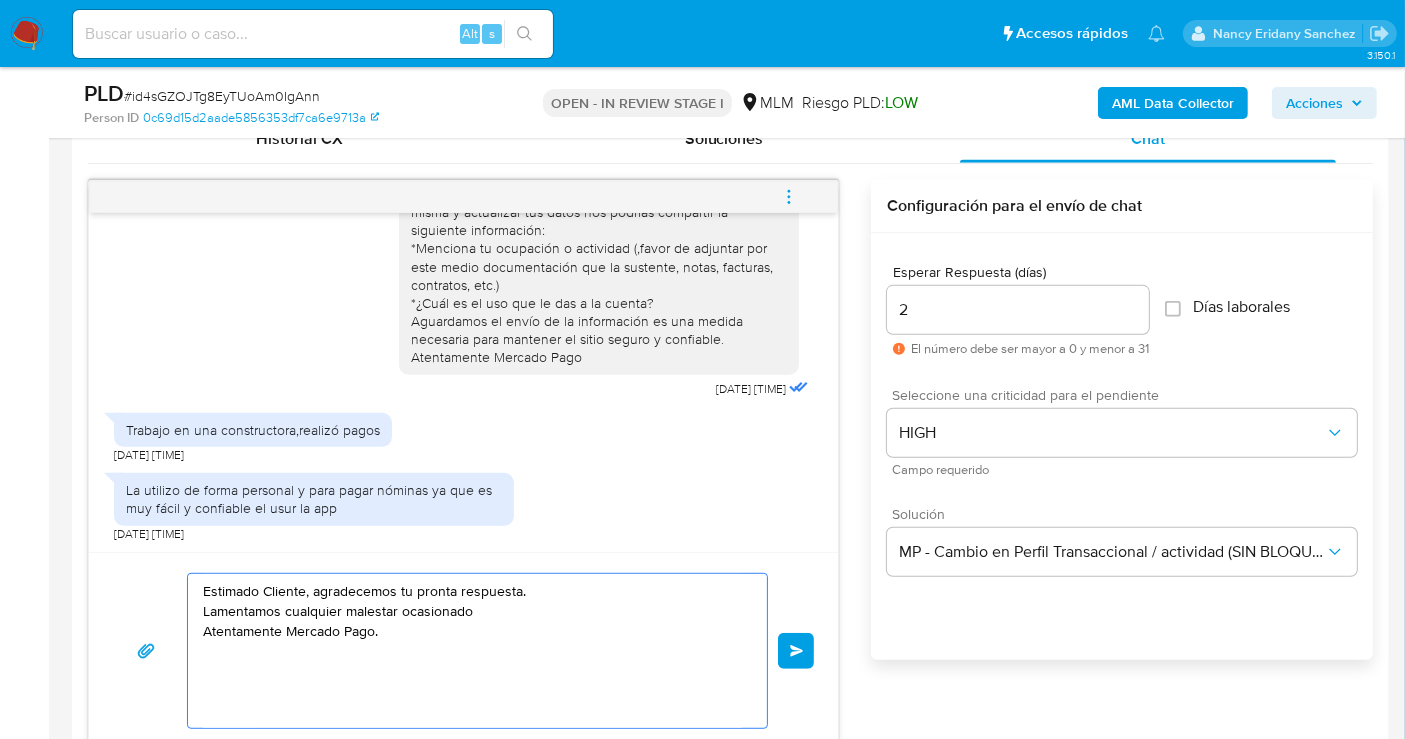 drag, startPoint x: 471, startPoint y: 610, endPoint x: 182, endPoint y: 608, distance: 289.00693 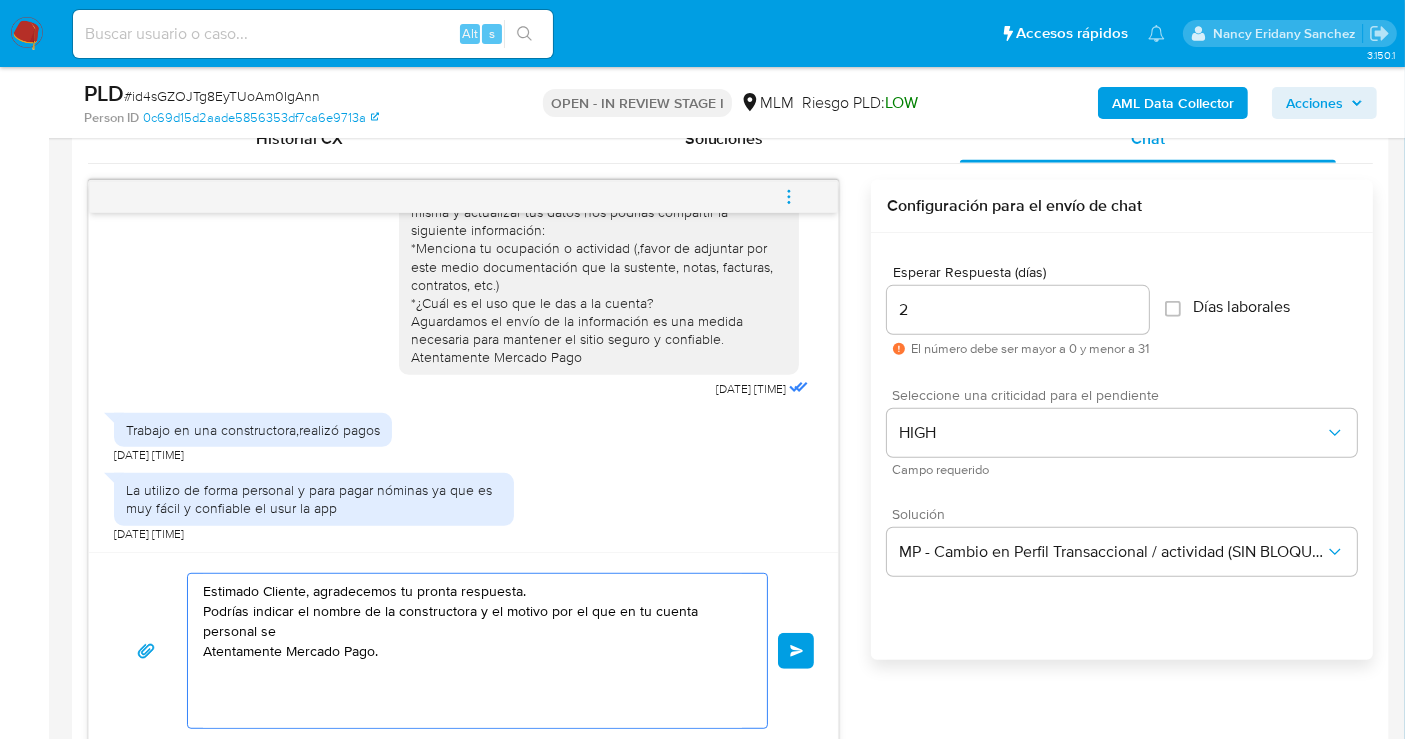 click on "Estimado Cliente, agradecemos tu pronta respuesta.
Podrías indicar el nombre de la constructora y el motivo por el que en tu cuenta personal se
Atentamente Mercado Pago." at bounding box center (472, 651) 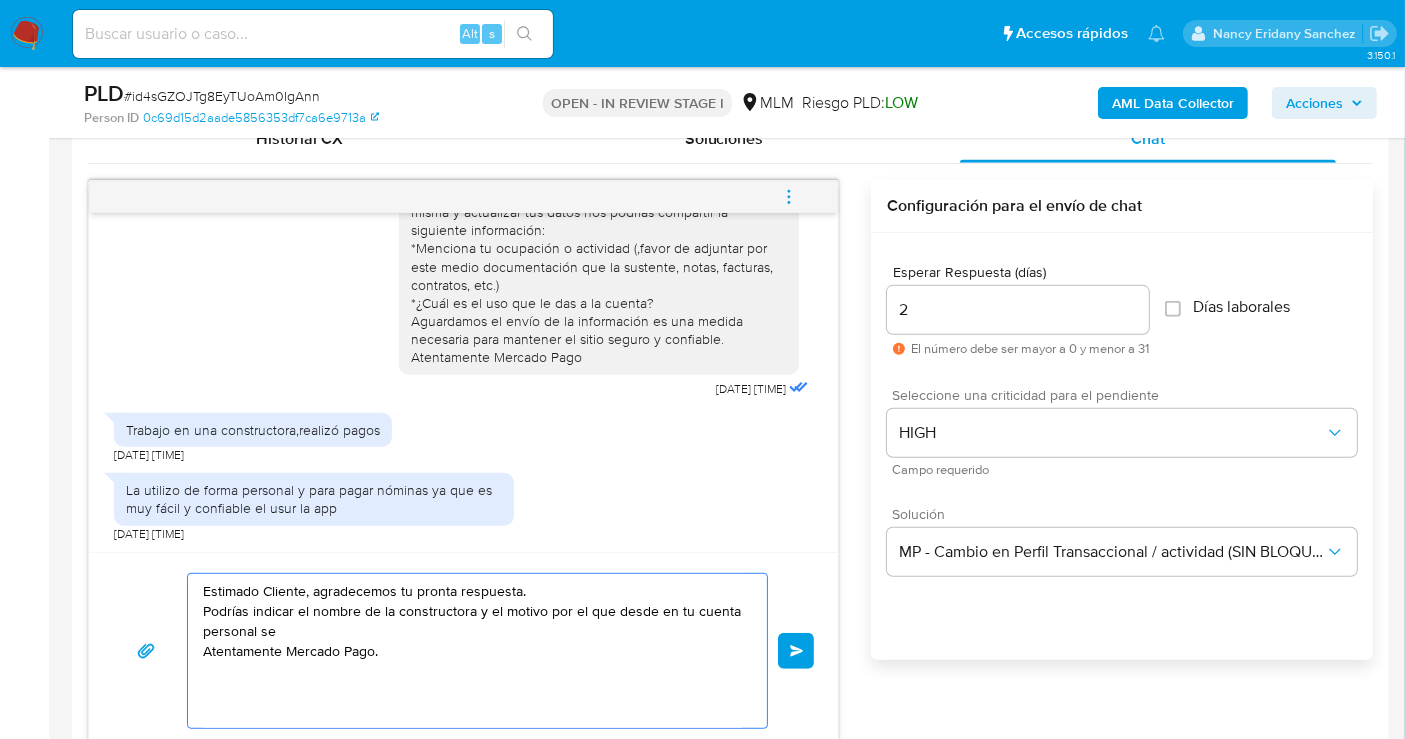 click on "Estimado Cliente, agradecemos tu pronta respuesta.
Podrías indicar el nombre de la constructora y el motivo por el que desde en tu cuenta personal se
Atentamente Mercado Pago." at bounding box center (472, 651) 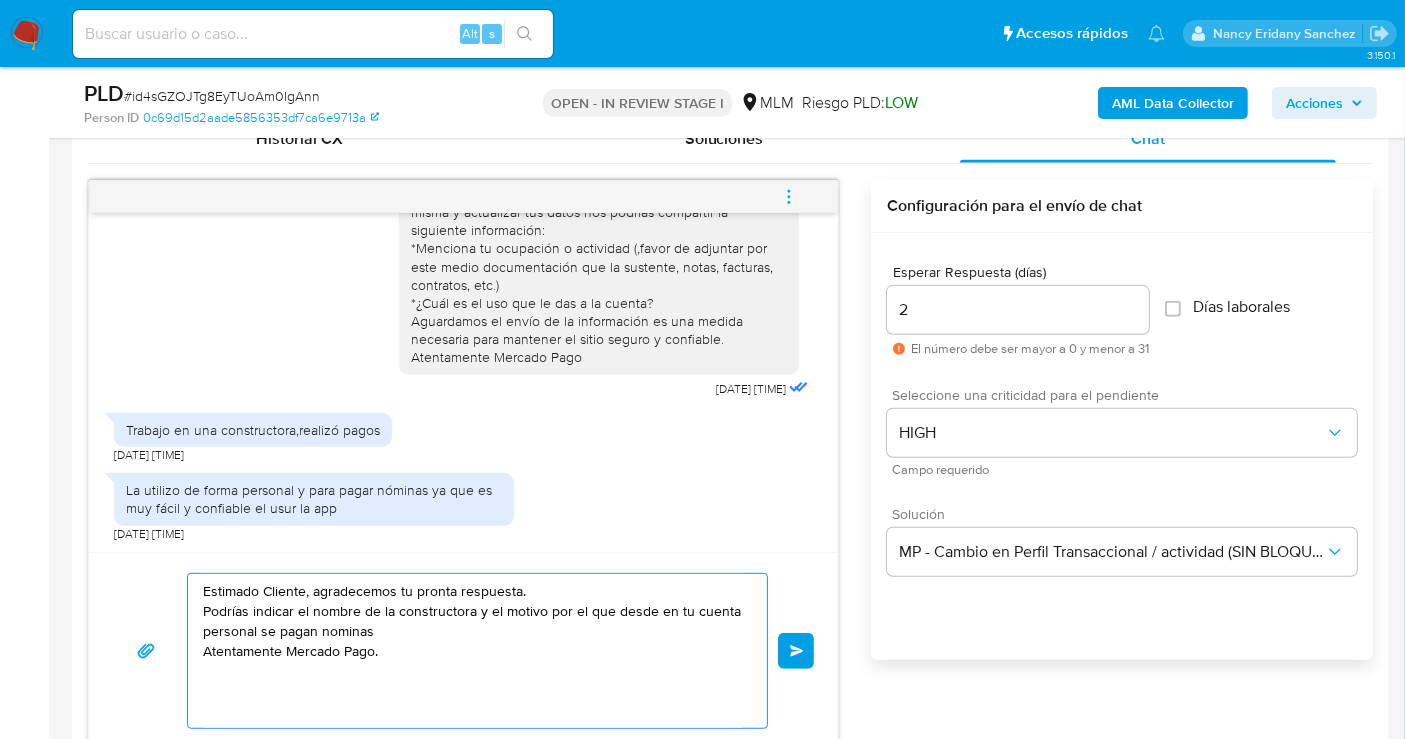 click on "Estimado Cliente, agradecemos tu pronta respuesta.
Podrías indicar el nombre de la constructora y el motivo por el que desde en tu cuenta personal se pagan nominas
Atentamente Mercado Pago." at bounding box center (472, 651) 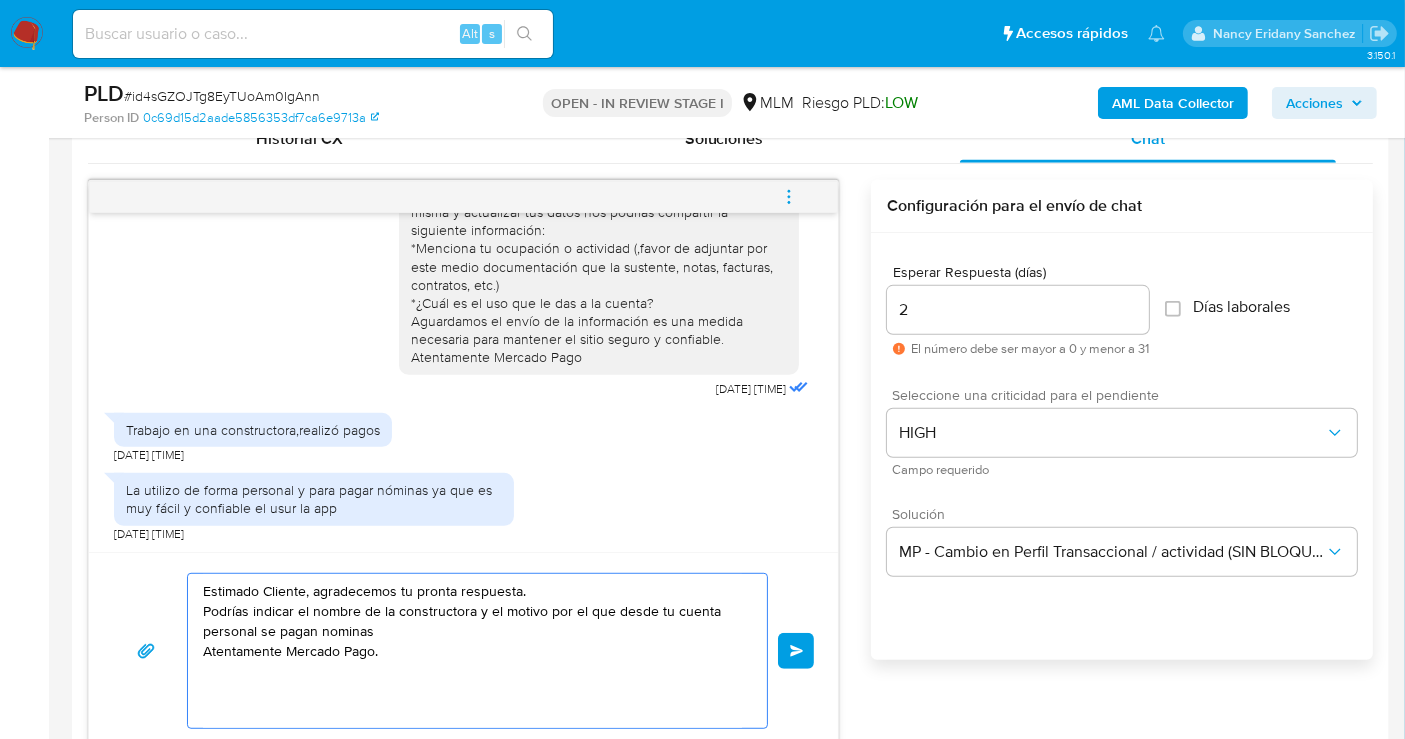 drag, startPoint x: 503, startPoint y: 613, endPoint x: 512, endPoint y: 627, distance: 16.643316 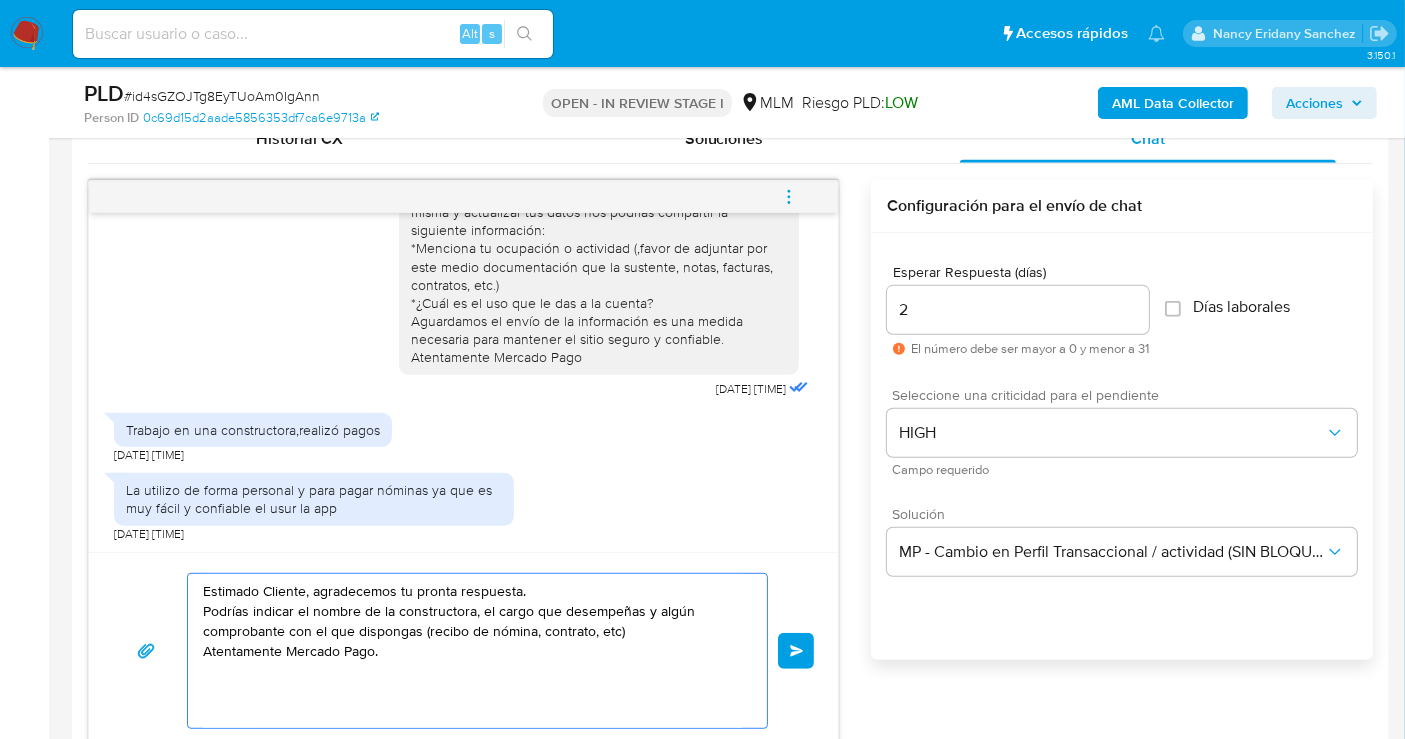 click on "Estimado Cliente, agradecemos tu pronta respuesta.
Podrías indicar el nombre de la constructora, el cargo que desempeñas y algún comprobante con el que dispongas (recibo de nómina, contrato, etc)
Atentamente Mercado Pago." at bounding box center [472, 651] 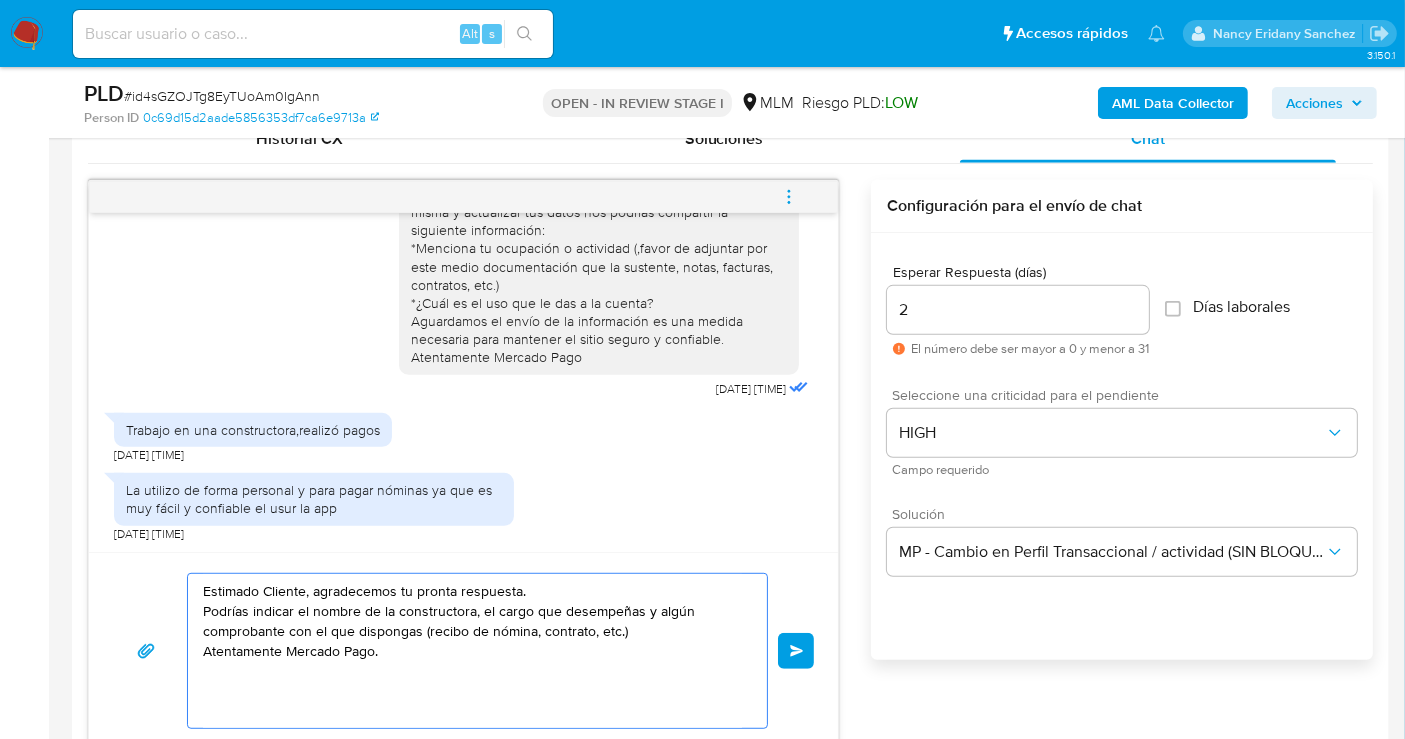 click on "Estimado Cliente, agradecemos tu pronta respuesta.
Podrías indicar el nombre de la constructora, el cargo que desempeñas y algún comprobante con el que dispongas (recibo de nómina, contrato, etc.)
Atentamente Mercado Pago." at bounding box center [472, 651] 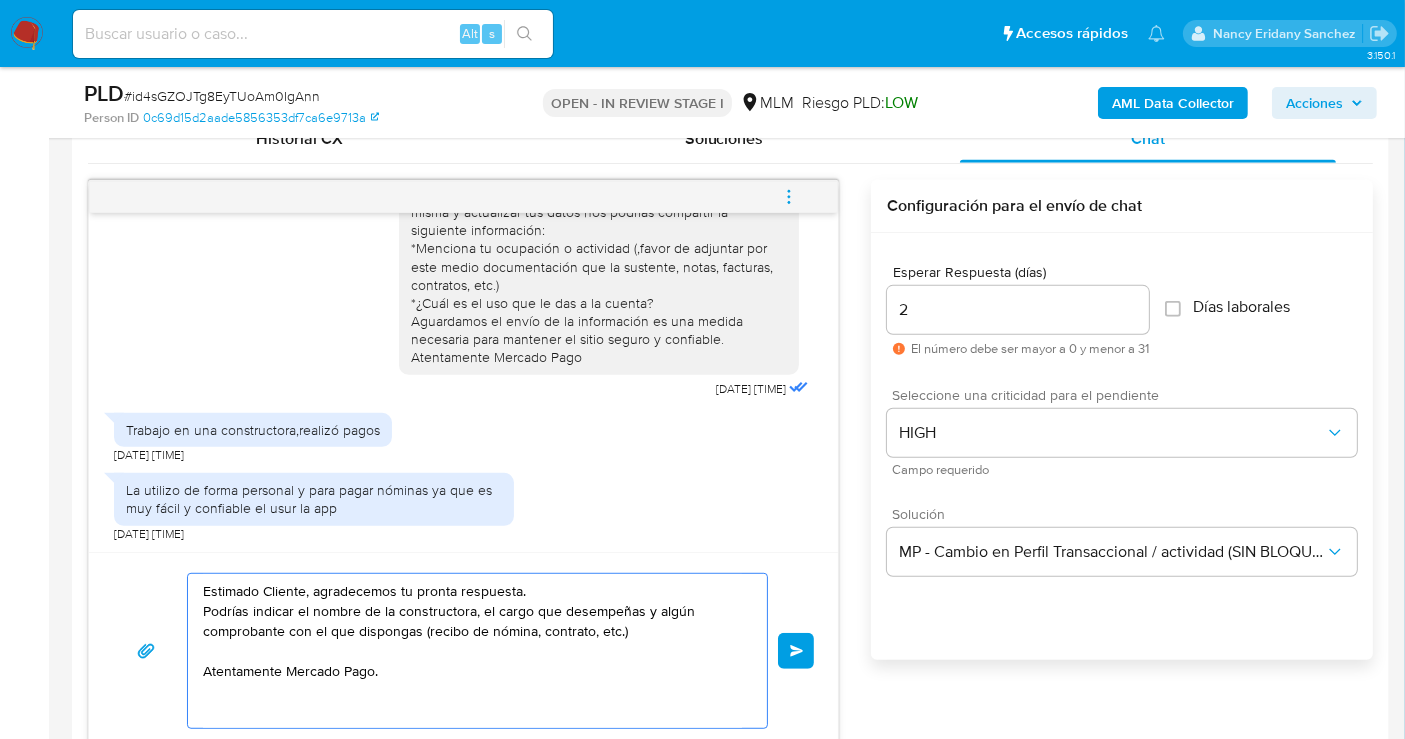 type on "Estimado Cliente, agradecemos tu pronta respuesta.
Podrías indicar el nombre de la constructora, el cargo que desempeñas y algún comprobante con el que dispongas (recibo de nómina, contrato, etc.)
Atentamente Mercado Pago." 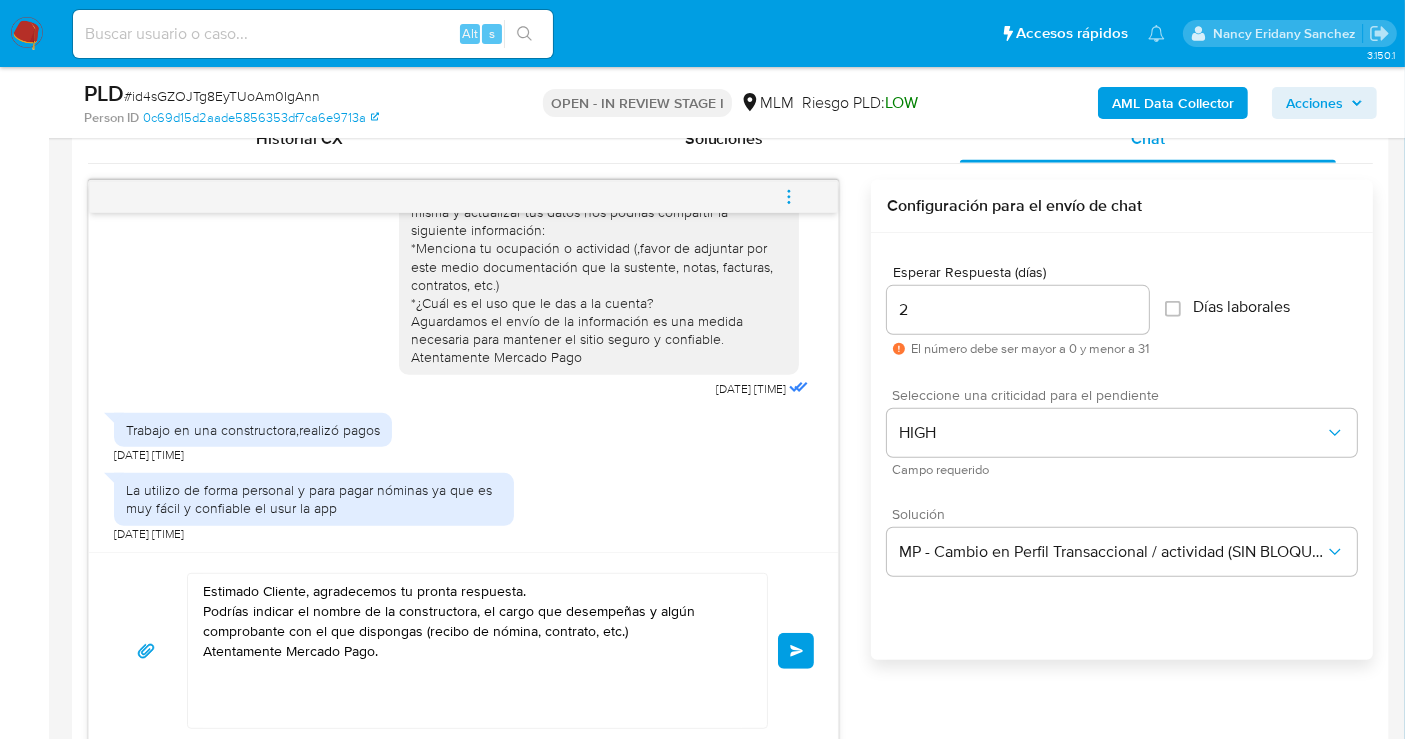 click on "Enviar" at bounding box center [797, 651] 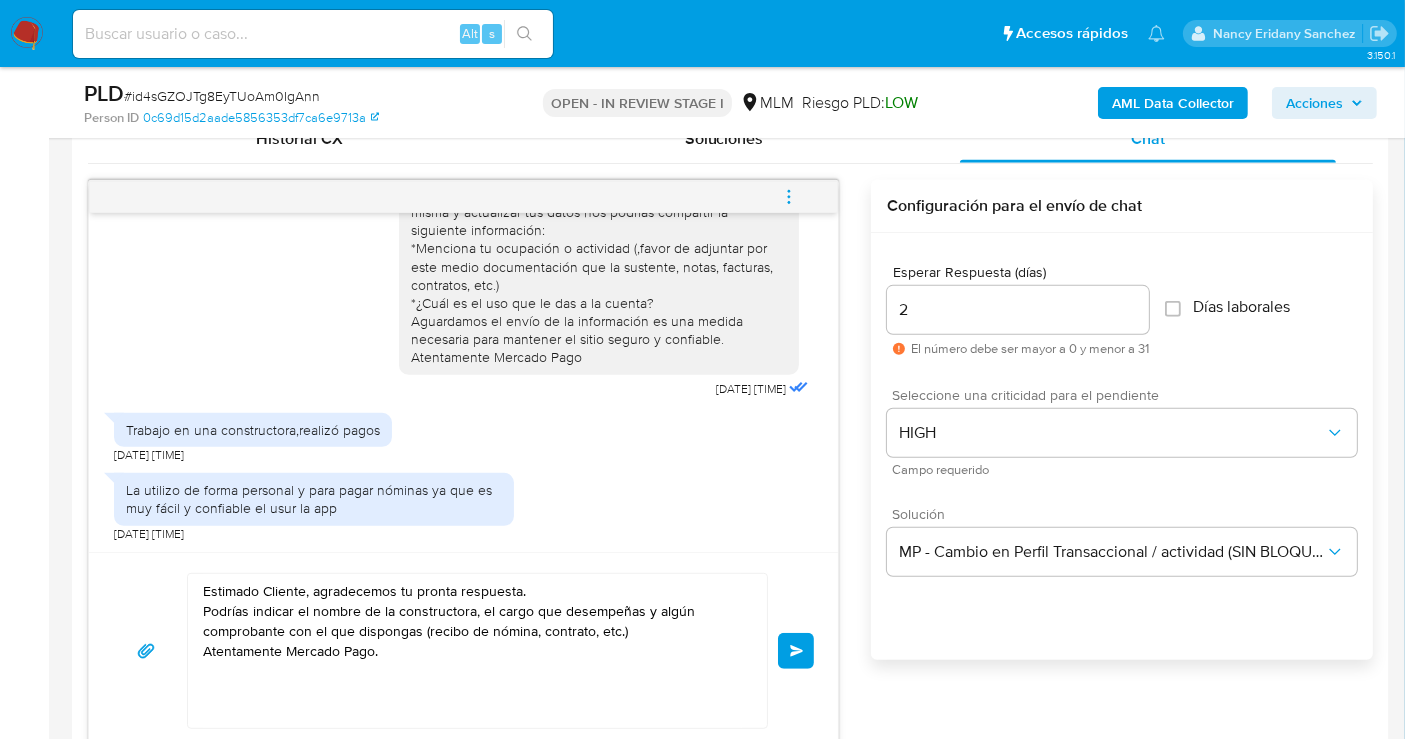 type 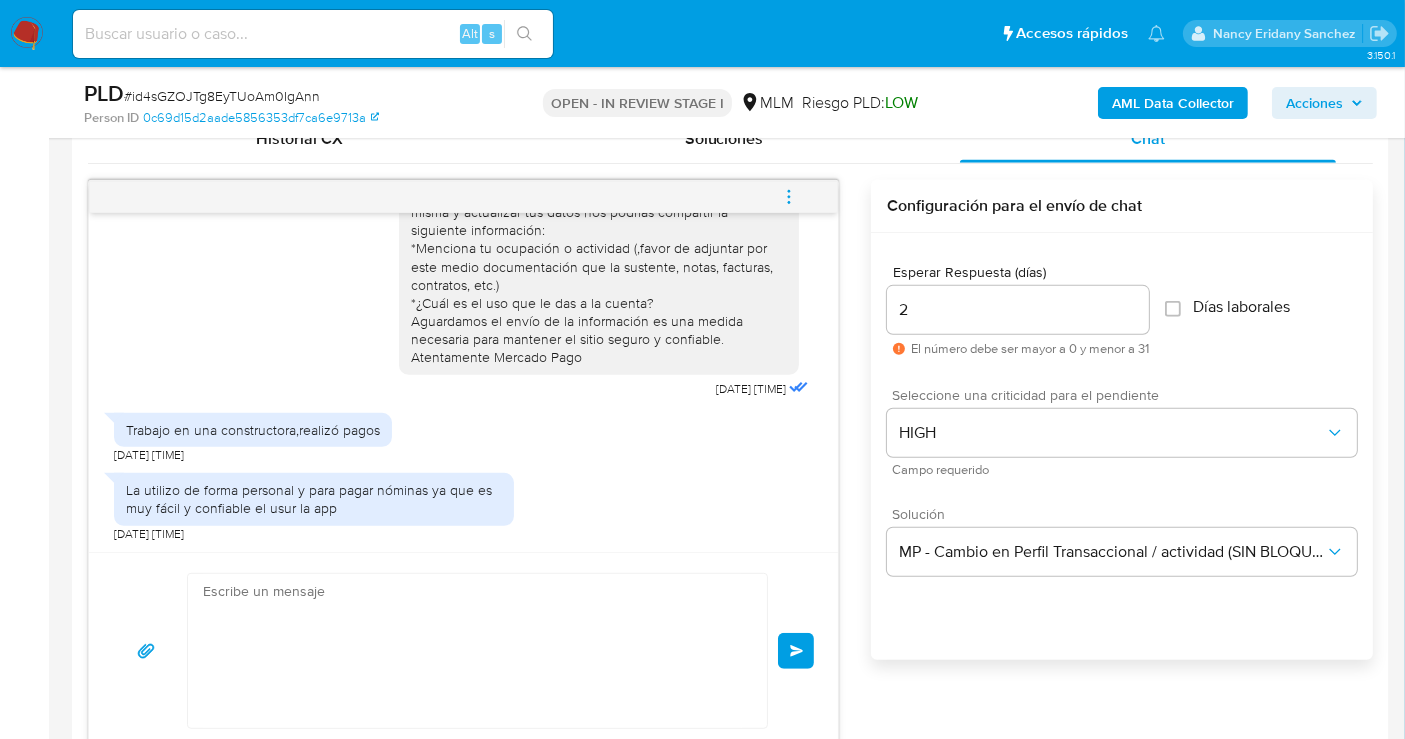 scroll, scrollTop: 227, scrollLeft: 0, axis: vertical 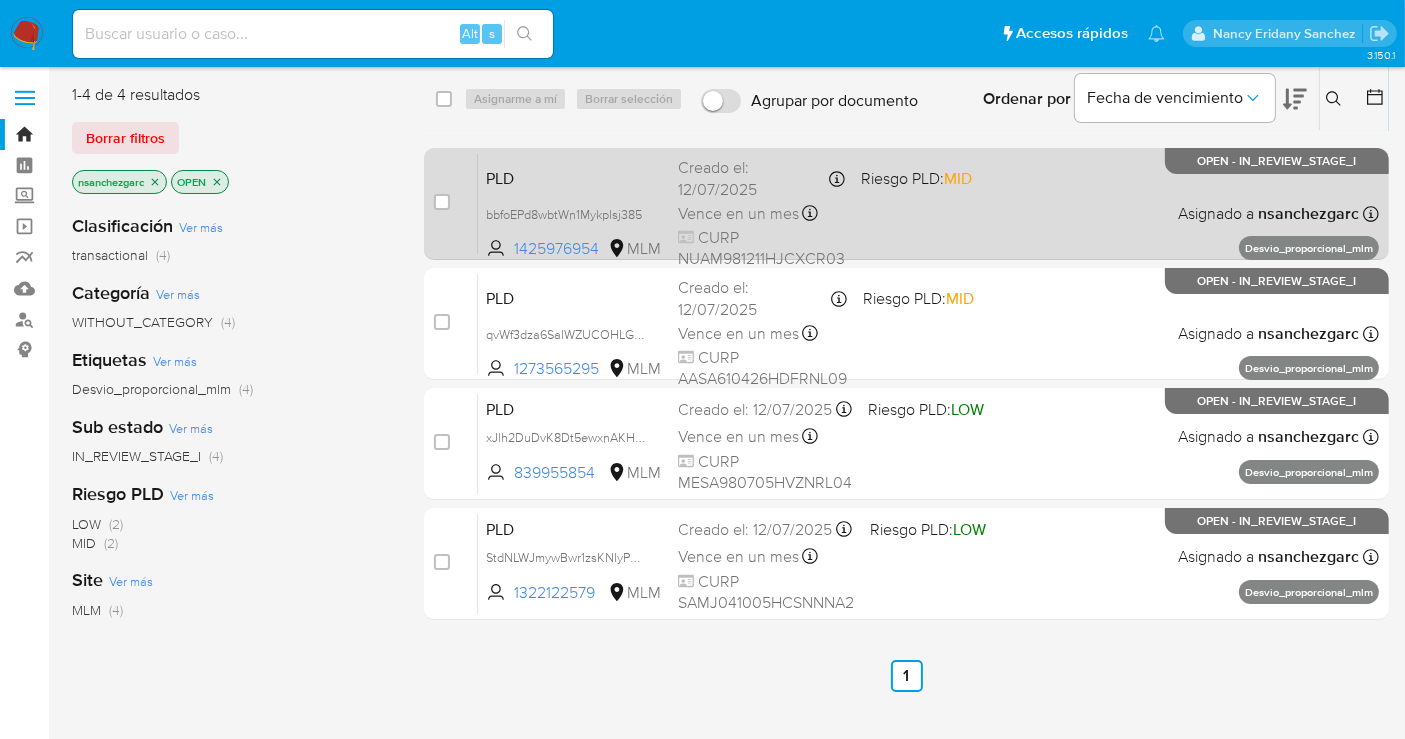click on "Vence en un mes   Vence el [DATE] [TIME]" at bounding box center [761, 213] 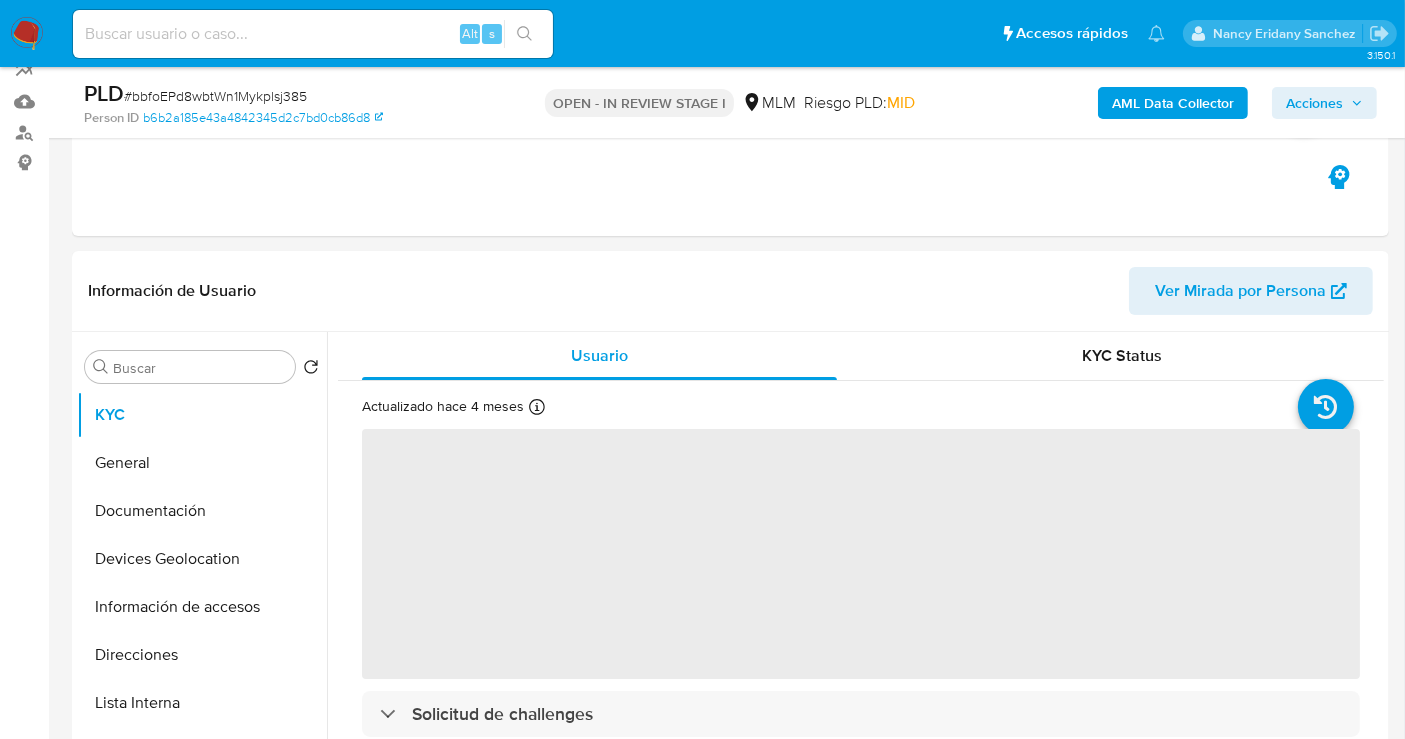 scroll, scrollTop: 444, scrollLeft: 0, axis: vertical 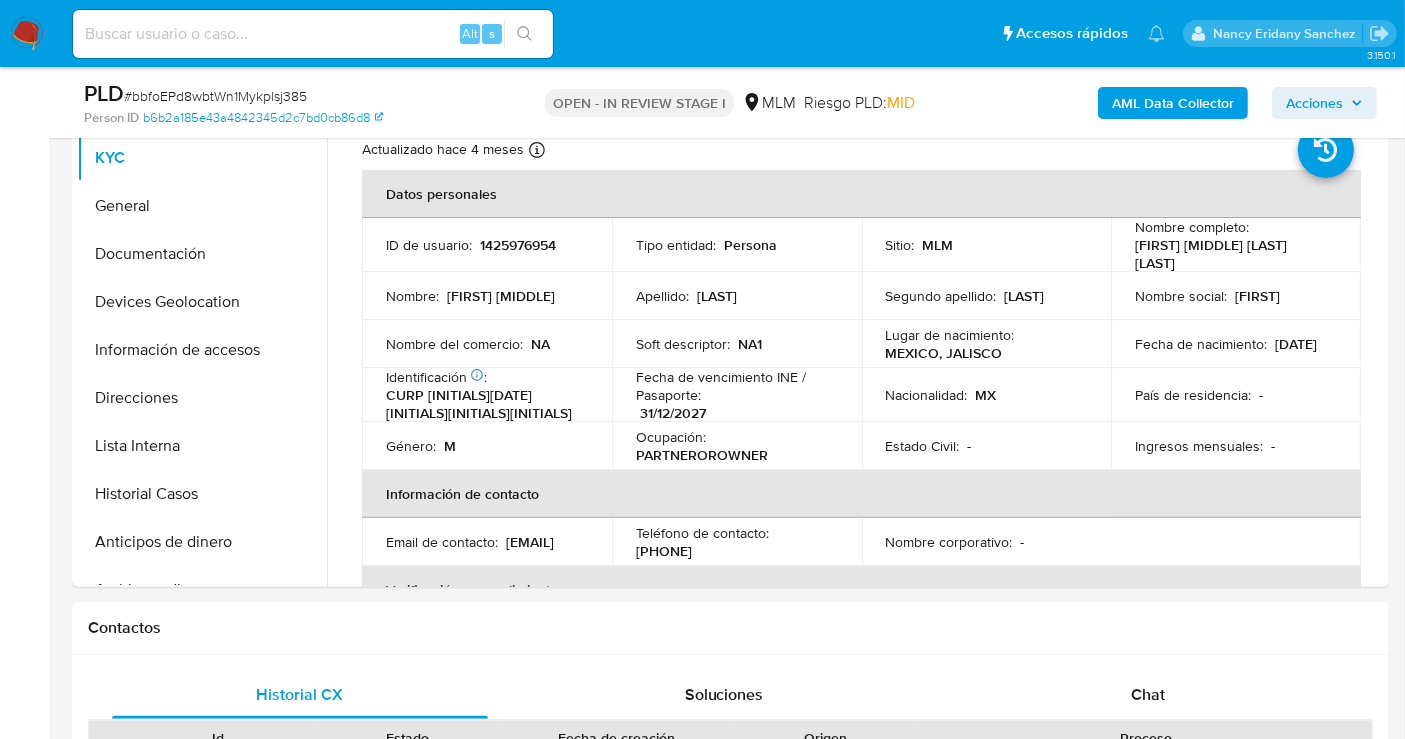 select on "10" 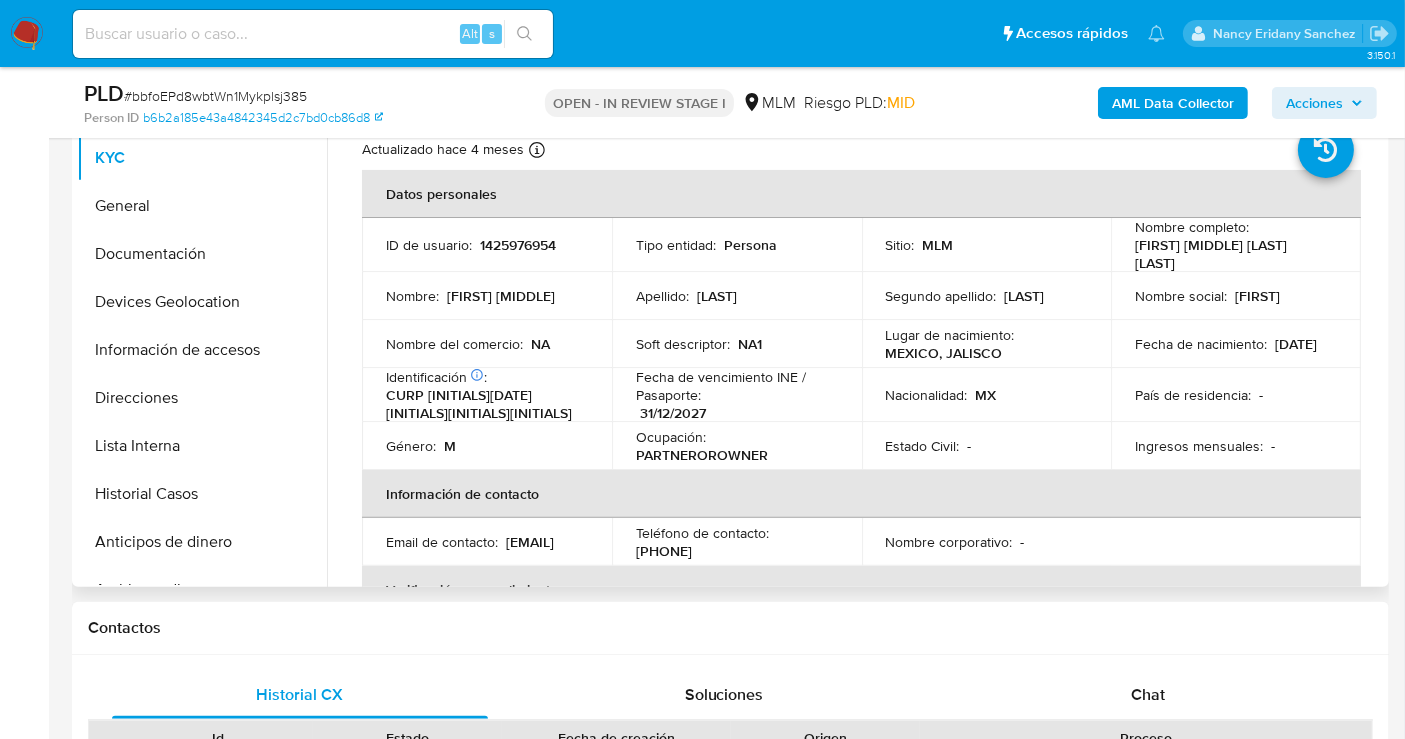 click on "1425976954" at bounding box center (518, 242) 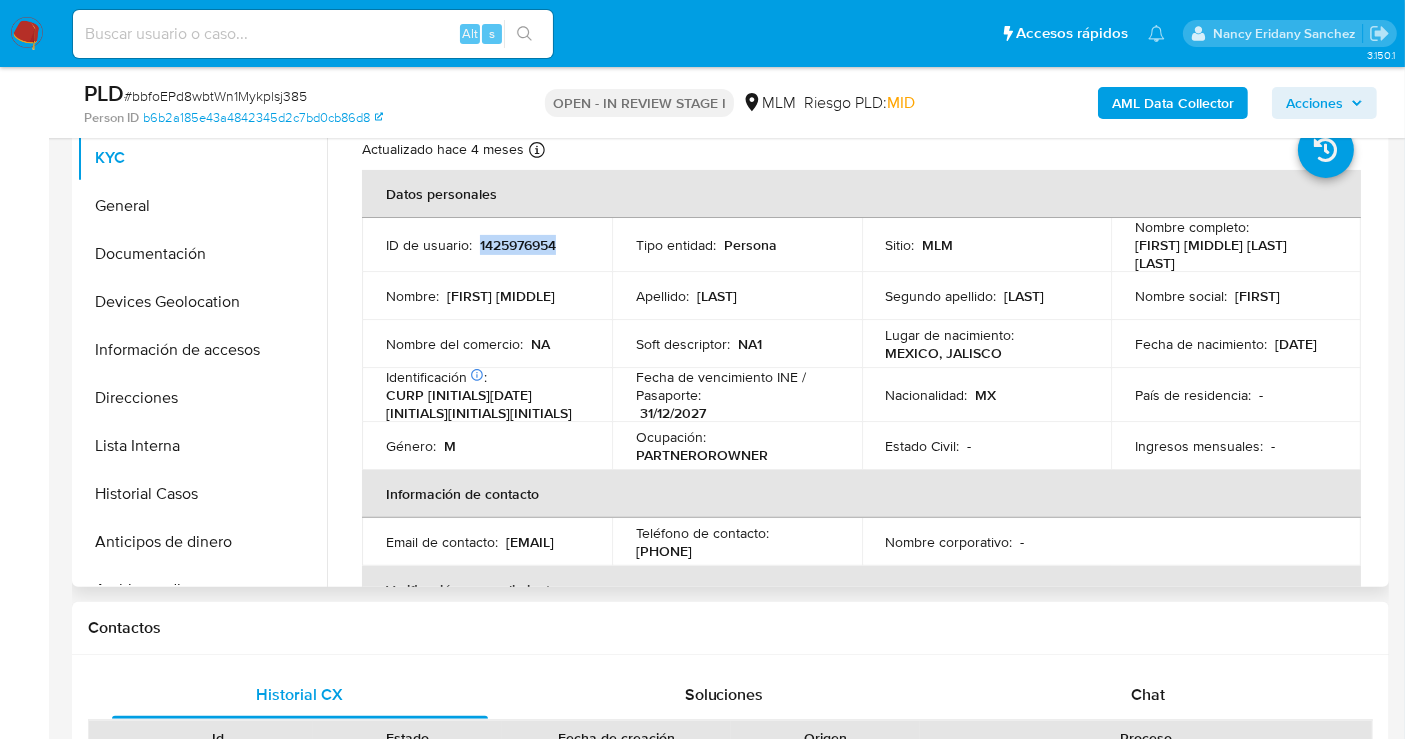 click on "1425976954" at bounding box center [518, 242] 